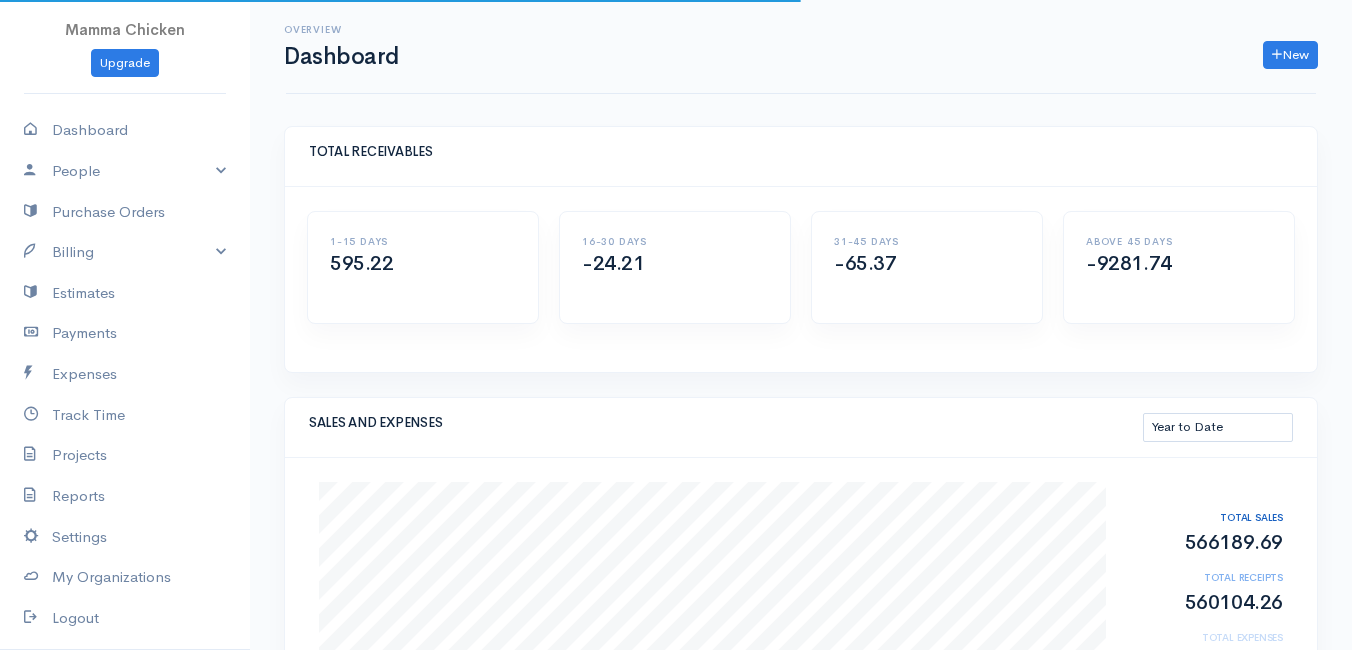 select on "thistoyear" 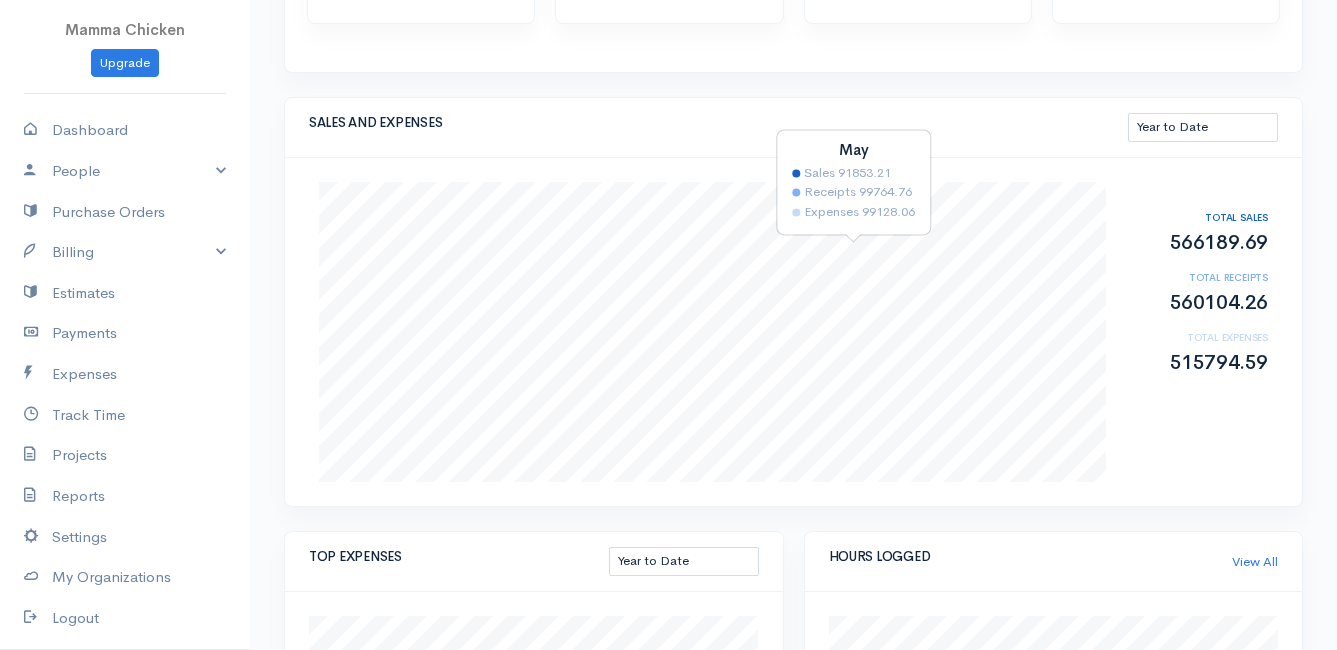 scroll, scrollTop: 200, scrollLeft: 0, axis: vertical 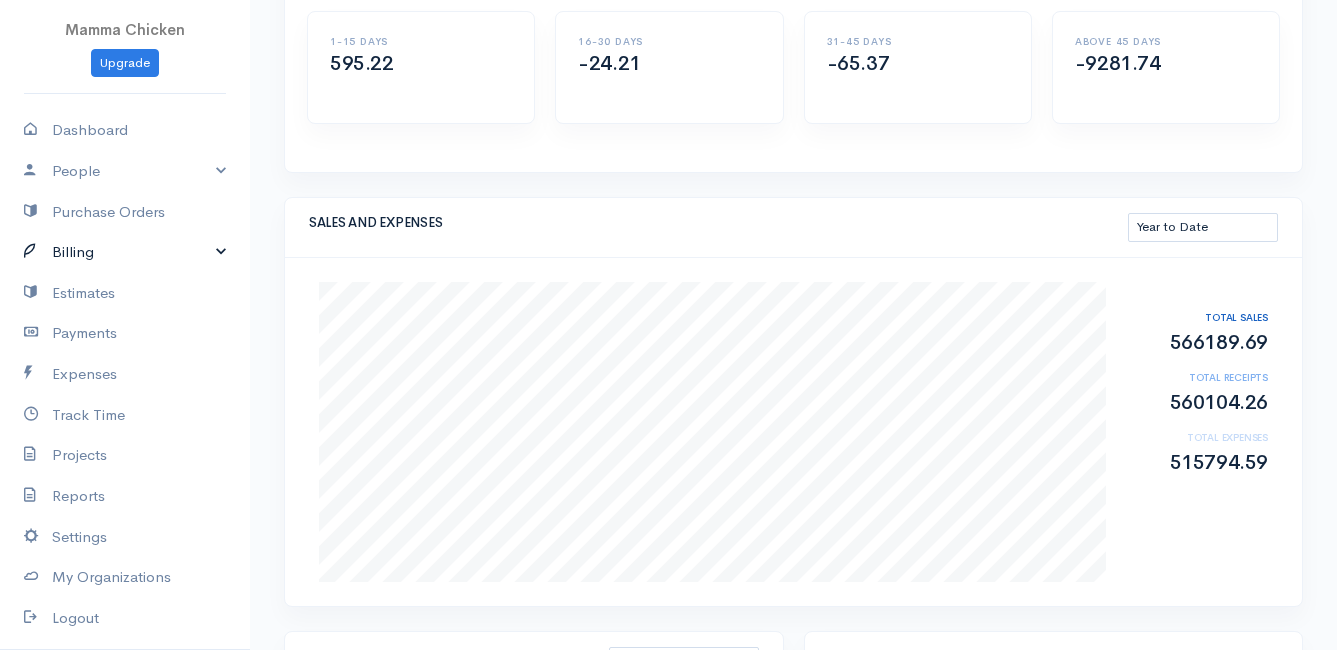 click on "Billing" at bounding box center (125, 252) 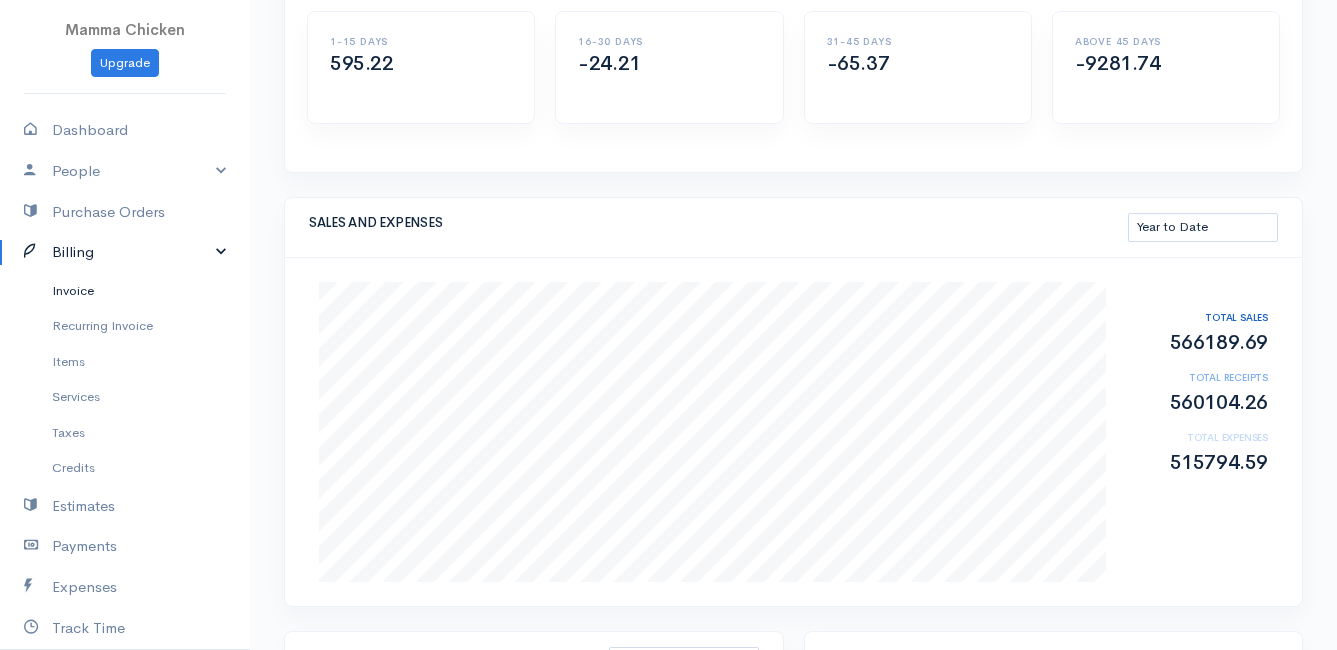 click on "Invoice" at bounding box center (125, 291) 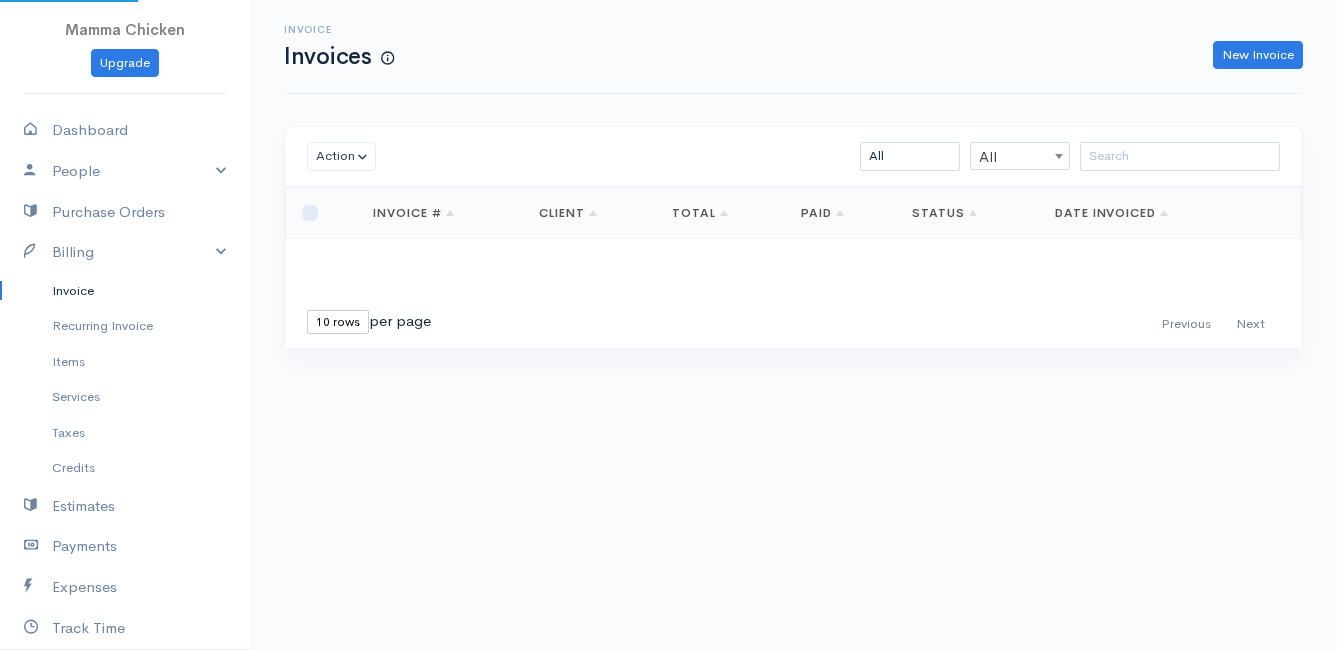 scroll, scrollTop: 0, scrollLeft: 0, axis: both 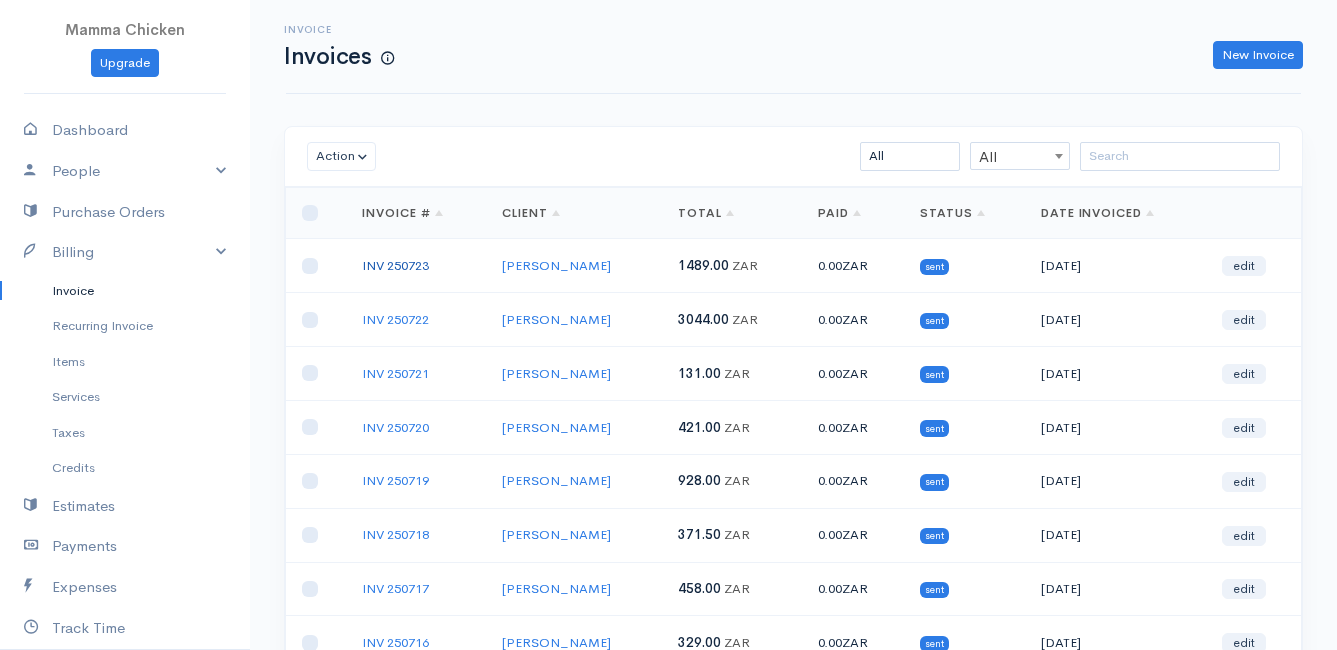 click on "INV 250723" at bounding box center (395, 265) 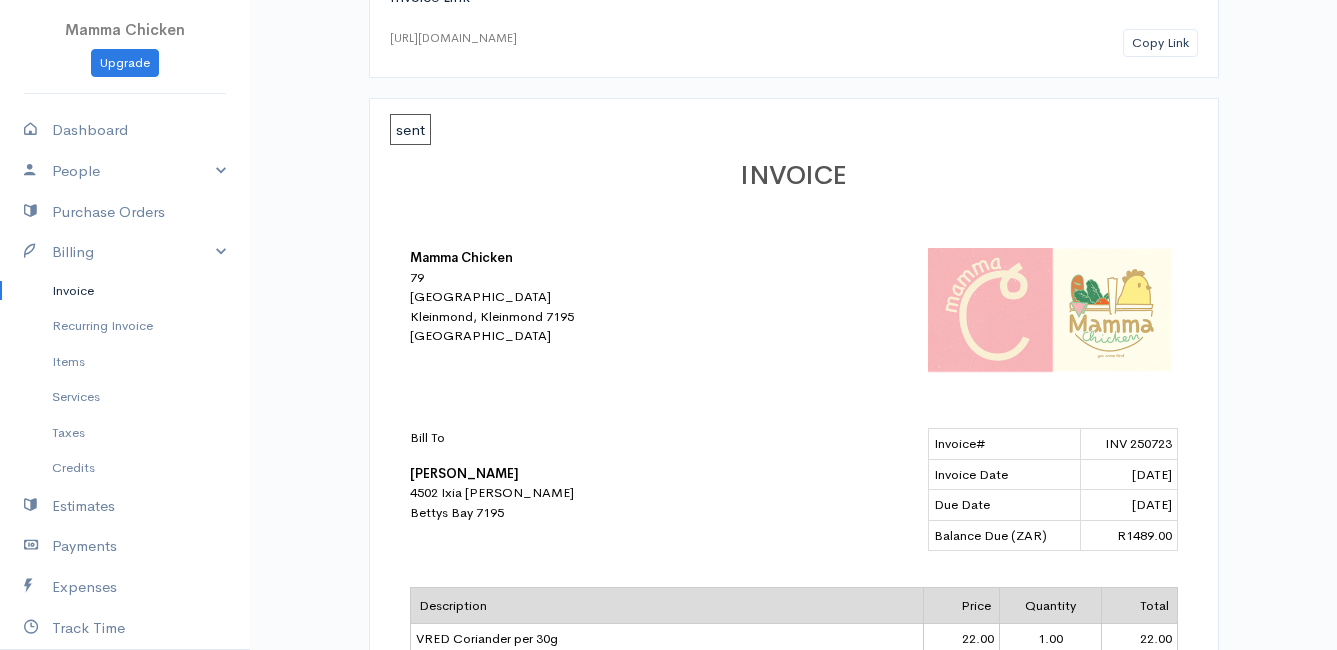 scroll, scrollTop: 0, scrollLeft: 0, axis: both 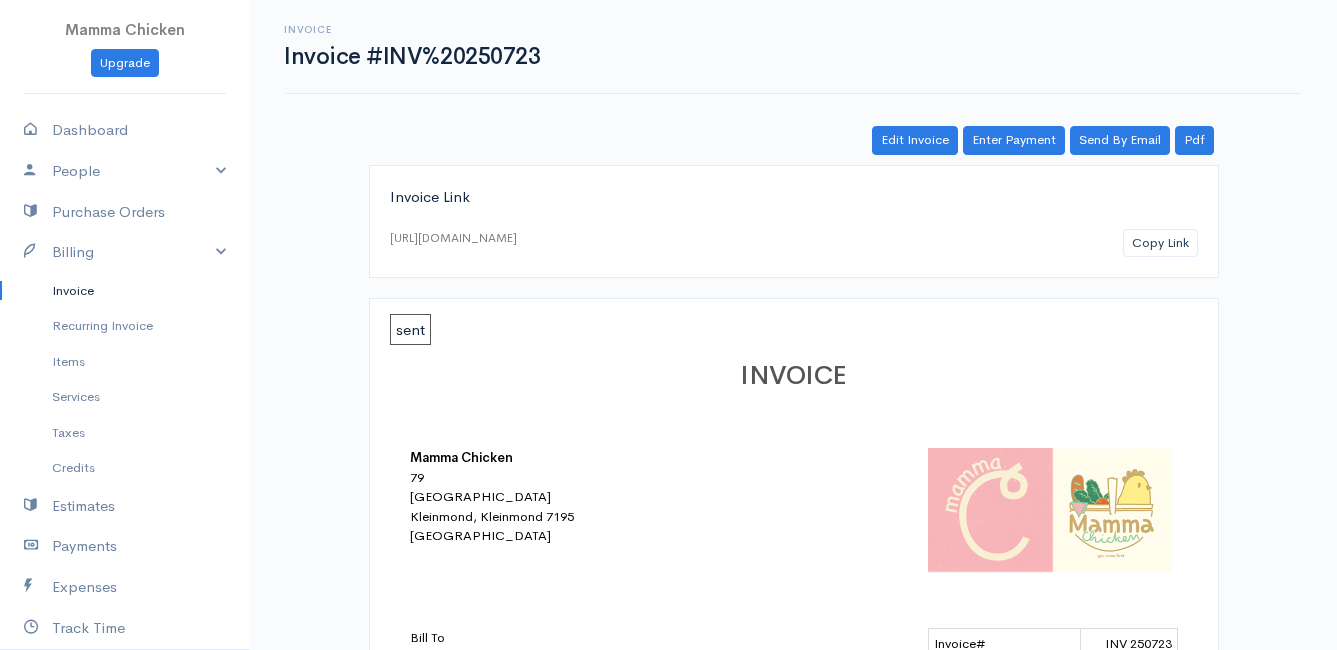 click on "Invoice" at bounding box center (125, 291) 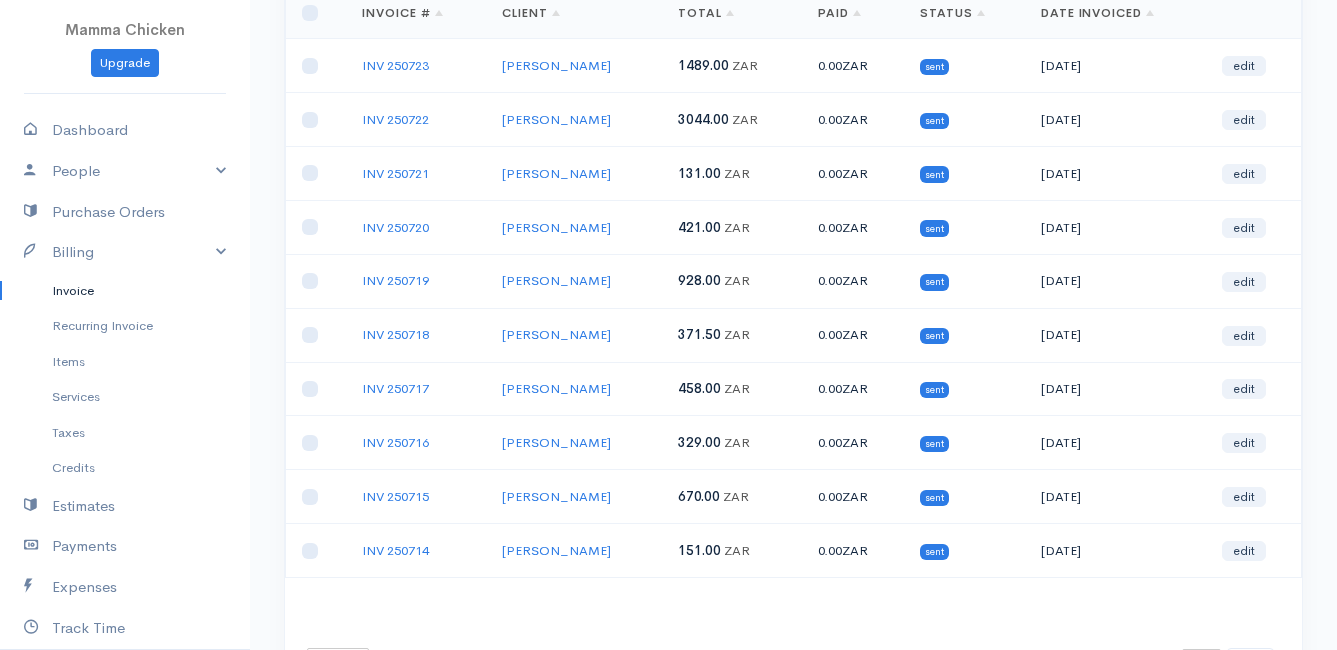 scroll, scrollTop: 300, scrollLeft: 0, axis: vertical 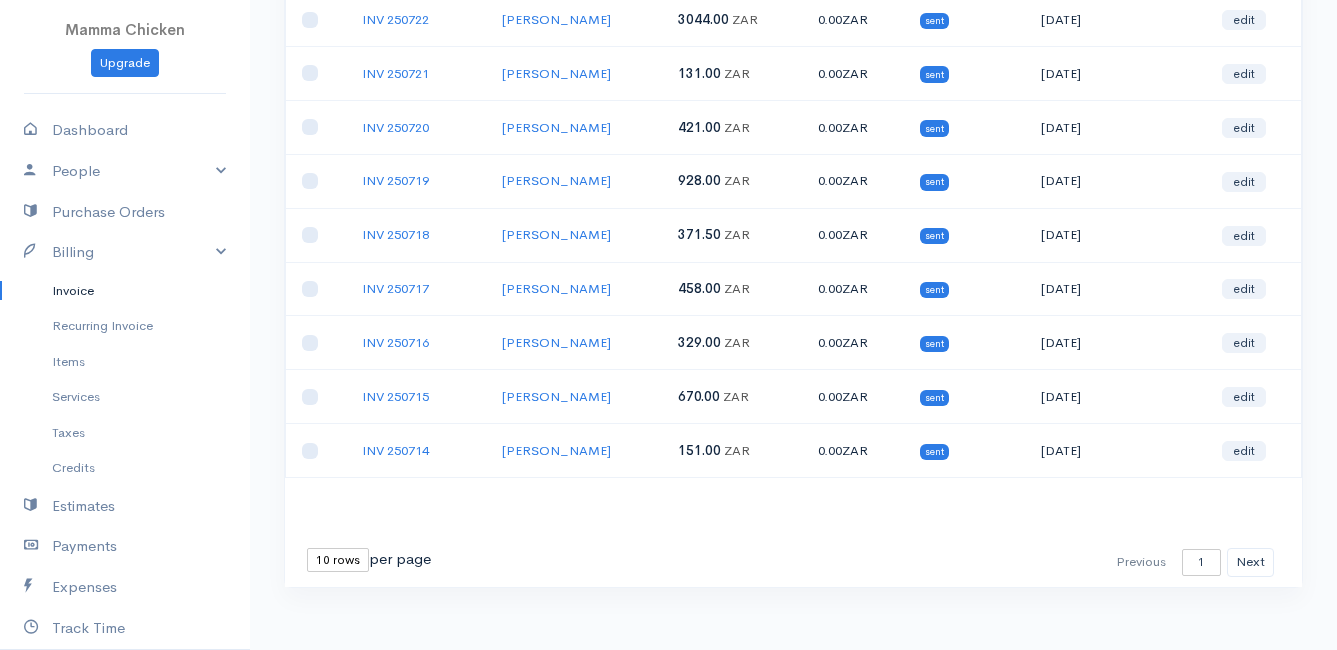 click on "10 rows 25 rows 50 rows" at bounding box center (338, 560) 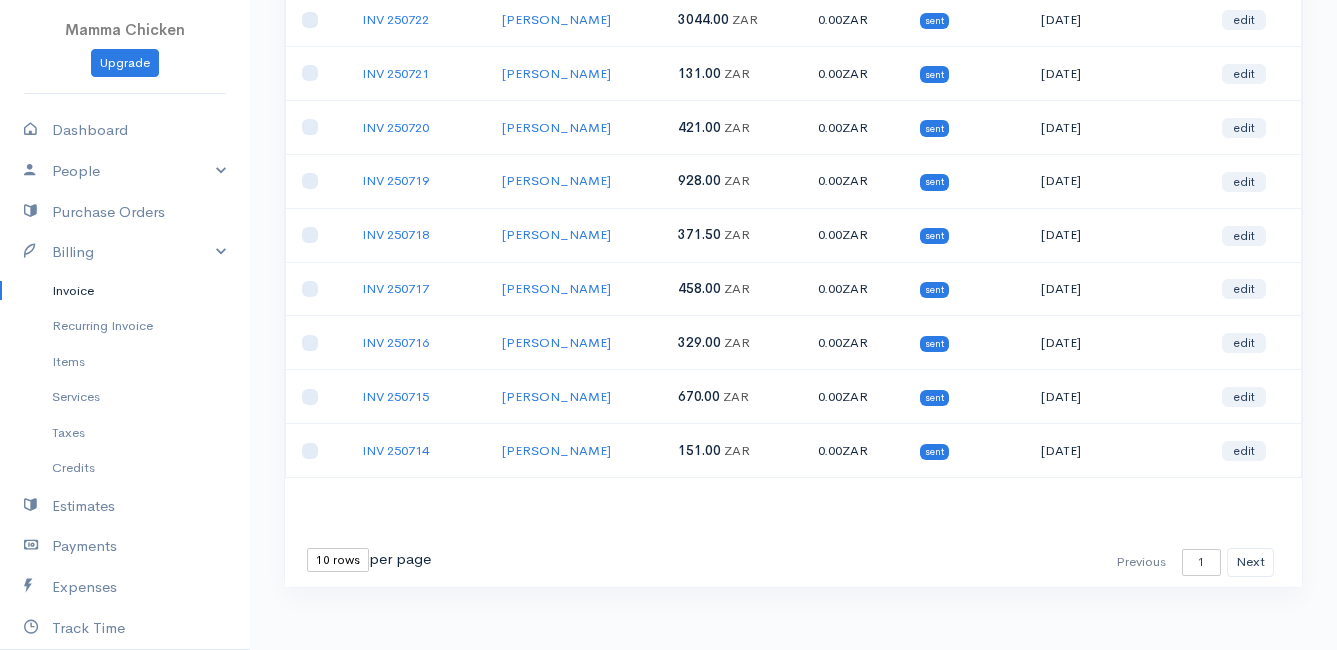 select on "25" 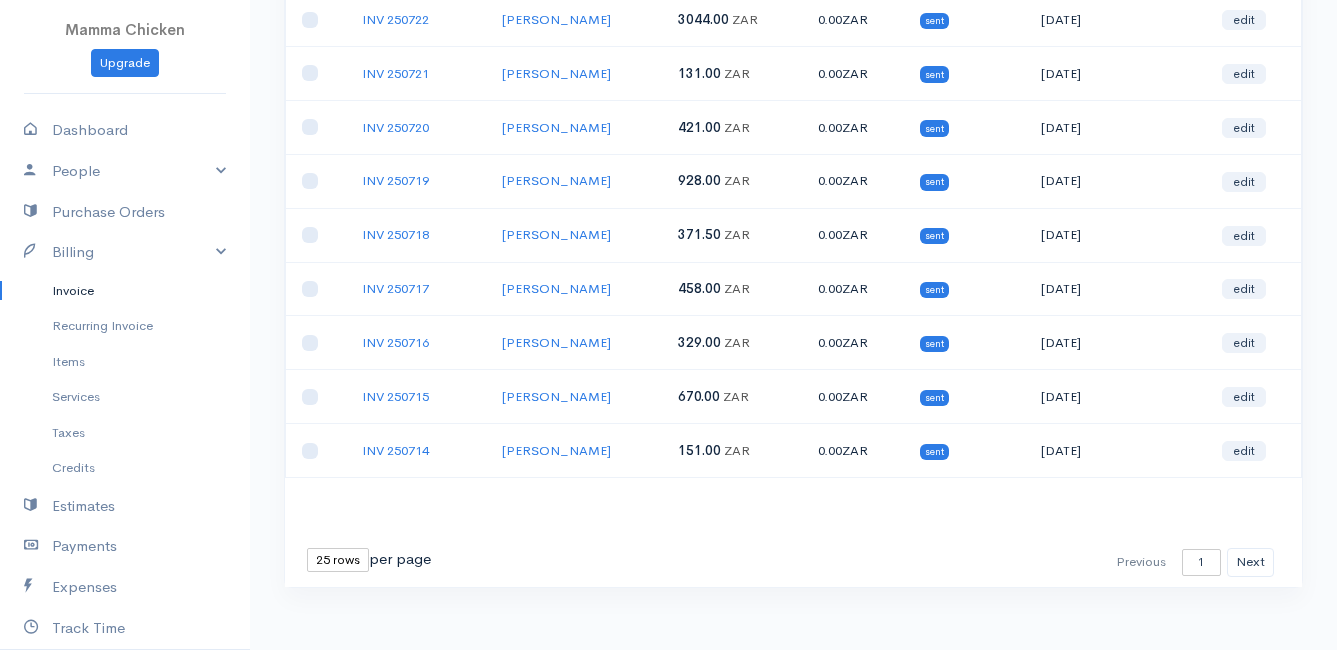 click on "10 rows 25 rows 50 rows" at bounding box center [338, 560] 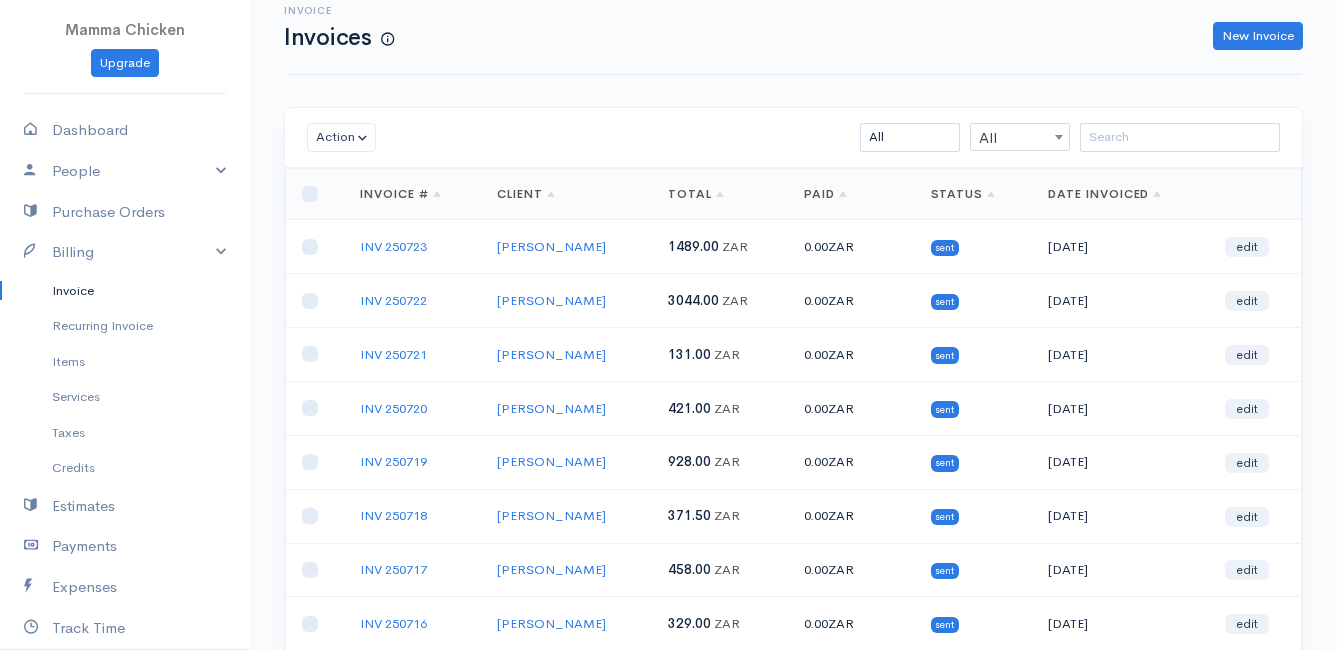 scroll, scrollTop: 0, scrollLeft: 0, axis: both 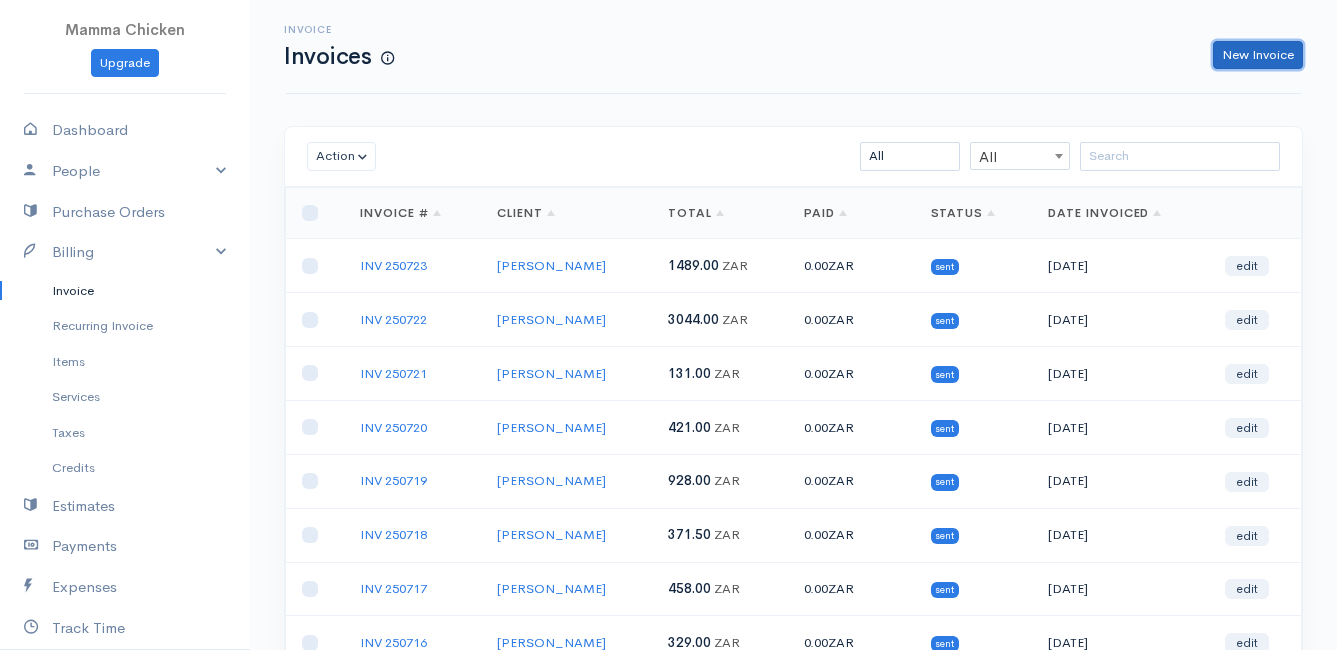 click on "New Invoice" at bounding box center (1258, 55) 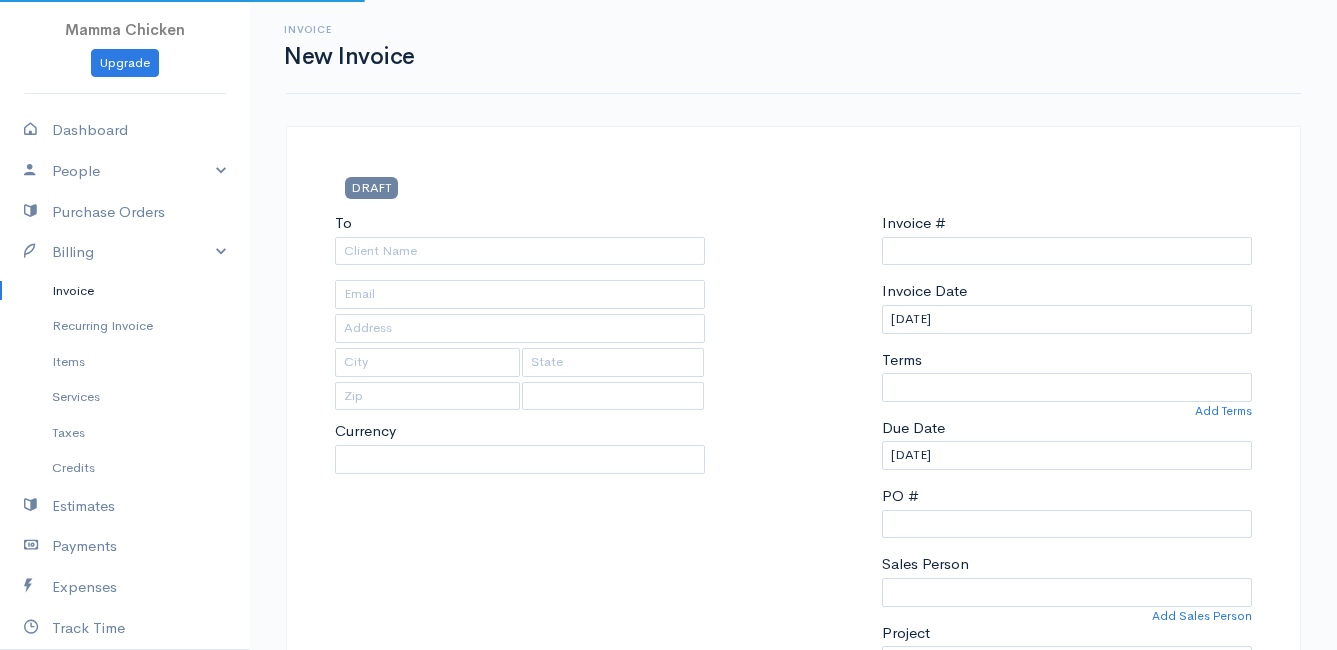type on "INV 250724" 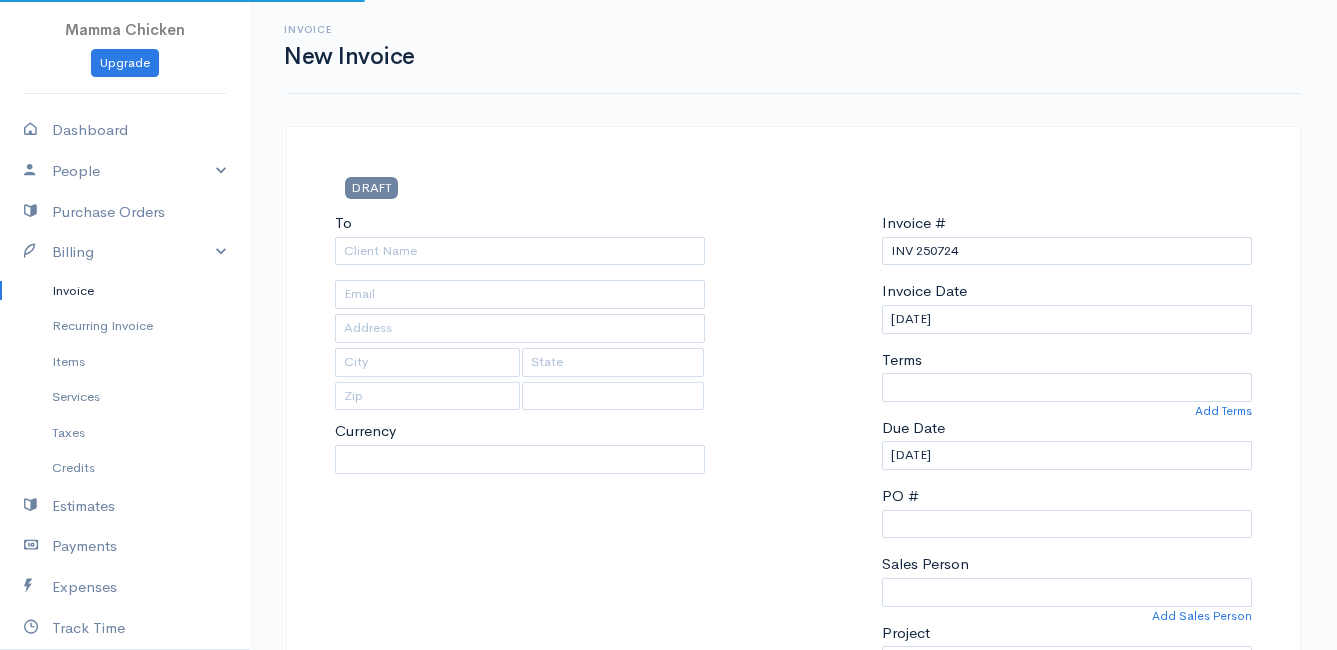 select on "[GEOGRAPHIC_DATA]" 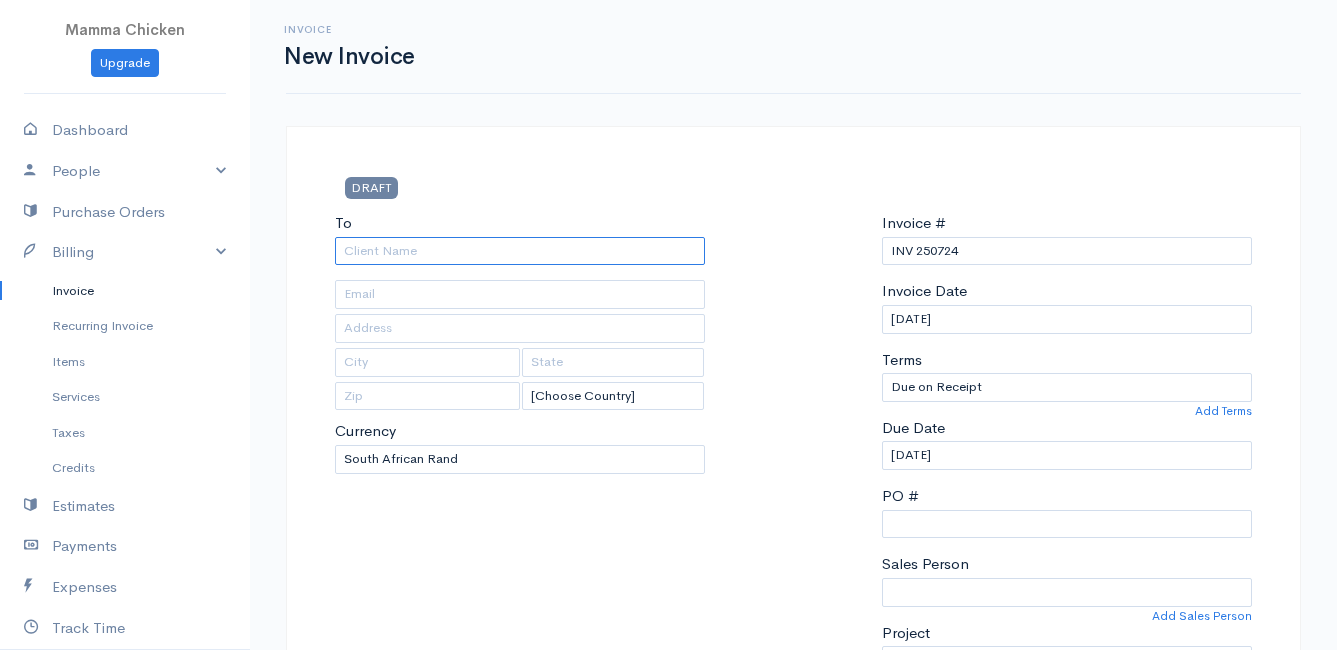 click on "To" at bounding box center [520, 251] 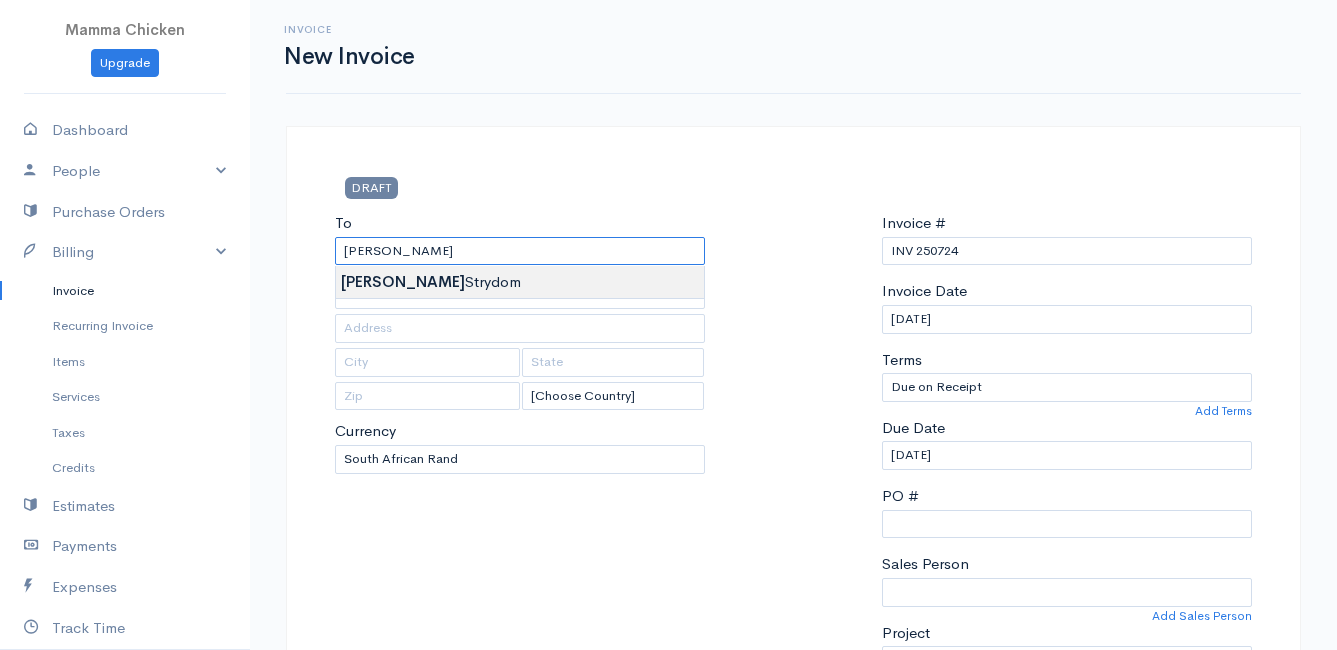 type on "[PERSON_NAME]" 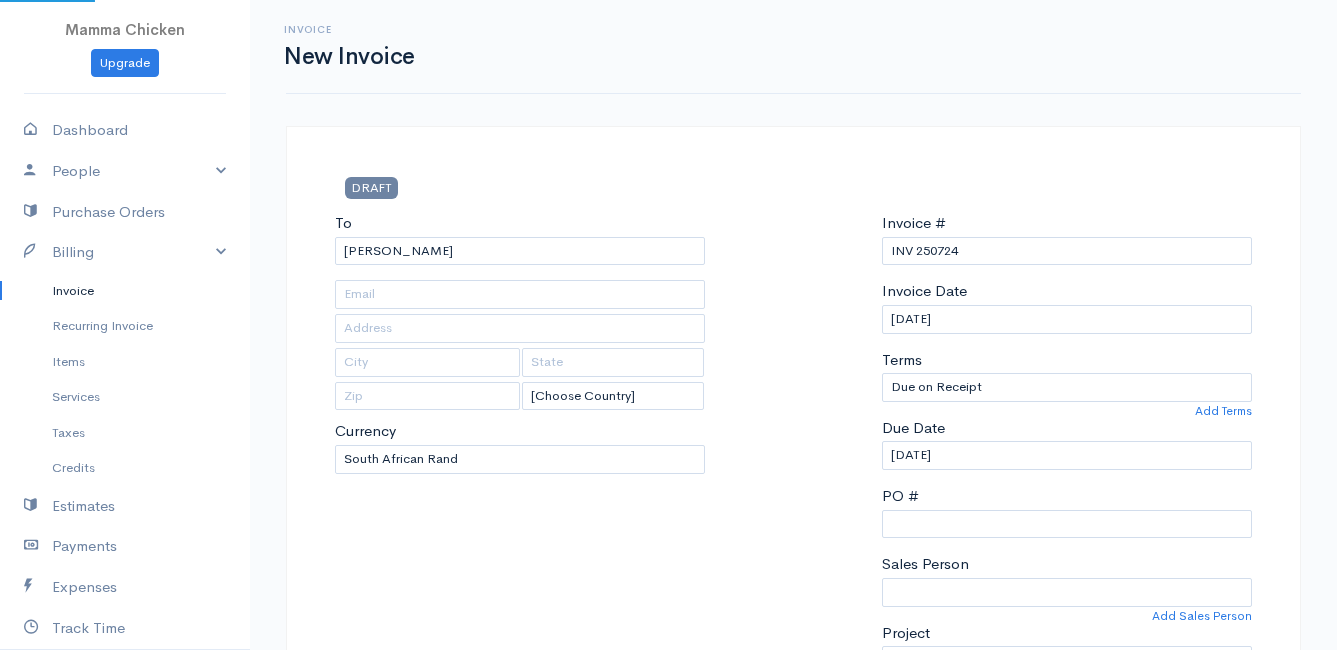 click on "Mamma Chicken
Upgrade
Dashboard
People
Clients
Vendors
Staff Users
Purchase Orders
Billing
Invoice
Recurring Invoice
Items
Services
Taxes
Credits
Estimates
Payments
Expenses
Track Time
Projects
Reports
Settings
My Organizations
Logout
Help
@CloudBooksApp 2022
Invoice
New Invoice
DRAFT To [PERSON_NAME] [Choose Country] [GEOGRAPHIC_DATA] [GEOGRAPHIC_DATA] [GEOGRAPHIC_DATA] [GEOGRAPHIC_DATA] [GEOGRAPHIC_DATA] [GEOGRAPHIC_DATA] [US_STATE] [GEOGRAPHIC_DATA] [GEOGRAPHIC_DATA] [GEOGRAPHIC_DATA] [GEOGRAPHIC_DATA] [GEOGRAPHIC_DATA] [GEOGRAPHIC_DATA] [GEOGRAPHIC_DATA] [GEOGRAPHIC_DATA]" at bounding box center [668, 864] 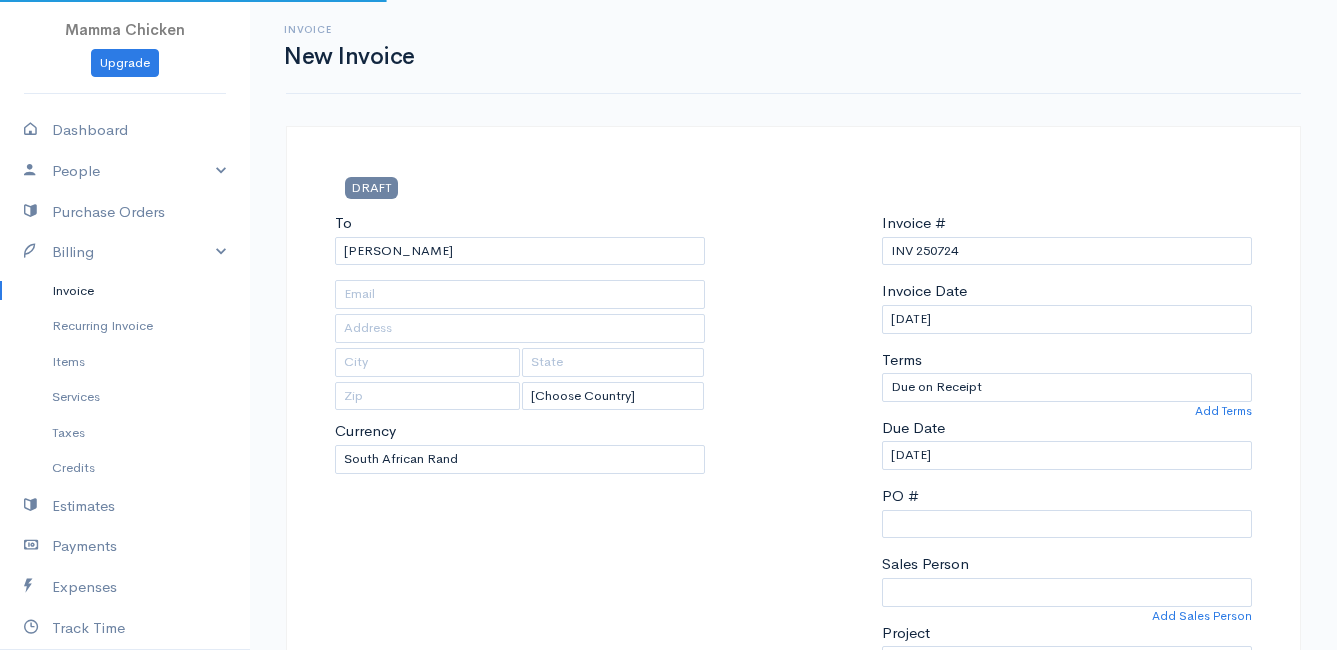 type on "51 Palmietweg" 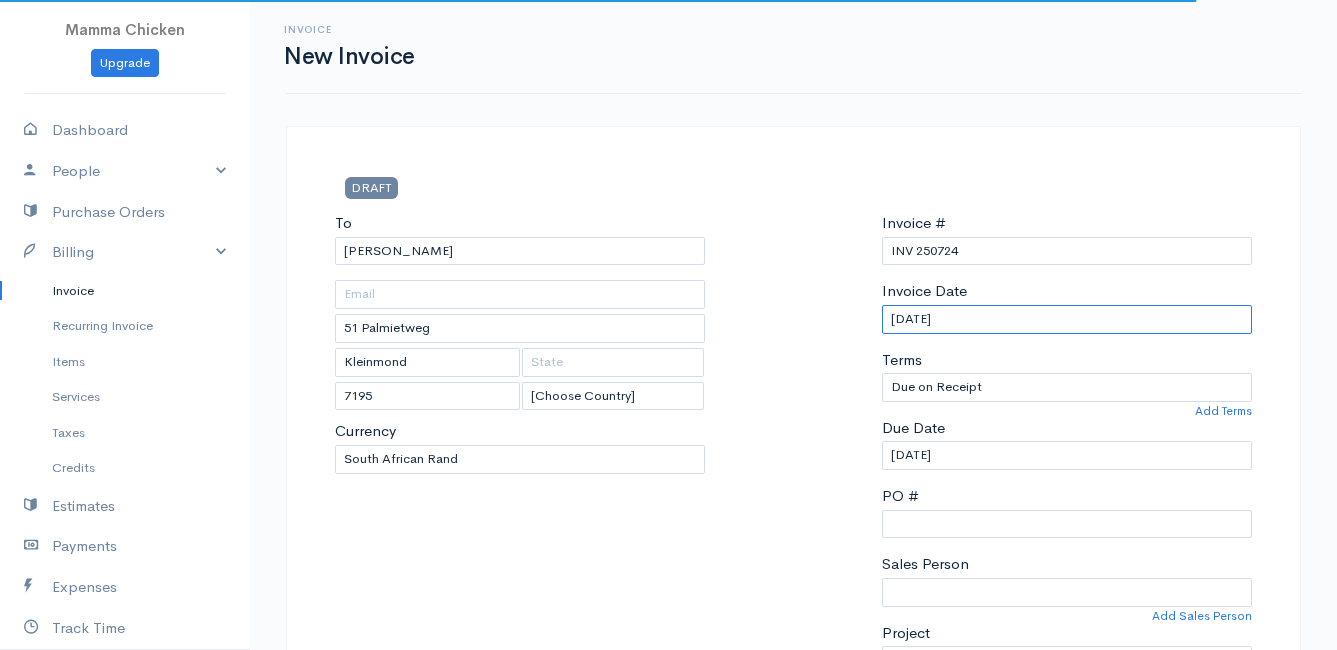 click on "[DATE]" at bounding box center [1067, 319] 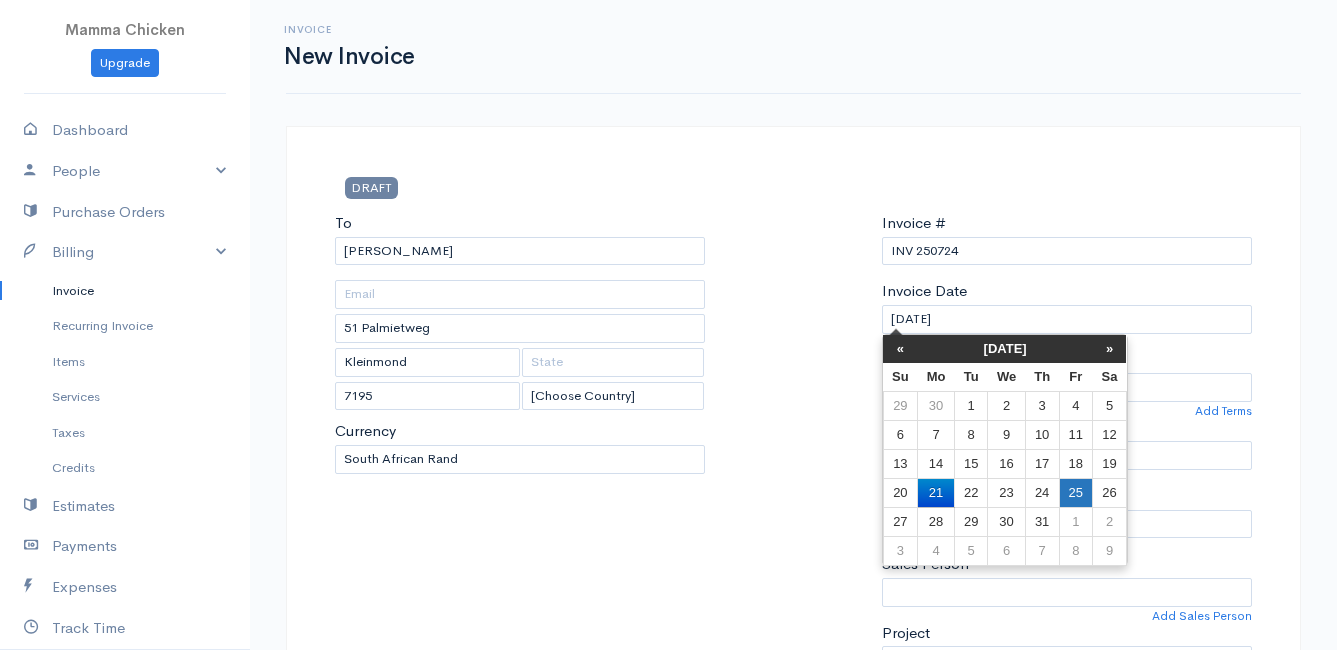 click on "25" at bounding box center (1075, 492) 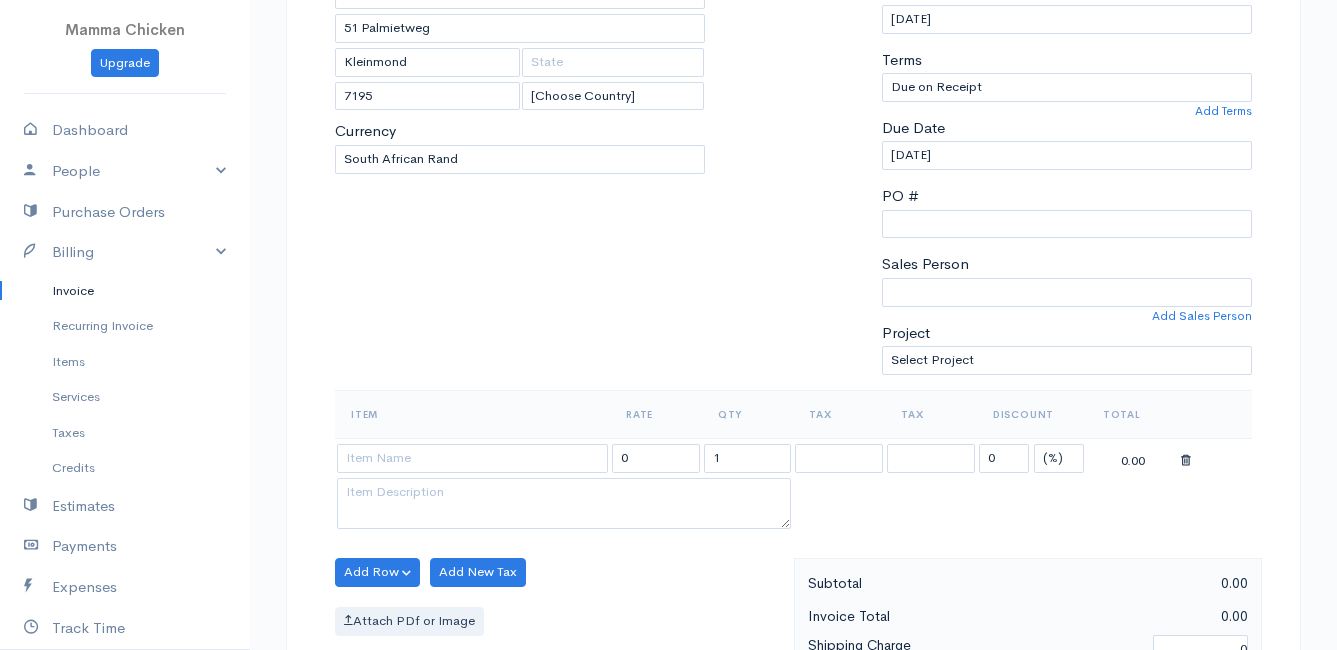 scroll, scrollTop: 400, scrollLeft: 0, axis: vertical 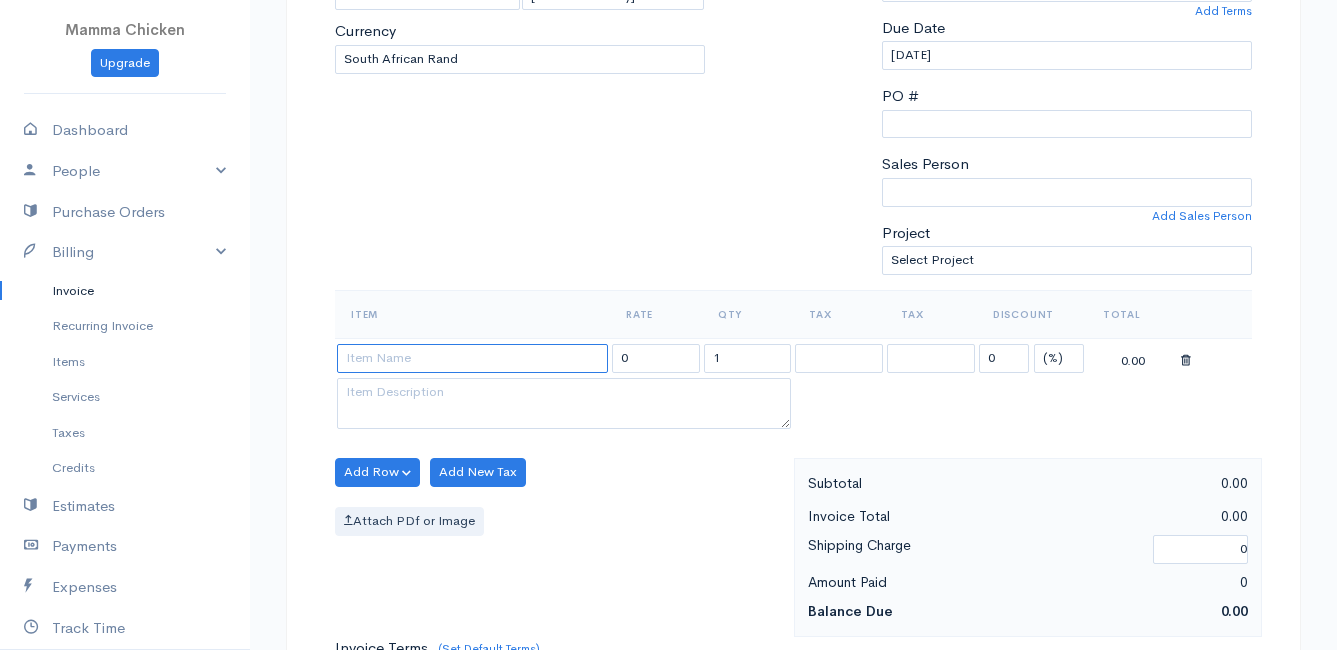 click at bounding box center [472, 358] 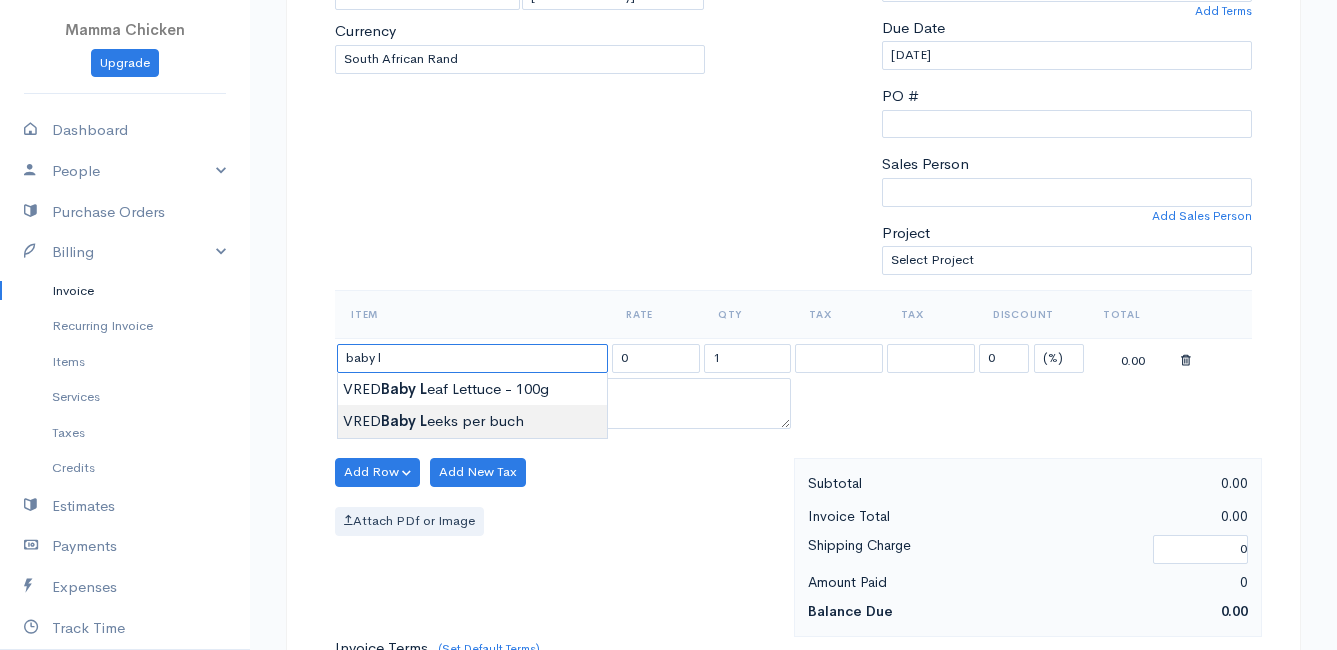 type on "VRED Baby Leeks per buch" 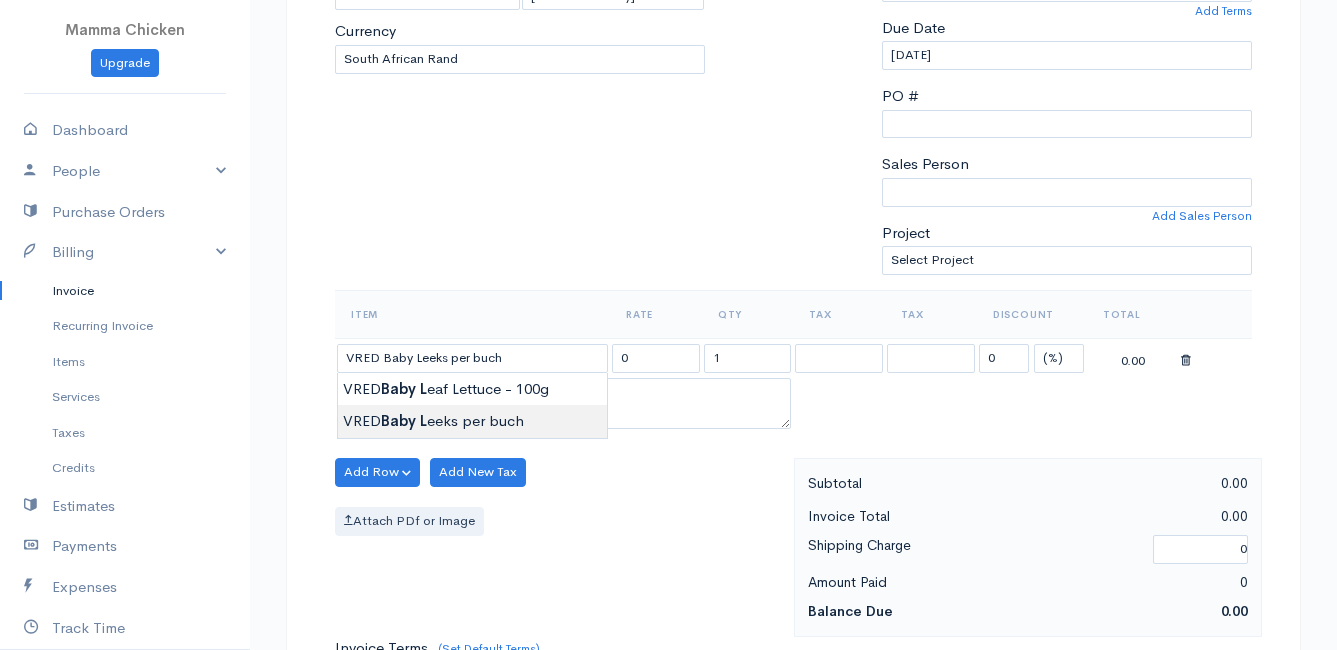 type on "28.00" 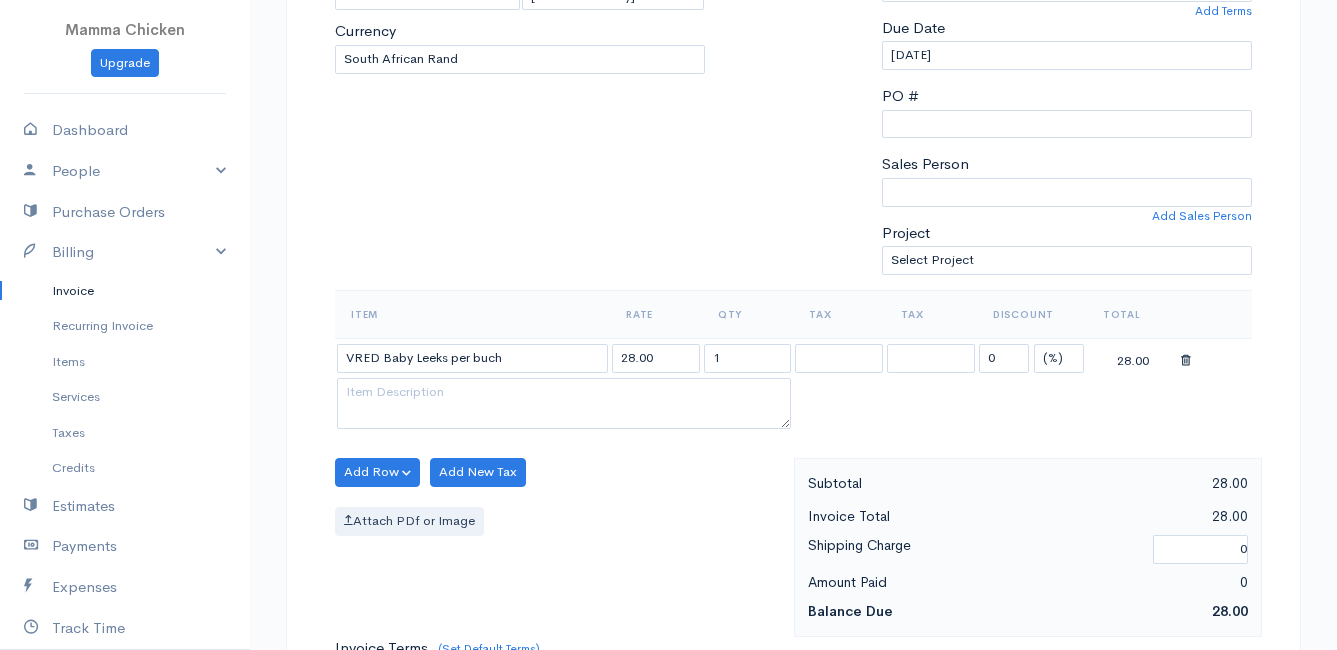 click on "Mamma Chicken
Upgrade
Dashboard
People
Clients
Vendors
Staff Users
Purchase Orders
Billing
Invoice
Recurring Invoice
Items
Services
Taxes
Credits
Estimates
Payments
Expenses
Track Time
Projects
Reports
Settings
My Organizations
Logout
Help
@CloudBooksApp 2022
Invoice
New Invoice
DRAFT To [PERSON_NAME] [GEOGRAPHIC_DATA] 7195 [Choose Country] [GEOGRAPHIC_DATA] [GEOGRAPHIC_DATA] [GEOGRAPHIC_DATA] [GEOGRAPHIC_DATA] [GEOGRAPHIC_DATA] [GEOGRAPHIC_DATA] [US_STATE] [GEOGRAPHIC_DATA] [GEOGRAPHIC_DATA] [GEOGRAPHIC_DATA] [GEOGRAPHIC_DATA] [GEOGRAPHIC_DATA] [PERSON_NAME]" at bounding box center (668, 464) 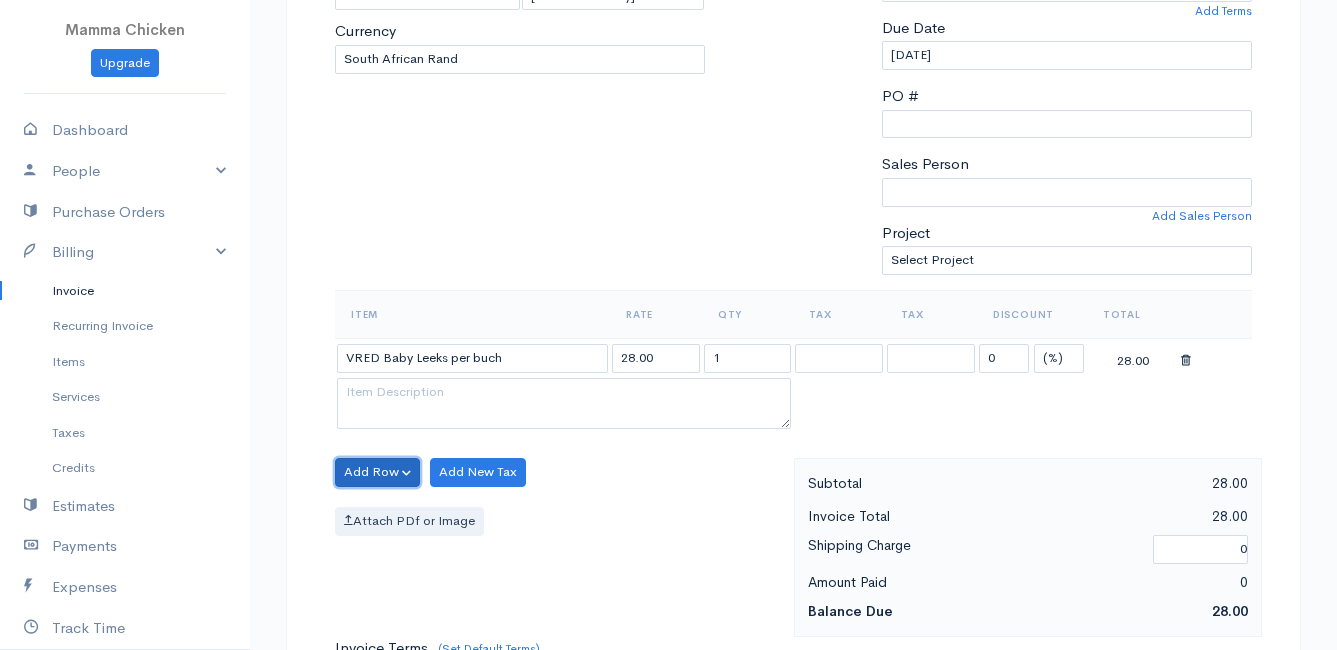 click on "Add Row" at bounding box center (377, 472) 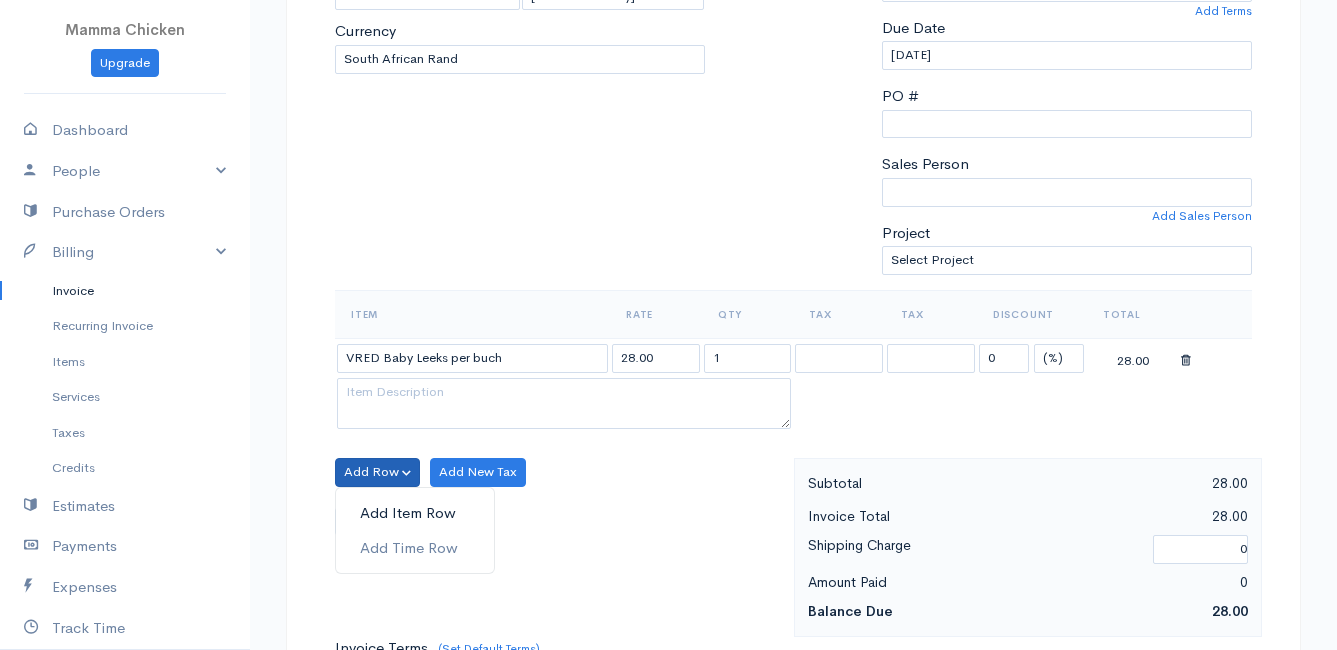 click on "Add Item Row" at bounding box center (415, 513) 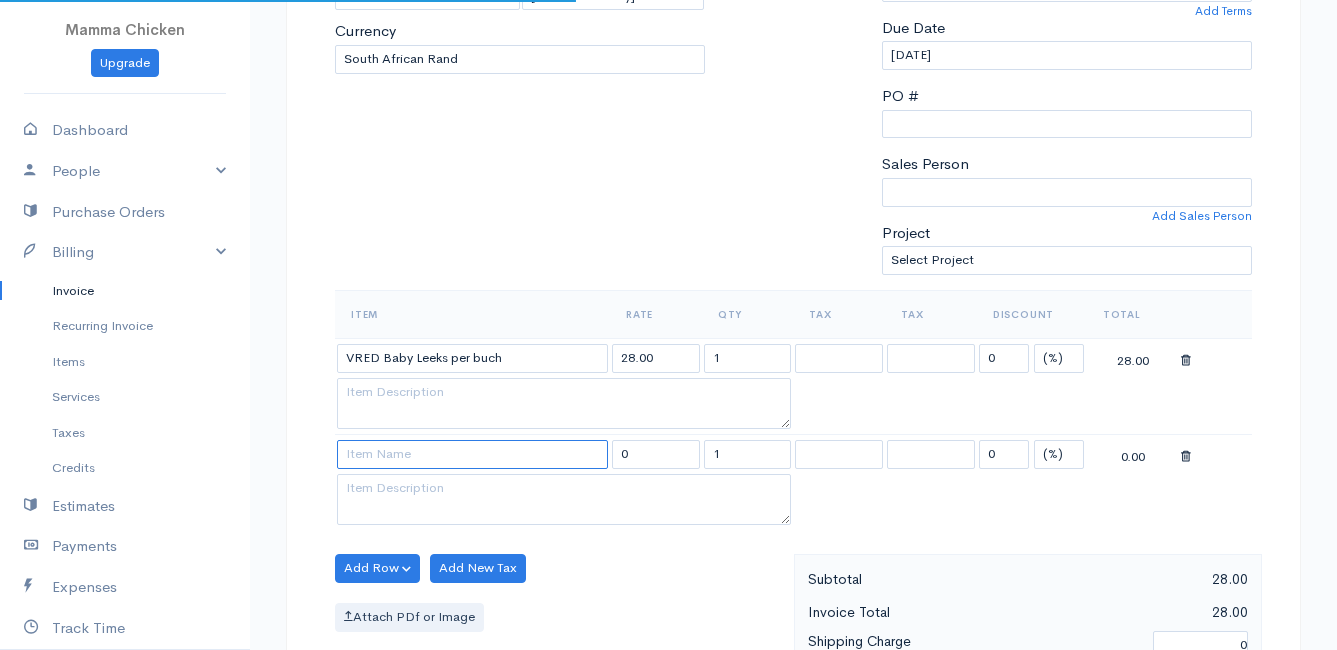 click at bounding box center [472, 454] 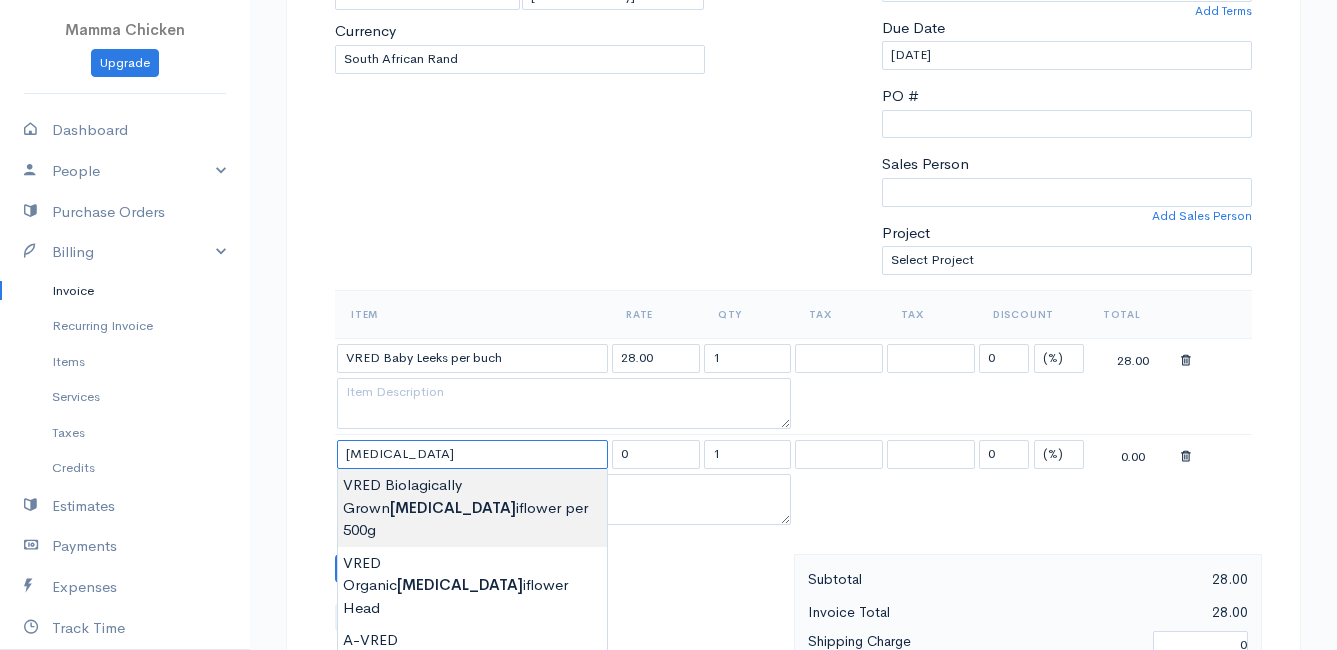type on "VRED Biolagically Grown Cauliflower per 500g" 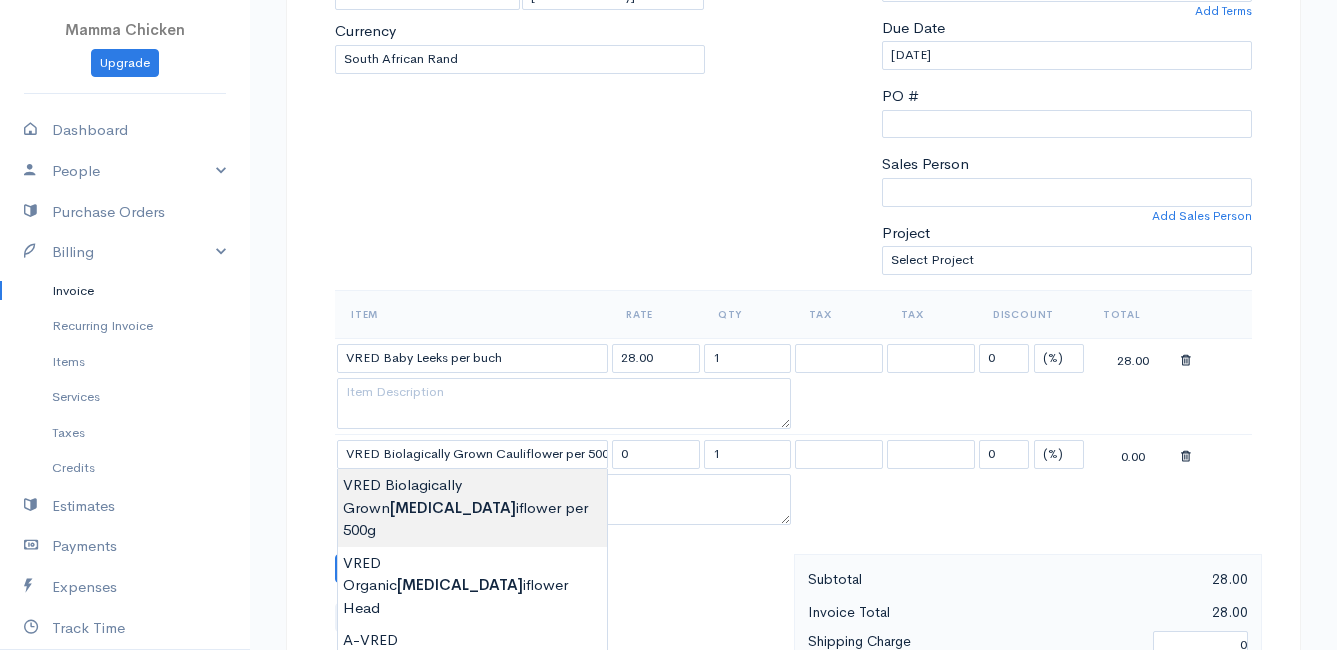 type on "45.00" 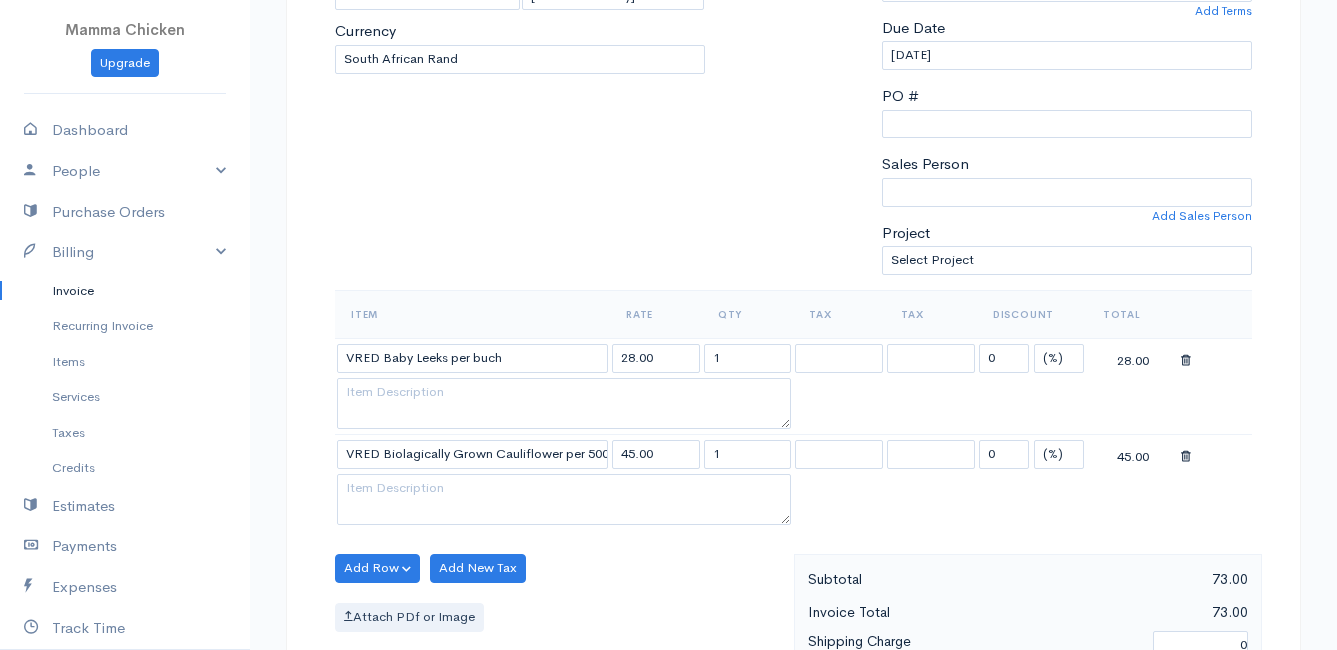 click on "Mamma Chicken
Upgrade
Dashboard
People
Clients
Vendors
Staff Users
Purchase Orders
Billing
Invoice
Recurring Invoice
Items
Services
Taxes
Credits
Estimates
Payments
Expenses
Track Time
Projects
Reports
Settings
My Organizations
Logout
Help
@CloudBooksApp 2022
Invoice
New Invoice
DRAFT To [PERSON_NAME] [GEOGRAPHIC_DATA] 7195 [Choose Country] [GEOGRAPHIC_DATA] [GEOGRAPHIC_DATA] [GEOGRAPHIC_DATA] [GEOGRAPHIC_DATA] [GEOGRAPHIC_DATA] [GEOGRAPHIC_DATA] [US_STATE] [GEOGRAPHIC_DATA] [GEOGRAPHIC_DATA] [GEOGRAPHIC_DATA] [GEOGRAPHIC_DATA] [GEOGRAPHIC_DATA] [PERSON_NAME]" at bounding box center [668, 512] 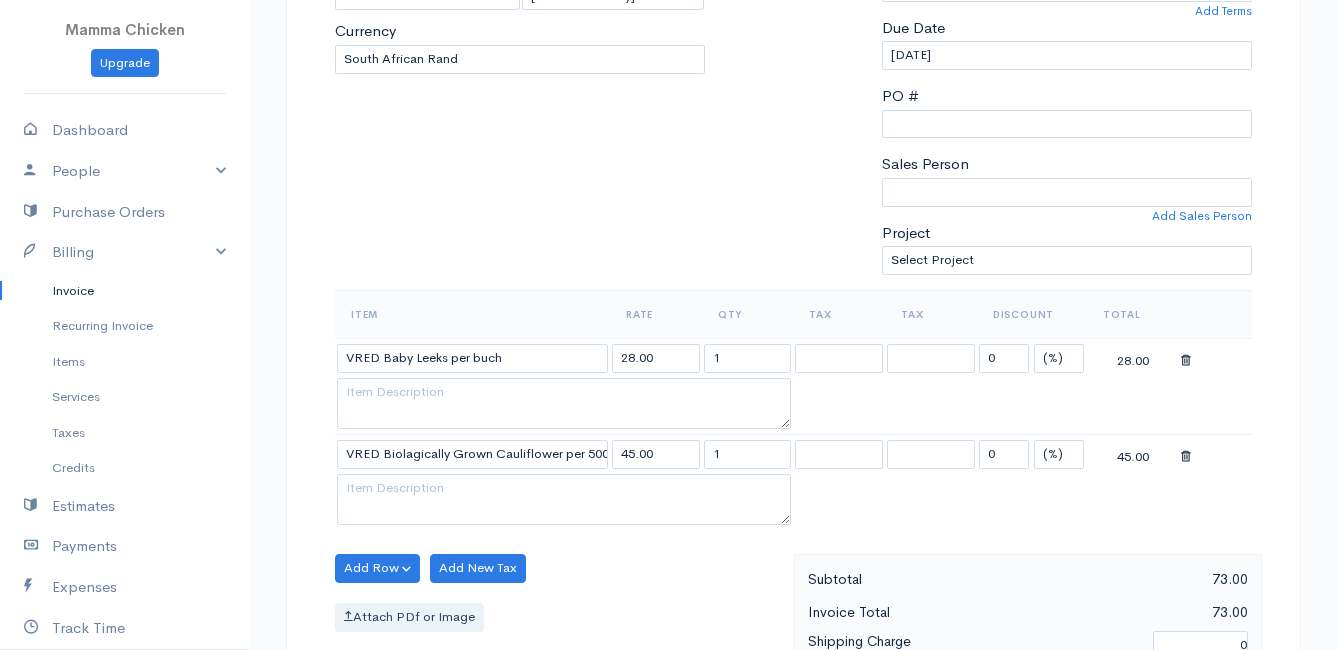 scroll, scrollTop: 500, scrollLeft: 0, axis: vertical 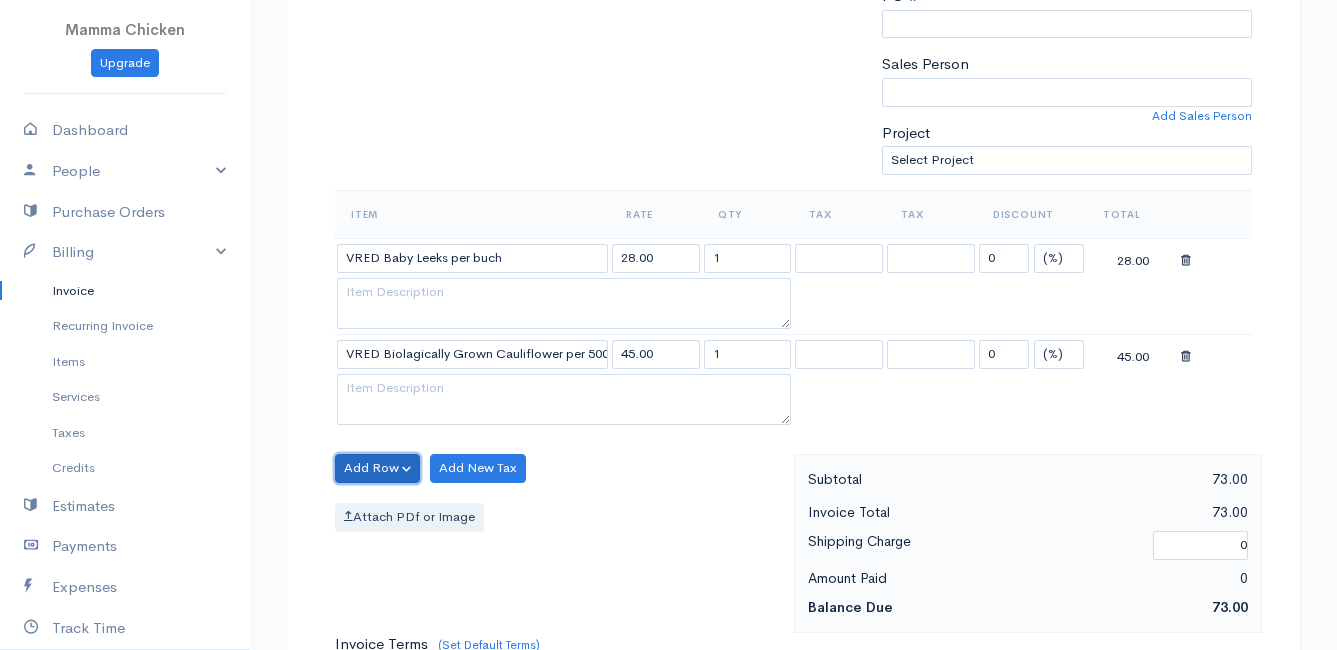 click on "Add Row" at bounding box center [377, 468] 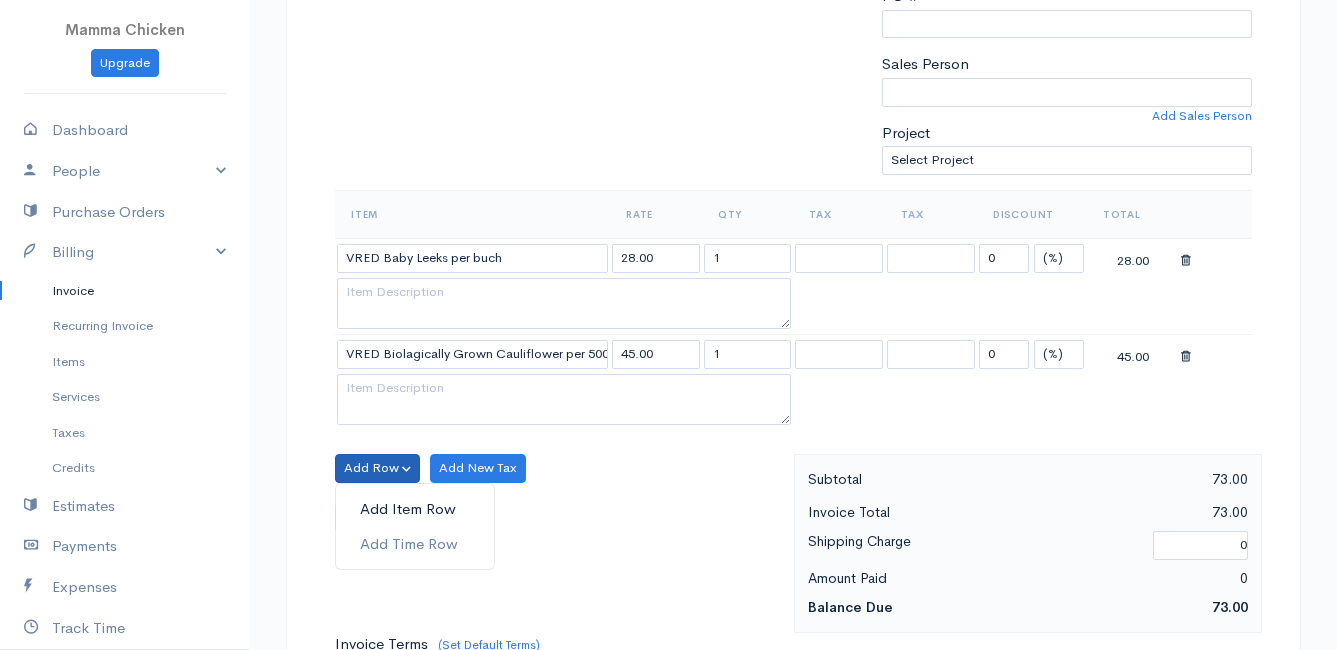 click on "Add Item Row" at bounding box center (415, 509) 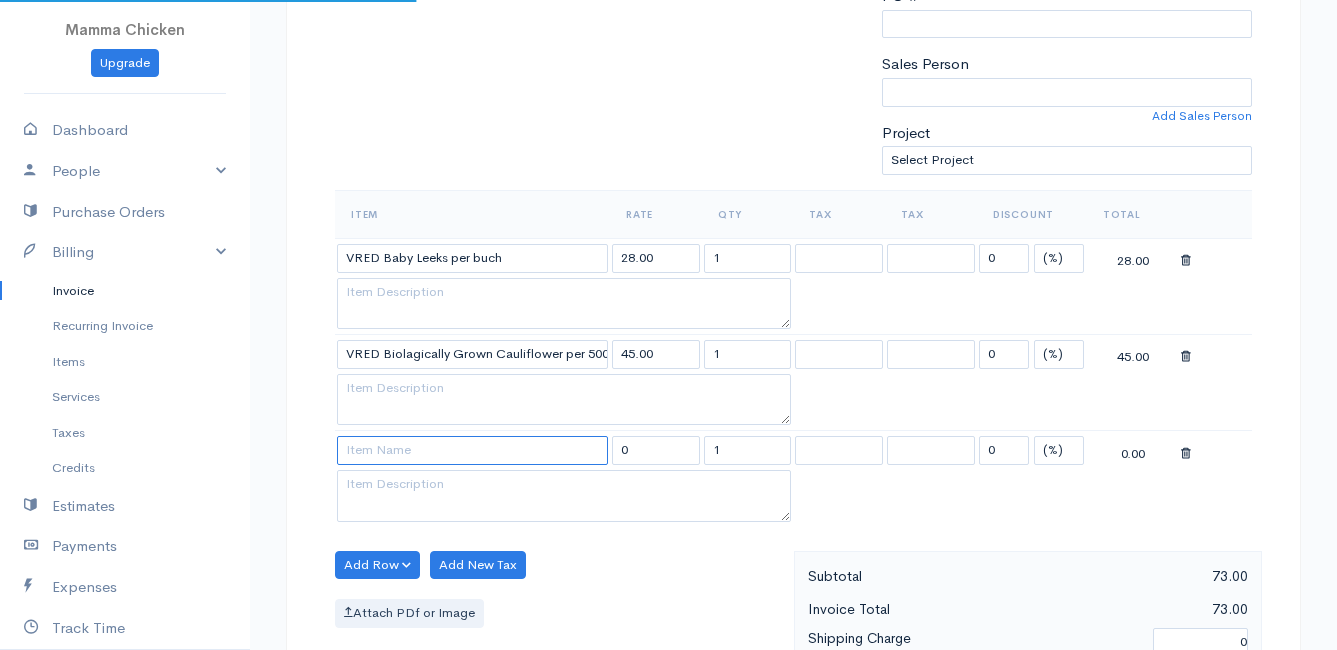 click at bounding box center [472, 450] 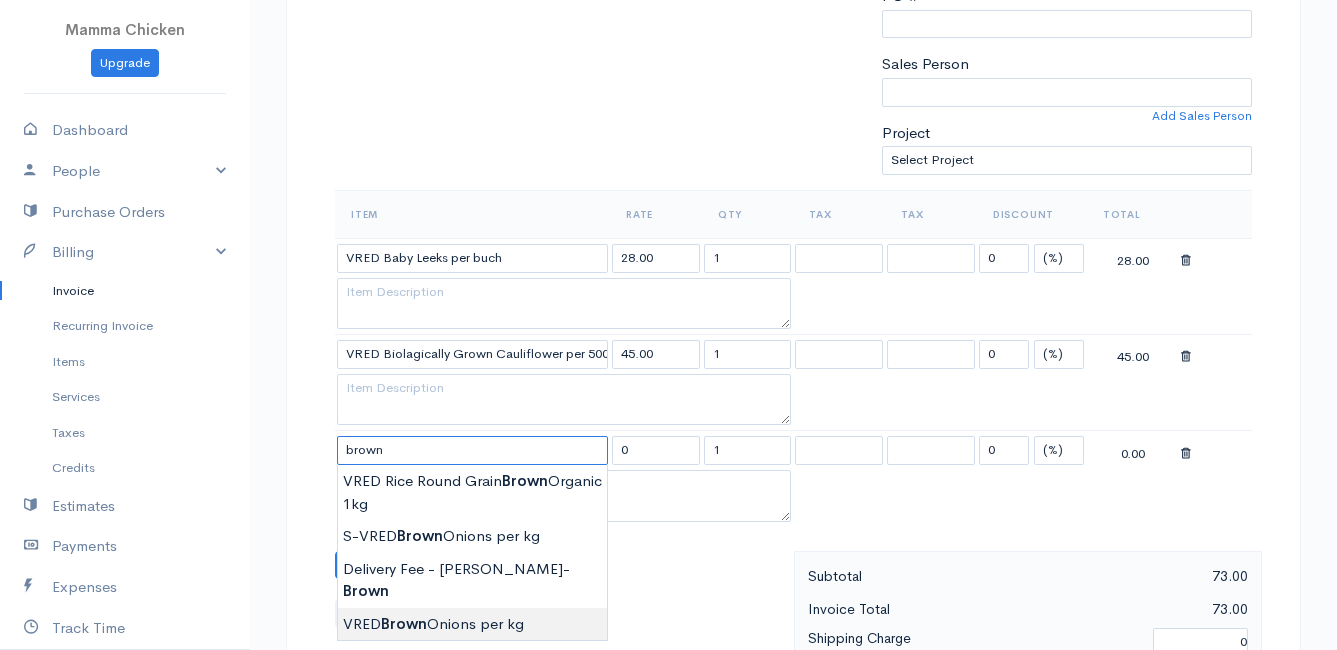 type on "VRED Brown Onions per kg" 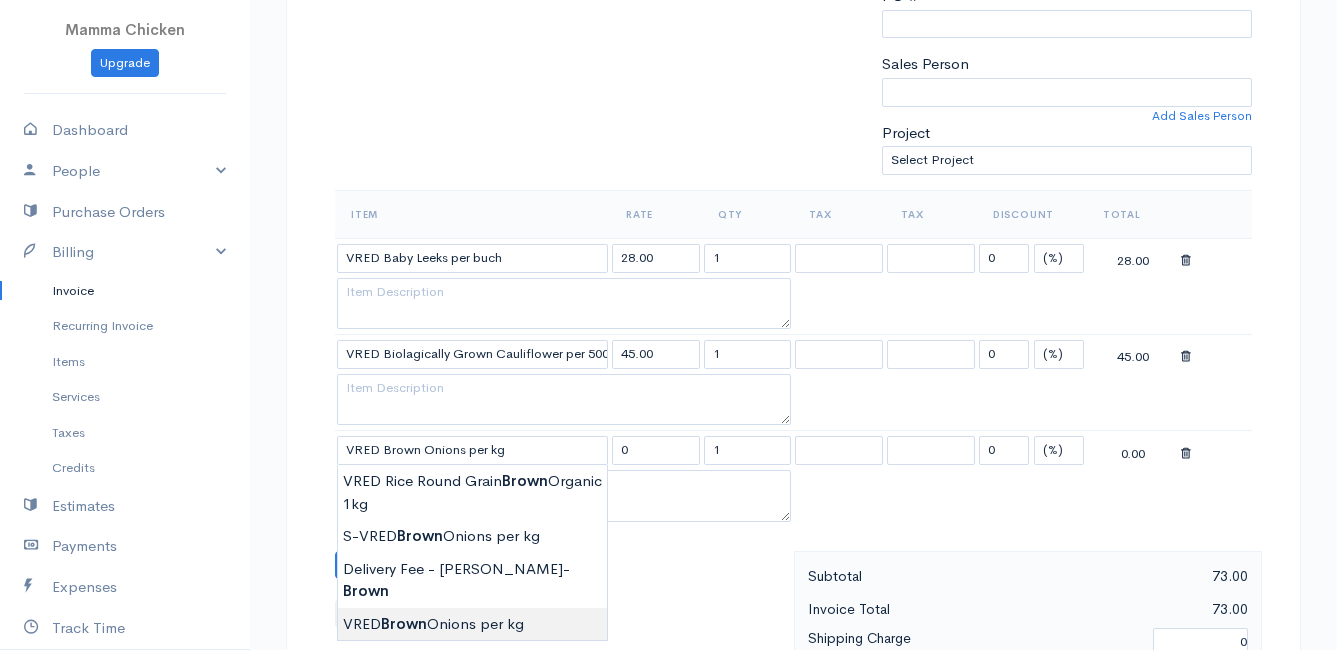 type on "29.00" 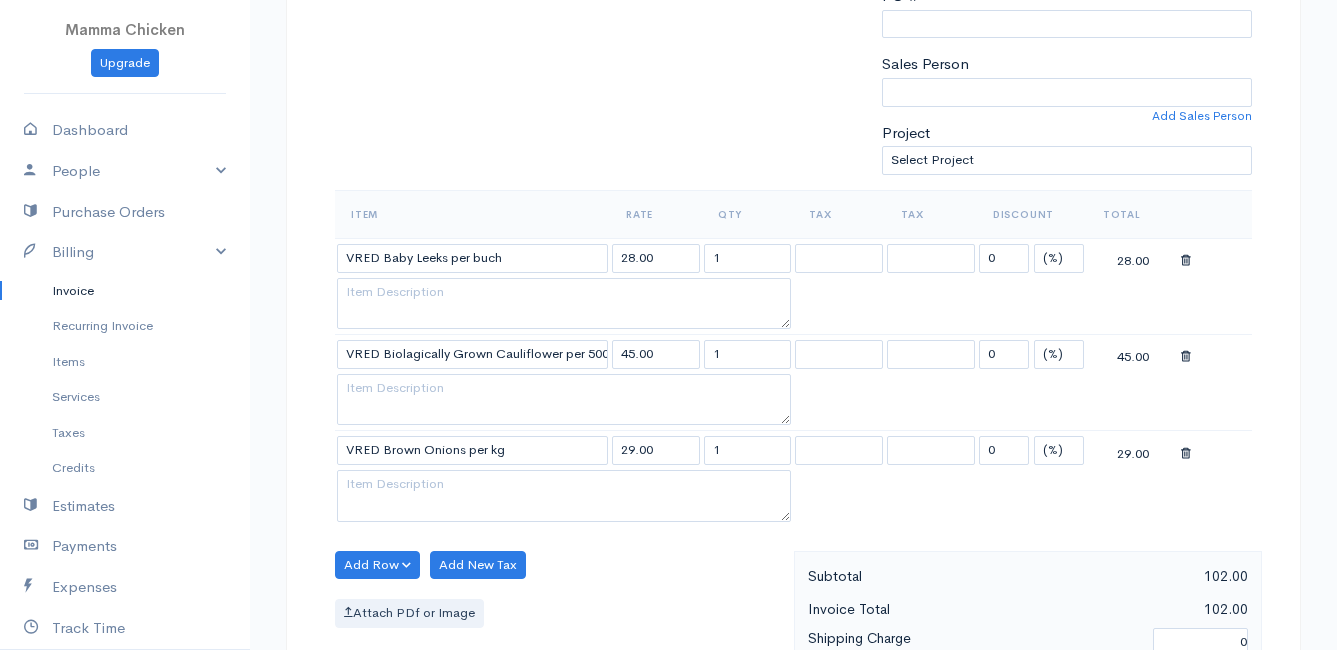 click on "Mamma Chicken
Upgrade
Dashboard
People
Clients
Vendors
Staff Users
Purchase Orders
Billing
Invoice
Recurring Invoice
Items
Services
Taxes
Credits
Estimates
Payments
Expenses
Track Time
Projects
Reports
Settings
My Organizations
Logout
Help
@CloudBooksApp 2022
Invoice
New Invoice
DRAFT To [PERSON_NAME] [GEOGRAPHIC_DATA] 7195 [Choose Country] [GEOGRAPHIC_DATA] [GEOGRAPHIC_DATA] [GEOGRAPHIC_DATA] [GEOGRAPHIC_DATA] [GEOGRAPHIC_DATA] [GEOGRAPHIC_DATA] [US_STATE] [GEOGRAPHIC_DATA] [GEOGRAPHIC_DATA] [GEOGRAPHIC_DATA] [GEOGRAPHIC_DATA] [GEOGRAPHIC_DATA] [PERSON_NAME]" at bounding box center (668, 460) 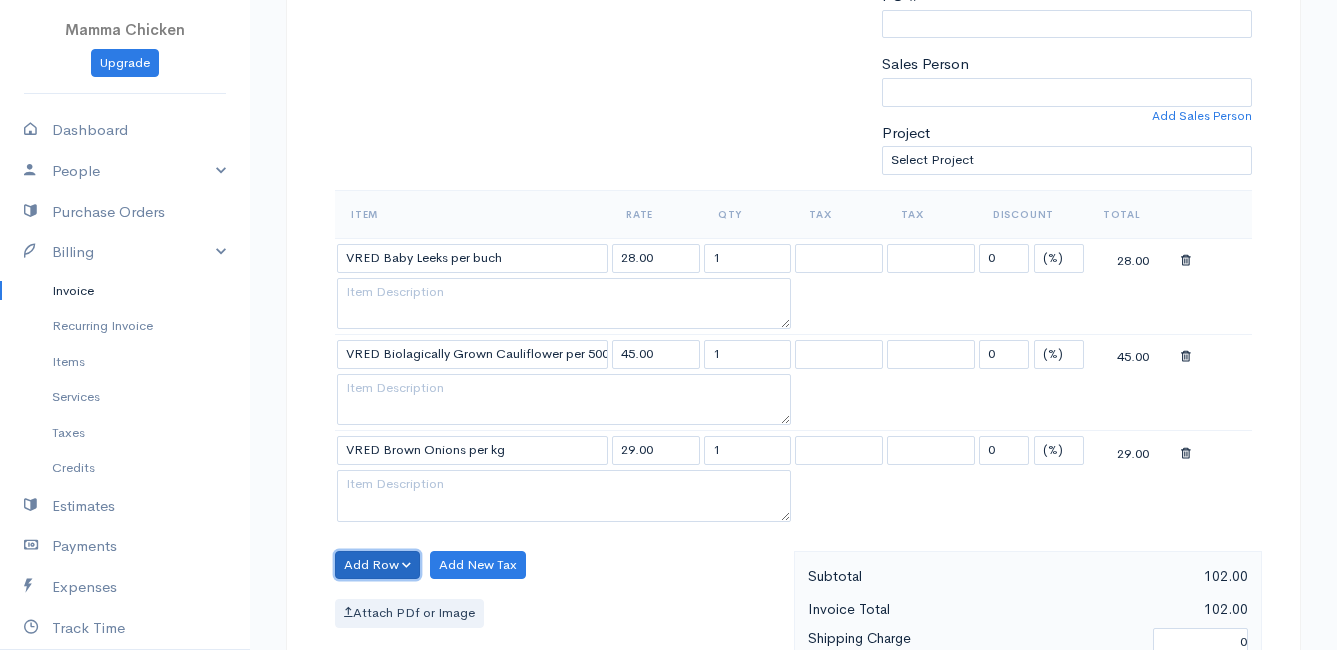 click on "Add Row" at bounding box center [377, 565] 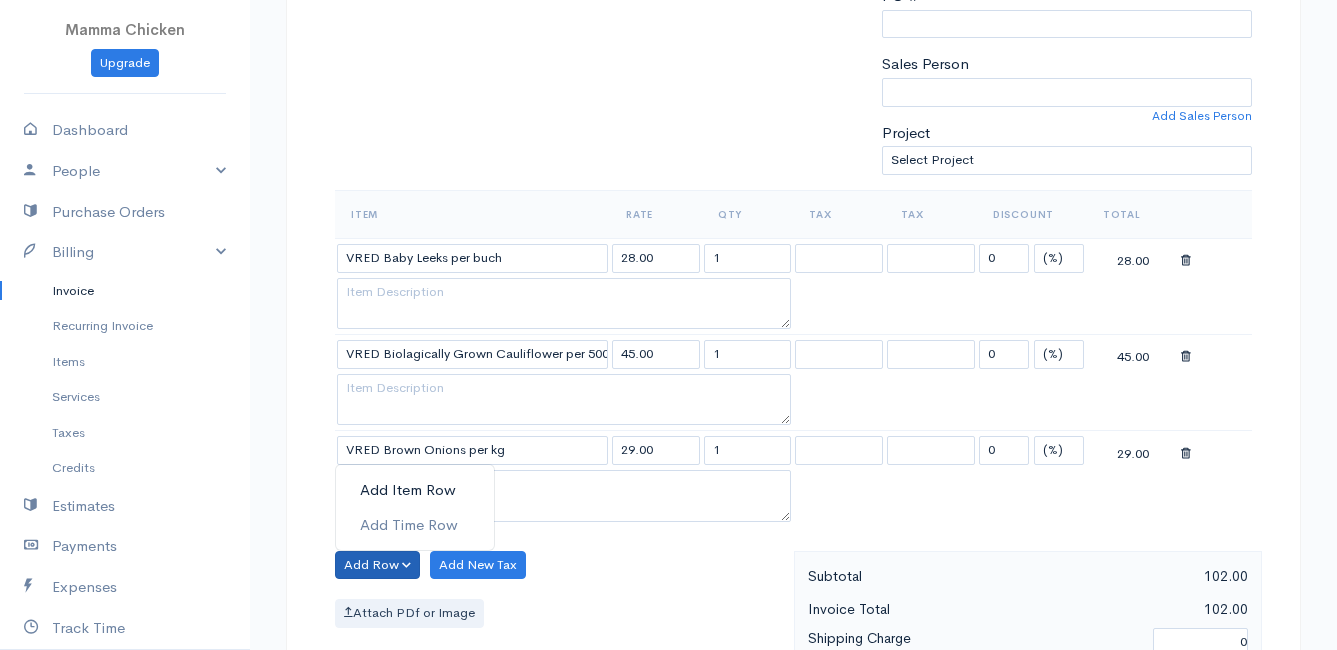 click on "Add Item Row" at bounding box center [415, 490] 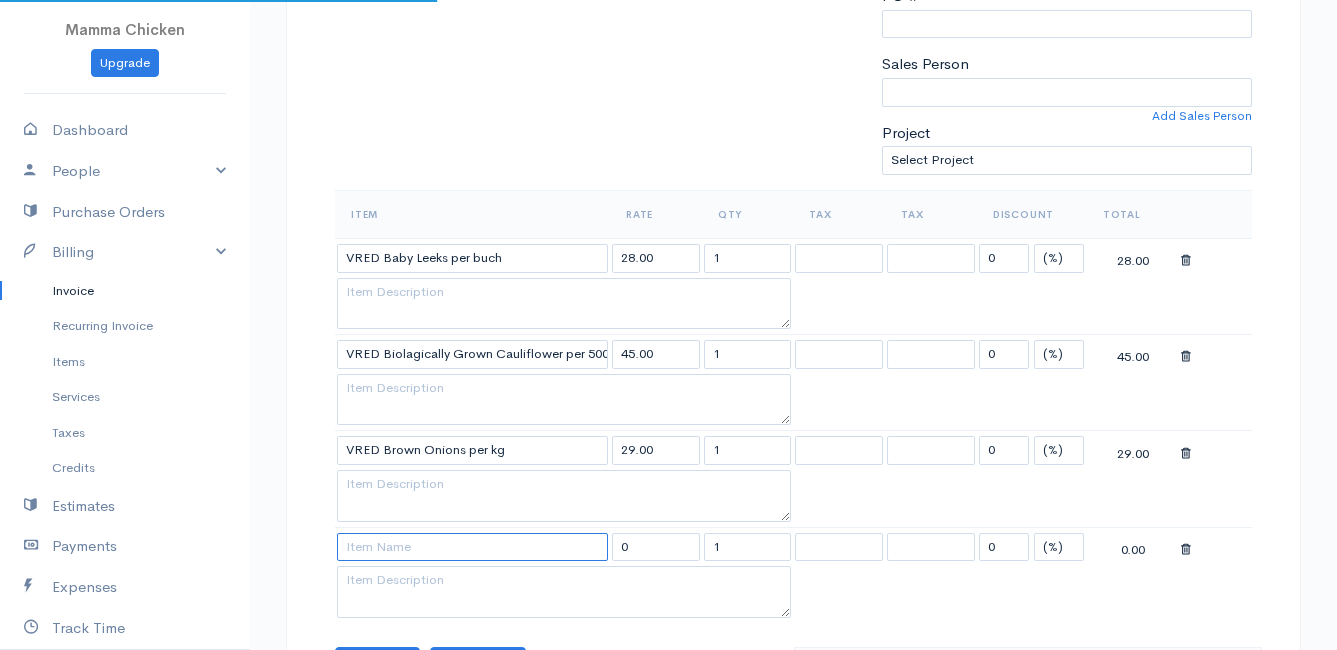 click at bounding box center (472, 547) 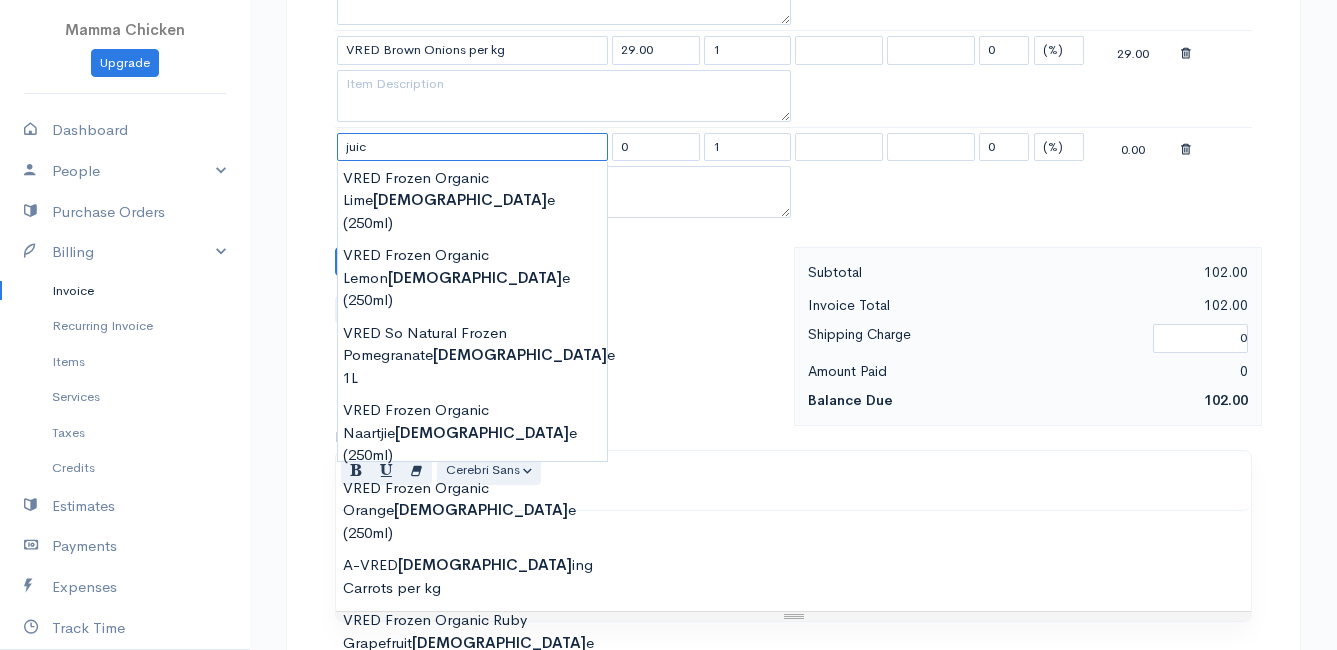 scroll, scrollTop: 800, scrollLeft: 0, axis: vertical 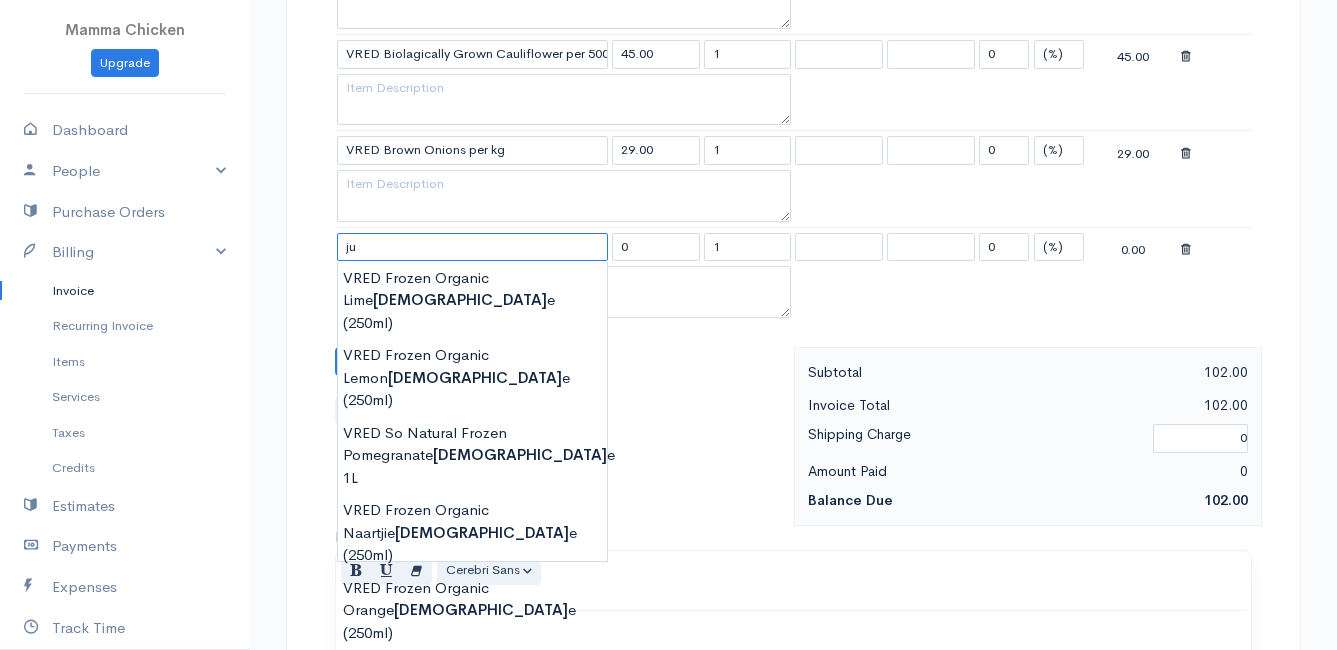 type on "j" 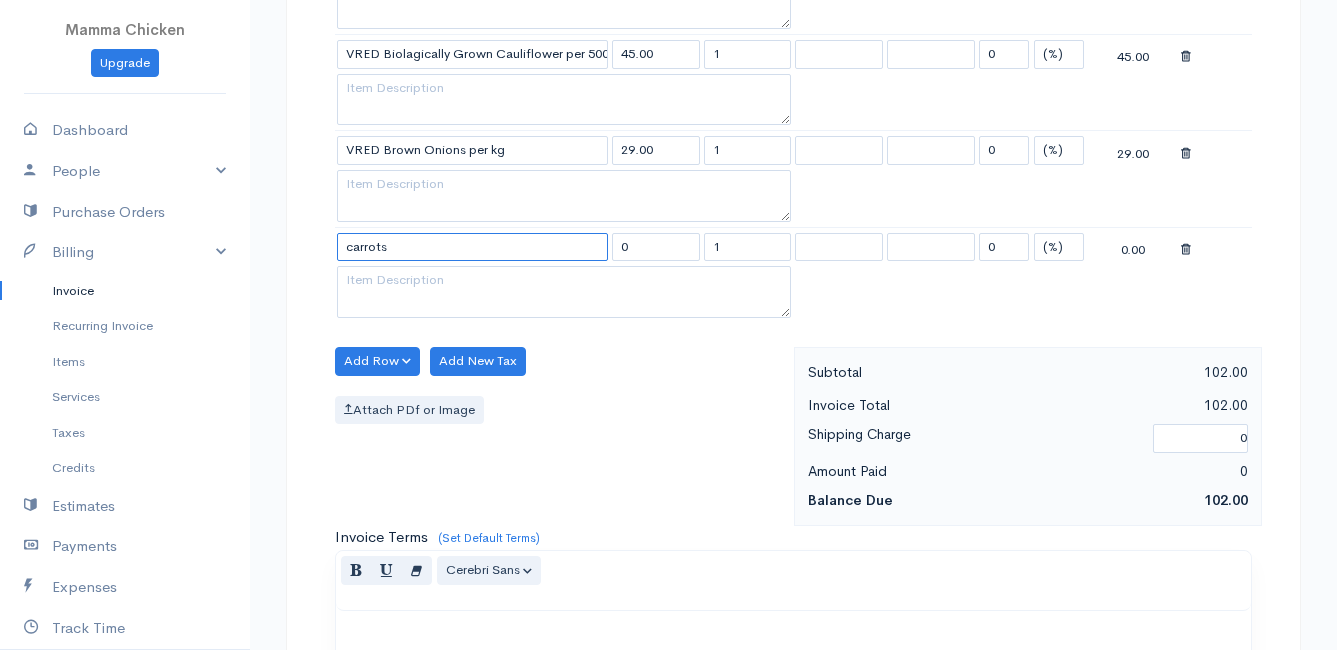 click on "carrots" at bounding box center (472, 247) 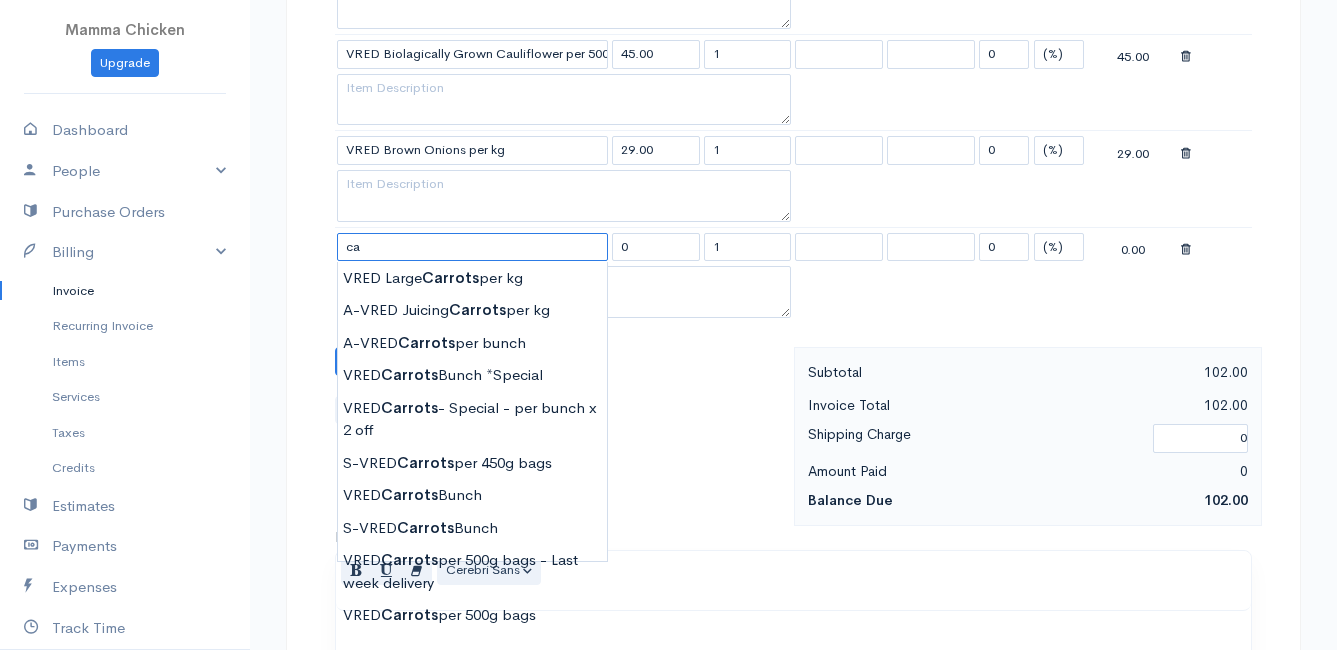 type on "c" 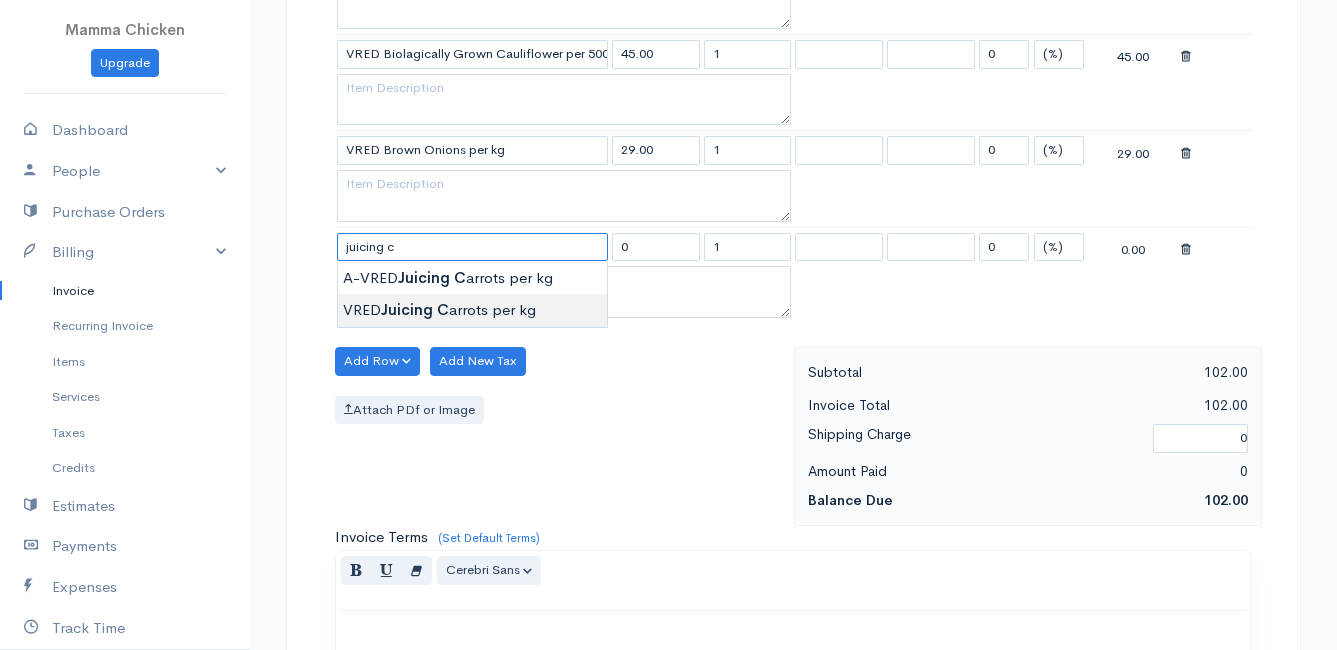 type on "VRED Juicing Carrots per kg" 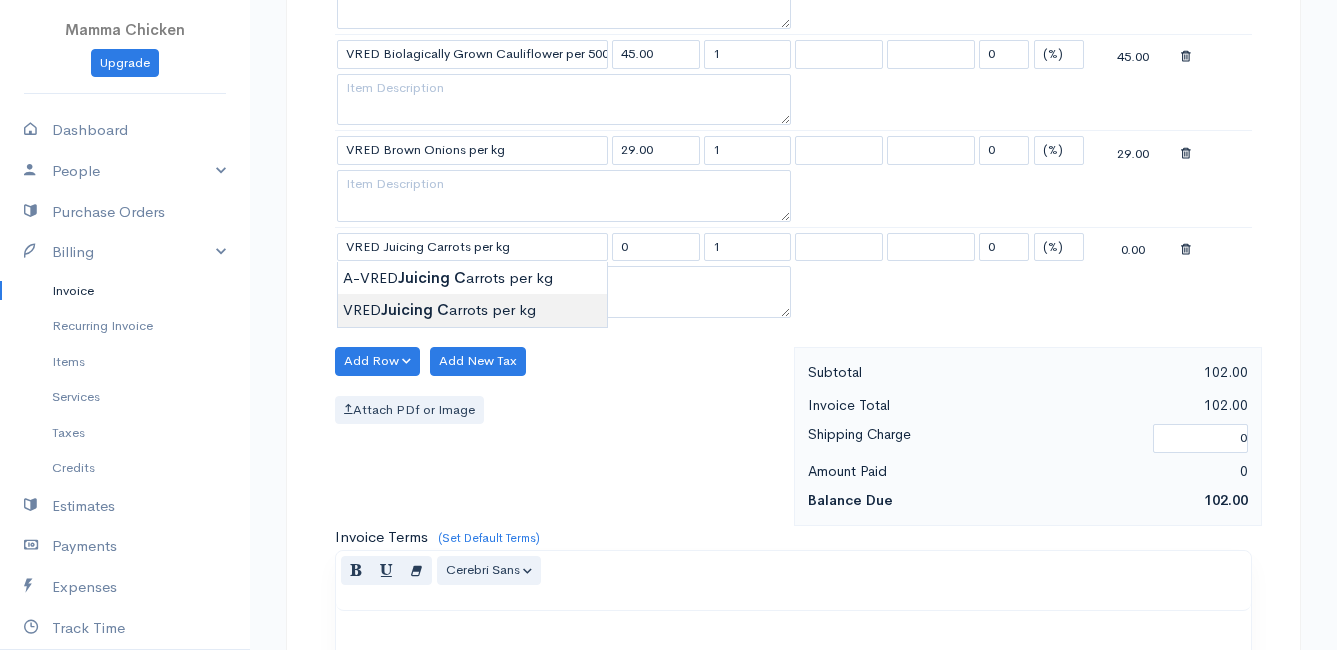 type on "23.00" 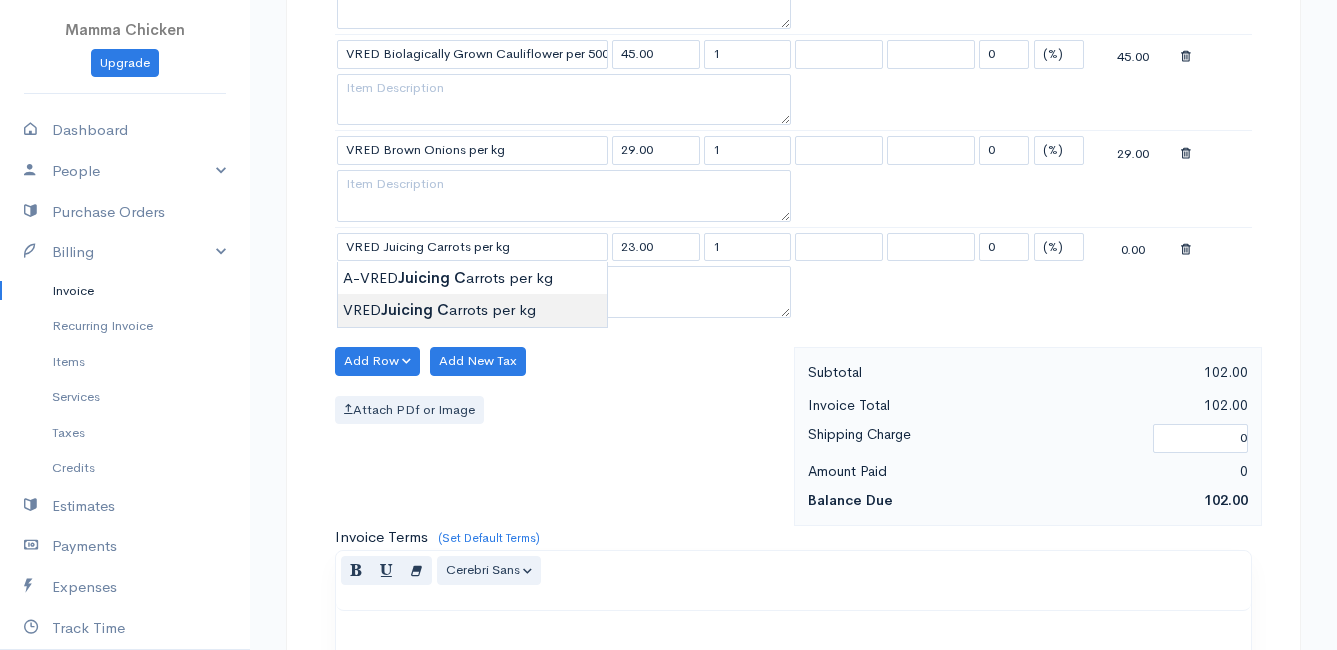 click on "Mamma Chicken
Upgrade
Dashboard
People
Clients
Vendors
Staff Users
Purchase Orders
Billing
Invoice
Recurring Invoice
Items
Services
Taxes
Credits
Estimates
Payments
Expenses
Track Time
Projects
Reports
Settings
My Organizations
Logout
Help
@CloudBooksApp 2022
Invoice
New Invoice
DRAFT To [PERSON_NAME] [GEOGRAPHIC_DATA] 7195 [Choose Country] [GEOGRAPHIC_DATA] [GEOGRAPHIC_DATA] [GEOGRAPHIC_DATA] [GEOGRAPHIC_DATA] [GEOGRAPHIC_DATA] [GEOGRAPHIC_DATA] [US_STATE] [GEOGRAPHIC_DATA] [GEOGRAPHIC_DATA] [GEOGRAPHIC_DATA] [GEOGRAPHIC_DATA] [GEOGRAPHIC_DATA] [PERSON_NAME]" at bounding box center [668, 208] 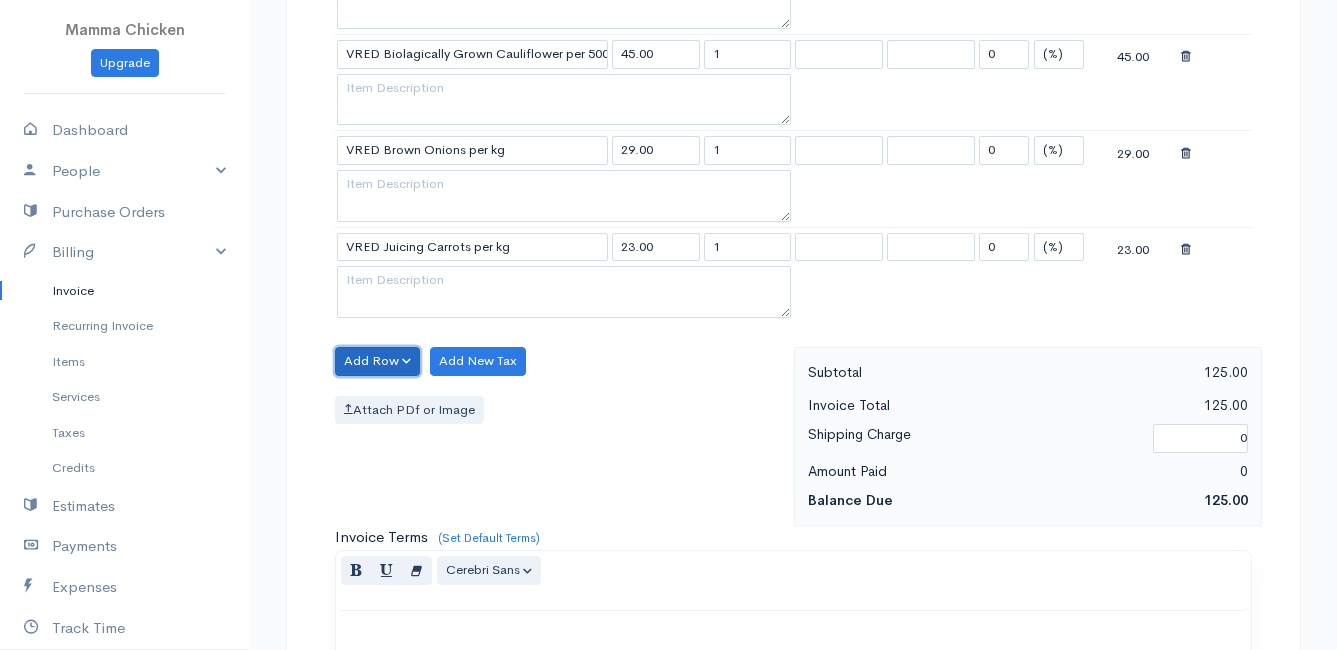 click on "Add Row" at bounding box center [377, 361] 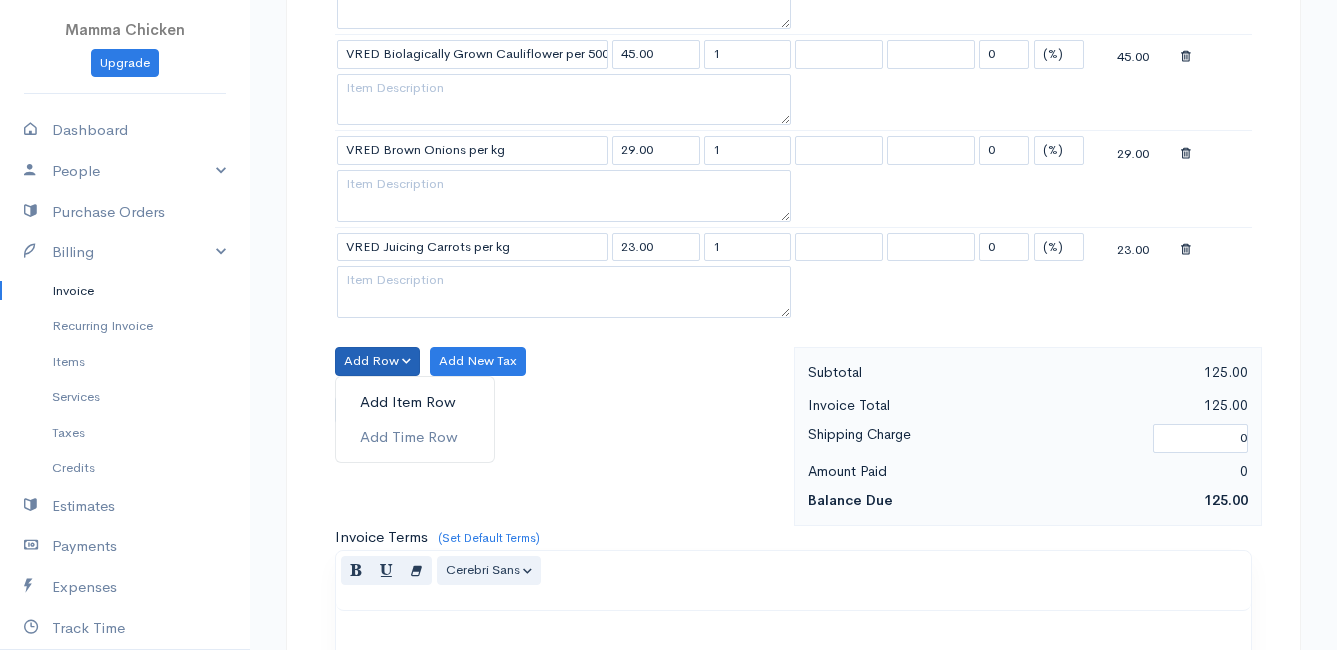 click on "Add Item Row" at bounding box center (415, 402) 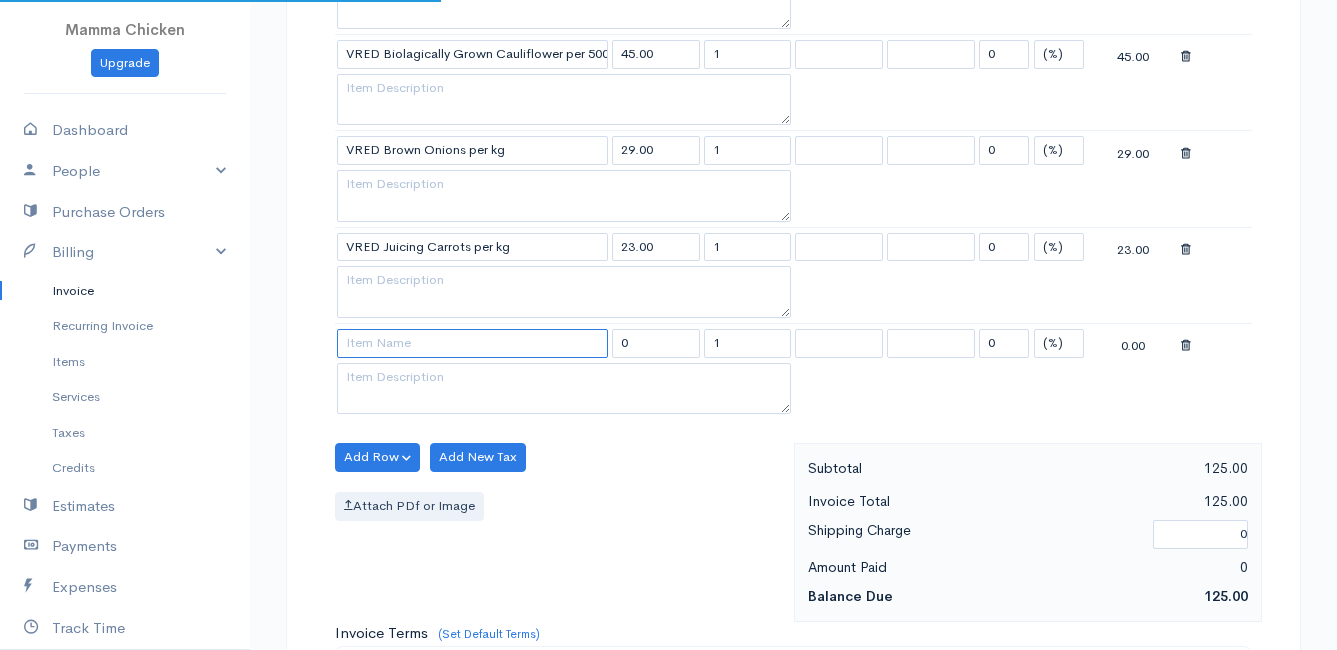 click at bounding box center [472, 343] 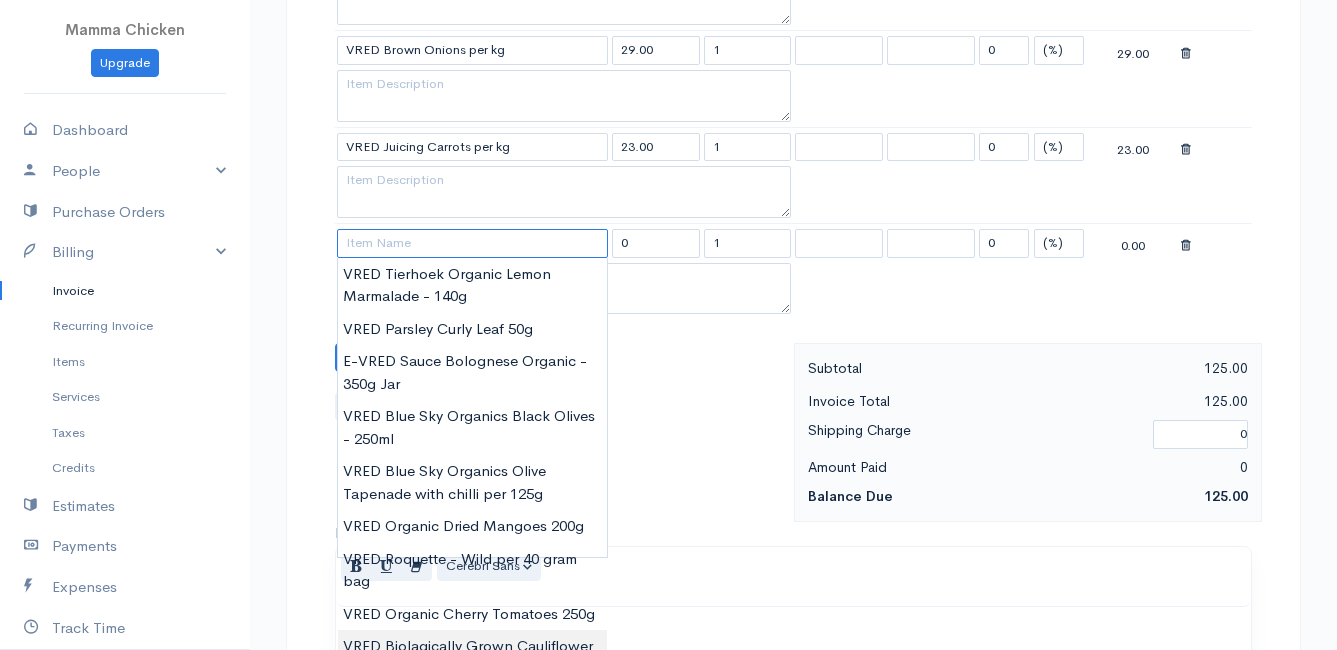 scroll, scrollTop: 1000, scrollLeft: 0, axis: vertical 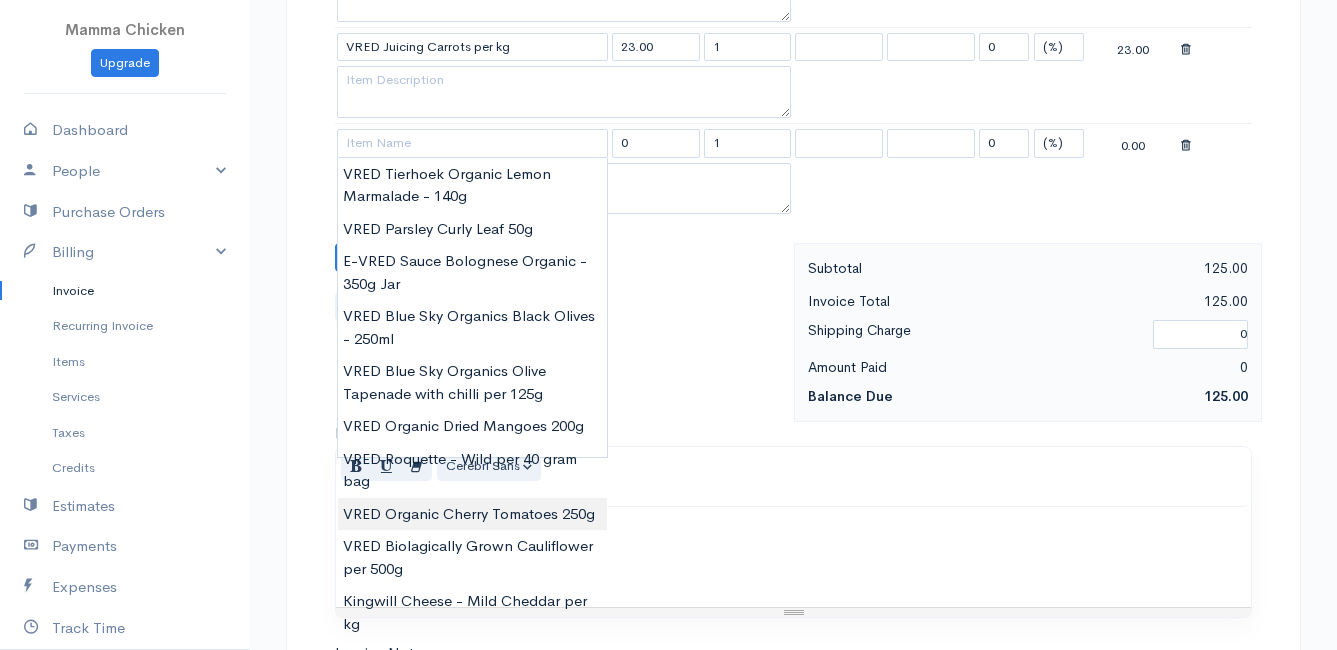type on "VRED Organic Cherry Tomatoes 250g" 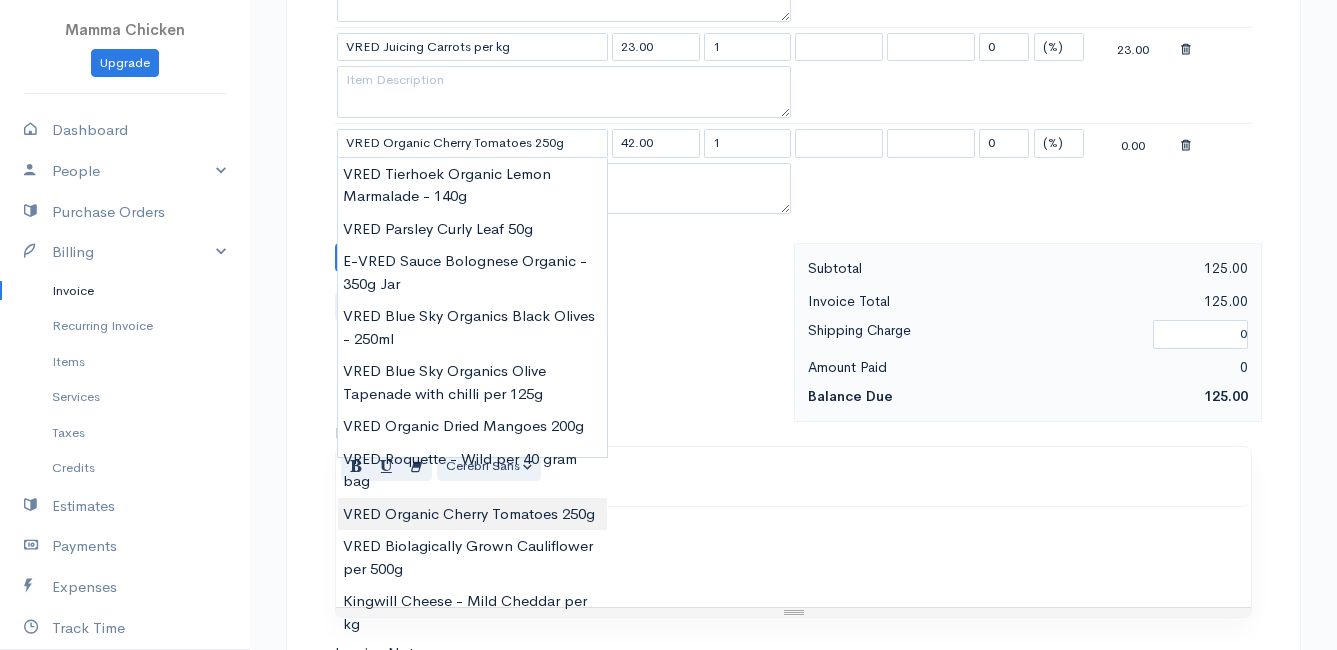 click on "Mamma Chicken
Upgrade
Dashboard
People
Clients
Vendors
Staff Users
Purchase Orders
Billing
Invoice
Recurring Invoice
Items
Services
Taxes
Credits
Estimates
Payments
Expenses
Track Time
Projects
Reports
Settings
My Organizations
Logout
Help
@CloudBooksApp 2022
Invoice
New Invoice
DRAFT To [PERSON_NAME] [GEOGRAPHIC_DATA] 7195 [Choose Country] [GEOGRAPHIC_DATA] [GEOGRAPHIC_DATA] [GEOGRAPHIC_DATA] [GEOGRAPHIC_DATA] [GEOGRAPHIC_DATA] [GEOGRAPHIC_DATA] [US_STATE] [GEOGRAPHIC_DATA] [GEOGRAPHIC_DATA] [GEOGRAPHIC_DATA] [GEOGRAPHIC_DATA] [GEOGRAPHIC_DATA] [PERSON_NAME]" at bounding box center [668, 57] 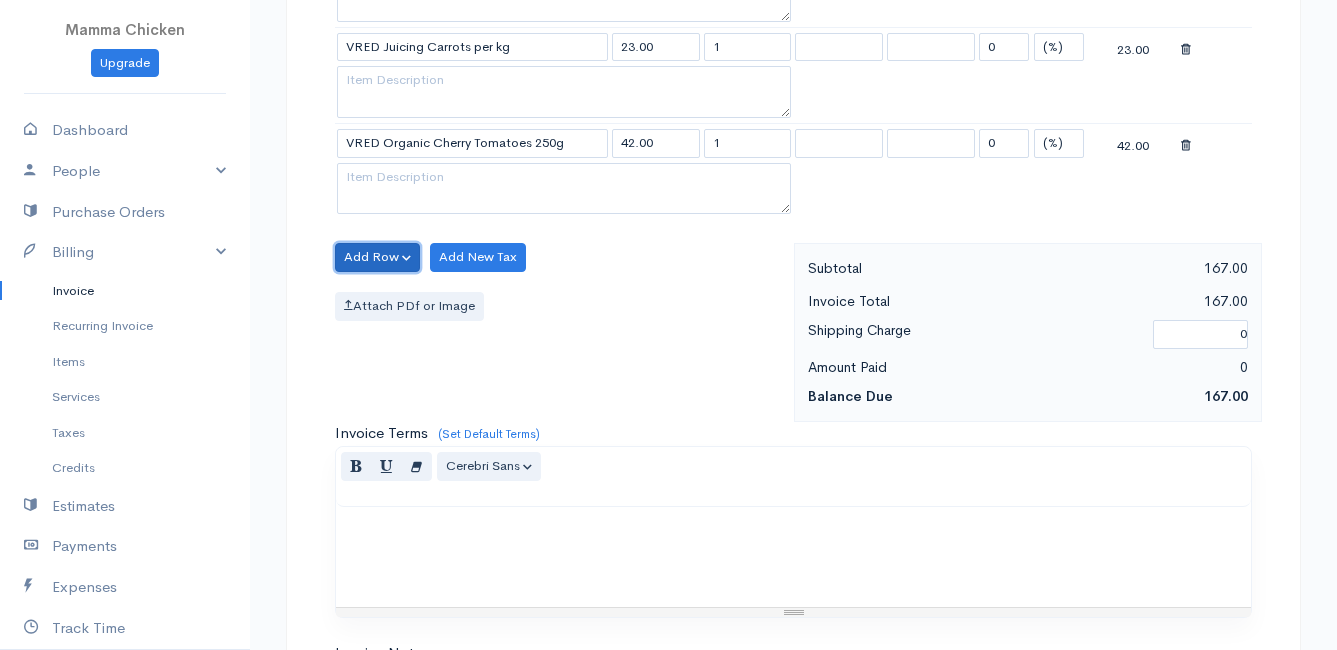 click on "Add Row" at bounding box center (377, 257) 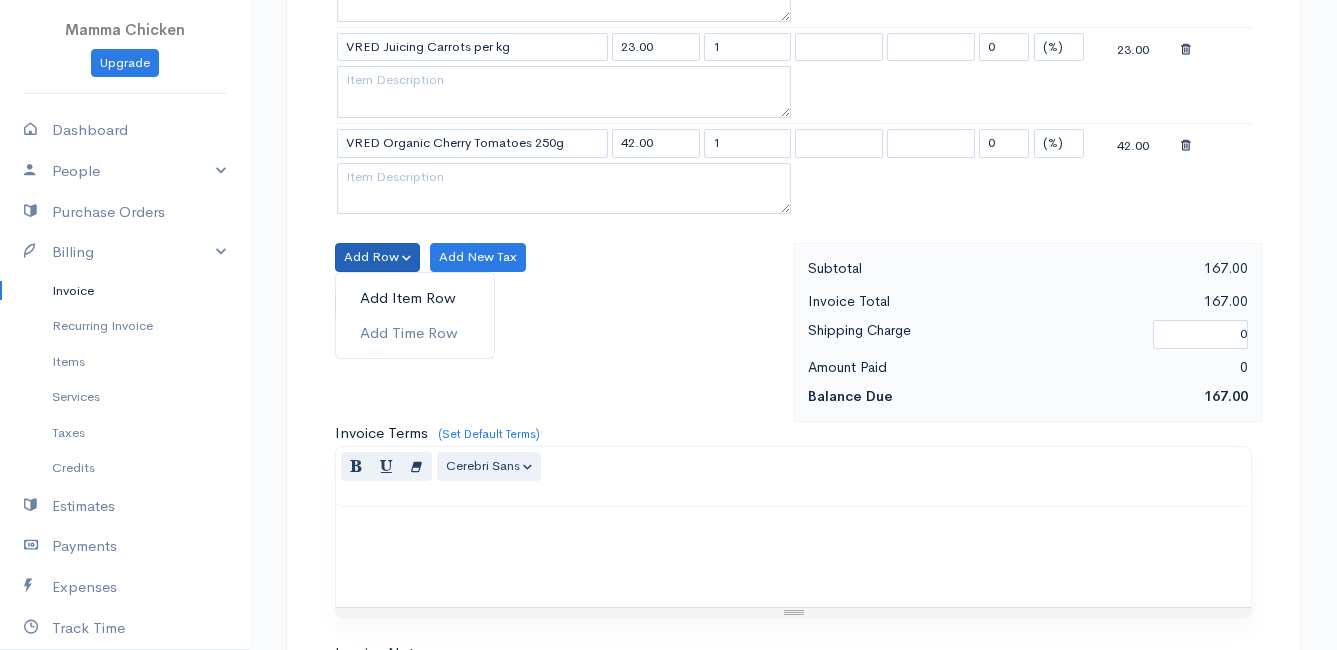 click on "Add Item Row" at bounding box center (415, 298) 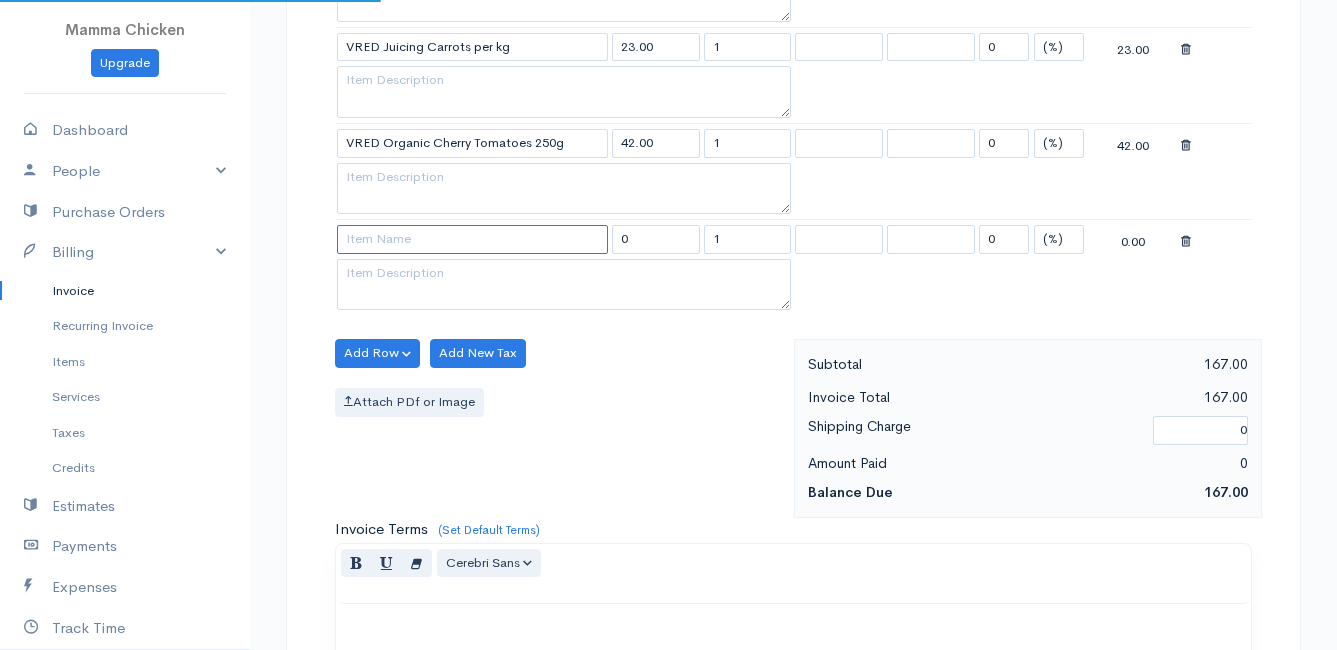 click at bounding box center (472, 239) 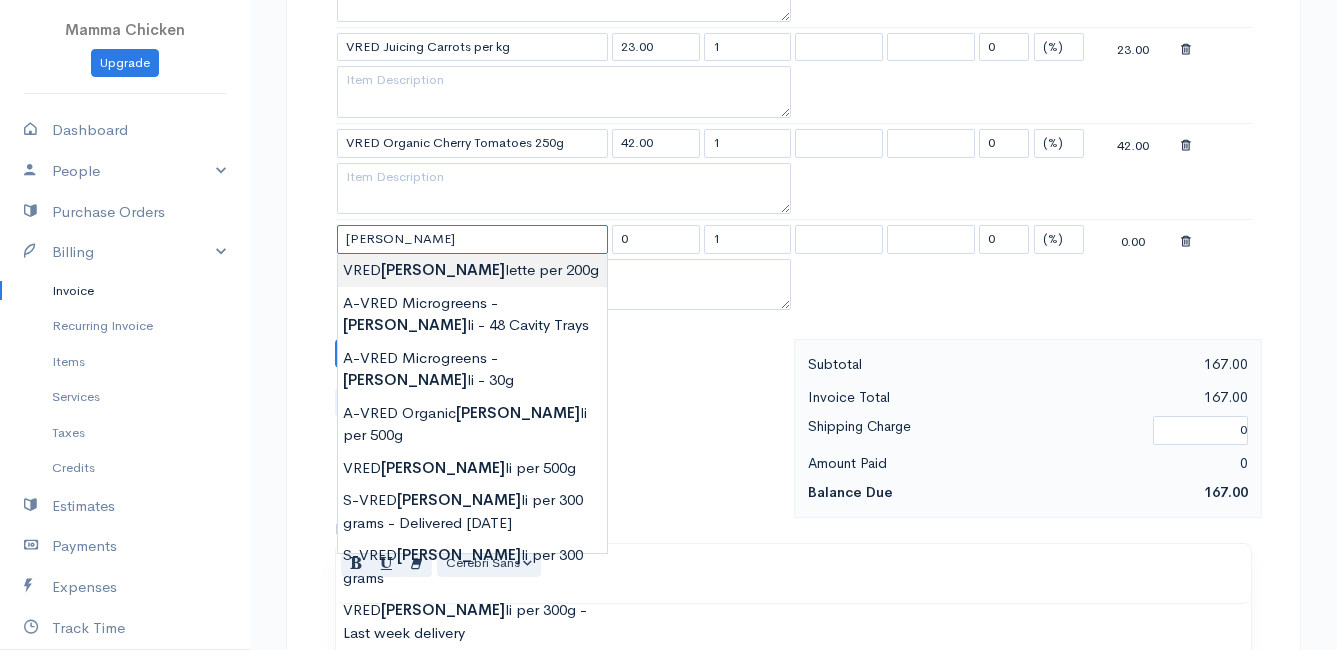 type on "VRED Broccolette per 200g" 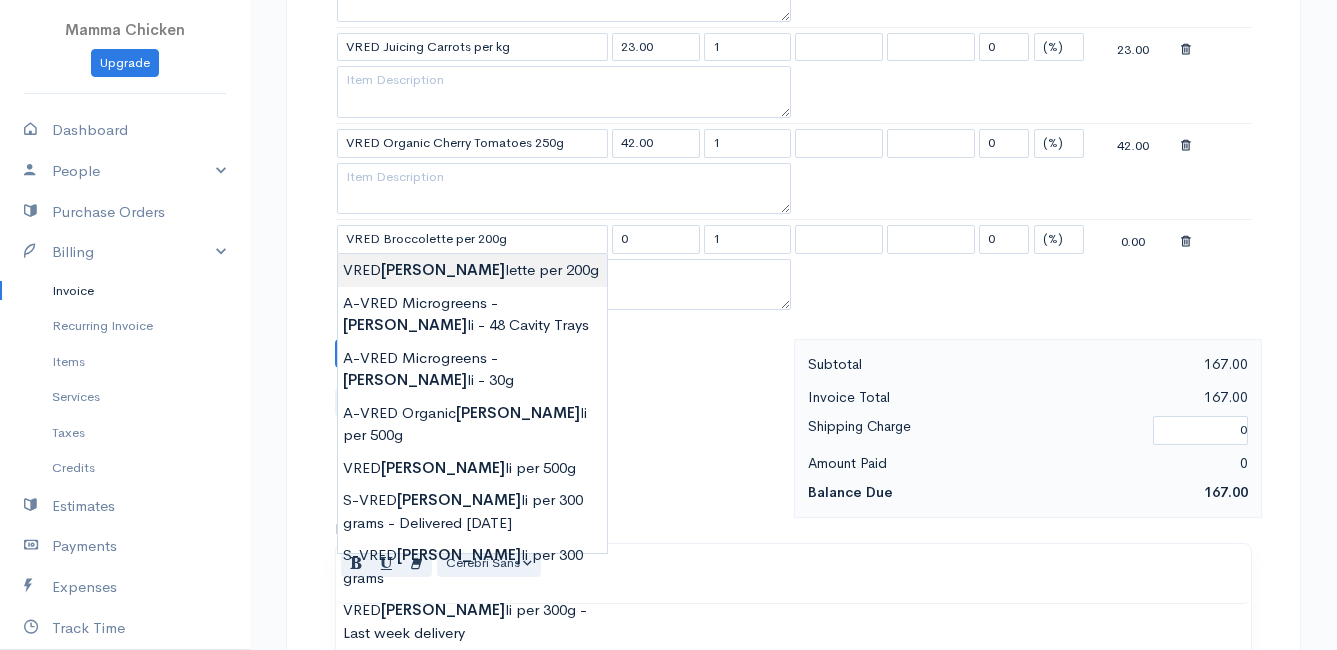 type on "44.00" 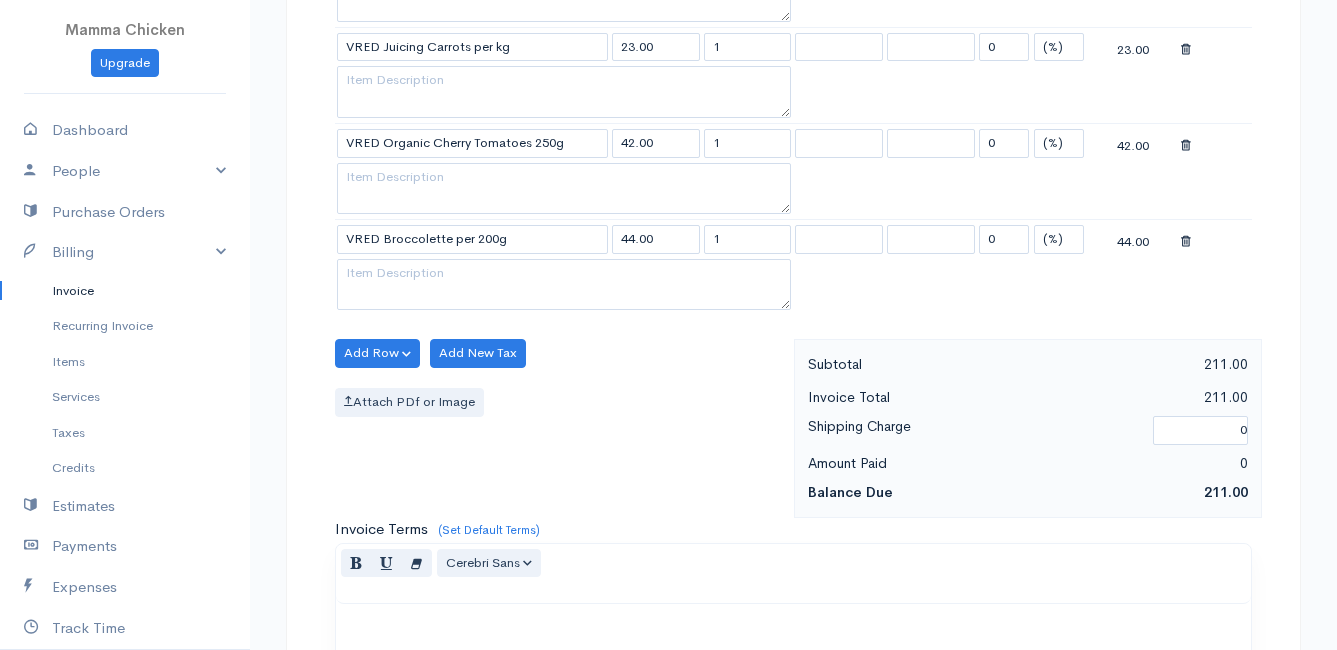 click on "Mamma Chicken
Upgrade
Dashboard
People
Clients
Vendors
Staff Users
Purchase Orders
Billing
Invoice
Recurring Invoice
Items
Services
Taxes
Credits
Estimates
Payments
Expenses
Track Time
Projects
Reports
Settings
My Organizations
Logout
Help
@CloudBooksApp 2022
Invoice
New Invoice
DRAFT To [PERSON_NAME] [GEOGRAPHIC_DATA] 7195 [Choose Country] [GEOGRAPHIC_DATA] [GEOGRAPHIC_DATA] [GEOGRAPHIC_DATA] [GEOGRAPHIC_DATA] [GEOGRAPHIC_DATA] [GEOGRAPHIC_DATA] [US_STATE] [GEOGRAPHIC_DATA] [GEOGRAPHIC_DATA] [GEOGRAPHIC_DATA] [GEOGRAPHIC_DATA] [GEOGRAPHIC_DATA] [PERSON_NAME]" at bounding box center [668, 105] 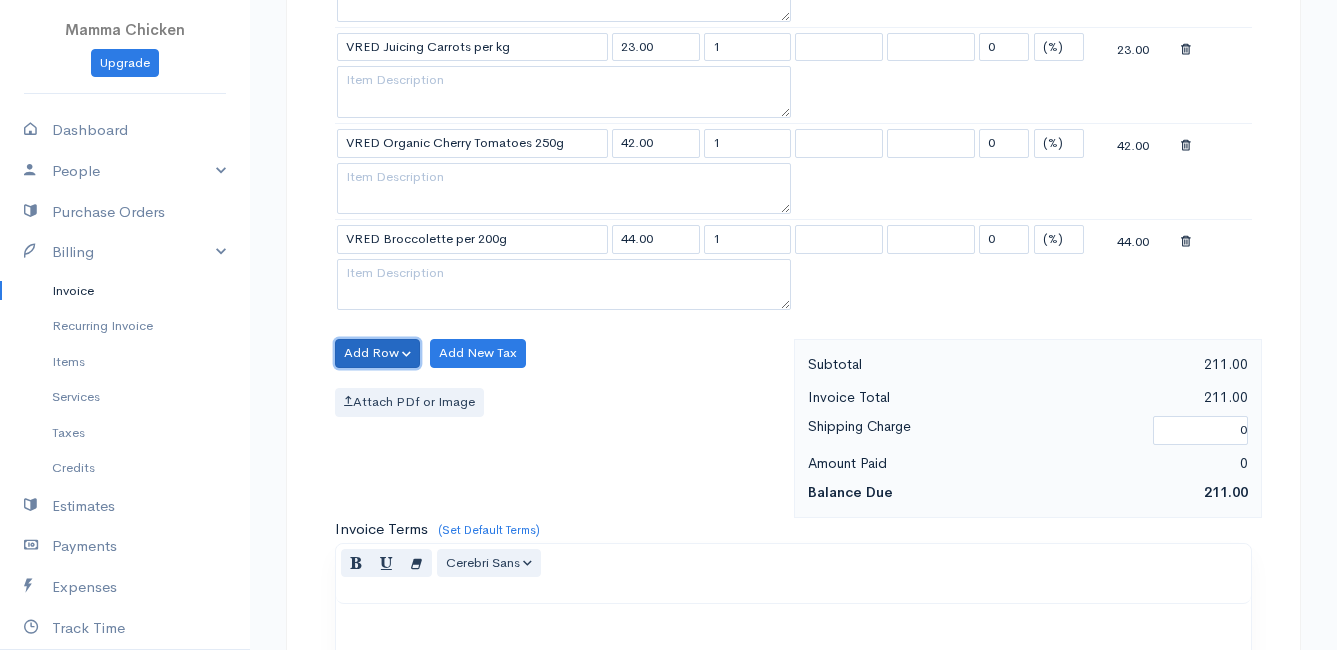 click on "Add Row" at bounding box center [377, 353] 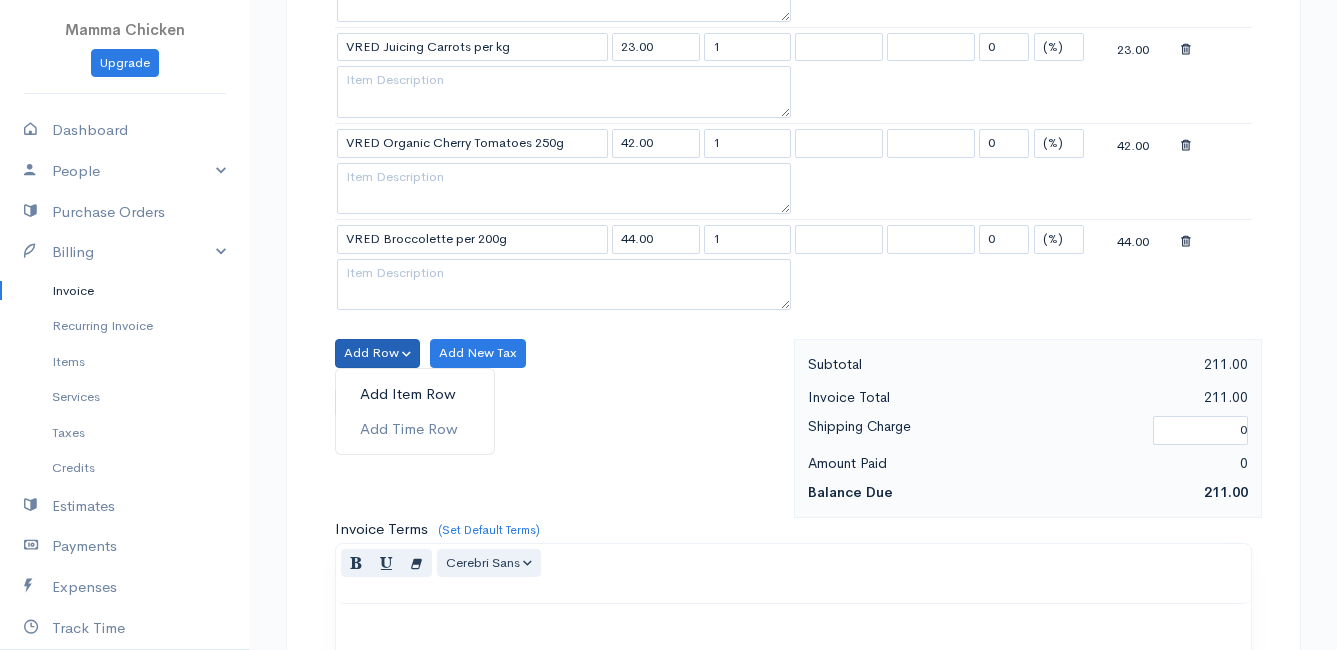 click on "Add Item Row" at bounding box center [415, 394] 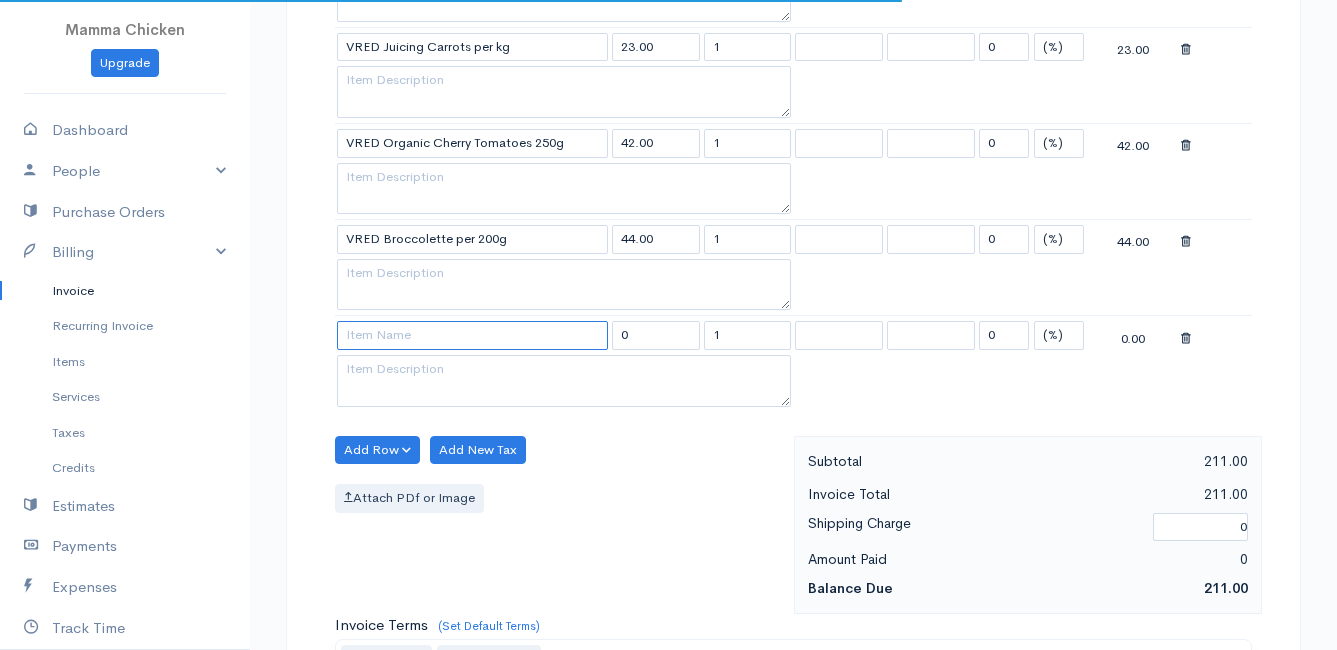 click at bounding box center [472, 335] 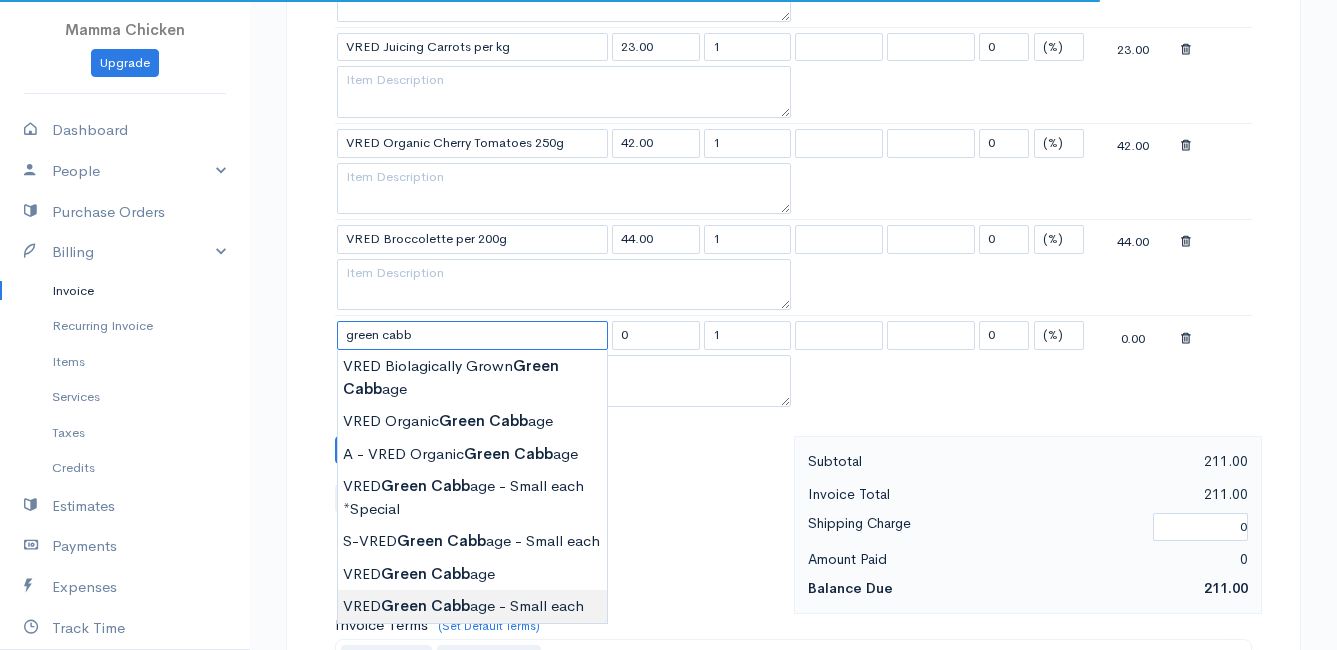 scroll, scrollTop: 1100, scrollLeft: 0, axis: vertical 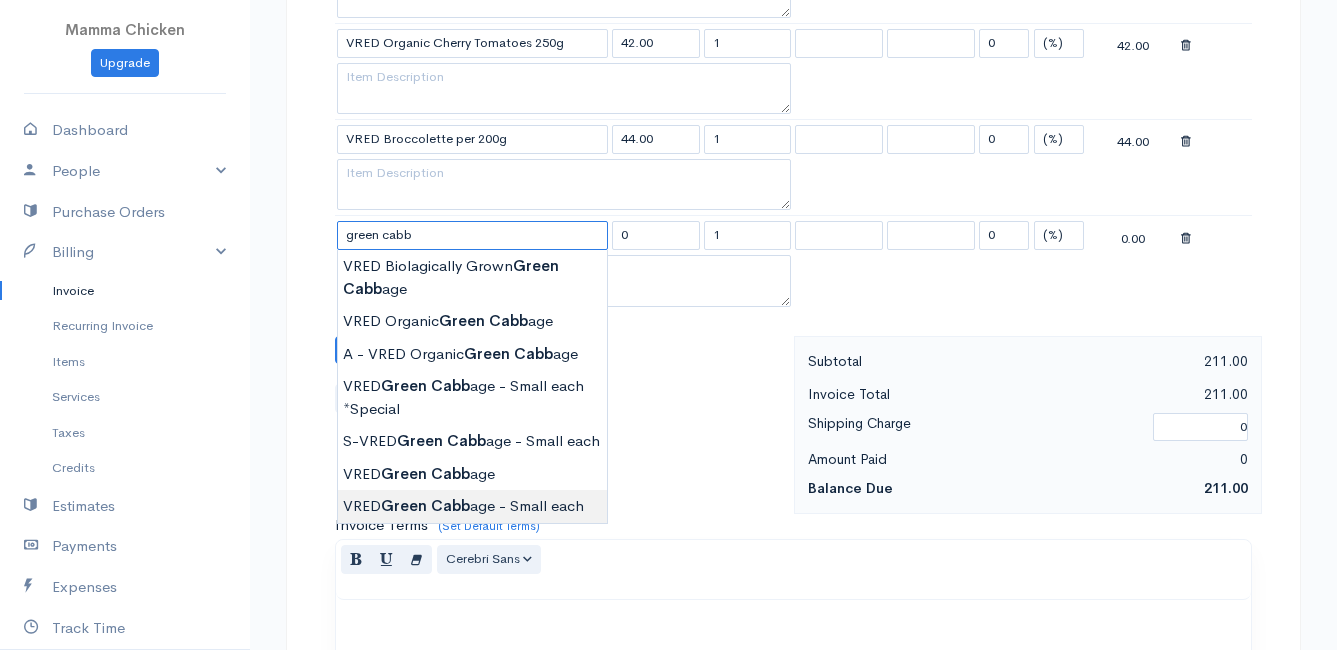 type on "VRED Green Cabbage - Small each" 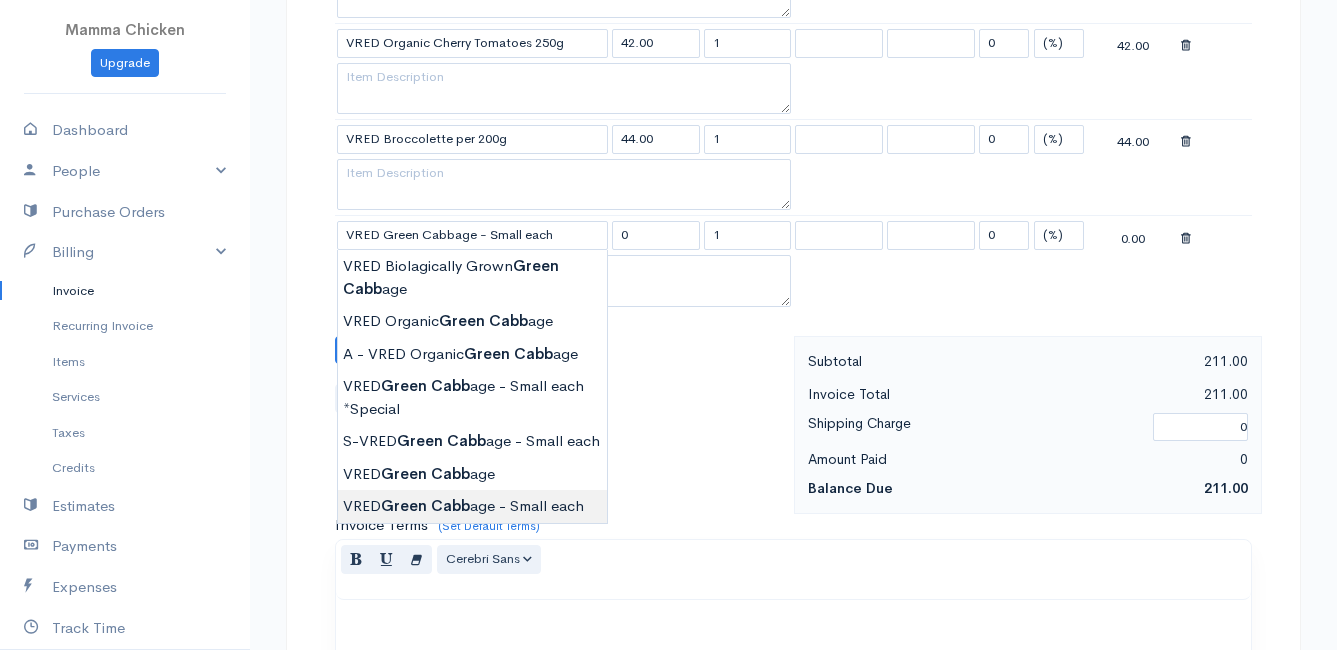 type on "30.00" 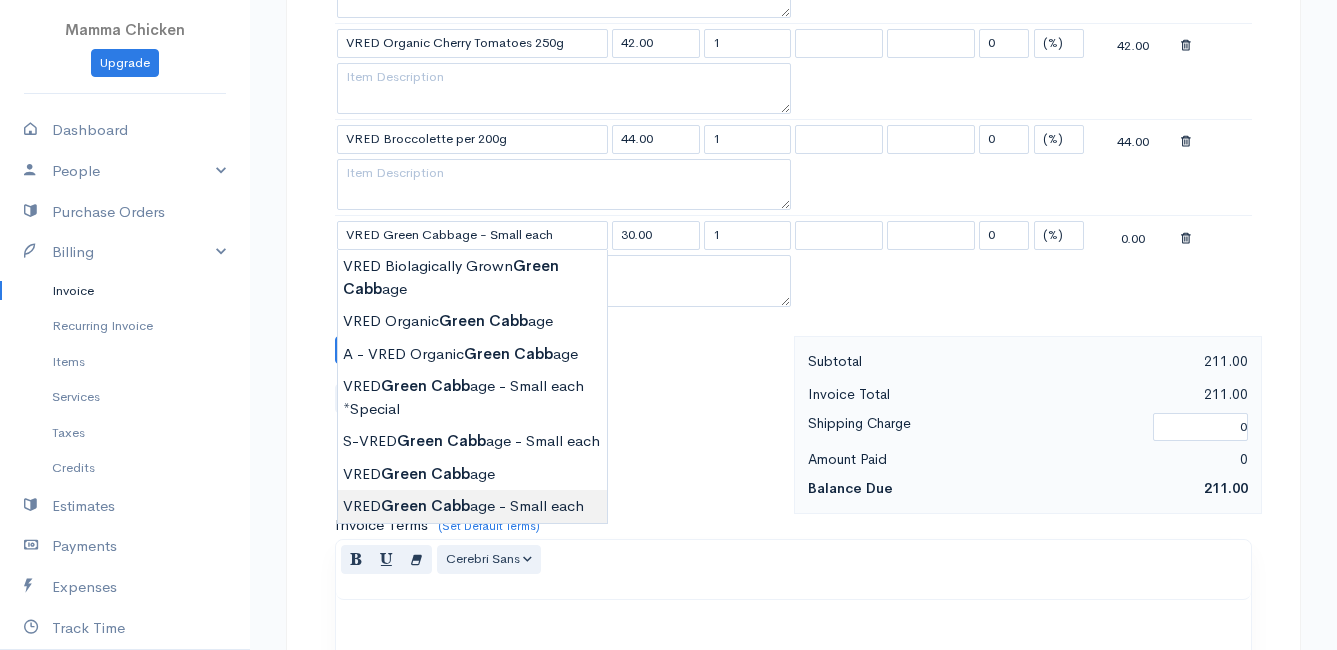 click on "Mamma Chicken
Upgrade
Dashboard
People
Clients
Vendors
Staff Users
Purchase Orders
Billing
Invoice
Recurring Invoice
Items
Services
Taxes
Credits
Estimates
Payments
Expenses
Track Time
Projects
Reports
Settings
My Organizations
Logout
Help
@CloudBooksApp 2022
Invoice
New Invoice
DRAFT To [PERSON_NAME] [GEOGRAPHIC_DATA] 7195 [Choose Country] [GEOGRAPHIC_DATA] [GEOGRAPHIC_DATA] [GEOGRAPHIC_DATA] [GEOGRAPHIC_DATA] [GEOGRAPHIC_DATA] [GEOGRAPHIC_DATA] [US_STATE] [GEOGRAPHIC_DATA] [GEOGRAPHIC_DATA] [GEOGRAPHIC_DATA] [GEOGRAPHIC_DATA] [GEOGRAPHIC_DATA] [PERSON_NAME]" at bounding box center (668, 53) 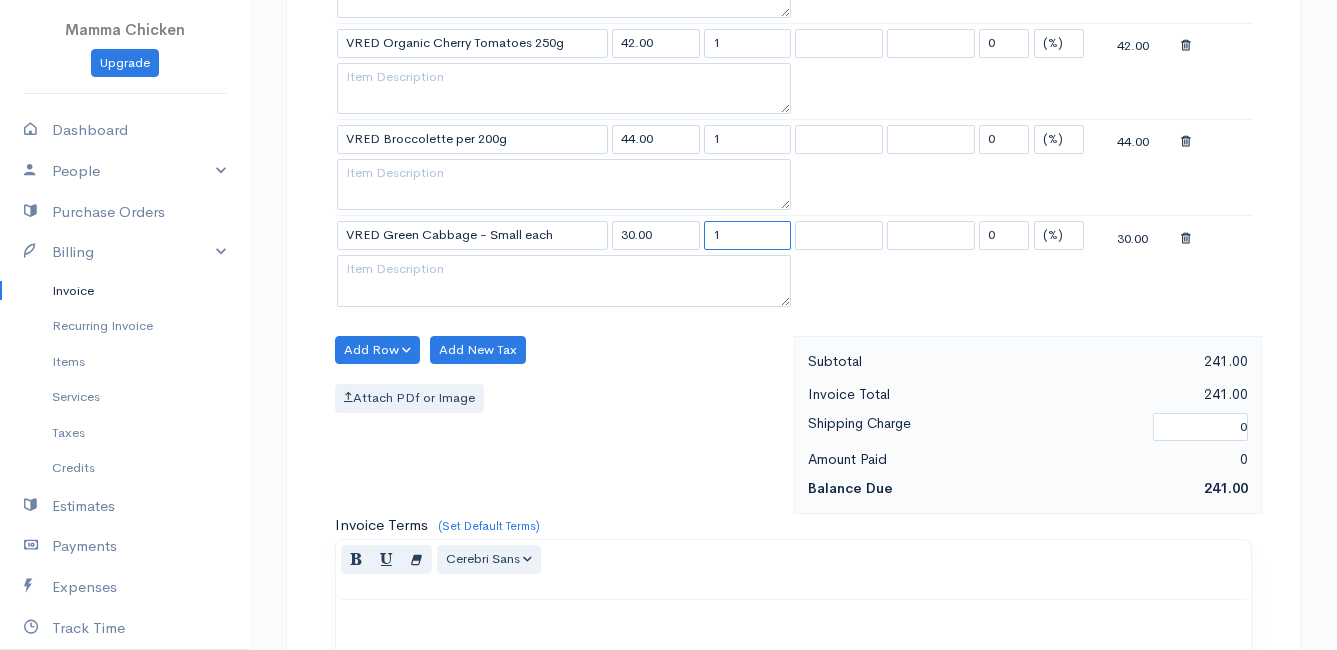 drag, startPoint x: 737, startPoint y: 240, endPoint x: 688, endPoint y: 239, distance: 49.010204 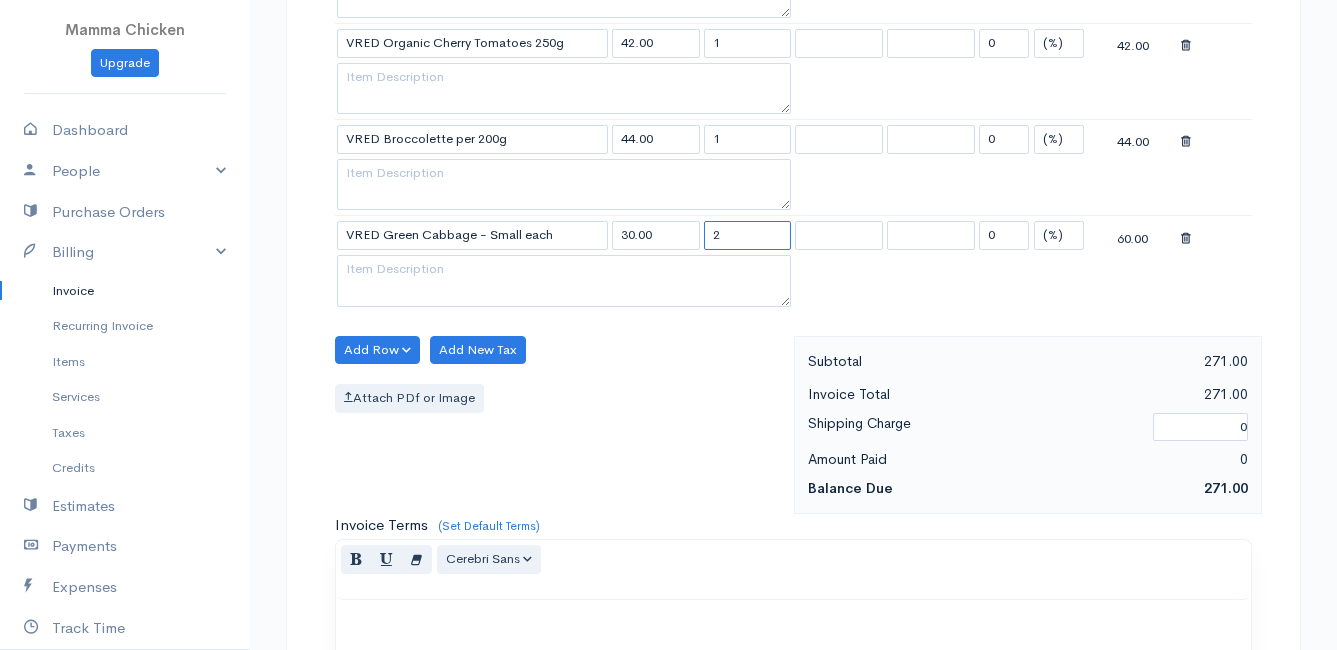 type on "2" 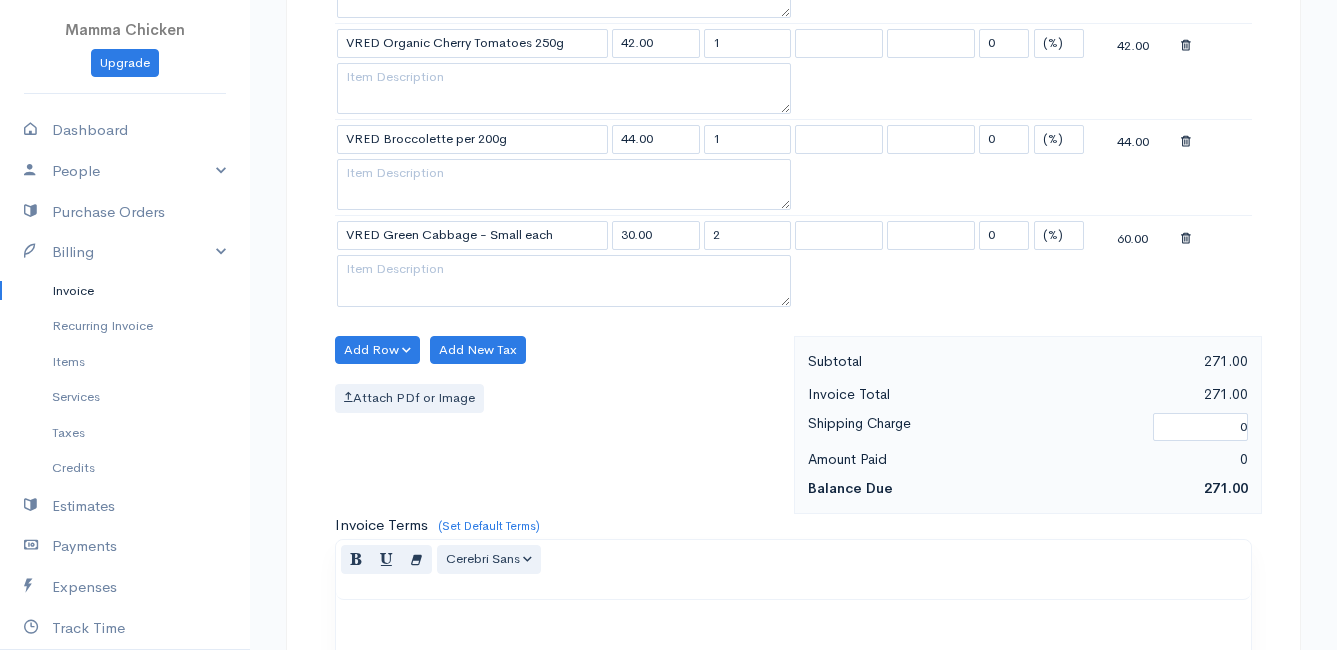 click on "Add Row Add Item Row Add Time Row Add New Tax                          Attach PDf or Image" at bounding box center (559, 425) 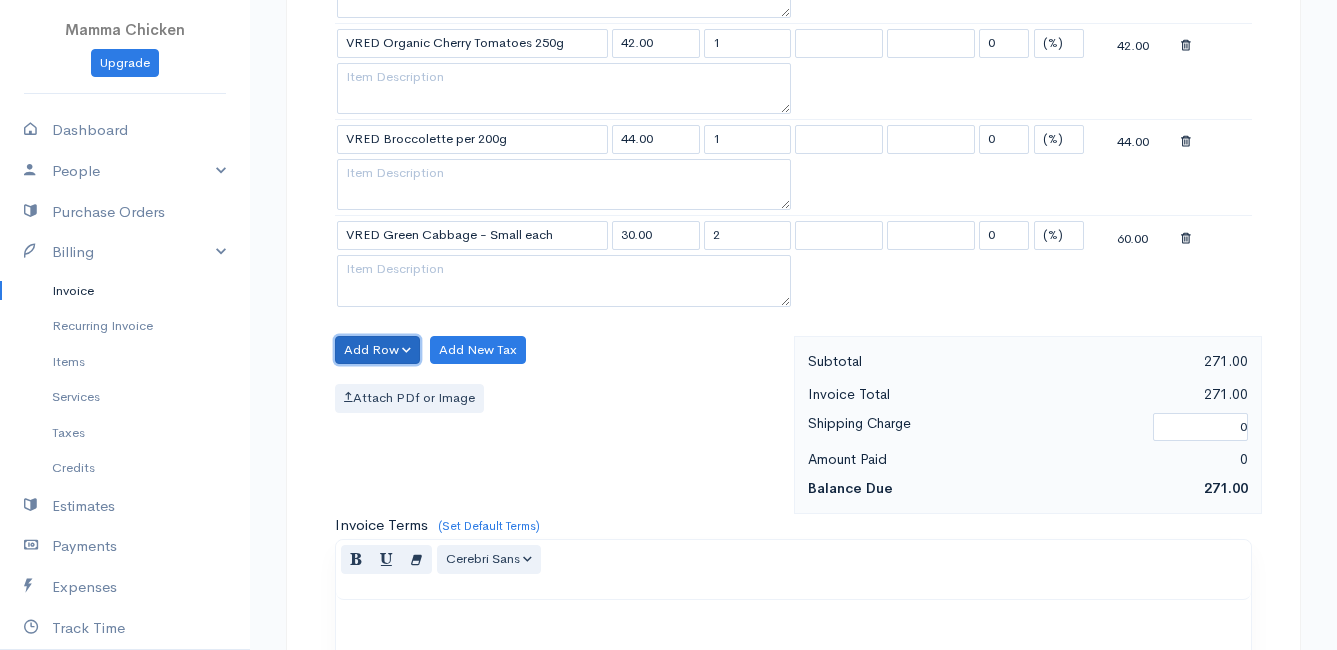click on "Add Row" at bounding box center [377, 350] 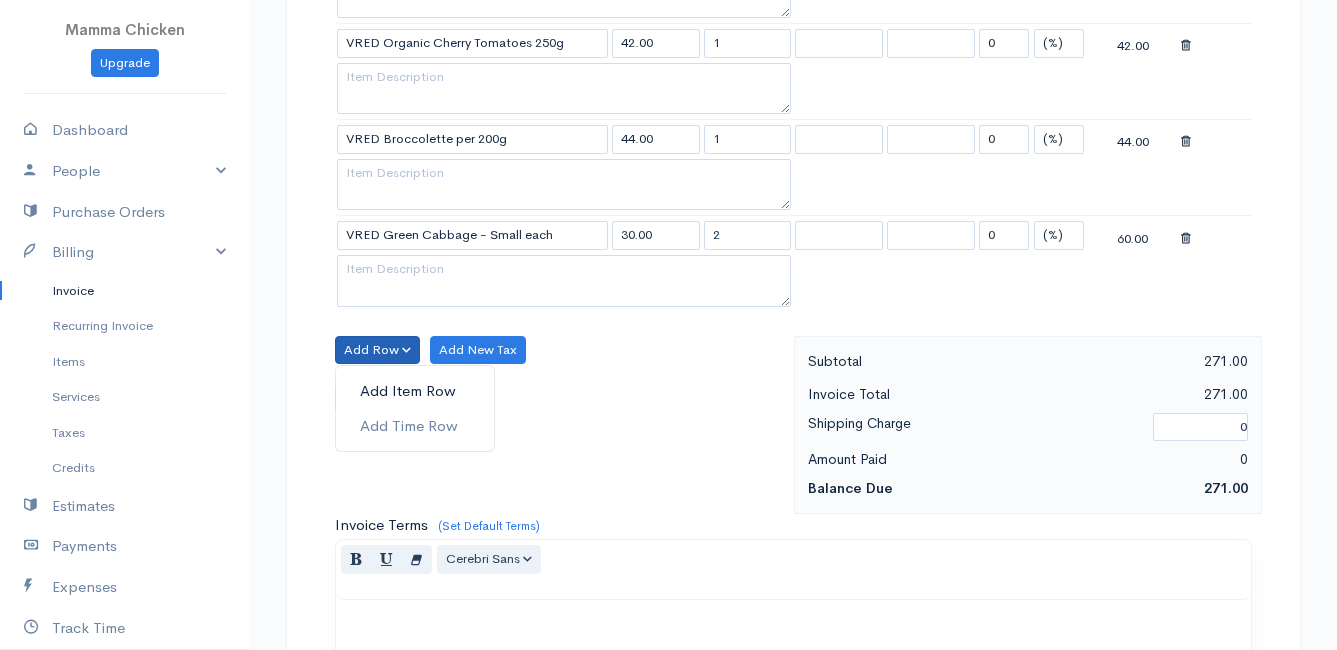 click on "Add Item Row" at bounding box center [415, 391] 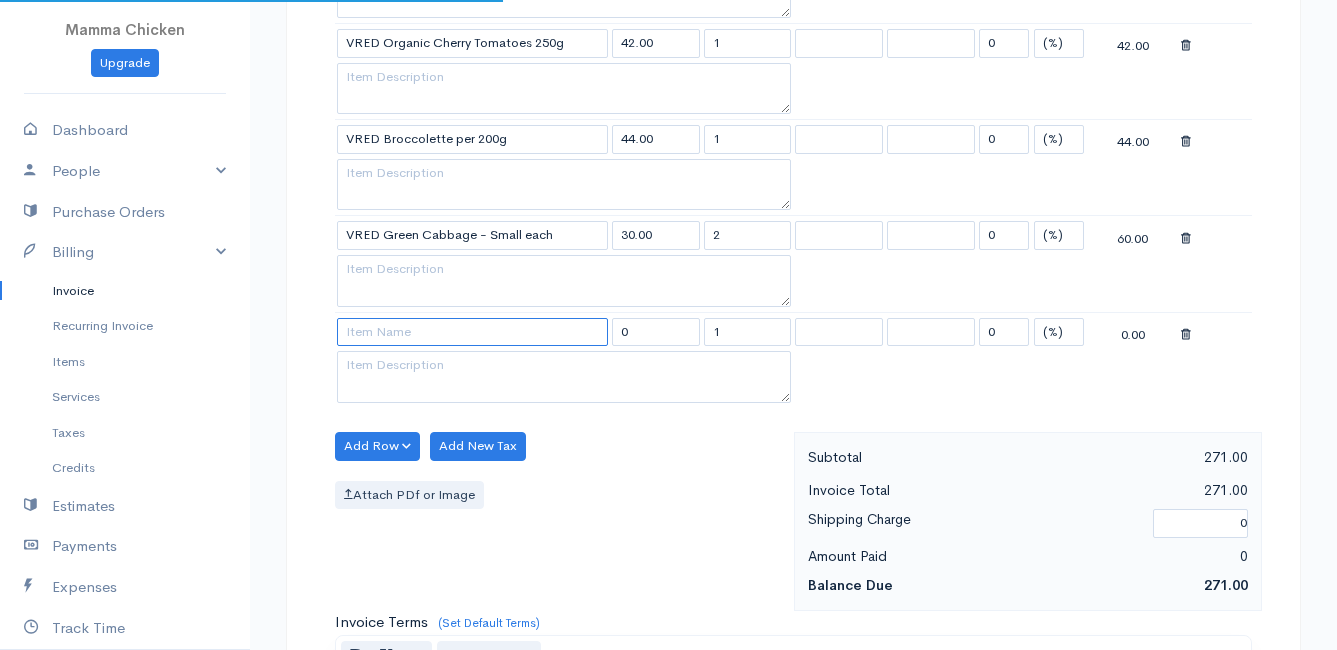 click at bounding box center [472, 332] 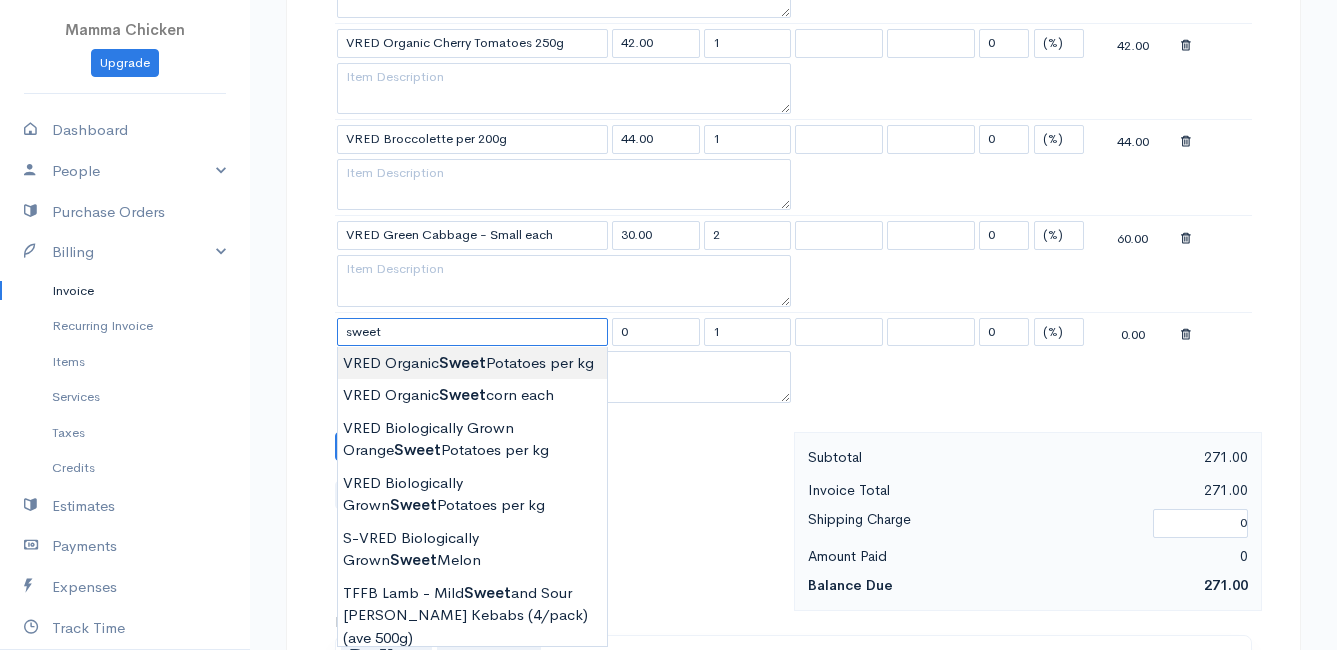 type on "VRED Organic Sweet Potatoes per kg" 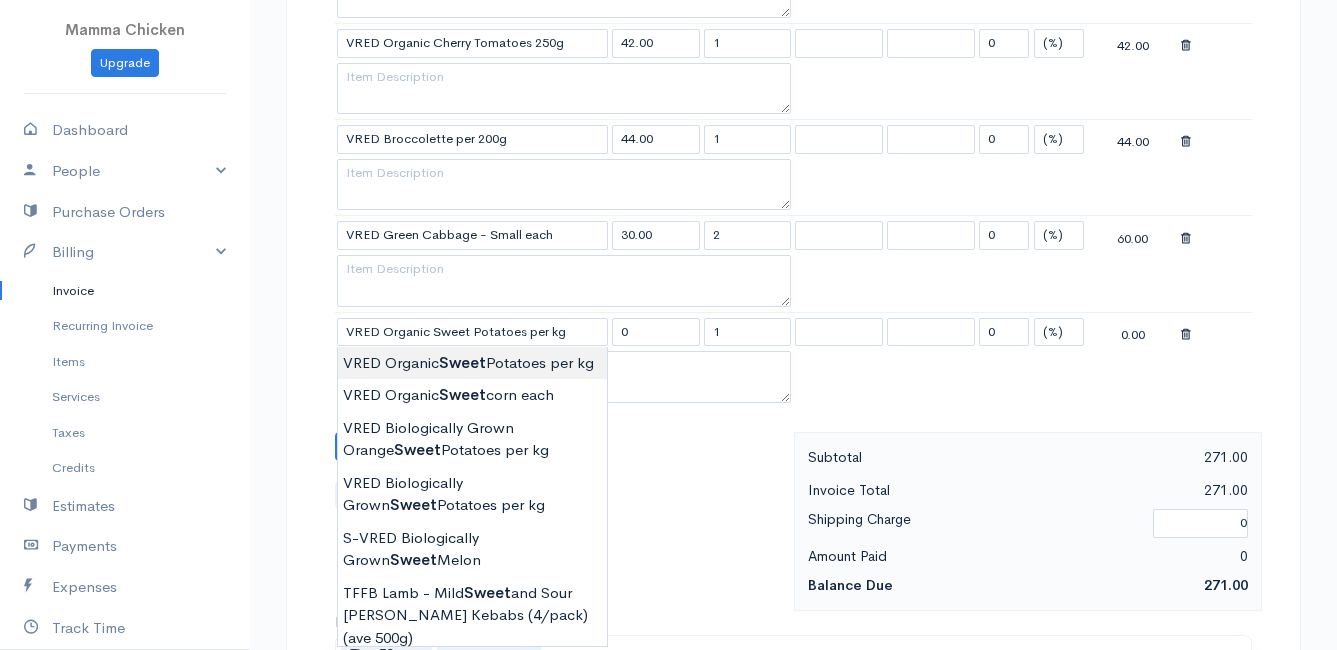 type on "49.00" 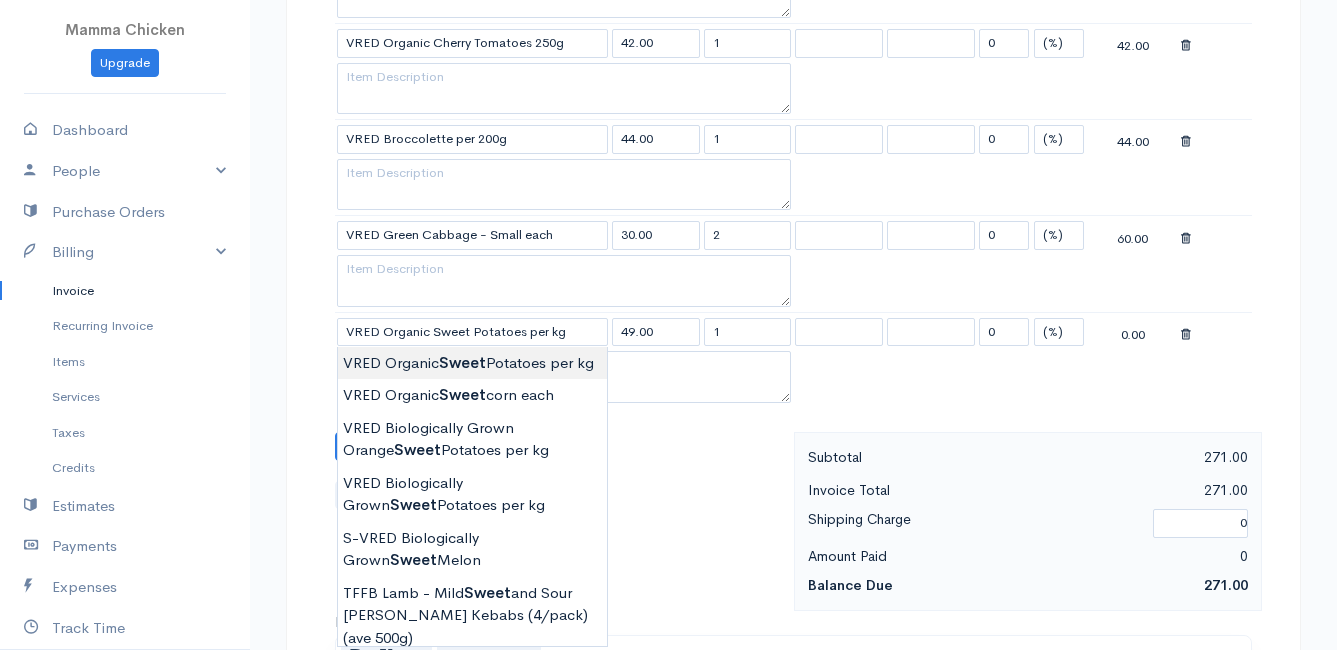 click on "Mamma Chicken
Upgrade
Dashboard
People
Clients
Vendors
Staff Users
Purchase Orders
Billing
Invoice
Recurring Invoice
Items
Services
Taxes
Credits
Estimates
Payments
Expenses
Track Time
Projects
Reports
Settings
My Organizations
Logout
Help
@CloudBooksApp 2022
Invoice
New Invoice
DRAFT To [PERSON_NAME] [GEOGRAPHIC_DATA] 7195 [Choose Country] [GEOGRAPHIC_DATA] [GEOGRAPHIC_DATA] [GEOGRAPHIC_DATA] [GEOGRAPHIC_DATA] [GEOGRAPHIC_DATA] [GEOGRAPHIC_DATA] [US_STATE] [GEOGRAPHIC_DATA] [GEOGRAPHIC_DATA] [GEOGRAPHIC_DATA] [GEOGRAPHIC_DATA] [GEOGRAPHIC_DATA] [PERSON_NAME]" at bounding box center (668, 101) 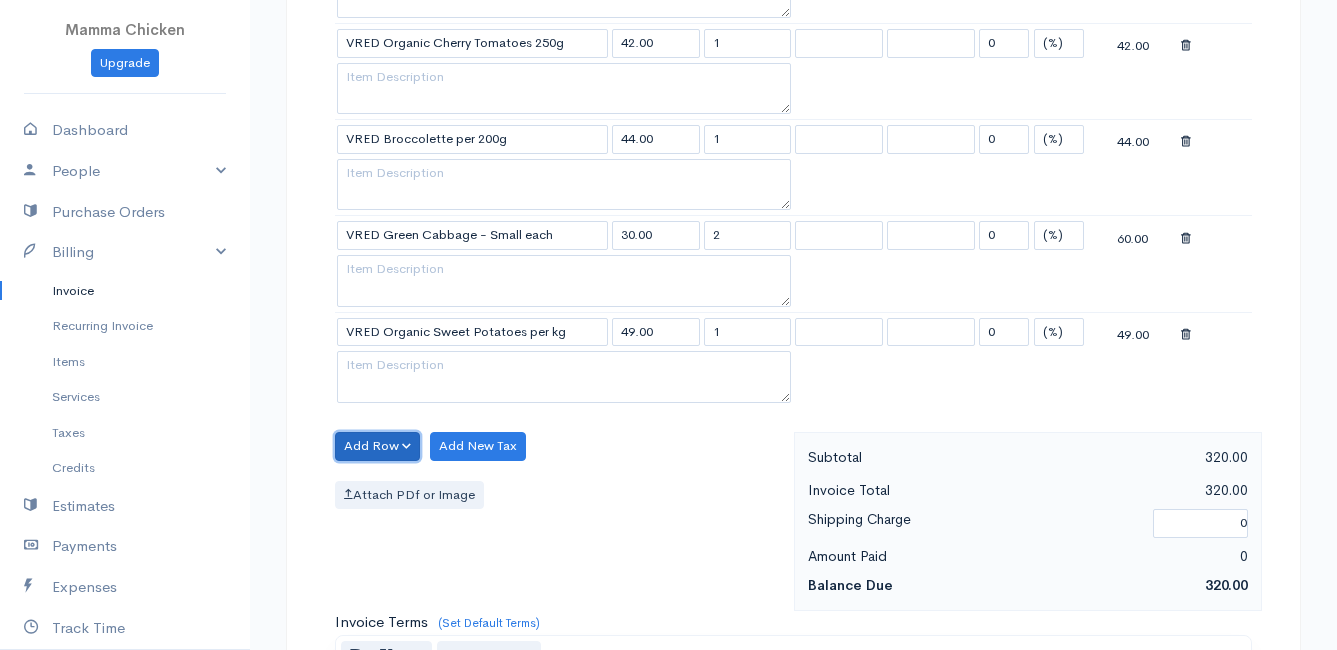 click on "Add Row" at bounding box center (377, 446) 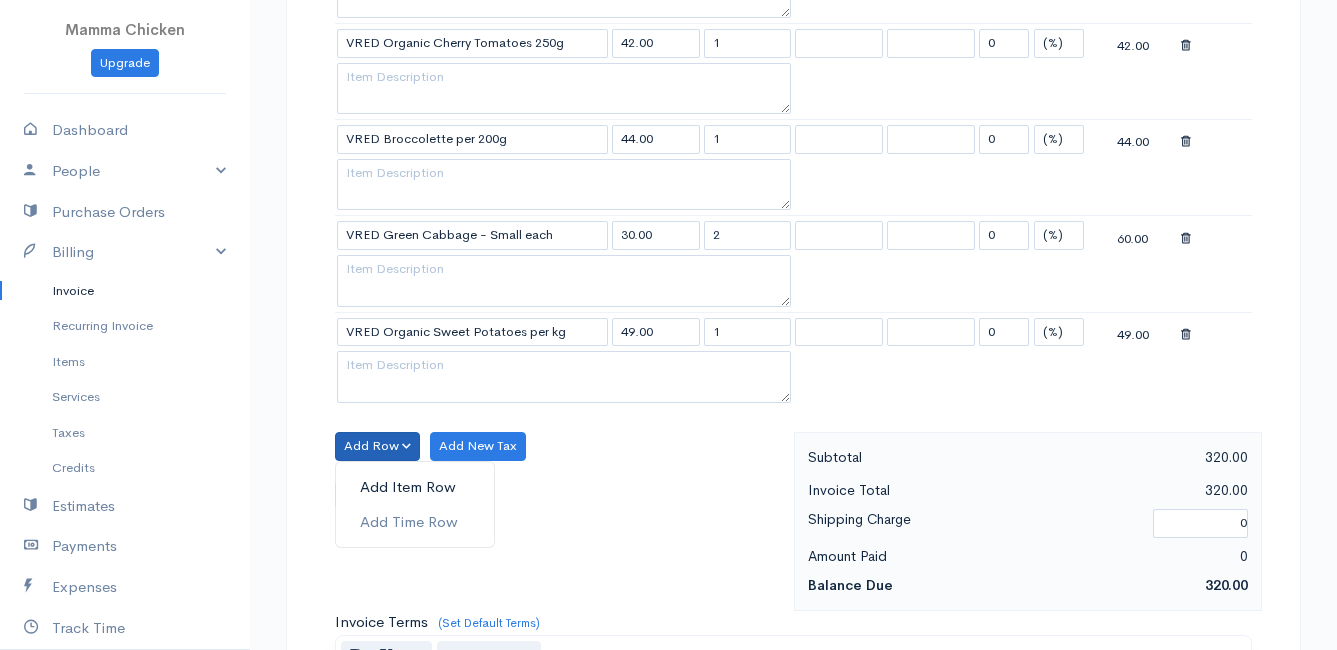 click on "Add Item Row" at bounding box center [415, 487] 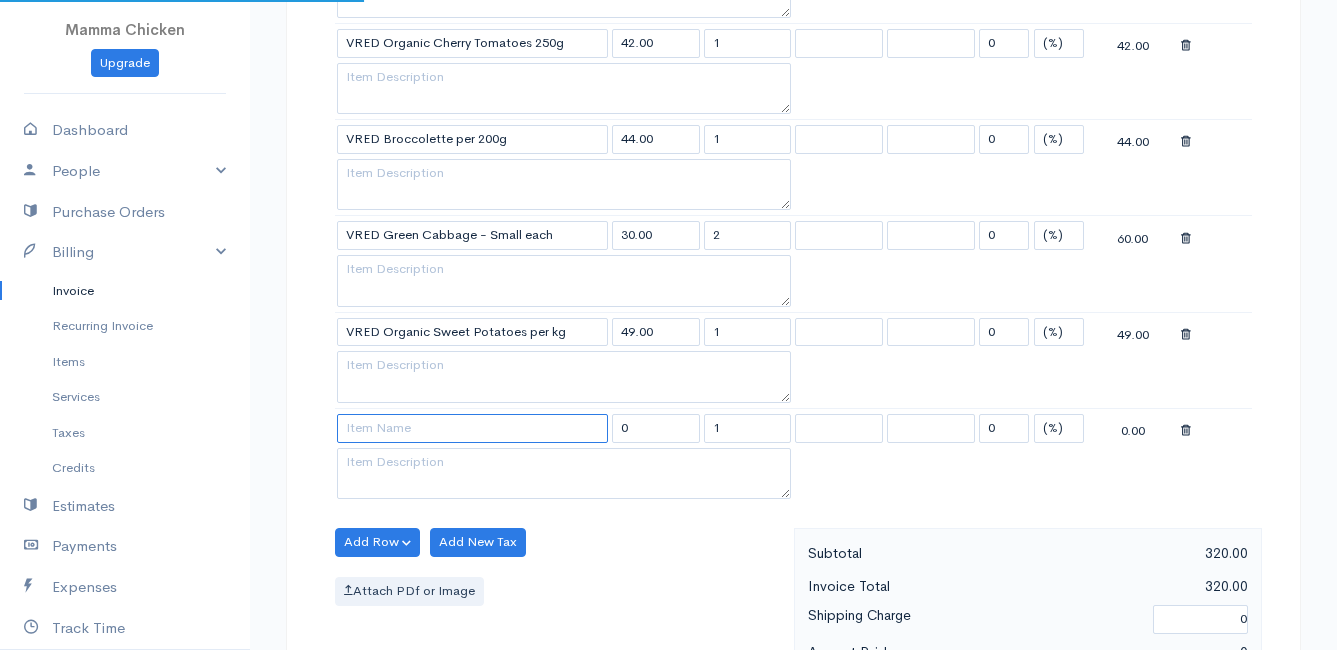 click at bounding box center [472, 428] 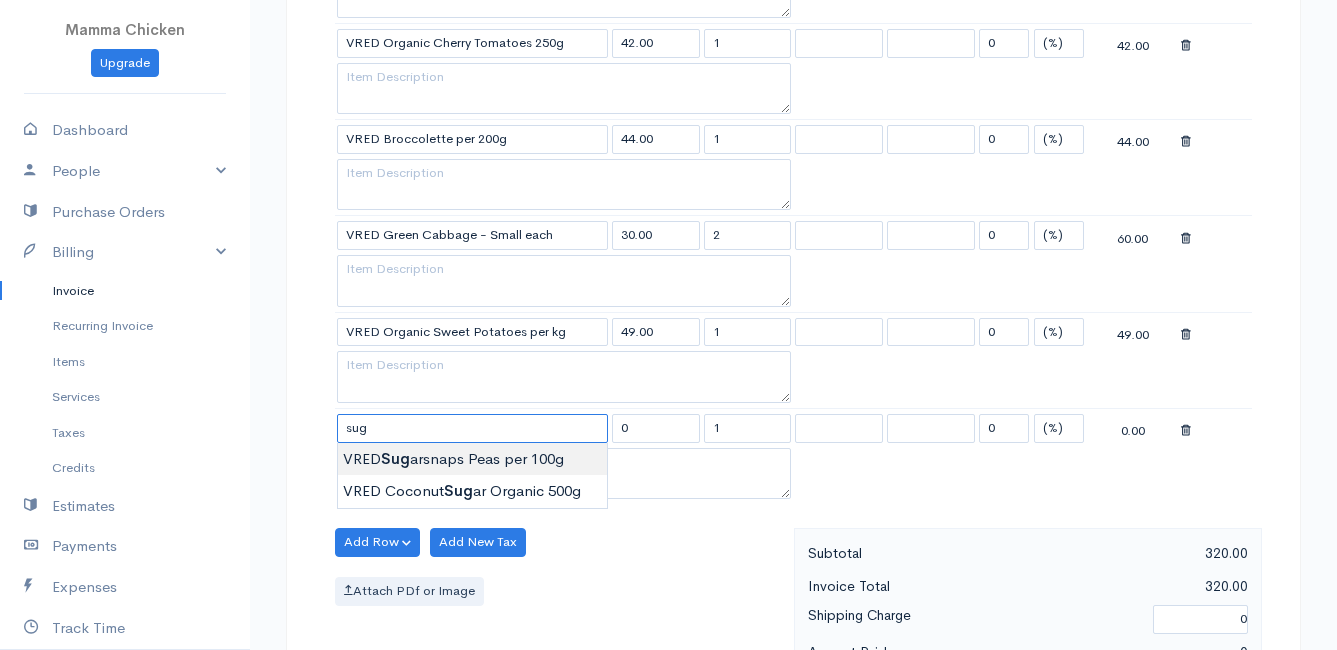type on "VRED Sugarsnaps Peas per 100g" 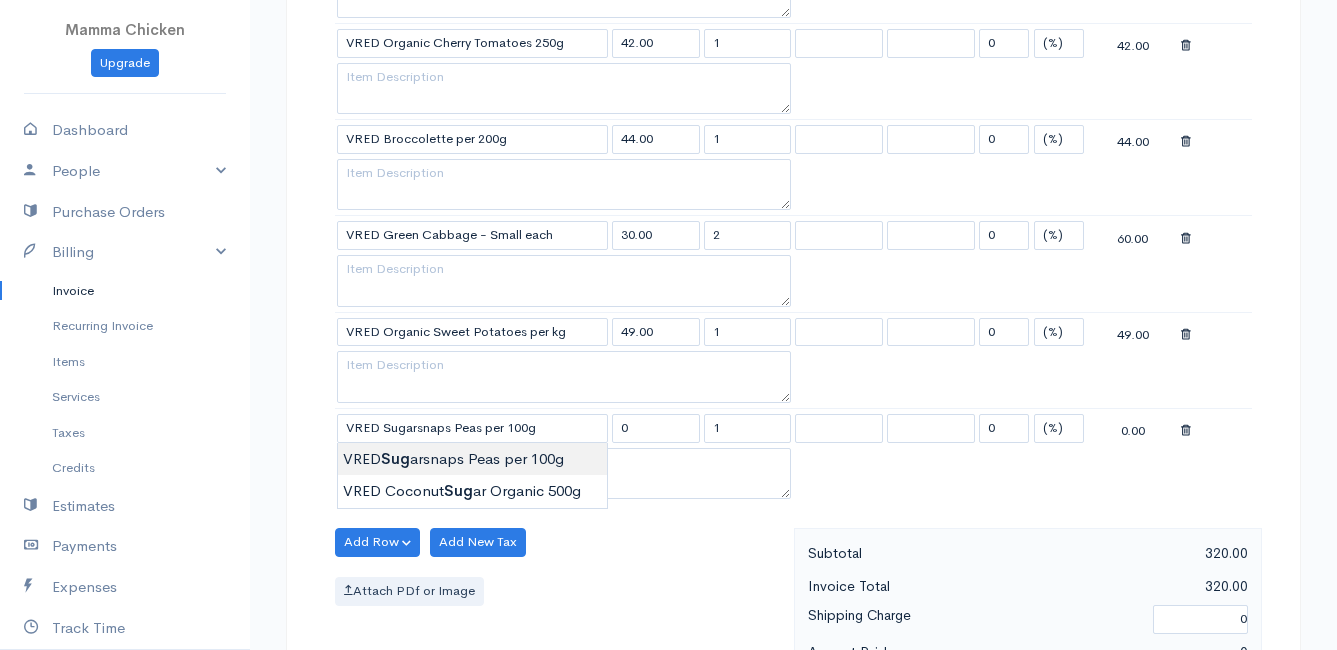 type on "30.00" 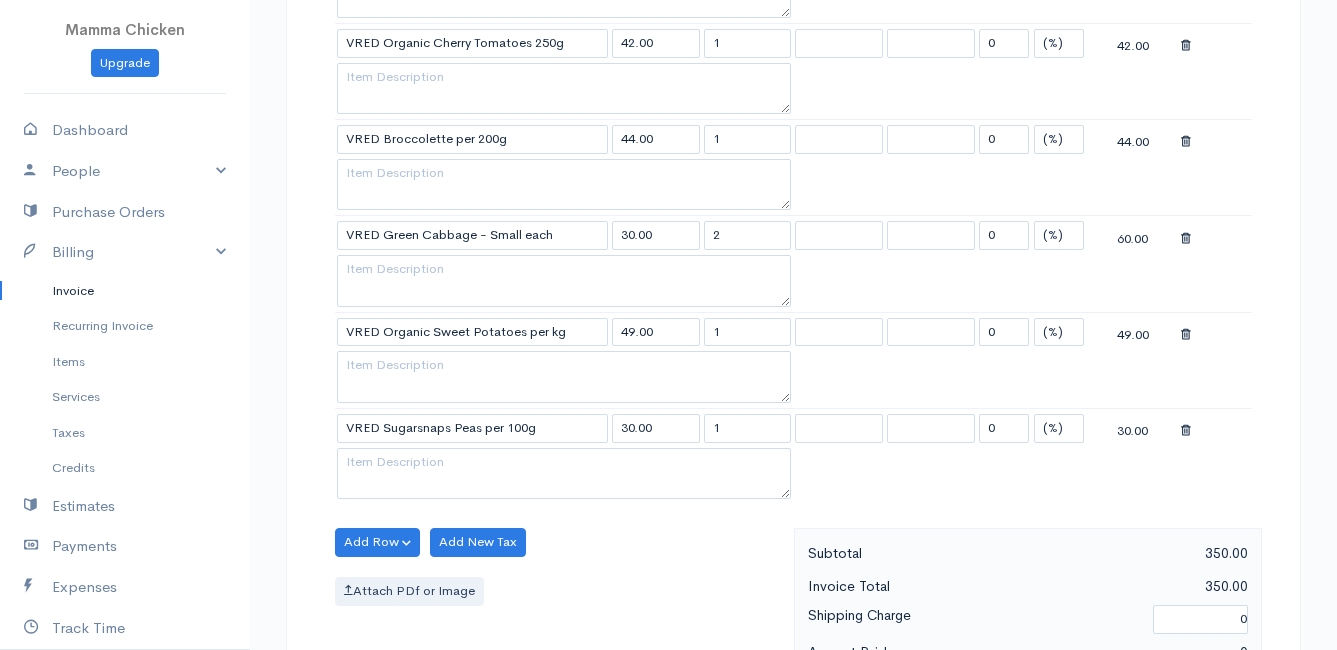 click on "Mamma Chicken
Upgrade
Dashboard
People
Clients
Vendors
Staff Users
Purchase Orders
Billing
Invoice
Recurring Invoice
Items
Services
Taxes
Credits
Estimates
Payments
Expenses
Track Time
Projects
Reports
Settings
My Organizations
Logout
Help
@CloudBooksApp 2022
Invoice
New Invoice
DRAFT To [PERSON_NAME] [GEOGRAPHIC_DATA] 7195 [Choose Country] [GEOGRAPHIC_DATA] [GEOGRAPHIC_DATA] [GEOGRAPHIC_DATA] [GEOGRAPHIC_DATA] [GEOGRAPHIC_DATA] [GEOGRAPHIC_DATA] [US_STATE] [GEOGRAPHIC_DATA] [GEOGRAPHIC_DATA] [GEOGRAPHIC_DATA] [GEOGRAPHIC_DATA] [GEOGRAPHIC_DATA] [PERSON_NAME]" at bounding box center (668, 149) 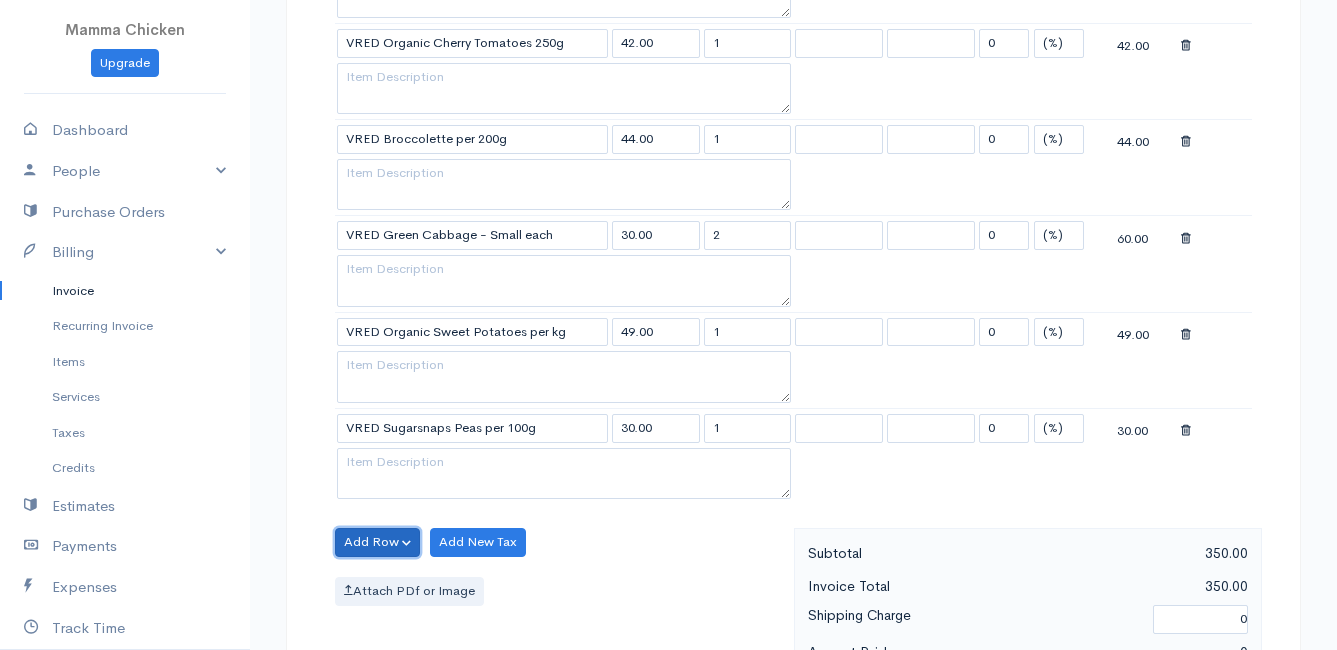 click on "Add Row" at bounding box center [377, 542] 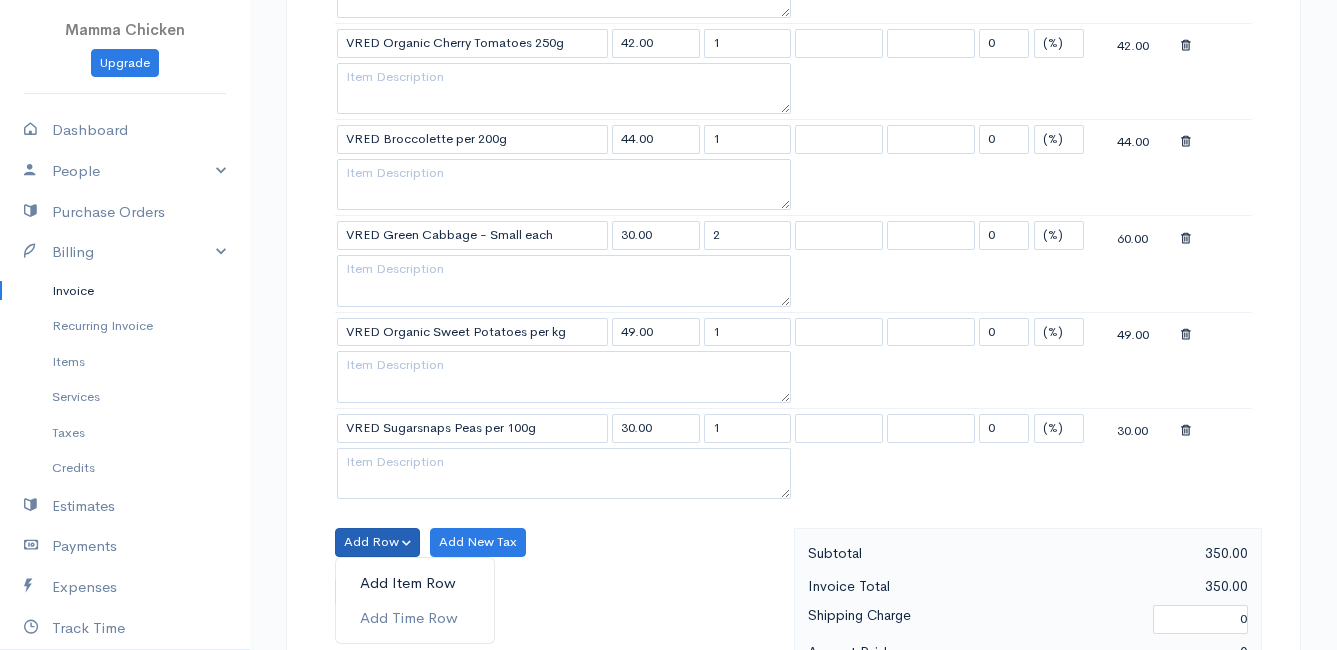 click on "Add Item Row" at bounding box center (415, 583) 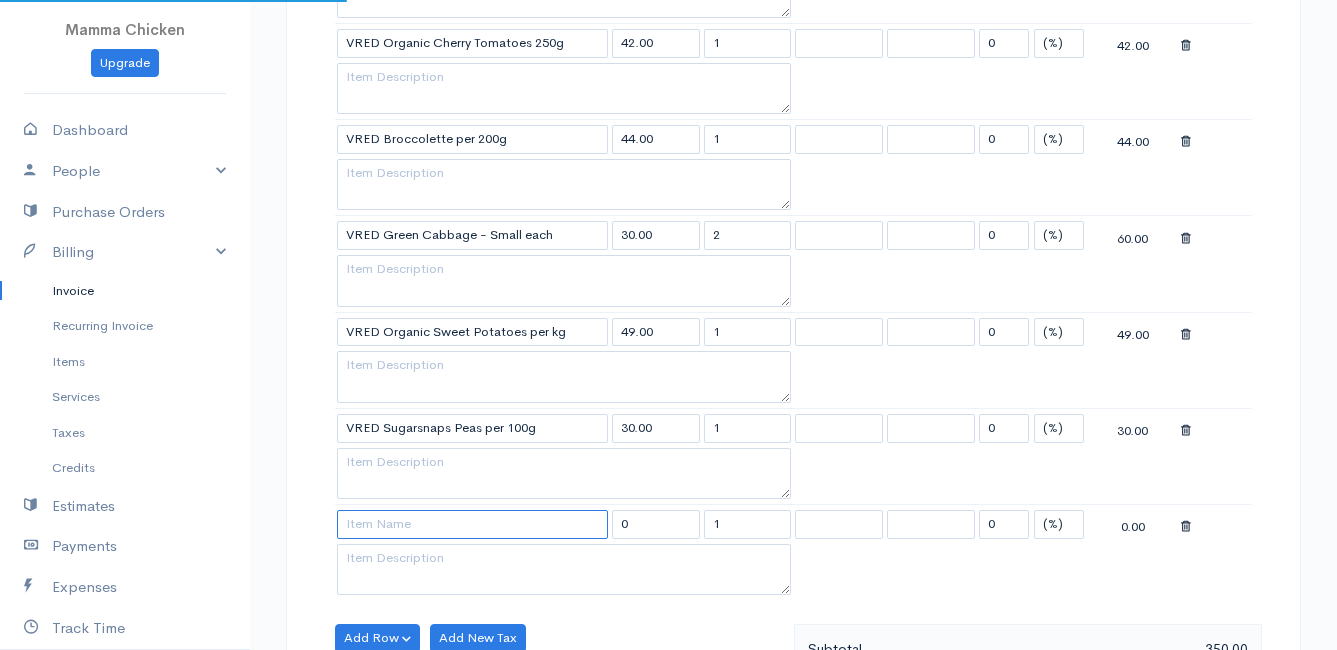 click at bounding box center (472, 524) 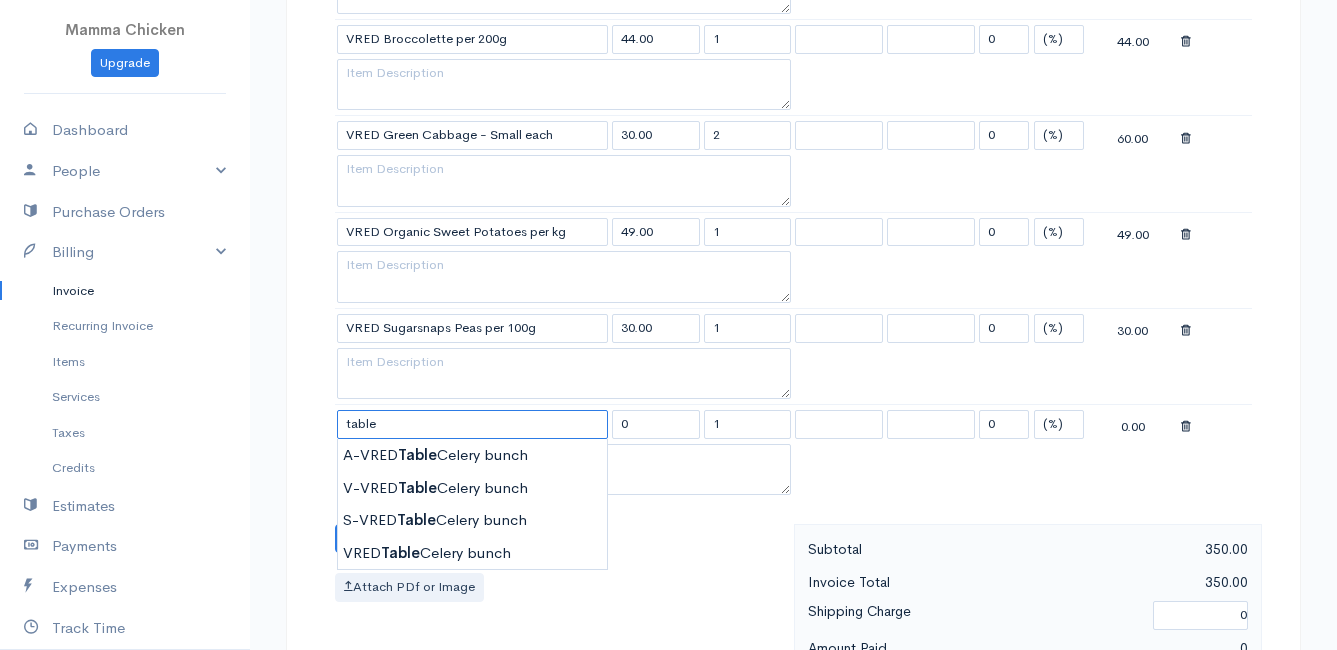 scroll, scrollTop: 1300, scrollLeft: 0, axis: vertical 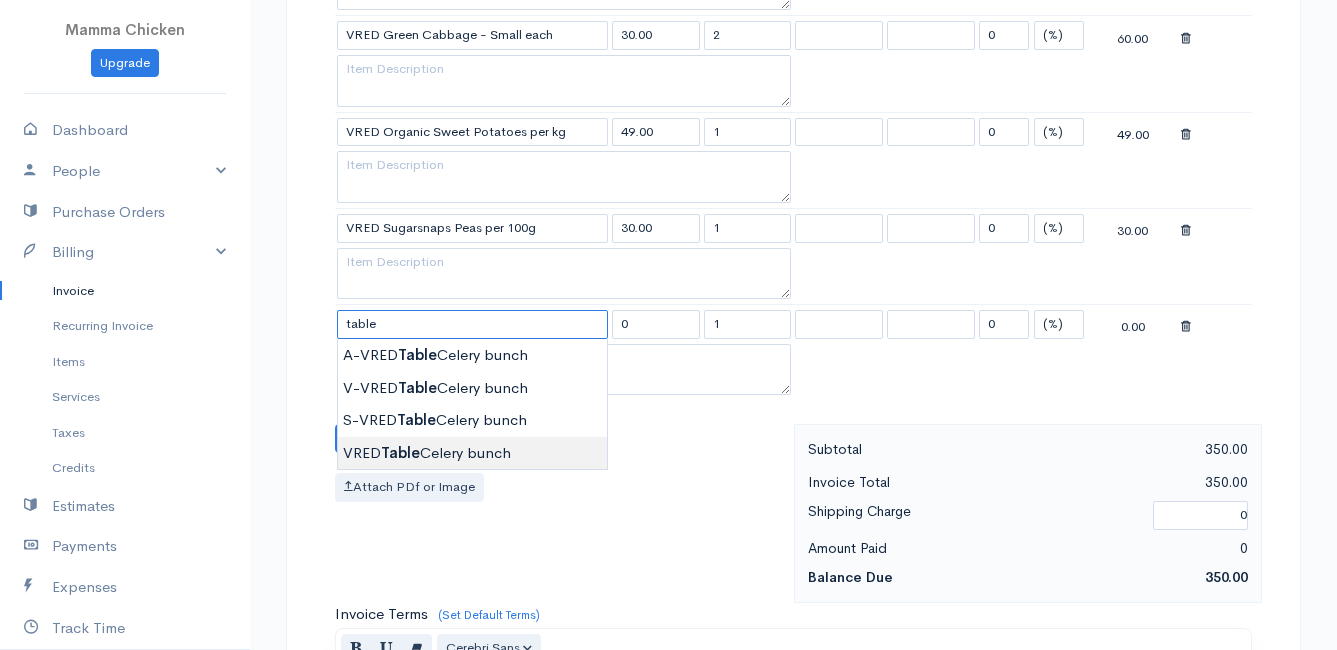 type on "VRED Table Celery  bunch" 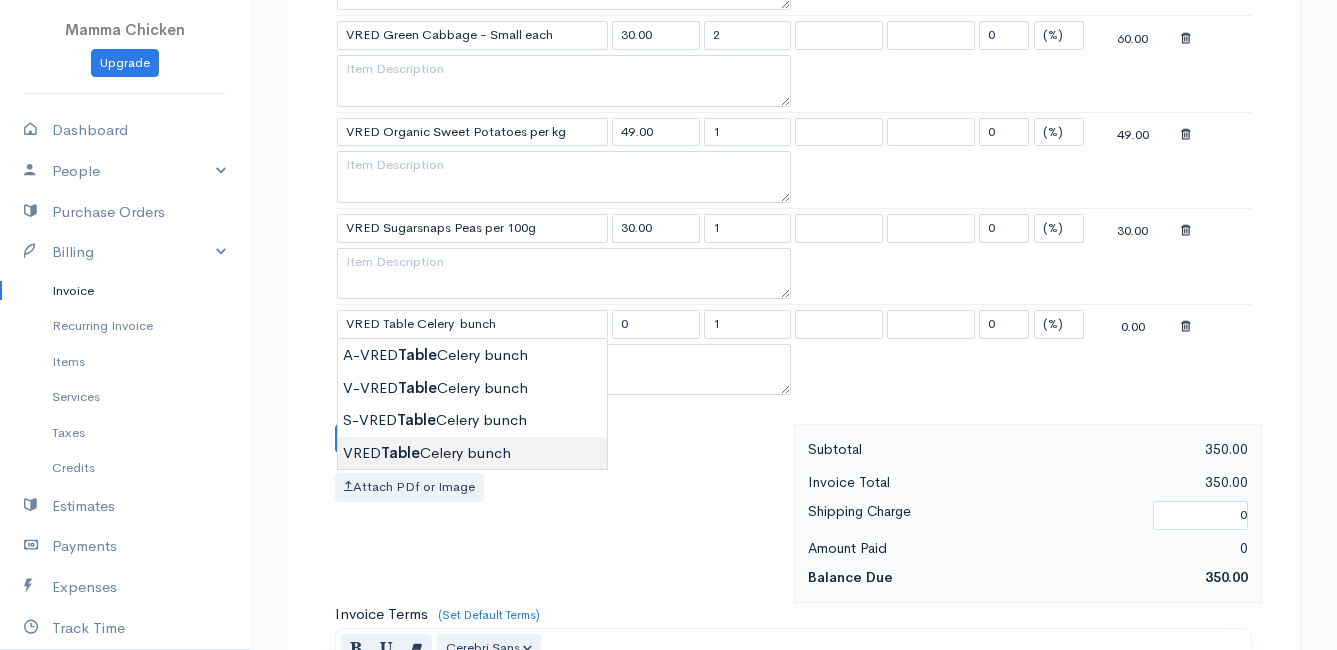 type on "28.00" 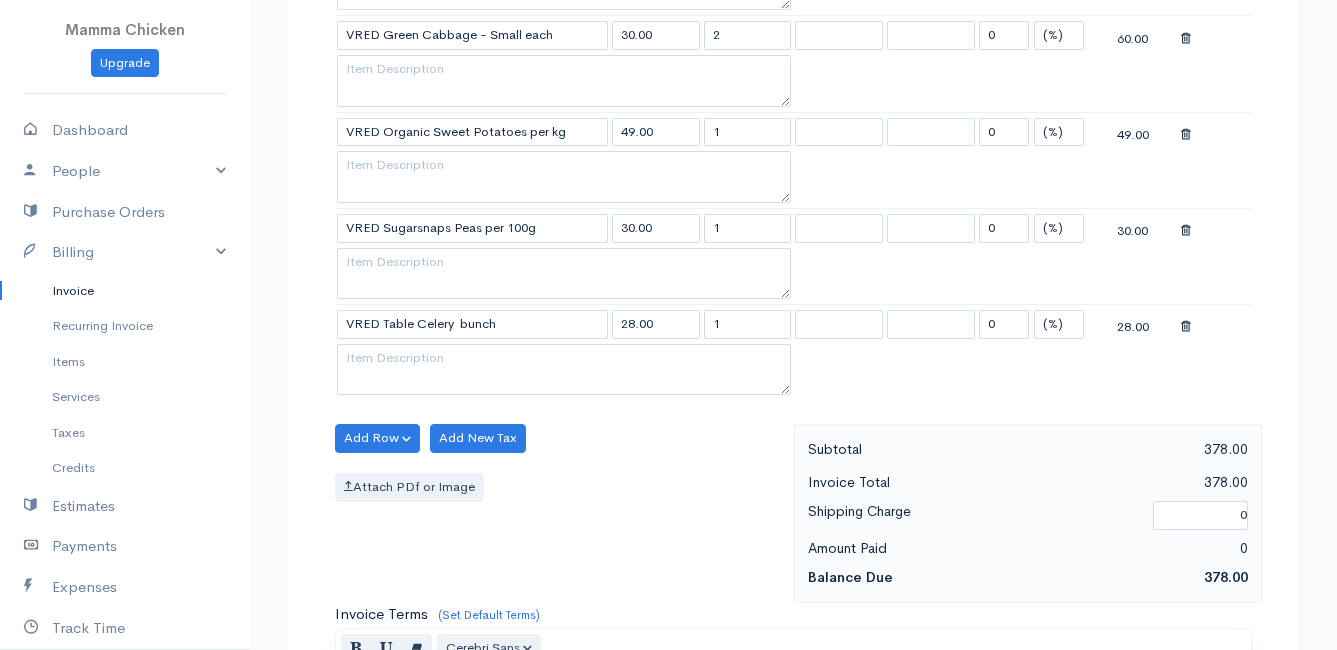 click on "Mamma Chicken
Upgrade
Dashboard
People
Clients
Vendors
Staff Users
Purchase Orders
Billing
Invoice
Recurring Invoice
Items
Services
Taxes
Credits
Estimates
Payments
Expenses
Track Time
Projects
Reports
Settings
My Organizations
Logout
Help
@CloudBooksApp 2022
Invoice
New Invoice
DRAFT To [PERSON_NAME] [GEOGRAPHIC_DATA] 7195 [Choose Country] [GEOGRAPHIC_DATA] [GEOGRAPHIC_DATA] [GEOGRAPHIC_DATA] [GEOGRAPHIC_DATA] [GEOGRAPHIC_DATA] [GEOGRAPHIC_DATA] [US_STATE] [GEOGRAPHIC_DATA] [GEOGRAPHIC_DATA] [GEOGRAPHIC_DATA] [GEOGRAPHIC_DATA] [GEOGRAPHIC_DATA] [PERSON_NAME]" at bounding box center (668, -3) 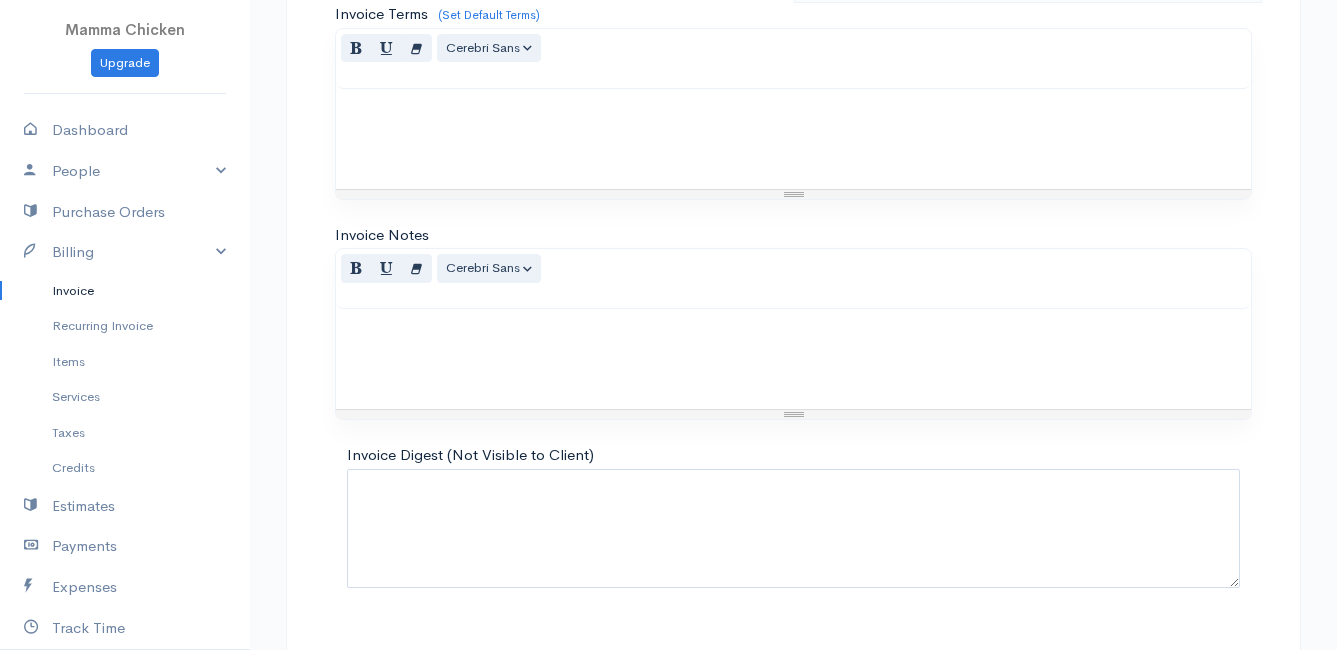 scroll, scrollTop: 1945, scrollLeft: 0, axis: vertical 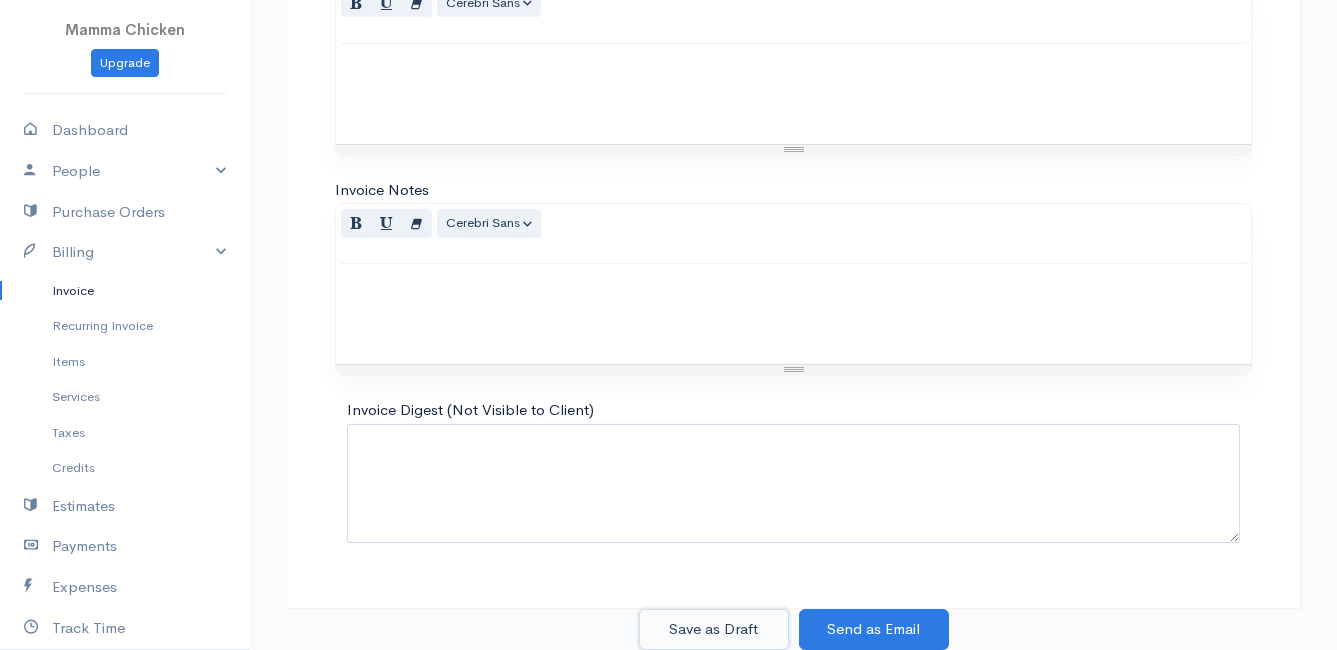 click on "Save as Draft" at bounding box center [714, 629] 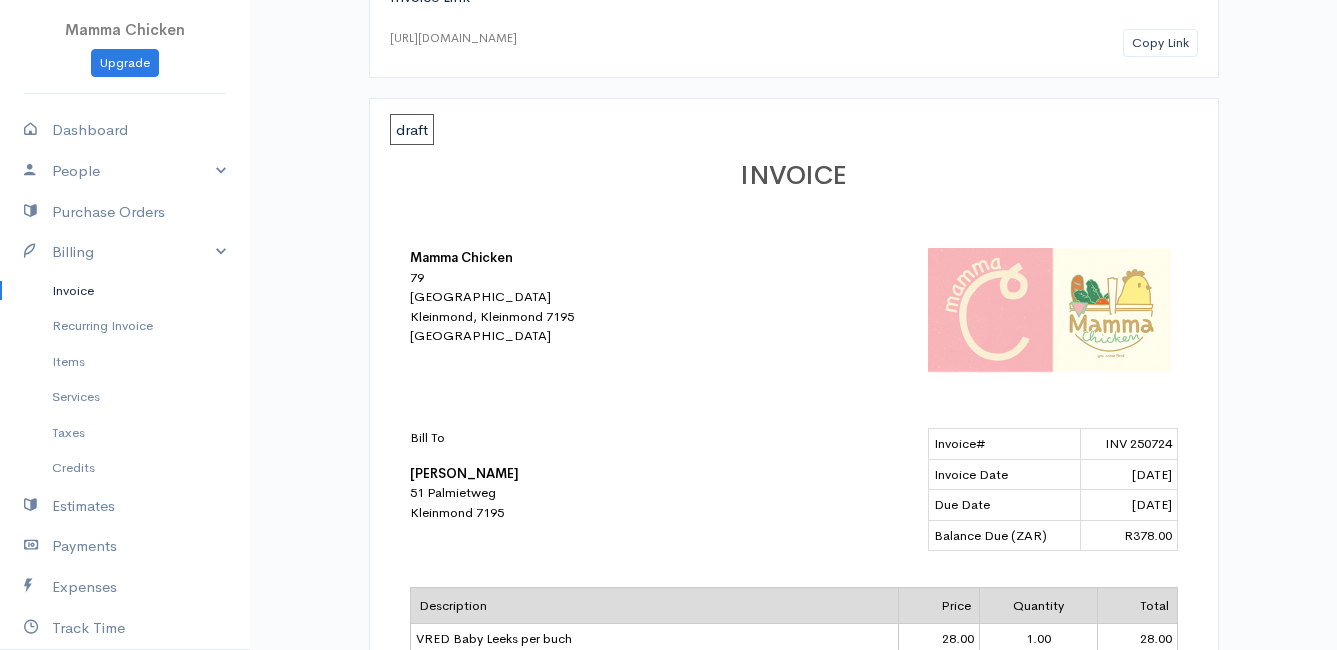 scroll, scrollTop: 0, scrollLeft: 0, axis: both 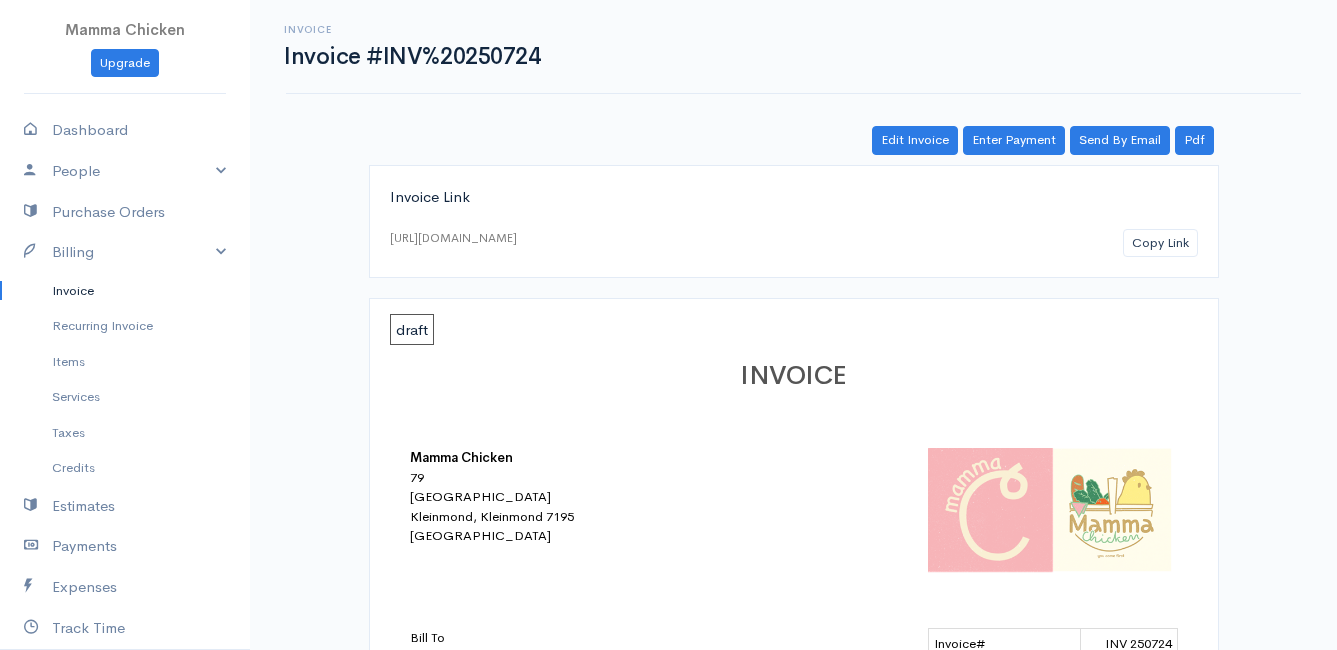 click on "Invoice" at bounding box center [125, 291] 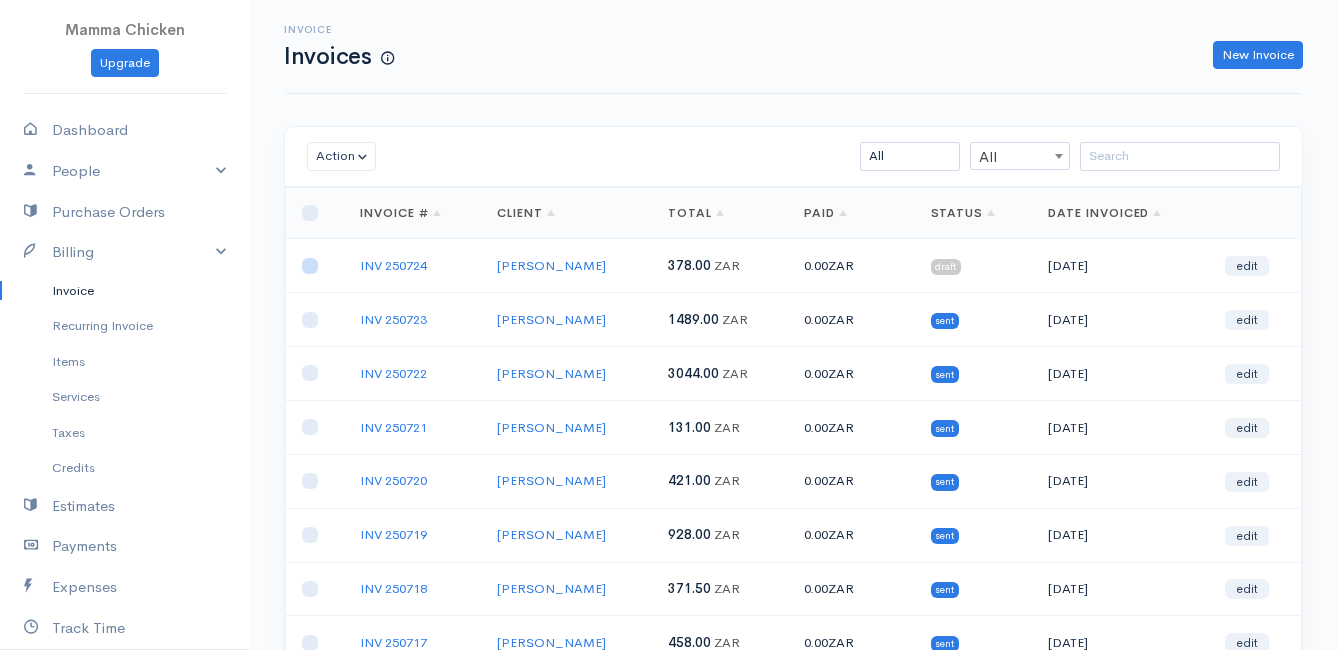 click at bounding box center [310, 266] 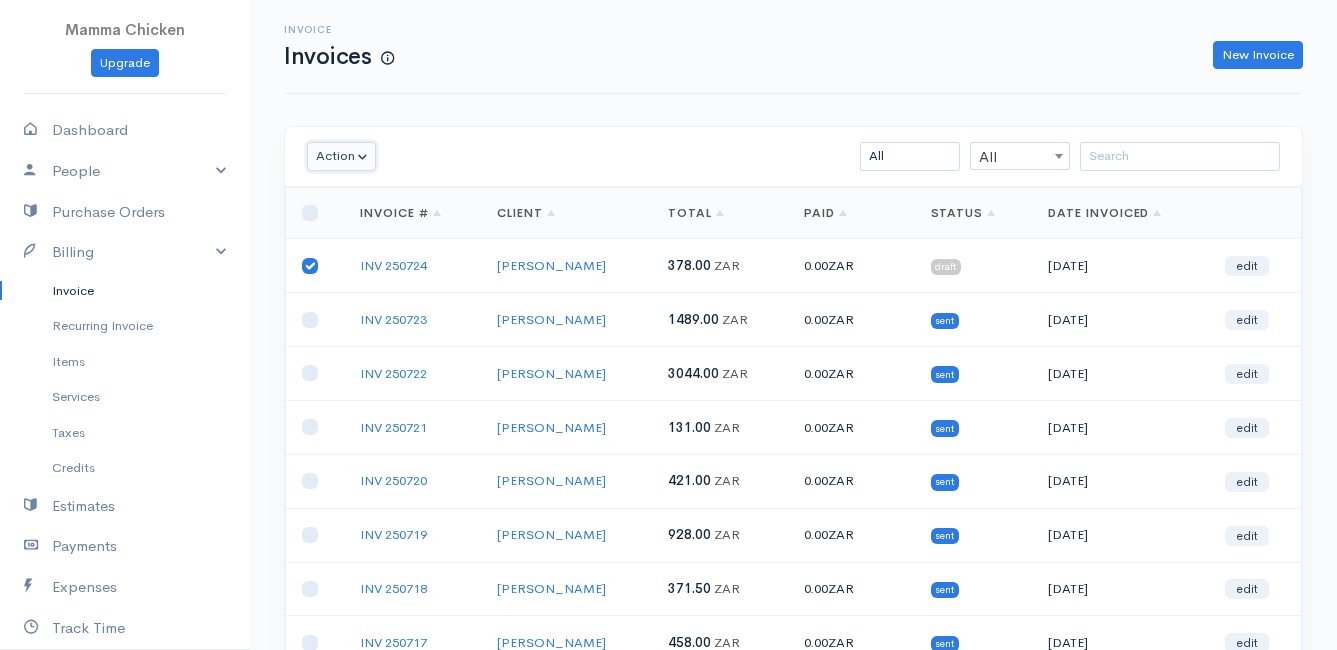 click on "Action" at bounding box center (341, 156) 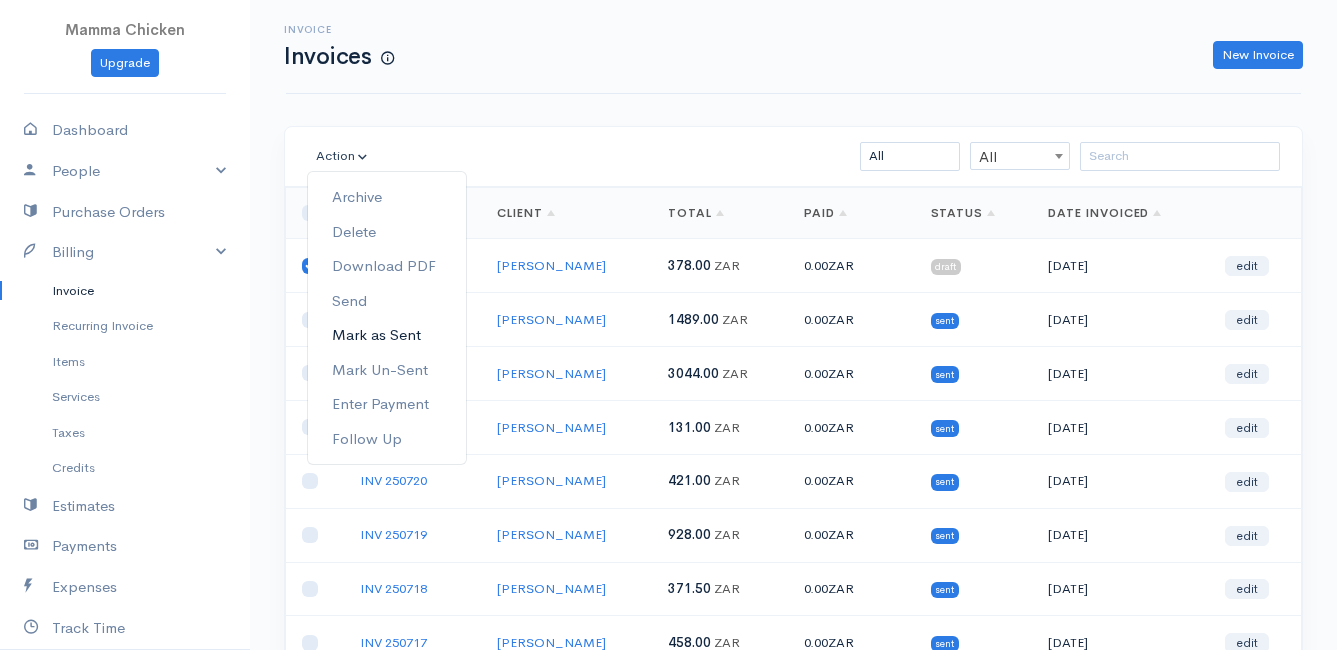 click on "Mark as Sent" at bounding box center [387, 335] 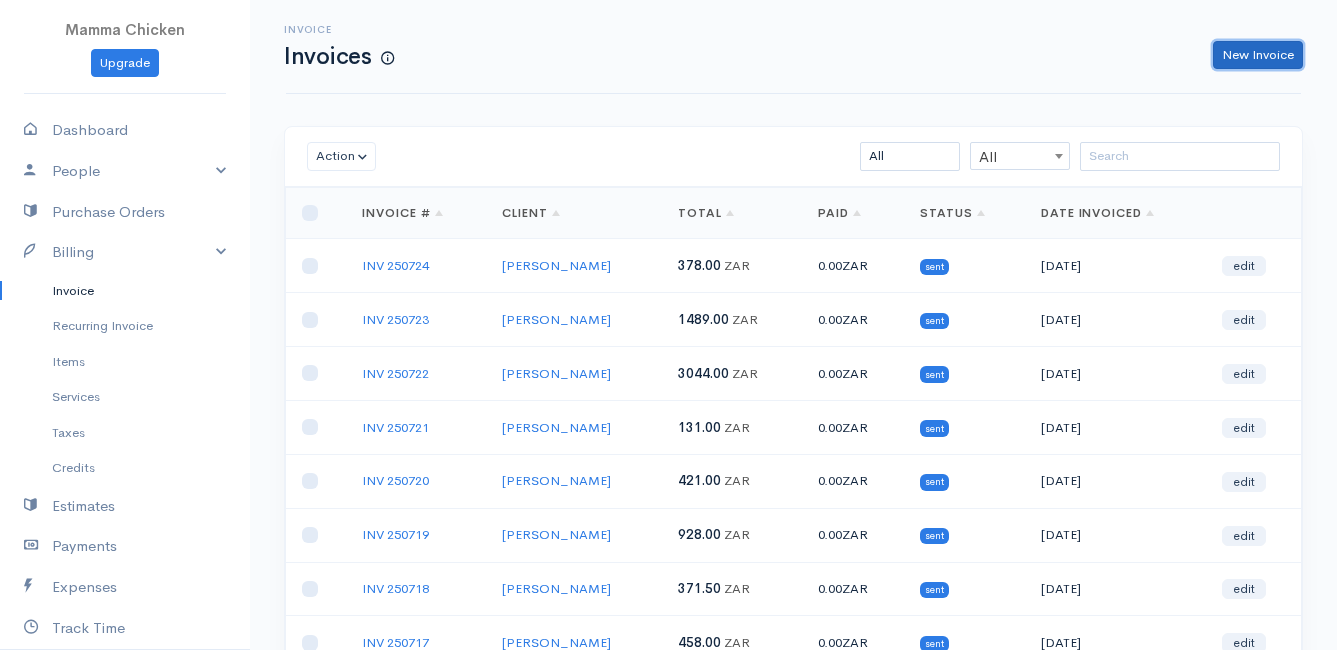 click on "New Invoice" at bounding box center [1258, 55] 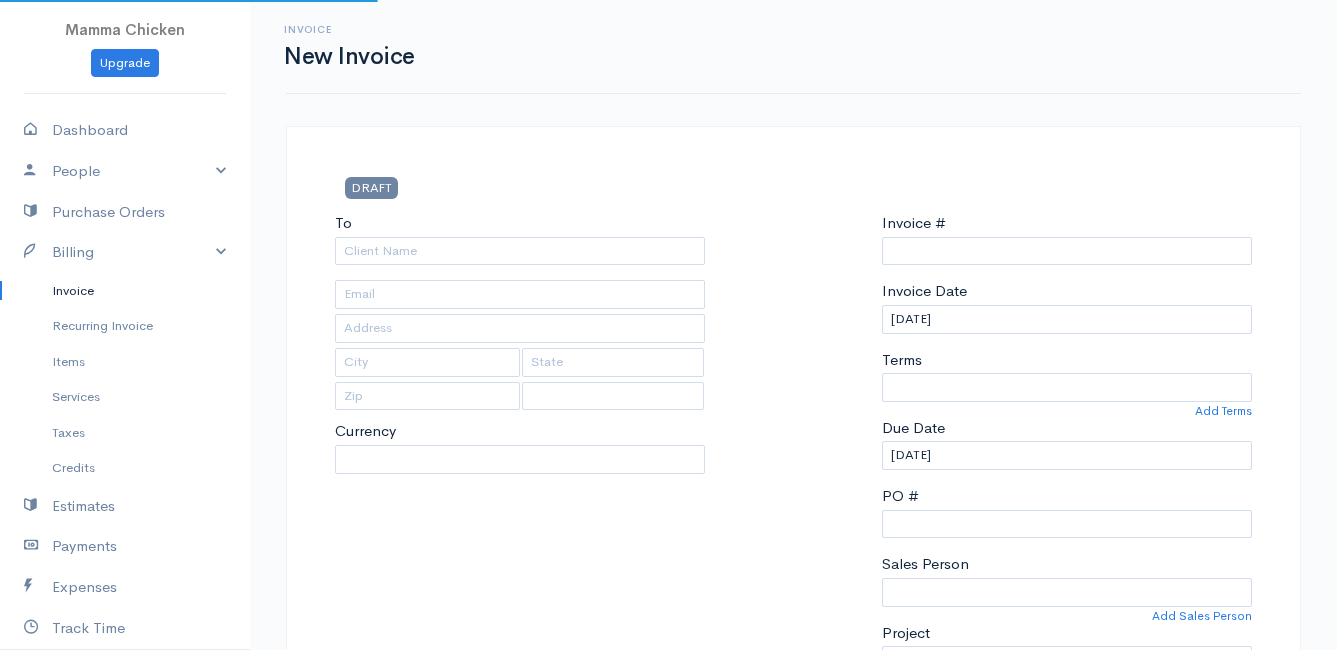 type on "INV 250725" 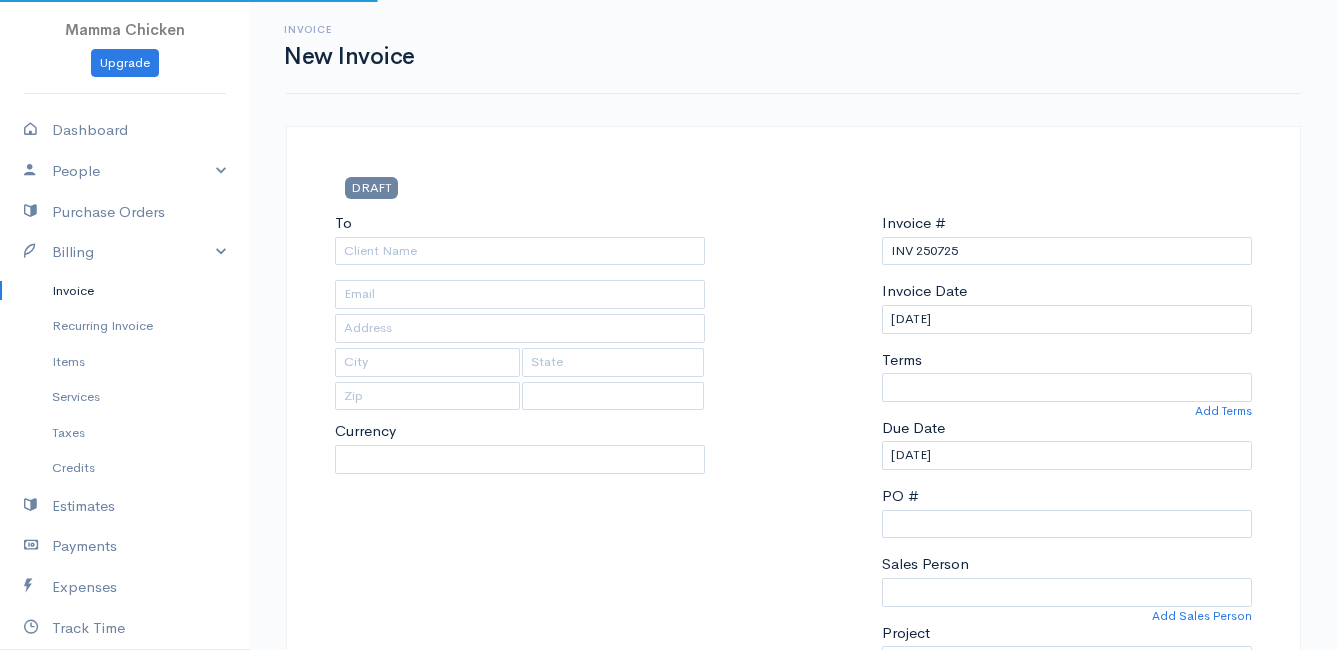 select on "[GEOGRAPHIC_DATA]" 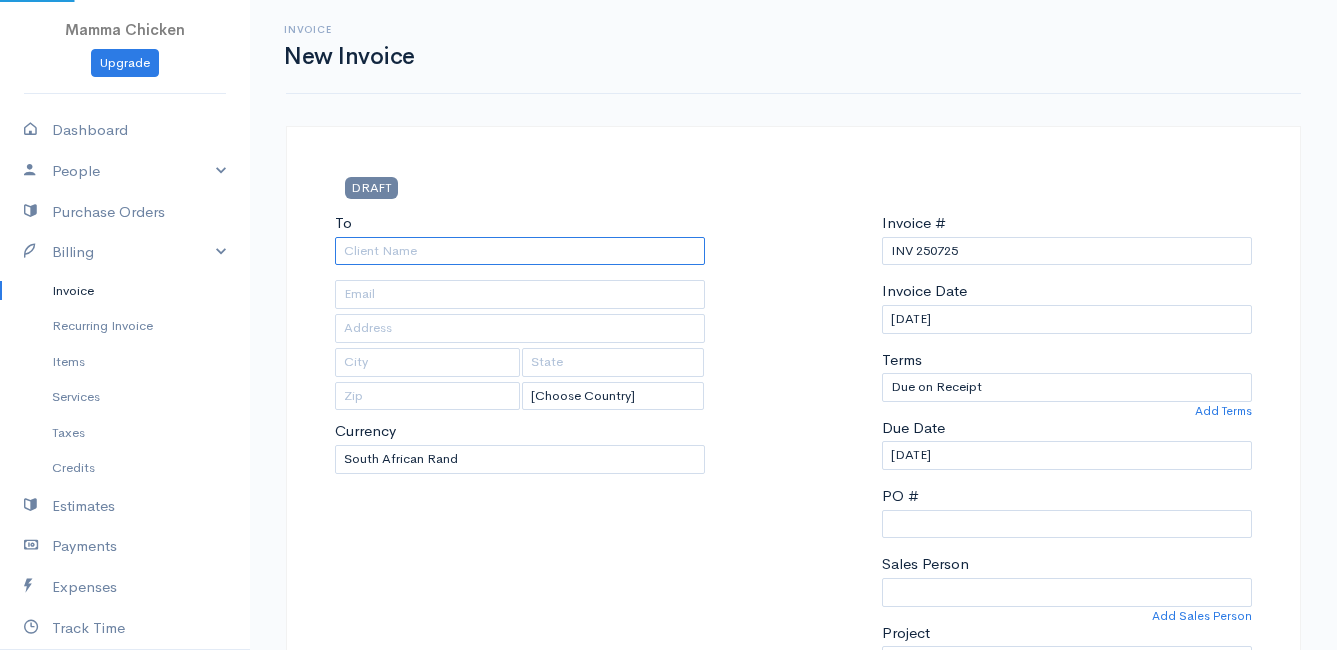 click on "To" at bounding box center [520, 251] 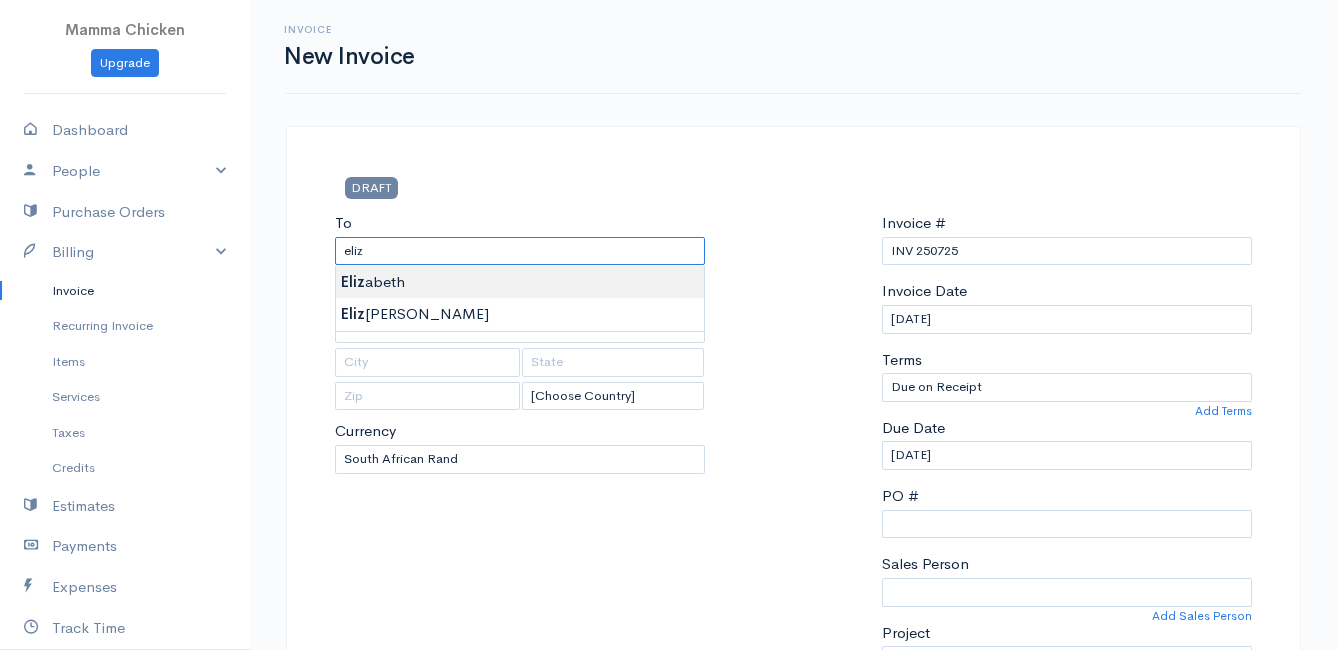 type on "[PERSON_NAME]" 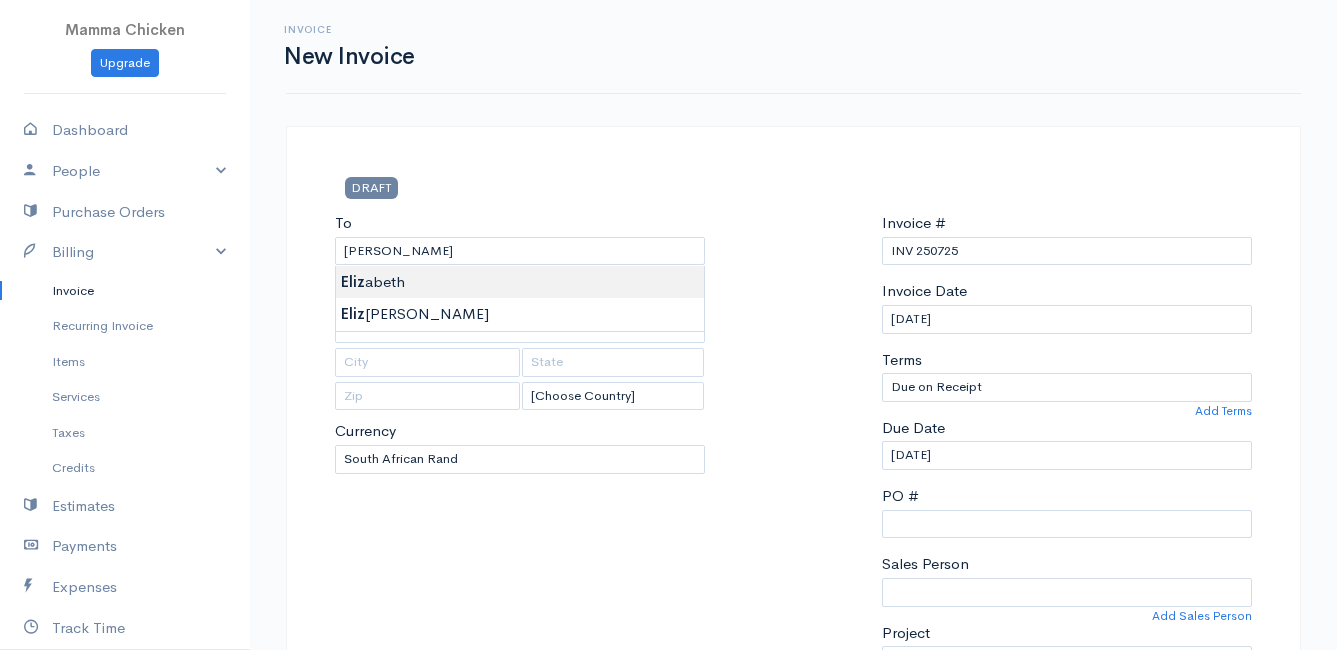 click on "Mamma Chicken
Upgrade
Dashboard
People
Clients
Vendors
Staff Users
Purchase Orders
Billing
Invoice
Recurring Invoice
Items
Services
Taxes
Credits
Estimates
Payments
Expenses
Track Time
Projects
Reports
Settings
My Organizations
Logout
Help
@CloudBooksApp 2022
Invoice
New Invoice
DRAFT To [PERSON_NAME] [Choose Country] [GEOGRAPHIC_DATA] [GEOGRAPHIC_DATA] [GEOGRAPHIC_DATA] [GEOGRAPHIC_DATA] [GEOGRAPHIC_DATA] [GEOGRAPHIC_DATA] [US_STATE] [GEOGRAPHIC_DATA] [GEOGRAPHIC_DATA] [GEOGRAPHIC_DATA] [GEOGRAPHIC_DATA] [GEOGRAPHIC_DATA] [GEOGRAPHIC_DATA] [GEOGRAPHIC_DATA] [GEOGRAPHIC_DATA] 0" at bounding box center (668, 864) 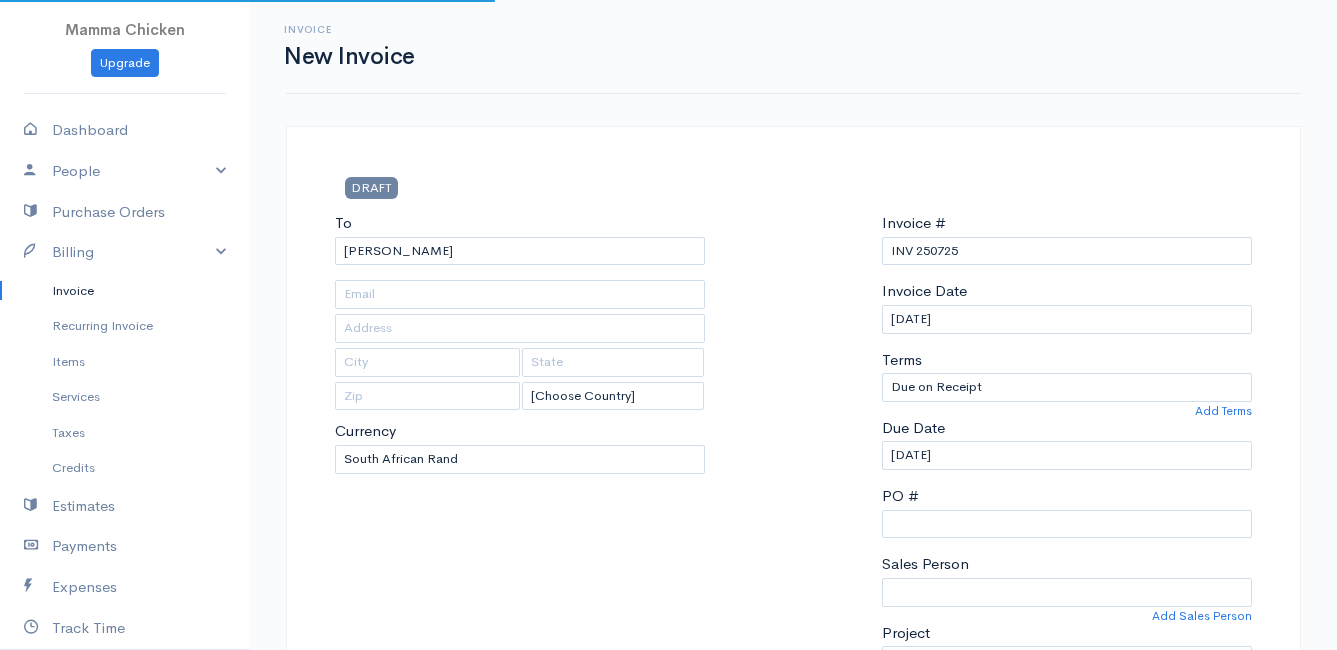 type on "[STREET_ADDRESS][PERSON_NAME]" 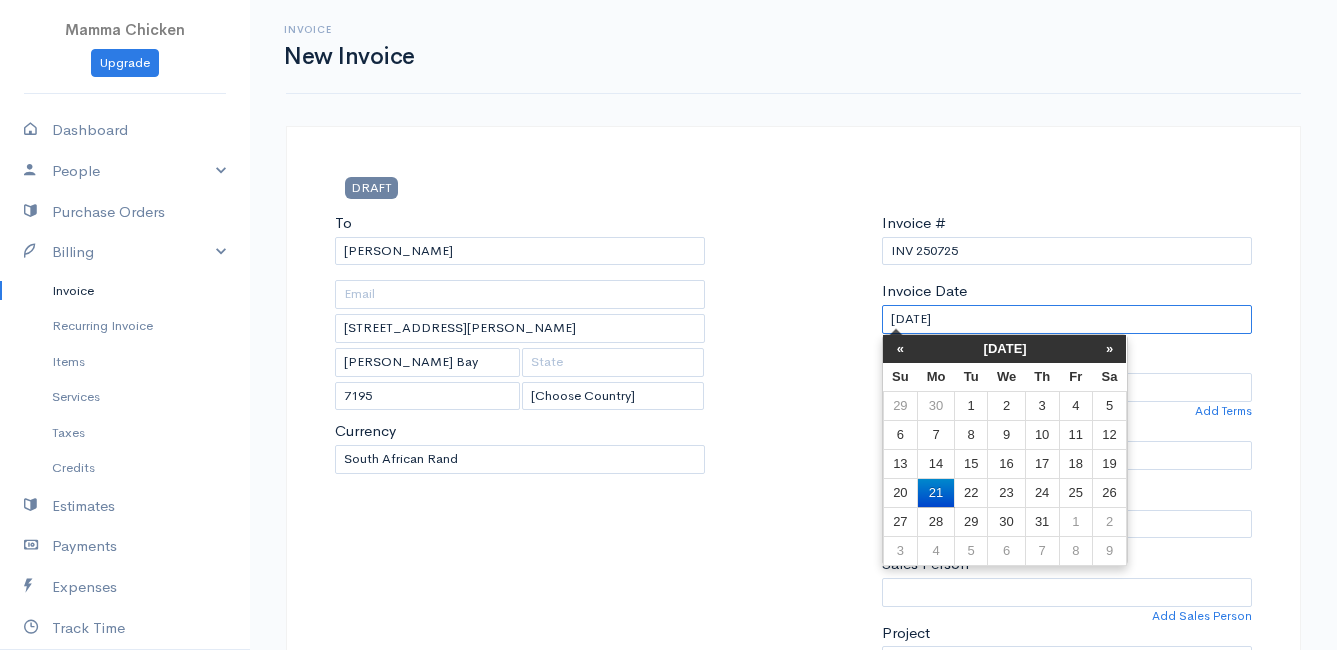 click on "[DATE]" at bounding box center [1067, 319] 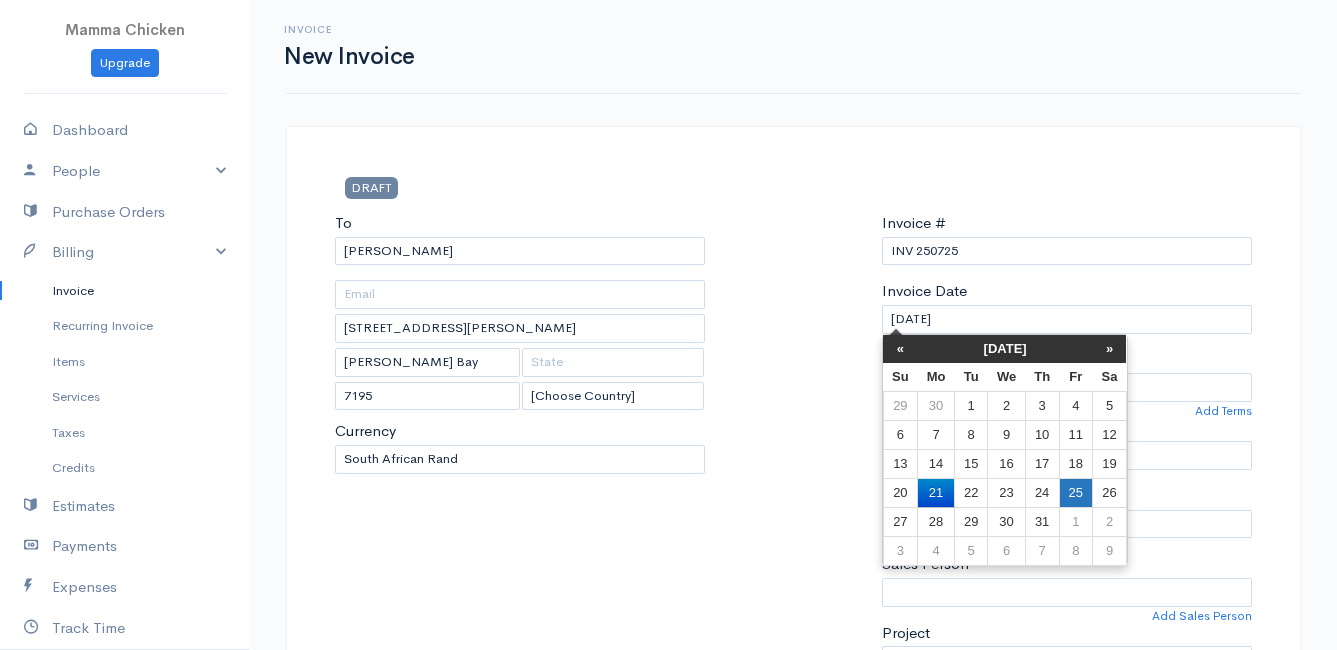 click on "25" at bounding box center (1075, 492) 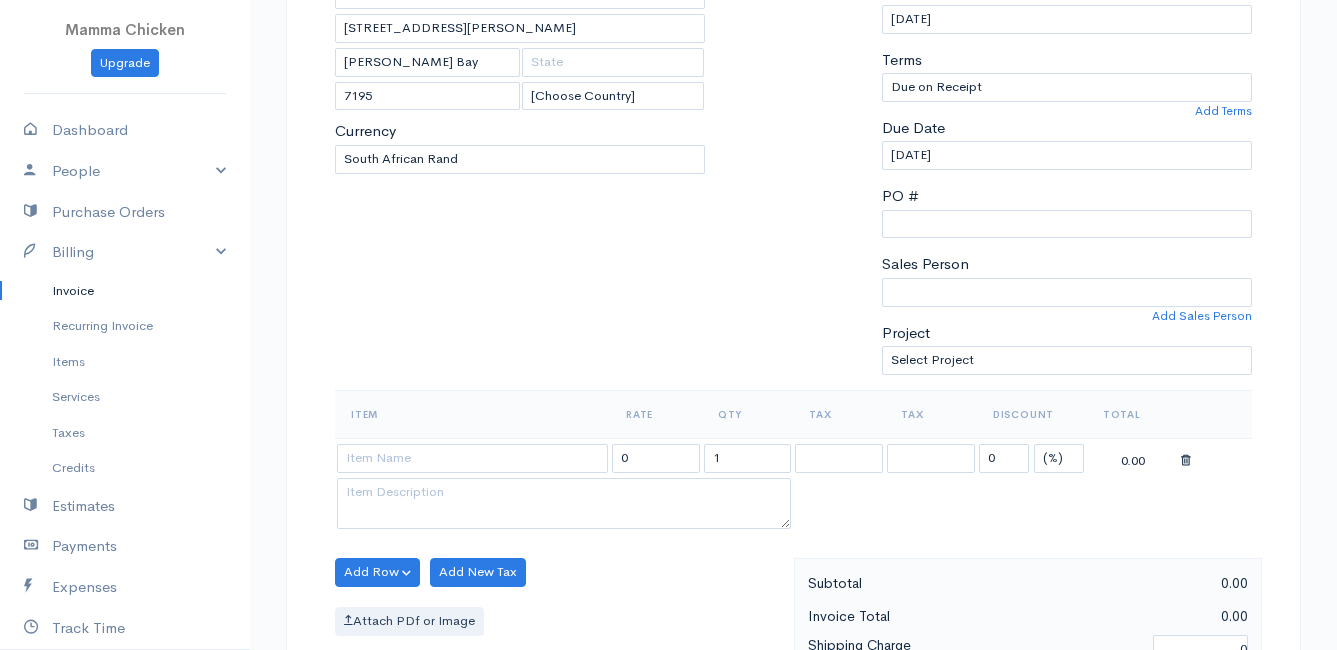 scroll, scrollTop: 400, scrollLeft: 0, axis: vertical 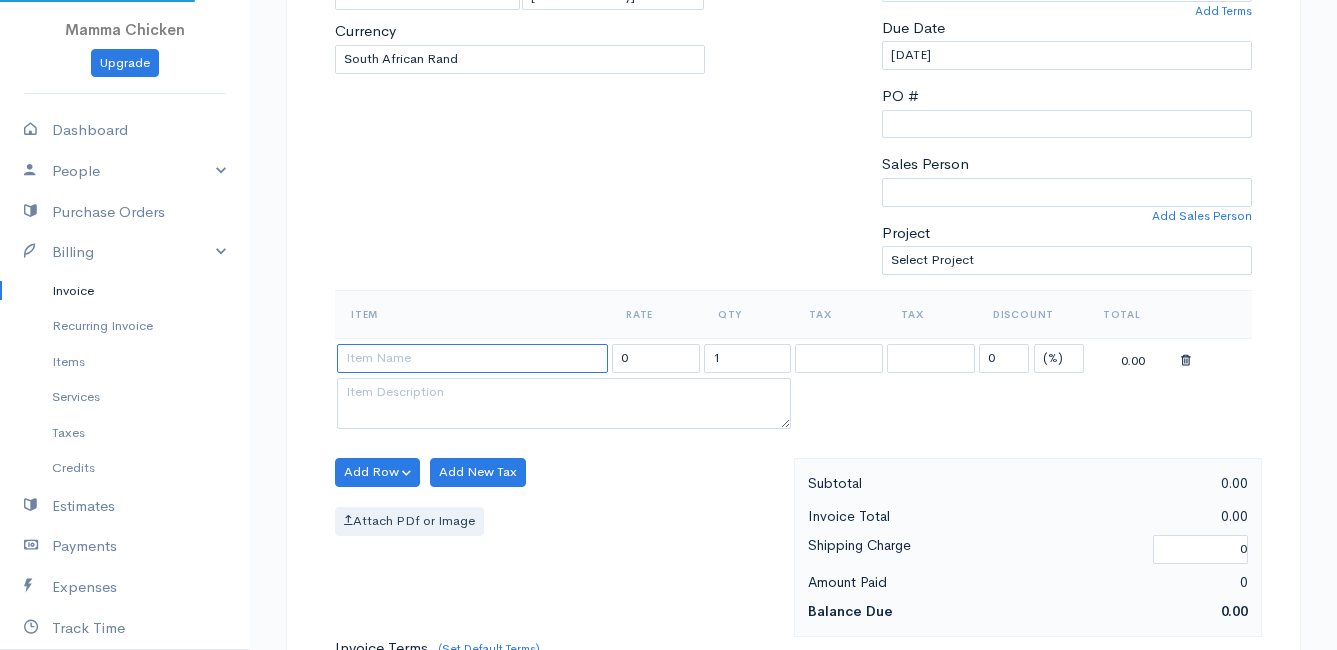 click at bounding box center (472, 358) 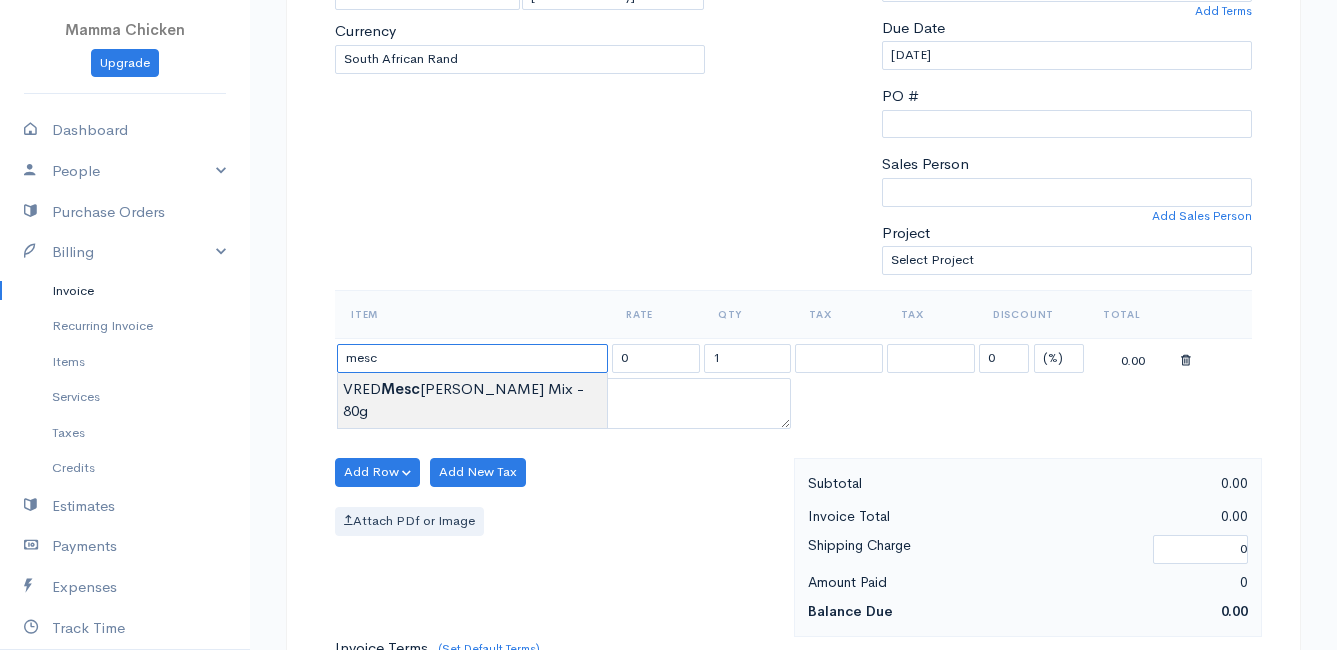 type on "VRED Mesclum Mix - 80g" 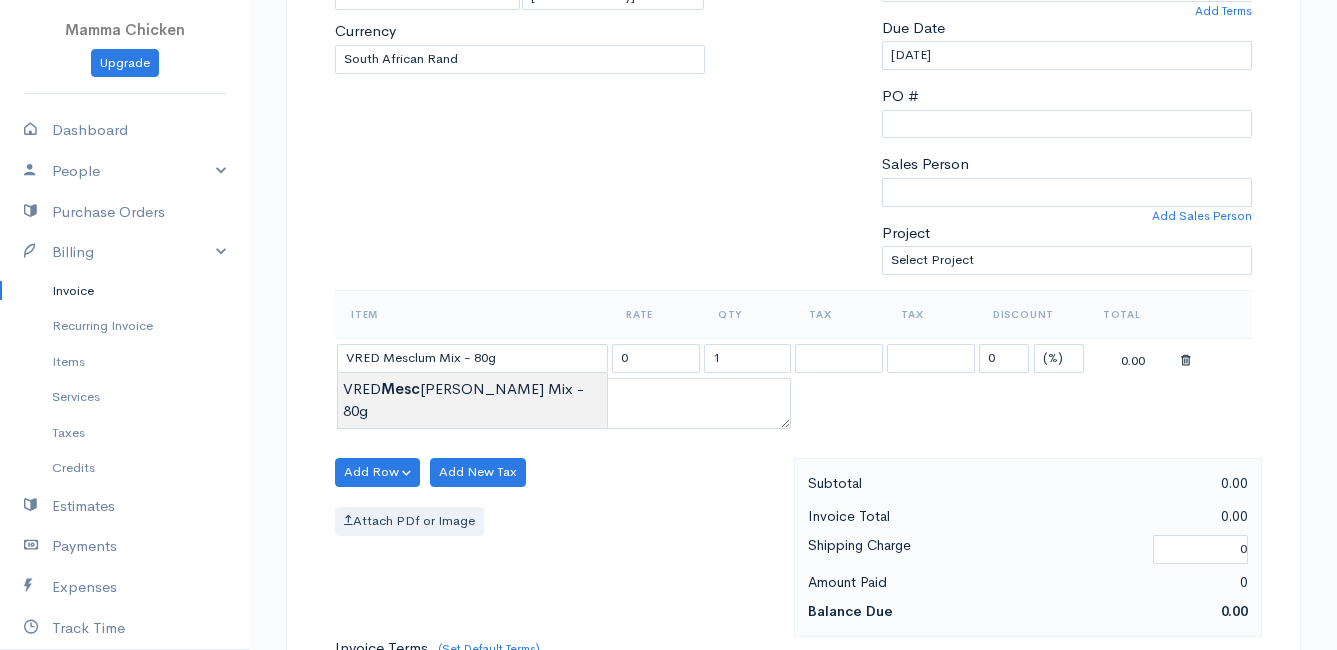 type on "24.00" 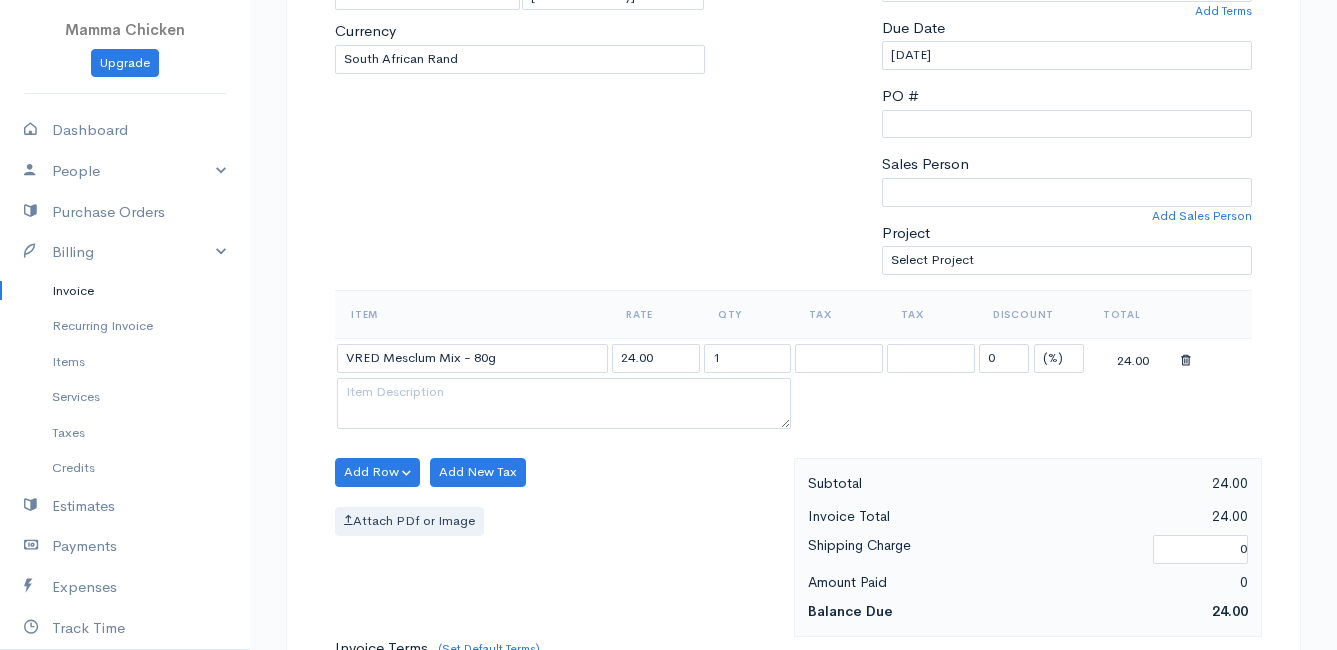 click on "Mamma Chicken
Upgrade
Dashboard
People
Clients
Vendors
Staff Users
Purchase Orders
Billing
Invoice
Recurring Invoice
Items
Services
Taxes
Credits
Estimates
Payments
Expenses
Track Time
Projects
Reports
Settings
My Organizations
Logout
Help
@CloudBooksApp 2022
Invoice
New Invoice
DRAFT To [PERSON_NAME] [STREET_ADDRESS][PERSON_NAME][PERSON_NAME] [Choose Country] [GEOGRAPHIC_DATA] [GEOGRAPHIC_DATA] [GEOGRAPHIC_DATA] [GEOGRAPHIC_DATA] [GEOGRAPHIC_DATA] [GEOGRAPHIC_DATA] [US_STATE] [GEOGRAPHIC_DATA] [GEOGRAPHIC_DATA] [GEOGRAPHIC_DATA] [GEOGRAPHIC_DATA] [GEOGRAPHIC_DATA] [PERSON_NAME]" at bounding box center [668, 464] 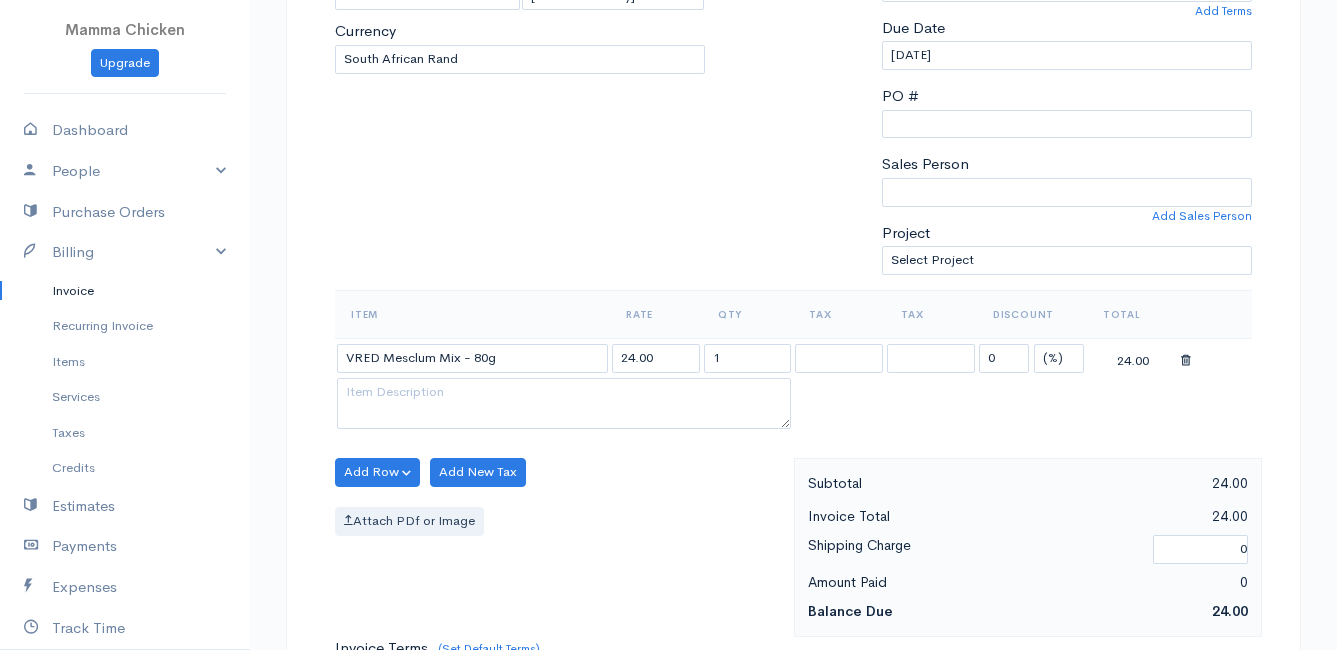 scroll, scrollTop: 500, scrollLeft: 0, axis: vertical 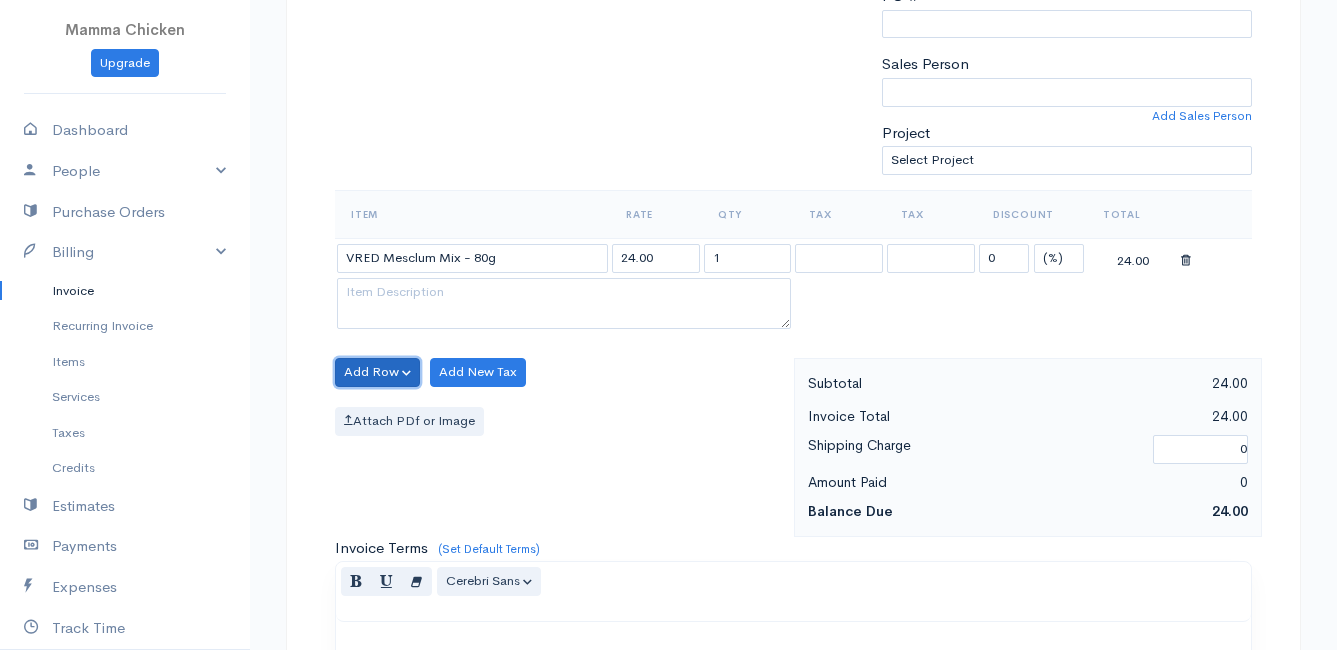 click on "Add Row" at bounding box center [377, 372] 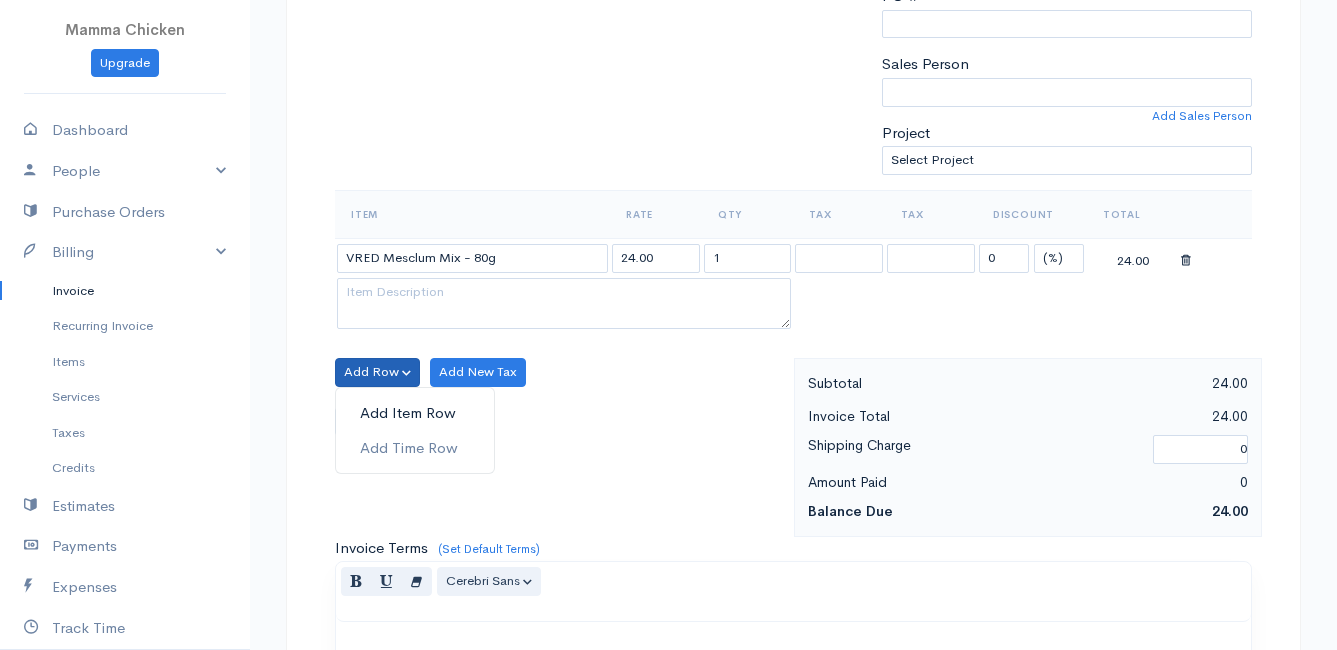 click on "Add Item Row" at bounding box center [415, 413] 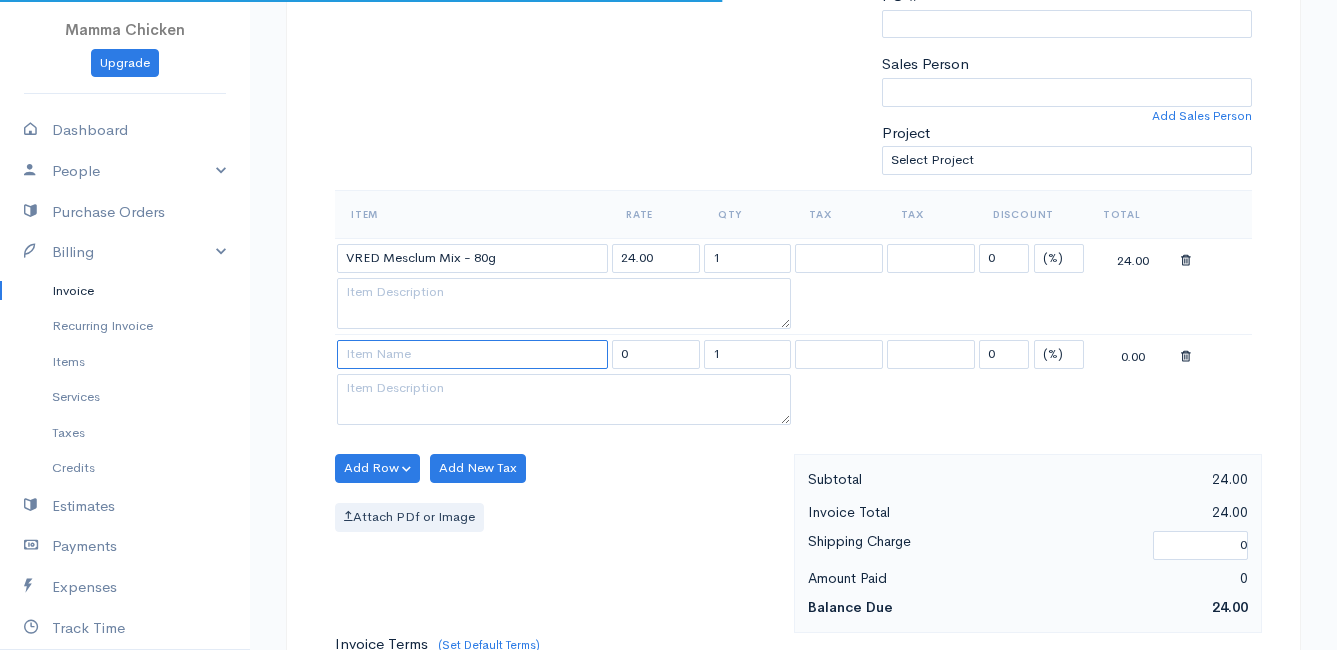click at bounding box center [472, 354] 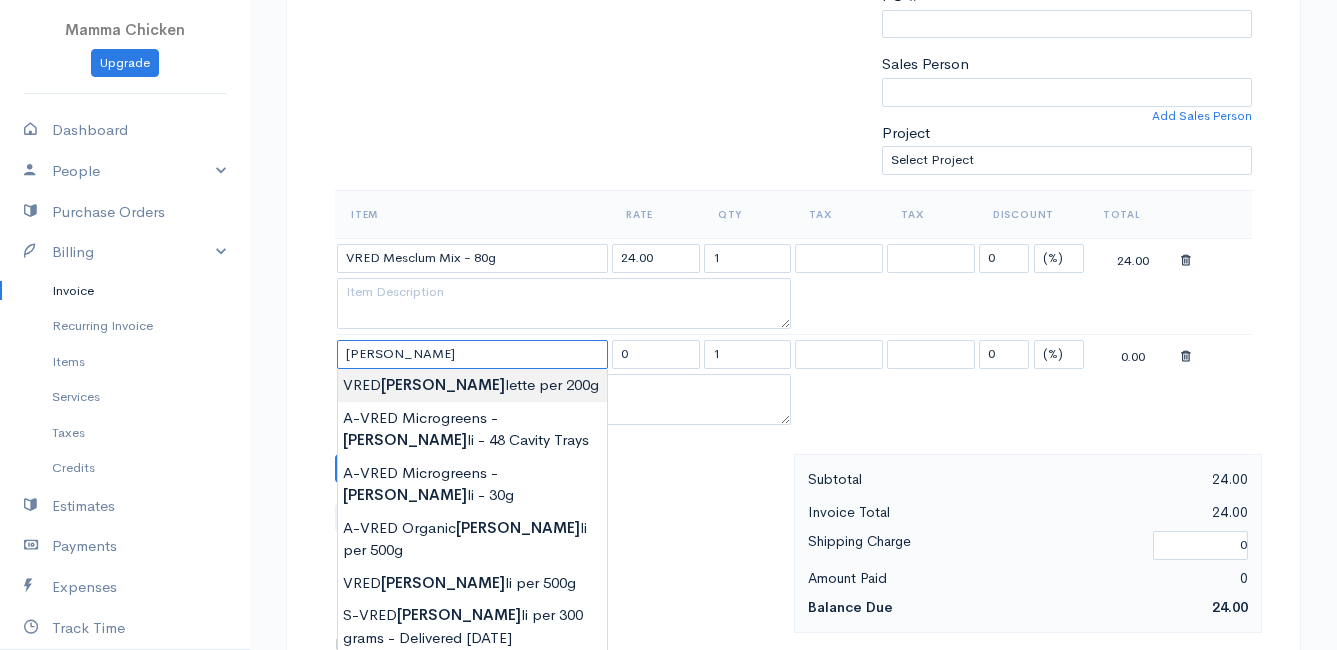 type on "VRED Broccolette per 200g" 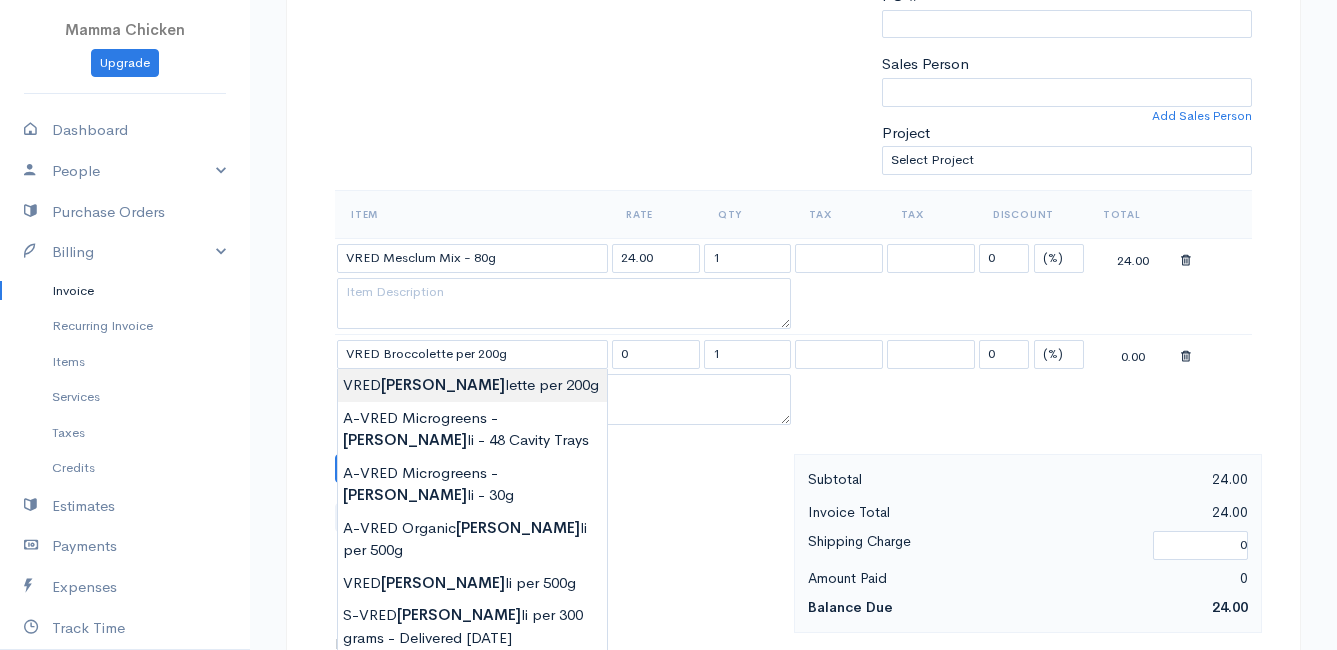 type on "44.00" 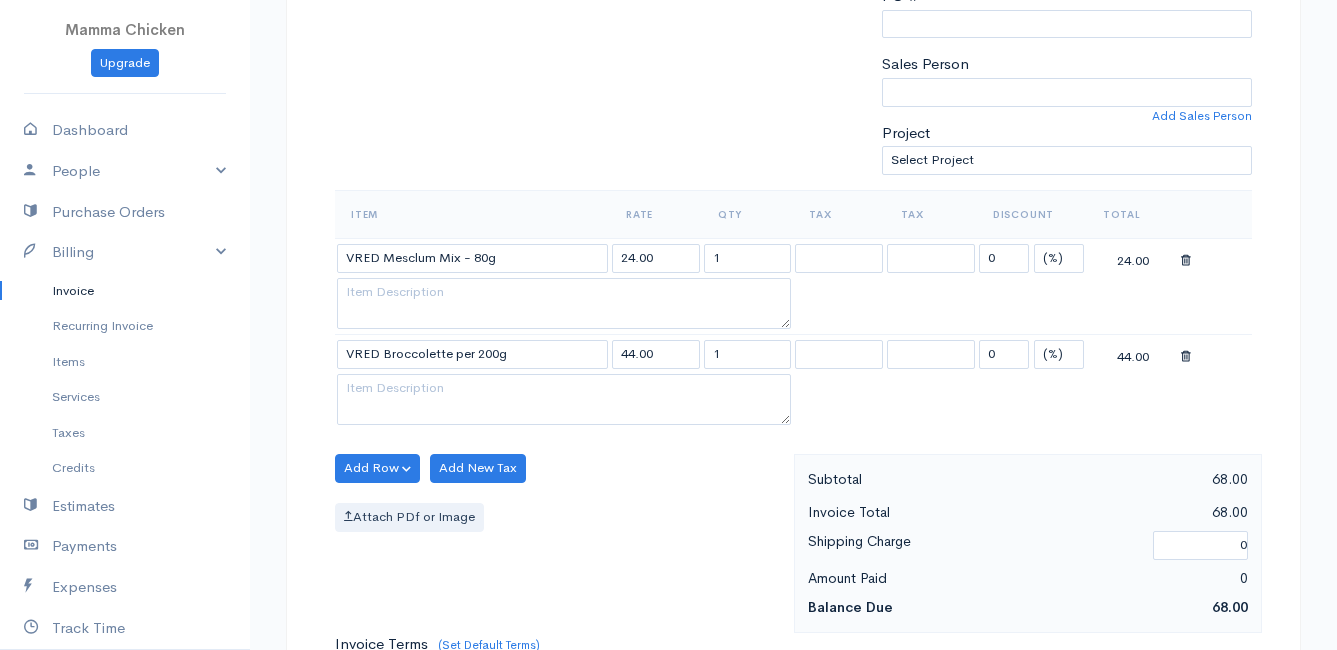 click on "Mamma Chicken
Upgrade
Dashboard
People
Clients
Vendors
Staff Users
Purchase Orders
Billing
Invoice
Recurring Invoice
Items
Services
Taxes
Credits
Estimates
Payments
Expenses
Track Time
Projects
Reports
Settings
My Organizations
Logout
Help
@CloudBooksApp 2022
Invoice
New Invoice
DRAFT To [PERSON_NAME] [STREET_ADDRESS][PERSON_NAME][PERSON_NAME] [Choose Country] [GEOGRAPHIC_DATA] [GEOGRAPHIC_DATA] [GEOGRAPHIC_DATA] [GEOGRAPHIC_DATA] [GEOGRAPHIC_DATA] [GEOGRAPHIC_DATA] [US_STATE] [GEOGRAPHIC_DATA] [GEOGRAPHIC_DATA] [GEOGRAPHIC_DATA] [GEOGRAPHIC_DATA] [GEOGRAPHIC_DATA] [PERSON_NAME]" at bounding box center [668, 412] 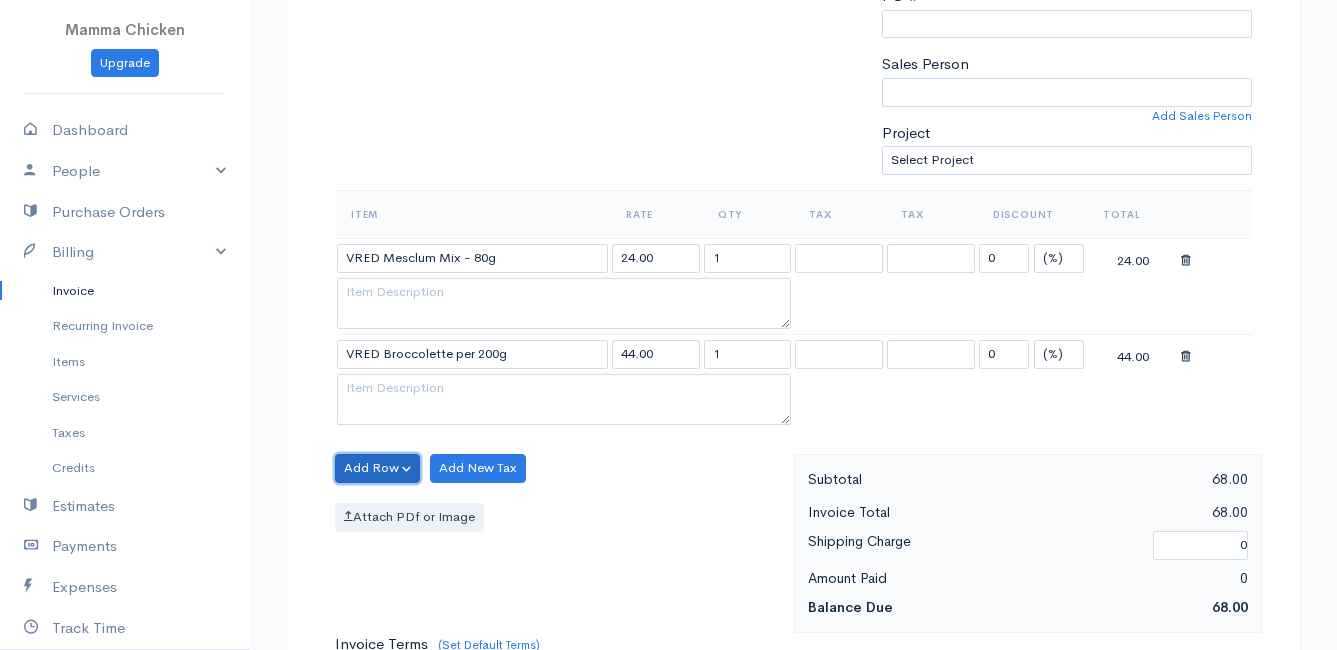 click on "Add Row" at bounding box center (377, 468) 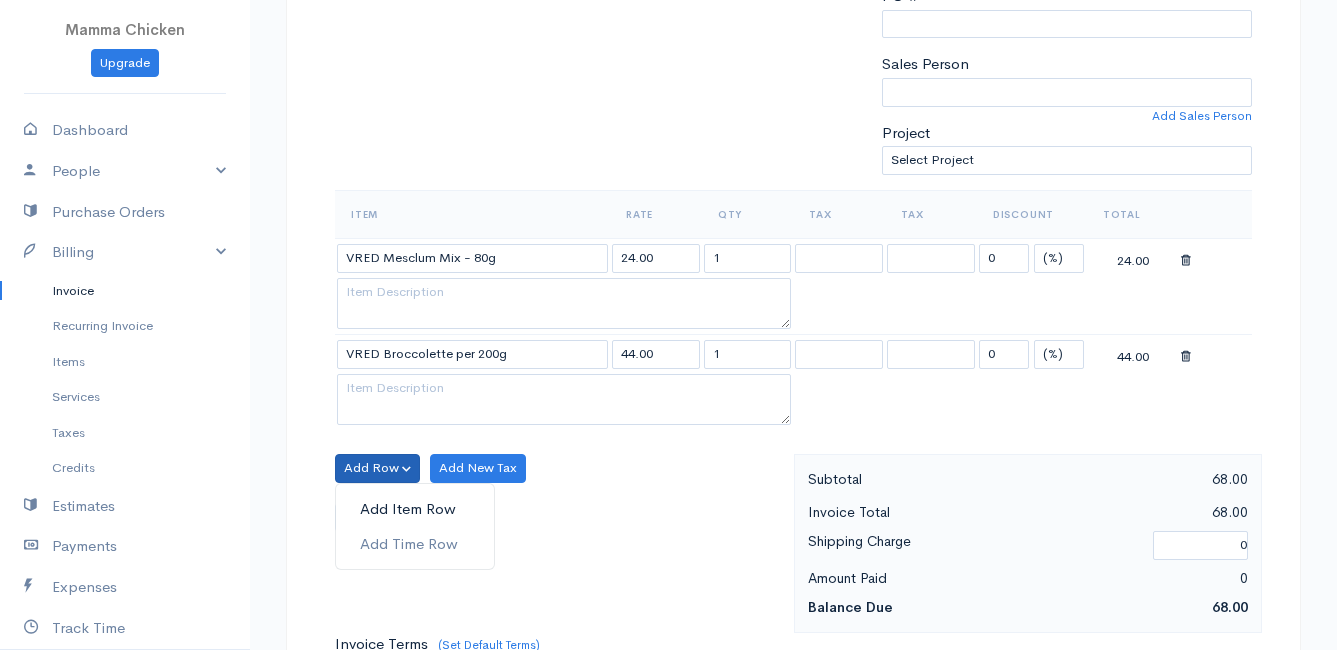 click on "Add Item Row" at bounding box center [415, 509] 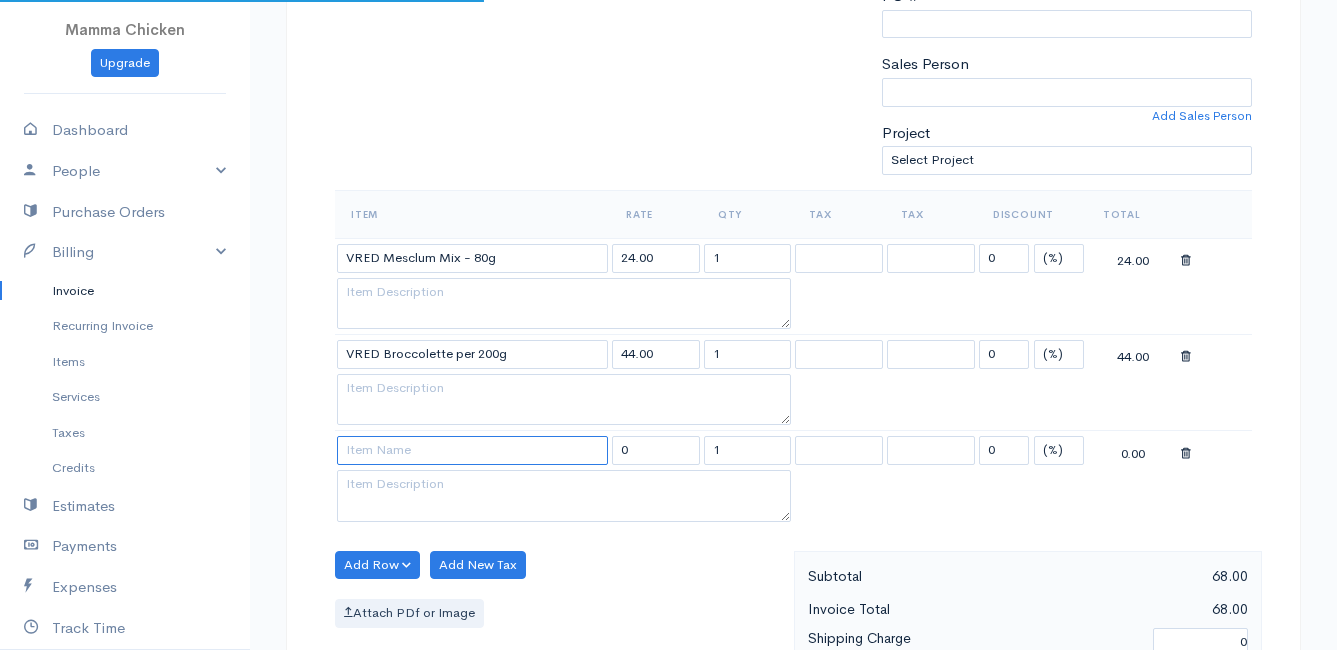 click at bounding box center [472, 450] 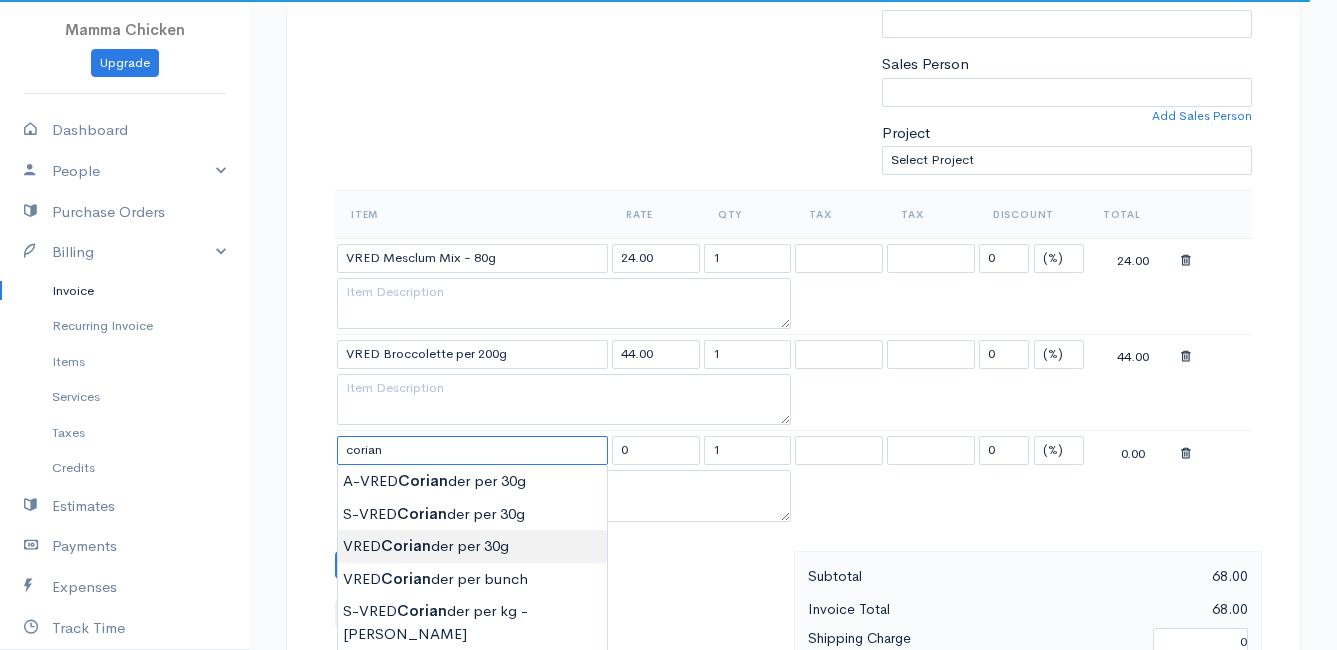 type on "VRED Coriander per 30g" 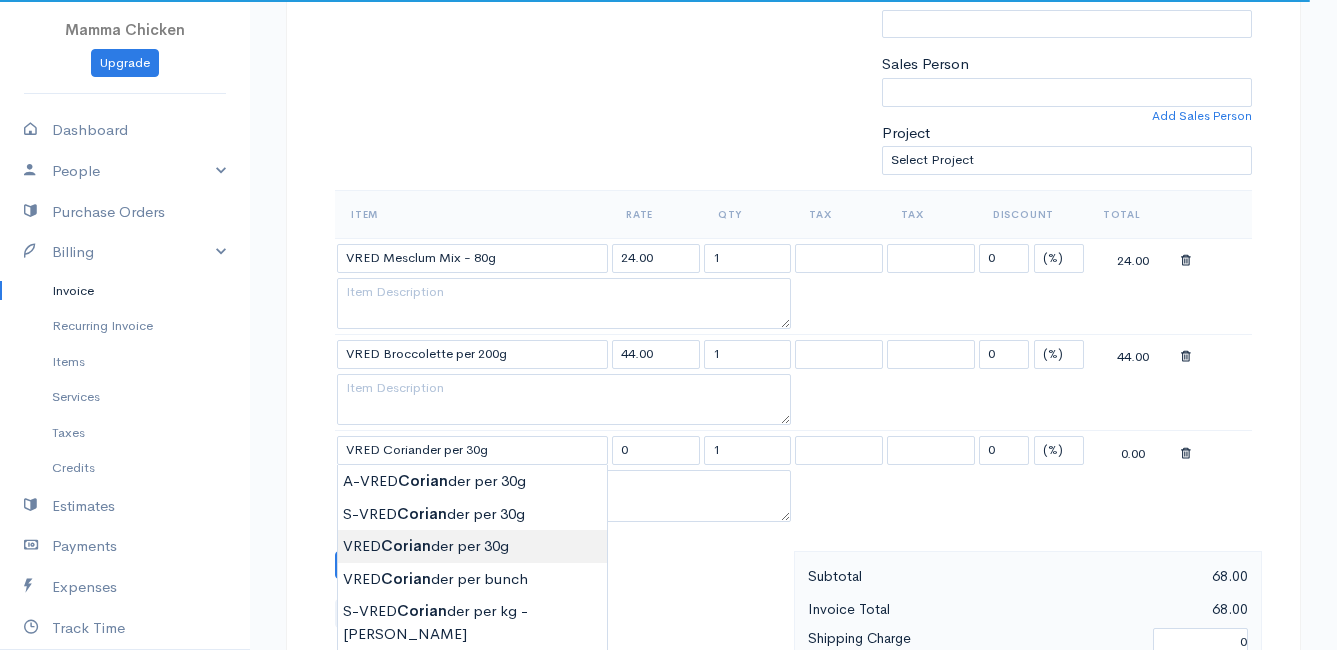 type on "22.00" 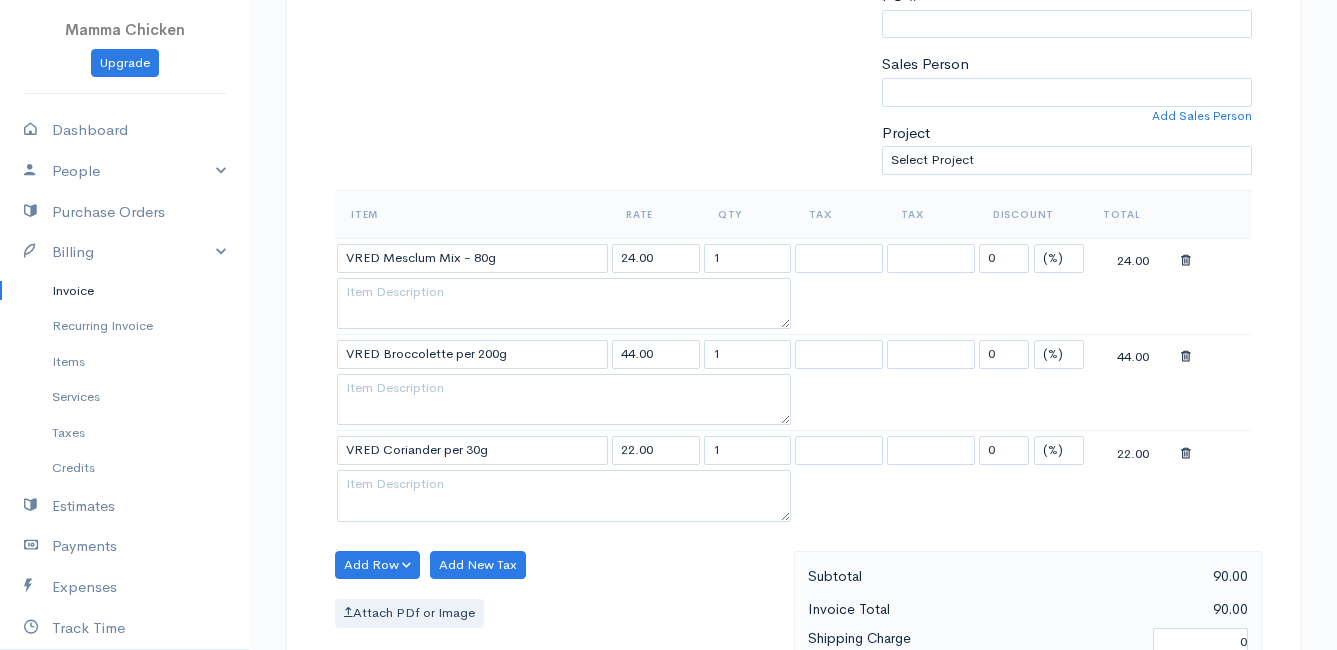 click on "Mamma Chicken
Upgrade
Dashboard
People
Clients
Vendors
Staff Users
Purchase Orders
Billing
Invoice
Recurring Invoice
Items
Services
Taxes
Credits
Estimates
Payments
Expenses
Track Time
Projects
Reports
Settings
My Organizations
Logout
Help
@CloudBooksApp 2022
Invoice
New Invoice
DRAFT To [PERSON_NAME] [STREET_ADDRESS][PERSON_NAME][PERSON_NAME] [Choose Country] [GEOGRAPHIC_DATA] [GEOGRAPHIC_DATA] [GEOGRAPHIC_DATA] [GEOGRAPHIC_DATA] [GEOGRAPHIC_DATA] [GEOGRAPHIC_DATA] [US_STATE] [GEOGRAPHIC_DATA] [GEOGRAPHIC_DATA] [GEOGRAPHIC_DATA] [GEOGRAPHIC_DATA] [GEOGRAPHIC_DATA] [PERSON_NAME]" at bounding box center (668, 460) 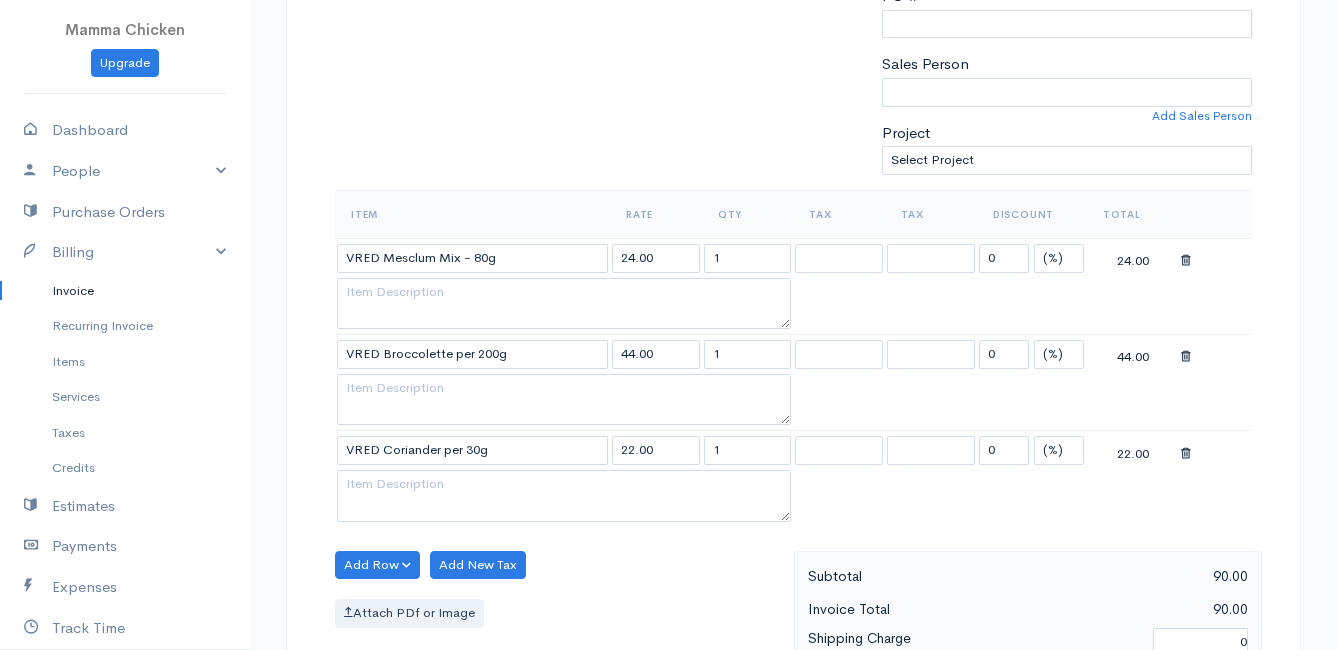 scroll, scrollTop: 600, scrollLeft: 0, axis: vertical 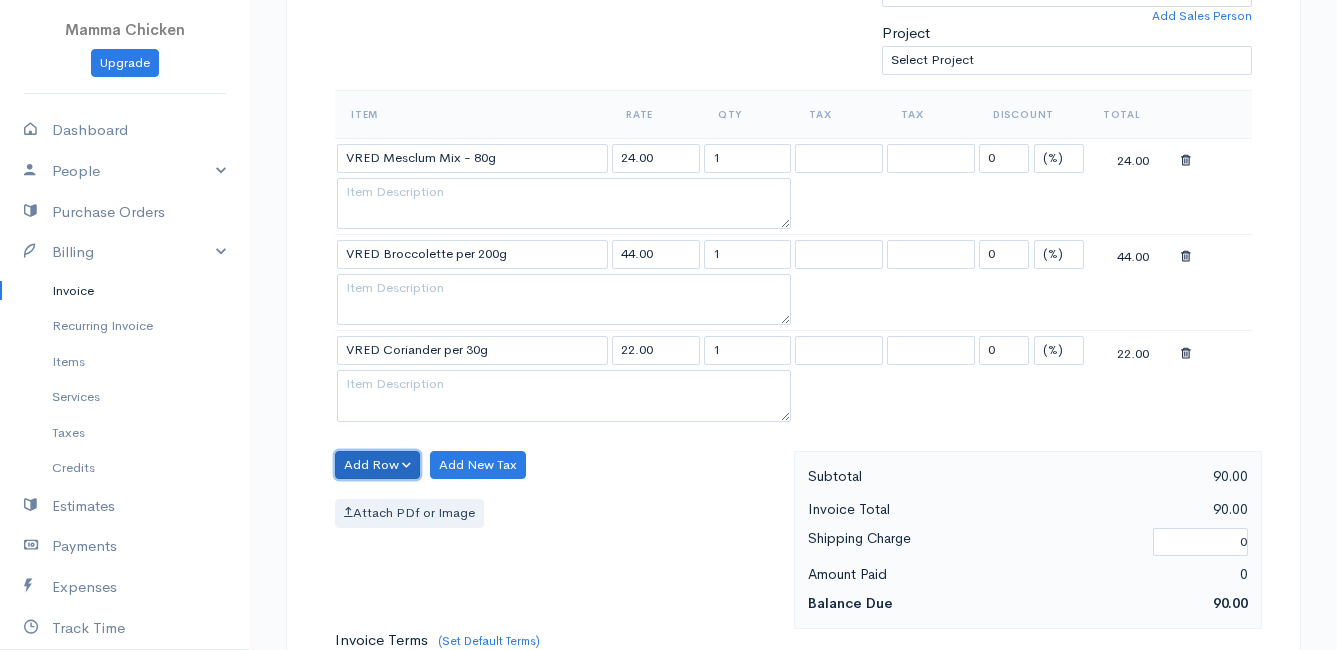 click on "Add Row" at bounding box center (377, 465) 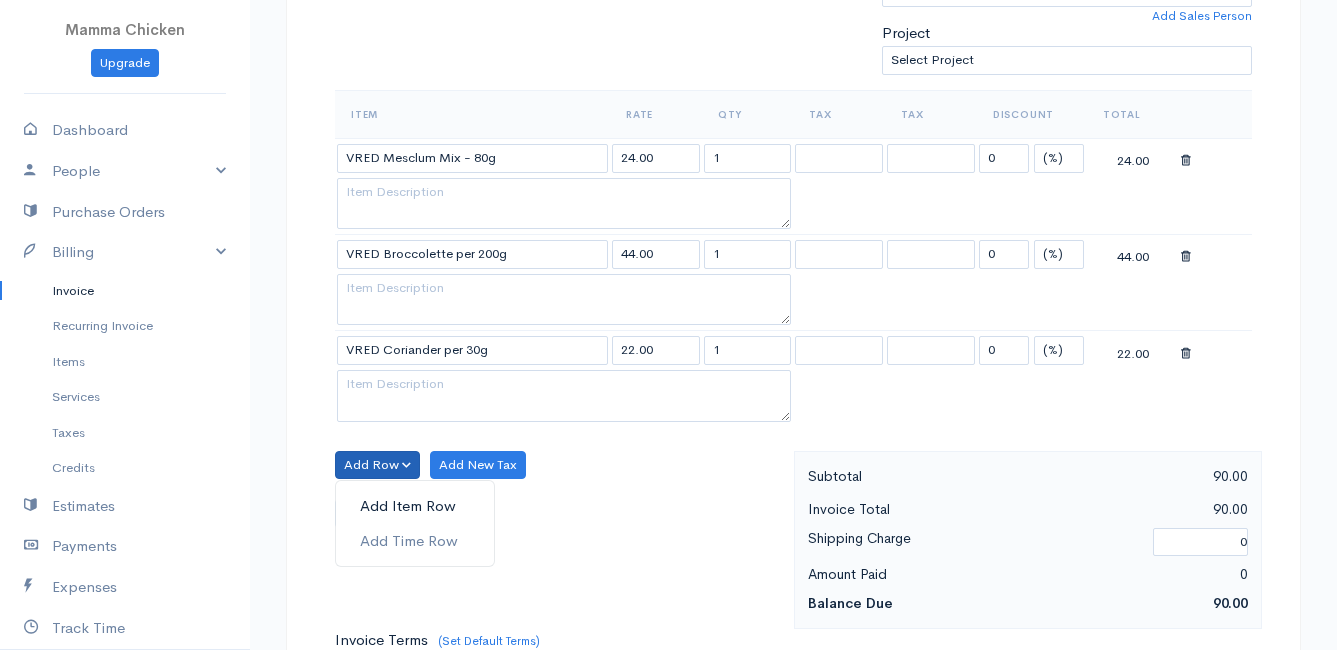 click on "Add Item Row" at bounding box center (415, 506) 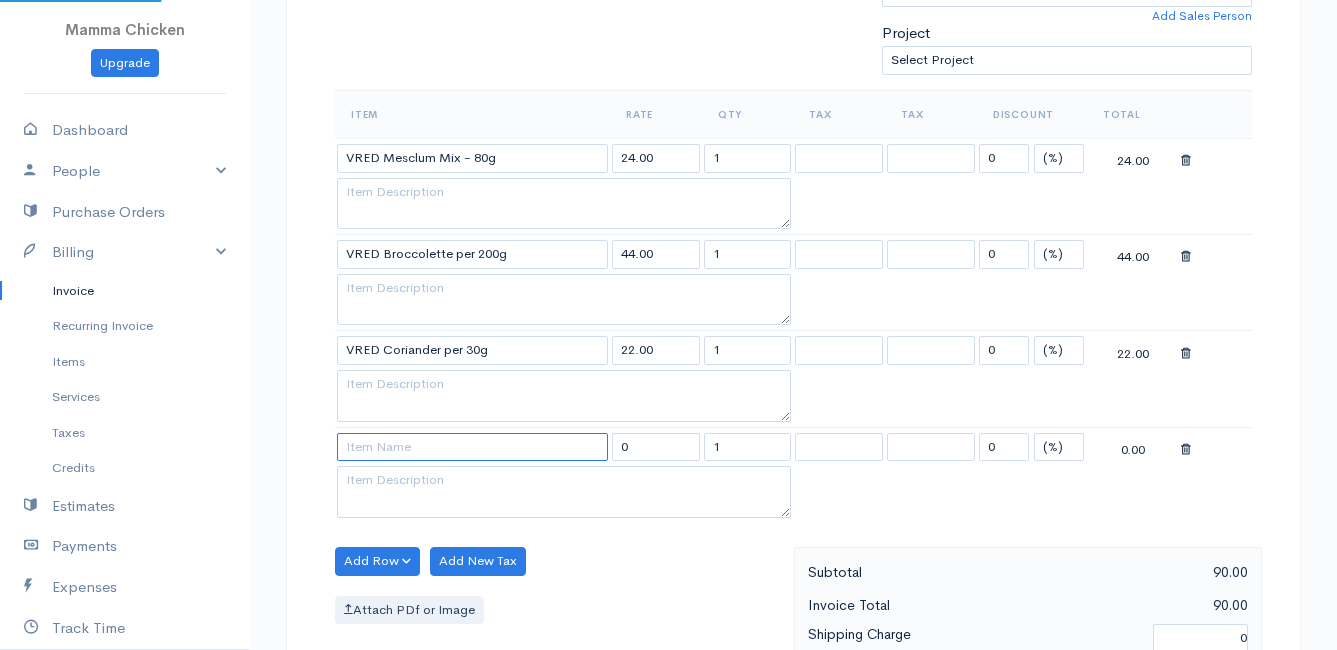 click at bounding box center (472, 447) 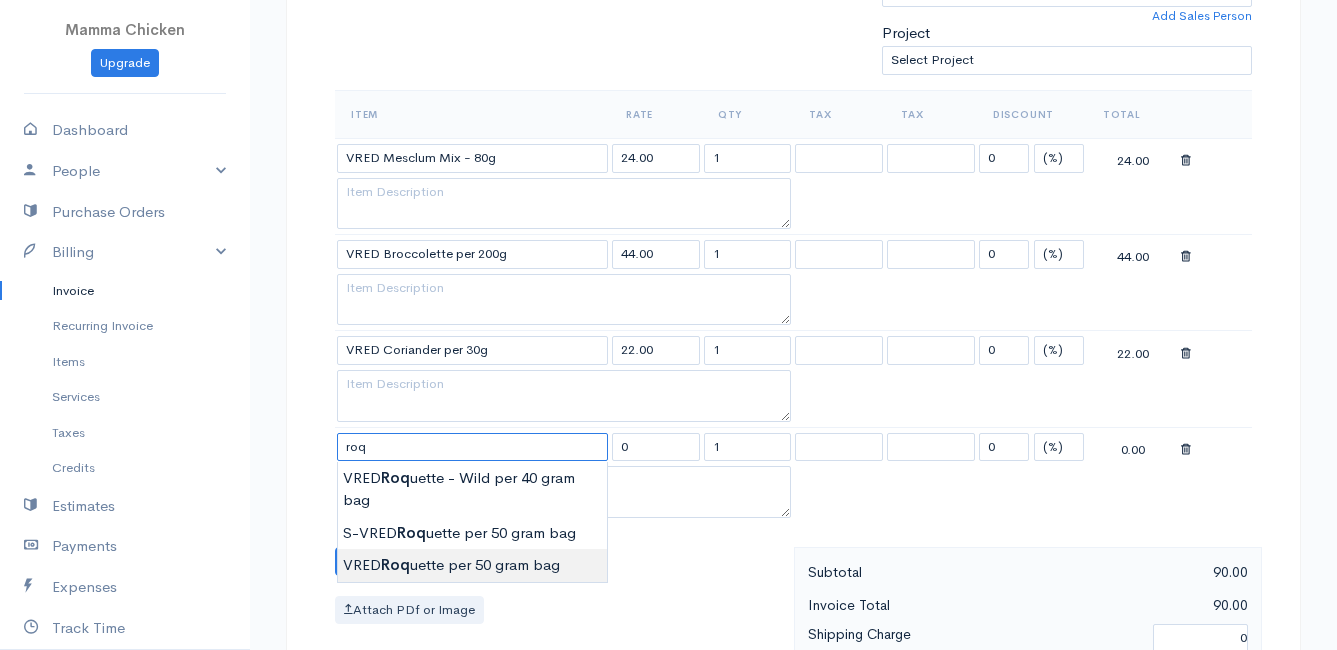 type on "VRED Roquette per 50 gram bag" 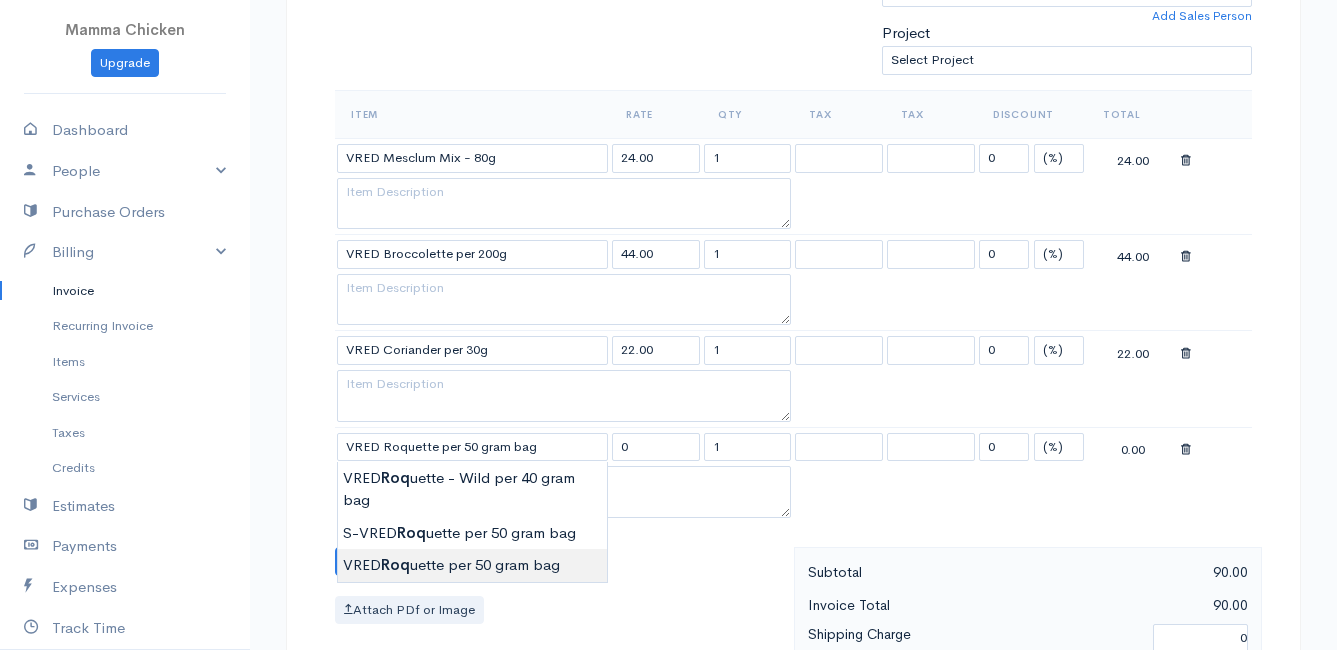 type on "22.00" 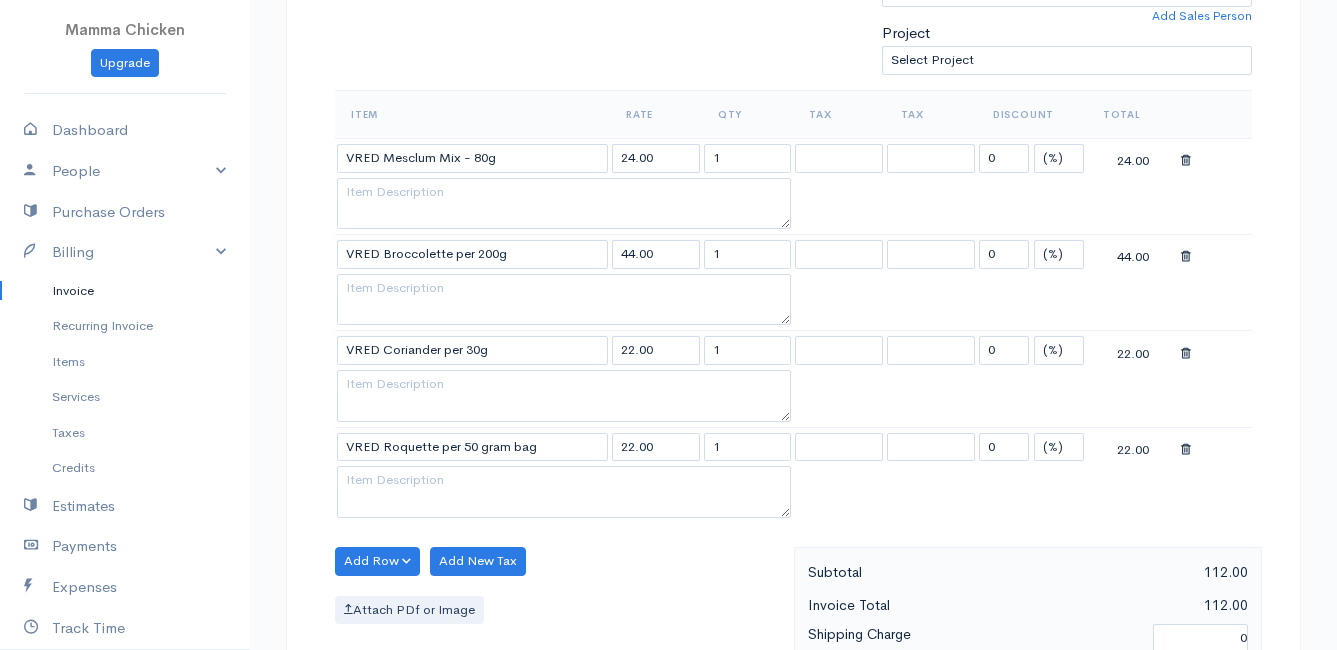click on "Mamma Chicken
Upgrade
Dashboard
People
Clients
Vendors
Staff Users
Purchase Orders
Billing
Invoice
Recurring Invoice
Items
Services
Taxes
Credits
Estimates
Payments
Expenses
Track Time
Projects
Reports
Settings
My Organizations
Logout
Help
@CloudBooksApp 2022
Invoice
New Invoice
DRAFT To [PERSON_NAME] [STREET_ADDRESS][PERSON_NAME][PERSON_NAME] [Choose Country] [GEOGRAPHIC_DATA] [GEOGRAPHIC_DATA] [GEOGRAPHIC_DATA] [GEOGRAPHIC_DATA] [GEOGRAPHIC_DATA] [GEOGRAPHIC_DATA] [US_STATE] [GEOGRAPHIC_DATA] [GEOGRAPHIC_DATA] [GEOGRAPHIC_DATA] [GEOGRAPHIC_DATA] [GEOGRAPHIC_DATA] [PERSON_NAME]" at bounding box center (668, 408) 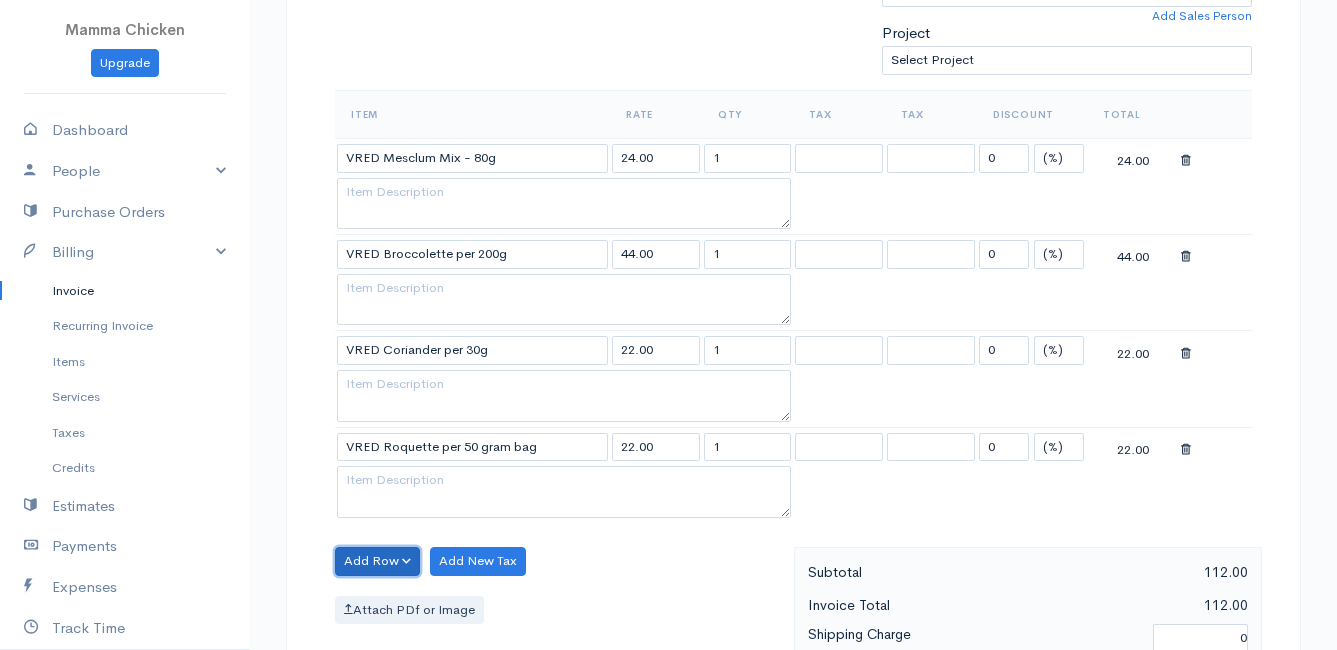click on "Add Row" at bounding box center [377, 561] 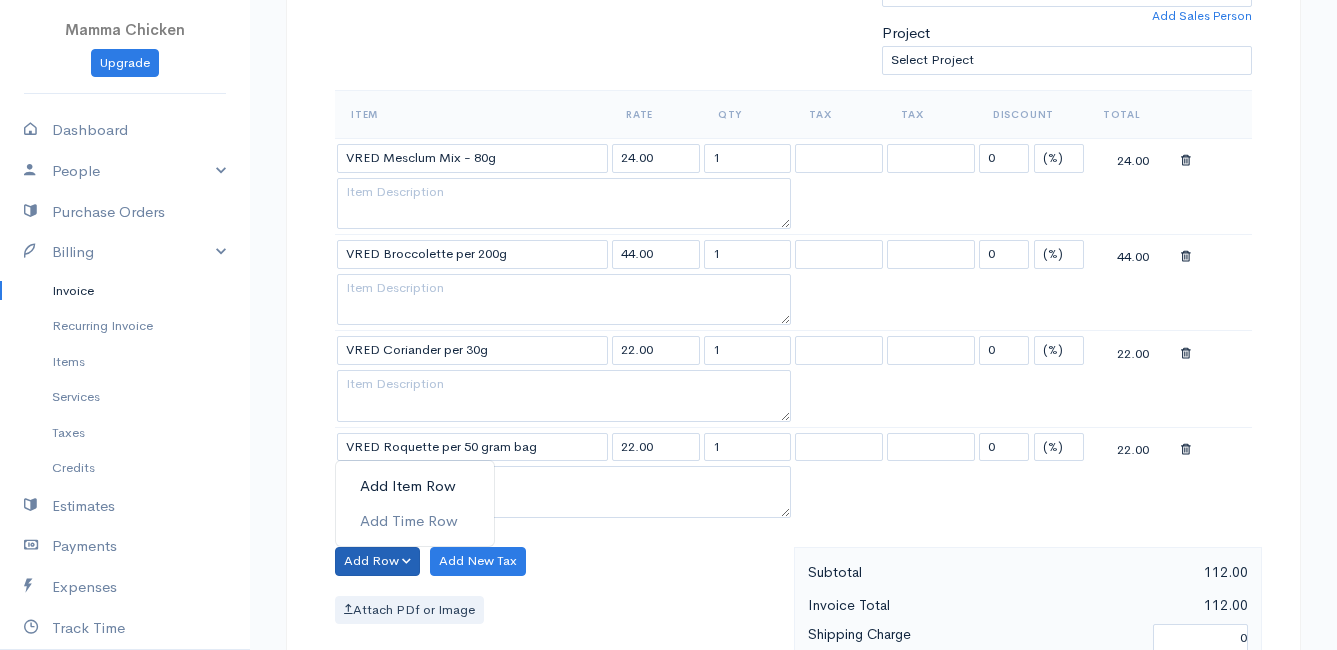 click on "Add Item Row" at bounding box center (415, 486) 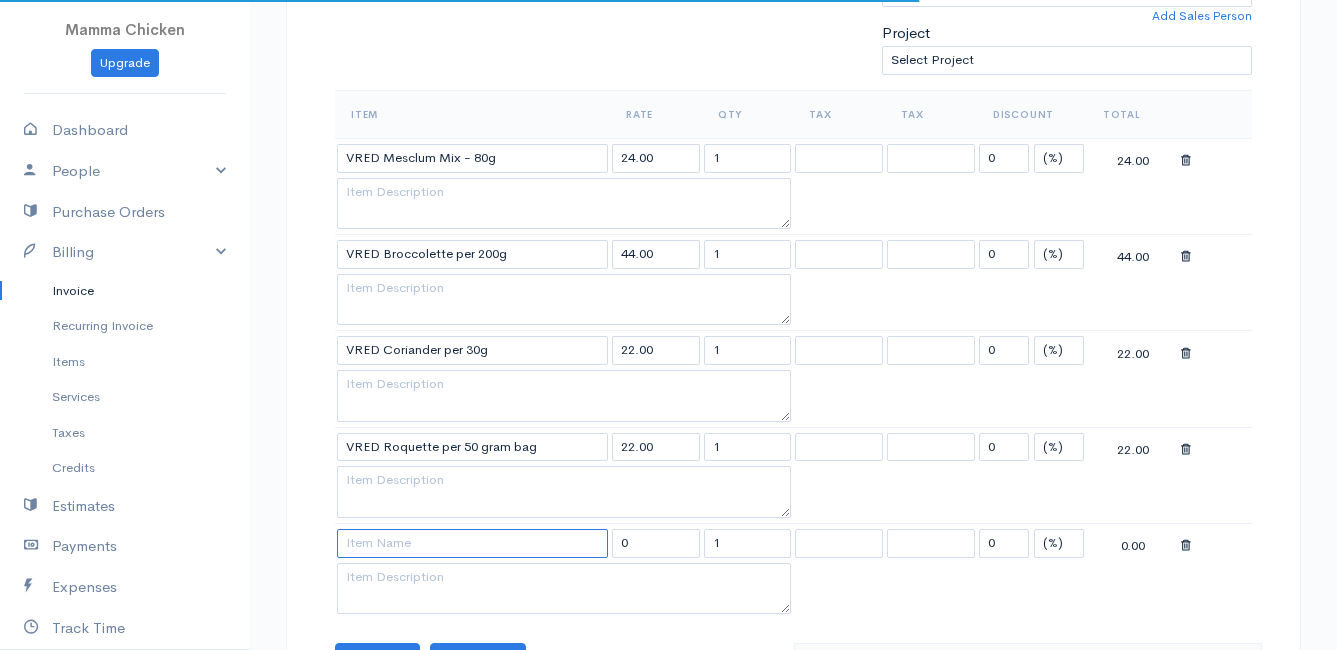 click at bounding box center [472, 543] 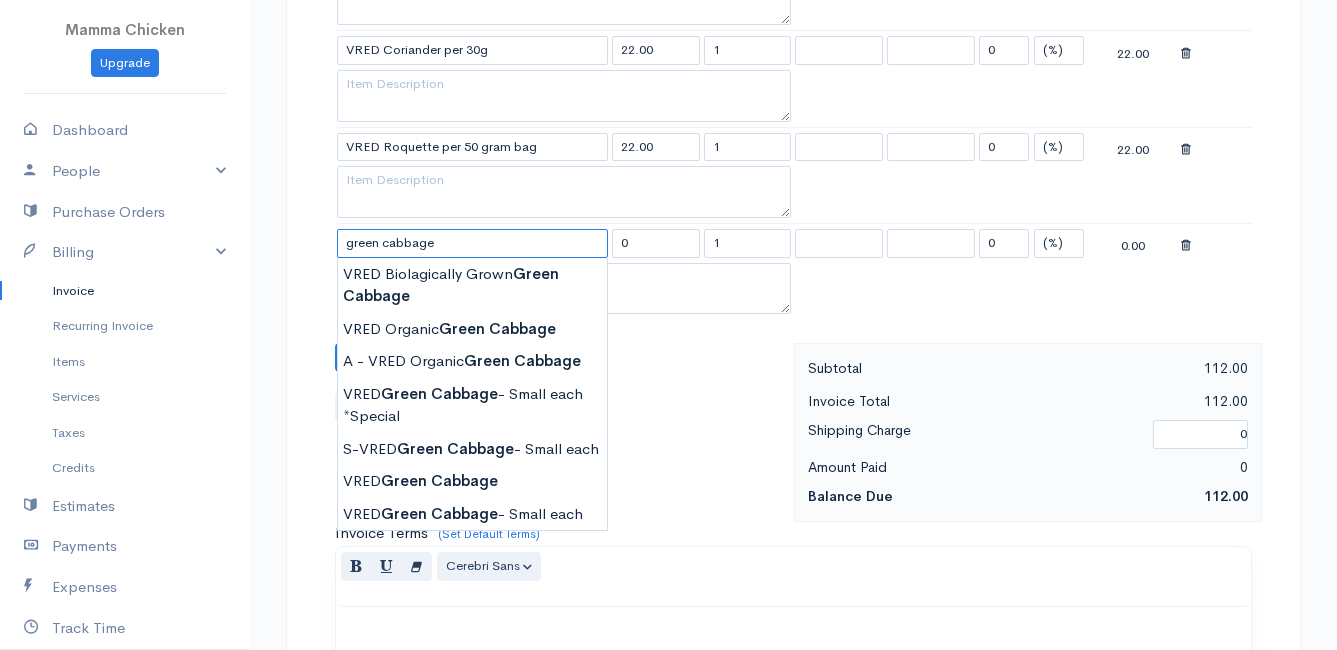 scroll, scrollTop: 1000, scrollLeft: 0, axis: vertical 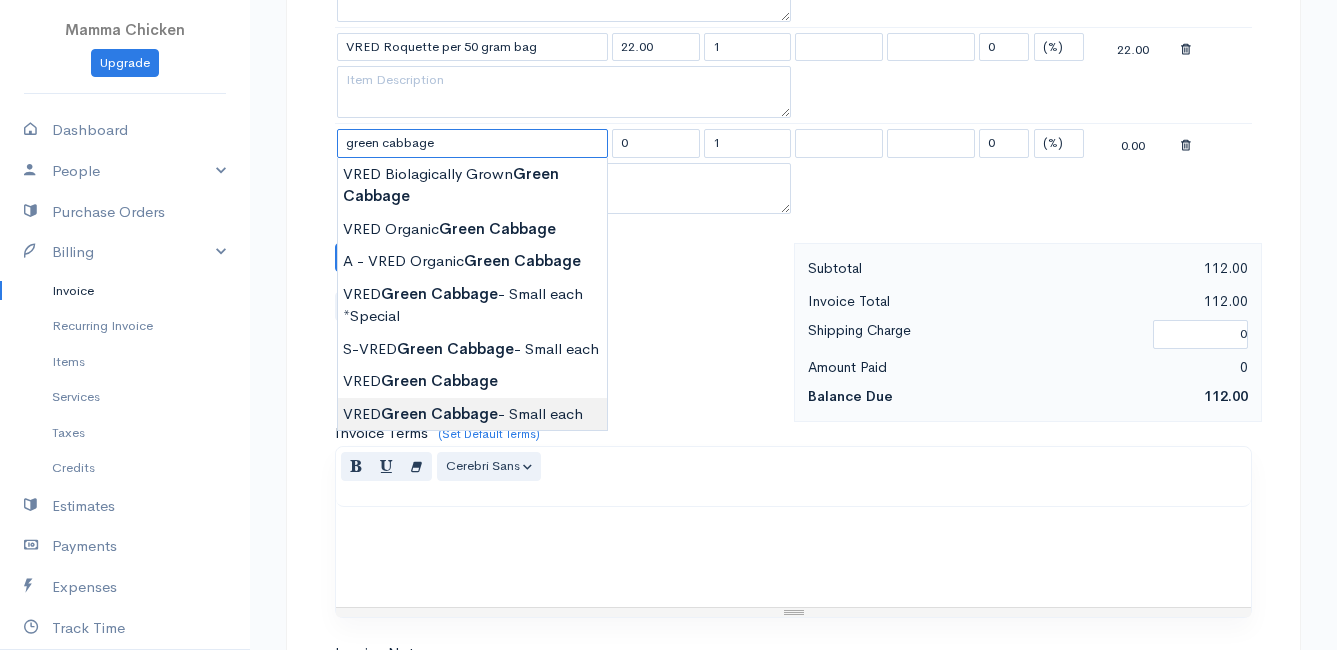 type on "VRED Green Cabbage - Small each" 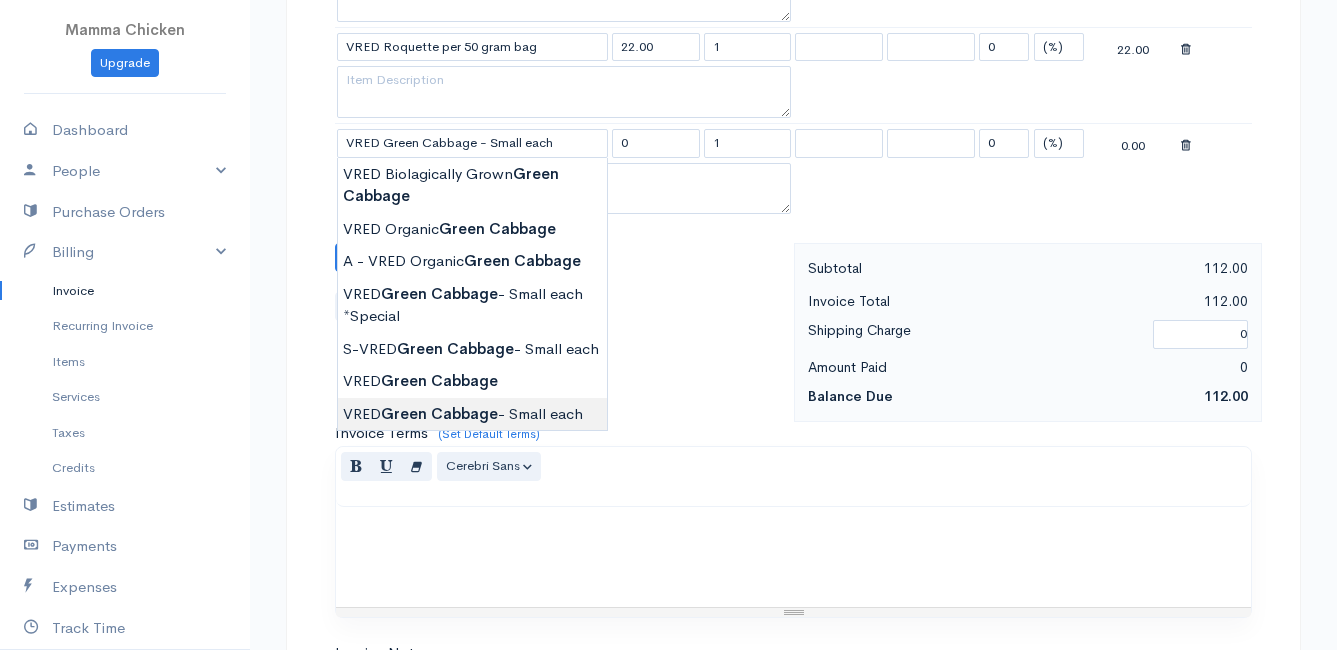 type on "30.00" 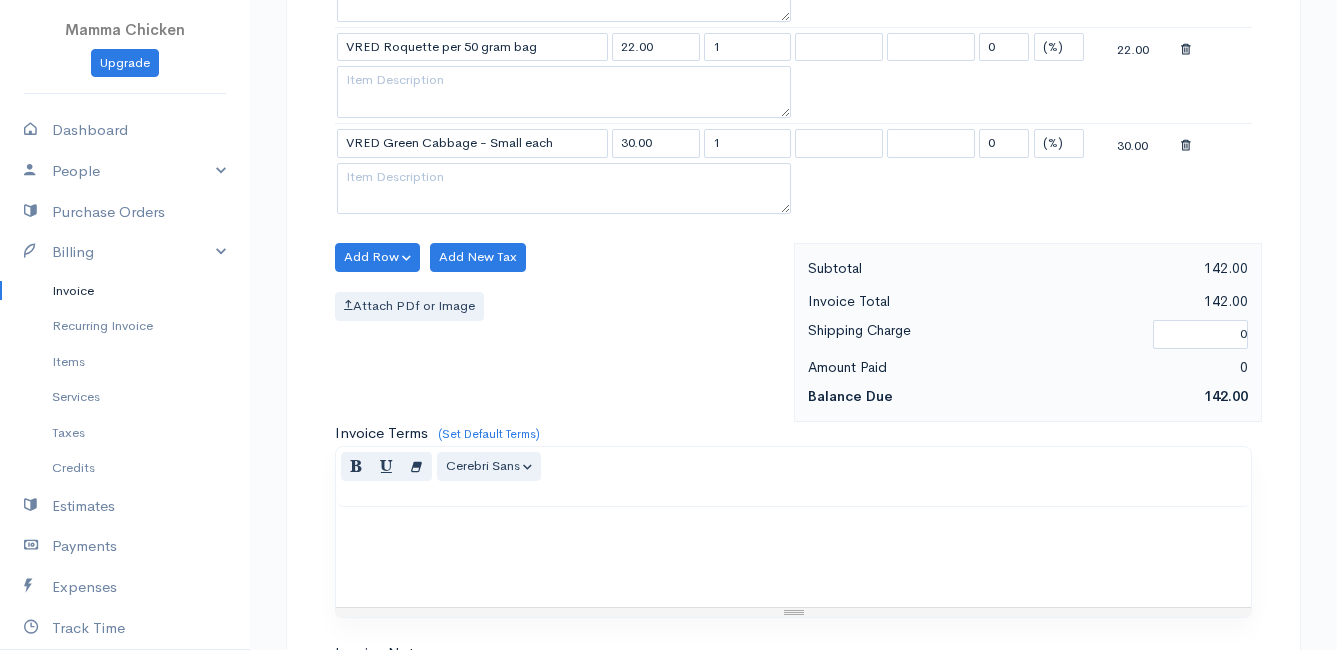 click on "Mamma Chicken
Upgrade
Dashboard
People
Clients
Vendors
Staff Users
Purchase Orders
Billing
Invoice
Recurring Invoice
Items
Services
Taxes
Credits
Estimates
Payments
Expenses
Track Time
Projects
Reports
Settings
My Organizations
Logout
Help
@CloudBooksApp 2022
Invoice
New Invoice
DRAFT To [PERSON_NAME] [STREET_ADDRESS][PERSON_NAME][PERSON_NAME] [Choose Country] [GEOGRAPHIC_DATA] [GEOGRAPHIC_DATA] [GEOGRAPHIC_DATA] [GEOGRAPHIC_DATA] [GEOGRAPHIC_DATA] [GEOGRAPHIC_DATA] [US_STATE] [GEOGRAPHIC_DATA] [GEOGRAPHIC_DATA] [GEOGRAPHIC_DATA] [GEOGRAPHIC_DATA] [GEOGRAPHIC_DATA] [PERSON_NAME]" at bounding box center (668, 57) 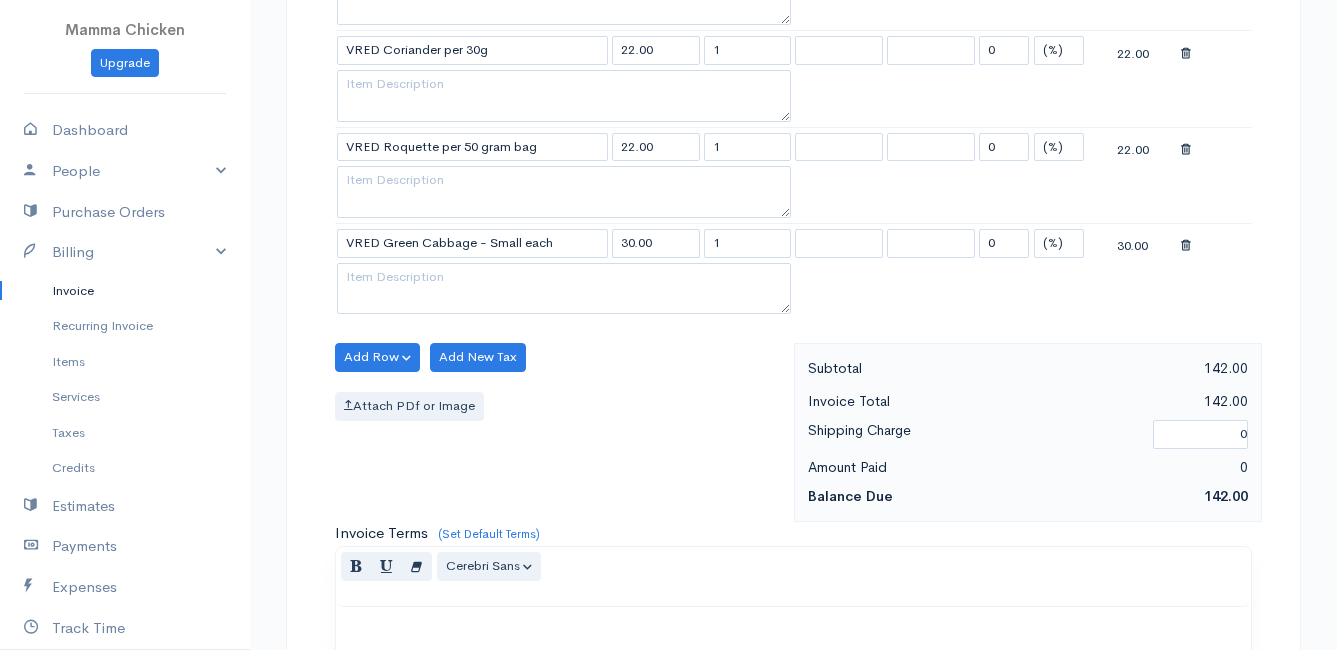 scroll, scrollTop: 1000, scrollLeft: 0, axis: vertical 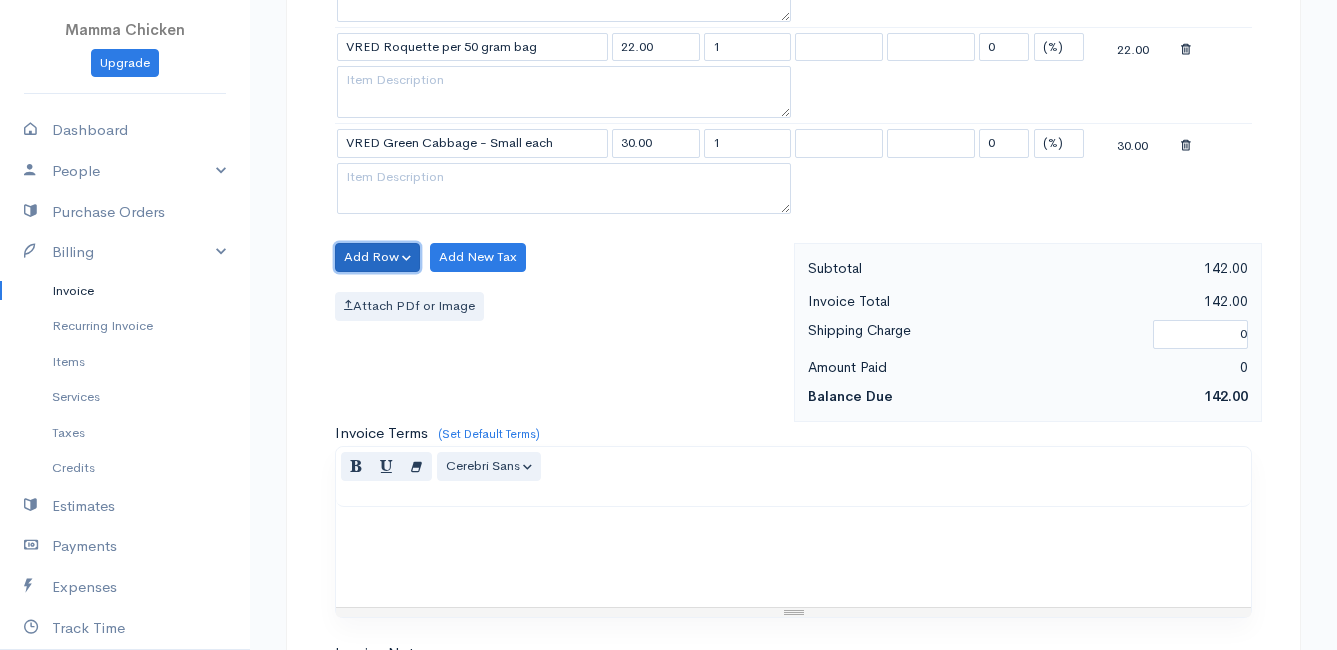 click on "Add Row" at bounding box center (377, 257) 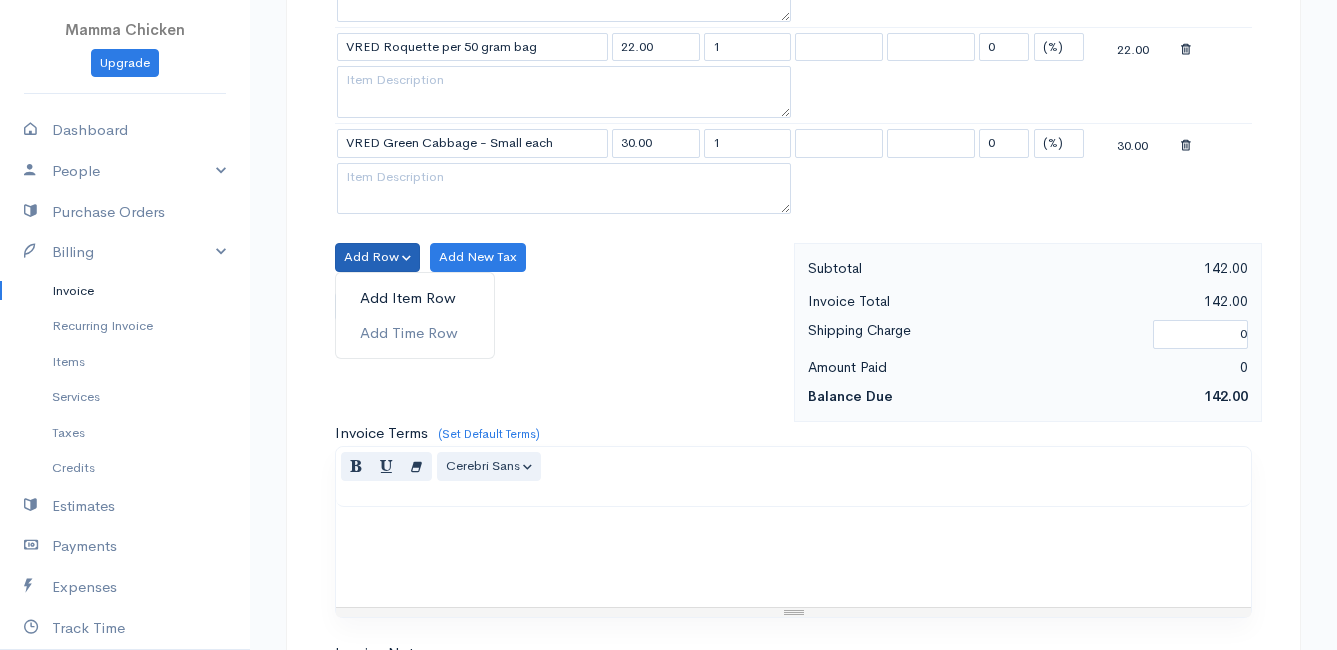click on "Add Item Row" at bounding box center [415, 298] 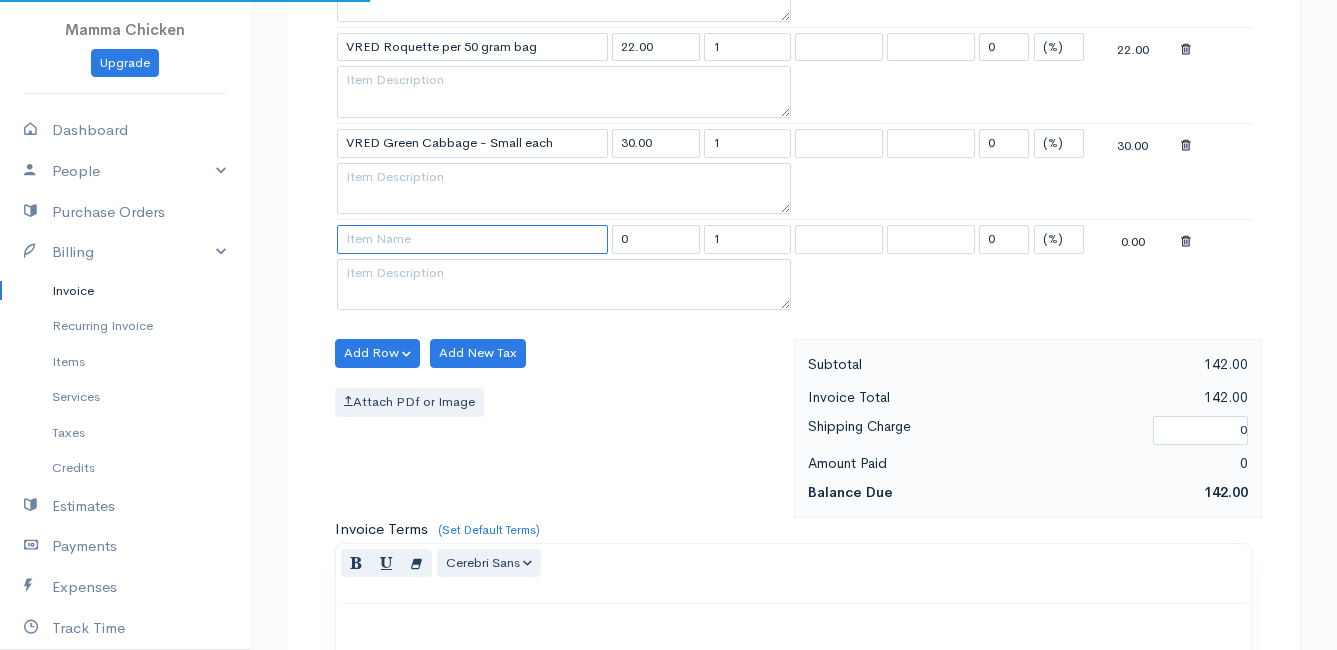 click at bounding box center [472, 239] 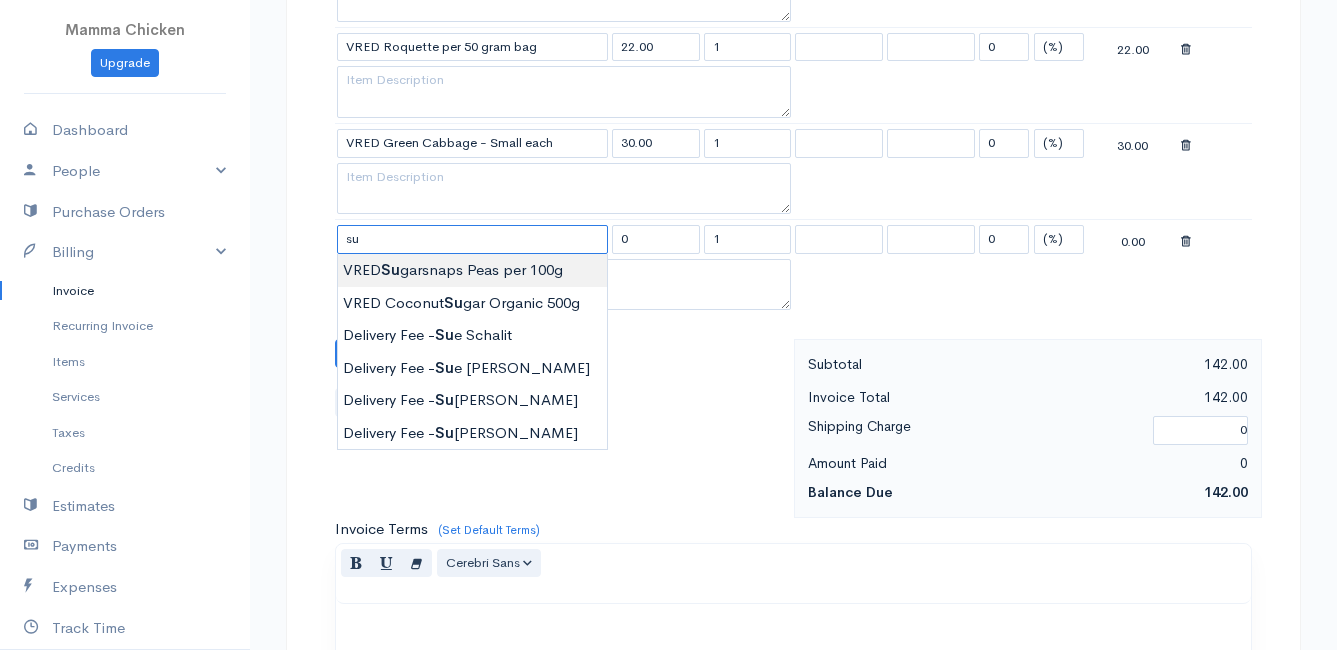 type on "VRED Sugarsnaps Peas per 100g" 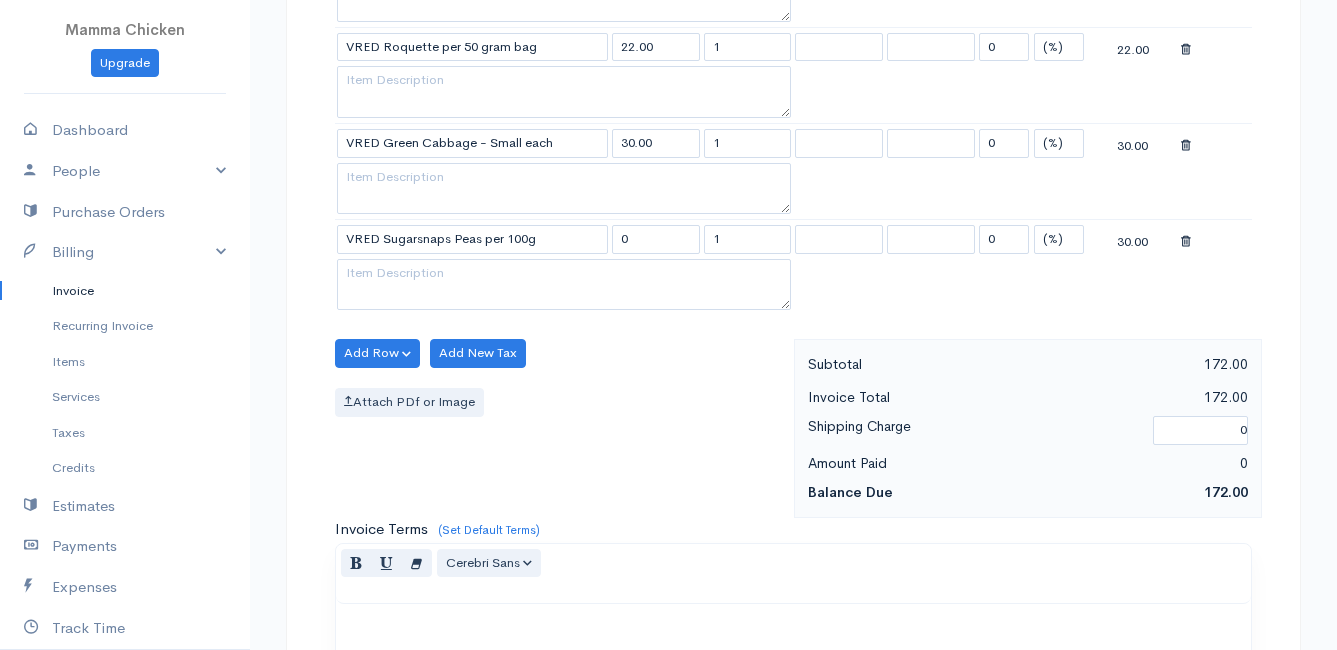 type on "30.00" 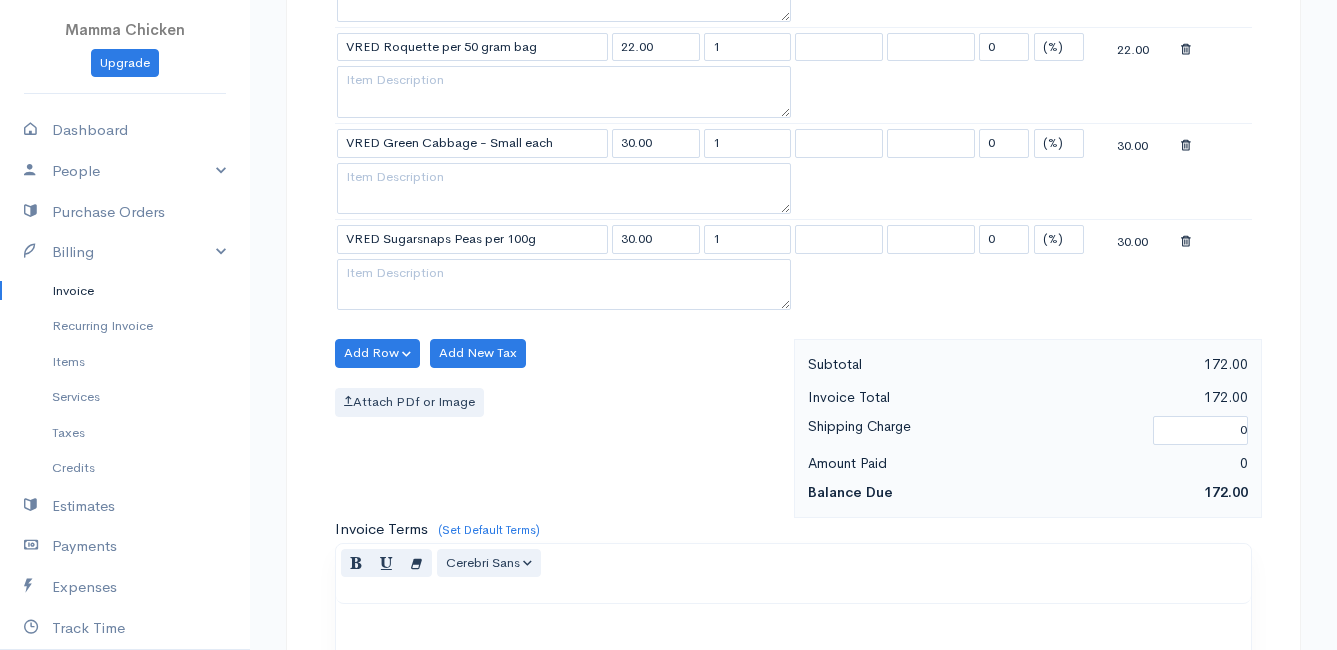 click on "Mamma Chicken
Upgrade
Dashboard
People
Clients
Vendors
Staff Users
Purchase Orders
Billing
Invoice
Recurring Invoice
Items
Services
Taxes
Credits
Estimates
Payments
Expenses
Track Time
Projects
Reports
Settings
My Organizations
Logout
Help
@CloudBooksApp 2022
Invoice
New Invoice
DRAFT To [PERSON_NAME] [STREET_ADDRESS][PERSON_NAME][PERSON_NAME] [Choose Country] [GEOGRAPHIC_DATA] [GEOGRAPHIC_DATA] [GEOGRAPHIC_DATA] [GEOGRAPHIC_DATA] [GEOGRAPHIC_DATA] [GEOGRAPHIC_DATA] [US_STATE] [GEOGRAPHIC_DATA] [GEOGRAPHIC_DATA] [GEOGRAPHIC_DATA] [GEOGRAPHIC_DATA] [GEOGRAPHIC_DATA] [PERSON_NAME]" at bounding box center [668, 105] 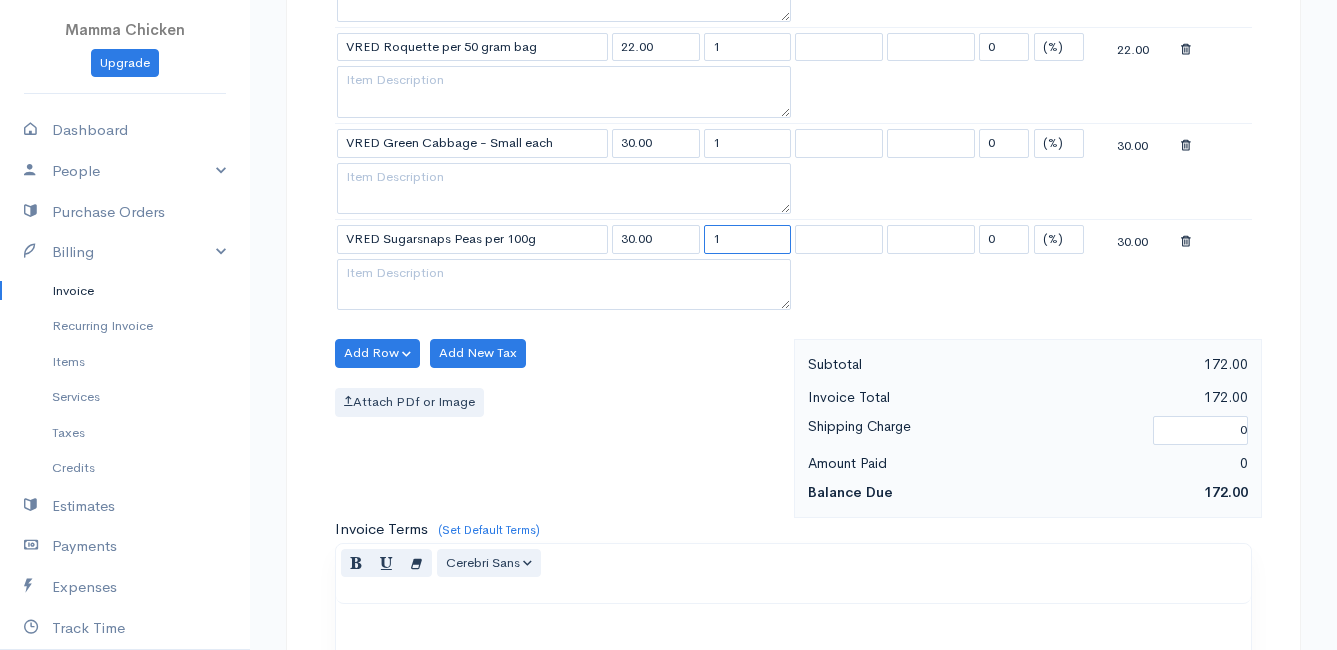 drag, startPoint x: 736, startPoint y: 241, endPoint x: 695, endPoint y: 244, distance: 41.109608 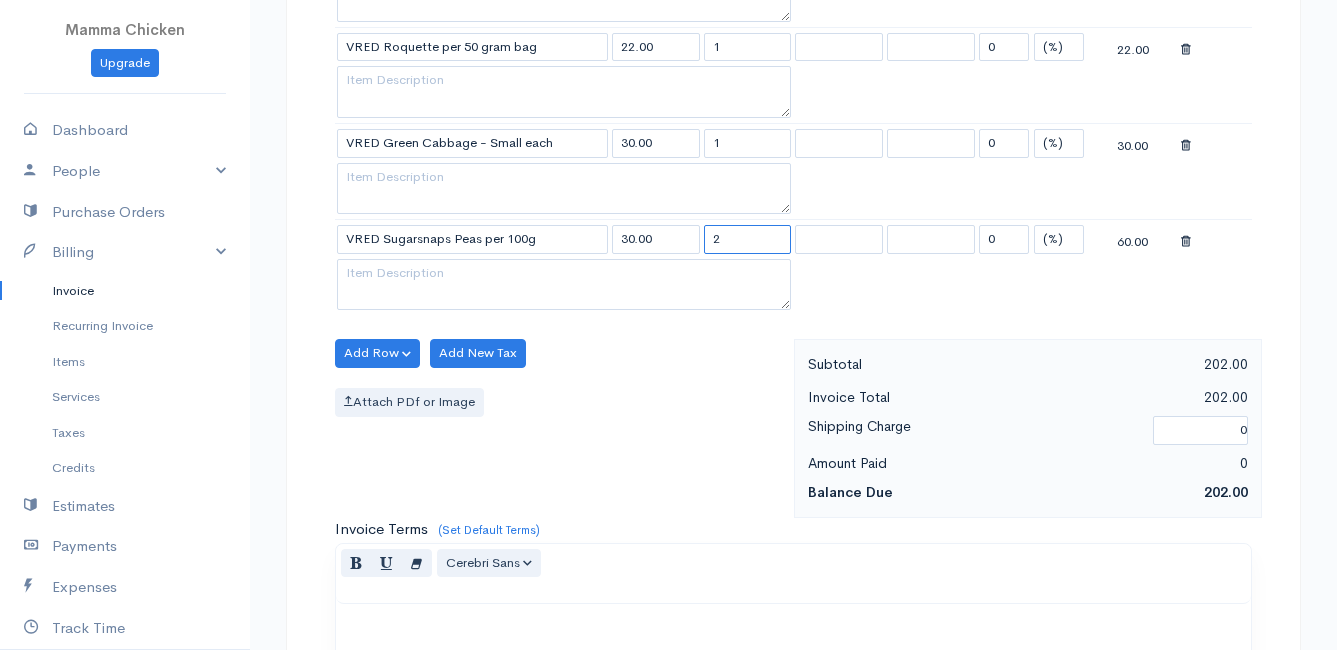 type on "2" 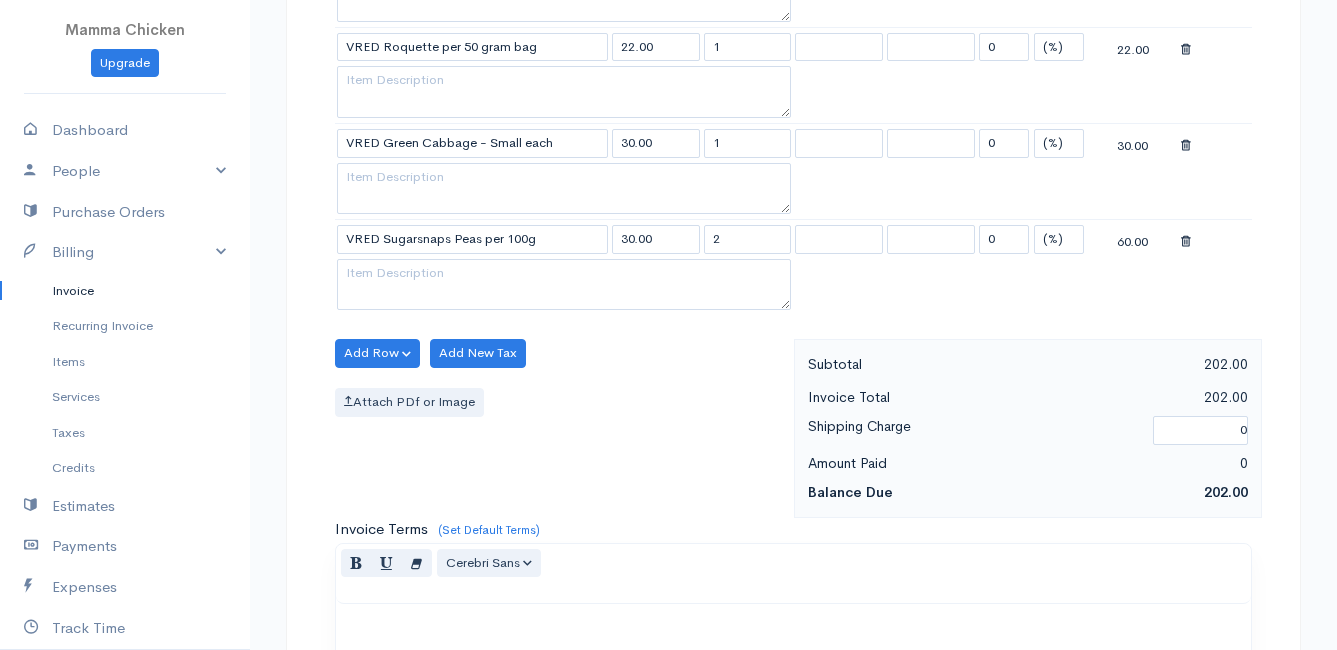 click on "Add Row Add Item Row Add Time Row Add New Tax                          Attach PDf or Image" at bounding box center [559, 428] 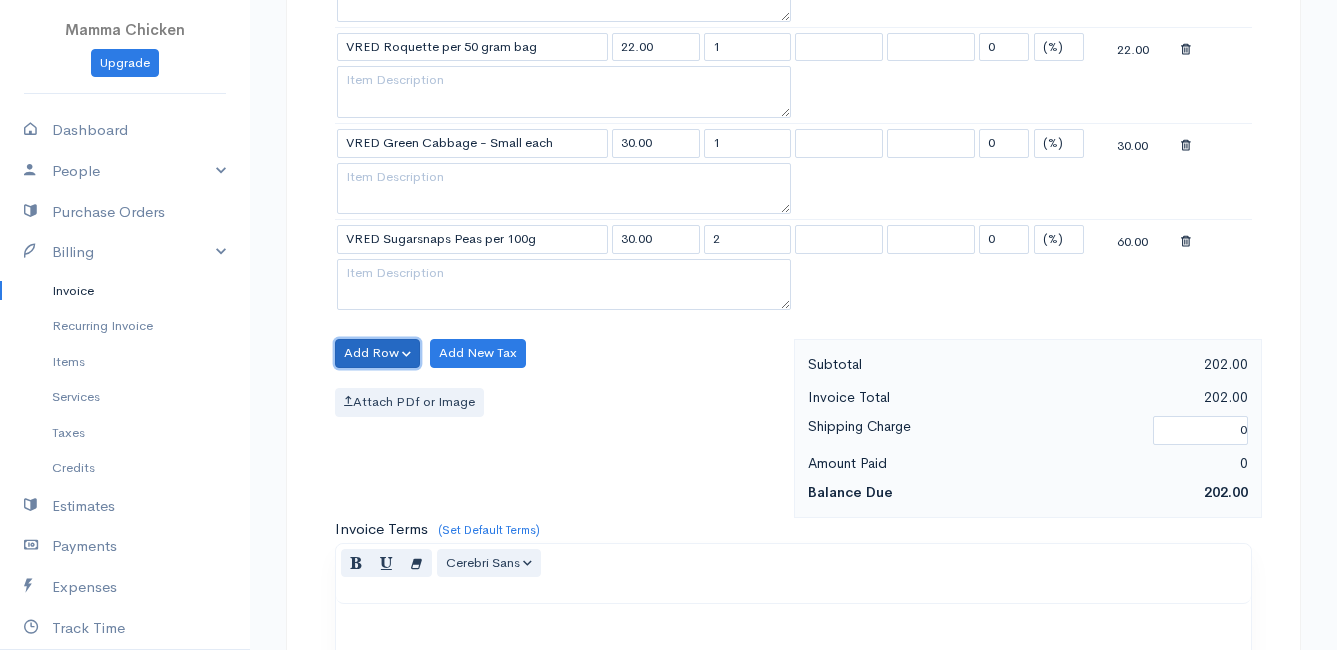 click on "Add Row" at bounding box center [377, 353] 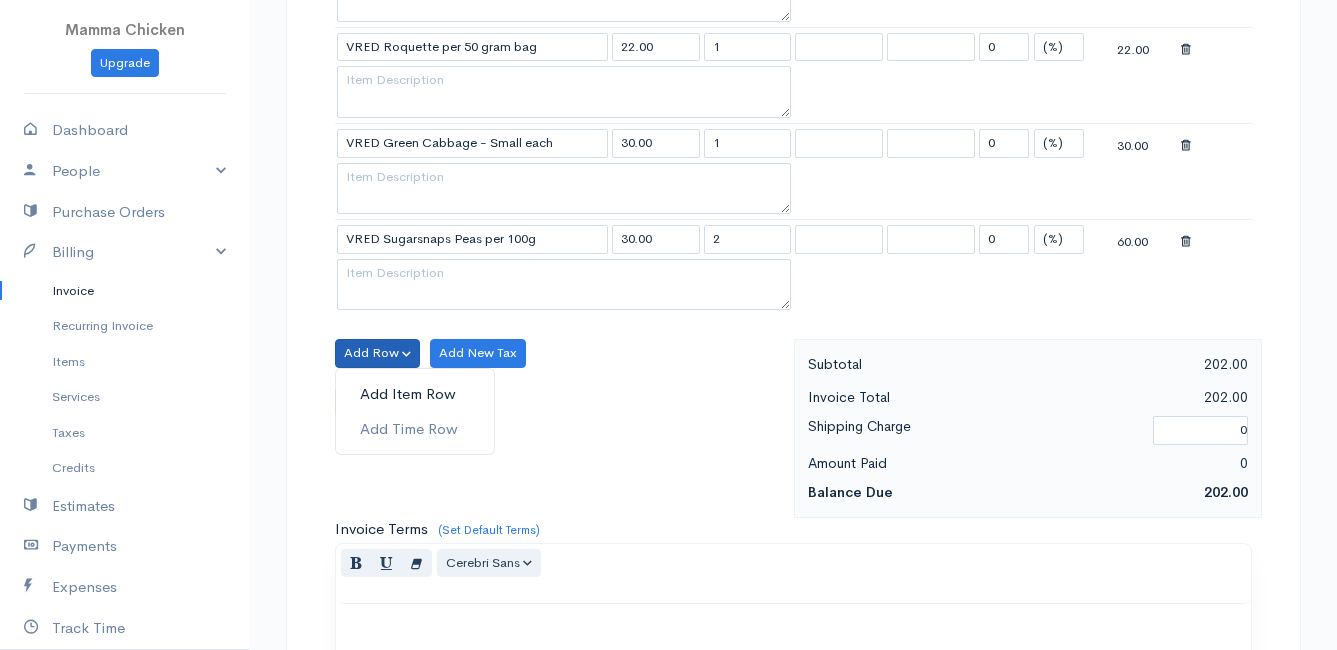 click on "Add Item Row" at bounding box center [415, 394] 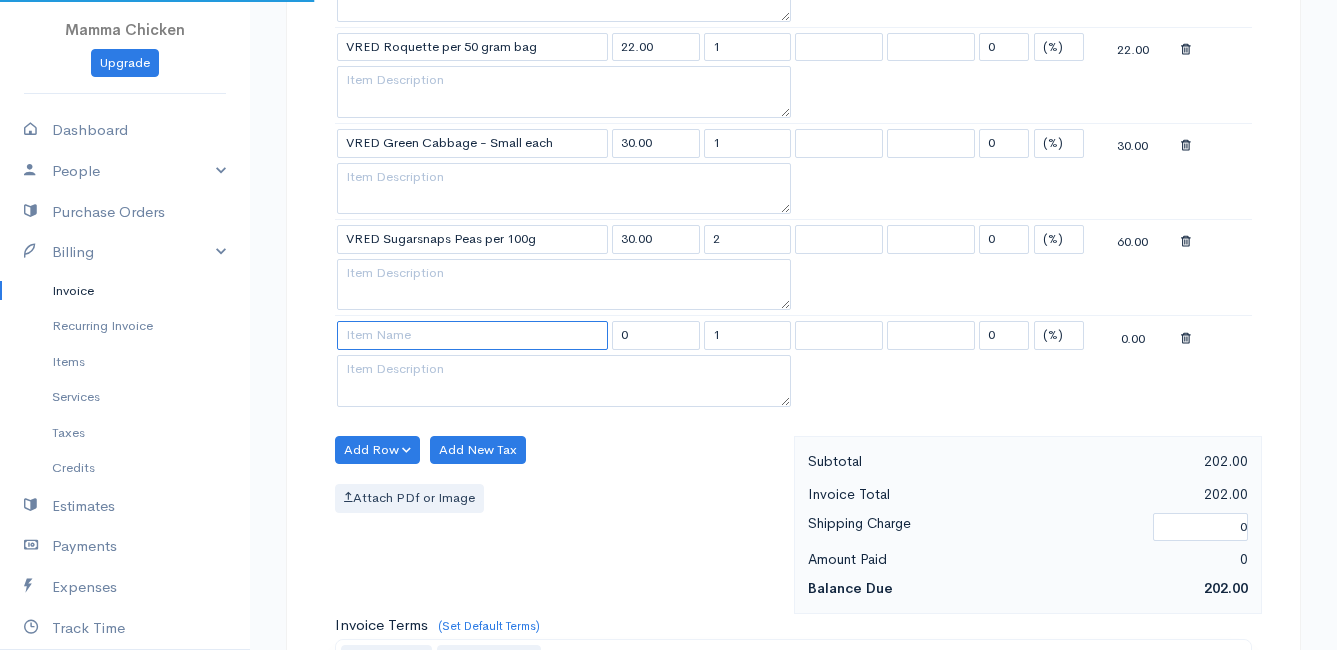 click at bounding box center [472, 335] 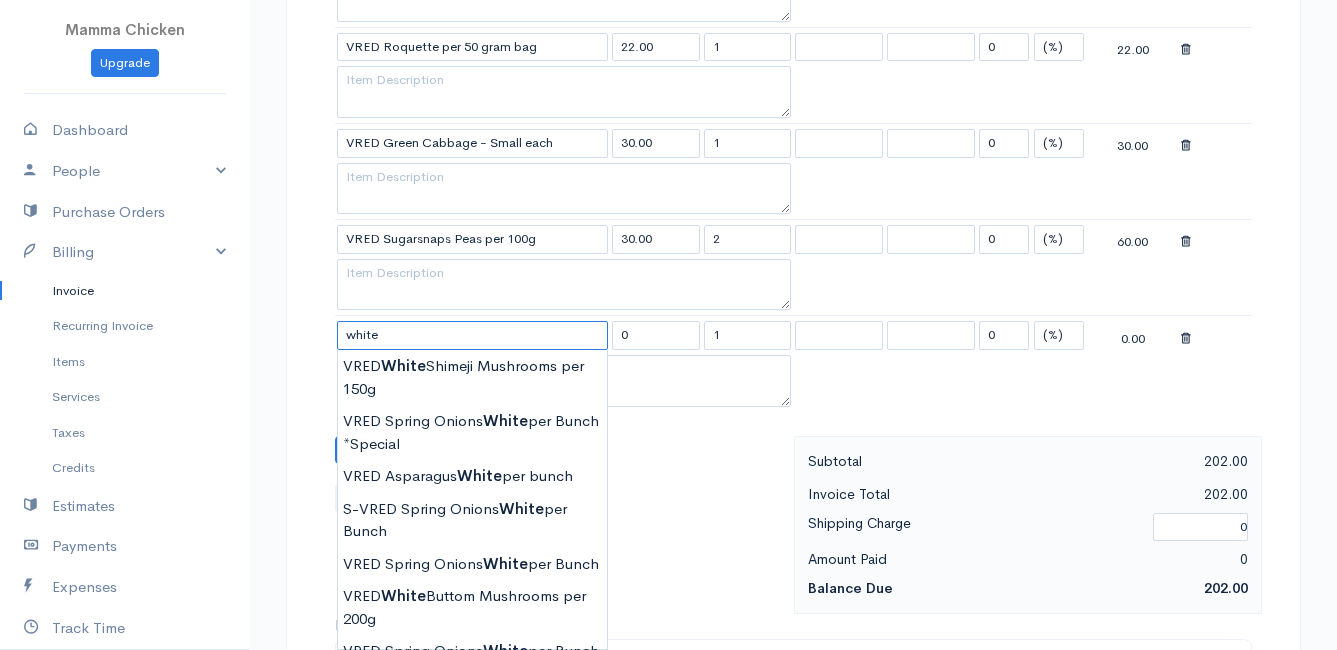 scroll, scrollTop: 1100, scrollLeft: 0, axis: vertical 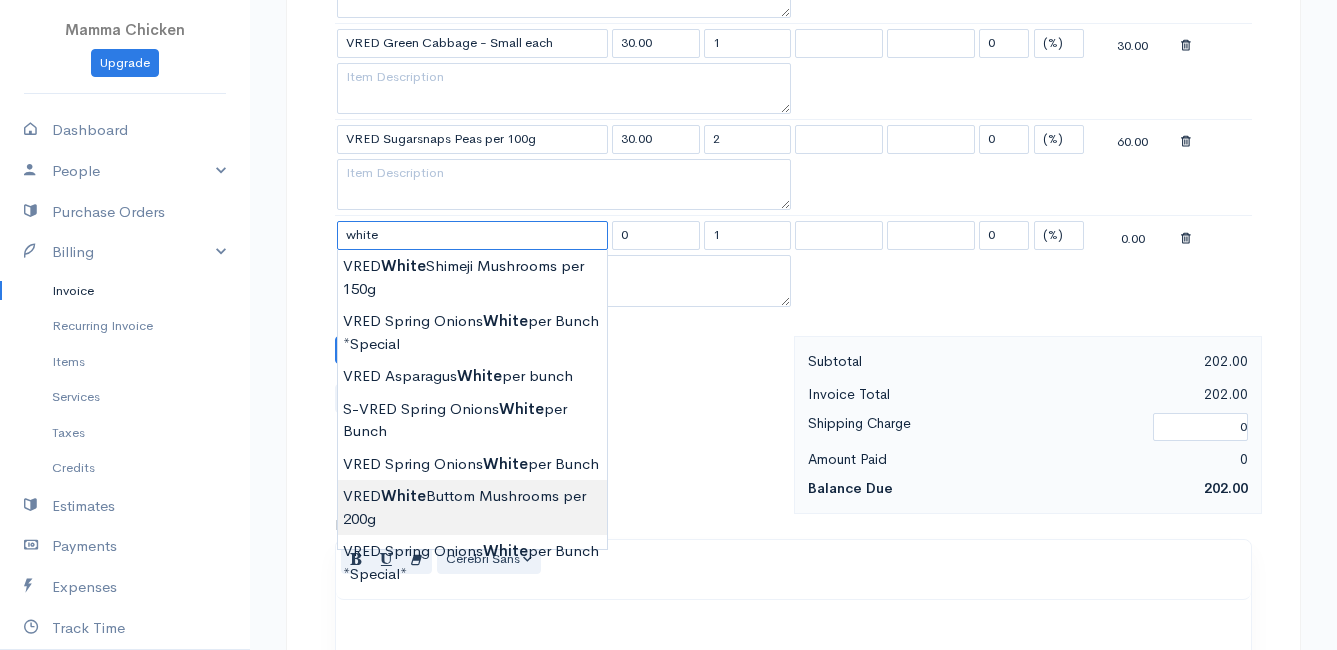 type on "VRED White Buttom Mushrooms per 200g" 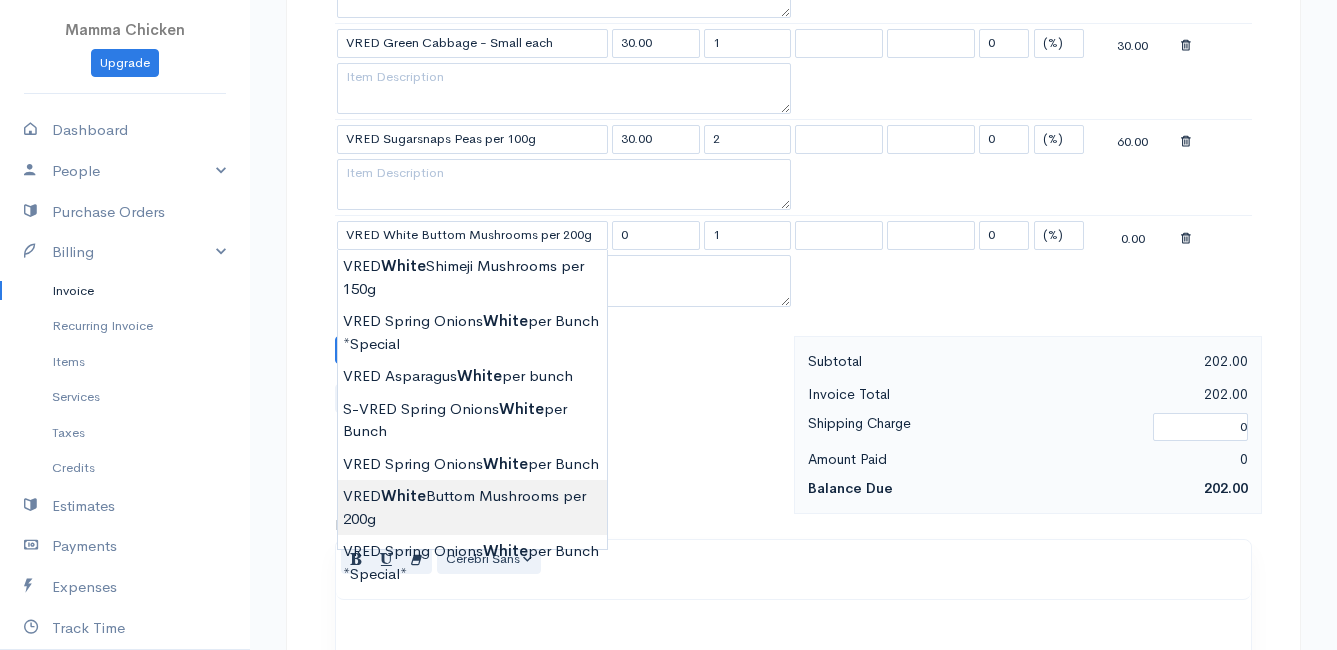 type on "31.00" 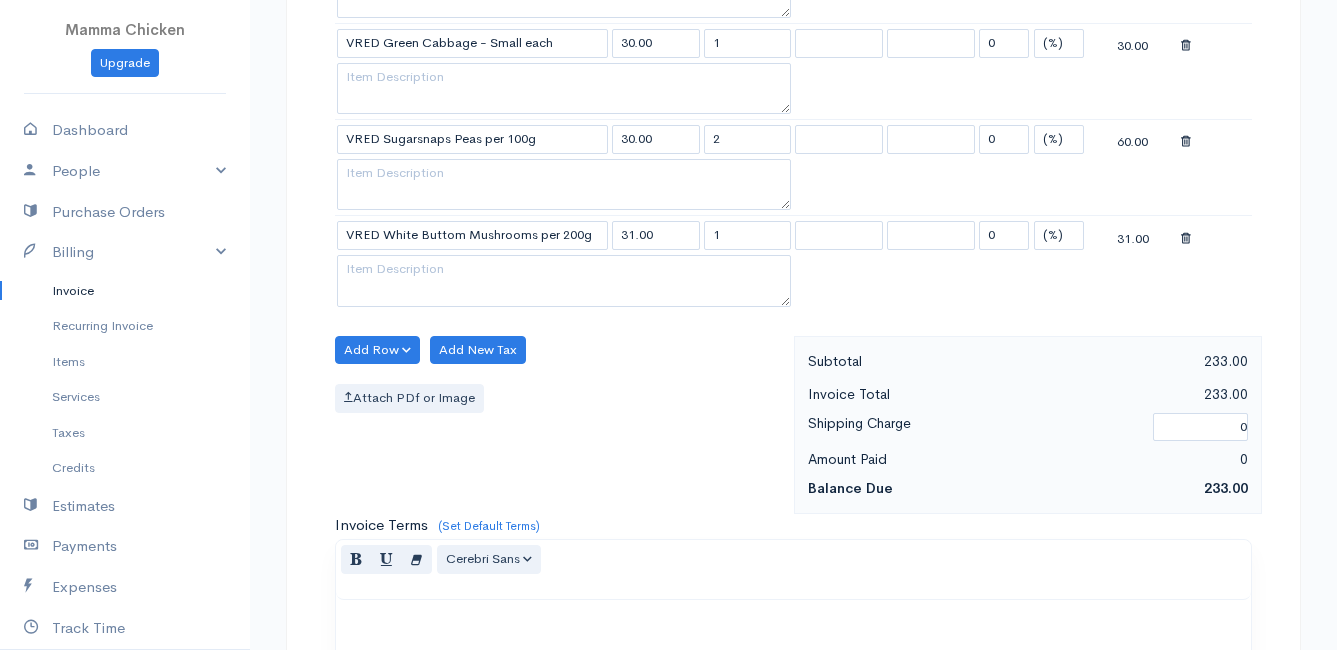 click on "Mamma Chicken
Upgrade
Dashboard
People
Clients
Vendors
Staff Users
Purchase Orders
Billing
Invoice
Recurring Invoice
Items
Services
Taxes
Credits
Estimates
Payments
Expenses
Track Time
Projects
Reports
Settings
My Organizations
Logout
Help
@CloudBooksApp 2022
Invoice
New Invoice
DRAFT To [PERSON_NAME] [STREET_ADDRESS][PERSON_NAME][PERSON_NAME] [Choose Country] [GEOGRAPHIC_DATA] [GEOGRAPHIC_DATA] [GEOGRAPHIC_DATA] [GEOGRAPHIC_DATA] [GEOGRAPHIC_DATA] [GEOGRAPHIC_DATA] [US_STATE] [GEOGRAPHIC_DATA] [GEOGRAPHIC_DATA] [GEOGRAPHIC_DATA] [GEOGRAPHIC_DATA] [GEOGRAPHIC_DATA] [PERSON_NAME]" at bounding box center [668, 53] 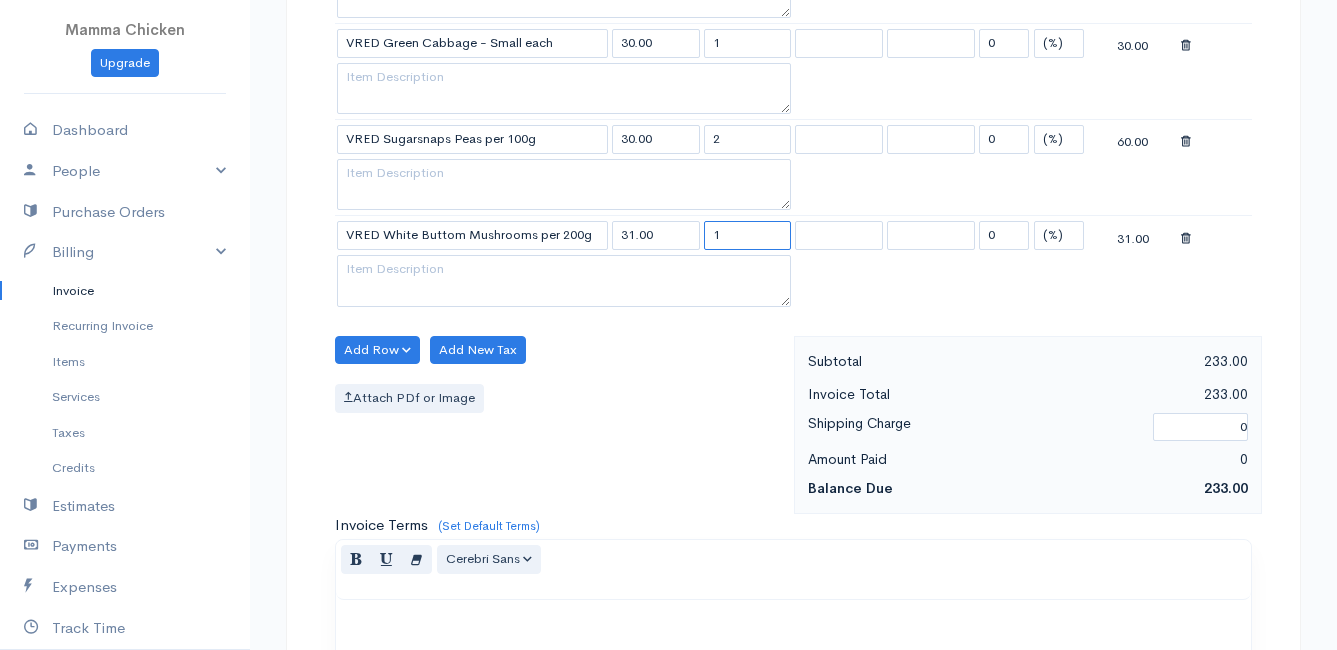 drag, startPoint x: 730, startPoint y: 225, endPoint x: 706, endPoint y: 235, distance: 26 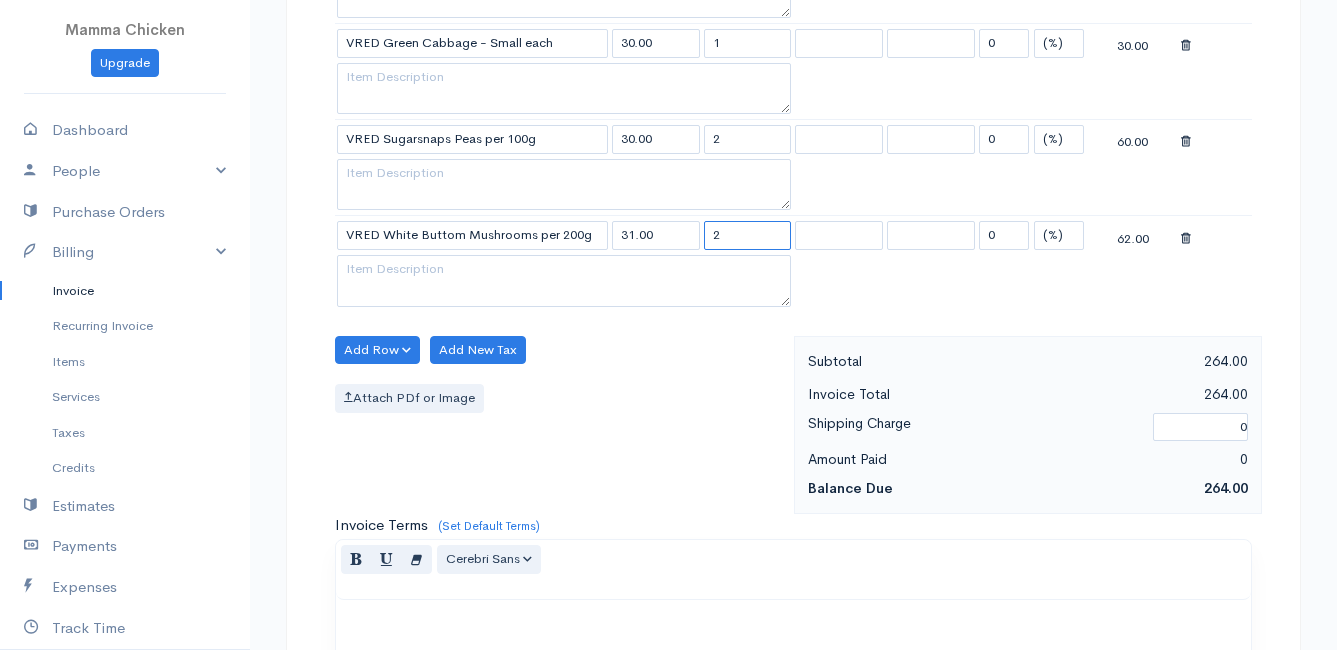 type on "2" 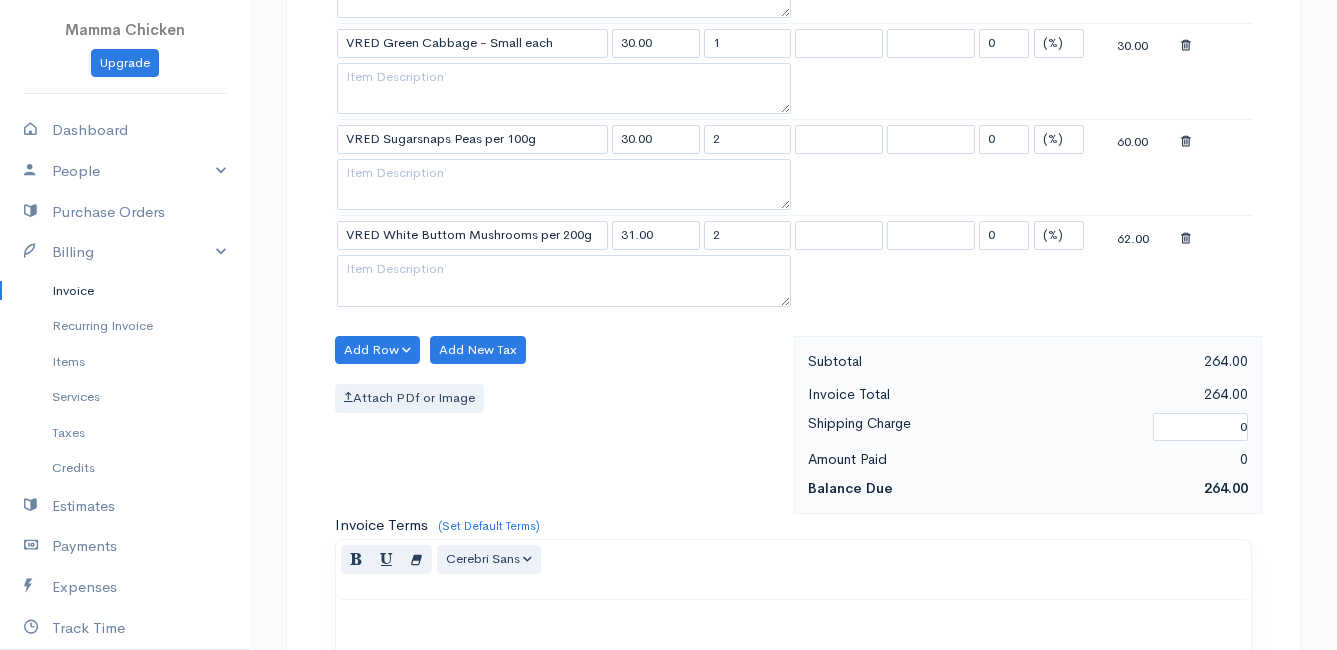 click on "Attach PDf or Image" at bounding box center (559, 398) 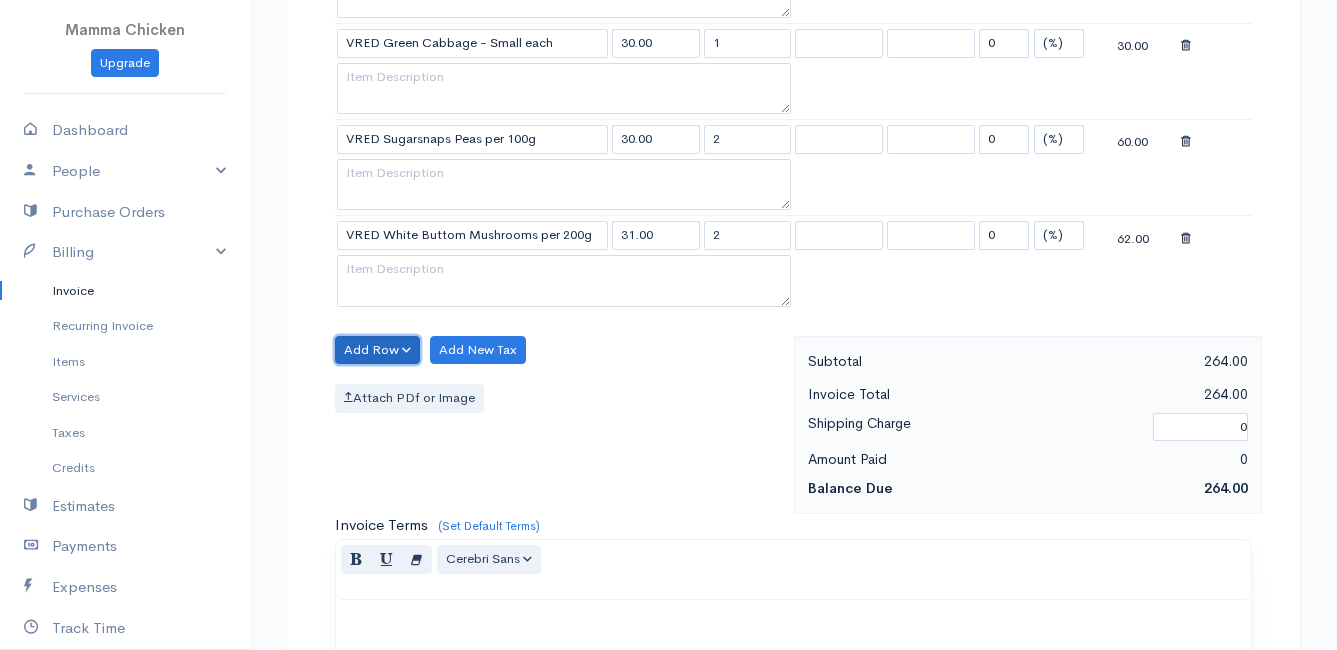 click on "Add Row" at bounding box center [377, 350] 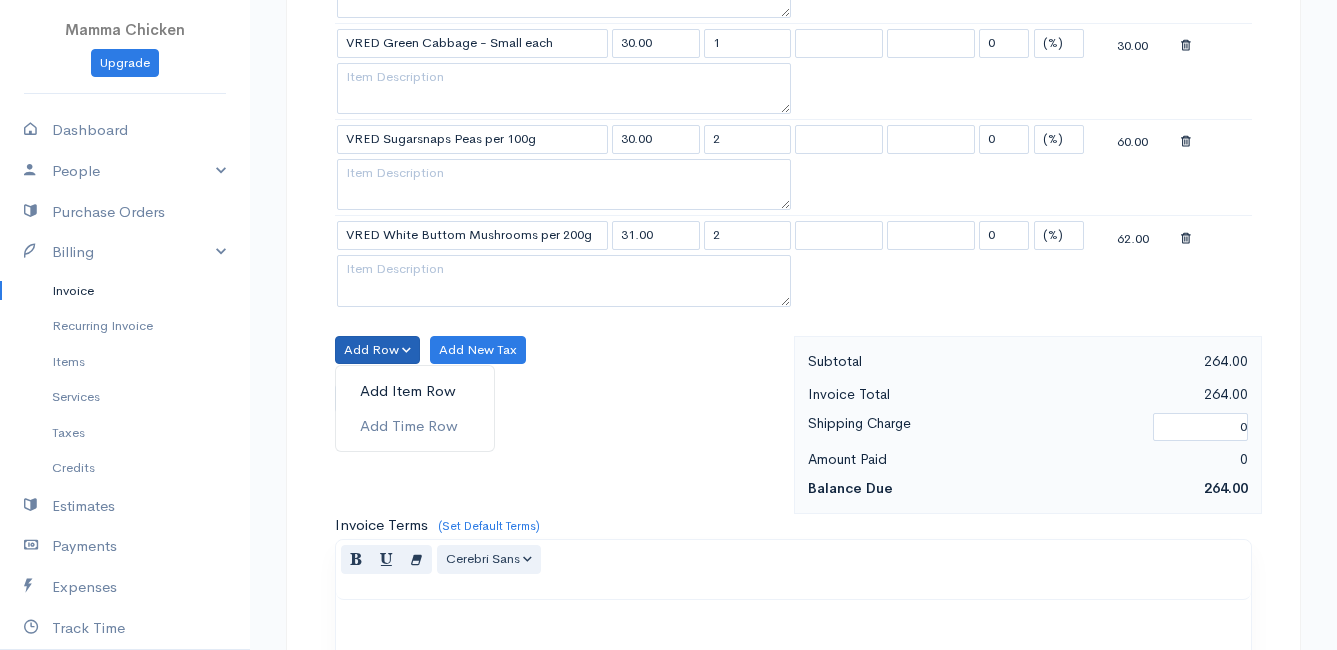 click on "Add Item Row" at bounding box center [415, 391] 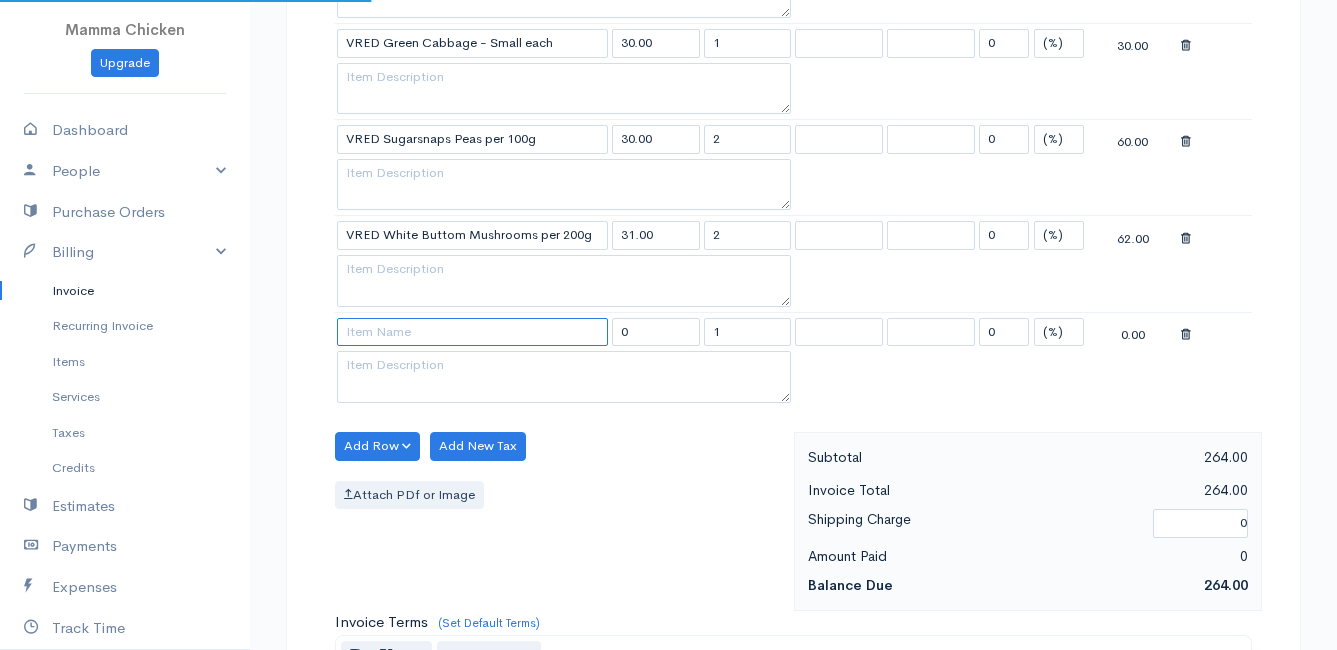 click at bounding box center (472, 332) 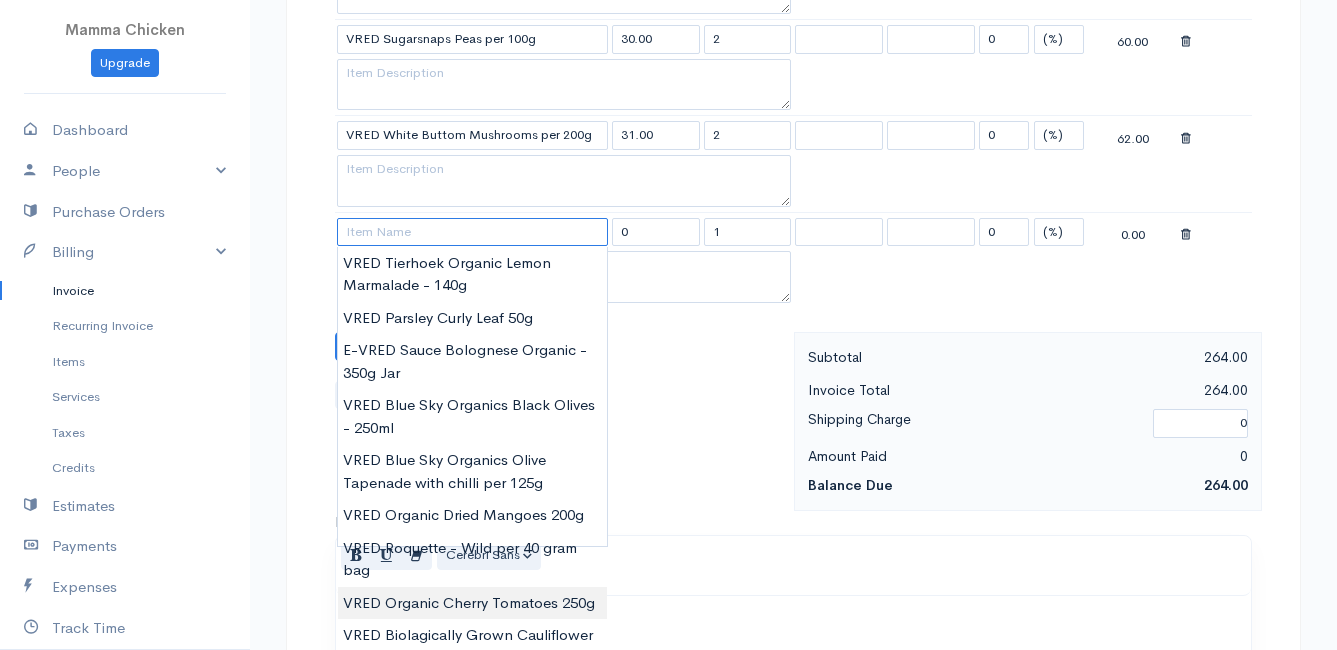 scroll, scrollTop: 1300, scrollLeft: 0, axis: vertical 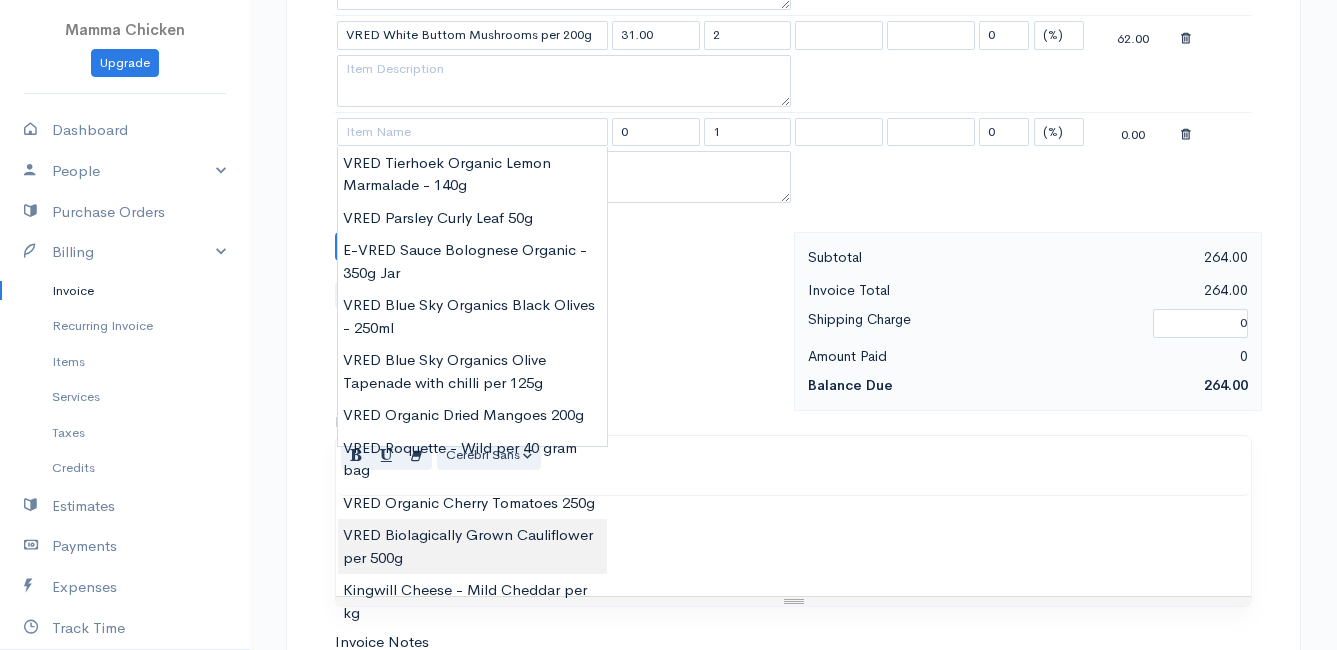 type on "VRED Biolagically Grown Cauliflower per 500g" 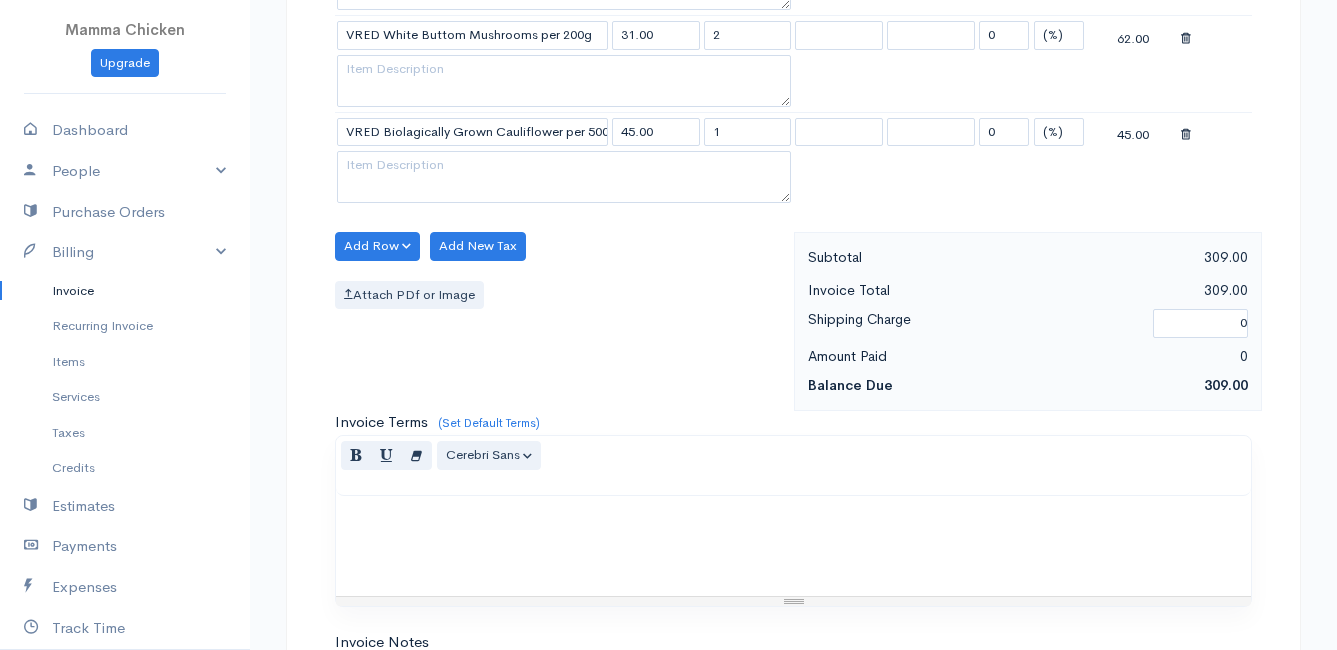click on "Mamma Chicken
Upgrade
Dashboard
People
Clients
Vendors
Staff Users
Purchase Orders
Billing
Invoice
Recurring Invoice
Items
Services
Taxes
Credits
Estimates
Payments
Expenses
Track Time
Projects
Reports
Settings
My Organizations
Logout
Help
@CloudBooksApp 2022
Invoice
New Invoice
DRAFT To [PERSON_NAME] [STREET_ADDRESS][PERSON_NAME][PERSON_NAME] [Choose Country] [GEOGRAPHIC_DATA] [GEOGRAPHIC_DATA] [GEOGRAPHIC_DATA] [GEOGRAPHIC_DATA] [GEOGRAPHIC_DATA] [GEOGRAPHIC_DATA] [US_STATE] [GEOGRAPHIC_DATA] [GEOGRAPHIC_DATA] [GEOGRAPHIC_DATA] [GEOGRAPHIC_DATA] [GEOGRAPHIC_DATA] [PERSON_NAME]" at bounding box center [668, -99] 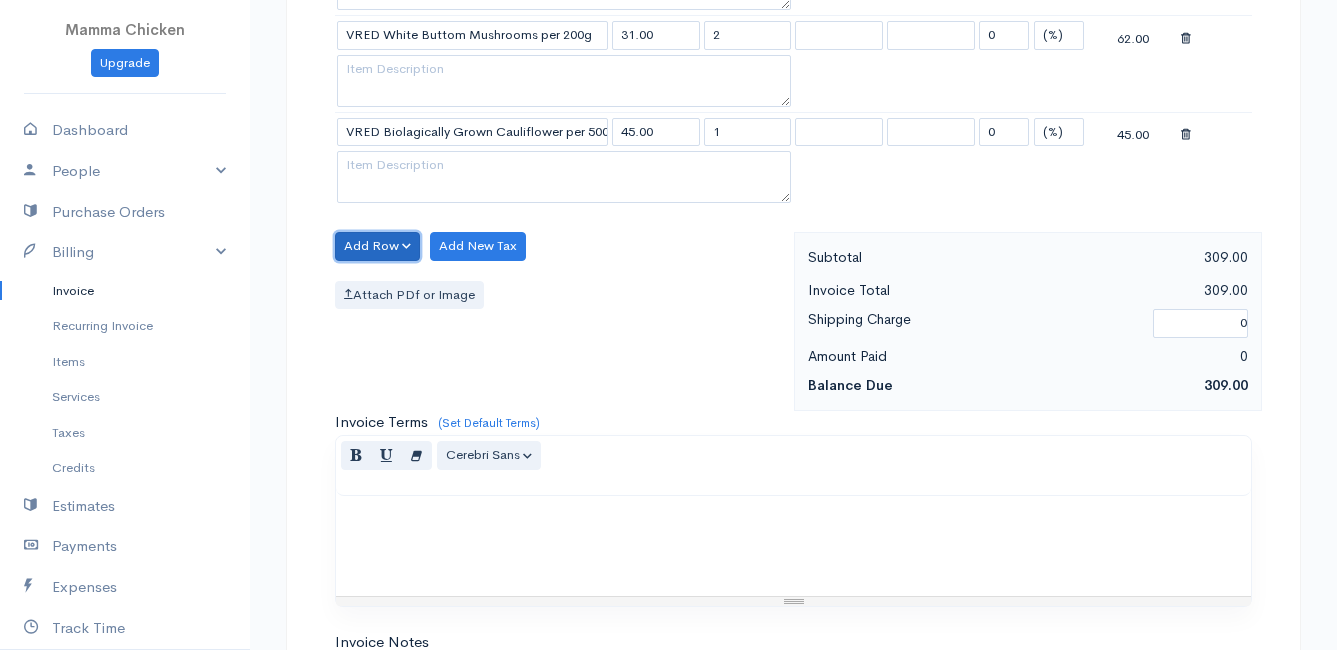 click on "Add Row" at bounding box center (377, 246) 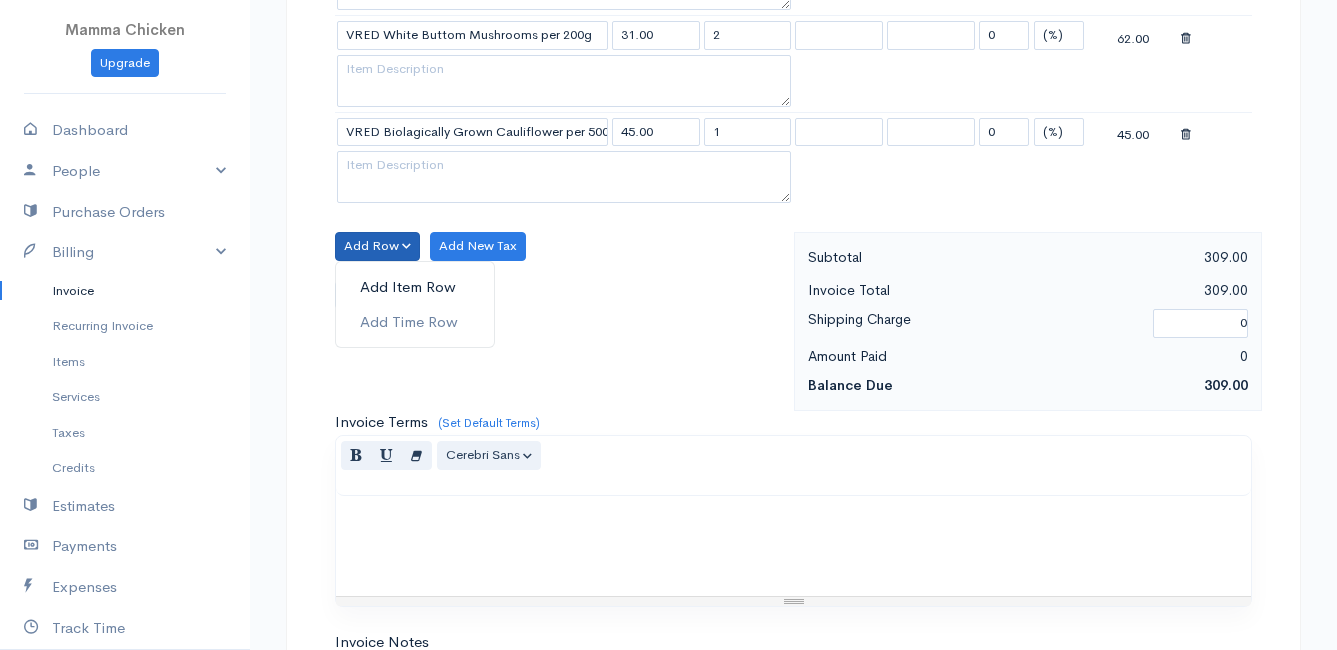 click on "Add Item Row" at bounding box center (415, 287) 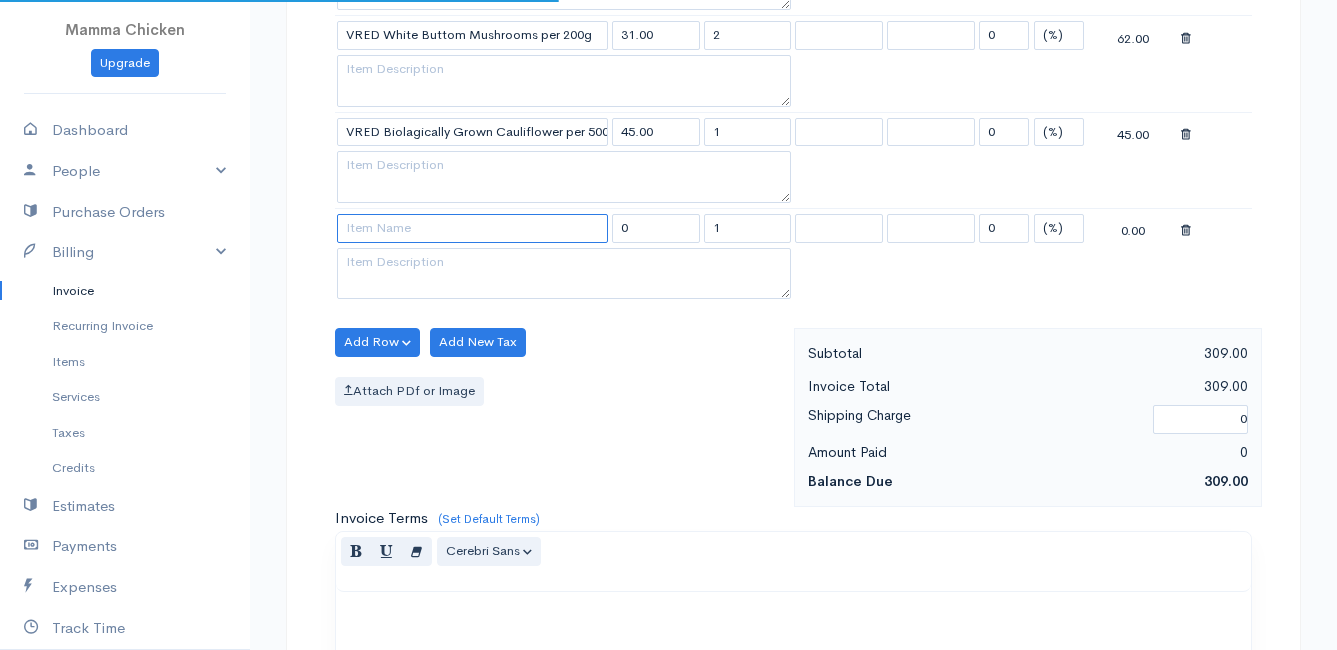 click at bounding box center [472, 228] 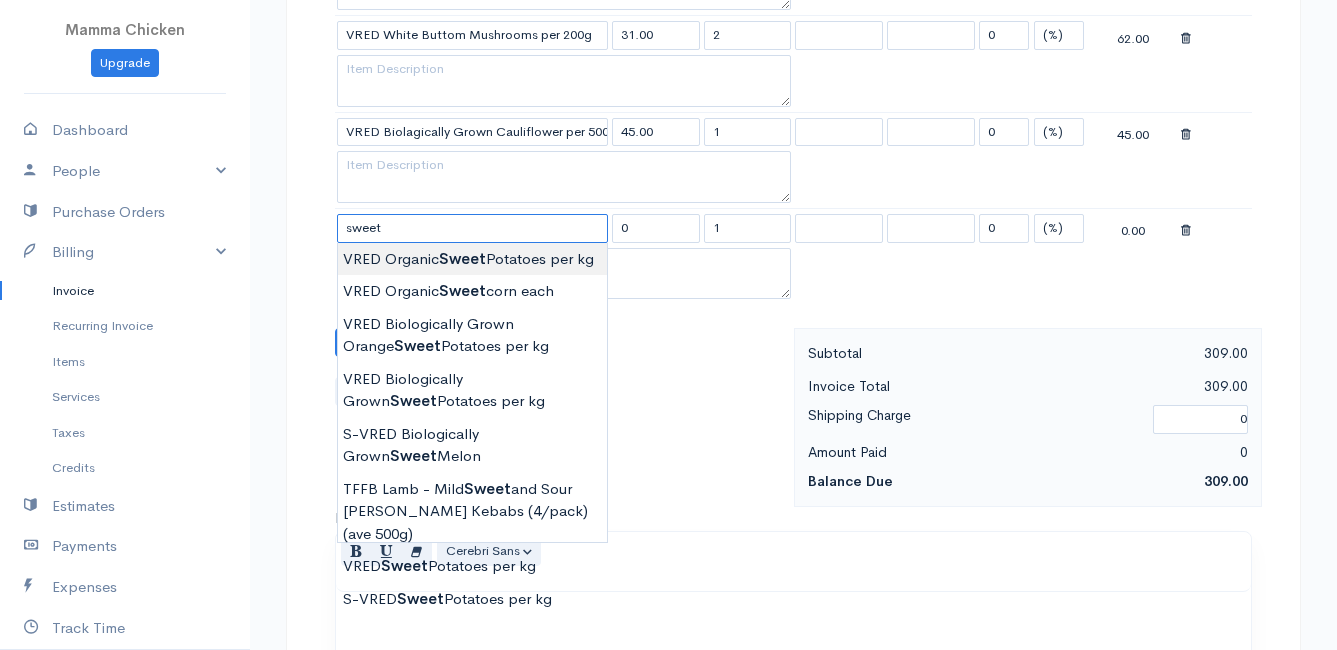 type on "VRED Organic Sweet Potatoes per kg" 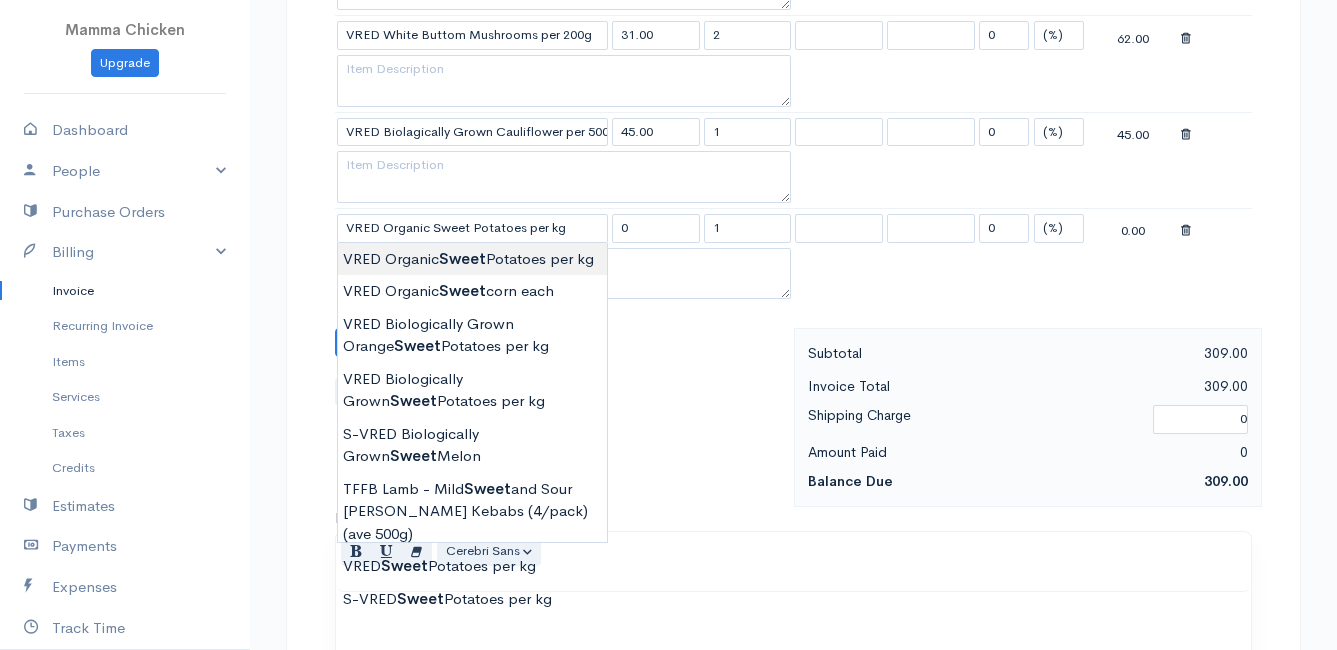 type on "49.00" 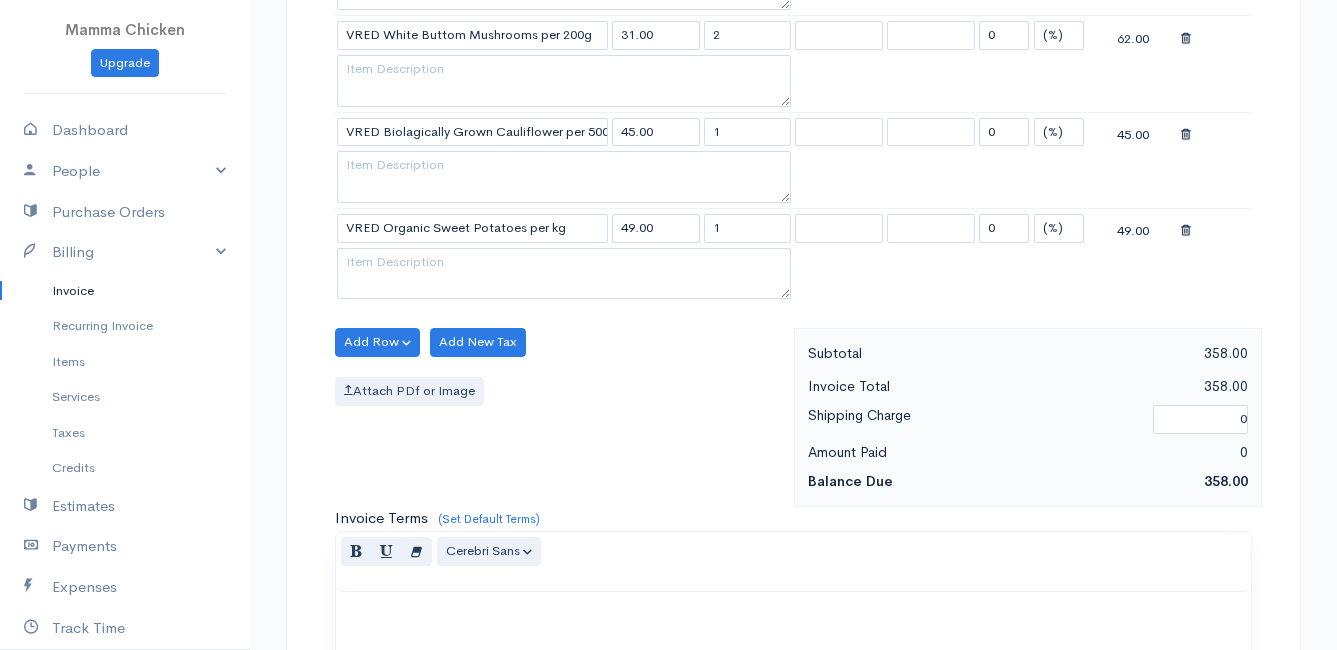 click on "Mamma Chicken
Upgrade
Dashboard
People
Clients
Vendors
Staff Users
Purchase Orders
Billing
Invoice
Recurring Invoice
Items
Services
Taxes
Credits
Estimates
Payments
Expenses
Track Time
Projects
Reports
Settings
My Organizations
Logout
Help
@CloudBooksApp 2022
Invoice
New Invoice
DRAFT To [PERSON_NAME] [STREET_ADDRESS][PERSON_NAME][PERSON_NAME] [Choose Country] [GEOGRAPHIC_DATA] [GEOGRAPHIC_DATA] [GEOGRAPHIC_DATA] [GEOGRAPHIC_DATA] [GEOGRAPHIC_DATA] [GEOGRAPHIC_DATA] [US_STATE] [GEOGRAPHIC_DATA] [GEOGRAPHIC_DATA] [GEOGRAPHIC_DATA] [GEOGRAPHIC_DATA] [GEOGRAPHIC_DATA] [PERSON_NAME]" at bounding box center (668, -51) 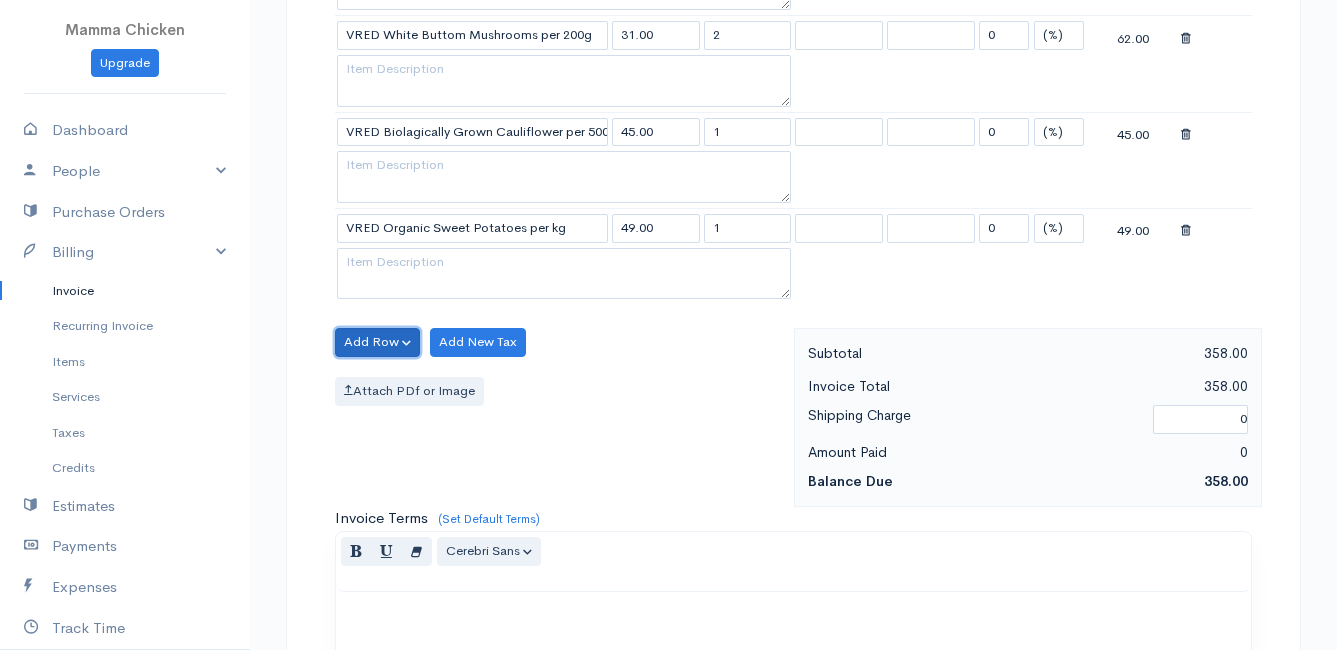 click on "Add Row" at bounding box center (377, 342) 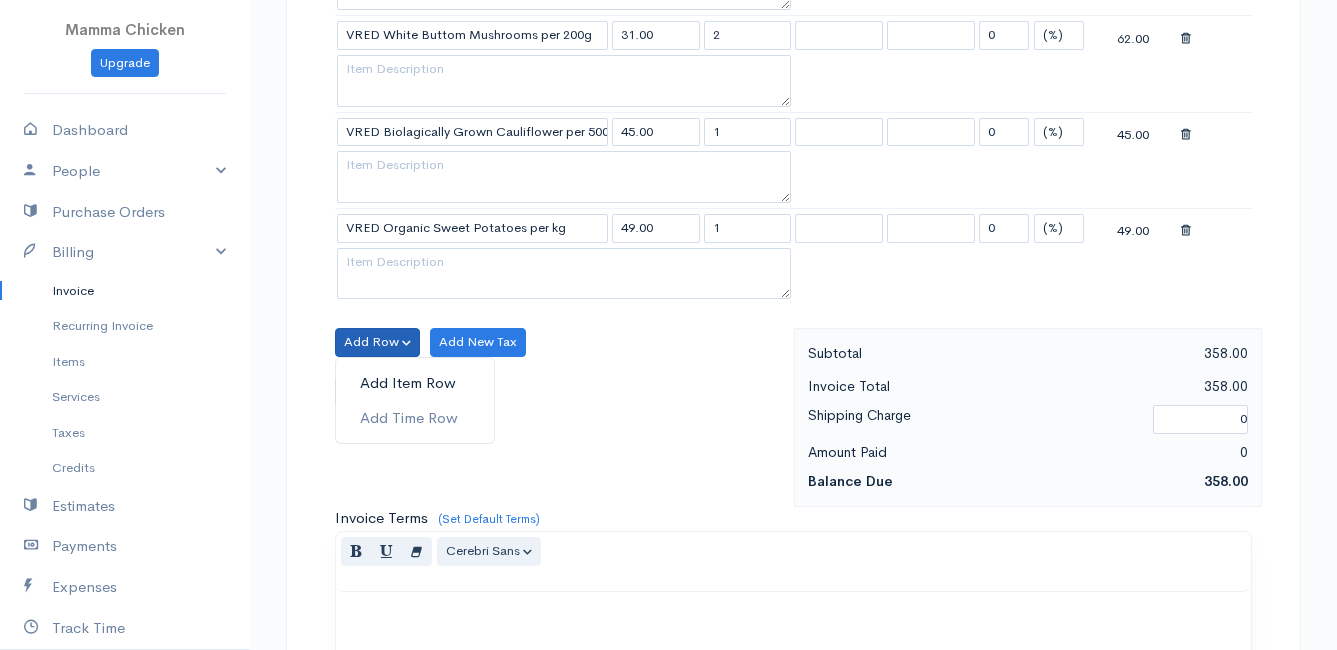 click on "Add Item Row" at bounding box center [415, 383] 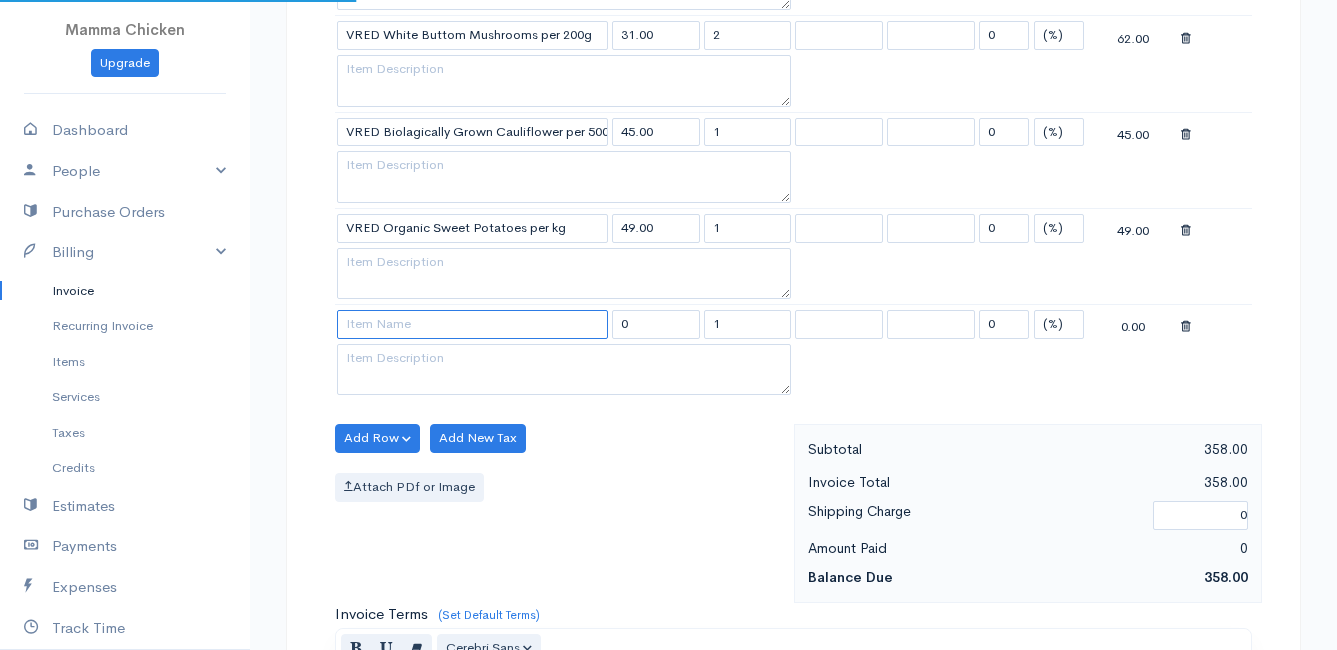 click at bounding box center (472, 324) 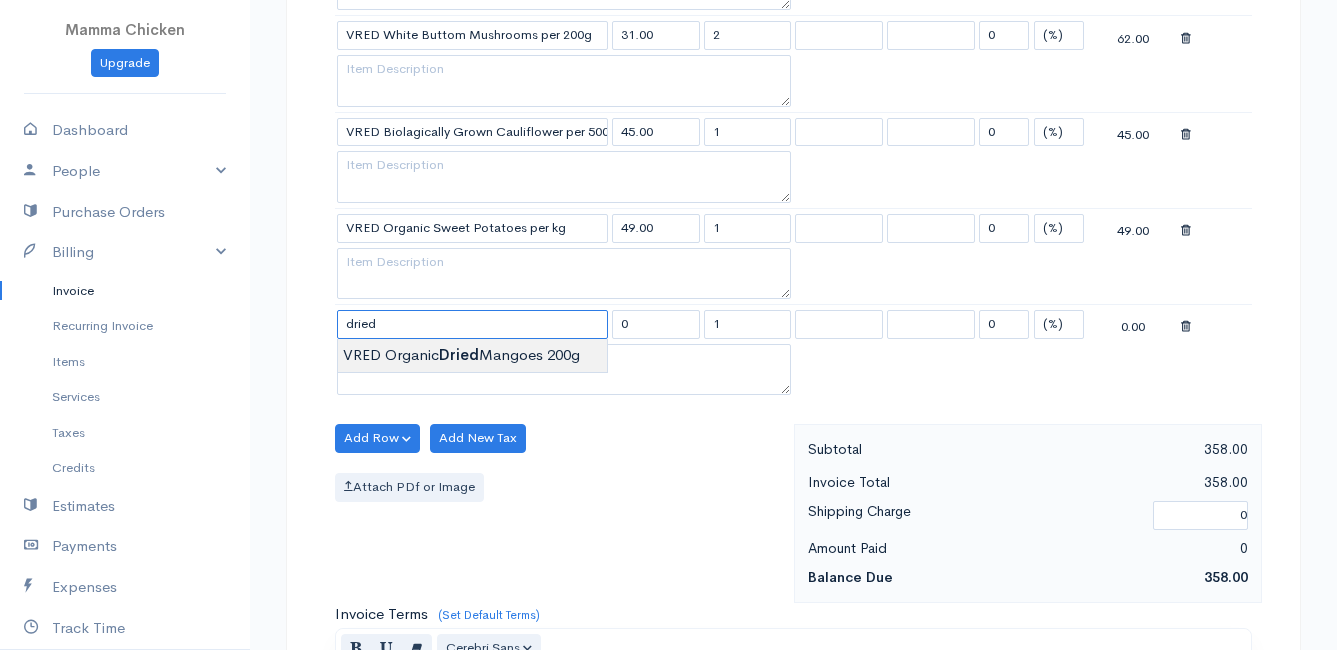 type on "VRED Organic Dried  Mangoes 200g" 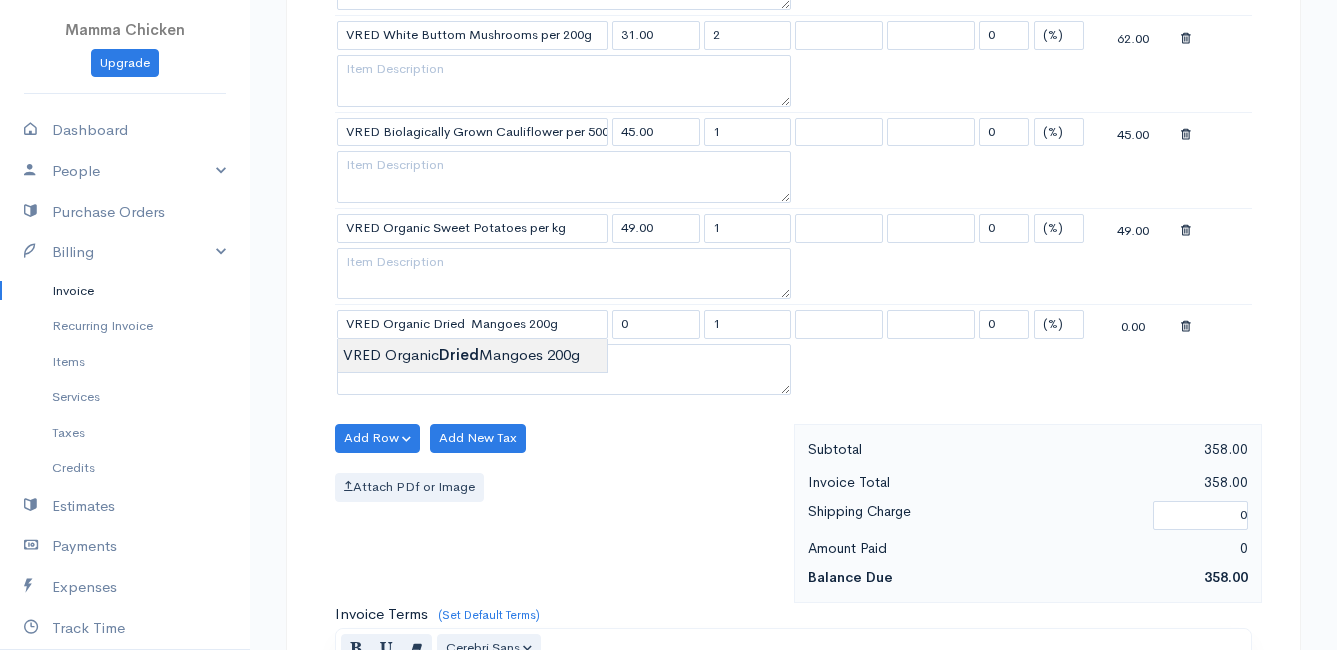 type on "97.00" 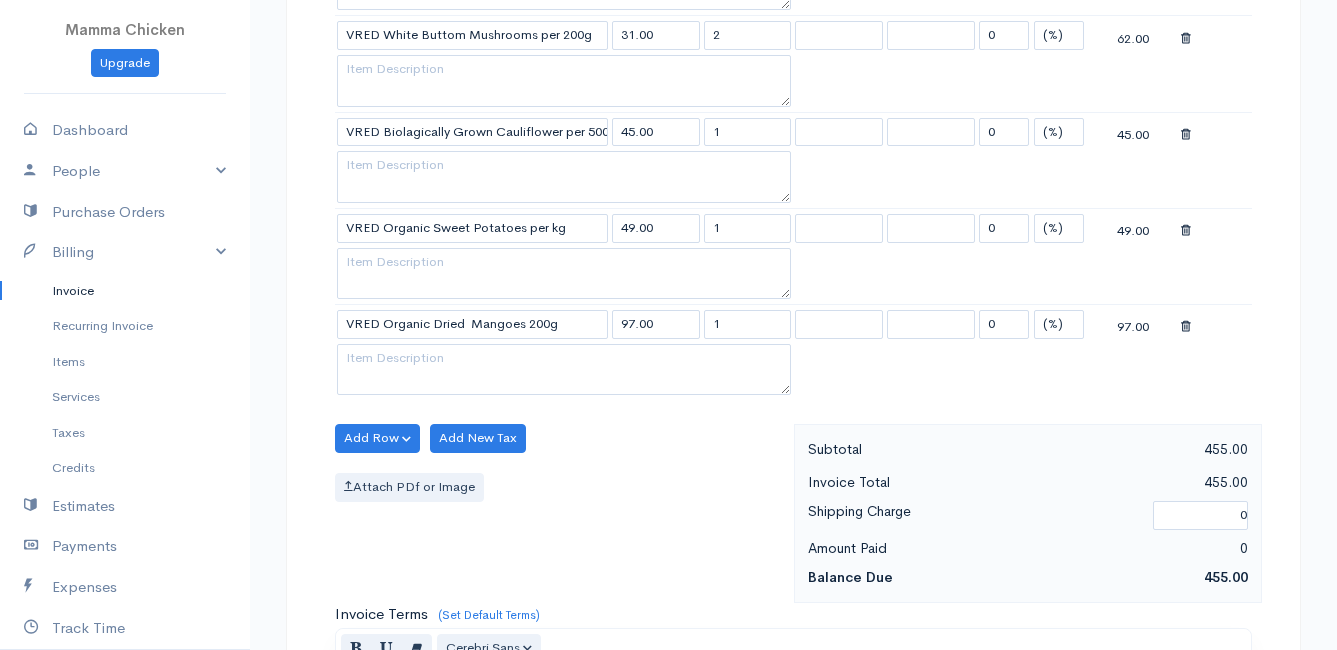 click on "Mamma Chicken
Upgrade
Dashboard
People
Clients
Vendors
Staff Users
Purchase Orders
Billing
Invoice
Recurring Invoice
Items
Services
Taxes
Credits
Estimates
Payments
Expenses
Track Time
Projects
Reports
Settings
My Organizations
Logout
Help
@CloudBooksApp 2022
Invoice
New Invoice
DRAFT To [PERSON_NAME] [STREET_ADDRESS][PERSON_NAME][PERSON_NAME] [Choose Country] [GEOGRAPHIC_DATA] [GEOGRAPHIC_DATA] [GEOGRAPHIC_DATA] [GEOGRAPHIC_DATA] [GEOGRAPHIC_DATA] [GEOGRAPHIC_DATA] [US_STATE] [GEOGRAPHIC_DATA] [GEOGRAPHIC_DATA] [GEOGRAPHIC_DATA] [GEOGRAPHIC_DATA] [GEOGRAPHIC_DATA] [PERSON_NAME]" at bounding box center [668, -3] 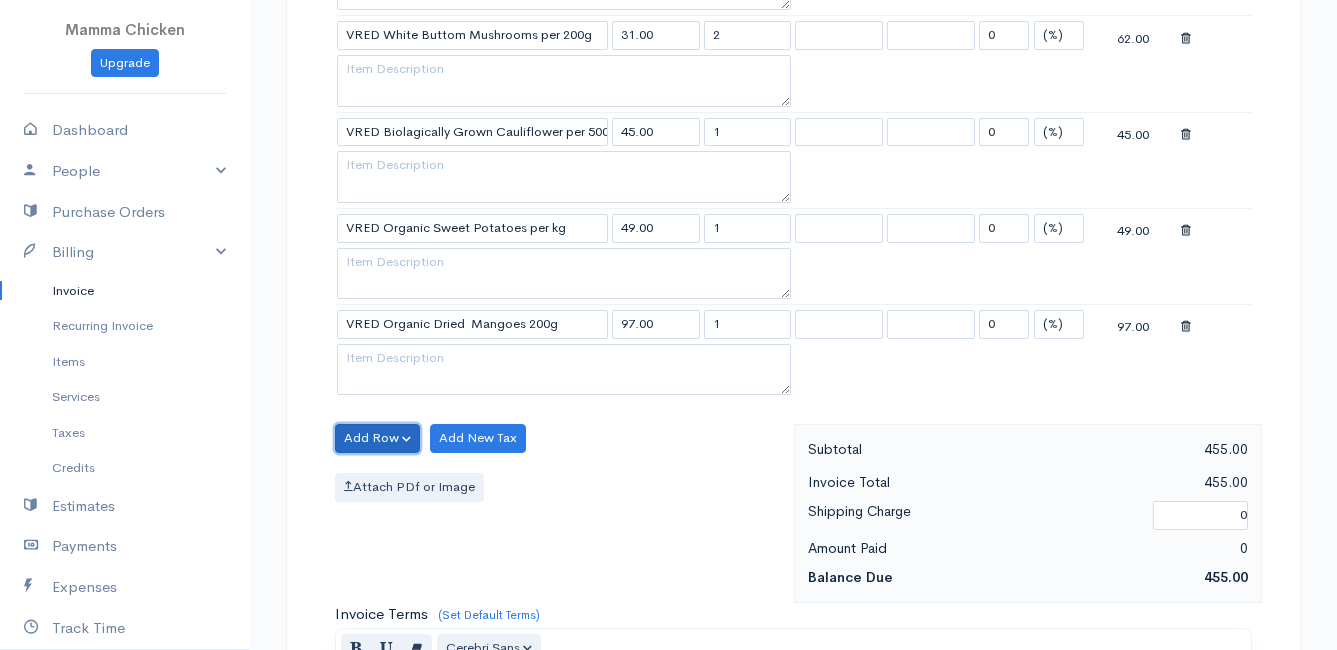click on "Add Row" at bounding box center [377, 438] 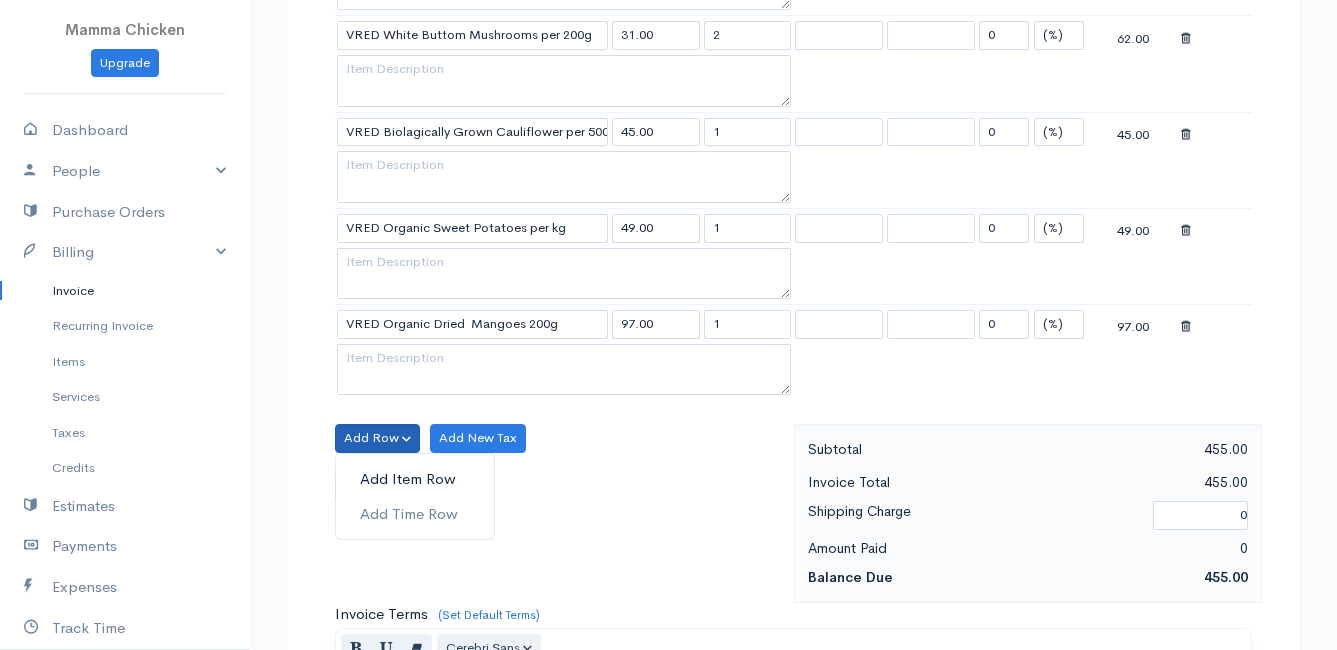 click on "Add Item Row" at bounding box center (415, 479) 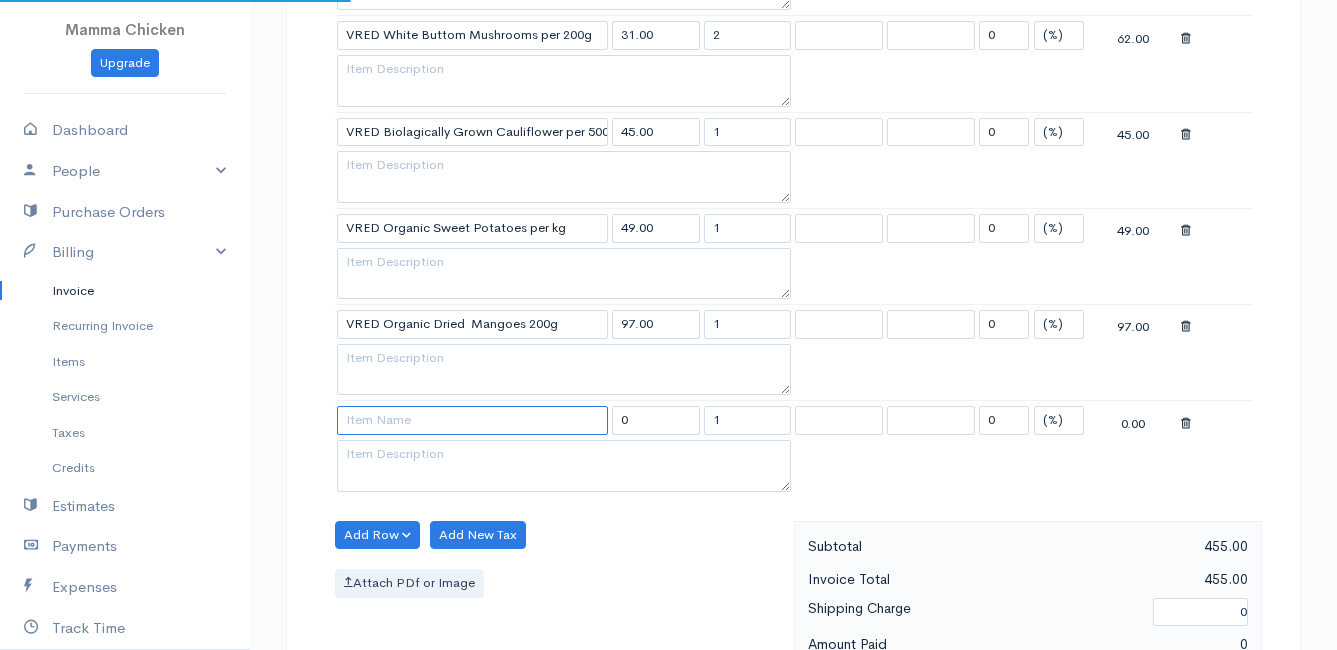 click at bounding box center [472, 420] 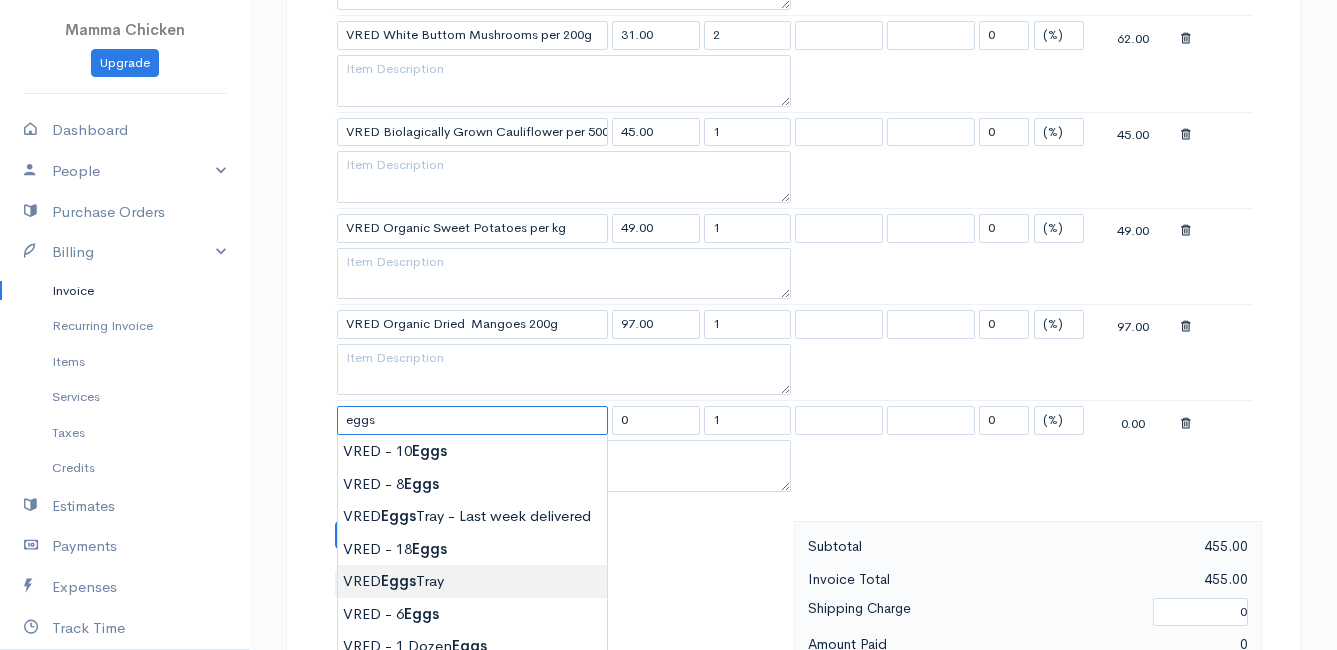 type on "VRED Eggs Tray" 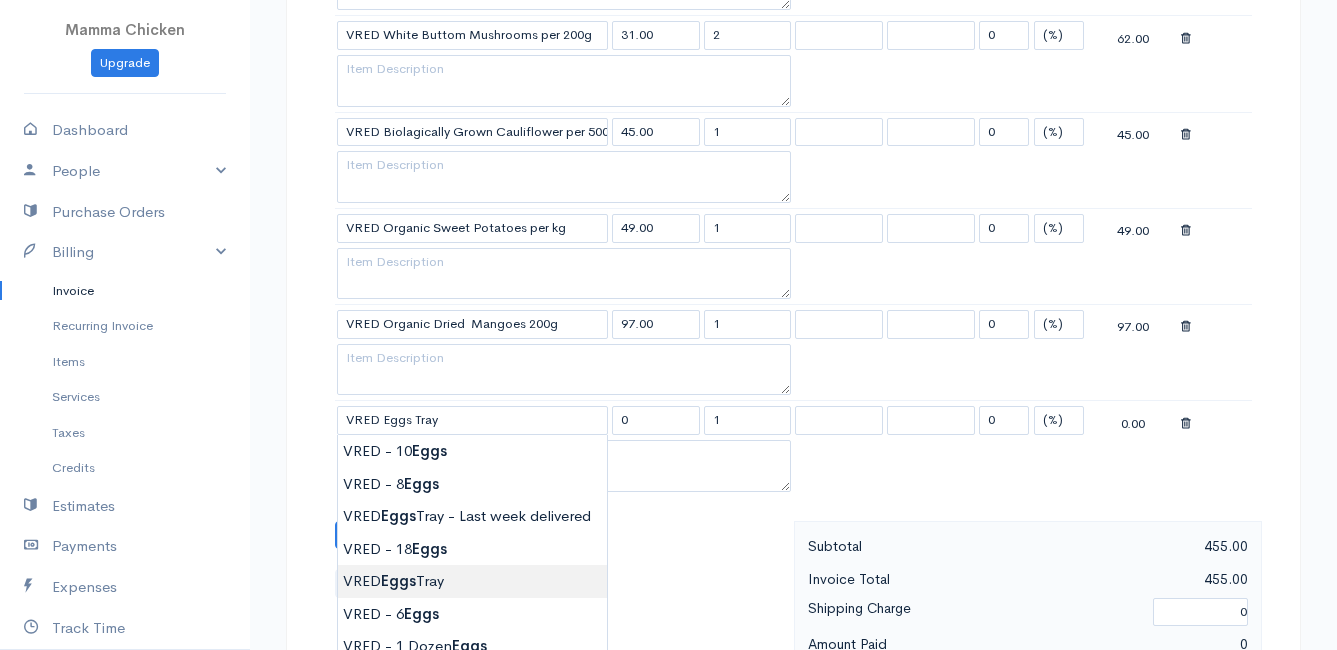 type on "135.00" 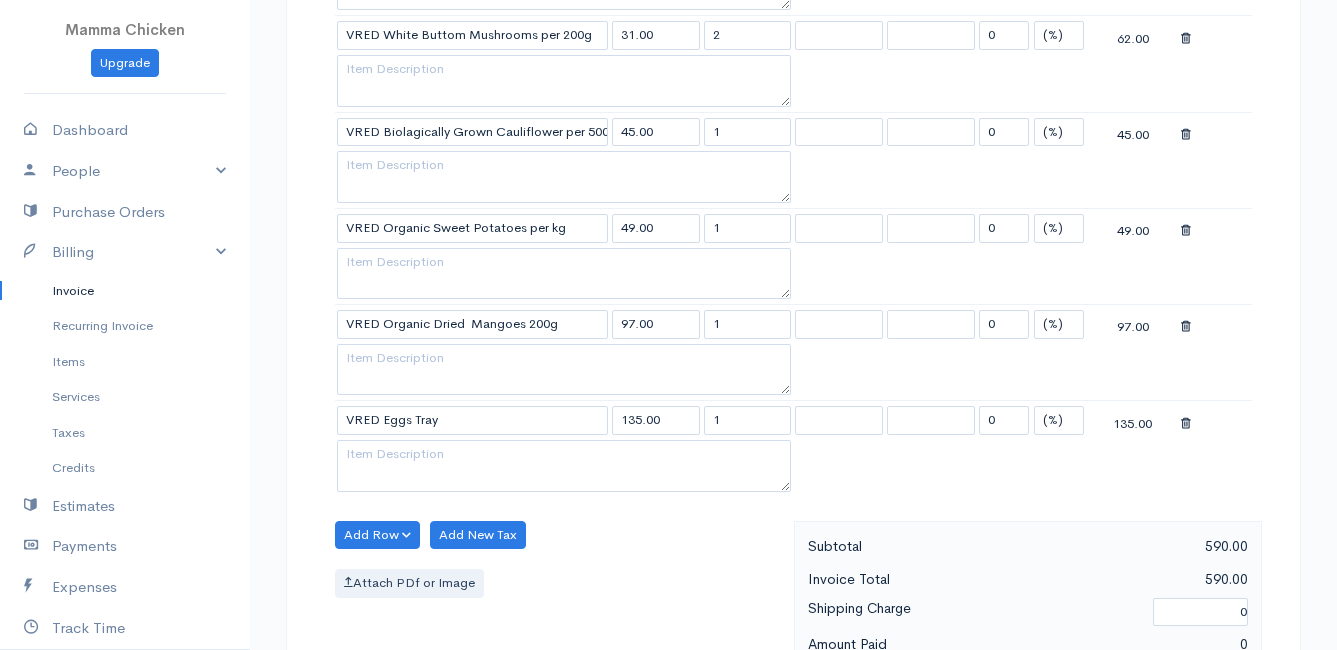 click on "Mamma Chicken
Upgrade
Dashboard
People
Clients
Vendors
Staff Users
Purchase Orders
Billing
Invoice
Recurring Invoice
Items
Services
Taxes
Credits
Estimates
Payments
Expenses
Track Time
Projects
Reports
Settings
My Organizations
Logout
Help
@CloudBooksApp 2022
Invoice
New Invoice
DRAFT To [PERSON_NAME] [STREET_ADDRESS][PERSON_NAME][PERSON_NAME] [Choose Country] [GEOGRAPHIC_DATA] [GEOGRAPHIC_DATA] [GEOGRAPHIC_DATA] [GEOGRAPHIC_DATA] [GEOGRAPHIC_DATA] [GEOGRAPHIC_DATA] [US_STATE] [GEOGRAPHIC_DATA] [GEOGRAPHIC_DATA] [GEOGRAPHIC_DATA] [GEOGRAPHIC_DATA] [GEOGRAPHIC_DATA] [PERSON_NAME]" at bounding box center (668, 45) 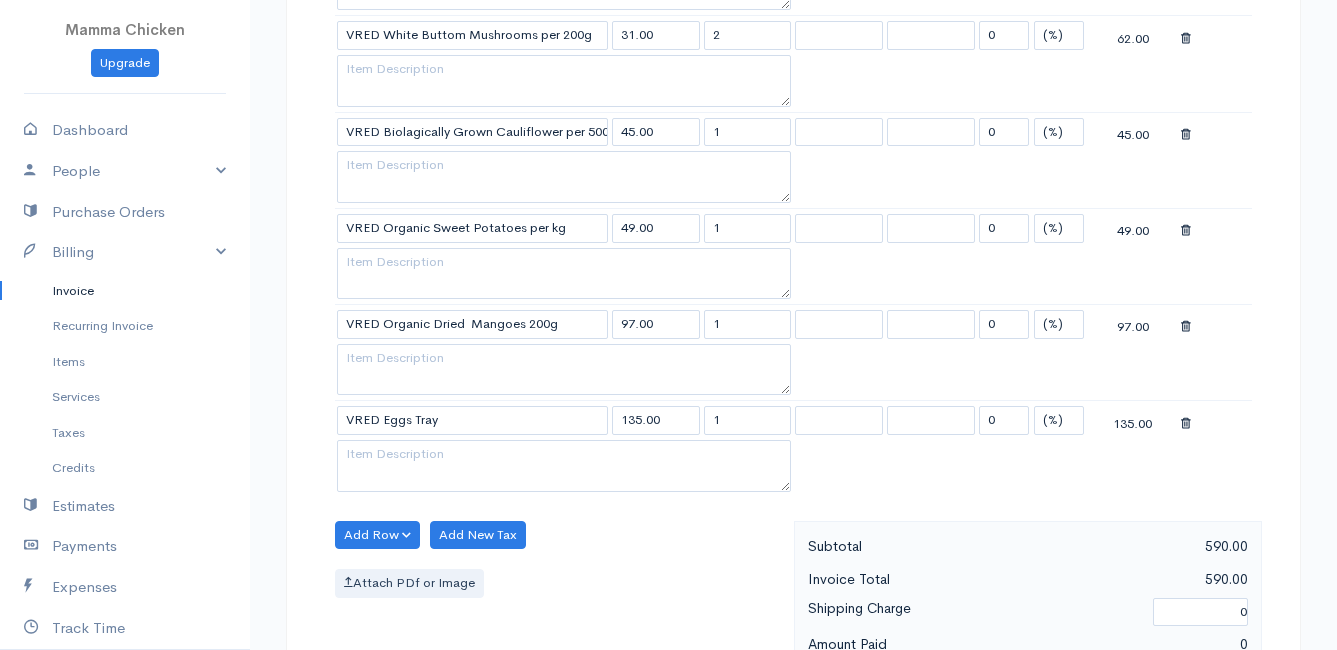 scroll, scrollTop: 1400, scrollLeft: 0, axis: vertical 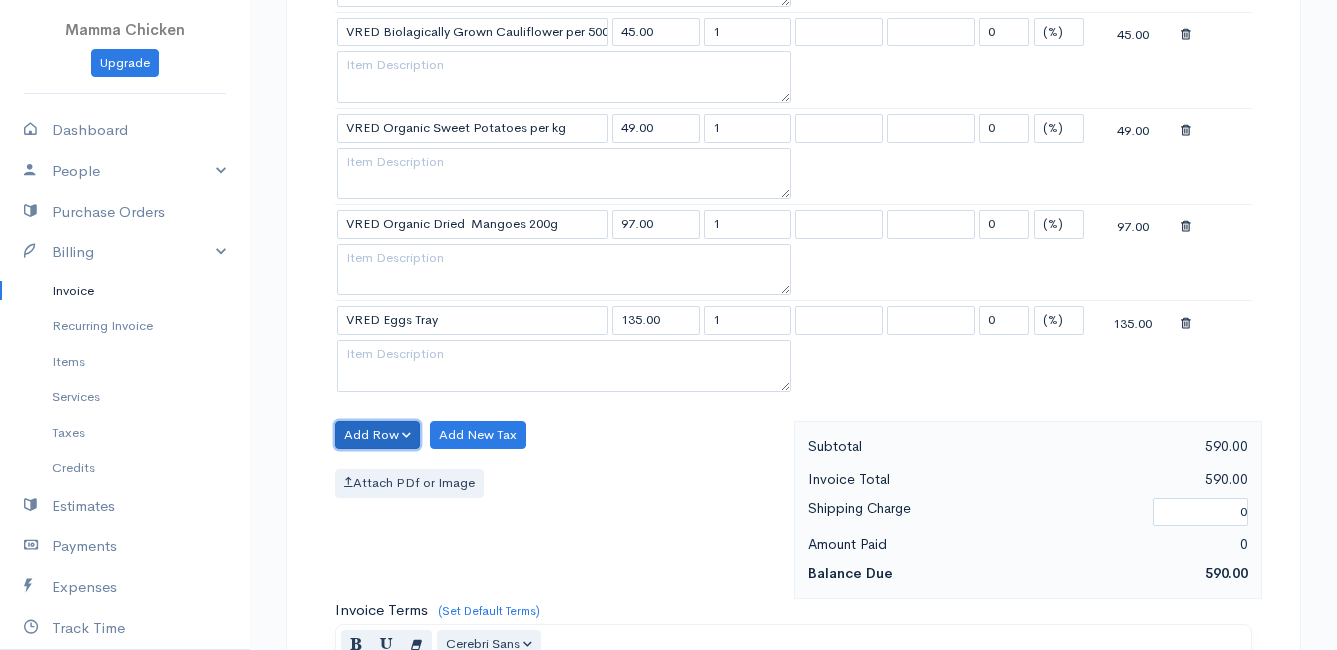 click on "Add Row" at bounding box center (377, 435) 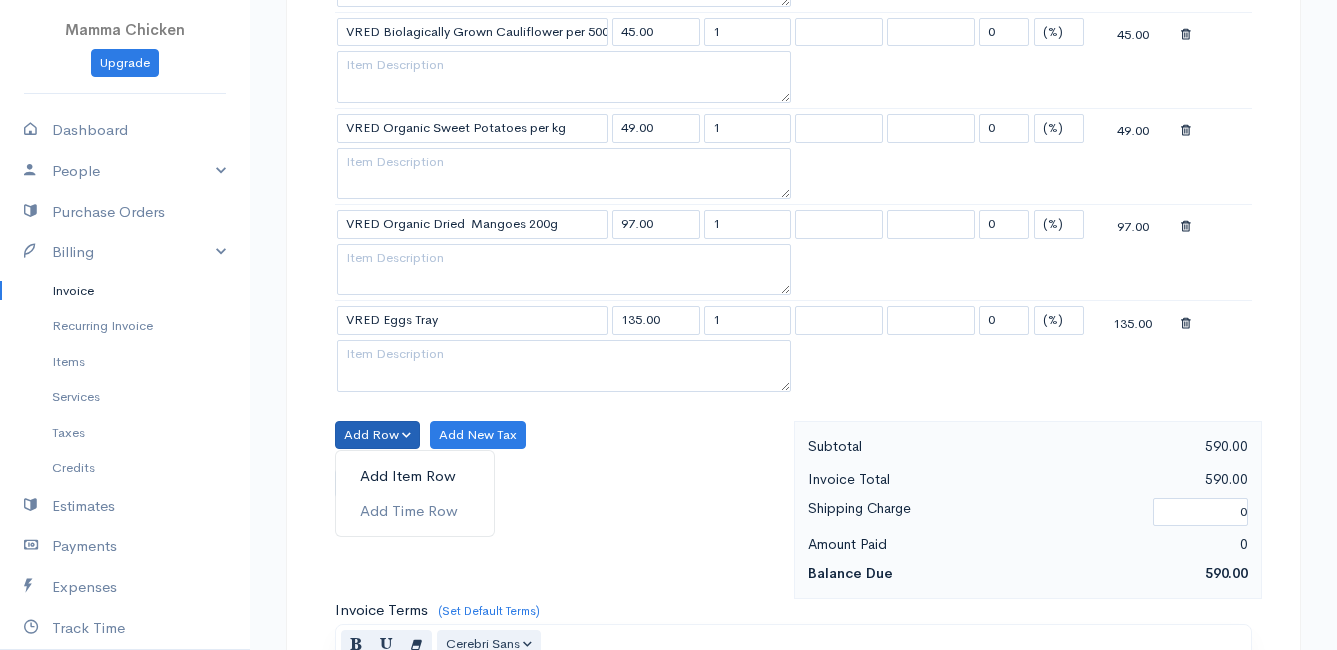 click on "Add Item Row" at bounding box center (415, 476) 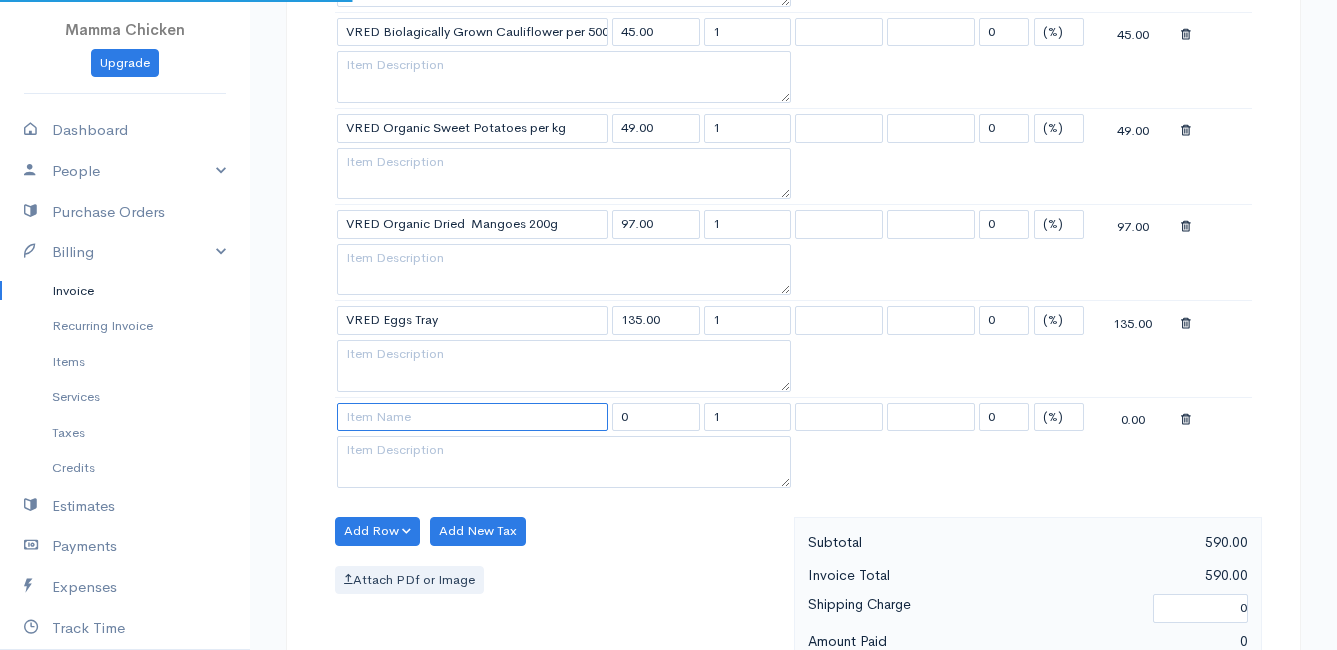 click at bounding box center (472, 417) 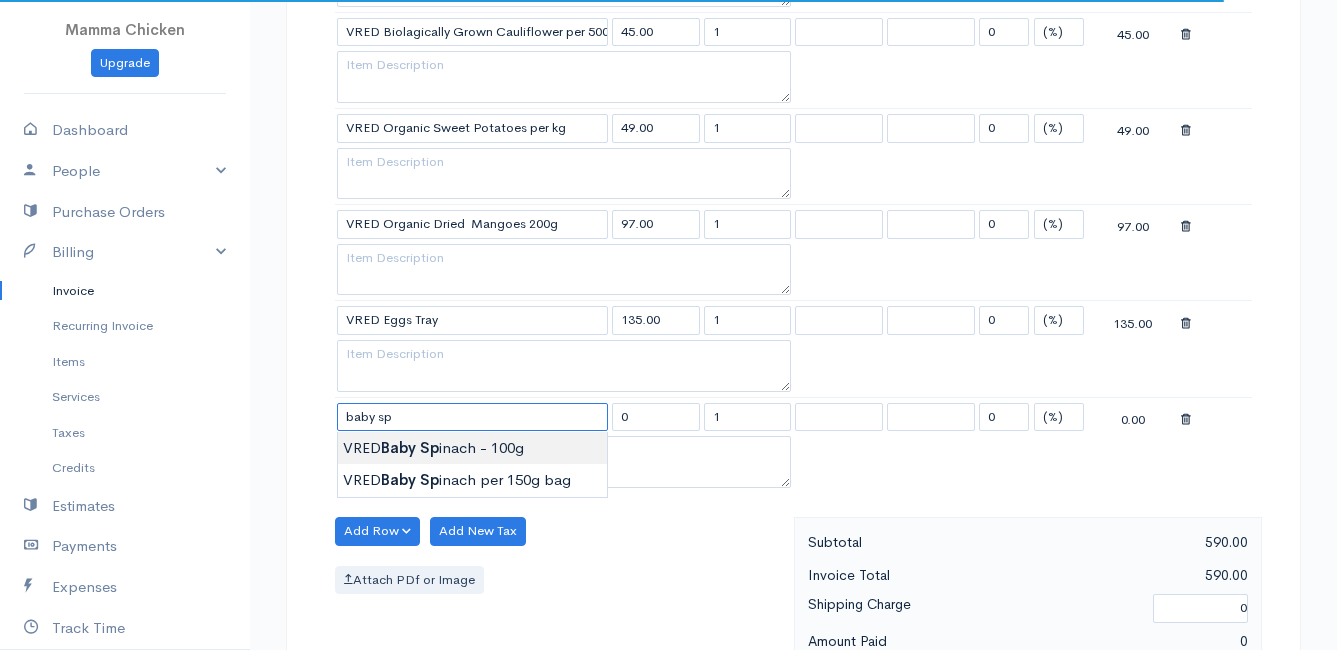 type on "VRED Baby Spinach - 100g" 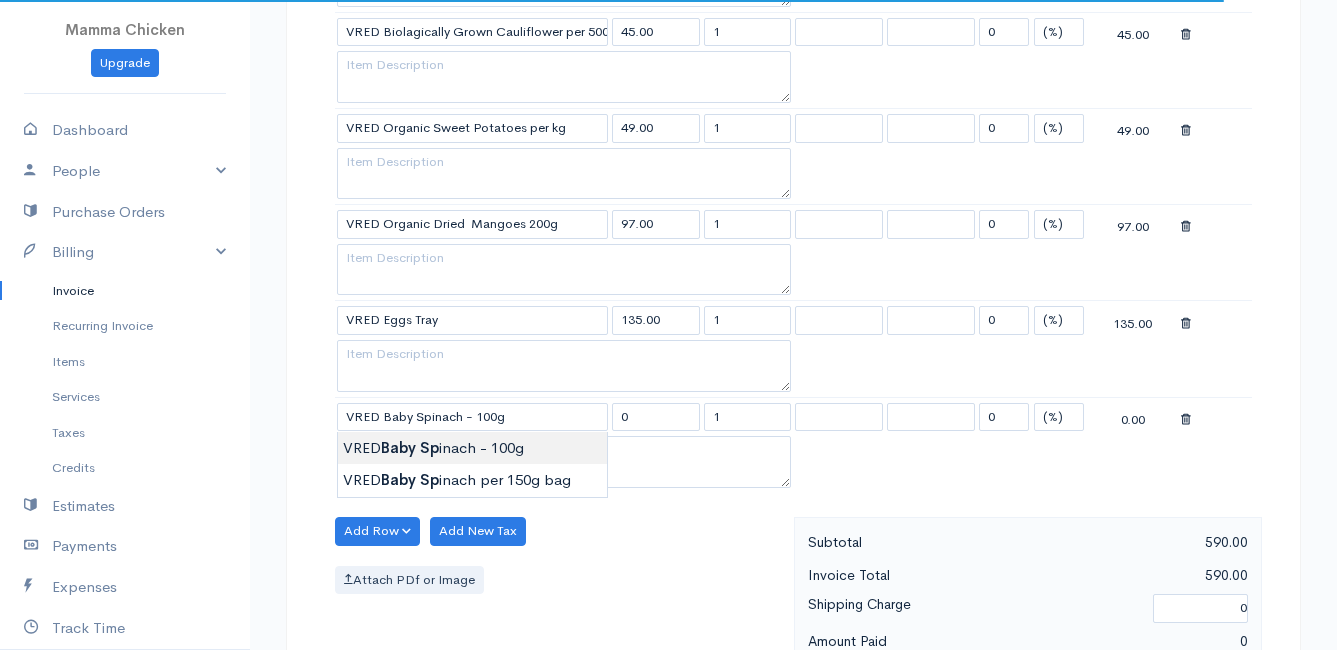 type on "28.00" 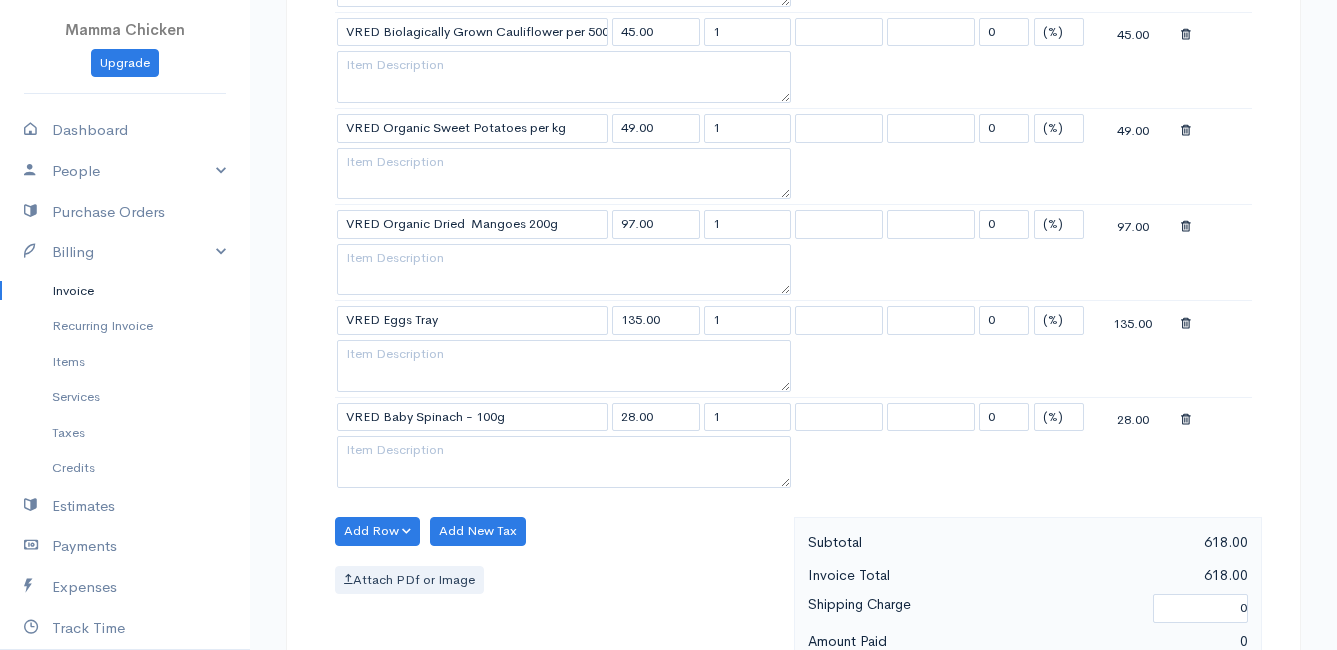 click on "Mamma Chicken
Upgrade
Dashboard
People
Clients
Vendors
Staff Users
Purchase Orders
Billing
Invoice
Recurring Invoice
Items
Services
Taxes
Credits
Estimates
Payments
Expenses
Track Time
Projects
Reports
Settings
My Organizations
Logout
Help
@CloudBooksApp 2022
Invoice
New Invoice
DRAFT To [PERSON_NAME] [STREET_ADDRESS][PERSON_NAME][PERSON_NAME] [Choose Country] [GEOGRAPHIC_DATA] [GEOGRAPHIC_DATA] [GEOGRAPHIC_DATA] [GEOGRAPHIC_DATA] [GEOGRAPHIC_DATA] [GEOGRAPHIC_DATA] [US_STATE] [GEOGRAPHIC_DATA] [GEOGRAPHIC_DATA] [GEOGRAPHIC_DATA] [GEOGRAPHIC_DATA] [GEOGRAPHIC_DATA] [PERSON_NAME]" at bounding box center [668, -7] 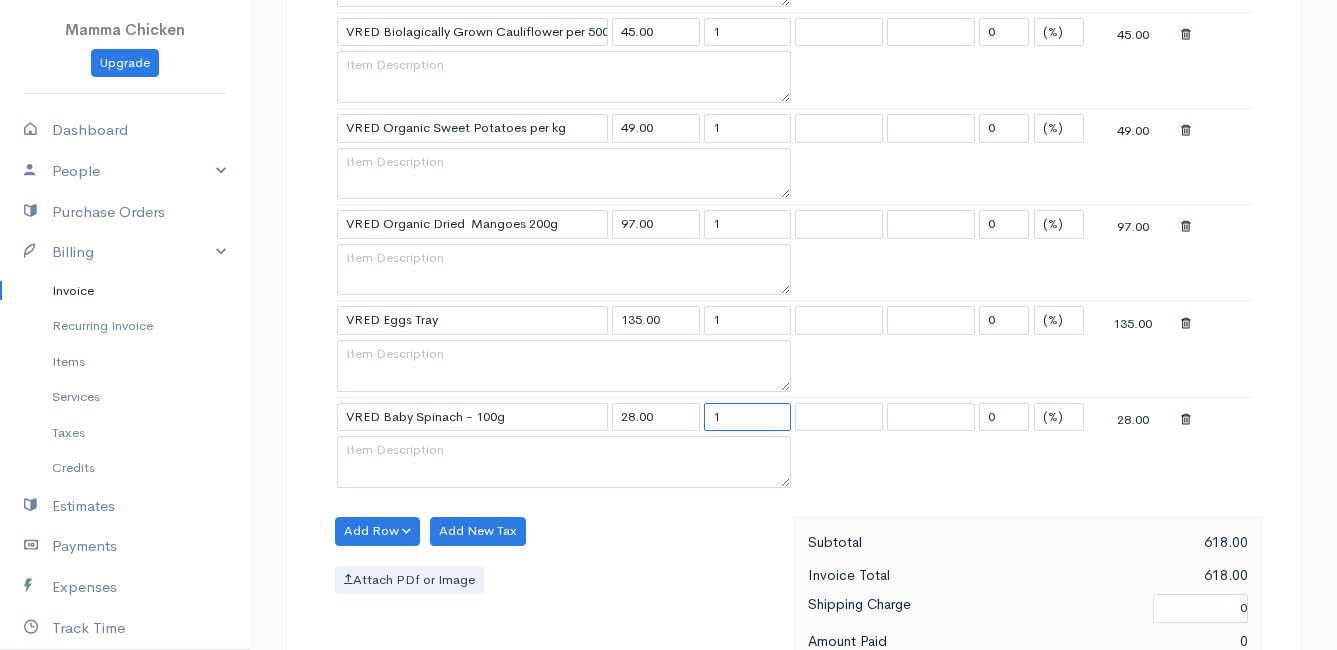 drag, startPoint x: 737, startPoint y: 423, endPoint x: 688, endPoint y: 421, distance: 49.0408 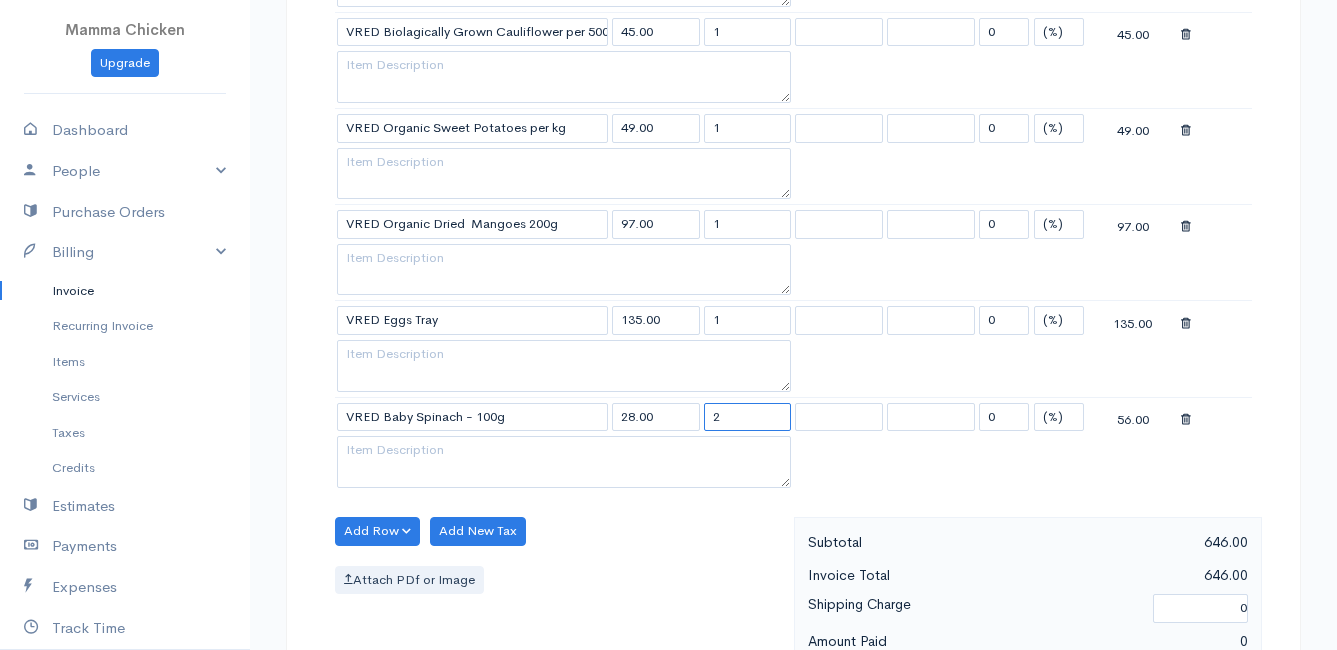 type on "2" 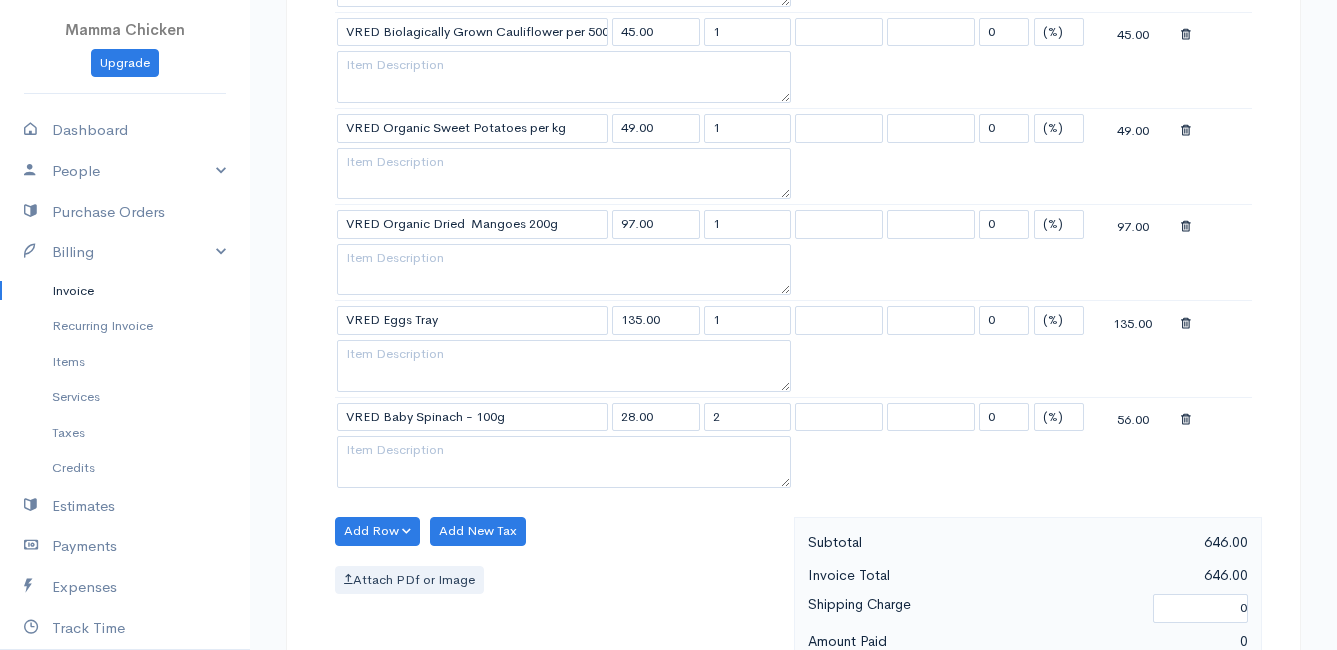 click on "Add Row Add Item Row Add Time Row Add New Tax                          Attach PDf or Image" at bounding box center [559, 606] 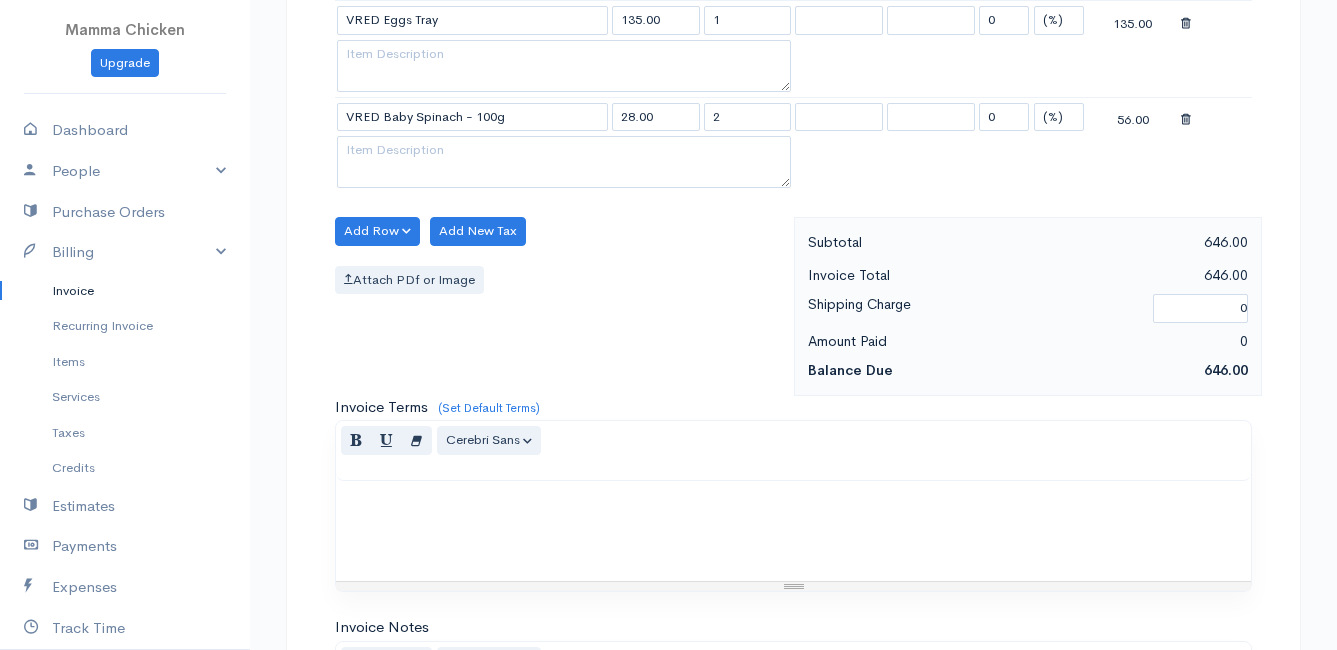 scroll, scrollTop: 1500, scrollLeft: 0, axis: vertical 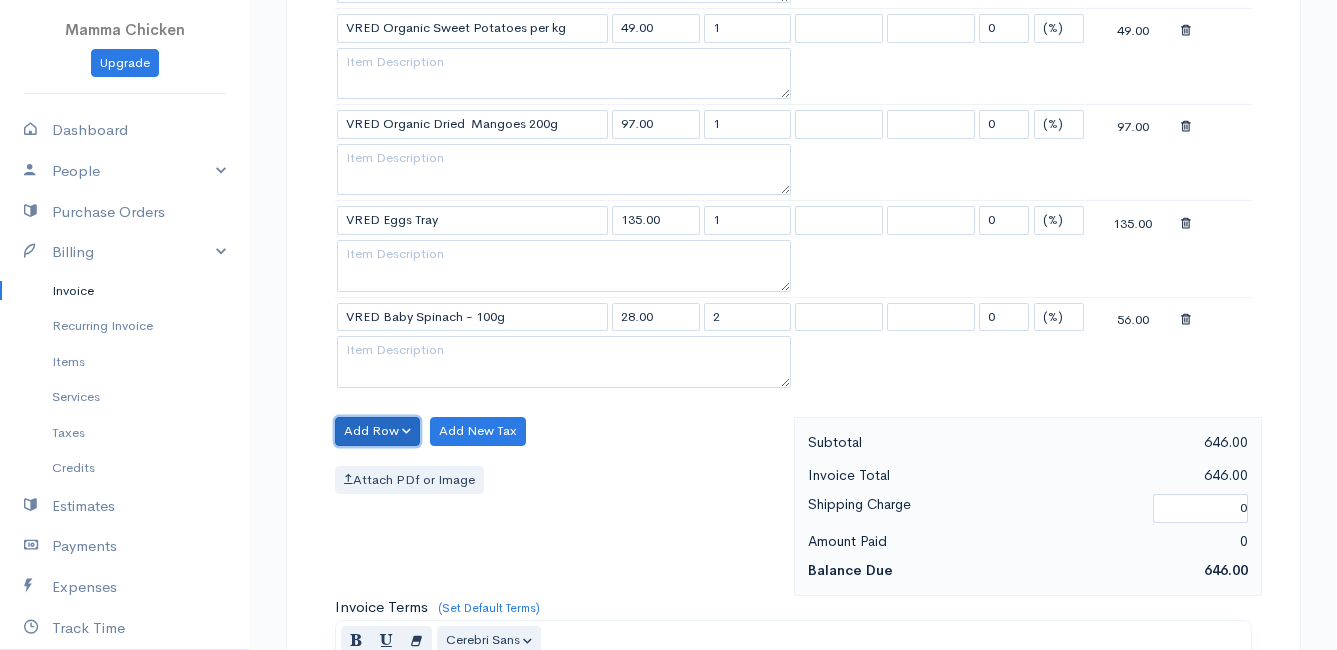 click on "Add Row" at bounding box center (377, 431) 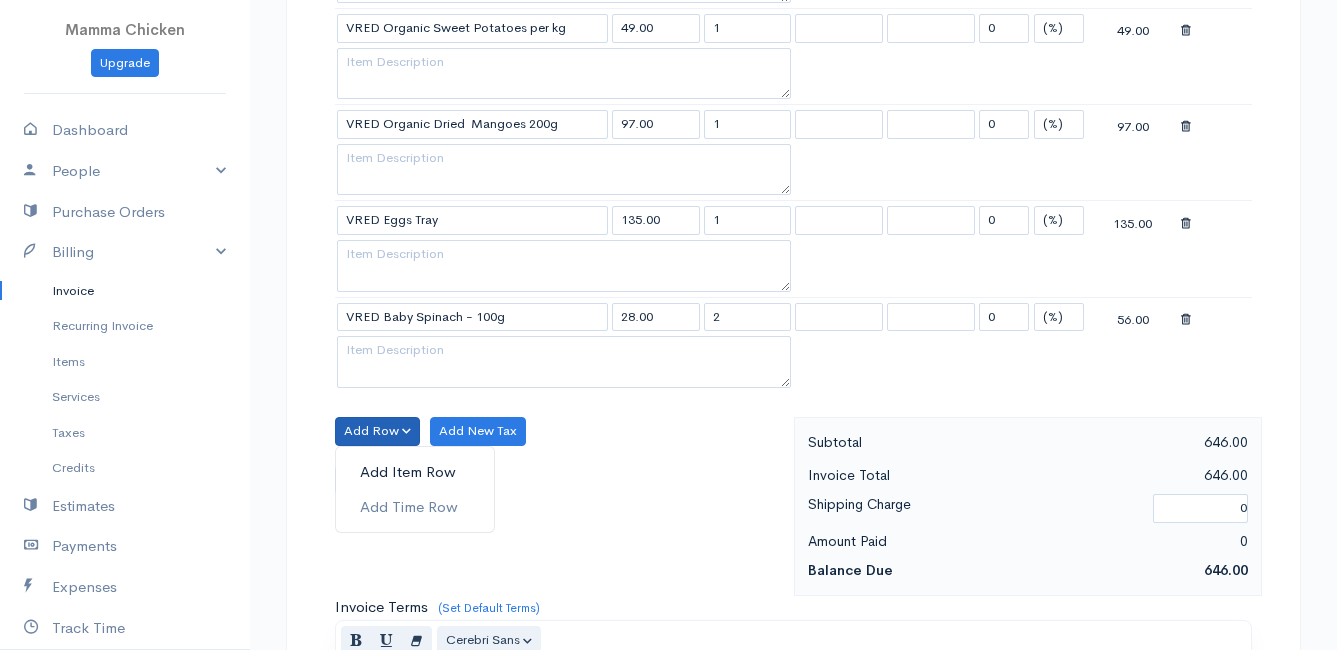 click on "Add Item Row" at bounding box center (415, 472) 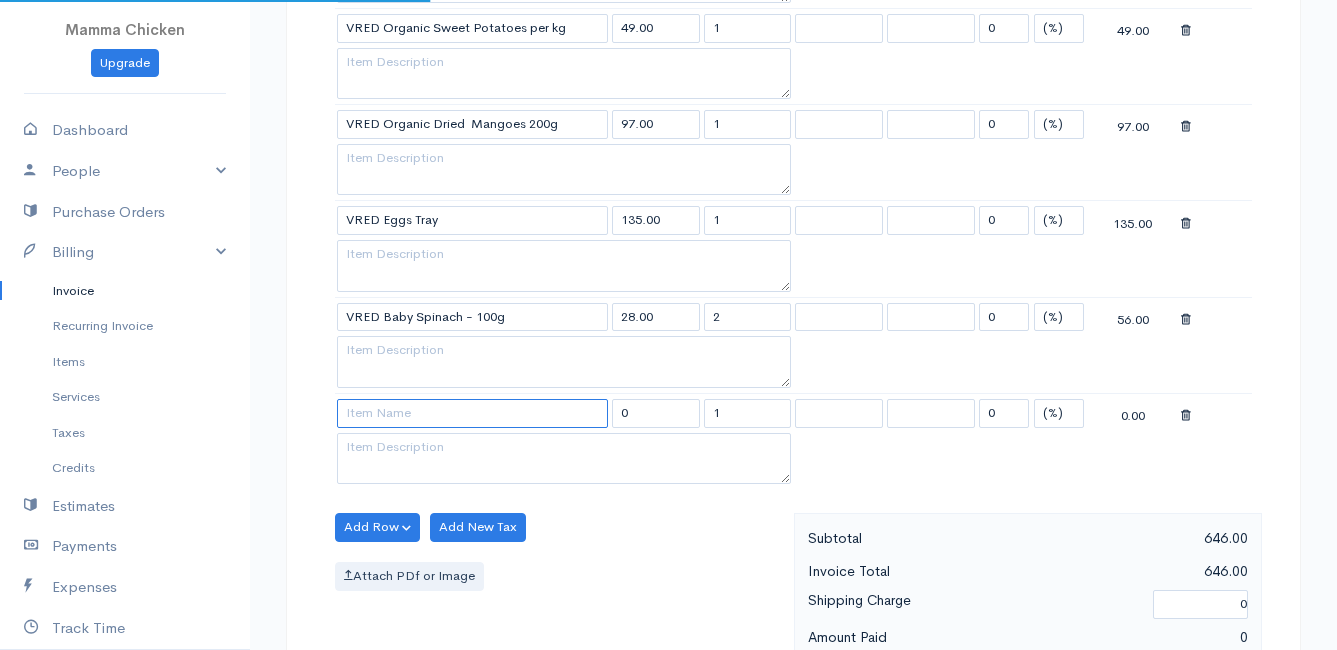 click at bounding box center (472, 413) 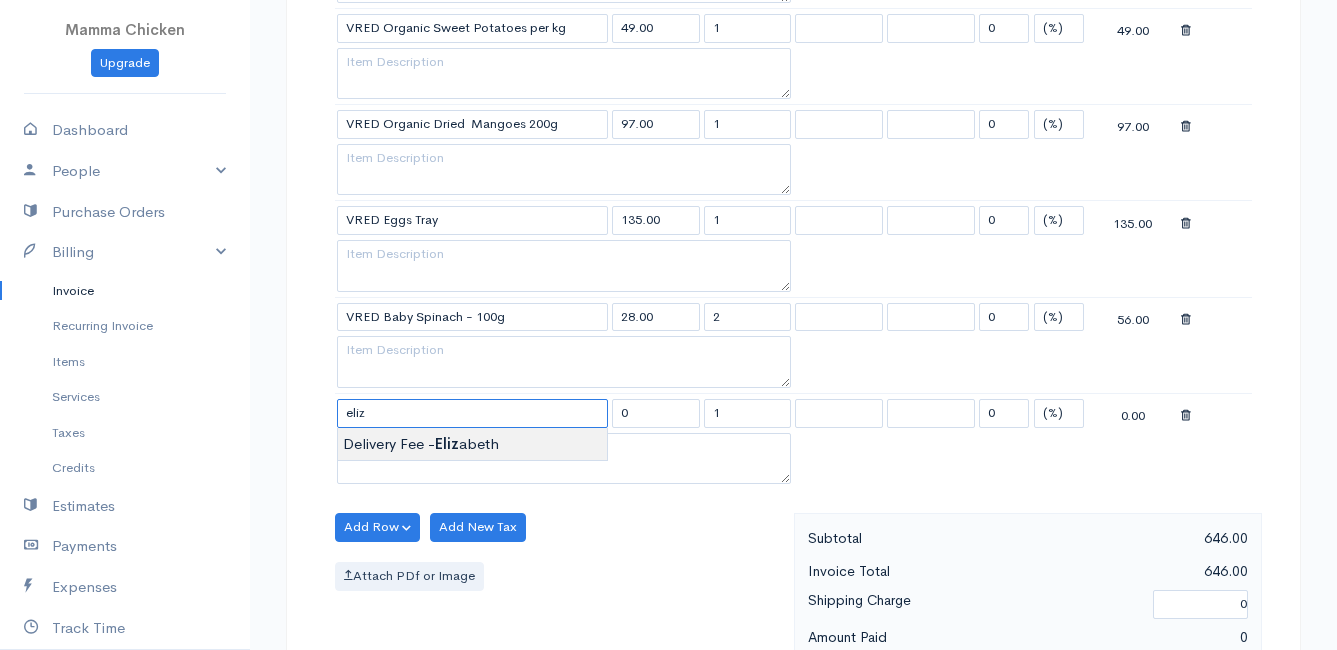 type on "Delivery Fee - [PERSON_NAME]" 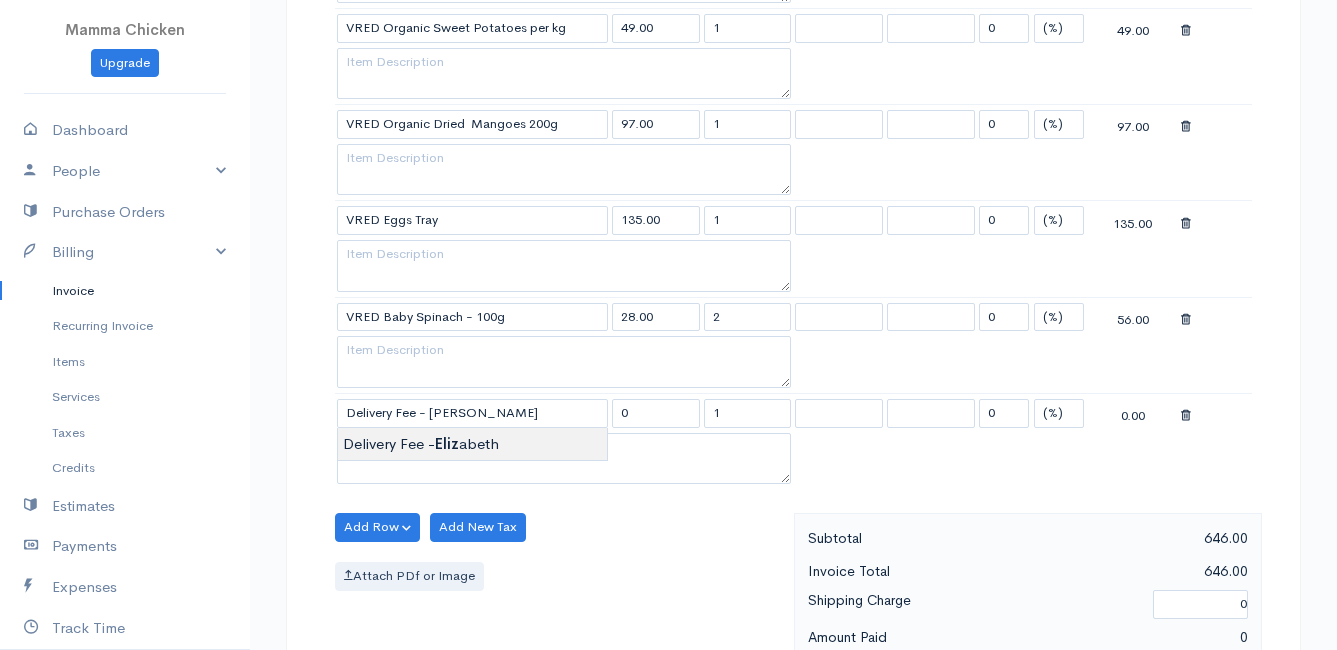 type on "25.00" 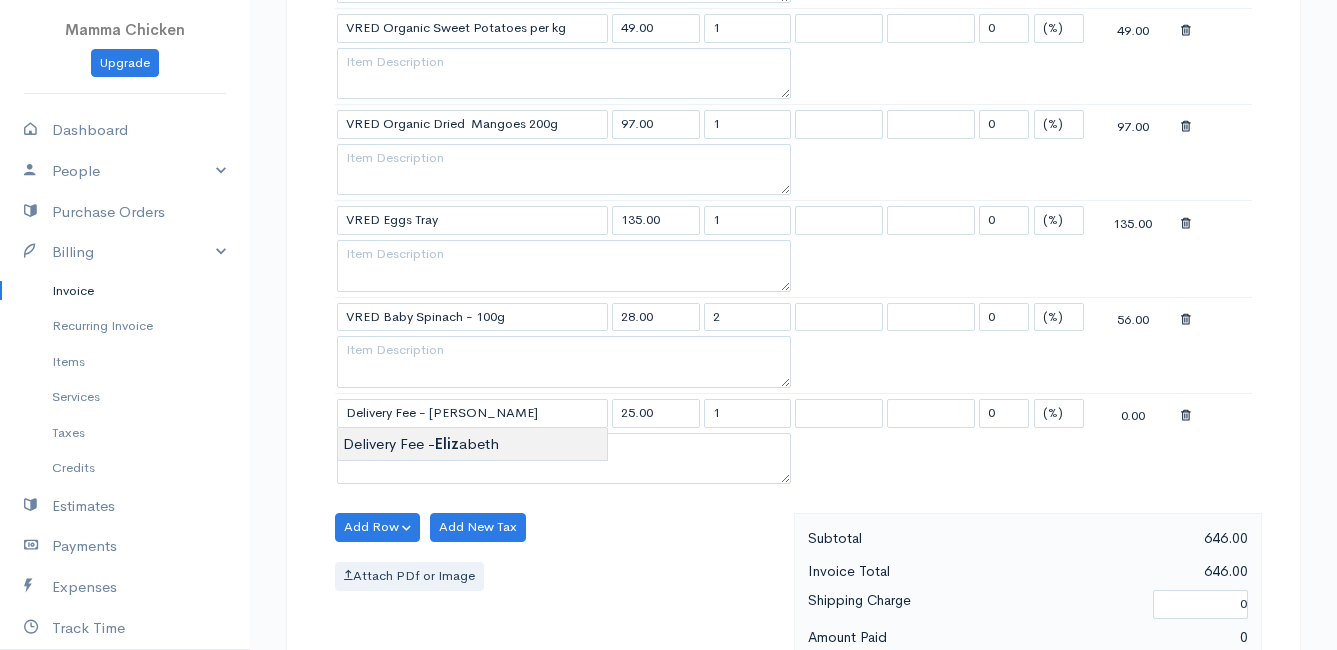 click on "Mamma Chicken
Upgrade
Dashboard
People
Clients
Vendors
Staff Users
Purchase Orders
Billing
Invoice
Recurring Invoice
Items
Services
Taxes
Credits
Estimates
Payments
Expenses
Track Time
Projects
Reports
Settings
My Organizations
Logout
Help
@CloudBooksApp 2022
Invoice
New Invoice
DRAFT To [PERSON_NAME] [STREET_ADDRESS][PERSON_NAME][PERSON_NAME] [Choose Country] [GEOGRAPHIC_DATA] [GEOGRAPHIC_DATA] [GEOGRAPHIC_DATA] [GEOGRAPHIC_DATA] [GEOGRAPHIC_DATA] [GEOGRAPHIC_DATA] [US_STATE] [GEOGRAPHIC_DATA] [GEOGRAPHIC_DATA] [GEOGRAPHIC_DATA] [GEOGRAPHIC_DATA] [GEOGRAPHIC_DATA] [PERSON_NAME]" at bounding box center [668, -58] 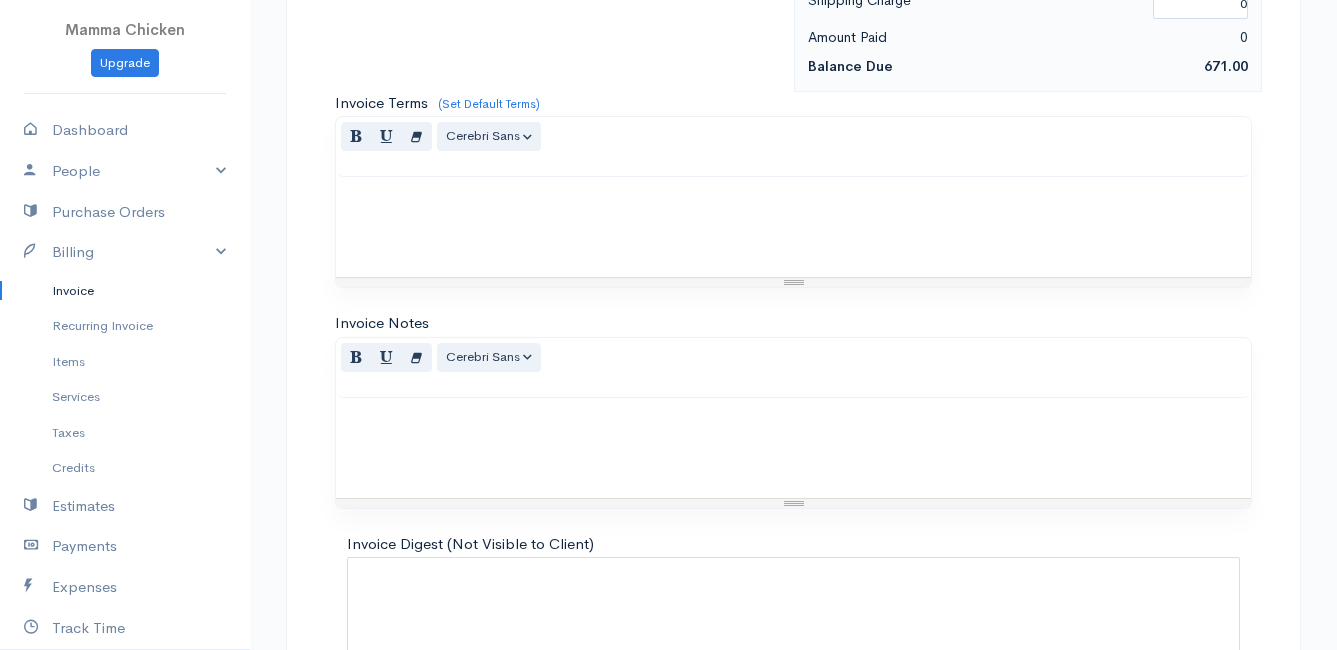 scroll, scrollTop: 2234, scrollLeft: 0, axis: vertical 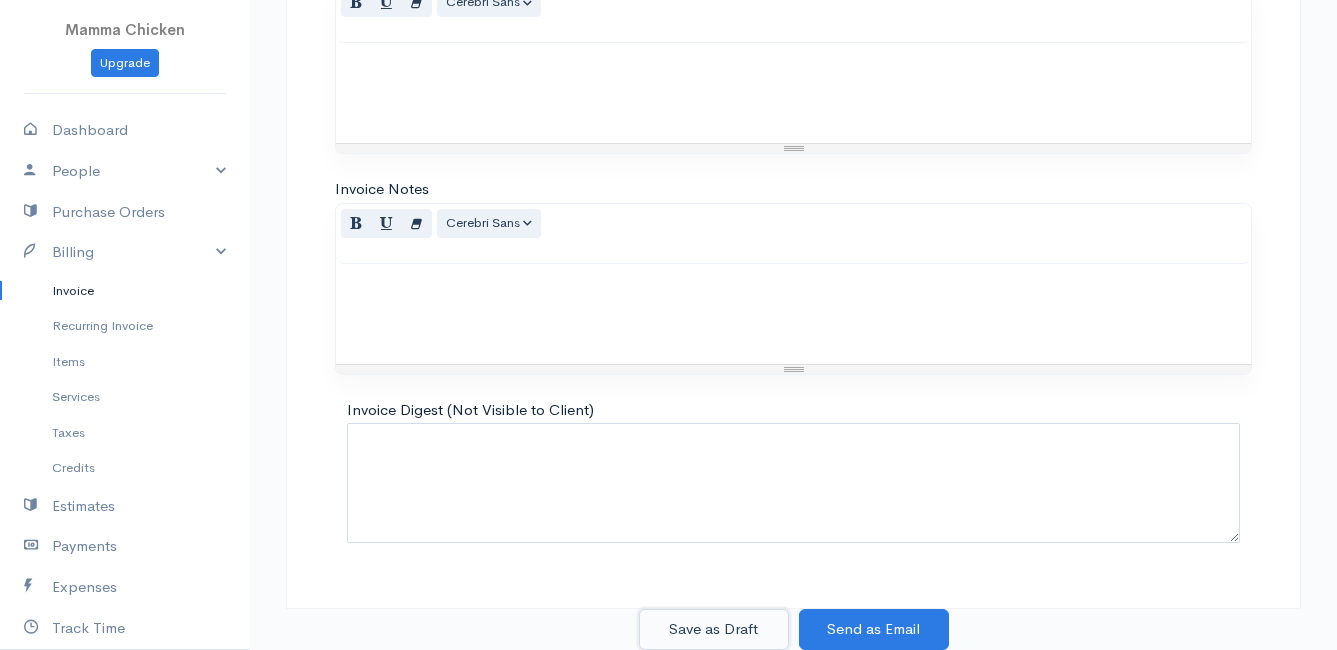 click on "Save as Draft" at bounding box center (714, 629) 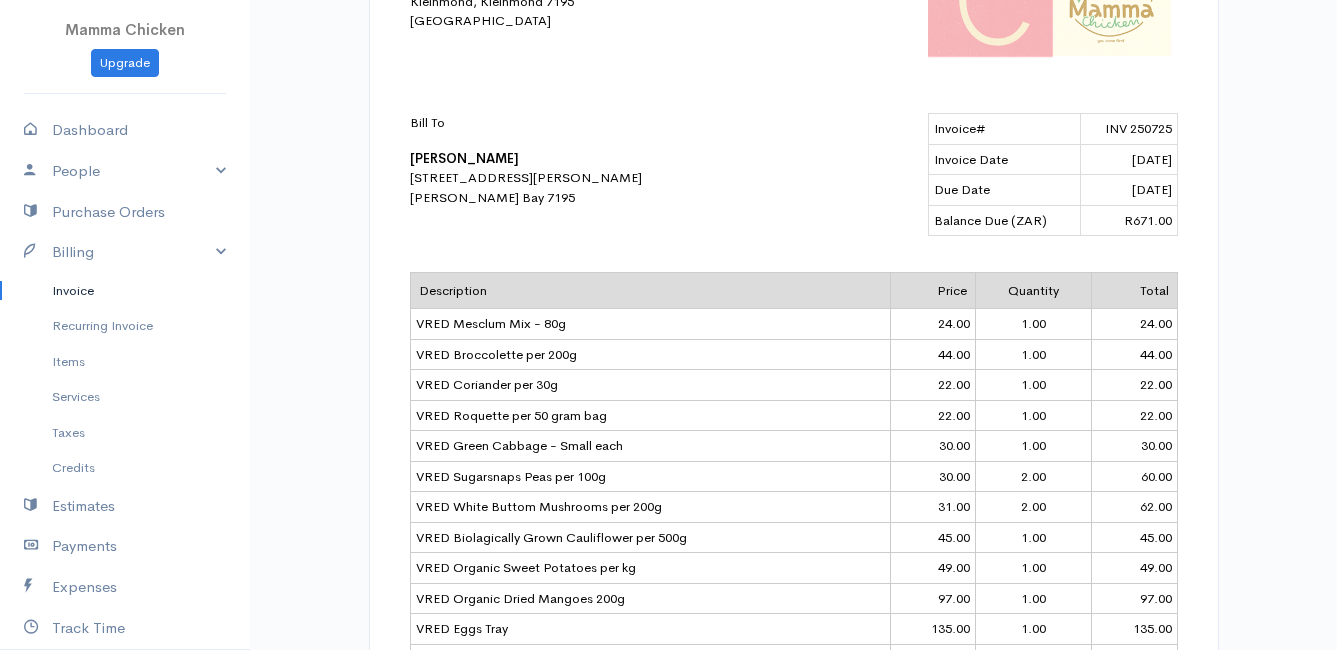 scroll, scrollTop: 415, scrollLeft: 0, axis: vertical 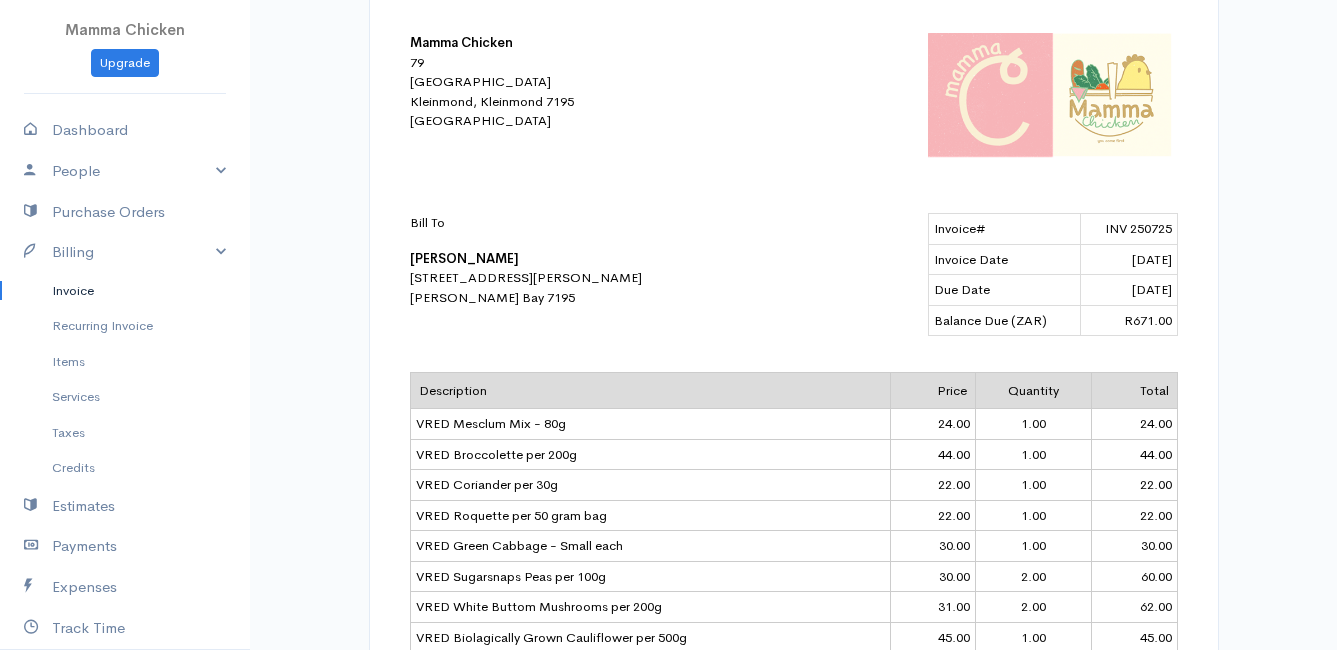 click on "Invoice" at bounding box center (125, 291) 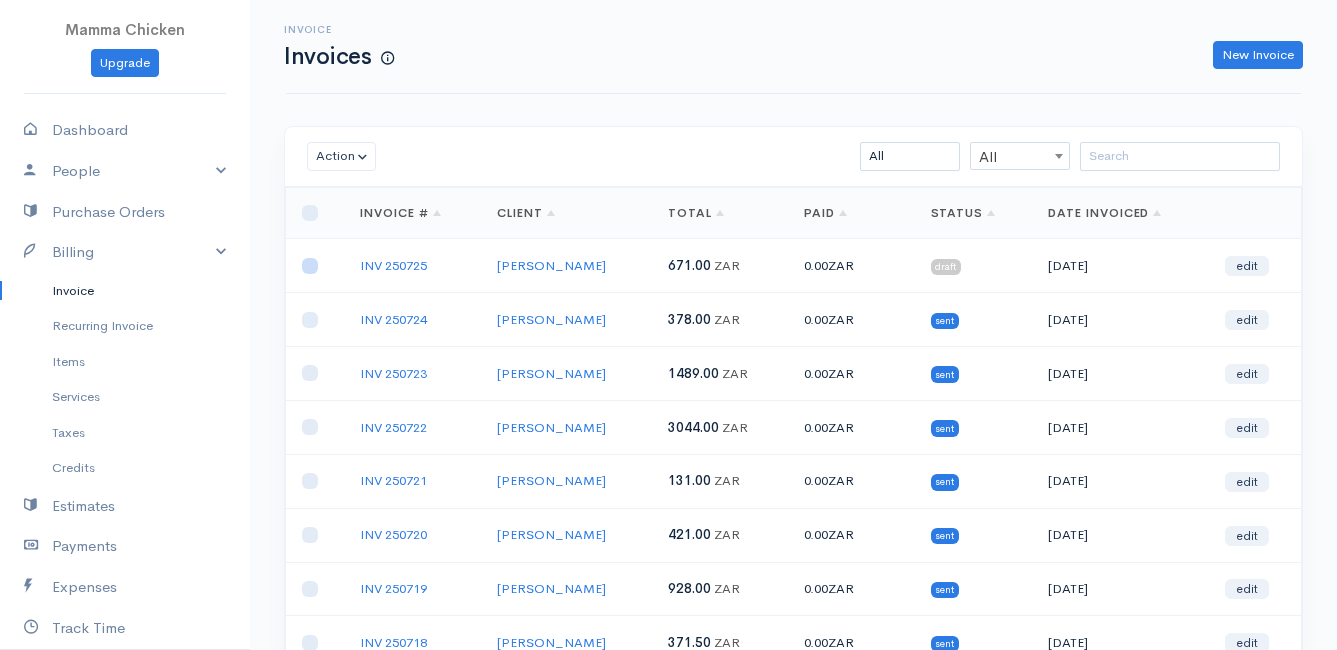 click at bounding box center (310, 266) 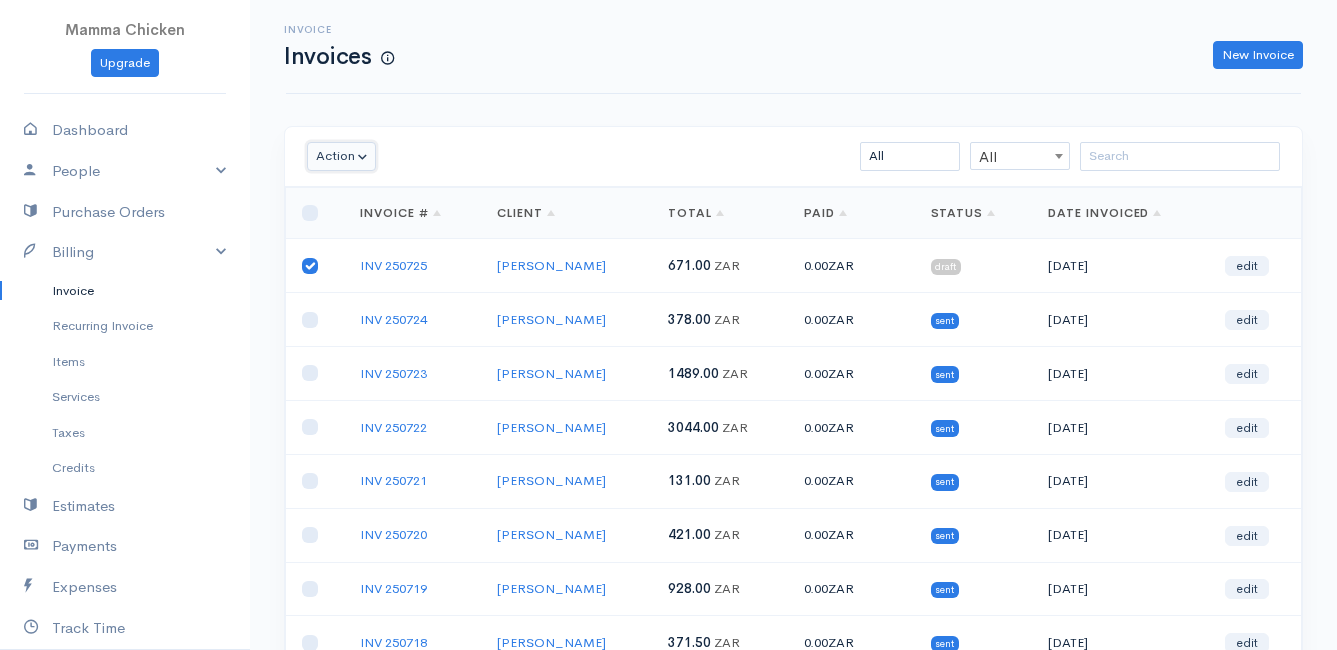 click on "Action" at bounding box center [341, 156] 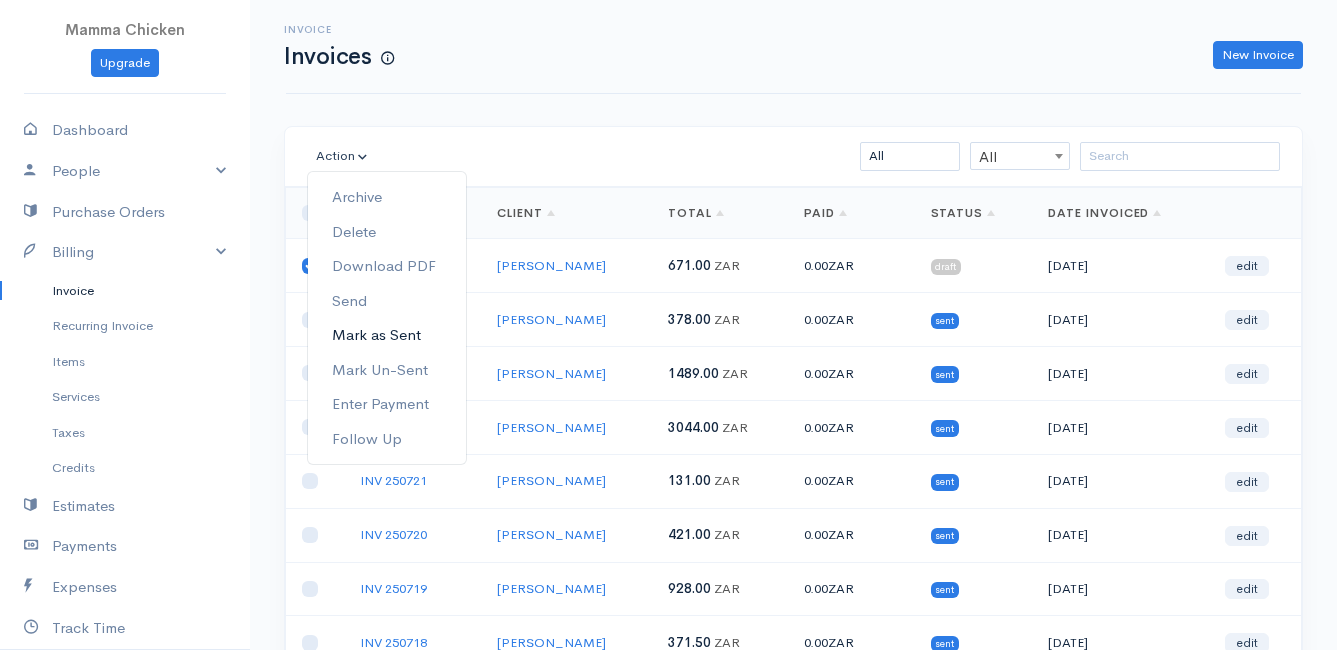 click on "Mark as Sent" at bounding box center (387, 335) 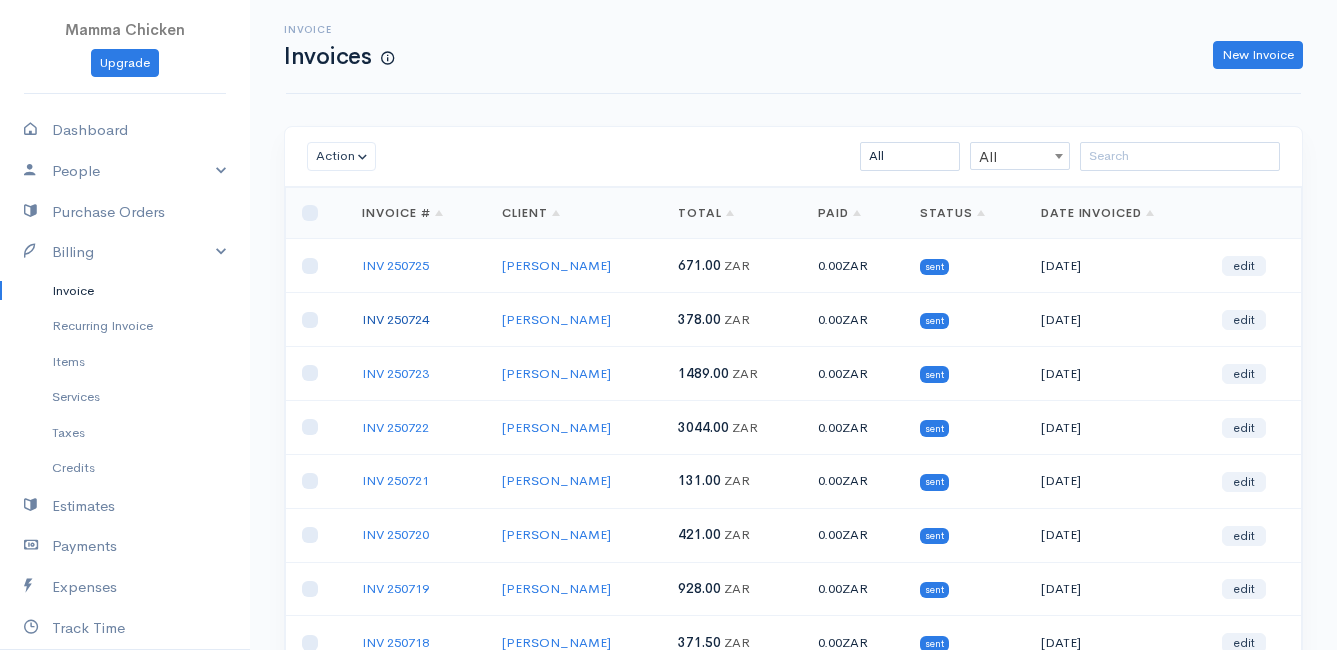 click on "INV 250724" at bounding box center (395, 319) 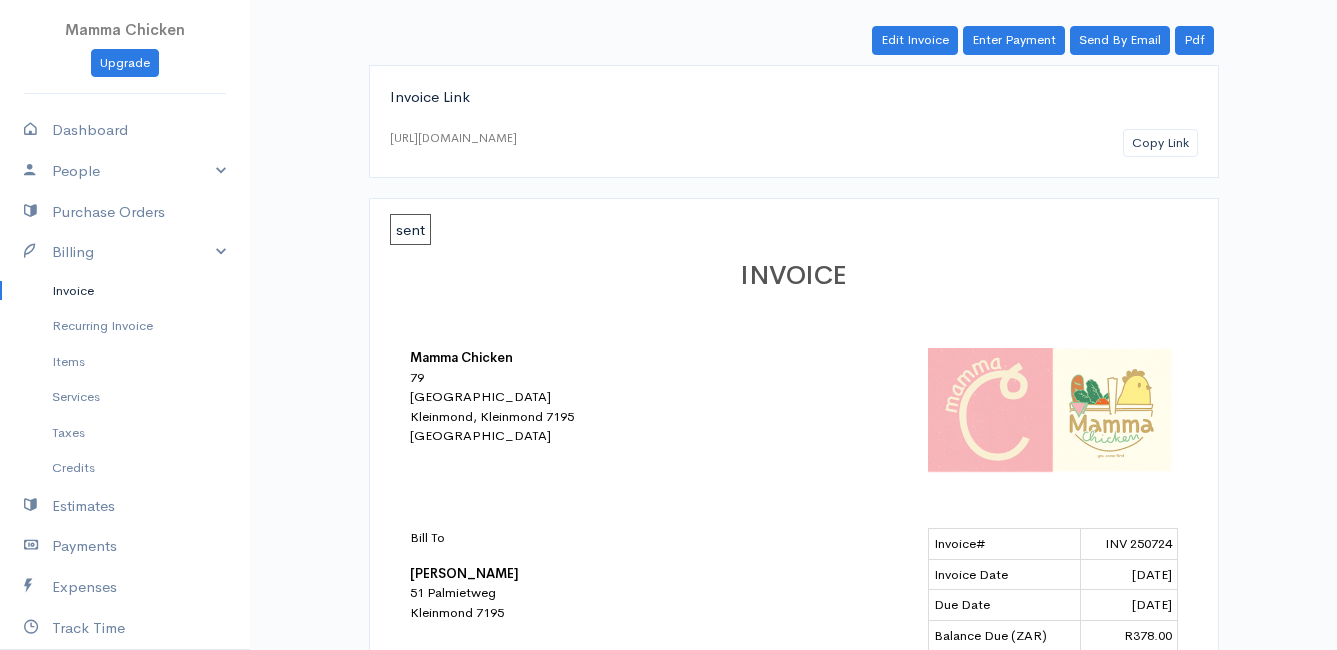 scroll, scrollTop: 0, scrollLeft: 0, axis: both 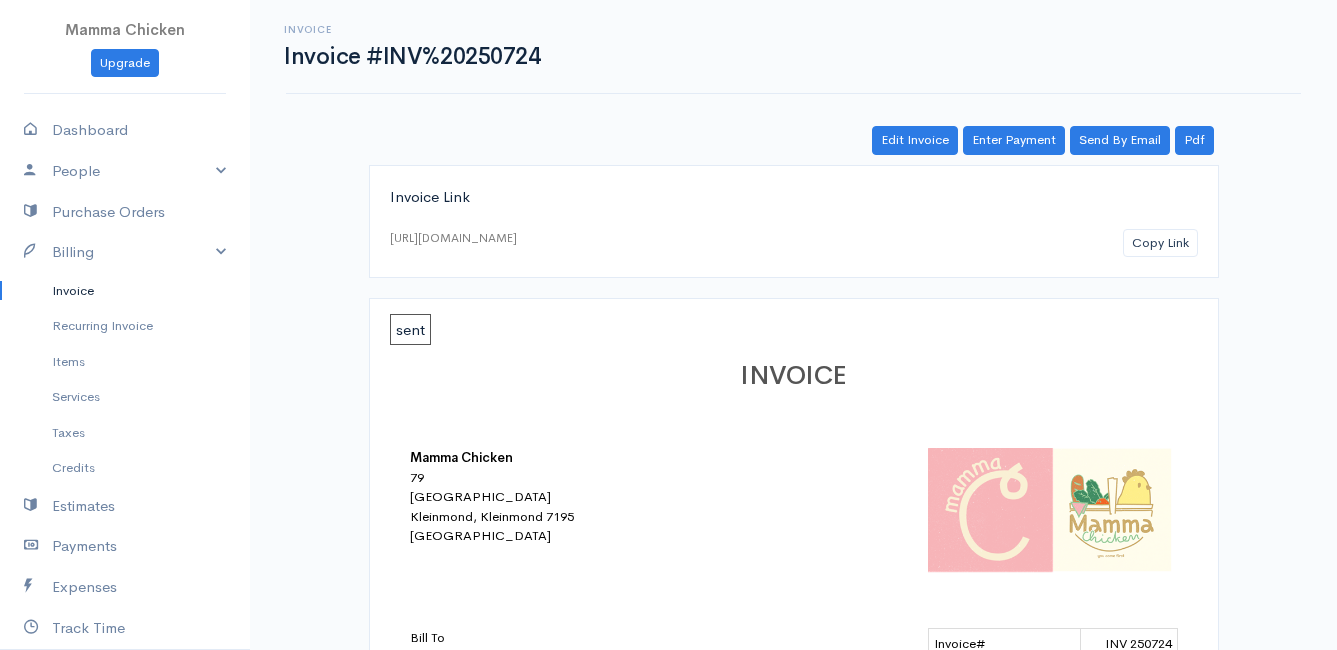 click on "Invoice" at bounding box center [125, 291] 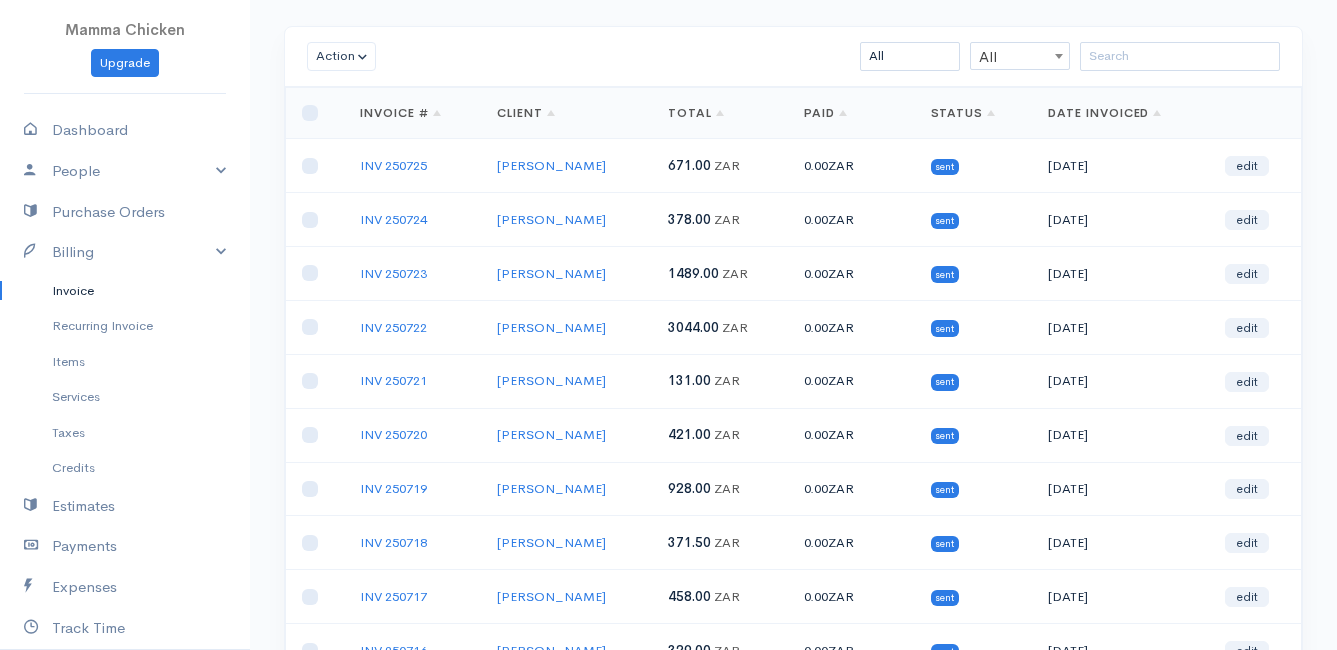 scroll, scrollTop: 0, scrollLeft: 0, axis: both 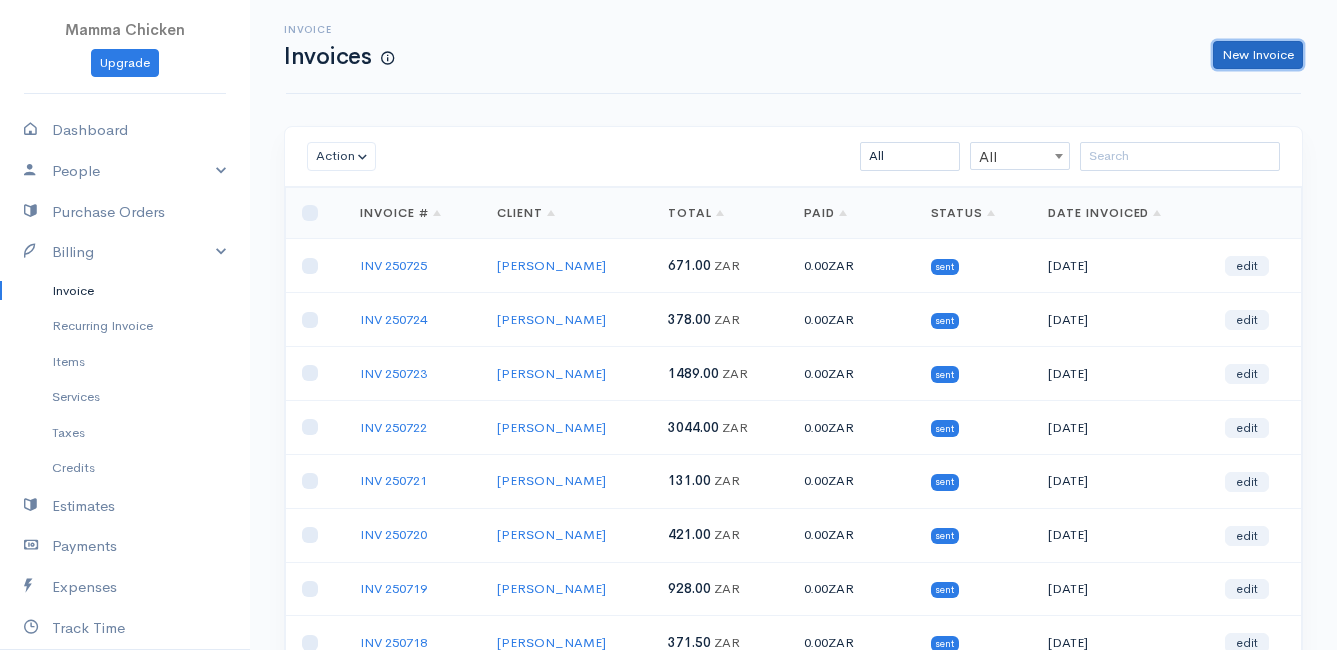click on "New Invoice" at bounding box center (1258, 55) 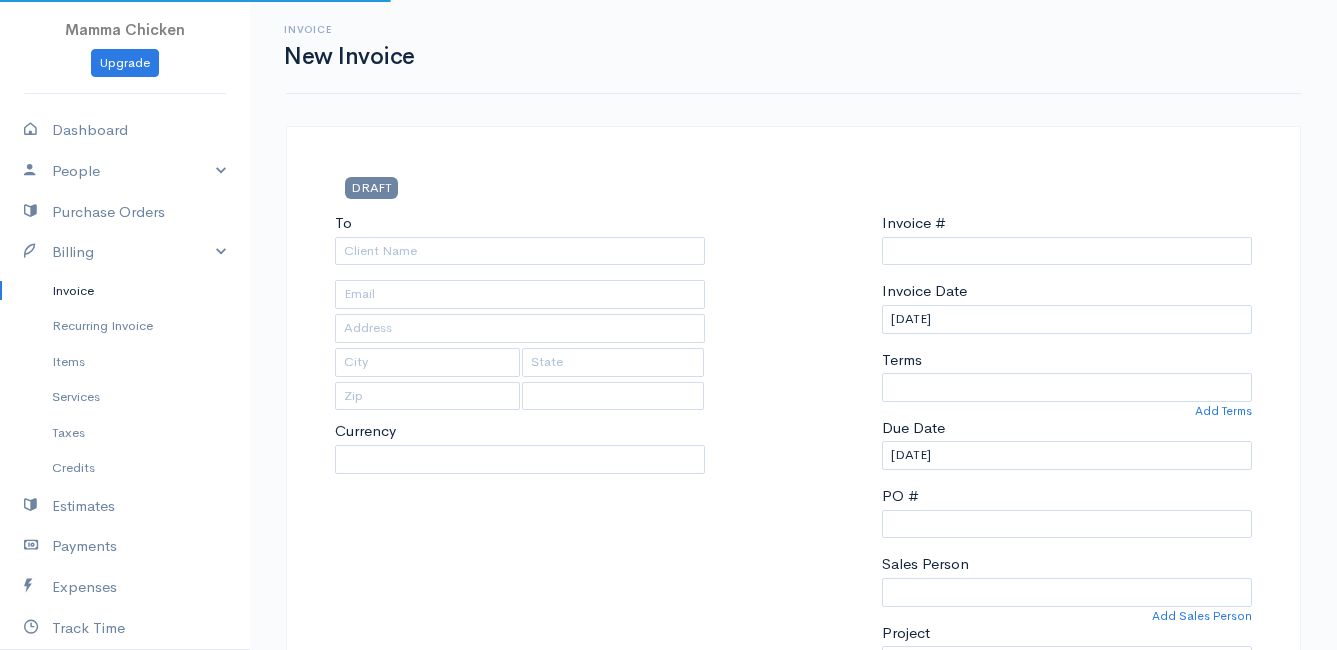 type on "INV 250726" 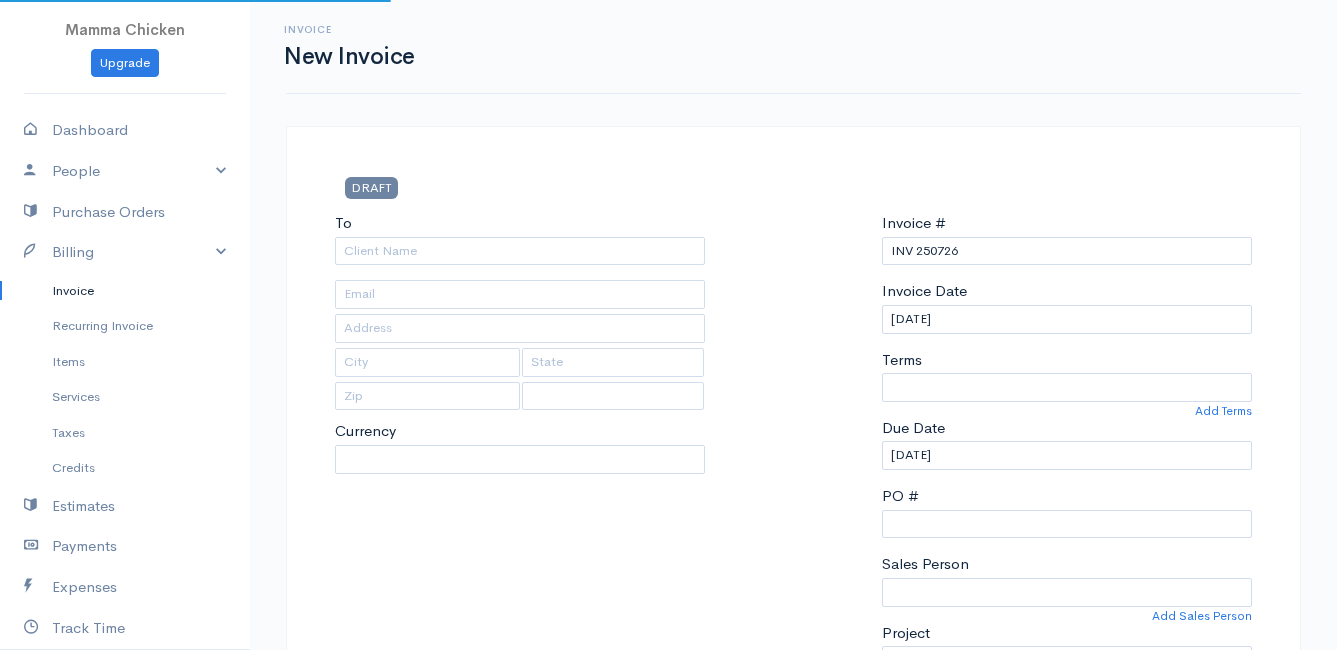 select on "[GEOGRAPHIC_DATA]" 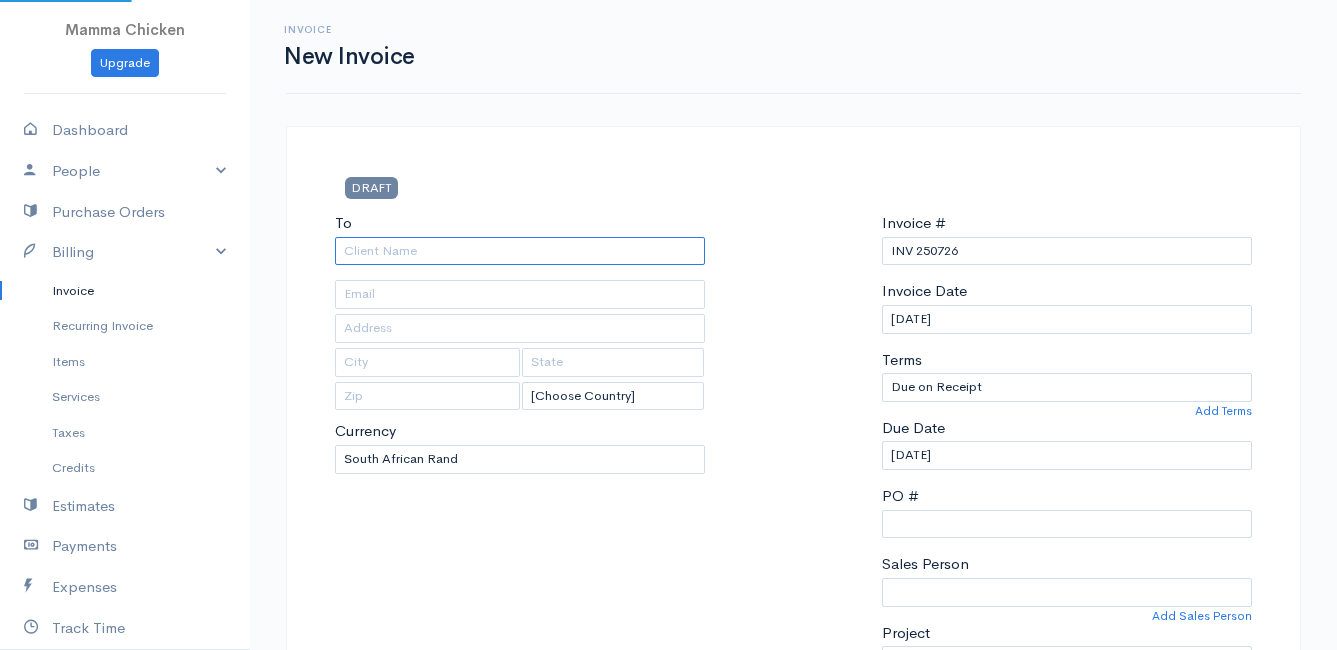 click on "To" at bounding box center (520, 251) 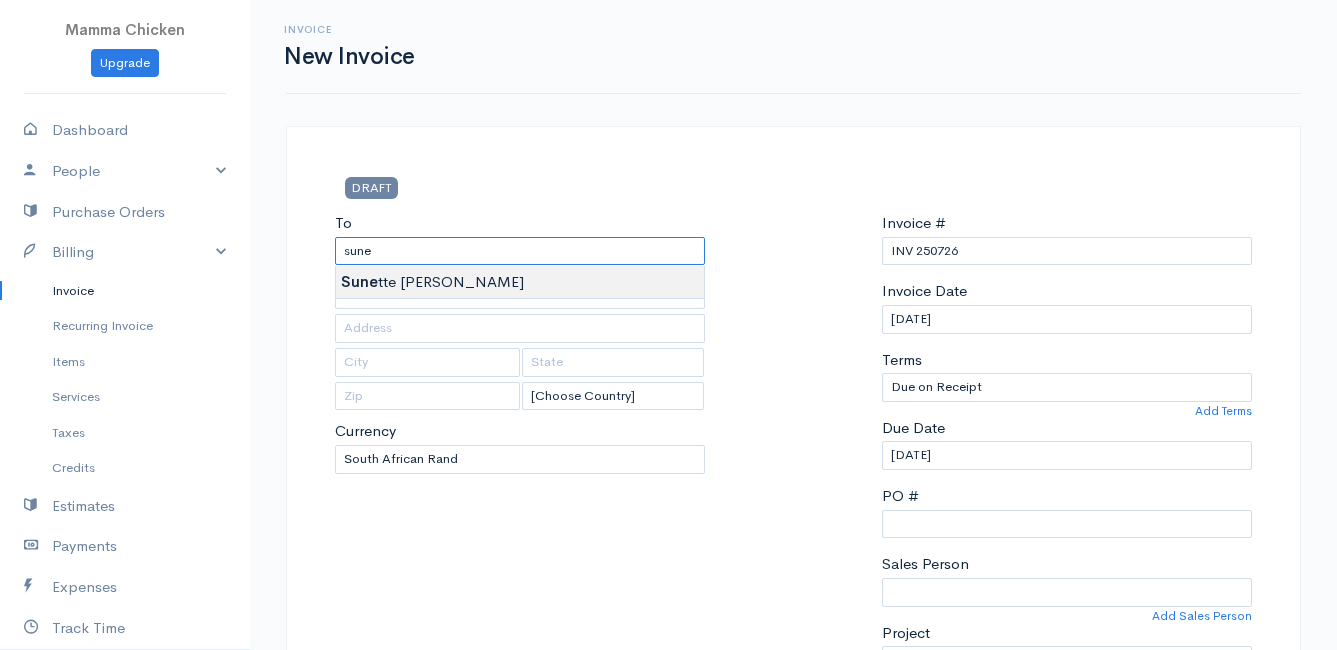 type on "[PERSON_NAME]" 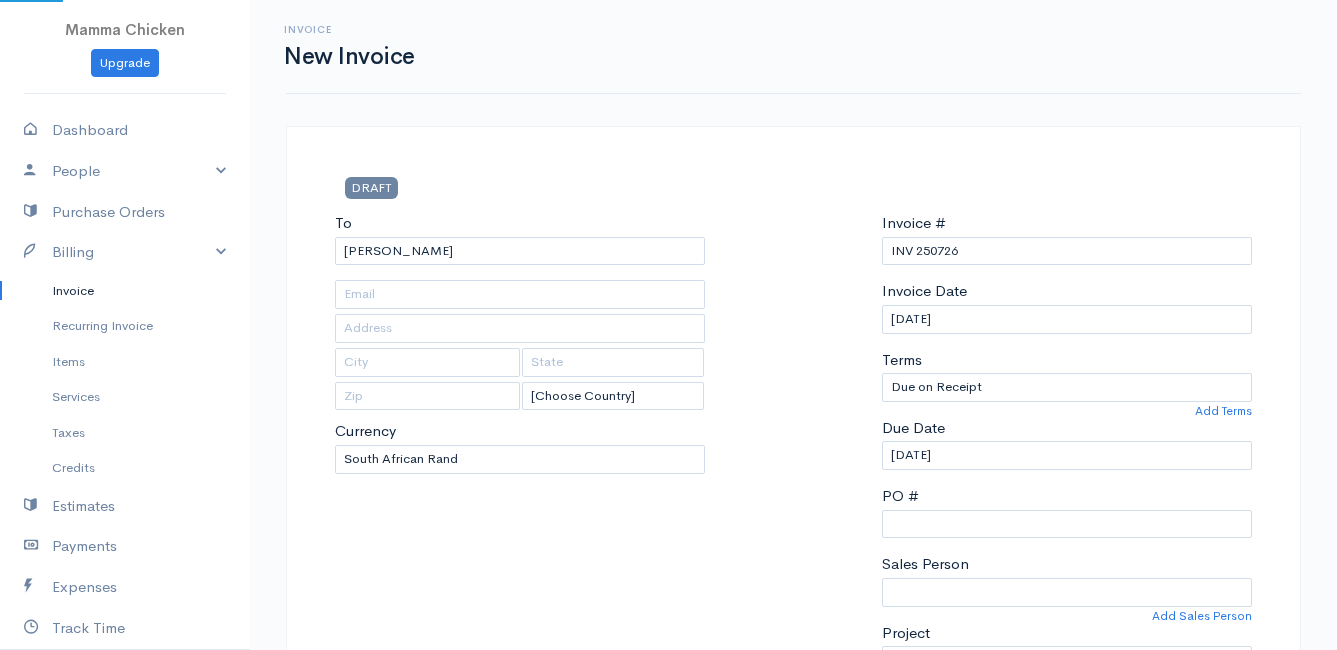 click on "Mamma Chicken
Upgrade
Dashboard
People
Clients
Vendors
Staff Users
Purchase Orders
Billing
Invoice
Recurring Invoice
Items
Services
Taxes
Credits
Estimates
Payments
Expenses
Track Time
Projects
Reports
Settings
My Organizations
Logout
Help
@CloudBooksApp 2022
Invoice
New Invoice
DRAFT To [PERSON_NAME] [Choose Country] [GEOGRAPHIC_DATA] [GEOGRAPHIC_DATA] [GEOGRAPHIC_DATA] [GEOGRAPHIC_DATA] [GEOGRAPHIC_DATA] [GEOGRAPHIC_DATA] [US_STATE] [GEOGRAPHIC_DATA] [GEOGRAPHIC_DATA] [GEOGRAPHIC_DATA] [GEOGRAPHIC_DATA] [GEOGRAPHIC_DATA] [GEOGRAPHIC_DATA] [GEOGRAPHIC_DATA] 0" at bounding box center (668, 864) 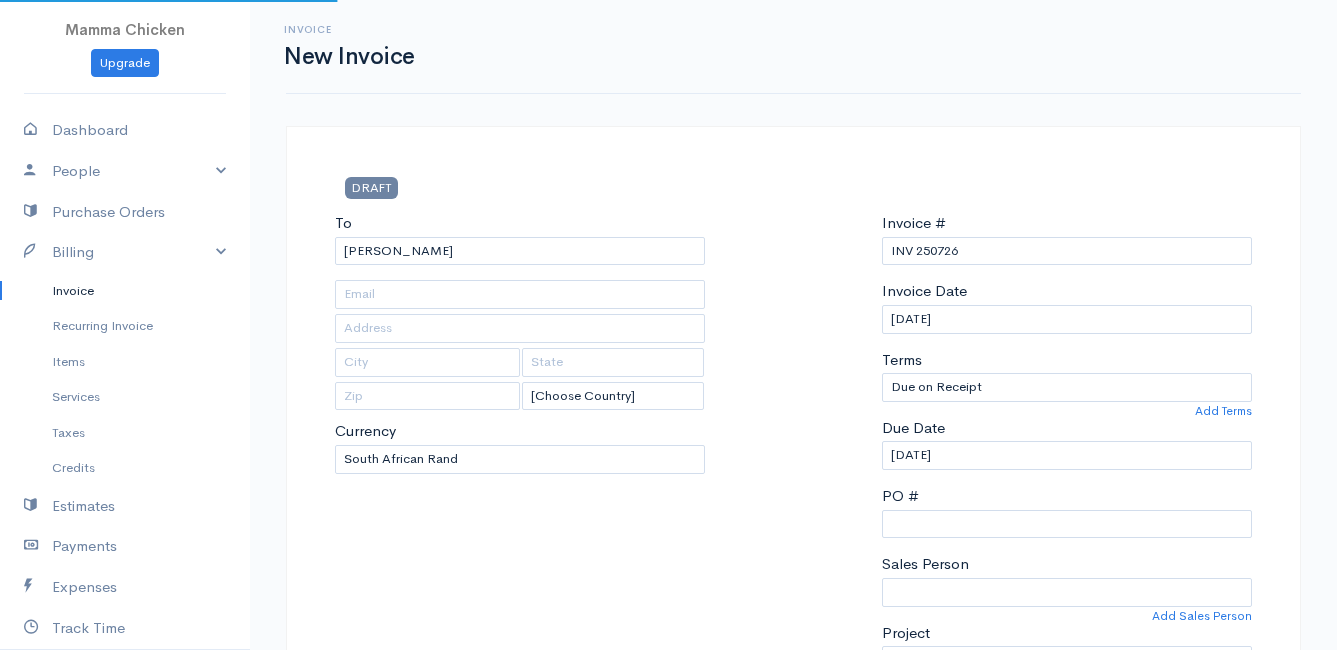 type on "[STREET_ADDRESS][PERSON_NAME] )" 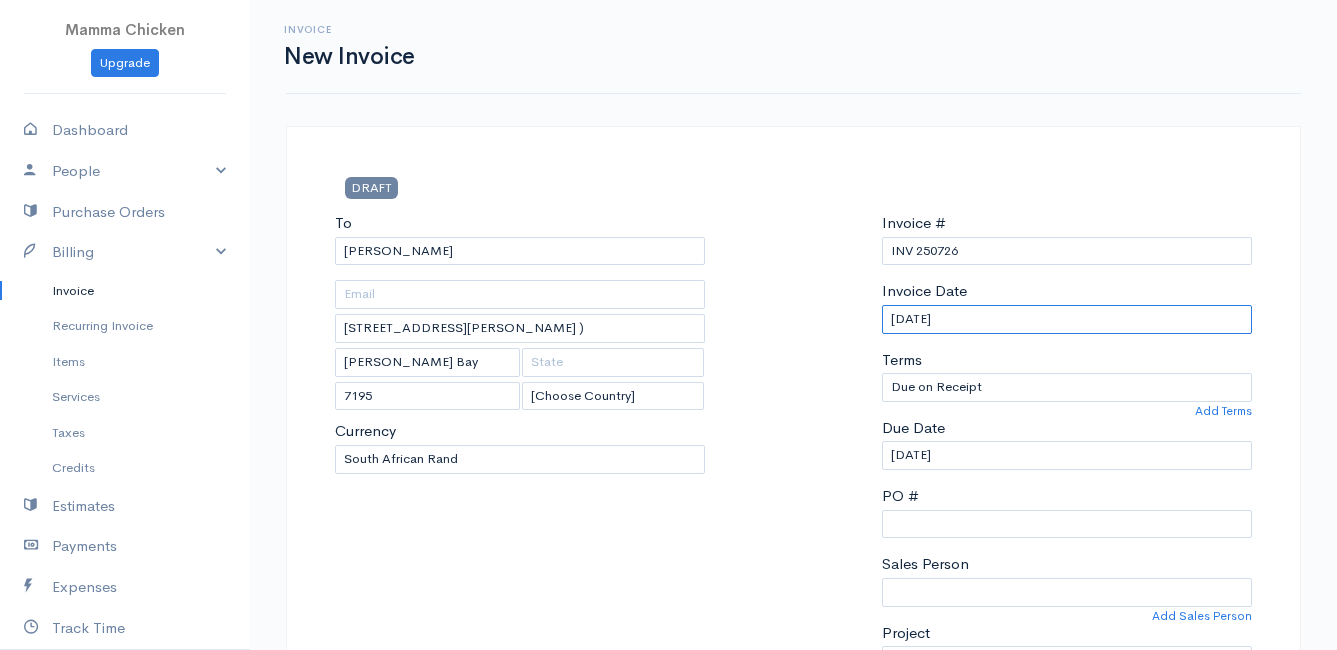 click on "[DATE]" at bounding box center (1067, 319) 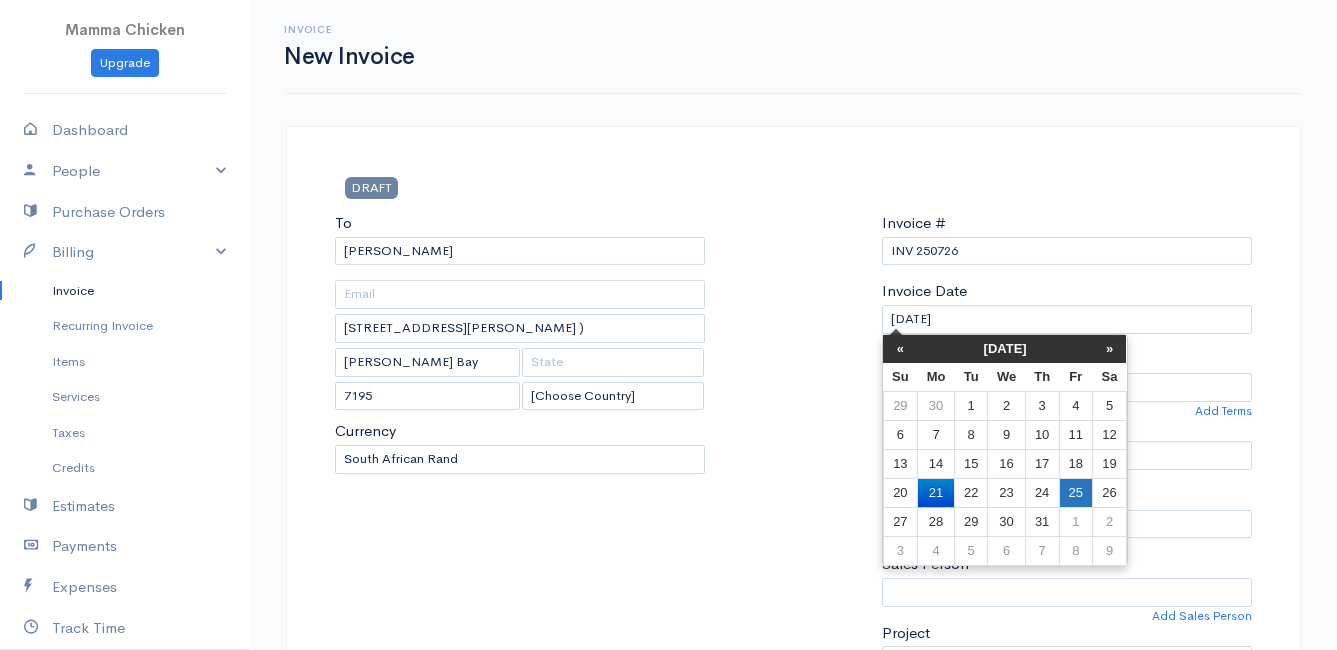 click on "25" at bounding box center (1075, 492) 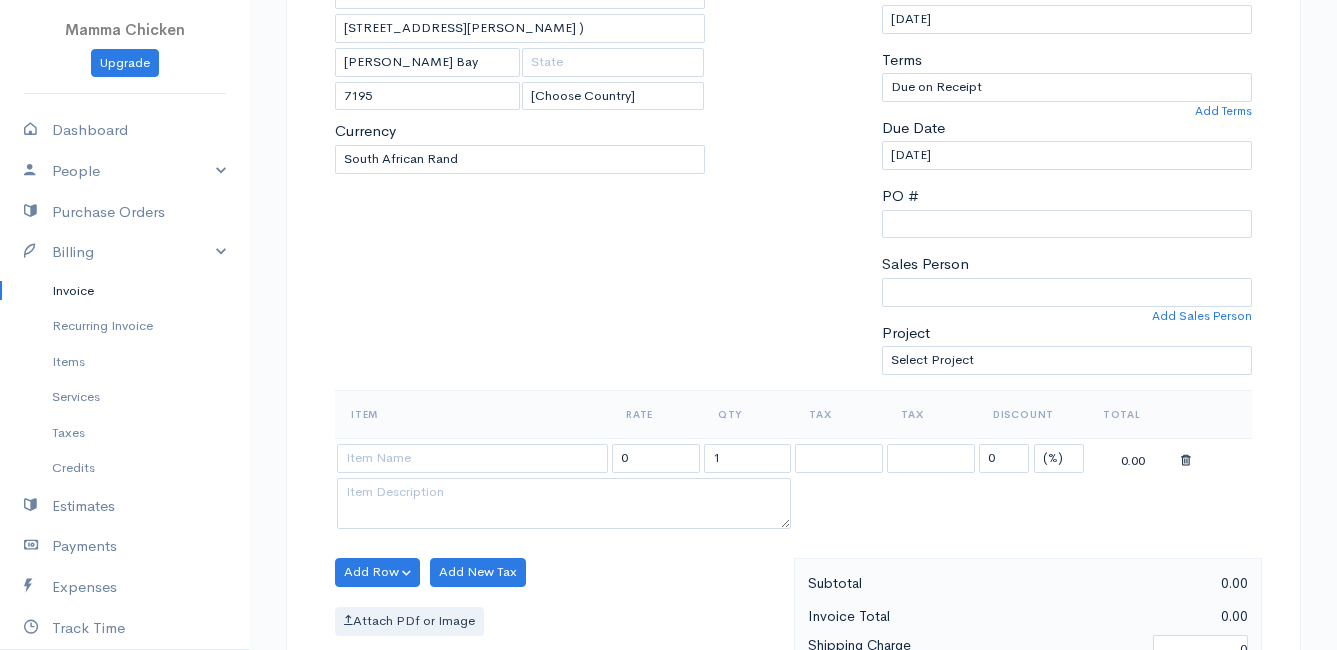 scroll, scrollTop: 500, scrollLeft: 0, axis: vertical 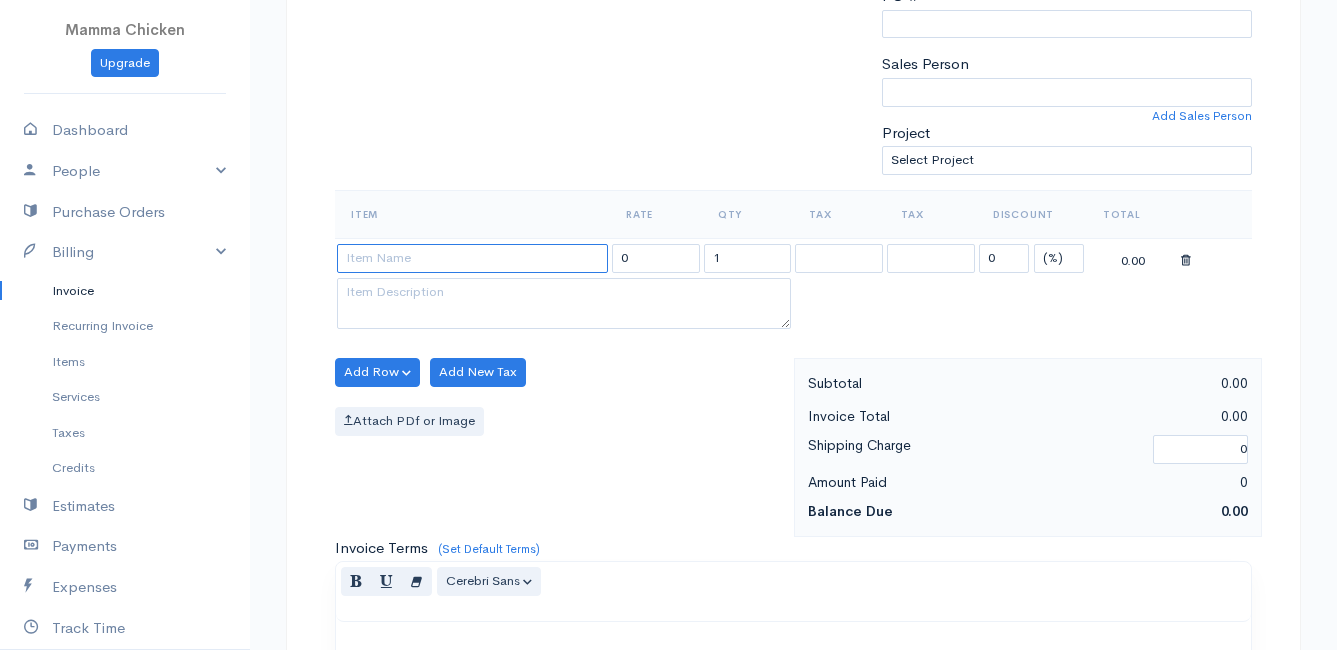 click at bounding box center (472, 258) 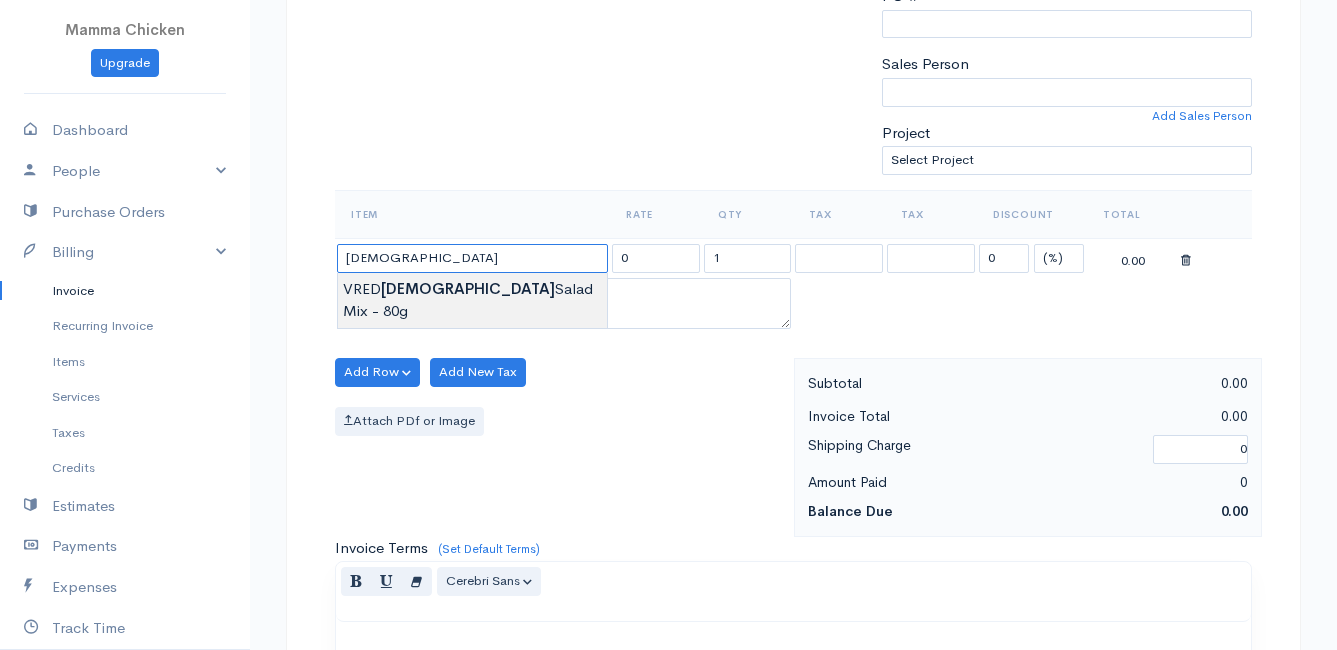 type on "VRED Asian Salad Mix - 80g" 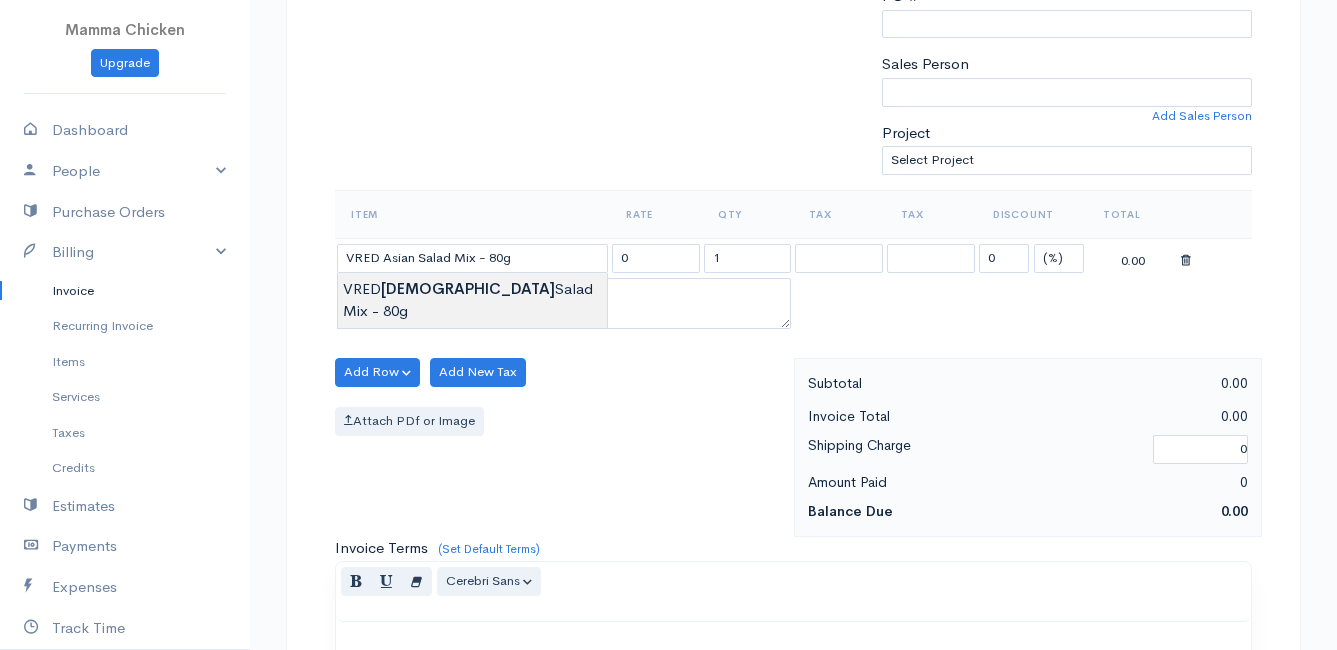 type on "24.00" 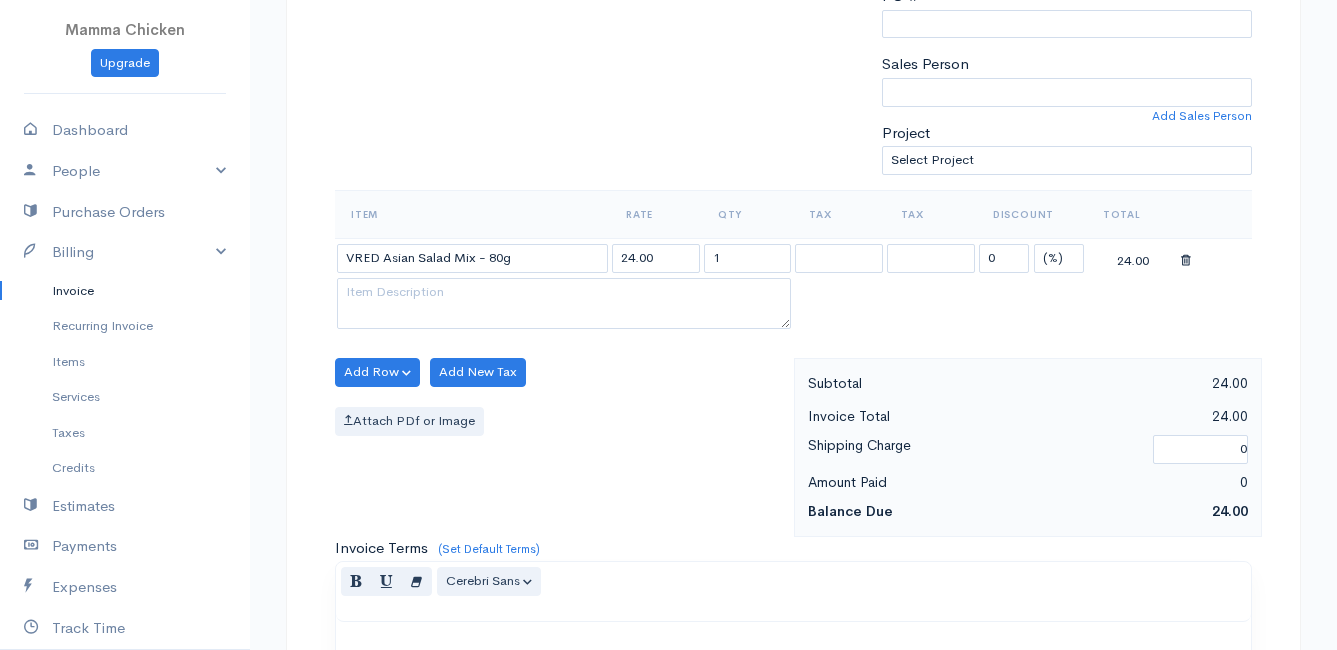 click on "Mamma Chicken
Upgrade
Dashboard
People
Clients
Vendors
Staff Users
Purchase Orders
Billing
Invoice
Recurring Invoice
Items
Services
Taxes
Credits
Estimates
Payments
Expenses
Track Time
Projects
Reports
Settings
My Organizations
Logout
Help
@CloudBooksApp 2022
Invoice
New Invoice
DRAFT To [PERSON_NAME] [STREET_ADDRESS][PERSON_NAME][PERSON_NAME] [Choose Country] [GEOGRAPHIC_DATA] [GEOGRAPHIC_DATA] [GEOGRAPHIC_DATA] [GEOGRAPHIC_DATA] [GEOGRAPHIC_DATA] [GEOGRAPHIC_DATA] [US_STATE] [GEOGRAPHIC_DATA] [GEOGRAPHIC_DATA] [GEOGRAPHIC_DATA] [GEOGRAPHIC_DATA]" at bounding box center (668, 364) 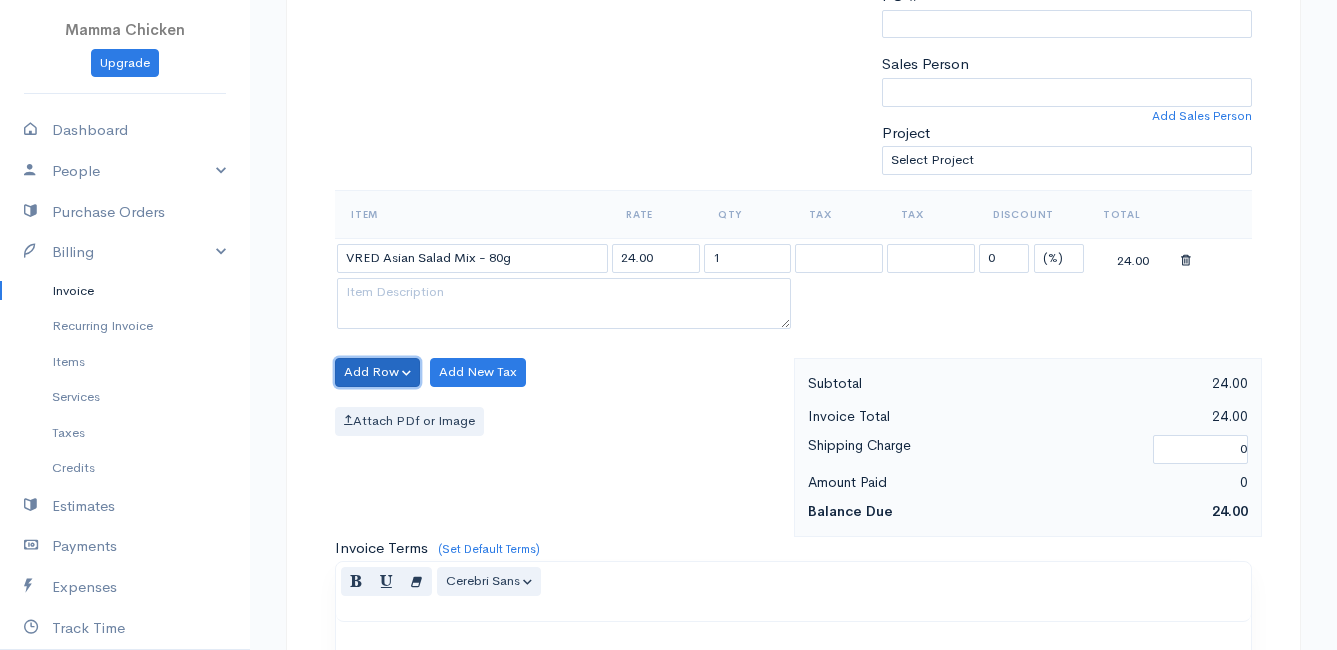 click on "Add Row" at bounding box center [377, 372] 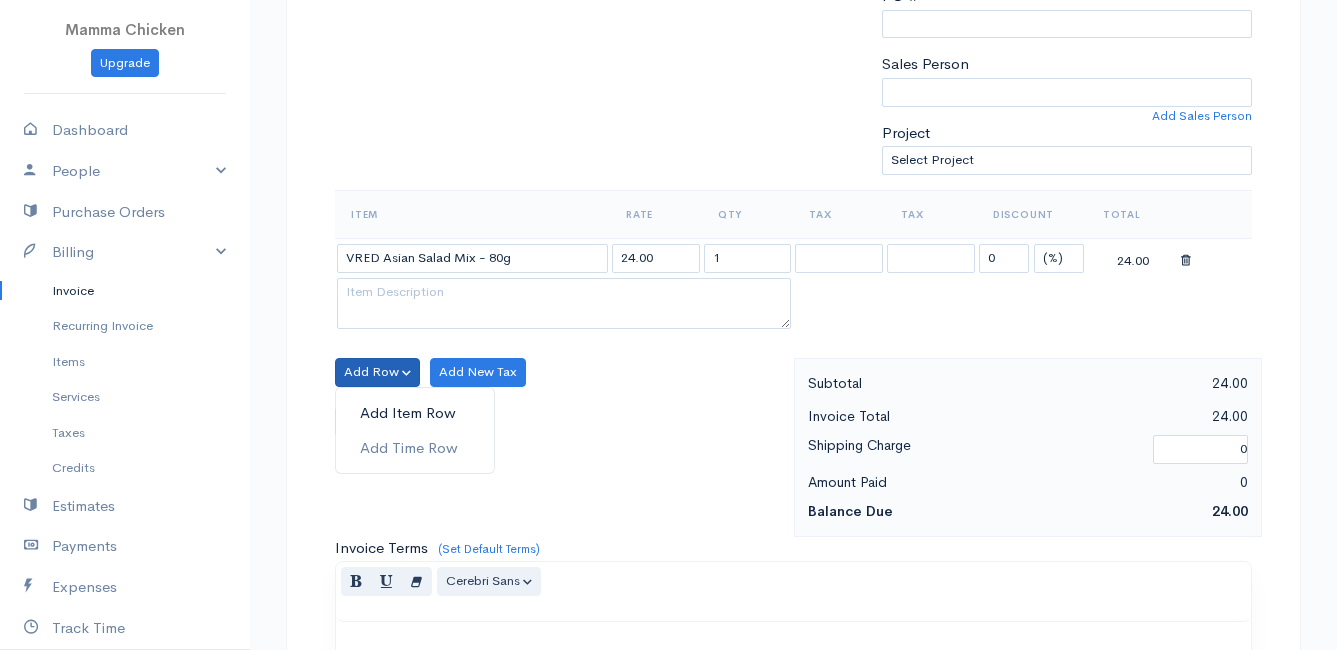 click on "Add Item Row" at bounding box center [415, 413] 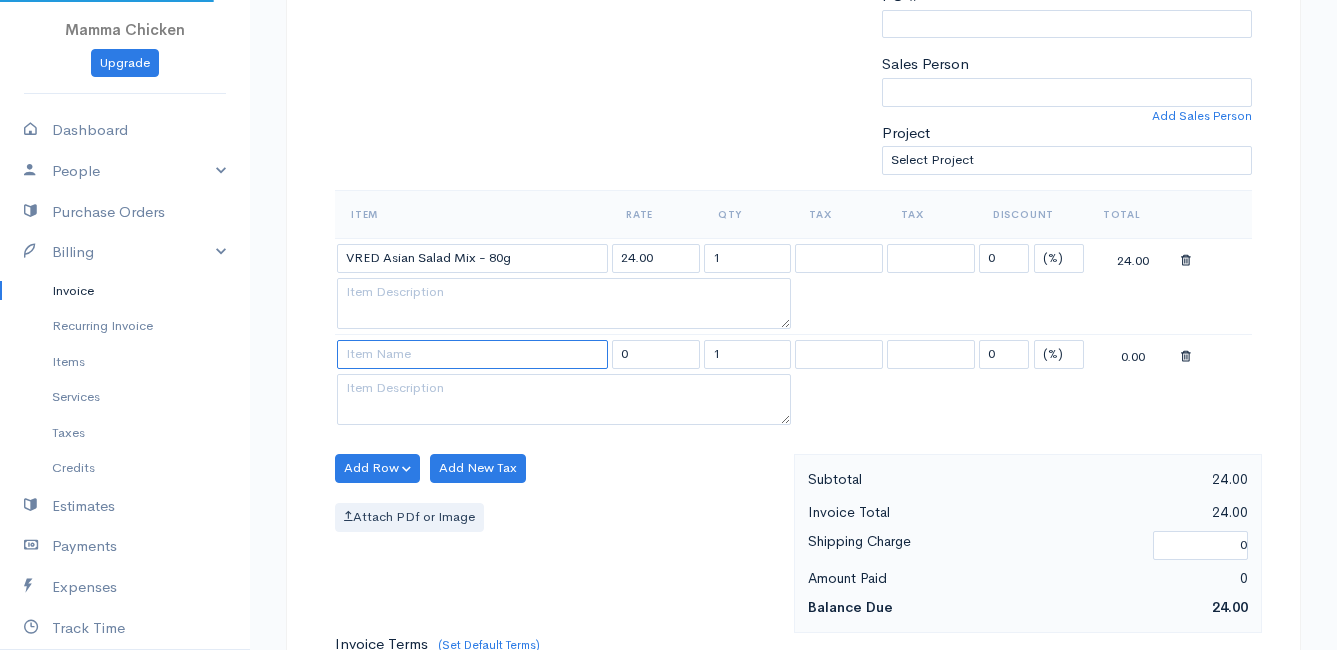 click at bounding box center (472, 354) 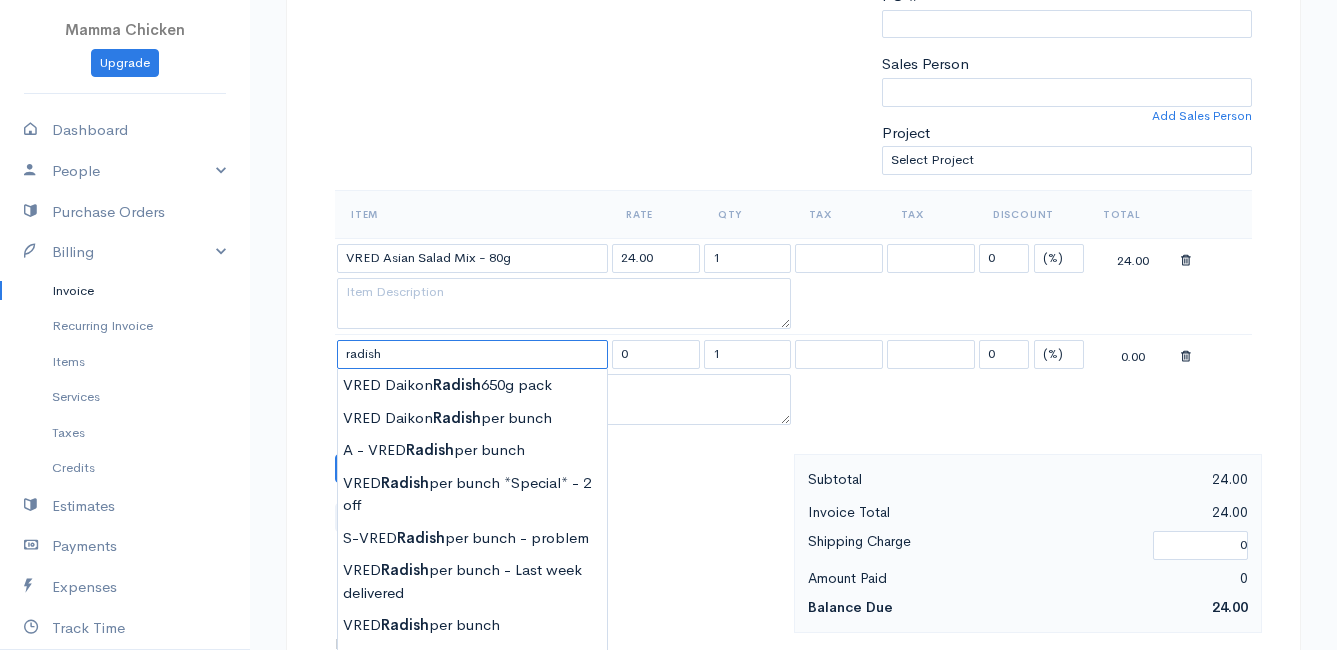 scroll, scrollTop: 600, scrollLeft: 0, axis: vertical 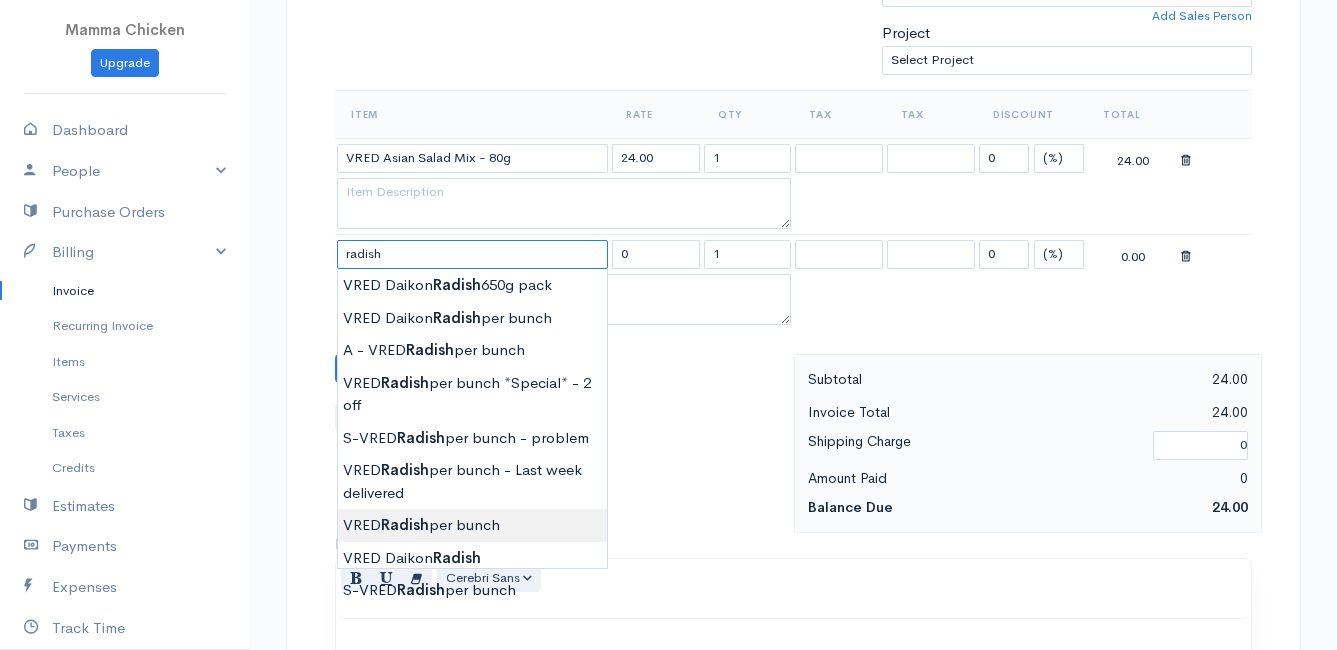 type on "VRED Radish per bunch" 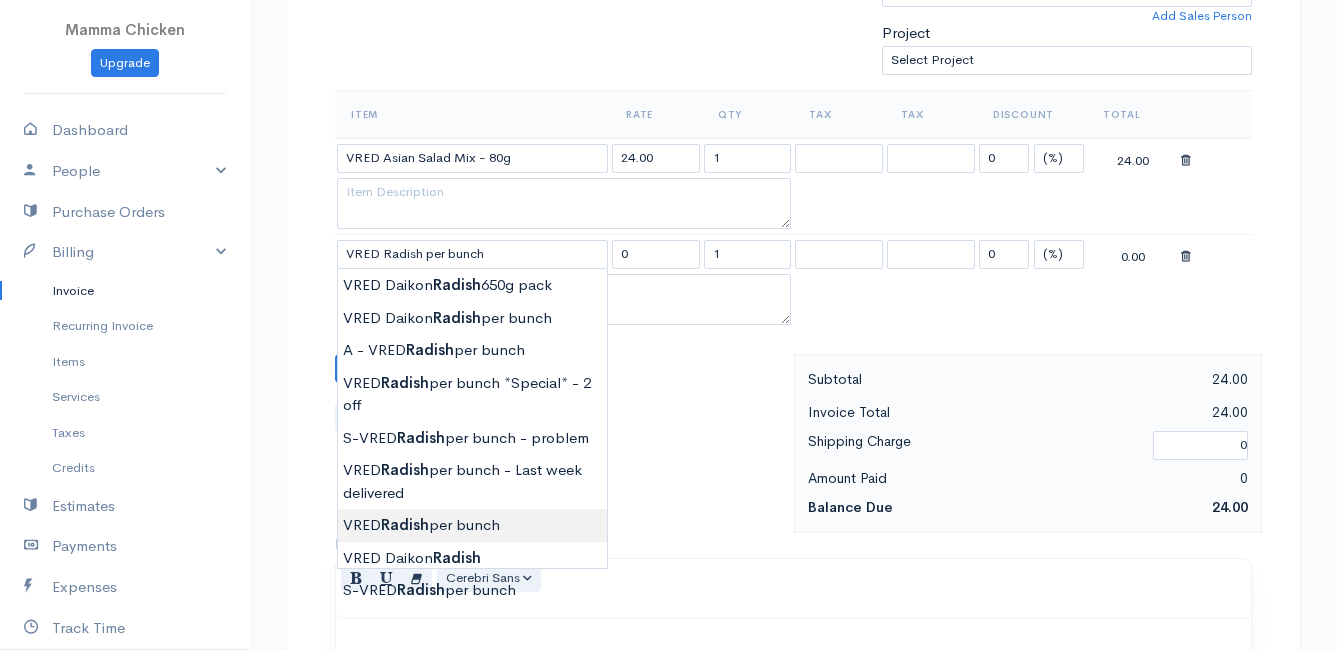 type on "27.00" 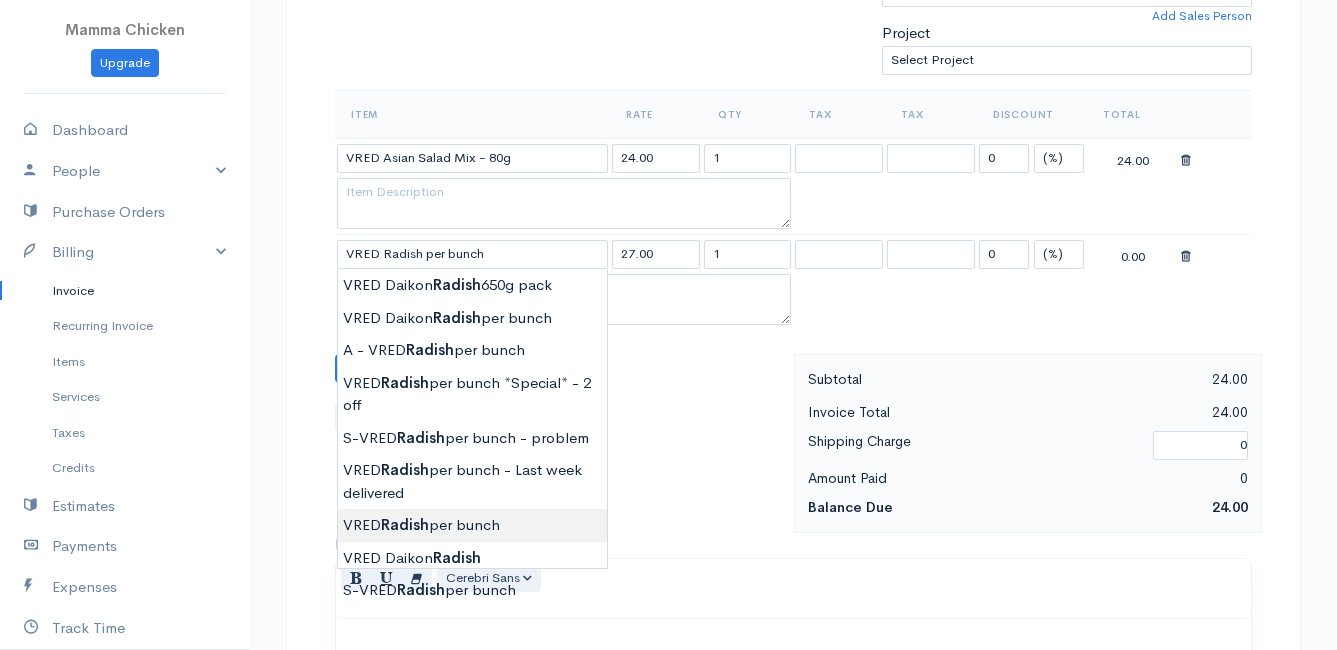 click on "Mamma Chicken
Upgrade
Dashboard
People
Clients
Vendors
Staff Users
Purchase Orders
Billing
Invoice
Recurring Invoice
Items
Services
Taxes
Credits
Estimates
Payments
Expenses
Track Time
Projects
Reports
Settings
My Organizations
Logout
Help
@CloudBooksApp 2022
Invoice
New Invoice
DRAFT To [PERSON_NAME] [STREET_ADDRESS][PERSON_NAME][PERSON_NAME] [Choose Country] [GEOGRAPHIC_DATA] [GEOGRAPHIC_DATA] [GEOGRAPHIC_DATA] [GEOGRAPHIC_DATA] [GEOGRAPHIC_DATA] [GEOGRAPHIC_DATA] [US_STATE] [GEOGRAPHIC_DATA] [GEOGRAPHIC_DATA] [GEOGRAPHIC_DATA] [GEOGRAPHIC_DATA]" at bounding box center [668, 312] 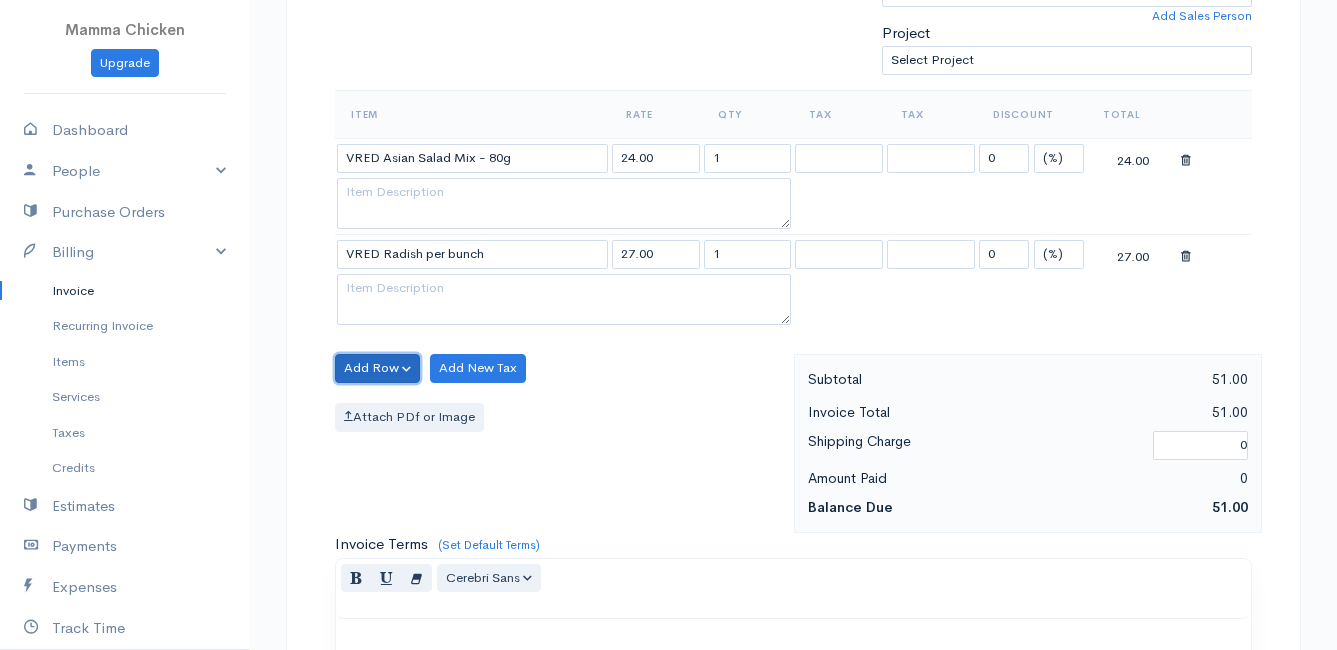 click on "Add Row" at bounding box center [377, 368] 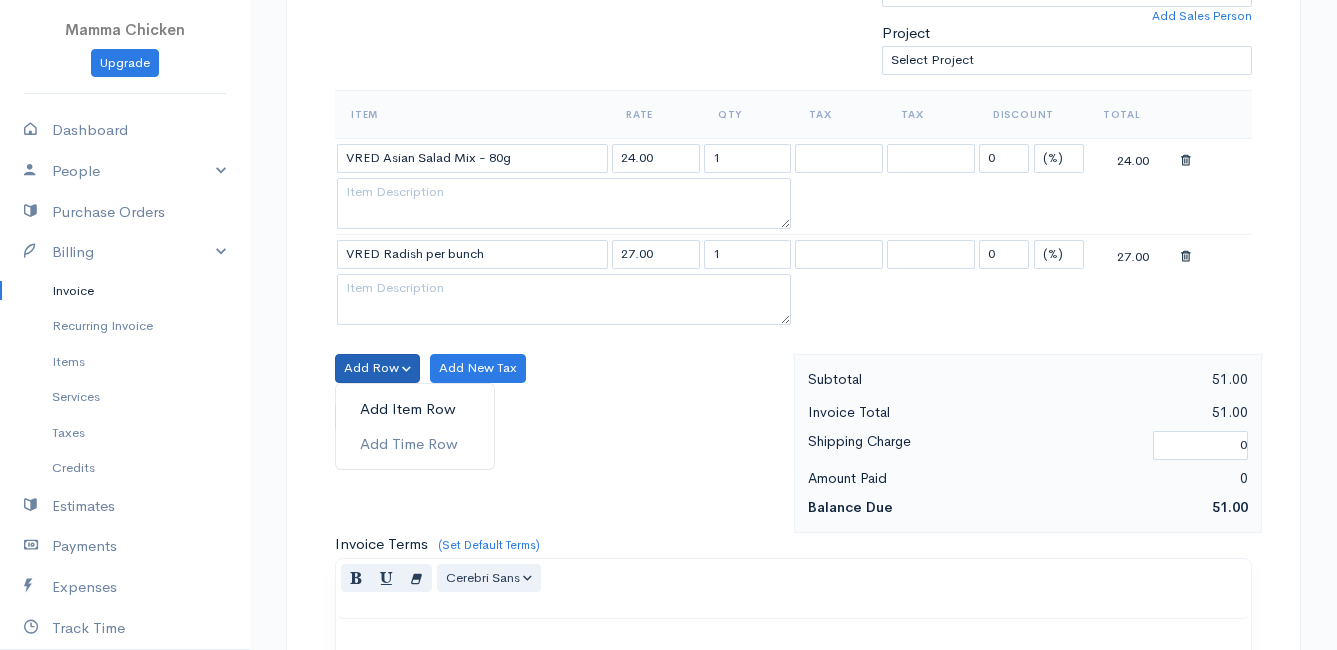 click on "Add Item Row" at bounding box center [415, 409] 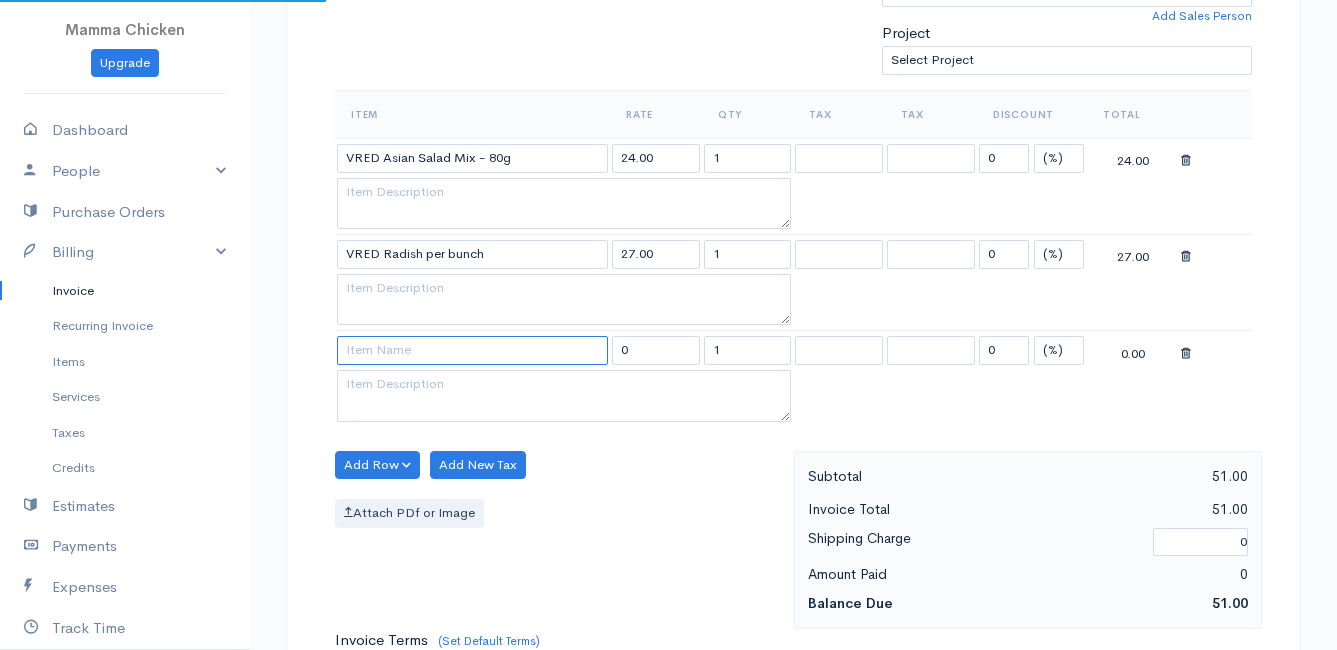 click at bounding box center [472, 350] 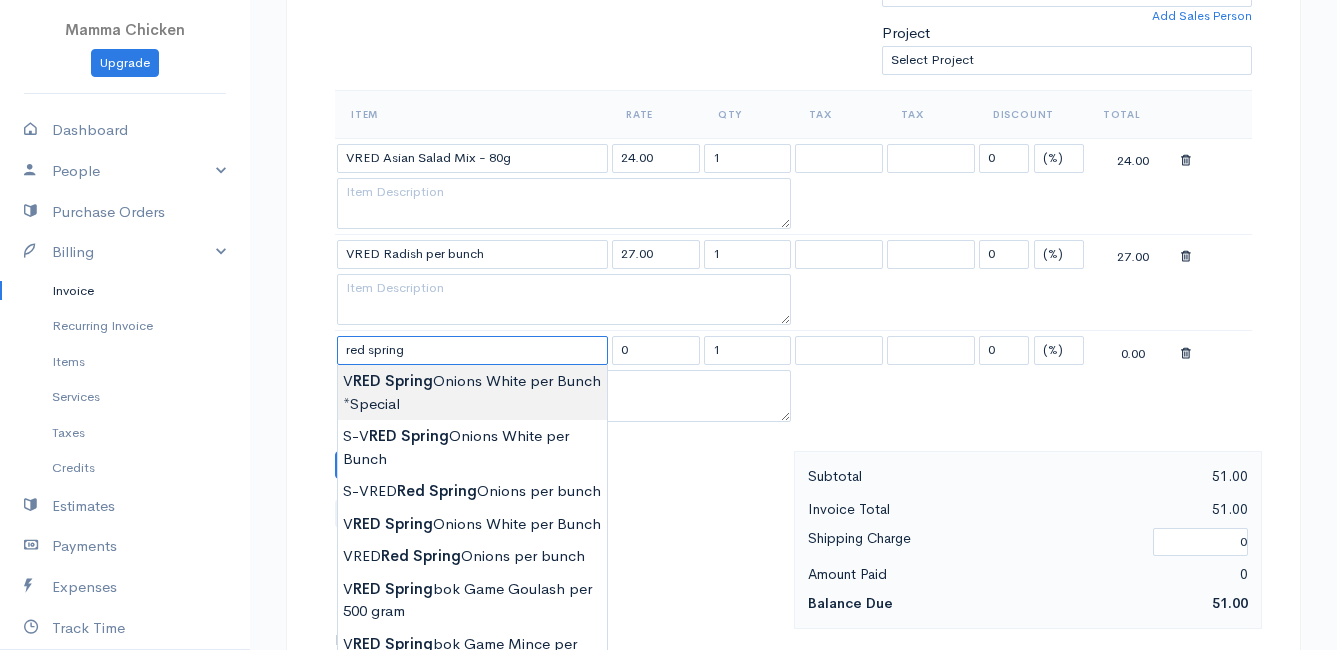 scroll, scrollTop: 700, scrollLeft: 0, axis: vertical 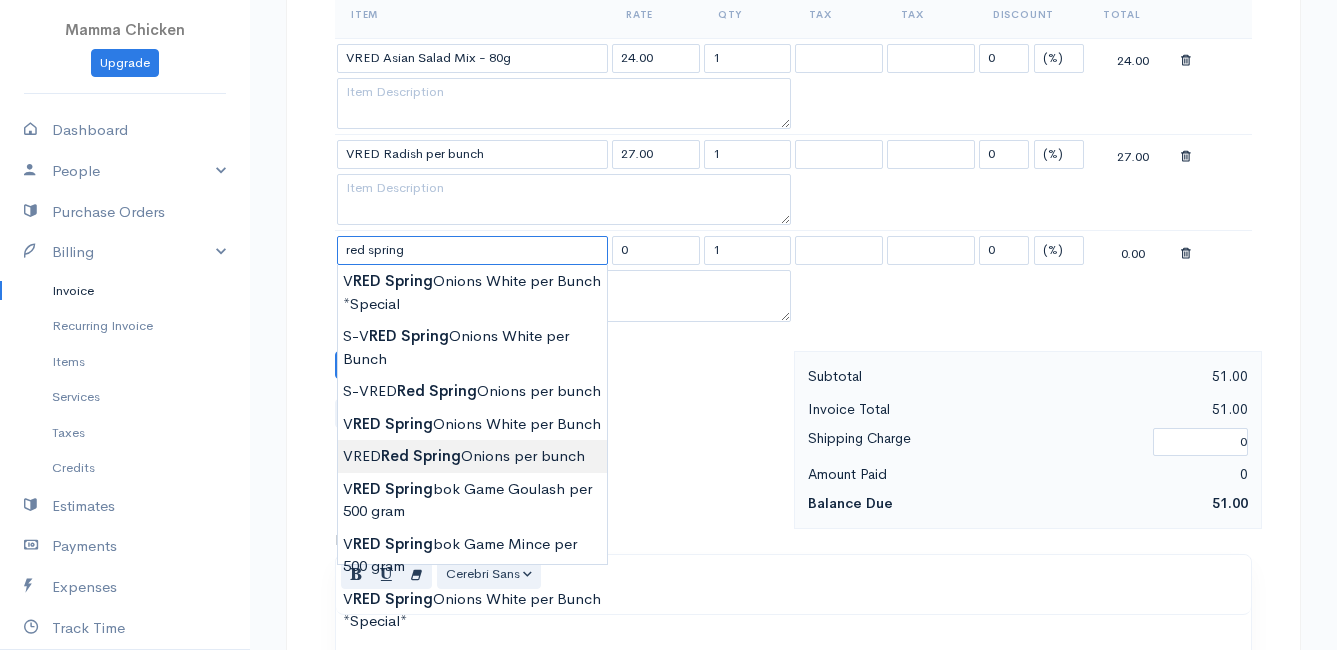 type on "VRED Red Spring Onions per bunch" 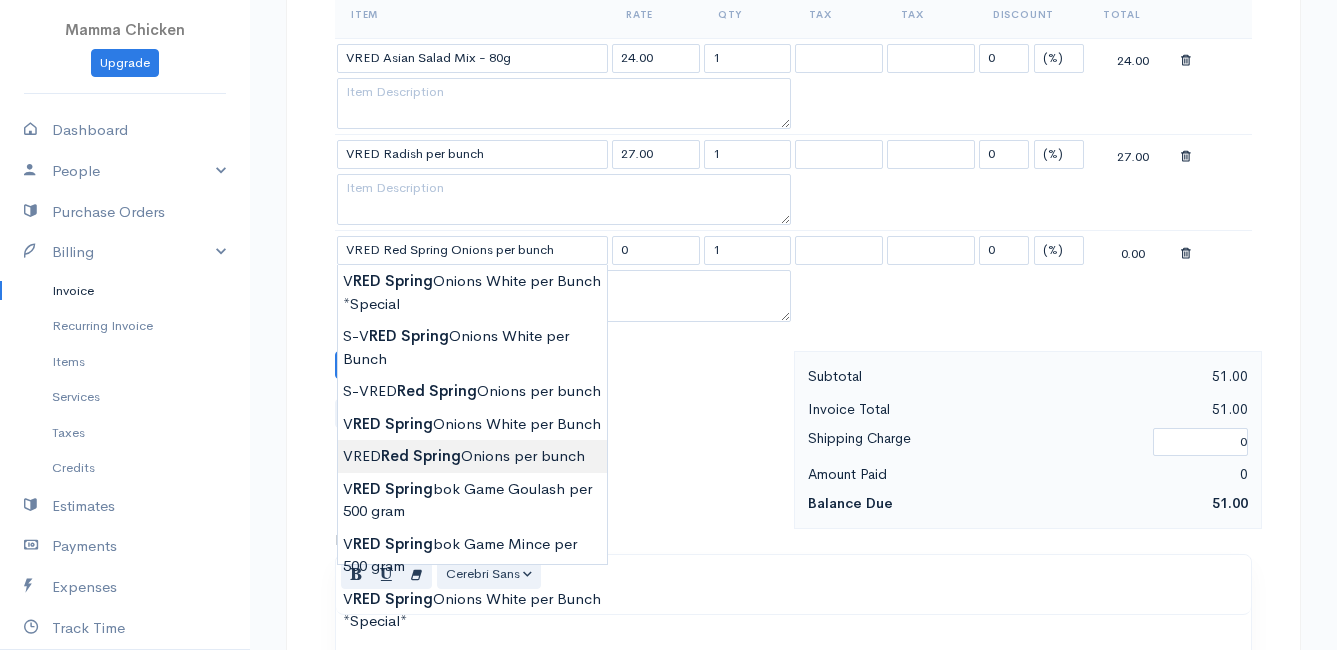 type on "28.00" 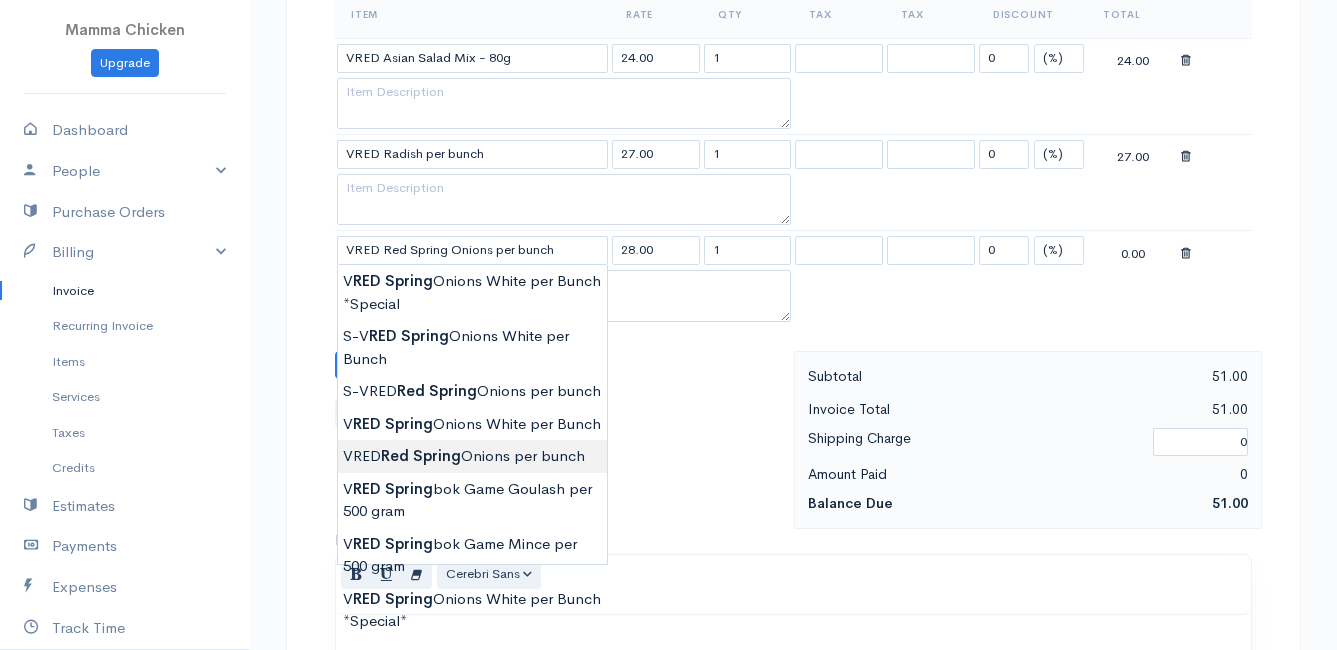 click on "Mamma Chicken
Upgrade
Dashboard
People
Clients
Vendors
Staff Users
Purchase Orders
Billing
Invoice
Recurring Invoice
Items
Services
Taxes
Credits
Estimates
Payments
Expenses
Track Time
Projects
Reports
Settings
My Organizations
Logout
Help
@CloudBooksApp 2022
Invoice
New Invoice
DRAFT To [PERSON_NAME] [STREET_ADDRESS][PERSON_NAME][PERSON_NAME] [Choose Country] [GEOGRAPHIC_DATA] [GEOGRAPHIC_DATA] [GEOGRAPHIC_DATA] [GEOGRAPHIC_DATA] [GEOGRAPHIC_DATA] [GEOGRAPHIC_DATA] [US_STATE] [GEOGRAPHIC_DATA] [GEOGRAPHIC_DATA] [GEOGRAPHIC_DATA] [GEOGRAPHIC_DATA]" at bounding box center (668, 260) 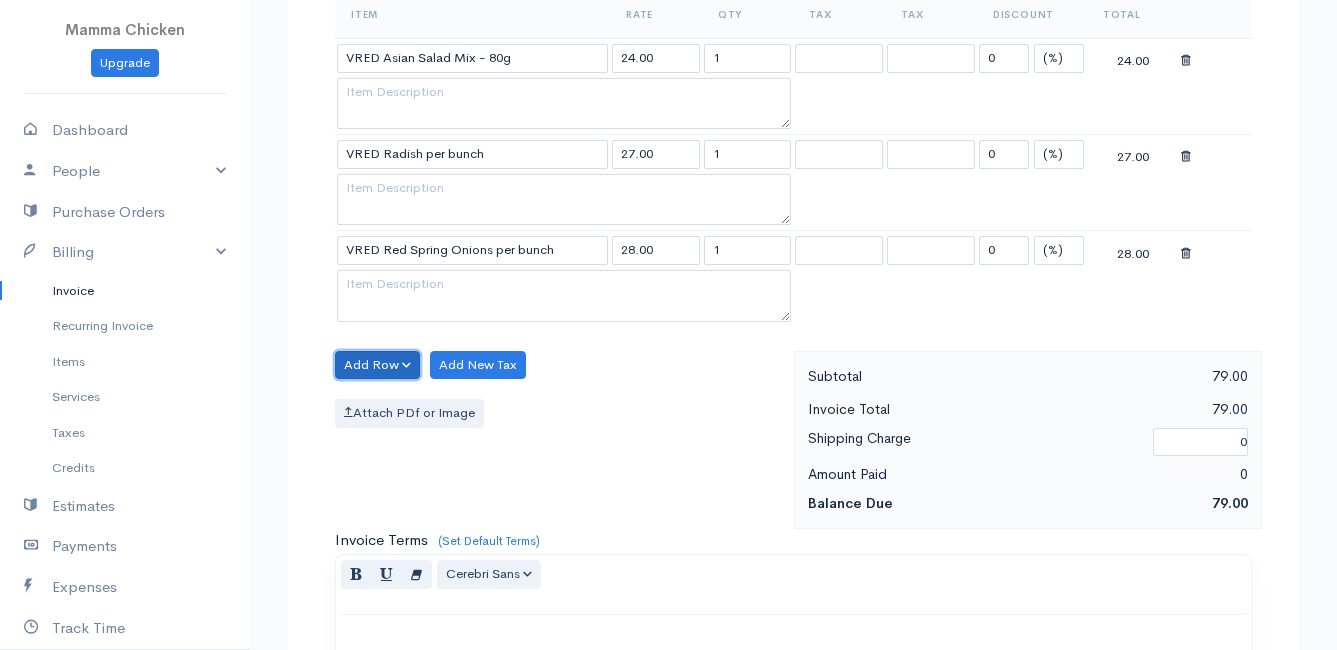 click on "Add Row" at bounding box center (377, 365) 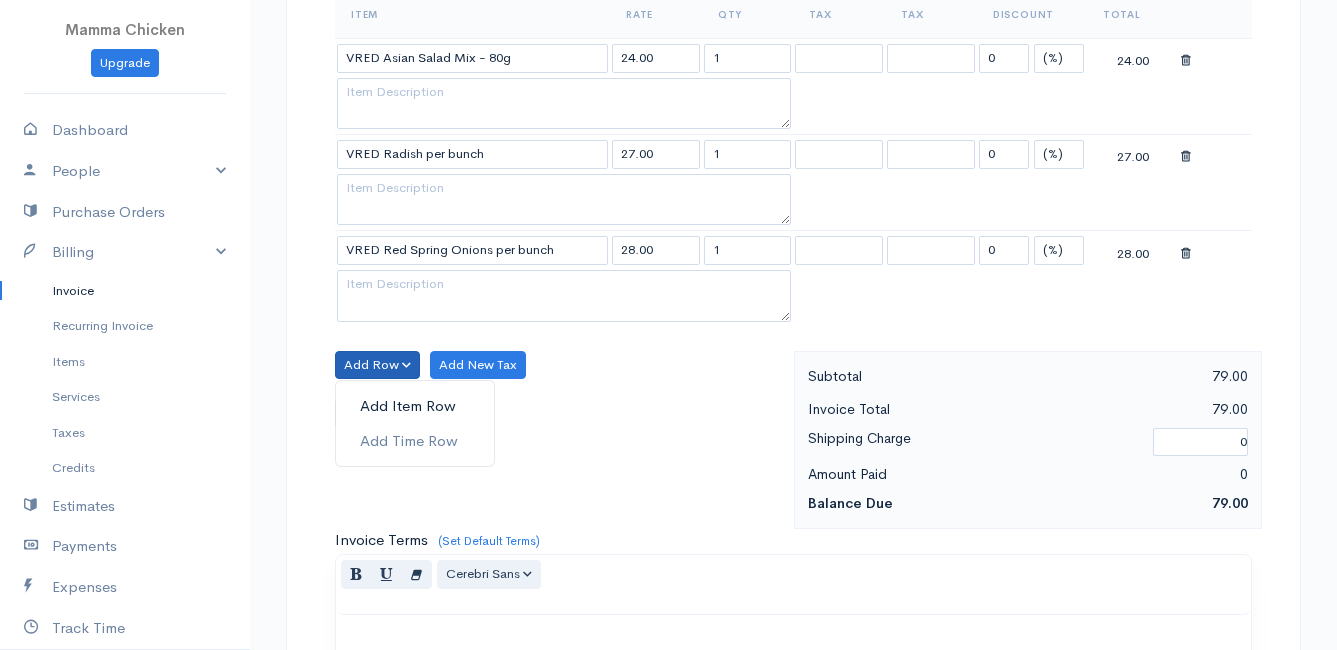 click on "Add Item Row" at bounding box center [415, 406] 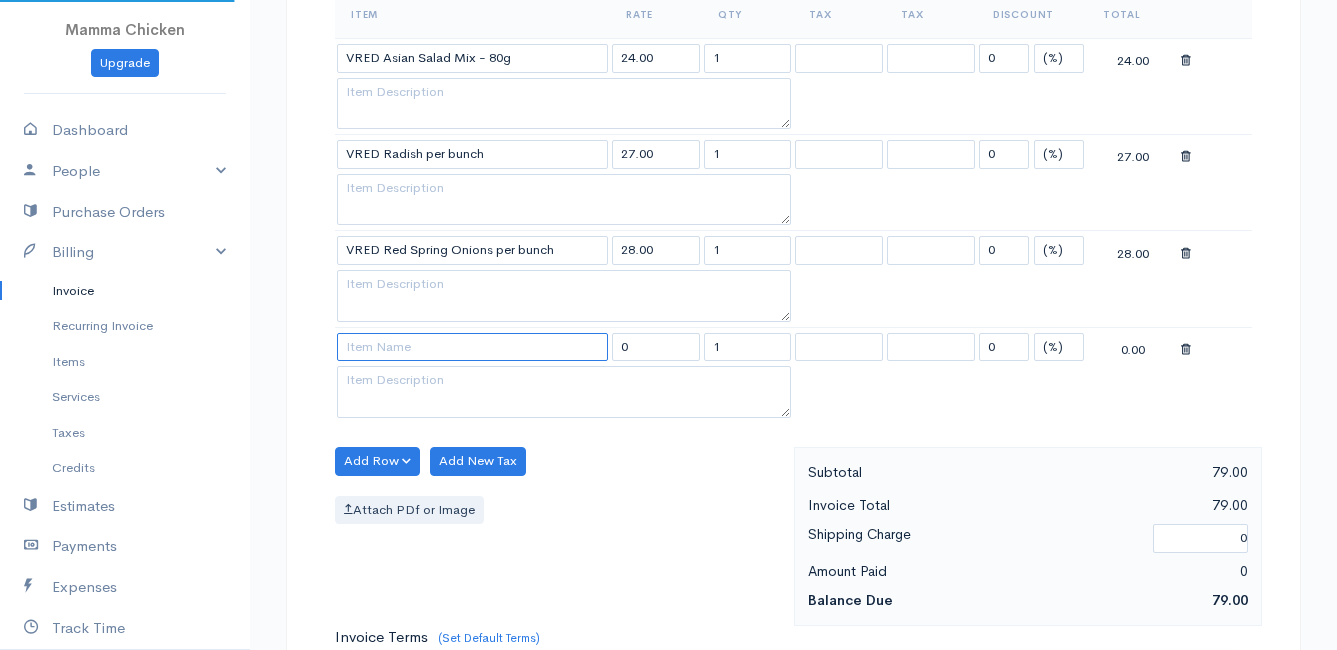 click at bounding box center [472, 347] 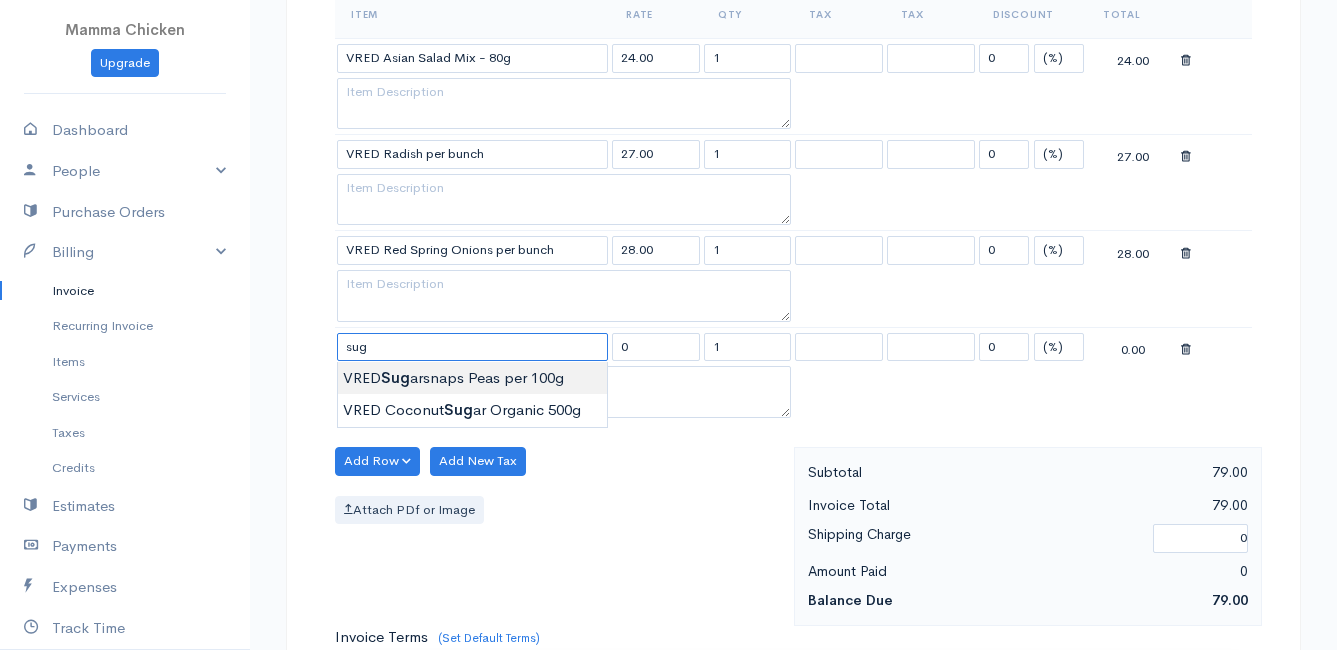 type on "VRED Sugarsnaps Peas per 100g" 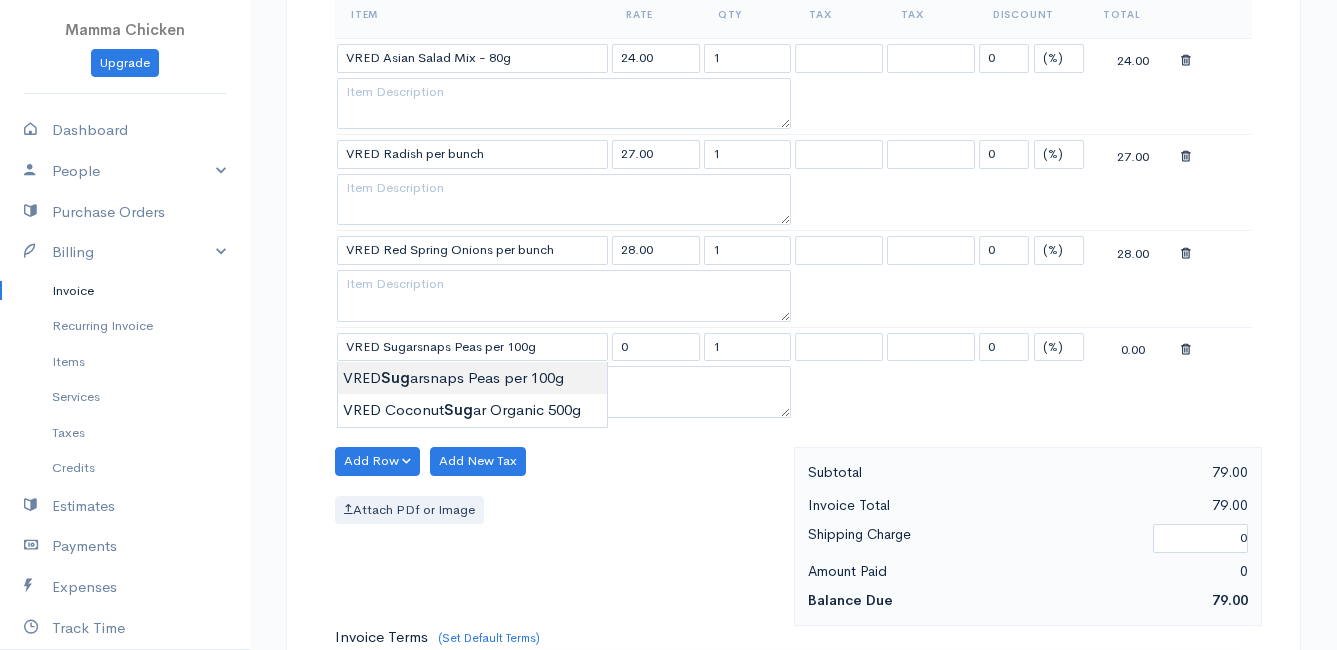 type on "30.00" 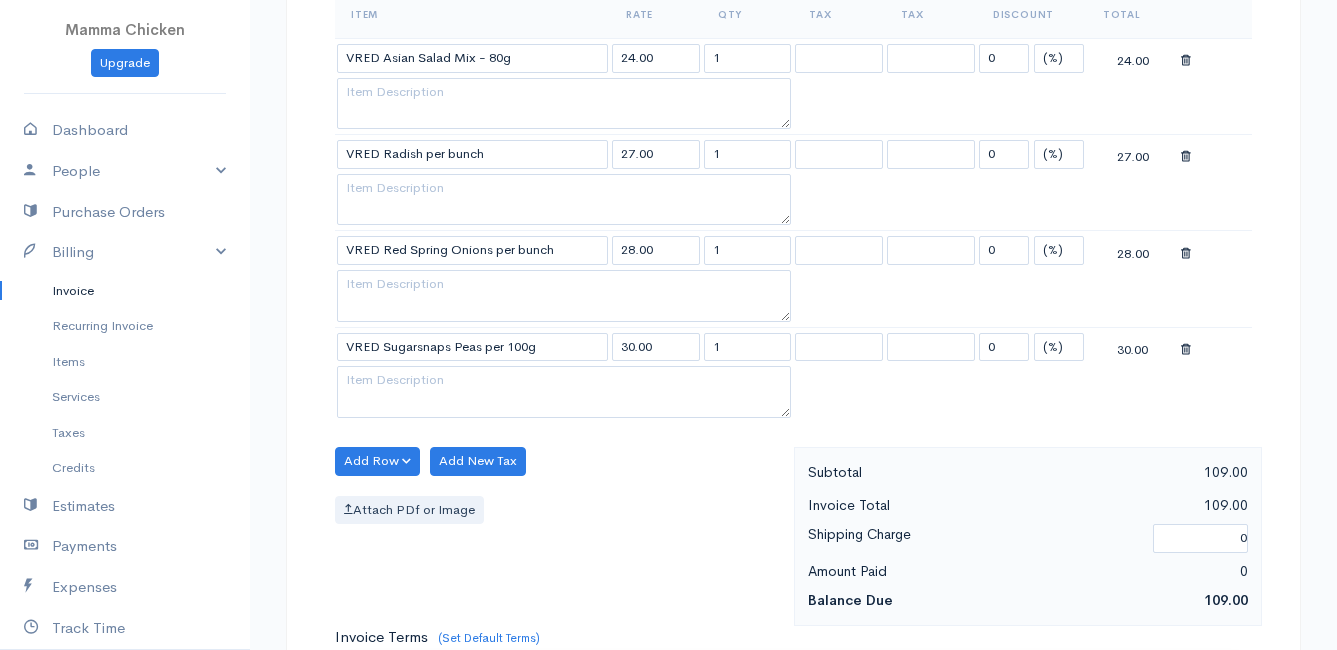 click on "Mamma Chicken
Upgrade
Dashboard
People
Clients
Vendors
Staff Users
Purchase Orders
Billing
Invoice
Recurring Invoice
Items
Services
Taxes
Credits
Estimates
Payments
Expenses
Track Time
Projects
Reports
Settings
My Organizations
Logout
Help
@CloudBooksApp 2022
Invoice
New Invoice
DRAFT To [PERSON_NAME] [STREET_ADDRESS][PERSON_NAME][PERSON_NAME] [Choose Country] [GEOGRAPHIC_DATA] [GEOGRAPHIC_DATA] [GEOGRAPHIC_DATA] [GEOGRAPHIC_DATA] [GEOGRAPHIC_DATA] [GEOGRAPHIC_DATA] [US_STATE] [GEOGRAPHIC_DATA] [GEOGRAPHIC_DATA] [GEOGRAPHIC_DATA] [GEOGRAPHIC_DATA]" at bounding box center (668, 308) 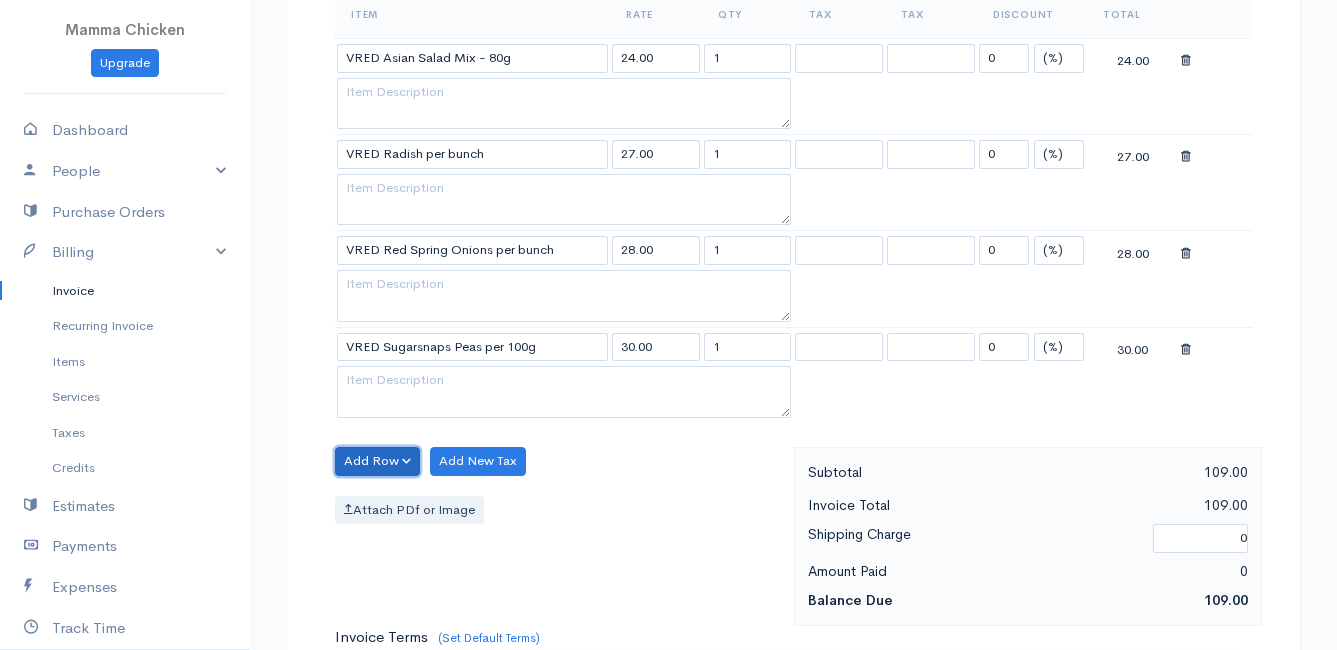 click on "Add Row" at bounding box center [377, 461] 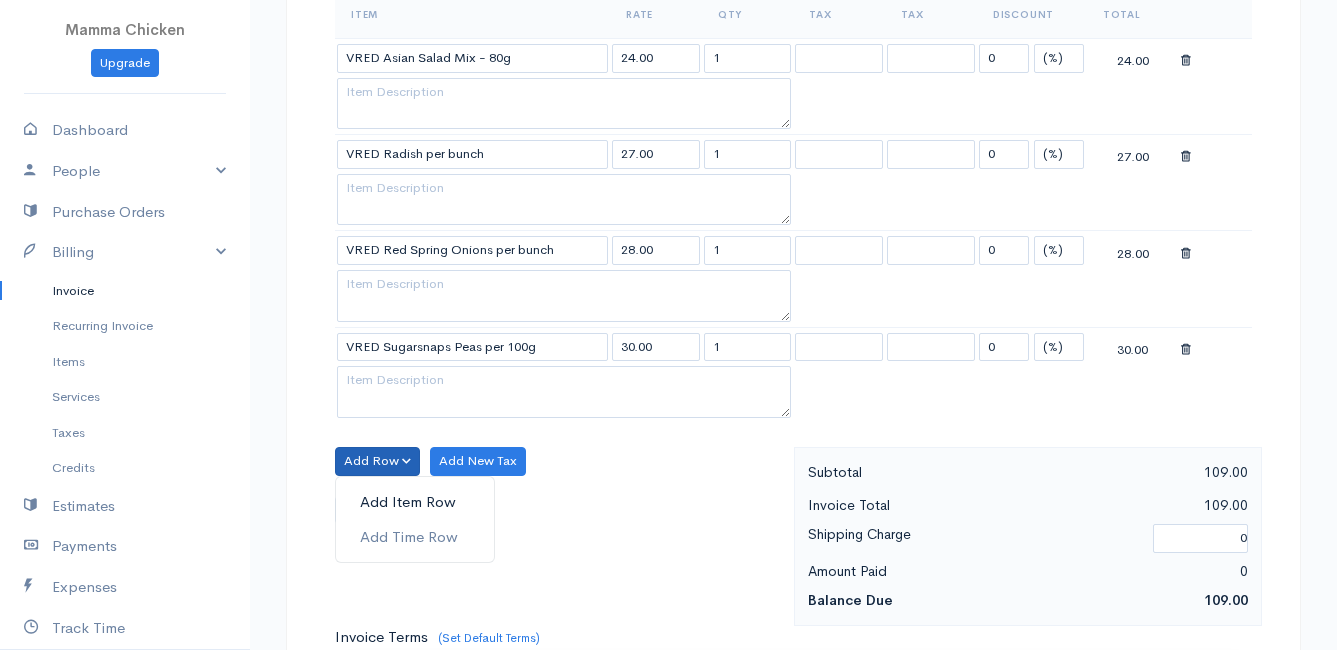 click on "Add Item Row" at bounding box center [415, 502] 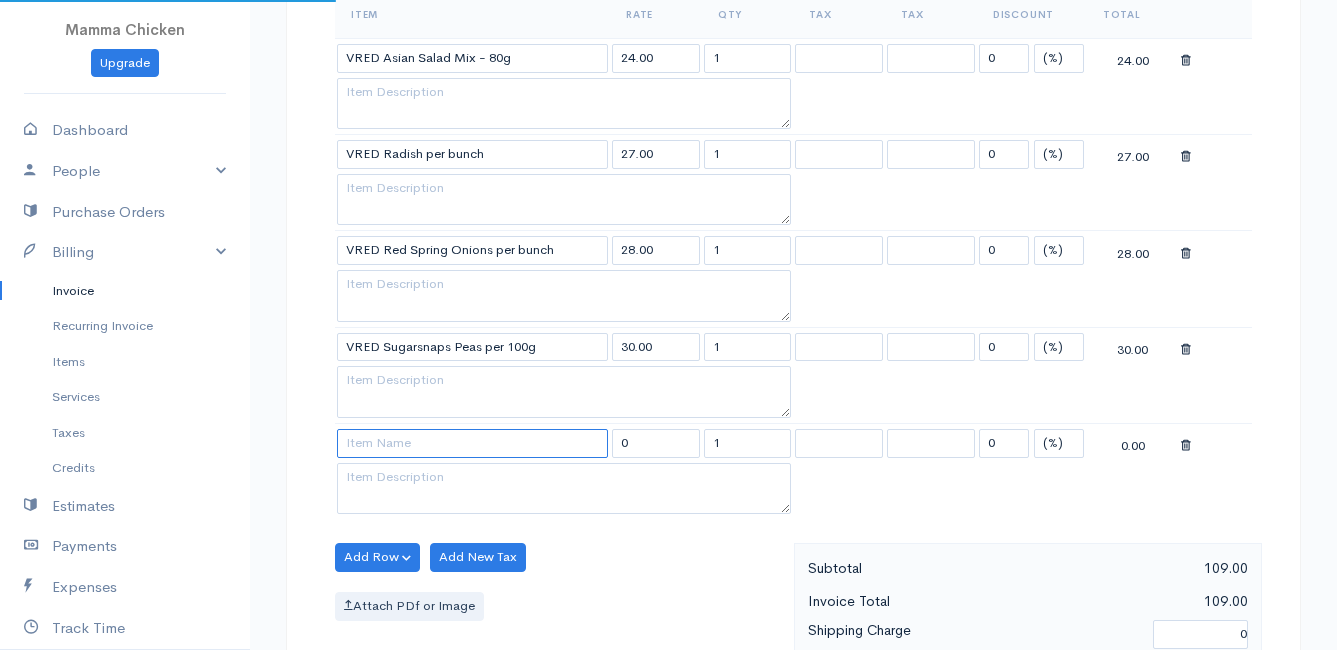 click at bounding box center (472, 443) 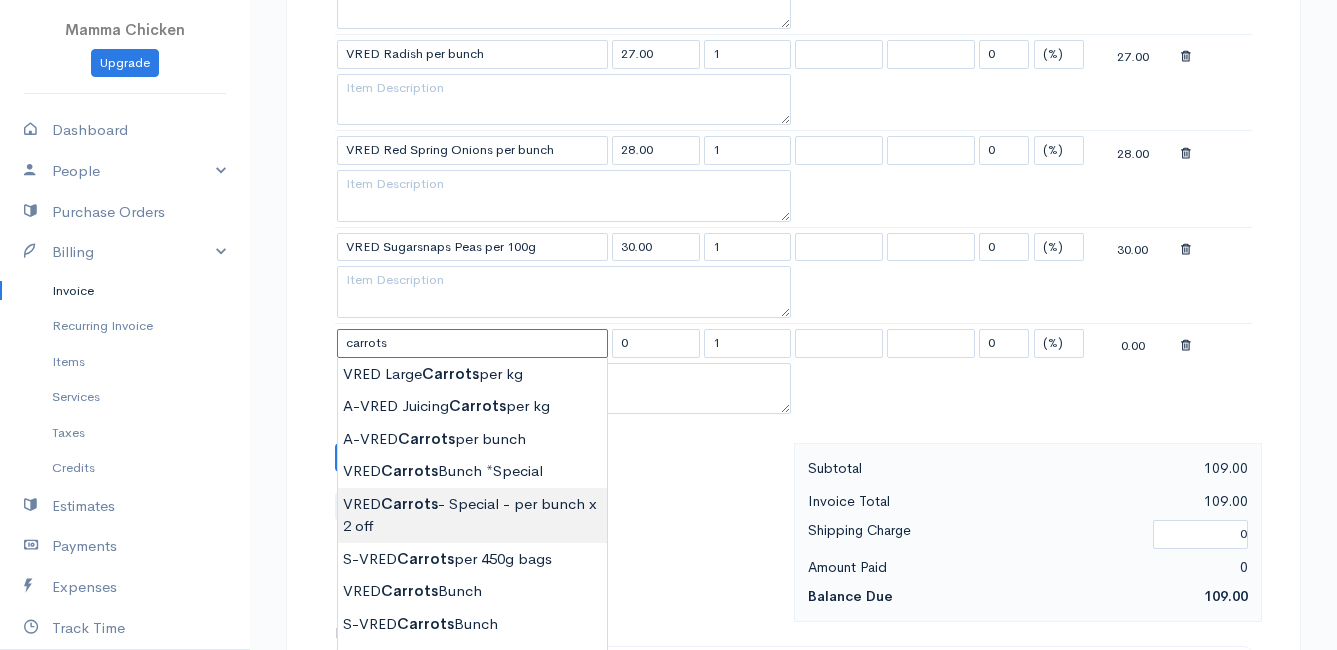 scroll, scrollTop: 900, scrollLeft: 0, axis: vertical 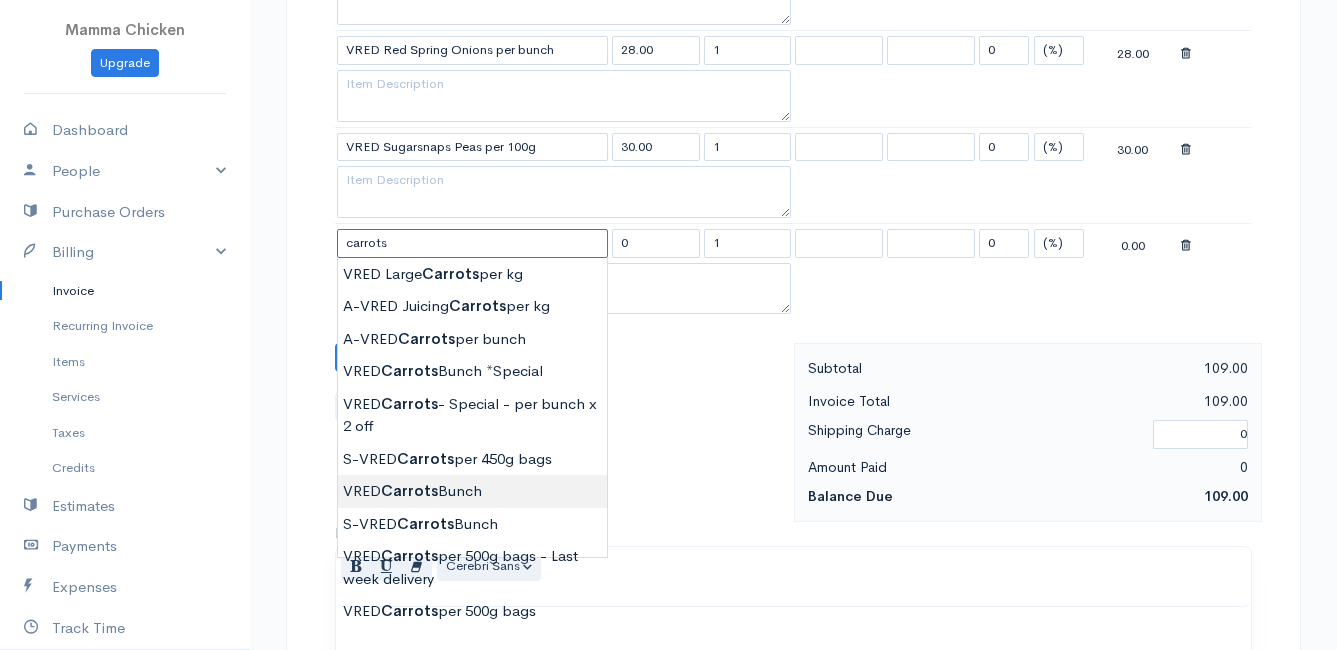 type on "VRED Carrots Bunch" 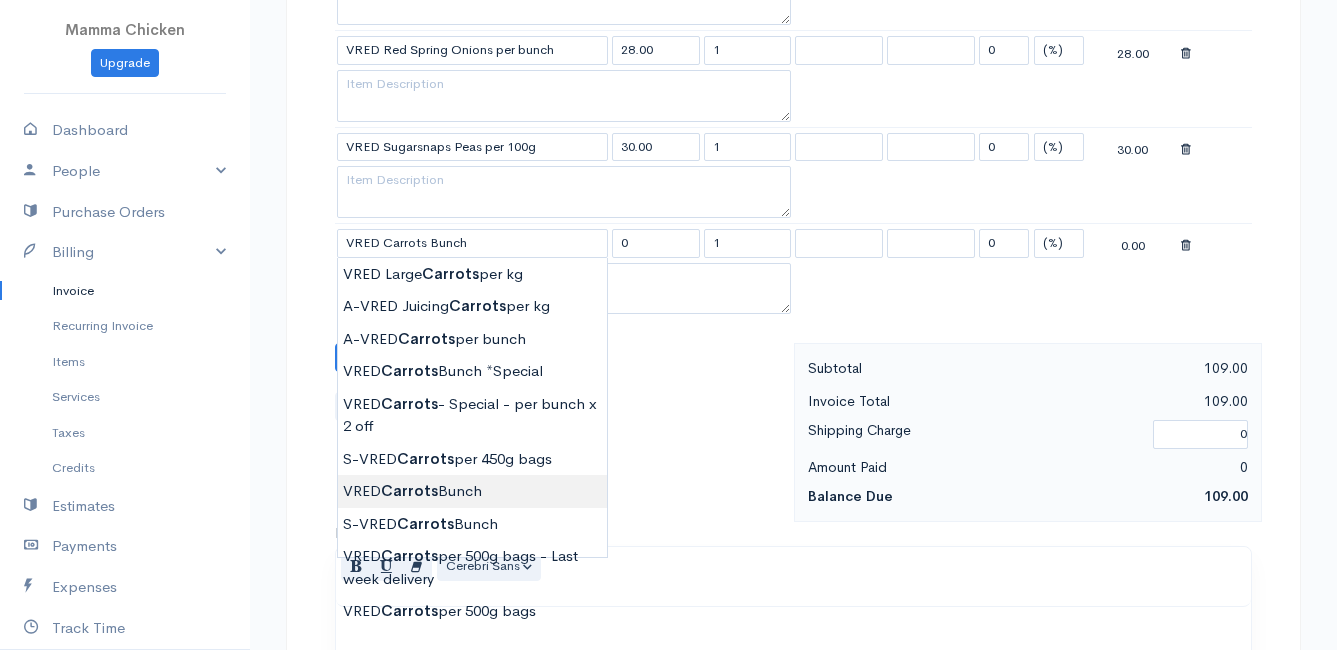 type on "23.00" 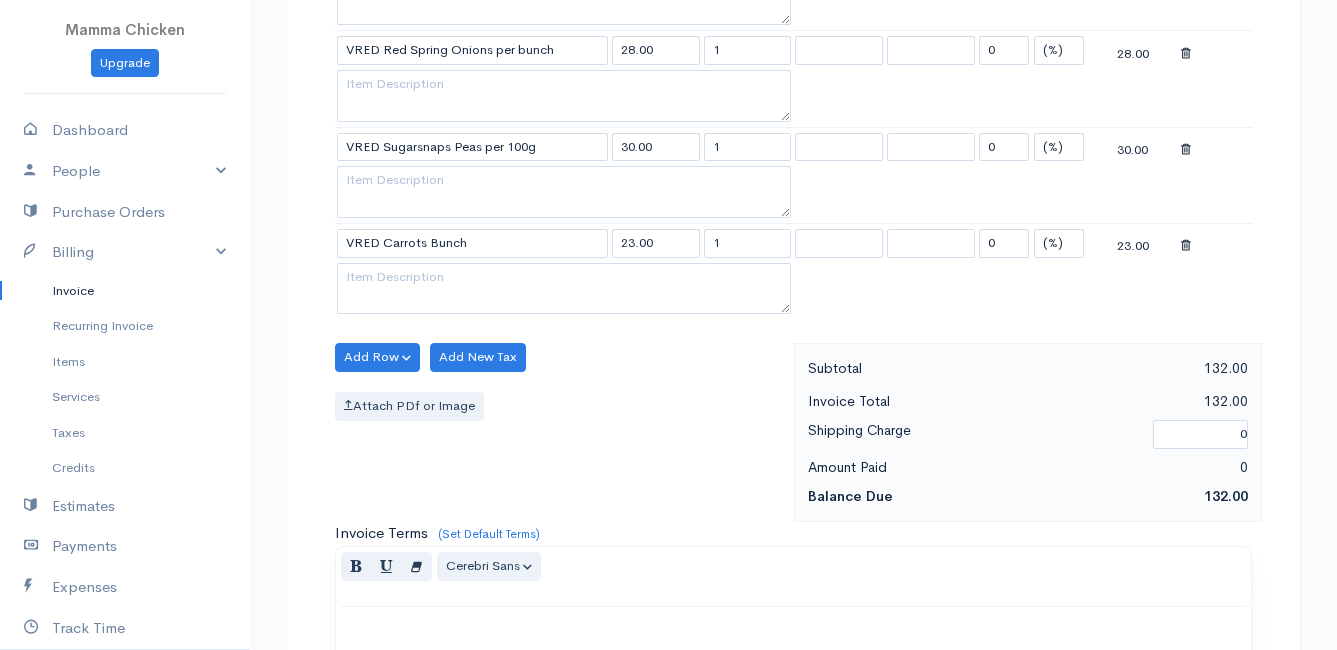 click on "Mamma Chicken
Upgrade
Dashboard
People
Clients
Vendors
Staff Users
Purchase Orders
Billing
Invoice
Recurring Invoice
Items
Services
Taxes
Credits
Estimates
Payments
Expenses
Track Time
Projects
Reports
Settings
My Organizations
Logout
Help
@CloudBooksApp 2022
Invoice
New Invoice
DRAFT To [PERSON_NAME] [STREET_ADDRESS][PERSON_NAME][PERSON_NAME] [Choose Country] [GEOGRAPHIC_DATA] [GEOGRAPHIC_DATA] [GEOGRAPHIC_DATA] [GEOGRAPHIC_DATA] [GEOGRAPHIC_DATA] [GEOGRAPHIC_DATA] [US_STATE] [GEOGRAPHIC_DATA] [GEOGRAPHIC_DATA] [GEOGRAPHIC_DATA] [GEOGRAPHIC_DATA]" at bounding box center (668, 157) 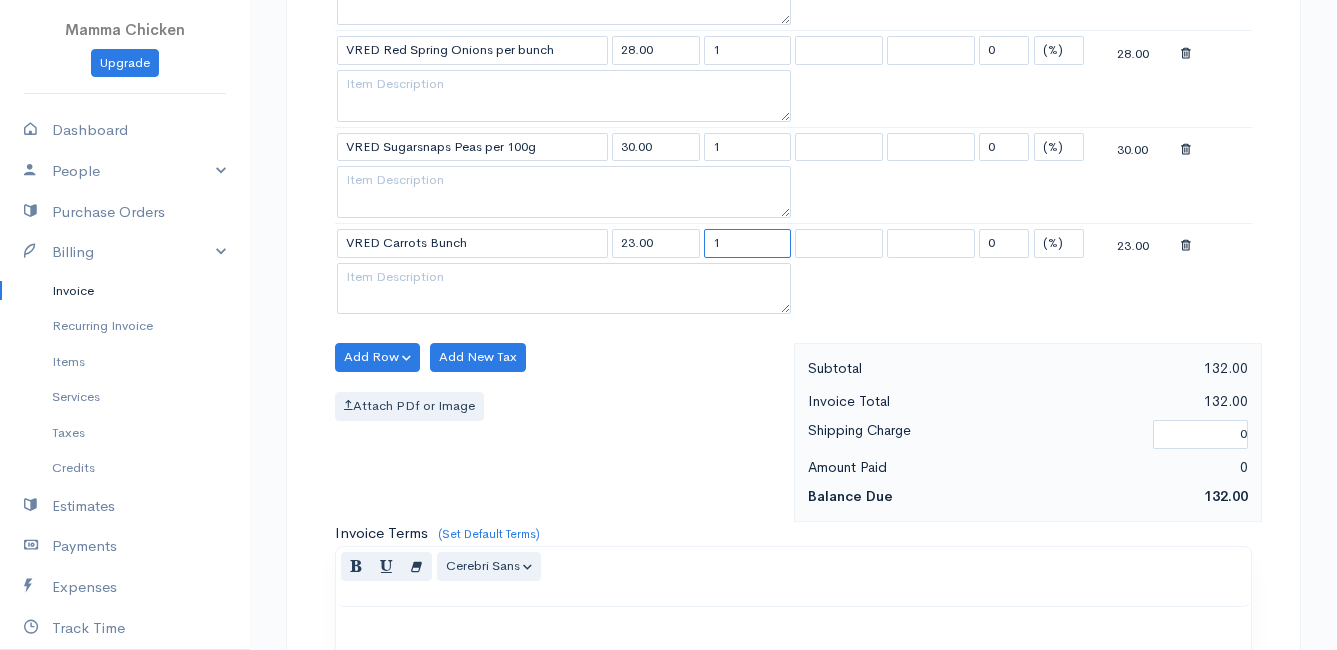 drag, startPoint x: 762, startPoint y: 241, endPoint x: 735, endPoint y: 241, distance: 27 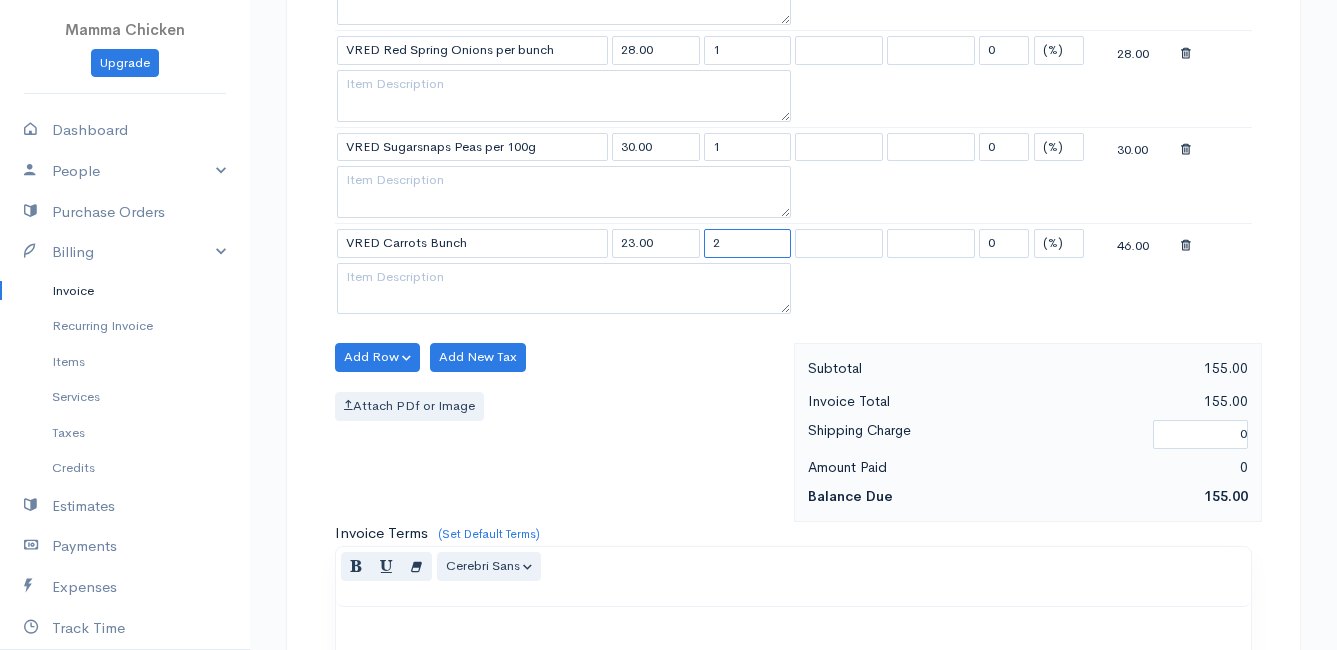 type on "2" 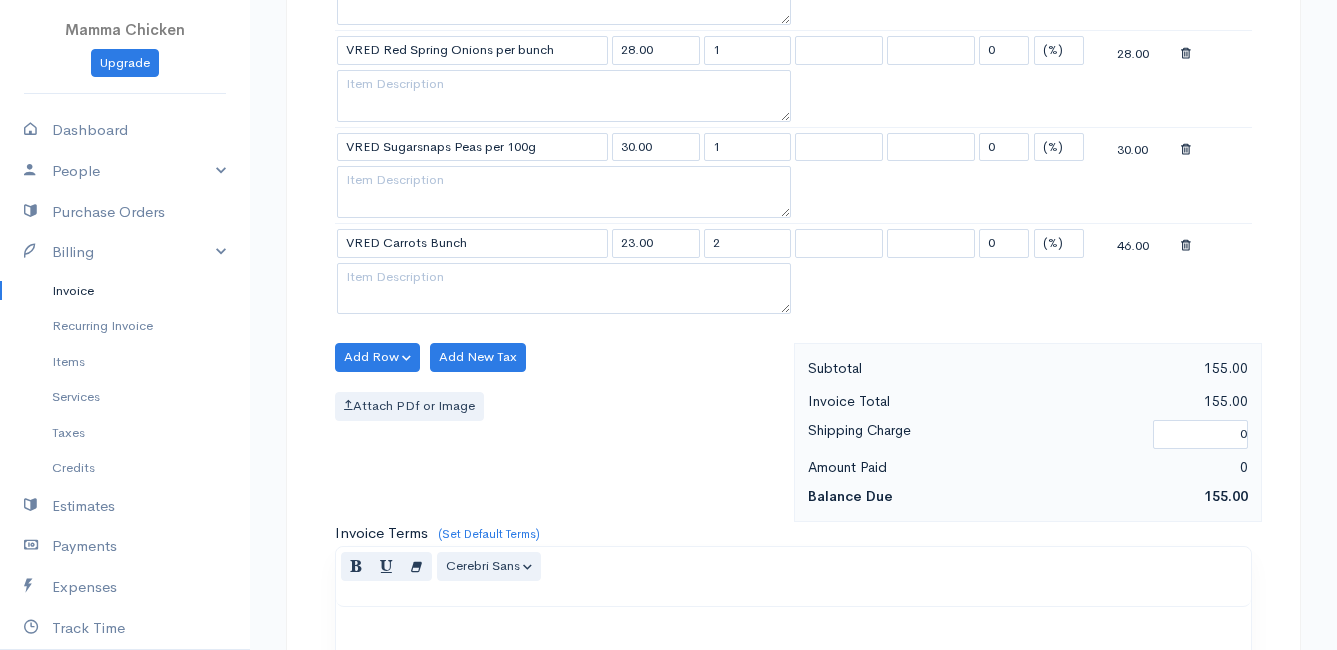 click on "Attach PDf or Image" at bounding box center (559, 406) 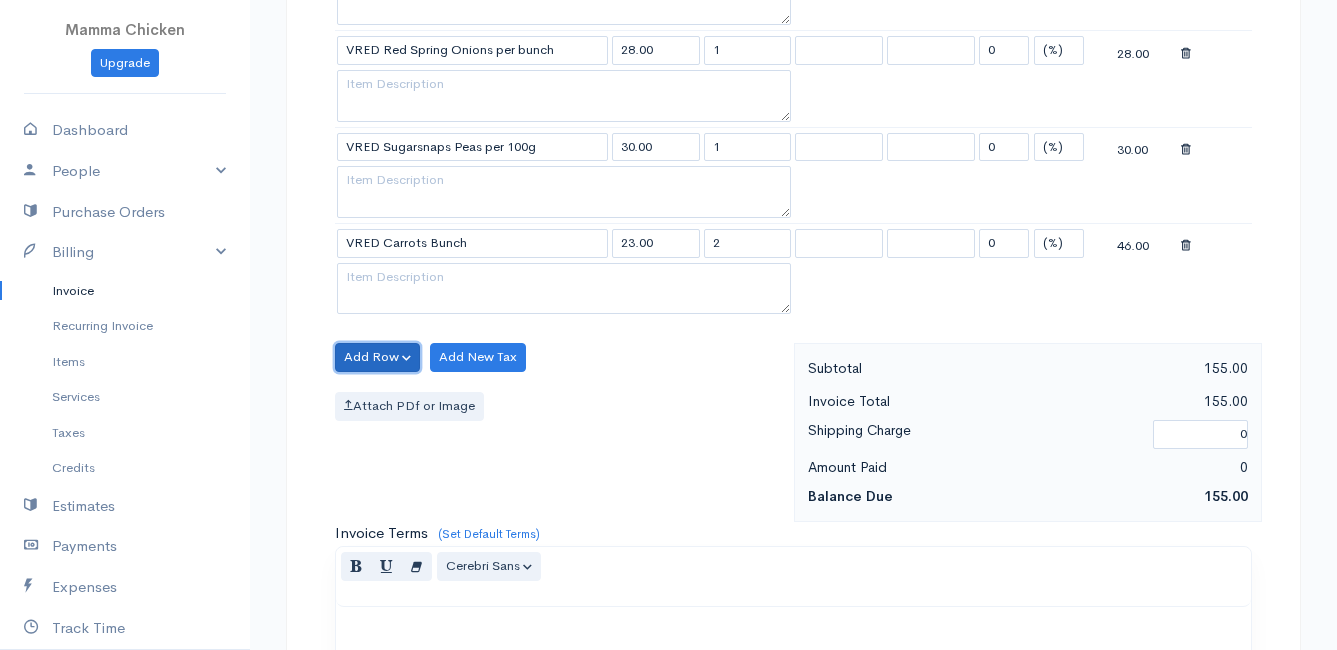 click on "Add Row" at bounding box center (377, 357) 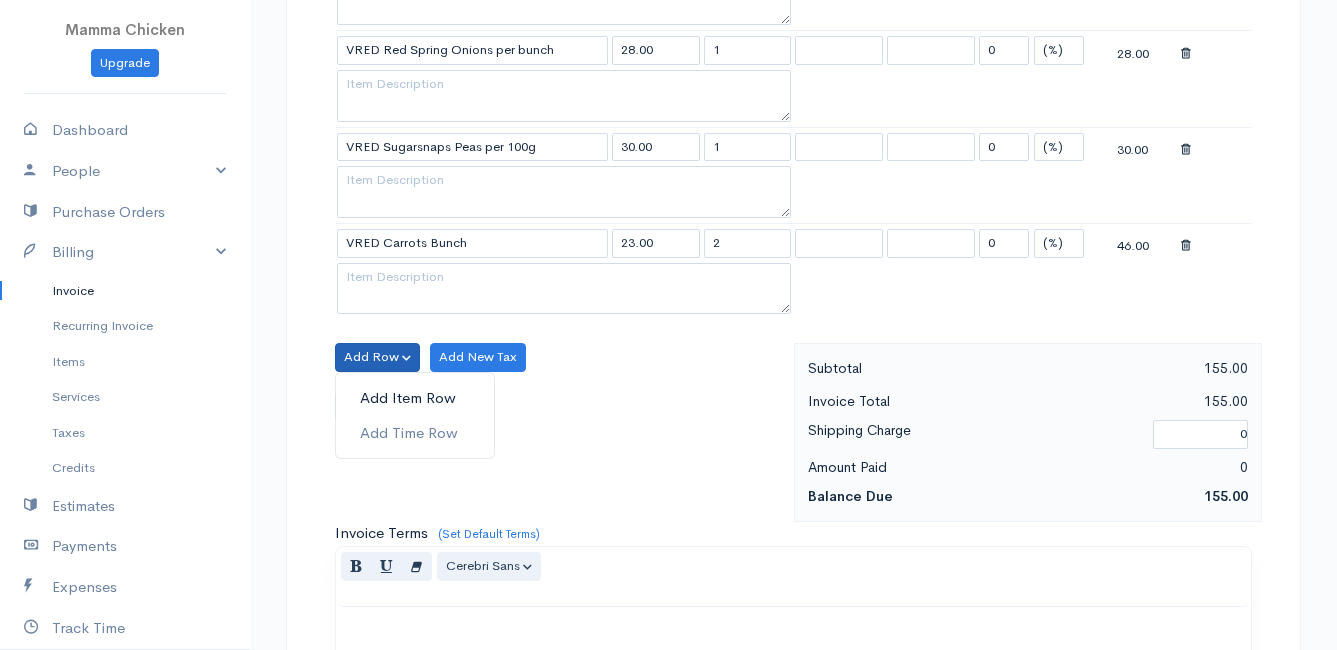 click on "Add Item Row" at bounding box center [415, 398] 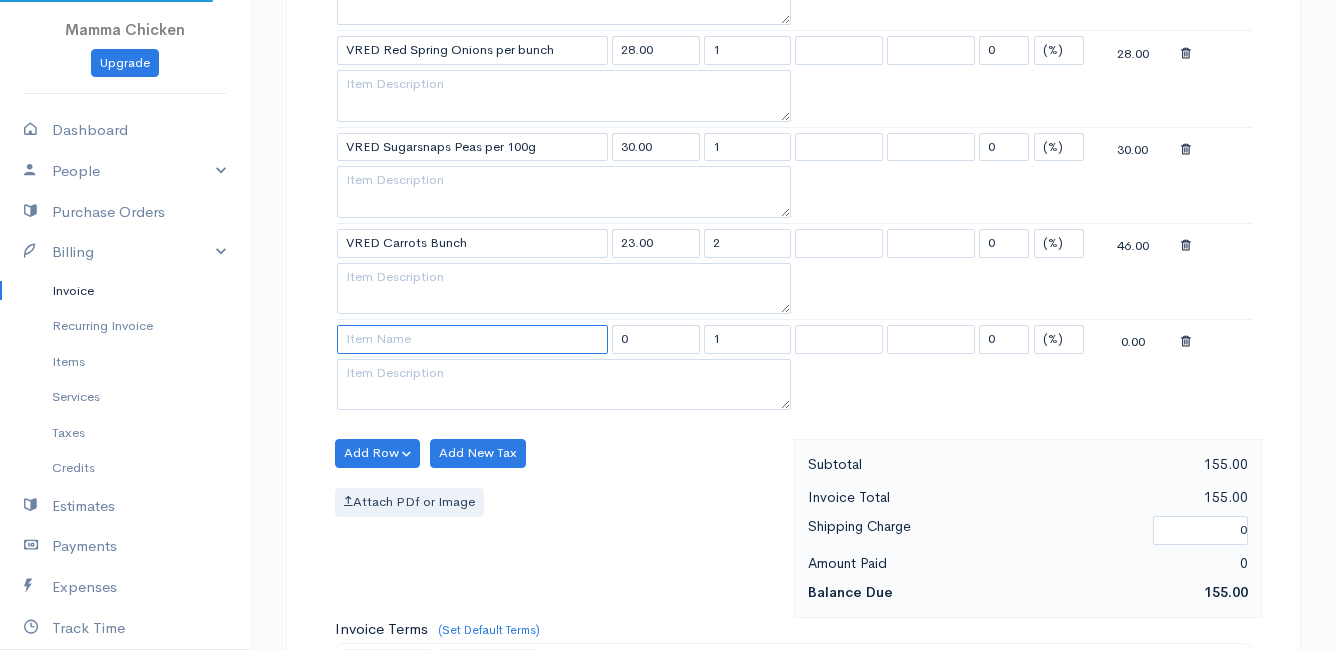 click at bounding box center (472, 339) 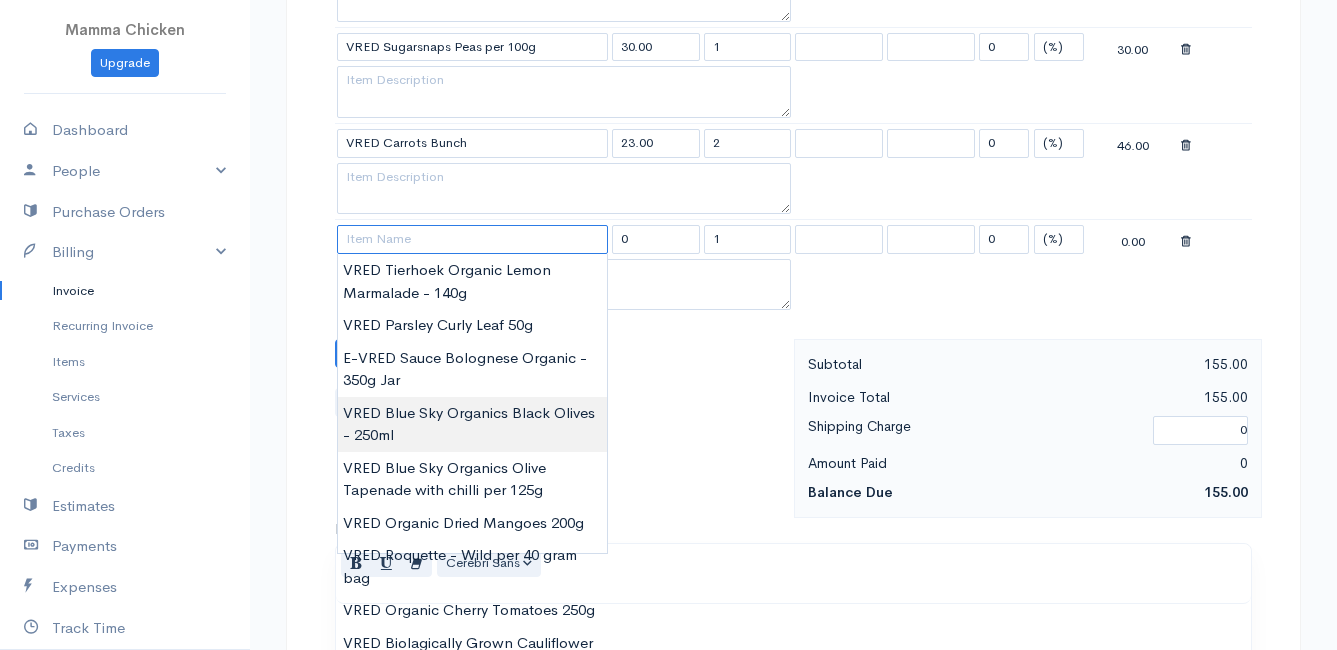 scroll, scrollTop: 1100, scrollLeft: 0, axis: vertical 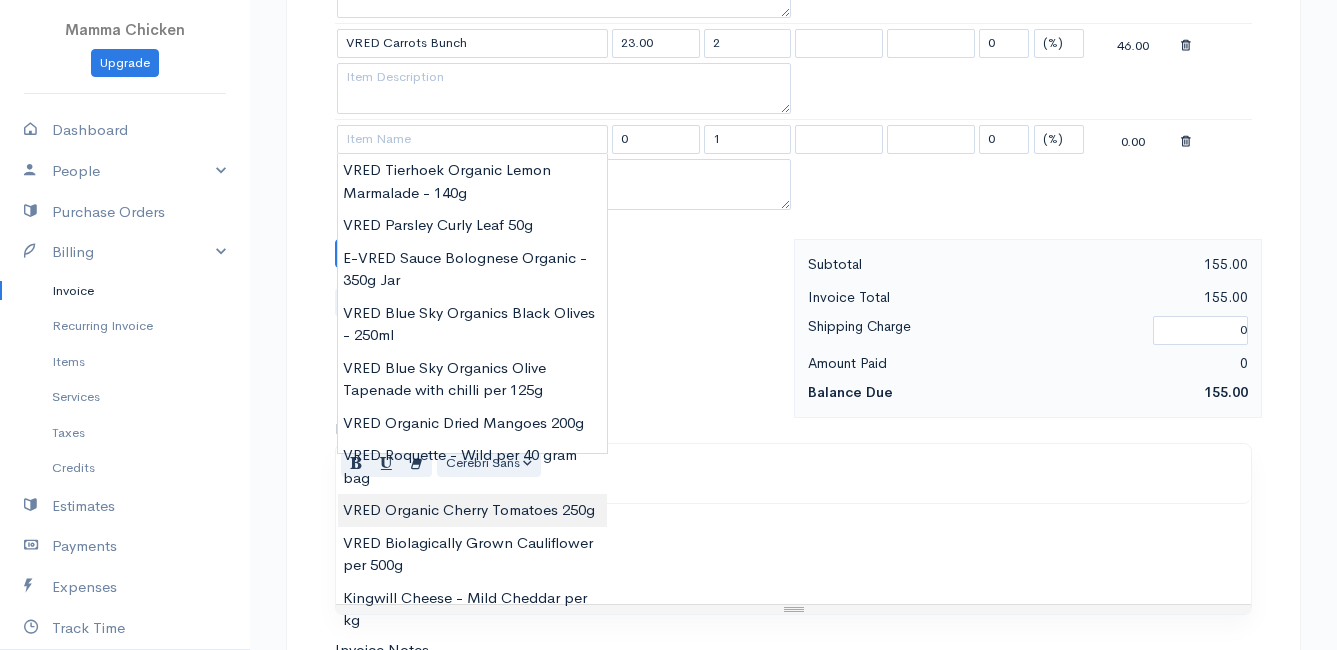 type on "VRED Organic Cherry Tomatoes 250g" 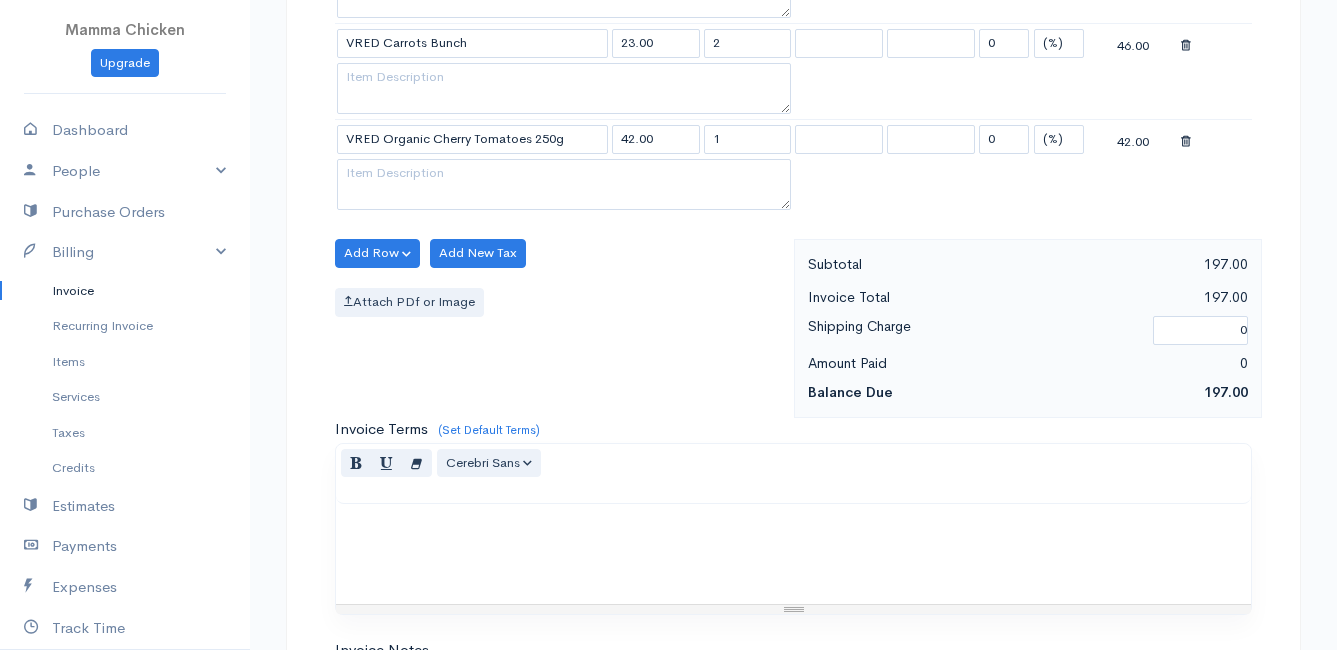 click on "Mamma Chicken
Upgrade
Dashboard
People
Clients
Vendors
Staff Users
Purchase Orders
Billing
Invoice
Recurring Invoice
Items
Services
Taxes
Credits
Estimates
Payments
Expenses
Track Time
Projects
Reports
Settings
My Organizations
Logout
Help
@CloudBooksApp 2022
Invoice
New Invoice
DRAFT To [PERSON_NAME] [STREET_ADDRESS][PERSON_NAME][PERSON_NAME] [Choose Country] [GEOGRAPHIC_DATA] [GEOGRAPHIC_DATA] [GEOGRAPHIC_DATA] [GEOGRAPHIC_DATA] [GEOGRAPHIC_DATA] [GEOGRAPHIC_DATA] [US_STATE] [GEOGRAPHIC_DATA] [GEOGRAPHIC_DATA] [GEOGRAPHIC_DATA] [GEOGRAPHIC_DATA]" at bounding box center [668, 5] 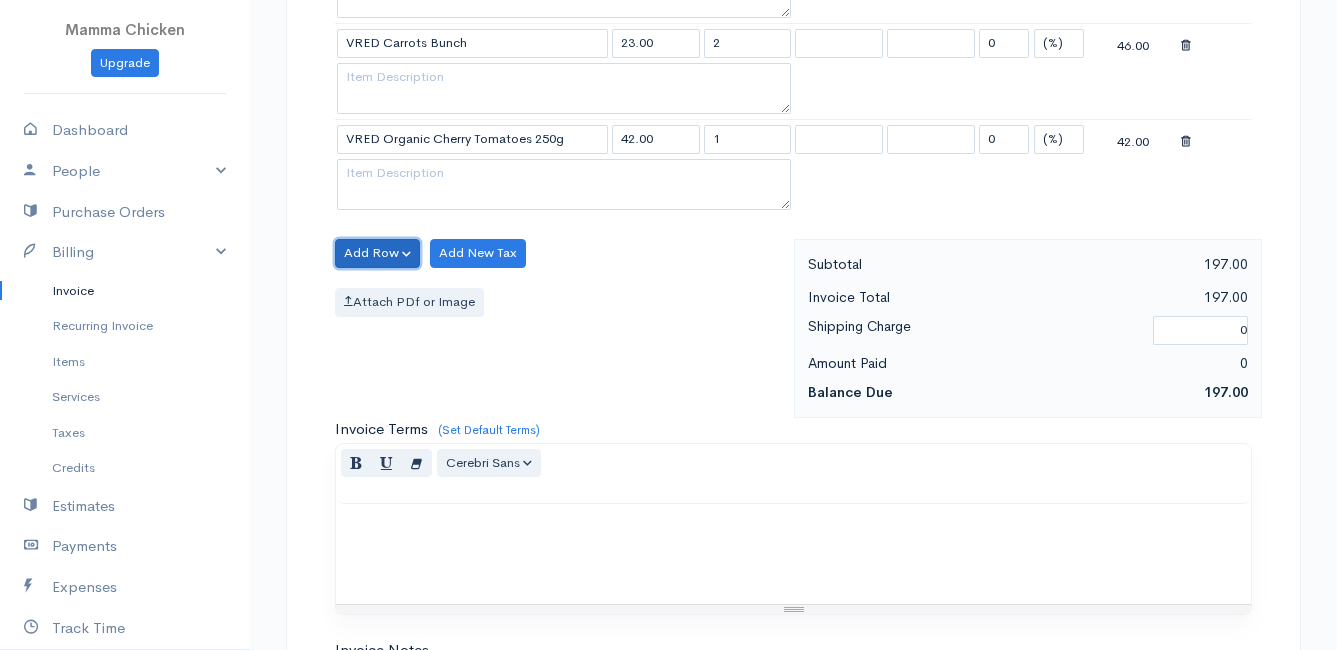 click on "Add Row" at bounding box center (377, 253) 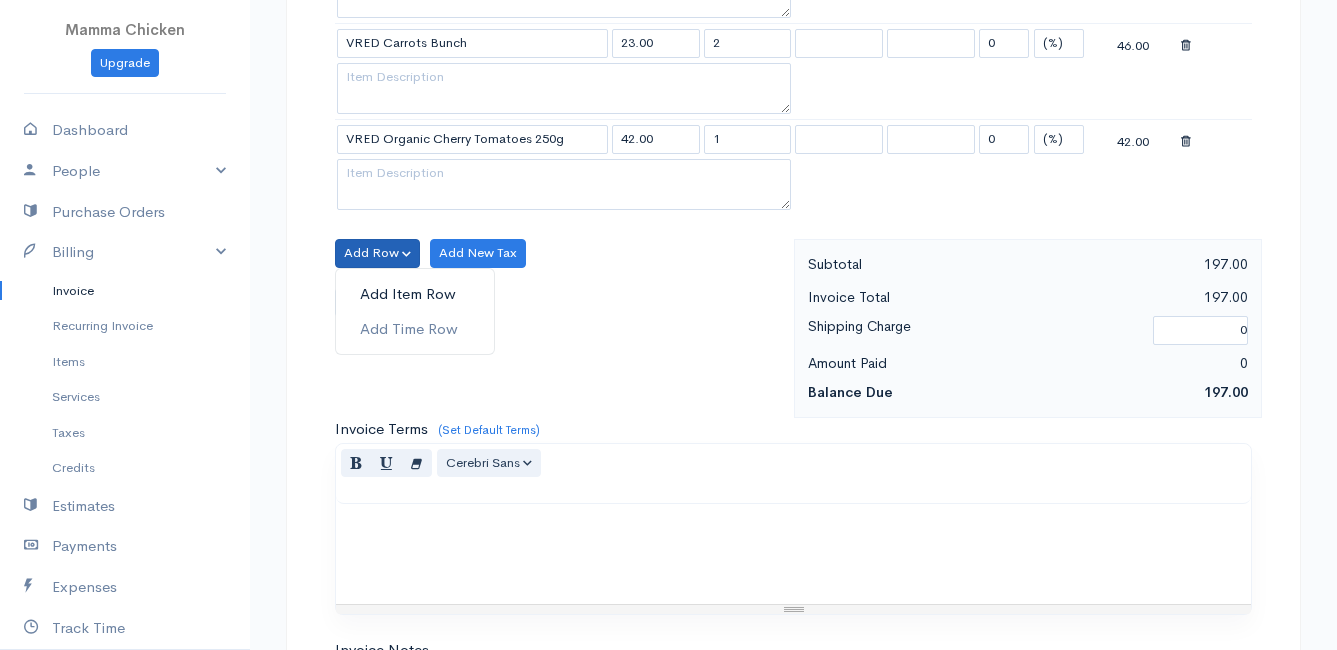 click on "Add Item Row" at bounding box center (415, 294) 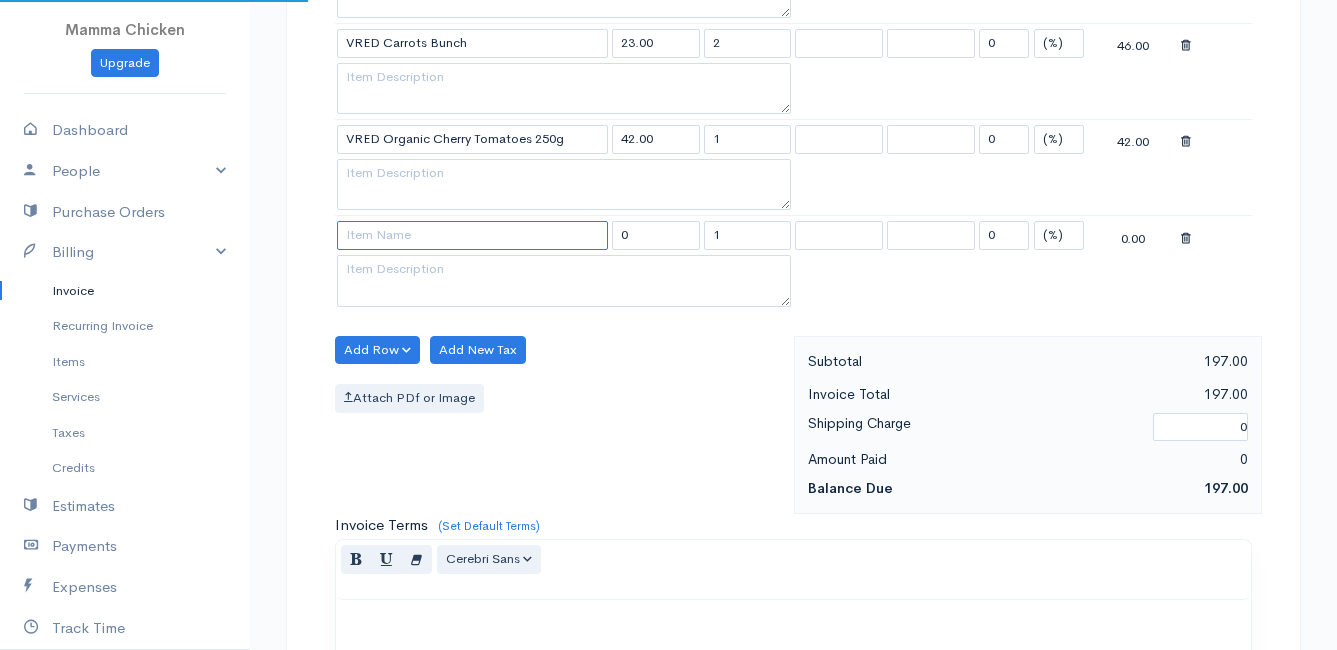 click at bounding box center (472, 235) 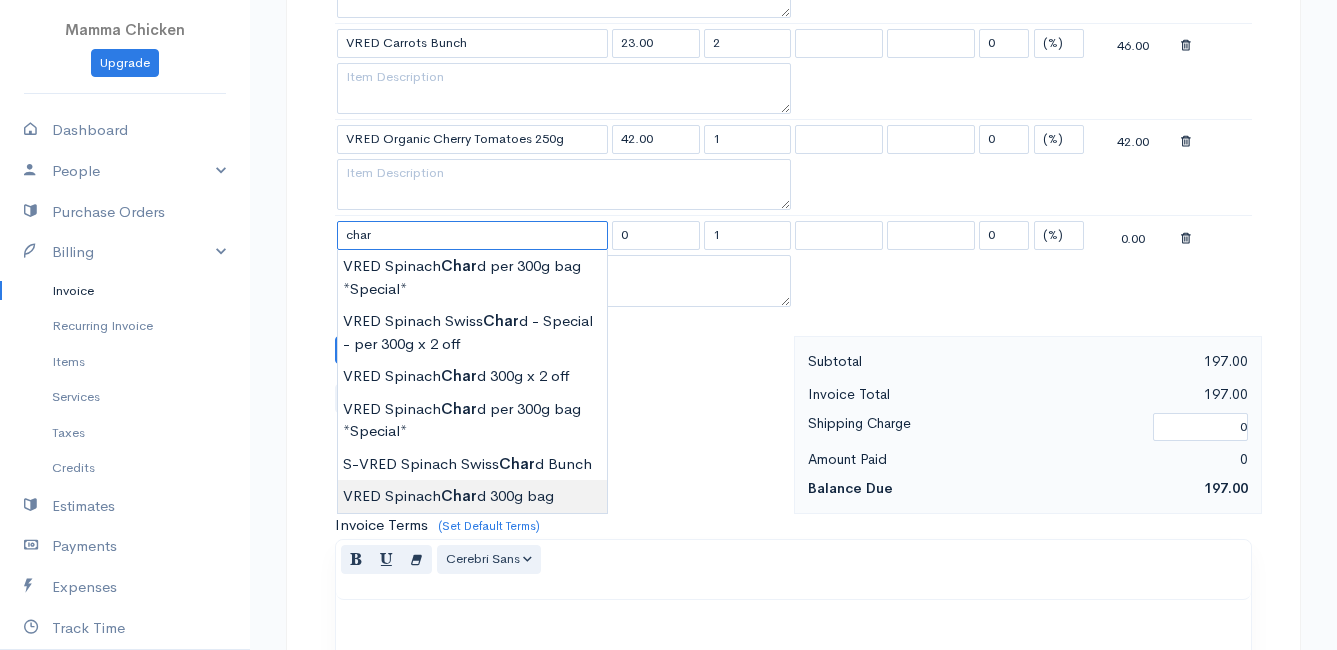 type on "VRED Spinach Chard 300g bag" 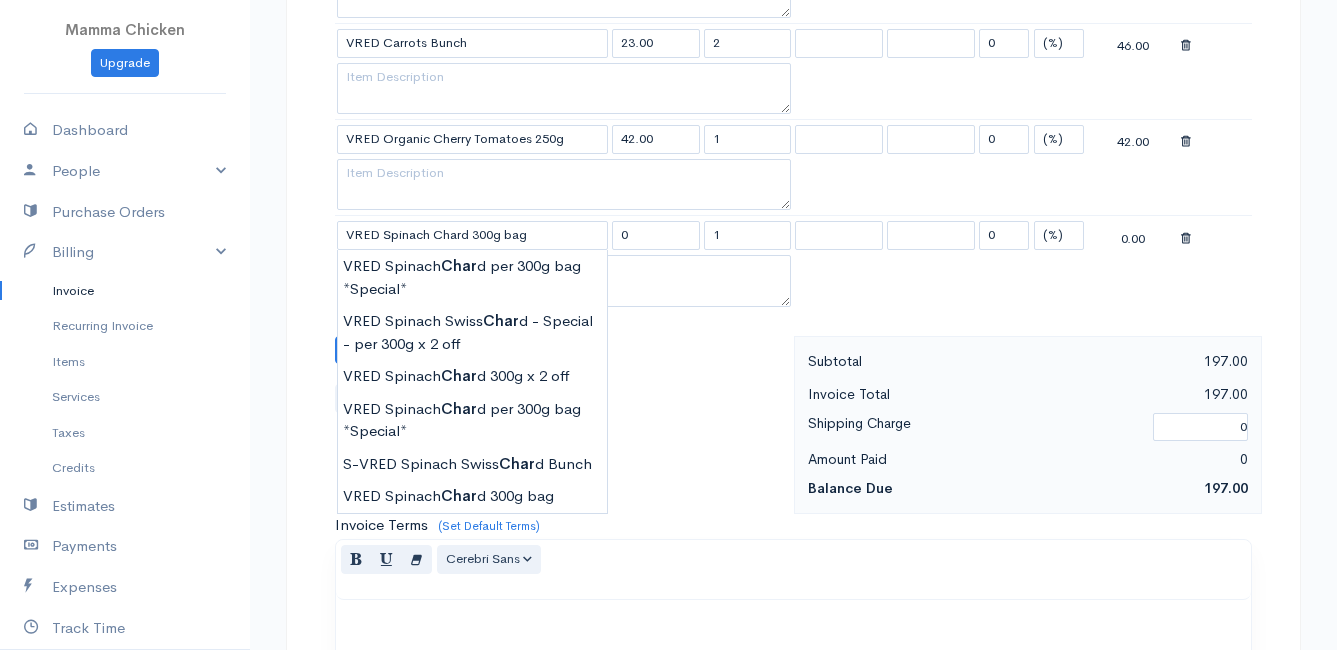 type on "30.00" 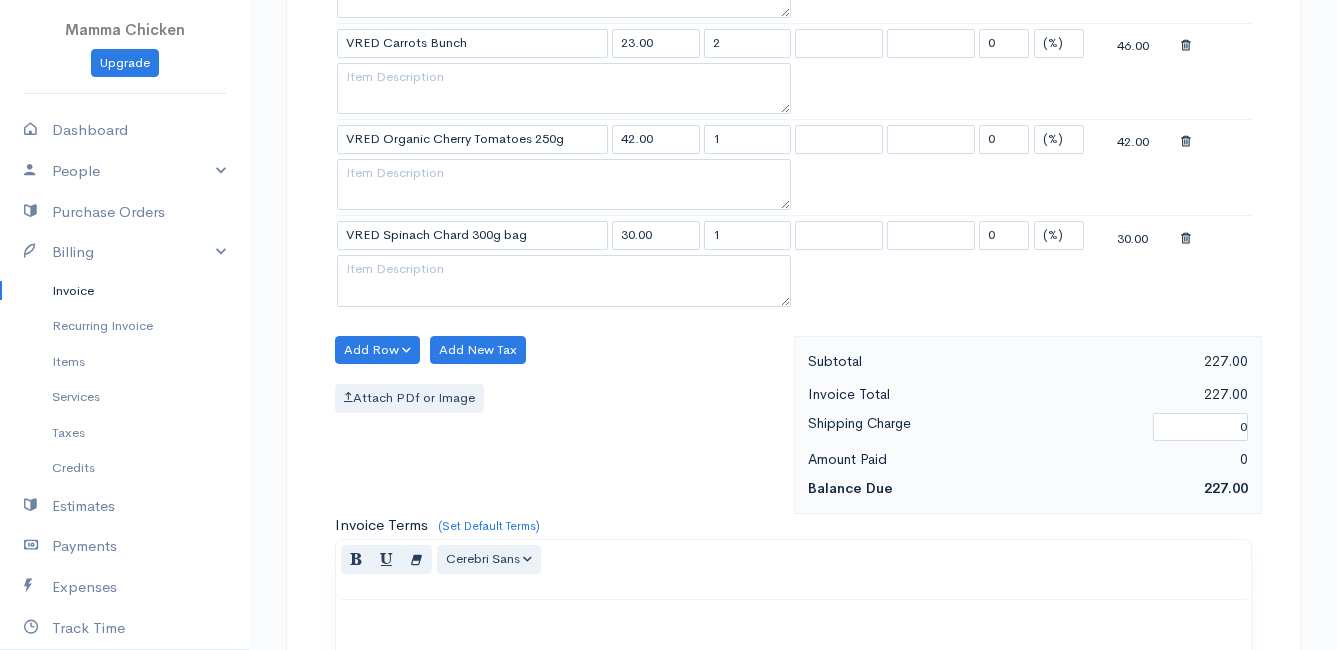 click on "Mamma Chicken
Upgrade
Dashboard
People
Clients
Vendors
Staff Users
Purchase Orders
Billing
Invoice
Recurring Invoice
Items
Services
Taxes
Credits
Estimates
Payments
Expenses
Track Time
Projects
Reports
Settings
My Organizations
Logout
Help
@CloudBooksApp 2022
Invoice
New Invoice
DRAFT To [PERSON_NAME] [STREET_ADDRESS][PERSON_NAME][PERSON_NAME] [Choose Country] [GEOGRAPHIC_DATA] [GEOGRAPHIC_DATA] [GEOGRAPHIC_DATA] [GEOGRAPHIC_DATA] [GEOGRAPHIC_DATA] [GEOGRAPHIC_DATA] [US_STATE] [GEOGRAPHIC_DATA] [GEOGRAPHIC_DATA] [GEOGRAPHIC_DATA] [GEOGRAPHIC_DATA]" at bounding box center [668, 53] 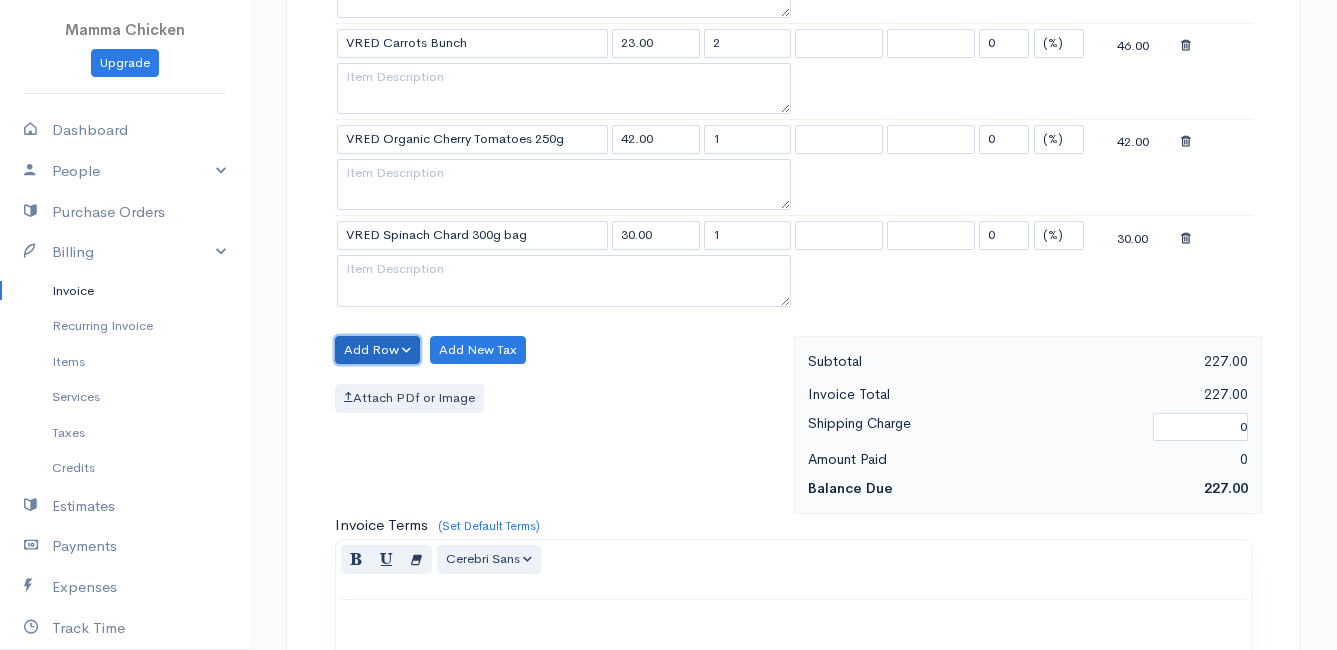 click on "Add Row" at bounding box center [377, 350] 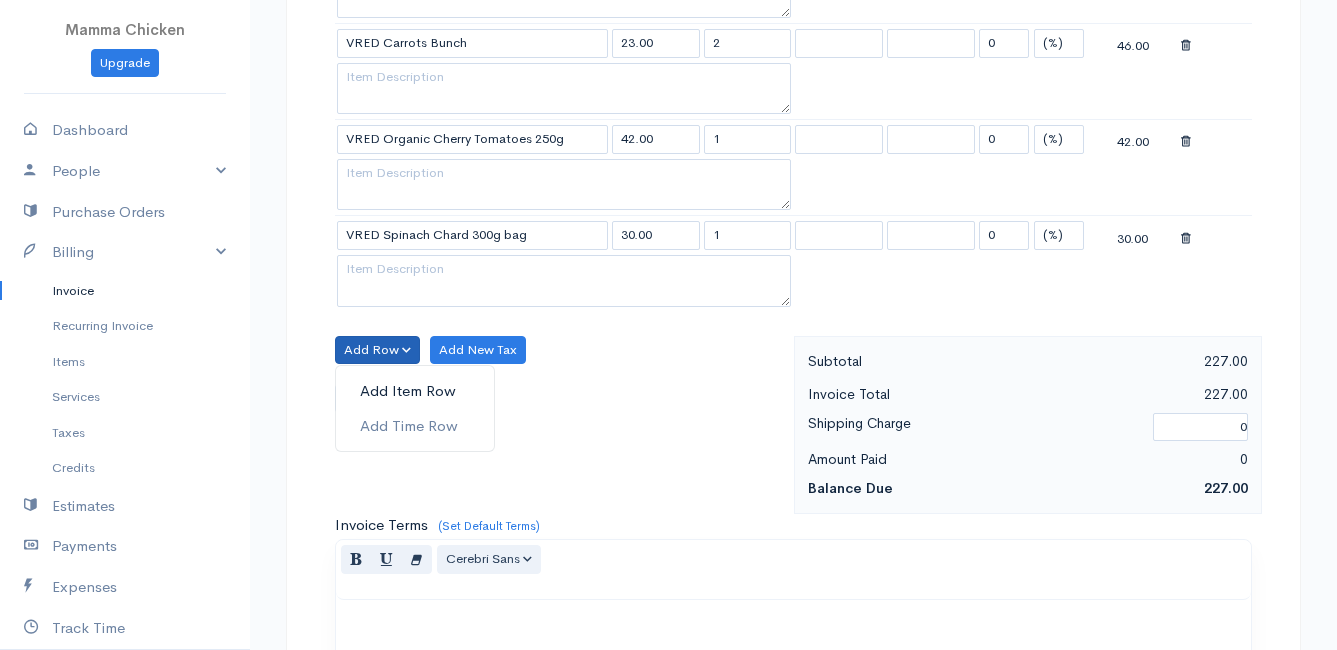 click on "Add Item Row" at bounding box center [415, 391] 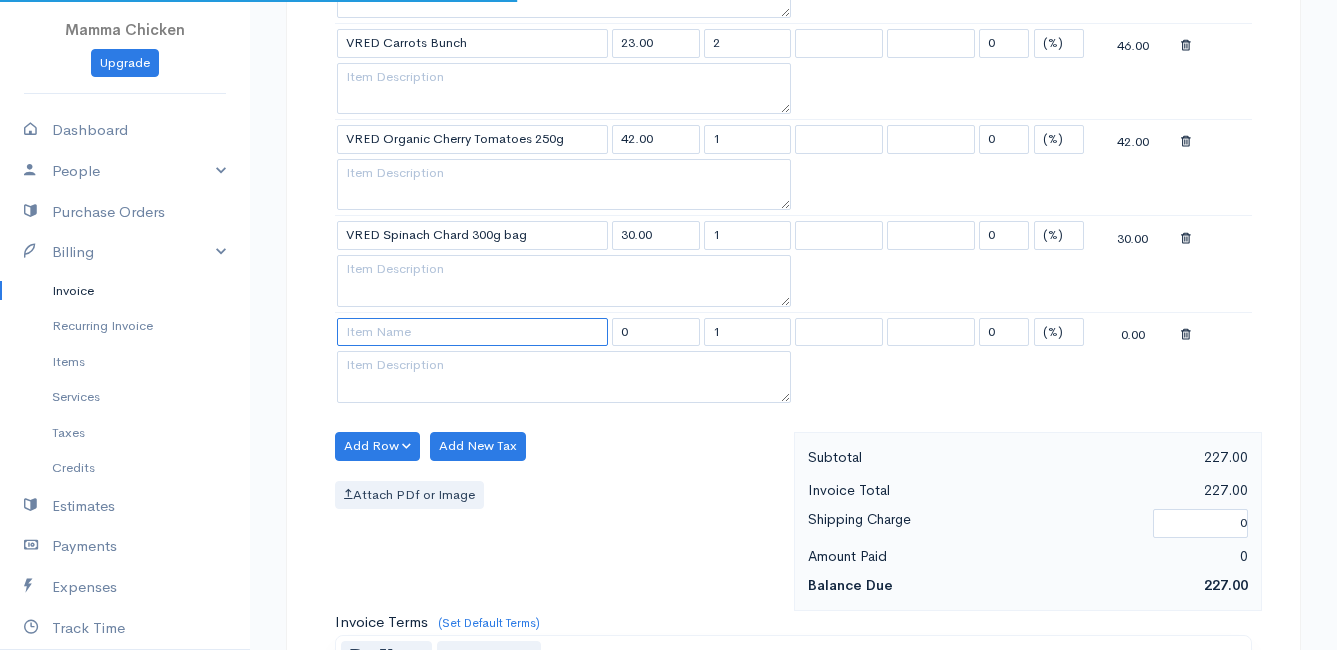 click at bounding box center [472, 332] 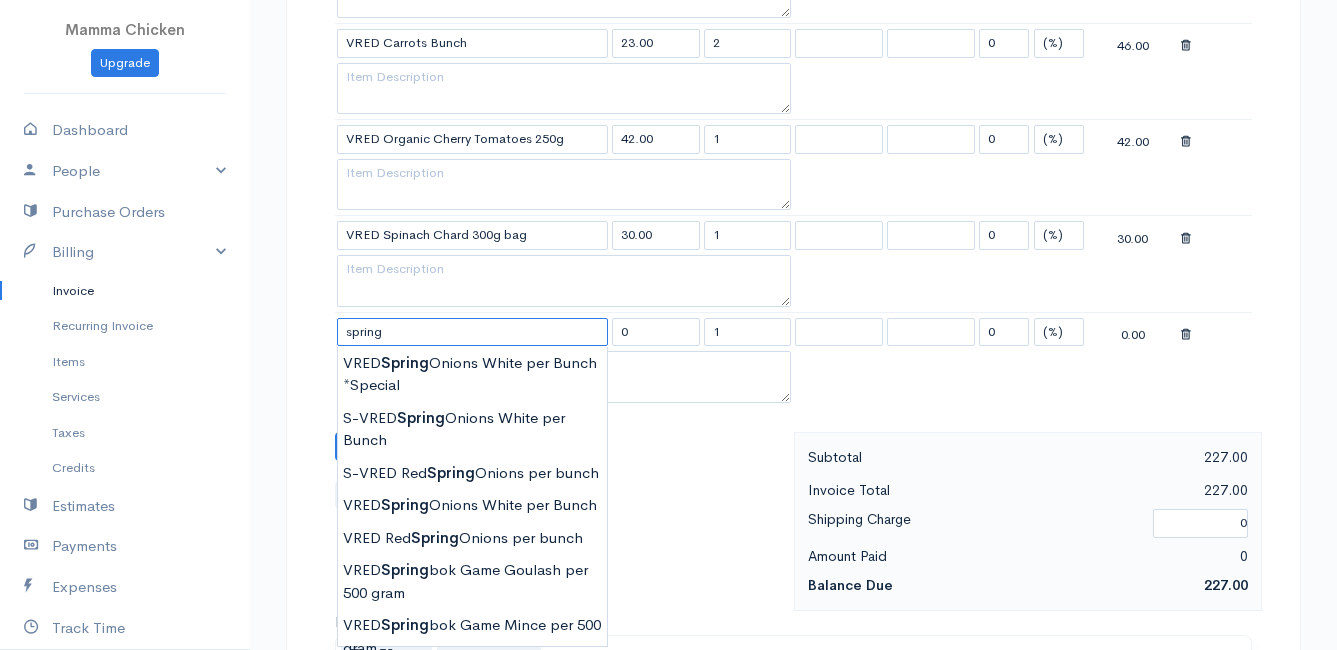 scroll, scrollTop: 1300, scrollLeft: 0, axis: vertical 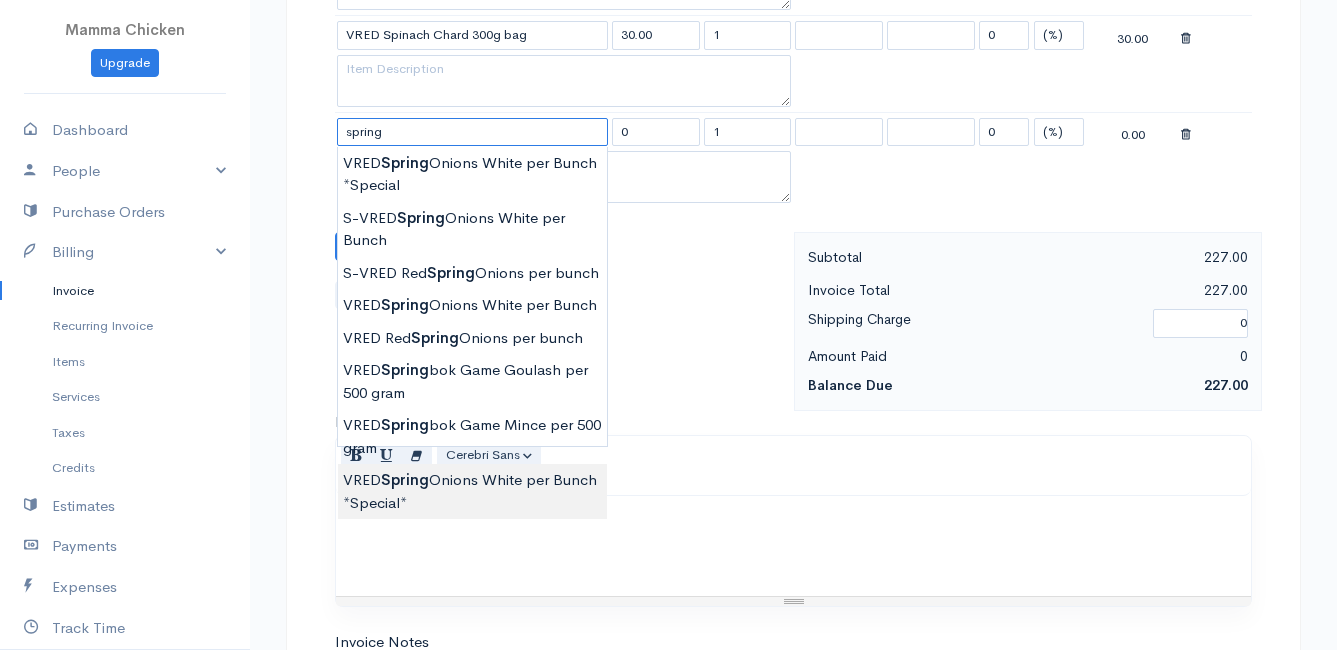 type on "VRED Spring Onions White per Bunch *Special*" 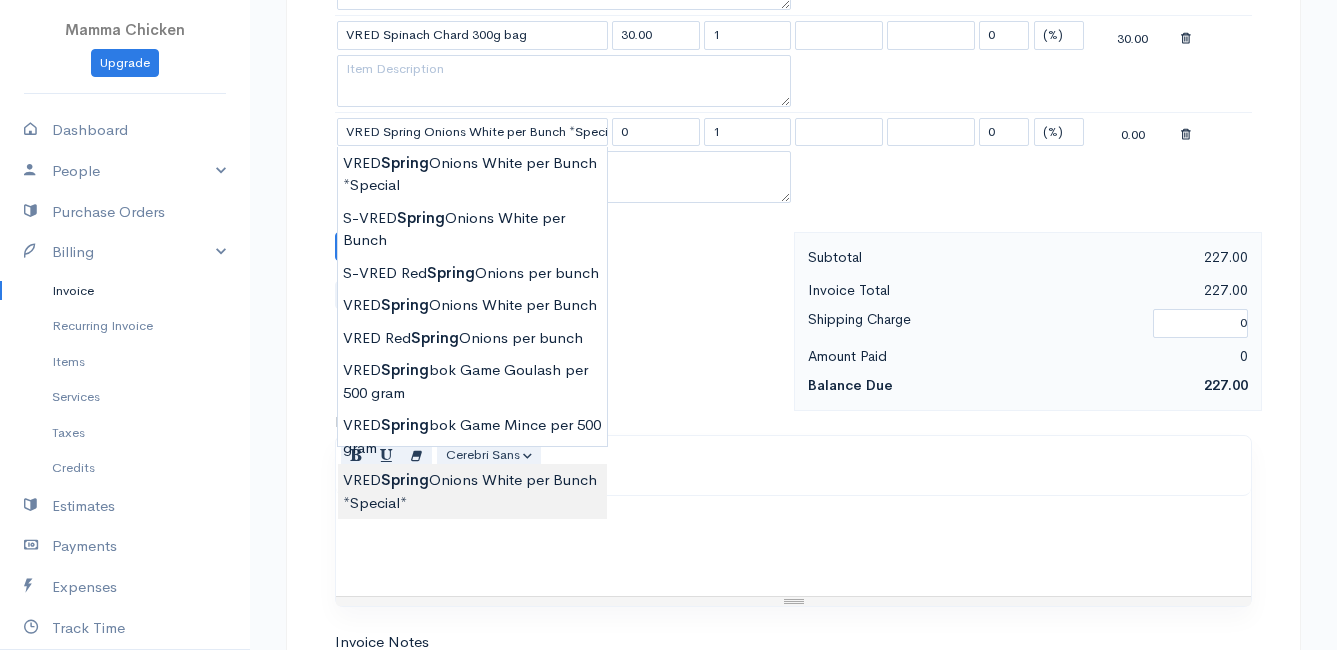 type on "20.00" 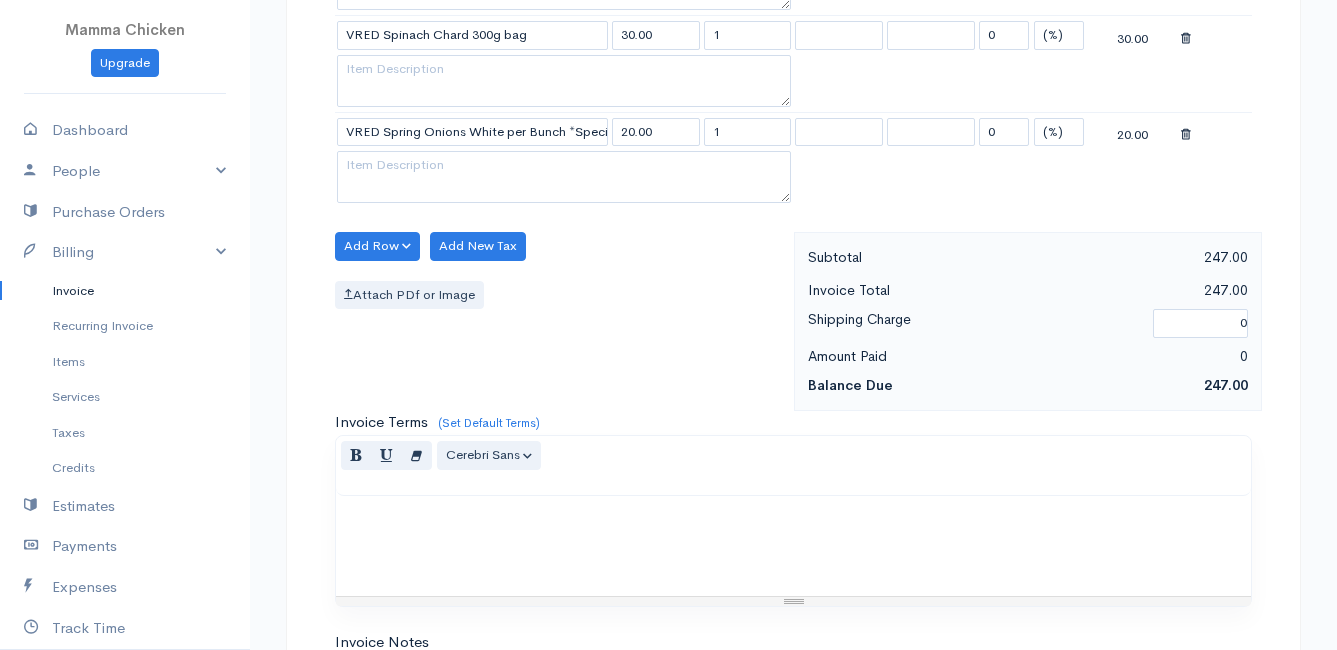 click on "Mamma Chicken
Upgrade
Dashboard
People
Clients
Vendors
Staff Users
Purchase Orders
Billing
Invoice
Recurring Invoice
Items
Services
Taxes
Credits
Estimates
Payments
Expenses
Track Time
Projects
Reports
Settings
My Organizations
Logout
Help
@CloudBooksApp 2022
Invoice
New Invoice
DRAFT To [PERSON_NAME] [STREET_ADDRESS][PERSON_NAME][PERSON_NAME] [Choose Country] [GEOGRAPHIC_DATA] [GEOGRAPHIC_DATA] [GEOGRAPHIC_DATA] [GEOGRAPHIC_DATA] [GEOGRAPHIC_DATA] [GEOGRAPHIC_DATA] [US_STATE] [GEOGRAPHIC_DATA] [GEOGRAPHIC_DATA] [GEOGRAPHIC_DATA] [GEOGRAPHIC_DATA]" at bounding box center [668, -99] 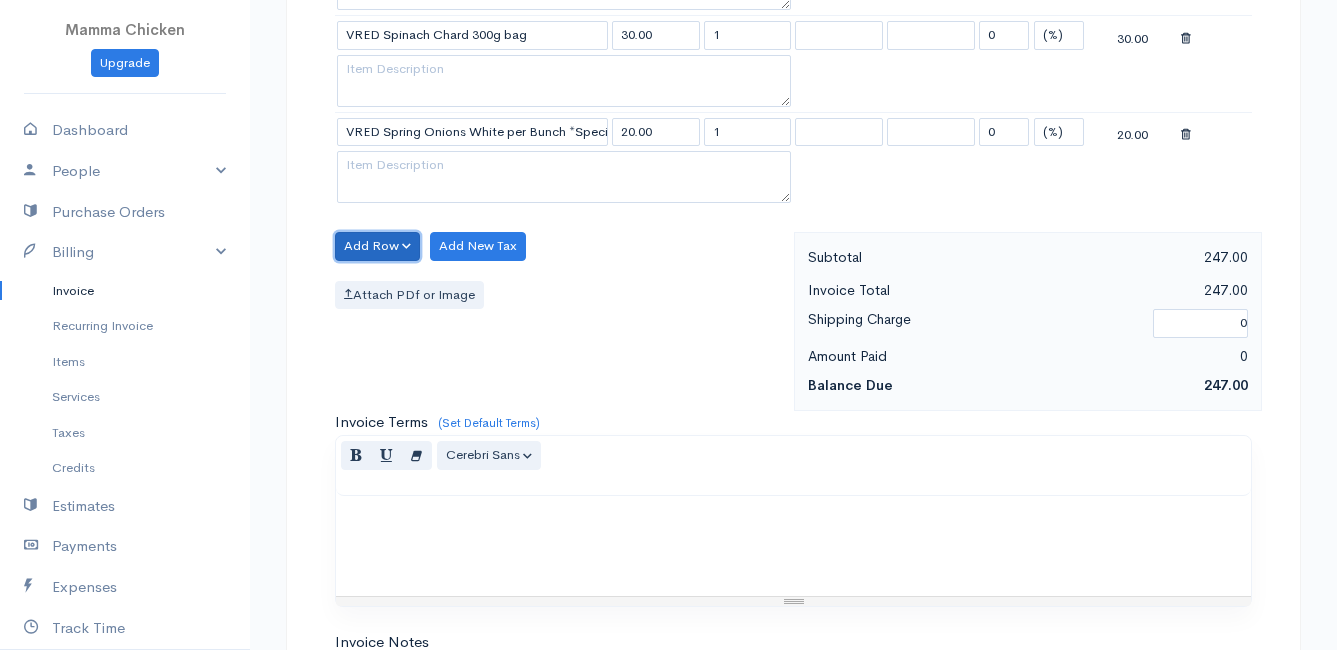 click on "Add Row" at bounding box center (377, 246) 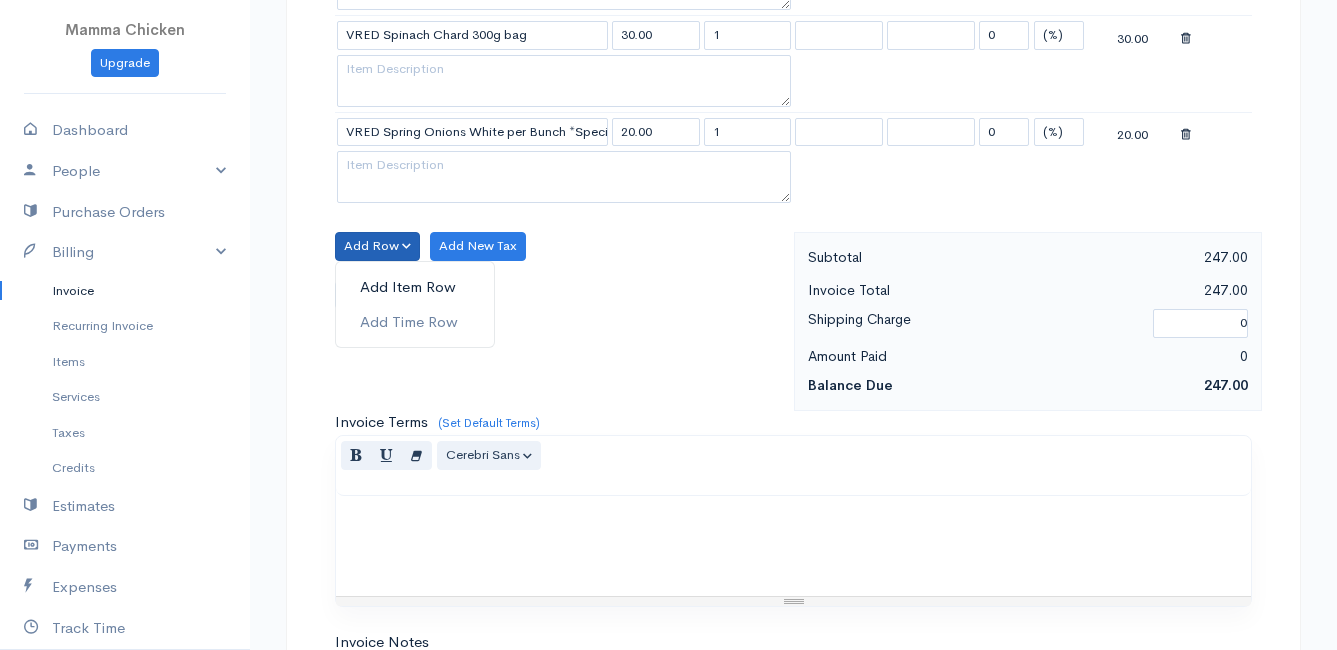 click on "Add Item Row" at bounding box center [415, 287] 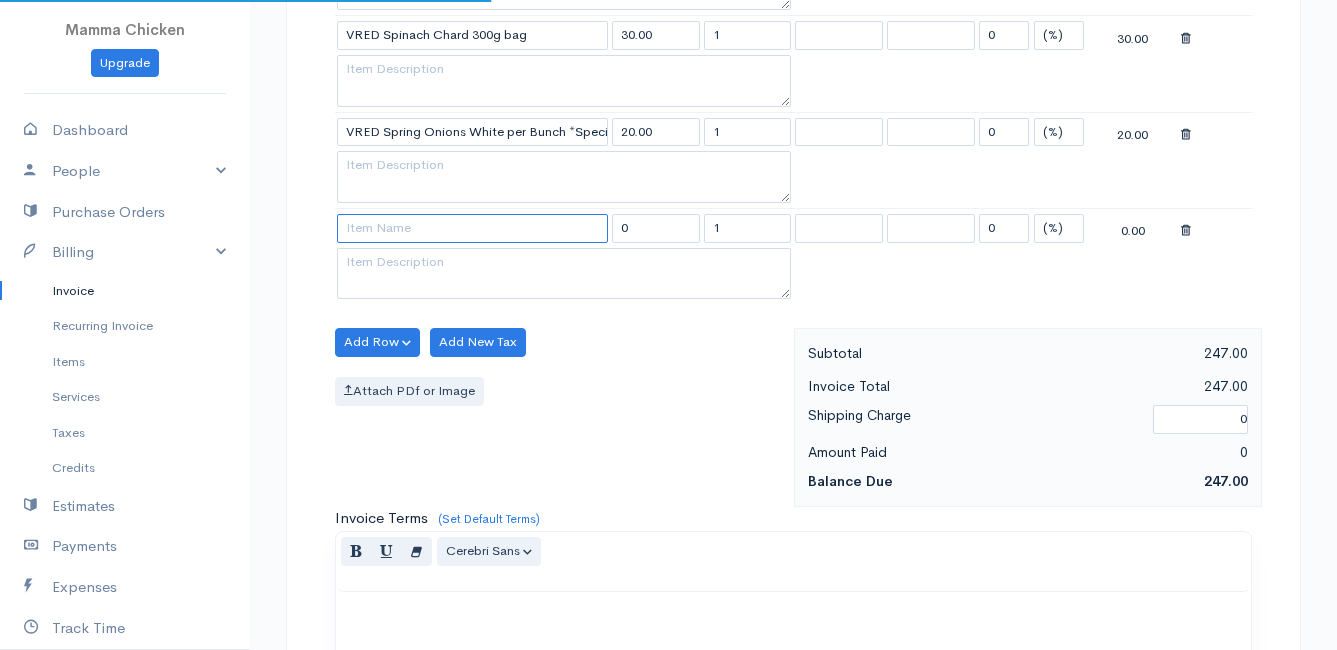 click at bounding box center [472, 228] 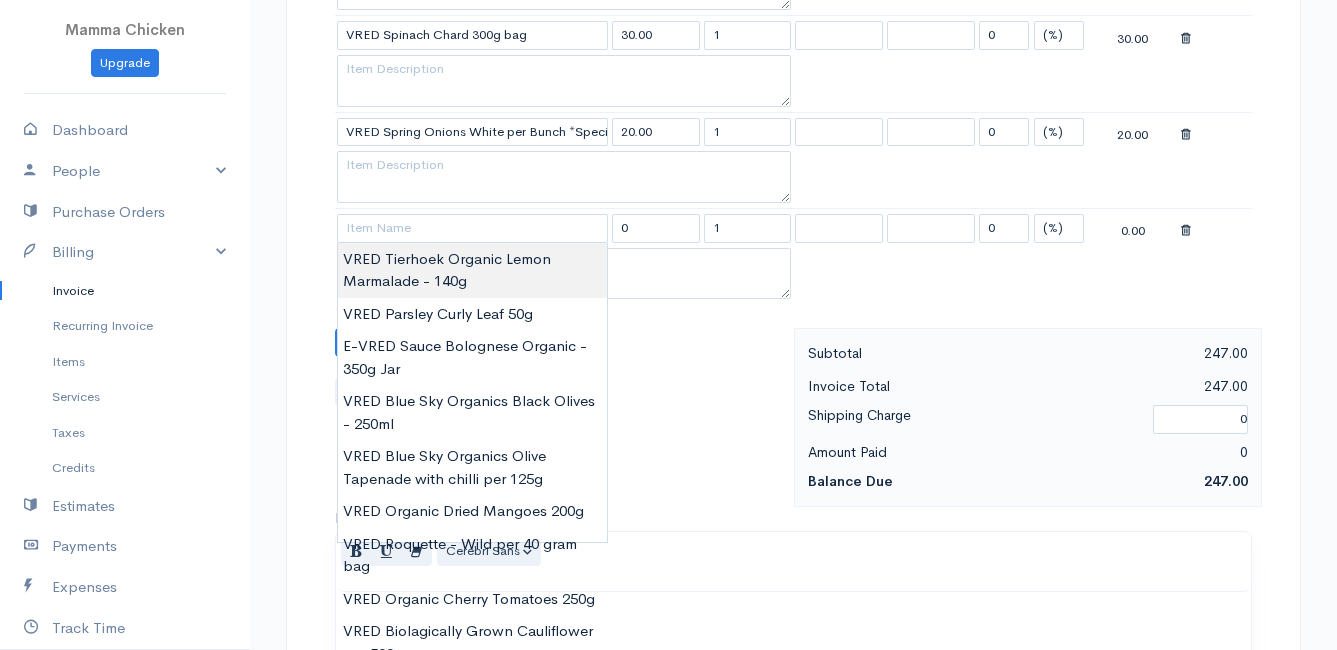 type on "VRED Tierhoek Organic Lemon Marmalade - 140g" 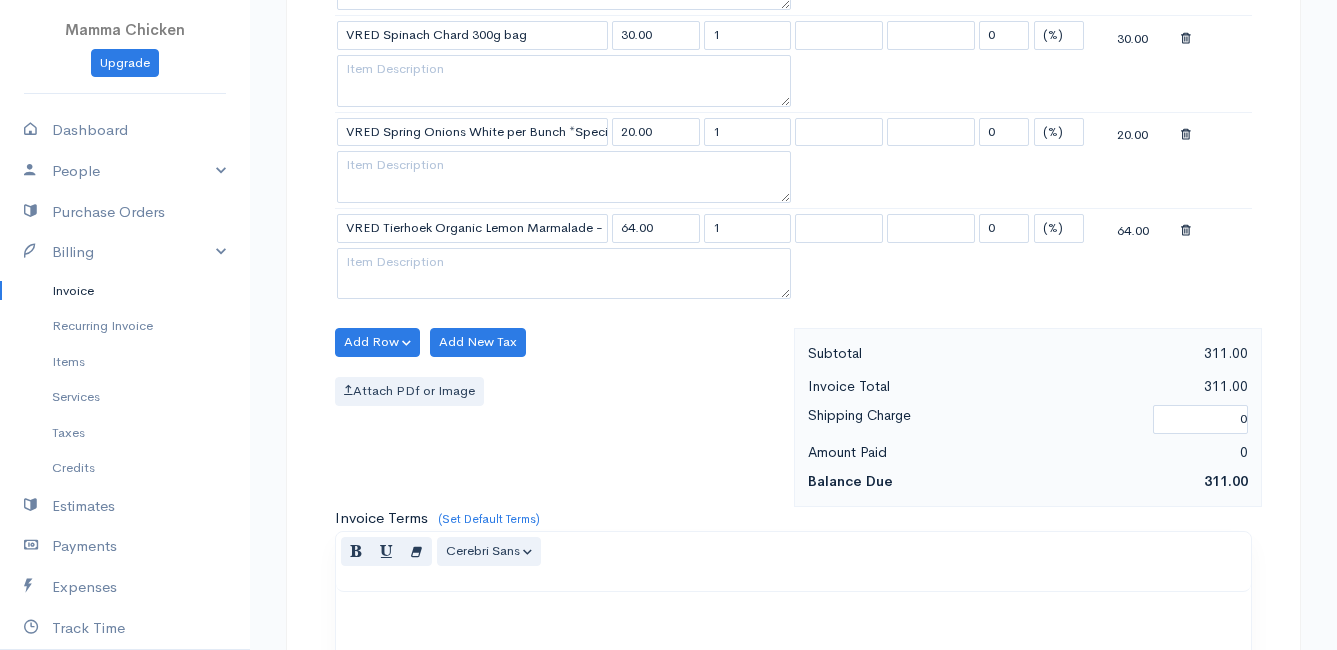 click on "Mamma Chicken
Upgrade
Dashboard
People
Clients
Vendors
Staff Users
Purchase Orders
Billing
Invoice
Recurring Invoice
Items
Services
Taxes
Credits
Estimates
Payments
Expenses
Track Time
Projects
Reports
Settings
My Organizations
Logout
Help
@CloudBooksApp 2022
Invoice
New Invoice
DRAFT To [PERSON_NAME] [STREET_ADDRESS][PERSON_NAME][PERSON_NAME] [Choose Country] [GEOGRAPHIC_DATA] [GEOGRAPHIC_DATA] [GEOGRAPHIC_DATA] [GEOGRAPHIC_DATA] [GEOGRAPHIC_DATA] [GEOGRAPHIC_DATA] [US_STATE] [GEOGRAPHIC_DATA] [GEOGRAPHIC_DATA] [GEOGRAPHIC_DATA] [GEOGRAPHIC_DATA]" at bounding box center [668, -51] 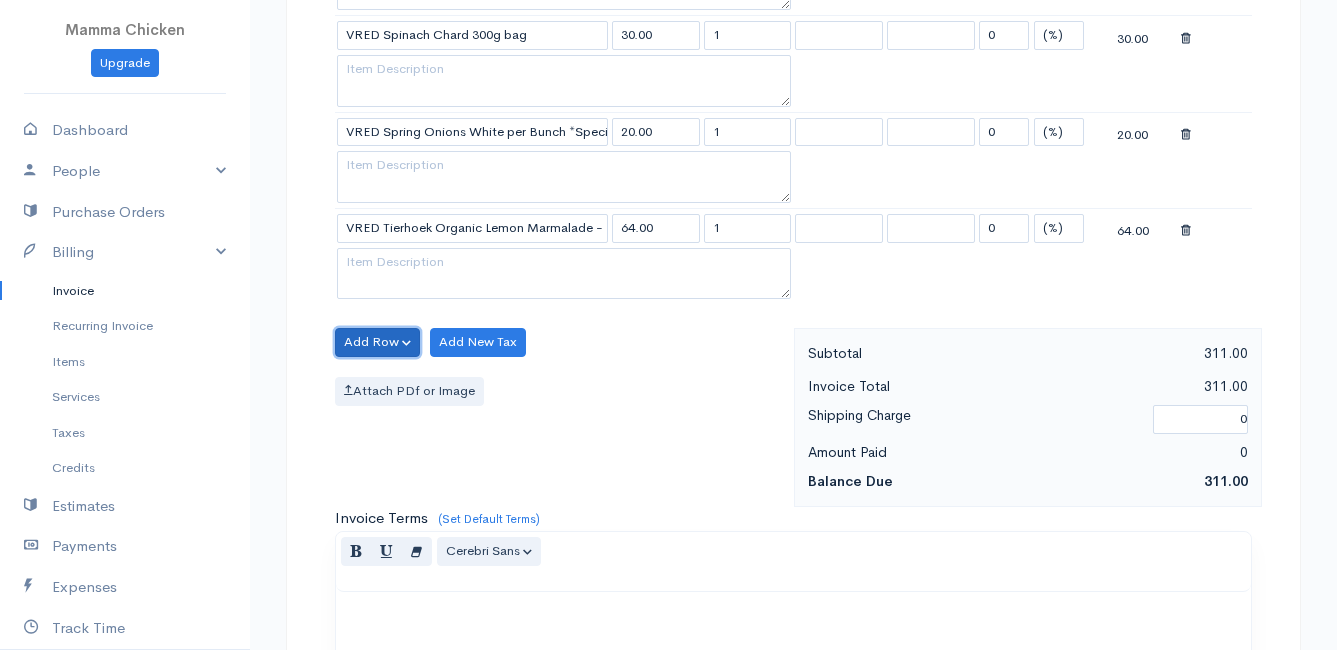 click on "Add Row" at bounding box center [377, 342] 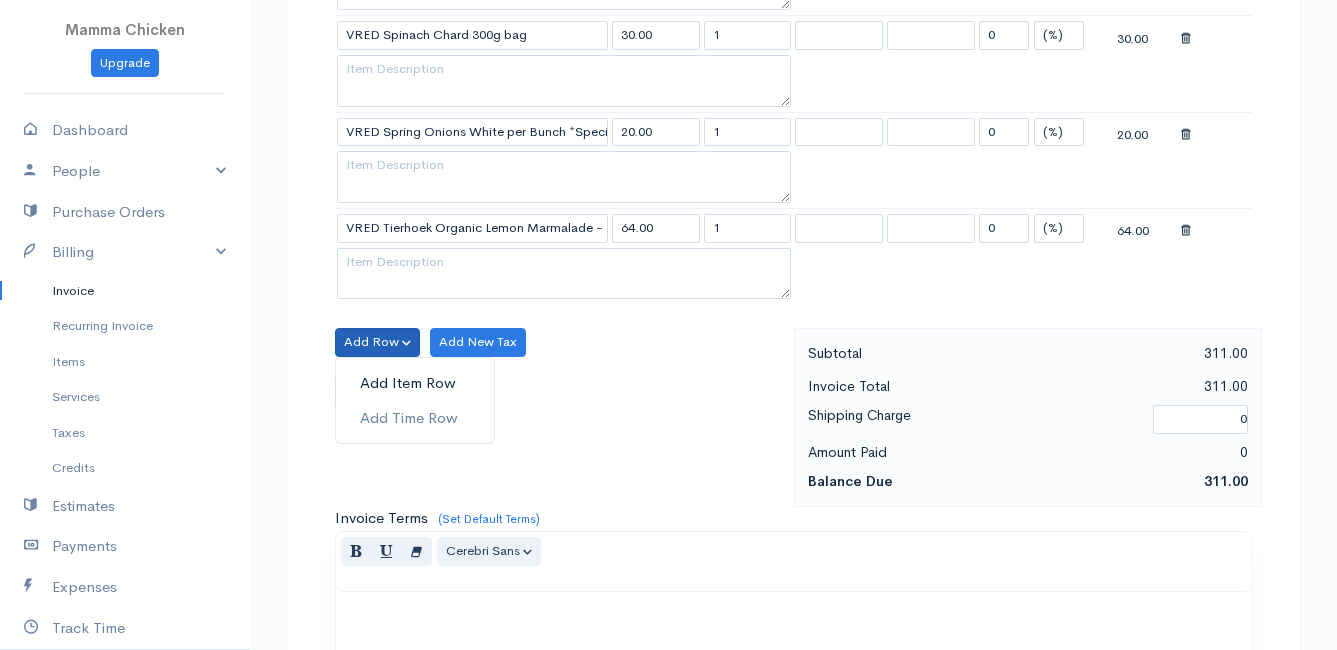 click on "Add Item Row" at bounding box center [415, 383] 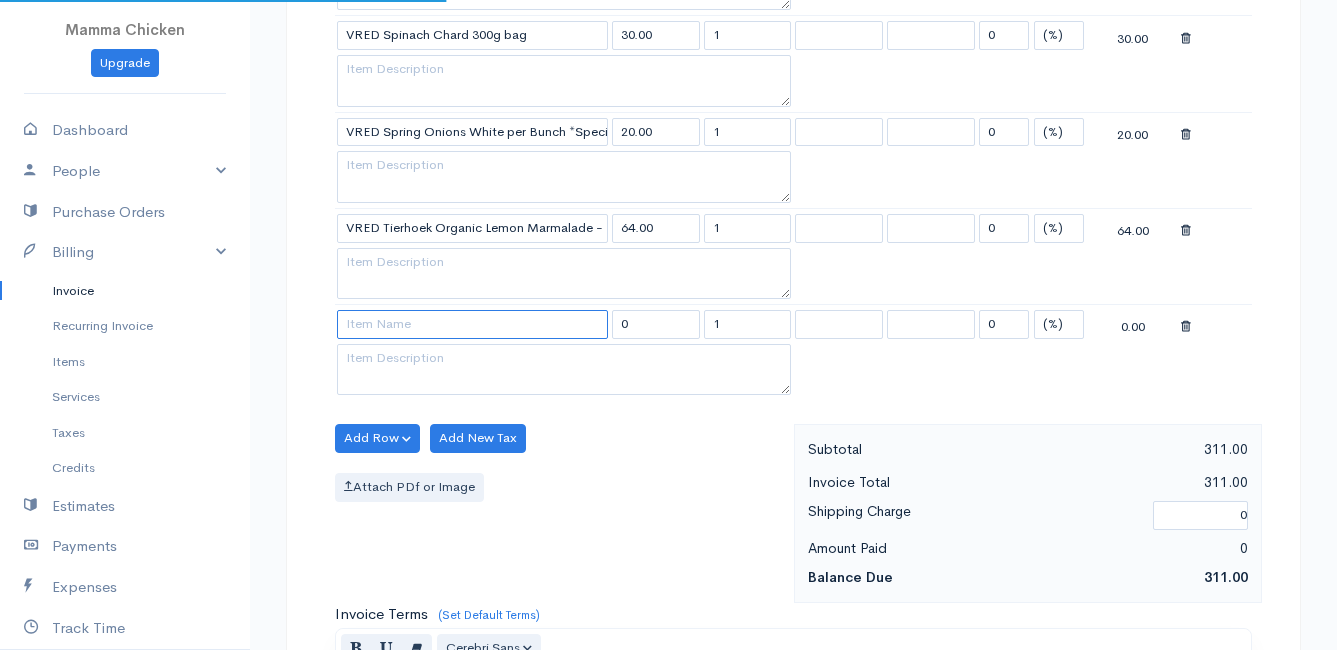 click at bounding box center [472, 324] 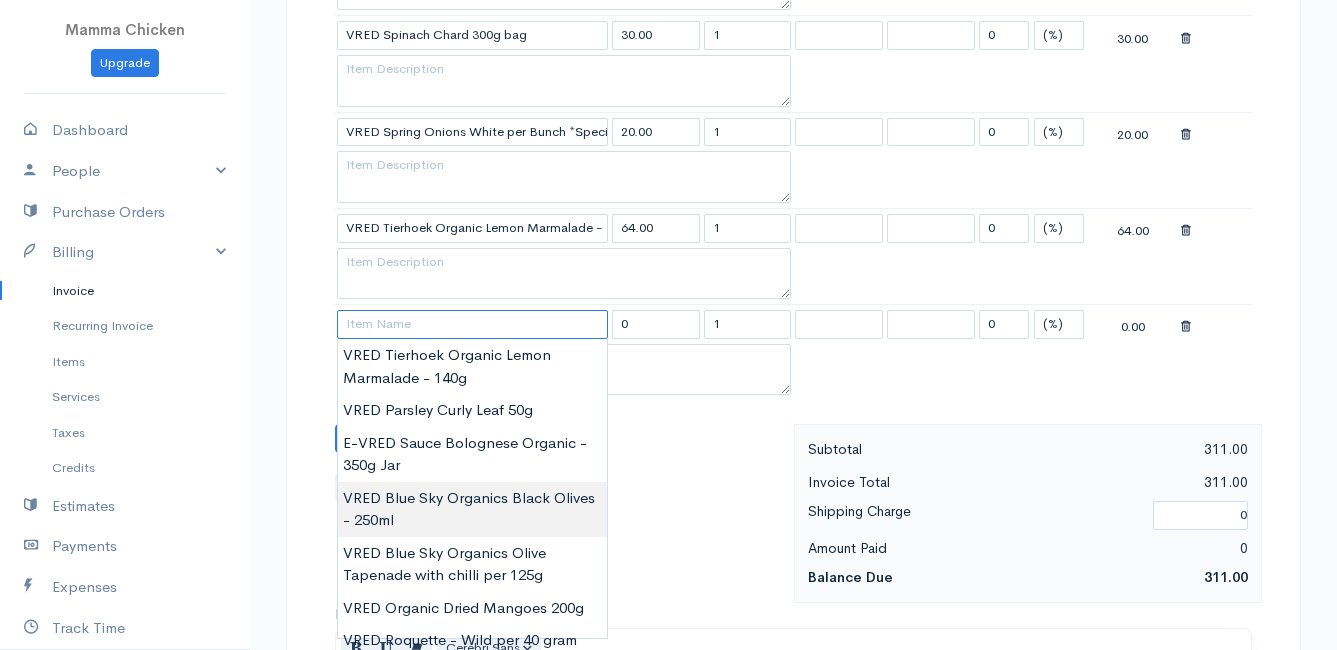scroll, scrollTop: 1400, scrollLeft: 0, axis: vertical 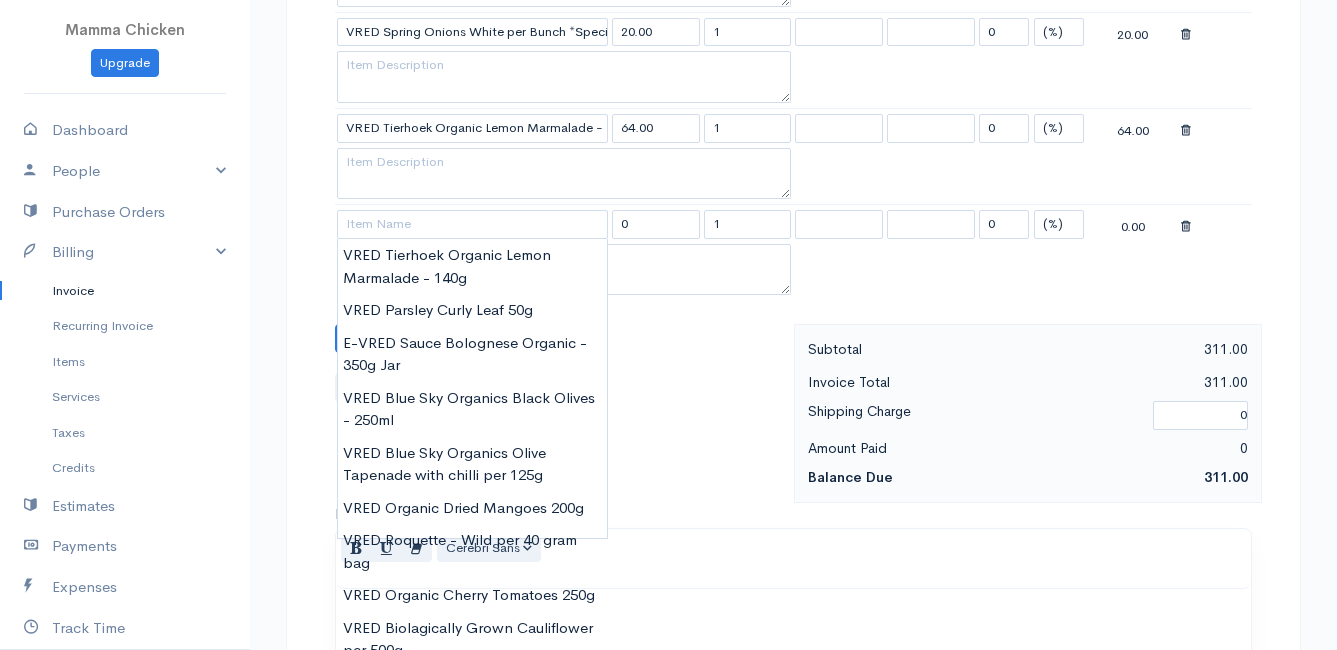 click on "Normal Blockquote Header 1 Header 2 Header 3 Header 4 Header 5 Header 6 Cerebri Sans   Arial   Arial Black   Comic Sans MS   Courier New   Helvetica   Impact   Tahoma   Times New Roman   Verdana   Cerebri Sans    Background Color         Transparent                   Select          #ffff00          Foreground Color         Reset to default                   Select          #000000             1 x 1" at bounding box center (793, 559) 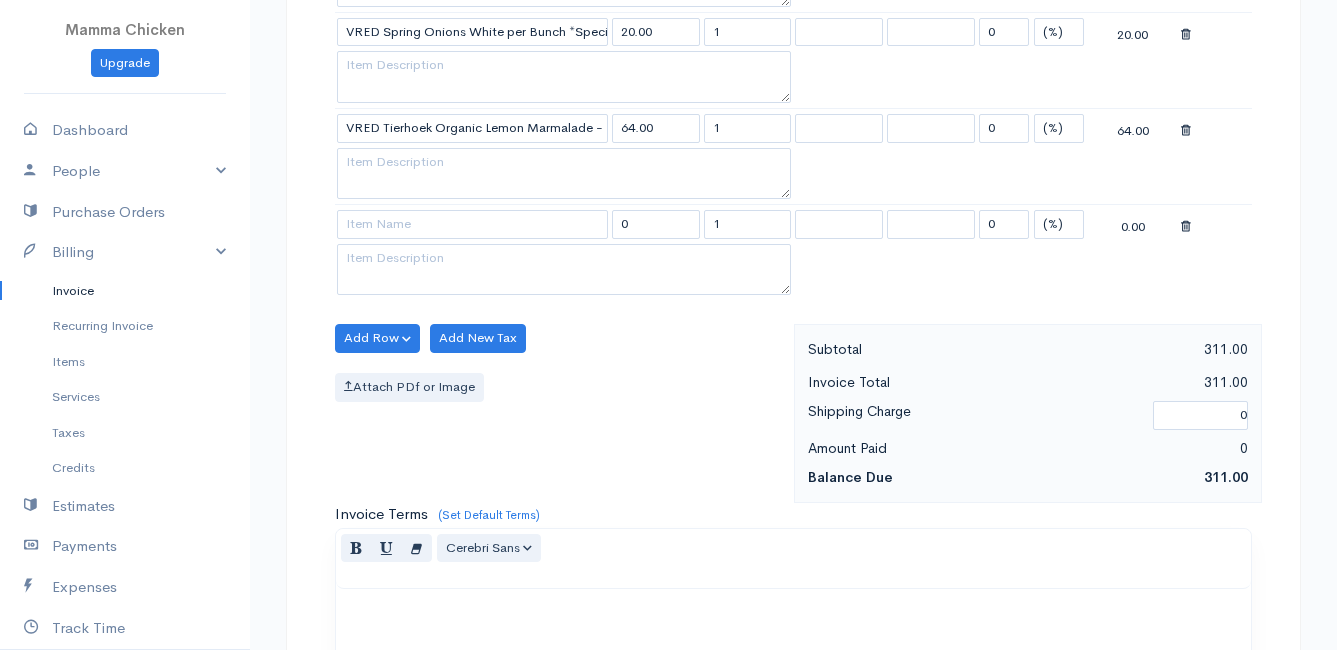 click at bounding box center (1186, 227) 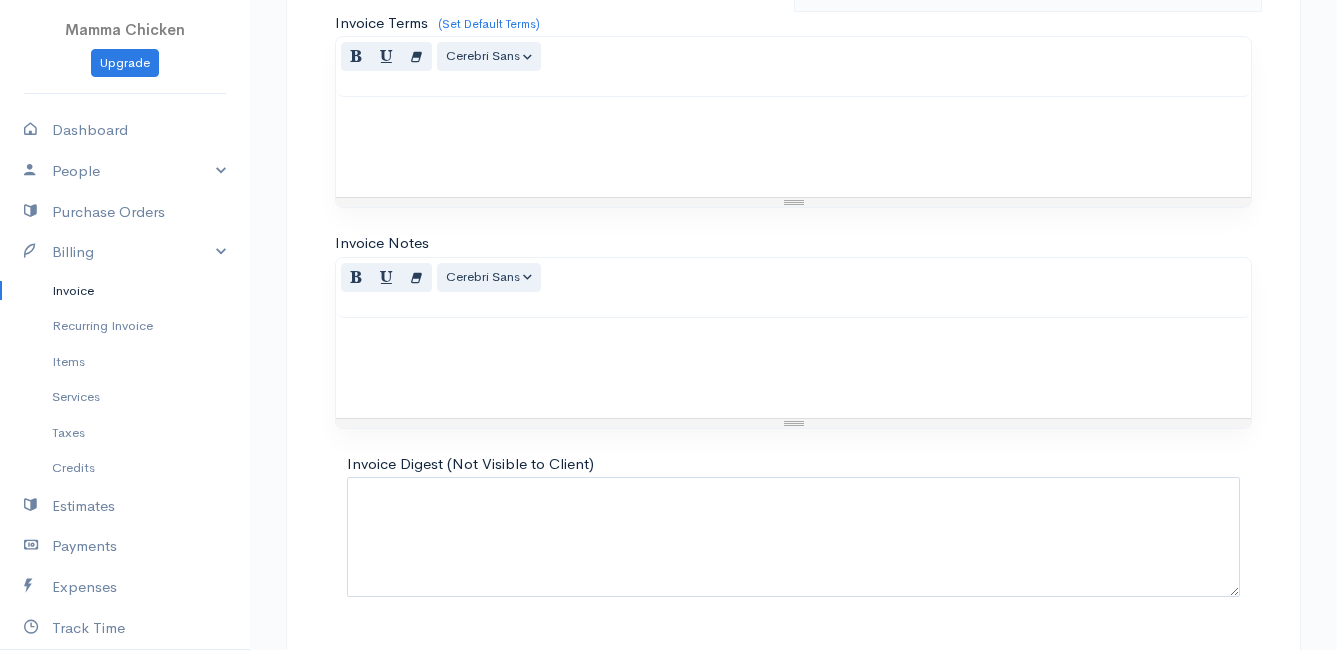 scroll, scrollTop: 1854, scrollLeft: 0, axis: vertical 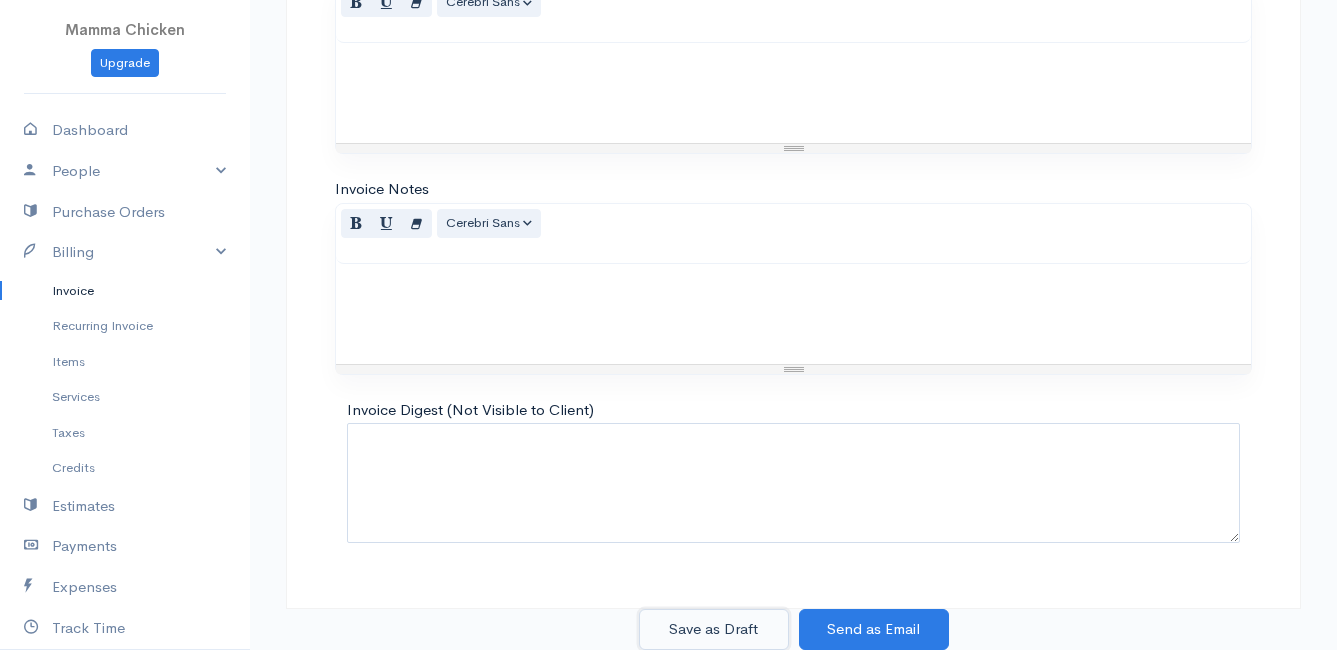 click on "Save as Draft" at bounding box center (714, 629) 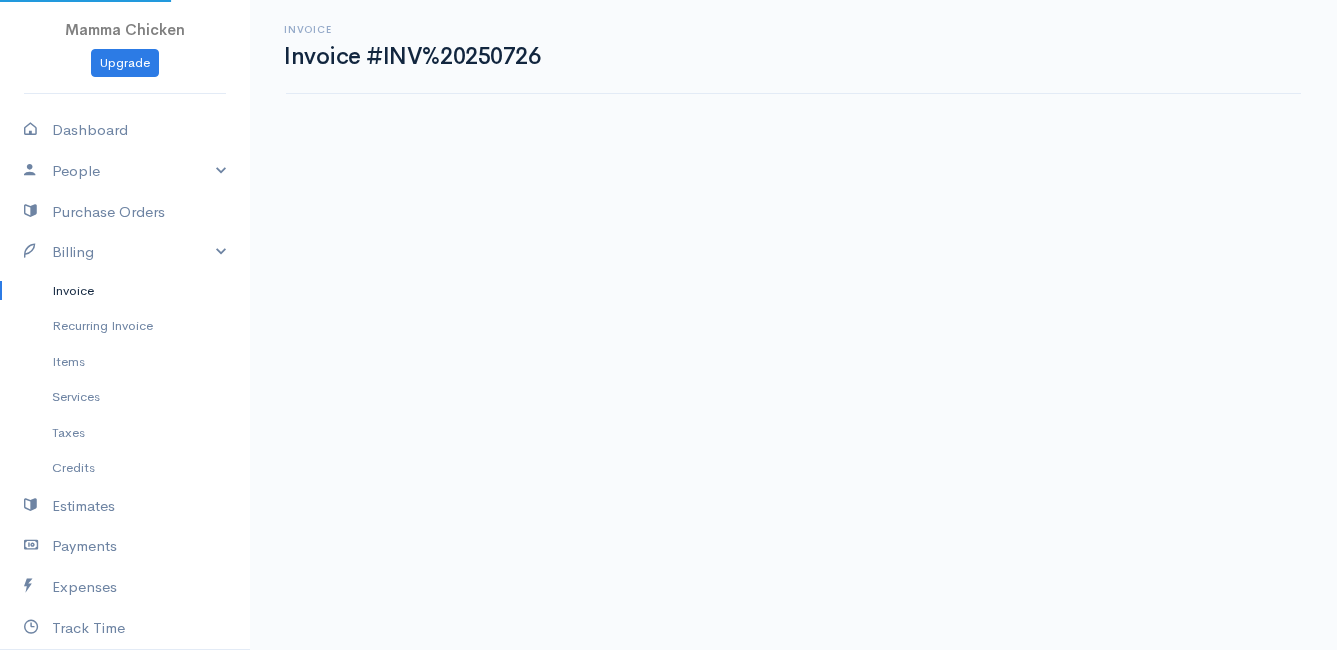 scroll, scrollTop: 0, scrollLeft: 0, axis: both 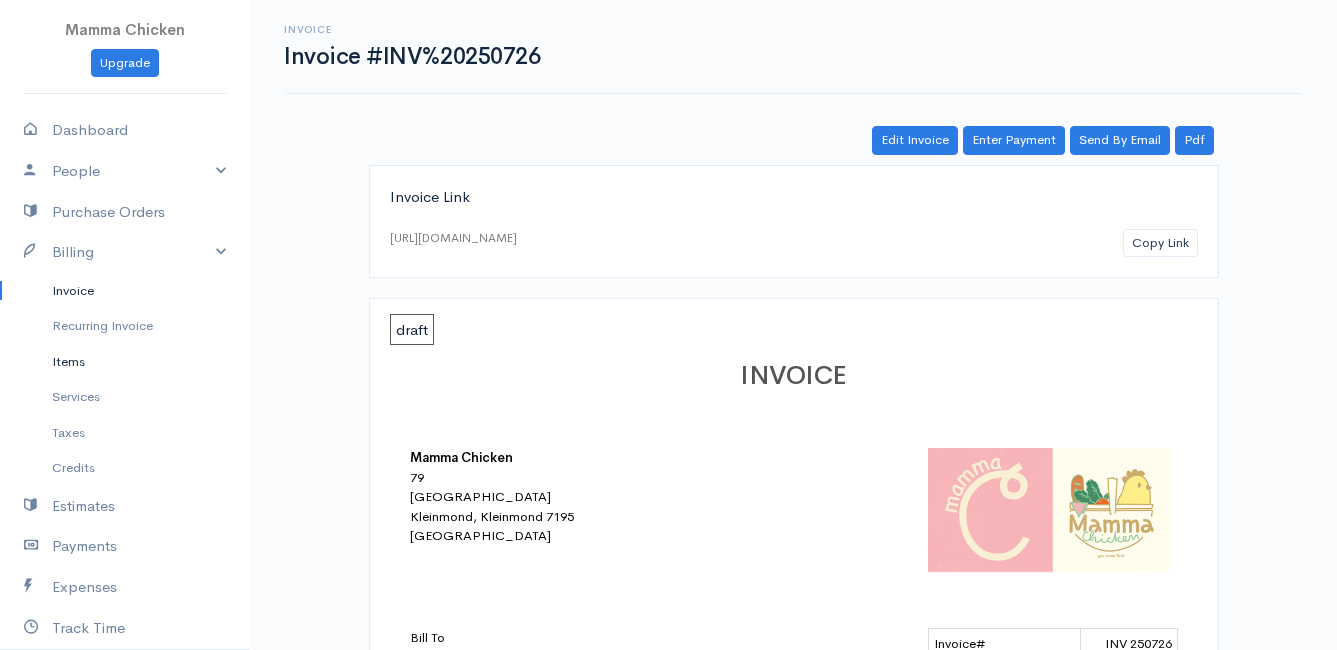 click on "Items" at bounding box center (125, 362) 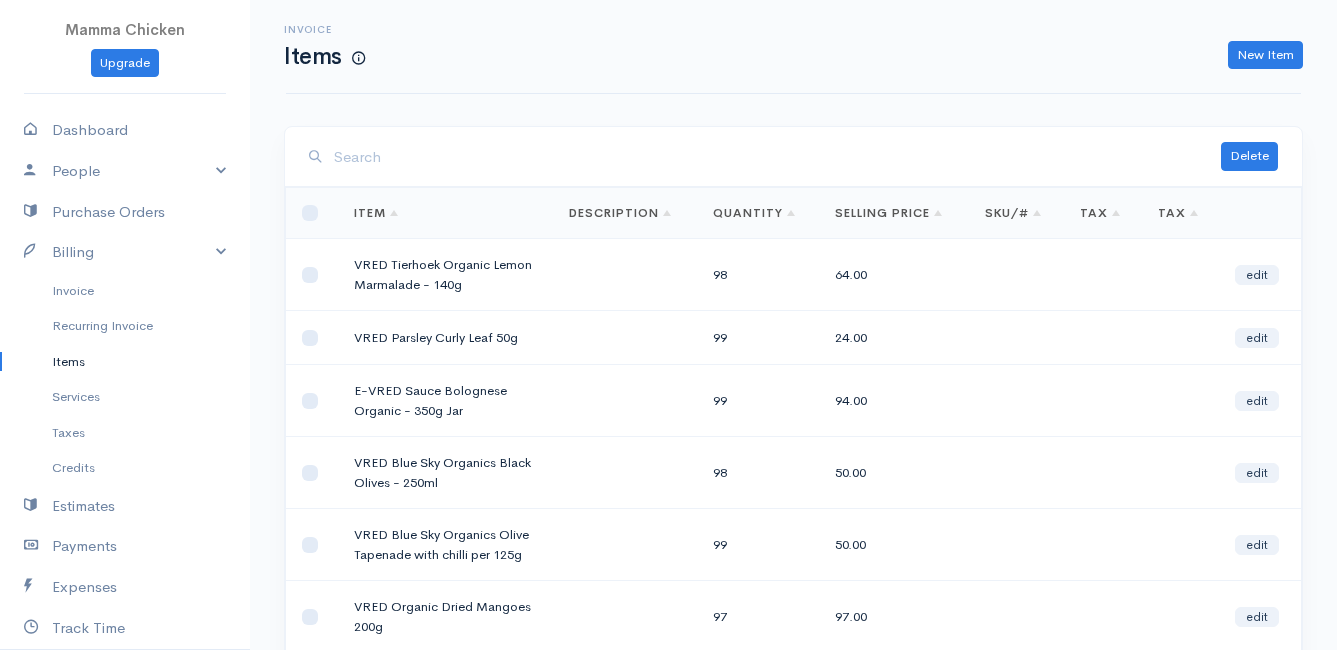 scroll, scrollTop: 100, scrollLeft: 0, axis: vertical 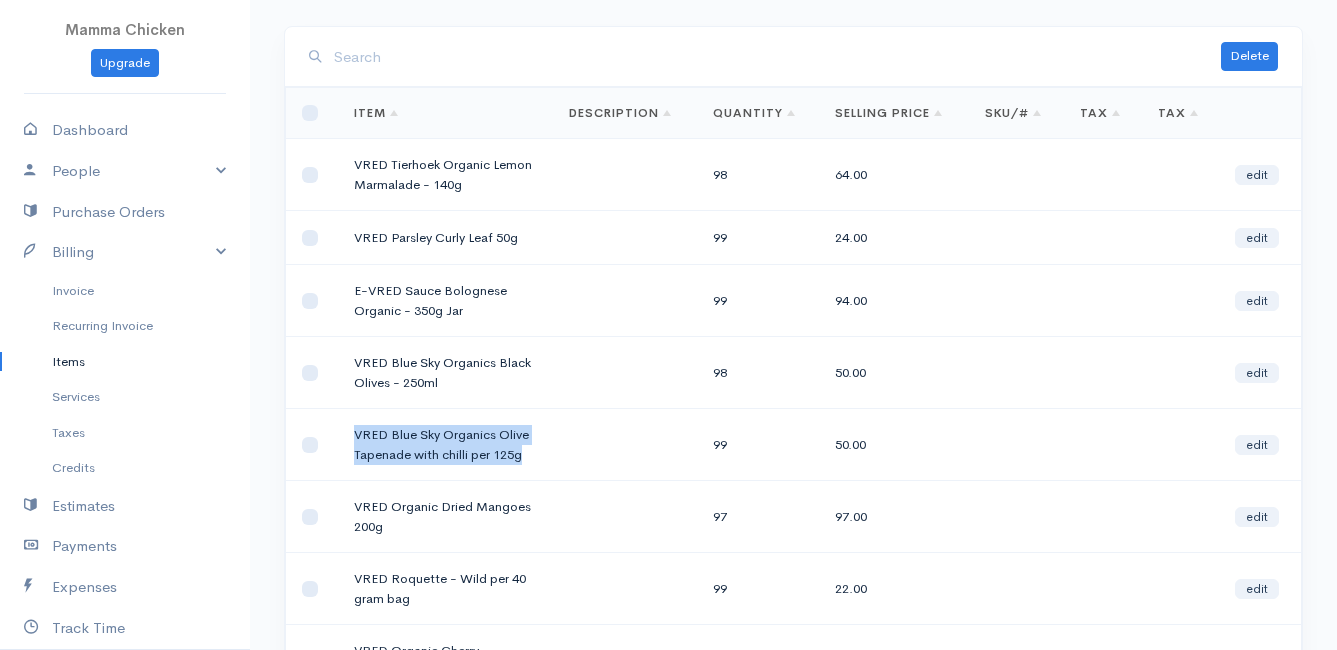 drag, startPoint x: 524, startPoint y: 454, endPoint x: 344, endPoint y: 429, distance: 181.72781 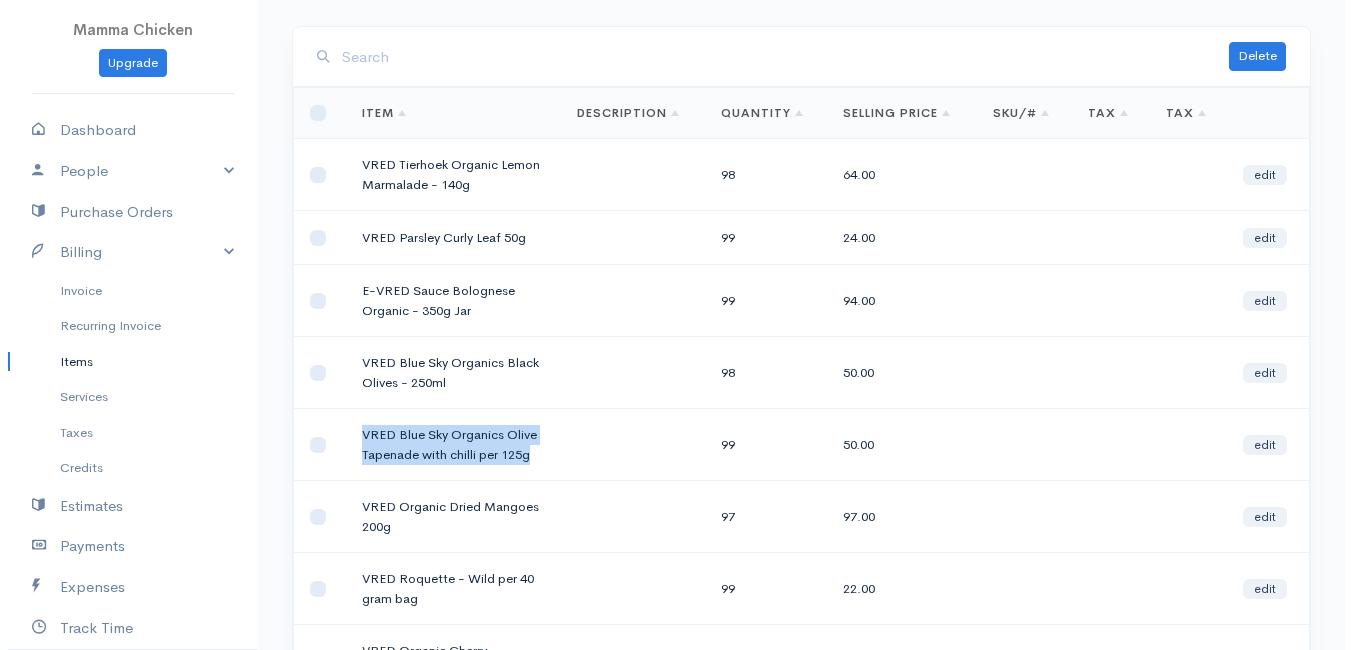 scroll, scrollTop: 0, scrollLeft: 0, axis: both 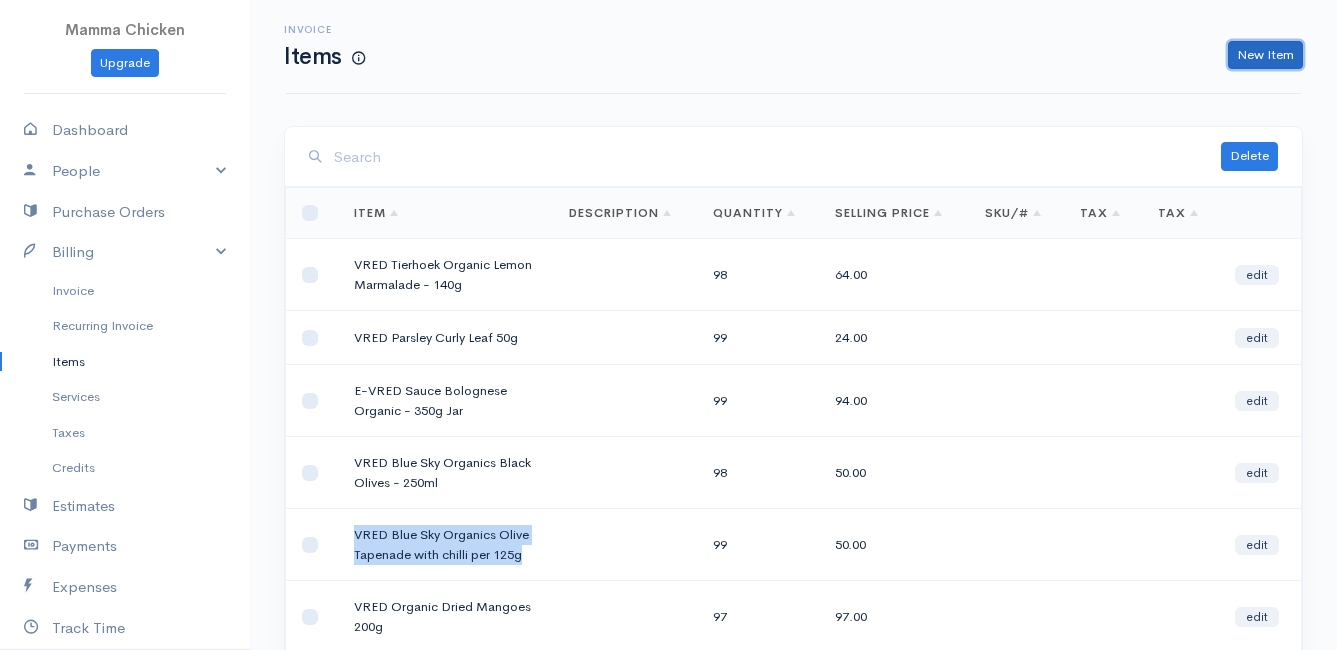 click on "New Item" at bounding box center [1265, 55] 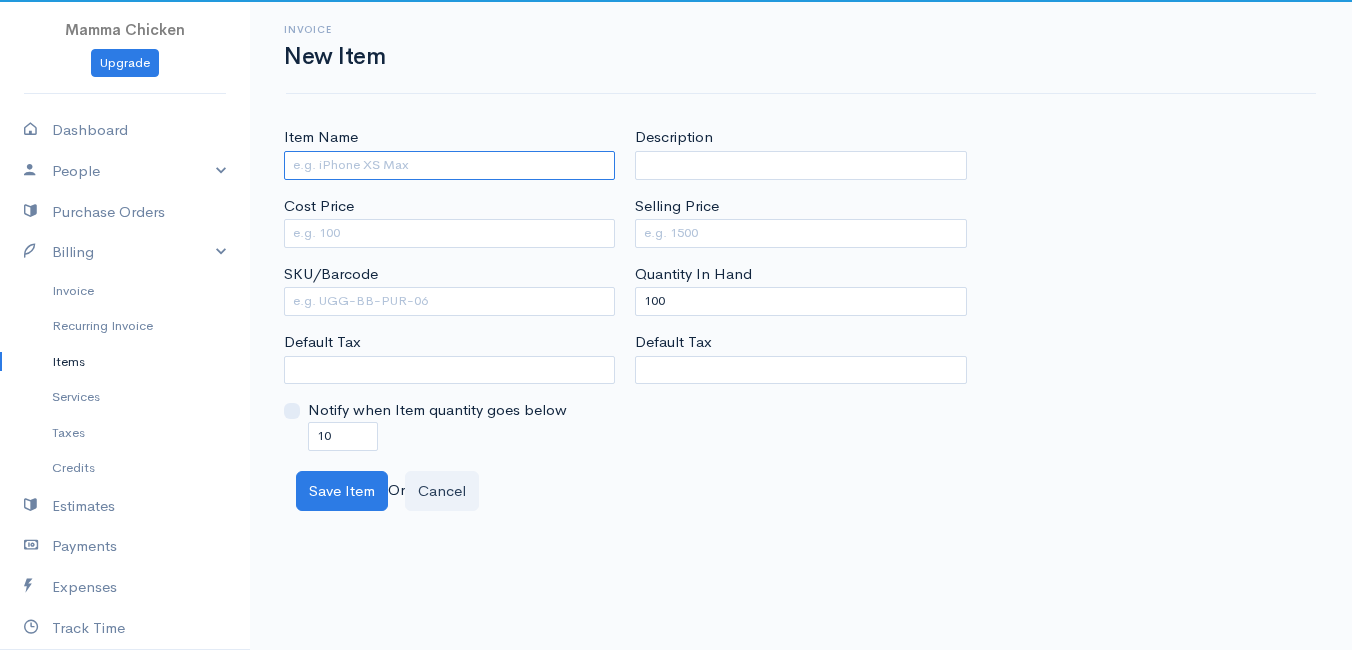 click on "Item Name" at bounding box center [449, 165] 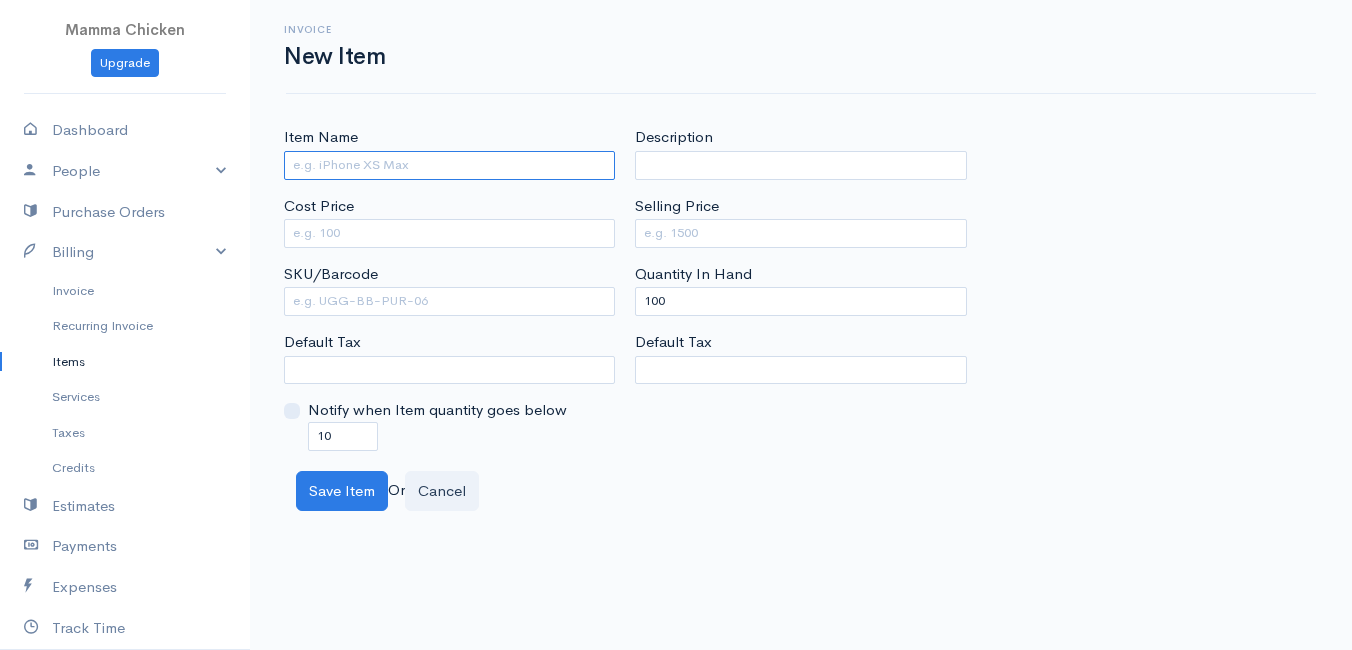 paste on "VRED Blue Sky Organics Olive Tapenade with chilli per 125g" 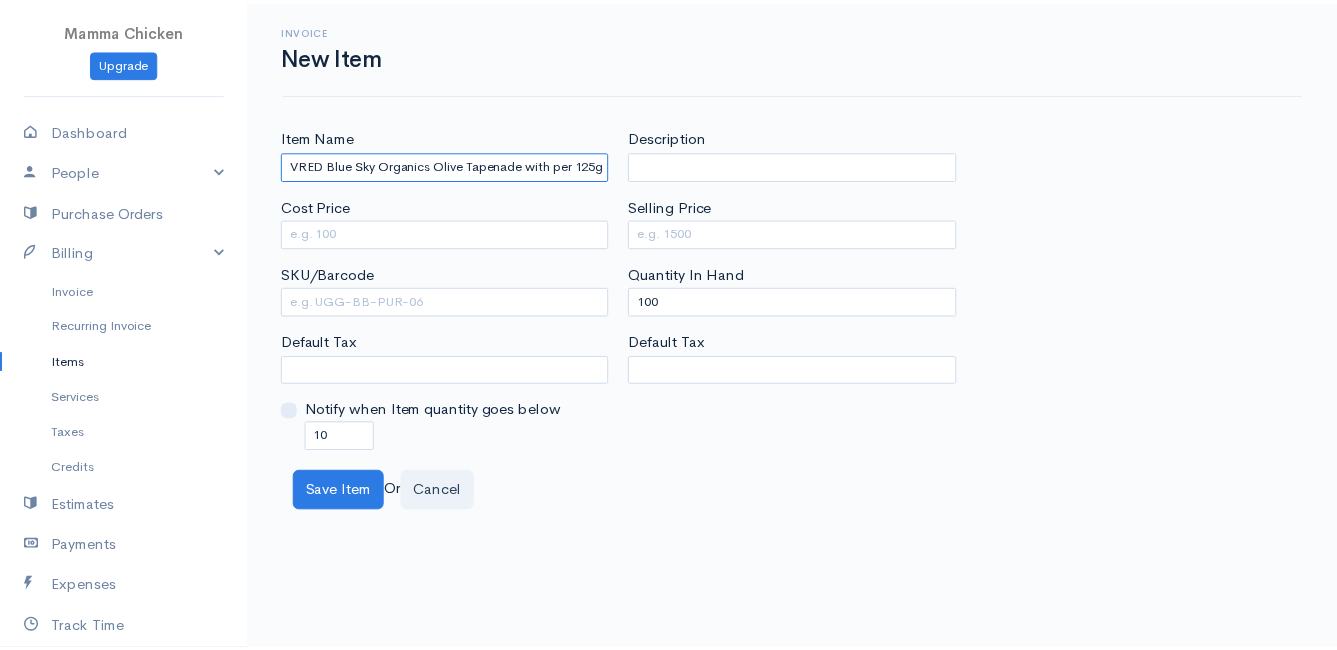 scroll, scrollTop: 0, scrollLeft: 0, axis: both 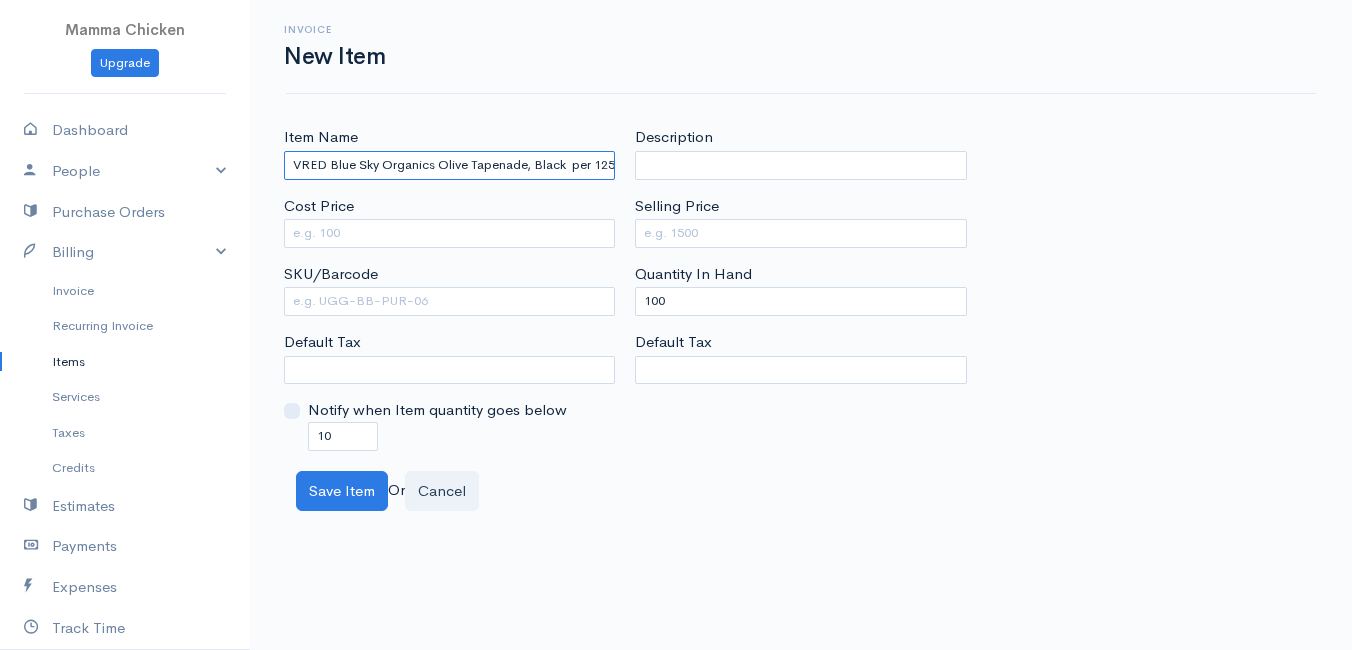 type on "VRED Blue Sky Organics Olive Tapenade, Black  per 125g" 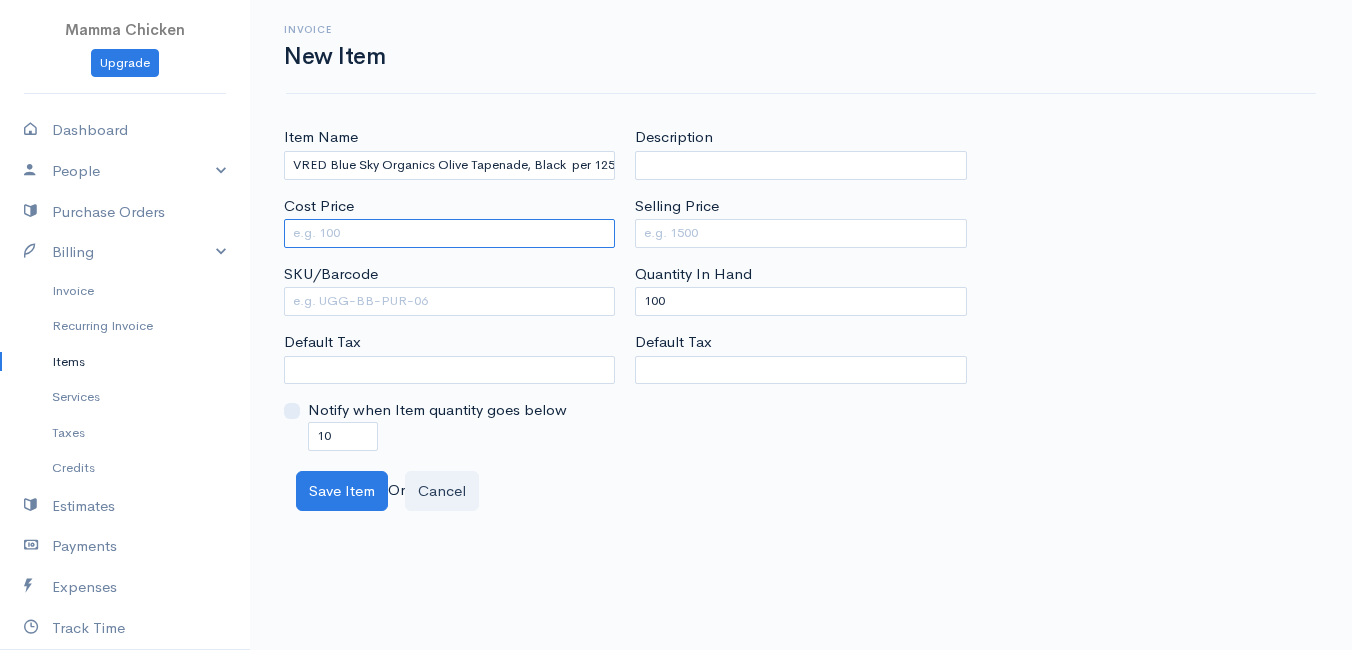 click on "Cost Price" at bounding box center (449, 233) 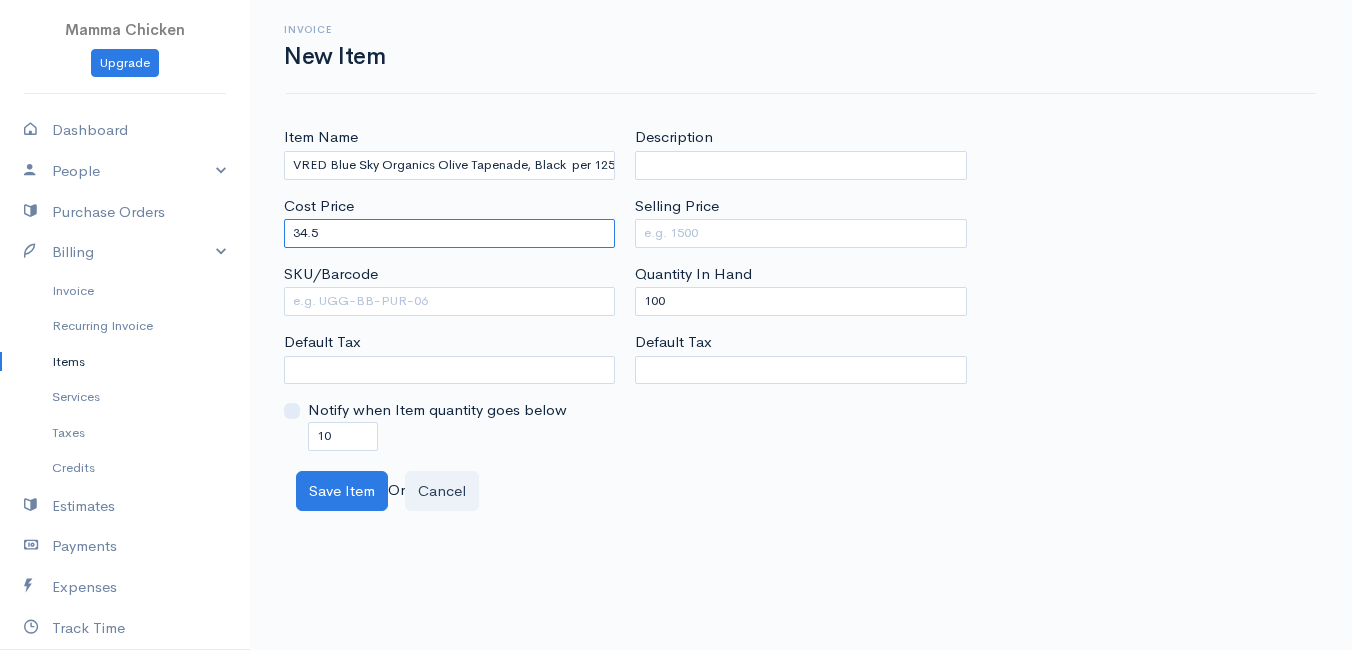 type on "34.5" 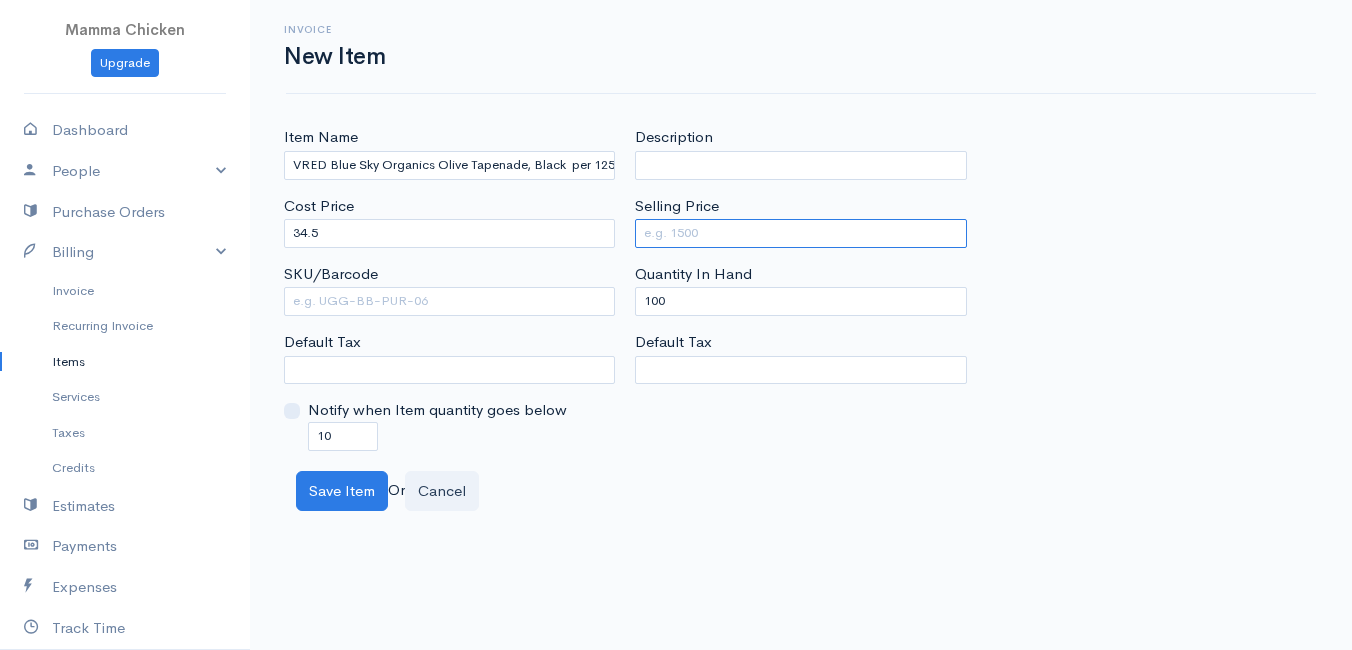 click on "Selling Price" at bounding box center [800, 233] 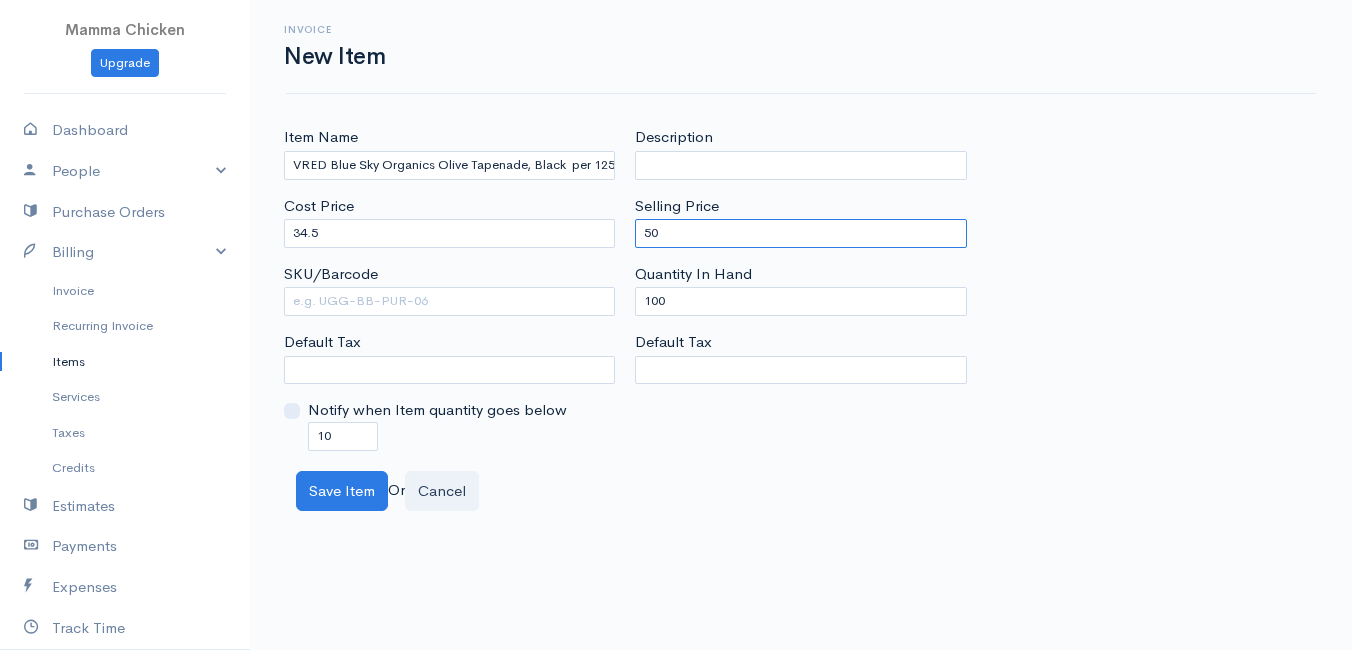 type on "50" 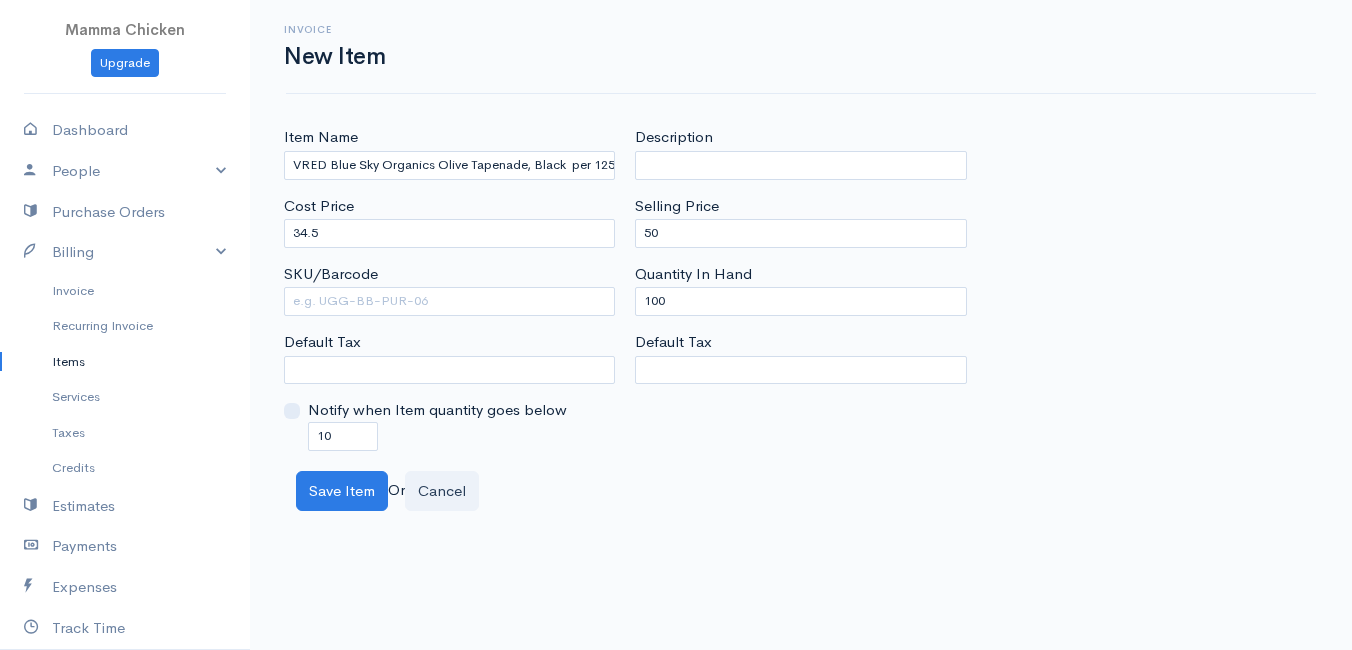 click on "Description Selling Price 50 Quantity In Hand 100 Default Tax" at bounding box center (800, 288) 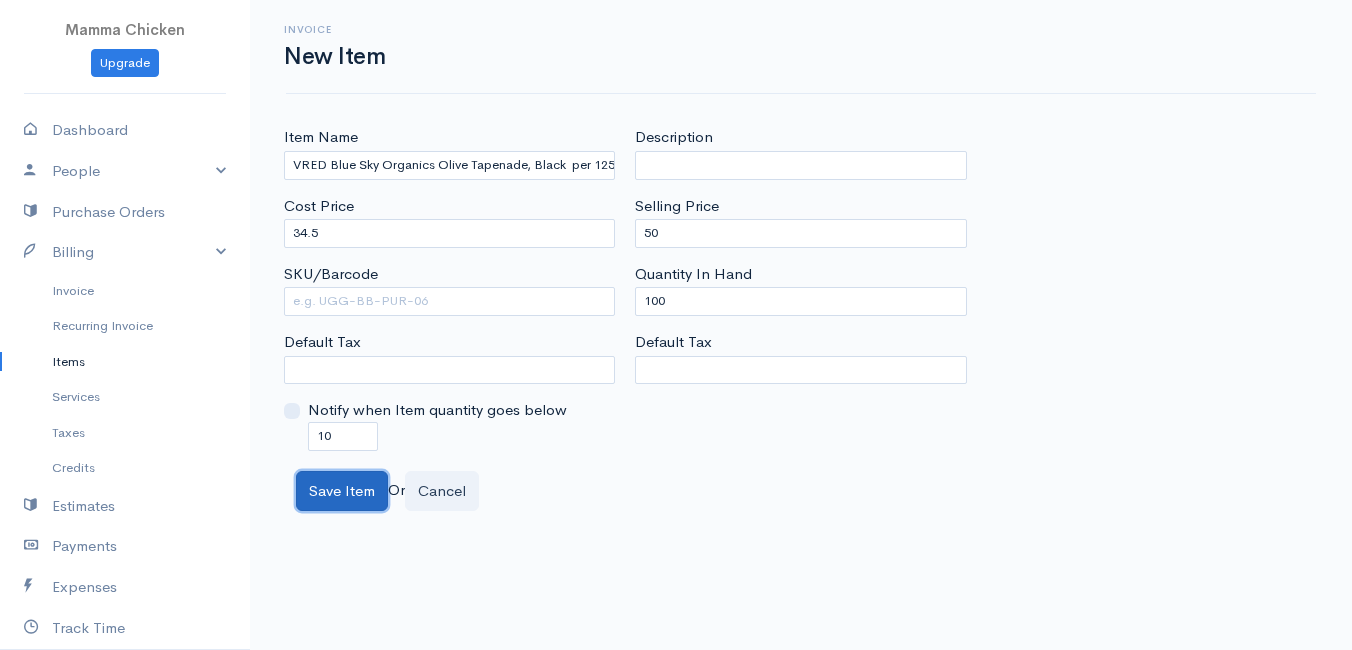 click on "Save Item" at bounding box center [342, 491] 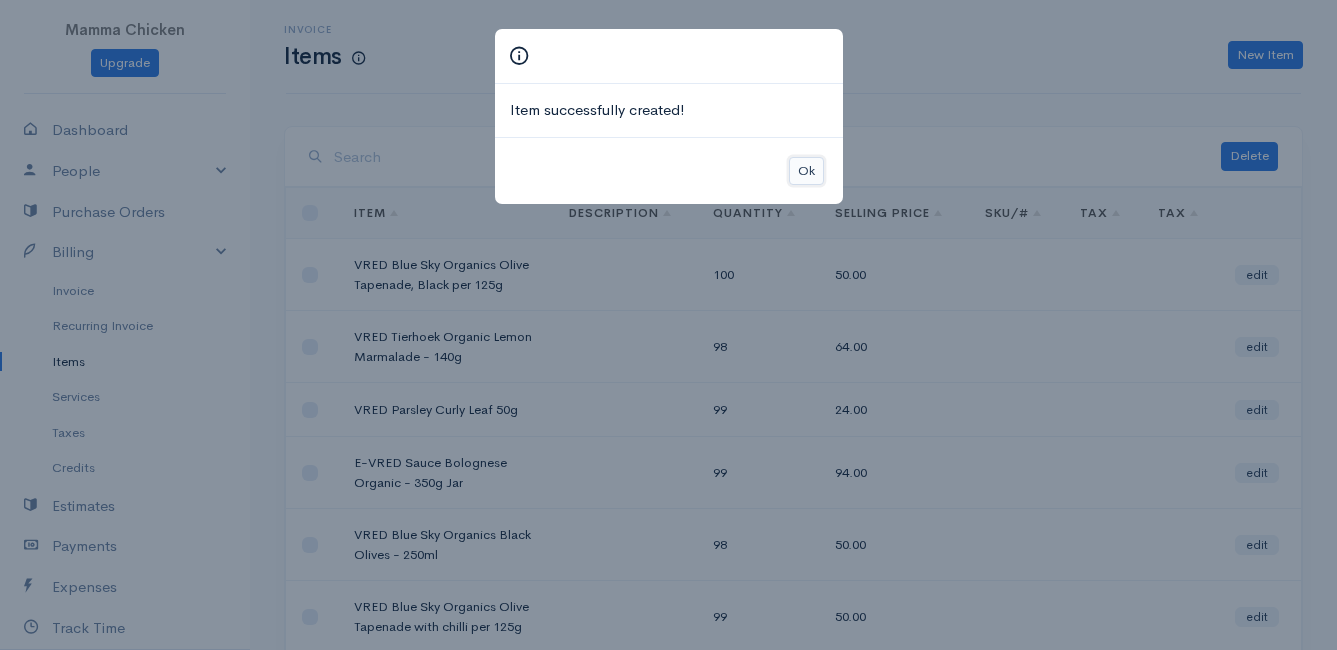 click on "Ok" at bounding box center [806, 171] 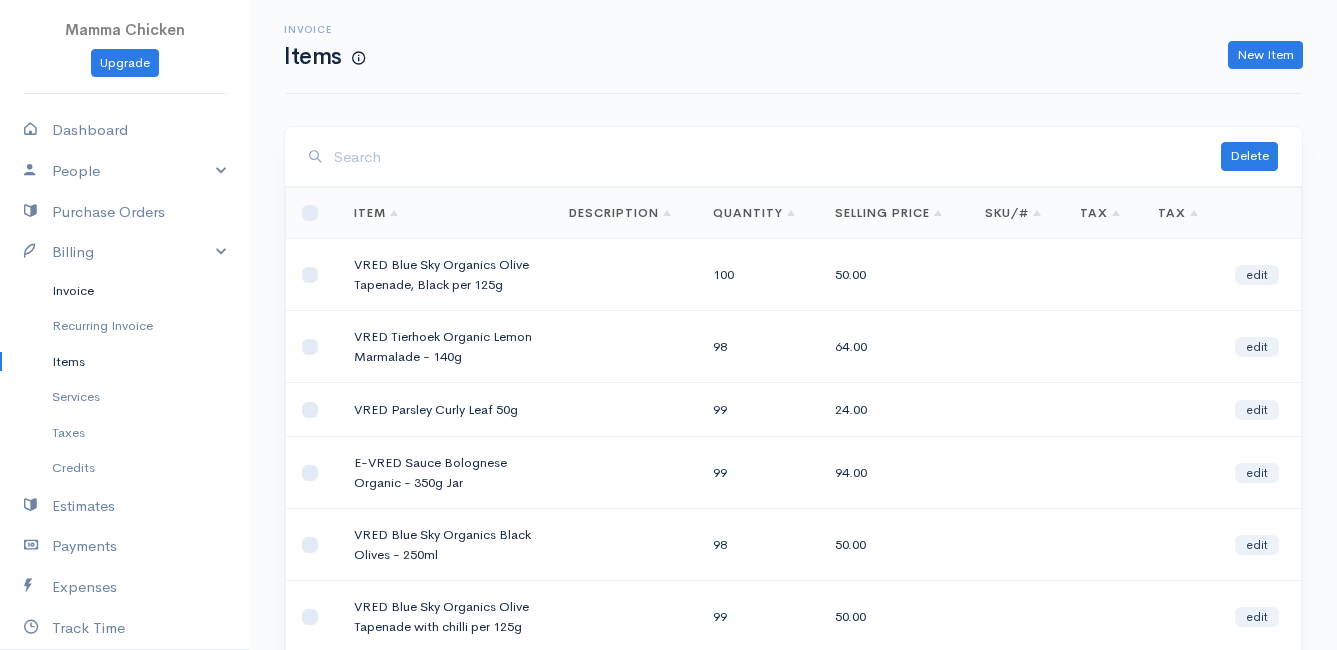 click on "Invoice" at bounding box center [125, 291] 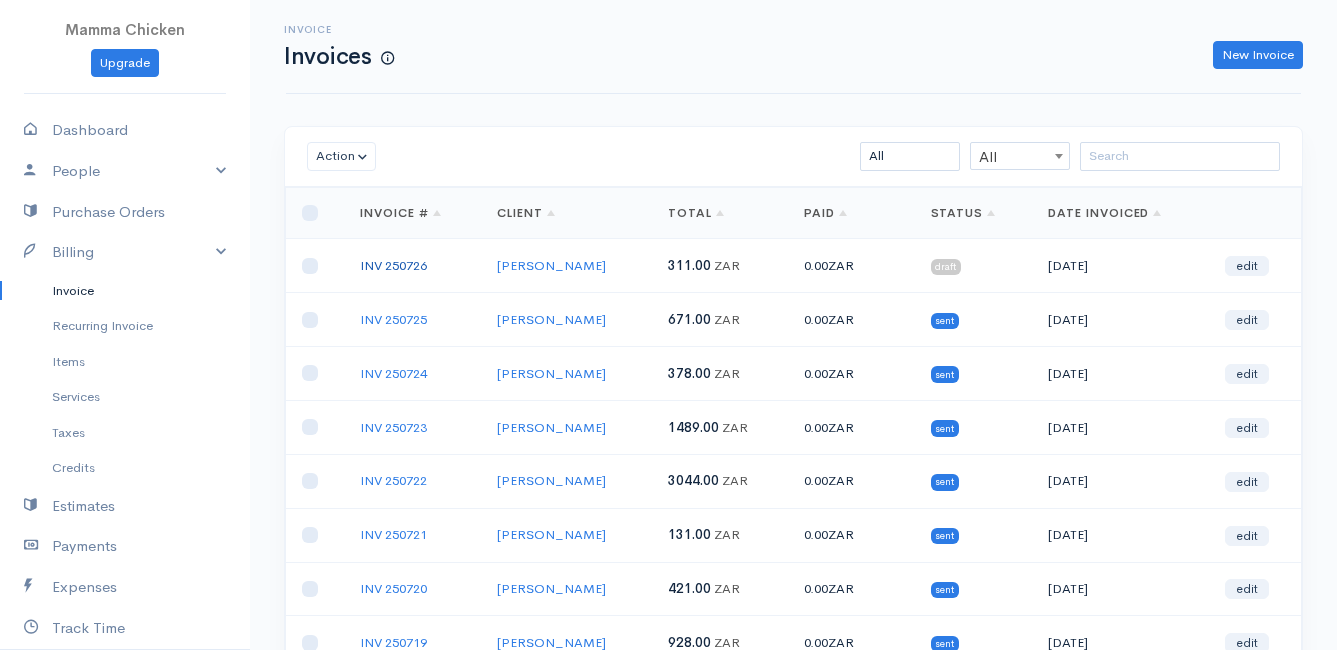 click on "INV 250726" at bounding box center [393, 265] 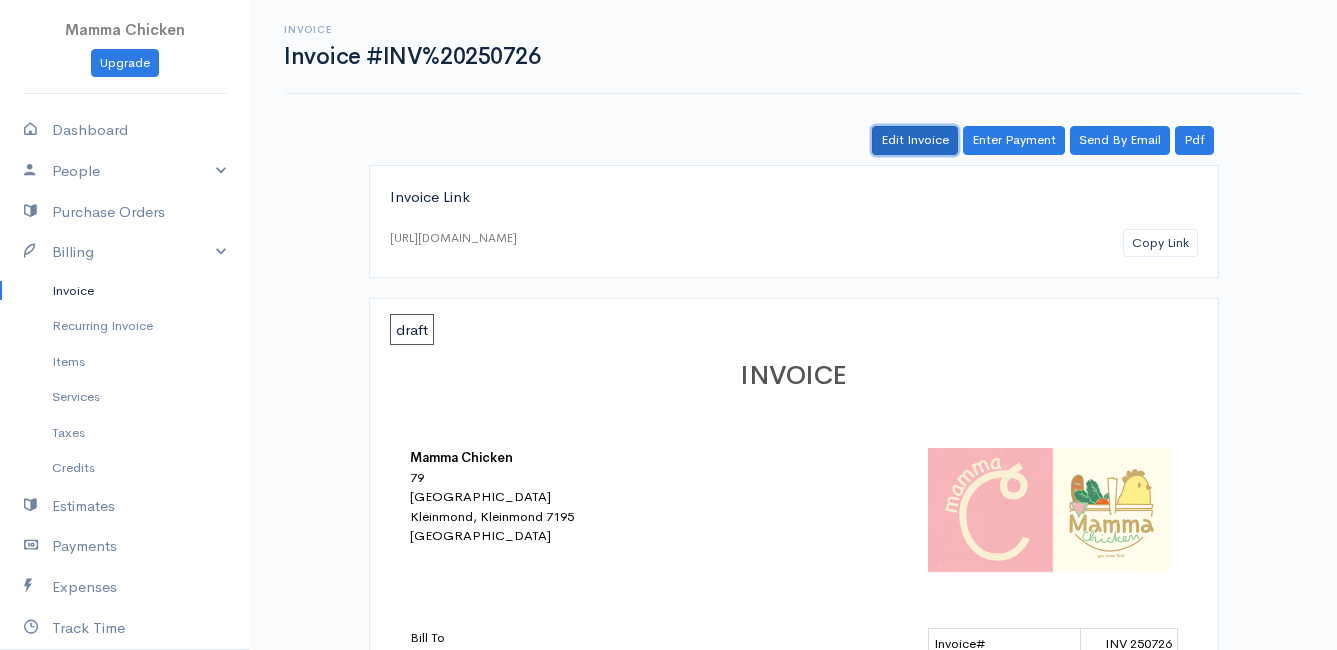 click on "Edit Invoice" at bounding box center [915, 140] 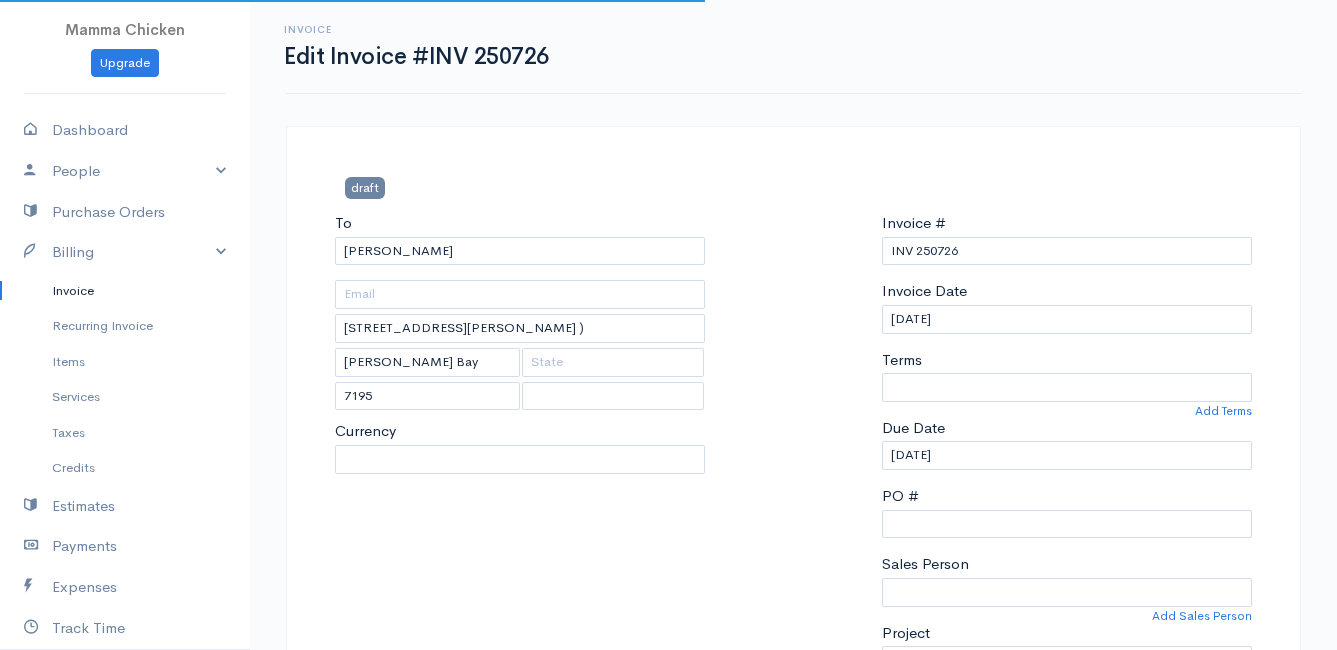select 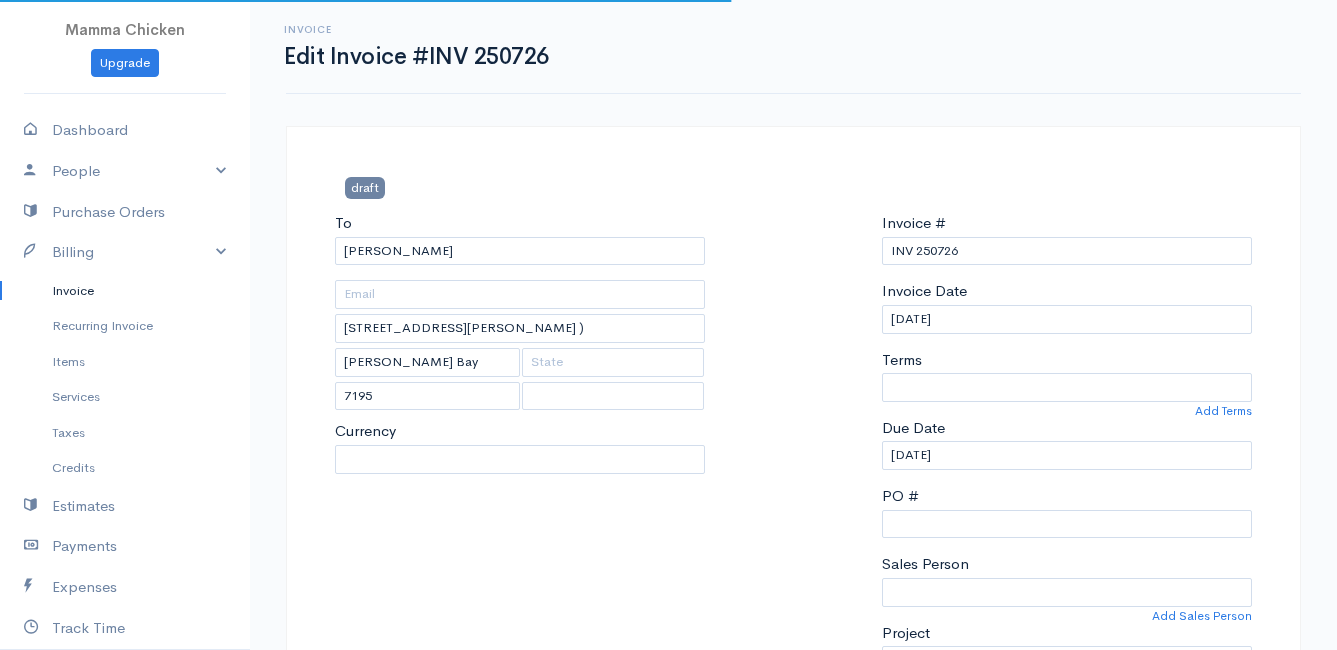 select on "[GEOGRAPHIC_DATA]" 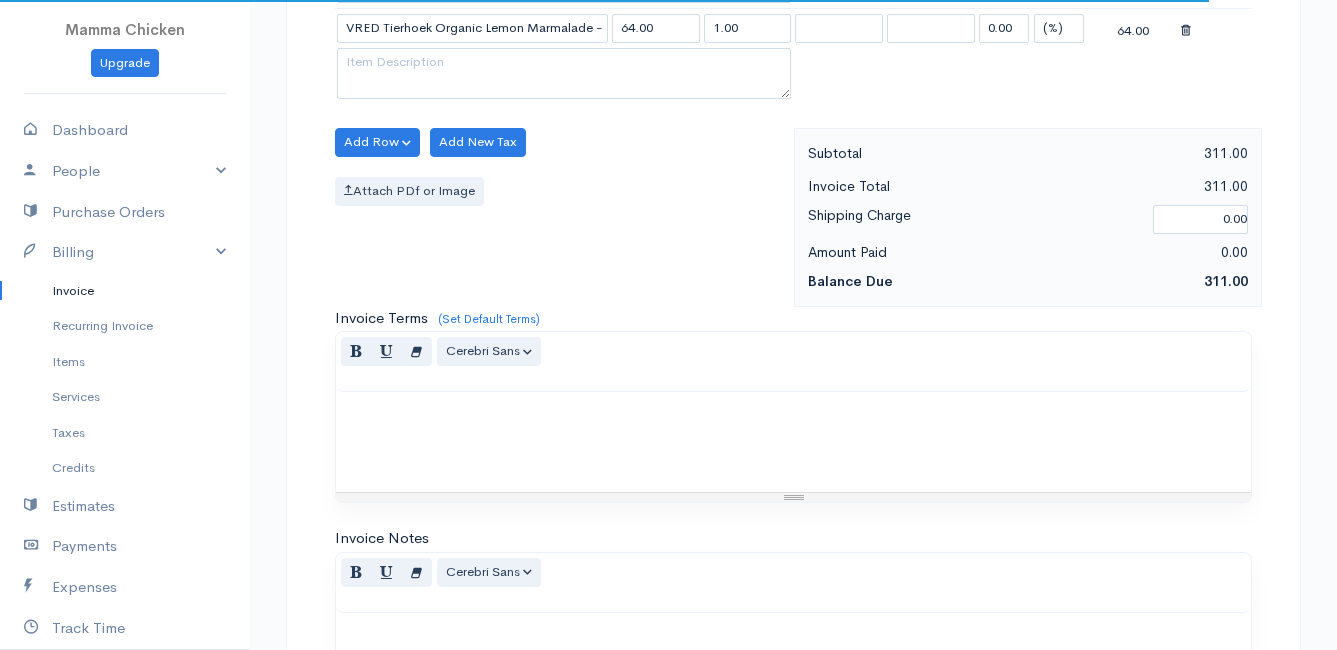 scroll, scrollTop: 1200, scrollLeft: 0, axis: vertical 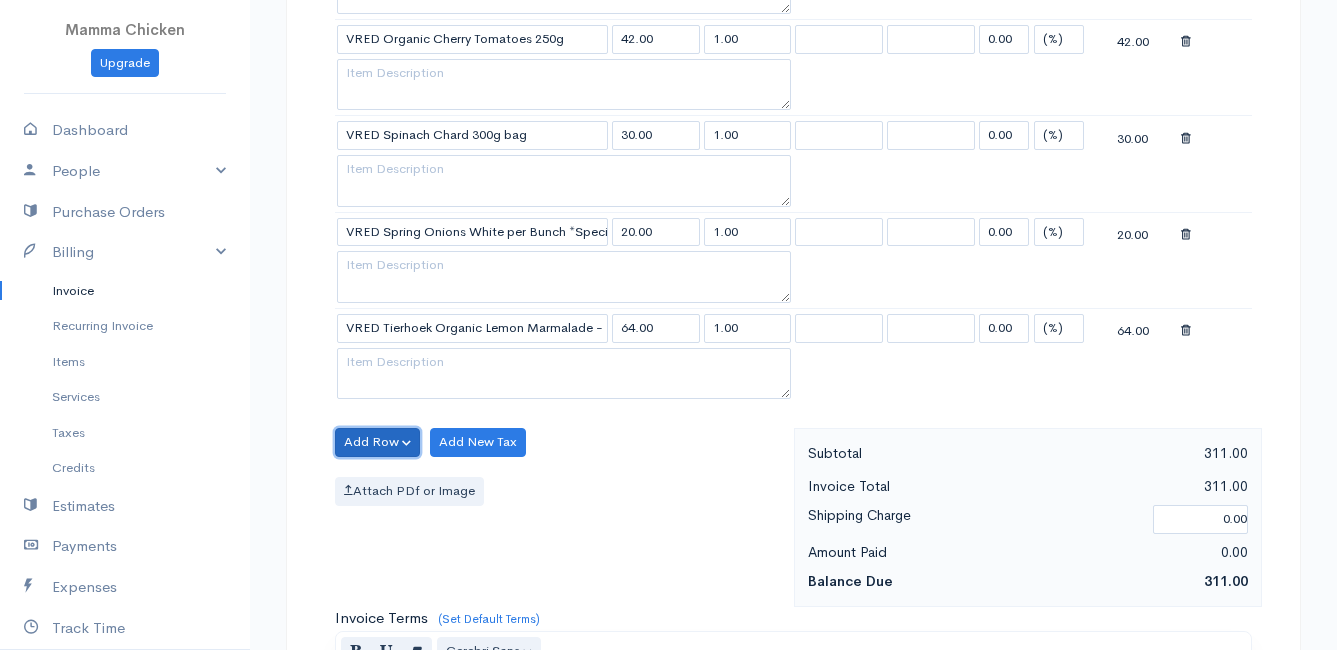 click on "Add Row" at bounding box center [377, 442] 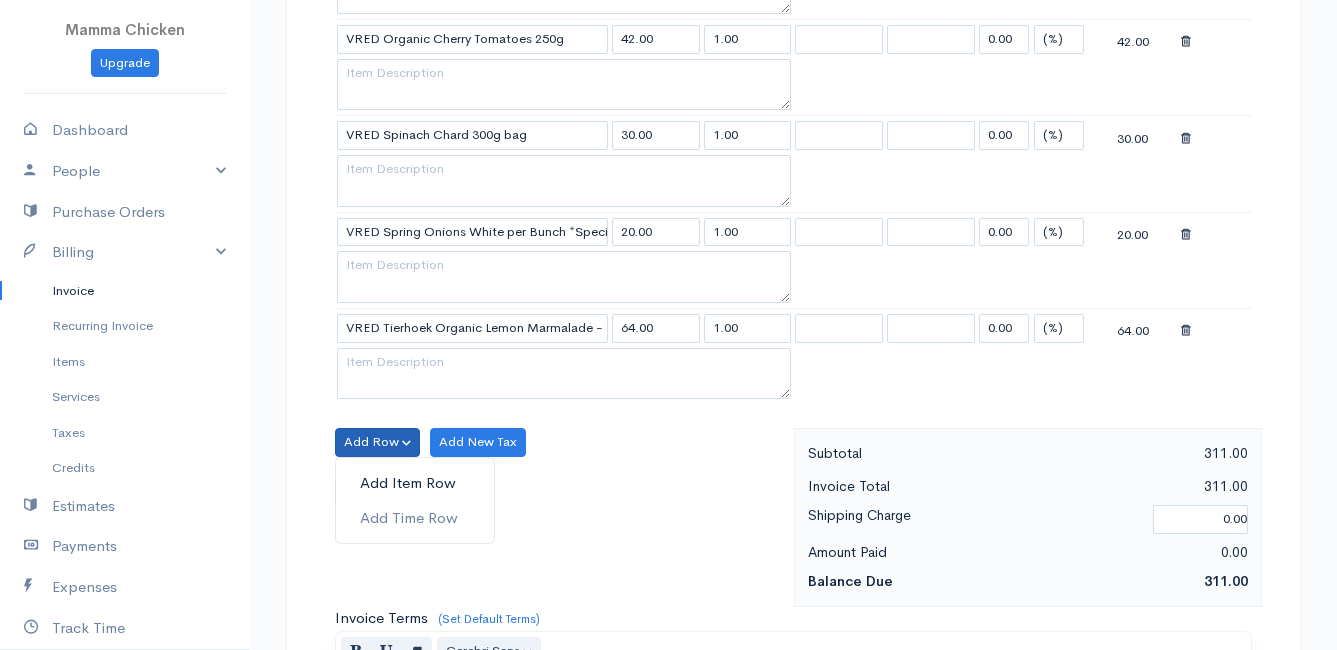 click on "Add Item Row" at bounding box center [415, 483] 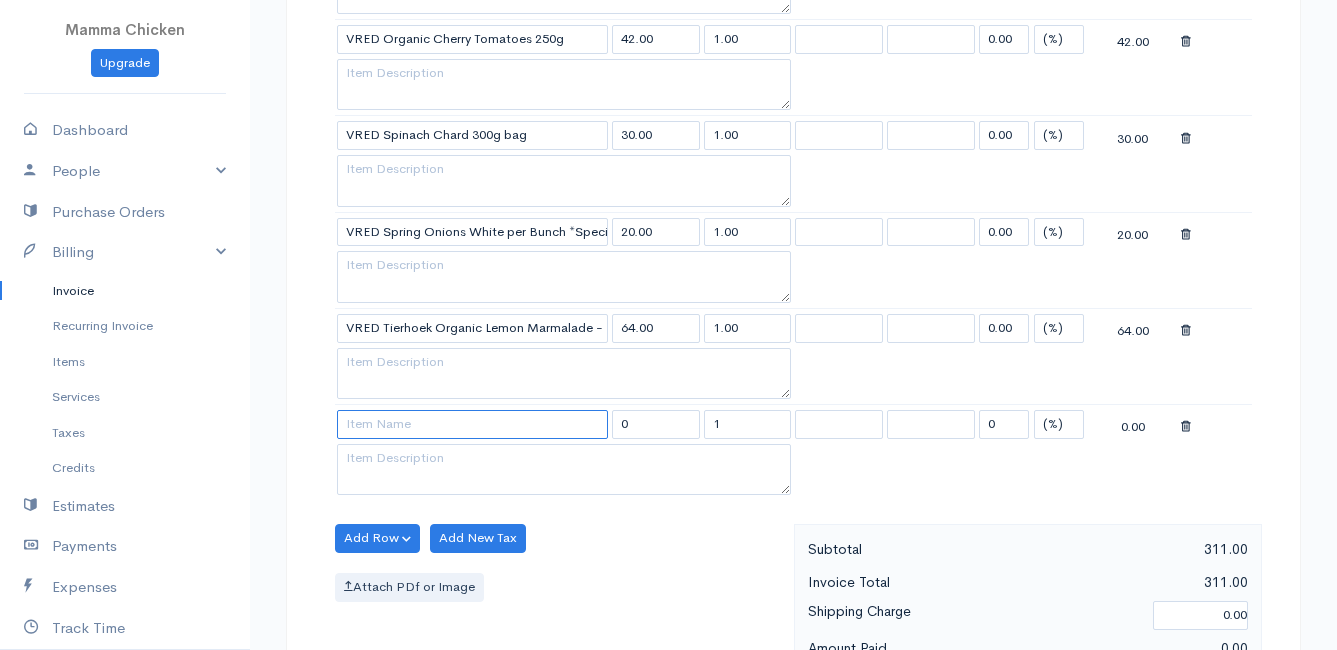 click at bounding box center [472, 424] 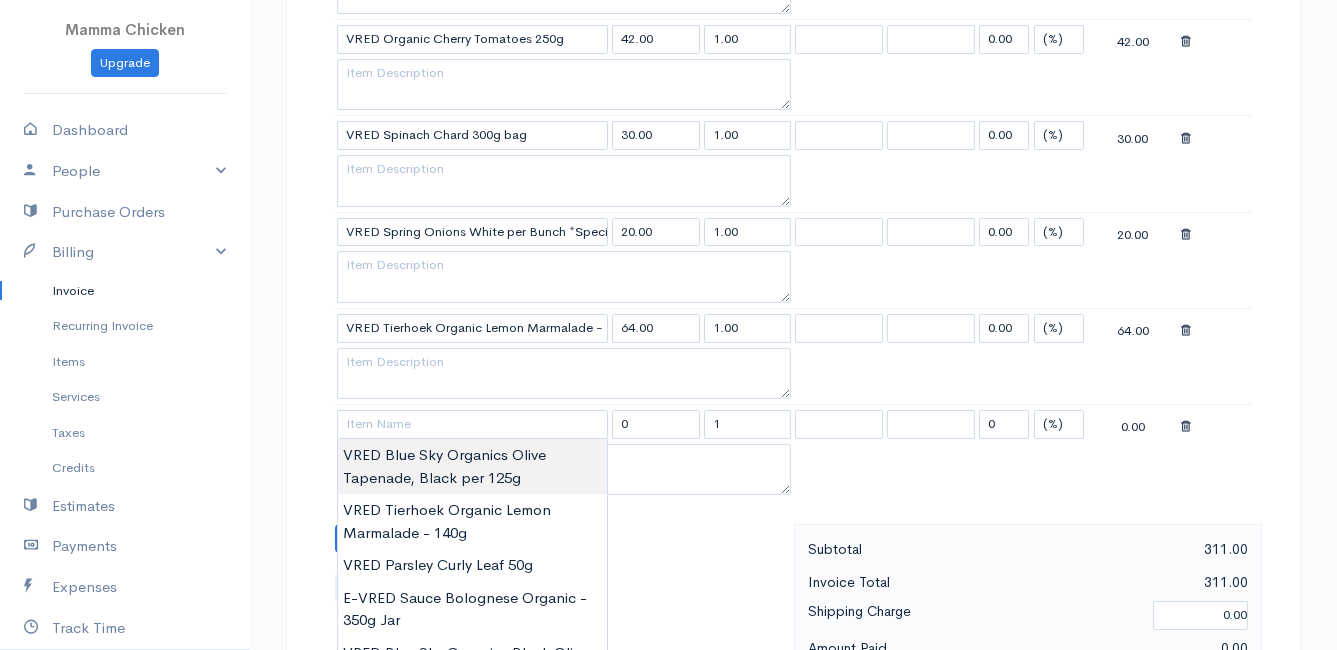type on "VRED Blue Sky Organics Olive Tapenade, Black  per 125g" 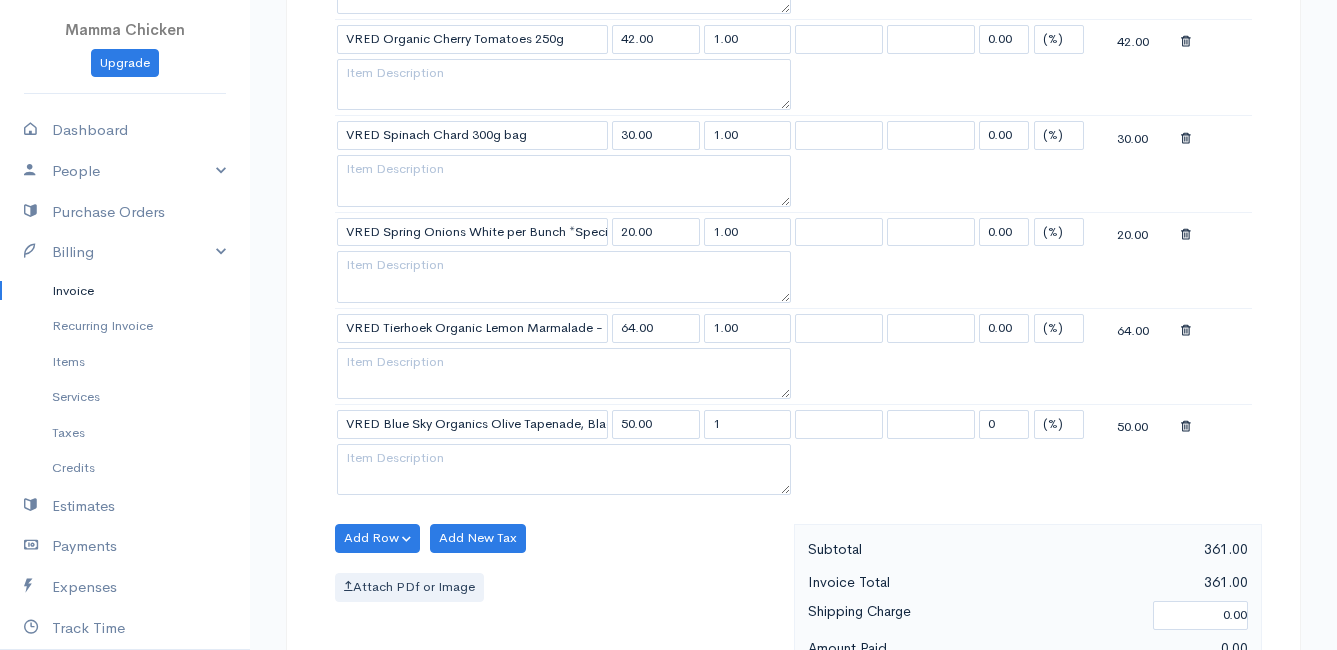 click on "Mamma Chicken
Upgrade
Dashboard
People
Clients
Vendors
Staff Users
Purchase Orders
Billing
Invoice
Recurring Invoice
Items
Services
Taxes
Credits
Estimates
Payments
Expenses
Track Time
Projects
Reports
Settings
My Organizations
Logout
Help
@CloudBooksApp 2022
Invoice
Edit Invoice #INV 250726
draft To [PERSON_NAME] [STREET_ADDRESS][PERSON_NAME][PERSON_NAME] [Choose Country] [GEOGRAPHIC_DATA] [GEOGRAPHIC_DATA] [GEOGRAPHIC_DATA] [GEOGRAPHIC_DATA] [GEOGRAPHIC_DATA] [GEOGRAPHIC_DATA] [US_STATE] [GEOGRAPHIC_DATA] [GEOGRAPHIC_DATA] 1" at bounding box center [668, 97] 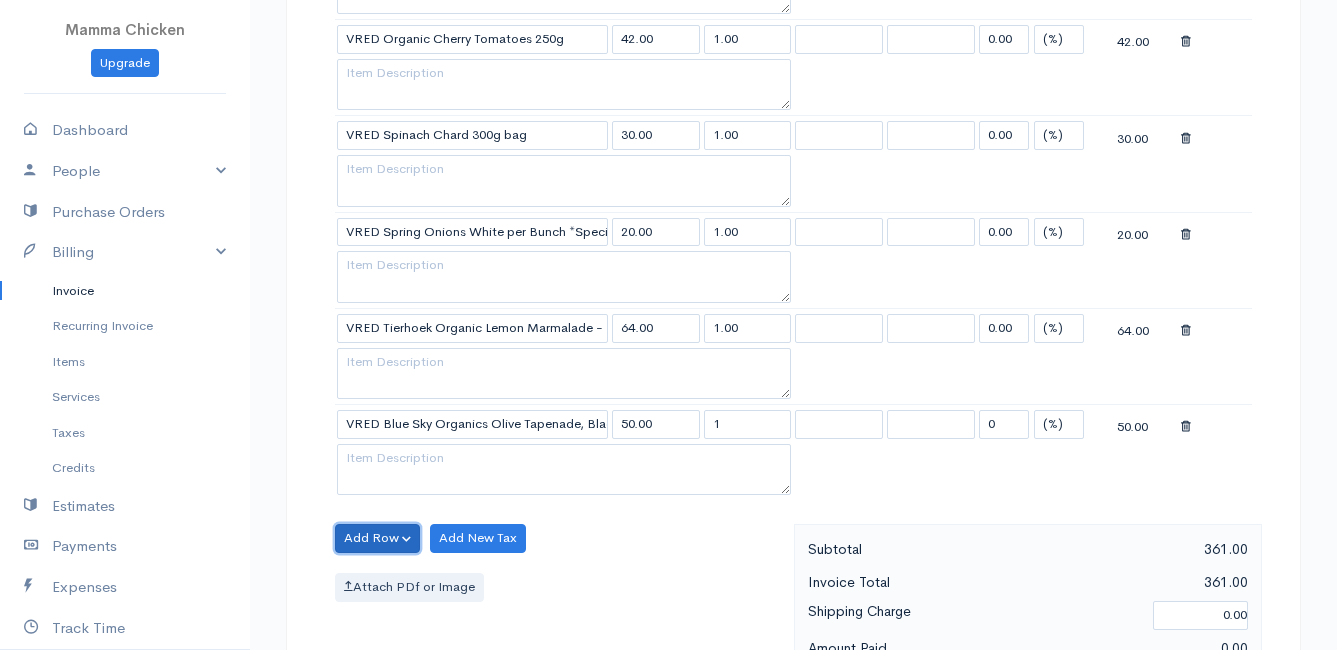 click on "Add Row" at bounding box center (377, 538) 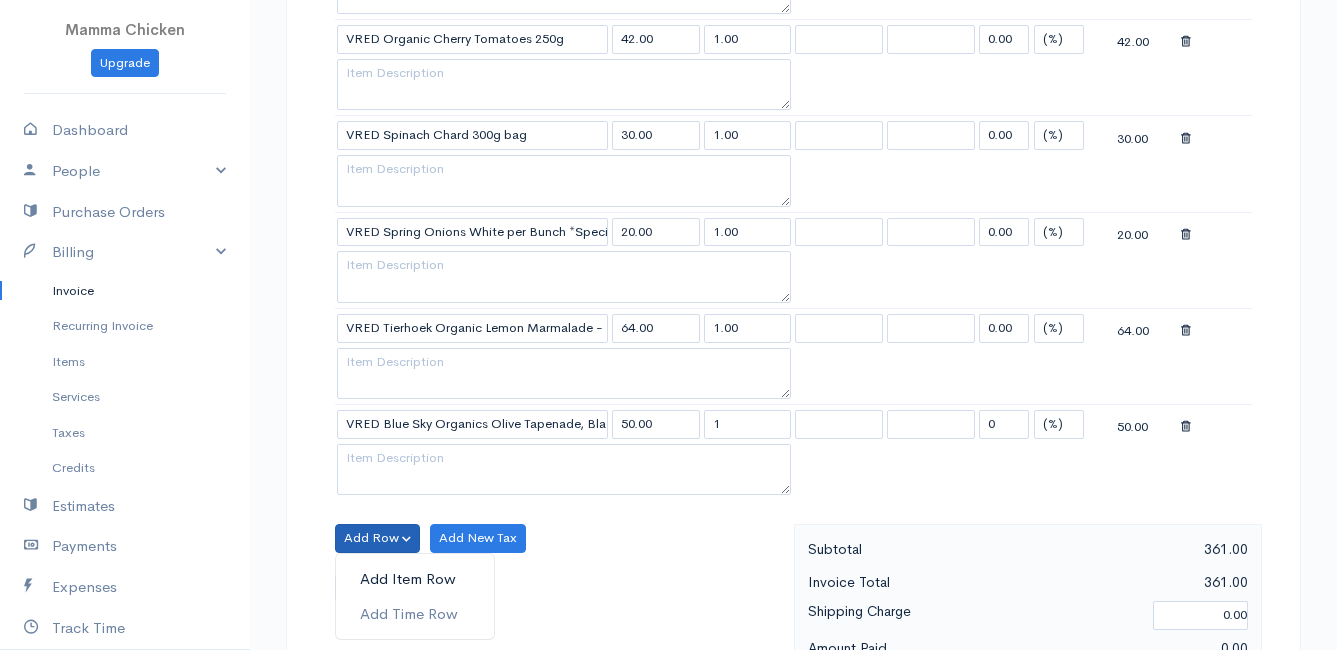 click on "Add Item Row" at bounding box center [415, 579] 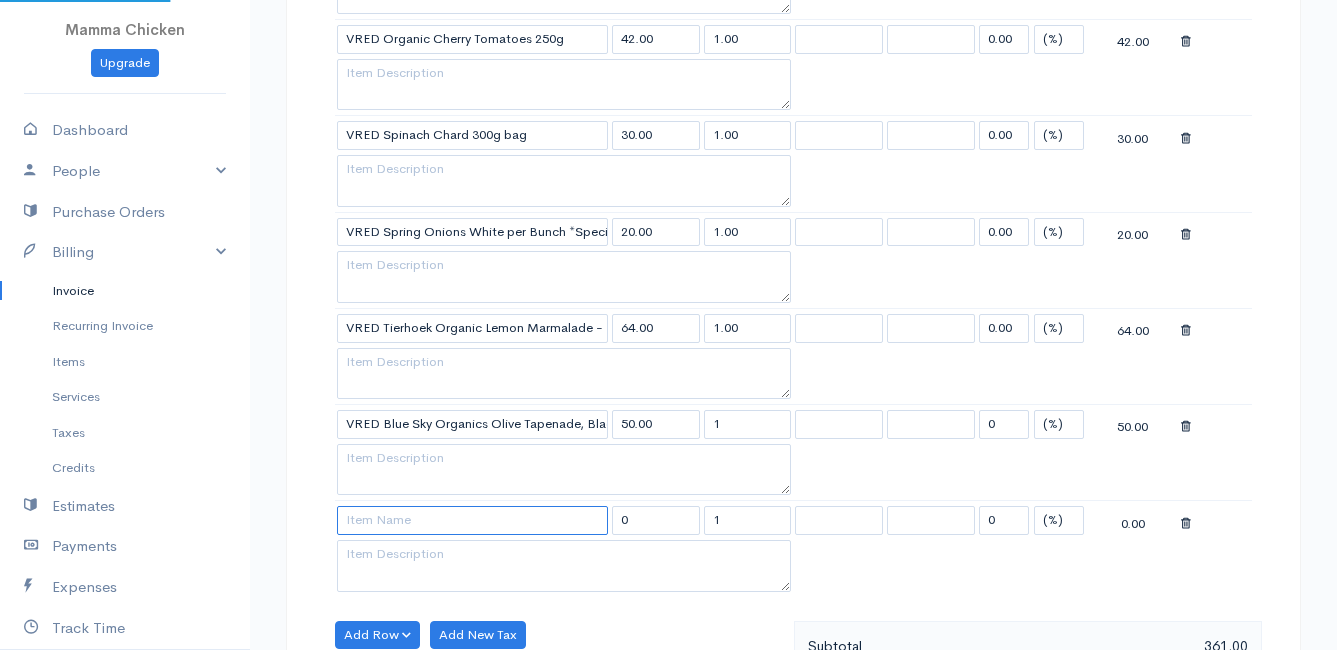 click at bounding box center [472, 520] 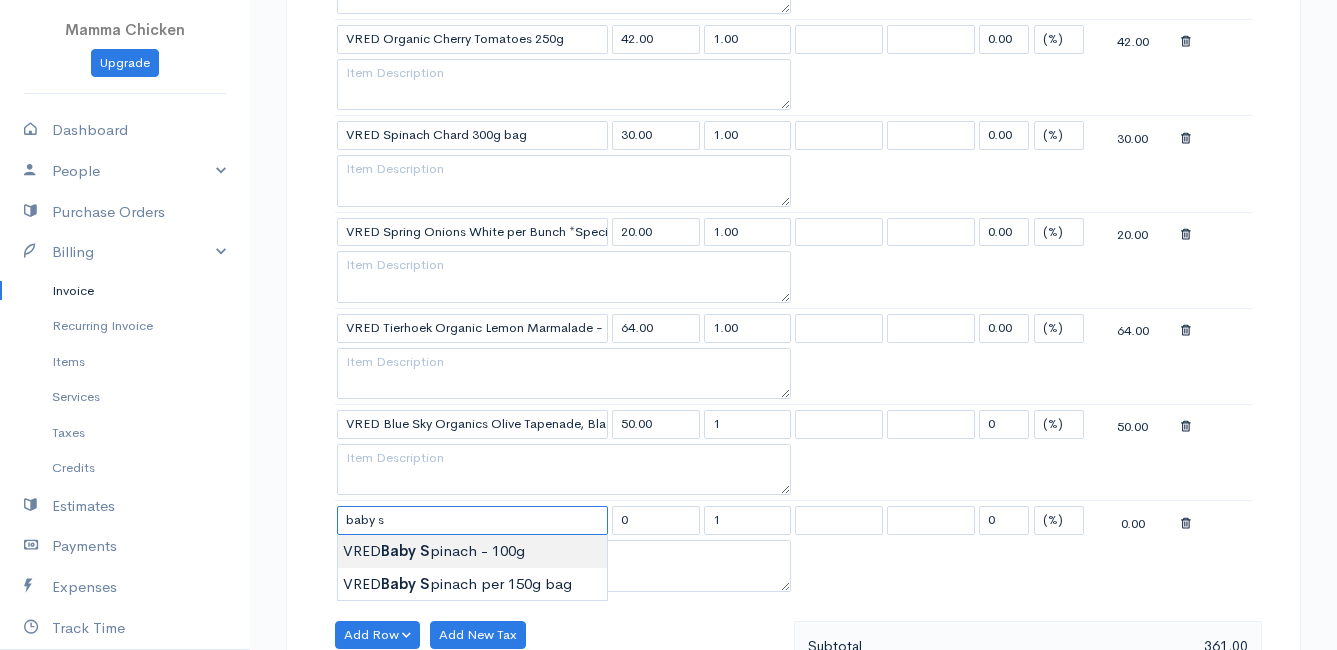 type on "VRED Baby Spinach - 100g" 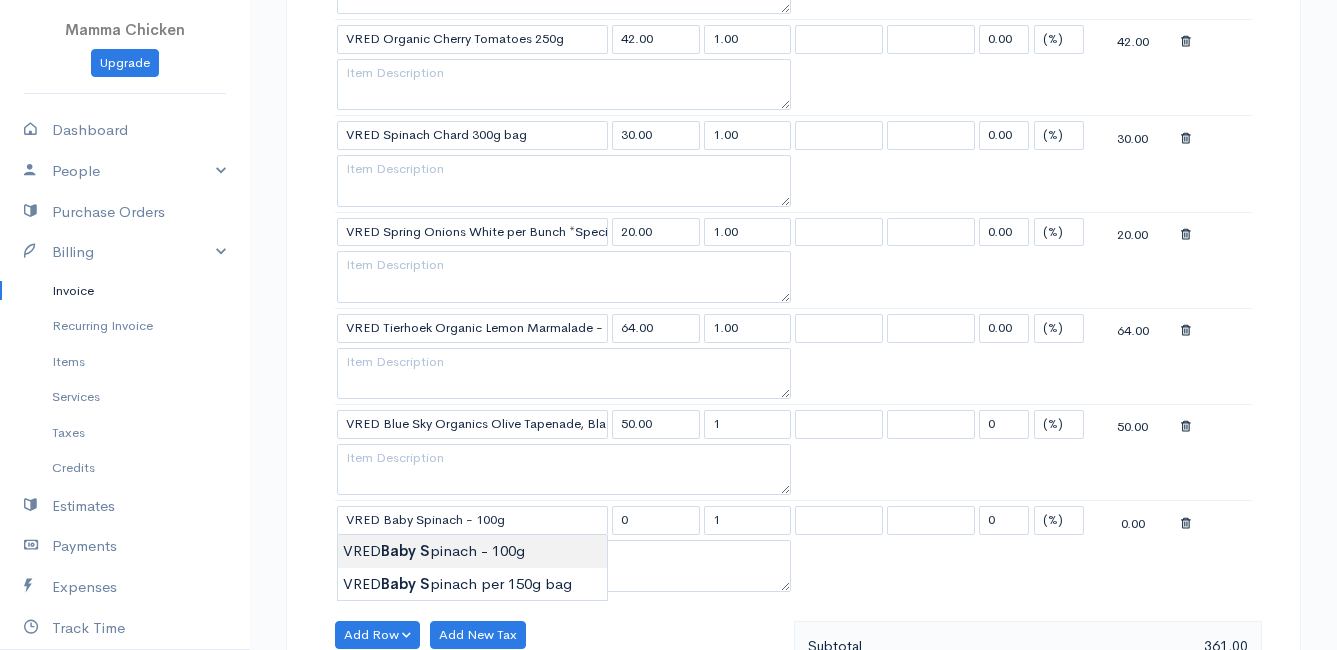 type on "28.00" 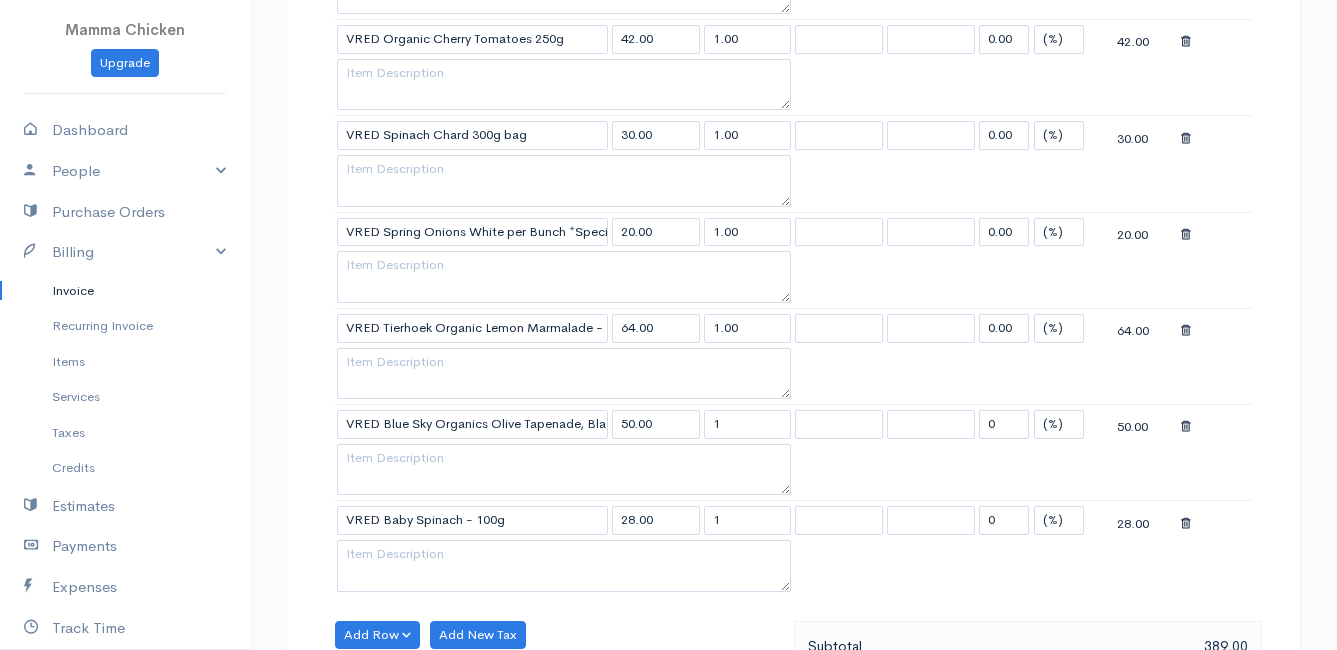 click on "Mamma Chicken
Upgrade
Dashboard
People
Clients
Vendors
Staff Users
Purchase Orders
Billing
Invoice
Recurring Invoice
Items
Services
Taxes
Credits
Estimates
Payments
Expenses
Track Time
Projects
Reports
Settings
My Organizations
Logout
Help
@CloudBooksApp 2022
Invoice
Edit Invoice #INV 250726
draft To [PERSON_NAME] [STREET_ADDRESS][PERSON_NAME][PERSON_NAME] [Choose Country] [GEOGRAPHIC_DATA] [GEOGRAPHIC_DATA] [GEOGRAPHIC_DATA] [GEOGRAPHIC_DATA] [GEOGRAPHIC_DATA] [GEOGRAPHIC_DATA] [US_STATE] [GEOGRAPHIC_DATA] [GEOGRAPHIC_DATA] 1" at bounding box center [668, 145] 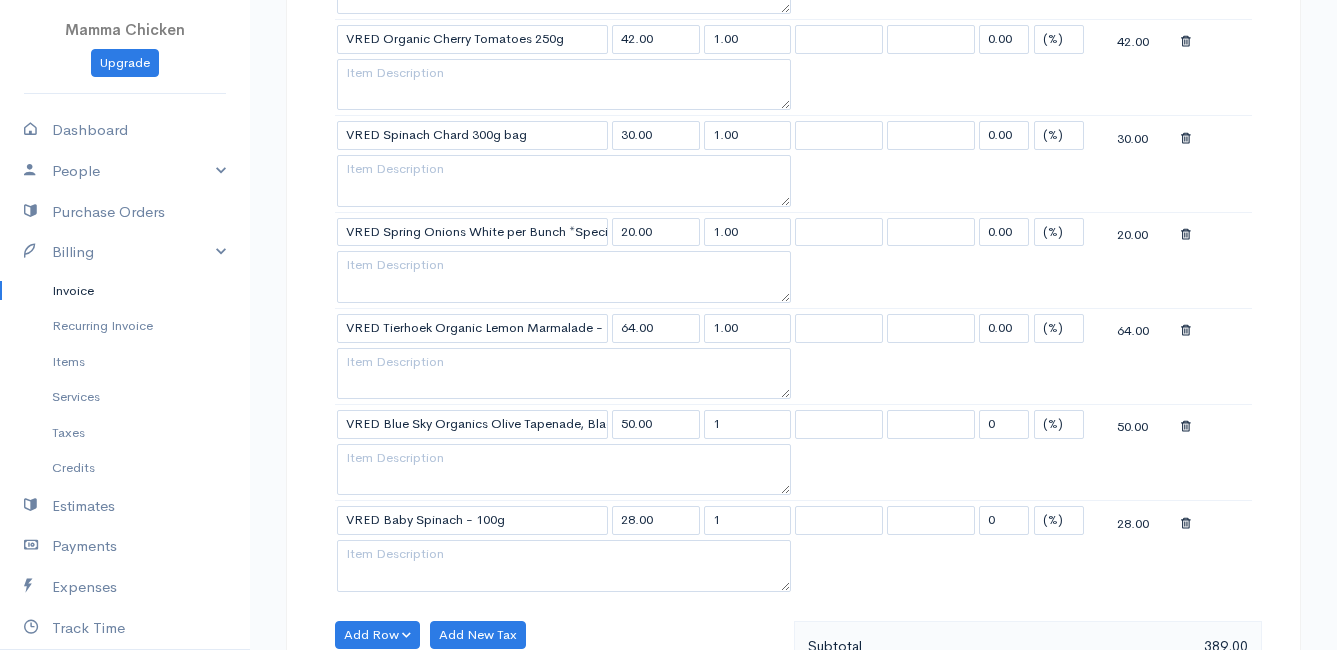 scroll, scrollTop: 1300, scrollLeft: 0, axis: vertical 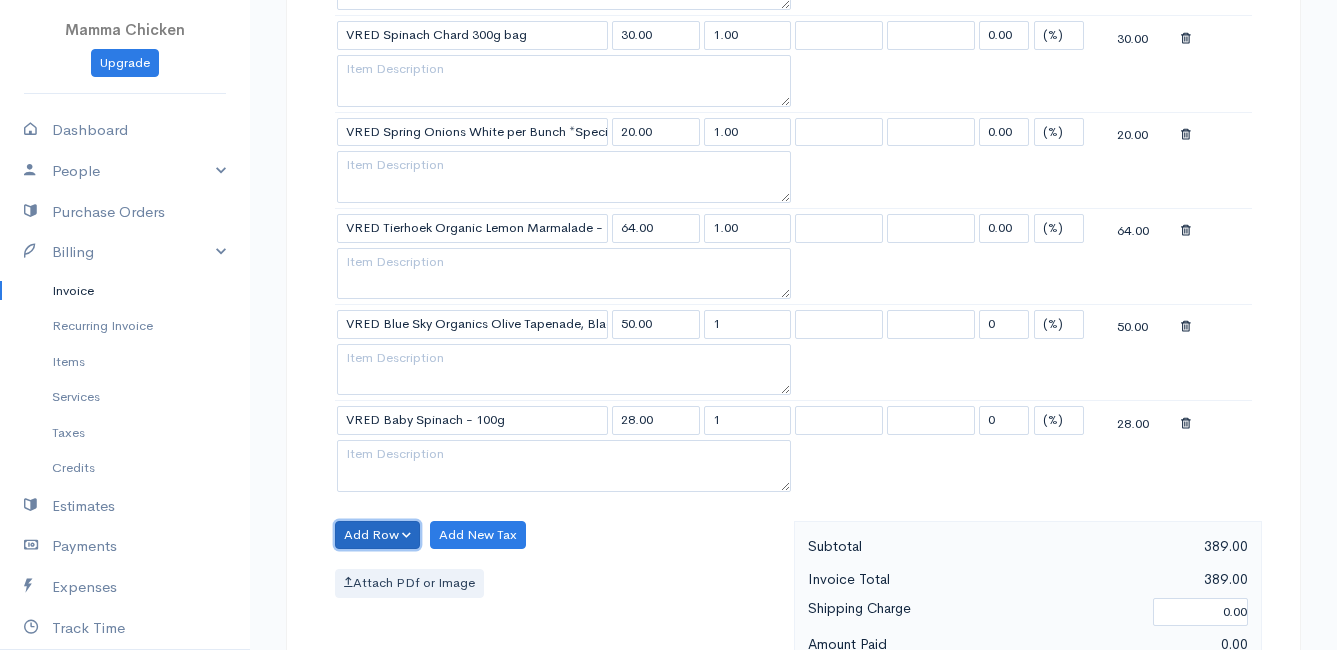 click on "Add Row" at bounding box center [377, 535] 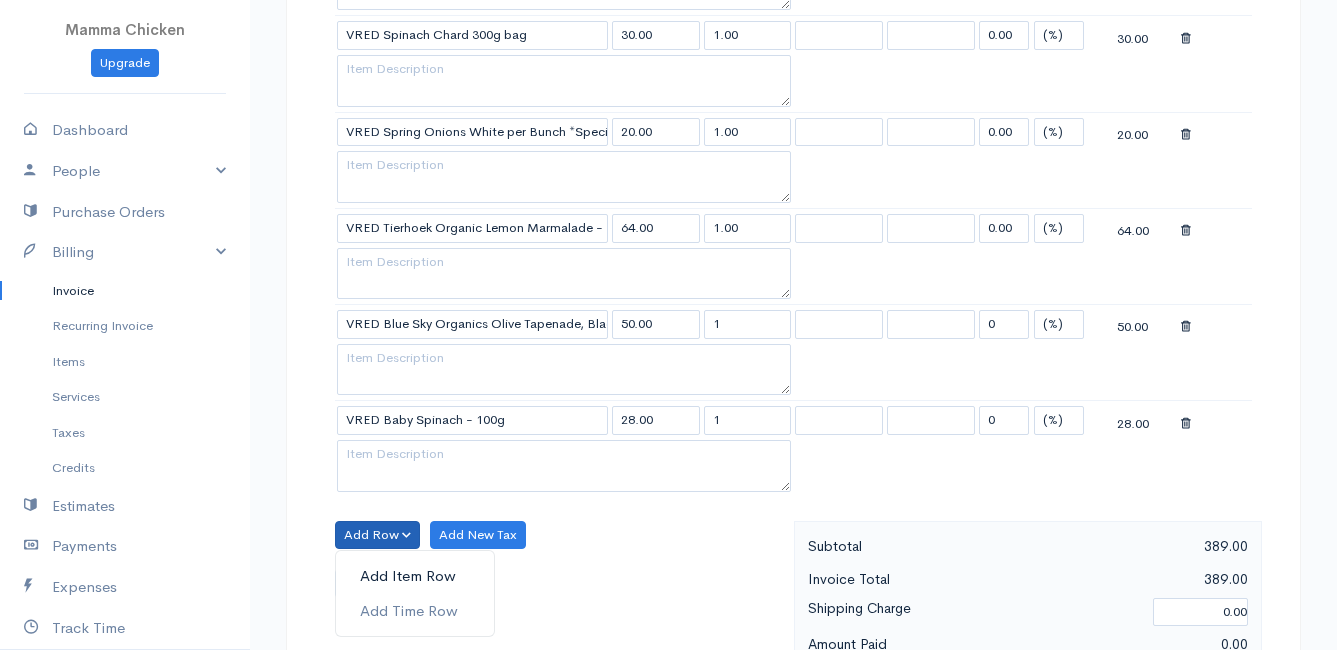click on "Add Item Row" at bounding box center (415, 576) 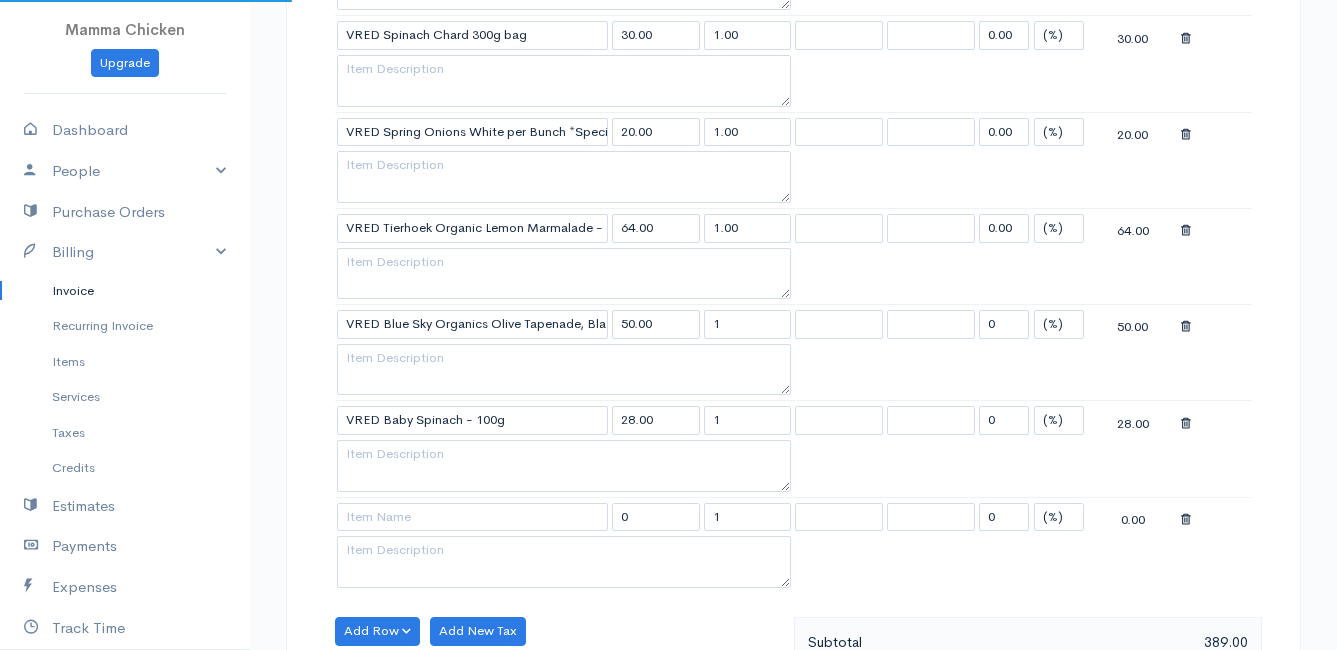 click at bounding box center [472, 516] 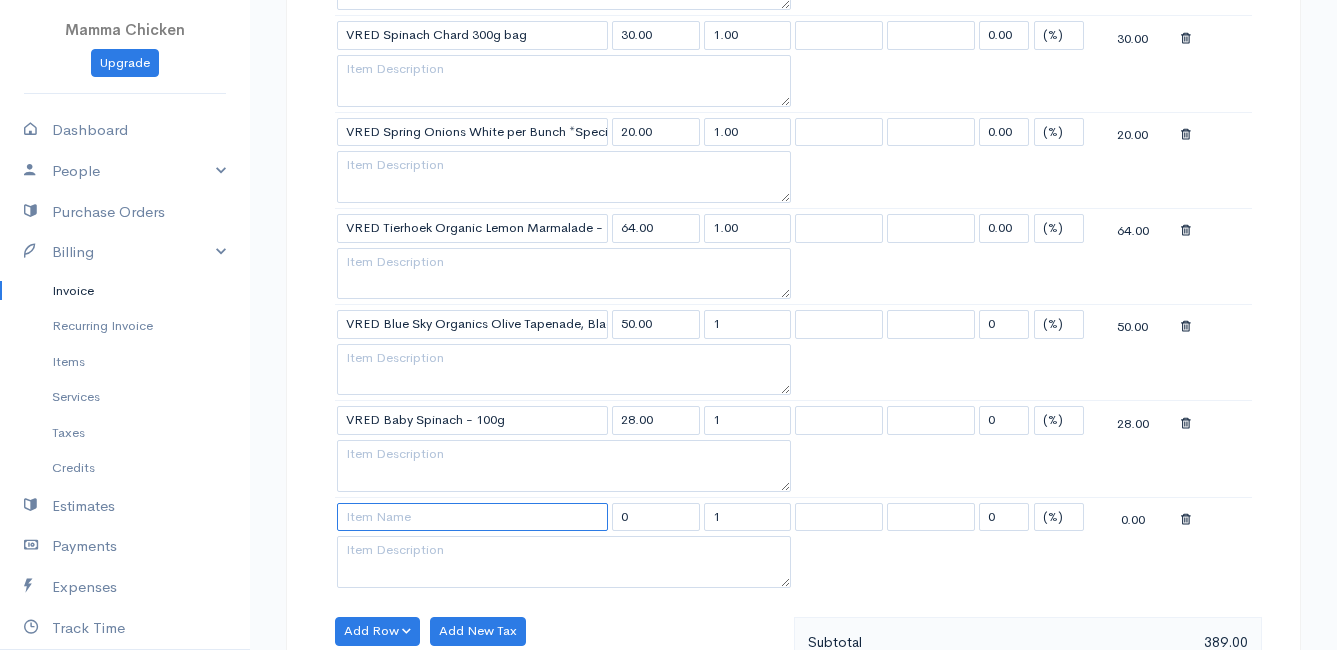 click at bounding box center (472, 517) 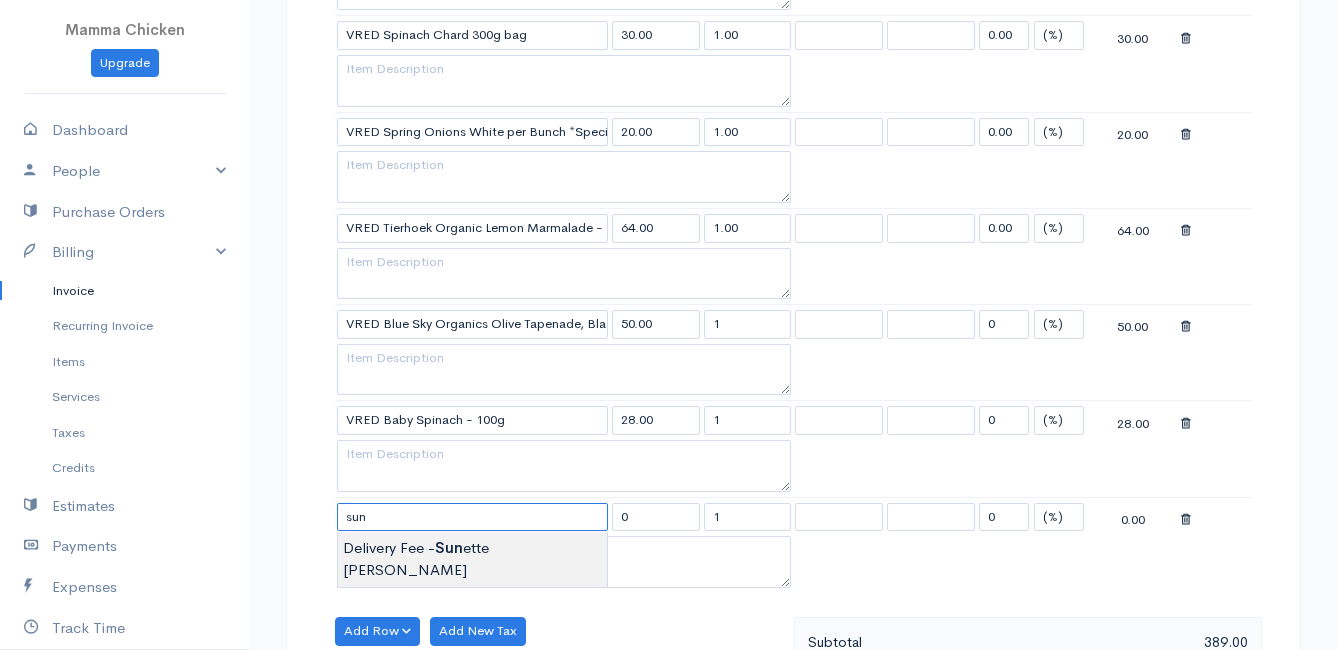 type on "Delivery Fee - [PERSON_NAME]" 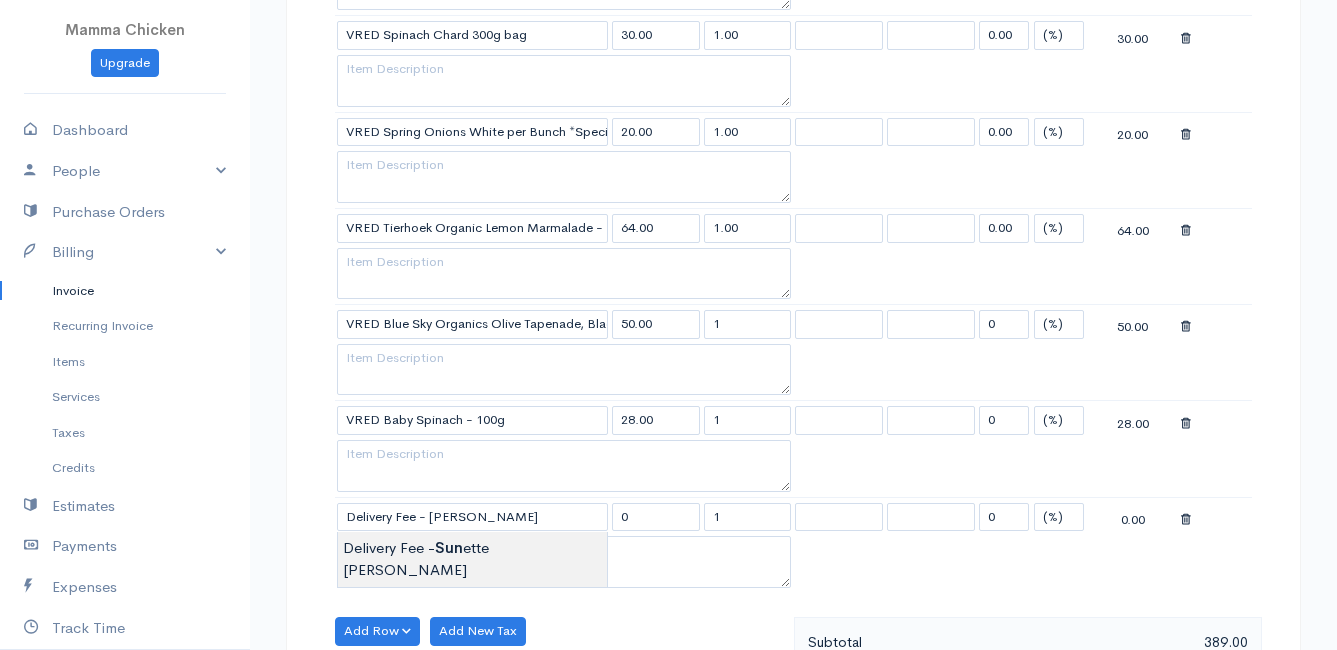 type on "25.00" 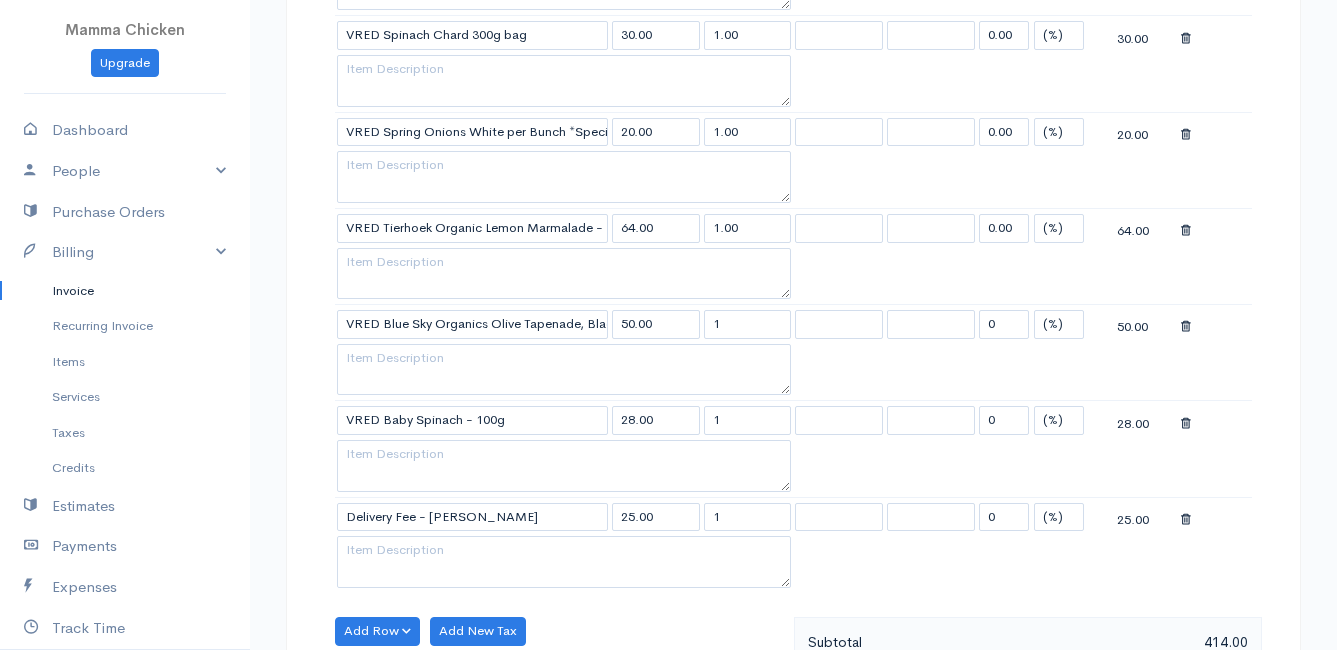 click on "Mamma Chicken
Upgrade
Dashboard
People
Clients
Vendors
Staff Users
Purchase Orders
Billing
Invoice
Recurring Invoice
Items
Services
Taxes
Credits
Estimates
Payments
Expenses
Track Time
Projects
Reports
Settings
My Organizations
Logout
Help
@CloudBooksApp 2022
Invoice
Edit Invoice #INV 250726
draft To [PERSON_NAME] [STREET_ADDRESS][PERSON_NAME][PERSON_NAME] [Choose Country] [GEOGRAPHIC_DATA] [GEOGRAPHIC_DATA] [GEOGRAPHIC_DATA] [GEOGRAPHIC_DATA] [GEOGRAPHIC_DATA] [GEOGRAPHIC_DATA] [US_STATE] [GEOGRAPHIC_DATA] [GEOGRAPHIC_DATA] 1" at bounding box center (668, 93) 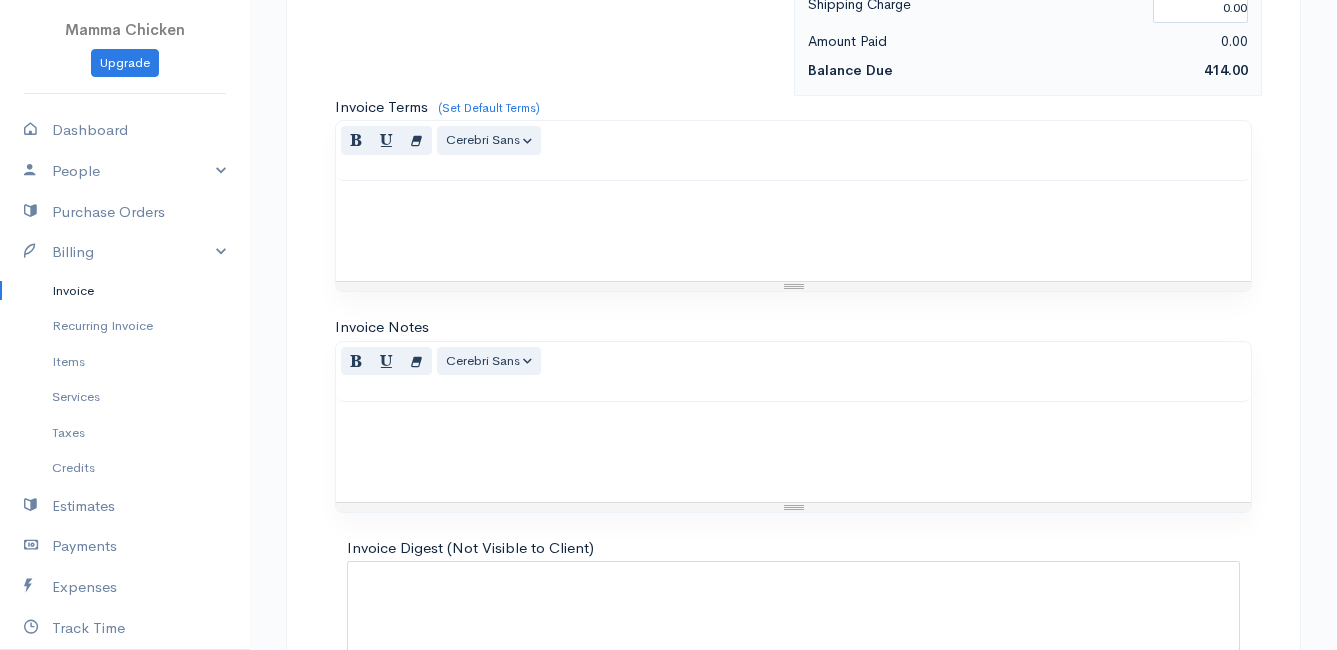 scroll, scrollTop: 2137, scrollLeft: 0, axis: vertical 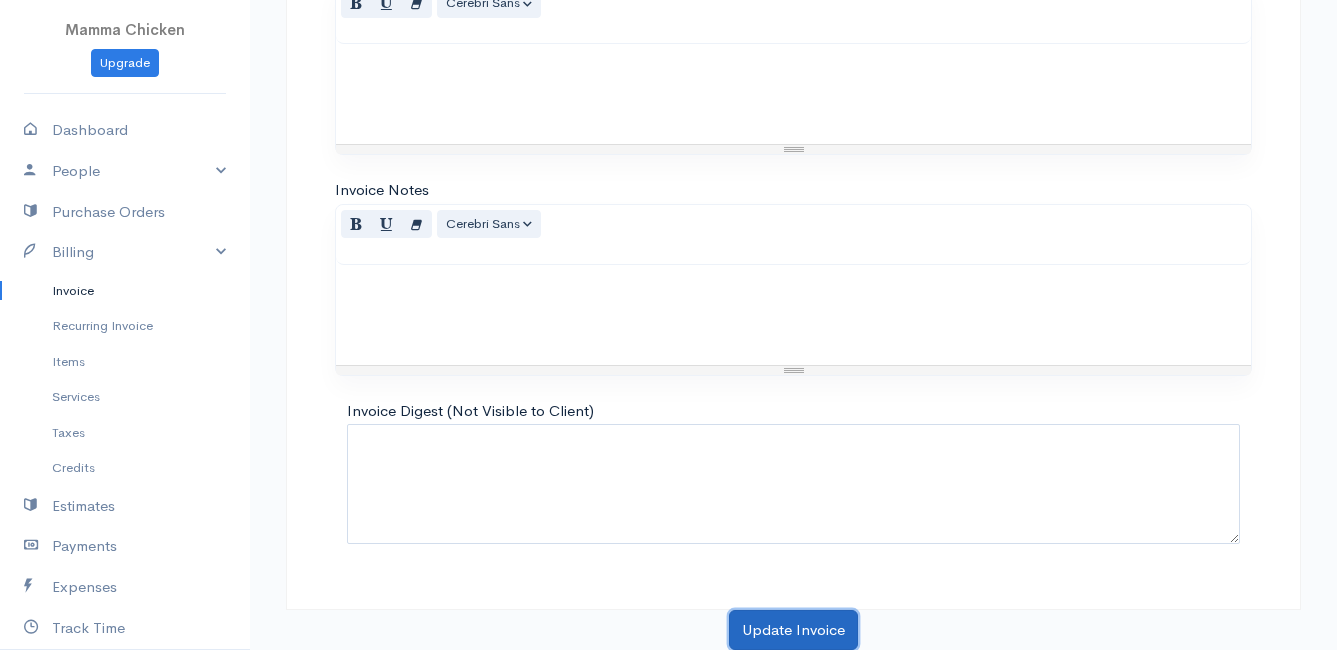 click on "Update Invoice" at bounding box center (793, 630) 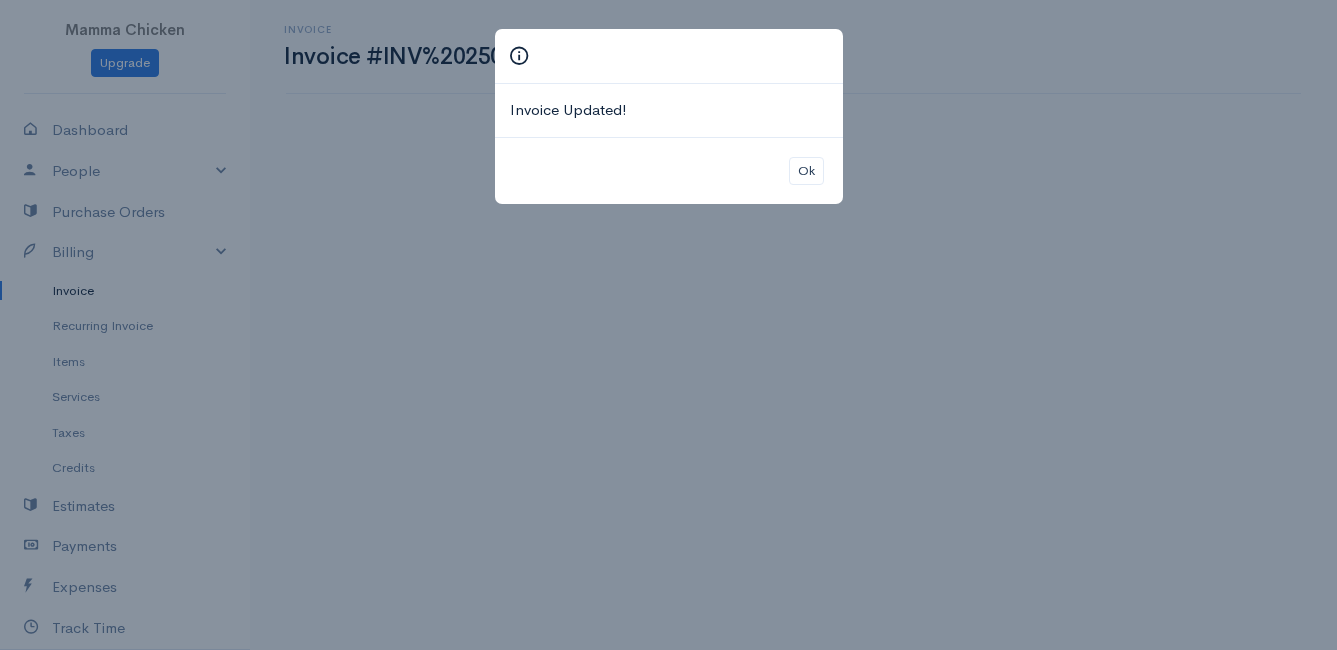 scroll, scrollTop: 0, scrollLeft: 0, axis: both 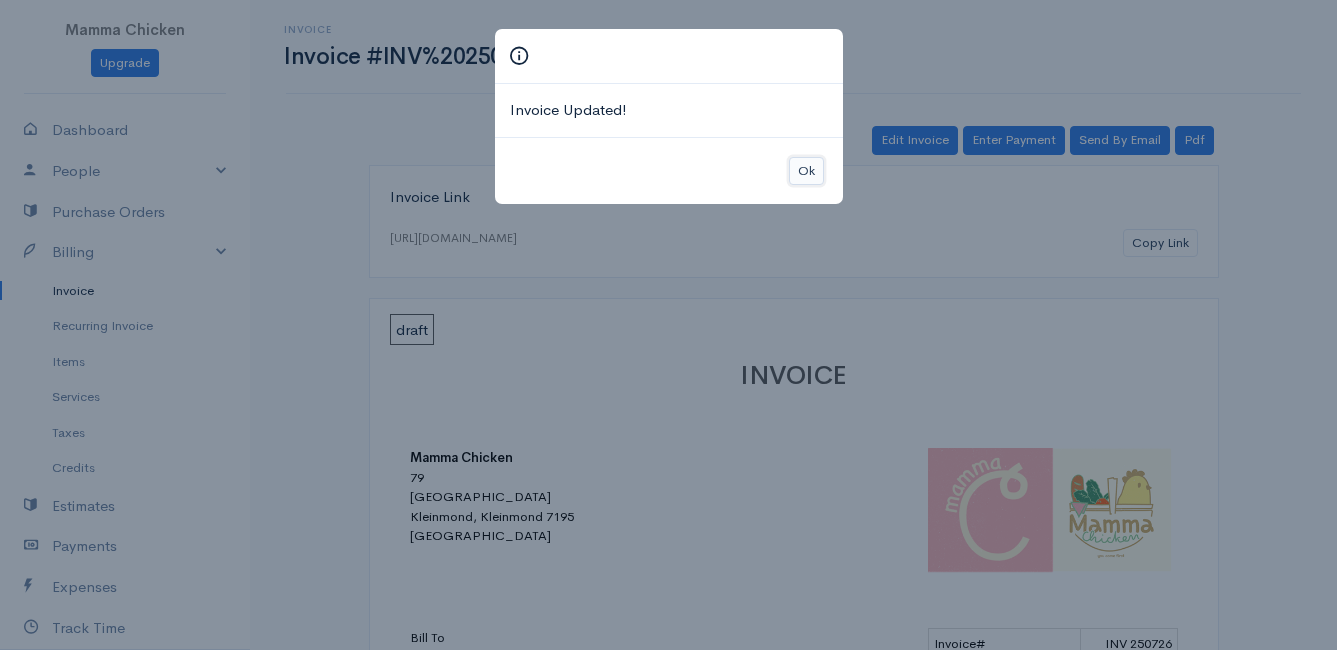 click on "Ok" at bounding box center (806, 171) 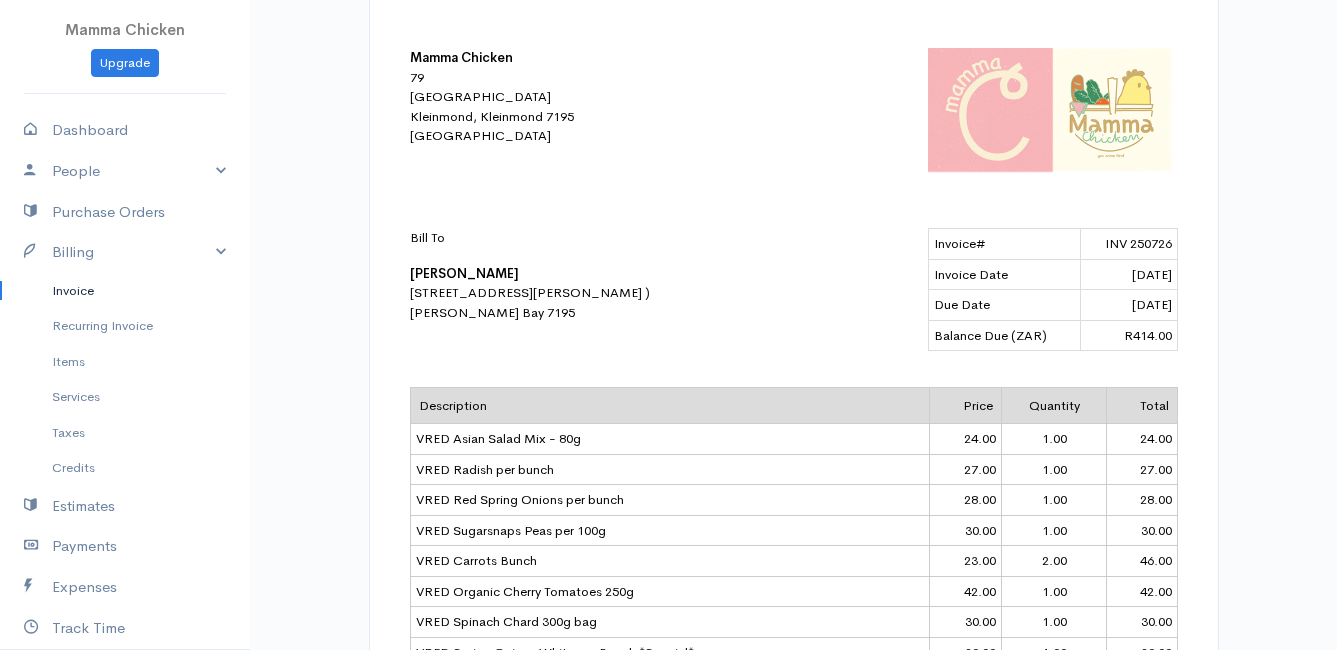 scroll, scrollTop: 300, scrollLeft: 0, axis: vertical 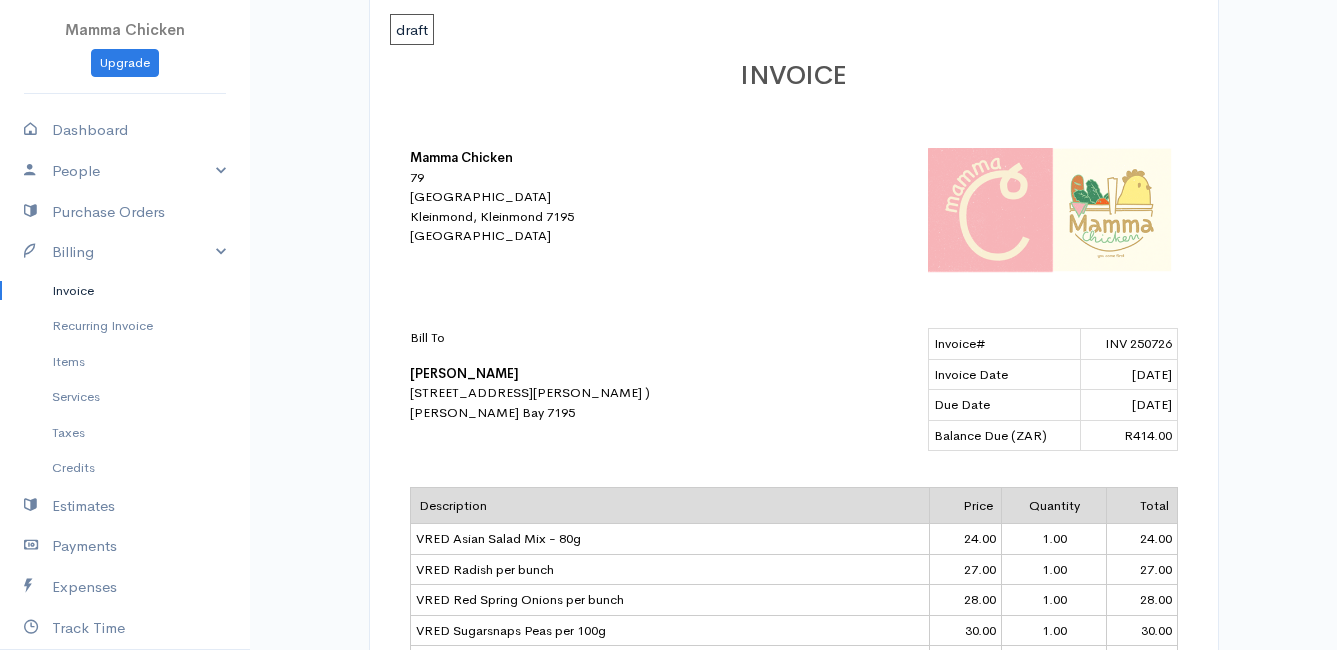 click on "Invoice" at bounding box center [125, 291] 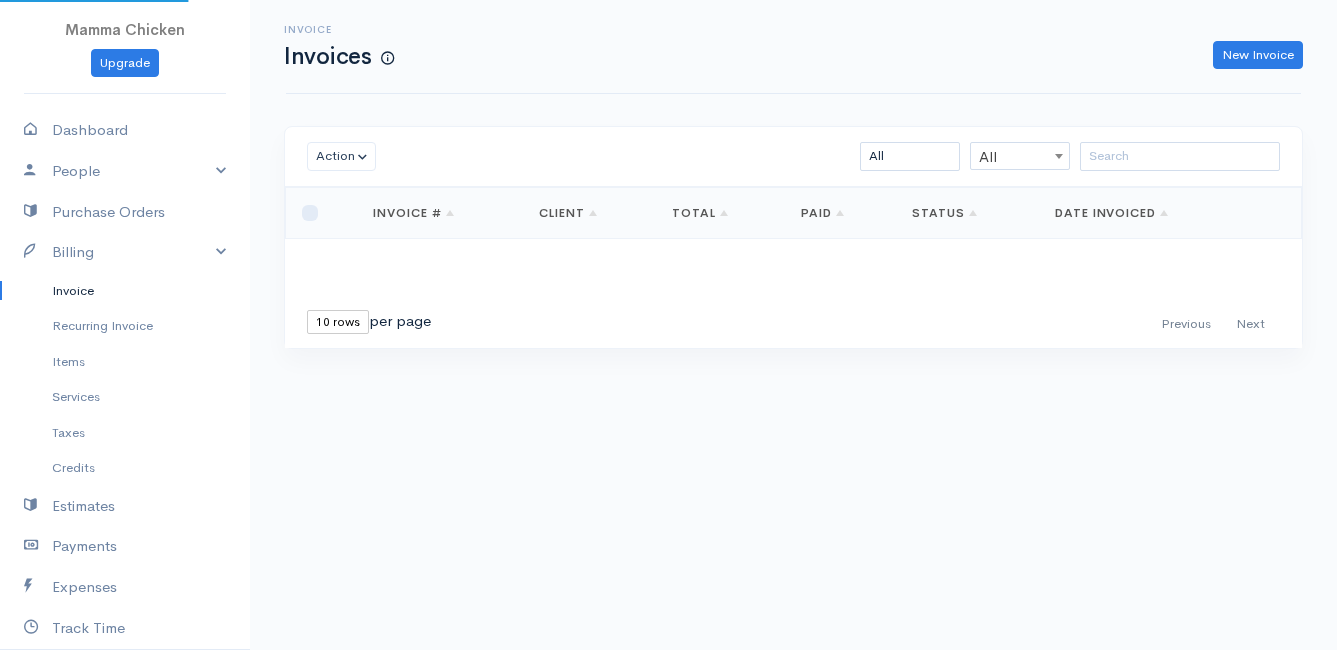 scroll, scrollTop: 0, scrollLeft: 0, axis: both 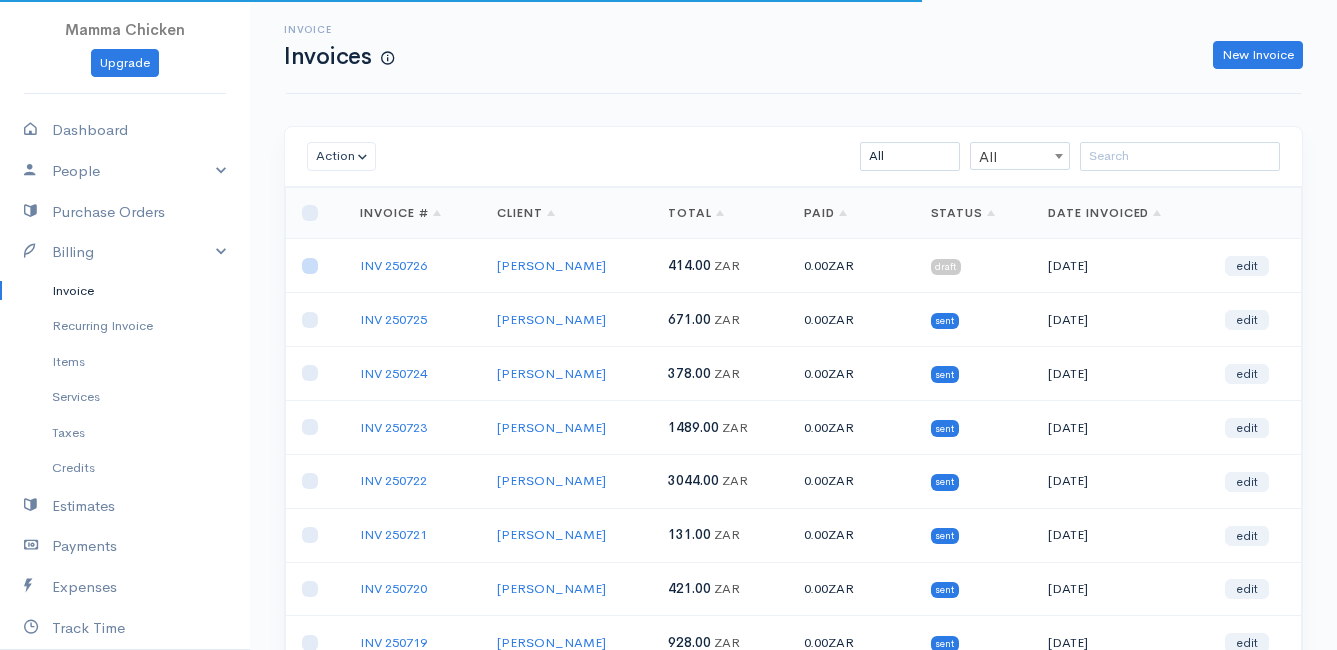 click at bounding box center [310, 266] 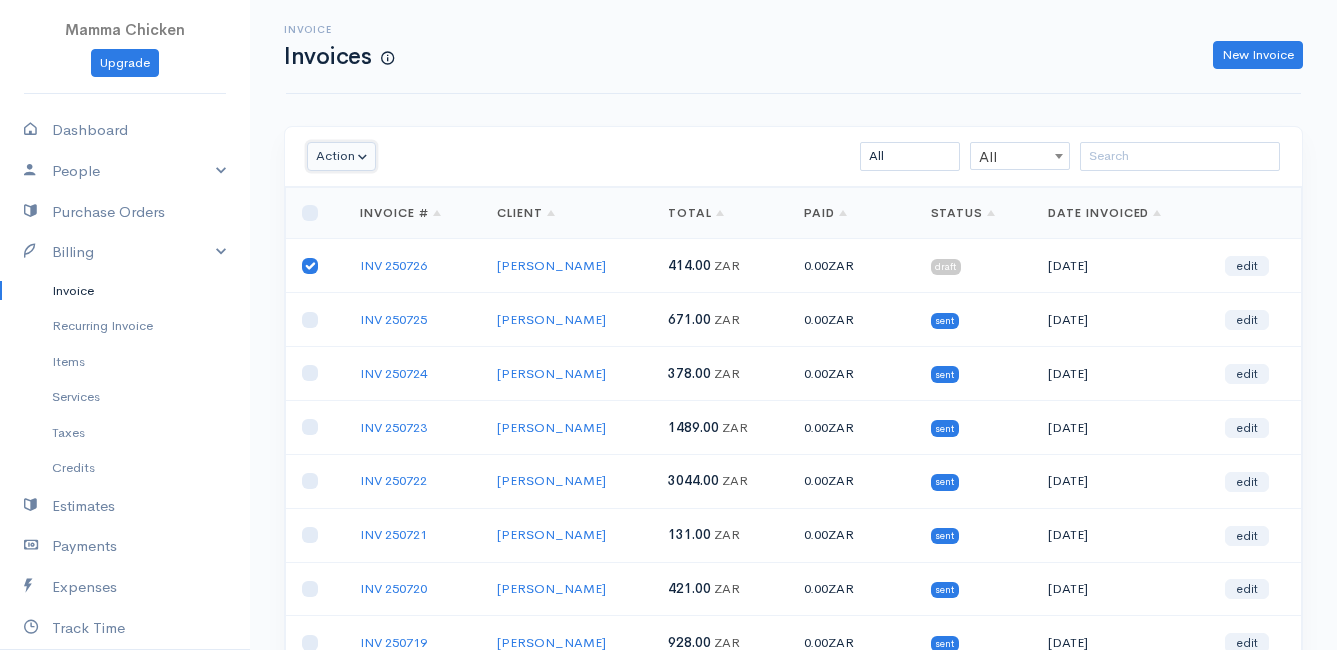 click on "Action" at bounding box center (341, 156) 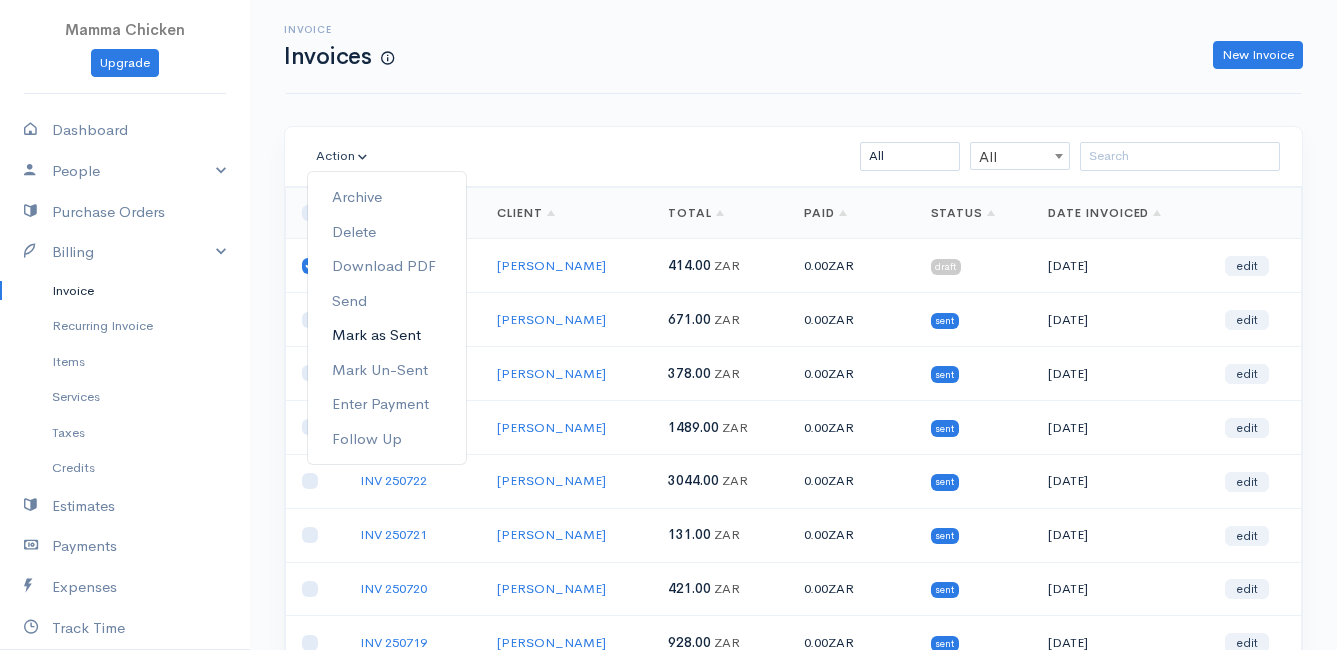 click on "Mark as Sent" at bounding box center (387, 335) 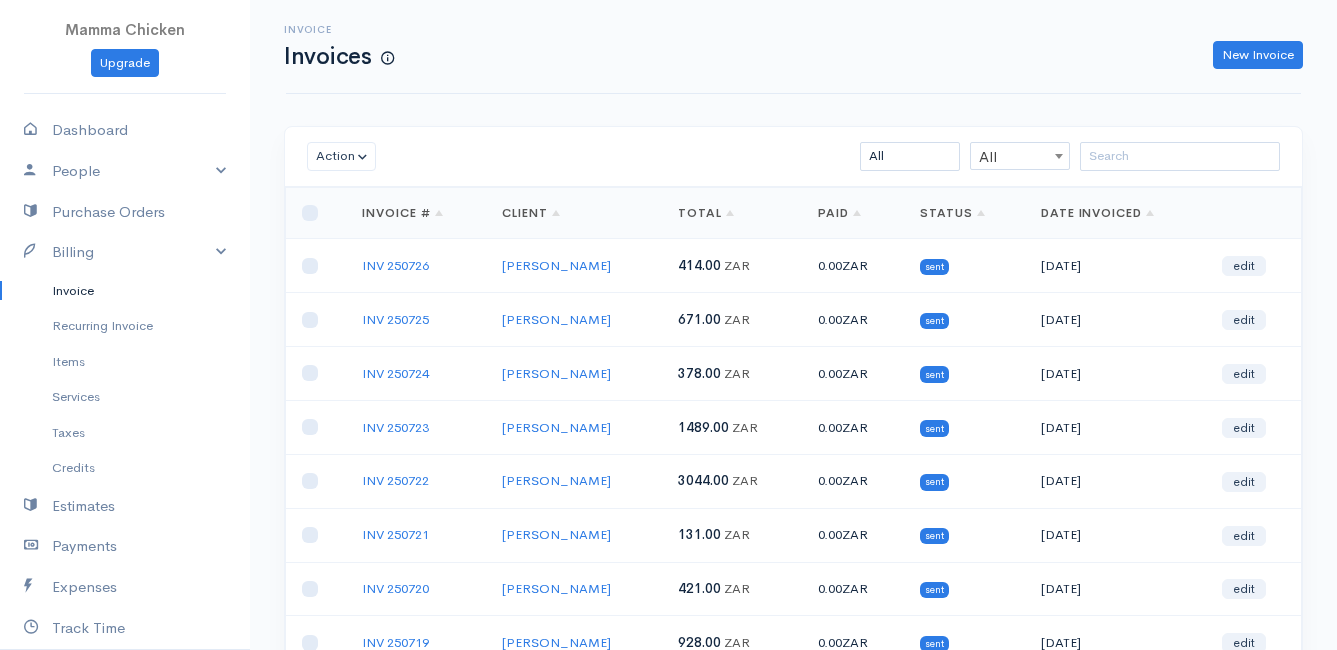 scroll, scrollTop: 312, scrollLeft: 0, axis: vertical 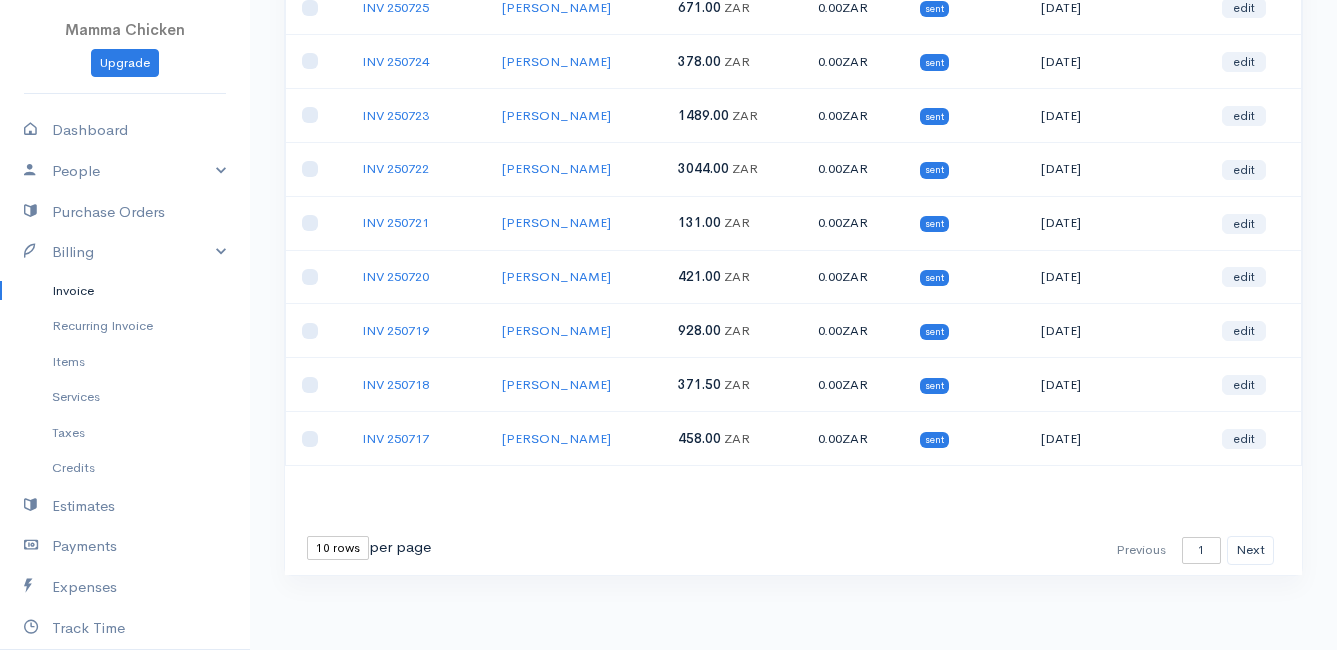click on "10 rows 25 rows 50 rows" at bounding box center (338, 548) 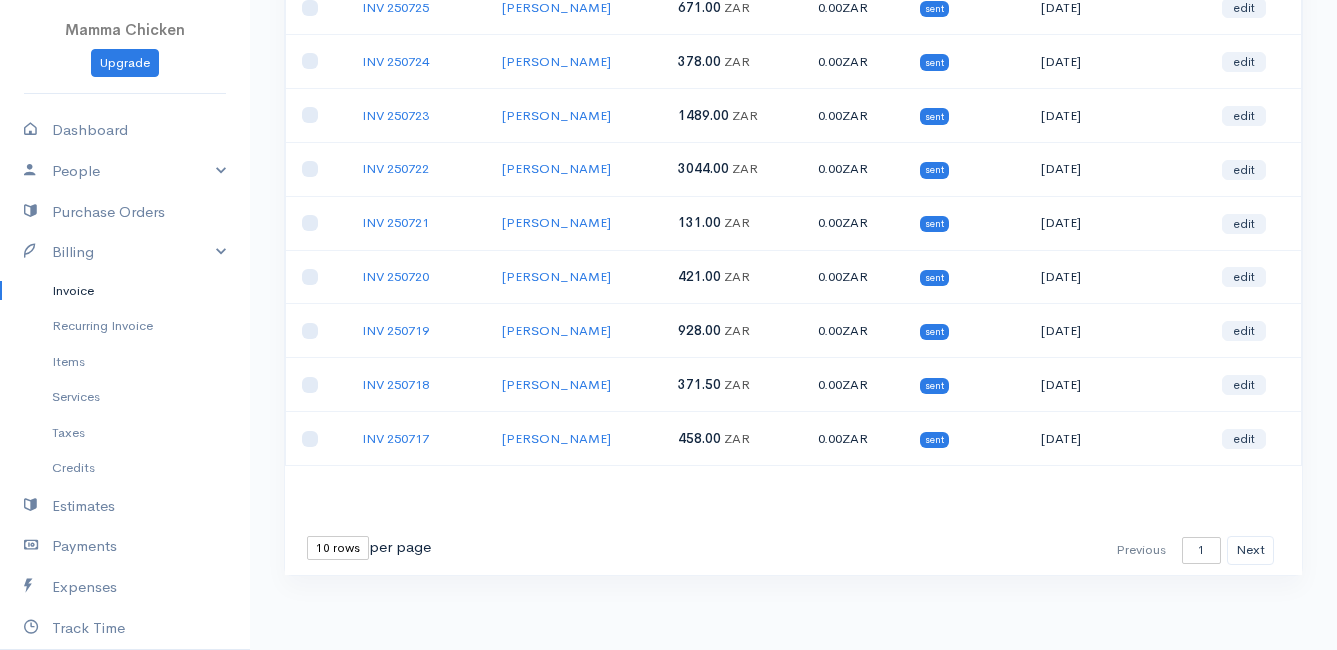 select on "25" 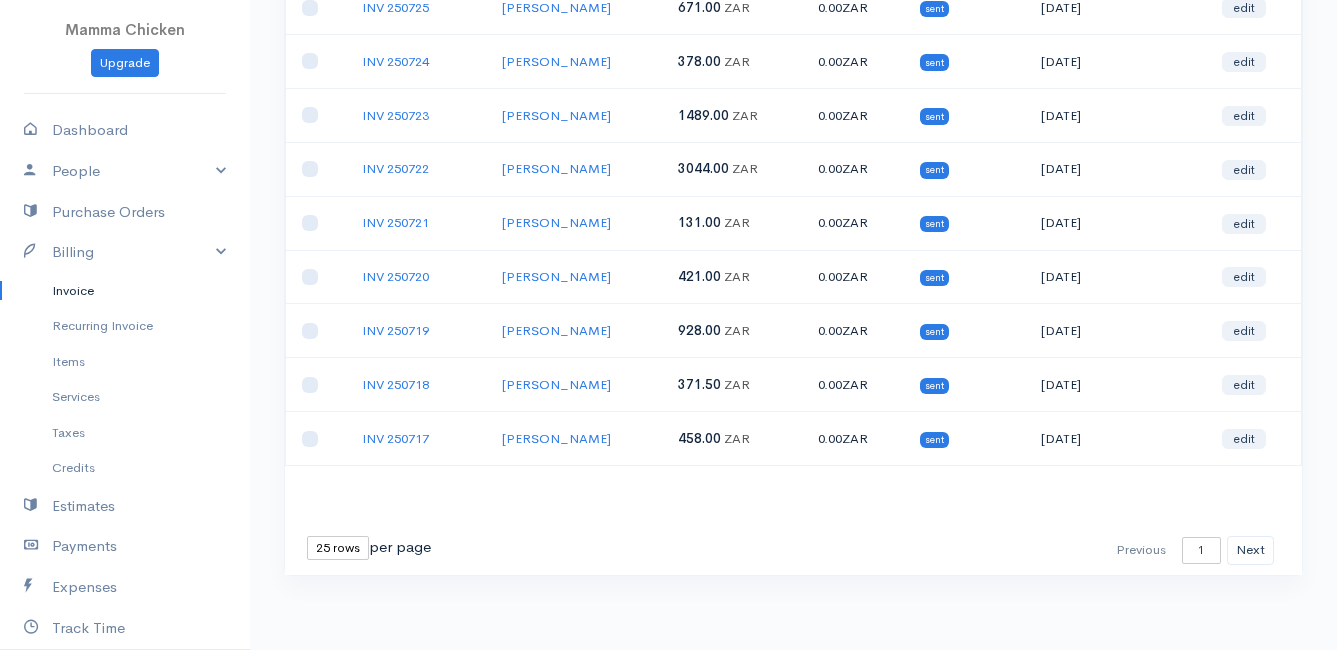 click on "10 rows 25 rows 50 rows" at bounding box center (338, 548) 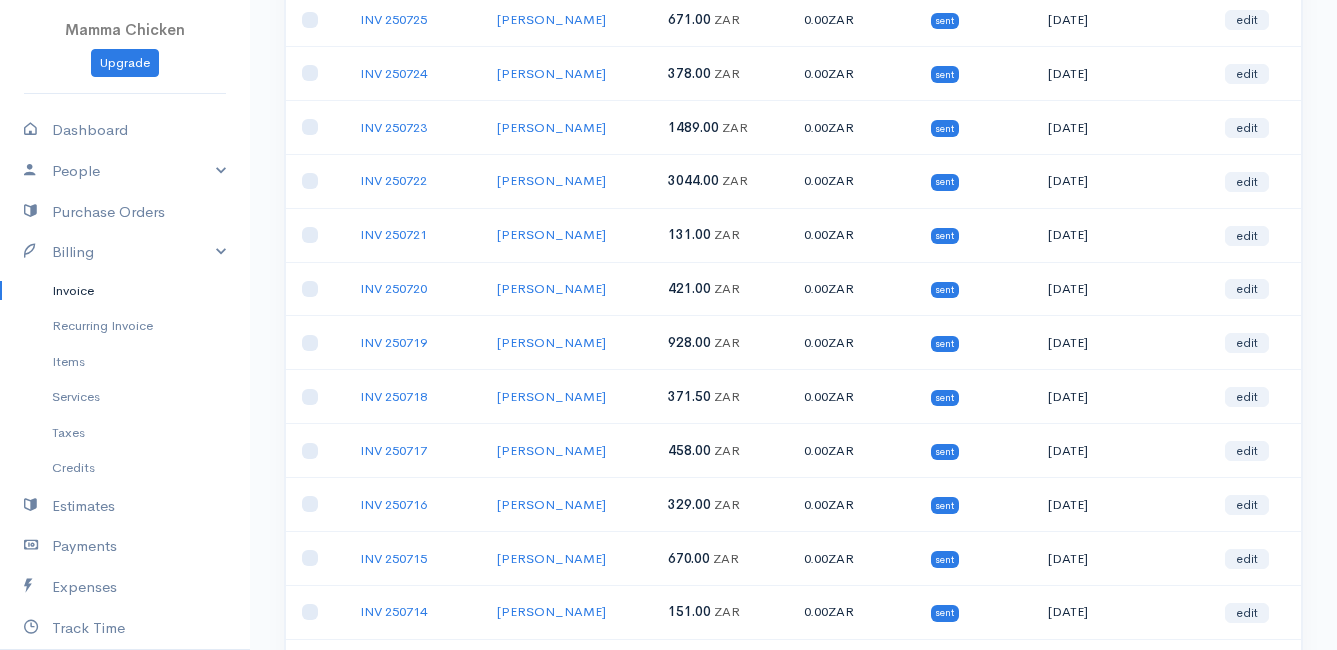 scroll, scrollTop: 0, scrollLeft: 0, axis: both 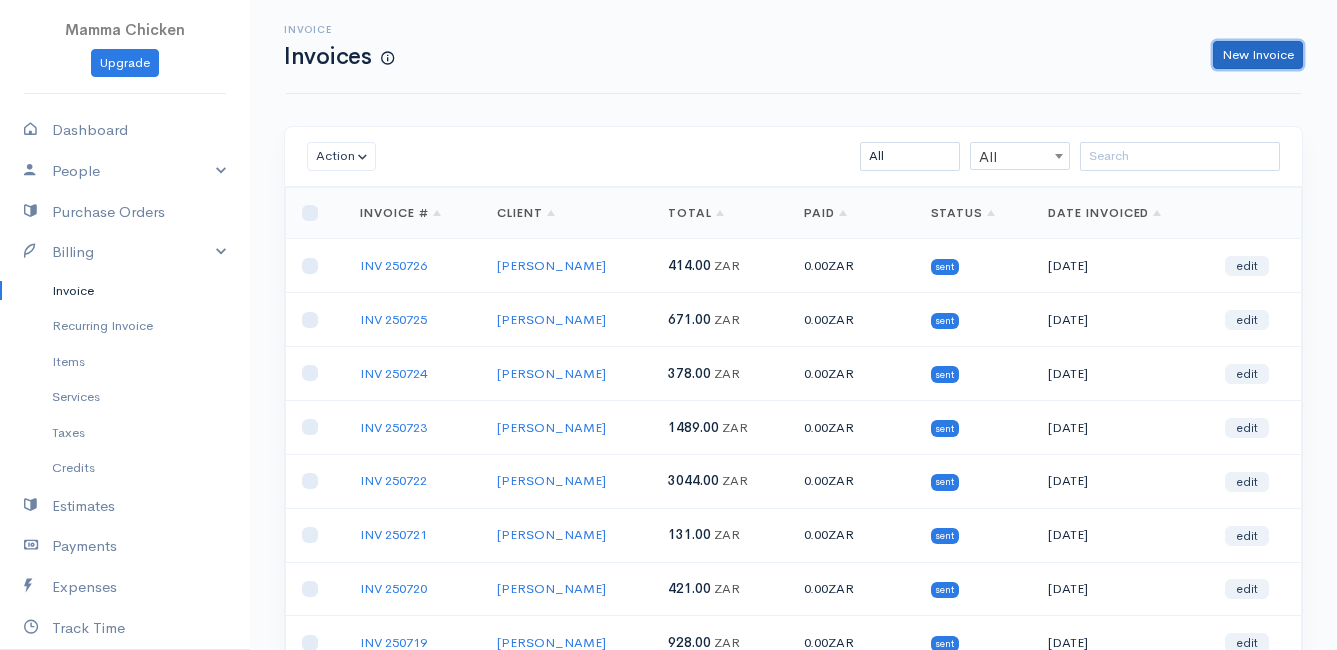 click on "New Invoice" at bounding box center [1258, 55] 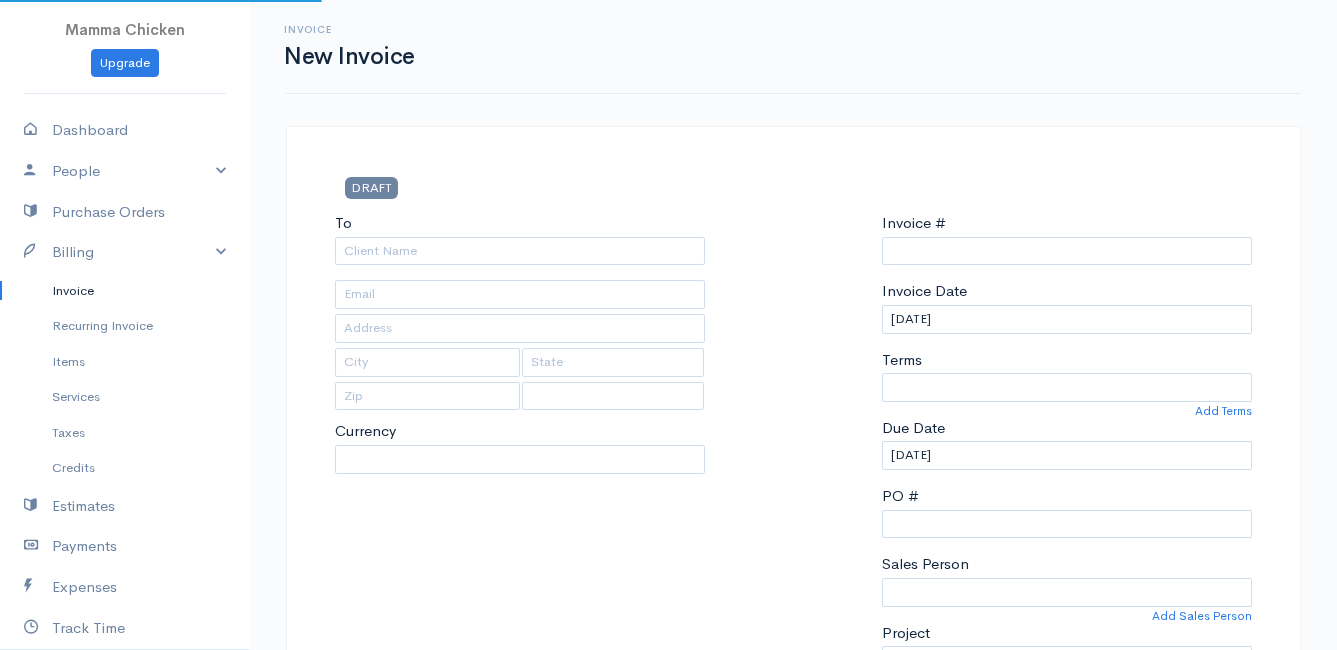 select on "ZAR" 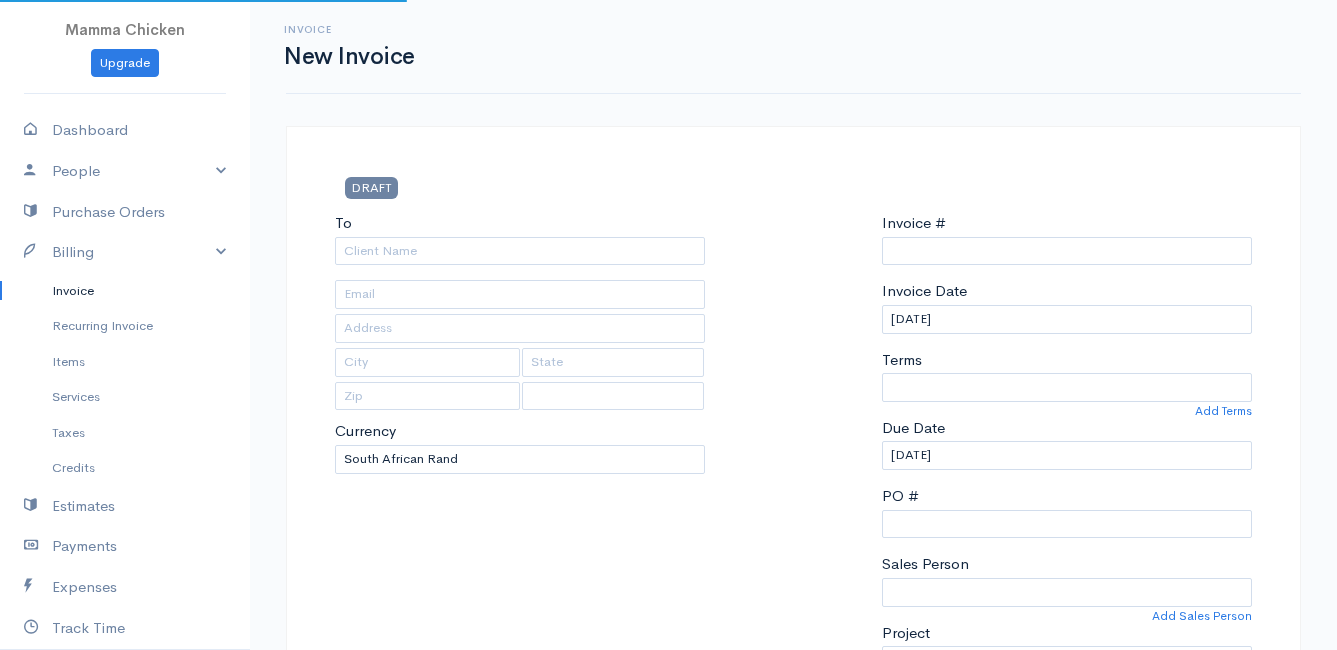 type on "INV 250727" 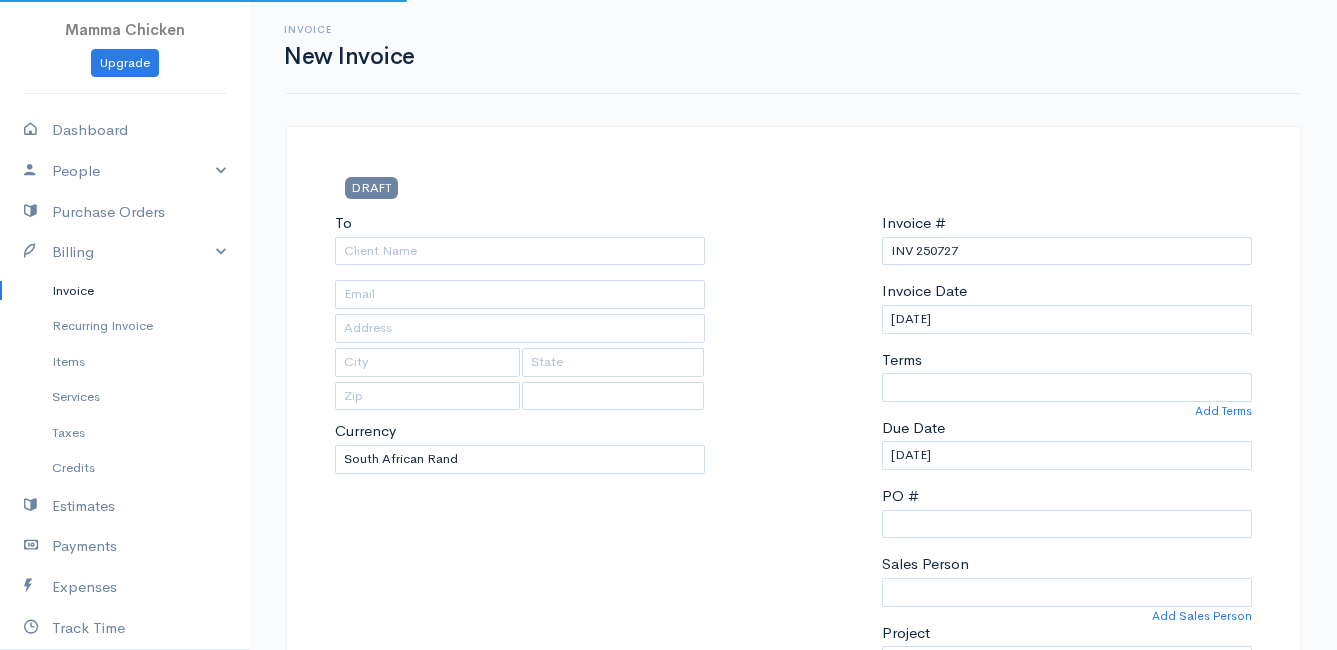 select on "[GEOGRAPHIC_DATA]" 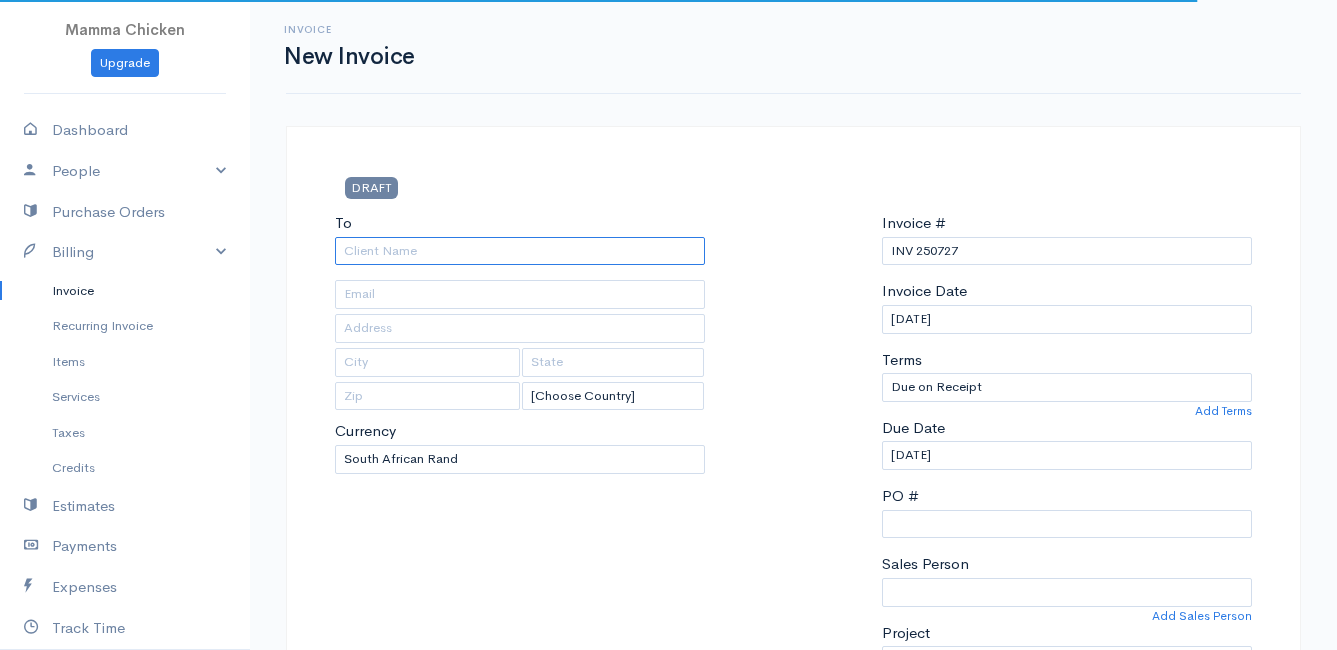 click on "To" at bounding box center [520, 251] 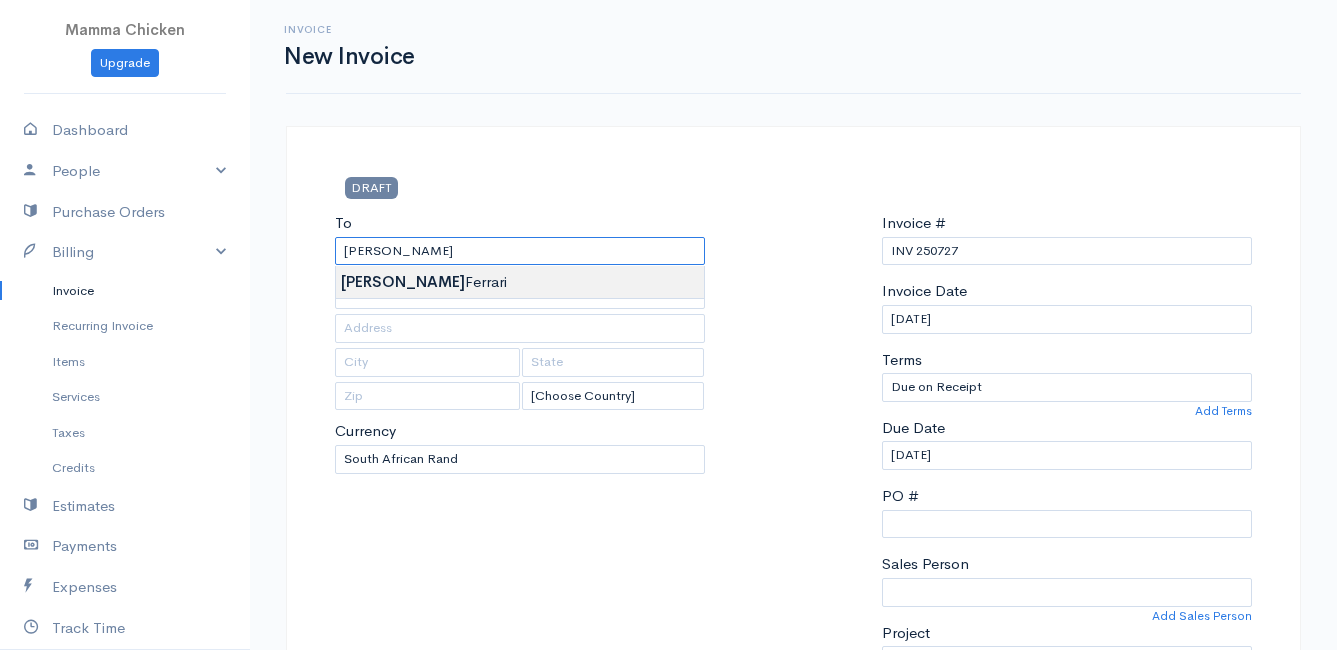 type on "[PERSON_NAME]" 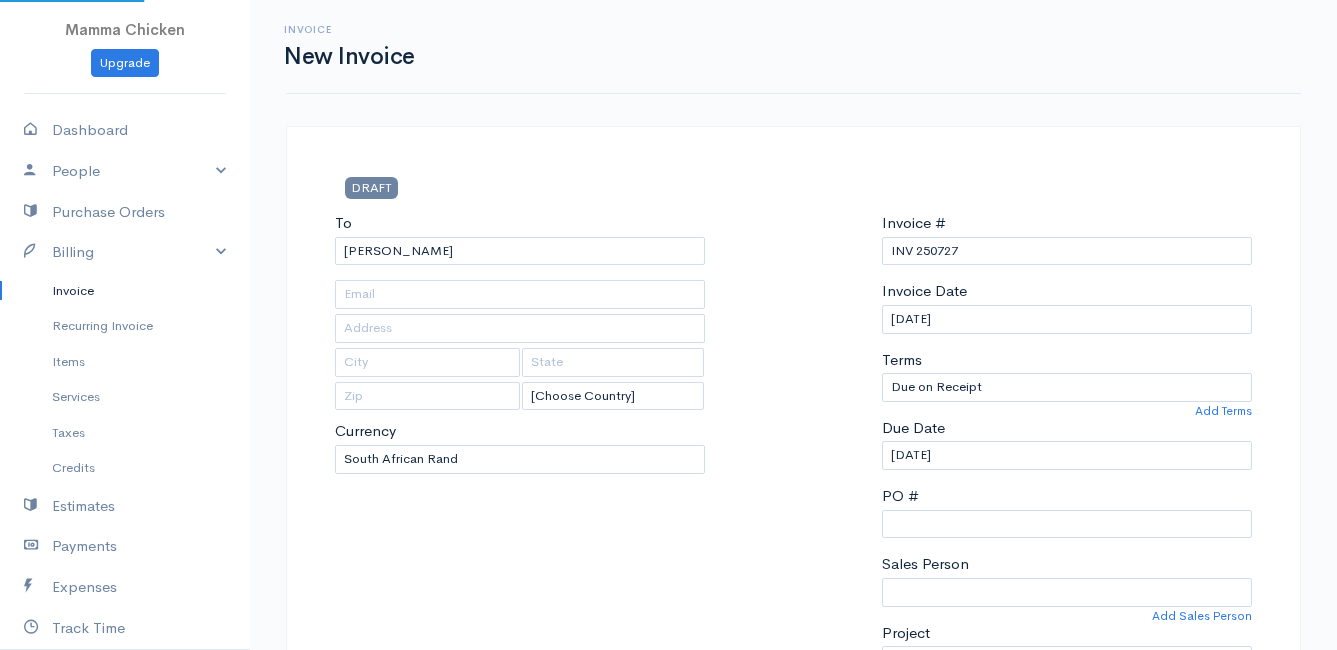 click on "Mamma Chicken
Upgrade
Dashboard
People
Clients
Vendors
Staff Users
Purchase Orders
Billing
Invoice
Recurring Invoice
Items
Services
Taxes
Credits
Estimates
Payments
Expenses
Track Time
Projects
Reports
Settings
My Organizations
Logout
Help
@CloudBooksApp 2022
Invoice
New Invoice
DRAFT To [PERSON_NAME] [Choose Country] [GEOGRAPHIC_DATA] [GEOGRAPHIC_DATA] [GEOGRAPHIC_DATA] [GEOGRAPHIC_DATA] [GEOGRAPHIC_DATA] [GEOGRAPHIC_DATA] [US_STATE] [GEOGRAPHIC_DATA] [GEOGRAPHIC_DATA] [GEOGRAPHIC_DATA] [GEOGRAPHIC_DATA] [GEOGRAPHIC_DATA] [GEOGRAPHIC_DATA] [GEOGRAPHIC_DATA] [GEOGRAPHIC_DATA]" at bounding box center [668, 864] 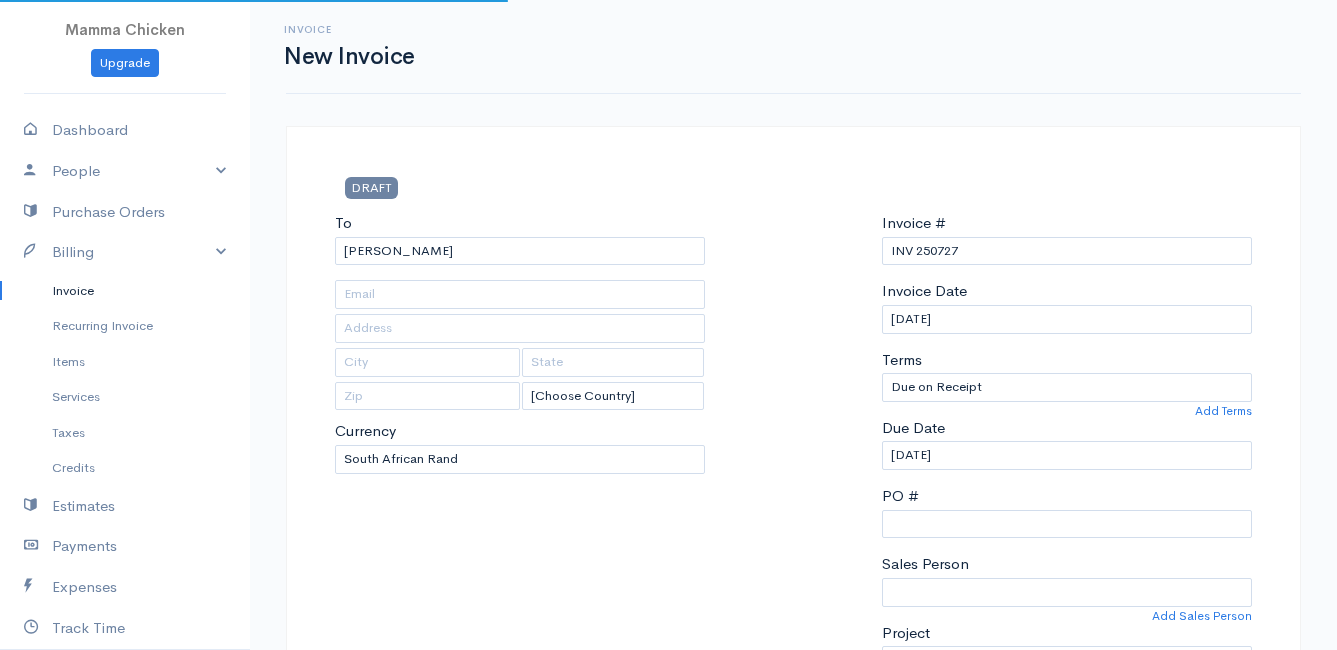 type on "[STREET_ADDRESS][PERSON_NAME]" 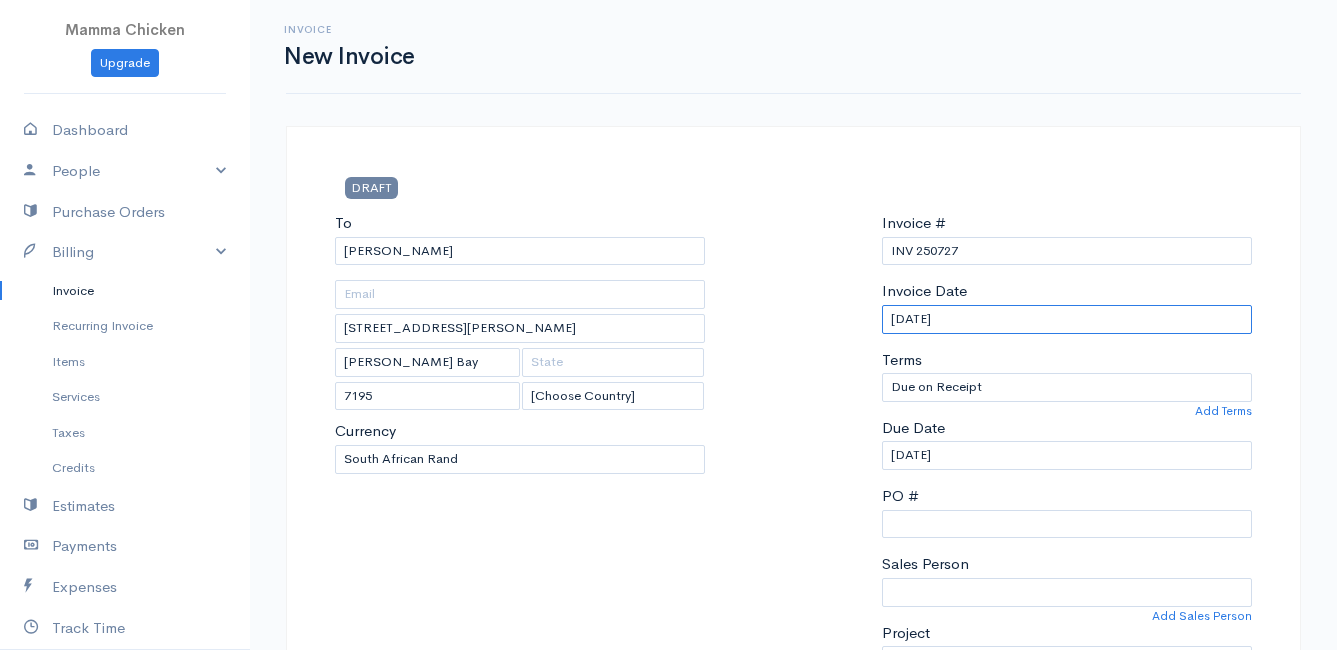 click on "[DATE]" at bounding box center [1067, 319] 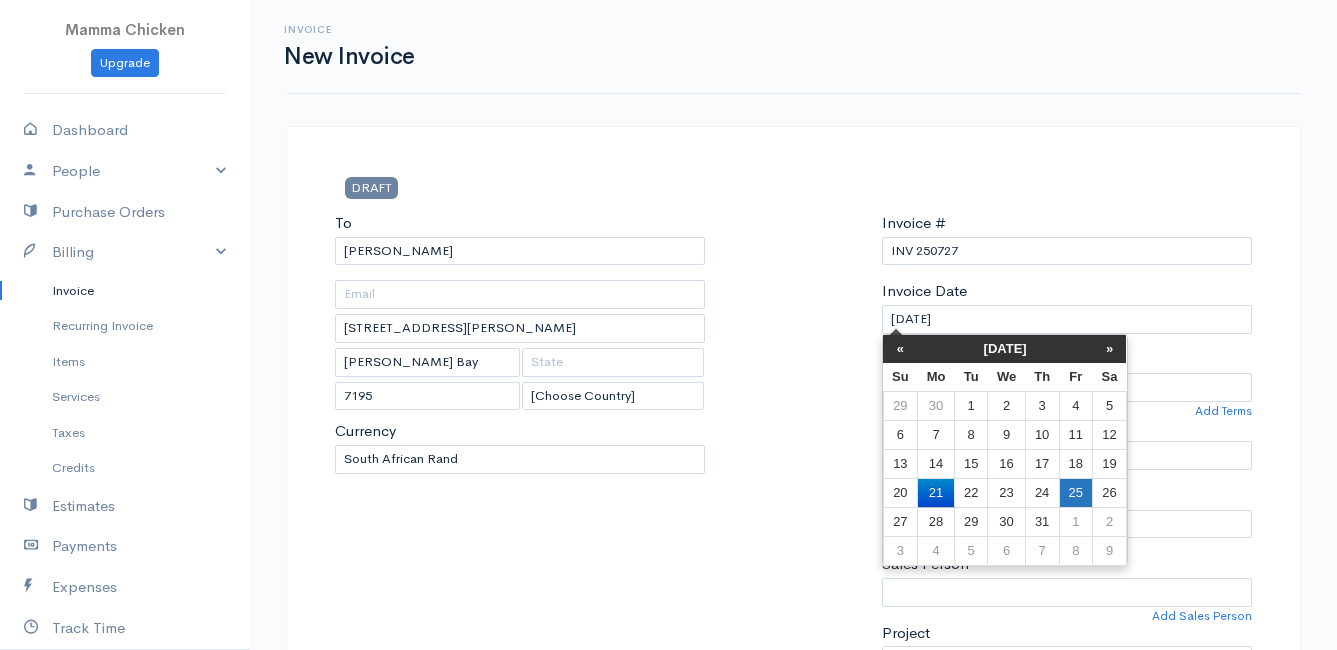 click on "25" at bounding box center [1075, 492] 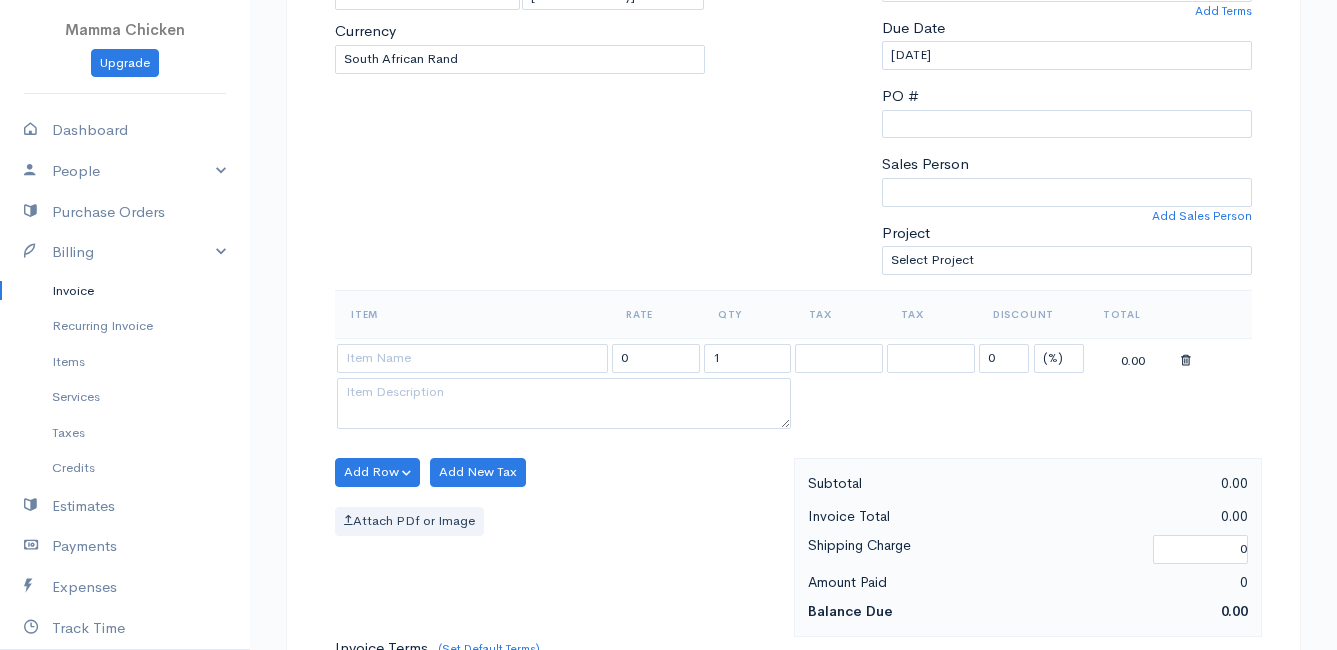 scroll, scrollTop: 500, scrollLeft: 0, axis: vertical 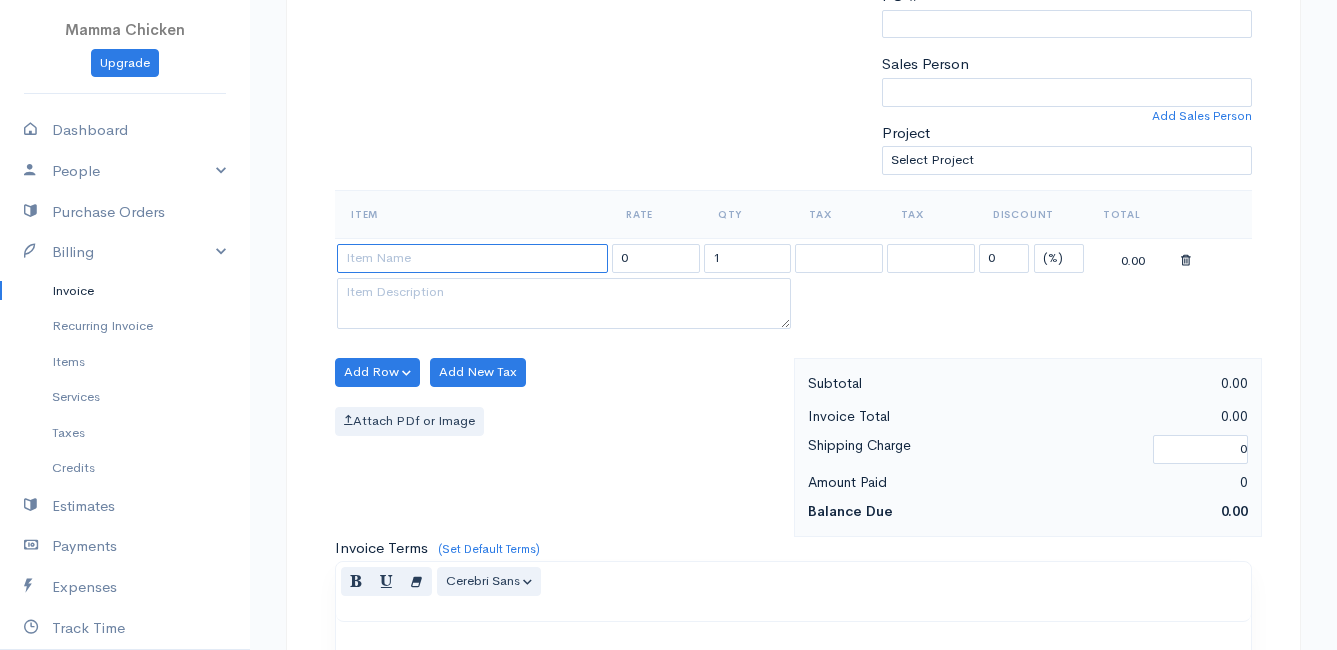 click at bounding box center [472, 258] 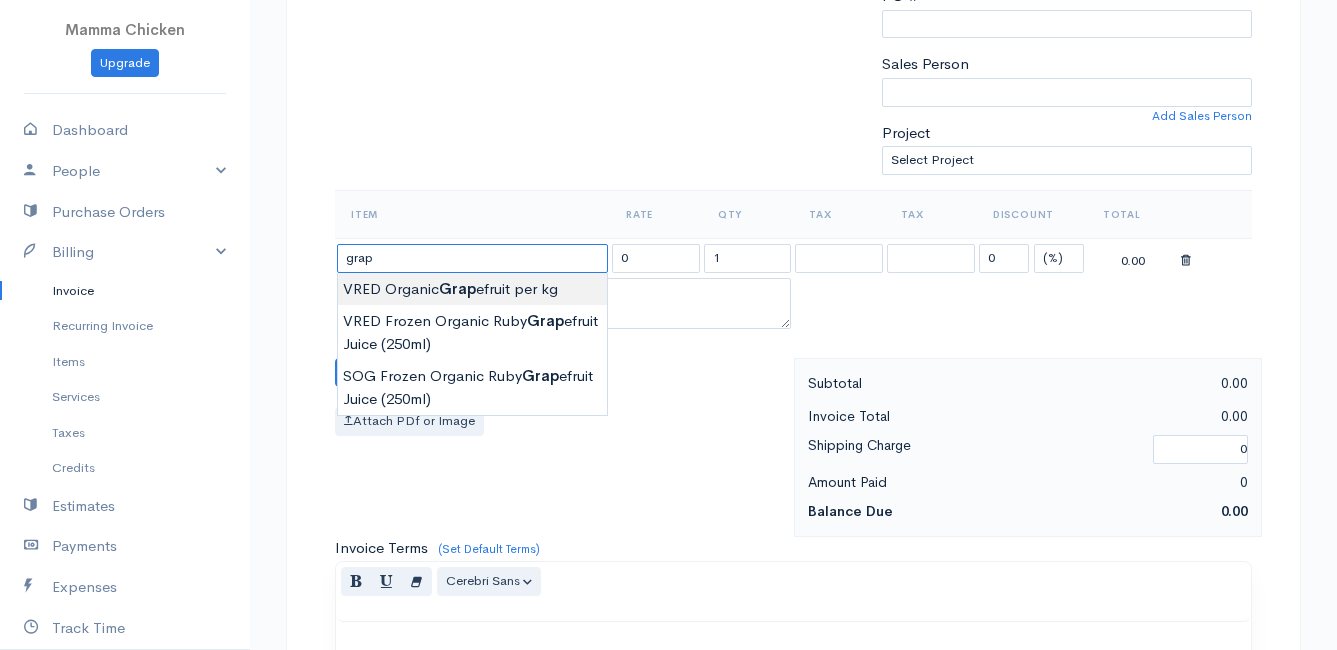 type on "VRED Organic Grapefruit per kg" 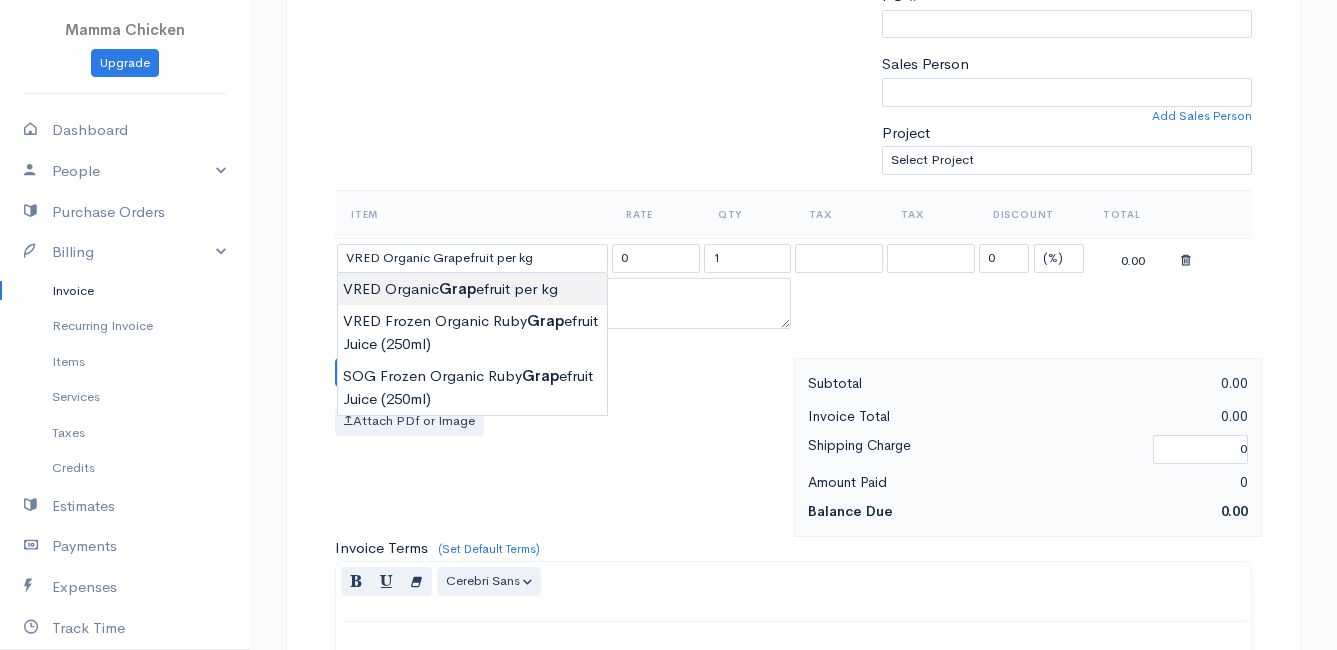 type on "42.00" 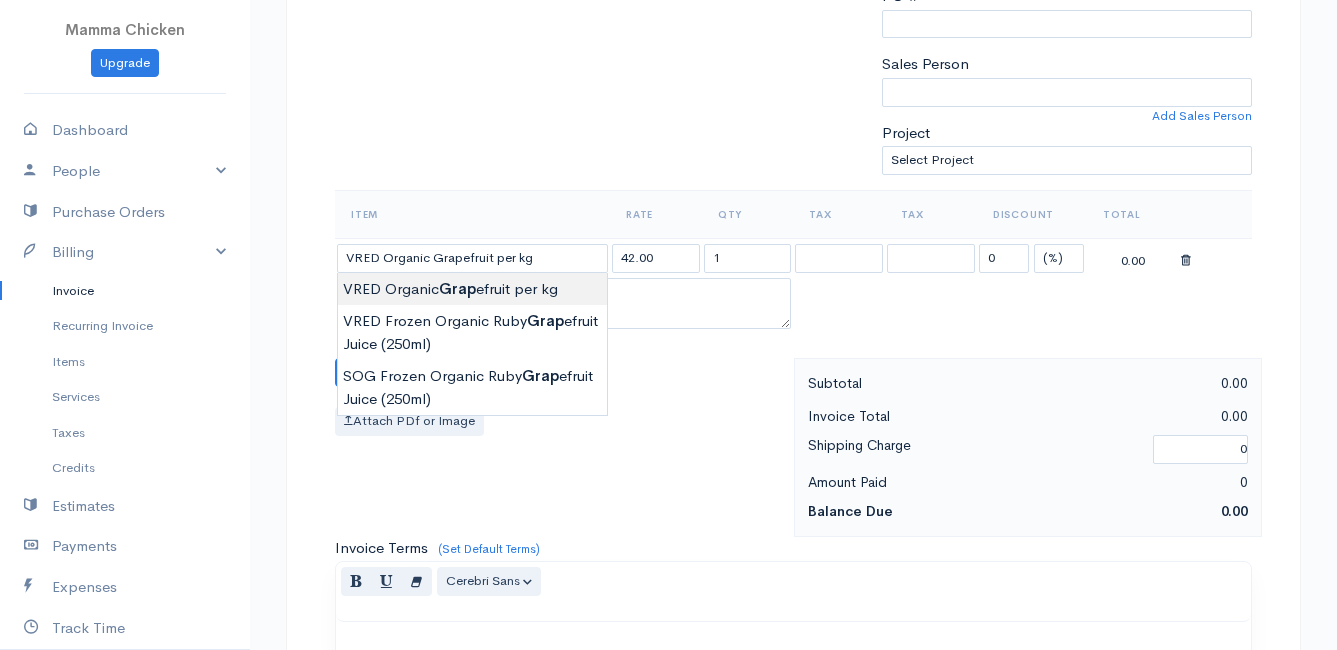 click on "Mamma Chicken
Upgrade
Dashboard
People
Clients
Vendors
Staff Users
Purchase Orders
Billing
Invoice
Recurring Invoice
Items
Services
Taxes
Credits
Estimates
Payments
Expenses
Track Time
Projects
Reports
Settings
My Organizations
Logout
Help
@CloudBooksApp 2022
Invoice
New Invoice
DRAFT To [PERSON_NAME] [STREET_ADDRESS][PERSON_NAME][PERSON_NAME] [Choose Country] [GEOGRAPHIC_DATA] [GEOGRAPHIC_DATA] [GEOGRAPHIC_DATA] [GEOGRAPHIC_DATA] [GEOGRAPHIC_DATA] [GEOGRAPHIC_DATA] [US_STATE] [GEOGRAPHIC_DATA] [GEOGRAPHIC_DATA] [GEOGRAPHIC_DATA] [GEOGRAPHIC_DATA] [GEOGRAPHIC_DATA]" at bounding box center (668, 364) 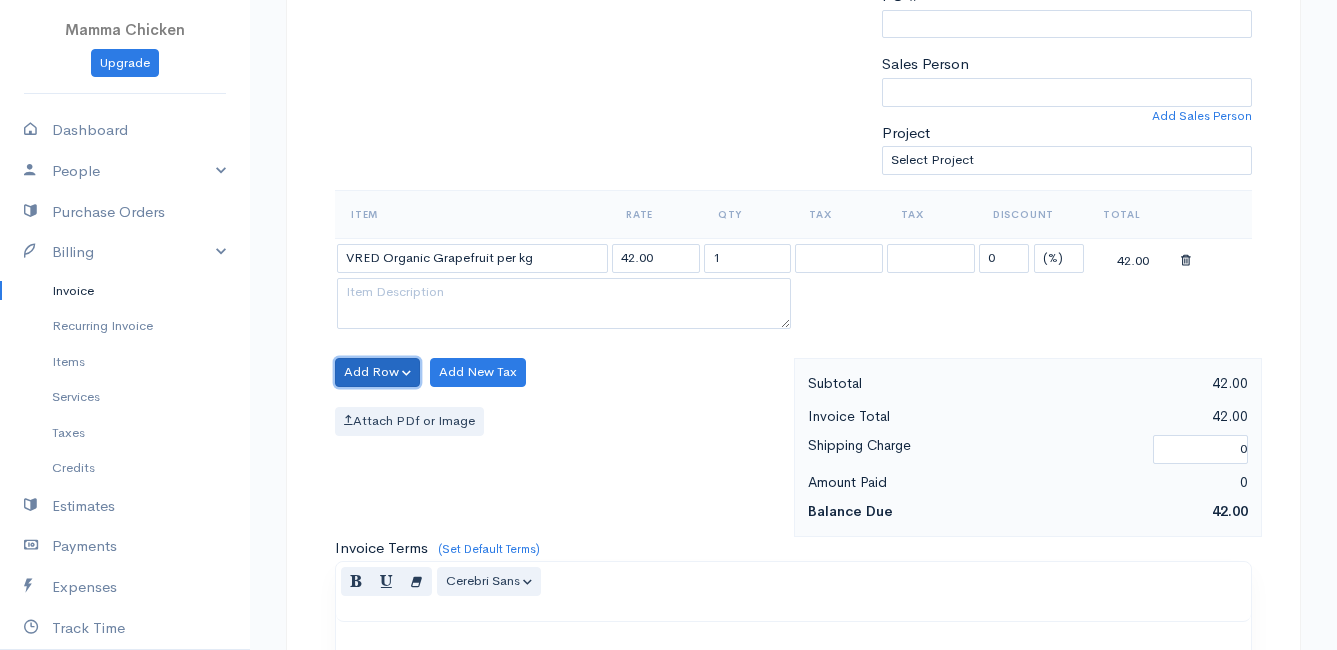 click on "Add Row" at bounding box center [377, 372] 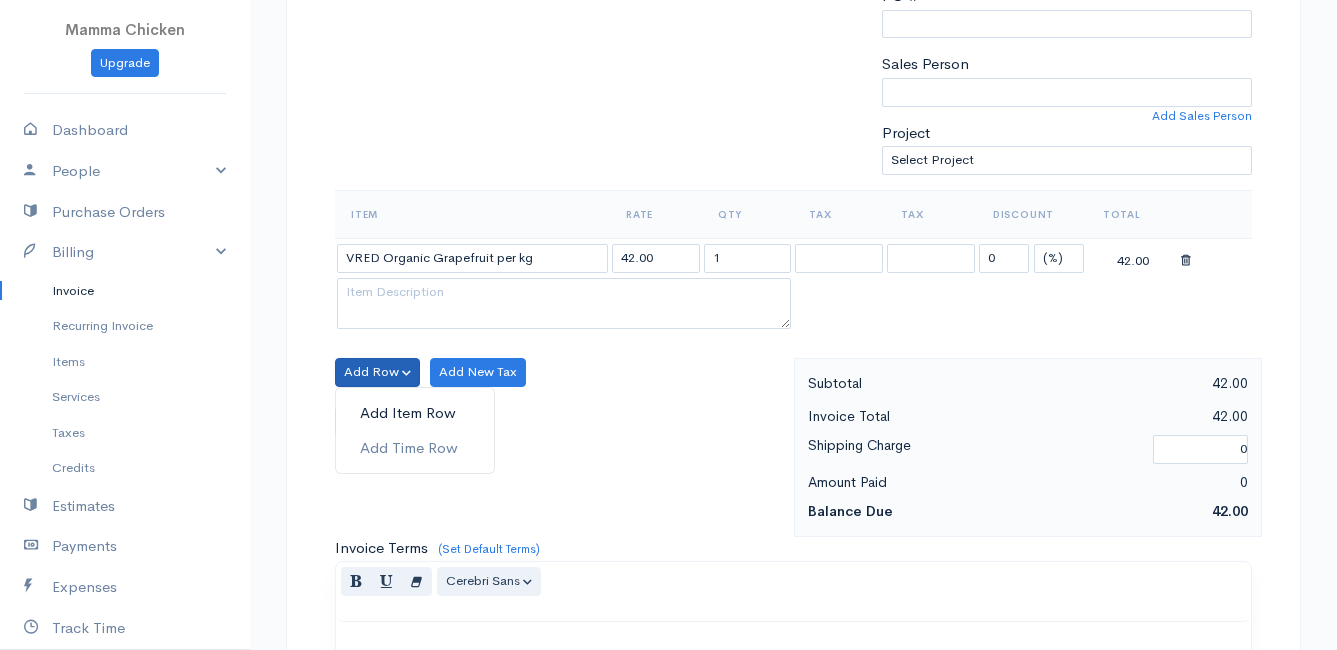 click on "Add Item Row" at bounding box center (415, 413) 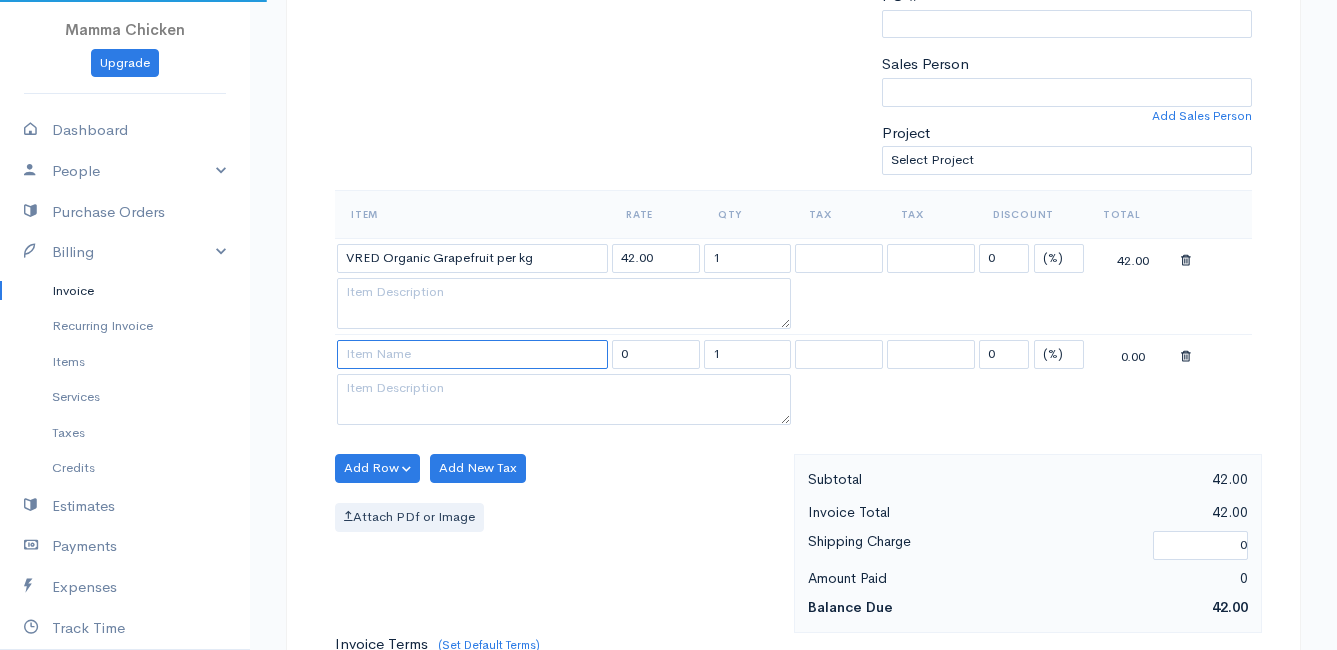 click at bounding box center [472, 354] 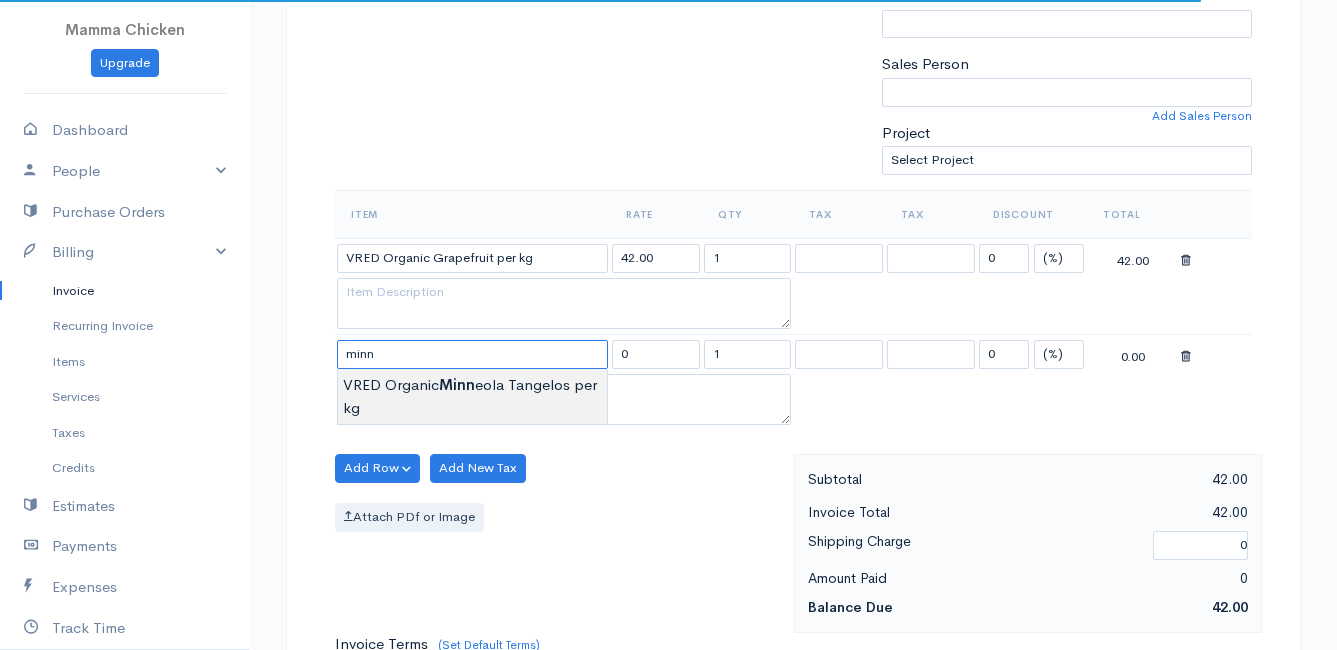 type on "VRED Organic Minneola Tangelos per kg" 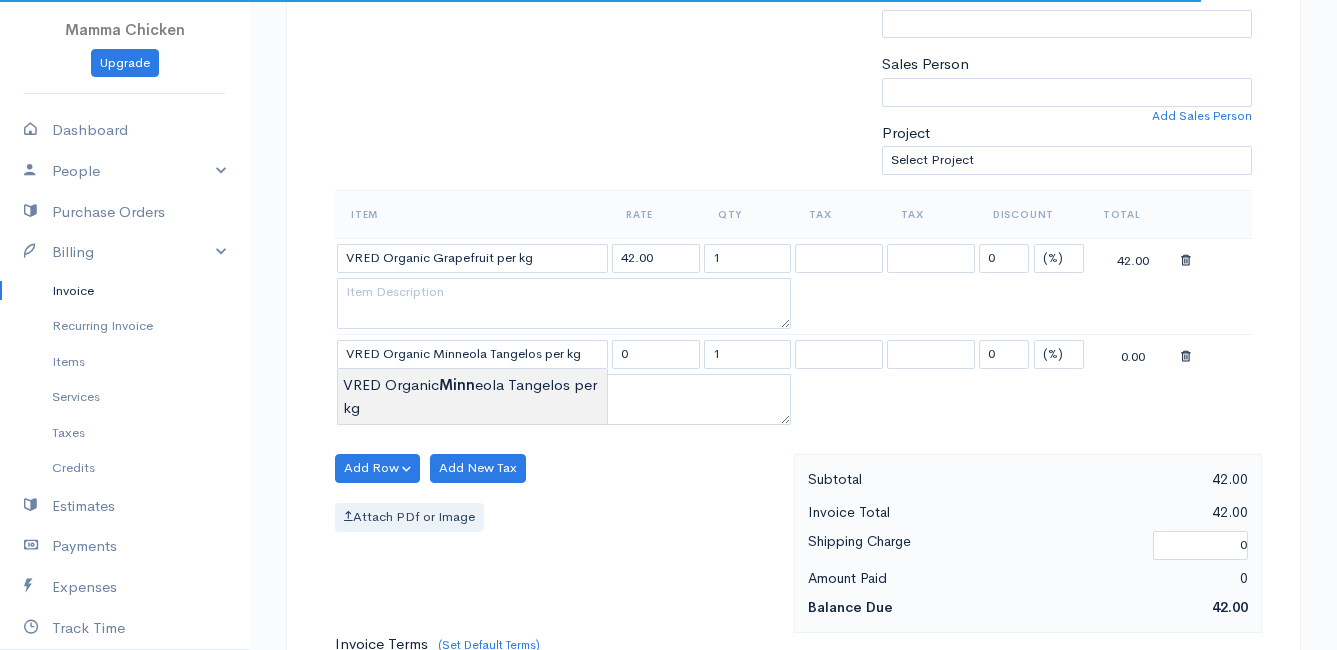 type on "42.00" 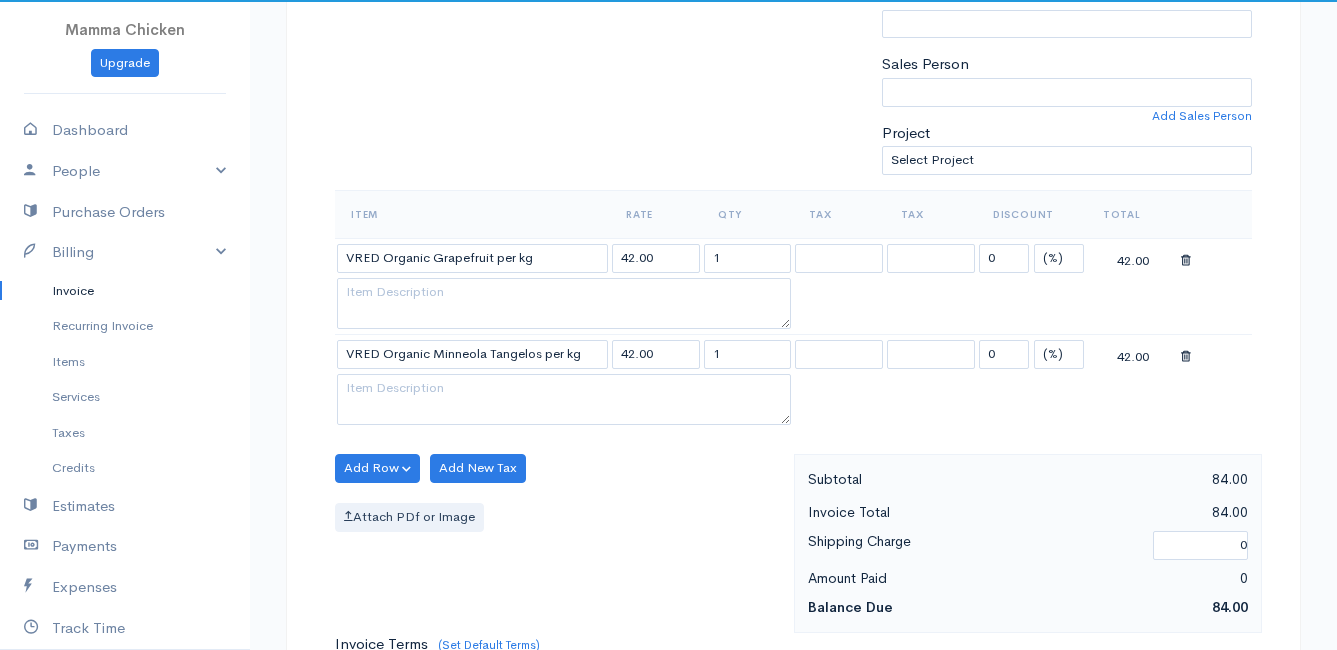 click on "Mamma Chicken
Upgrade
Dashboard
People
Clients
Vendors
Staff Users
Purchase Orders
Billing
Invoice
Recurring Invoice
Items
Services
Taxes
Credits
Estimates
Payments
Expenses
Track Time
Projects
Reports
Settings
My Organizations
Logout
Help
@CloudBooksApp 2022
Invoice
New Invoice
DRAFT To [PERSON_NAME] [STREET_ADDRESS][PERSON_NAME][PERSON_NAME] [Choose Country] [GEOGRAPHIC_DATA] [GEOGRAPHIC_DATA] [GEOGRAPHIC_DATA] [GEOGRAPHIC_DATA] [GEOGRAPHIC_DATA] [GEOGRAPHIC_DATA] [US_STATE] [GEOGRAPHIC_DATA] [GEOGRAPHIC_DATA] [GEOGRAPHIC_DATA] [GEOGRAPHIC_DATA] [GEOGRAPHIC_DATA]" at bounding box center [668, 412] 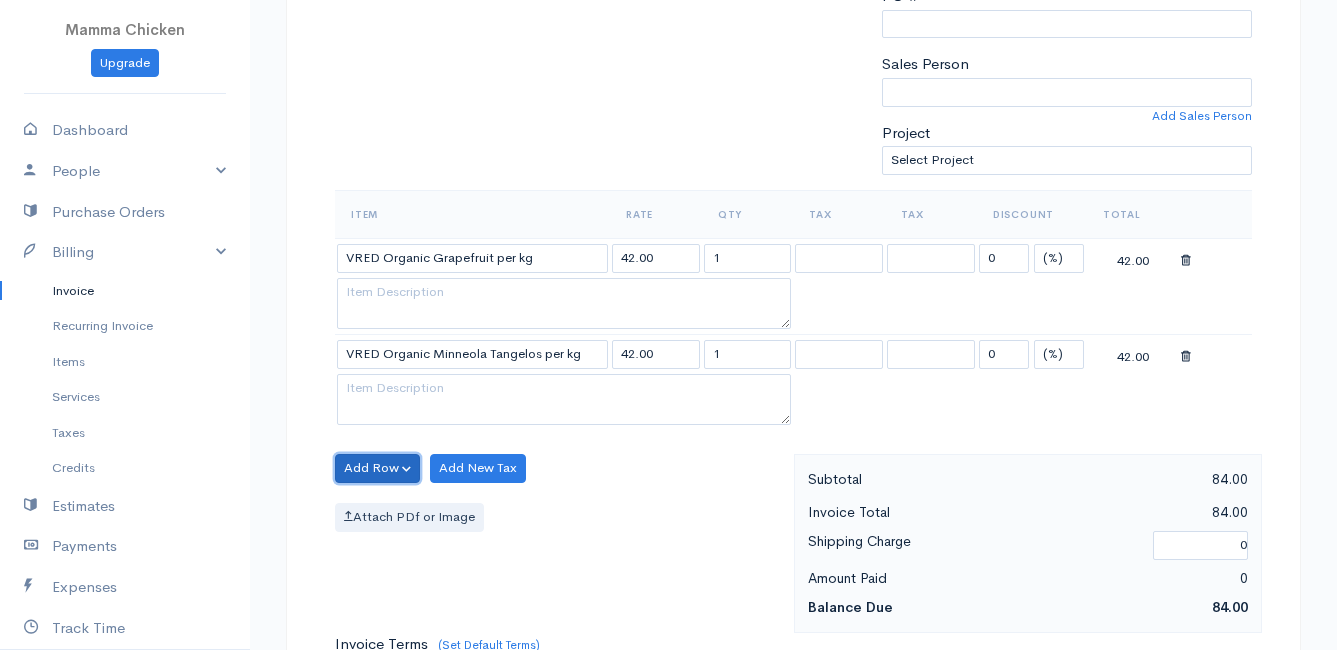click on "Add Row" at bounding box center [377, 468] 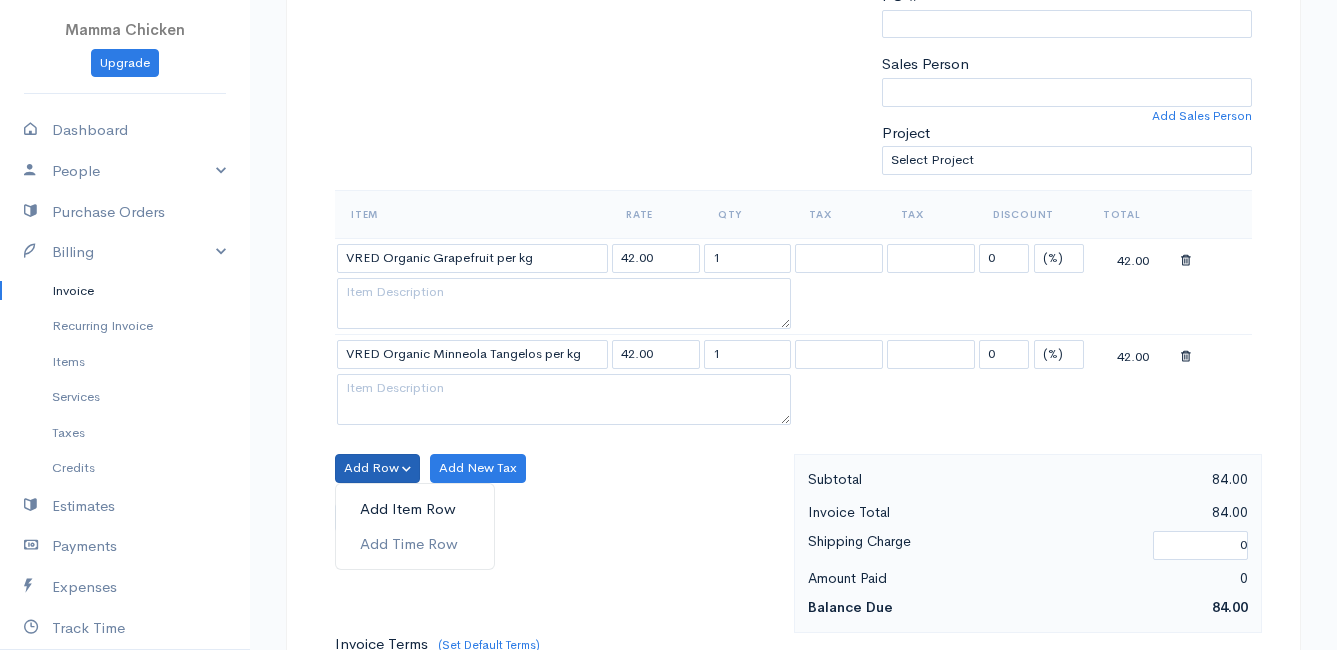 click on "Add Item Row" at bounding box center [415, 509] 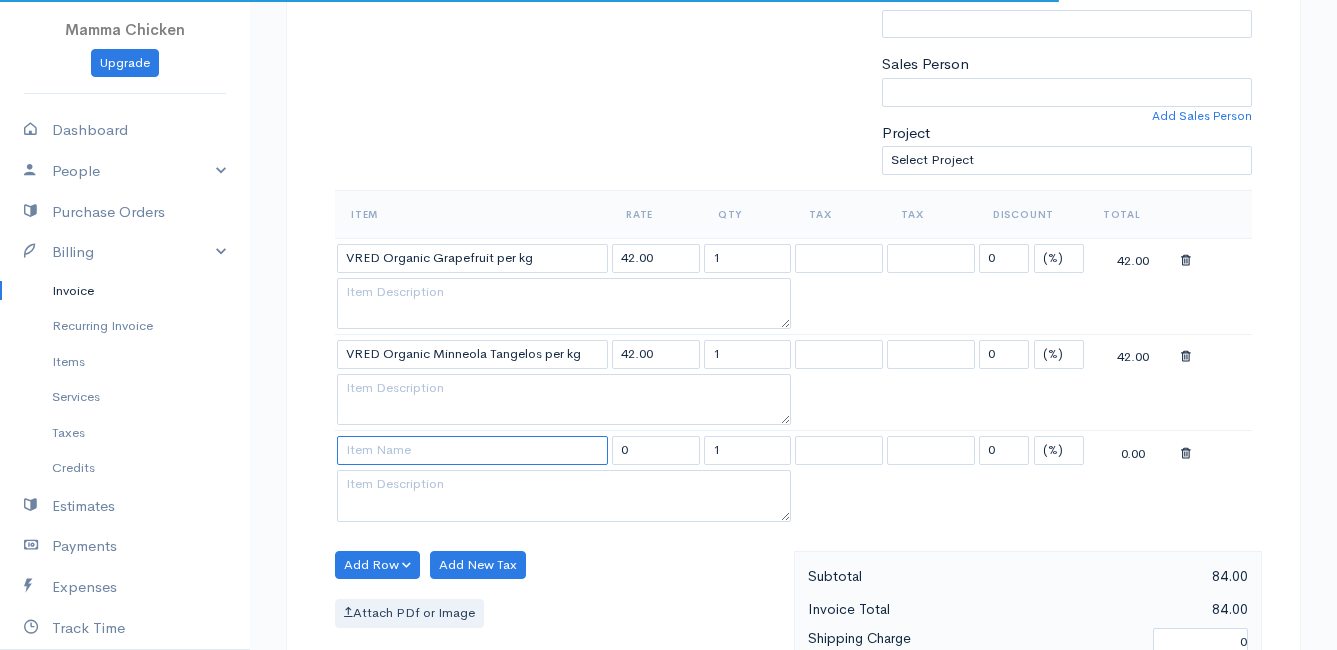 click at bounding box center [472, 450] 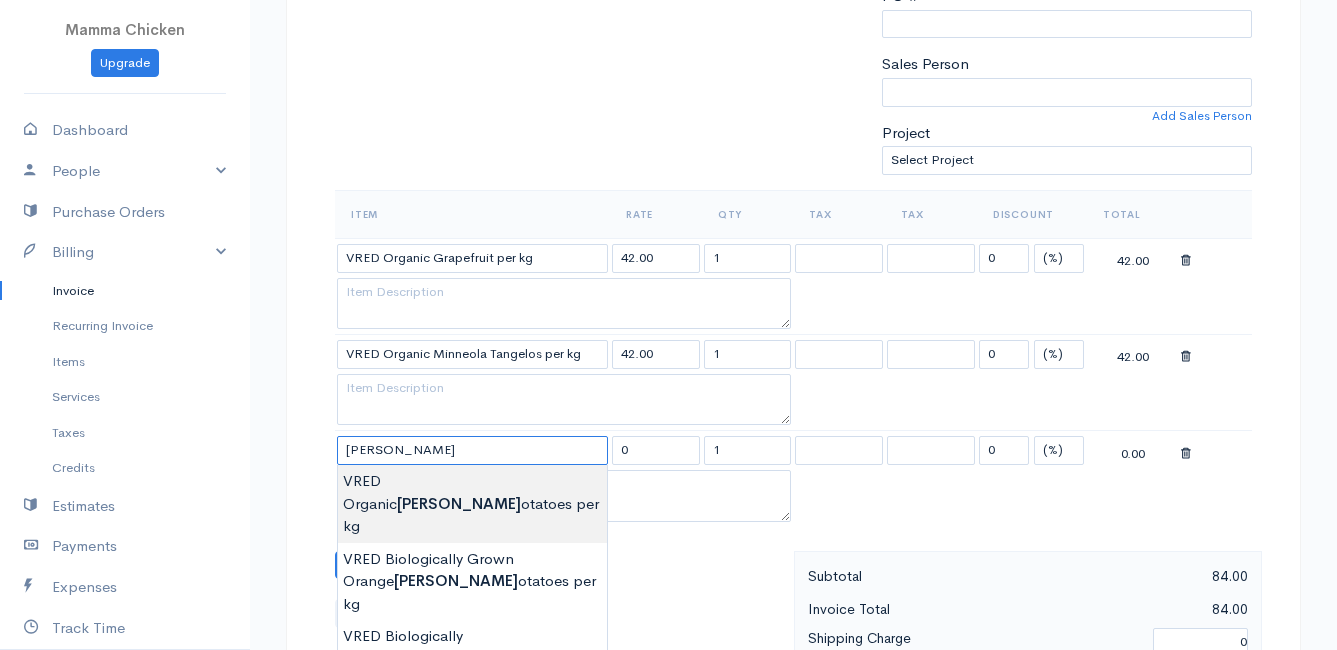 type on "VRED Organic Sweet Potatoes per kg" 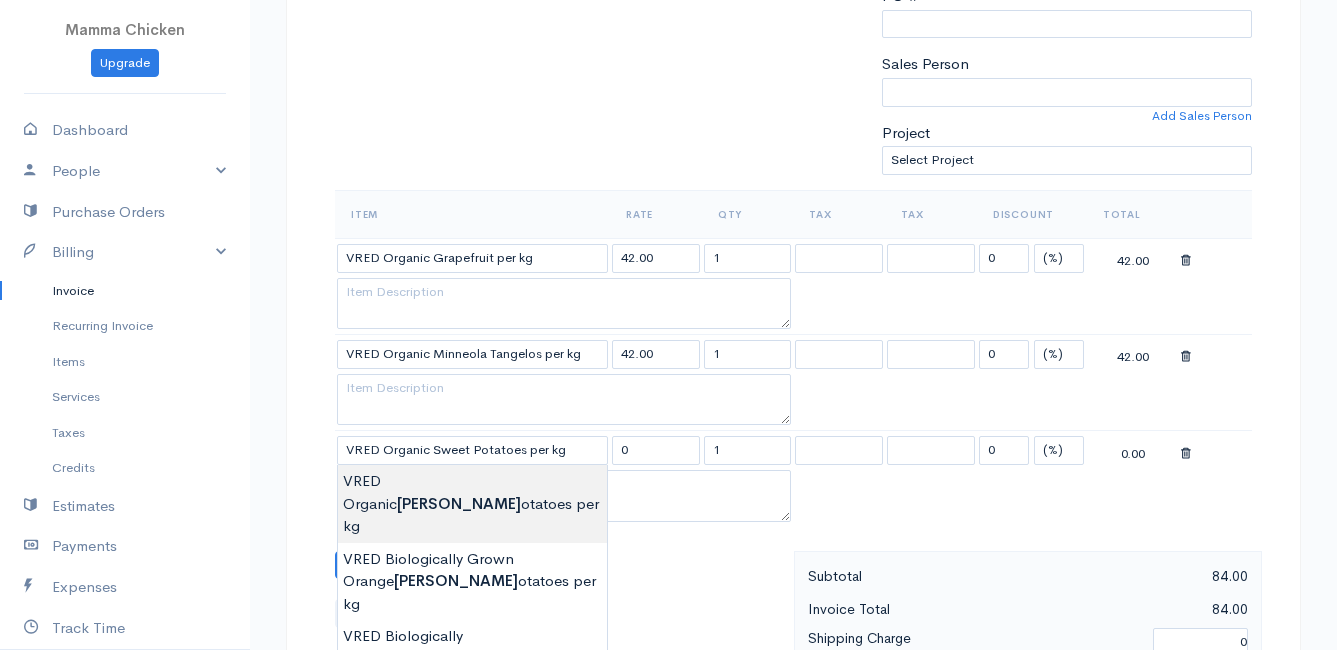 type on "49.00" 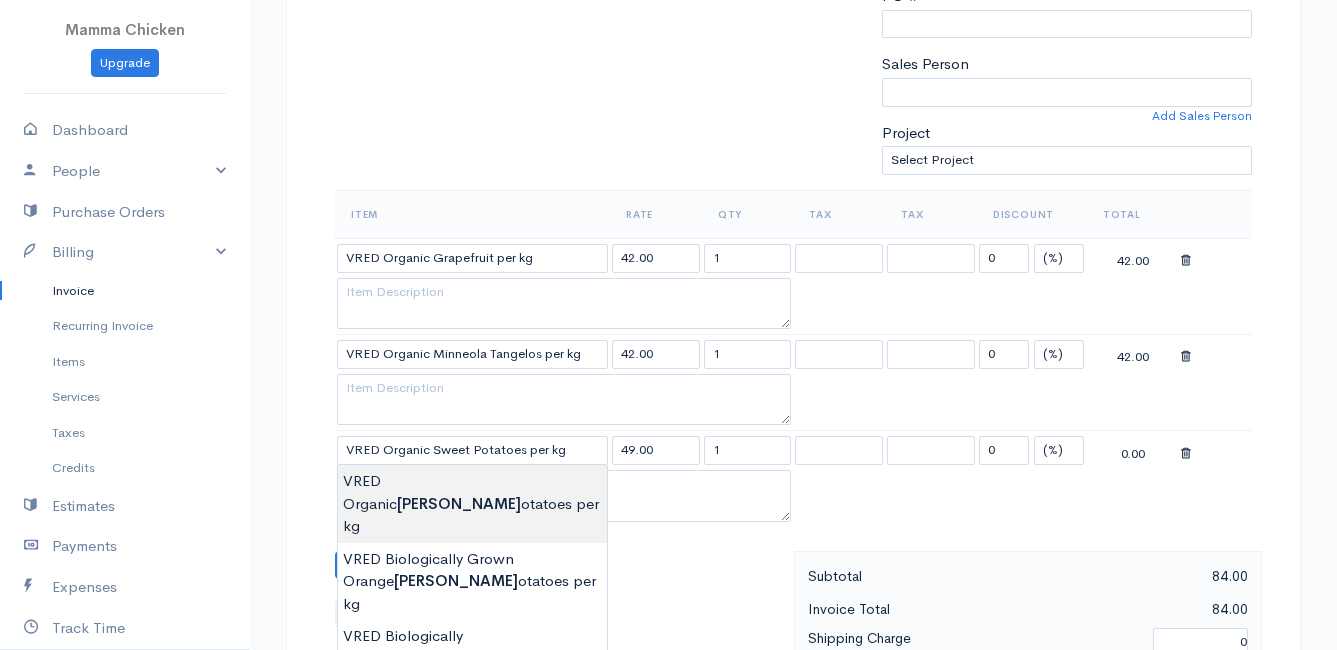 click on "Mamma Chicken
Upgrade
Dashboard
People
Clients
Vendors
Staff Users
Purchase Orders
Billing
Invoice
Recurring Invoice
Items
Services
Taxes
Credits
Estimates
Payments
Expenses
Track Time
Projects
Reports
Settings
My Organizations
Logout
Help
@CloudBooksApp 2022
Invoice
New Invoice
DRAFT To [PERSON_NAME] [STREET_ADDRESS][PERSON_NAME][PERSON_NAME] [Choose Country] [GEOGRAPHIC_DATA] [GEOGRAPHIC_DATA] [GEOGRAPHIC_DATA] [GEOGRAPHIC_DATA] [GEOGRAPHIC_DATA] [GEOGRAPHIC_DATA] [US_STATE] [GEOGRAPHIC_DATA] [GEOGRAPHIC_DATA] [GEOGRAPHIC_DATA] [GEOGRAPHIC_DATA] [GEOGRAPHIC_DATA]" at bounding box center [668, 460] 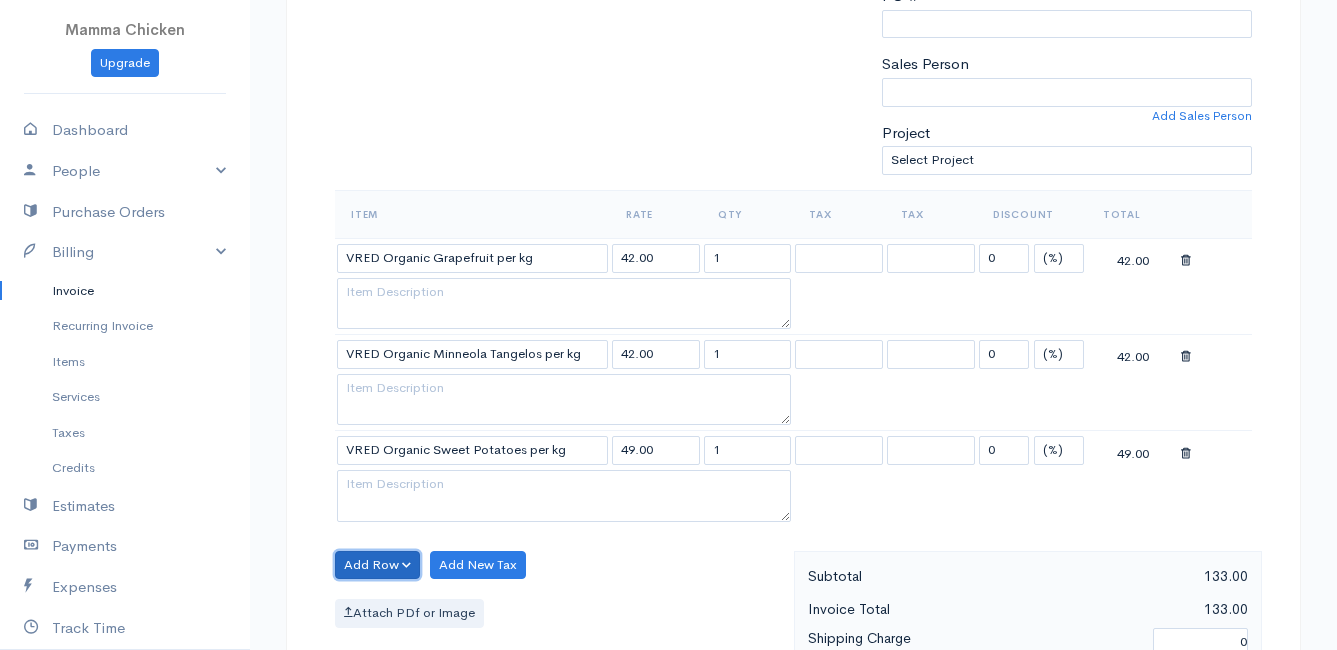 click on "Add Row" at bounding box center [377, 565] 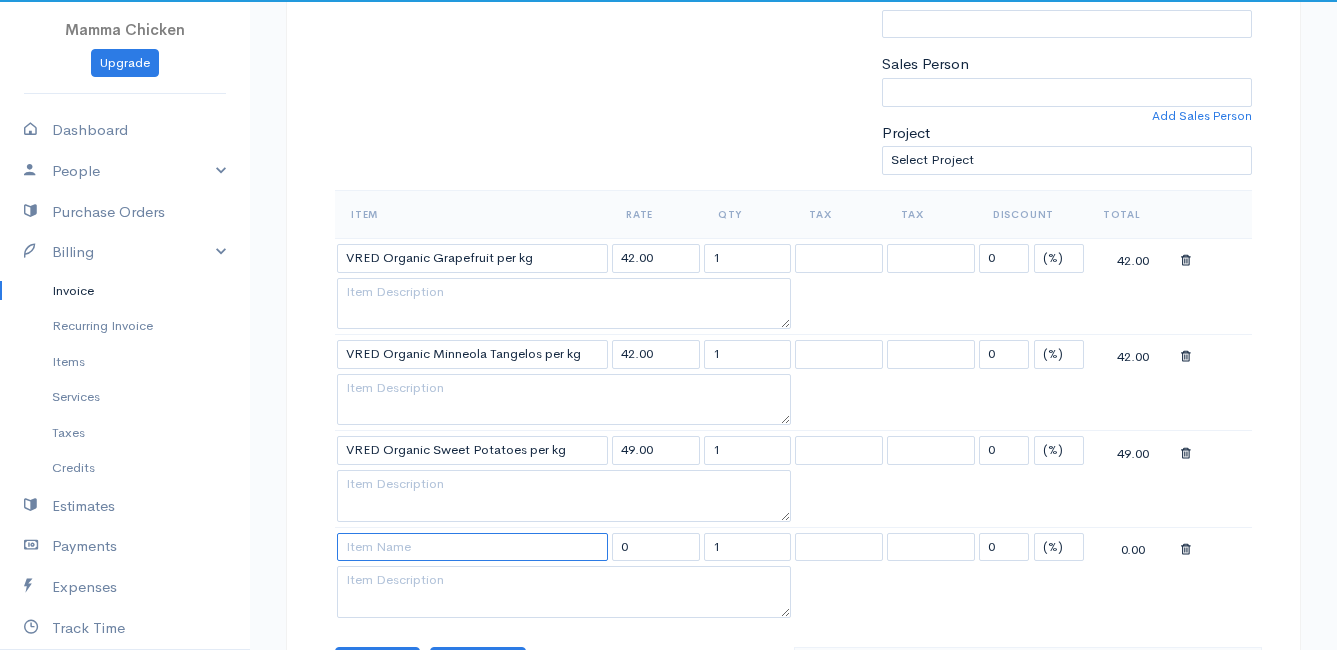 click at bounding box center [472, 547] 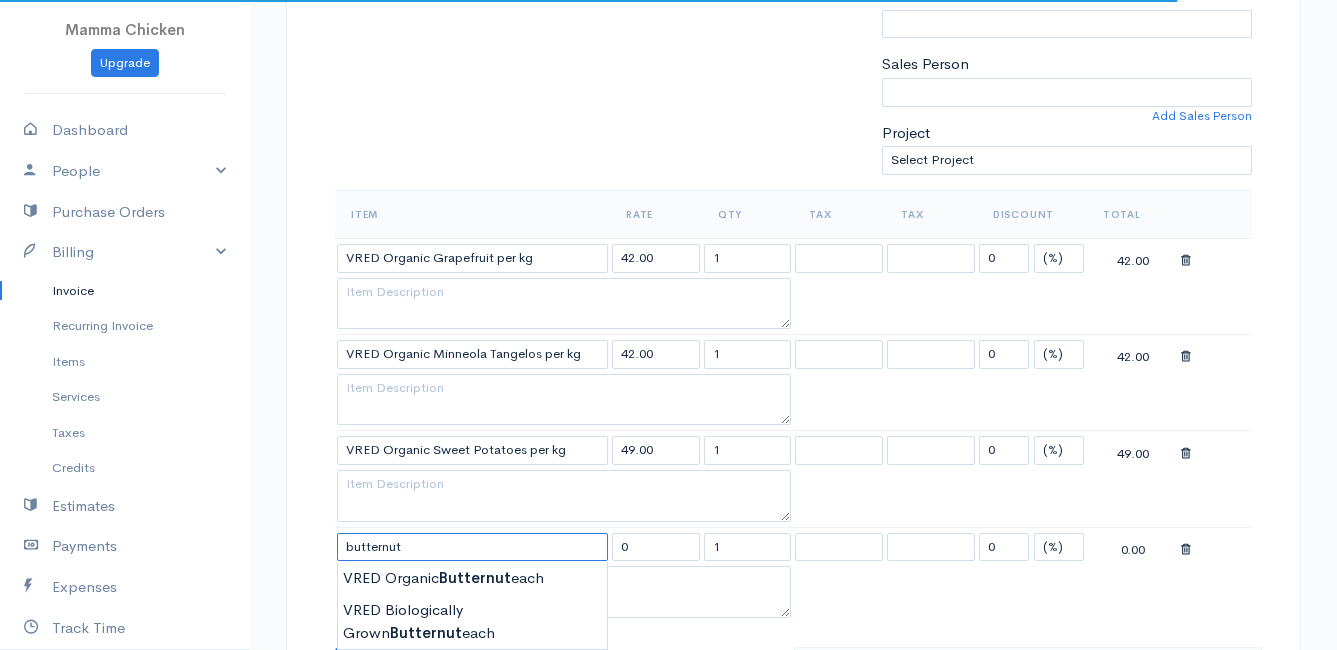 scroll, scrollTop: 600, scrollLeft: 0, axis: vertical 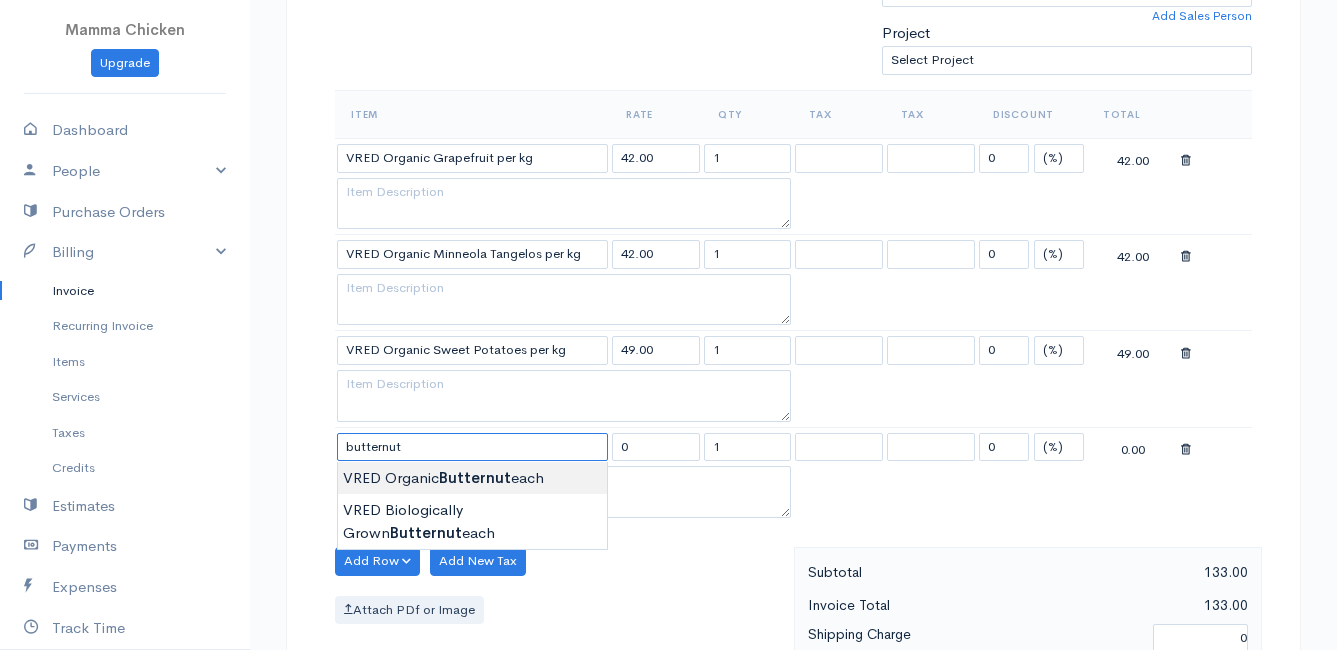 type on "VRED Organic Butternut each" 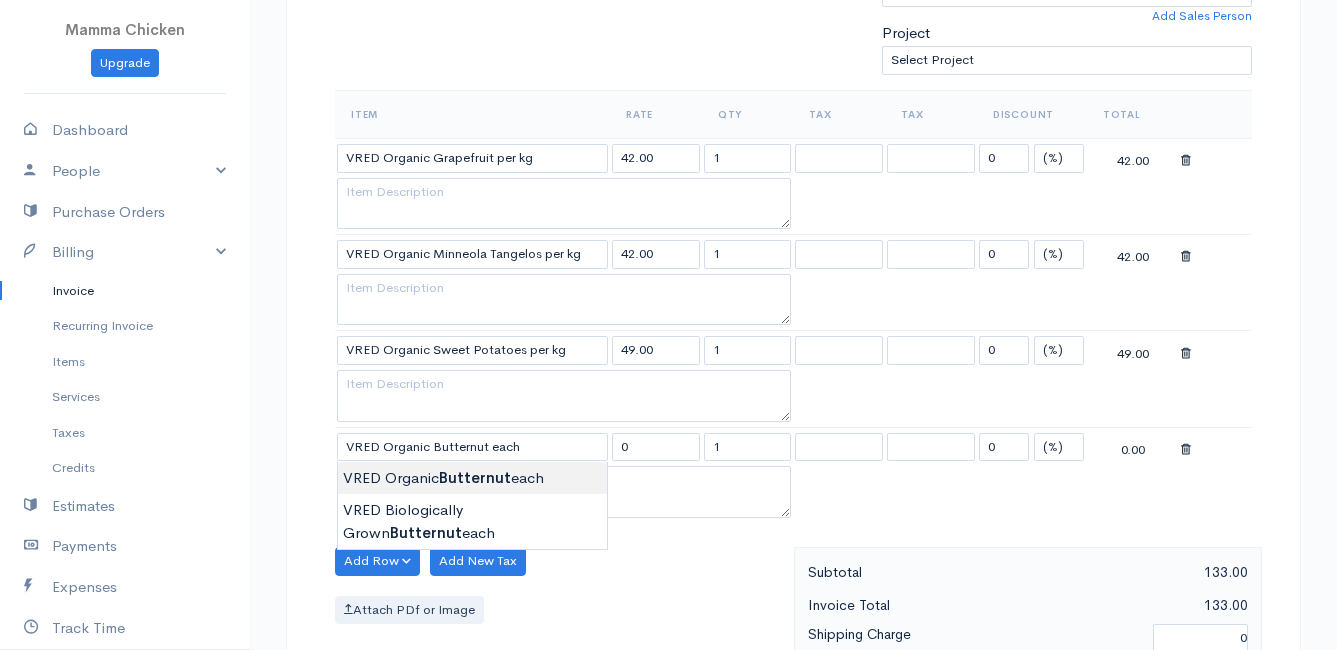 type on "26.00" 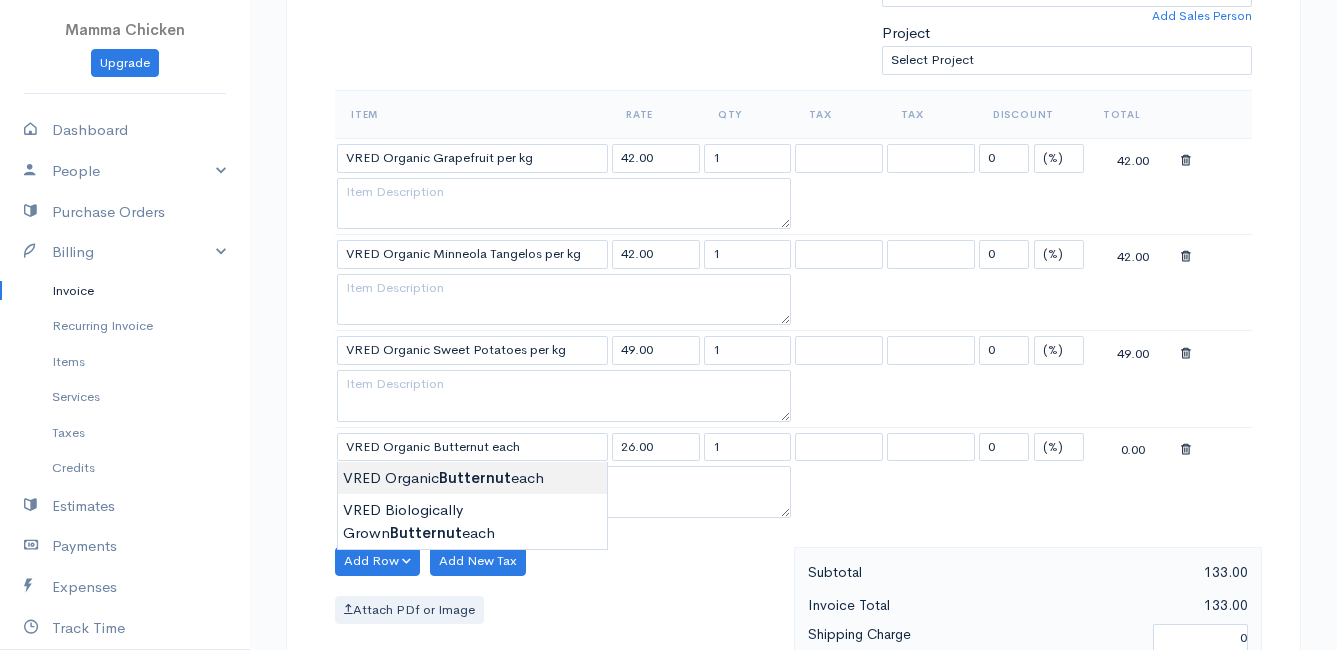 click on "Mamma Chicken
Upgrade
Dashboard
People
Clients
Vendors
Staff Users
Purchase Orders
Billing
Invoice
Recurring Invoice
Items
Services
Taxes
Credits
Estimates
Payments
Expenses
Track Time
Projects
Reports
Settings
My Organizations
Logout
Help
@CloudBooksApp 2022
Invoice
New Invoice
DRAFT To [PERSON_NAME] [STREET_ADDRESS][PERSON_NAME][PERSON_NAME] [Choose Country] [GEOGRAPHIC_DATA] [GEOGRAPHIC_DATA] [GEOGRAPHIC_DATA] [GEOGRAPHIC_DATA] [GEOGRAPHIC_DATA] [GEOGRAPHIC_DATA] [US_STATE] [GEOGRAPHIC_DATA] [GEOGRAPHIC_DATA] [GEOGRAPHIC_DATA] [GEOGRAPHIC_DATA] [GEOGRAPHIC_DATA]" at bounding box center (668, 408) 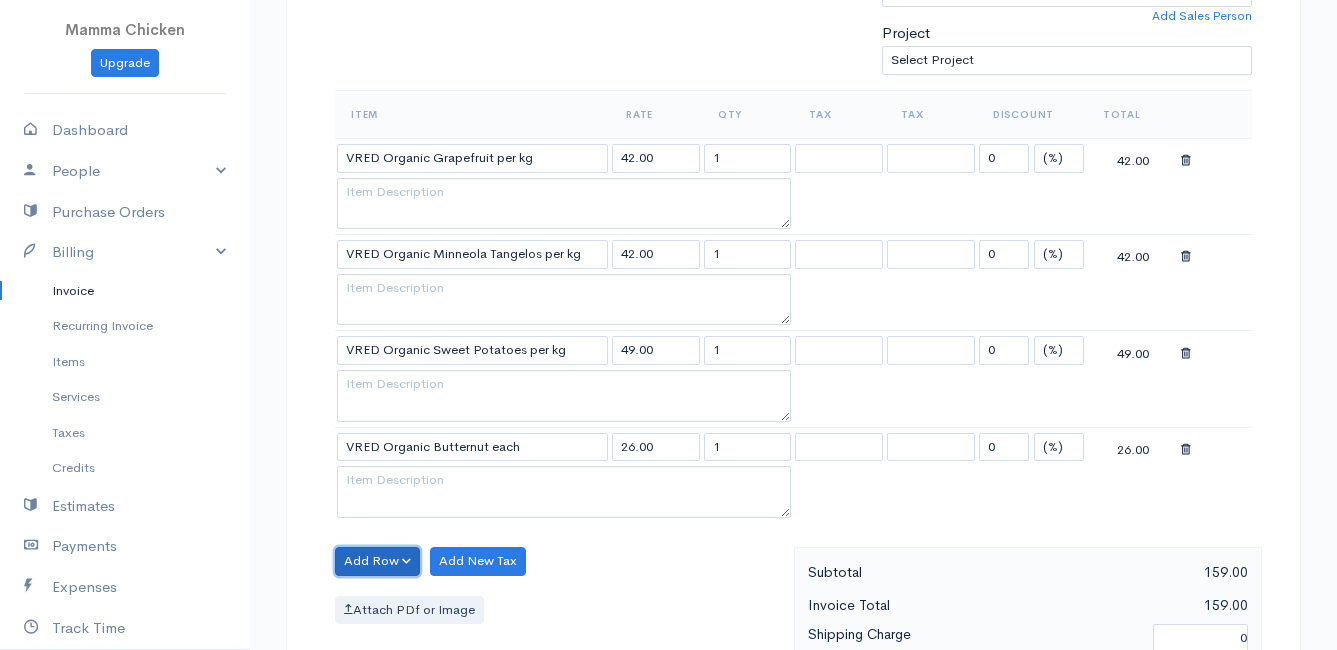 click on "Add Row" at bounding box center [377, 561] 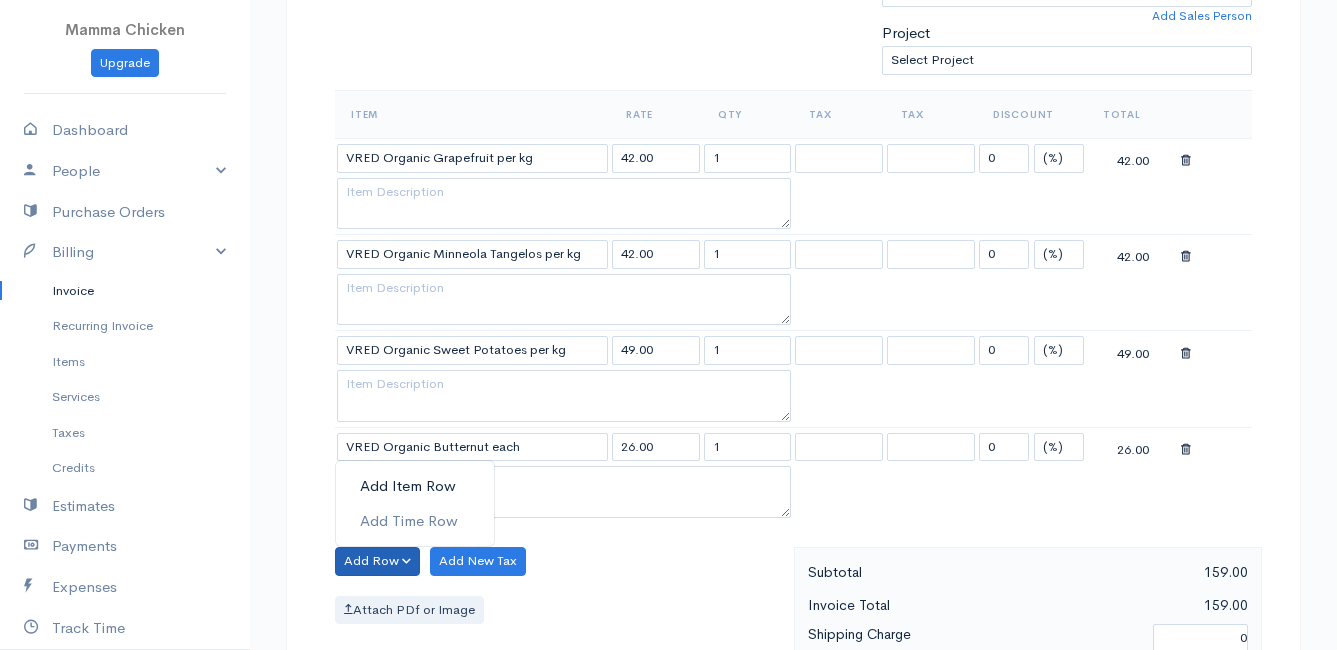 click on "Add Item Row" at bounding box center (415, 486) 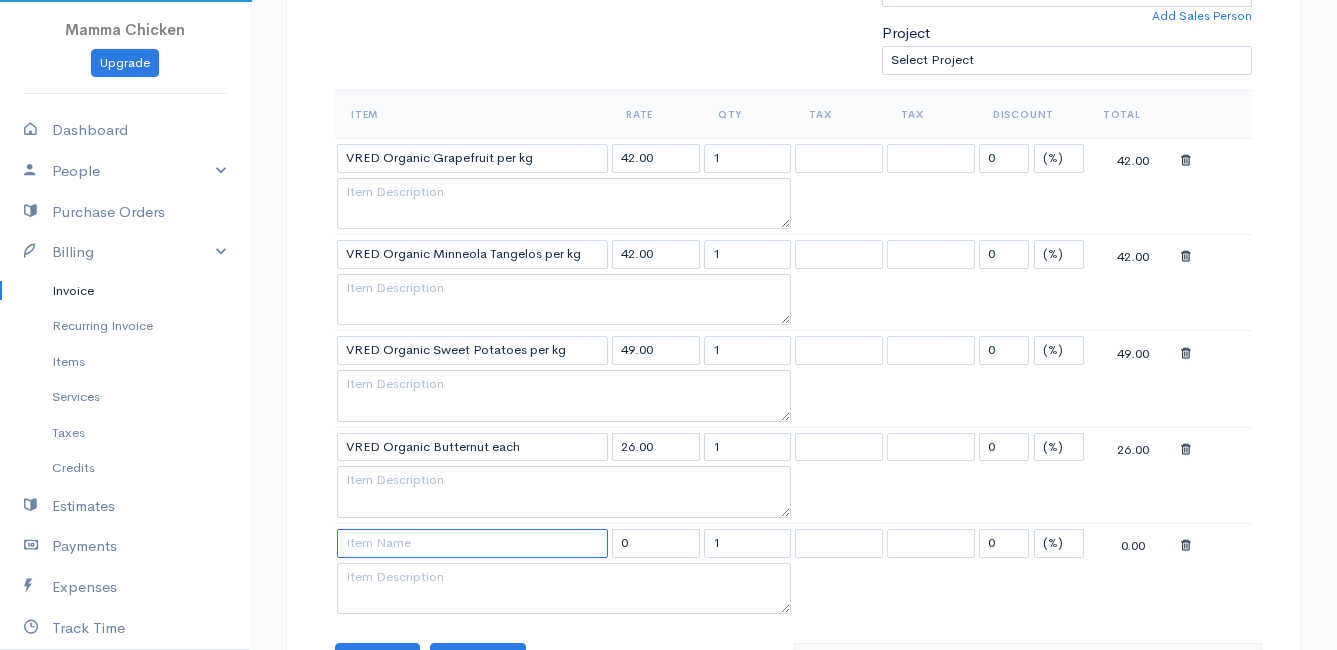 click at bounding box center [472, 543] 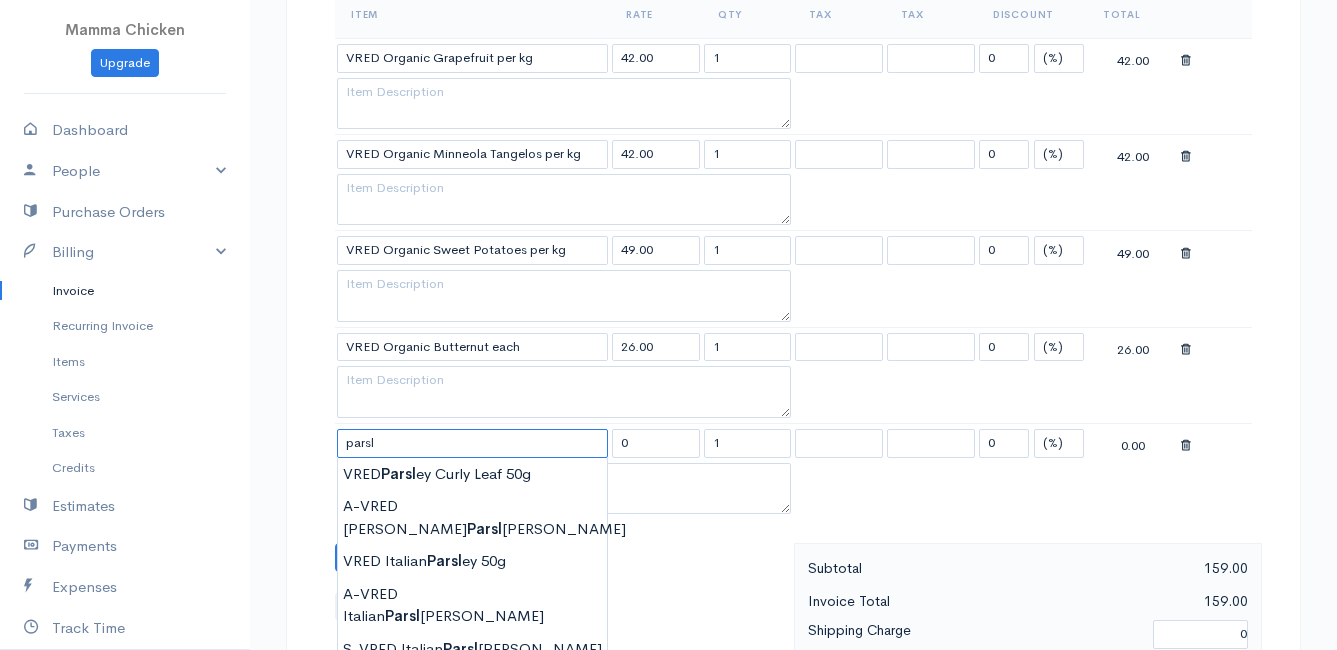 scroll, scrollTop: 800, scrollLeft: 0, axis: vertical 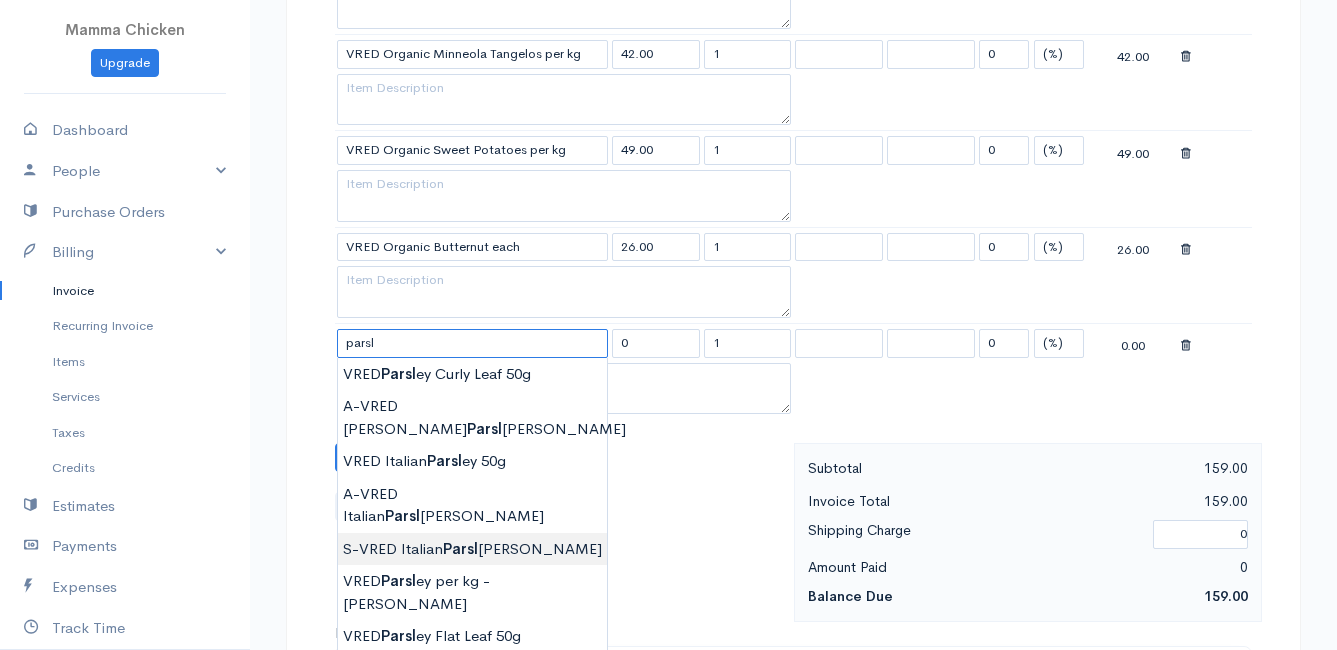 type on "S-VRED Italian Parsley bunch" 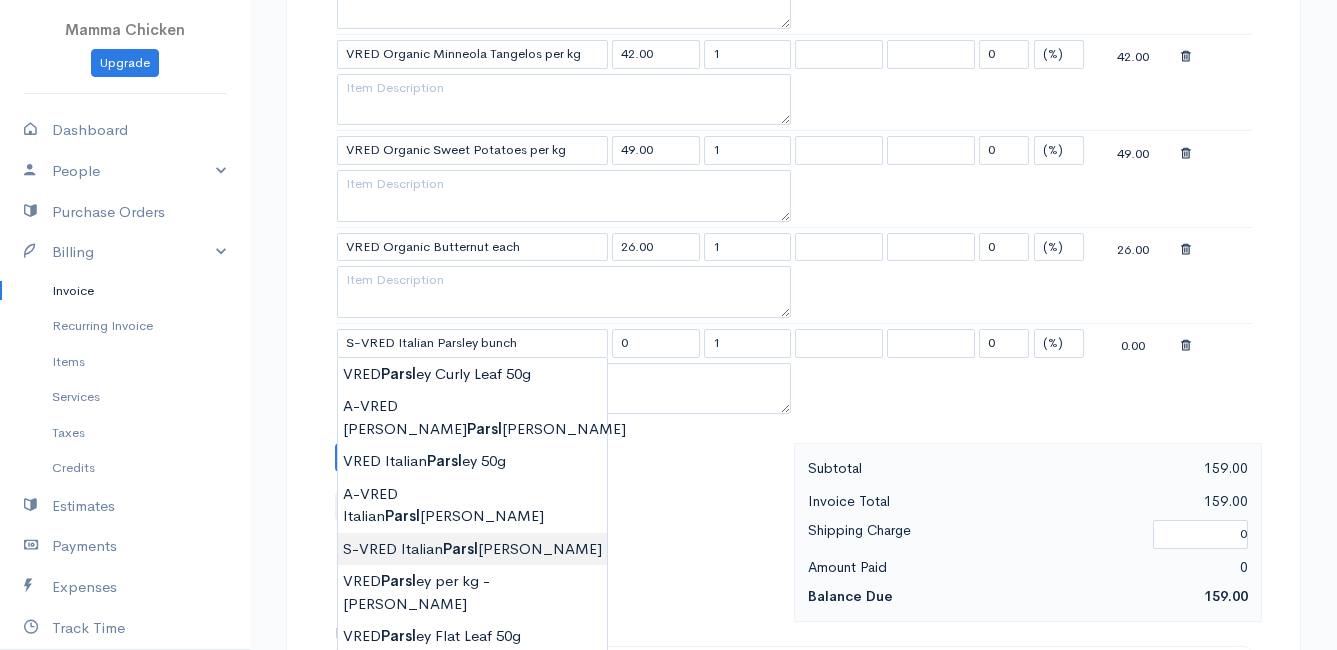 type on "24.00" 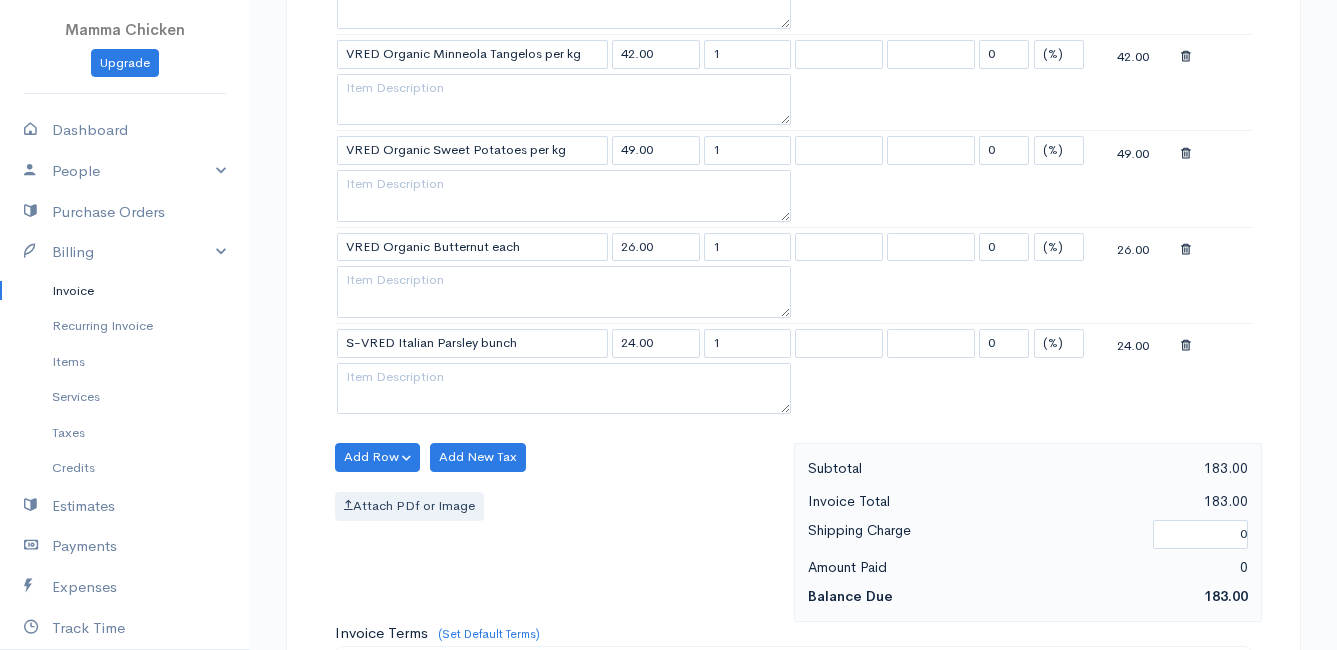click on "Mamma Chicken
Upgrade
Dashboard
People
Clients
Vendors
Staff Users
Purchase Orders
Billing
Invoice
Recurring Invoice
Items
Services
Taxes
Credits
Estimates
Payments
Expenses
Track Time
Projects
Reports
Settings
My Organizations
Logout
Help
@CloudBooksApp 2022
Invoice
New Invoice
DRAFT To [PERSON_NAME] [STREET_ADDRESS][PERSON_NAME][PERSON_NAME] [Choose Country] [GEOGRAPHIC_DATA] [GEOGRAPHIC_DATA] [GEOGRAPHIC_DATA] [GEOGRAPHIC_DATA] [GEOGRAPHIC_DATA] [GEOGRAPHIC_DATA] [US_STATE] [GEOGRAPHIC_DATA] [GEOGRAPHIC_DATA] [GEOGRAPHIC_DATA] [GEOGRAPHIC_DATA] [GEOGRAPHIC_DATA]" at bounding box center (668, 257) 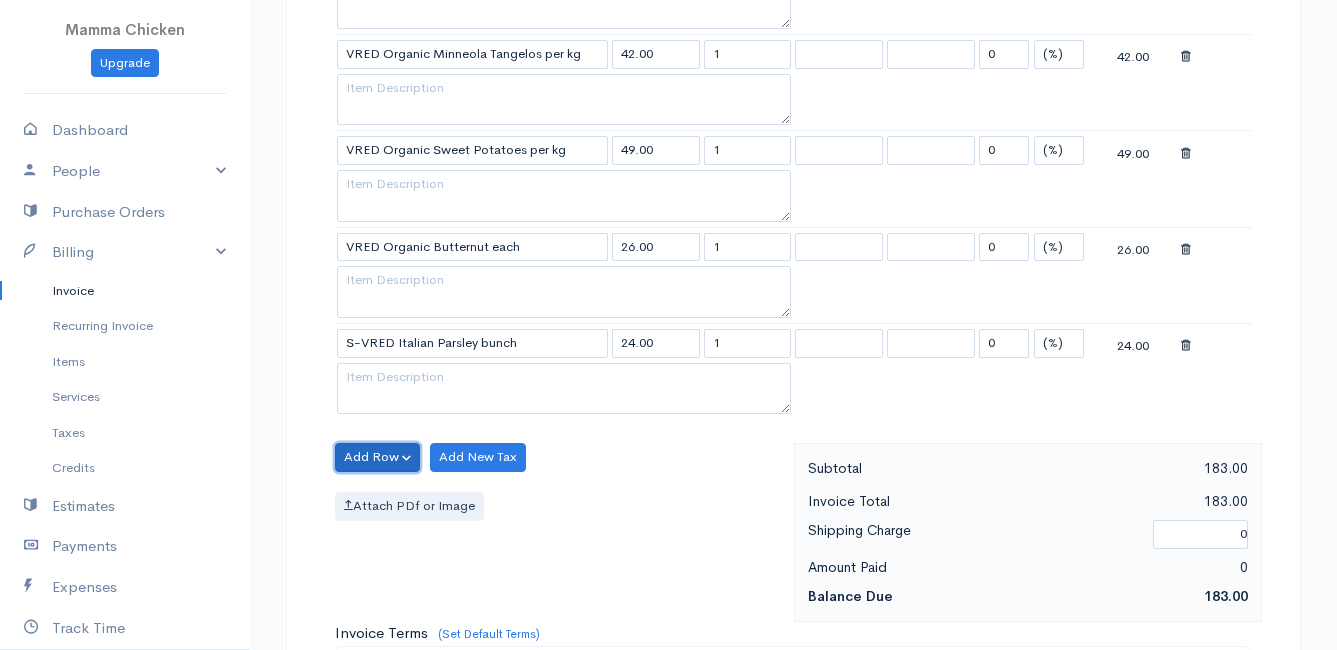 click on "Add Row" at bounding box center (377, 457) 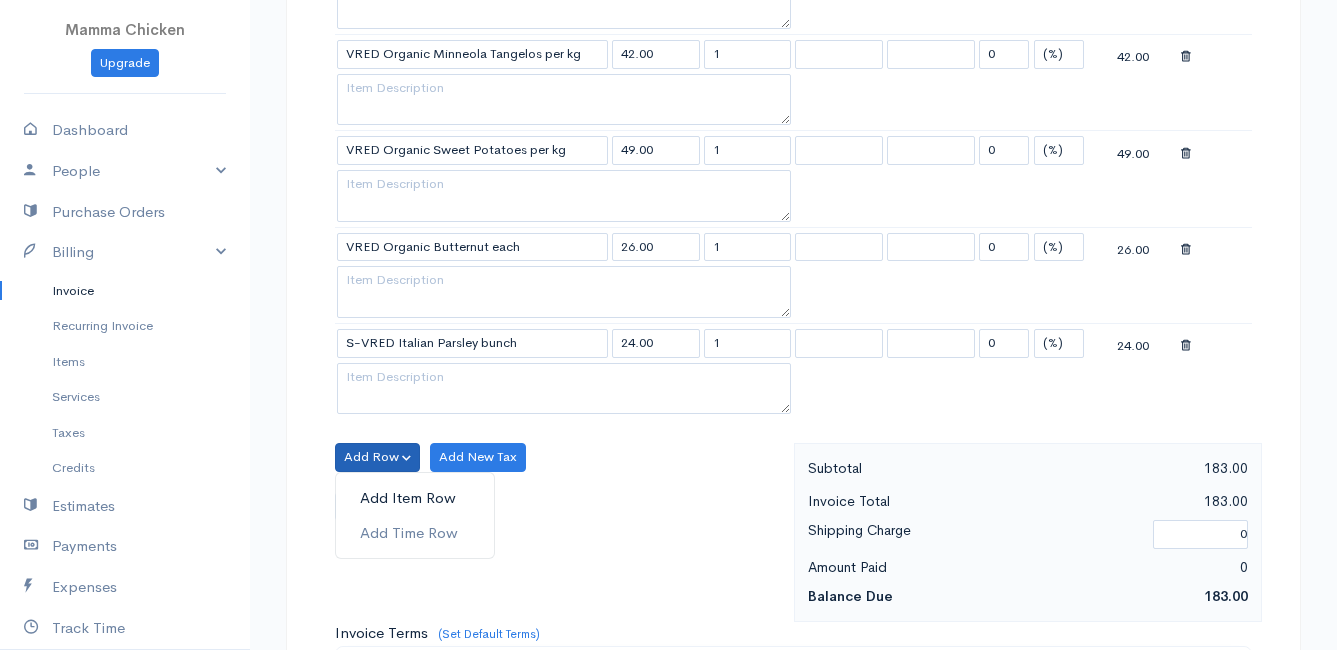 click on "Add Item Row" at bounding box center [415, 498] 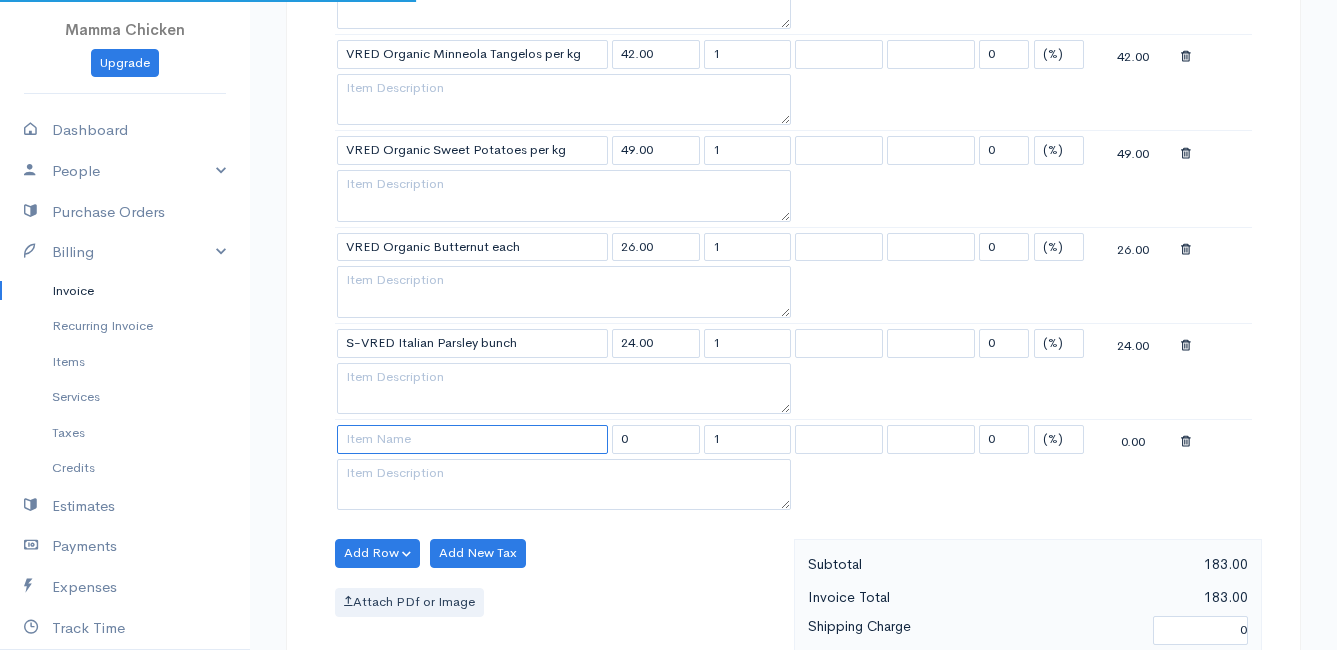 click at bounding box center (472, 439) 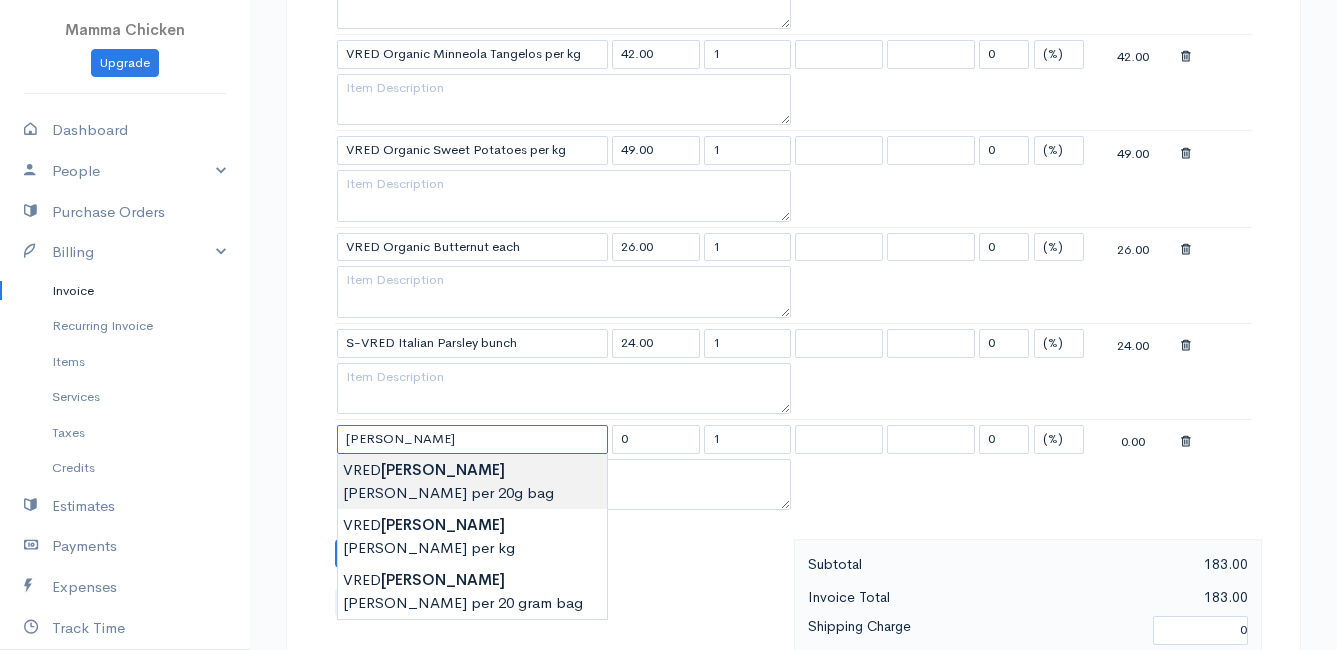 type on "VRED Marjoram per 20g bag" 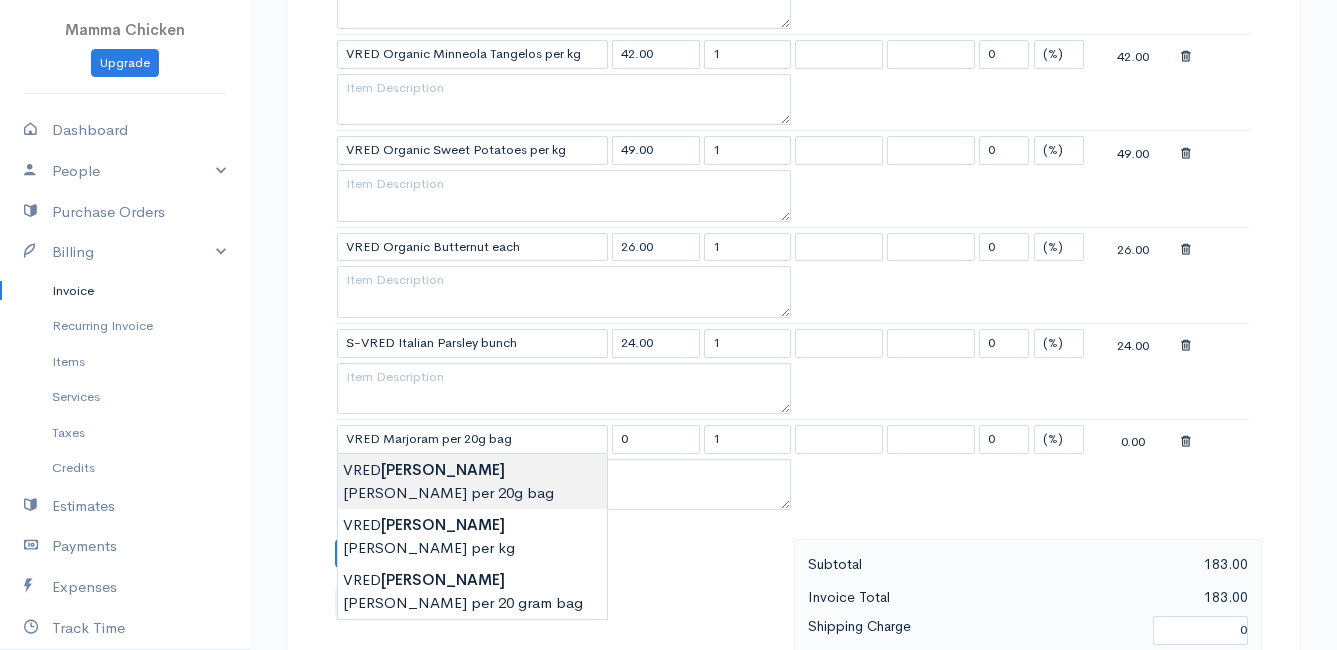type on "24.00" 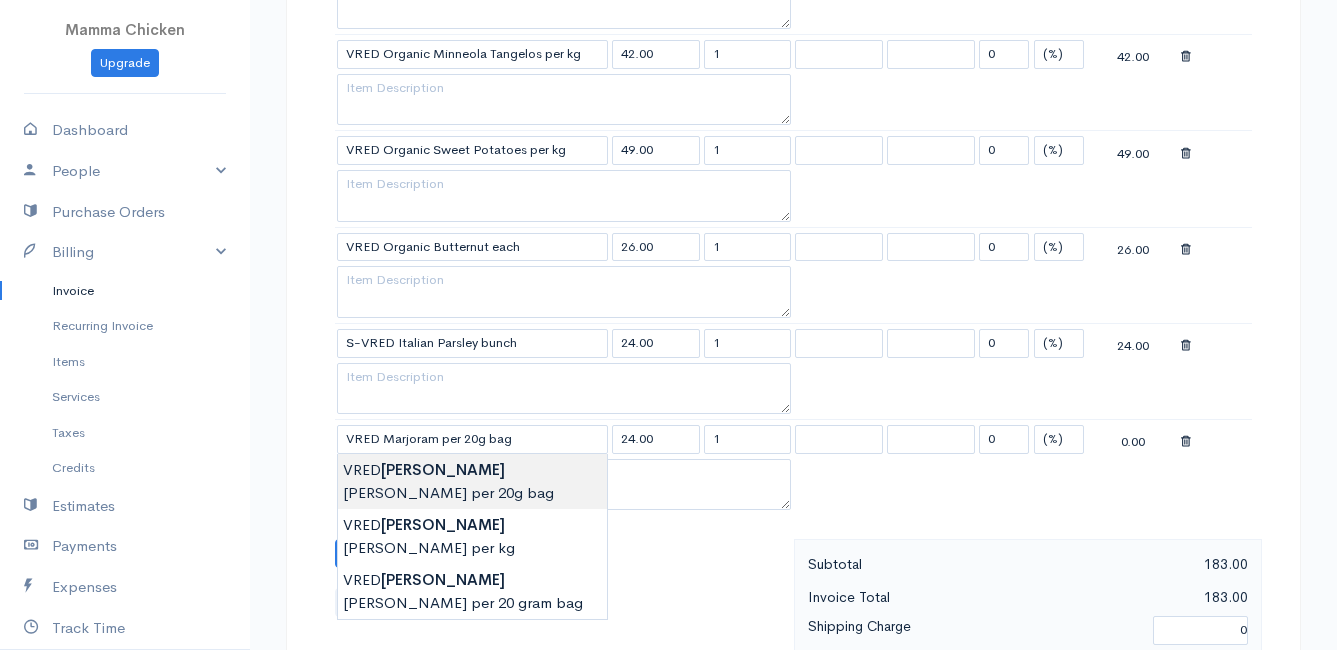click on "Mamma Chicken
Upgrade
Dashboard
People
Clients
Vendors
Staff Users
Purchase Orders
Billing
Invoice
Recurring Invoice
Items
Services
Taxes
Credits
Estimates
Payments
Expenses
Track Time
Projects
Reports
Settings
My Organizations
Logout
Help
@CloudBooksApp 2022
Invoice
New Invoice
DRAFT To [PERSON_NAME] [STREET_ADDRESS][PERSON_NAME][PERSON_NAME] [Choose Country] [GEOGRAPHIC_DATA] [GEOGRAPHIC_DATA] [GEOGRAPHIC_DATA] [GEOGRAPHIC_DATA] [GEOGRAPHIC_DATA] [GEOGRAPHIC_DATA] [US_STATE] [GEOGRAPHIC_DATA] [GEOGRAPHIC_DATA] [GEOGRAPHIC_DATA] [GEOGRAPHIC_DATA] [GEOGRAPHIC_DATA]" at bounding box center (668, 305) 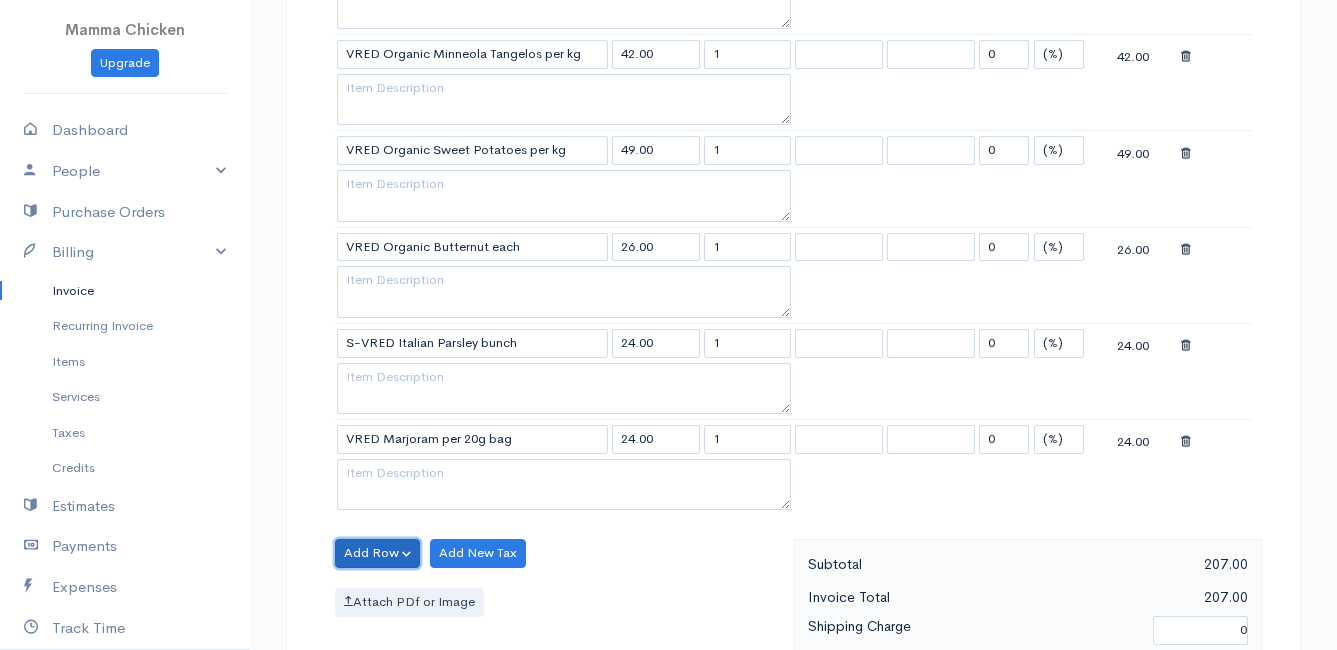 click on "Add Row" at bounding box center (377, 553) 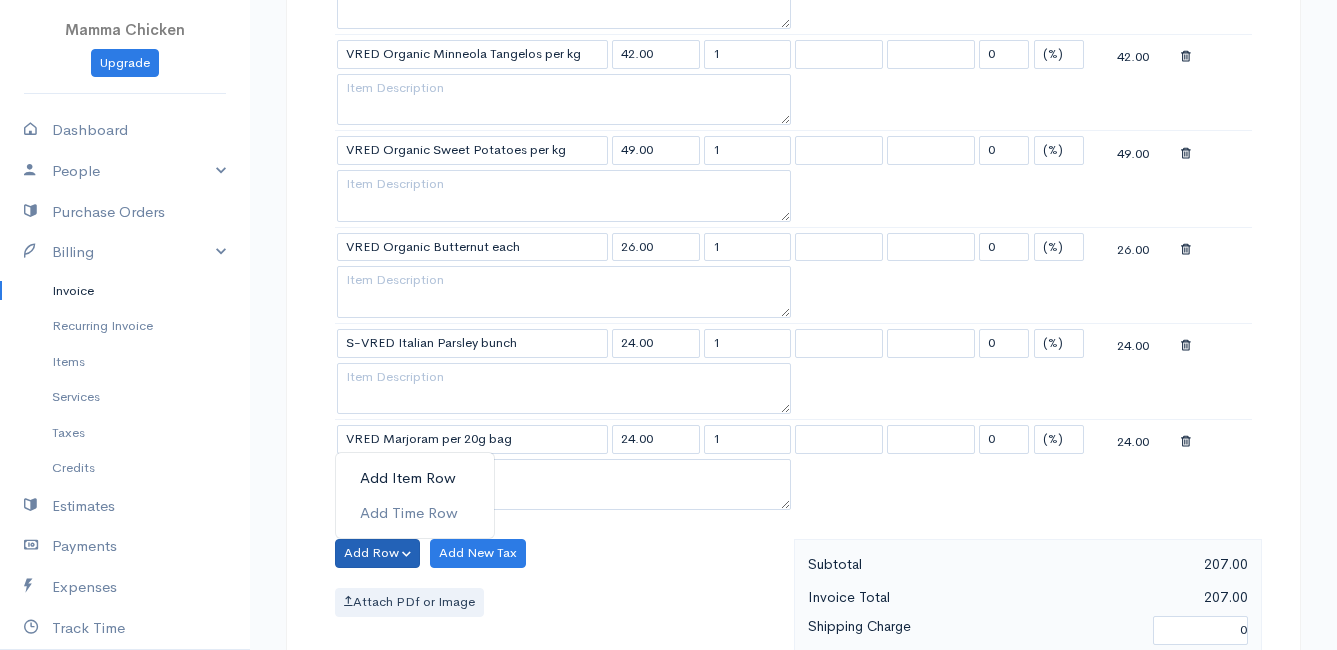 click on "Add Item Row" at bounding box center [415, 478] 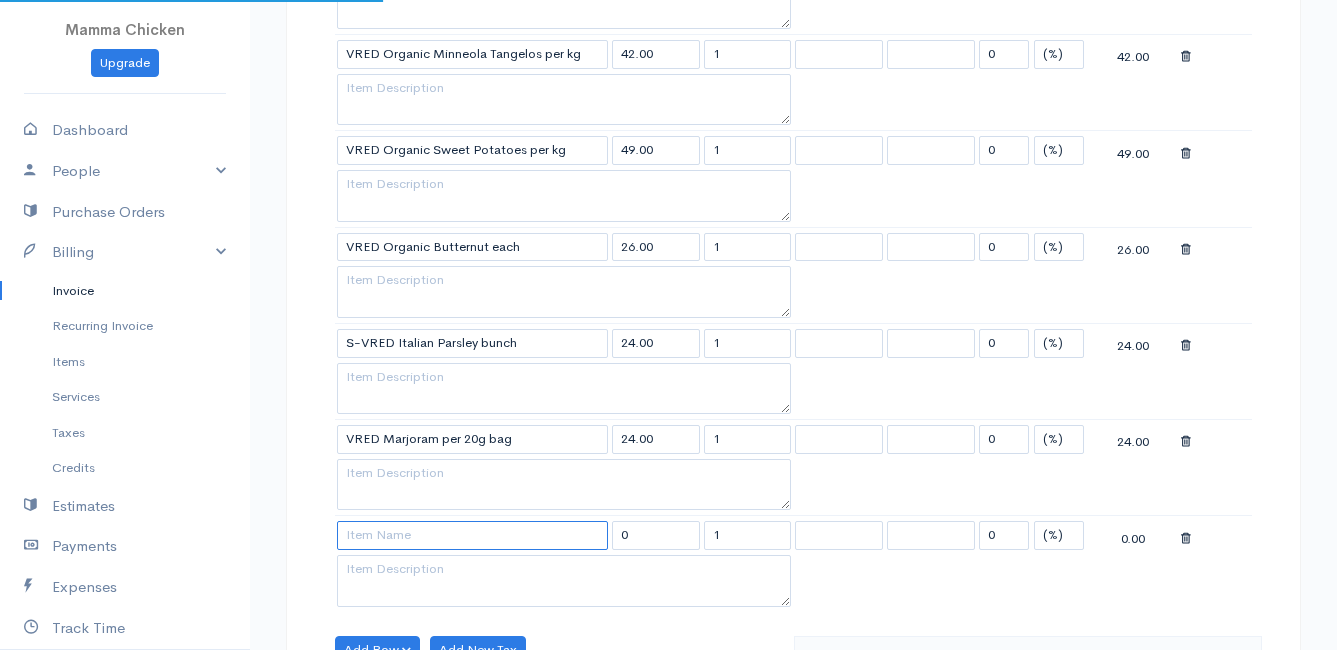 click at bounding box center [472, 535] 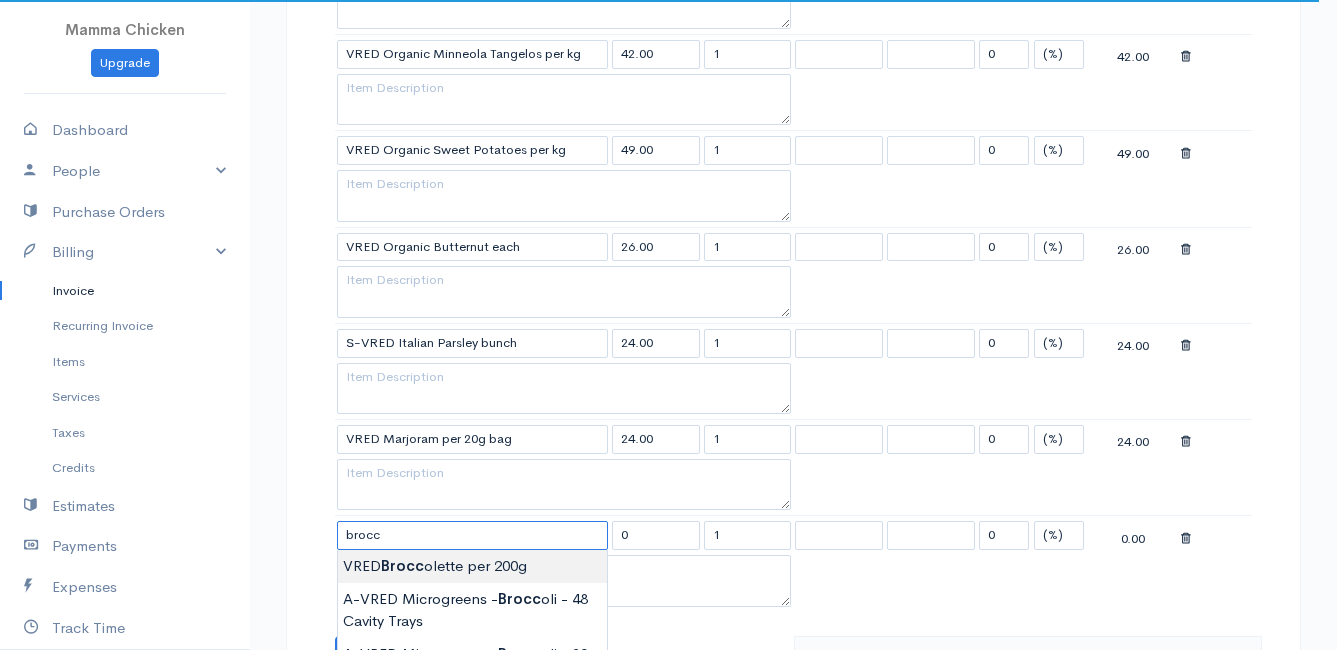type on "VRED Broccolette per 200g" 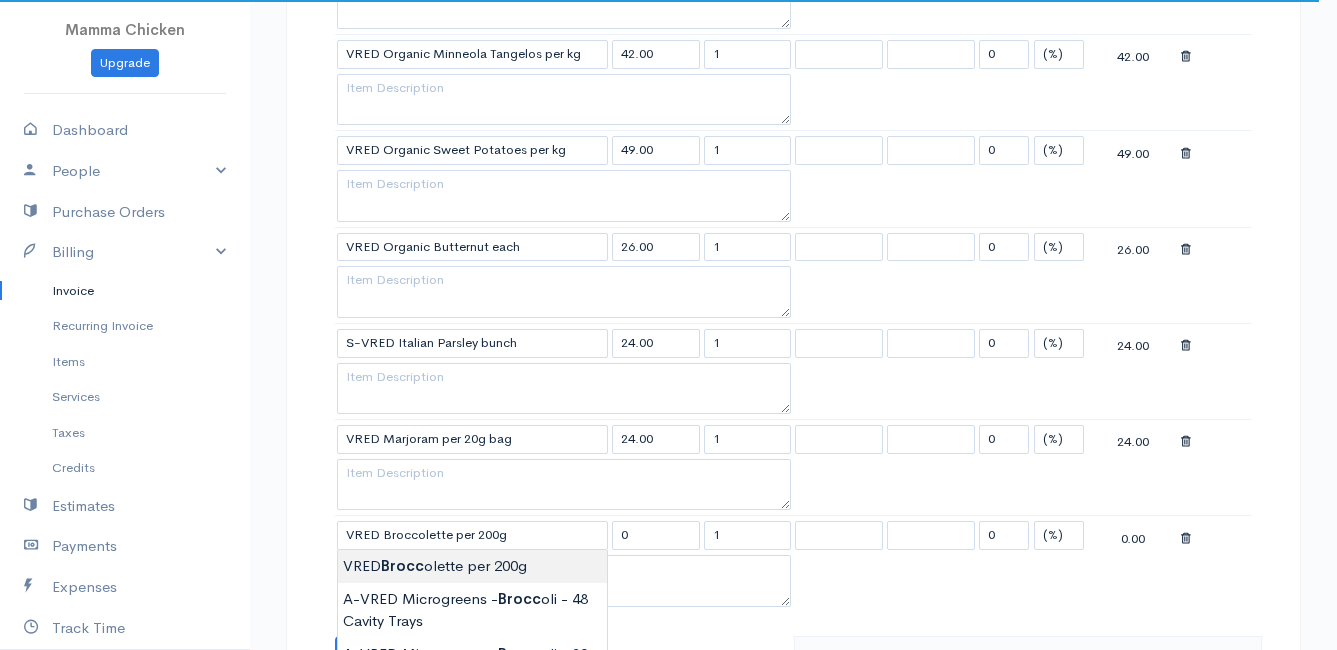 type on "44.00" 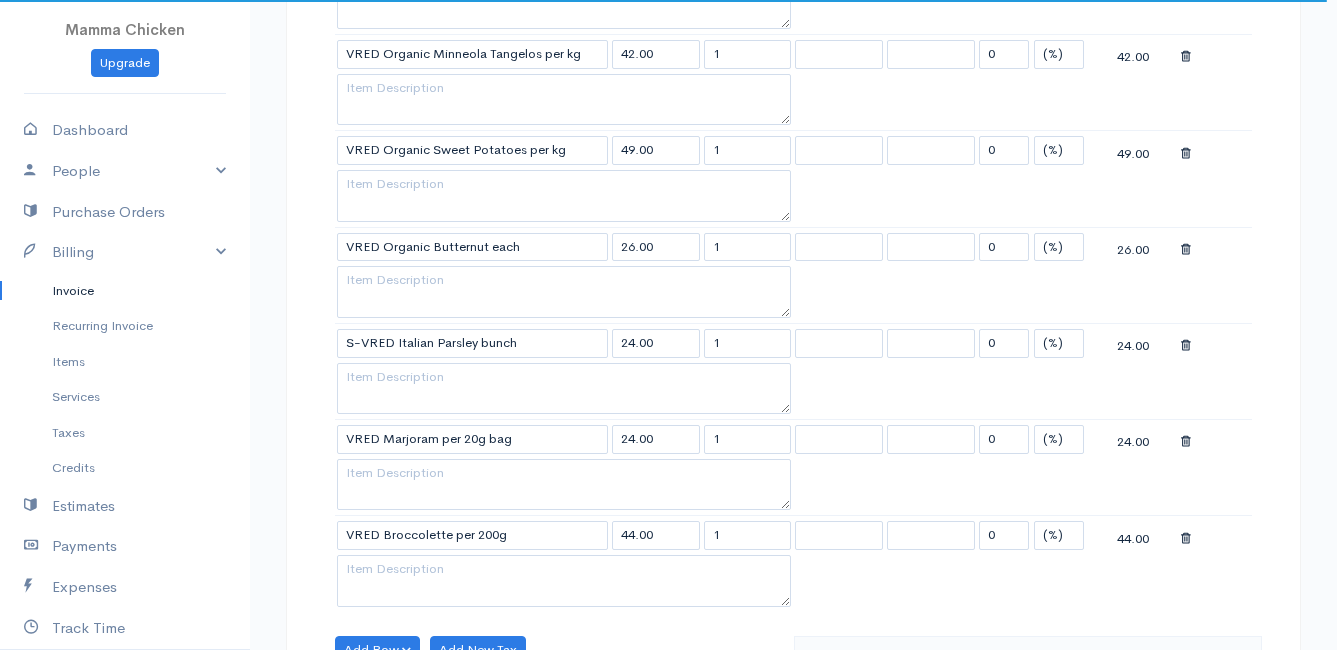 click on "Mamma Chicken
Upgrade
Dashboard
People
Clients
Vendors
Staff Users
Purchase Orders
Billing
Invoice
Recurring Invoice
Items
Services
Taxes
Credits
Estimates
Payments
Expenses
Track Time
Projects
Reports
Settings
My Organizations
Logout
Help
@CloudBooksApp 2022
Invoice
New Invoice
DRAFT To [PERSON_NAME] [STREET_ADDRESS][PERSON_NAME][PERSON_NAME] [Choose Country] [GEOGRAPHIC_DATA] [GEOGRAPHIC_DATA] [GEOGRAPHIC_DATA] [GEOGRAPHIC_DATA] [GEOGRAPHIC_DATA] [GEOGRAPHIC_DATA] [US_STATE] [GEOGRAPHIC_DATA] [GEOGRAPHIC_DATA] [GEOGRAPHIC_DATA] [GEOGRAPHIC_DATA] [GEOGRAPHIC_DATA]" at bounding box center [668, 353] 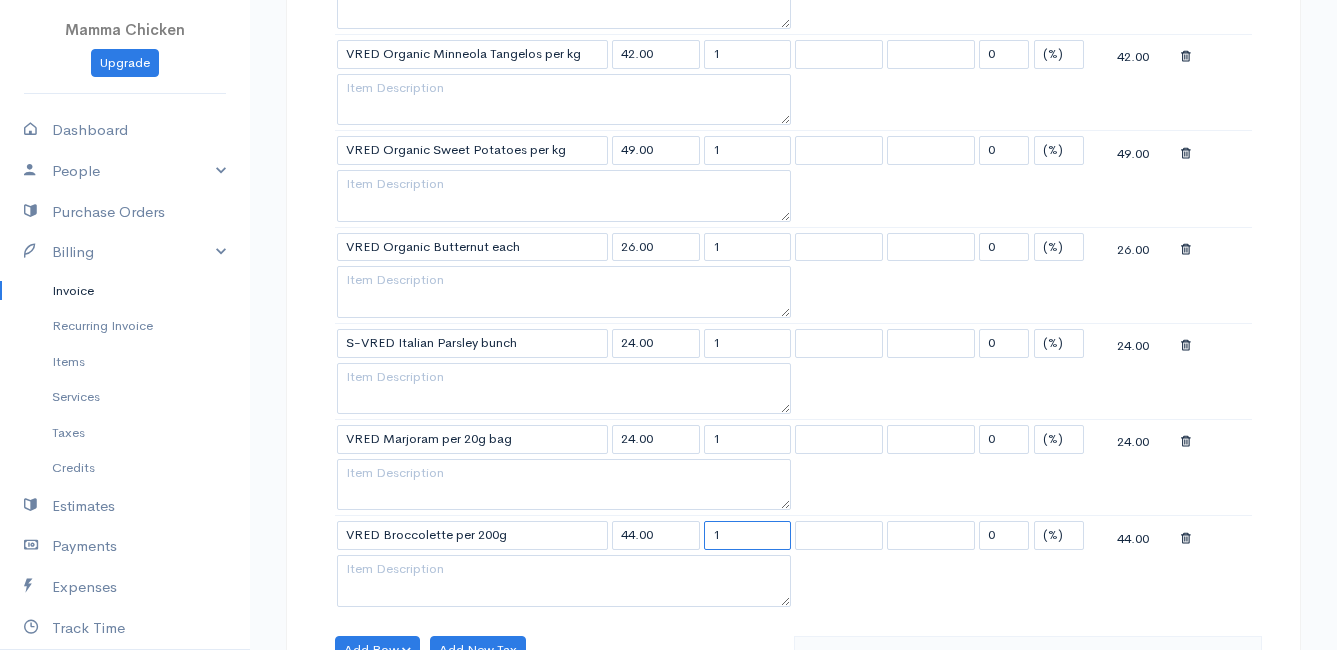 drag, startPoint x: 735, startPoint y: 540, endPoint x: 687, endPoint y: 539, distance: 48.010414 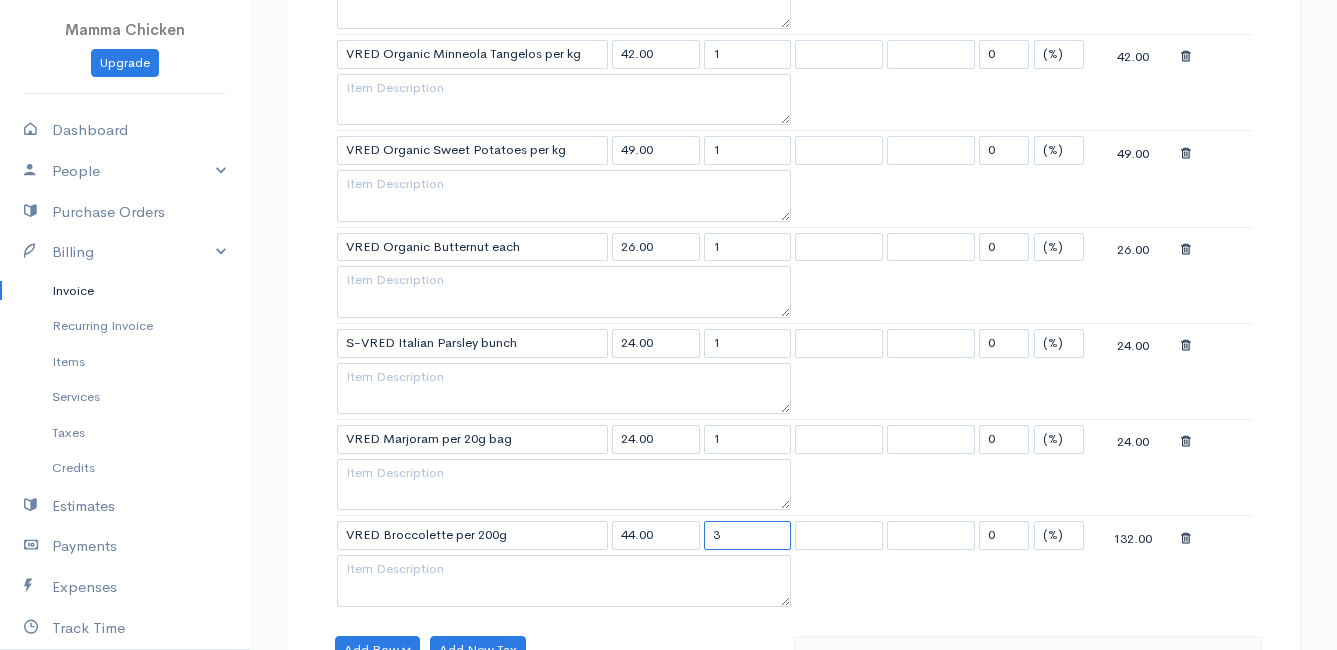 type on "3" 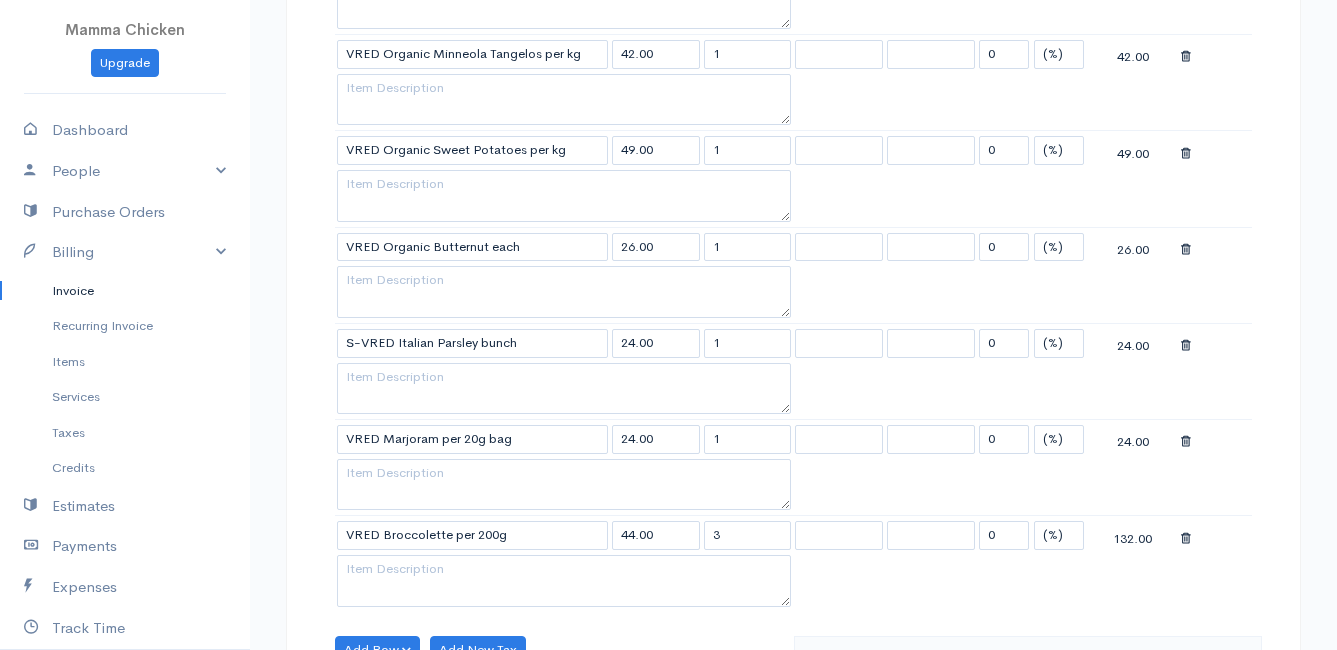 click on "Item Rate Qty Tax Tax Discount Total VRED Organic Grapefruit per kg 42.00 1 0 (%) Flat 42.00 VRED Organic Minneola Tangelos per kg 42.00 1 0 (%) Flat 42.00 VRED Organic Sweet Potatoes per kg 49.00 1 0 (%) Flat 49.00 VRED Organic Butternut each 26.00 1 0 (%) Flat 26.00 S-VRED Italian Parsley bunch 24.00 1 0 (%) Flat 24.00 VRED Marjoram per 20g bag 24.00 1 0 (%) Flat 24.00 VRED Broccolette per 200g 44.00 3 0 (%) Flat 132.00" at bounding box center (793, 251) 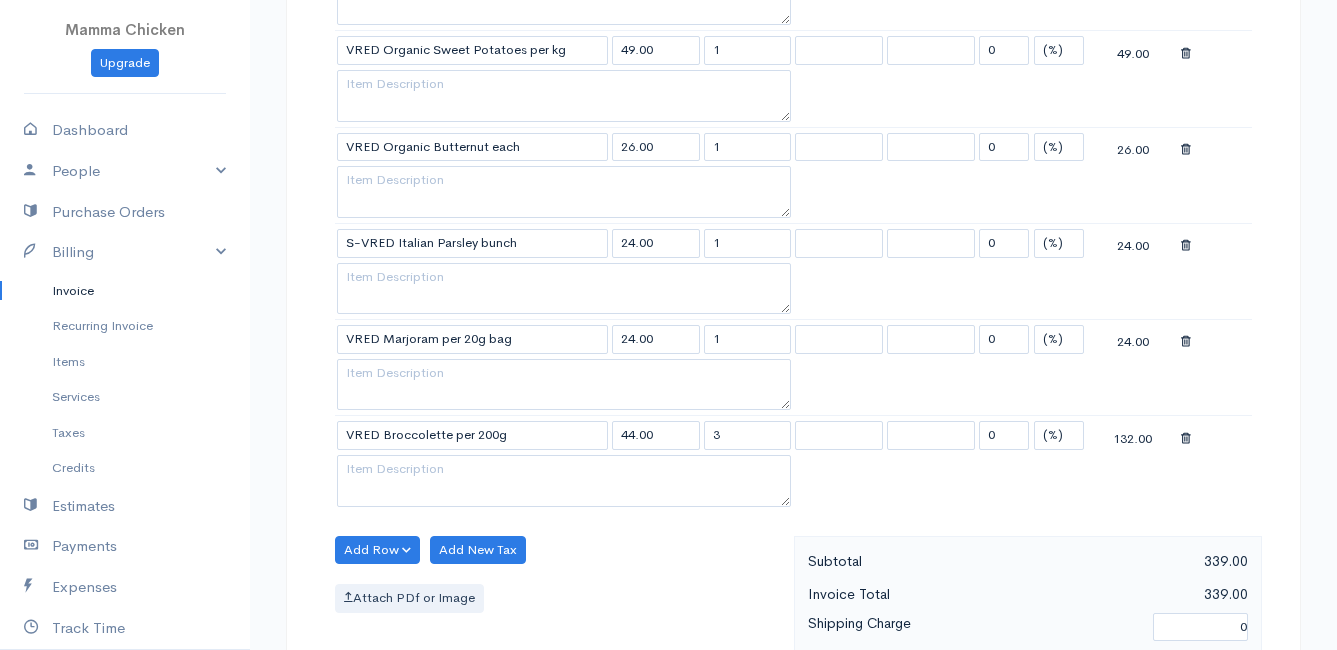 scroll, scrollTop: 1000, scrollLeft: 0, axis: vertical 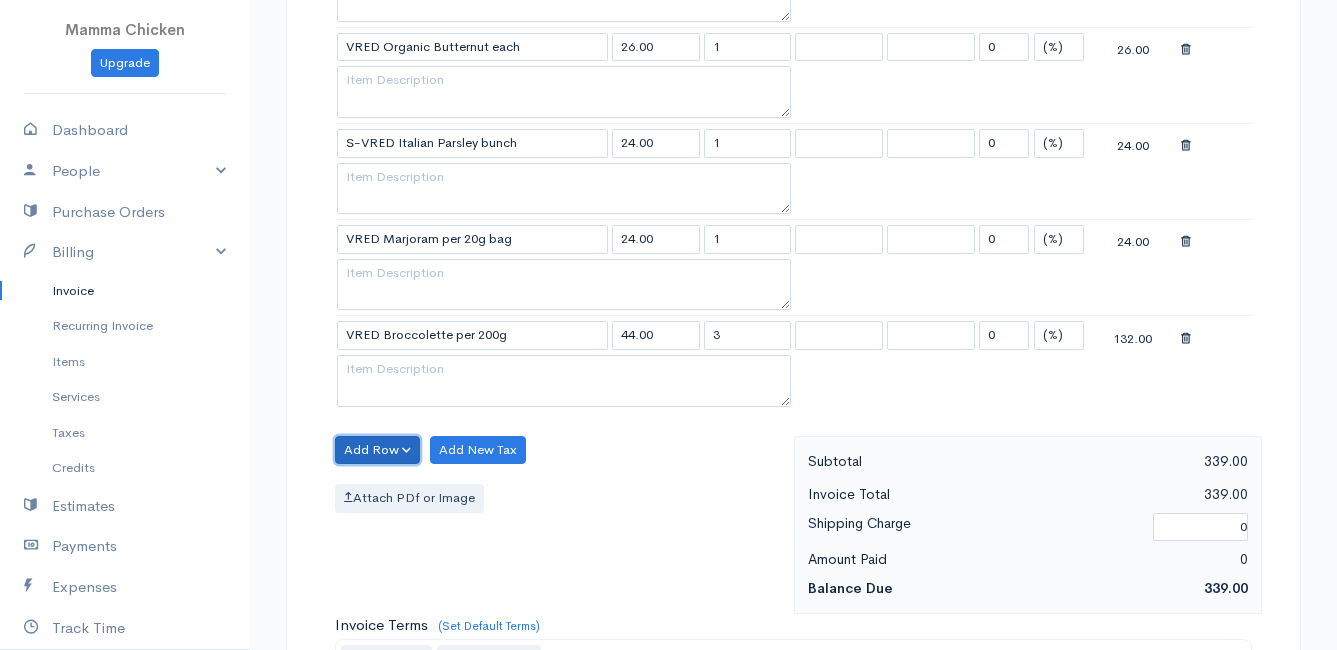 click on "Add Row" at bounding box center [377, 450] 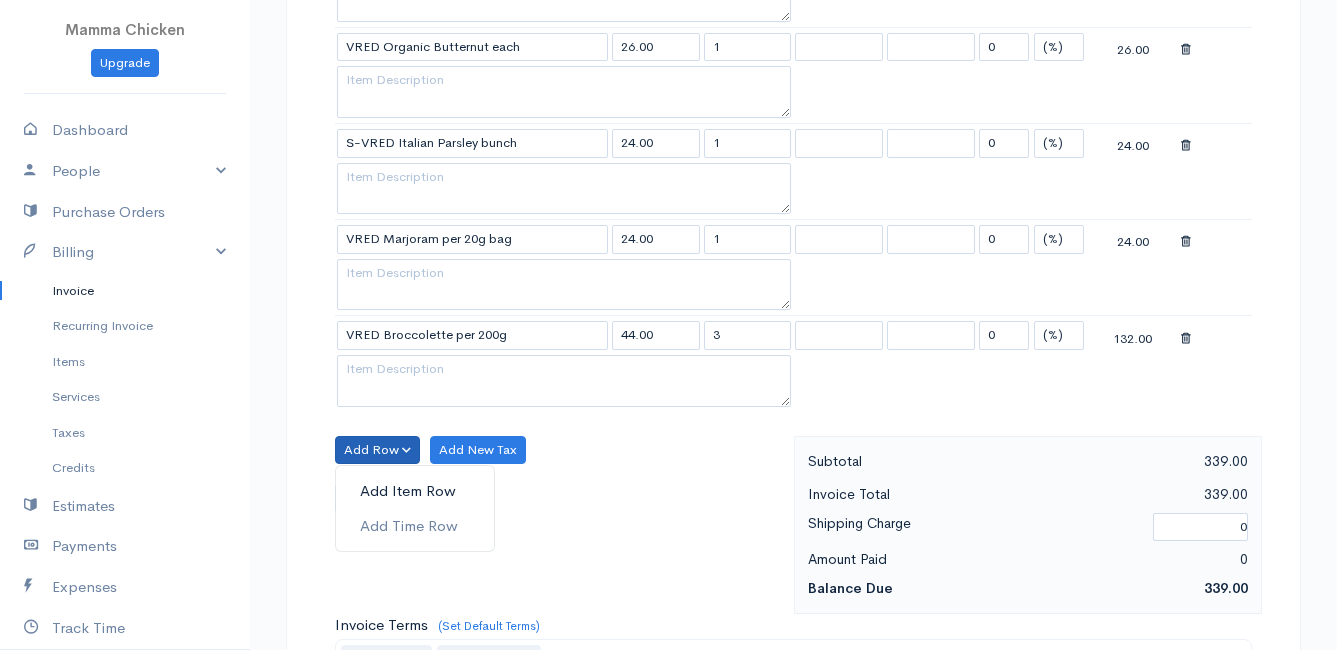 click on "Add Item Row" at bounding box center [415, 491] 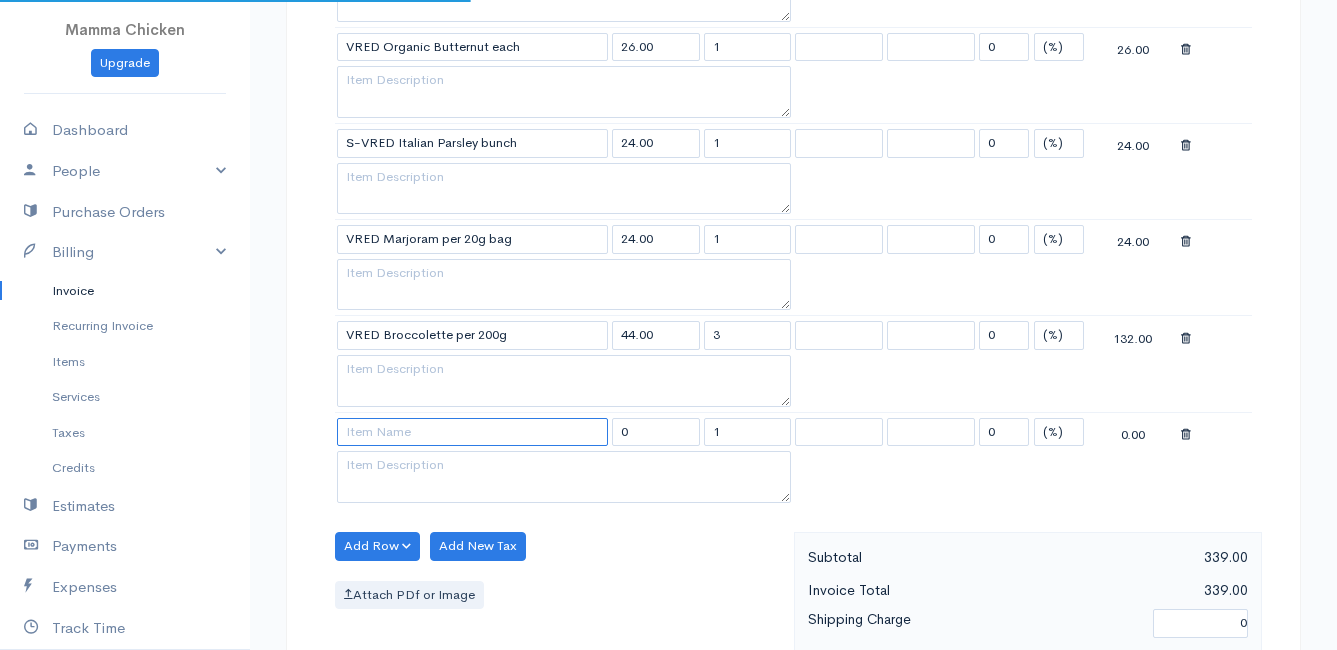 click at bounding box center (472, 432) 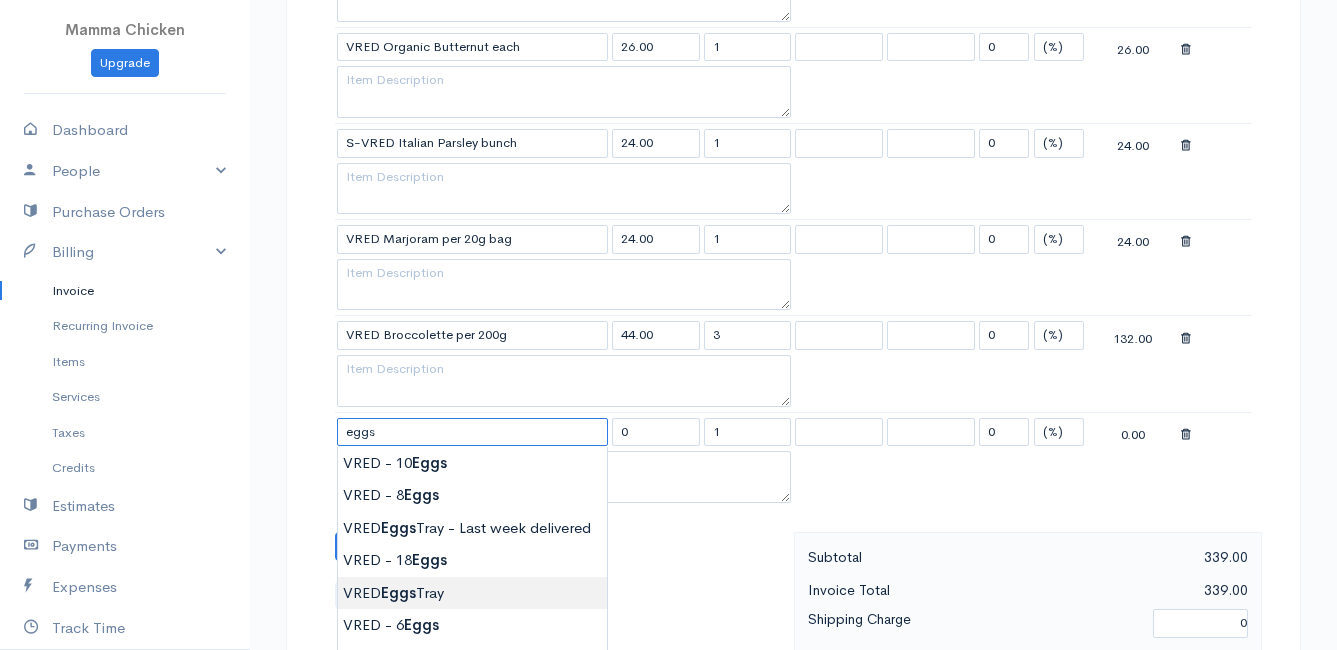 type on "VRED Eggs Tray" 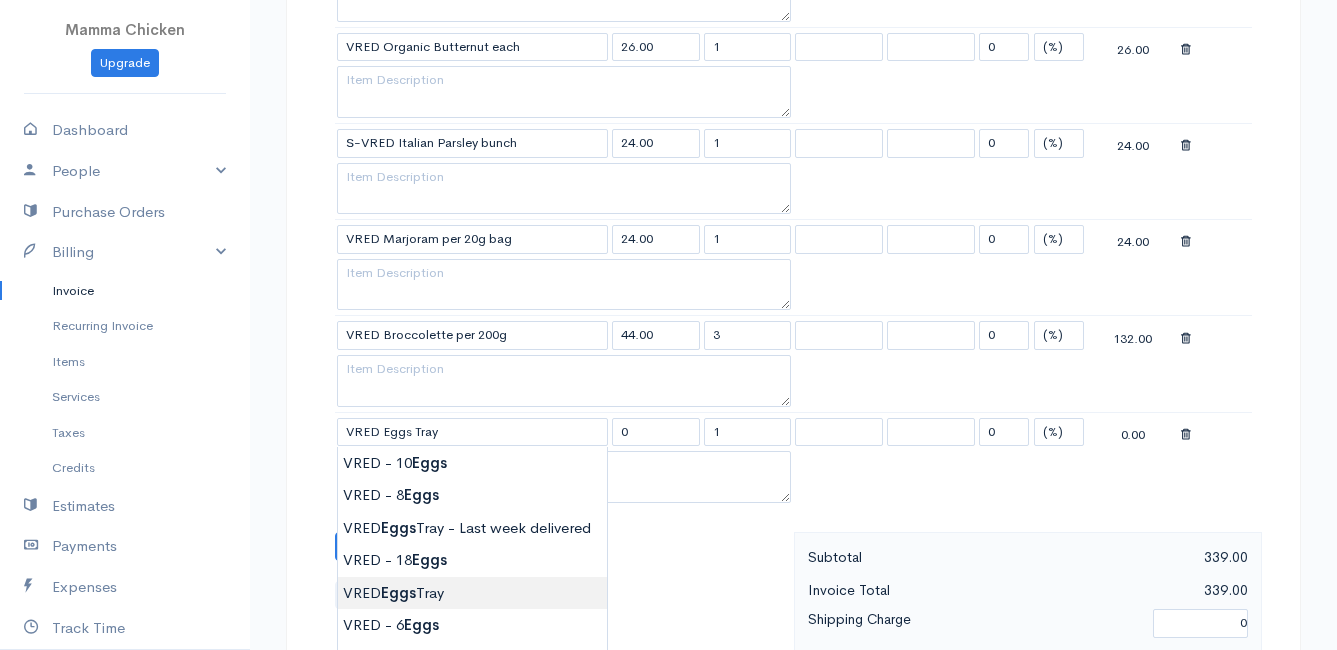 type on "135.00" 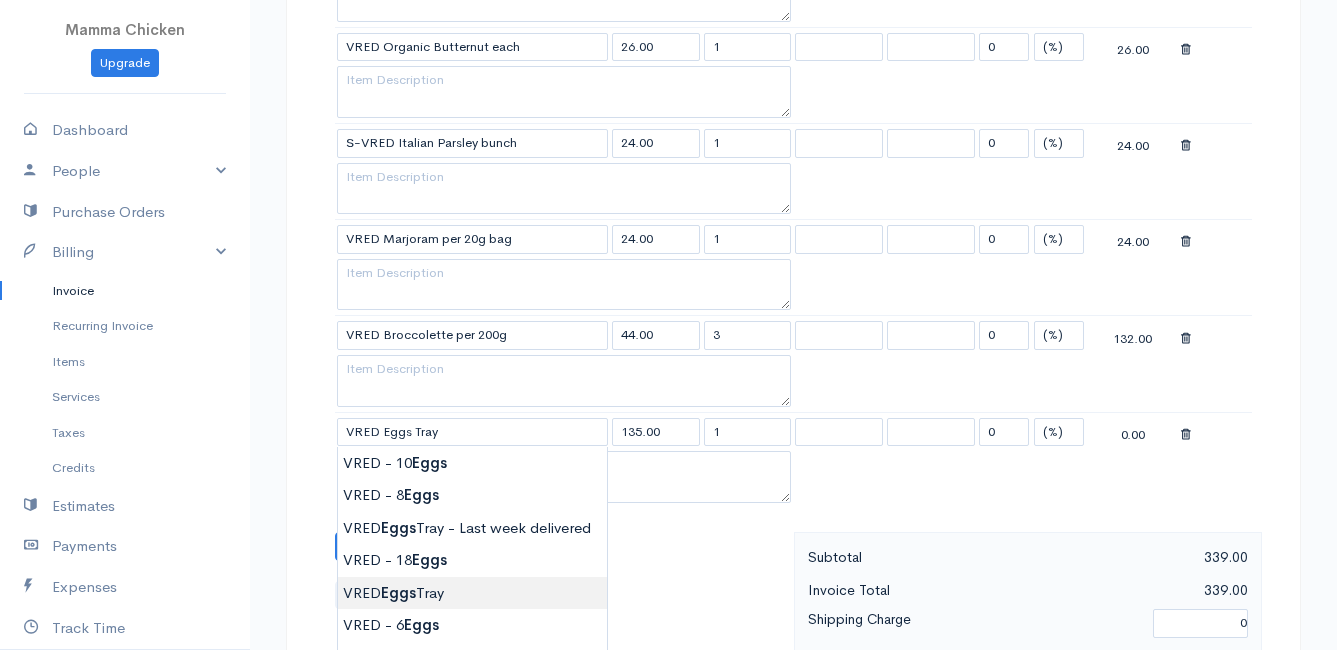 click on "Mamma Chicken
Upgrade
Dashboard
People
Clients
Vendors
Staff Users
Purchase Orders
Billing
Invoice
Recurring Invoice
Items
Services
Taxes
Credits
Estimates
Payments
Expenses
Track Time
Projects
Reports
Settings
My Organizations
Logout
Help
@CloudBooksApp 2022
Invoice
New Invoice
DRAFT To [PERSON_NAME] [STREET_ADDRESS][PERSON_NAME][PERSON_NAME] [Choose Country] [GEOGRAPHIC_DATA] [GEOGRAPHIC_DATA] [GEOGRAPHIC_DATA] [GEOGRAPHIC_DATA] [GEOGRAPHIC_DATA] [GEOGRAPHIC_DATA] [US_STATE] [GEOGRAPHIC_DATA] [GEOGRAPHIC_DATA] [GEOGRAPHIC_DATA] [GEOGRAPHIC_DATA] [GEOGRAPHIC_DATA]" at bounding box center [668, 201] 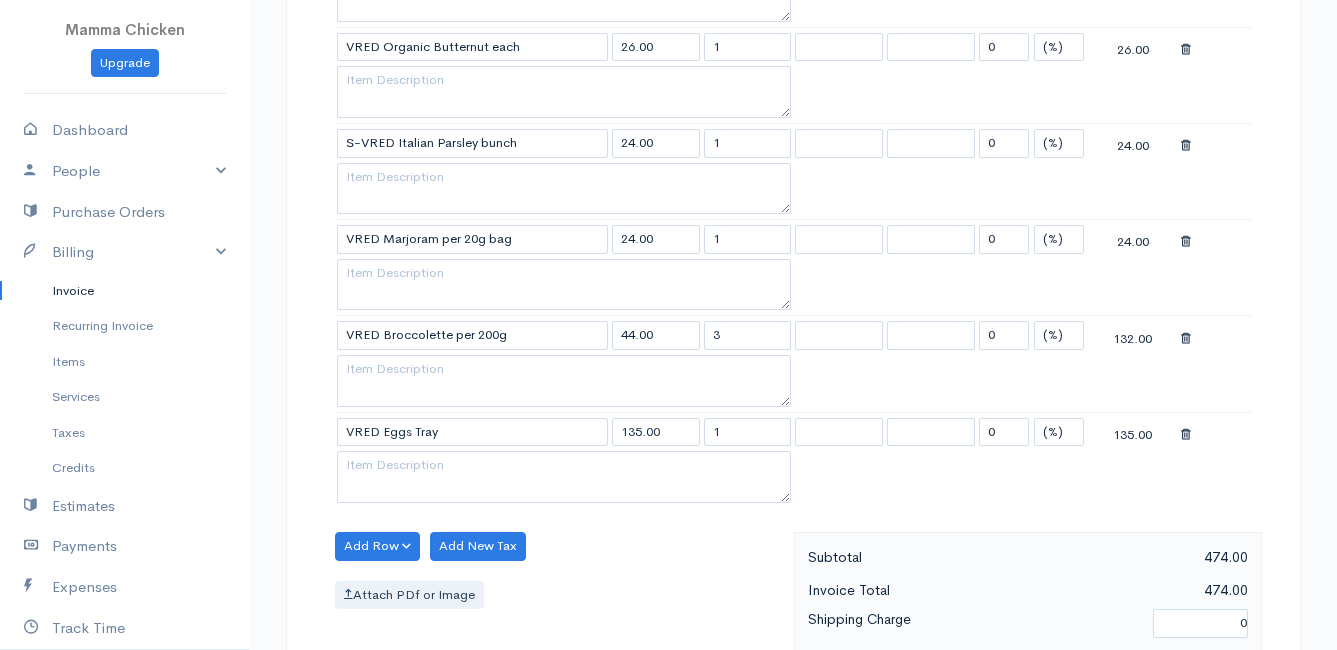 scroll, scrollTop: 1100, scrollLeft: 0, axis: vertical 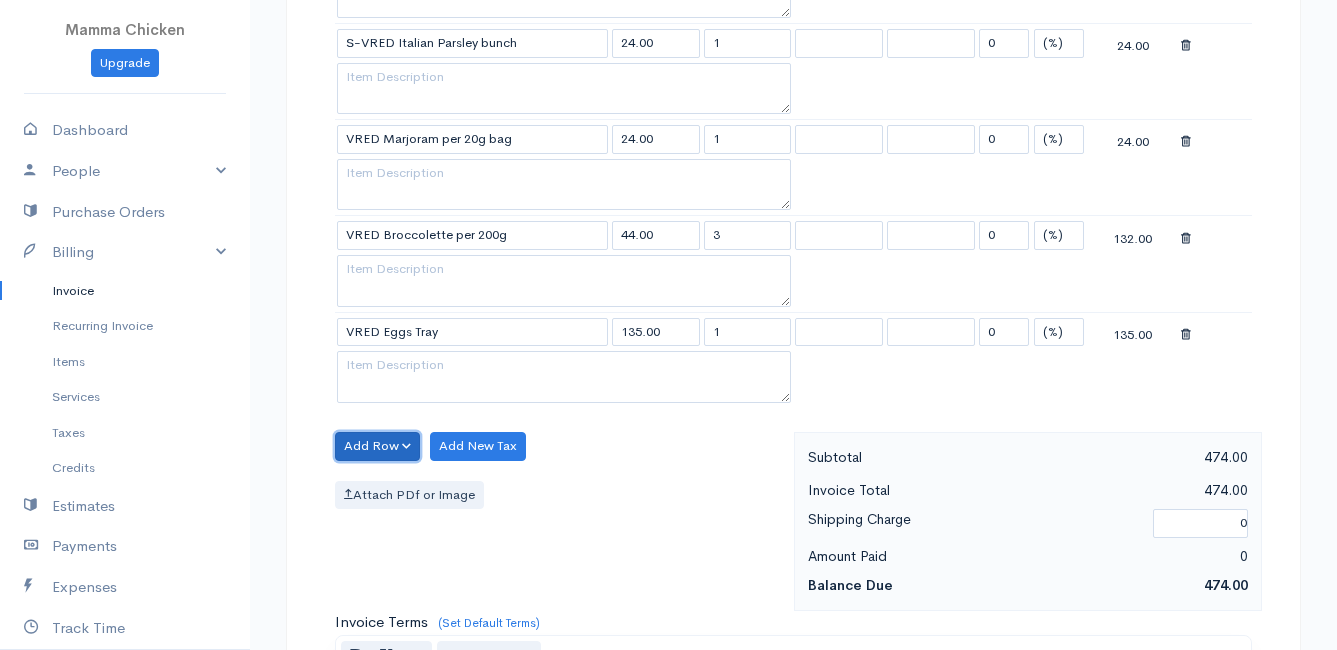 click on "Add Row" at bounding box center [377, 446] 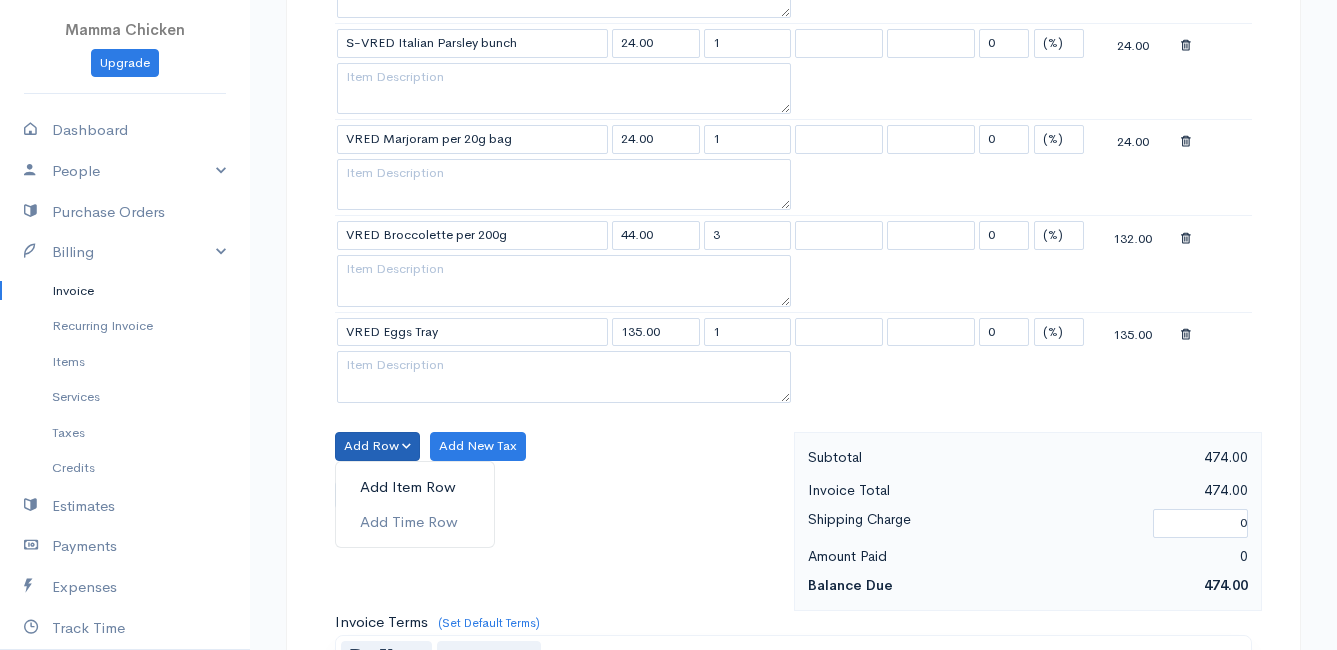 click on "Add Item Row" at bounding box center [415, 487] 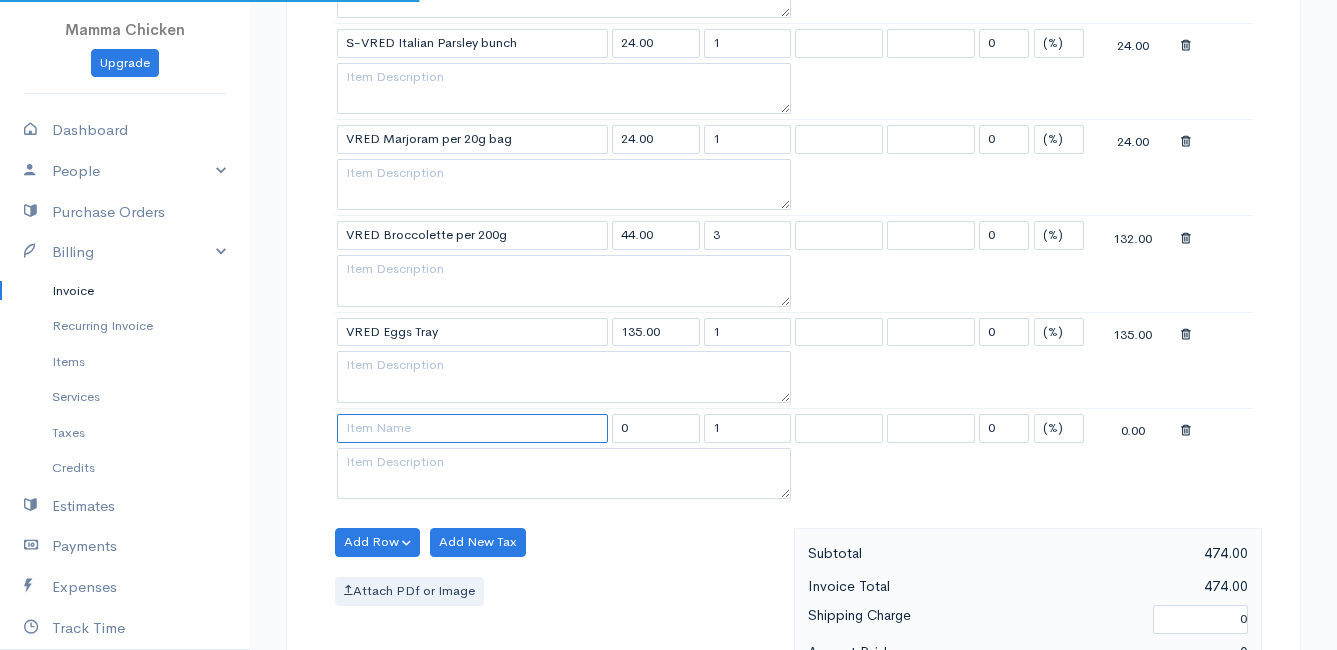 click at bounding box center [472, 428] 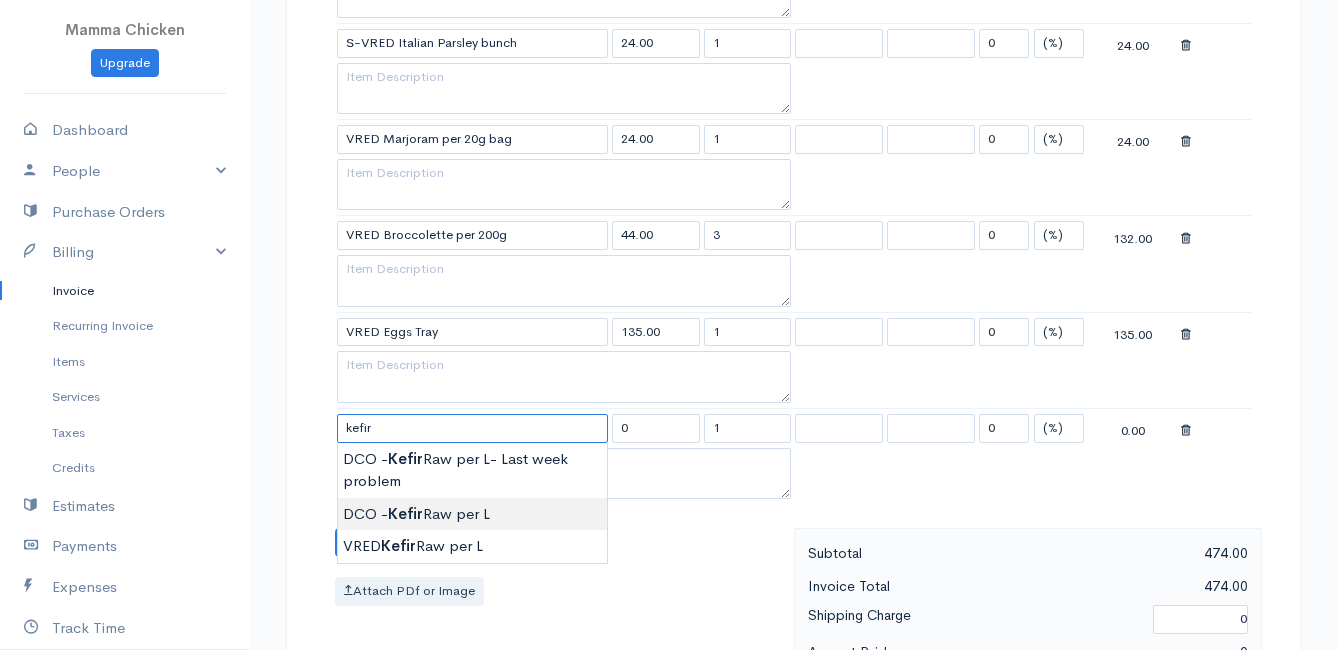 type on "DCO - Kefir Raw per L" 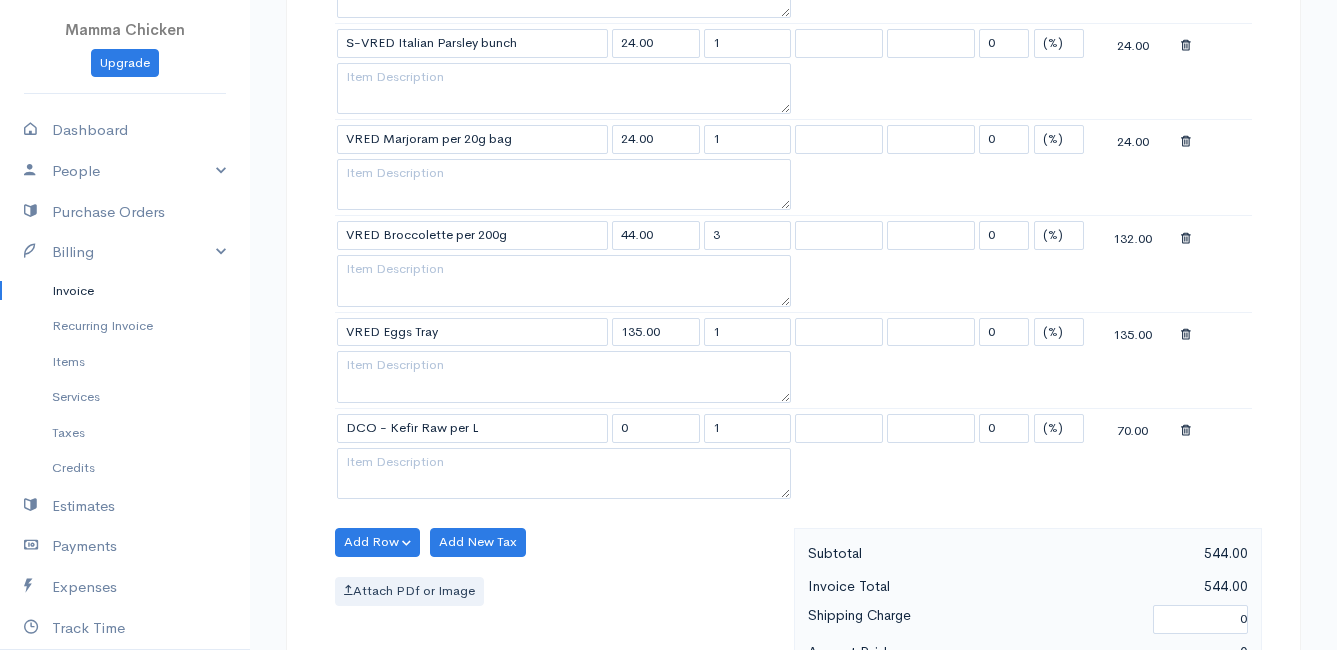 type on "70.00" 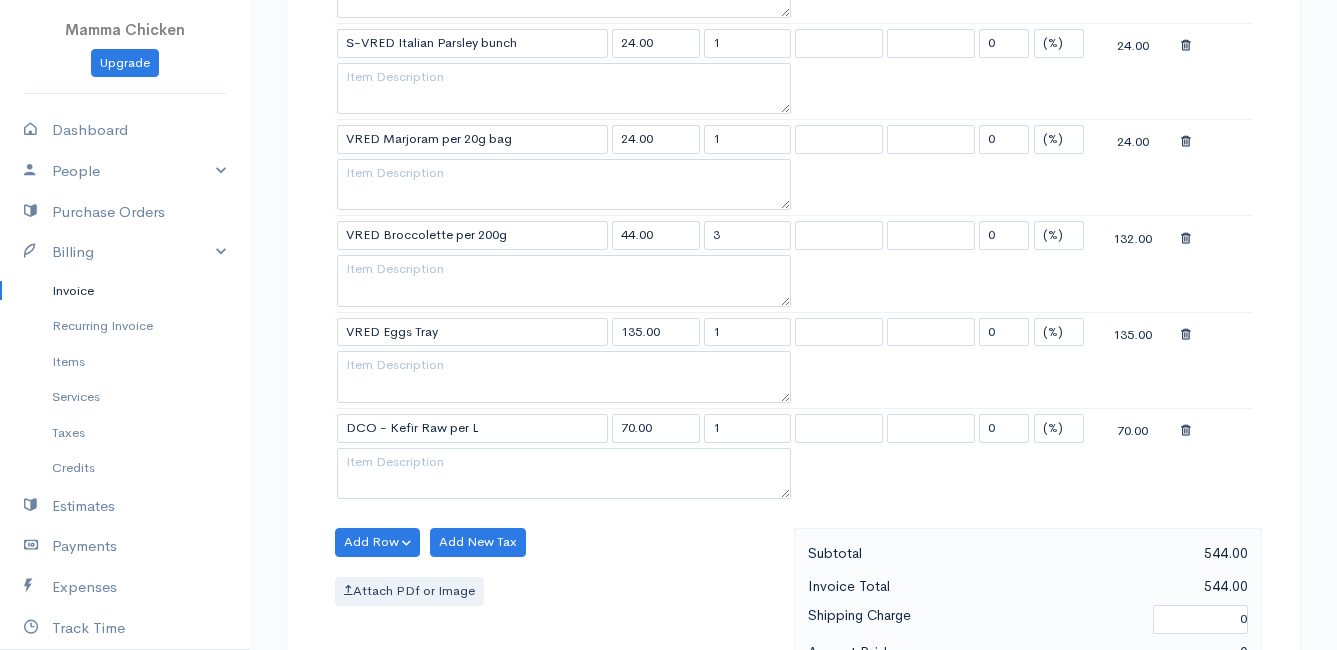 click on "Mamma Chicken
Upgrade
Dashboard
People
Clients
Vendors
Staff Users
Purchase Orders
Billing
Invoice
Recurring Invoice
Items
Services
Taxes
Credits
Estimates
Payments
Expenses
Track Time
Projects
Reports
Settings
My Organizations
Logout
Help
@CloudBooksApp 2022
Invoice
New Invoice
DRAFT To [PERSON_NAME] [STREET_ADDRESS][PERSON_NAME][PERSON_NAME] [Choose Country] [GEOGRAPHIC_DATA] [GEOGRAPHIC_DATA] [GEOGRAPHIC_DATA] [GEOGRAPHIC_DATA] [GEOGRAPHIC_DATA] [GEOGRAPHIC_DATA] [US_STATE] [GEOGRAPHIC_DATA] [GEOGRAPHIC_DATA] [GEOGRAPHIC_DATA] [GEOGRAPHIC_DATA] [GEOGRAPHIC_DATA]" at bounding box center [668, 149] 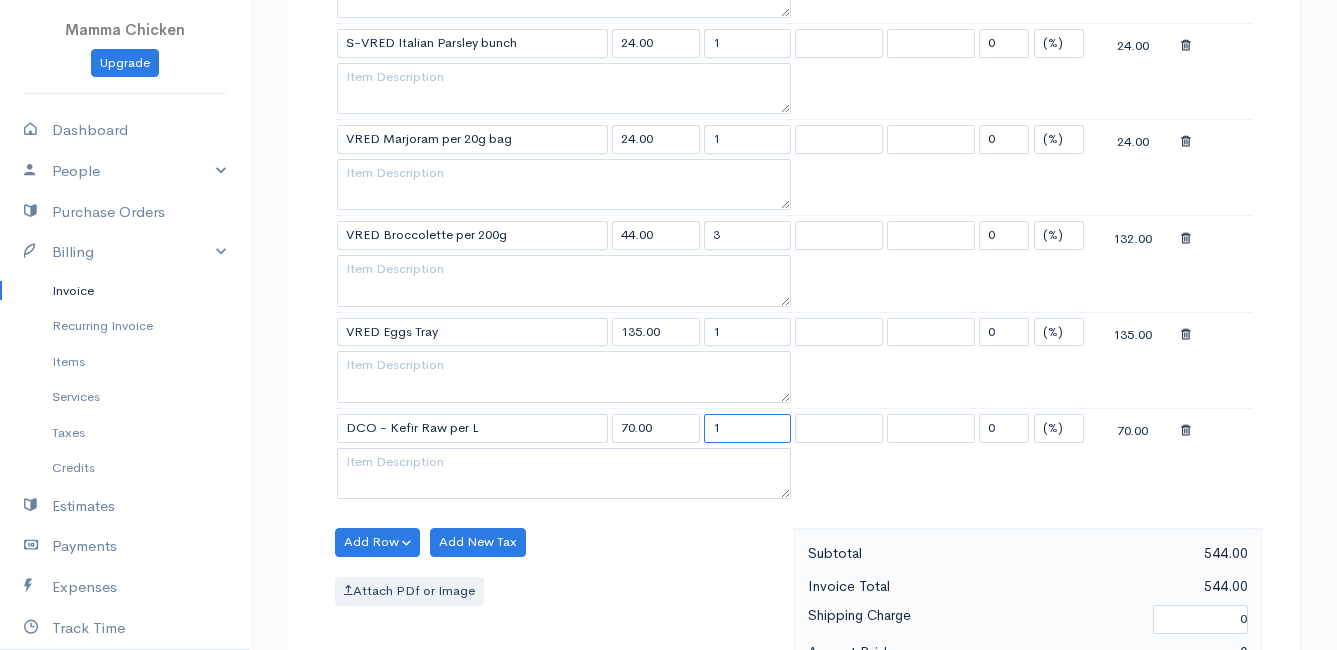 drag, startPoint x: 731, startPoint y: 430, endPoint x: 696, endPoint y: 432, distance: 35.057095 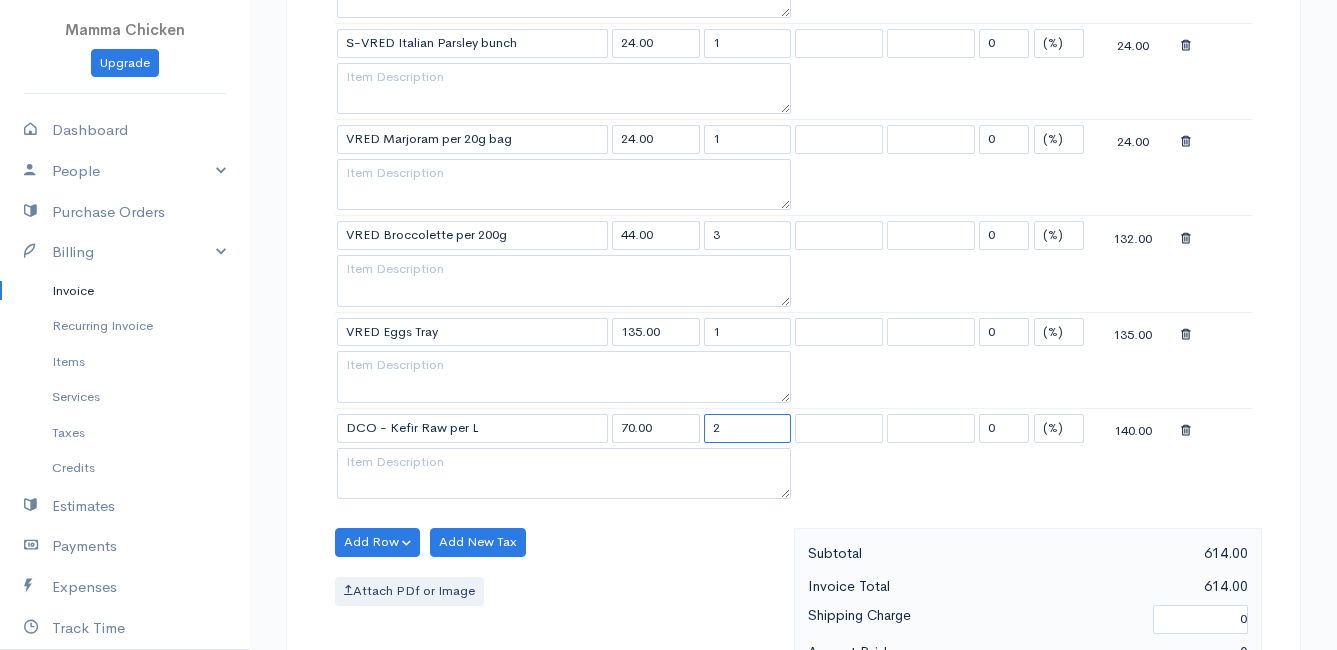 type on "2" 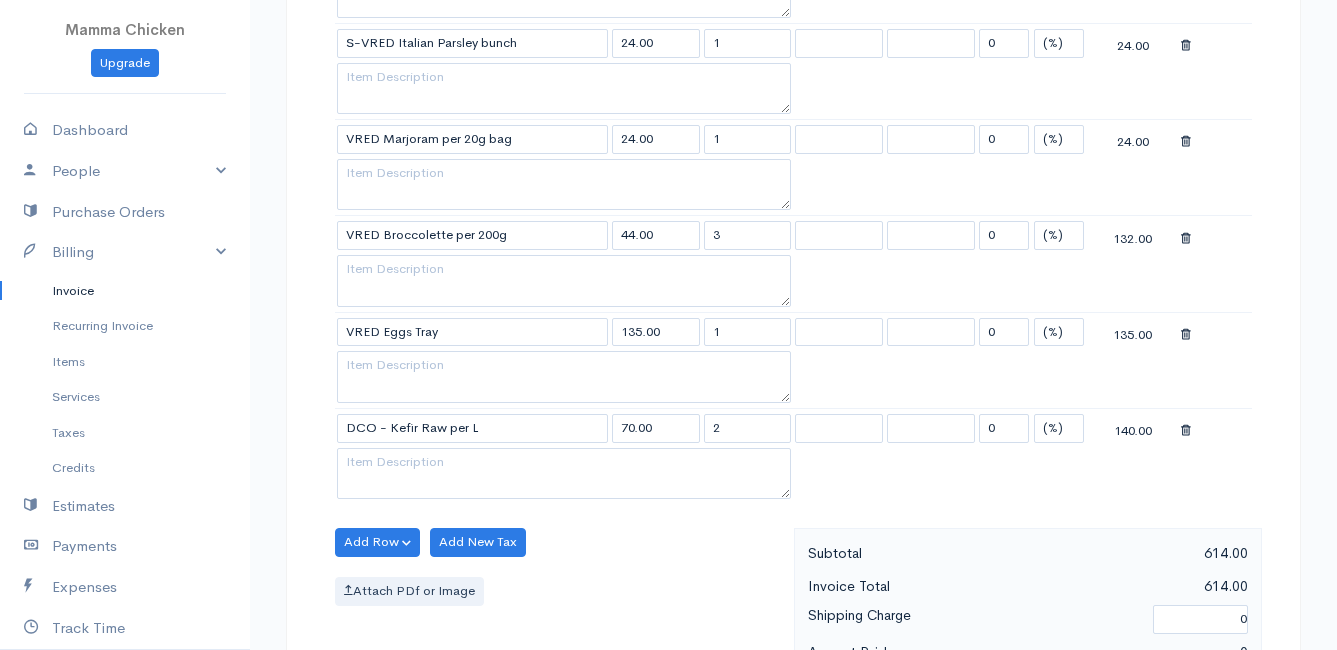 click on "Add Row Add Item Row Add Time Row Add New Tax                          Attach PDf or Image" at bounding box center (559, 617) 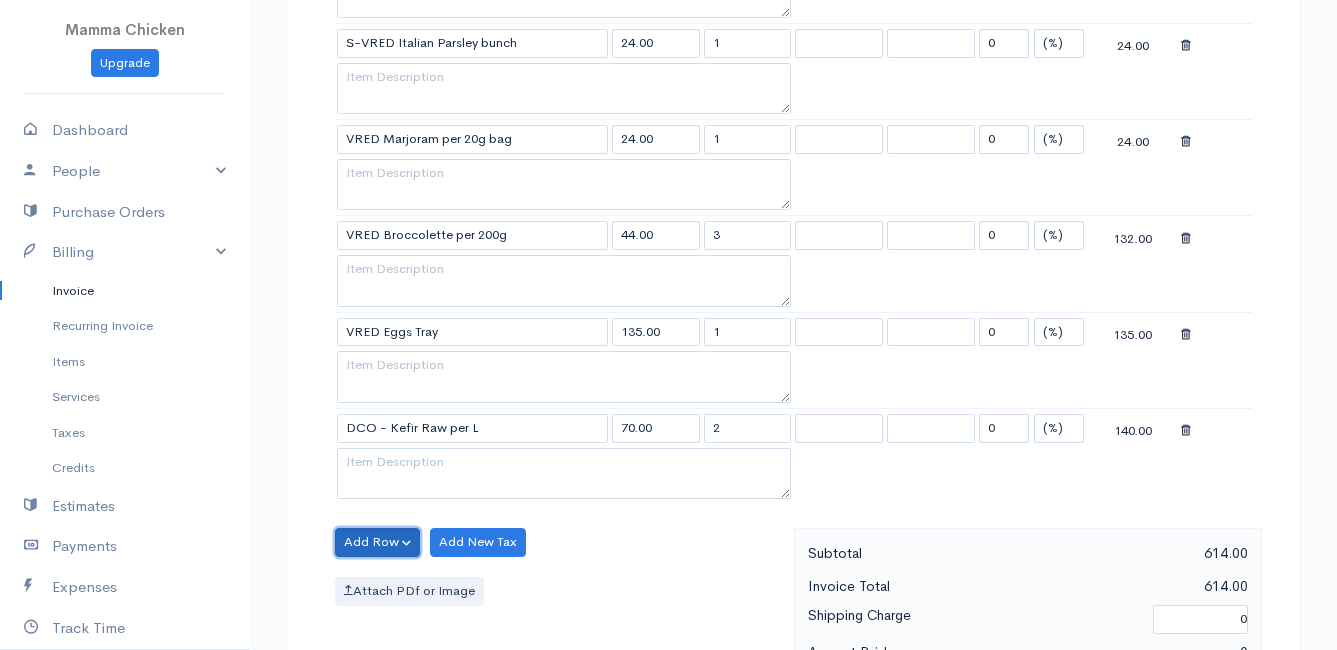 click on "Add Row" at bounding box center [377, 542] 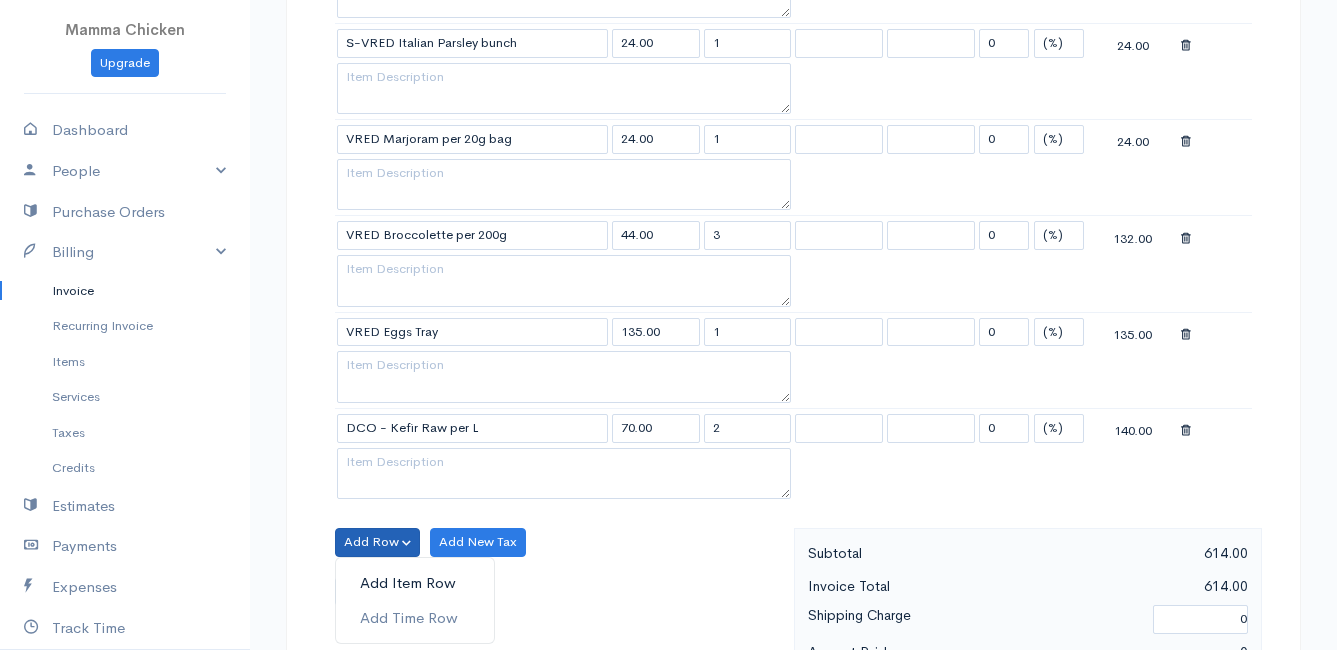 click on "Add Item Row" at bounding box center (415, 583) 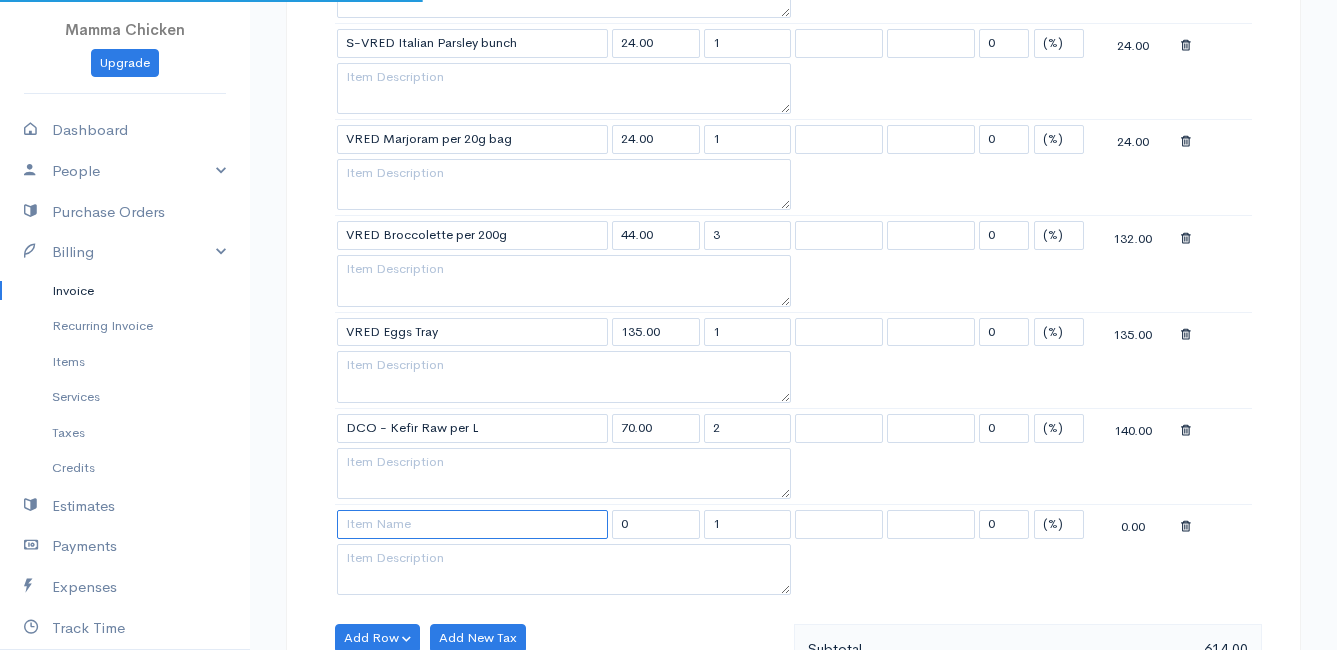 click at bounding box center (472, 524) 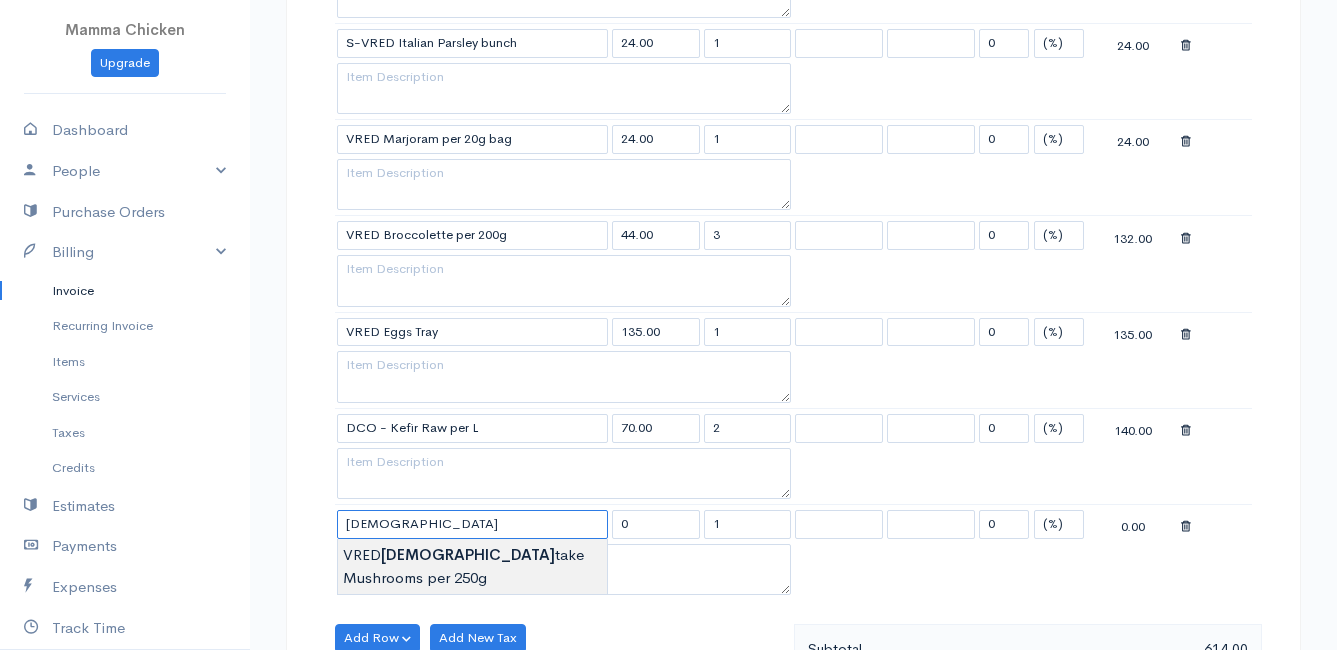 type on "VRED Shiitake Mushrooms per 250g" 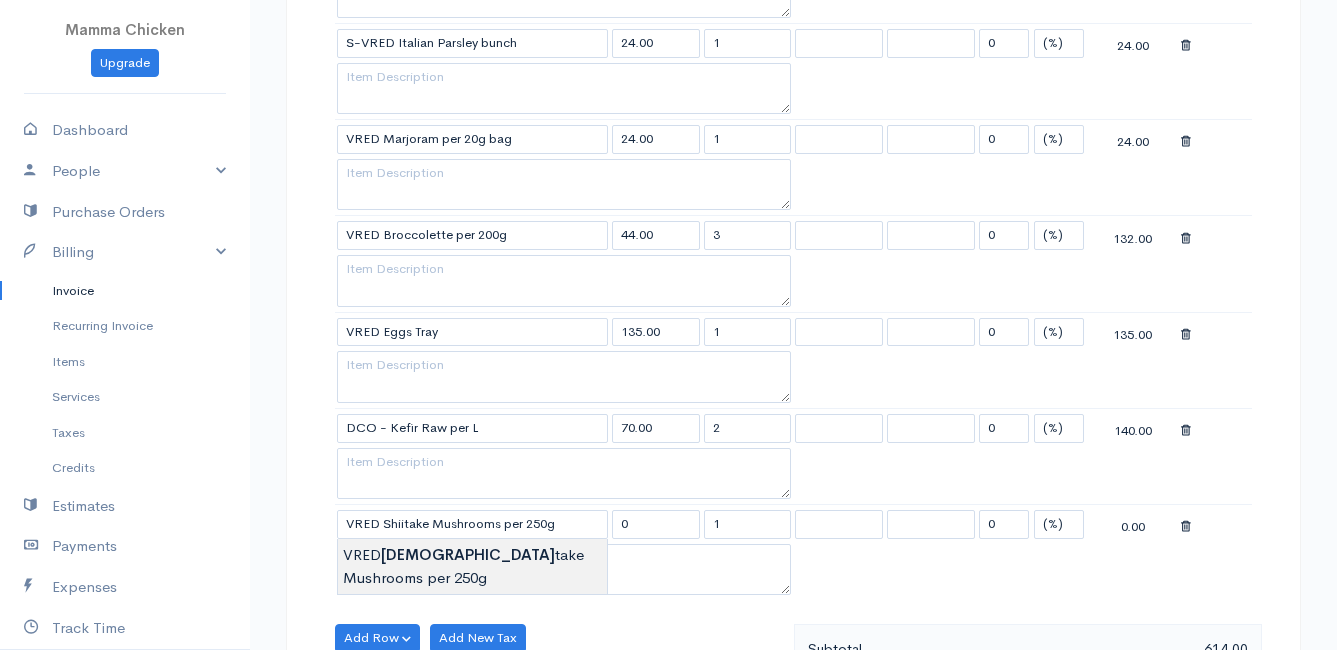 type on "90.00" 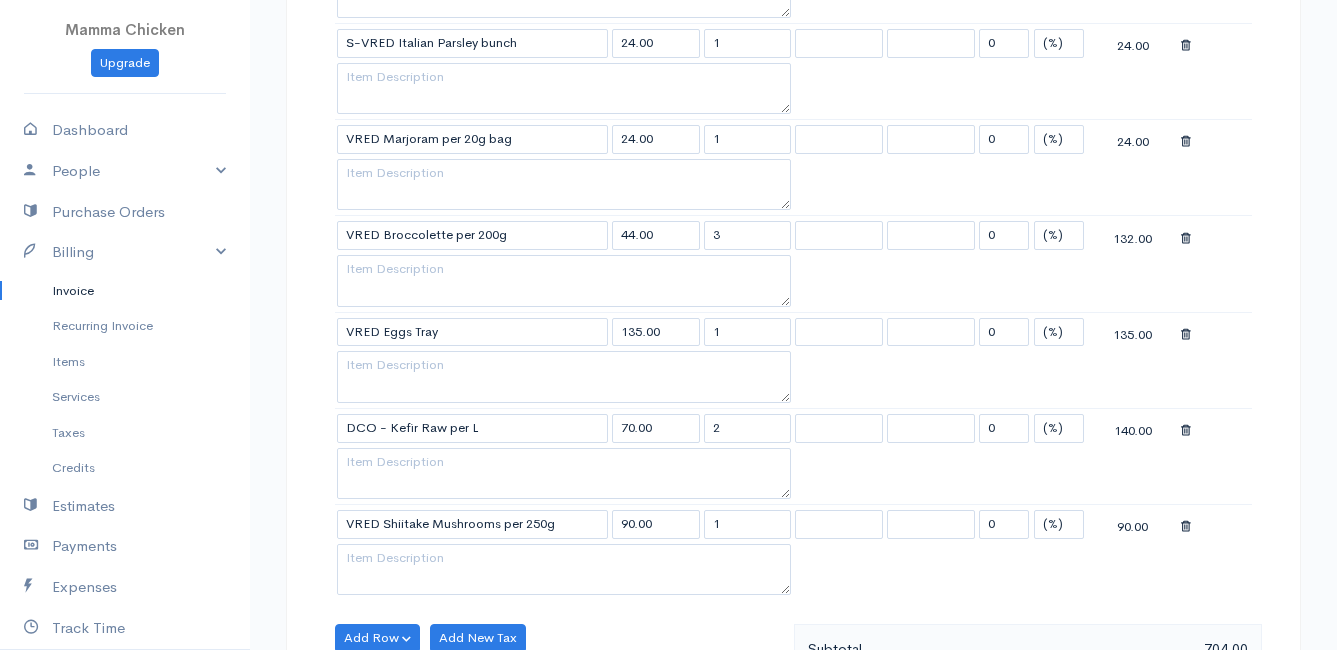 click on "Mamma Chicken
Upgrade
Dashboard
People
Clients
Vendors
Staff Users
Purchase Orders
Billing
Invoice
Recurring Invoice
Items
Services
Taxes
Credits
Estimates
Payments
Expenses
Track Time
Projects
Reports
Settings
My Organizations
Logout
Help
@CloudBooksApp 2022
Invoice
New Invoice
DRAFT To [PERSON_NAME] [STREET_ADDRESS][PERSON_NAME][PERSON_NAME] [Choose Country] [GEOGRAPHIC_DATA] [GEOGRAPHIC_DATA] [GEOGRAPHIC_DATA] [GEOGRAPHIC_DATA] [GEOGRAPHIC_DATA] [GEOGRAPHIC_DATA] [US_STATE] [GEOGRAPHIC_DATA] [GEOGRAPHIC_DATA] [GEOGRAPHIC_DATA] [GEOGRAPHIC_DATA] [GEOGRAPHIC_DATA]" at bounding box center (668, 197) 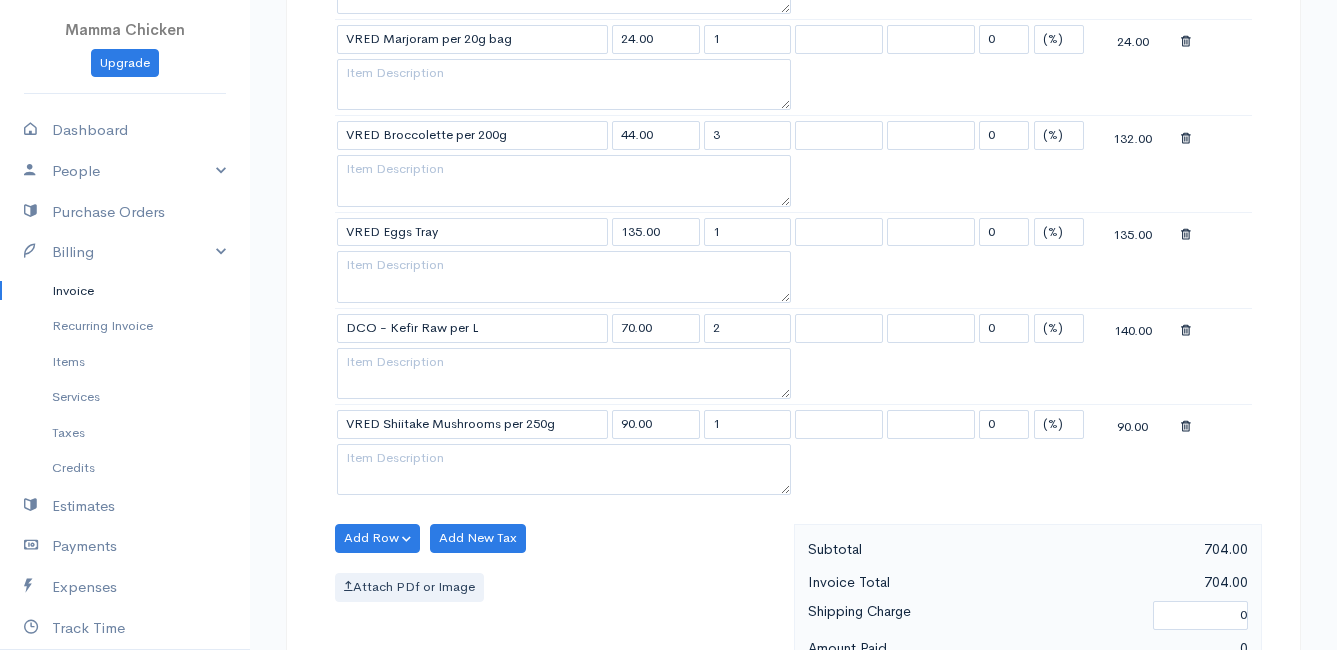 scroll, scrollTop: 1300, scrollLeft: 0, axis: vertical 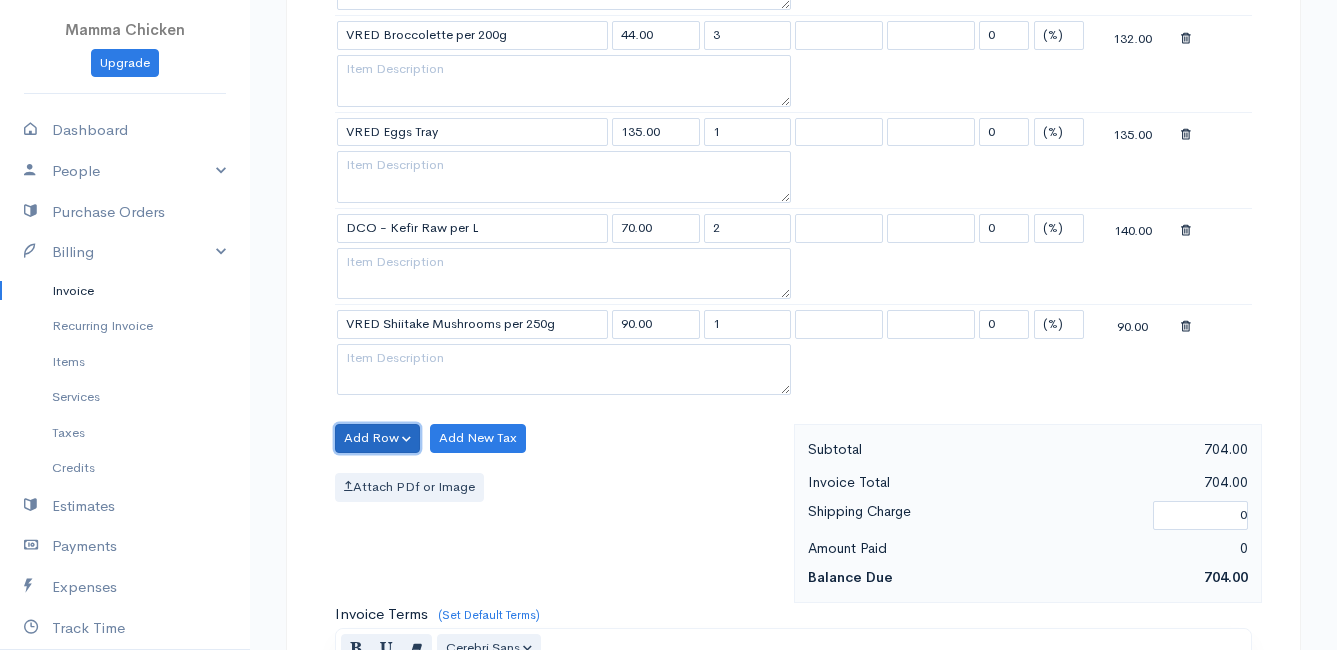 click on "Add Row" at bounding box center (377, 438) 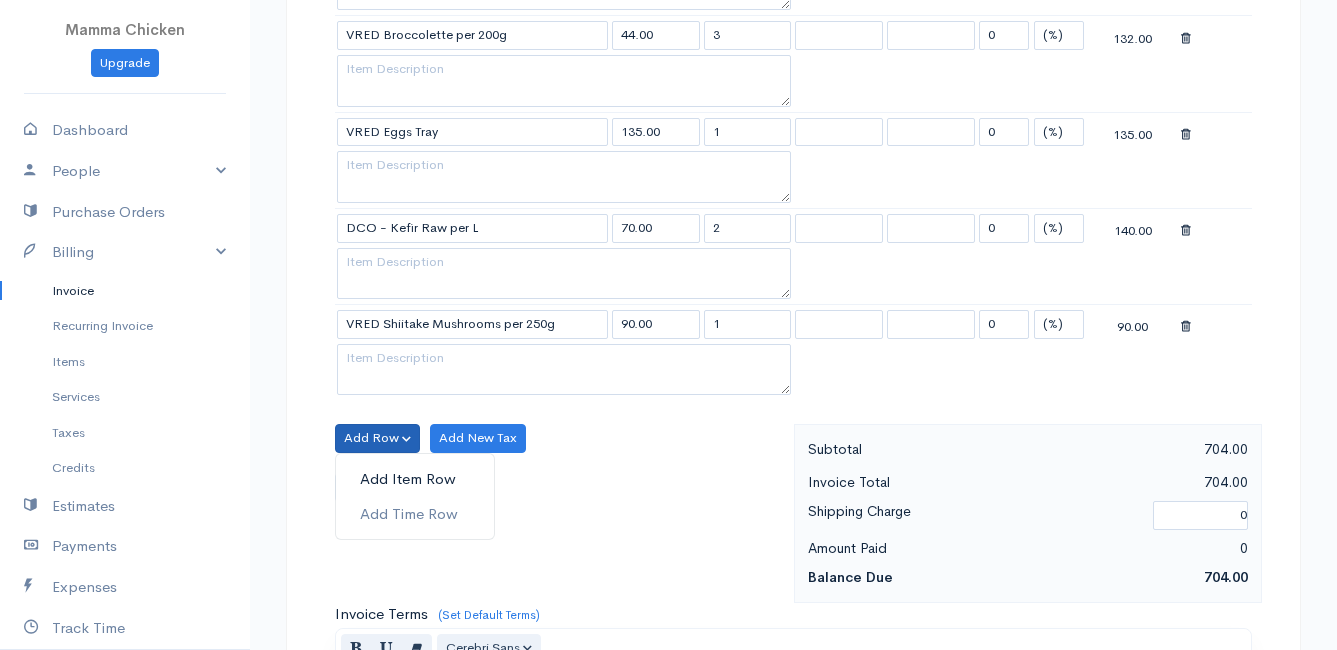 click on "Add Item Row" at bounding box center (415, 479) 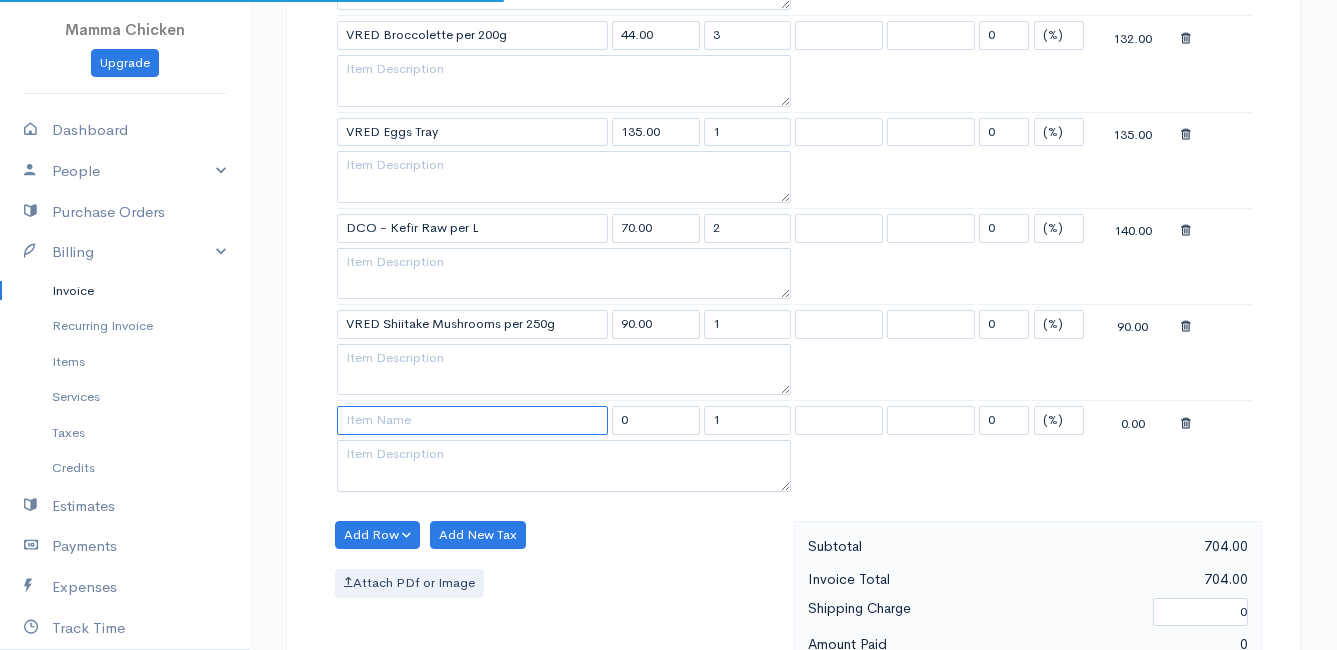 click at bounding box center [472, 420] 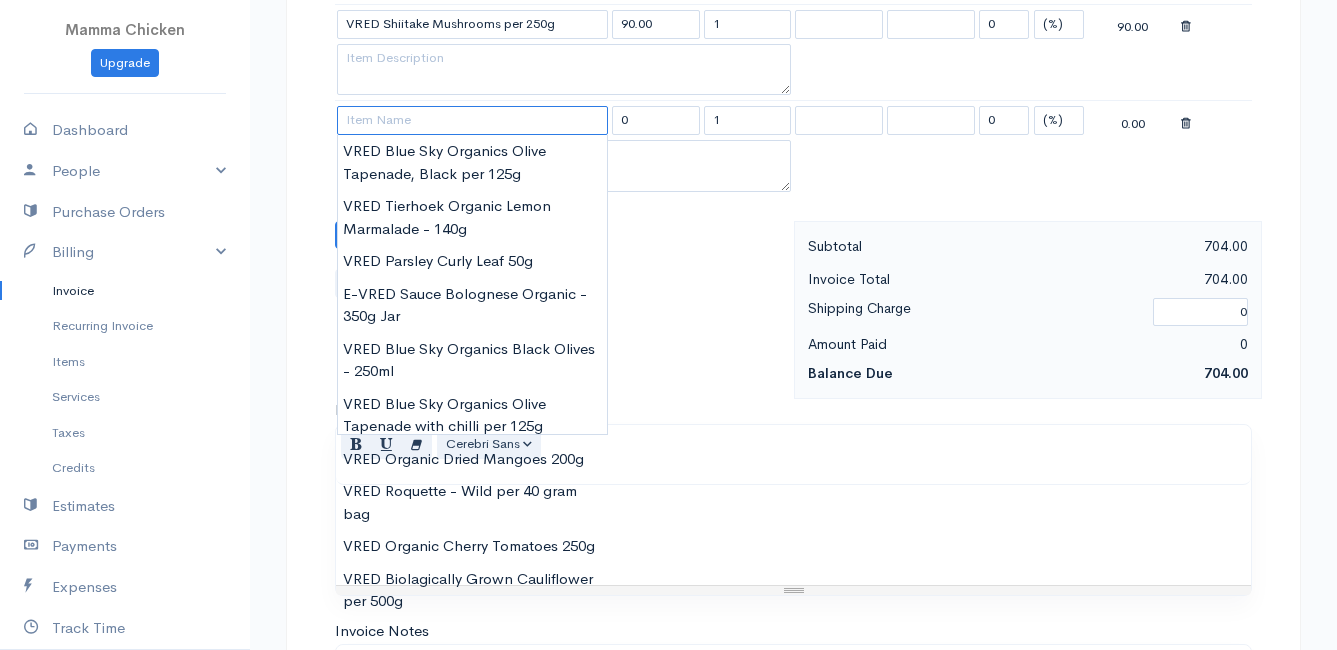 scroll, scrollTop: 1700, scrollLeft: 0, axis: vertical 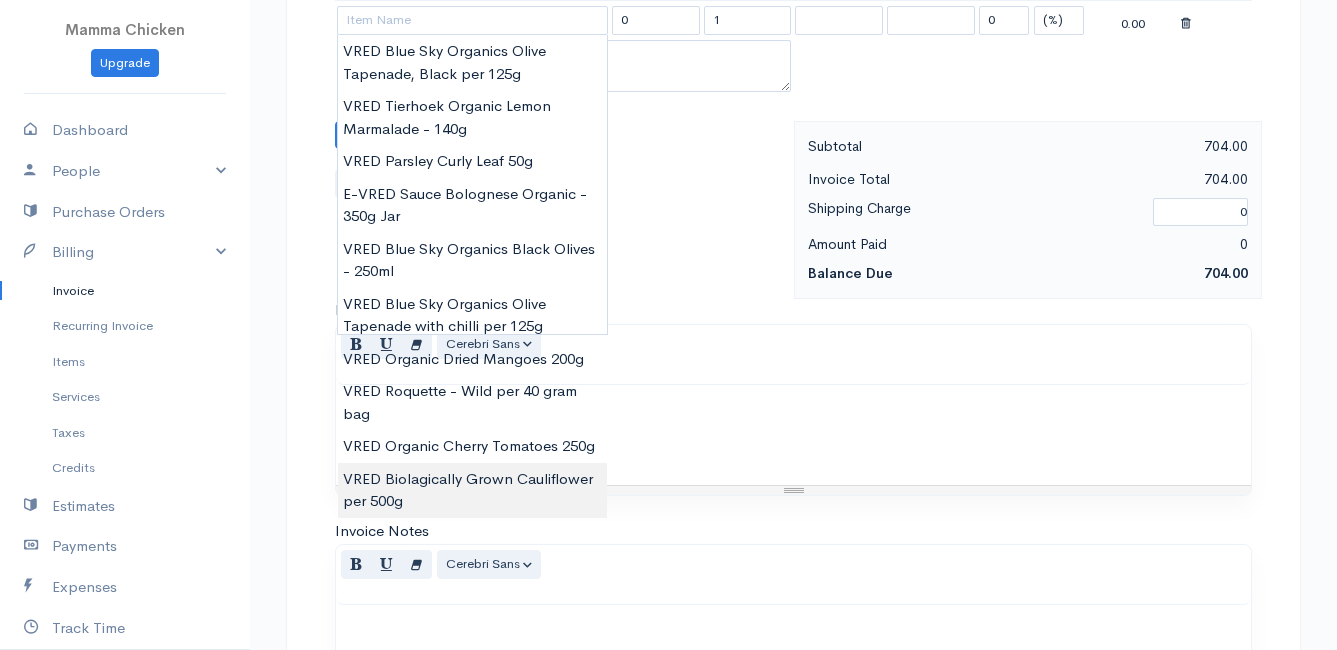 type on "VRED Biolagically Grown Cauliflower per 500g" 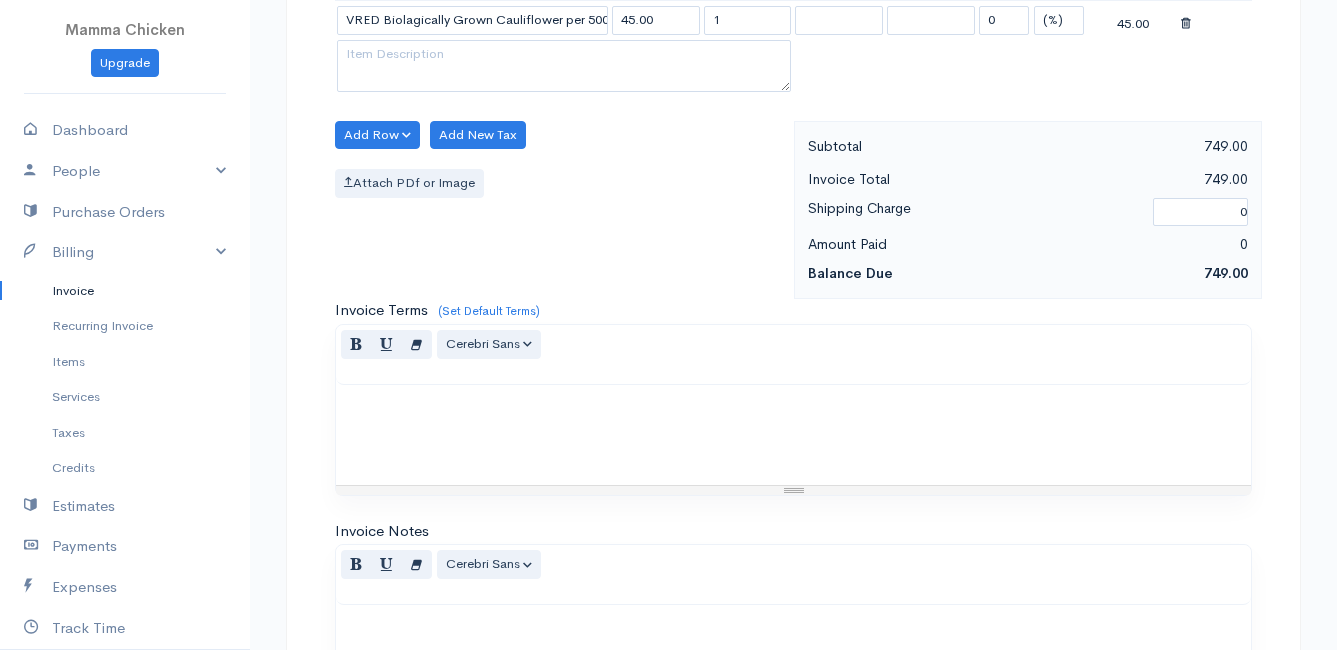 click on "Mamma Chicken
Upgrade
Dashboard
People
Clients
Vendors
Staff Users
Purchase Orders
Billing
Invoice
Recurring Invoice
Items
Services
Taxes
Credits
Estimates
Payments
Expenses
Track Time
Projects
Reports
Settings
My Organizations
Logout
Help
@CloudBooksApp 2022
Invoice
New Invoice
DRAFT To [PERSON_NAME] [STREET_ADDRESS][PERSON_NAME][PERSON_NAME] [Choose Country] [GEOGRAPHIC_DATA] [GEOGRAPHIC_DATA] [GEOGRAPHIC_DATA] [GEOGRAPHIC_DATA] [GEOGRAPHIC_DATA] [GEOGRAPHIC_DATA] [US_STATE] [GEOGRAPHIC_DATA] [GEOGRAPHIC_DATA] [GEOGRAPHIC_DATA] [GEOGRAPHIC_DATA] [GEOGRAPHIC_DATA]" at bounding box center (668, -355) 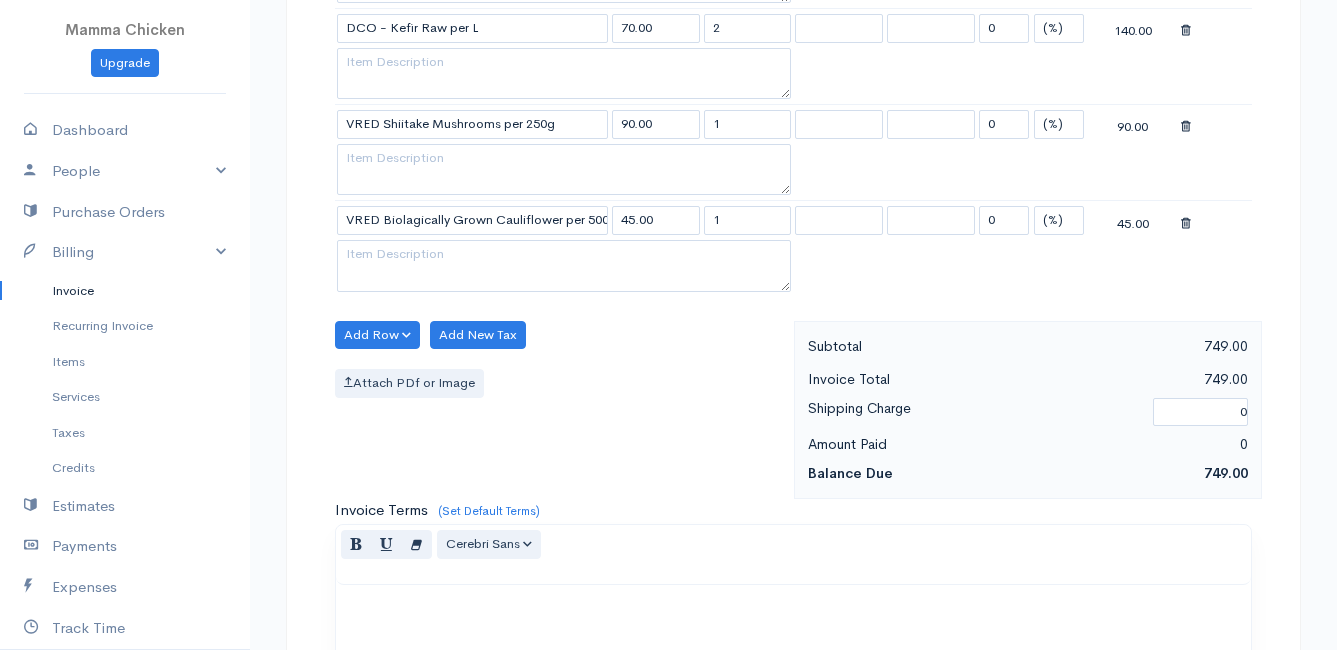 scroll, scrollTop: 1400, scrollLeft: 0, axis: vertical 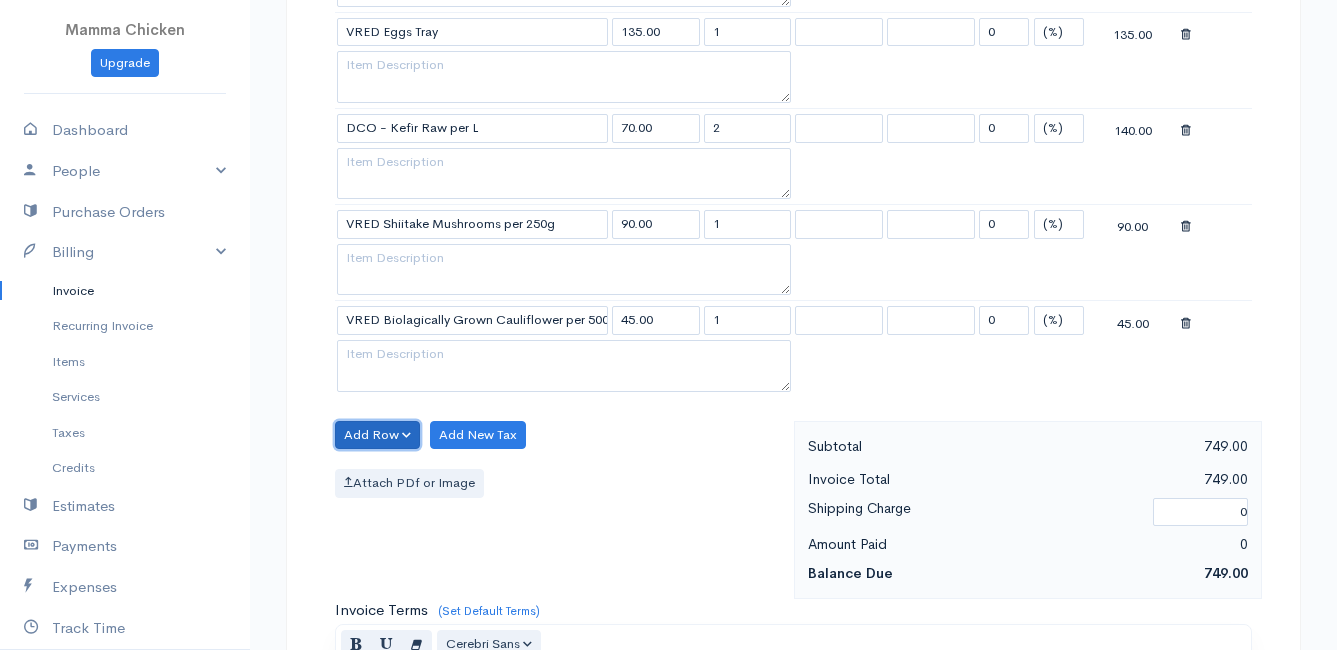 click on "Add Row" at bounding box center [377, 435] 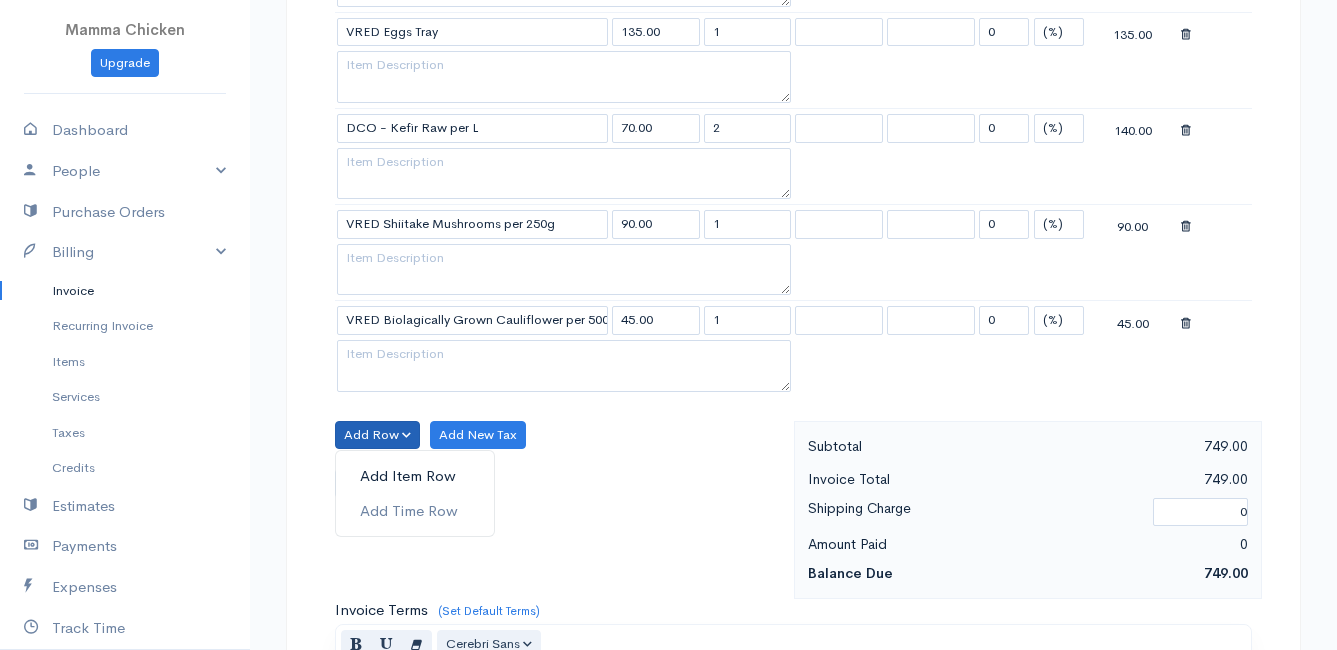 click on "Add Item Row" at bounding box center [415, 476] 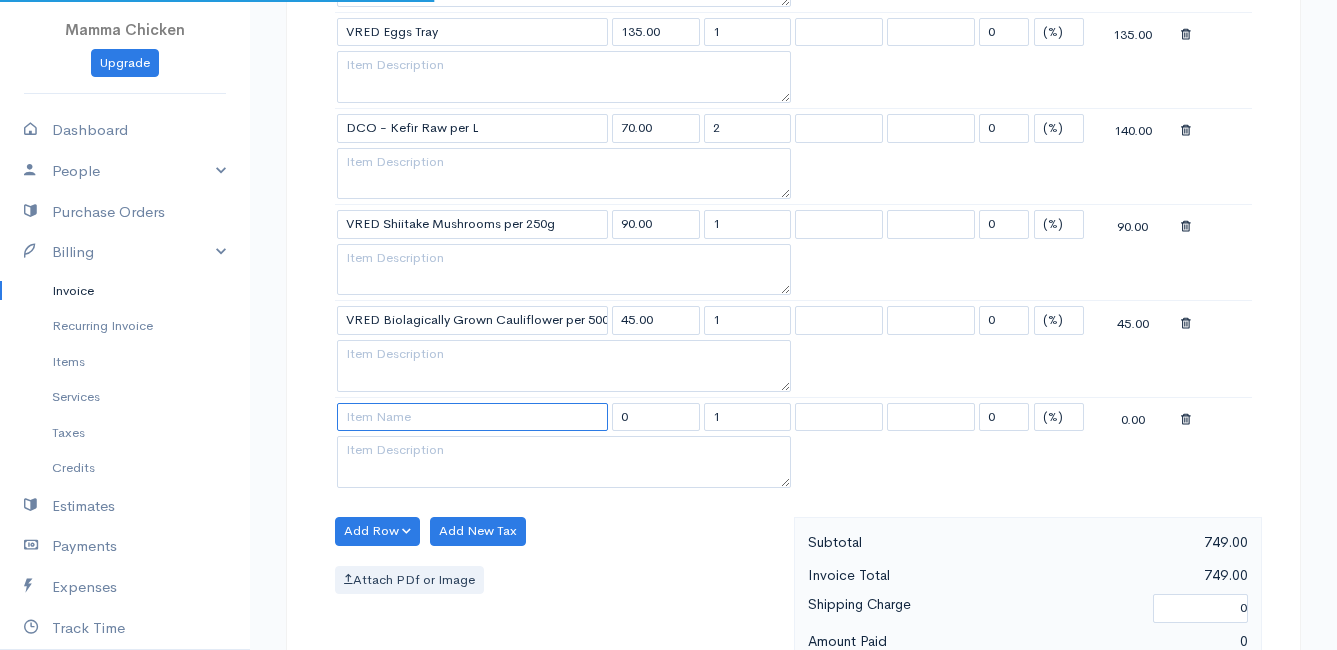 click at bounding box center [472, 417] 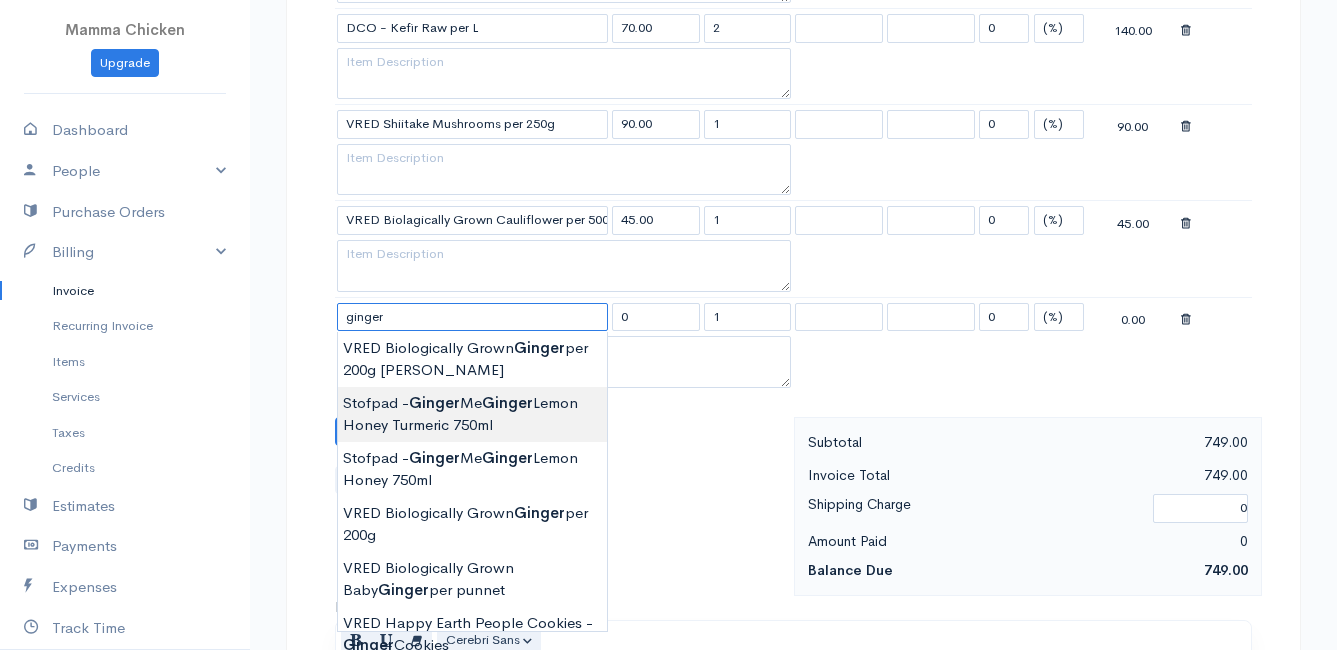 scroll, scrollTop: 1600, scrollLeft: 0, axis: vertical 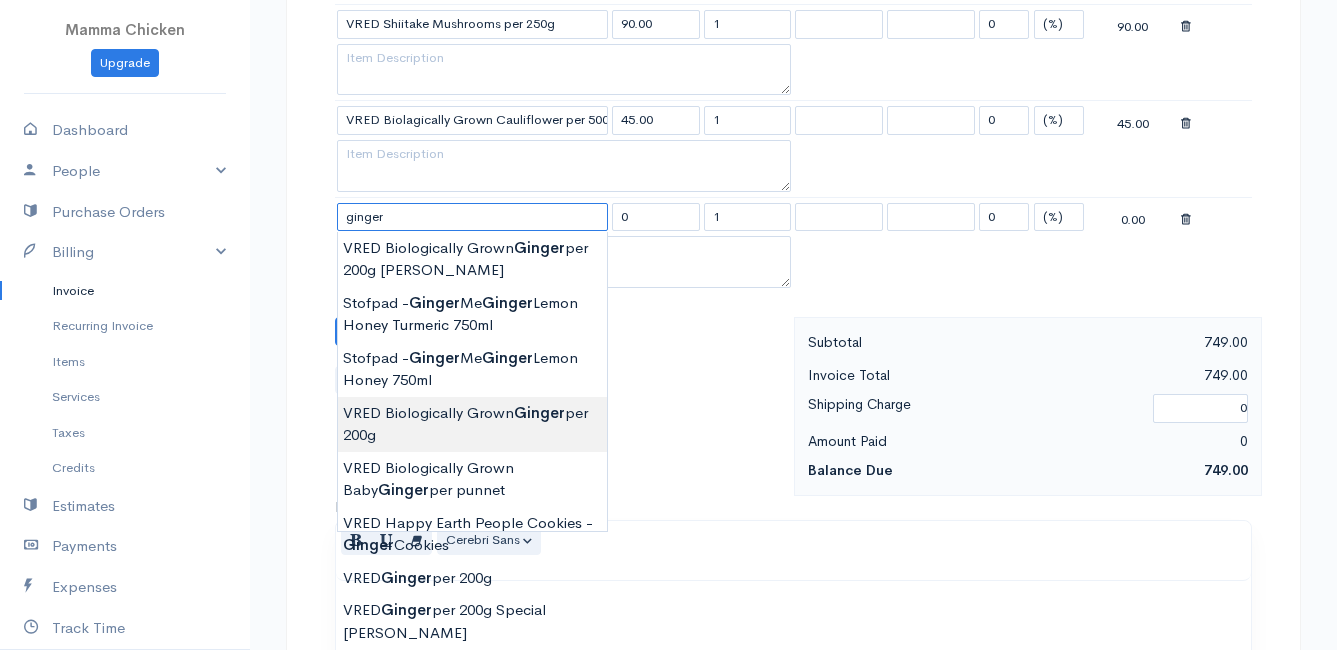 type on "VRED Biologically Grown Ginger per 200g" 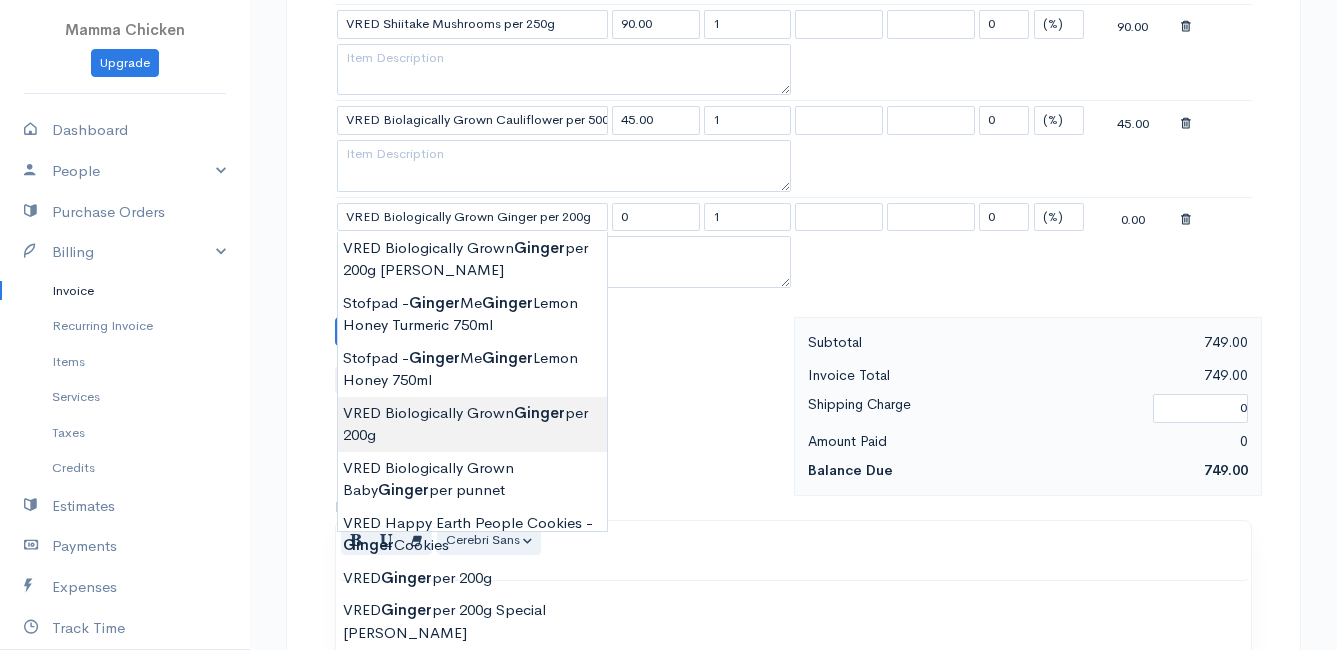 type on "58.00" 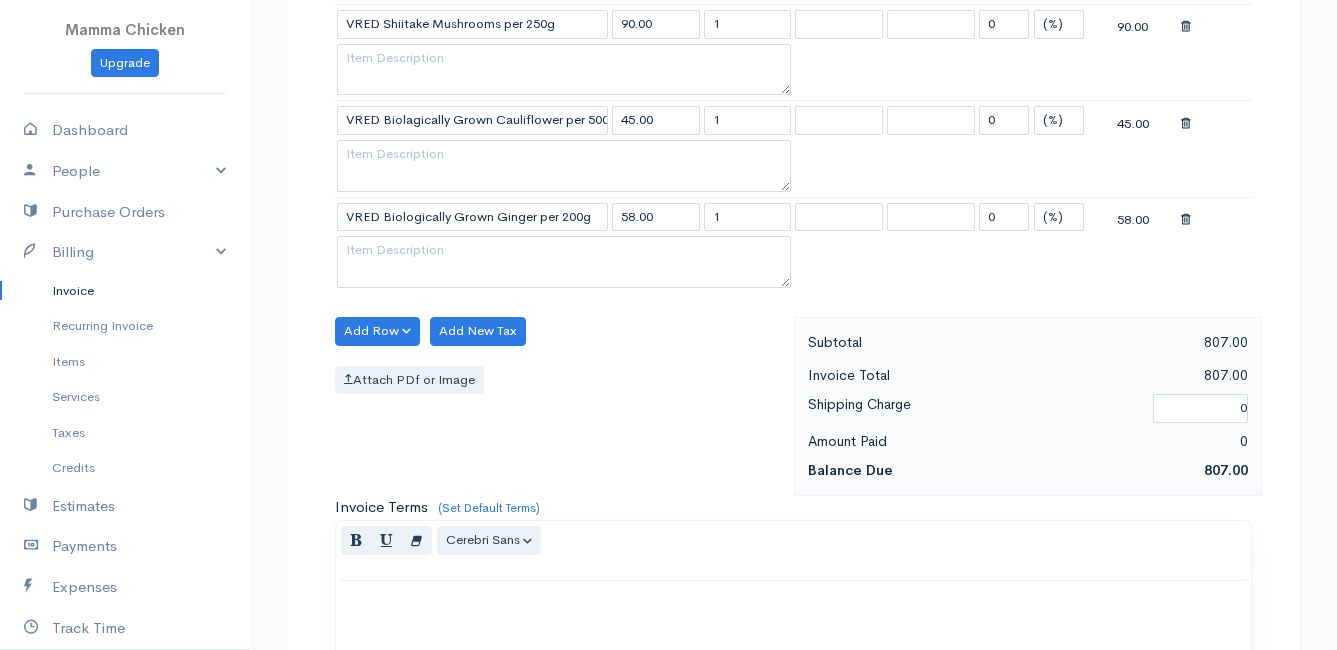 click on "Mamma Chicken
Upgrade
Dashboard
People
Clients
Vendors
Staff Users
Purchase Orders
Billing
Invoice
Recurring Invoice
Items
Services
Taxes
Credits
Estimates
Payments
Expenses
Track Time
Projects
Reports
Settings
My Organizations
Logout
Help
@CloudBooksApp 2022
Invoice
New Invoice
DRAFT To [PERSON_NAME] [STREET_ADDRESS][PERSON_NAME][PERSON_NAME] [Choose Country] [GEOGRAPHIC_DATA] [GEOGRAPHIC_DATA] [GEOGRAPHIC_DATA] [GEOGRAPHIC_DATA] [GEOGRAPHIC_DATA] [GEOGRAPHIC_DATA] [US_STATE] [GEOGRAPHIC_DATA] [GEOGRAPHIC_DATA] [GEOGRAPHIC_DATA] [GEOGRAPHIC_DATA] [GEOGRAPHIC_DATA]" at bounding box center [668, -207] 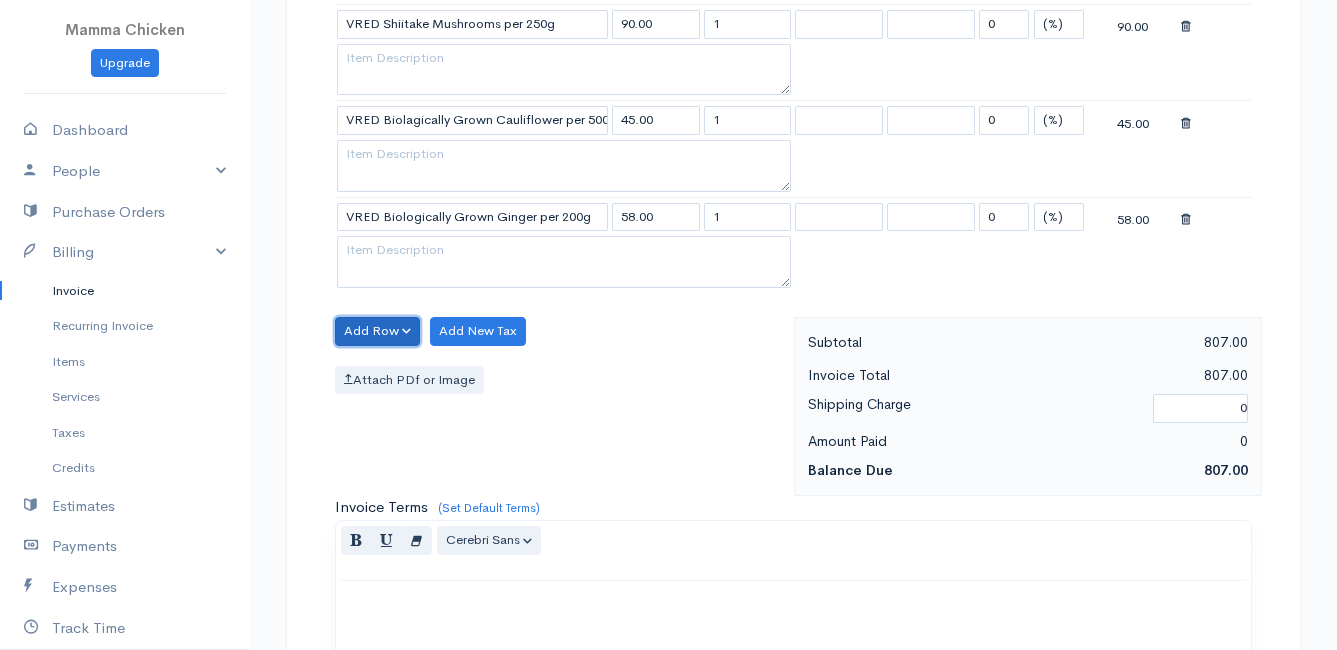 click on "Add Row" at bounding box center (377, 331) 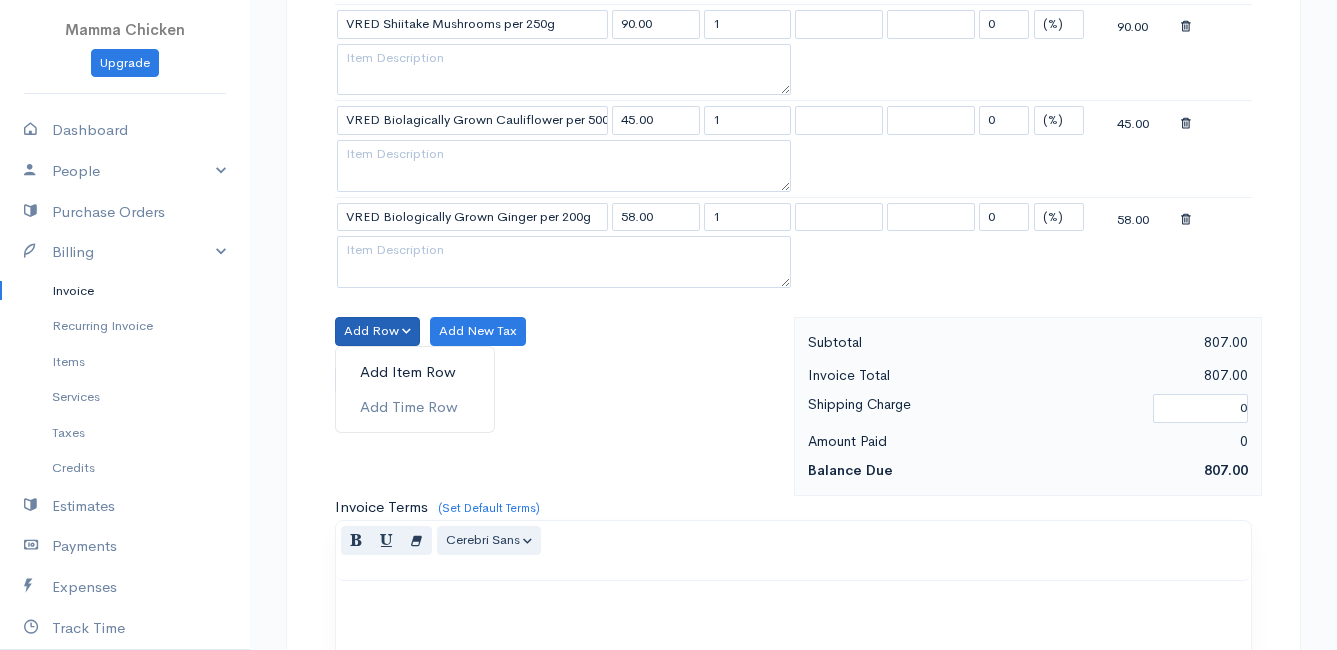 click on "Add Item Row" at bounding box center (415, 372) 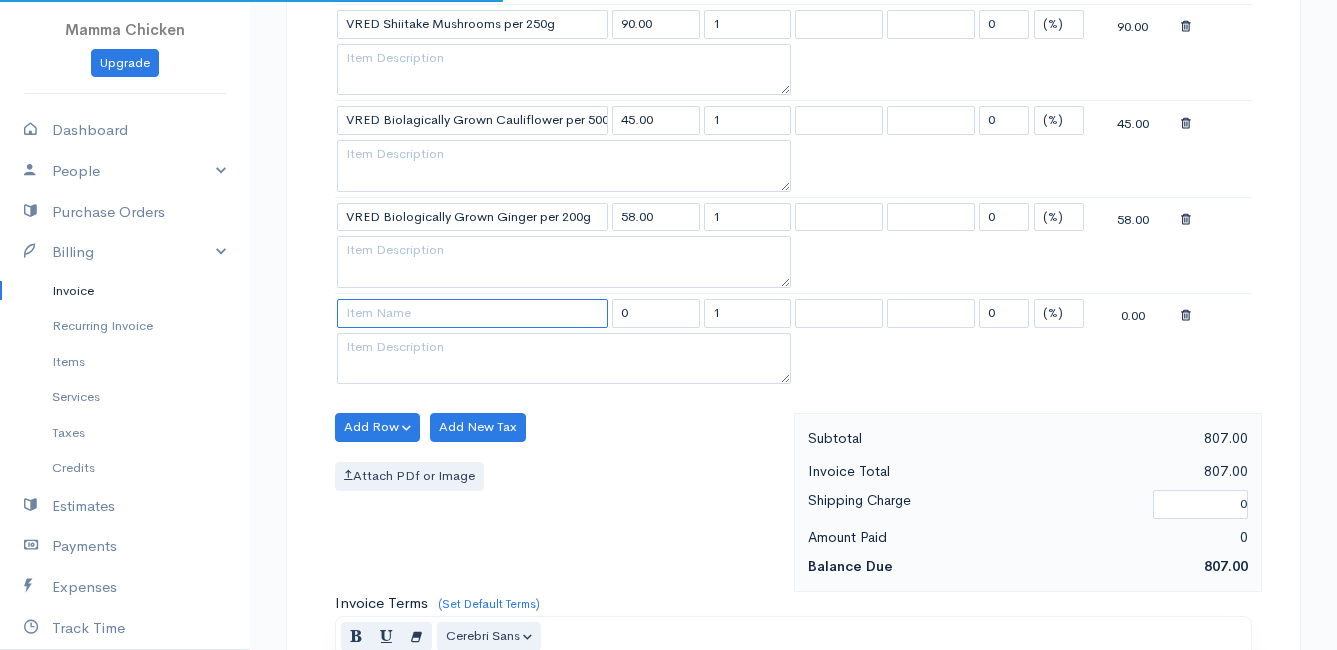click at bounding box center [472, 313] 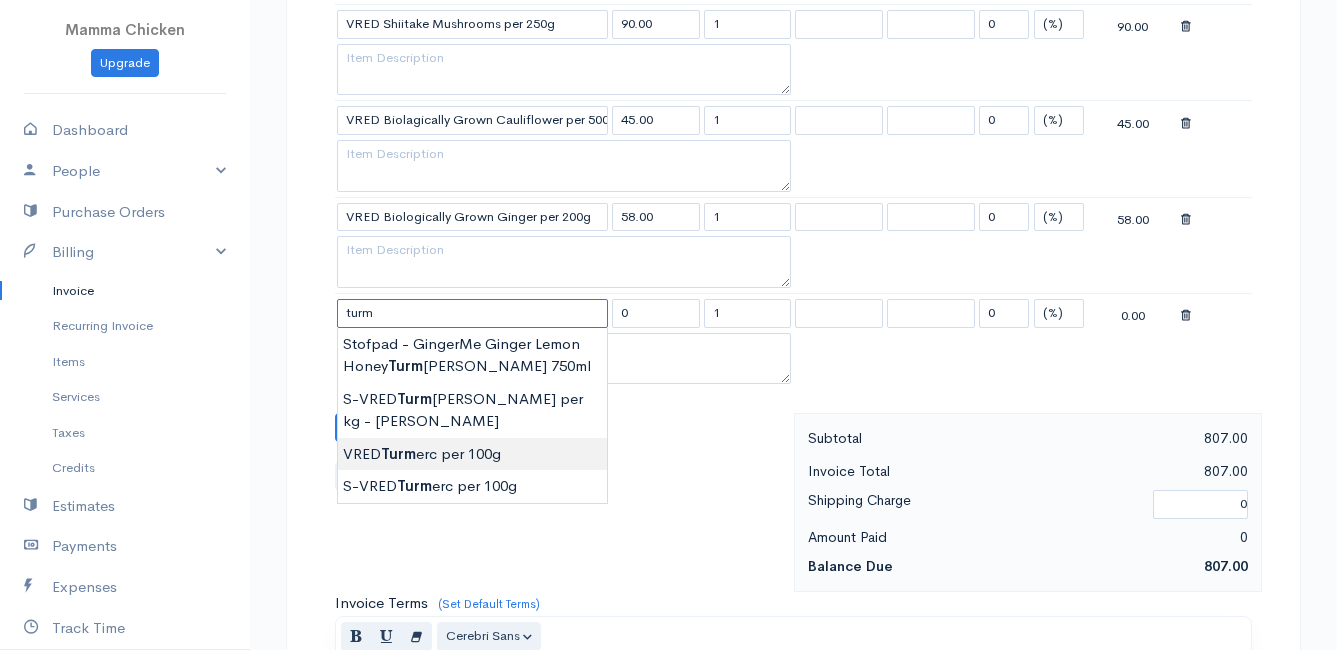 type on "VRED Turmerc per 100g" 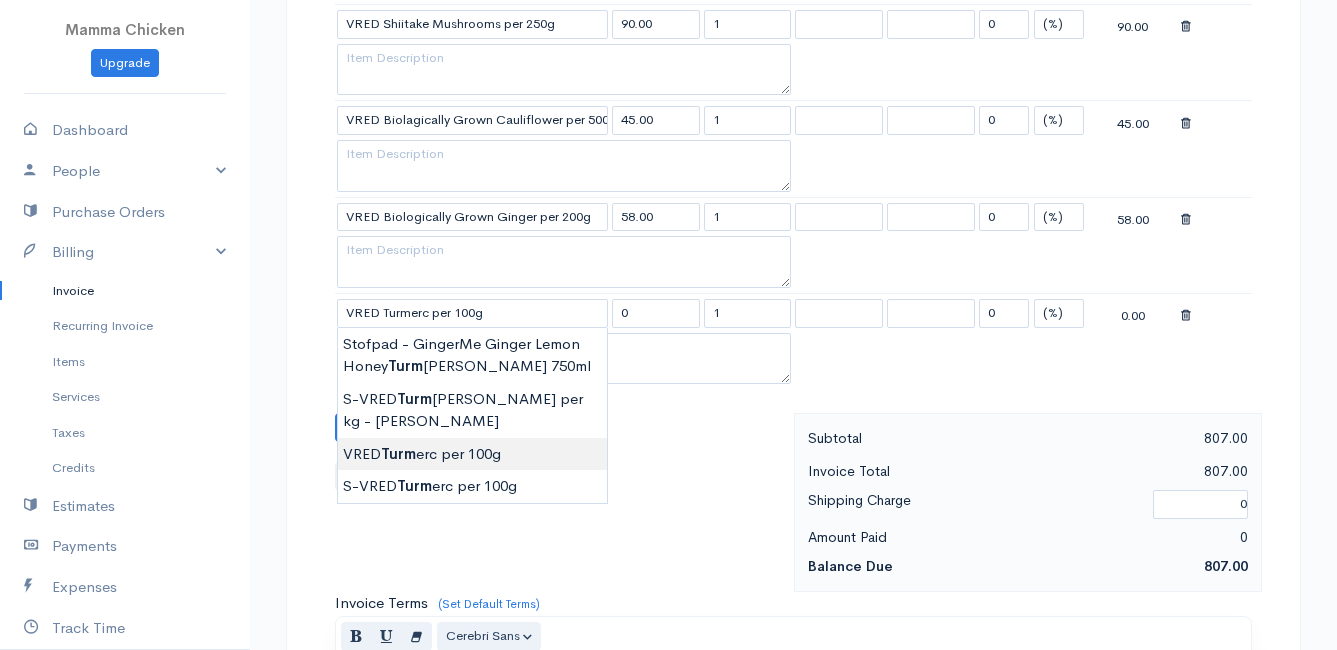 type on "35.00" 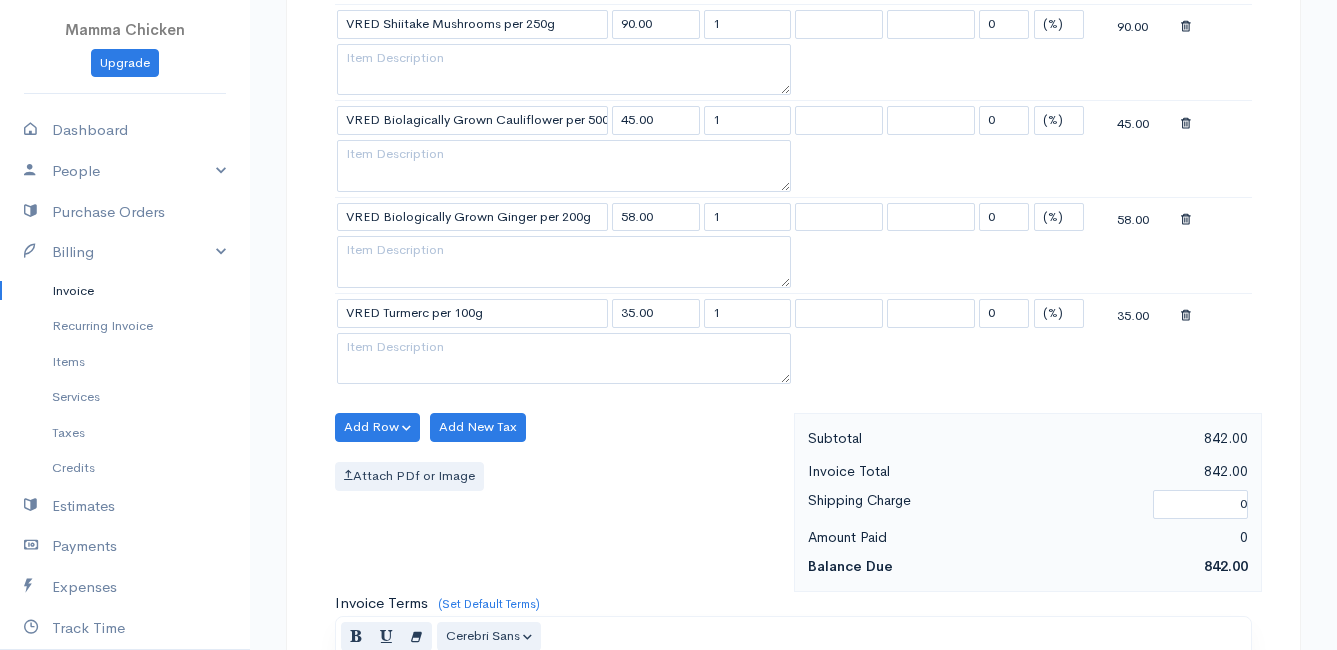 click on "Mamma Chicken
Upgrade
Dashboard
People
Clients
Vendors
Staff Users
Purchase Orders
Billing
Invoice
Recurring Invoice
Items
Services
Taxes
Credits
Estimates
Payments
Expenses
Track Time
Projects
Reports
Settings
My Organizations
Logout
Help
@CloudBooksApp 2022
Invoice
New Invoice
DRAFT To [PERSON_NAME] [STREET_ADDRESS][PERSON_NAME][PERSON_NAME] [Choose Country] [GEOGRAPHIC_DATA] [GEOGRAPHIC_DATA] [GEOGRAPHIC_DATA] [GEOGRAPHIC_DATA] [GEOGRAPHIC_DATA] [GEOGRAPHIC_DATA] [US_STATE] [GEOGRAPHIC_DATA] [GEOGRAPHIC_DATA] [GEOGRAPHIC_DATA] [GEOGRAPHIC_DATA] [GEOGRAPHIC_DATA]" at bounding box center [668, -158] 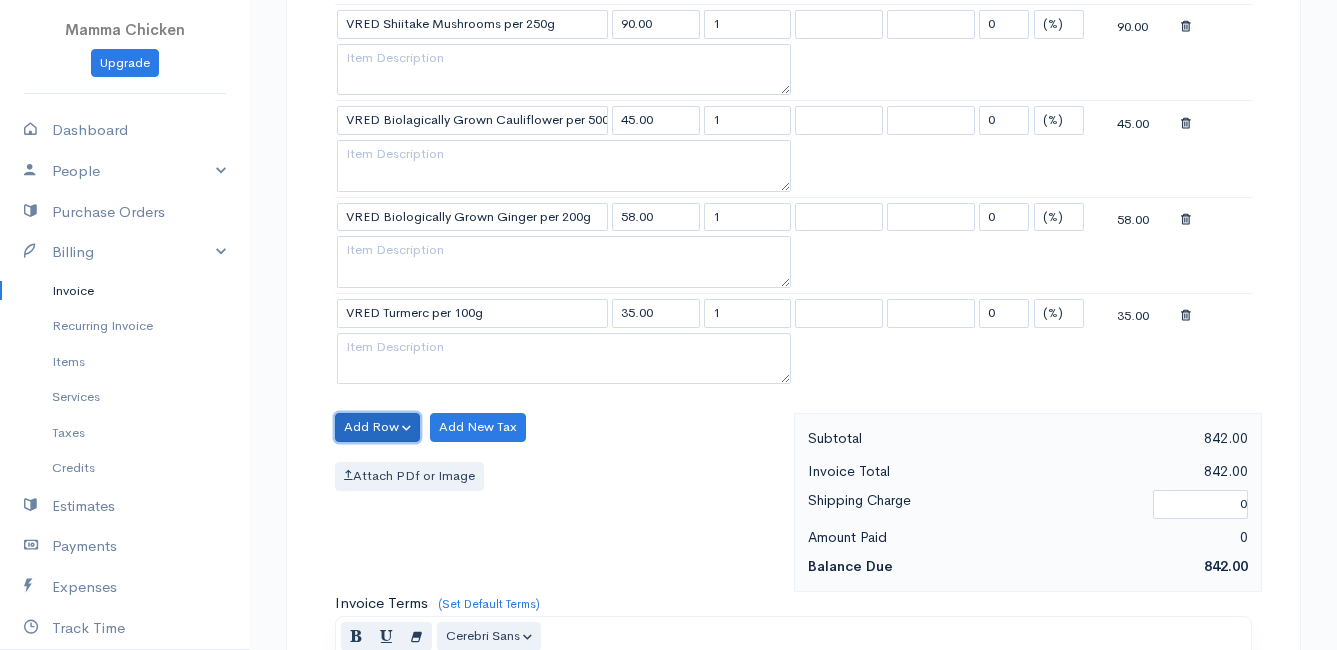 click on "Add Row" at bounding box center (377, 427) 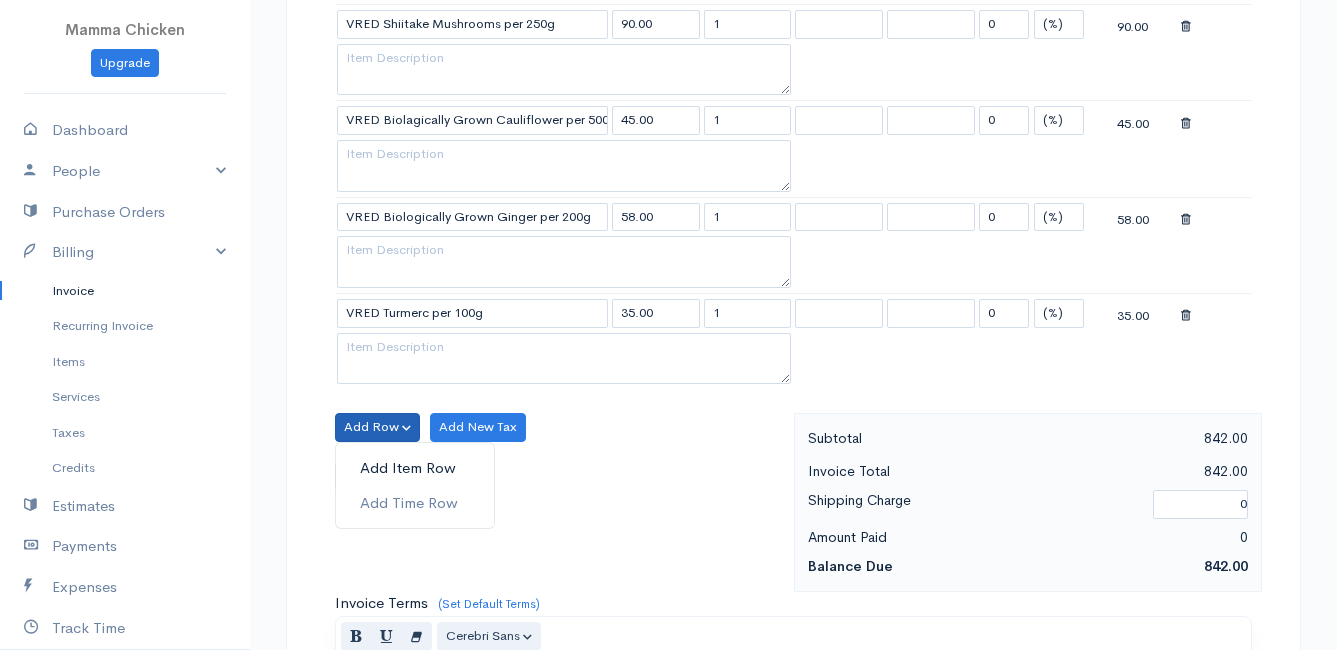 click on "Add Item Row" at bounding box center (415, 468) 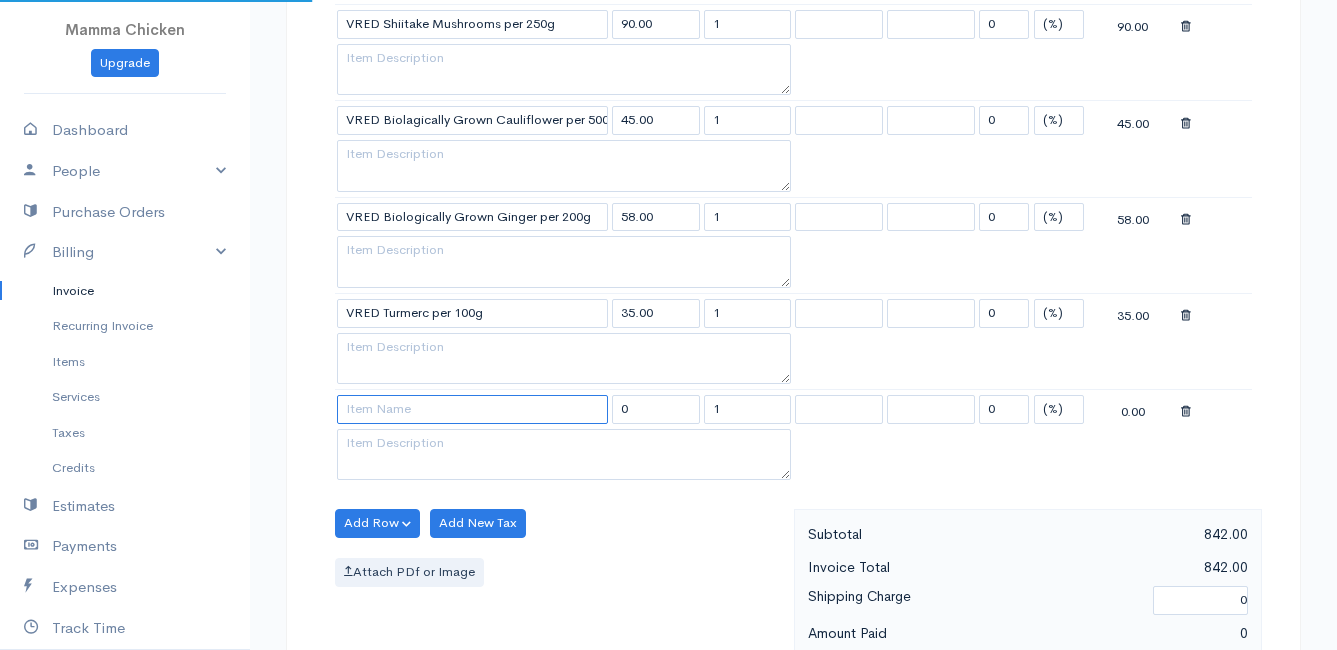click at bounding box center (472, 409) 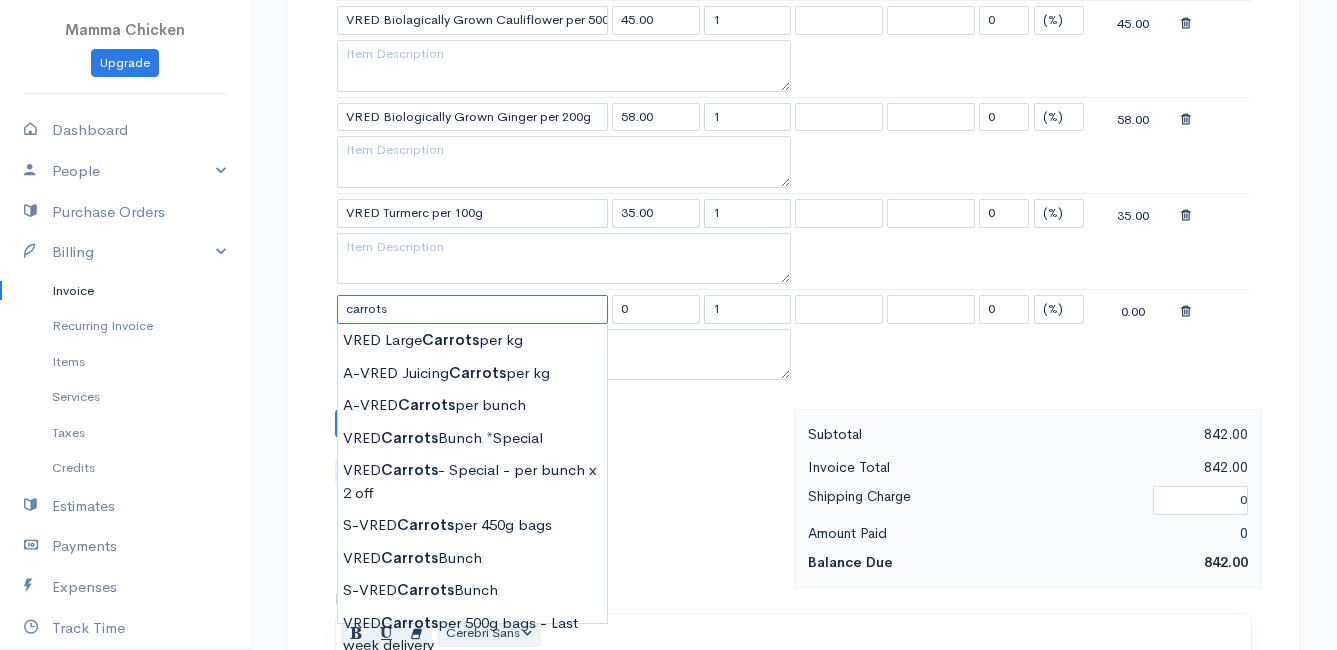 scroll, scrollTop: 1800, scrollLeft: 0, axis: vertical 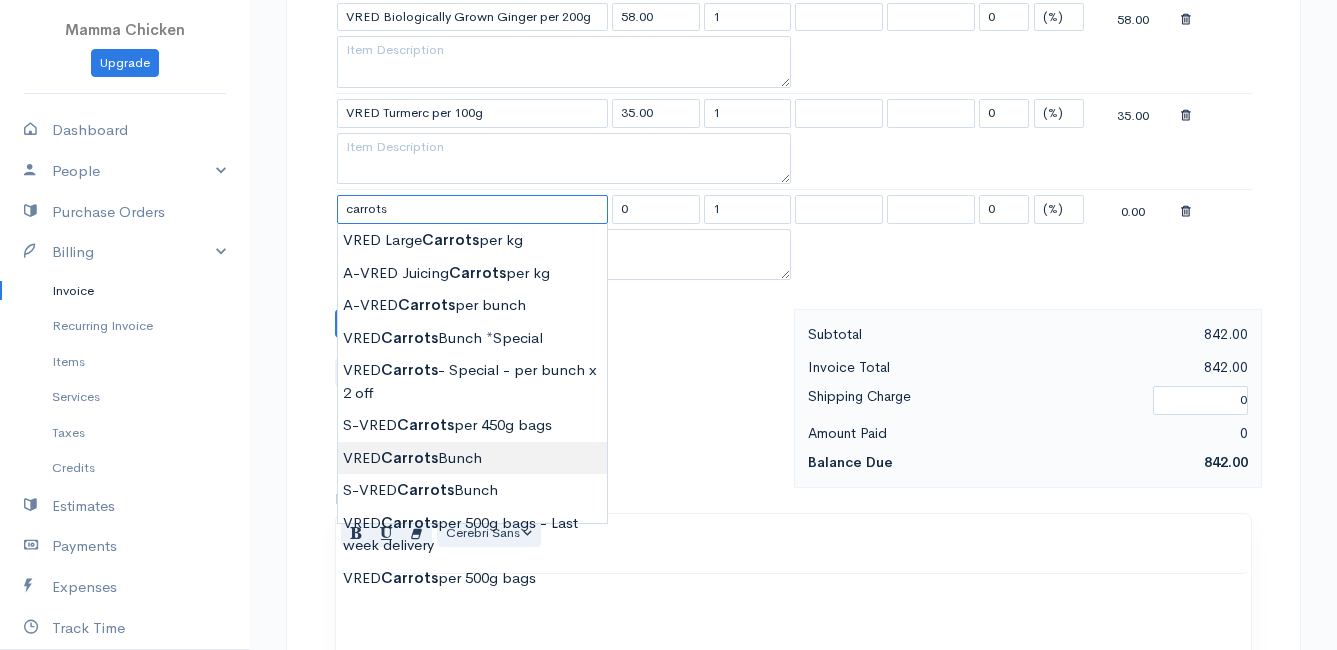 type on "VRED Carrots Bunch" 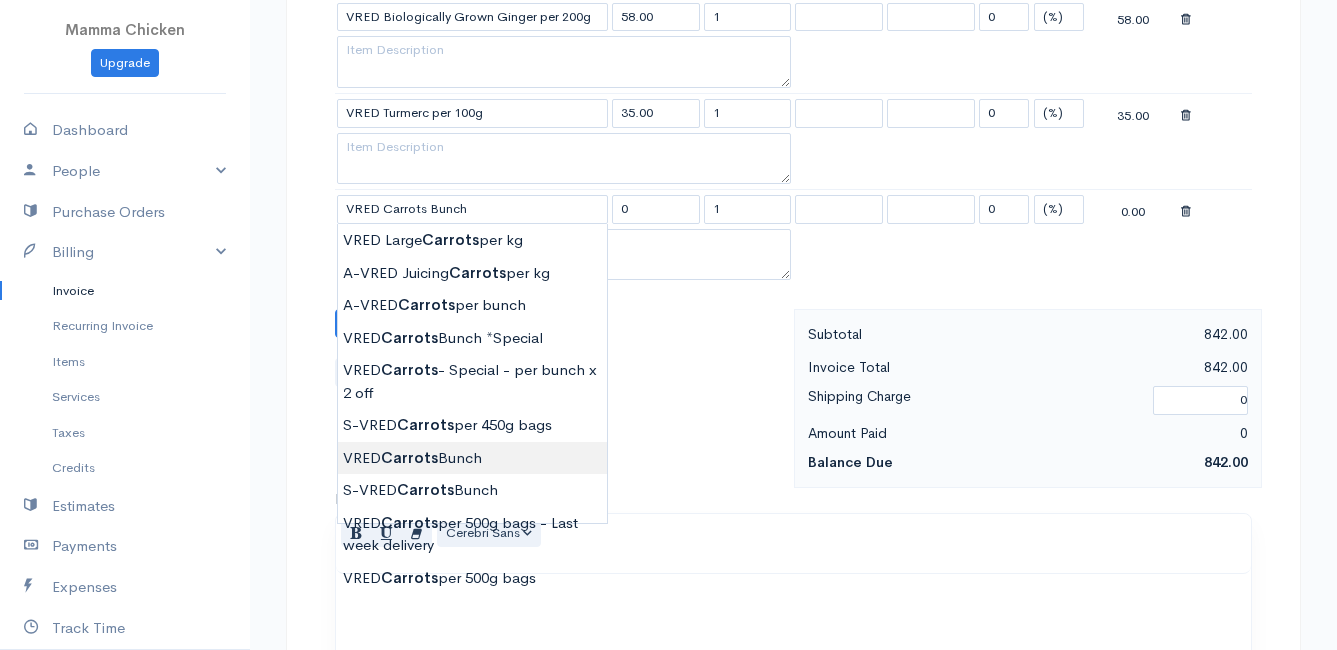 type on "23.00" 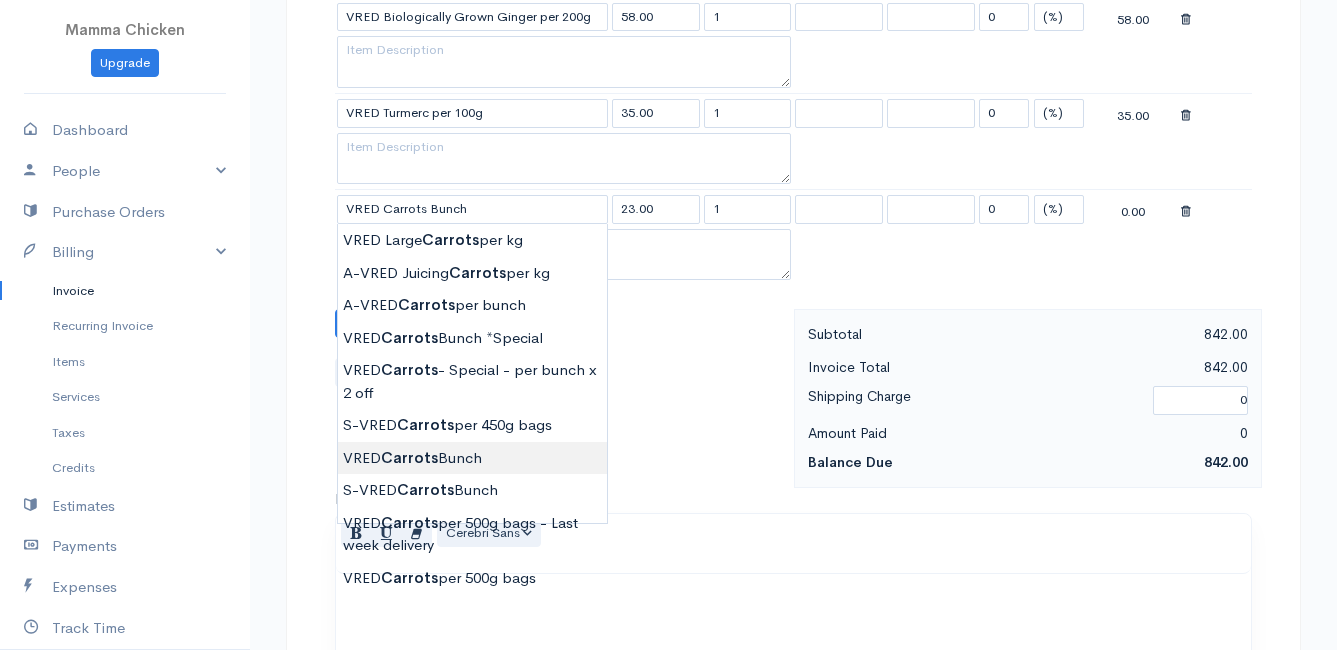 click on "Mamma Chicken
Upgrade
Dashboard
People
Clients
Vendors
Staff Users
Purchase Orders
Billing
Invoice
Recurring Invoice
Items
Services
Taxes
Credits
Estimates
Payments
Expenses
Track Time
Projects
Reports
Settings
My Organizations
Logout
Help
@CloudBooksApp 2022
Invoice
New Invoice
DRAFT To [PERSON_NAME] [STREET_ADDRESS][PERSON_NAME][PERSON_NAME] [Choose Country] [GEOGRAPHIC_DATA] [GEOGRAPHIC_DATA] [GEOGRAPHIC_DATA] [GEOGRAPHIC_DATA] [GEOGRAPHIC_DATA] [GEOGRAPHIC_DATA] [US_STATE] [GEOGRAPHIC_DATA] [GEOGRAPHIC_DATA] [GEOGRAPHIC_DATA] [GEOGRAPHIC_DATA] [GEOGRAPHIC_DATA]" at bounding box center [668, -310] 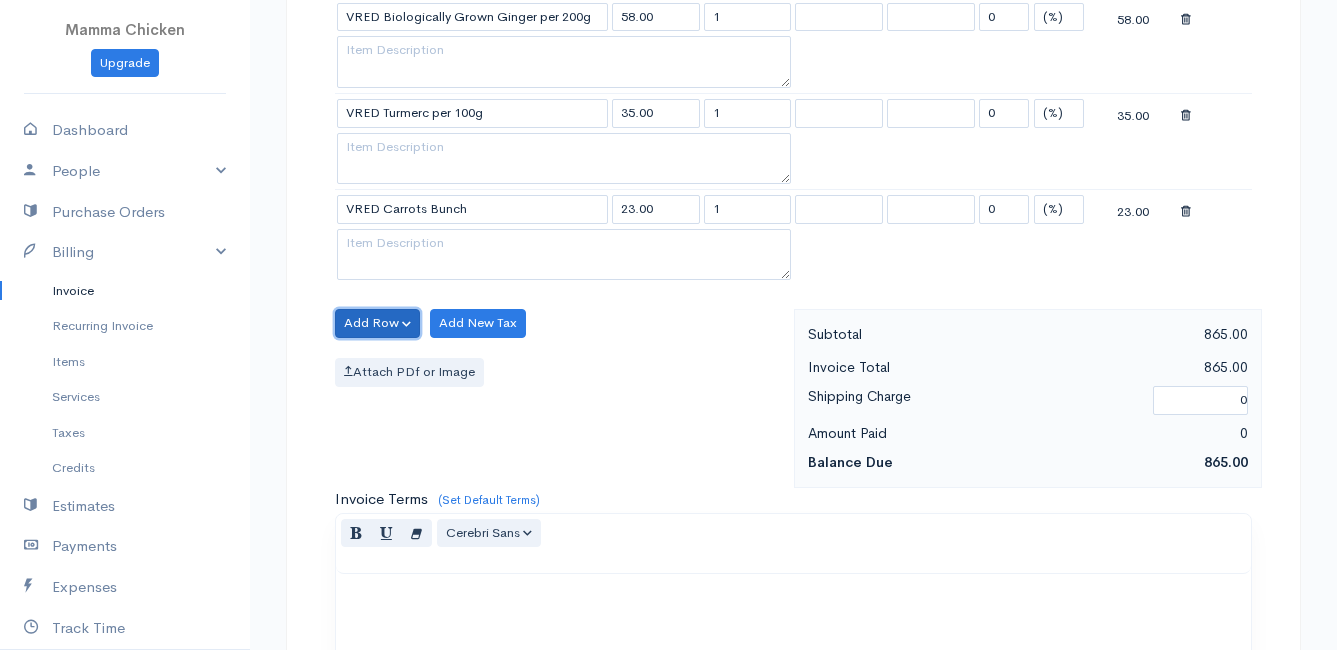 click on "Add Row" at bounding box center [377, 323] 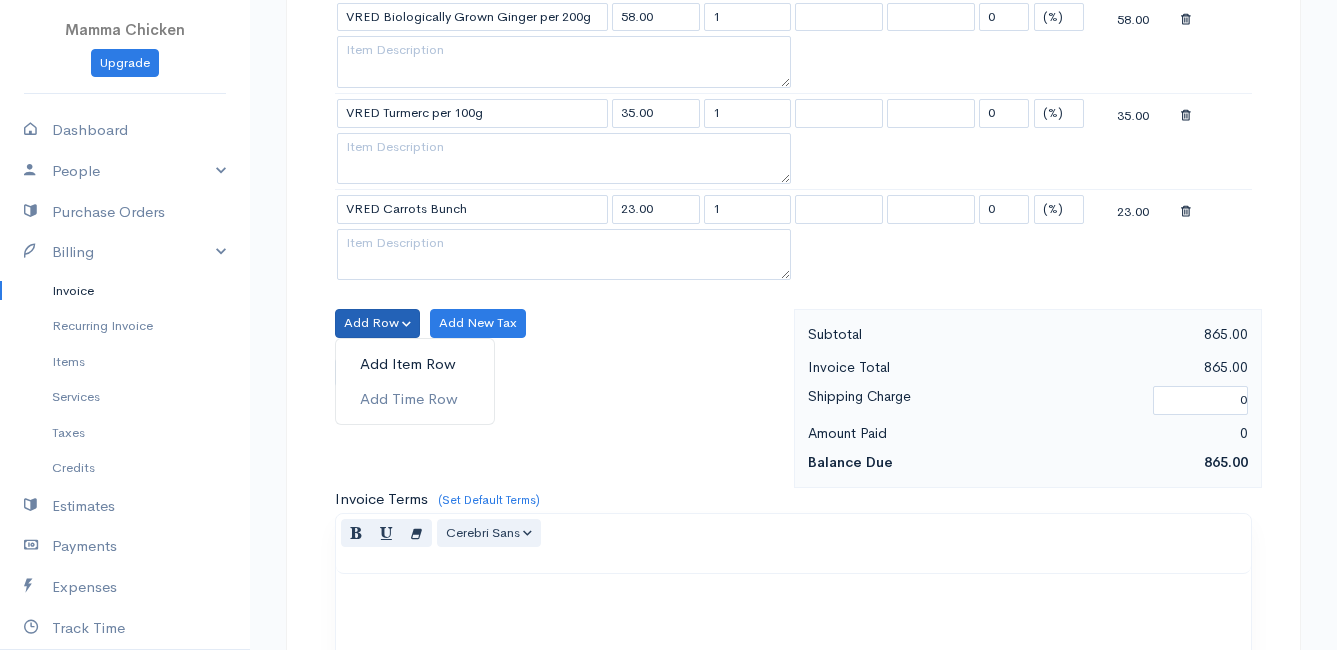 click on "Add Item Row" at bounding box center (415, 364) 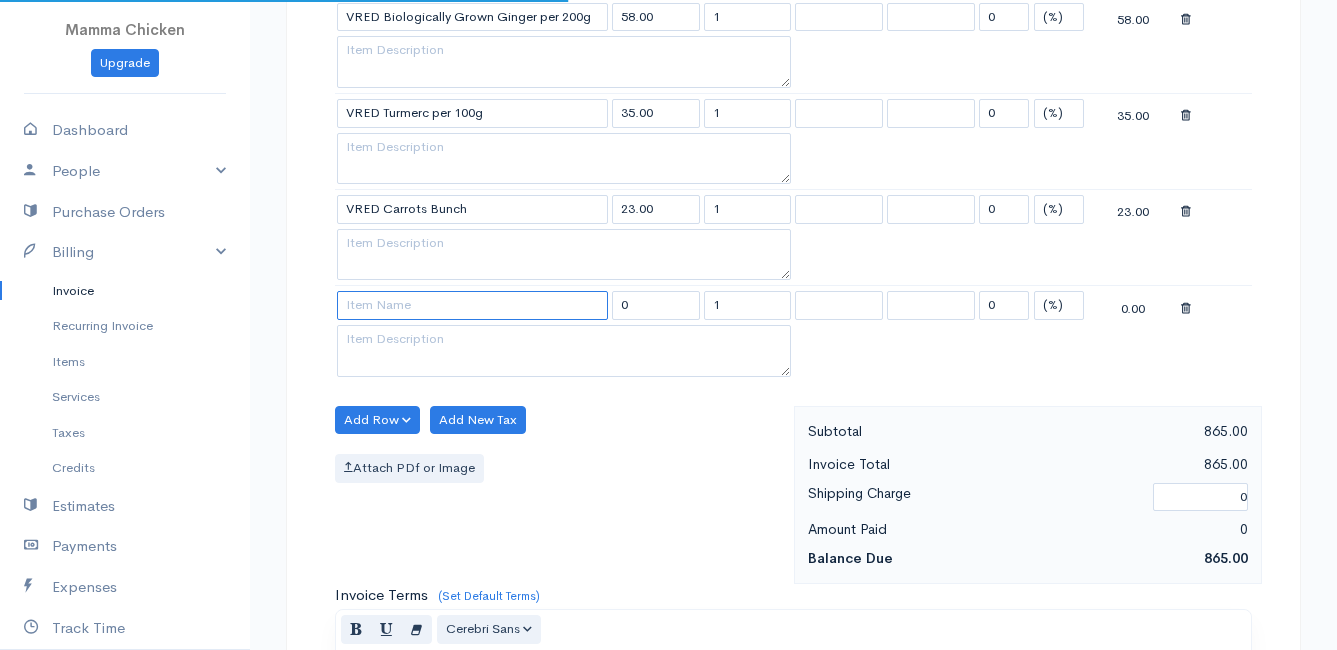 click at bounding box center [472, 305] 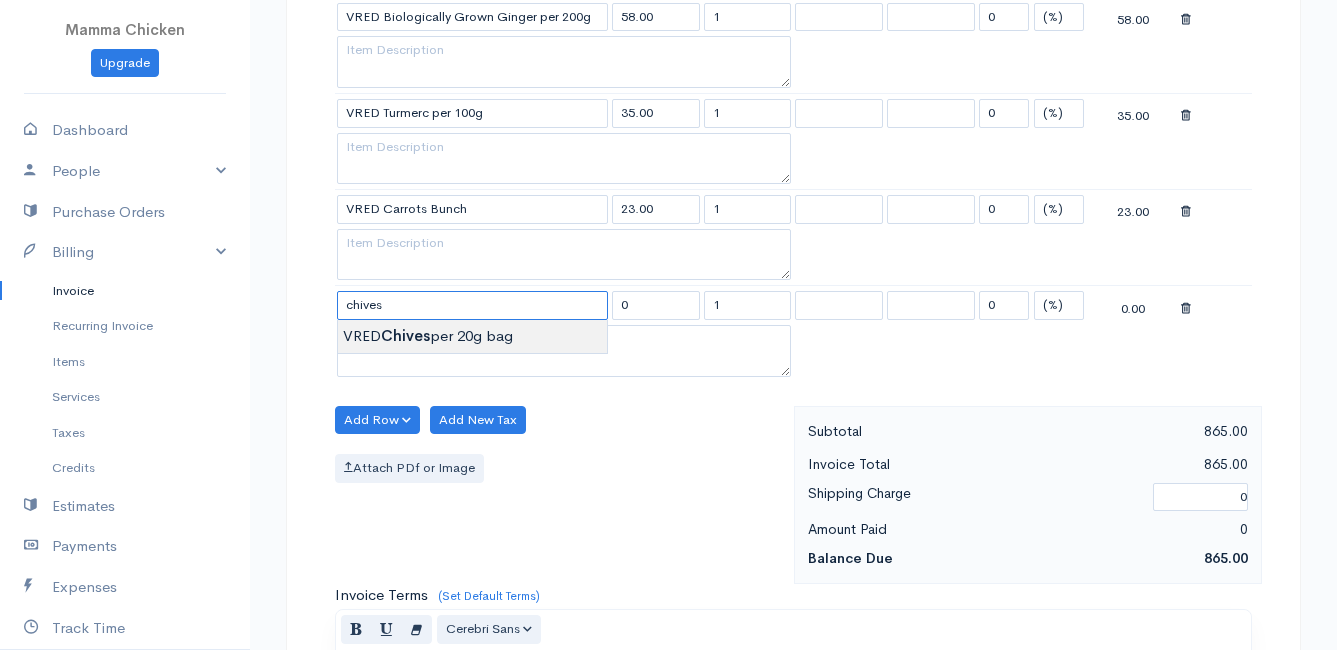 type on "VRED Chives per 20g bag" 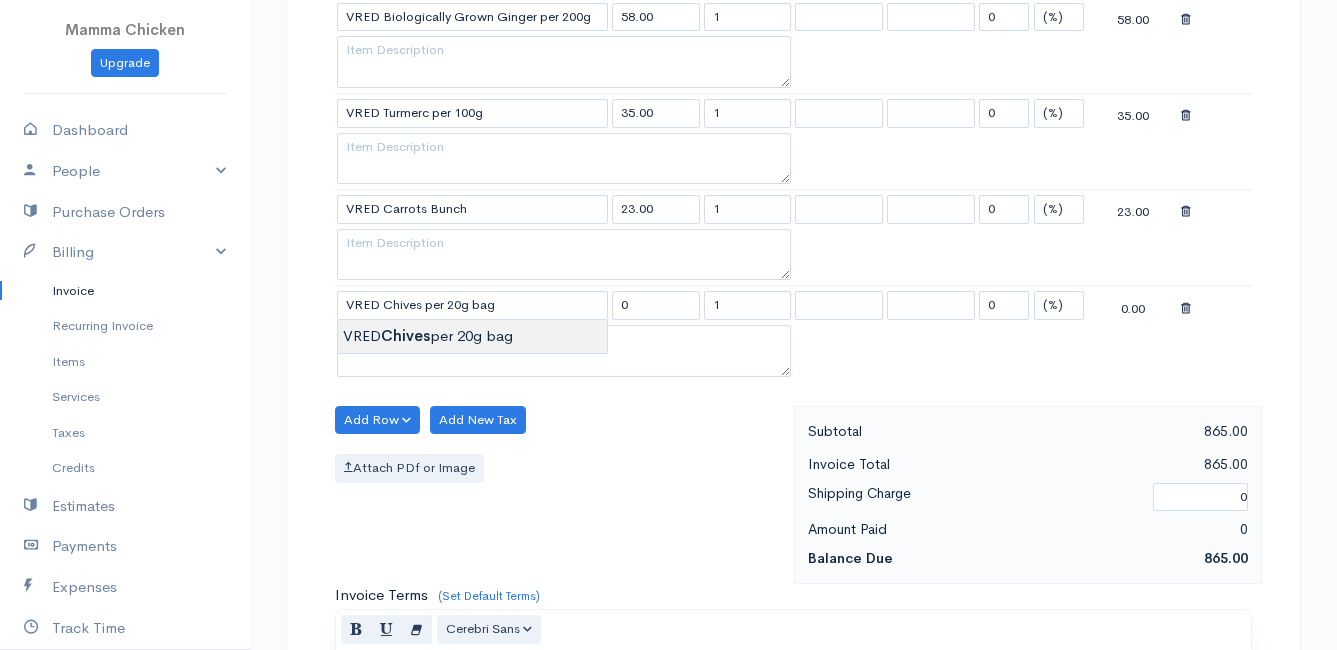 type on "22.00" 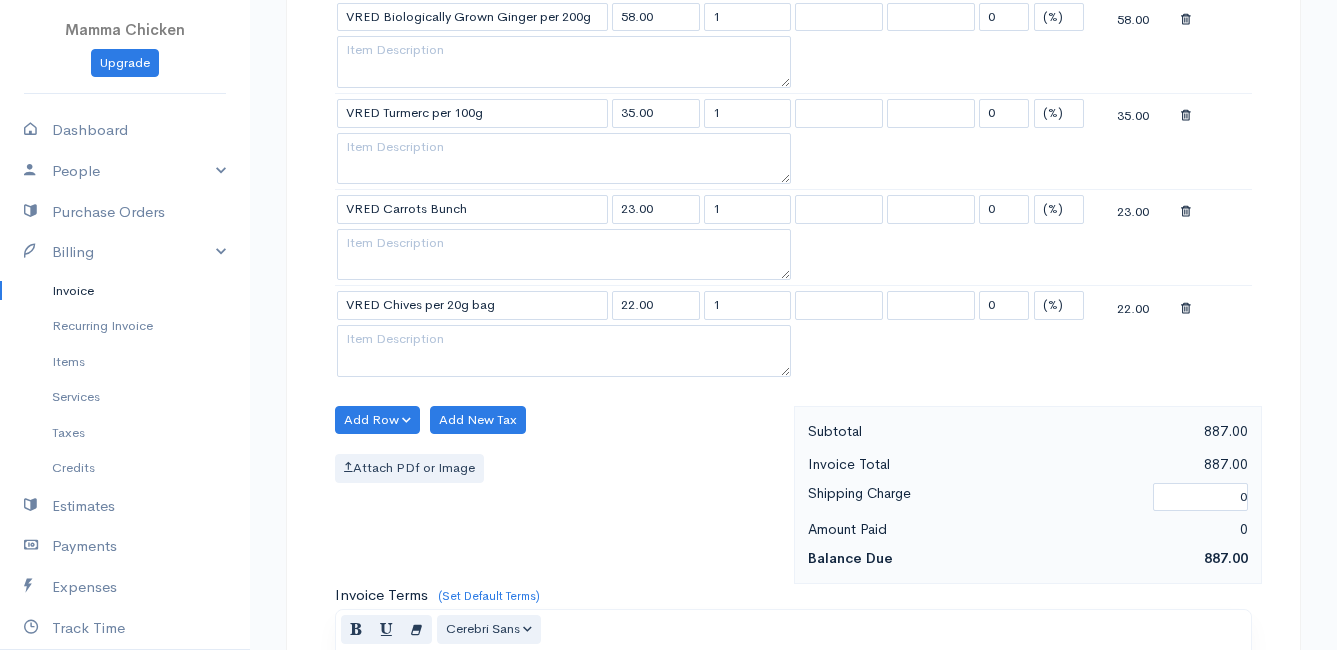 click on "Mamma Chicken
Upgrade
Dashboard
People
Clients
Vendors
Staff Users
Purchase Orders
Billing
Invoice
Recurring Invoice
Items
Services
Taxes
Credits
Estimates
Payments
Expenses
Track Time
Projects
Reports
Settings
My Organizations
Logout
Help
@CloudBooksApp 2022
Invoice
New Invoice
DRAFT To [PERSON_NAME] [STREET_ADDRESS][PERSON_NAME][PERSON_NAME] [Choose Country] [GEOGRAPHIC_DATA] [GEOGRAPHIC_DATA] [GEOGRAPHIC_DATA] [GEOGRAPHIC_DATA] [GEOGRAPHIC_DATA] [GEOGRAPHIC_DATA] [US_STATE] [GEOGRAPHIC_DATA] [GEOGRAPHIC_DATA] [GEOGRAPHIC_DATA] [GEOGRAPHIC_DATA] [GEOGRAPHIC_DATA]" at bounding box center (668, -262) 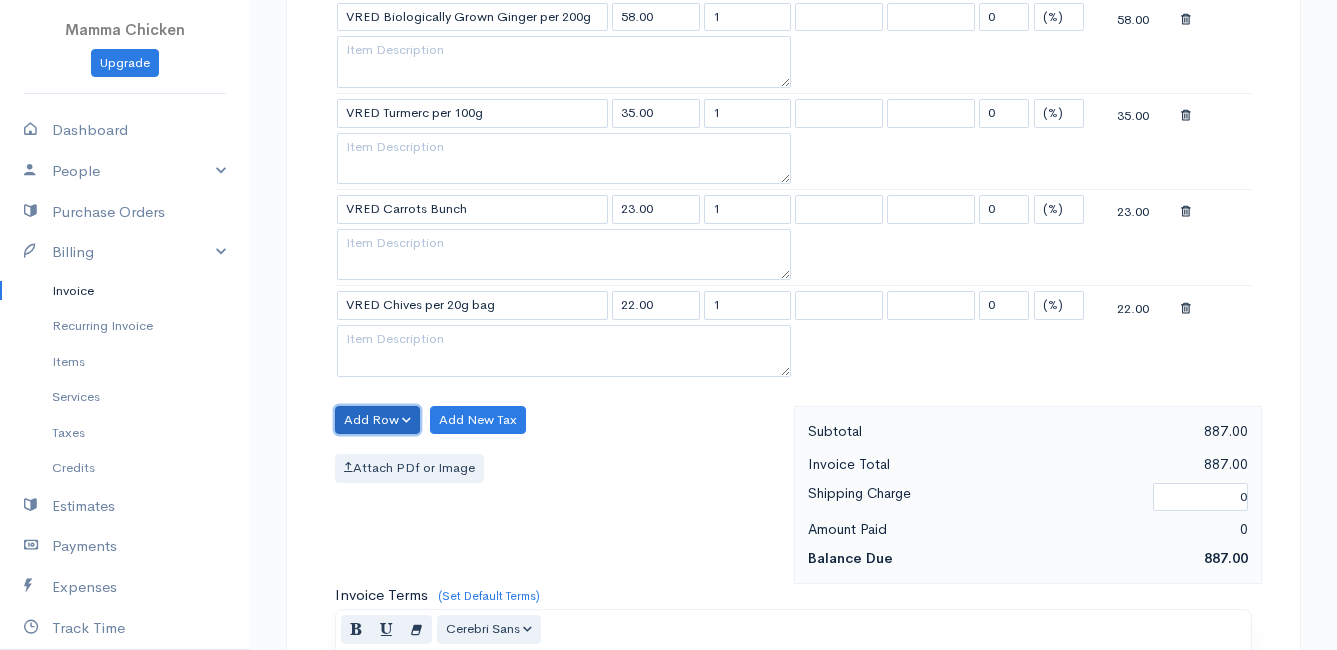 click on "Add Row" at bounding box center [377, 420] 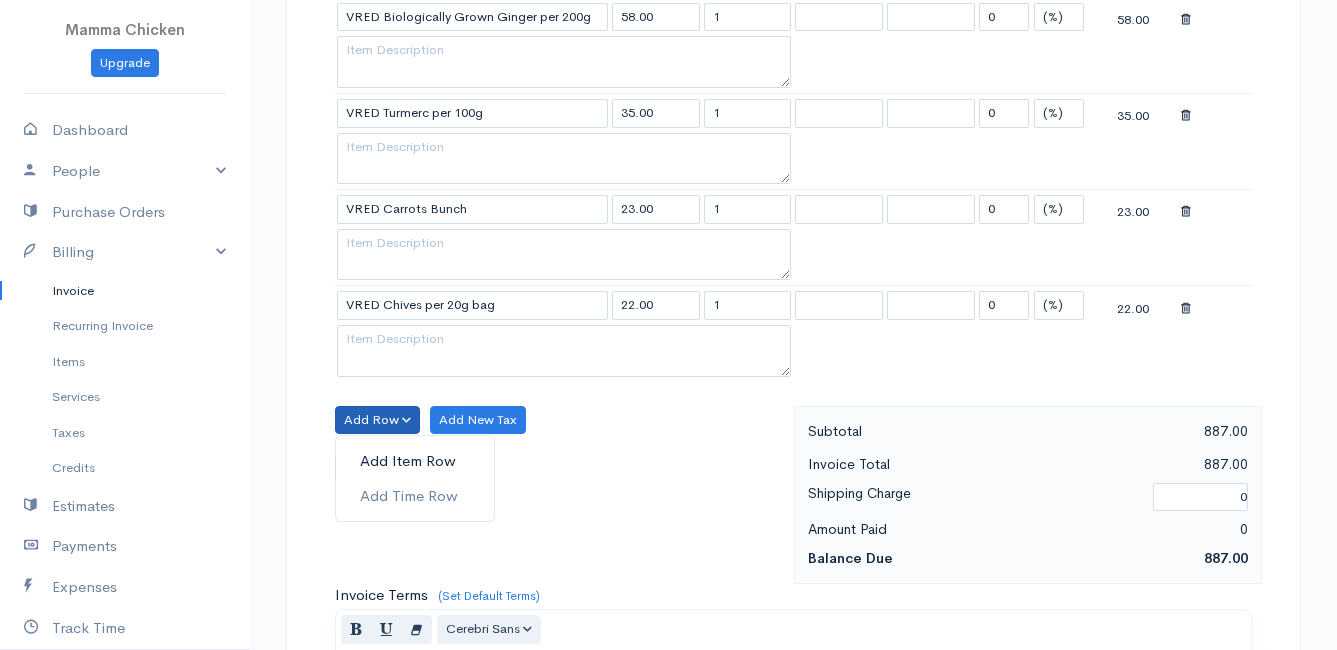 click on "Add Item Row" at bounding box center (415, 461) 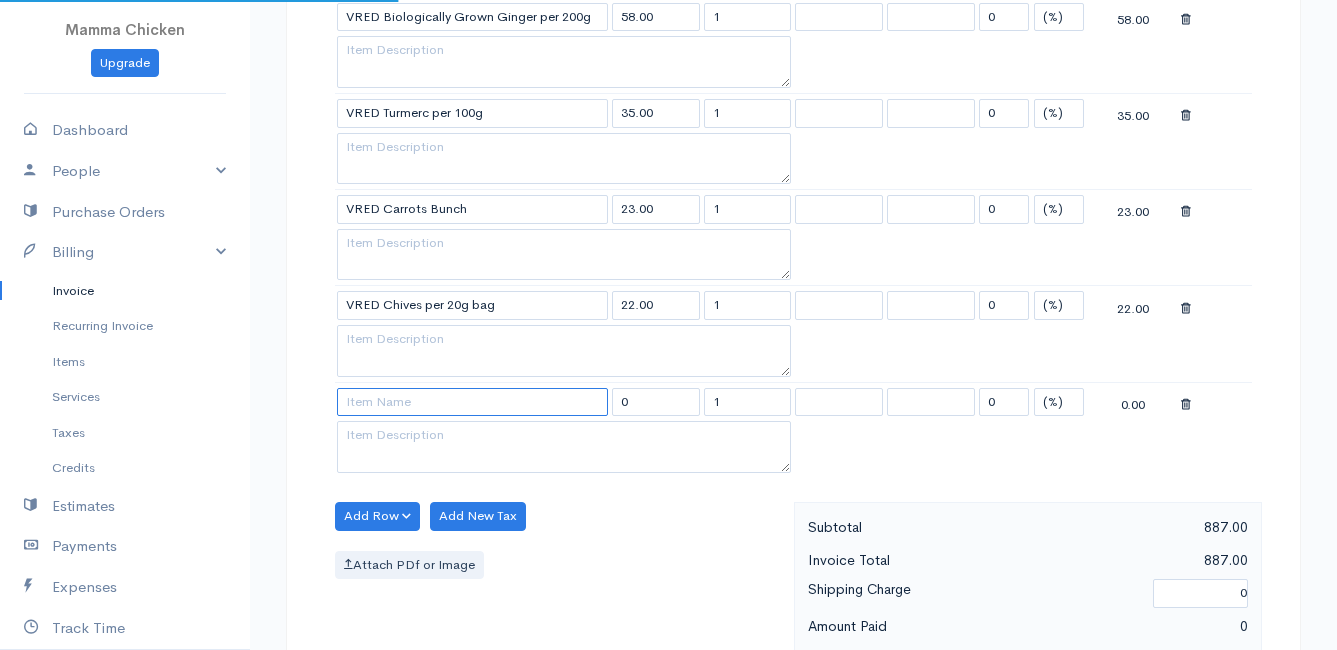 click at bounding box center [472, 402] 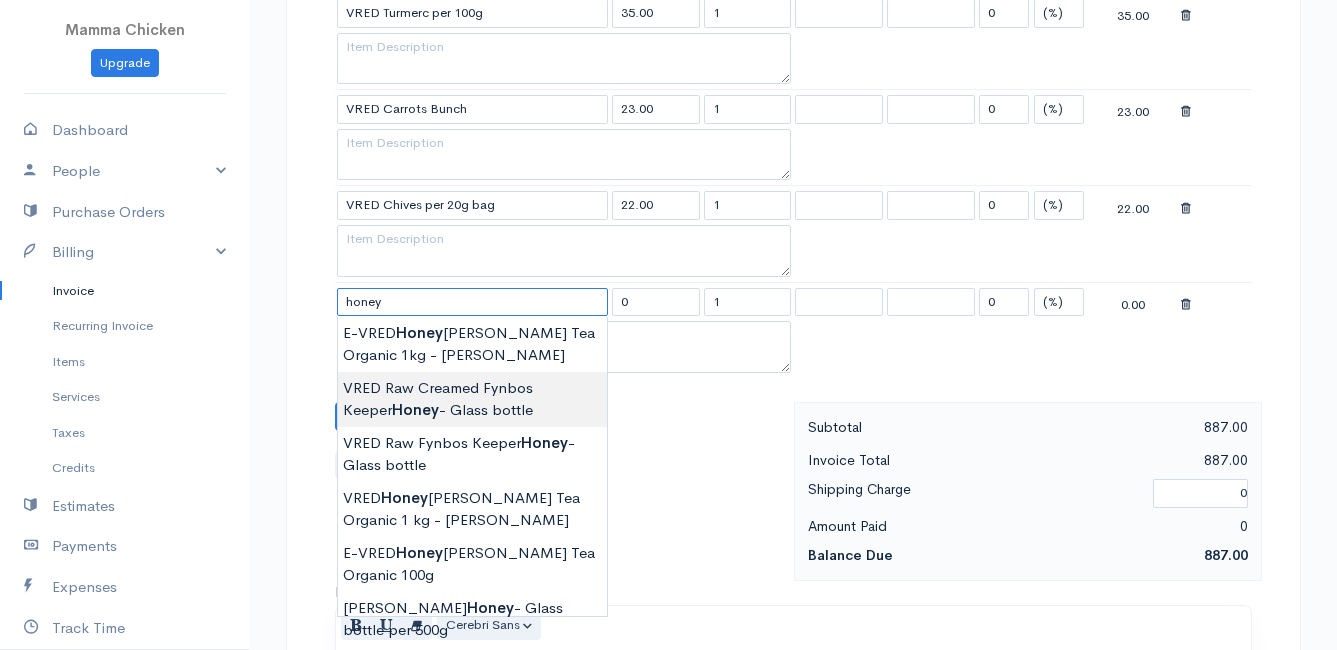 scroll, scrollTop: 2000, scrollLeft: 0, axis: vertical 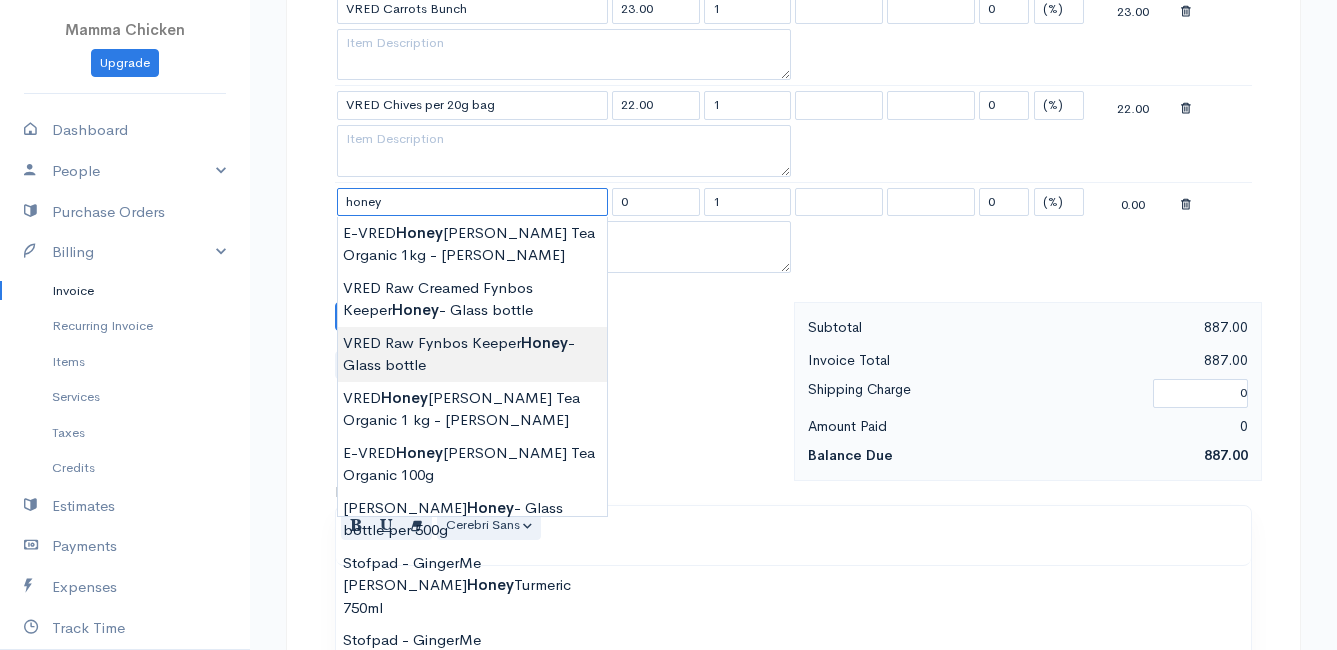 type on "VRED Raw Fynbos Keeper Honey - Glass bottle" 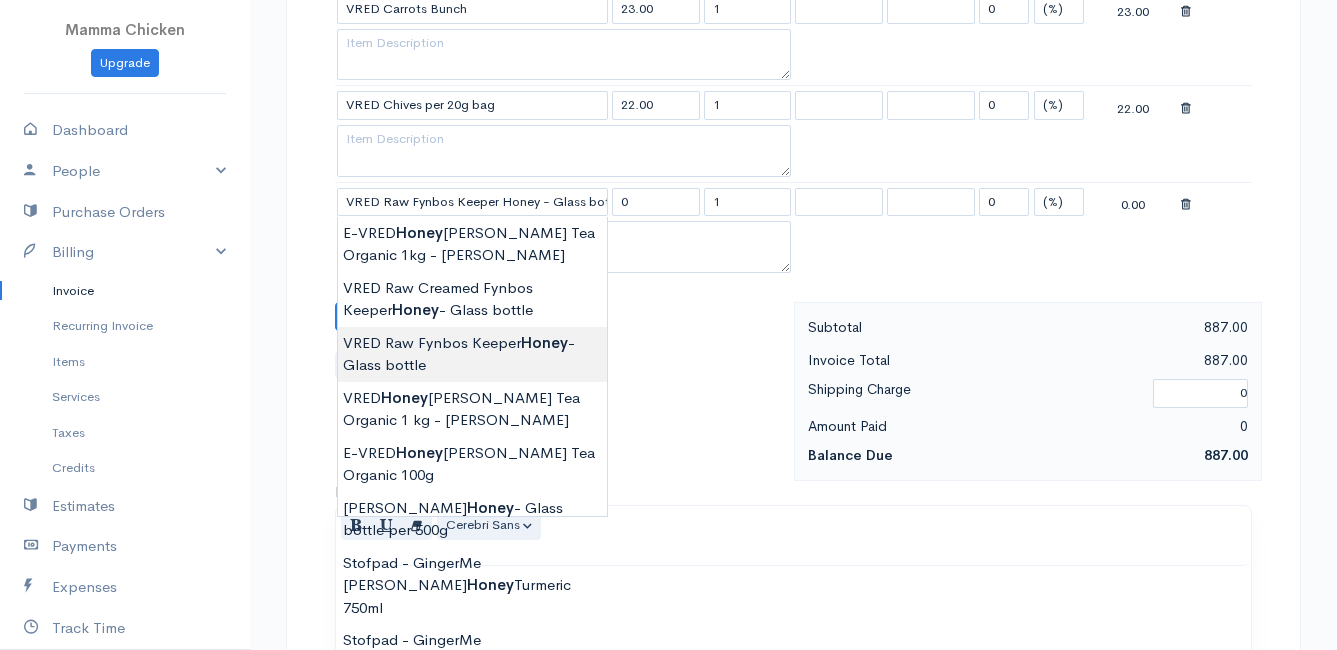 type on "115.00" 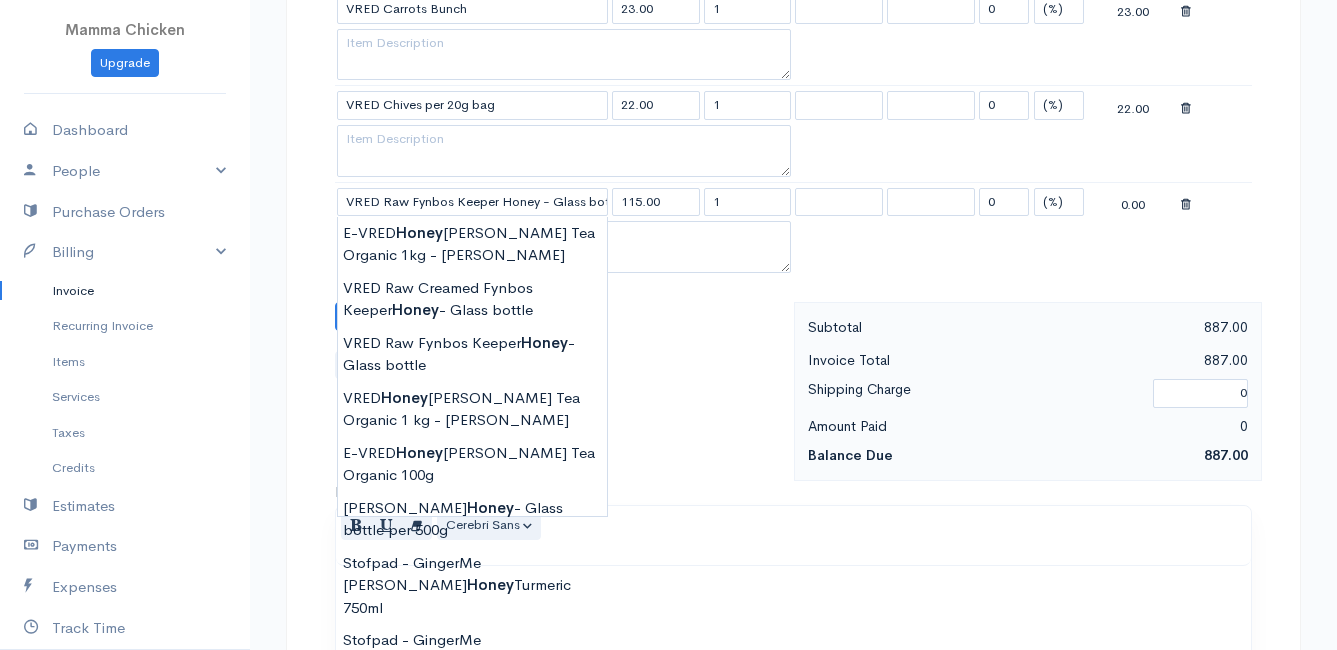 click on "Mamma Chicken
Upgrade
Dashboard
People
Clients
Vendors
Staff Users
Purchase Orders
Billing
Invoice
Recurring Invoice
Items
Services
Taxes
Credits
Estimates
Payments
Expenses
Track Time
Projects
Reports
Settings
My Organizations
Logout
Help
@CloudBooksApp 2022
Invoice
New Invoice
DRAFT To [PERSON_NAME] [STREET_ADDRESS][PERSON_NAME][PERSON_NAME] [Choose Country] [GEOGRAPHIC_DATA] [GEOGRAPHIC_DATA] [GEOGRAPHIC_DATA] [GEOGRAPHIC_DATA] [GEOGRAPHIC_DATA] [GEOGRAPHIC_DATA] [US_STATE] [GEOGRAPHIC_DATA] [GEOGRAPHIC_DATA] [GEOGRAPHIC_DATA] [GEOGRAPHIC_DATA] [GEOGRAPHIC_DATA]" at bounding box center [668, -414] 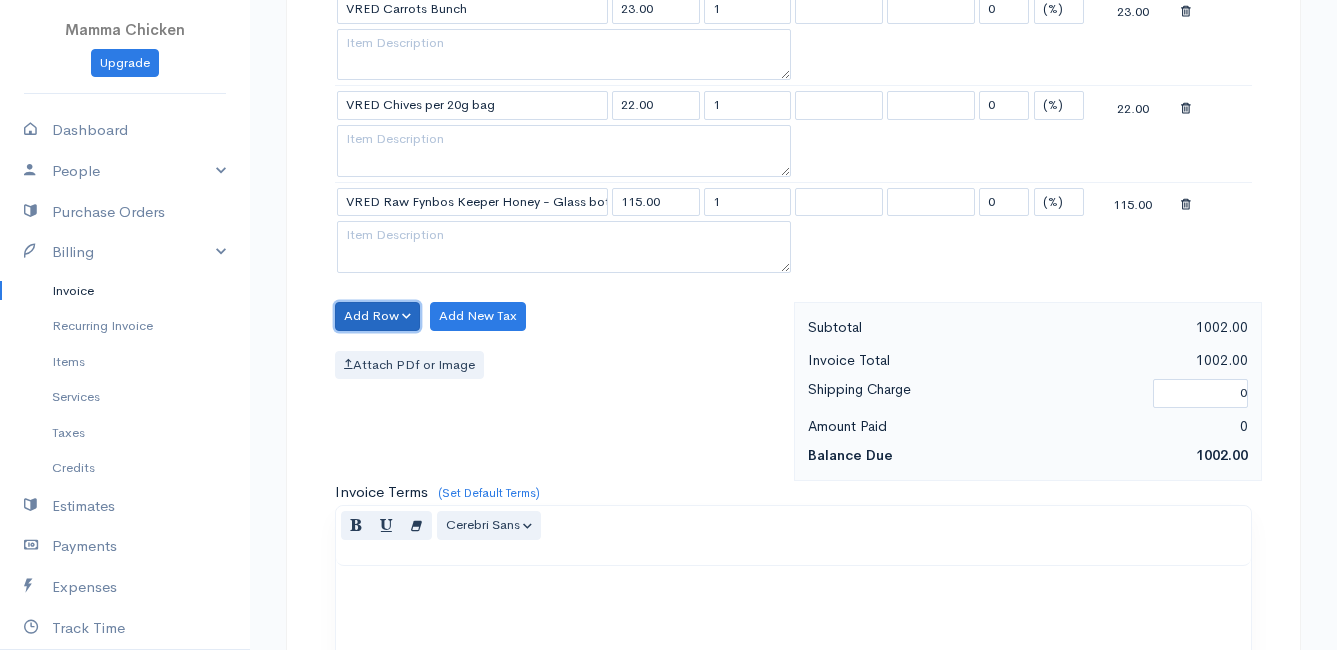 click on "Add Row" at bounding box center [377, 316] 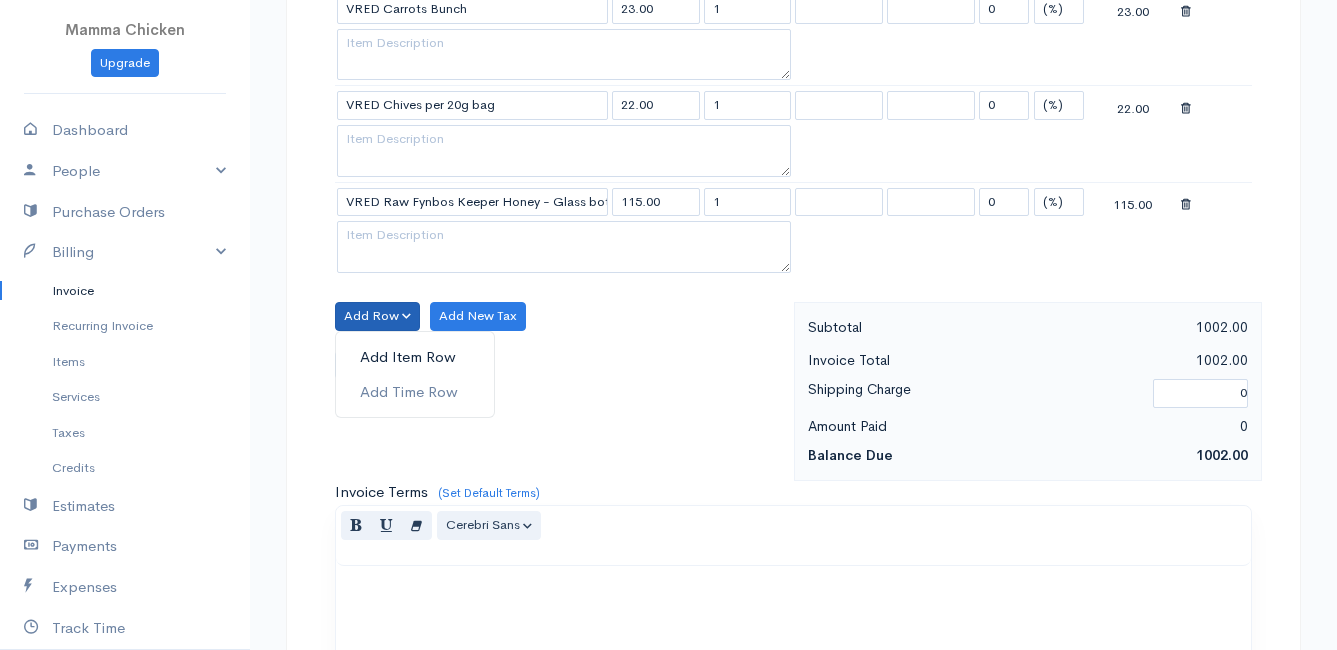 click on "Add Item Row" at bounding box center [415, 357] 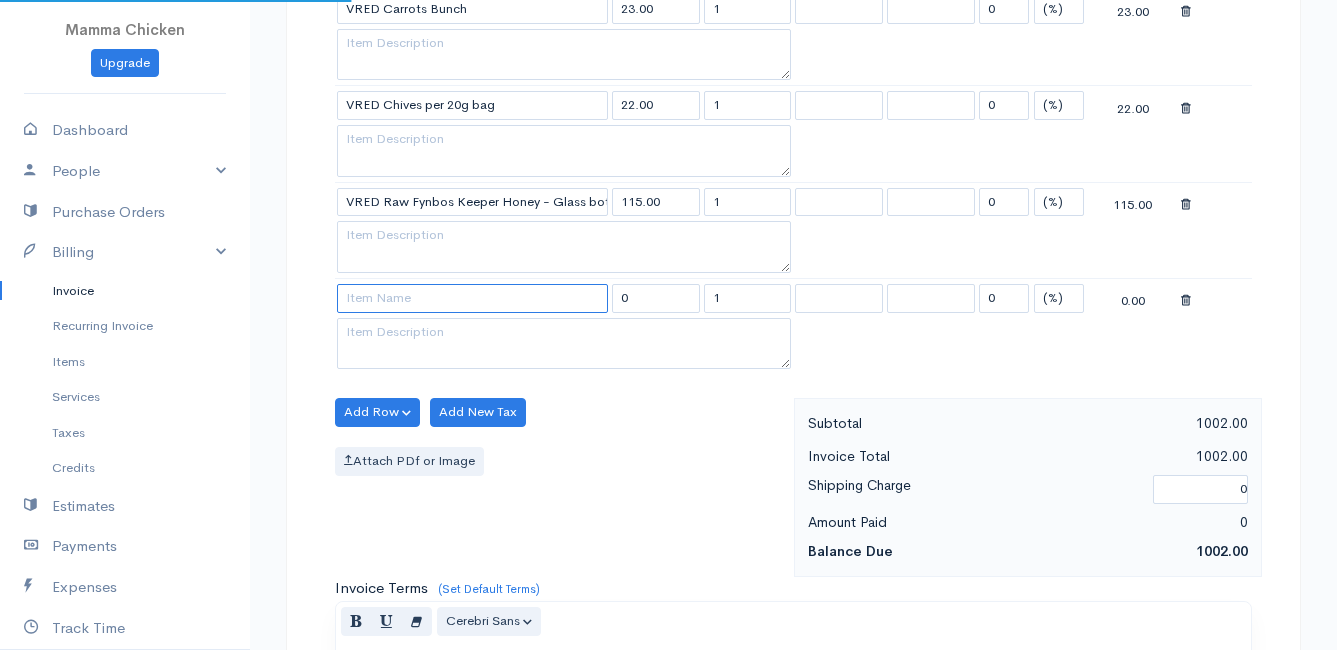 click at bounding box center [472, 298] 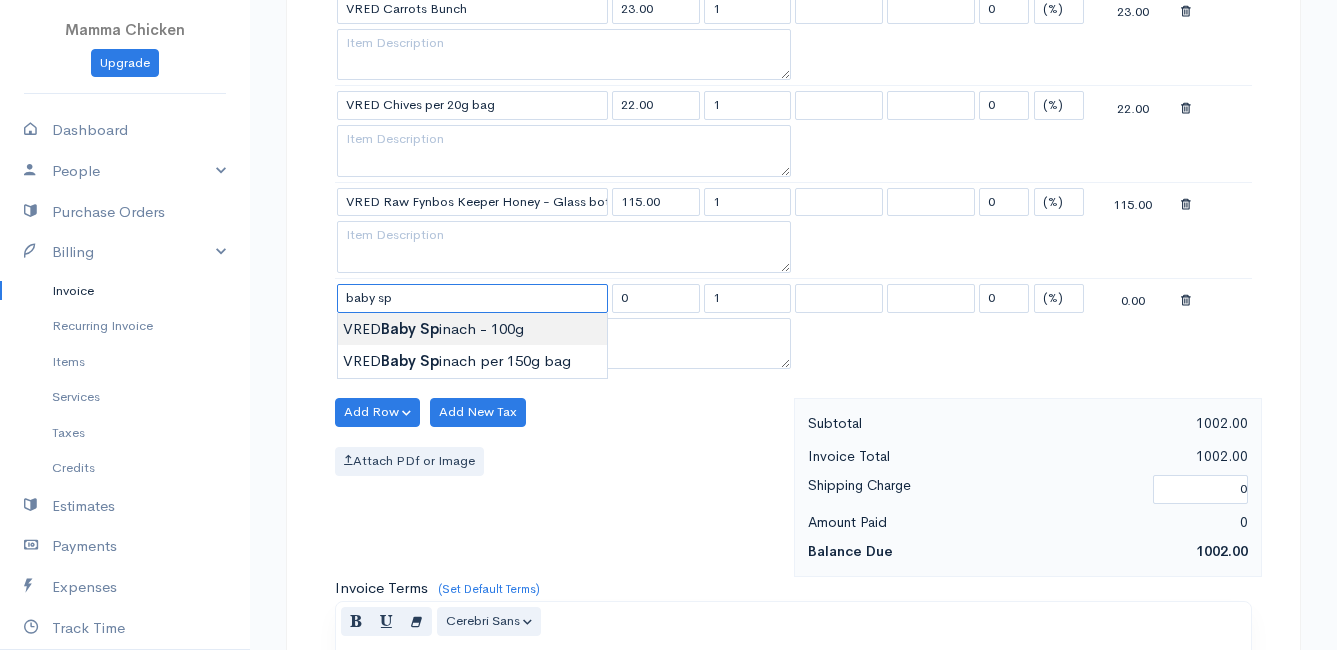 type on "VRED Baby Spinach - 100g" 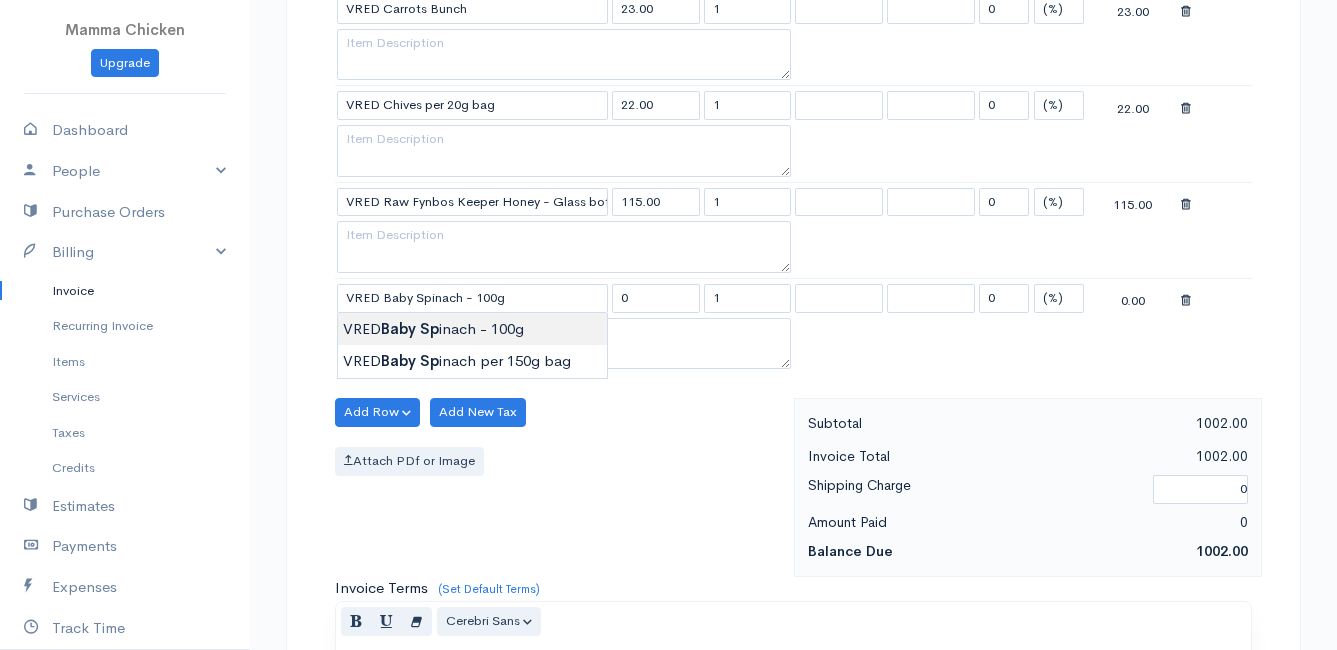 type on "28.00" 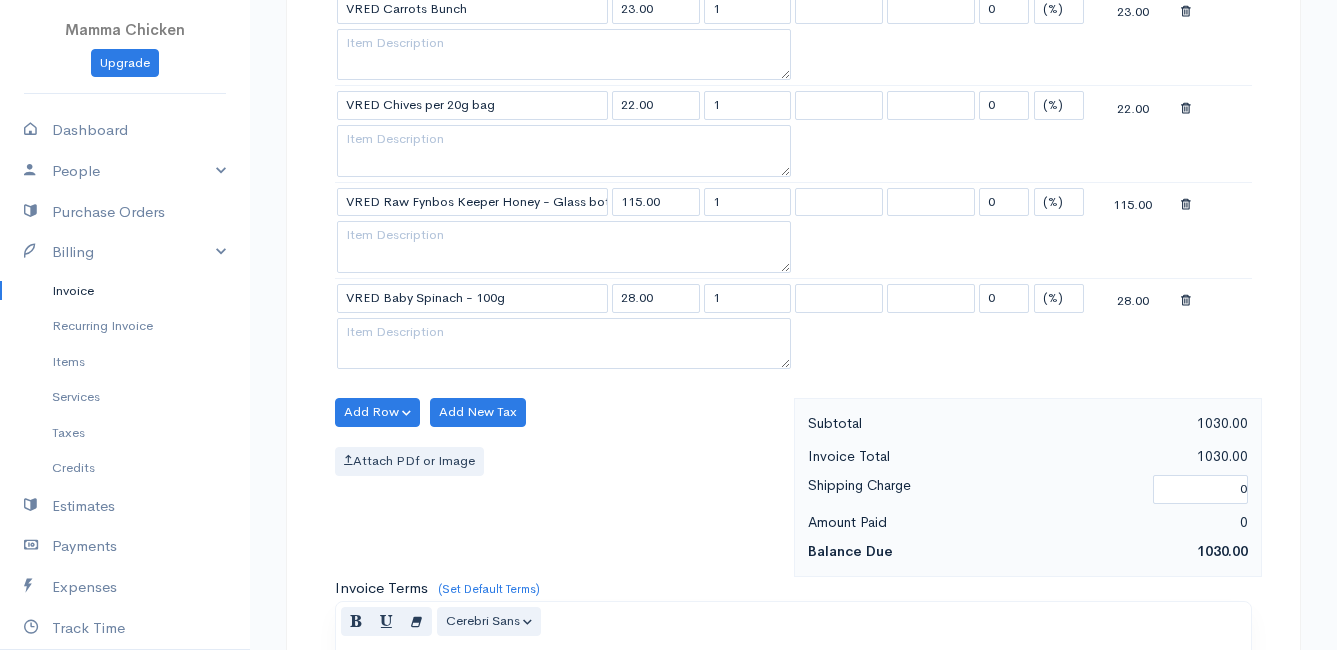 click on "Mamma Chicken
Upgrade
Dashboard
People
Clients
Vendors
Staff Users
Purchase Orders
Billing
Invoice
Recurring Invoice
Items
Services
Taxes
Credits
Estimates
Payments
Expenses
Track Time
Projects
Reports
Settings
My Organizations
Logout
Help
@CloudBooksApp 2022
Invoice
New Invoice
DRAFT To [PERSON_NAME] [STREET_ADDRESS][PERSON_NAME][PERSON_NAME] [Choose Country] [GEOGRAPHIC_DATA] [GEOGRAPHIC_DATA] [GEOGRAPHIC_DATA] [GEOGRAPHIC_DATA] [GEOGRAPHIC_DATA] [GEOGRAPHIC_DATA] [US_STATE] [GEOGRAPHIC_DATA] [GEOGRAPHIC_DATA] [GEOGRAPHIC_DATA] [GEOGRAPHIC_DATA] [GEOGRAPHIC_DATA]" at bounding box center [668, -366] 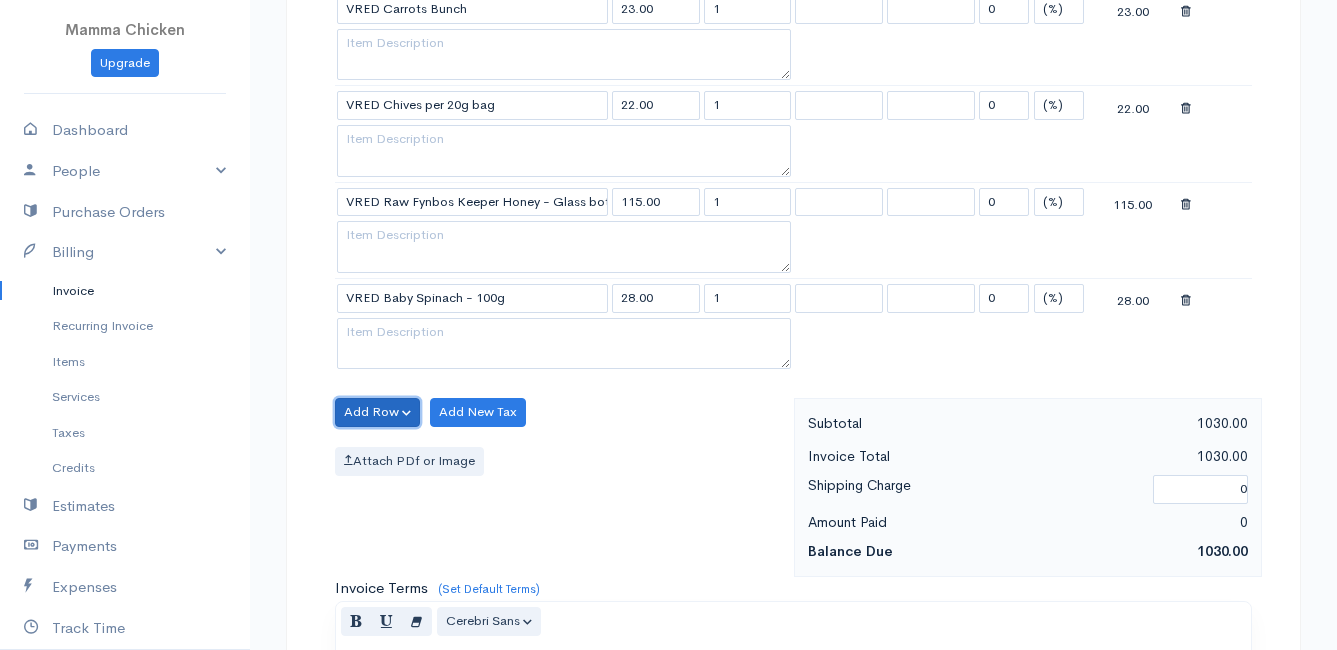 click on "Add Row" at bounding box center (377, 412) 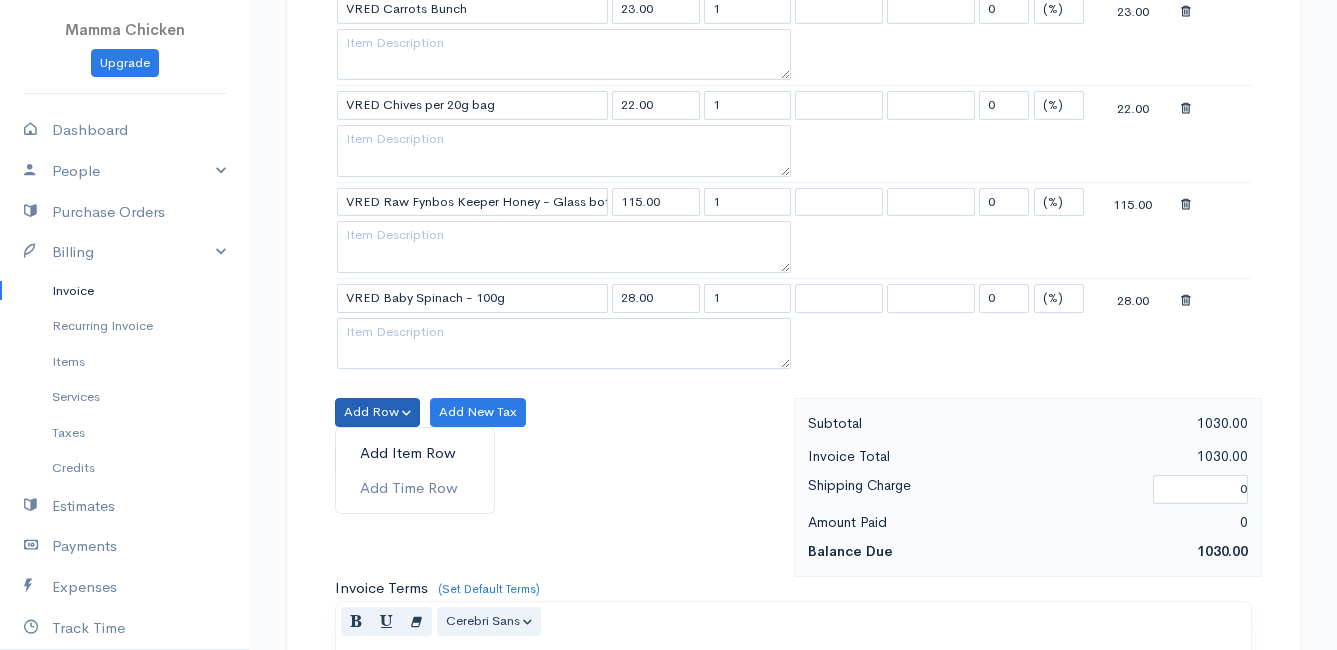 click on "Add Item Row" at bounding box center (415, 453) 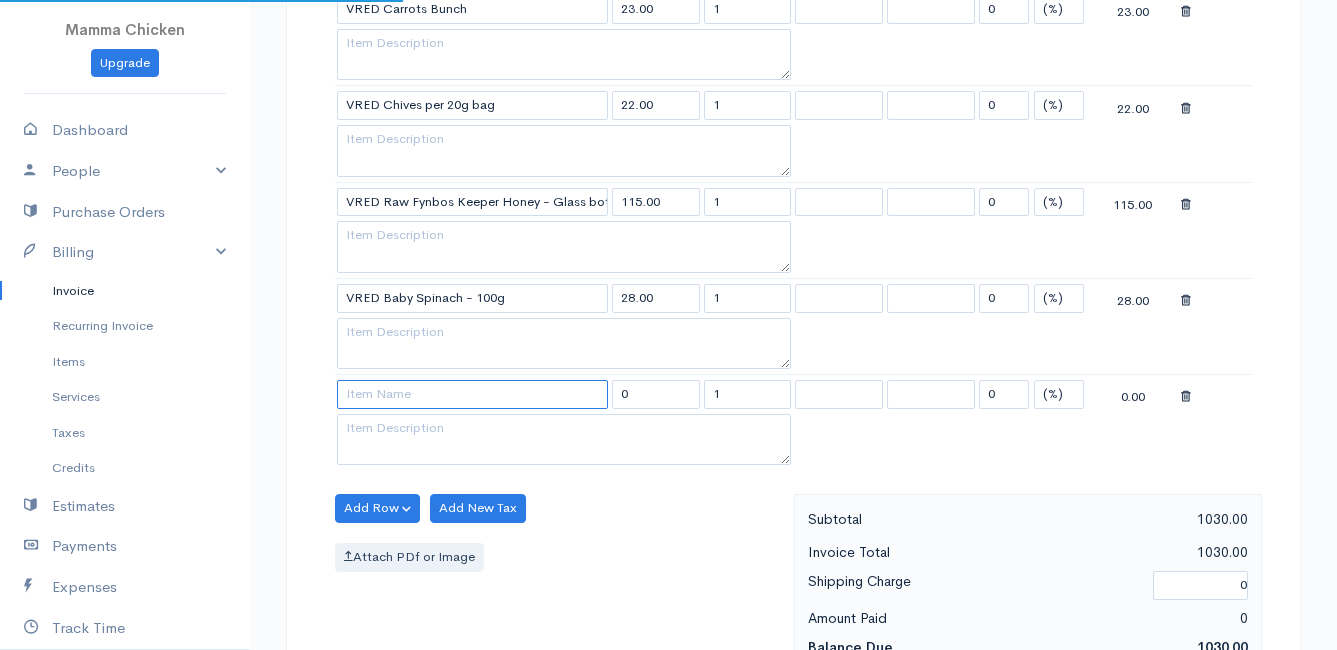 click at bounding box center [472, 394] 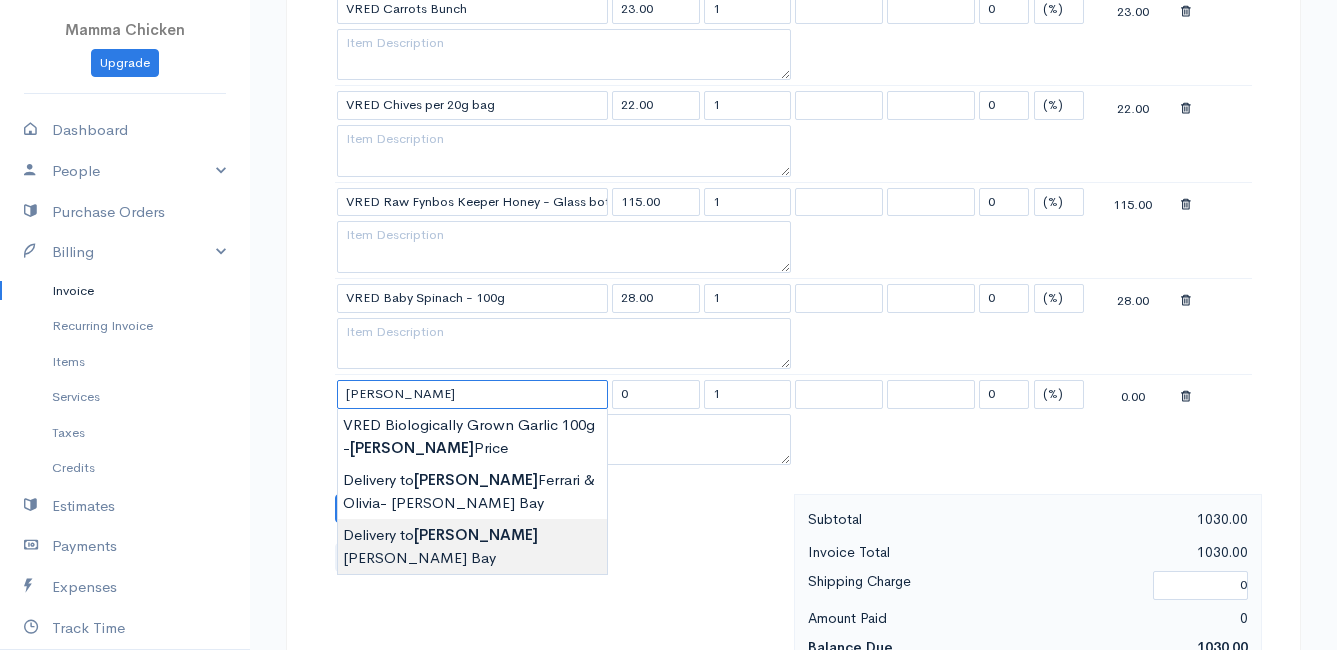 type on "Delivery to [PERSON_NAME] Bay" 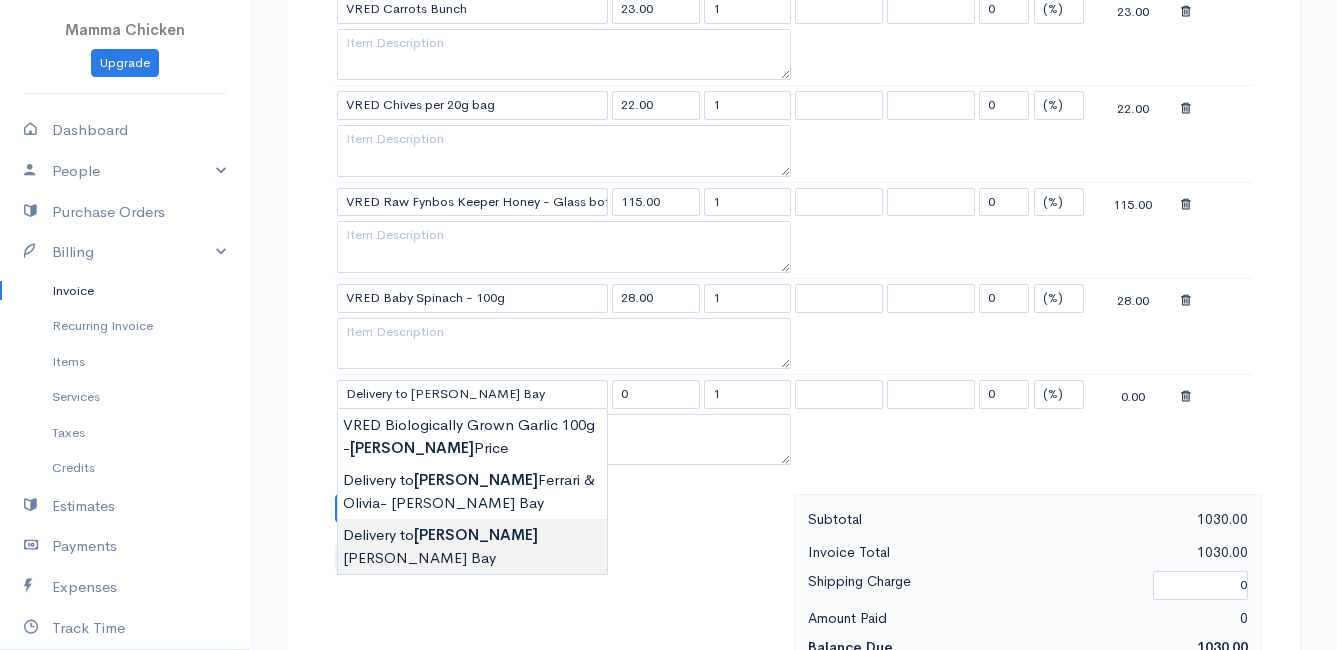 type on "120.00" 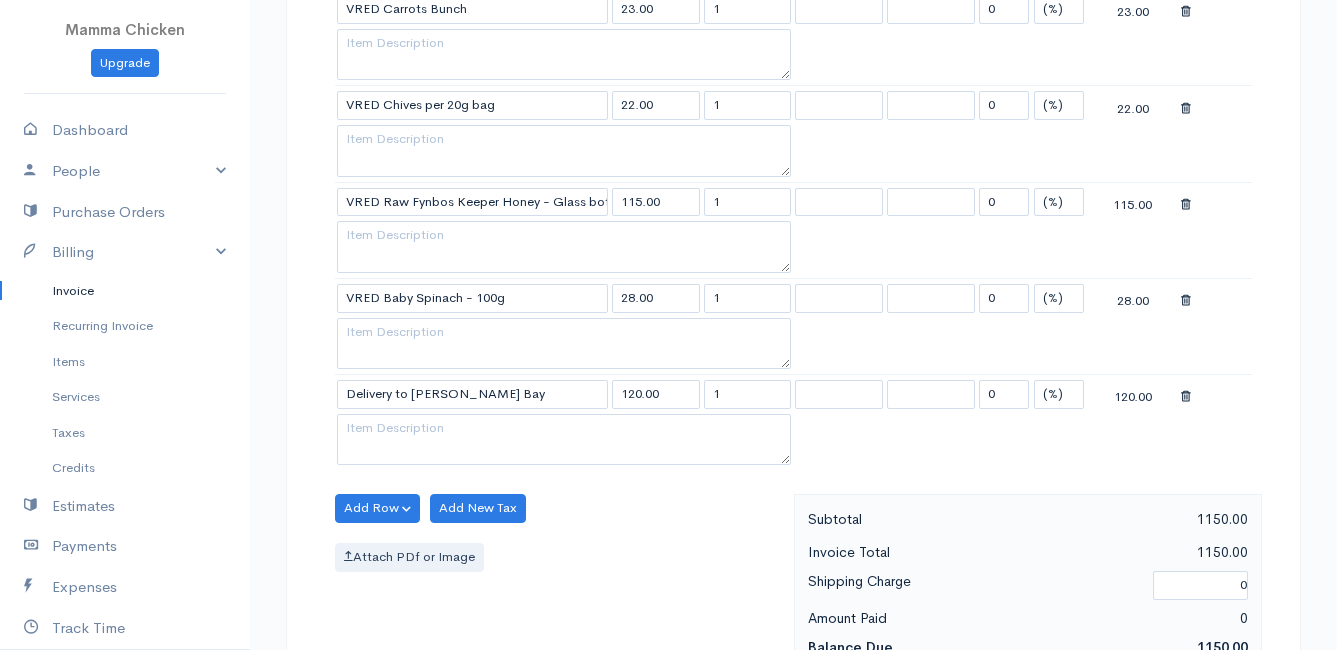 click on "Mamma Chicken
Upgrade
Dashboard
People
Clients
Vendors
Staff Users
Purchase Orders
Billing
Invoice
Recurring Invoice
Items
Services
Taxes
Credits
Estimates
Payments
Expenses
Track Time
Projects
Reports
Settings
My Organizations
Logout
Help
@CloudBooksApp 2022
Invoice
New Invoice
DRAFT To [PERSON_NAME] [STREET_ADDRESS][PERSON_NAME][PERSON_NAME] [Choose Country] [GEOGRAPHIC_DATA] [GEOGRAPHIC_DATA] [GEOGRAPHIC_DATA] [GEOGRAPHIC_DATA] [GEOGRAPHIC_DATA] [GEOGRAPHIC_DATA] [US_STATE] [GEOGRAPHIC_DATA] [GEOGRAPHIC_DATA] [GEOGRAPHIC_DATA] [GEOGRAPHIC_DATA] [GEOGRAPHIC_DATA]" at bounding box center [668, -318] 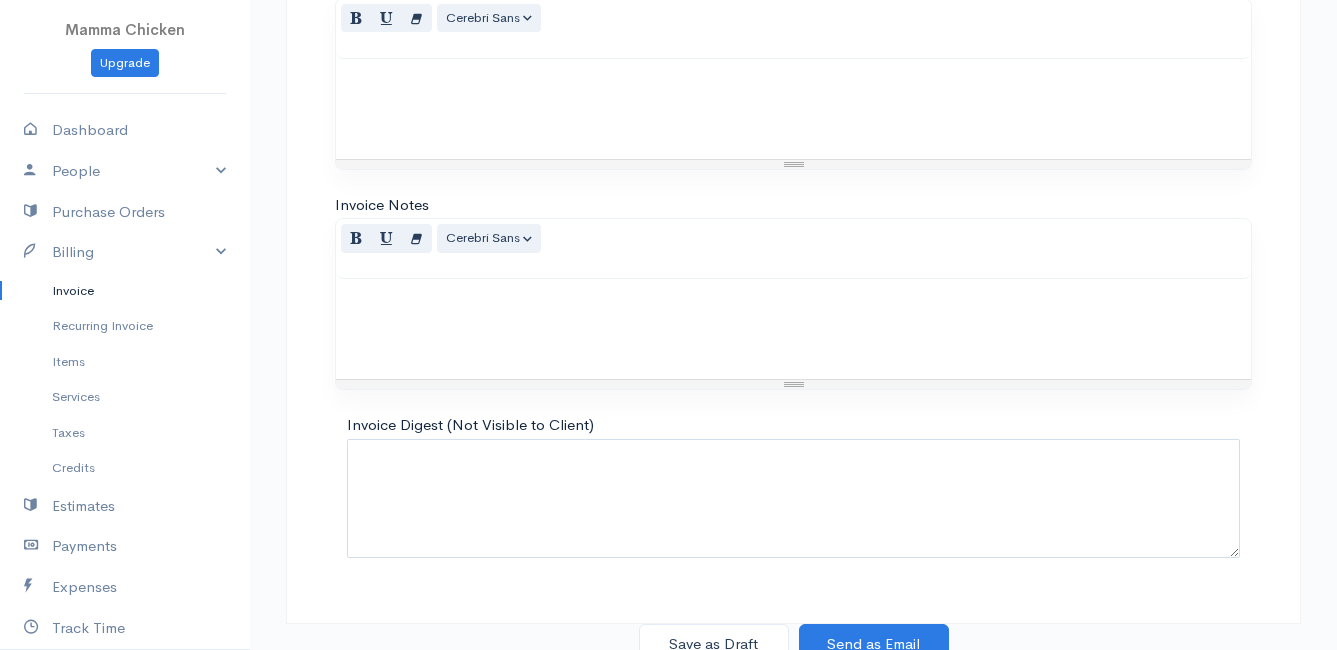 scroll, scrollTop: 2715, scrollLeft: 0, axis: vertical 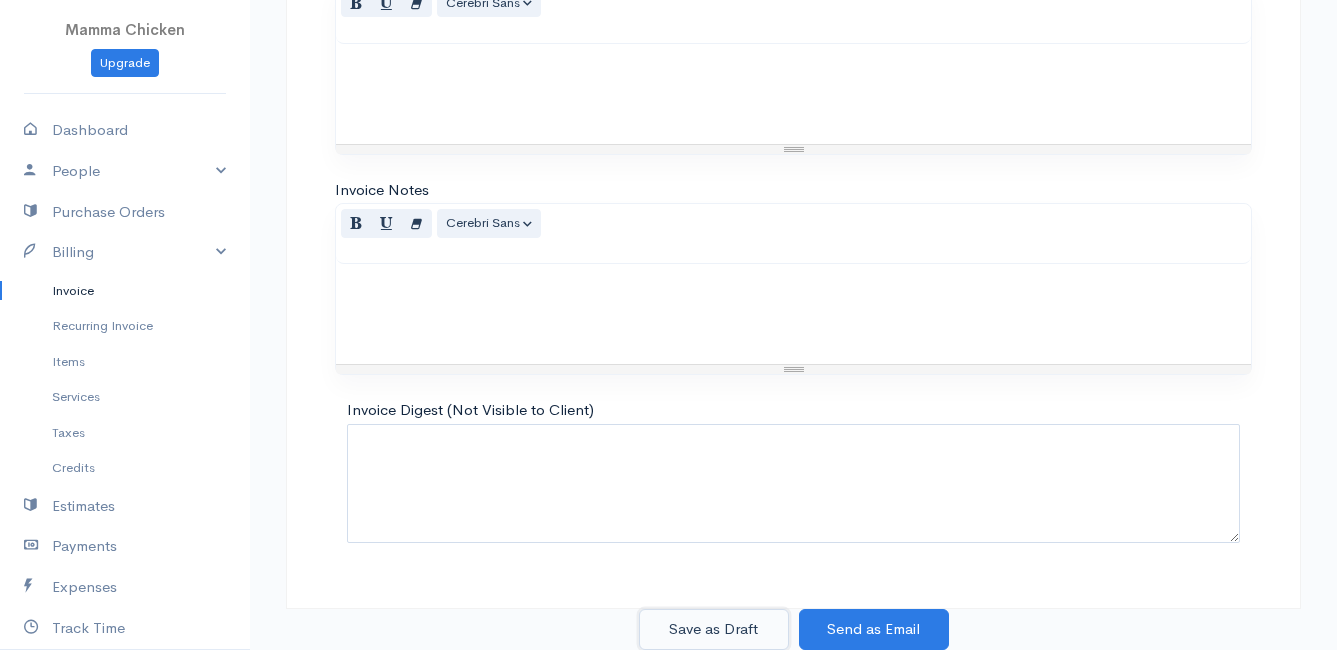 click on "Save as Draft" at bounding box center [714, 629] 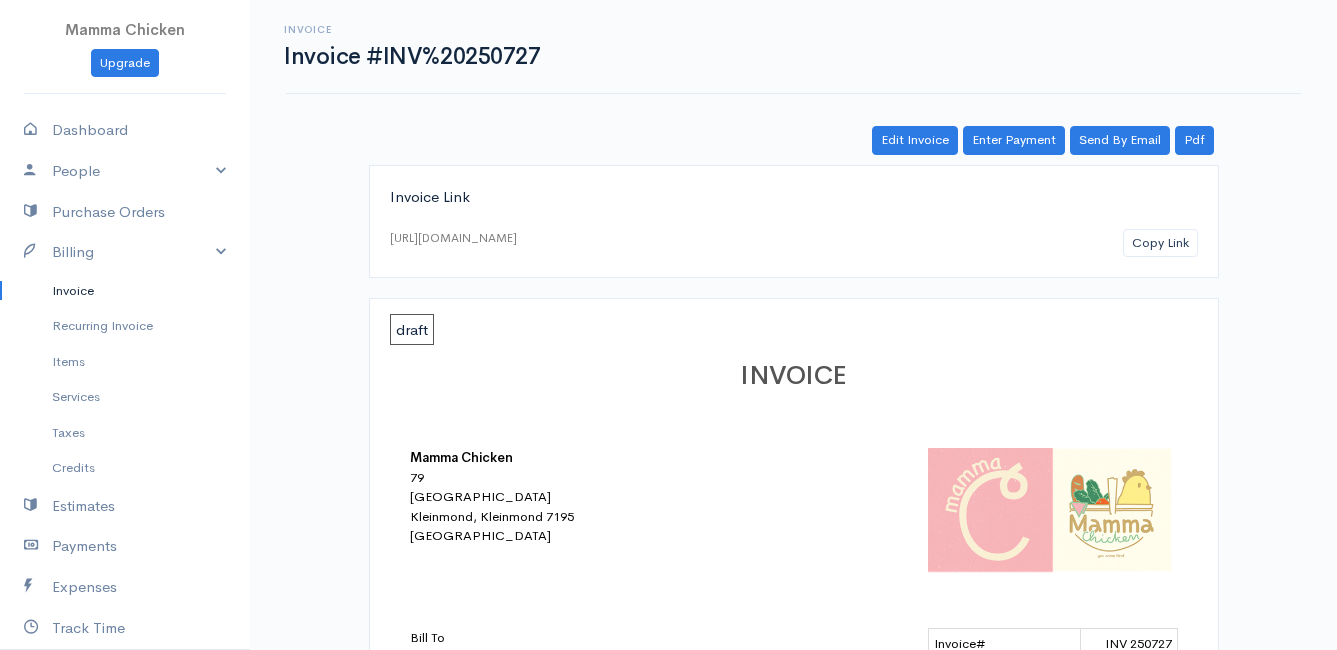 scroll, scrollTop: 200, scrollLeft: 0, axis: vertical 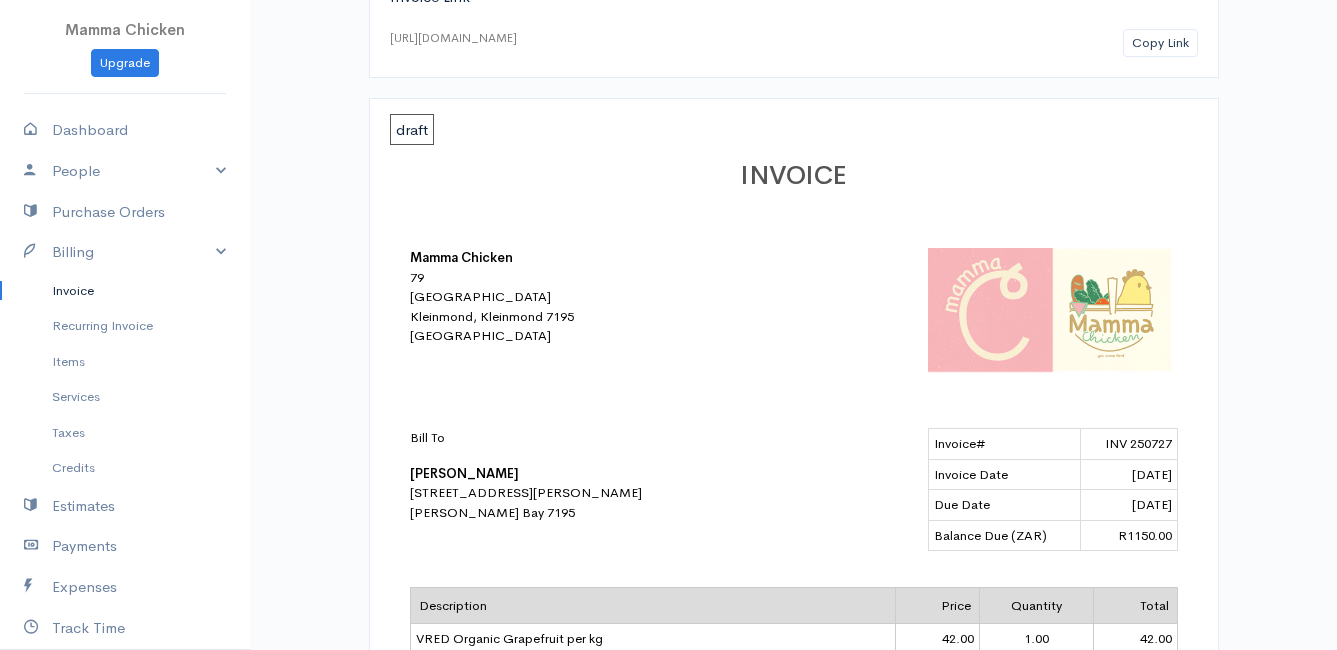 click on "Invoice" at bounding box center (125, 291) 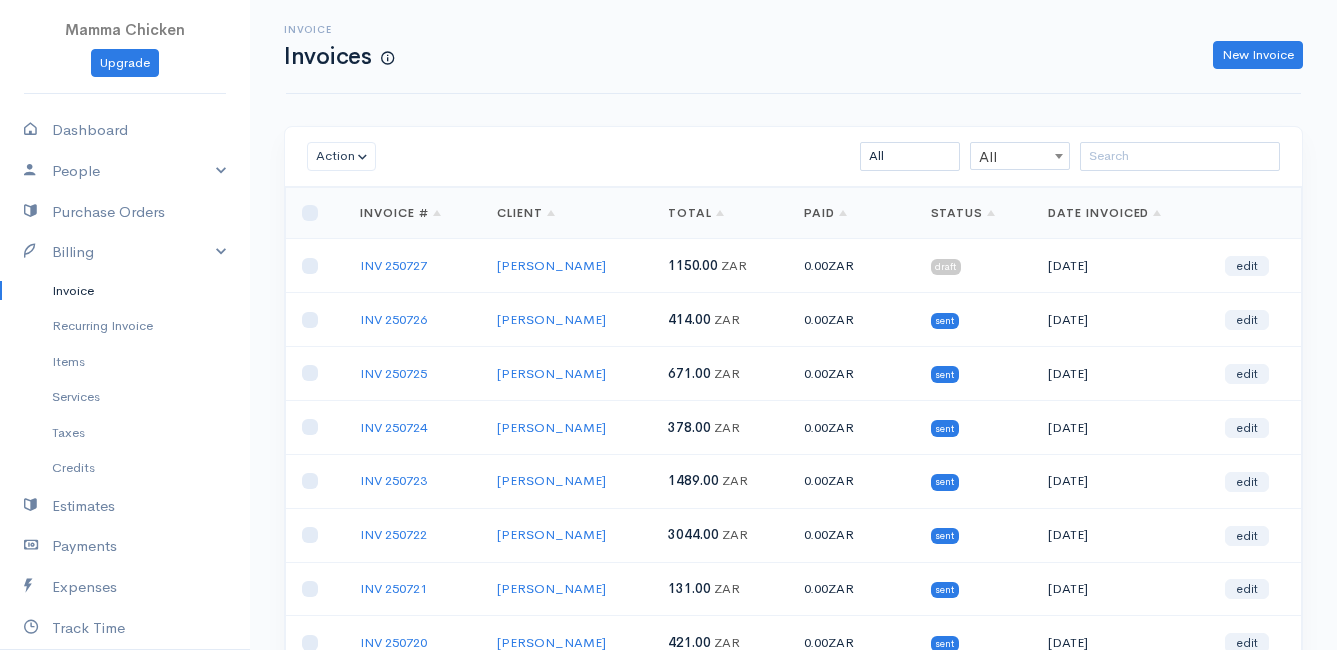 click at bounding box center [315, 266] 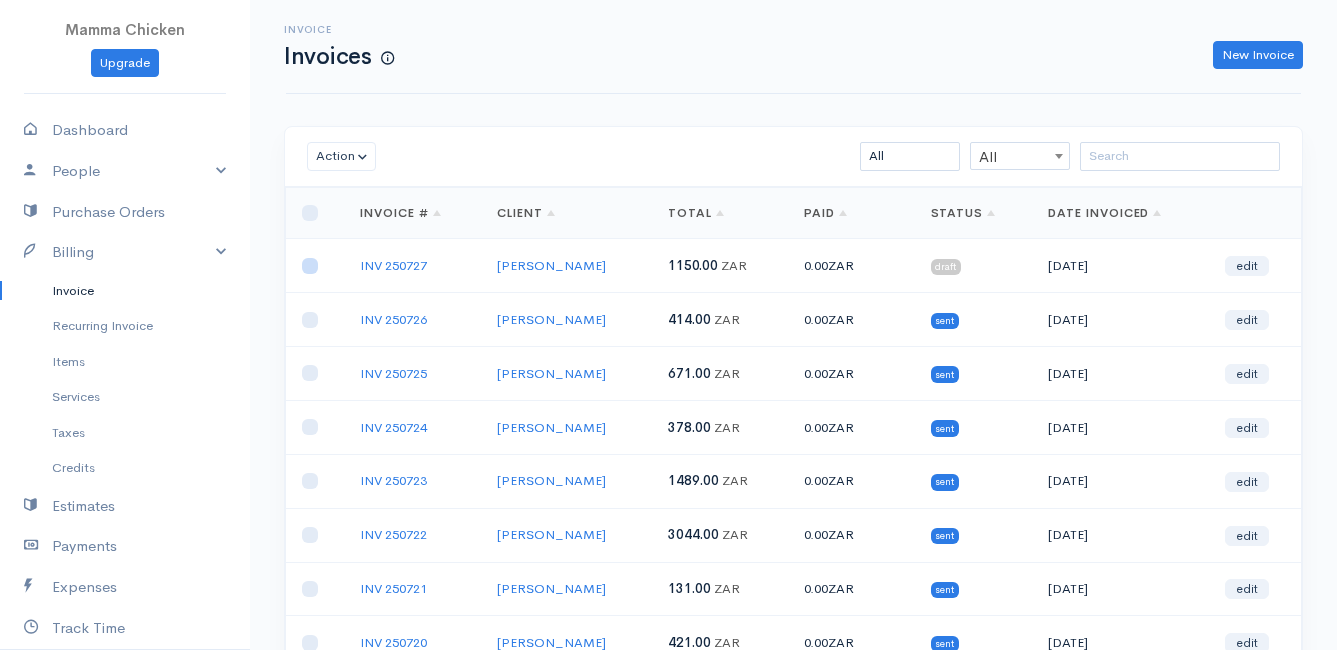 click at bounding box center (310, 266) 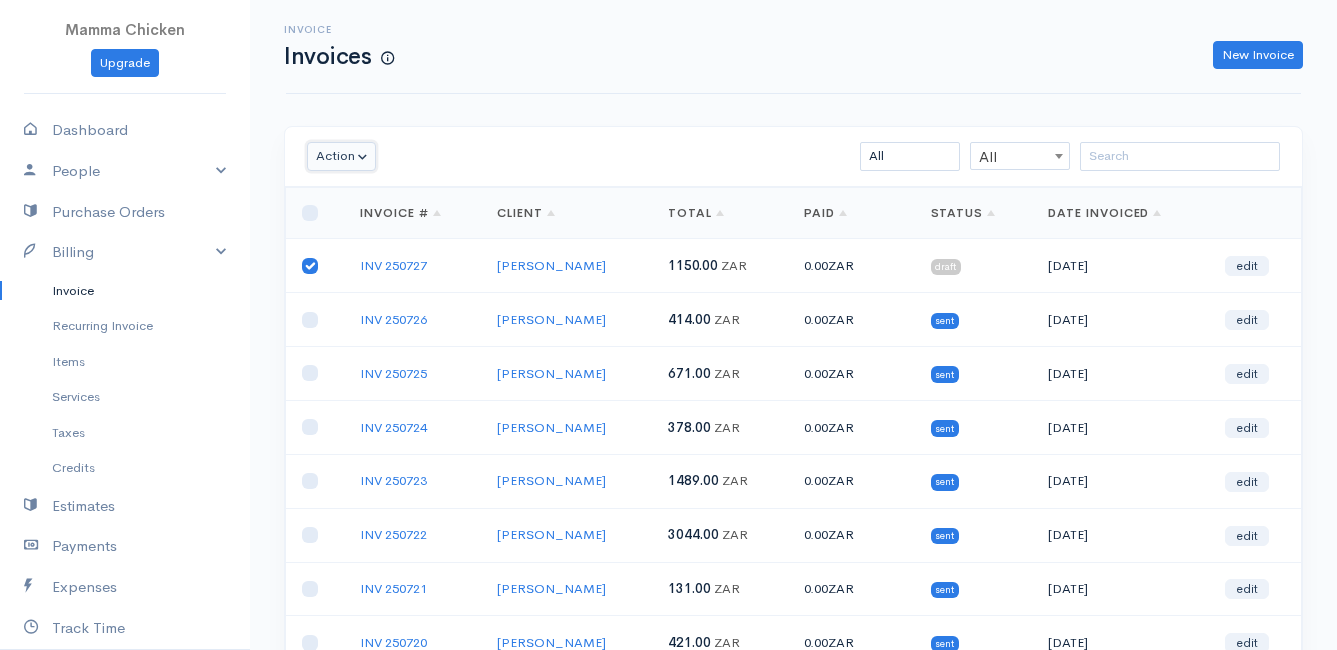 click on "Action" at bounding box center [341, 156] 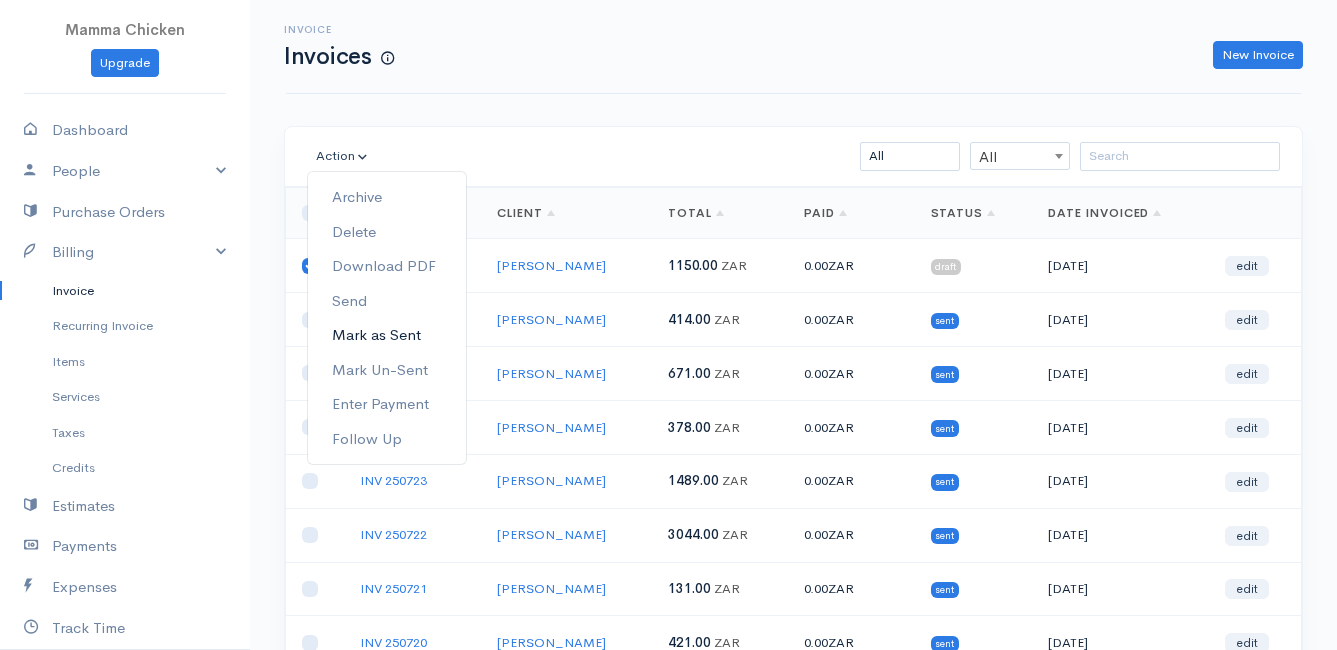 click on "Mark as Sent" at bounding box center (387, 335) 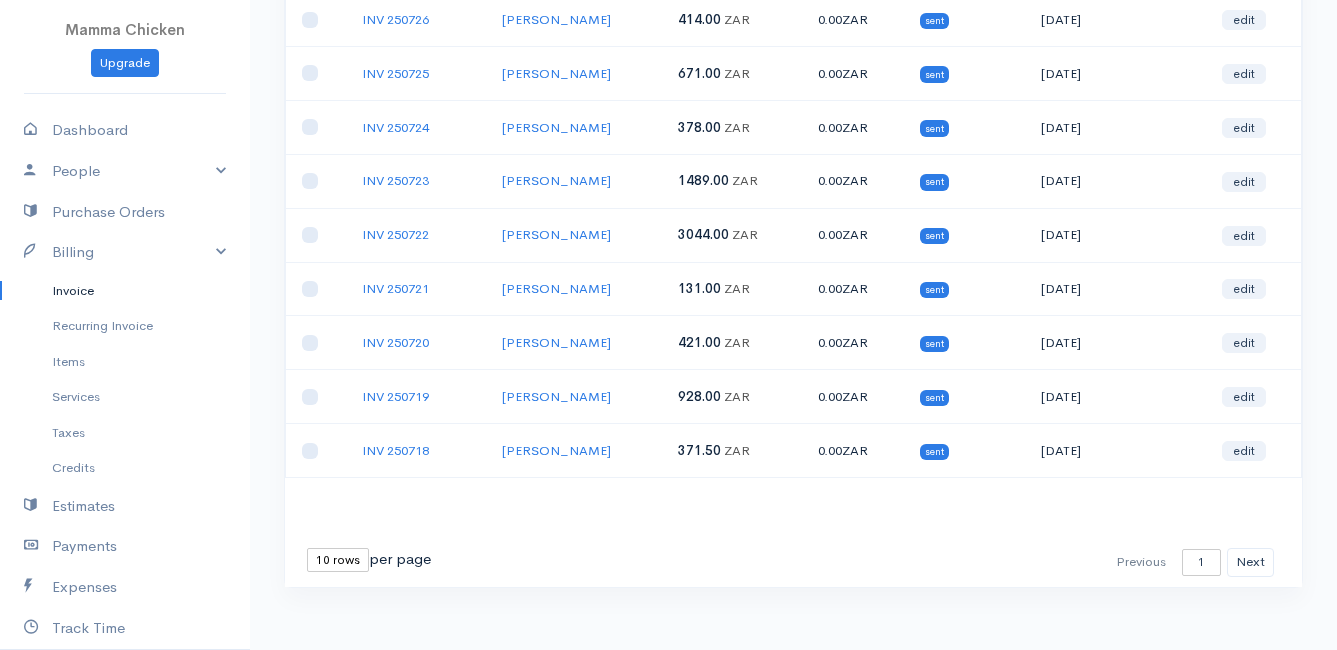 scroll, scrollTop: 312, scrollLeft: 0, axis: vertical 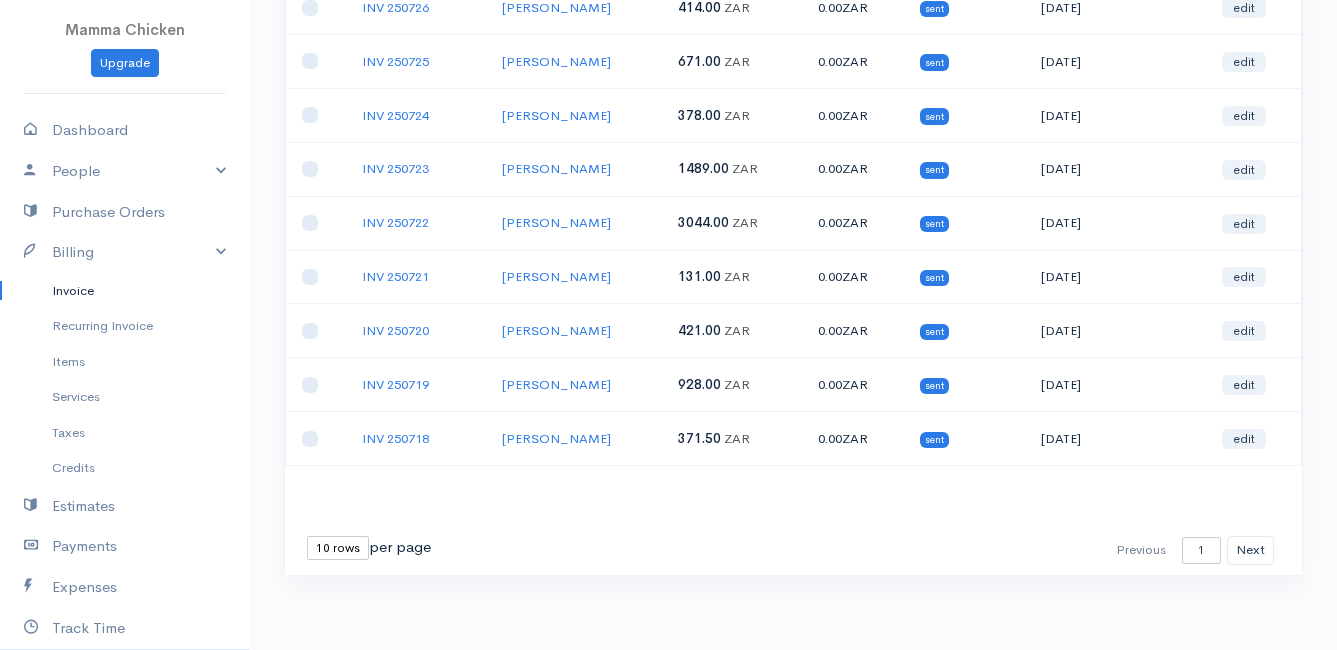 drag, startPoint x: 345, startPoint y: 539, endPoint x: 347, endPoint y: 550, distance: 11.18034 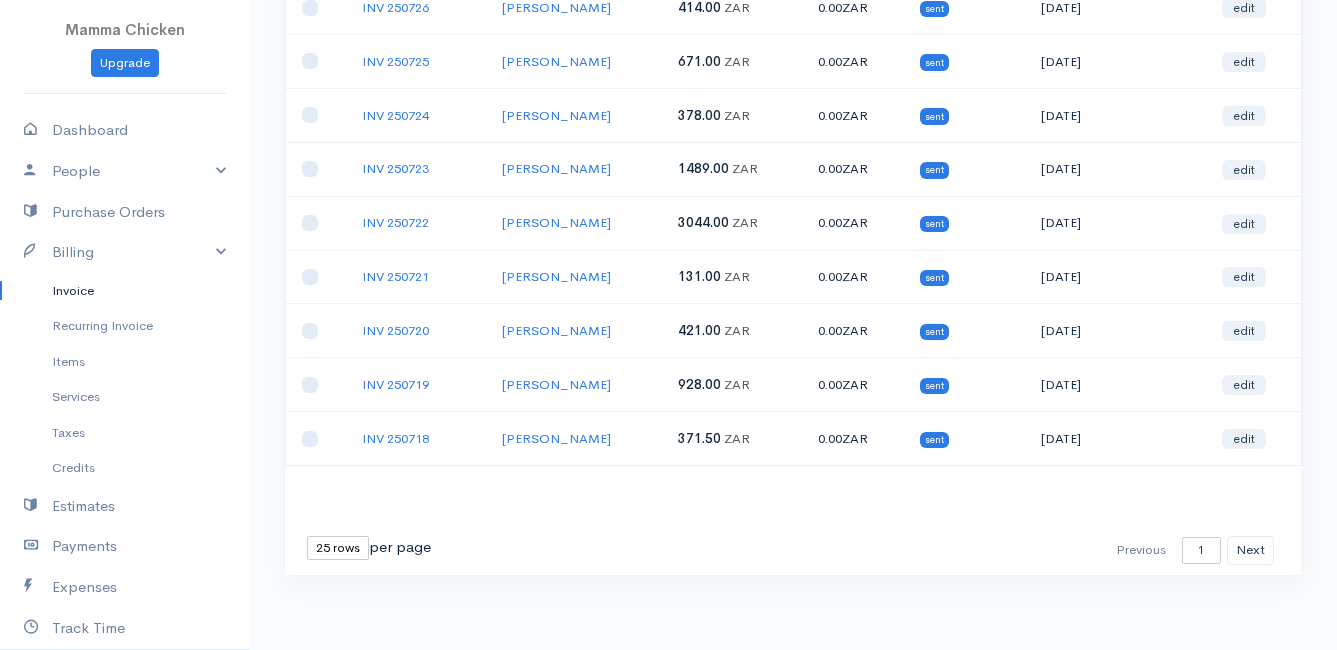 click on "10 rows 25 rows 50 rows" at bounding box center [338, 548] 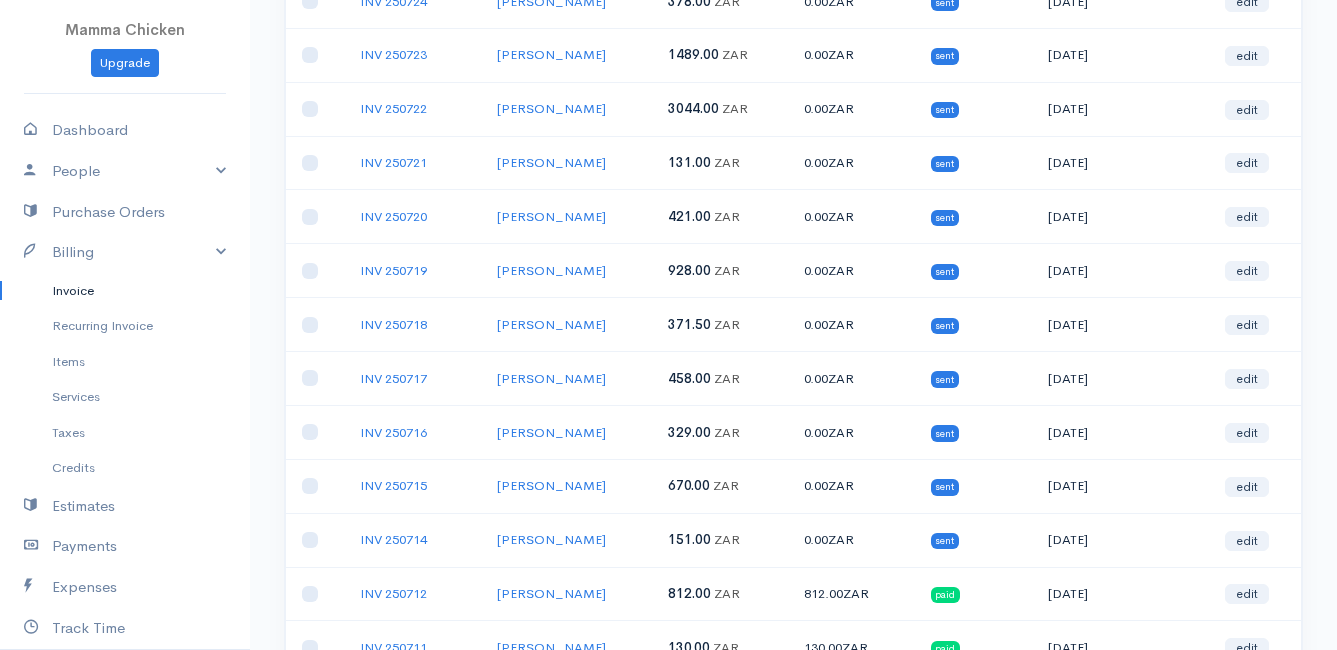 scroll, scrollTop: 0, scrollLeft: 0, axis: both 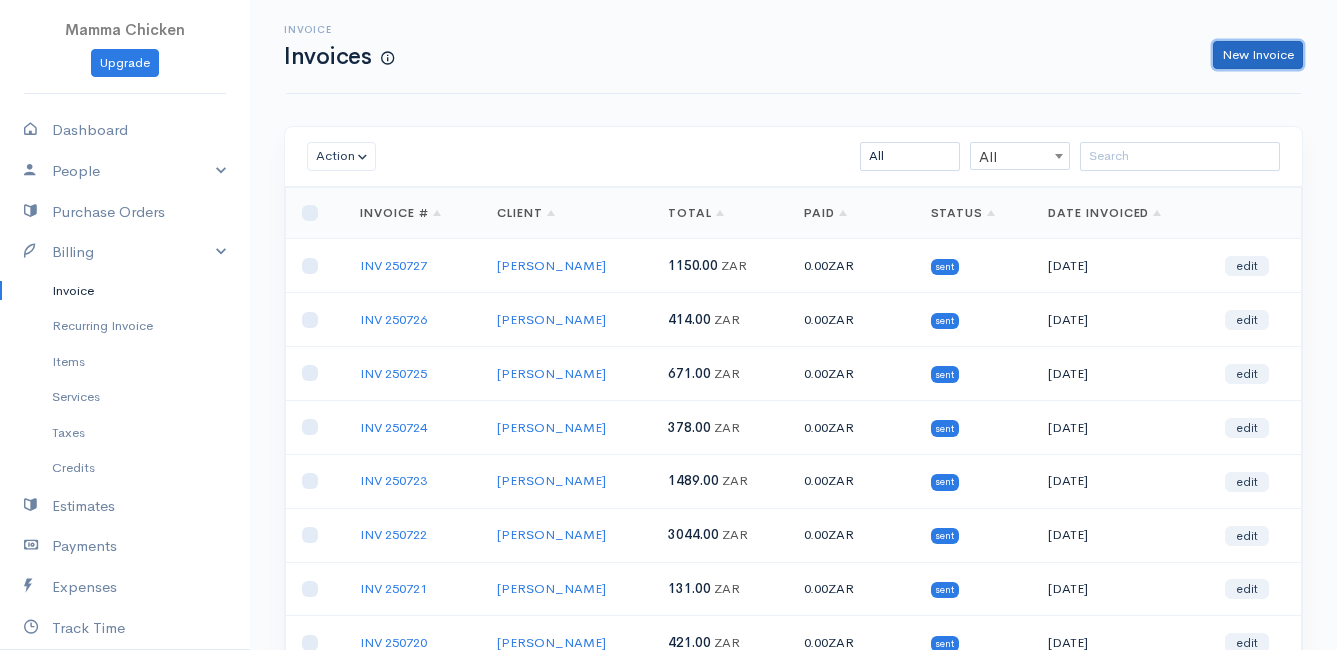 click on "New Invoice" at bounding box center [1258, 55] 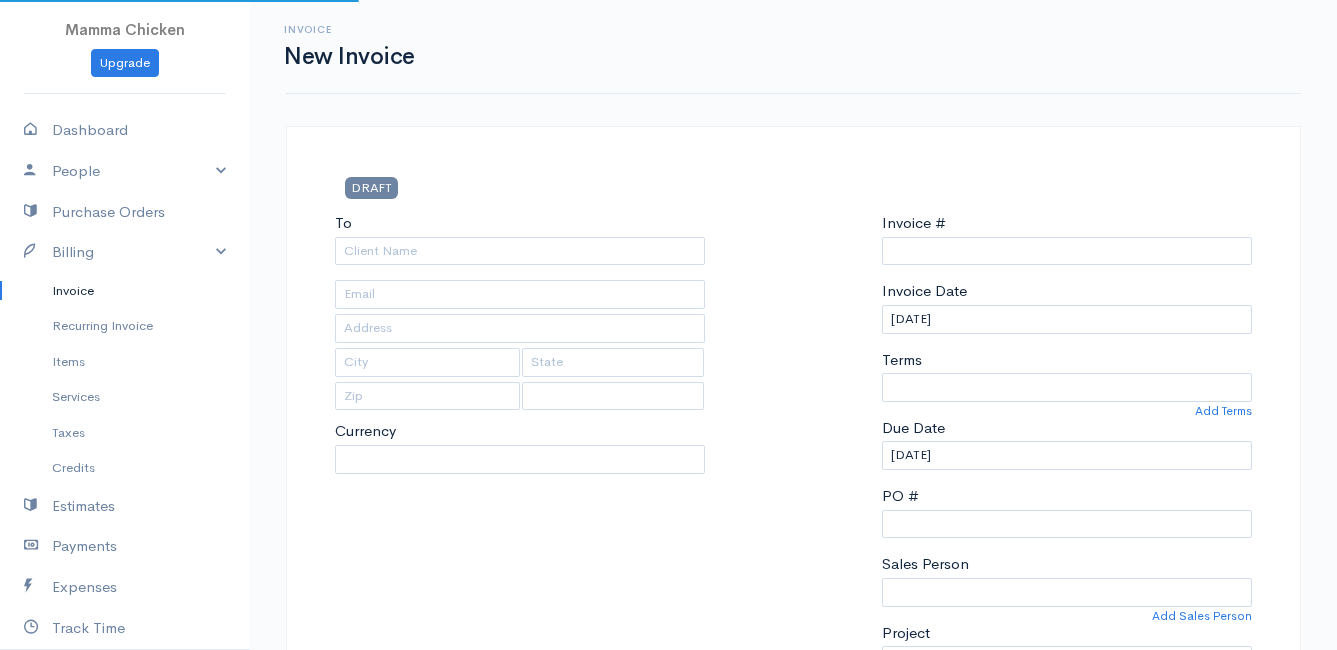 type on "INV 250728" 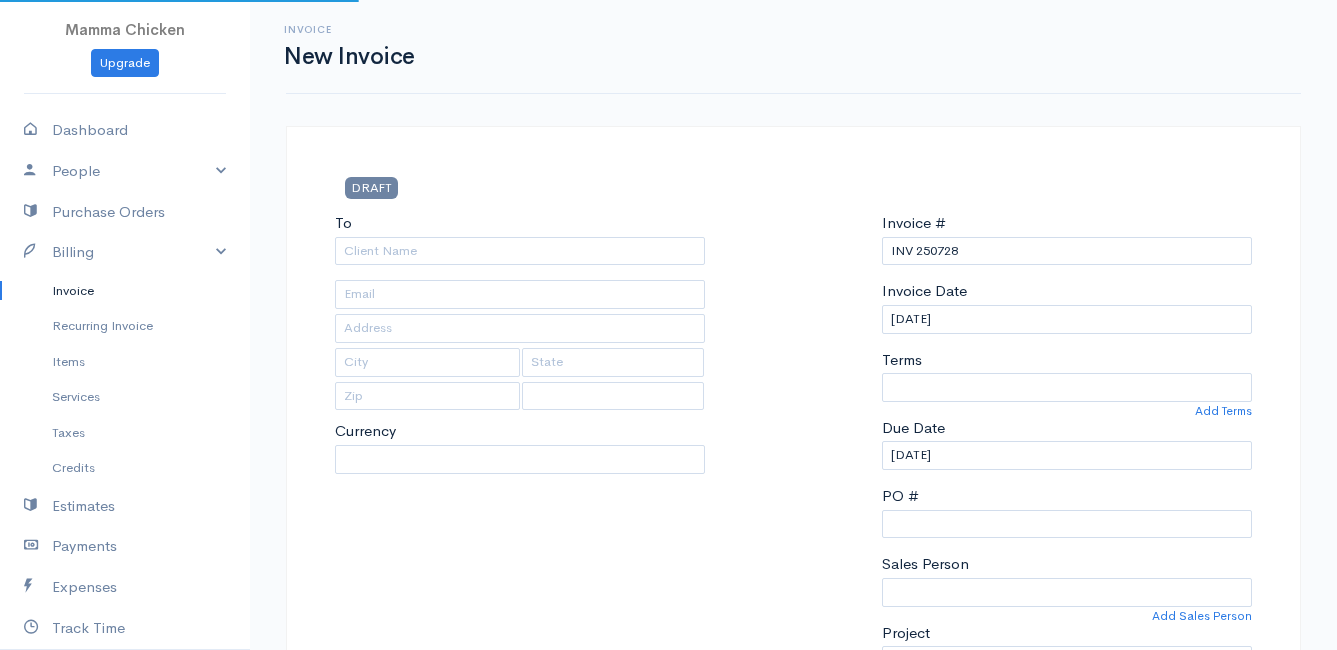 select on "[GEOGRAPHIC_DATA]" 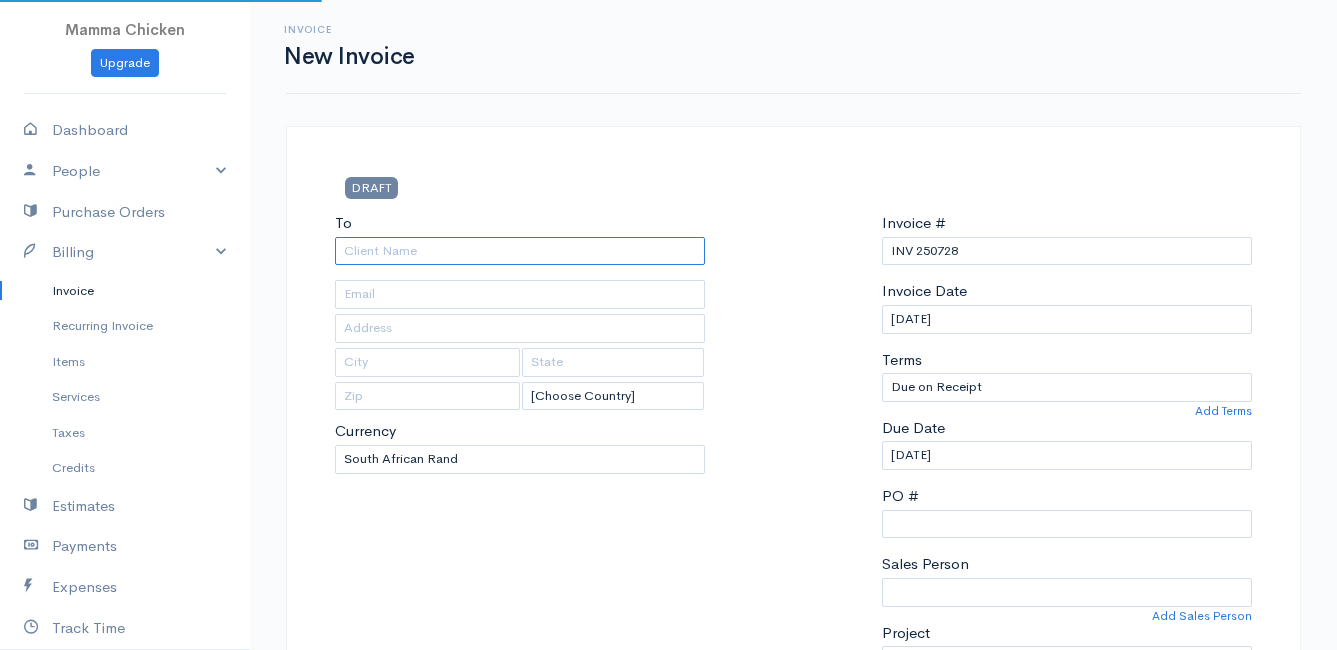 click on "To" at bounding box center [520, 251] 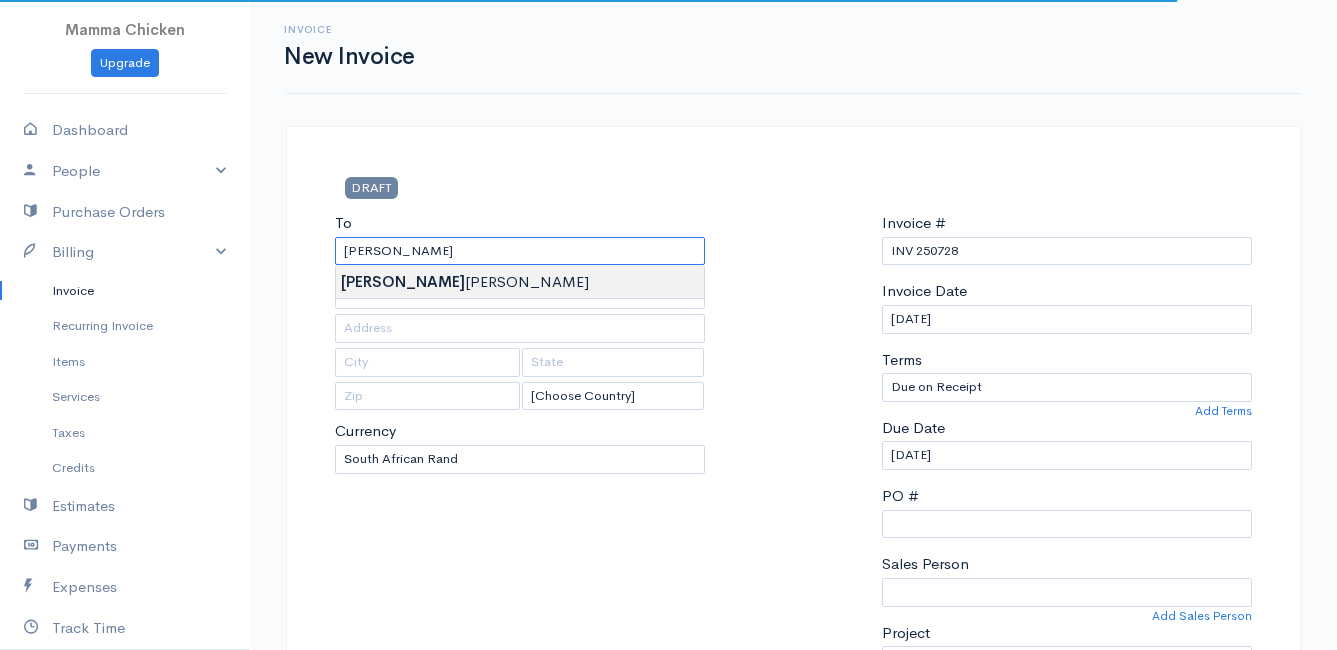 type on "[PERSON_NAME]" 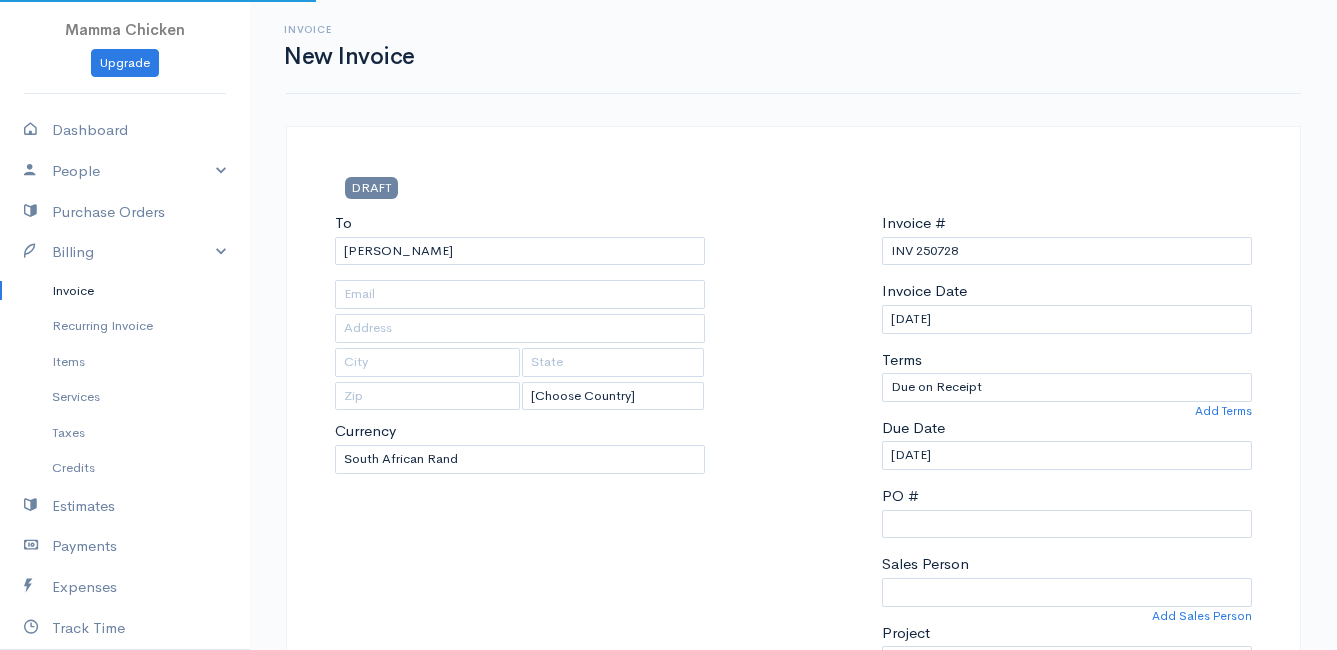 click on "Mamma Chicken
Upgrade
Dashboard
People
Clients
Vendors
Staff Users
Purchase Orders
Billing
Invoice
Recurring Invoice
Items
Services
Taxes
Credits
Estimates
Payments
Expenses
Track Time
Projects
Reports
Settings
My Organizations
Logout
Help
@CloudBooksApp 2022
Invoice
New Invoice
DRAFT To [PERSON_NAME] [Choose Country] [GEOGRAPHIC_DATA] [GEOGRAPHIC_DATA] [GEOGRAPHIC_DATA] [GEOGRAPHIC_DATA] [GEOGRAPHIC_DATA] [GEOGRAPHIC_DATA] [US_STATE] [GEOGRAPHIC_DATA] [GEOGRAPHIC_DATA] [GEOGRAPHIC_DATA] [GEOGRAPHIC_DATA] [GEOGRAPHIC_DATA] [GEOGRAPHIC_DATA] [GEOGRAPHIC_DATA] [GEOGRAPHIC_DATA]" at bounding box center [668, 864] 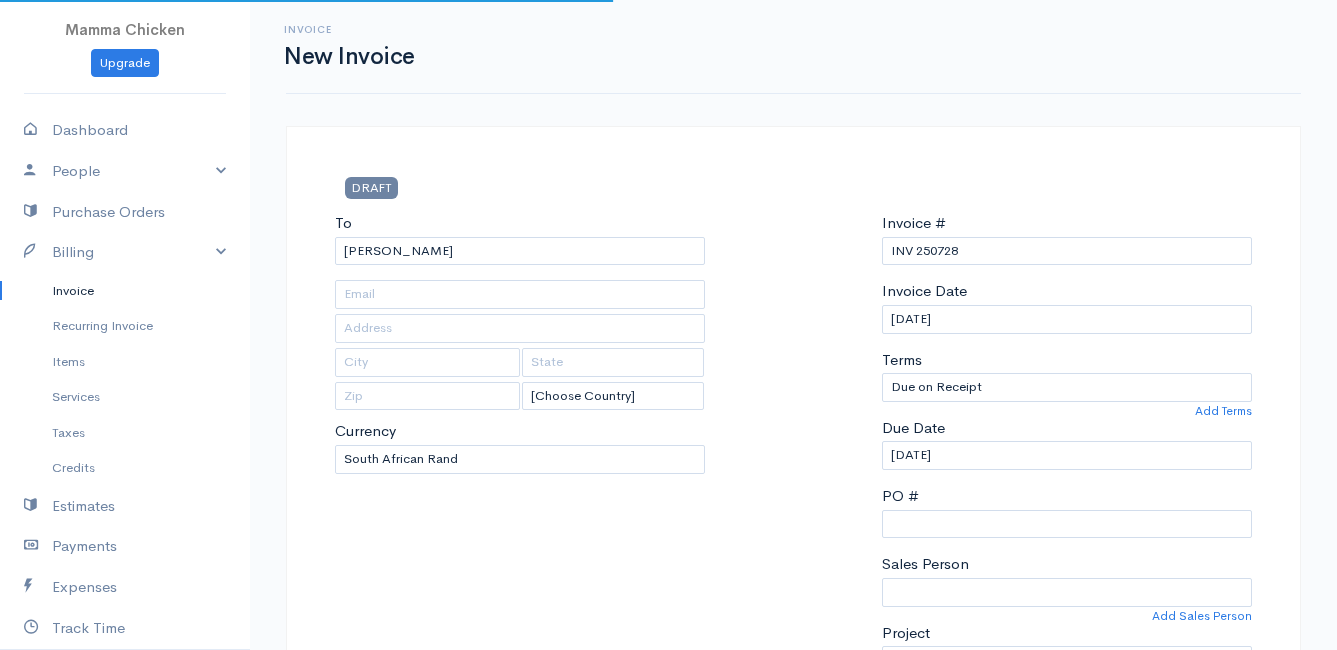 type on "[STREET_ADDRESS]" 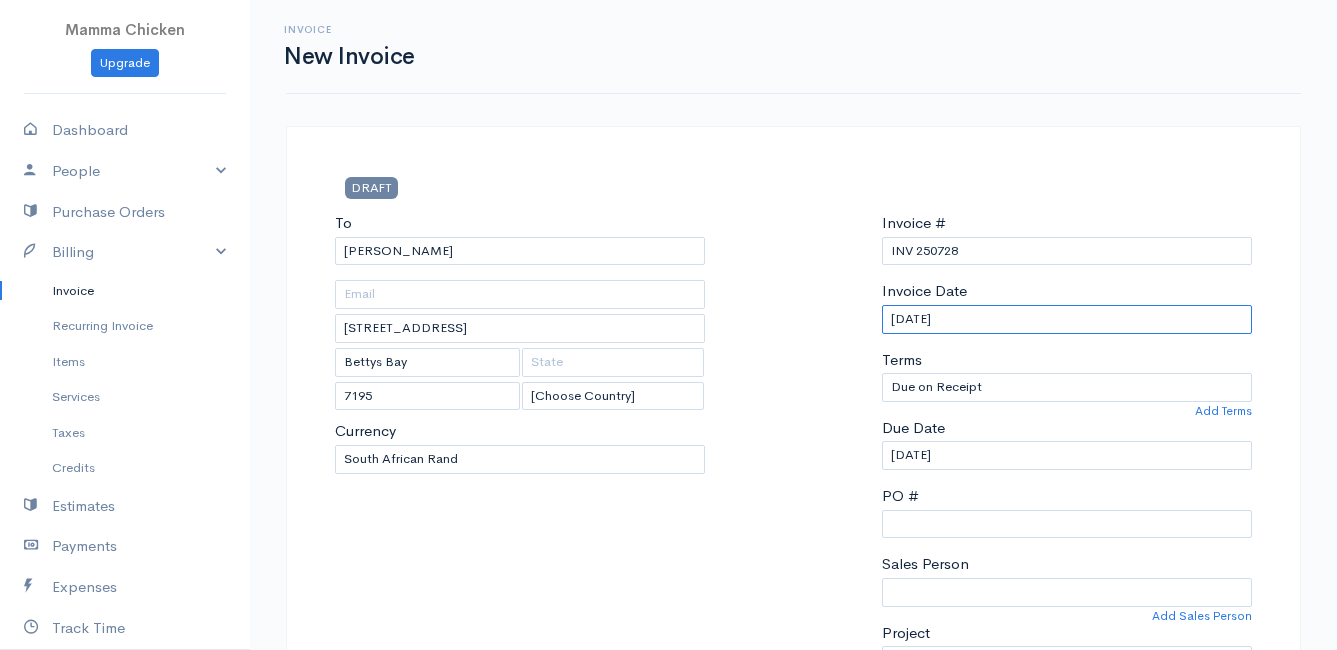 click on "[DATE]" at bounding box center [1067, 319] 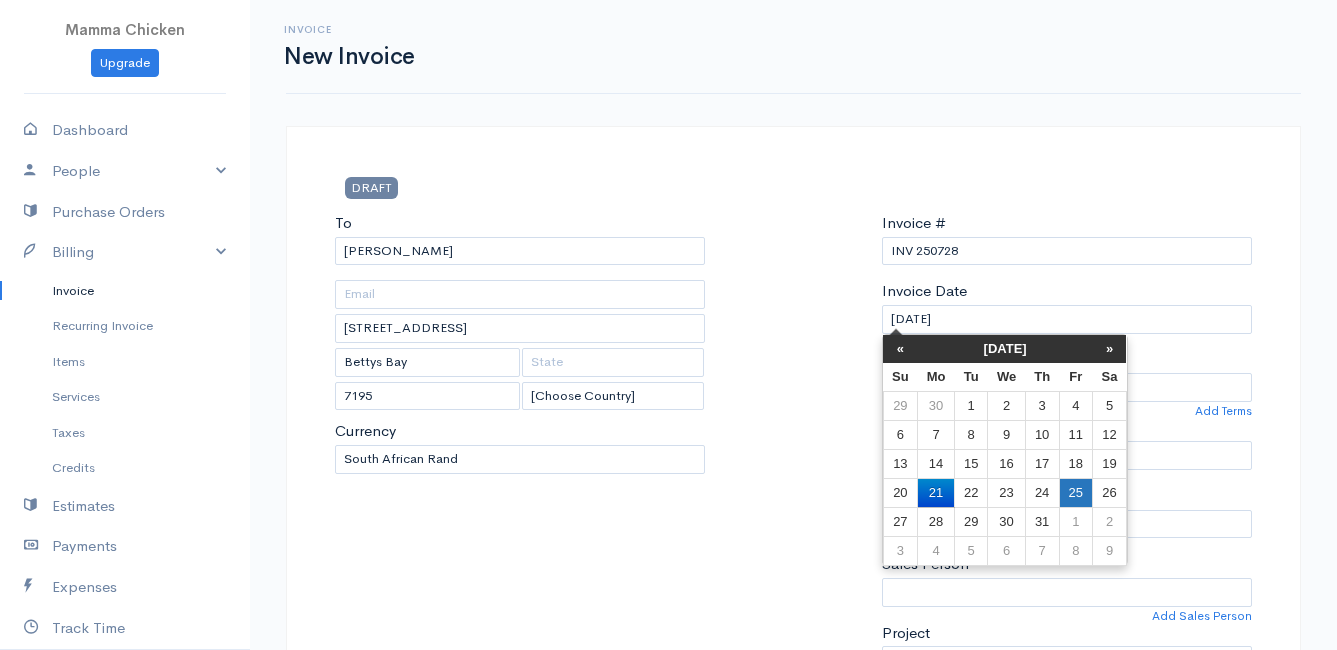 click on "25" at bounding box center (1075, 492) 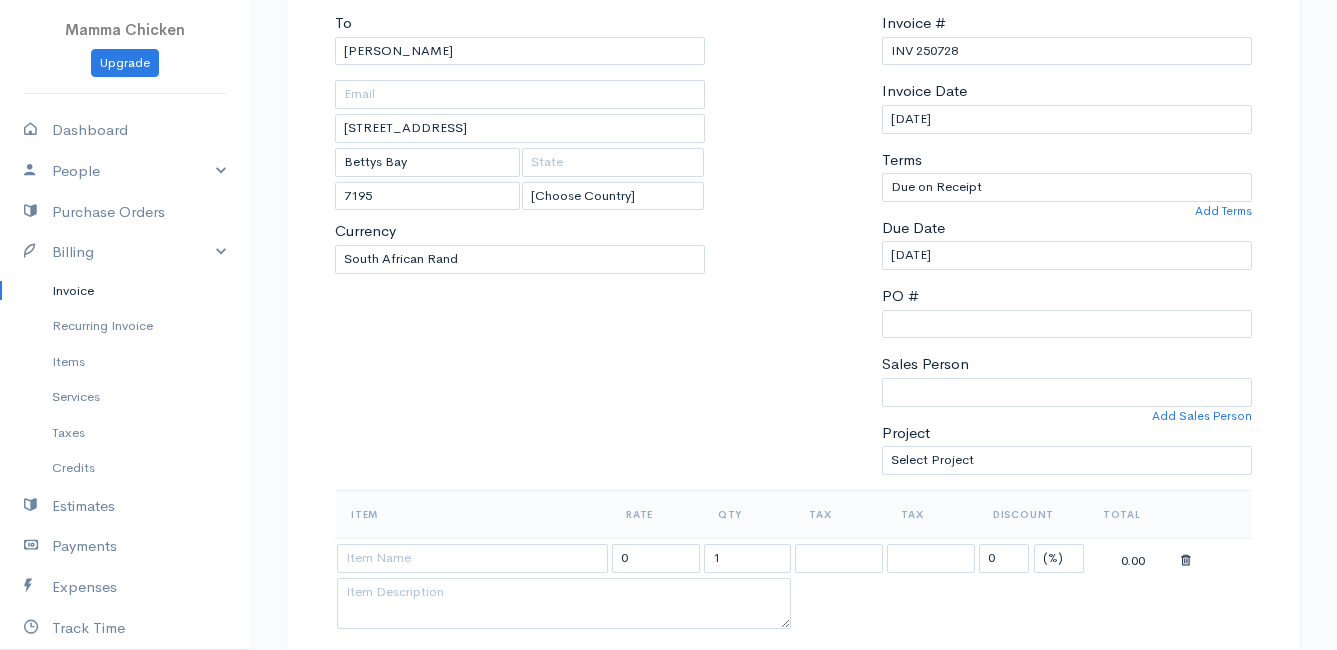 scroll, scrollTop: 400, scrollLeft: 0, axis: vertical 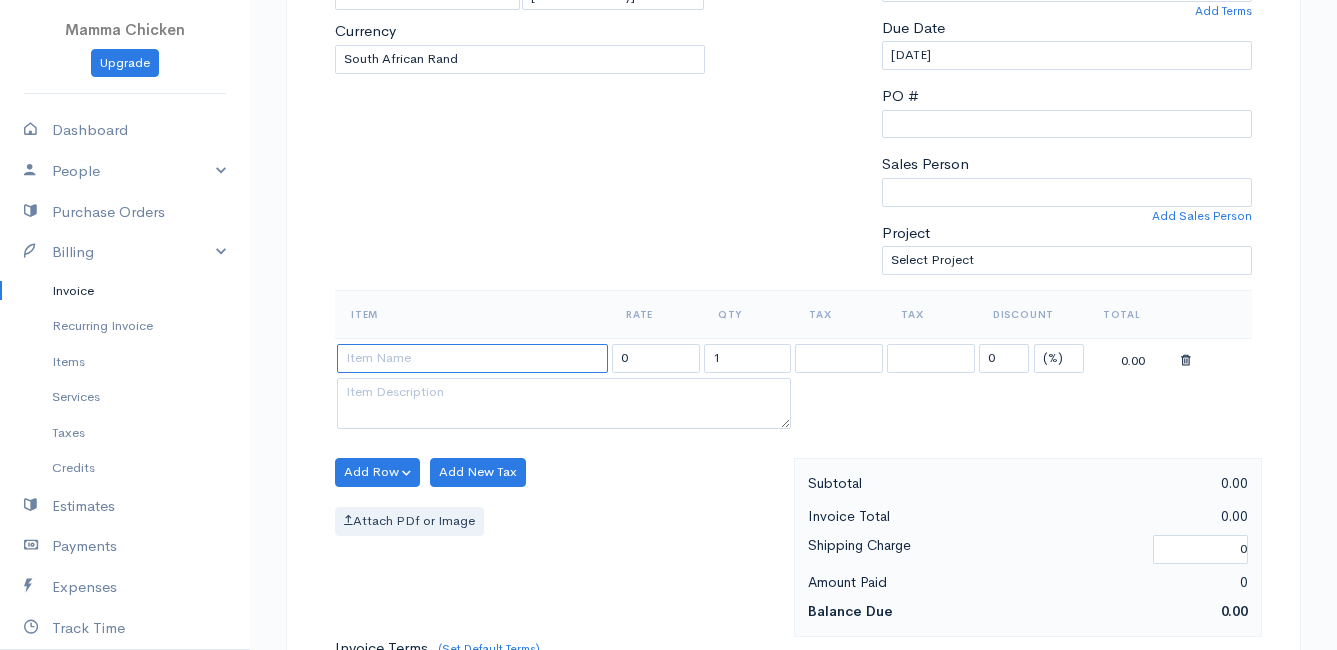 click at bounding box center (472, 358) 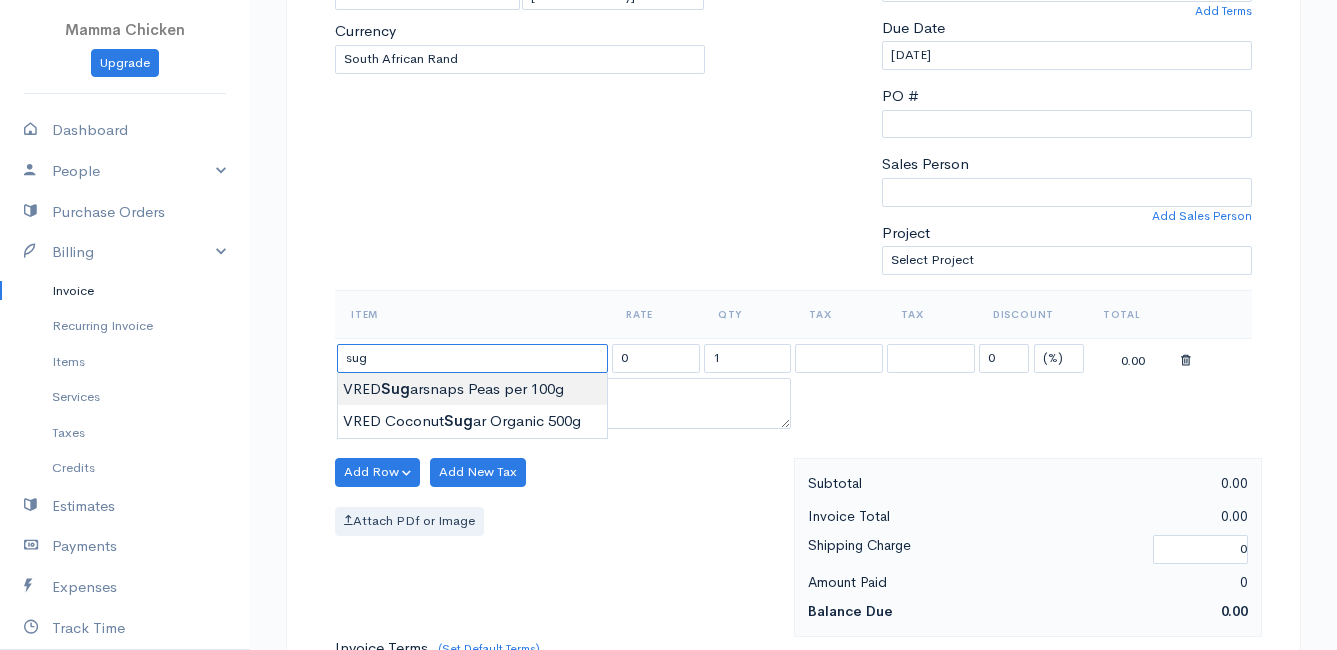 type on "VRED Sugarsnaps Peas per 100g" 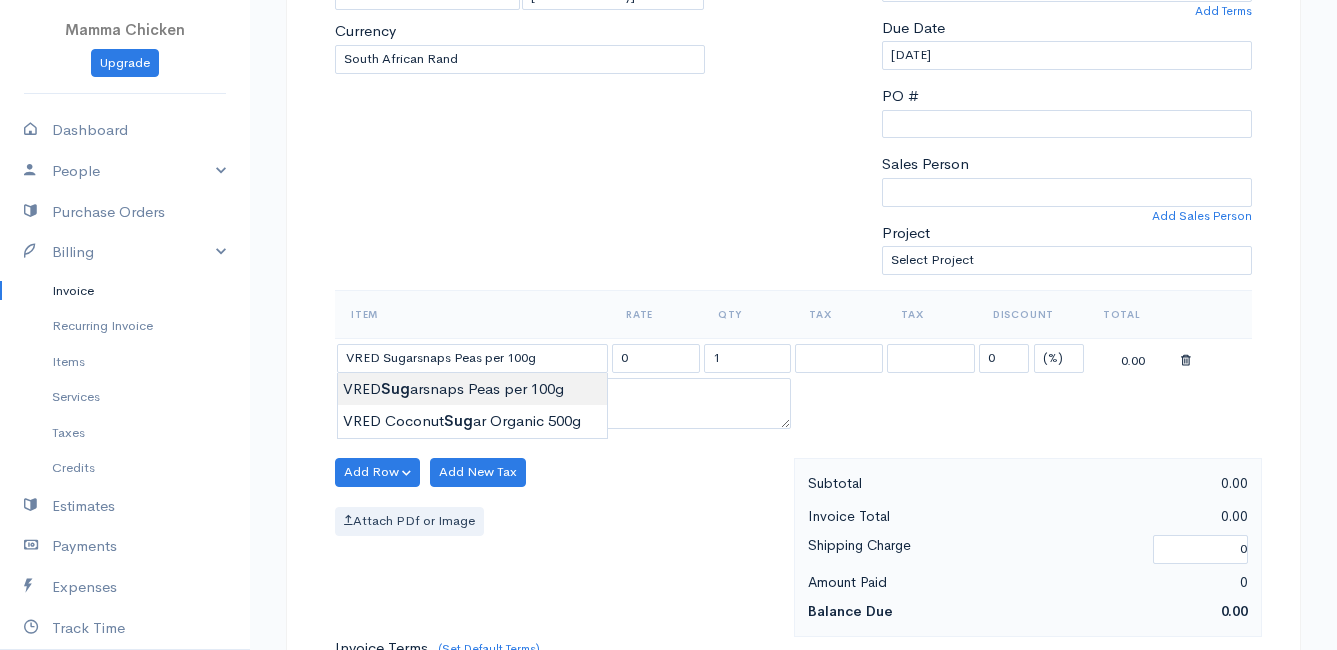 type on "30.00" 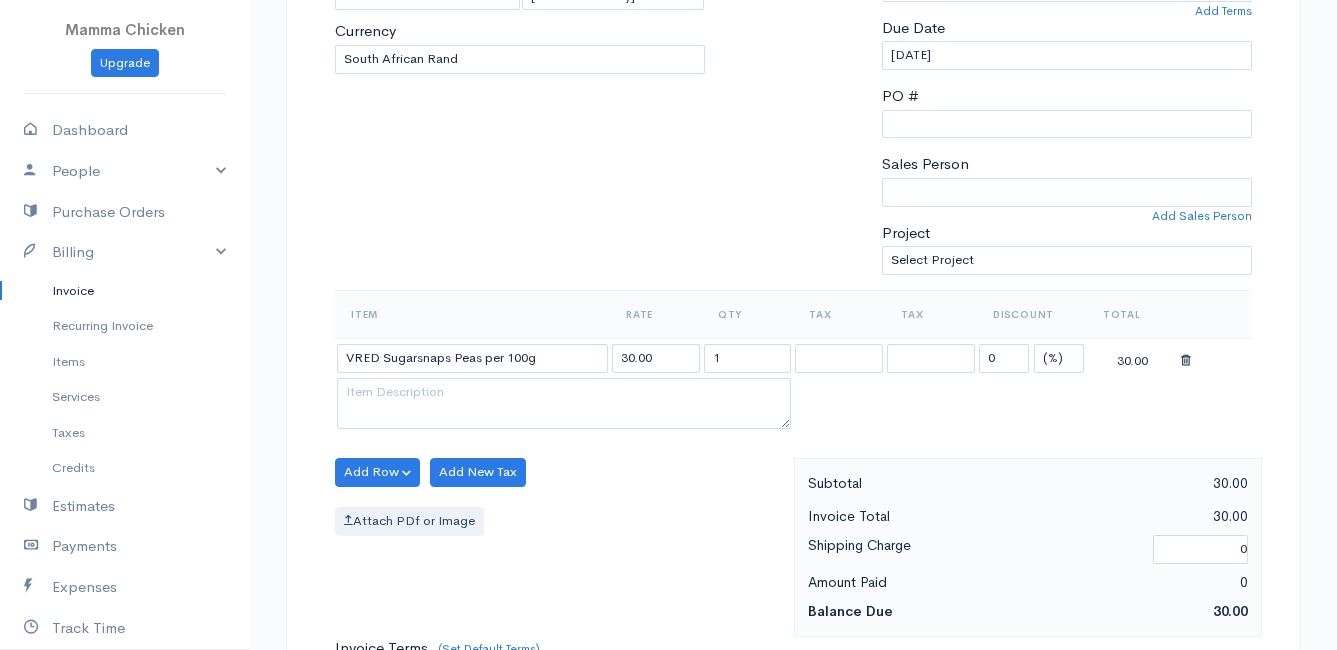 click on "Mamma Chicken
Upgrade
Dashboard
People
Clients
Vendors
Staff Users
Purchase Orders
Billing
Invoice
Recurring Invoice
Items
Services
Taxes
Credits
Estimates
Payments
Expenses
Track Time
Projects
Reports
Settings
My Organizations
Logout
Help
@CloudBooksApp 2022
Invoice
New Invoice
DRAFT To [PERSON_NAME] [STREET_ADDRESS] [Choose Country] [GEOGRAPHIC_DATA] [GEOGRAPHIC_DATA] [GEOGRAPHIC_DATA] [GEOGRAPHIC_DATA] [GEOGRAPHIC_DATA] [GEOGRAPHIC_DATA] [US_STATE] [GEOGRAPHIC_DATA] [GEOGRAPHIC_DATA] [GEOGRAPHIC_DATA] [GEOGRAPHIC_DATA] [GEOGRAPHIC_DATA]" at bounding box center [668, 464] 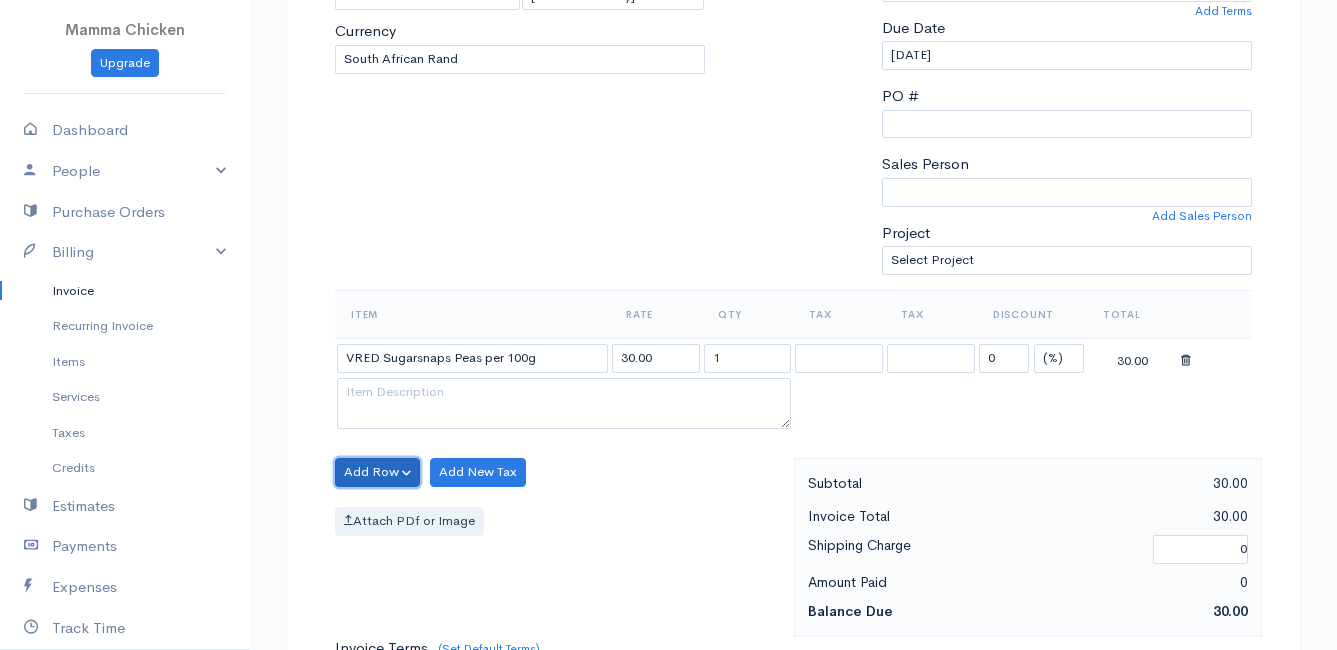 click on "Add Row" at bounding box center [377, 472] 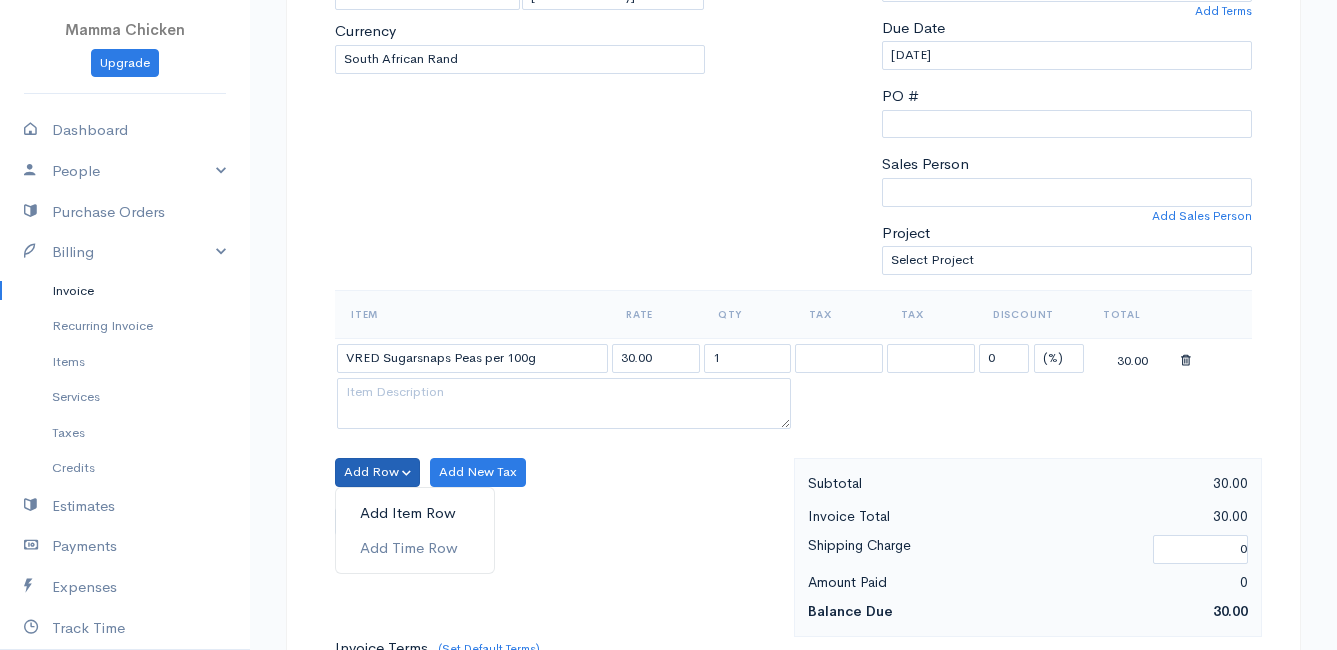 click on "Add Item Row" at bounding box center [415, 513] 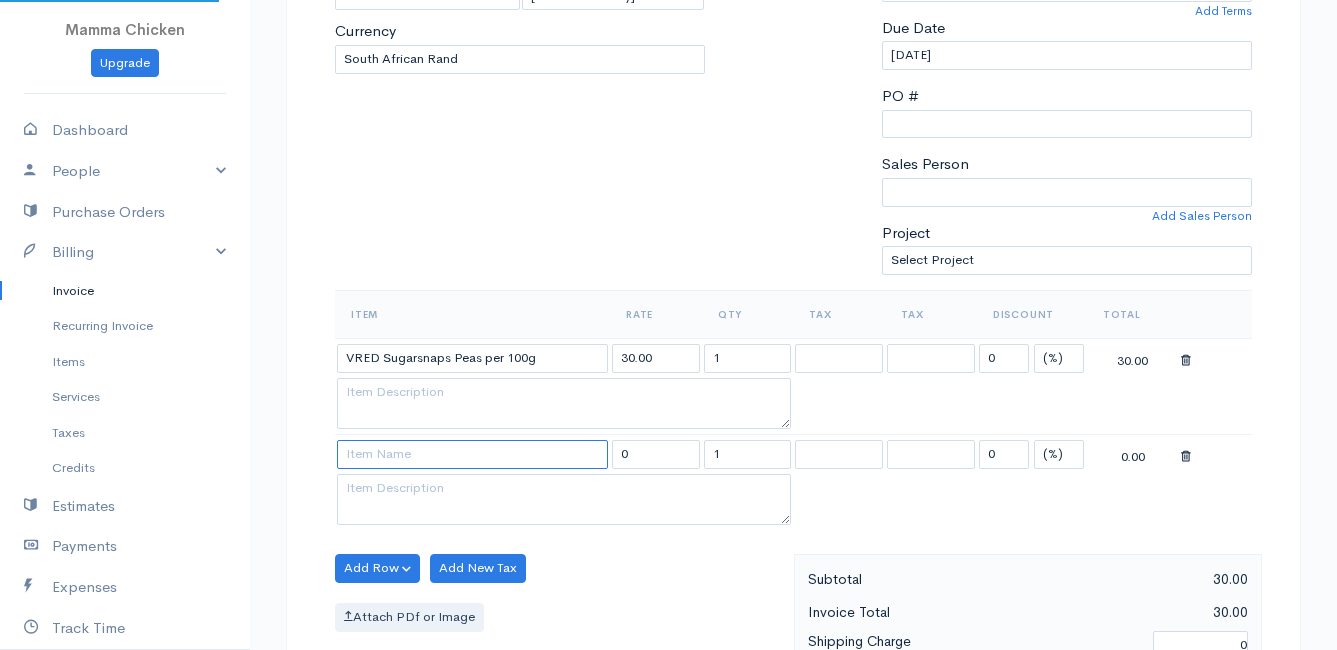 click at bounding box center [472, 454] 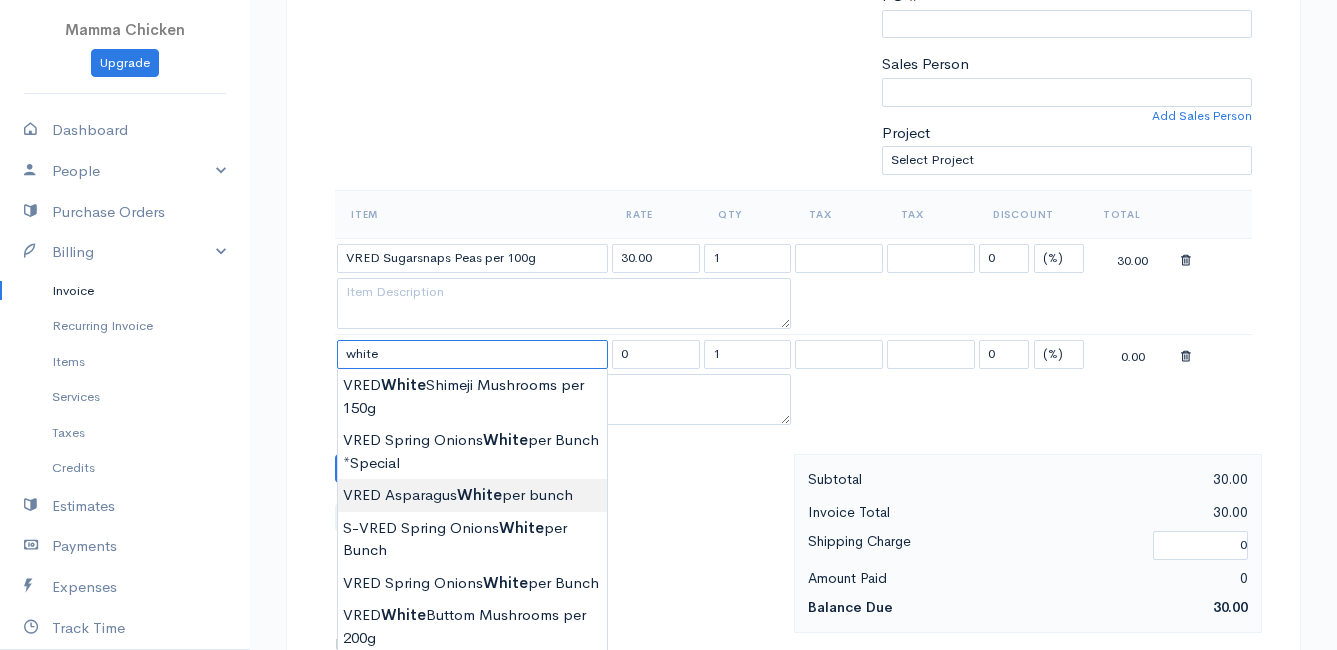 scroll, scrollTop: 600, scrollLeft: 0, axis: vertical 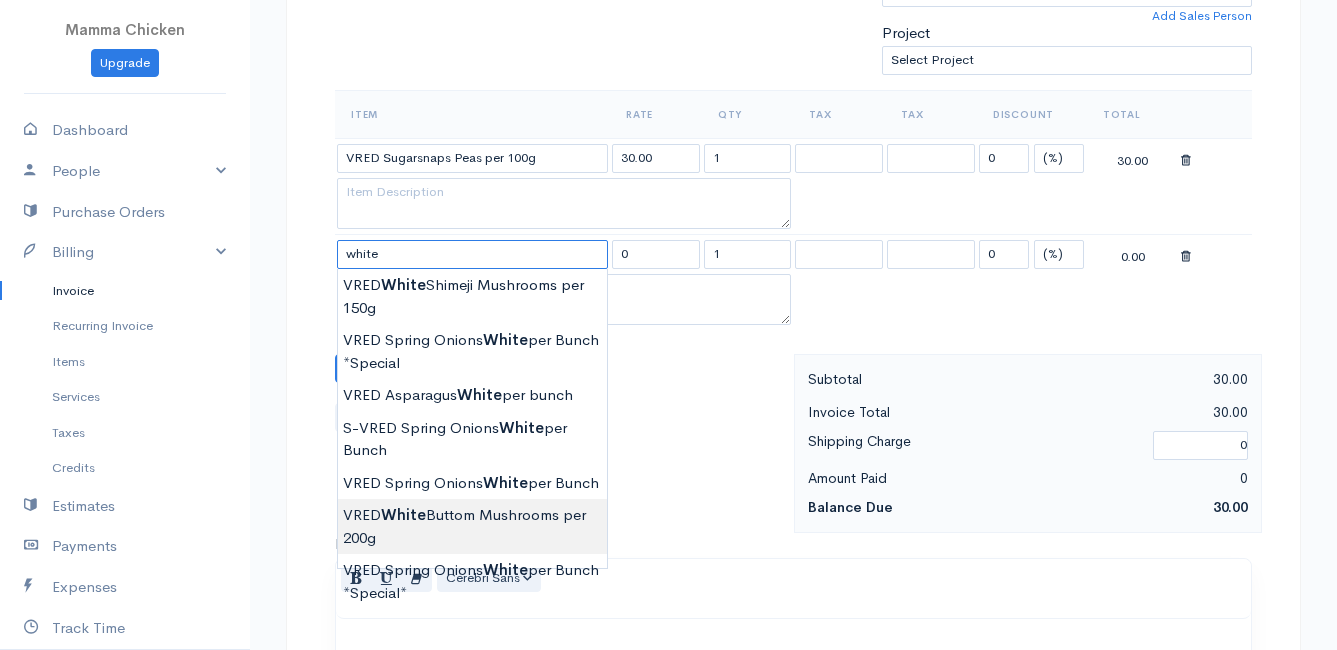 type on "VRED White Buttom Mushrooms per 200g" 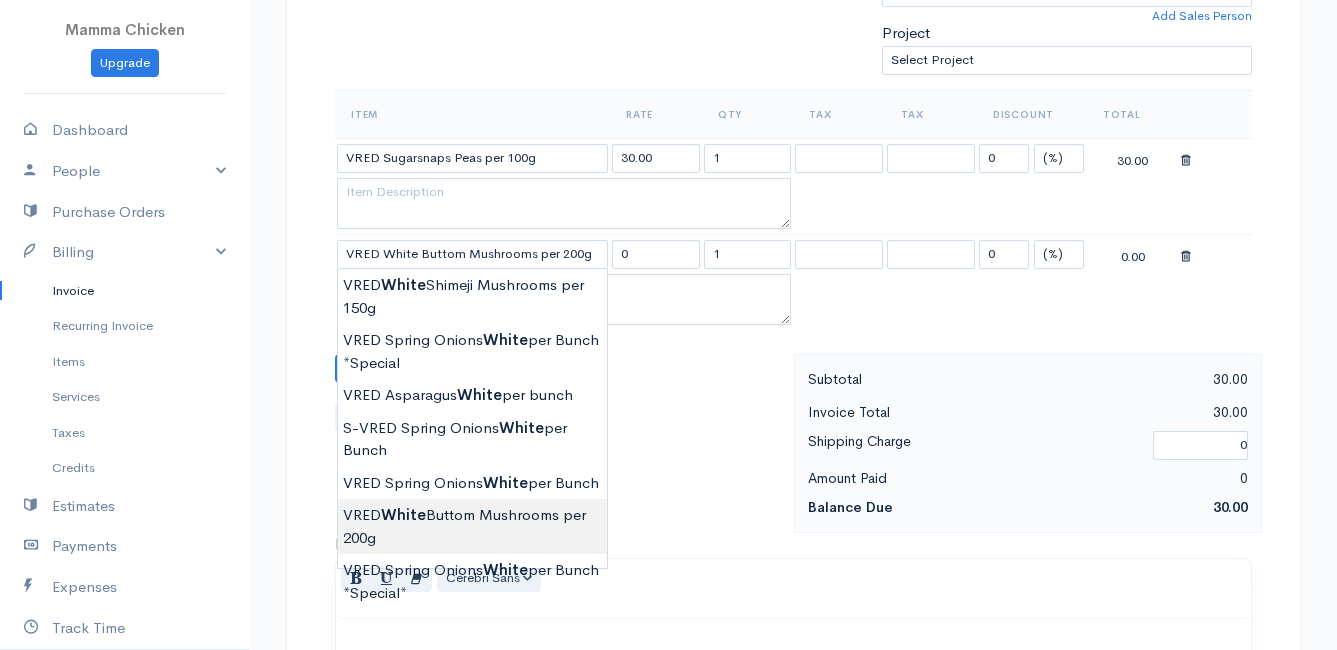 type on "31.00" 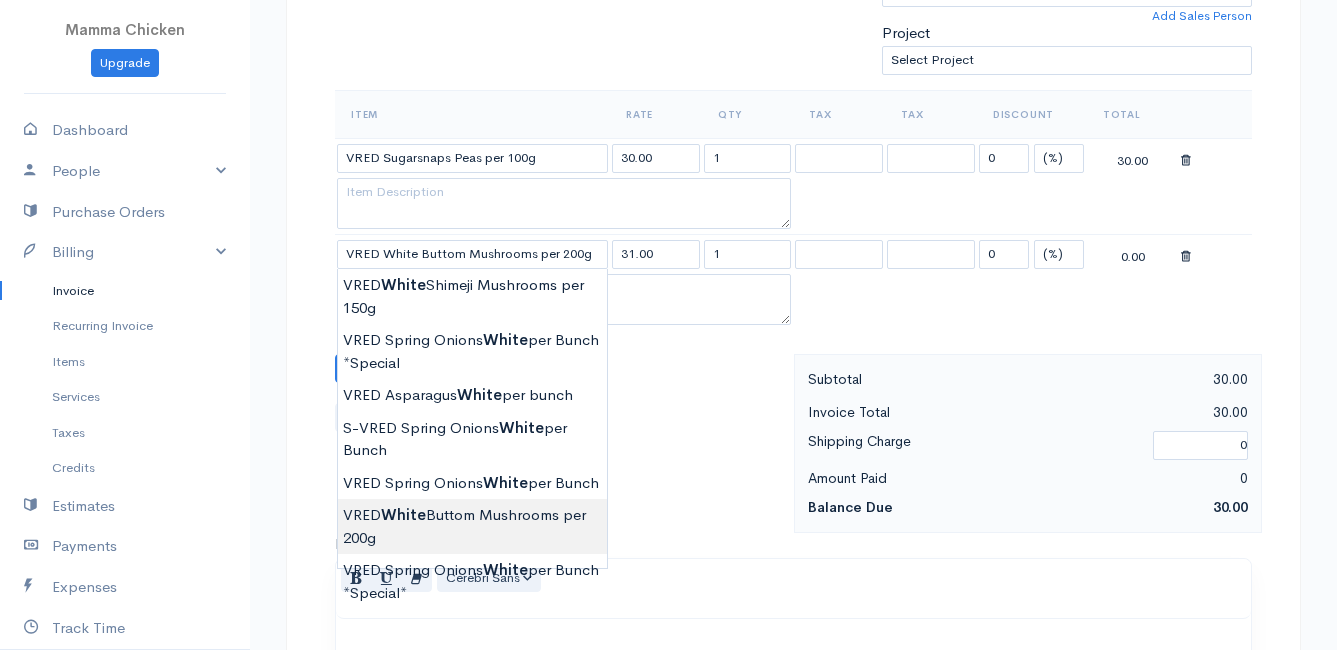 click on "Mamma Chicken
Upgrade
Dashboard
People
Clients
Vendors
Staff Users
Purchase Orders
Billing
Invoice
Recurring Invoice
Items
Services
Taxes
Credits
Estimates
Payments
Expenses
Track Time
Projects
Reports
Settings
My Organizations
Logout
Help
@CloudBooksApp 2022
Invoice
New Invoice
DRAFT To [PERSON_NAME] [STREET_ADDRESS] [Choose Country] [GEOGRAPHIC_DATA] [GEOGRAPHIC_DATA] [GEOGRAPHIC_DATA] [GEOGRAPHIC_DATA] [GEOGRAPHIC_DATA] [GEOGRAPHIC_DATA] [US_STATE] [GEOGRAPHIC_DATA] [GEOGRAPHIC_DATA] [GEOGRAPHIC_DATA] [GEOGRAPHIC_DATA] [GEOGRAPHIC_DATA]" at bounding box center (668, 312) 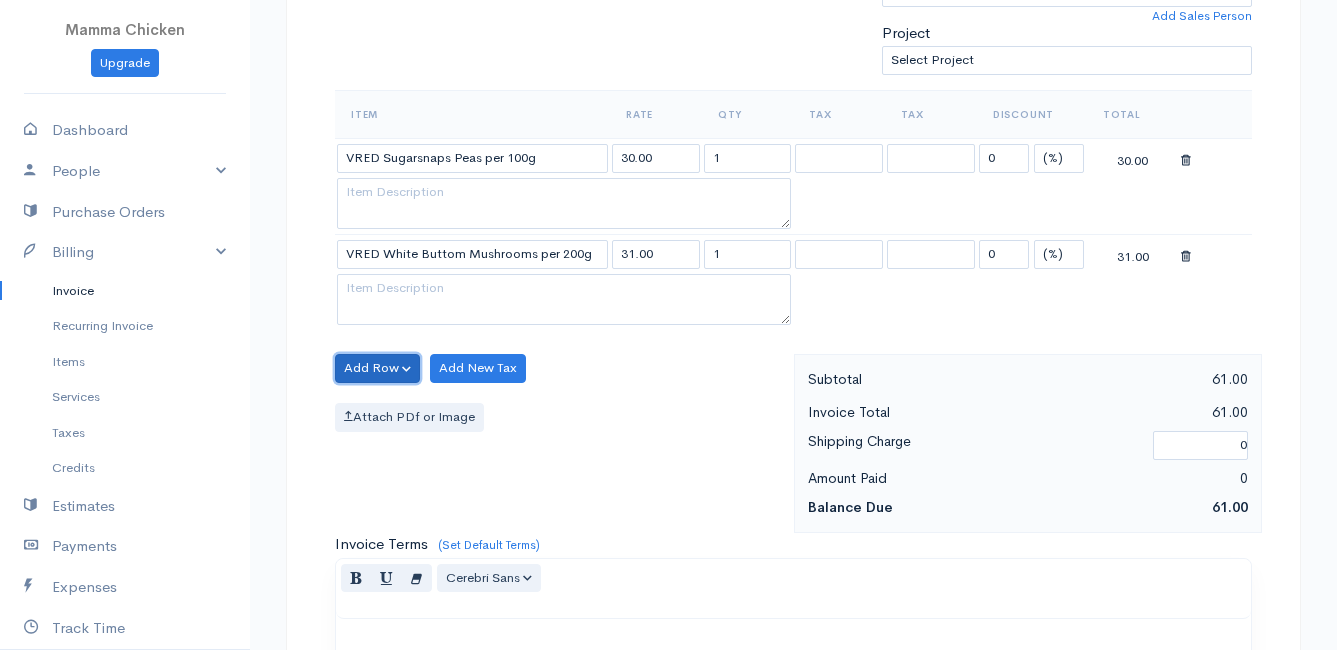 click on "Add Row" at bounding box center [377, 368] 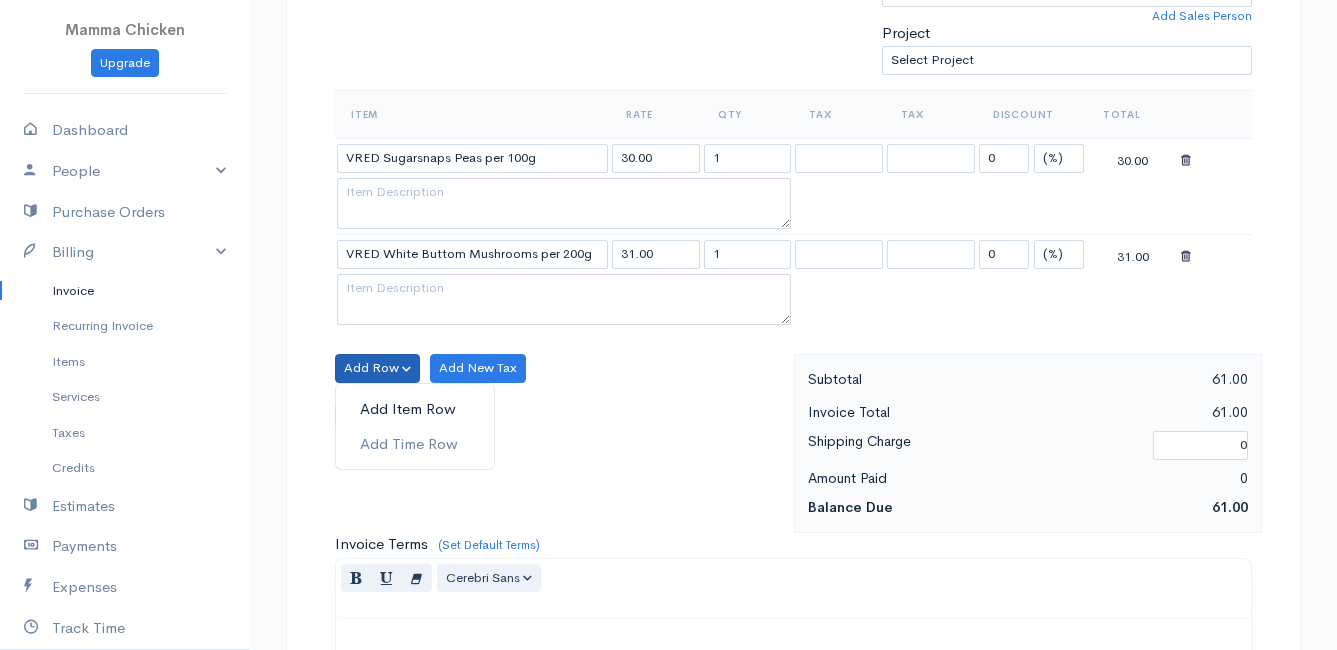 click on "Add Item Row" at bounding box center [415, 409] 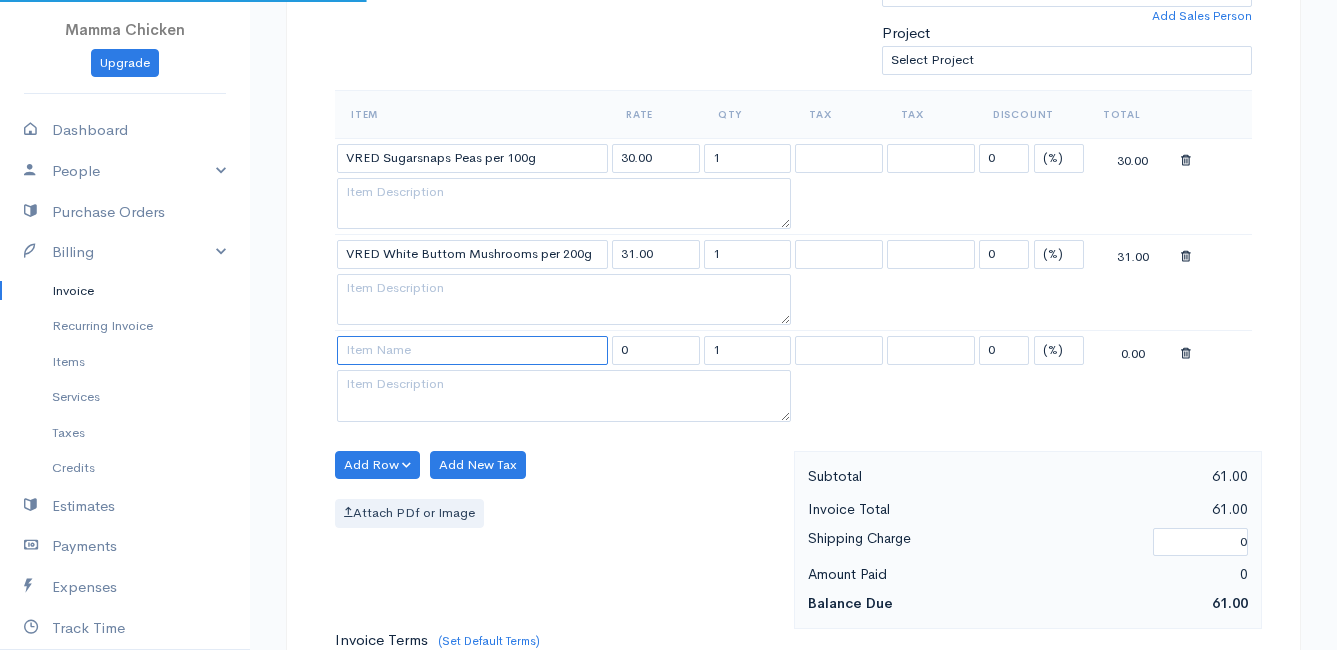 click at bounding box center [472, 350] 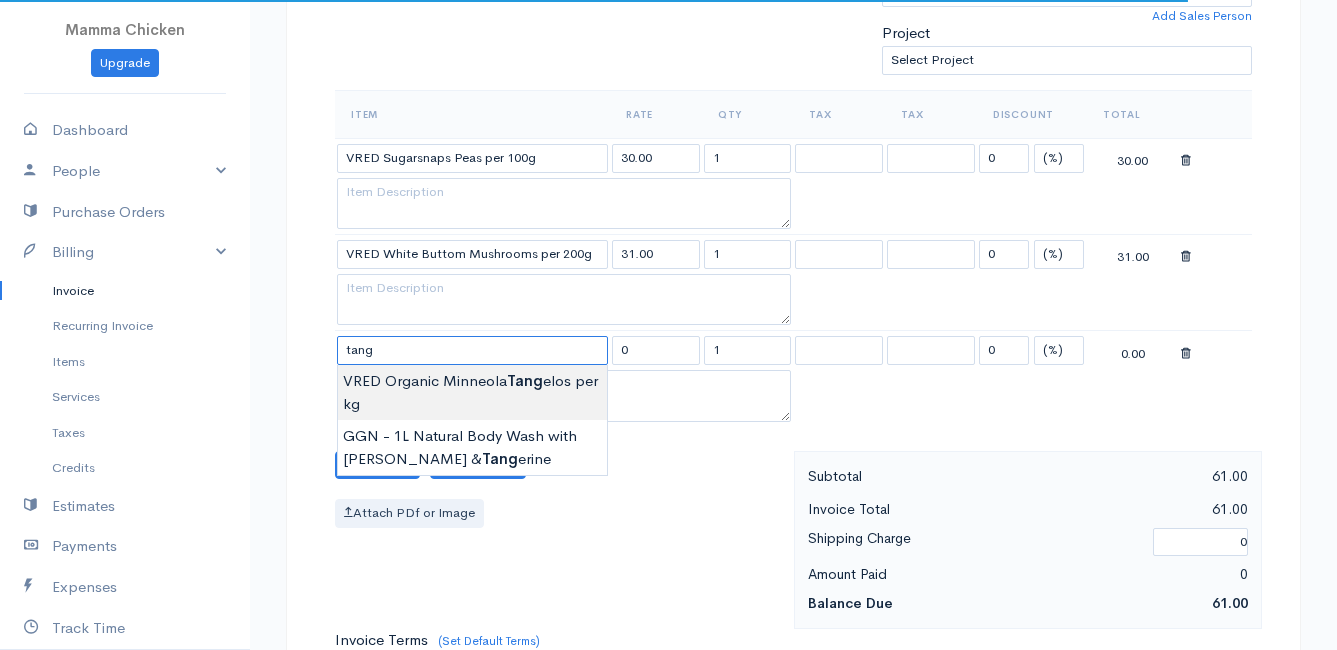 type on "VRED Organic Minneola Tangelos per kg" 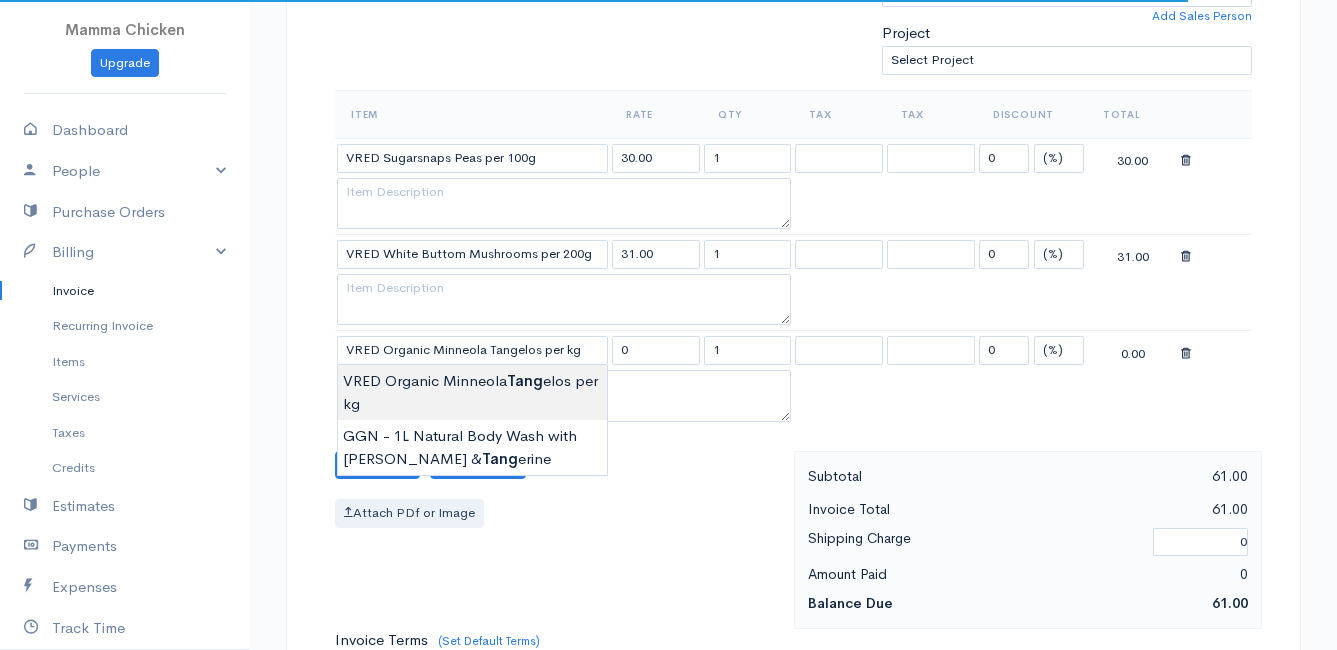 type on "42.00" 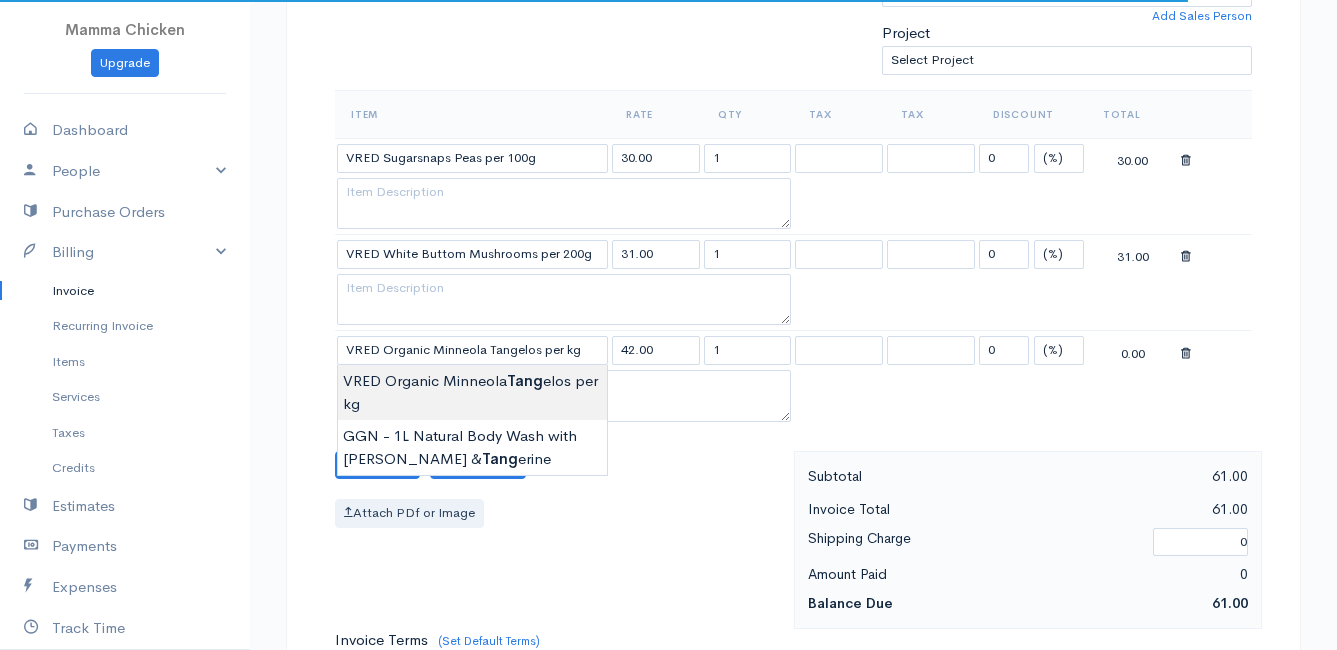 click on "Mamma Chicken
Upgrade
Dashboard
People
Clients
Vendors
Staff Users
Purchase Orders
Billing
Invoice
Recurring Invoice
Items
Services
Taxes
Credits
Estimates
Payments
Expenses
Track Time
Projects
Reports
Settings
My Organizations
Logout
Help
@CloudBooksApp 2022
Invoice
New Invoice
DRAFT To [PERSON_NAME] [STREET_ADDRESS] [Choose Country] [GEOGRAPHIC_DATA] [GEOGRAPHIC_DATA] [GEOGRAPHIC_DATA] [GEOGRAPHIC_DATA] [GEOGRAPHIC_DATA] [GEOGRAPHIC_DATA] [US_STATE] [GEOGRAPHIC_DATA] [GEOGRAPHIC_DATA] [GEOGRAPHIC_DATA] [GEOGRAPHIC_DATA] [GEOGRAPHIC_DATA]" at bounding box center [668, 360] 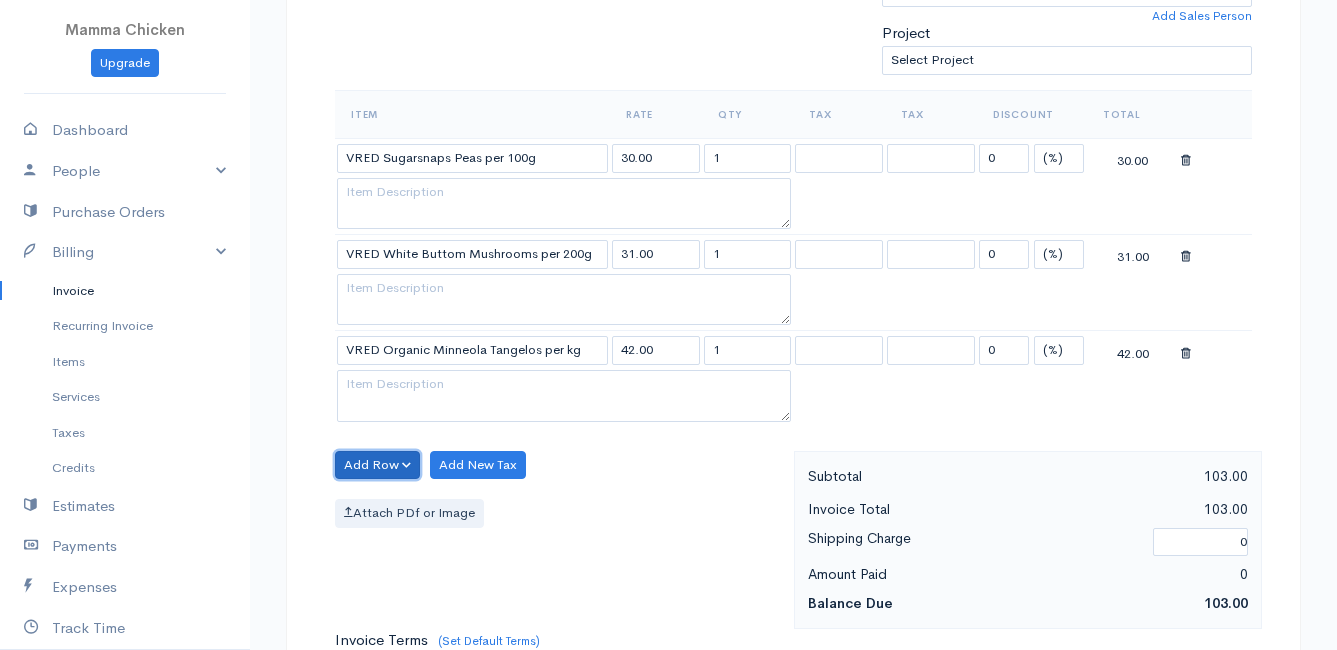 click on "Add Row" at bounding box center [377, 465] 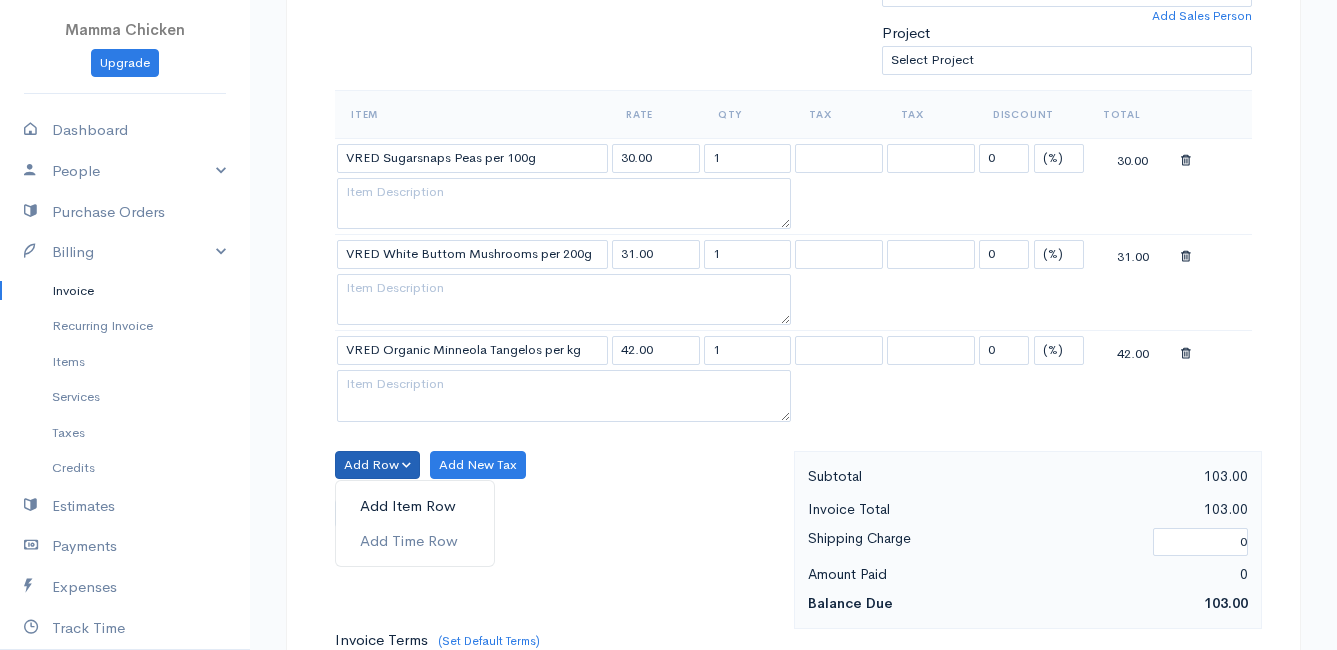 click on "Add Item Row" at bounding box center (415, 506) 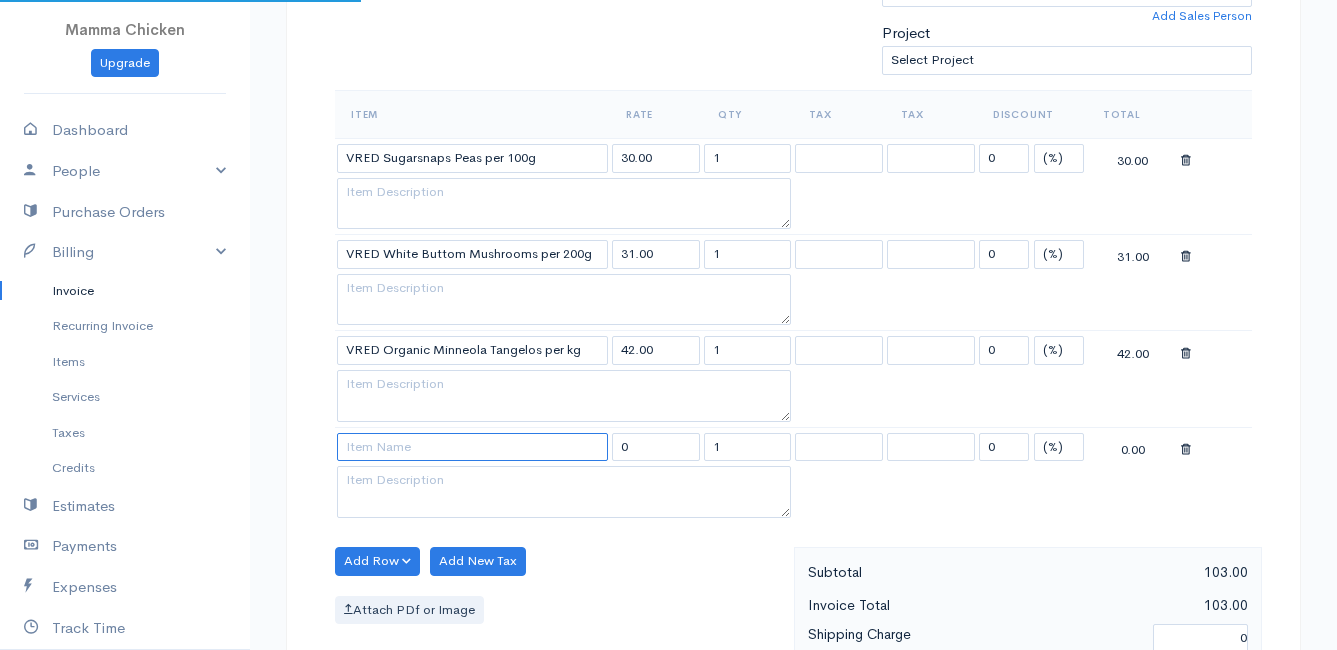 click at bounding box center (472, 447) 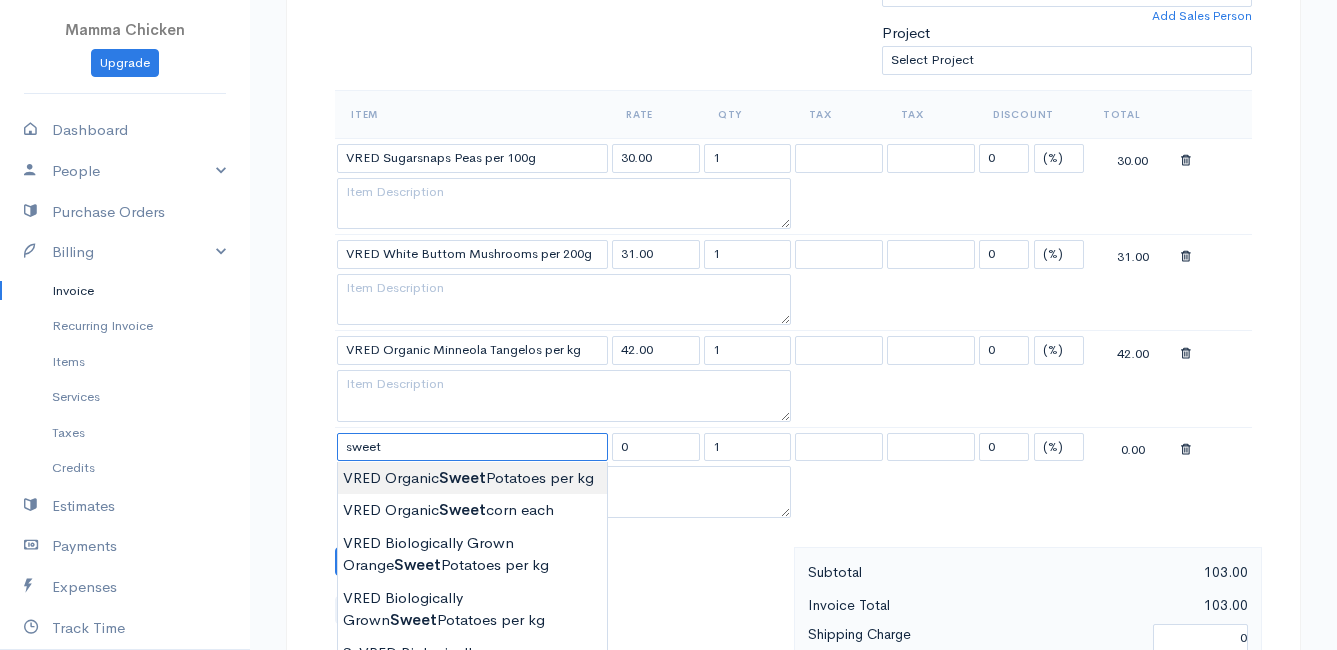 type on "VRED Organic Sweet Potatoes per kg" 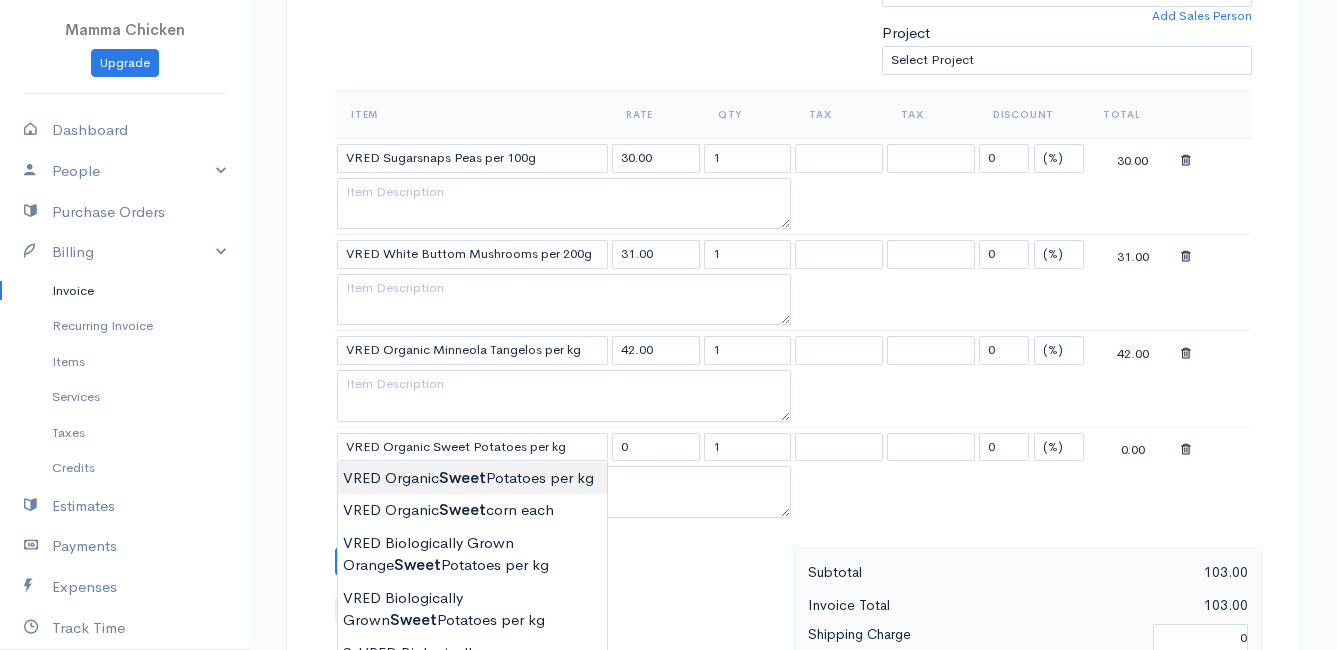 type on "49.00" 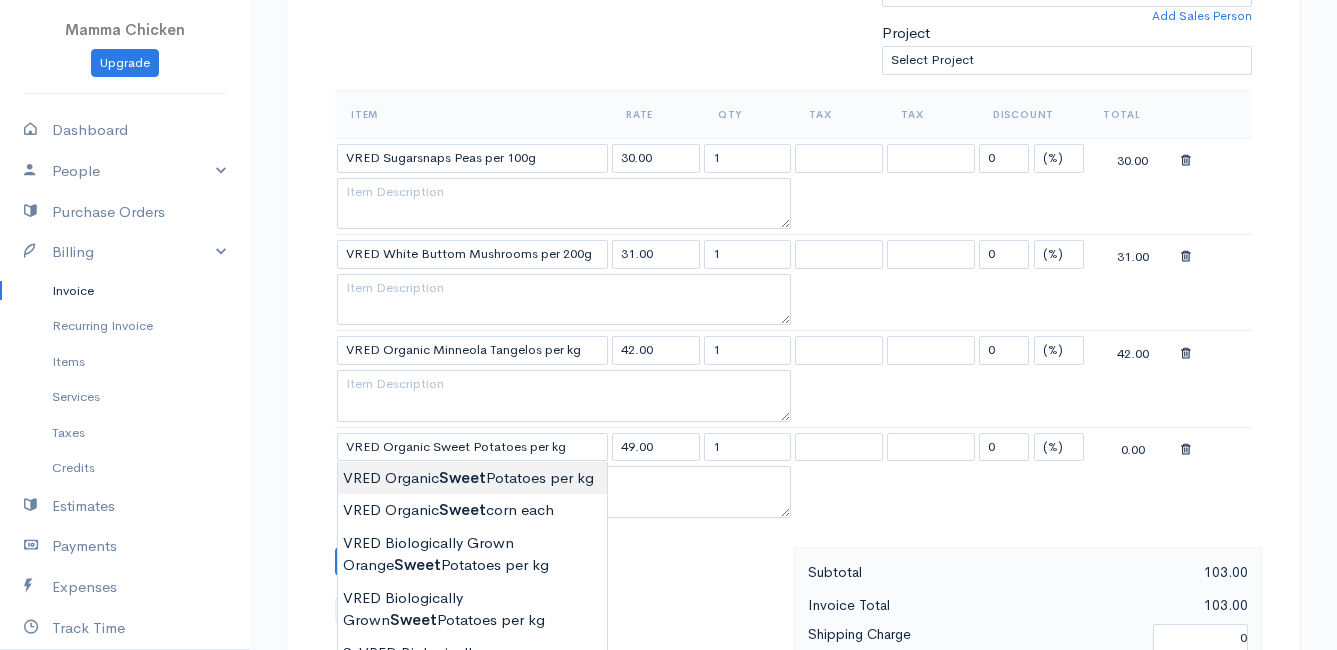 click on "Mamma Chicken
Upgrade
Dashboard
People
Clients
Vendors
Staff Users
Purchase Orders
Billing
Invoice
Recurring Invoice
Items
Services
Taxes
Credits
Estimates
Payments
Expenses
Track Time
Projects
Reports
Settings
My Organizations
Logout
Help
@CloudBooksApp 2022
Invoice
New Invoice
DRAFT To [PERSON_NAME] [STREET_ADDRESS] [Choose Country] [GEOGRAPHIC_DATA] [GEOGRAPHIC_DATA] [GEOGRAPHIC_DATA] [GEOGRAPHIC_DATA] [GEOGRAPHIC_DATA] [GEOGRAPHIC_DATA] [US_STATE] [GEOGRAPHIC_DATA] [GEOGRAPHIC_DATA] [GEOGRAPHIC_DATA] [GEOGRAPHIC_DATA] [GEOGRAPHIC_DATA]" at bounding box center [668, 408] 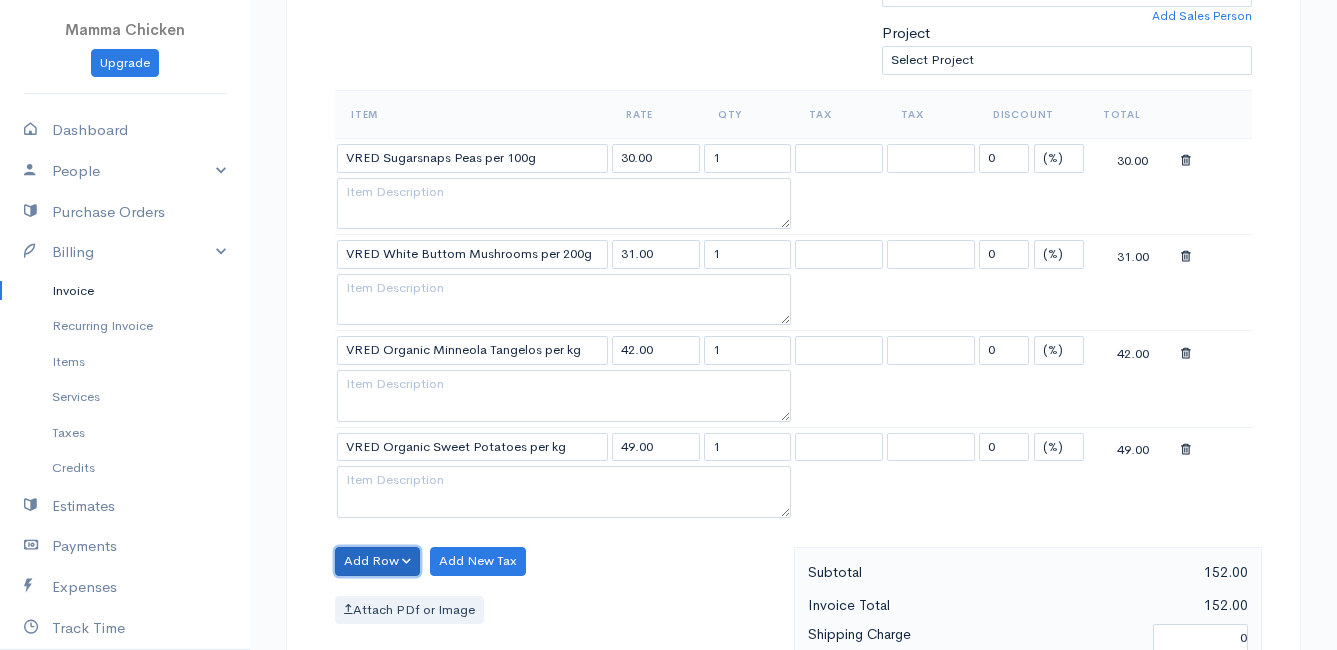 click on "Add Row" at bounding box center [377, 561] 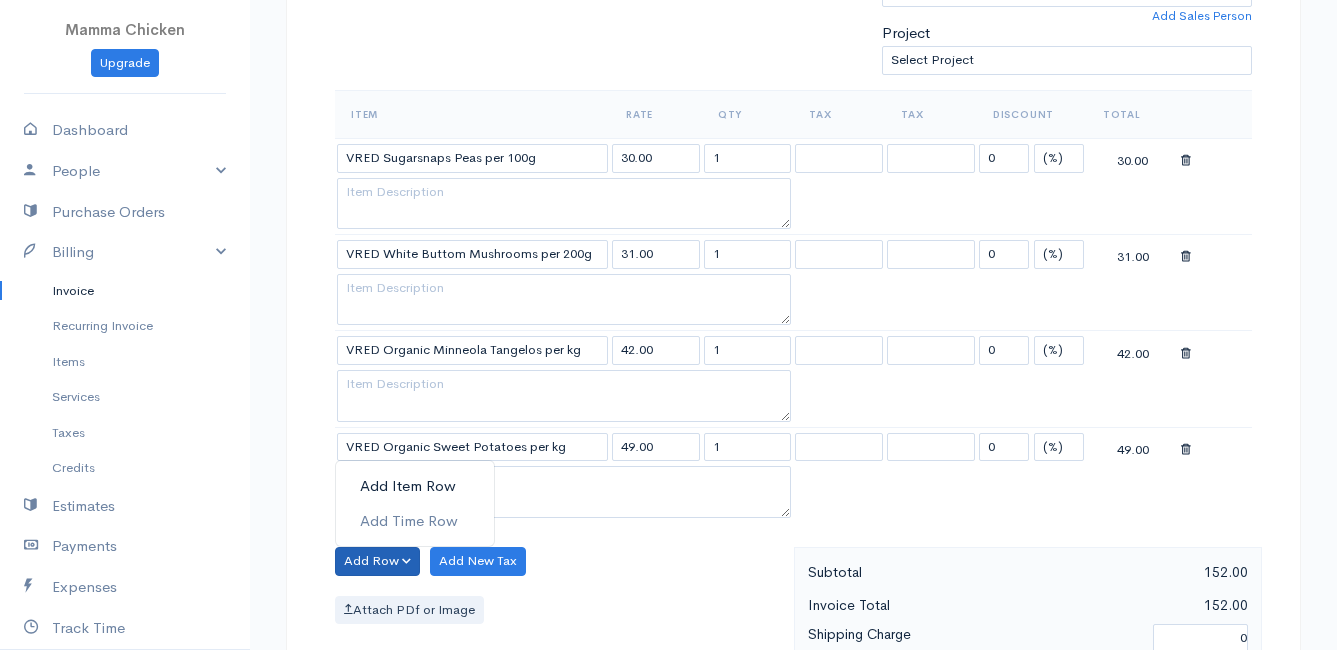 click on "Add Item Row" at bounding box center (415, 486) 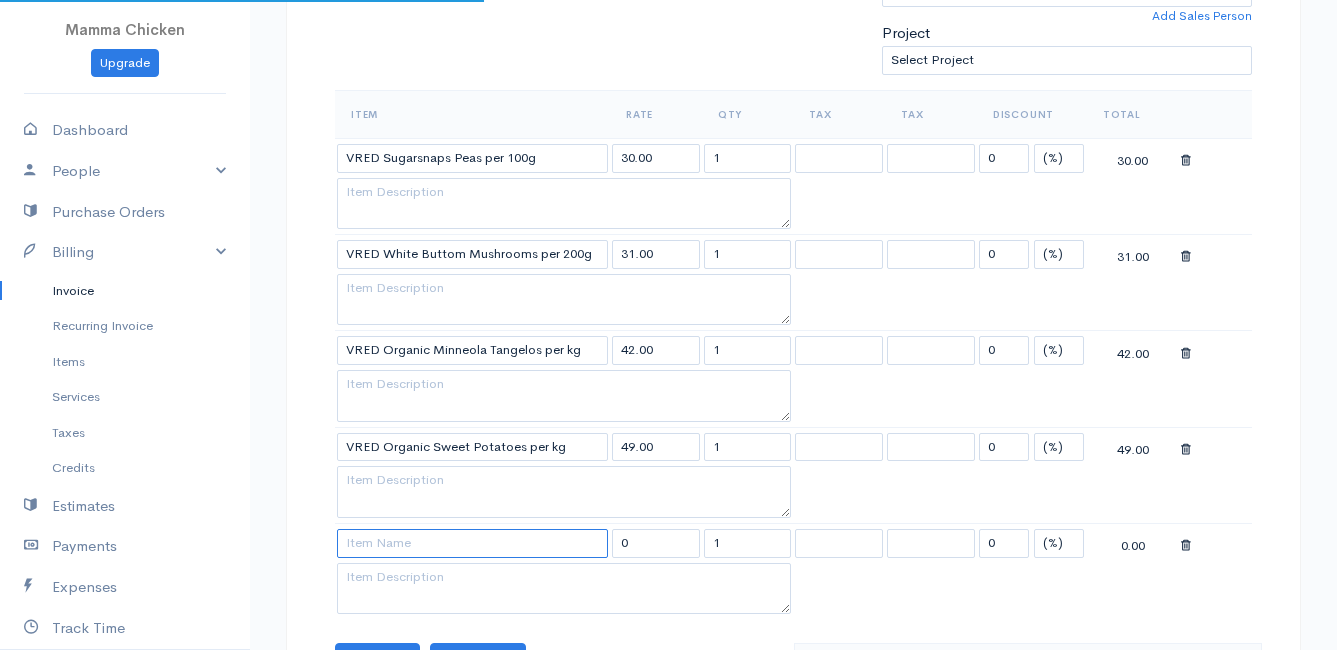 click at bounding box center (472, 543) 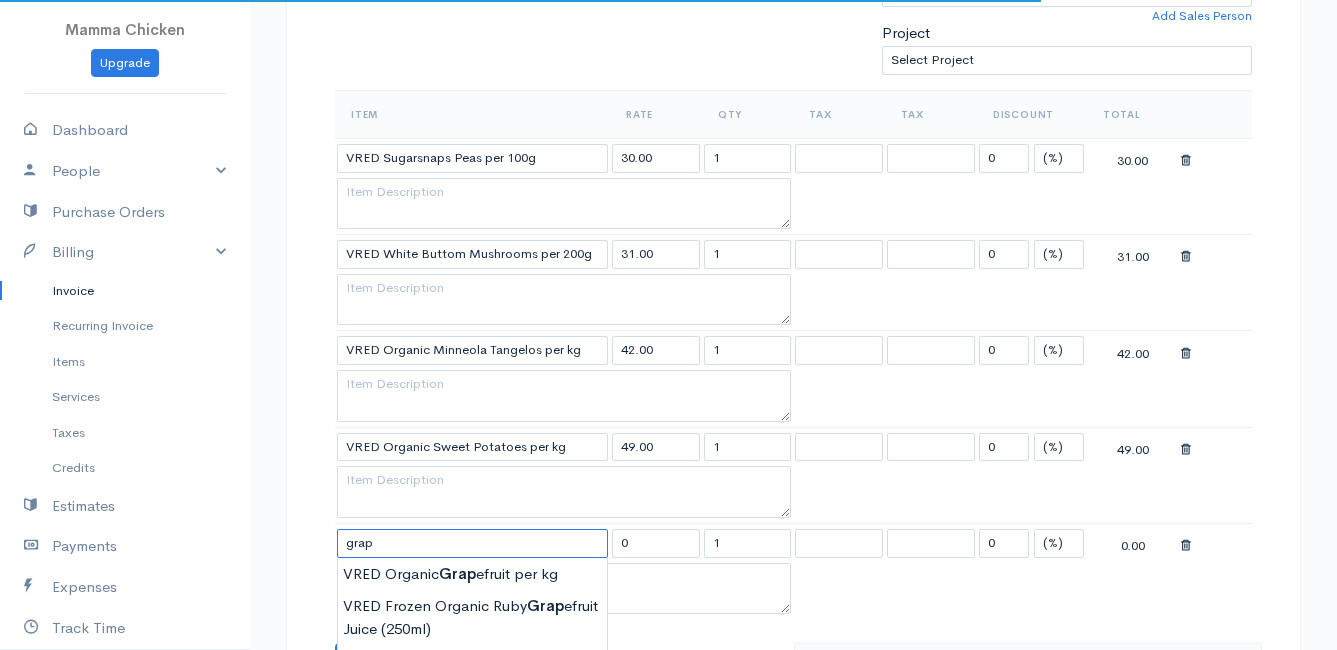 scroll, scrollTop: 700, scrollLeft: 0, axis: vertical 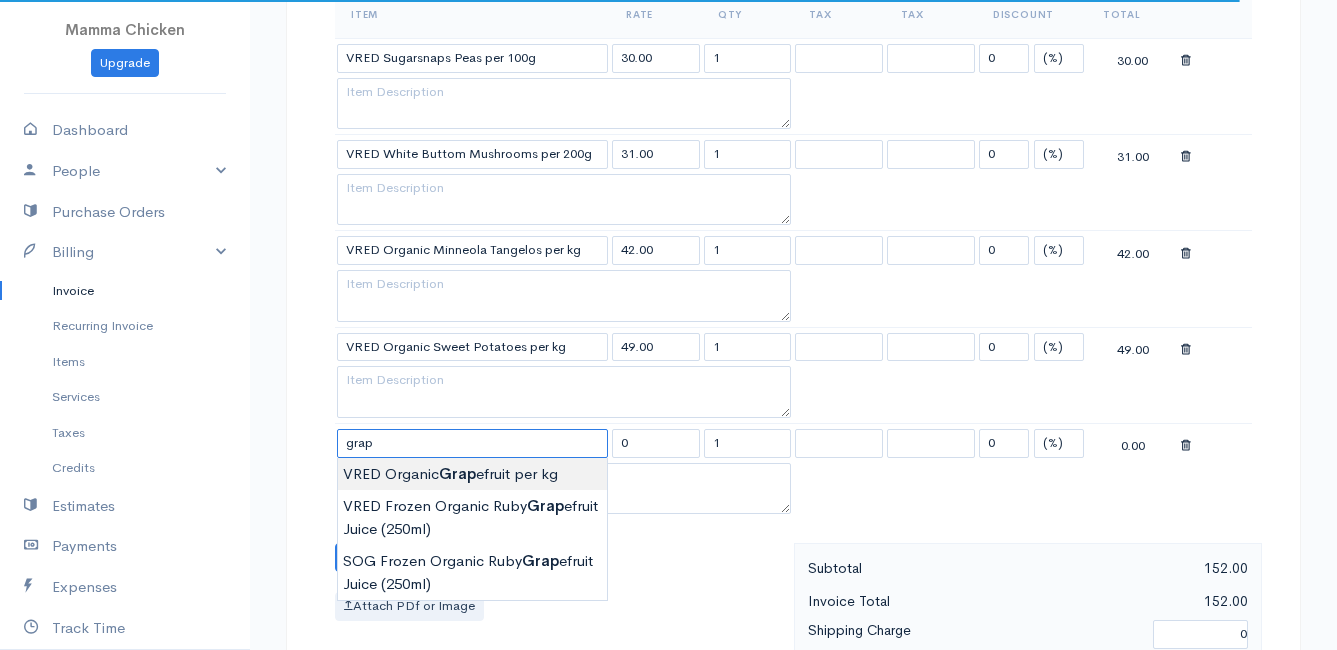 type on "VRED Organic Grapefruit per kg" 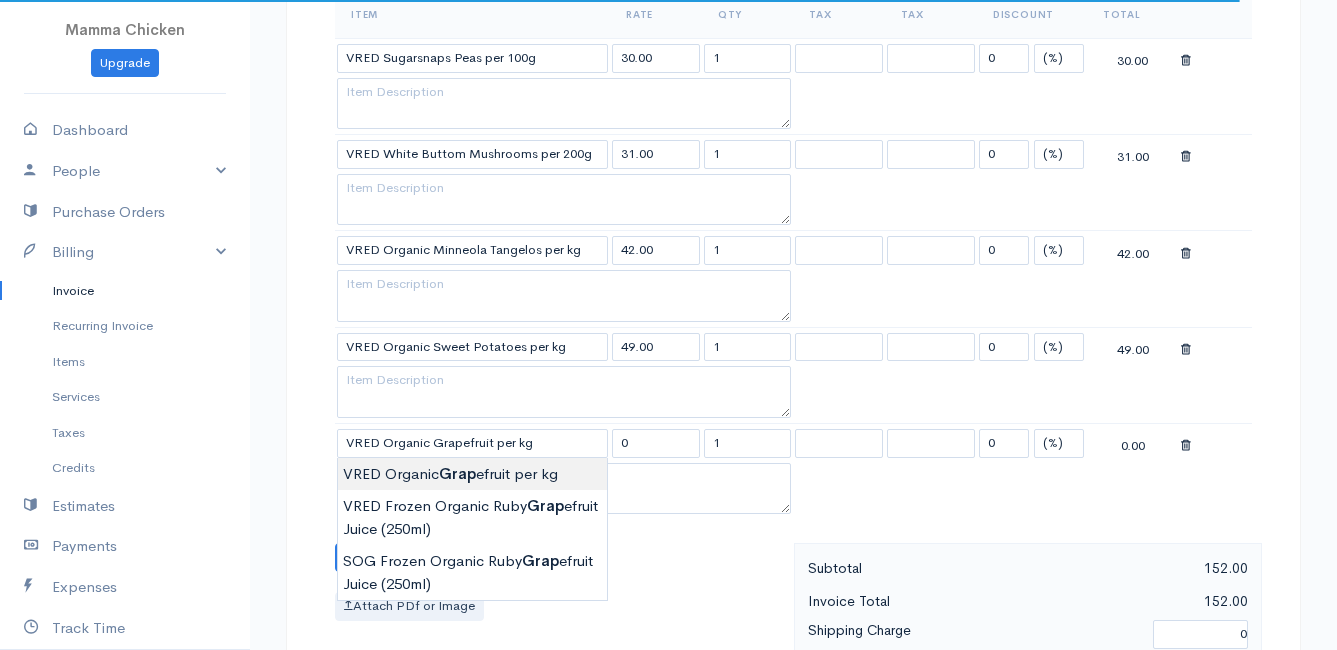 type on "42.00" 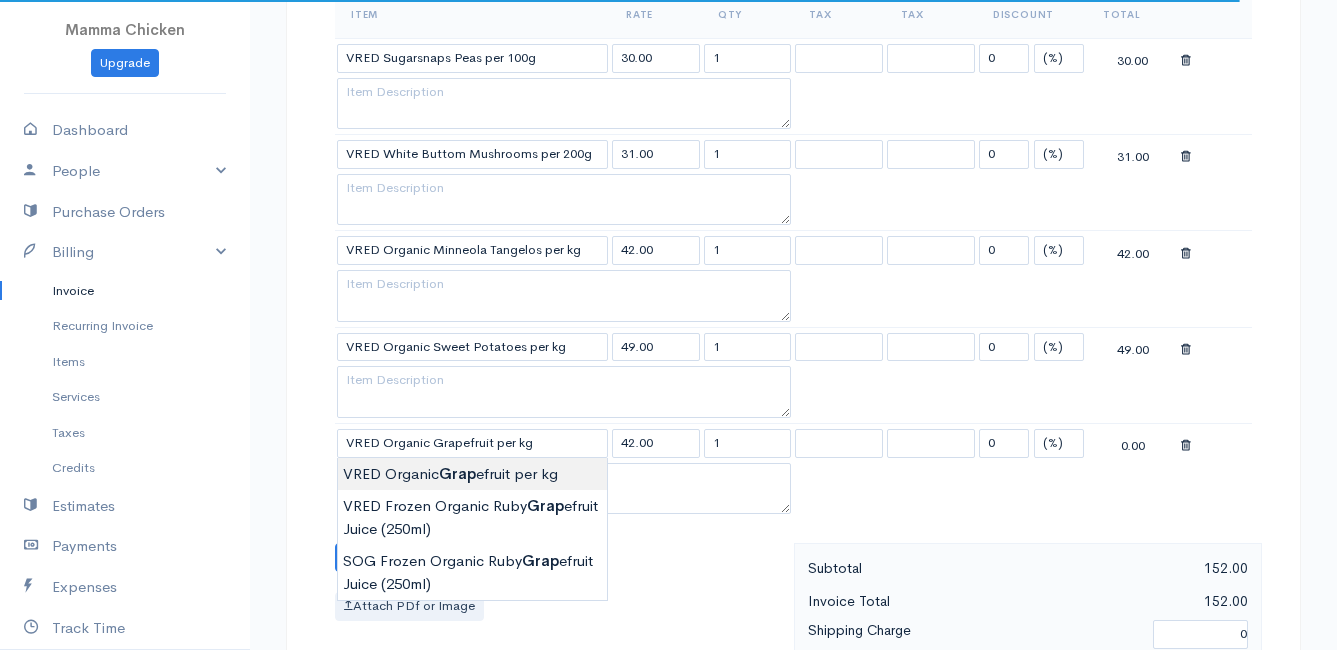 click on "Mamma Chicken
Upgrade
Dashboard
People
Clients
Vendors
Staff Users
Purchase Orders
Billing
Invoice
Recurring Invoice
Items
Services
Taxes
Credits
Estimates
Payments
Expenses
Track Time
Projects
Reports
Settings
My Organizations
Logout
Help
@CloudBooksApp 2022
Invoice
New Invoice
DRAFT To [PERSON_NAME] [STREET_ADDRESS] [Choose Country] [GEOGRAPHIC_DATA] [GEOGRAPHIC_DATA] [GEOGRAPHIC_DATA] [GEOGRAPHIC_DATA] [GEOGRAPHIC_DATA] [GEOGRAPHIC_DATA] [US_STATE] [GEOGRAPHIC_DATA] [GEOGRAPHIC_DATA] [GEOGRAPHIC_DATA] [GEOGRAPHIC_DATA] [GEOGRAPHIC_DATA]" at bounding box center (668, 357) 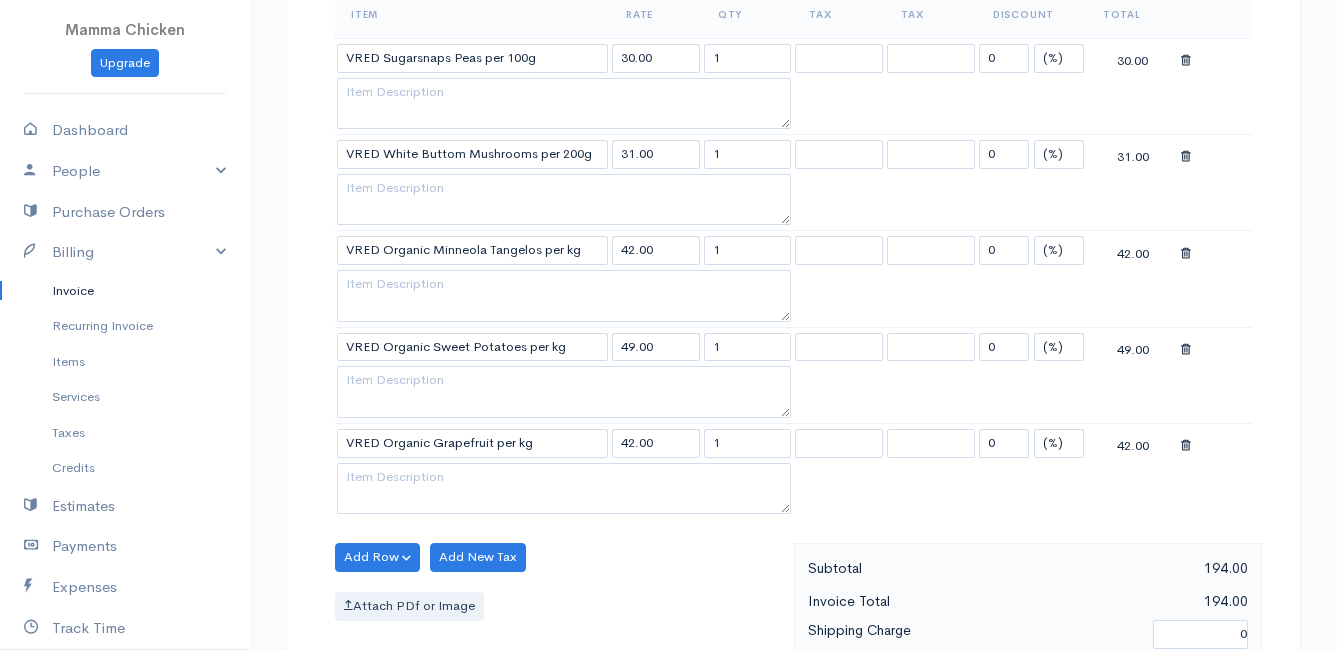 scroll, scrollTop: 800, scrollLeft: 0, axis: vertical 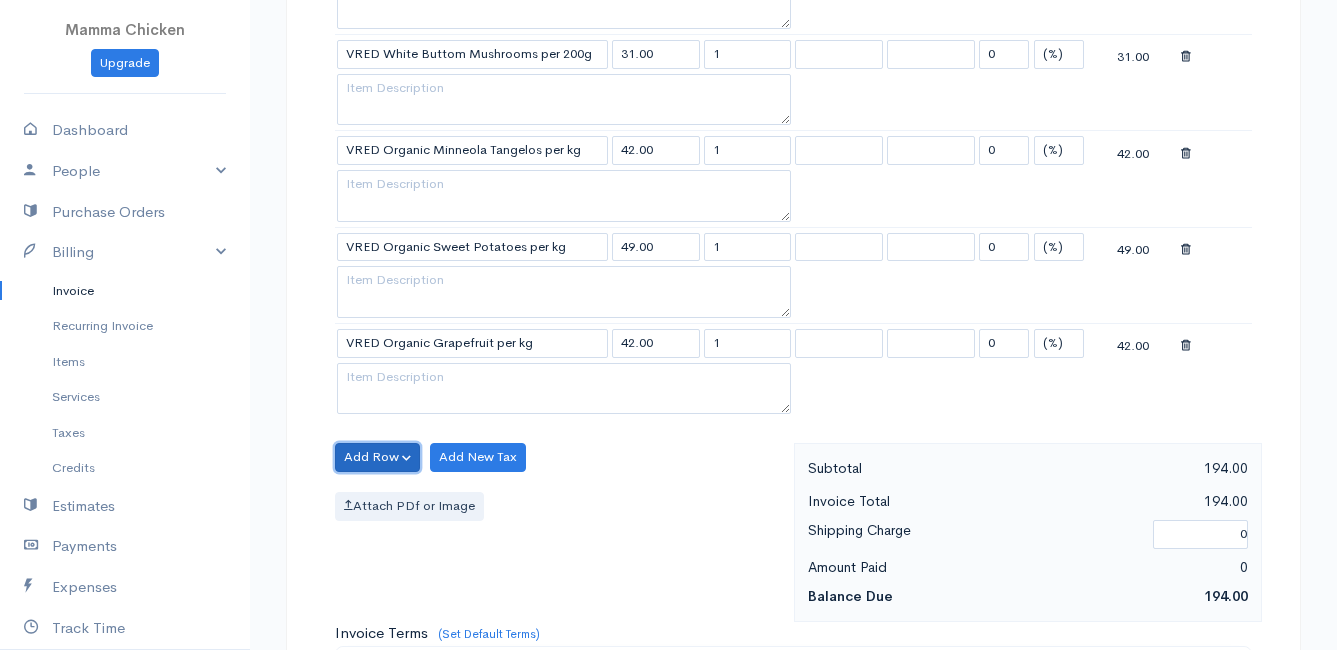 click on "Add Row" at bounding box center (377, 457) 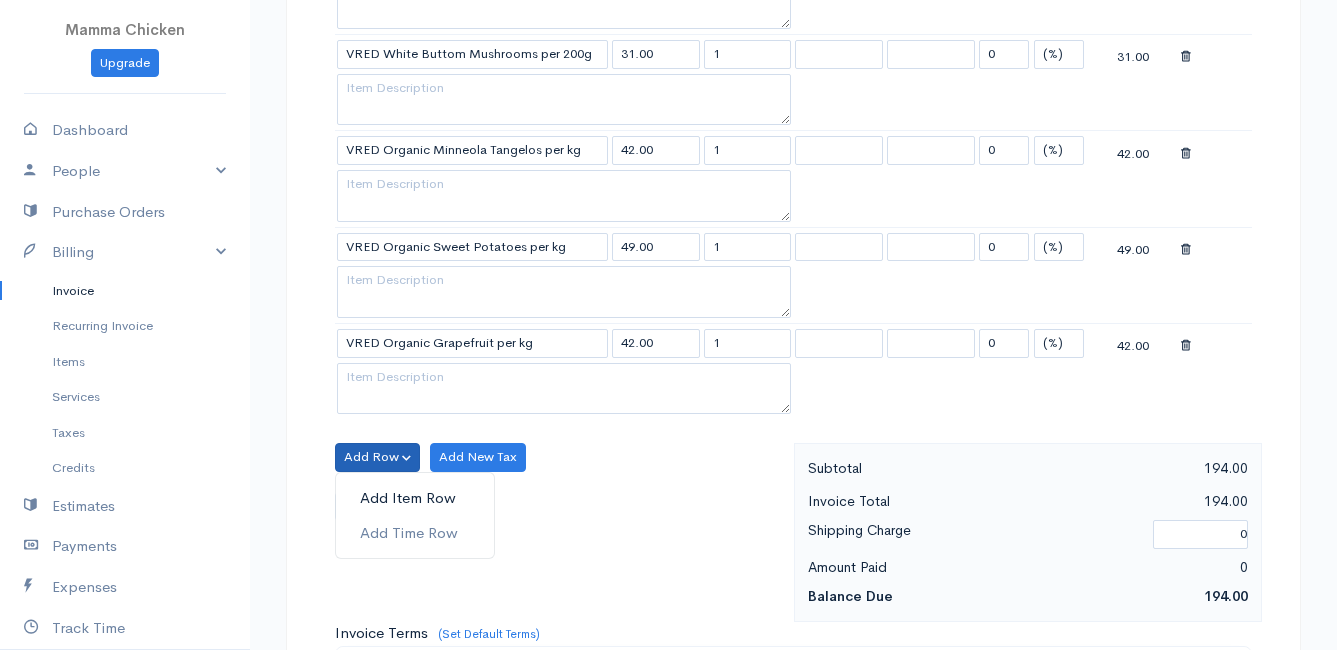 click on "Add Item Row" at bounding box center (415, 498) 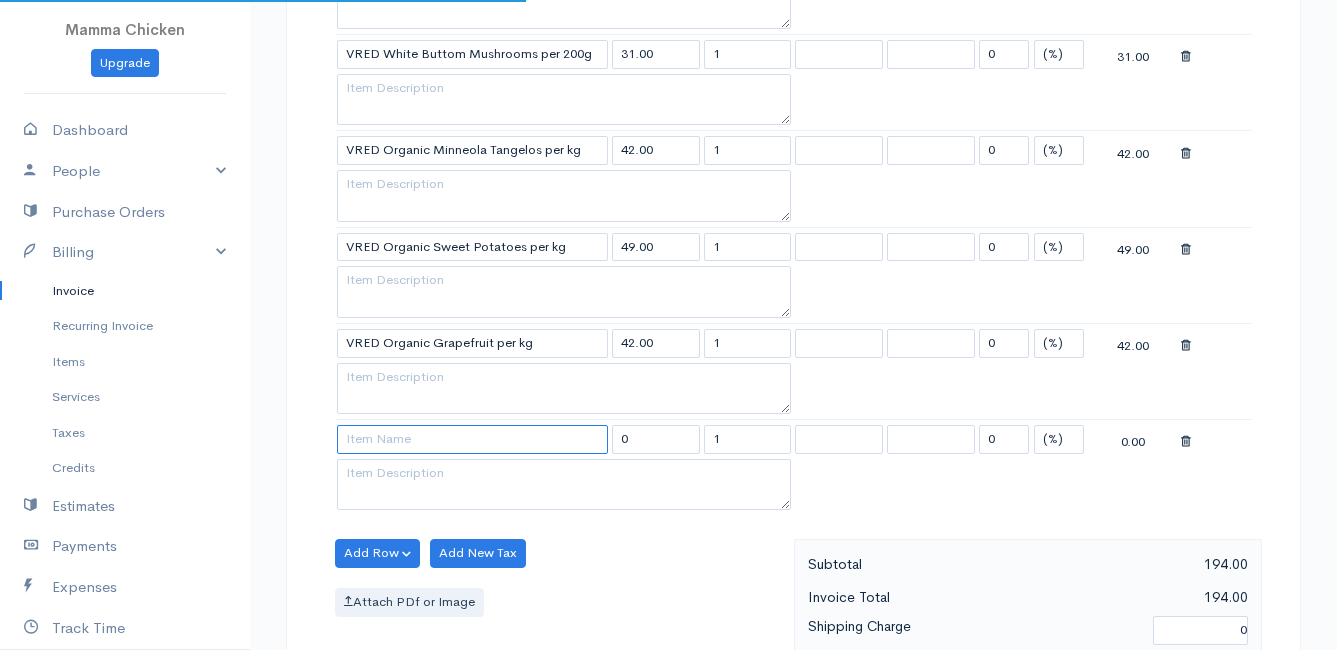 click at bounding box center (472, 439) 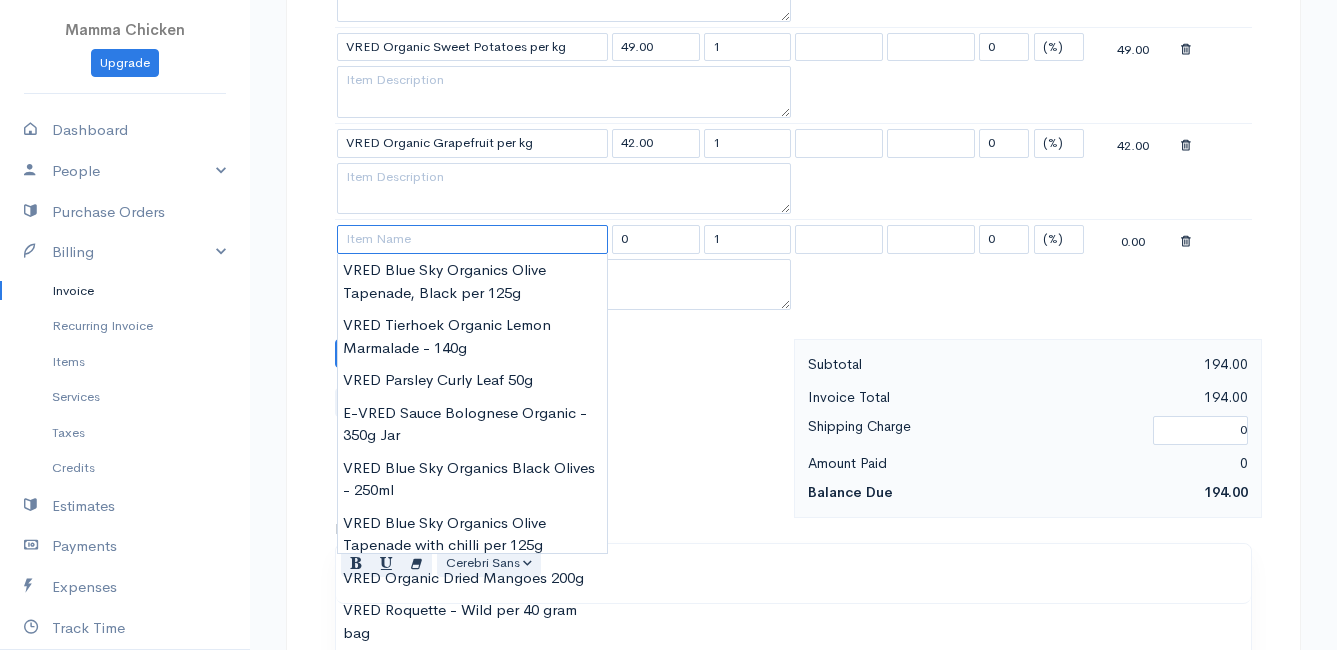 scroll, scrollTop: 1100, scrollLeft: 0, axis: vertical 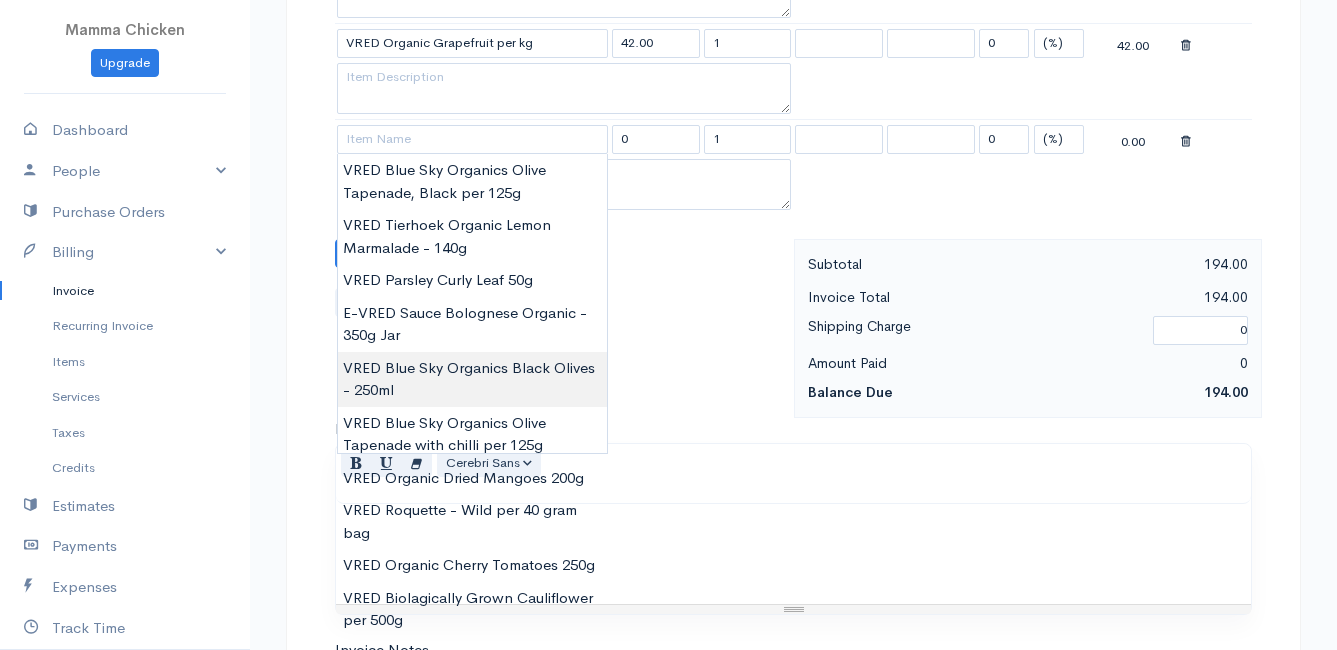 type on "VRED Blue Sky Organics Black Olives - 250ml" 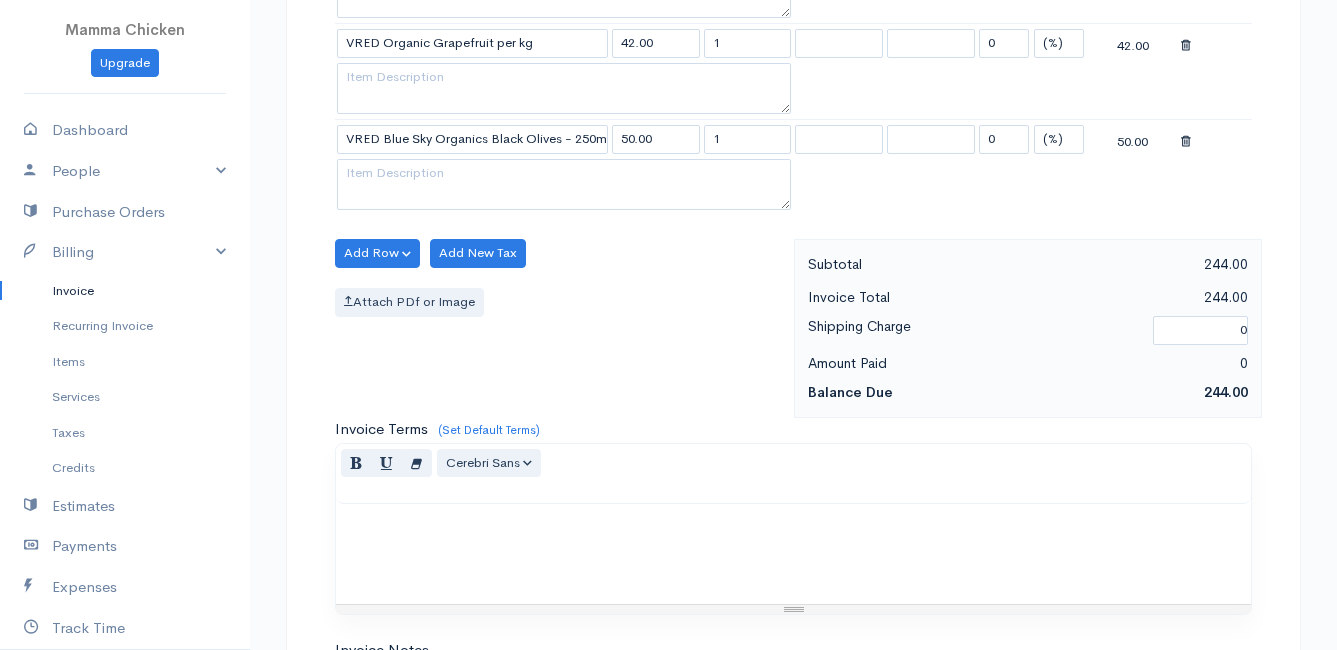 click on "Mamma Chicken
Upgrade
Dashboard
People
Clients
Vendors
Staff Users
Purchase Orders
Billing
Invoice
Recurring Invoice
Items
Services
Taxes
Credits
Estimates
Payments
Expenses
Track Time
Projects
Reports
Settings
My Organizations
Logout
Help
@CloudBooksApp 2022
Invoice
New Invoice
DRAFT To [PERSON_NAME] [STREET_ADDRESS] [Choose Country] [GEOGRAPHIC_DATA] [GEOGRAPHIC_DATA] [GEOGRAPHIC_DATA] [GEOGRAPHIC_DATA] [GEOGRAPHIC_DATA] [GEOGRAPHIC_DATA] [US_STATE] [GEOGRAPHIC_DATA] [GEOGRAPHIC_DATA] [GEOGRAPHIC_DATA] [GEOGRAPHIC_DATA] [GEOGRAPHIC_DATA]" at bounding box center (668, 5) 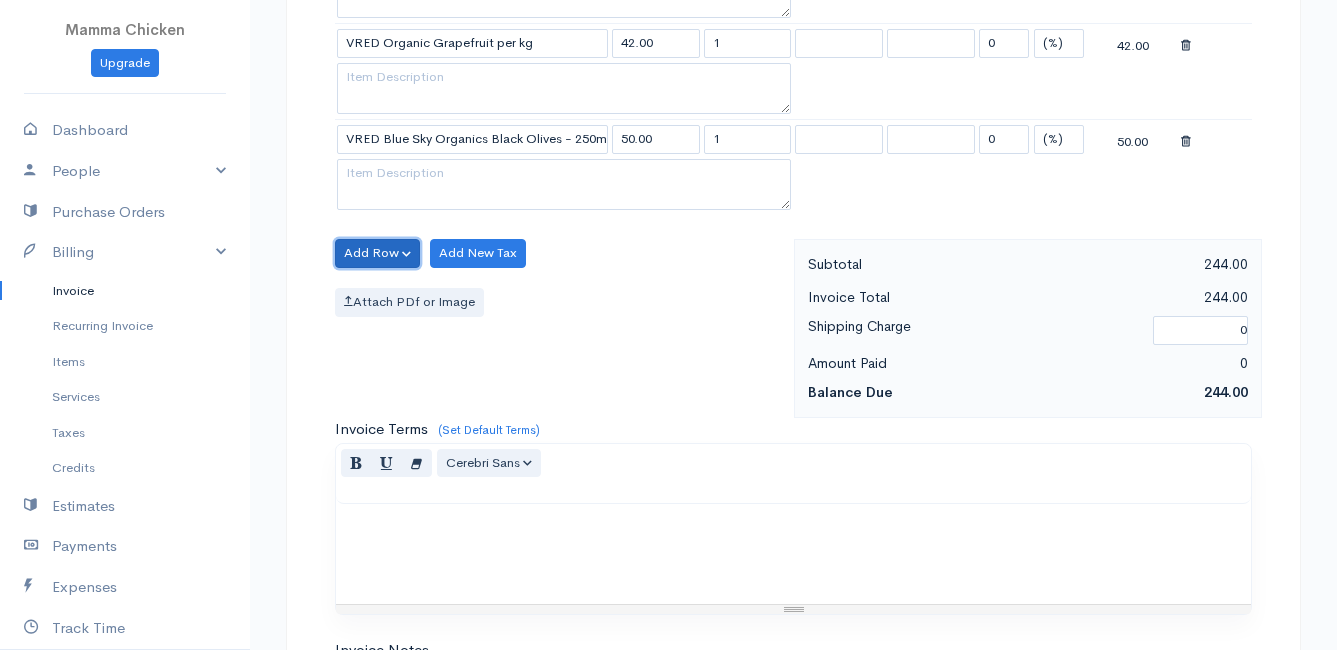 click on "Add Row" at bounding box center (377, 253) 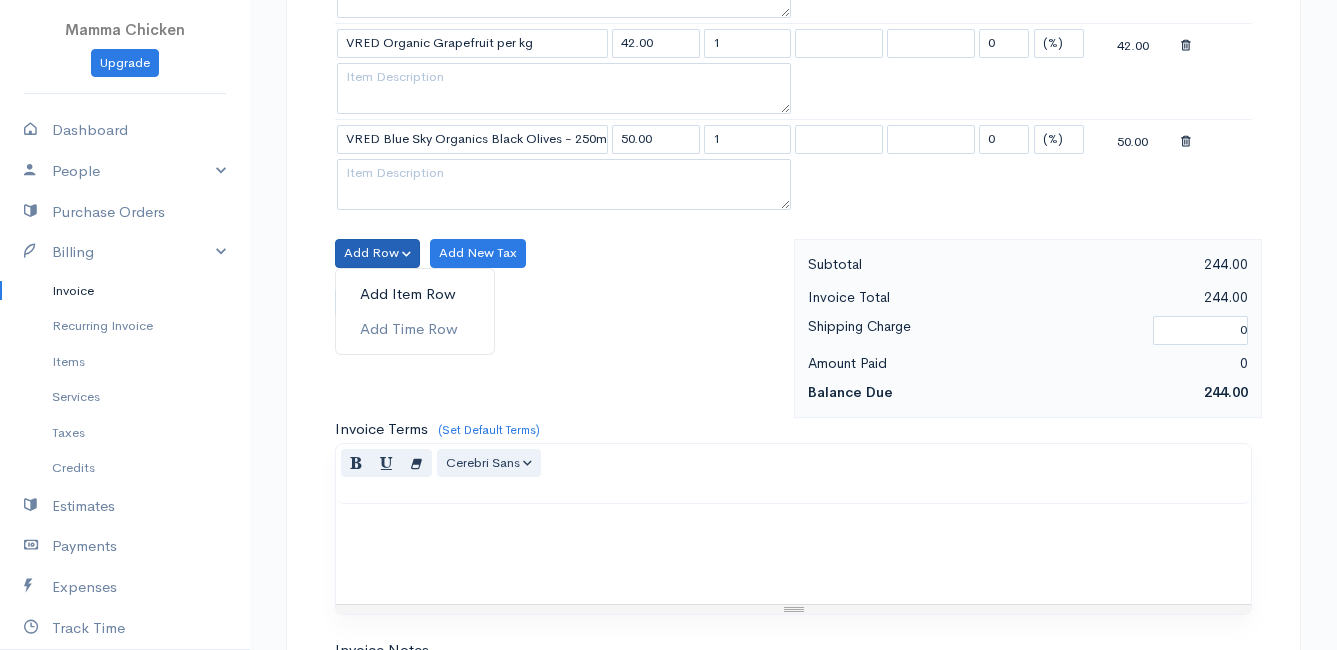 click on "Add Item Row" at bounding box center (415, 294) 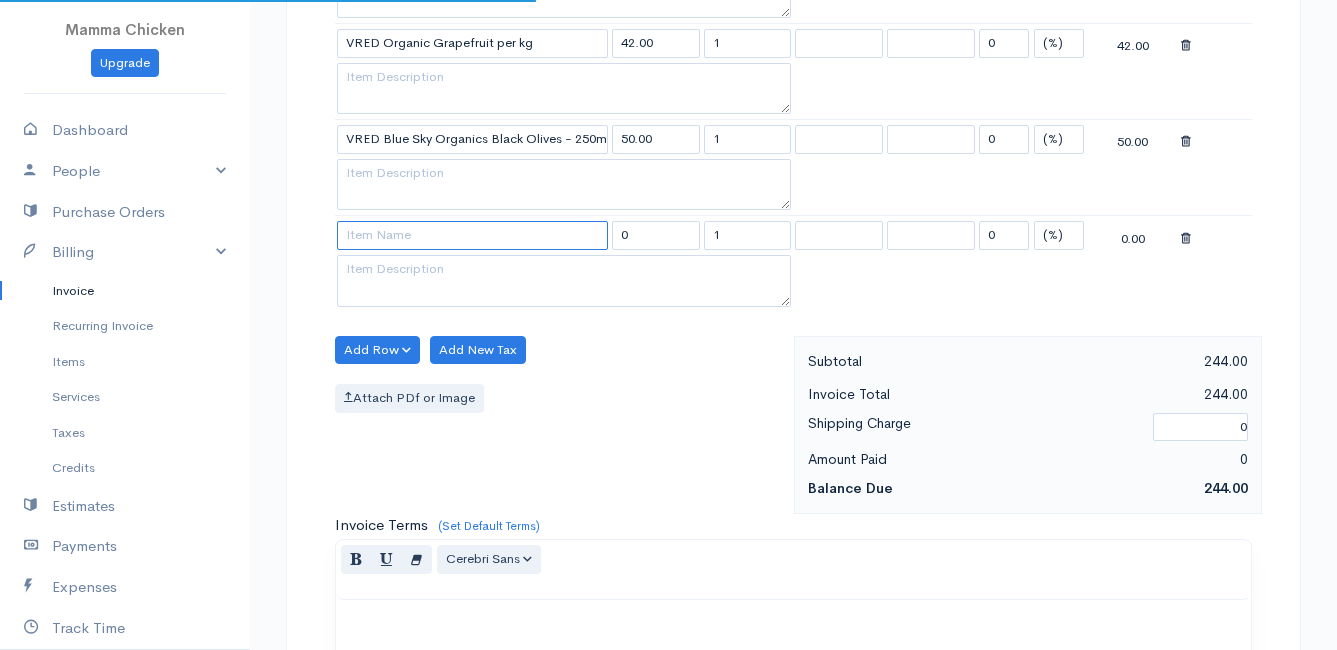 click at bounding box center [472, 235] 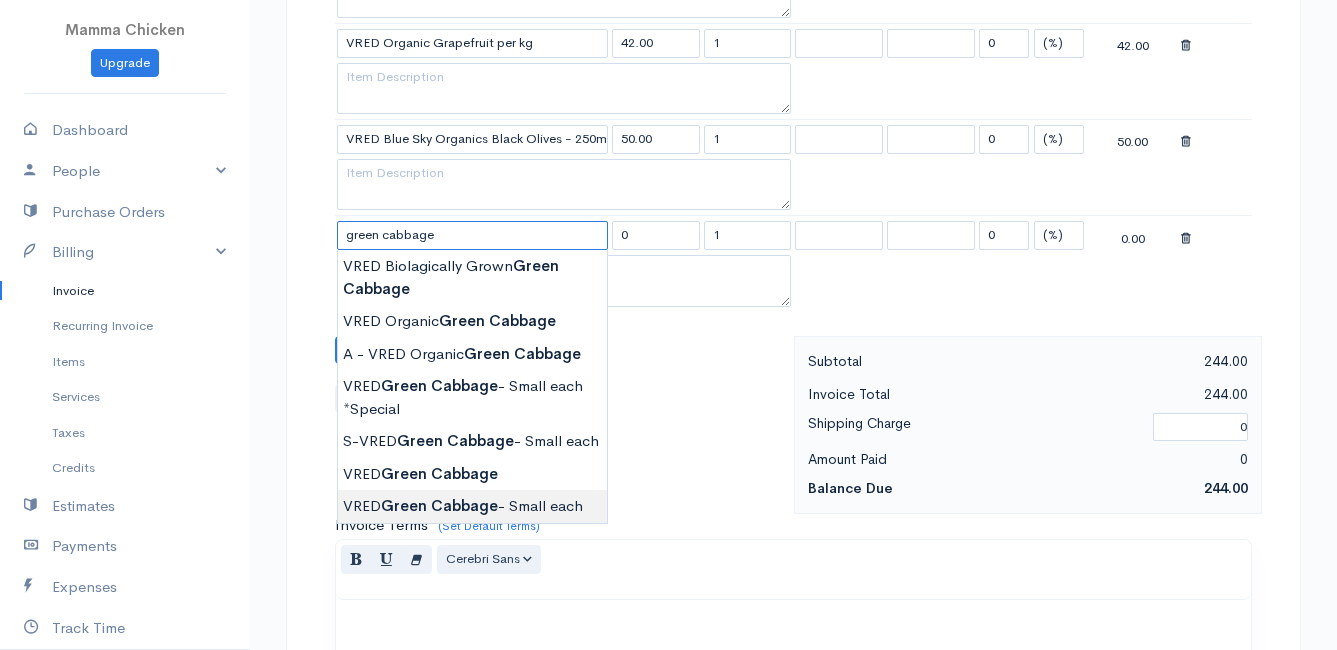 type on "VRED Green Cabbage - Small each" 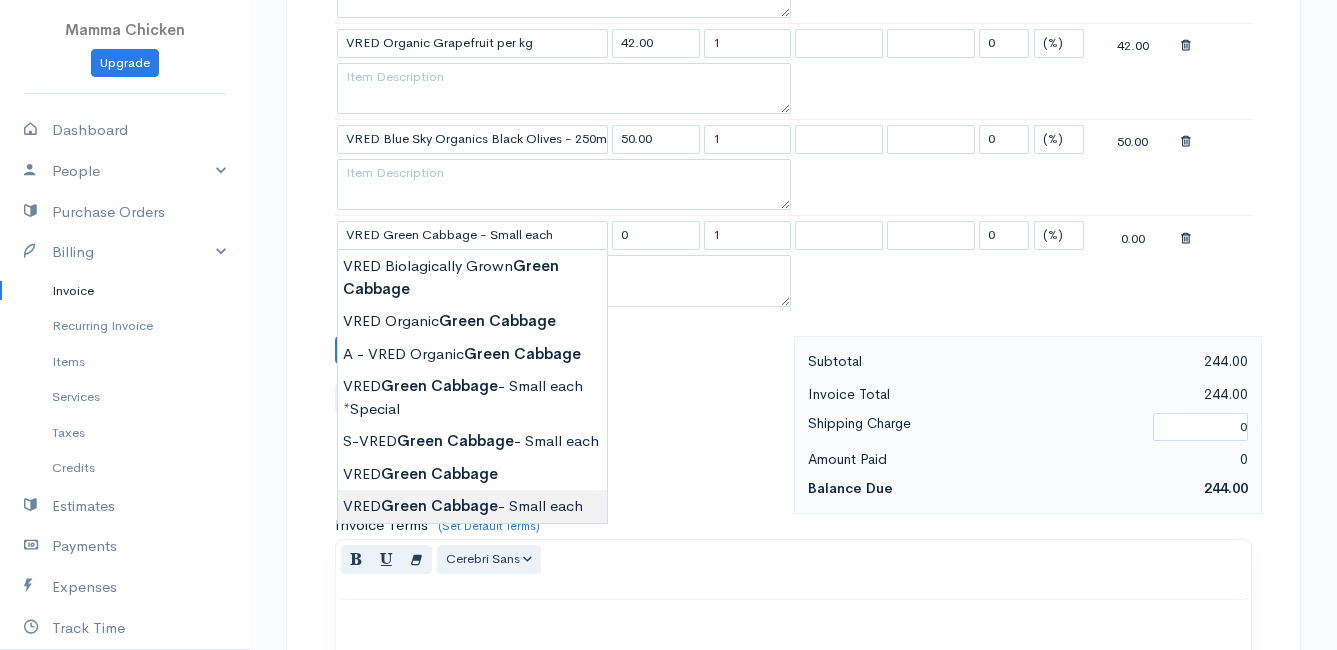 type on "30.00" 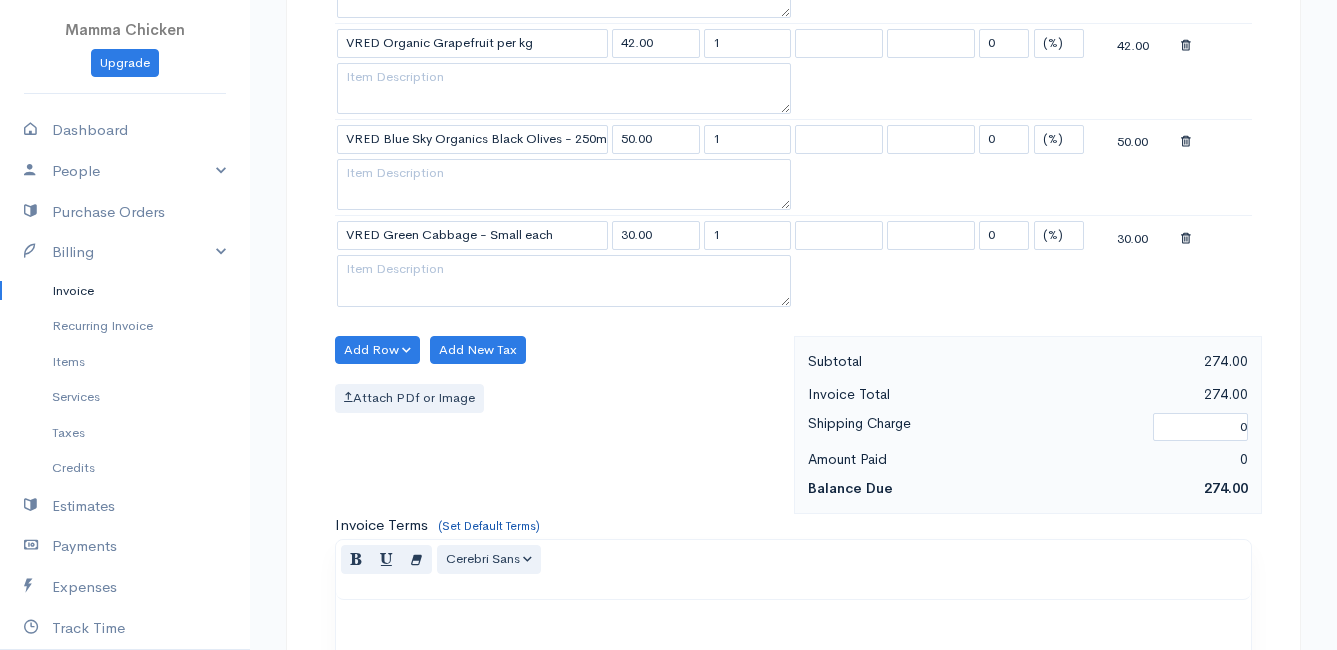 click on "Mamma Chicken
Upgrade
Dashboard
People
Clients
Vendors
Staff Users
Purchase Orders
Billing
Invoice
Recurring Invoice
Items
Services
Taxes
Credits
Estimates
Payments
Expenses
Track Time
Projects
Reports
Settings
My Organizations
Logout
Help
@CloudBooksApp 2022
Invoice
New Invoice
DRAFT To [PERSON_NAME] [STREET_ADDRESS] [Choose Country] [GEOGRAPHIC_DATA] [GEOGRAPHIC_DATA] [GEOGRAPHIC_DATA] [GEOGRAPHIC_DATA] [GEOGRAPHIC_DATA] [GEOGRAPHIC_DATA] [US_STATE] [GEOGRAPHIC_DATA] [GEOGRAPHIC_DATA] [GEOGRAPHIC_DATA] [GEOGRAPHIC_DATA] [GEOGRAPHIC_DATA]" at bounding box center [668, 53] 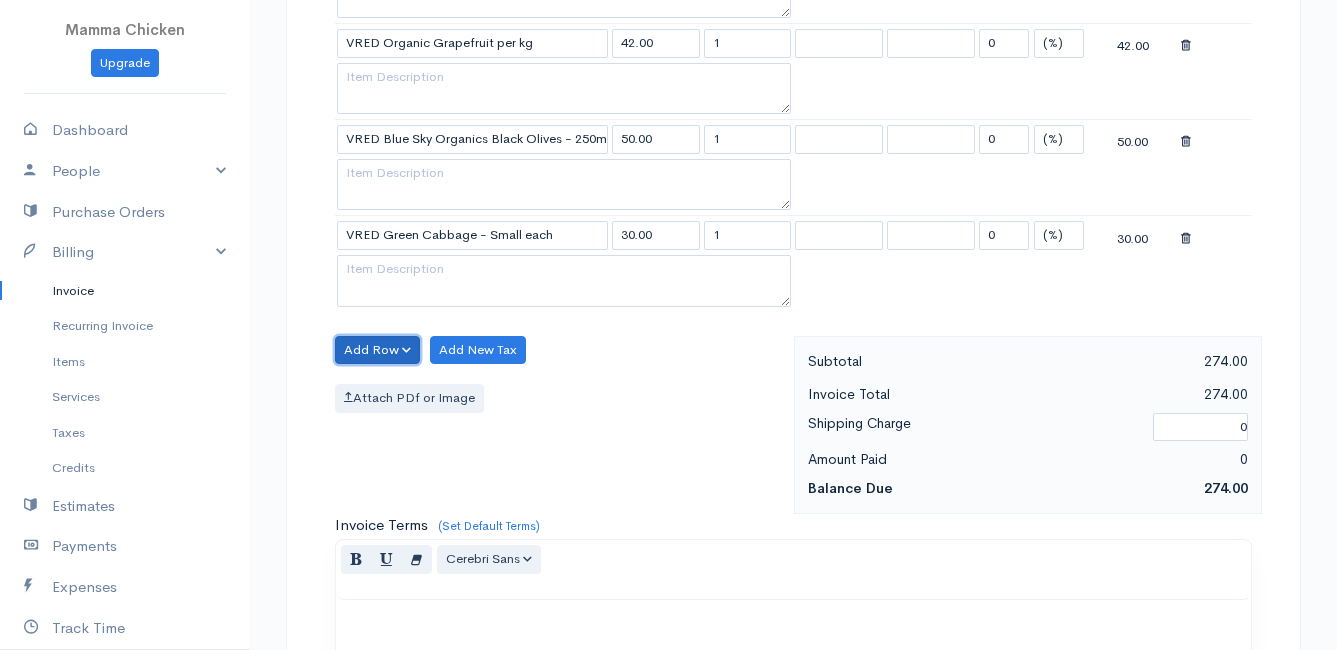 click on "Add Row" at bounding box center [377, 350] 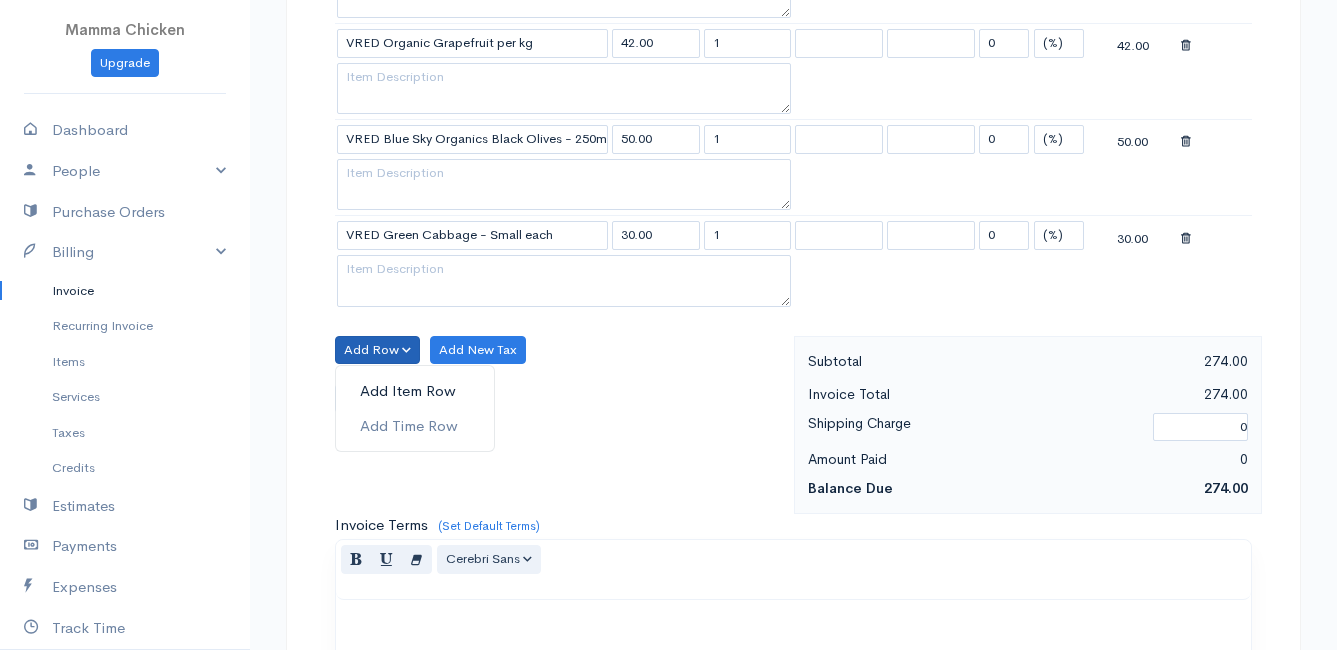 click on "Add Item Row" at bounding box center [415, 391] 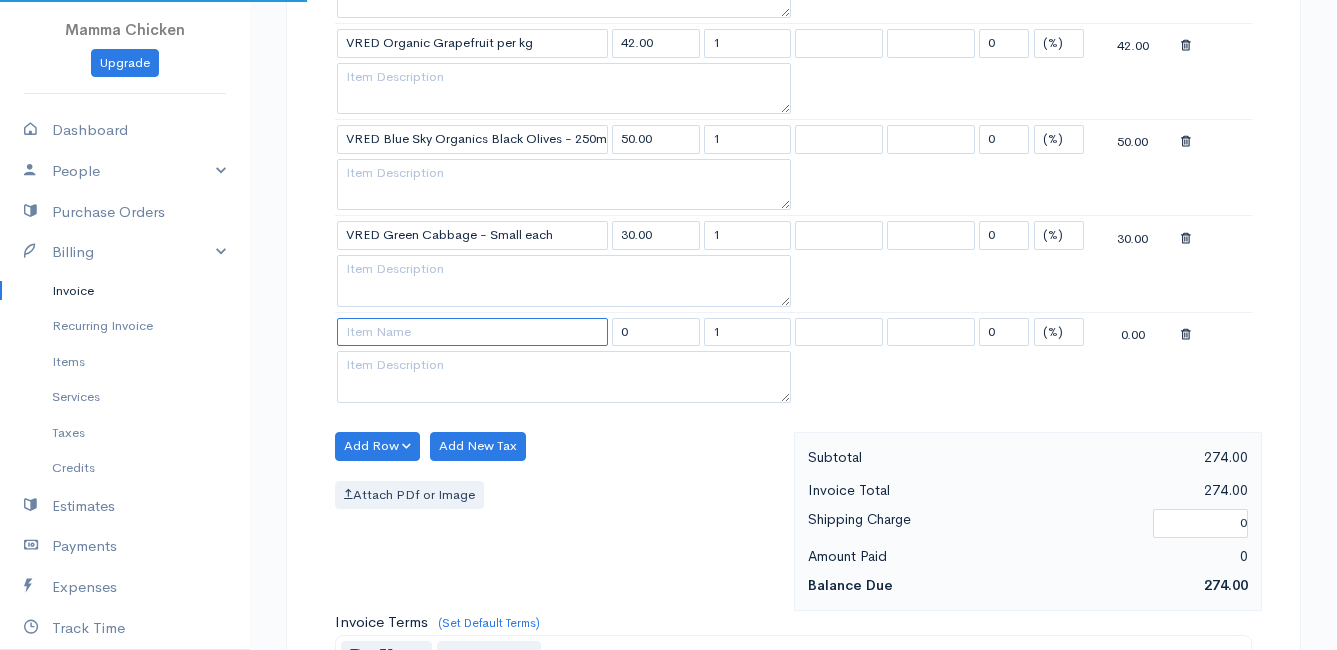 click at bounding box center [472, 332] 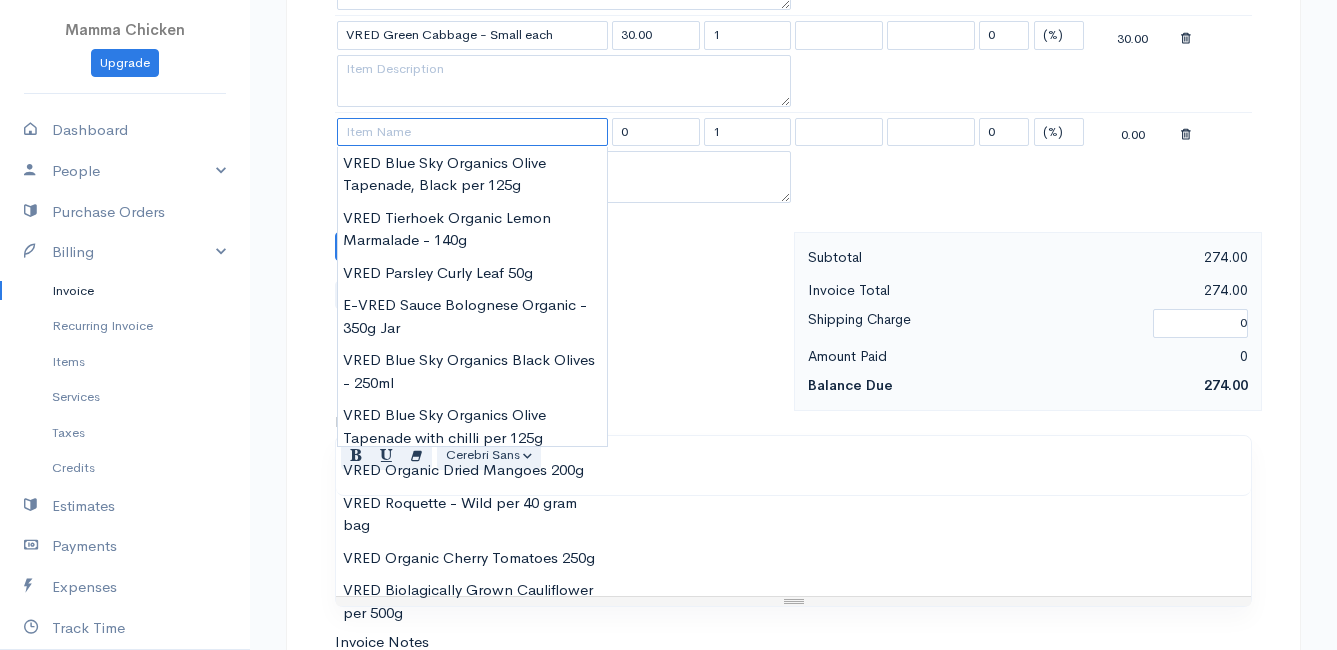 scroll, scrollTop: 1400, scrollLeft: 0, axis: vertical 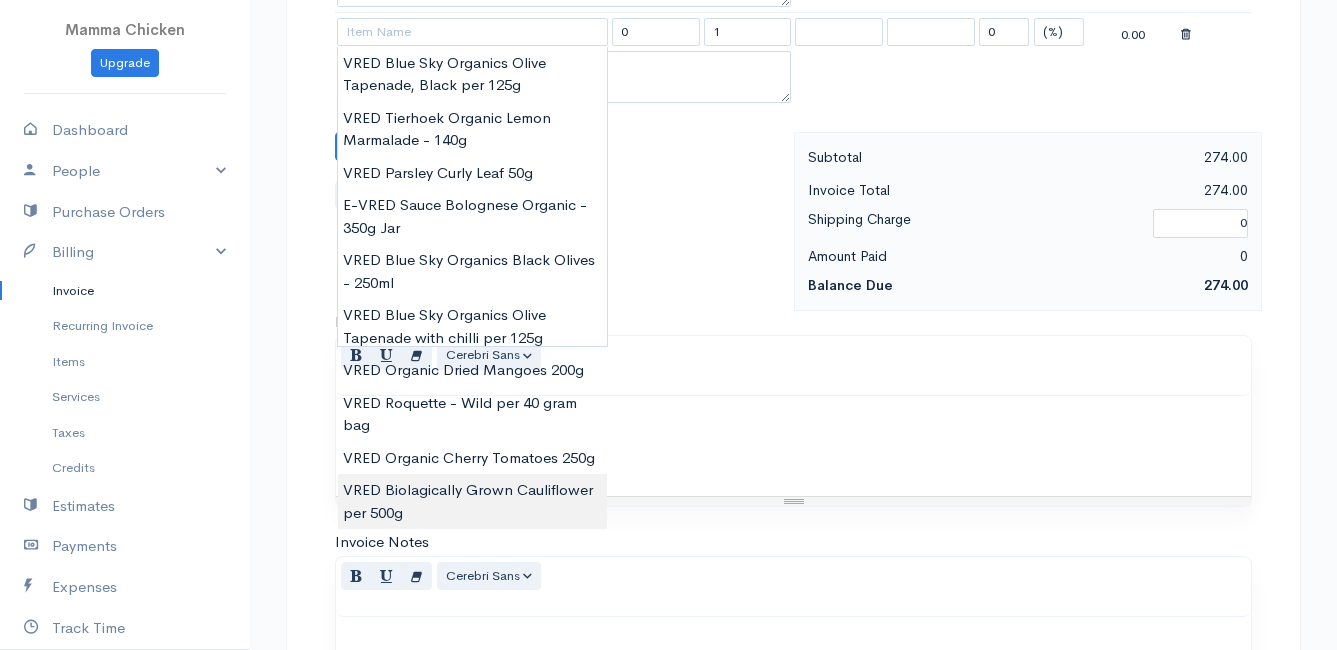 type on "VRED Biolagically Grown Cauliflower per 500g" 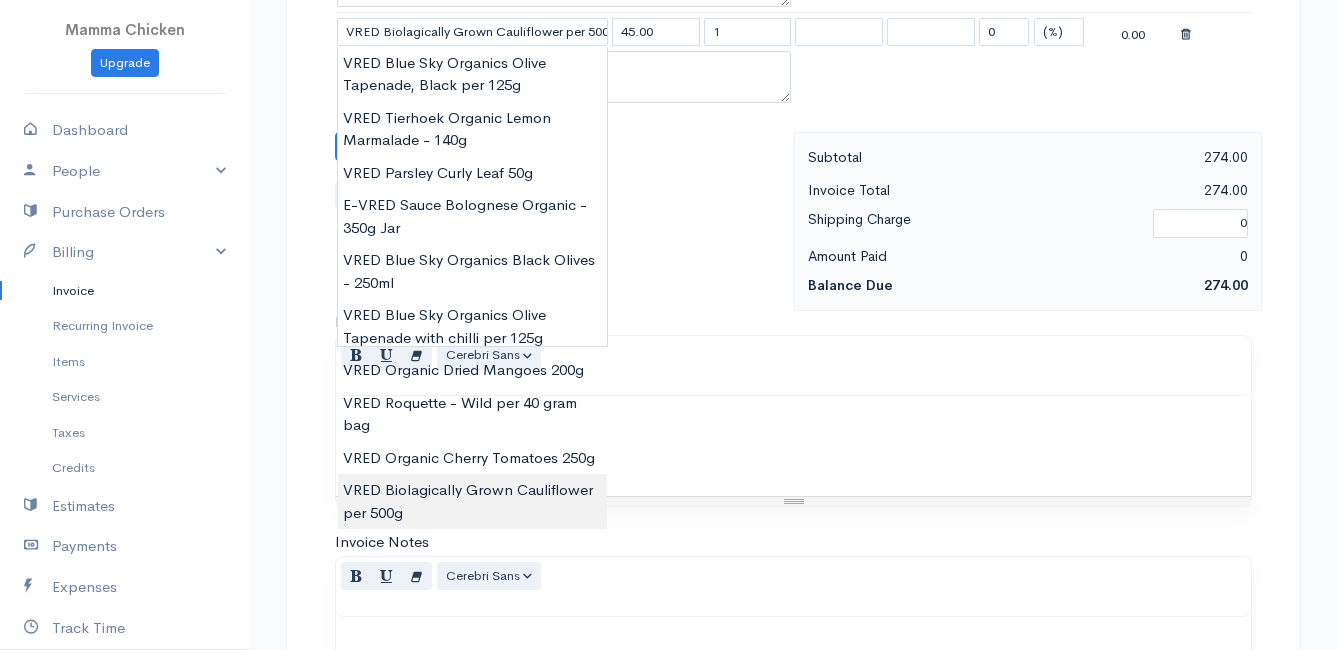 click on "Mamma Chicken
Upgrade
Dashboard
People
Clients
Vendors
Staff Users
Purchase Orders
Billing
Invoice
Recurring Invoice
Items
Services
Taxes
Credits
Estimates
Payments
Expenses
Track Time
Projects
Reports
Settings
My Organizations
Logout
Help
@CloudBooksApp 2022
Invoice
New Invoice
DRAFT To [PERSON_NAME] [STREET_ADDRESS] [Choose Country] [GEOGRAPHIC_DATA] [GEOGRAPHIC_DATA] [GEOGRAPHIC_DATA] [GEOGRAPHIC_DATA] [GEOGRAPHIC_DATA] [GEOGRAPHIC_DATA] [US_STATE] [GEOGRAPHIC_DATA] [GEOGRAPHIC_DATA] [GEOGRAPHIC_DATA] [GEOGRAPHIC_DATA] [GEOGRAPHIC_DATA]" at bounding box center [668, -199] 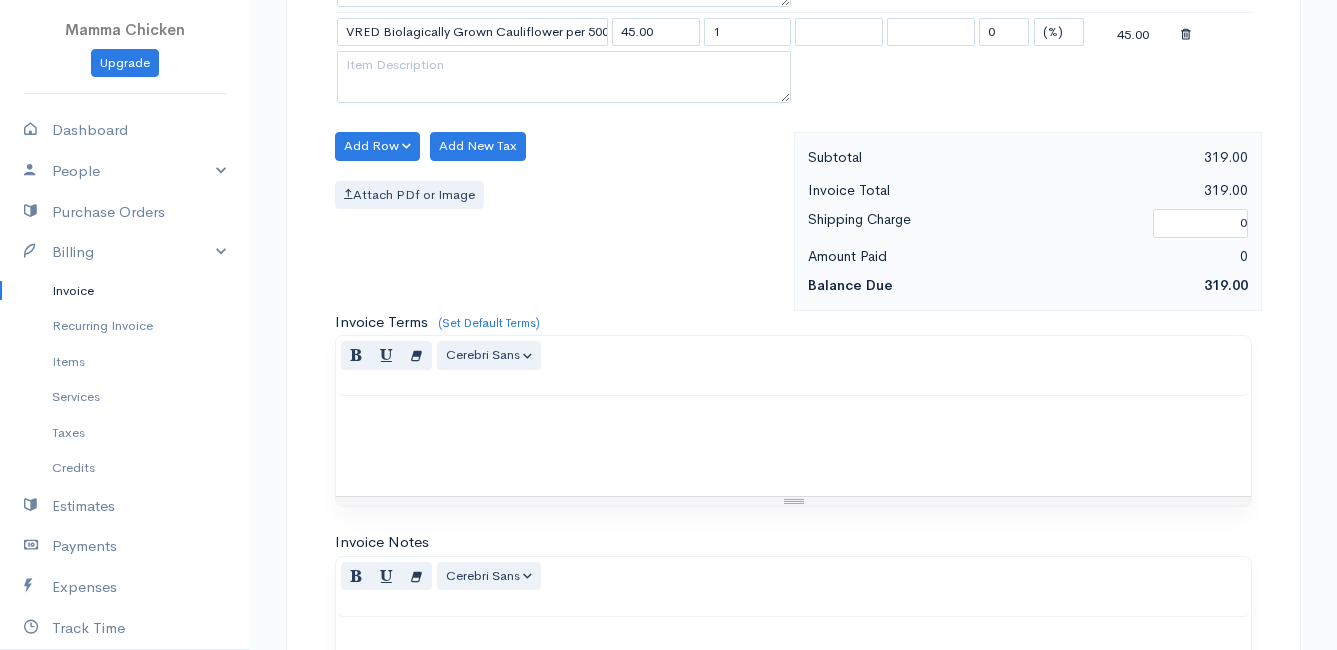 scroll, scrollTop: 1200, scrollLeft: 0, axis: vertical 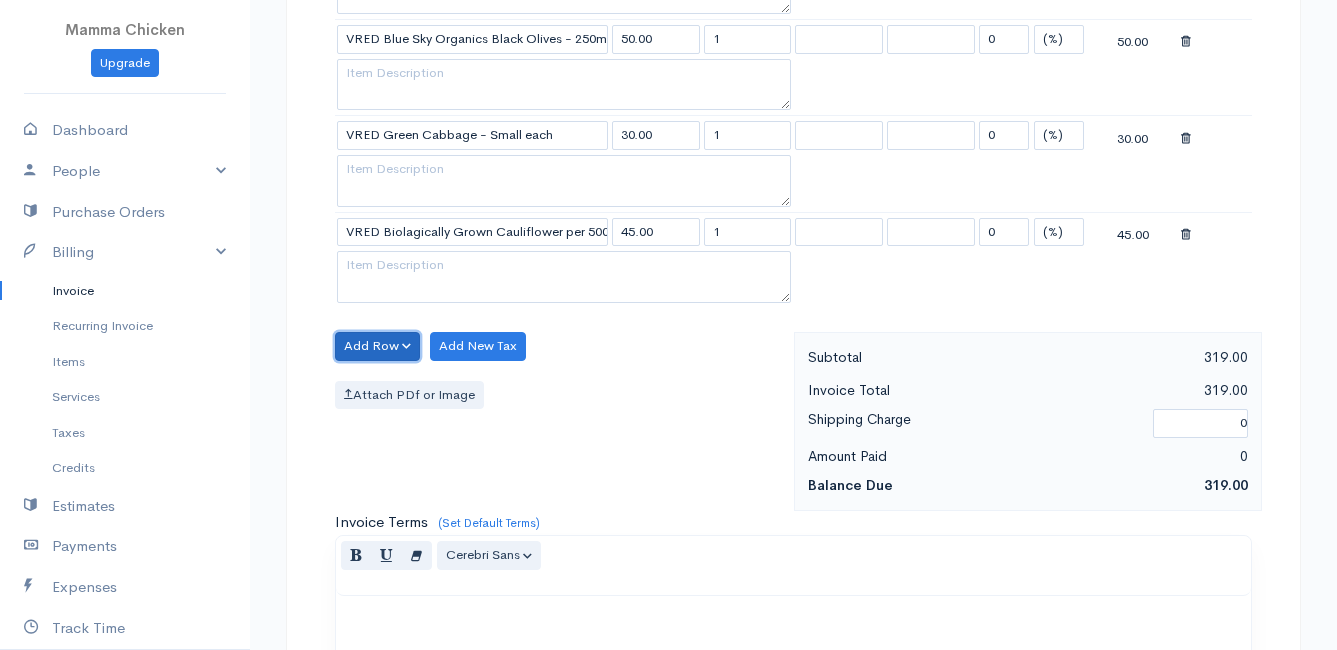 click on "Add Row" at bounding box center [377, 346] 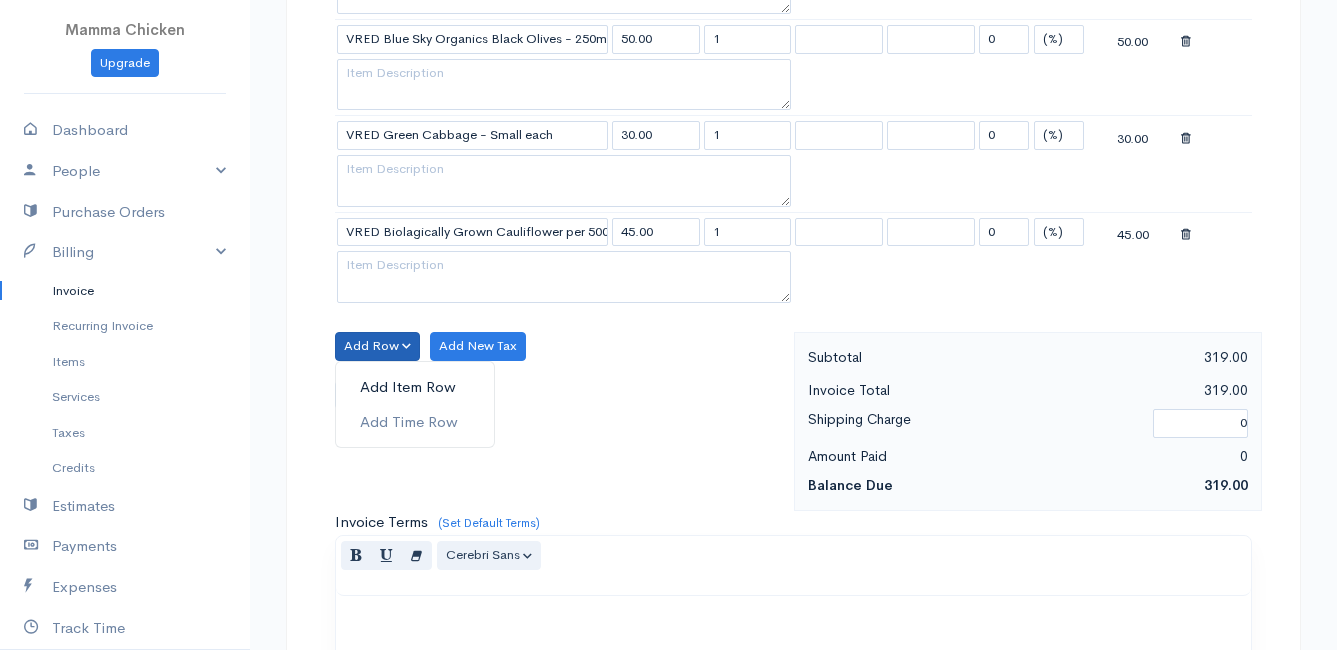 click on "Add Item Row" at bounding box center [415, 387] 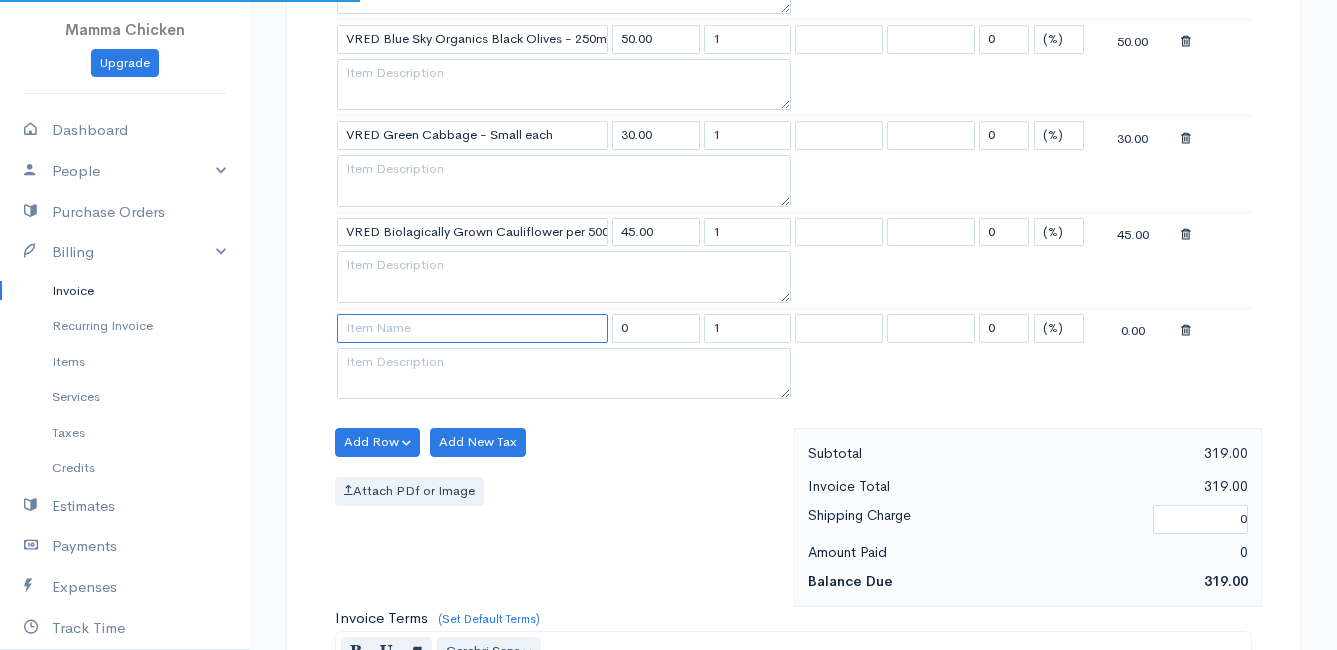 click at bounding box center (472, 328) 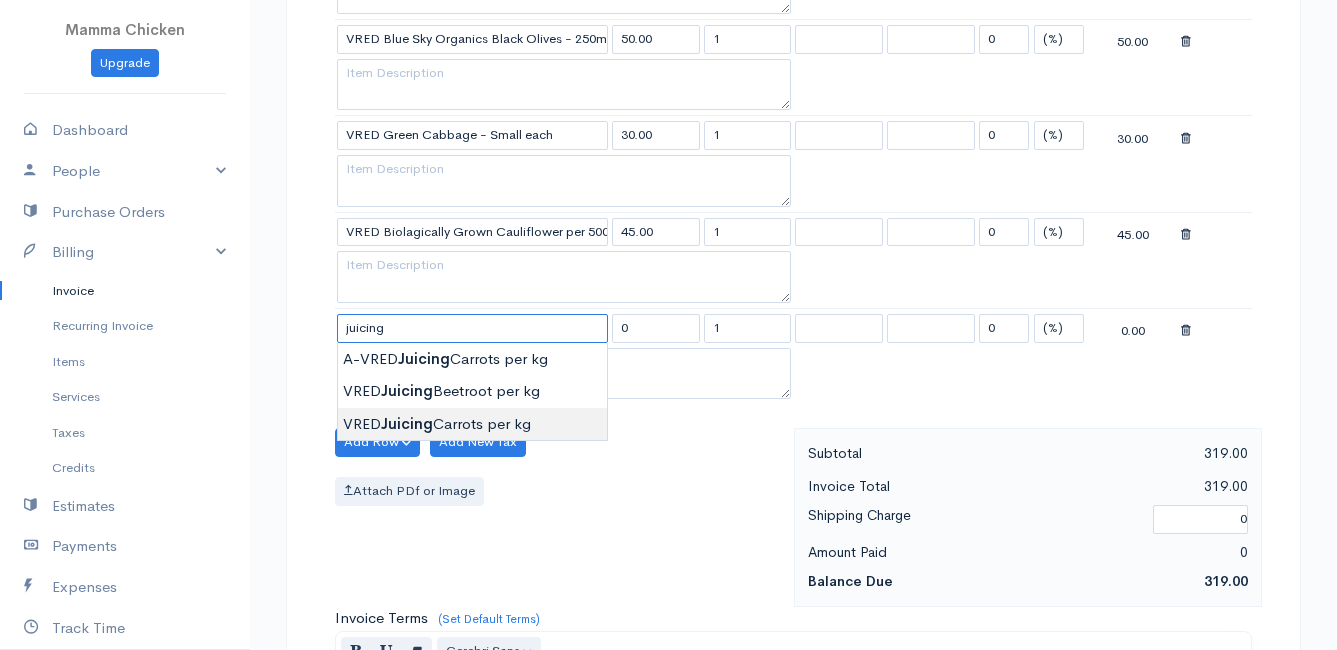 type on "VRED Juicing Carrots per kg" 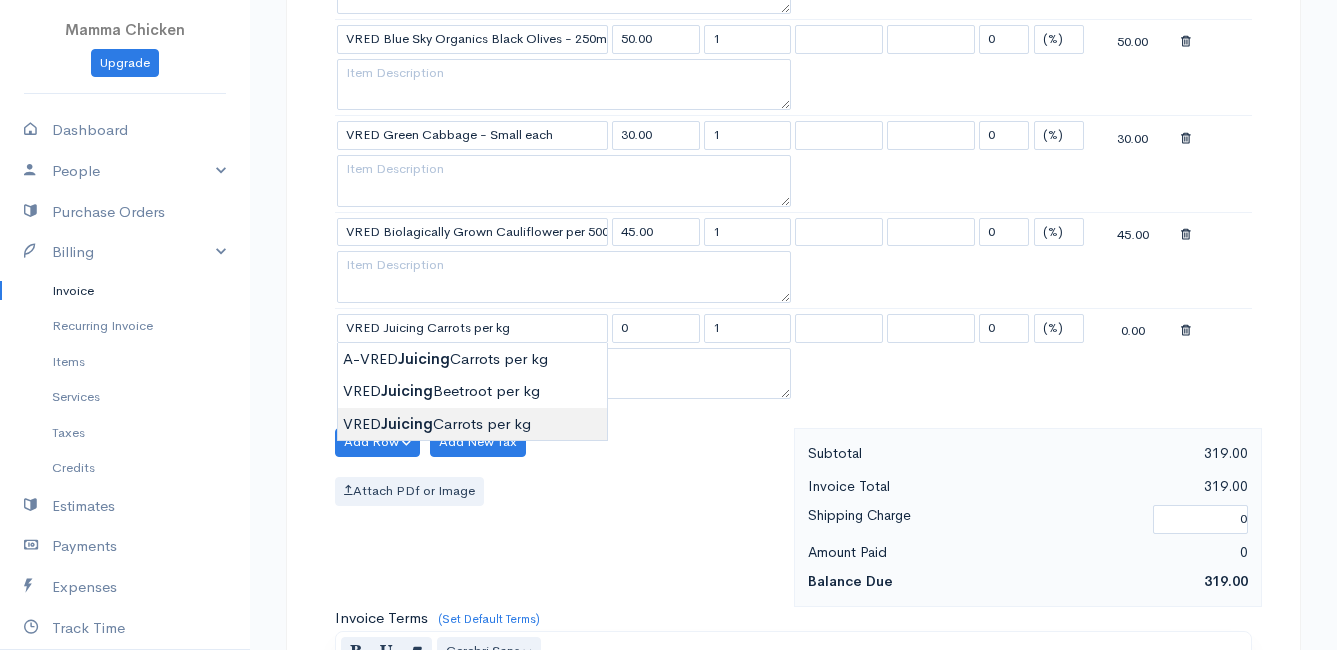 type on "23.00" 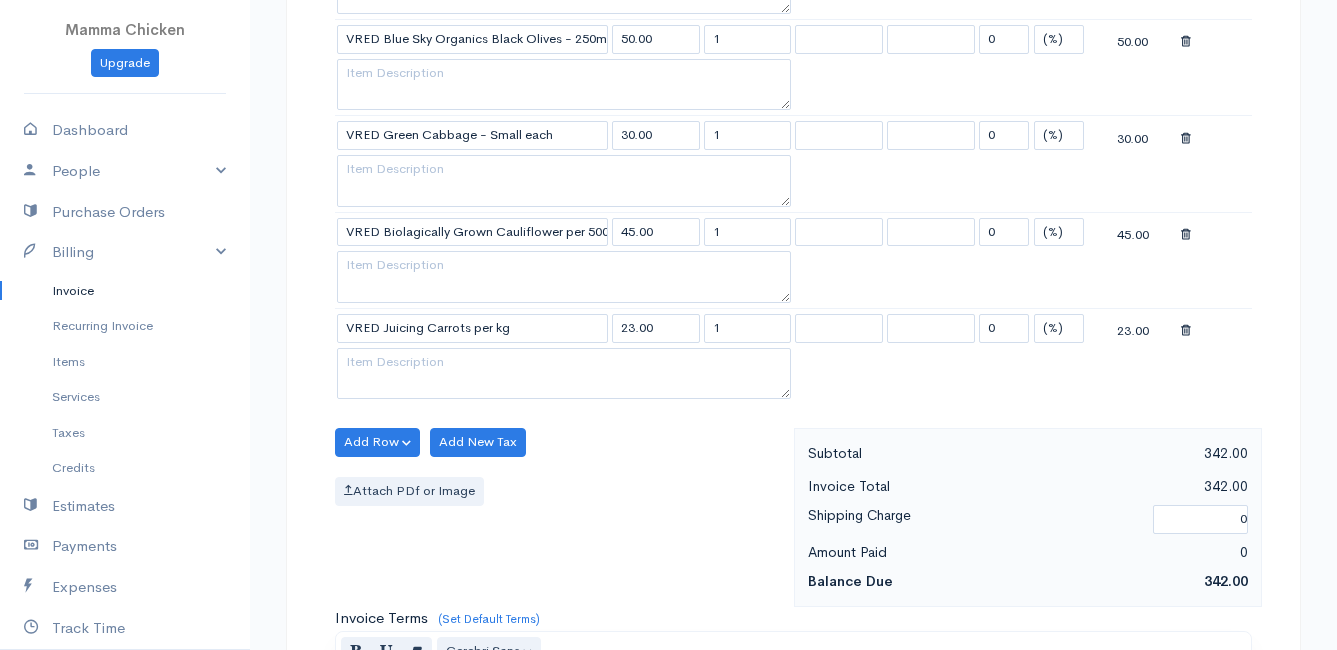 click on "Mamma Chicken
Upgrade
Dashboard
People
Clients
Vendors
Staff Users
Purchase Orders
Billing
Invoice
Recurring Invoice
Items
Services
Taxes
Credits
Estimates
Payments
Expenses
Track Time
Projects
Reports
Settings
My Organizations
Logout
Help
@CloudBooksApp 2022
Invoice
New Invoice
DRAFT To [PERSON_NAME] [STREET_ADDRESS] [Choose Country] [GEOGRAPHIC_DATA] [GEOGRAPHIC_DATA] [GEOGRAPHIC_DATA] [GEOGRAPHIC_DATA] [GEOGRAPHIC_DATA] [GEOGRAPHIC_DATA] [US_STATE] [GEOGRAPHIC_DATA] [GEOGRAPHIC_DATA] [GEOGRAPHIC_DATA] [GEOGRAPHIC_DATA] [GEOGRAPHIC_DATA]" at bounding box center [668, 49] 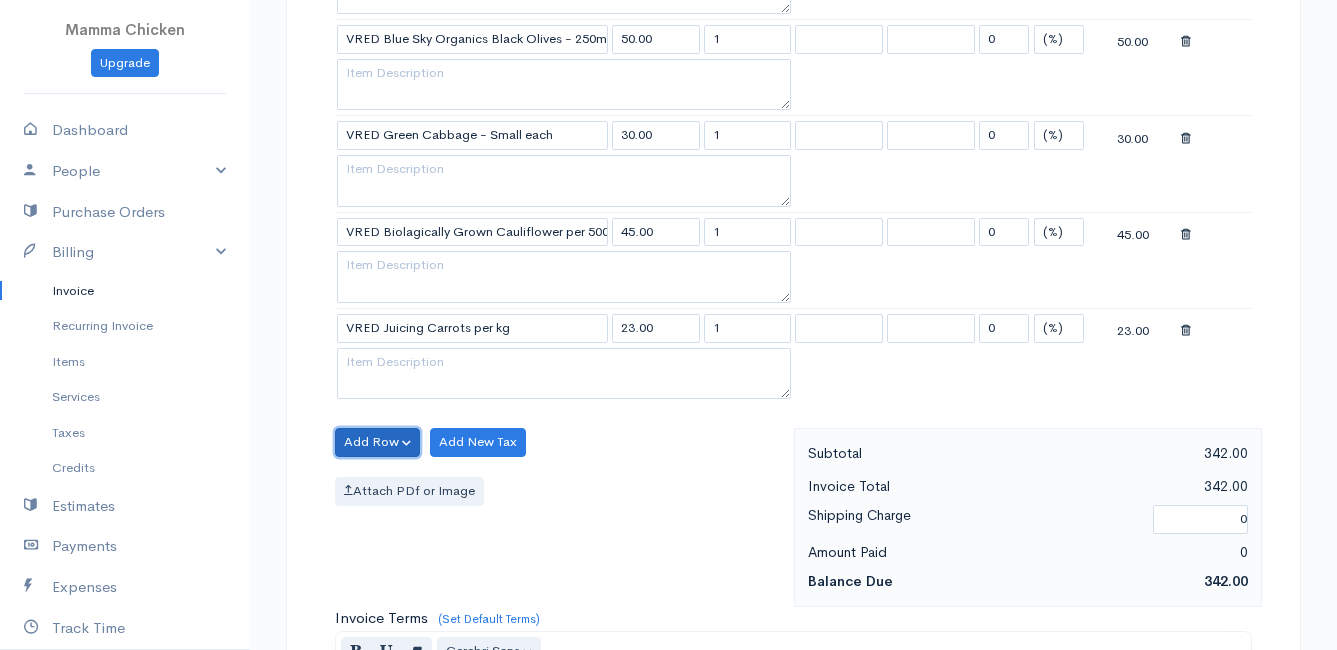 click on "Add Row" at bounding box center [377, 442] 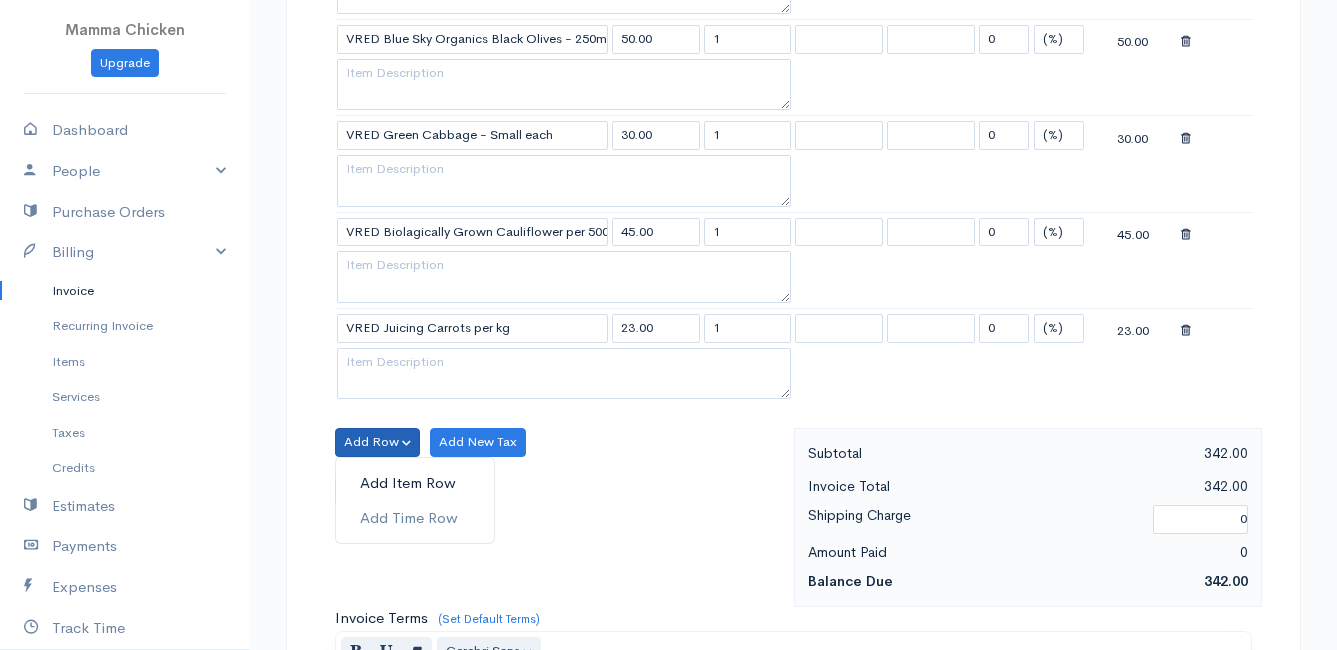 click on "Add Item Row" at bounding box center (415, 483) 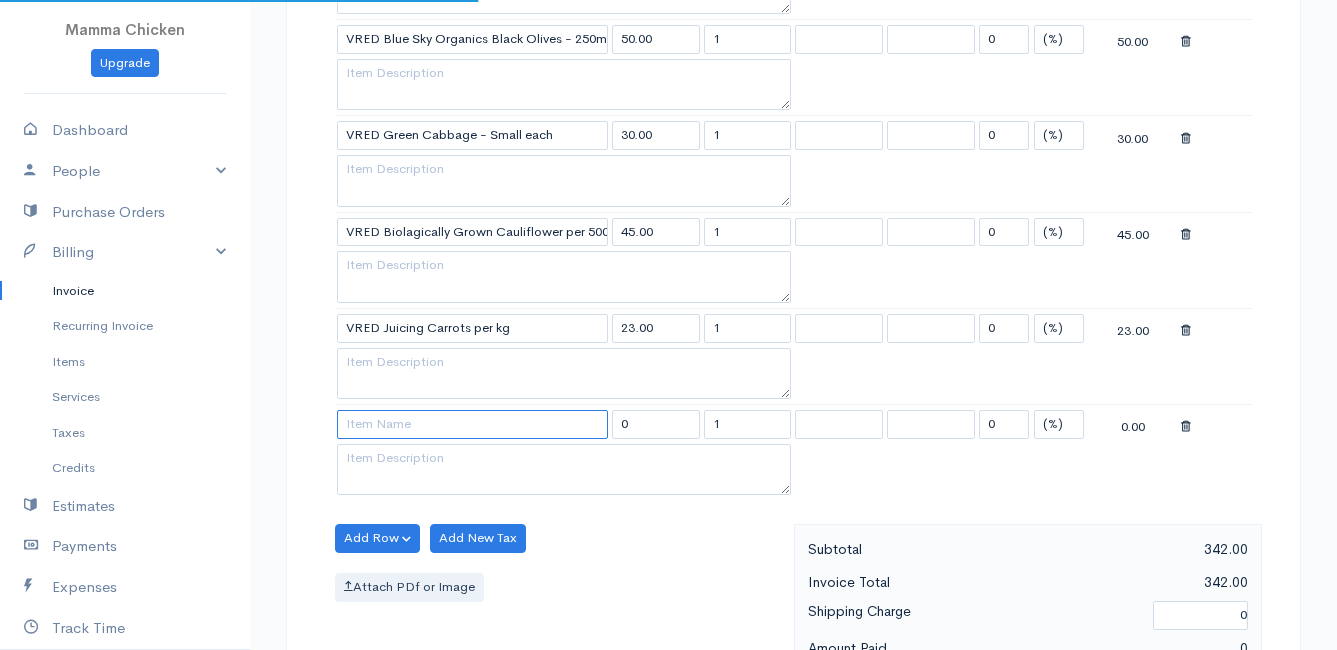 click at bounding box center (472, 424) 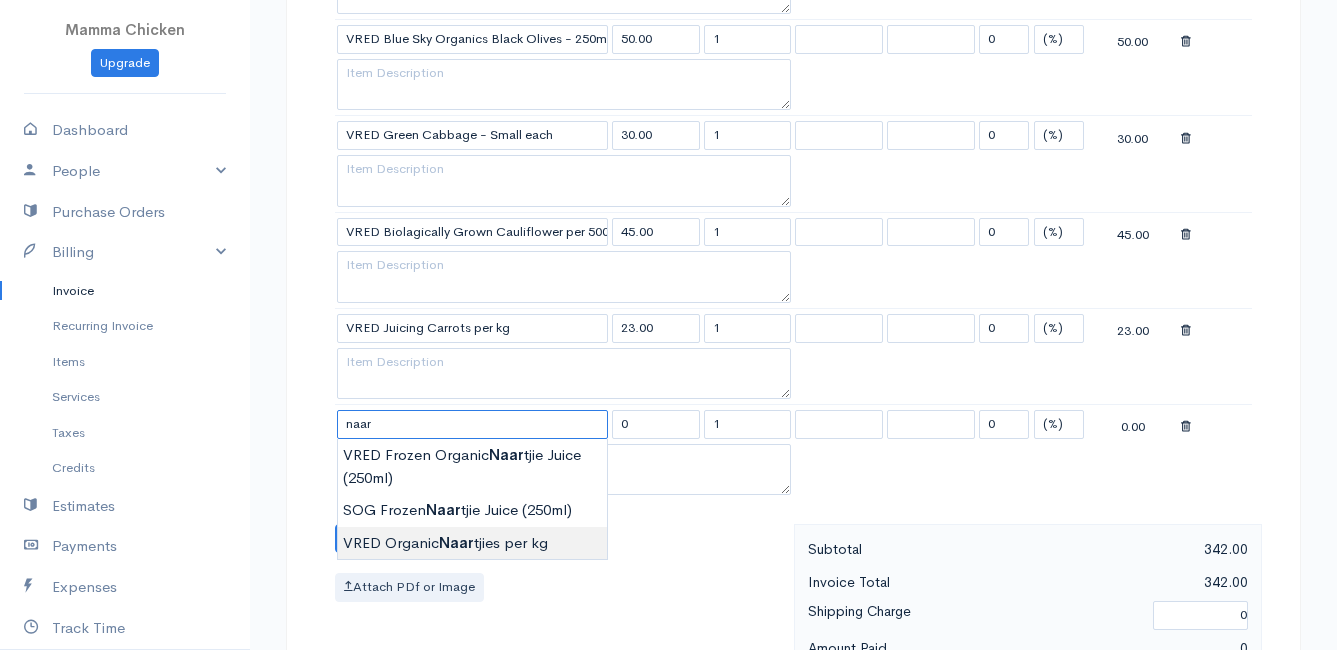 type on "VRED Organic Naartjies per kg" 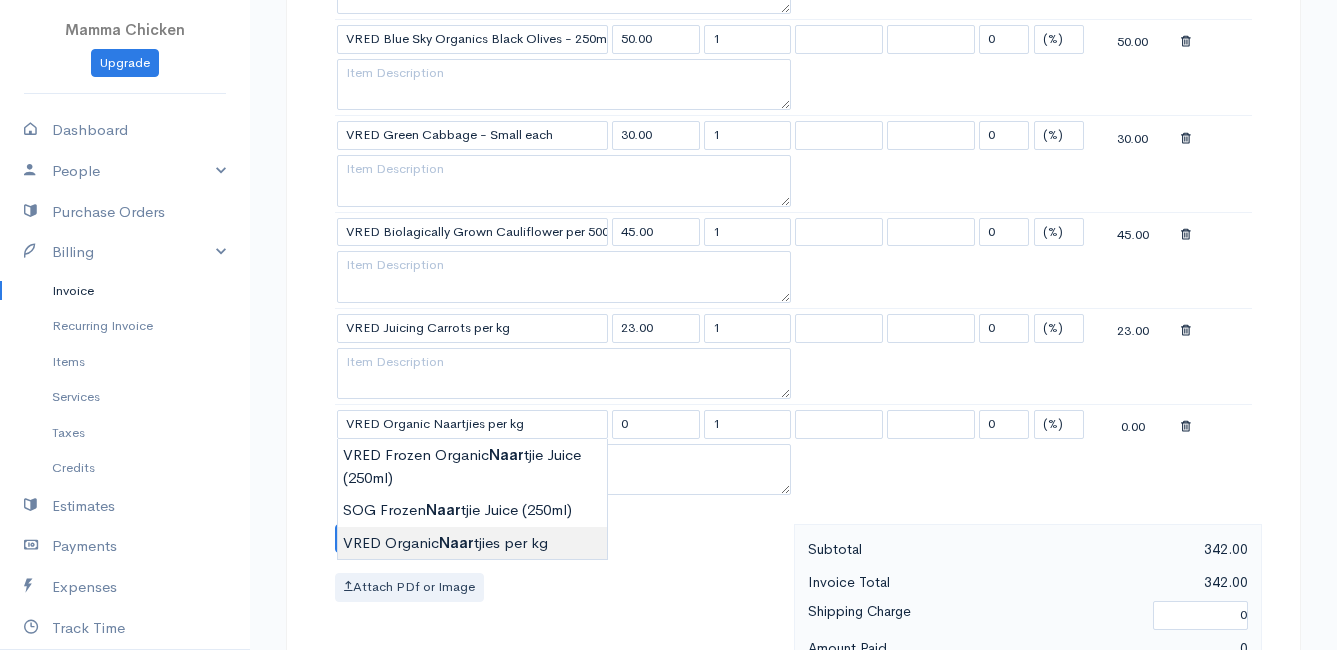 type on "42.00" 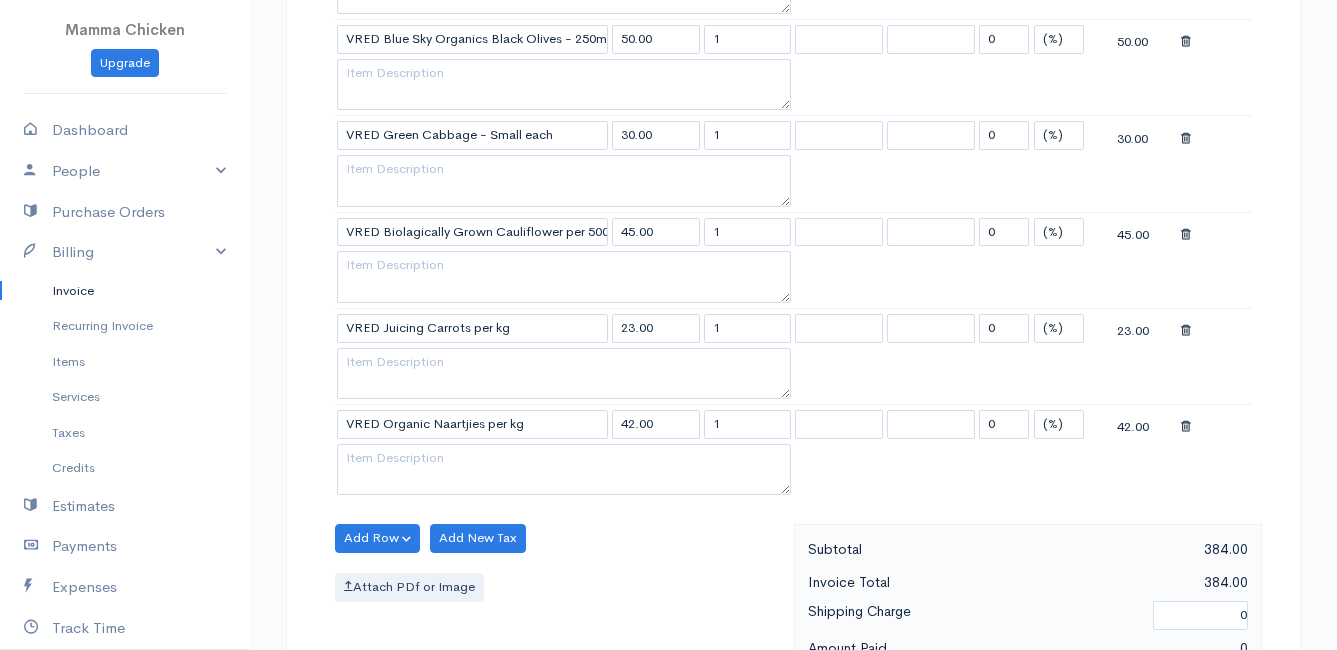 click on "Mamma Chicken
Upgrade
Dashboard
People
Clients
Vendors
Staff Users
Purchase Orders
Billing
Invoice
Recurring Invoice
Items
Services
Taxes
Credits
Estimates
Payments
Expenses
Track Time
Projects
Reports
Settings
My Organizations
Logout
Help
@CloudBooksApp 2022
Invoice
New Invoice
DRAFT To [PERSON_NAME] [STREET_ADDRESS] [Choose Country] [GEOGRAPHIC_DATA] [GEOGRAPHIC_DATA] [GEOGRAPHIC_DATA] [GEOGRAPHIC_DATA] [GEOGRAPHIC_DATA] [GEOGRAPHIC_DATA] [US_STATE] [GEOGRAPHIC_DATA] [GEOGRAPHIC_DATA] [GEOGRAPHIC_DATA] [GEOGRAPHIC_DATA] [GEOGRAPHIC_DATA]" at bounding box center (668, 97) 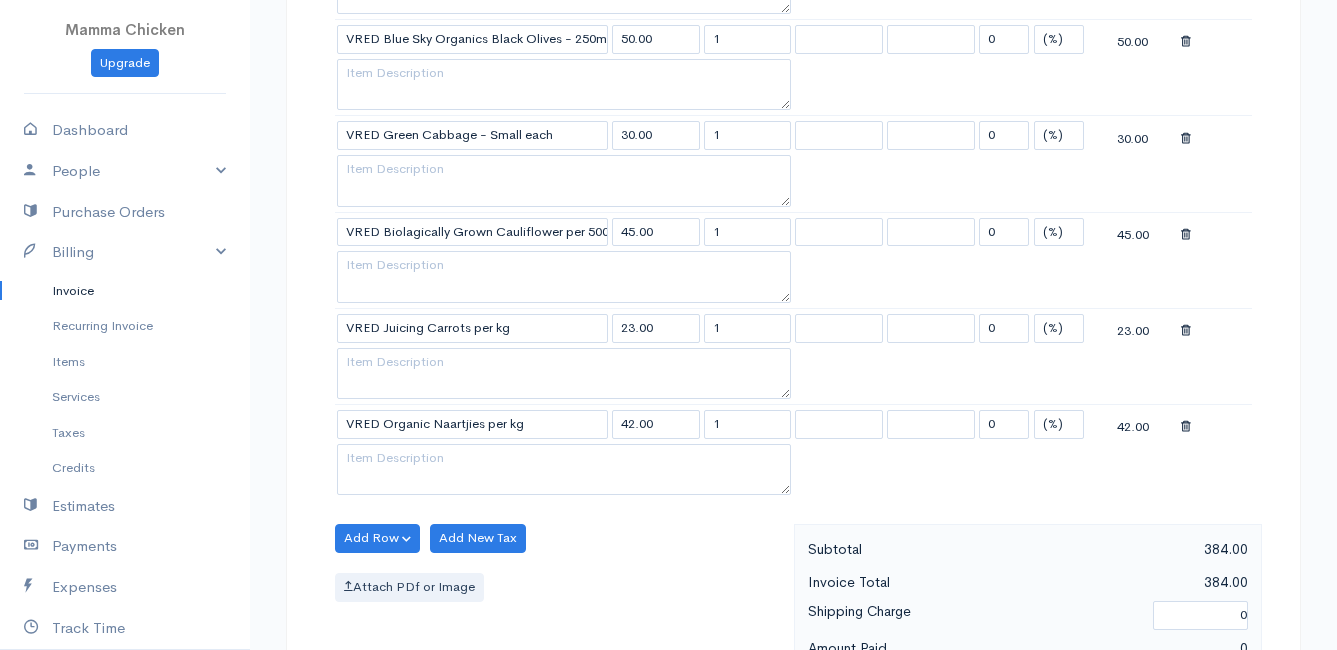 scroll, scrollTop: 1300, scrollLeft: 0, axis: vertical 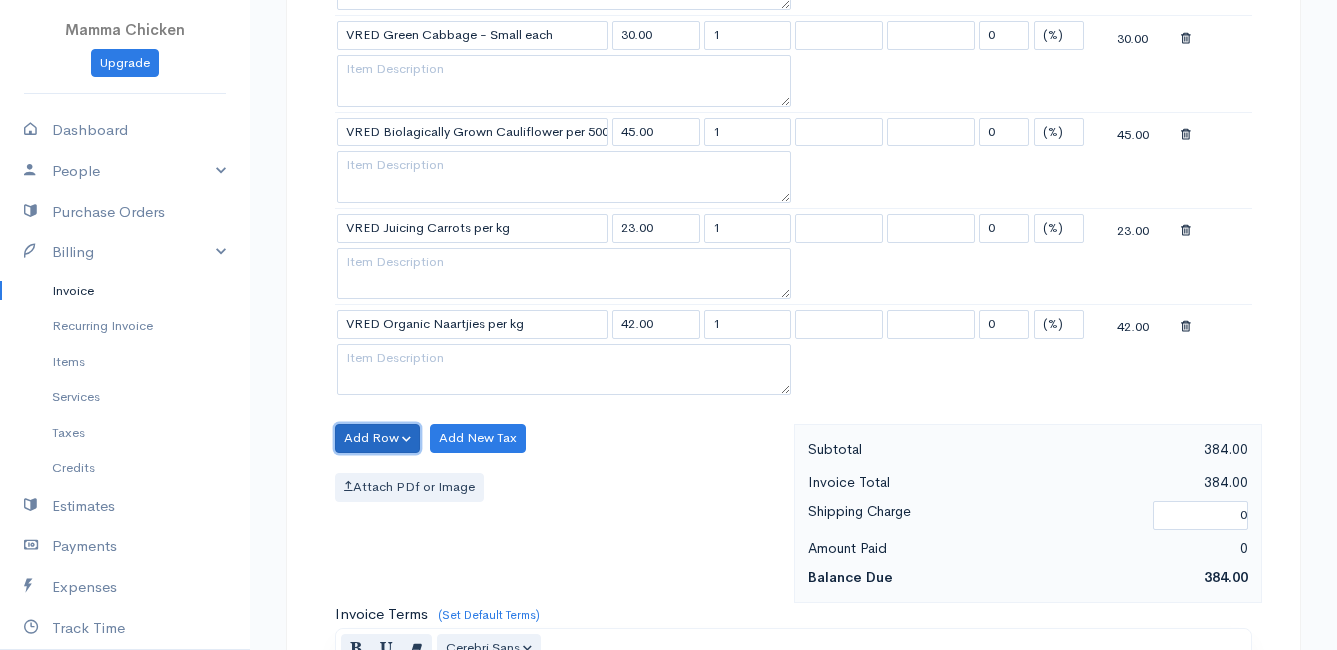 click on "Add Row" at bounding box center (377, 438) 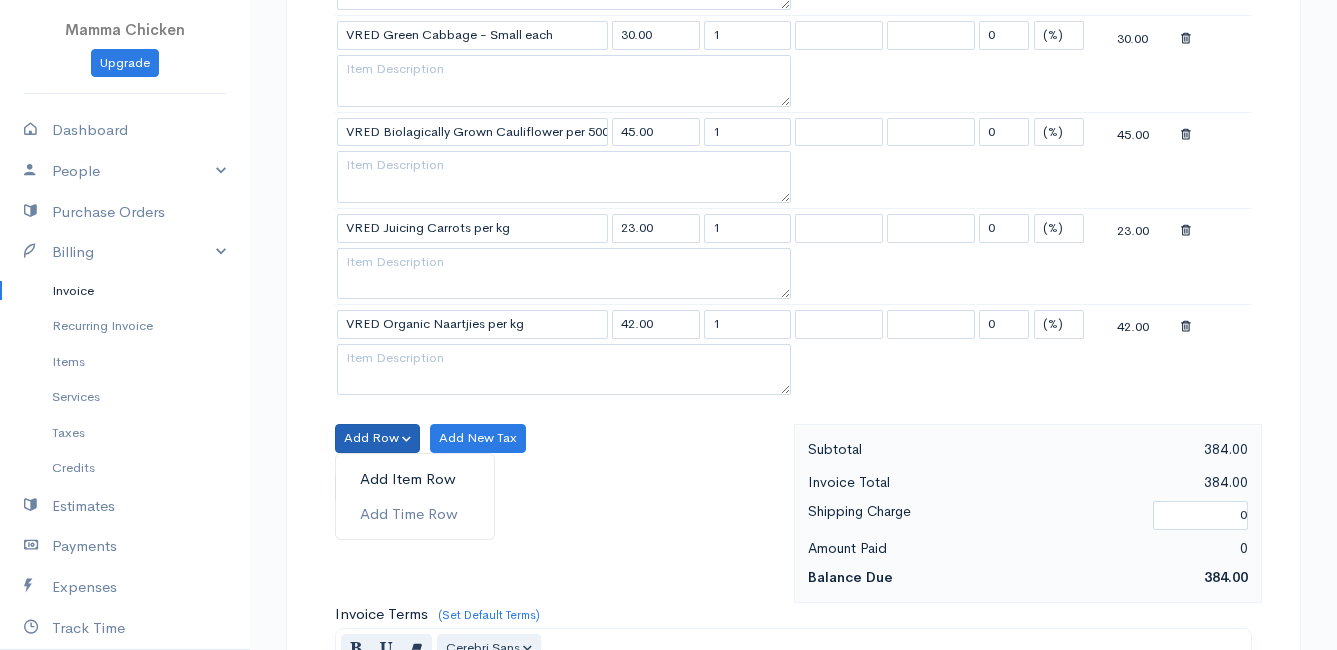 click on "Add Item Row" at bounding box center (415, 479) 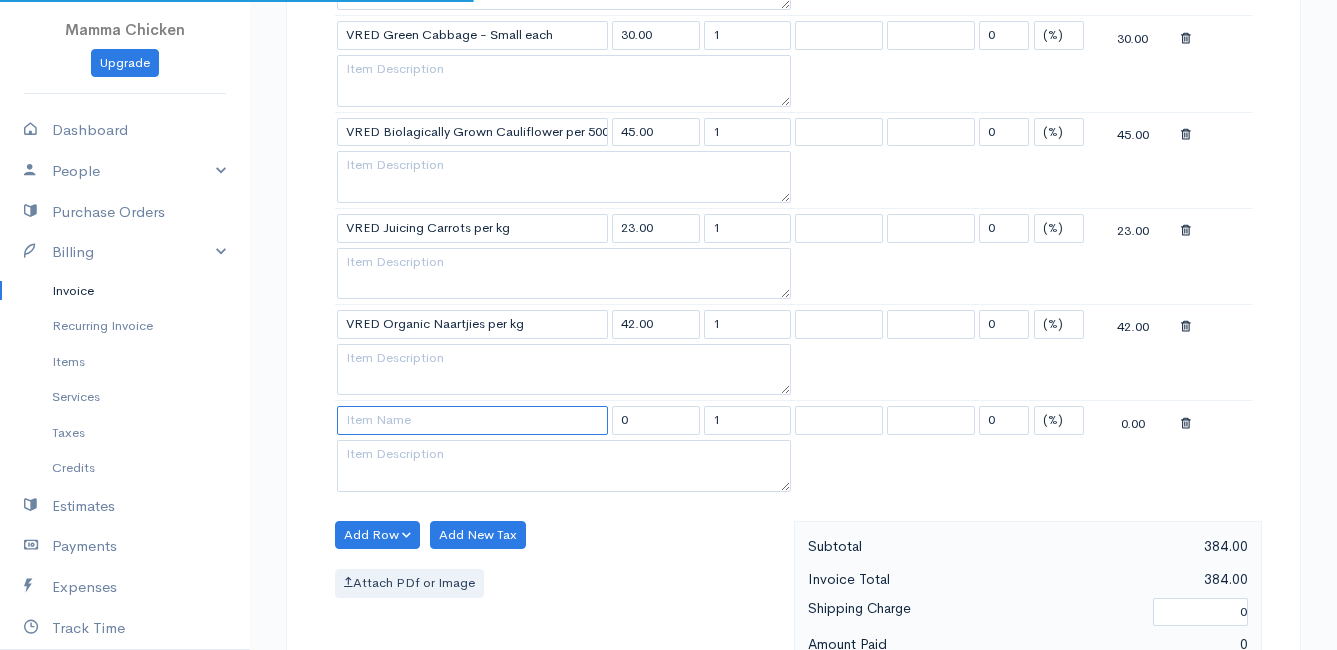 click at bounding box center (472, 420) 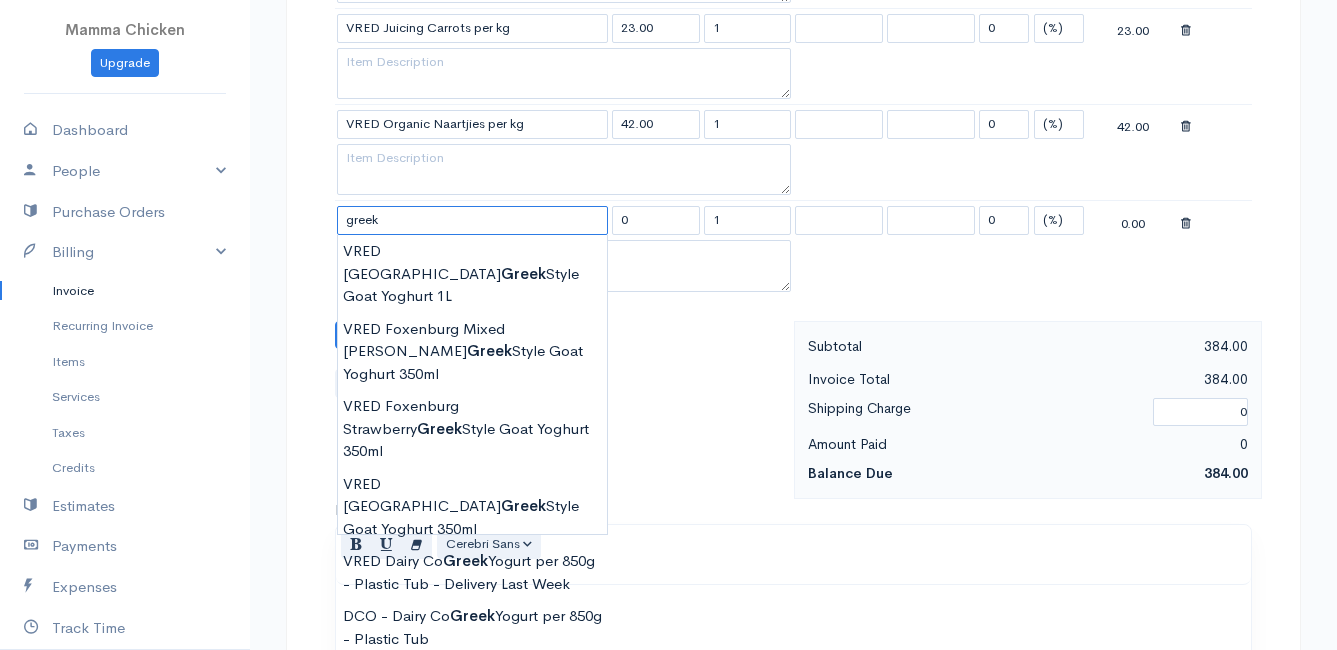 scroll, scrollTop: 1600, scrollLeft: 0, axis: vertical 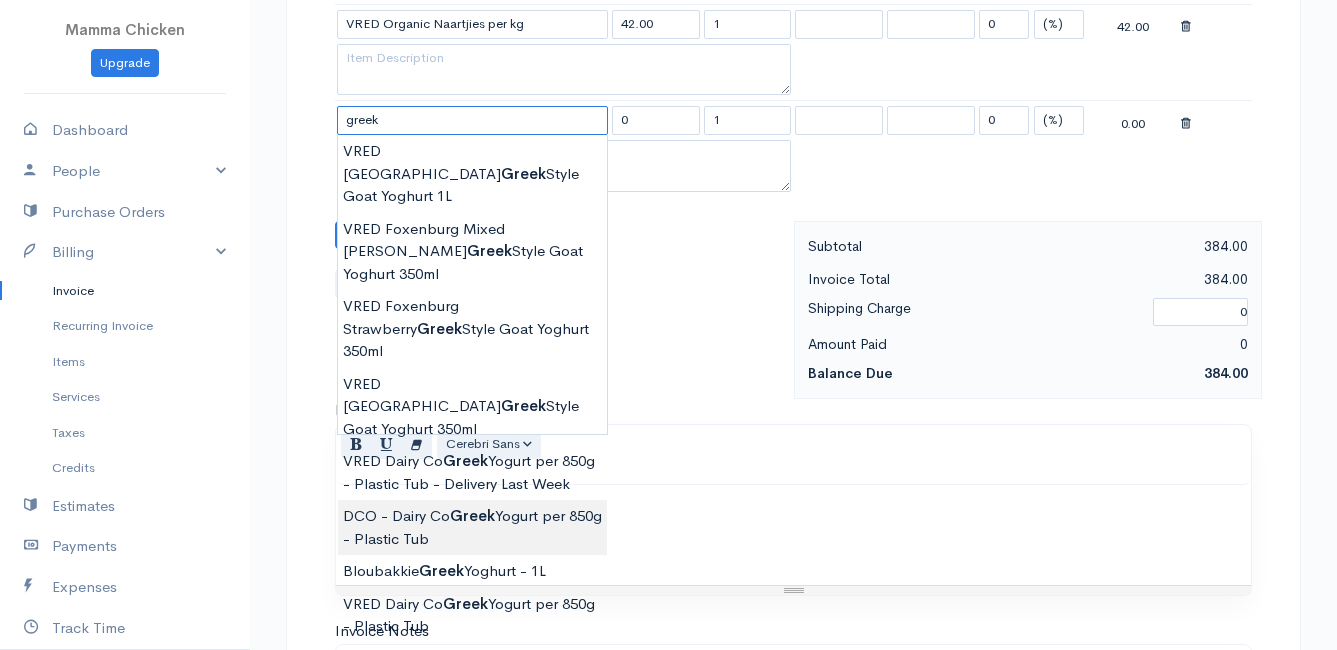 type on "DCO - Dairy Co Greek Yogurt per 850g - Plastic Tub" 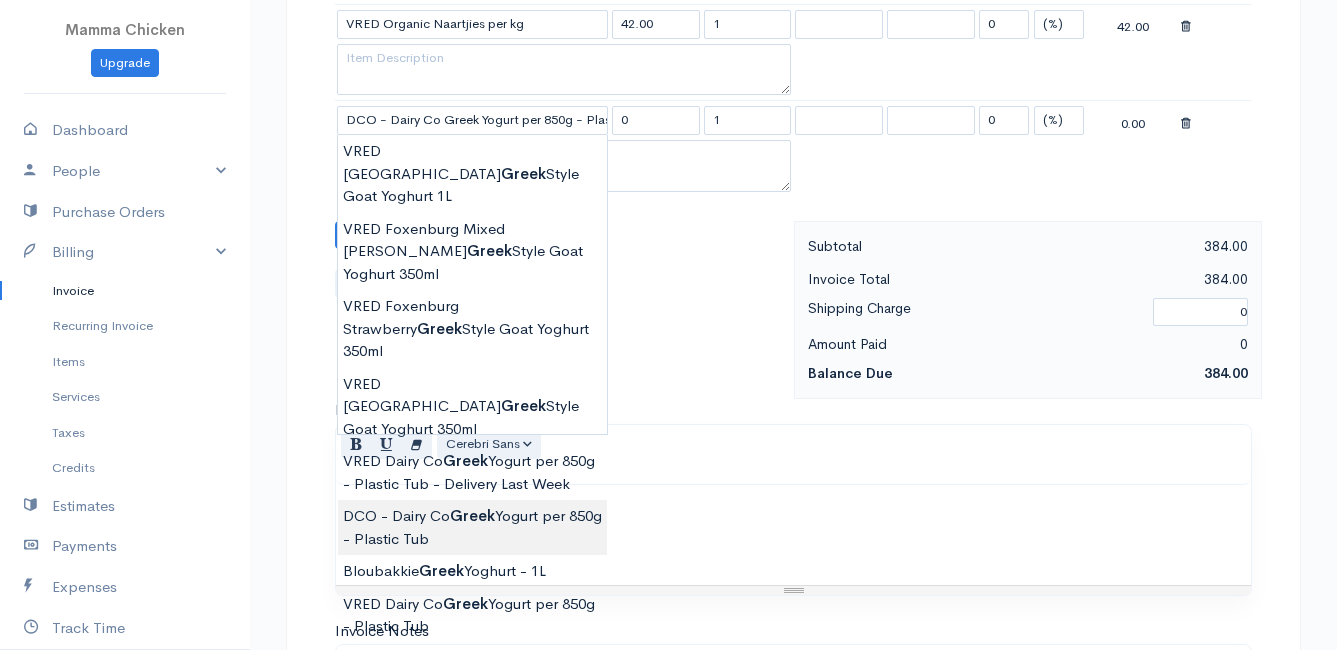 type on "82.00" 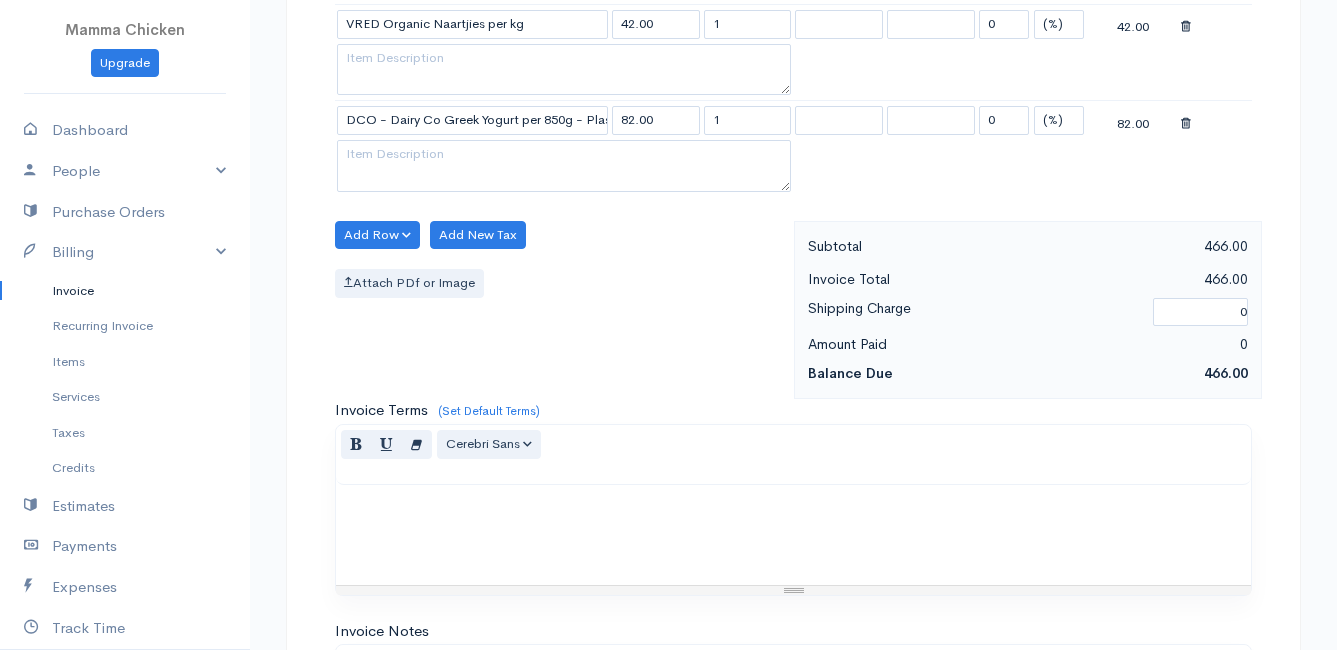 click on "Mamma Chicken
Upgrade
Dashboard
People
Clients
Vendors
Staff Users
Purchase Orders
Billing
Invoice
Recurring Invoice
Items
Services
Taxes
Credits
Estimates
Payments
Expenses
Track Time
Projects
Reports
Settings
My Organizations
Logout
Help
@CloudBooksApp 2022
Invoice
New Invoice
DRAFT To [PERSON_NAME] [STREET_ADDRESS] [Choose Country] [GEOGRAPHIC_DATA] [GEOGRAPHIC_DATA] [GEOGRAPHIC_DATA] [GEOGRAPHIC_DATA] [GEOGRAPHIC_DATA] [GEOGRAPHIC_DATA] [US_STATE] [GEOGRAPHIC_DATA] [GEOGRAPHIC_DATA] [GEOGRAPHIC_DATA] [GEOGRAPHIC_DATA] [GEOGRAPHIC_DATA]" at bounding box center (668, -255) 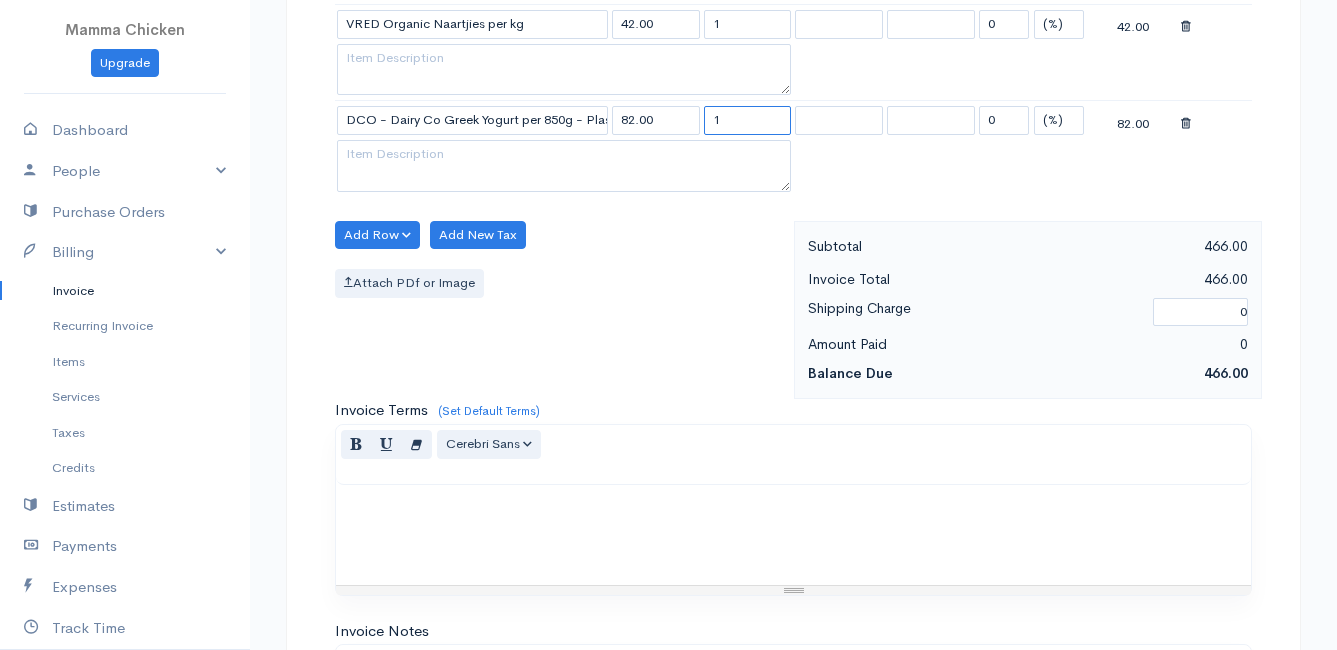 drag, startPoint x: 729, startPoint y: 119, endPoint x: 687, endPoint y: 122, distance: 42.107006 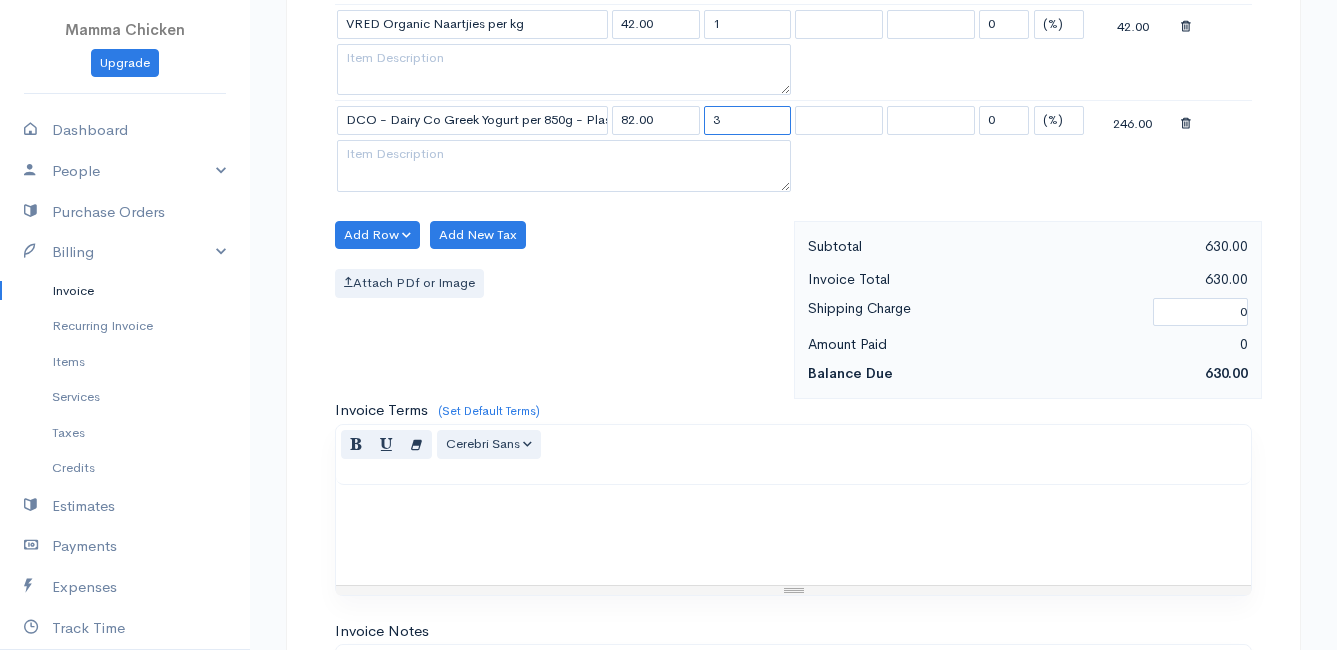 type on "3" 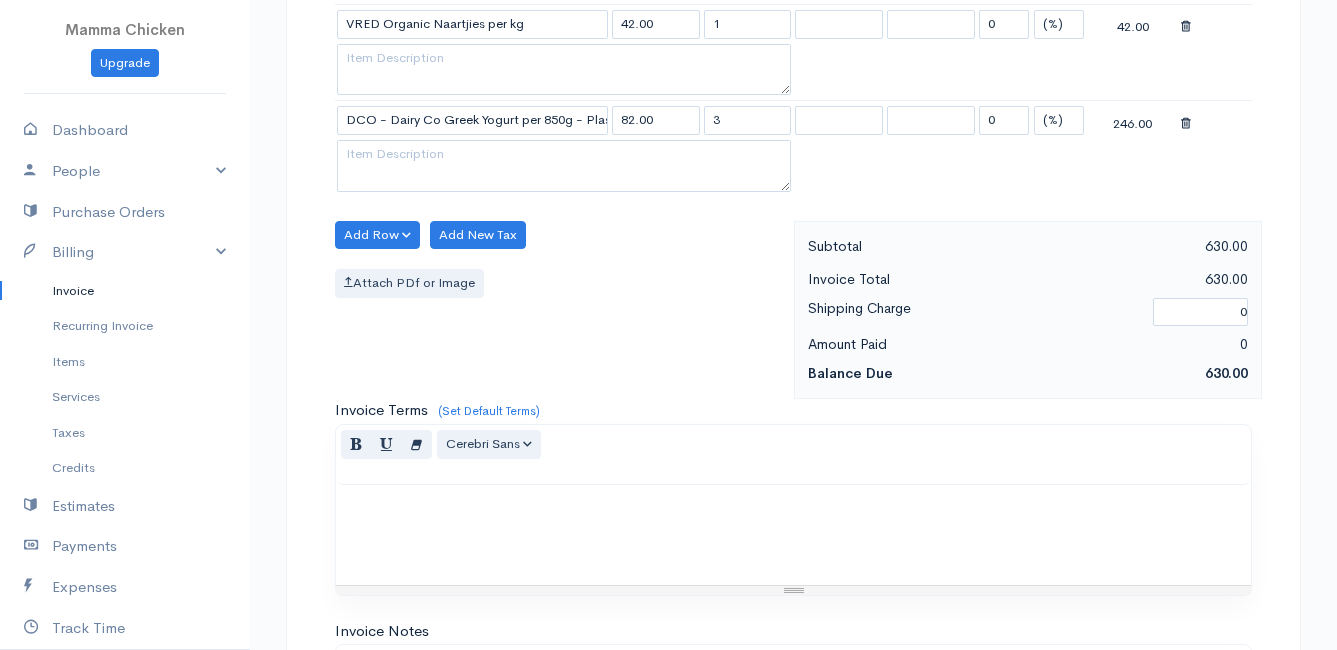 click on "Add Row Add Item Row Add Time Row Add New Tax                          Attach PDf or Image" at bounding box center (559, 310) 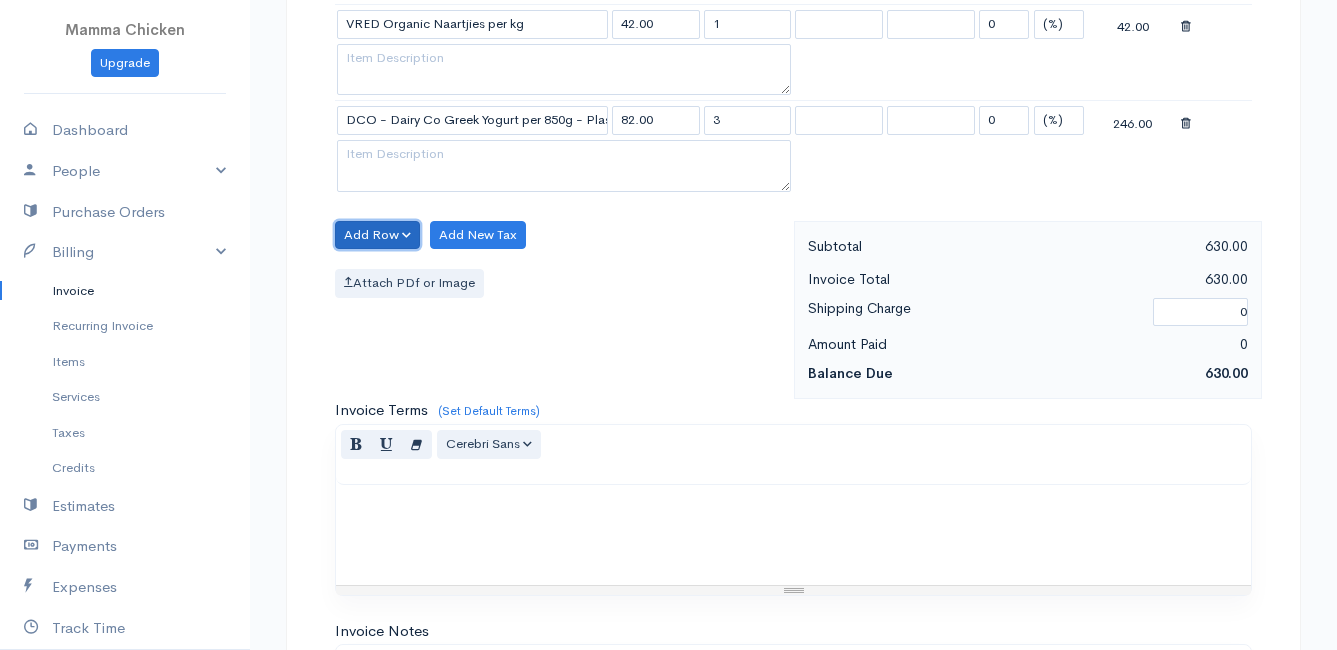 click on "Add Row" at bounding box center (377, 235) 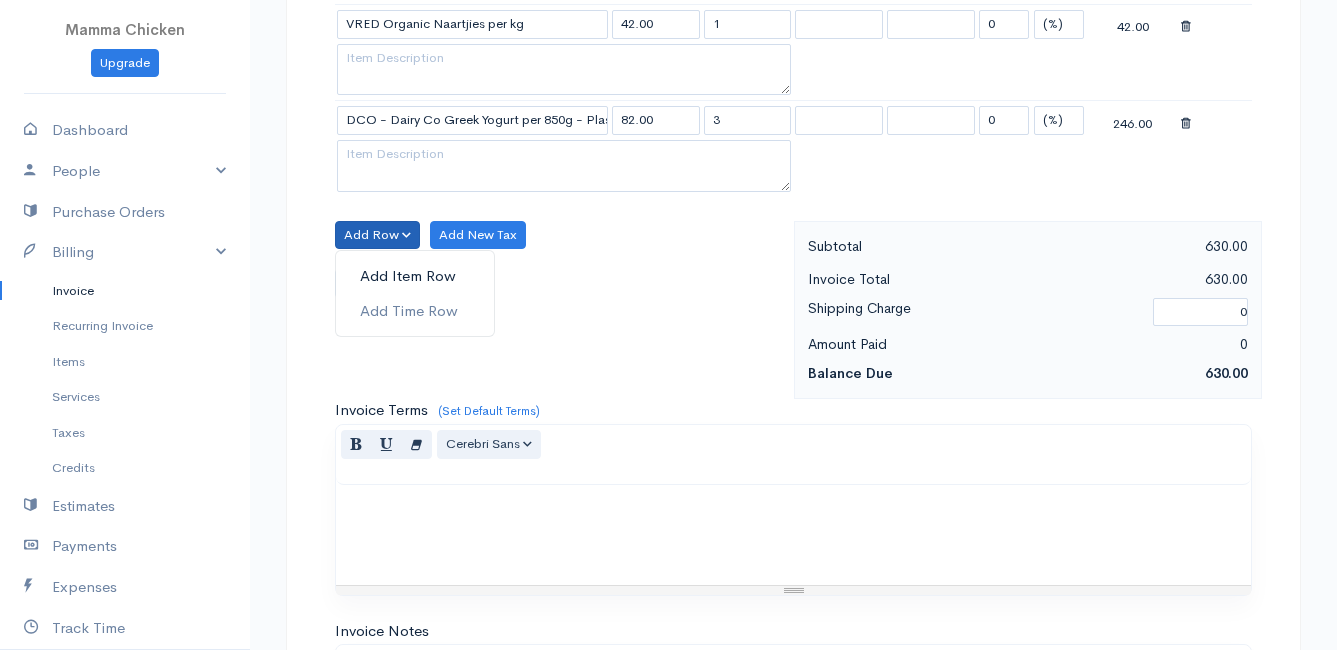 click on "Add Item Row" at bounding box center [415, 276] 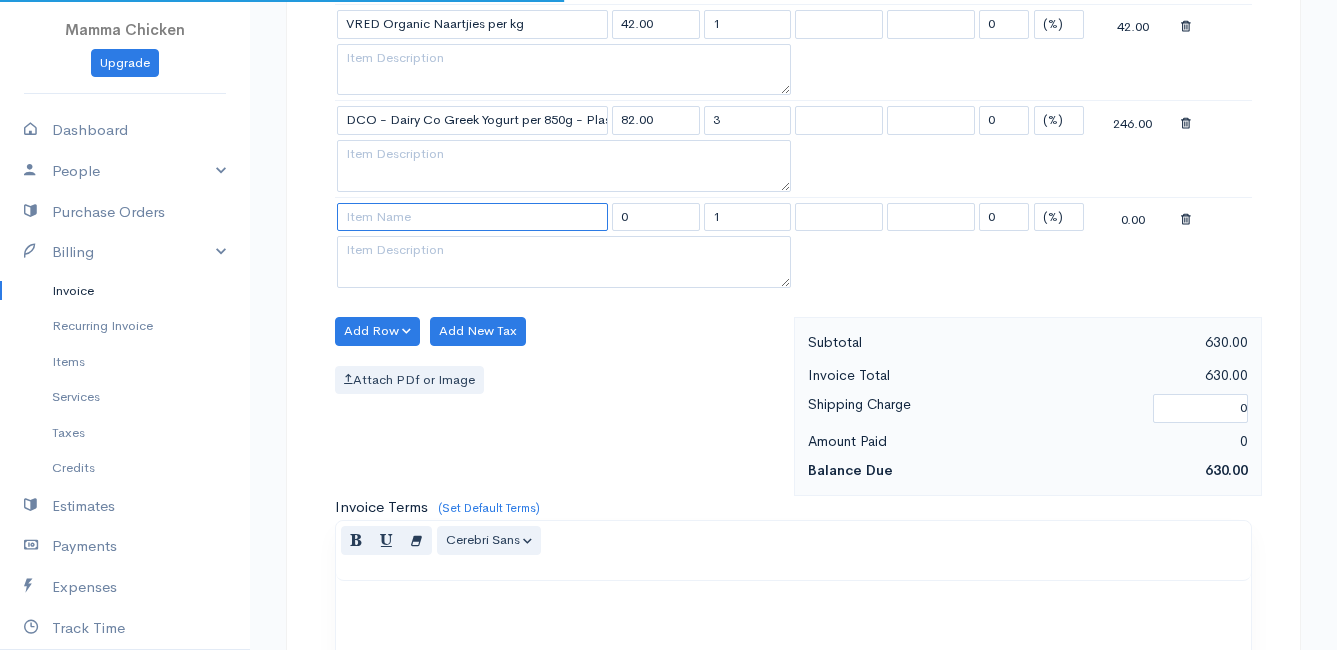 click at bounding box center [472, 217] 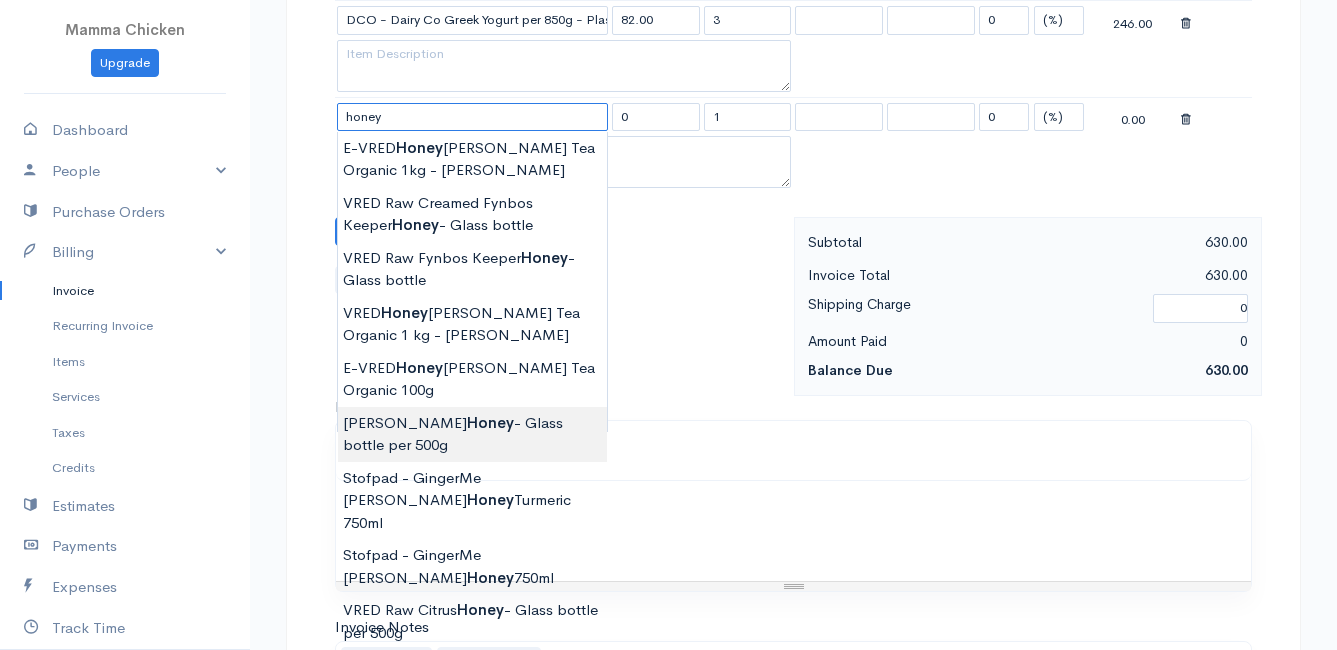 scroll, scrollTop: 1600, scrollLeft: 0, axis: vertical 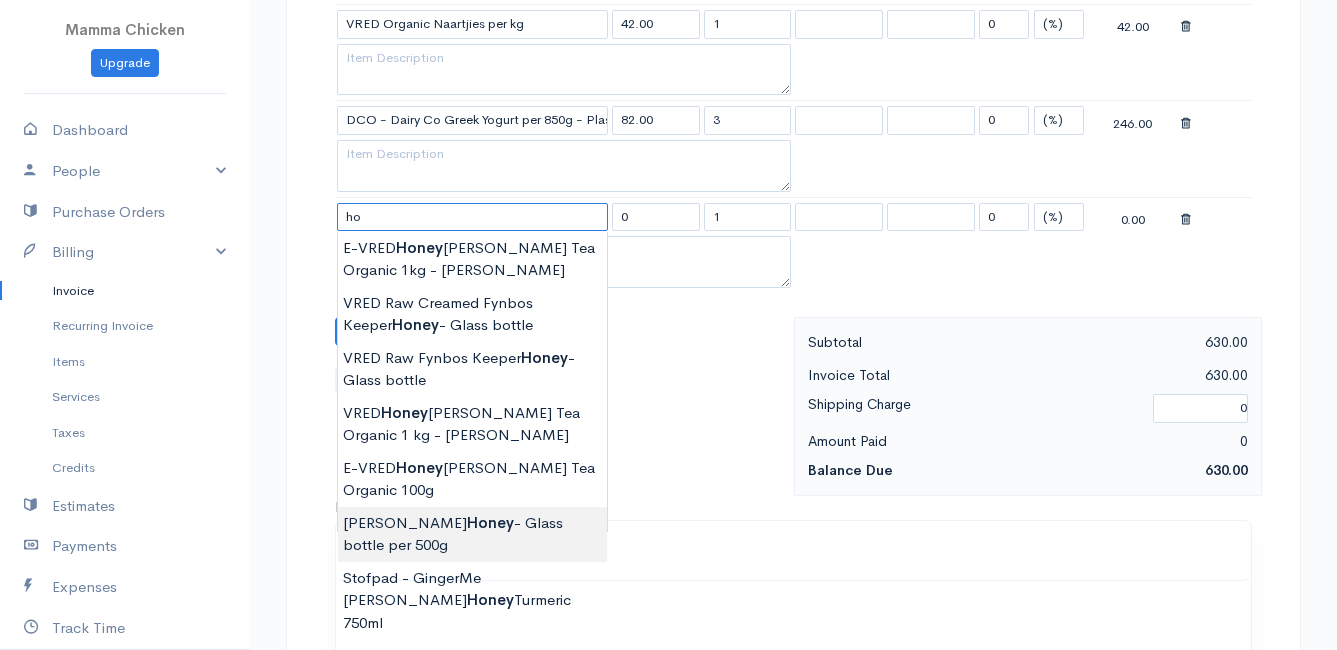 type on "h" 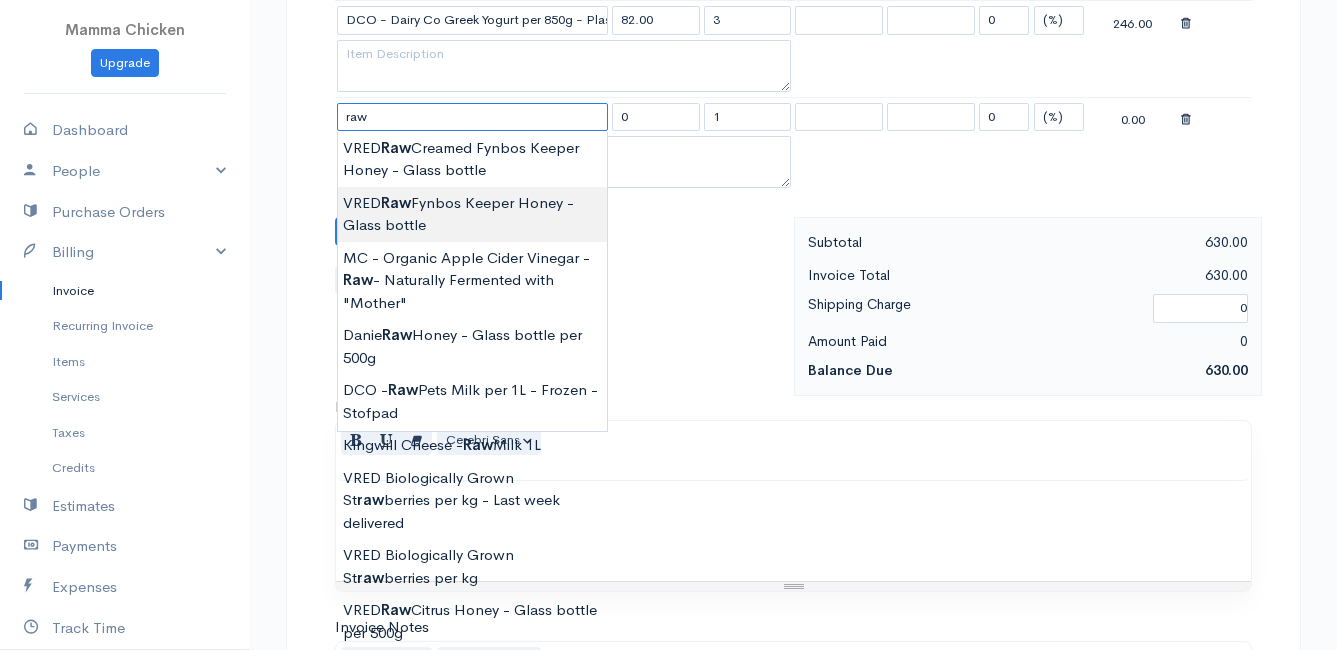 scroll, scrollTop: 1800, scrollLeft: 0, axis: vertical 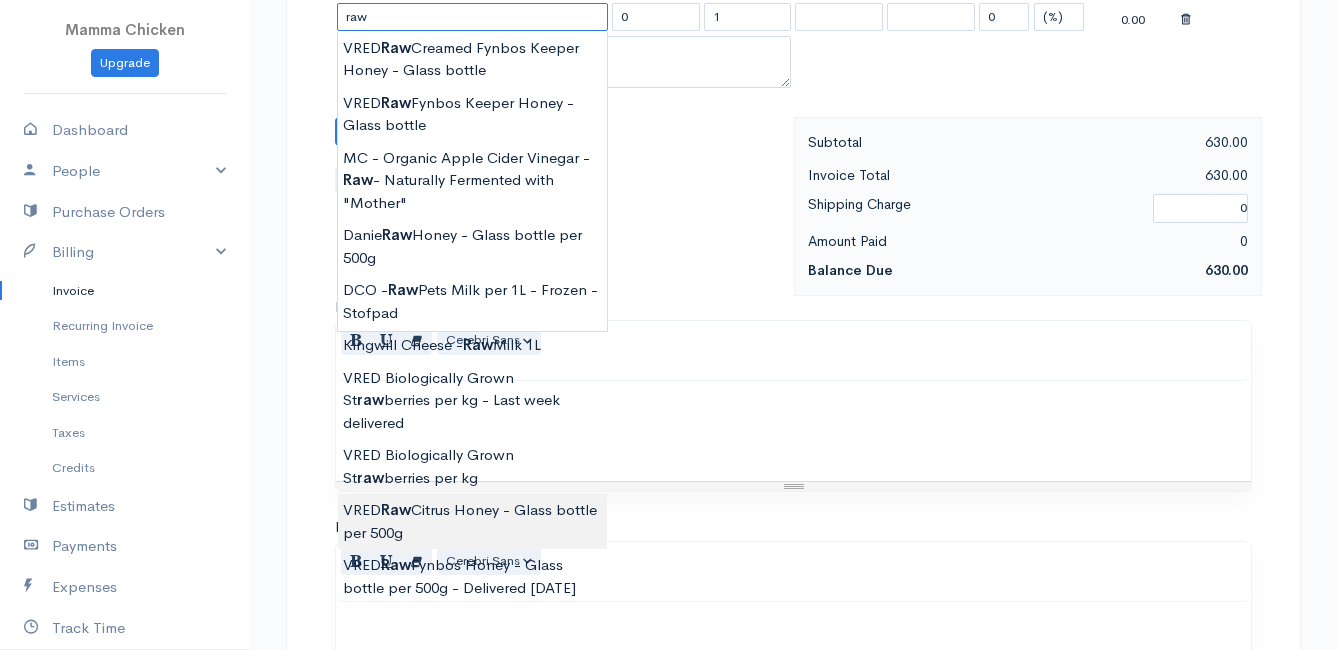 type 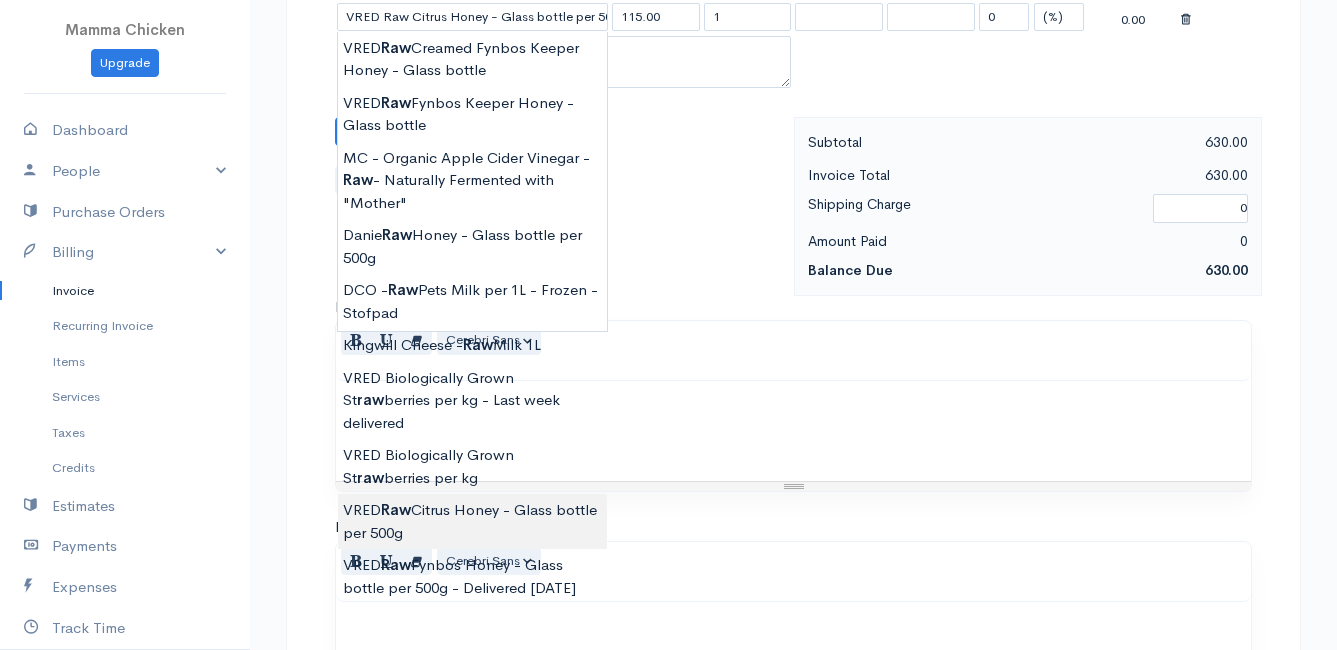 click on "Mamma Chicken
Upgrade
Dashboard
People
Clients
Vendors
Staff Users
Purchase Orders
Billing
Invoice
Recurring Invoice
Items
Services
Taxes
Credits
Estimates
Payments
Expenses
Track Time
Projects
Reports
Settings
My Organizations
Logout
Help
@CloudBooksApp 2022
Invoice
New Invoice
DRAFT To [PERSON_NAME] [STREET_ADDRESS] [Choose Country] [GEOGRAPHIC_DATA] [GEOGRAPHIC_DATA] [GEOGRAPHIC_DATA] [GEOGRAPHIC_DATA] [GEOGRAPHIC_DATA] [GEOGRAPHIC_DATA] [US_STATE] [GEOGRAPHIC_DATA] [GEOGRAPHIC_DATA] [GEOGRAPHIC_DATA] [GEOGRAPHIC_DATA] [GEOGRAPHIC_DATA]" at bounding box center (668, -407) 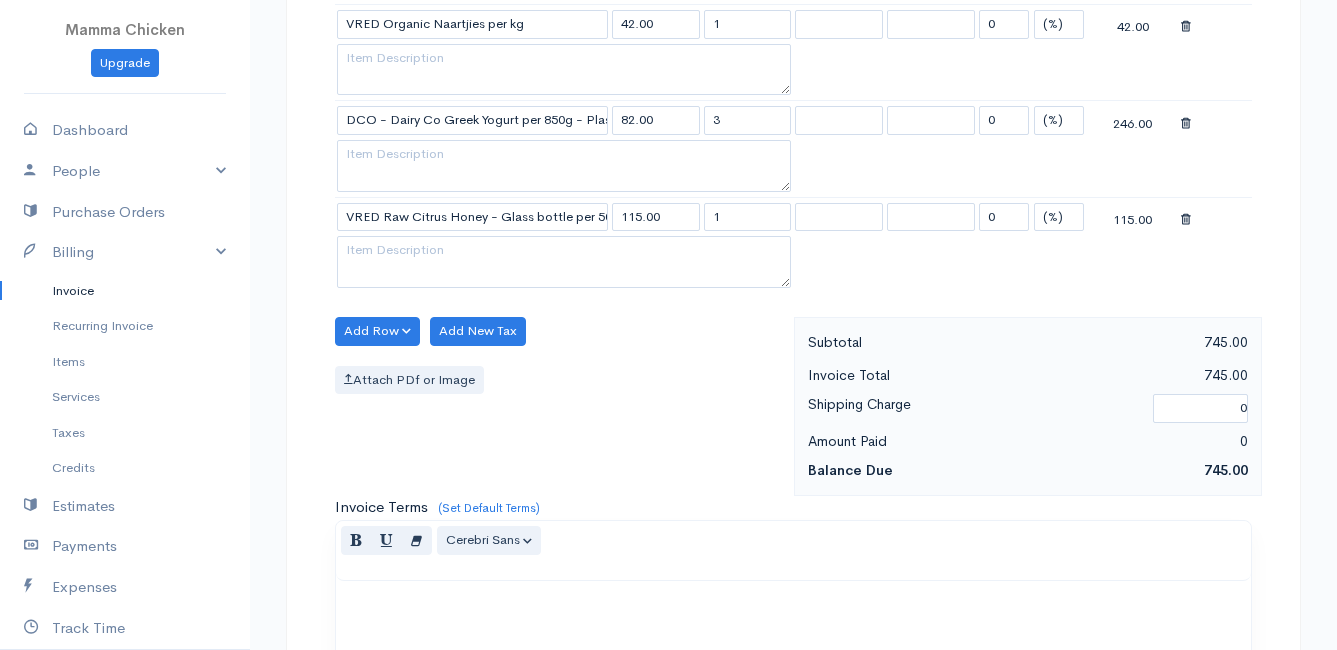 scroll, scrollTop: 1500, scrollLeft: 0, axis: vertical 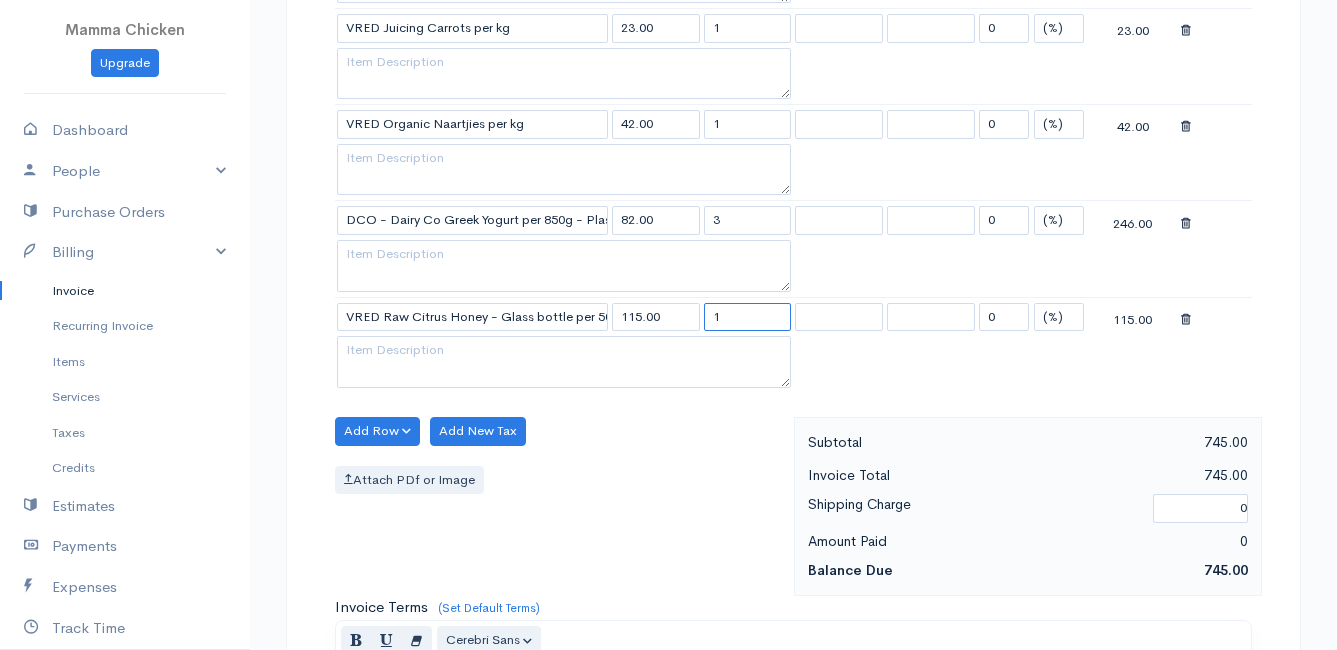 drag, startPoint x: 741, startPoint y: 315, endPoint x: 698, endPoint y: 316, distance: 43.011627 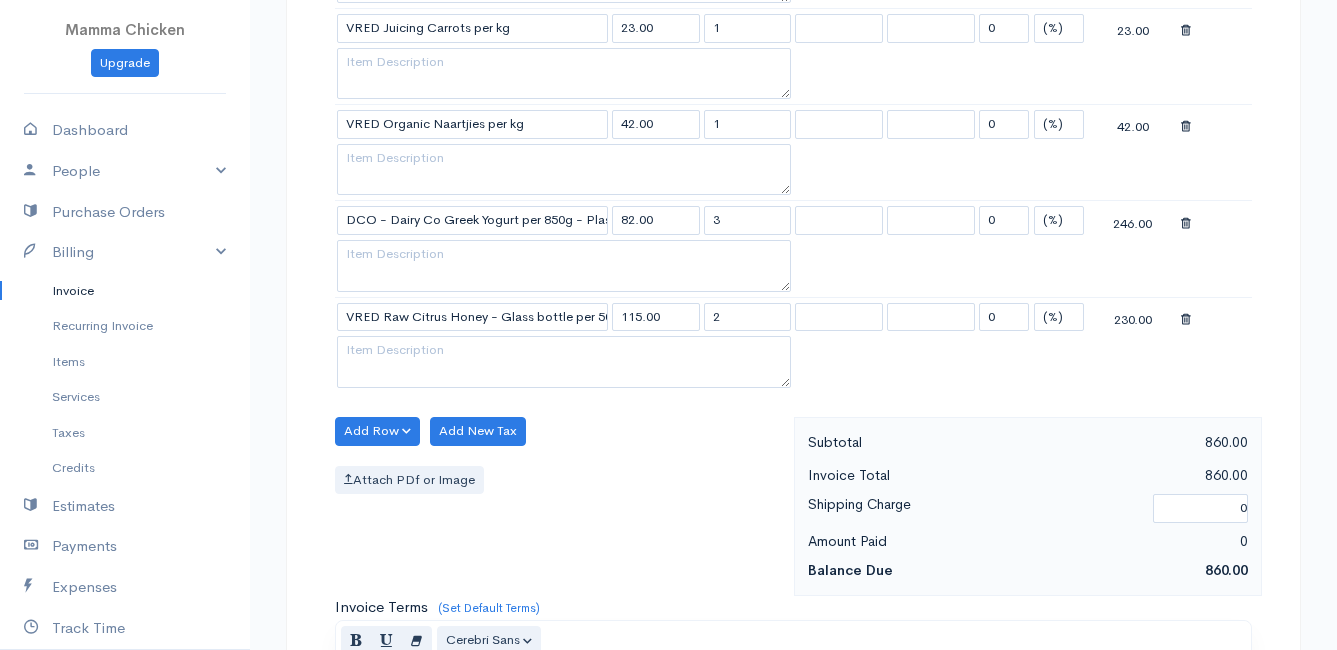 click on "Attach PDf or Image" at bounding box center (559, 480) 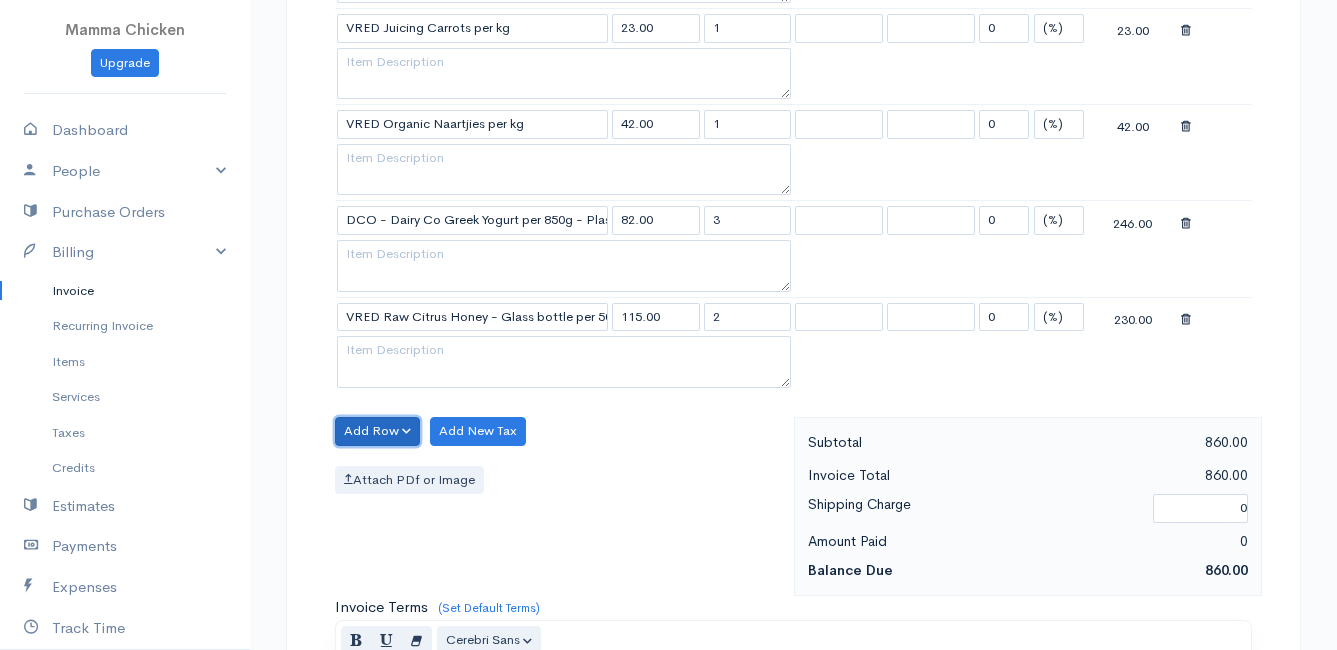 click on "Add Row" at bounding box center (377, 431) 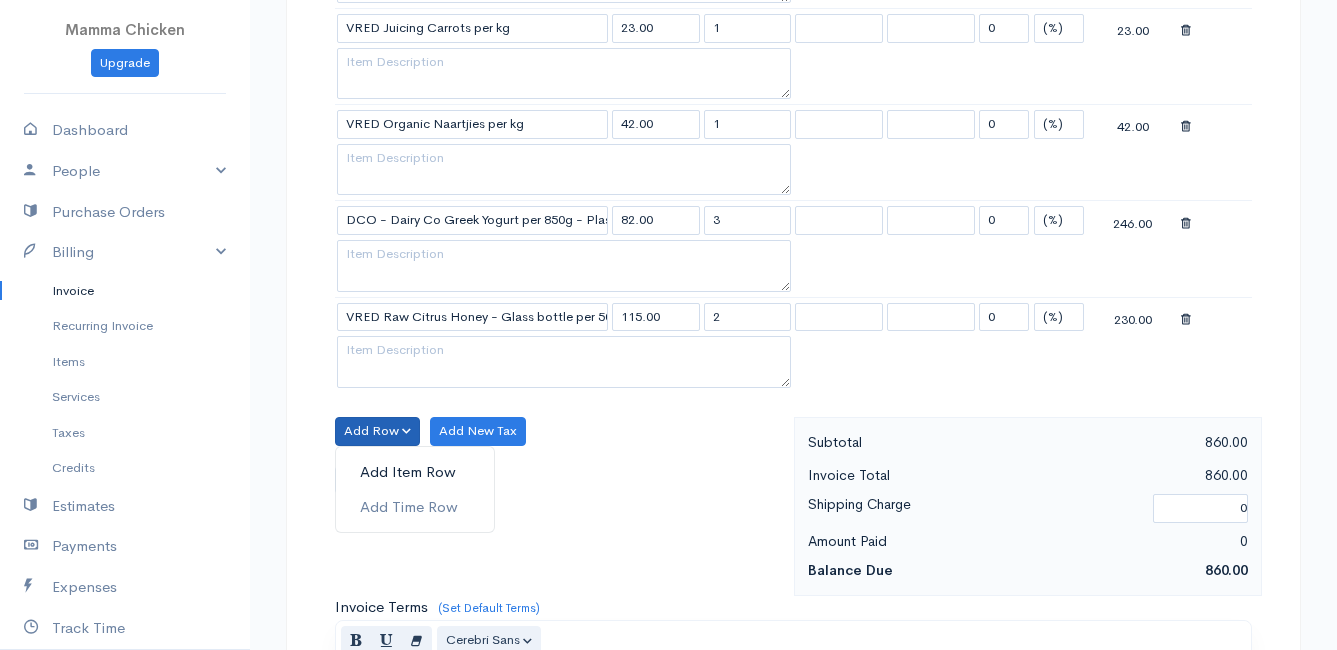 click on "Add Item Row" at bounding box center [415, 472] 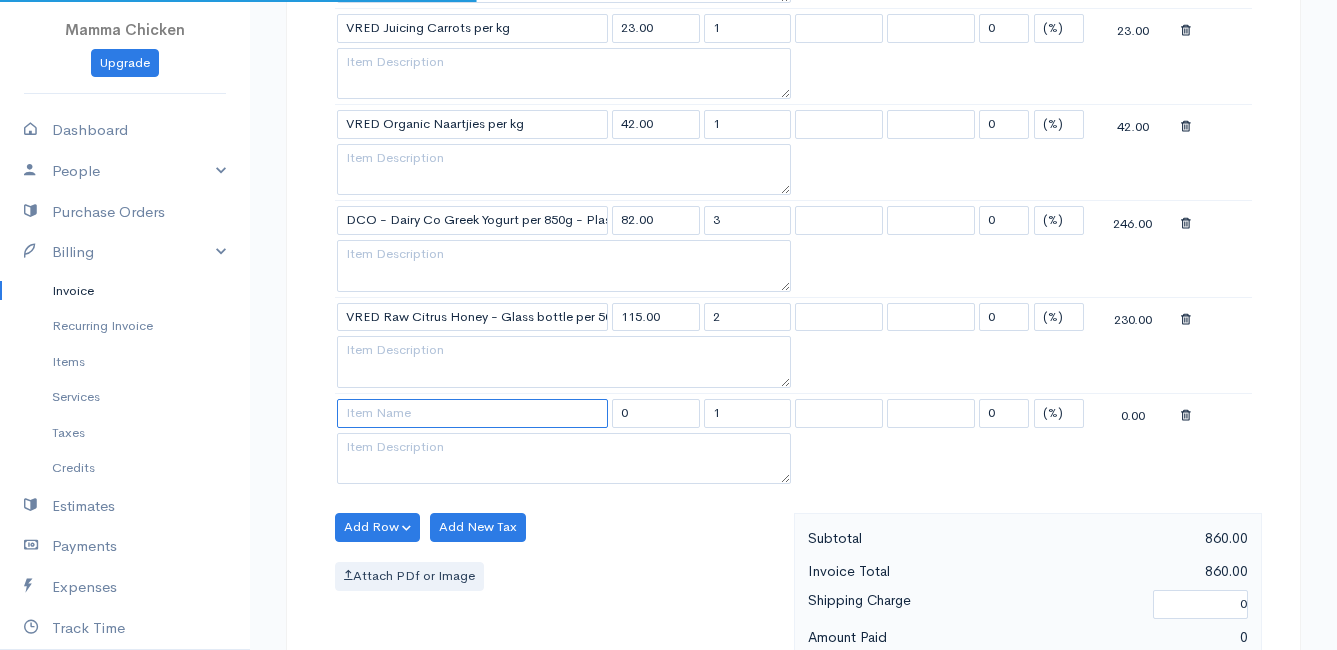 click at bounding box center (472, 413) 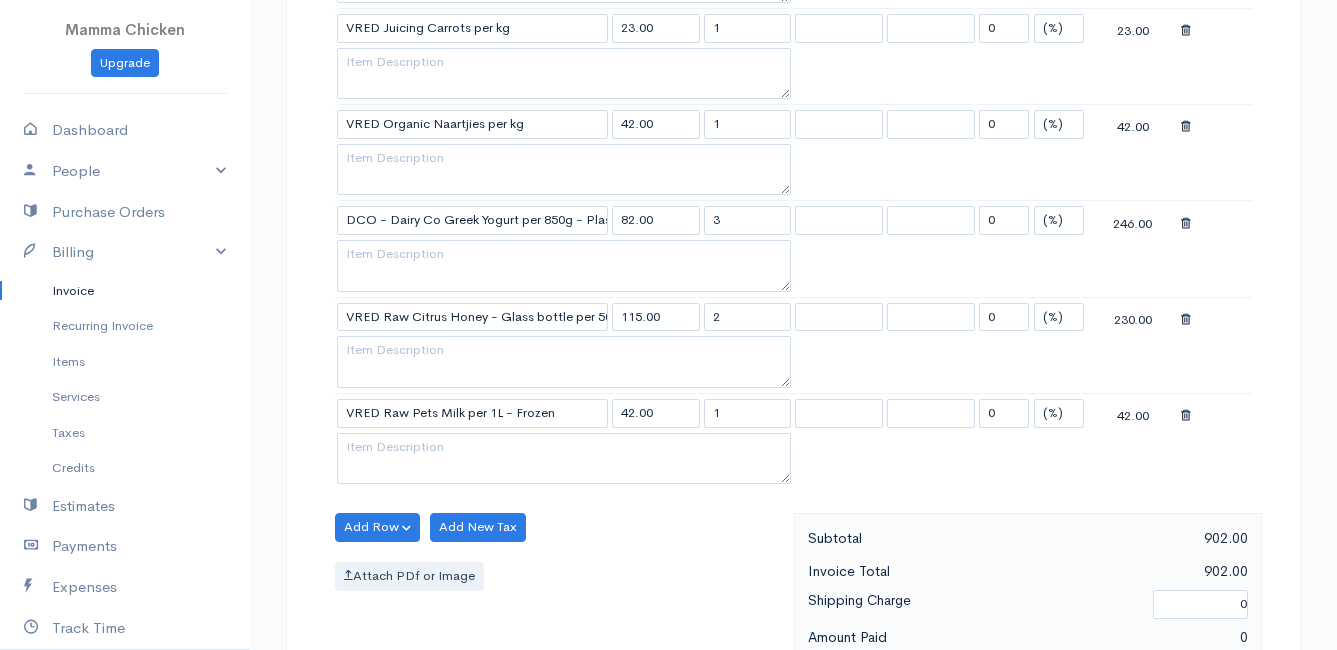 click on "Mamma Chicken
Upgrade
Dashboard
People
Clients
Vendors
Staff Users
Purchase Orders
Billing
Invoice
Recurring Invoice
Items
Services
Taxes
Credits
Estimates
Payments
Expenses
Track Time
Projects
Reports
Settings
My Organizations
Logout
Help
@CloudBooksApp 2022
Invoice
New Invoice
DRAFT To [PERSON_NAME] [STREET_ADDRESS] [Choose Country] [GEOGRAPHIC_DATA] [GEOGRAPHIC_DATA] [GEOGRAPHIC_DATA] [GEOGRAPHIC_DATA] [GEOGRAPHIC_DATA] [GEOGRAPHIC_DATA] [US_STATE] [GEOGRAPHIC_DATA] [GEOGRAPHIC_DATA] [GEOGRAPHIC_DATA] [GEOGRAPHIC_DATA] [GEOGRAPHIC_DATA]" at bounding box center [668, -58] 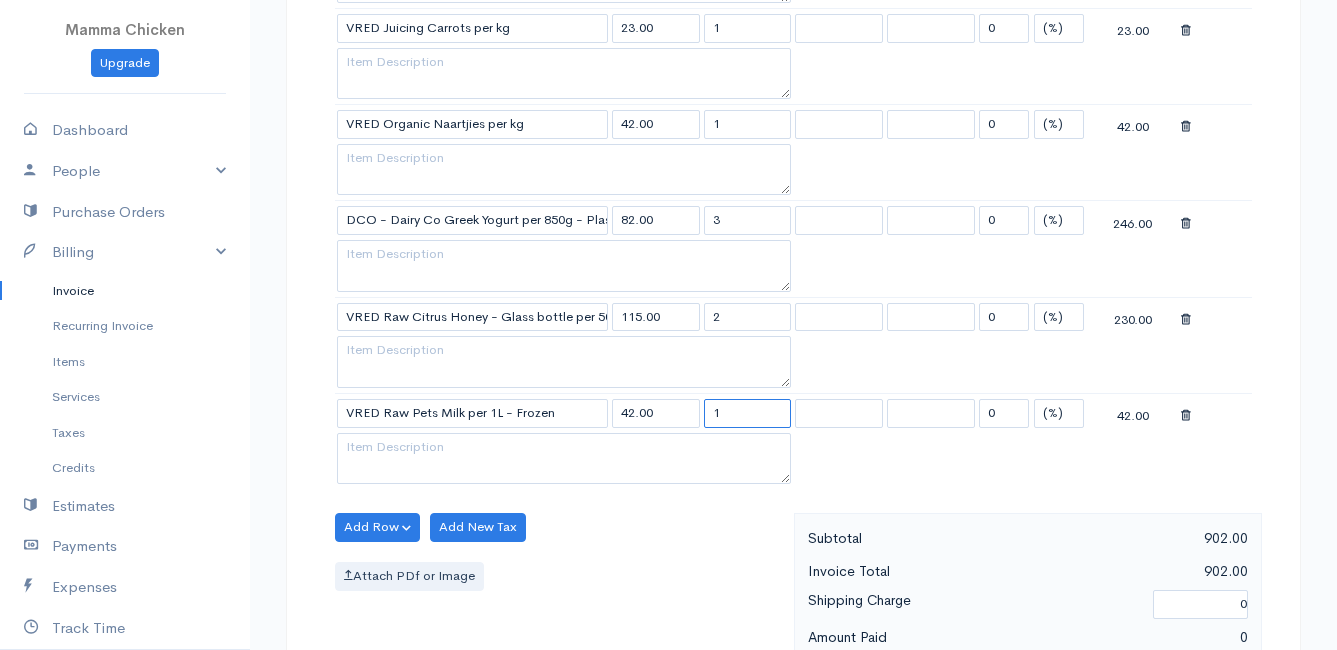 drag, startPoint x: 756, startPoint y: 407, endPoint x: 689, endPoint y: 417, distance: 67.74216 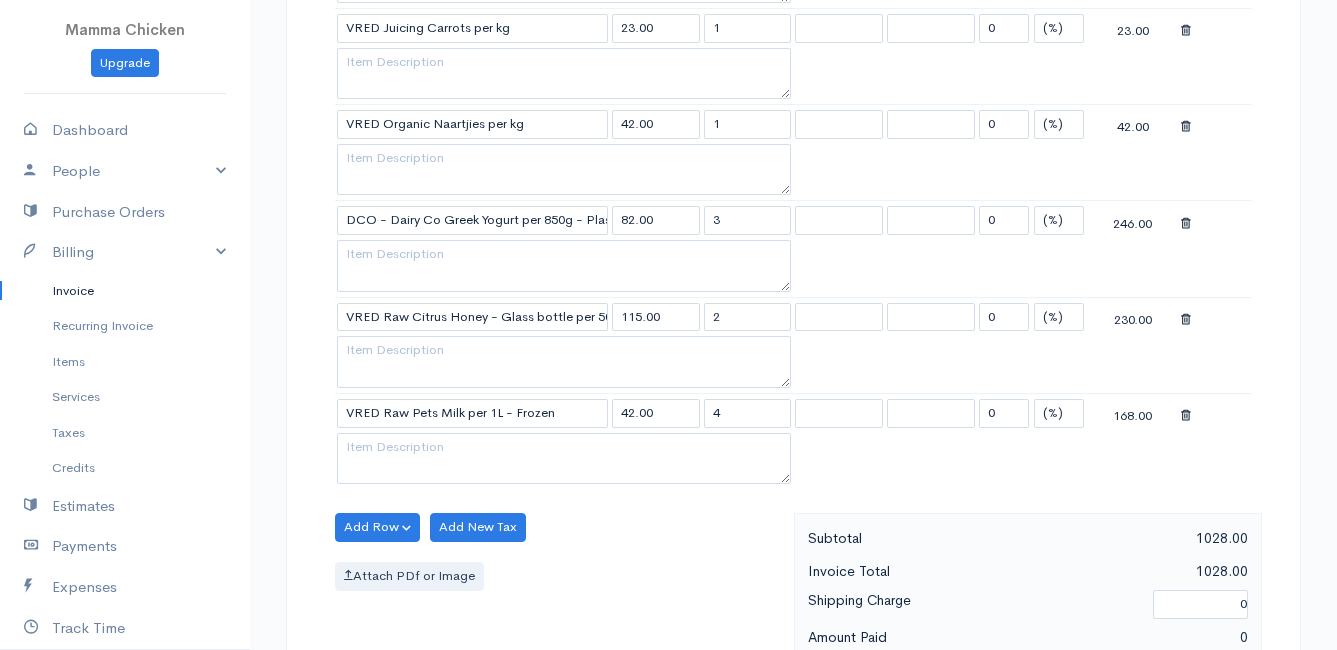 click on "Add Row Add Item Row Add Time Row Add New Tax                          Attach PDf or Image" at bounding box center (559, 602) 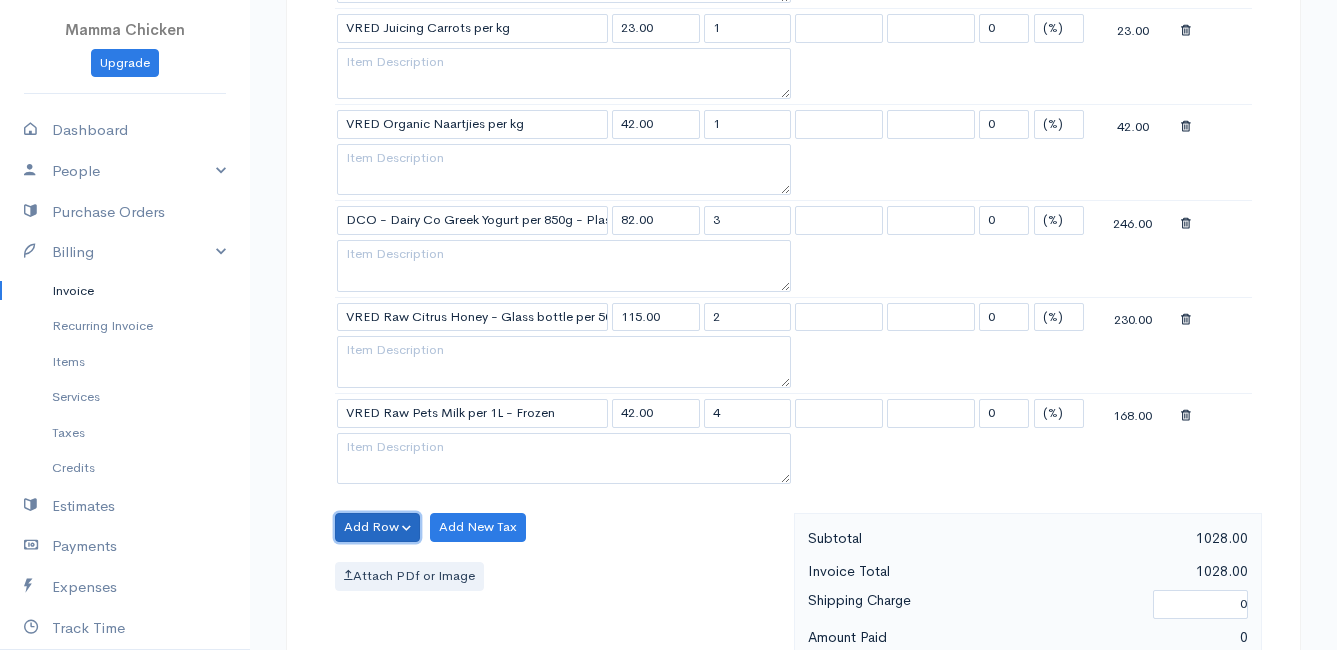 click on "Add Row" at bounding box center (377, 527) 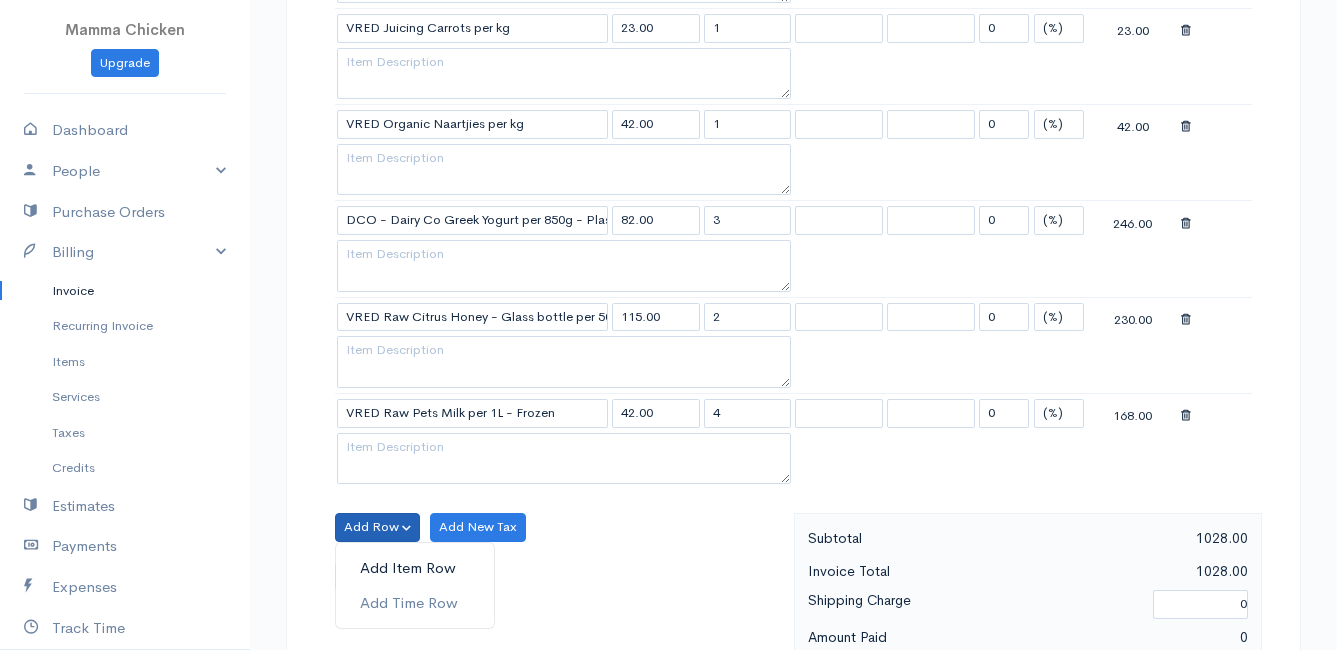 click on "Add Item Row" at bounding box center [415, 568] 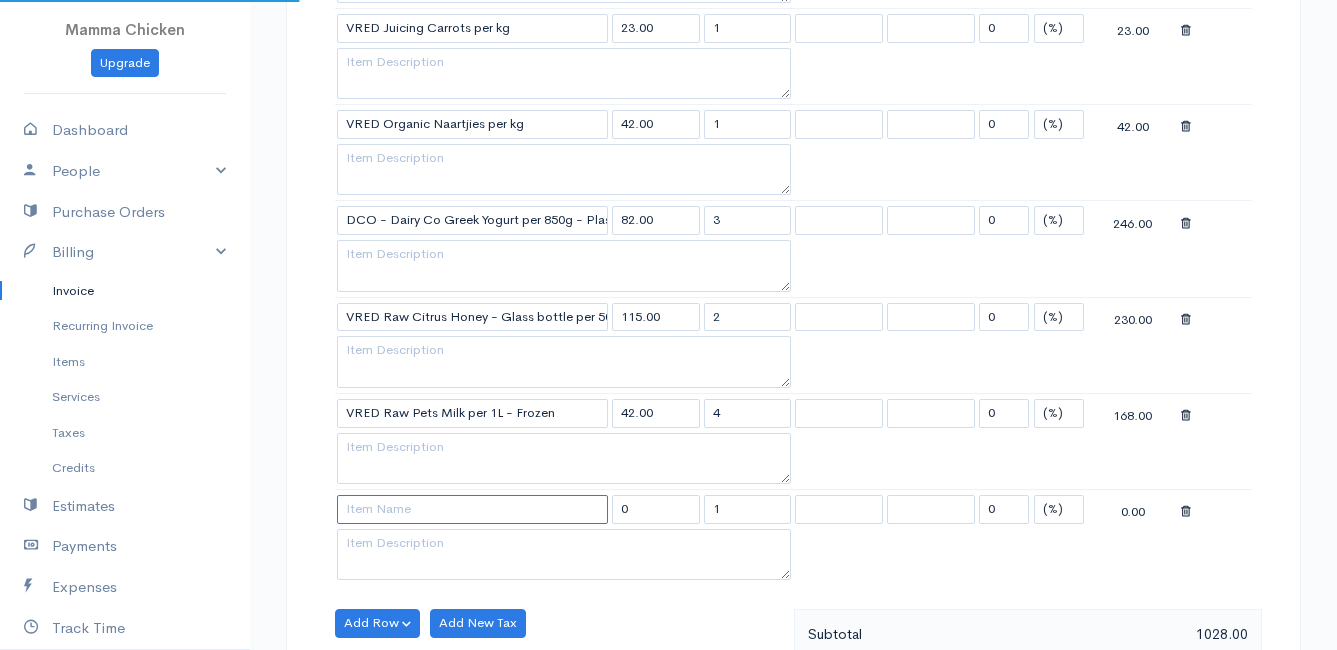 click at bounding box center (472, 509) 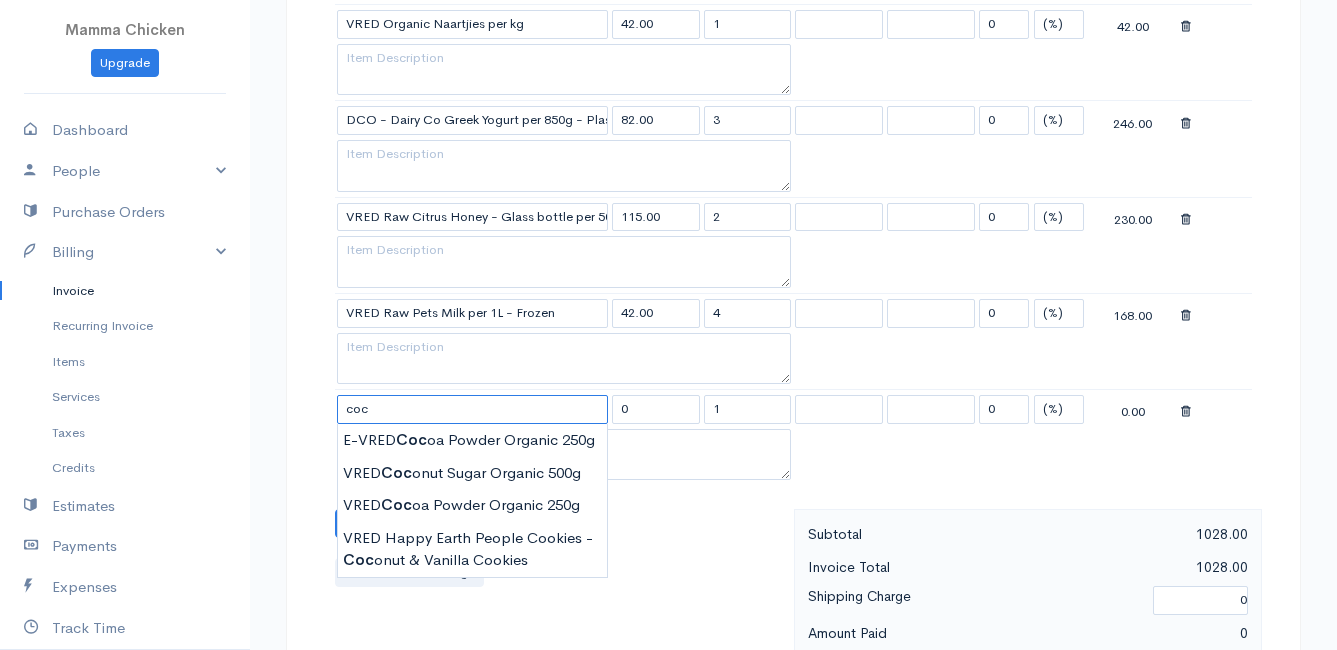 scroll, scrollTop: 1700, scrollLeft: 0, axis: vertical 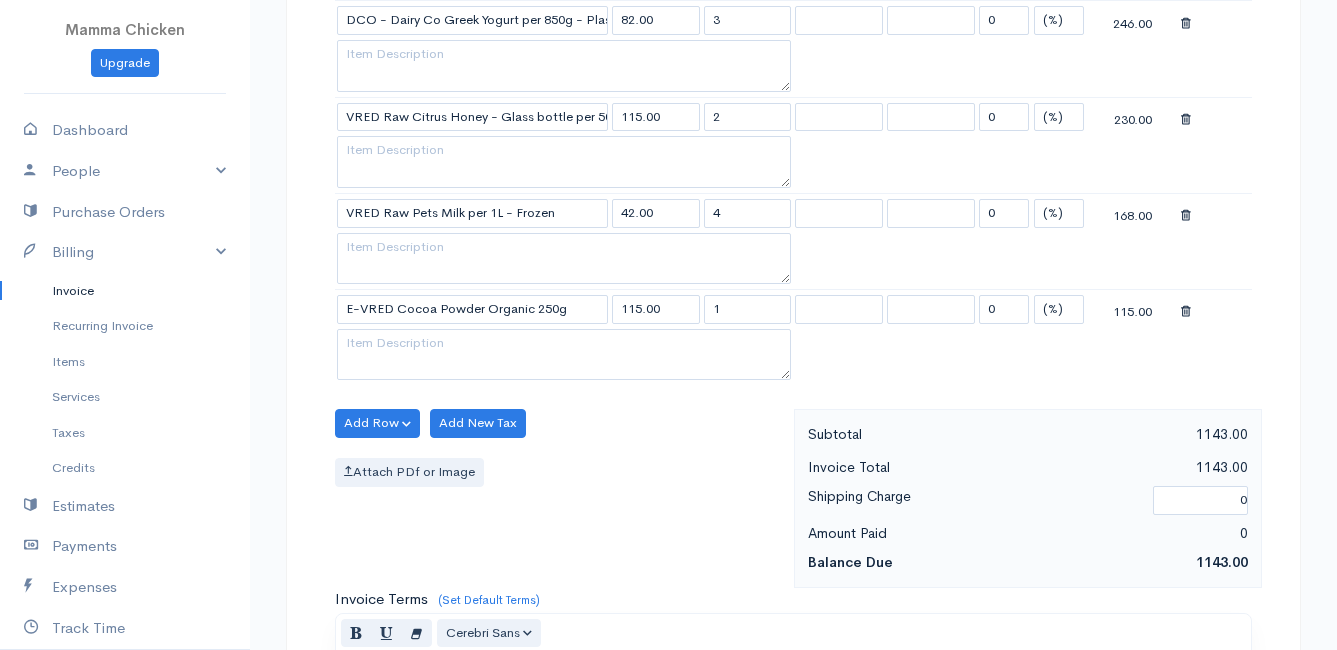 click on "Mamma Chicken
Upgrade
Dashboard
People
Clients
Vendors
Staff Users
Purchase Orders
Billing
Invoice
Recurring Invoice
Items
Services
Taxes
Credits
Estimates
Payments
Expenses
Track Time
Projects
Reports
Settings
My Organizations
Logout
Help
@CloudBooksApp 2022
Invoice
New Invoice
DRAFT To [PERSON_NAME] [STREET_ADDRESS] [Choose Country] [GEOGRAPHIC_DATA] [GEOGRAPHIC_DATA] [GEOGRAPHIC_DATA] [GEOGRAPHIC_DATA] [GEOGRAPHIC_DATA] [GEOGRAPHIC_DATA] [US_STATE] [GEOGRAPHIC_DATA] [GEOGRAPHIC_DATA] [GEOGRAPHIC_DATA] [GEOGRAPHIC_DATA] [GEOGRAPHIC_DATA]" at bounding box center (668, -210) 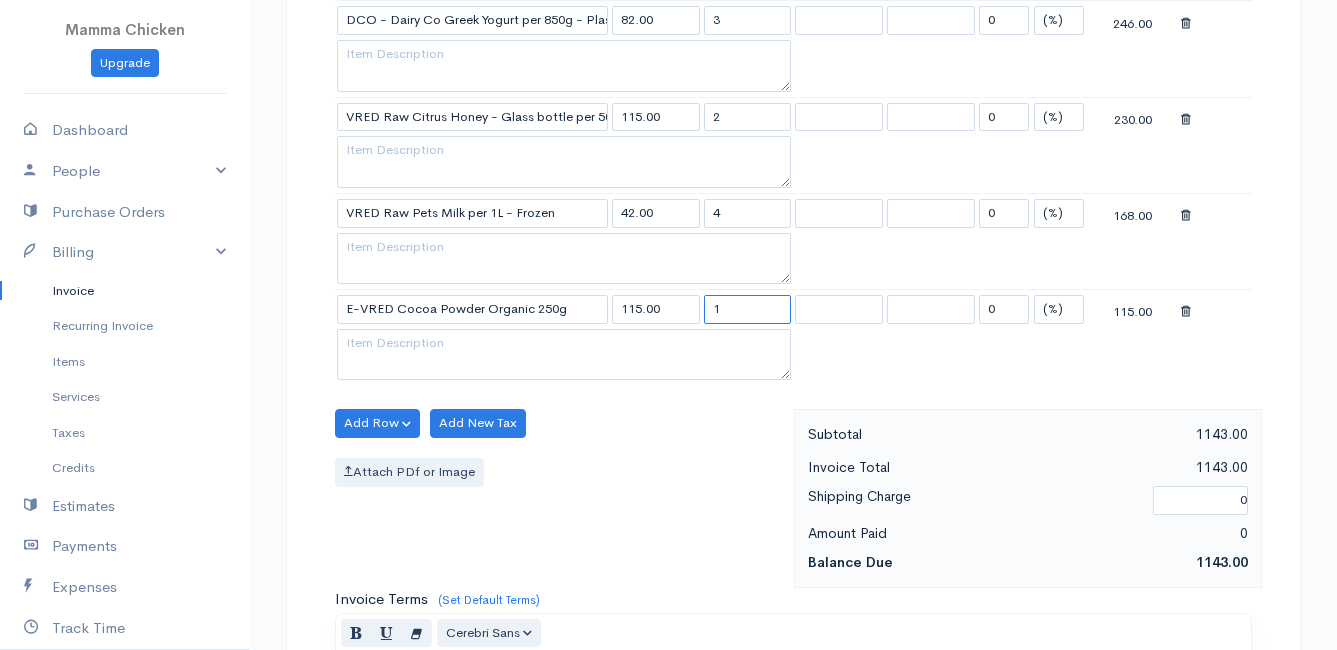 drag, startPoint x: 736, startPoint y: 309, endPoint x: 695, endPoint y: 305, distance: 41.19466 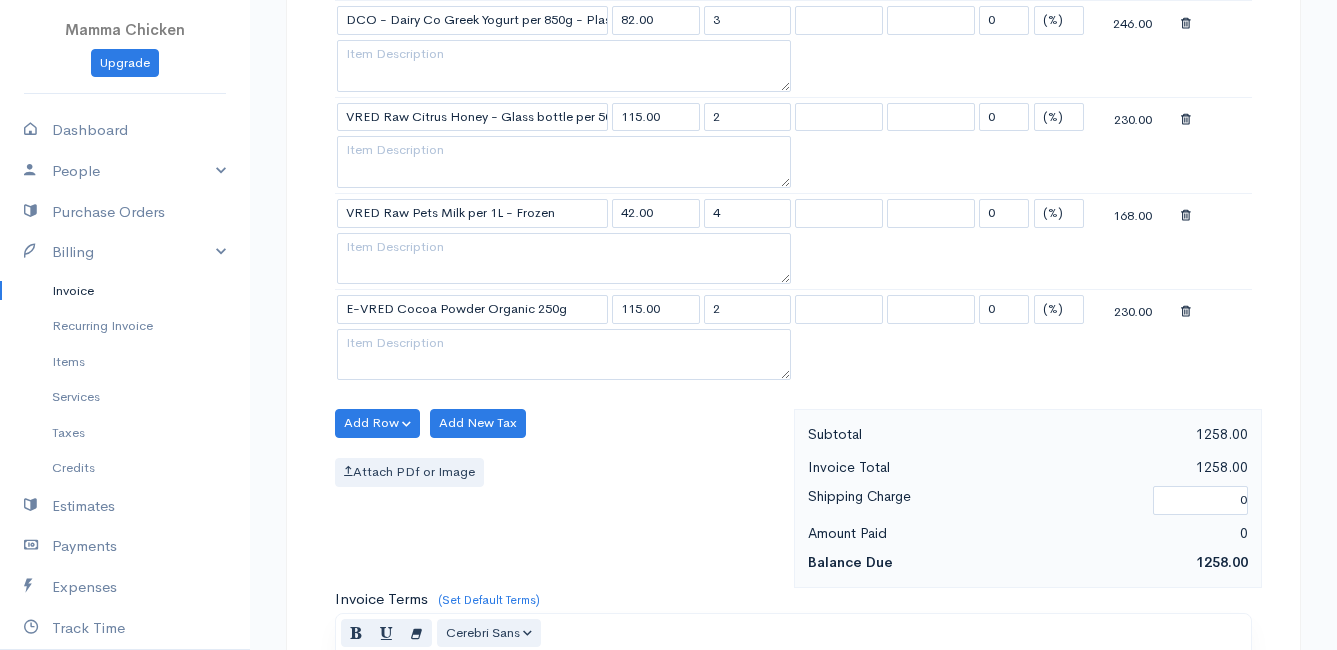 click on "Attach PDf or Image" at bounding box center [559, 472] 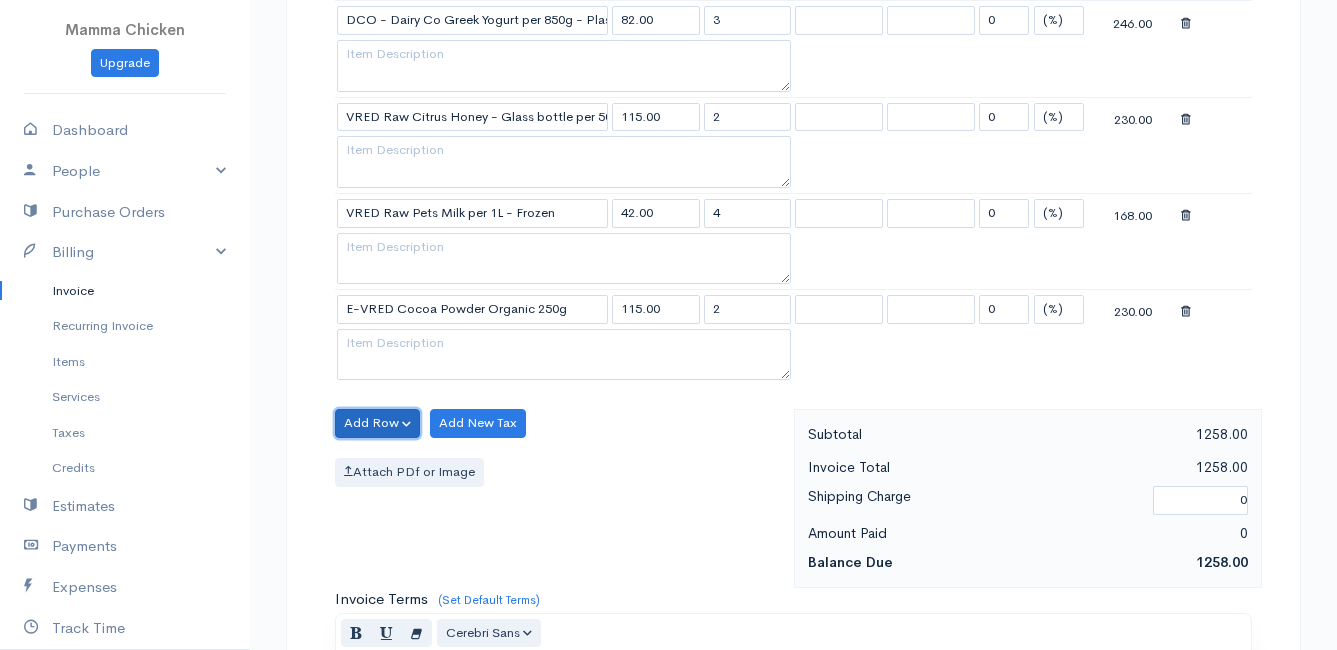 click on "Add Row" at bounding box center [377, 423] 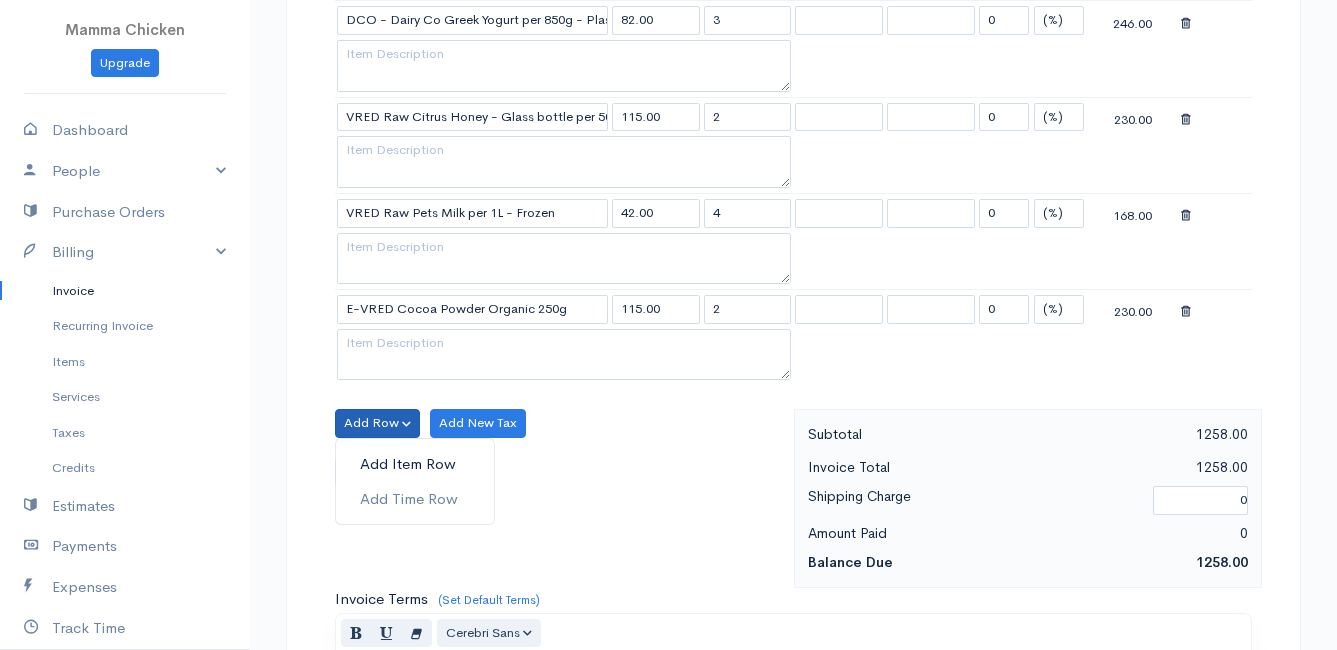 click on "Add Item Row" at bounding box center (415, 464) 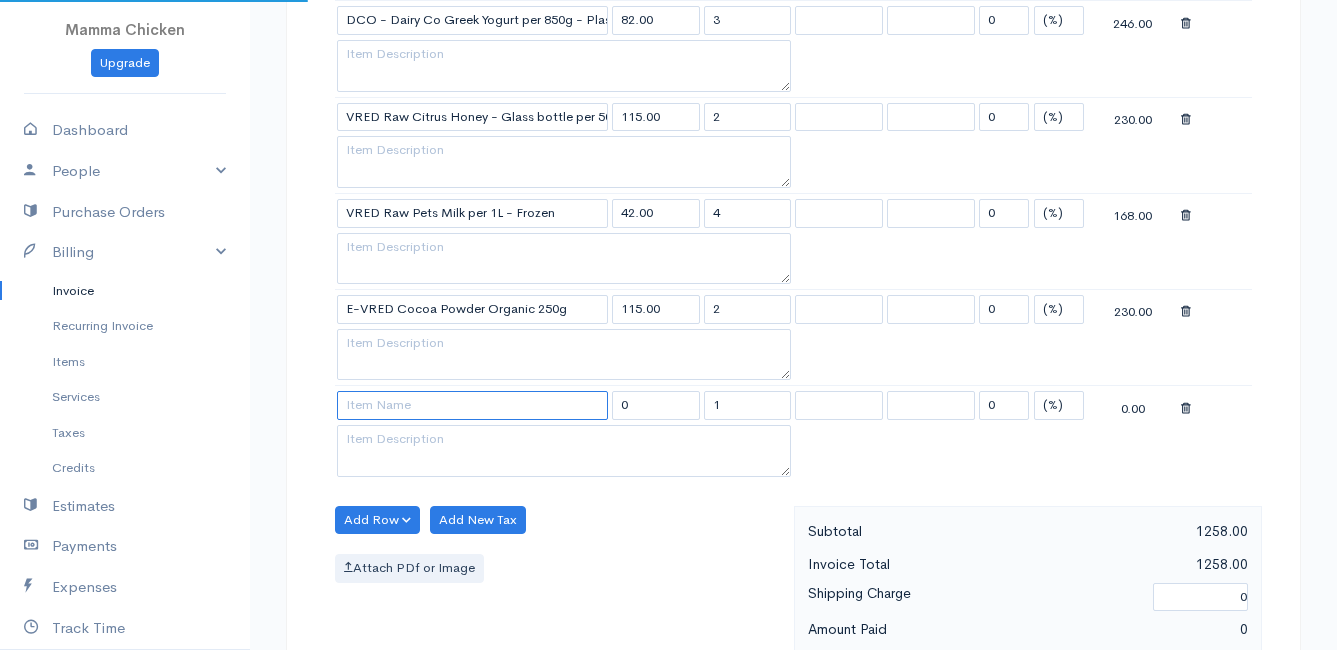 drag, startPoint x: 374, startPoint y: 461, endPoint x: 385, endPoint y: 403, distance: 59.03389 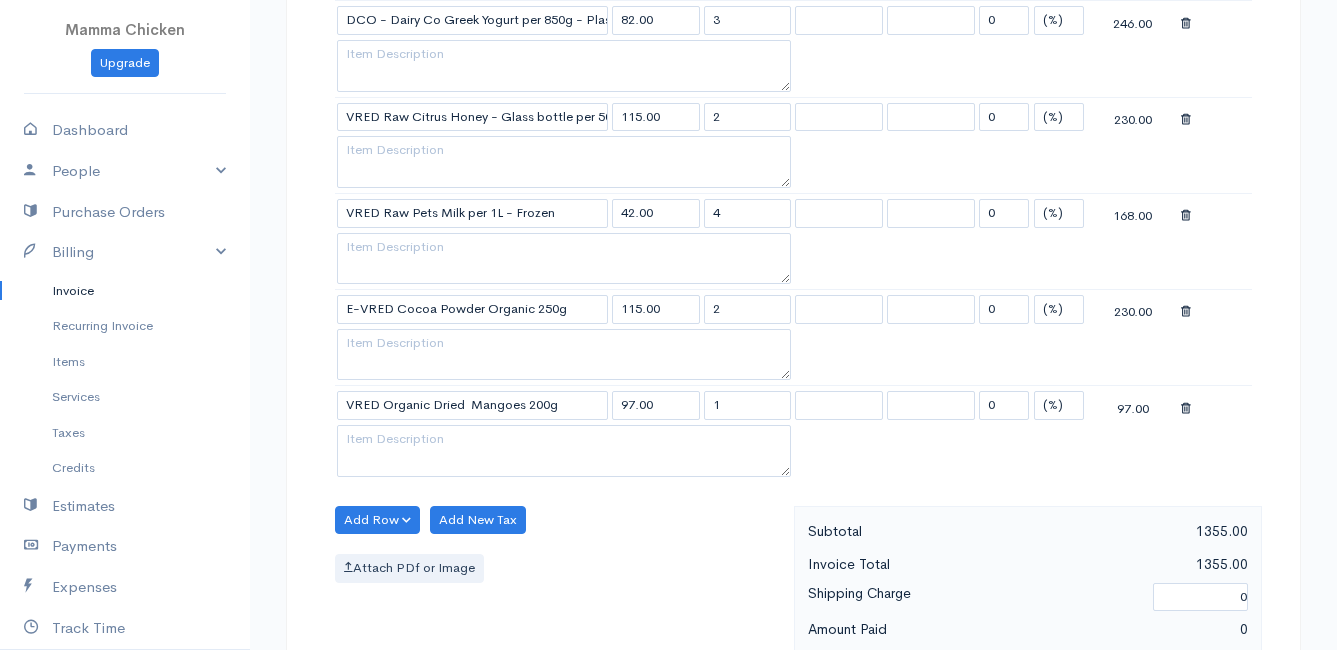 click on "Mamma Chicken
Upgrade
Dashboard
People
Clients
Vendors
Staff Users
Purchase Orders
Billing
Invoice
Recurring Invoice
Items
Services
Taxes
Credits
Estimates
Payments
Expenses
Track Time
Projects
Reports
Settings
My Organizations
Logout
Help
@CloudBooksApp 2022
Invoice
New Invoice
DRAFT To [PERSON_NAME] [STREET_ADDRESS] [Choose Country] [GEOGRAPHIC_DATA] [GEOGRAPHIC_DATA] [GEOGRAPHIC_DATA] [GEOGRAPHIC_DATA] [GEOGRAPHIC_DATA] [GEOGRAPHIC_DATA] [US_STATE] [GEOGRAPHIC_DATA] [GEOGRAPHIC_DATA] [GEOGRAPHIC_DATA] [GEOGRAPHIC_DATA] [GEOGRAPHIC_DATA]" at bounding box center (668, -162) 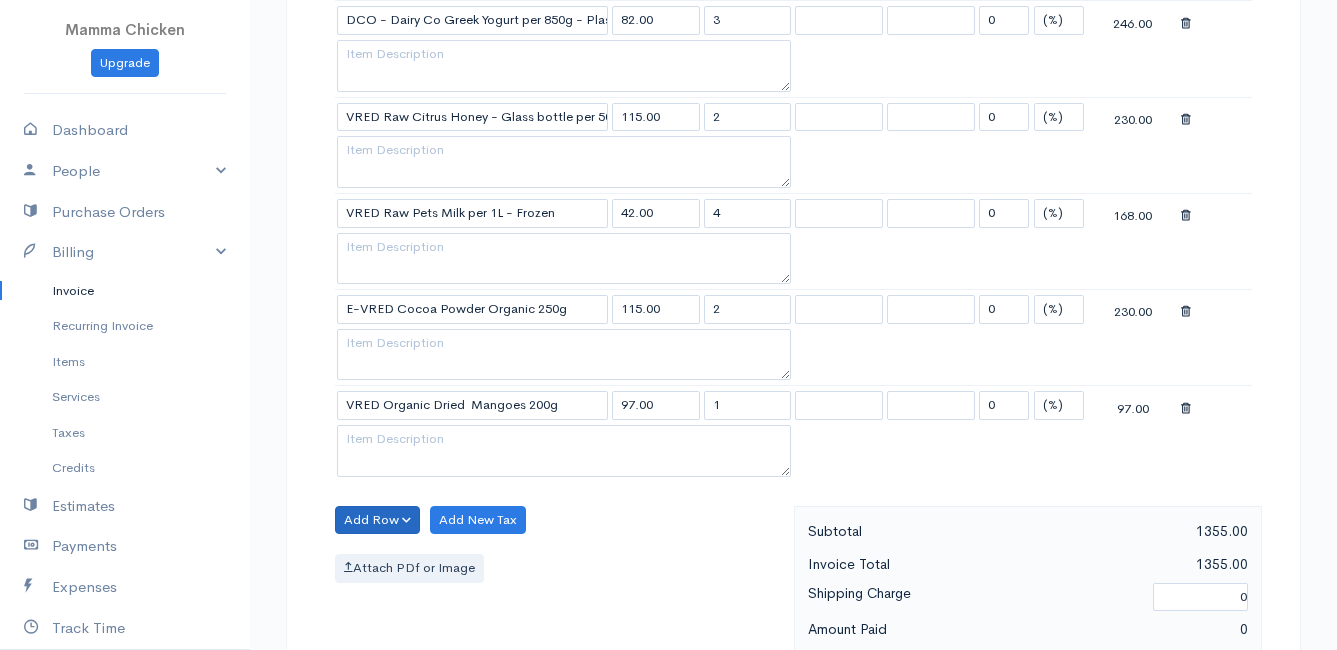 scroll, scrollTop: 1800, scrollLeft: 0, axis: vertical 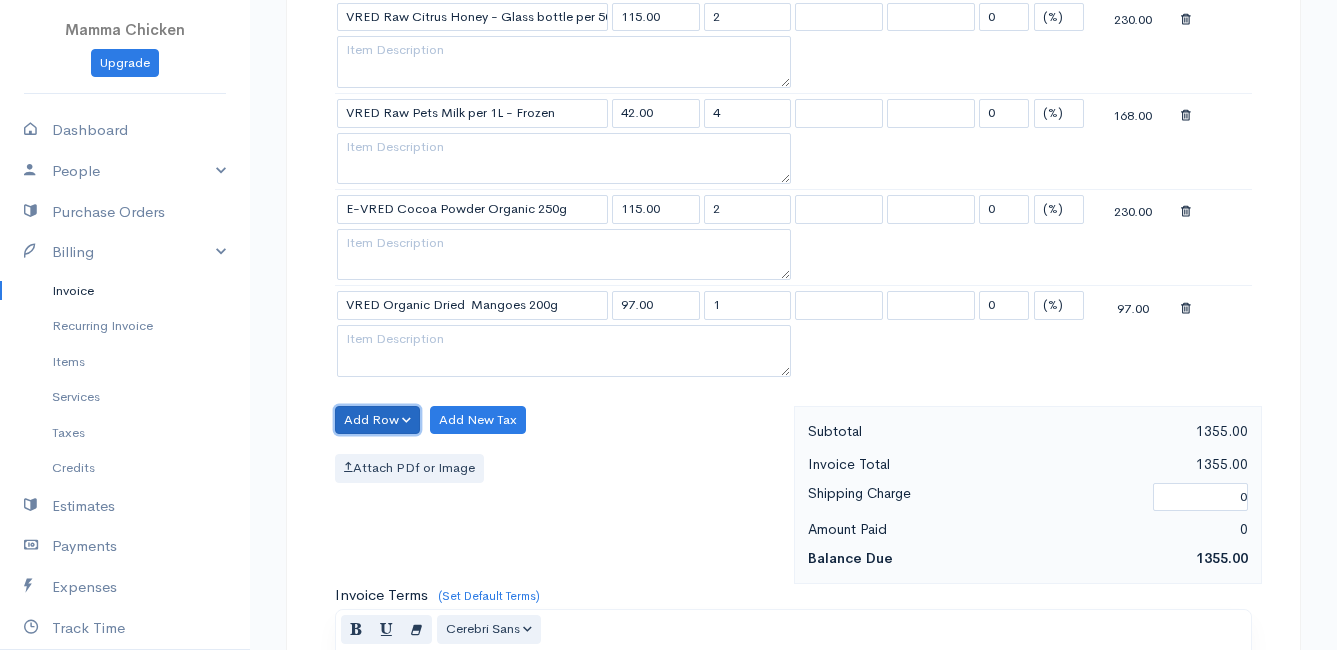click on "Add Row" at bounding box center (377, 420) 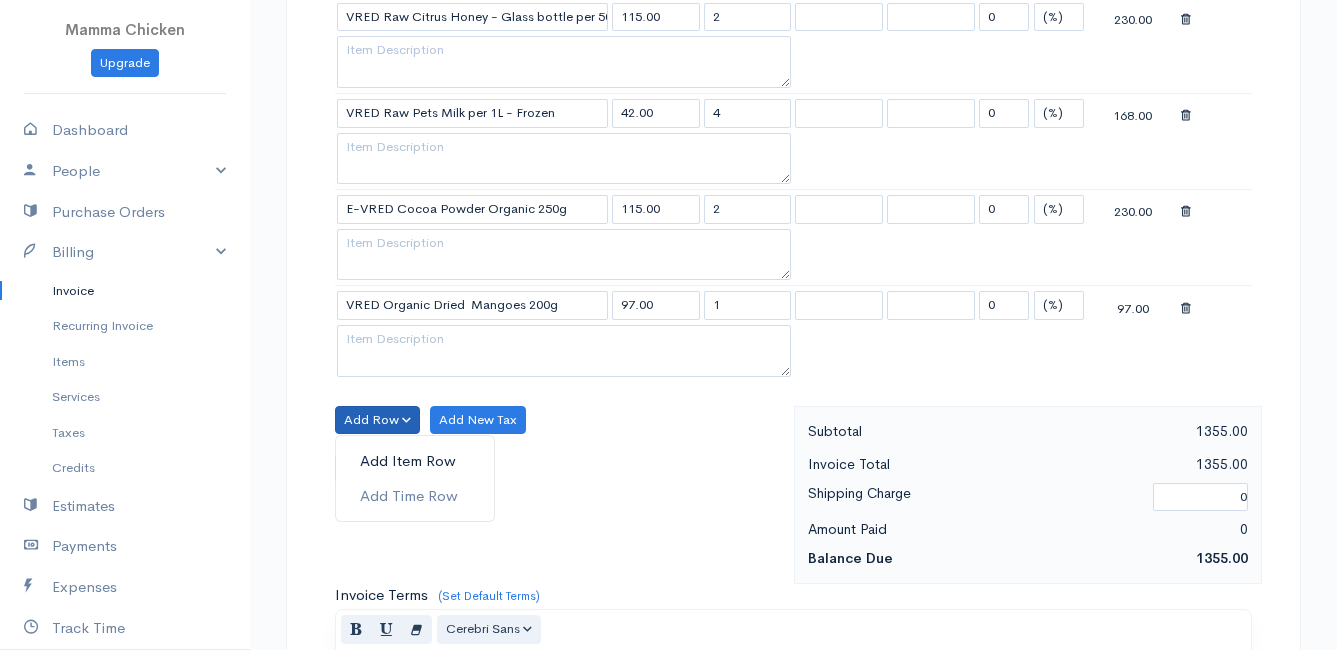 click on "Add Item Row" at bounding box center (415, 461) 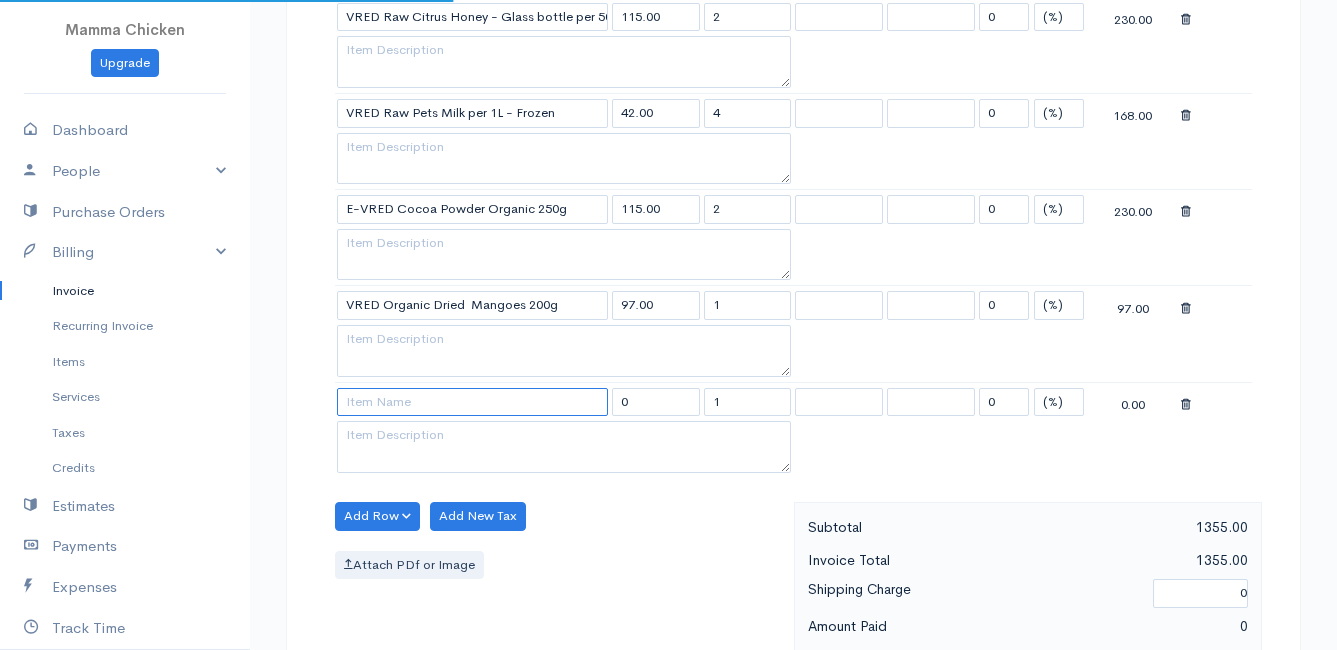 click at bounding box center (472, 402) 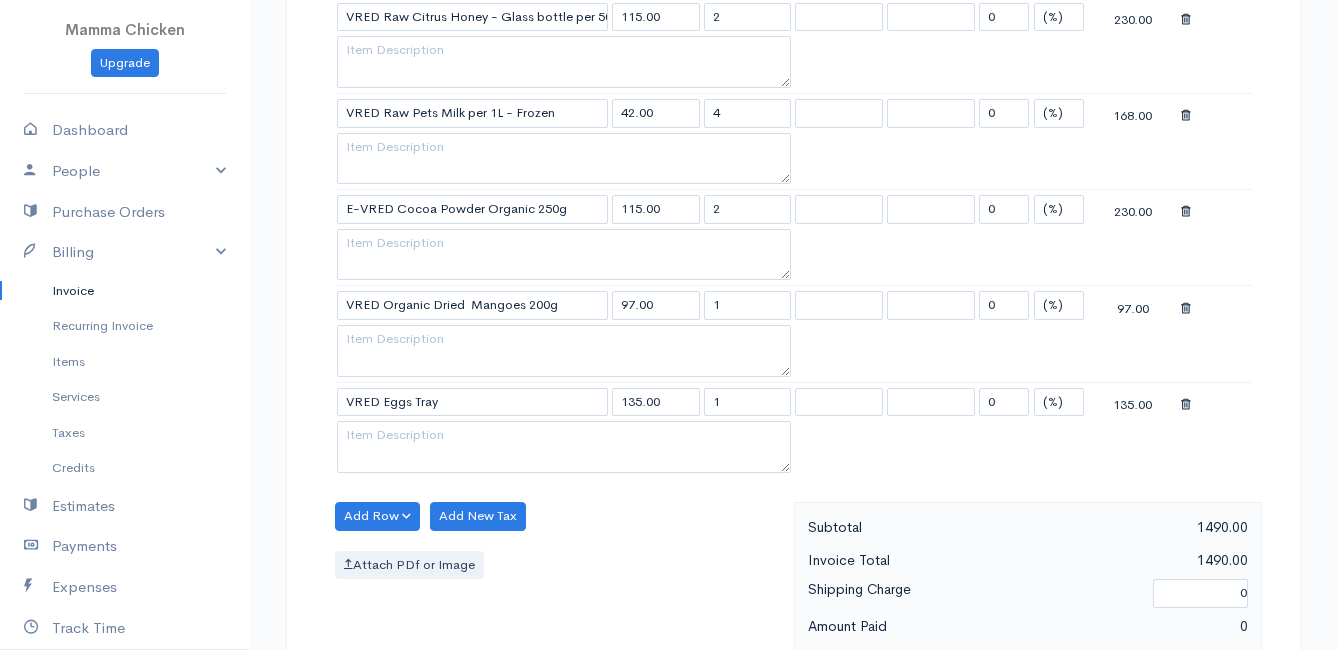 click on "Mamma Chicken
Upgrade
Dashboard
People
Clients
Vendors
Staff Users
Purchase Orders
Billing
Invoice
Recurring Invoice
Items
Services
Taxes
Credits
Estimates
Payments
Expenses
Track Time
Projects
Reports
Settings
My Organizations
Logout
Help
@CloudBooksApp 2022
Invoice
New Invoice
DRAFT To [PERSON_NAME] [STREET_ADDRESS] [Choose Country] [GEOGRAPHIC_DATA] [GEOGRAPHIC_DATA] [GEOGRAPHIC_DATA] [GEOGRAPHIC_DATA] [GEOGRAPHIC_DATA] [GEOGRAPHIC_DATA] [US_STATE] [GEOGRAPHIC_DATA] [GEOGRAPHIC_DATA] [GEOGRAPHIC_DATA] [GEOGRAPHIC_DATA] [GEOGRAPHIC_DATA]" at bounding box center [668, -214] 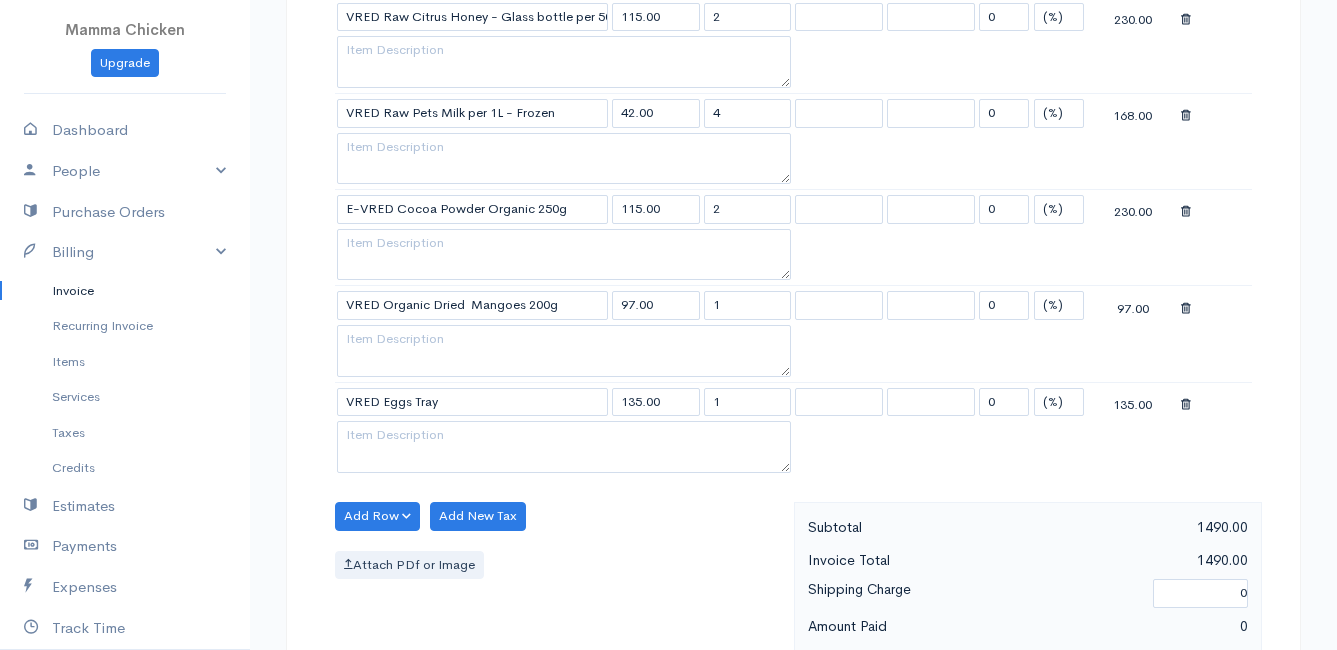 scroll, scrollTop: 1900, scrollLeft: 0, axis: vertical 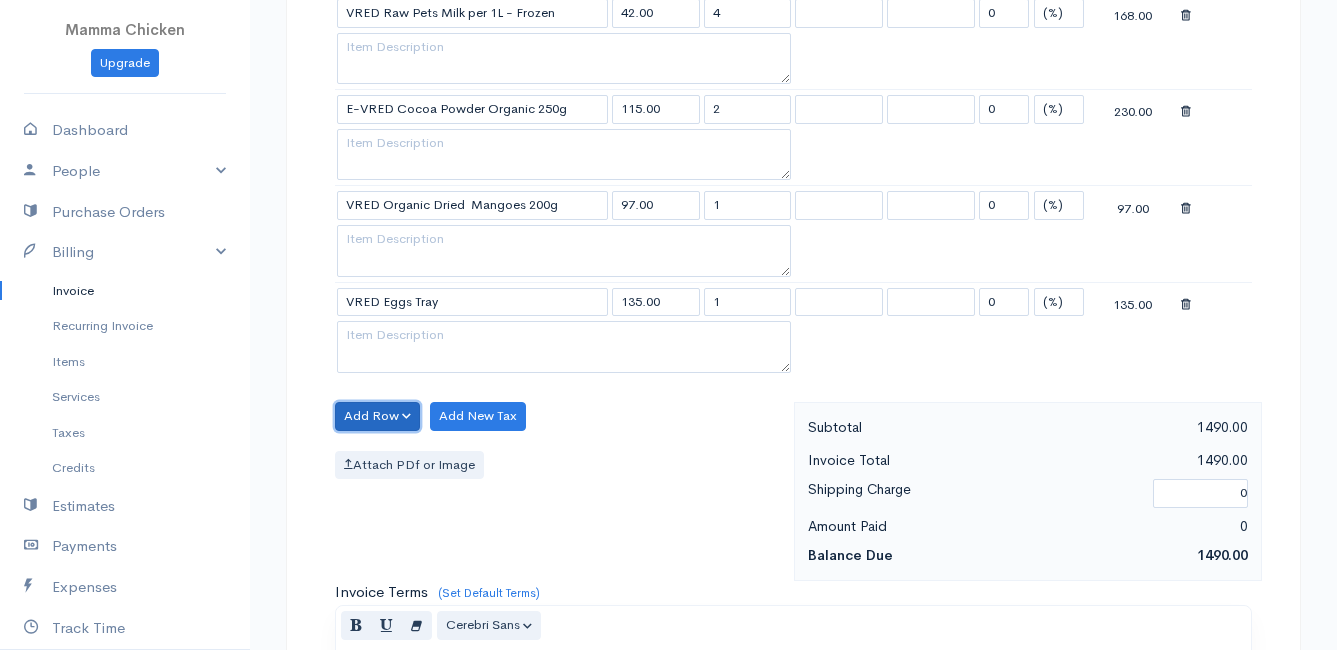 click on "Add Row" at bounding box center [377, 416] 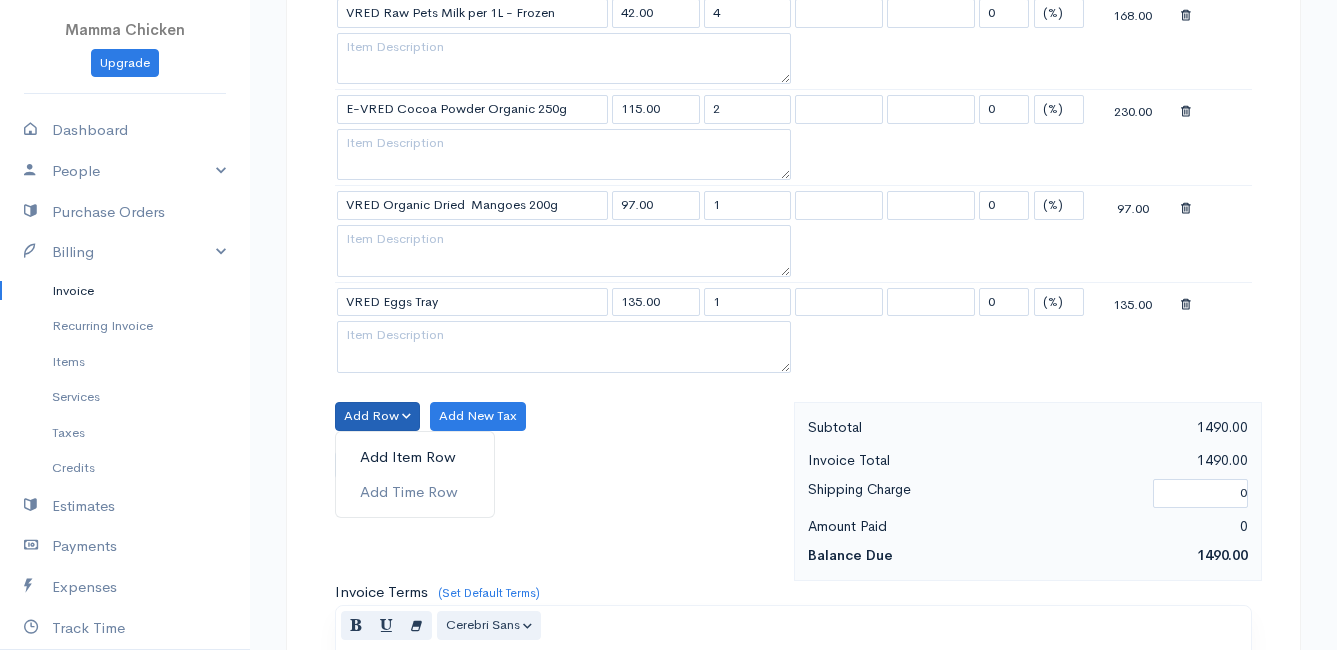 click on "Add Item Row" at bounding box center [415, 457] 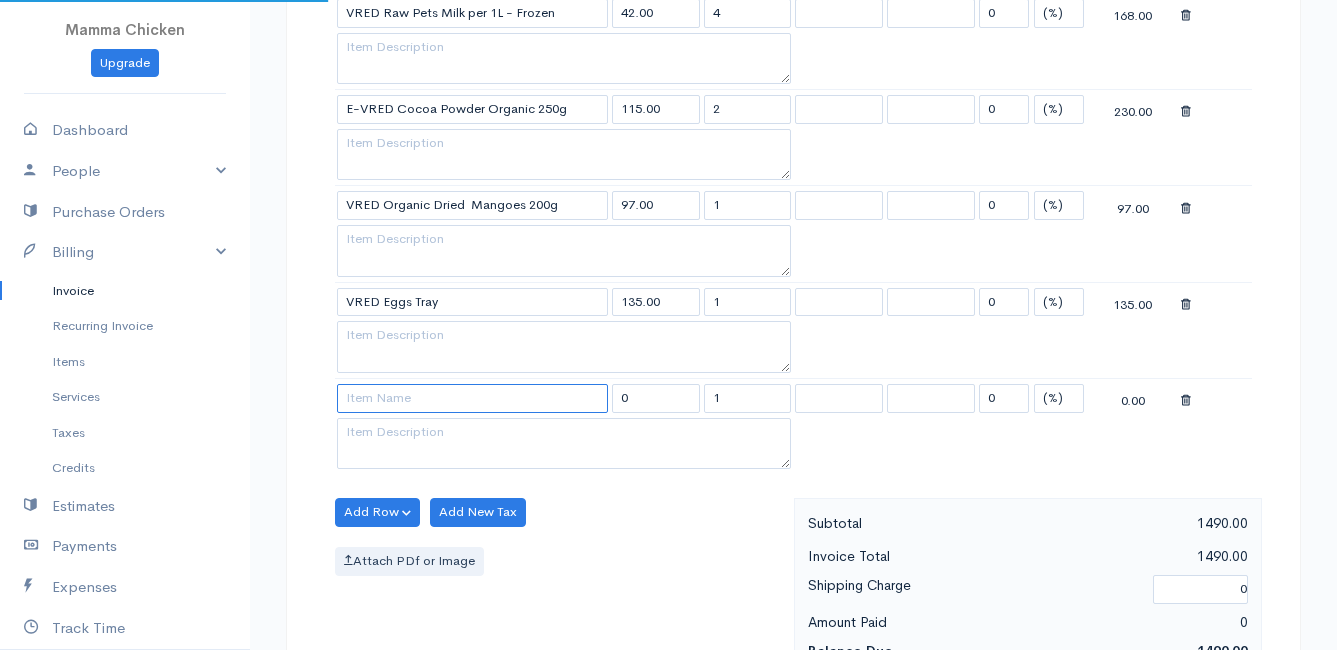 click at bounding box center [472, 398] 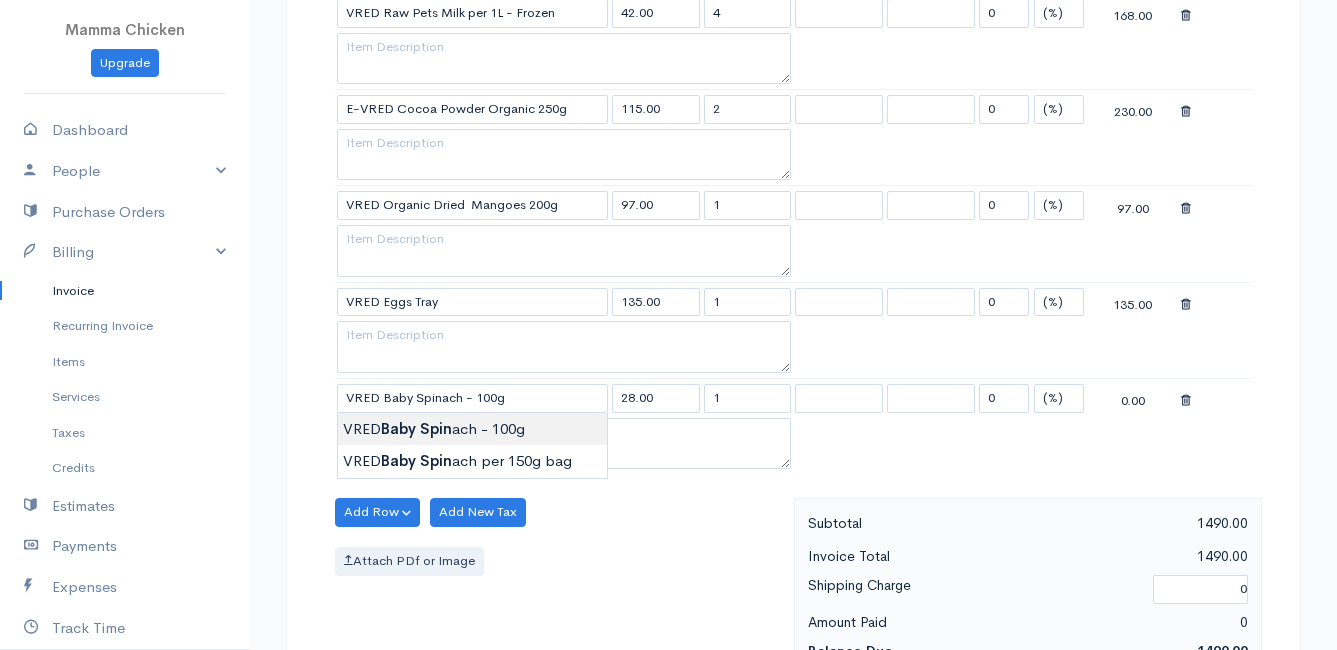 click on "Mamma Chicken
Upgrade
Dashboard
People
Clients
Vendors
Staff Users
Purchase Orders
Billing
Invoice
Recurring Invoice
Items
Services
Taxes
Credits
Estimates
Payments
Expenses
Track Time
Projects
Reports
Settings
My Organizations
Logout
Help
@CloudBooksApp 2022
Invoice
New Invoice
DRAFT To [PERSON_NAME] [STREET_ADDRESS] [Choose Country] [GEOGRAPHIC_DATA] [GEOGRAPHIC_DATA] [GEOGRAPHIC_DATA] [GEOGRAPHIC_DATA] [GEOGRAPHIC_DATA] [GEOGRAPHIC_DATA] [US_STATE] [GEOGRAPHIC_DATA] [GEOGRAPHIC_DATA] [GEOGRAPHIC_DATA] [GEOGRAPHIC_DATA] [GEOGRAPHIC_DATA]" at bounding box center [668, -266] 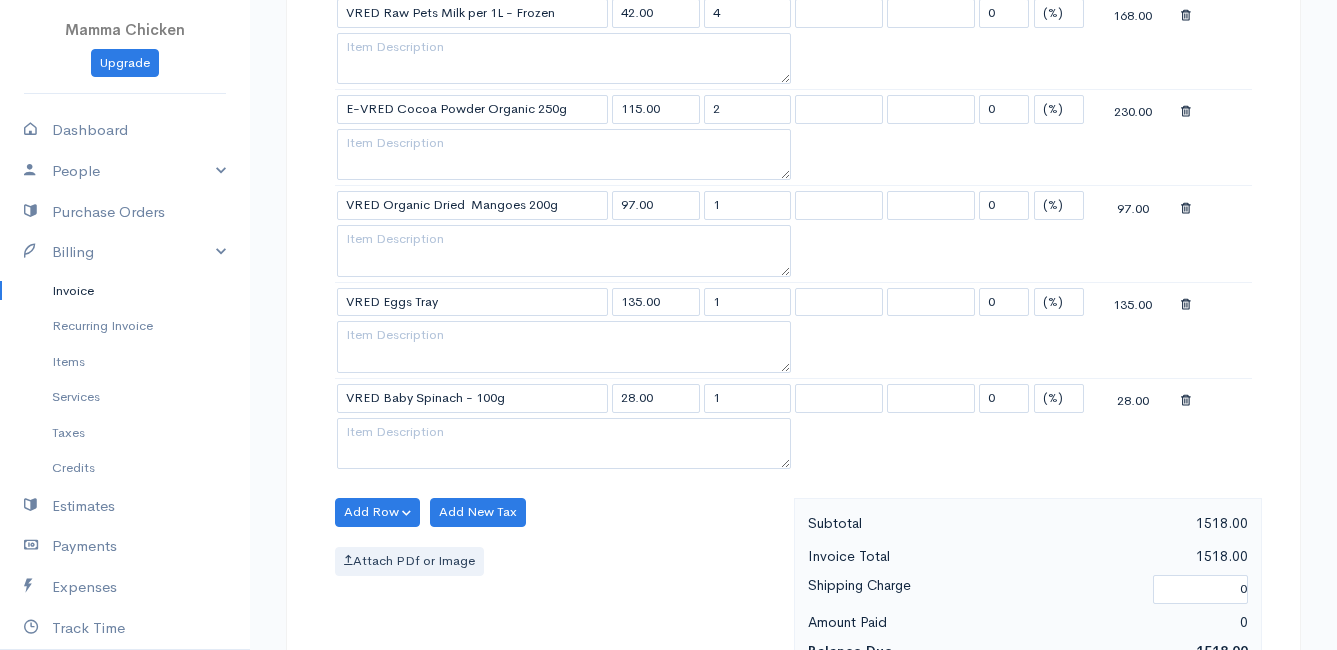 scroll, scrollTop: 2000, scrollLeft: 0, axis: vertical 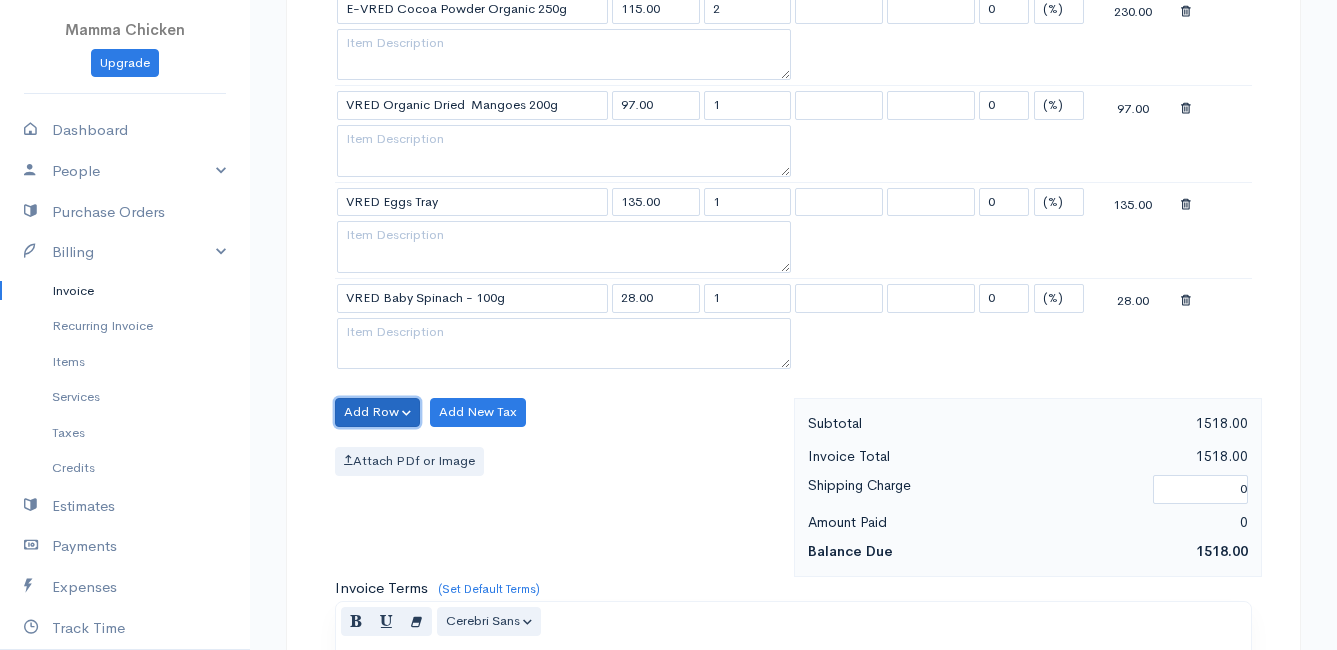 click on "Add Row" at bounding box center [377, 412] 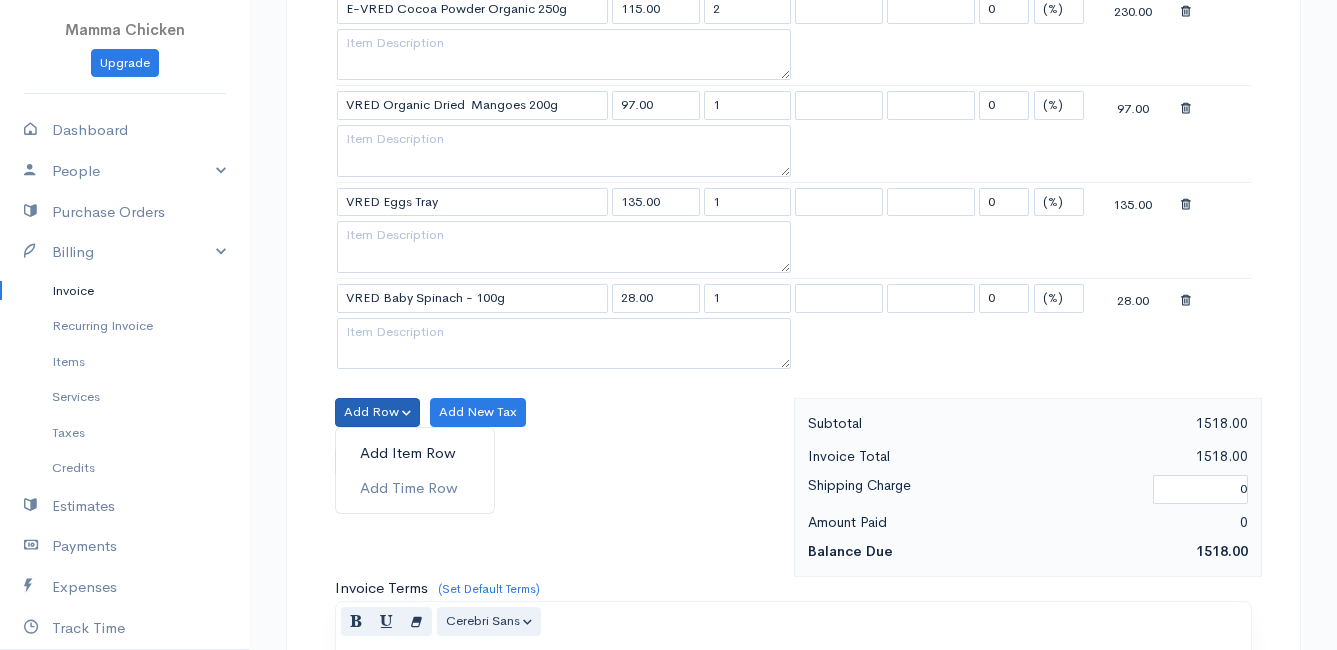 click on "Add Item Row" at bounding box center (415, 453) 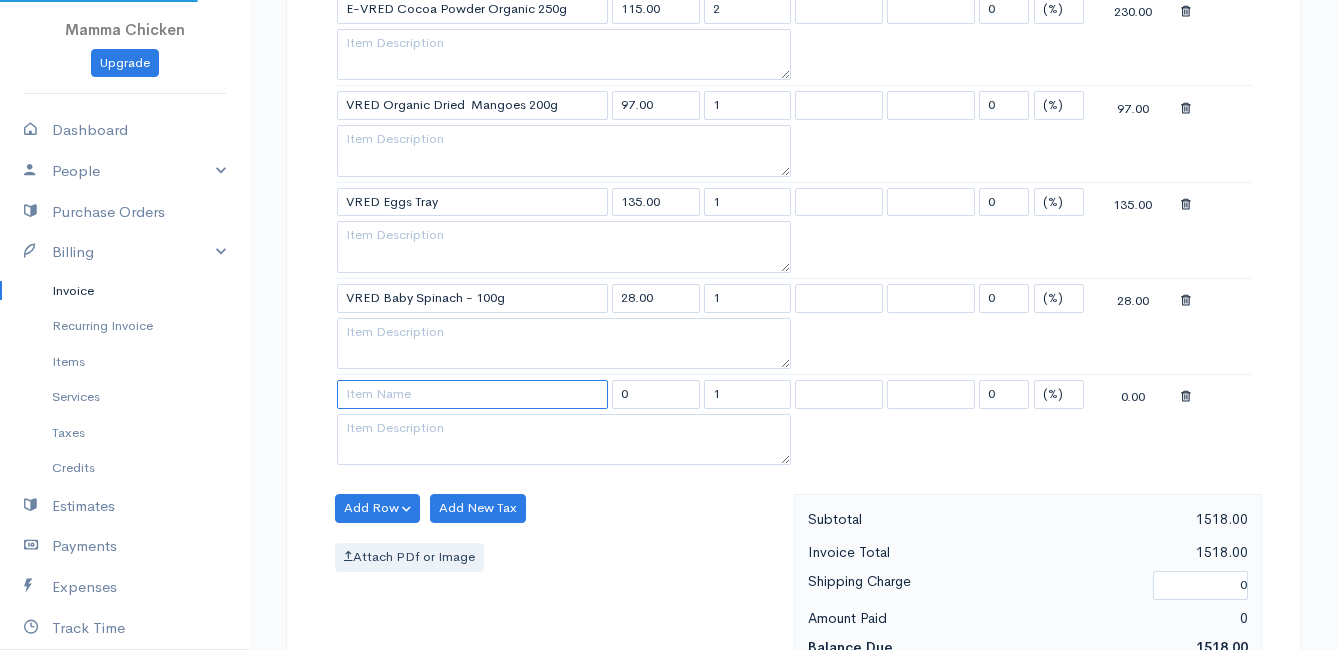 click at bounding box center (472, 394) 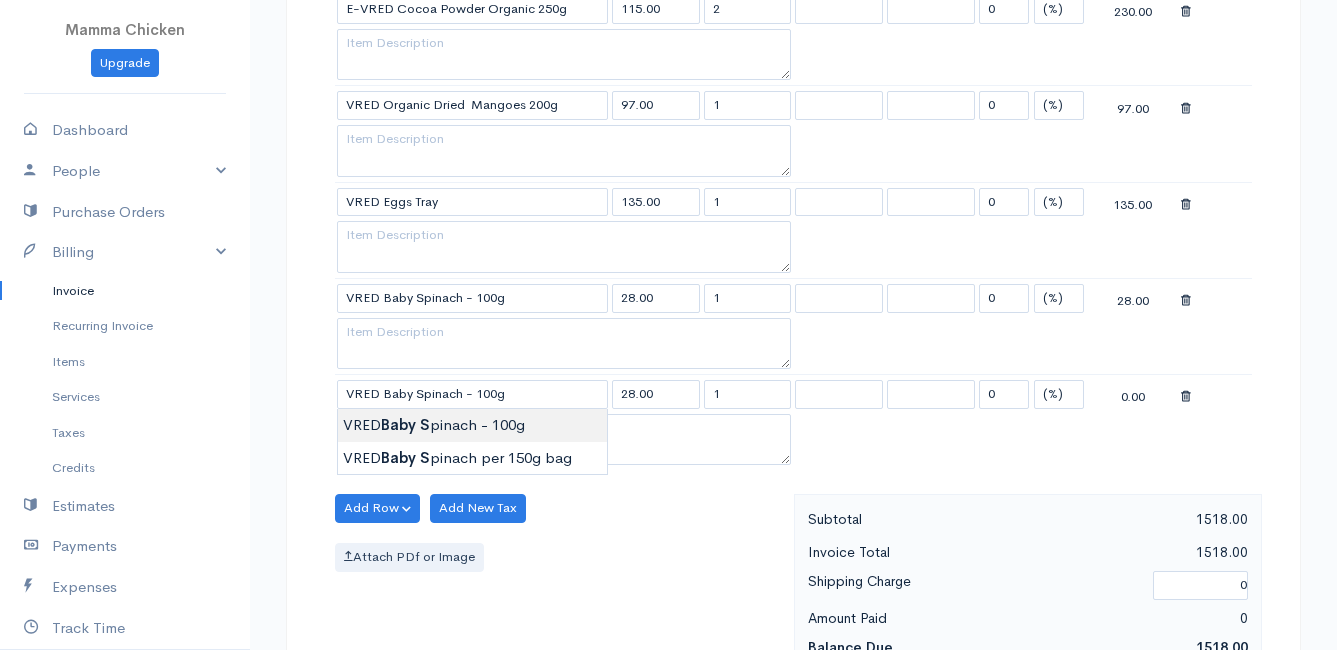click on "Mamma Chicken
Upgrade
Dashboard
People
Clients
Vendors
Staff Users
Purchase Orders
Billing
Invoice
Recurring Invoice
Items
Services
Taxes
Credits
Estimates
Payments
Expenses
Track Time
Projects
Reports
Settings
My Organizations
Logout
Help
@CloudBooksApp 2022
Invoice
New Invoice
DRAFT To [PERSON_NAME] [STREET_ADDRESS] [Choose Country] [GEOGRAPHIC_DATA] [GEOGRAPHIC_DATA] [GEOGRAPHIC_DATA] [GEOGRAPHIC_DATA] [GEOGRAPHIC_DATA] [GEOGRAPHIC_DATA] [US_STATE] [GEOGRAPHIC_DATA] [GEOGRAPHIC_DATA] [GEOGRAPHIC_DATA] [GEOGRAPHIC_DATA] [GEOGRAPHIC_DATA]" at bounding box center [668, -318] 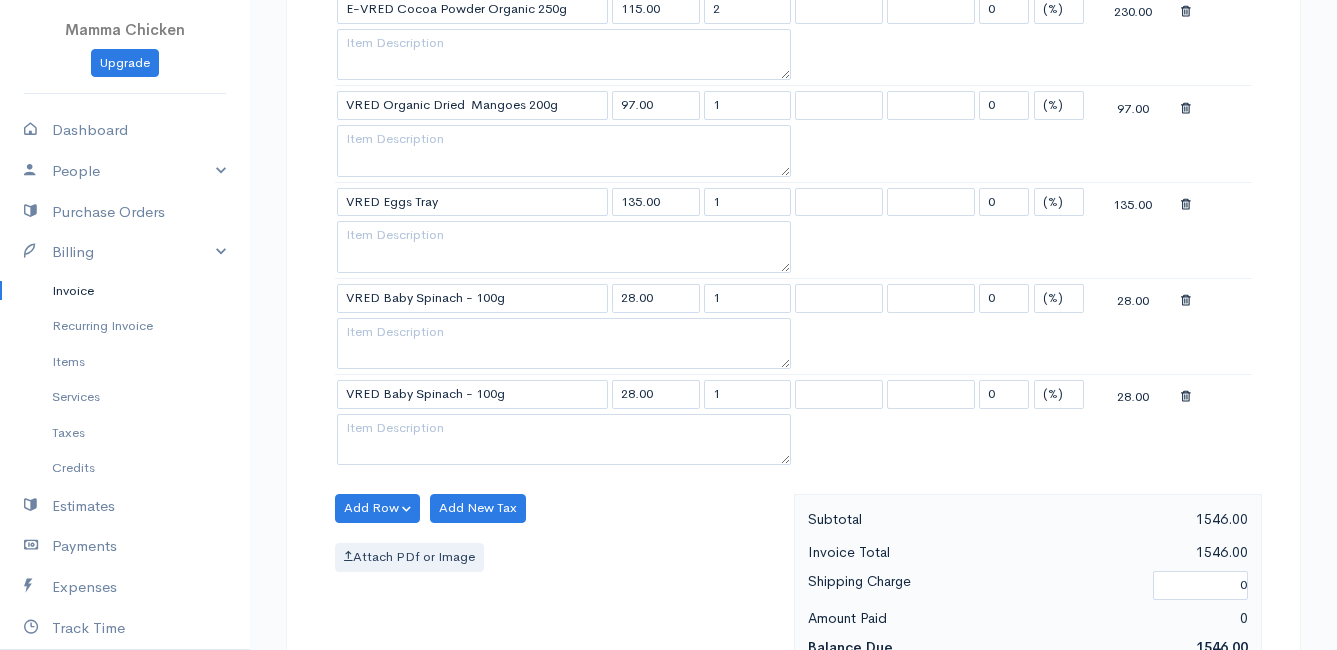click at bounding box center (1186, 397) 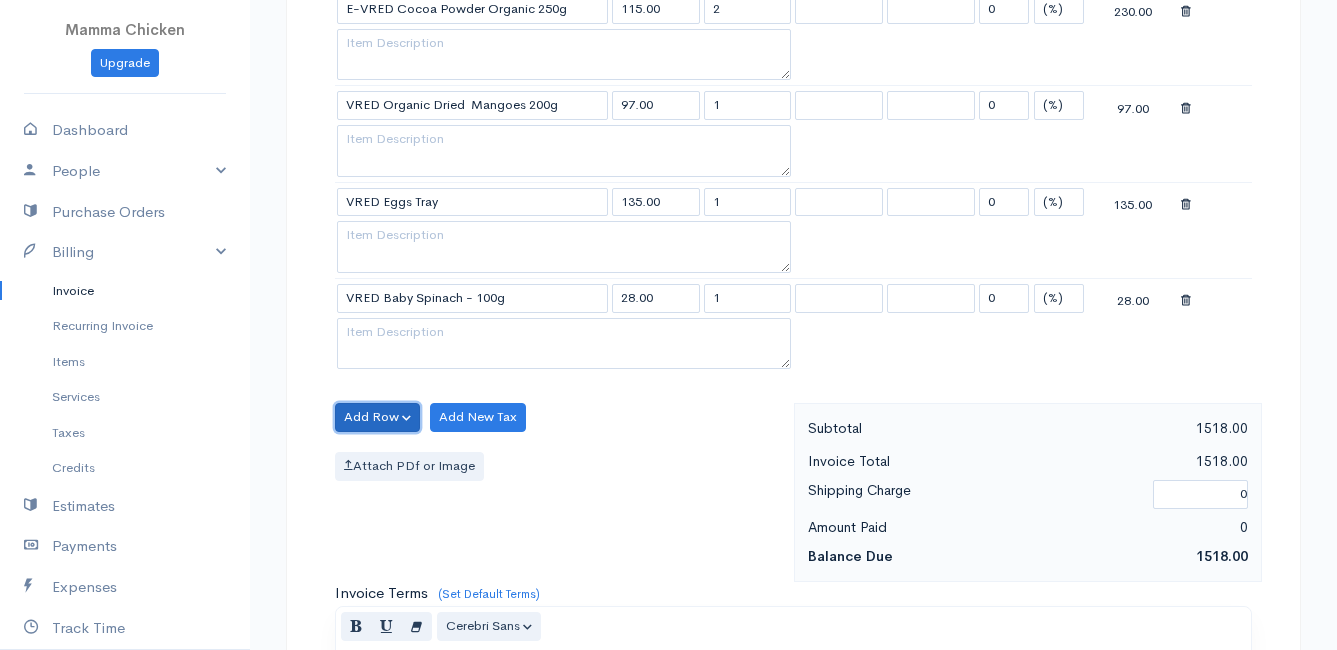 click on "Add Row" at bounding box center [377, 417] 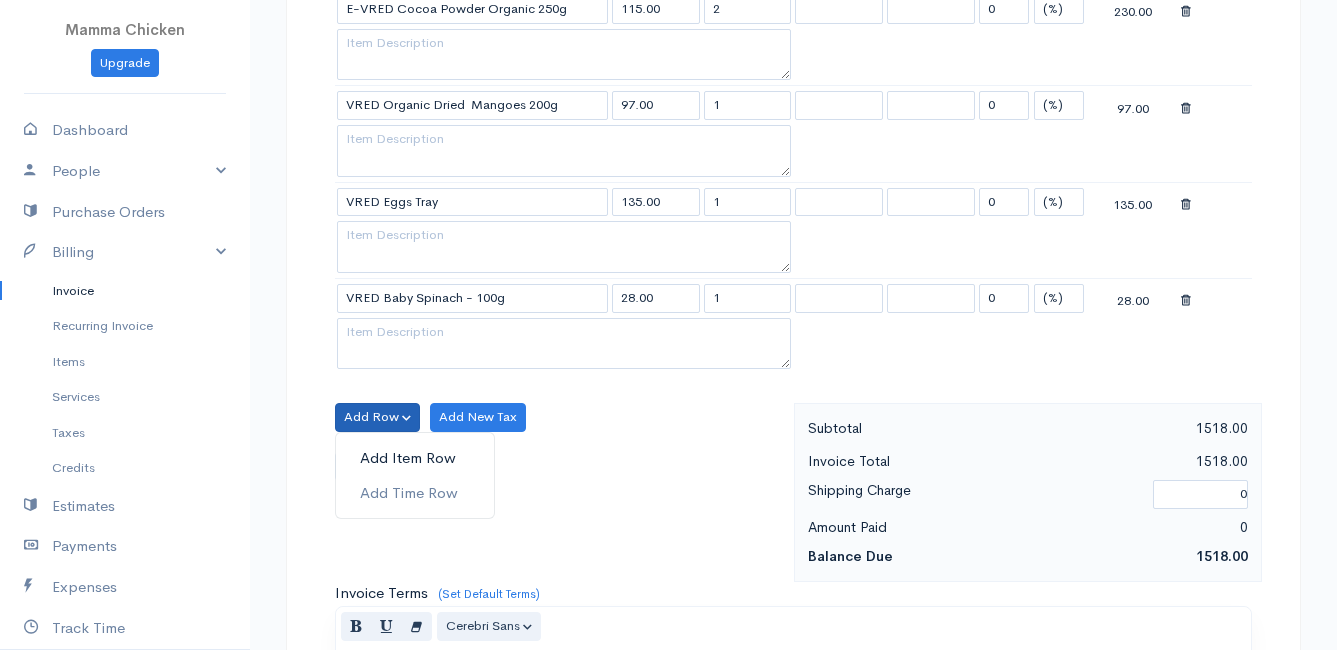 click on "Add Item Row" at bounding box center (415, 458) 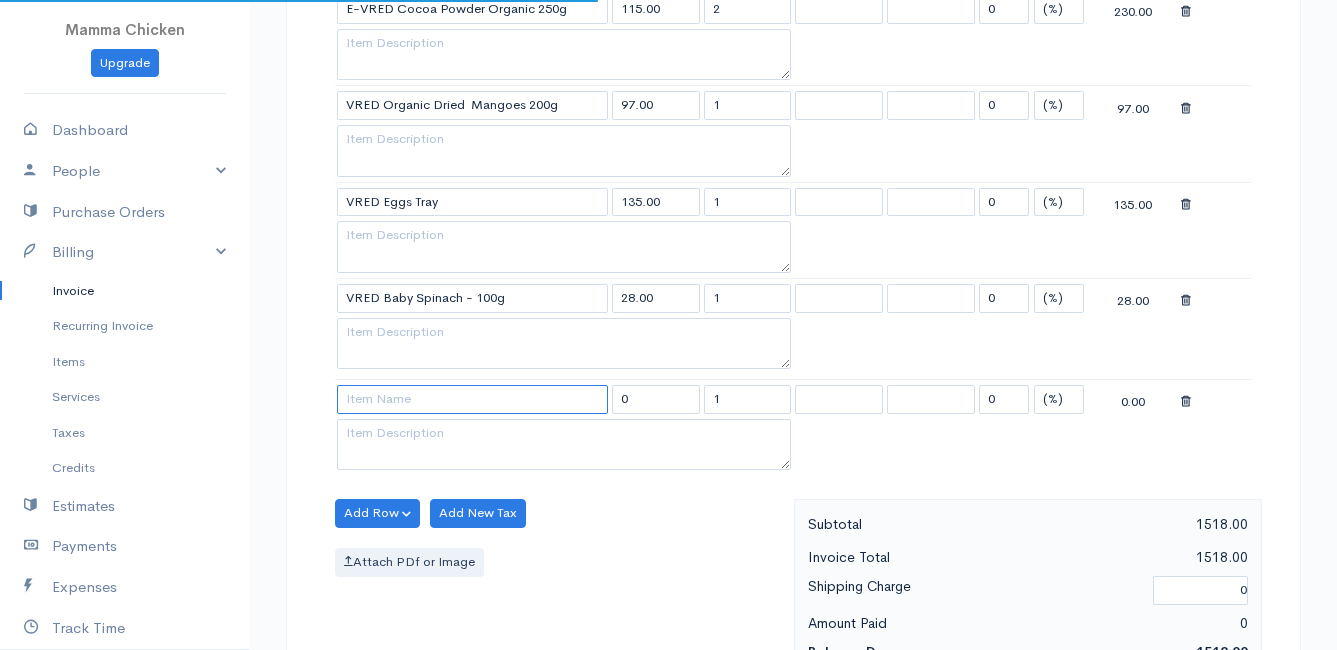 click at bounding box center [472, 399] 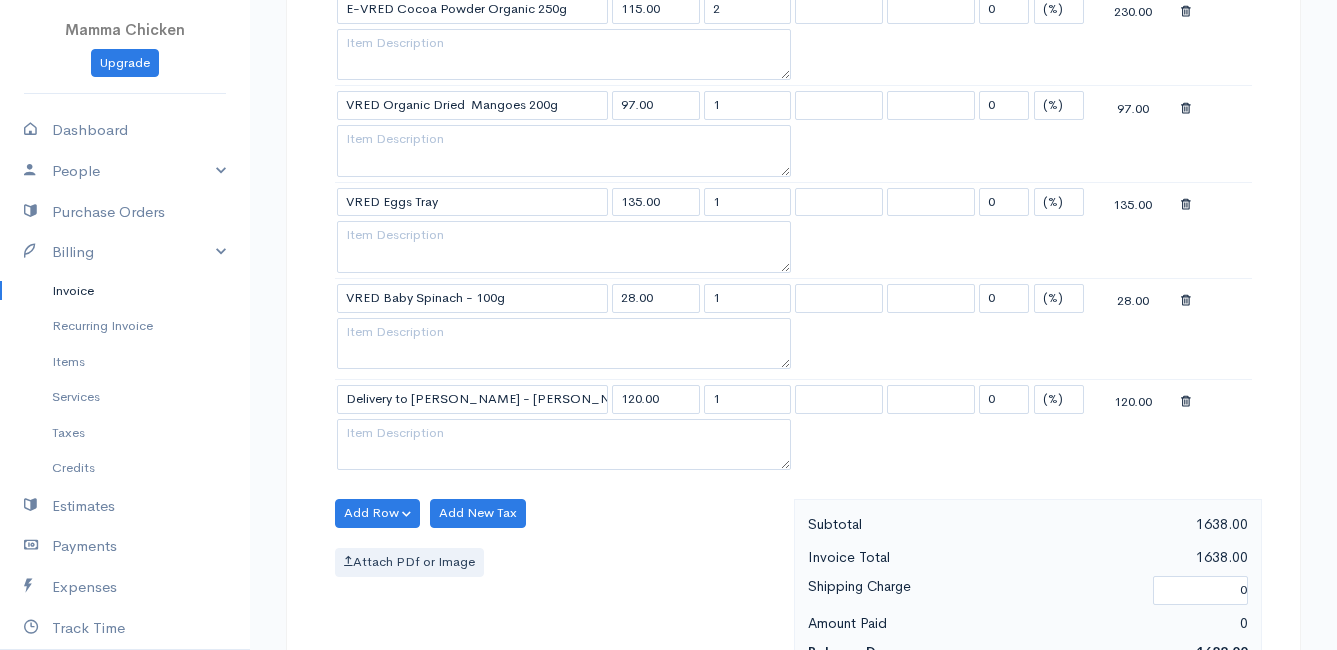 click on "Mamma Chicken
Upgrade
Dashboard
People
Clients
Vendors
Staff Users
Purchase Orders
Billing
Invoice
Recurring Invoice
Items
Services
Taxes
Credits
Estimates
Payments
Expenses
Track Time
Projects
Reports
Settings
My Organizations
Logout
Help
@CloudBooksApp 2022
Invoice
New Invoice
DRAFT To [PERSON_NAME] [STREET_ADDRESS] [Choose Country] [GEOGRAPHIC_DATA] [GEOGRAPHIC_DATA] [GEOGRAPHIC_DATA] [GEOGRAPHIC_DATA] [GEOGRAPHIC_DATA] [GEOGRAPHIC_DATA] [US_STATE] [GEOGRAPHIC_DATA] [GEOGRAPHIC_DATA] [GEOGRAPHIC_DATA] [GEOGRAPHIC_DATA] [GEOGRAPHIC_DATA]" at bounding box center [668, -315] 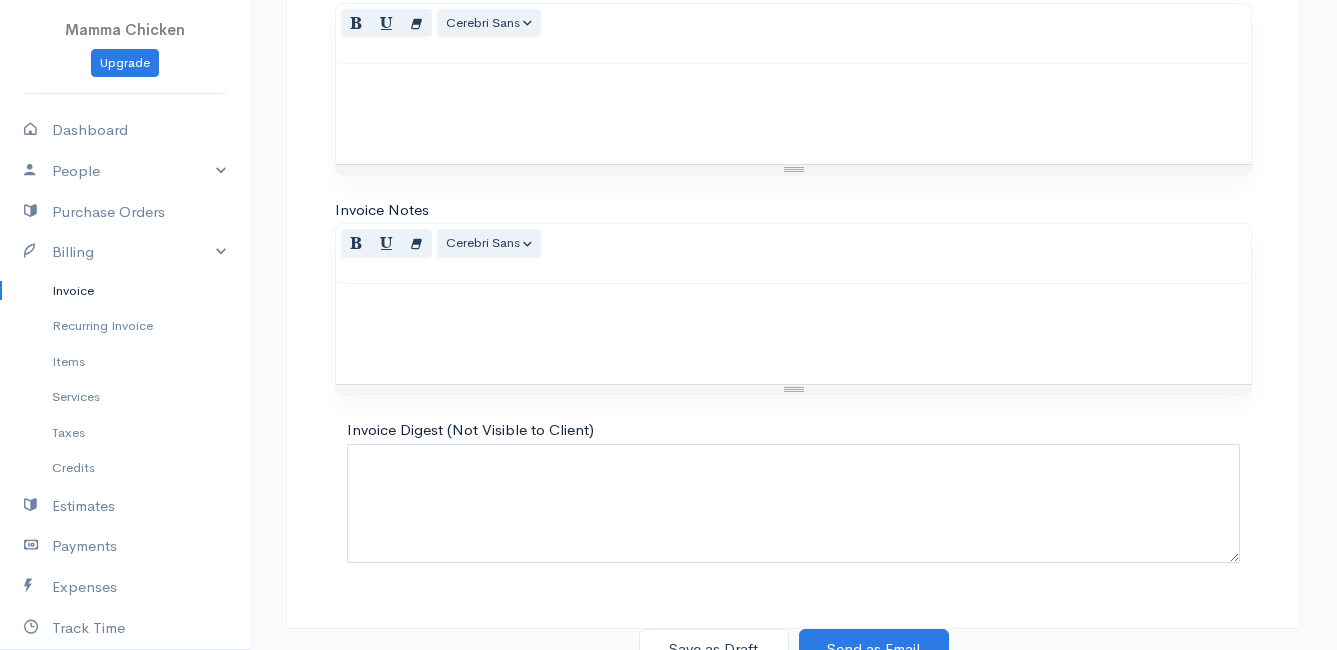 scroll, scrollTop: 2720, scrollLeft: 0, axis: vertical 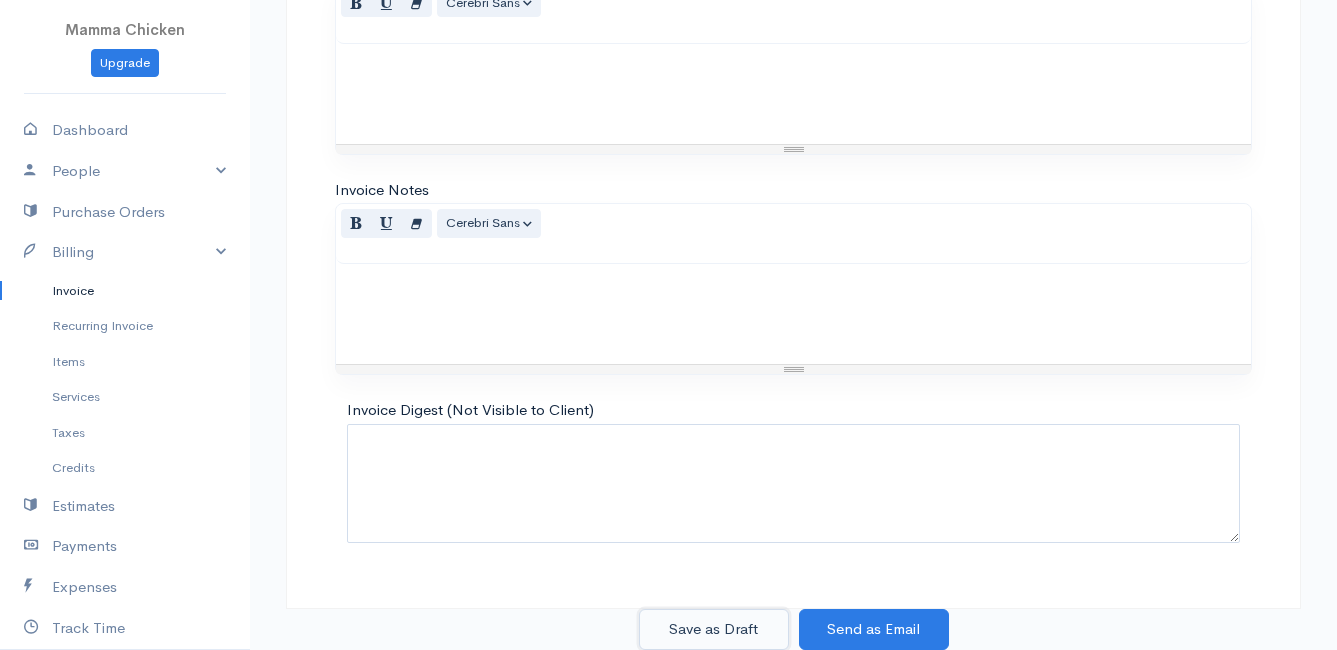 click on "Save as Draft" at bounding box center (714, 629) 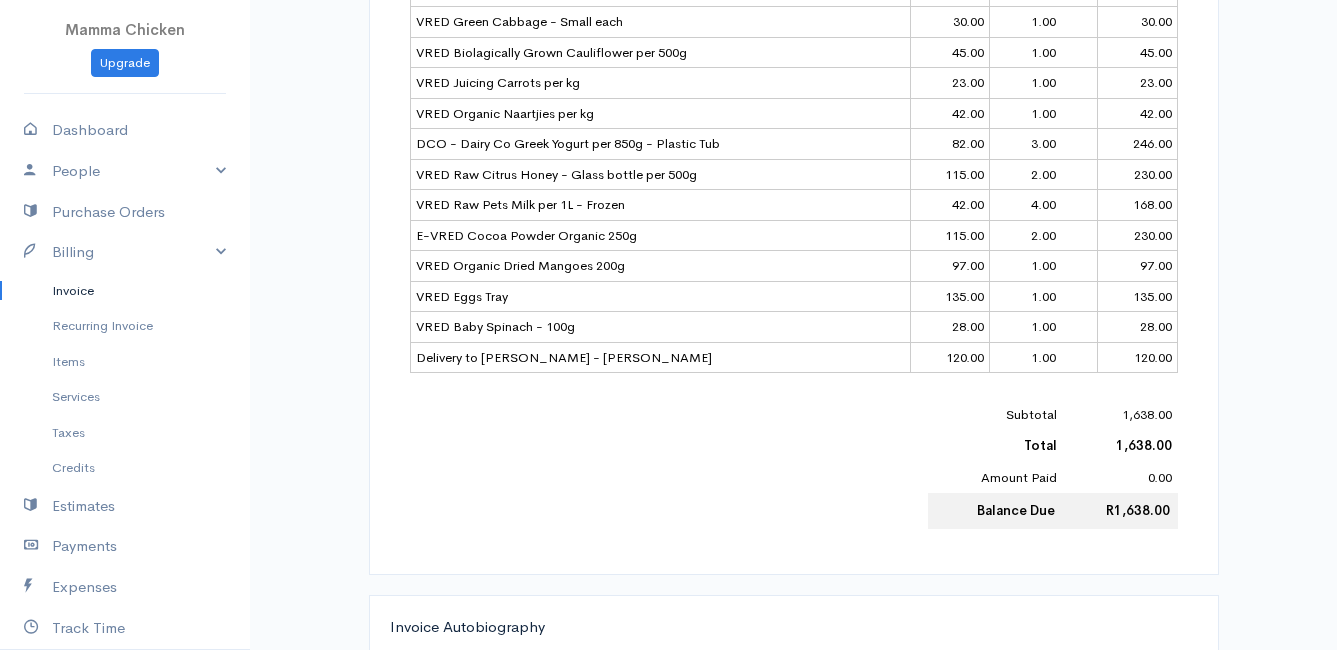 scroll, scrollTop: 1068, scrollLeft: 0, axis: vertical 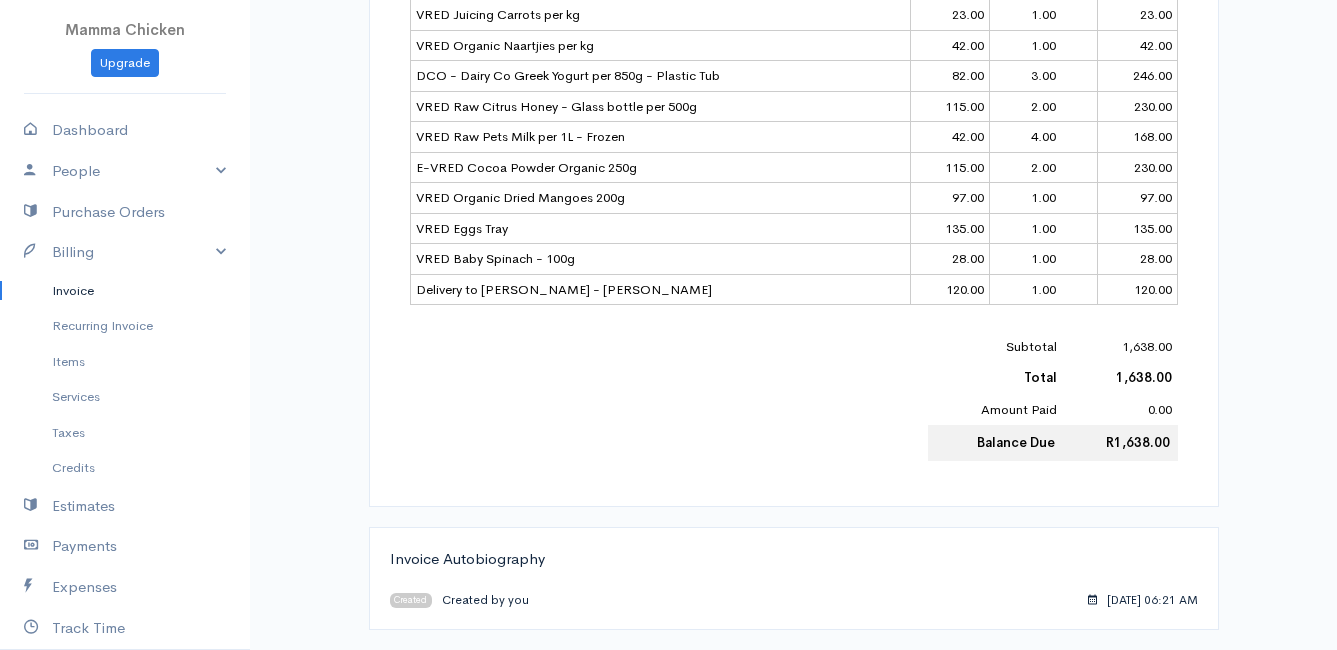 click on "Invoice" at bounding box center (125, 291) 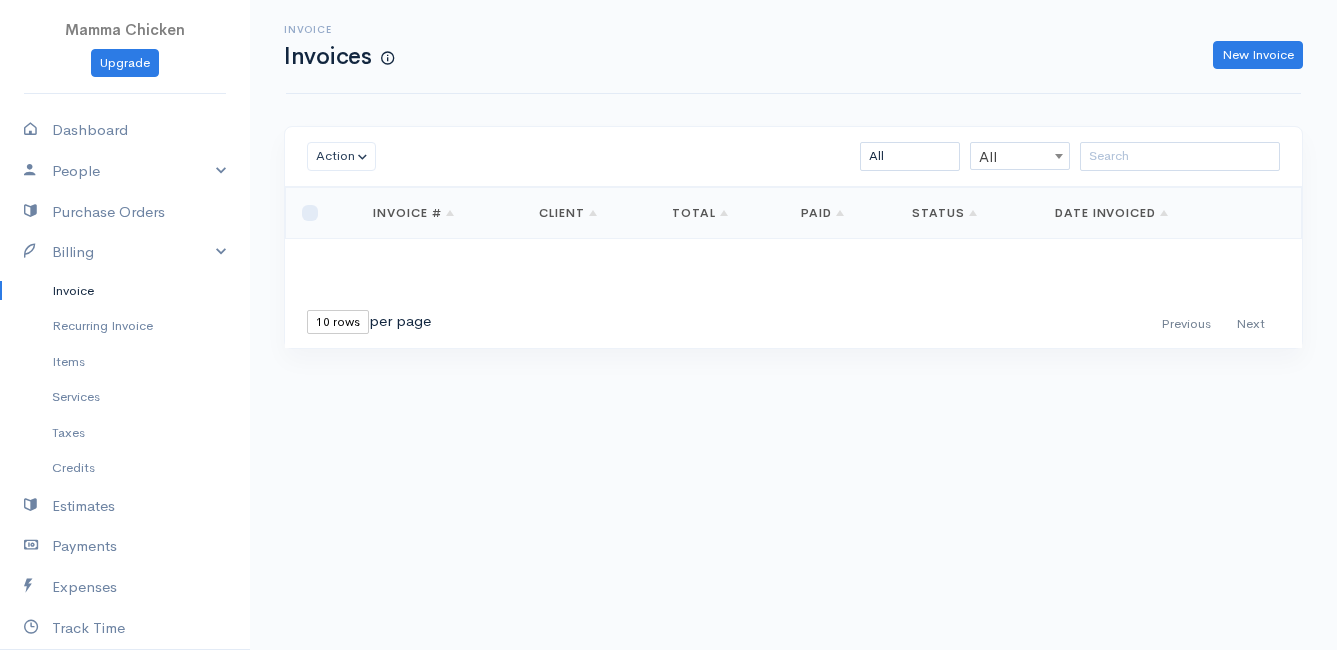 scroll, scrollTop: 0, scrollLeft: 0, axis: both 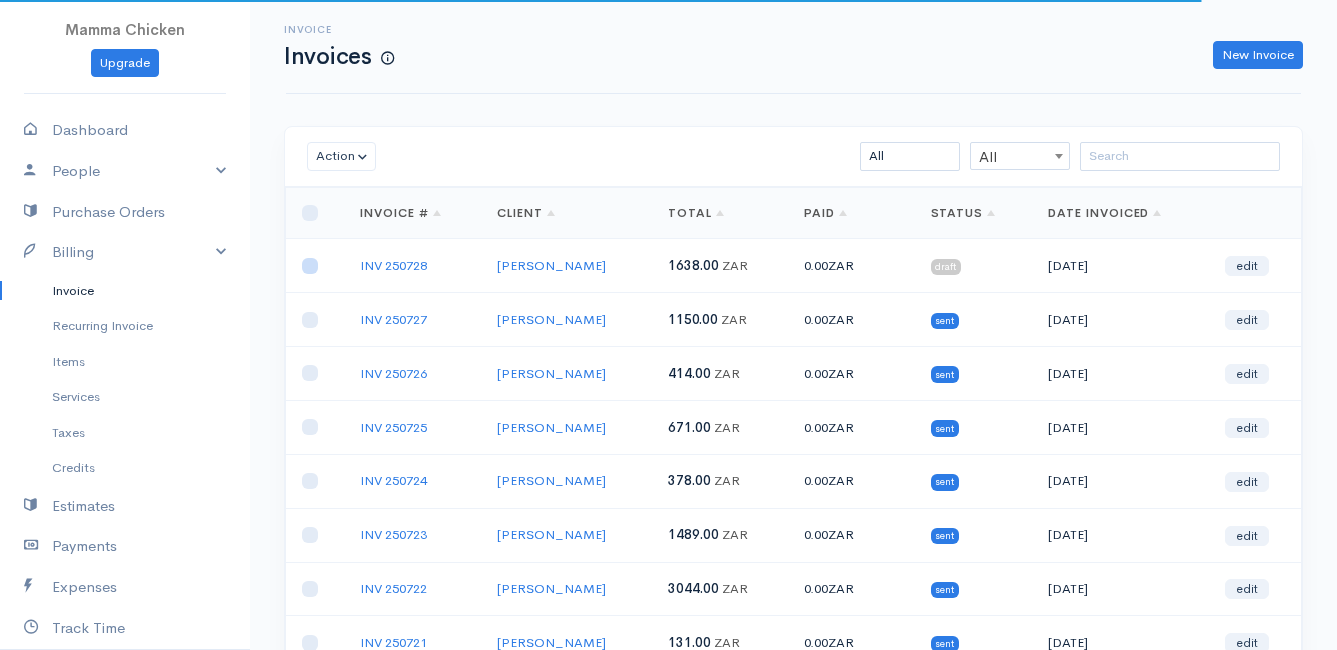 click at bounding box center [310, 266] 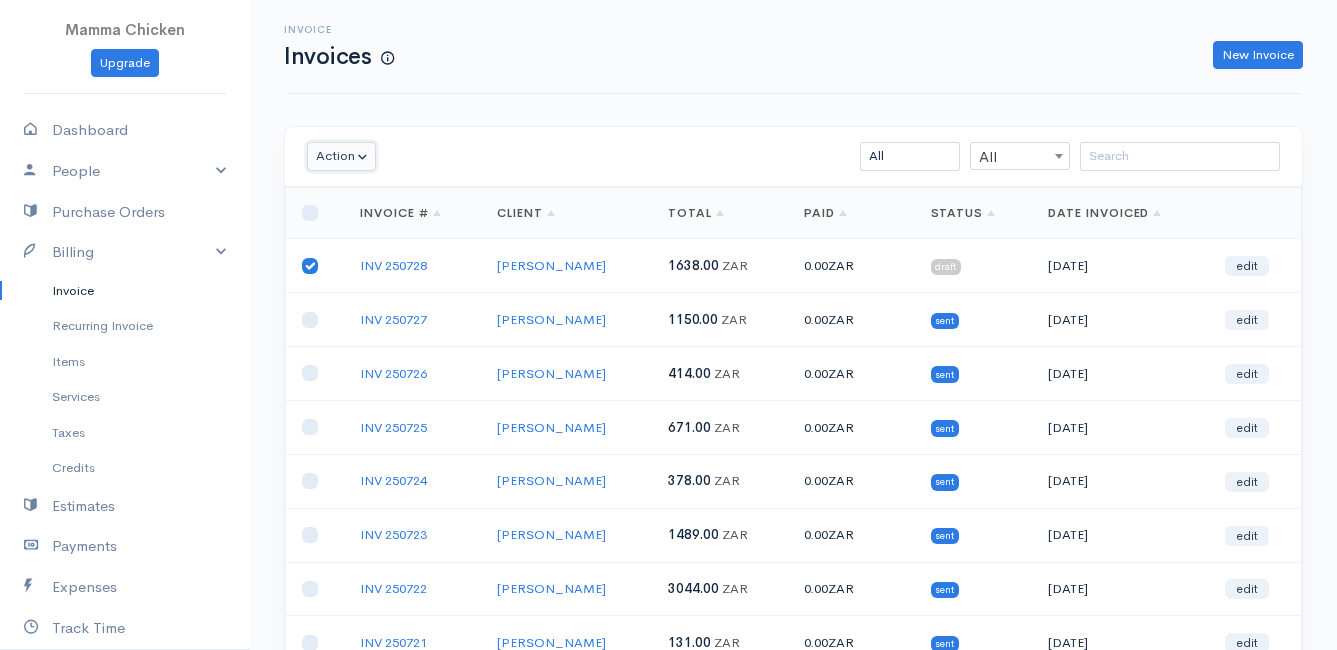 click on "Action" at bounding box center [341, 156] 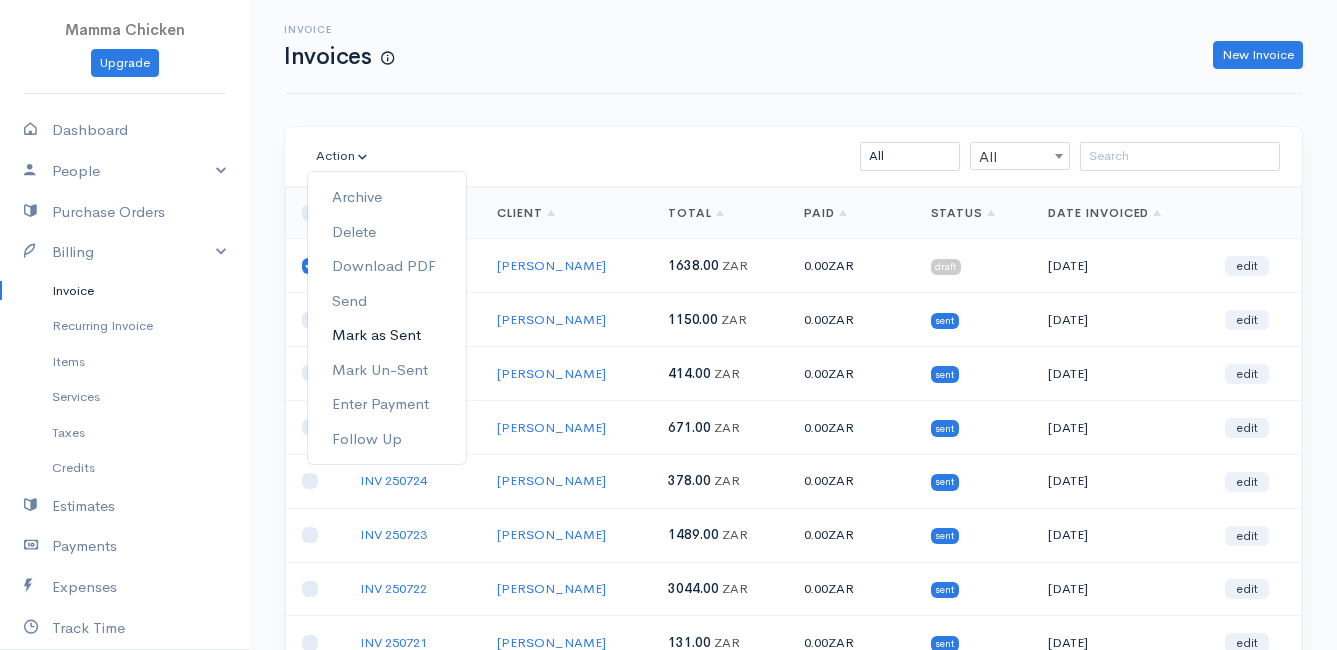 click on "Mark as Sent" at bounding box center (387, 335) 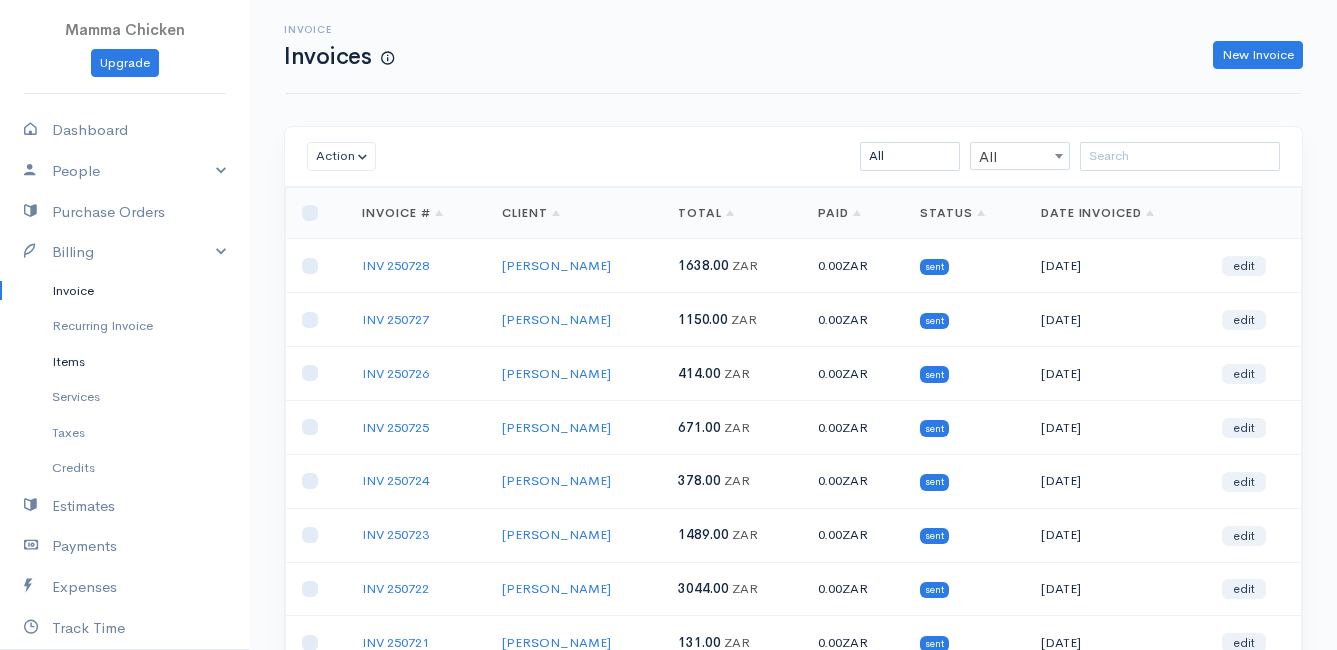 click on "Items" at bounding box center (125, 362) 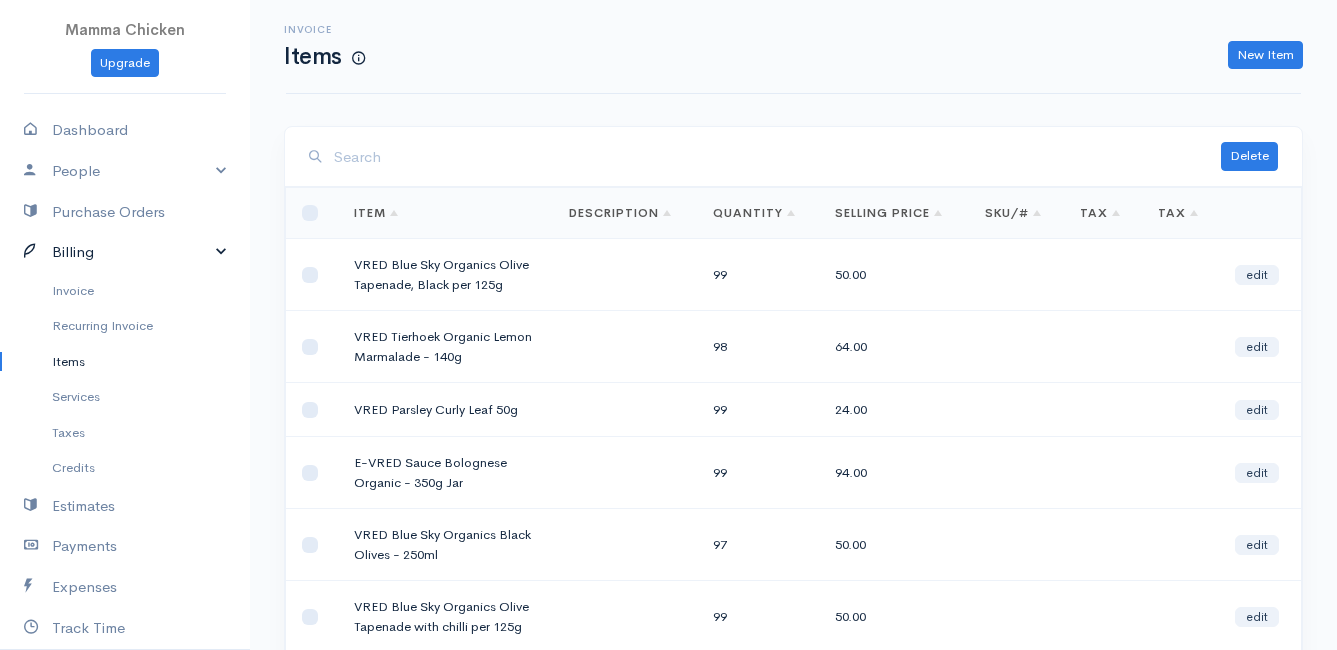 click on "Billing" at bounding box center (125, 252) 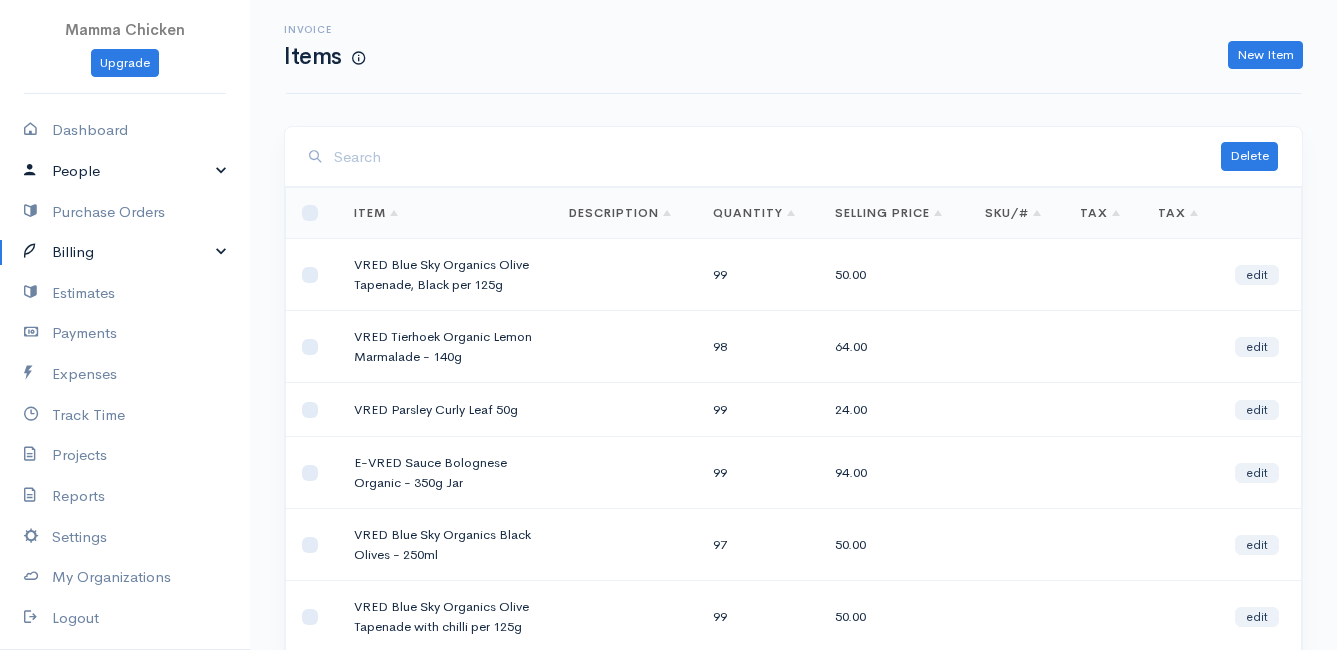 click on "People" at bounding box center (125, 171) 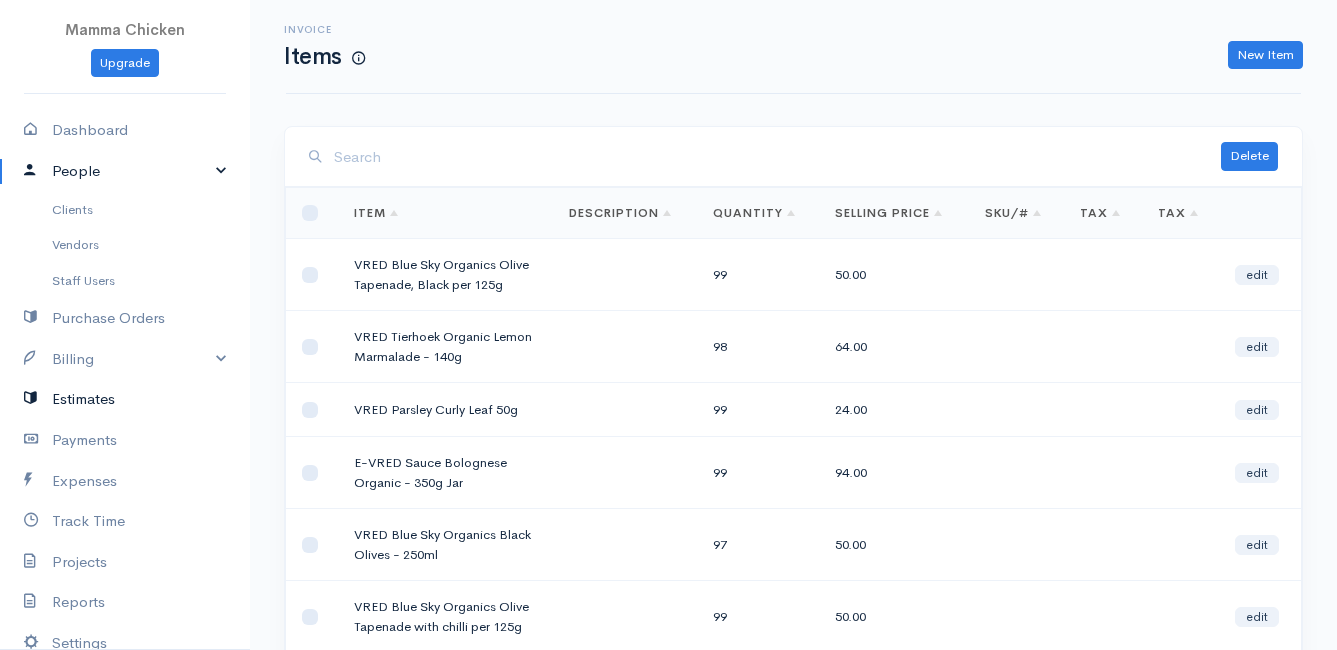 scroll, scrollTop: 100, scrollLeft: 0, axis: vertical 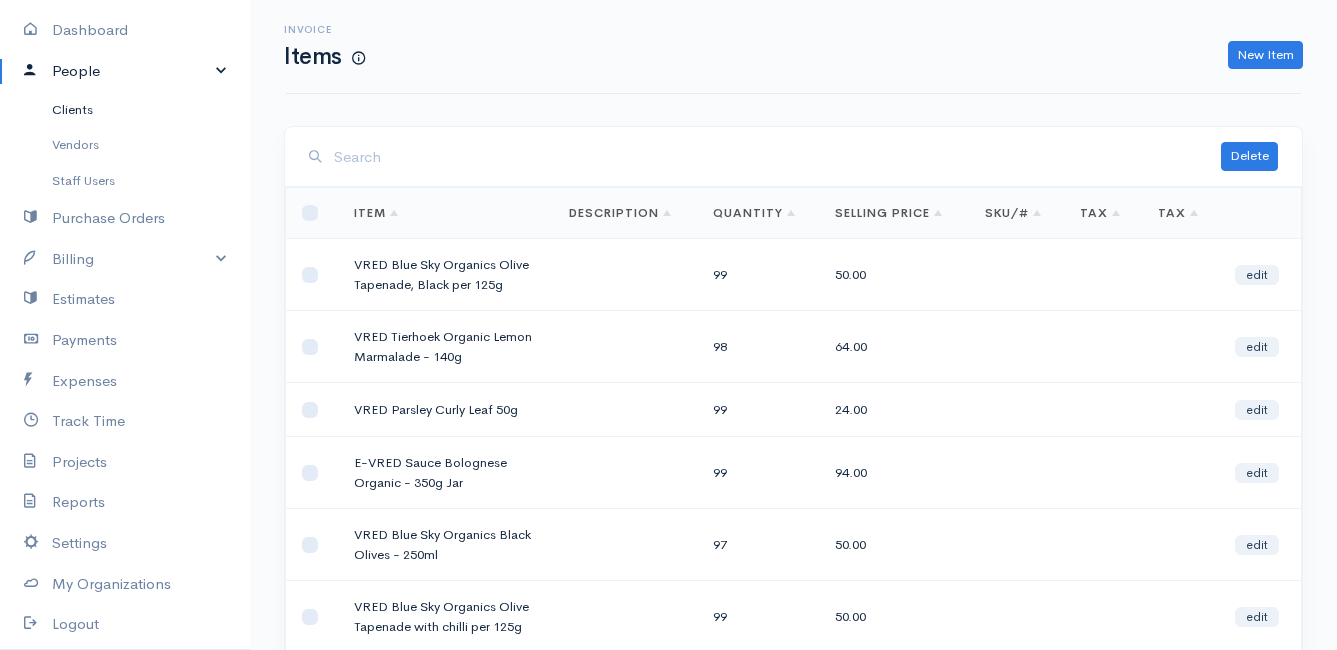 click on "Clients" at bounding box center [125, 110] 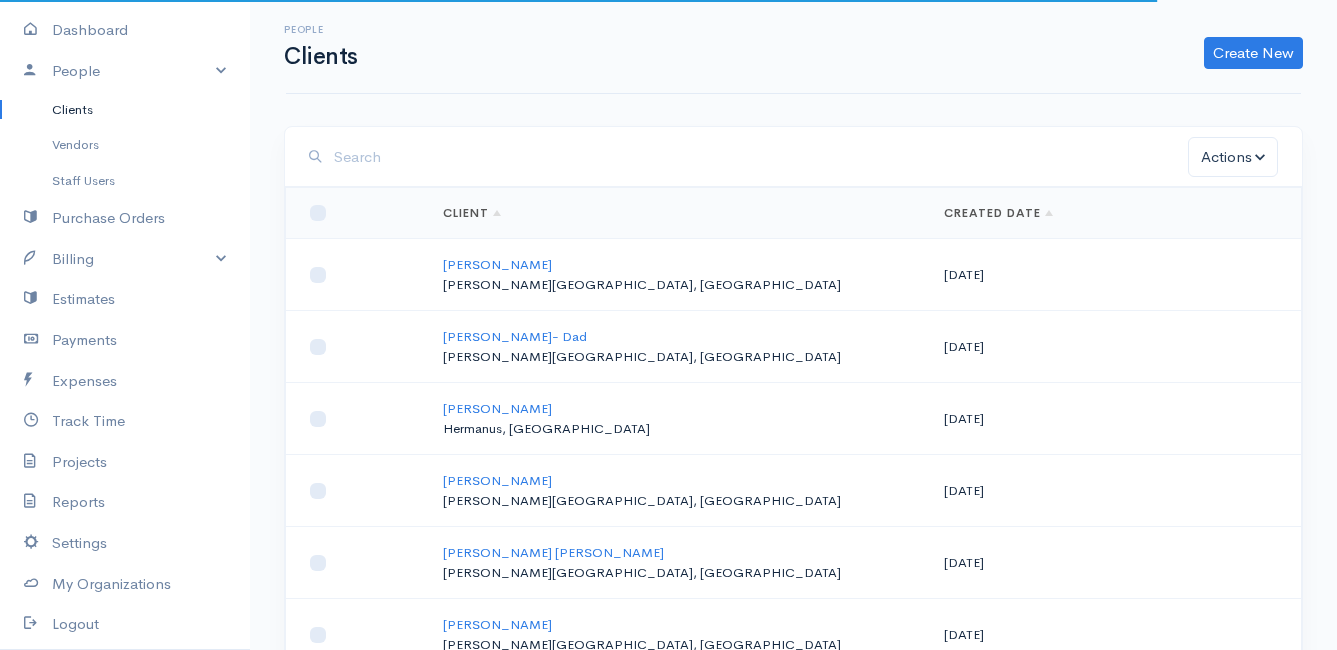 click at bounding box center [761, 157] 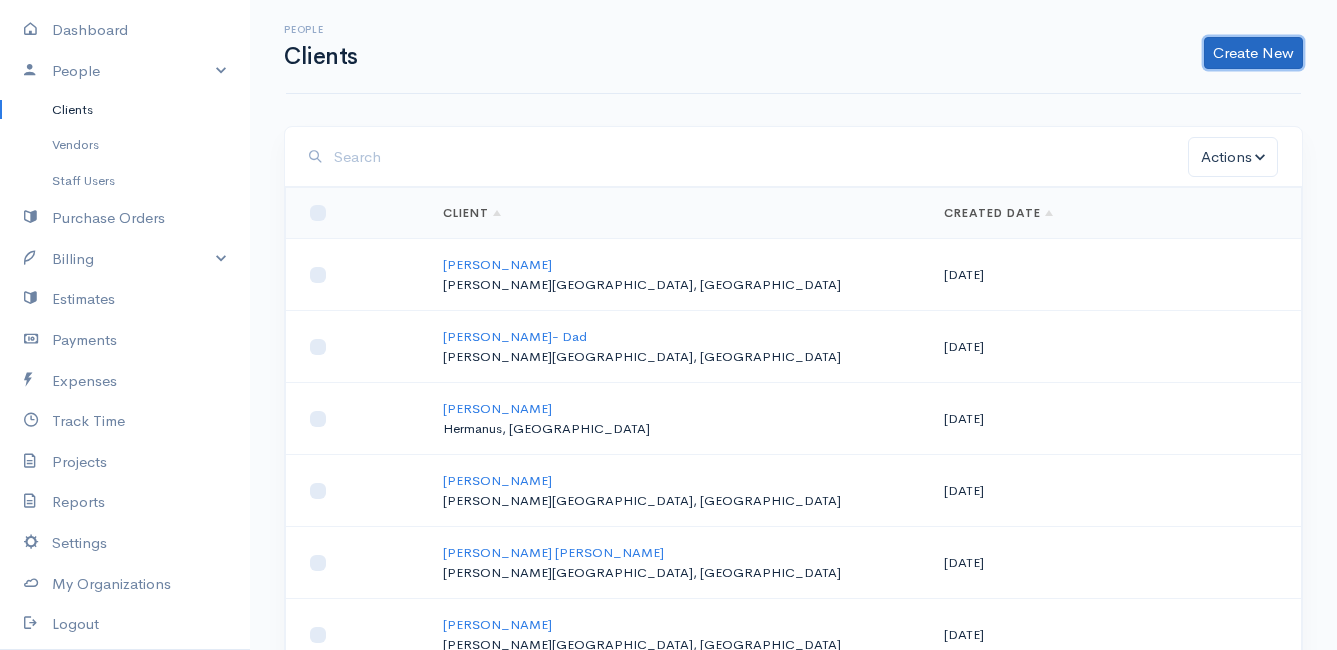 click on "Create New" at bounding box center [1253, 53] 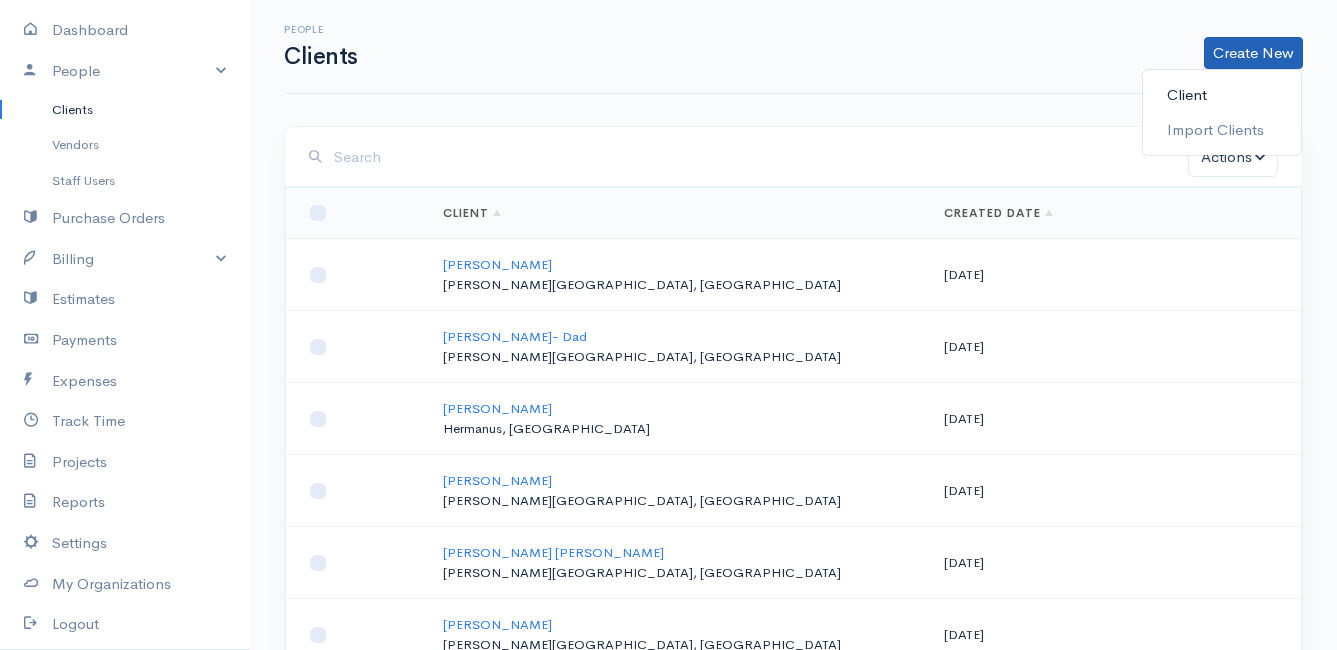 click on "Client" at bounding box center (1222, 95) 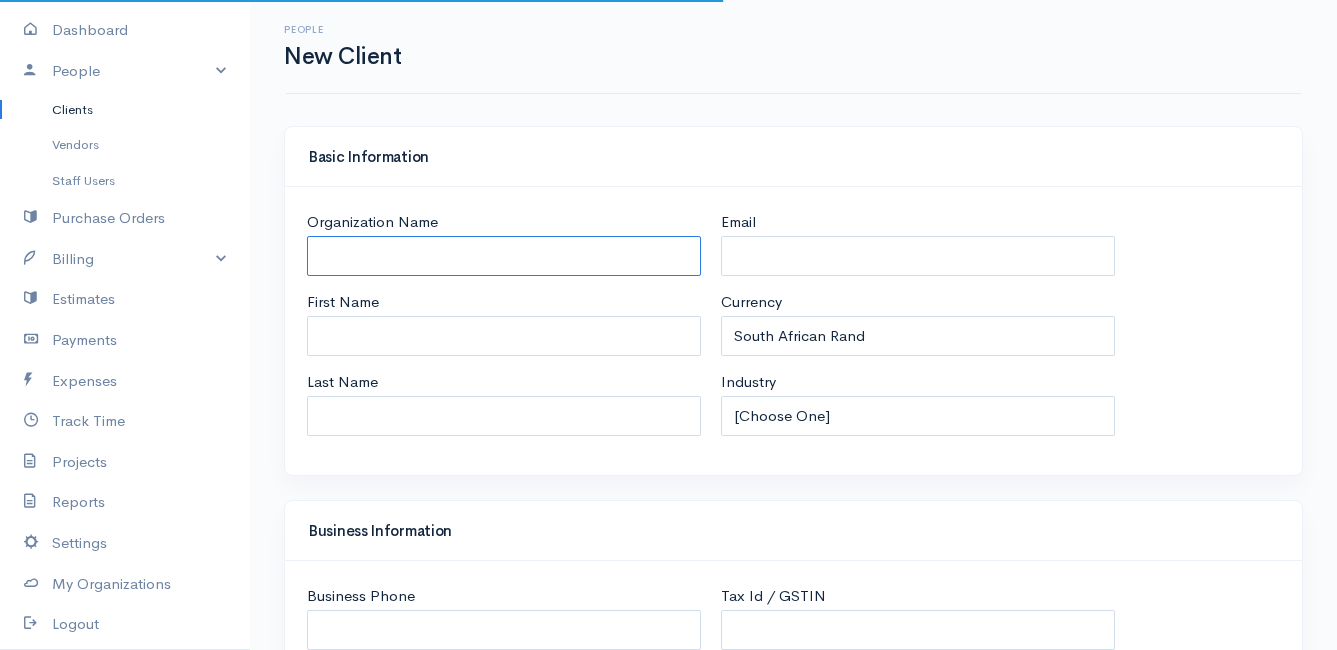 click on "Organization Name" at bounding box center [504, 256] 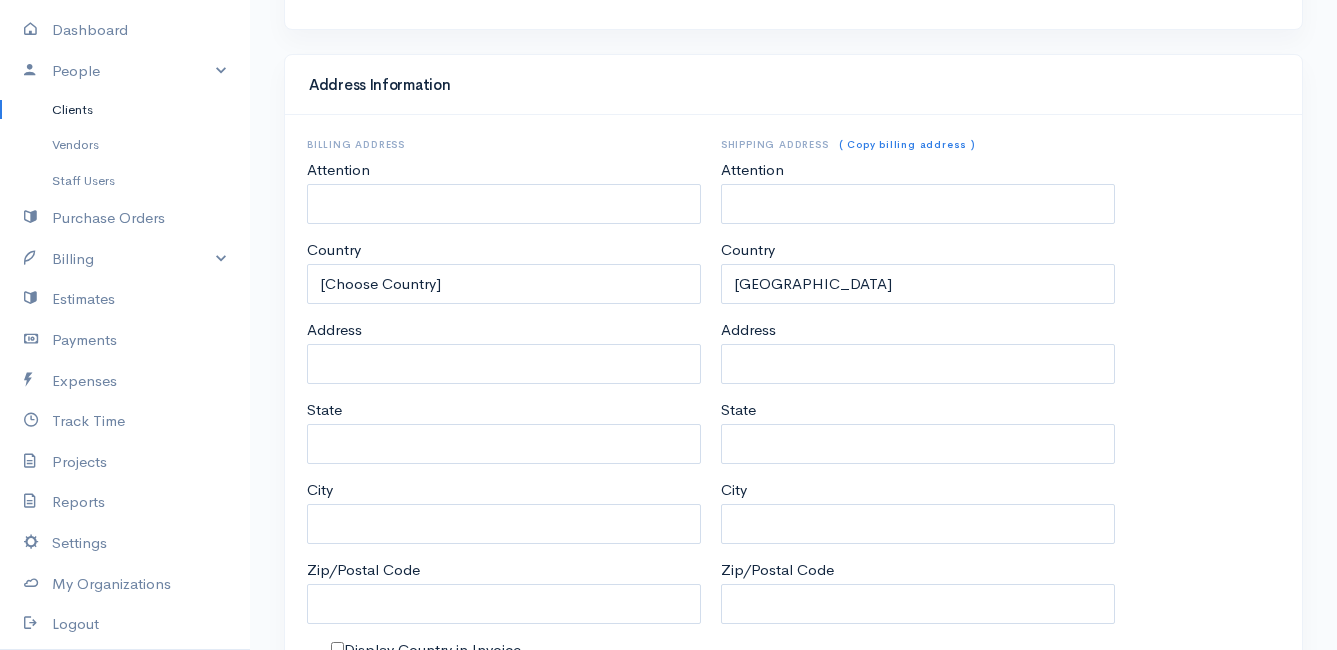 scroll, scrollTop: 1000, scrollLeft: 0, axis: vertical 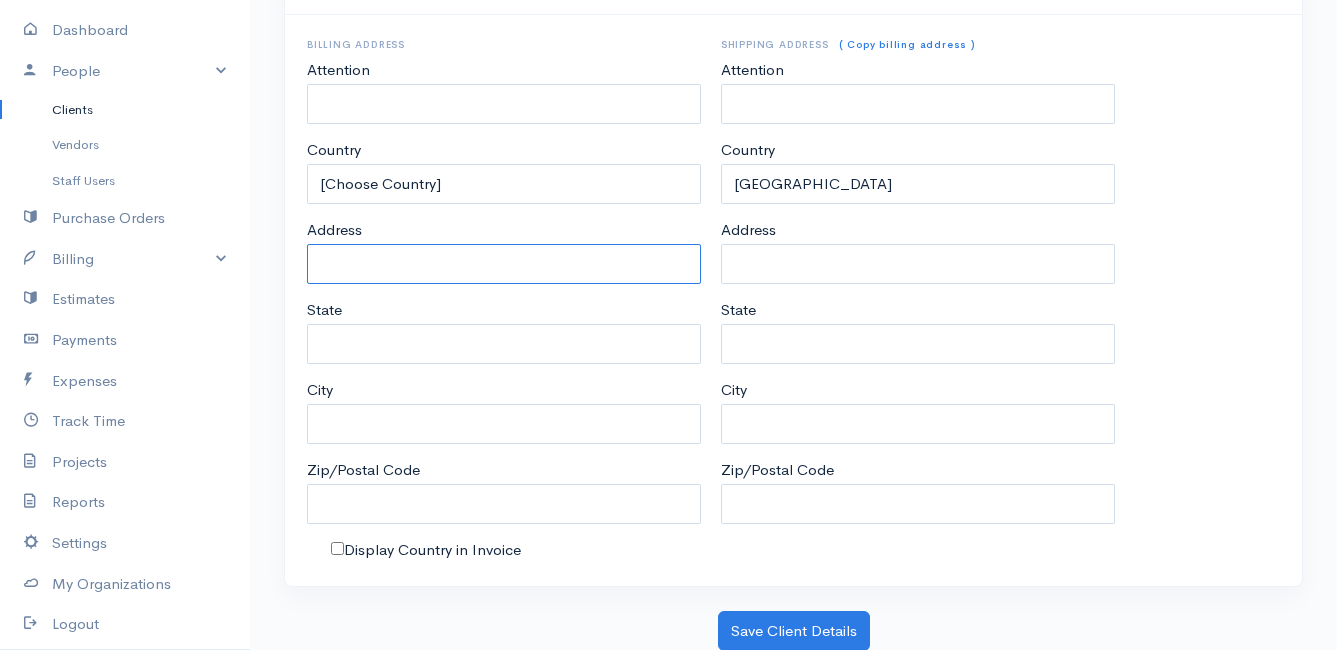 click on "Address" at bounding box center [504, 264] 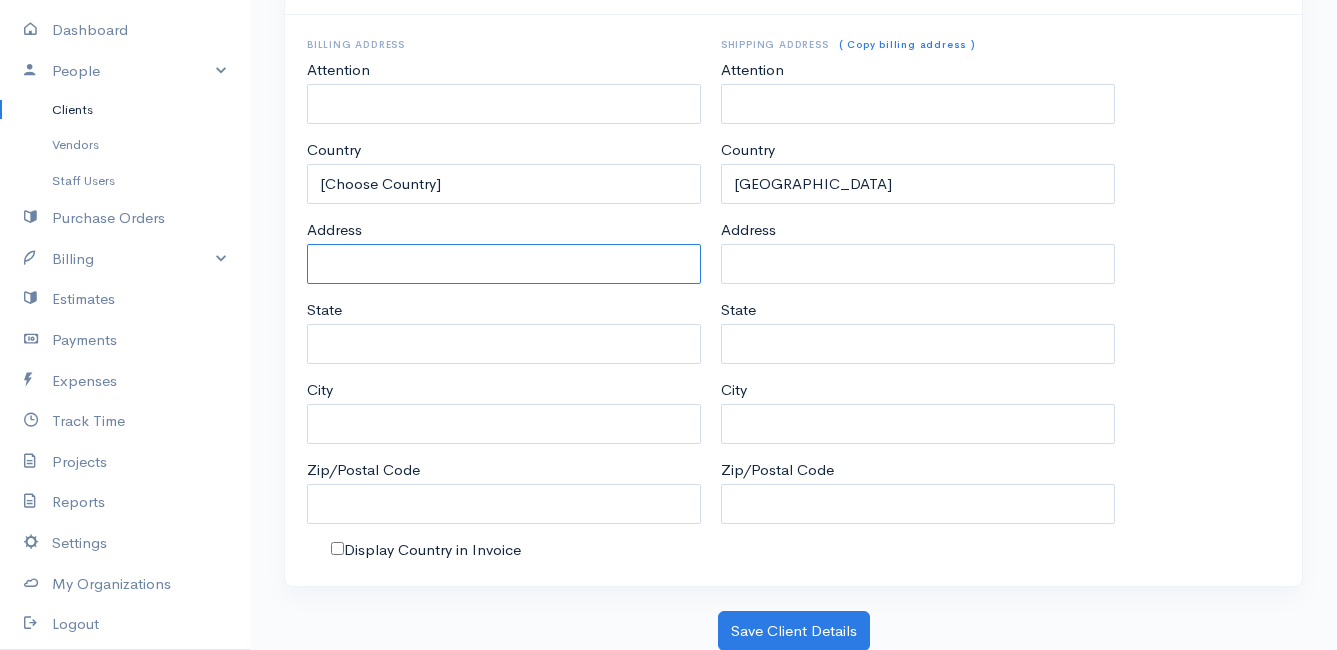 paste on "[STREET_ADDRESS][PERSON_NAME]" 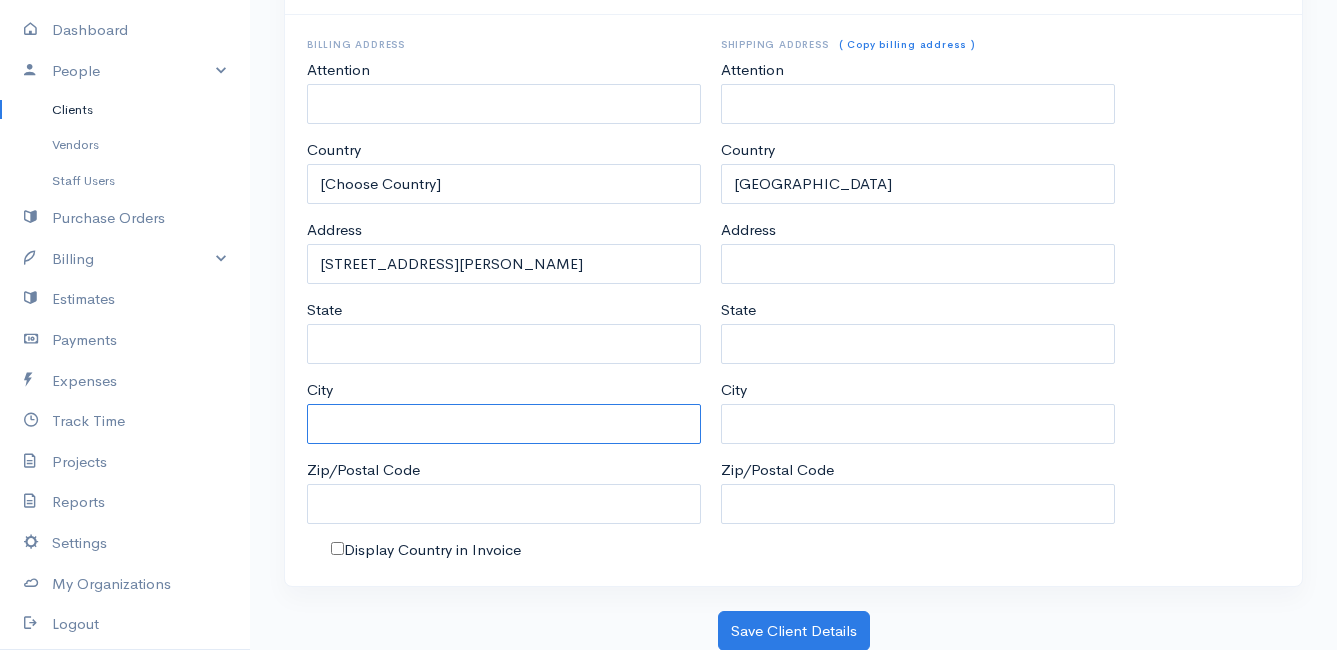 click on "City" at bounding box center [504, 424] 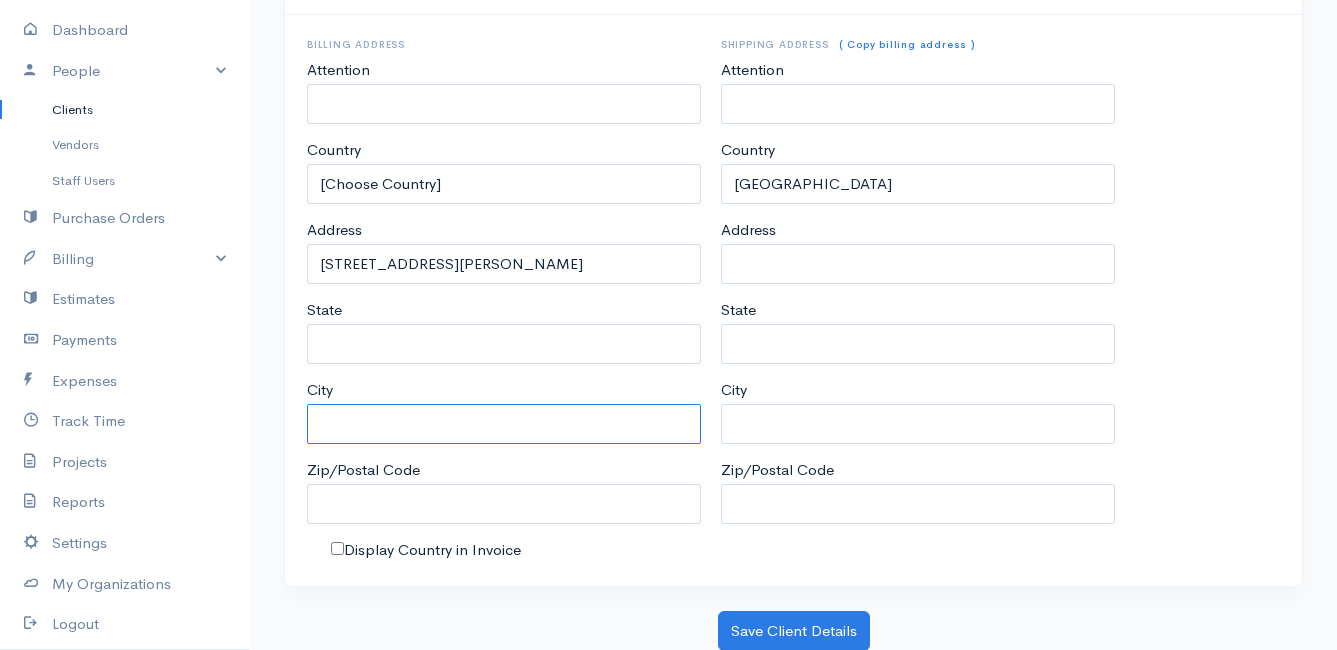 paste on "[STREET_ADDRESS][PERSON_NAME]" 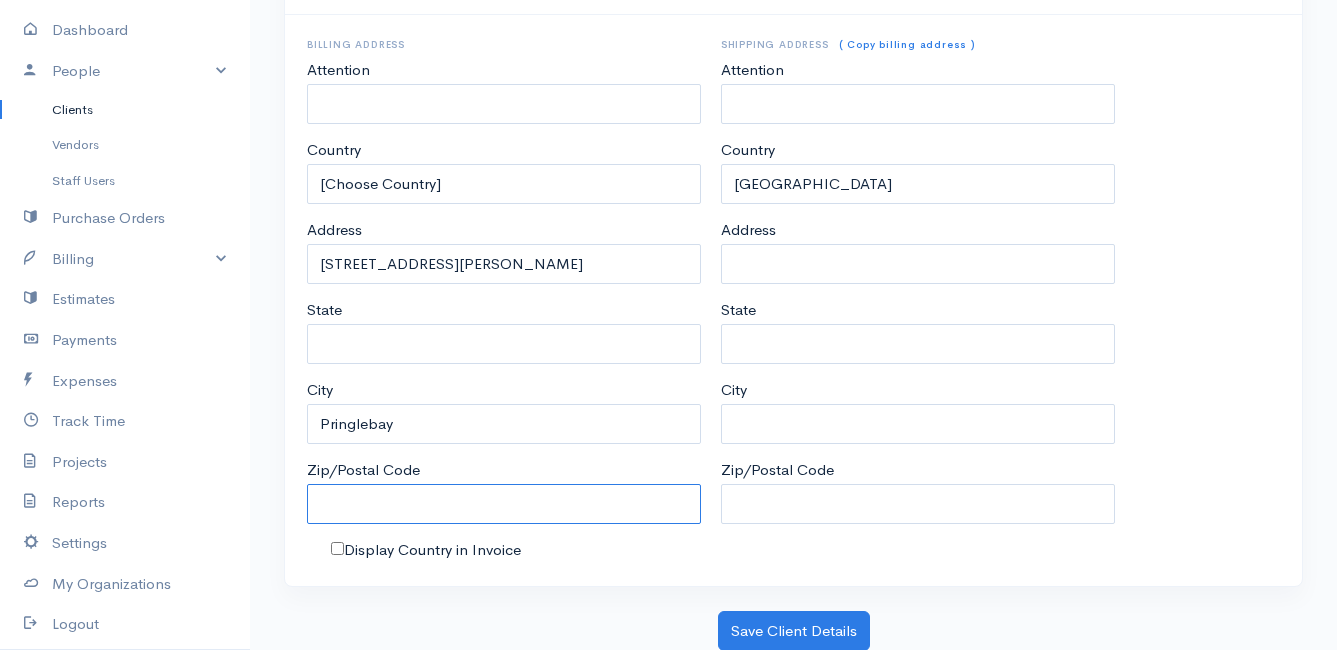 click on "Zip/Postal Code" at bounding box center [504, 504] 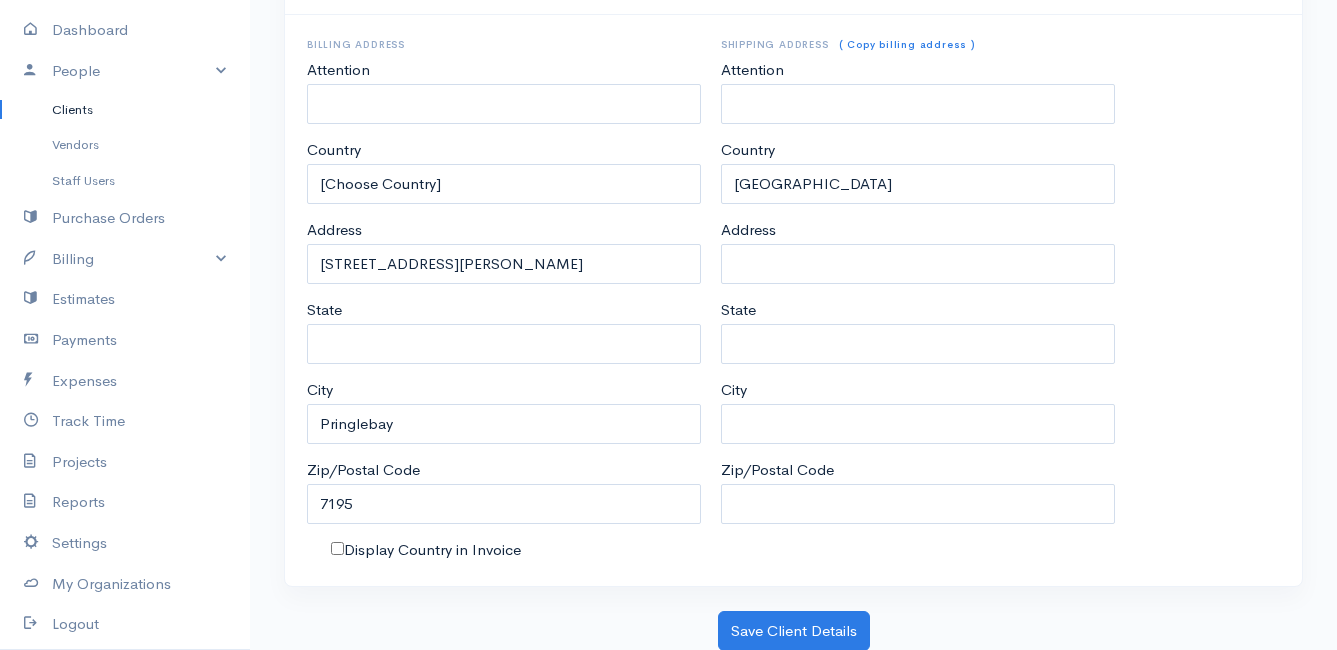 click on "Billing Address Attention Country [Choose Country] [GEOGRAPHIC_DATA] [GEOGRAPHIC_DATA] [GEOGRAPHIC_DATA] [GEOGRAPHIC_DATA] [GEOGRAPHIC_DATA] [GEOGRAPHIC_DATA] [US_STATE] [GEOGRAPHIC_DATA] [GEOGRAPHIC_DATA] [GEOGRAPHIC_DATA] [GEOGRAPHIC_DATA] [GEOGRAPHIC_DATA] [GEOGRAPHIC_DATA] [GEOGRAPHIC_DATA] [GEOGRAPHIC_DATA] [GEOGRAPHIC_DATA] [GEOGRAPHIC_DATA] [GEOGRAPHIC_DATA] [GEOGRAPHIC_DATA] [GEOGRAPHIC_DATA] [GEOGRAPHIC_DATA] [GEOGRAPHIC_DATA] [GEOGRAPHIC_DATA] [GEOGRAPHIC_DATA] [GEOGRAPHIC_DATA] [GEOGRAPHIC_DATA] [GEOGRAPHIC_DATA] [GEOGRAPHIC_DATA] [GEOGRAPHIC_DATA] [GEOGRAPHIC_DATA] [GEOGRAPHIC_DATA] [GEOGRAPHIC_DATA] [GEOGRAPHIC_DATA] [GEOGRAPHIC_DATA] [GEOGRAPHIC_DATA] [GEOGRAPHIC_DATA] [GEOGRAPHIC_DATA] [GEOGRAPHIC_DATA] [GEOGRAPHIC_DATA] [GEOGRAPHIC_DATA] [GEOGRAPHIC_DATA] [GEOGRAPHIC_DATA] [GEOGRAPHIC_DATA] [GEOGRAPHIC_DATA] [GEOGRAPHIC_DATA] [GEOGRAPHIC_DATA] [GEOGRAPHIC_DATA] [GEOGRAPHIC_DATA] [GEOGRAPHIC_DATA] ([GEOGRAPHIC_DATA]) [GEOGRAPHIC_DATA] [GEOGRAPHIC_DATA] [GEOGRAPHIC_DATA] [GEOGRAPHIC_DATA] [GEOGRAPHIC_DATA] [GEOGRAPHIC_DATA] ([GEOGRAPHIC_DATA]) [GEOGRAPHIC_DATA] ([GEOGRAPHIC_DATA]) [GEOGRAPHIC_DATA] [GEOGRAPHIC_DATA] [GEOGRAPHIC_DATA] [GEOGRAPHIC_DATA] [GEOGRAPHIC_DATA] [GEOGRAPHIC_DATA] [GEOGRAPHIC_DATA] [GEOGRAPHIC_DATA] [GEOGRAPHIC_DATA] [GEOGRAPHIC_DATA] [GEOGRAPHIC_DATA] [GEOGRAPHIC_DATA] [GEOGRAPHIC_DATA] [GEOGRAPHIC_DATA] [GEOGRAPHIC_DATA] [GEOGRAPHIC_DATA] [GEOGRAPHIC_DATA] [GEOGRAPHIC_DATA] ([GEOGRAPHIC_DATA]) [GEOGRAPHIC_DATA] [US_STATE] [GEOGRAPHIC_DATA] [GEOGRAPHIC_DATA] [GEOGRAPHIC_DATA] [GEOGRAPHIC_DATA], [GEOGRAPHIC_DATA] [GEOGRAPHIC_DATA] [GEOGRAPHIC_DATA]" at bounding box center [793, 300] 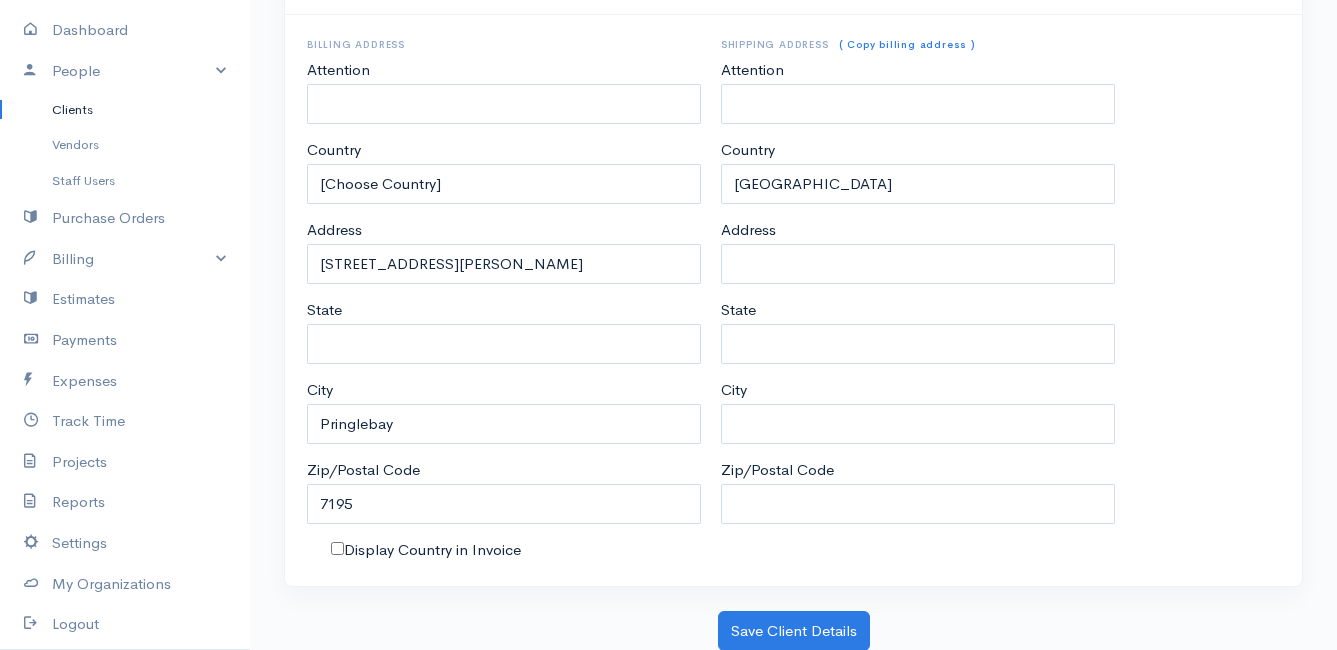 scroll, scrollTop: 900, scrollLeft: 0, axis: vertical 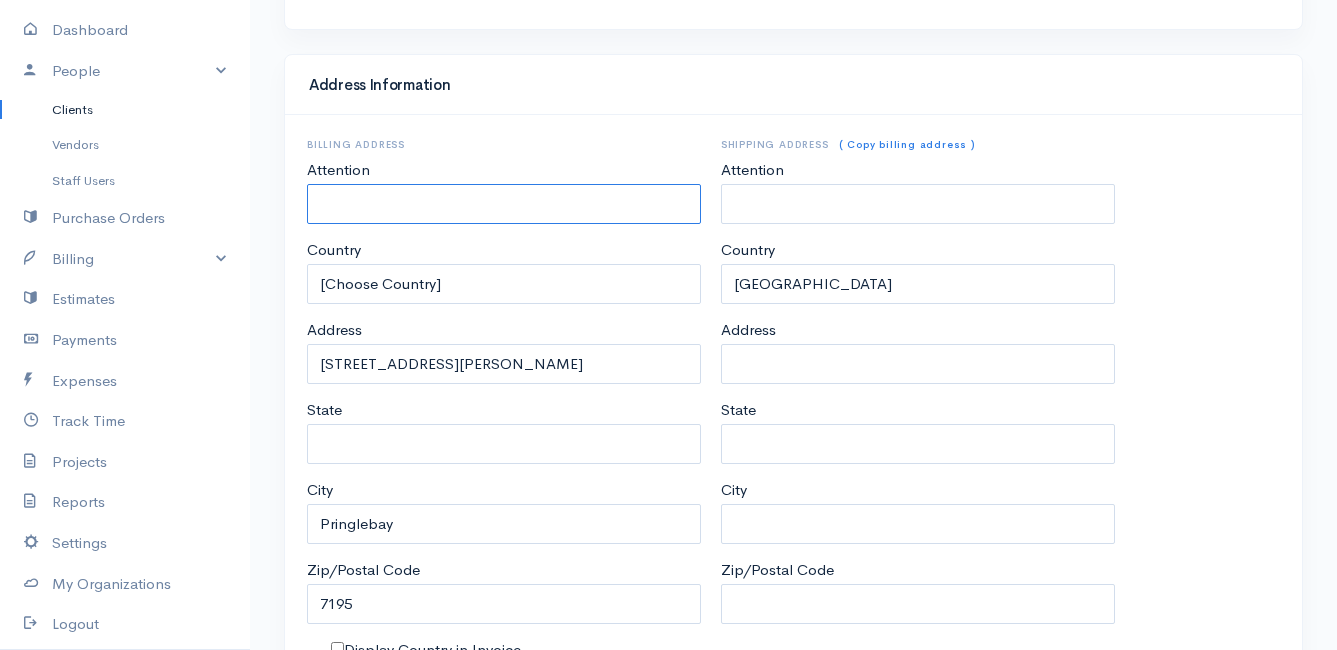 click on "Attention" at bounding box center (504, 204) 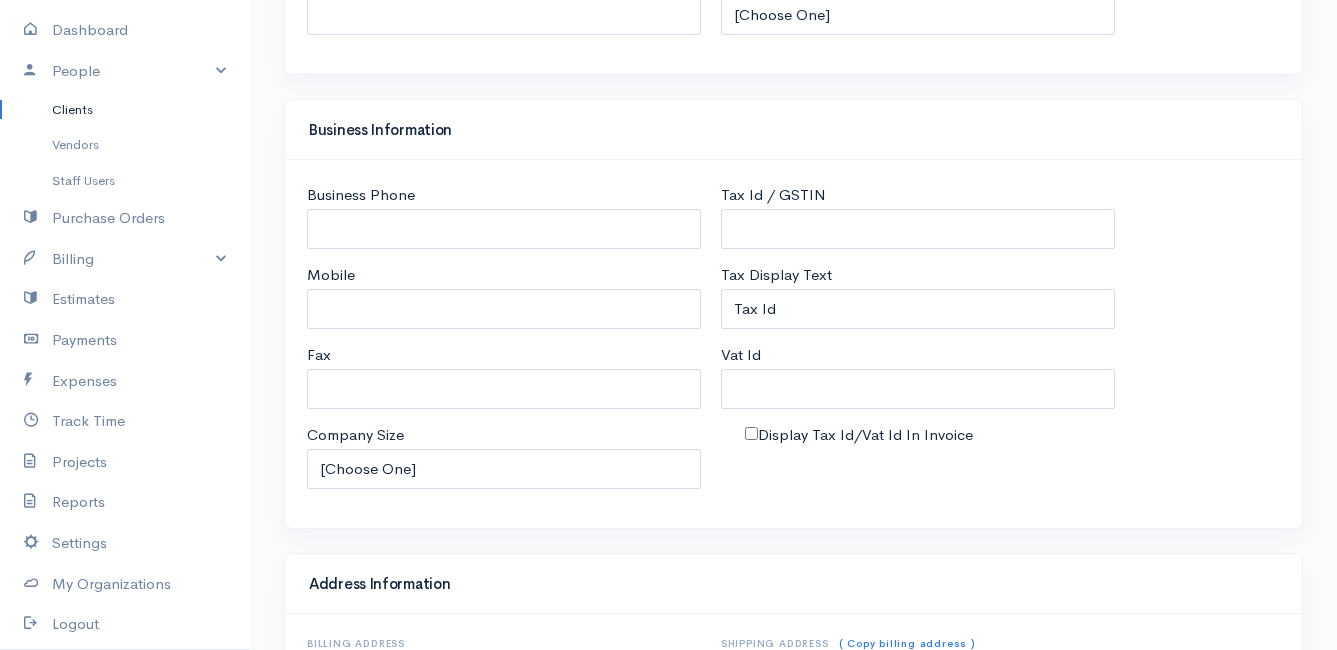 scroll, scrollTop: 301, scrollLeft: 0, axis: vertical 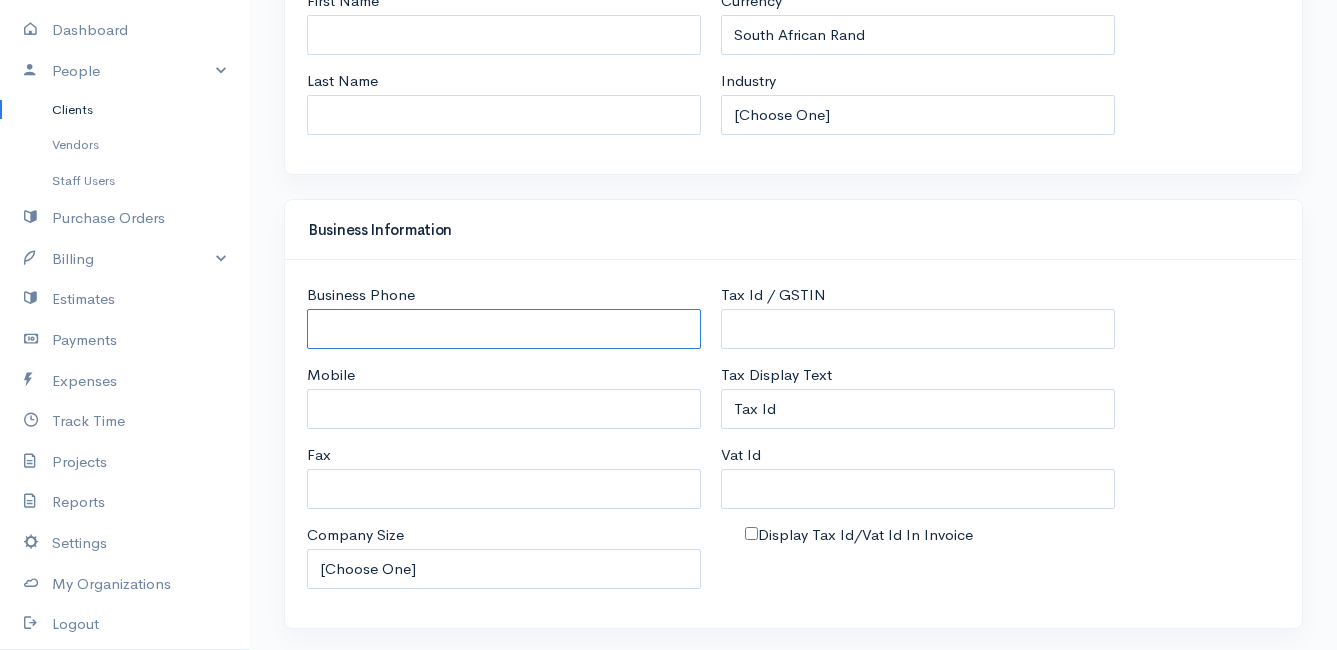 click on "Business Phone" at bounding box center [504, 329] 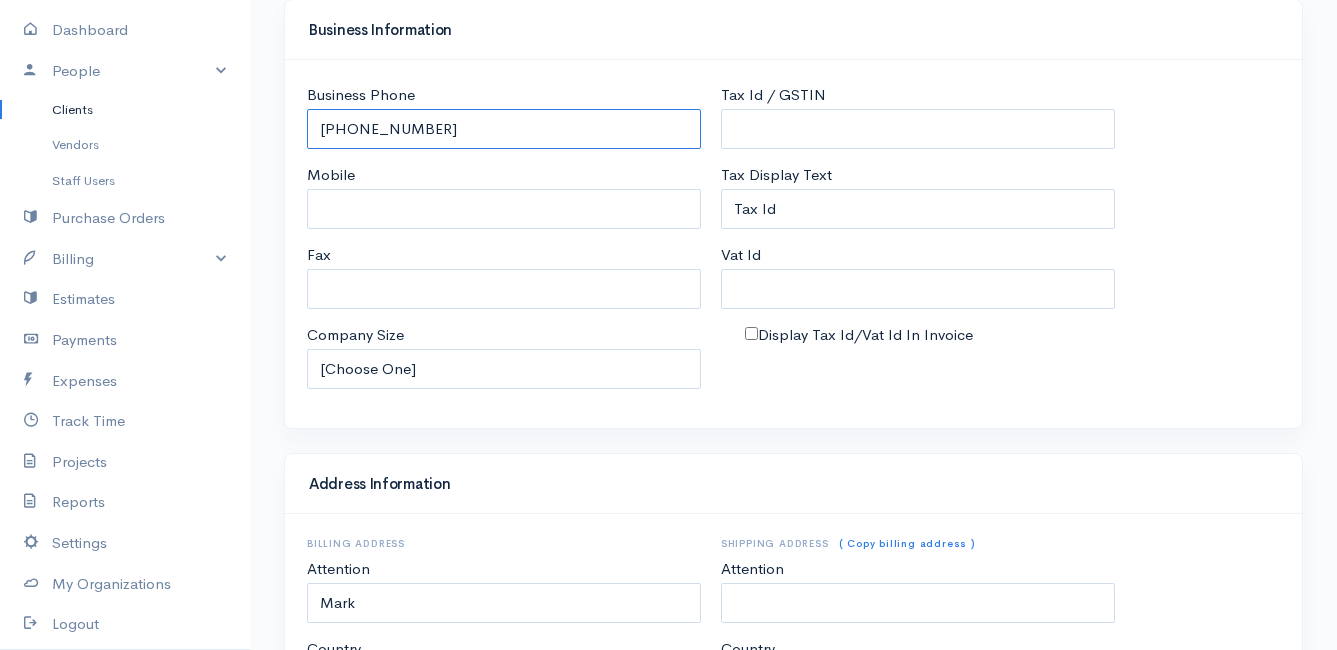 scroll, scrollTop: 1001, scrollLeft: 0, axis: vertical 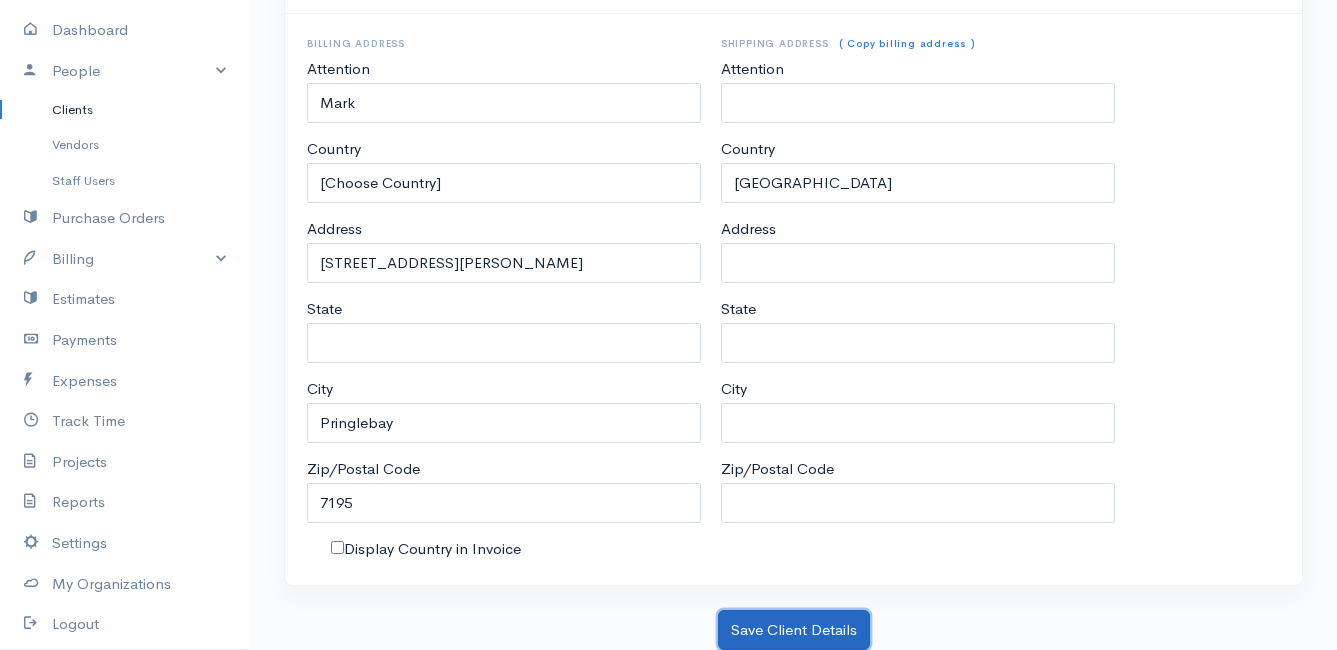 click on "Save Client Details" at bounding box center [794, 630] 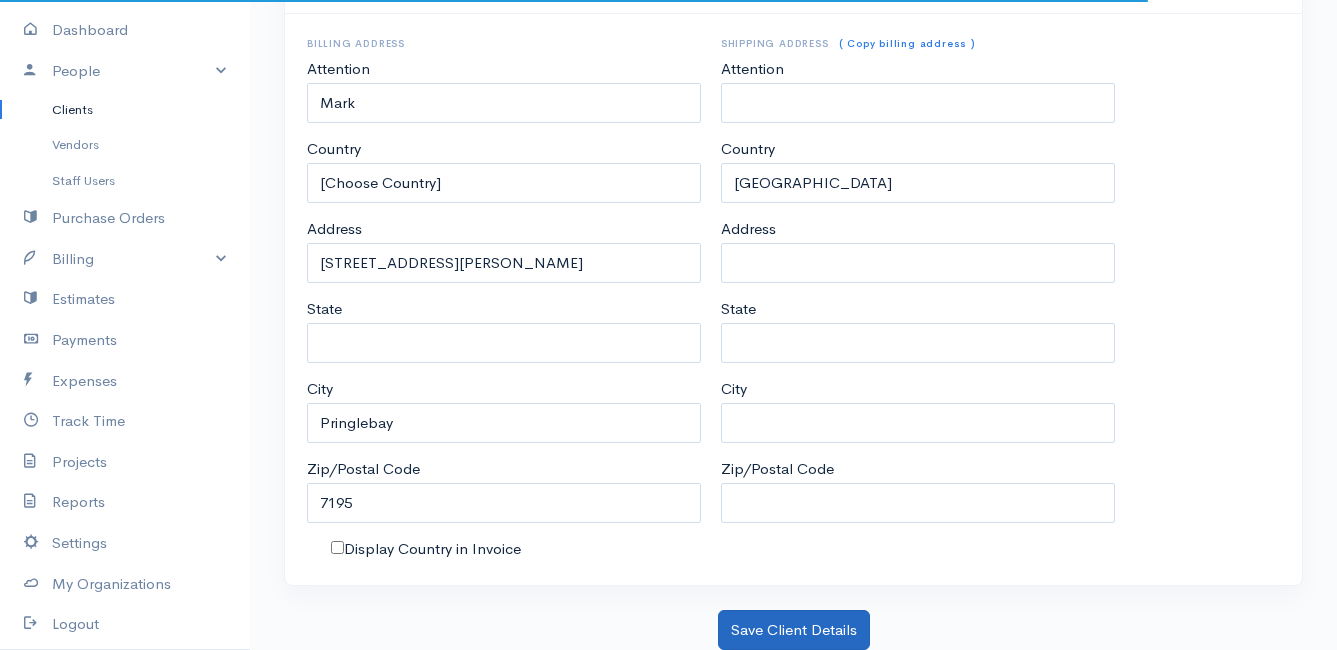 scroll, scrollTop: 0, scrollLeft: 0, axis: both 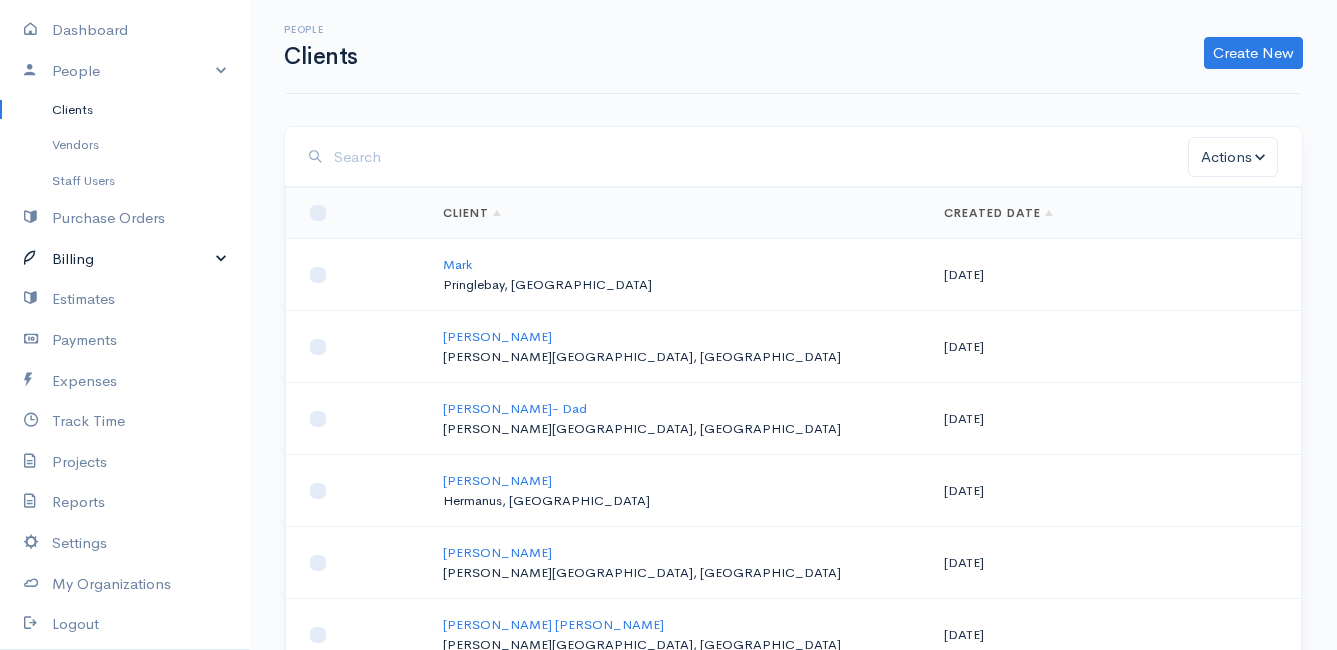click on "Billing" at bounding box center [125, 259] 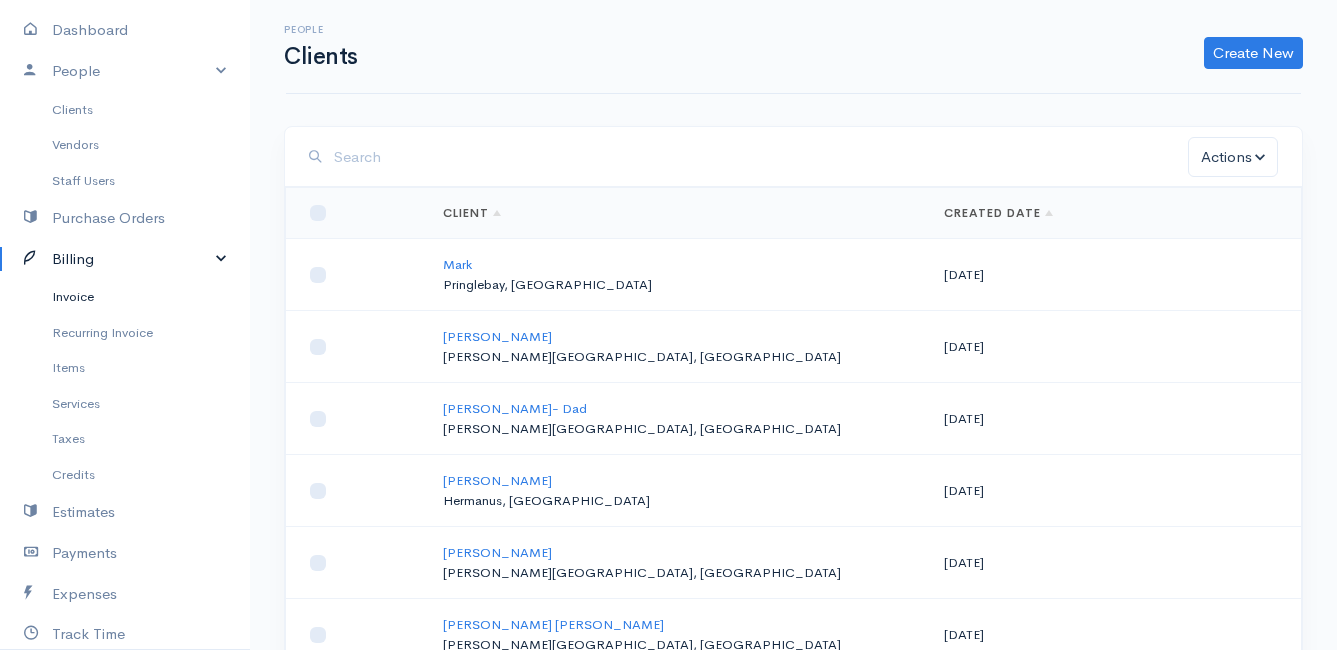click on "Invoice" at bounding box center (125, 297) 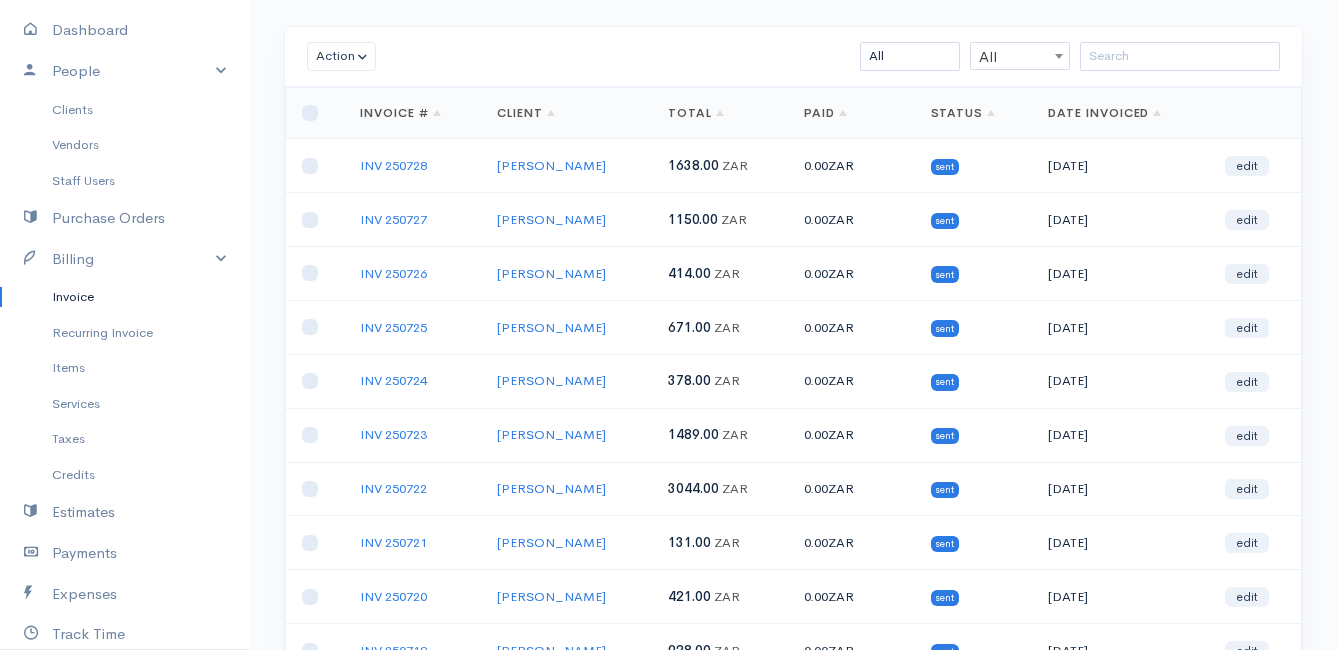 scroll, scrollTop: 0, scrollLeft: 0, axis: both 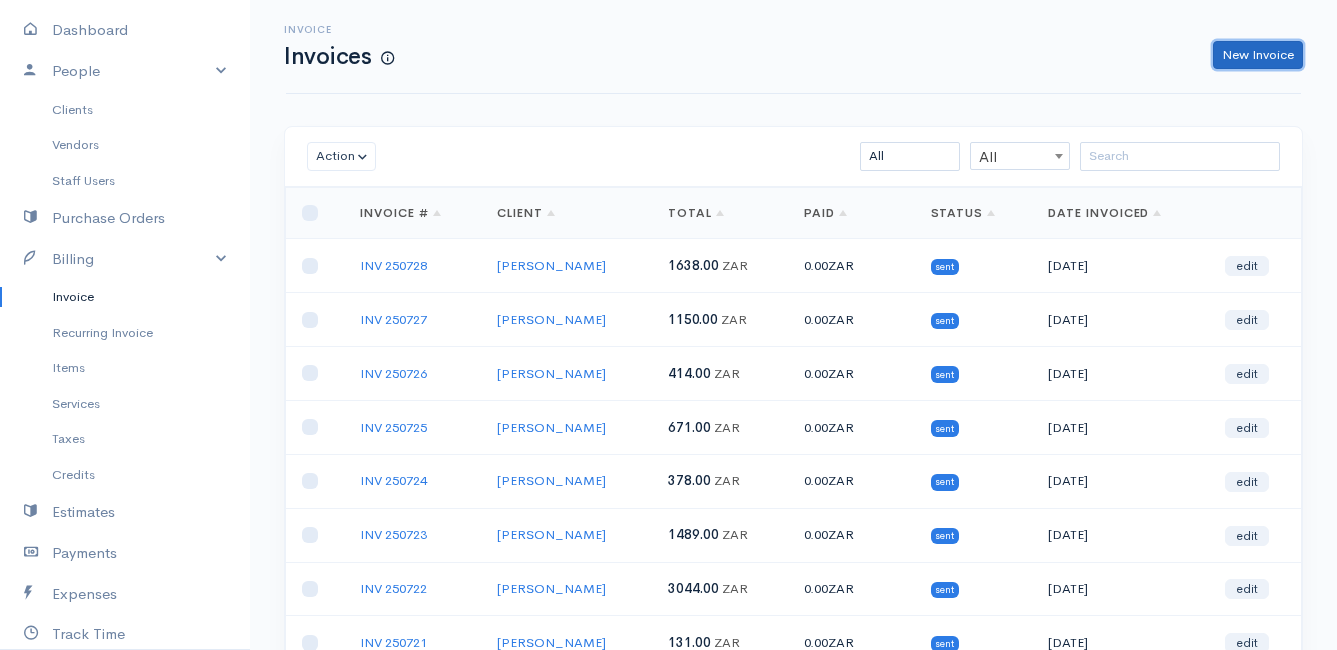 click on "New Invoice" at bounding box center (1258, 55) 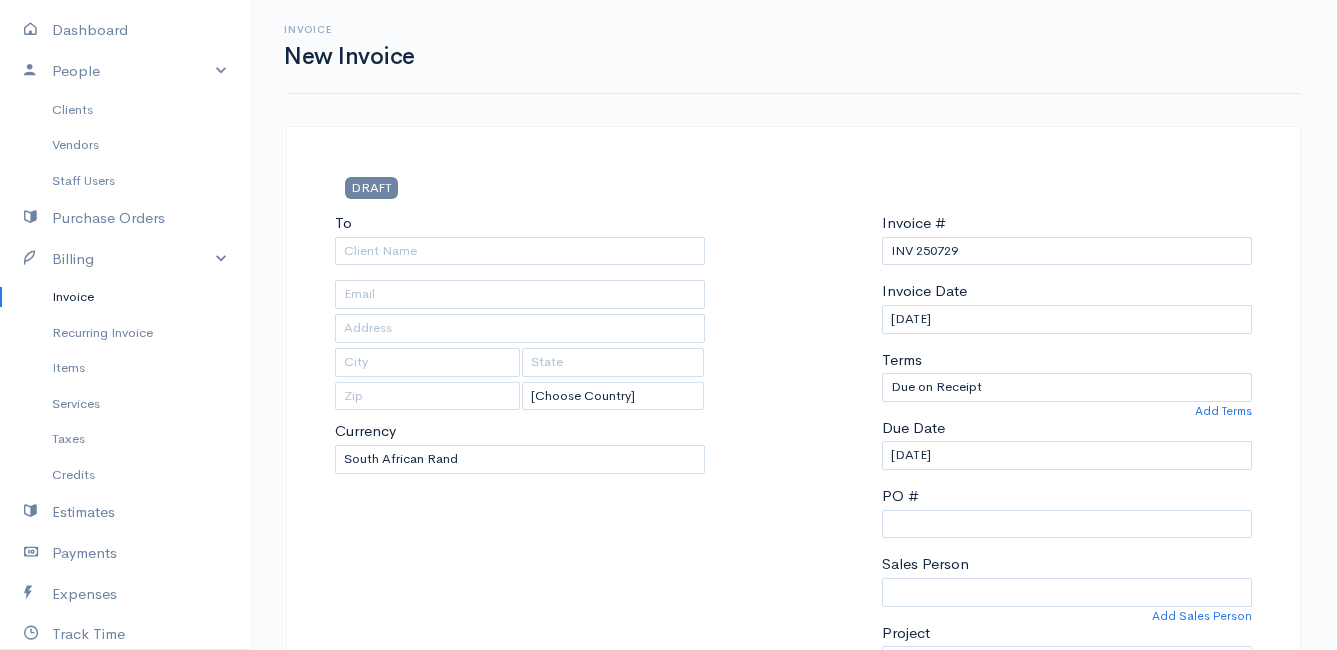 click on "Invoice" at bounding box center [125, 297] 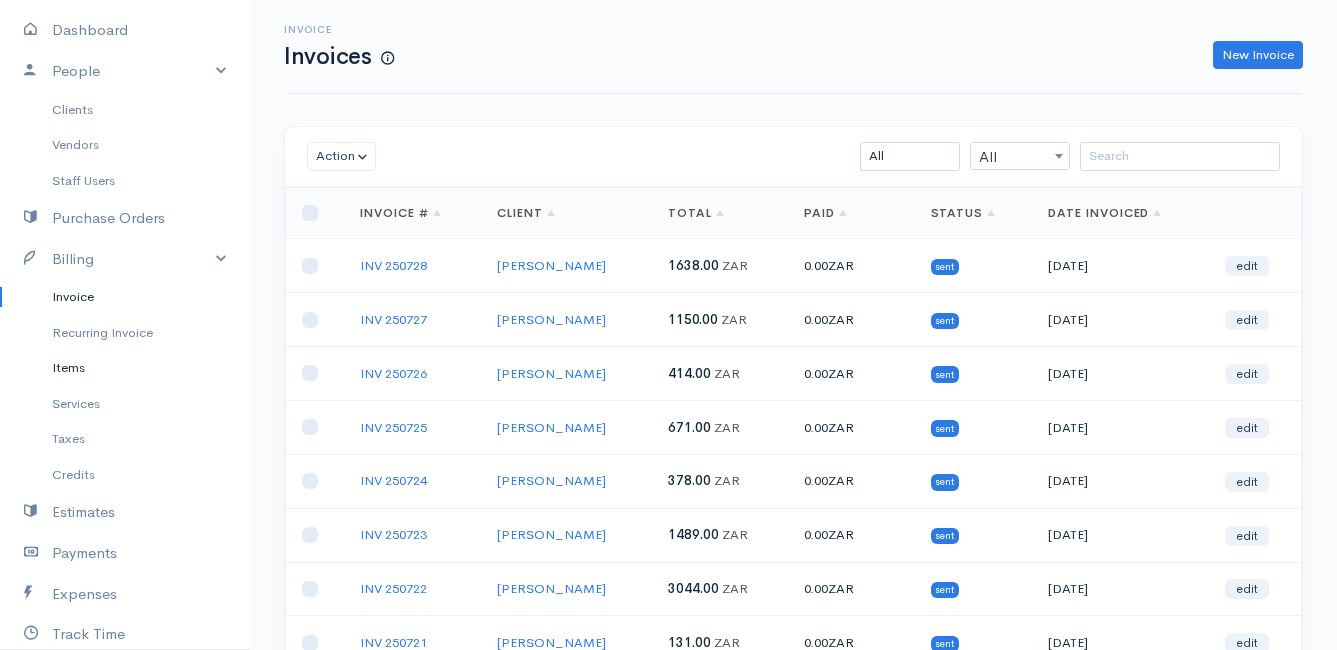 click on "Items" at bounding box center [125, 368] 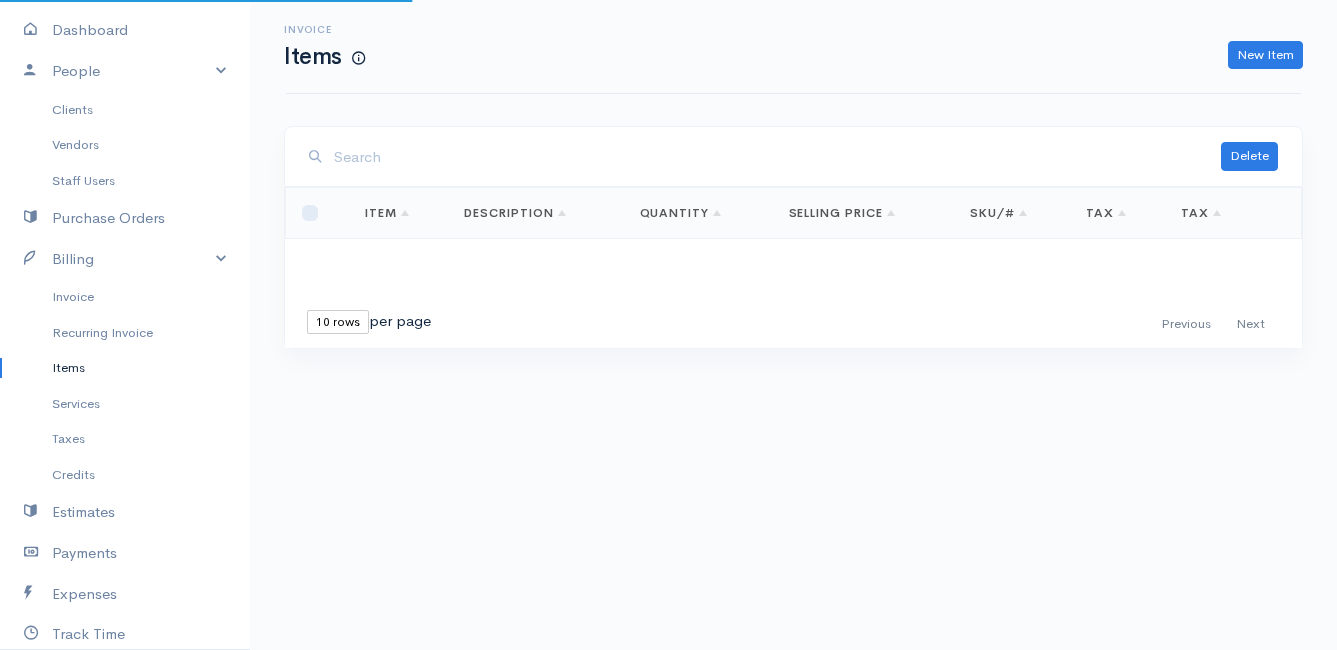 click at bounding box center (777, 157) 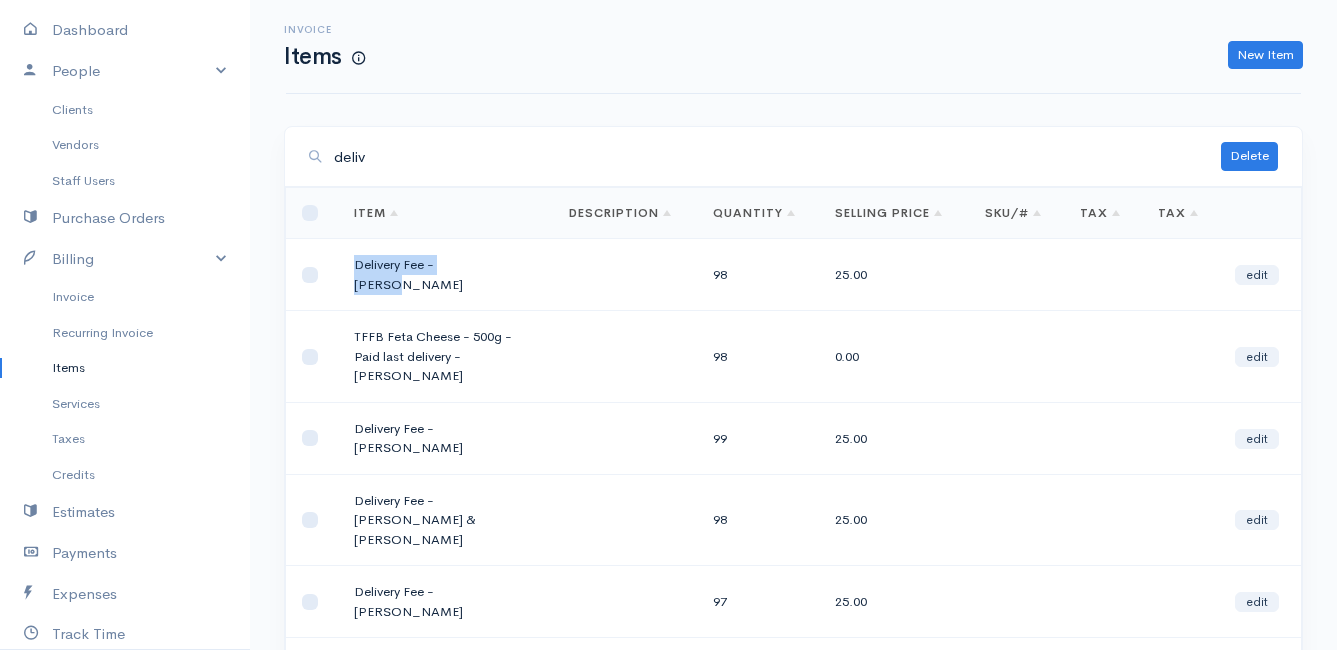 drag, startPoint x: 473, startPoint y: 267, endPoint x: 350, endPoint y: 271, distance: 123.065025 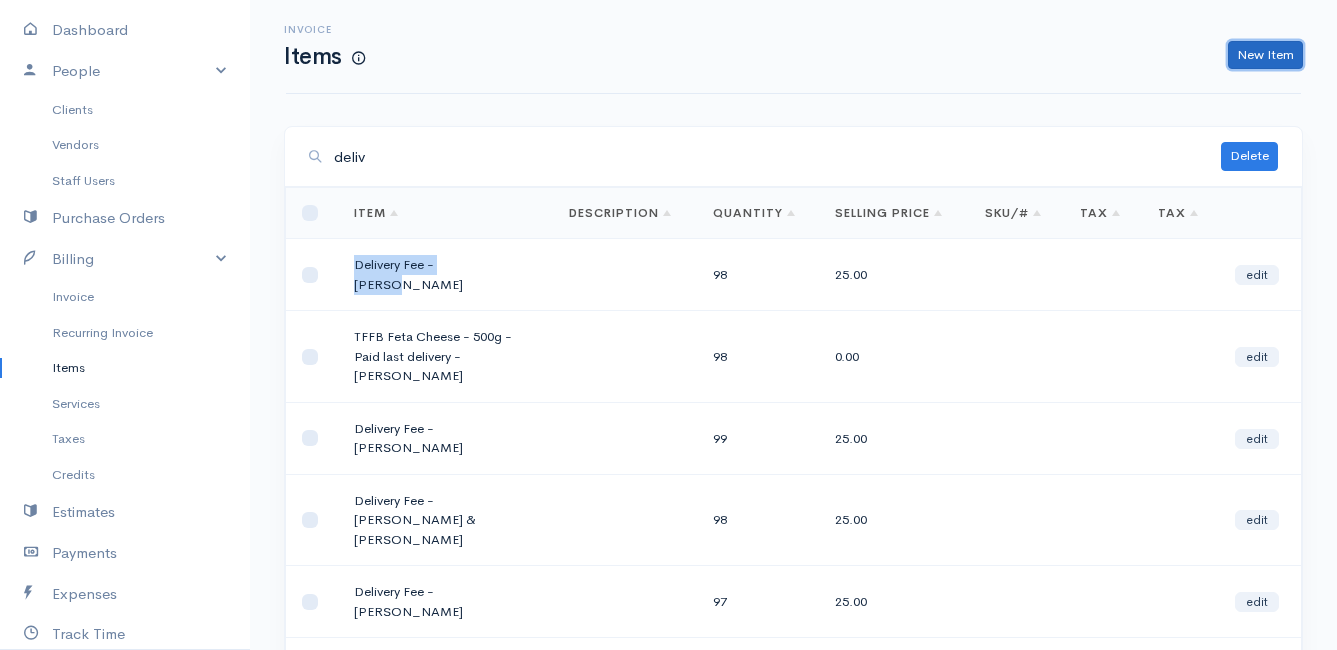 click on "New Item" at bounding box center [1265, 55] 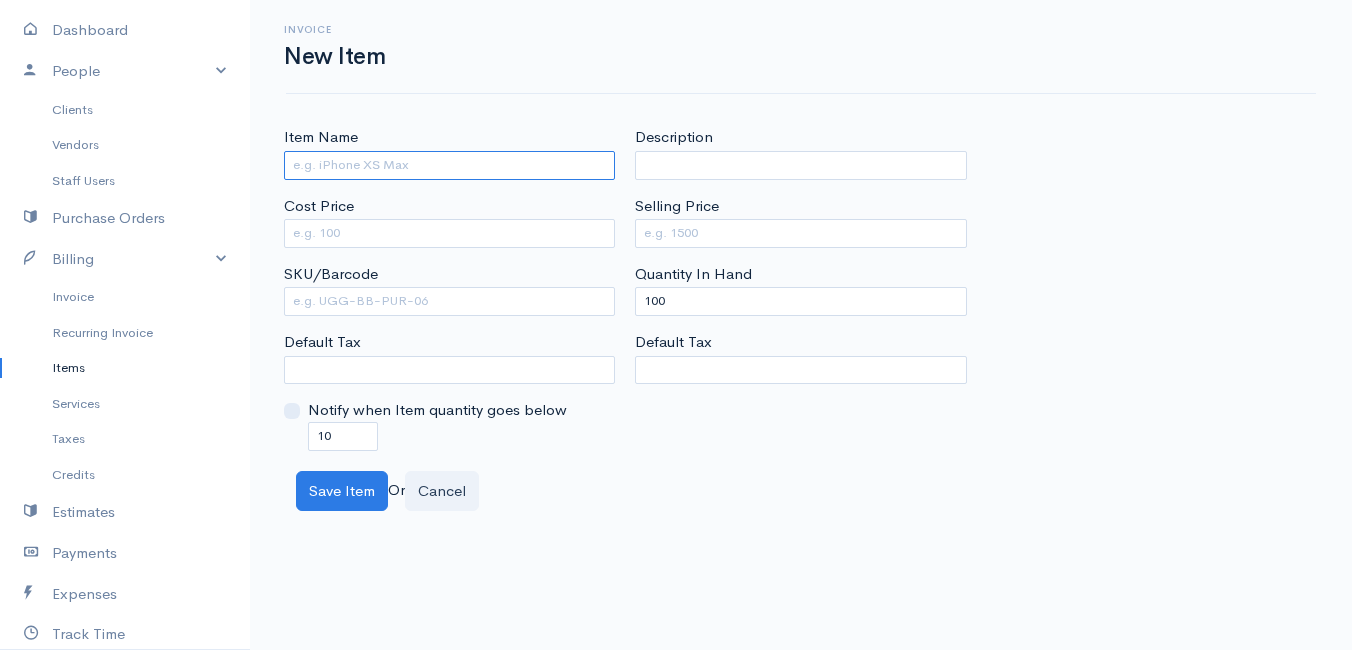 click on "Item Name" at bounding box center [449, 165] 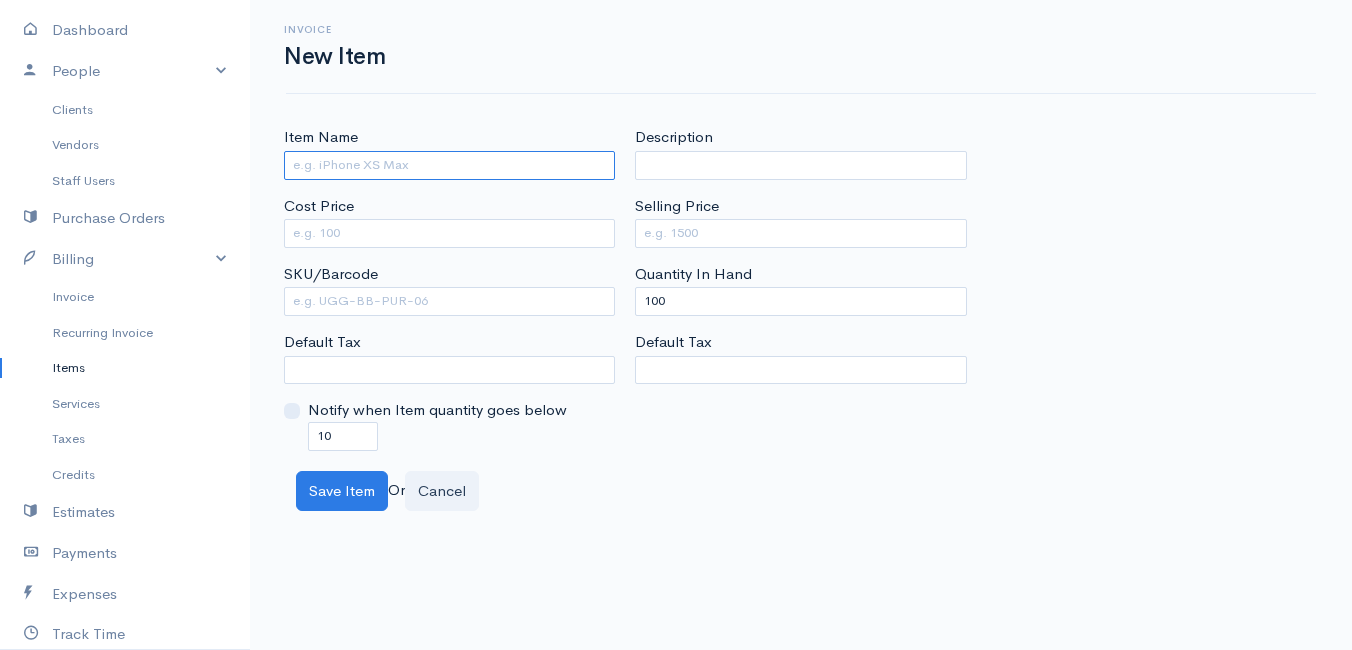 paste on "Delivery Fee - [PERSON_NAME]" 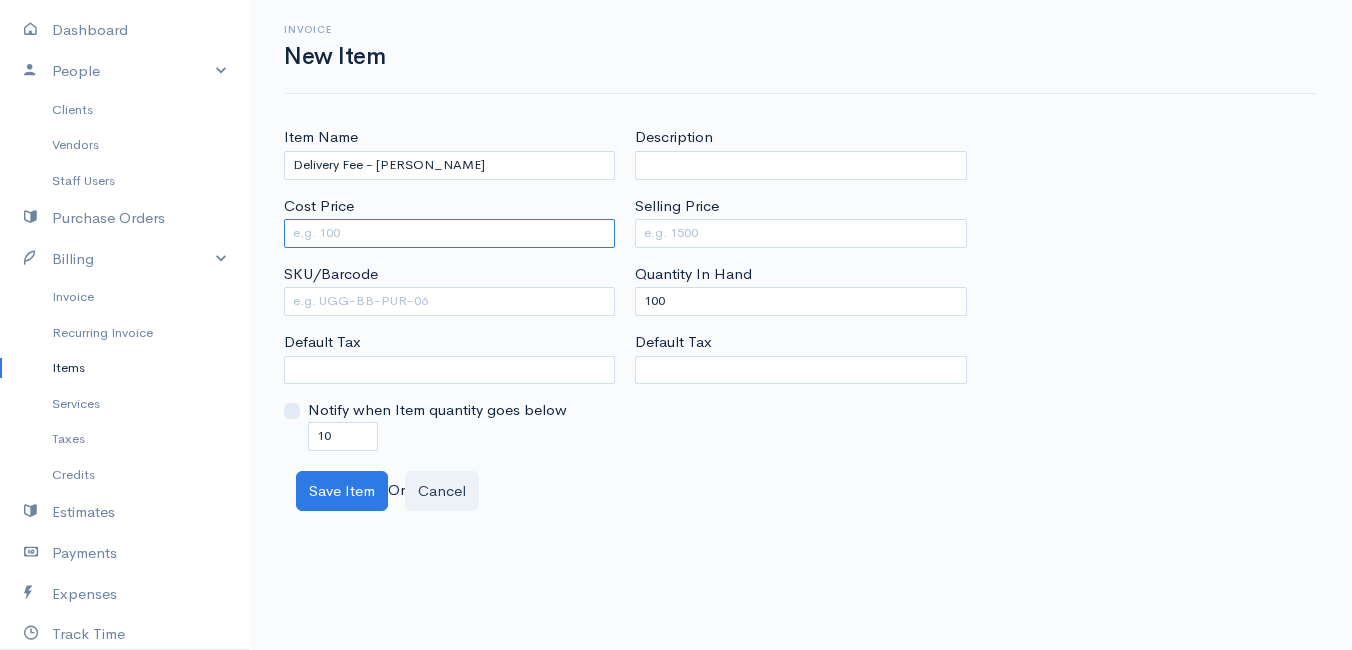 click on "Cost Price" at bounding box center (449, 233) 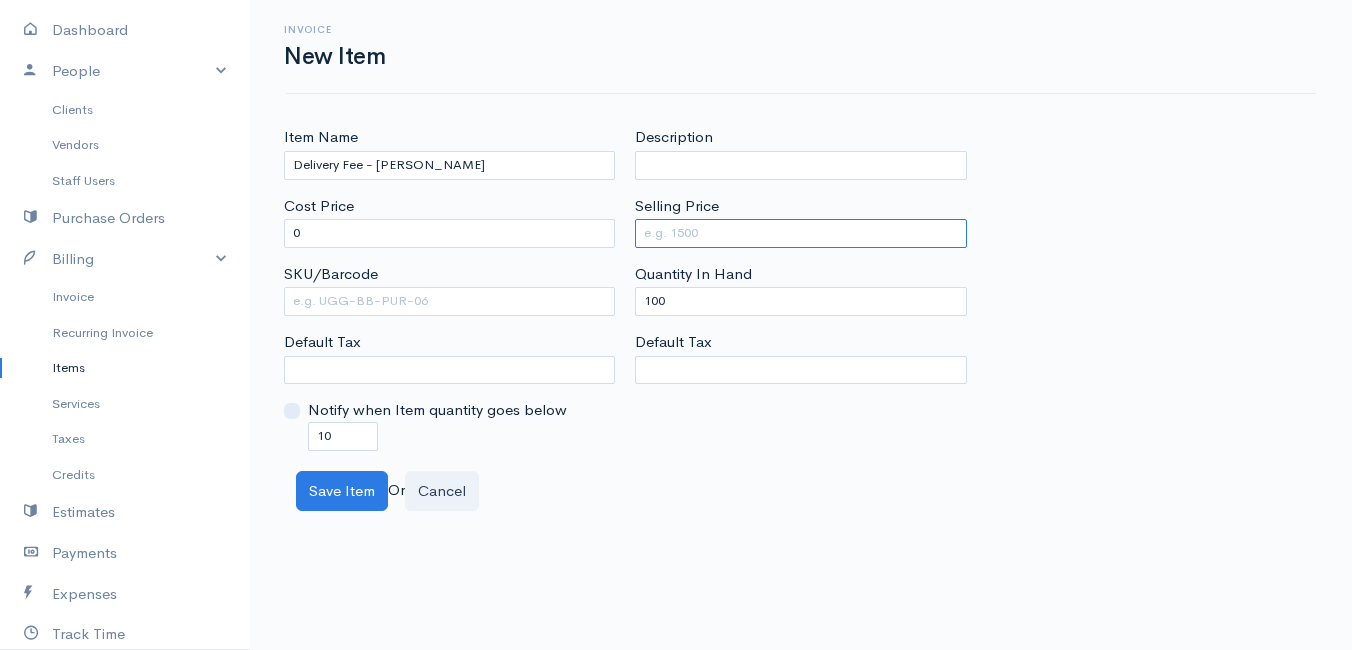 click on "Selling Price" at bounding box center (800, 233) 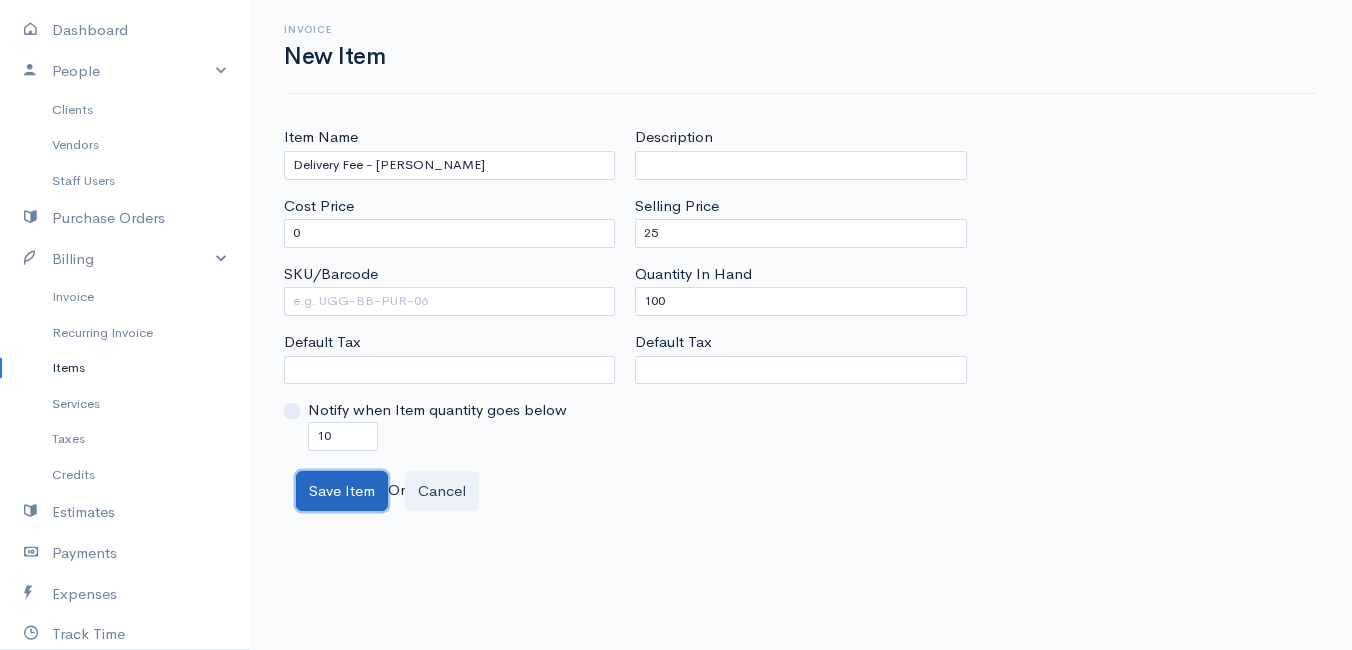 click on "Save Item" at bounding box center [342, 491] 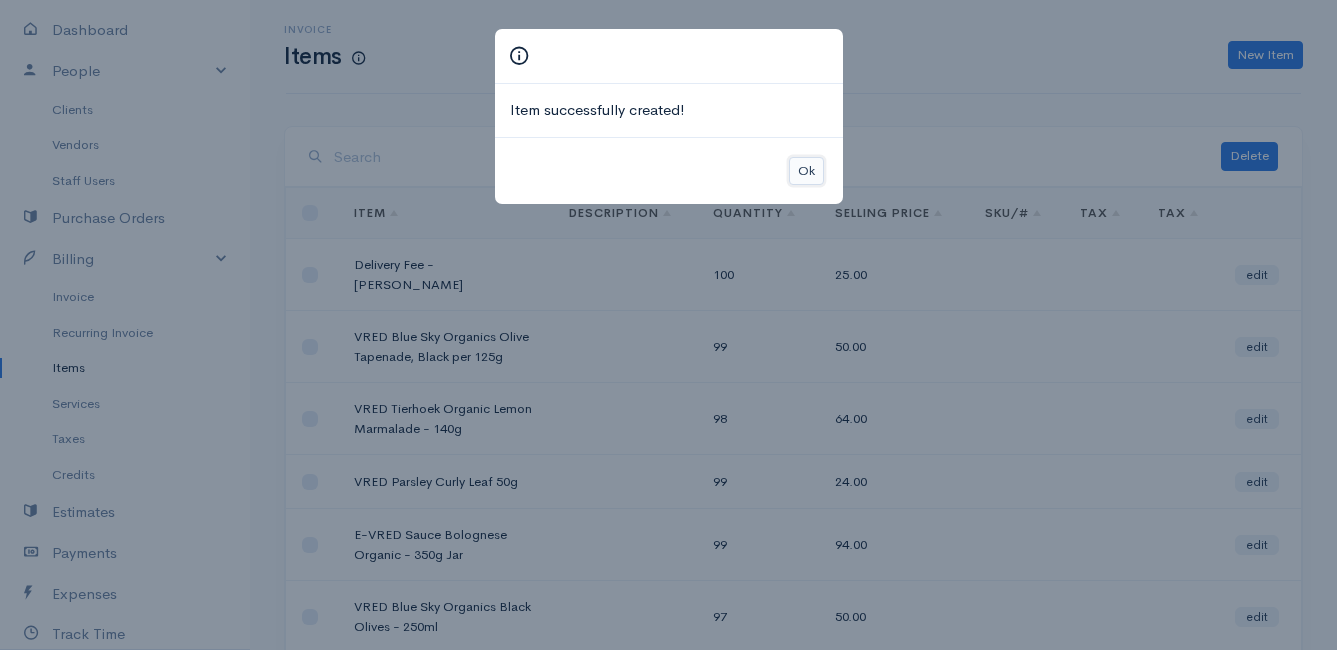 click on "Ok" at bounding box center (806, 171) 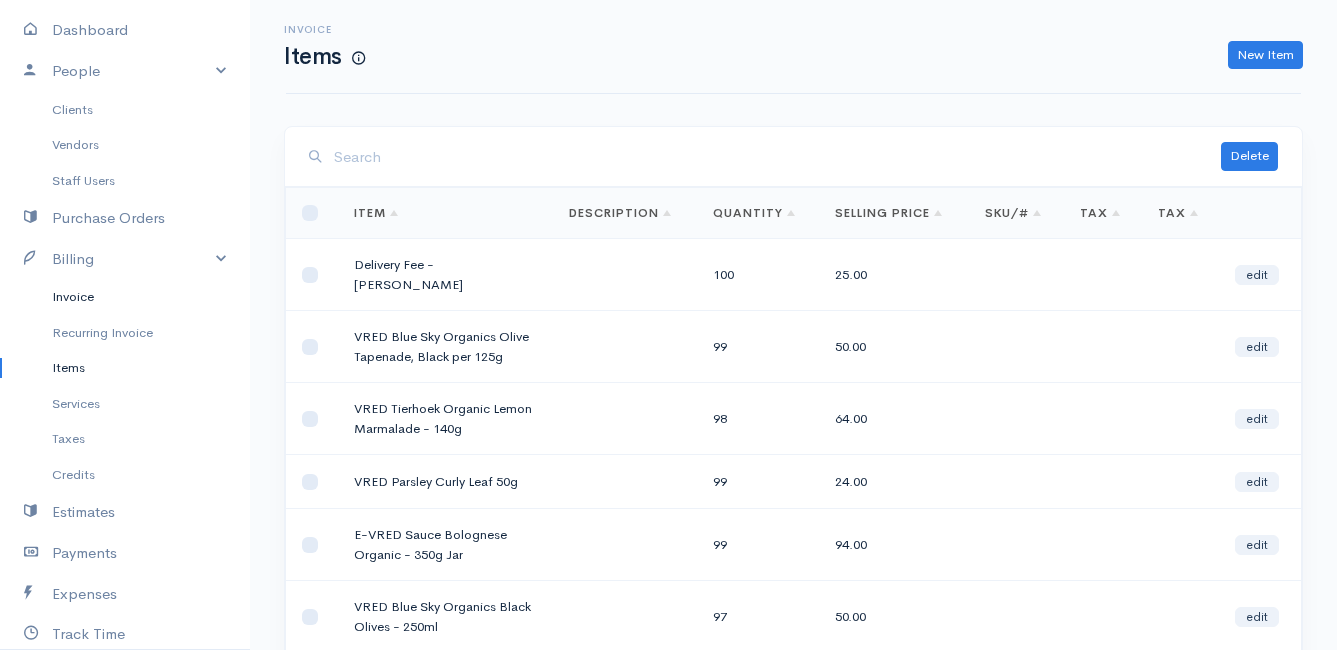 click on "Invoice" at bounding box center (125, 297) 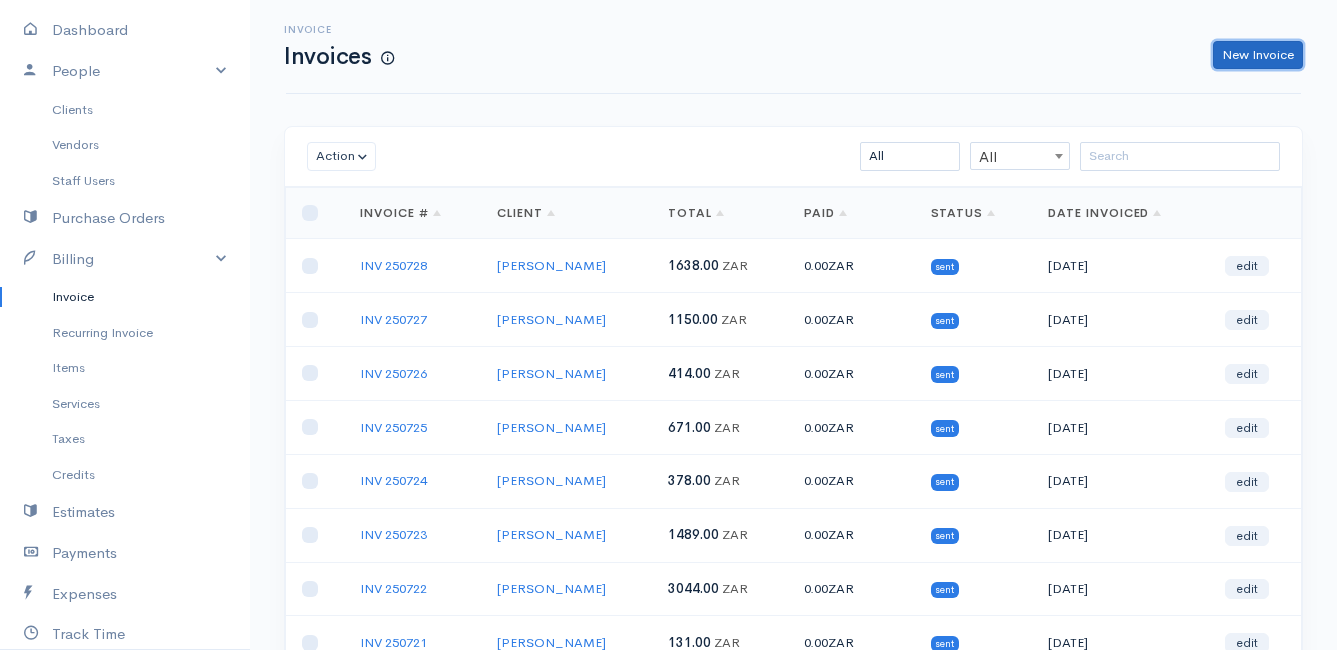 click on "New Invoice" at bounding box center (1258, 55) 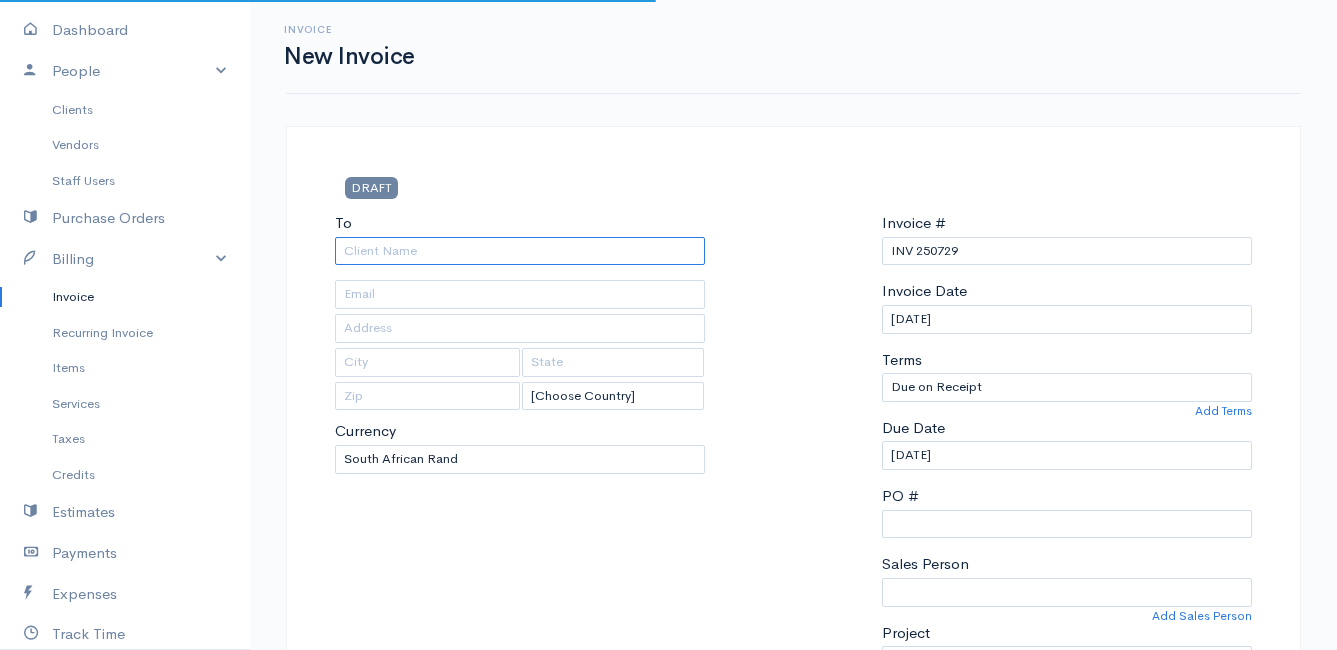 click on "To" at bounding box center [520, 251] 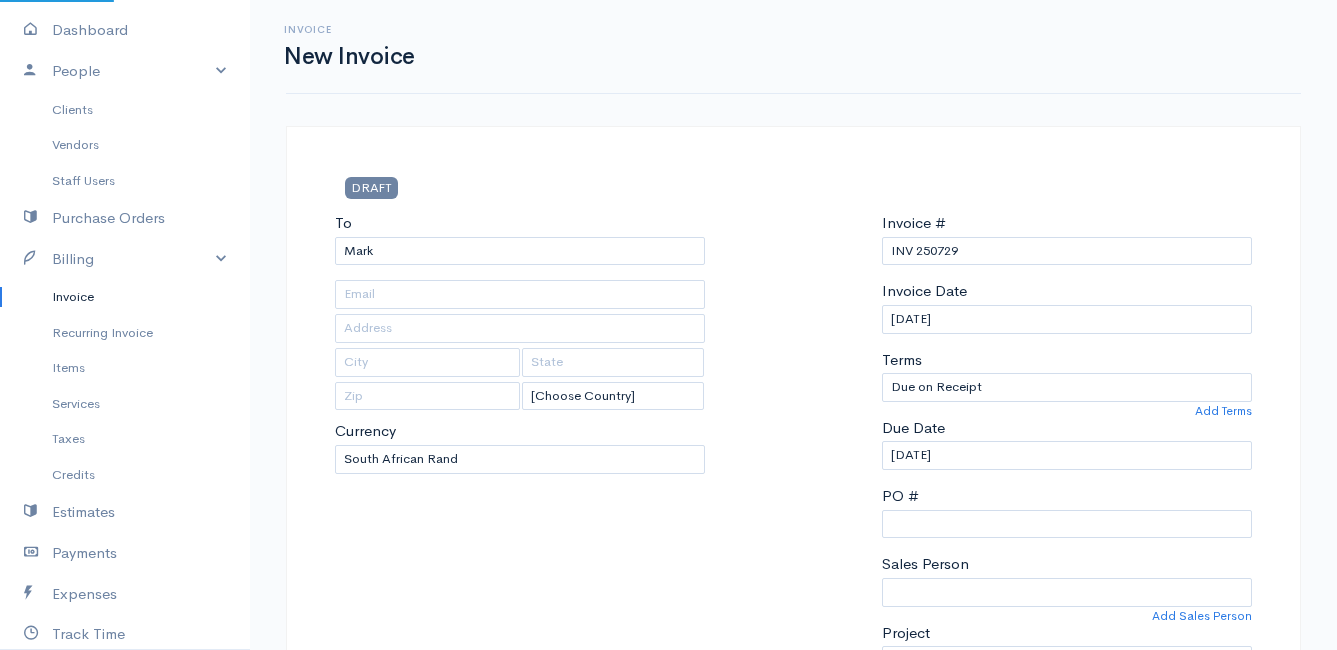 click on "Mamma Chicken
Upgrade
Dashboard
People
Clients
Vendors
Staff Users
Purchase Orders
Billing
Invoice
Recurring Invoice
Items
Services
Taxes
Credits
Estimates
Payments
Expenses
Track Time
Projects
Reports
Settings
My Organizations
Logout
Help
@CloudBooksApp 2022
Invoice
New Invoice
DRAFT To Mark [Choose Country] [GEOGRAPHIC_DATA] [GEOGRAPHIC_DATA] [GEOGRAPHIC_DATA] [GEOGRAPHIC_DATA] [GEOGRAPHIC_DATA] [GEOGRAPHIC_DATA] [US_STATE] [GEOGRAPHIC_DATA] [GEOGRAPHIC_DATA] [GEOGRAPHIC_DATA] [GEOGRAPHIC_DATA] [GEOGRAPHIC_DATA] [GEOGRAPHIC_DATA] [GEOGRAPHIC_DATA] [GEOGRAPHIC_DATA] [GEOGRAPHIC_DATA]" at bounding box center [668, 864] 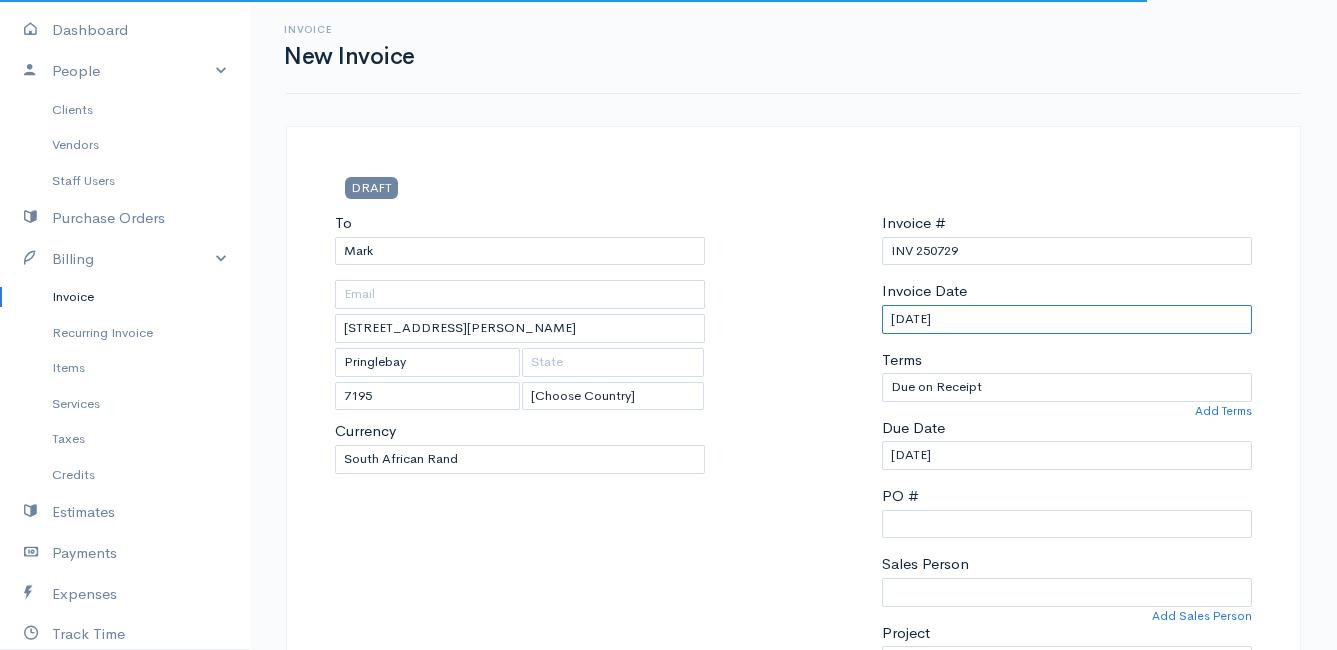 click on "[DATE]" at bounding box center (1067, 319) 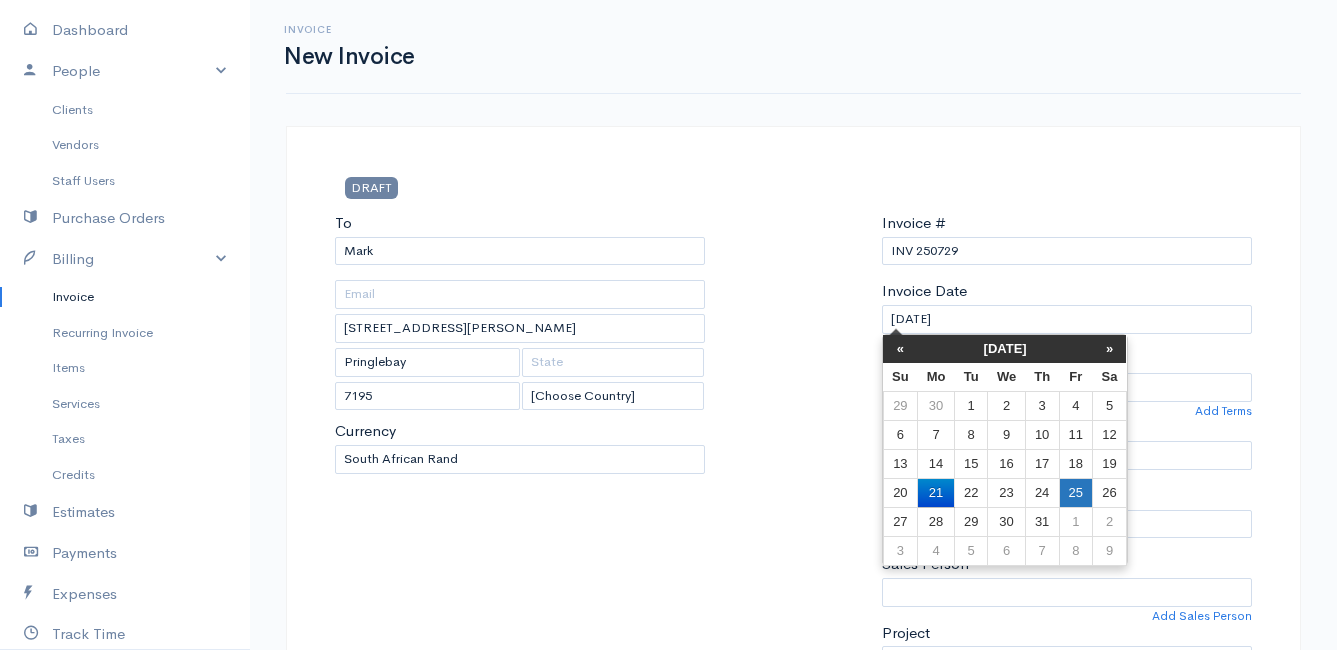 click on "25" at bounding box center [1075, 492] 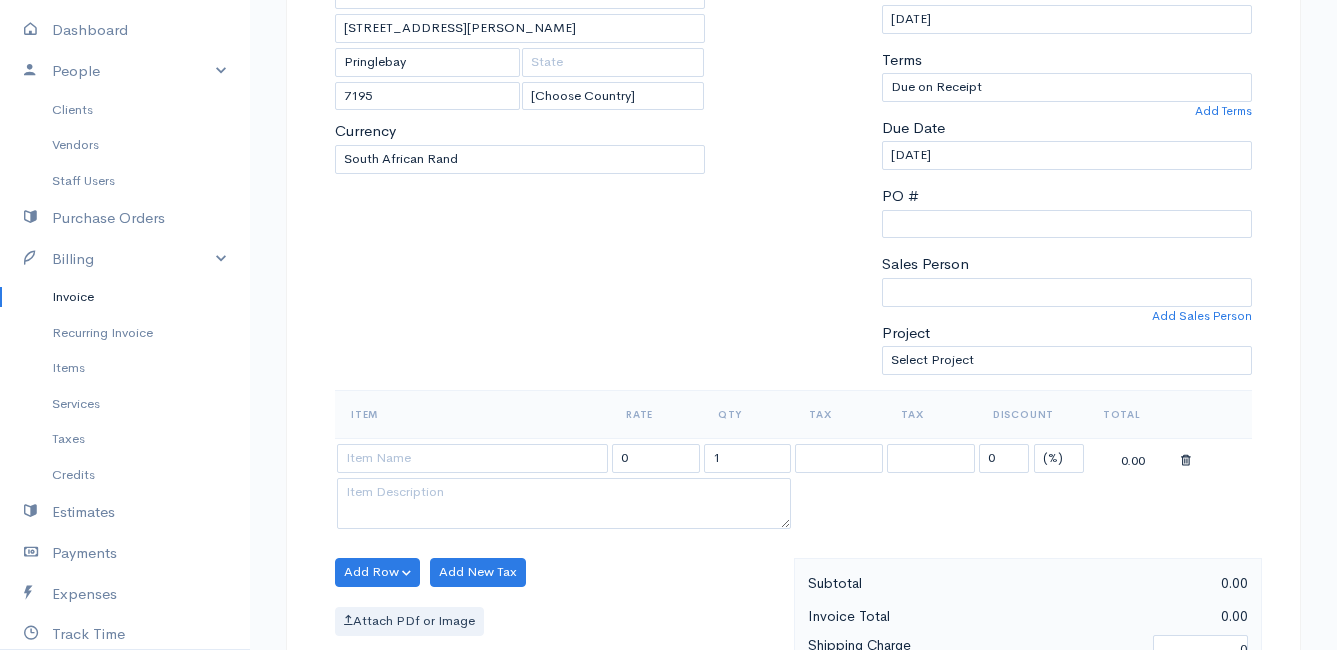 scroll, scrollTop: 400, scrollLeft: 0, axis: vertical 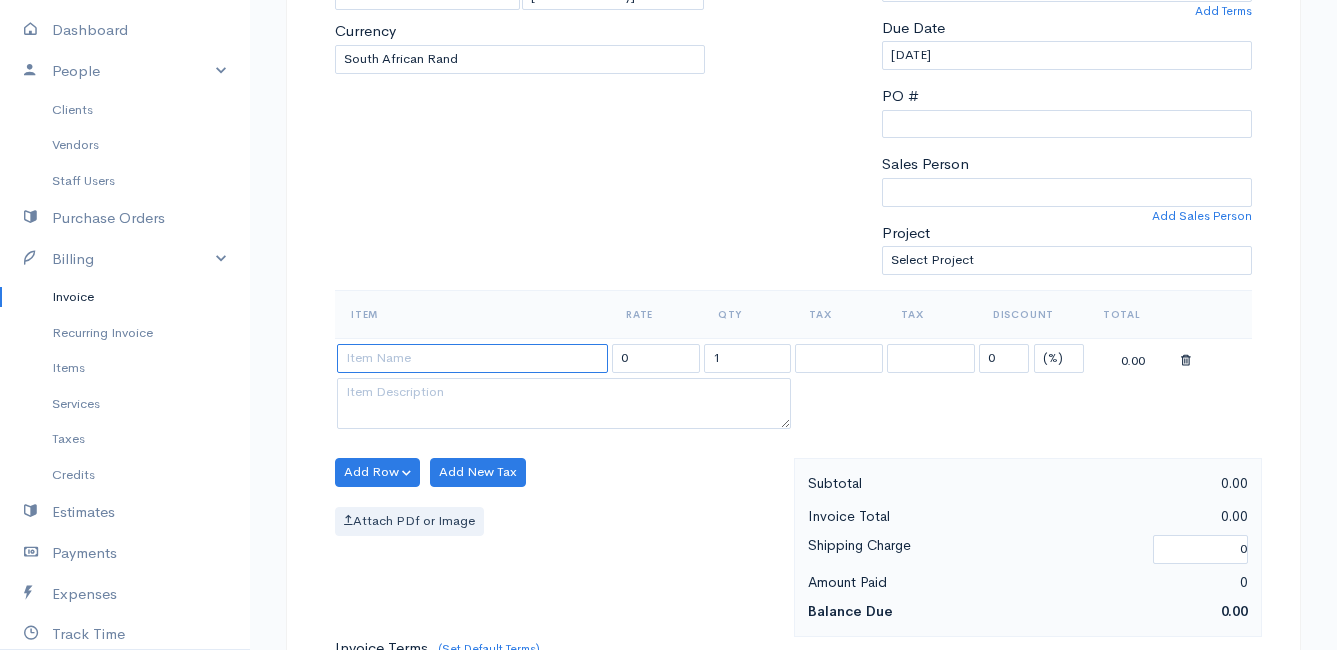click at bounding box center (472, 358) 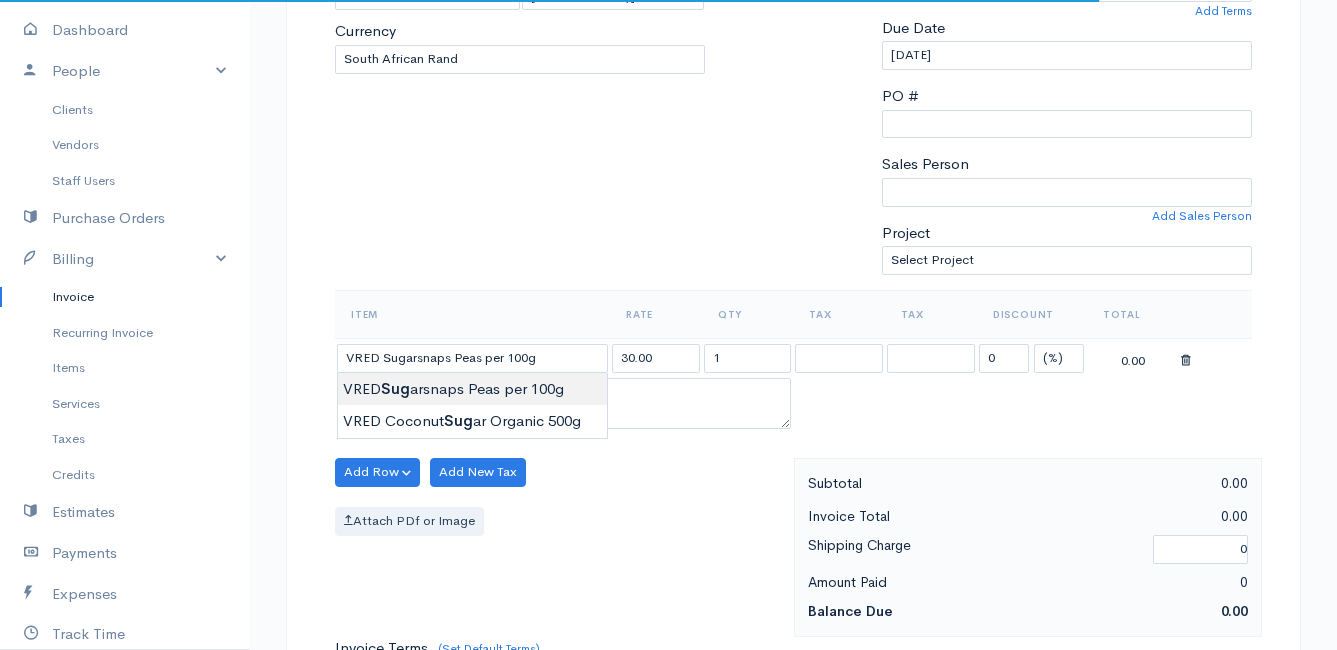 click on "Mamma Chicken
Upgrade
Dashboard
People
Clients
Vendors
Staff Users
Purchase Orders
Billing
Invoice
Recurring Invoice
Items
Services
Taxes
Credits
Estimates
Payments
Expenses
Track Time
Projects
Reports
Settings
My Organizations
Logout
Help
@CloudBooksApp 2022
Invoice
New Invoice
DRAFT To Mark [STREET_ADDRESS][PERSON_NAME] [Choose Country] [GEOGRAPHIC_DATA] [GEOGRAPHIC_DATA] [GEOGRAPHIC_DATA] [GEOGRAPHIC_DATA] [GEOGRAPHIC_DATA] [GEOGRAPHIC_DATA] [US_STATE] [GEOGRAPHIC_DATA] [GEOGRAPHIC_DATA] [GEOGRAPHIC_DATA] [GEOGRAPHIC_DATA] 1" at bounding box center (668, 464) 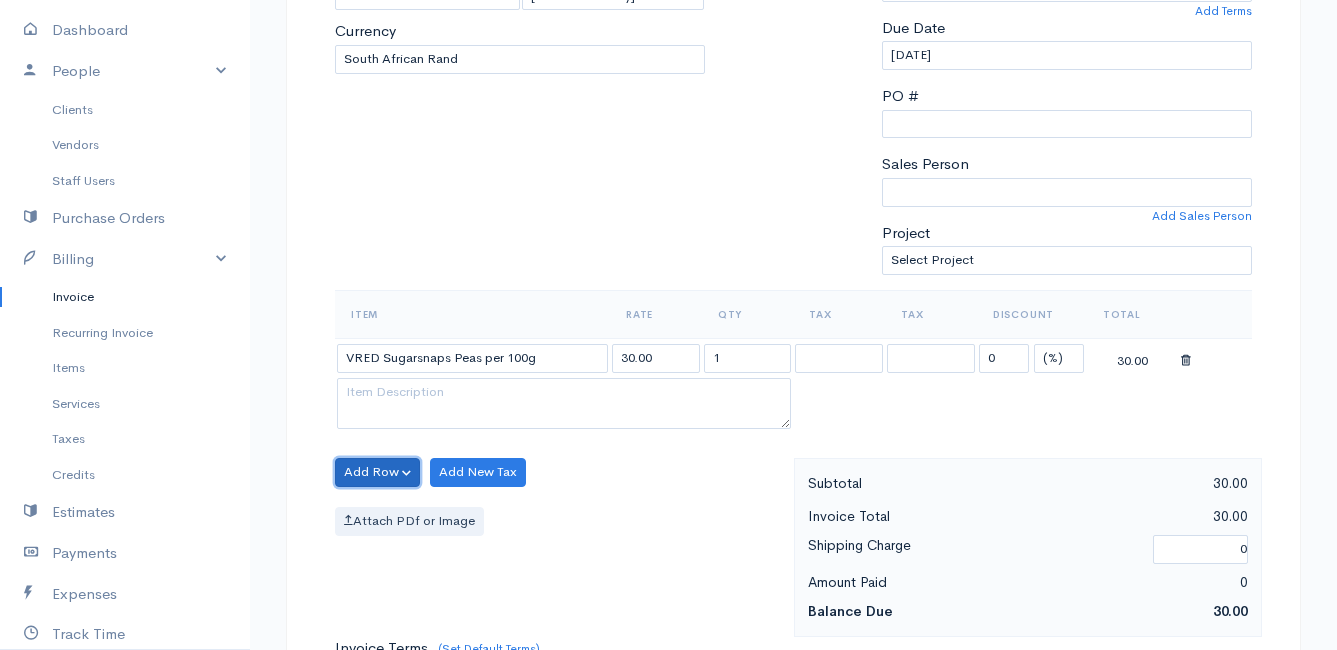 click on "Add Row" at bounding box center (377, 472) 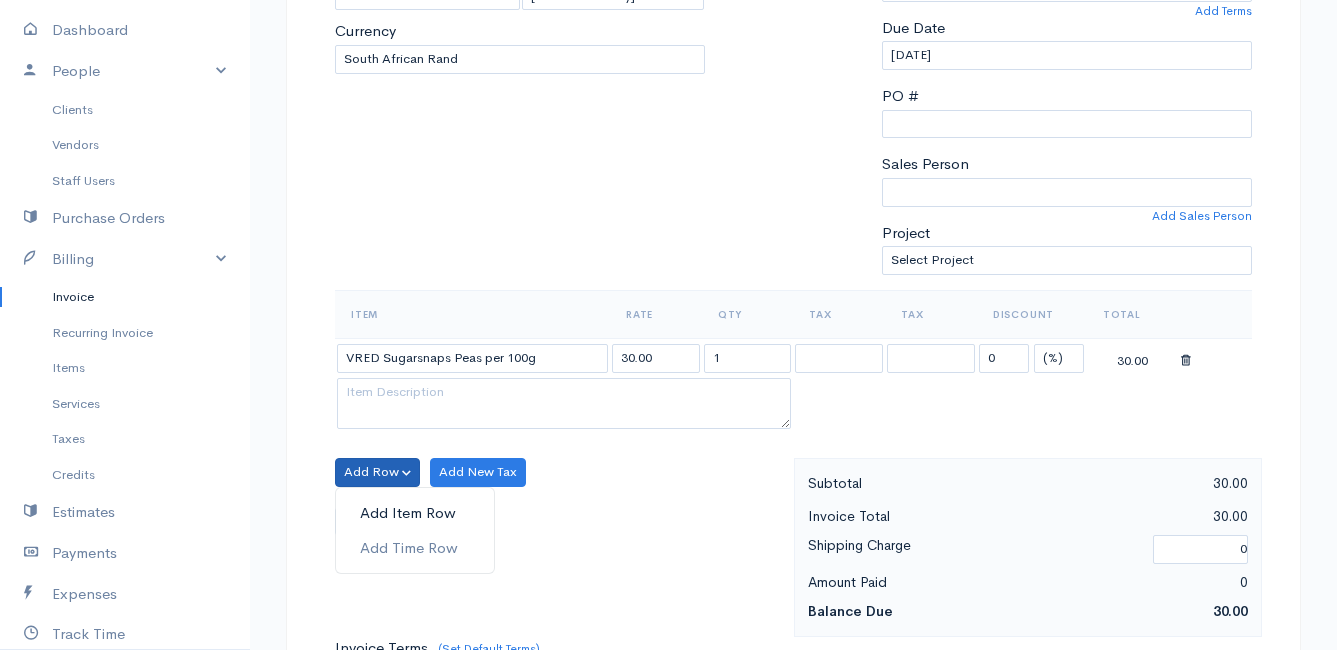 click on "Add Item Row" at bounding box center (415, 513) 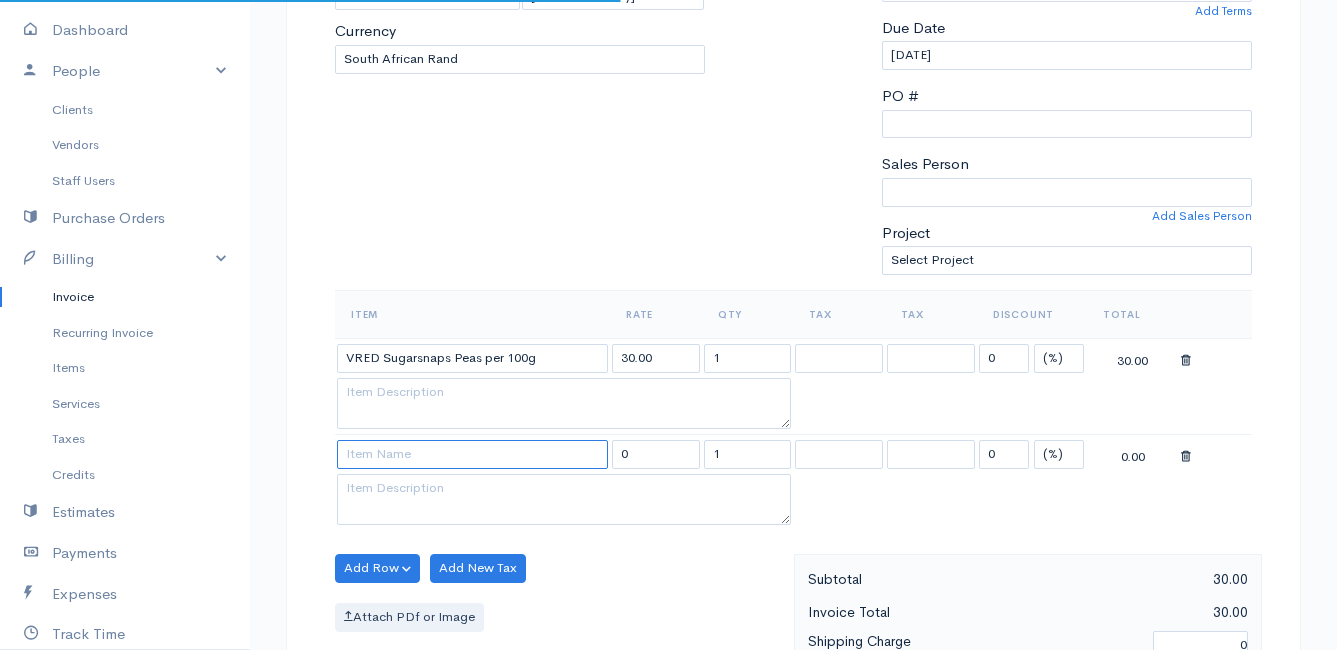 click at bounding box center [472, 454] 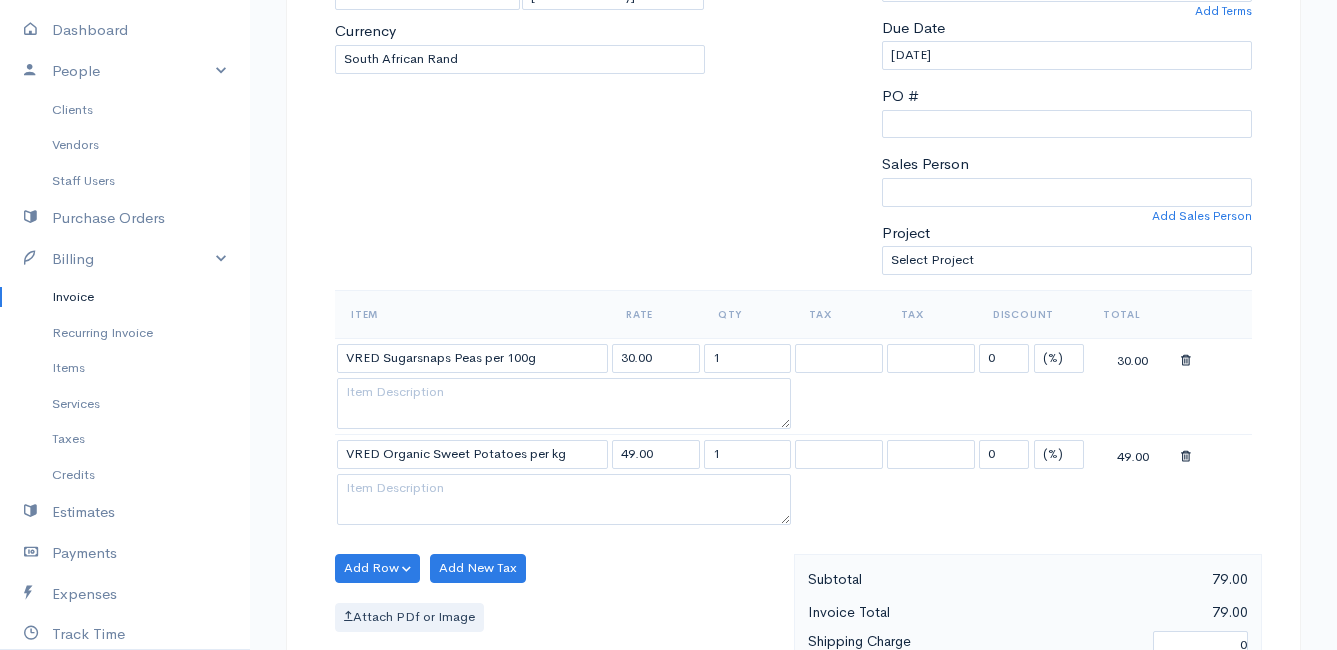 click on "Mamma Chicken
Upgrade
Dashboard
People
Clients
Vendors
Staff Users
Purchase Orders
Billing
Invoice
Recurring Invoice
Items
Services
Taxes
Credits
Estimates
Payments
Expenses
Track Time
Projects
Reports
Settings
My Organizations
Logout
Help
@CloudBooksApp 2022
Invoice
New Invoice
DRAFT To Mark [STREET_ADDRESS][PERSON_NAME] [Choose Country] [GEOGRAPHIC_DATA] [GEOGRAPHIC_DATA] [GEOGRAPHIC_DATA] [GEOGRAPHIC_DATA] [GEOGRAPHIC_DATA] [GEOGRAPHIC_DATA] [US_STATE] [GEOGRAPHIC_DATA] [GEOGRAPHIC_DATA] [GEOGRAPHIC_DATA] [GEOGRAPHIC_DATA] 1" at bounding box center [668, 512] 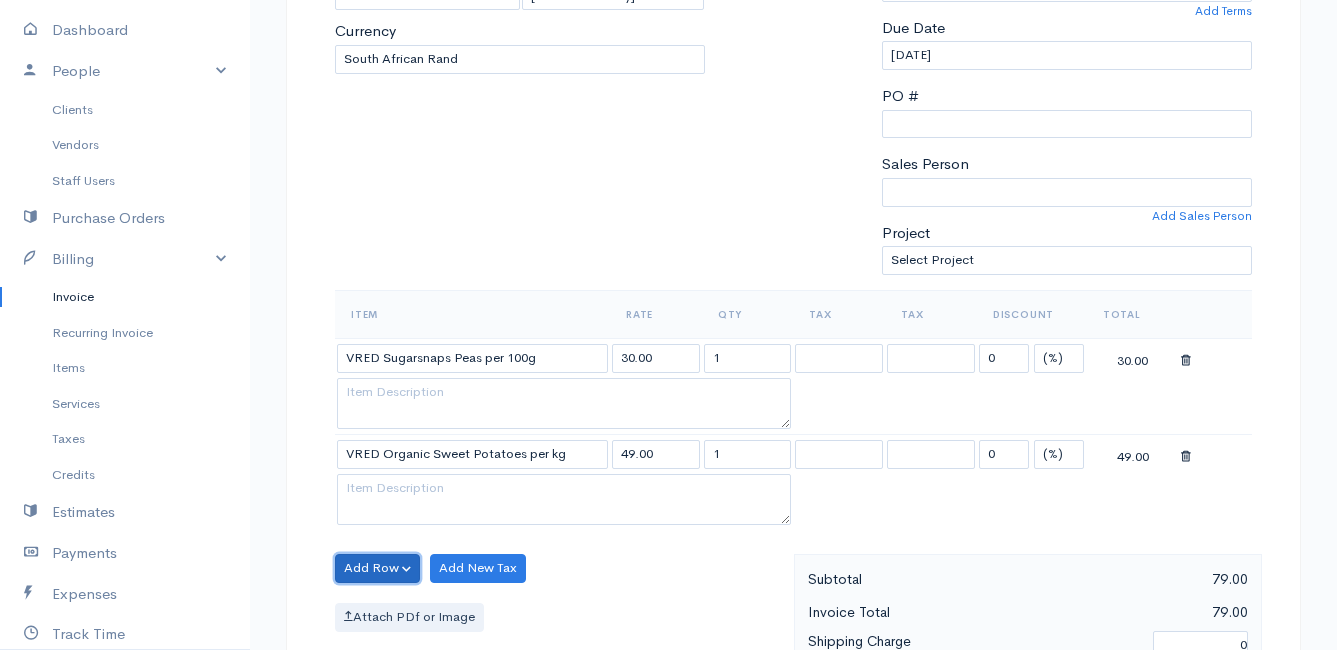 click on "Add Row" at bounding box center [377, 568] 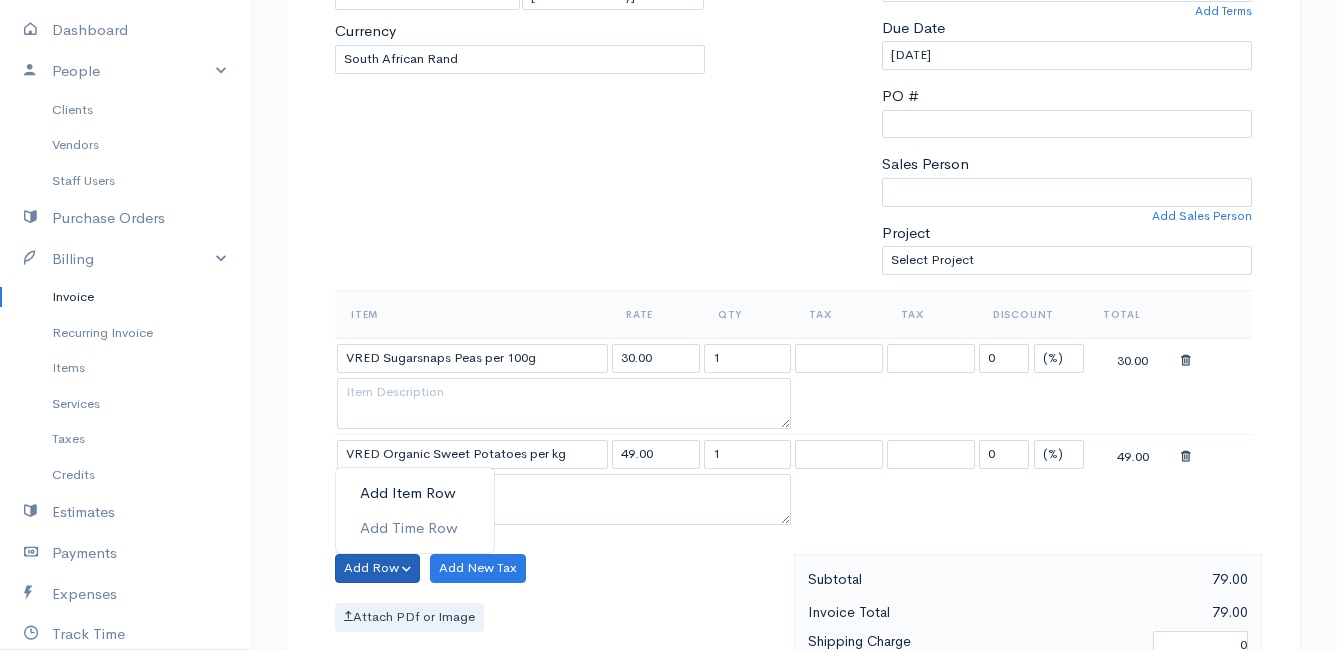 click on "Add Item Row" at bounding box center (415, 493) 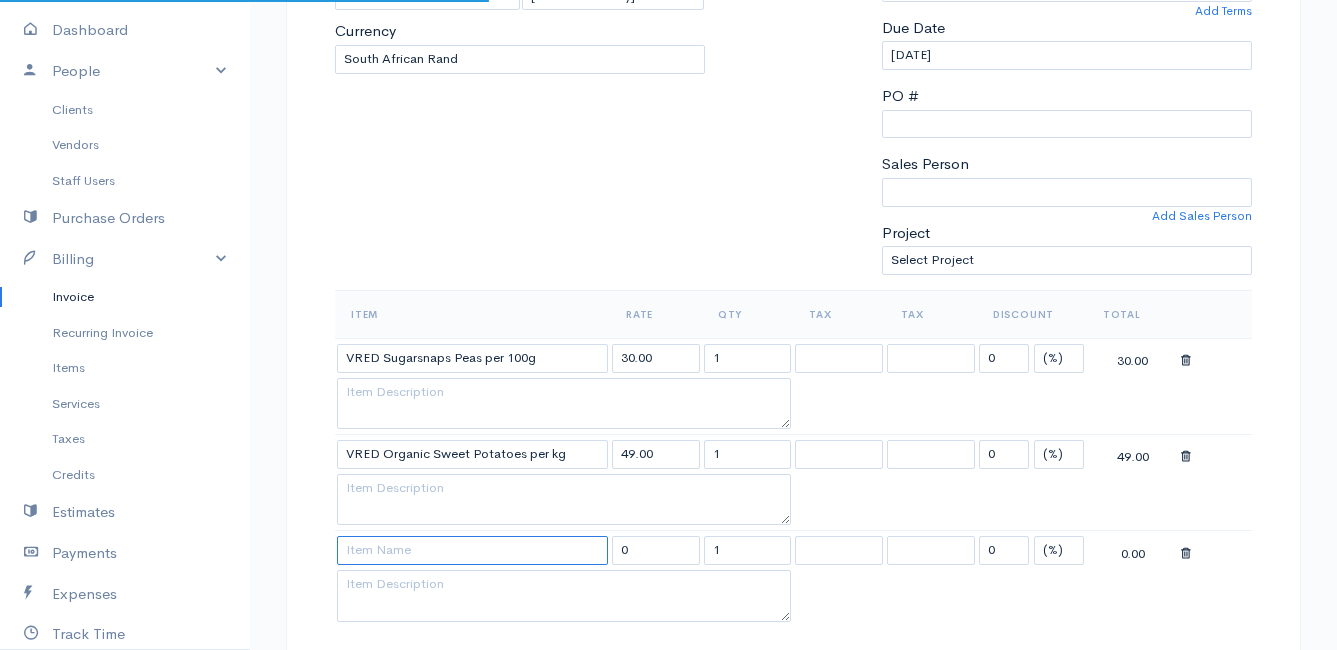 click at bounding box center (472, 550) 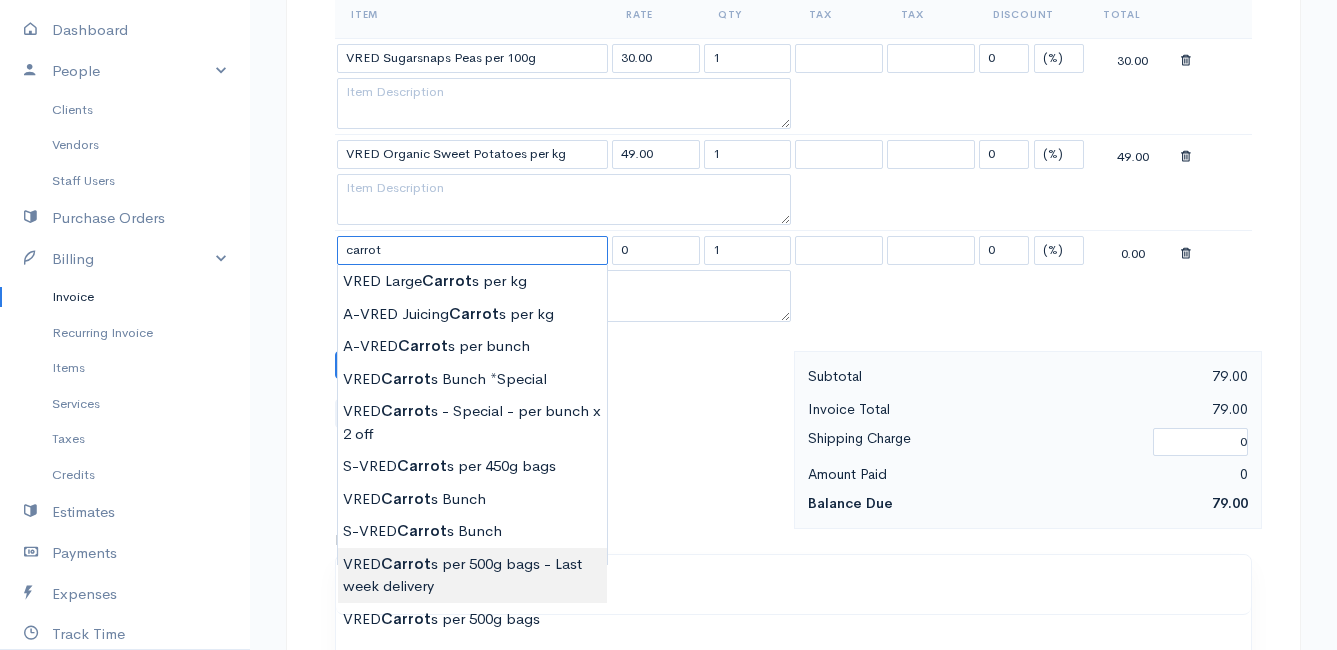 scroll, scrollTop: 800, scrollLeft: 0, axis: vertical 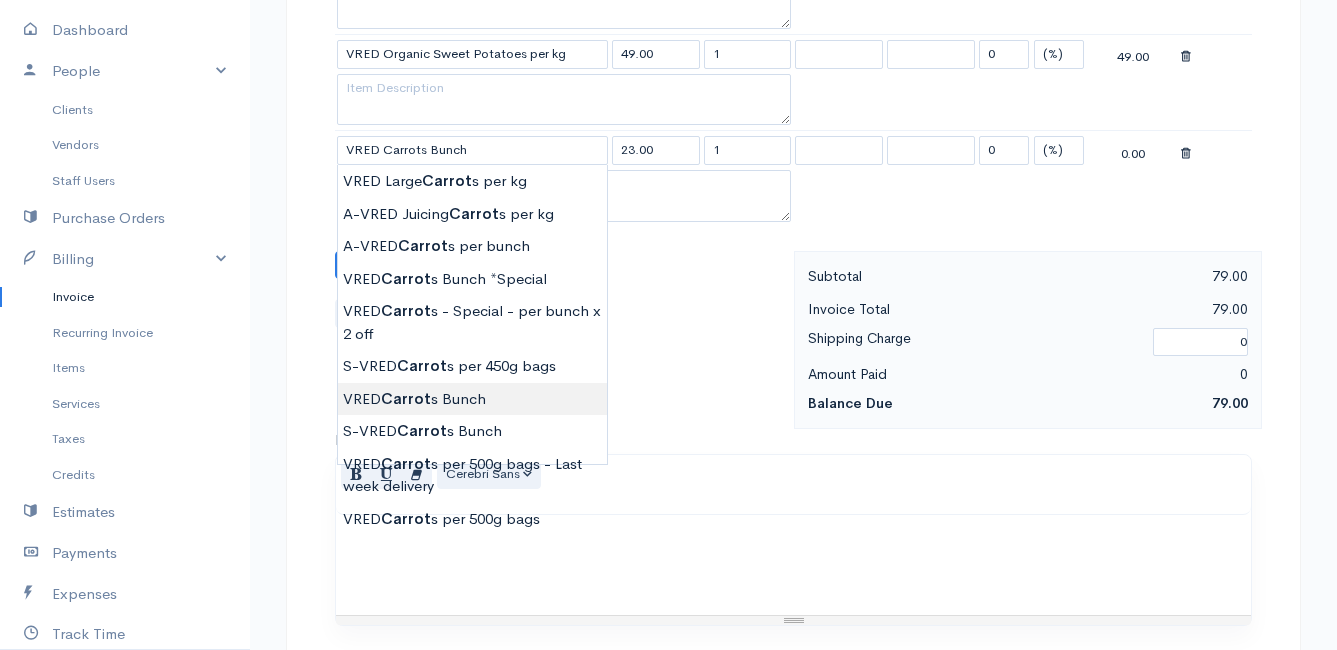 click on "Mamma Chicken
Upgrade
Dashboard
People
Clients
Vendors
Staff Users
Purchase Orders
Billing
Invoice
Recurring Invoice
Items
Services
Taxes
Credits
Estimates
Payments
Expenses
Track Time
Projects
Reports
Settings
My Organizations
Logout
Help
@CloudBooksApp 2022
Invoice
New Invoice
DRAFT To Mark [STREET_ADDRESS][PERSON_NAME] [Choose Country] [GEOGRAPHIC_DATA] [GEOGRAPHIC_DATA] [GEOGRAPHIC_DATA] [GEOGRAPHIC_DATA] [GEOGRAPHIC_DATA] [GEOGRAPHIC_DATA] [US_STATE] [GEOGRAPHIC_DATA] [GEOGRAPHIC_DATA] [GEOGRAPHIC_DATA] [GEOGRAPHIC_DATA] 1" at bounding box center (668, 160) 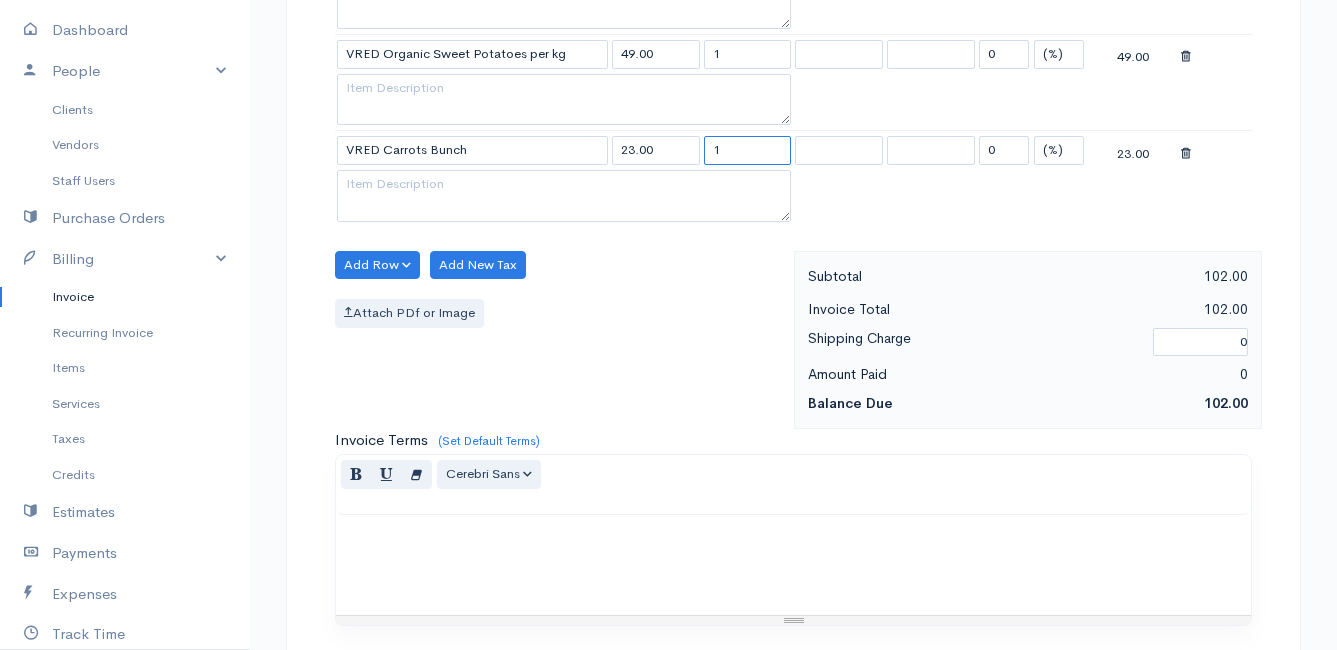 drag, startPoint x: 738, startPoint y: 149, endPoint x: 698, endPoint y: 149, distance: 40 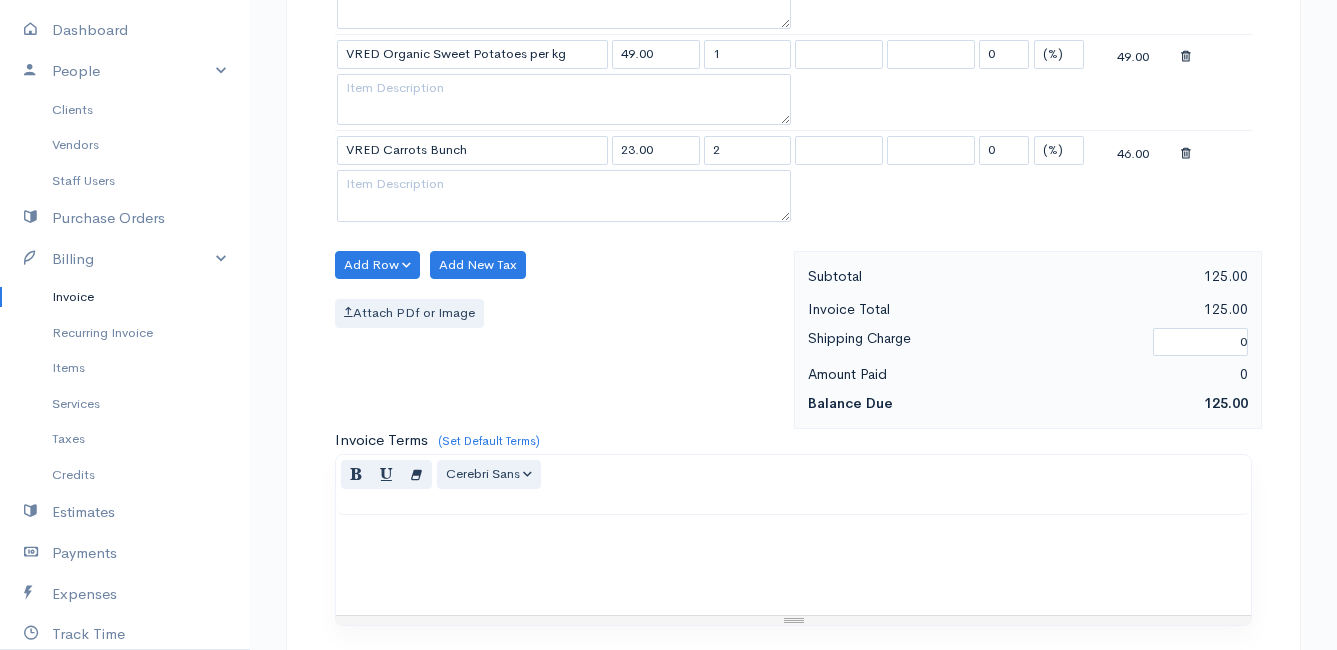 click on "Add Row Add Item Row Add Time Row Add New Tax                          Attach PDf or Image" at bounding box center (559, 340) 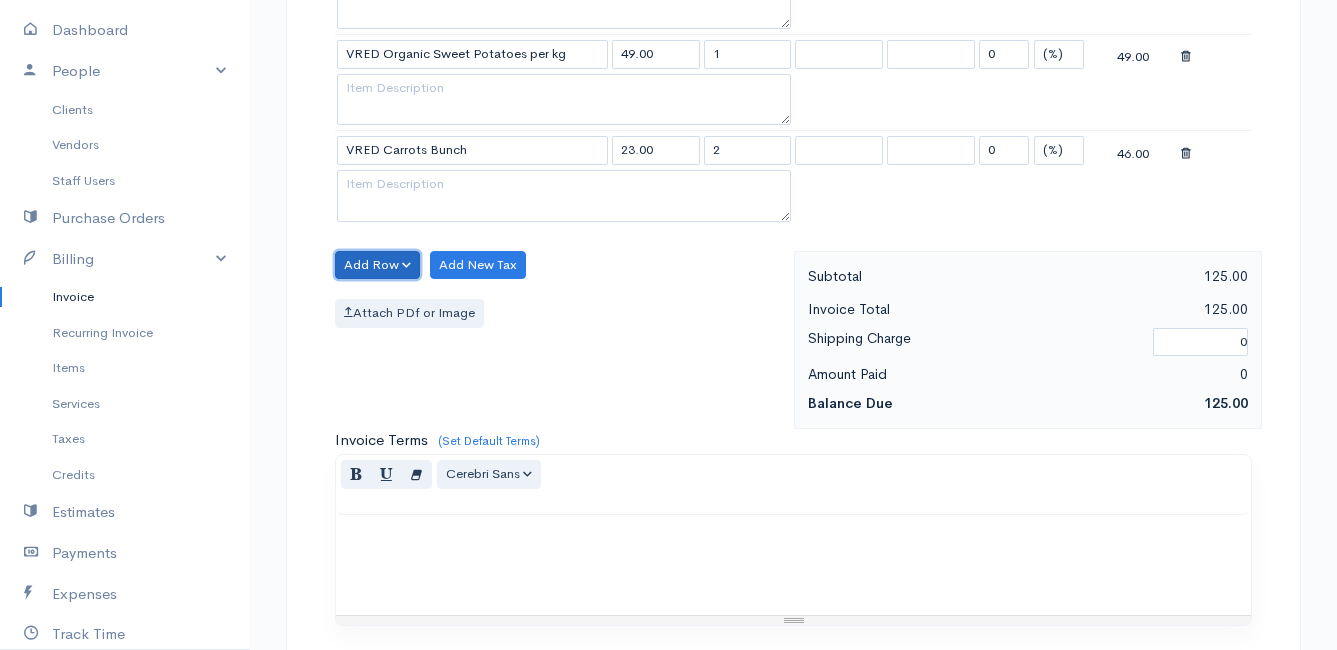 click on "Add Row" at bounding box center (377, 265) 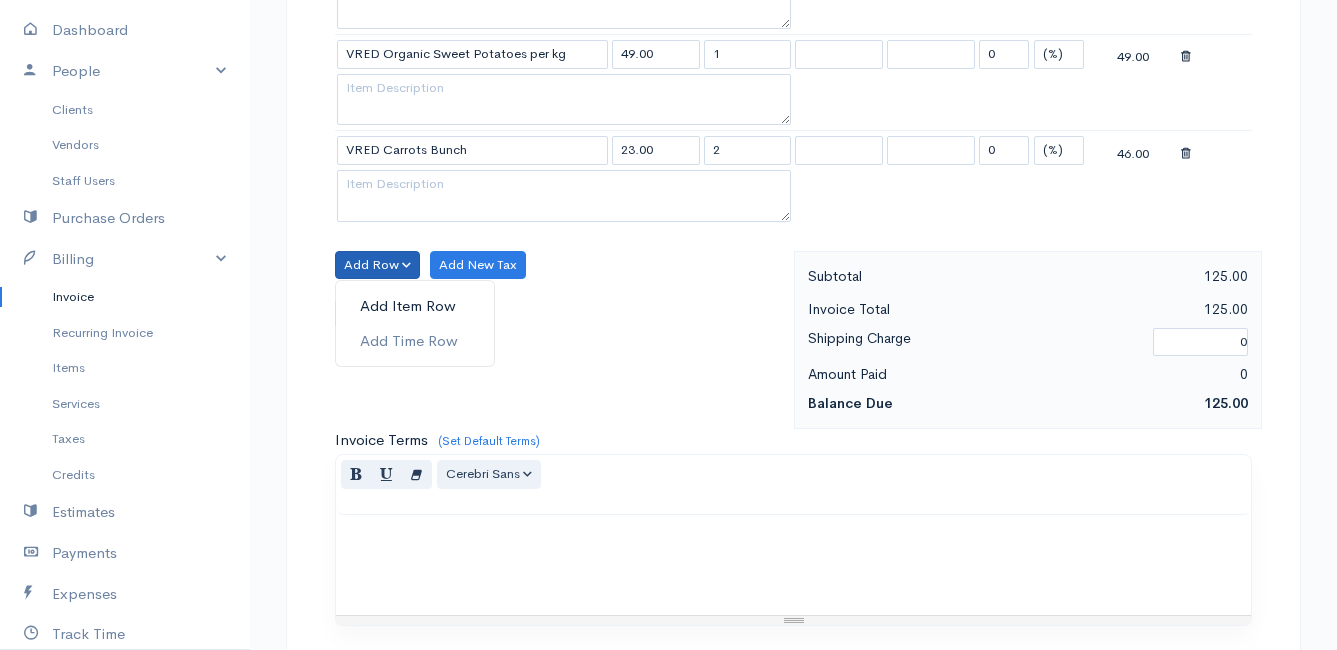 click on "Add Item Row" at bounding box center (415, 306) 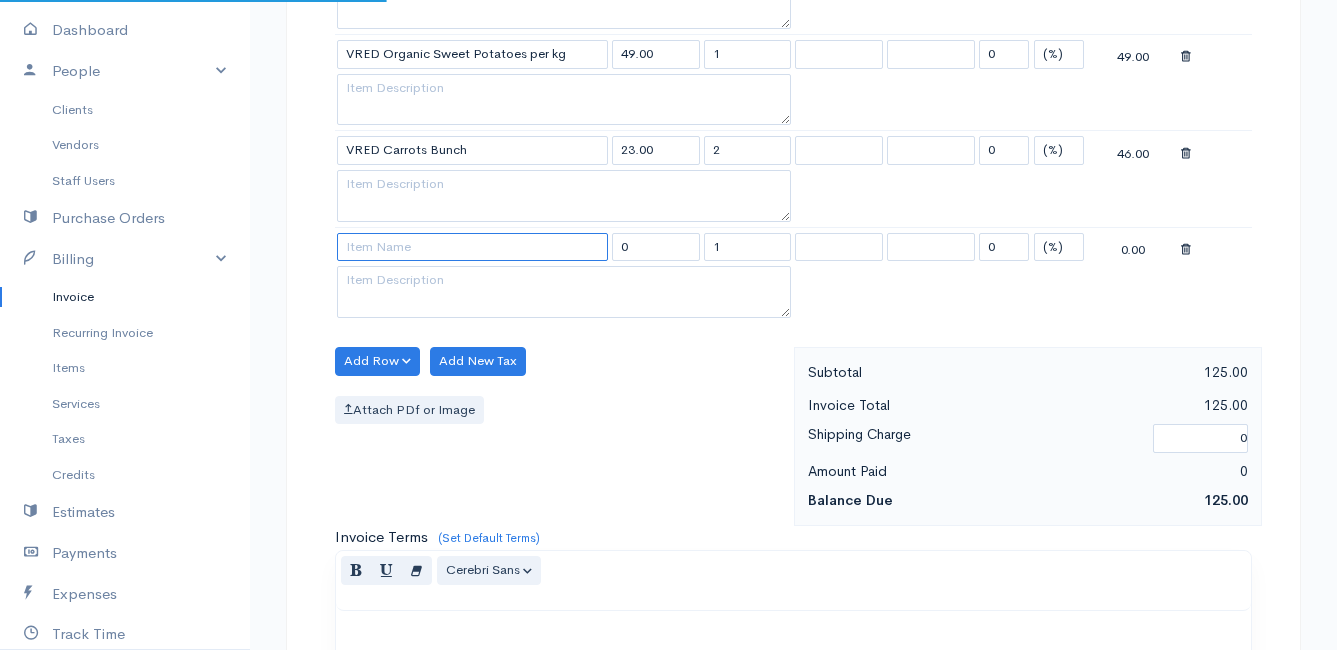 click at bounding box center [472, 247] 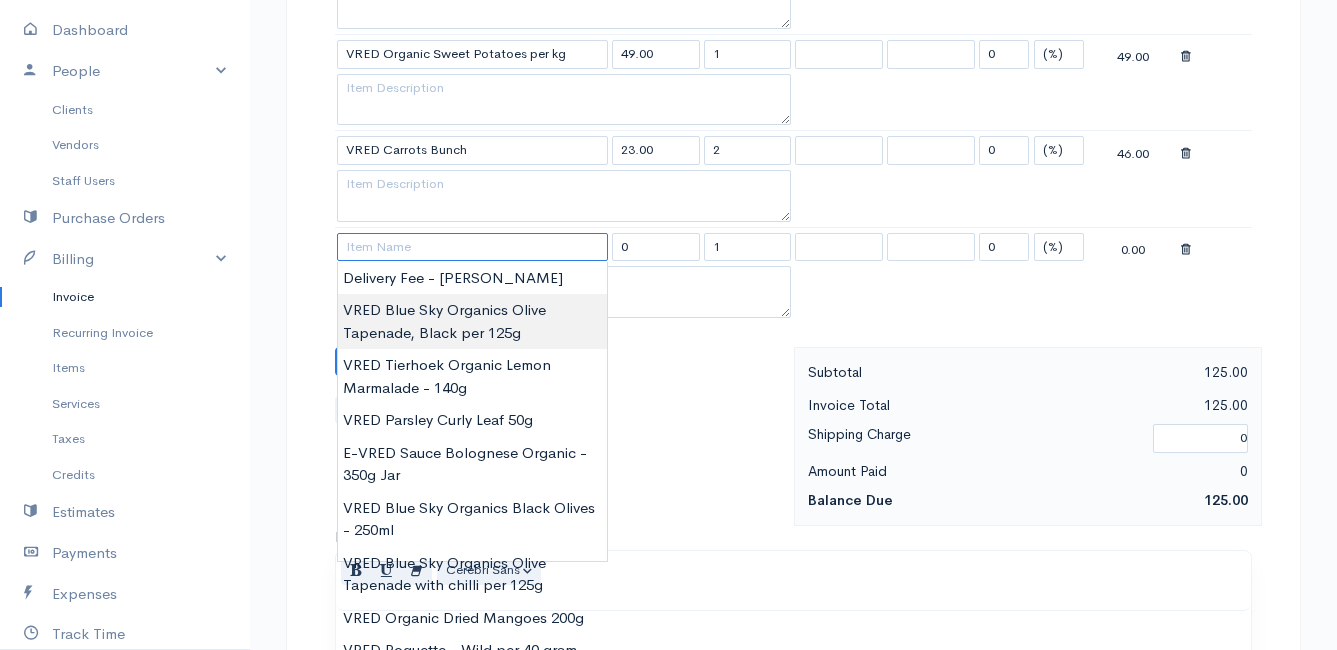 scroll, scrollTop: 1000, scrollLeft: 0, axis: vertical 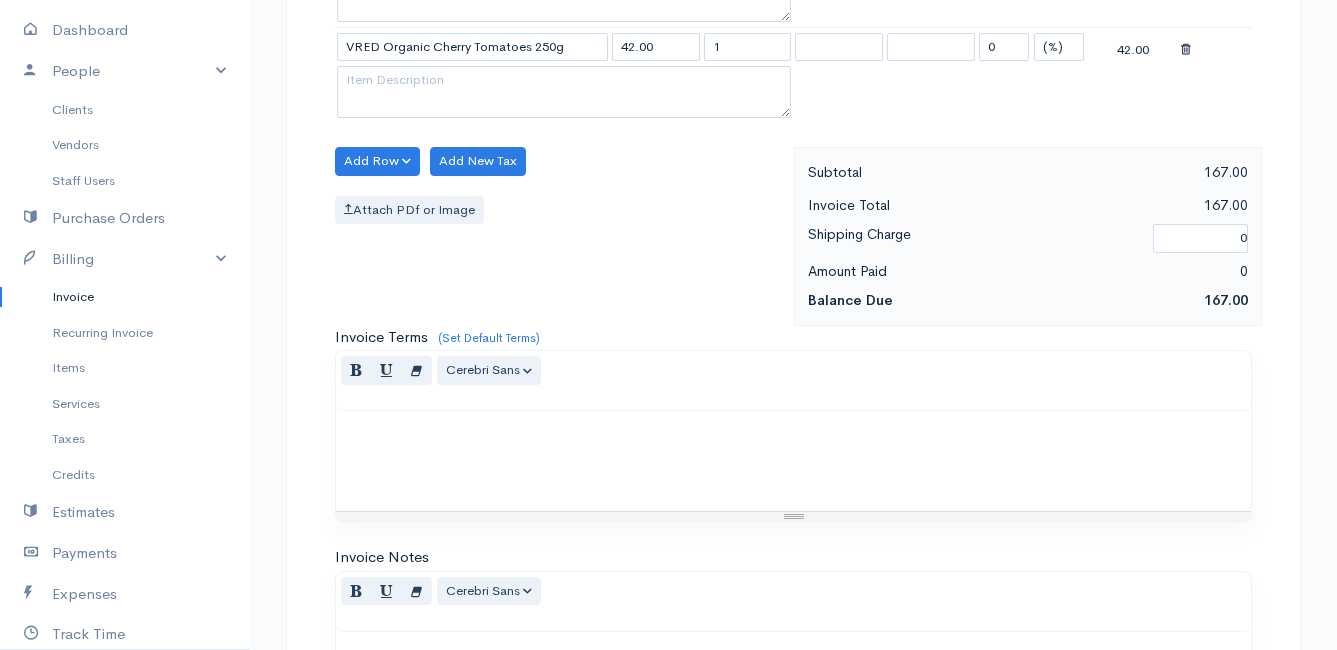 click on "Mamma Chicken
Upgrade
Dashboard
People
Clients
Vendors
Staff Users
Purchase Orders
Billing
Invoice
Recurring Invoice
Items
Services
Taxes
Credits
Estimates
Payments
Expenses
Track Time
Projects
Reports
Settings
My Organizations
Logout
Help
@CloudBooksApp 2022
Invoice
New Invoice
DRAFT To Mark [STREET_ADDRESS][PERSON_NAME] [Choose Country] [GEOGRAPHIC_DATA] [GEOGRAPHIC_DATA] [GEOGRAPHIC_DATA] [GEOGRAPHIC_DATA] [GEOGRAPHIC_DATA] [GEOGRAPHIC_DATA] [US_STATE] [GEOGRAPHIC_DATA] [GEOGRAPHIC_DATA] [GEOGRAPHIC_DATA] [GEOGRAPHIC_DATA] 1" at bounding box center (668, 8) 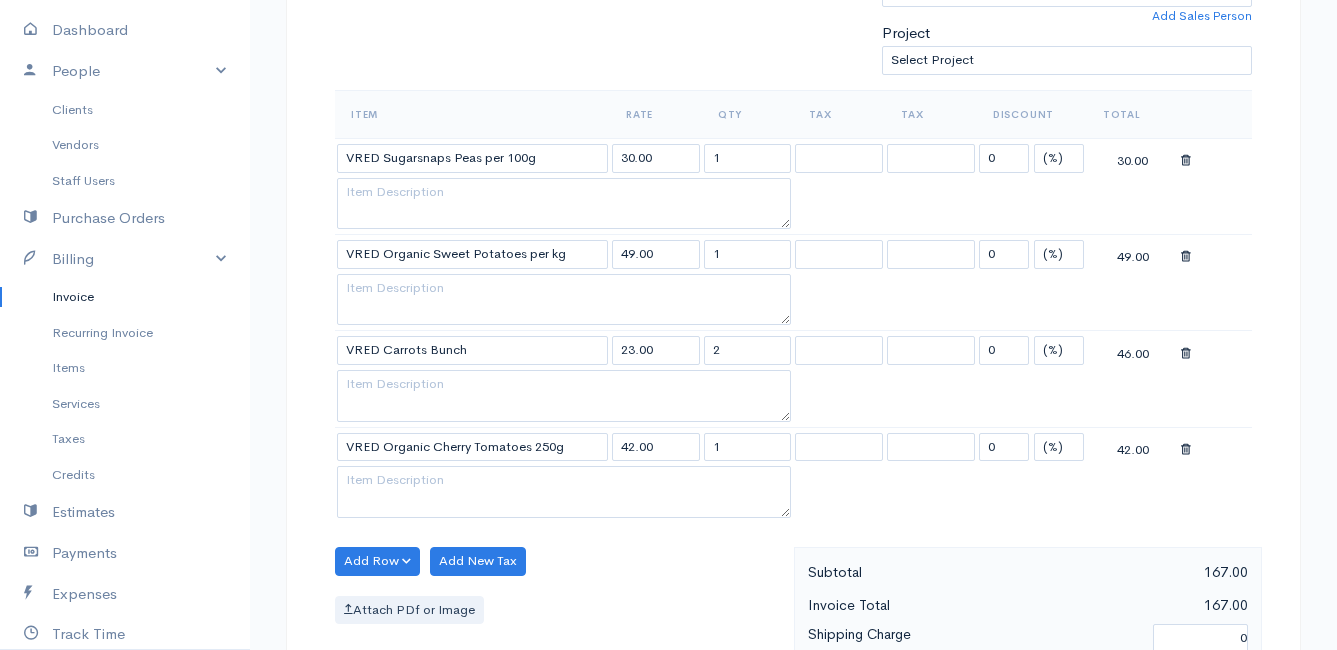 scroll, scrollTop: 800, scrollLeft: 0, axis: vertical 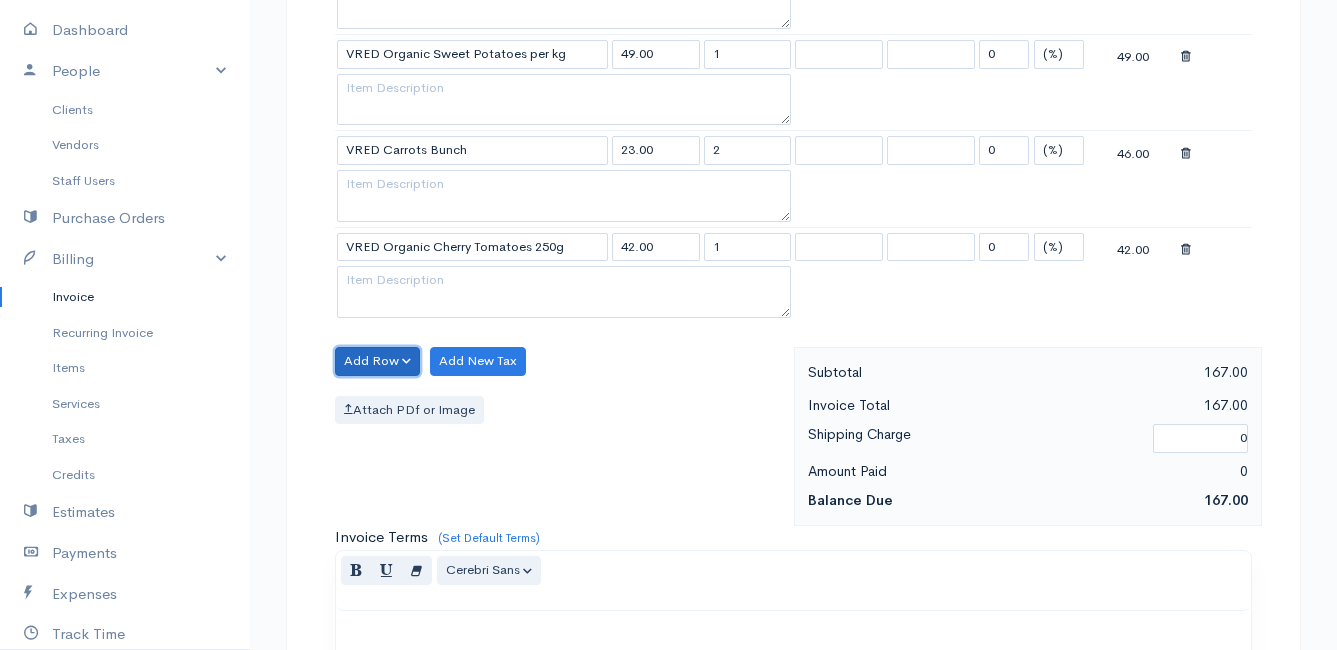 click on "Add Row" at bounding box center (377, 361) 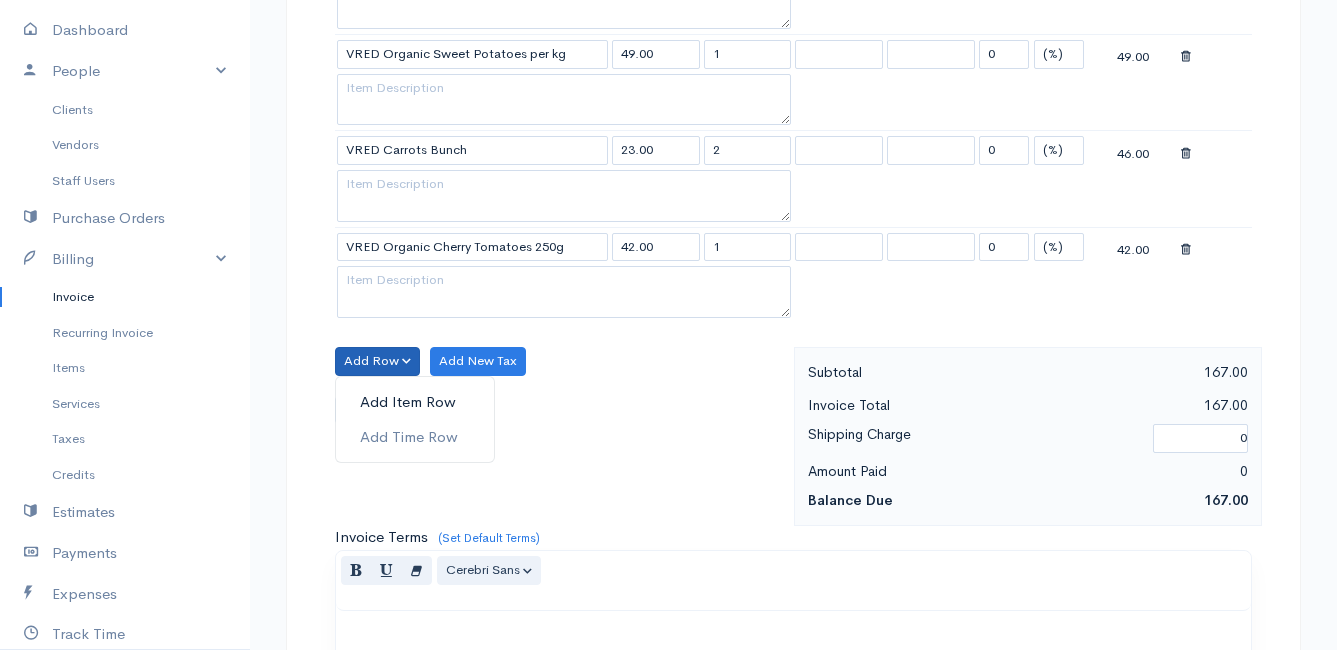 click on "Add Item Row" at bounding box center (415, 402) 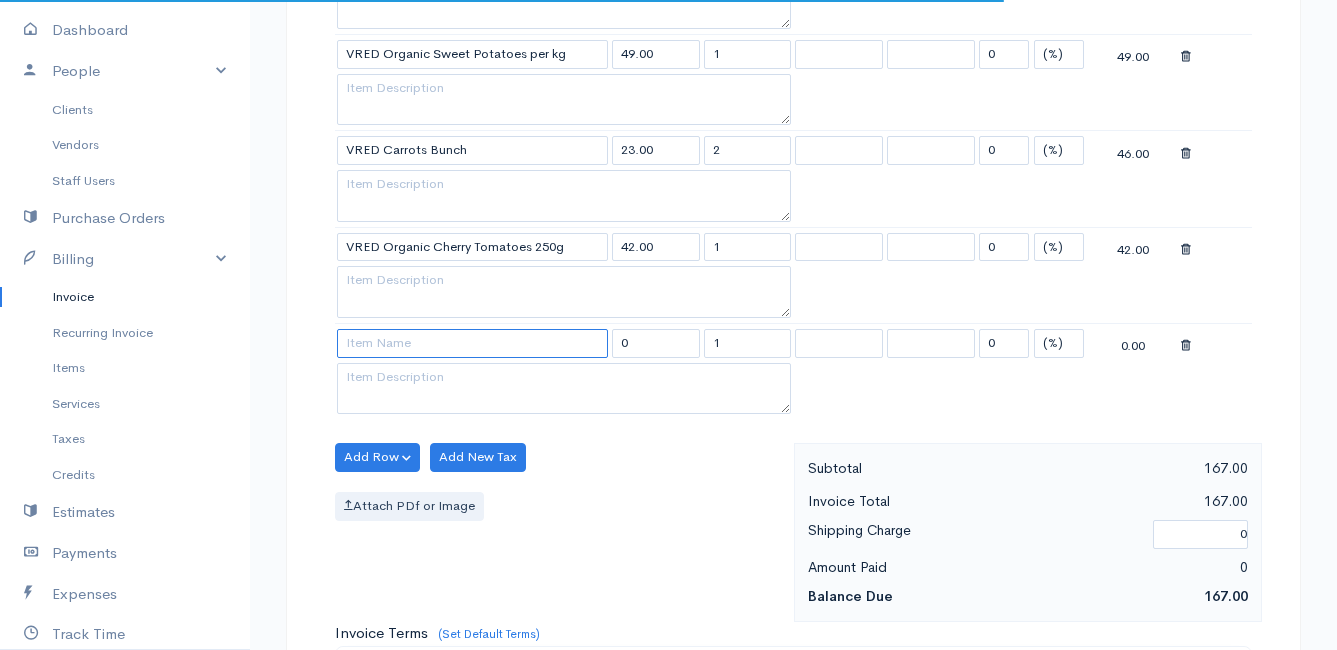 click at bounding box center (472, 343) 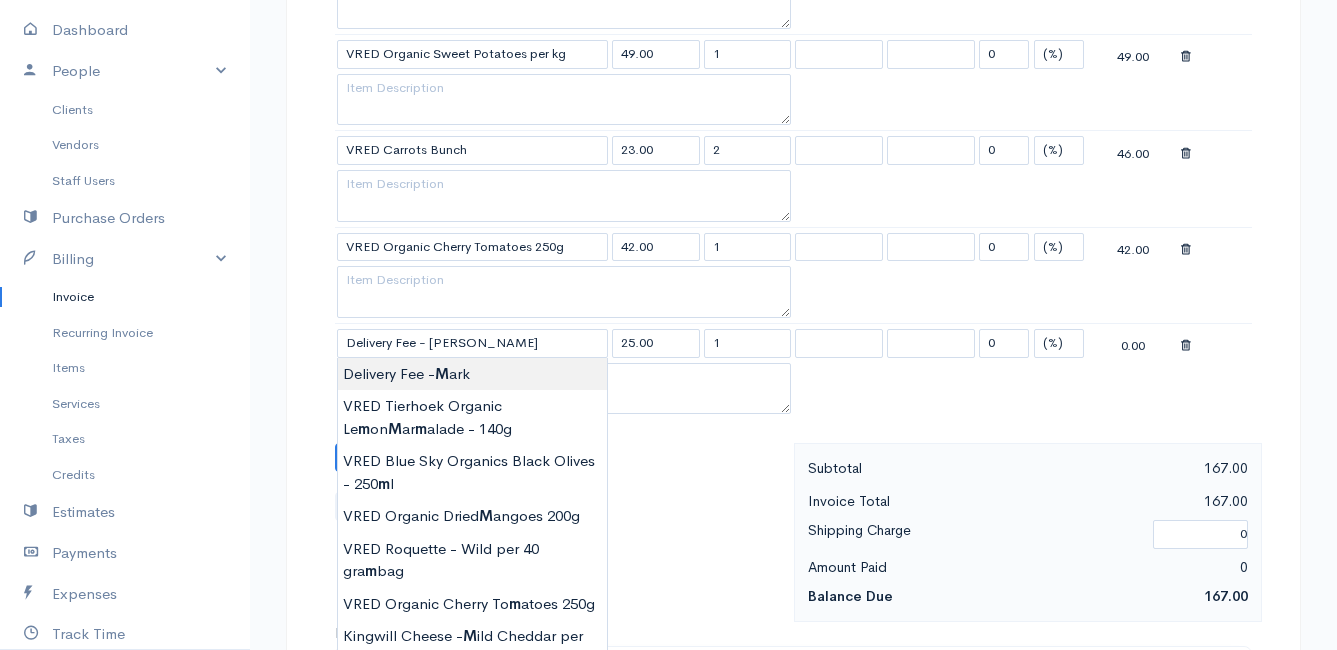 click on "Mamma Chicken
Upgrade
Dashboard
People
Clients
Vendors
Staff Users
Purchase Orders
Billing
Invoice
Recurring Invoice
Items
Services
Taxes
Credits
Estimates
Payments
Expenses
Track Time
Projects
Reports
Settings
My Organizations
Logout
Help
@CloudBooksApp 2022
Invoice
New Invoice
DRAFT To Mark [STREET_ADDRESS][PERSON_NAME] [Choose Country] [GEOGRAPHIC_DATA] [GEOGRAPHIC_DATA] [GEOGRAPHIC_DATA] [GEOGRAPHIC_DATA] [GEOGRAPHIC_DATA] [GEOGRAPHIC_DATA] [US_STATE] [GEOGRAPHIC_DATA] [GEOGRAPHIC_DATA] [GEOGRAPHIC_DATA] [GEOGRAPHIC_DATA] 1" at bounding box center [668, 257] 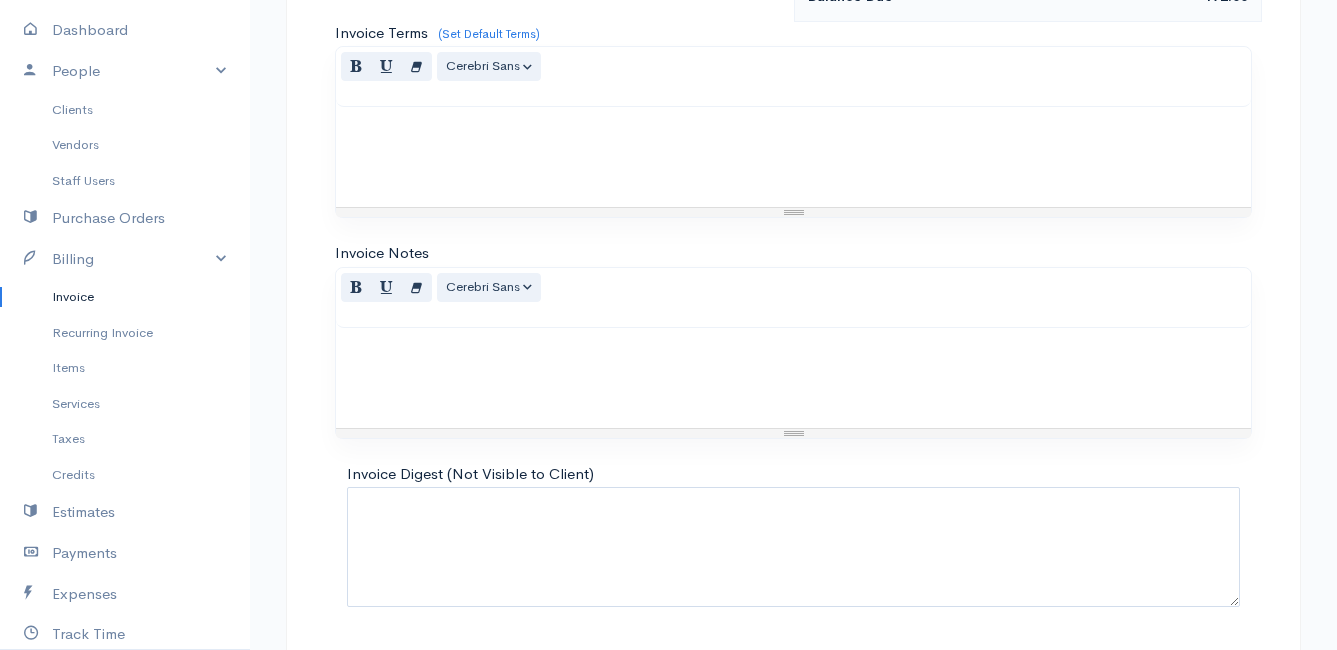 scroll, scrollTop: 1464, scrollLeft: 0, axis: vertical 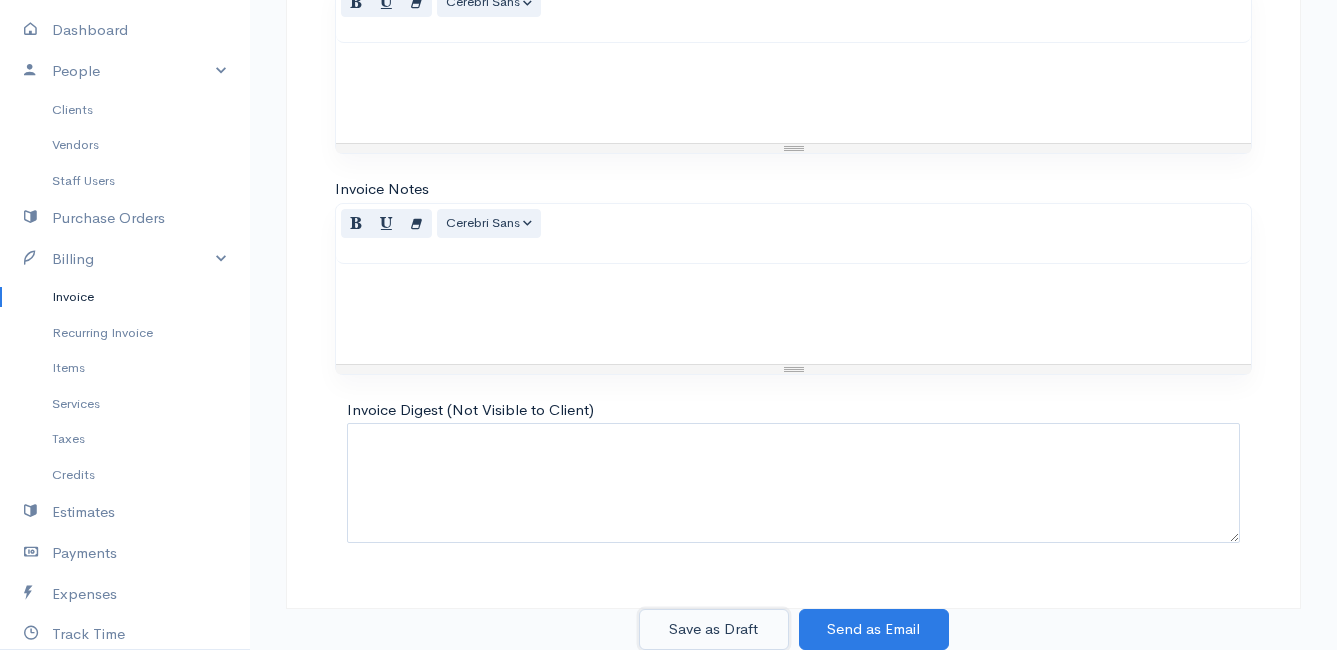 click on "Save as Draft" at bounding box center [714, 629] 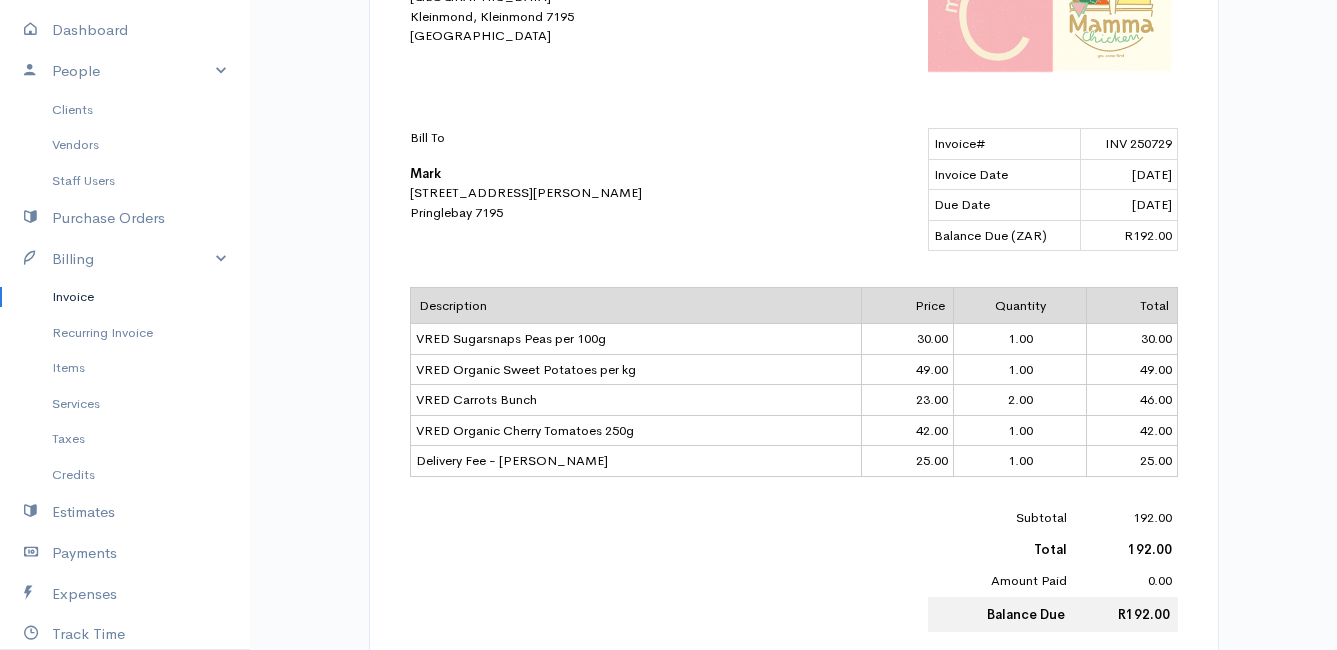 scroll, scrollTop: 0, scrollLeft: 0, axis: both 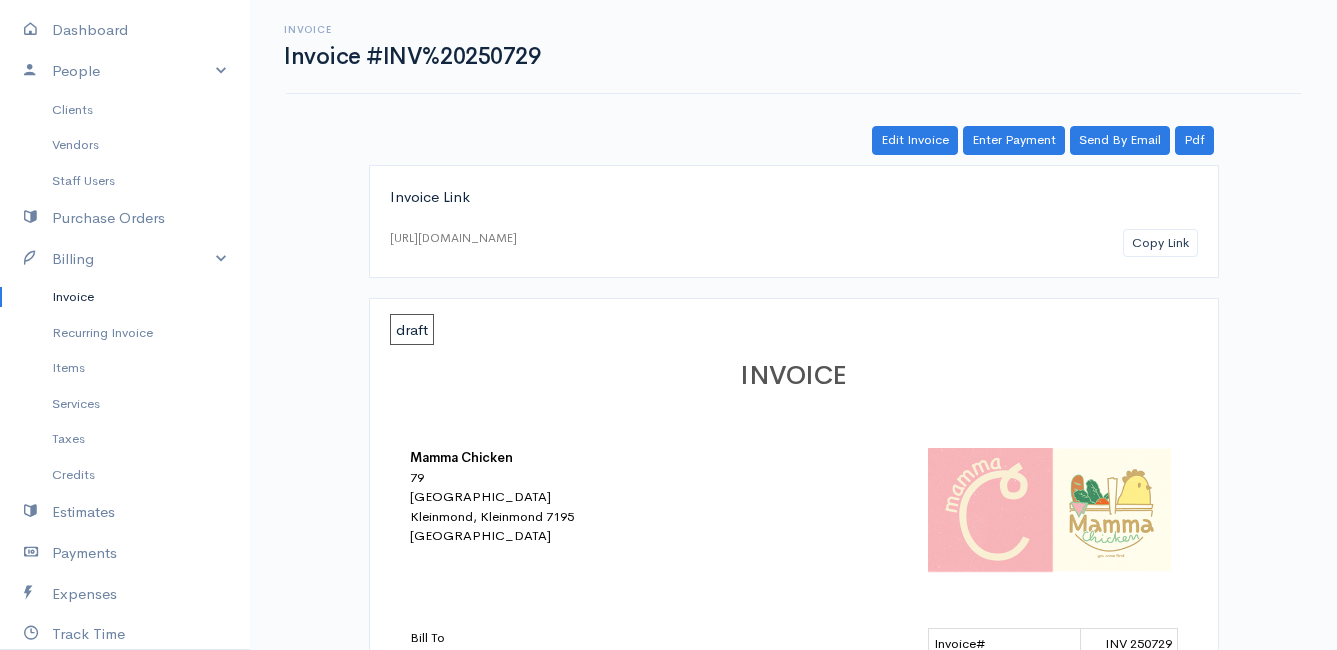 click on "Invoice" at bounding box center [125, 297] 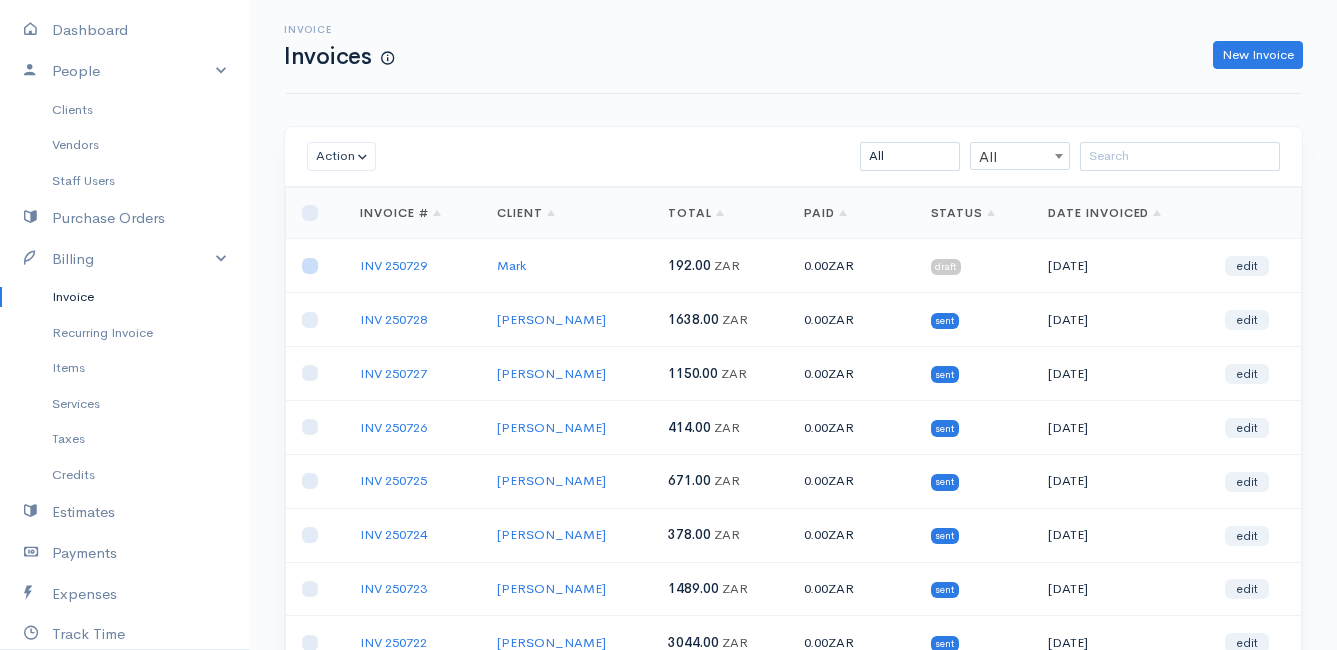 click at bounding box center [310, 266] 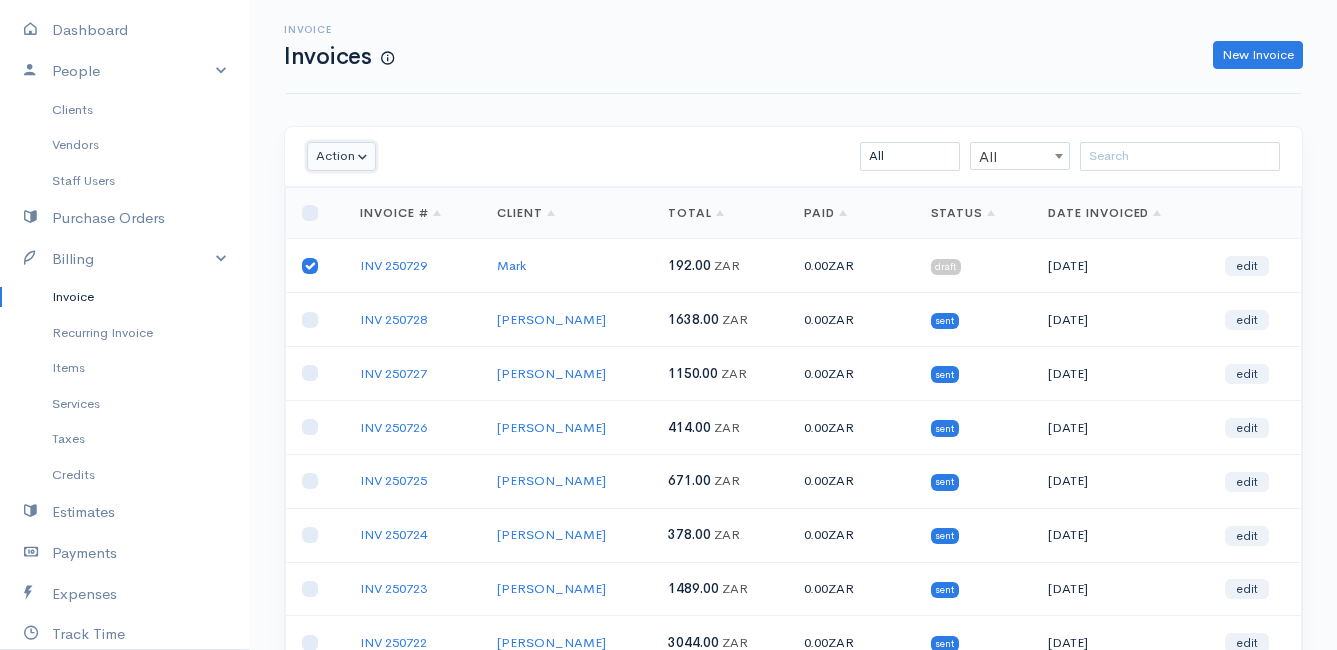 click on "Action" at bounding box center (341, 156) 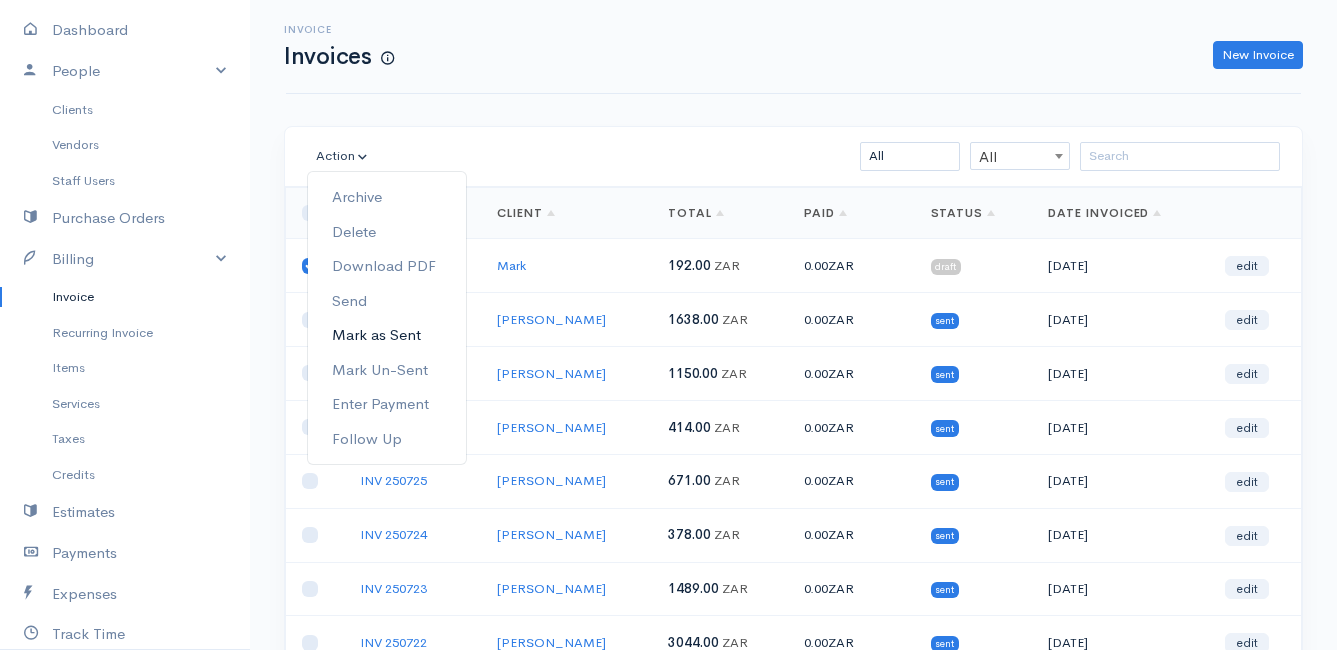 click on "Mark as Sent" at bounding box center (387, 335) 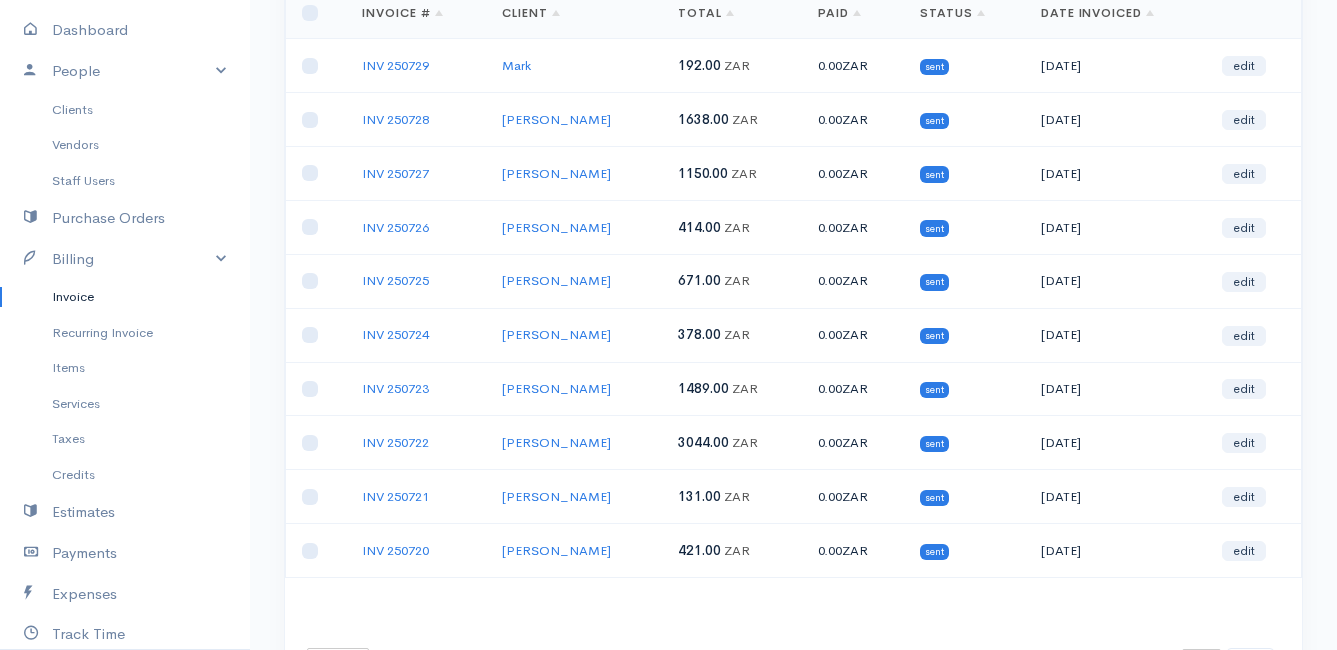 scroll, scrollTop: 312, scrollLeft: 0, axis: vertical 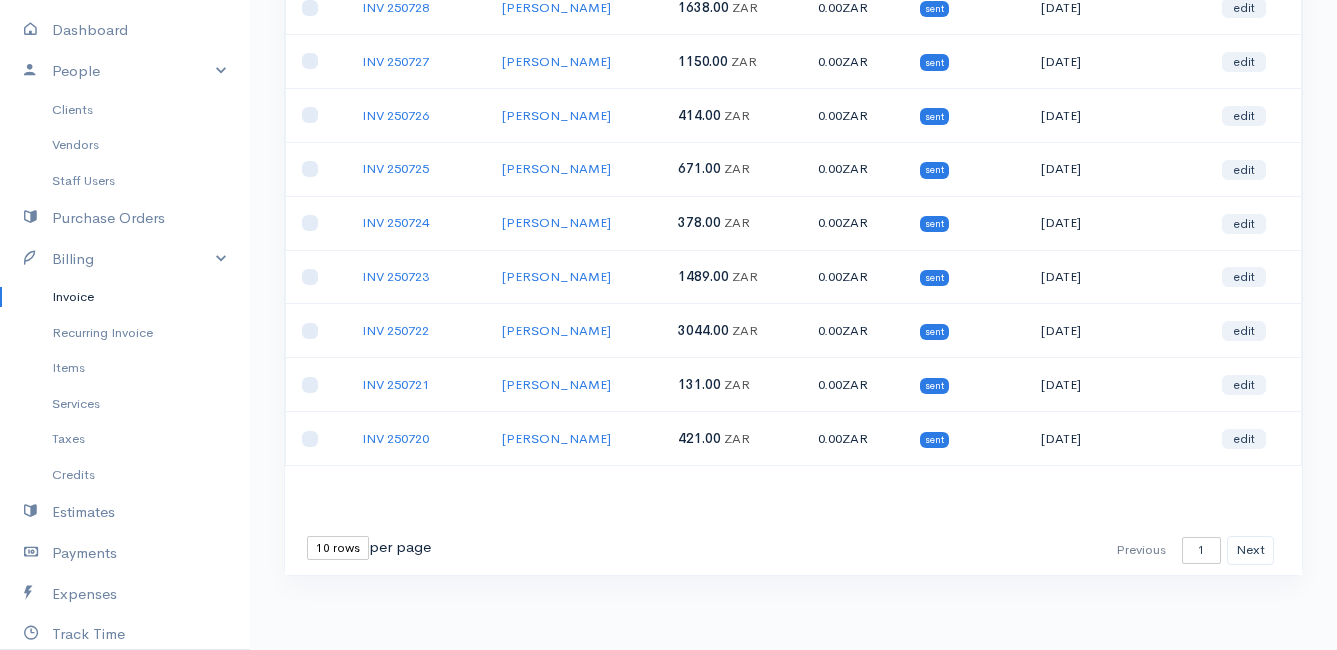 click on "10 rows 25 rows 50 rows" at bounding box center (338, 548) 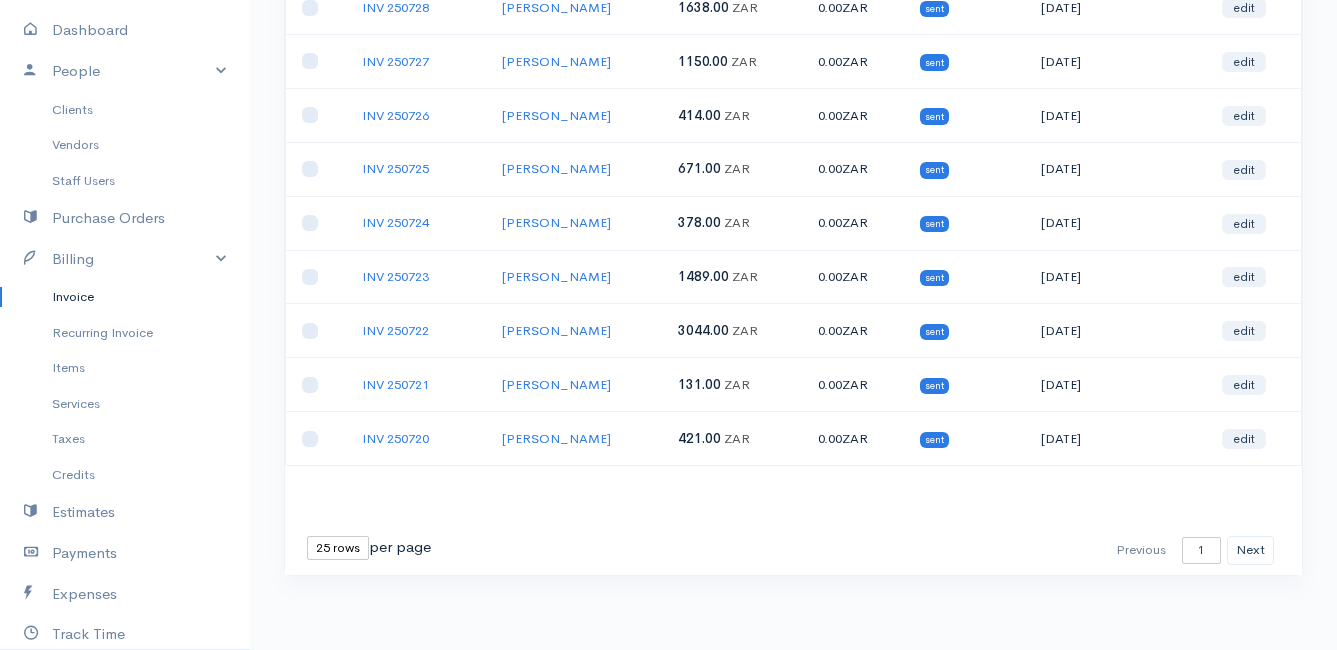 click on "10 rows 25 rows 50 rows" at bounding box center [338, 548] 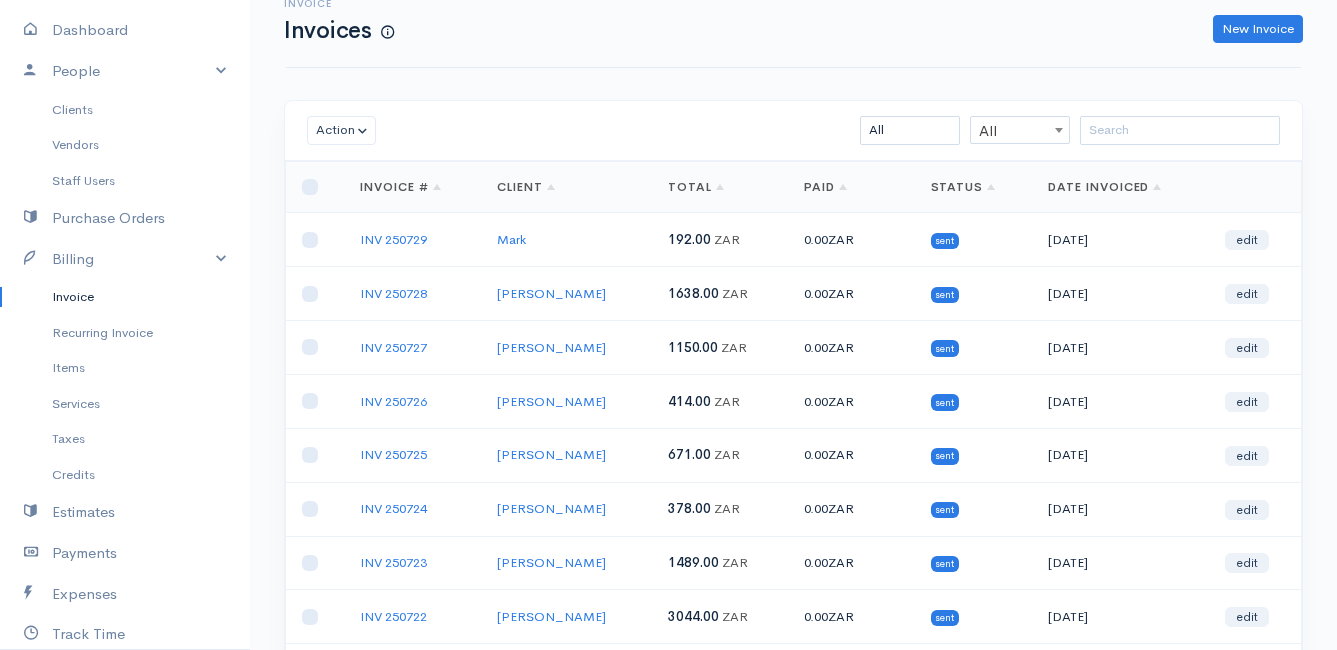 scroll, scrollTop: 0, scrollLeft: 0, axis: both 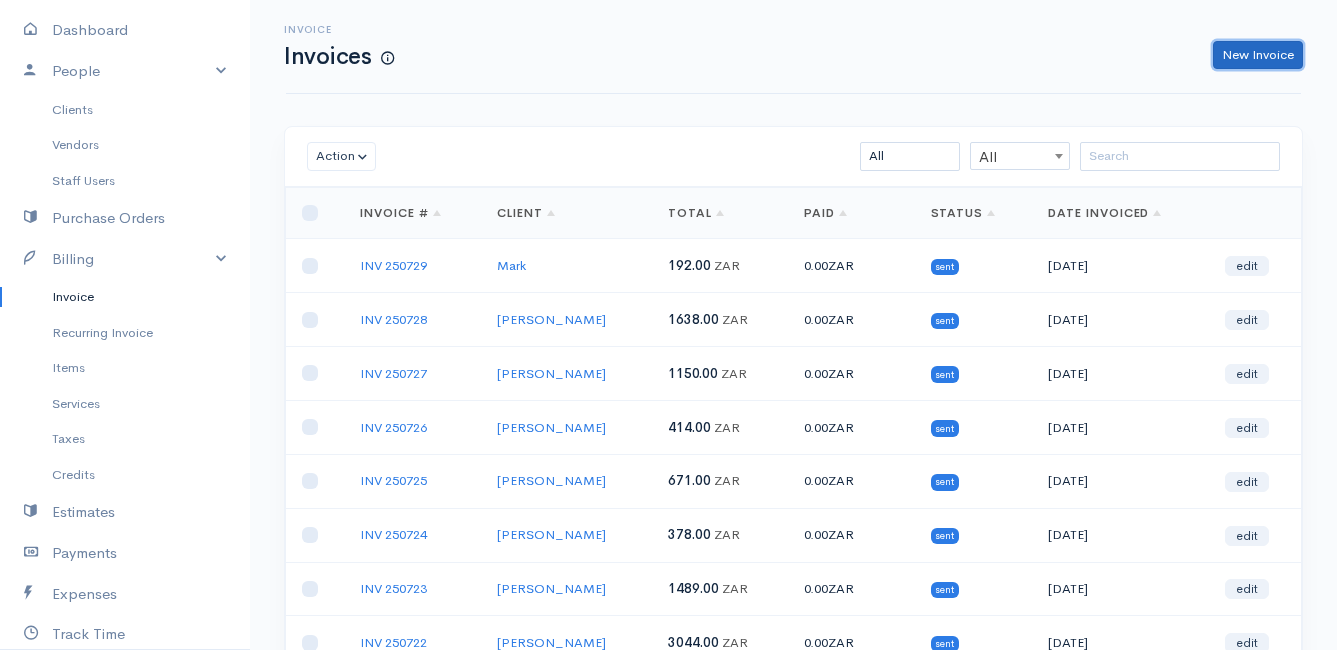 click on "New Invoice" at bounding box center [1258, 55] 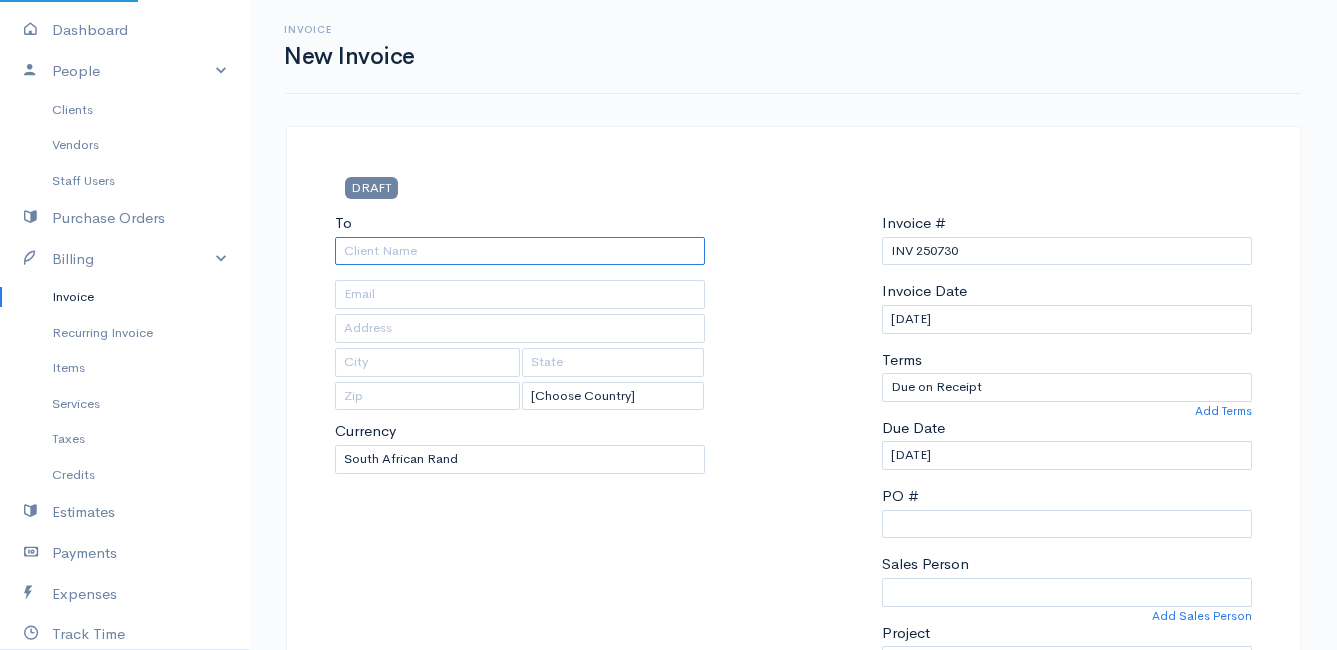 click on "To" at bounding box center [520, 251] 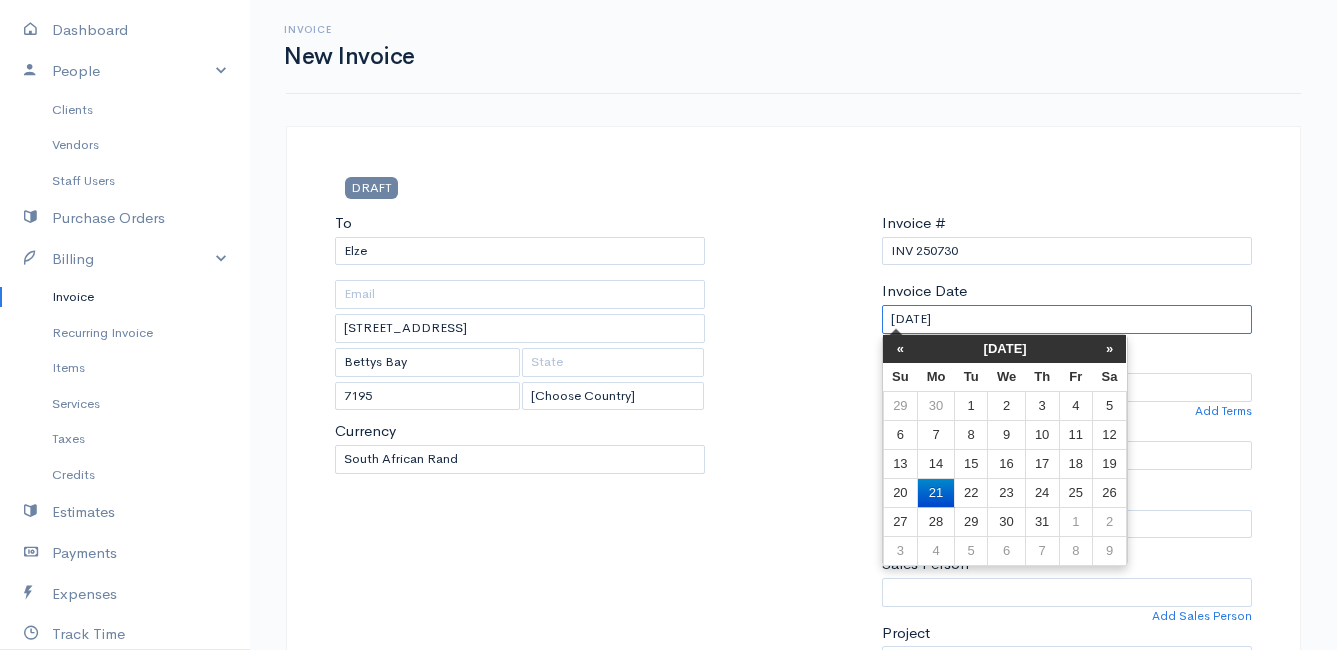 click on "[DATE]" at bounding box center [1067, 319] 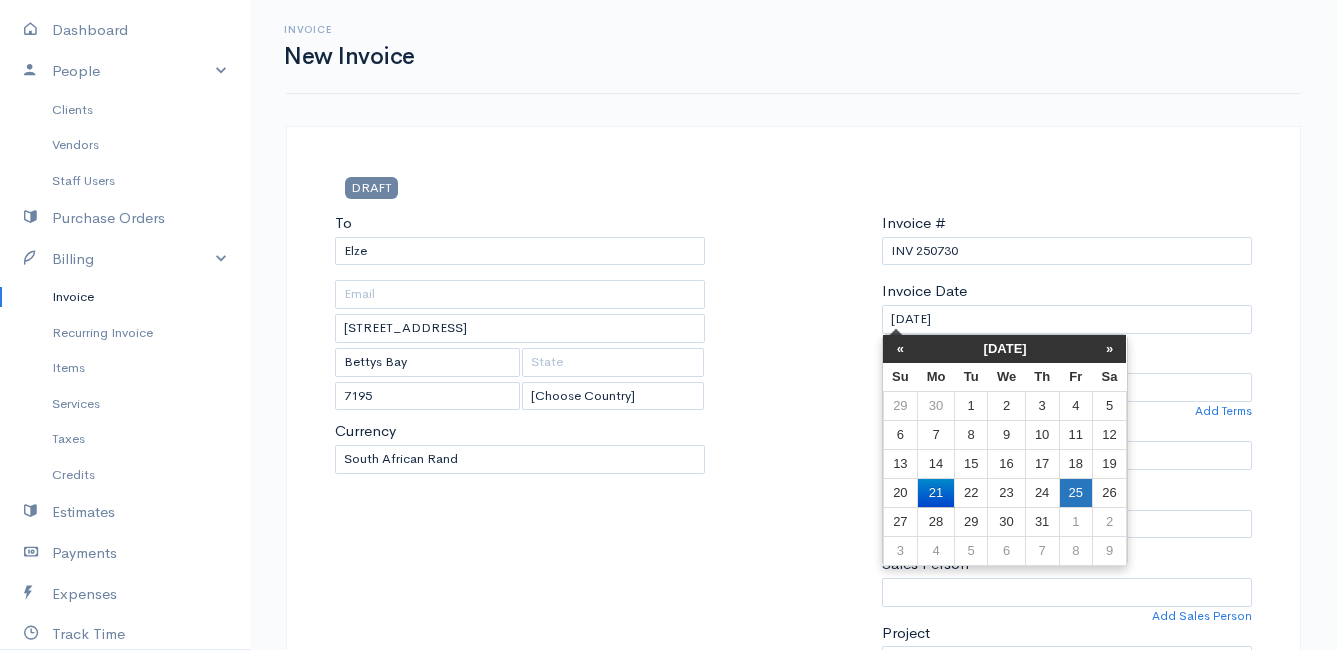 click on "25" at bounding box center [1075, 492] 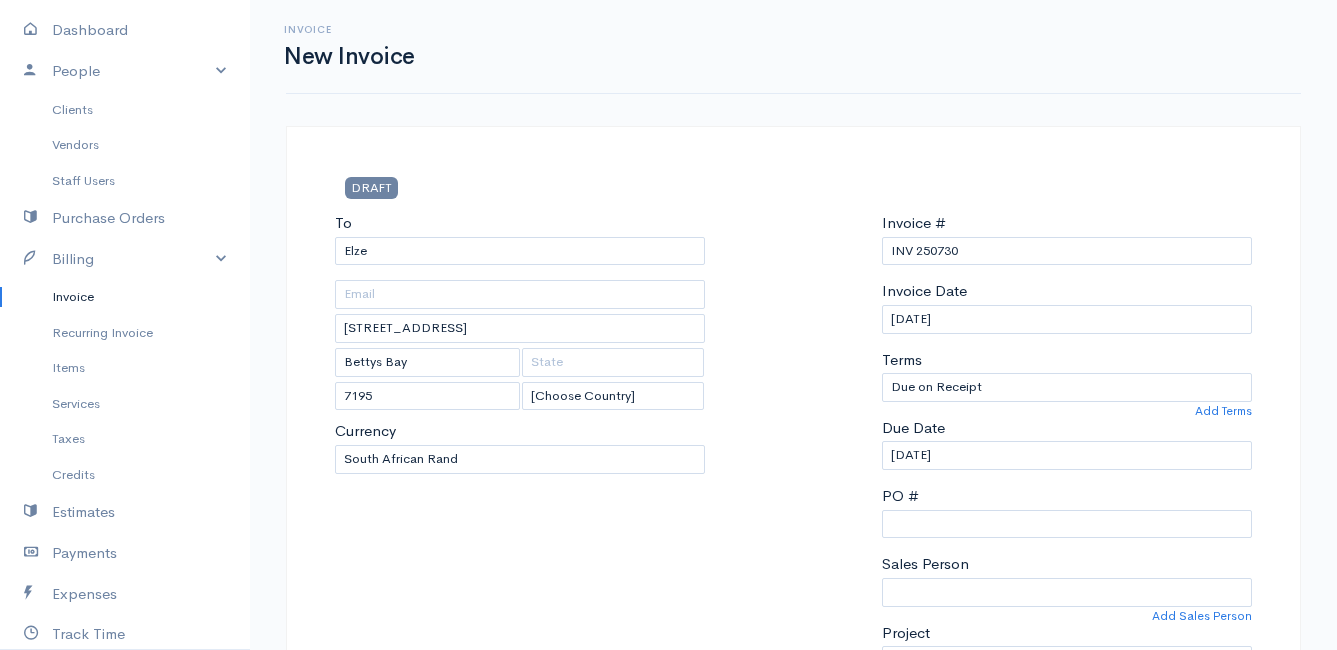 scroll, scrollTop: 500, scrollLeft: 0, axis: vertical 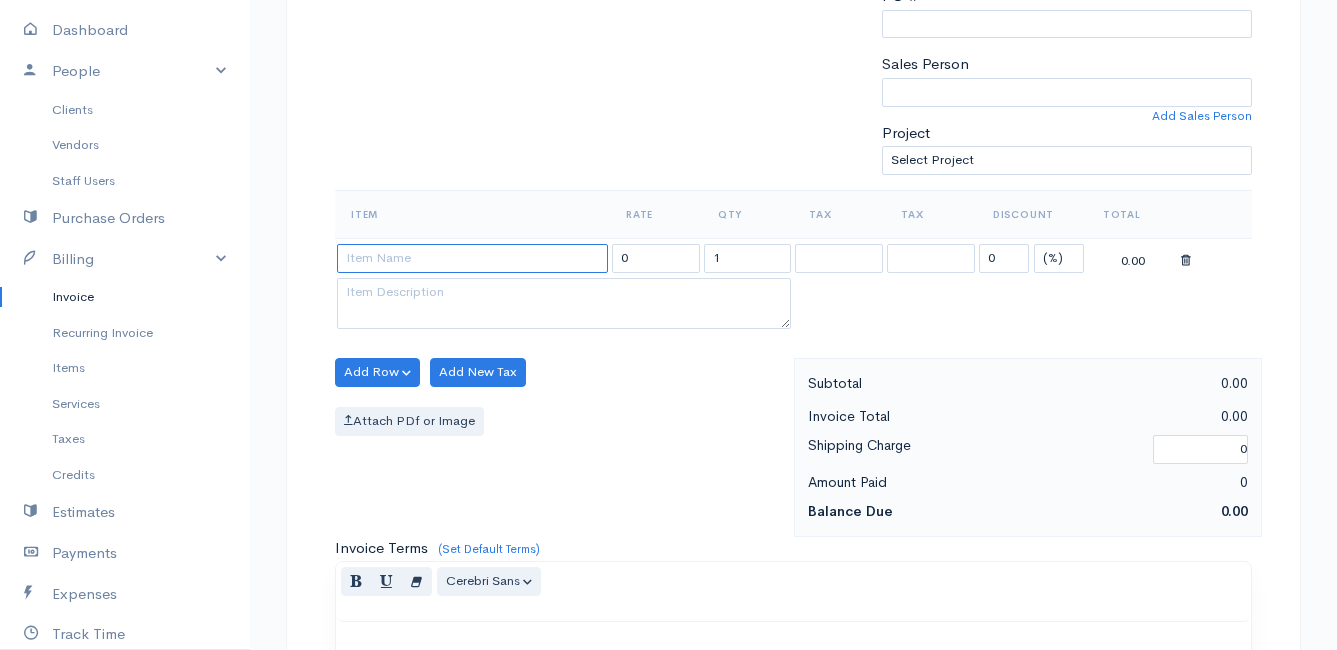 click at bounding box center [472, 258] 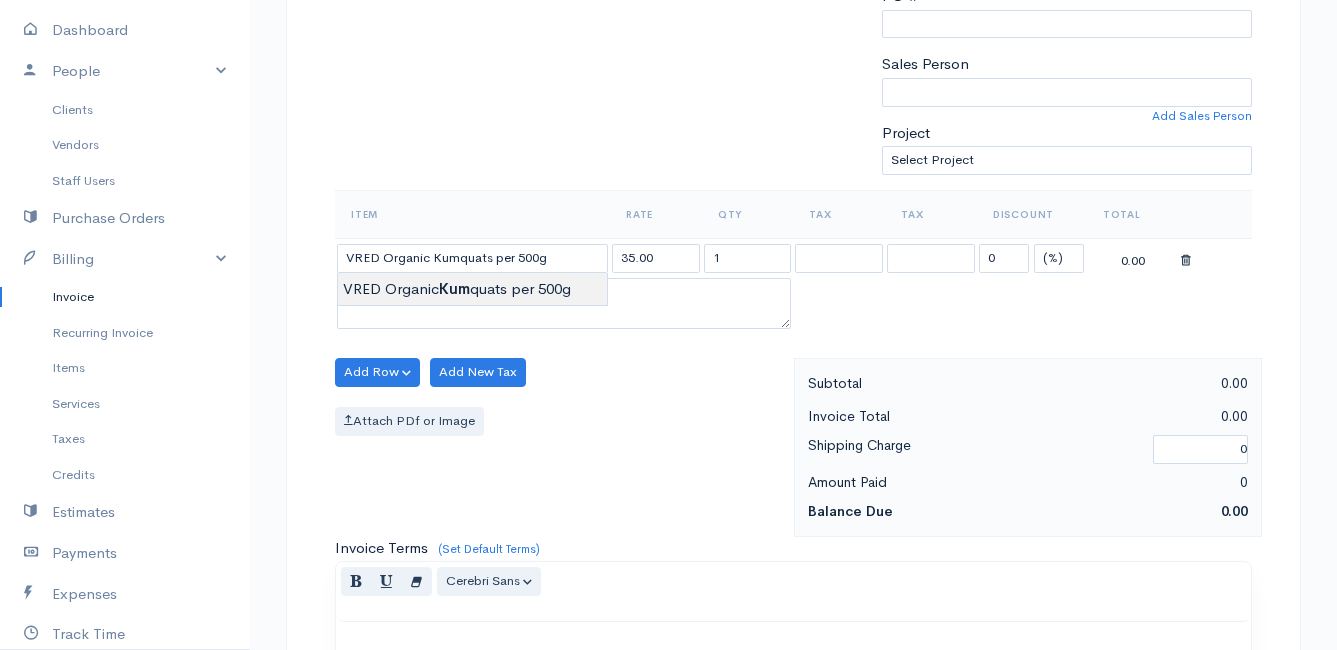 click on "Mamma Chicken
Upgrade
Dashboard
People
Clients
Vendors
Staff Users
Purchase Orders
Billing
Invoice
Recurring Invoice
Items
Services
Taxes
Credits
Estimates
Payments
Expenses
Track Time
Projects
Reports
Settings
My Organizations
Logout
Help
@CloudBooksApp 2022
Invoice
New Invoice
DRAFT To Elze [STREET_ADDRESS] [Choose Country] [GEOGRAPHIC_DATA] [GEOGRAPHIC_DATA] [GEOGRAPHIC_DATA] [GEOGRAPHIC_DATA] [GEOGRAPHIC_DATA] [GEOGRAPHIC_DATA] [US_STATE] [GEOGRAPHIC_DATA] [GEOGRAPHIC_DATA] [GEOGRAPHIC_DATA] [GEOGRAPHIC_DATA] [GEOGRAPHIC_DATA] [GEOGRAPHIC_DATA]" at bounding box center (668, 364) 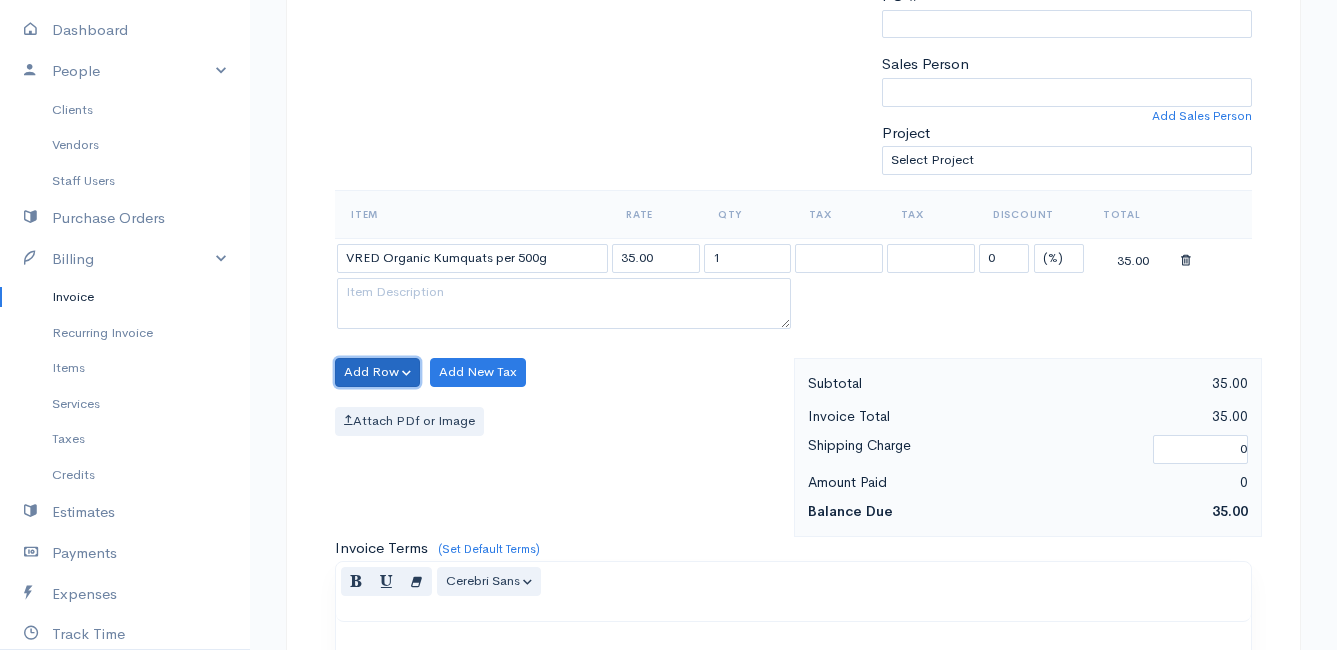 click on "Add Row" at bounding box center [377, 372] 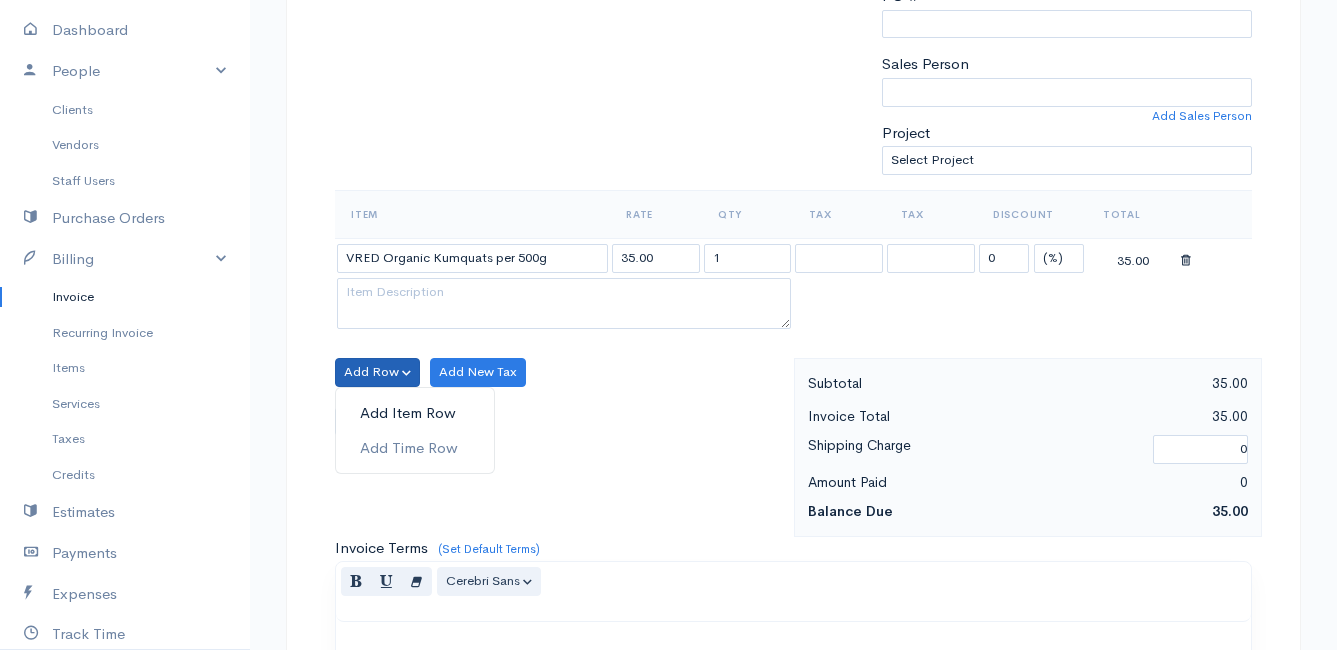 click on "Add Item Row" at bounding box center [415, 413] 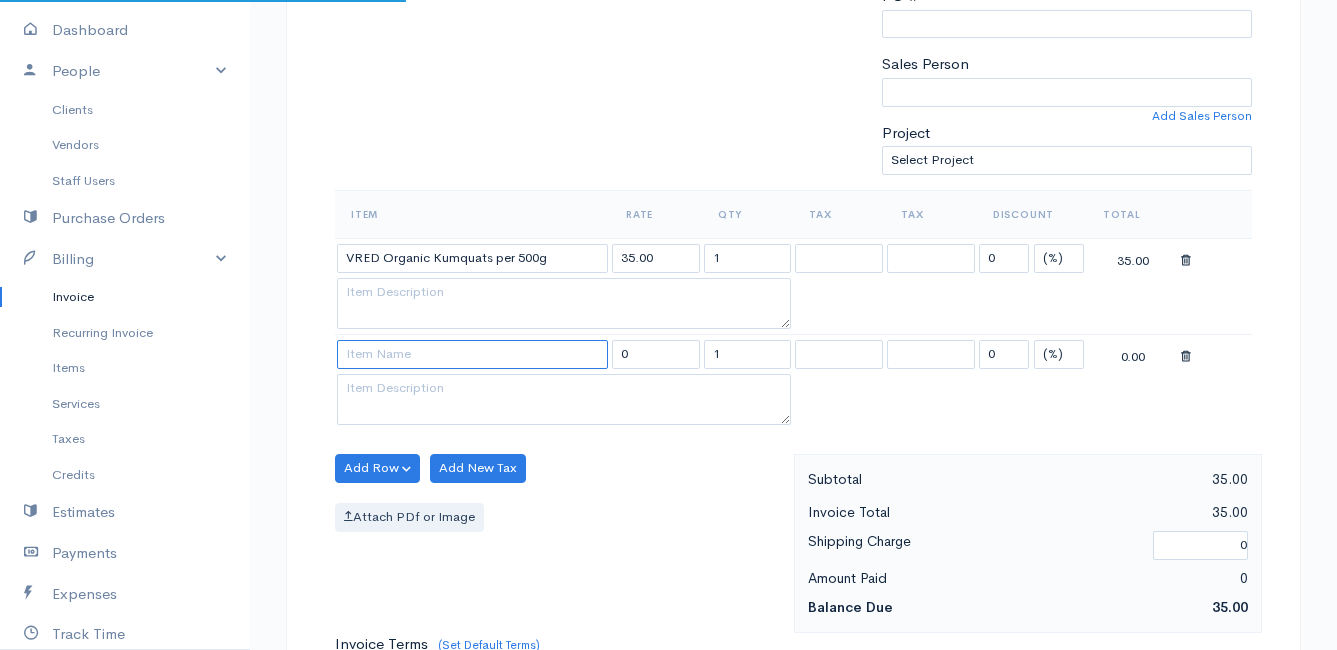 click at bounding box center [472, 354] 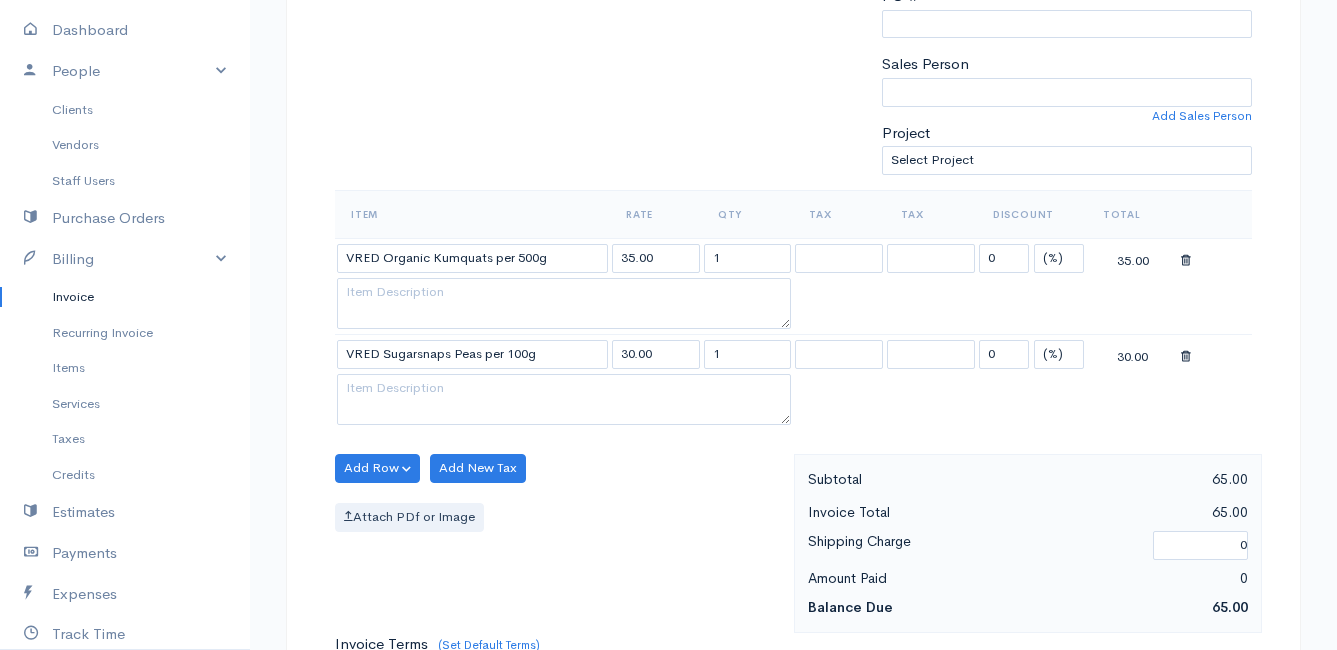 click on "Mamma Chicken
Upgrade
Dashboard
People
Clients
Vendors
Staff Users
Purchase Orders
Billing
Invoice
Recurring Invoice
Items
Services
Taxes
Credits
Estimates
Payments
Expenses
Track Time
Projects
Reports
Settings
My Organizations
Logout
Help
@CloudBooksApp 2022
Invoice
New Invoice
DRAFT To Elze [STREET_ADDRESS] [Choose Country] [GEOGRAPHIC_DATA] [GEOGRAPHIC_DATA] [GEOGRAPHIC_DATA] [GEOGRAPHIC_DATA] [GEOGRAPHIC_DATA] [GEOGRAPHIC_DATA] [US_STATE] [GEOGRAPHIC_DATA] [GEOGRAPHIC_DATA] [GEOGRAPHIC_DATA] [GEOGRAPHIC_DATA] [GEOGRAPHIC_DATA] [GEOGRAPHIC_DATA]" at bounding box center [668, 412] 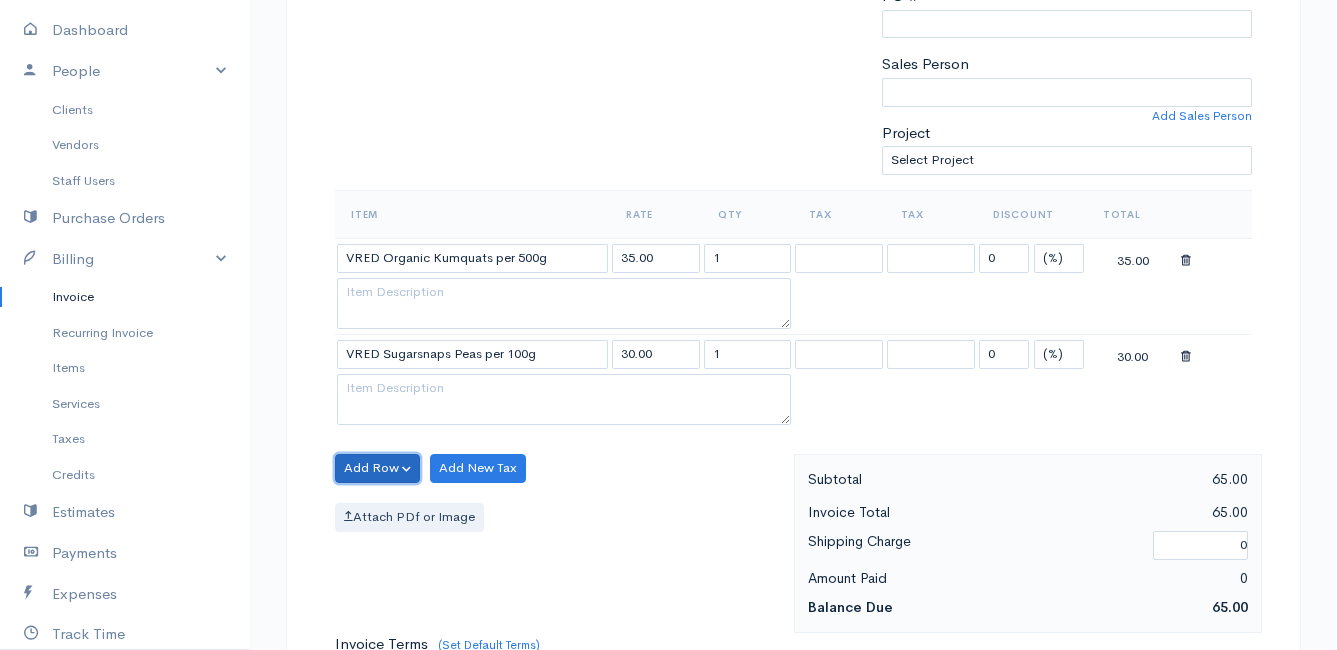 click on "Add Row" at bounding box center [377, 468] 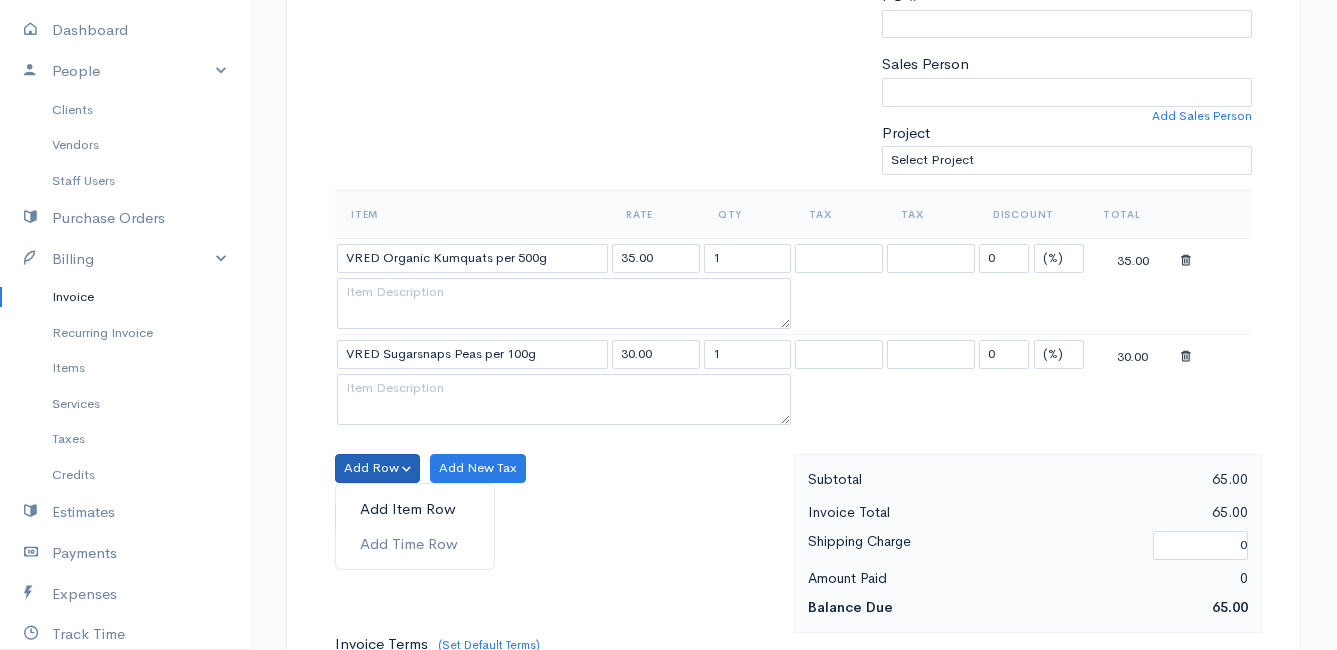 click on "Add Item Row" at bounding box center (415, 509) 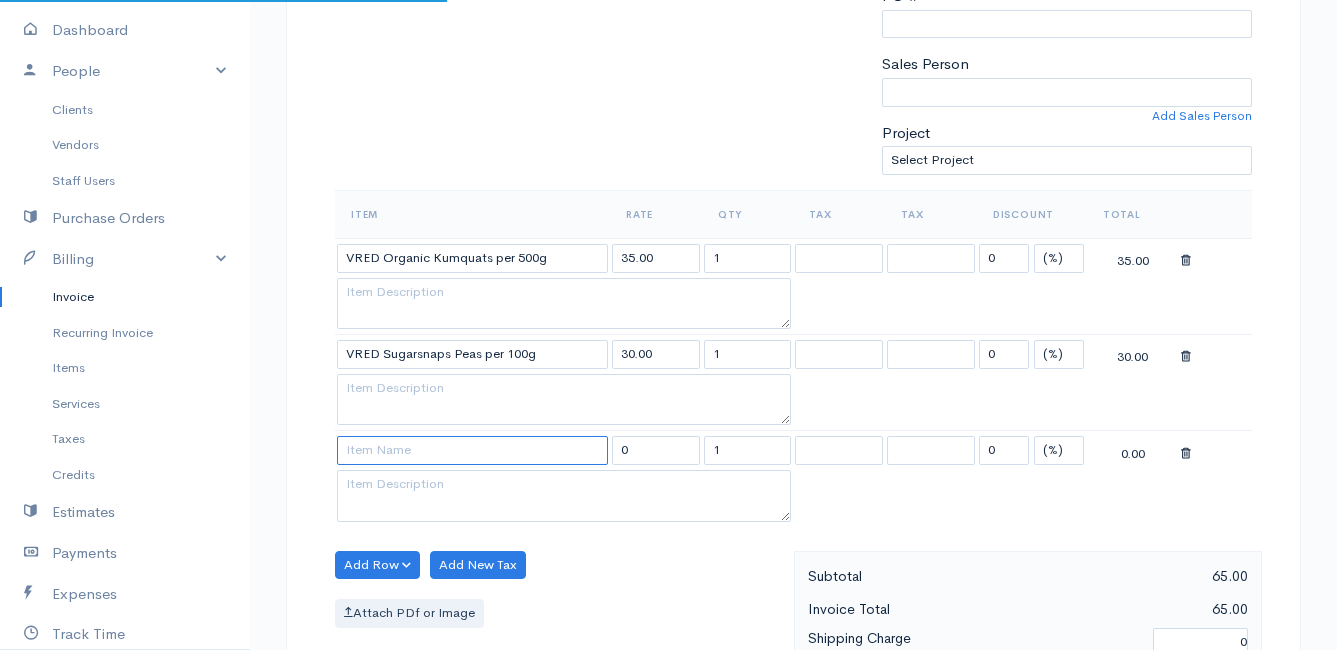 click at bounding box center [472, 450] 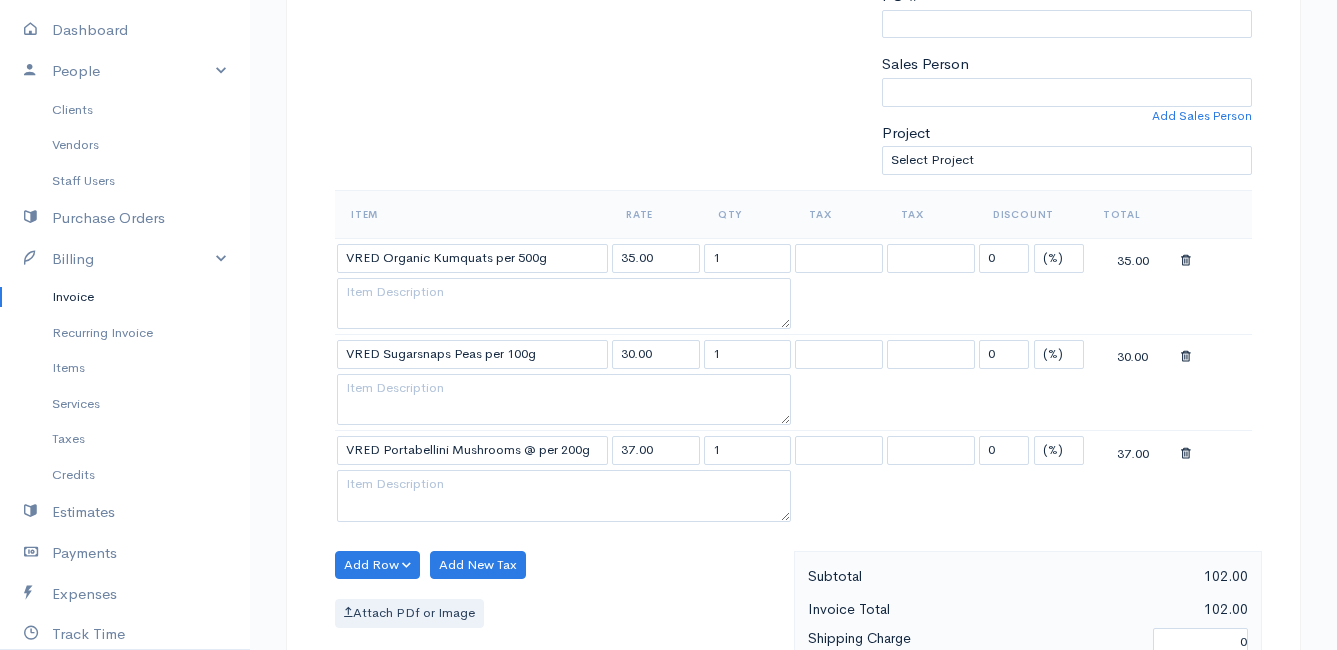 click on "Mamma Chicken
Upgrade
Dashboard
People
Clients
Vendors
Staff Users
Purchase Orders
Billing
Invoice
Recurring Invoice
Items
Services
Taxes
Credits
Estimates
Payments
Expenses
Track Time
Projects
Reports
Settings
My Organizations
Logout
Help
@CloudBooksApp 2022
Invoice
New Invoice
DRAFT To Elze [STREET_ADDRESS] [Choose Country] [GEOGRAPHIC_DATA] [GEOGRAPHIC_DATA] [GEOGRAPHIC_DATA] [GEOGRAPHIC_DATA] [GEOGRAPHIC_DATA] [GEOGRAPHIC_DATA] [US_STATE] [GEOGRAPHIC_DATA] [GEOGRAPHIC_DATA] [GEOGRAPHIC_DATA] [GEOGRAPHIC_DATA] [GEOGRAPHIC_DATA] [GEOGRAPHIC_DATA]" at bounding box center [668, 460] 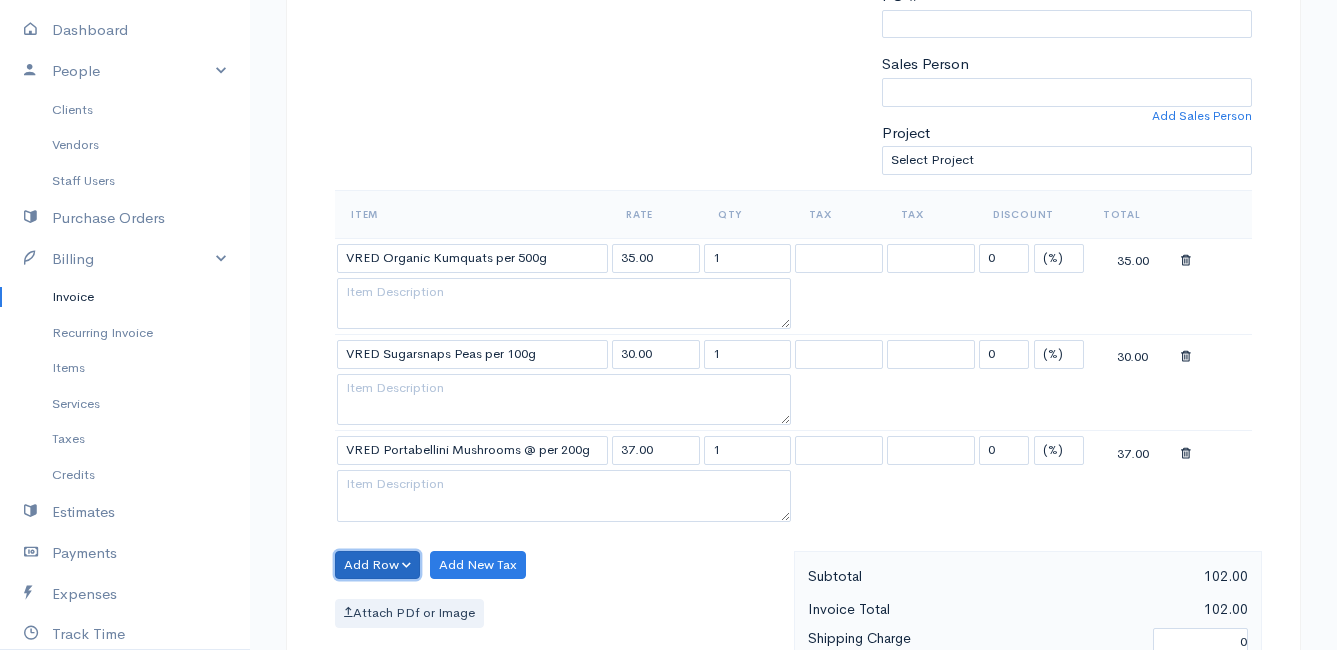 click on "Add Row" at bounding box center [377, 565] 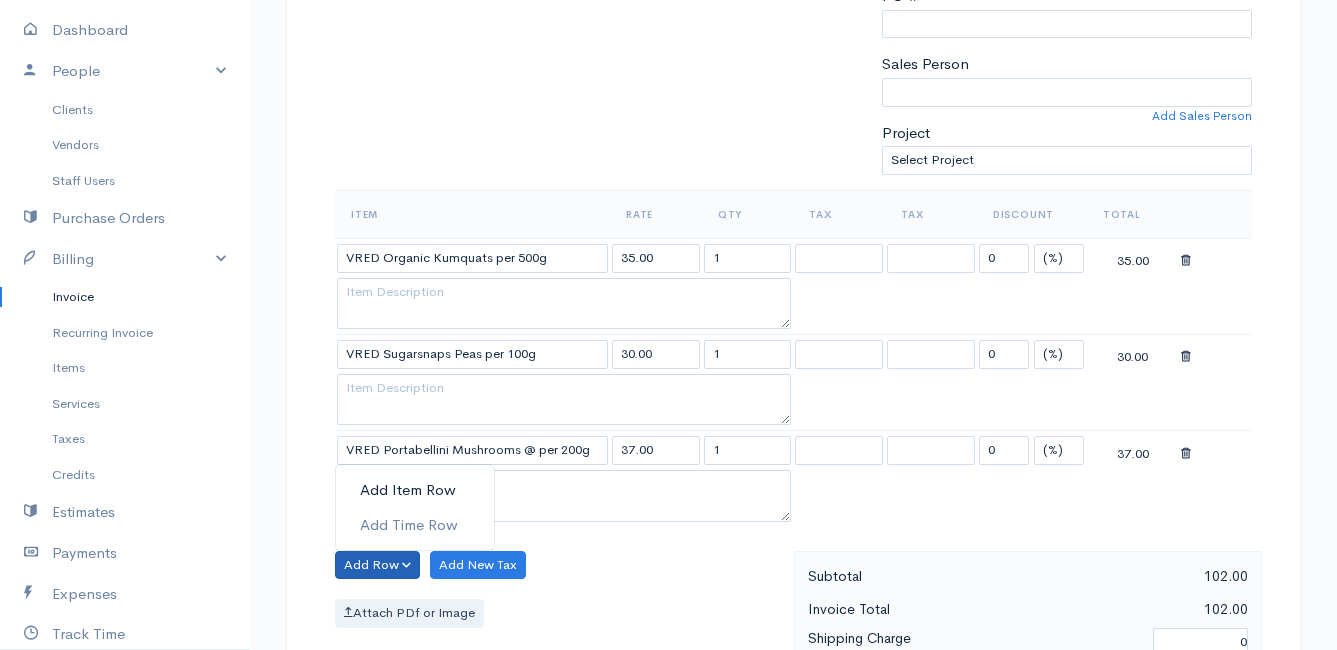 click on "Add Item Row" at bounding box center [415, 490] 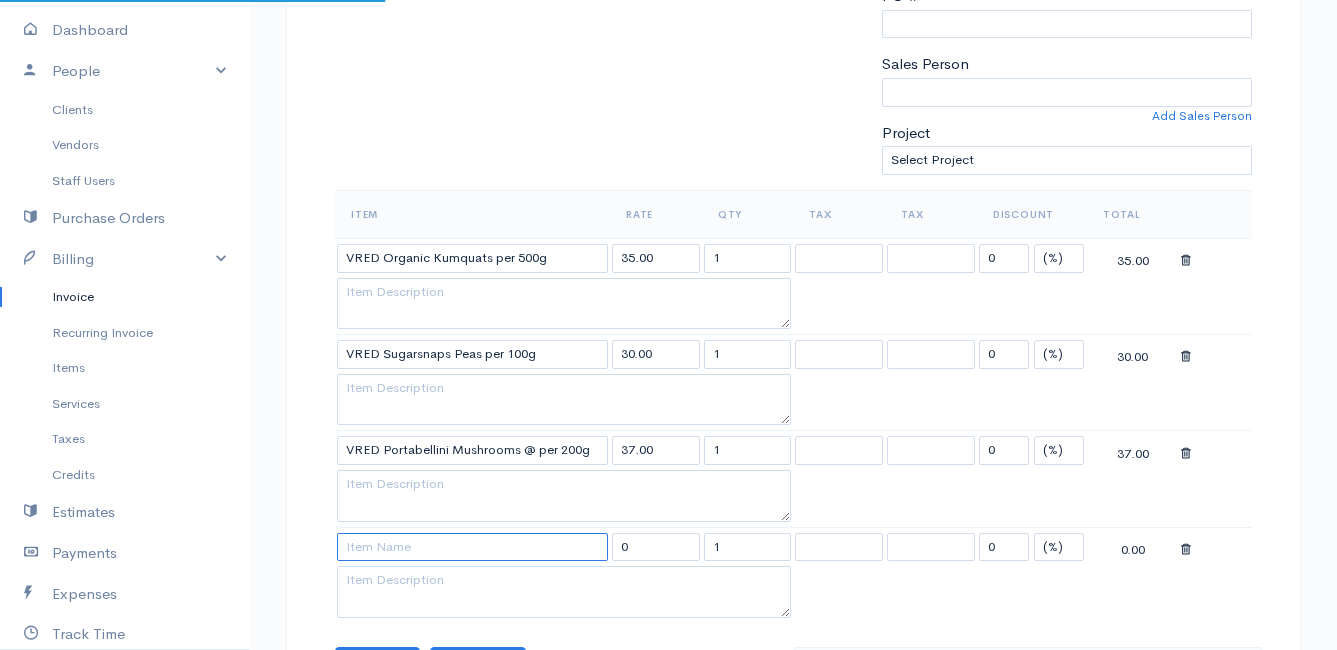 click at bounding box center (472, 547) 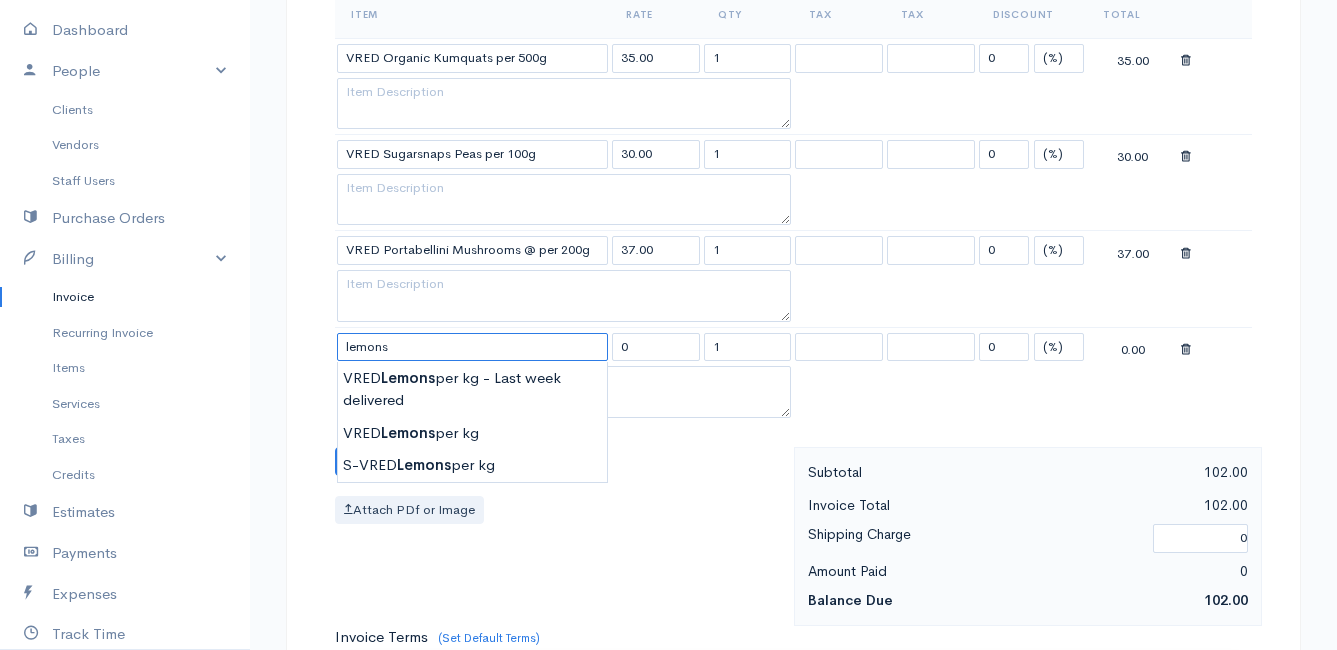 scroll, scrollTop: 800, scrollLeft: 0, axis: vertical 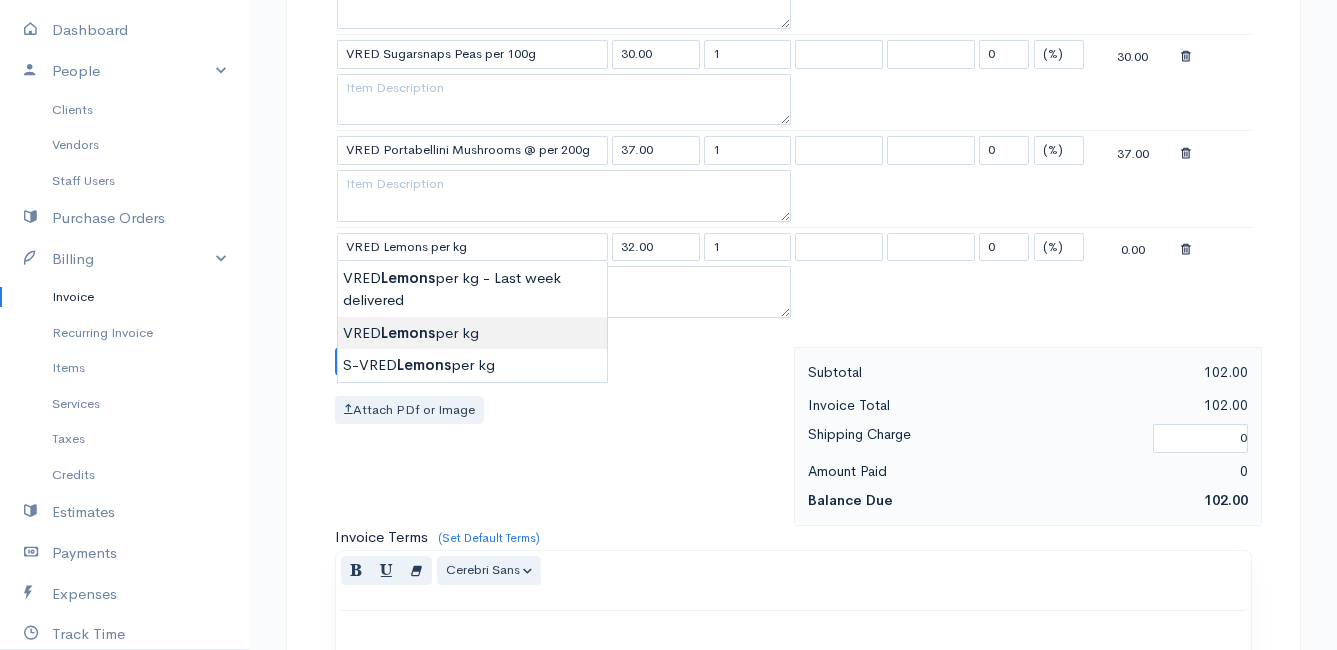 click on "Mamma Chicken
Upgrade
Dashboard
People
Clients
Vendors
Staff Users
Purchase Orders
Billing
Invoice
Recurring Invoice
Items
Services
Taxes
Credits
Estimates
Payments
Expenses
Track Time
Projects
Reports
Settings
My Organizations
Logout
Help
@CloudBooksApp 2022
Invoice
New Invoice
DRAFT To Elze [STREET_ADDRESS] [Choose Country] [GEOGRAPHIC_DATA] [GEOGRAPHIC_DATA] [GEOGRAPHIC_DATA] [GEOGRAPHIC_DATA] [GEOGRAPHIC_DATA] [GEOGRAPHIC_DATA] [US_STATE] [GEOGRAPHIC_DATA] [GEOGRAPHIC_DATA] [GEOGRAPHIC_DATA] [GEOGRAPHIC_DATA] [GEOGRAPHIC_DATA] [GEOGRAPHIC_DATA]" at bounding box center (668, 208) 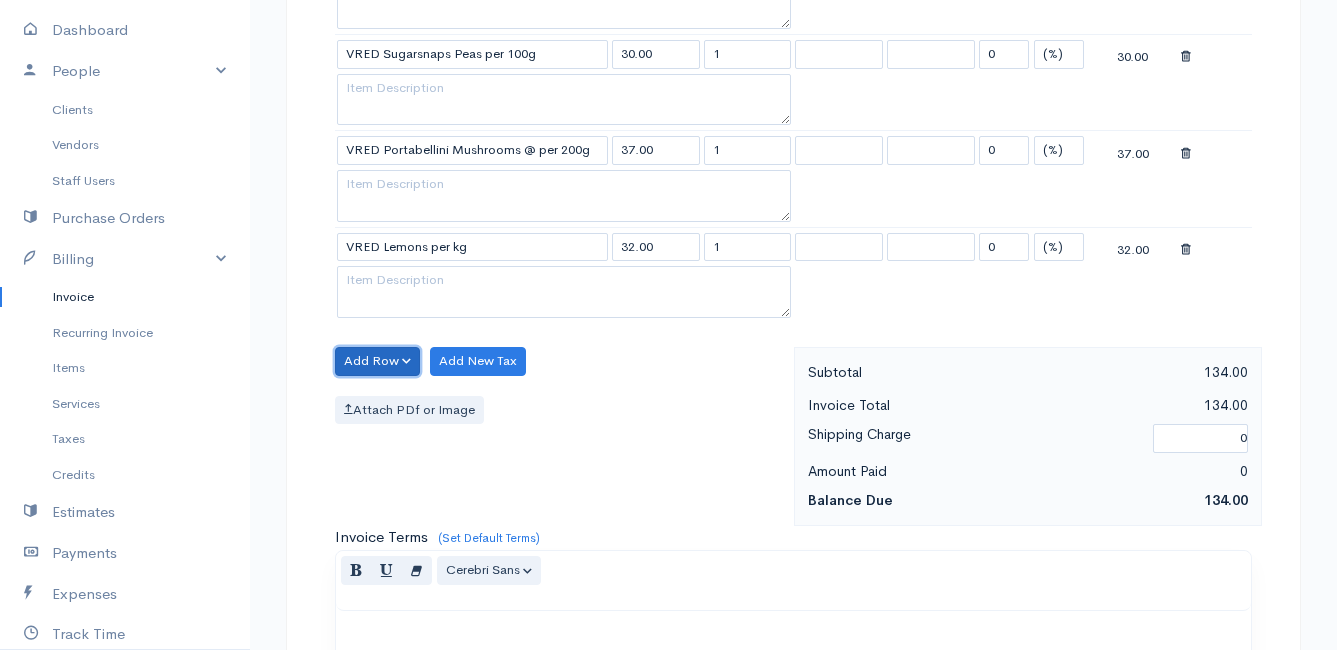 click on "Add Row" at bounding box center (377, 361) 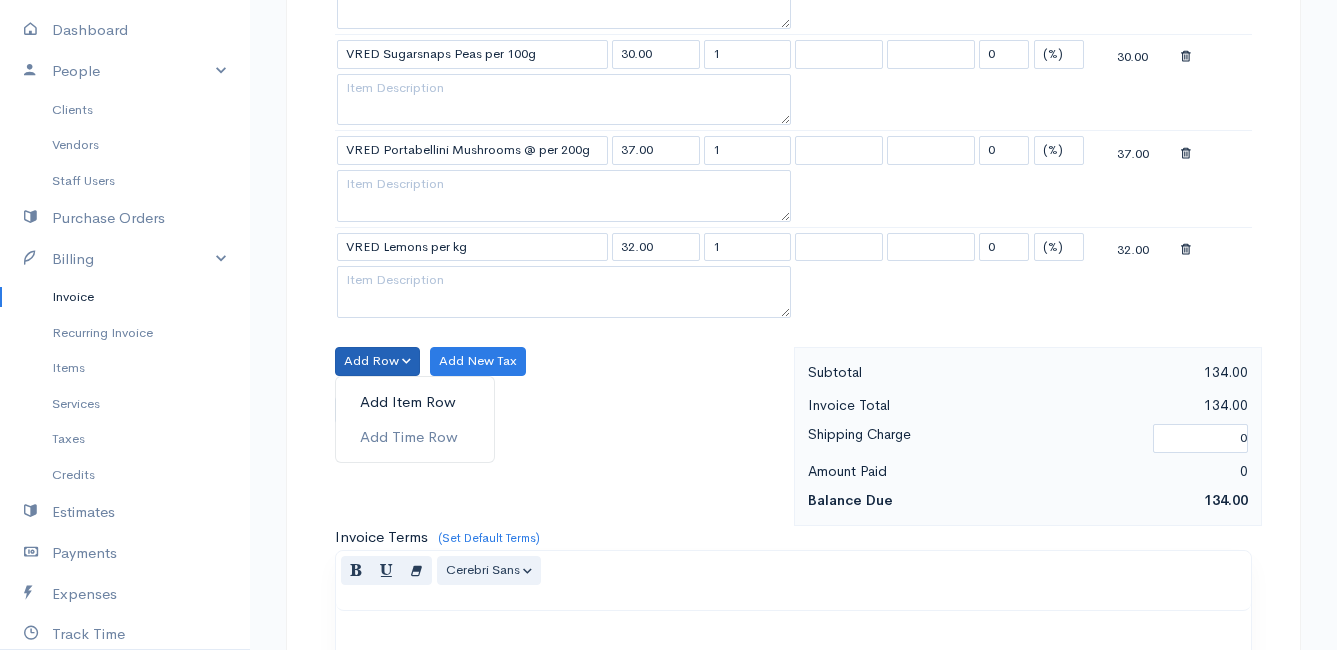 click on "Add Item Row" at bounding box center [415, 402] 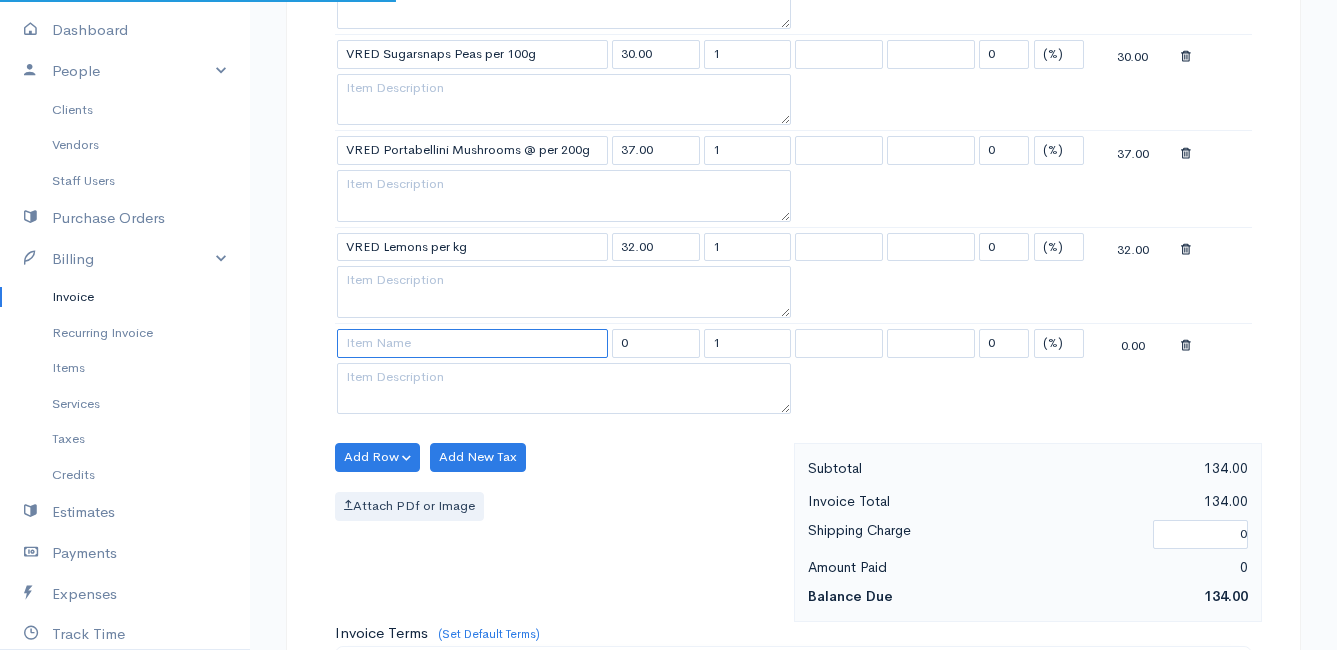 click at bounding box center [472, 343] 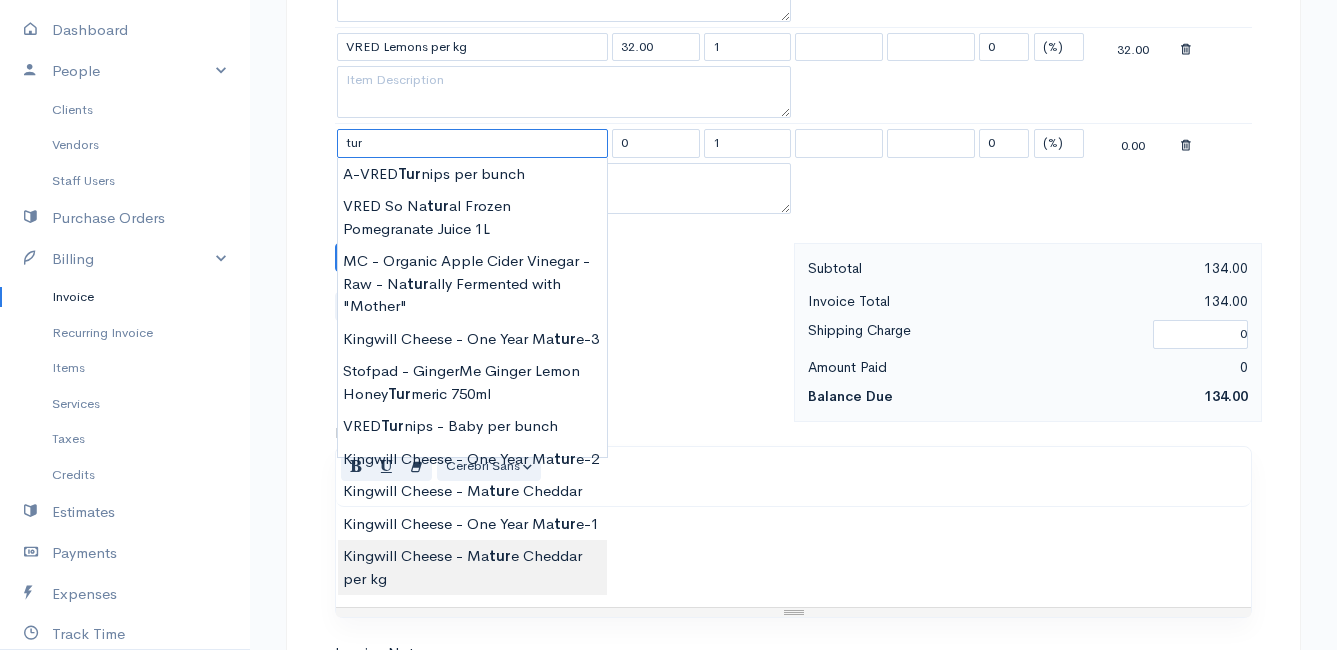 scroll, scrollTop: 900, scrollLeft: 0, axis: vertical 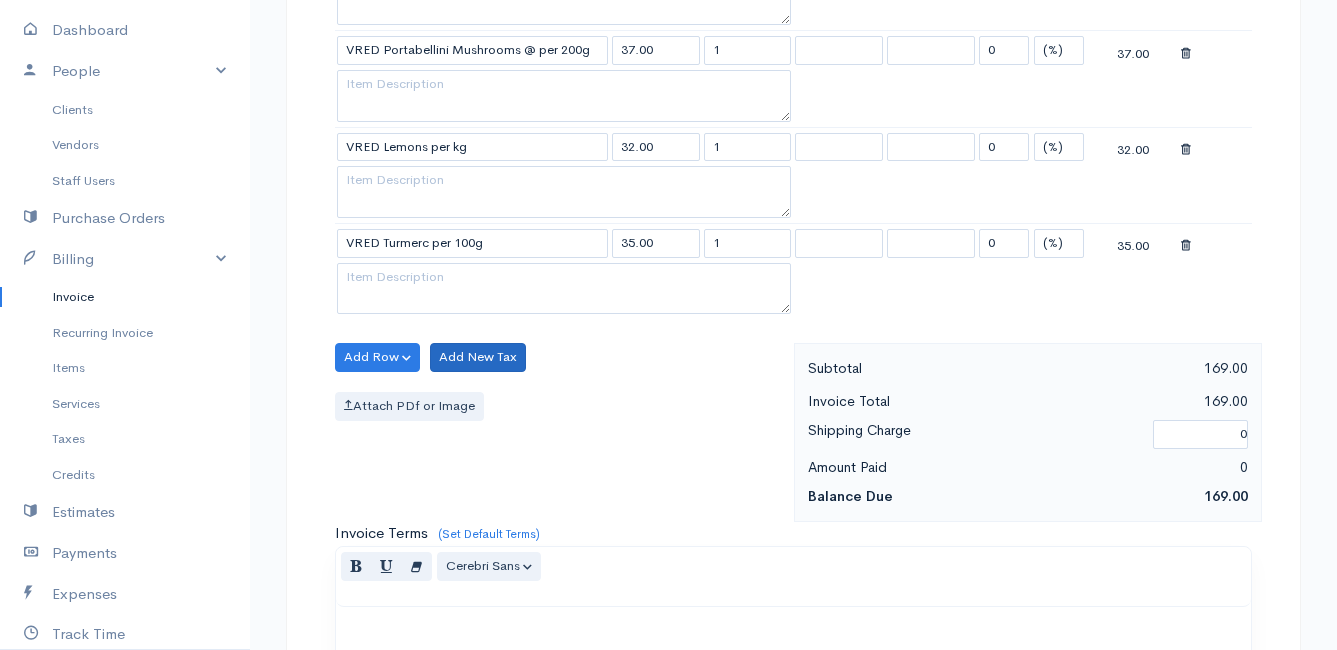 click on "Mamma Chicken
Upgrade
Dashboard
People
Clients
Vendors
Staff Users
Purchase Orders
Billing
Invoice
Recurring Invoice
Items
Services
Taxes
Credits
Estimates
Payments
Expenses
Track Time
Projects
Reports
Settings
My Organizations
Logout
Help
@CloudBooksApp 2022
Invoice
New Invoice
DRAFT To Elze [STREET_ADDRESS] [Choose Country] [GEOGRAPHIC_DATA] [GEOGRAPHIC_DATA] [GEOGRAPHIC_DATA] [GEOGRAPHIC_DATA] [GEOGRAPHIC_DATA] [GEOGRAPHIC_DATA] [US_STATE] [GEOGRAPHIC_DATA] [GEOGRAPHIC_DATA] [GEOGRAPHIC_DATA] [GEOGRAPHIC_DATA] [GEOGRAPHIC_DATA] [GEOGRAPHIC_DATA]" at bounding box center [668, 157] 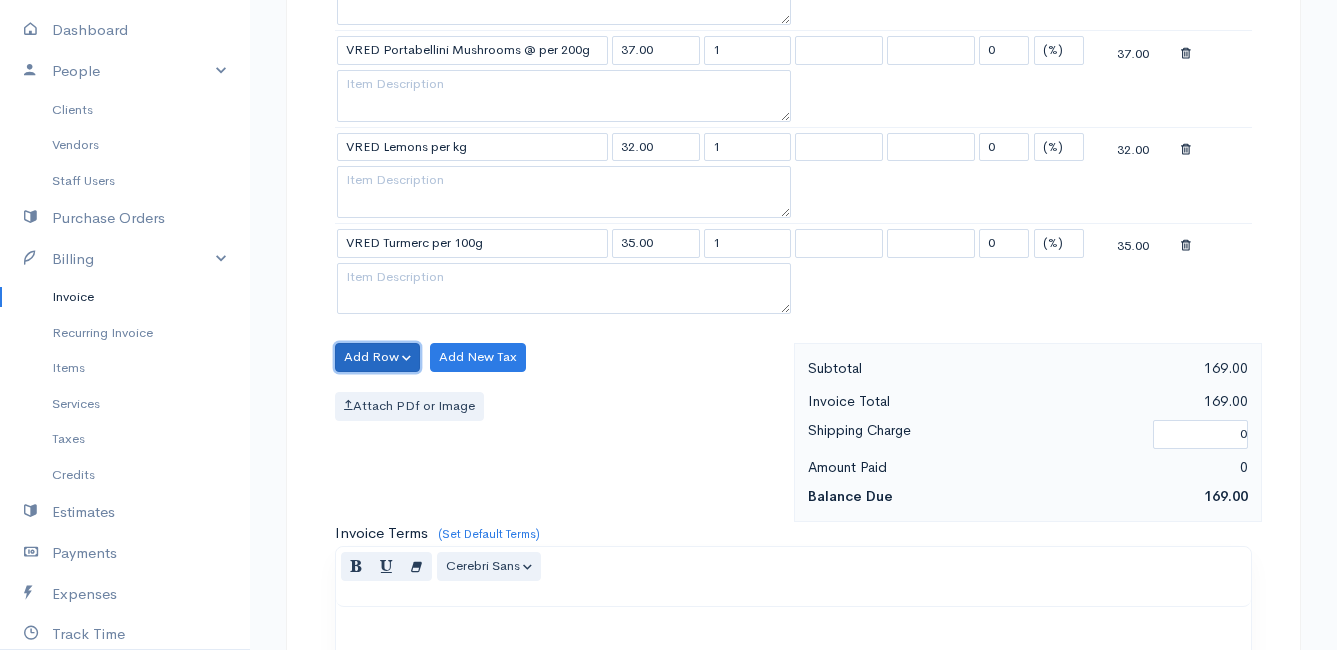 click on "Add Row" at bounding box center (377, 357) 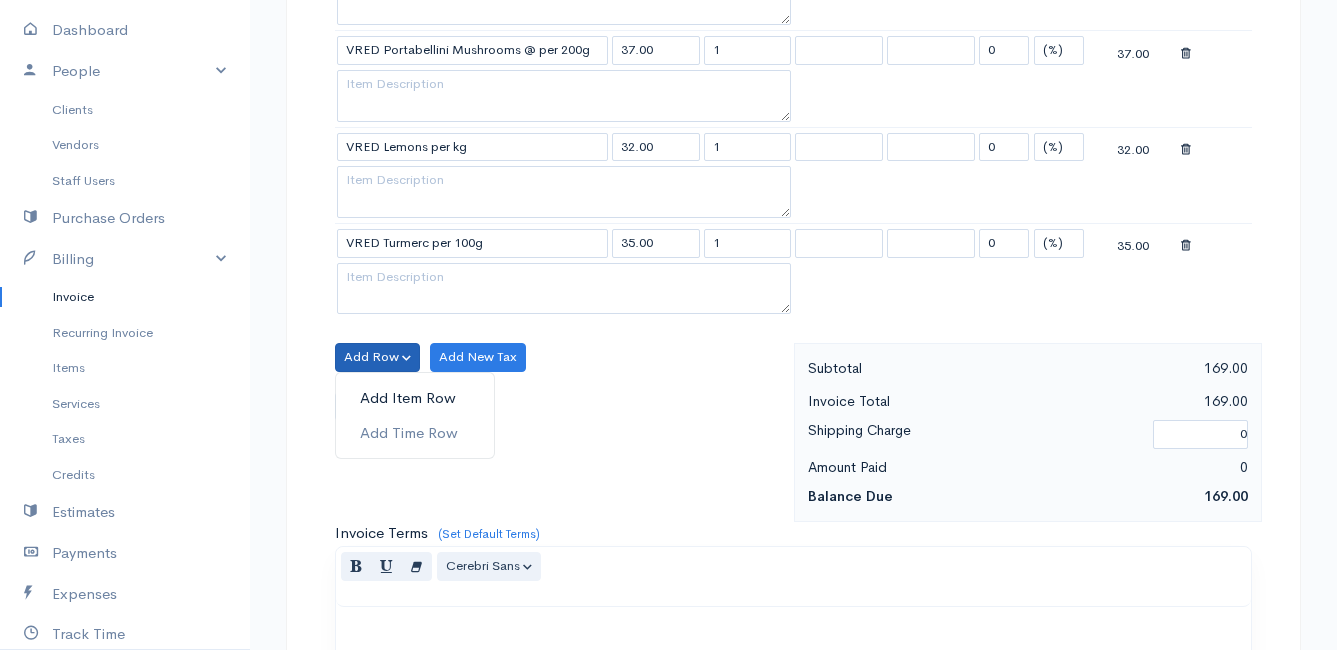 click on "Add Item Row" at bounding box center [415, 398] 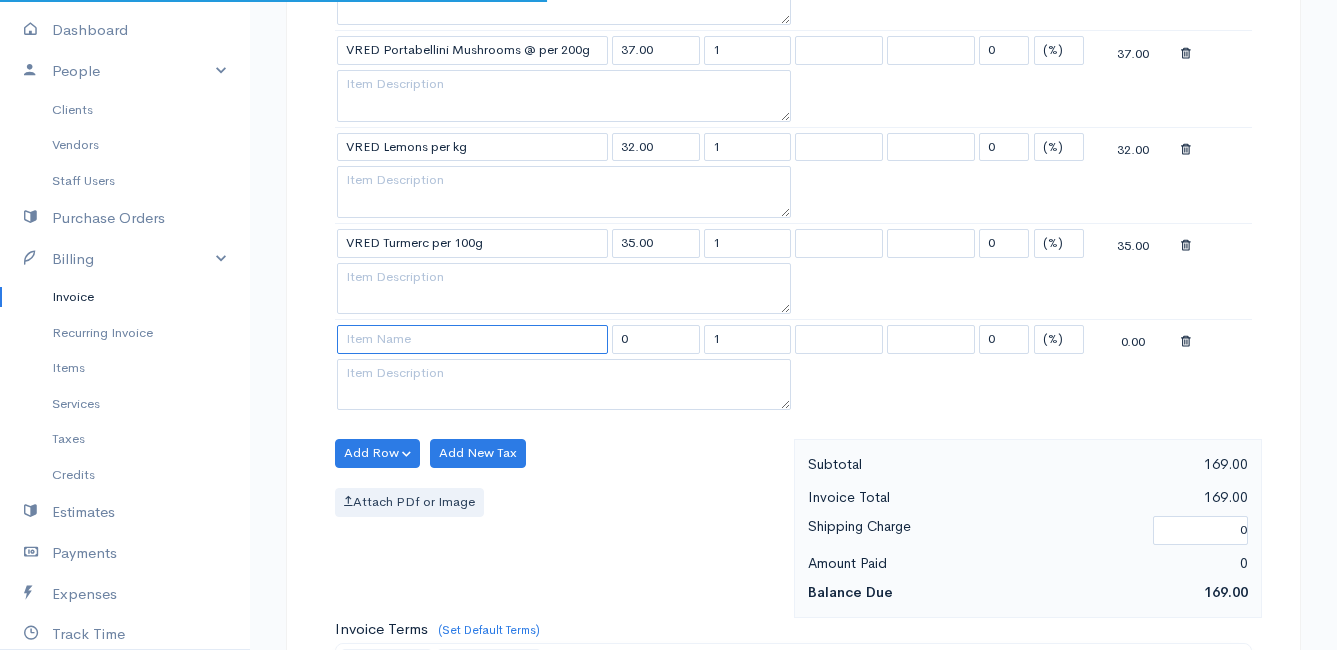 click at bounding box center [472, 339] 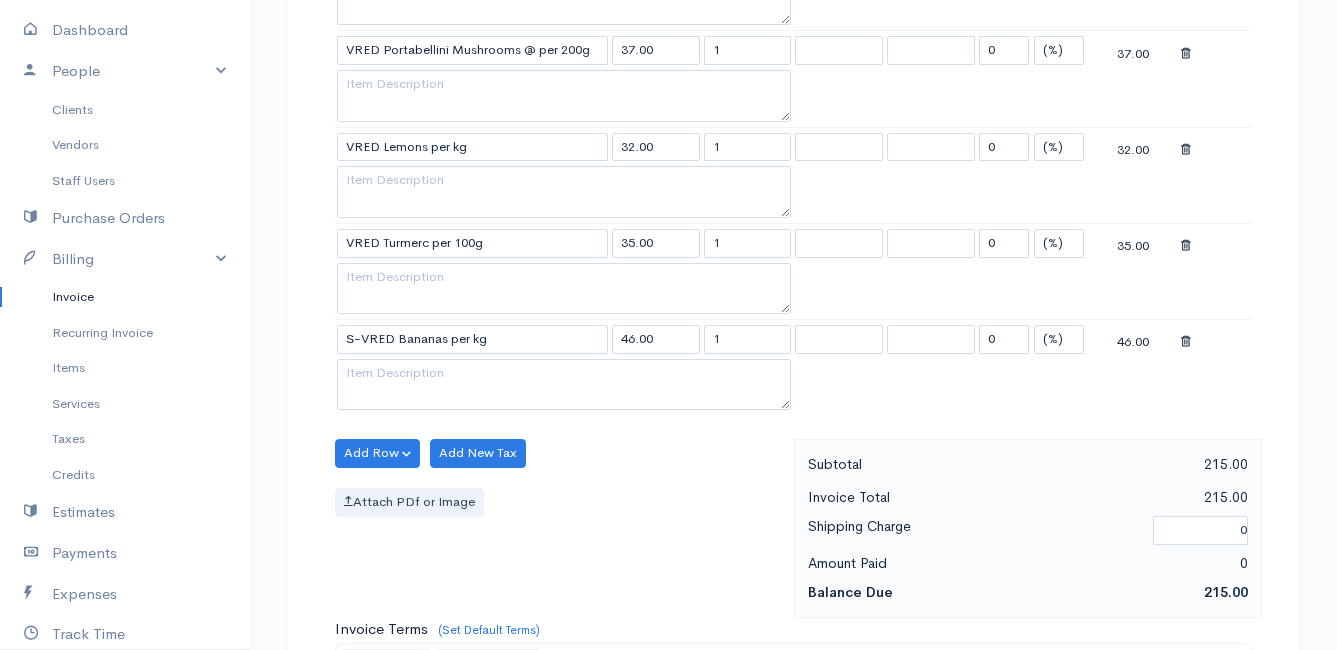 click on "Mamma Chicken
Upgrade
Dashboard
People
Clients
Vendors
Staff Users
Purchase Orders
Billing
Invoice
Recurring Invoice
Items
Services
Taxes
Credits
Estimates
Payments
Expenses
Track Time
Projects
Reports
Settings
My Organizations
Logout
Help
@CloudBooksApp 2022
Invoice
New Invoice
DRAFT To Elze [STREET_ADDRESS] [Choose Country] [GEOGRAPHIC_DATA] [GEOGRAPHIC_DATA] [GEOGRAPHIC_DATA] [GEOGRAPHIC_DATA] [GEOGRAPHIC_DATA] [GEOGRAPHIC_DATA] [US_STATE] [GEOGRAPHIC_DATA] [GEOGRAPHIC_DATA] [GEOGRAPHIC_DATA] [GEOGRAPHIC_DATA] [GEOGRAPHIC_DATA] [GEOGRAPHIC_DATA]" at bounding box center [668, 205] 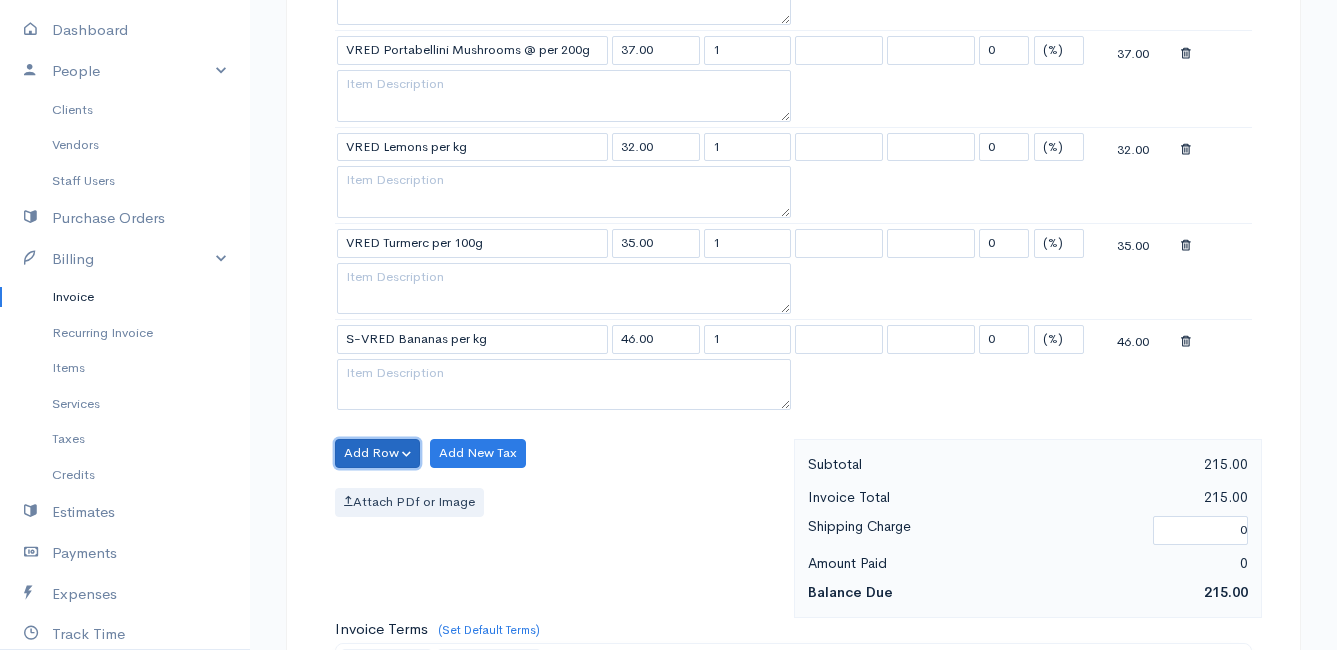 click on "Add Row" at bounding box center (377, 453) 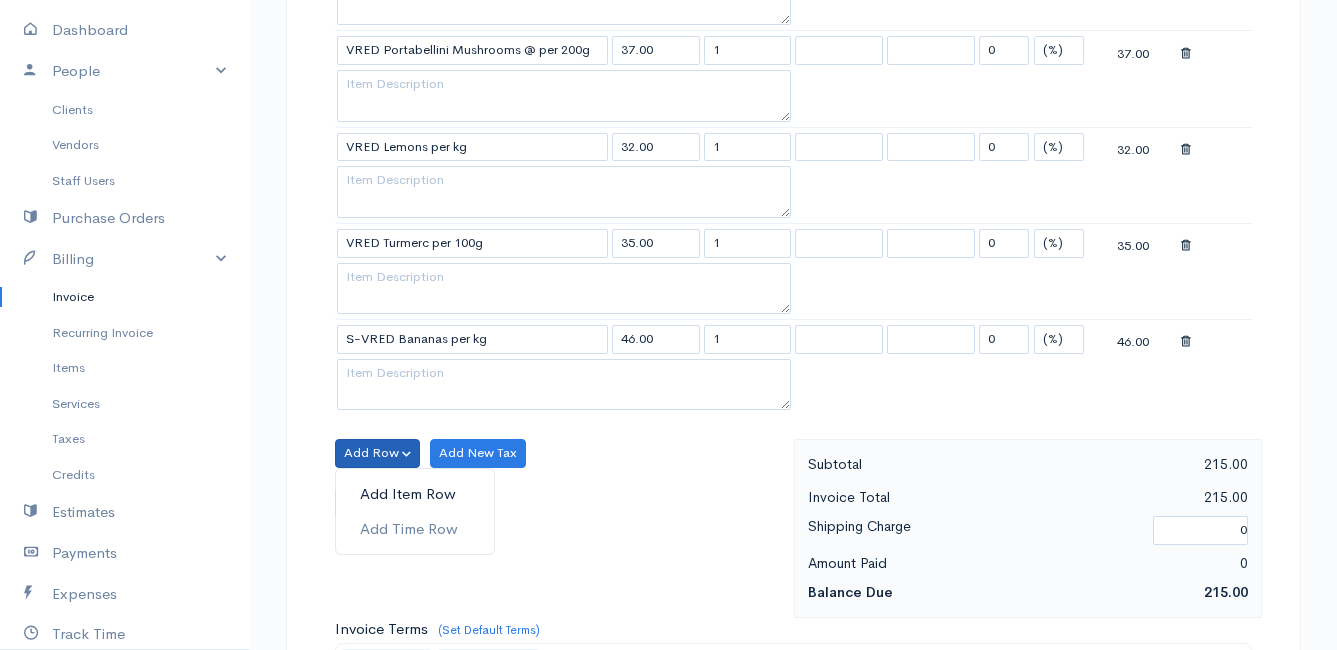click on "Add Item Row" at bounding box center (415, 494) 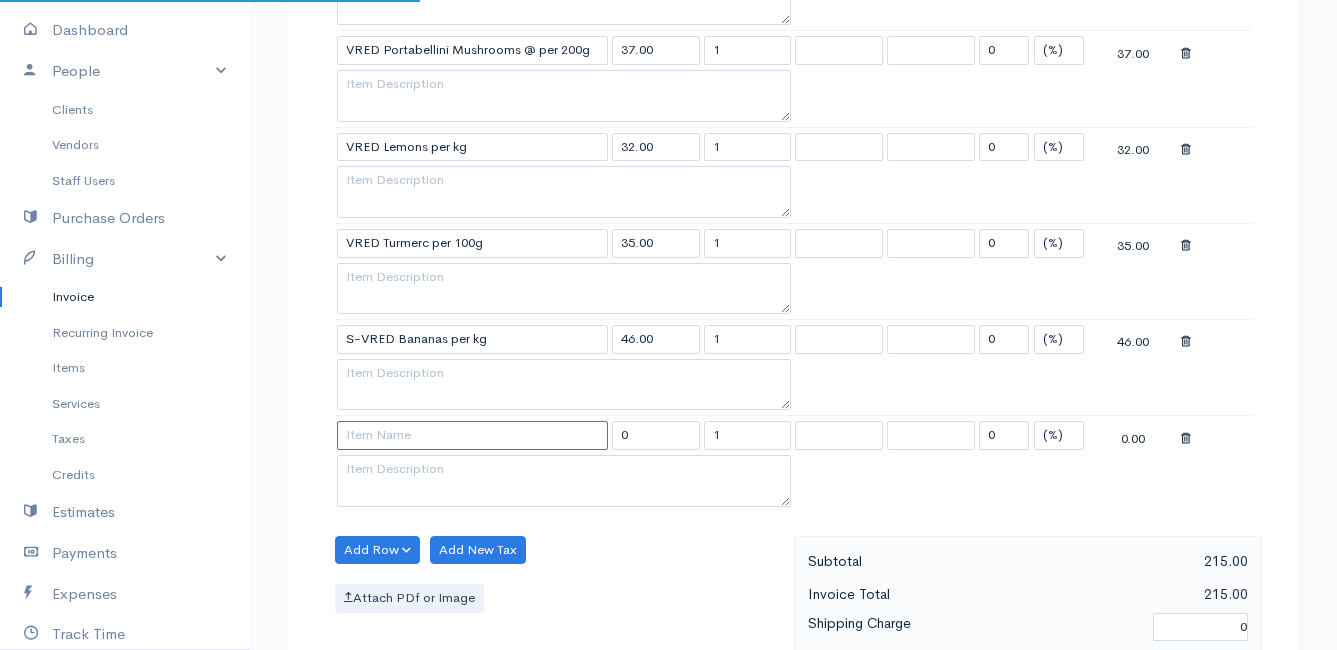 click at bounding box center (472, 435) 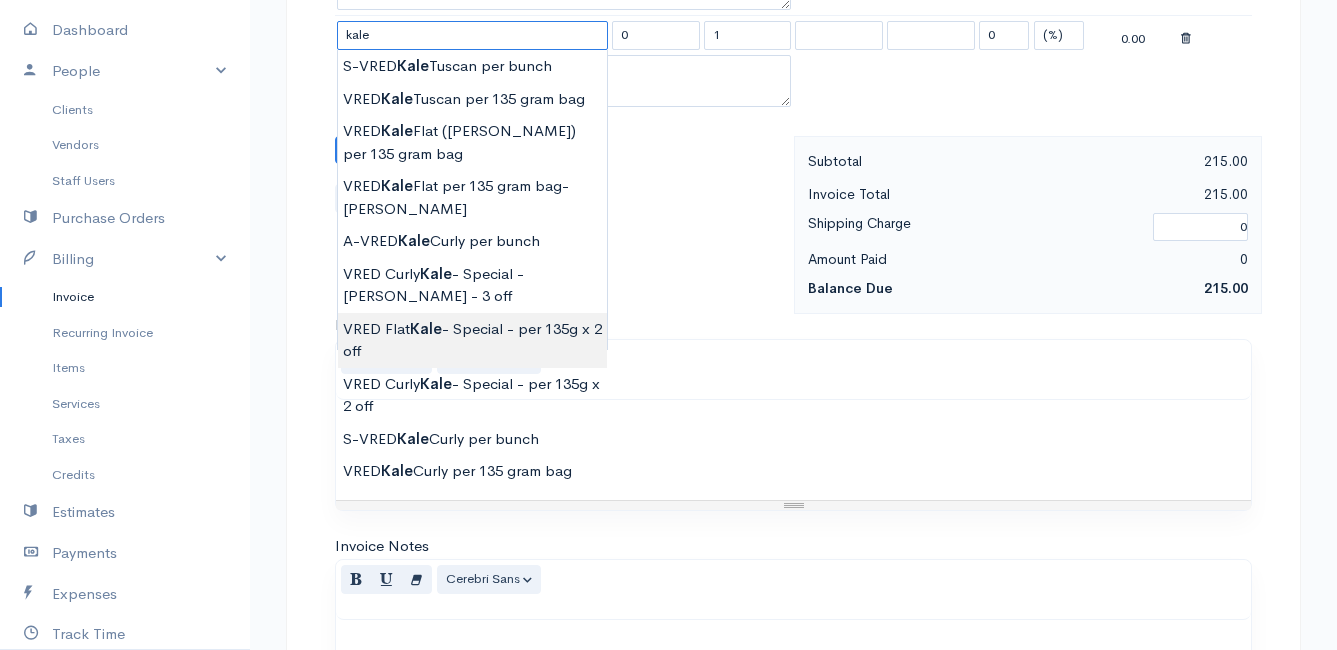 scroll, scrollTop: 1200, scrollLeft: 0, axis: vertical 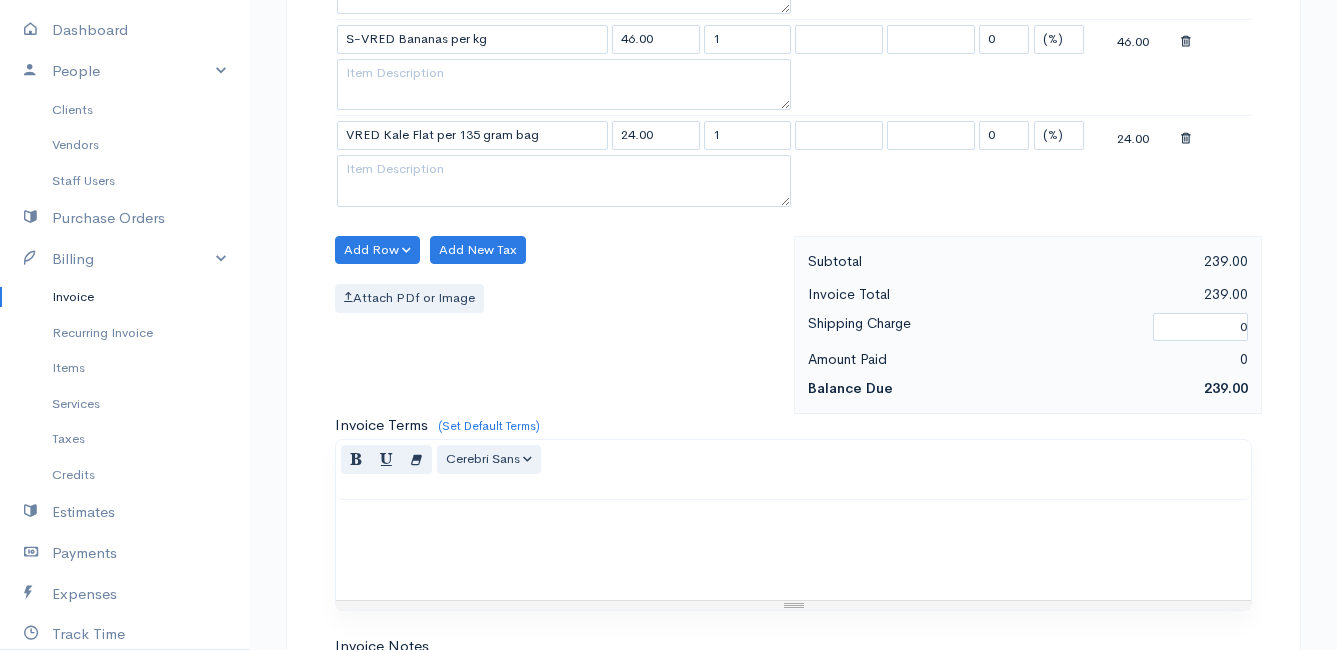 click on "Mamma Chicken
Upgrade
Dashboard
People
Clients
Vendors
Staff Users
Purchase Orders
Billing
Invoice
Recurring Invoice
Items
Services
Taxes
Credits
Estimates
Payments
Expenses
Track Time
Projects
Reports
Settings
My Organizations
Logout
Help
@CloudBooksApp 2022
Invoice
New Invoice
DRAFT To Elze [STREET_ADDRESS] [Choose Country] [GEOGRAPHIC_DATA] [GEOGRAPHIC_DATA] [GEOGRAPHIC_DATA] [GEOGRAPHIC_DATA] [GEOGRAPHIC_DATA] [GEOGRAPHIC_DATA] [US_STATE] [GEOGRAPHIC_DATA] [GEOGRAPHIC_DATA] [GEOGRAPHIC_DATA] [GEOGRAPHIC_DATA] [GEOGRAPHIC_DATA] [GEOGRAPHIC_DATA]" at bounding box center (668, -47) 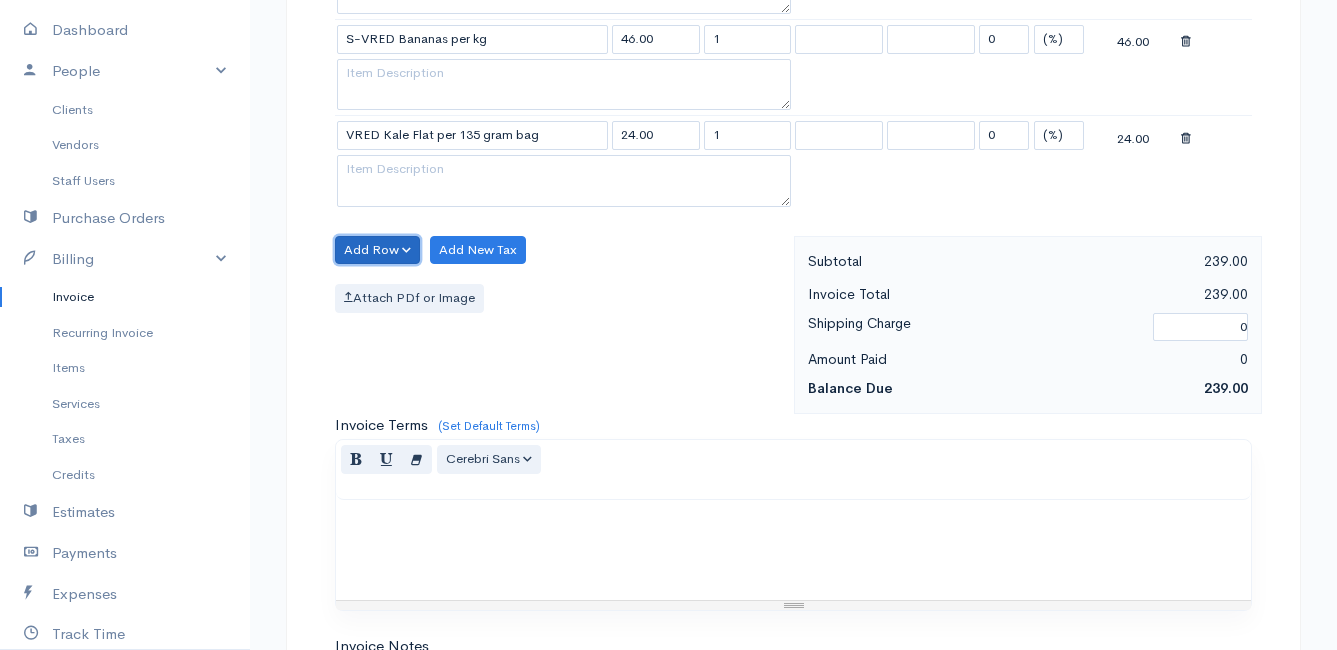 click on "Add Row" at bounding box center [377, 250] 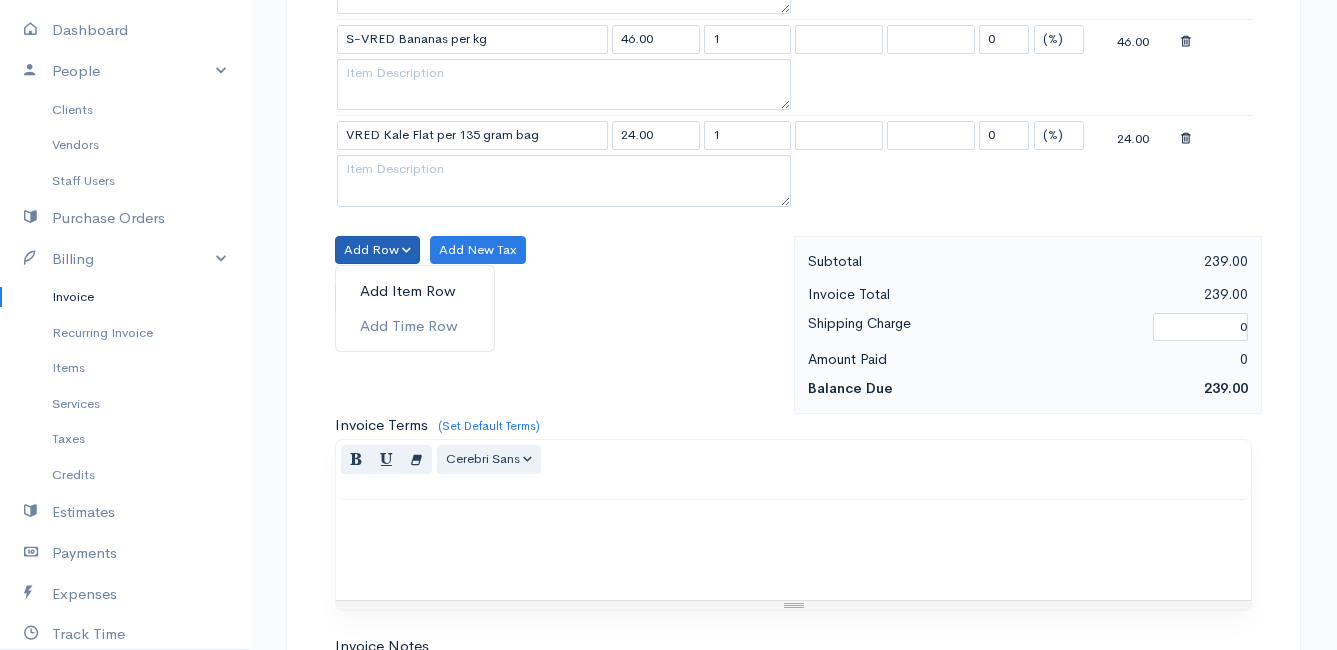 click on "Add Item Row" at bounding box center (415, 291) 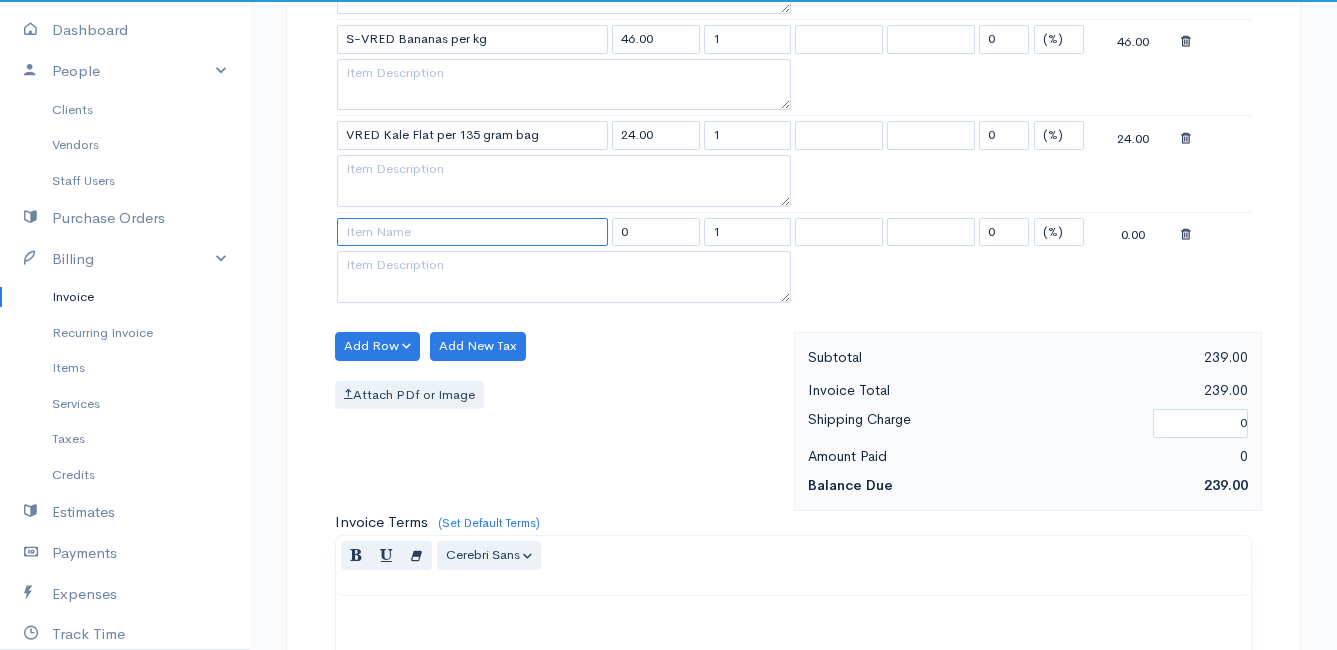 click at bounding box center (472, 232) 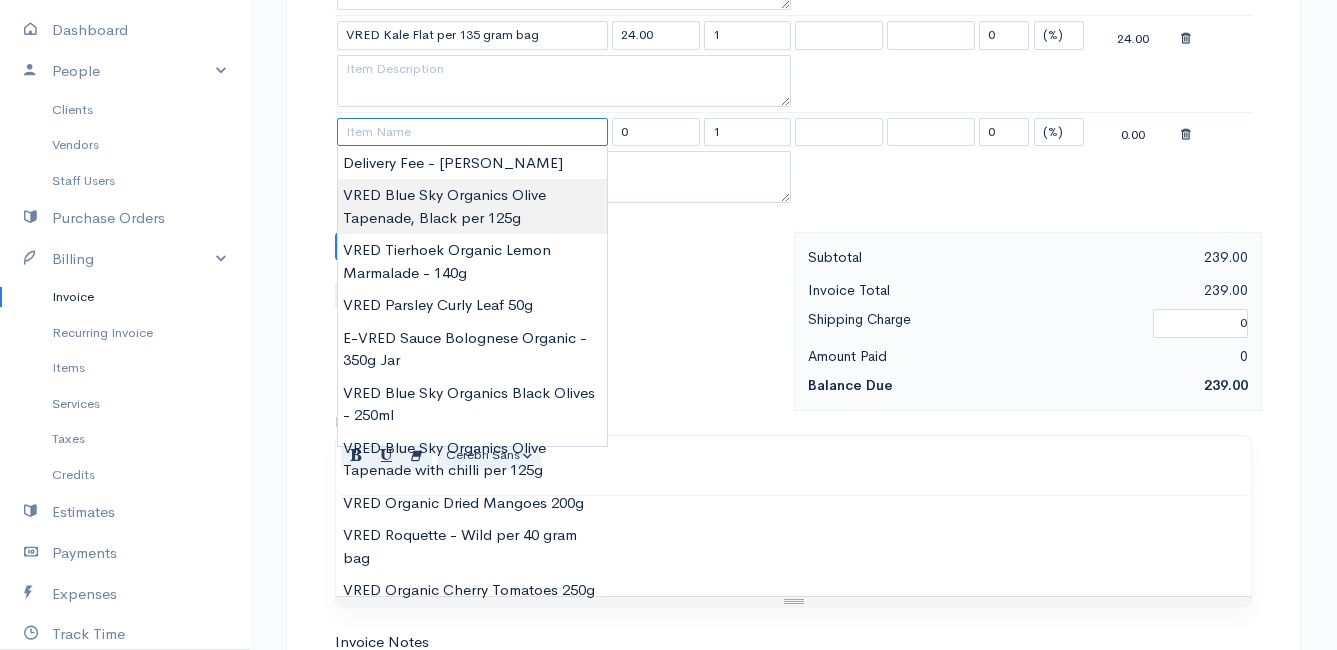 scroll, scrollTop: 1400, scrollLeft: 0, axis: vertical 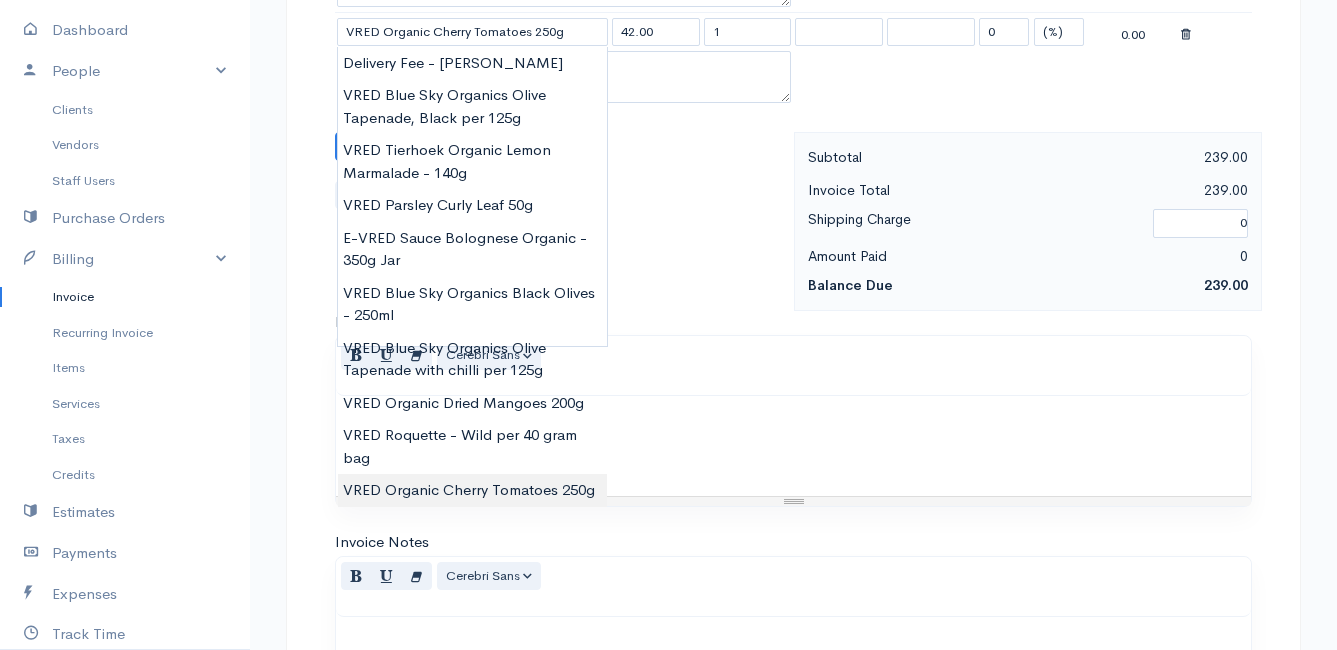 click on "Mamma Chicken
Upgrade
Dashboard
People
Clients
Vendors
Staff Users
Purchase Orders
Billing
Invoice
Recurring Invoice
Items
Services
Taxes
Credits
Estimates
Payments
Expenses
Track Time
Projects
Reports
Settings
My Organizations
Logout
Help
@CloudBooksApp 2022
Invoice
New Invoice
DRAFT To Elze [STREET_ADDRESS] [Choose Country] [GEOGRAPHIC_DATA] [GEOGRAPHIC_DATA] [GEOGRAPHIC_DATA] [GEOGRAPHIC_DATA] [GEOGRAPHIC_DATA] [GEOGRAPHIC_DATA] [US_STATE] [GEOGRAPHIC_DATA] [GEOGRAPHIC_DATA] [GEOGRAPHIC_DATA] [GEOGRAPHIC_DATA] [GEOGRAPHIC_DATA] [GEOGRAPHIC_DATA]" at bounding box center (668, -199) 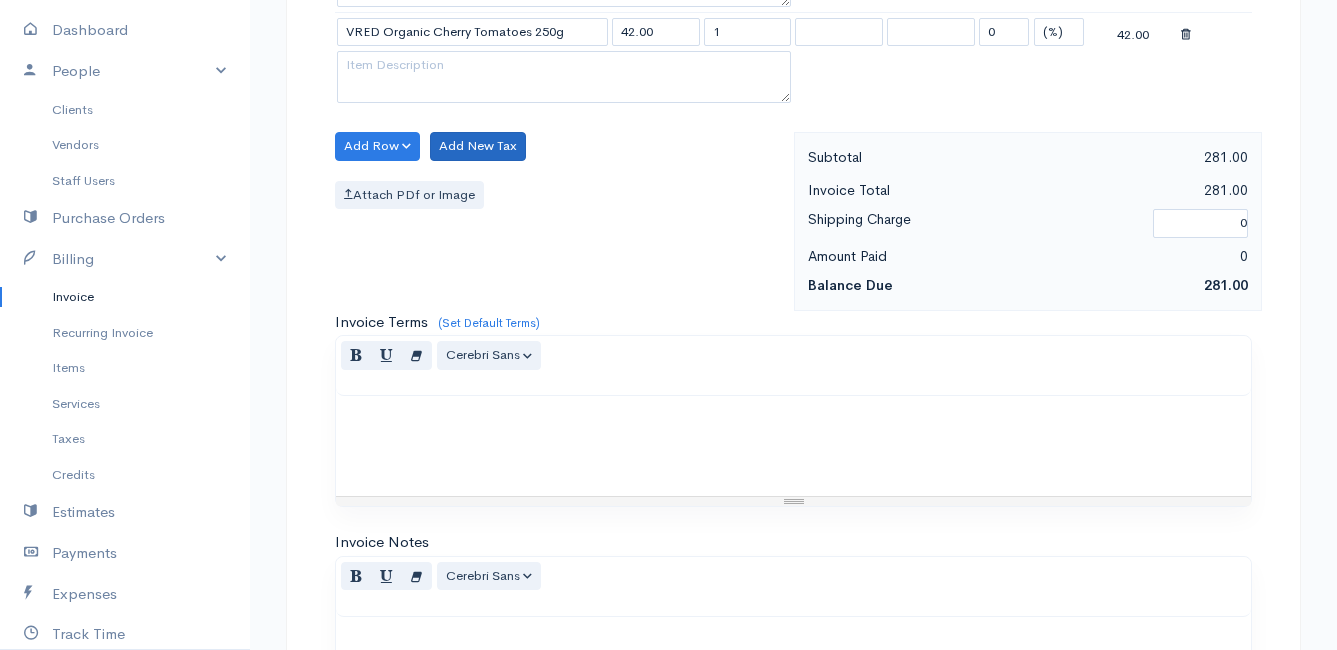 scroll, scrollTop: 1200, scrollLeft: 0, axis: vertical 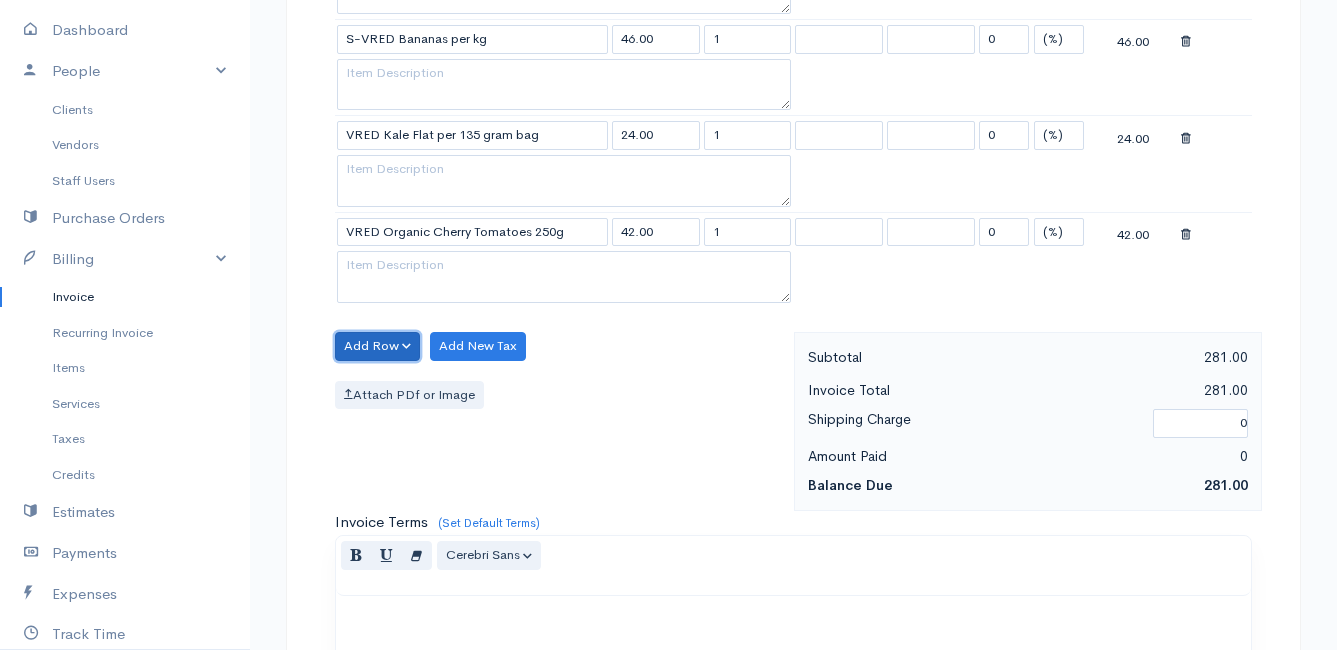 click on "Add Row" at bounding box center (377, 346) 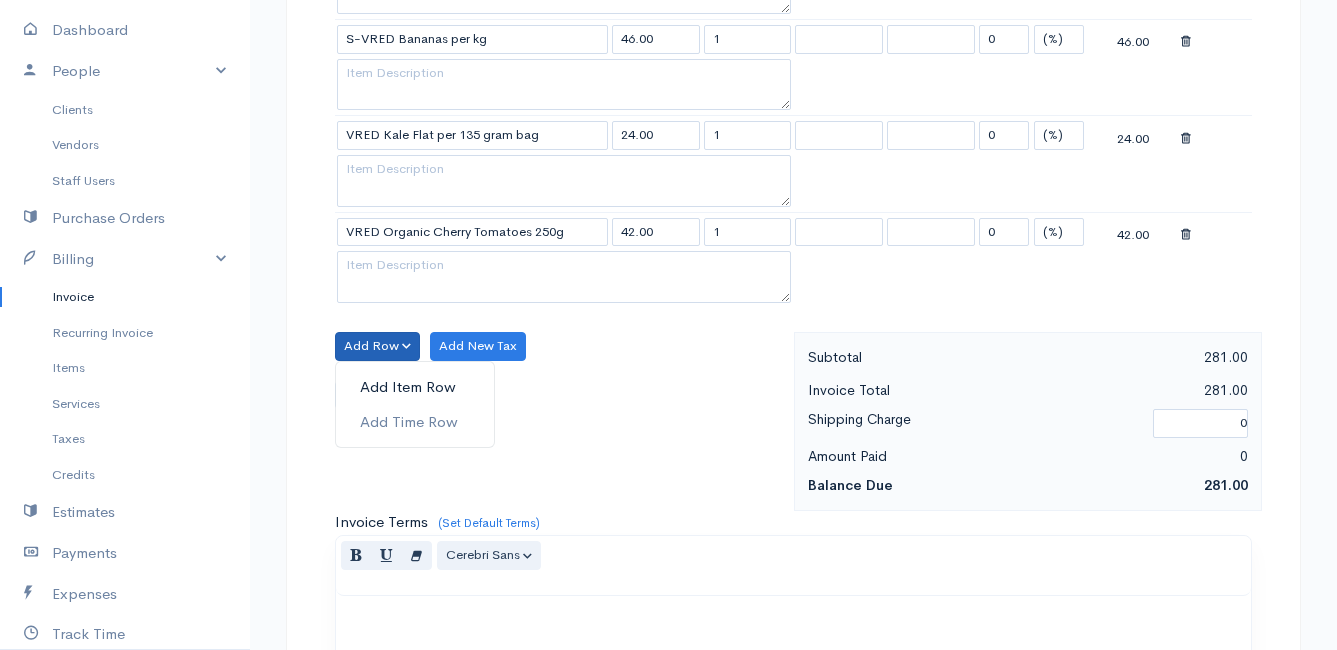 click on "Add Item Row" at bounding box center (415, 387) 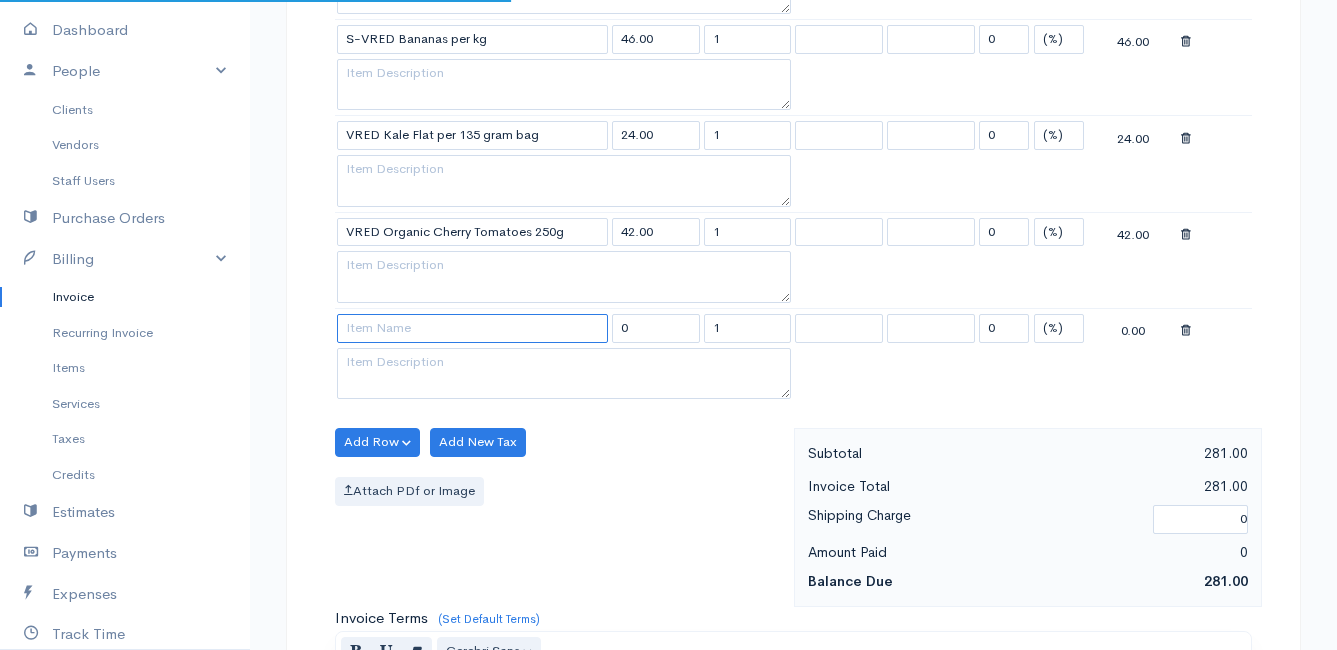 click at bounding box center [472, 328] 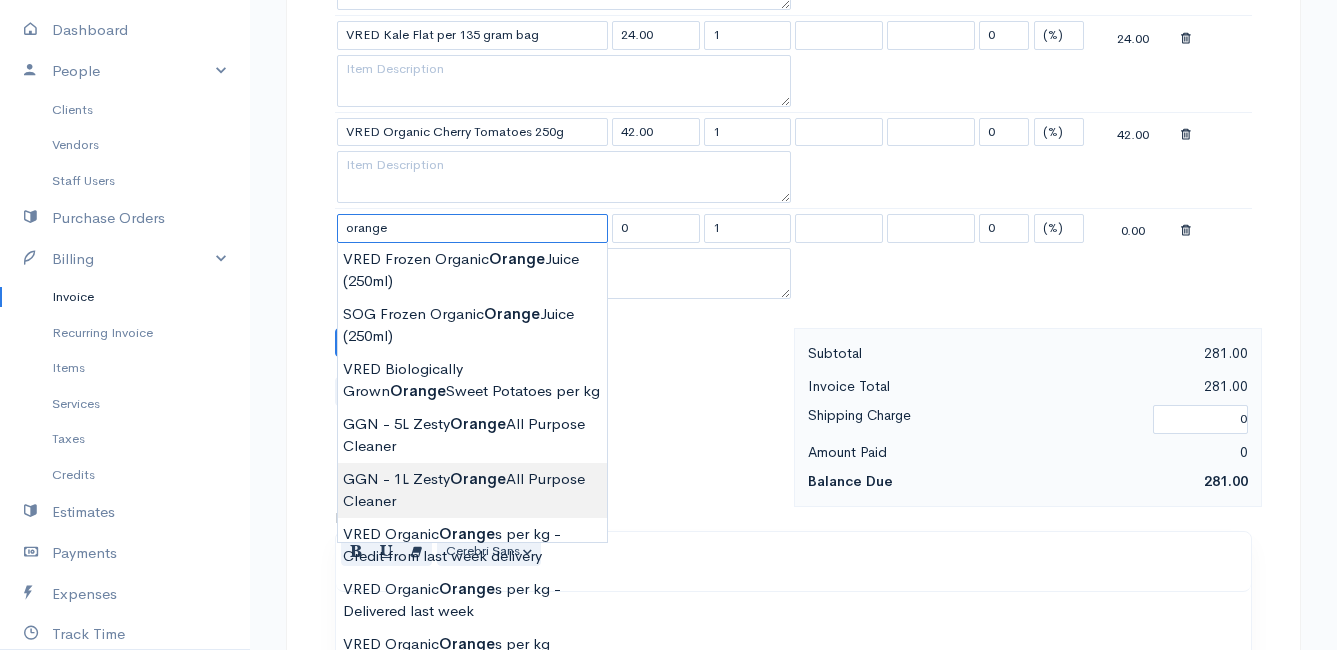 scroll, scrollTop: 1400, scrollLeft: 0, axis: vertical 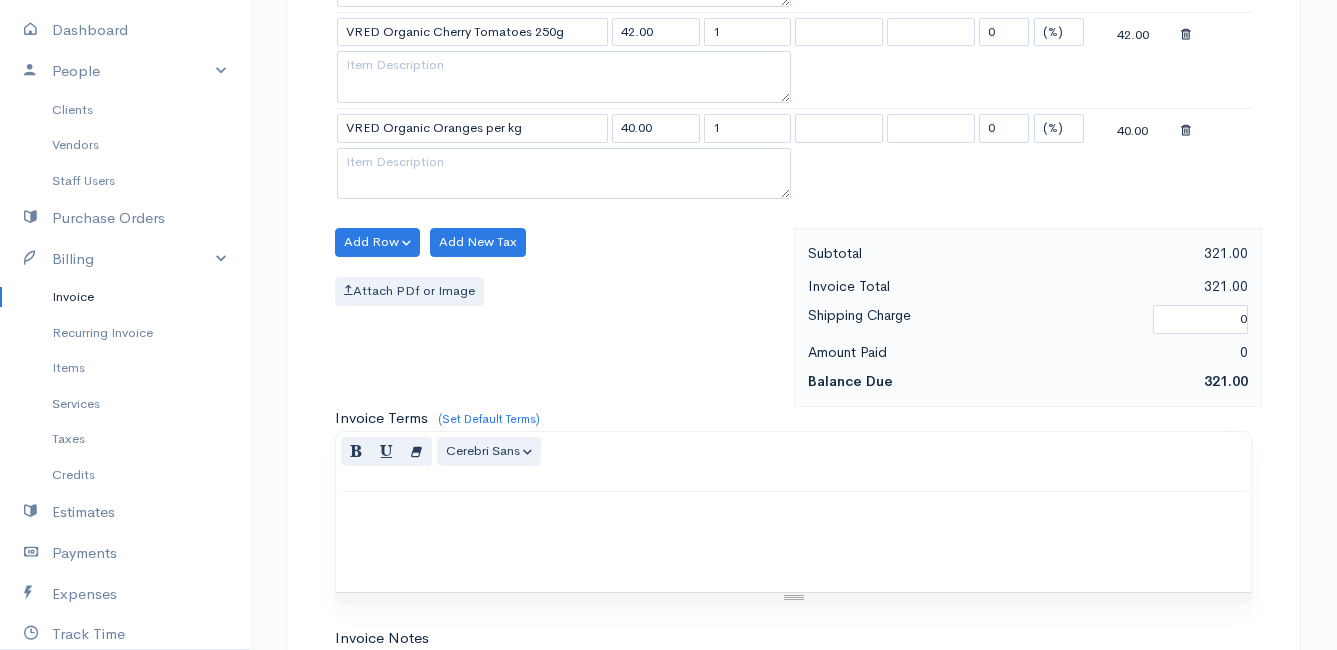 click on "Mamma Chicken
Upgrade
Dashboard
People
Clients
Vendors
Staff Users
Purchase Orders
Billing
Invoice
Recurring Invoice
Items
Services
Taxes
Credits
Estimates
Payments
Expenses
Track Time
Projects
Reports
Settings
My Organizations
Logout
Help
@CloudBooksApp 2022
Invoice
New Invoice
DRAFT To Elze [STREET_ADDRESS] [Choose Country] [GEOGRAPHIC_DATA] [GEOGRAPHIC_DATA] [GEOGRAPHIC_DATA] [GEOGRAPHIC_DATA] [GEOGRAPHIC_DATA] [GEOGRAPHIC_DATA] [US_STATE] [GEOGRAPHIC_DATA] [GEOGRAPHIC_DATA] [GEOGRAPHIC_DATA] [GEOGRAPHIC_DATA] [GEOGRAPHIC_DATA] [GEOGRAPHIC_DATA]" at bounding box center (668, -151) 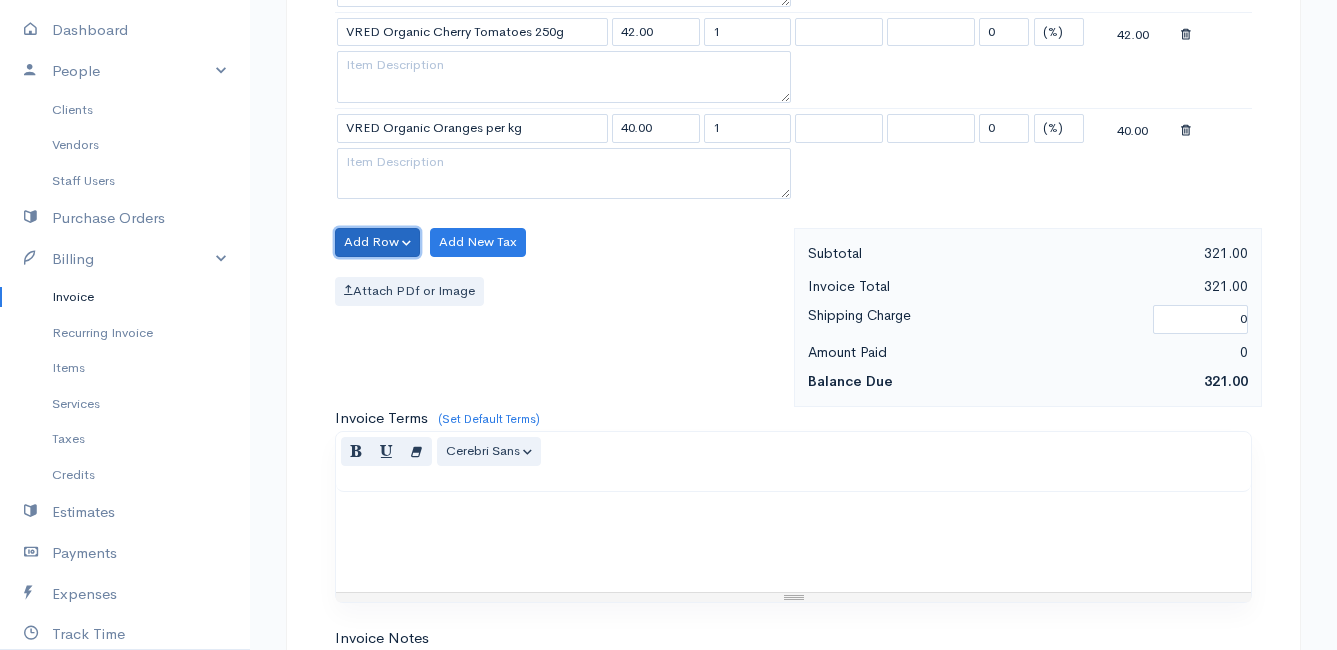click on "Add Row" at bounding box center (377, 242) 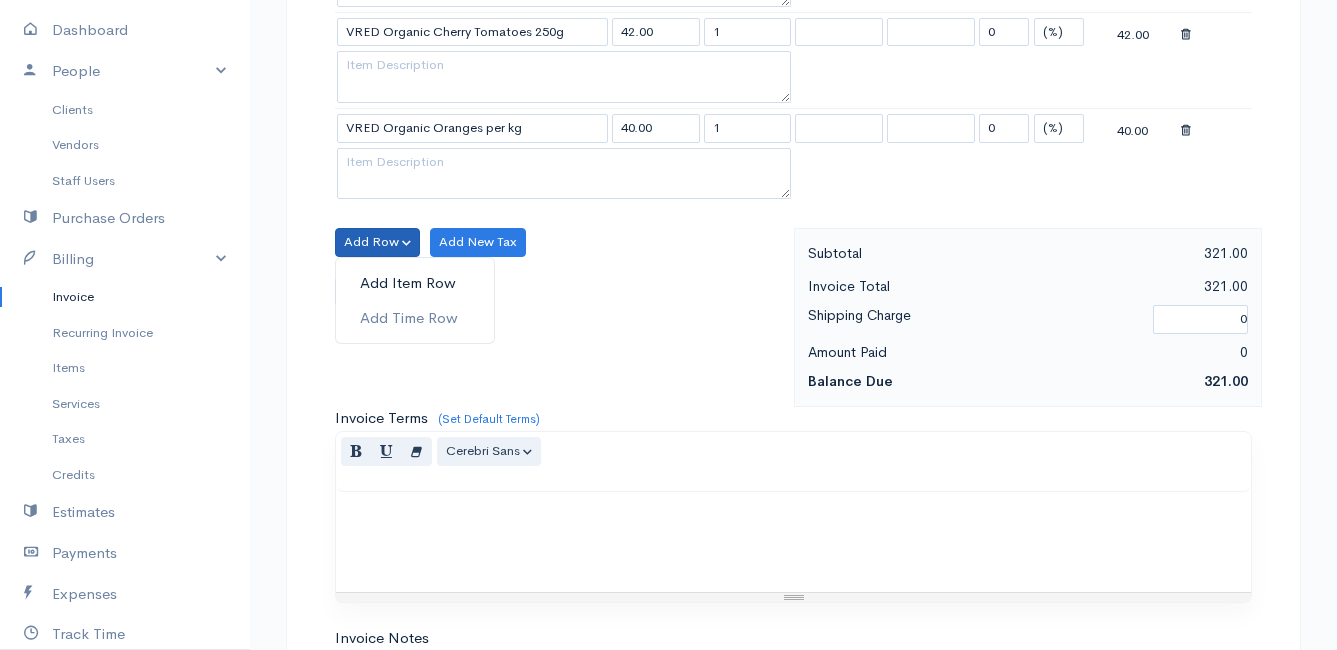 click on "Add Item Row" at bounding box center [415, 283] 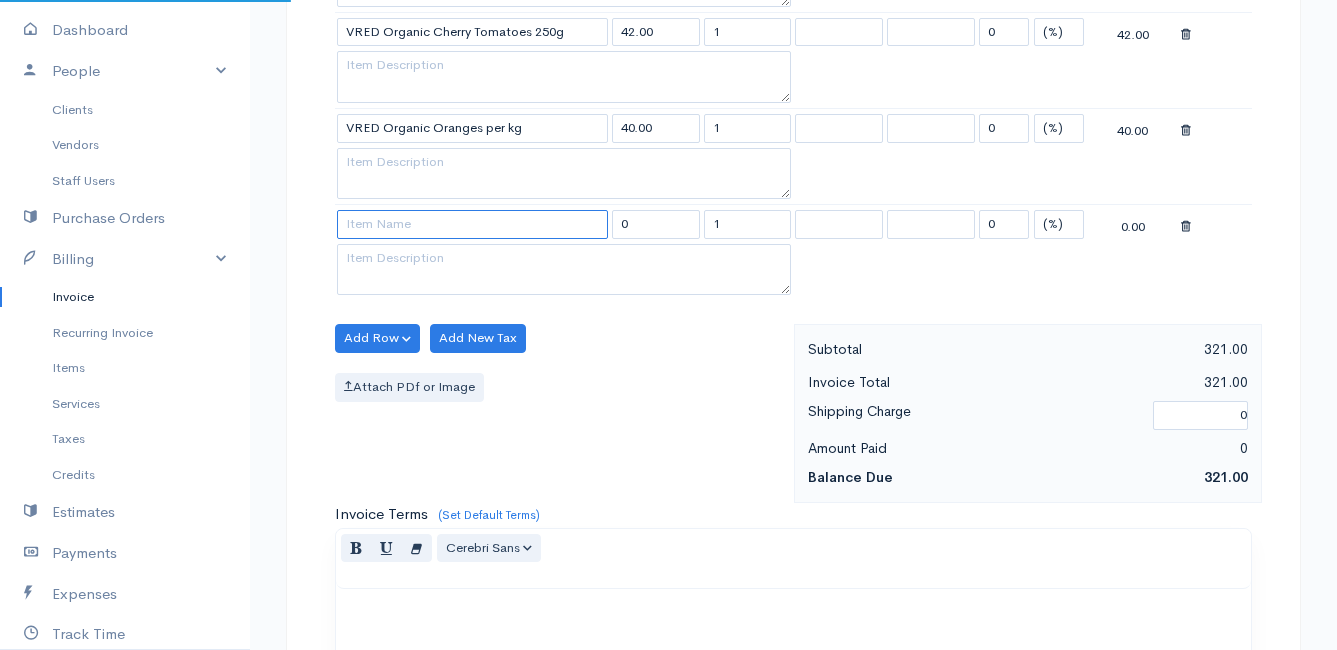 click at bounding box center [472, 224] 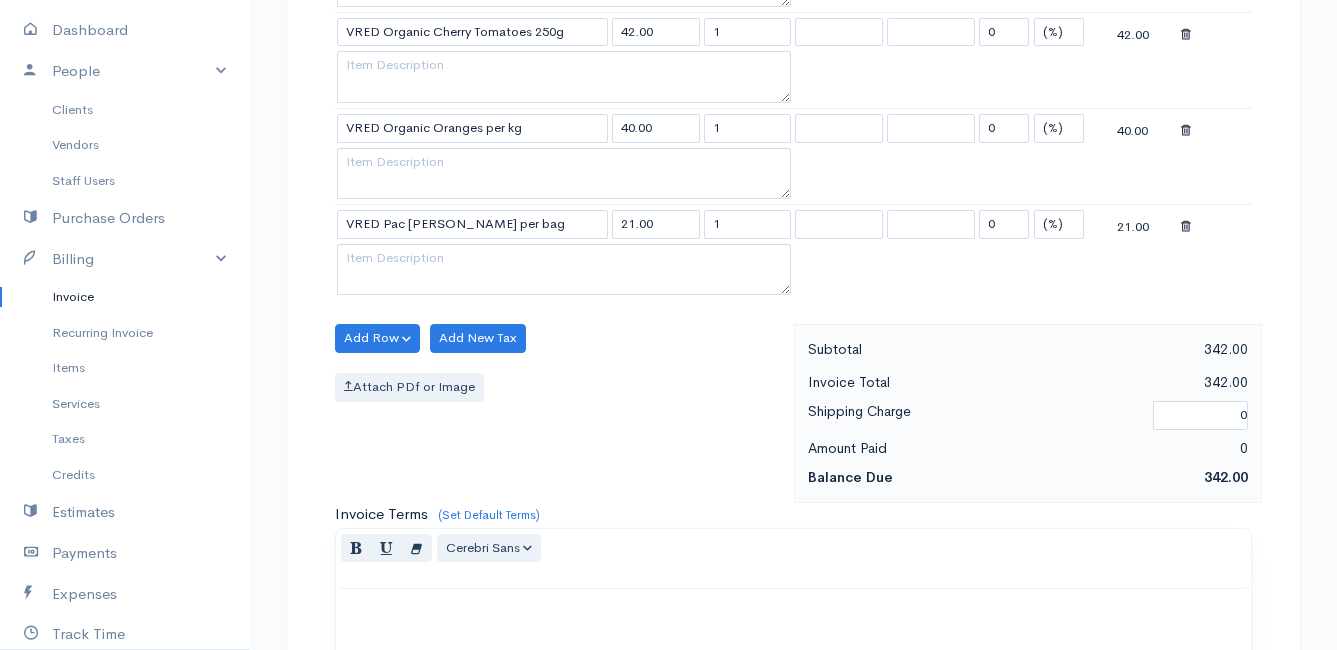 click on "Mamma Chicken
Upgrade
Dashboard
People
Clients
Vendors
Staff Users
Purchase Orders
Billing
Invoice
Recurring Invoice
Items
Services
Taxes
Credits
Estimates
Payments
Expenses
Track Time
Projects
Reports
Settings
My Organizations
Logout
Help
@CloudBooksApp 2022
Invoice
New Invoice
DRAFT To Elze [STREET_ADDRESS] [Choose Country] [GEOGRAPHIC_DATA] [GEOGRAPHIC_DATA] [GEOGRAPHIC_DATA] [GEOGRAPHIC_DATA] [GEOGRAPHIC_DATA] [GEOGRAPHIC_DATA] [US_STATE] [GEOGRAPHIC_DATA] [GEOGRAPHIC_DATA] [GEOGRAPHIC_DATA] [GEOGRAPHIC_DATA] [GEOGRAPHIC_DATA] [GEOGRAPHIC_DATA]" at bounding box center (668, -103) 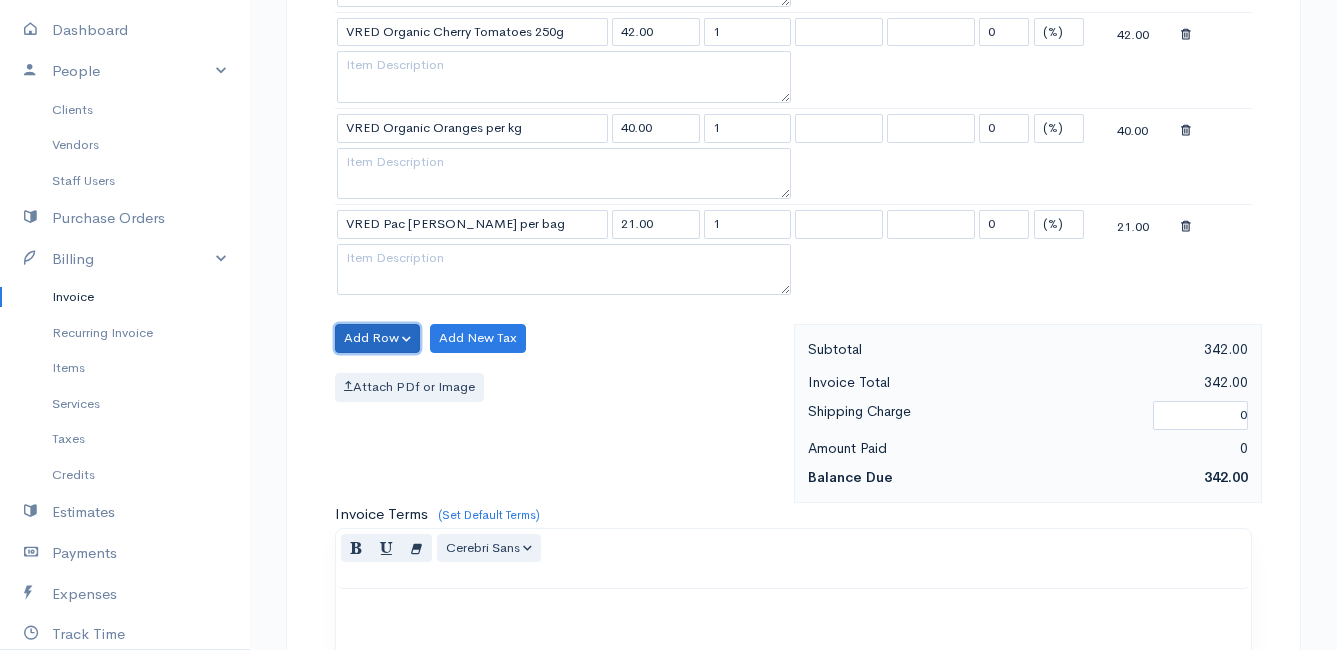 click on "Add Row" at bounding box center [377, 338] 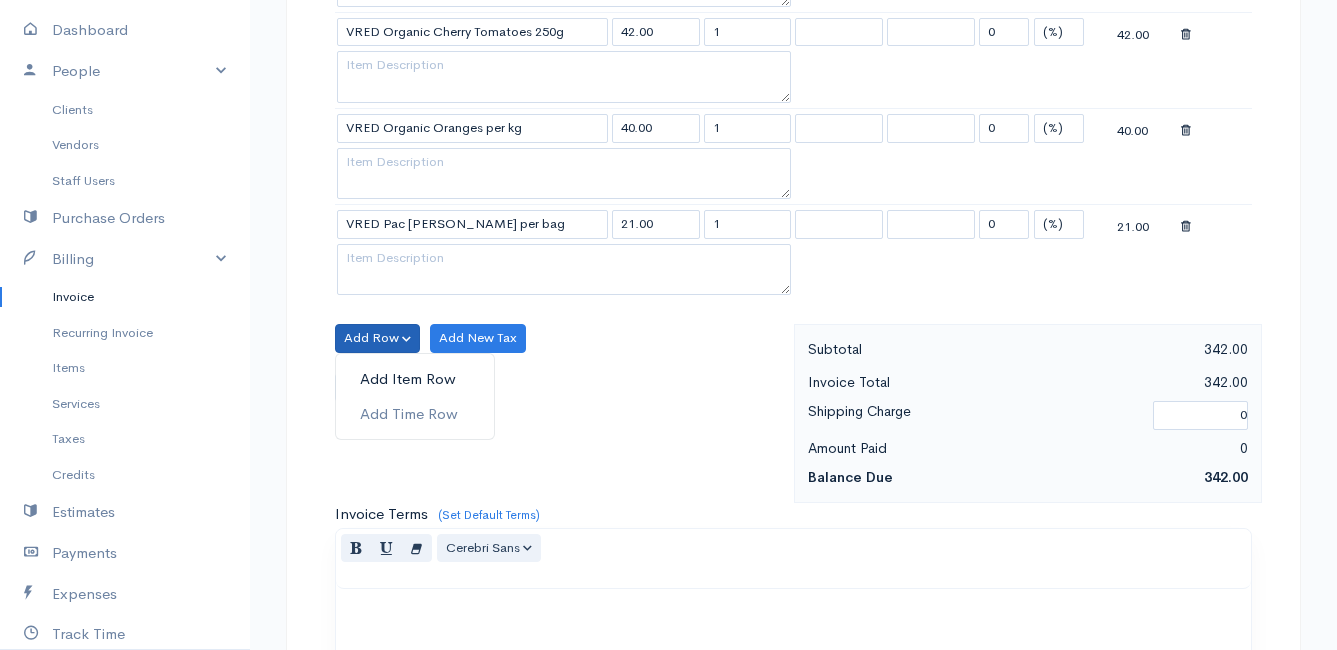 click on "Add Item Row" at bounding box center [415, 379] 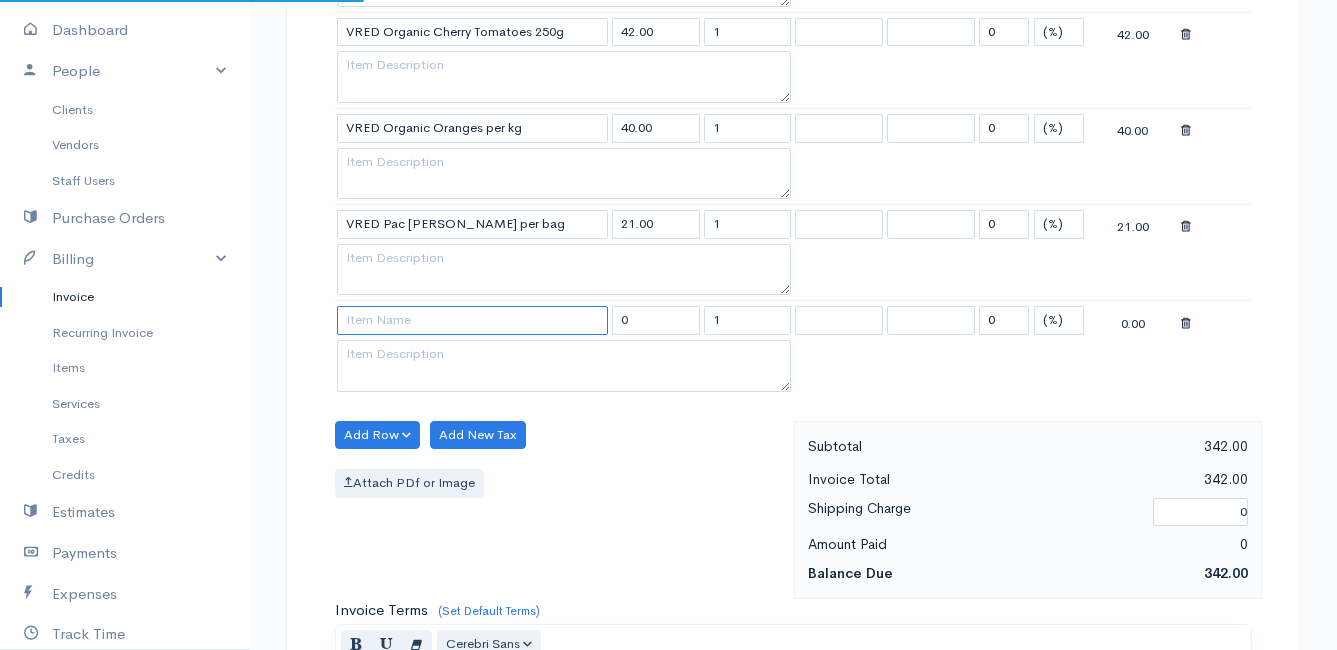 click at bounding box center [472, 320] 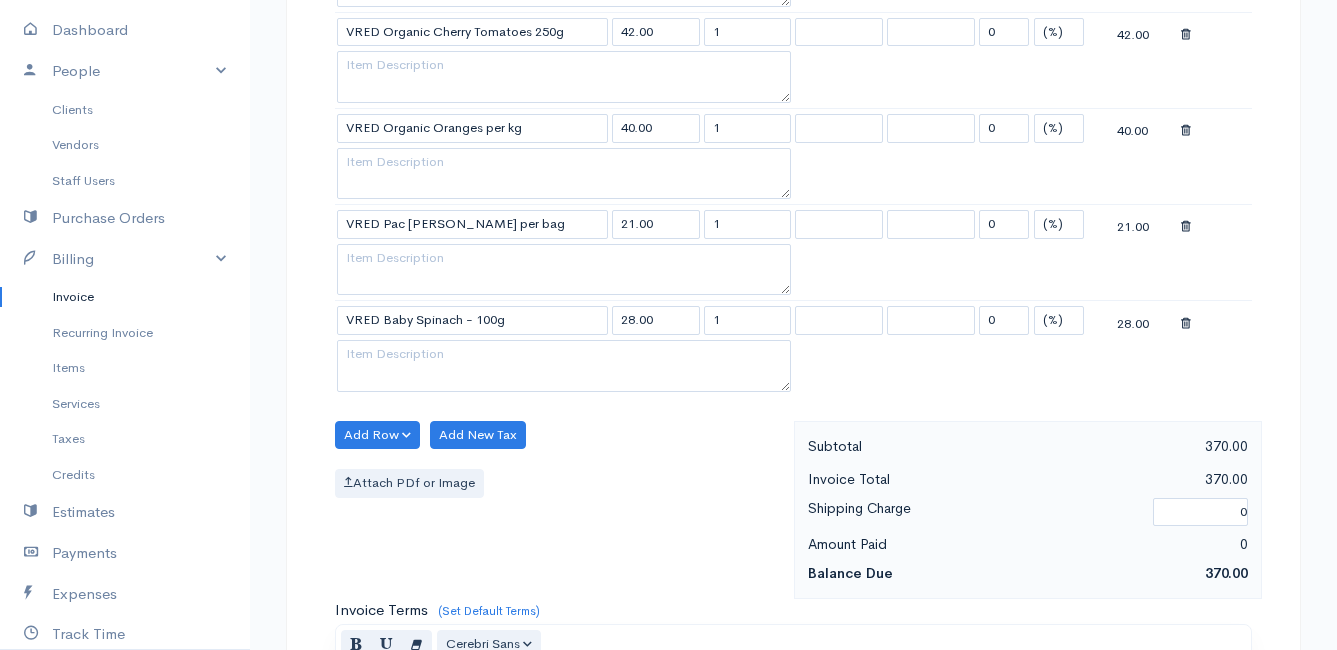 click on "Mamma Chicken
Upgrade
Dashboard
People
Clients
Vendors
Staff Users
Purchase Orders
Billing
Invoice
Recurring Invoice
Items
Services
Taxes
Credits
Estimates
Payments
Expenses
Track Time
Projects
Reports
Settings
My Organizations
Logout
Help
@CloudBooksApp 2022
Invoice
New Invoice
DRAFT To Elze [STREET_ADDRESS] [Choose Country] [GEOGRAPHIC_DATA] [GEOGRAPHIC_DATA] [GEOGRAPHIC_DATA] [GEOGRAPHIC_DATA] [GEOGRAPHIC_DATA] [GEOGRAPHIC_DATA] [US_STATE] [GEOGRAPHIC_DATA] [GEOGRAPHIC_DATA] [GEOGRAPHIC_DATA] [GEOGRAPHIC_DATA] [GEOGRAPHIC_DATA] [GEOGRAPHIC_DATA]" at bounding box center [668, -55] 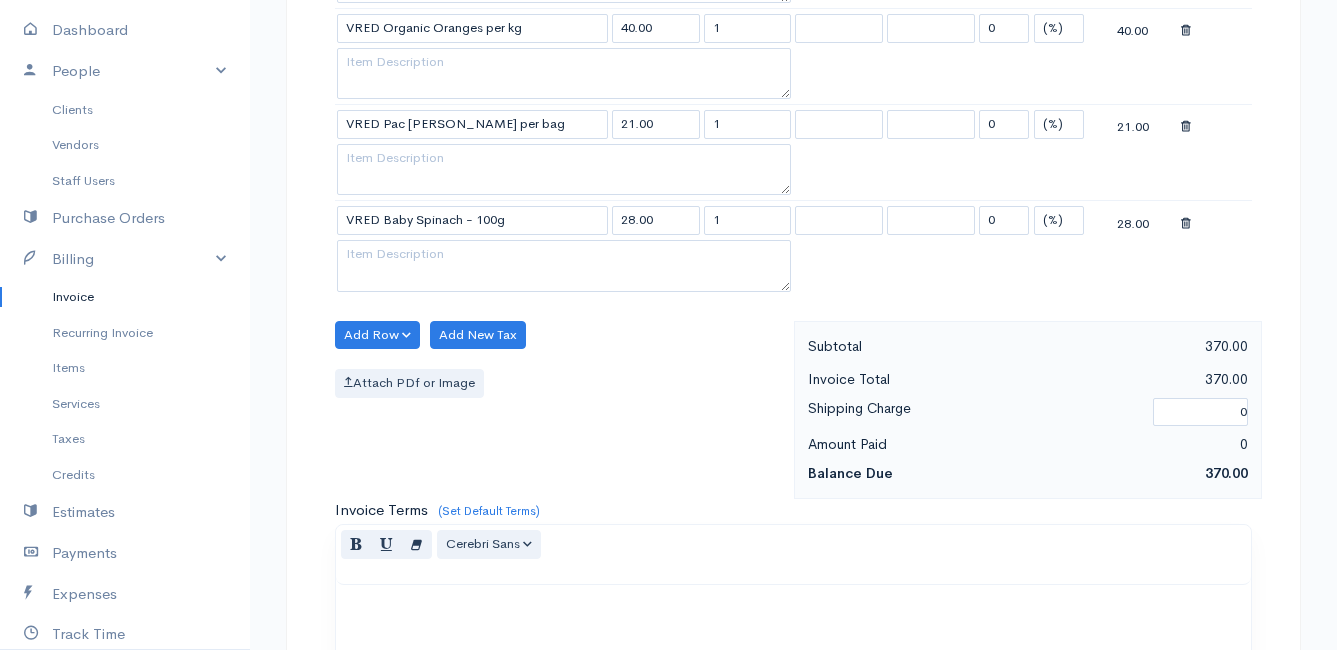 scroll, scrollTop: 2041, scrollLeft: 0, axis: vertical 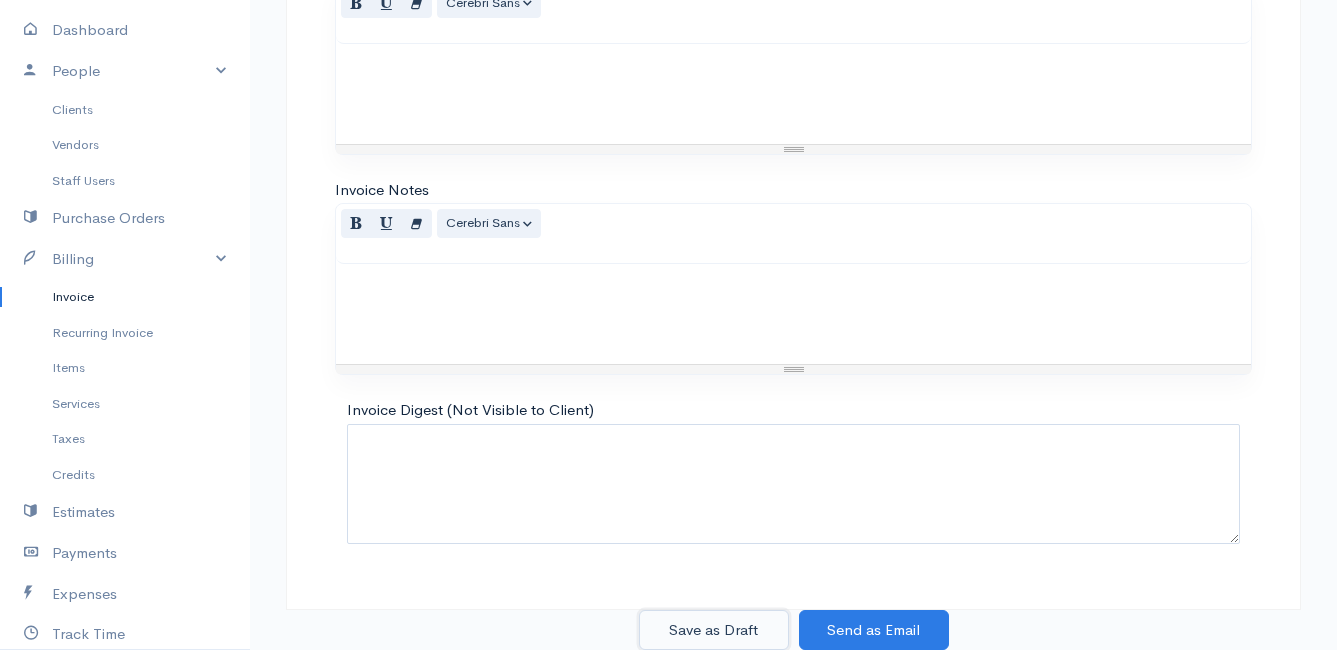 click on "Save as Draft" at bounding box center (714, 630) 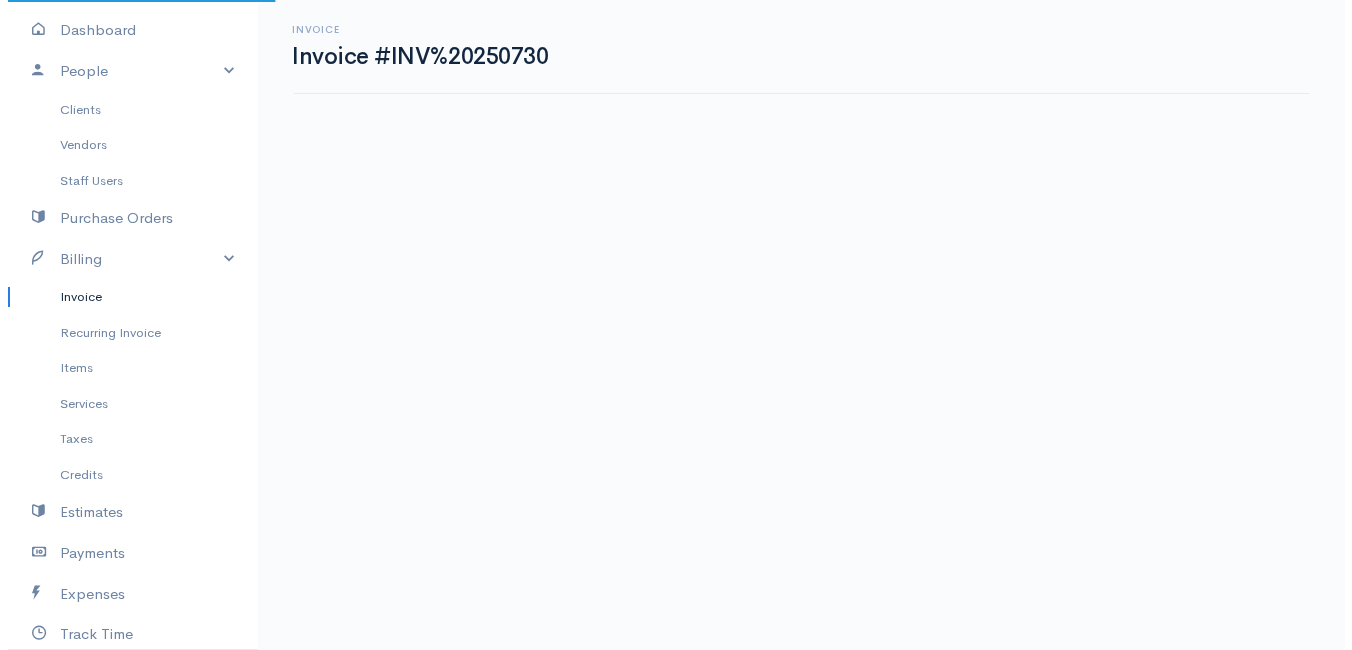 scroll, scrollTop: 0, scrollLeft: 0, axis: both 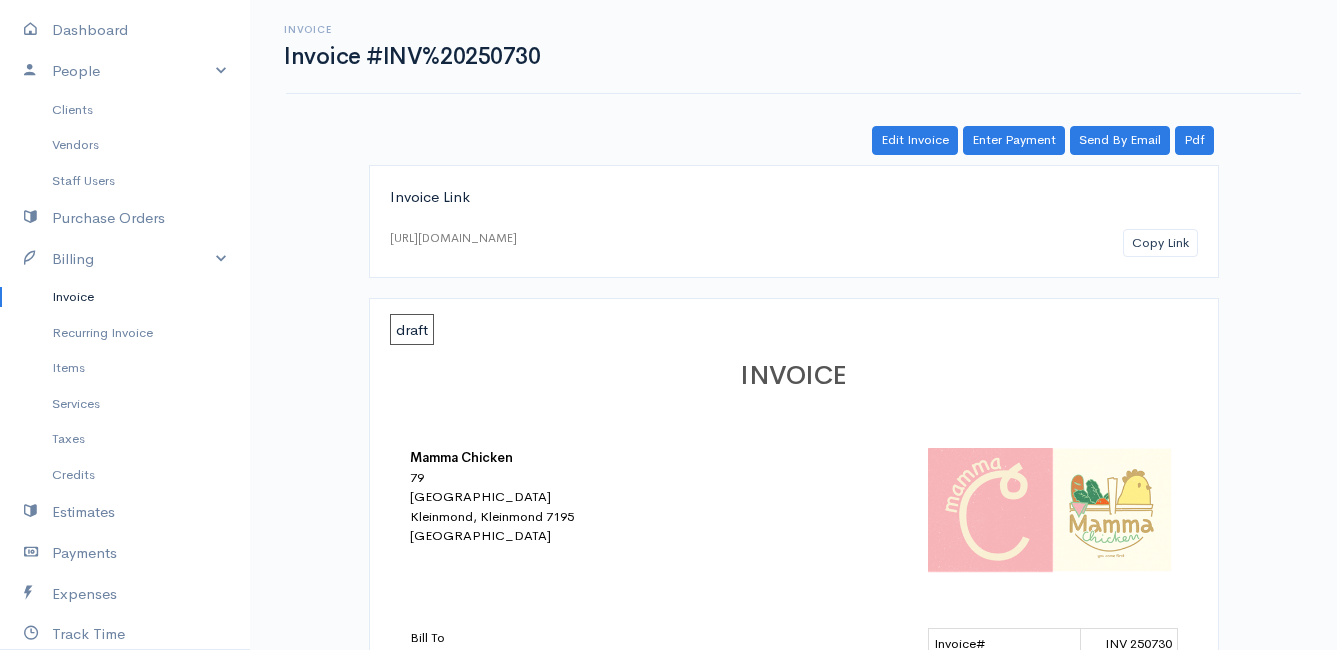 click on "Invoice" at bounding box center (125, 297) 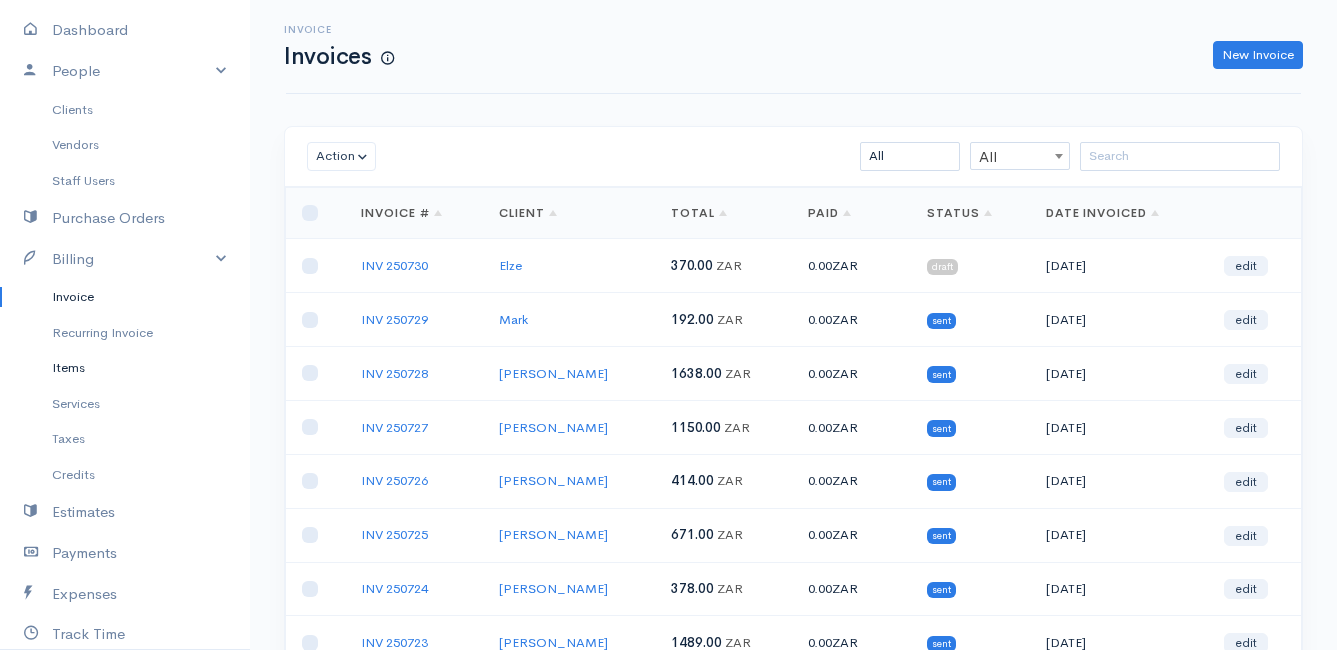 click on "Items" at bounding box center [125, 368] 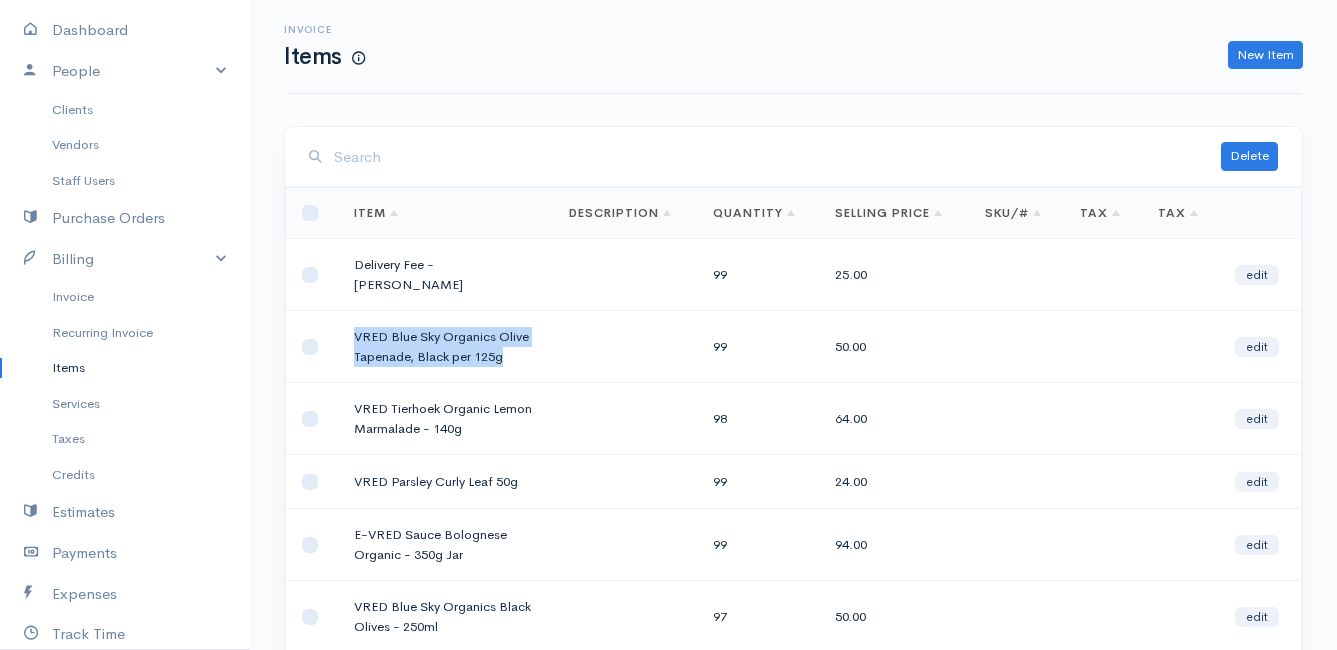 drag, startPoint x: 504, startPoint y: 342, endPoint x: 350, endPoint y: 316, distance: 156.17938 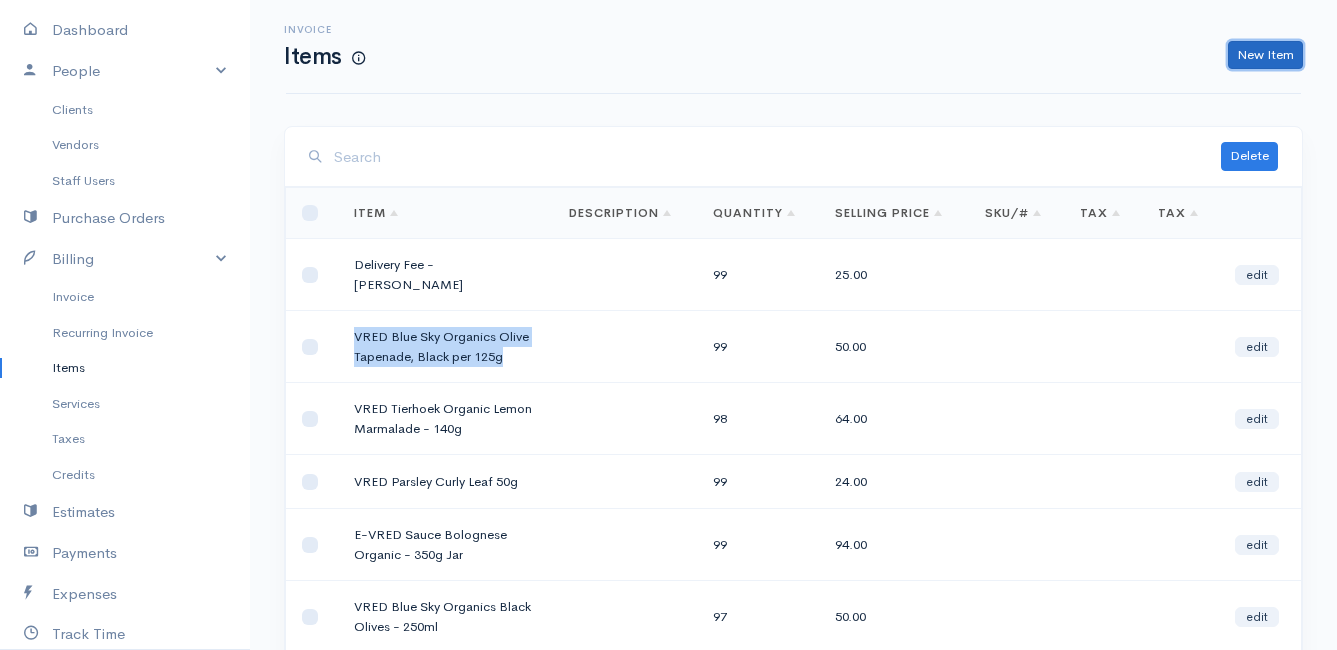 click on "New Item" at bounding box center (1265, 55) 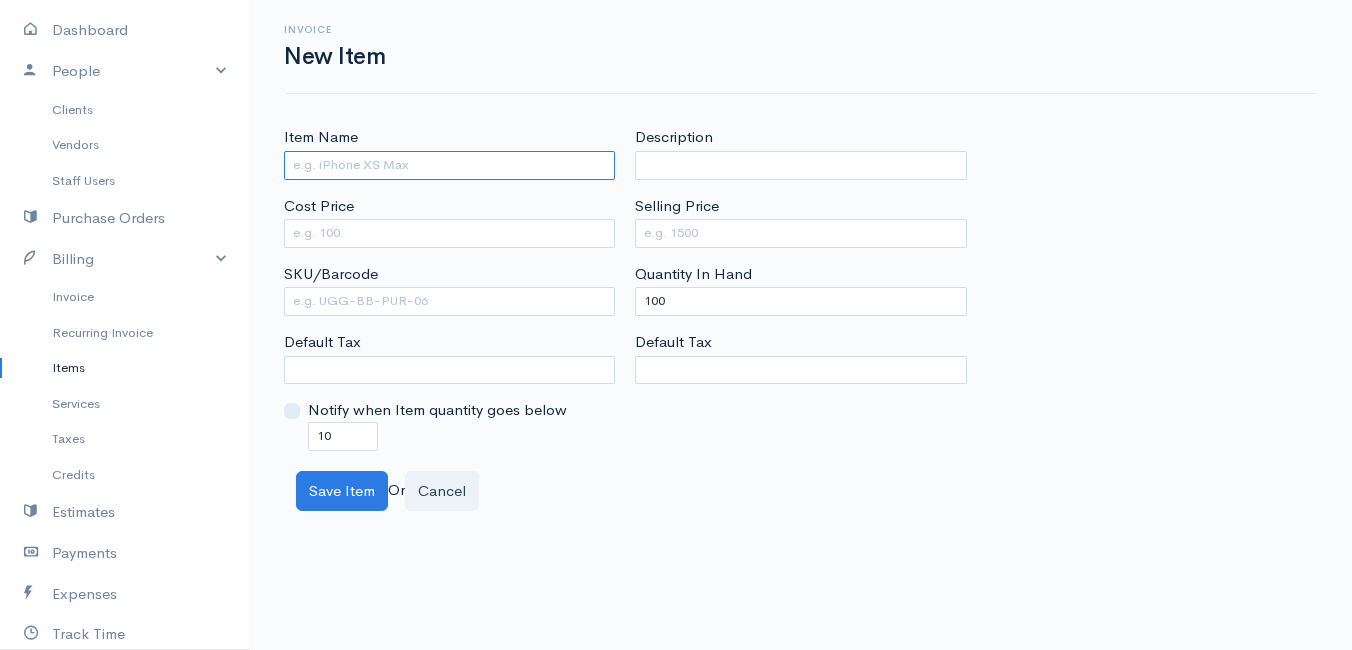 click on "Item Name" at bounding box center [449, 165] 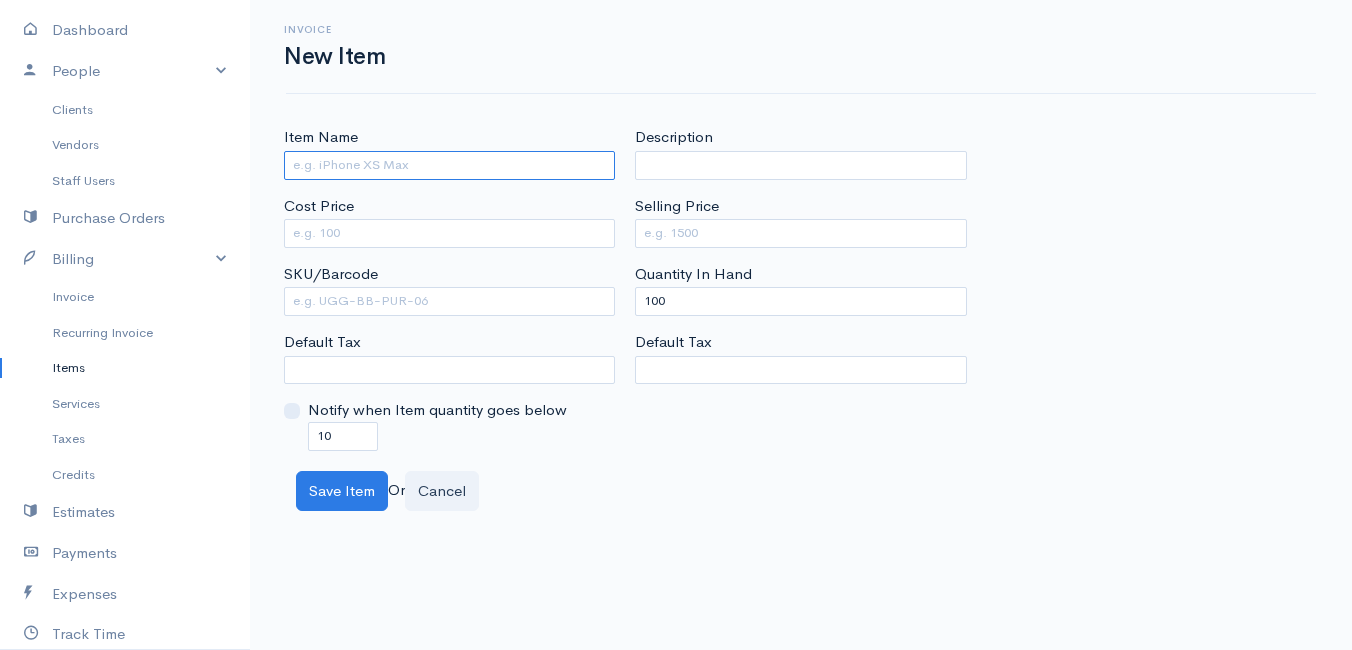 paste on "VRED Blue Sky Organics Olive Tapenade, Black per 125g" 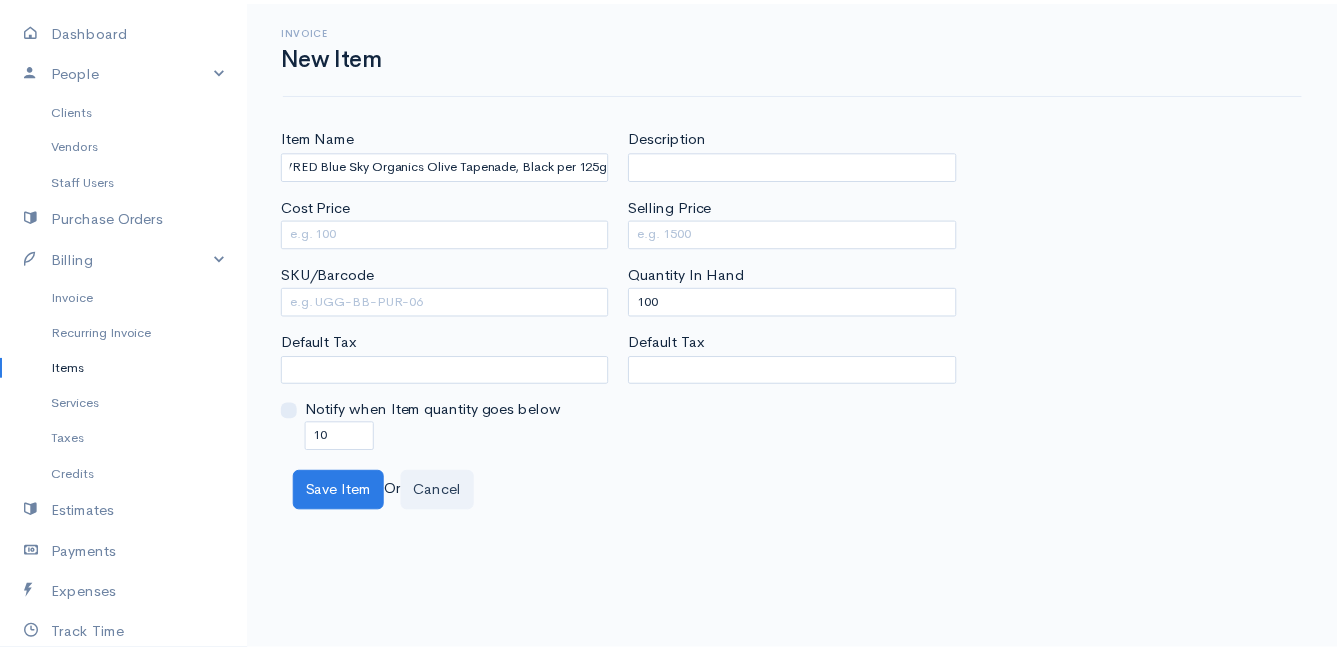scroll, scrollTop: 0, scrollLeft: 0, axis: both 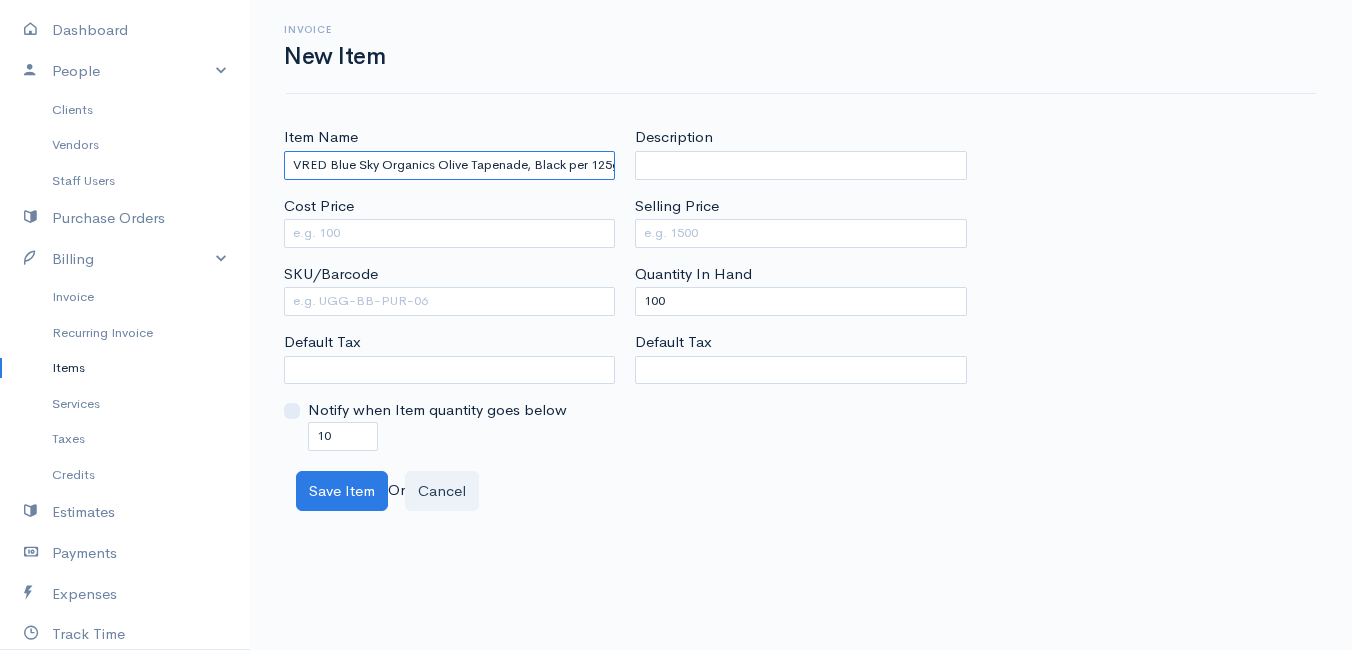 drag, startPoint x: 440, startPoint y: 162, endPoint x: 524, endPoint y: 167, distance: 84.14868 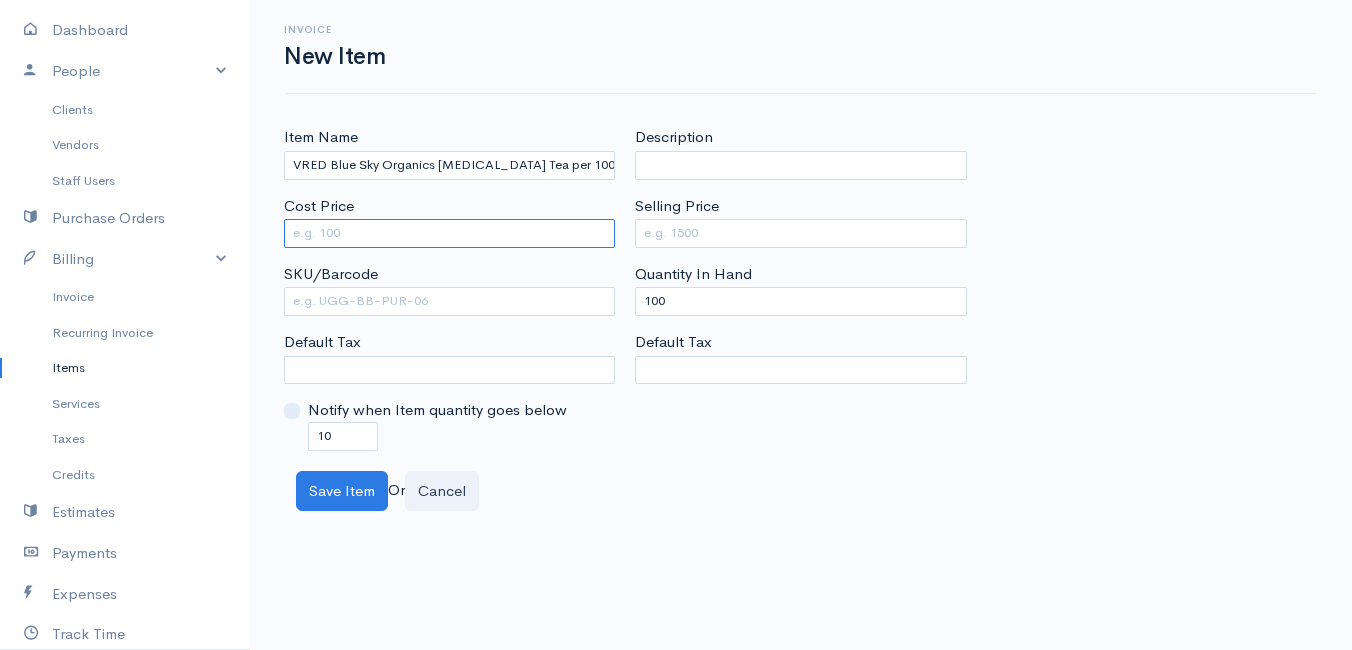 click on "Cost Price" at bounding box center [449, 233] 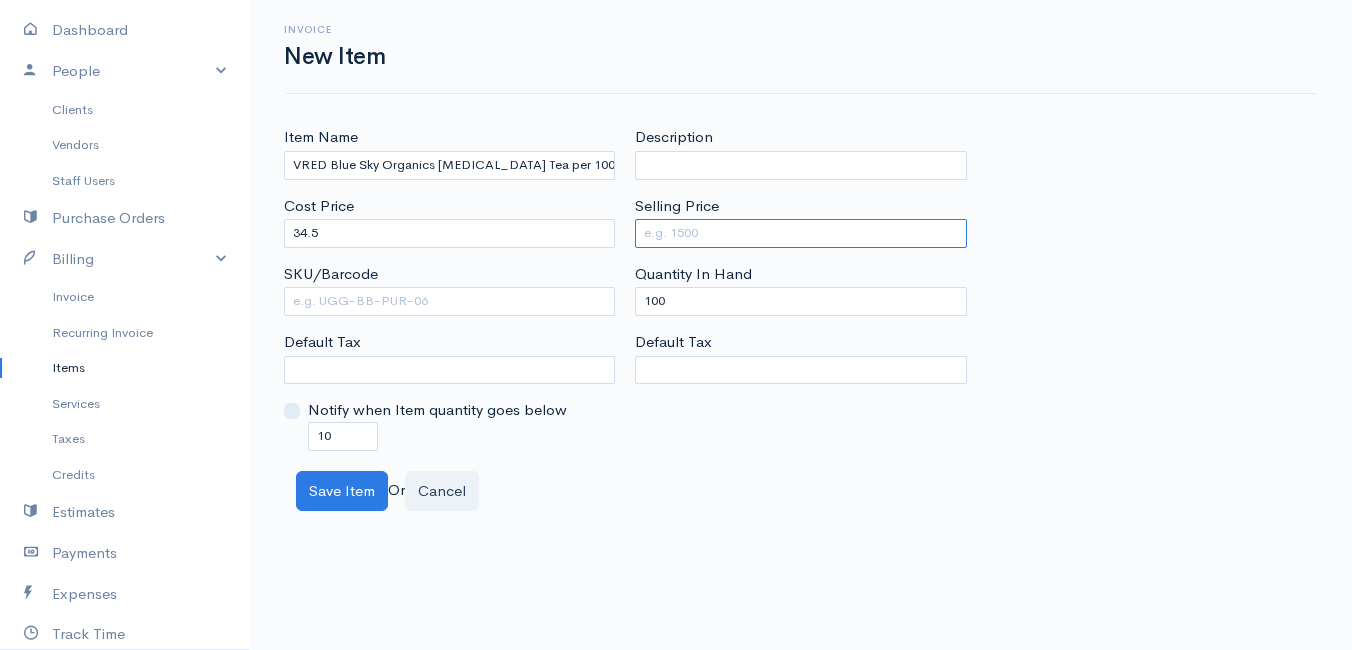 click on "Selling Price" at bounding box center [800, 233] 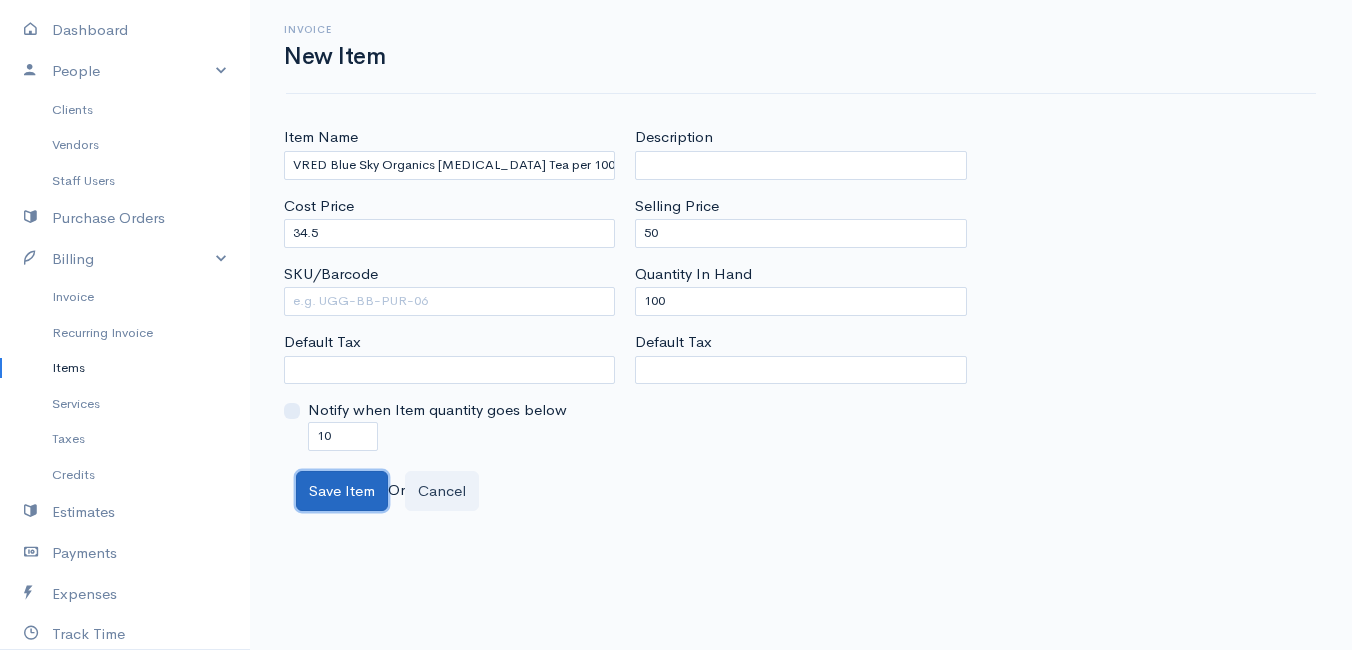 click on "Save Item" at bounding box center (342, 491) 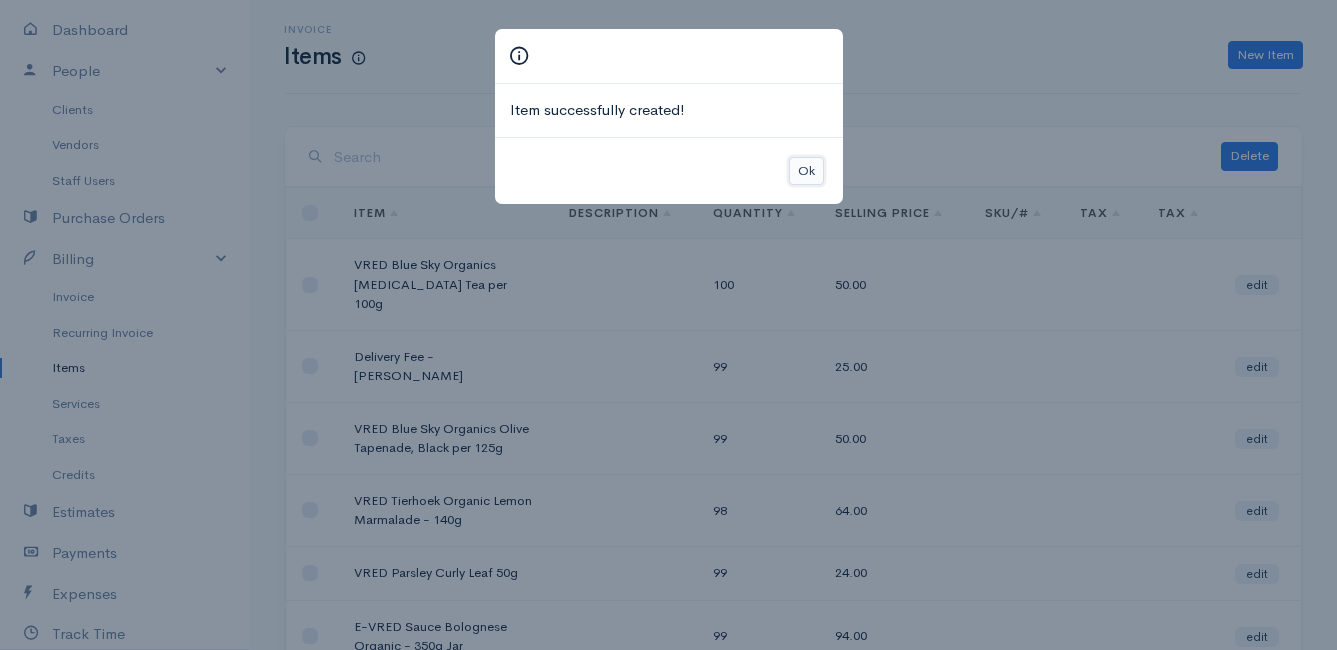 click on "Ok" at bounding box center (806, 171) 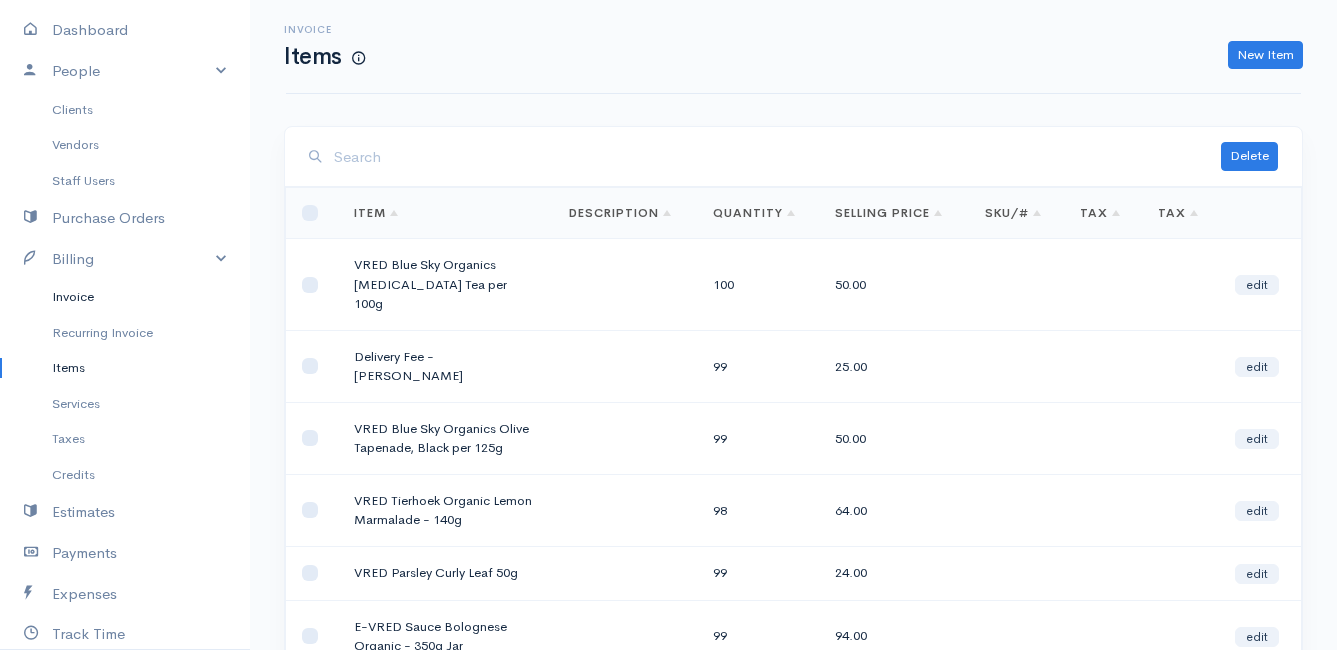 click on "Invoice" at bounding box center (125, 297) 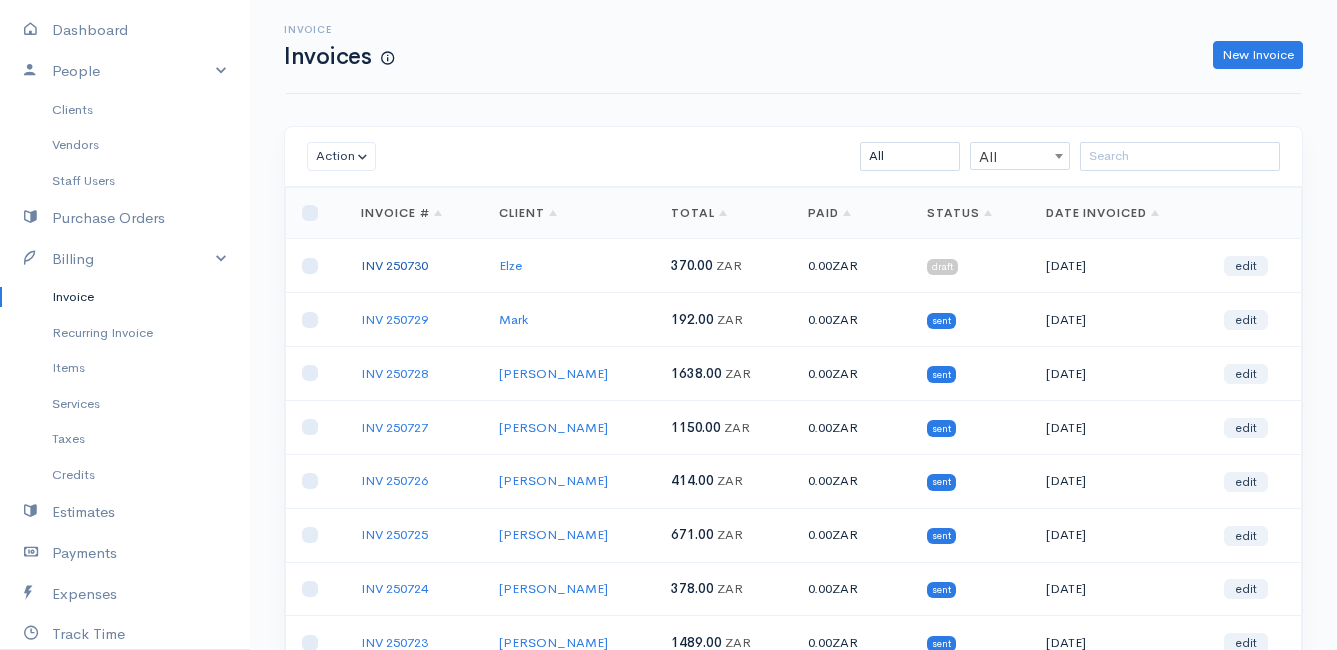 click on "INV 250730" at bounding box center [394, 265] 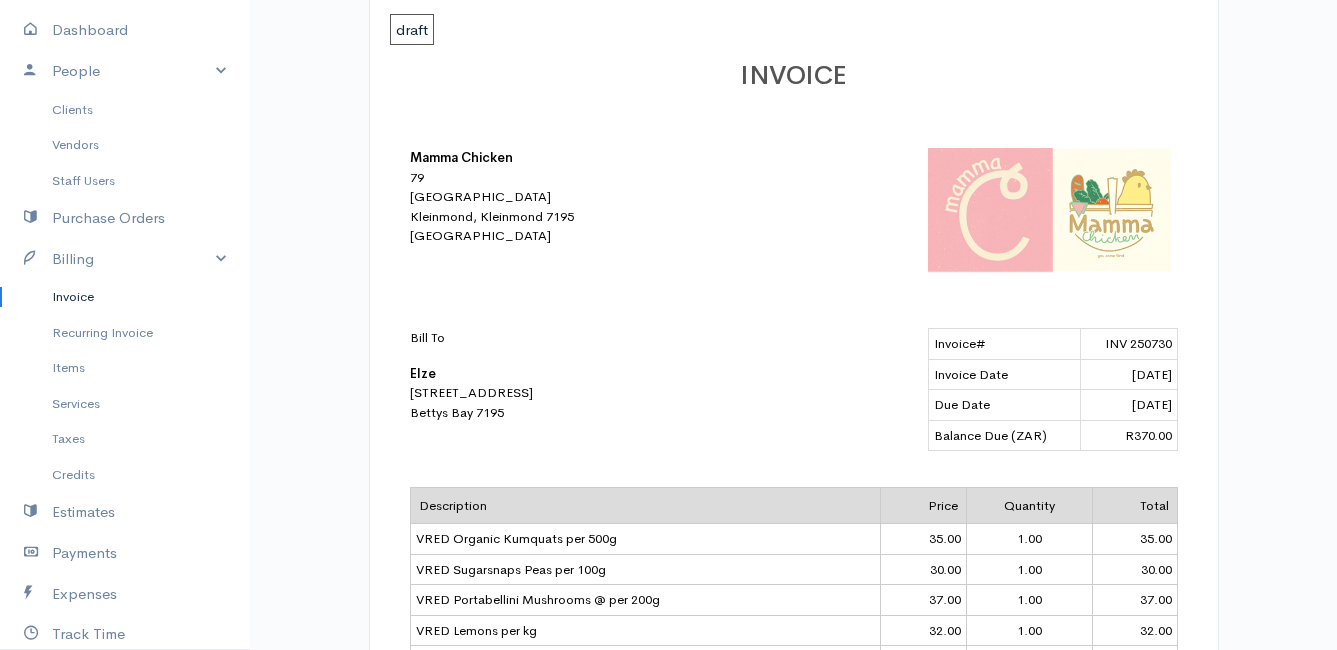 scroll, scrollTop: 0, scrollLeft: 0, axis: both 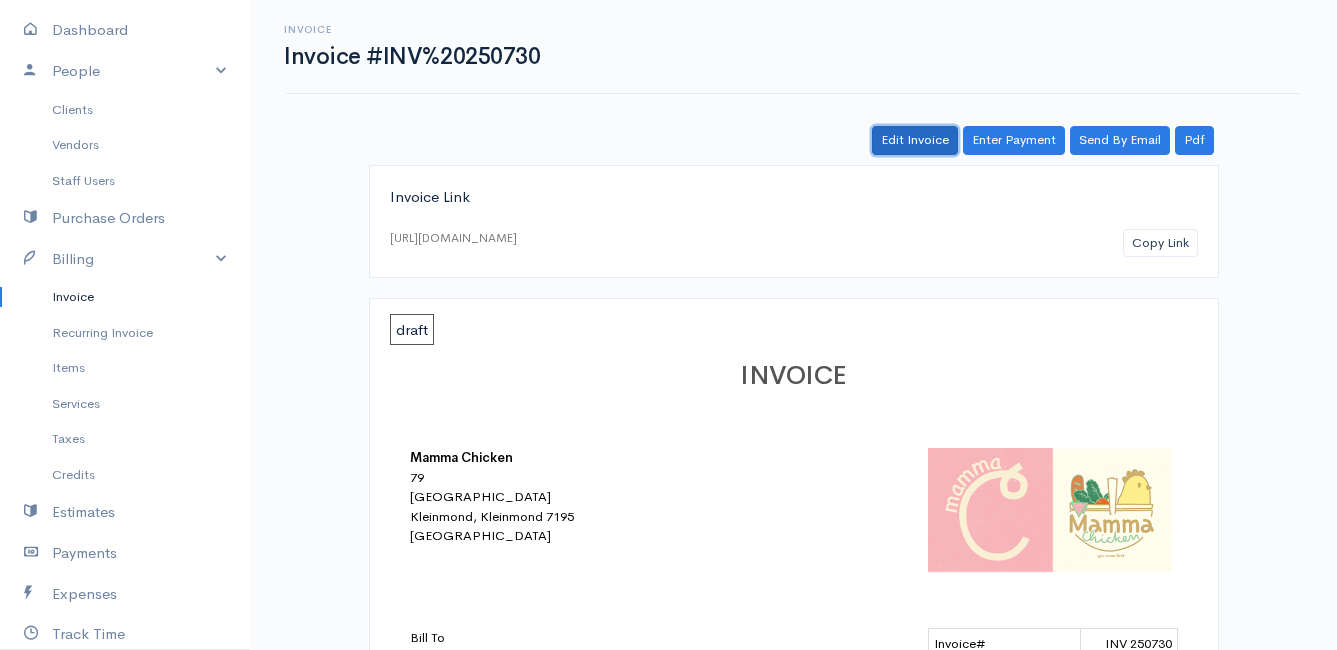 click on "Edit Invoice" at bounding box center (915, 140) 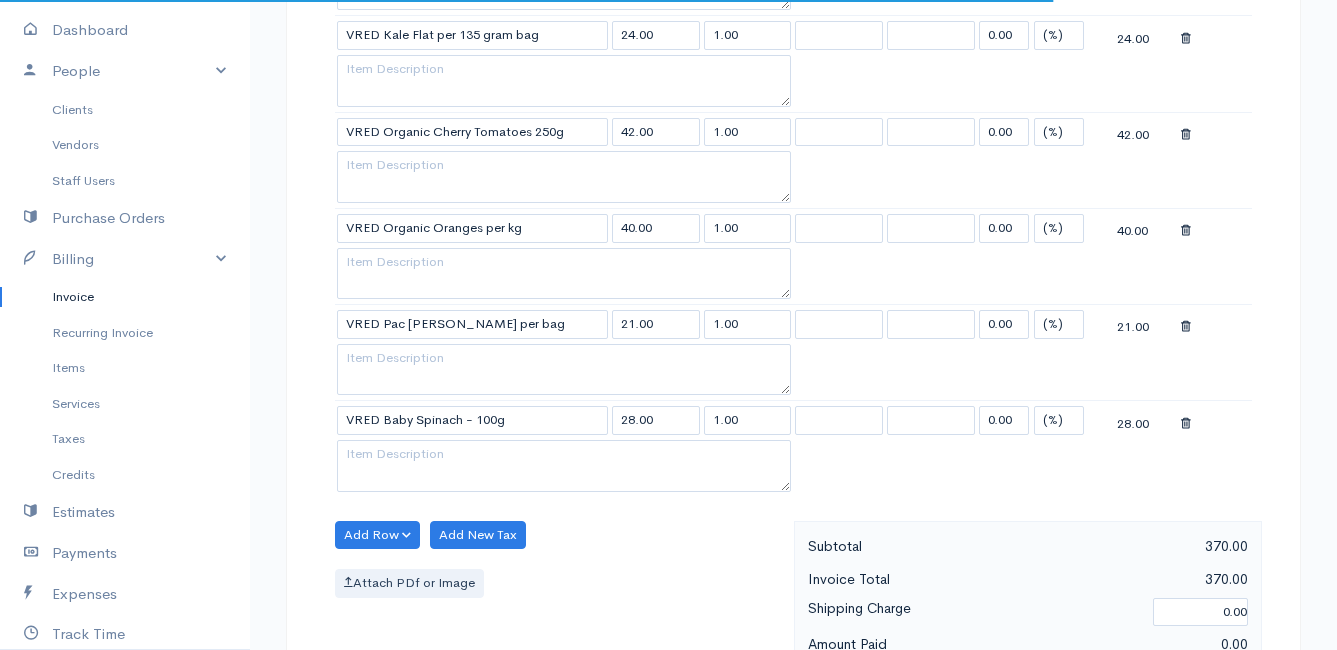 scroll, scrollTop: 1500, scrollLeft: 0, axis: vertical 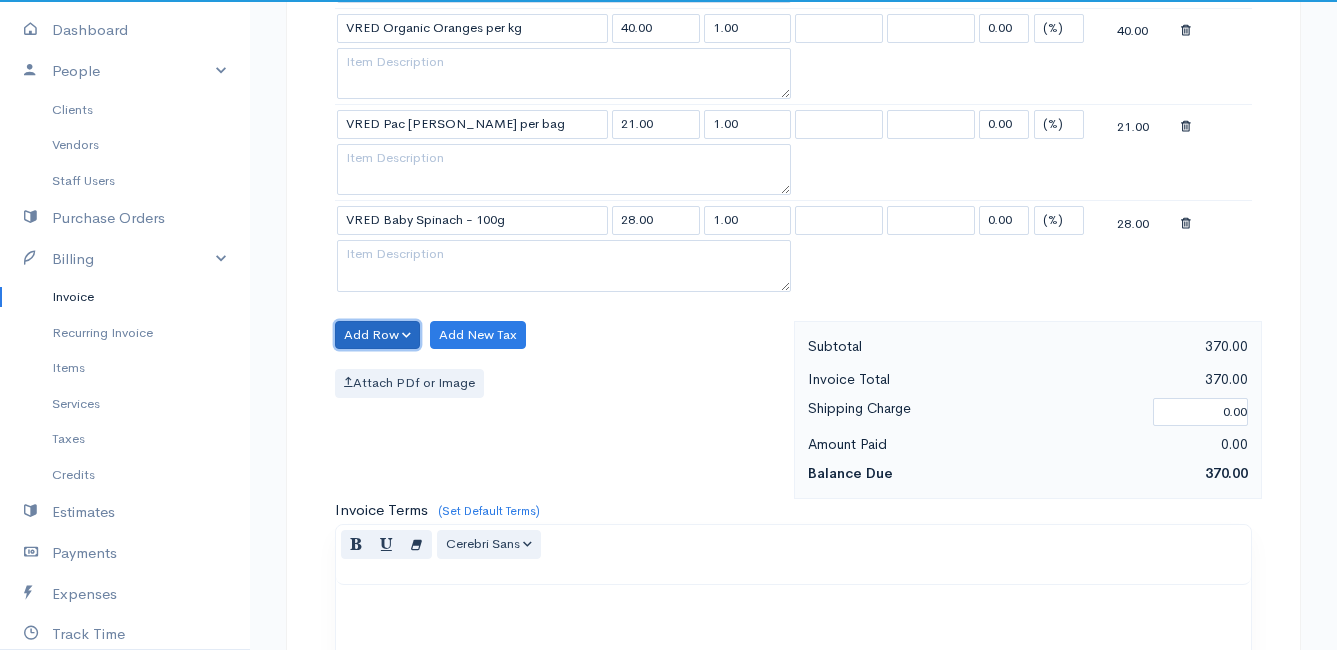 click on "Add Row" at bounding box center [377, 335] 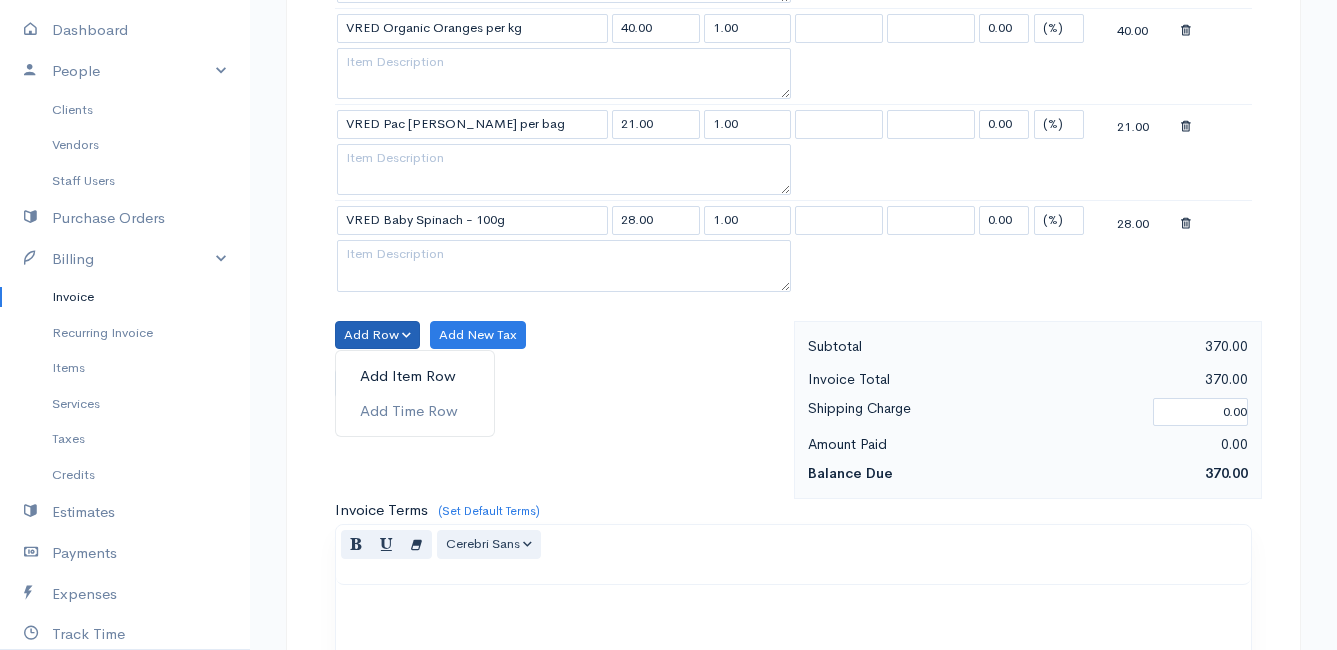 click on "Add Item Row" at bounding box center (415, 376) 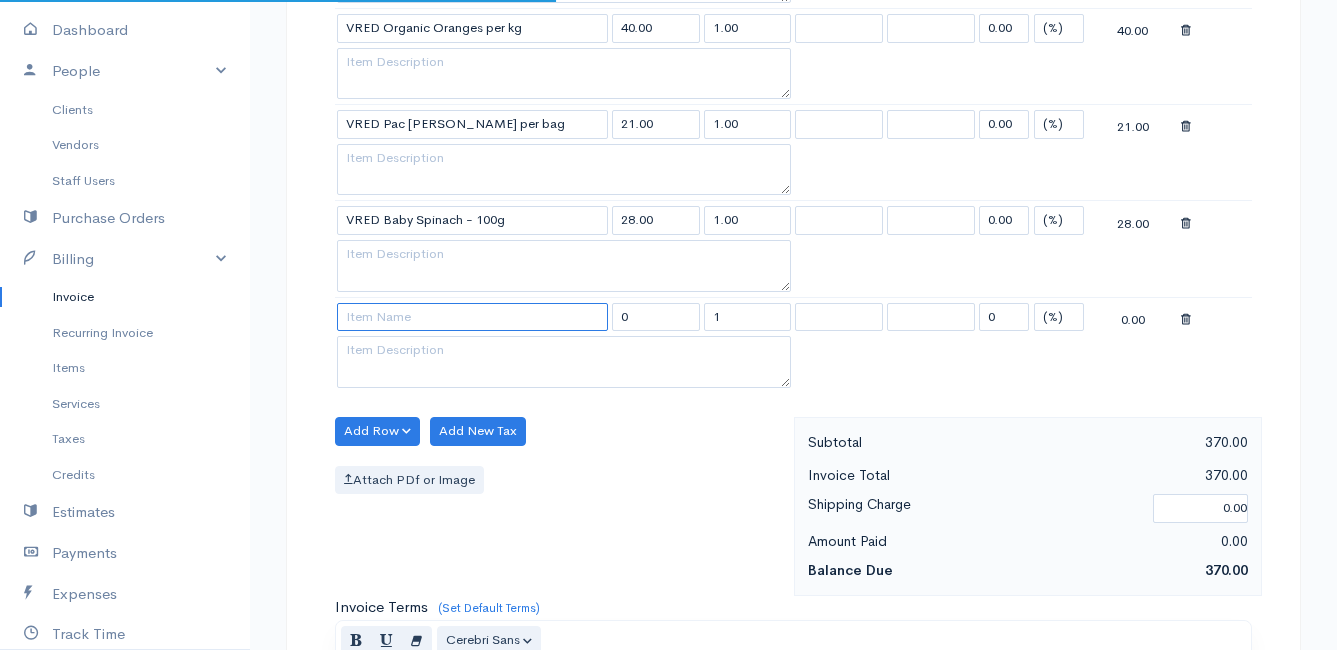 click at bounding box center [472, 317] 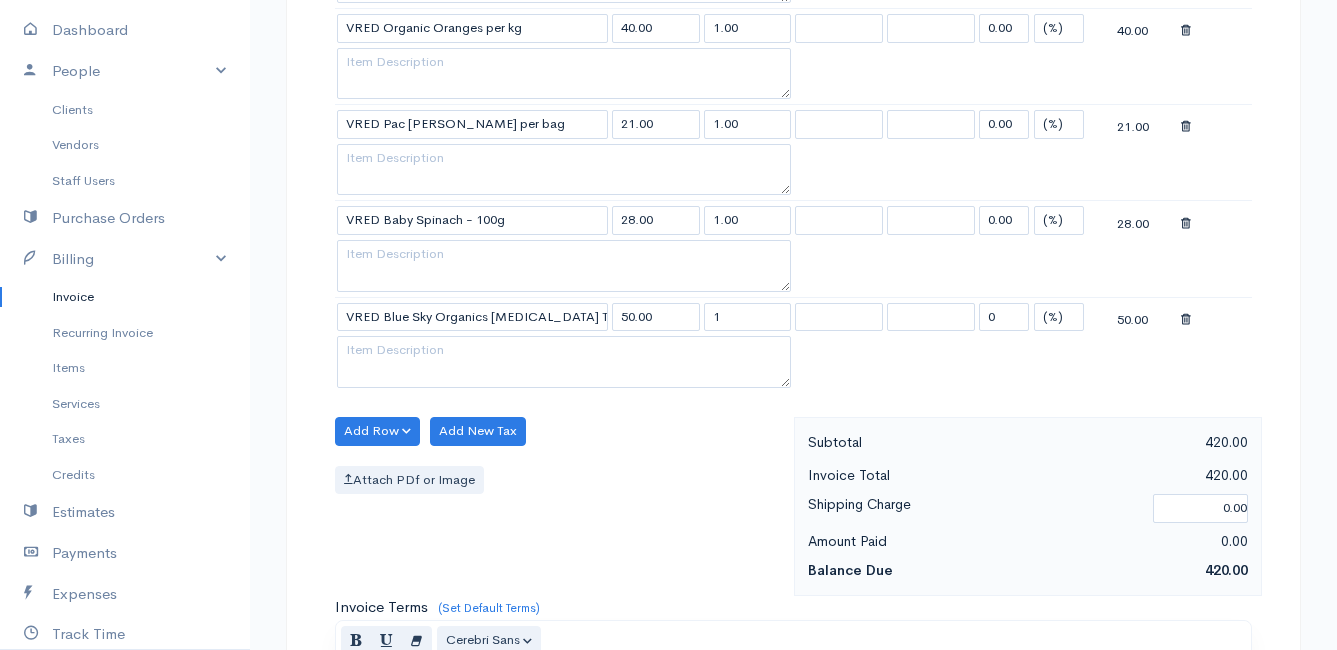 click on "Mamma Chicken
Upgrade
Dashboard
People
Clients
Vendors
Staff Users
Purchase Orders
Billing
Invoice
Recurring Invoice
Items
Services
Taxes
Credits
Estimates
Payments
Expenses
Track Time
Projects
Reports
Settings
My Organizations
Logout
Help
@CloudBooksApp 2022
Invoice
Edit Invoice #INV 250730
draft To Elze [STREET_ADDRESS] [Choose Country] [GEOGRAPHIC_DATA] [GEOGRAPHIC_DATA] [GEOGRAPHIC_DATA] [GEOGRAPHIC_DATA] [GEOGRAPHIC_DATA] [GEOGRAPHIC_DATA] [US_STATE] [GEOGRAPHIC_DATA] [GEOGRAPHIC_DATA] [GEOGRAPHIC_DATA] [GEOGRAPHIC_DATA] 1" at bounding box center (668, -107) 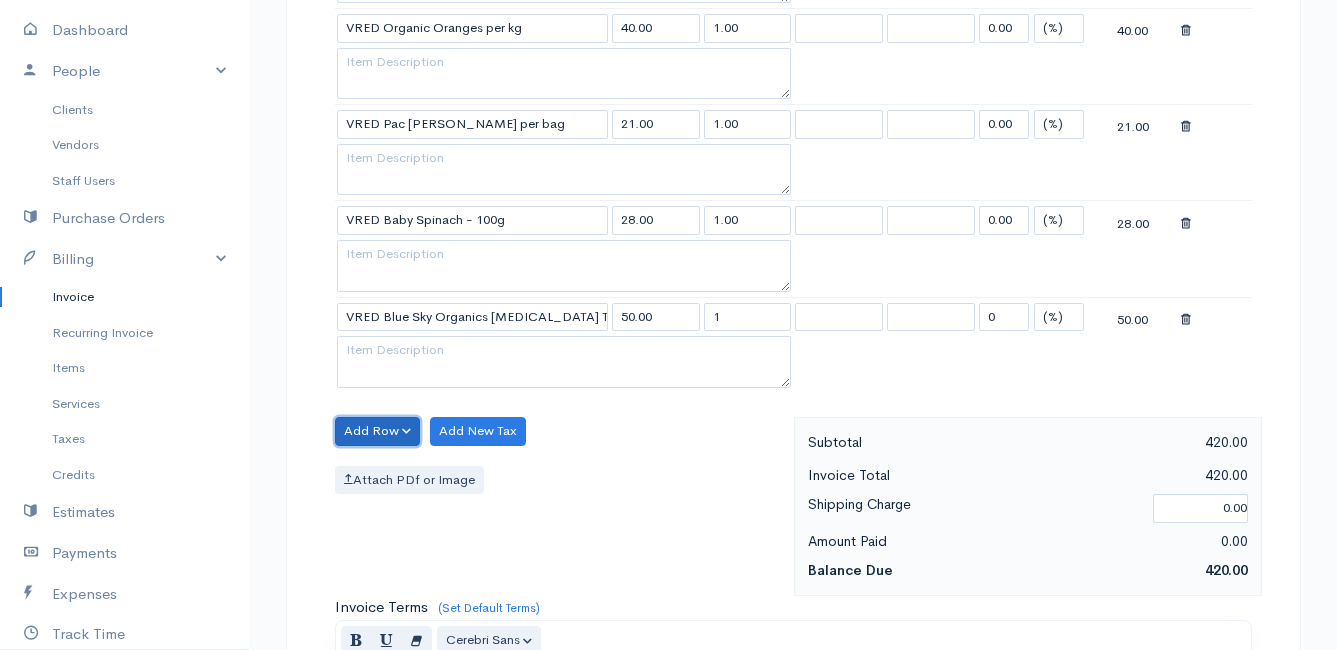 click on "Add Row" at bounding box center (377, 431) 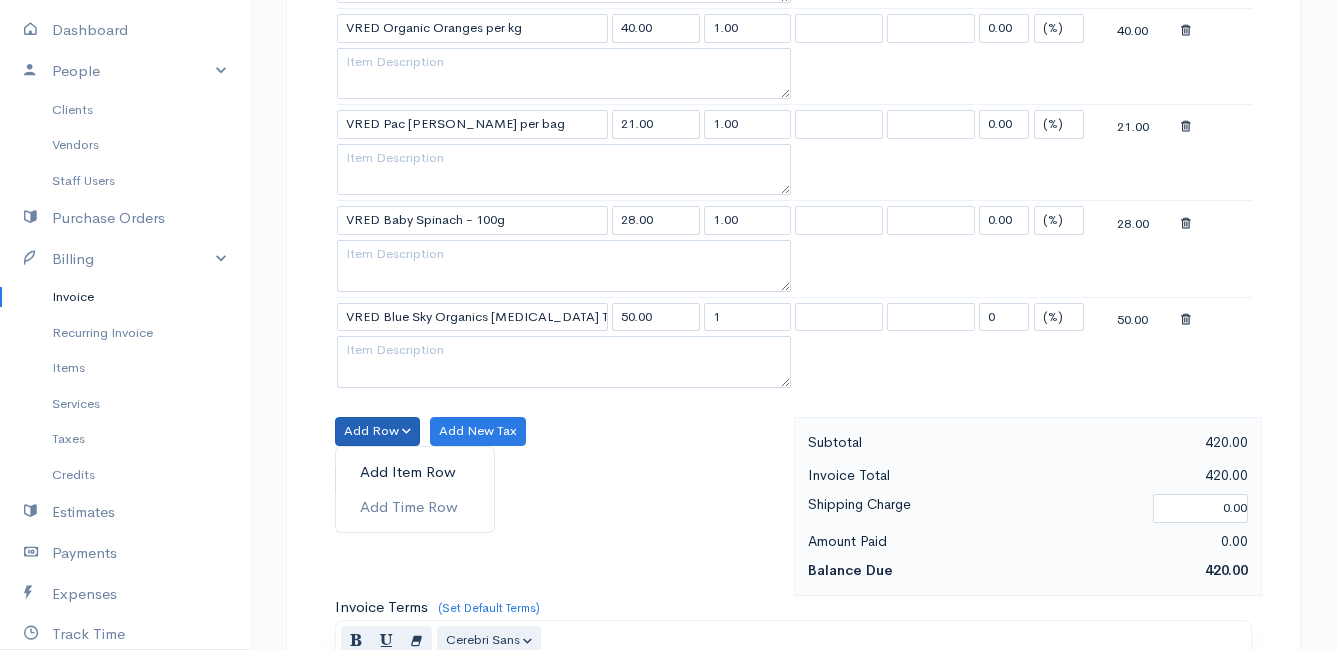click on "Add Item Row" at bounding box center (415, 472) 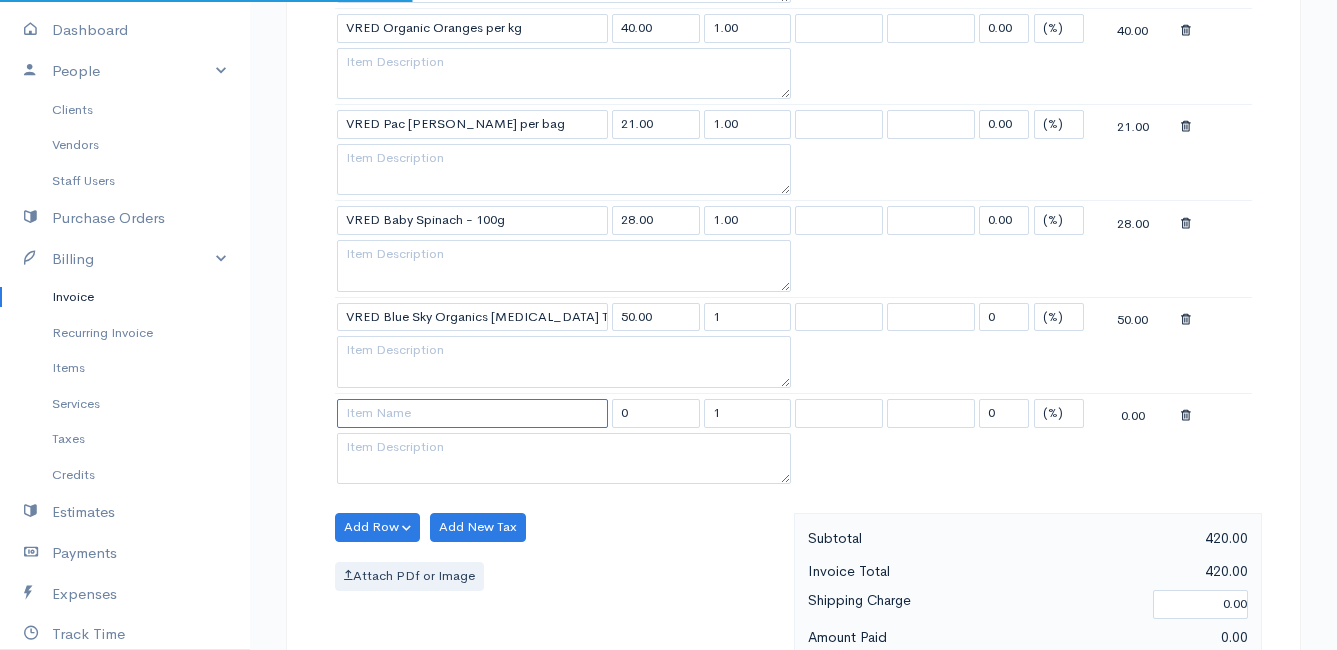 click at bounding box center [472, 413] 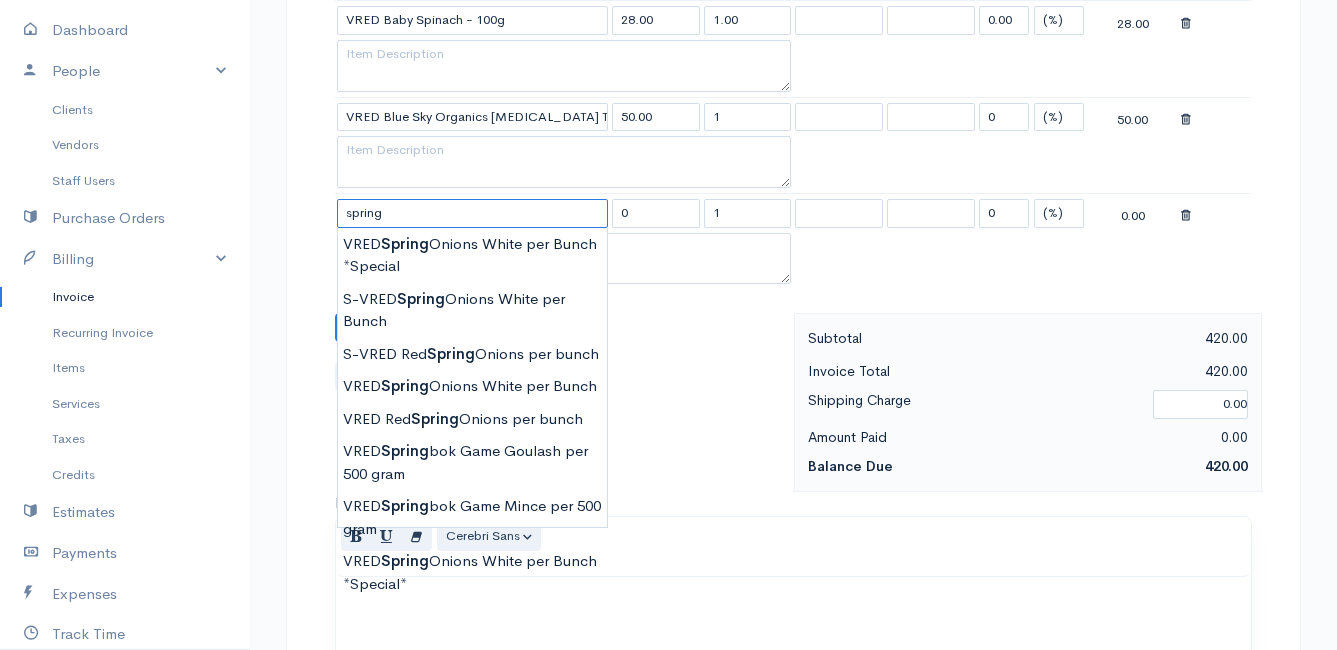 scroll, scrollTop: 1800, scrollLeft: 0, axis: vertical 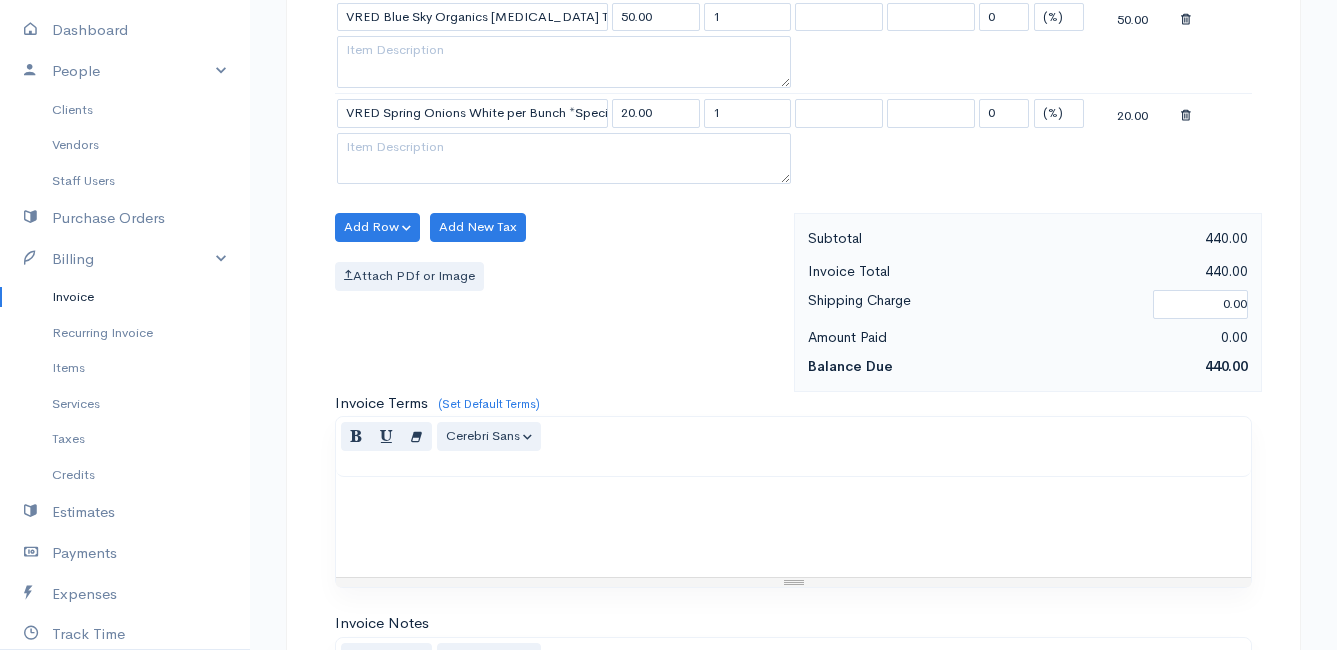 click on "Mamma Chicken
Upgrade
Dashboard
People
Clients
Vendors
Staff Users
Purchase Orders
Billing
Invoice
Recurring Invoice
Items
Services
Taxes
Credits
Estimates
Payments
Expenses
Track Time
Projects
Reports
Settings
My Organizations
Logout
Help
@CloudBooksApp 2022
Invoice
Edit Invoice #INV 250730
draft To Elze [STREET_ADDRESS] [Choose Country] [GEOGRAPHIC_DATA] [GEOGRAPHIC_DATA] [GEOGRAPHIC_DATA] [GEOGRAPHIC_DATA] [GEOGRAPHIC_DATA] [GEOGRAPHIC_DATA] [US_STATE] [GEOGRAPHIC_DATA] [GEOGRAPHIC_DATA] [GEOGRAPHIC_DATA] [GEOGRAPHIC_DATA] 1" at bounding box center [668, -358] 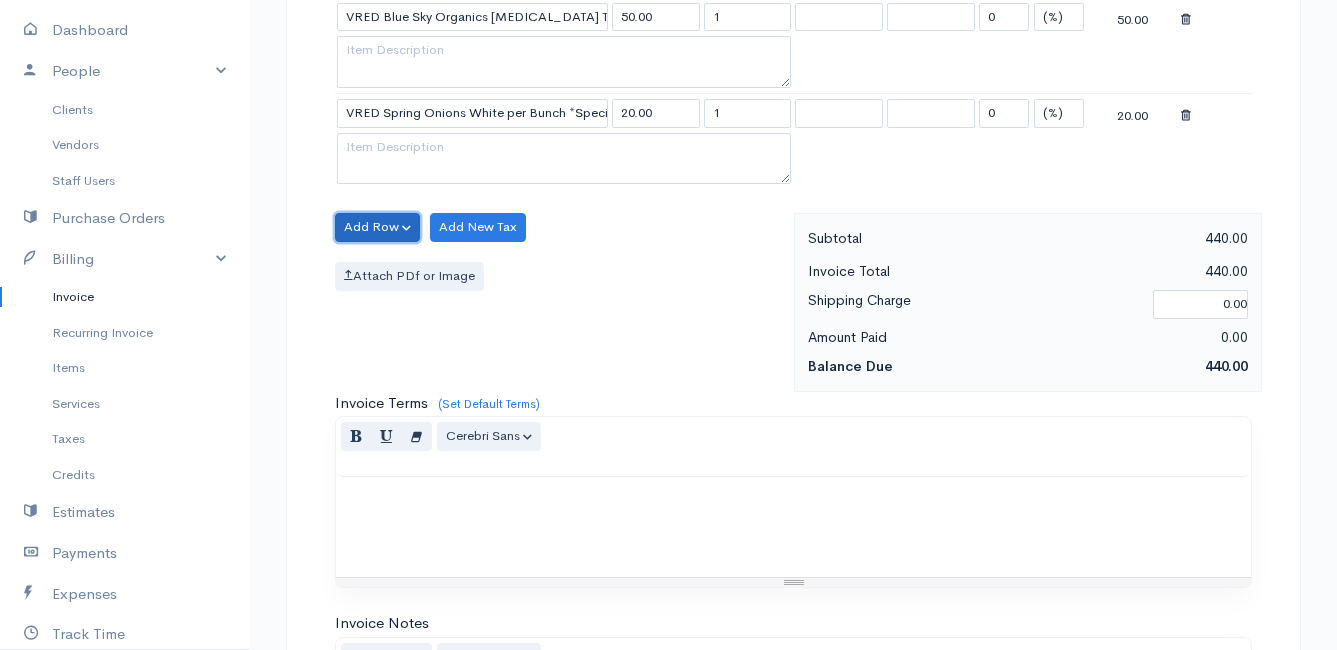 click on "Add Row" at bounding box center (377, 227) 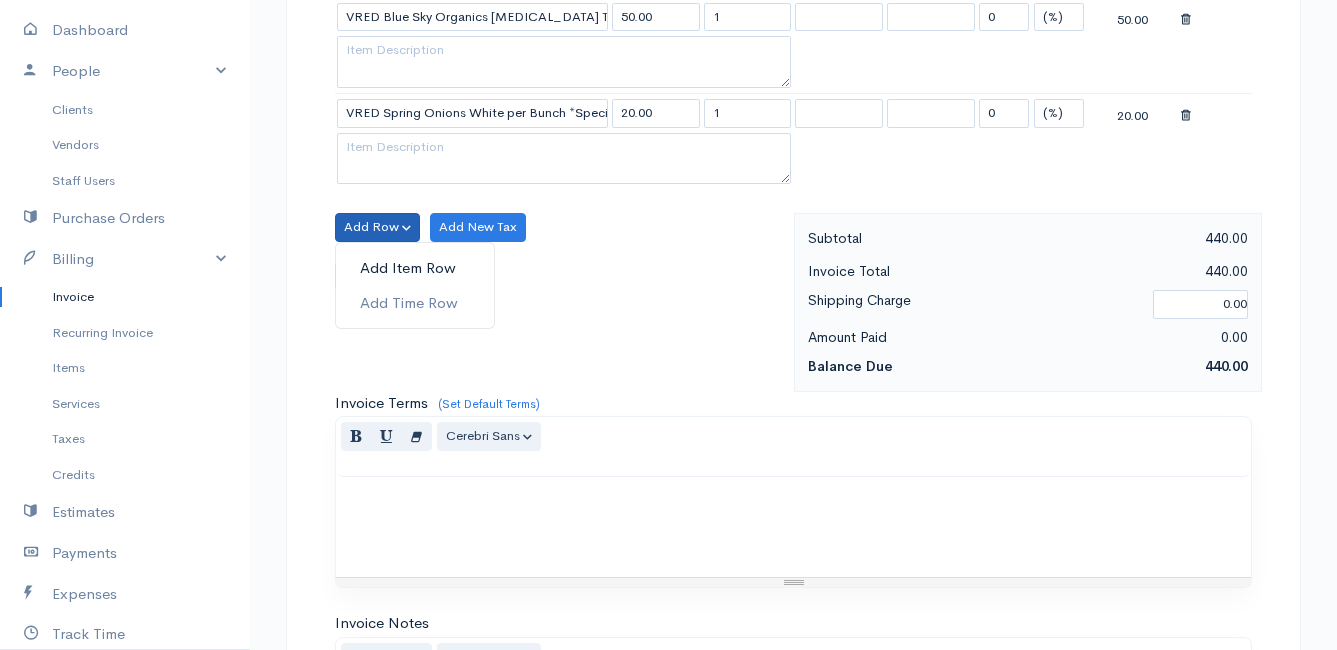 click on "Add Item Row" at bounding box center (415, 268) 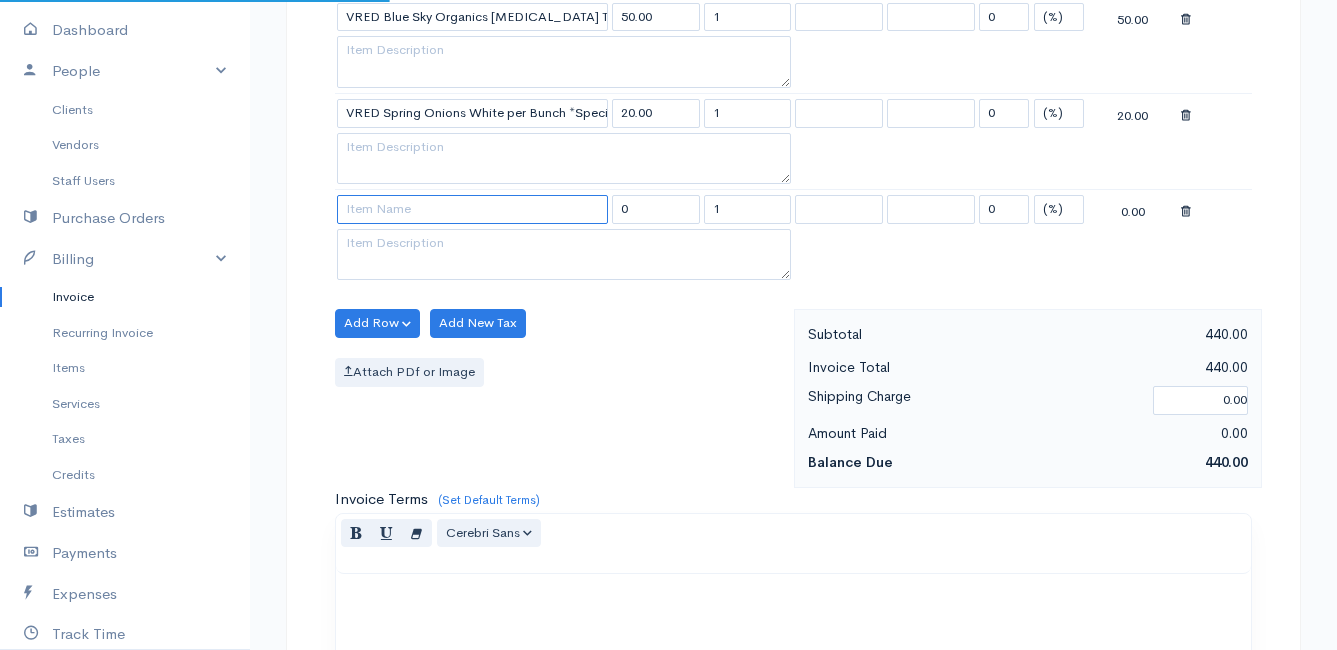 click at bounding box center [472, 209] 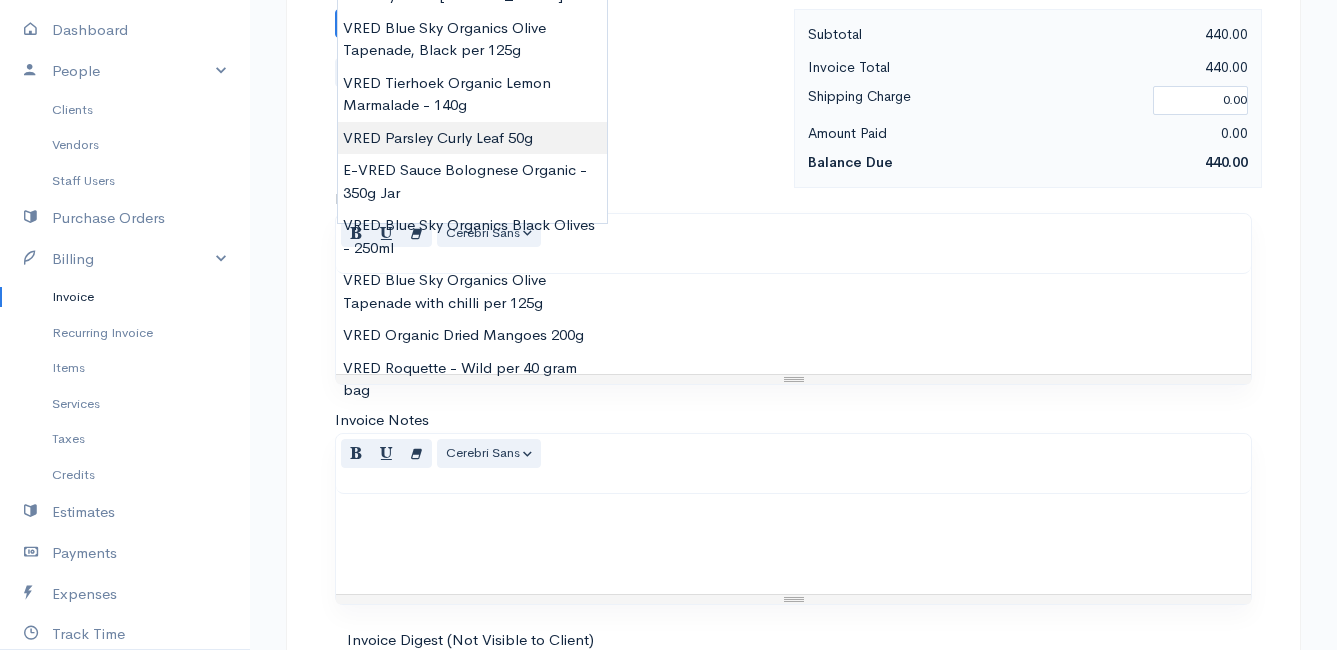 scroll, scrollTop: 1800, scrollLeft: 0, axis: vertical 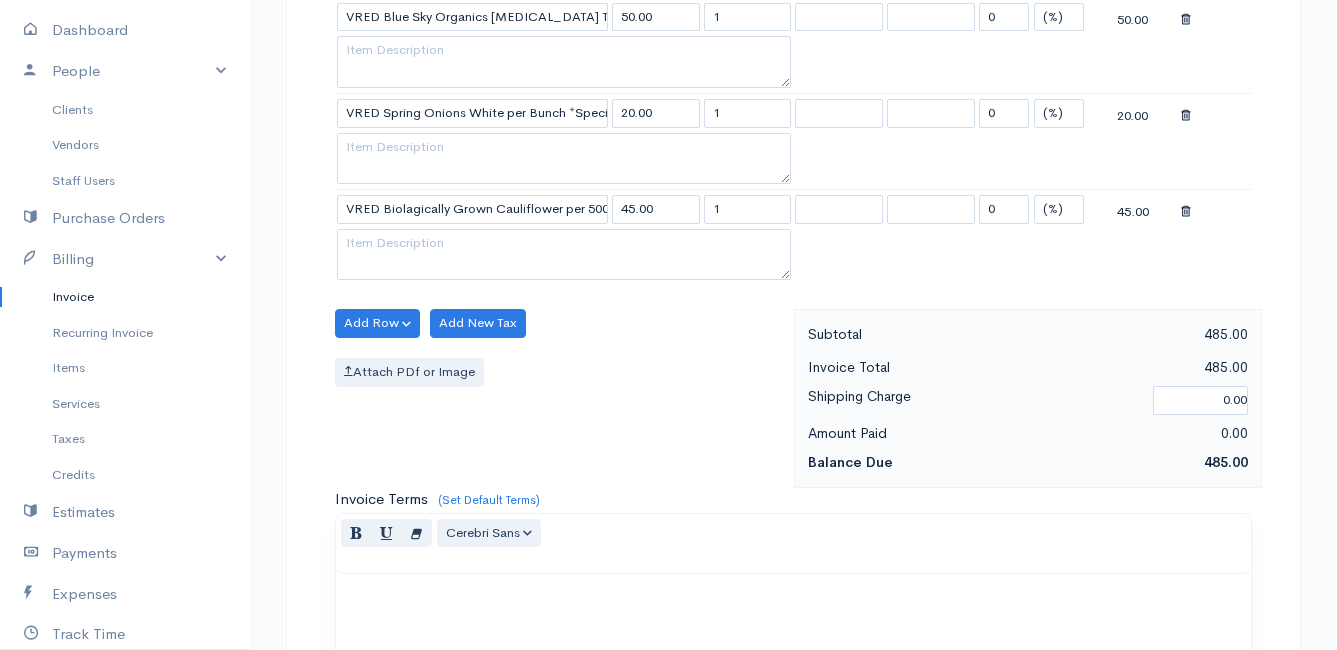 click on "Mamma Chicken
Upgrade
Dashboard
People
Clients
Vendors
Staff Users
Purchase Orders
Billing
Invoice
Recurring Invoice
Items
Services
Taxes
Credits
Estimates
Payments
Expenses
Track Time
Projects
Reports
Settings
My Organizations
Logout
Help
@CloudBooksApp 2022
Invoice
Edit Invoice #INV 250730
draft To Elze [STREET_ADDRESS] [Choose Country] [GEOGRAPHIC_DATA] [GEOGRAPHIC_DATA] [GEOGRAPHIC_DATA] [GEOGRAPHIC_DATA] [GEOGRAPHIC_DATA] [GEOGRAPHIC_DATA] [US_STATE] [GEOGRAPHIC_DATA] [GEOGRAPHIC_DATA] [GEOGRAPHIC_DATA] [GEOGRAPHIC_DATA] 1" at bounding box center [668, -310] 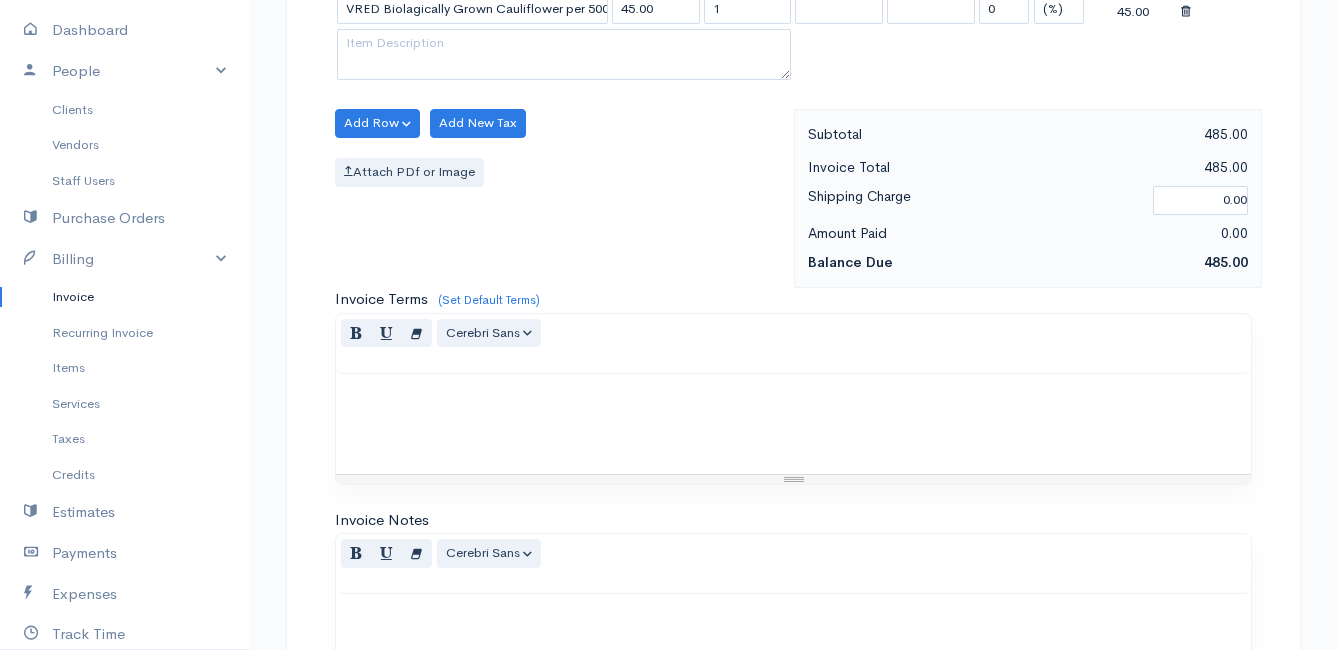 scroll, scrollTop: 2330, scrollLeft: 0, axis: vertical 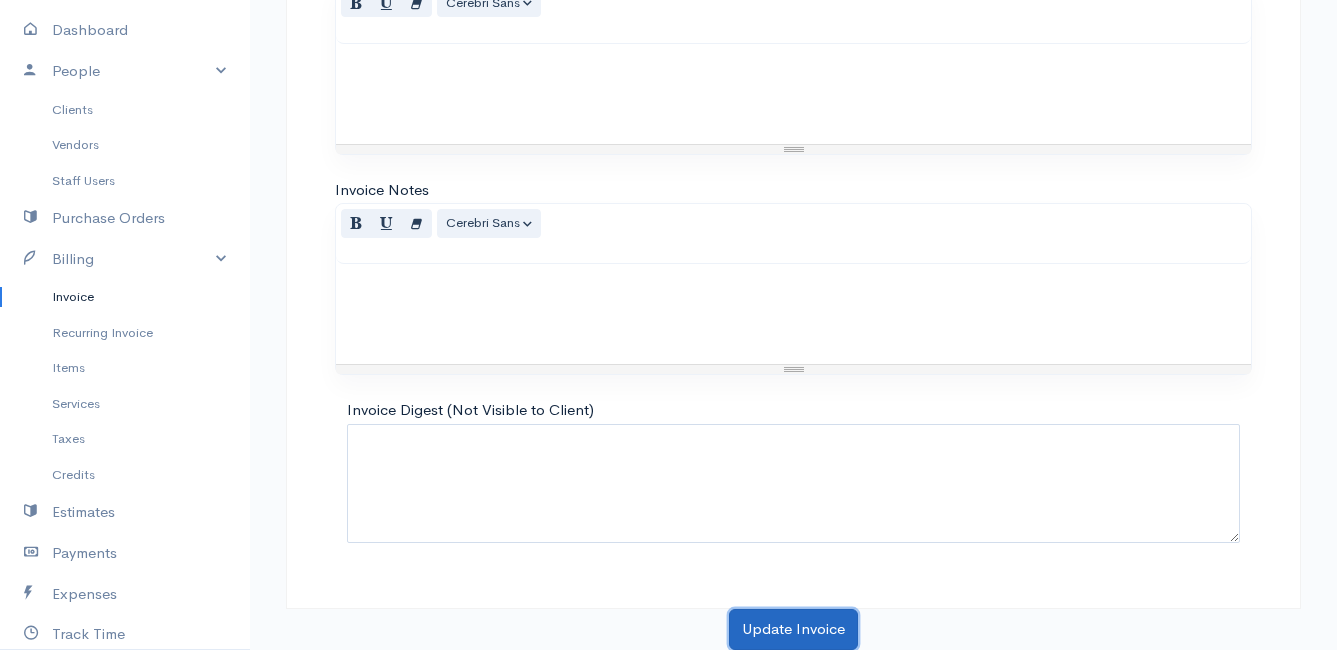 click on "Update Invoice" at bounding box center [793, 629] 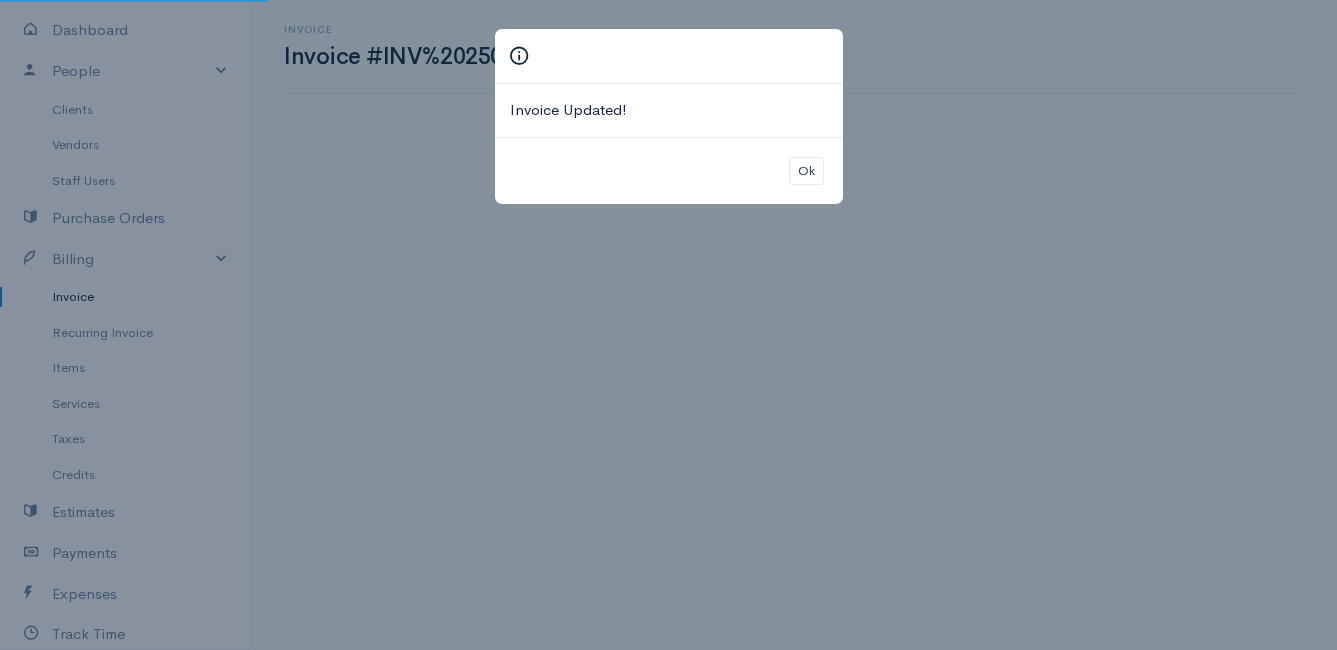 scroll, scrollTop: 0, scrollLeft: 0, axis: both 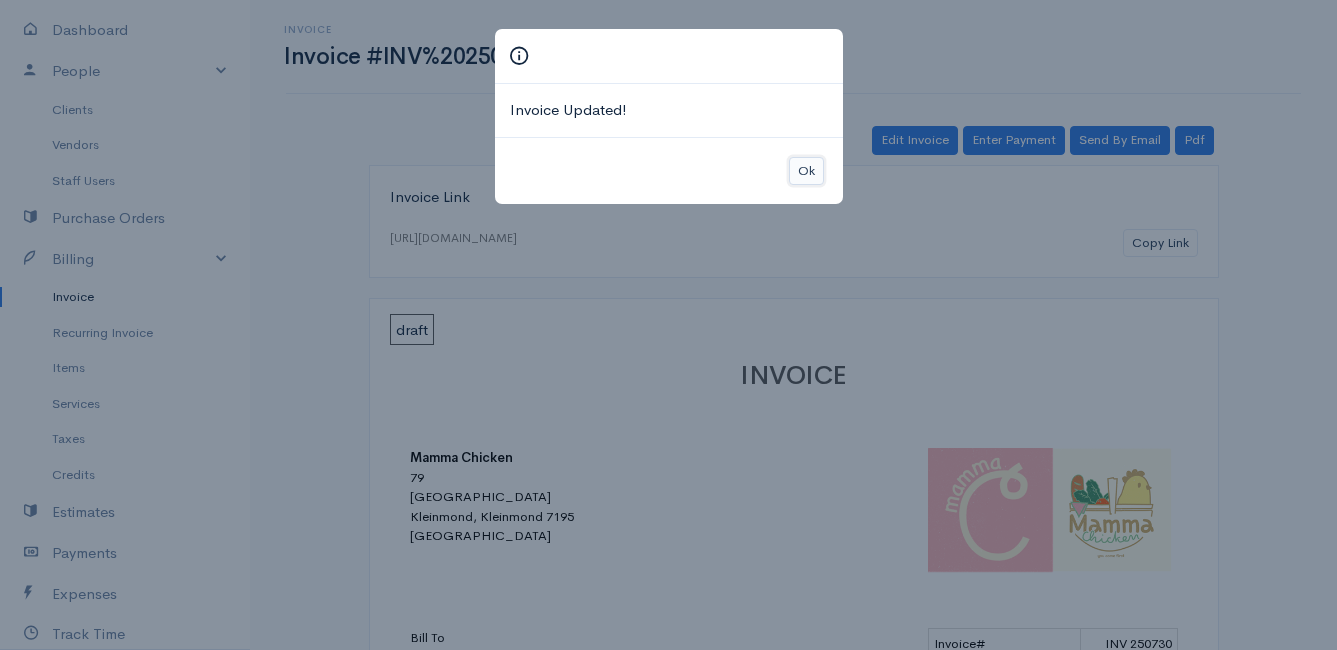 click on "Ok" at bounding box center (806, 171) 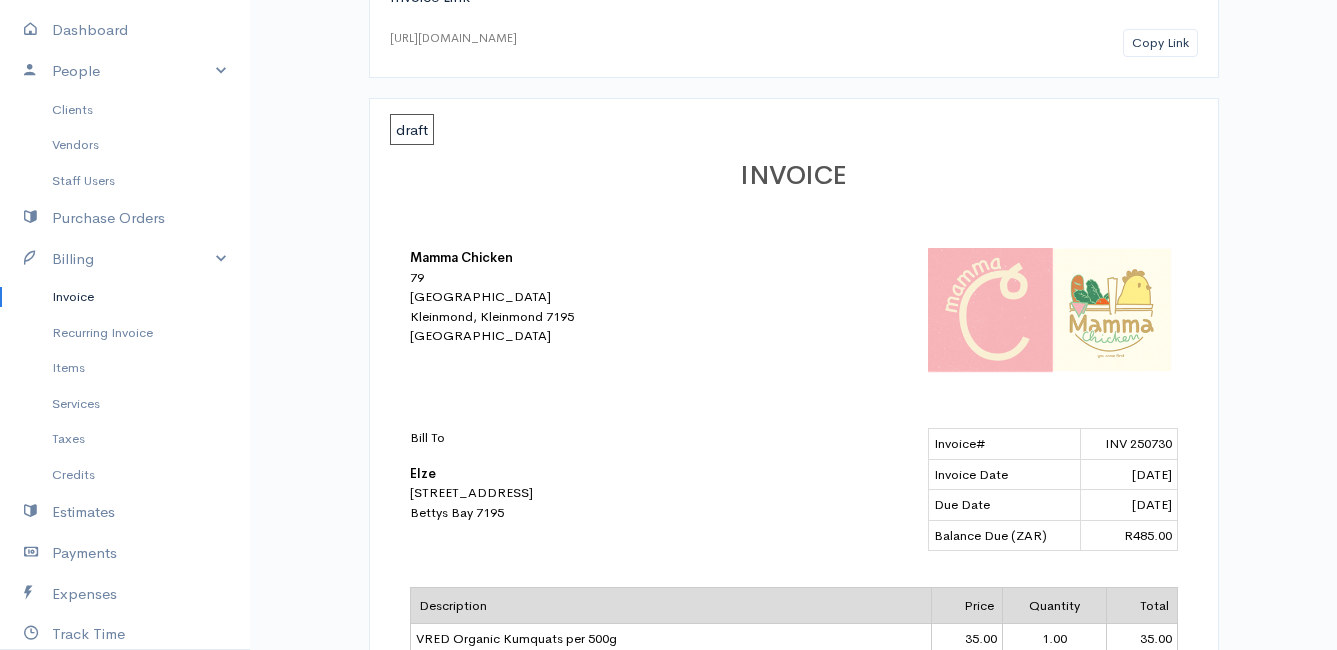 scroll, scrollTop: 0, scrollLeft: 0, axis: both 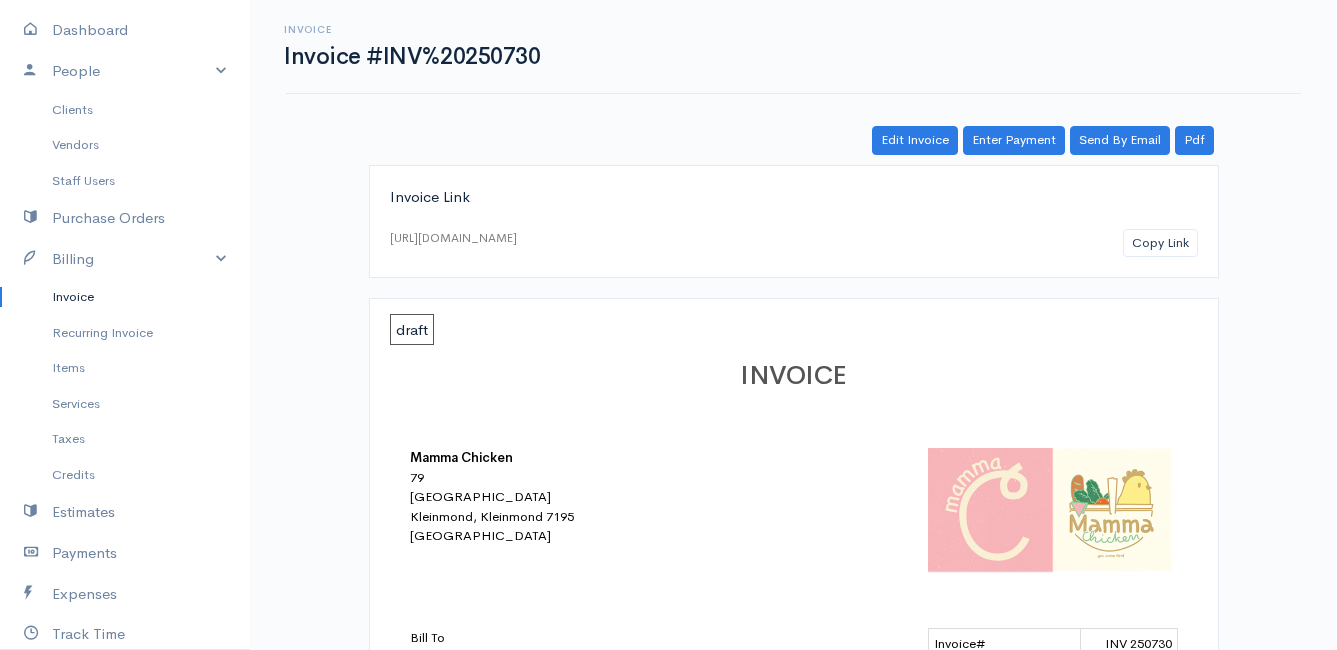 click on "Invoice" at bounding box center (125, 297) 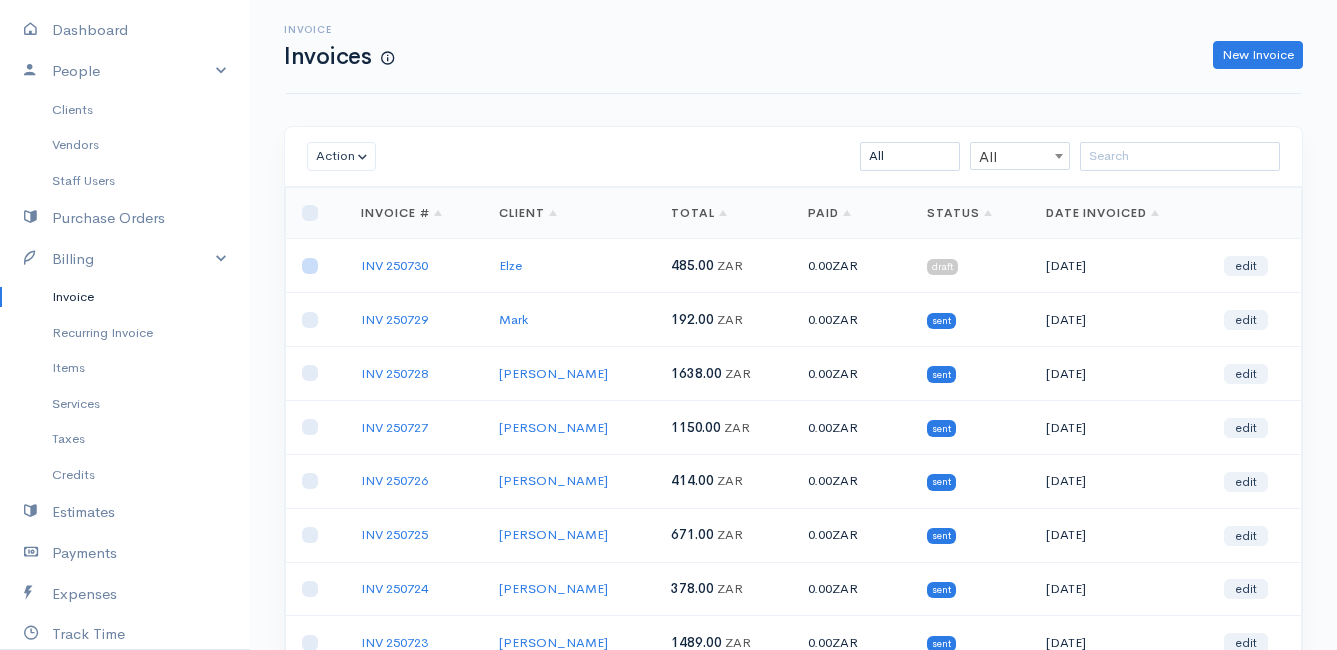 click at bounding box center (310, 266) 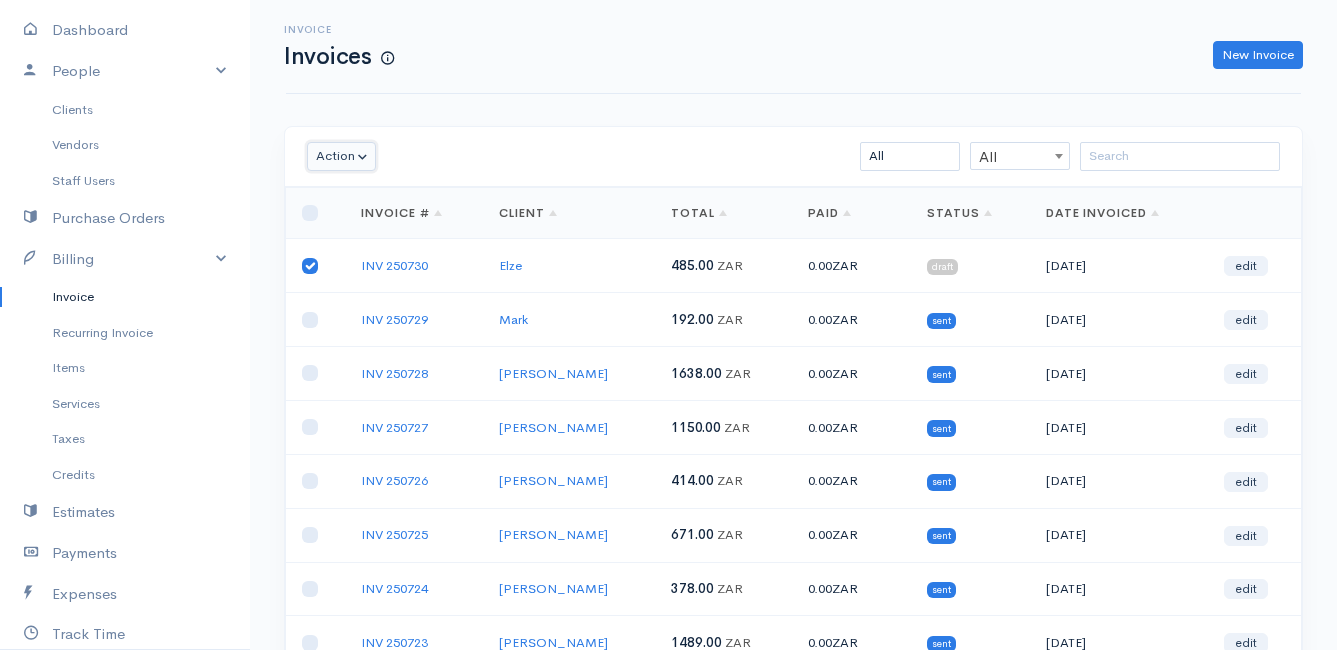 click on "Action" at bounding box center [341, 156] 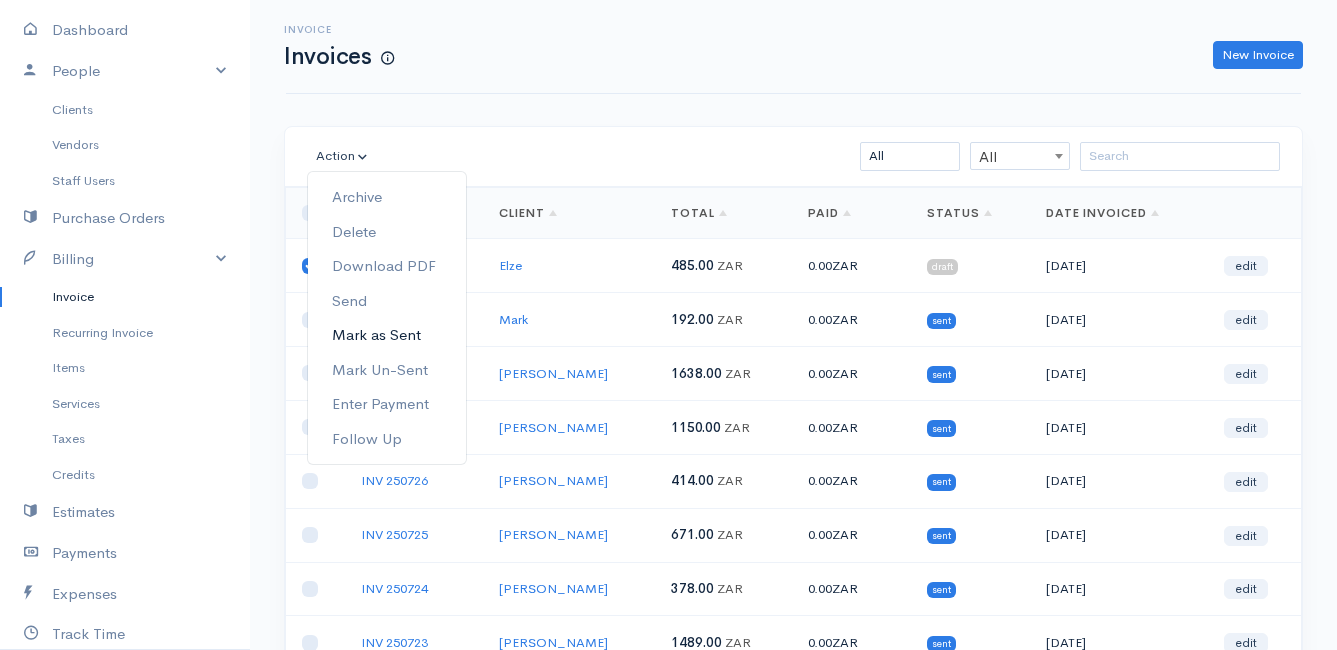 click on "Mark as Sent" at bounding box center [387, 335] 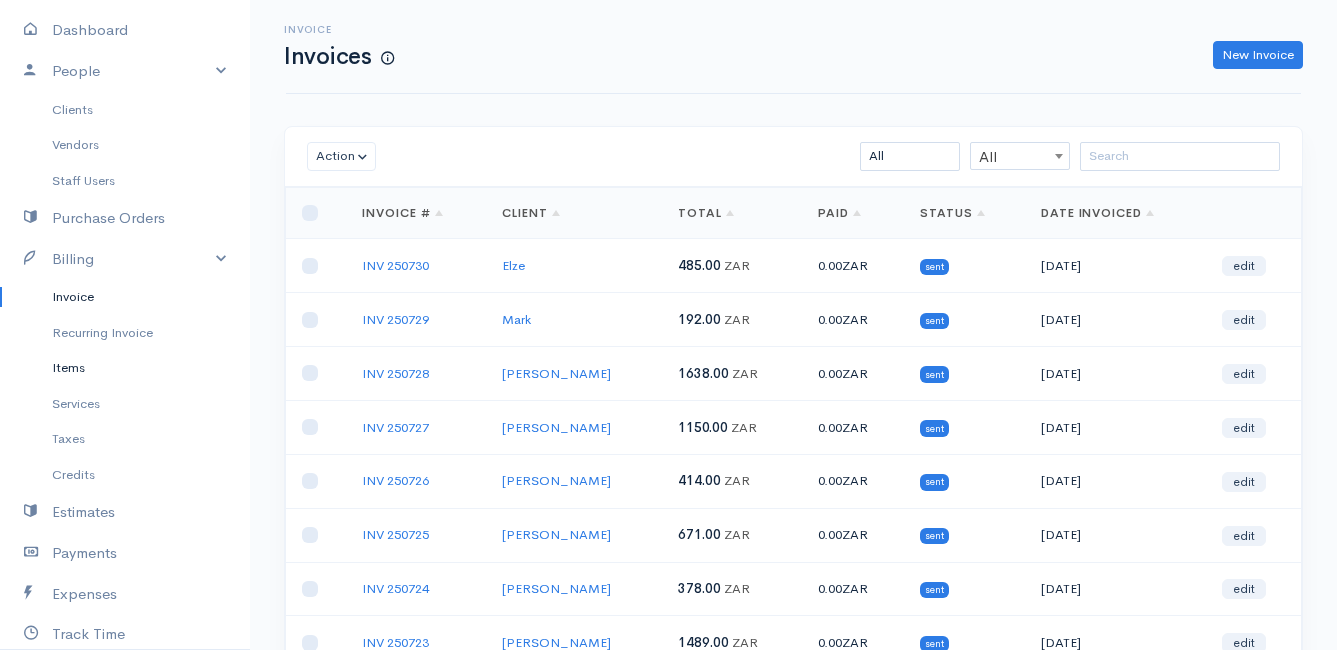 click on "Items" at bounding box center (125, 368) 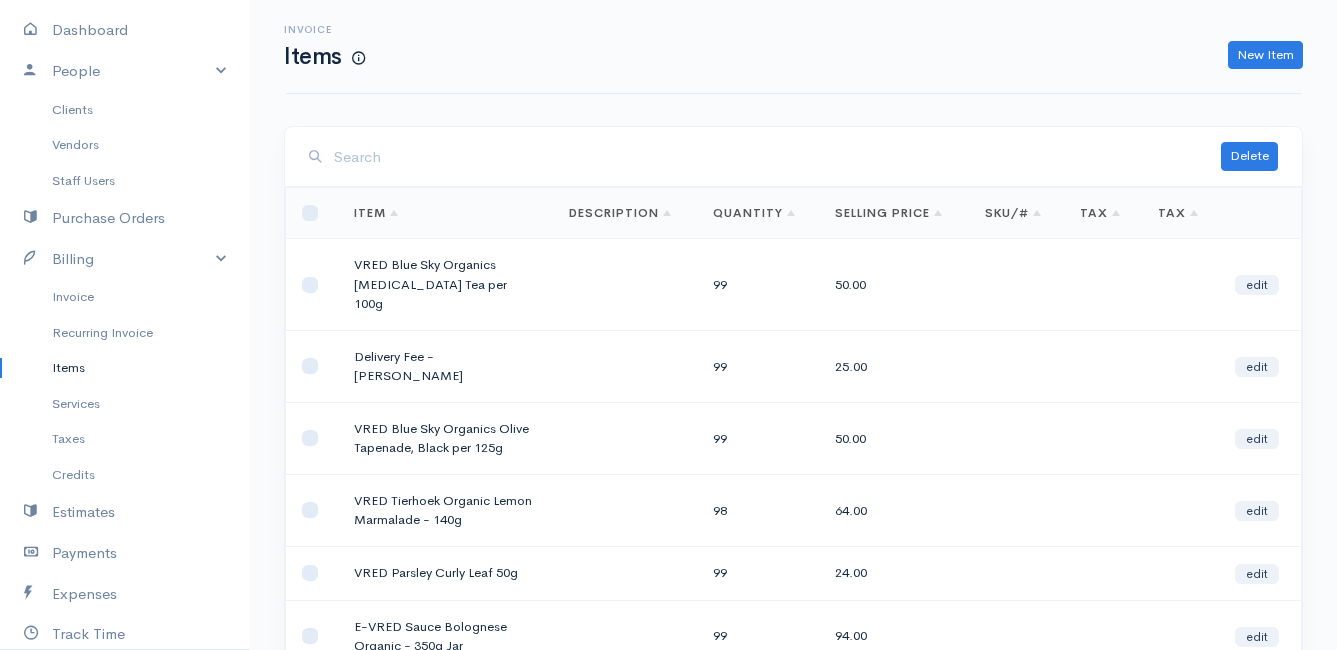 click at bounding box center [777, 157] 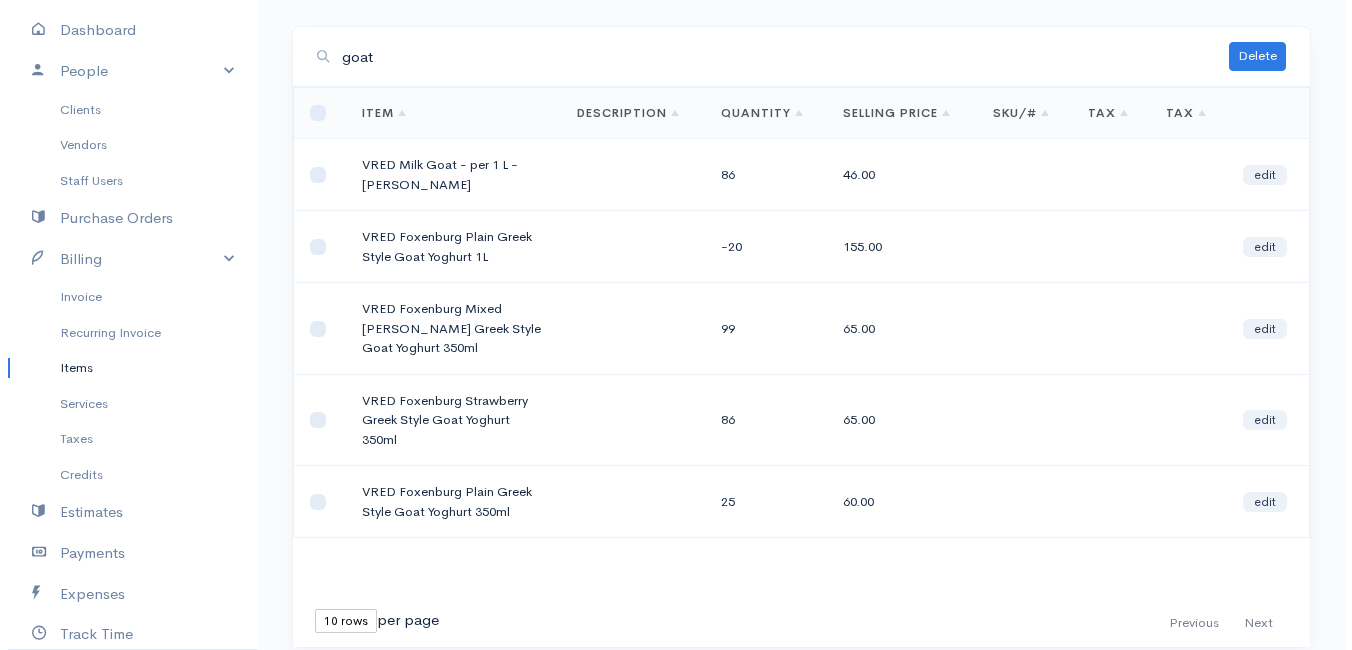 scroll, scrollTop: 0, scrollLeft: 0, axis: both 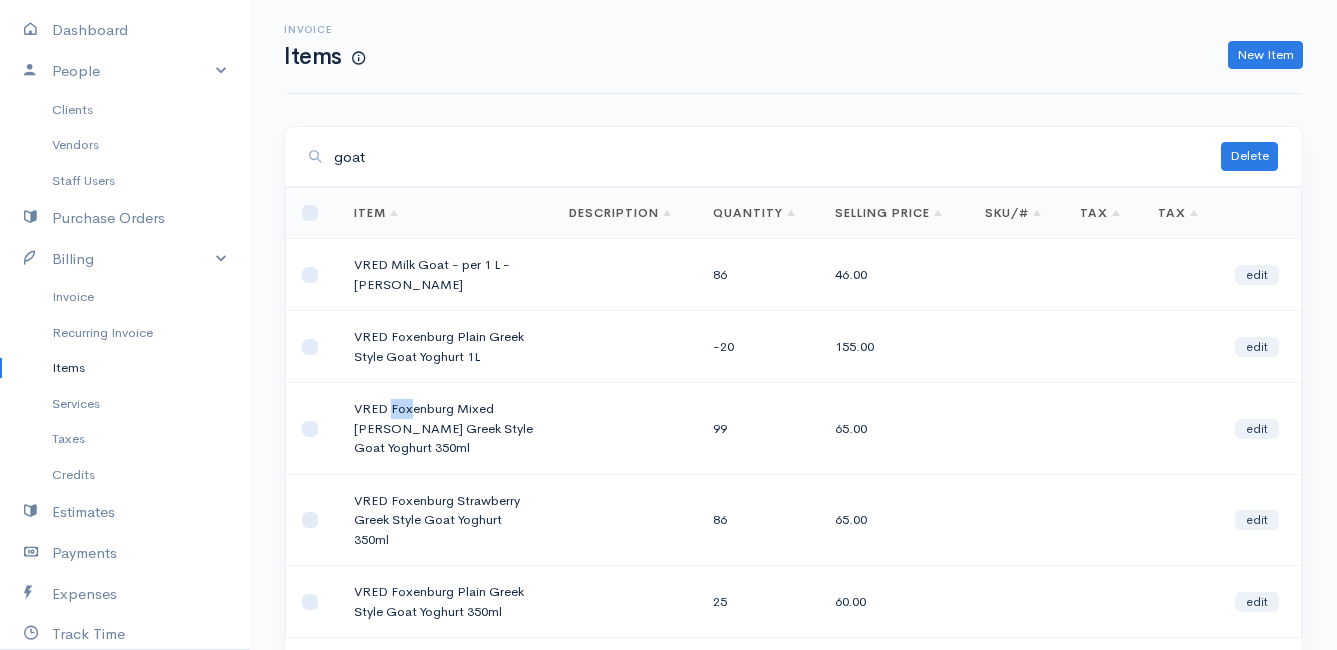 drag, startPoint x: 391, startPoint y: 406, endPoint x: 409, endPoint y: 409, distance: 18.248287 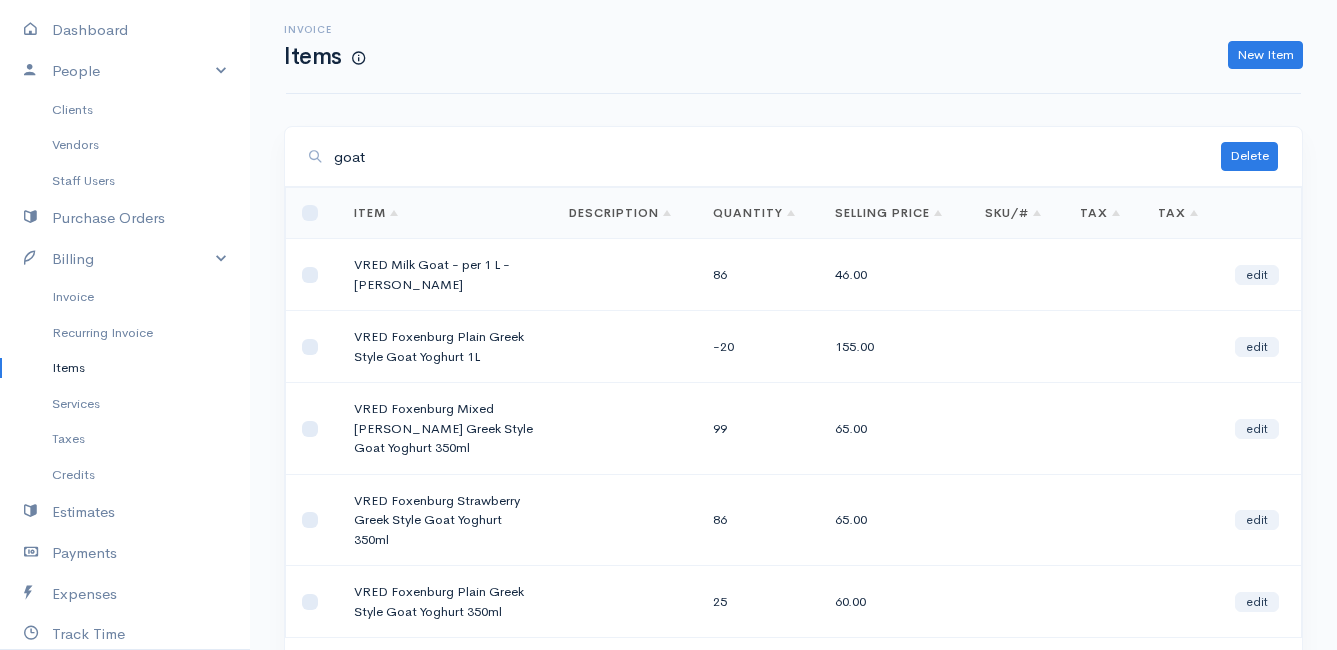 drag, startPoint x: 409, startPoint y: 409, endPoint x: 348, endPoint y: 406, distance: 61.073727 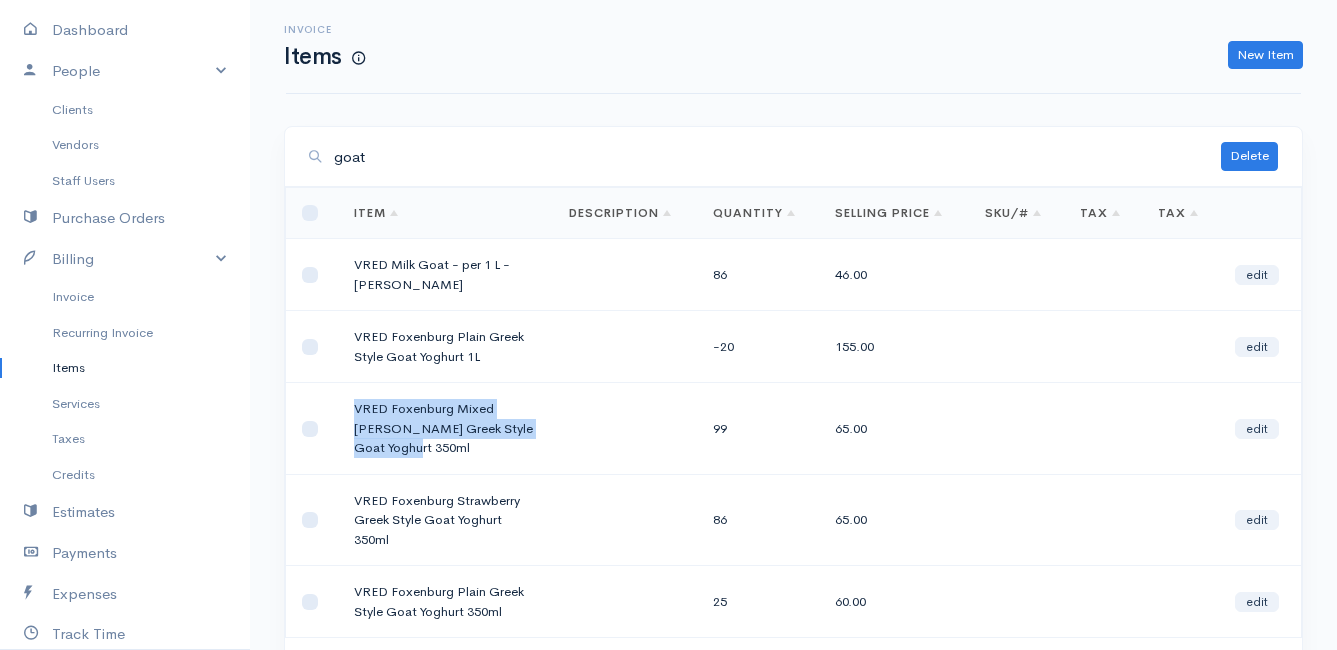 drag, startPoint x: 356, startPoint y: 406, endPoint x: 431, endPoint y: 444, distance: 84.07735 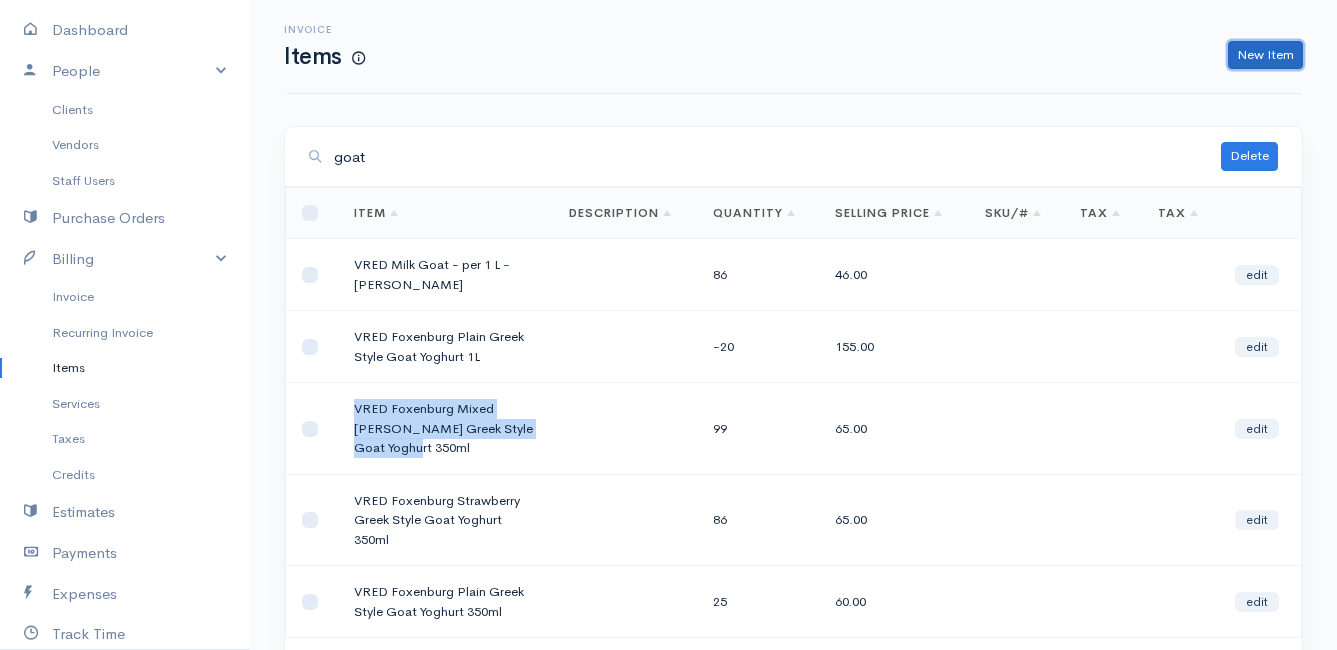 click on "New Item" at bounding box center [1265, 55] 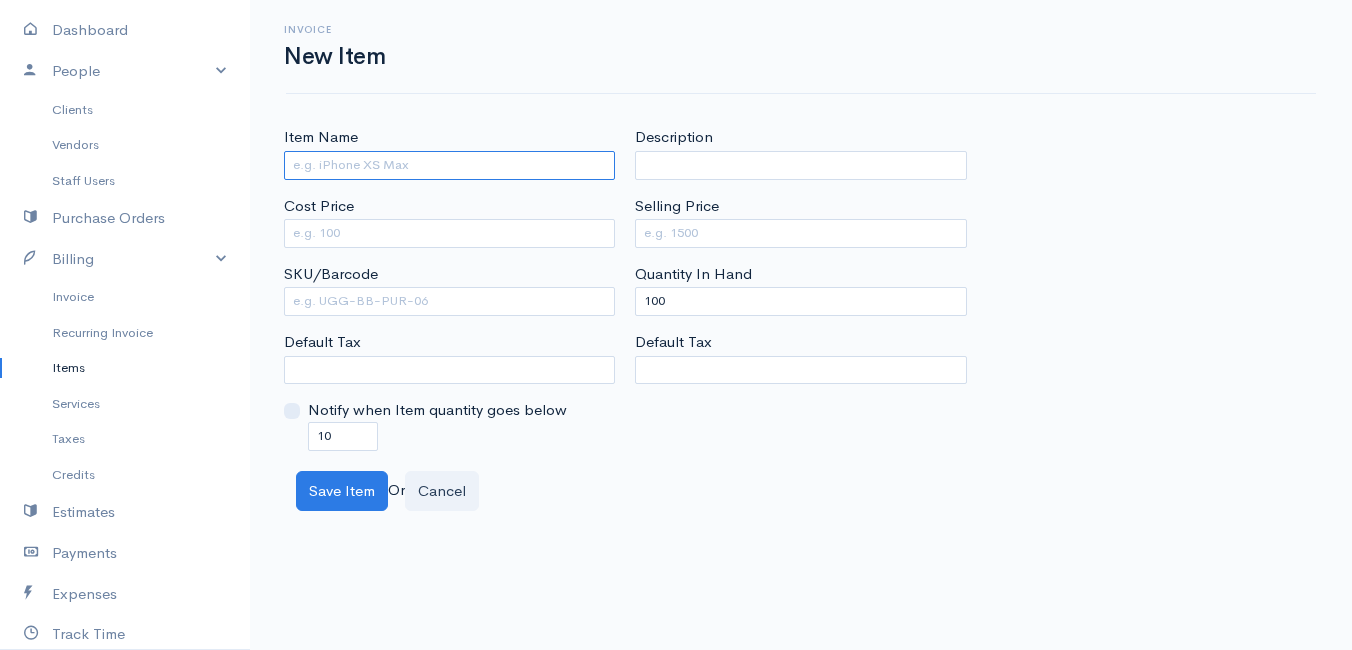 paste on "VRED Foxenburg Mixed [PERSON_NAME] Greek Style Goat Yoghurt 350ml" 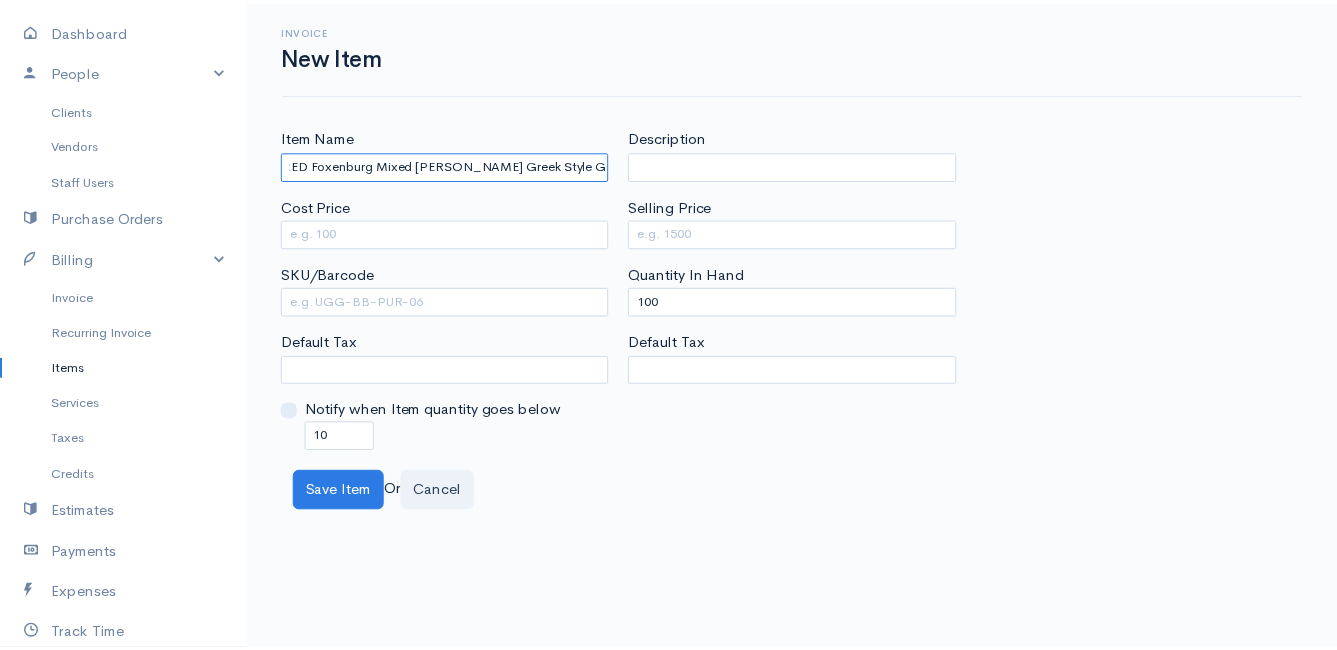 scroll, scrollTop: 0, scrollLeft: 0, axis: both 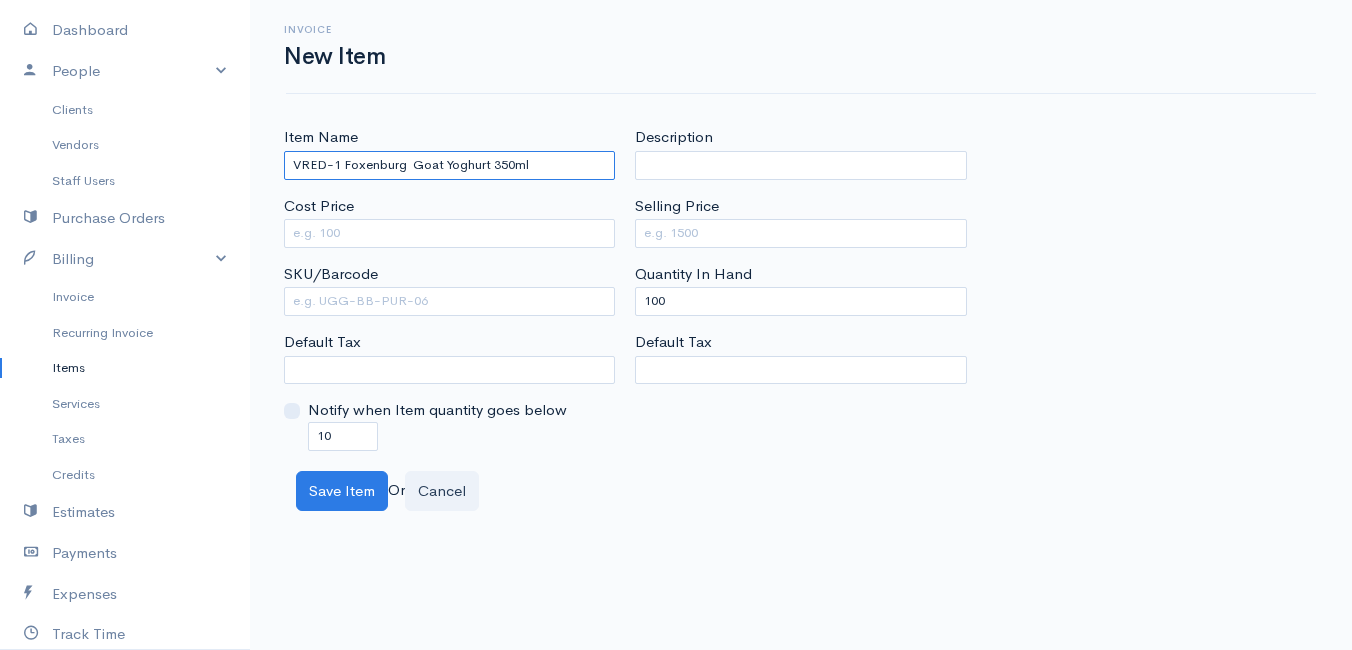 click on "VRED-1 Foxenburg  Goat Yoghurt 350ml" at bounding box center [449, 165] 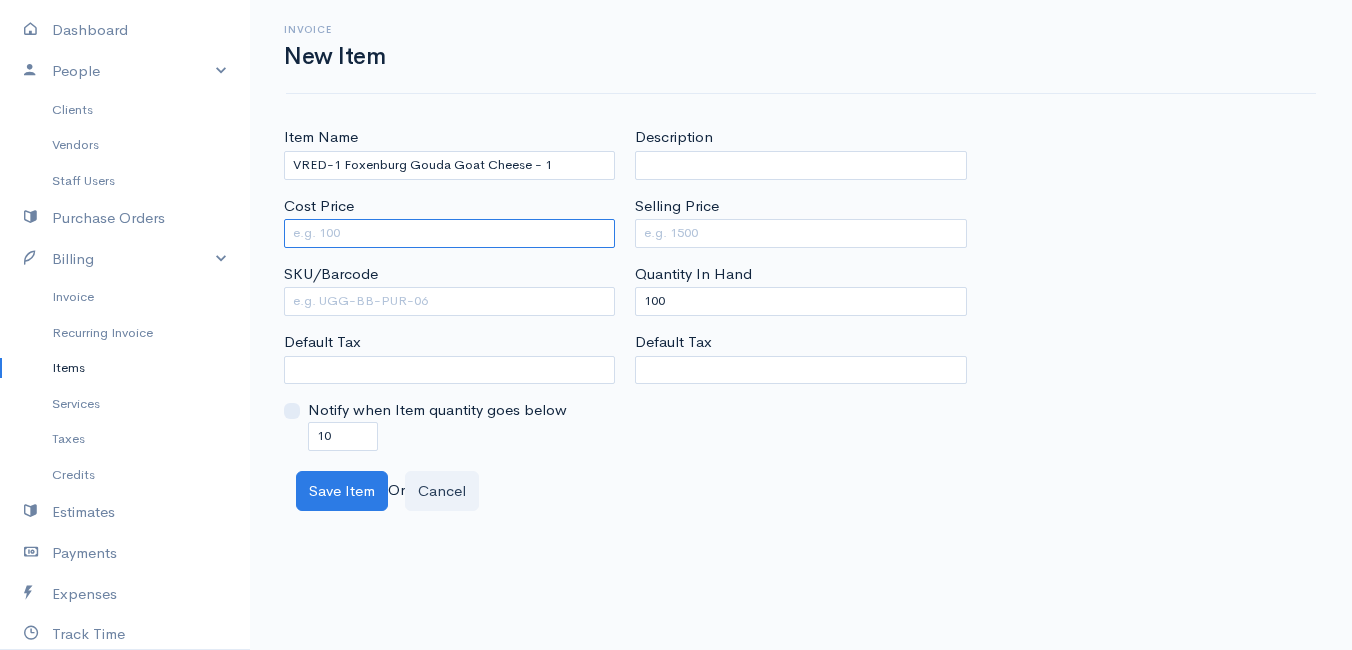 click on "Cost Price" at bounding box center (449, 233) 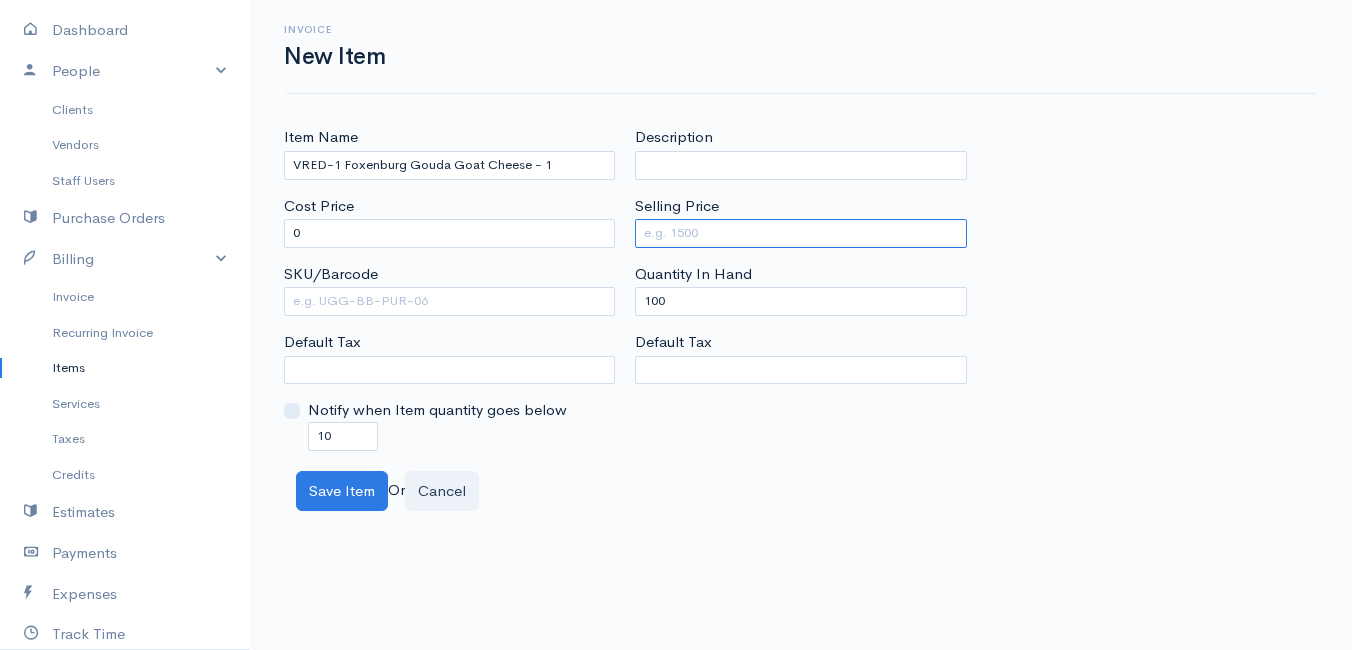 click on "Selling Price" at bounding box center [800, 233] 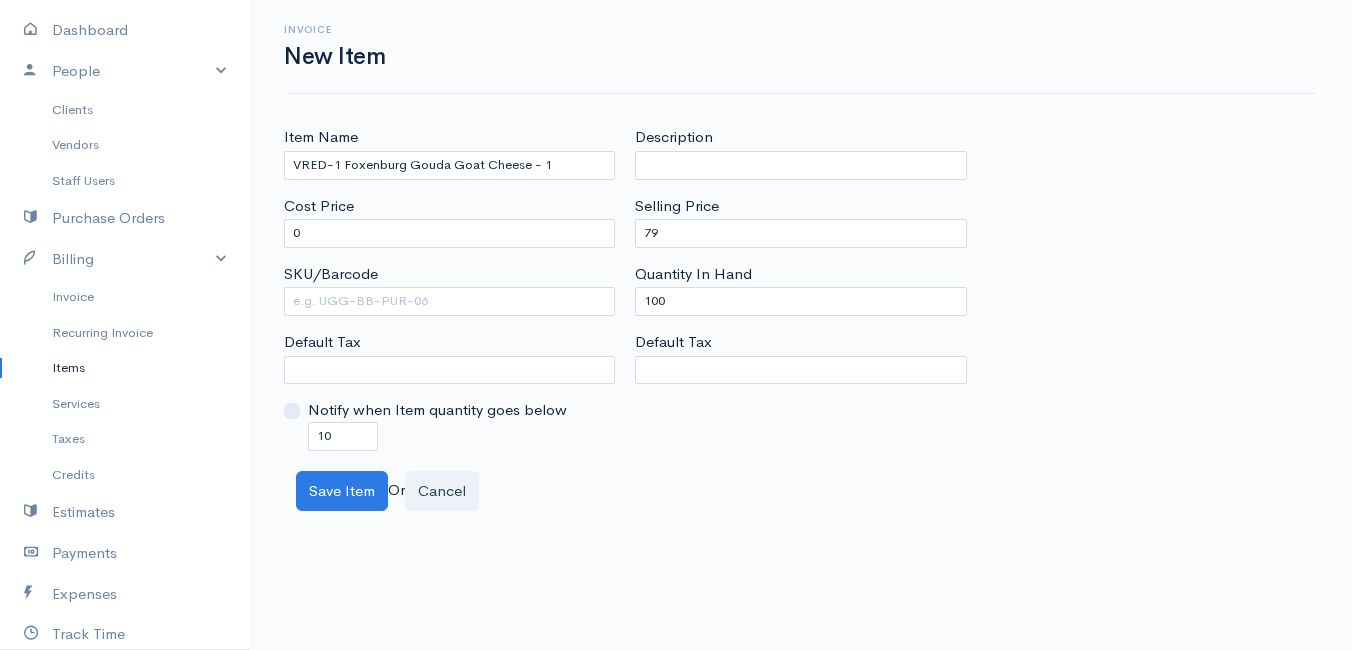 click on "Save Item   Or   Cancel" at bounding box center [801, 491] 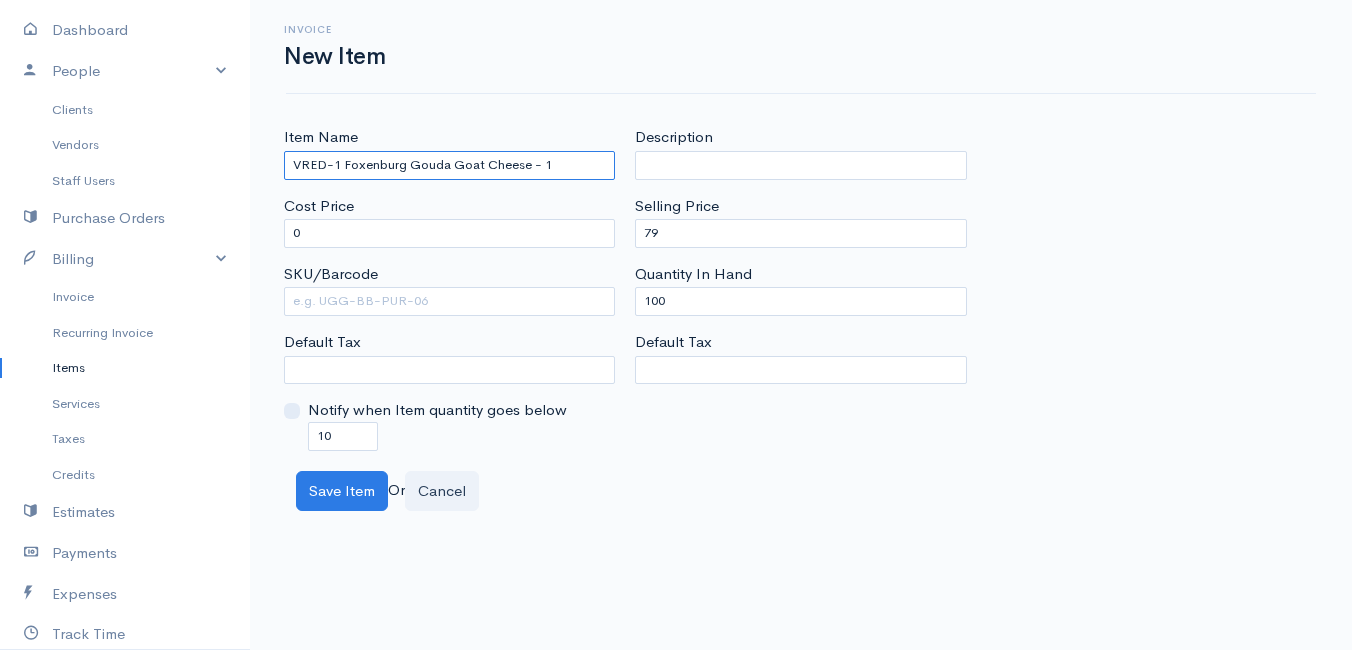 drag, startPoint x: 579, startPoint y: 169, endPoint x: 265, endPoint y: 171, distance: 314.00638 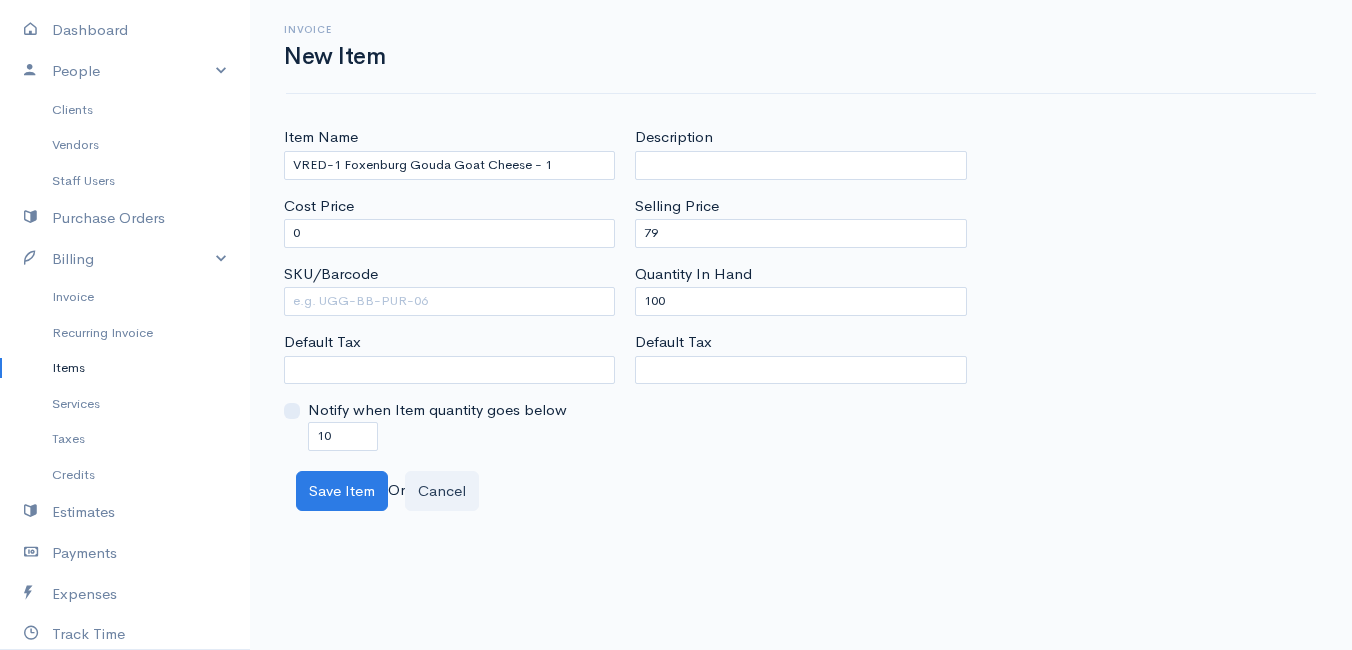 drag, startPoint x: 697, startPoint y: 437, endPoint x: 681, endPoint y: 439, distance: 16.124516 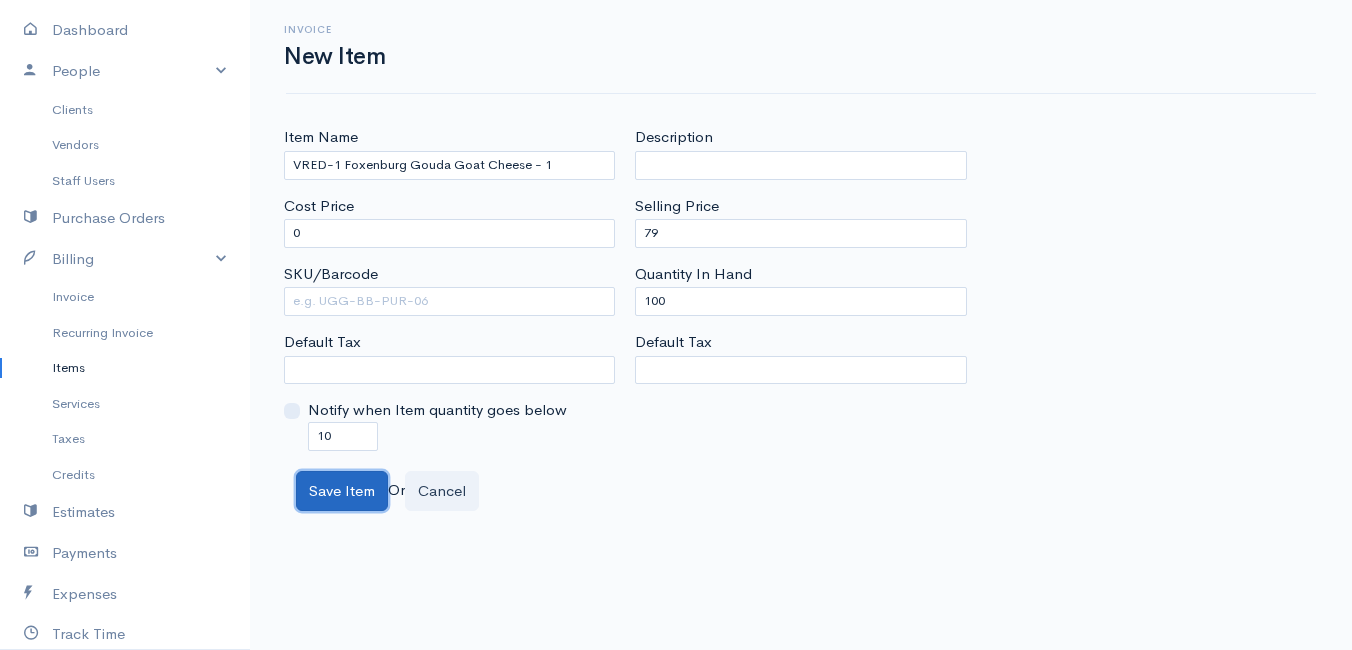 click on "Save Item" at bounding box center (342, 491) 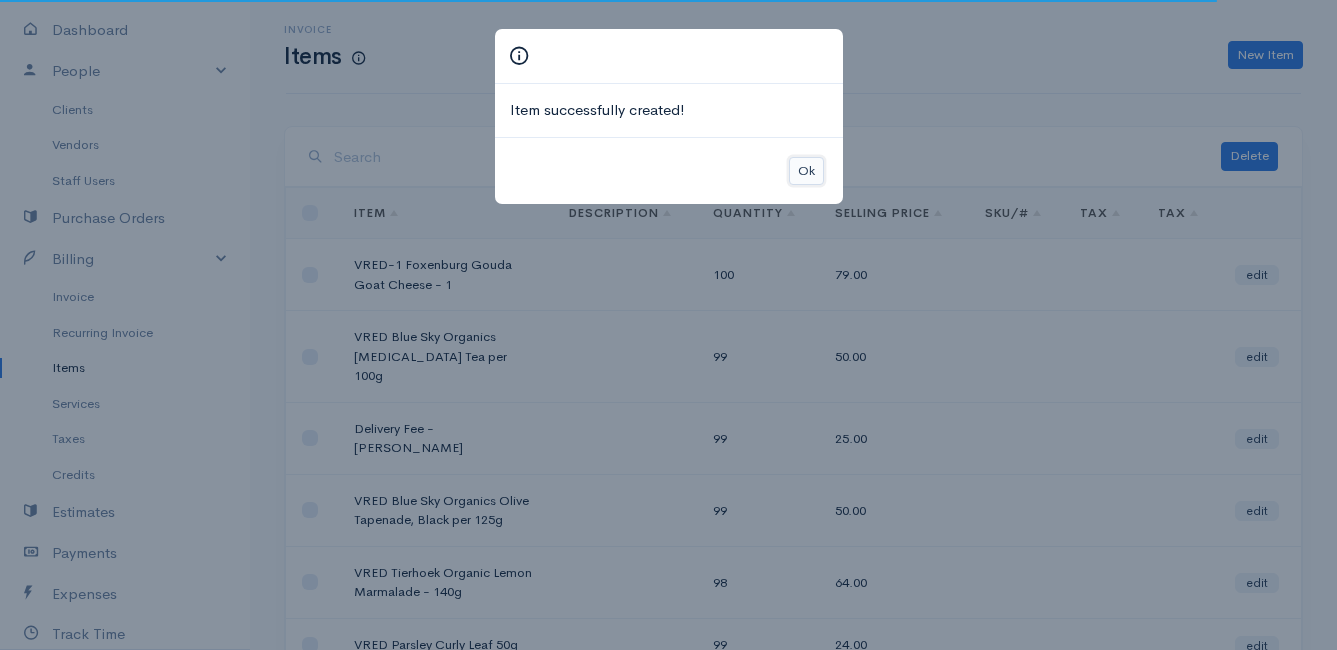 click on "Ok" at bounding box center (806, 171) 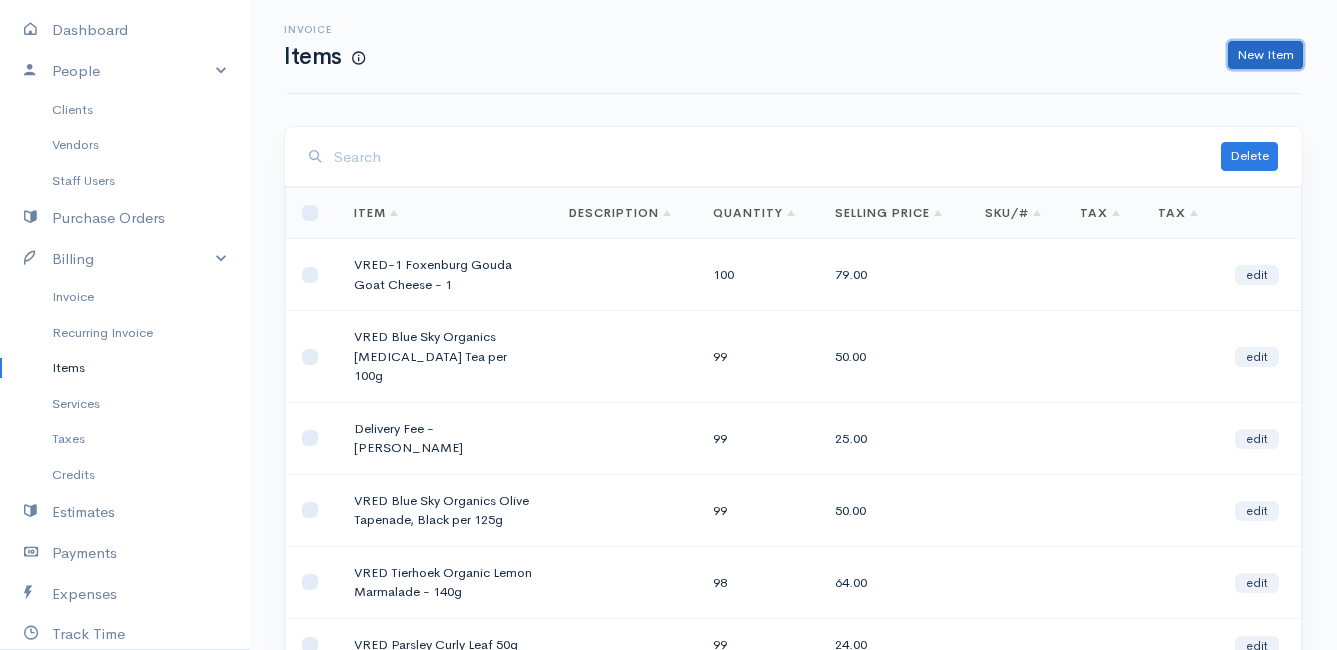 click on "New Item" at bounding box center [1265, 55] 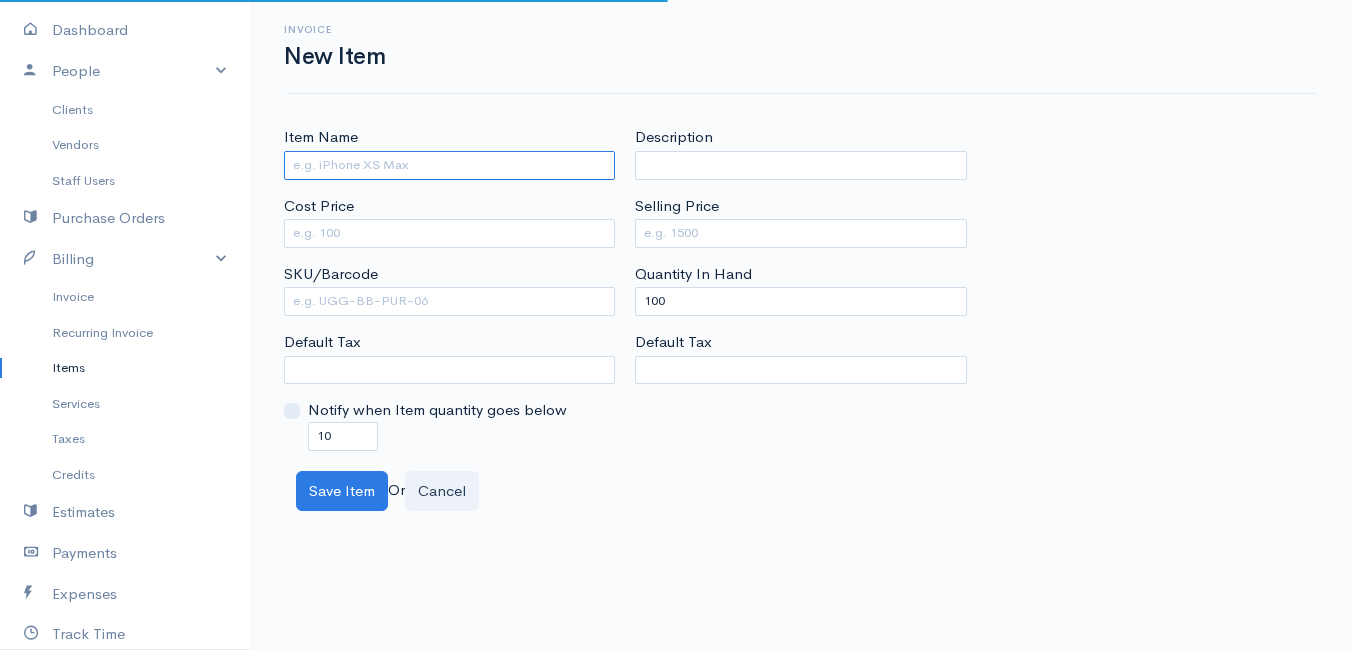 click on "Item Name" at bounding box center (449, 165) 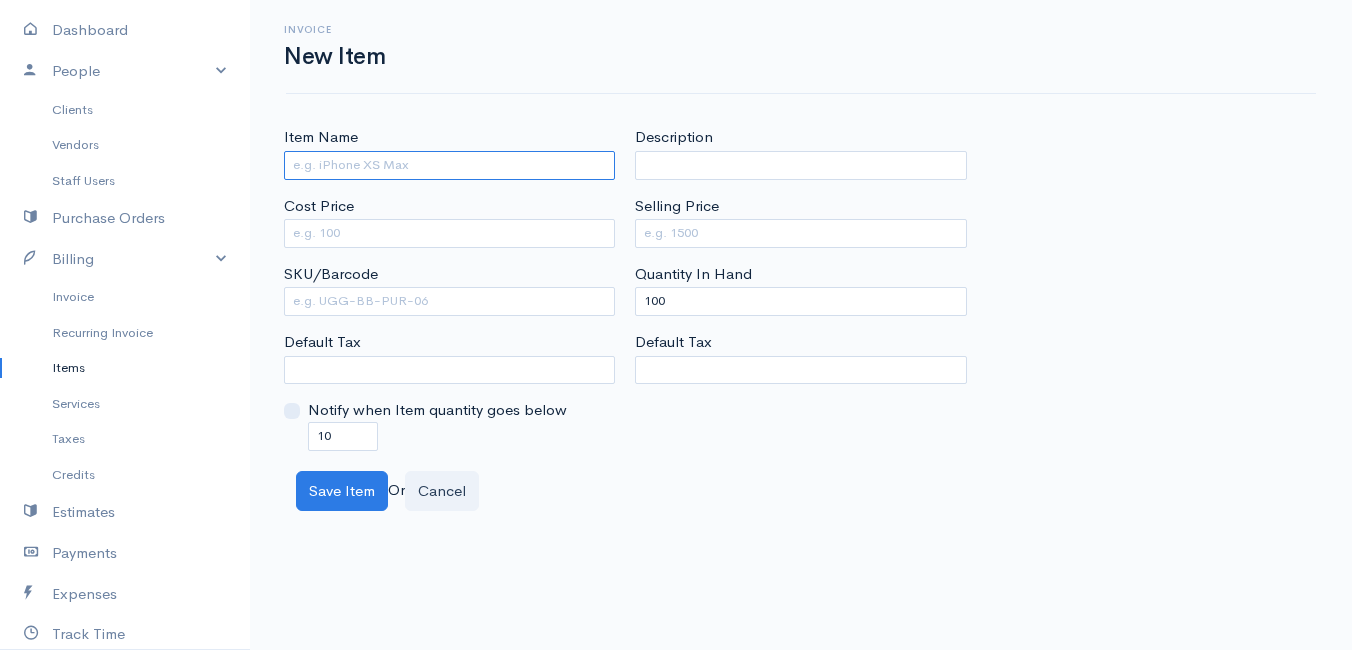 paste on "VRED-1 Foxenburg Gouda Goat Cheese - 1" 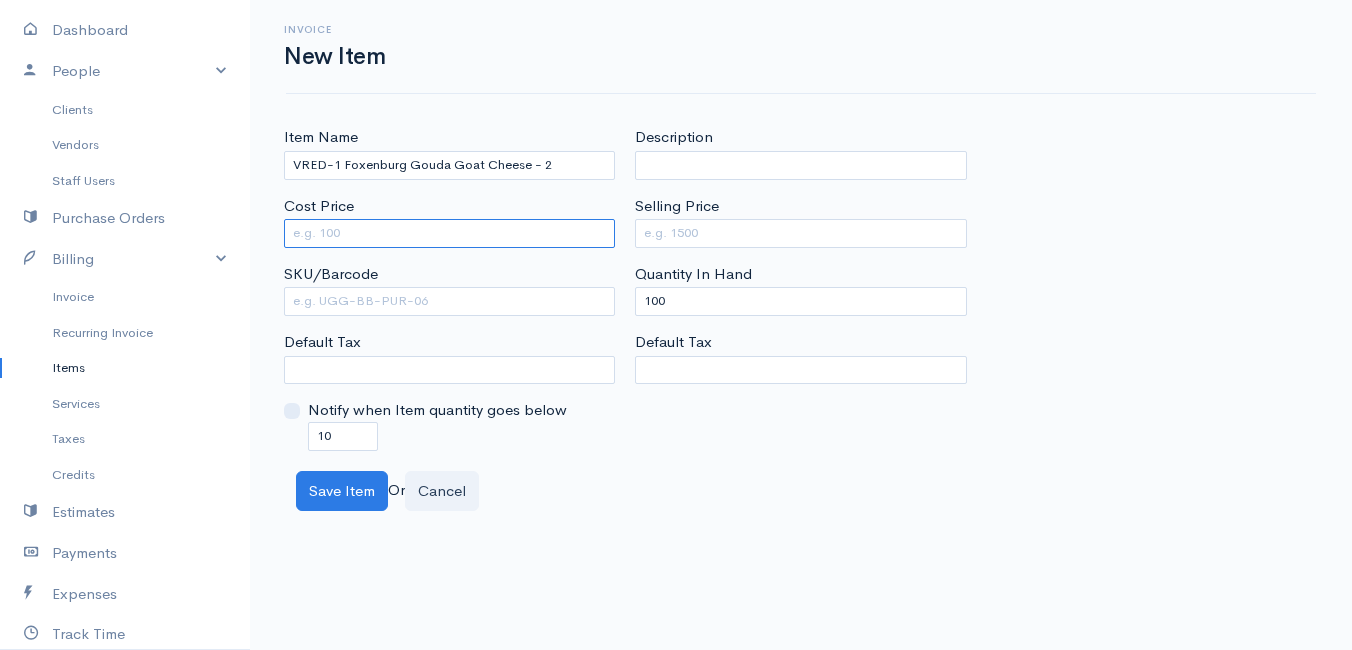 click on "Cost Price" at bounding box center [449, 233] 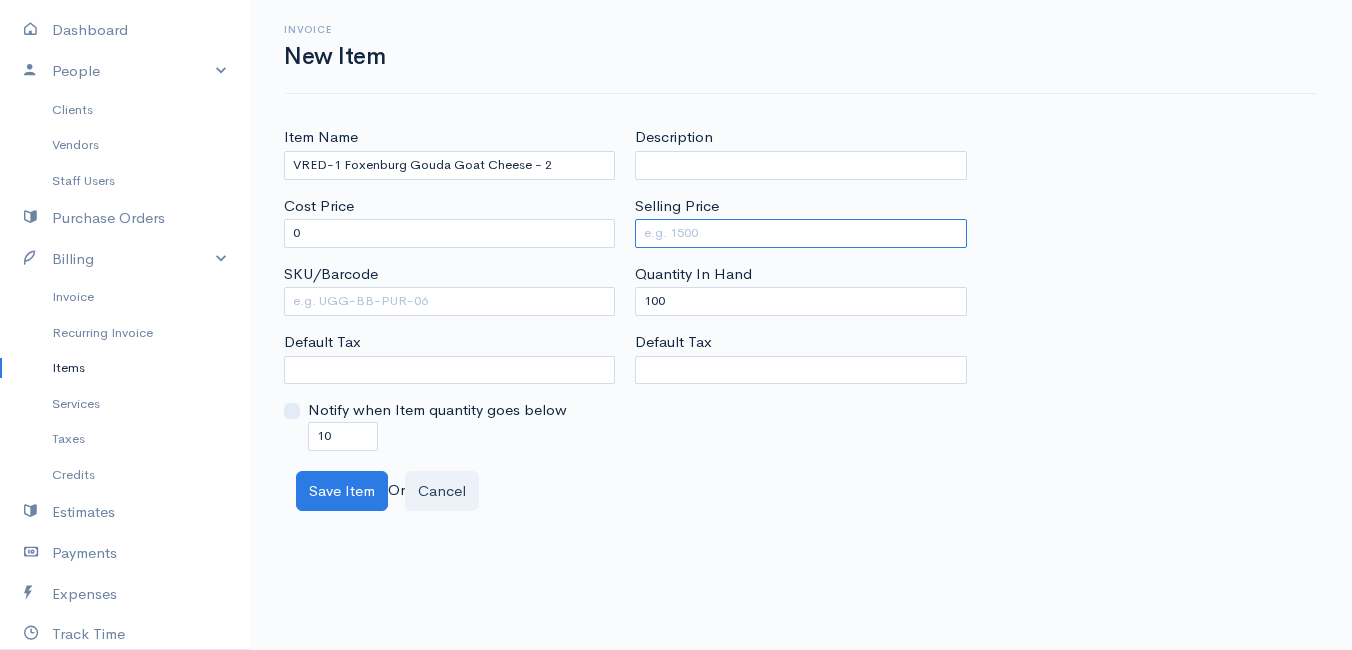 click on "Selling Price" at bounding box center (800, 233) 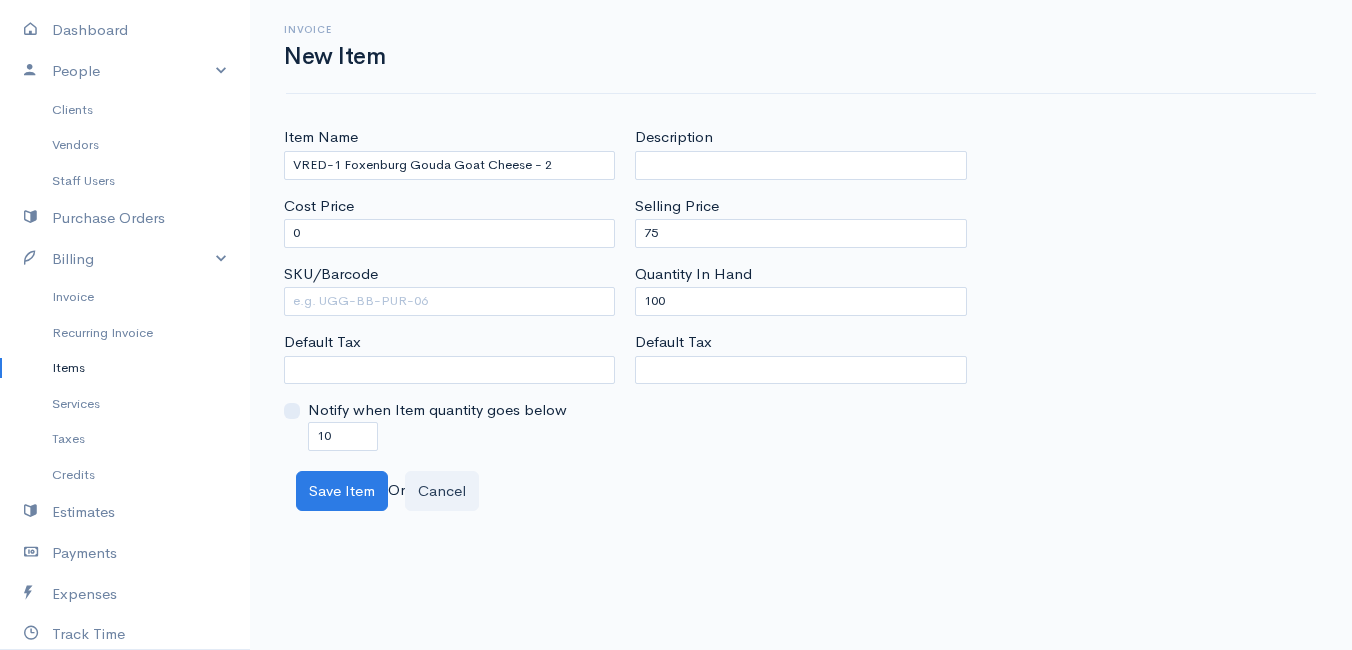 click on "Mamma Chicken
Upgrade
Dashboard
People
Clients
Vendors
Staff Users
Purchase Orders
Billing
Invoice
Recurring Invoice
Items
Services
Taxes
Credits
Estimates
Payments
Expenses
Track Time
Projects
Reports
Settings
My Organizations
Logout
Help
@CloudBooksApp 2022
Invoice
New Item
Item Name VRED-1 Foxenburg Gouda Goat Cheese - 2 Cost Price 0 SKU/Barcode Default Tax Notify when Item quantity goes below 10 Description Selling Price 75 Quantity In Hand 100 Default Tax Save Item V" at bounding box center [676, 325] 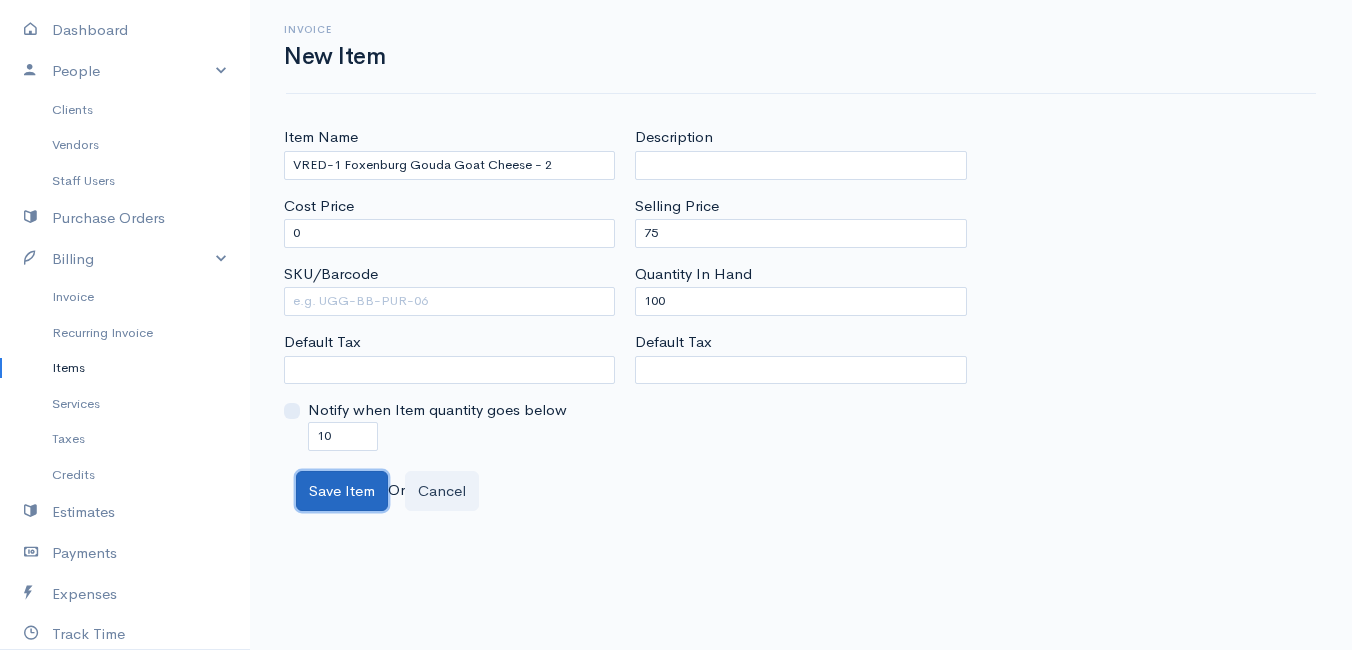 click on "Save Item" at bounding box center [342, 491] 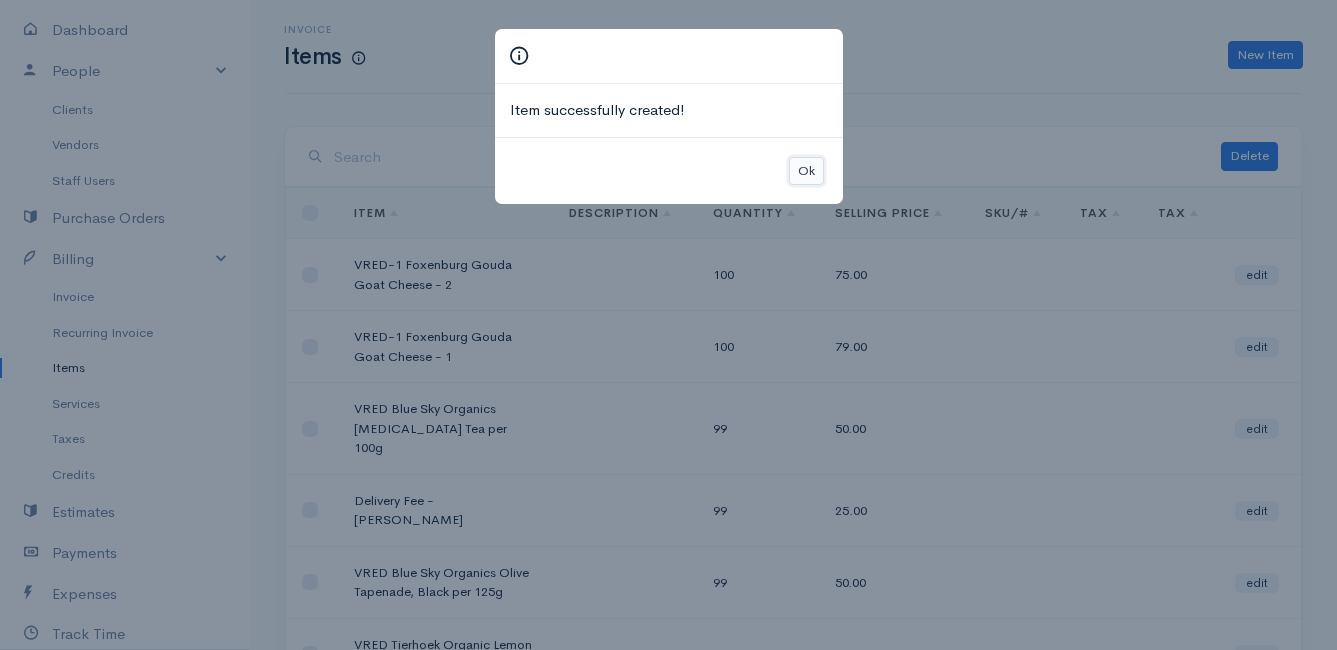 click on "Ok" at bounding box center [806, 171] 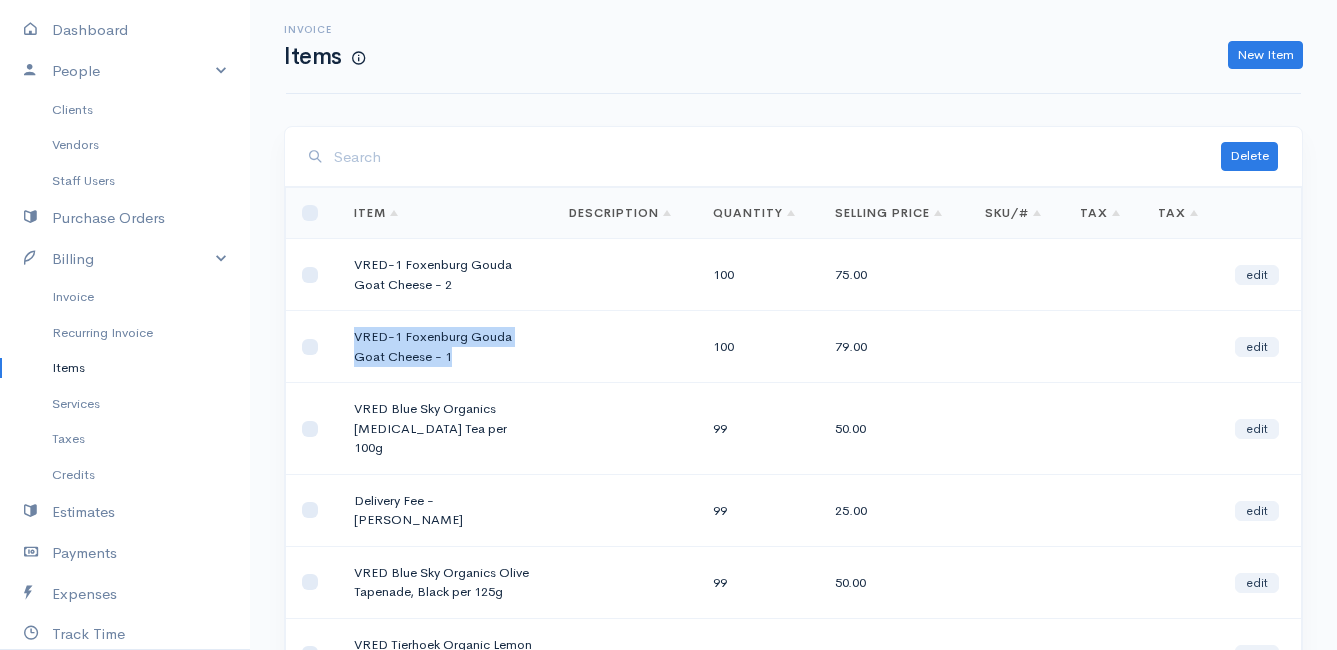 drag, startPoint x: 450, startPoint y: 361, endPoint x: 349, endPoint y: 327, distance: 106.56923 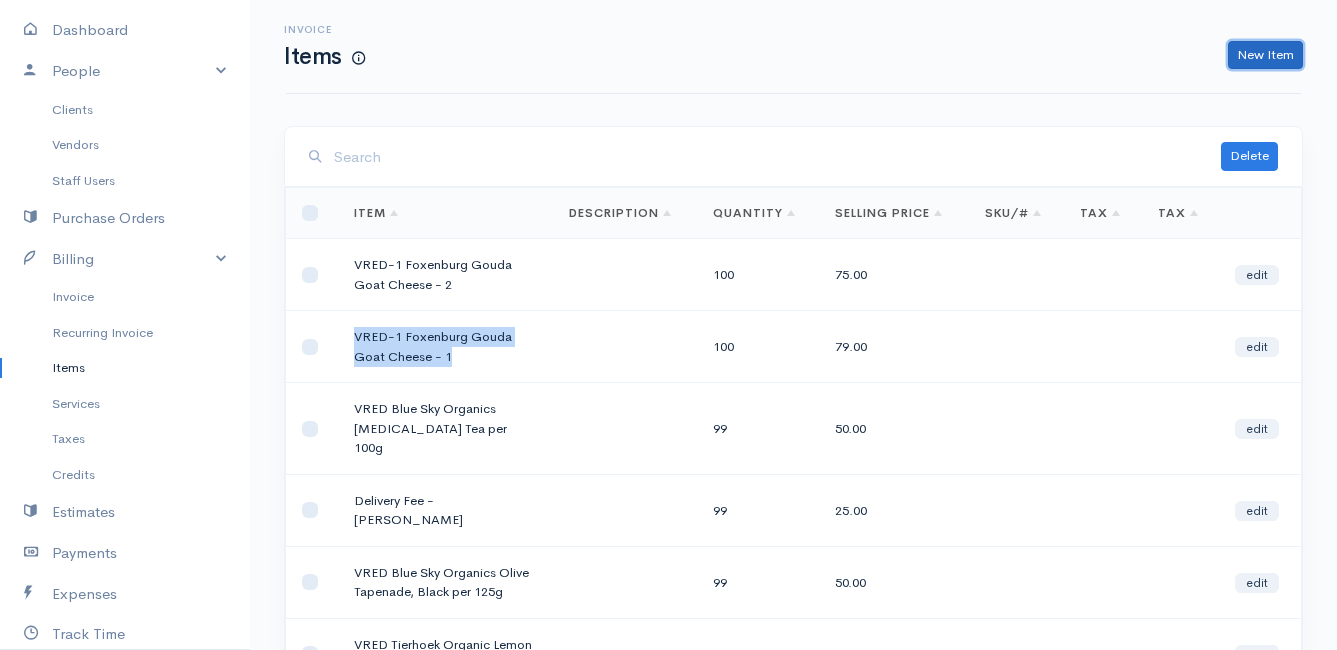 drag, startPoint x: 1258, startPoint y: 51, endPoint x: 1145, endPoint y: 61, distance: 113.44161 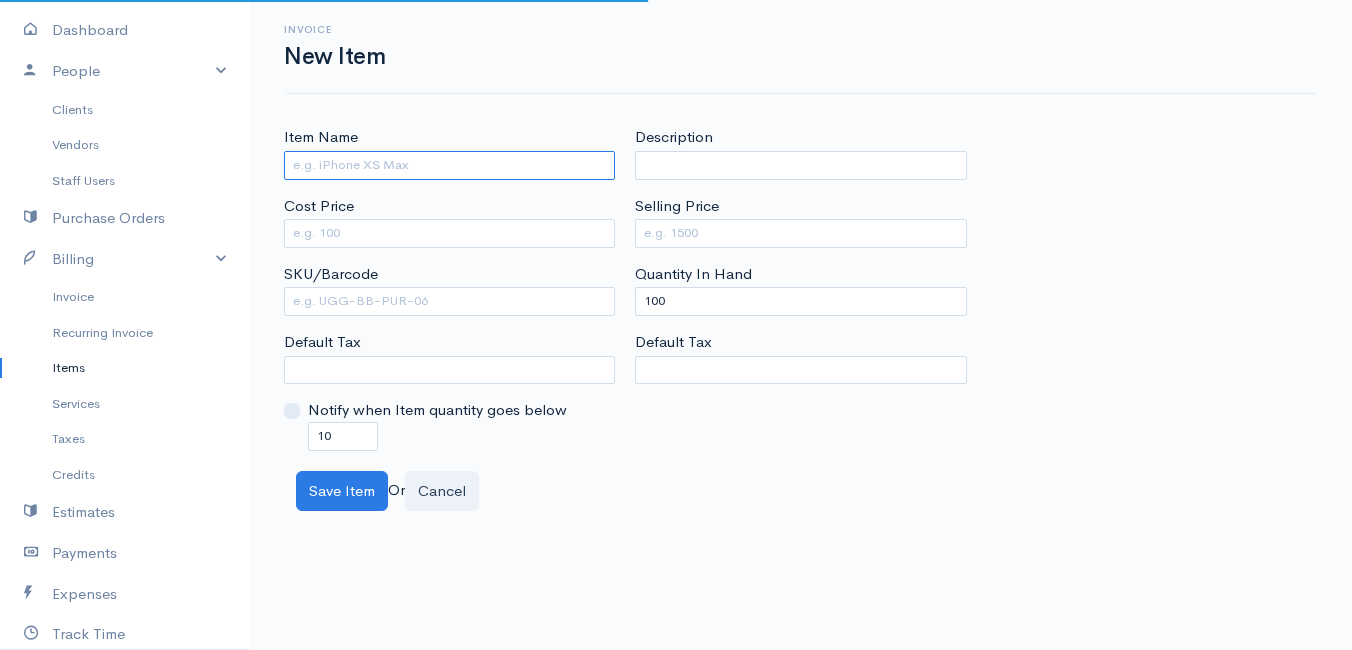 click on "Item Name" at bounding box center (449, 165) 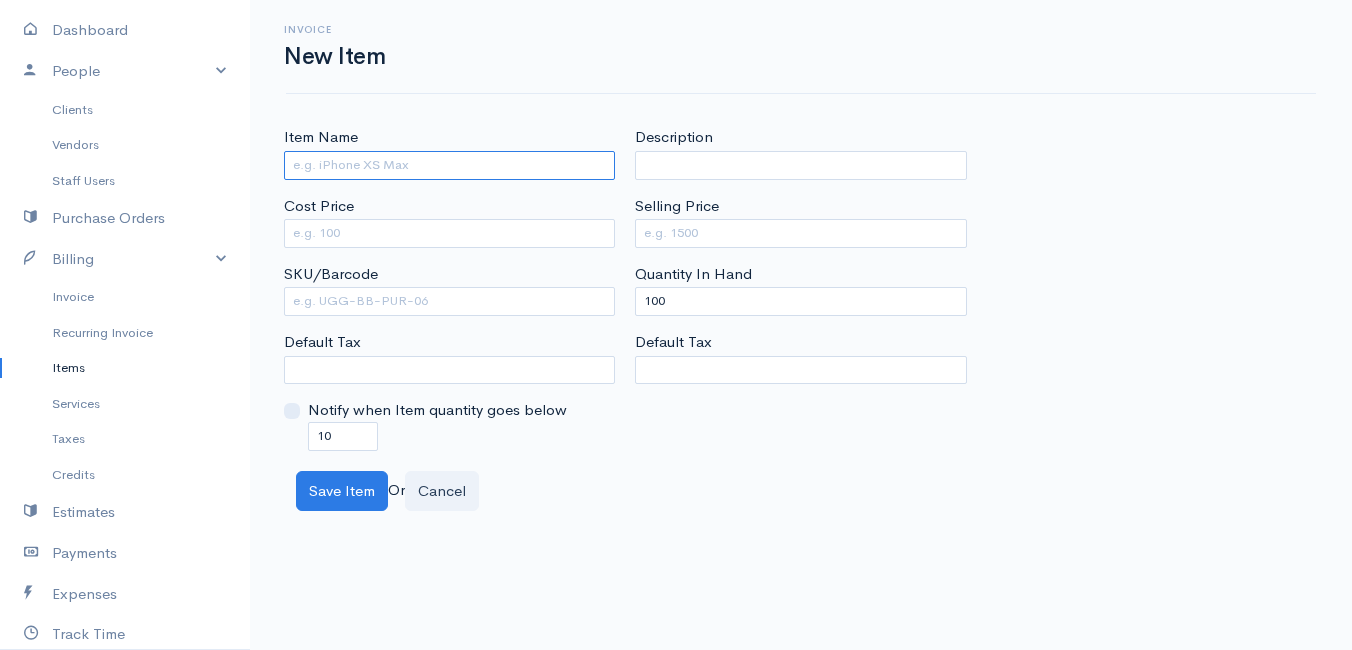 paste on "VRED-1 Foxenburg Gouda Goat Cheese - 1" 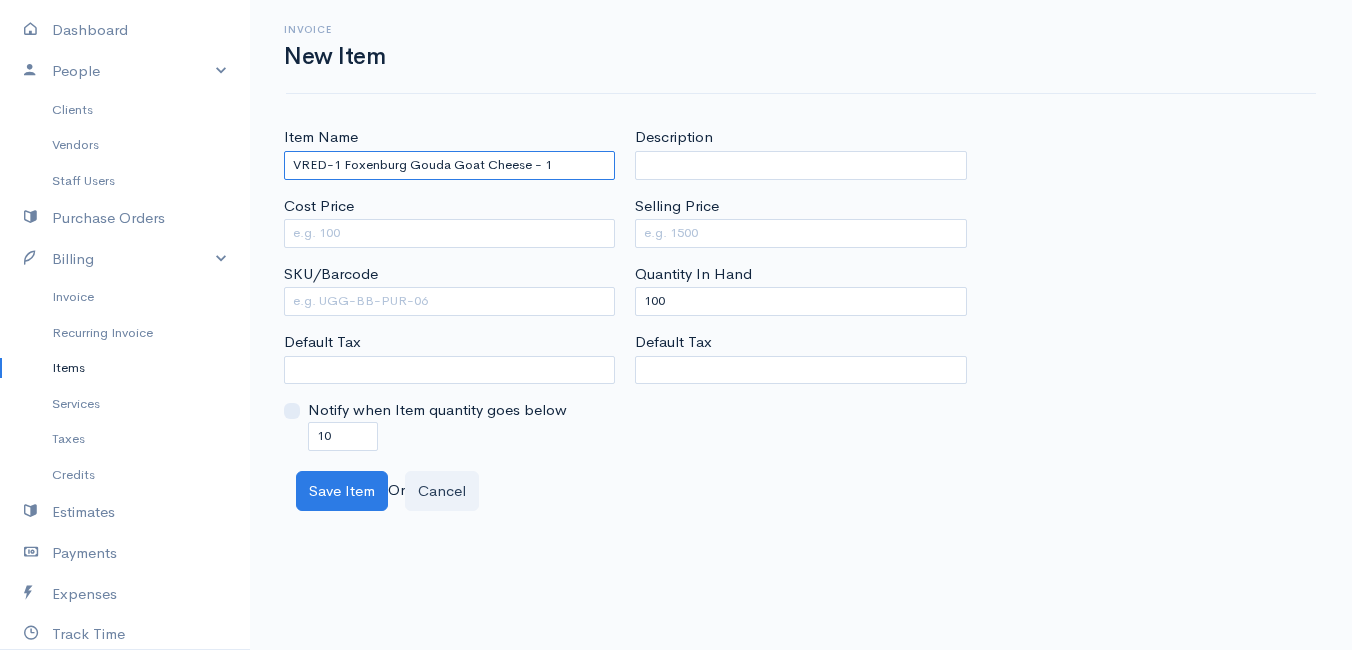 click on "VRED-1 Foxenburg Gouda Goat Cheese - 1" at bounding box center [449, 165] 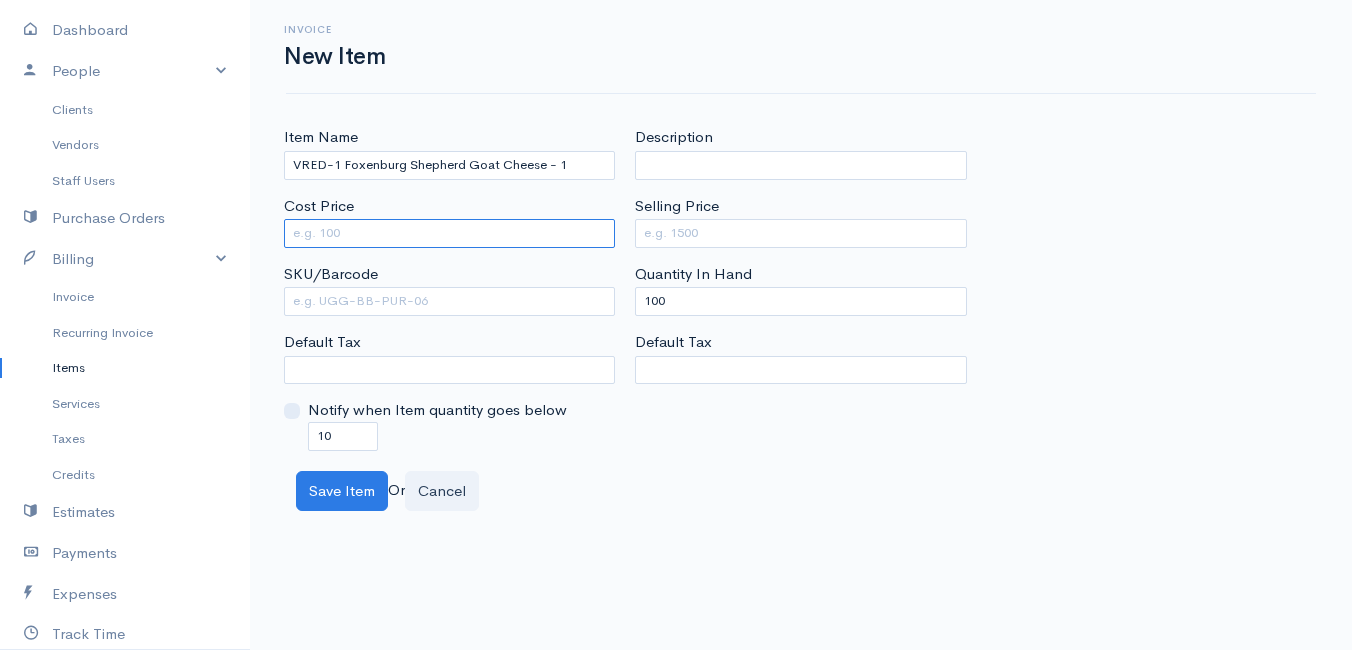 click on "Cost Price" at bounding box center (449, 233) 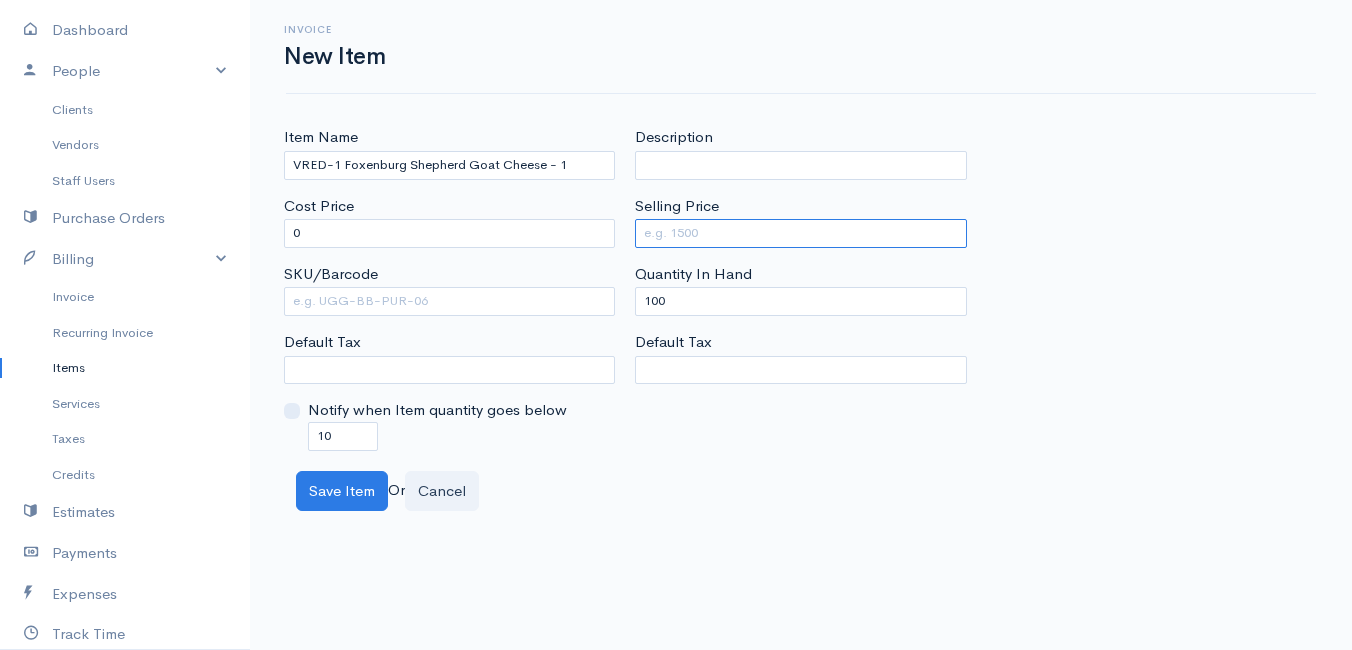 click on "Selling Price" at bounding box center [800, 233] 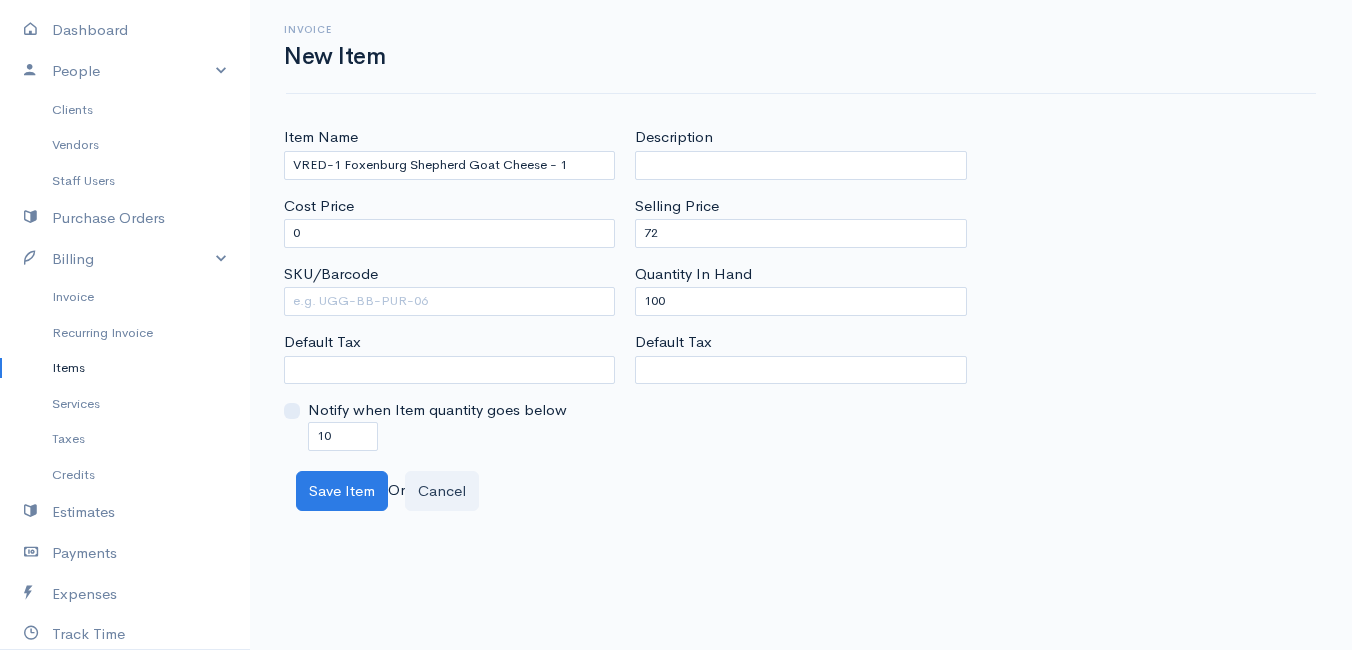 click on "Mamma Chicken
Upgrade
Dashboard
People
Clients
Vendors
Staff Users
Purchase Orders
Billing
Invoice
Recurring Invoice
Items
Services
Taxes
Credits
Estimates
Payments
Expenses
Track Time
Projects
Reports
Settings
My Organizations
Logout
Help
@CloudBooksApp 2022
Invoice
New Item
Item Name VRED-1 Foxenburg Shepherd Goat Cheese - 1 Cost Price 0 SKU/Barcode Default Tax Notify when Item quantity goes below 10 Description Selling Price 72 Quantity In Hand 100 Default Tax Cancel V" at bounding box center (676, 325) 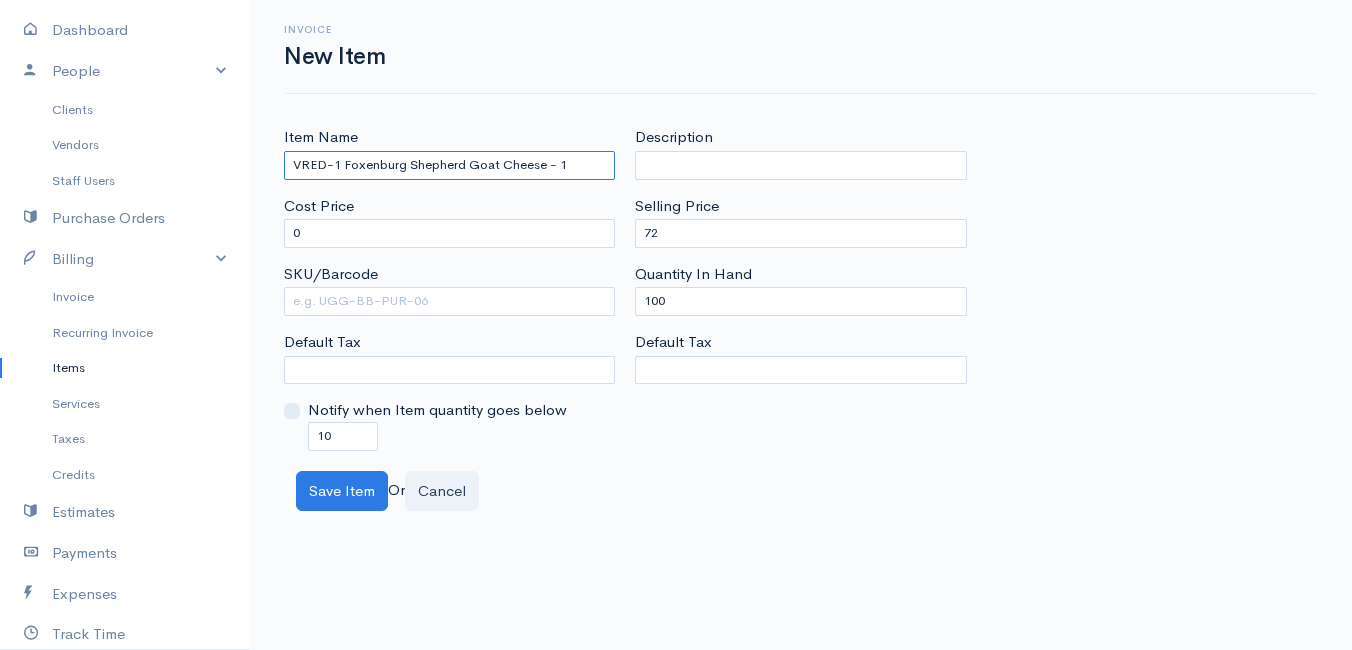 drag, startPoint x: 581, startPoint y: 163, endPoint x: 268, endPoint y: 155, distance: 313.10223 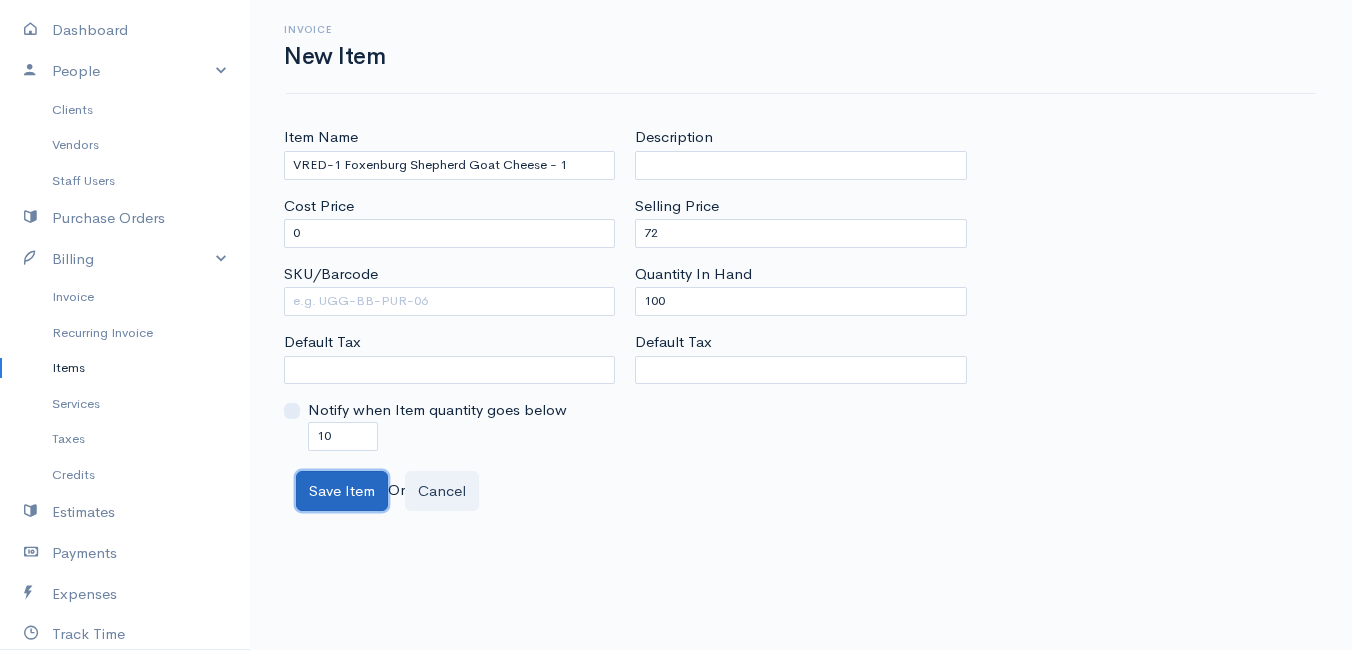 click on "Save Item" at bounding box center (342, 491) 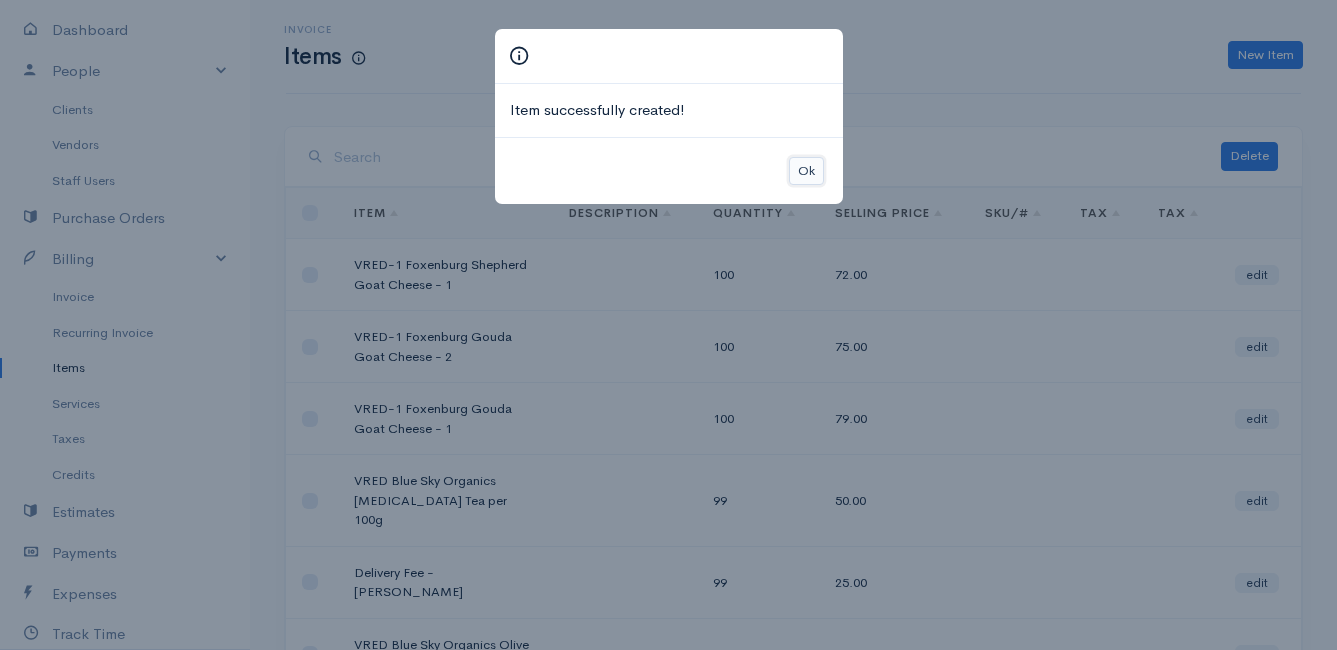 click on "Ok" at bounding box center (806, 171) 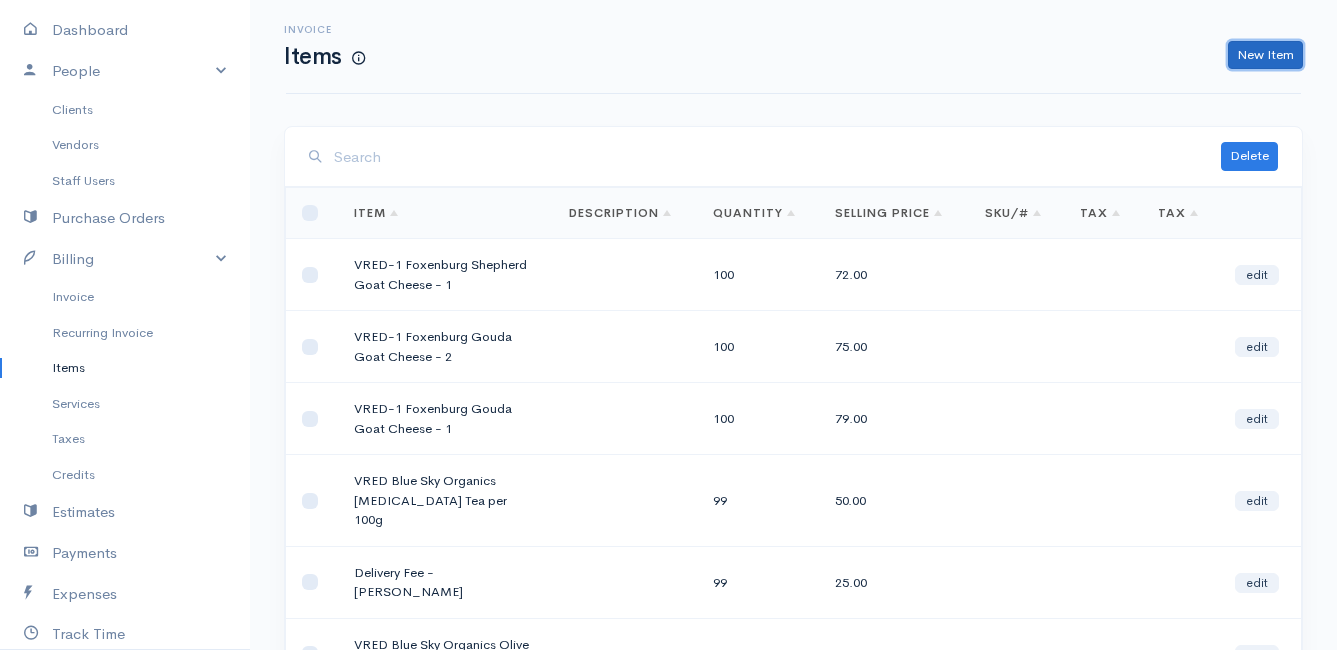 click on "New Item" at bounding box center [1265, 55] 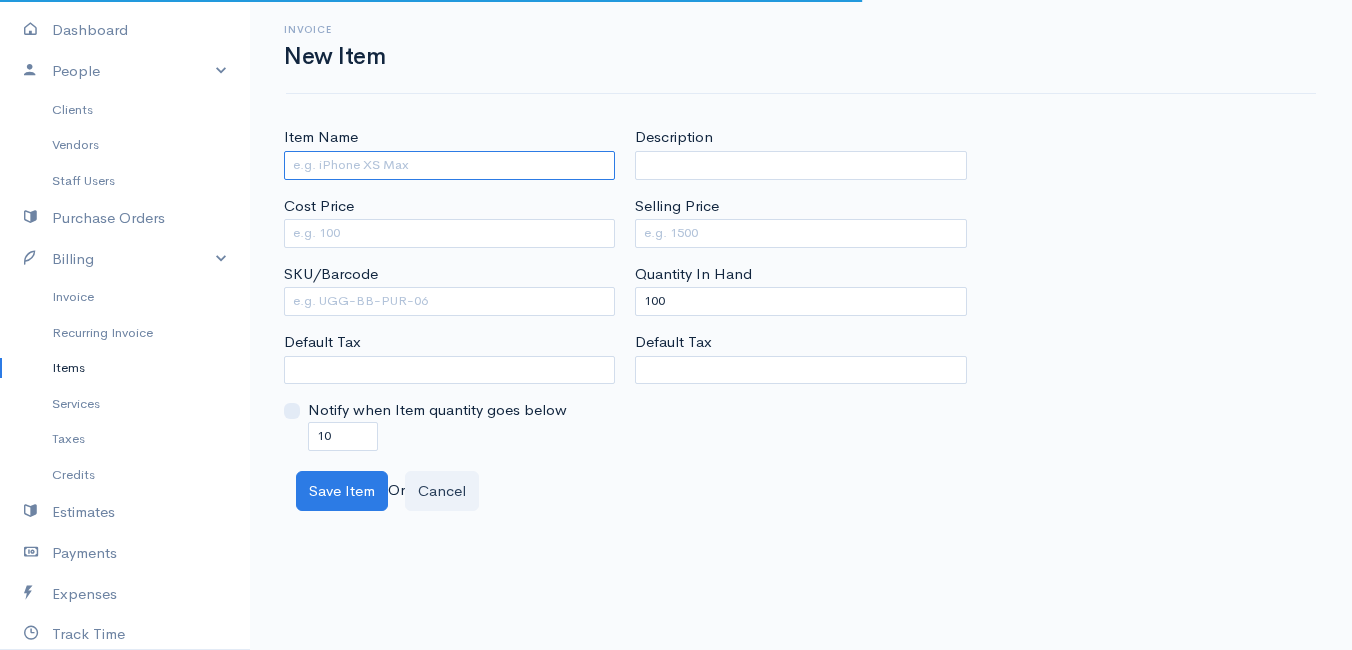 click on "Item Name" at bounding box center [449, 165] 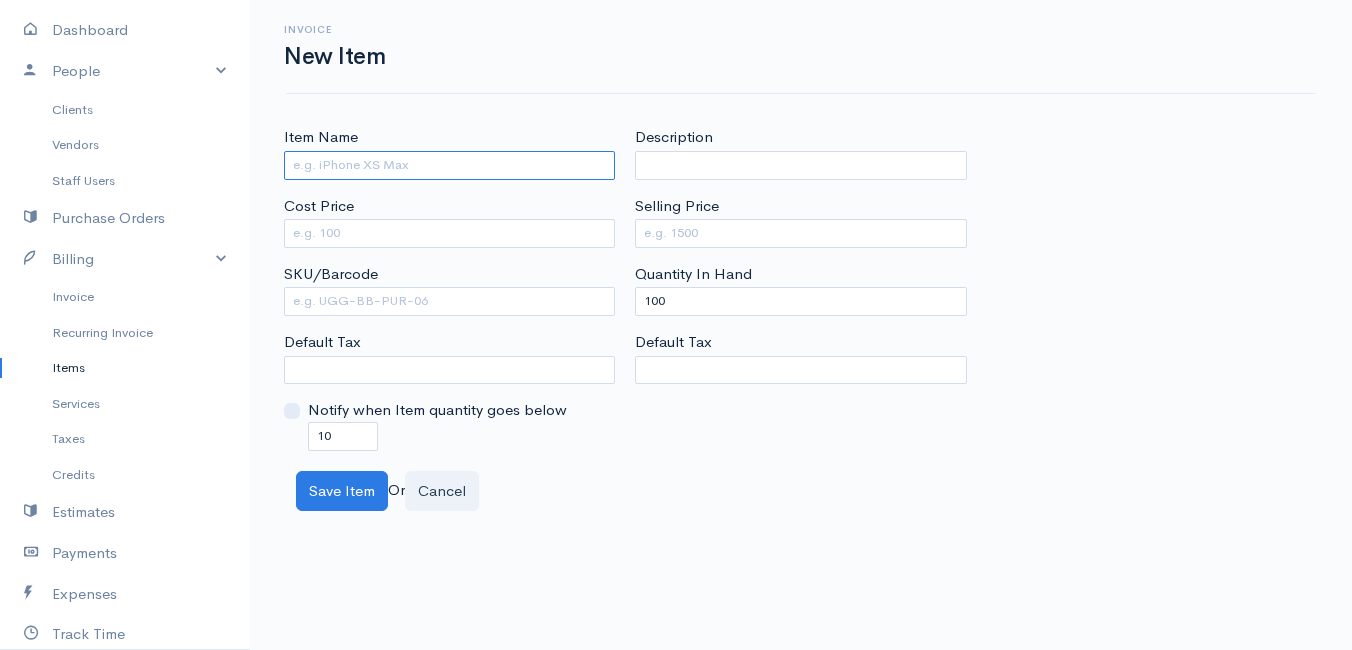 paste on "VRED-1 Foxenburg Shepherd Goat Cheese - 1" 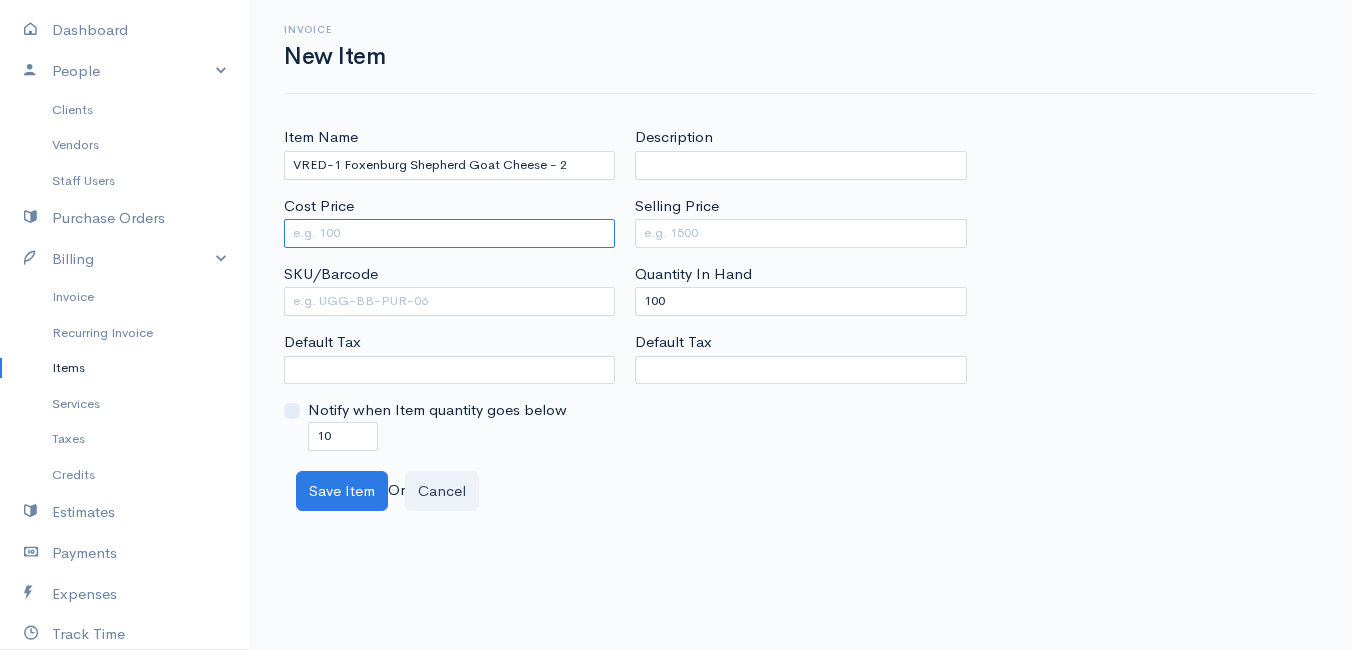 click on "Cost Price" at bounding box center (449, 233) 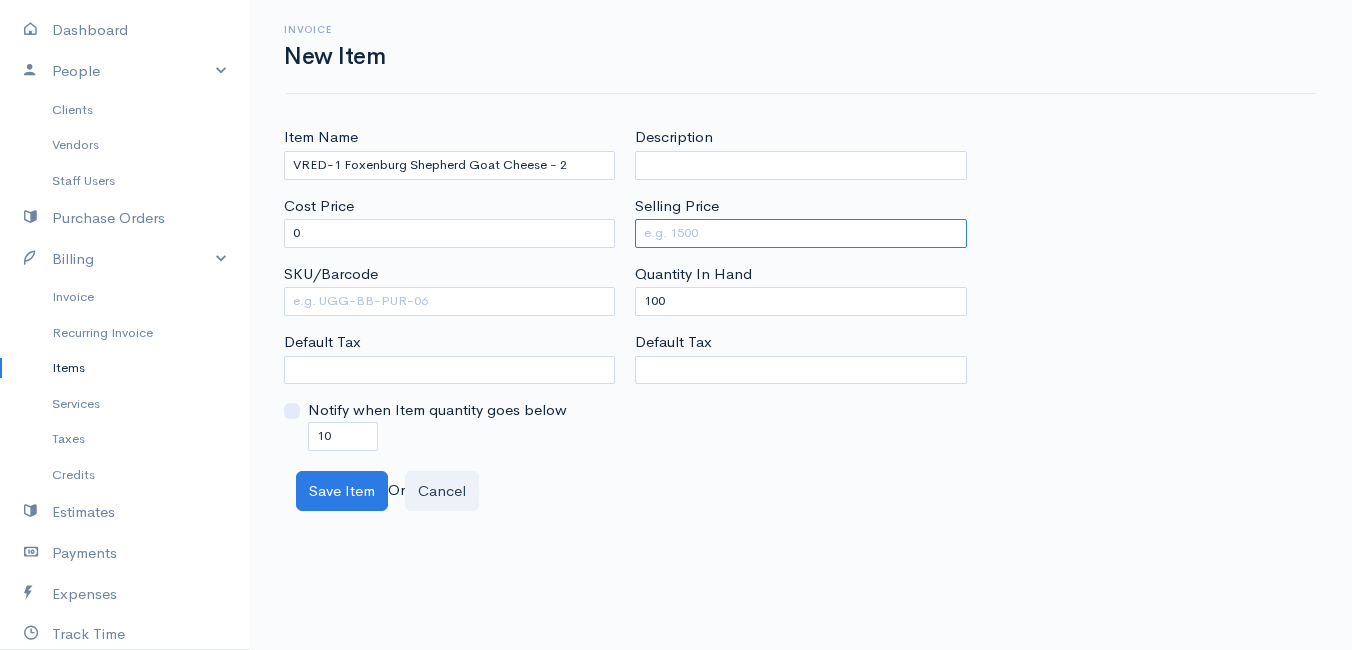 click on "Selling Price" at bounding box center [800, 233] 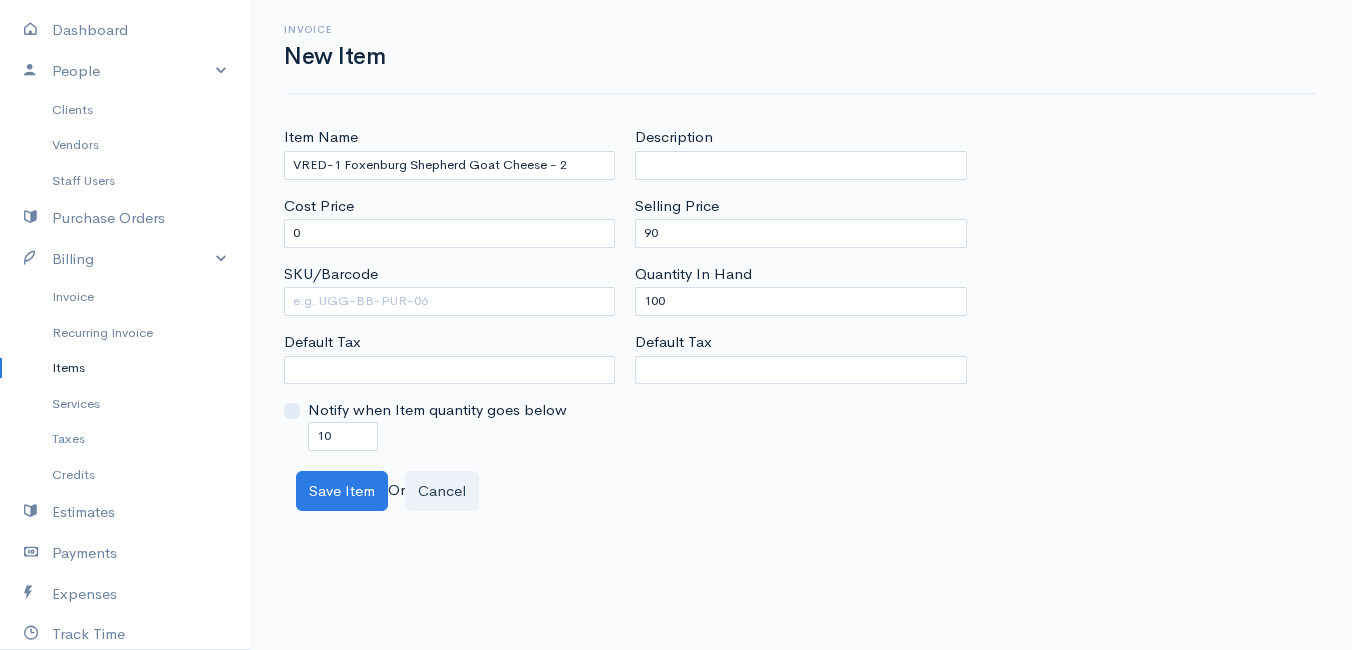 click on "Save Item   Or   Cancel" at bounding box center [801, 491] 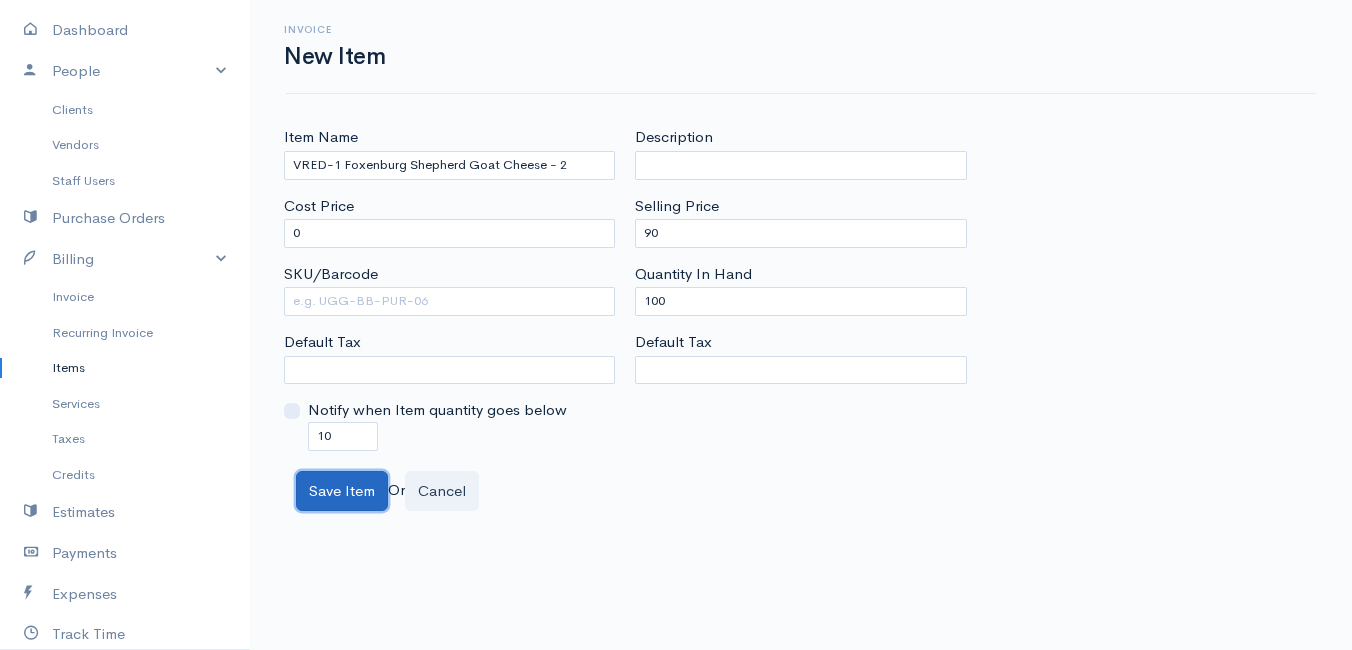 click on "Save Item" at bounding box center [342, 491] 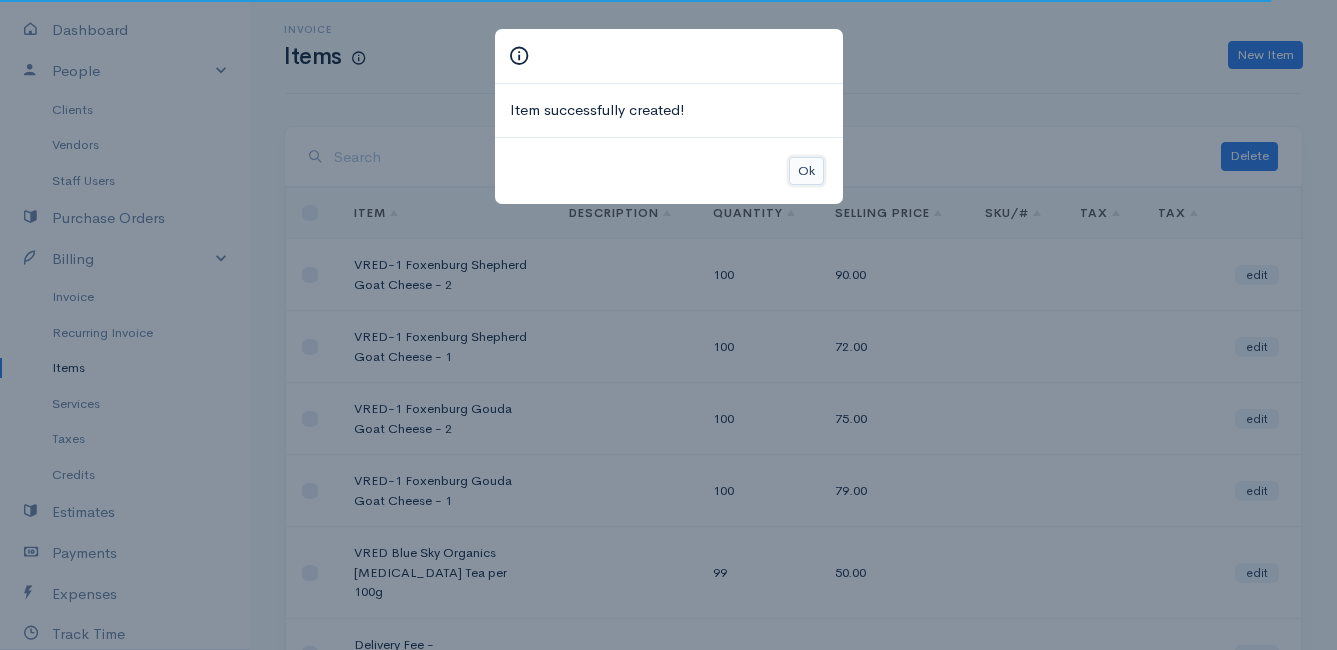 click on "Ok" at bounding box center [806, 171] 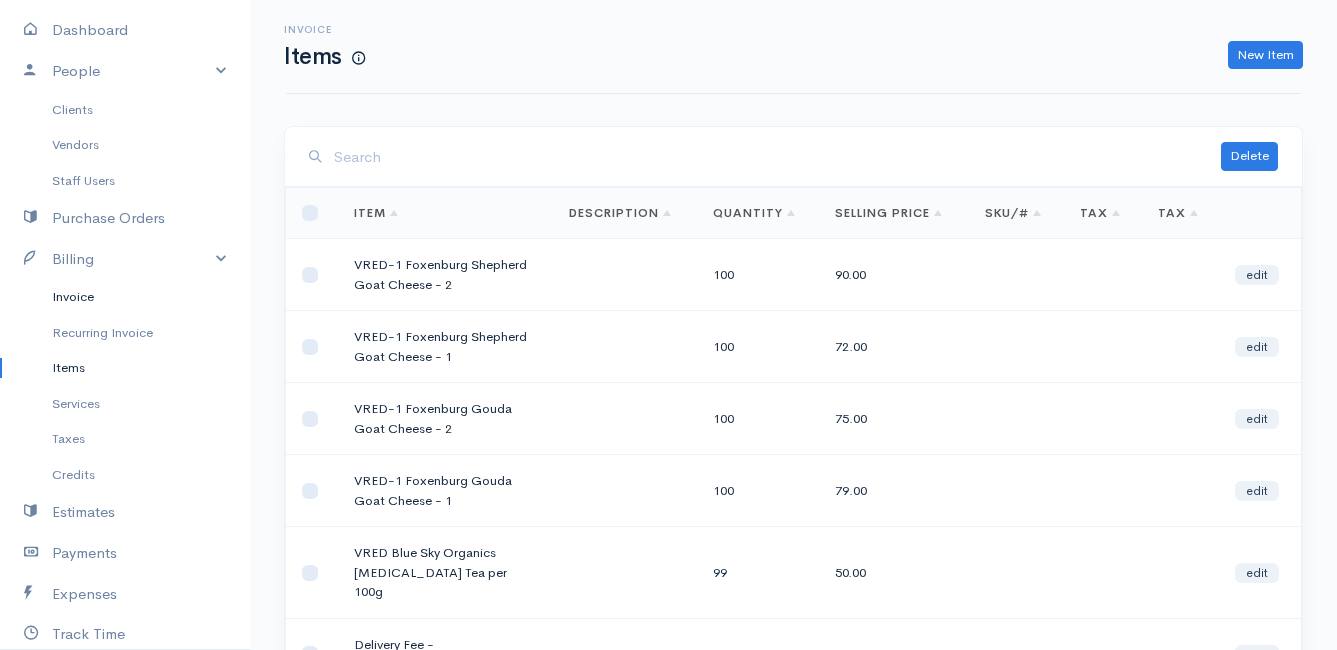 click on "Invoice" at bounding box center (125, 297) 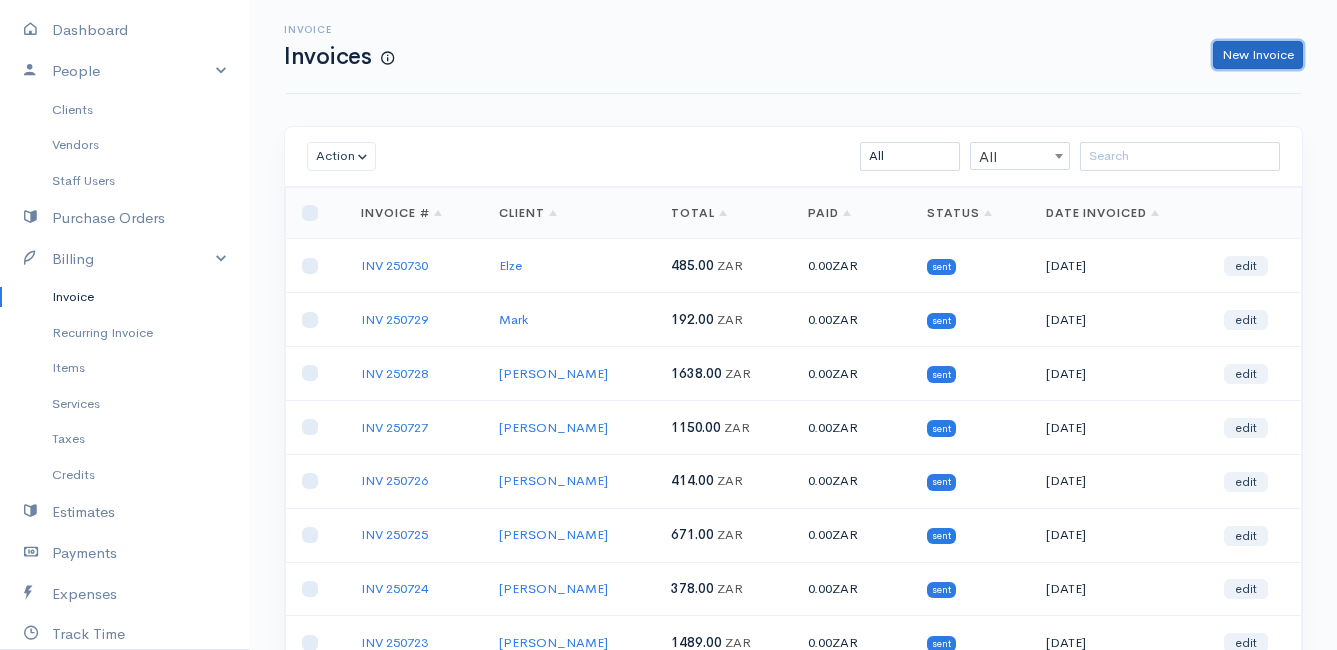 click on "New Invoice" at bounding box center (1258, 55) 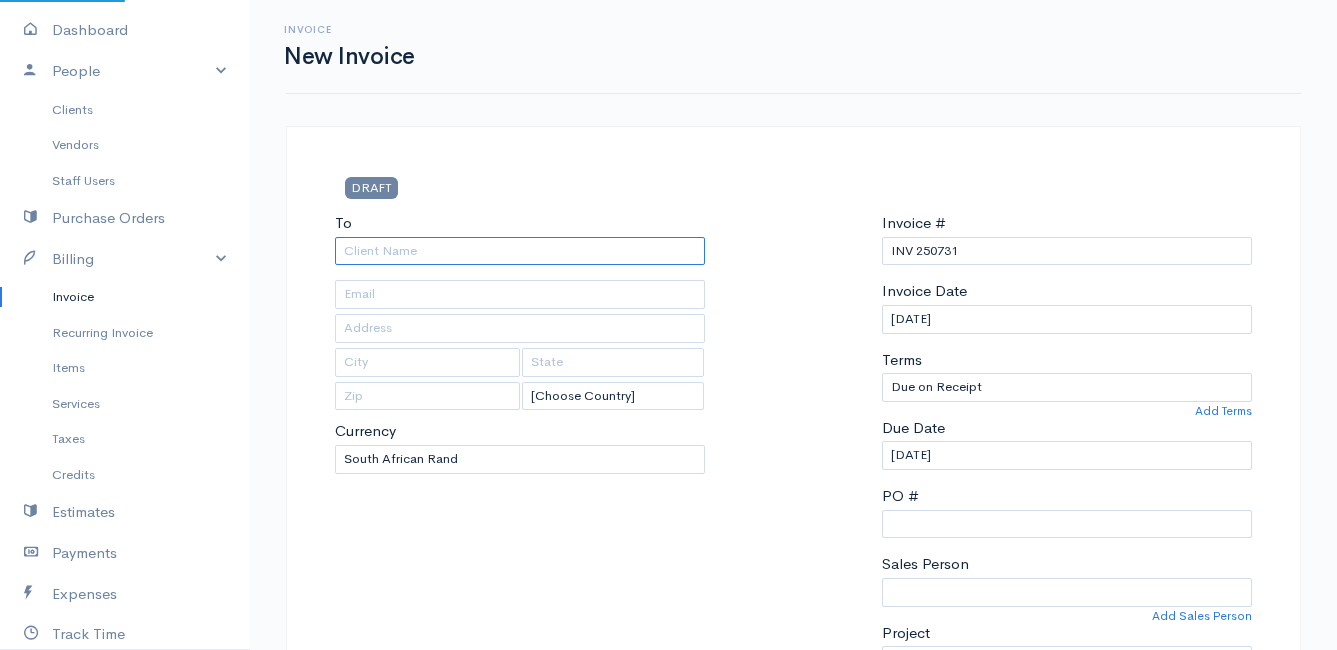 click on "To" at bounding box center [520, 251] 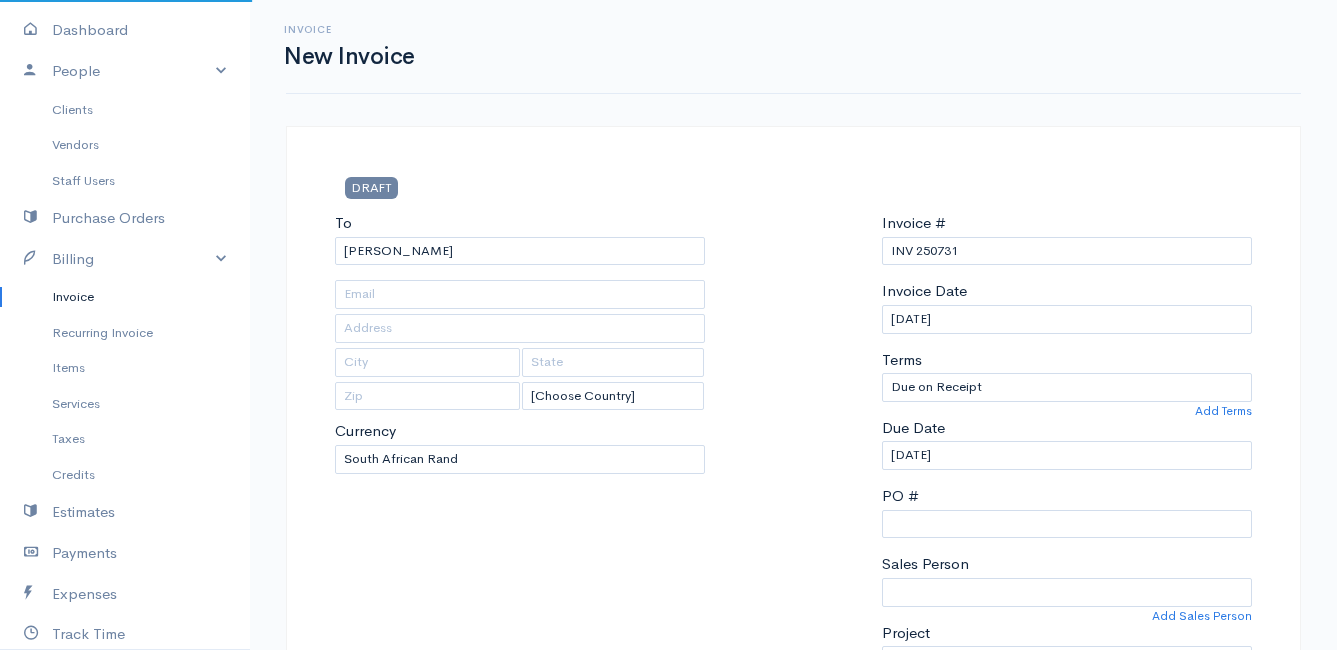 click on "Mamma Chicken
Upgrade
Dashboard
People
Clients
Vendors
Staff Users
Purchase Orders
Billing
Invoice
Recurring Invoice
Items
Services
Taxes
Credits
Estimates
Payments
Expenses
Track Time
Projects
Reports
Settings
My Organizations
Logout
Help
@CloudBooksApp 2022
Invoice
New Invoice
DRAFT To [PERSON_NAME] [Choose Country] [GEOGRAPHIC_DATA] [GEOGRAPHIC_DATA] [GEOGRAPHIC_DATA] [GEOGRAPHIC_DATA] [GEOGRAPHIC_DATA] [GEOGRAPHIC_DATA] [US_STATE] [GEOGRAPHIC_DATA] [GEOGRAPHIC_DATA] [GEOGRAPHIC_DATA] [GEOGRAPHIC_DATA] [GEOGRAPHIC_DATA] [GEOGRAPHIC_DATA] [GEOGRAPHIC_DATA] [GEOGRAPHIC_DATA]" at bounding box center [668, 864] 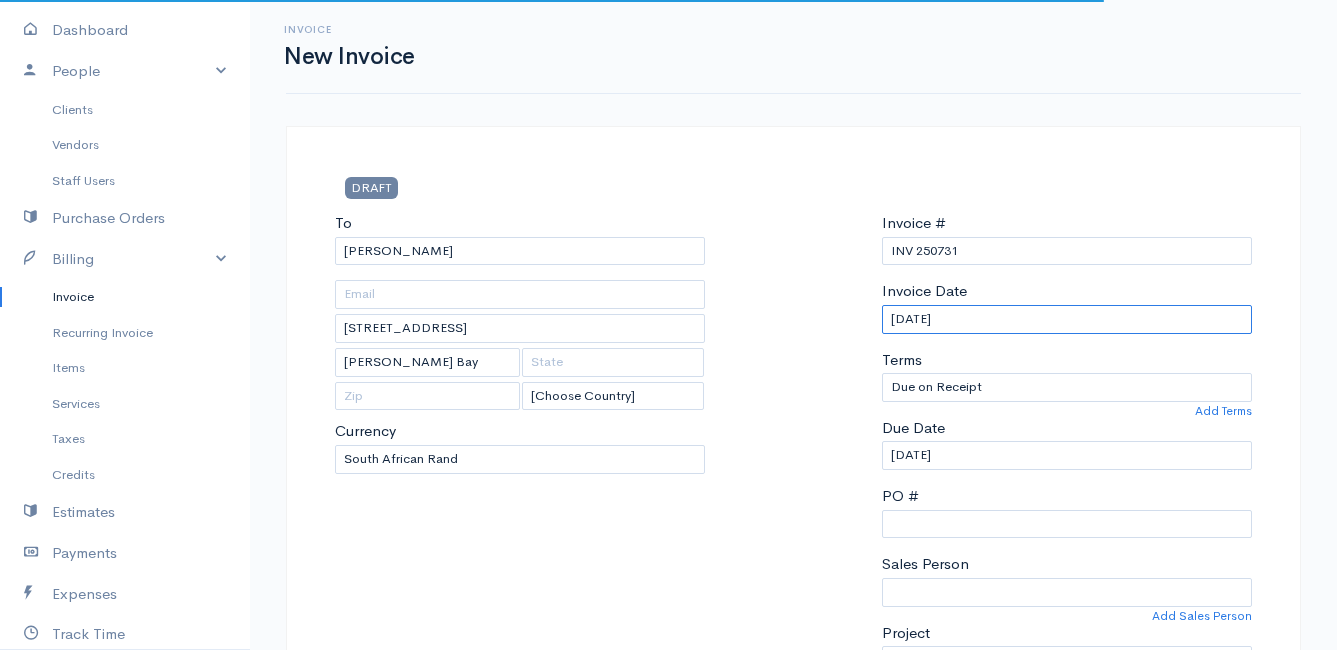click on "[DATE]" at bounding box center (1067, 319) 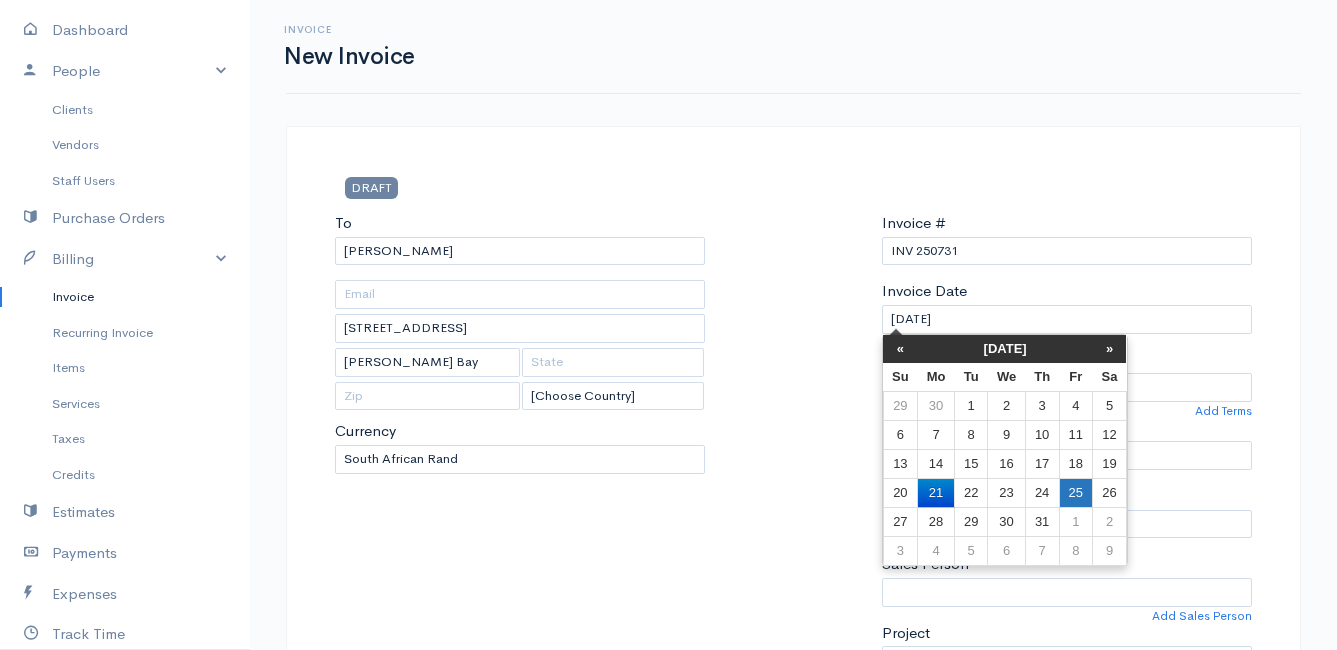 click on "25" at bounding box center [1075, 492] 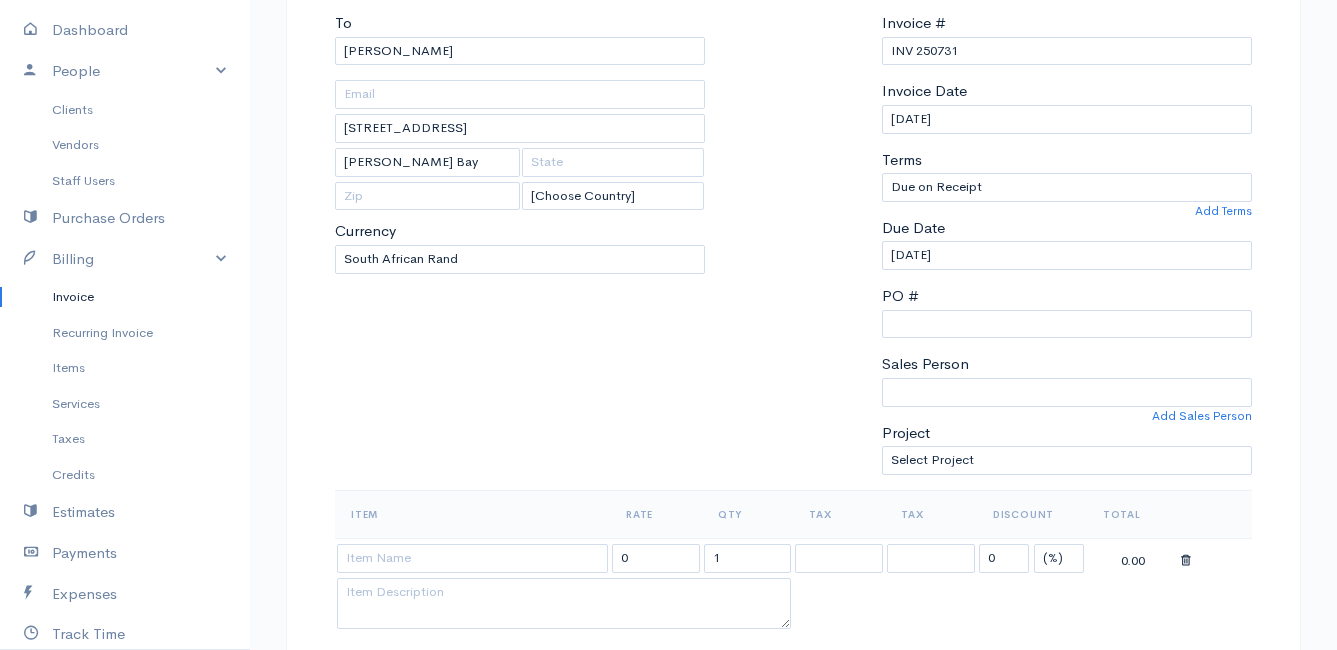 scroll, scrollTop: 400, scrollLeft: 0, axis: vertical 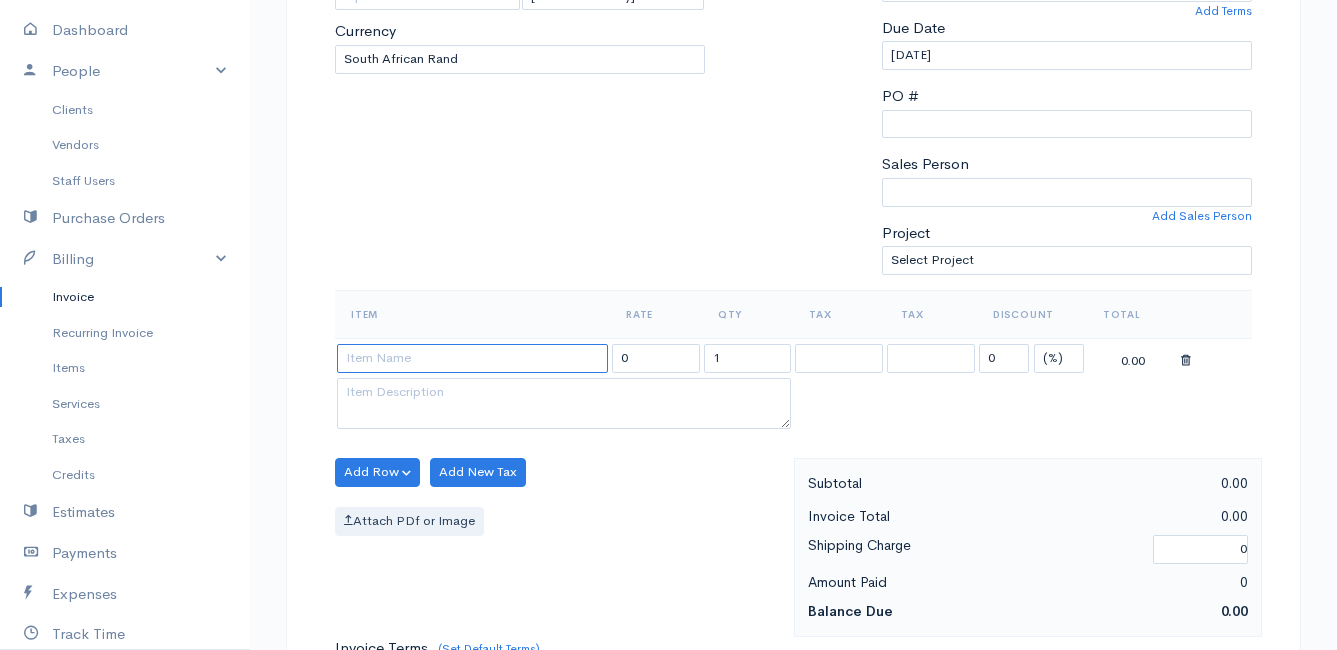 click at bounding box center [472, 358] 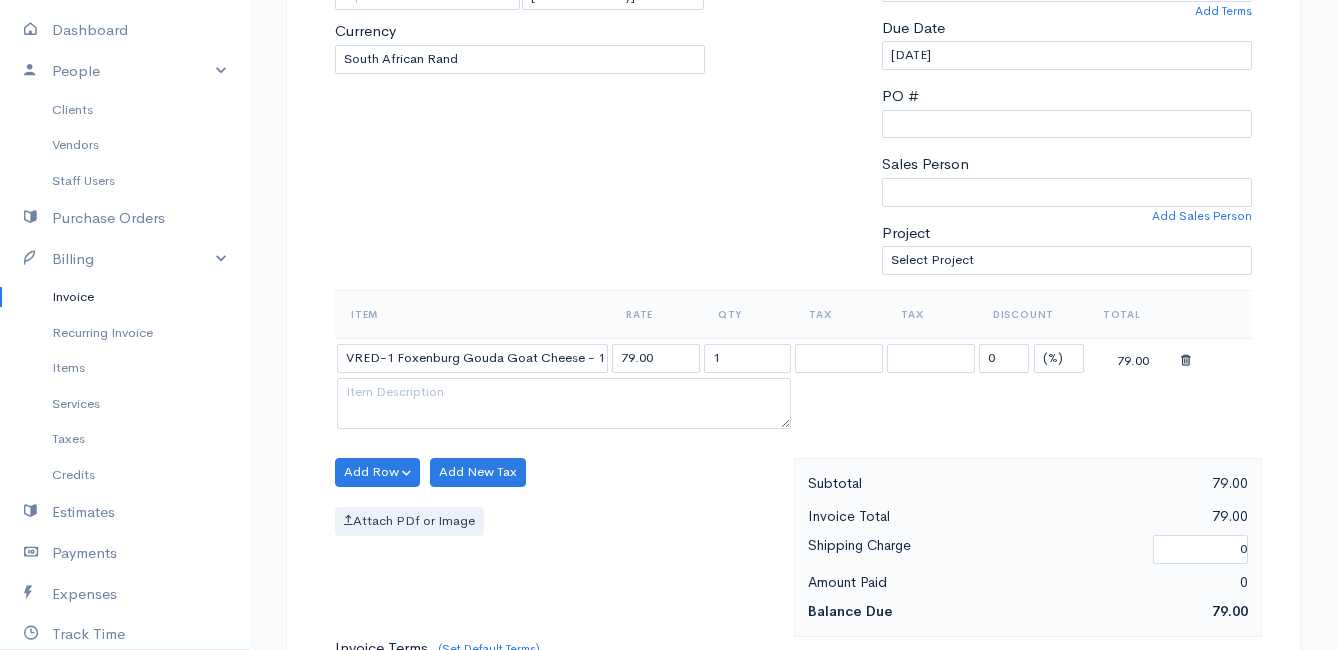 click on "Mamma Chicken
Upgrade
Dashboard
People
Clients
Vendors
Staff Users
Purchase Orders
Billing
Invoice
Recurring Invoice
Items
Services
Taxes
Credits
Estimates
Payments
Expenses
Track Time
Projects
Reports
Settings
My Organizations
Logout
Help
@CloudBooksApp 2022
Invoice
New Invoice
DRAFT To [PERSON_NAME] 1 [PERSON_NAME][GEOGRAPHIC_DATA] [PERSON_NAME][GEOGRAPHIC_DATA] [Choose Country] [GEOGRAPHIC_DATA] [GEOGRAPHIC_DATA] [GEOGRAPHIC_DATA] [GEOGRAPHIC_DATA] [GEOGRAPHIC_DATA] [GEOGRAPHIC_DATA] [US_STATE] [GEOGRAPHIC_DATA] [GEOGRAPHIC_DATA] [GEOGRAPHIC_DATA] [GEOGRAPHIC_DATA] [GEOGRAPHIC_DATA] [GEOGRAPHIC_DATA]" at bounding box center (668, 464) 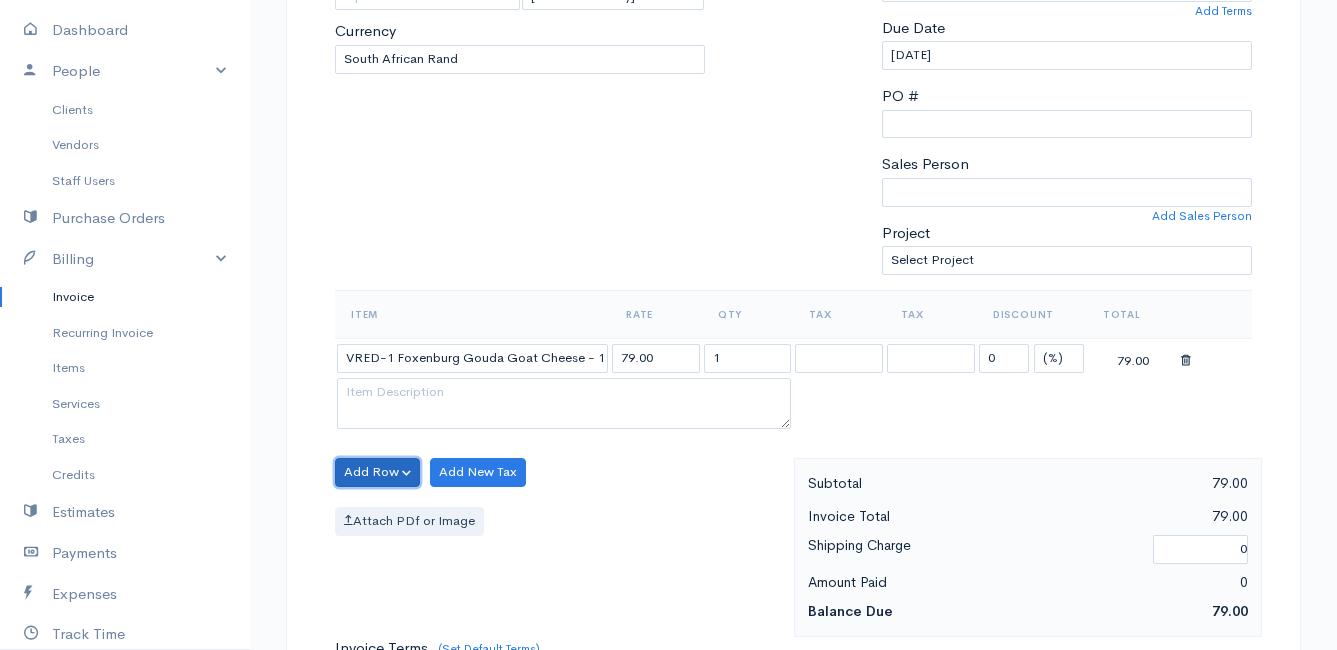 click on "Add Row" at bounding box center (377, 472) 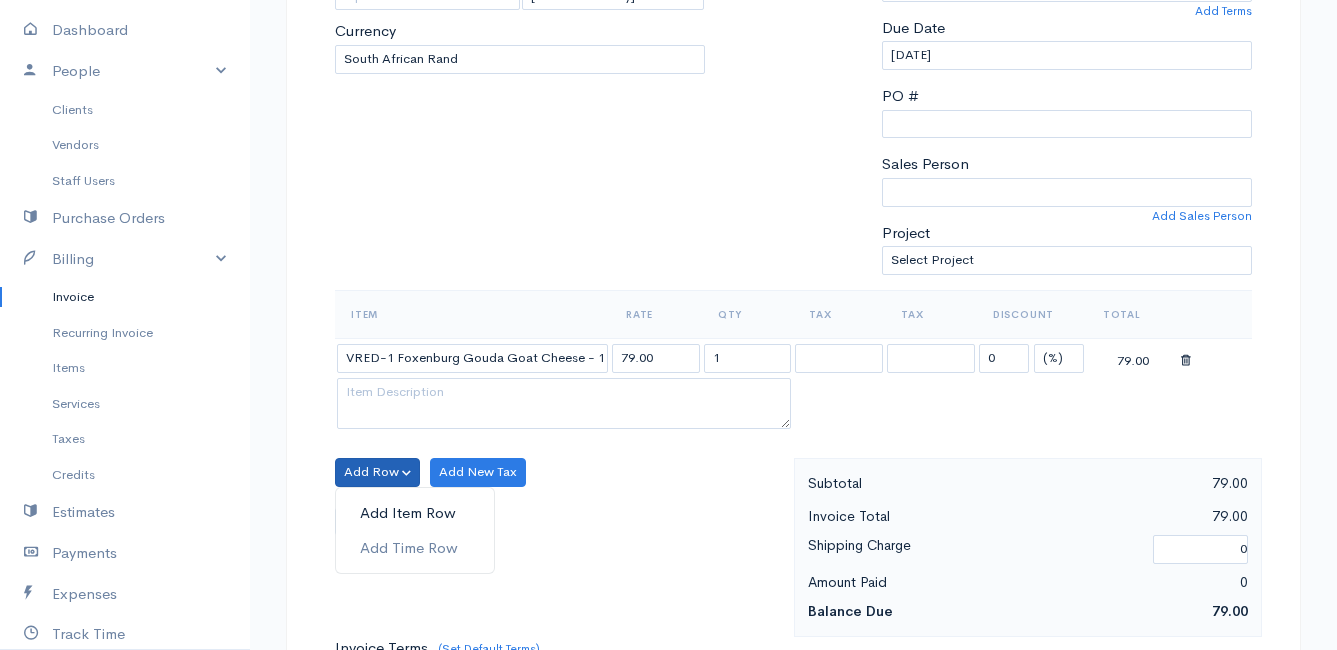click on "Add Item Row" at bounding box center [415, 513] 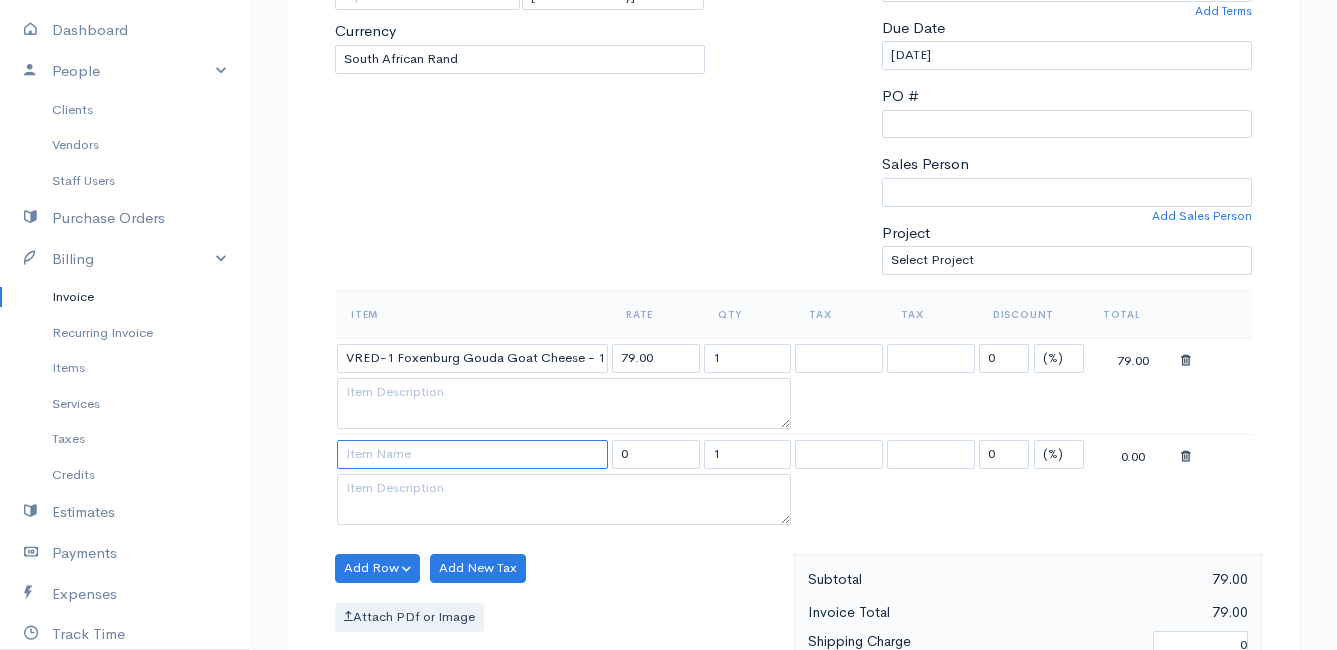 click at bounding box center [472, 454] 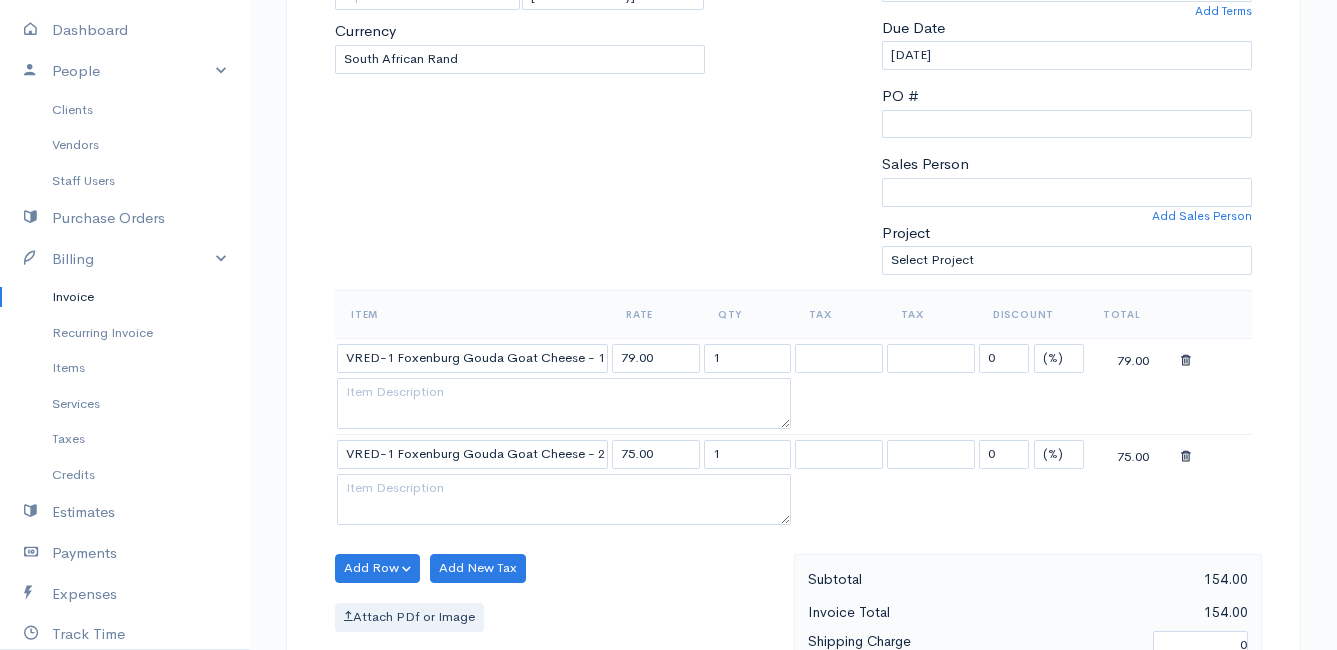 click on "Mamma Chicken
Upgrade
Dashboard
People
Clients
Vendors
Staff Users
Purchase Orders
Billing
Invoice
Recurring Invoice
Items
Services
Taxes
Credits
Estimates
Payments
Expenses
Track Time
Projects
Reports
Settings
My Organizations
Logout
Help
@CloudBooksApp 2022
Invoice
New Invoice
DRAFT To [PERSON_NAME] 1 [PERSON_NAME][GEOGRAPHIC_DATA] [PERSON_NAME][GEOGRAPHIC_DATA] [Choose Country] [GEOGRAPHIC_DATA] [GEOGRAPHIC_DATA] [GEOGRAPHIC_DATA] [GEOGRAPHIC_DATA] [GEOGRAPHIC_DATA] [GEOGRAPHIC_DATA] [US_STATE] [GEOGRAPHIC_DATA] [GEOGRAPHIC_DATA] [GEOGRAPHIC_DATA] [GEOGRAPHIC_DATA] [GEOGRAPHIC_DATA] [GEOGRAPHIC_DATA]" at bounding box center (668, 512) 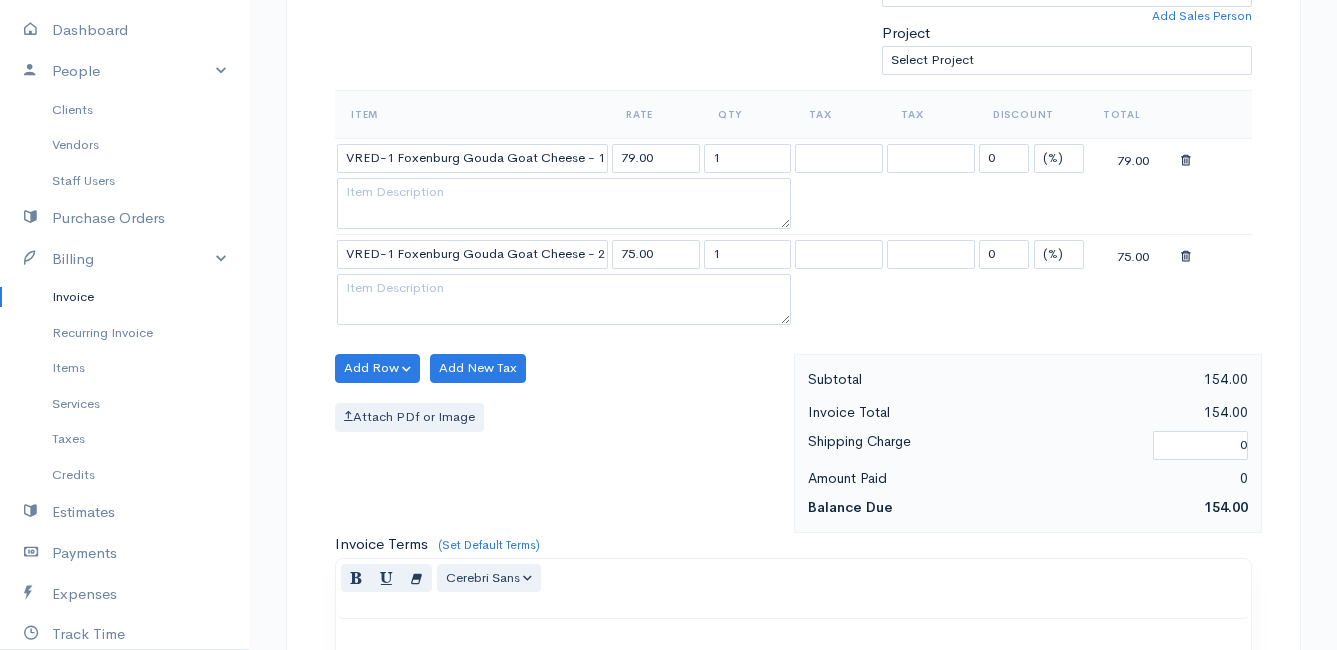 scroll, scrollTop: 700, scrollLeft: 0, axis: vertical 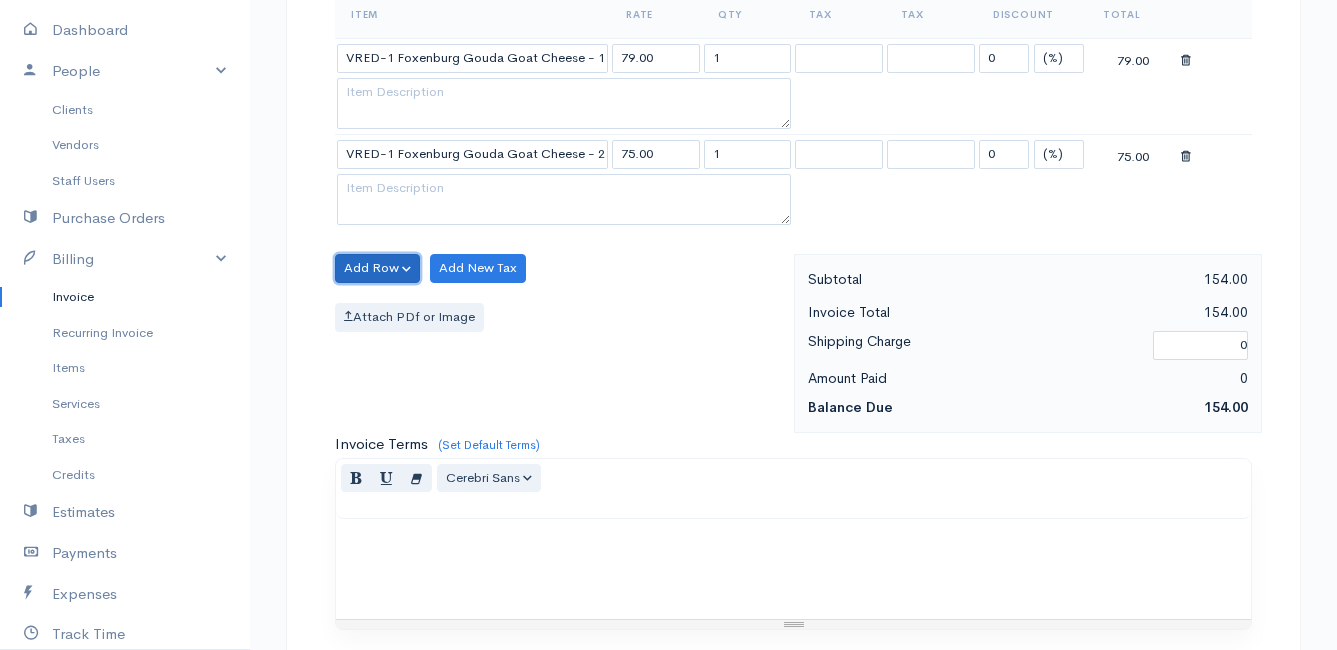 click on "Add Row" at bounding box center [377, 268] 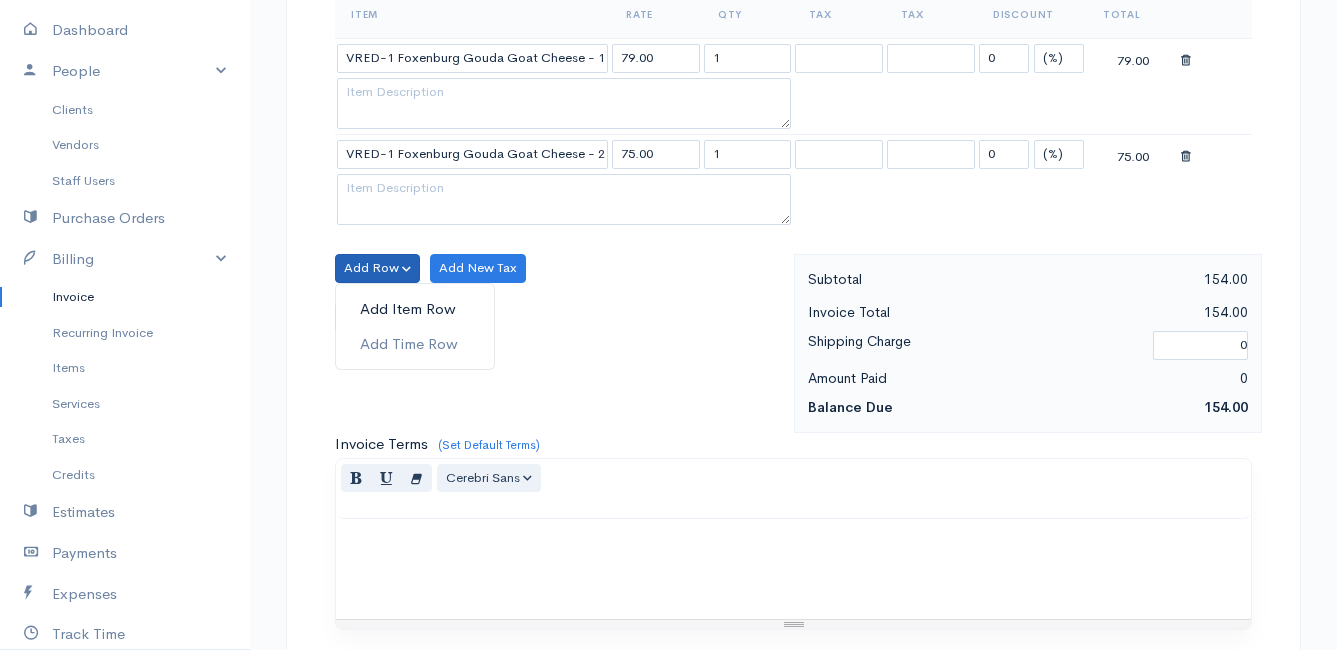 click on "Add Item Row" at bounding box center (415, 309) 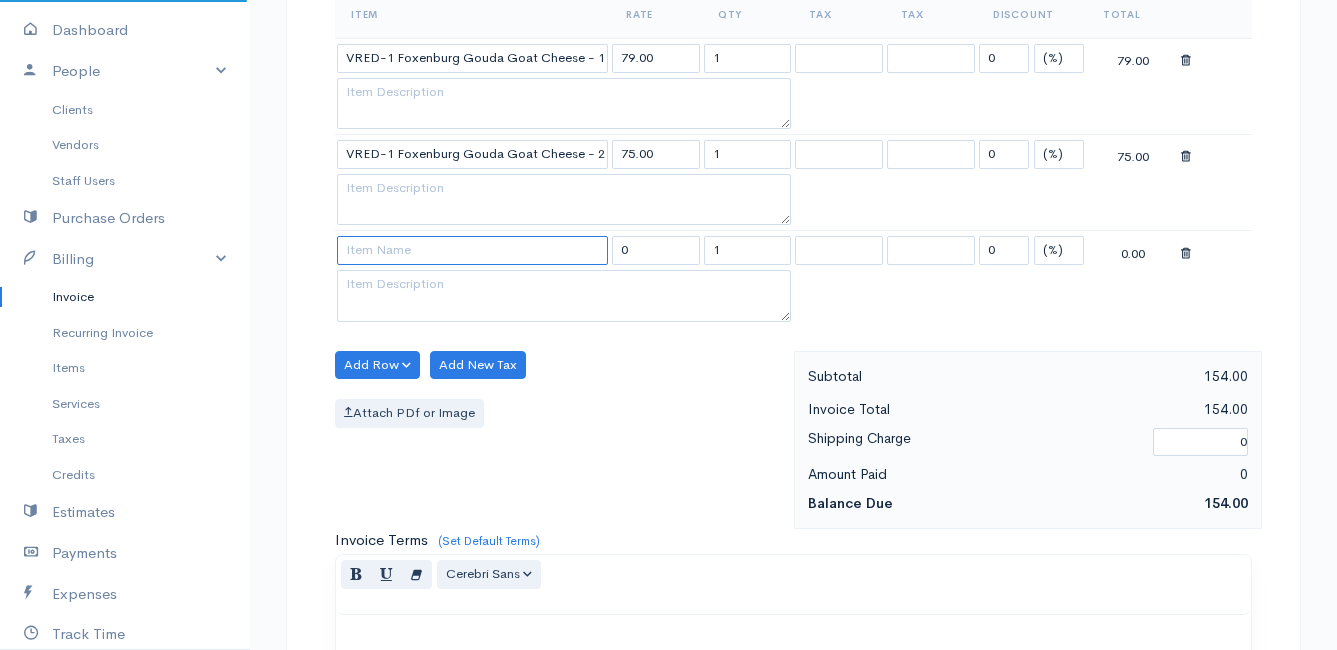 click at bounding box center [472, 250] 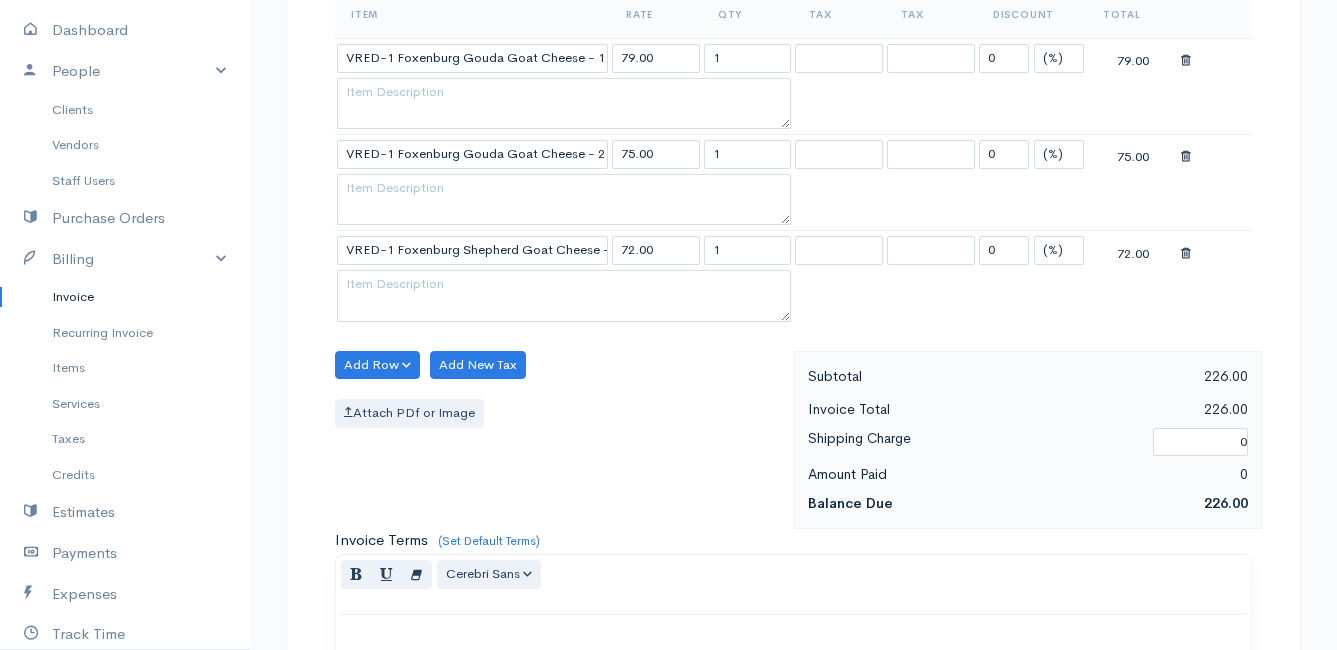 click on "Mamma Chicken
Upgrade
Dashboard
People
Clients
Vendors
Staff Users
Purchase Orders
Billing
Invoice
Recurring Invoice
Items
Services
Taxes
Credits
Estimates
Payments
Expenses
Track Time
Projects
Reports
Settings
My Organizations
Logout
Help
@CloudBooksApp 2022
Invoice
New Invoice
DRAFT To [PERSON_NAME] 1 [PERSON_NAME][GEOGRAPHIC_DATA] [PERSON_NAME][GEOGRAPHIC_DATA] [Choose Country] [GEOGRAPHIC_DATA] [GEOGRAPHIC_DATA] [GEOGRAPHIC_DATA] [GEOGRAPHIC_DATA] [GEOGRAPHIC_DATA] [GEOGRAPHIC_DATA] [US_STATE] [GEOGRAPHIC_DATA] [GEOGRAPHIC_DATA] [GEOGRAPHIC_DATA] [GEOGRAPHIC_DATA] [GEOGRAPHIC_DATA] [GEOGRAPHIC_DATA]" at bounding box center (668, 260) 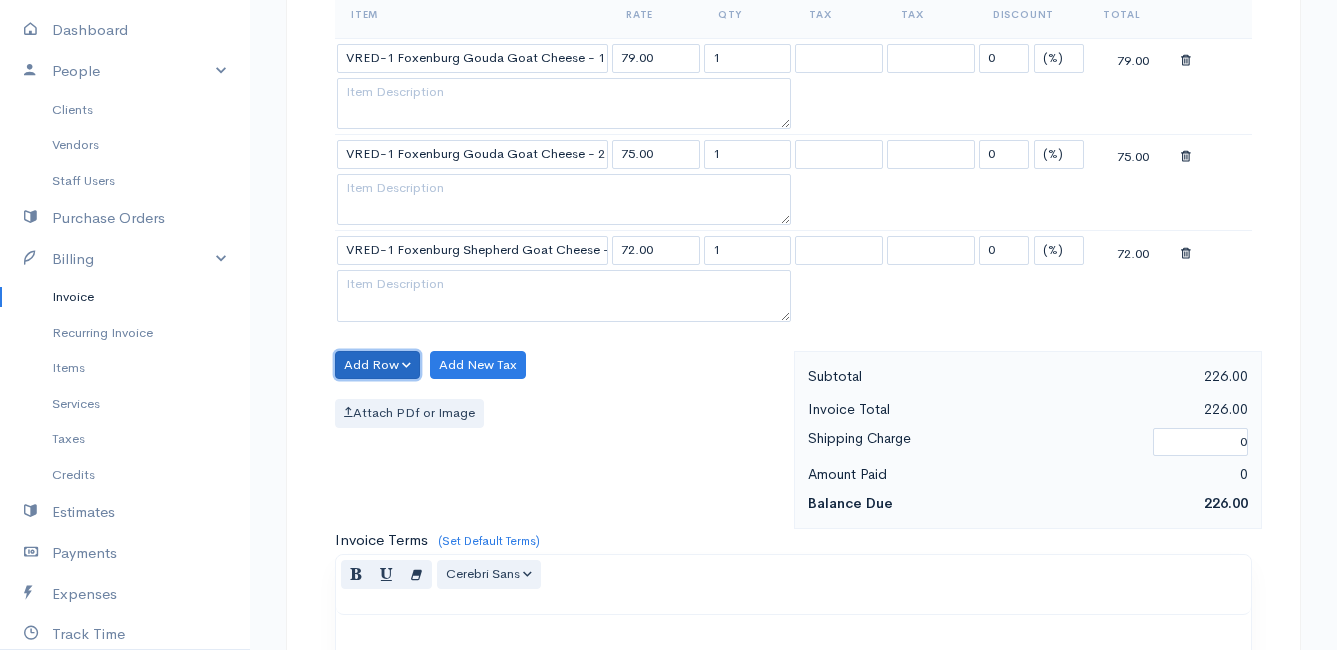 click on "Add Row" at bounding box center [377, 365] 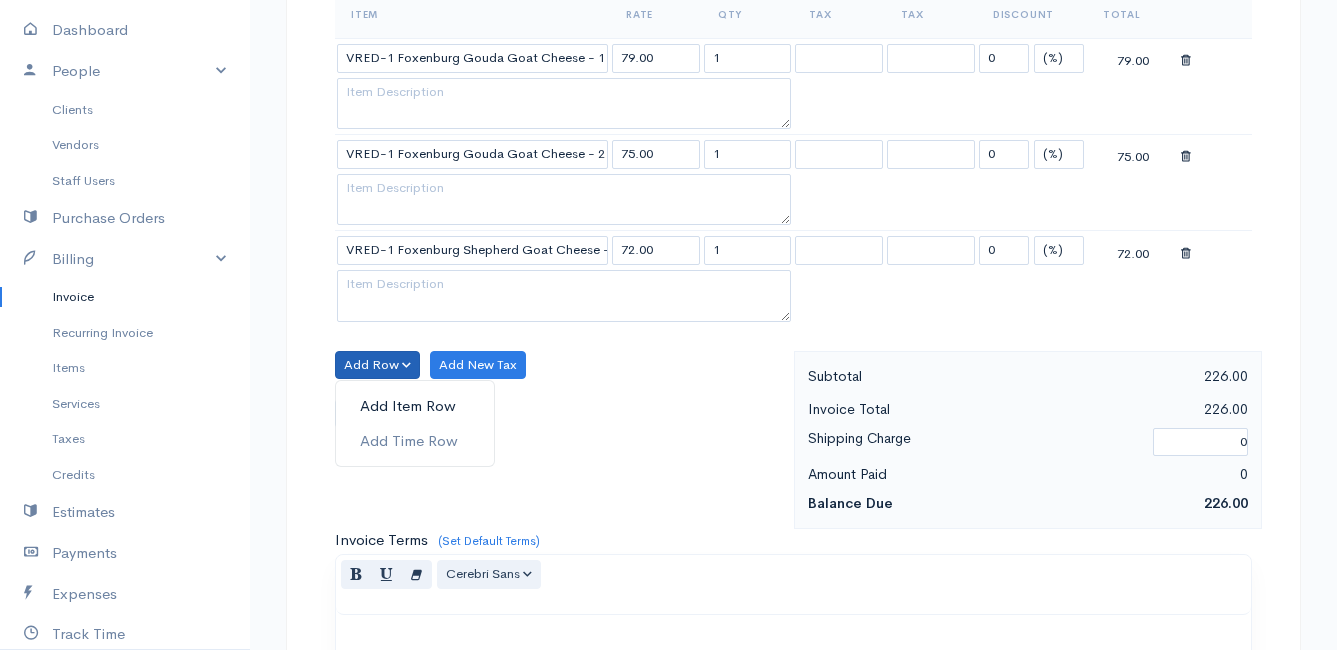 click on "Add Item Row" at bounding box center [415, 406] 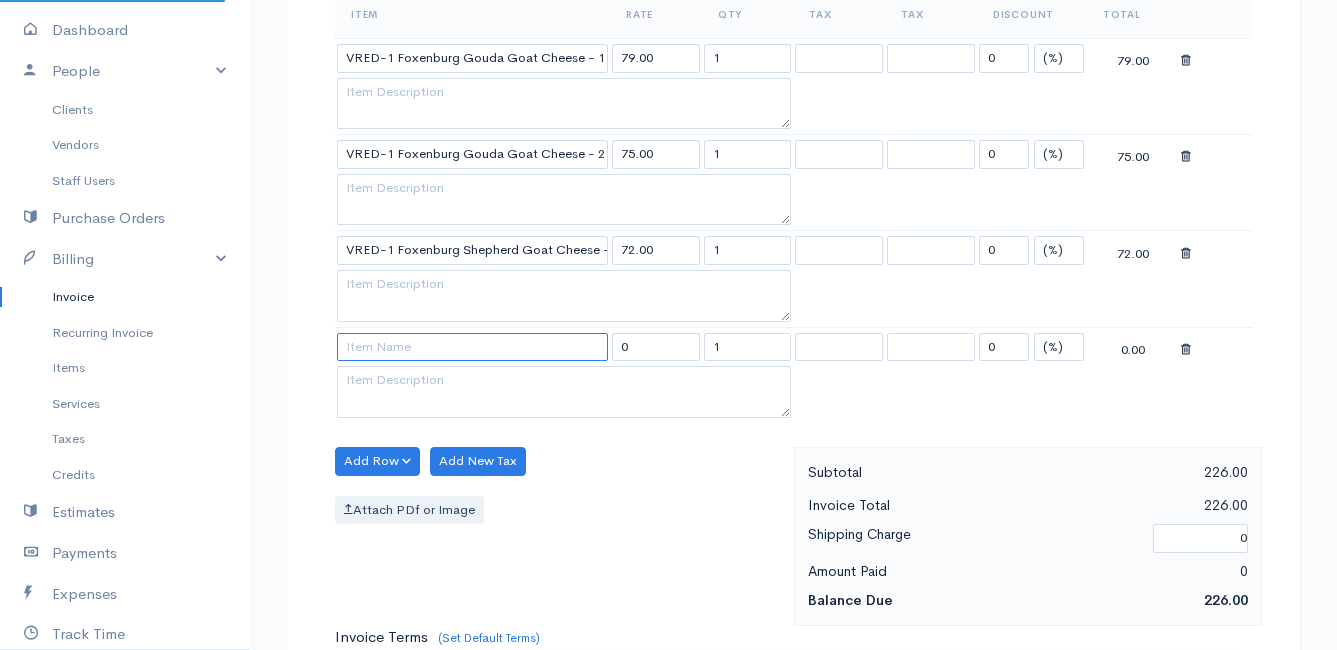click at bounding box center [472, 347] 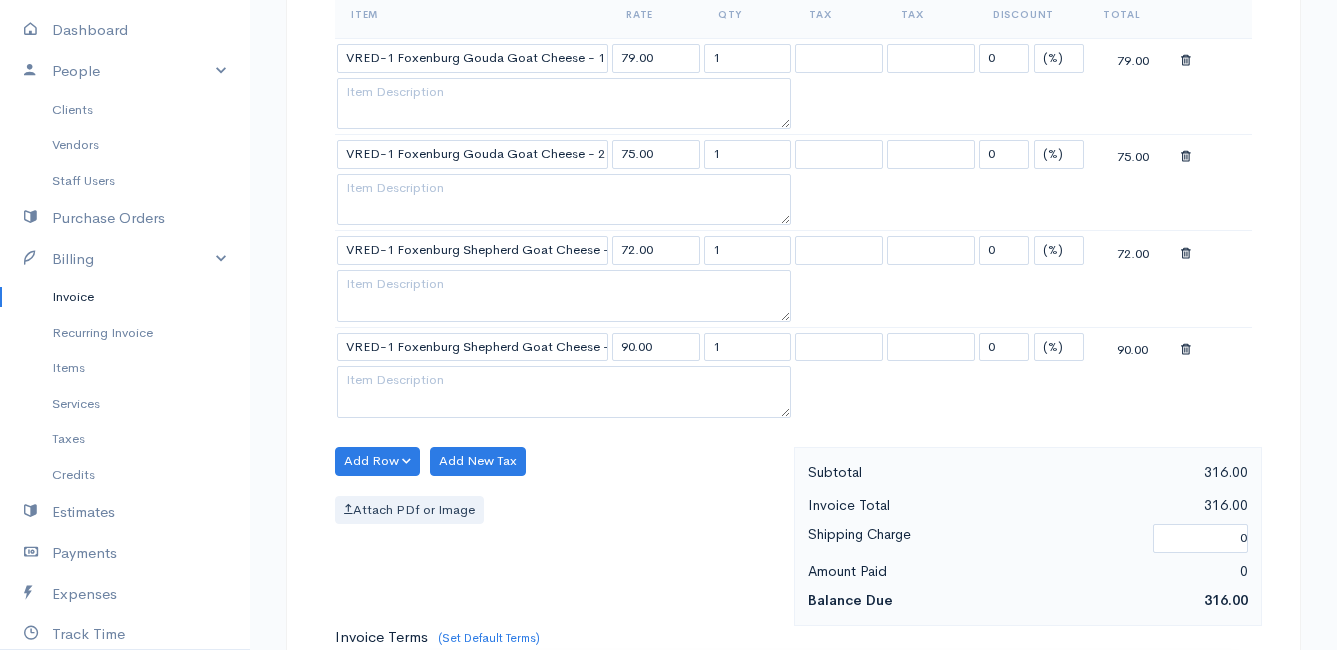 click on "Mamma Chicken
Upgrade
Dashboard
People
Clients
Vendors
Staff Users
Purchase Orders
Billing
Invoice
Recurring Invoice
Items
Services
Taxes
Credits
Estimates
Payments
Expenses
Track Time
Projects
Reports
Settings
My Organizations
Logout
Help
@CloudBooksApp 2022
Invoice
New Invoice
DRAFT To [PERSON_NAME] 1 [PERSON_NAME][GEOGRAPHIC_DATA] [PERSON_NAME][GEOGRAPHIC_DATA] [Choose Country] [GEOGRAPHIC_DATA] [GEOGRAPHIC_DATA] [GEOGRAPHIC_DATA] [GEOGRAPHIC_DATA] [GEOGRAPHIC_DATA] [GEOGRAPHIC_DATA] [US_STATE] [GEOGRAPHIC_DATA] [GEOGRAPHIC_DATA] [GEOGRAPHIC_DATA] [GEOGRAPHIC_DATA] [GEOGRAPHIC_DATA] [GEOGRAPHIC_DATA]" at bounding box center (668, 308) 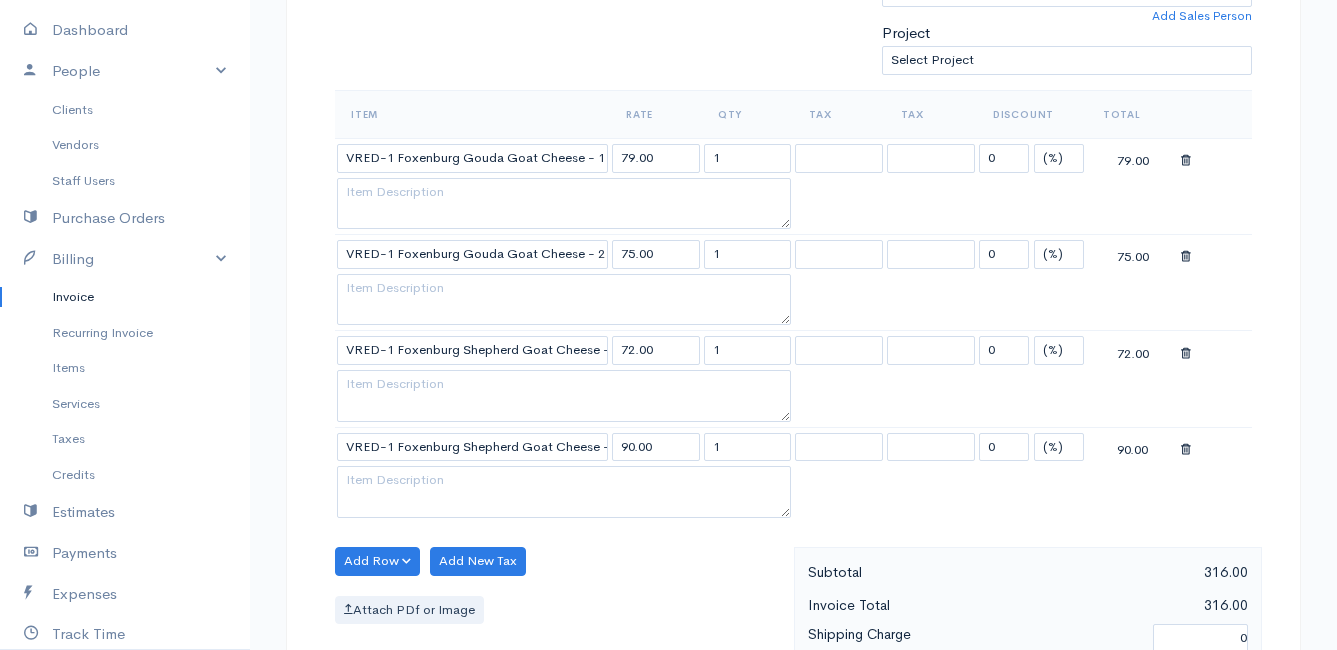 scroll, scrollTop: 700, scrollLeft: 0, axis: vertical 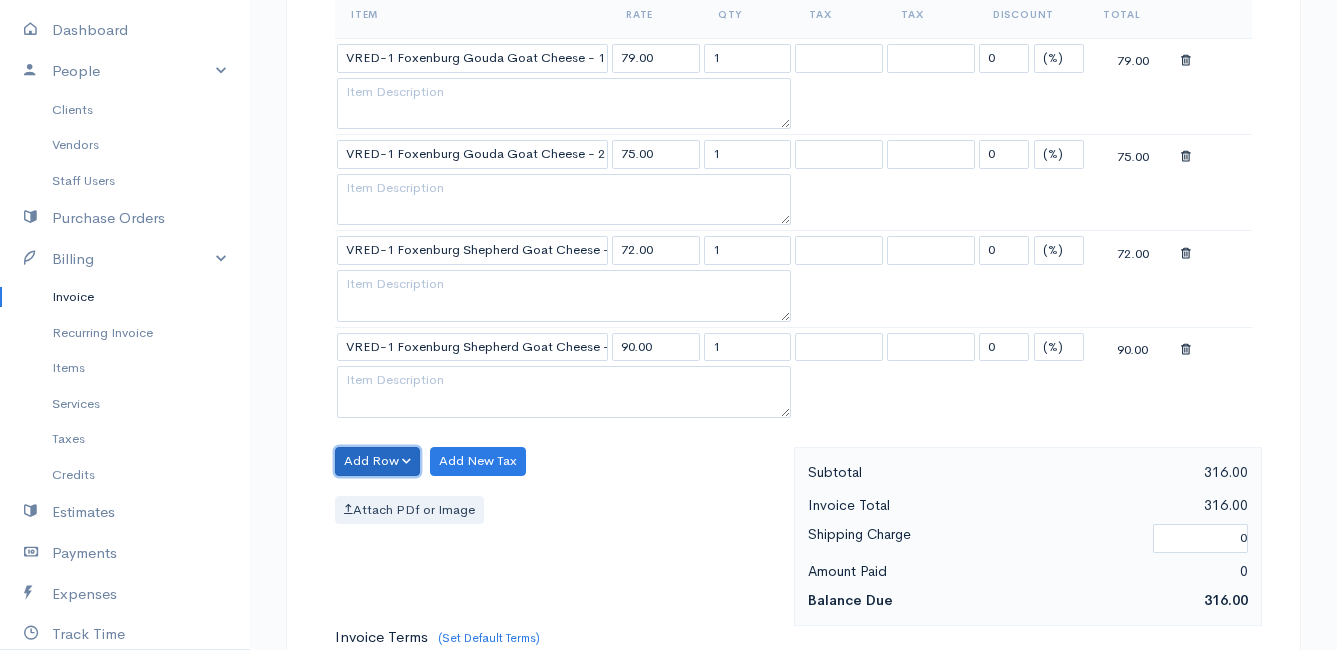 click on "Add Row" at bounding box center [377, 461] 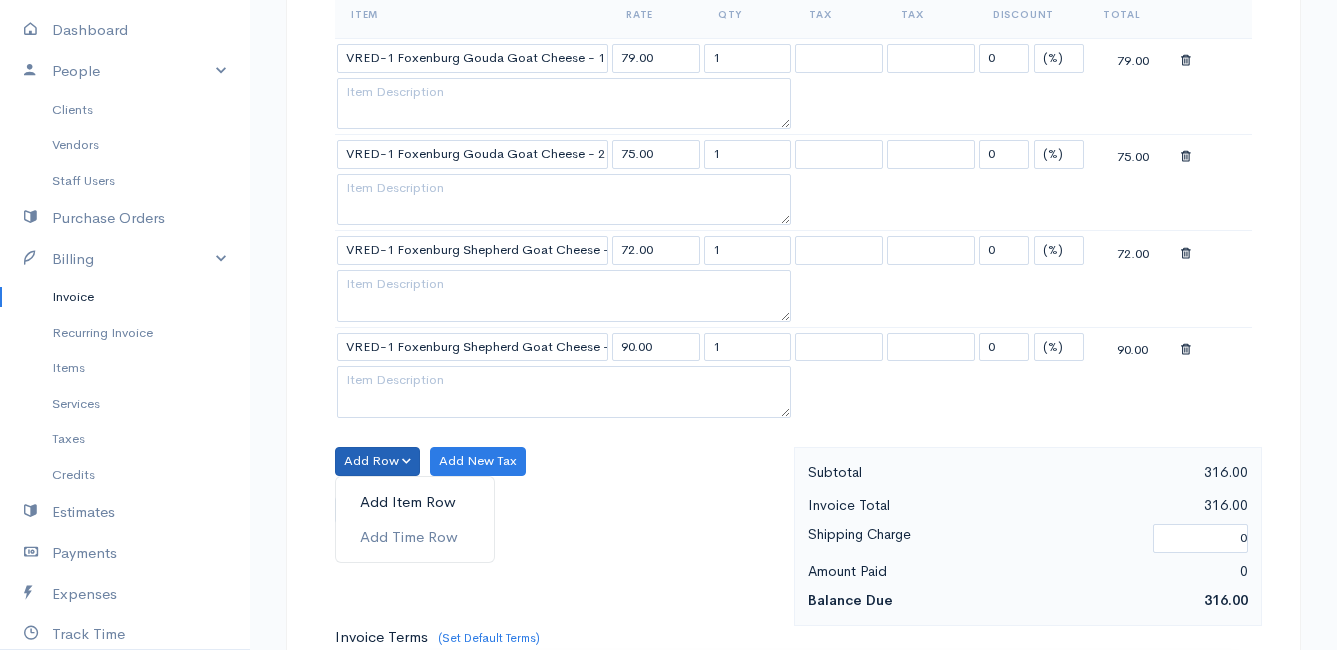click on "Add Item Row" at bounding box center [415, 502] 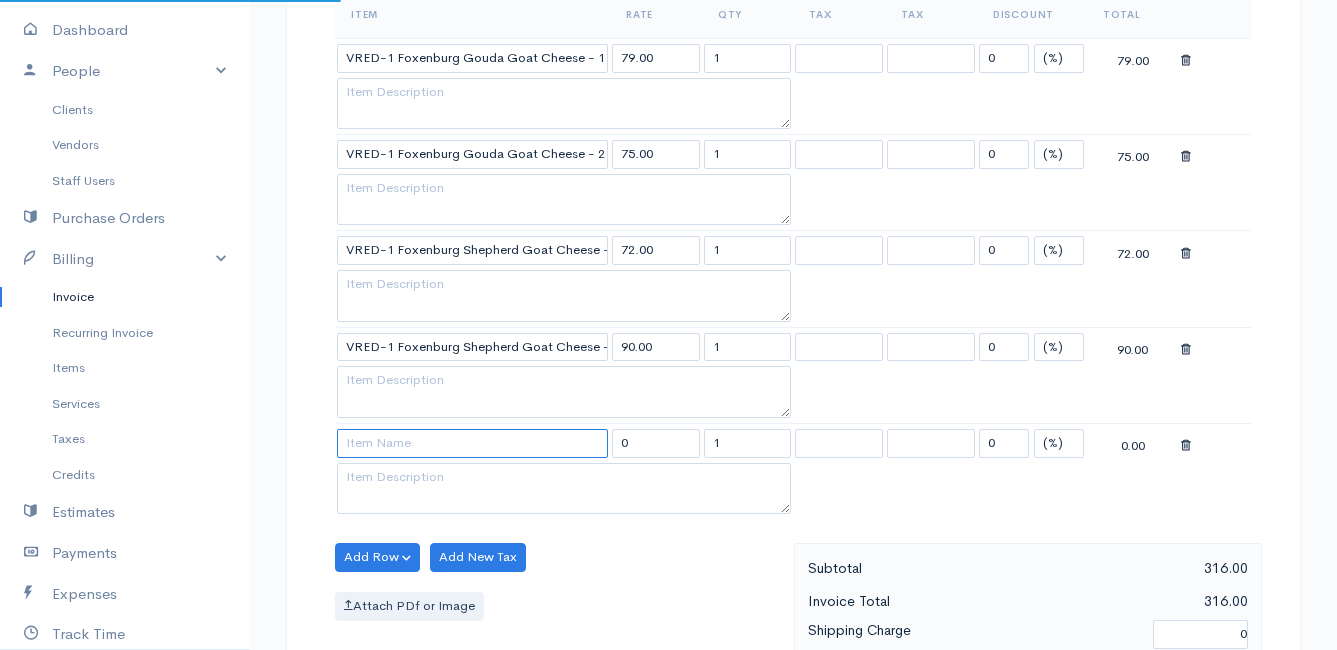 click at bounding box center [472, 443] 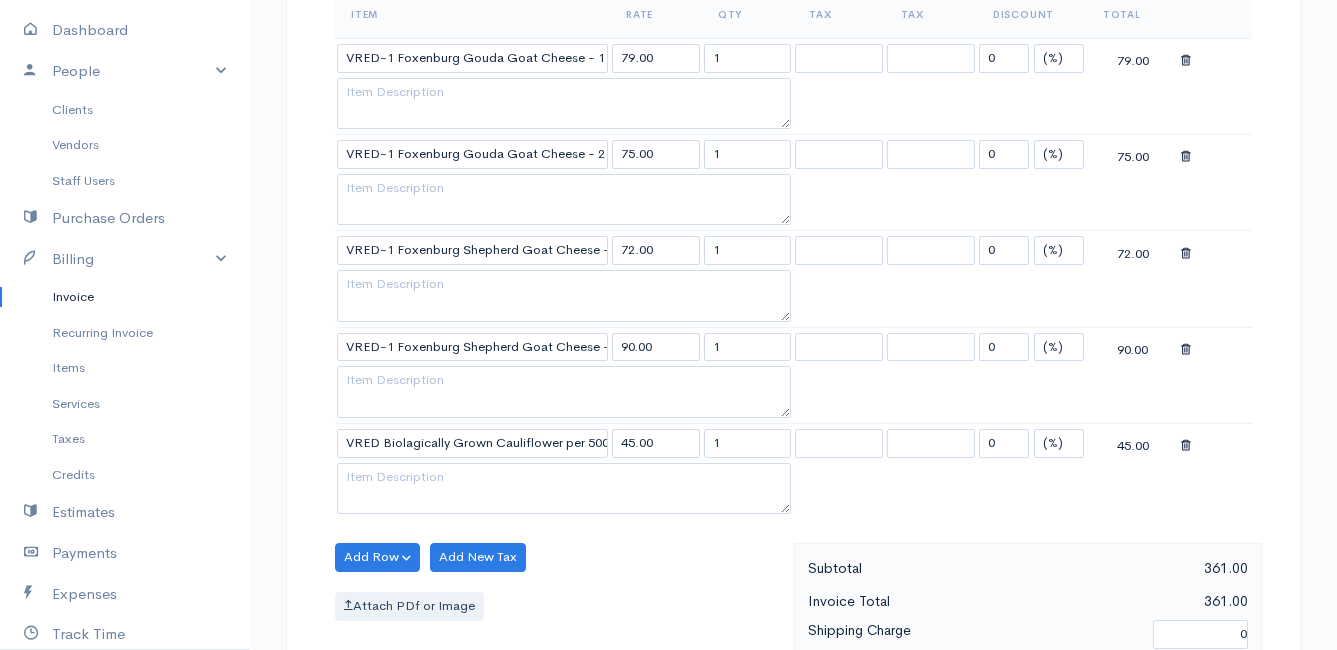click on "Mamma Chicken
Upgrade
Dashboard
People
Clients
Vendors
Staff Users
Purchase Orders
Billing
Invoice
Recurring Invoice
Items
Services
Taxes
Credits
Estimates
Payments
Expenses
Track Time
Projects
Reports
Settings
My Organizations
Logout
Help
@CloudBooksApp 2022
Invoice
New Invoice
DRAFT To [PERSON_NAME] 1 [PERSON_NAME][GEOGRAPHIC_DATA] [PERSON_NAME][GEOGRAPHIC_DATA] [Choose Country] [GEOGRAPHIC_DATA] [GEOGRAPHIC_DATA] [GEOGRAPHIC_DATA] [GEOGRAPHIC_DATA] [GEOGRAPHIC_DATA] [GEOGRAPHIC_DATA] [US_STATE] [GEOGRAPHIC_DATA] [GEOGRAPHIC_DATA] [GEOGRAPHIC_DATA] [GEOGRAPHIC_DATA] [GEOGRAPHIC_DATA] [GEOGRAPHIC_DATA]" at bounding box center [668, 357] 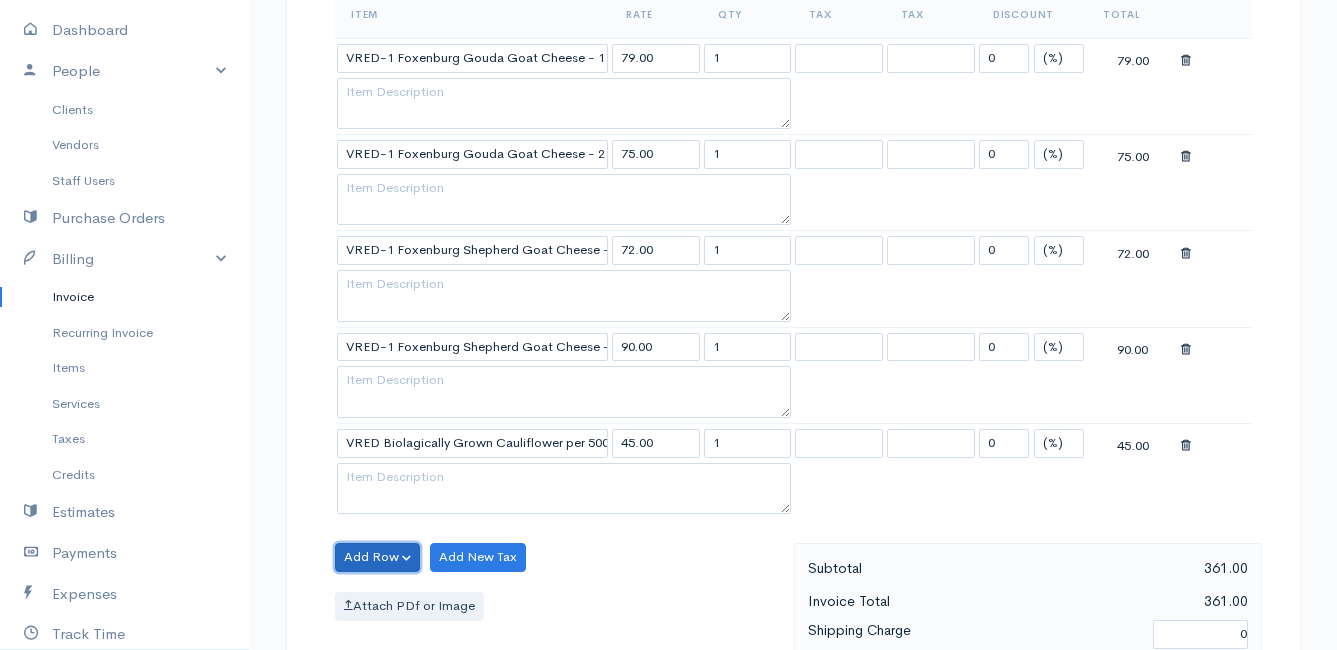 click on "Add Row" at bounding box center [377, 557] 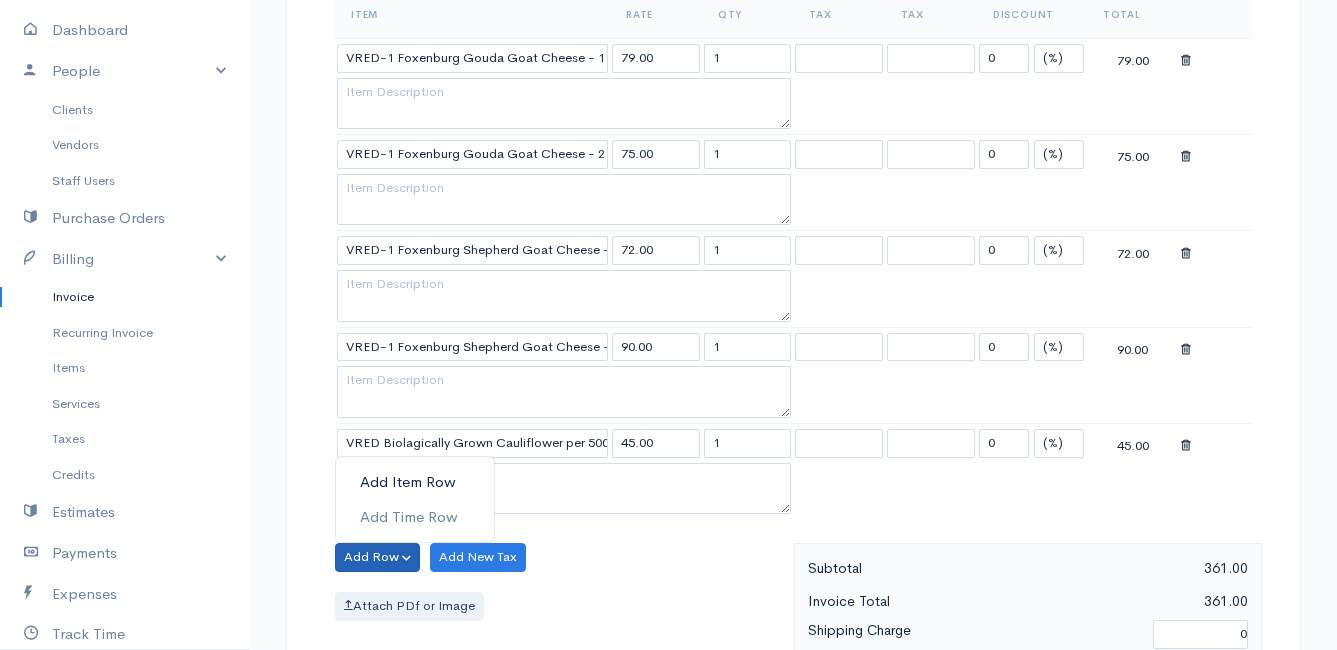click on "Add Item Row" at bounding box center [415, 482] 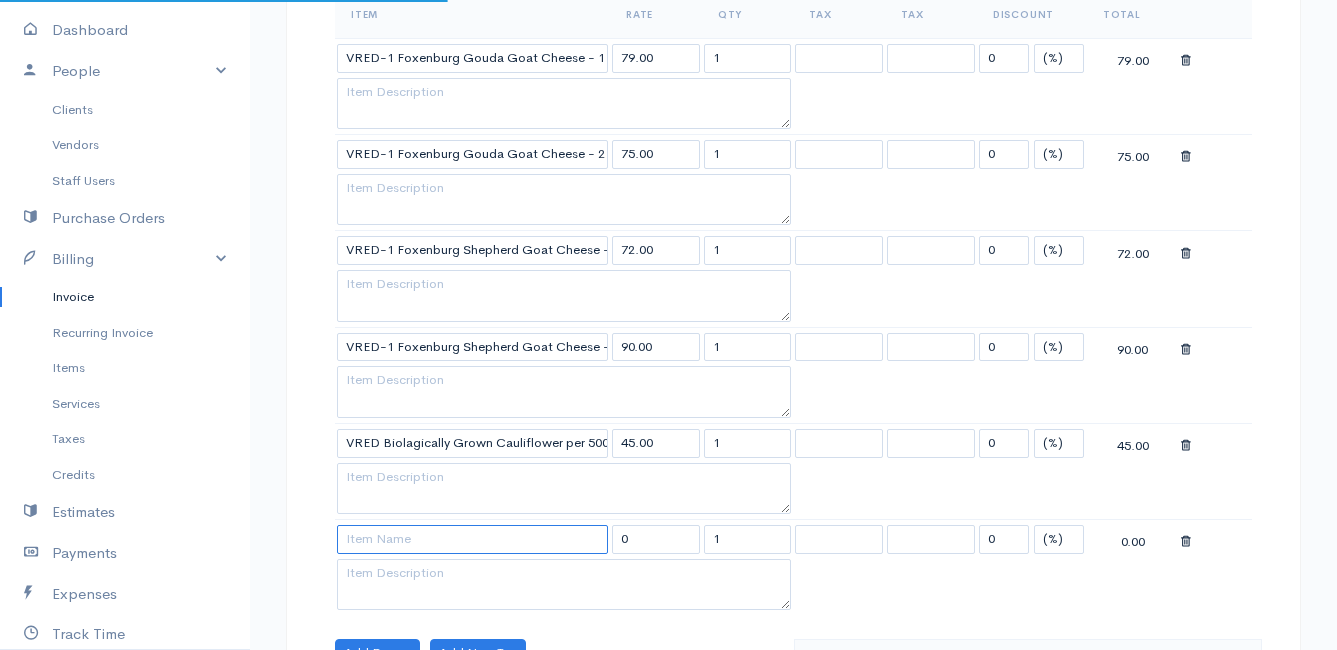 click at bounding box center [472, 539] 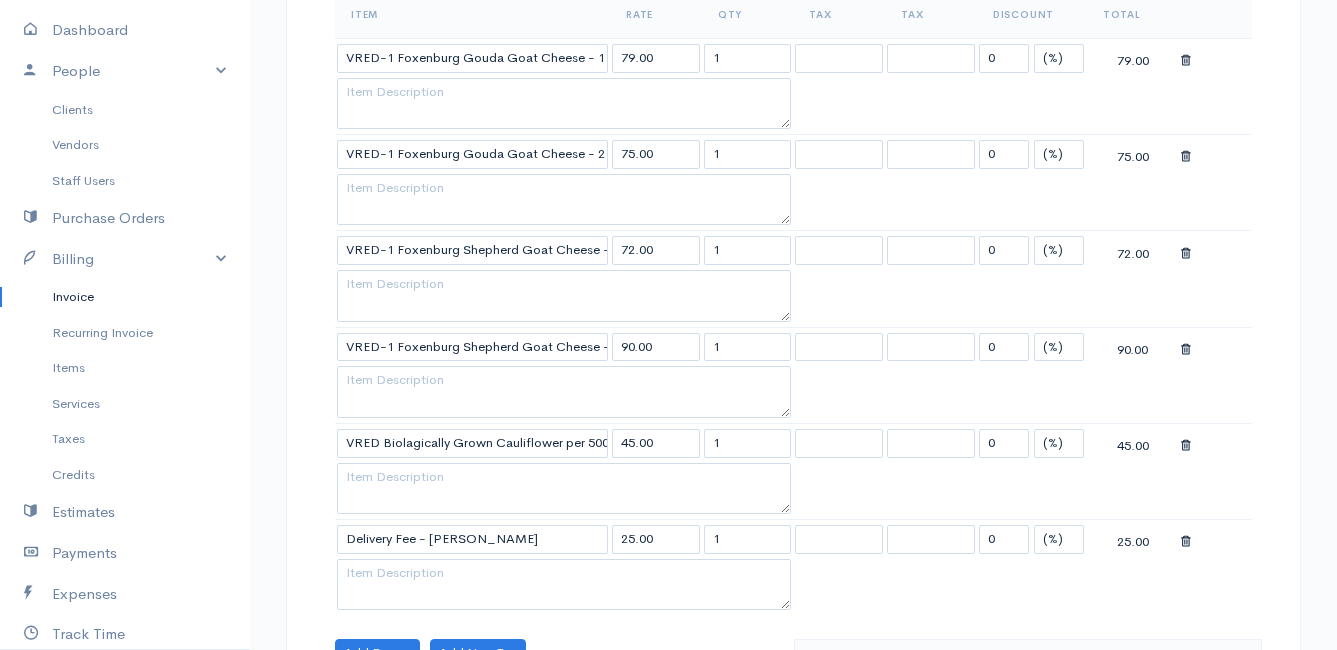 click on "Mamma Chicken
Upgrade
Dashboard
People
Clients
Vendors
Staff Users
Purchase Orders
Billing
Invoice
Recurring Invoice
Items
Services
Taxes
Credits
Estimates
Payments
Expenses
Track Time
Projects
Reports
Settings
My Organizations
Logout
Help
@CloudBooksApp 2022
Invoice
New Invoice
DRAFT To [PERSON_NAME] 1 [PERSON_NAME][GEOGRAPHIC_DATA] [PERSON_NAME][GEOGRAPHIC_DATA] [Choose Country] [GEOGRAPHIC_DATA] [GEOGRAPHIC_DATA] [GEOGRAPHIC_DATA] [GEOGRAPHIC_DATA] [GEOGRAPHIC_DATA] [GEOGRAPHIC_DATA] [US_STATE] [GEOGRAPHIC_DATA] [GEOGRAPHIC_DATA] [GEOGRAPHIC_DATA] [GEOGRAPHIC_DATA] [GEOGRAPHIC_DATA] [GEOGRAPHIC_DATA]" at bounding box center (668, 405) 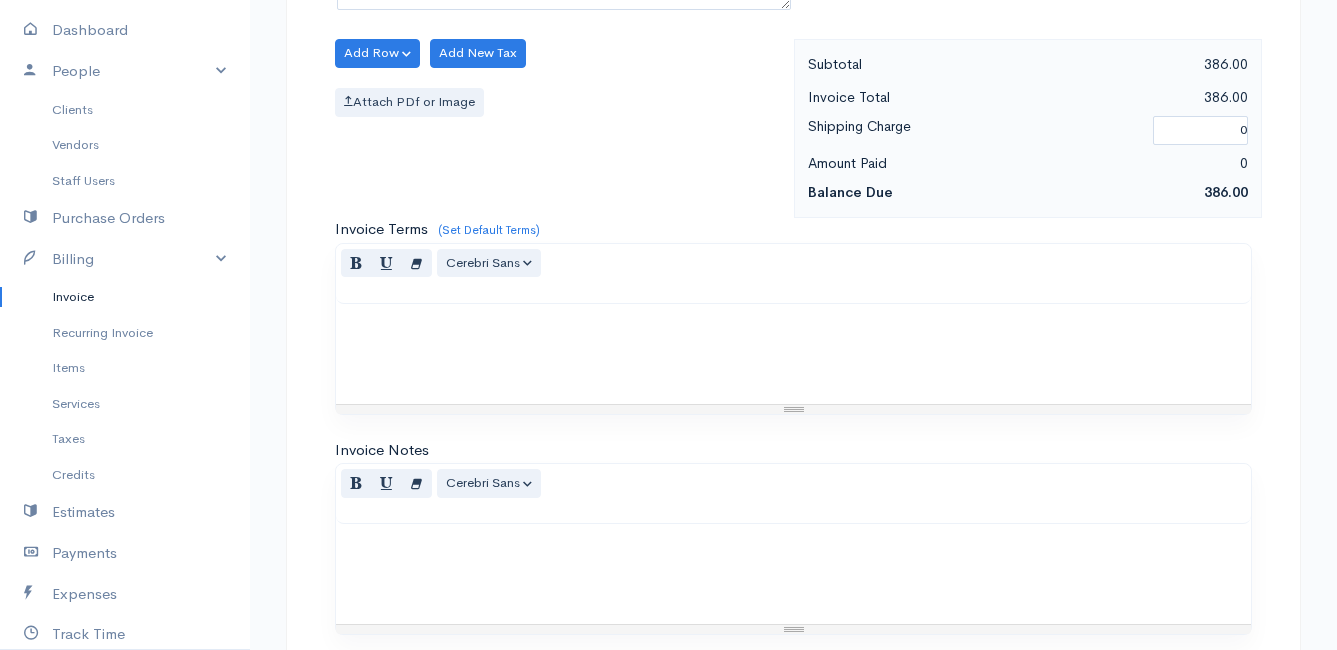 scroll, scrollTop: 1560, scrollLeft: 0, axis: vertical 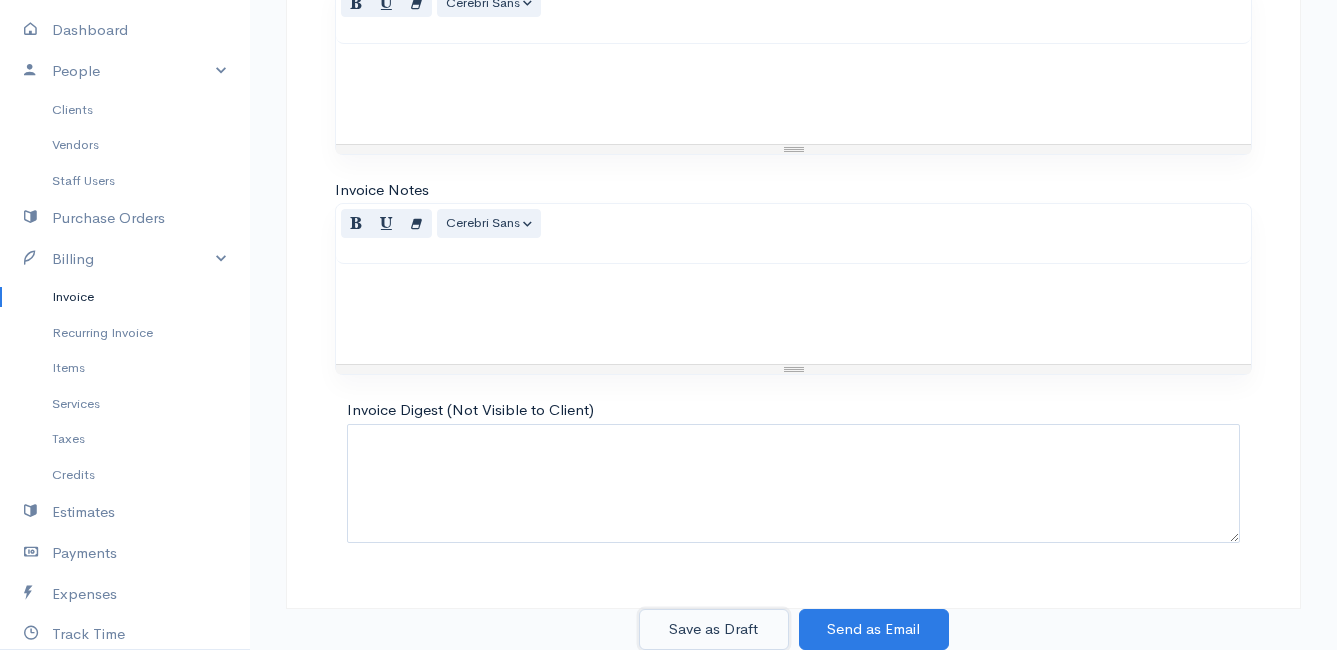 click on "Save as Draft" at bounding box center [714, 629] 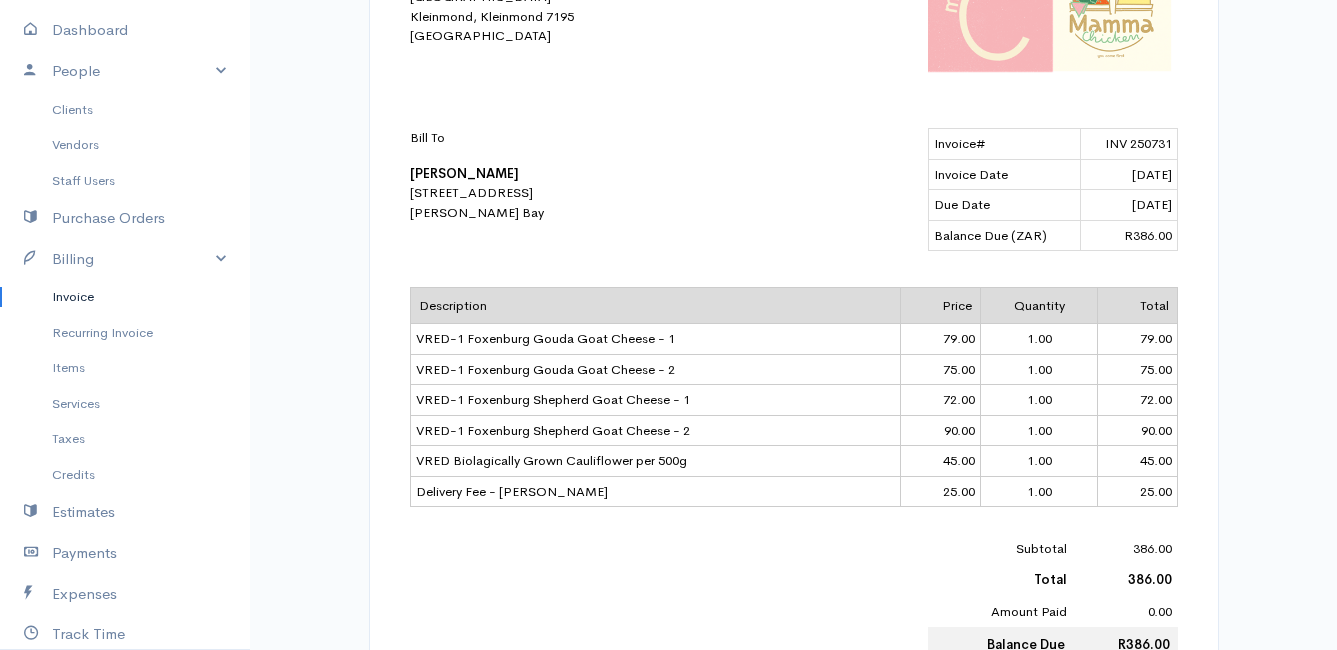 scroll, scrollTop: 600, scrollLeft: 0, axis: vertical 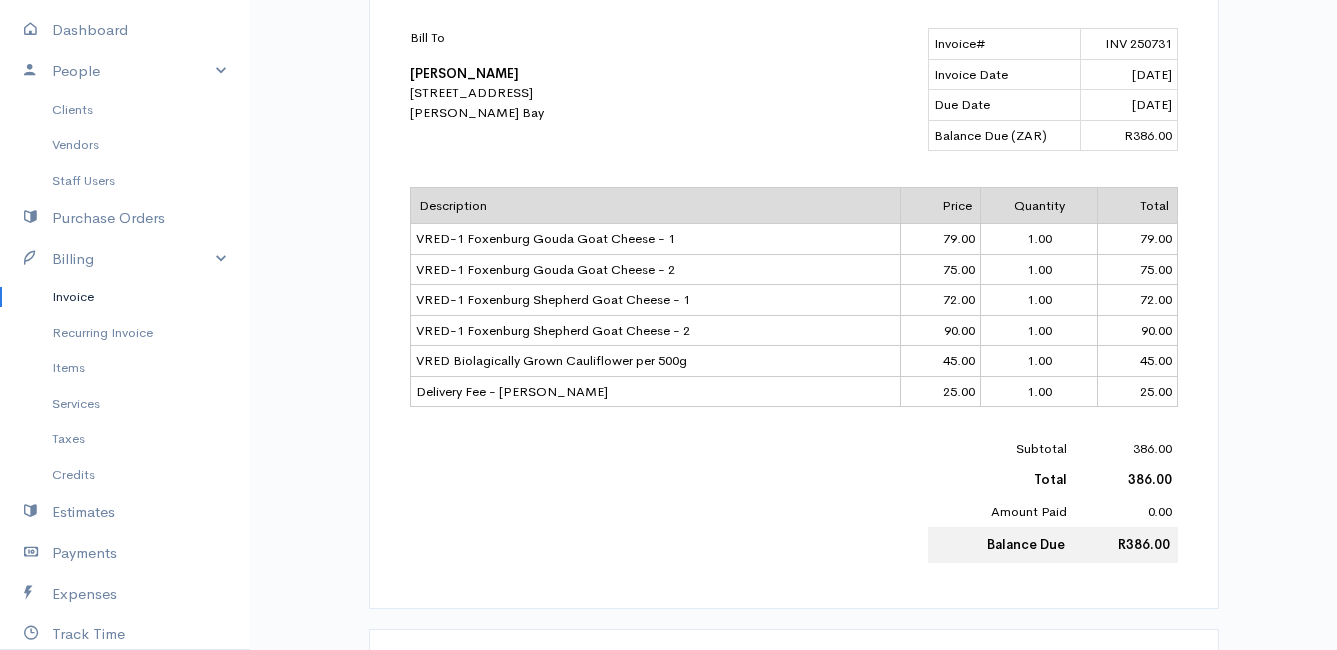 click on "Invoice" at bounding box center [125, 297] 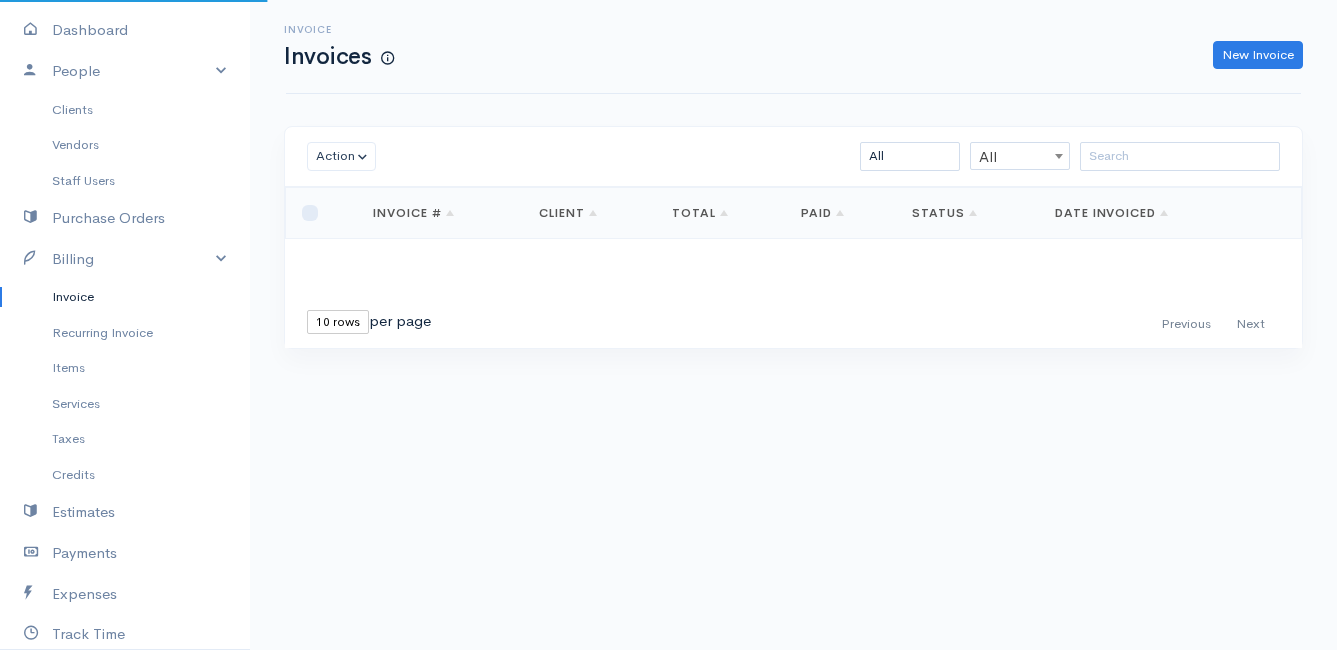scroll, scrollTop: 0, scrollLeft: 0, axis: both 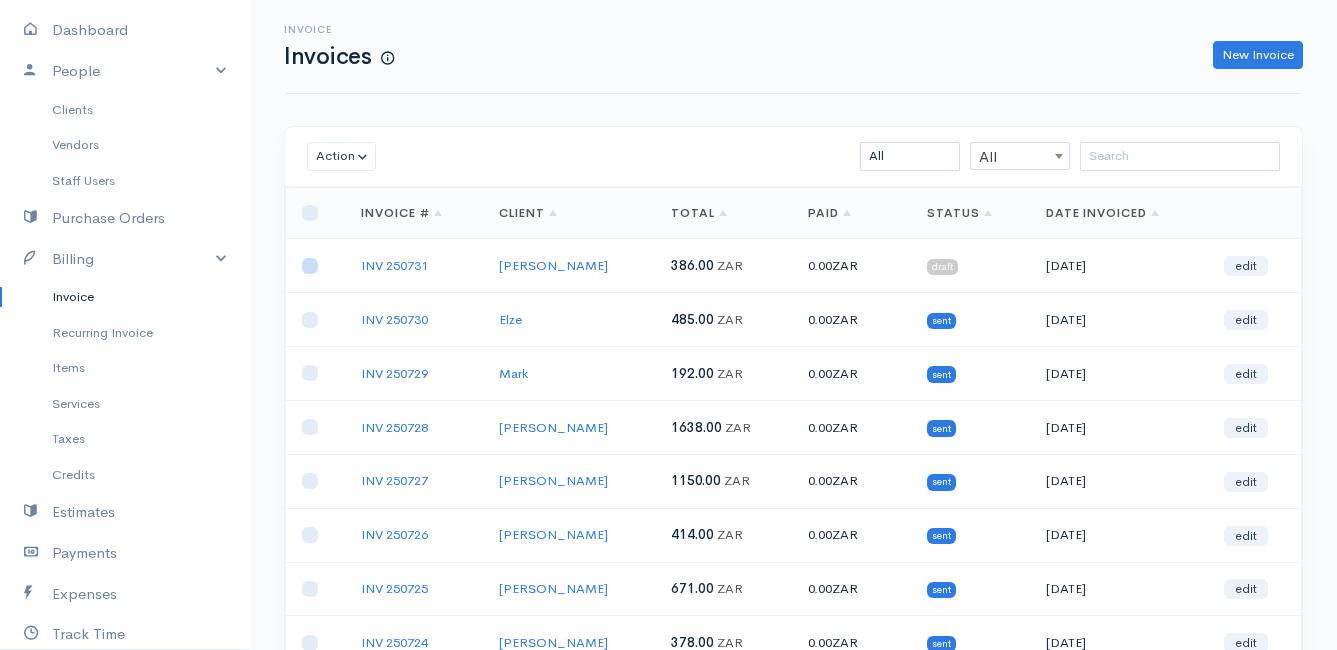 click at bounding box center (310, 266) 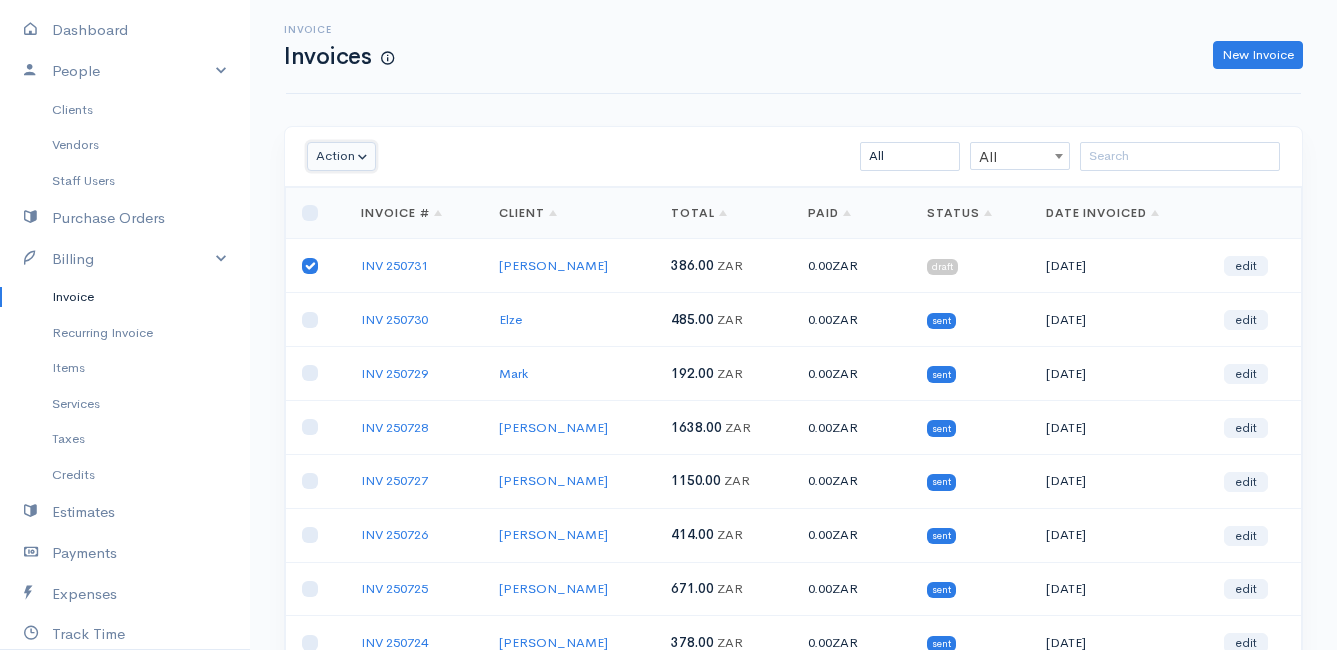 click on "Action" at bounding box center (341, 156) 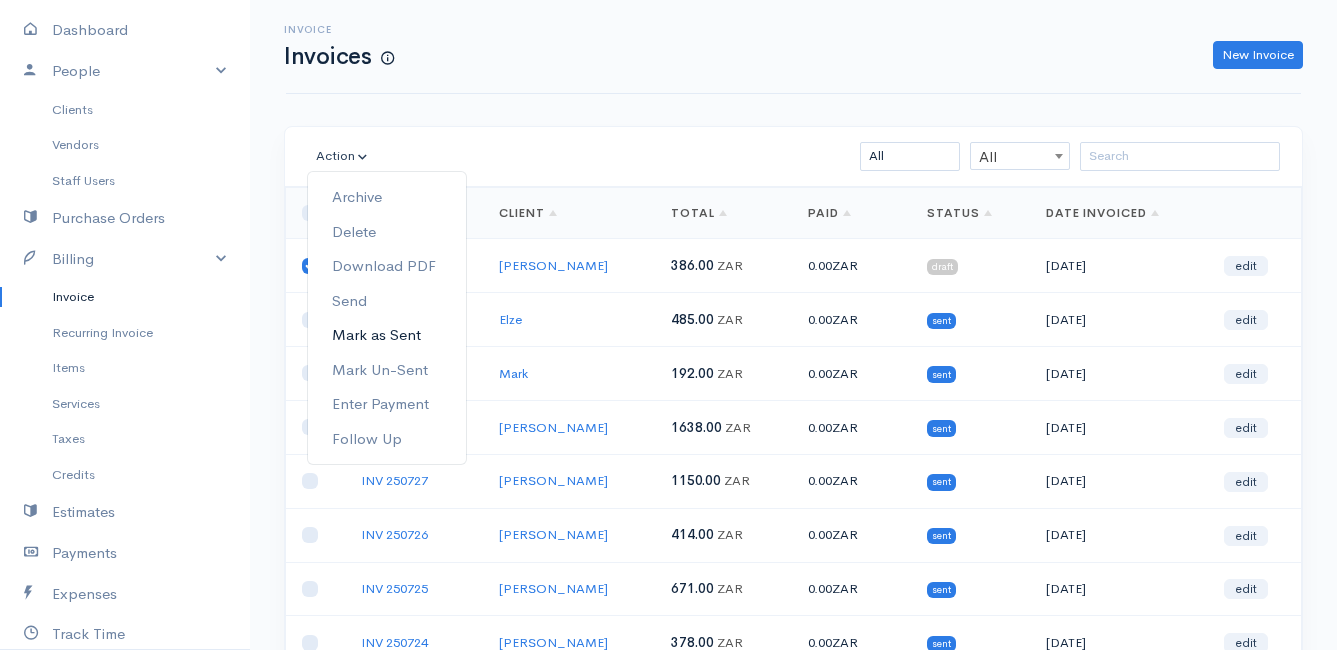 click on "Mark as Sent" at bounding box center (387, 335) 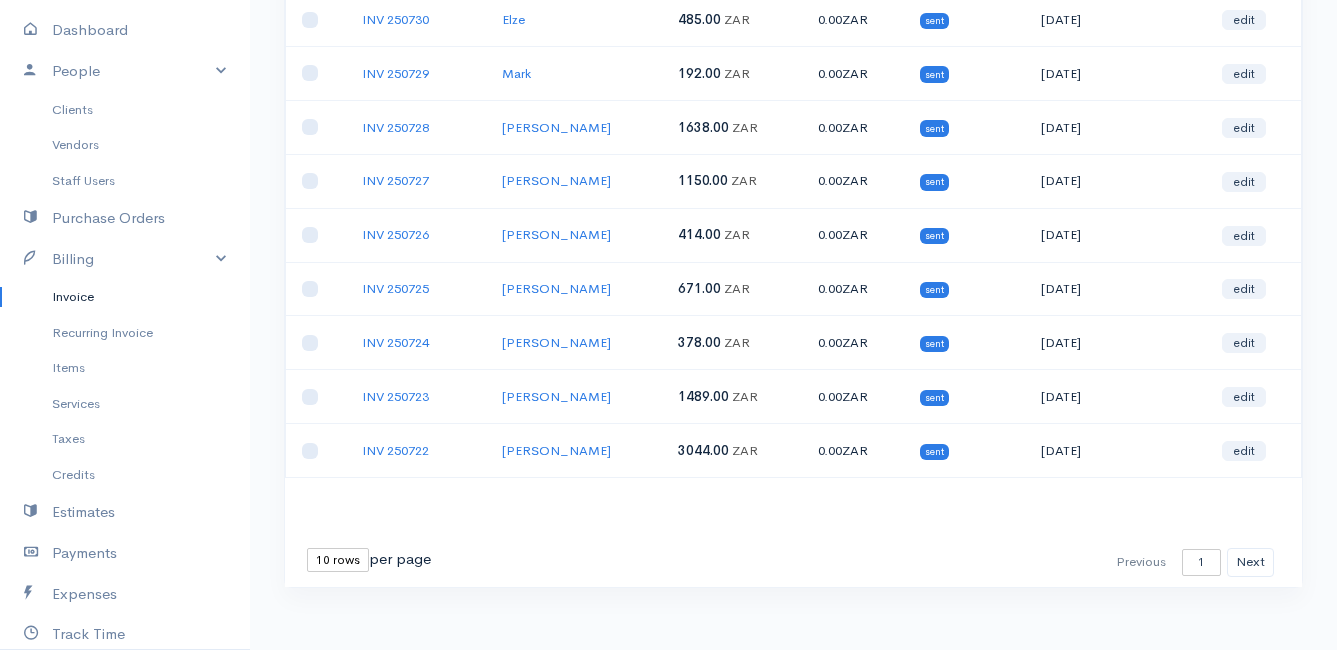 scroll, scrollTop: 312, scrollLeft: 0, axis: vertical 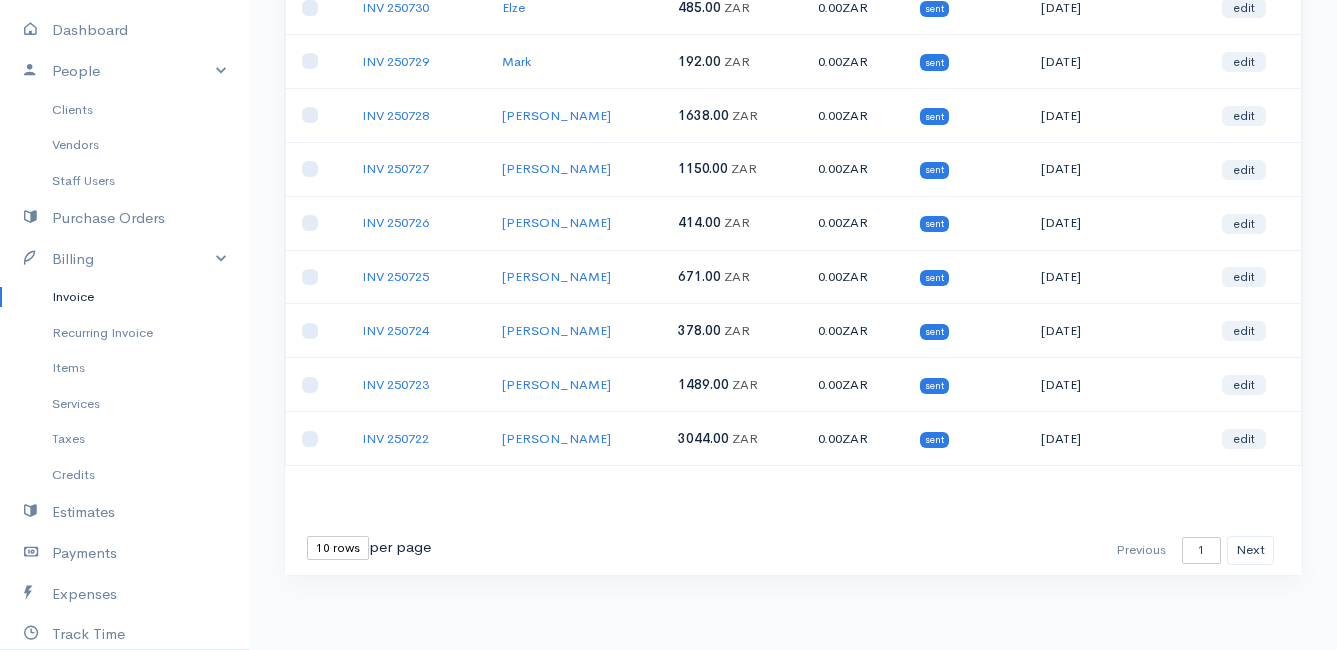 click on "10 rows 25 rows 50 rows" at bounding box center (338, 548) 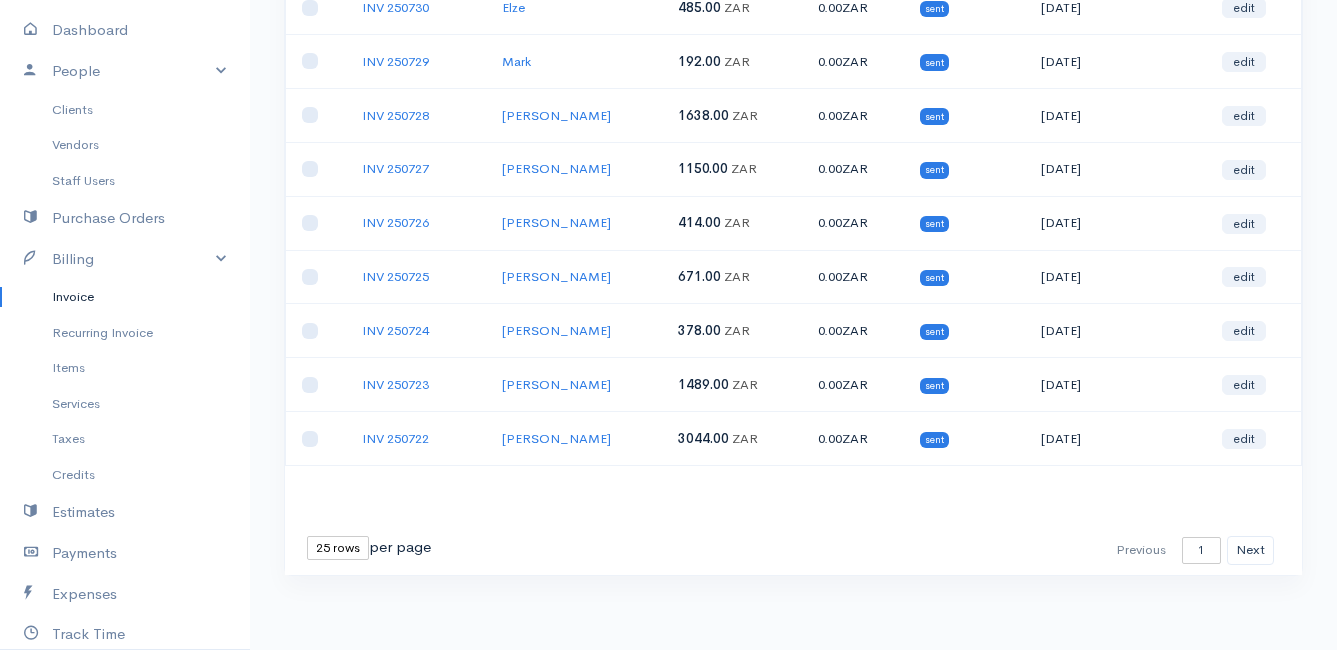 click on "10 rows 25 rows 50 rows" at bounding box center [338, 548] 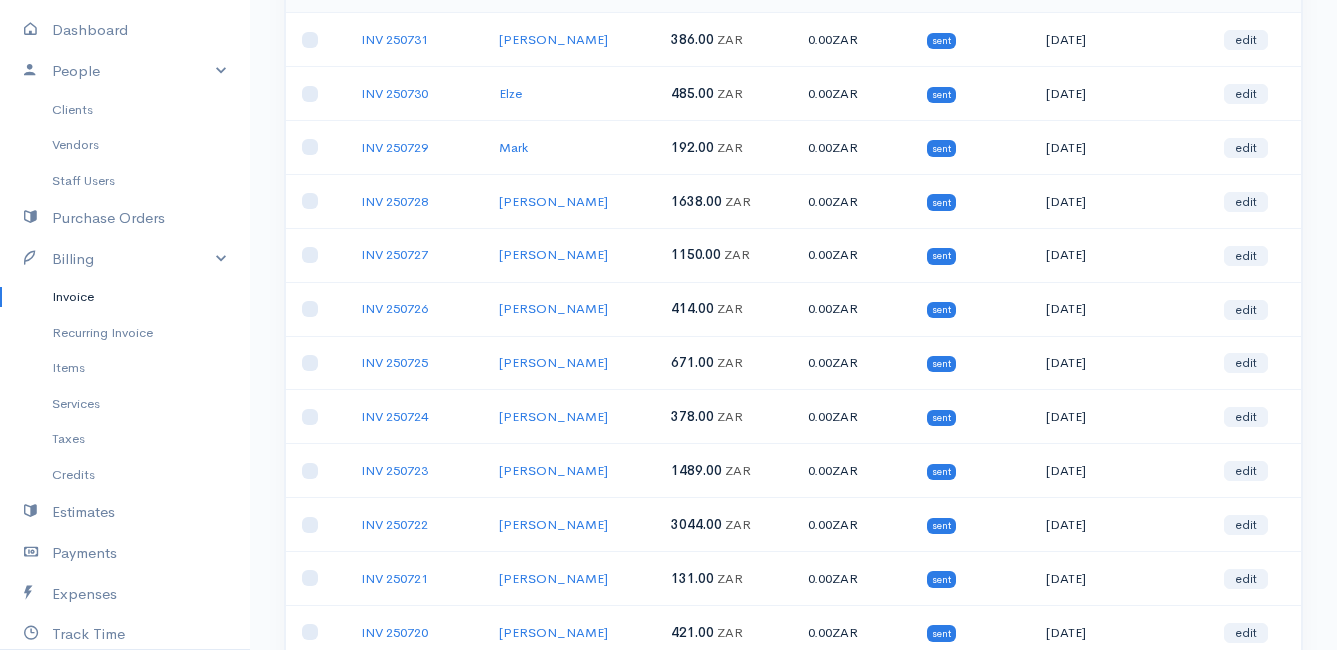 scroll, scrollTop: 0, scrollLeft: 0, axis: both 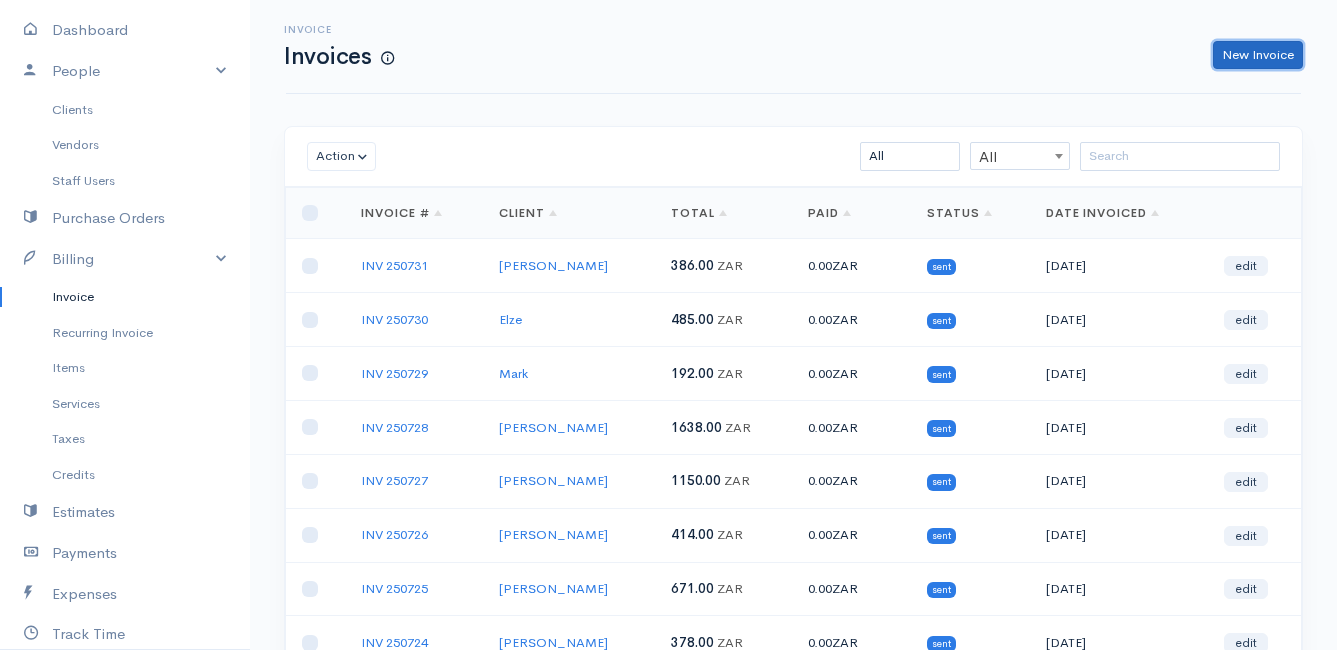 click on "New Invoice" at bounding box center [1258, 55] 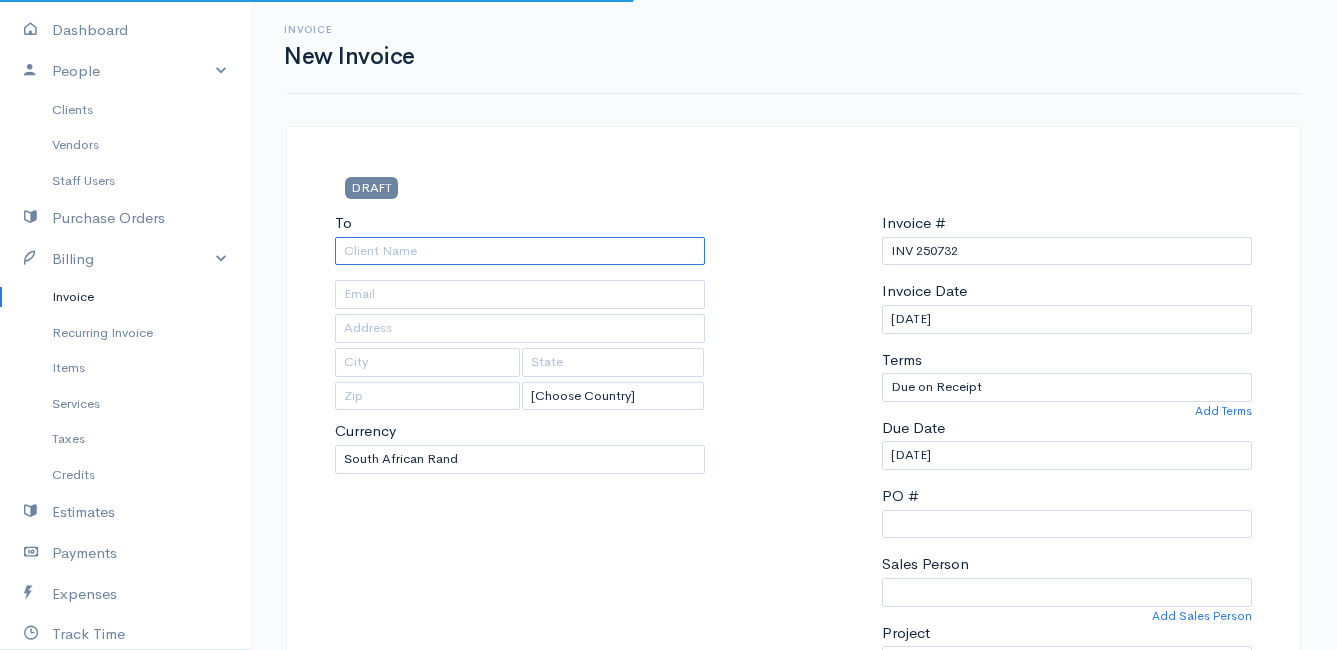 click on "To" at bounding box center [520, 251] 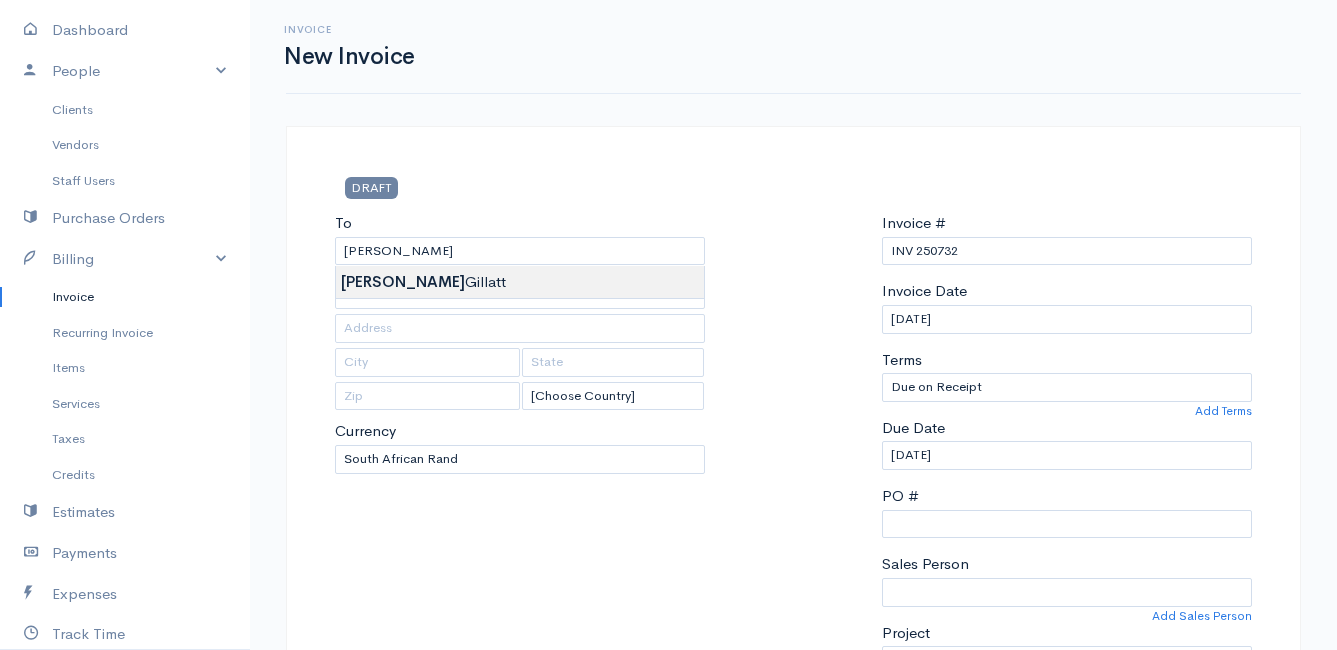 click on "Mamma Chicken
Upgrade
Dashboard
People
Clients
Vendors
Staff Users
Purchase Orders
Billing
Invoice
Recurring Invoice
Items
Services
Taxes
Credits
Estimates
Payments
Expenses
Track Time
Projects
Reports
Settings
My Organizations
Logout
Help
@CloudBooksApp 2022
Invoice
New Invoice
DRAFT To [PERSON_NAME] [Choose Country] [GEOGRAPHIC_DATA] [GEOGRAPHIC_DATA] [GEOGRAPHIC_DATA] [GEOGRAPHIC_DATA] [GEOGRAPHIC_DATA] [GEOGRAPHIC_DATA] [US_STATE] [GEOGRAPHIC_DATA] [GEOGRAPHIC_DATA] [GEOGRAPHIC_DATA] [GEOGRAPHIC_DATA] [GEOGRAPHIC_DATA] [GEOGRAPHIC_DATA] [GEOGRAPHIC_DATA] [GEOGRAPHIC_DATA]" at bounding box center [668, 864] 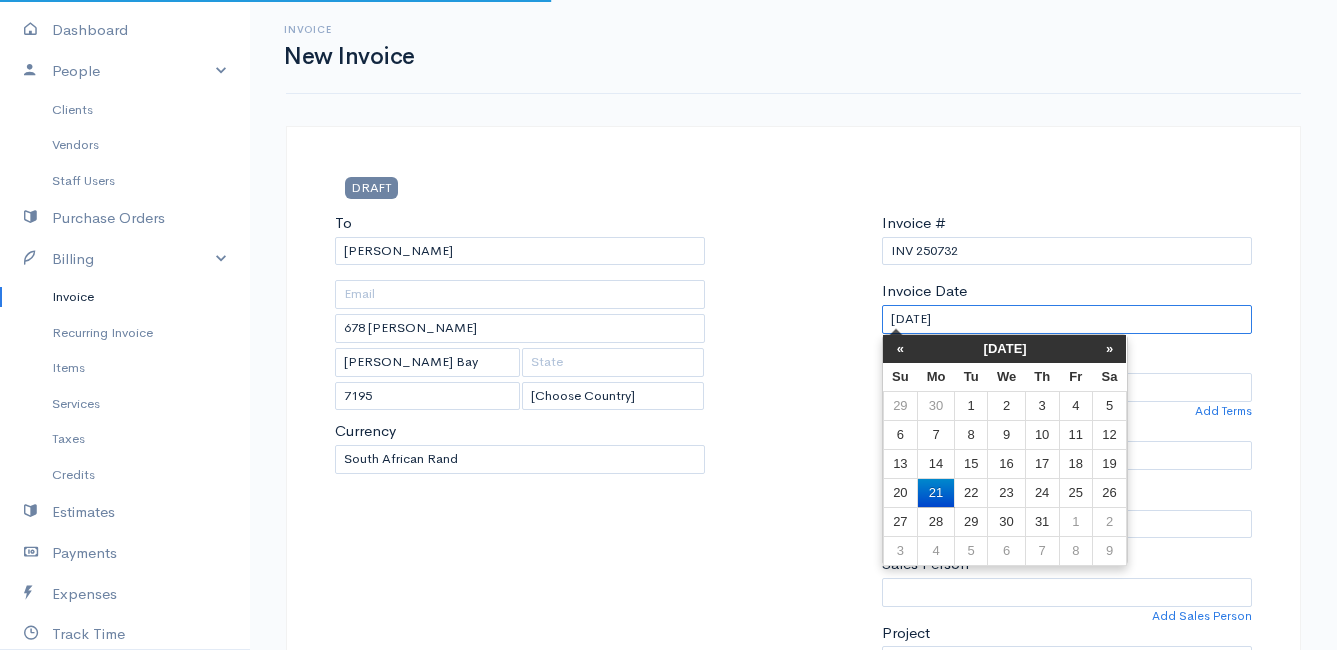 click on "[DATE]" at bounding box center (1067, 319) 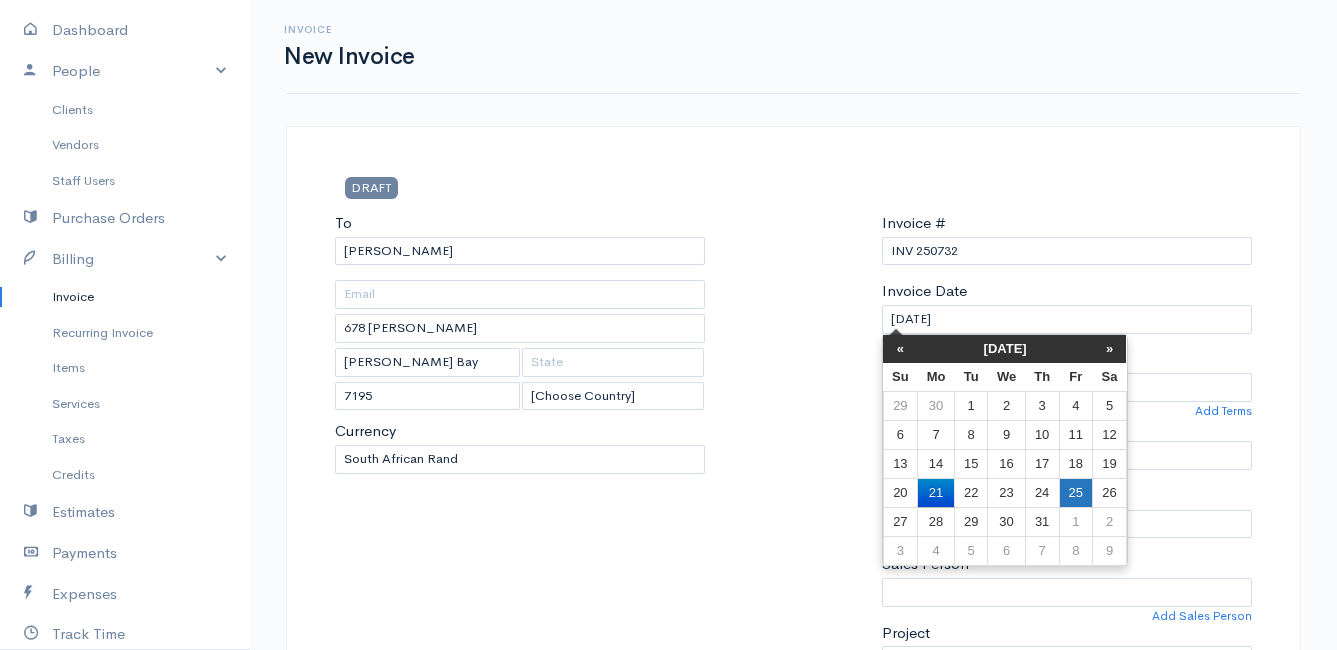 click on "25" at bounding box center (1075, 492) 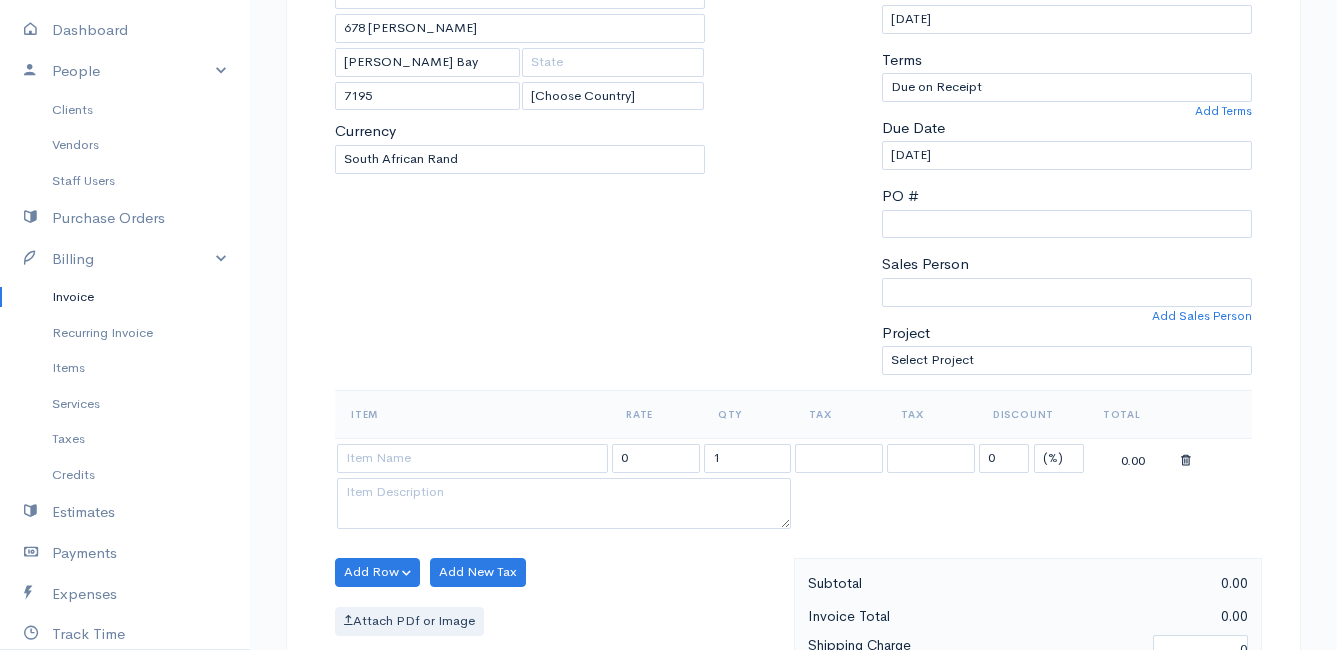 scroll, scrollTop: 500, scrollLeft: 0, axis: vertical 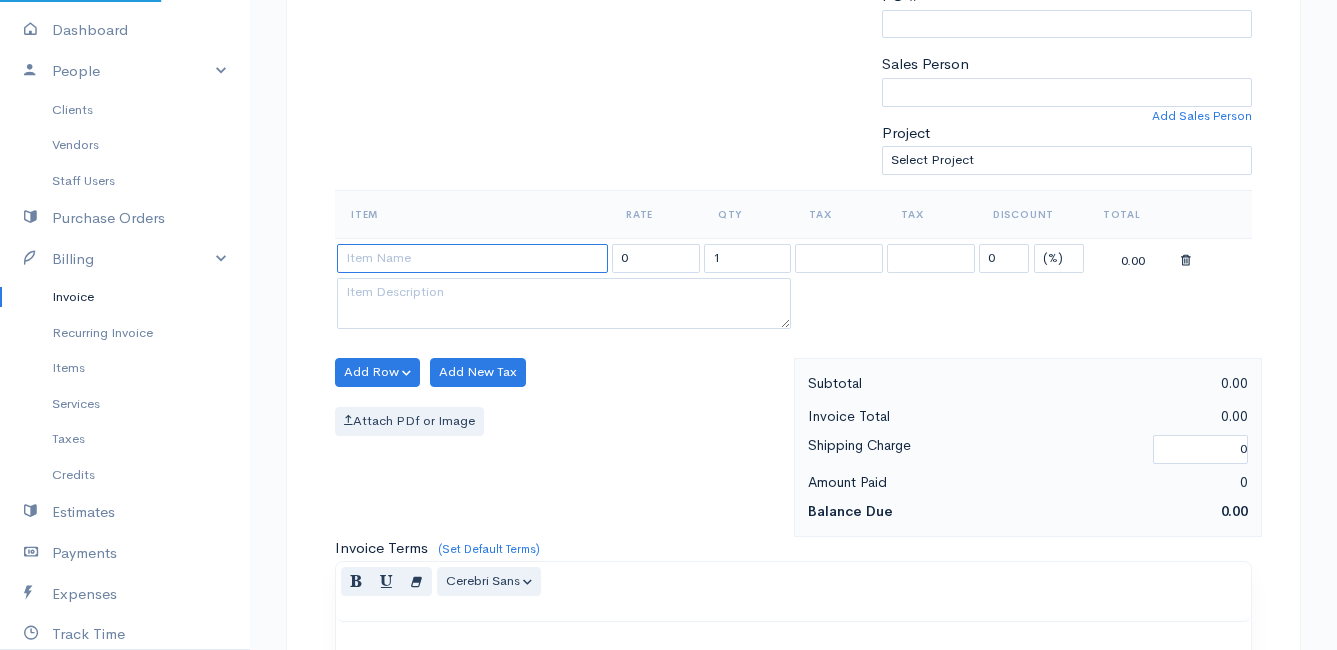 click at bounding box center (472, 258) 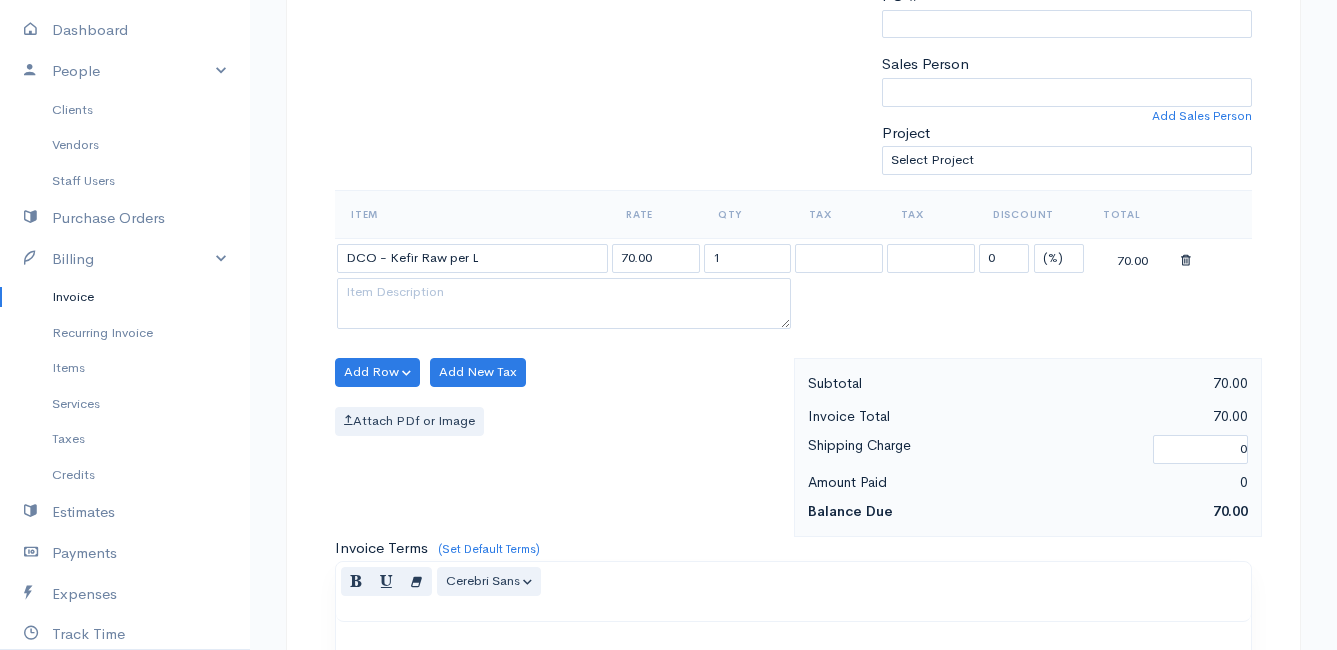 click on "Mamma Chicken
Upgrade
Dashboard
People
Clients
Vendors
Staff Users
Purchase Orders
Billing
Invoice
Recurring Invoice
Items
Services
Taxes
Credits
Estimates
Payments
Expenses
Track Time
Projects
Reports
Settings
My Organizations
Logout
Help
@CloudBooksApp 2022
Invoice
New Invoice
DRAFT To [PERSON_NAME] 678 [PERSON_NAME] Bay 7195 [Choose Country] [GEOGRAPHIC_DATA] [GEOGRAPHIC_DATA] [GEOGRAPHIC_DATA] [GEOGRAPHIC_DATA] [GEOGRAPHIC_DATA] [GEOGRAPHIC_DATA] [US_STATE] [GEOGRAPHIC_DATA] [GEOGRAPHIC_DATA] [GEOGRAPHIC_DATA] [GEOGRAPHIC_DATA] [GEOGRAPHIC_DATA] [GEOGRAPHIC_DATA]" at bounding box center [668, 364] 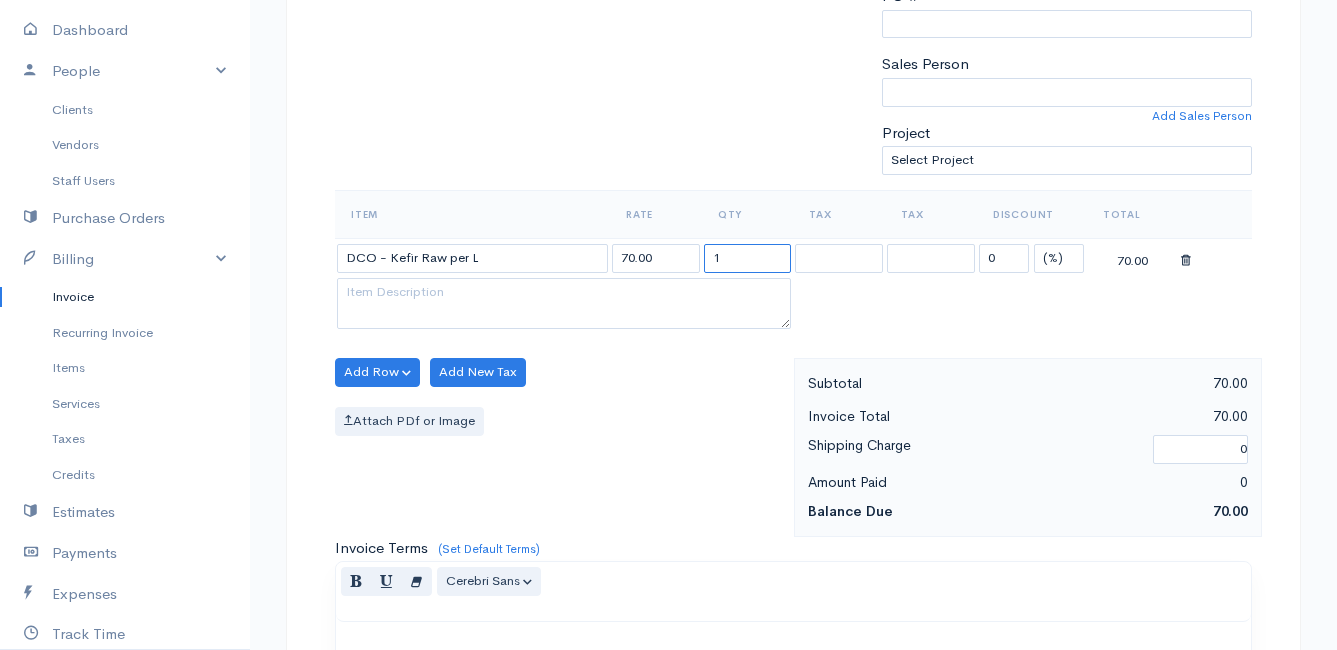 drag, startPoint x: 735, startPoint y: 256, endPoint x: 695, endPoint y: 257, distance: 40.012497 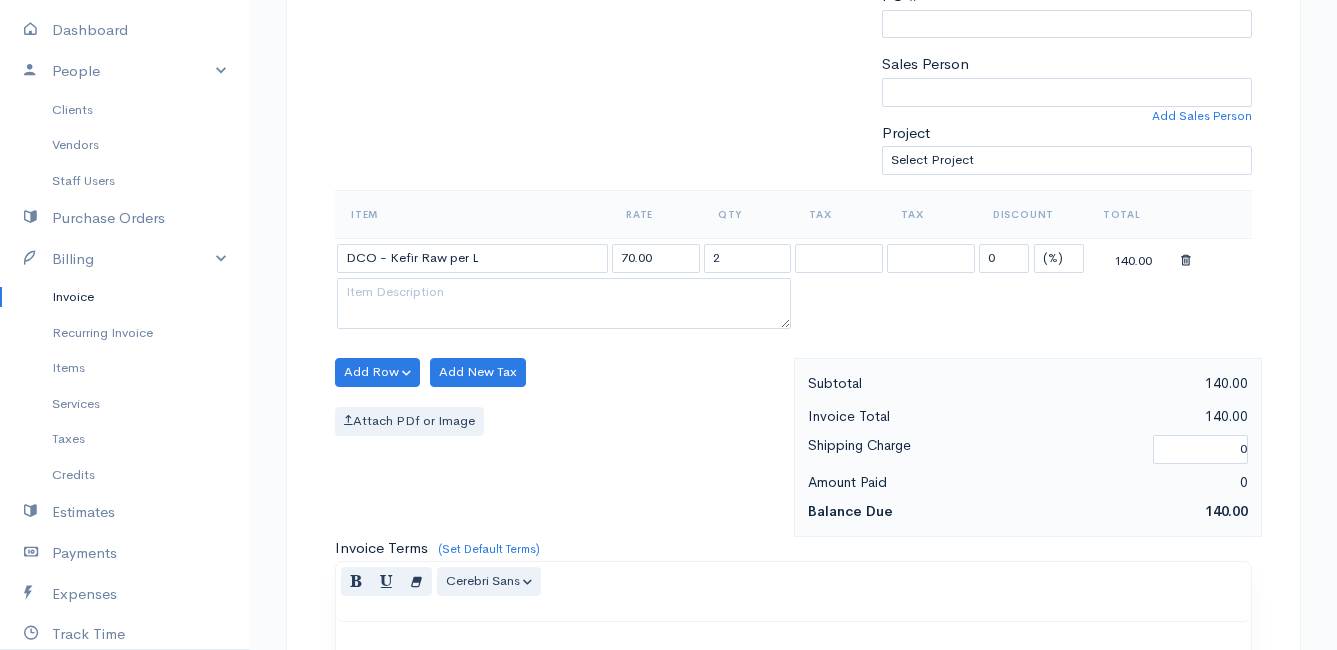 drag, startPoint x: 692, startPoint y: 386, endPoint x: 626, endPoint y: 386, distance: 66 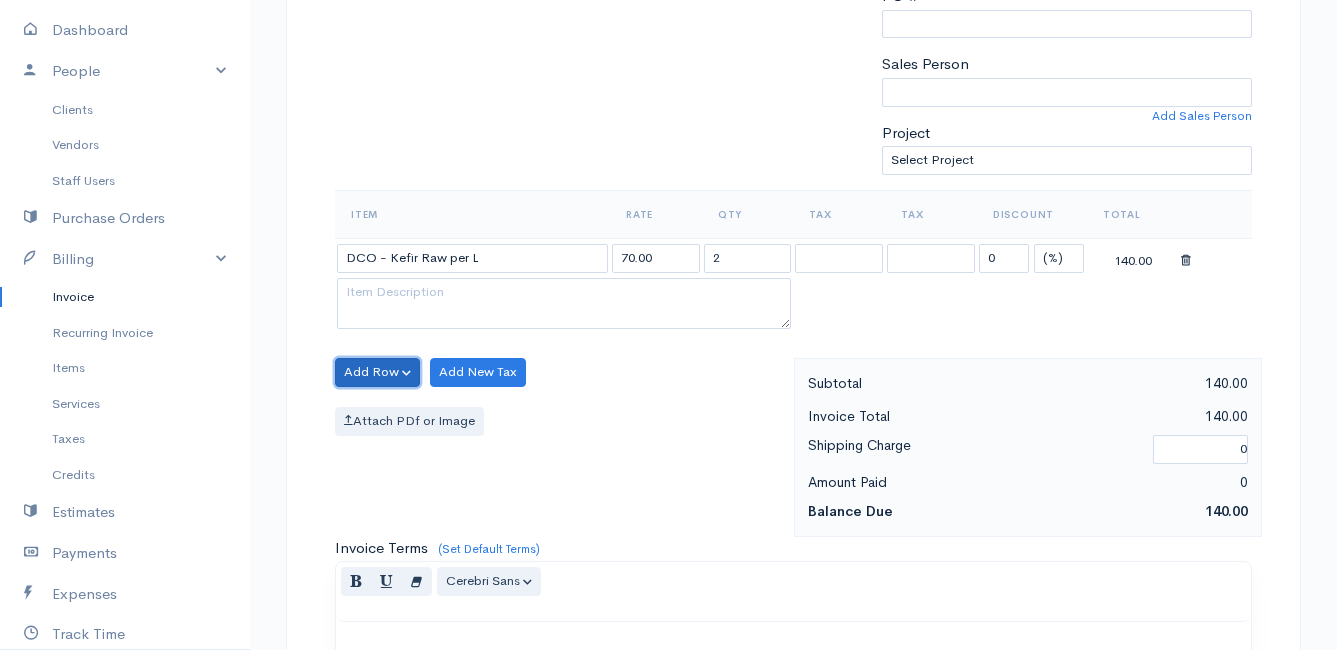 click on "Add Row" at bounding box center (377, 372) 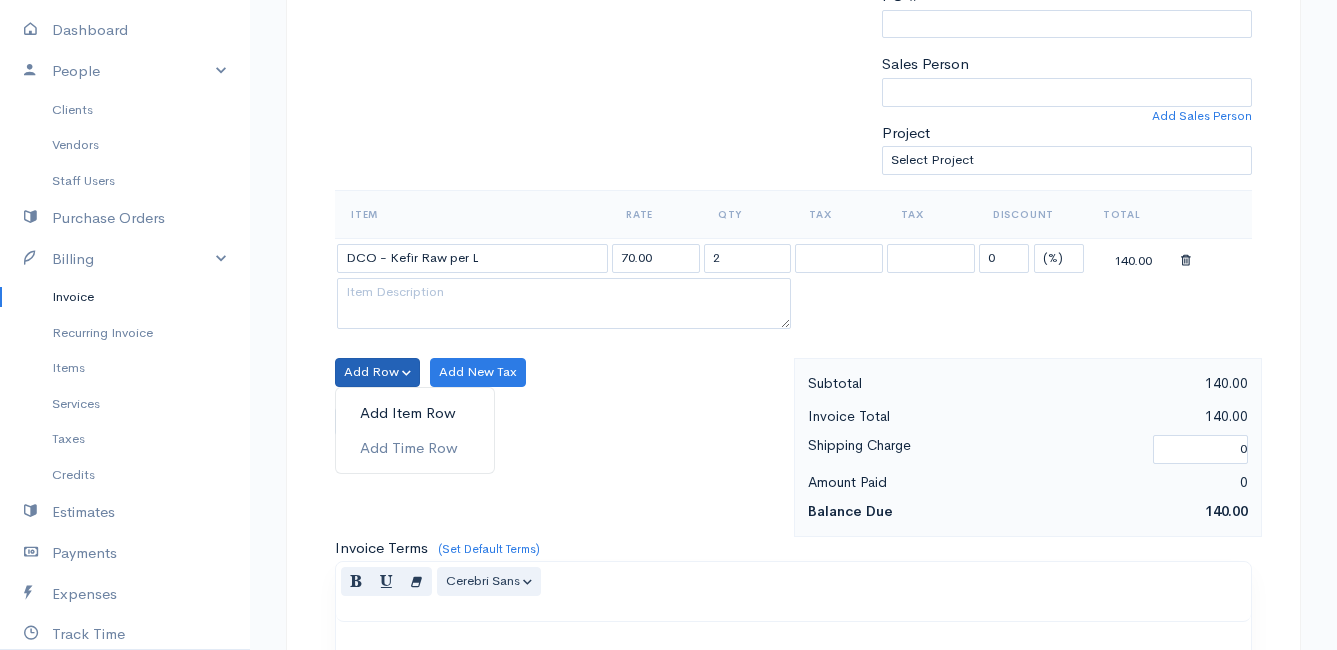 click on "Add Item Row" at bounding box center (415, 413) 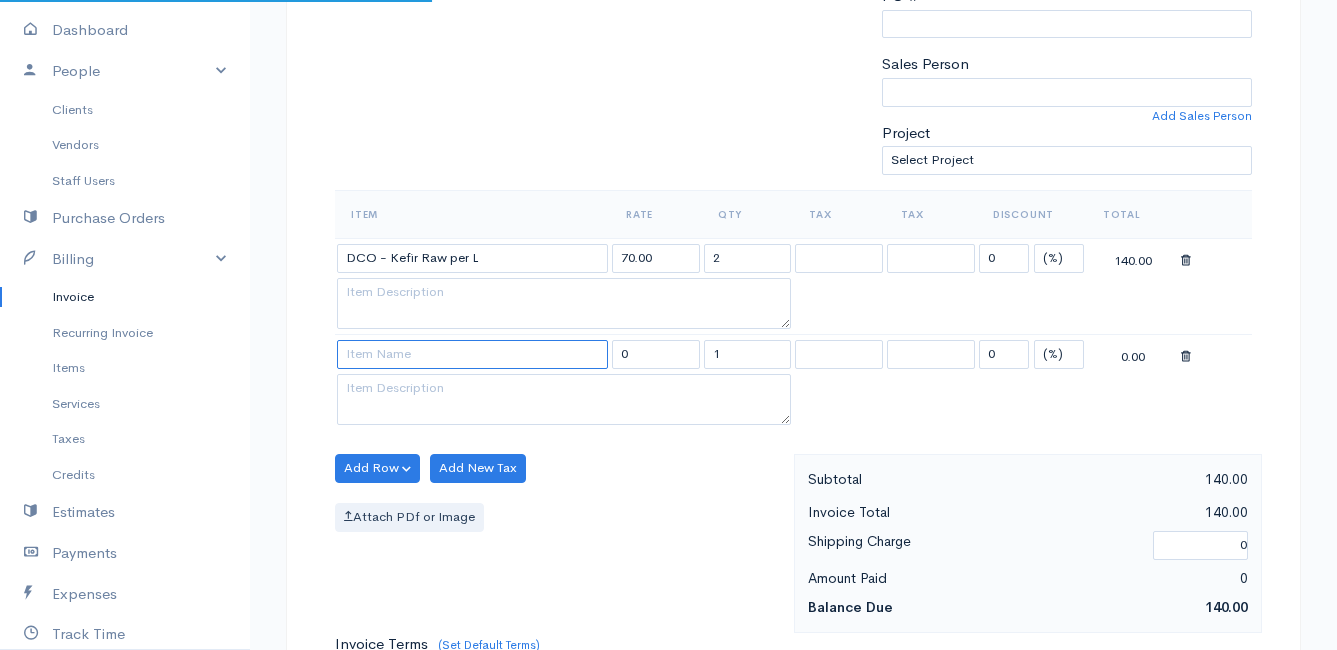 click at bounding box center [472, 354] 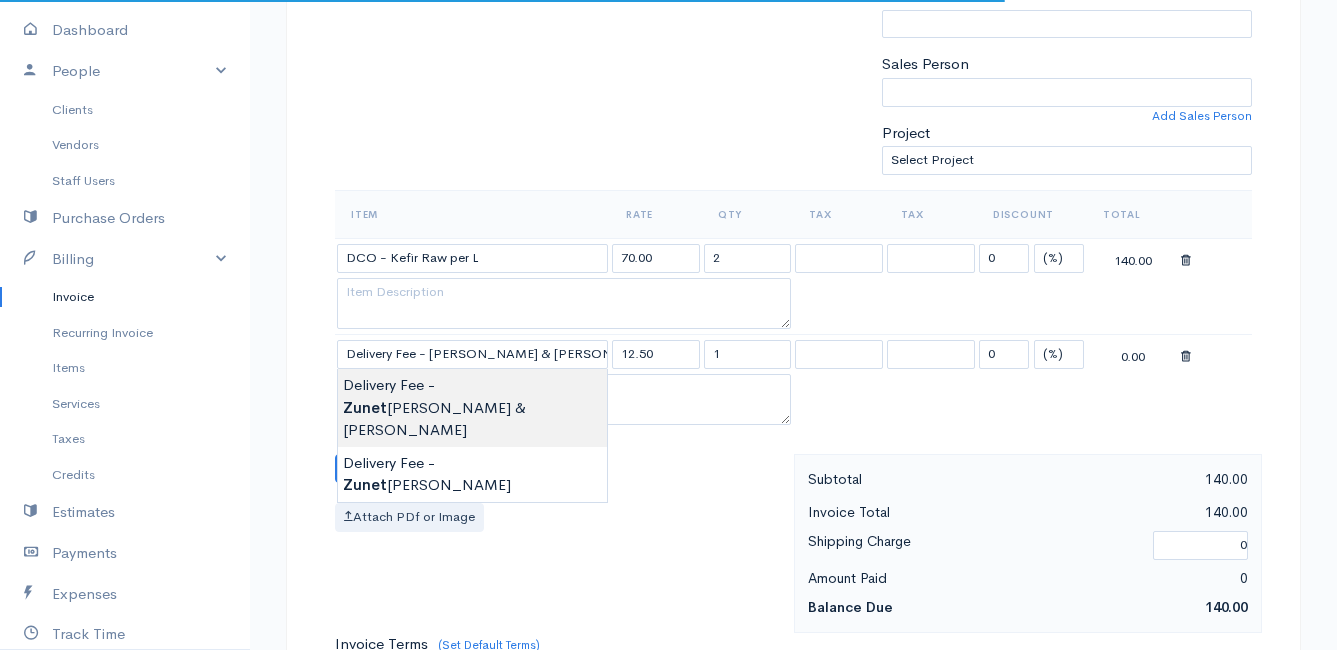 click on "Mamma Chicken
Upgrade
Dashboard
People
Clients
Vendors
Staff Users
Purchase Orders
Billing
Invoice
Recurring Invoice
Items
Services
Taxes
Credits
Estimates
Payments
Expenses
Track Time
Projects
Reports
Settings
My Organizations
Logout
Help
@CloudBooksApp 2022
Invoice
New Invoice
DRAFT To [PERSON_NAME] 678 [PERSON_NAME] Bay 7195 [Choose Country] [GEOGRAPHIC_DATA] [GEOGRAPHIC_DATA] [GEOGRAPHIC_DATA] [GEOGRAPHIC_DATA] [GEOGRAPHIC_DATA] [GEOGRAPHIC_DATA] [US_STATE] [GEOGRAPHIC_DATA] [GEOGRAPHIC_DATA] [GEOGRAPHIC_DATA] [GEOGRAPHIC_DATA] [GEOGRAPHIC_DATA] [GEOGRAPHIC_DATA]" at bounding box center [668, 412] 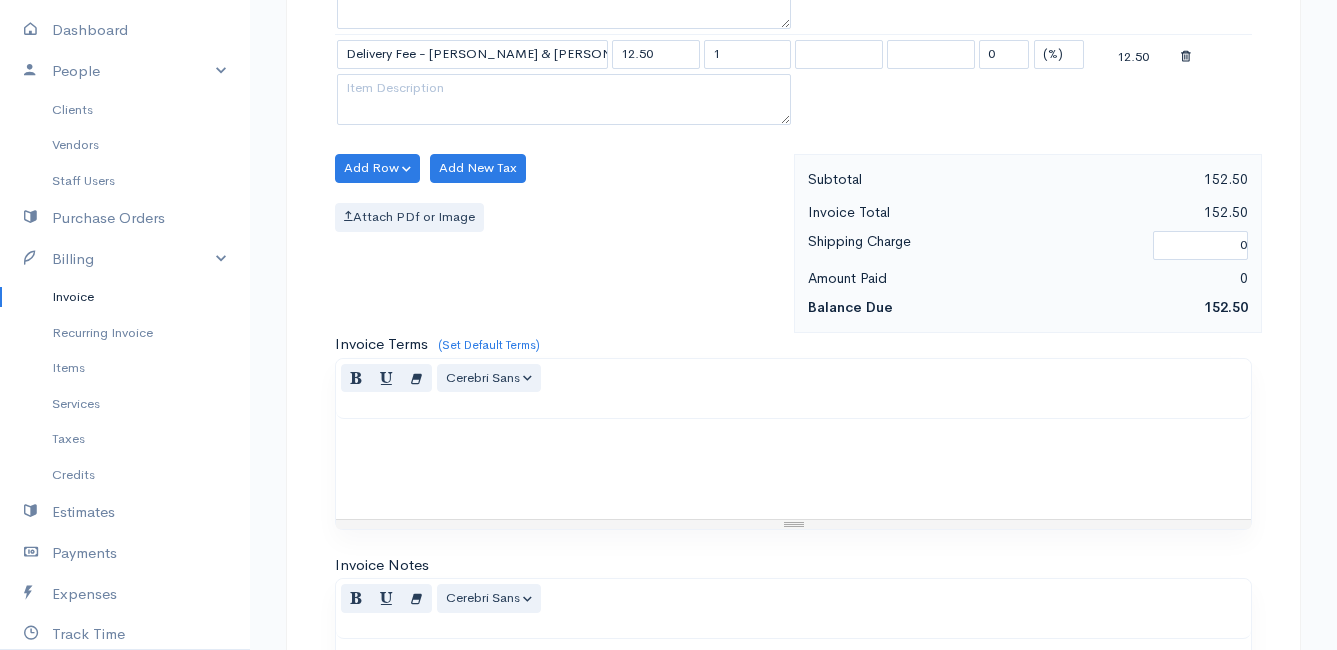 scroll, scrollTop: 1175, scrollLeft: 0, axis: vertical 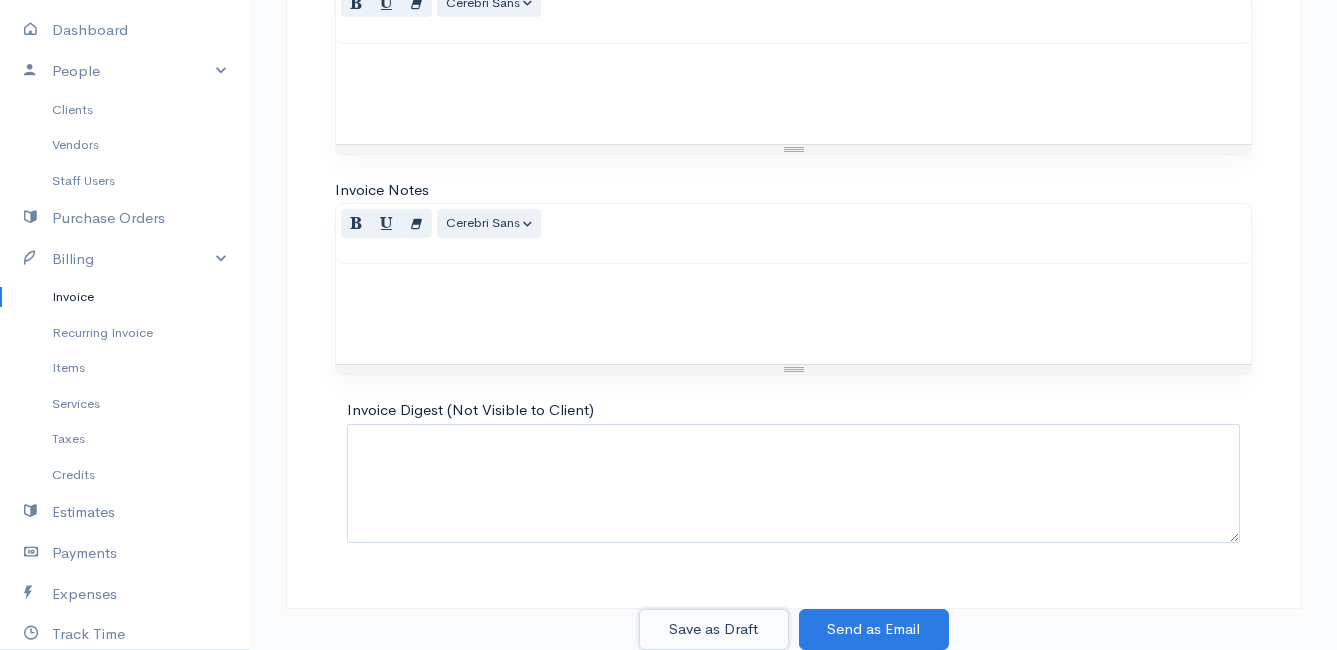click on "Save as Draft" at bounding box center [714, 629] 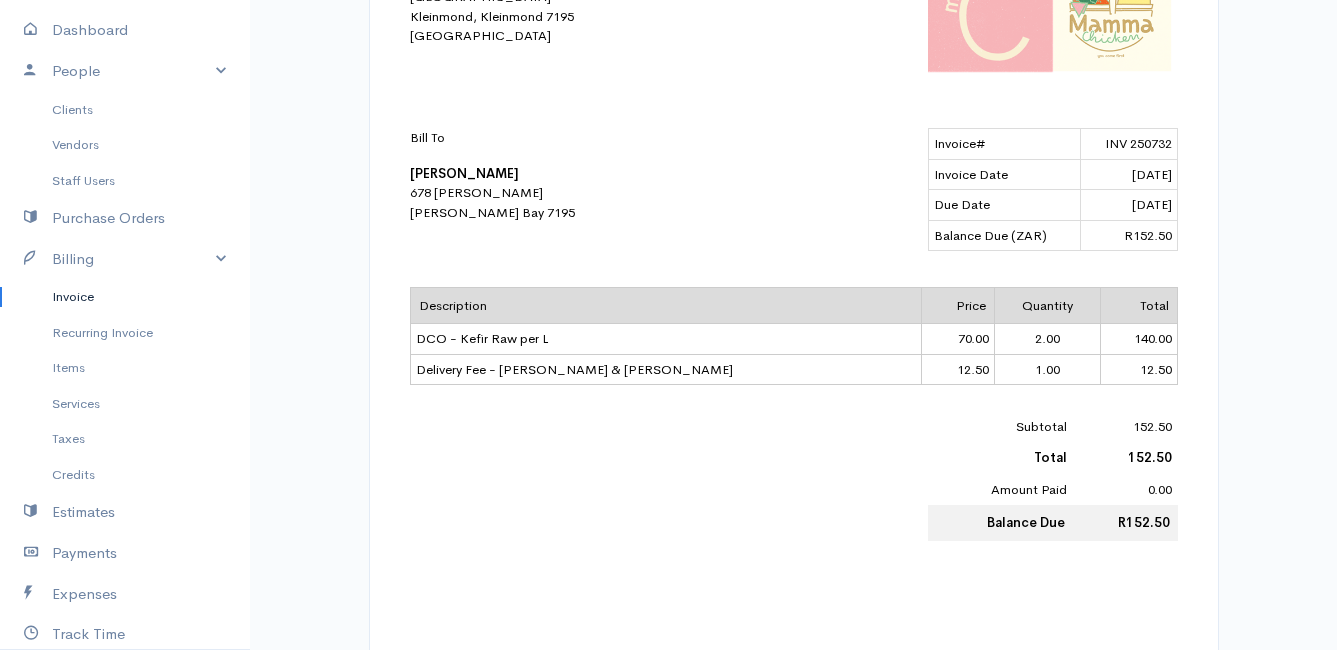 scroll, scrollTop: 0, scrollLeft: 0, axis: both 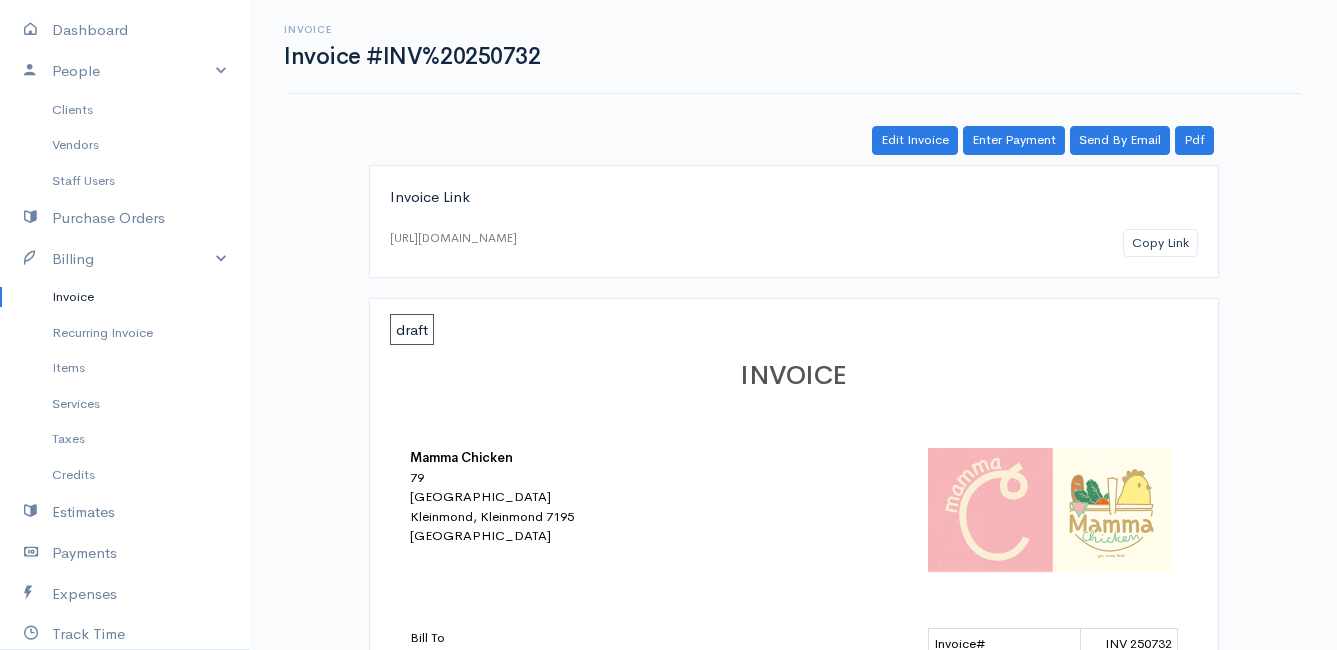 click on "Invoice" at bounding box center (125, 297) 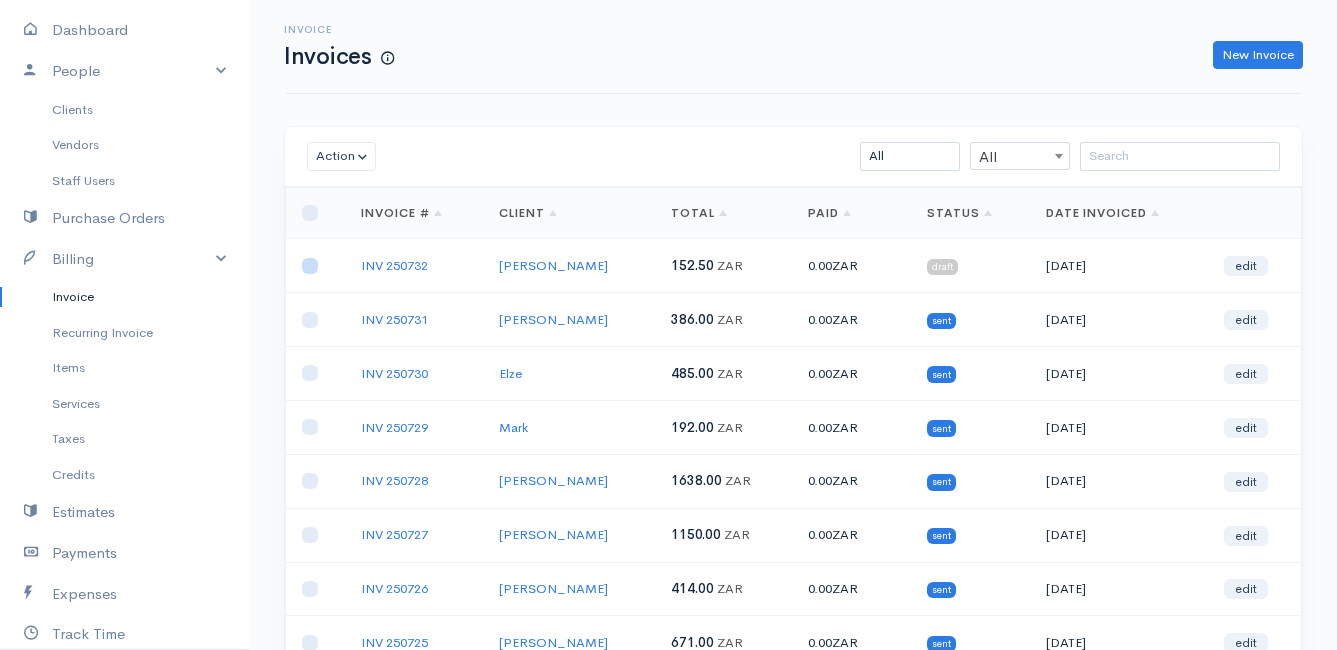 click at bounding box center (310, 266) 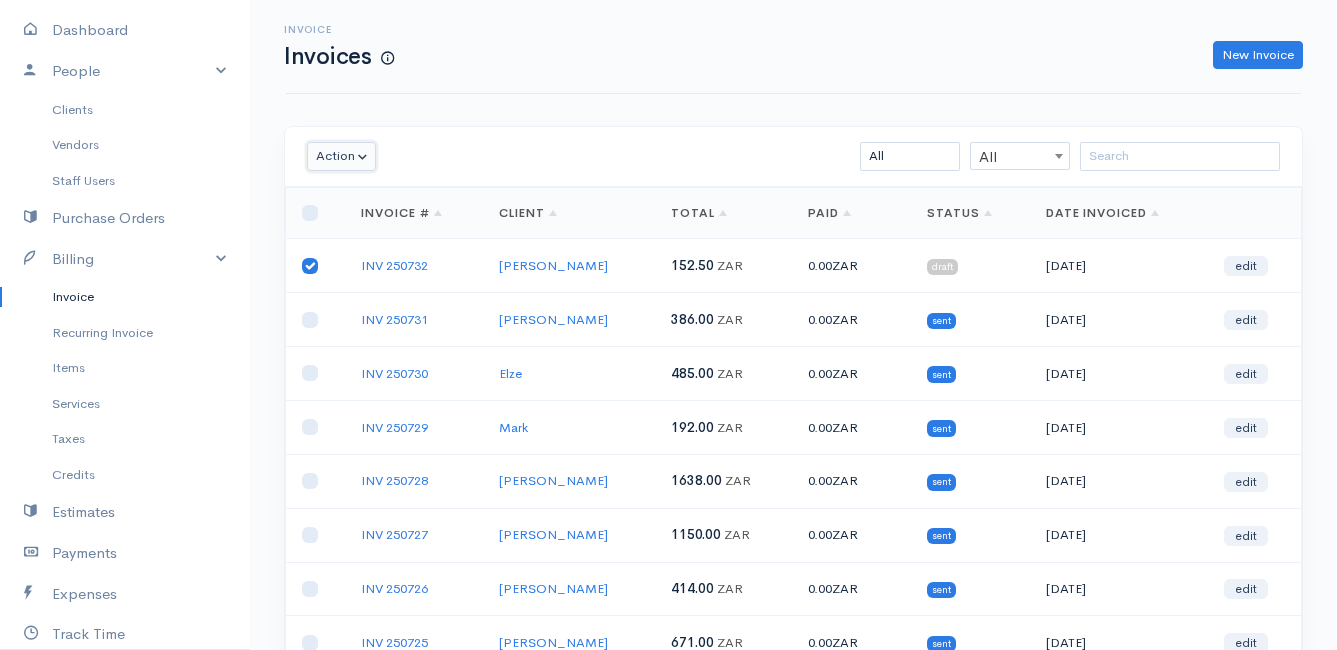 click on "Action" at bounding box center (341, 156) 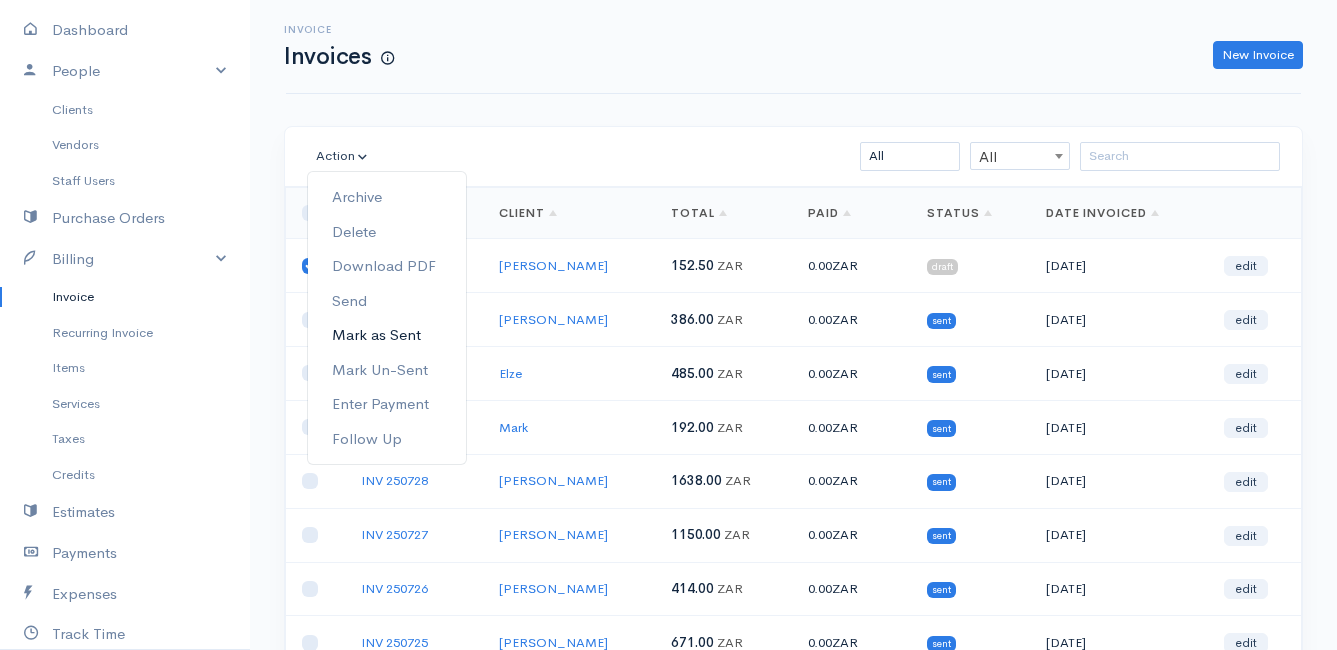 click on "Mark as Sent" at bounding box center (387, 335) 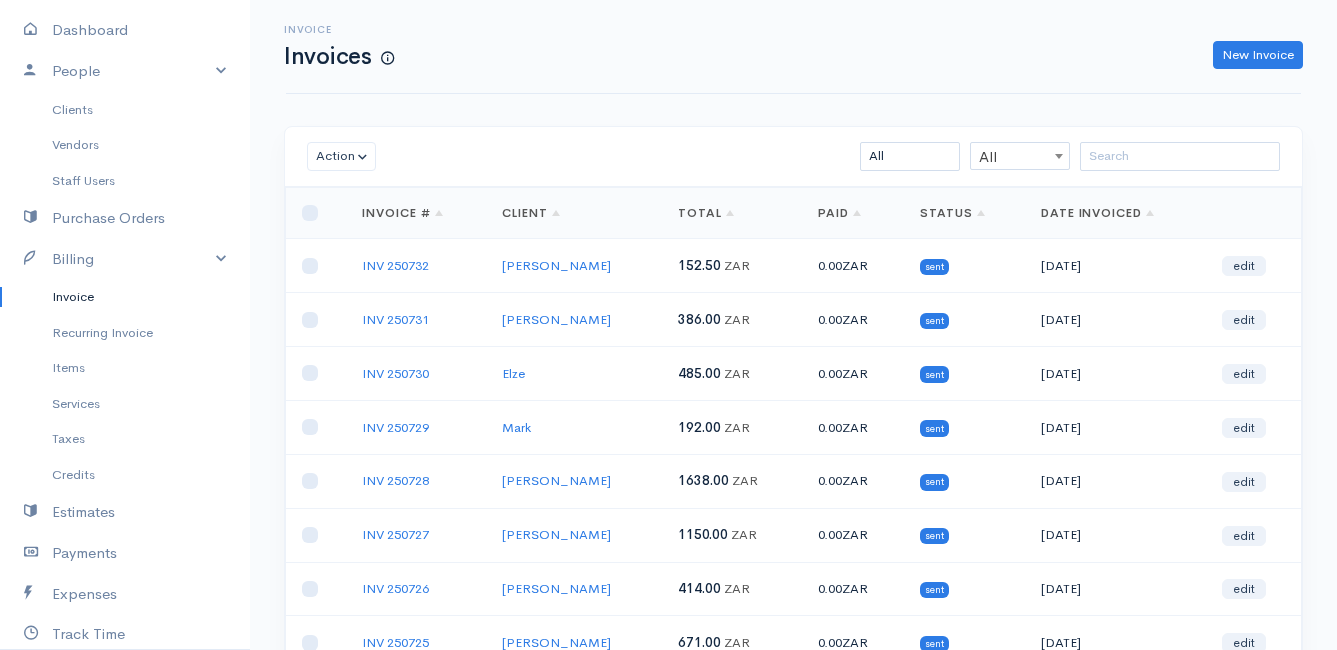 scroll, scrollTop: 312, scrollLeft: 0, axis: vertical 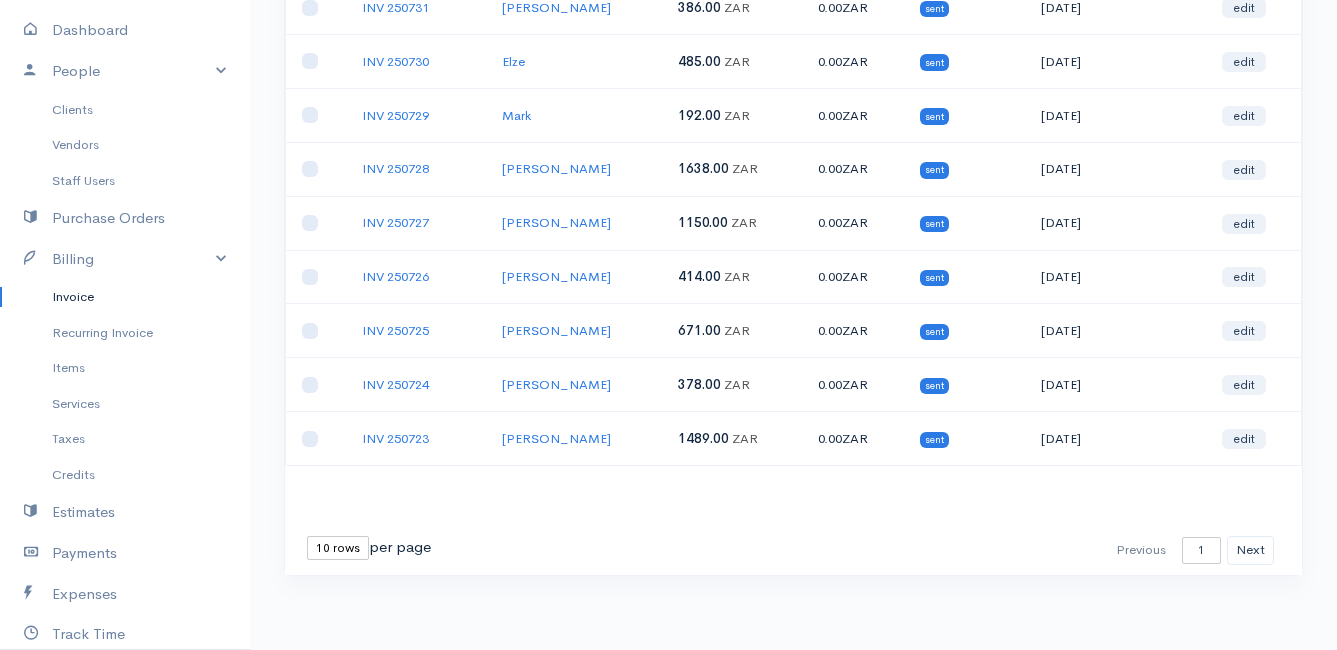 click on "10 rows 25 rows 50 rows" at bounding box center (338, 548) 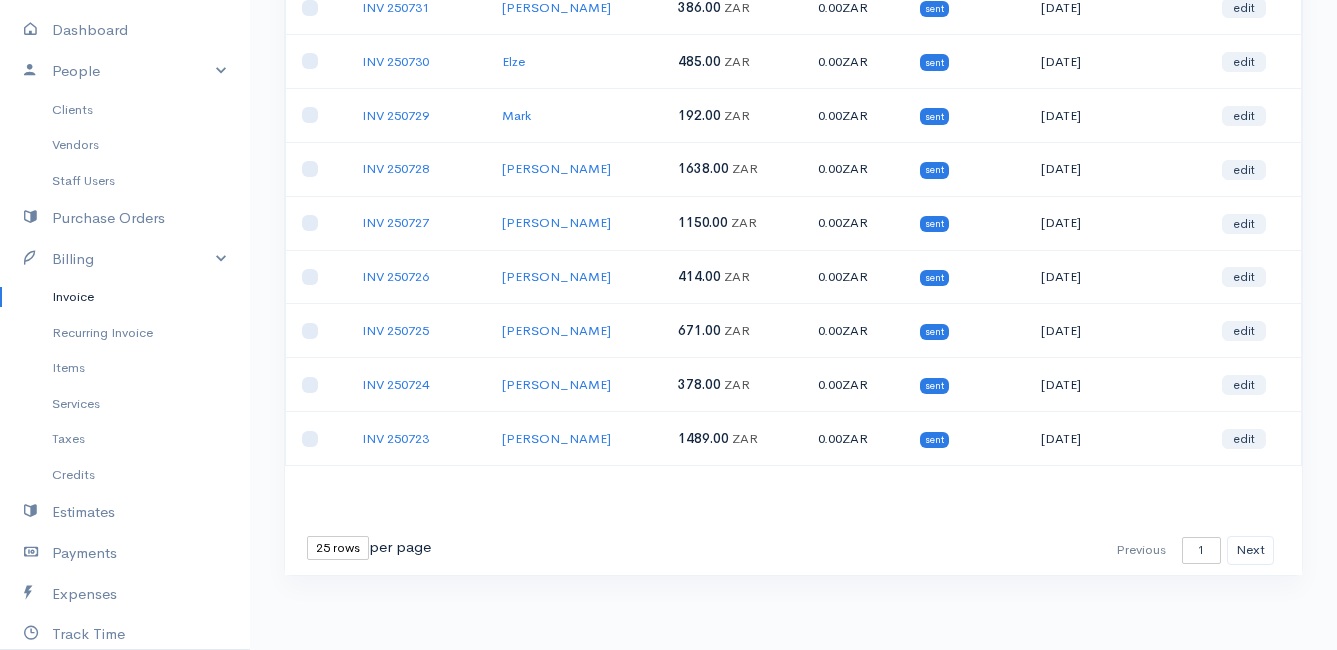 click on "10 rows 25 rows 50 rows" at bounding box center (338, 548) 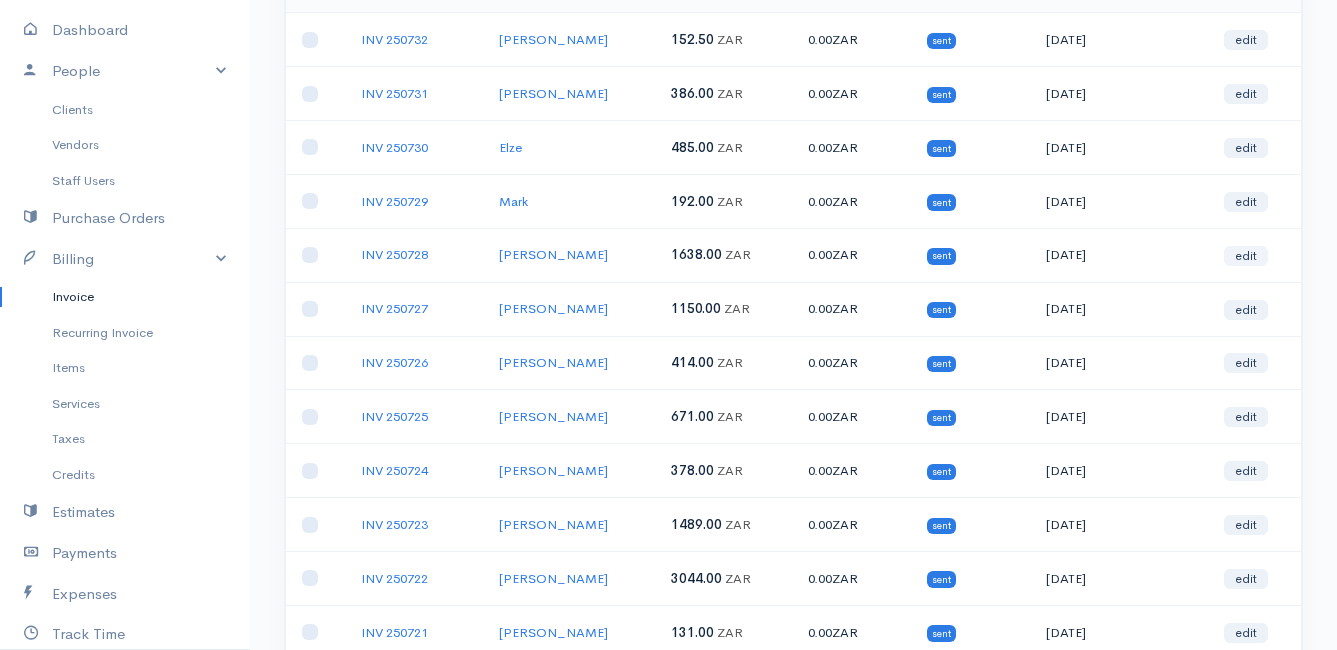 scroll, scrollTop: 0, scrollLeft: 0, axis: both 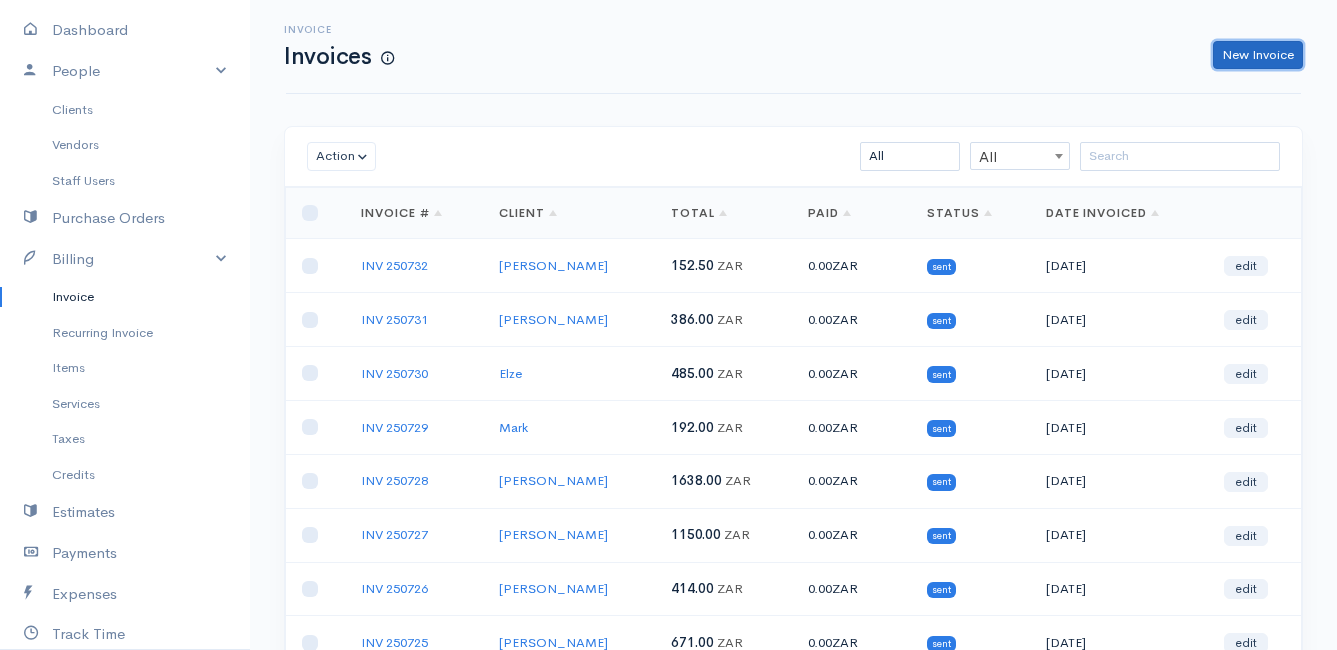 click on "New Invoice" at bounding box center (1258, 55) 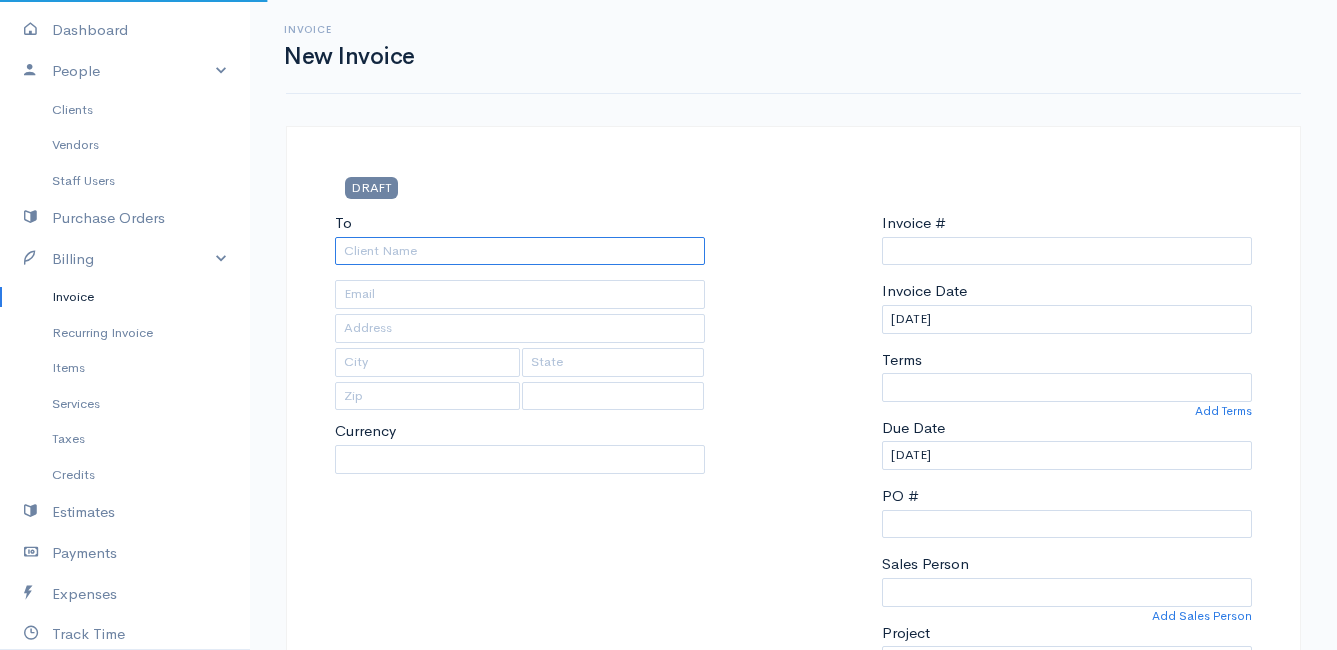 click on "To" at bounding box center (520, 251) 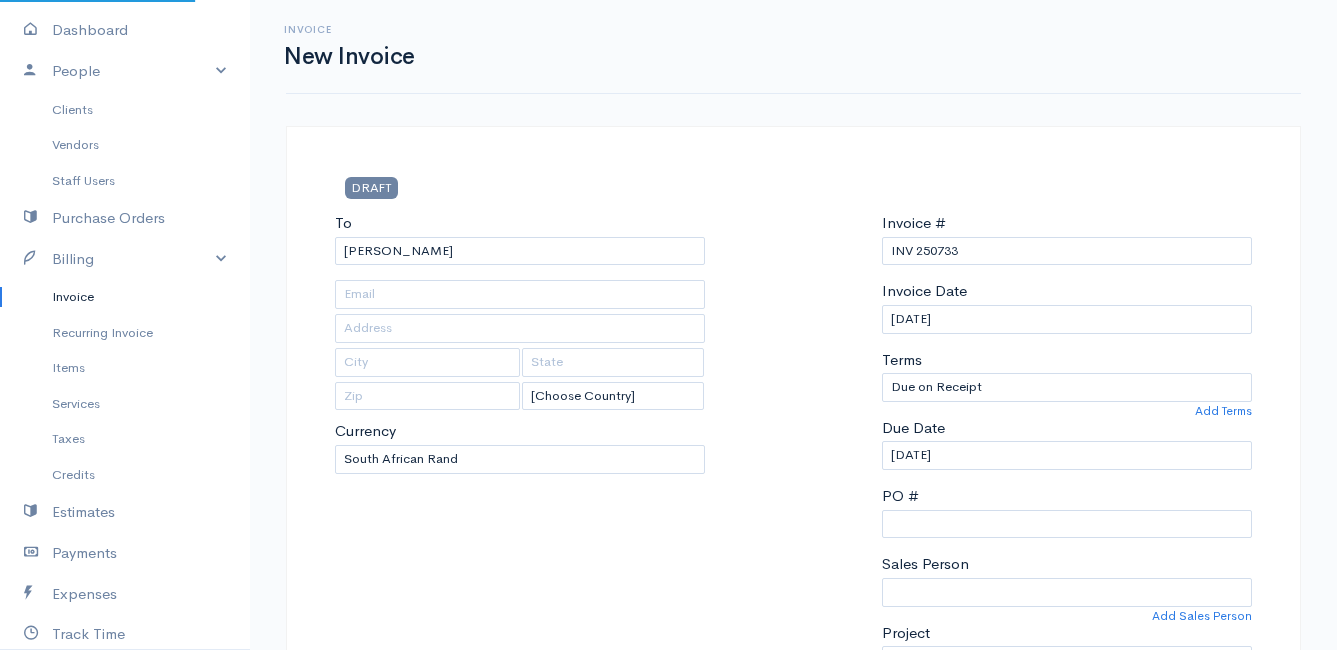 click on "Mamma Chicken
Upgrade
Dashboard
People
Clients
Vendors
Staff Users
Purchase Orders
Billing
Invoice
Recurring Invoice
Items
Services
Taxes
Credits
Estimates
Payments
Expenses
Track Time
Projects
Reports
Settings
My Organizations
Logout
Help
@CloudBooksApp 2022
Invoice
New Invoice
DRAFT To [PERSON_NAME] [Choose Country] [GEOGRAPHIC_DATA] [GEOGRAPHIC_DATA] [GEOGRAPHIC_DATA] [GEOGRAPHIC_DATA] [GEOGRAPHIC_DATA] [GEOGRAPHIC_DATA] [US_STATE] [GEOGRAPHIC_DATA] [GEOGRAPHIC_DATA] [GEOGRAPHIC_DATA] [GEOGRAPHIC_DATA] [GEOGRAPHIC_DATA] [GEOGRAPHIC_DATA] [GEOGRAPHIC_DATA] [PERSON_NAME]" at bounding box center [668, 864] 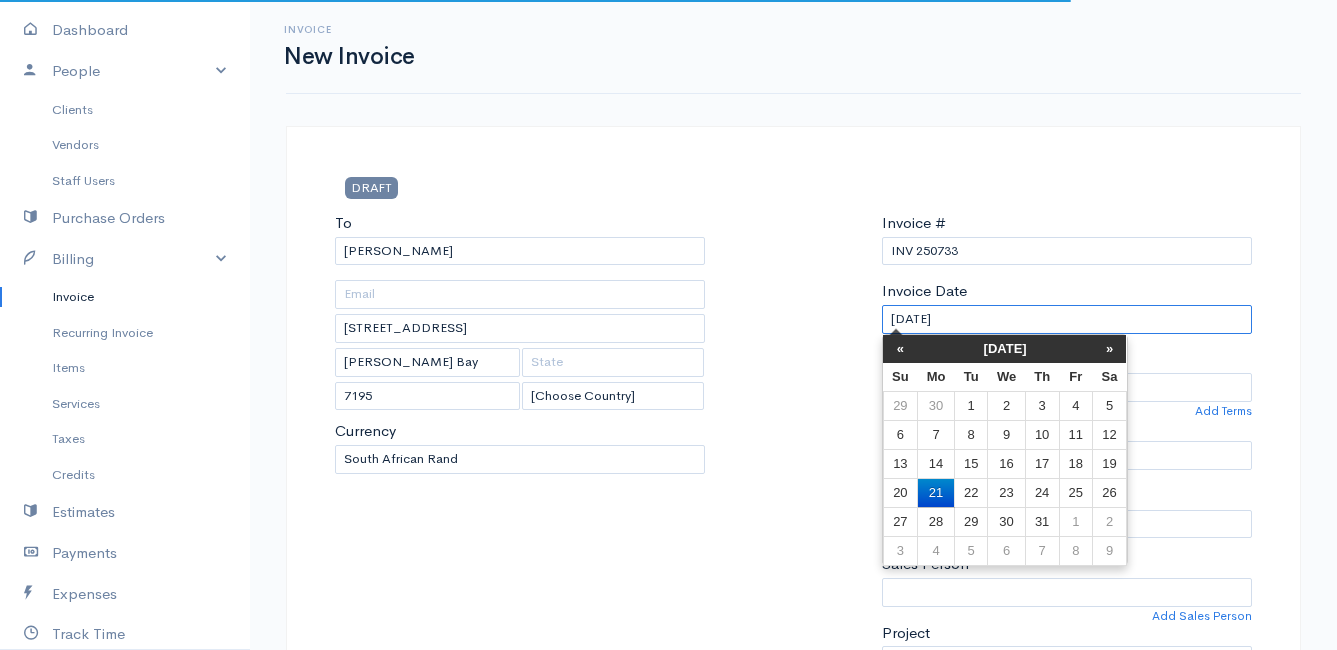 click on "[DATE]" at bounding box center [1067, 319] 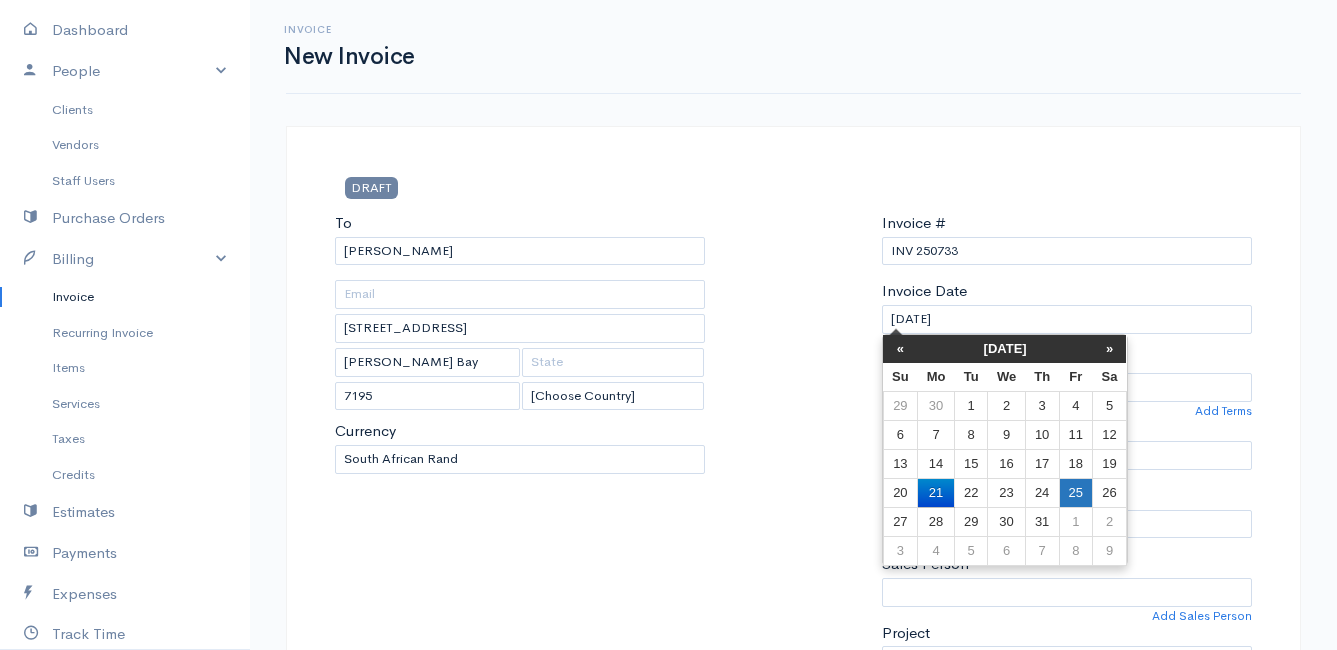 click on "25" at bounding box center (1075, 492) 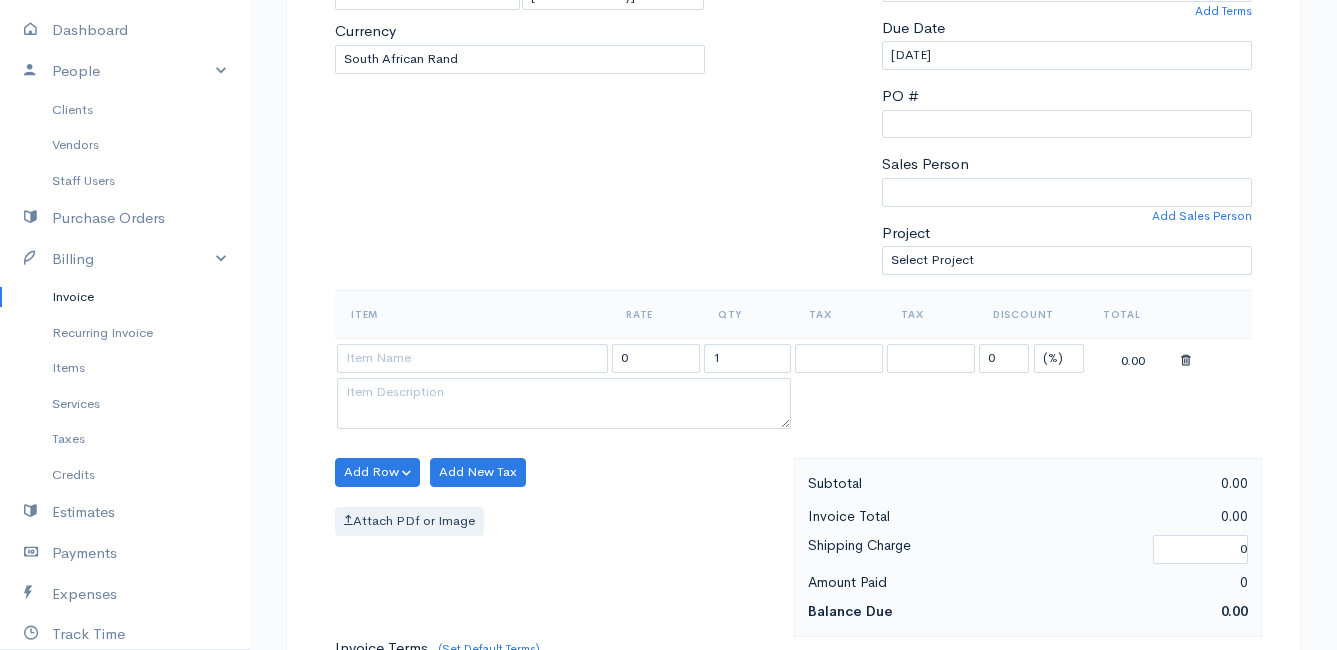scroll, scrollTop: 500, scrollLeft: 0, axis: vertical 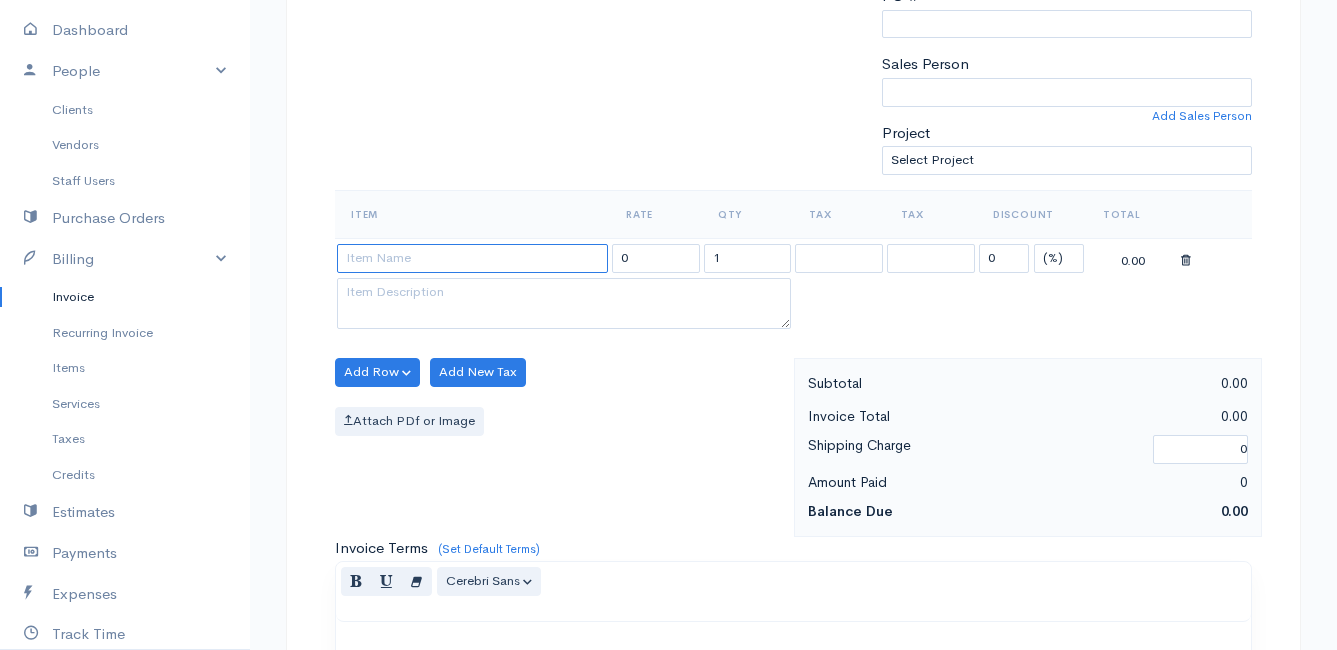 click at bounding box center (472, 258) 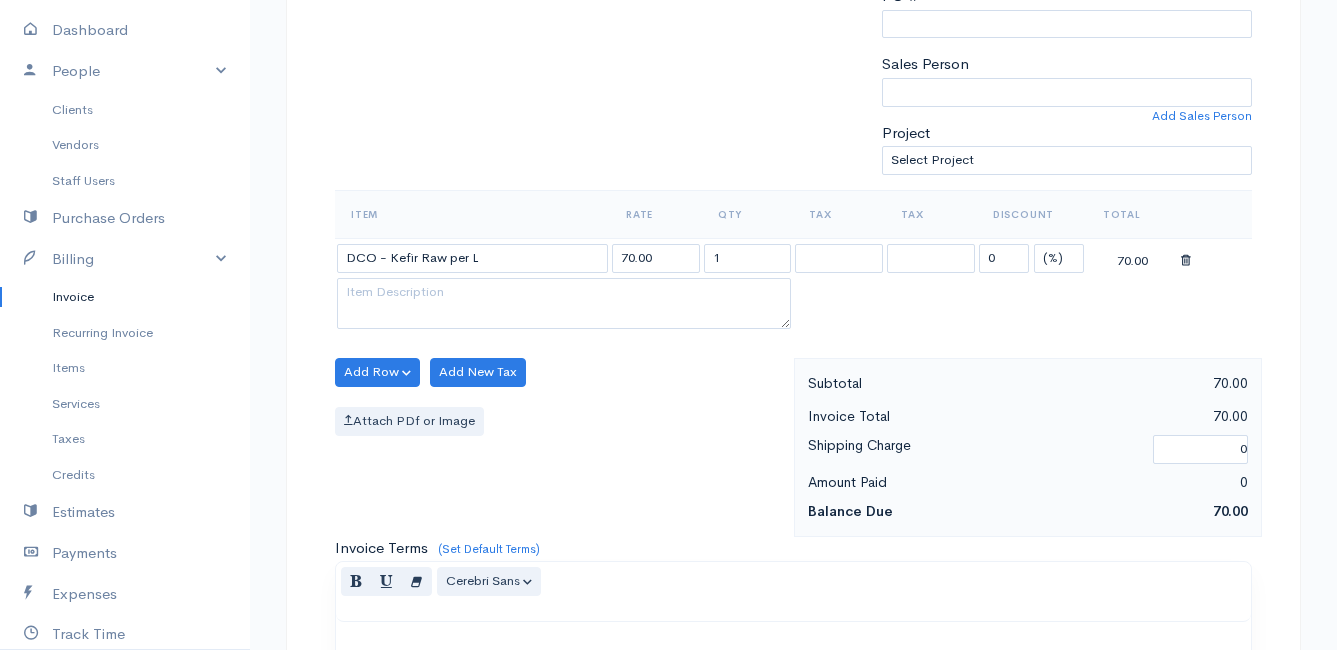click on "Mamma Chicken
Upgrade
Dashboard
People
Clients
Vendors
Staff Users
Purchase Orders
Billing
Invoice
Recurring Invoice
Items
Services
Taxes
Credits
Estimates
Payments
Expenses
Track Time
Projects
Reports
Settings
My Organizations
Logout
Help
@CloudBooksApp 2022
Invoice
New Invoice
DRAFT To [PERSON_NAME] [STREET_ADDRESS][PERSON_NAME] [Choose Country] [GEOGRAPHIC_DATA] [GEOGRAPHIC_DATA] [GEOGRAPHIC_DATA] [GEOGRAPHIC_DATA] [GEOGRAPHIC_DATA] [GEOGRAPHIC_DATA] [US_STATE] [GEOGRAPHIC_DATA] [GEOGRAPHIC_DATA] [GEOGRAPHIC_DATA] [GEOGRAPHIC_DATA] [GEOGRAPHIC_DATA]" at bounding box center (668, 364) 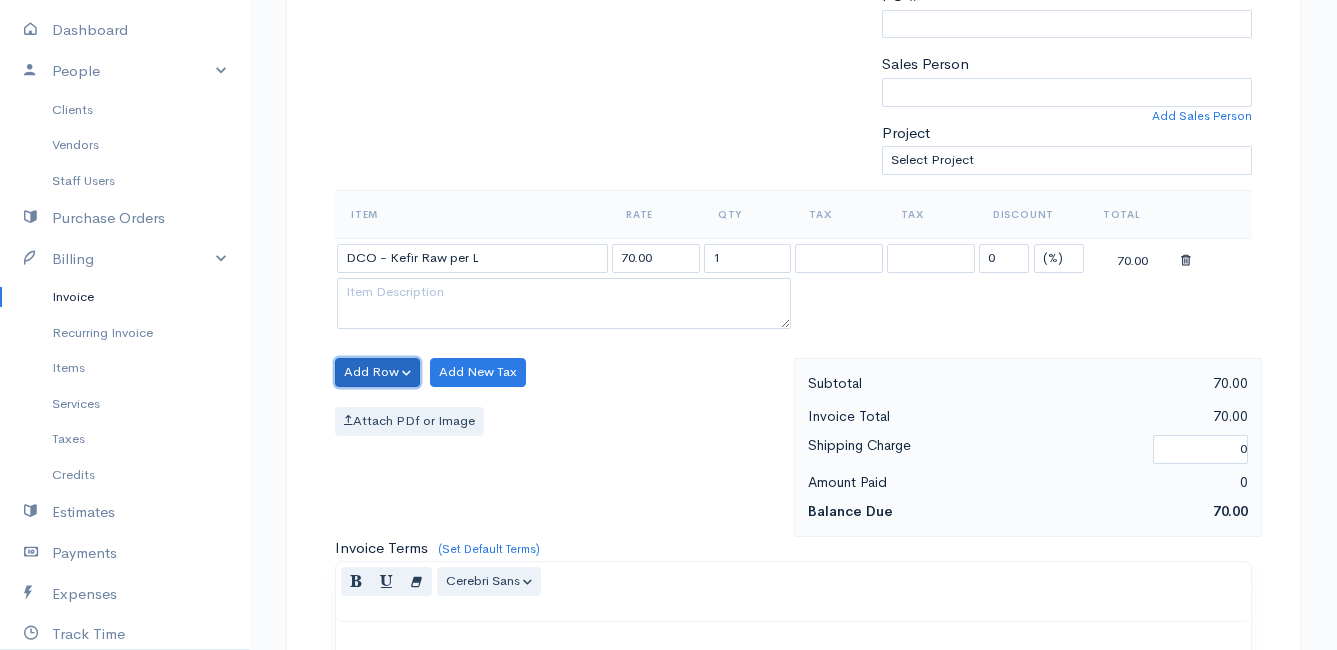 click on "Add Row" at bounding box center (377, 372) 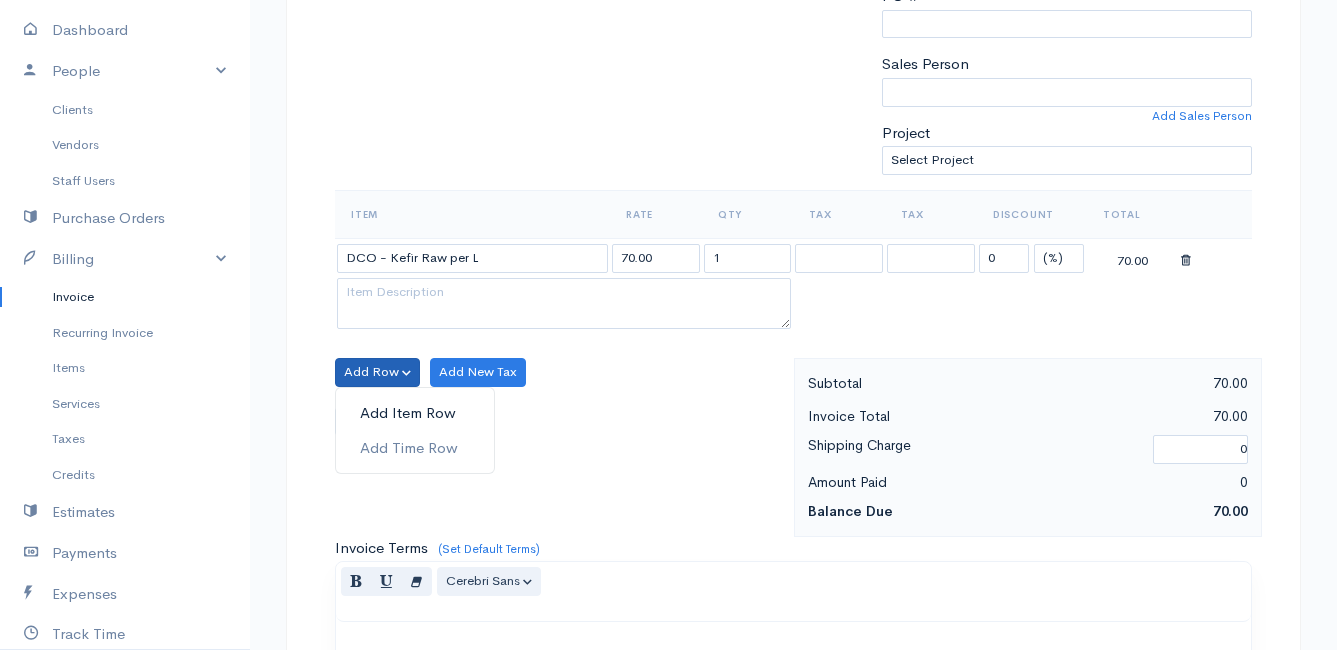 click on "Add Item Row" at bounding box center (415, 413) 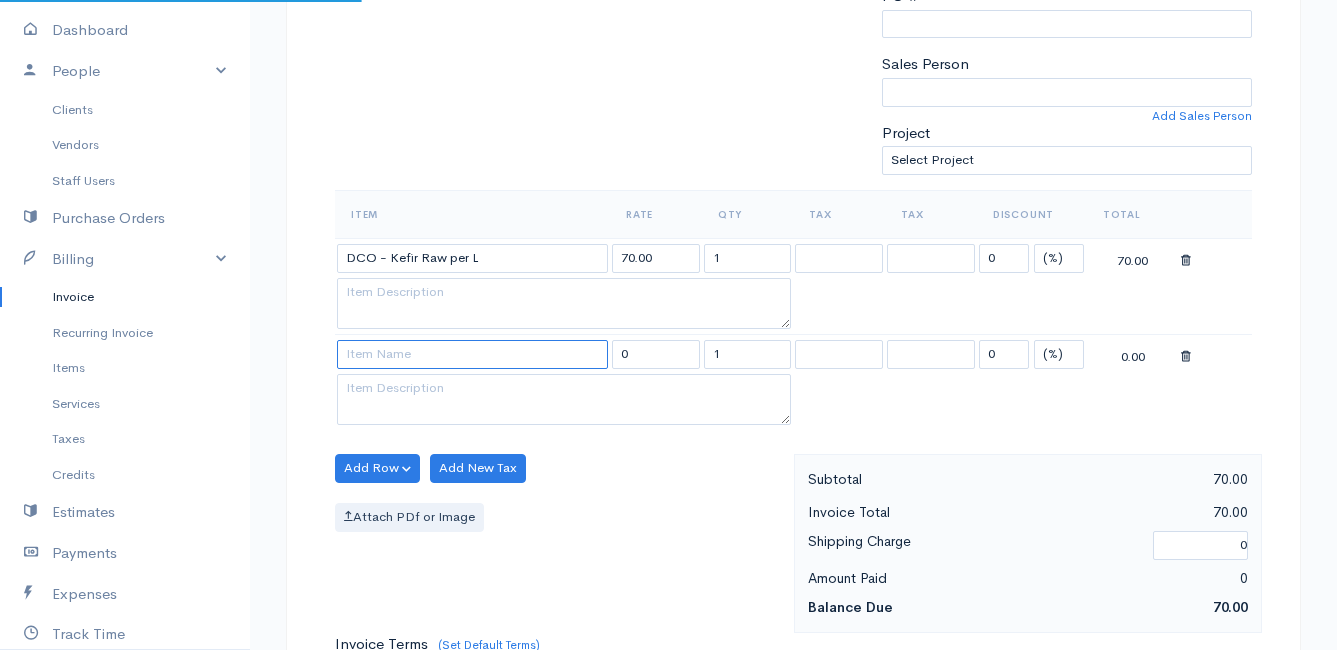 click at bounding box center [472, 354] 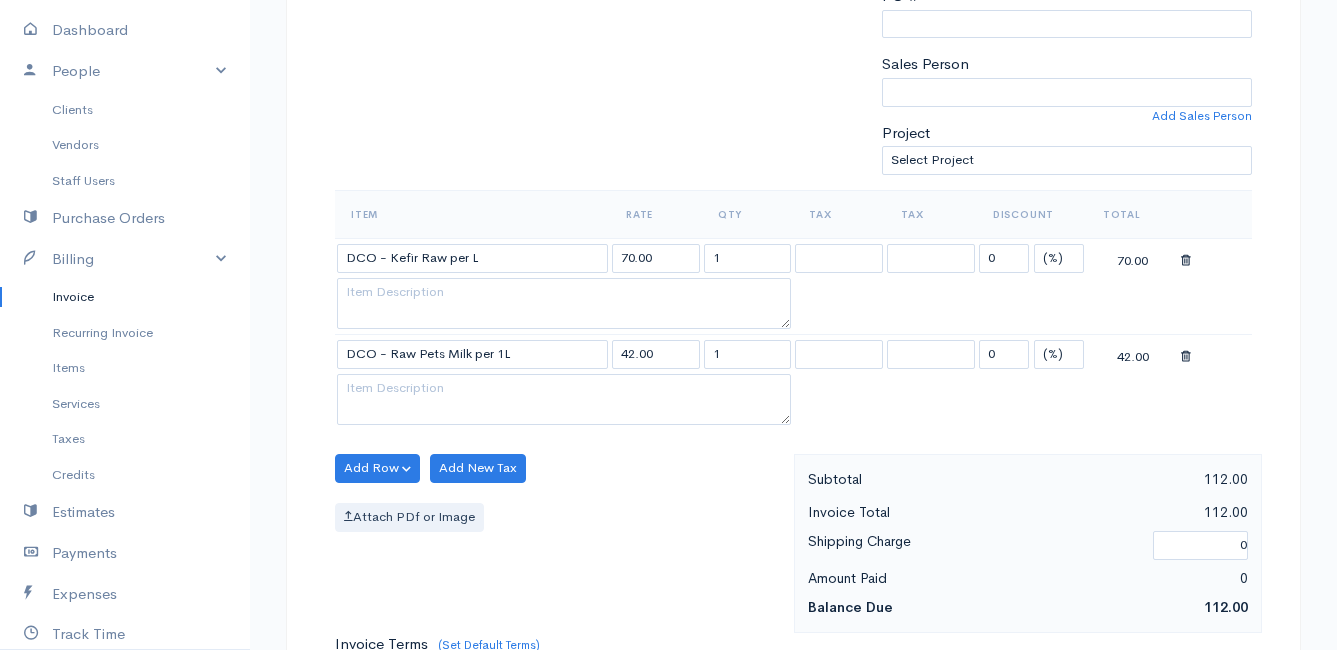 click on "Mamma Chicken
Upgrade
Dashboard
People
Clients
Vendors
Staff Users
Purchase Orders
Billing
Invoice
Recurring Invoice
Items
Services
Taxes
Credits
Estimates
Payments
Expenses
Track Time
Projects
Reports
Settings
My Organizations
Logout
Help
@CloudBooksApp 2022
Invoice
New Invoice
DRAFT To [PERSON_NAME] [STREET_ADDRESS][PERSON_NAME] [Choose Country] [GEOGRAPHIC_DATA] [GEOGRAPHIC_DATA] [GEOGRAPHIC_DATA] [GEOGRAPHIC_DATA] [GEOGRAPHIC_DATA] [GEOGRAPHIC_DATA] [US_STATE] [GEOGRAPHIC_DATA] [GEOGRAPHIC_DATA] [GEOGRAPHIC_DATA] [GEOGRAPHIC_DATA] [GEOGRAPHIC_DATA]" at bounding box center (668, 412) 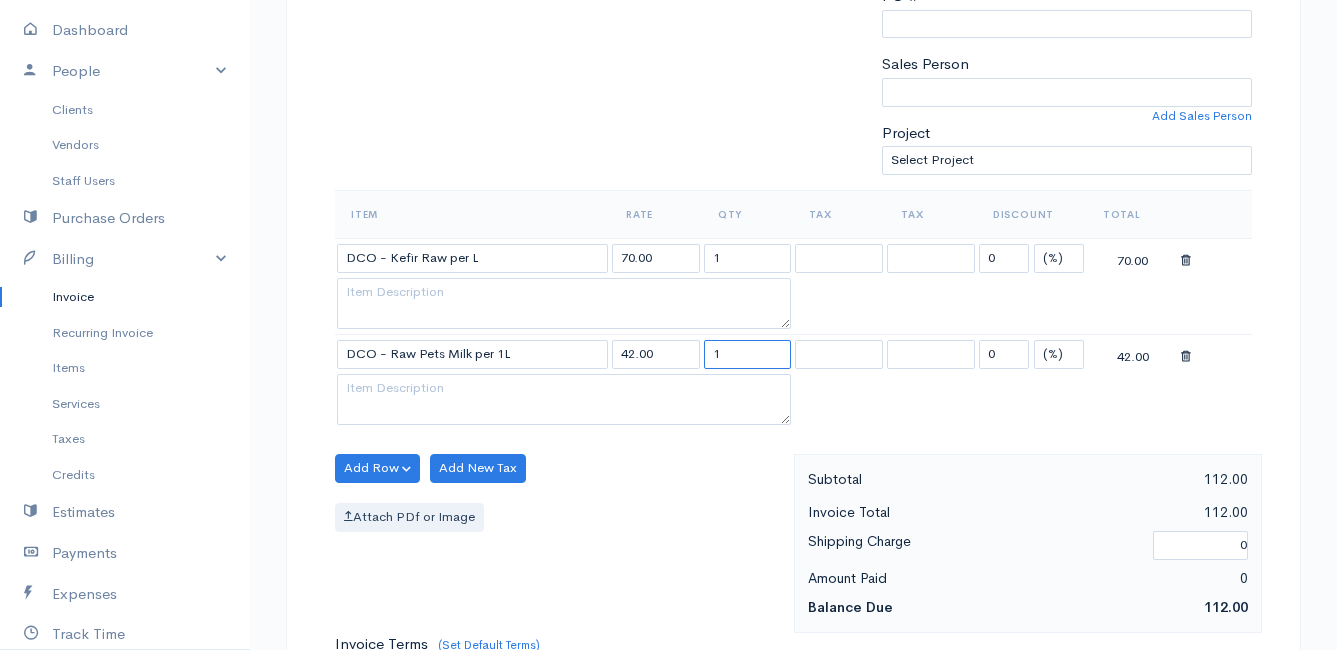 drag, startPoint x: 741, startPoint y: 357, endPoint x: 680, endPoint y: 357, distance: 61 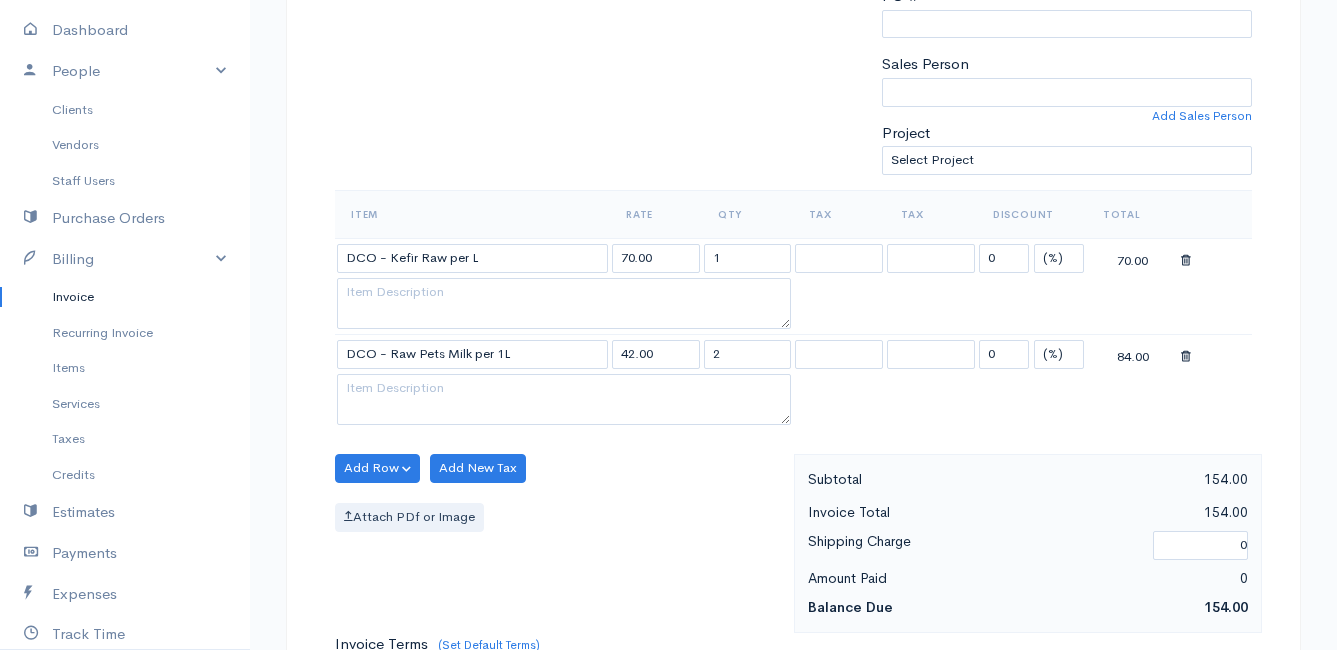 click on "Add Row Add Item Row Add Time Row Add New Tax                          Attach PDf or Image" at bounding box center (559, 543) 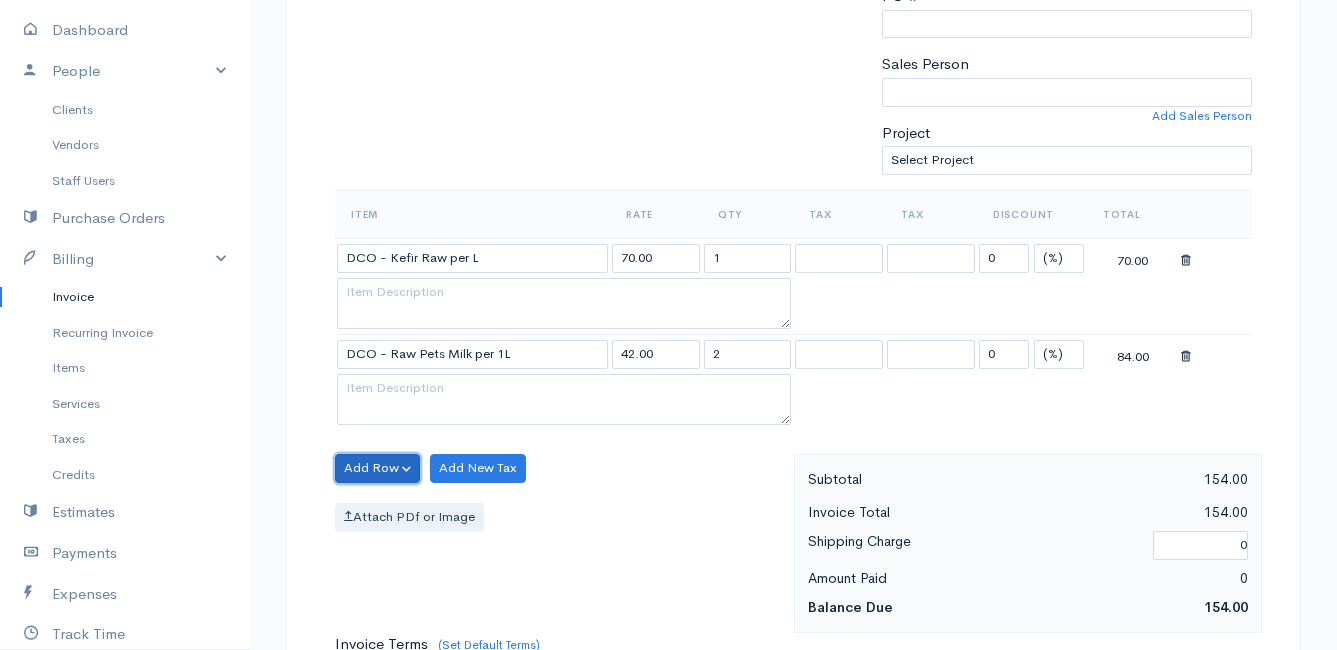 click on "Add Row" at bounding box center (377, 468) 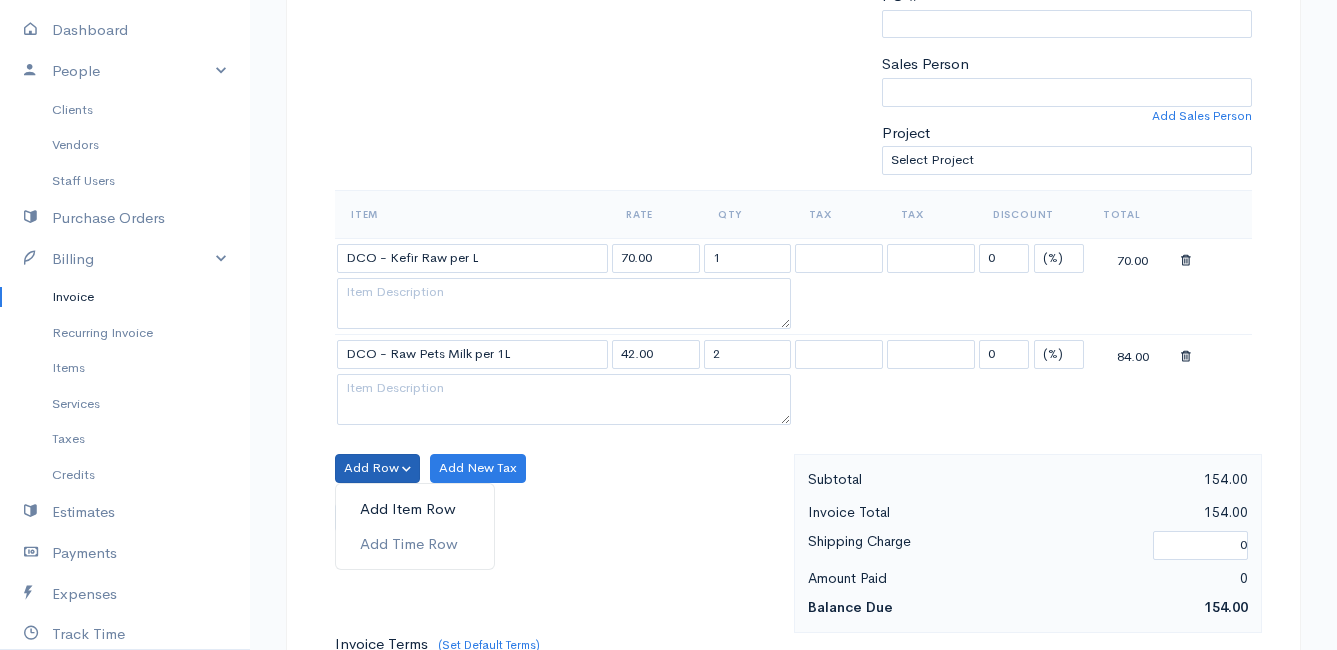 click on "Add Item Row" at bounding box center [415, 509] 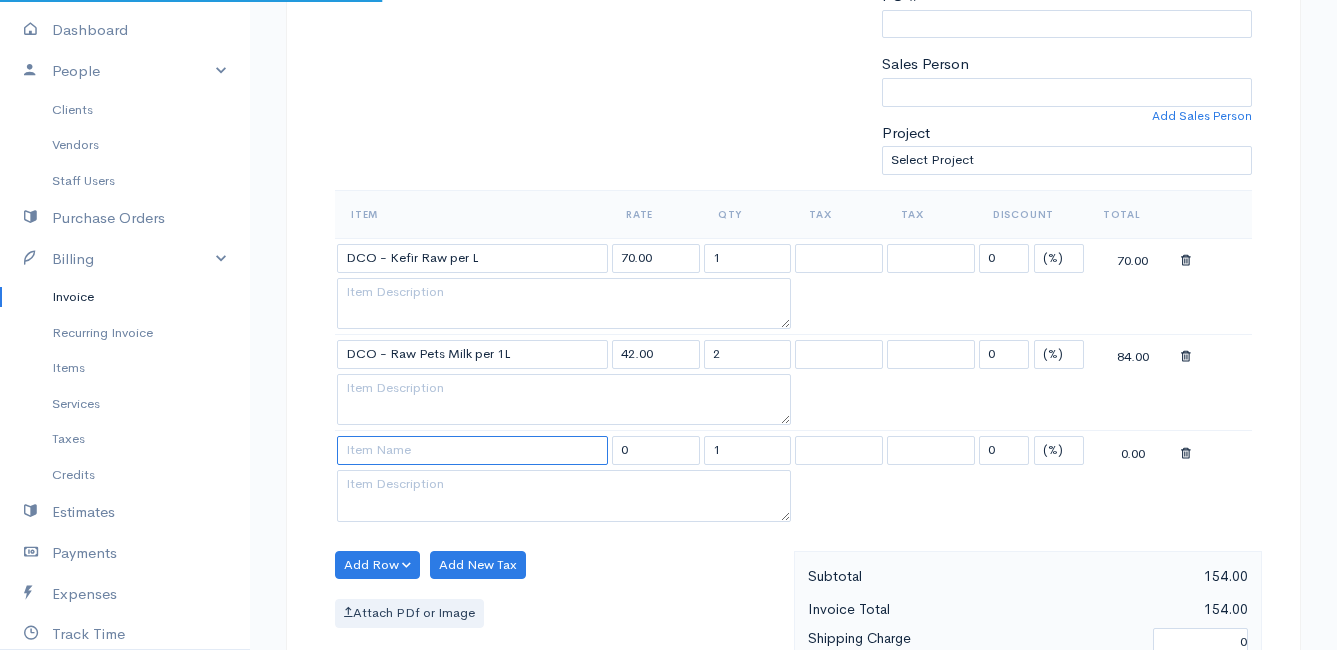 click at bounding box center [472, 450] 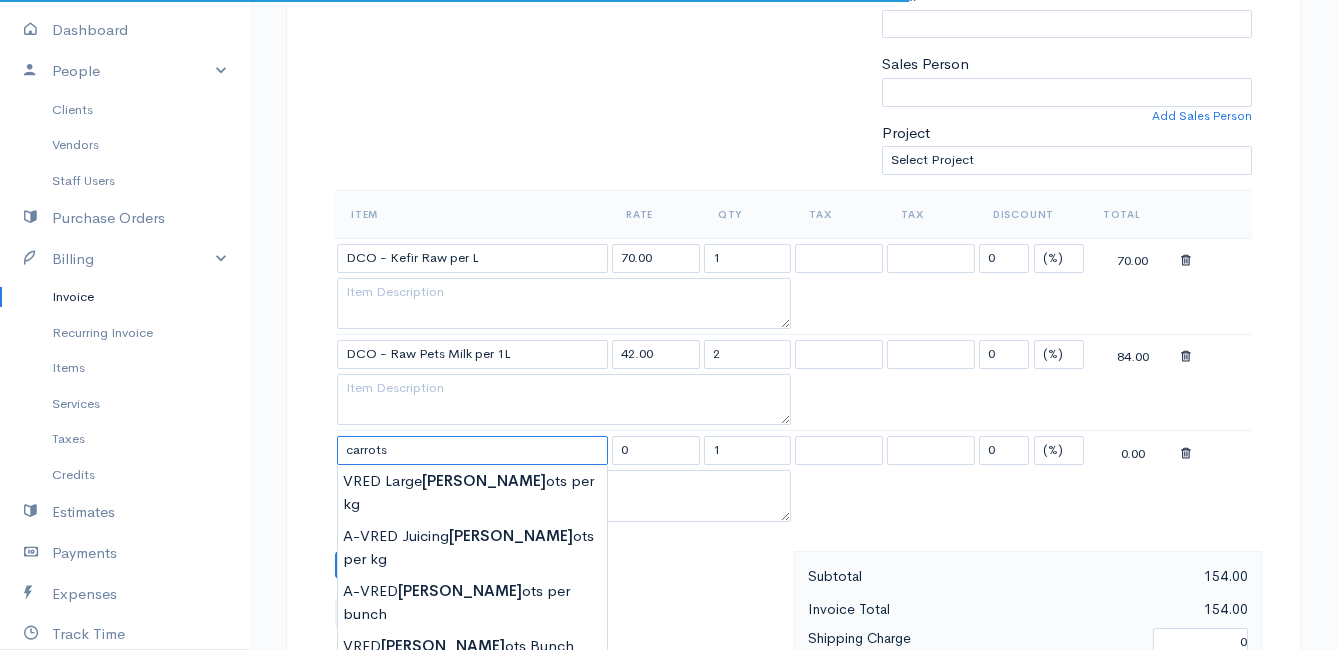 scroll, scrollTop: 700, scrollLeft: 0, axis: vertical 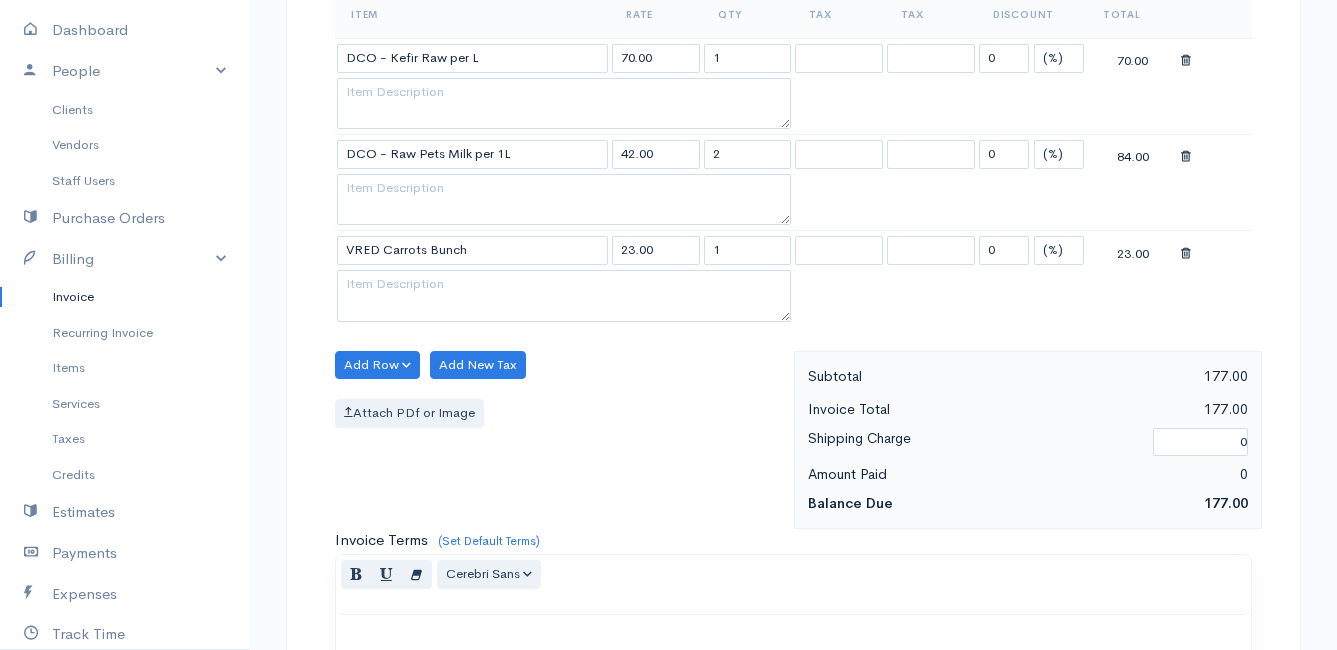 click on "Mamma Chicken
Upgrade
Dashboard
People
Clients
Vendors
Staff Users
Purchase Orders
Billing
Invoice
Recurring Invoice
Items
Services
Taxes
Credits
Estimates
Payments
Expenses
Track Time
Projects
Reports
Settings
My Organizations
Logout
Help
@CloudBooksApp 2022
Invoice
New Invoice
DRAFT To [PERSON_NAME] [STREET_ADDRESS][PERSON_NAME] [Choose Country] [GEOGRAPHIC_DATA] [GEOGRAPHIC_DATA] [GEOGRAPHIC_DATA] [GEOGRAPHIC_DATA] [GEOGRAPHIC_DATA] [GEOGRAPHIC_DATA] [US_STATE] [GEOGRAPHIC_DATA] [GEOGRAPHIC_DATA] [GEOGRAPHIC_DATA] [GEOGRAPHIC_DATA] [GEOGRAPHIC_DATA]" at bounding box center (668, 260) 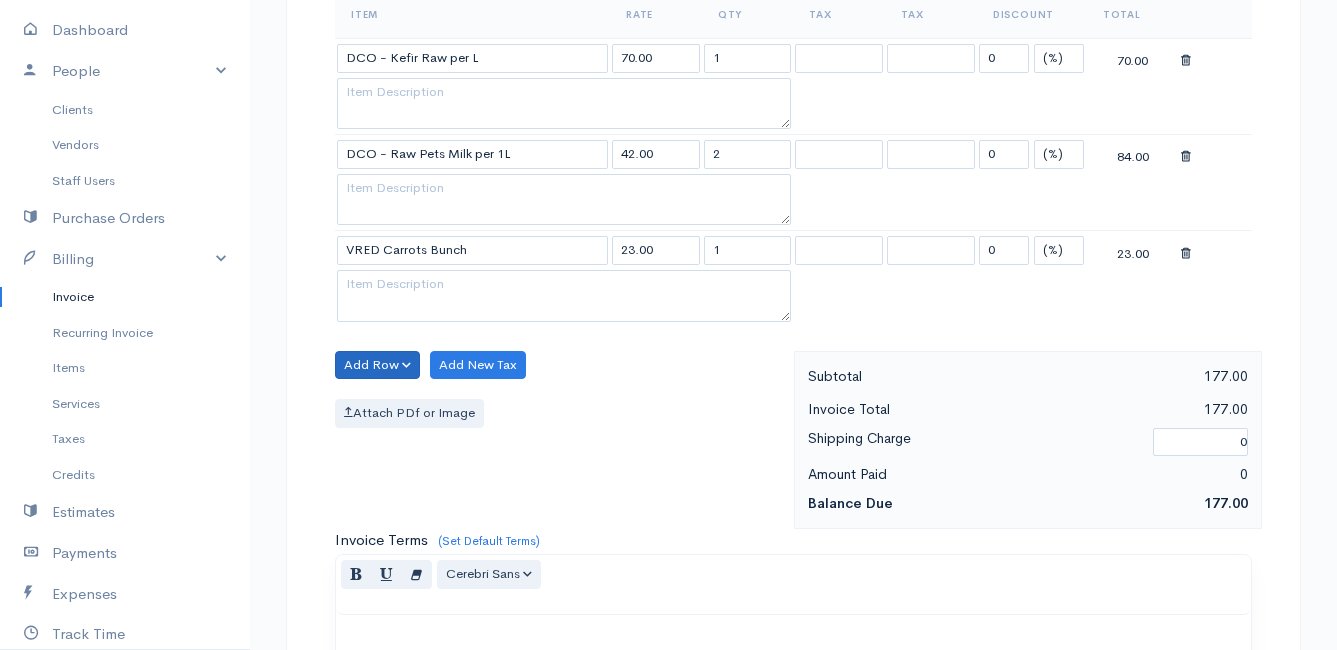 scroll, scrollTop: 800, scrollLeft: 0, axis: vertical 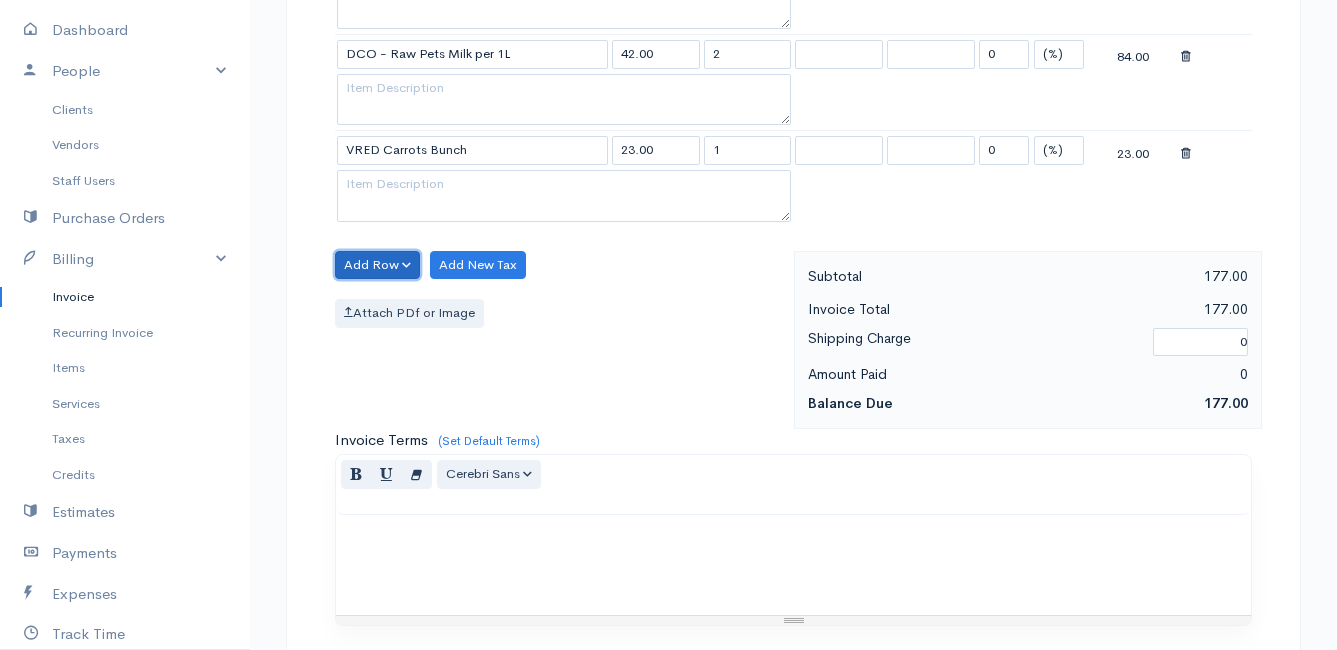 click on "Add Row" at bounding box center [377, 265] 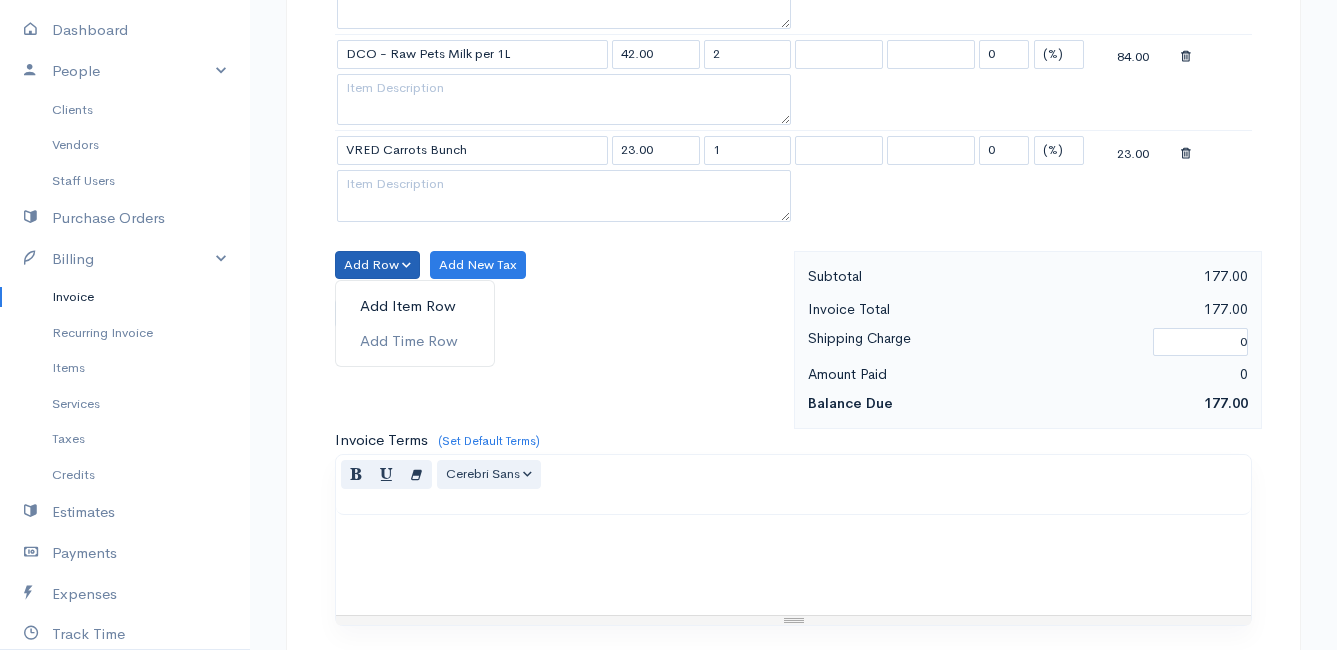 click on "Add Item Row" at bounding box center (415, 306) 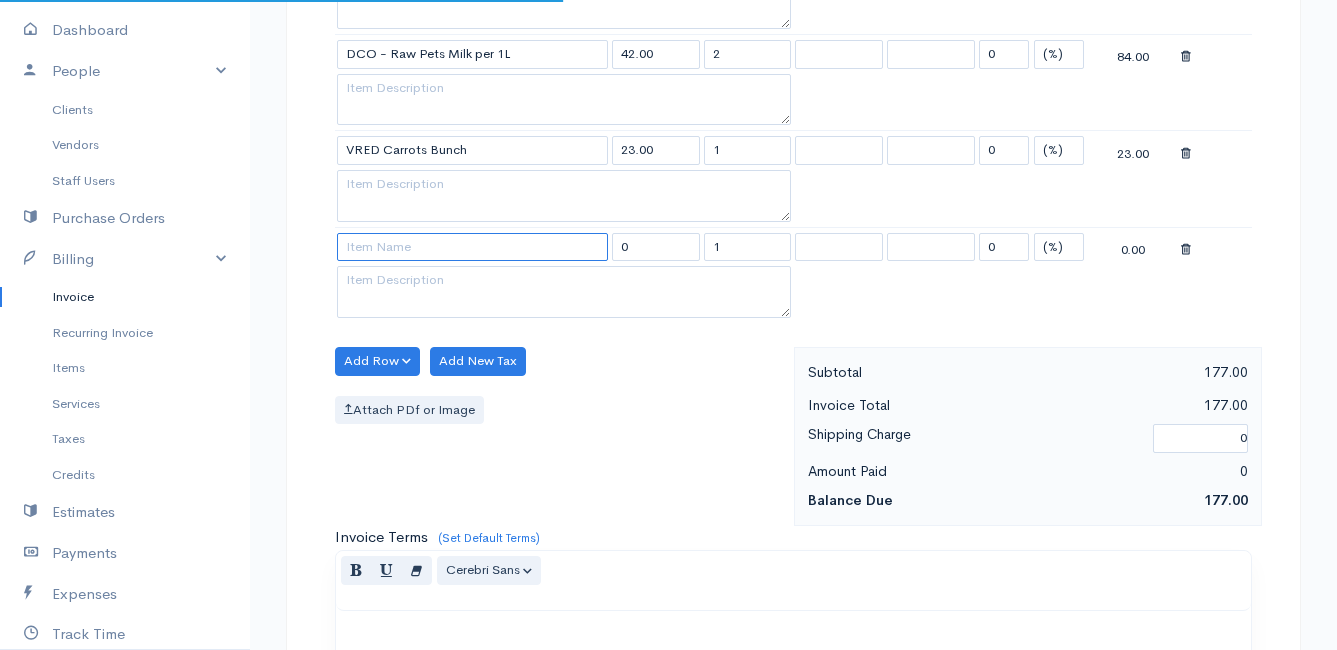 click at bounding box center (472, 247) 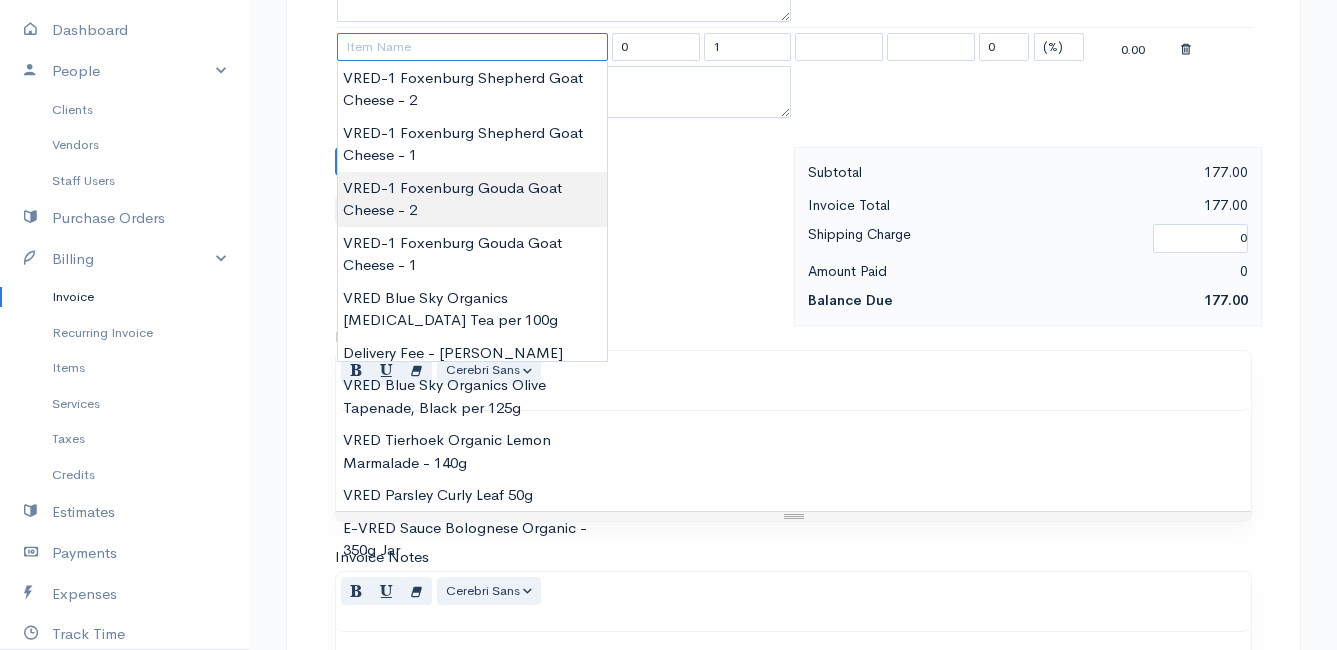 scroll, scrollTop: 800, scrollLeft: 0, axis: vertical 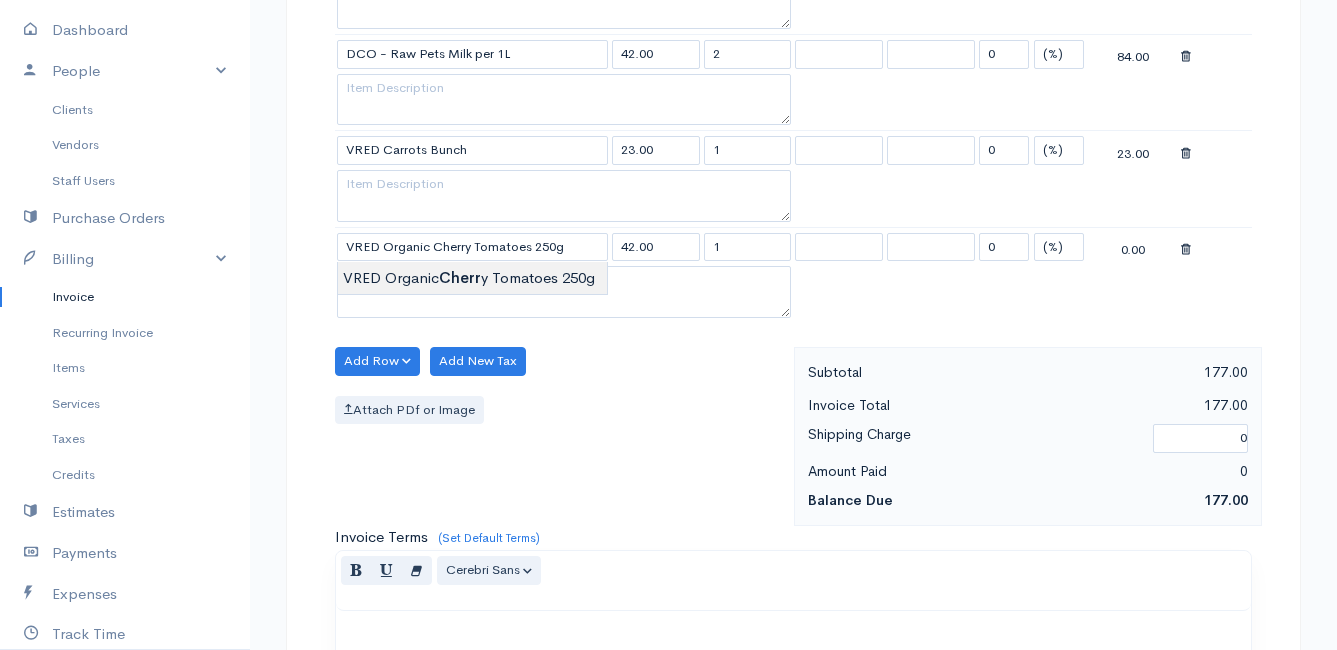 click on "Mamma Chicken
Upgrade
Dashboard
People
Clients
Vendors
Staff Users
Purchase Orders
Billing
Invoice
Recurring Invoice
Items
Services
Taxes
Credits
Estimates
Payments
Expenses
Track Time
Projects
Reports
Settings
My Organizations
Logout
Help
@CloudBooksApp 2022
Invoice
New Invoice
DRAFT To [PERSON_NAME] [STREET_ADDRESS][PERSON_NAME] [Choose Country] [GEOGRAPHIC_DATA] [GEOGRAPHIC_DATA] [GEOGRAPHIC_DATA] [GEOGRAPHIC_DATA] [GEOGRAPHIC_DATA] [GEOGRAPHIC_DATA] [US_STATE] [GEOGRAPHIC_DATA] [GEOGRAPHIC_DATA] [GEOGRAPHIC_DATA] [GEOGRAPHIC_DATA] [GEOGRAPHIC_DATA]" at bounding box center [668, 208] 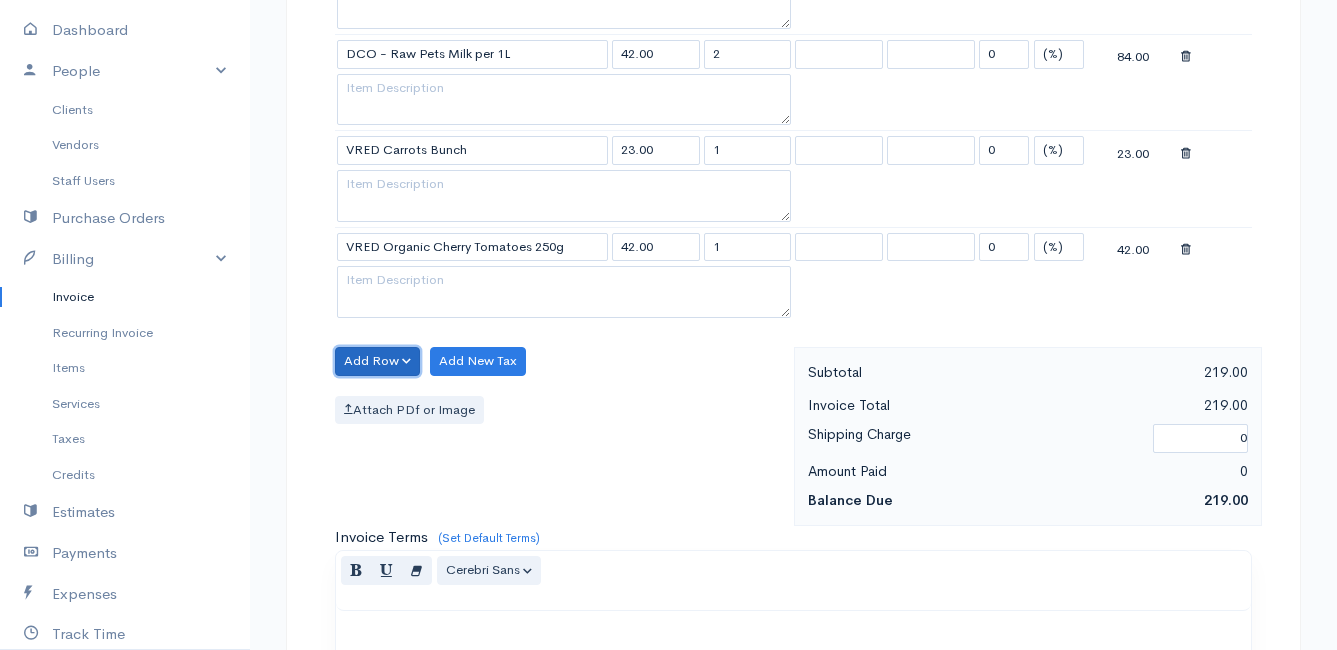 click on "Add Row" at bounding box center (377, 361) 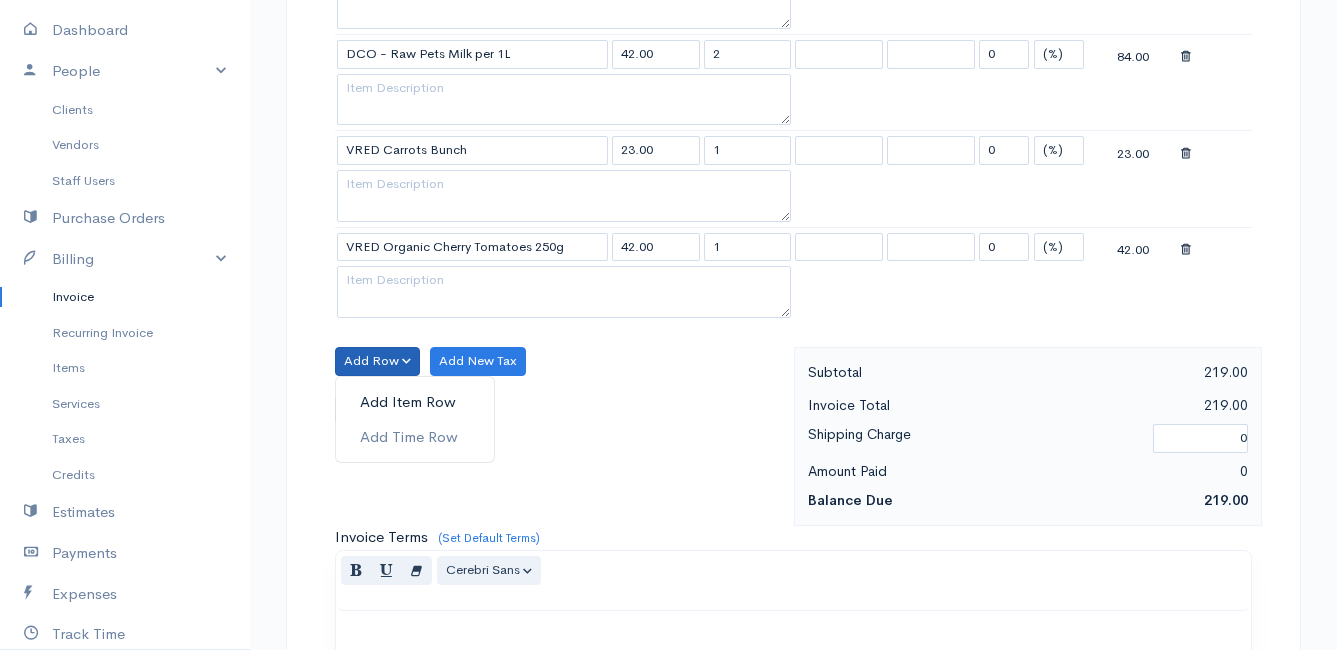 click on "Add Item Row" at bounding box center [415, 402] 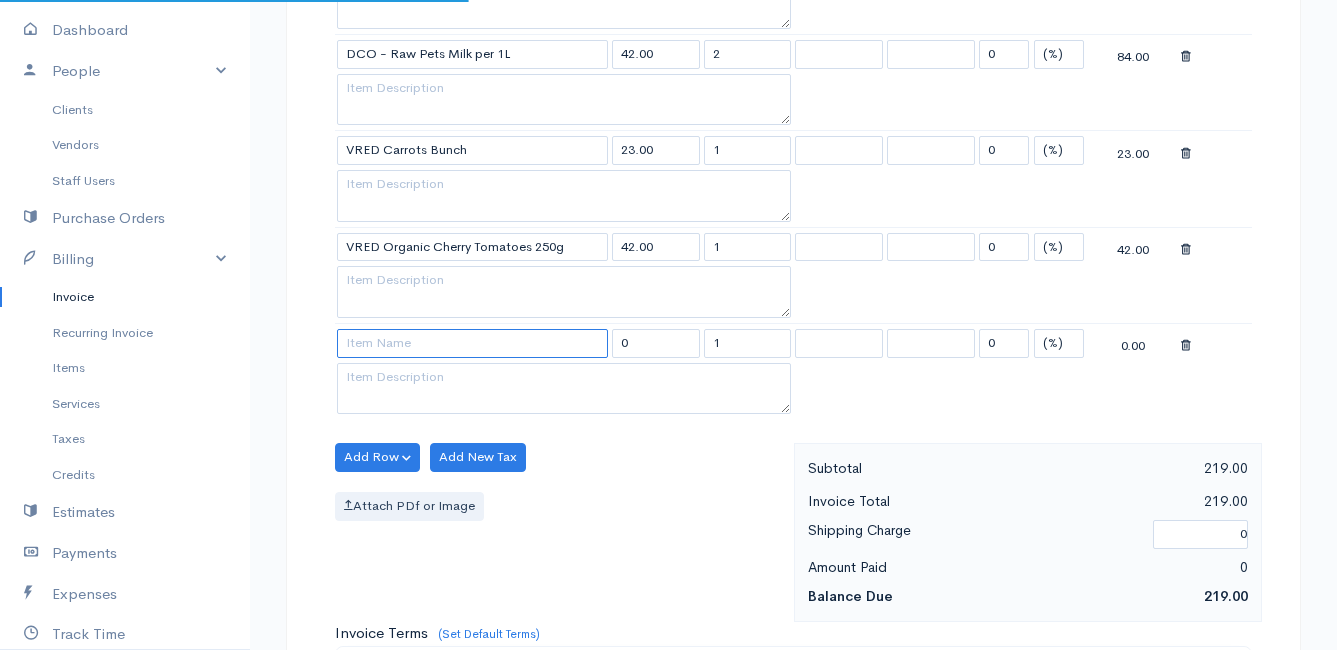 click at bounding box center [472, 343] 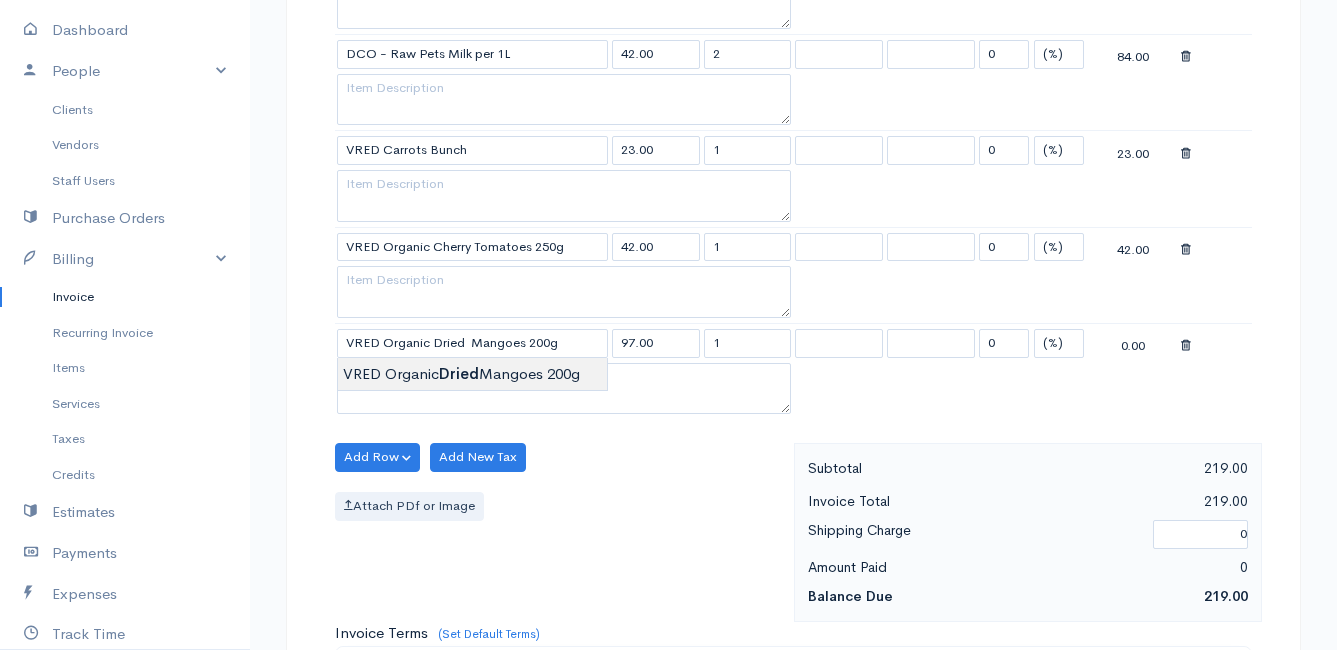 click on "Mamma Chicken
Upgrade
Dashboard
People
Clients
Vendors
Staff Users
Purchase Orders
Billing
Invoice
Recurring Invoice
Items
Services
Taxes
Credits
Estimates
Payments
Expenses
Track Time
Projects
Reports
Settings
My Organizations
Logout
Help
@CloudBooksApp 2022
Invoice
New Invoice
DRAFT To [PERSON_NAME] [STREET_ADDRESS][PERSON_NAME] [Choose Country] [GEOGRAPHIC_DATA] [GEOGRAPHIC_DATA] [GEOGRAPHIC_DATA] [GEOGRAPHIC_DATA] [GEOGRAPHIC_DATA] [GEOGRAPHIC_DATA] [US_STATE] [GEOGRAPHIC_DATA] [GEOGRAPHIC_DATA] [GEOGRAPHIC_DATA] [GEOGRAPHIC_DATA] [GEOGRAPHIC_DATA]" at bounding box center (668, 257) 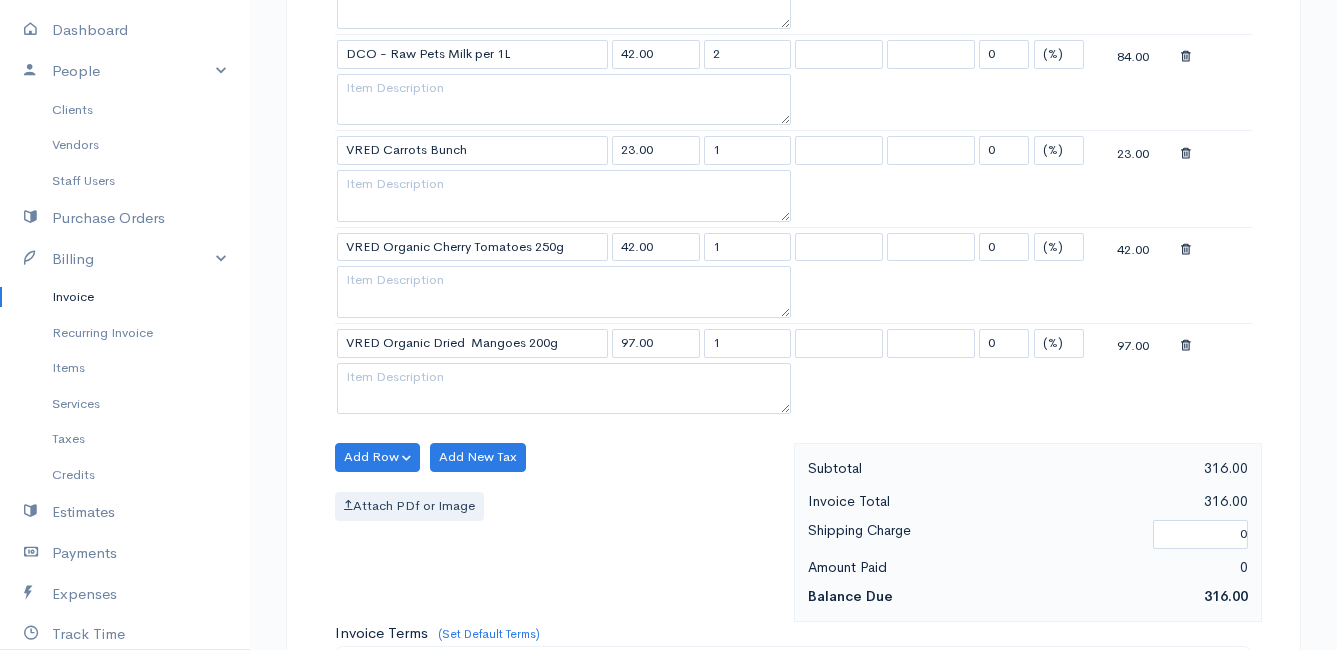 scroll, scrollTop: 900, scrollLeft: 0, axis: vertical 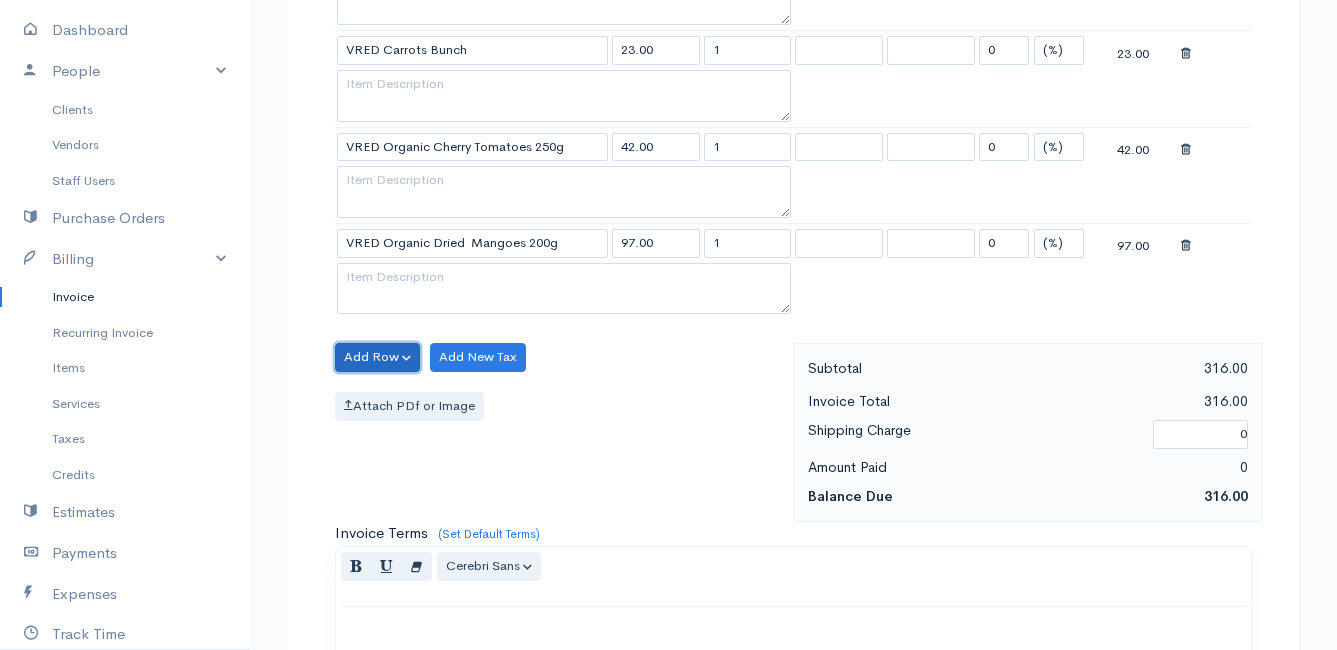 click on "Add Row" at bounding box center [377, 357] 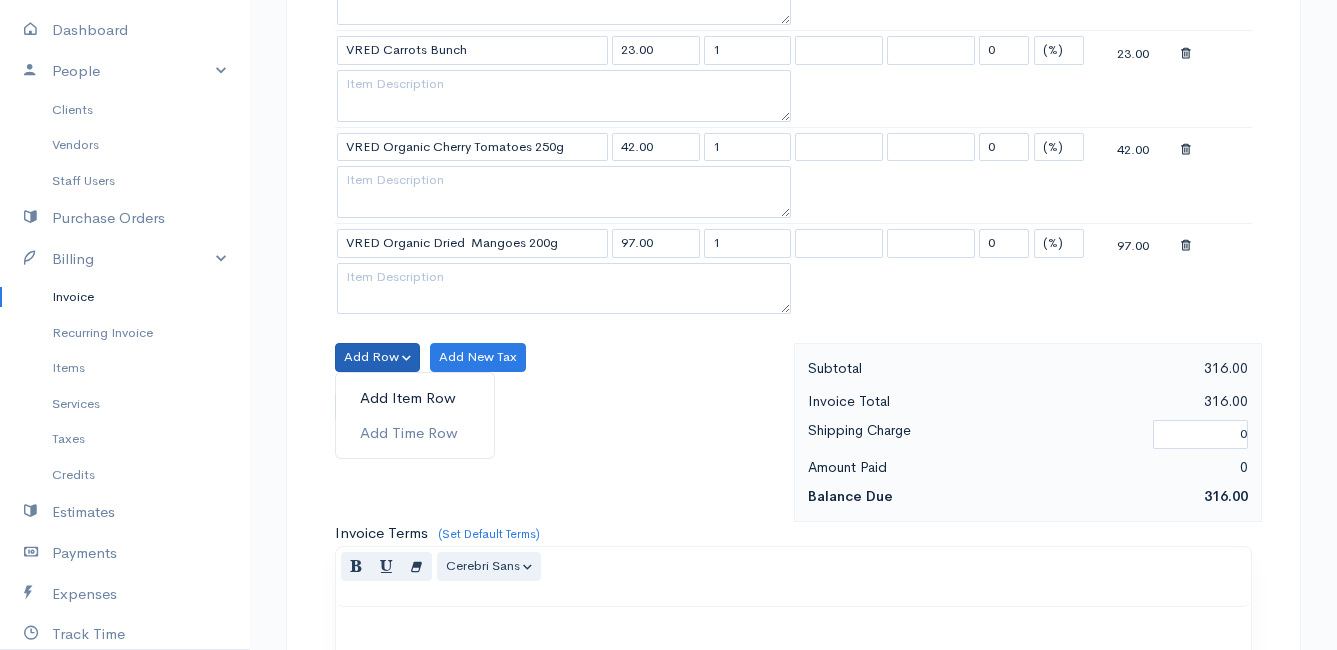 click on "Add Item Row" at bounding box center (415, 398) 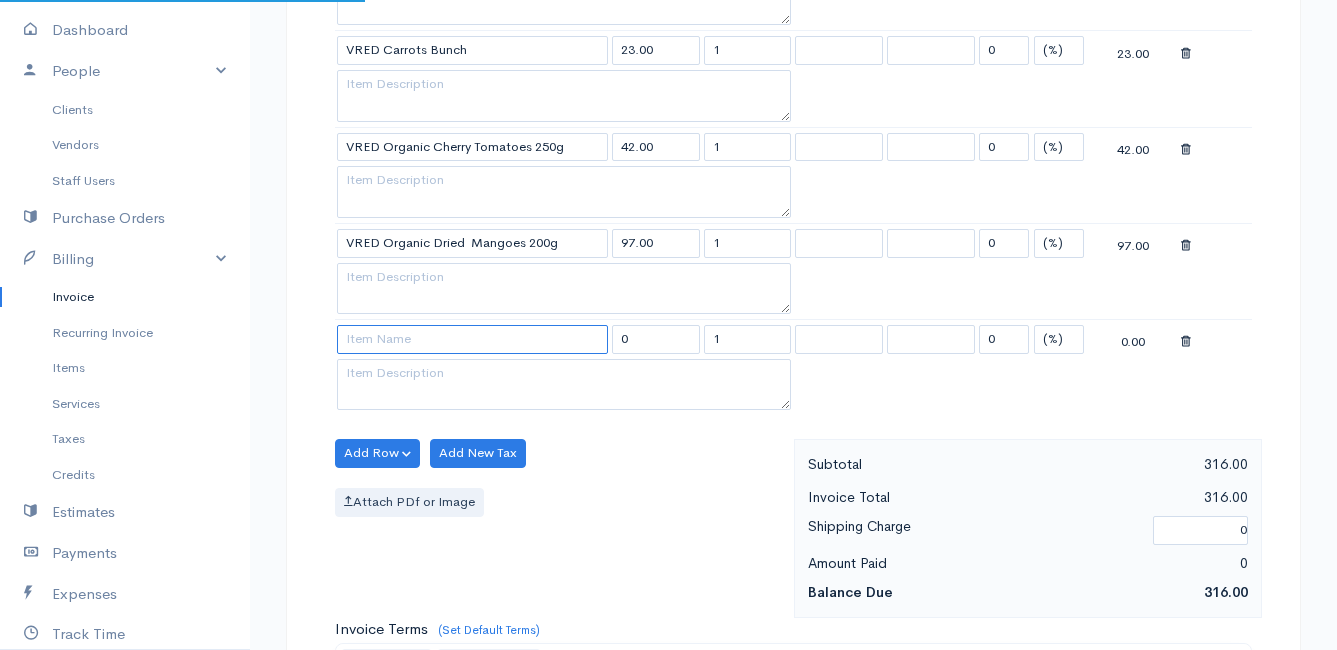 click at bounding box center [472, 339] 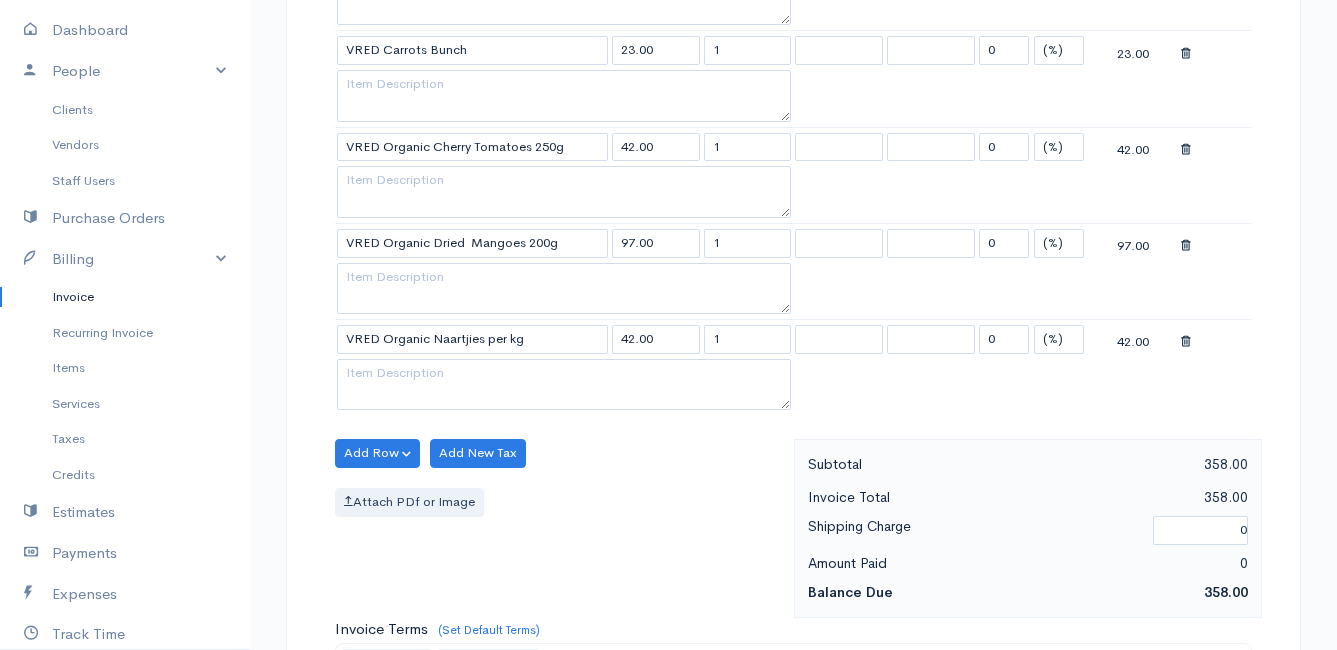 click on "Mamma Chicken
Upgrade
Dashboard
People
Clients
Vendors
Staff Users
Purchase Orders
Billing
Invoice
Recurring Invoice
Items
Services
Taxes
Credits
Estimates
Payments
Expenses
Track Time
Projects
Reports
Settings
My Organizations
Logout
Help
@CloudBooksApp 2022
Invoice
New Invoice
DRAFT To [PERSON_NAME] [STREET_ADDRESS][PERSON_NAME] [Choose Country] [GEOGRAPHIC_DATA] [GEOGRAPHIC_DATA] [GEOGRAPHIC_DATA] [GEOGRAPHIC_DATA] [GEOGRAPHIC_DATA] [GEOGRAPHIC_DATA] [US_STATE] [GEOGRAPHIC_DATA] [GEOGRAPHIC_DATA] [GEOGRAPHIC_DATA] [GEOGRAPHIC_DATA] [GEOGRAPHIC_DATA]" at bounding box center [668, 205] 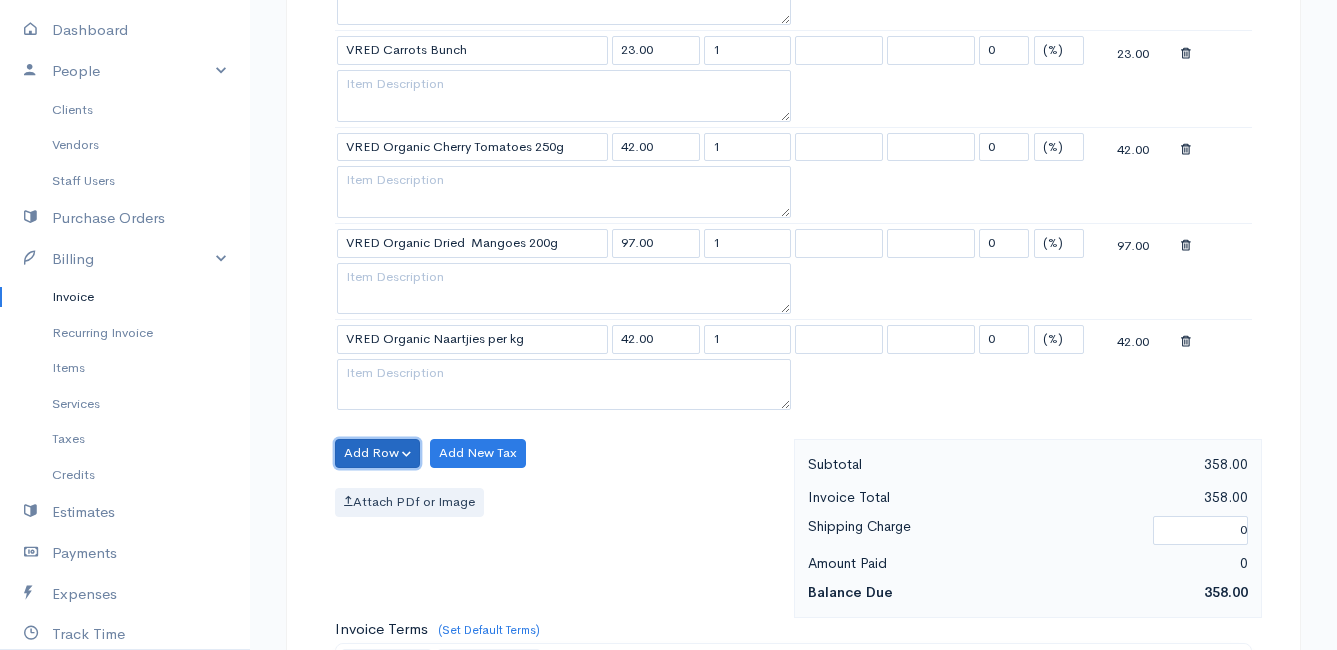 click on "Add Row" at bounding box center [377, 453] 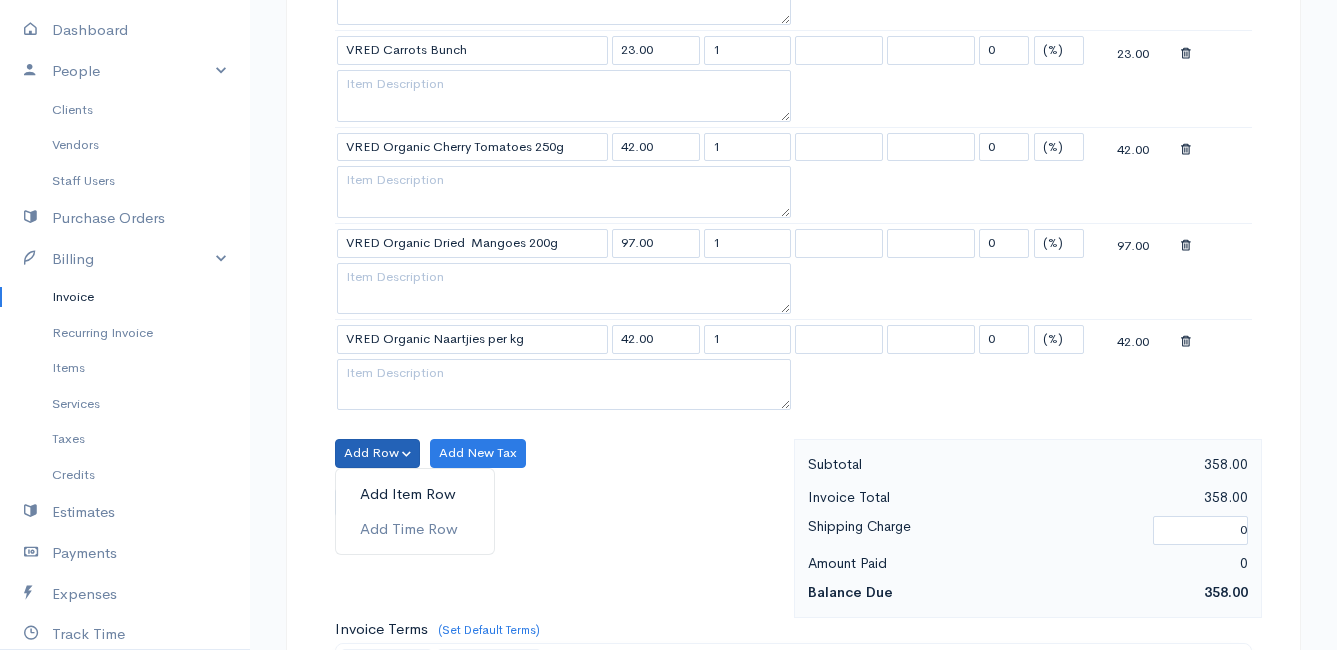 click on "Add Item Row" at bounding box center [415, 494] 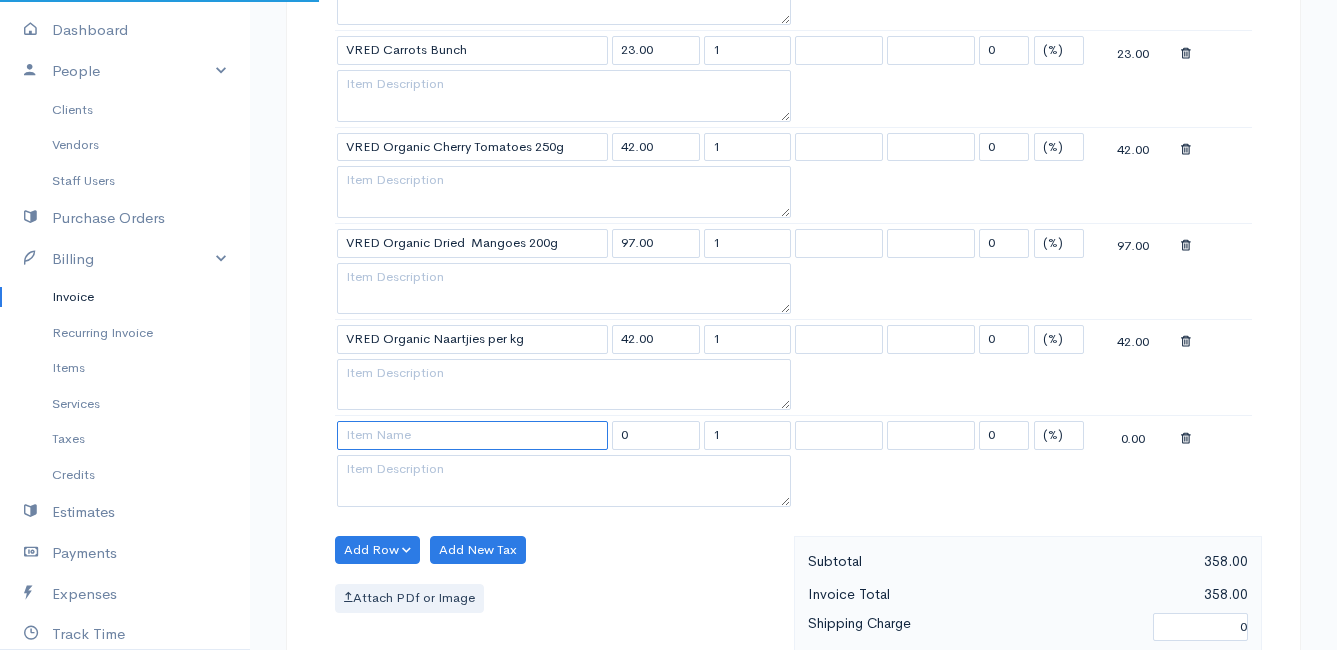 click at bounding box center [472, 435] 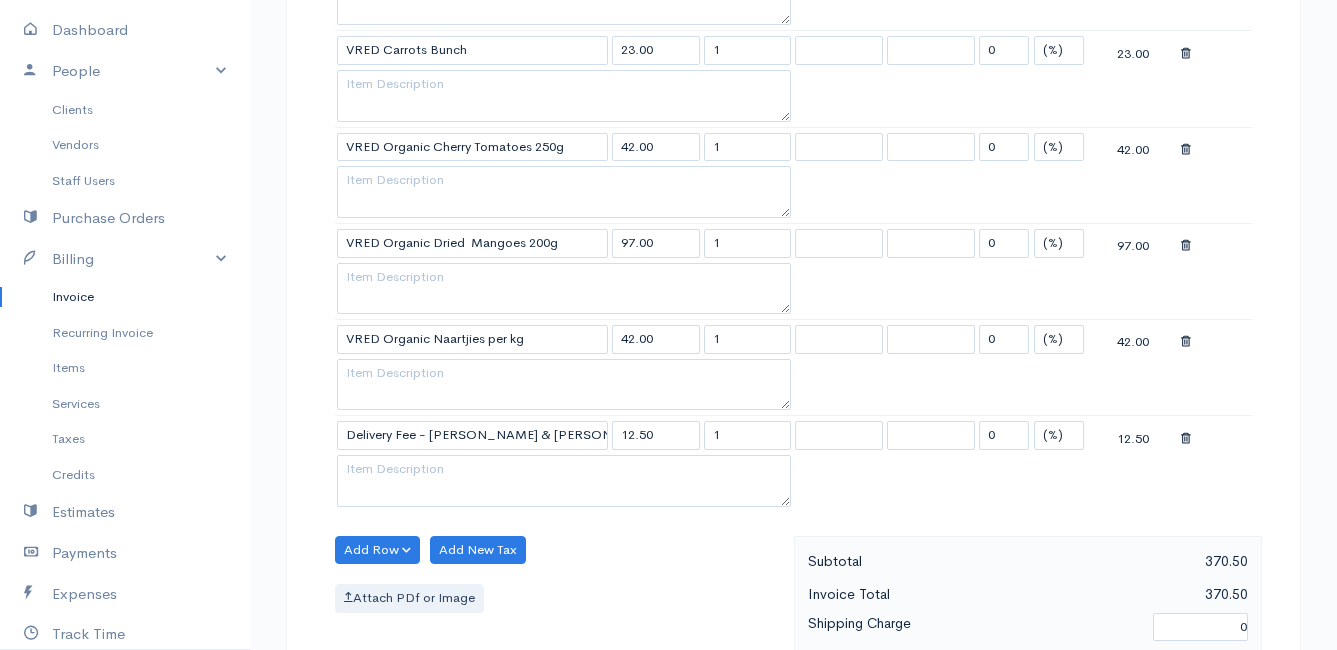click on "Mamma Chicken
Upgrade
Dashboard
People
Clients
Vendors
Staff Users
Purchase Orders
Billing
Invoice
Recurring Invoice
Items
Services
Taxes
Credits
Estimates
Payments
Expenses
Track Time
Projects
Reports
Settings
My Organizations
Logout
Help
@CloudBooksApp 2022
Invoice
New Invoice
DRAFT To [PERSON_NAME] [STREET_ADDRESS][PERSON_NAME] [Choose Country] [GEOGRAPHIC_DATA] [GEOGRAPHIC_DATA] [GEOGRAPHIC_DATA] [GEOGRAPHIC_DATA] [GEOGRAPHIC_DATA] [GEOGRAPHIC_DATA] [US_STATE] [GEOGRAPHIC_DATA] [GEOGRAPHIC_DATA] [GEOGRAPHIC_DATA] [GEOGRAPHIC_DATA] [GEOGRAPHIC_DATA]" at bounding box center (668, 253) 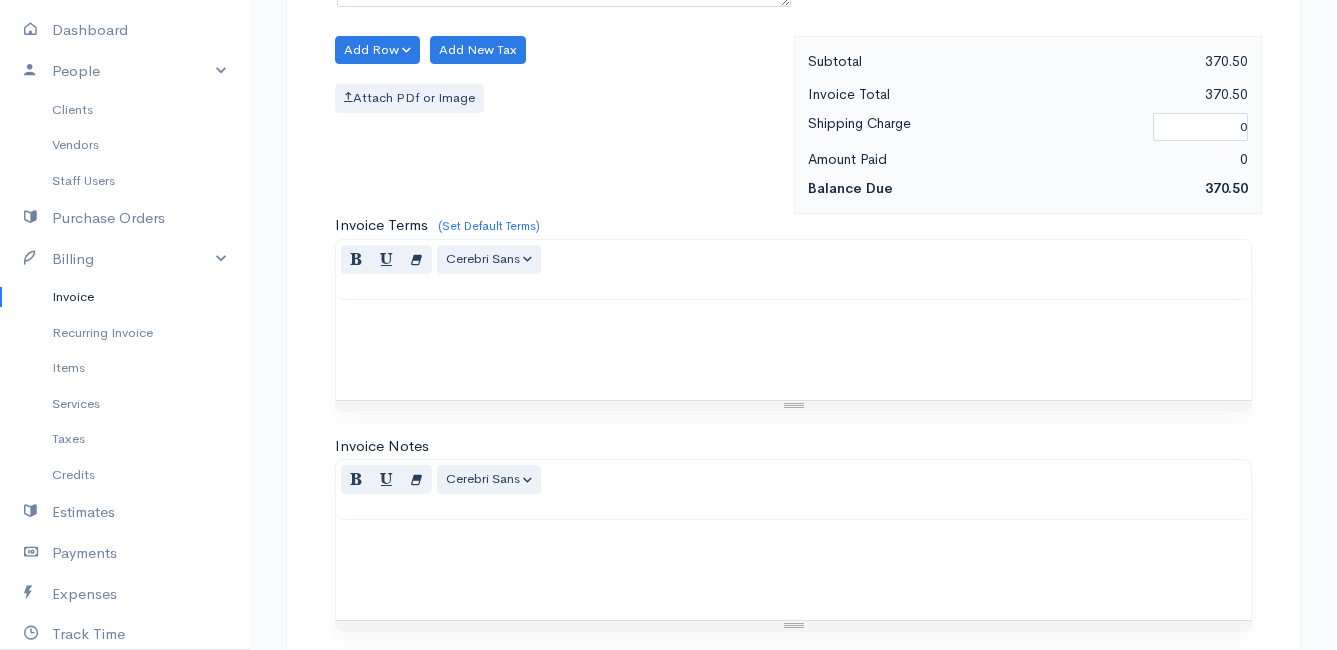 scroll, scrollTop: 1656, scrollLeft: 0, axis: vertical 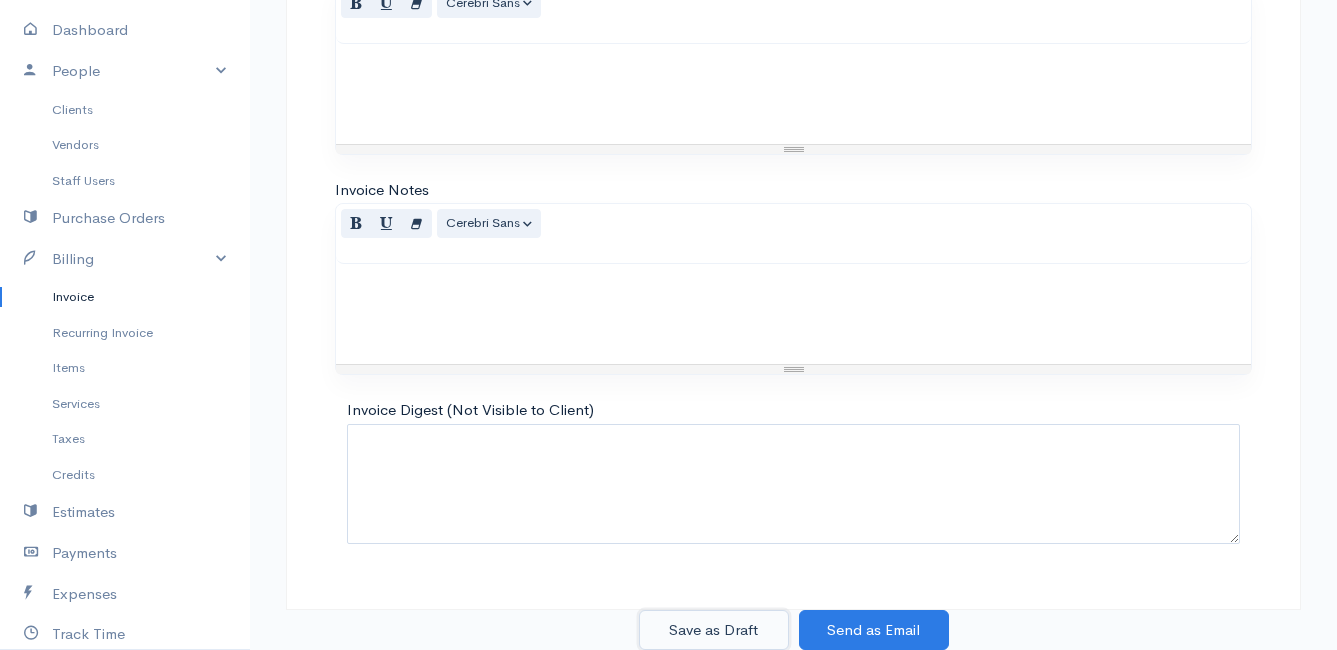 click on "Save as Draft" at bounding box center [714, 630] 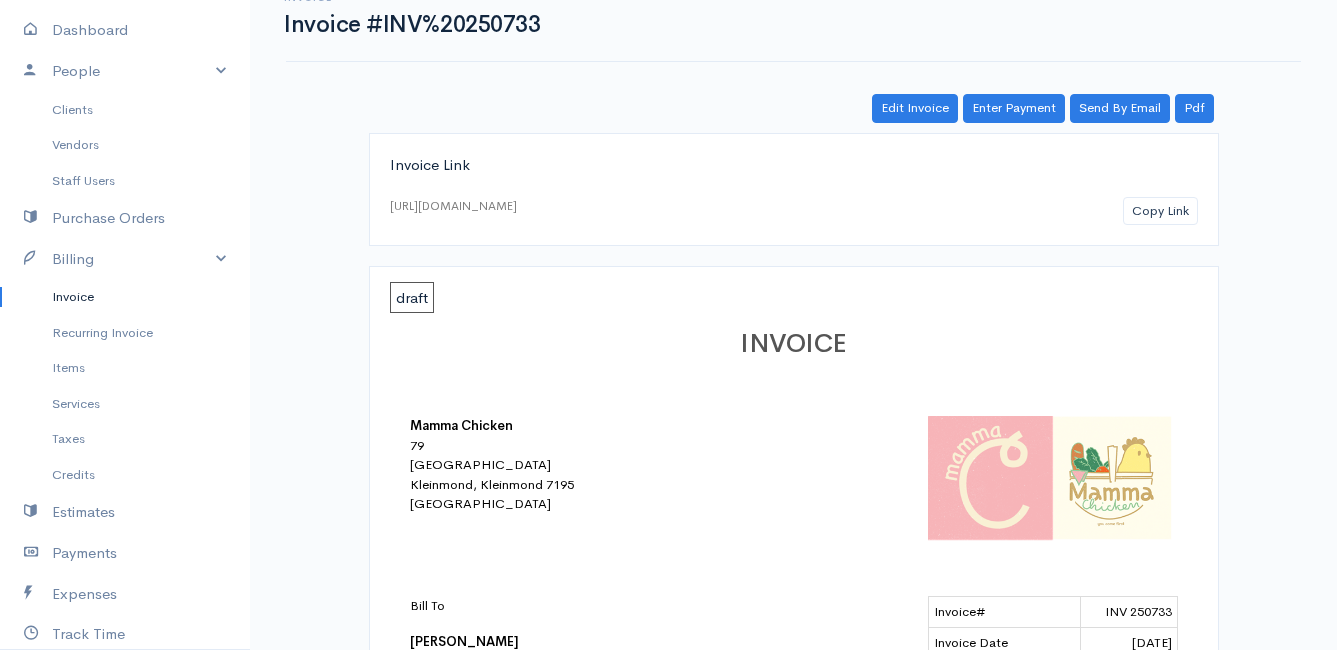 scroll, scrollTop: 0, scrollLeft: 0, axis: both 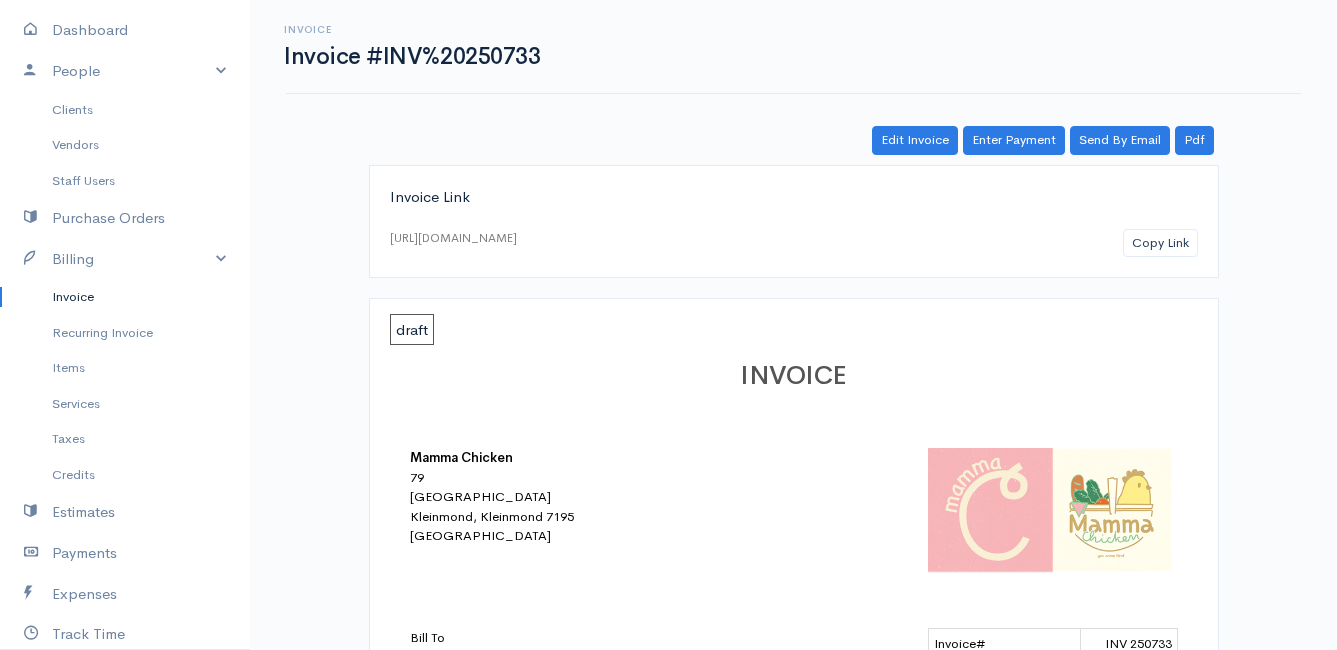 click on "Invoice" at bounding box center (125, 297) 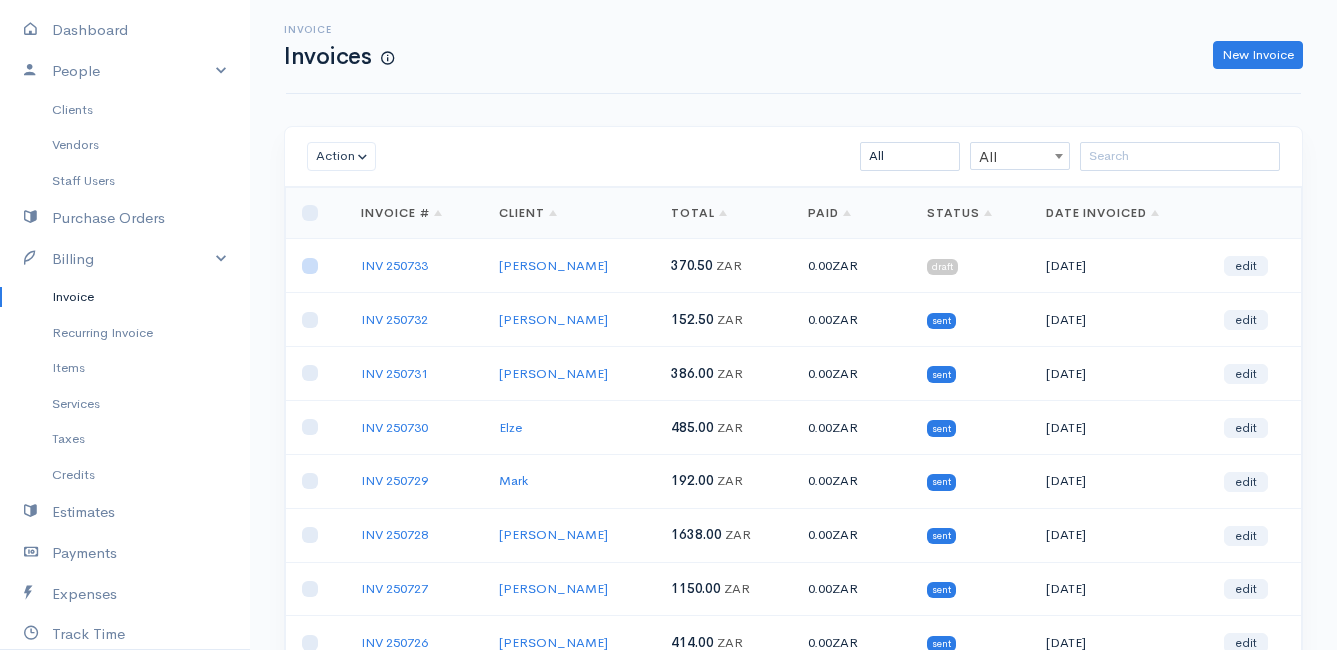 click at bounding box center (310, 266) 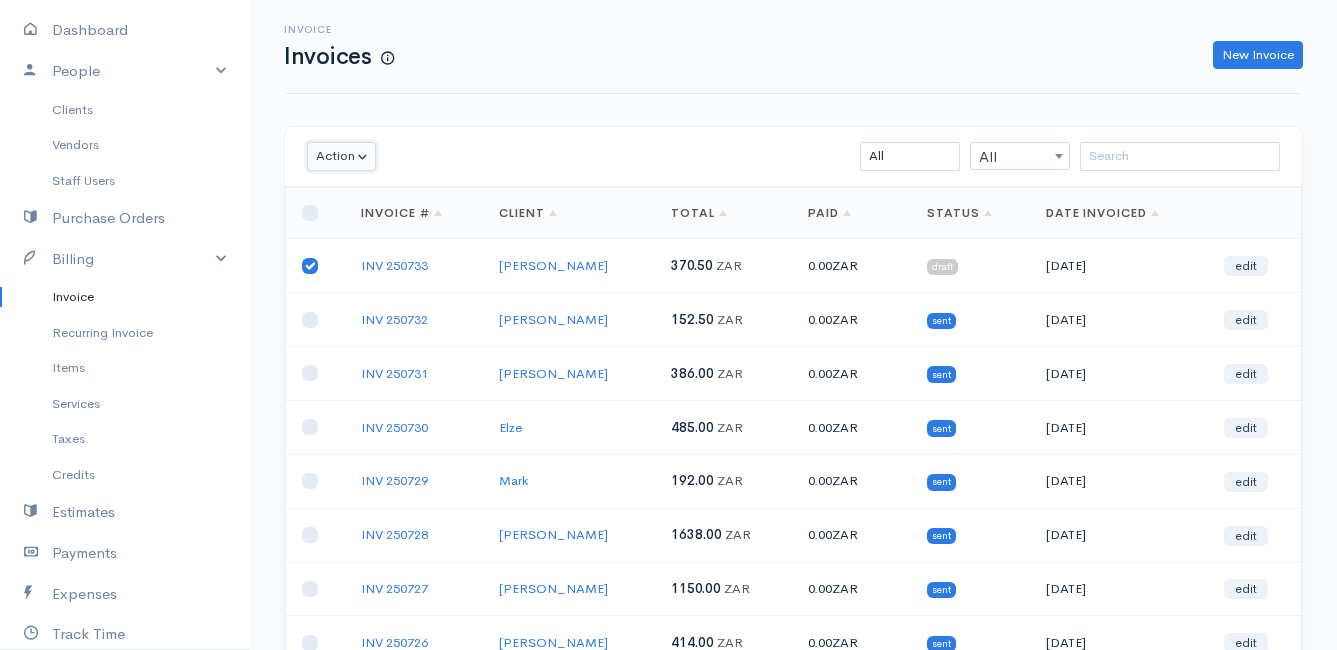 click on "Action" at bounding box center [341, 156] 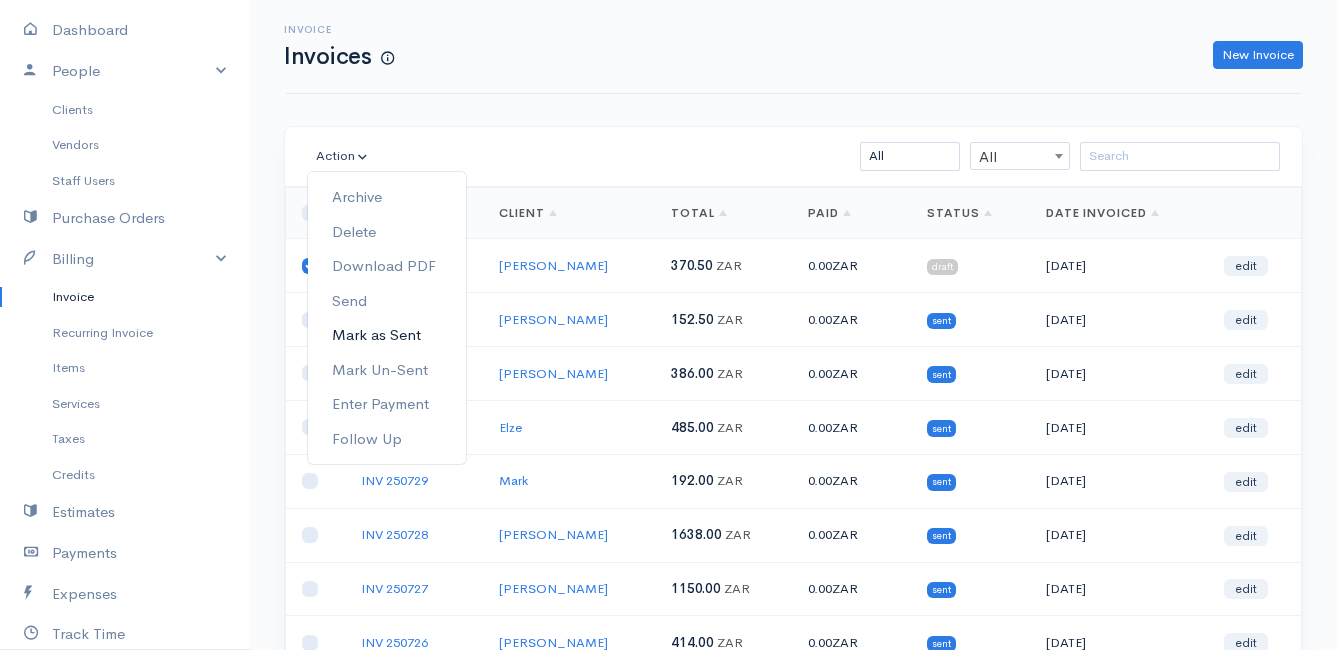 click on "Mark as Sent" at bounding box center [387, 335] 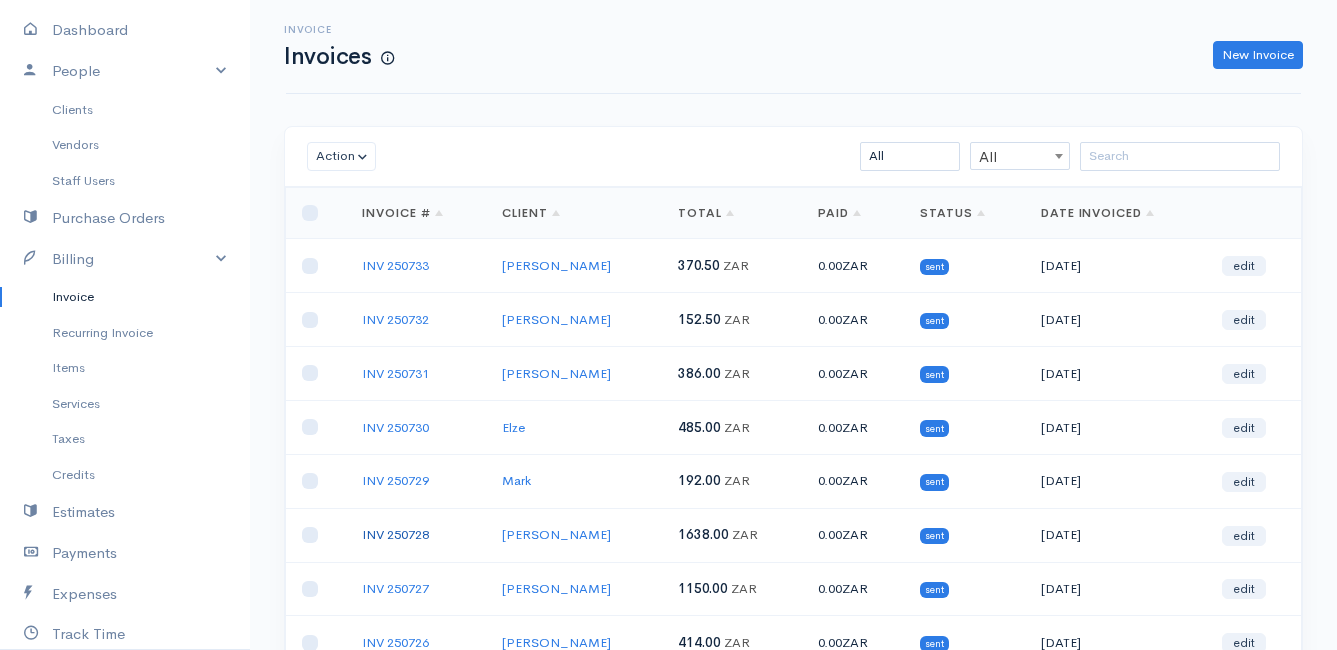 scroll, scrollTop: 312, scrollLeft: 0, axis: vertical 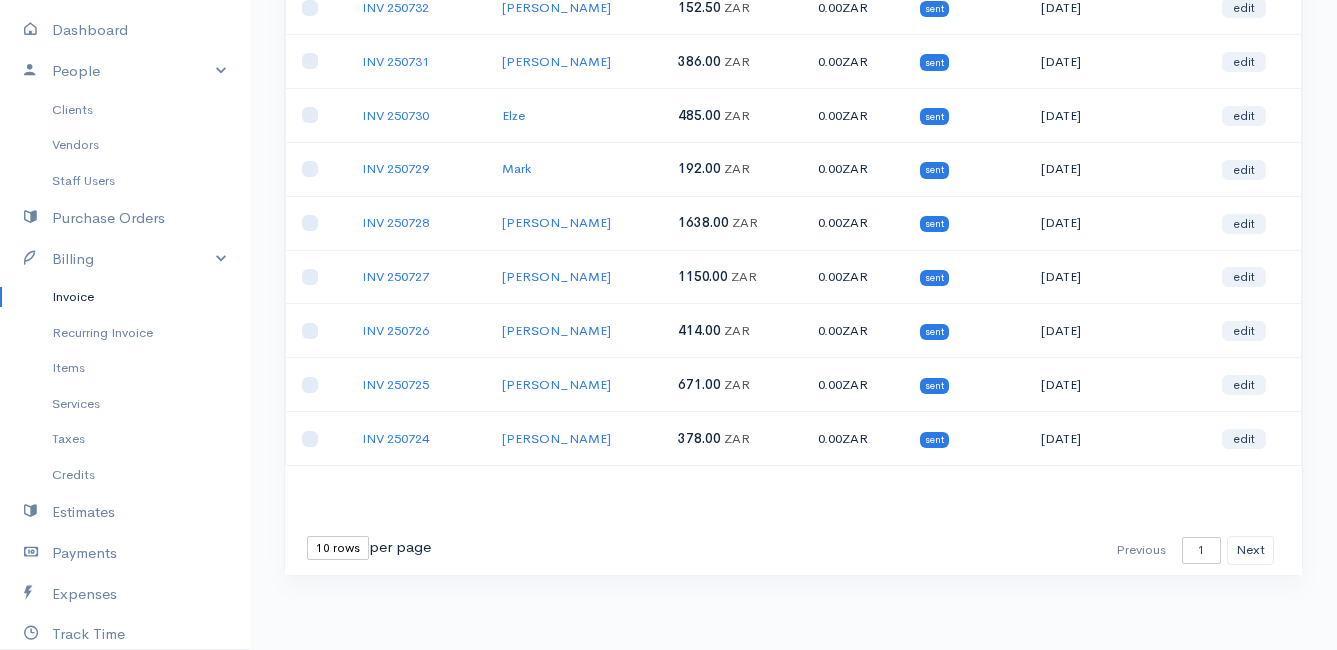 click on "10 rows 25 rows 50 rows" at bounding box center (338, 548) 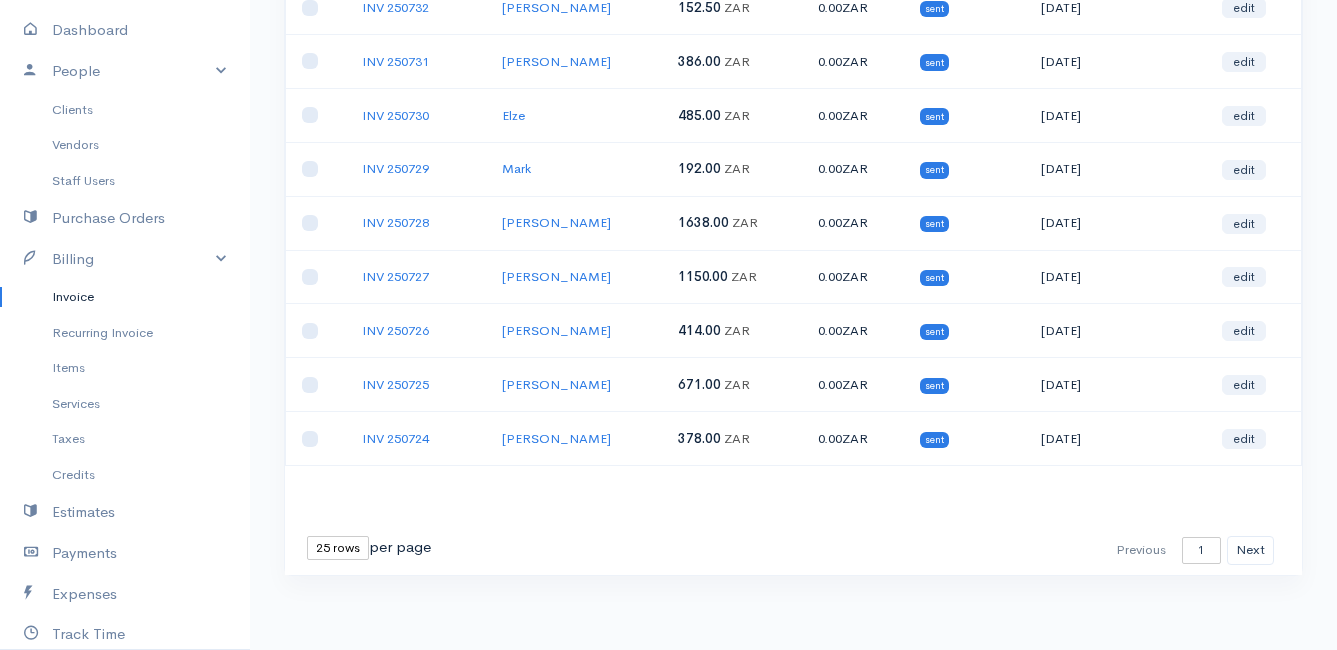 click on "10 rows 25 rows 50 rows" at bounding box center (338, 548) 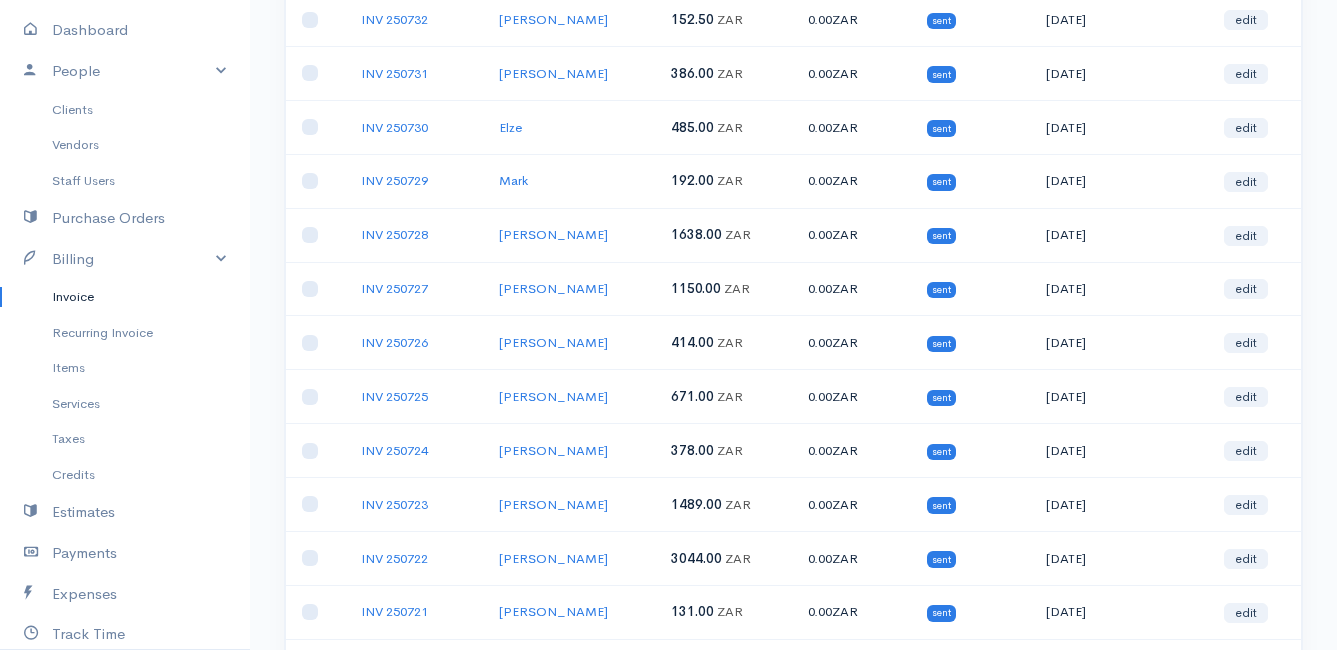 scroll, scrollTop: 0, scrollLeft: 0, axis: both 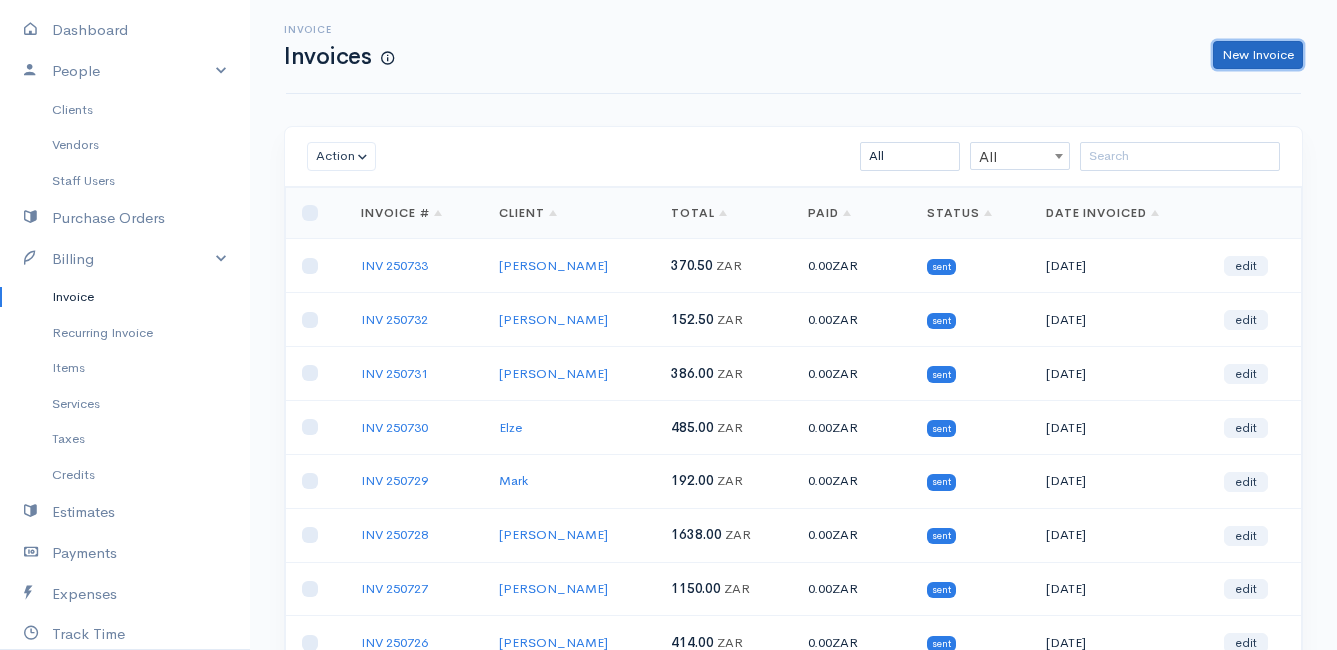click on "New Invoice" at bounding box center (1258, 55) 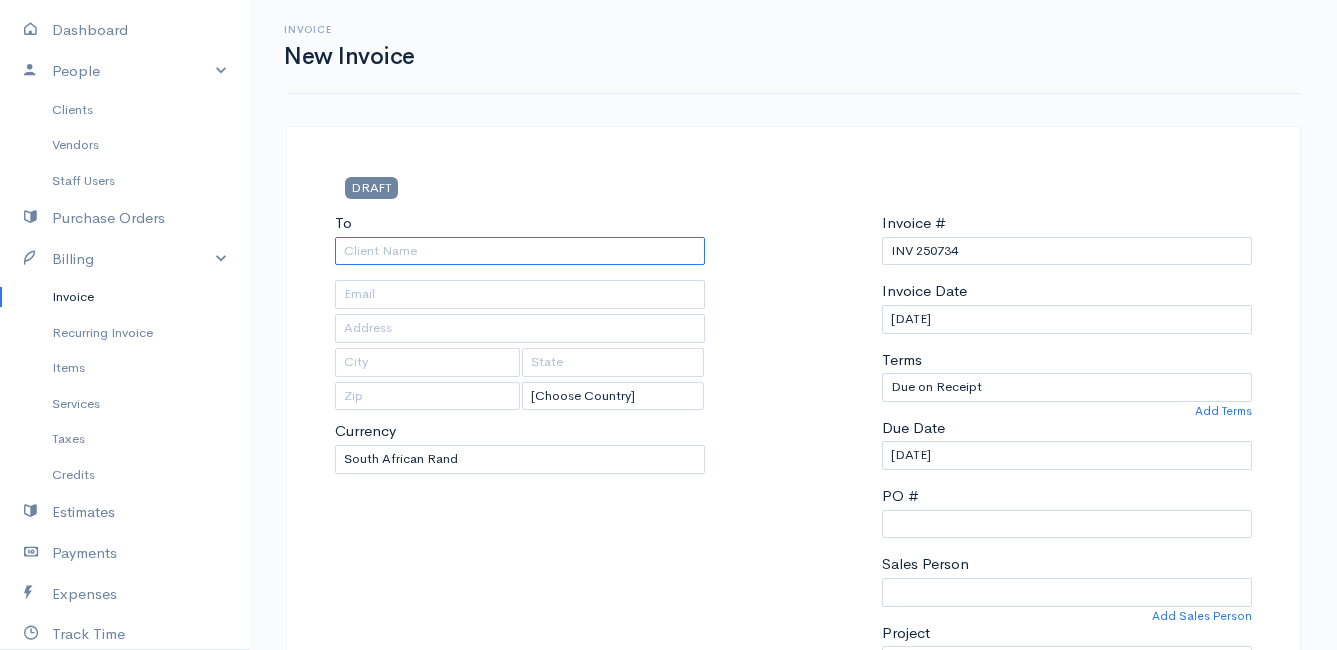 click on "To" at bounding box center (520, 251) 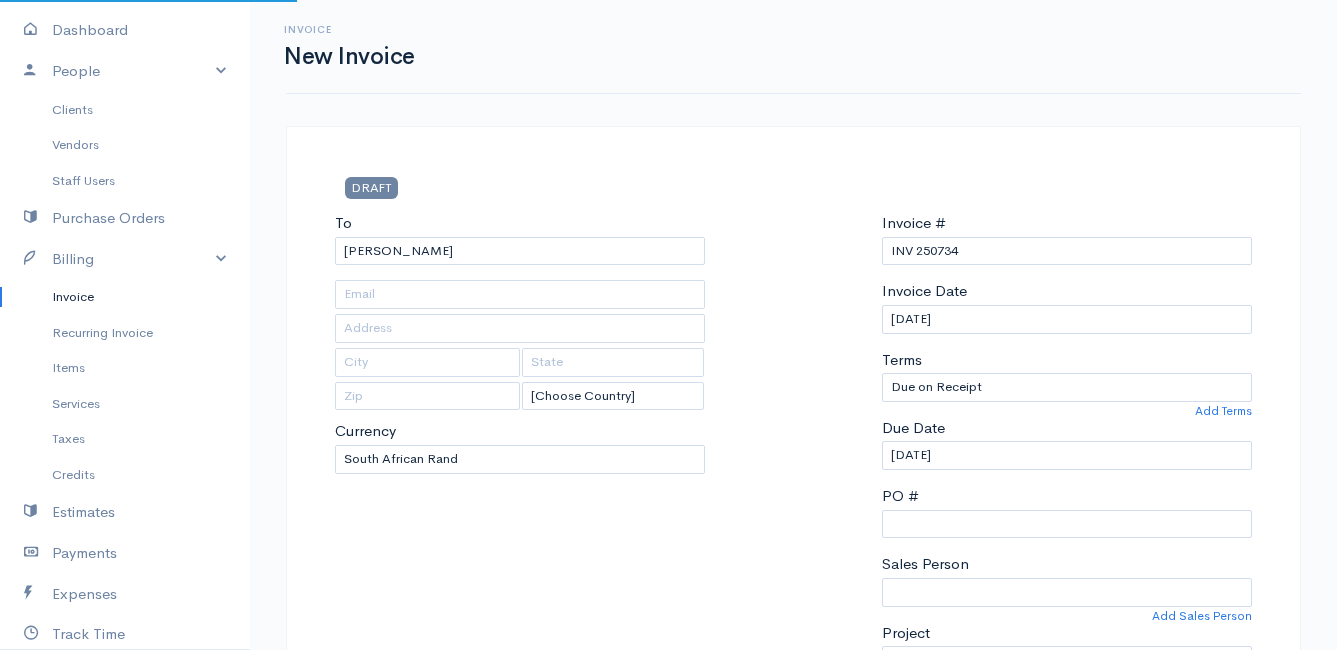click on "Mamma Chicken
Upgrade
Dashboard
People
Clients
Vendors
Staff Users
Purchase Orders
Billing
Invoice
Recurring Invoice
Items
Services
Taxes
Credits
Estimates
Payments
Expenses
Track Time
Projects
Reports
Settings
My Organizations
Logout
Help
@CloudBooksApp 2022
Invoice
New Invoice
DRAFT To [PERSON_NAME] [Choose Country] [GEOGRAPHIC_DATA] [GEOGRAPHIC_DATA] [GEOGRAPHIC_DATA] [GEOGRAPHIC_DATA] [GEOGRAPHIC_DATA] [GEOGRAPHIC_DATA] [US_STATE] [GEOGRAPHIC_DATA] [GEOGRAPHIC_DATA] [GEOGRAPHIC_DATA] [GEOGRAPHIC_DATA] [GEOGRAPHIC_DATA] [GEOGRAPHIC_DATA] [GEOGRAPHIC_DATA] [GEOGRAPHIC_DATA]" at bounding box center [668, 864] 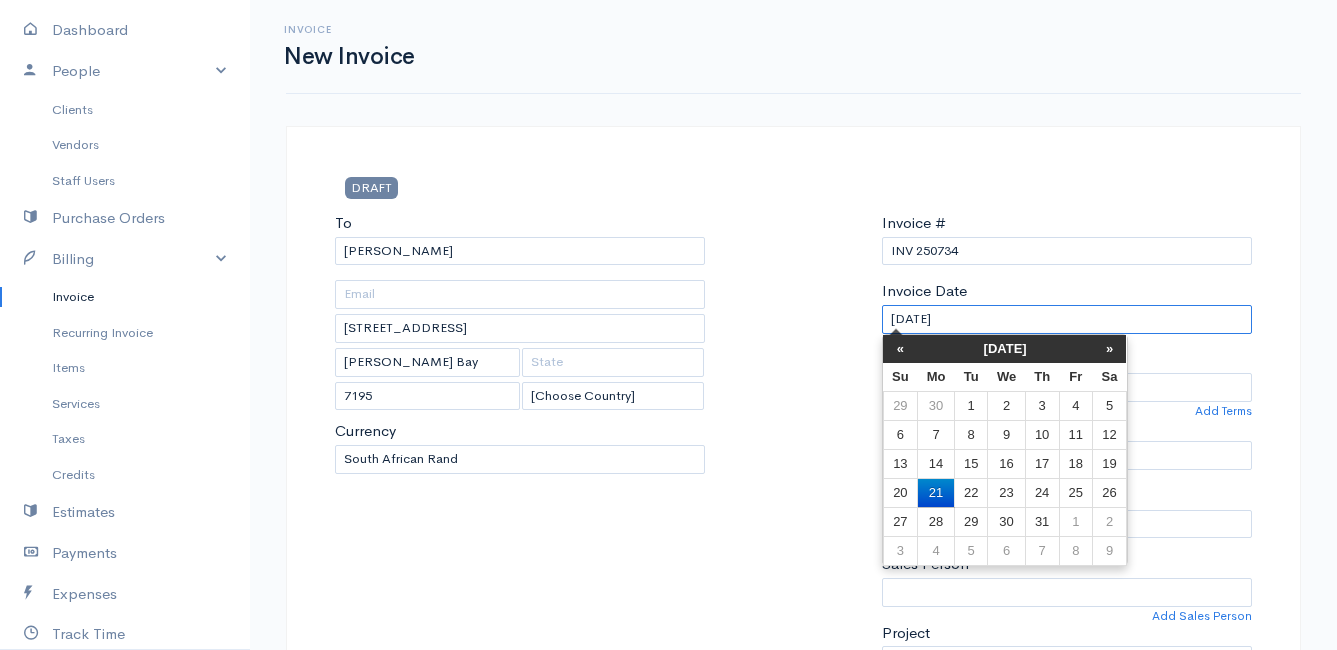 click on "[DATE]" at bounding box center [1067, 319] 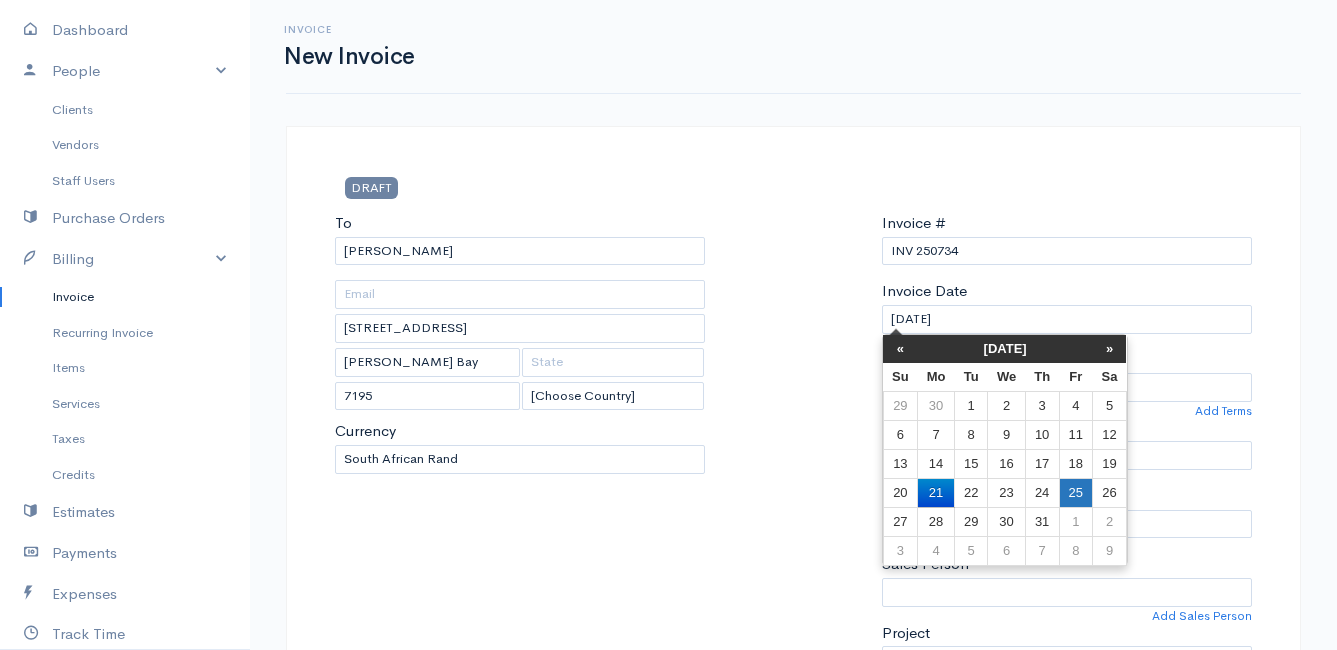 click on "25" at bounding box center [1075, 492] 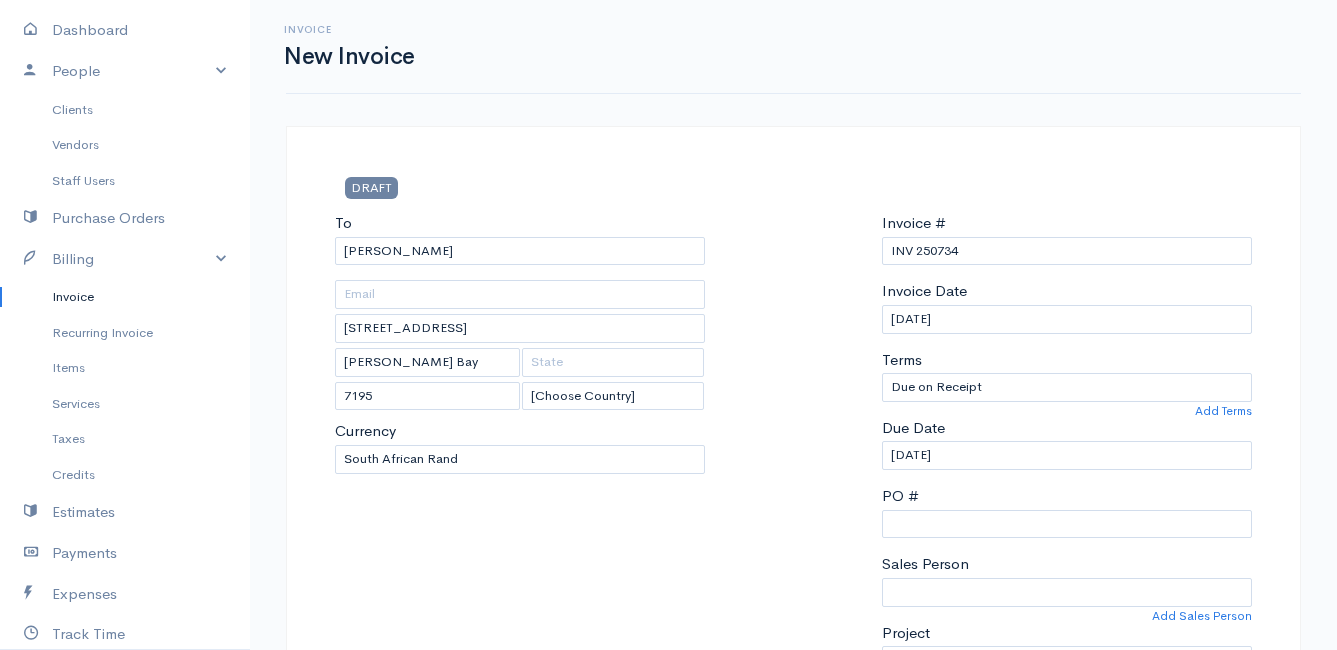 scroll, scrollTop: 400, scrollLeft: 0, axis: vertical 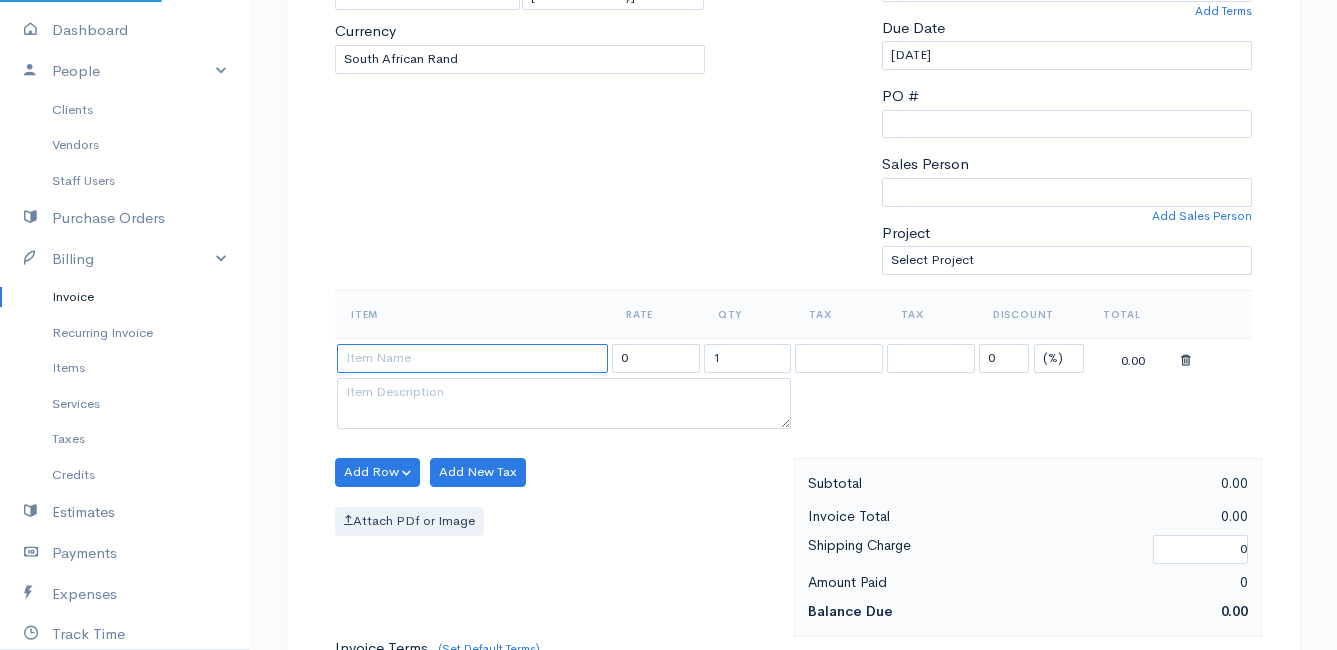 click at bounding box center (472, 358) 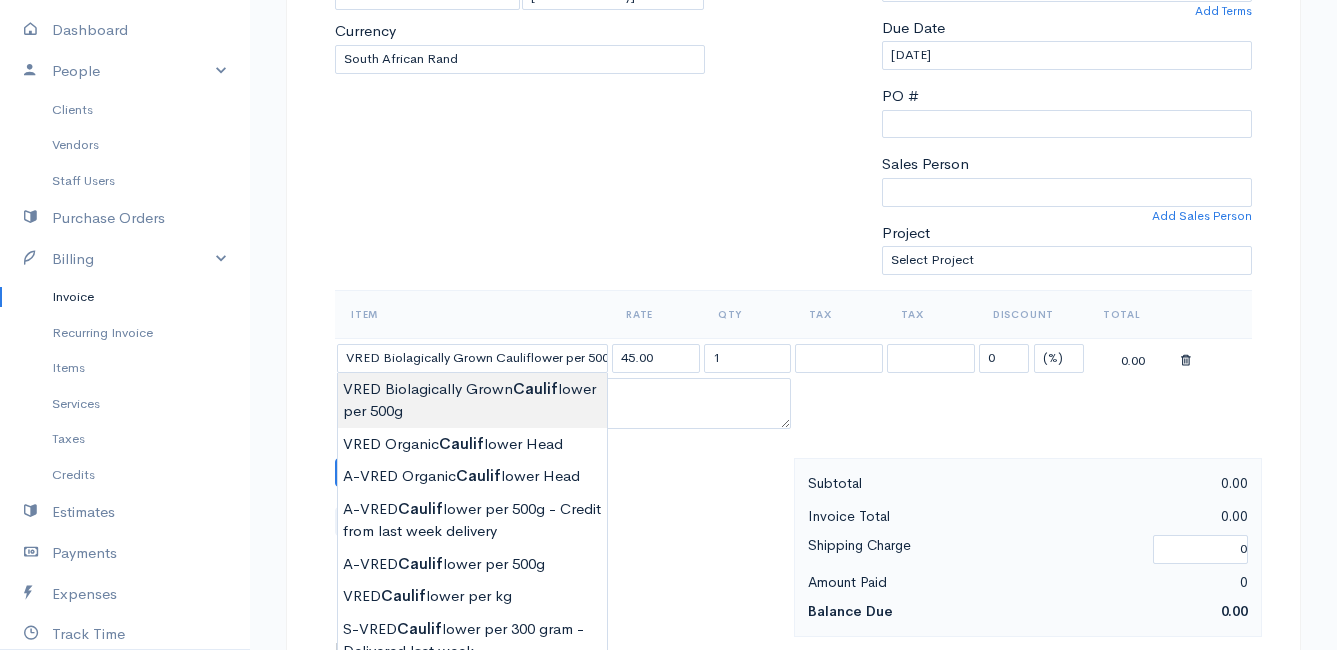 click on "Mamma Chicken
Upgrade
Dashboard
People
Clients
Vendors
Staff Users
Purchase Orders
Billing
Invoice
Recurring Invoice
Items
Services
Taxes
Credits
Estimates
Payments
Expenses
Track Time
Projects
Reports
Settings
My Organizations
Logout
Help
@CloudBooksApp 2022
Invoice
New Invoice
DRAFT To [PERSON_NAME] [STREET_ADDRESS][PERSON_NAME] [Choose Country] [GEOGRAPHIC_DATA] [GEOGRAPHIC_DATA] [GEOGRAPHIC_DATA] [GEOGRAPHIC_DATA] [GEOGRAPHIC_DATA] [GEOGRAPHIC_DATA] [US_STATE] [GEOGRAPHIC_DATA] [GEOGRAPHIC_DATA] [GEOGRAPHIC_DATA] [GEOGRAPHIC_DATA] [GEOGRAPHIC_DATA]" at bounding box center [668, 464] 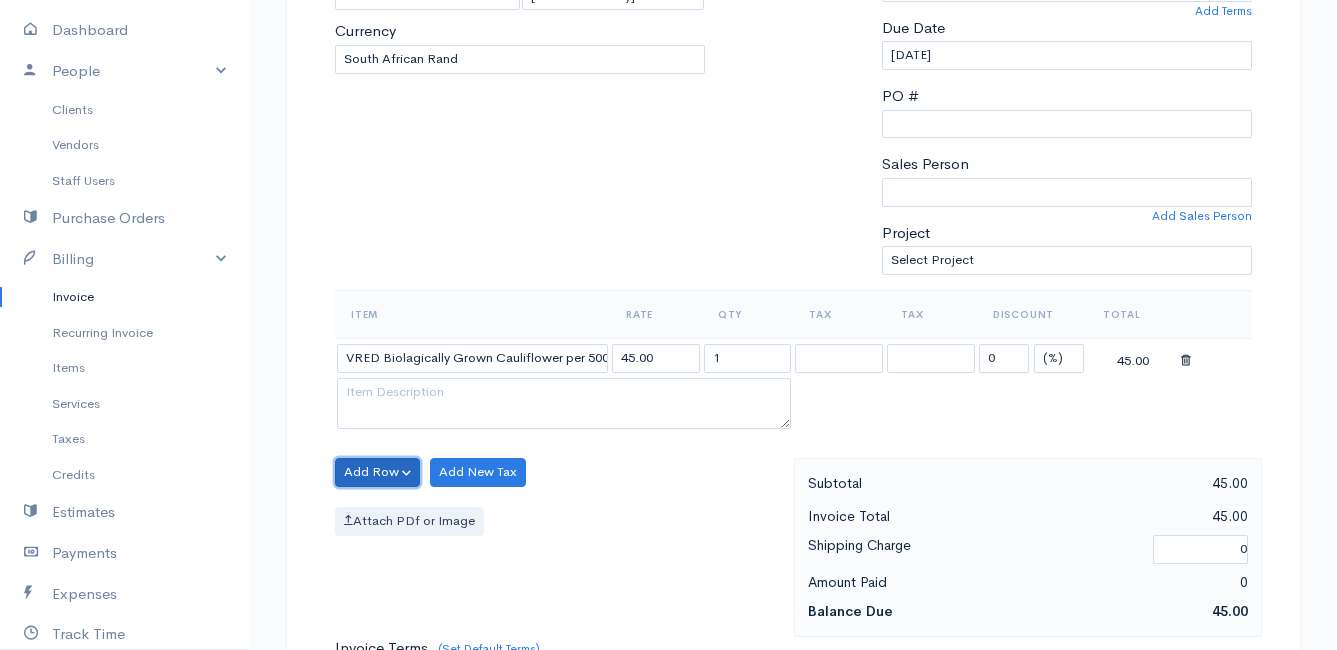 click on "Add Row" at bounding box center [377, 472] 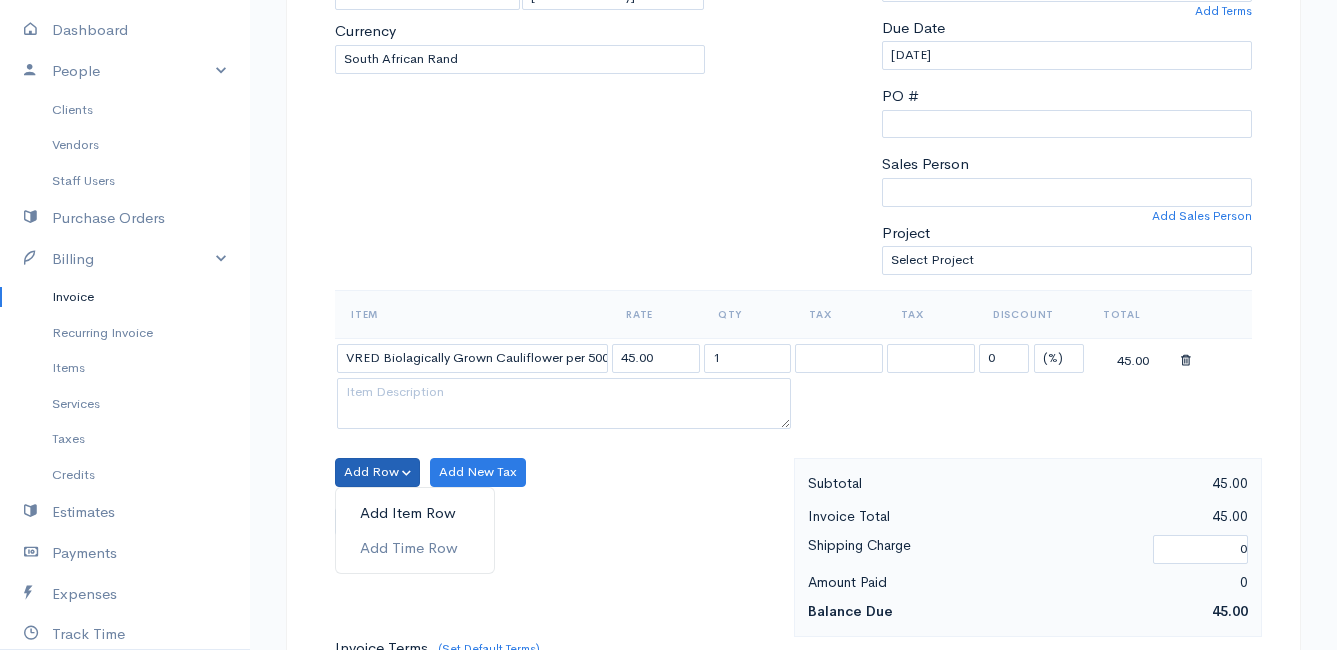 click on "Add Item Row" at bounding box center [415, 513] 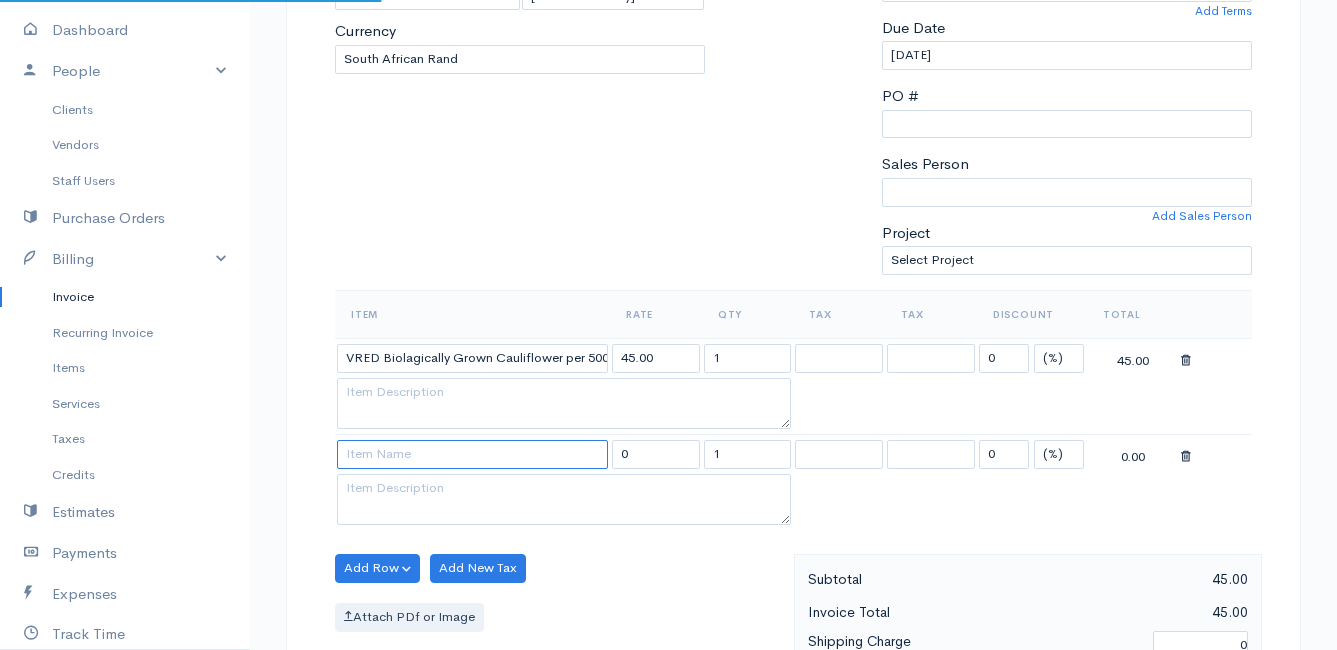 click at bounding box center [472, 454] 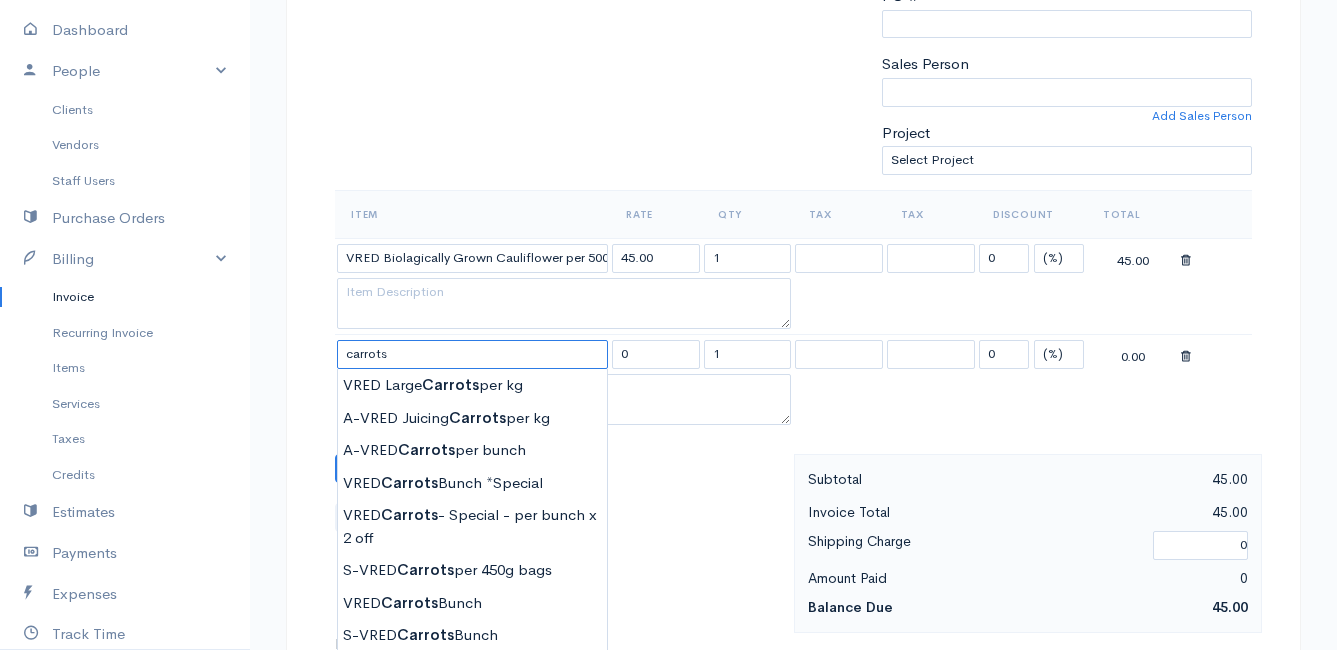 scroll, scrollTop: 600, scrollLeft: 0, axis: vertical 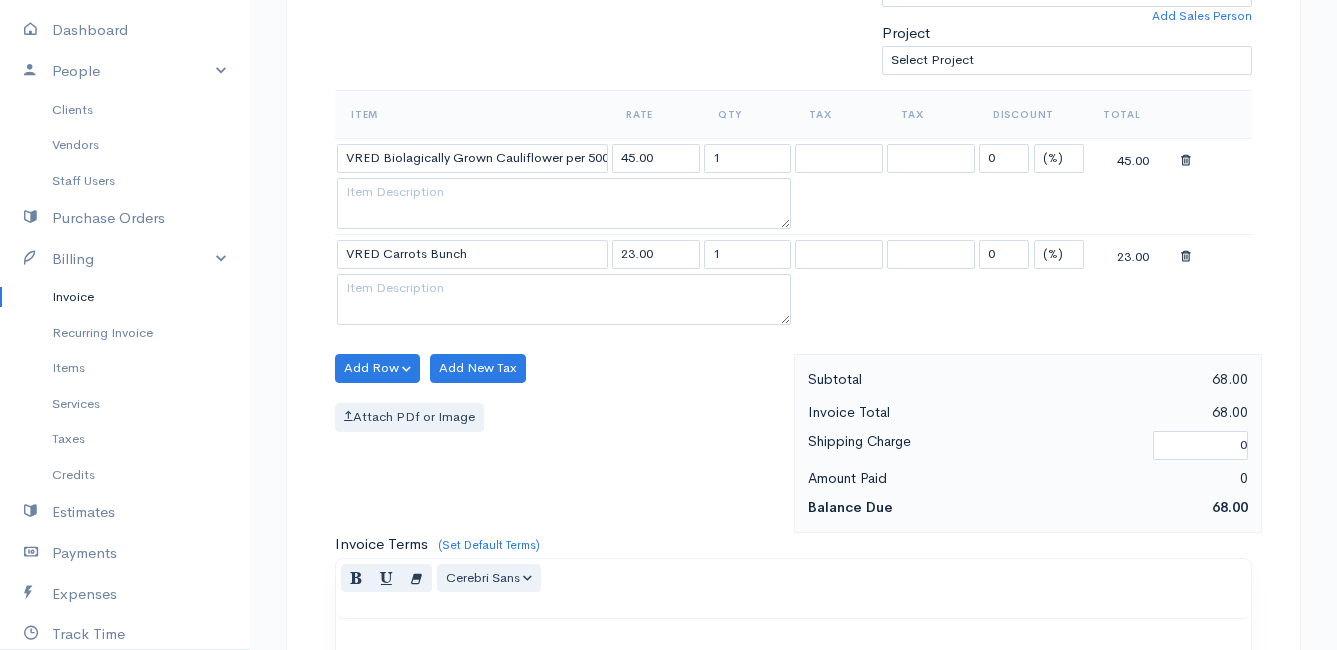 click on "Mamma Chicken
Upgrade
Dashboard
People
Clients
Vendors
Staff Users
Purchase Orders
Billing
Invoice
Recurring Invoice
Items
Services
Taxes
Credits
Estimates
Payments
Expenses
Track Time
Projects
Reports
Settings
My Organizations
Logout
Help
@CloudBooksApp 2022
Invoice
New Invoice
DRAFT To [PERSON_NAME] [STREET_ADDRESS][PERSON_NAME] [Choose Country] [GEOGRAPHIC_DATA] [GEOGRAPHIC_DATA] [GEOGRAPHIC_DATA] [GEOGRAPHIC_DATA] [GEOGRAPHIC_DATA] [GEOGRAPHIC_DATA] [US_STATE] [GEOGRAPHIC_DATA] [GEOGRAPHIC_DATA] [GEOGRAPHIC_DATA] [GEOGRAPHIC_DATA] [GEOGRAPHIC_DATA]" at bounding box center [668, 312] 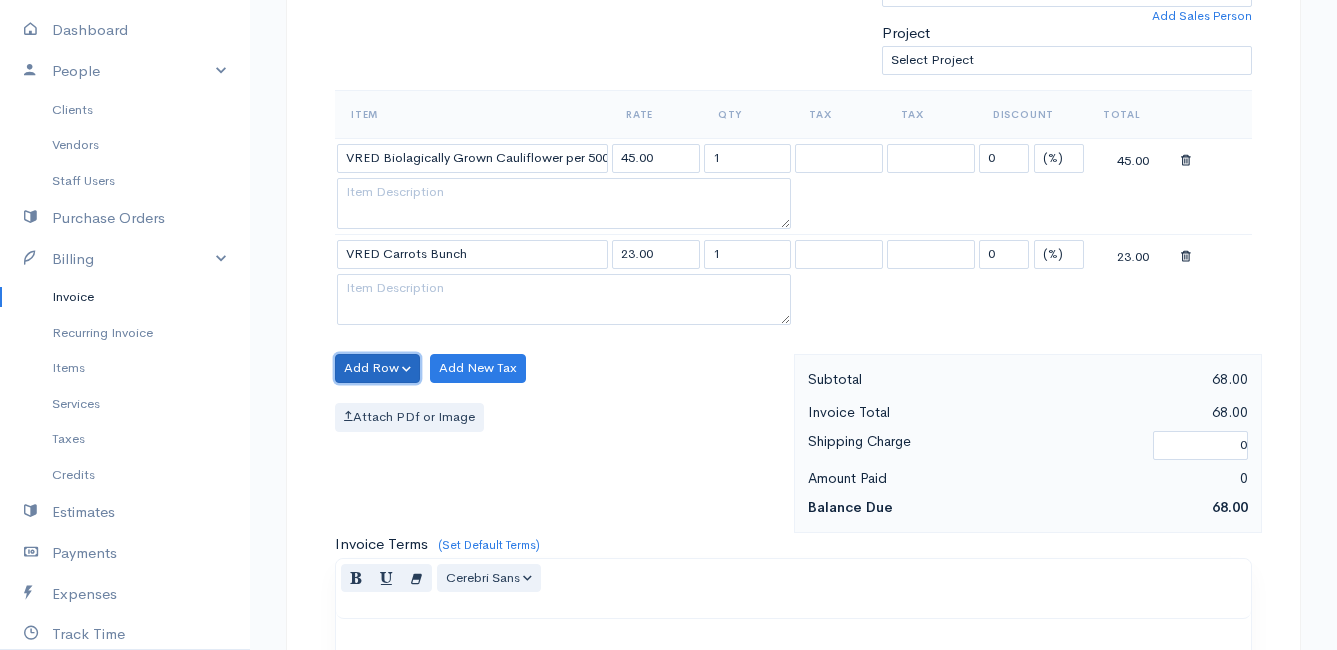click on "Add Row" at bounding box center (377, 368) 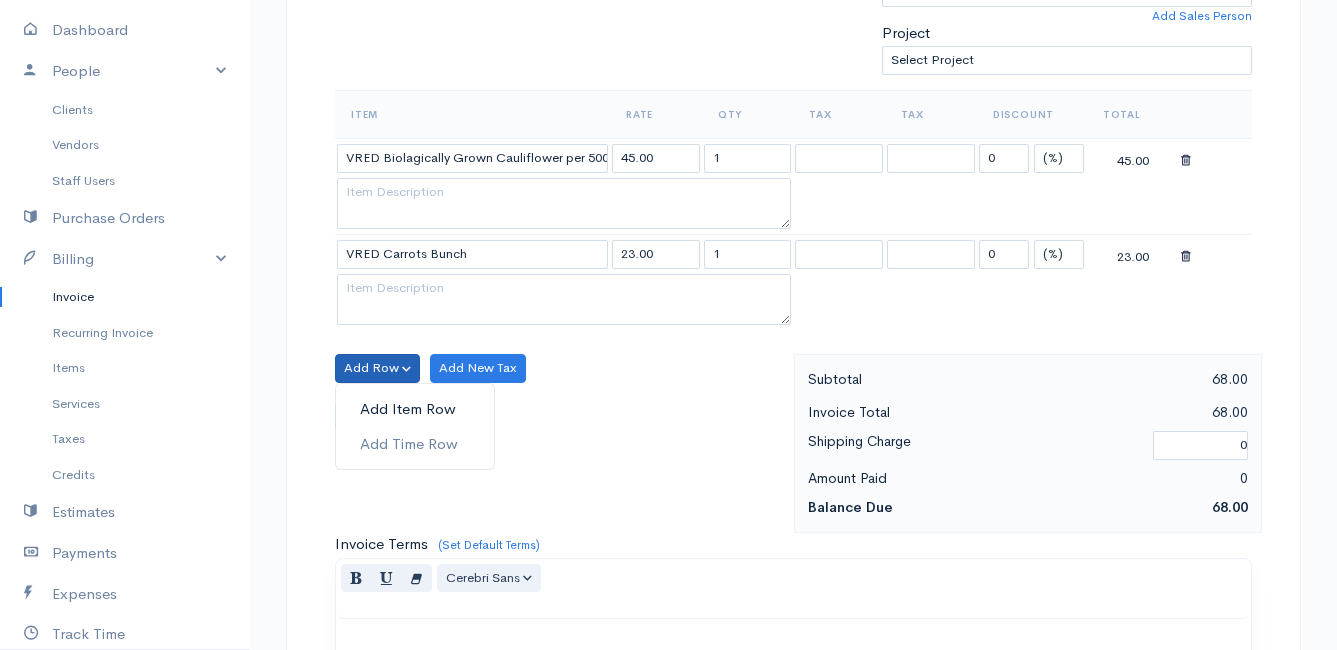 click on "Add Item Row" at bounding box center (415, 409) 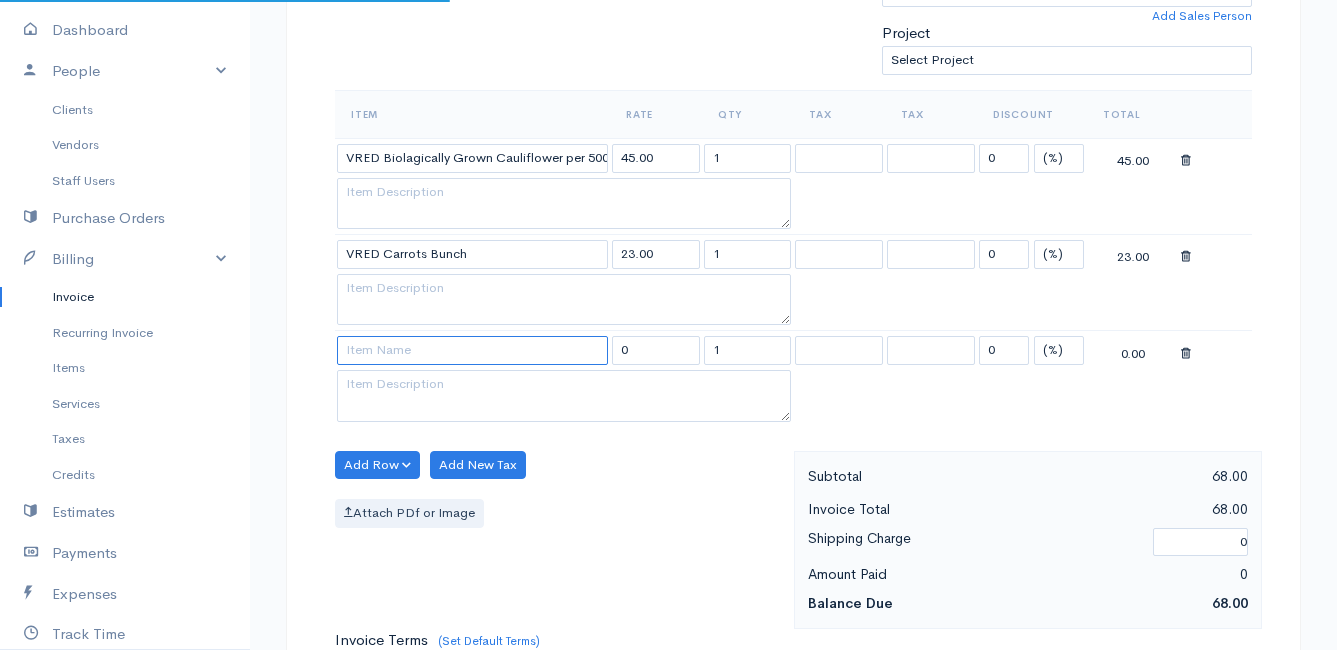 click at bounding box center [472, 350] 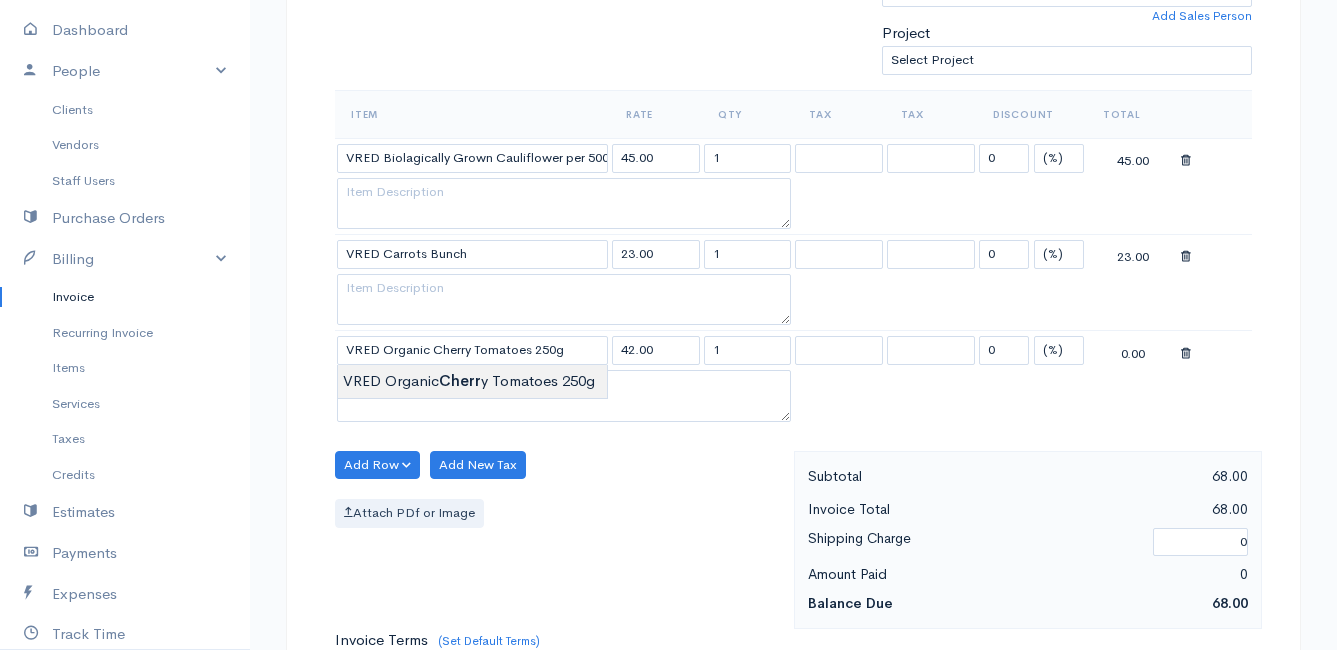 click on "Mamma Chicken
Upgrade
Dashboard
People
Clients
Vendors
Staff Users
Purchase Orders
Billing
Invoice
Recurring Invoice
Items
Services
Taxes
Credits
Estimates
Payments
Expenses
Track Time
Projects
Reports
Settings
My Organizations
Logout
Help
@CloudBooksApp 2022
Invoice
New Invoice
DRAFT To [PERSON_NAME] [STREET_ADDRESS][PERSON_NAME] [Choose Country] [GEOGRAPHIC_DATA] [GEOGRAPHIC_DATA] [GEOGRAPHIC_DATA] [GEOGRAPHIC_DATA] [GEOGRAPHIC_DATA] [GEOGRAPHIC_DATA] [US_STATE] [GEOGRAPHIC_DATA] [GEOGRAPHIC_DATA] [GEOGRAPHIC_DATA] [GEOGRAPHIC_DATA] [GEOGRAPHIC_DATA]" at bounding box center (668, 360) 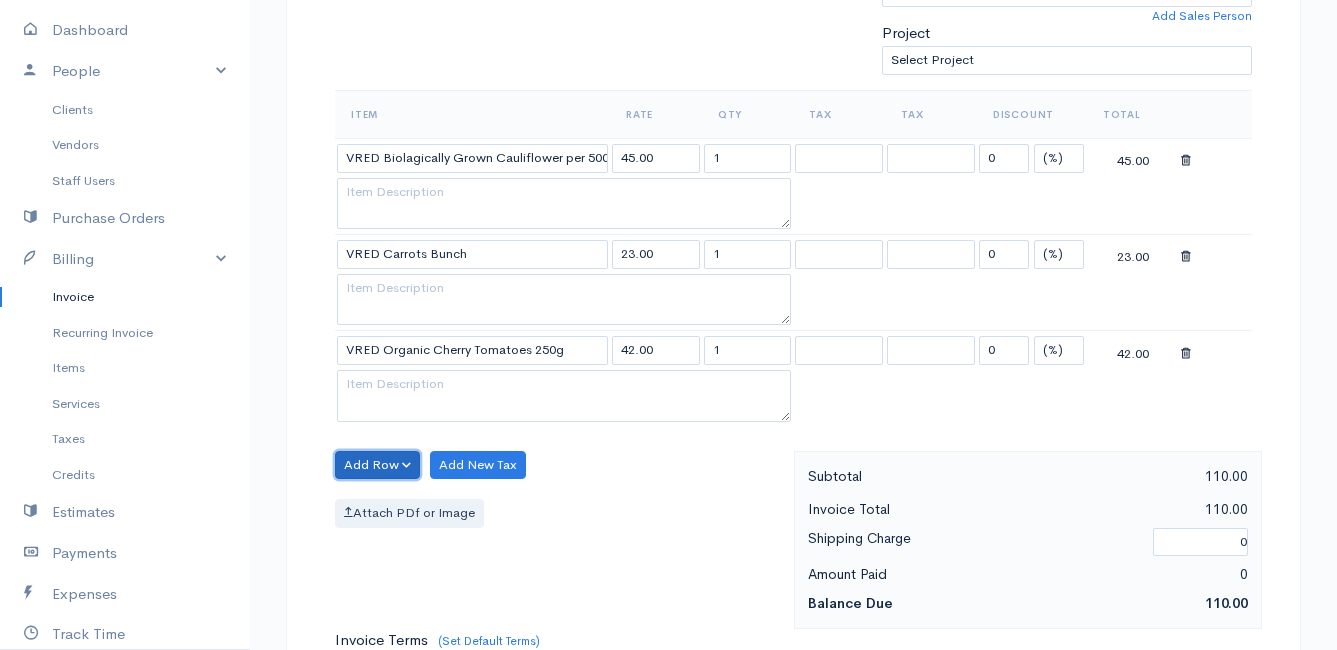 click on "Add Row" at bounding box center [377, 465] 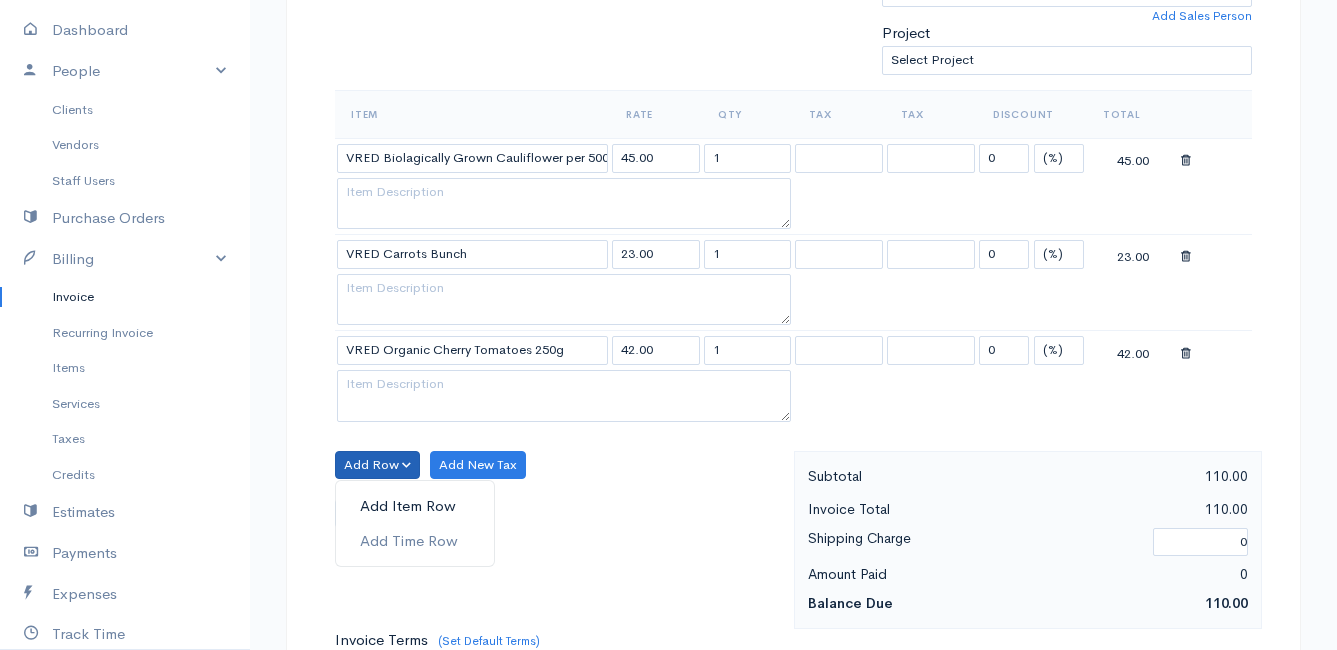click on "Add Item Row" at bounding box center [415, 506] 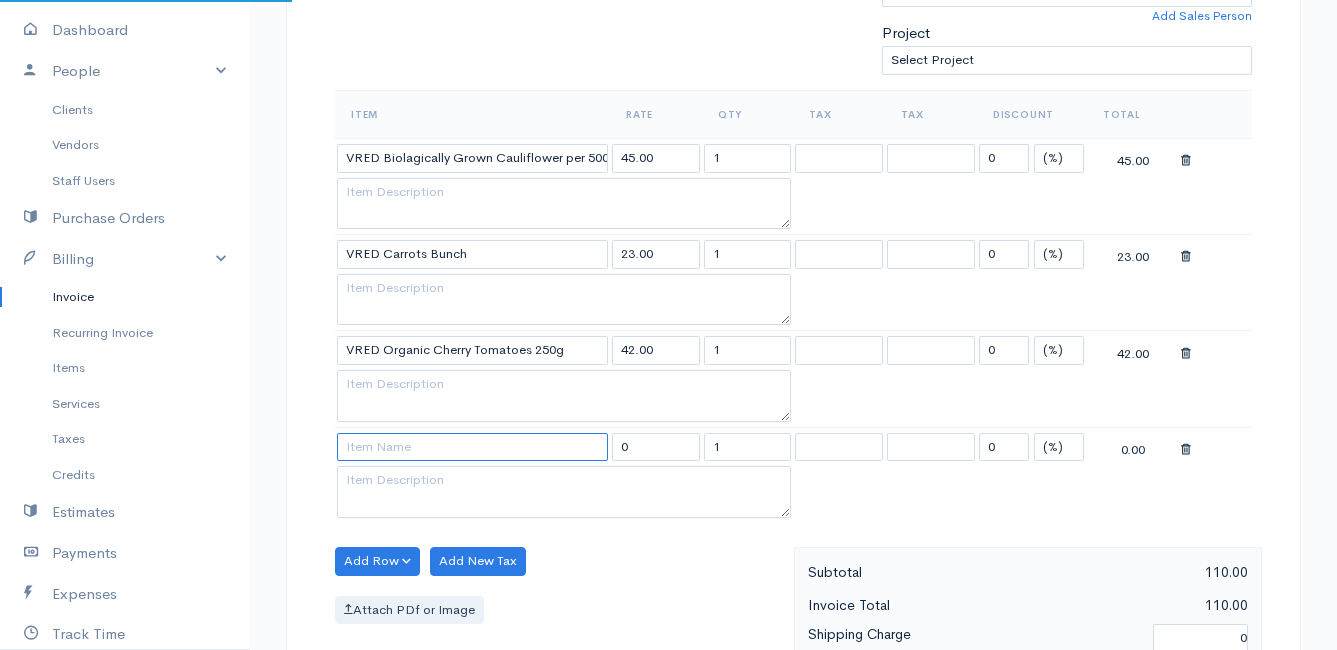 click at bounding box center [472, 447] 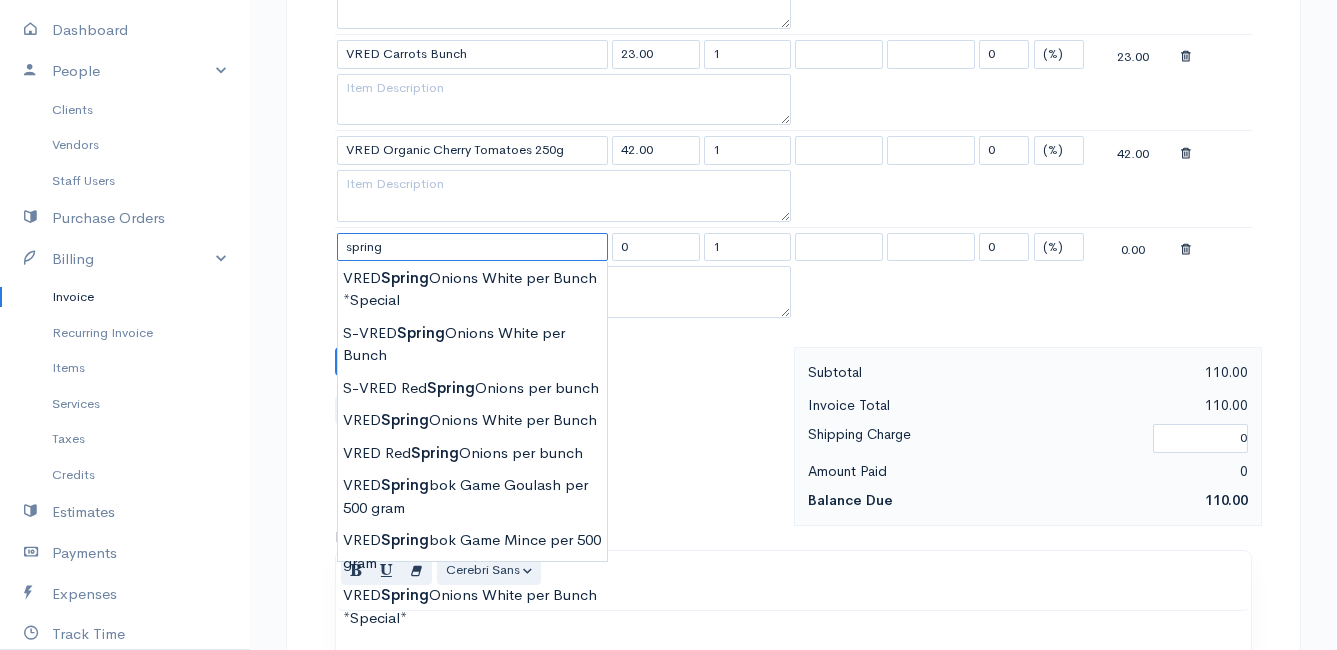 scroll, scrollTop: 900, scrollLeft: 0, axis: vertical 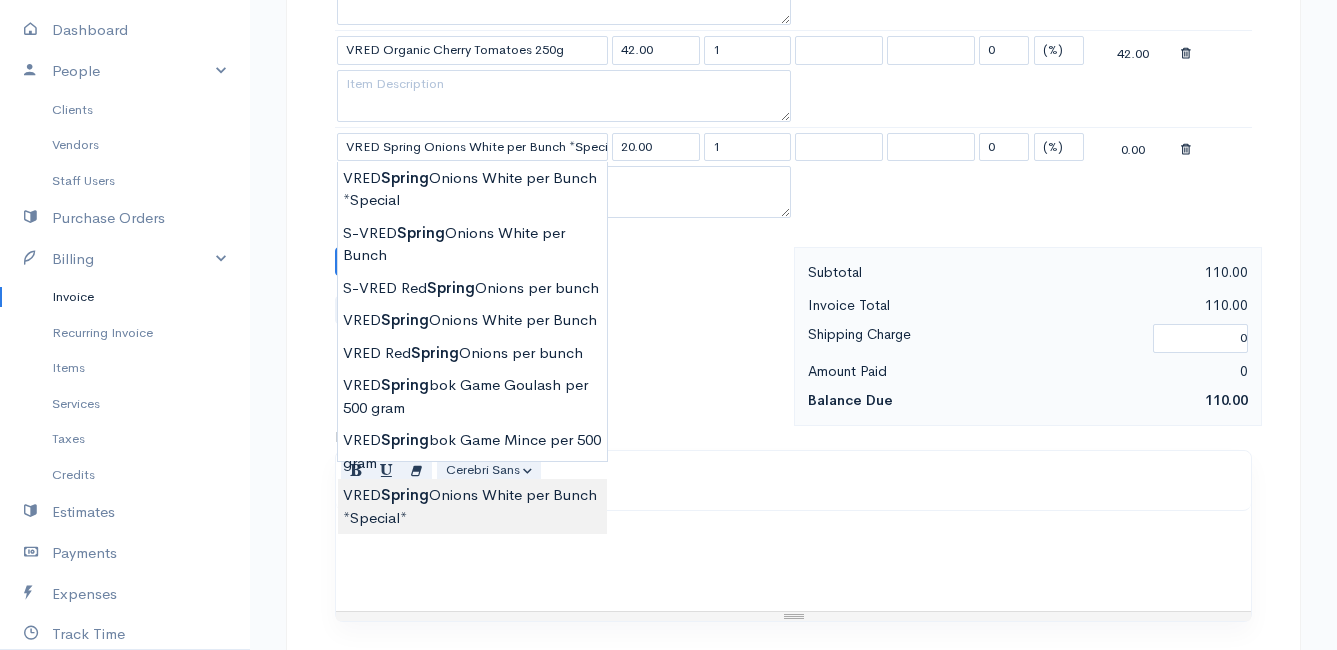 click on "Mamma Chicken
Upgrade
Dashboard
People
Clients
Vendors
Staff Users
Purchase Orders
Billing
Invoice
Recurring Invoice
Items
Services
Taxes
Credits
Estimates
Payments
Expenses
Track Time
Projects
Reports
Settings
My Organizations
Logout
Help
@CloudBooksApp 2022
Invoice
New Invoice
DRAFT To [PERSON_NAME] [STREET_ADDRESS][PERSON_NAME] [Choose Country] [GEOGRAPHIC_DATA] [GEOGRAPHIC_DATA] [GEOGRAPHIC_DATA] [GEOGRAPHIC_DATA] [GEOGRAPHIC_DATA] [GEOGRAPHIC_DATA] [US_STATE] [GEOGRAPHIC_DATA] [GEOGRAPHIC_DATA] [GEOGRAPHIC_DATA] [GEOGRAPHIC_DATA] [GEOGRAPHIC_DATA]" at bounding box center (668, 108) 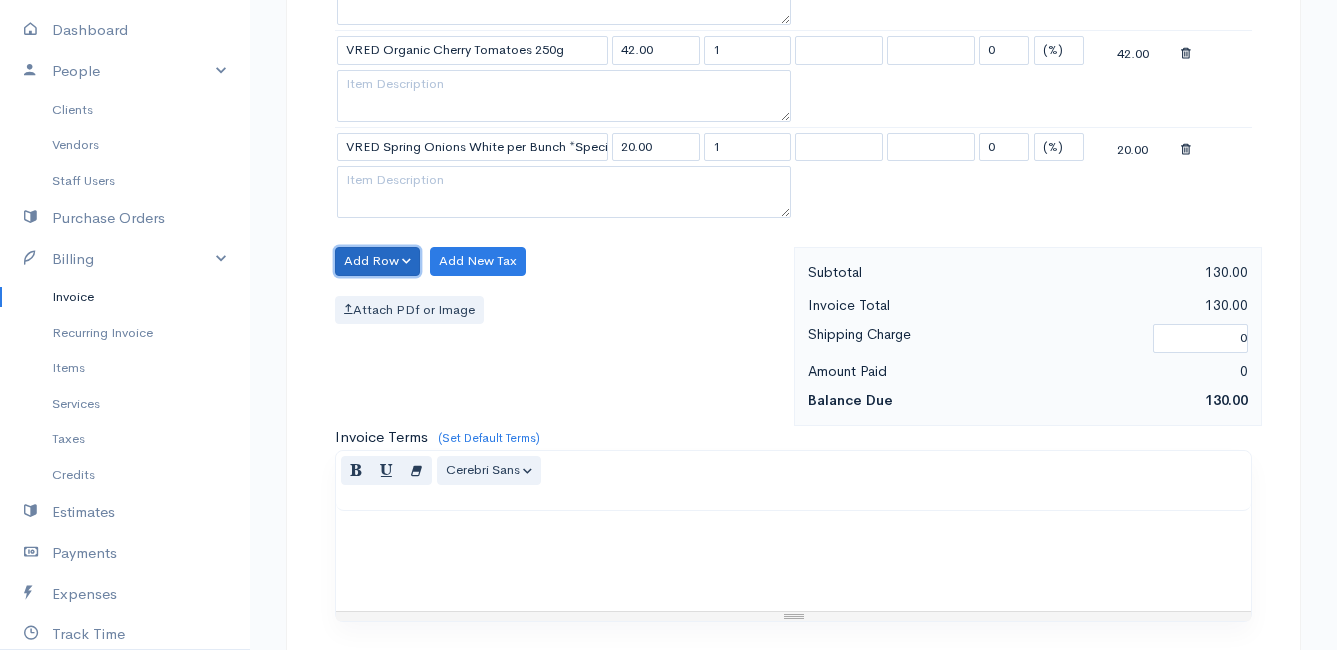 click on "Add Row" at bounding box center [377, 261] 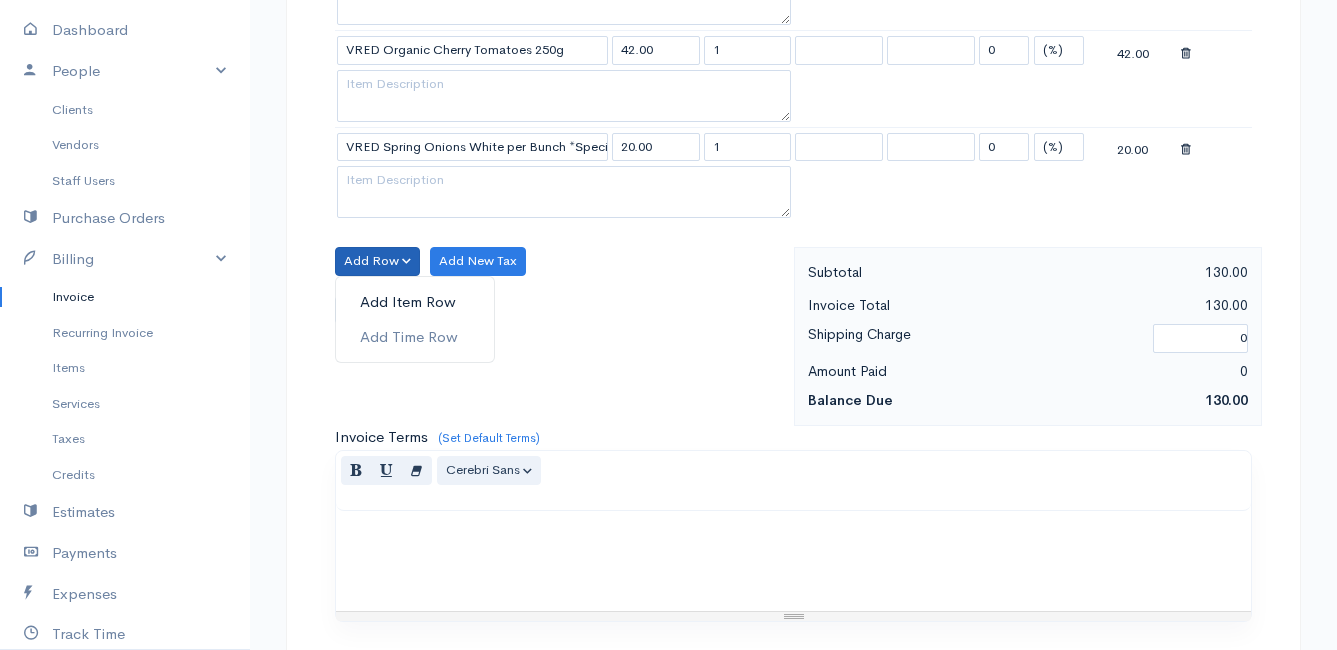 click on "Add Item Row" at bounding box center (415, 302) 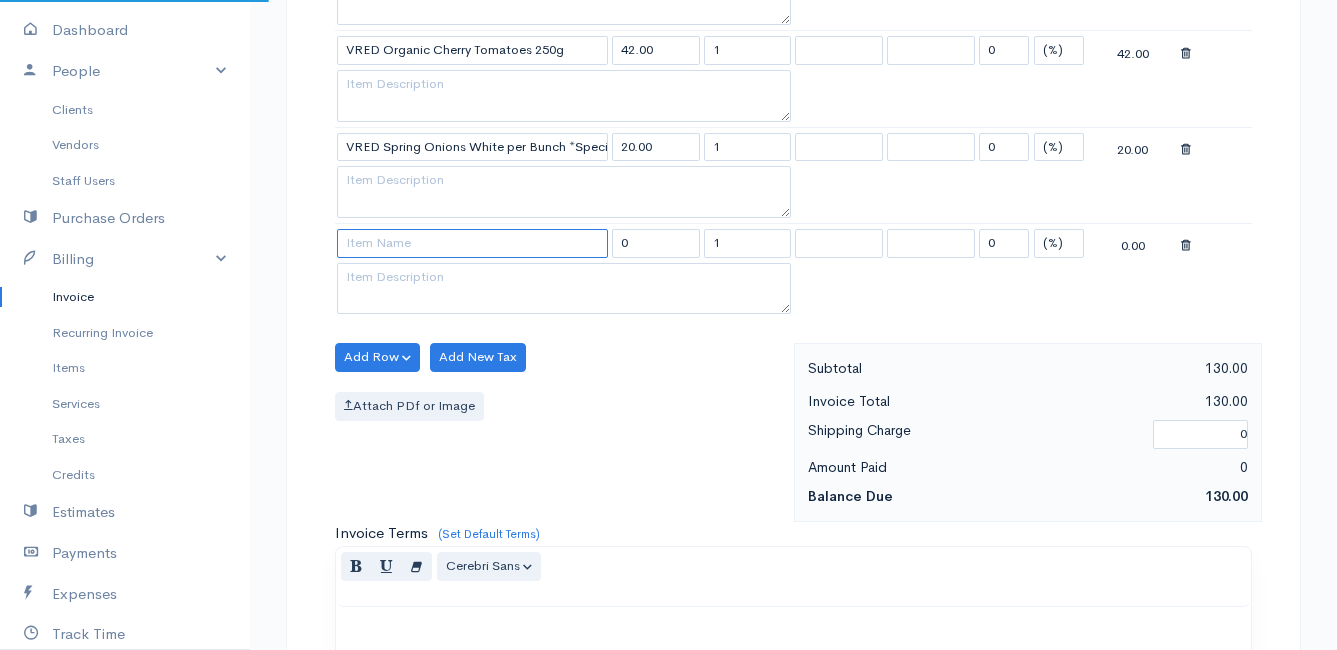 click at bounding box center (472, 243) 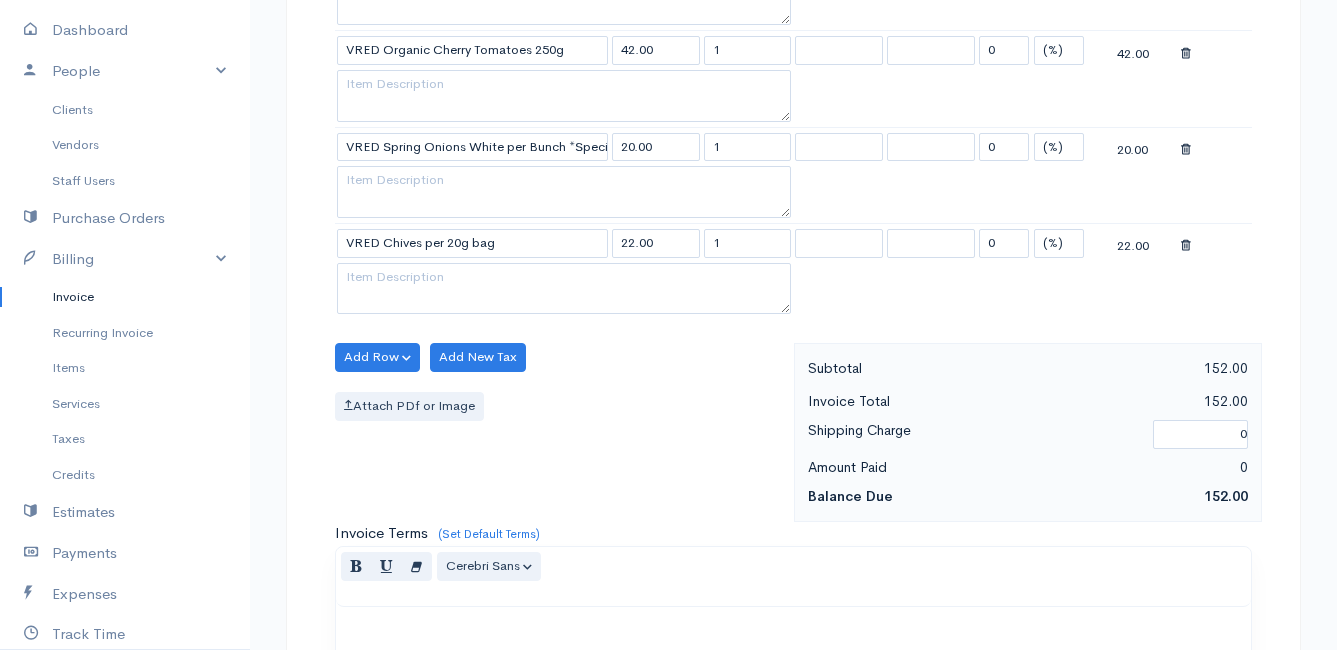 click on "Mamma Chicken
Upgrade
Dashboard
People
Clients
Vendors
Staff Users
Purchase Orders
Billing
Invoice
Recurring Invoice
Items
Services
Taxes
Credits
Estimates
Payments
Expenses
Track Time
Projects
Reports
Settings
My Organizations
Logout
Help
@CloudBooksApp 2022
Invoice
New Invoice
DRAFT To [PERSON_NAME] [STREET_ADDRESS][PERSON_NAME] [Choose Country] [GEOGRAPHIC_DATA] [GEOGRAPHIC_DATA] [GEOGRAPHIC_DATA] [GEOGRAPHIC_DATA] [GEOGRAPHIC_DATA] [GEOGRAPHIC_DATA] [US_STATE] [GEOGRAPHIC_DATA] [GEOGRAPHIC_DATA] [GEOGRAPHIC_DATA] [GEOGRAPHIC_DATA] [GEOGRAPHIC_DATA]" at bounding box center (668, 157) 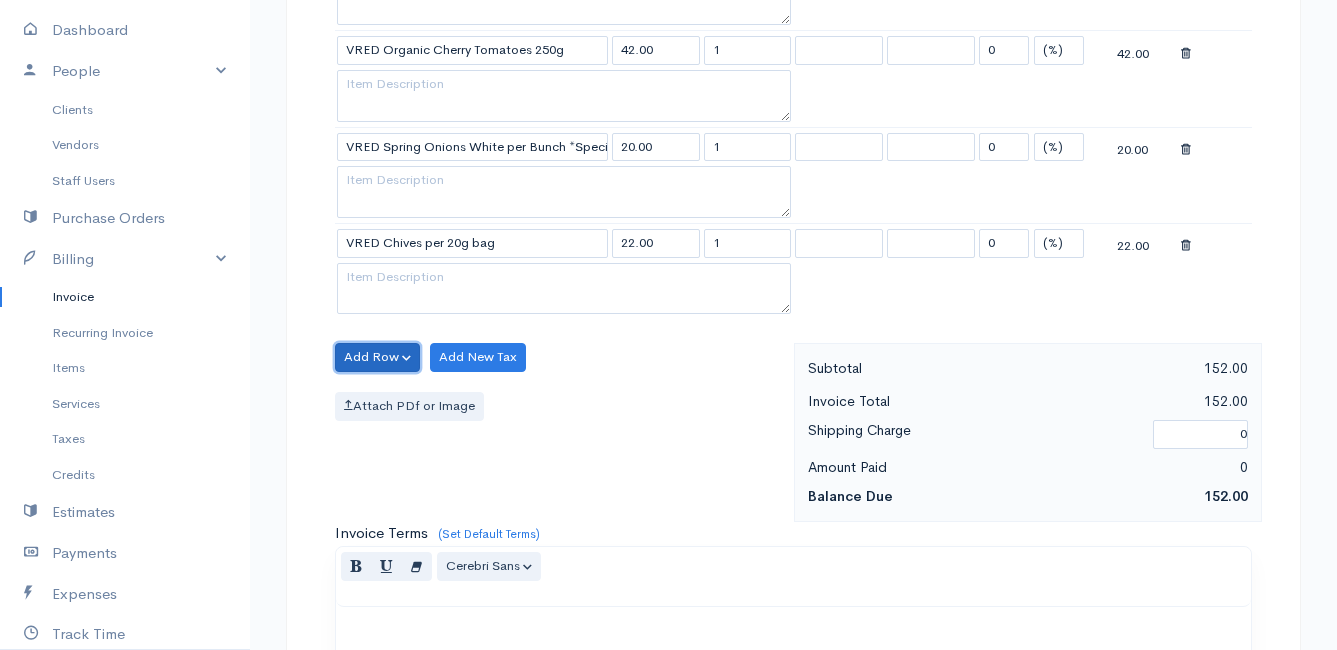 click on "Add Row" at bounding box center [377, 357] 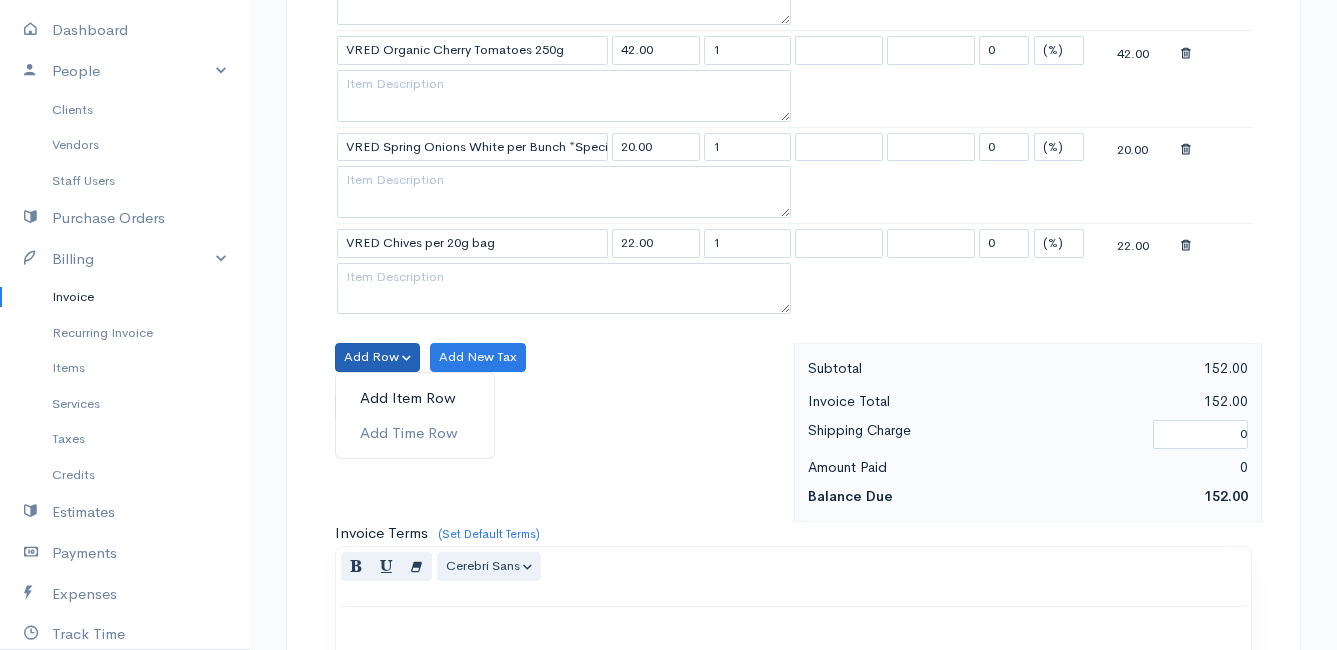 click on "Add Item Row" at bounding box center (415, 398) 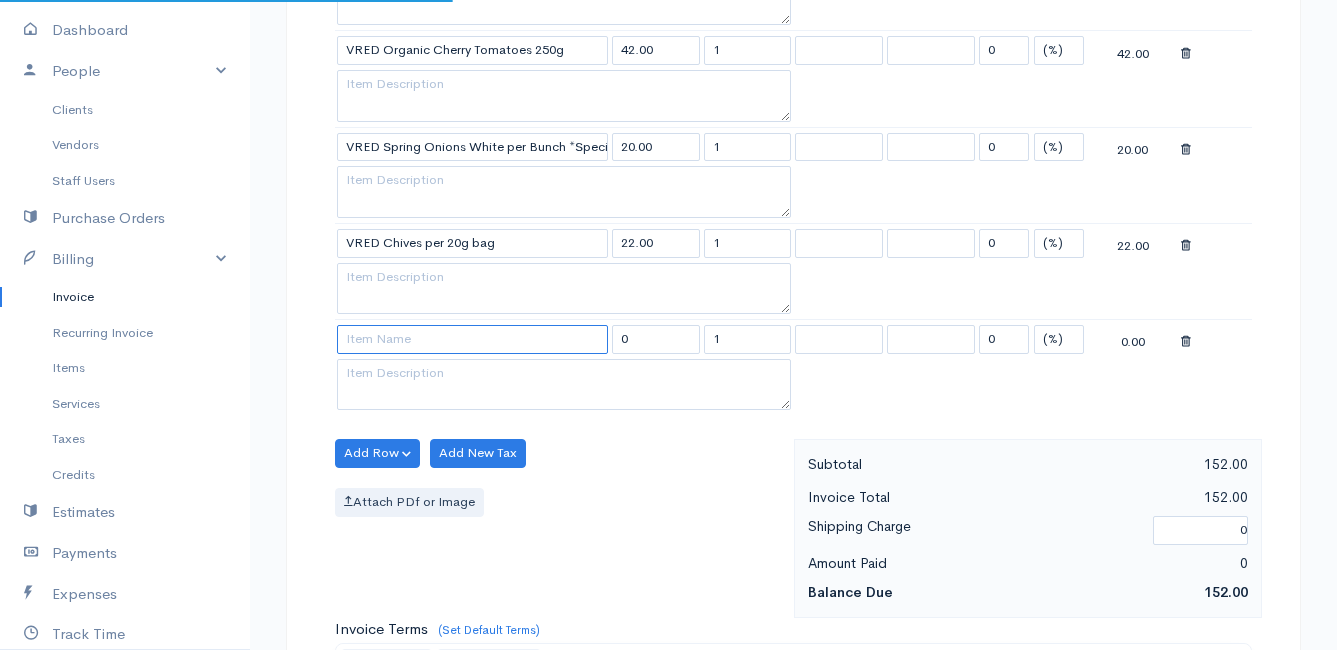 click at bounding box center [472, 339] 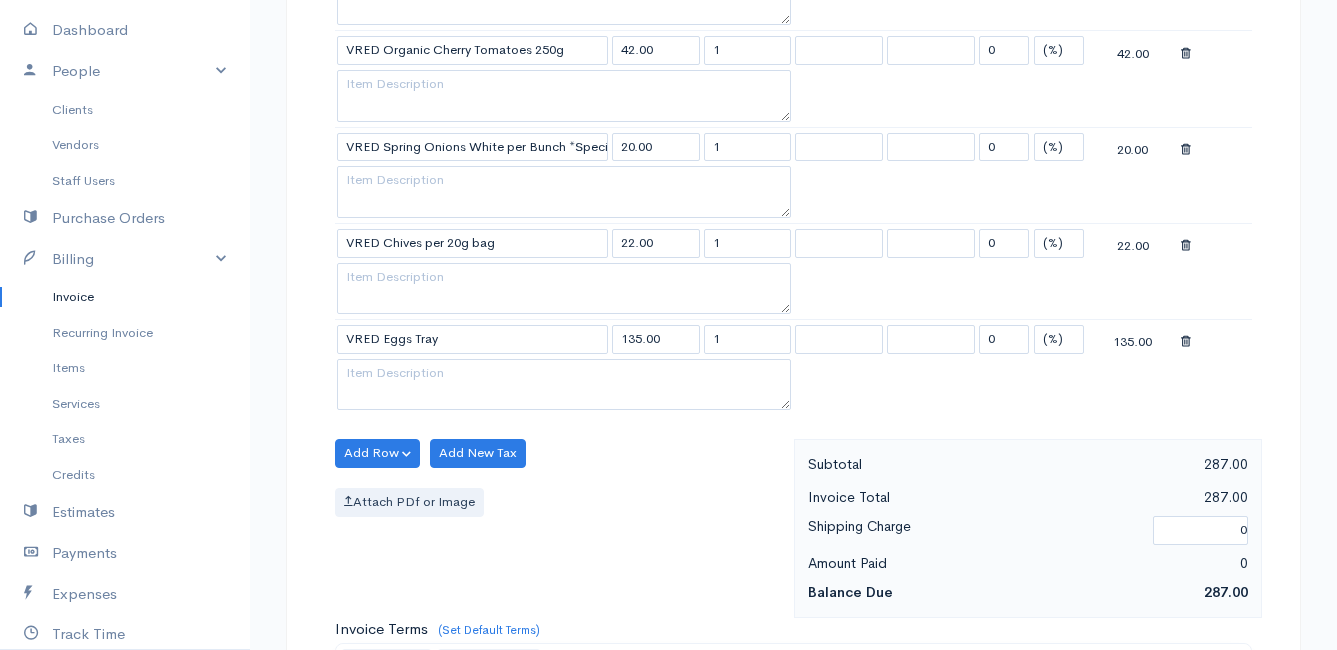 click on "Mamma Chicken
Upgrade
Dashboard
People
Clients
Vendors
Staff Users
Purchase Orders
Billing
Invoice
Recurring Invoice
Items
Services
Taxes
Credits
Estimates
Payments
Expenses
Track Time
Projects
Reports
Settings
My Organizations
Logout
Help
@CloudBooksApp 2022
Invoice
New Invoice
DRAFT To [PERSON_NAME] [STREET_ADDRESS][PERSON_NAME] [Choose Country] [GEOGRAPHIC_DATA] [GEOGRAPHIC_DATA] [GEOGRAPHIC_DATA] [GEOGRAPHIC_DATA] [GEOGRAPHIC_DATA] [GEOGRAPHIC_DATA] [US_STATE] [GEOGRAPHIC_DATA] [GEOGRAPHIC_DATA] [GEOGRAPHIC_DATA] [GEOGRAPHIC_DATA] [GEOGRAPHIC_DATA]" at bounding box center [668, 205] 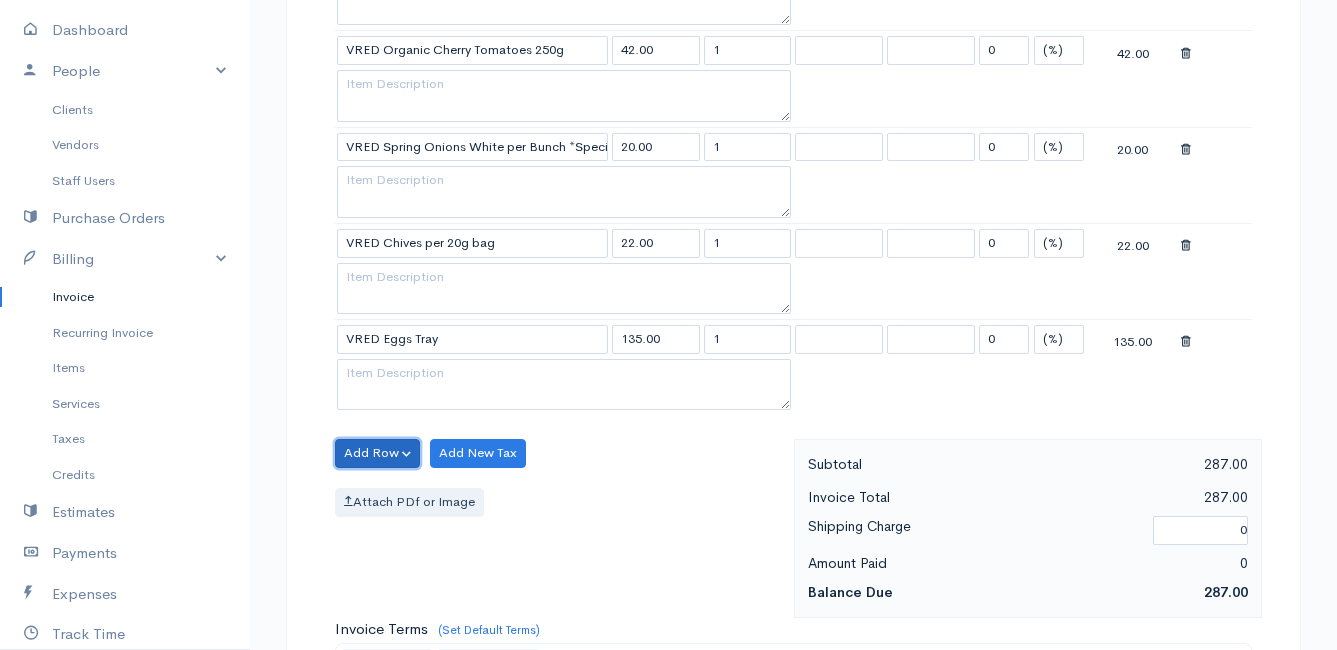 click on "Add Row" at bounding box center (377, 453) 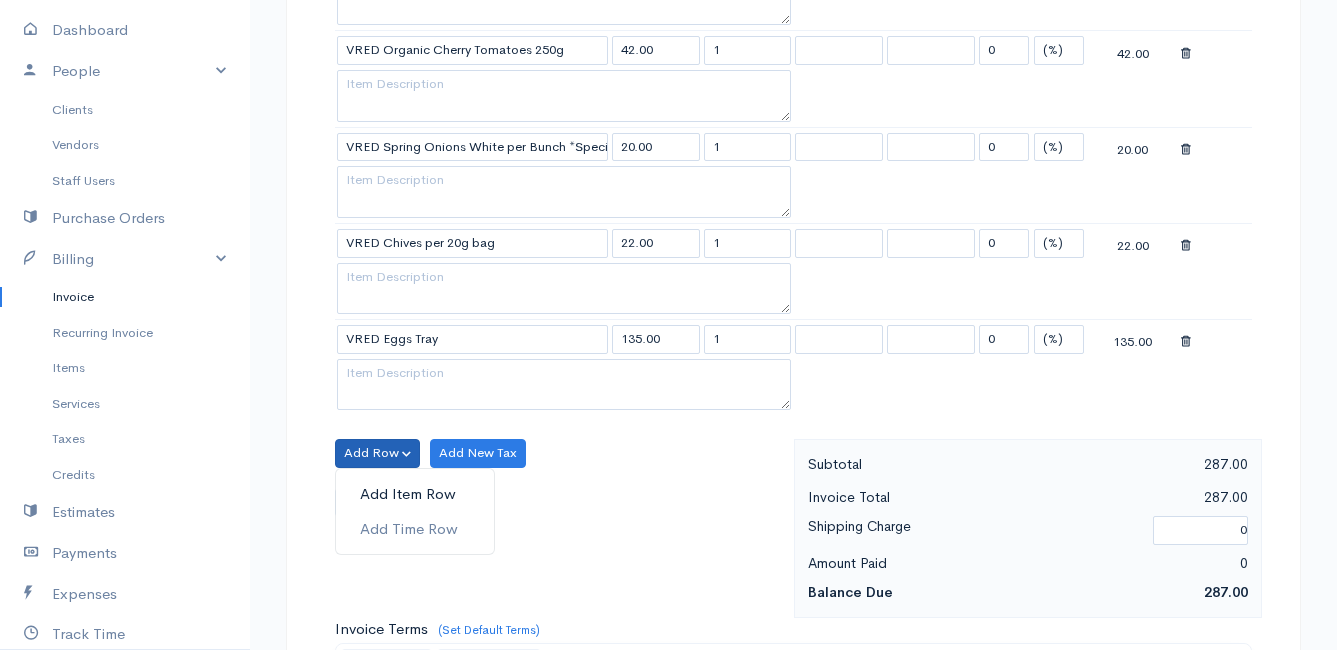 click on "Add Item Row" at bounding box center (415, 494) 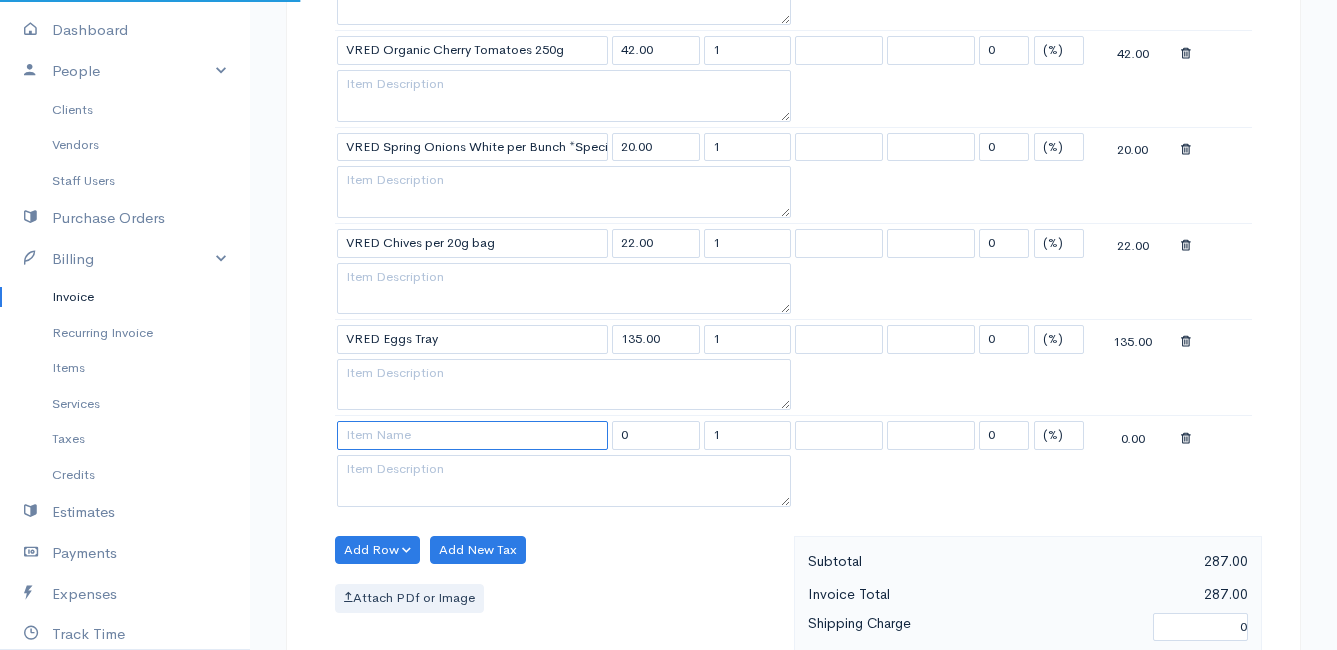 click at bounding box center (472, 435) 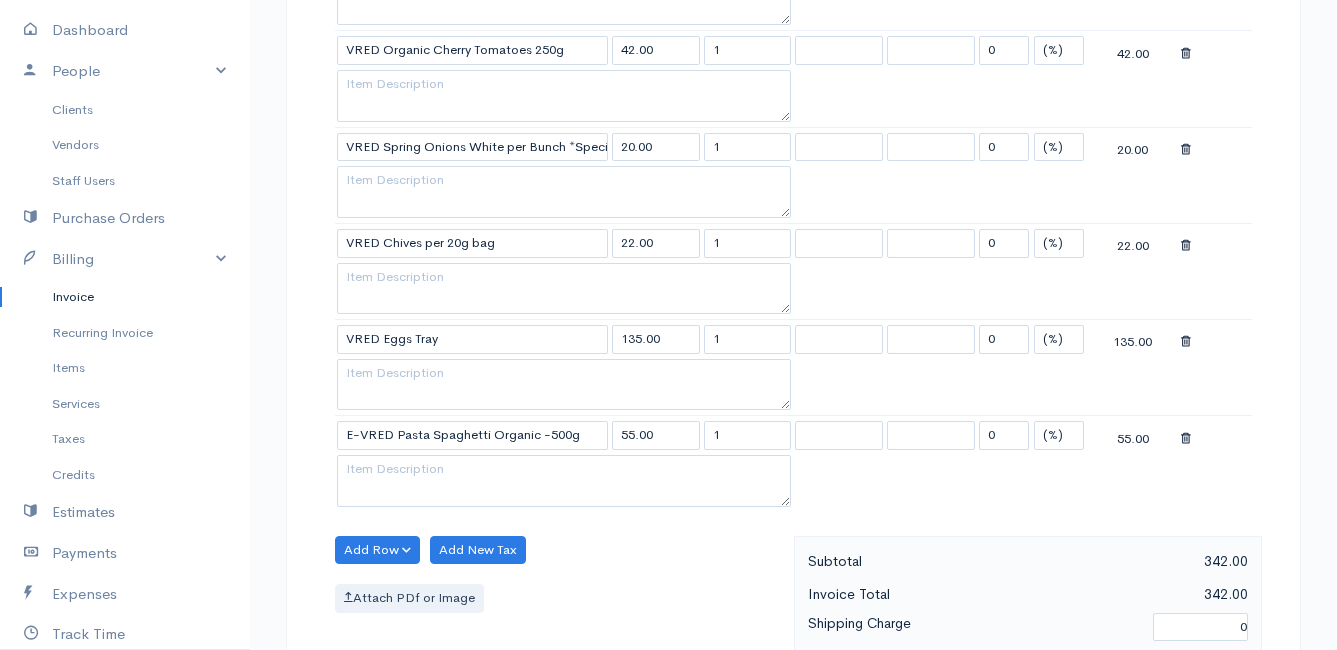 click on "Mamma Chicken
Upgrade
Dashboard
People
Clients
Vendors
Staff Users
Purchase Orders
Billing
Invoice
Recurring Invoice
Items
Services
Taxes
Credits
Estimates
Payments
Expenses
Track Time
Projects
Reports
Settings
My Organizations
Logout
Help
@CloudBooksApp 2022
Invoice
New Invoice
DRAFT To [PERSON_NAME] [STREET_ADDRESS][PERSON_NAME] [Choose Country] [GEOGRAPHIC_DATA] [GEOGRAPHIC_DATA] [GEOGRAPHIC_DATA] [GEOGRAPHIC_DATA] [GEOGRAPHIC_DATA] [GEOGRAPHIC_DATA] [US_STATE] [GEOGRAPHIC_DATA] [GEOGRAPHIC_DATA] [GEOGRAPHIC_DATA] [GEOGRAPHIC_DATA] [GEOGRAPHIC_DATA]" at bounding box center [668, 253] 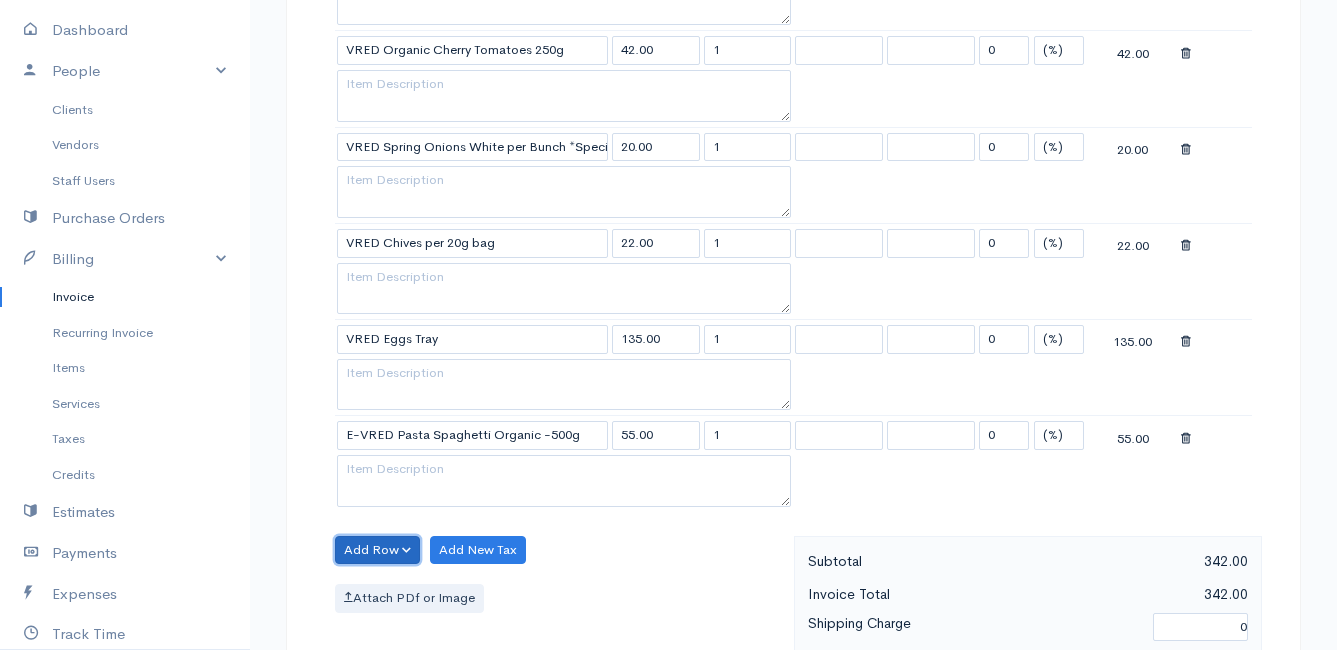 click on "Add Row" at bounding box center [377, 550] 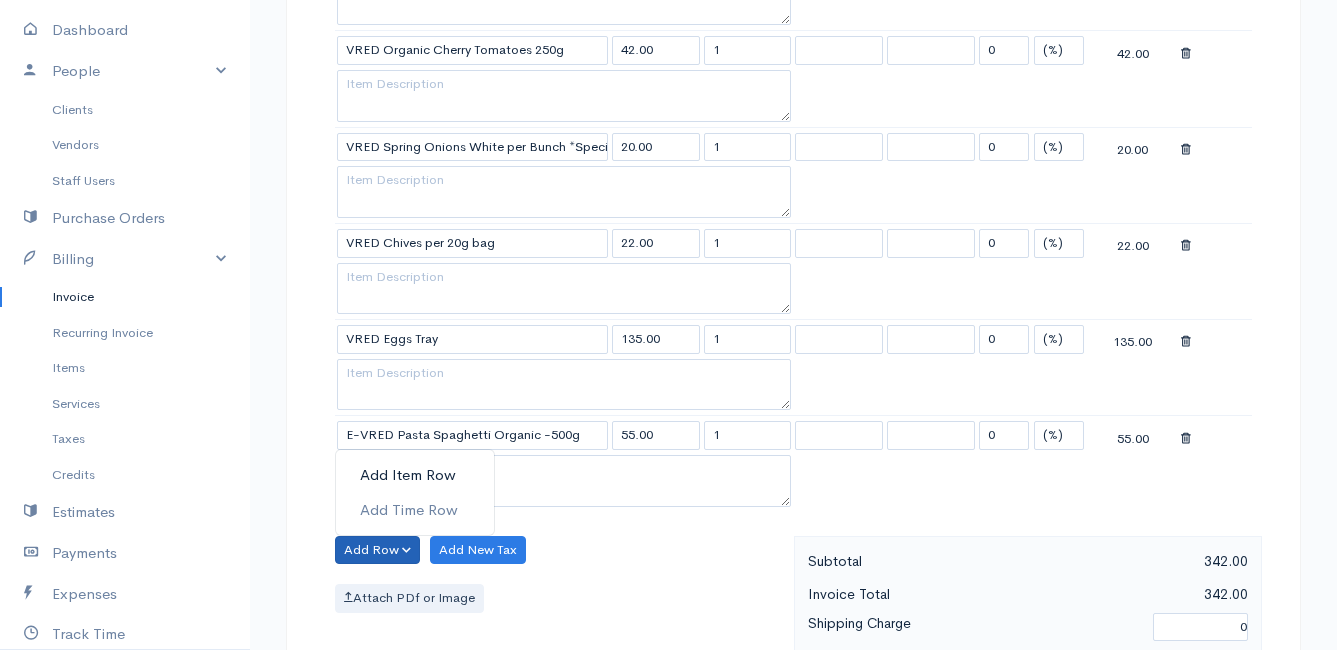drag, startPoint x: 399, startPoint y: 473, endPoint x: 402, endPoint y: 504, distance: 31.144823 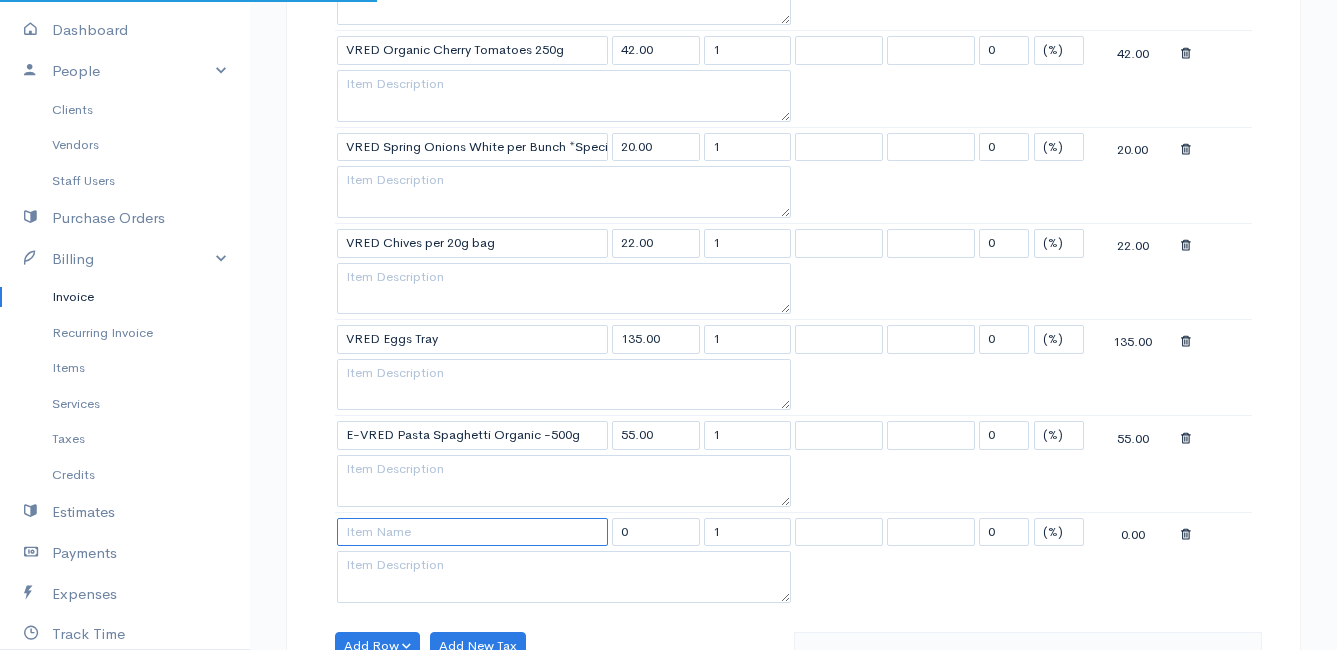 click at bounding box center (472, 532) 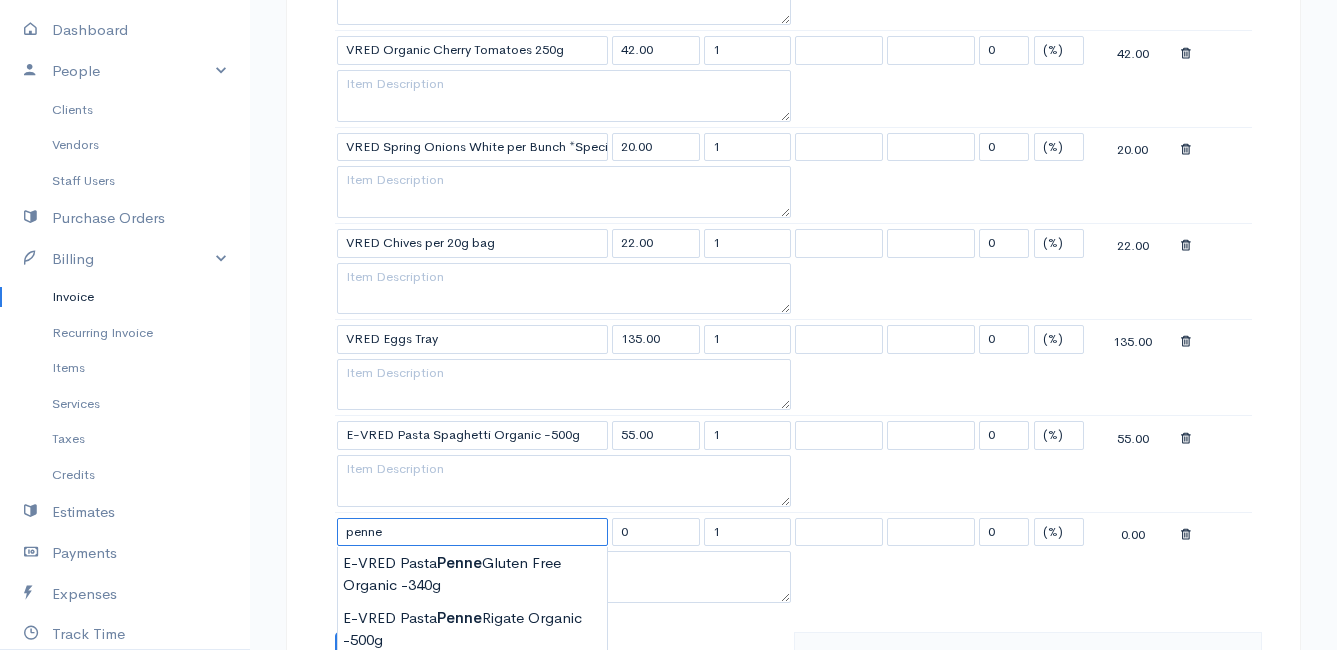 scroll, scrollTop: 1000, scrollLeft: 0, axis: vertical 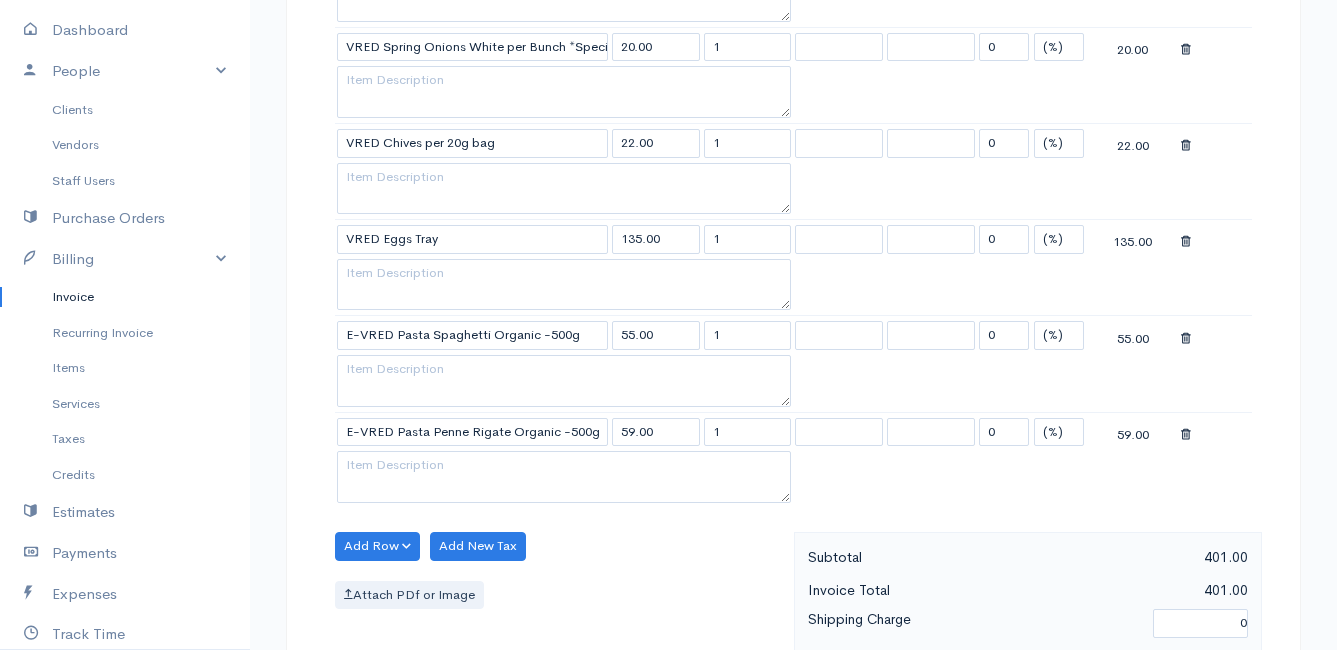 click on "Mamma Chicken
Upgrade
Dashboard
People
Clients
Vendors
Staff Users
Purchase Orders
Billing
Invoice
Recurring Invoice
Items
Services
Taxes
Credits
Estimates
Payments
Expenses
Track Time
Projects
Reports
Settings
My Organizations
Logout
Help
@CloudBooksApp 2022
Invoice
New Invoice
DRAFT To [PERSON_NAME] [STREET_ADDRESS][PERSON_NAME] [Choose Country] [GEOGRAPHIC_DATA] [GEOGRAPHIC_DATA] [GEOGRAPHIC_DATA] [GEOGRAPHIC_DATA] [GEOGRAPHIC_DATA] [GEOGRAPHIC_DATA] [US_STATE] [GEOGRAPHIC_DATA] [GEOGRAPHIC_DATA] [GEOGRAPHIC_DATA] [GEOGRAPHIC_DATA] [GEOGRAPHIC_DATA]" at bounding box center [668, 201] 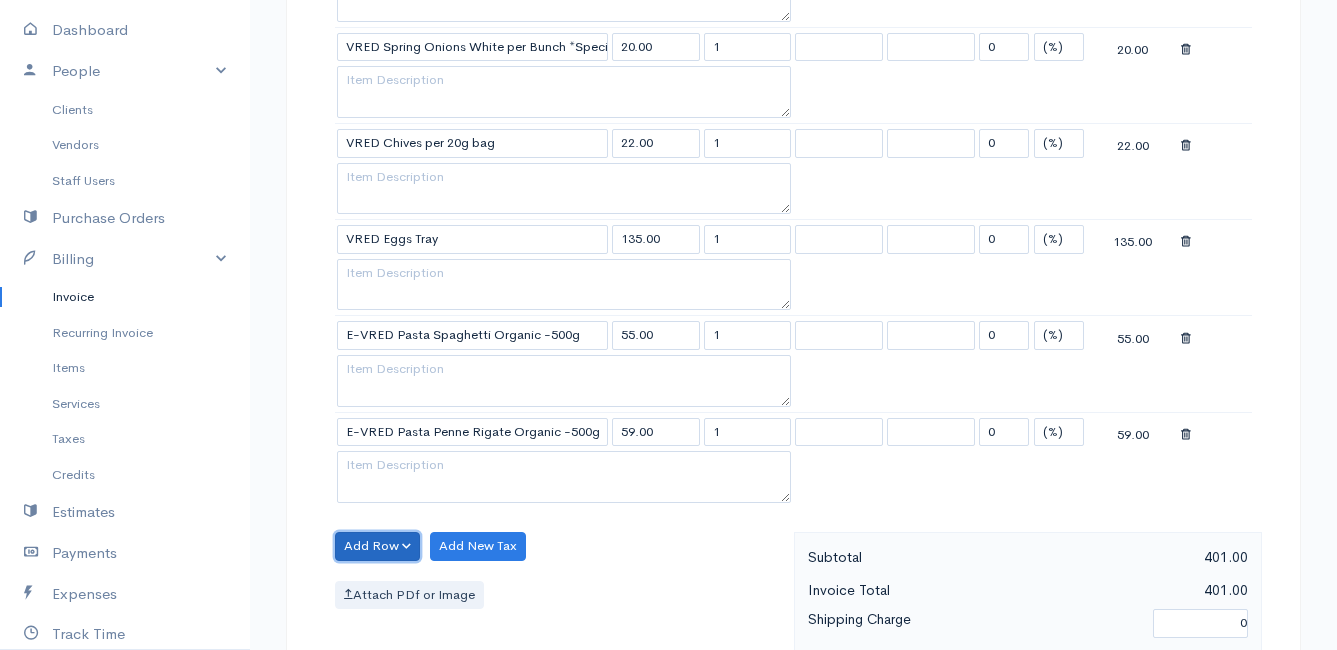 click on "Add Row" at bounding box center (377, 546) 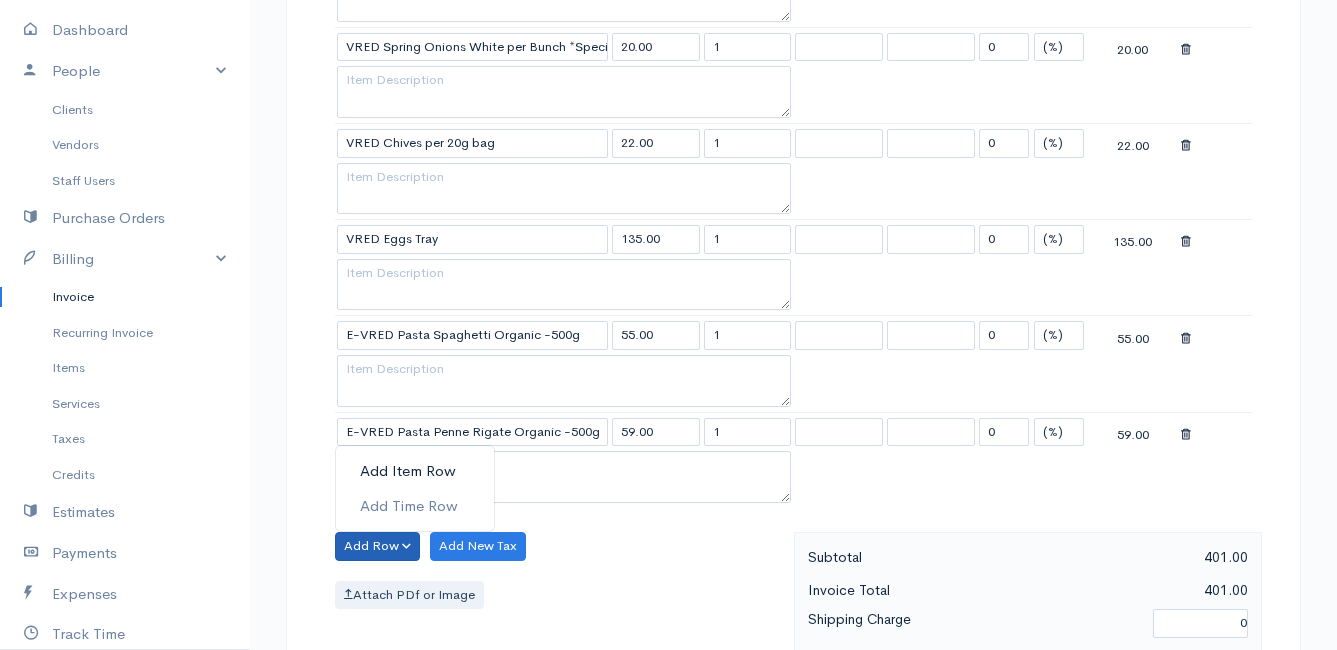 click on "Add Item Row" at bounding box center [415, 471] 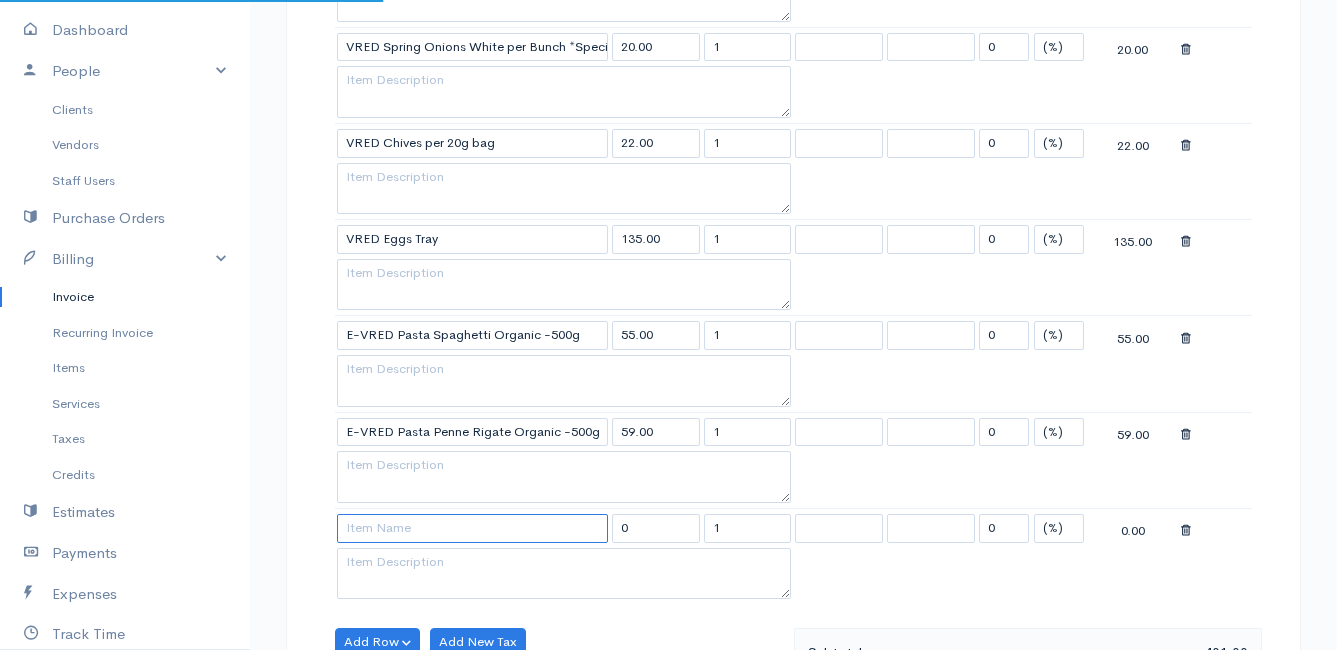 click at bounding box center (472, 528) 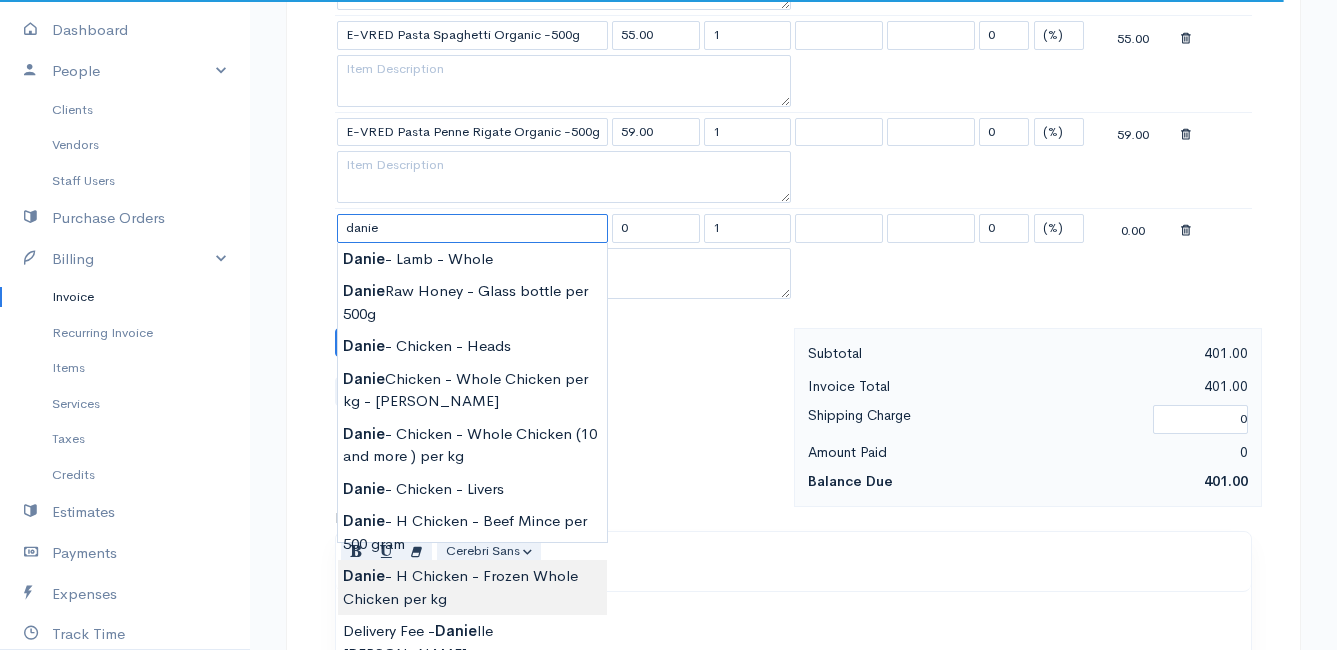 scroll, scrollTop: 1400, scrollLeft: 0, axis: vertical 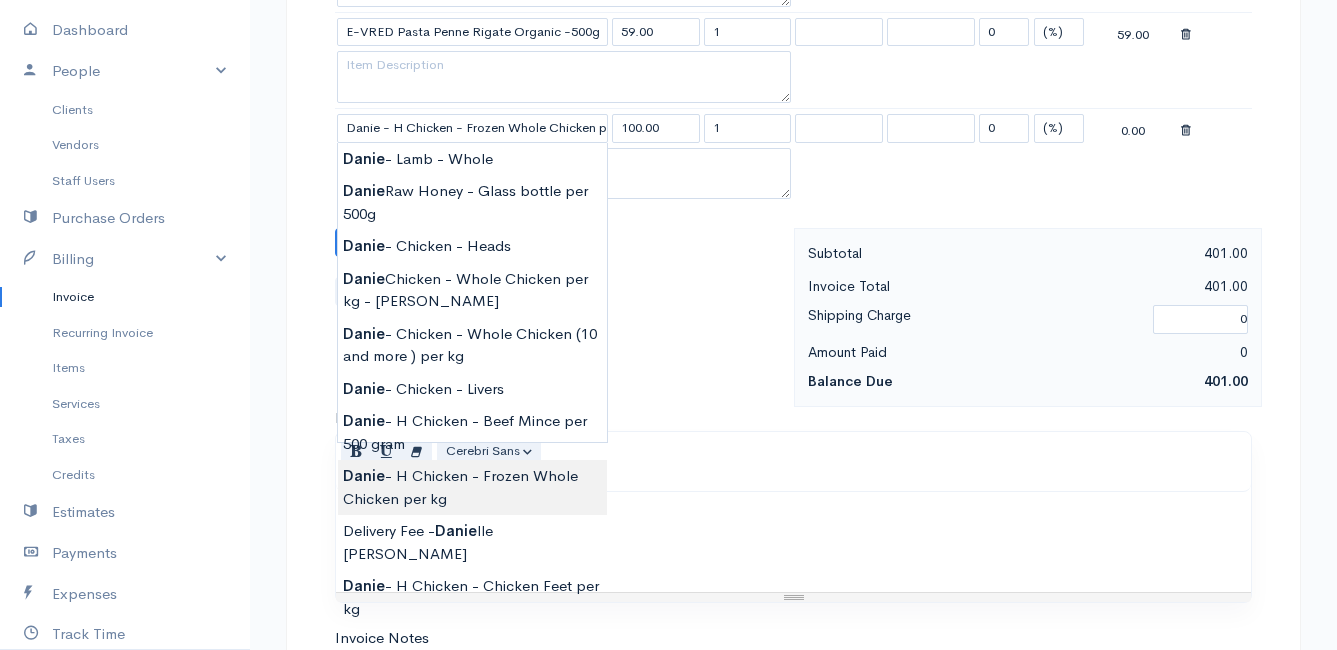 click on "Mamma Chicken
Upgrade
Dashboard
People
Clients
Vendors
Staff Users
Purchase Orders
Billing
Invoice
Recurring Invoice
Items
Services
Taxes
Credits
Estimates
Payments
Expenses
Track Time
Projects
Reports
Settings
My Organizations
Logout
Help
@CloudBooksApp 2022
Invoice
New Invoice
DRAFT To [PERSON_NAME] [STREET_ADDRESS][PERSON_NAME] [Choose Country] [GEOGRAPHIC_DATA] [GEOGRAPHIC_DATA] [GEOGRAPHIC_DATA] [GEOGRAPHIC_DATA] [GEOGRAPHIC_DATA] [GEOGRAPHIC_DATA] [US_STATE] [GEOGRAPHIC_DATA] [GEOGRAPHIC_DATA] [GEOGRAPHIC_DATA] [GEOGRAPHIC_DATA] [GEOGRAPHIC_DATA]" at bounding box center (668, -151) 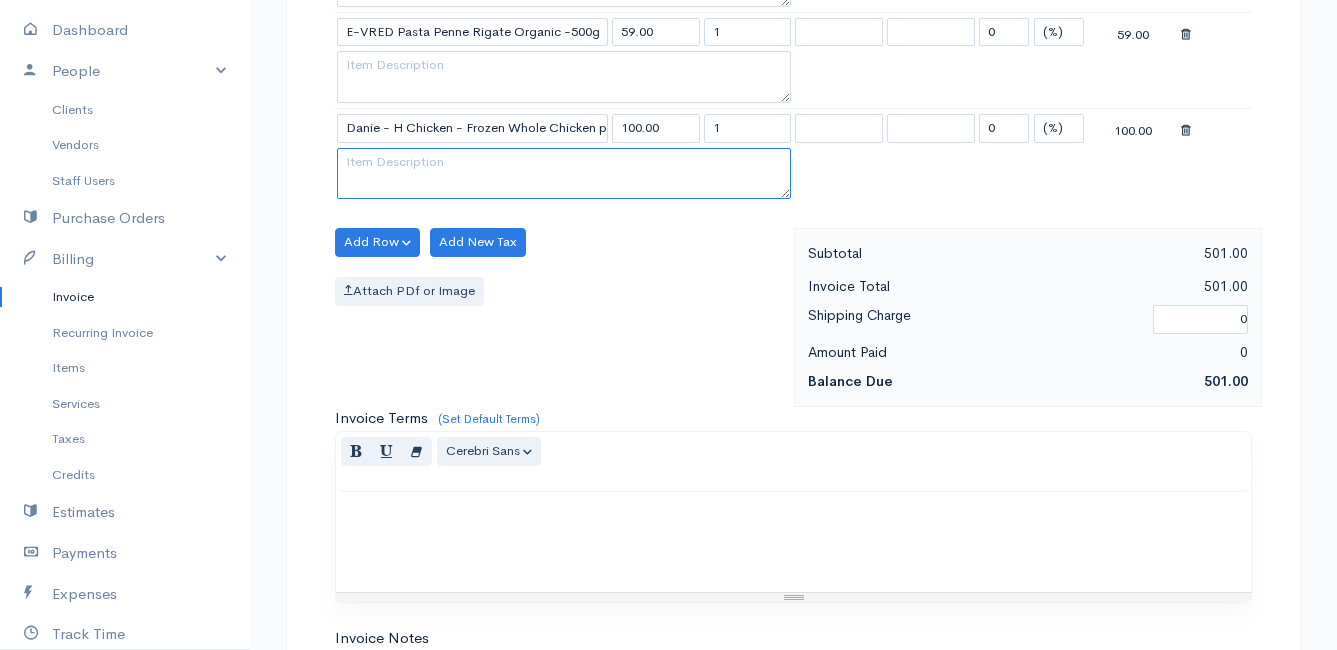 click at bounding box center [564, 174] 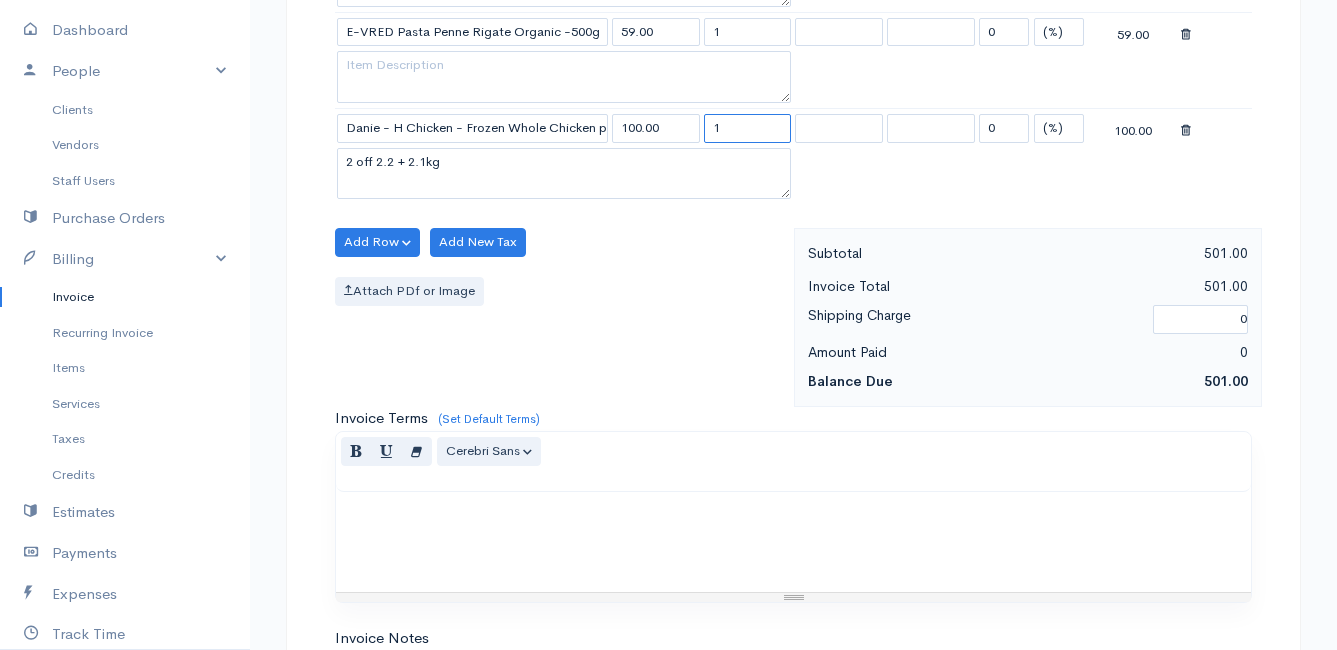drag, startPoint x: 734, startPoint y: 131, endPoint x: 698, endPoint y: 131, distance: 36 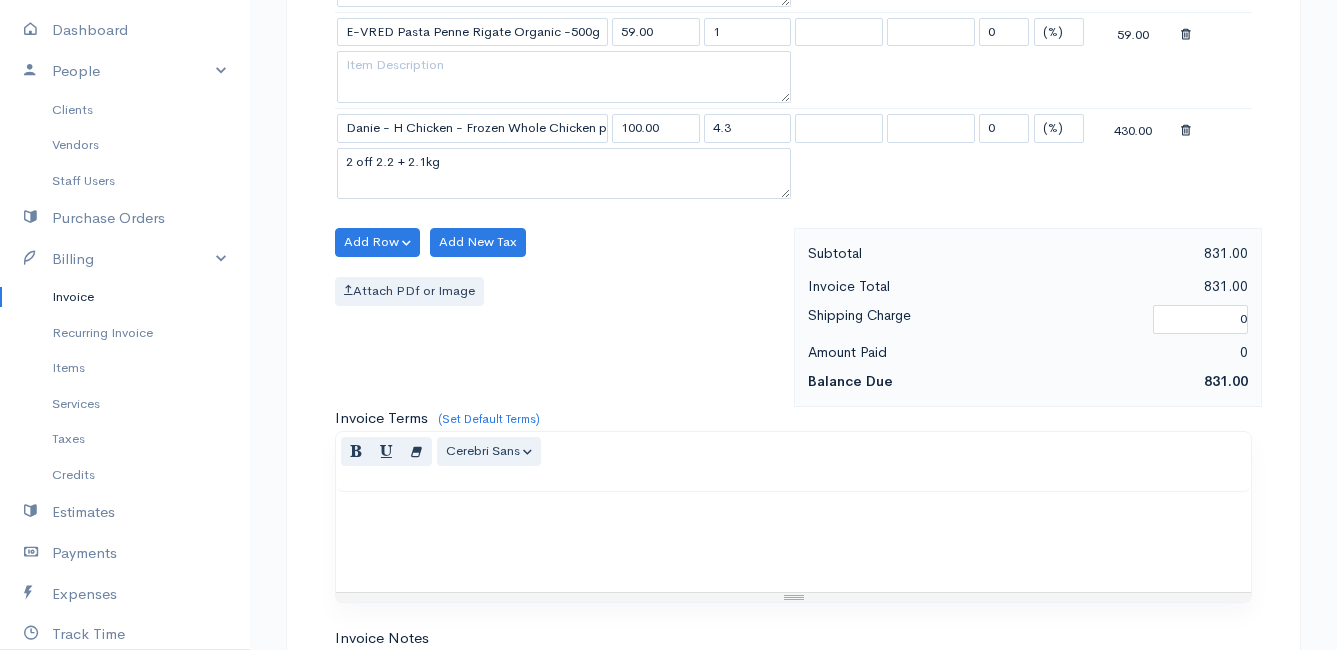 click on "Add Row Add Item Row Add Time Row Add New Tax                          Attach PDf or Image" at bounding box center (559, 317) 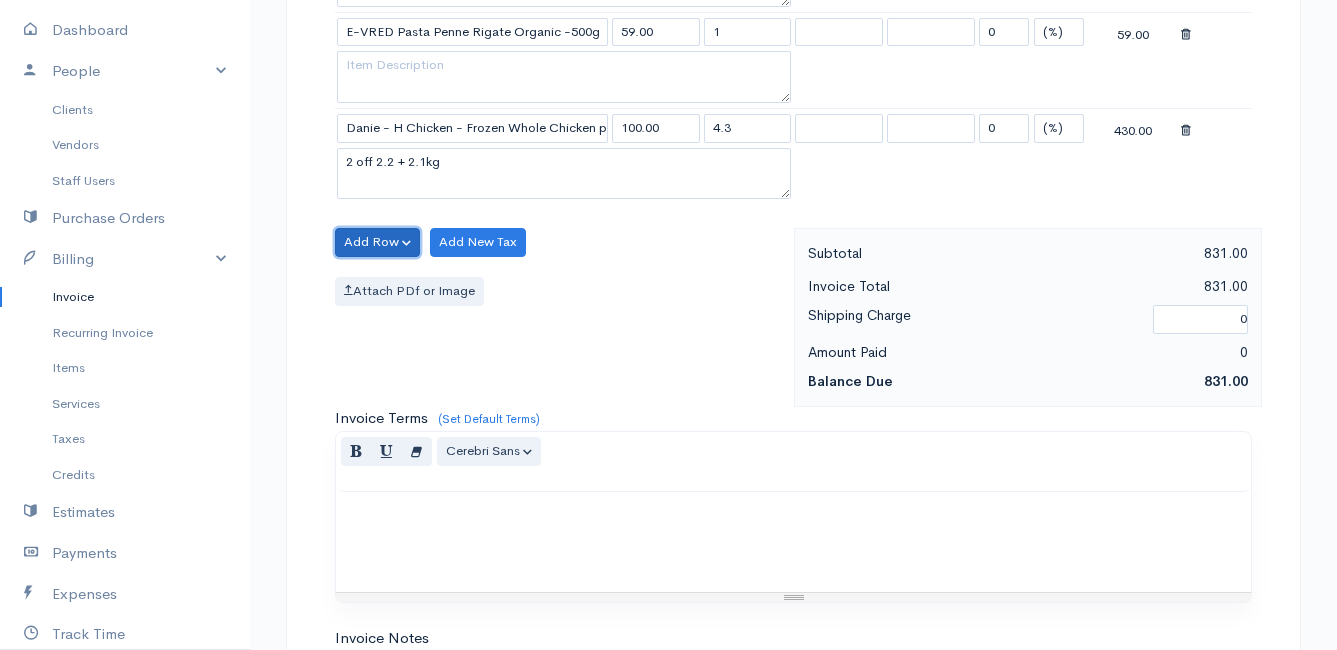 click on "Add Row" at bounding box center [377, 242] 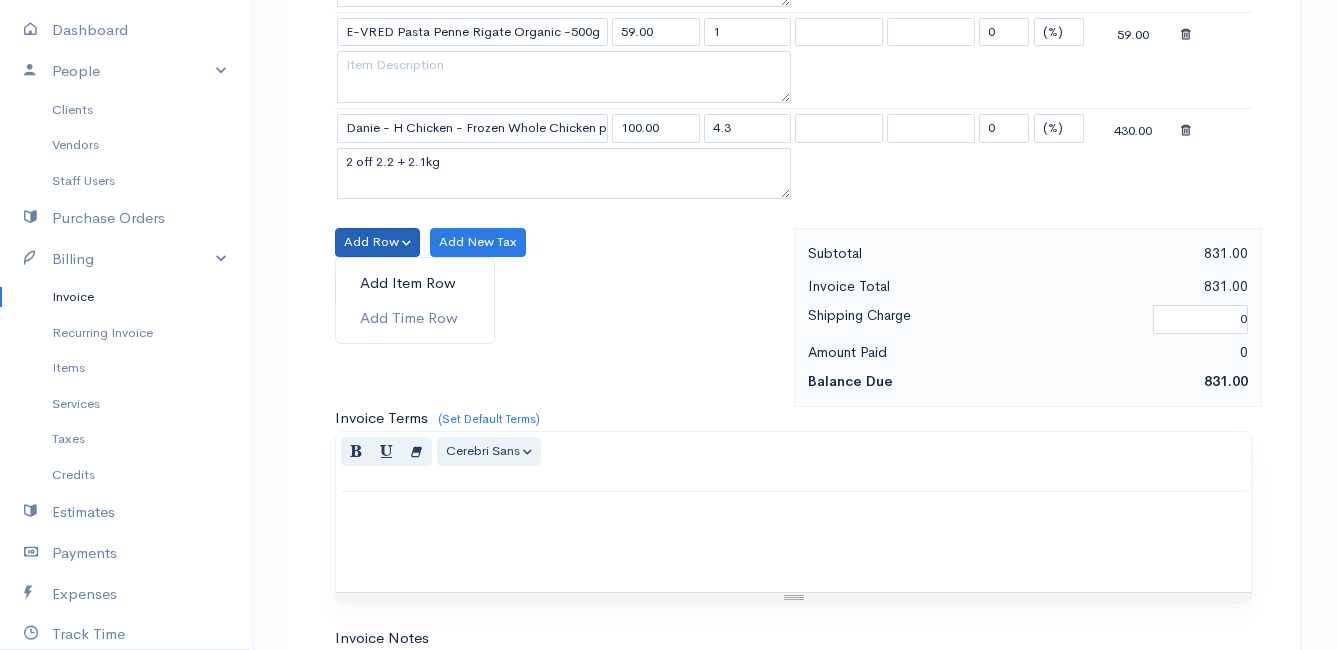 click on "Add Item Row" at bounding box center [415, 283] 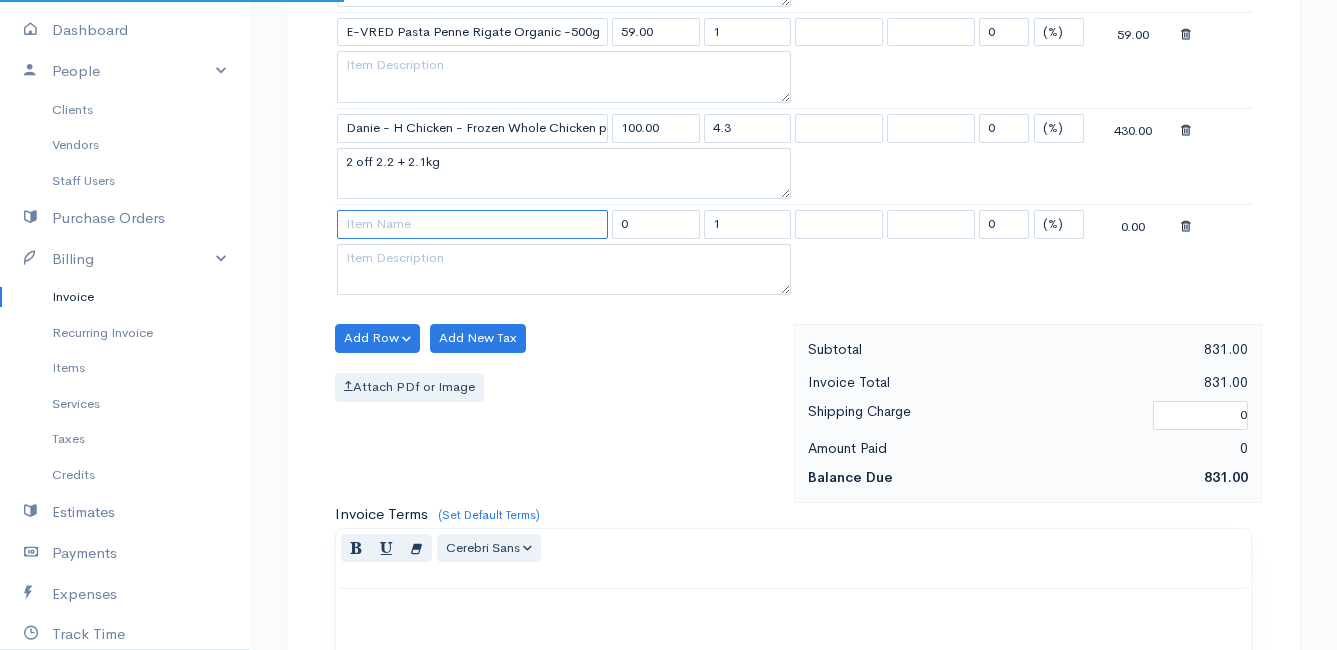 click at bounding box center [472, 224] 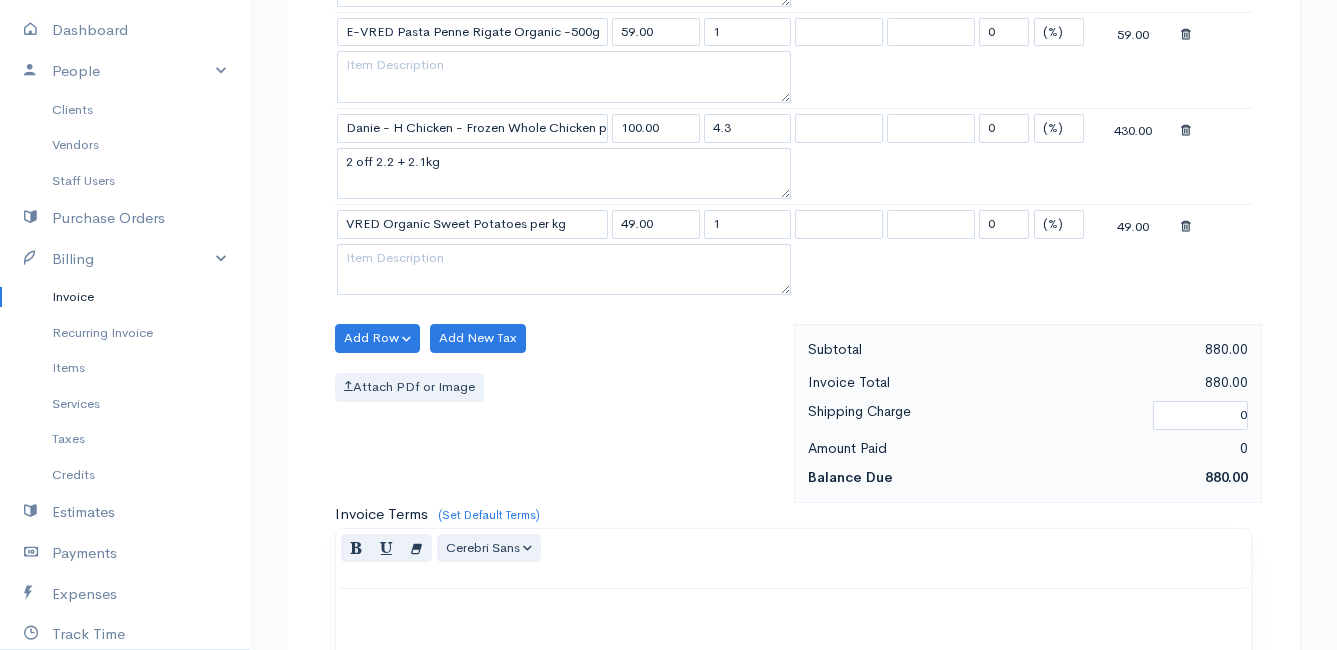 click on "Mamma Chicken
Upgrade
Dashboard
People
Clients
Vendors
Staff Users
Purchase Orders
Billing
Invoice
Recurring Invoice
Items
Services
Taxes
Credits
Estimates
Payments
Expenses
Track Time
Projects
Reports
Settings
My Organizations
Logout
Help
@CloudBooksApp 2022
Invoice
New Invoice
DRAFT To [PERSON_NAME] [STREET_ADDRESS][PERSON_NAME] [Choose Country] [GEOGRAPHIC_DATA] [GEOGRAPHIC_DATA] [GEOGRAPHIC_DATA] [GEOGRAPHIC_DATA] [GEOGRAPHIC_DATA] [GEOGRAPHIC_DATA] [US_STATE] [GEOGRAPHIC_DATA] [GEOGRAPHIC_DATA] [GEOGRAPHIC_DATA] [GEOGRAPHIC_DATA] [GEOGRAPHIC_DATA]" at bounding box center [668, -103] 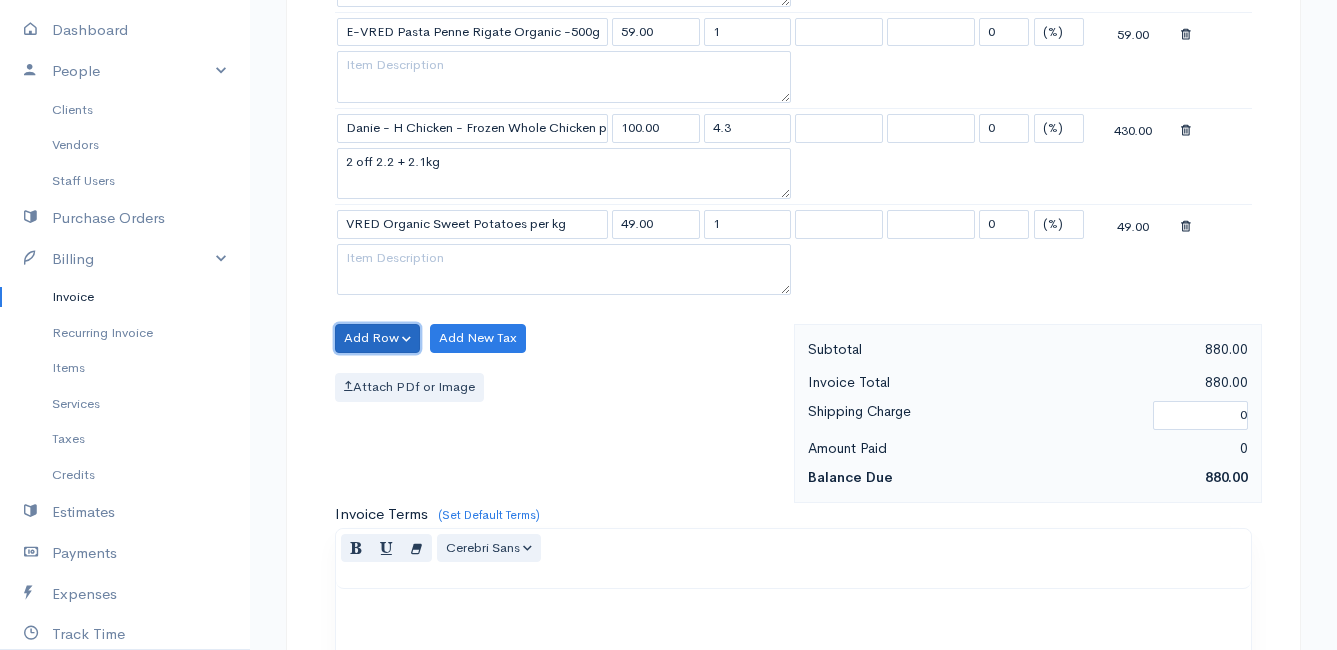 click on "Add Row" at bounding box center (377, 338) 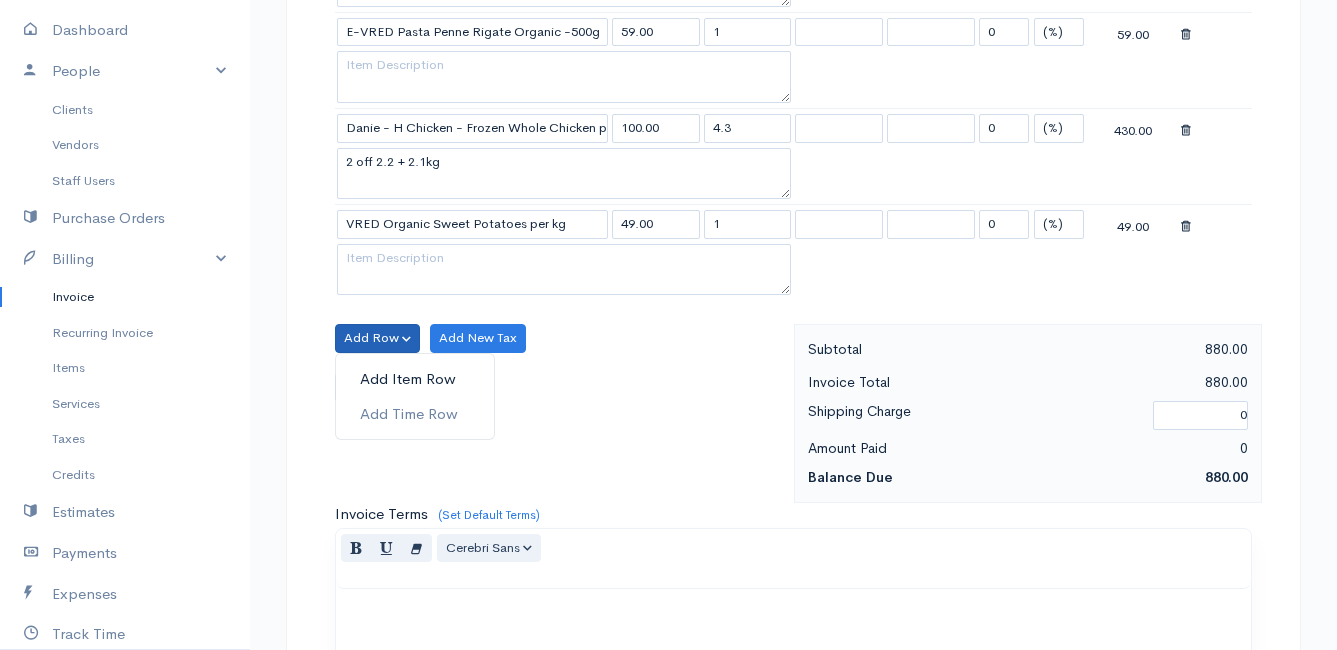 click on "Add Item Row" at bounding box center (415, 379) 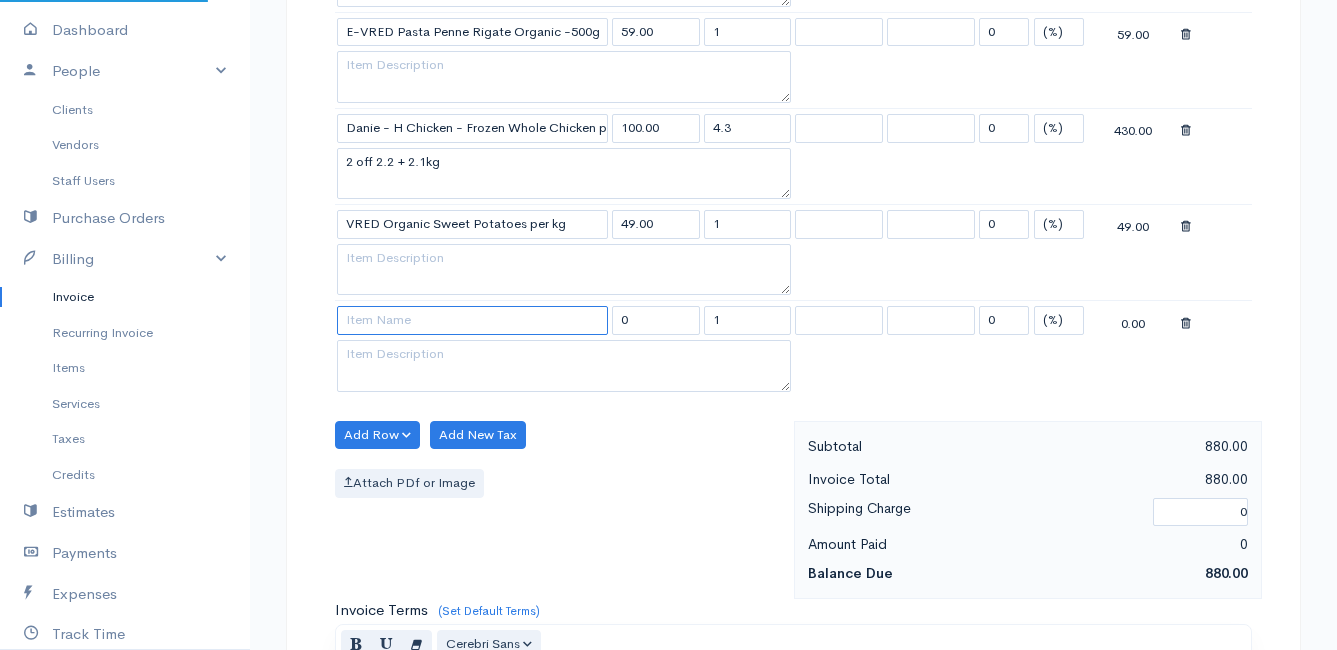 click at bounding box center (472, 320) 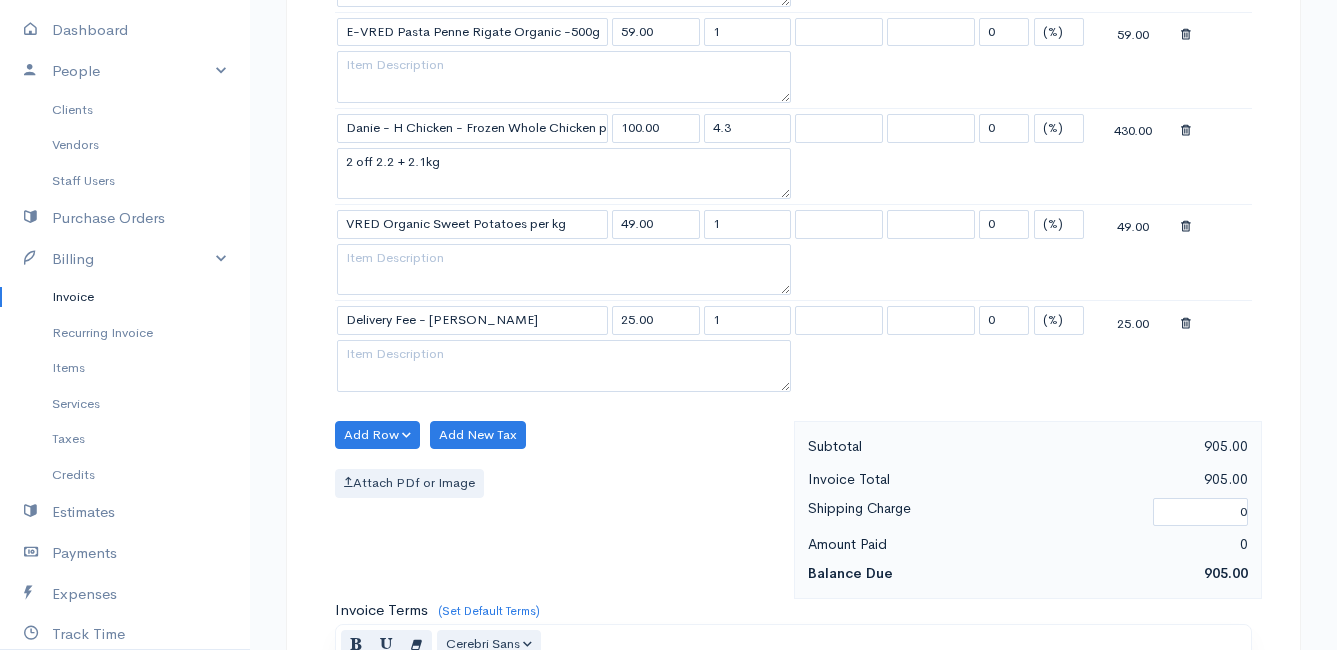 click on "Mamma Chicken
Upgrade
Dashboard
People
Clients
Vendors
Staff Users
Purchase Orders
Billing
Invoice
Recurring Invoice
Items
Services
Taxes
Credits
Estimates
Payments
Expenses
Track Time
Projects
Reports
Settings
My Organizations
Logout
Help
@CloudBooksApp 2022
Invoice
New Invoice
DRAFT To [PERSON_NAME] [STREET_ADDRESS][PERSON_NAME] [Choose Country] [GEOGRAPHIC_DATA] [GEOGRAPHIC_DATA] [GEOGRAPHIC_DATA] [GEOGRAPHIC_DATA] [GEOGRAPHIC_DATA] [GEOGRAPHIC_DATA] [US_STATE] [GEOGRAPHIC_DATA] [GEOGRAPHIC_DATA] [GEOGRAPHIC_DATA] [GEOGRAPHIC_DATA] [GEOGRAPHIC_DATA]" at bounding box center (668, -55) 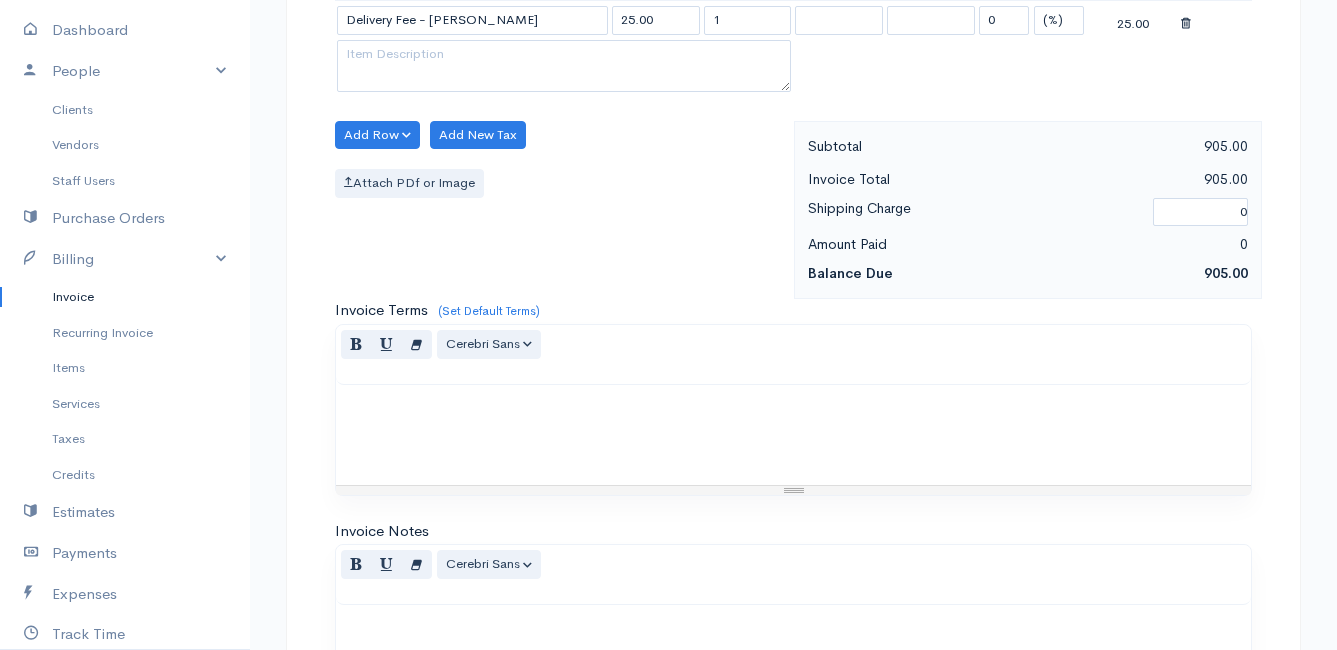 scroll, scrollTop: 2041, scrollLeft: 0, axis: vertical 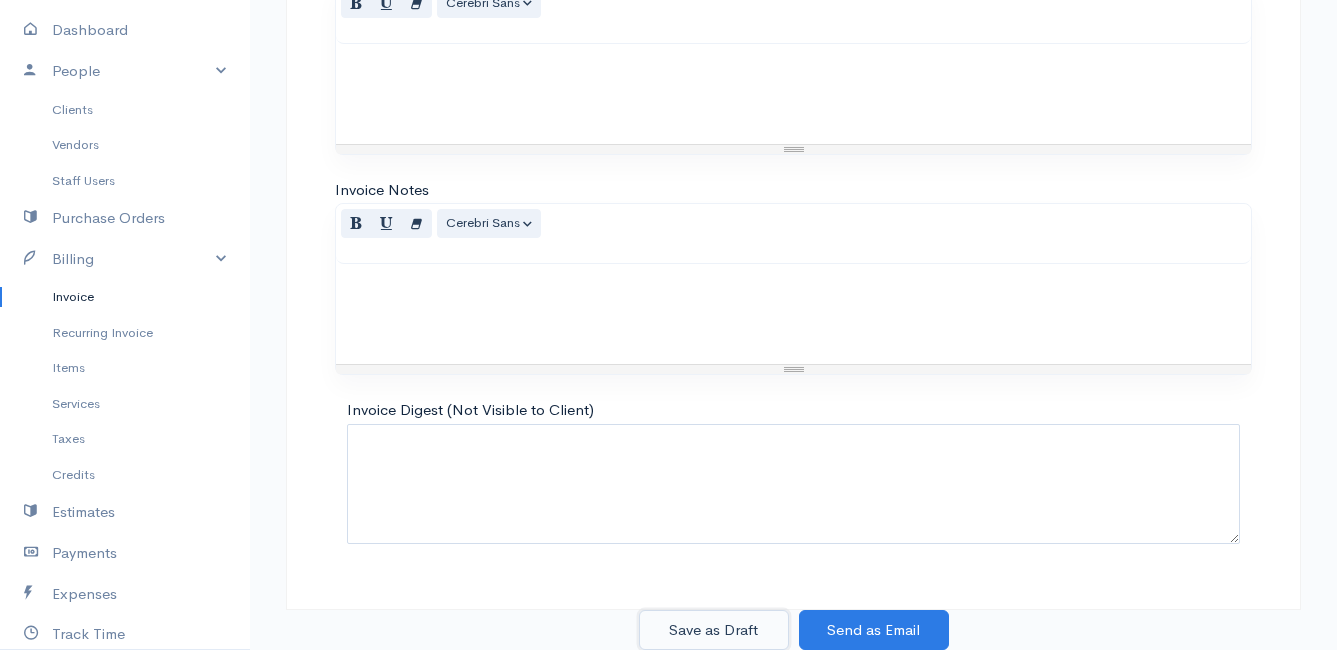 click on "Save as Draft" at bounding box center (714, 630) 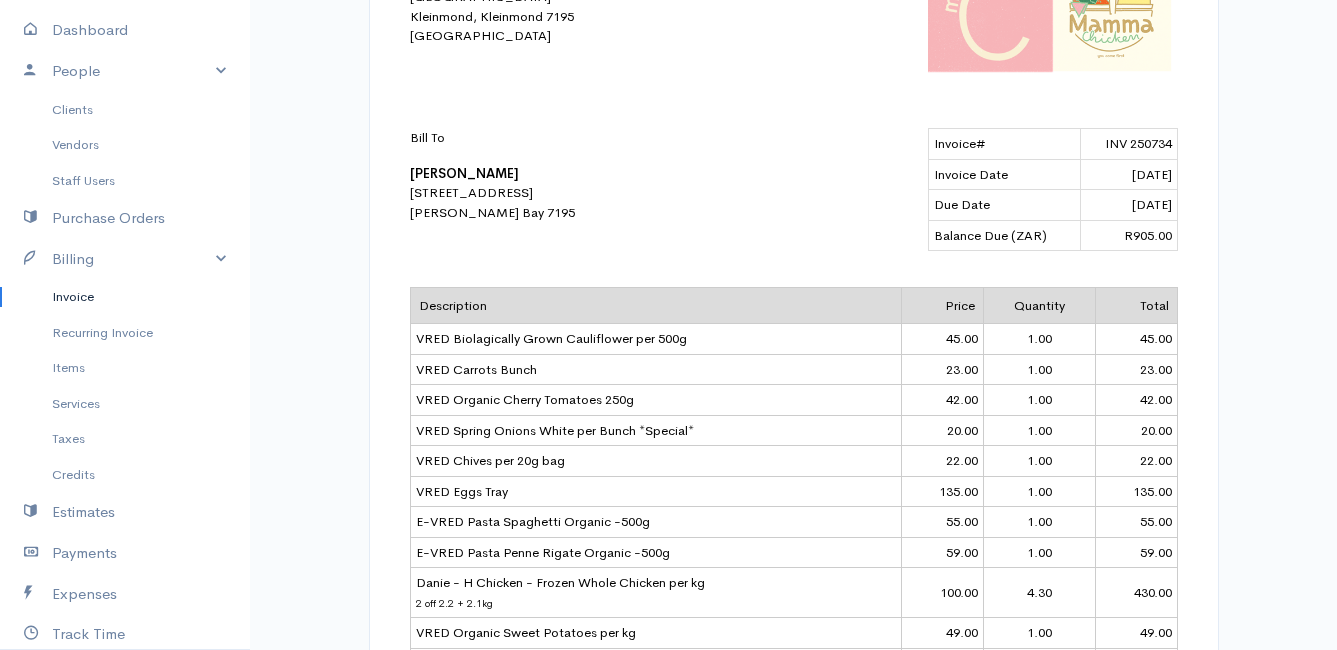 scroll, scrollTop: 600, scrollLeft: 0, axis: vertical 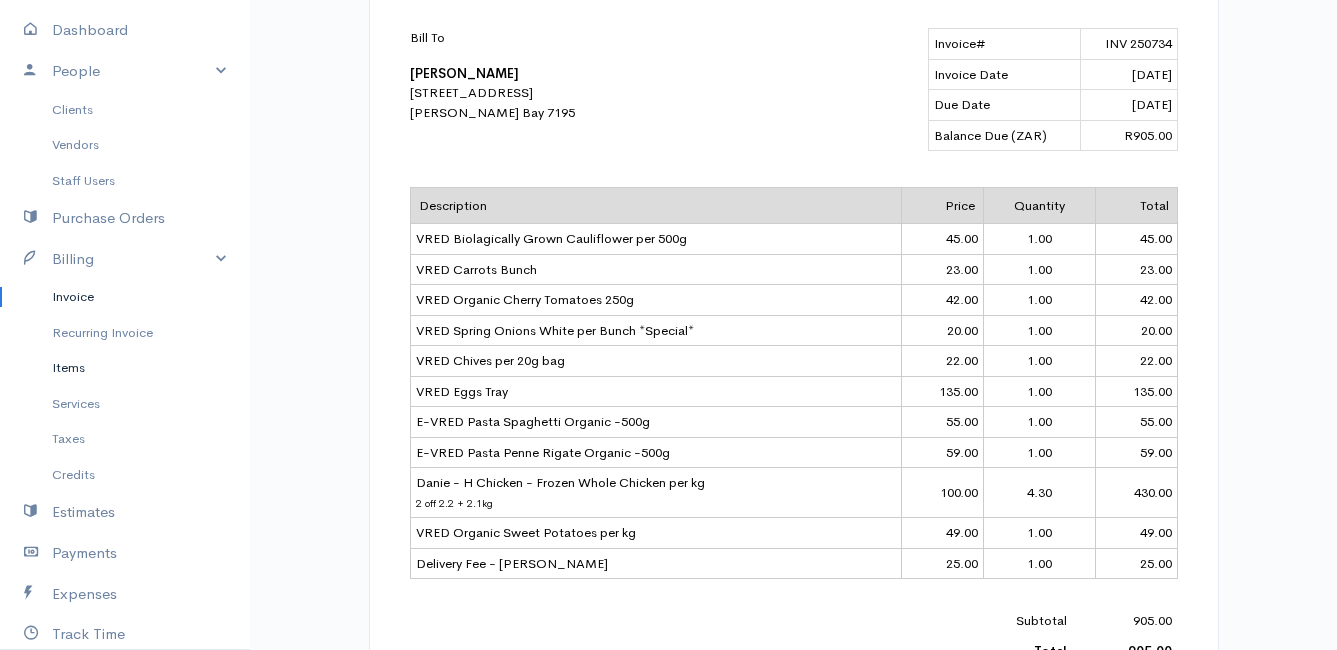 click on "Items" at bounding box center [125, 368] 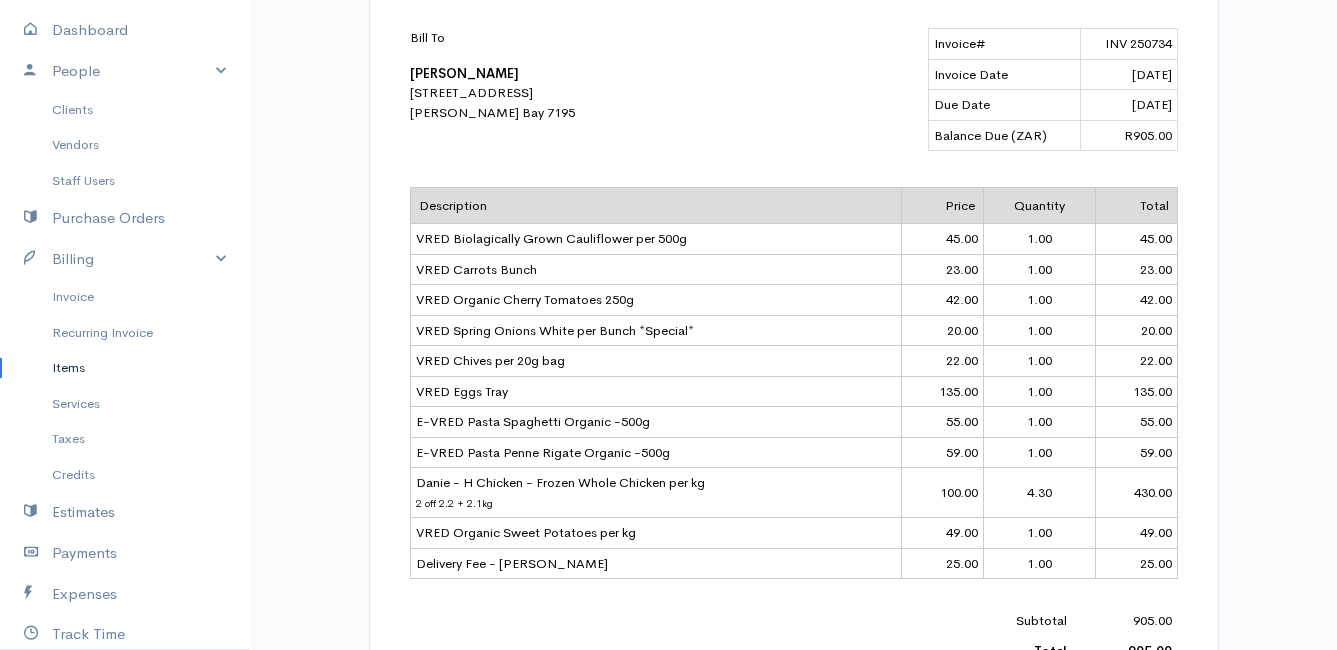 scroll, scrollTop: 0, scrollLeft: 0, axis: both 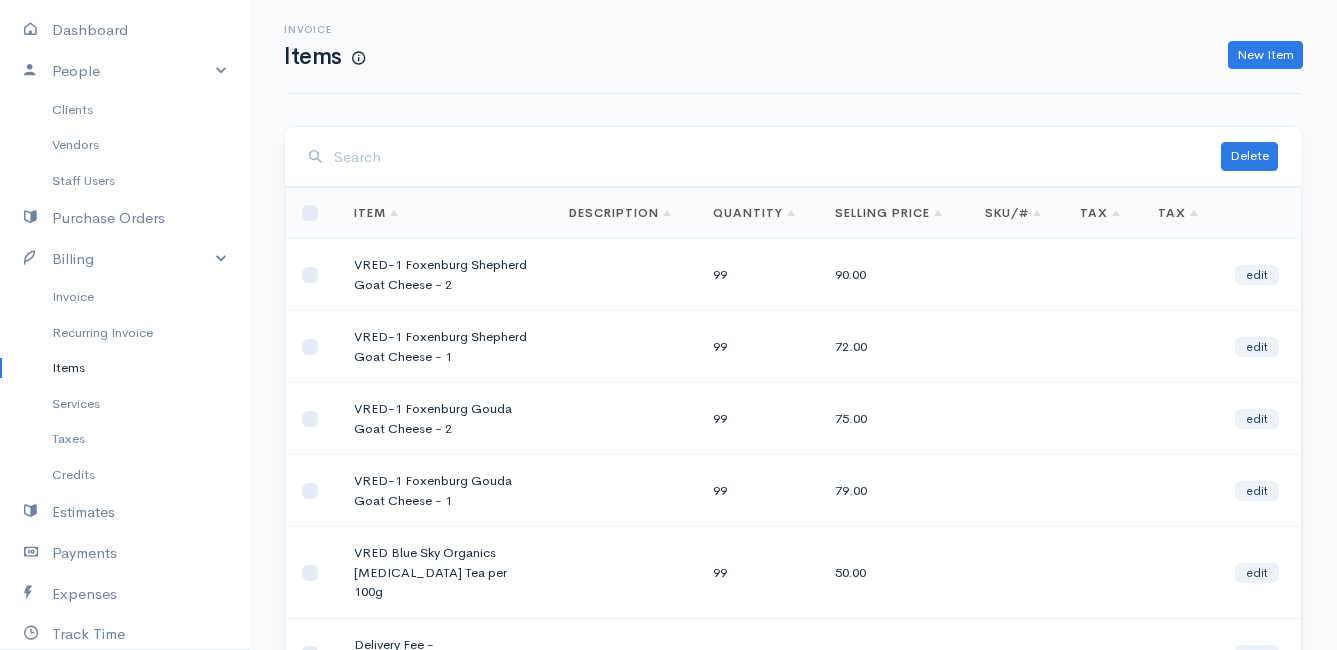 click at bounding box center (777, 157) 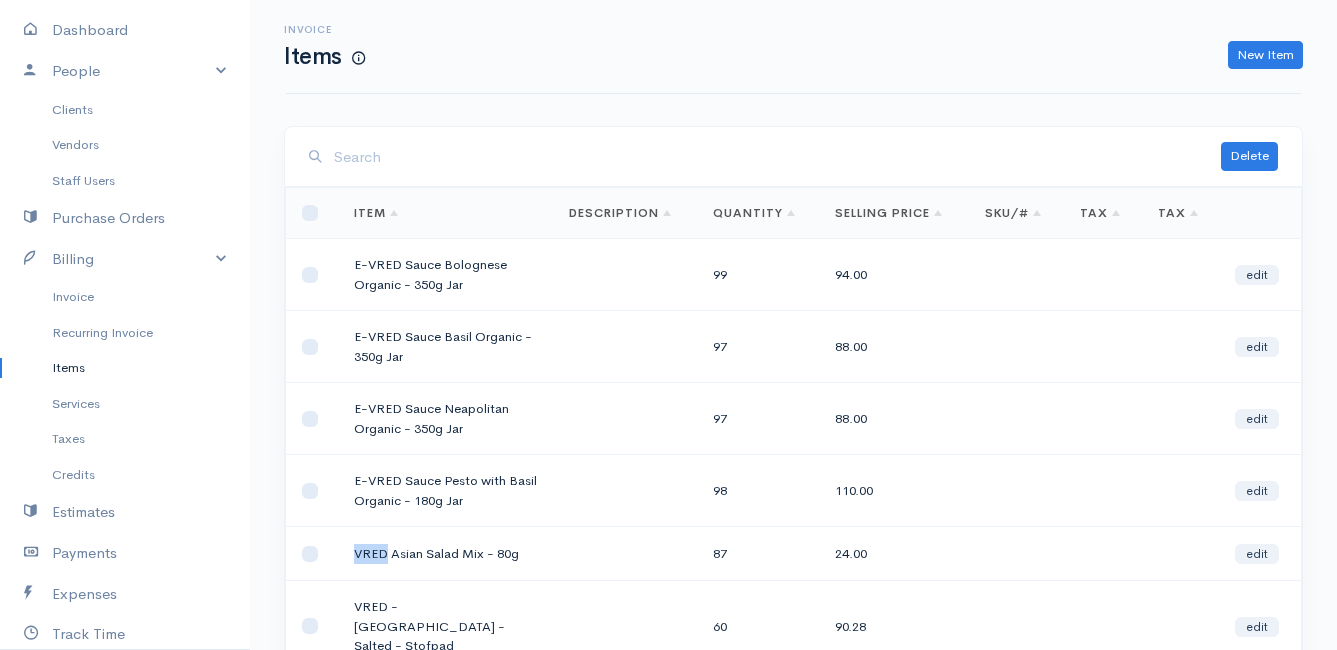 drag, startPoint x: 354, startPoint y: 553, endPoint x: 384, endPoint y: 557, distance: 30.265491 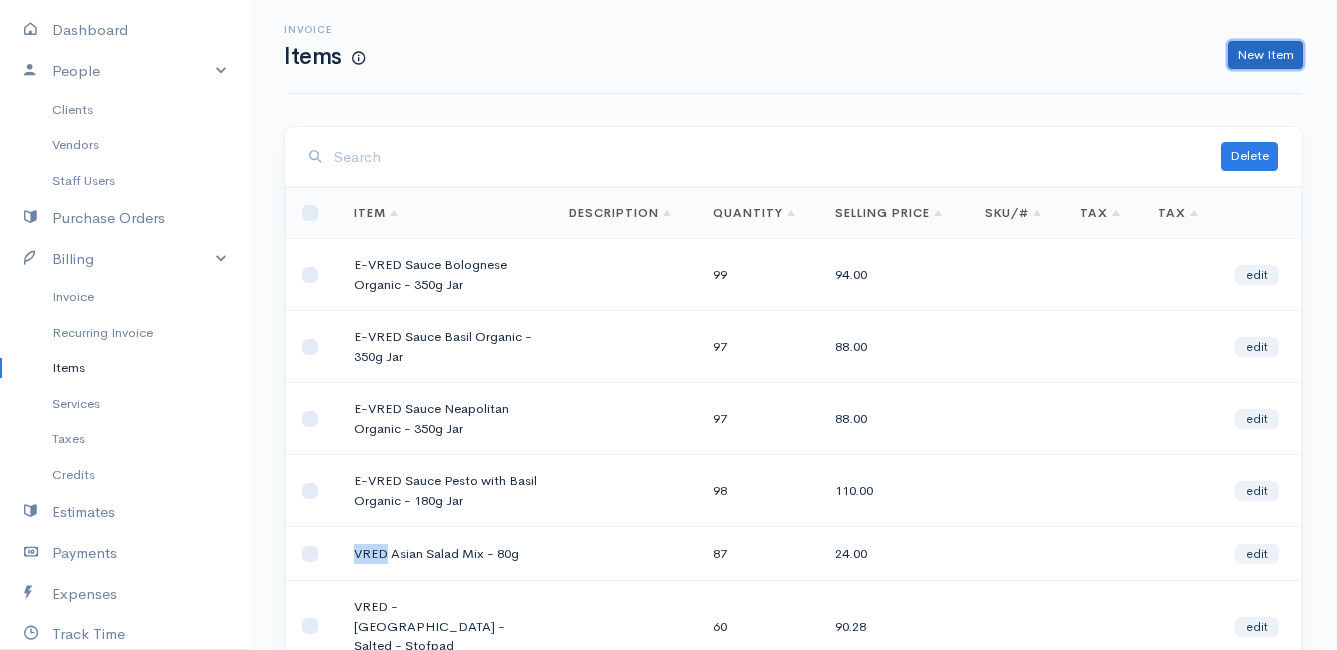 click on "New Item" at bounding box center (1265, 55) 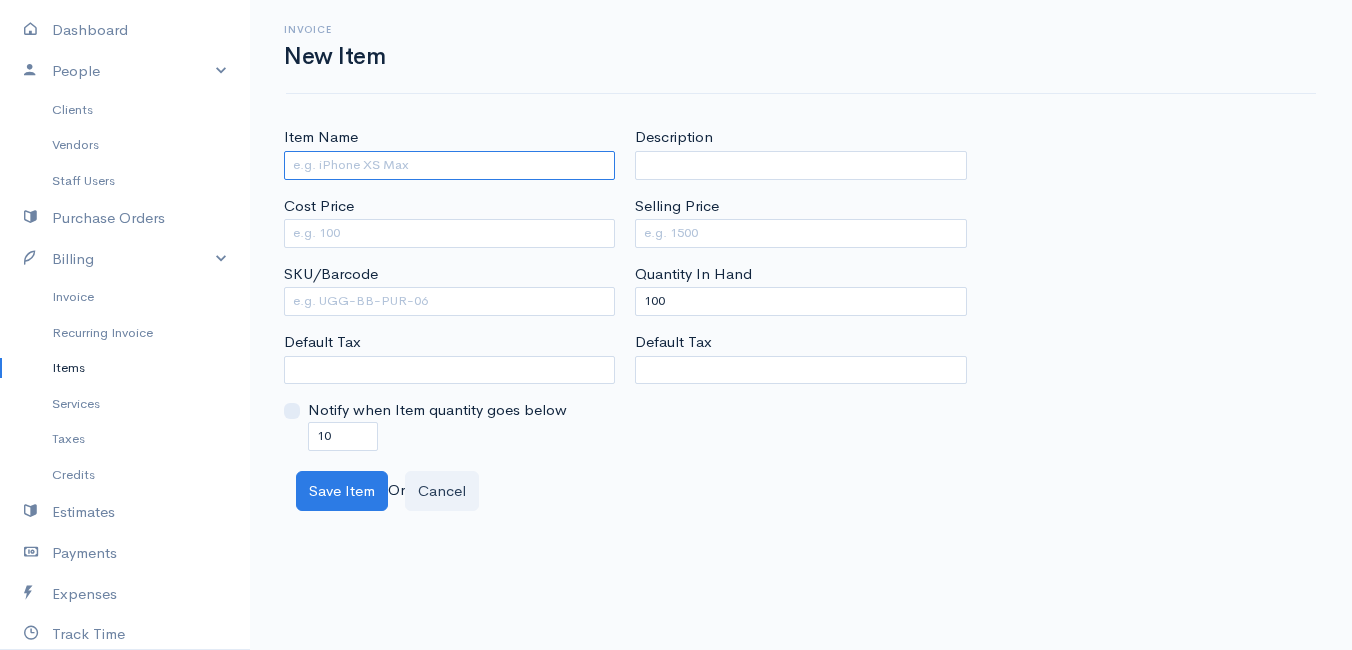 click on "Item Name" at bounding box center (449, 165) 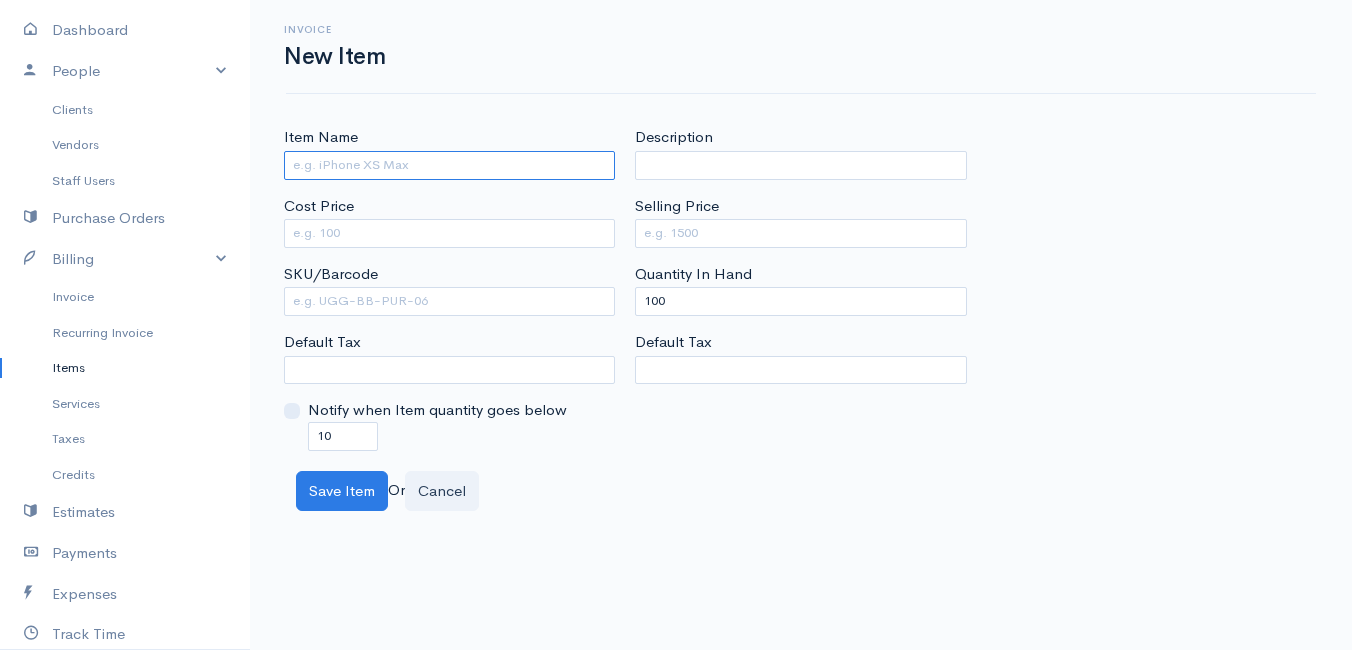 paste on "VRED" 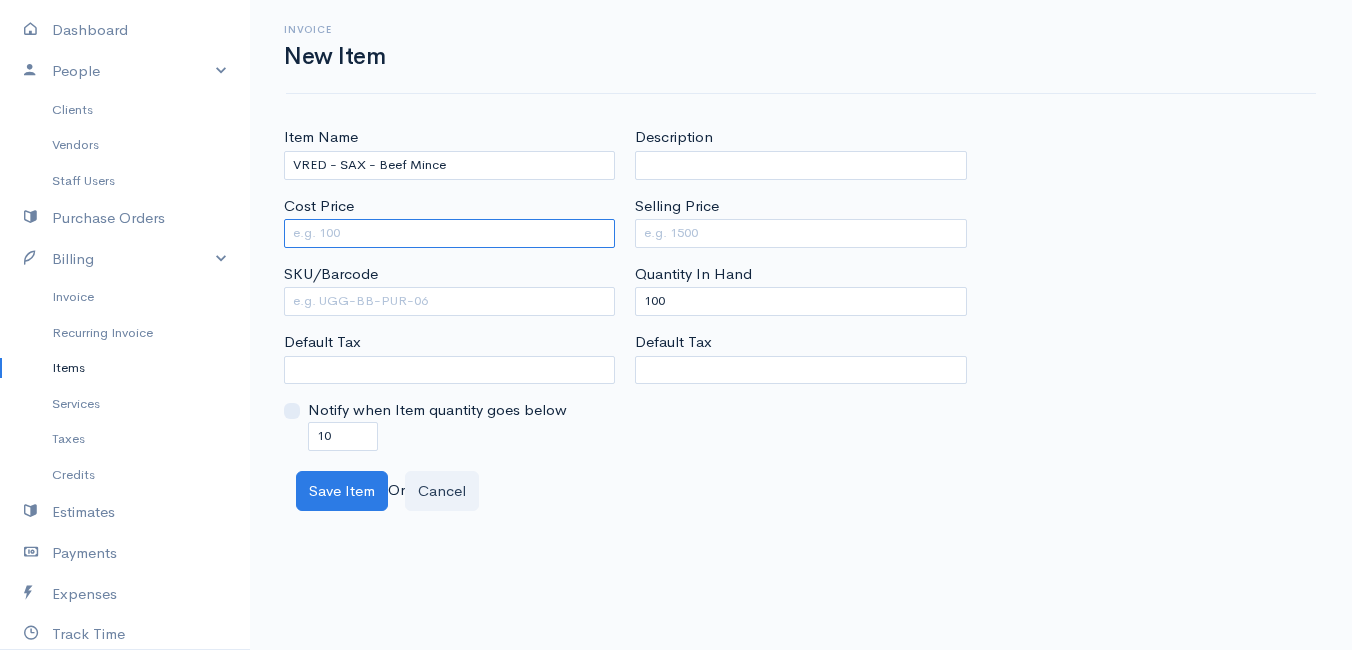 click on "Cost Price" at bounding box center [449, 233] 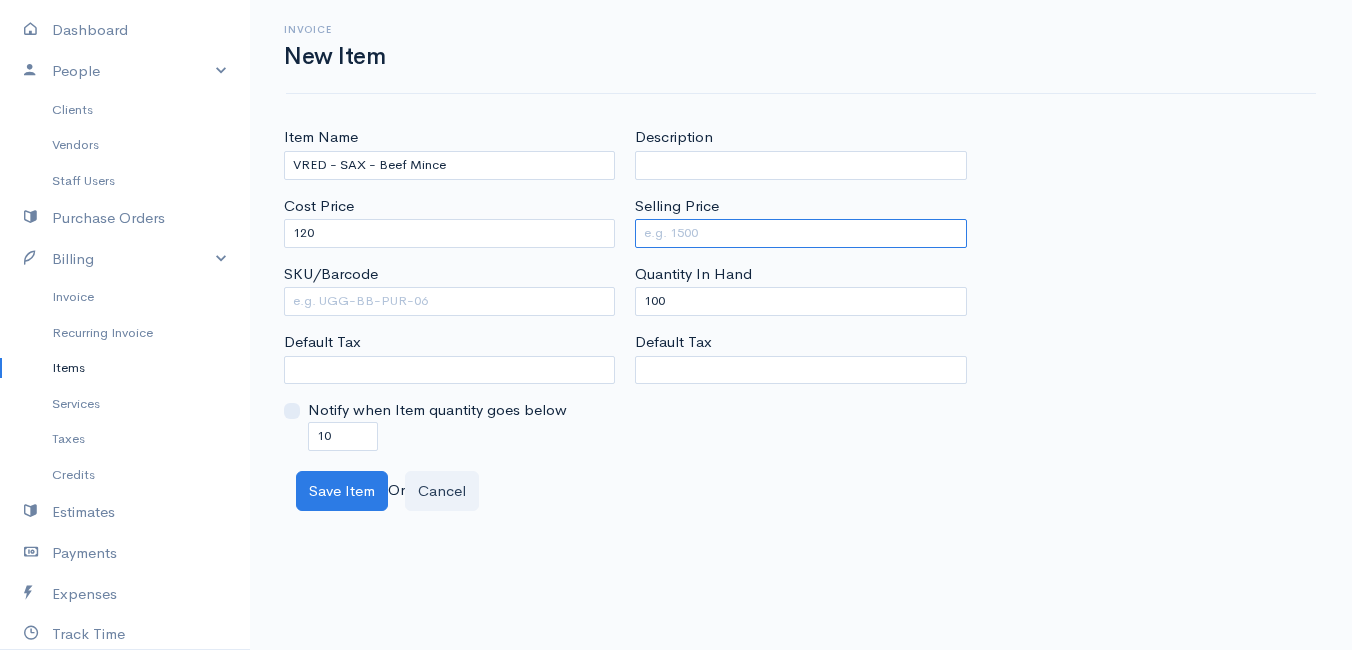 click on "Selling Price" at bounding box center (800, 233) 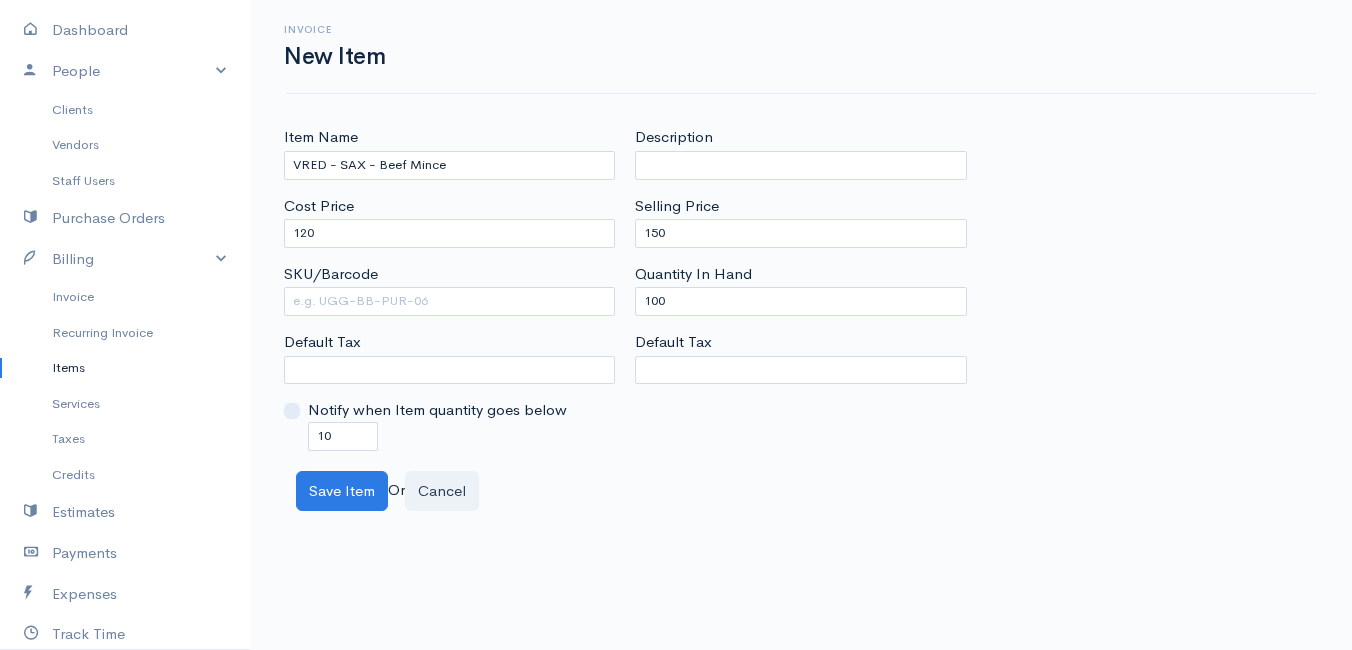 click on "Save Item   Or   Cancel" at bounding box center (801, 491) 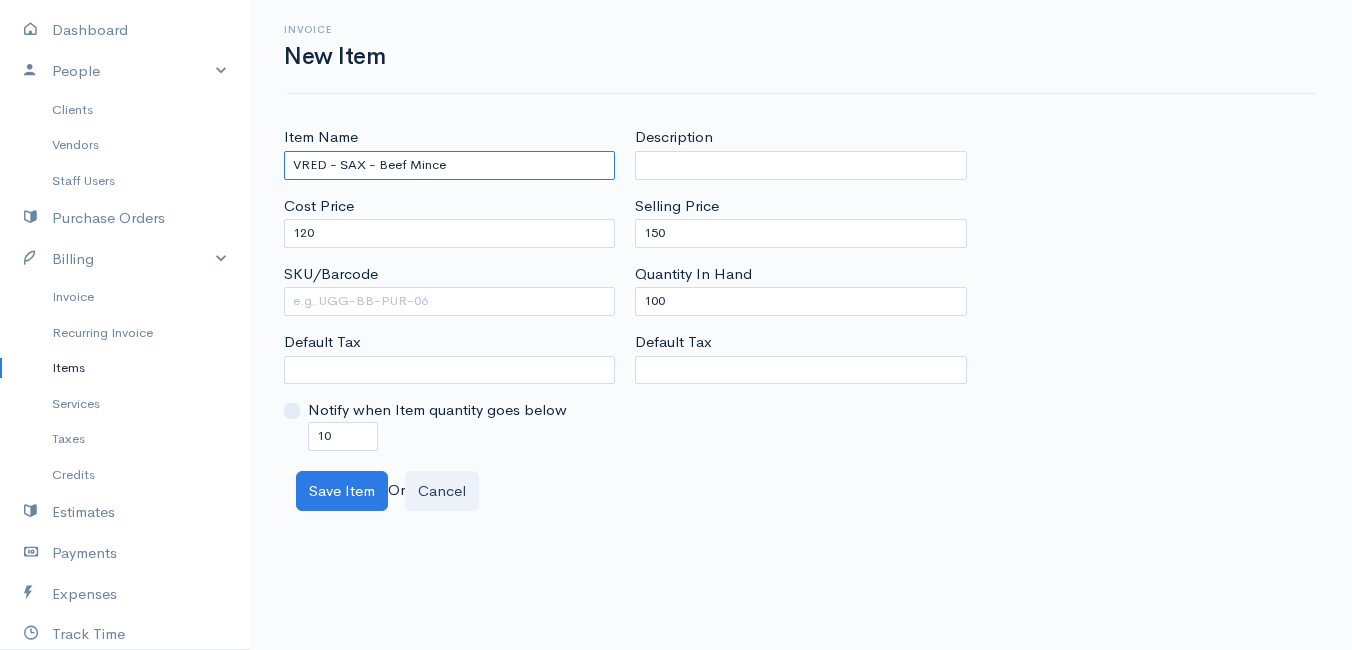 drag, startPoint x: 461, startPoint y: 166, endPoint x: 276, endPoint y: 162, distance: 185.04324 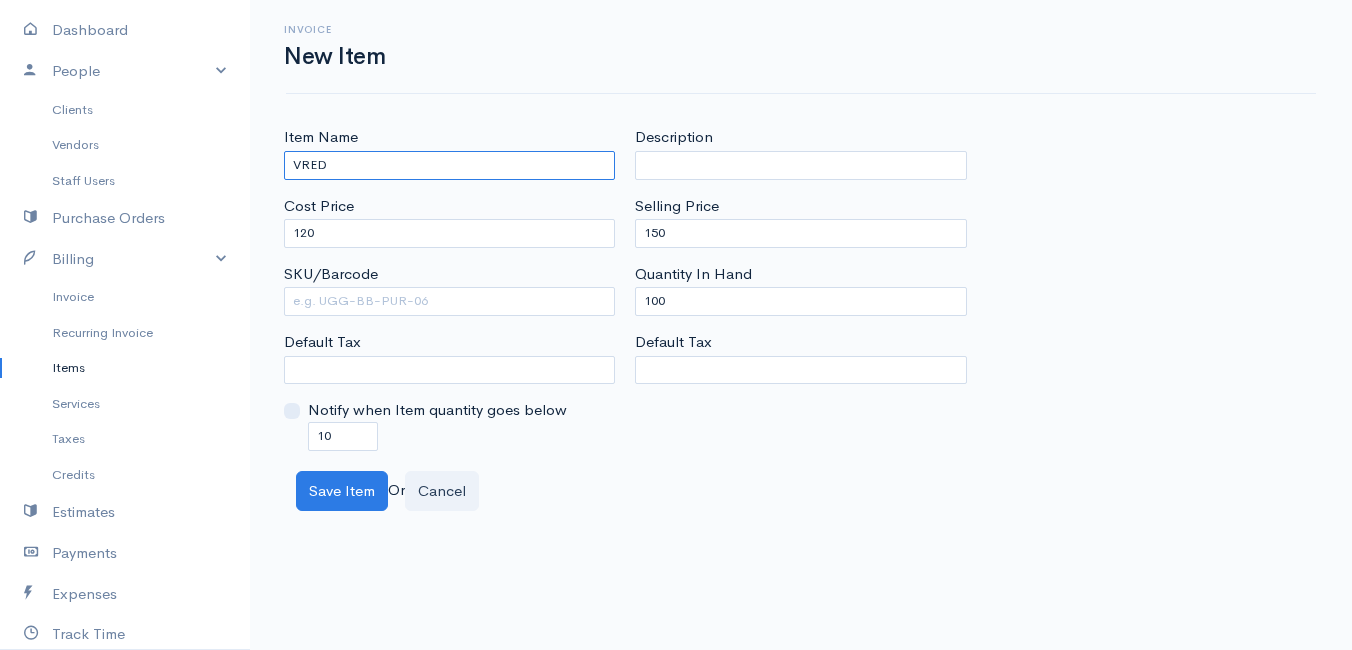 click on "VRED" at bounding box center (449, 165) 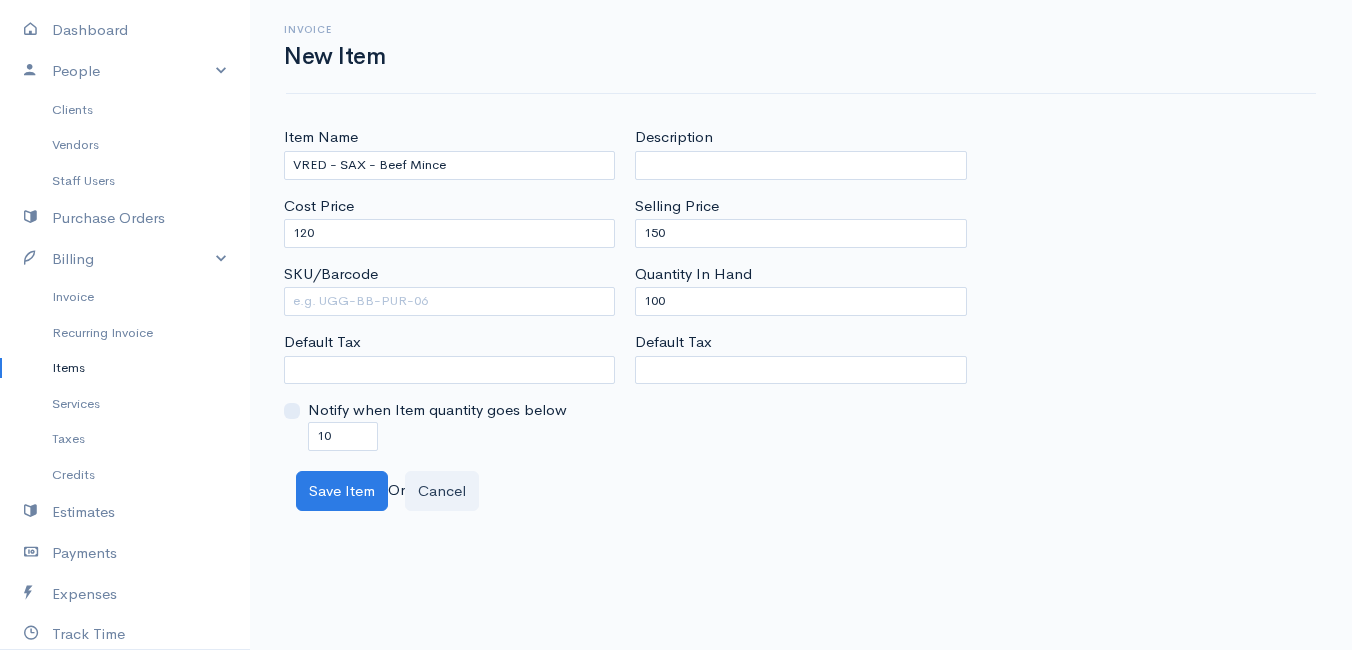 click on "Item Name VRED - SAX - Beef Mince Cost Price 120 SKU/Barcode Default Tax Notify when Item quantity goes below 10 Description Selling Price 150 Quantity In Hand 100 Default Tax Save Item   Or   Cancel" at bounding box center (801, 318) 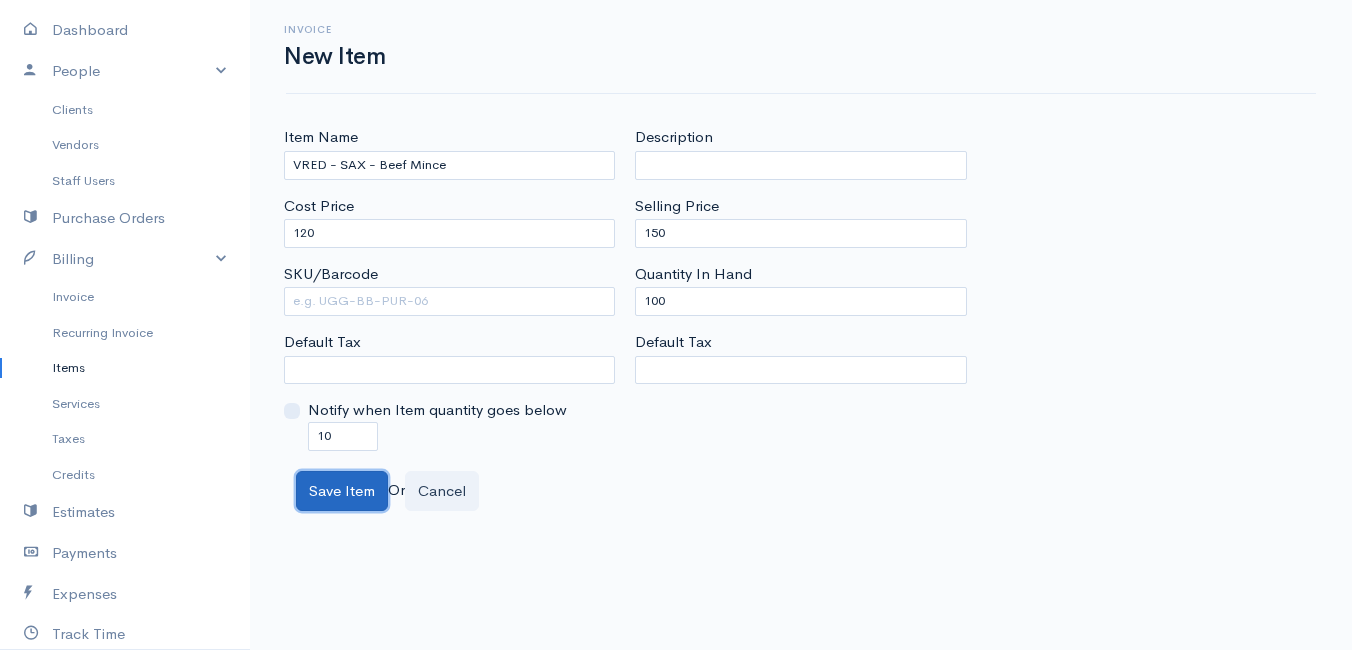 click on "Save Item" at bounding box center (342, 491) 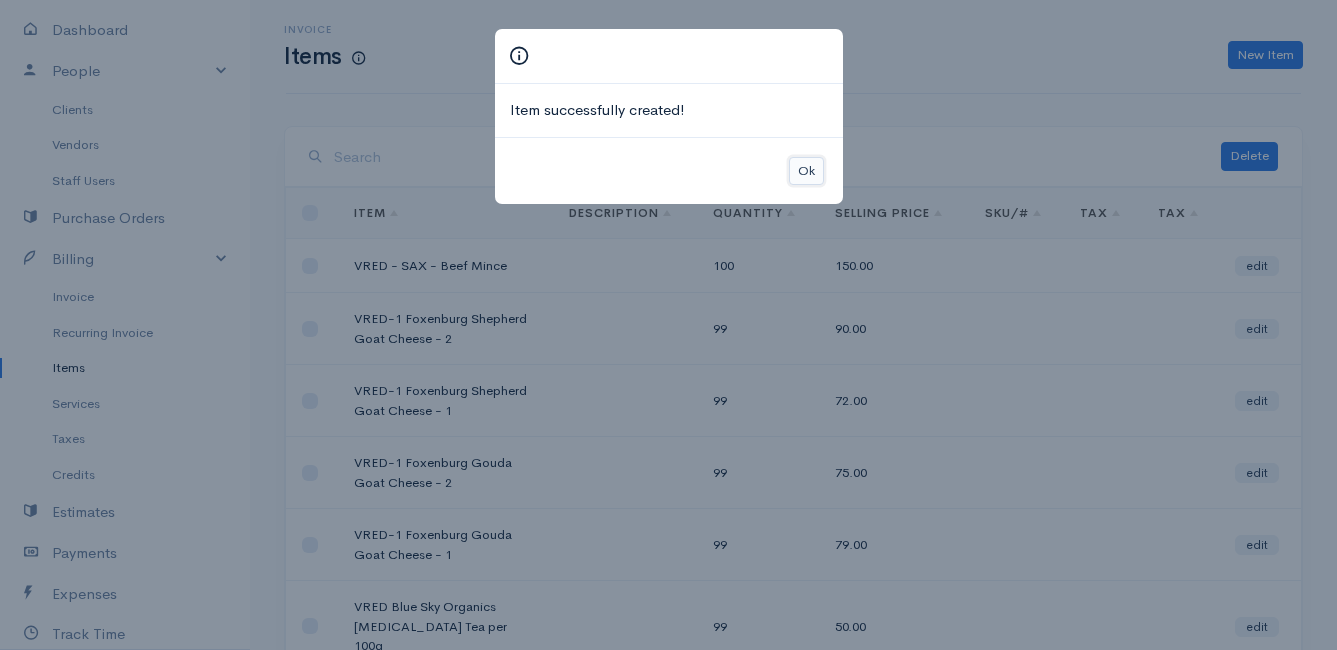 click on "Ok" at bounding box center (806, 171) 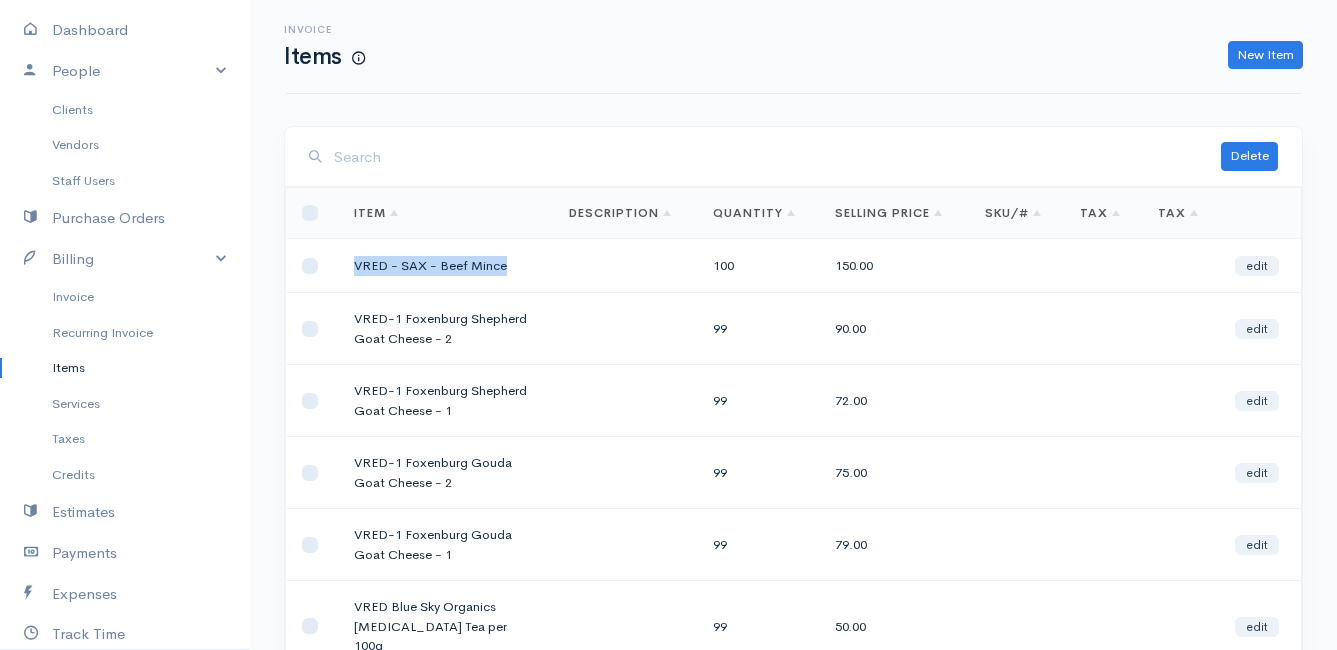 drag, startPoint x: 505, startPoint y: 264, endPoint x: 352, endPoint y: 265, distance: 153.00327 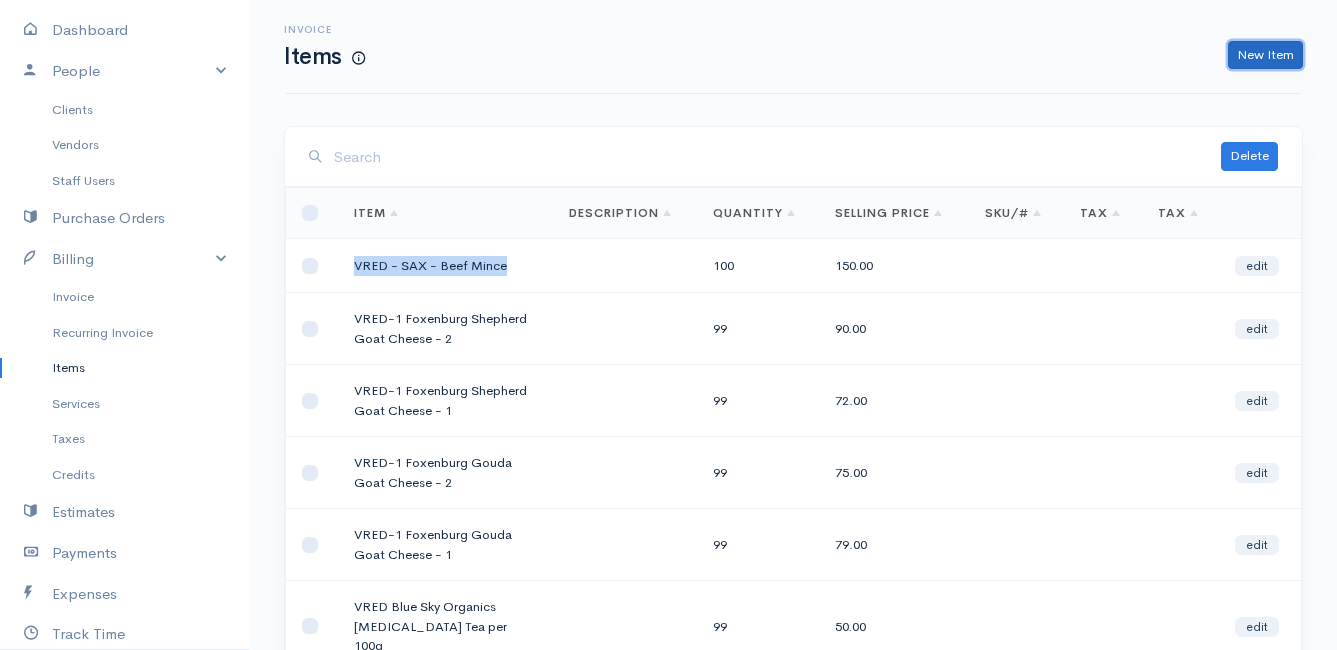 drag, startPoint x: 1268, startPoint y: 57, endPoint x: 1240, endPoint y: 60, distance: 28.160255 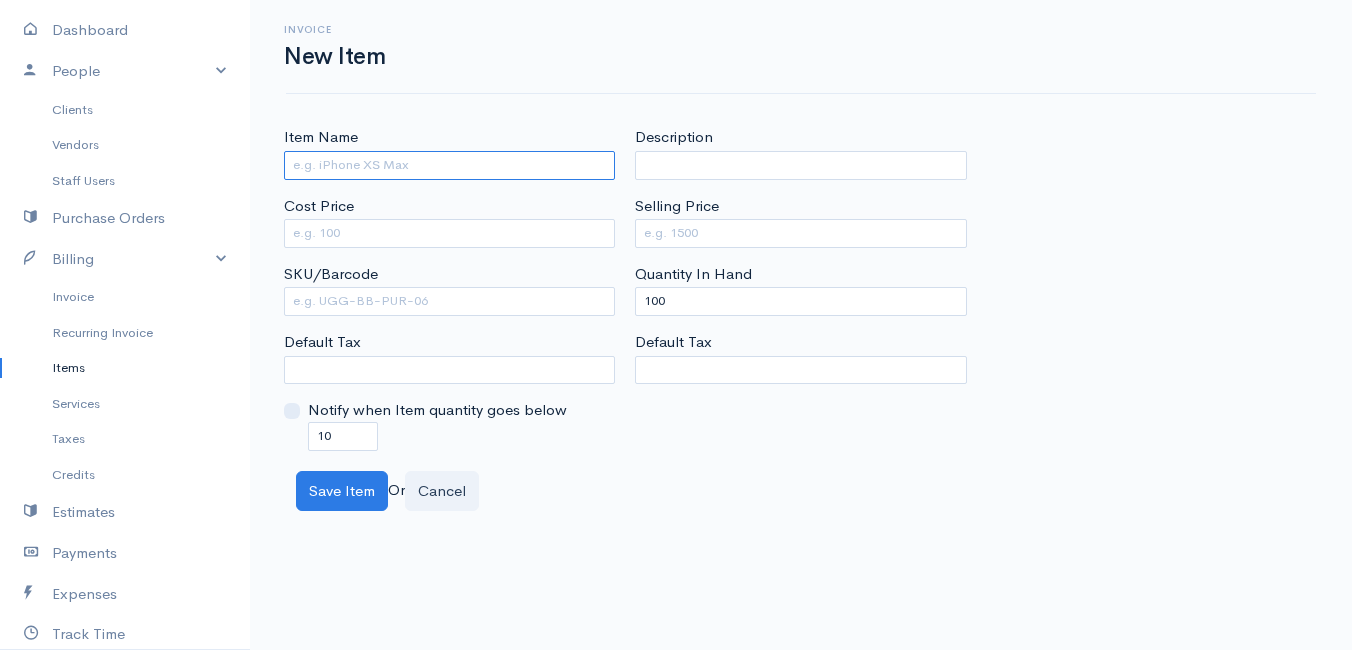 click on "Item Name" at bounding box center (449, 165) 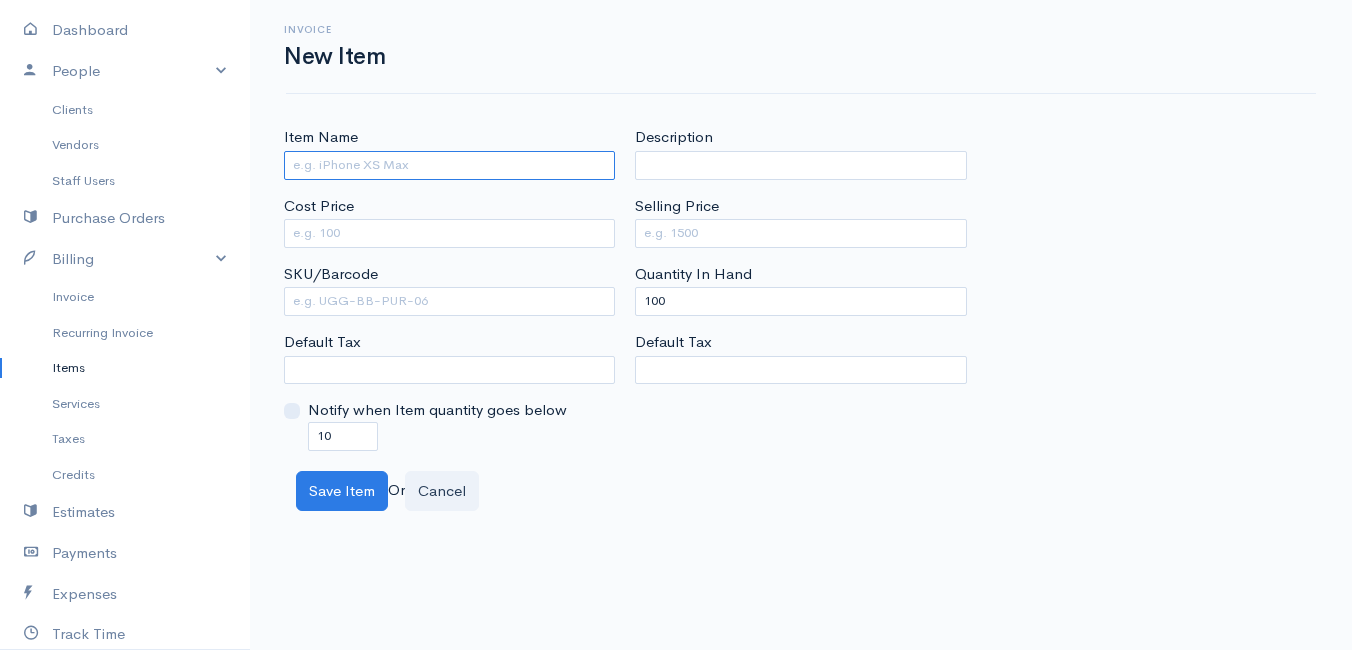 paste on "VRED - SAX - Beef Mince" 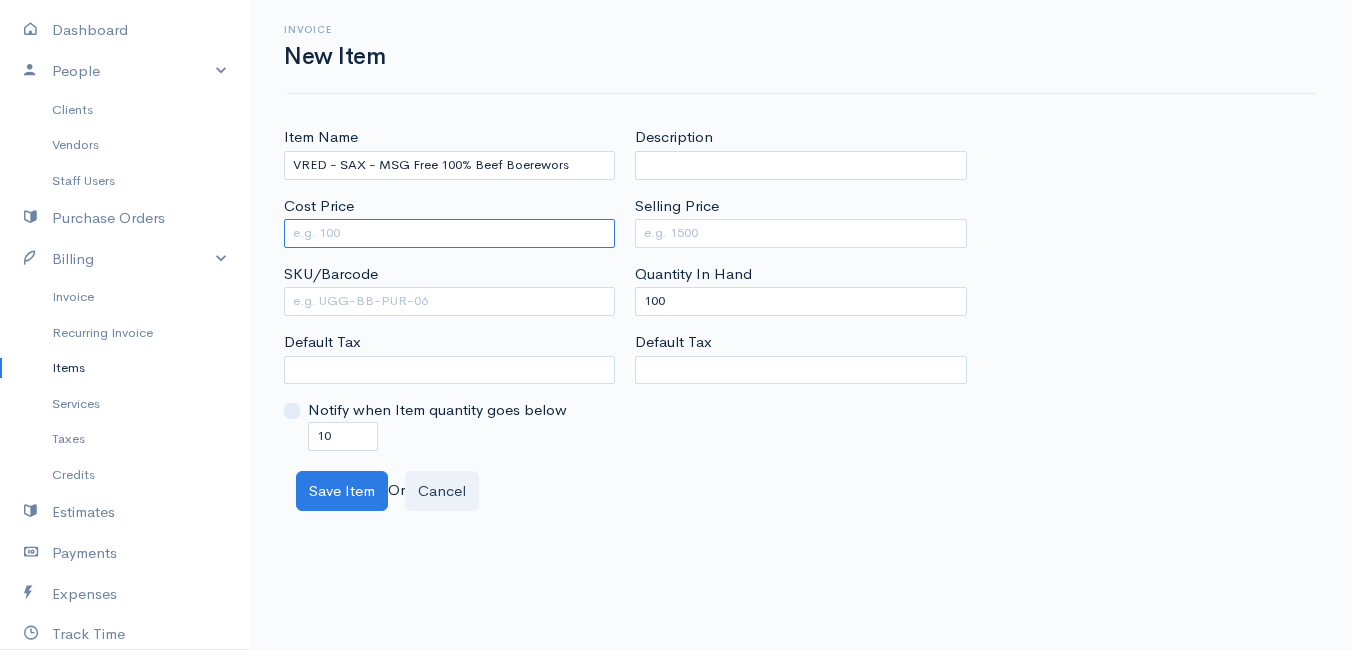 click on "Cost Price" at bounding box center [449, 233] 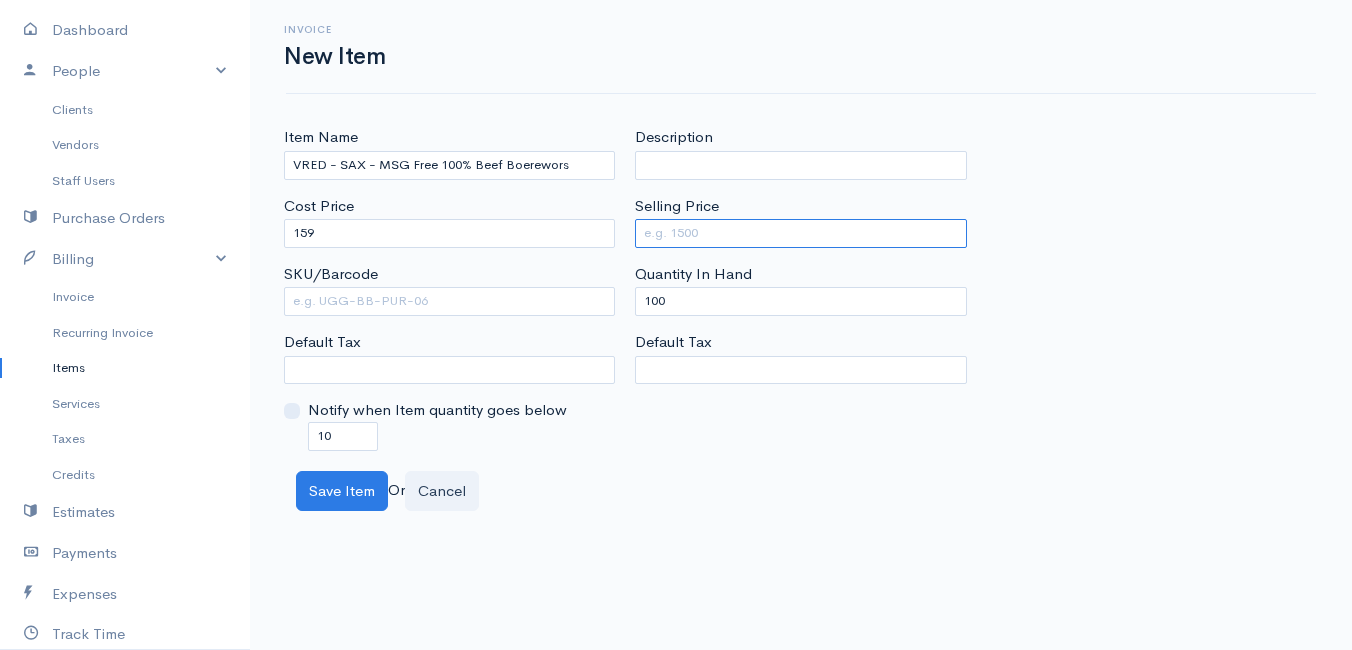 click on "Selling Price" at bounding box center [800, 233] 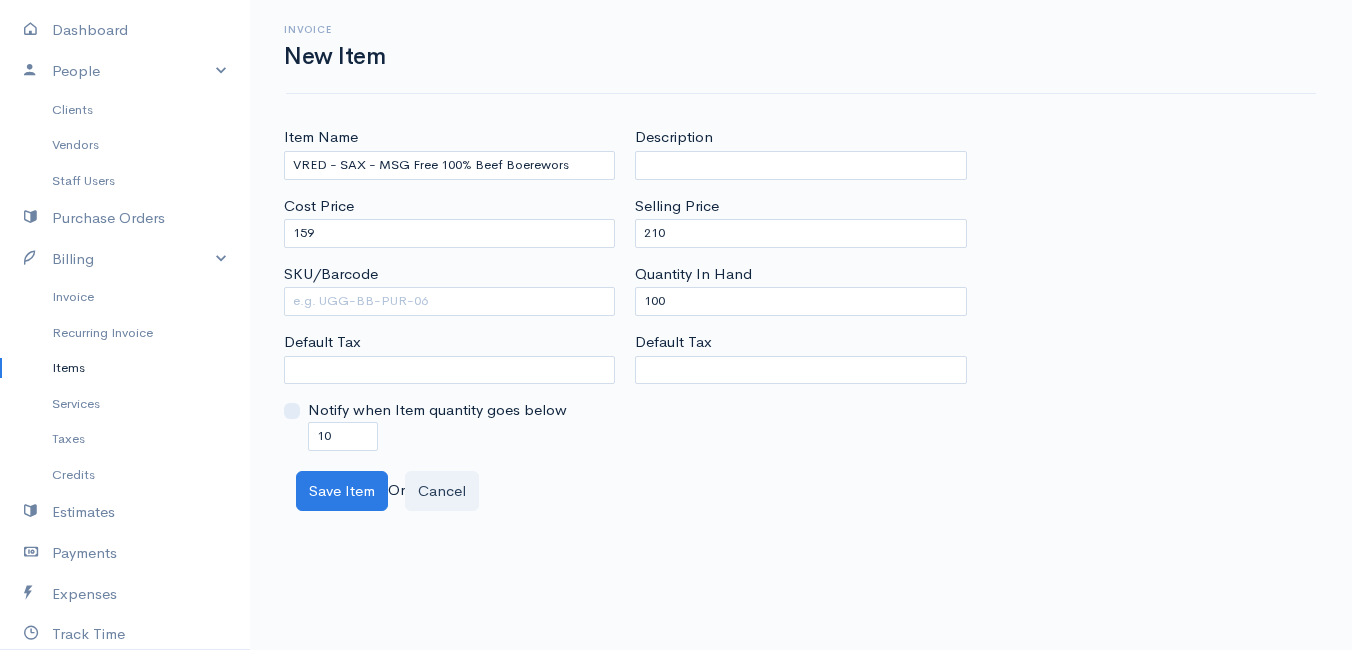 click on "Description Selling Price 210 Quantity In Hand 100 Default Tax" at bounding box center (800, 288) 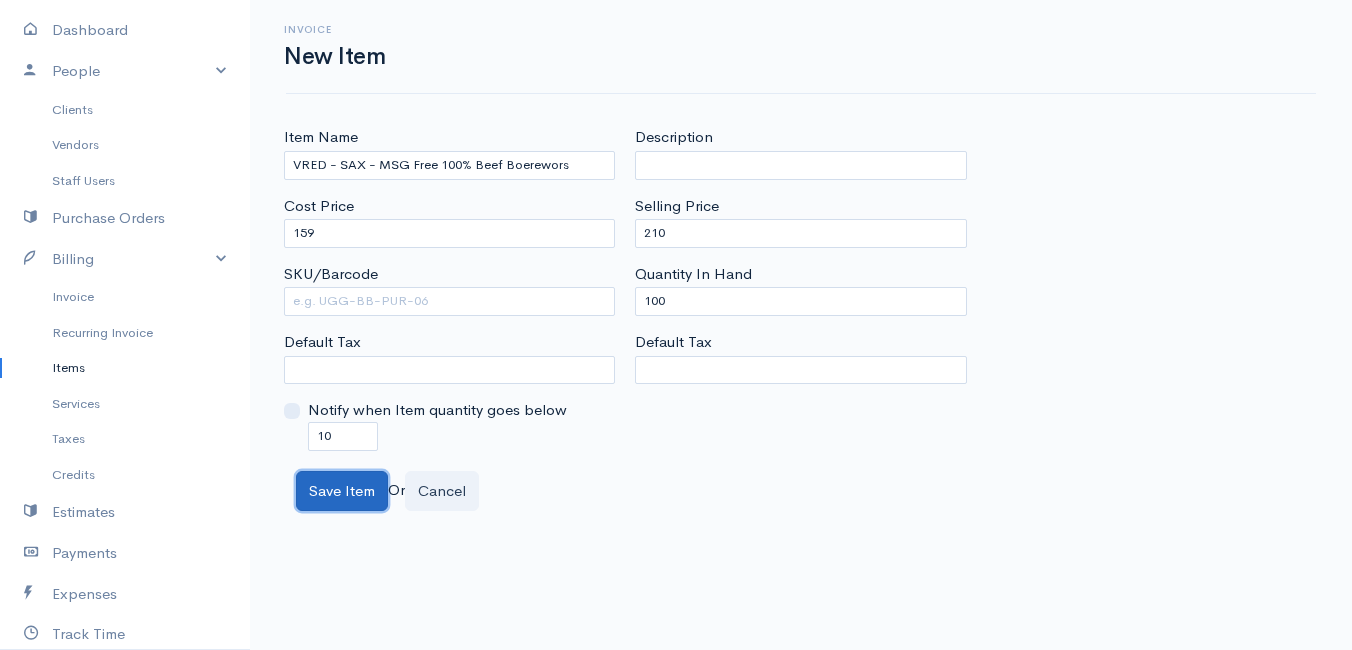 click on "Save Item" at bounding box center [342, 491] 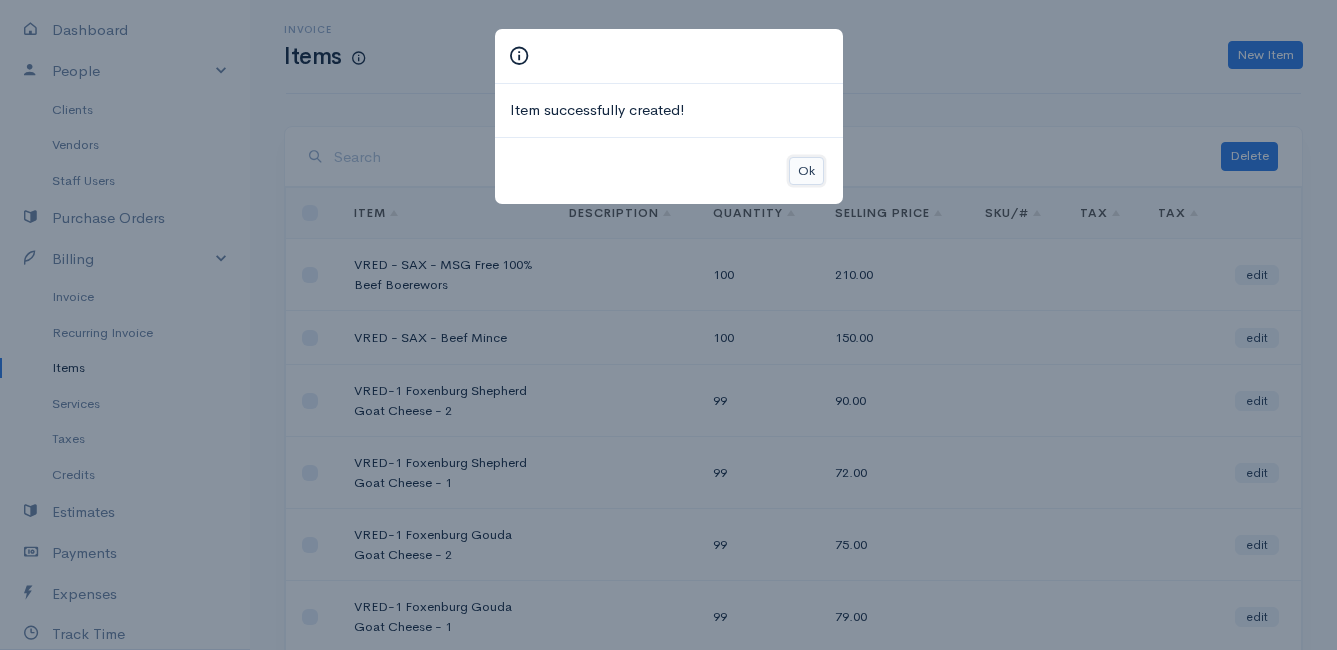 click on "Ok" at bounding box center [806, 171] 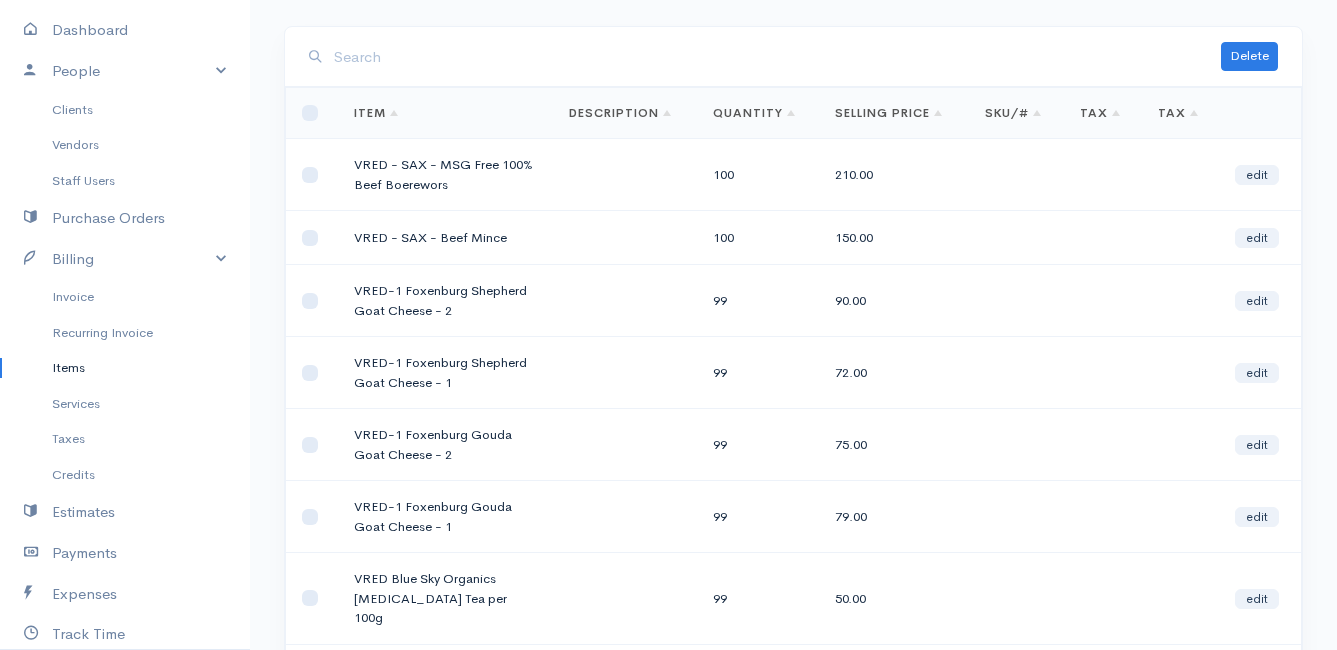 scroll, scrollTop: 0, scrollLeft: 0, axis: both 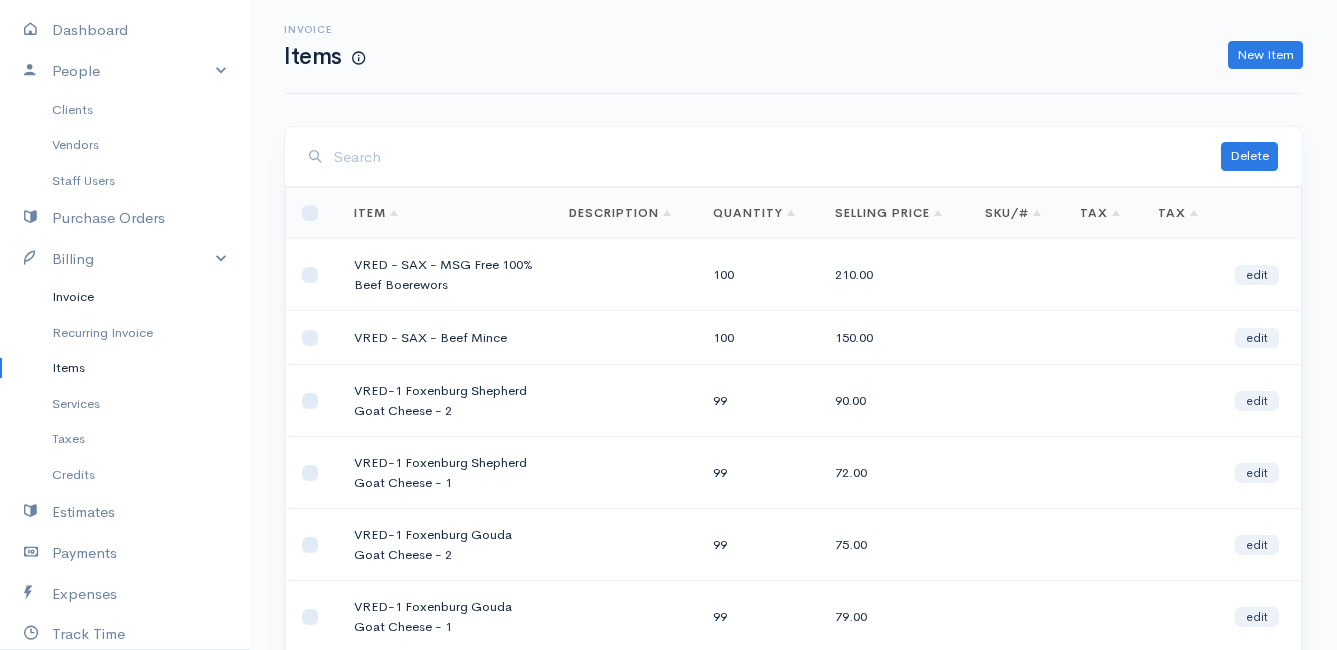 click on "Invoice" at bounding box center (125, 297) 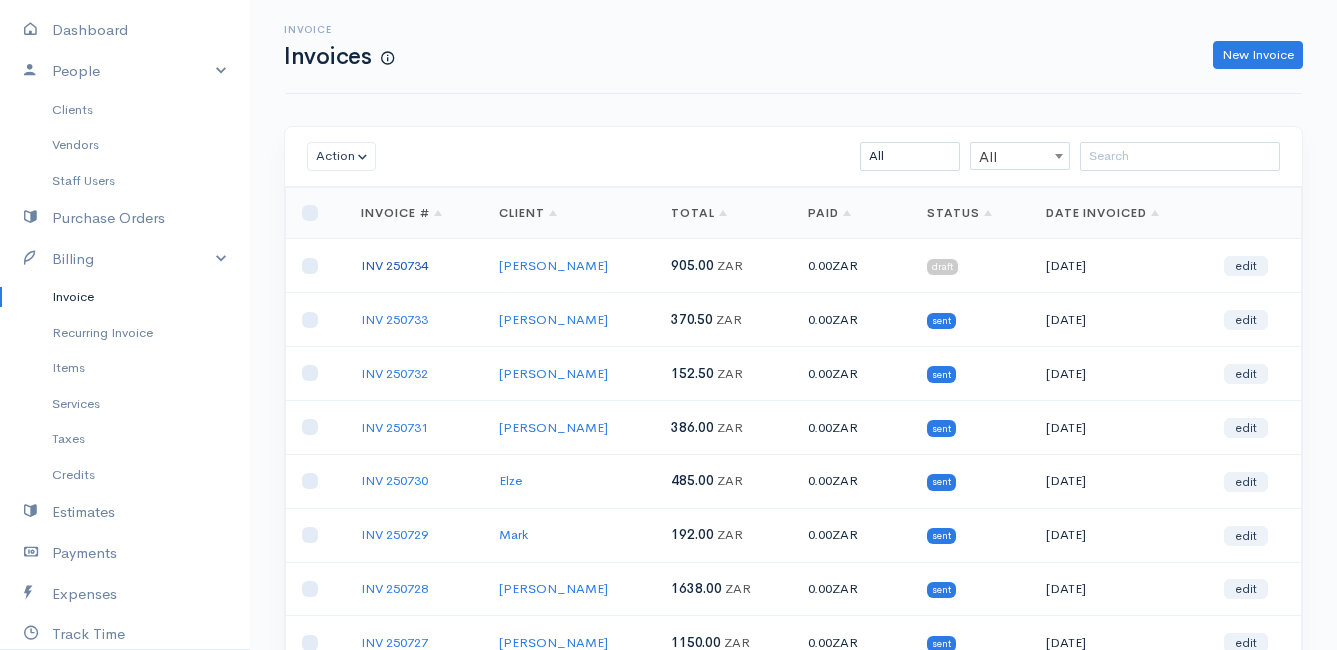 click on "INV 250734" at bounding box center [394, 265] 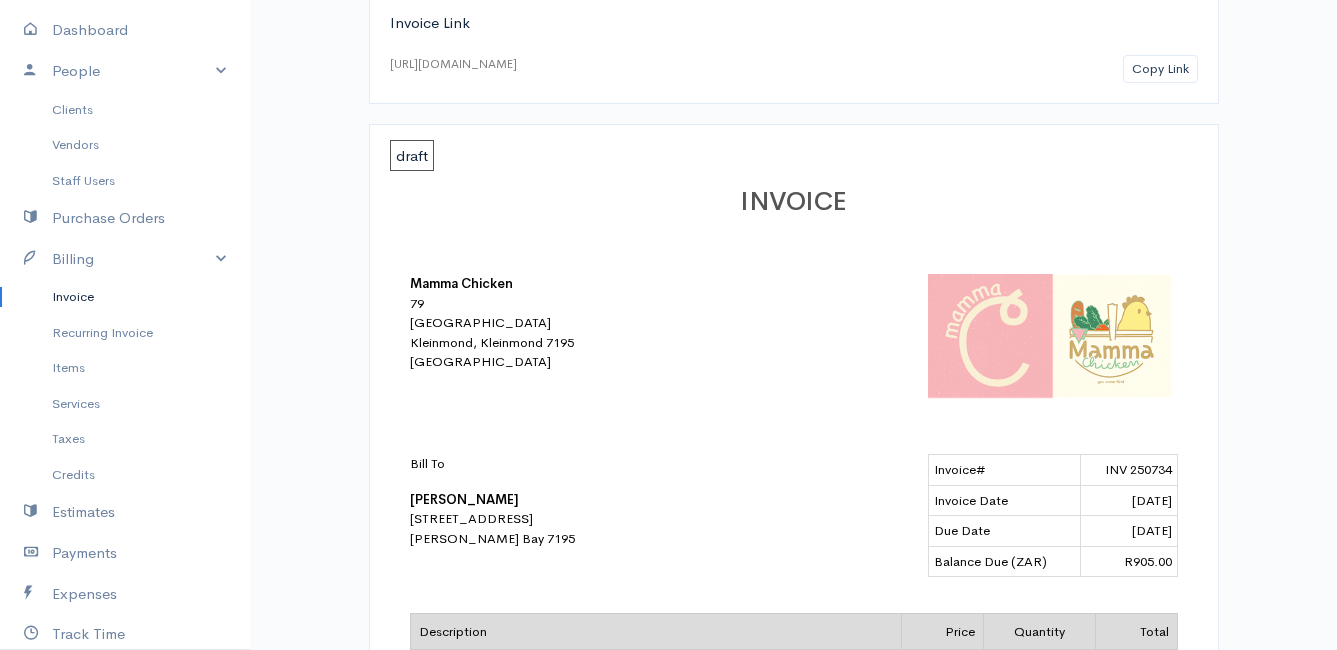 scroll, scrollTop: 0, scrollLeft: 0, axis: both 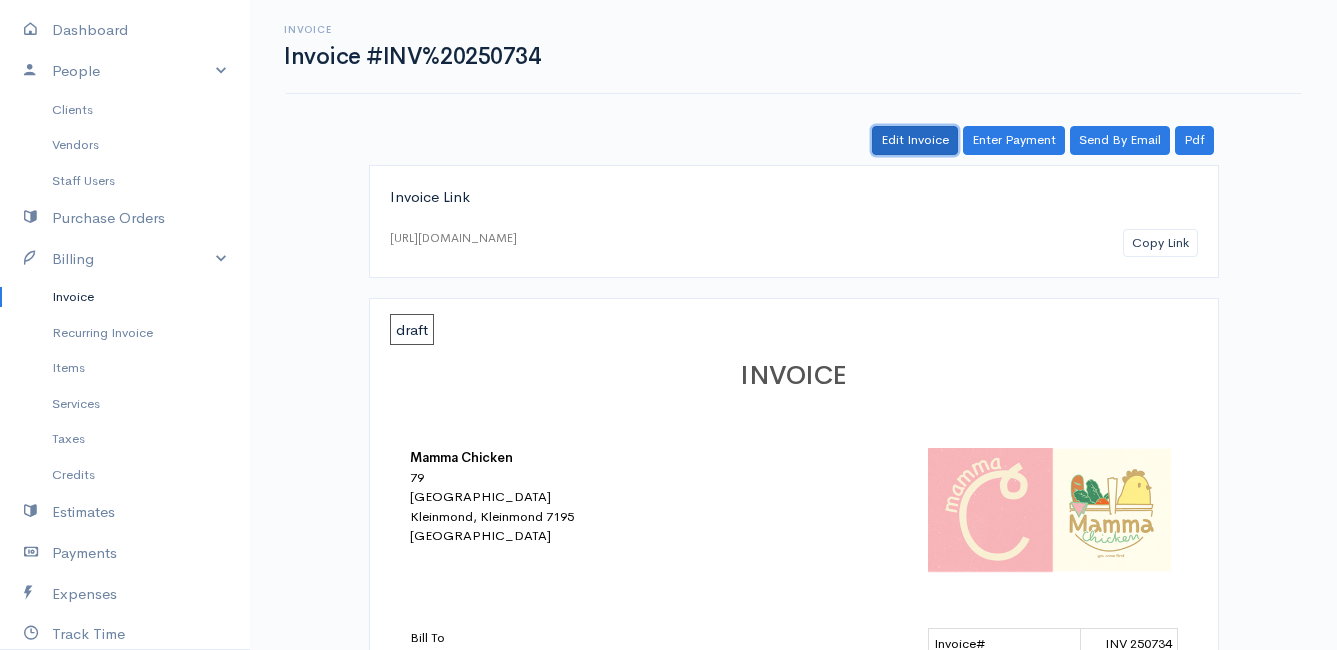 click on "Edit Invoice" at bounding box center [915, 140] 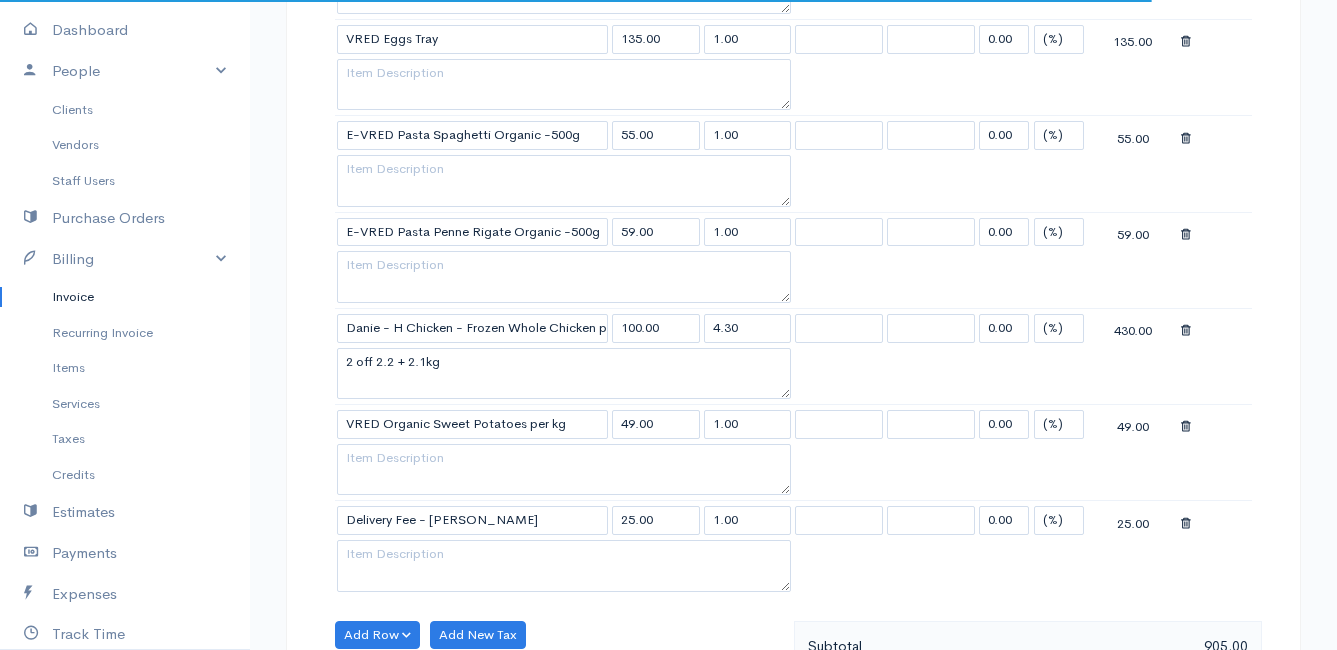 scroll, scrollTop: 1400, scrollLeft: 0, axis: vertical 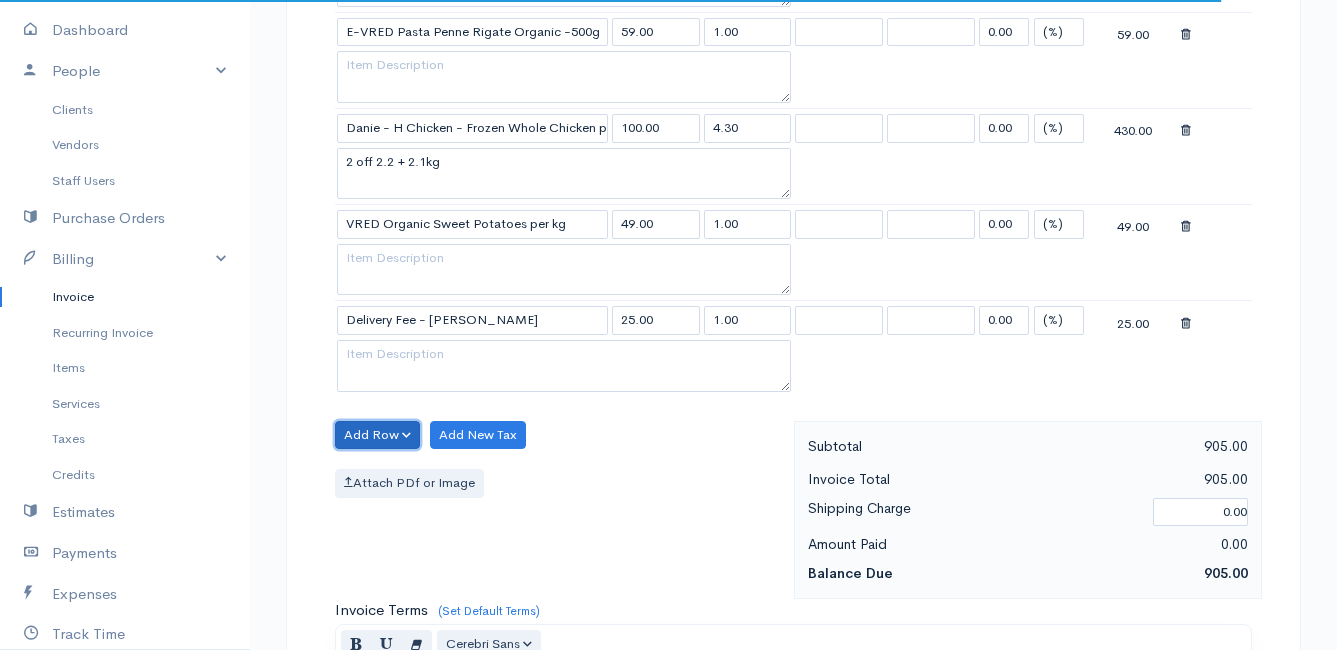 click on "Add Row" at bounding box center [377, 435] 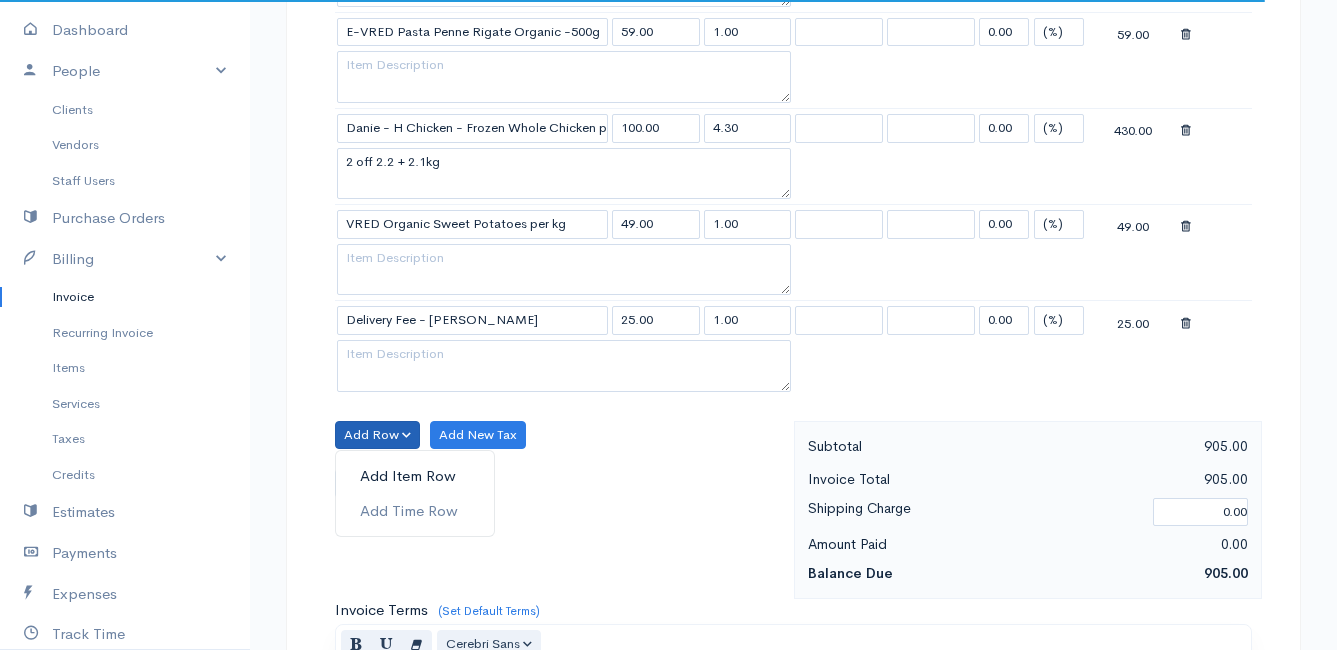 click on "Add Item Row" at bounding box center (415, 476) 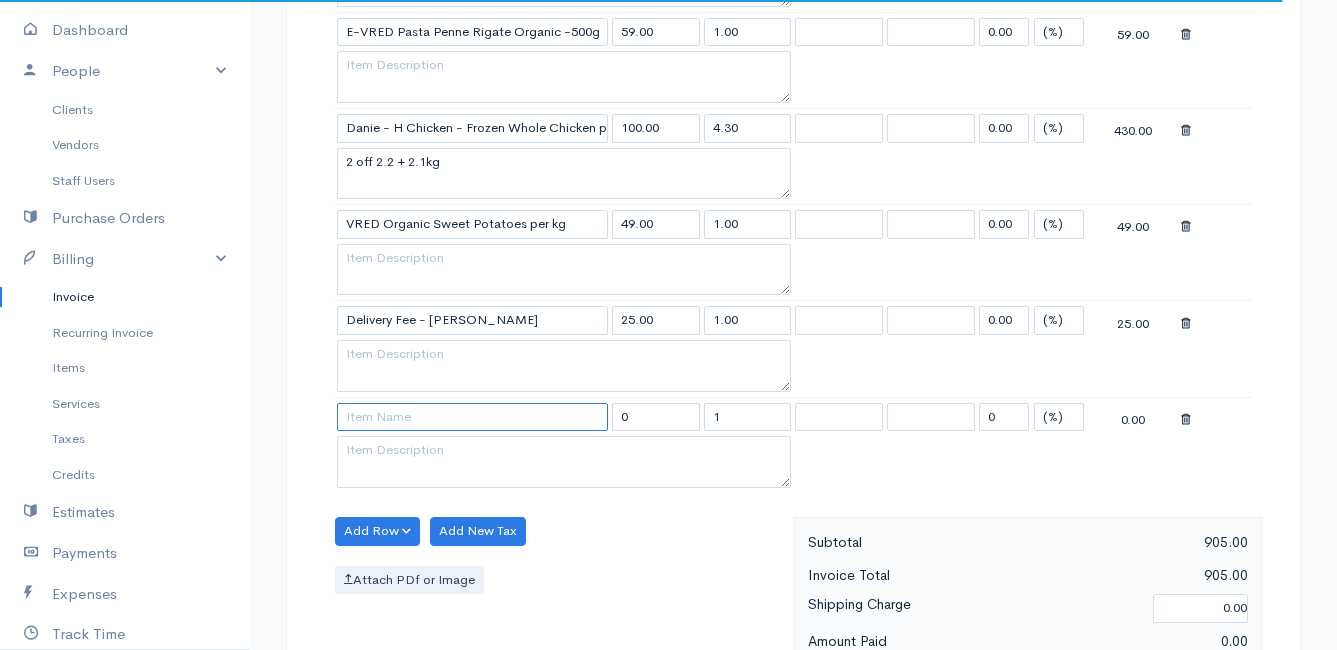 click at bounding box center (472, 417) 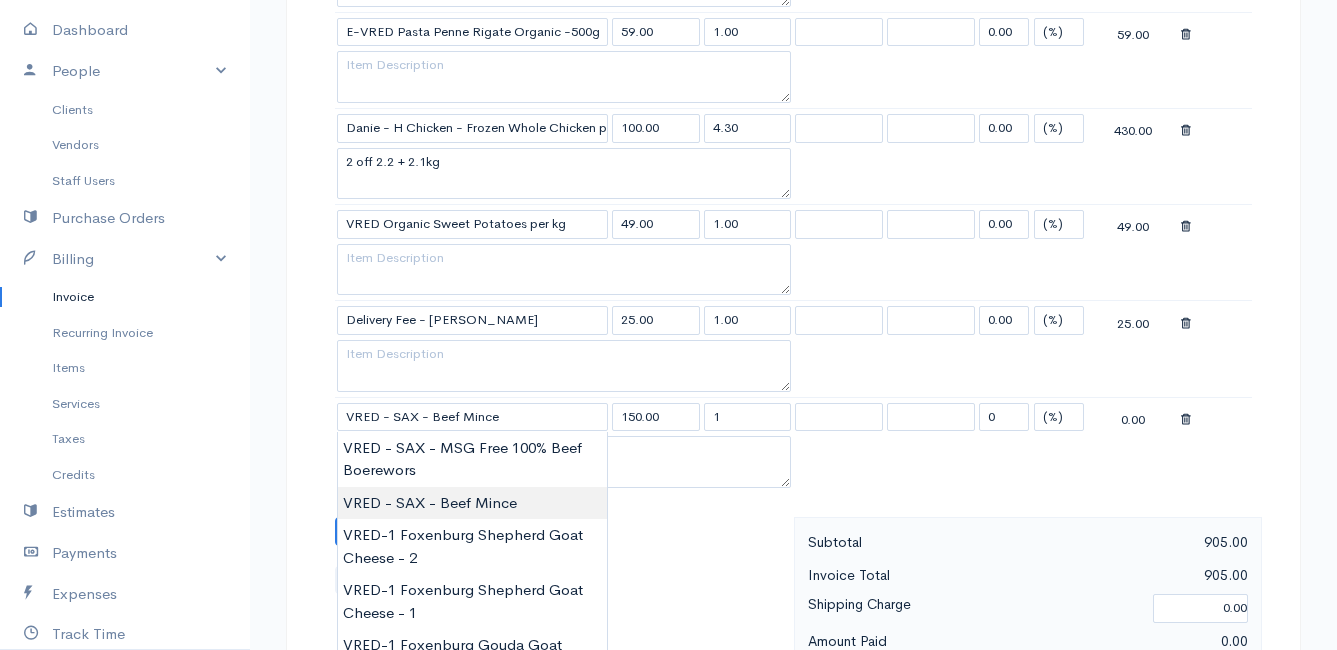 click on "Mamma Chicken
Upgrade
Dashboard
People
Clients
Vendors
Staff Users
Purchase Orders
Billing
Invoice
Recurring Invoice
Items
Services
Taxes
Credits
Estimates
Payments
Expenses
Track Time
Projects
Reports
Settings
My Organizations
Logout
Help
@CloudBooksApp 2022
Invoice
Edit Invoice #INV 250734
draft To [PERSON_NAME] [STREET_ADDRESS][PERSON_NAME] [Choose Country] [GEOGRAPHIC_DATA] [GEOGRAPHIC_DATA] [GEOGRAPHIC_DATA] [GEOGRAPHIC_DATA] [GEOGRAPHIC_DATA] [GEOGRAPHIC_DATA] [US_STATE] [GEOGRAPHIC_DATA] [GEOGRAPHIC_DATA] [GEOGRAPHIC_DATA] [GEOGRAPHIC_DATA]" at bounding box center (668, -7) 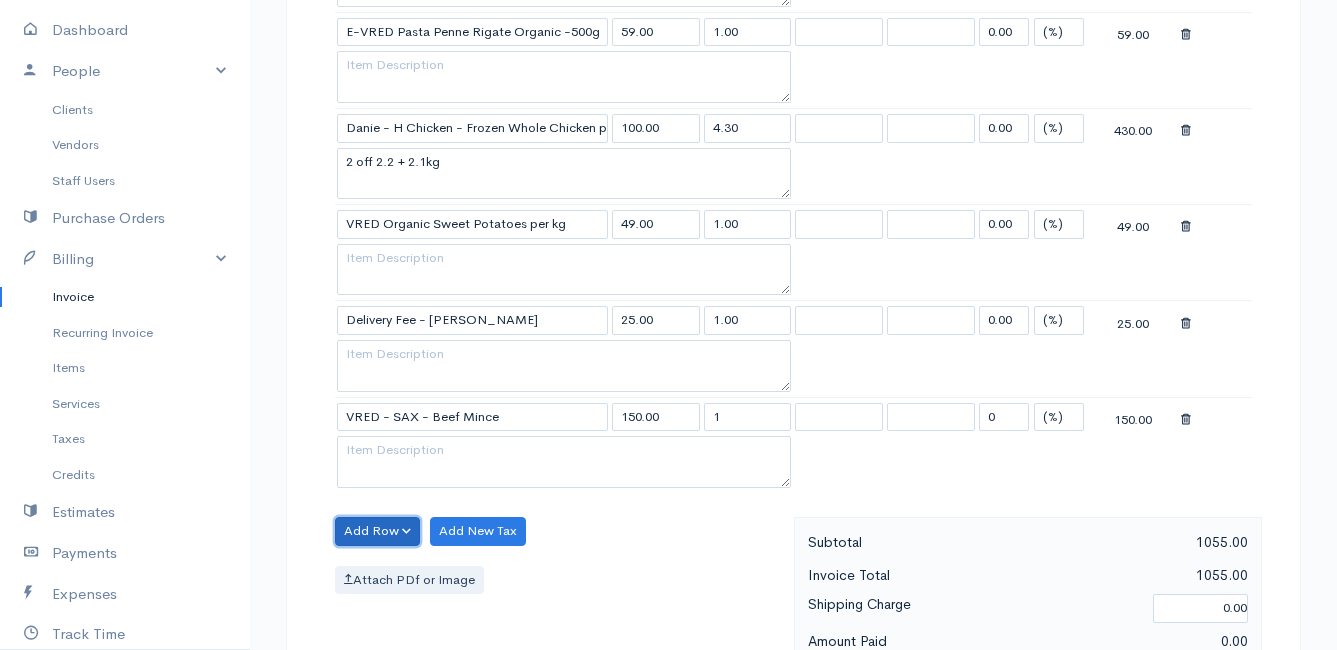 click on "Add Row" at bounding box center [377, 531] 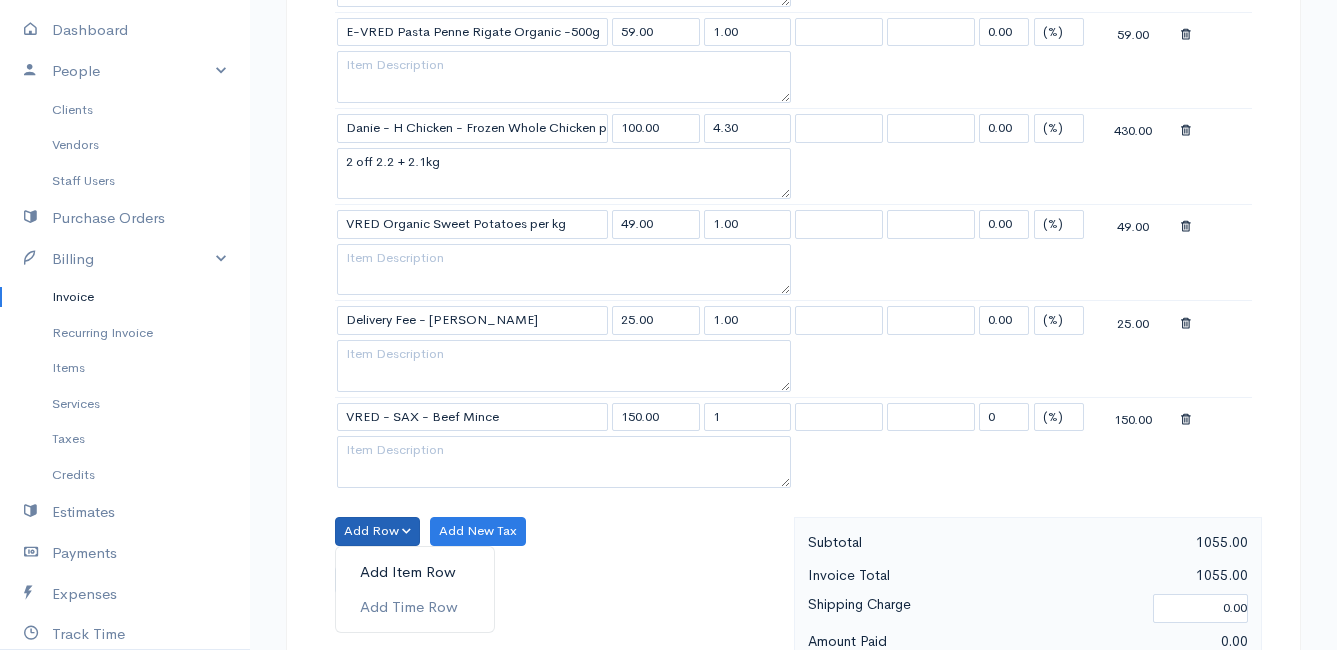 click on "Add Item Row" at bounding box center (415, 572) 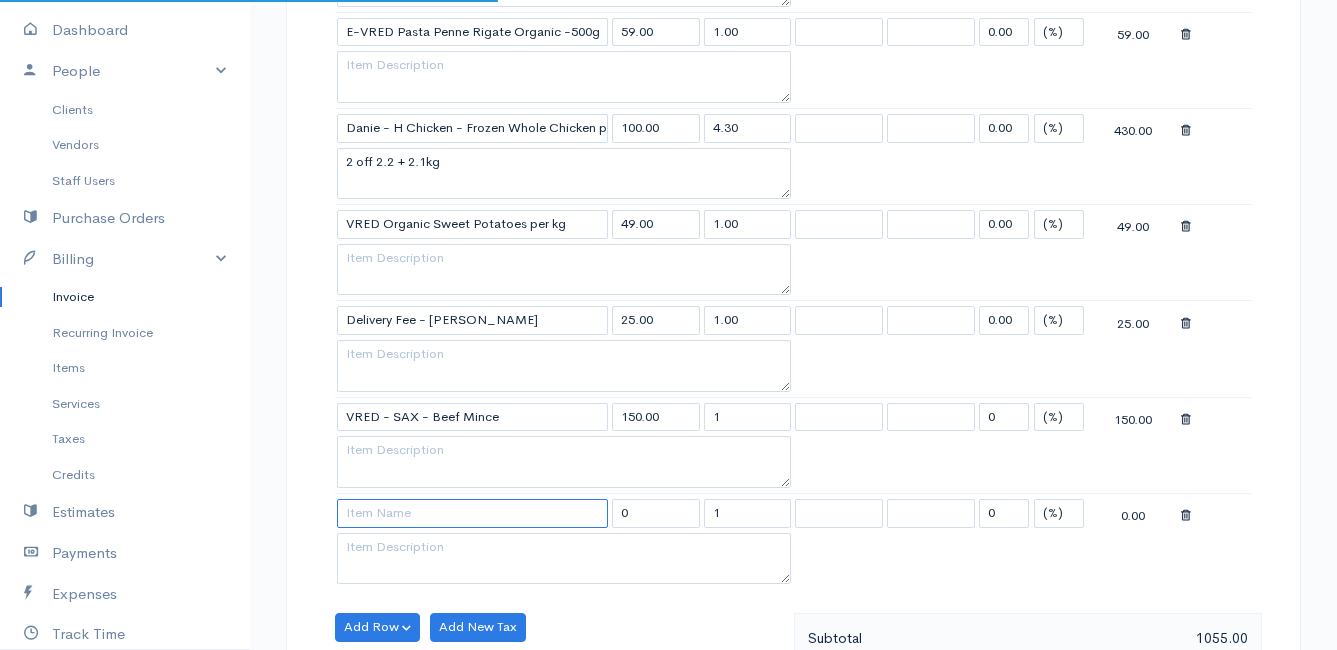 click at bounding box center [472, 513] 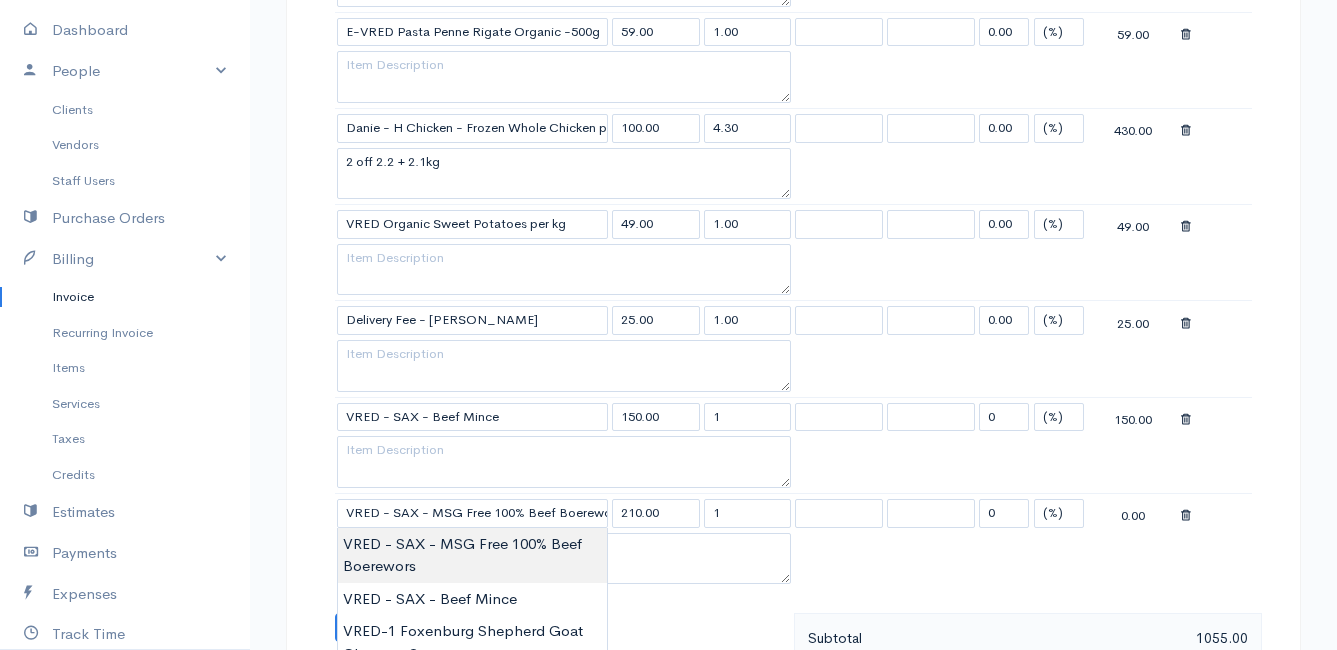 click on "Mamma Chicken
Upgrade
Dashboard
People
Clients
Vendors
Staff Users
Purchase Orders
Billing
Invoice
Recurring Invoice
Items
Services
Taxes
Credits
Estimates
Payments
Expenses
Track Time
Projects
Reports
Settings
My Organizations
Logout
Help
@CloudBooksApp 2022
Invoice
Edit Invoice #INV 250734
draft To [PERSON_NAME] [STREET_ADDRESS][PERSON_NAME] [Choose Country] [GEOGRAPHIC_DATA] [GEOGRAPHIC_DATA] [GEOGRAPHIC_DATA] [GEOGRAPHIC_DATA] [GEOGRAPHIC_DATA] [GEOGRAPHIC_DATA] [US_STATE] [GEOGRAPHIC_DATA] [GEOGRAPHIC_DATA] [GEOGRAPHIC_DATA] [GEOGRAPHIC_DATA]" at bounding box center (668, 42) 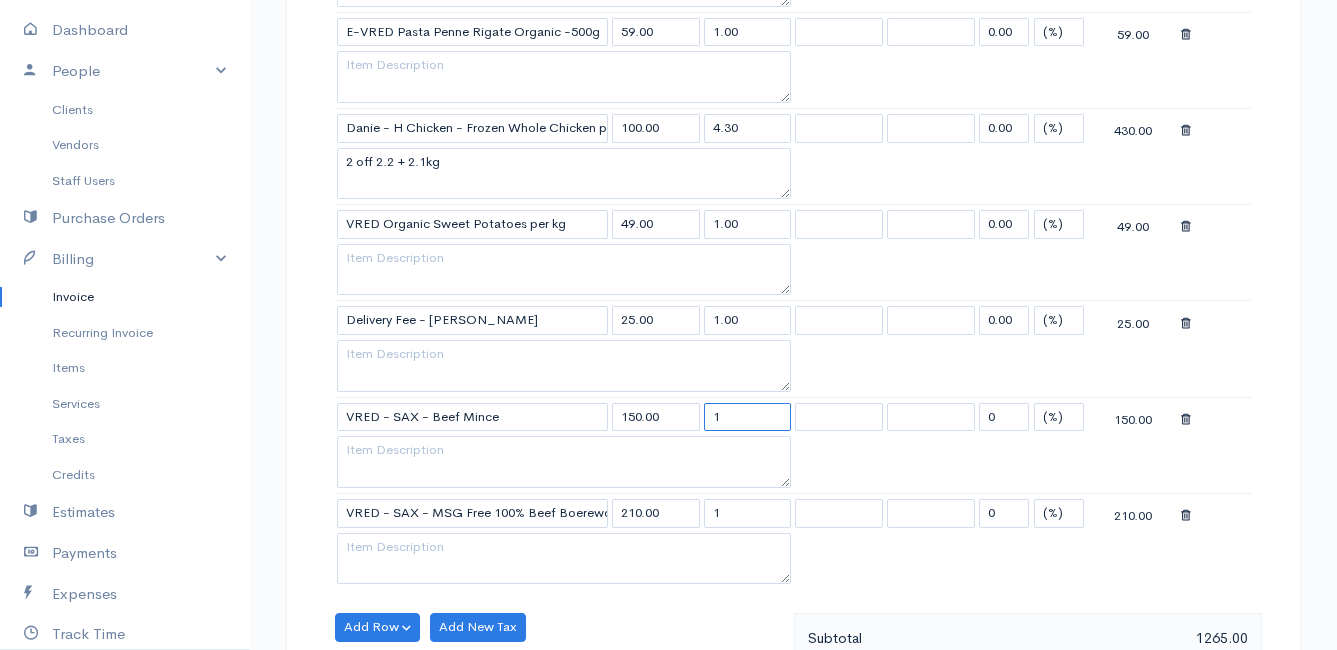 drag, startPoint x: 731, startPoint y: 420, endPoint x: 707, endPoint y: 420, distance: 24 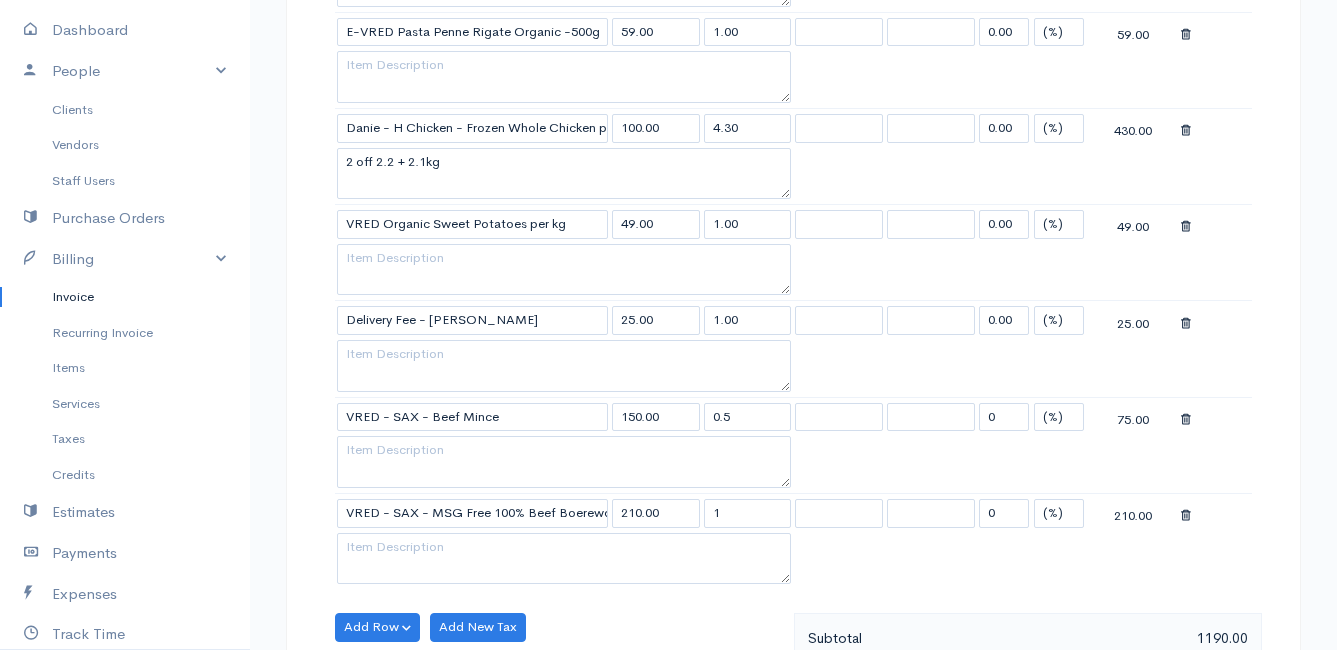 click on "Item Rate Qty Tax Tax Discount Total VRED Biolagically Grown Cauliflower per 500g 45.00 1.00 0.00 (%) Flat 45.00 VRED Carrots Bunch 23.00 1.00 0.00 (%) Flat 23.00 VRED Organic Cherry Tomatoes 250g 42.00 1.00 0.00 (%) Flat 42.00 VRED Spring Onions White per Bunch *Special* 20.00 1.00 0.00 (%) Flat 20.00 VRED Chives per 20g bag 22.00 1.00 0.00 (%) Flat 22.00 VRED Eggs Tray 135.00 1.00 0.00 (%) Flat 135.00 E-VRED Pasta Spaghetti Organic -500g 55.00 1.00 0.00 (%) Flat 55.00 E-VRED Pasta Penne Rigate Organic -500g 59.00 1.00 0.00 (%) Flat 59.00 Danie - H Chicken - Frozen Whole Chicken per kg 100.00 4.30 0.00 (%) Flat 430.00 2 off 2.2 + 2.1kg VRED Organic Sweet Potatoes per kg 49.00 1.00 0.00 (%) Flat 49.00 Delivery Fee - [PERSON_NAME] 25.00 1.00 0.00 (%) Flat 25.00 VRED - SAX - Beef Mince 150.00 0.5 0 (%) Flat 75.00 VRED - SAX - MSG Free 100% Beef Boerewors 210.00 1 0 (%) Flat 210.00" at bounding box center (793, -61) 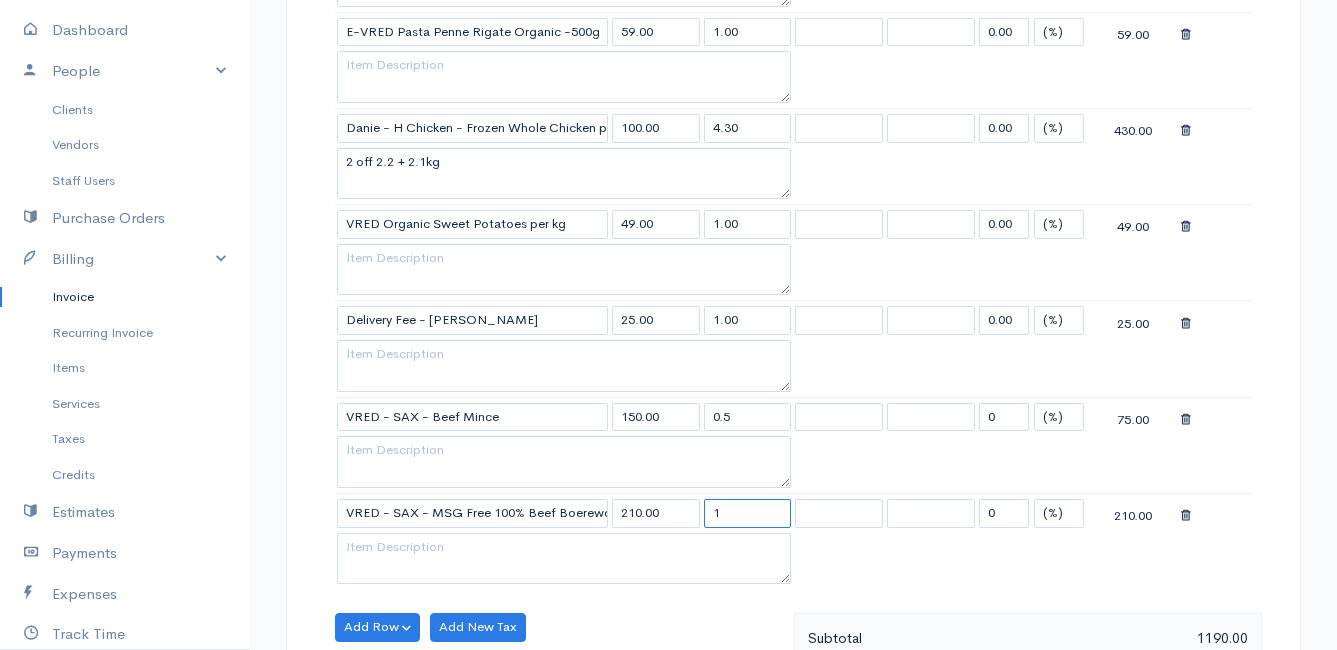 drag, startPoint x: 745, startPoint y: 516, endPoint x: 684, endPoint y: 519, distance: 61.073727 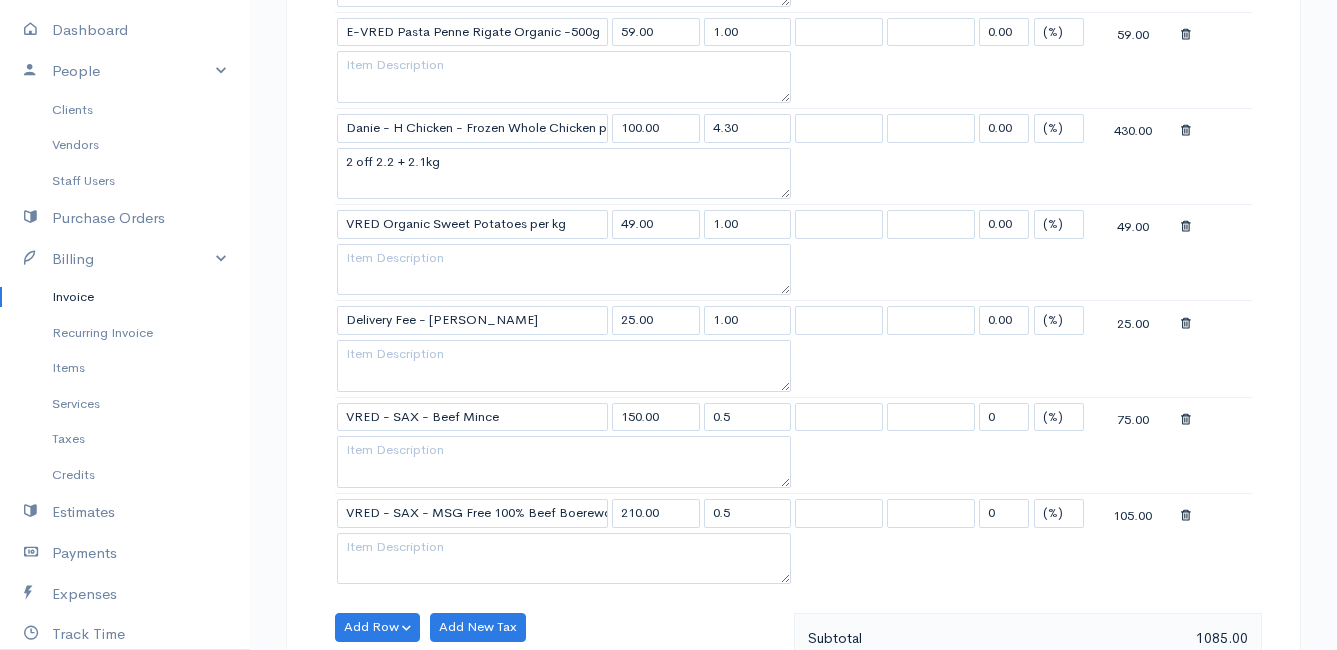 click on "Item Rate Qty Tax Tax Discount Total VRED Biolagically Grown Cauliflower per 500g 45.00 1.00 0.00 (%) Flat 45.00 VRED Carrots Bunch 23.00 1.00 0.00 (%) Flat 23.00 VRED Organic Cherry Tomatoes 250g 42.00 1.00 0.00 (%) Flat 42.00 VRED Spring Onions White per Bunch *Special* 20.00 1.00 0.00 (%) Flat 20.00 VRED Chives per 20g bag 22.00 1.00 0.00 (%) Flat 22.00 VRED Eggs Tray 135.00 1.00 0.00 (%) Flat 135.00 E-VRED Pasta Spaghetti Organic -500g 55.00 1.00 0.00 (%) Flat 55.00 E-VRED Pasta Penne Rigate Organic -500g 59.00 1.00 0.00 (%) Flat 59.00 Danie - H Chicken - Frozen Whole Chicken per kg 100.00 4.30 0.00 (%) Flat 430.00 2 off 2.2 + 2.1kg VRED Organic Sweet Potatoes per kg 49.00 1.00 0.00 (%) Flat 49.00 Delivery Fee - [PERSON_NAME] 25.00 1.00 0.00 (%) Flat 25.00 VRED - SAX - Beef Mince 150.00 0.5 0 (%) Flat 75.00 VRED - SAX - MSG Free 100% Beef Boerewors 210.00 0.5 0 (%) Flat 105.00" at bounding box center [793, -61] 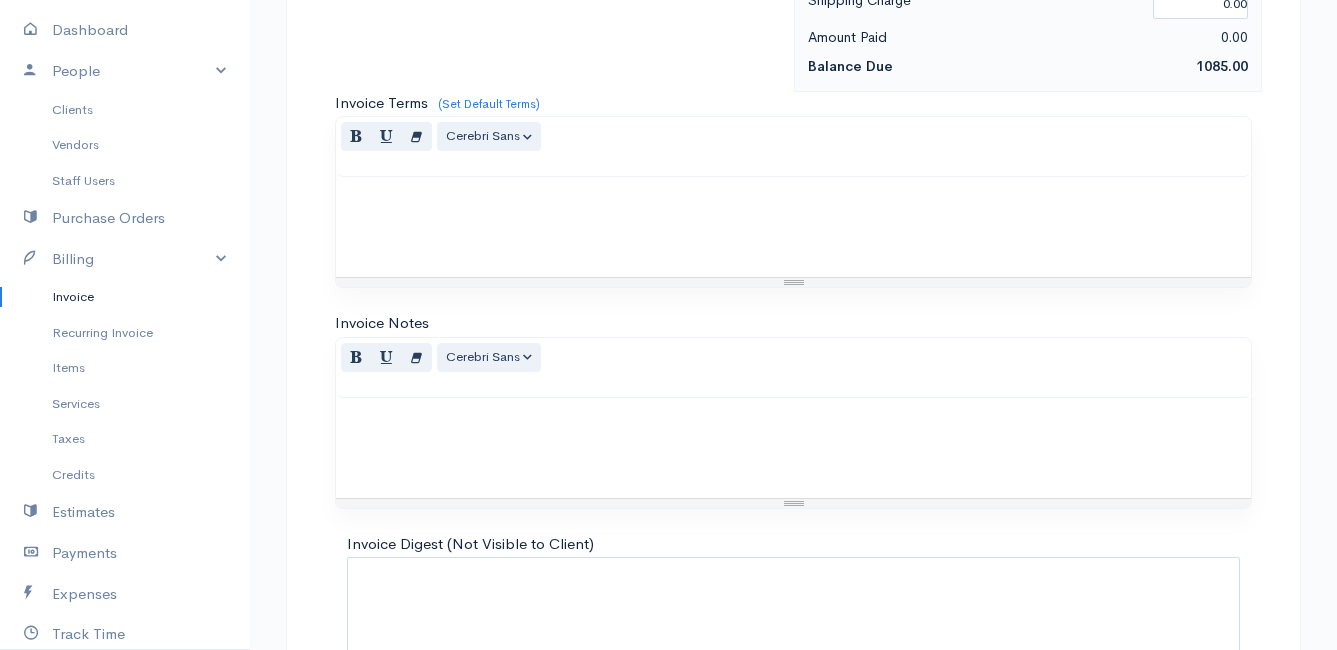 scroll, scrollTop: 2234, scrollLeft: 0, axis: vertical 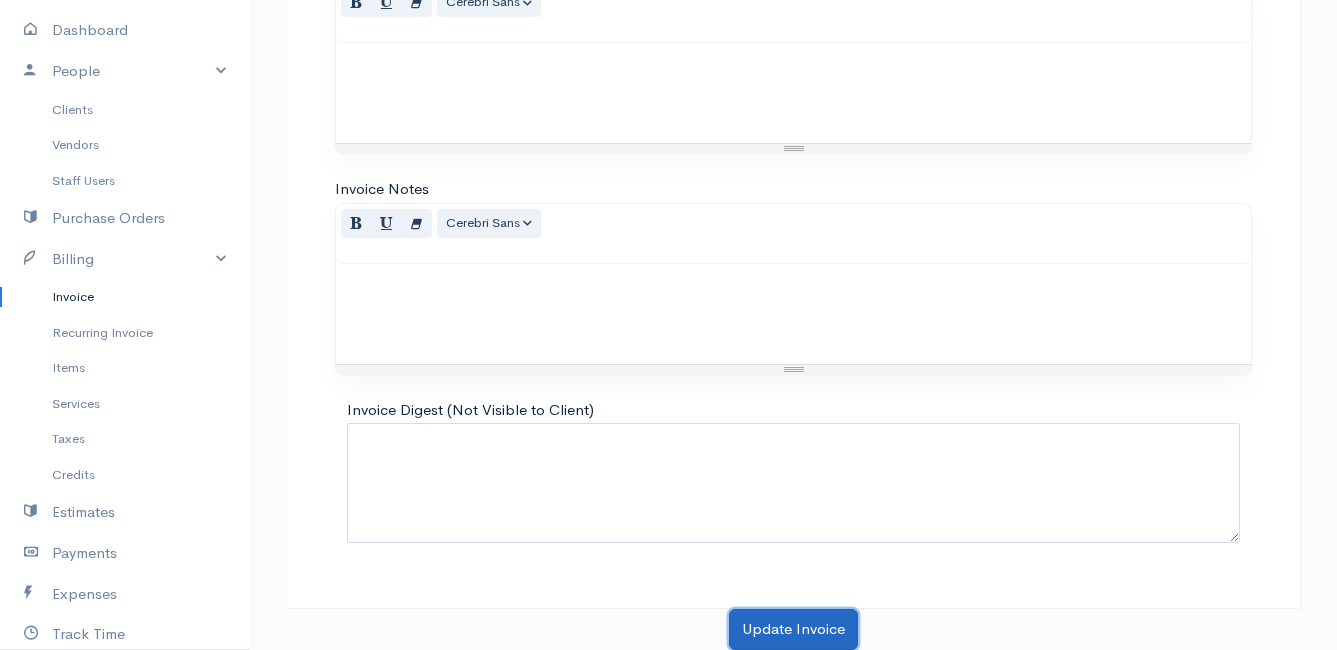 click on "Update Invoice" at bounding box center (793, 629) 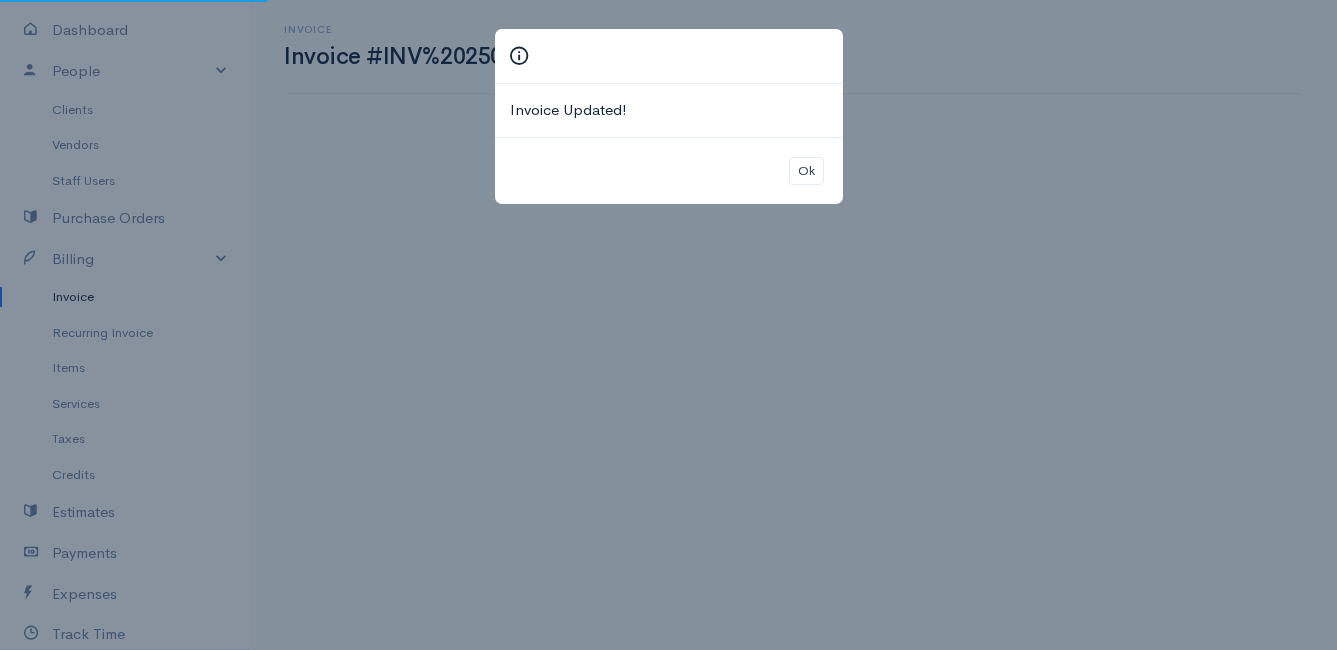 scroll, scrollTop: 0, scrollLeft: 0, axis: both 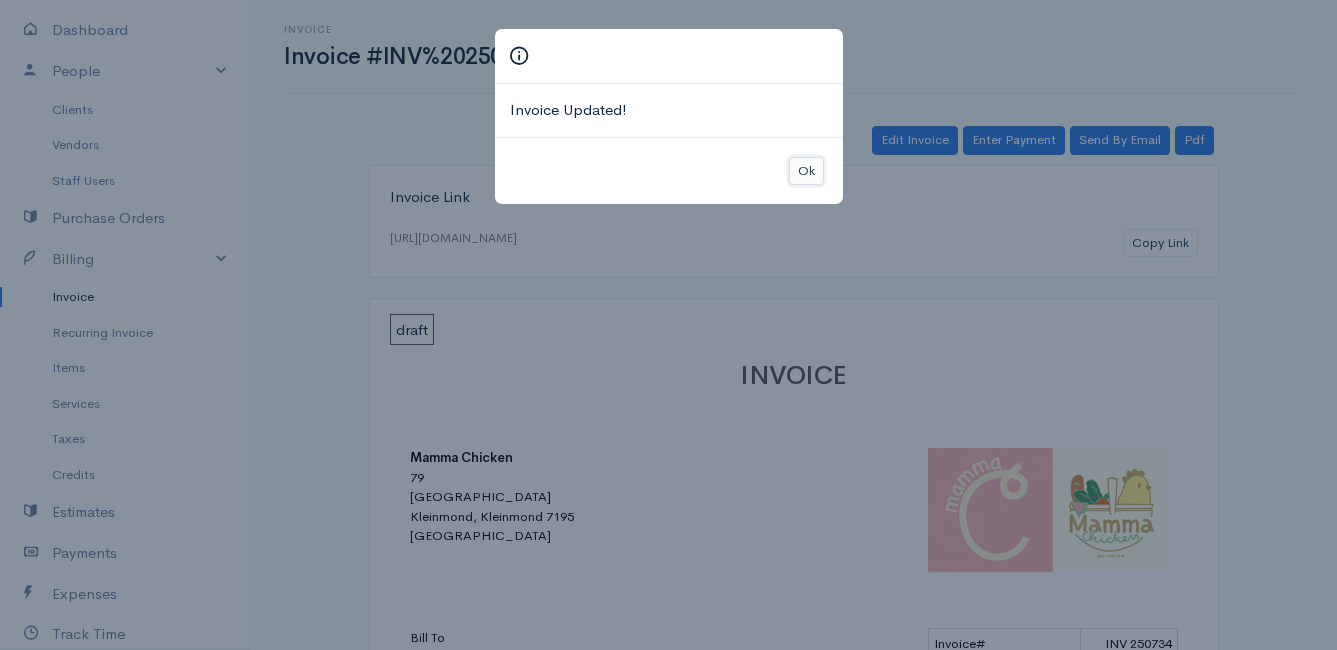 click on "Ok" at bounding box center [806, 171] 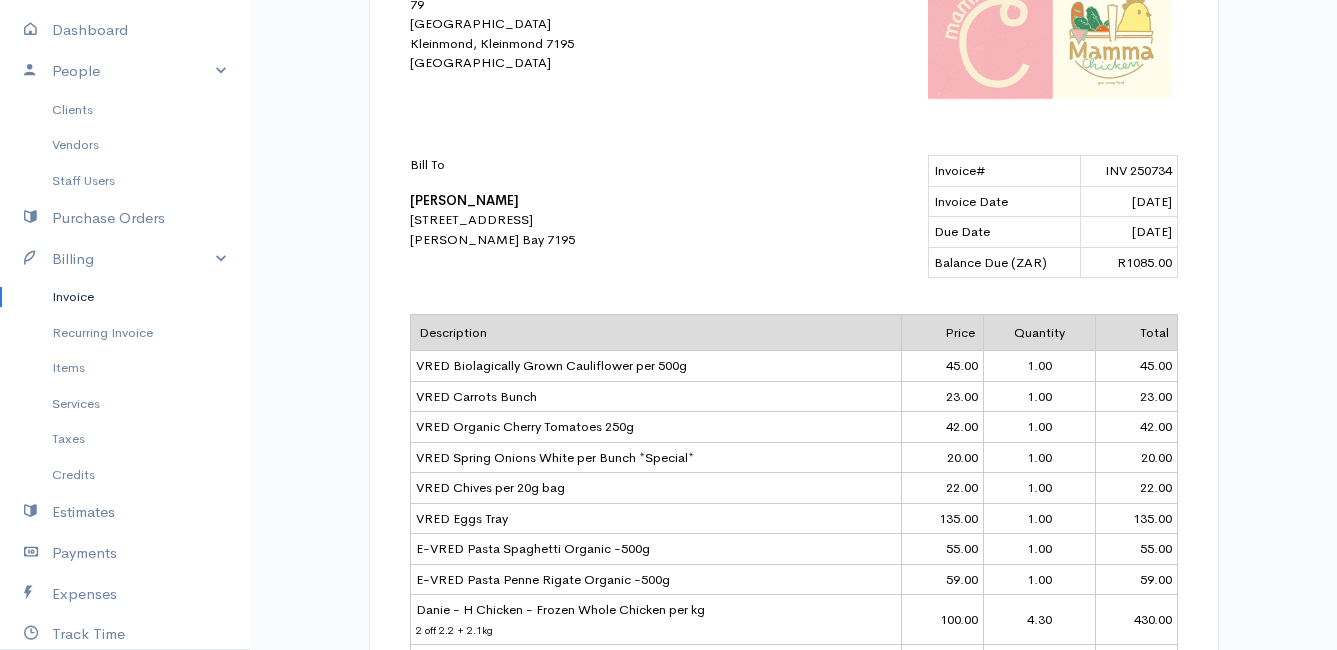 scroll, scrollTop: 0, scrollLeft: 0, axis: both 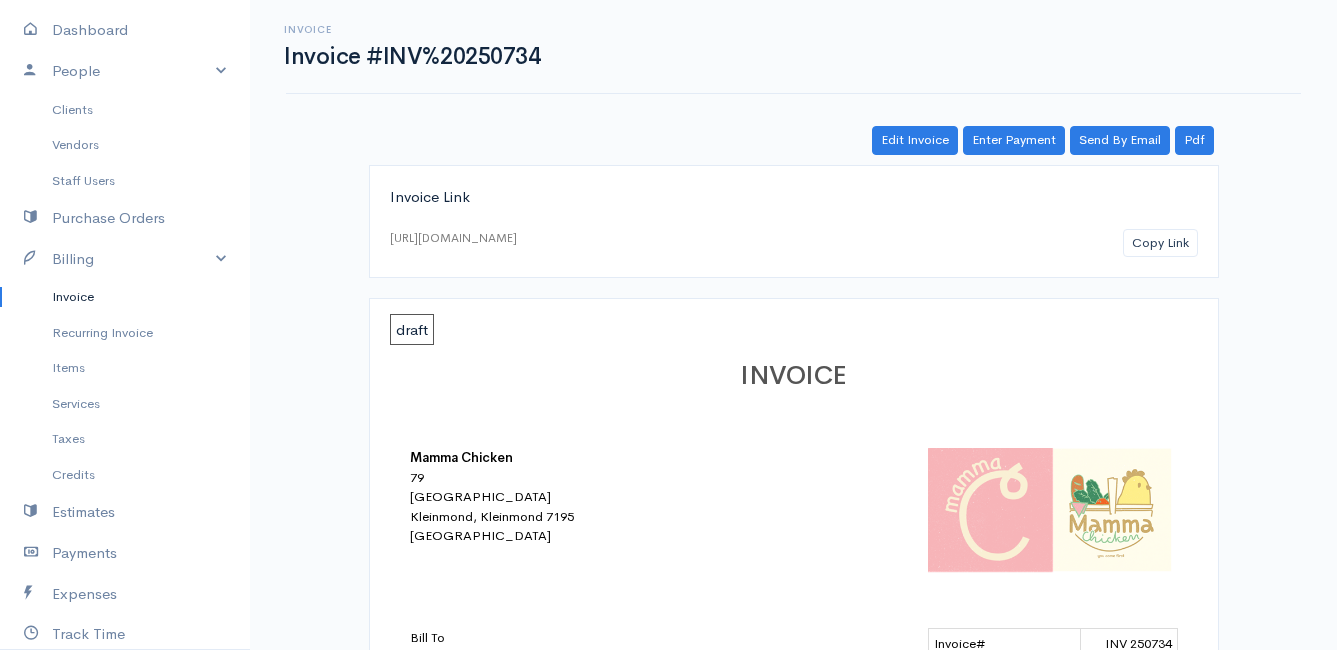 click on "Invoice" at bounding box center [125, 297] 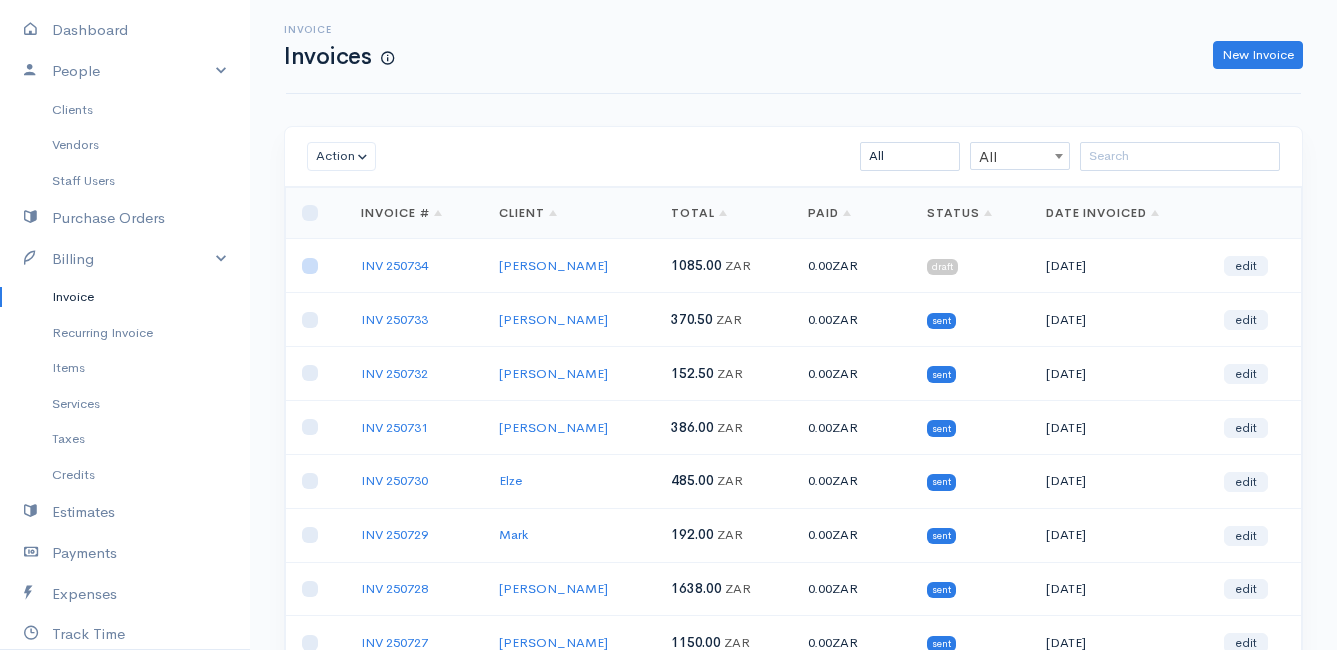 click at bounding box center (310, 266) 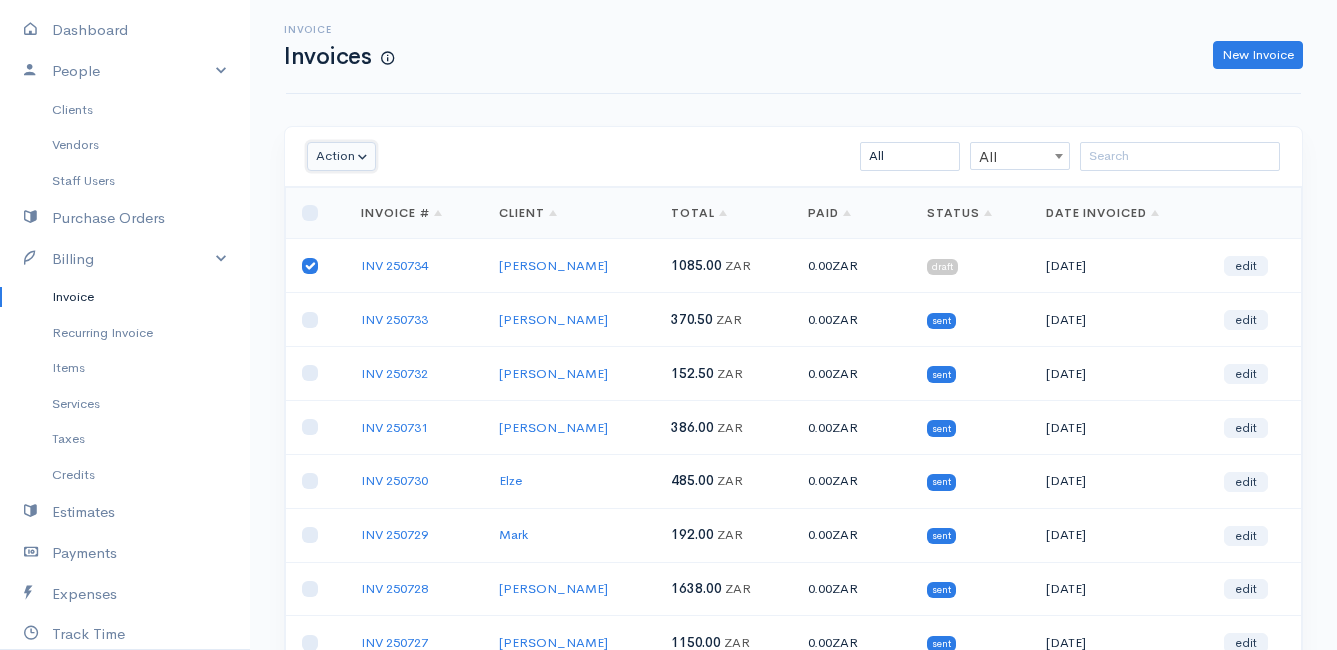 click on "Action" at bounding box center [341, 156] 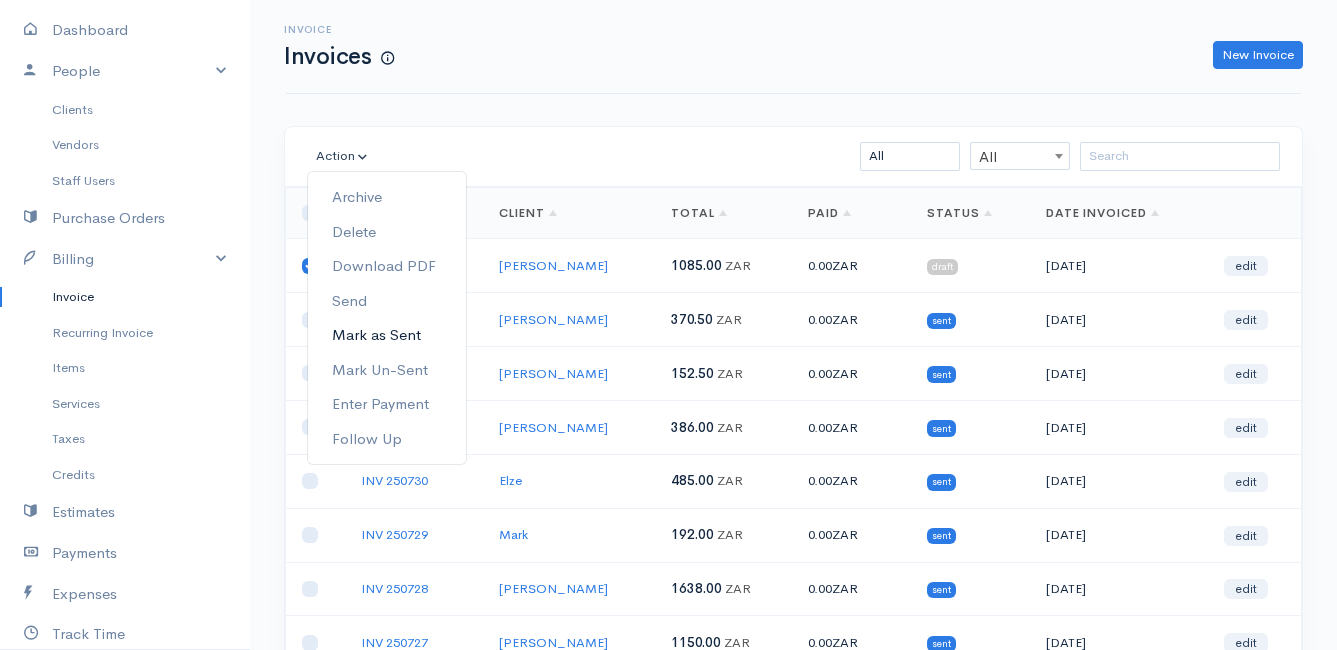 click on "Mark as Sent" at bounding box center (387, 335) 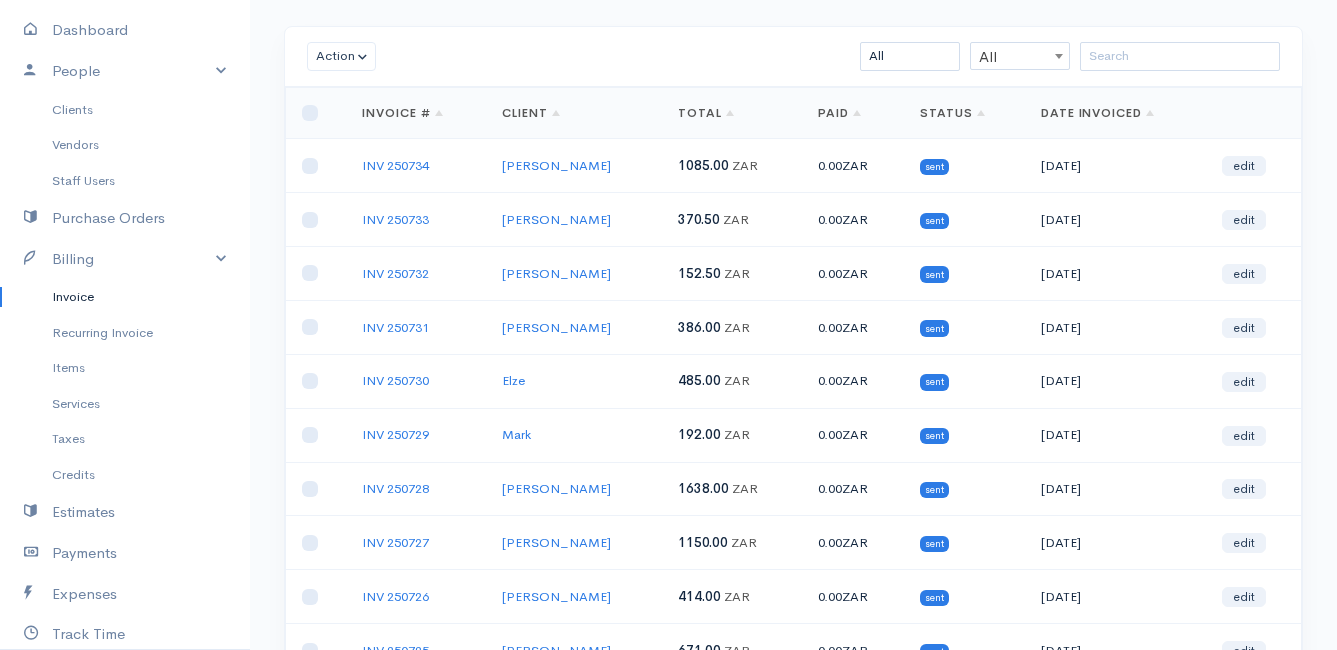 scroll, scrollTop: 312, scrollLeft: 0, axis: vertical 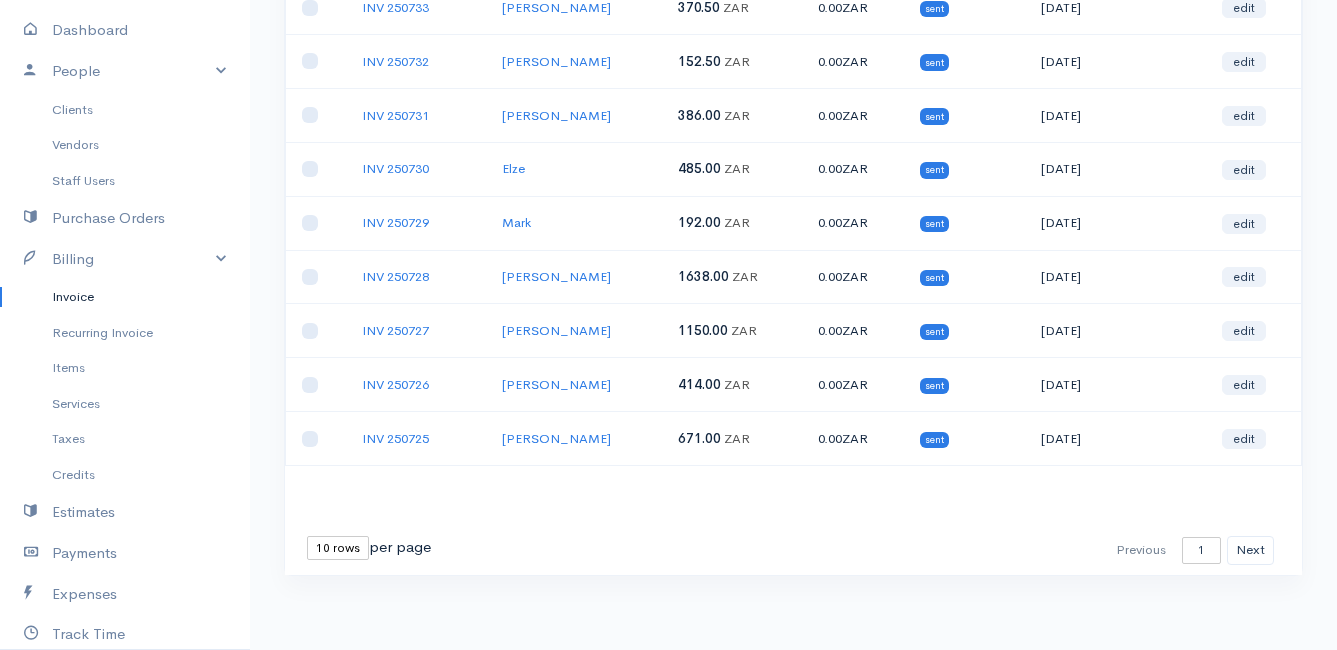 click on "10 rows 25 rows 50 rows" at bounding box center (338, 548) 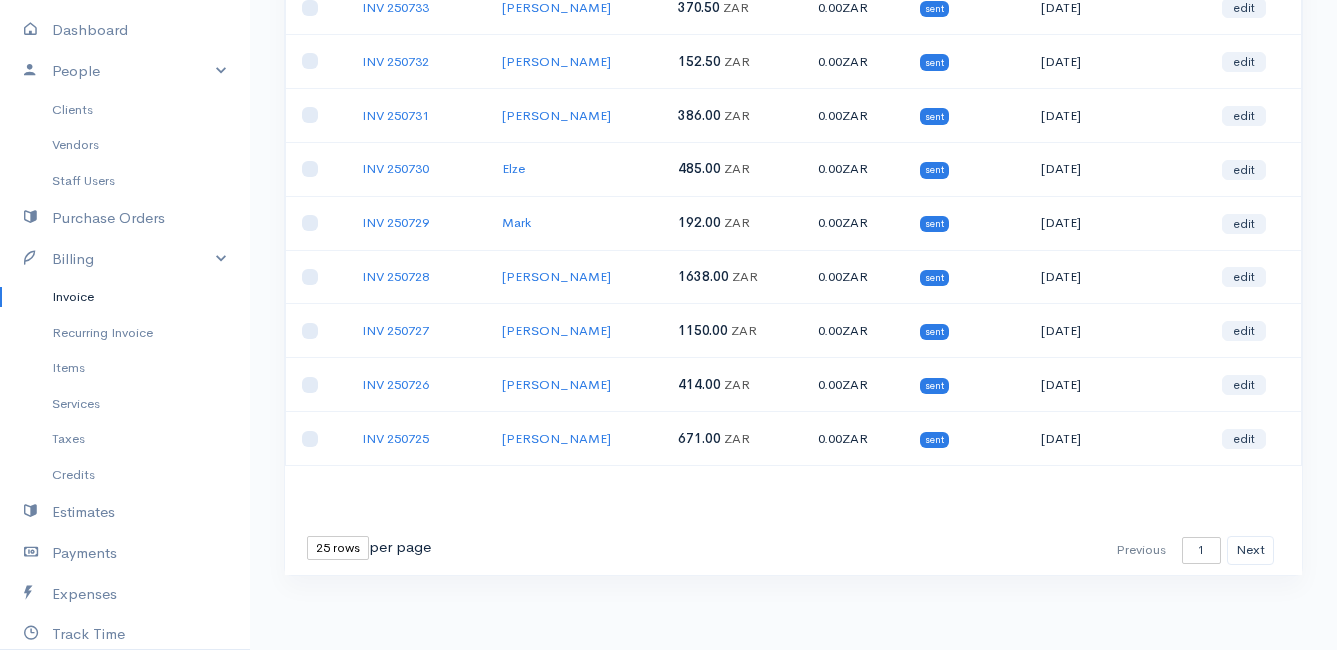 click on "10 rows 25 rows 50 rows" at bounding box center [338, 548] 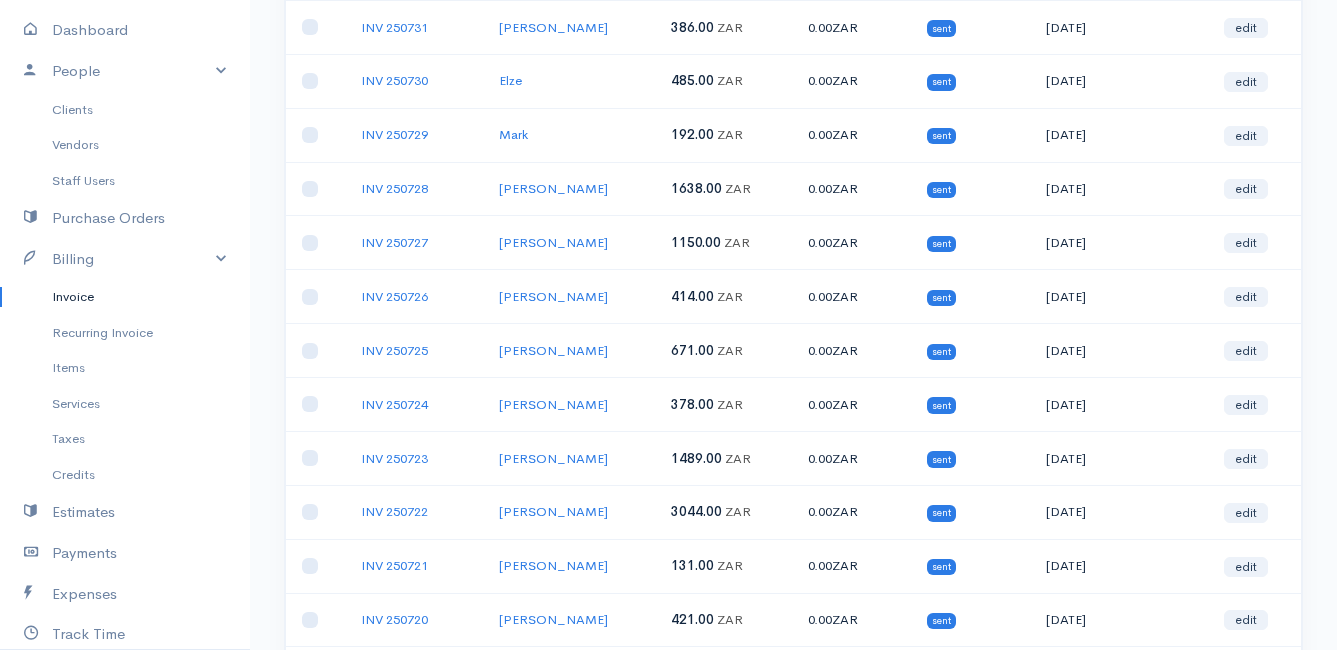 scroll, scrollTop: 0, scrollLeft: 0, axis: both 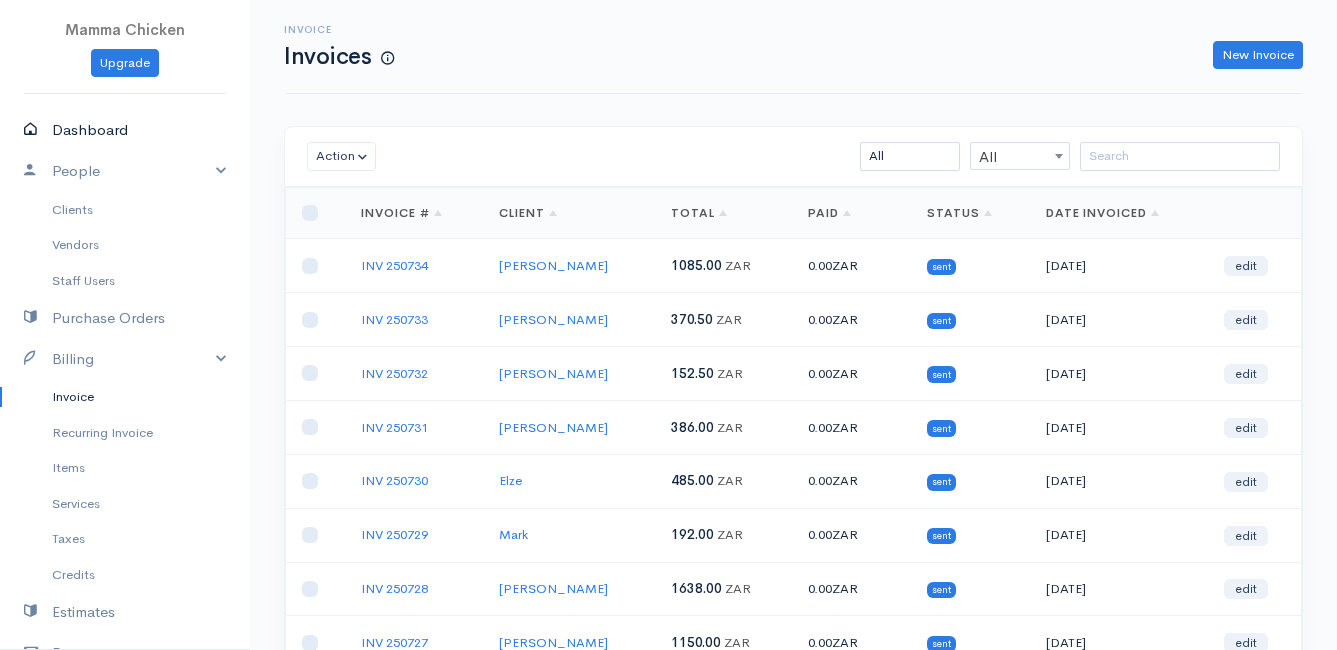 click on "Dashboard" at bounding box center (125, 130) 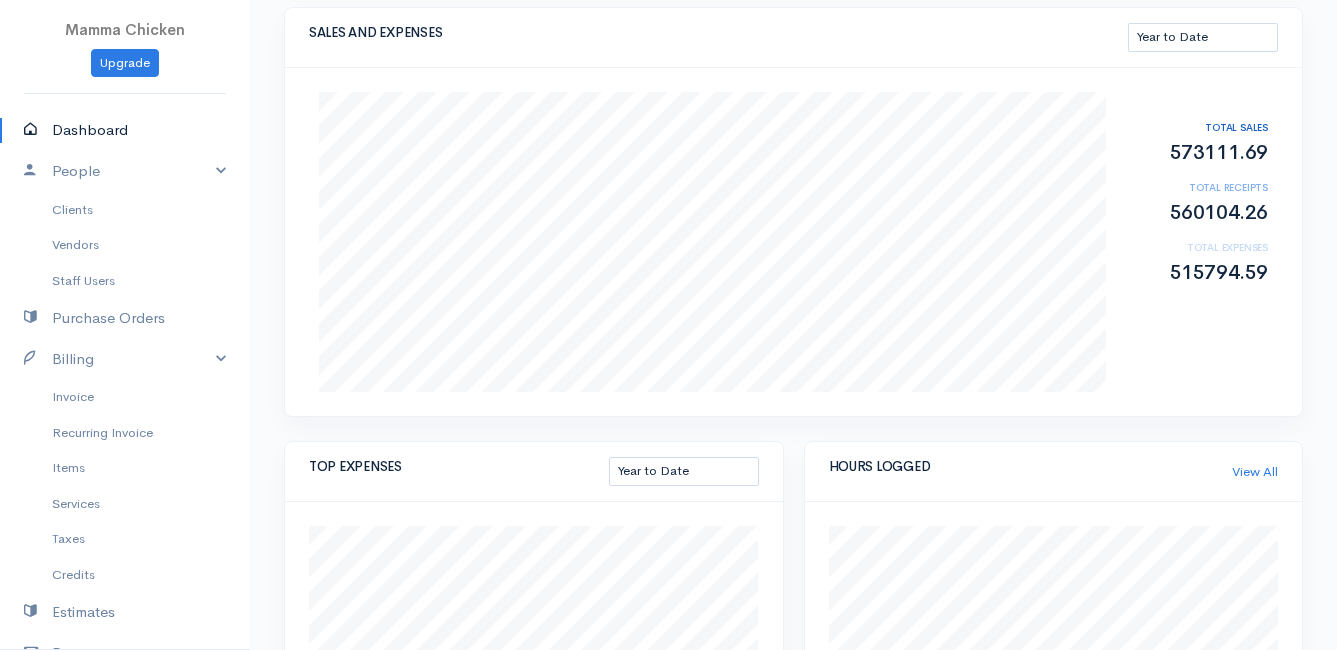 scroll, scrollTop: 0, scrollLeft: 0, axis: both 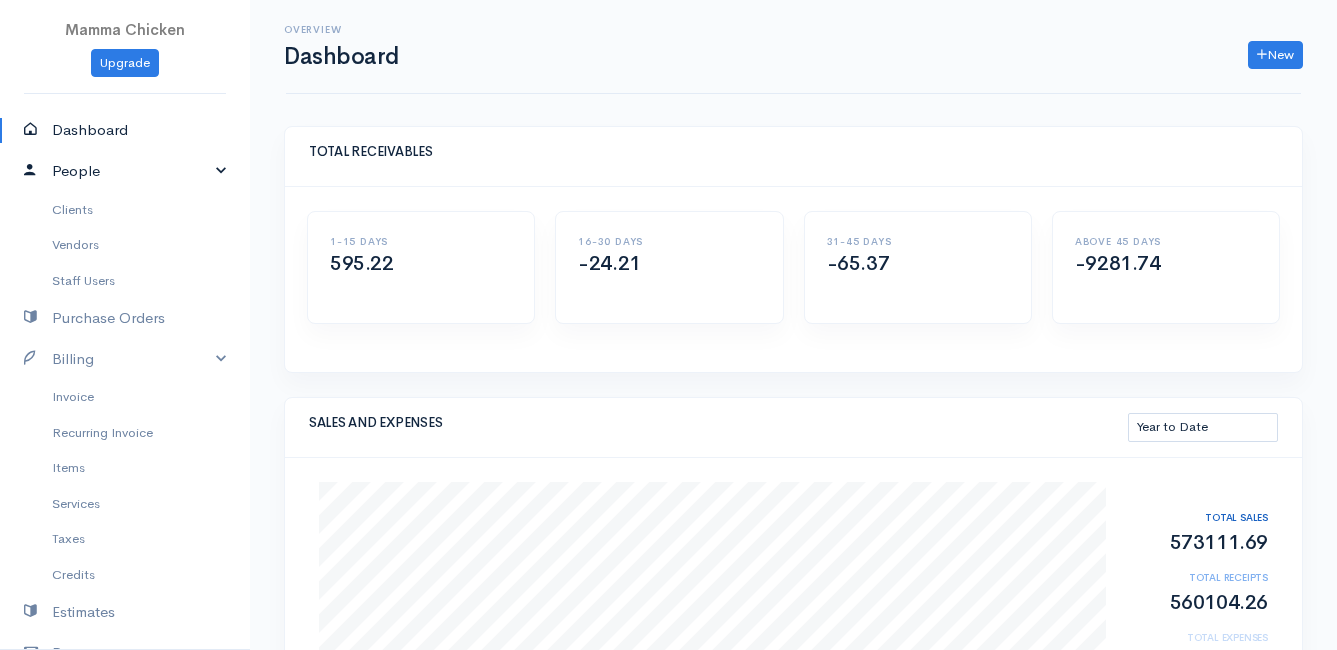 click on "People" at bounding box center (125, 171) 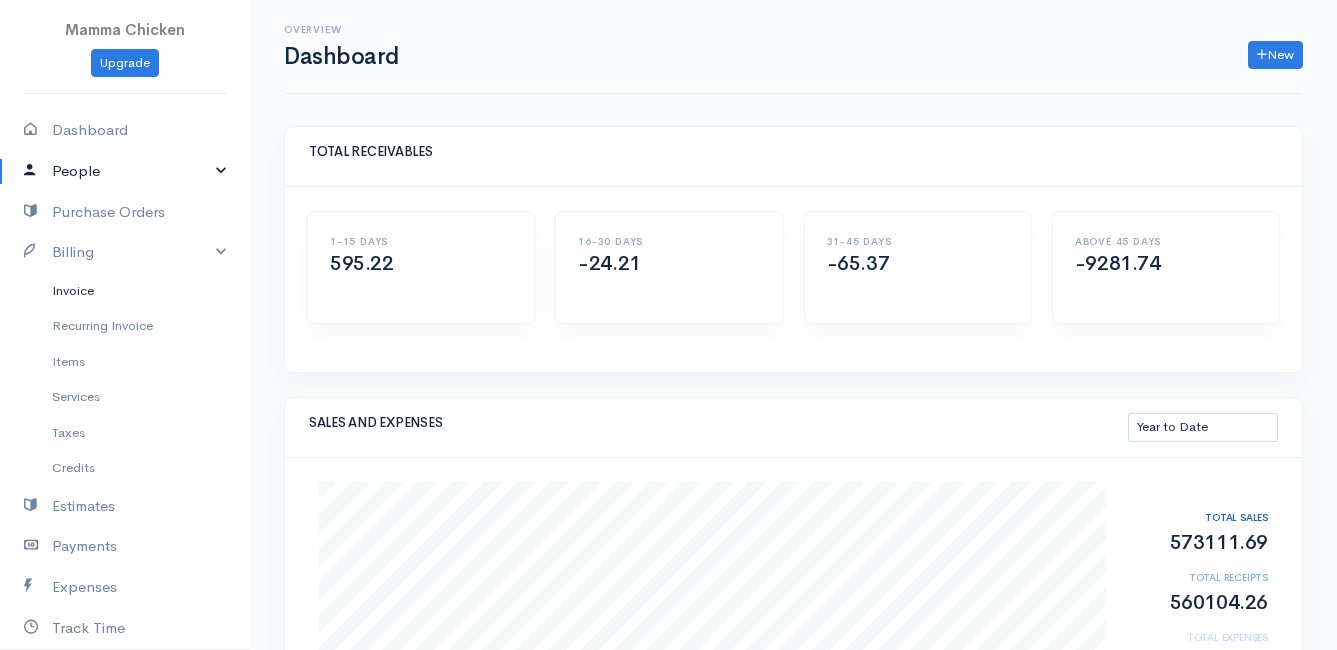 click on "Invoice" at bounding box center (125, 291) 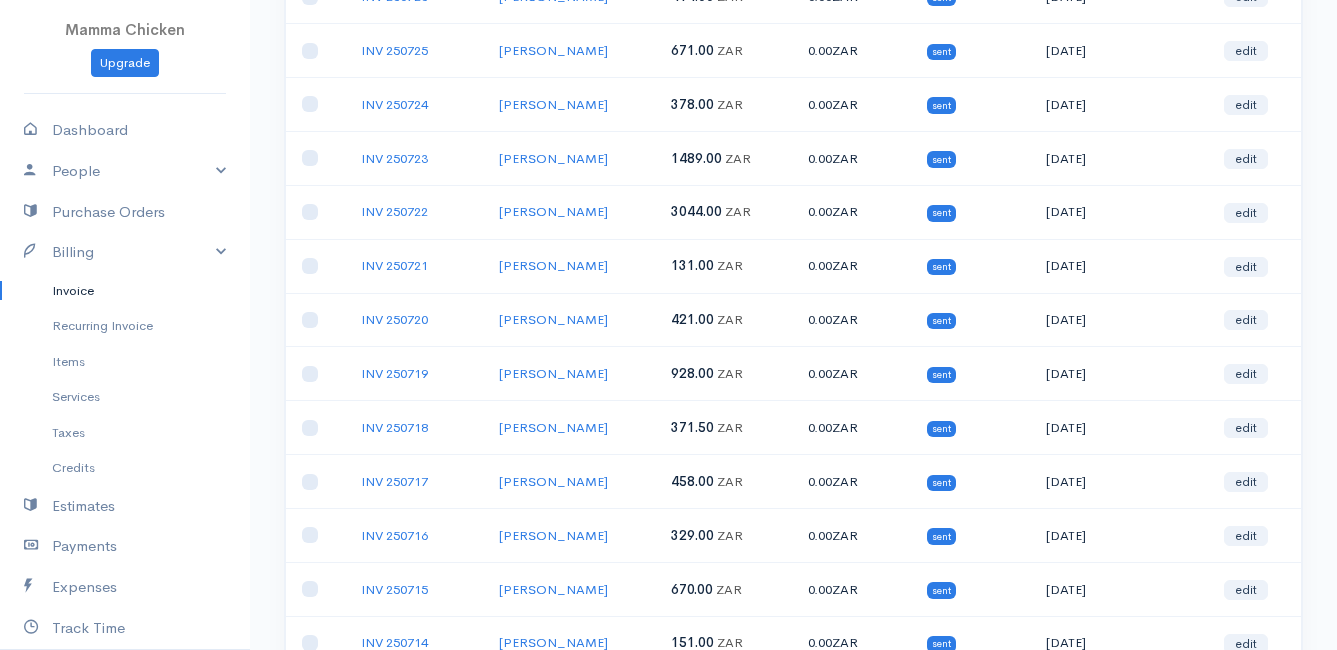 scroll, scrollTop: 1000, scrollLeft: 0, axis: vertical 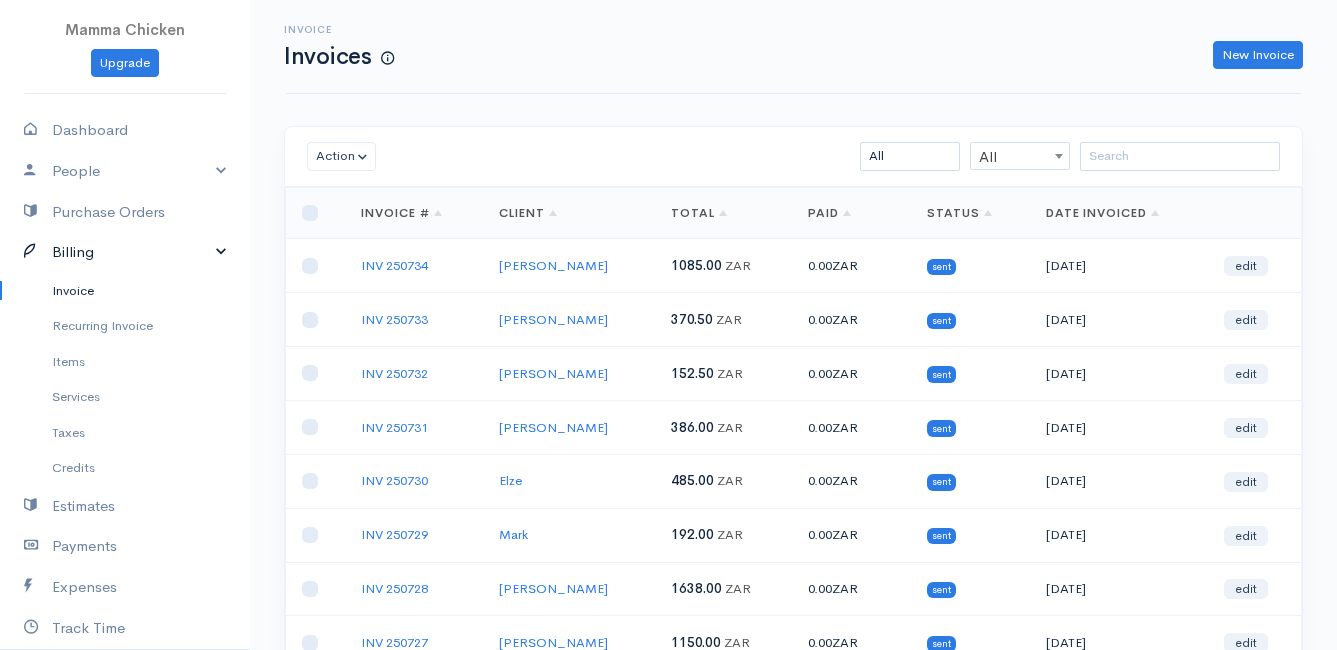 click on "Billing" at bounding box center (125, 252) 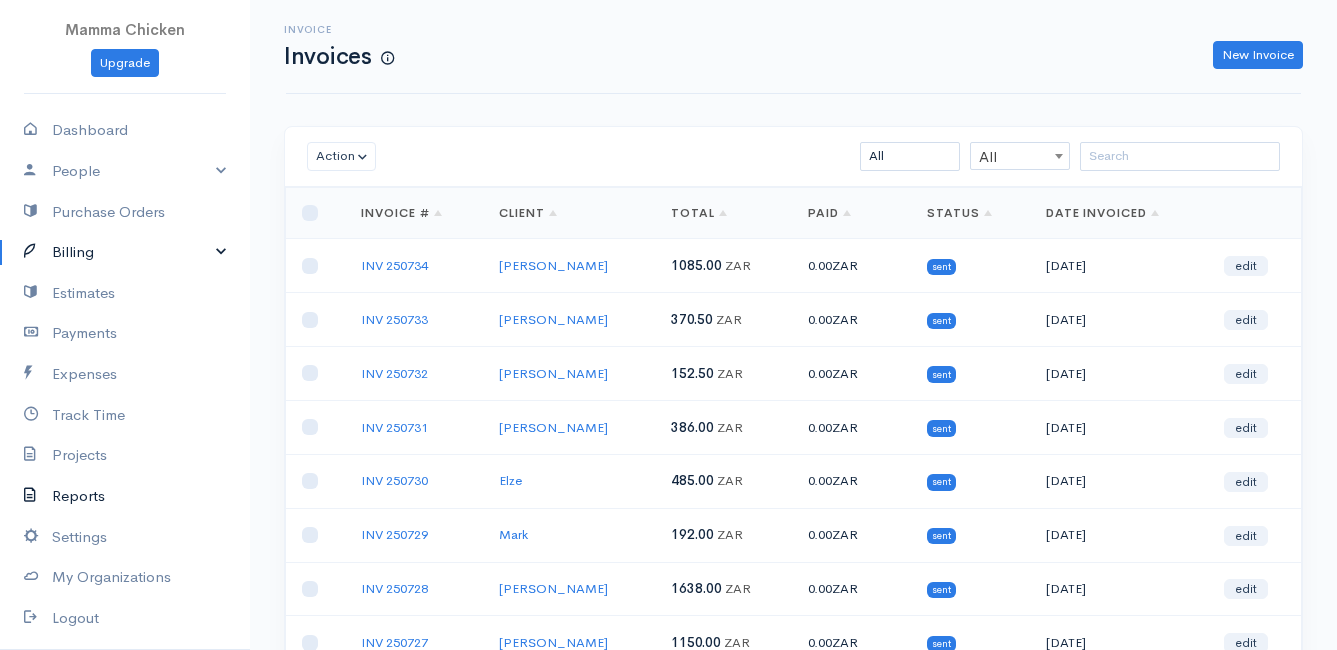 click on "Reports" at bounding box center (125, 496) 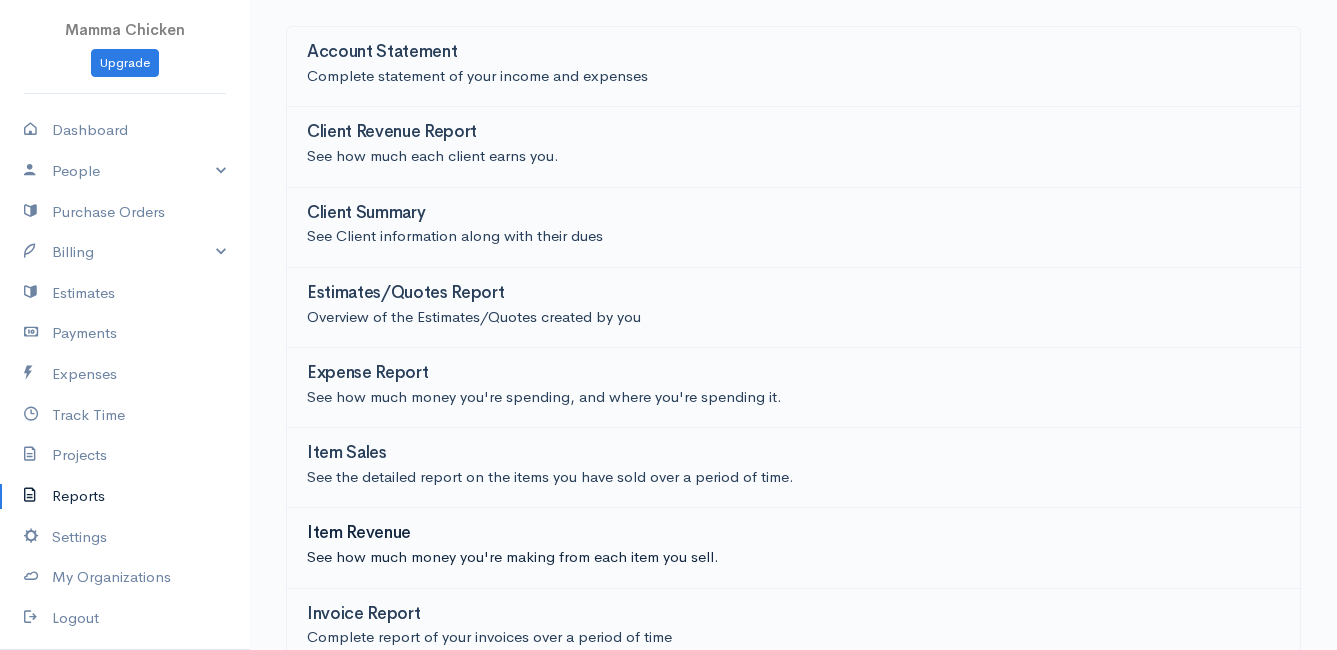 scroll, scrollTop: 200, scrollLeft: 0, axis: vertical 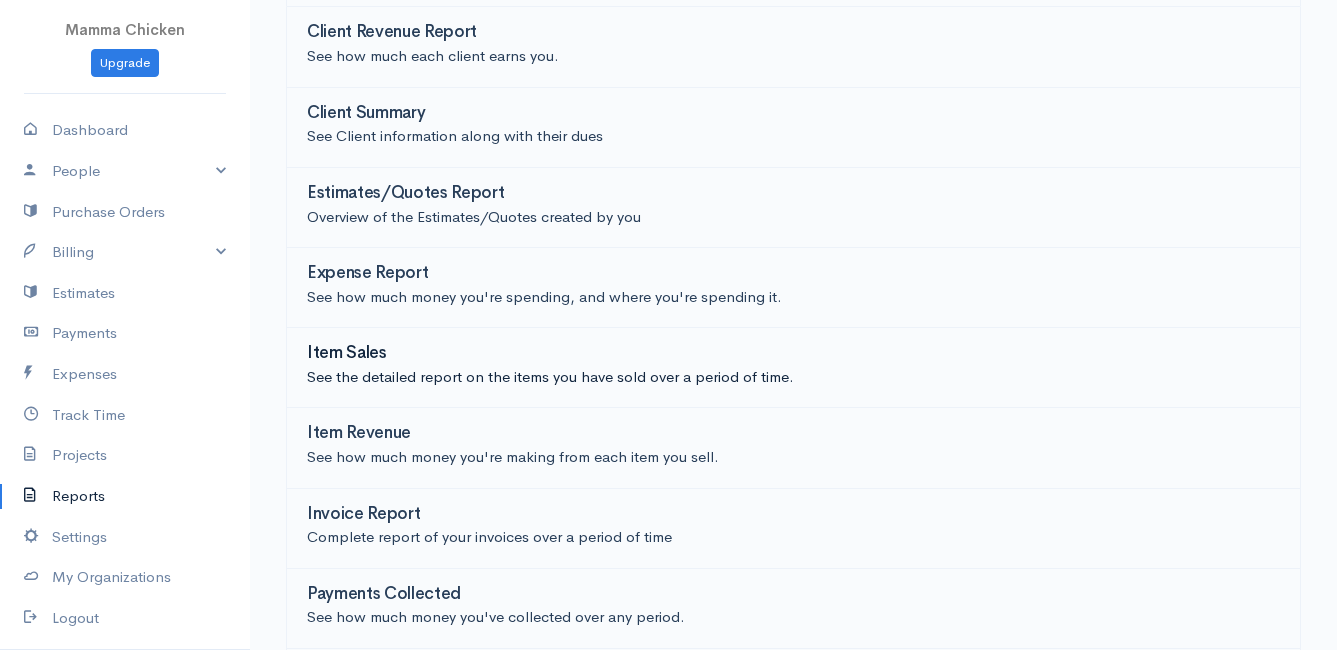 click on "Item Sales" at bounding box center (347, 353) 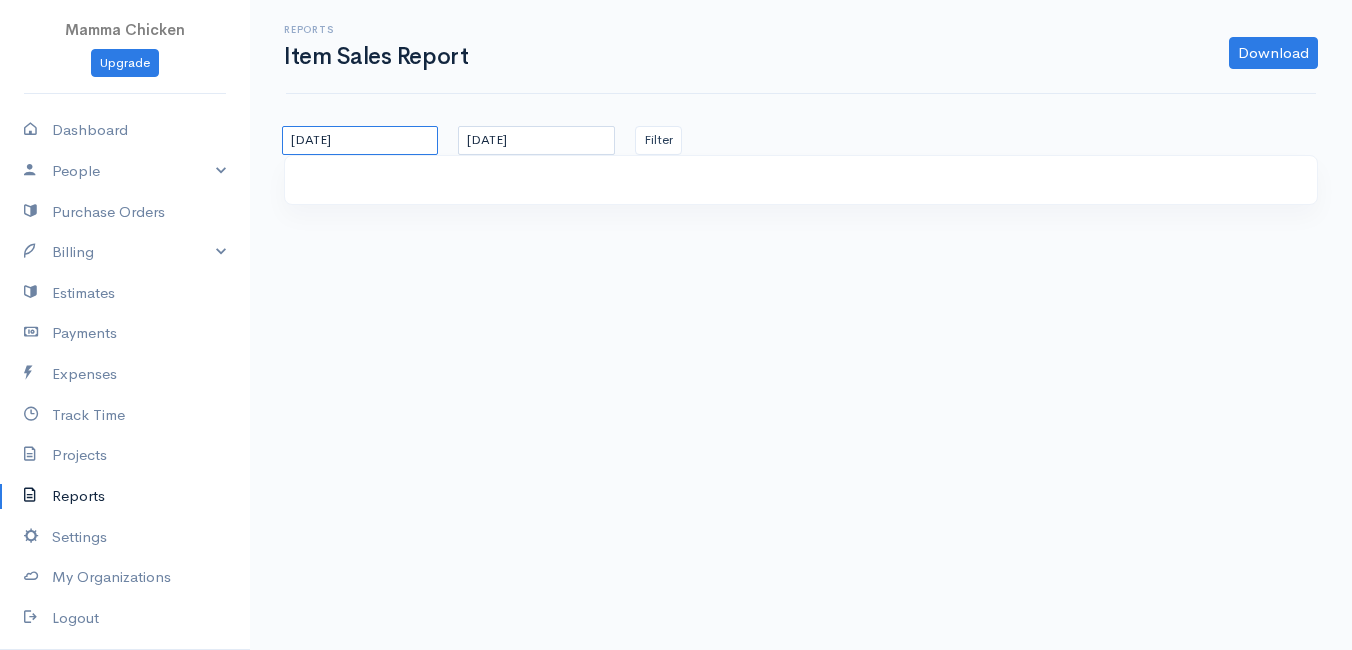 click on "[DATE]" at bounding box center (360, 140) 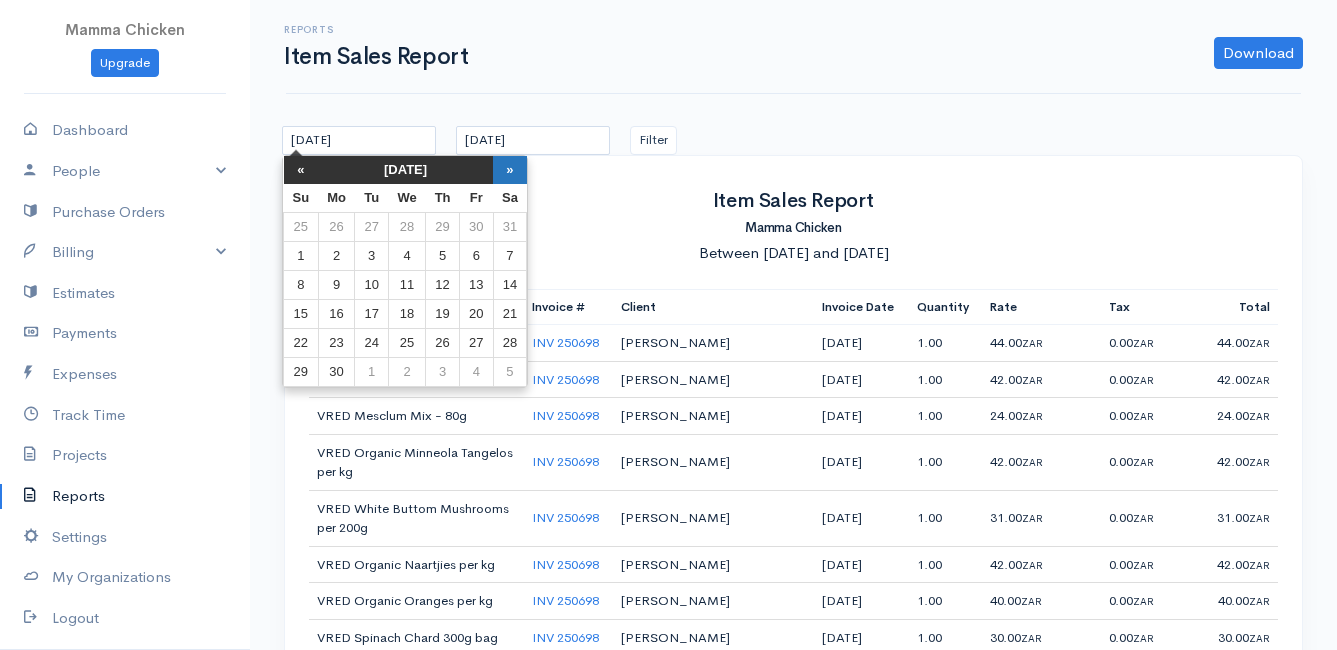 click on "»" at bounding box center (510, 170) 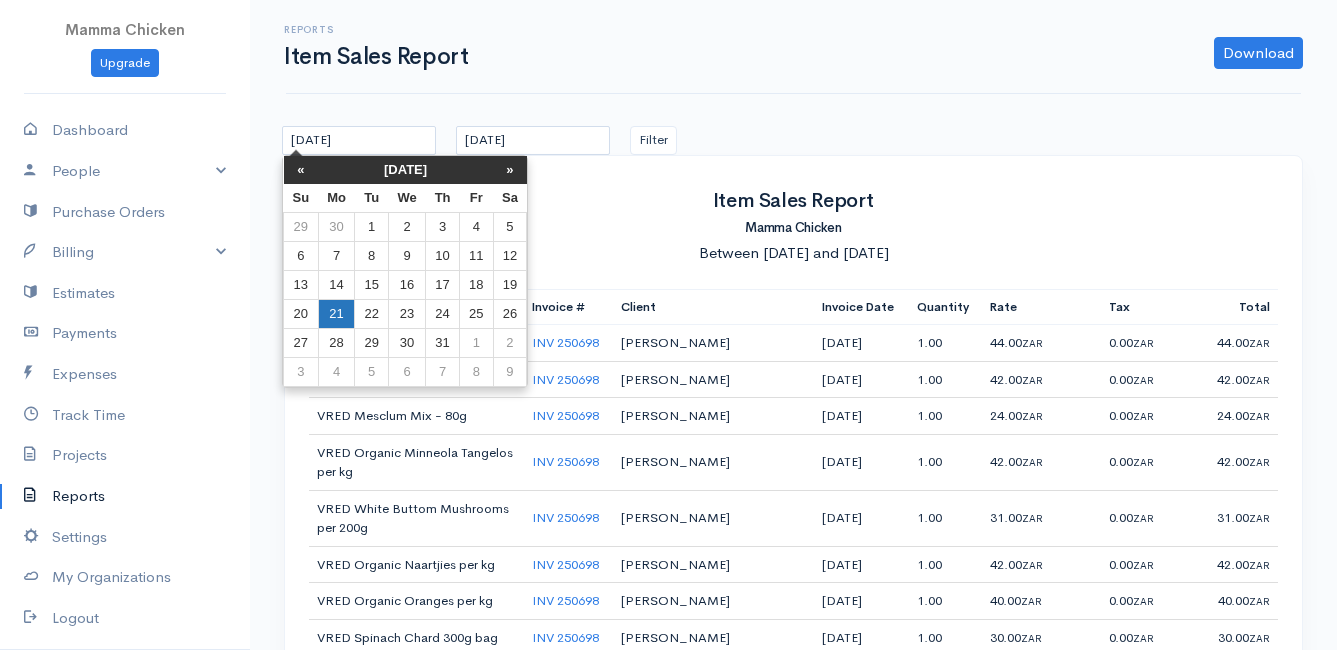 click on "21" at bounding box center (336, 314) 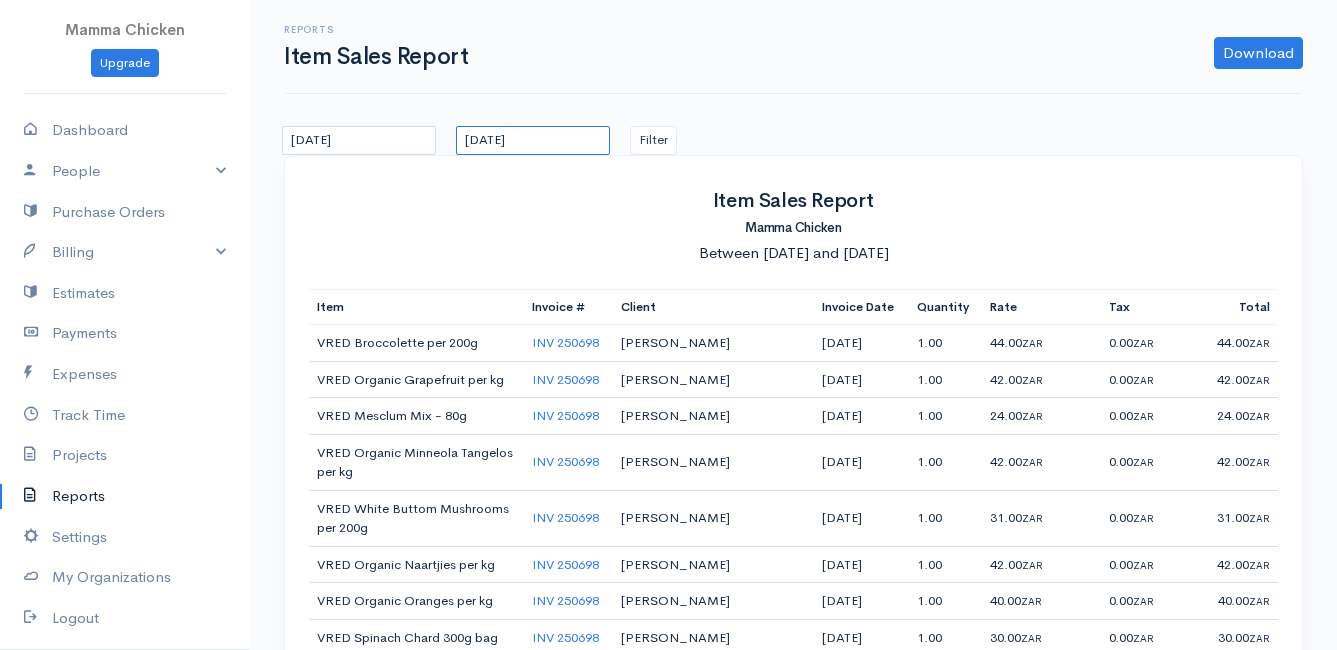 click on "[DATE]" at bounding box center (533, 140) 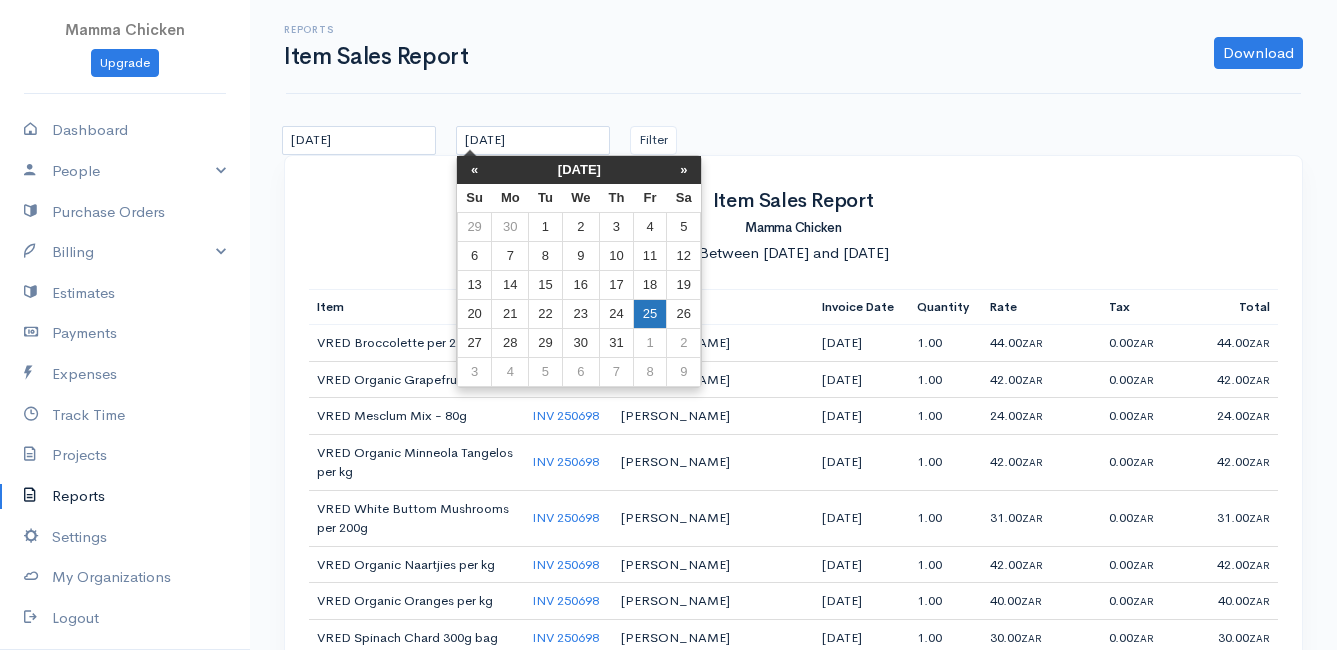 click on "25" at bounding box center [649, 314] 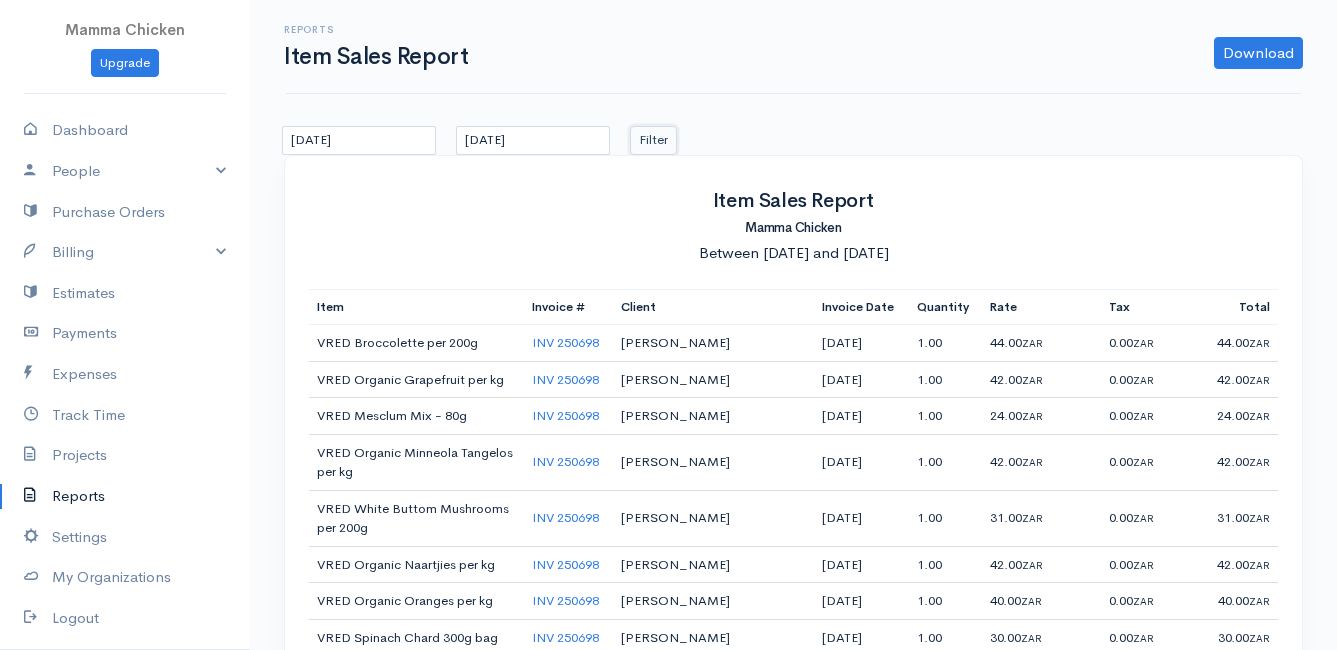 click on "Filter" at bounding box center [653, 140] 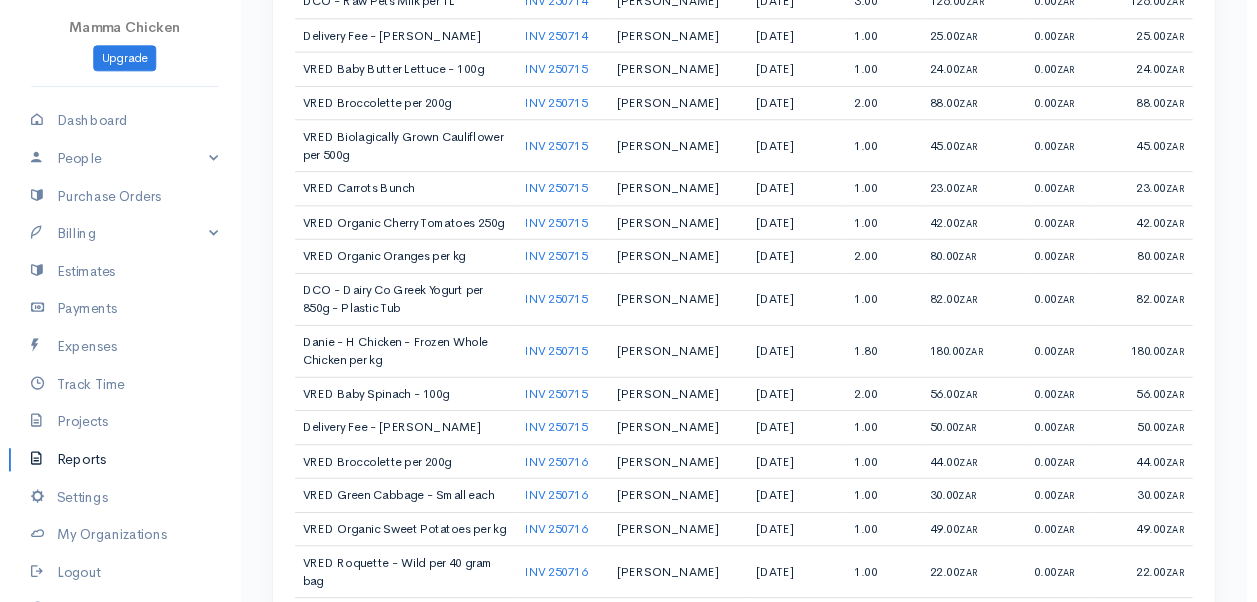 scroll, scrollTop: 0, scrollLeft: 0, axis: both 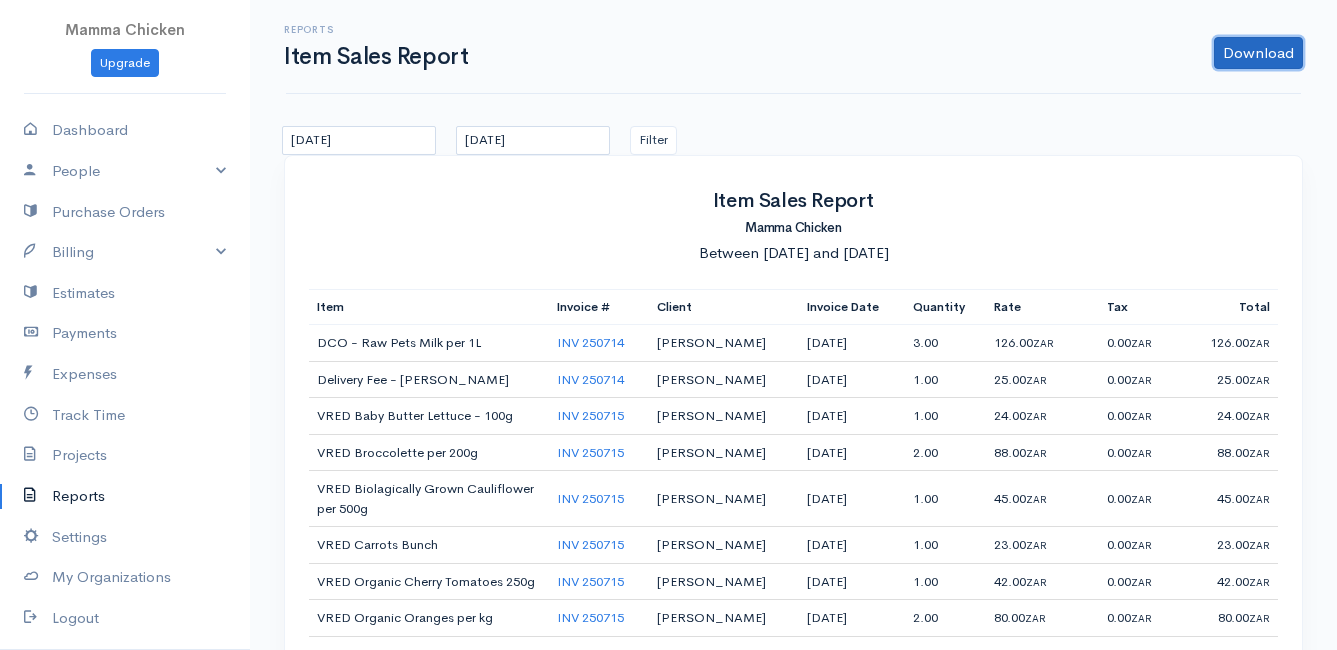 click on "Download" at bounding box center [1258, 53] 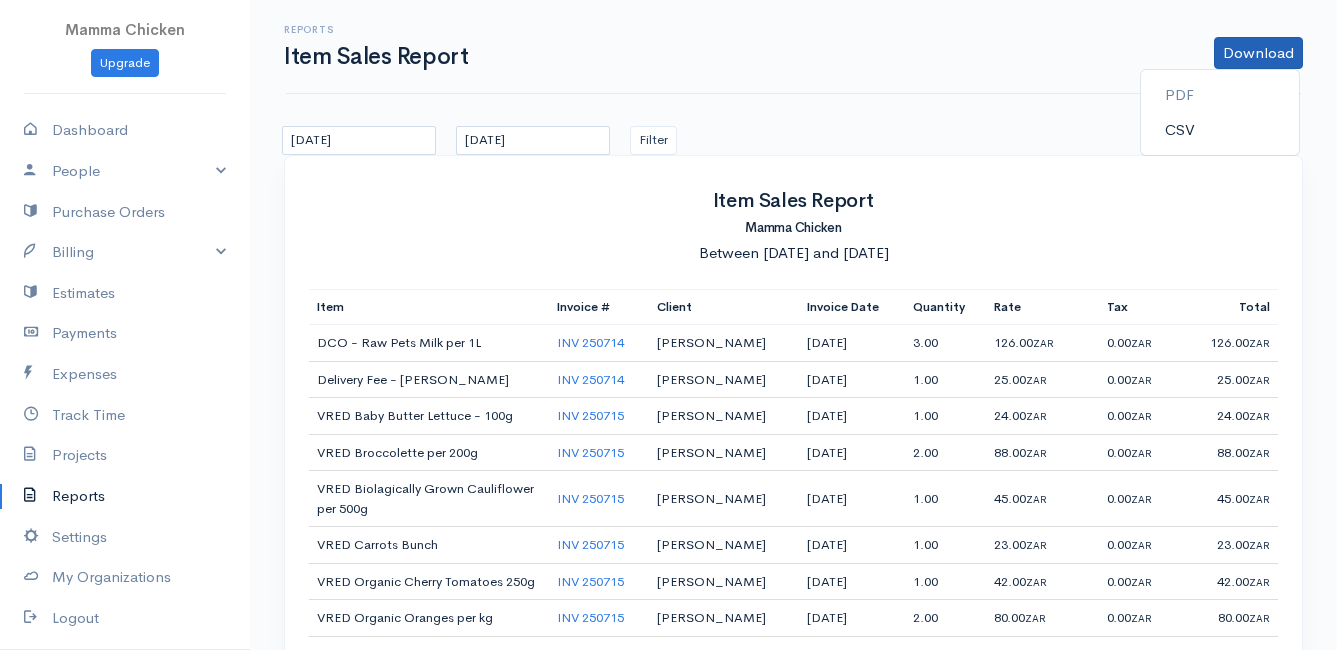 click on "CSV" at bounding box center [1220, 130] 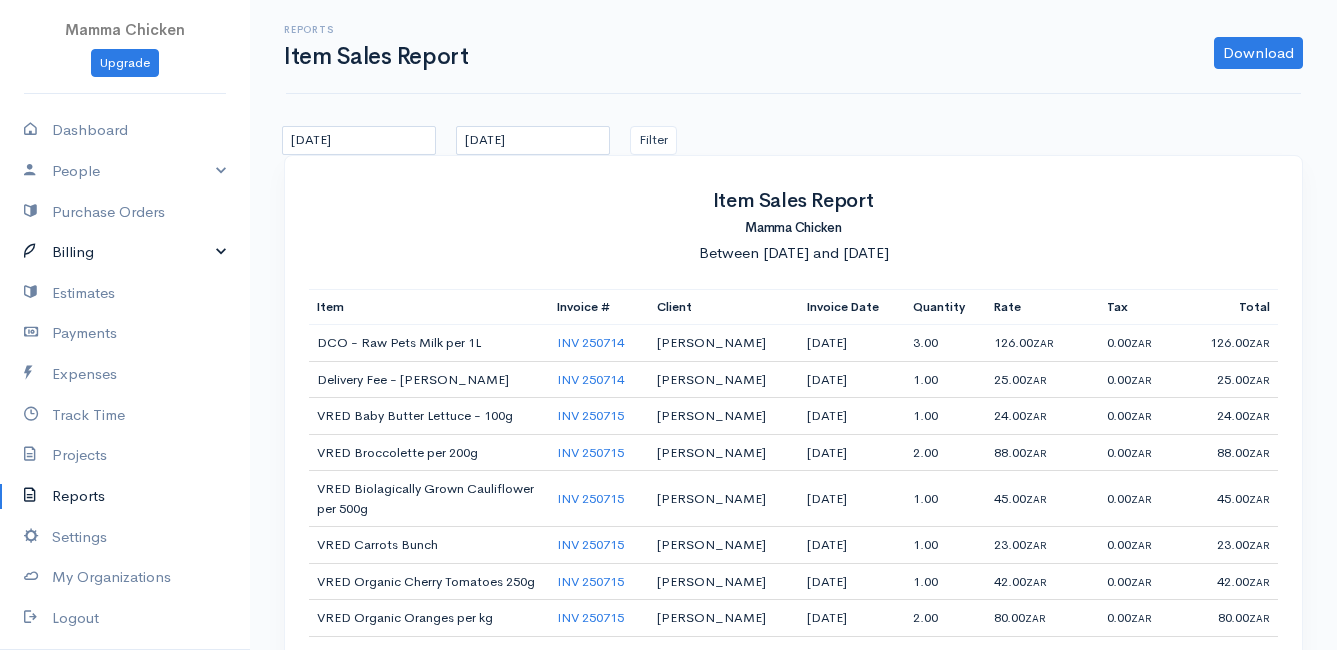 click on "Billing" at bounding box center (125, 252) 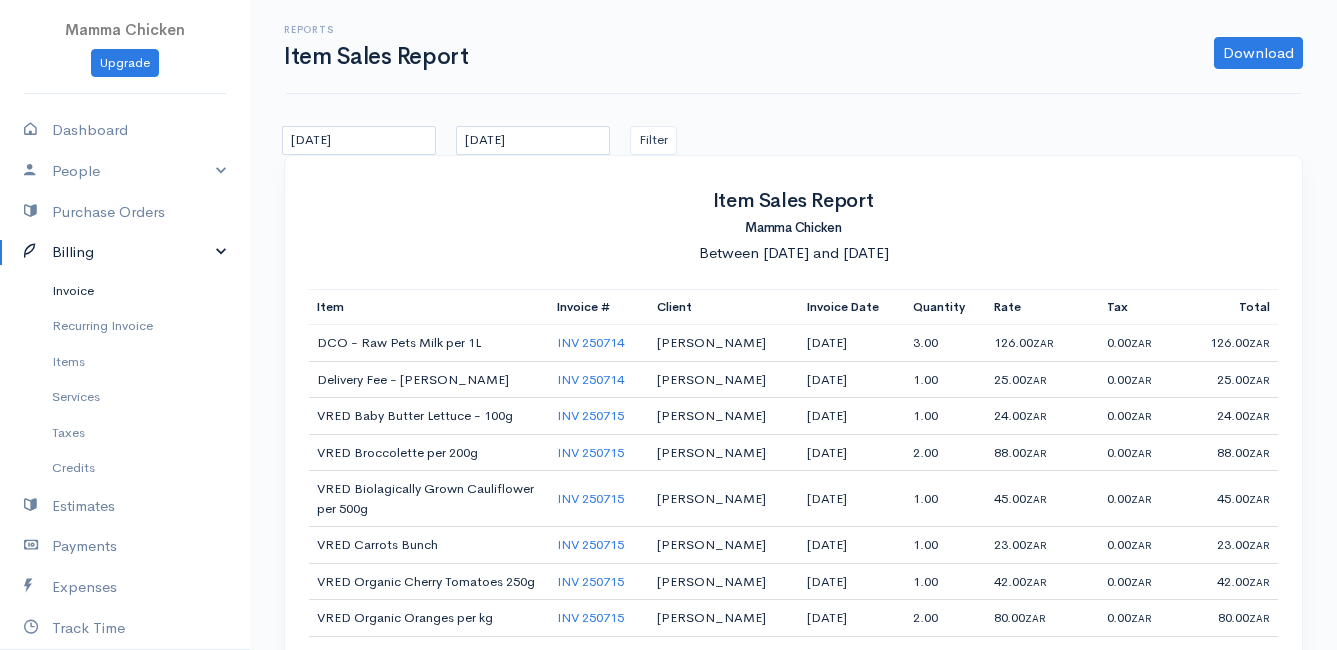 click on "Invoice" at bounding box center (125, 291) 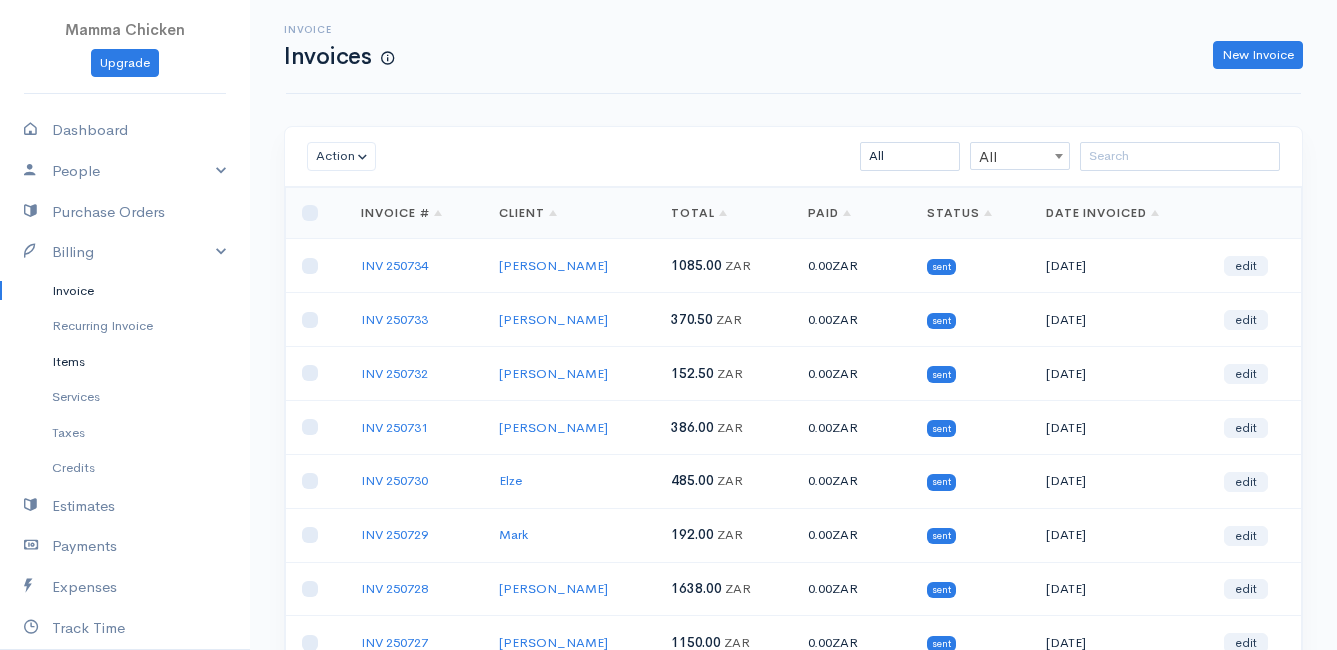 click on "Items" at bounding box center [125, 362] 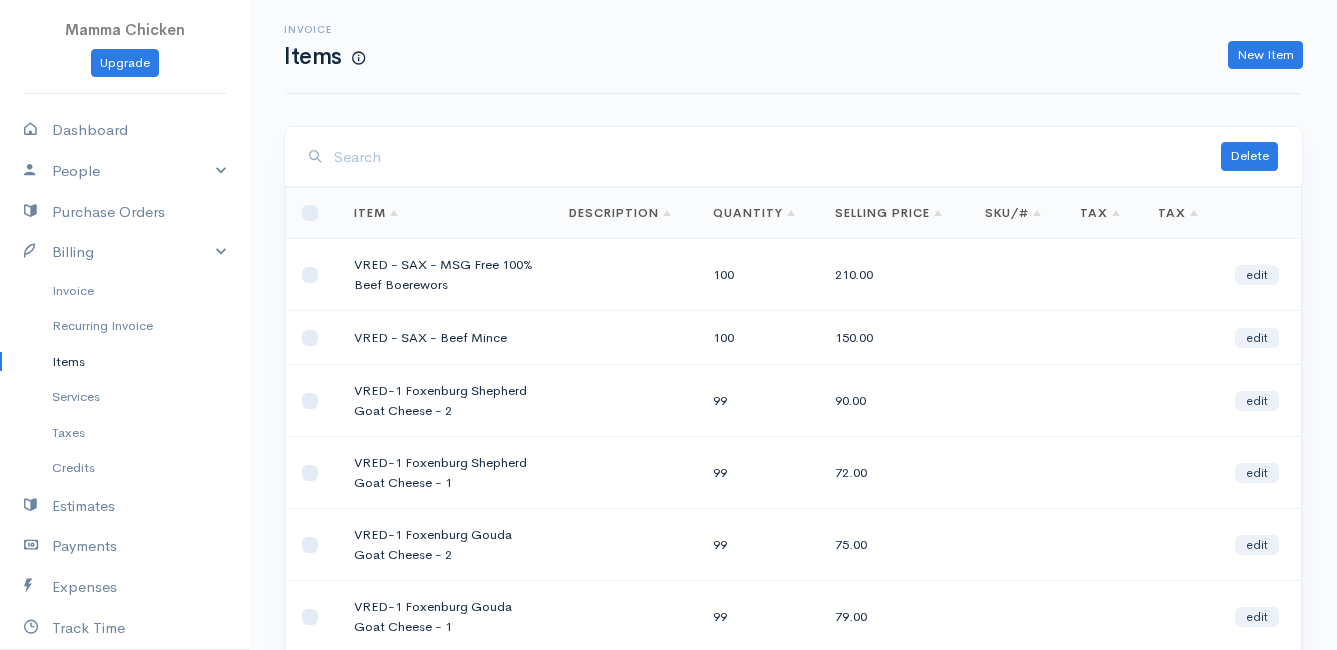 click at bounding box center (777, 157) 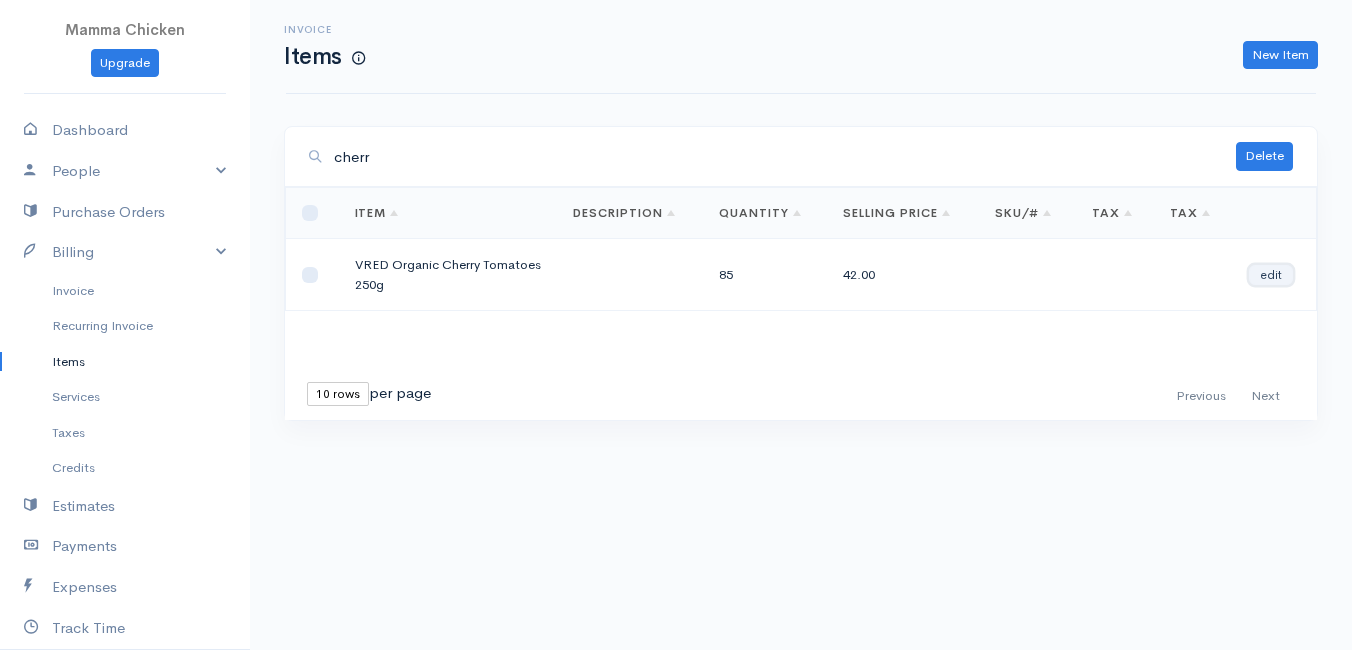 click on "edit" at bounding box center (1271, 275) 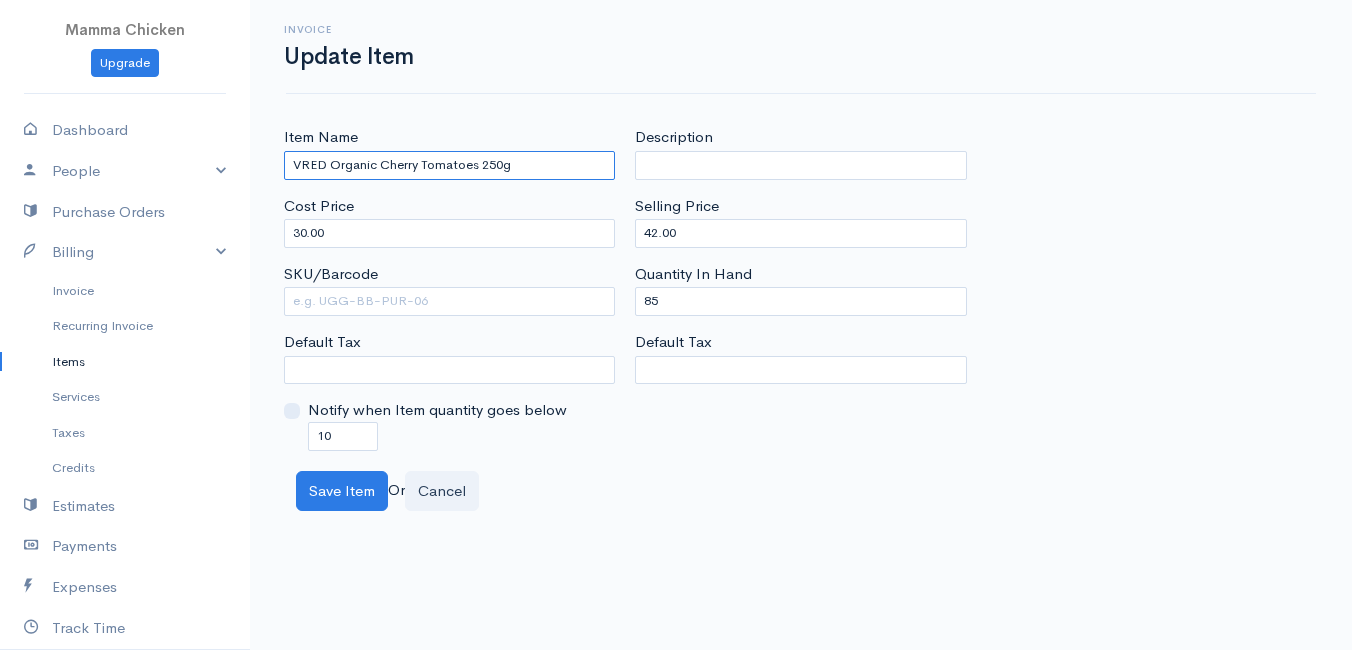 click on "VRED Organic Cherry Tomatoes 250g" at bounding box center (449, 165) 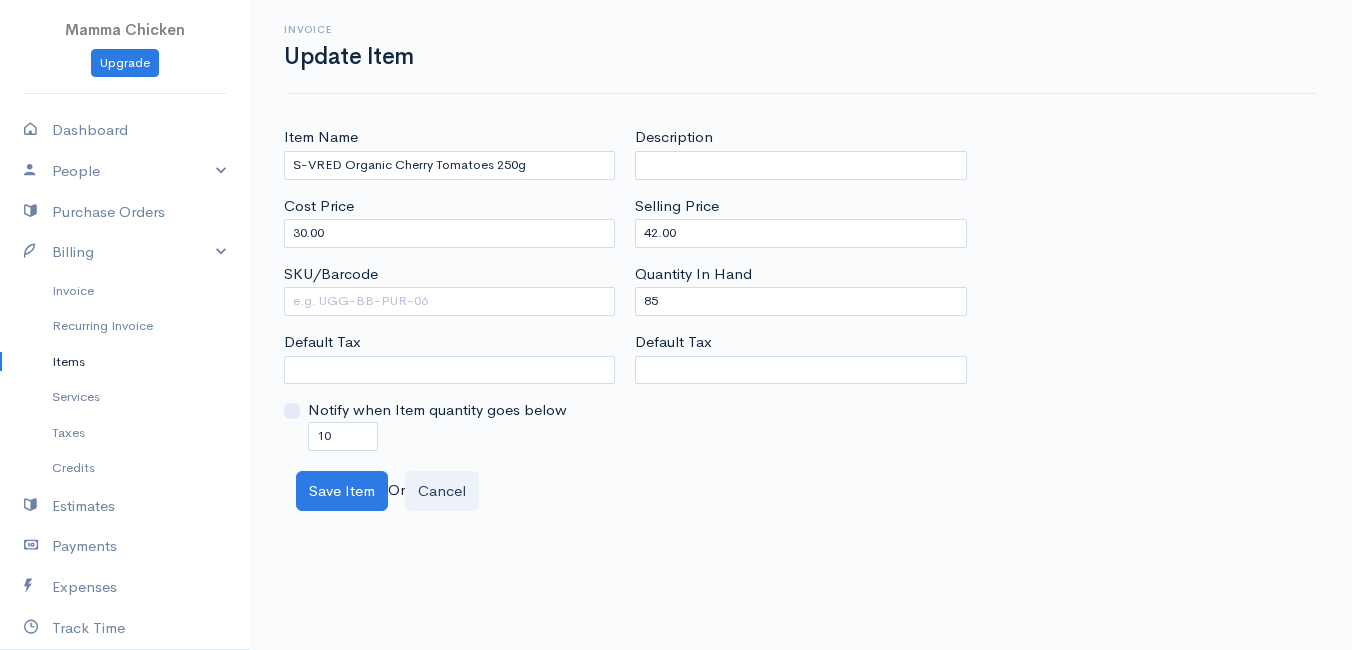 click on "Mamma Chicken
Upgrade
Dashboard
People
Clients
Vendors
Staff Users
Purchase Orders
Billing
Invoice
Recurring Invoice
Items
Services
Taxes
Credits
Estimates
Payments
Expenses
Track Time
Projects
Reports
Settings
My Organizations
Logout
Help
@CloudBooksApp 2022
Invoice
Update Item
Item Name S-VRED Organic Cherry Tomatoes 250g Cost Price 30.00 SKU/Barcode Default Tax Notify when Item quantity goes below 10 Description Selling Price 42.00 Quantity In Hand 85 Default Tax
V" at bounding box center (676, 325) 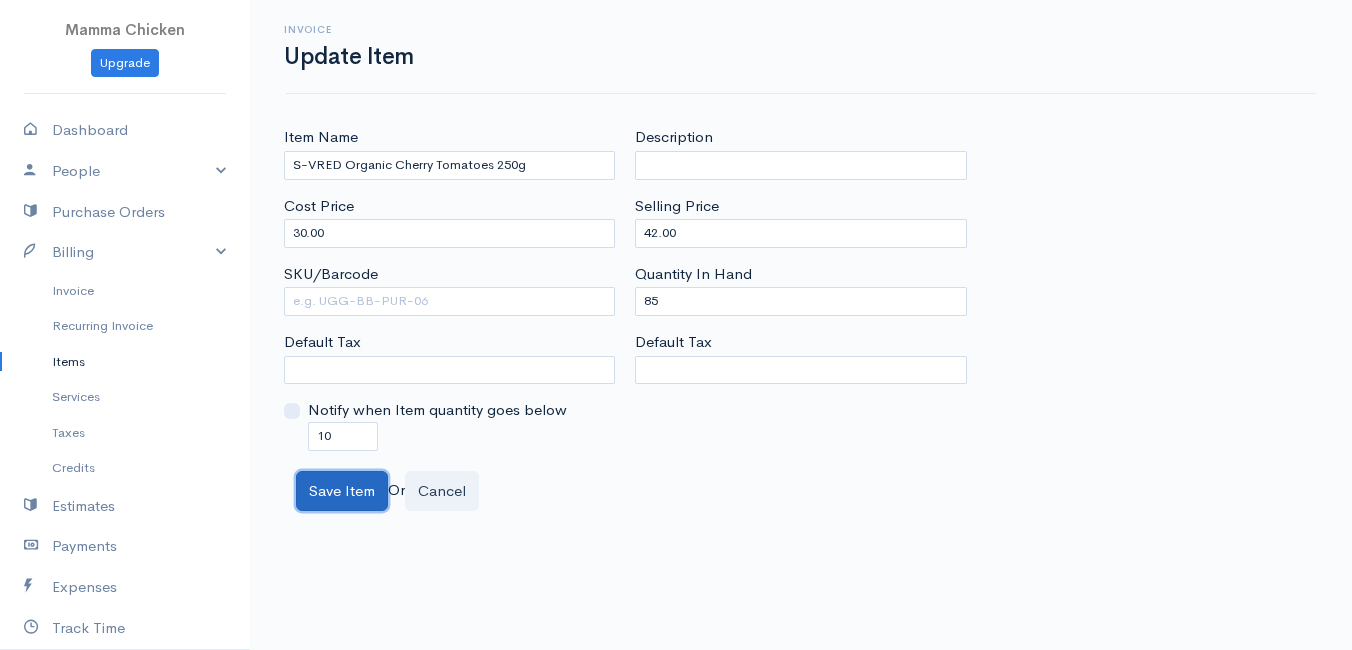 click on "Save Item" at bounding box center [342, 491] 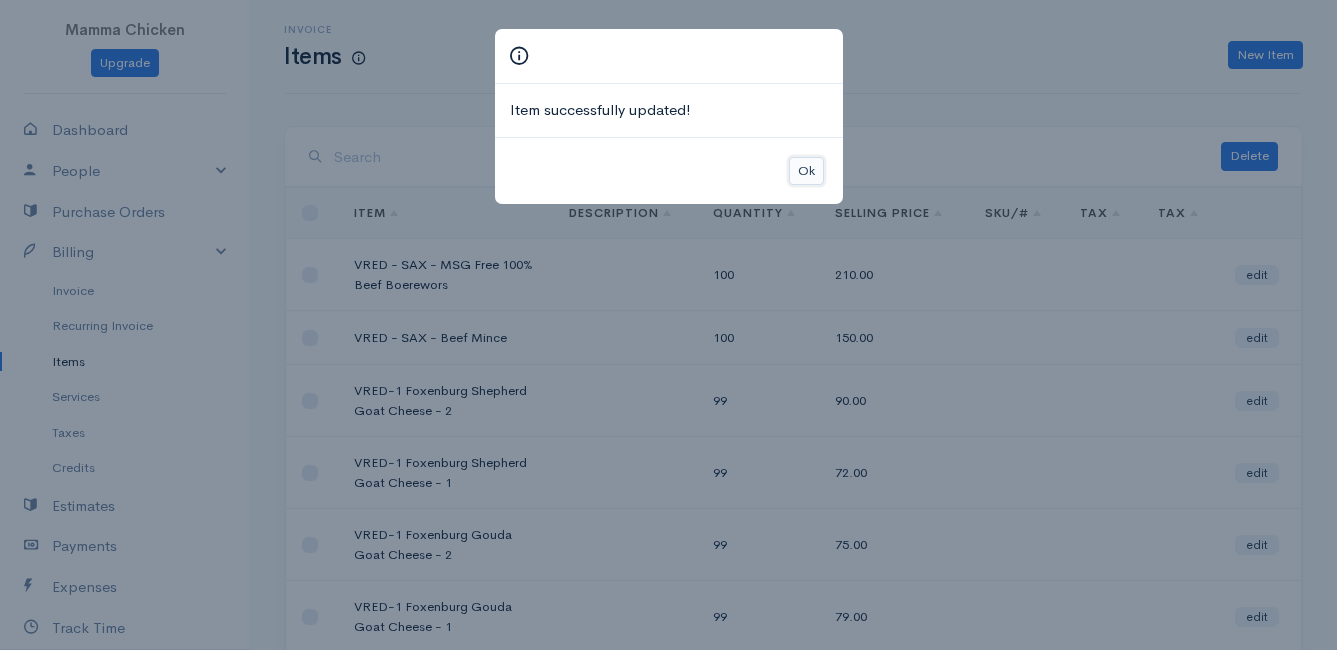 click on "Ok" at bounding box center [806, 171] 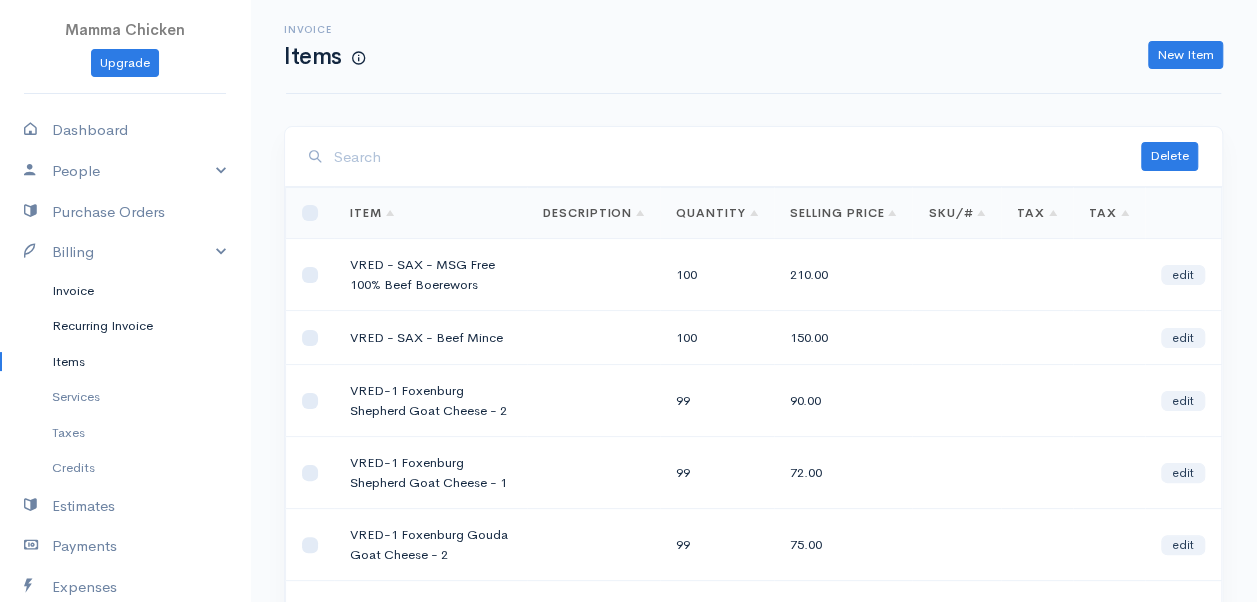 drag, startPoint x: 68, startPoint y: 285, endPoint x: 13, endPoint y: 315, distance: 62.649822 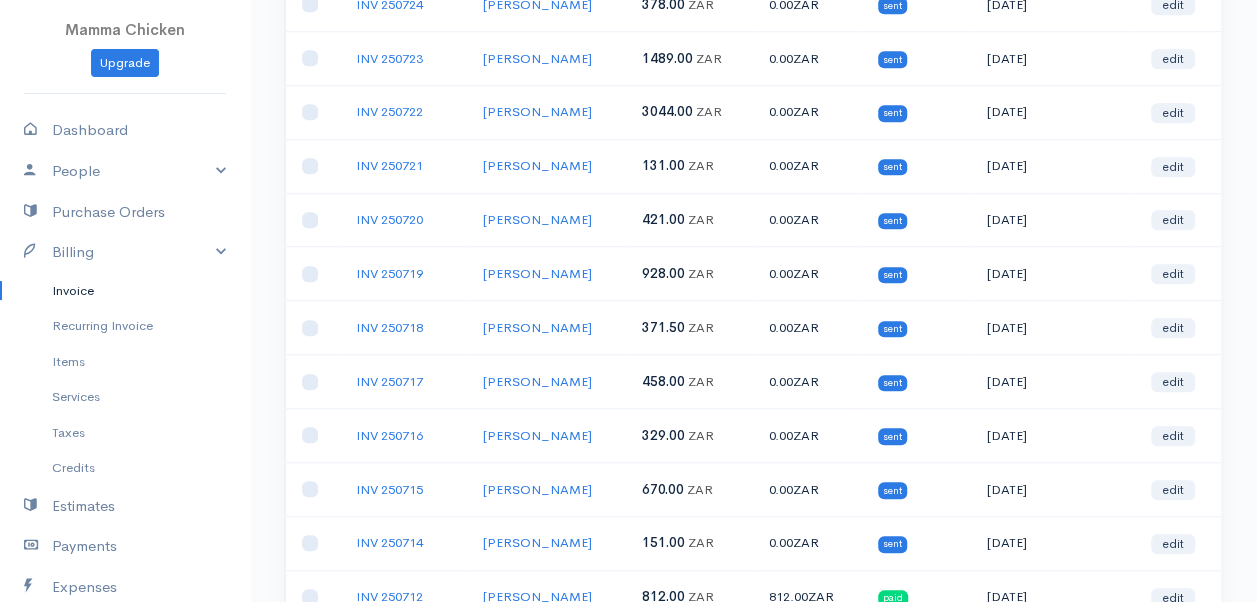 scroll, scrollTop: 1000, scrollLeft: 0, axis: vertical 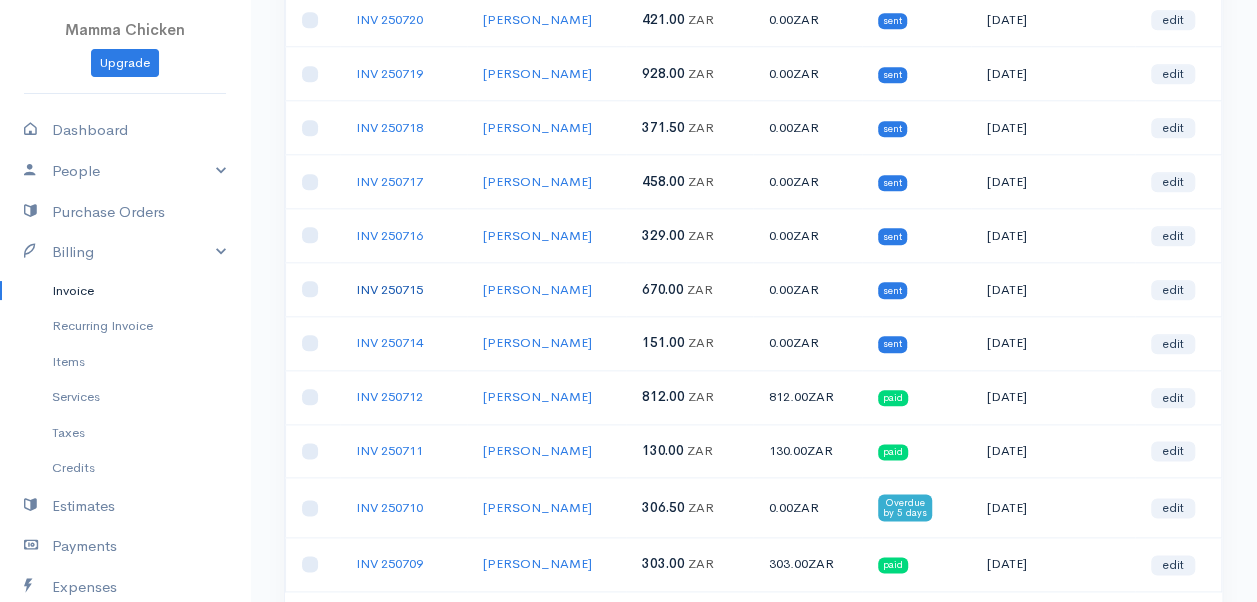 click on "INV 250715" at bounding box center (389, 289) 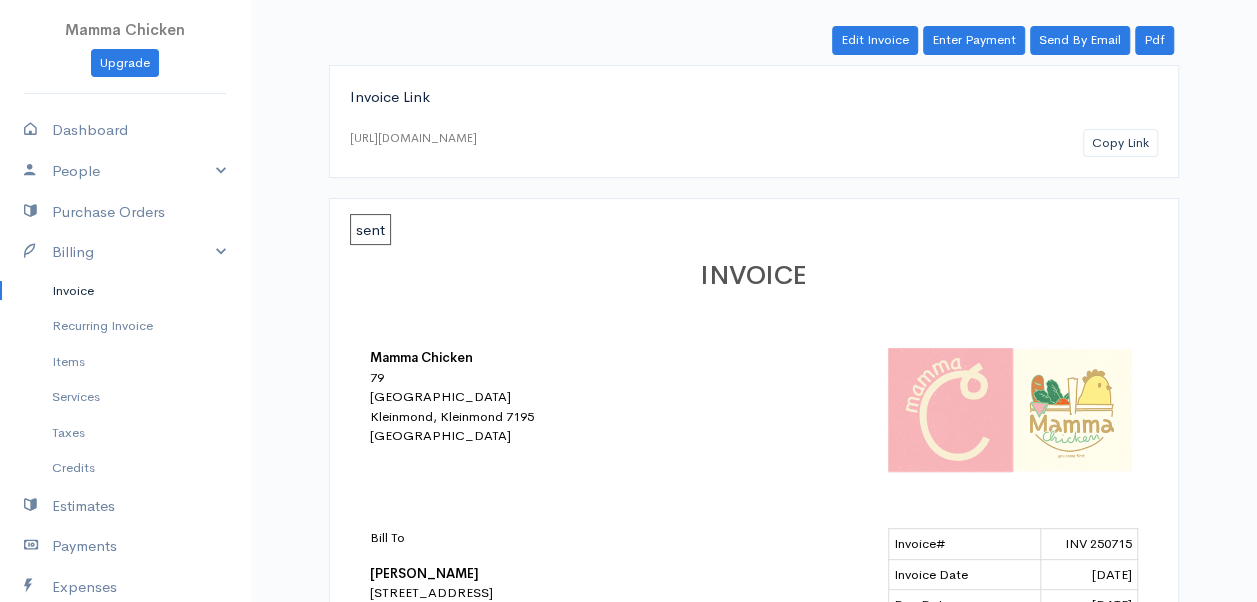 scroll, scrollTop: 0, scrollLeft: 0, axis: both 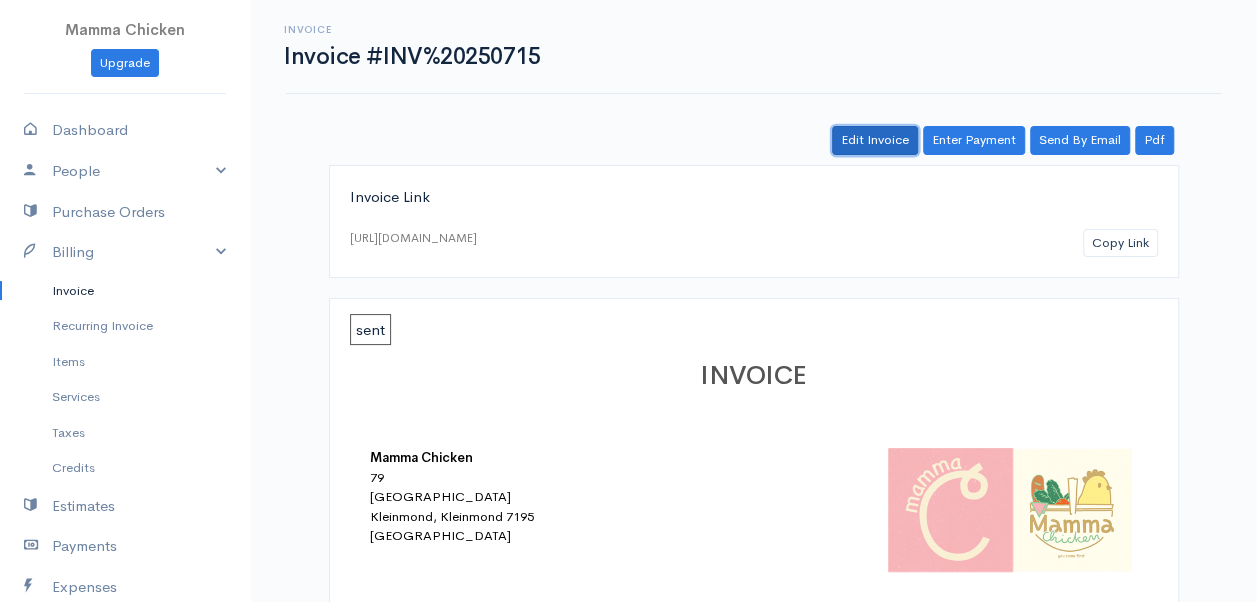 click on "Edit Invoice" at bounding box center (875, 140) 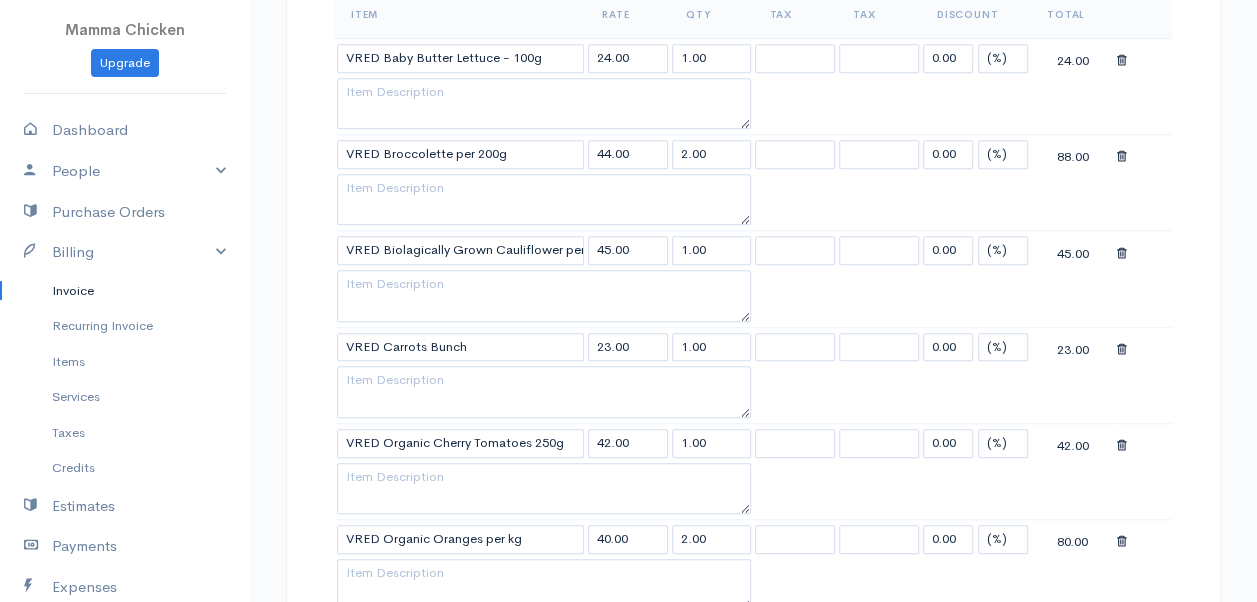 scroll, scrollTop: 800, scrollLeft: 0, axis: vertical 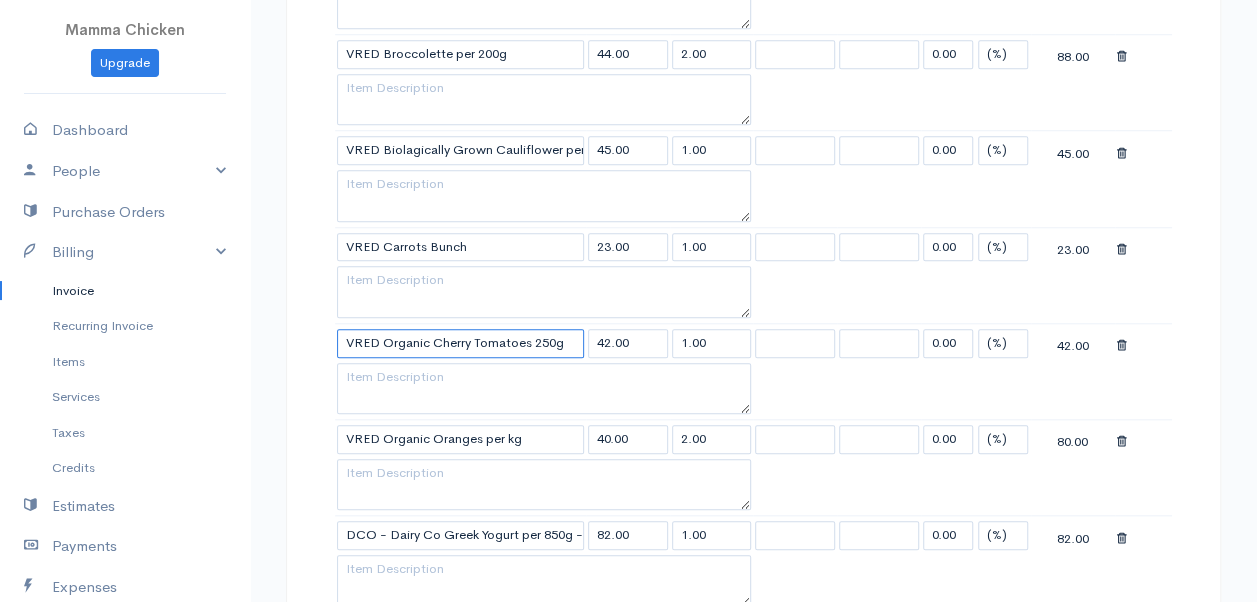 click on "VRED Organic Cherry Tomatoes 250g" at bounding box center (460, 343) 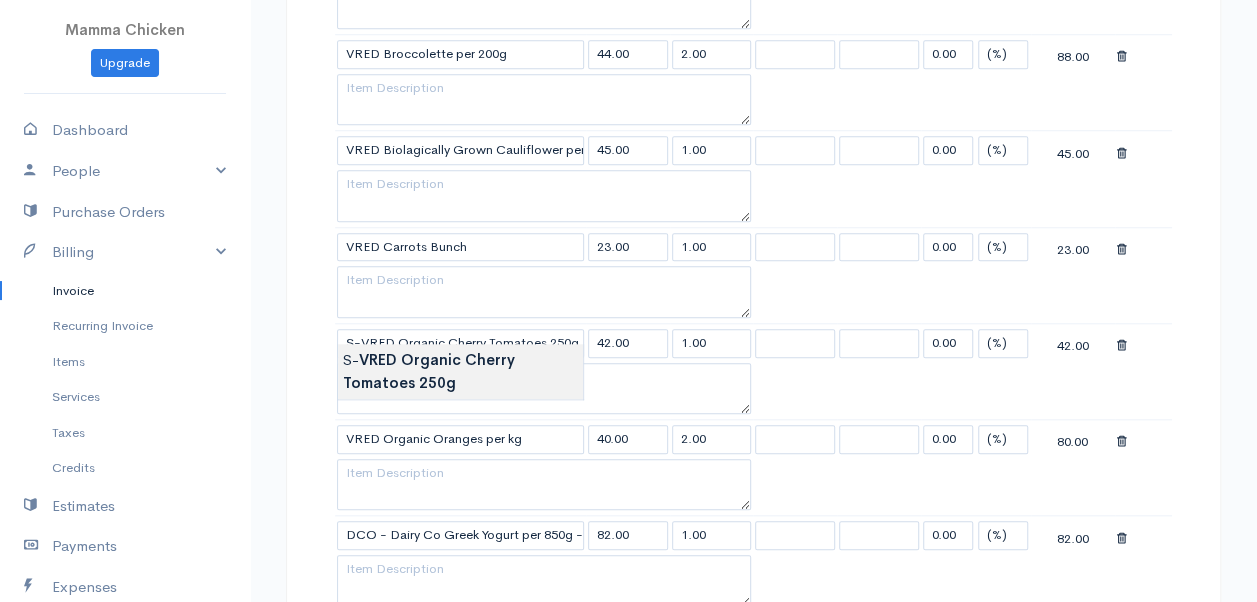click on "Mamma Chicken
Upgrade
Dashboard
People
Clients
Vendors
Staff Users
Purchase Orders
Billing
Invoice
Recurring Invoice
Items
Services
Taxes
Credits
Estimates
Payments
Expenses
Track Time
Projects
Reports
Settings
My Organizations
Logout
Help
@CloudBooksApp 2022
Invoice
Edit Invoice #INV 250715
sent To [PERSON_NAME] May 32 [GEOGRAPHIC_DATA][US_STATE] [Choose Country] [GEOGRAPHIC_DATA] [GEOGRAPHIC_DATA] [GEOGRAPHIC_DATA] [GEOGRAPHIC_DATA] [GEOGRAPHIC_DATA] [GEOGRAPHIC_DATA] [US_STATE] [GEOGRAPHIC_DATA] [GEOGRAPHIC_DATA] [GEOGRAPHIC_DATA] [GEOGRAPHIC_DATA] [GEOGRAPHIC_DATA]" at bounding box center (628, 497) 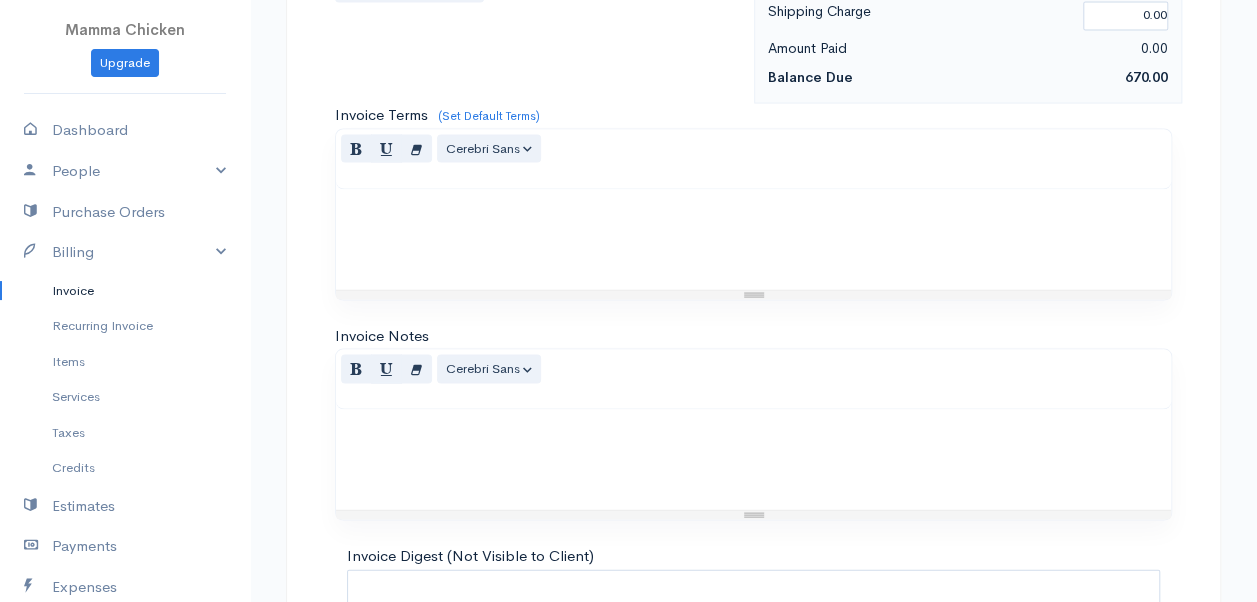 scroll, scrollTop: 1965, scrollLeft: 0, axis: vertical 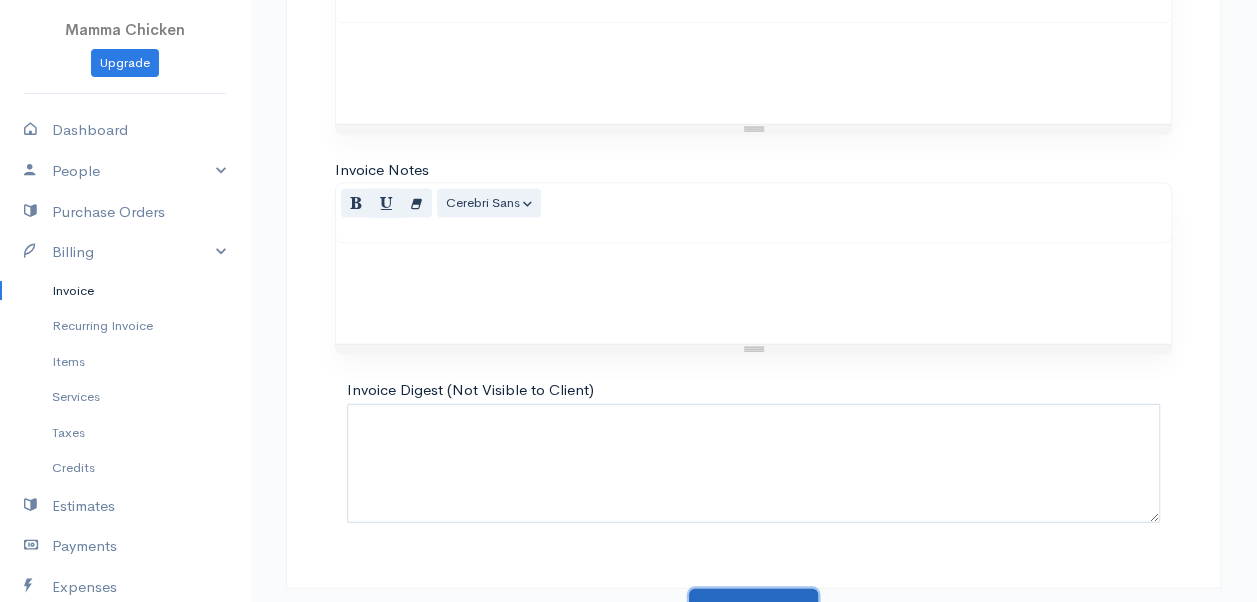 click on "Update Invoice" at bounding box center [753, 609] 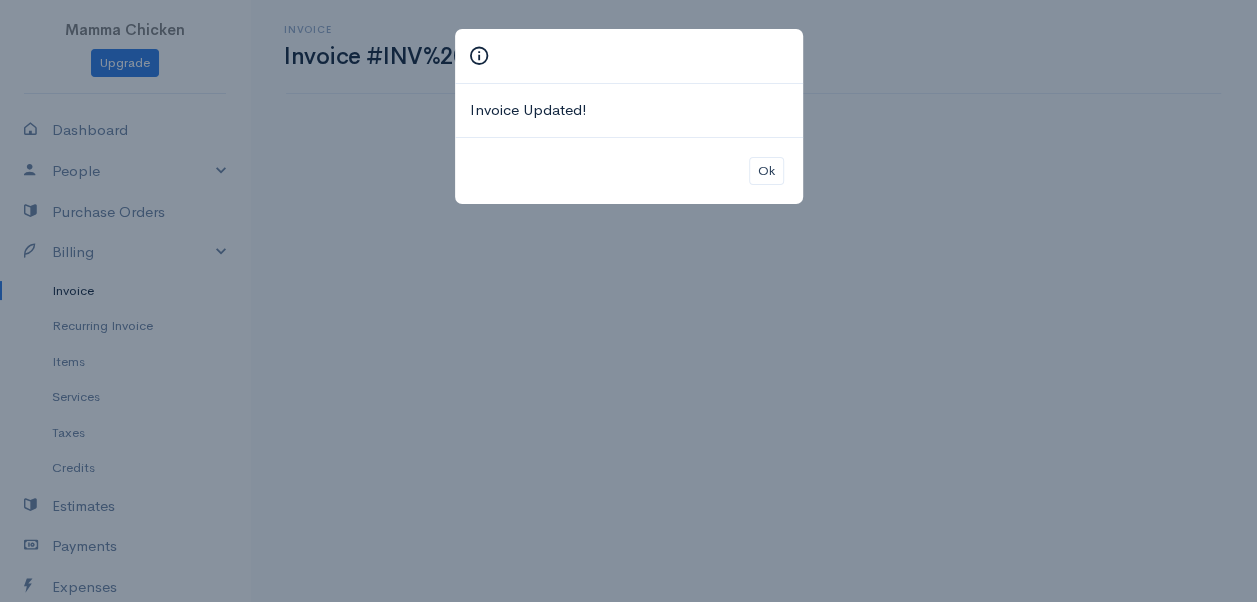 scroll, scrollTop: 0, scrollLeft: 0, axis: both 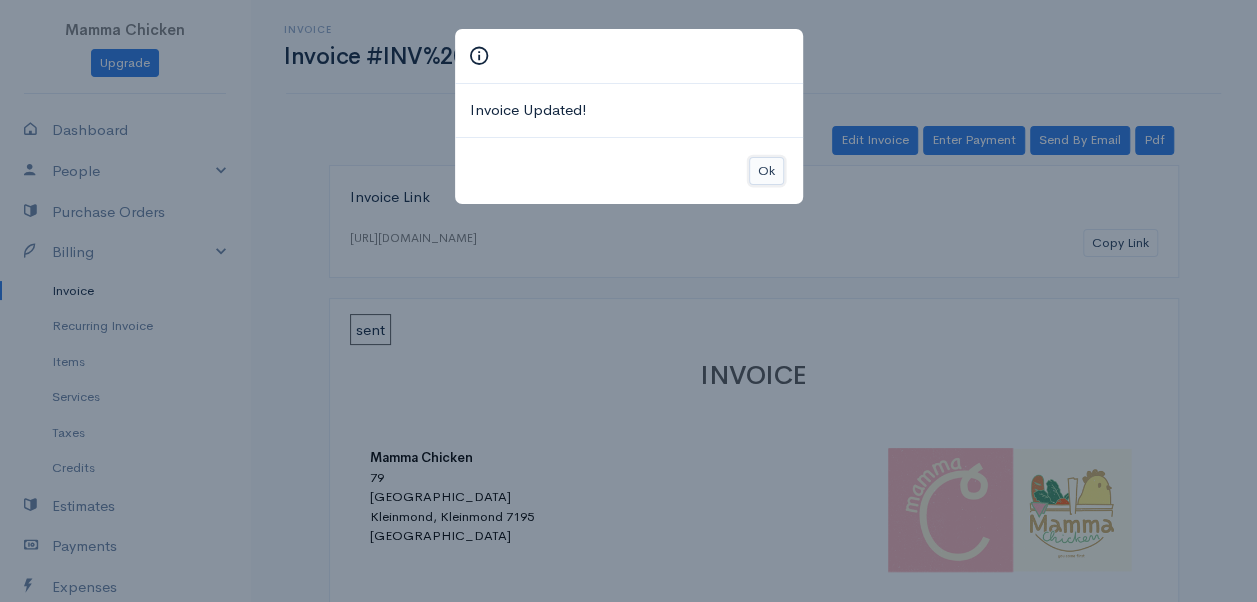 click on "Ok" at bounding box center [766, 171] 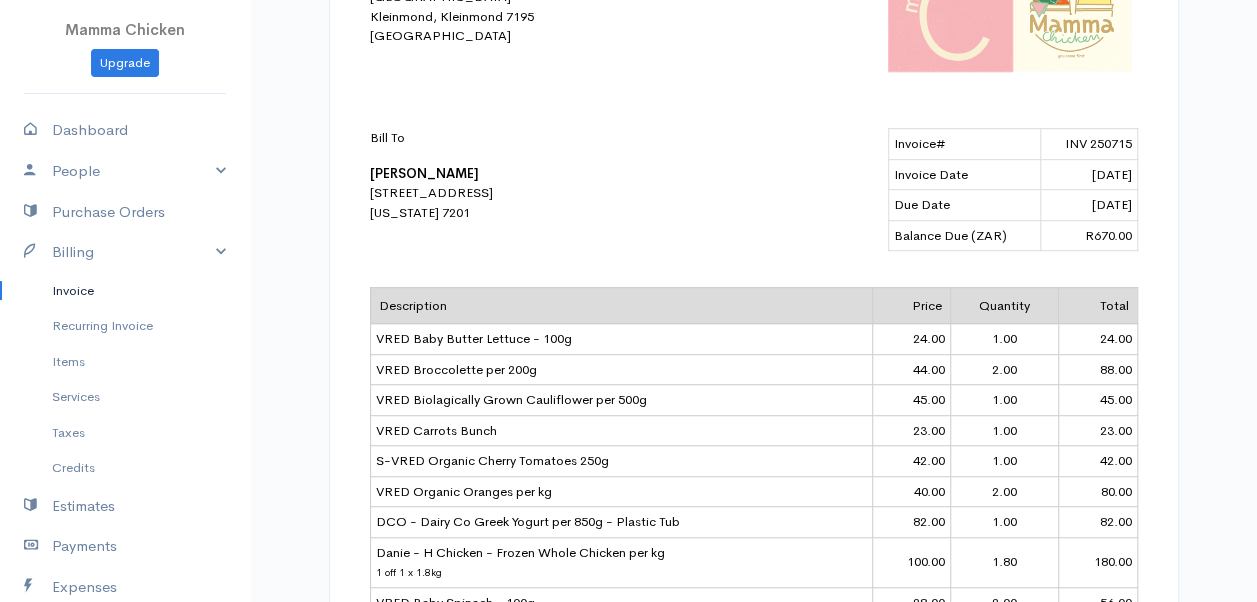 scroll, scrollTop: 700, scrollLeft: 0, axis: vertical 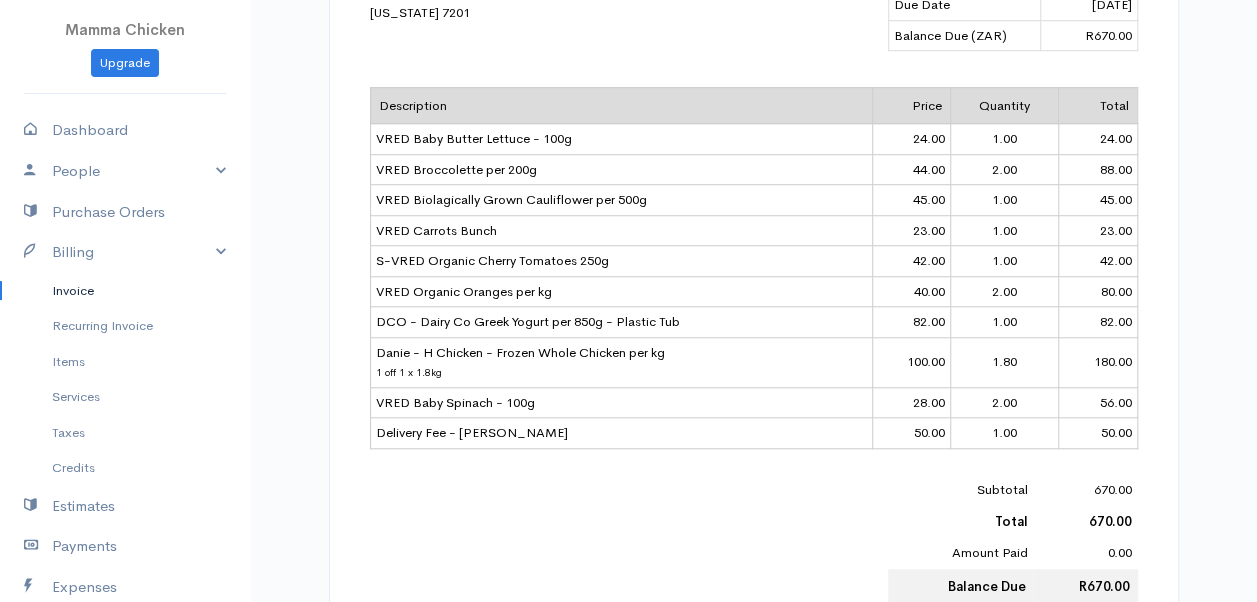 click on "Invoice" at bounding box center (125, 291) 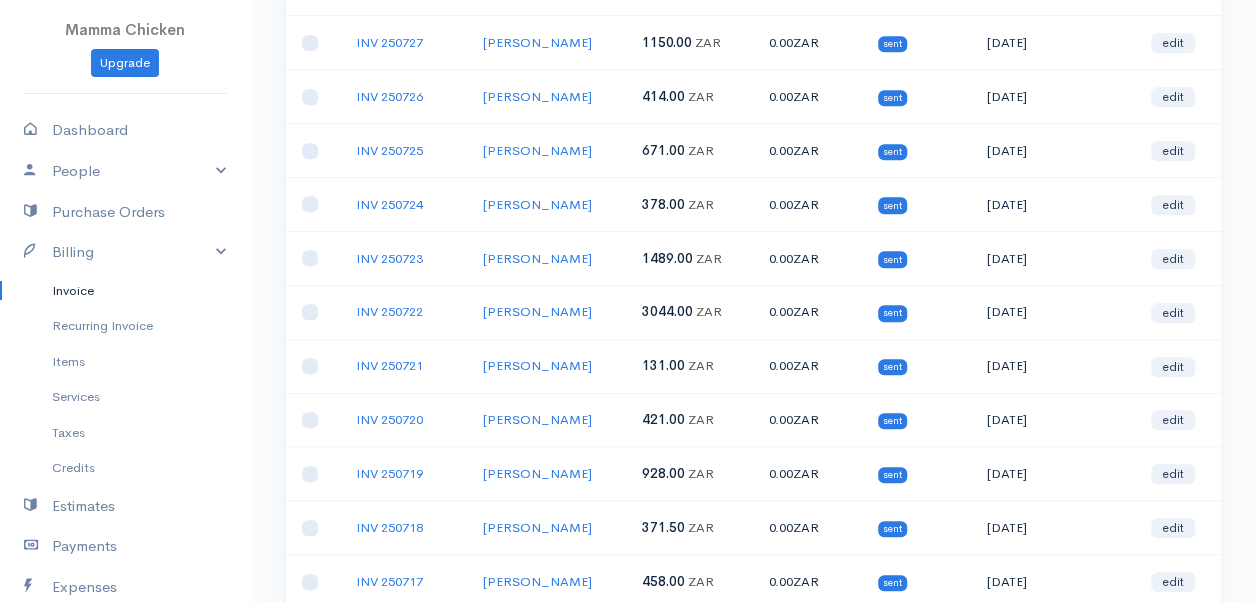 scroll, scrollTop: 900, scrollLeft: 0, axis: vertical 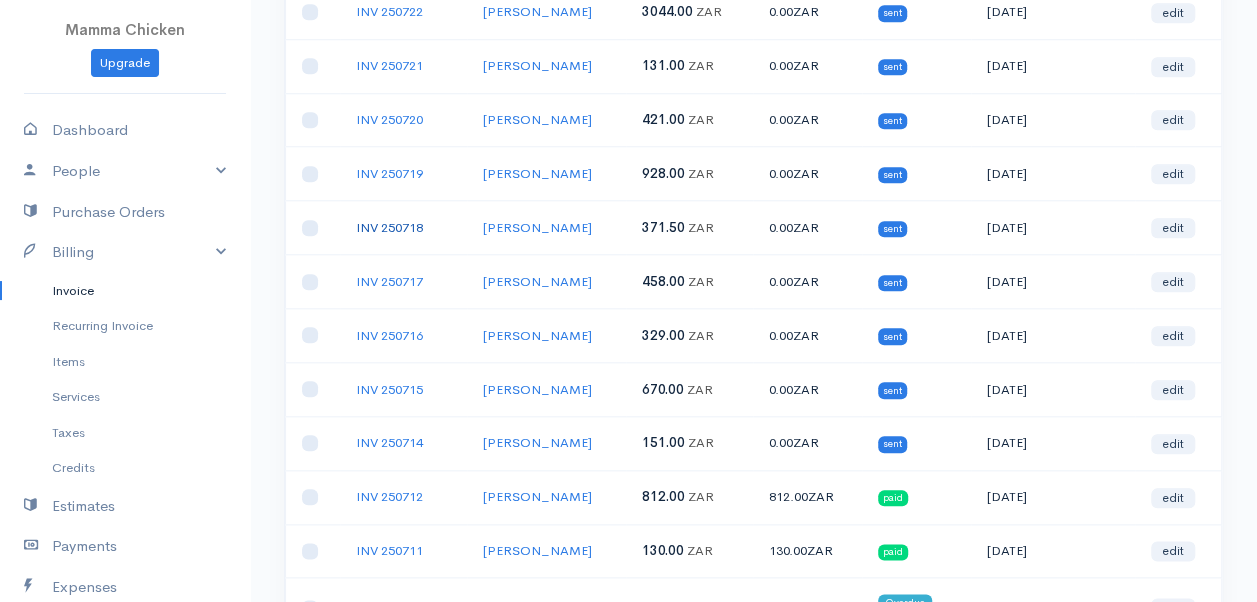 click on "INV 250718" at bounding box center [389, 227] 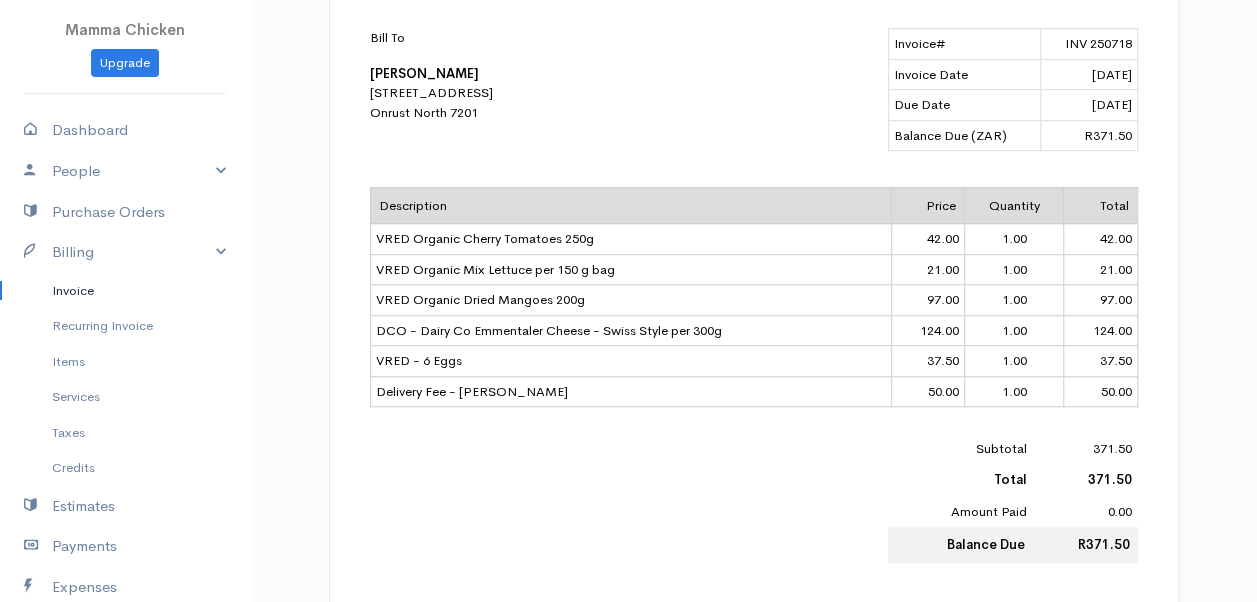 scroll, scrollTop: 100, scrollLeft: 0, axis: vertical 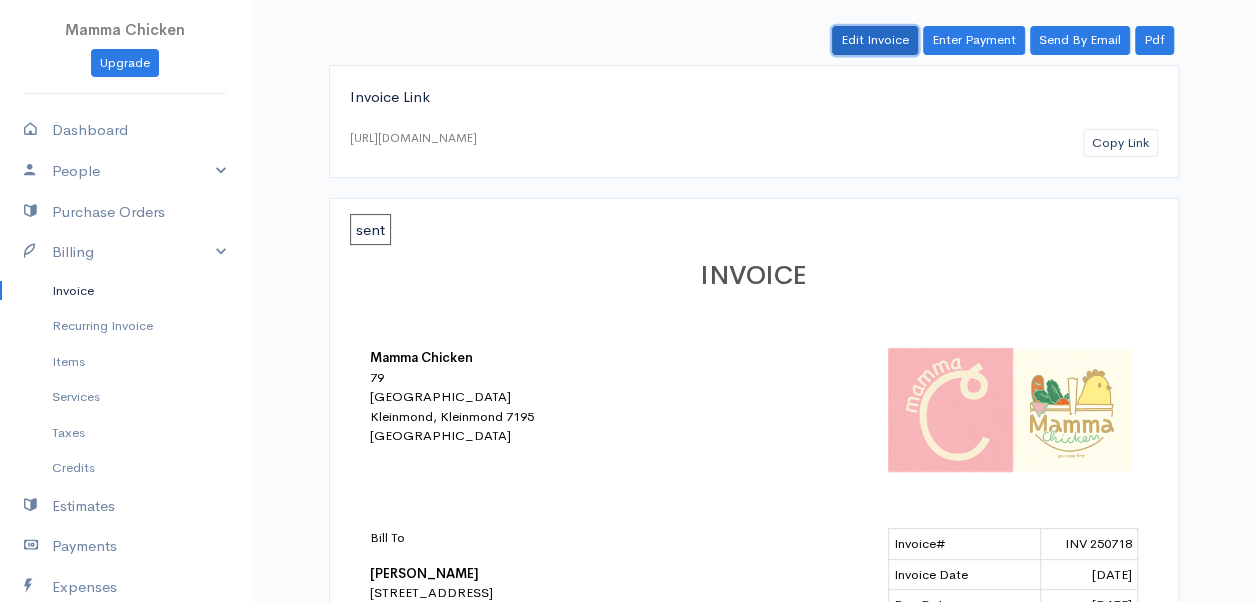 click on "Edit Invoice" at bounding box center (875, 40) 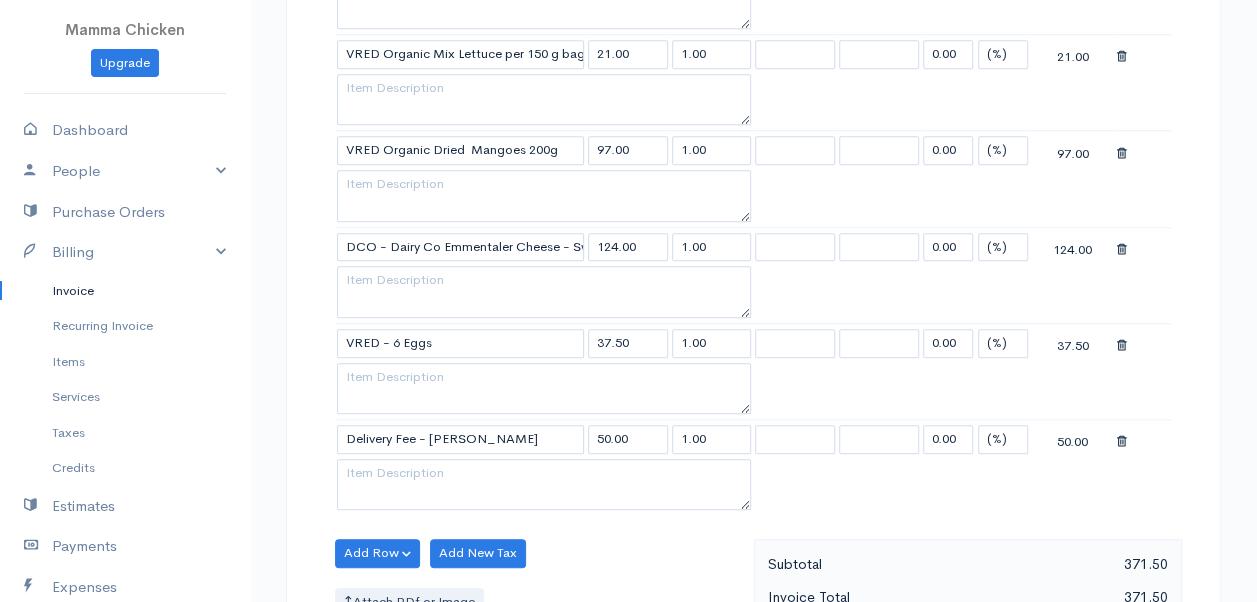 scroll, scrollTop: 700, scrollLeft: 0, axis: vertical 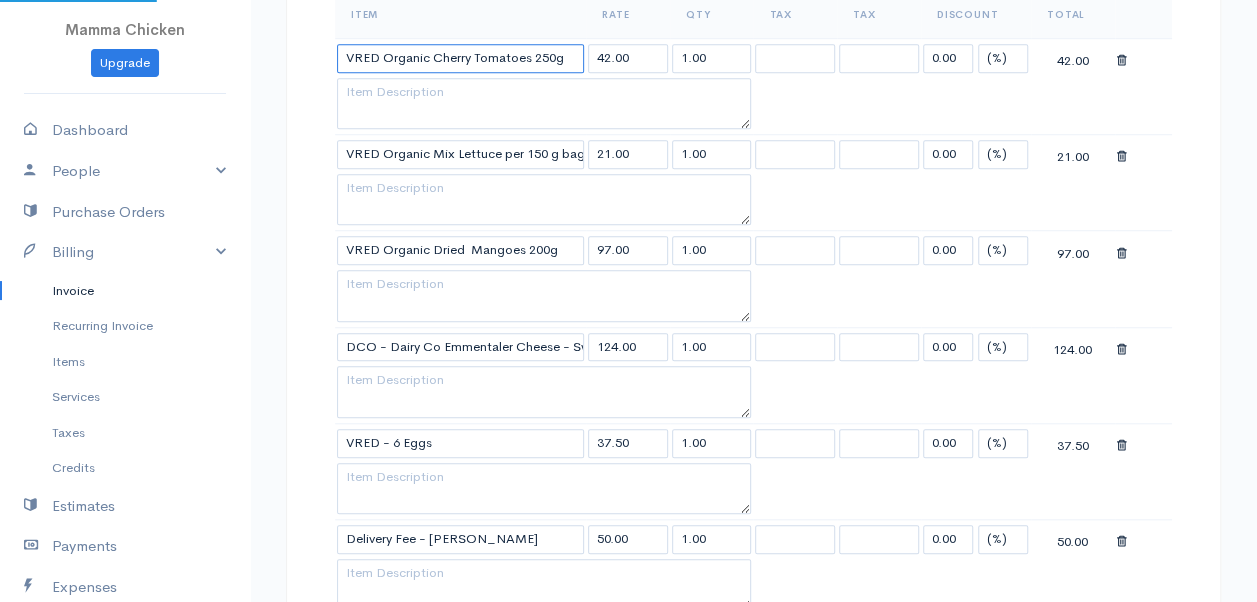 click on "VRED Organic Cherry Tomatoes 250g" at bounding box center [460, 58] 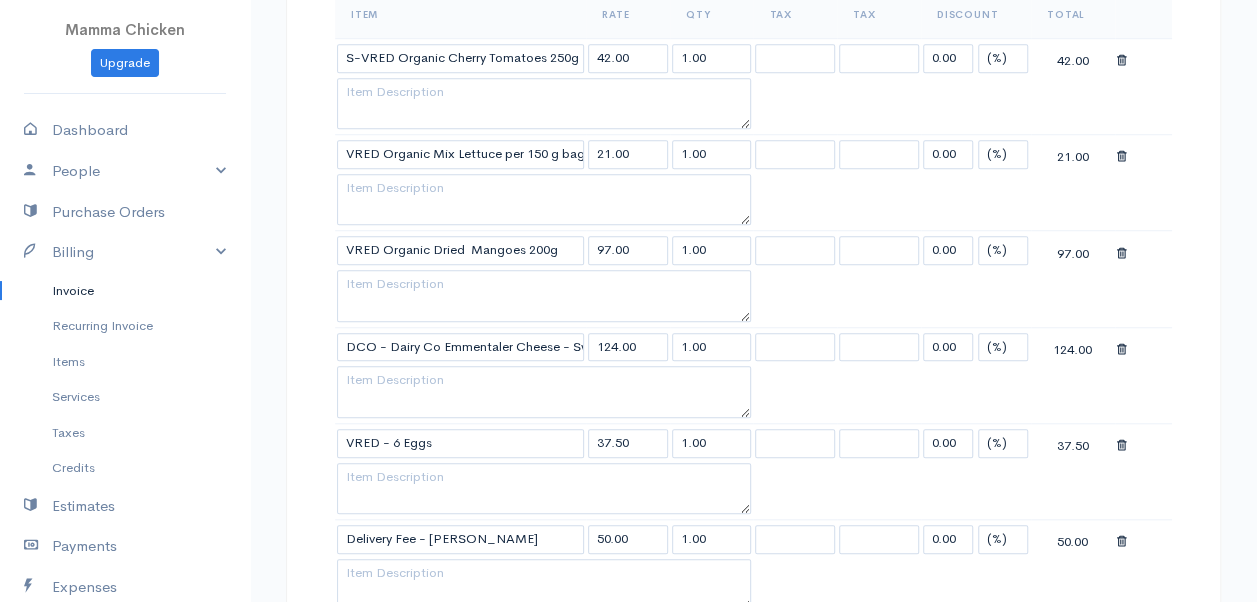click on "Mamma Chicken
Upgrade
Dashboard
People
Clients
Vendors
Staff Users
Purchase Orders
Billing
Invoice
Recurring Invoice
Items
Services
Taxes
Credits
Estimates
Payments
Expenses
Track Time
Projects
Reports
Settings
My Organizations
Logout
Help
@CloudBooksApp 2022
Invoice
Edit Invoice #INV 250718
sent To [PERSON_NAME] [GEOGRAPHIC_DATA], [GEOGRAPHIC_DATA] [Choose Country] [GEOGRAPHIC_DATA] [GEOGRAPHIC_DATA] [GEOGRAPHIC_DATA] [GEOGRAPHIC_DATA] [GEOGRAPHIC_DATA] [GEOGRAPHIC_DATA] [US_STATE] [GEOGRAPHIC_DATA] [GEOGRAPHIC_DATA]" at bounding box center [628, 405] 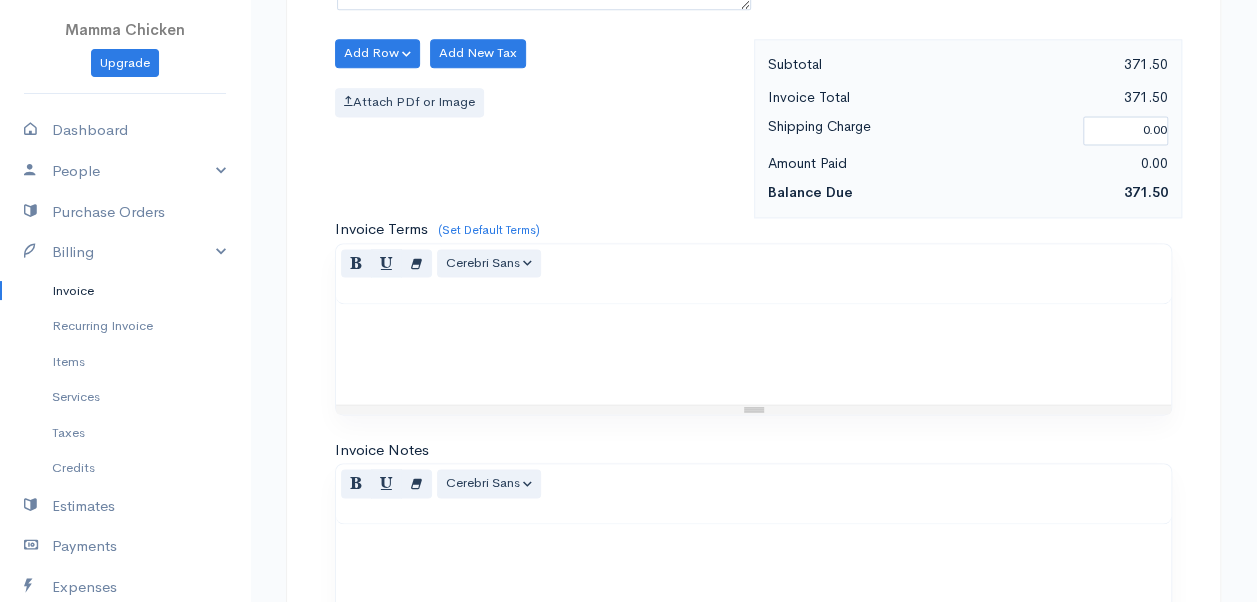 scroll, scrollTop: 1587, scrollLeft: 0, axis: vertical 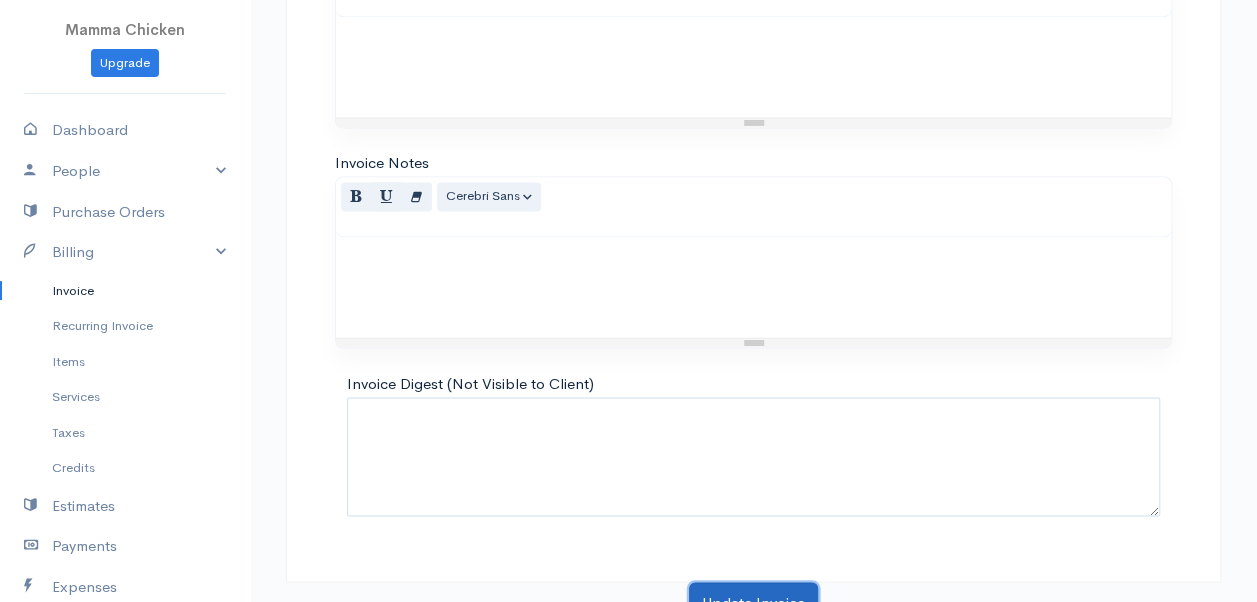 click on "Update Invoice" at bounding box center (753, 602) 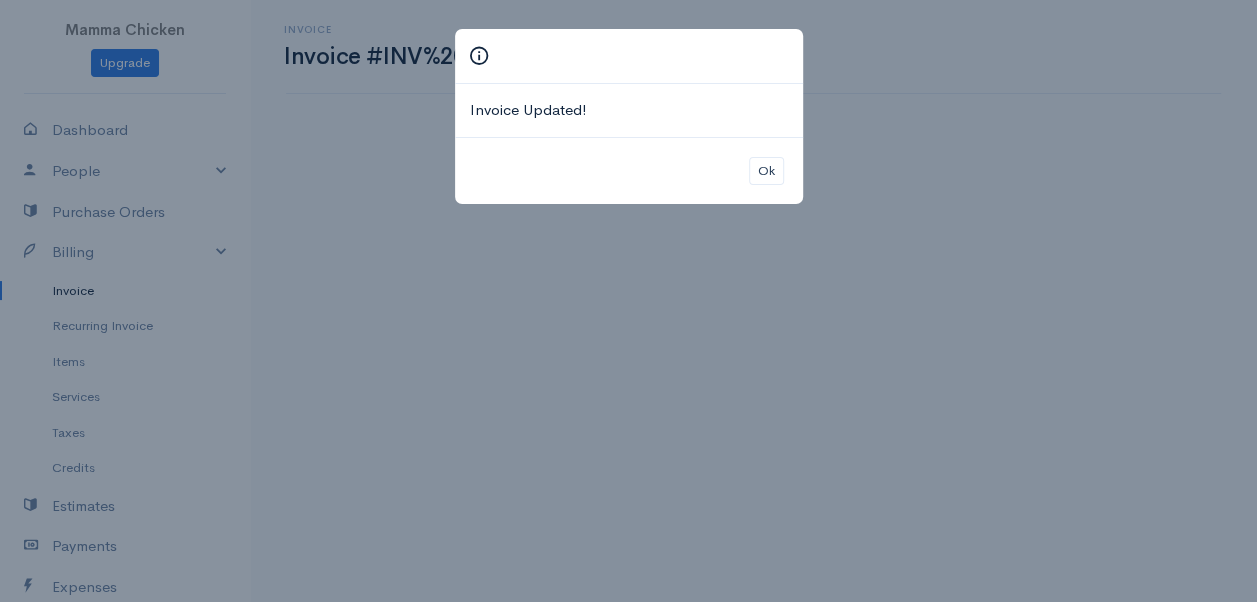scroll, scrollTop: 0, scrollLeft: 0, axis: both 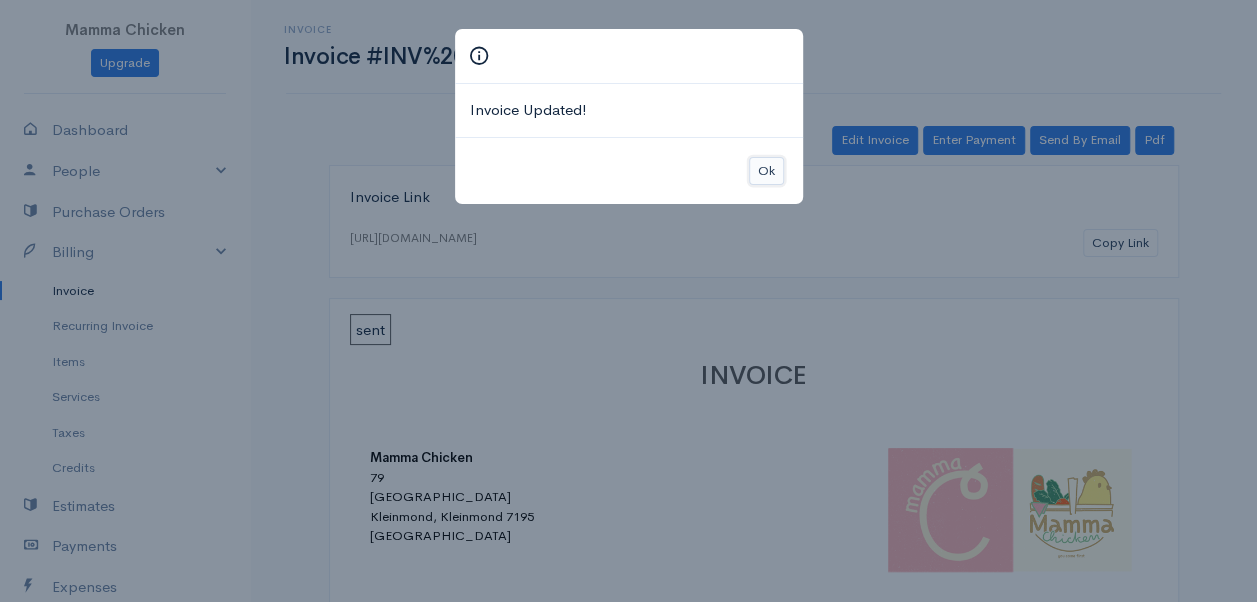 click on "Ok" at bounding box center [766, 171] 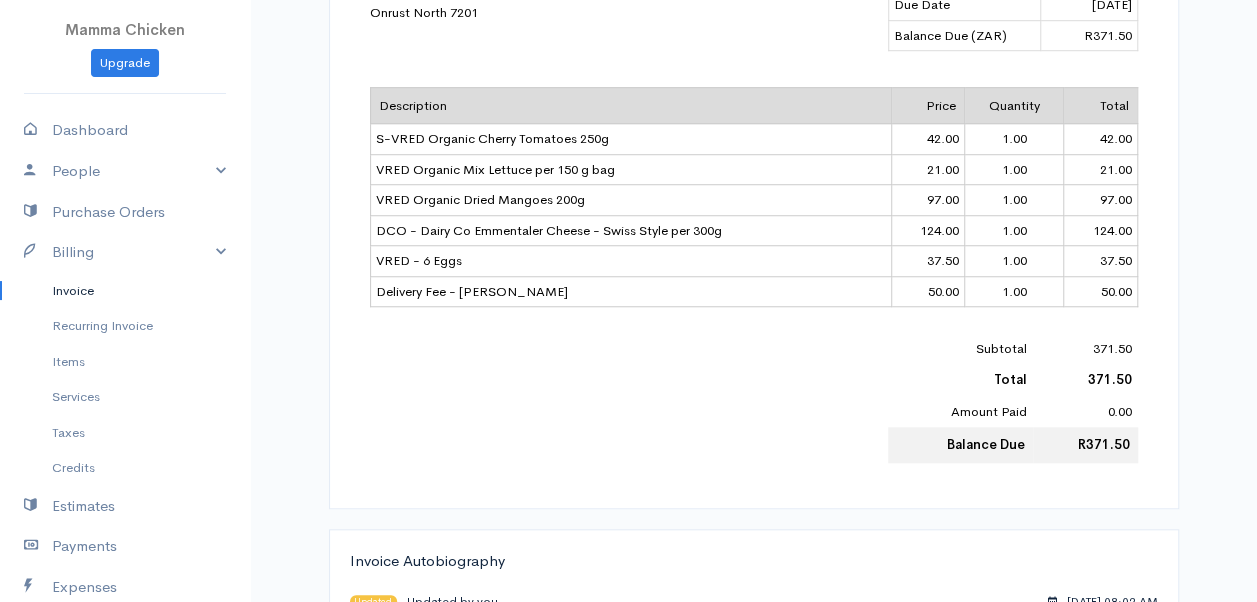 scroll, scrollTop: 0, scrollLeft: 0, axis: both 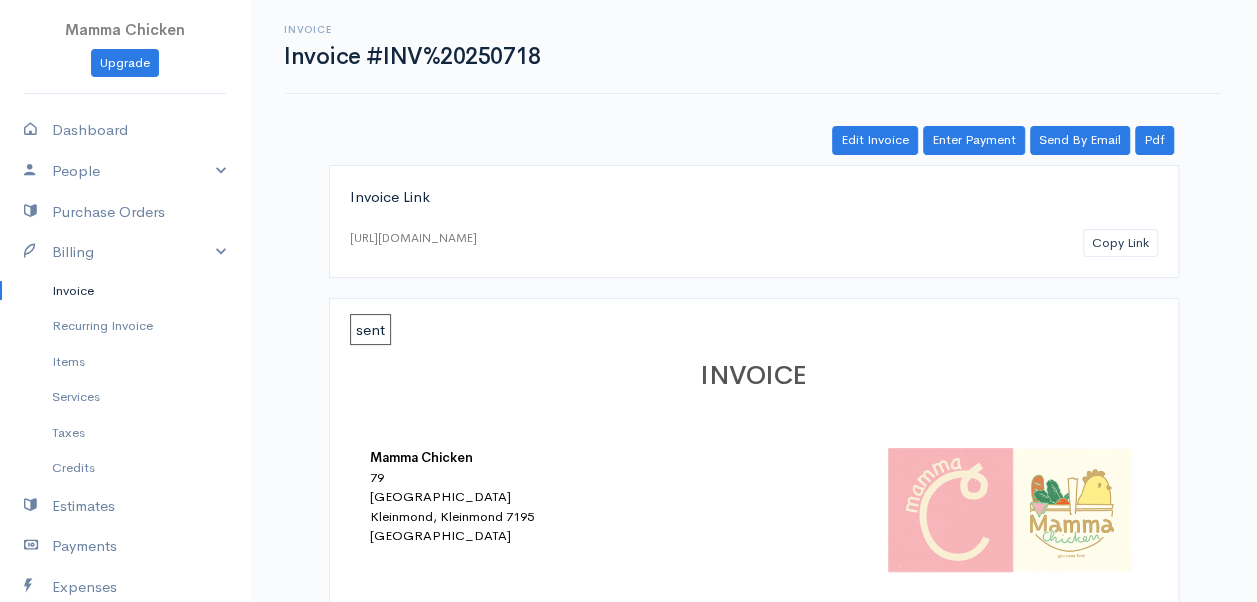 click on "Invoice" at bounding box center [125, 291] 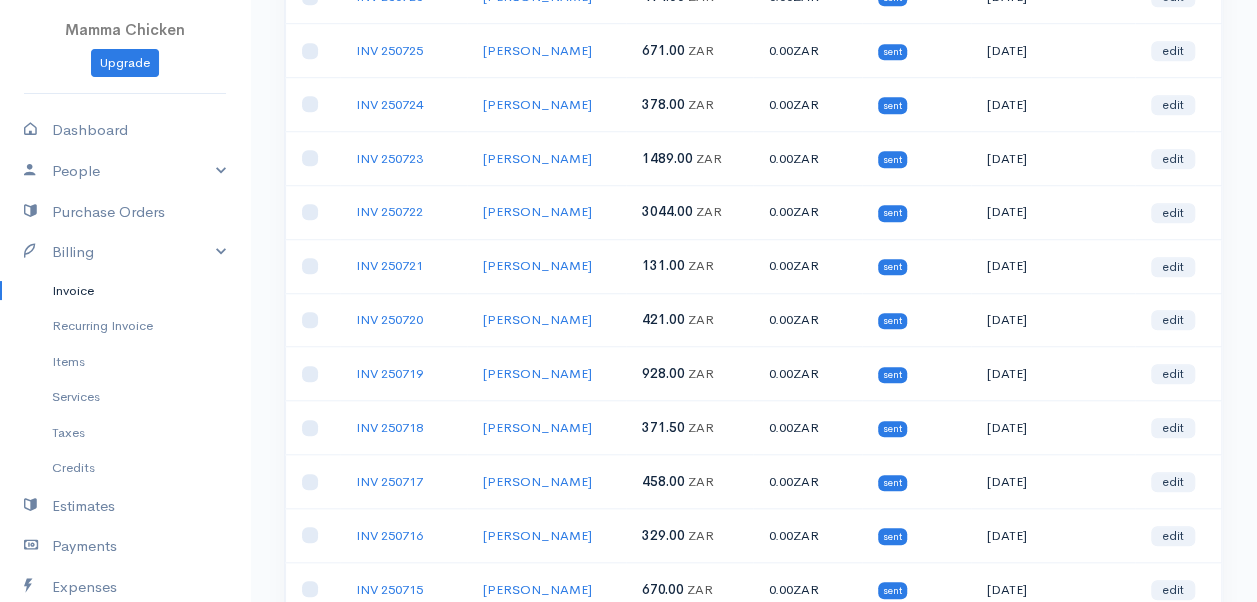 scroll, scrollTop: 800, scrollLeft: 0, axis: vertical 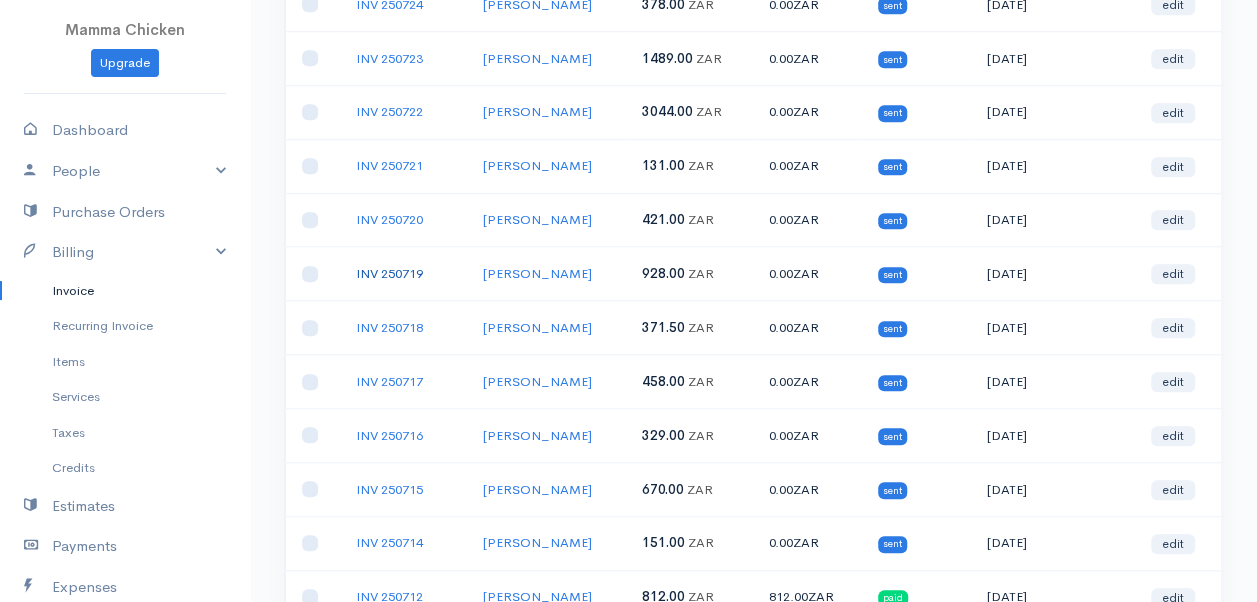 click on "INV 250719" at bounding box center (389, 273) 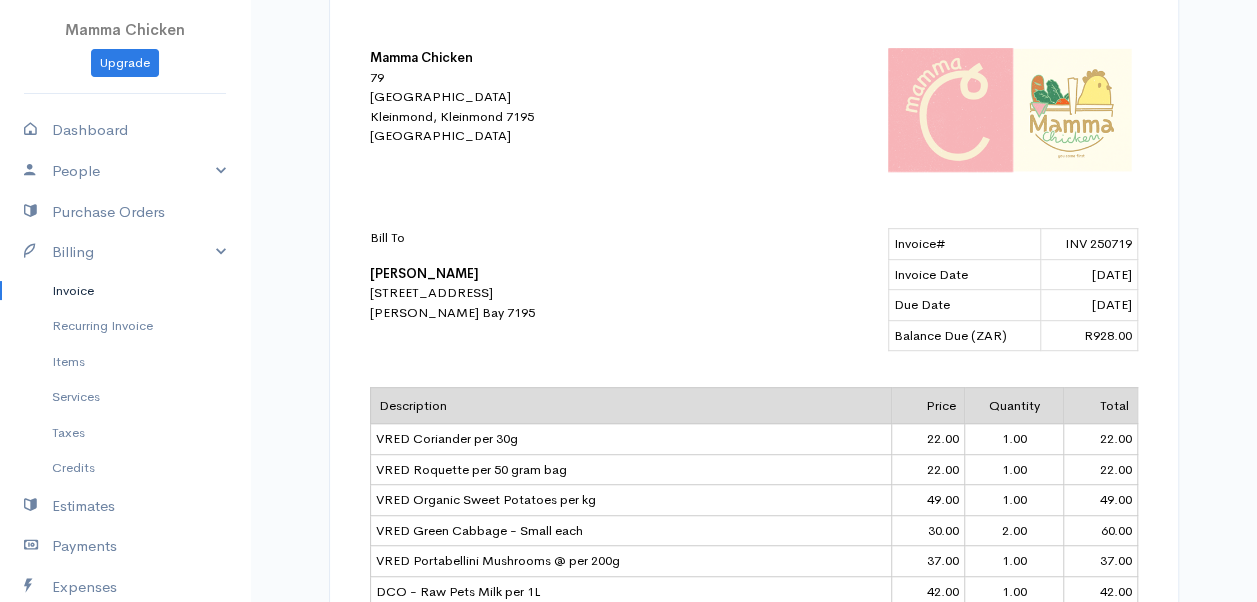 scroll, scrollTop: 0, scrollLeft: 0, axis: both 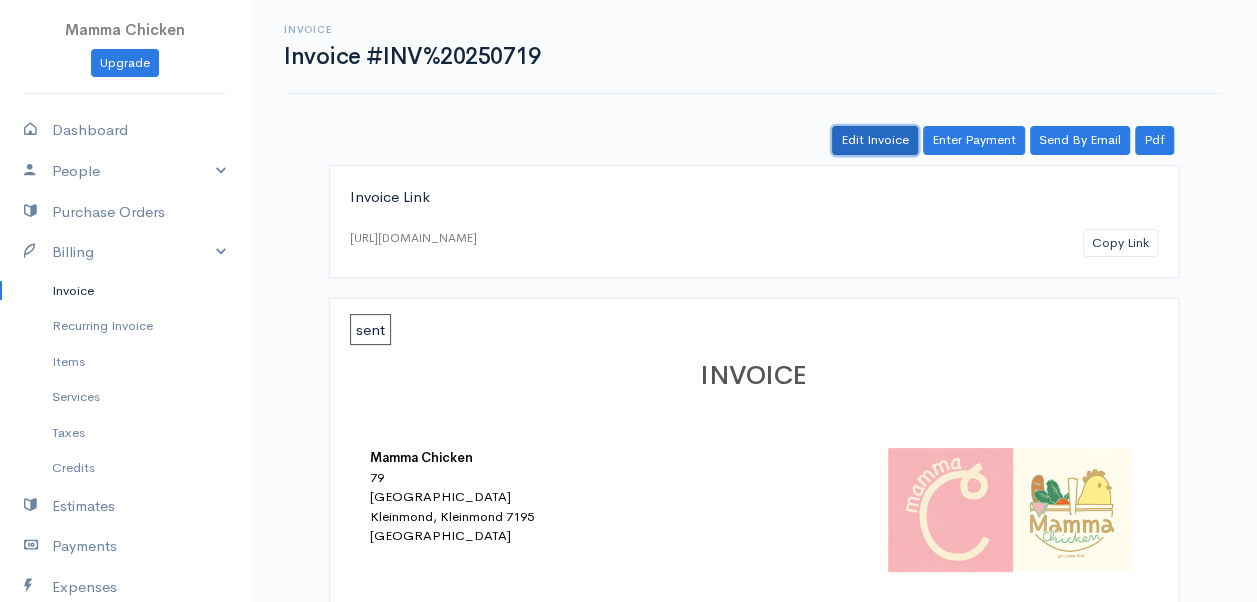 click on "Edit Invoice" at bounding box center (875, 140) 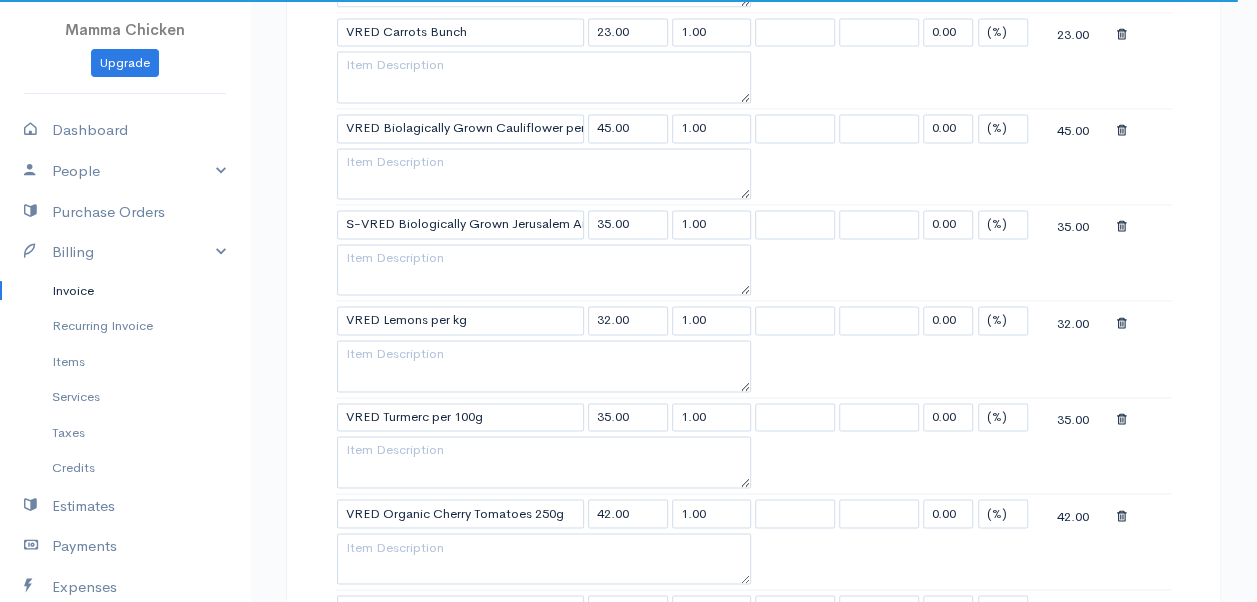 scroll, scrollTop: 1500, scrollLeft: 0, axis: vertical 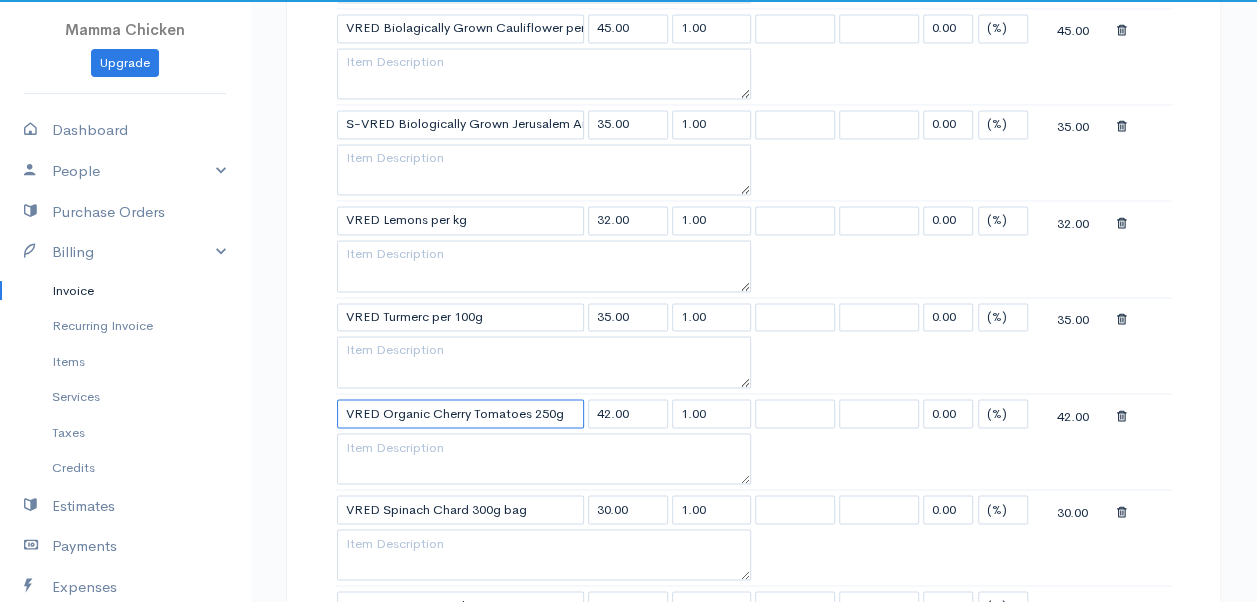 click on "VRED Organic Cherry Tomatoes 250g" at bounding box center [460, 413] 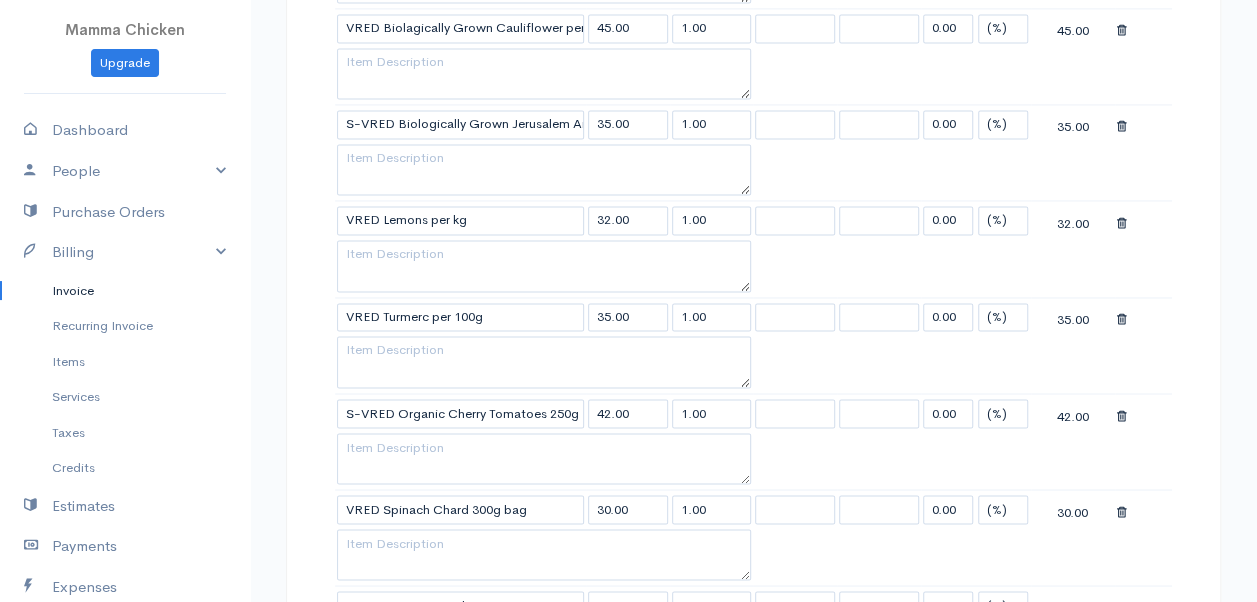 click on "Mamma Chicken
Upgrade
Dashboard
People
Clients
Vendors
Staff Users
Purchase Orders
Billing
Invoice
Recurring Invoice
Items
Services
Taxes
Credits
Estimates
Payments
Expenses
Track Time
Projects
Reports
Settings
My Organizations
Logout
Help
@CloudBooksApp 2022
Invoice
Edit Invoice #INV 250719
sent To [PERSON_NAME] [STREET_ADDRESS][PERSON_NAME] [Choose Country] [GEOGRAPHIC_DATA] [GEOGRAPHIC_DATA] [GEOGRAPHIC_DATA] [GEOGRAPHIC_DATA] [GEOGRAPHIC_DATA] [GEOGRAPHIC_DATA] [US_STATE] [GEOGRAPHIC_DATA] [GEOGRAPHIC_DATA] [GEOGRAPHIC_DATA]" at bounding box center [628, 278] 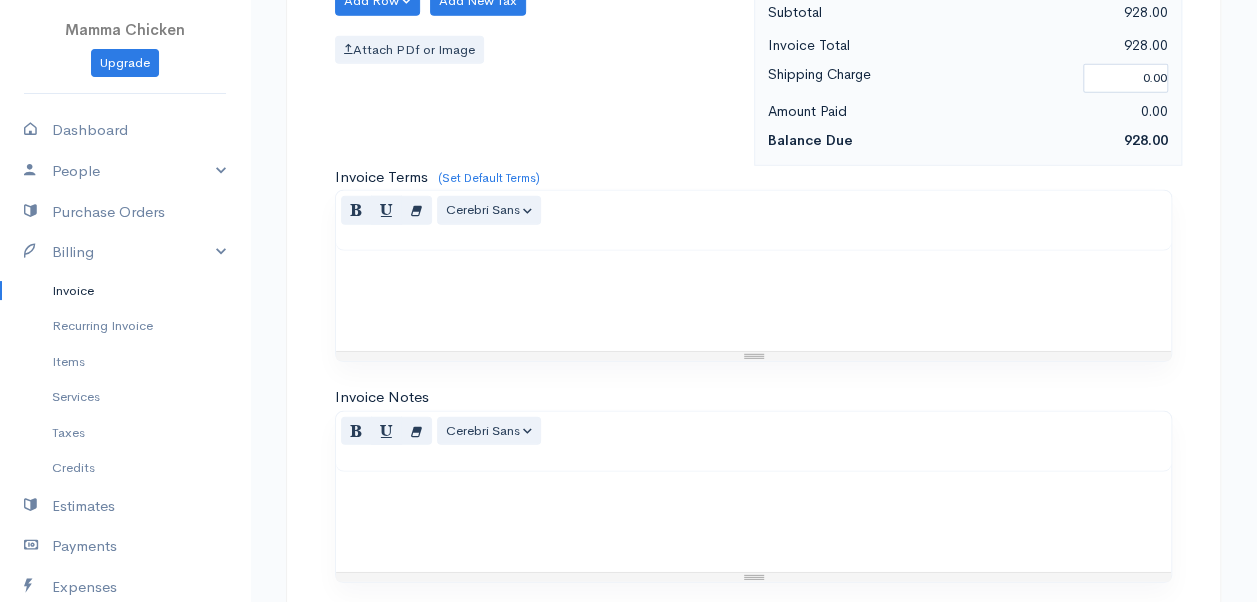 scroll, scrollTop: 2911, scrollLeft: 0, axis: vertical 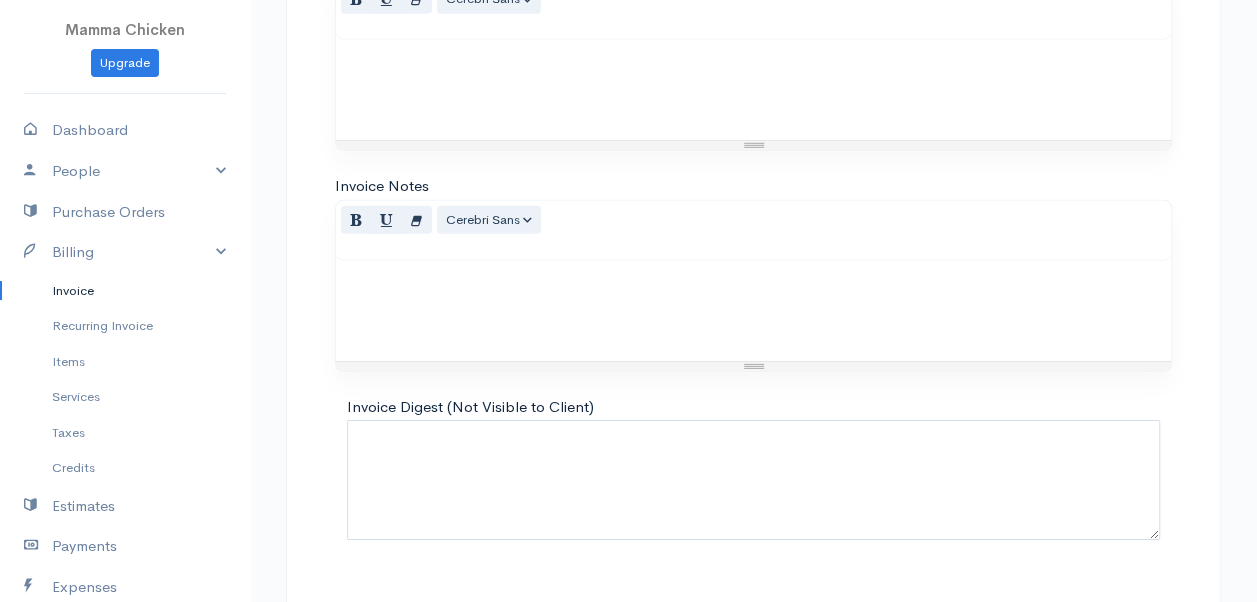 click on "Update Invoice" at bounding box center (753, 626) 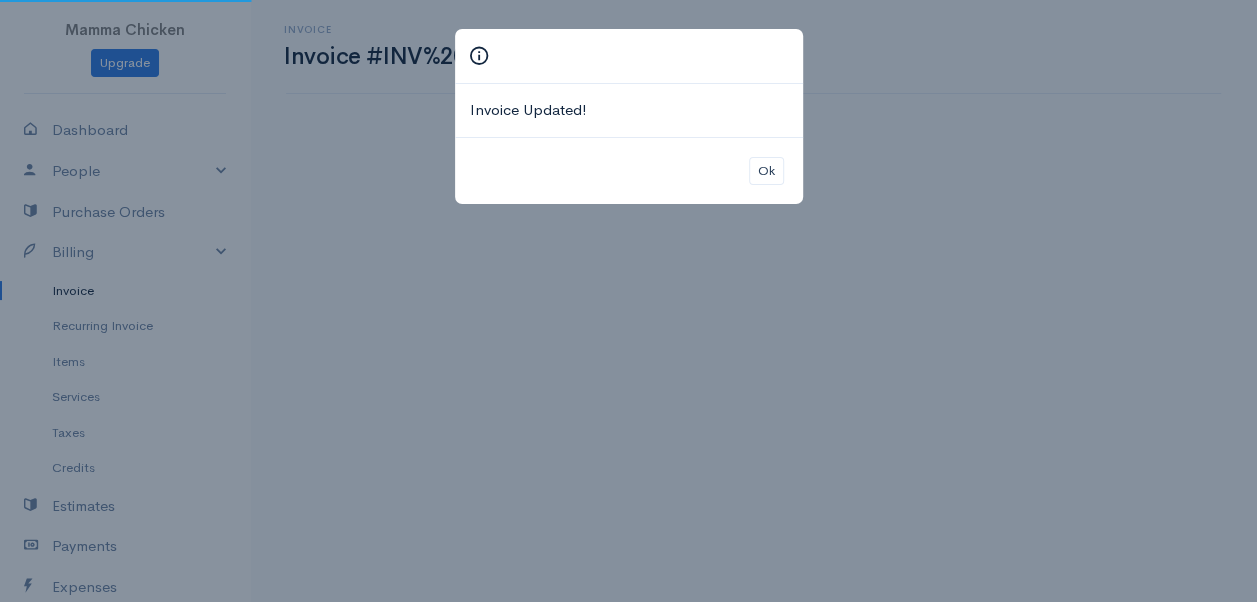 scroll, scrollTop: 0, scrollLeft: 0, axis: both 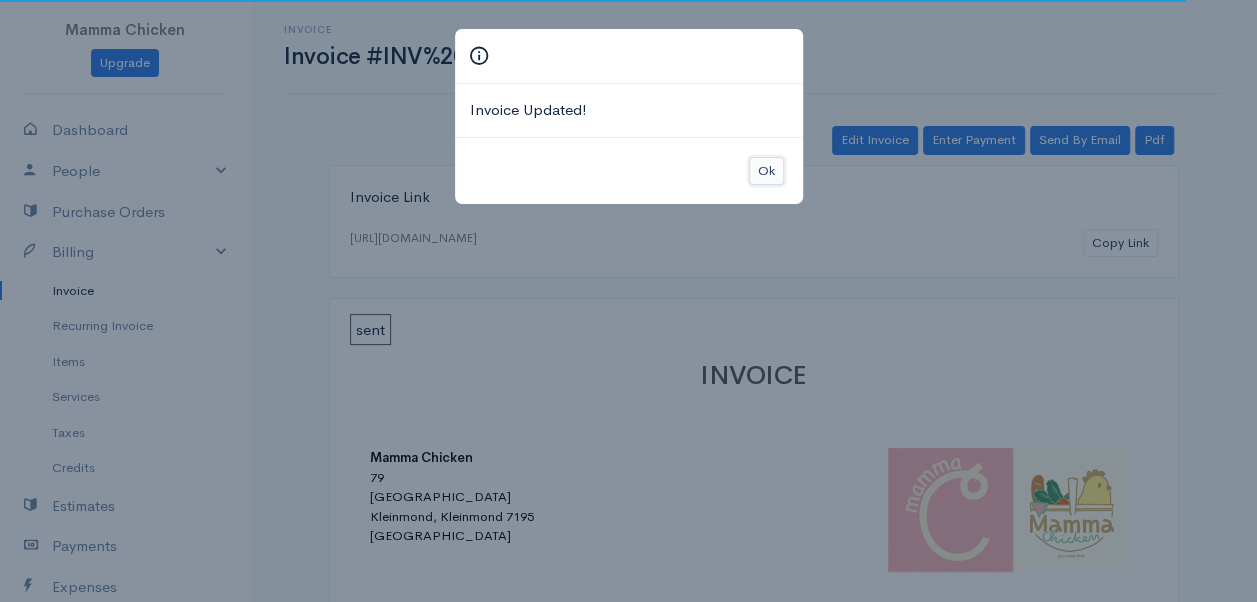 click on "Ok" at bounding box center [766, 171] 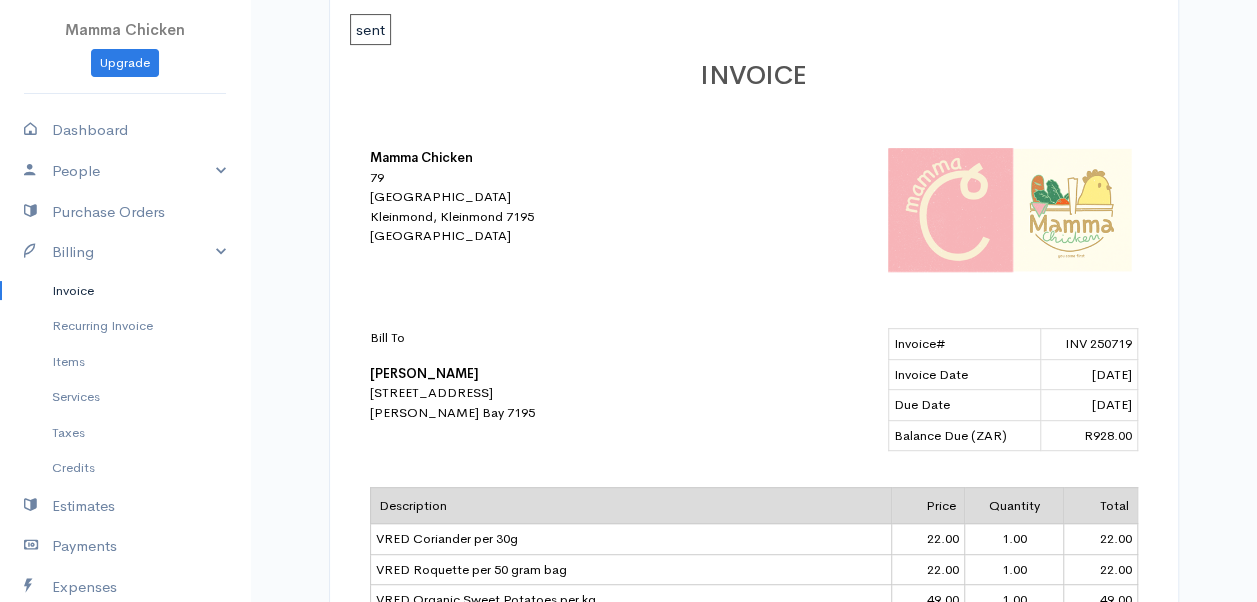scroll, scrollTop: 0, scrollLeft: 0, axis: both 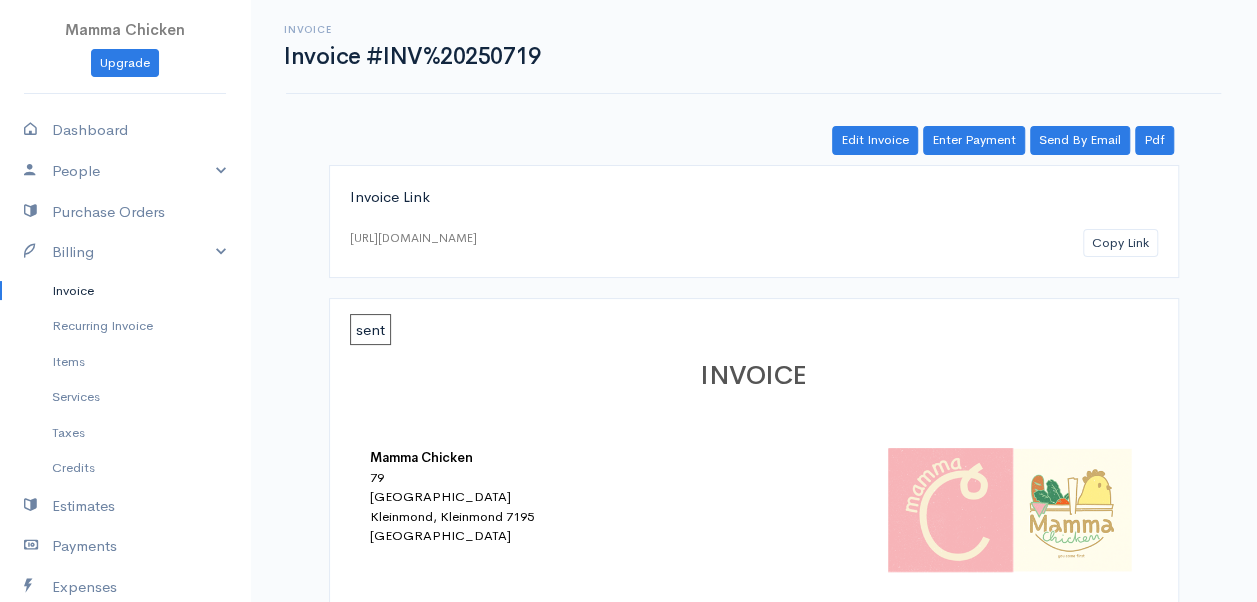 click on "Invoice" at bounding box center (125, 291) 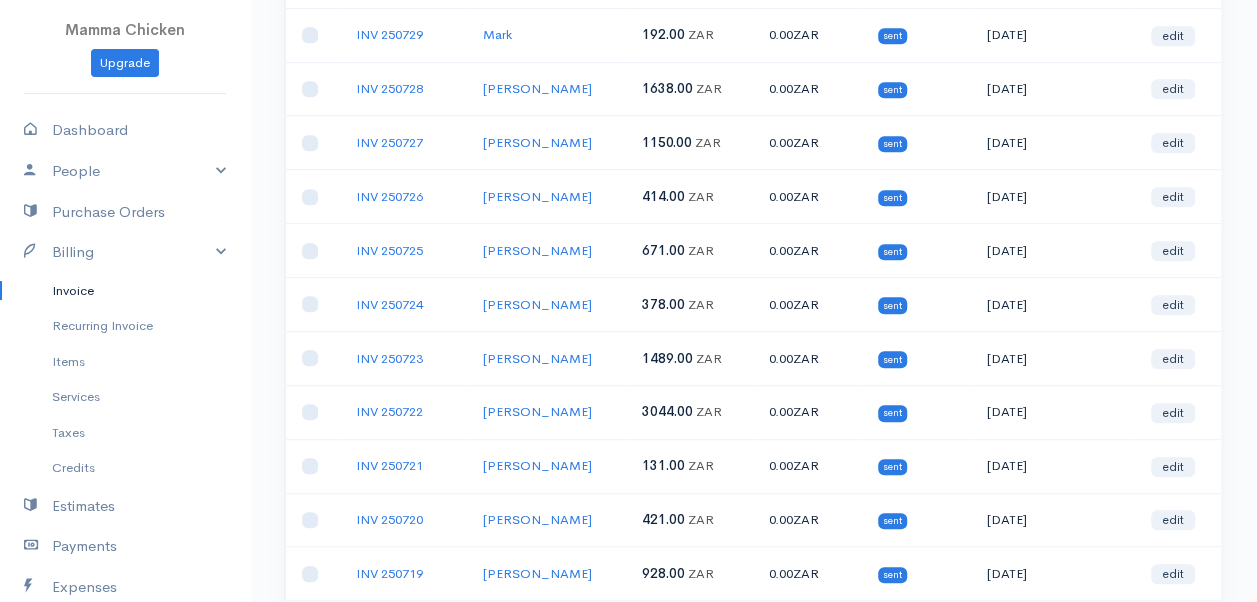 scroll, scrollTop: 600, scrollLeft: 0, axis: vertical 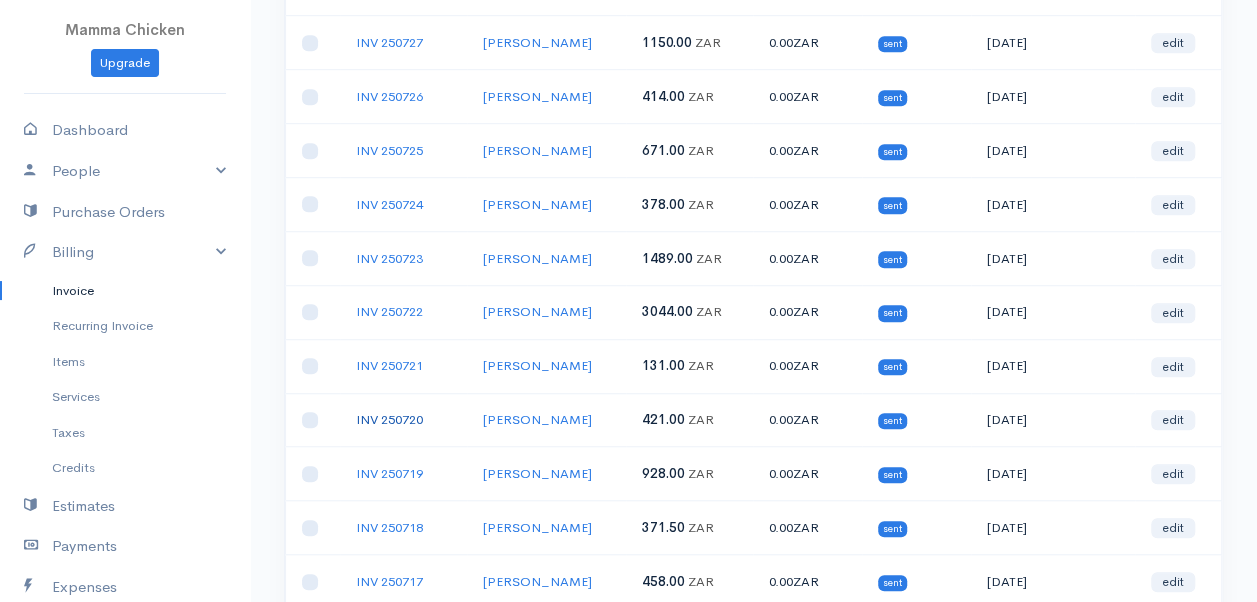 click on "INV 250720" at bounding box center [389, 419] 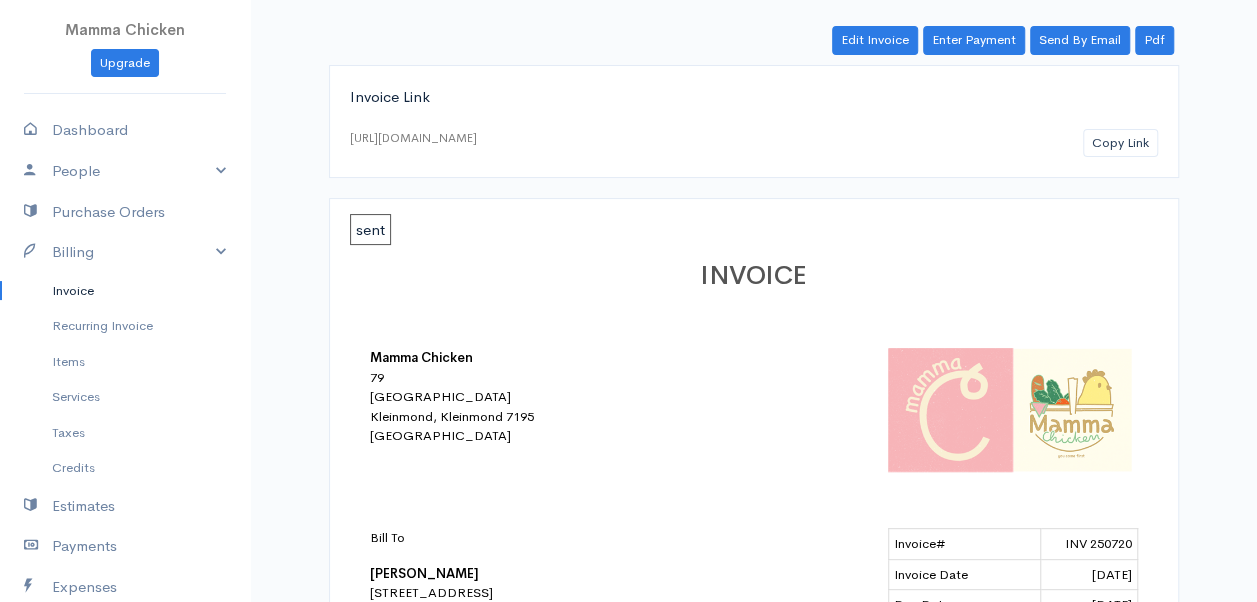 scroll, scrollTop: 0, scrollLeft: 0, axis: both 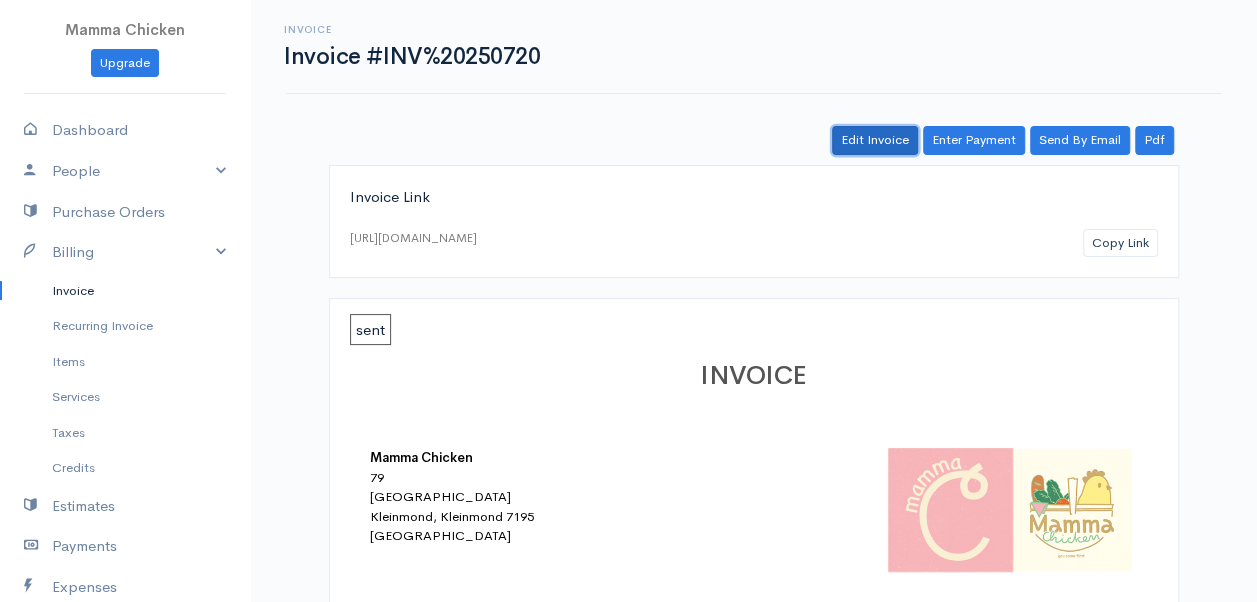 click on "Edit Invoice" at bounding box center (875, 140) 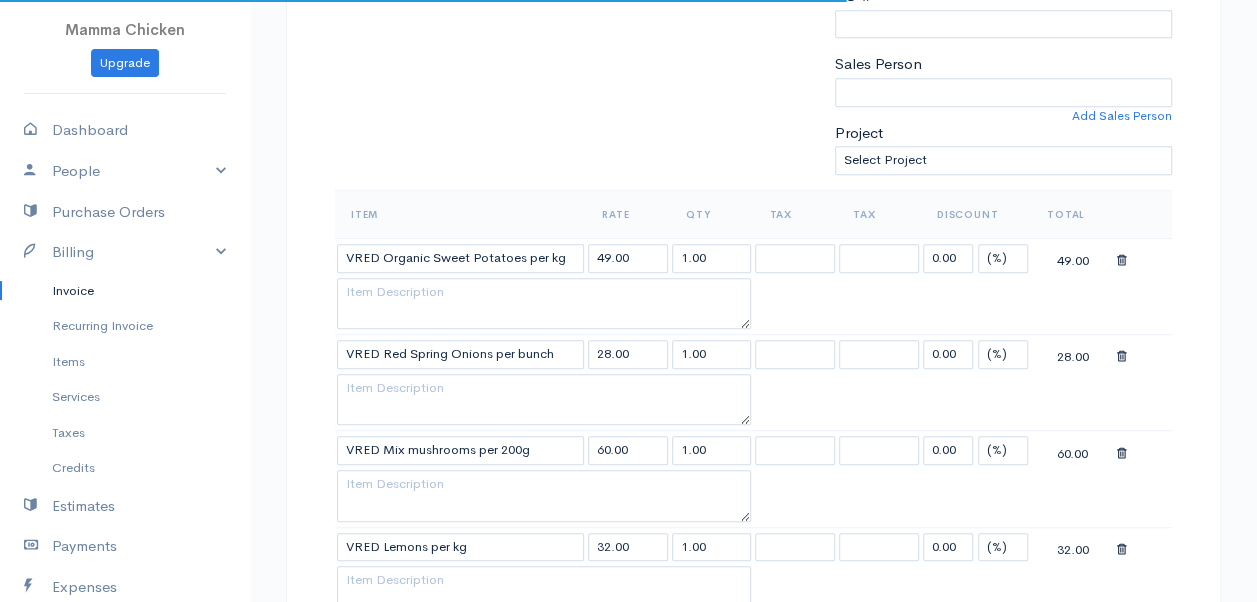 scroll, scrollTop: 900, scrollLeft: 0, axis: vertical 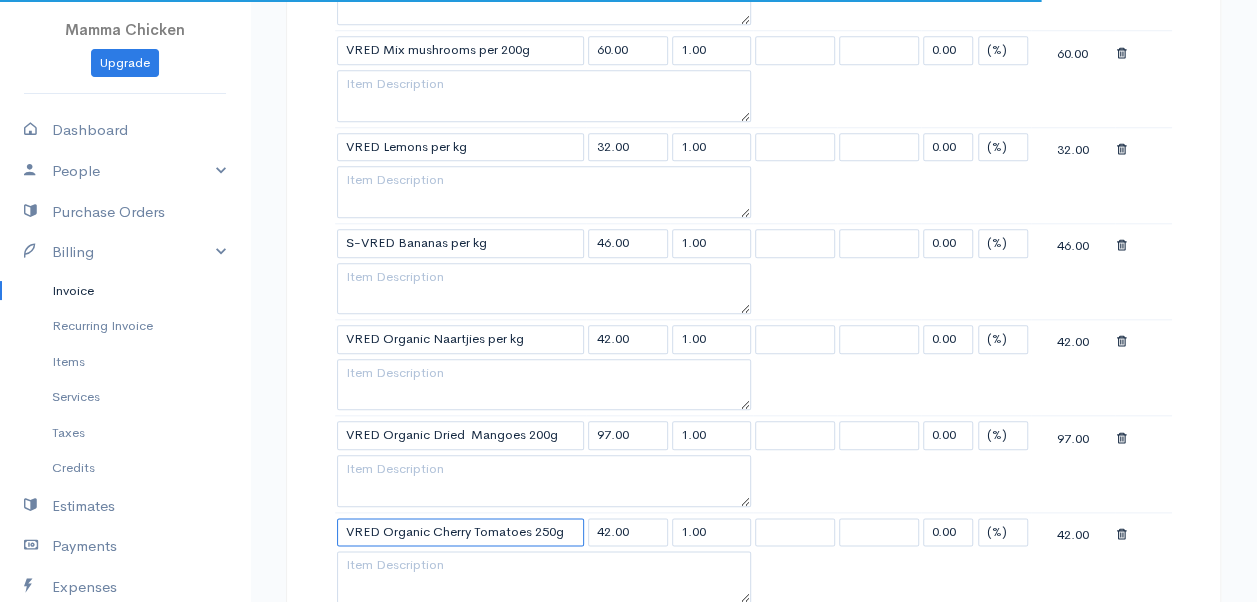 click on "VRED Organic Cherry Tomatoes 250g" at bounding box center (460, 532) 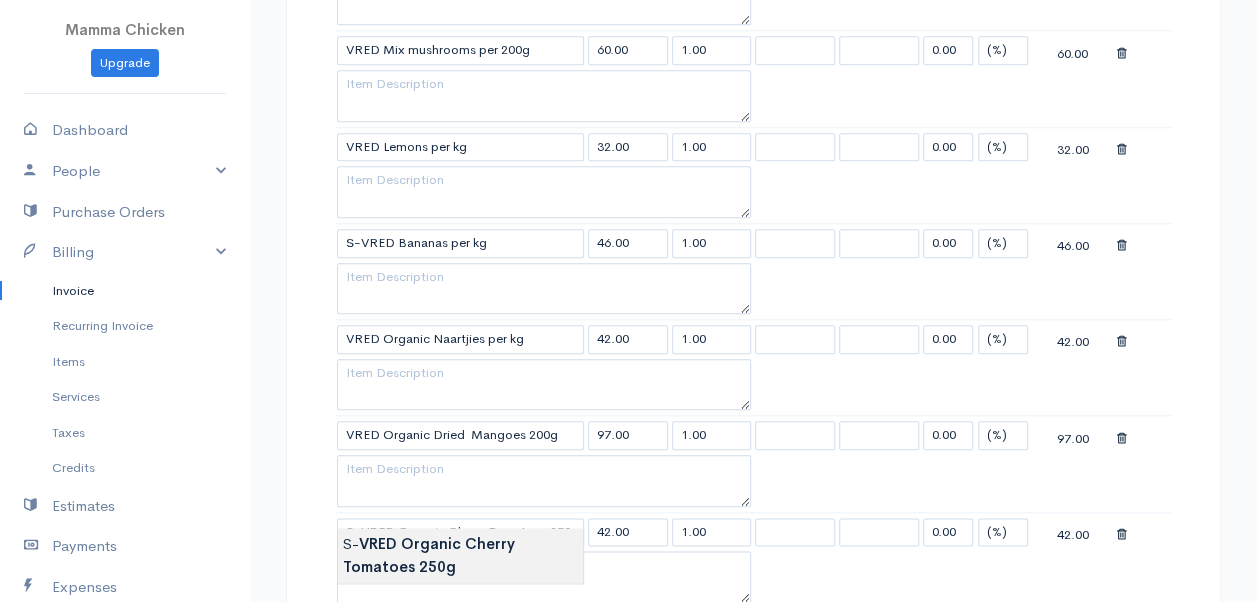 click on "Mamma Chicken
Upgrade
Dashboard
People
Clients
Vendors
Staff Users
Purchase Orders
Billing
Invoice
Recurring Invoice
Items
Services
Taxes
Credits
Estimates
Payments
Expenses
Track Time
Projects
Reports
Settings
My Organizations
Logout
Help
@CloudBooksApp 2022
Invoice
Edit Invoice #INV 250720
sent To [GEOGRAPHIC_DATA][PERSON_NAME] [STREET_ADDRESS] [Choose Country] [GEOGRAPHIC_DATA] [GEOGRAPHIC_DATA] [GEOGRAPHIC_DATA] [GEOGRAPHIC_DATA] [GEOGRAPHIC_DATA] [GEOGRAPHIC_DATA] [US_STATE] [GEOGRAPHIC_DATA] [GEOGRAPHIC_DATA] [GEOGRAPHIC_DATA]" at bounding box center [628, 349] 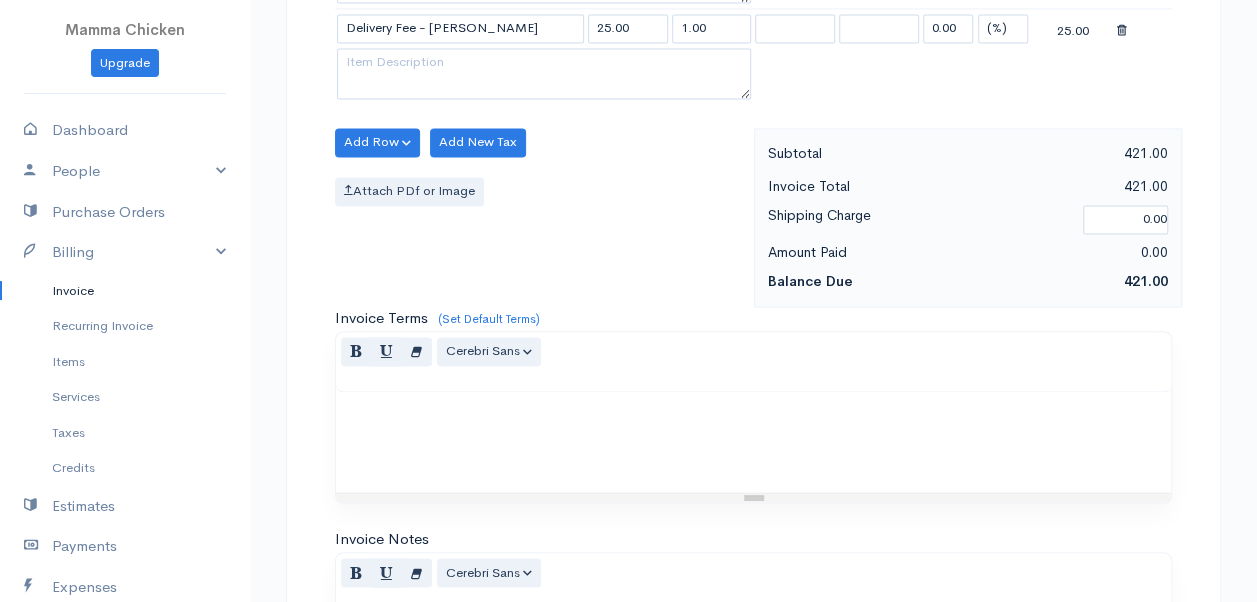 scroll, scrollTop: 1871, scrollLeft: 0, axis: vertical 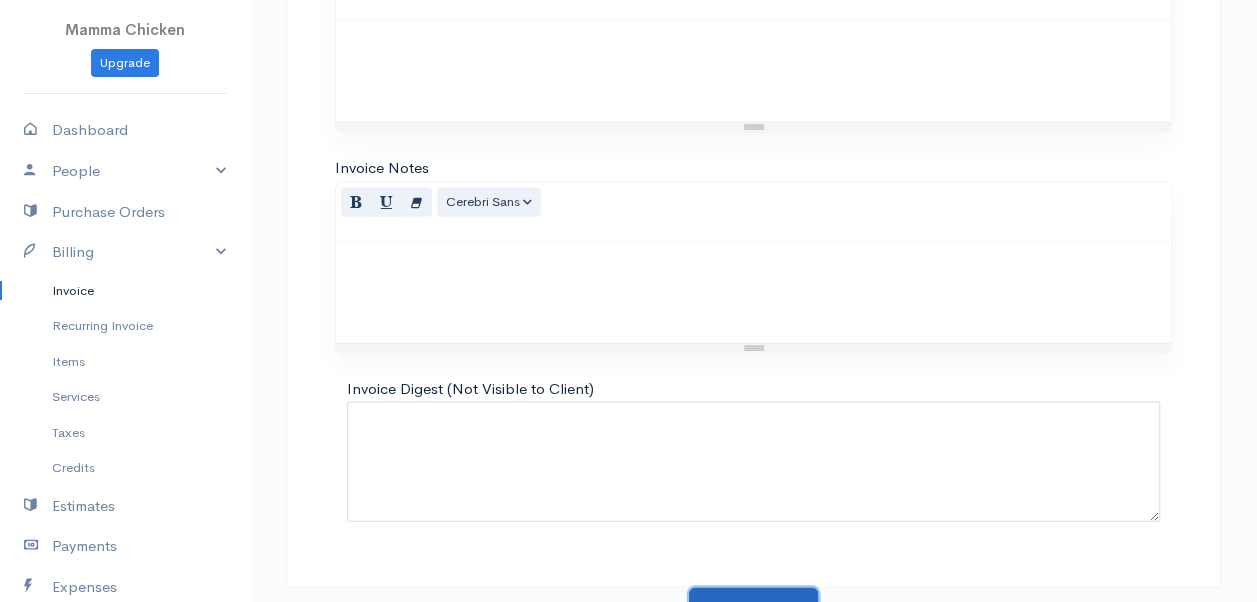 click on "Update Invoice" at bounding box center [753, 607] 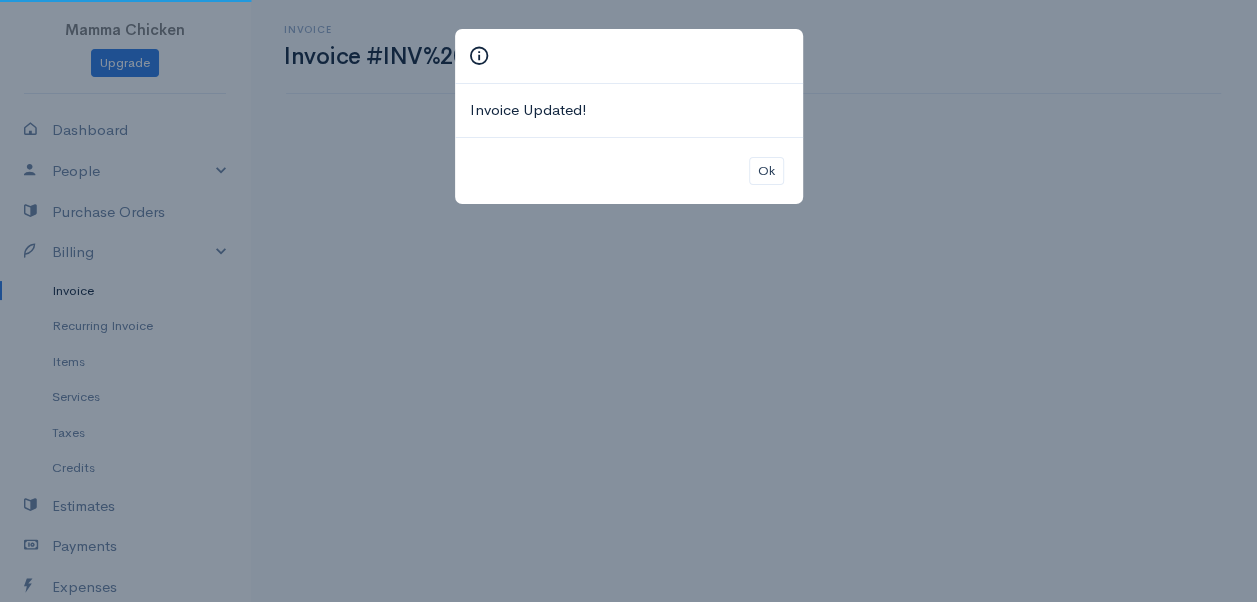 scroll, scrollTop: 0, scrollLeft: 0, axis: both 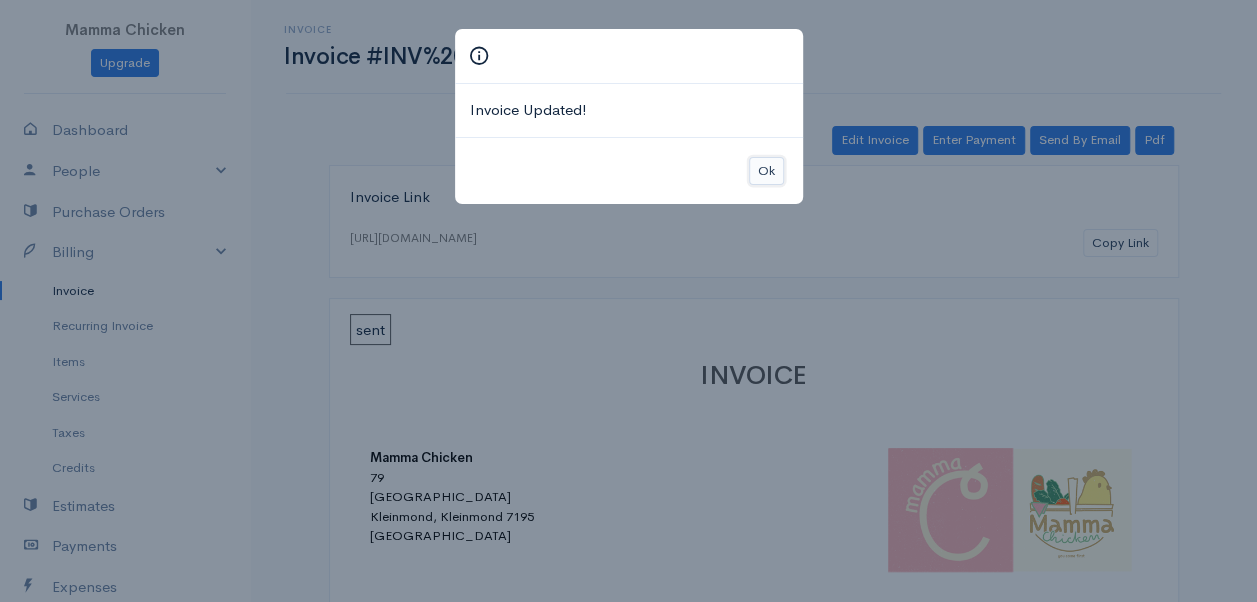click on "Ok" at bounding box center [766, 171] 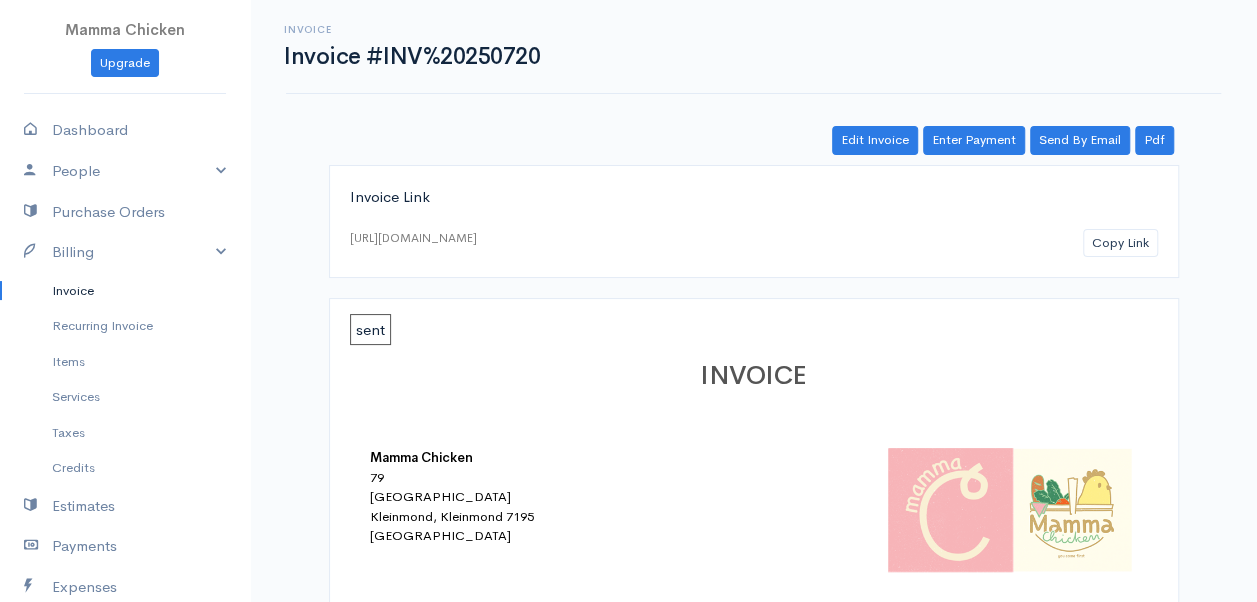 click on "Invoice" at bounding box center [125, 291] 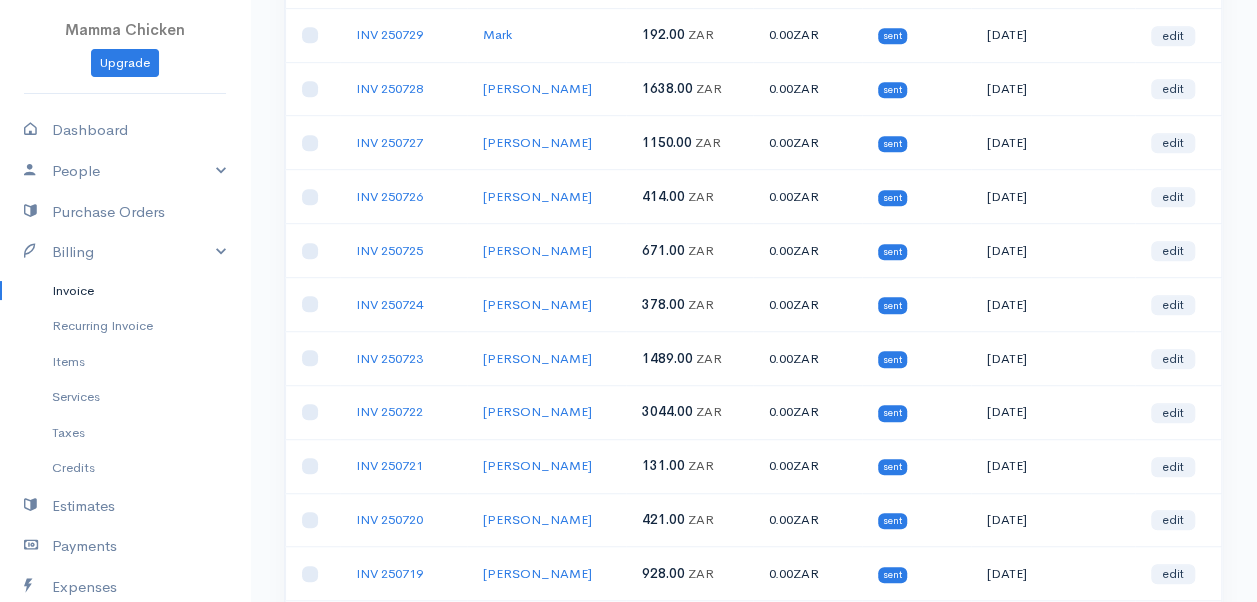 scroll, scrollTop: 600, scrollLeft: 0, axis: vertical 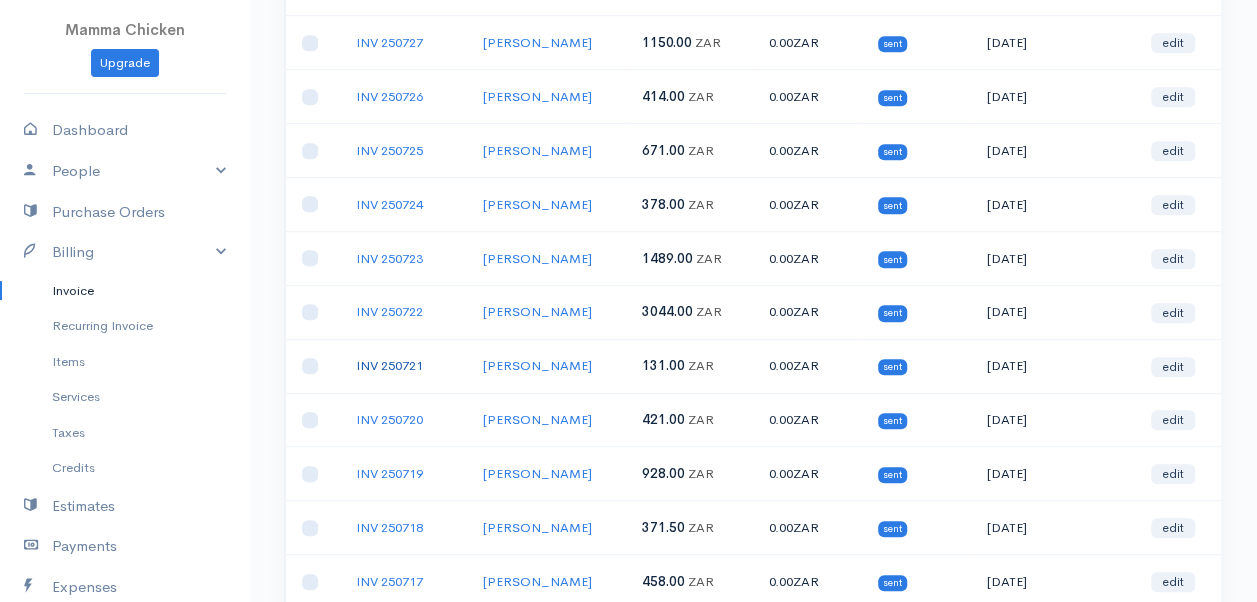 click on "INV 250721" at bounding box center (389, 365) 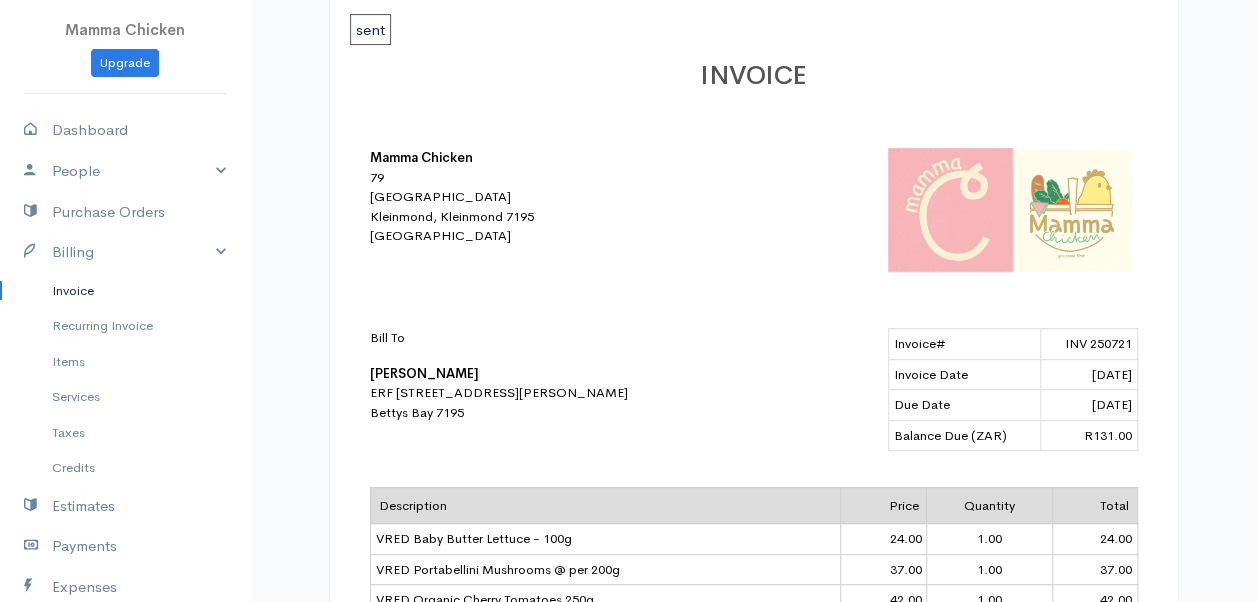 scroll, scrollTop: 0, scrollLeft: 0, axis: both 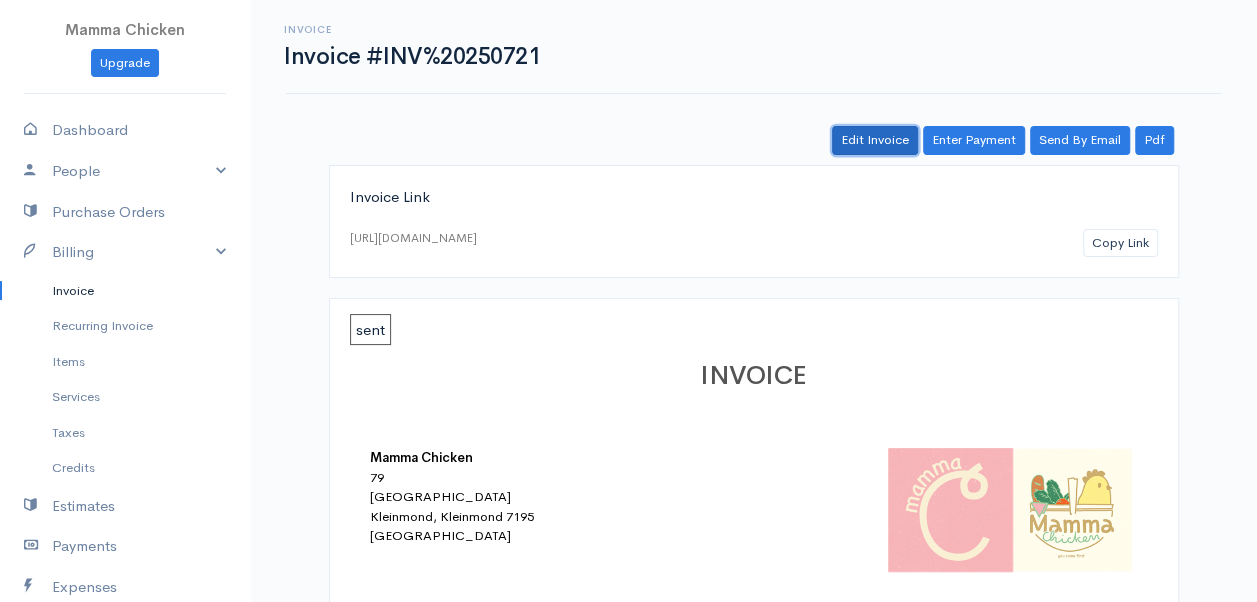 click on "Edit Invoice" at bounding box center [875, 140] 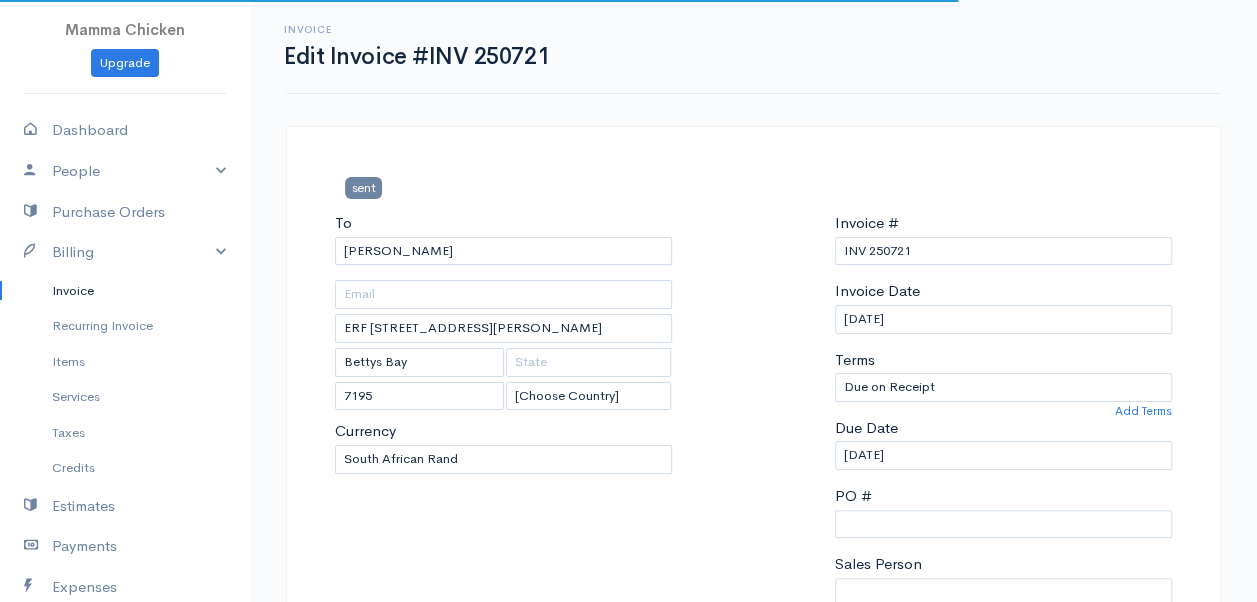 scroll, scrollTop: 600, scrollLeft: 0, axis: vertical 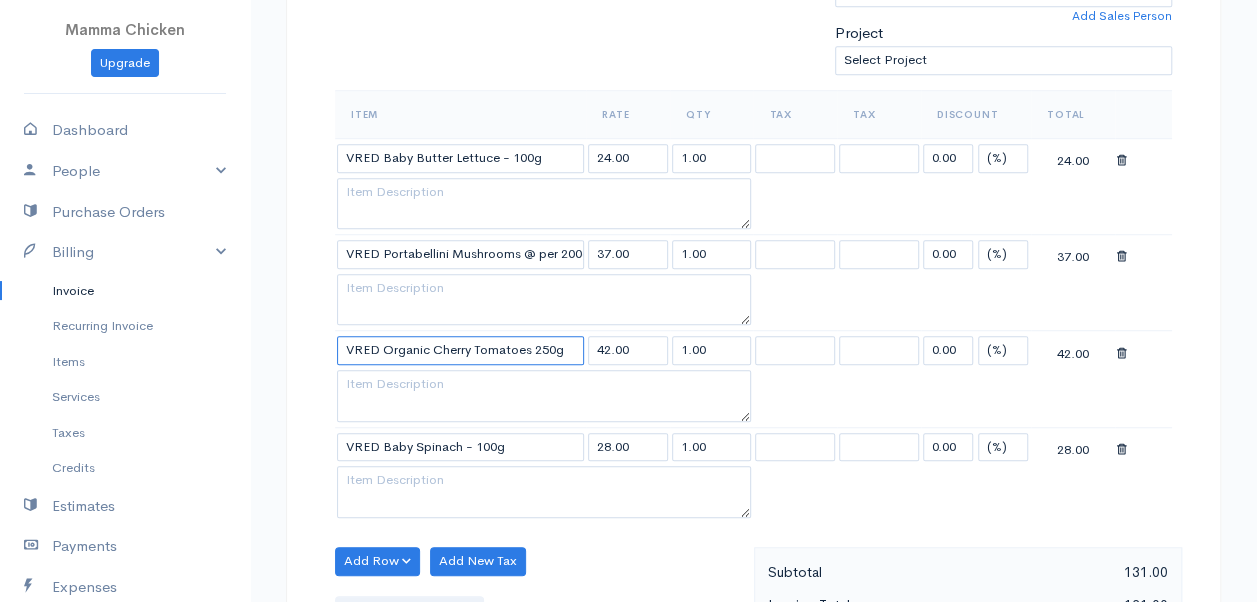 click on "VRED Organic Cherry Tomatoes 250g" at bounding box center (460, 350) 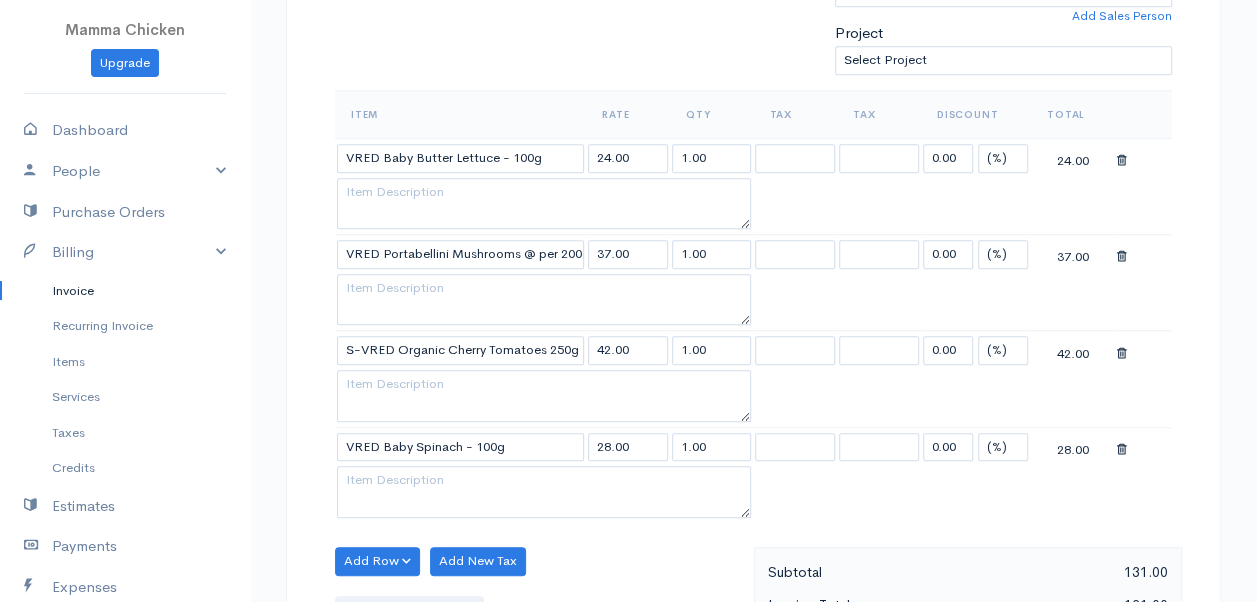 click on "Mamma Chicken
Upgrade
Dashboard
People
Clients
Vendors
Staff Users
Purchase Orders
Billing
Invoice
Recurring Invoice
Items
Services
Taxes
Credits
Estimates
Payments
Expenses
Track Time
Projects
Reports
Settings
My Organizations
Logout
Help
@CloudBooksApp 2022
Invoice
Edit Invoice #INV 250721
sent To [PERSON_NAME] ERF [STREET_ADDRESS][PERSON_NAME] [Choose Country] [GEOGRAPHIC_DATA] [GEOGRAPHIC_DATA] [GEOGRAPHIC_DATA] [GEOGRAPHIC_DATA] [GEOGRAPHIC_DATA] [GEOGRAPHIC_DATA] [US_STATE] [GEOGRAPHIC_DATA] [PERSON_NAME]" at bounding box center (628, 408) 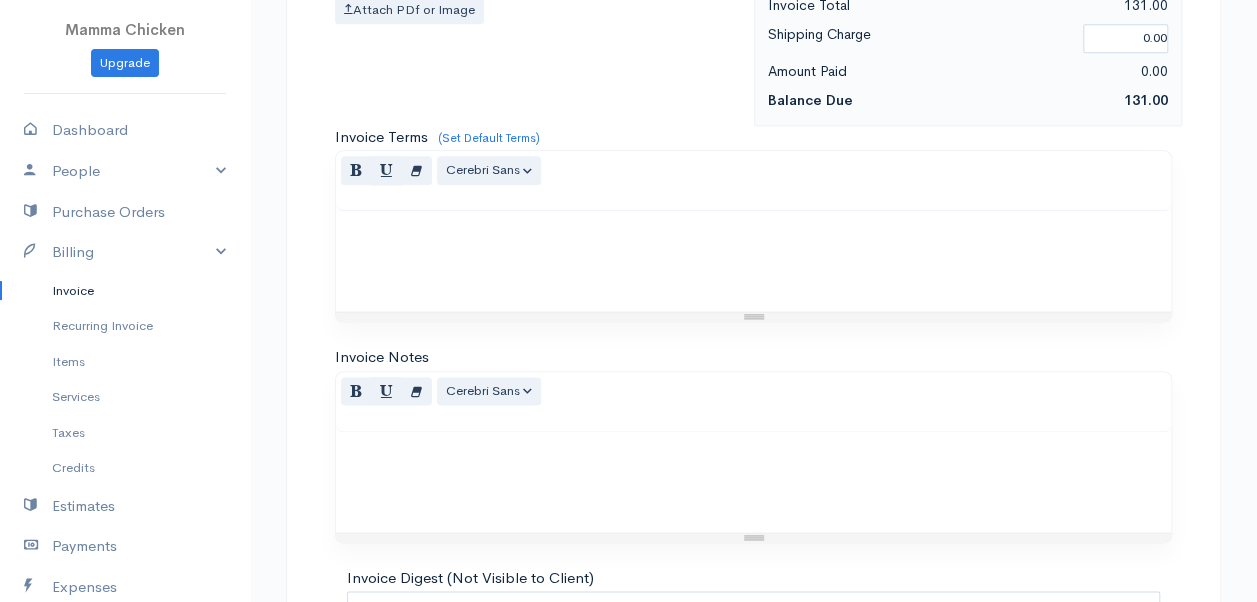 scroll, scrollTop: 1398, scrollLeft: 0, axis: vertical 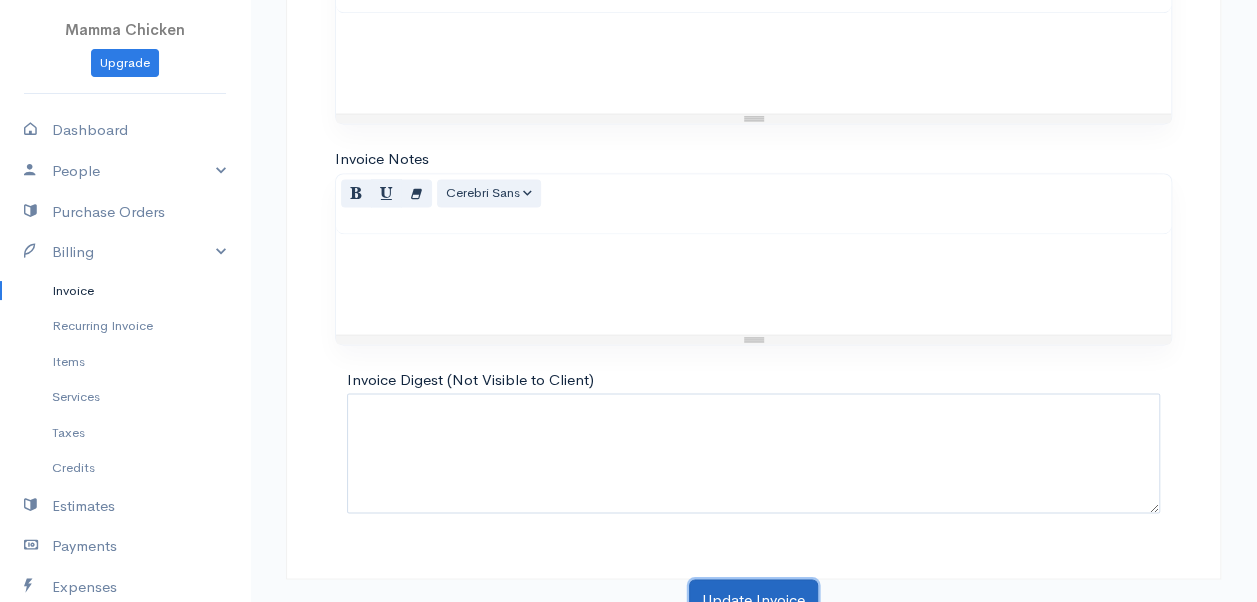 click on "Update Invoice" at bounding box center [753, 599] 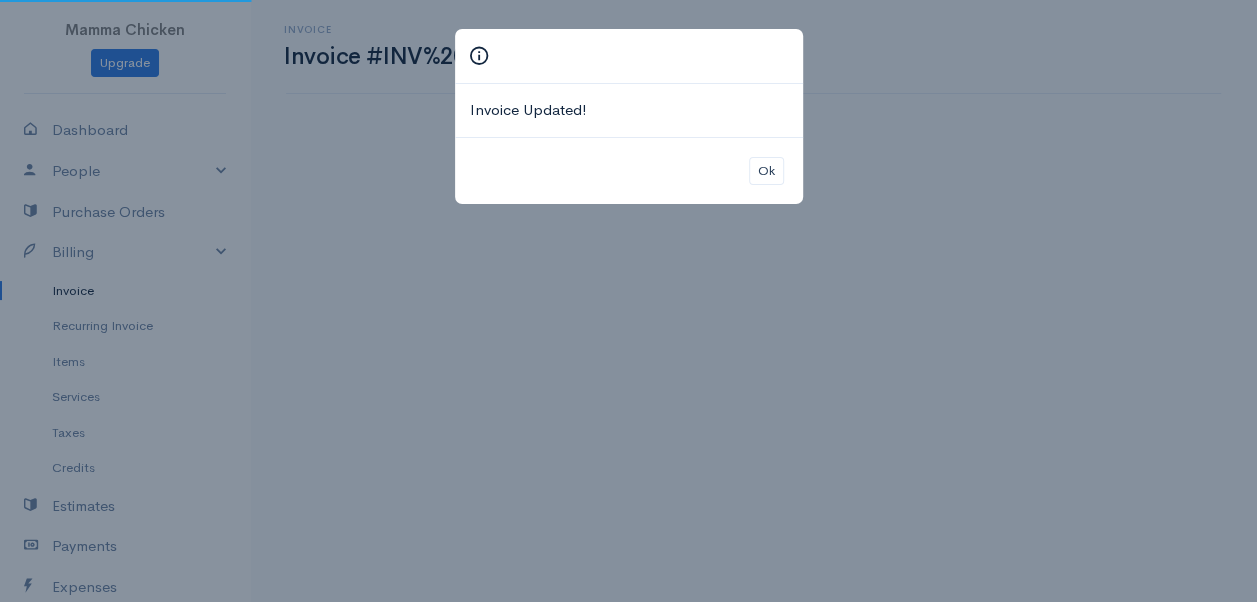scroll, scrollTop: 0, scrollLeft: 0, axis: both 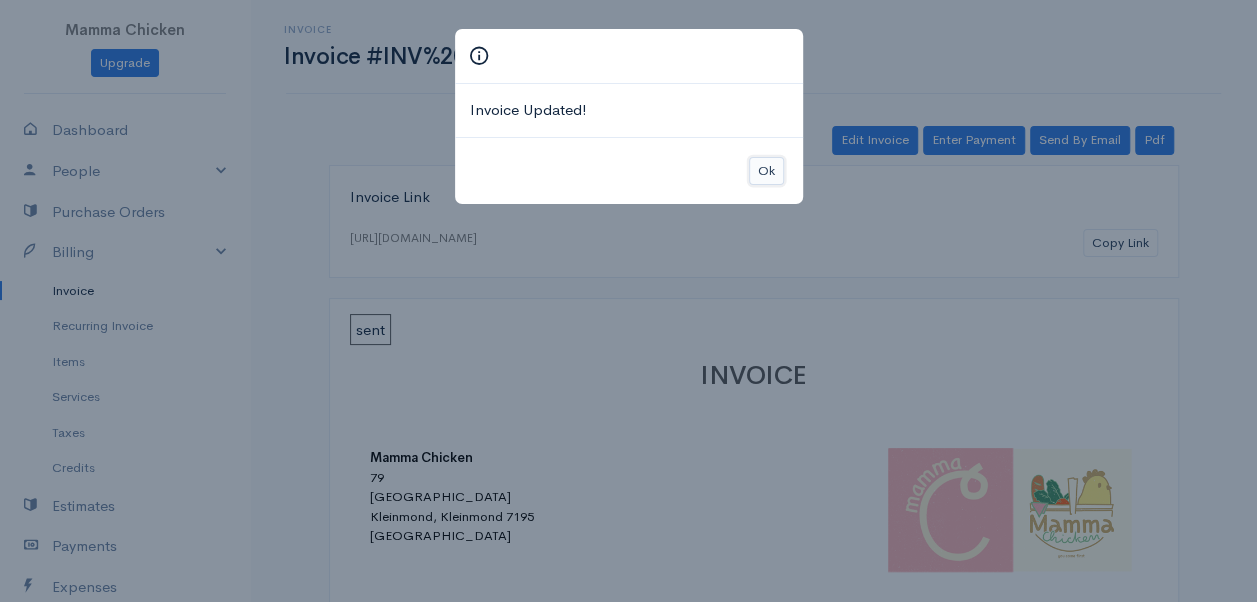 click on "Ok" at bounding box center (766, 171) 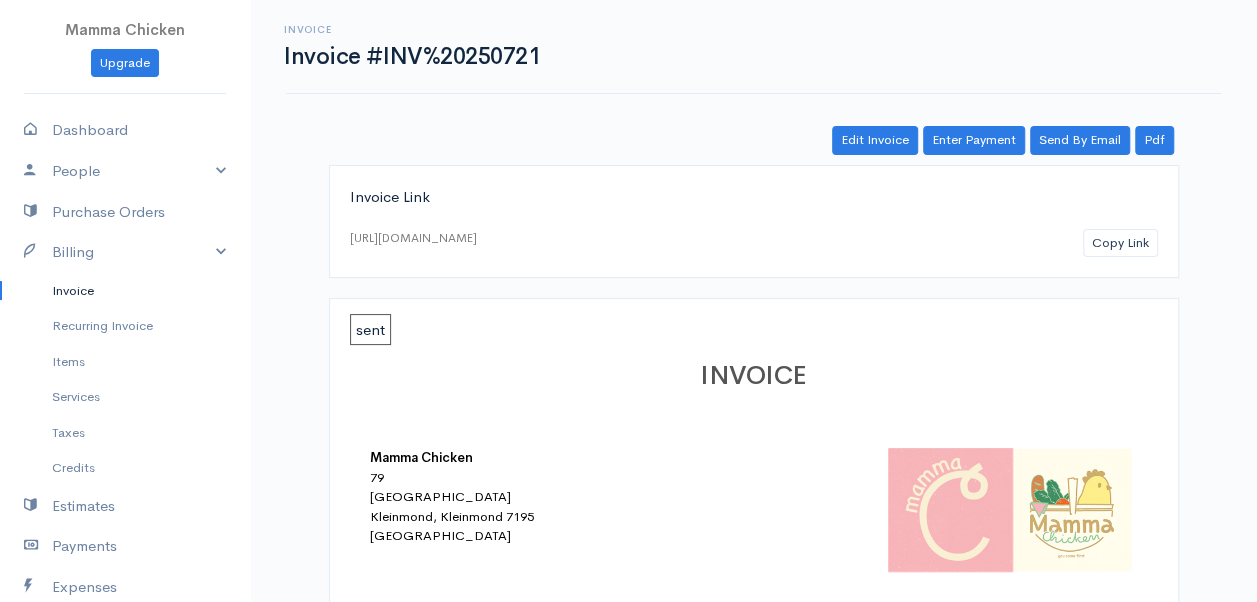 click on "Invoice" at bounding box center (125, 291) 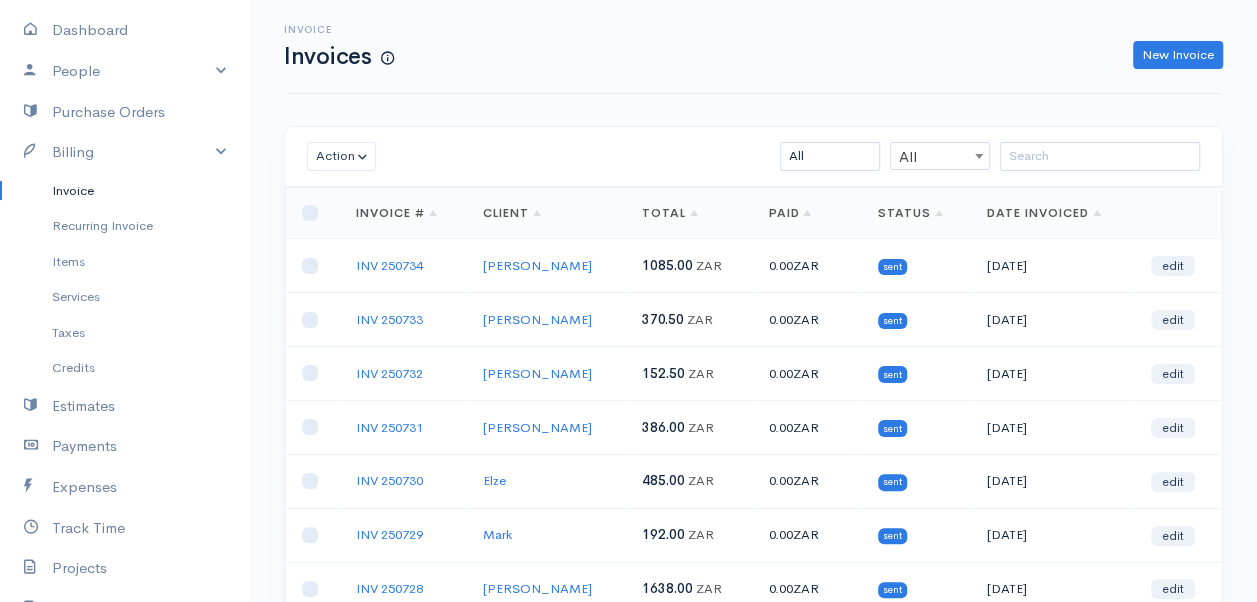 scroll, scrollTop: 200, scrollLeft: 0, axis: vertical 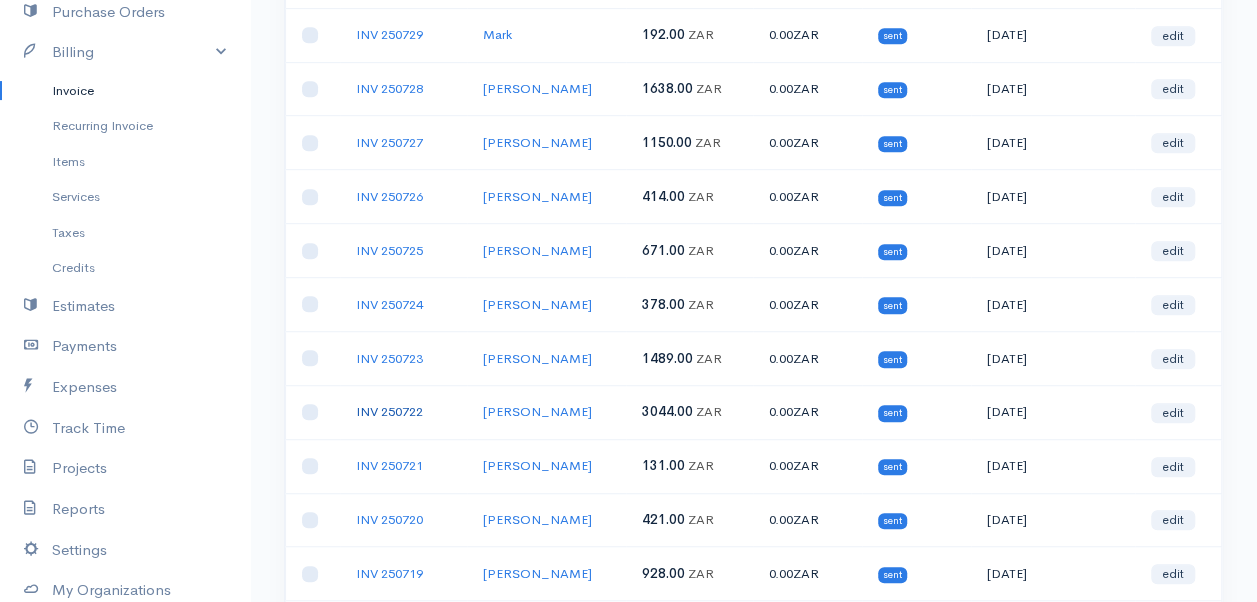 click on "INV 250722" at bounding box center [389, 411] 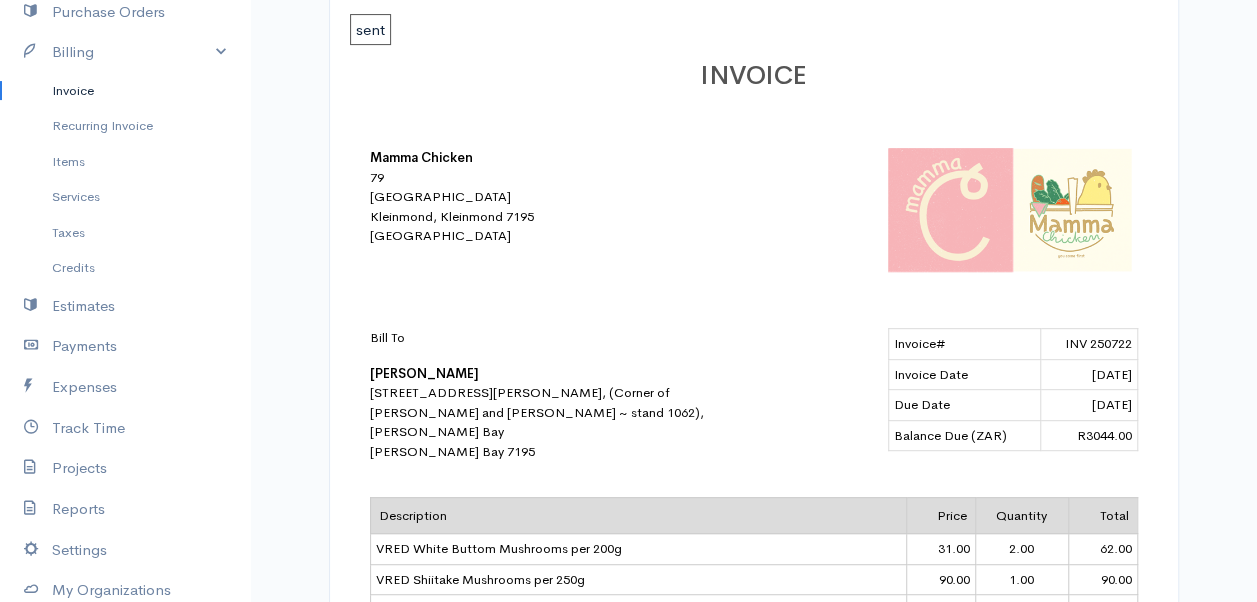 scroll, scrollTop: 0, scrollLeft: 0, axis: both 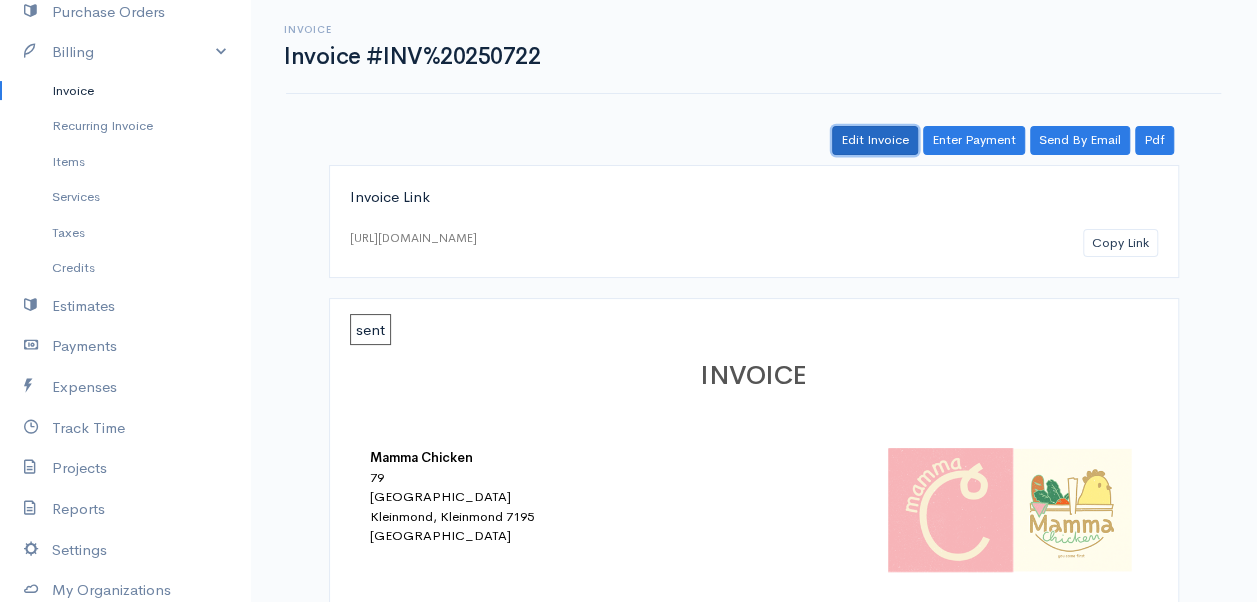 click on "Edit Invoice" at bounding box center [875, 140] 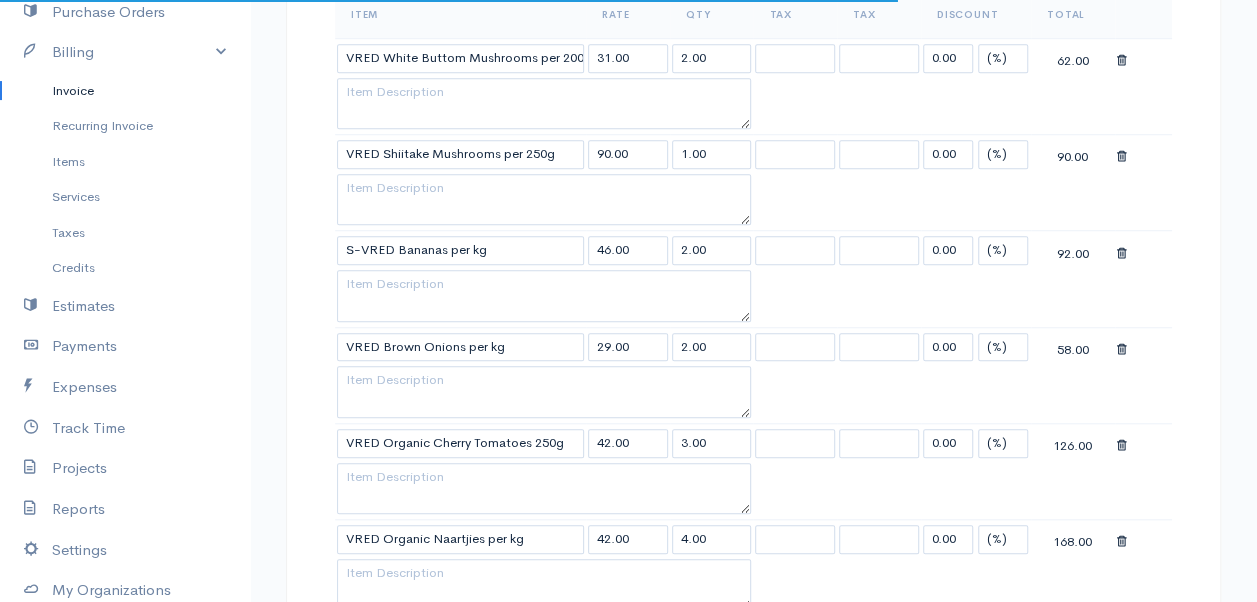 scroll, scrollTop: 900, scrollLeft: 0, axis: vertical 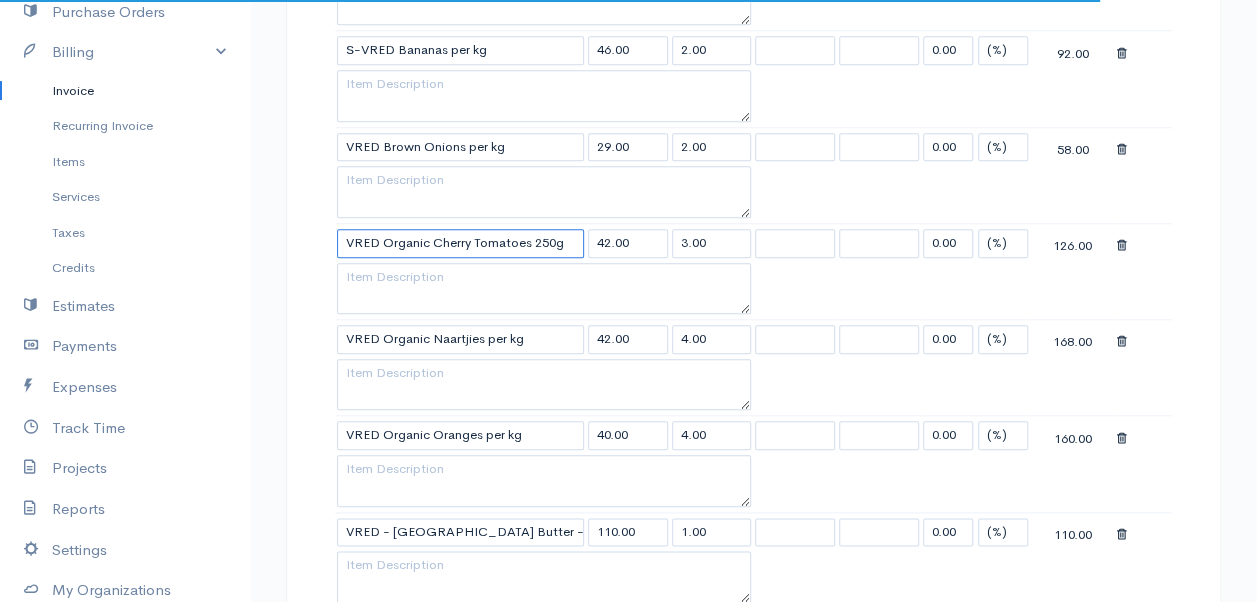 click on "VRED Organic Cherry Tomatoes 250g" at bounding box center (460, 243) 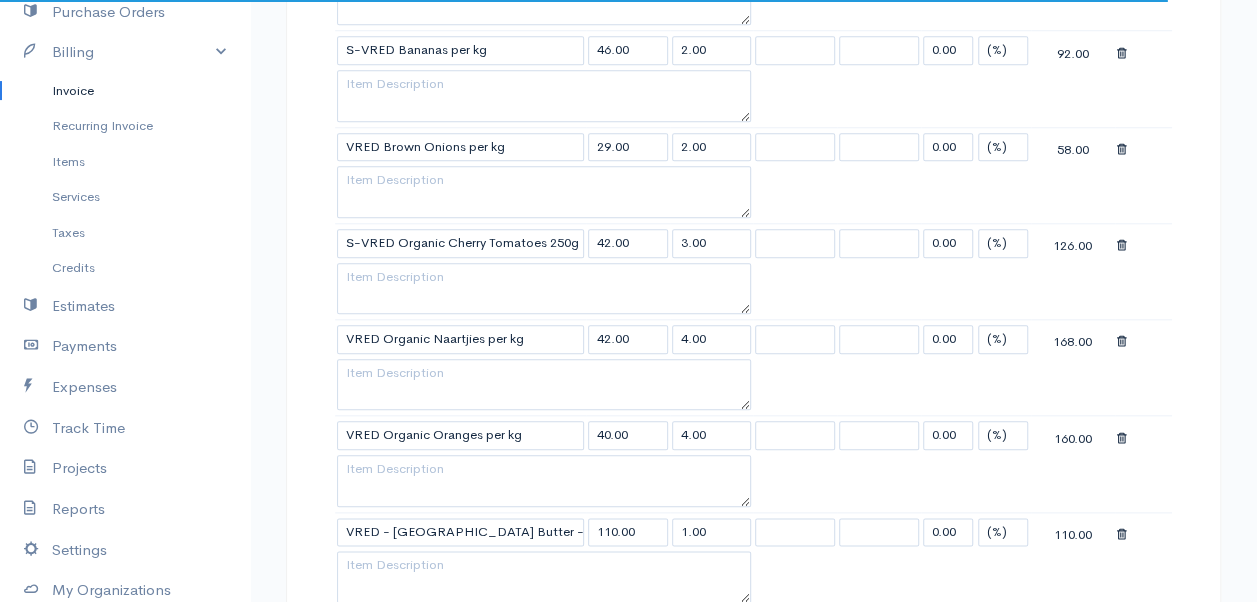 click on "Mamma Chicken
Upgrade
Dashboard
People
Clients
Vendors
Staff Users
Purchase Orders
Billing
Invoice
Recurring Invoice
Items
Services
Taxes
Credits
Estimates
Payments
Expenses
Track Time
Projects
Reports
Settings
My Organizations
Logout
Help
@CloudBooksApp 2022
Invoice
Edit Invoice #INV 250722
sent To [PERSON_NAME][GEOGRAPHIC_DATA][STREET_ADDRESS][PERSON_NAME], ([GEOGRAPHIC_DATA][PERSON_NAME] and [PERSON_NAME] ~ stand 1062), [PERSON_NAME][GEOGRAPHIC_DATA][PERSON_NAME] 7195 [Choose Country] [GEOGRAPHIC_DATA] [GEOGRAPHIC_DATA] [GEOGRAPHIC_DATA] [GEOGRAPHIC_DATA] [GEOGRAPHIC_DATA]" at bounding box center [628, 878] 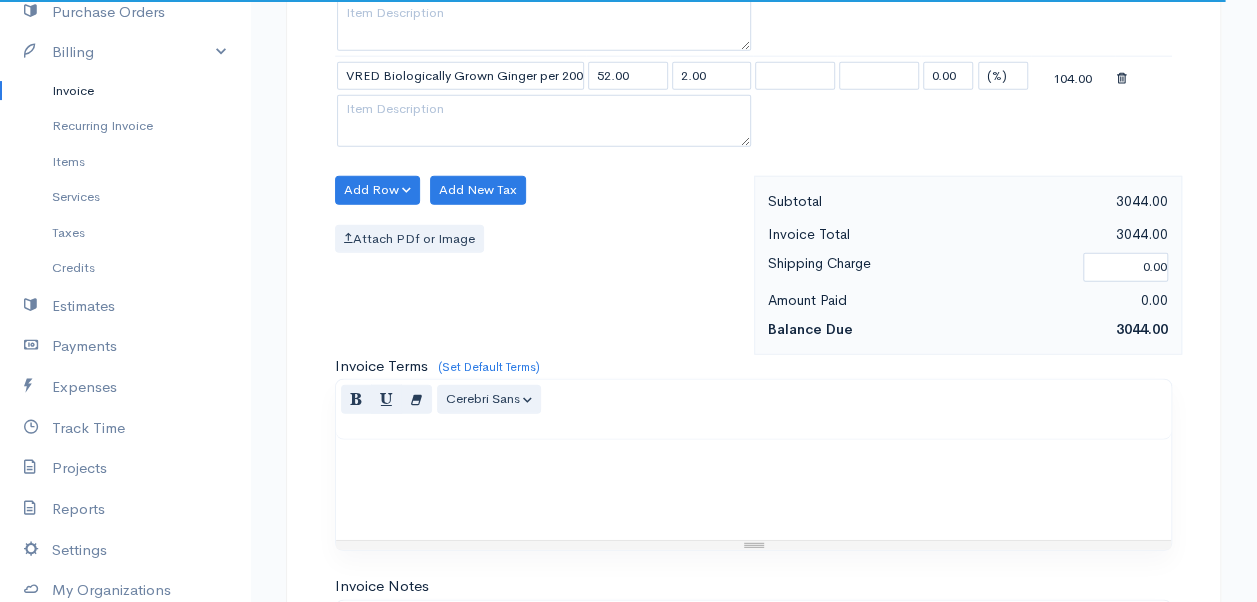 scroll, scrollTop: 2911, scrollLeft: 0, axis: vertical 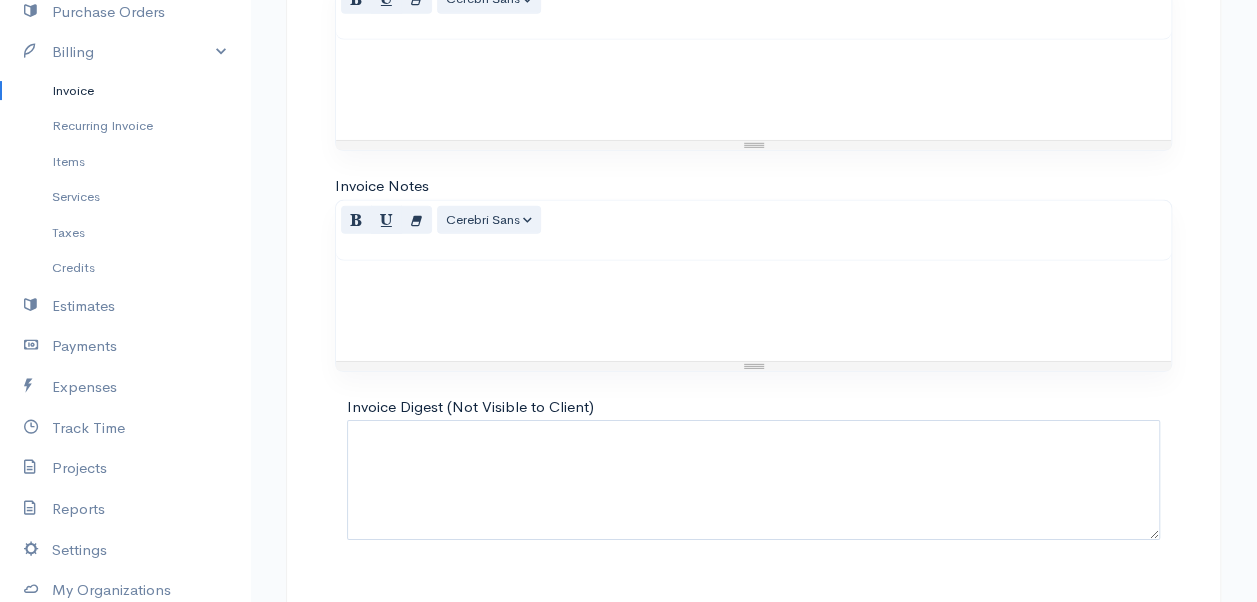 click on "Update Invoice" at bounding box center [753, 626] 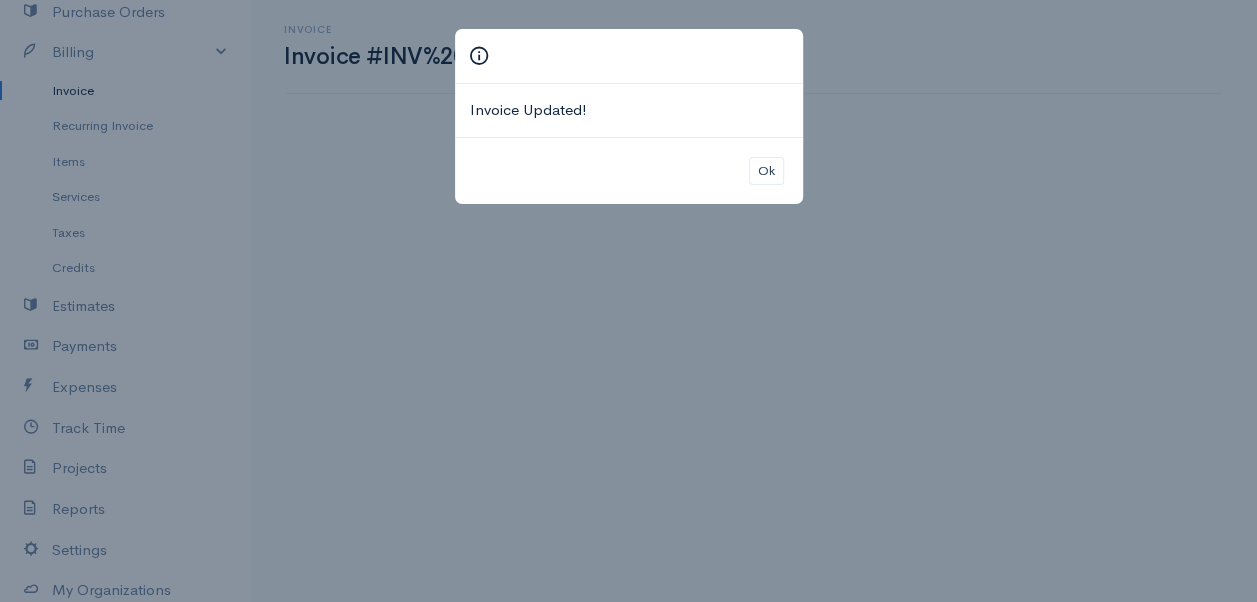 scroll, scrollTop: 0, scrollLeft: 0, axis: both 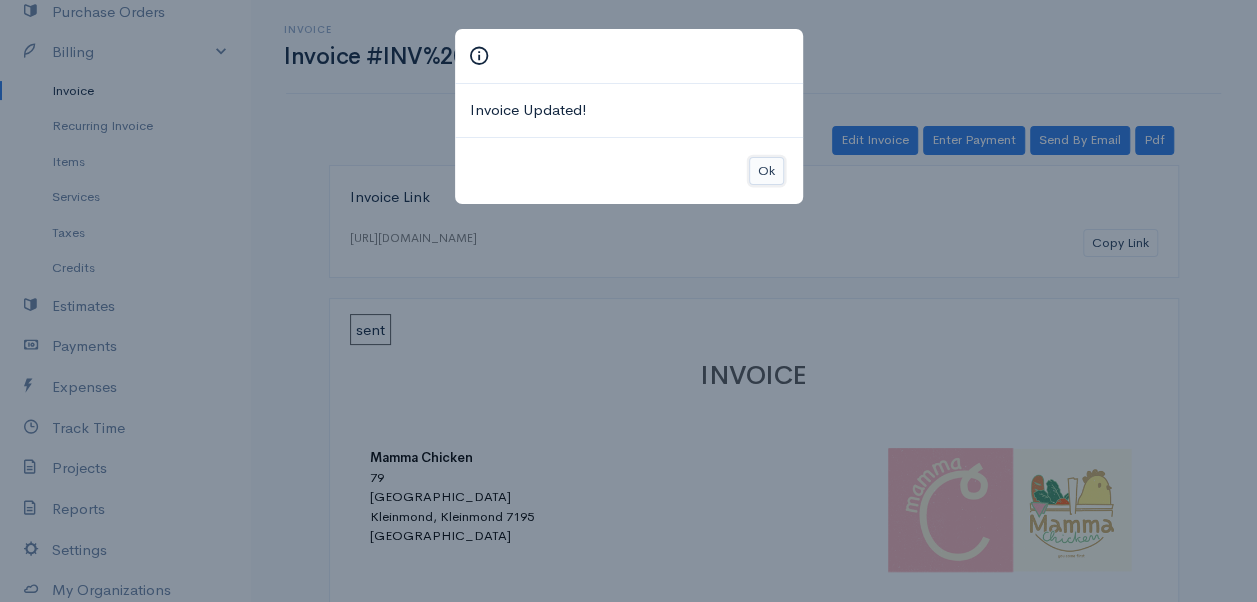 click on "Ok" at bounding box center [766, 171] 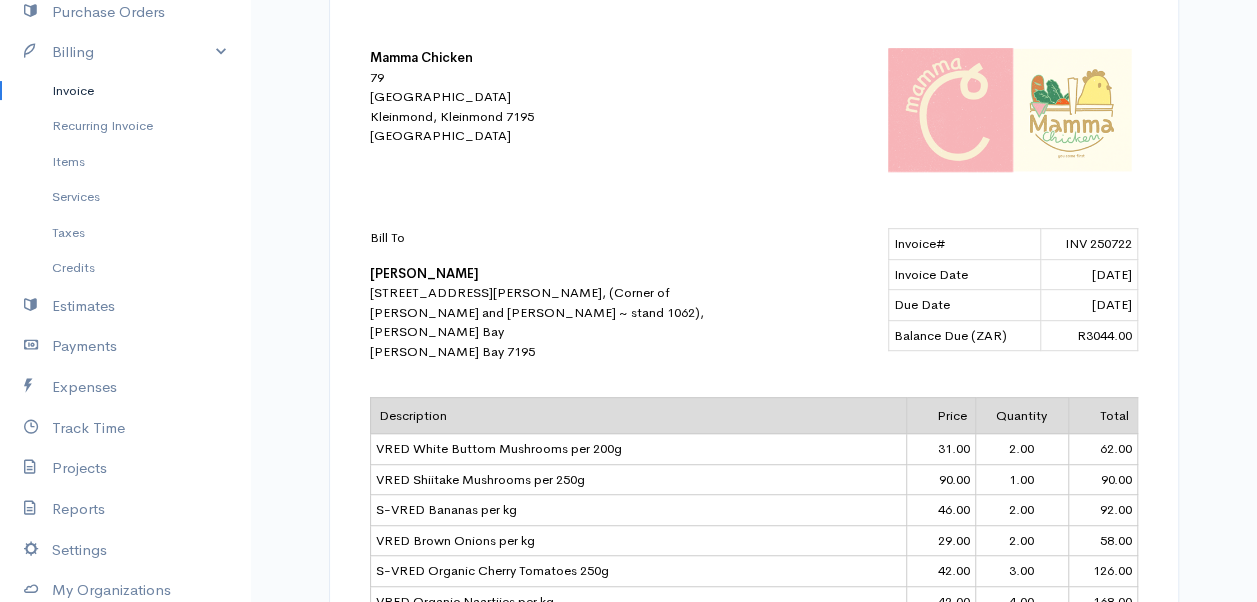 scroll, scrollTop: 0, scrollLeft: 0, axis: both 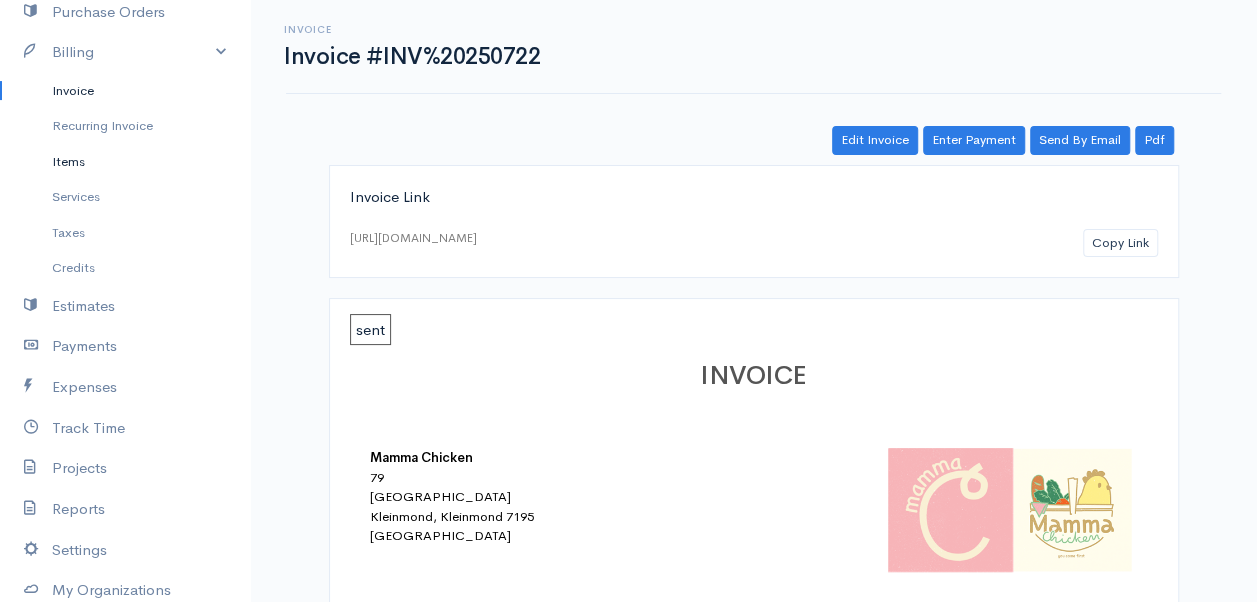 click on "Items" at bounding box center (125, 162) 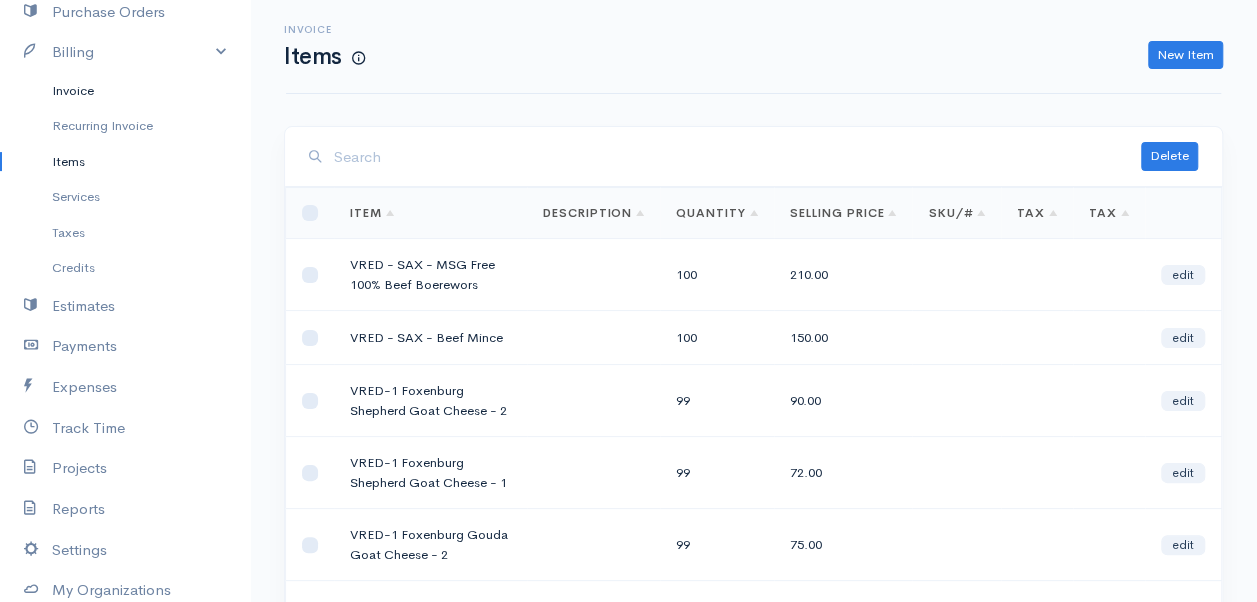 click on "Invoice" at bounding box center (125, 91) 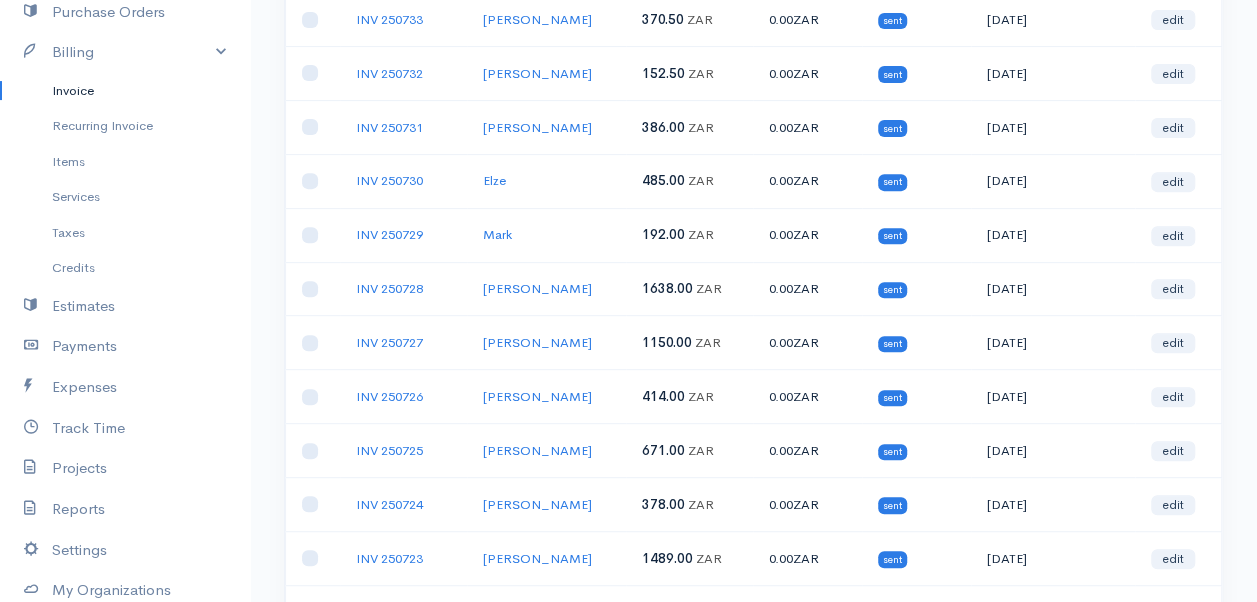 scroll, scrollTop: 400, scrollLeft: 0, axis: vertical 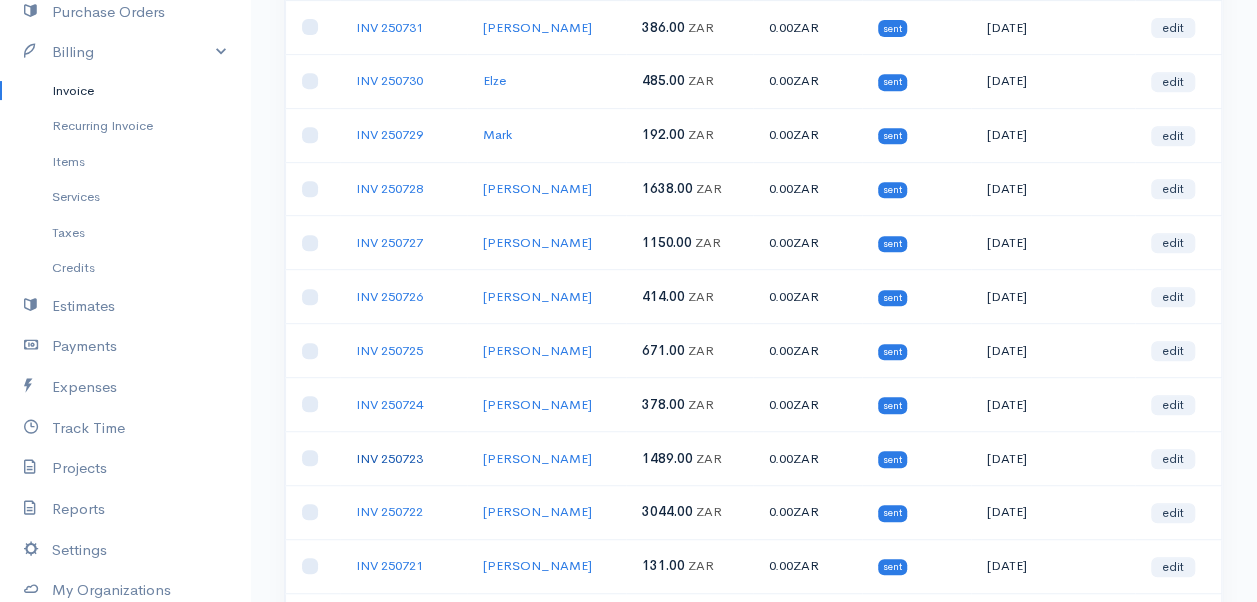 click on "INV 250723" at bounding box center (389, 458) 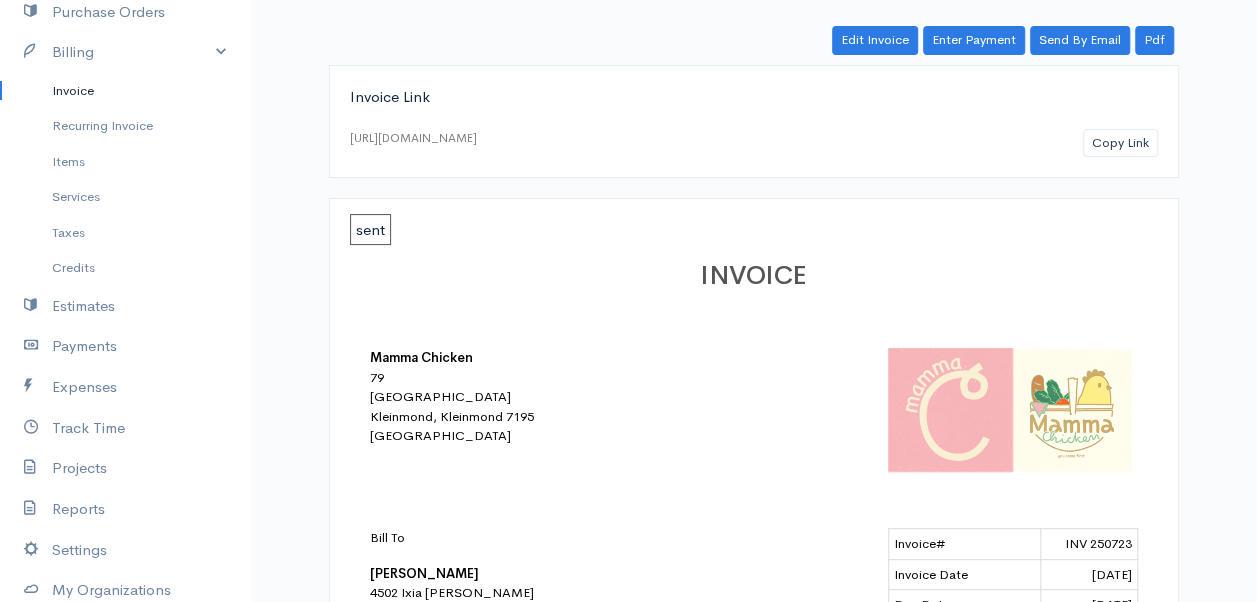 scroll, scrollTop: 0, scrollLeft: 0, axis: both 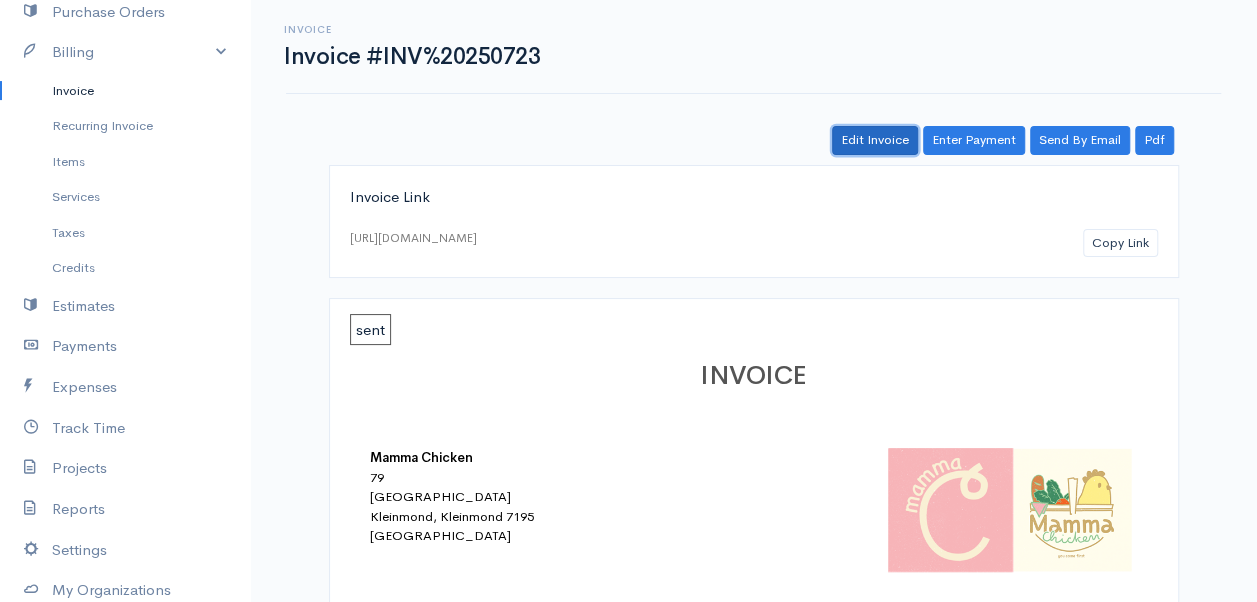click on "Edit Invoice" at bounding box center [875, 140] 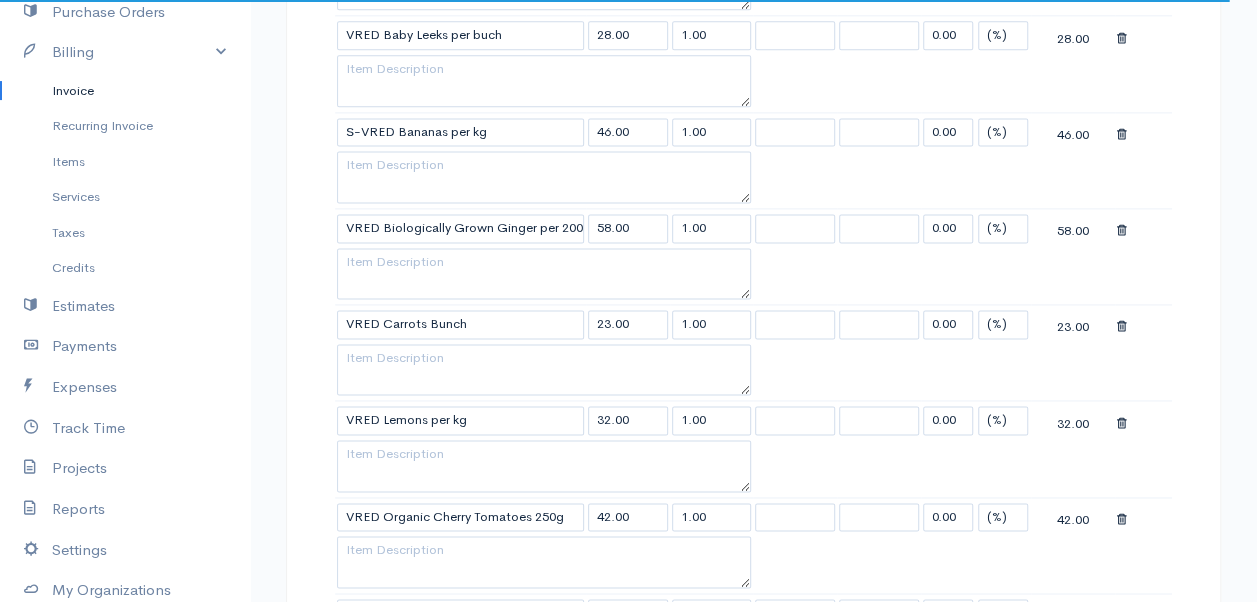scroll, scrollTop: 1400, scrollLeft: 0, axis: vertical 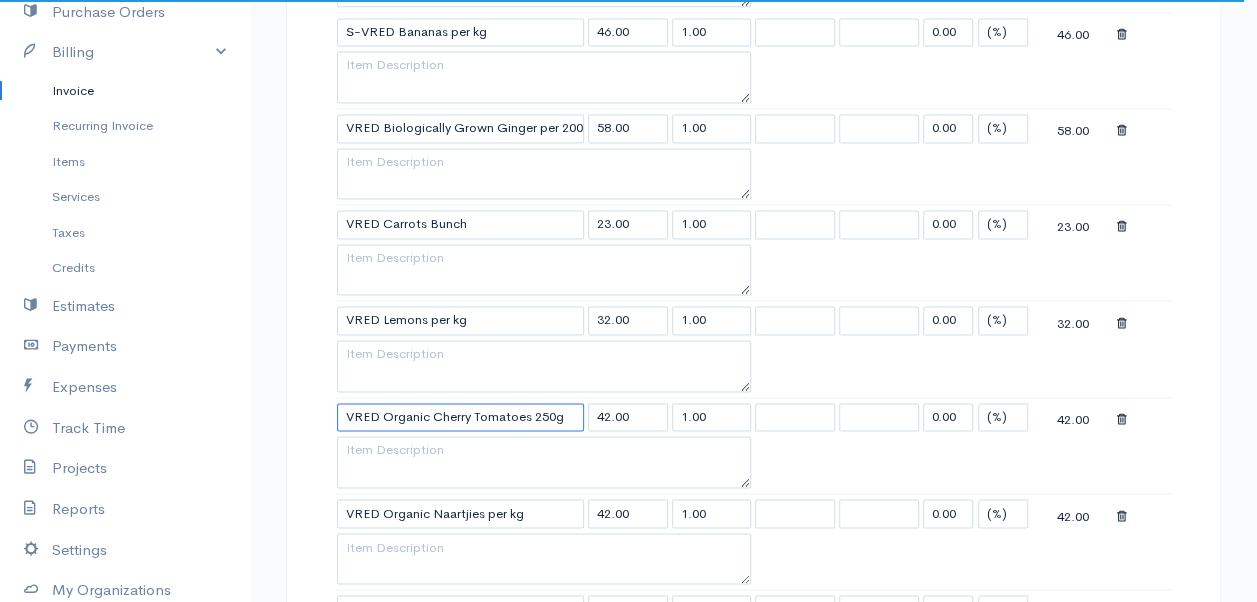 click on "VRED Organic Cherry Tomatoes 250g" at bounding box center (460, 417) 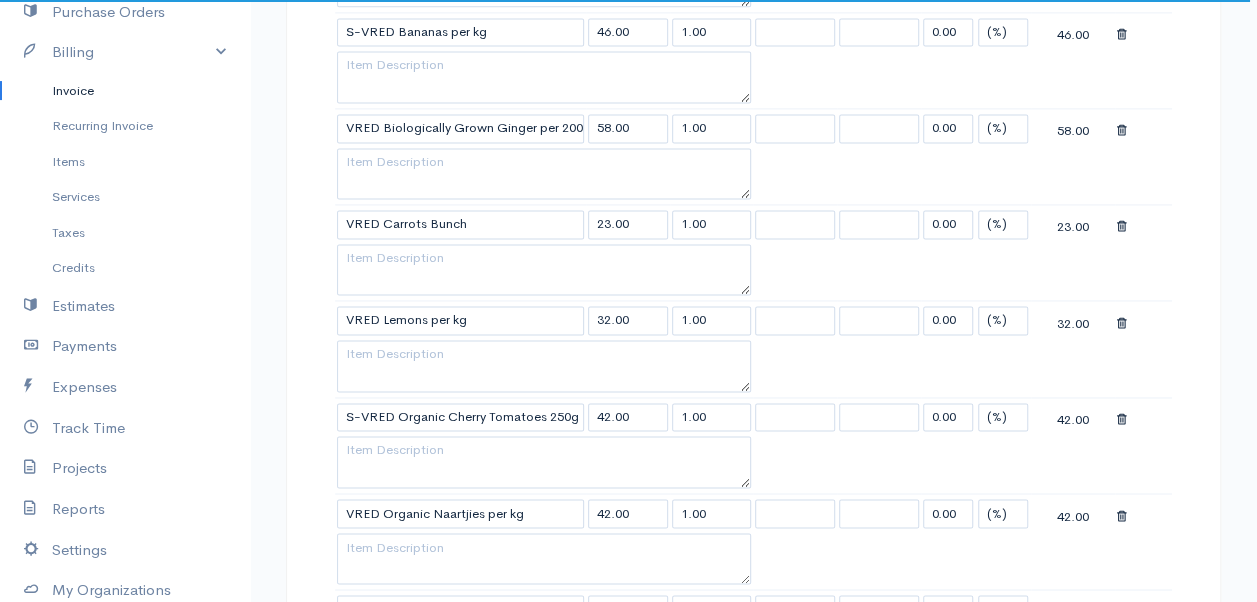 click on "Mamma Chicken
Upgrade
Dashboard
People
Clients
Vendors
Staff Users
Purchase Orders
Billing
Invoice
Recurring Invoice
Items
Services
Taxes
Credits
Estimates
Payments
Expenses
Track Time
Projects
Reports
Settings
My Organizations
Logout
Help
@CloudBooksApp 2022
Invoice
Edit Invoice #INV 250723
sent To [PERSON_NAME] 4502 Ixia [PERSON_NAME] Bettys Bay 7195 [Choose Country] [GEOGRAPHIC_DATA] [GEOGRAPHIC_DATA] [GEOGRAPHIC_DATA] [GEOGRAPHIC_DATA] [GEOGRAPHIC_DATA] [GEOGRAPHIC_DATA] [US_STATE] [GEOGRAPHIC_DATA] [GEOGRAPHIC_DATA] [GEOGRAPHIC_DATA] [GEOGRAPHIC_DATA]" at bounding box center [628, 667] 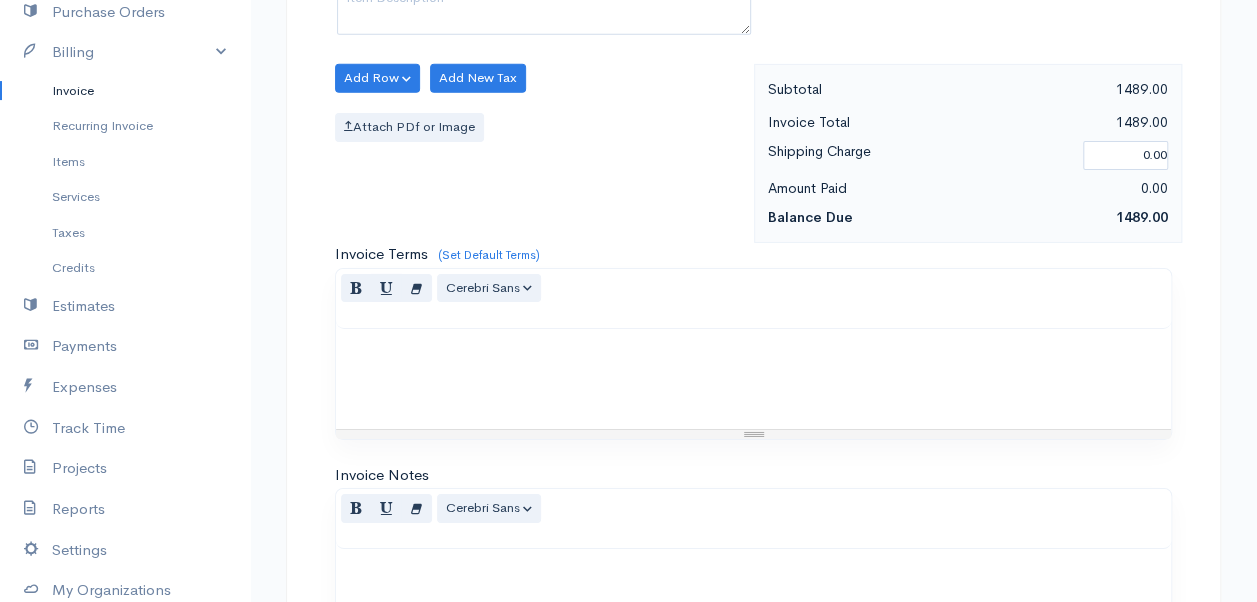 scroll, scrollTop: 3478, scrollLeft: 0, axis: vertical 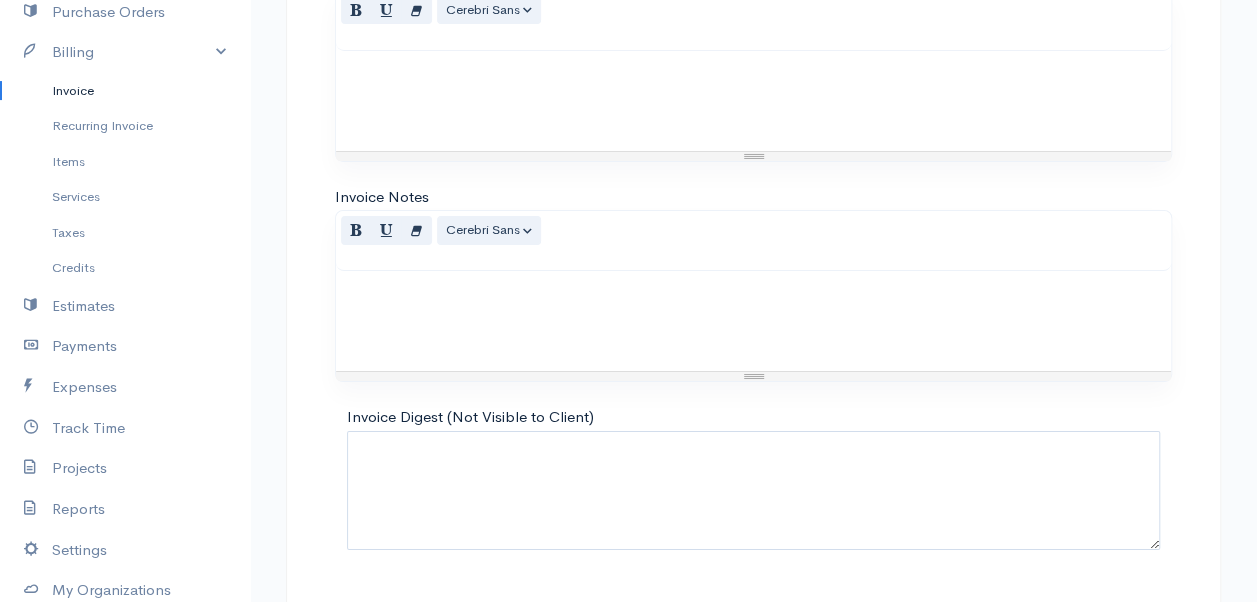 click on "Update Invoice" at bounding box center [753, 636] 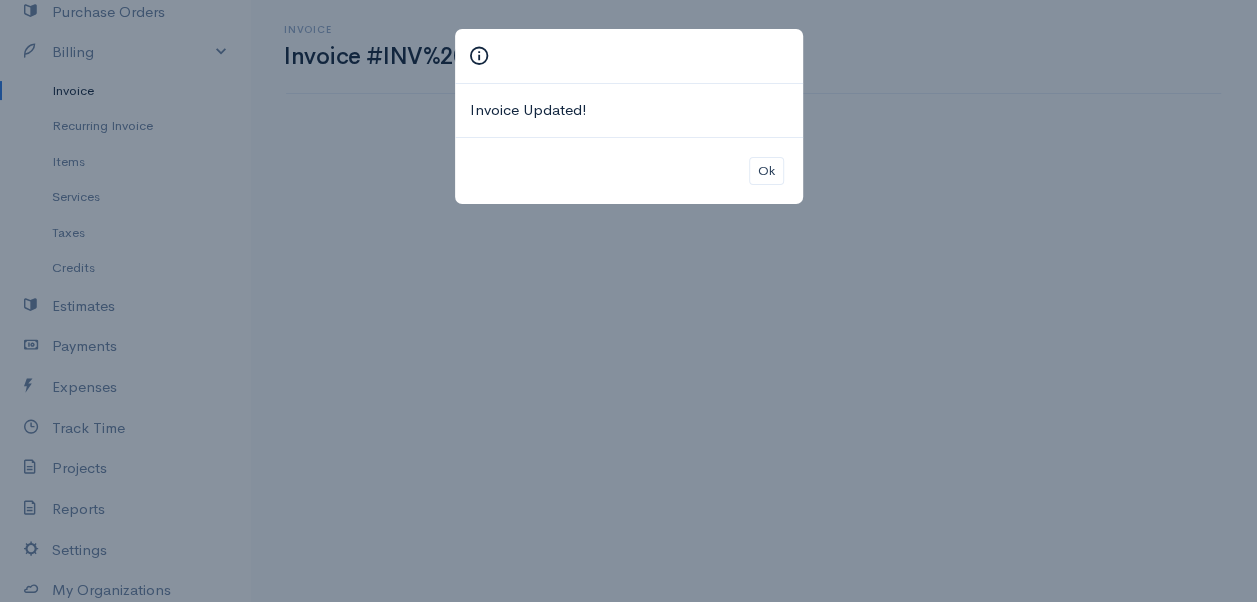 scroll, scrollTop: 0, scrollLeft: 0, axis: both 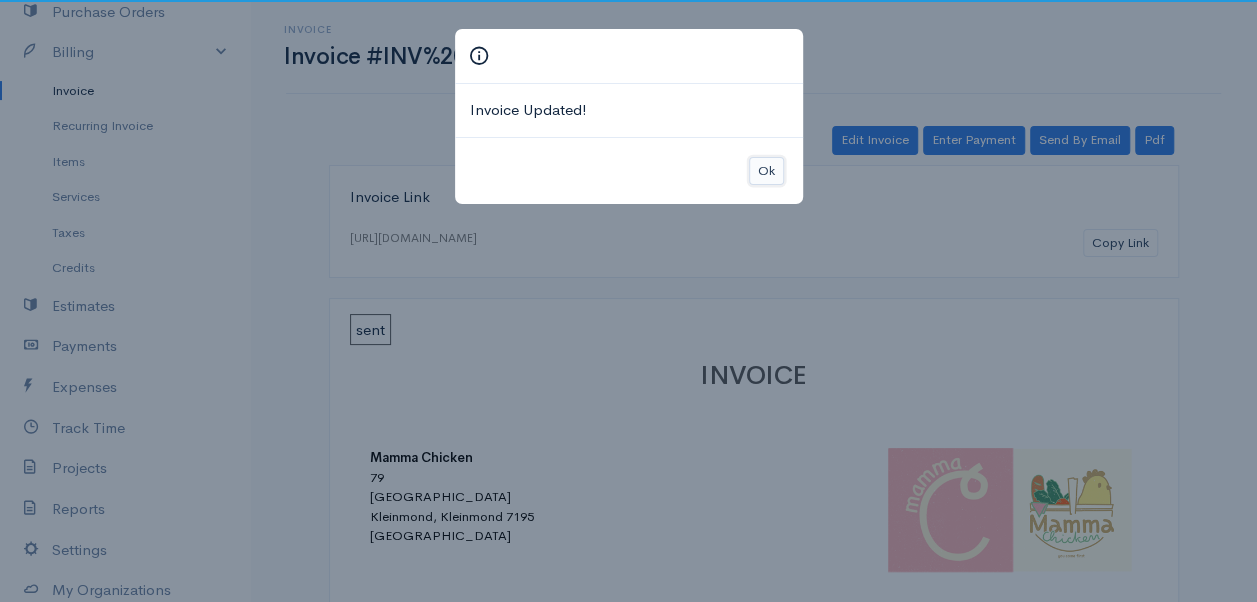 click on "Ok" at bounding box center [766, 171] 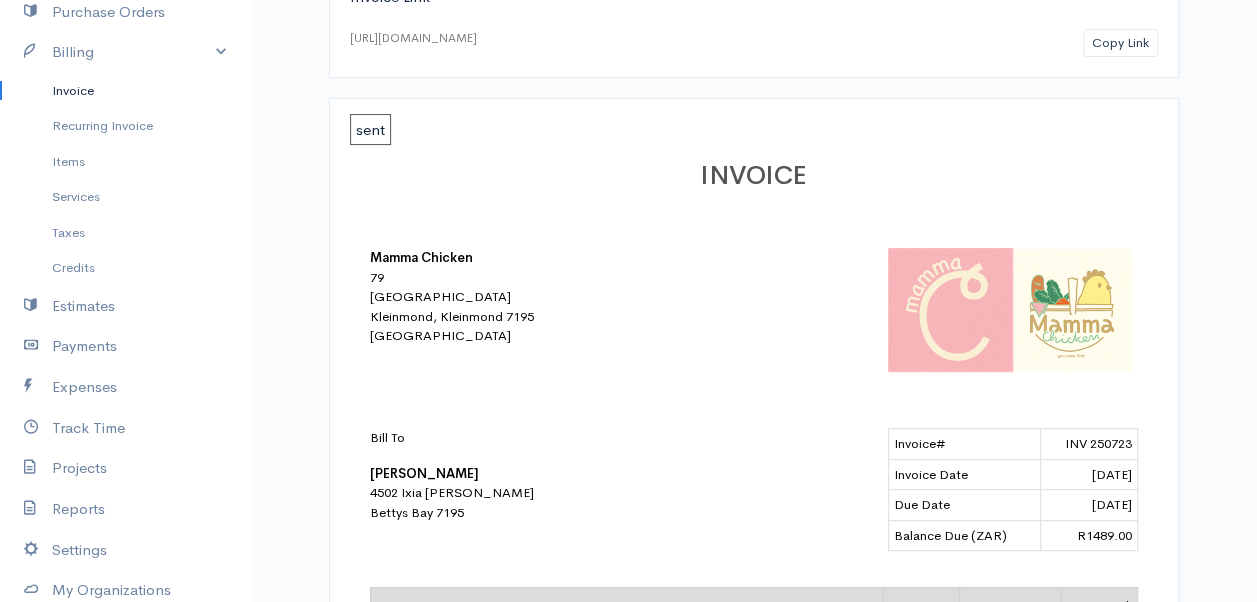 scroll, scrollTop: 0, scrollLeft: 0, axis: both 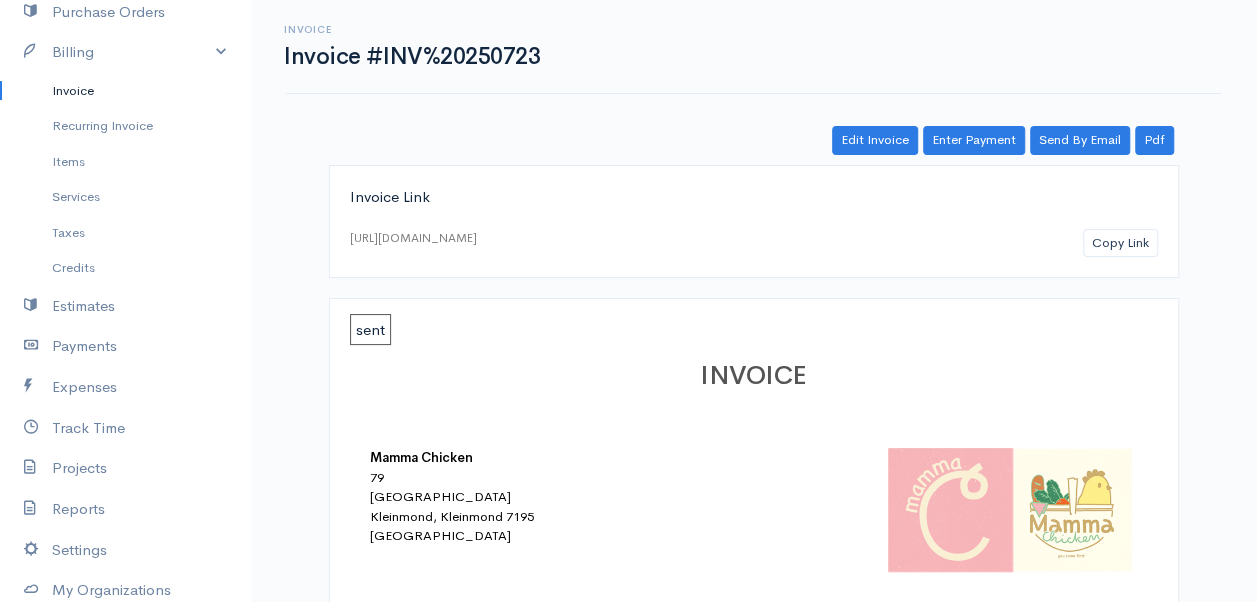 click on "Invoice" at bounding box center [125, 91] 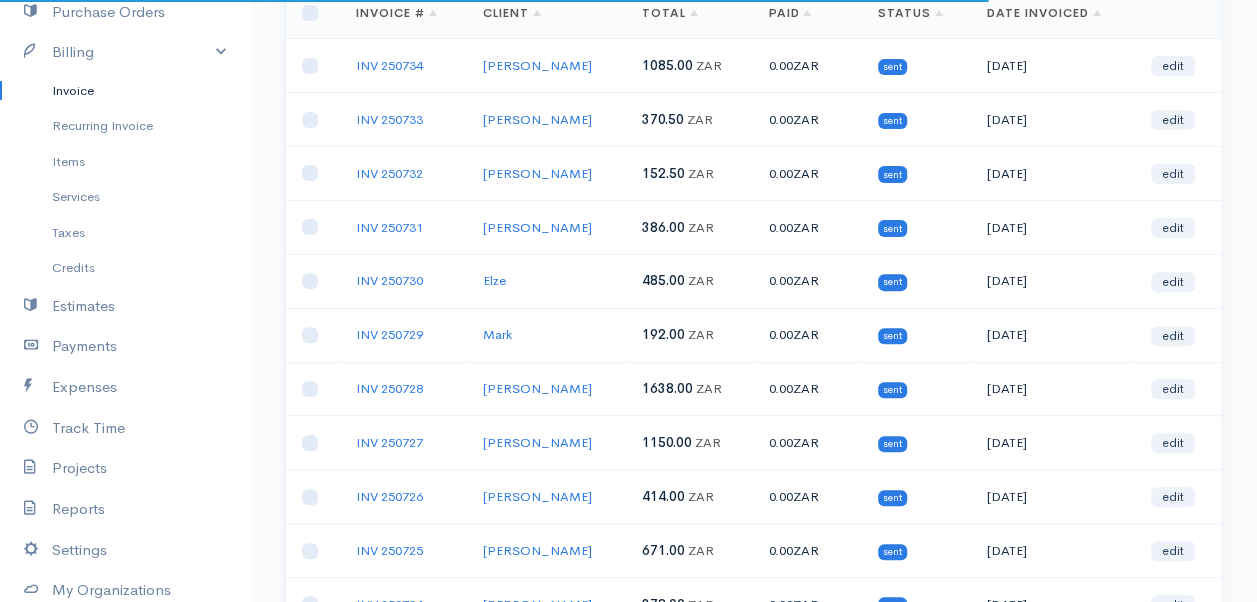 scroll, scrollTop: 300, scrollLeft: 0, axis: vertical 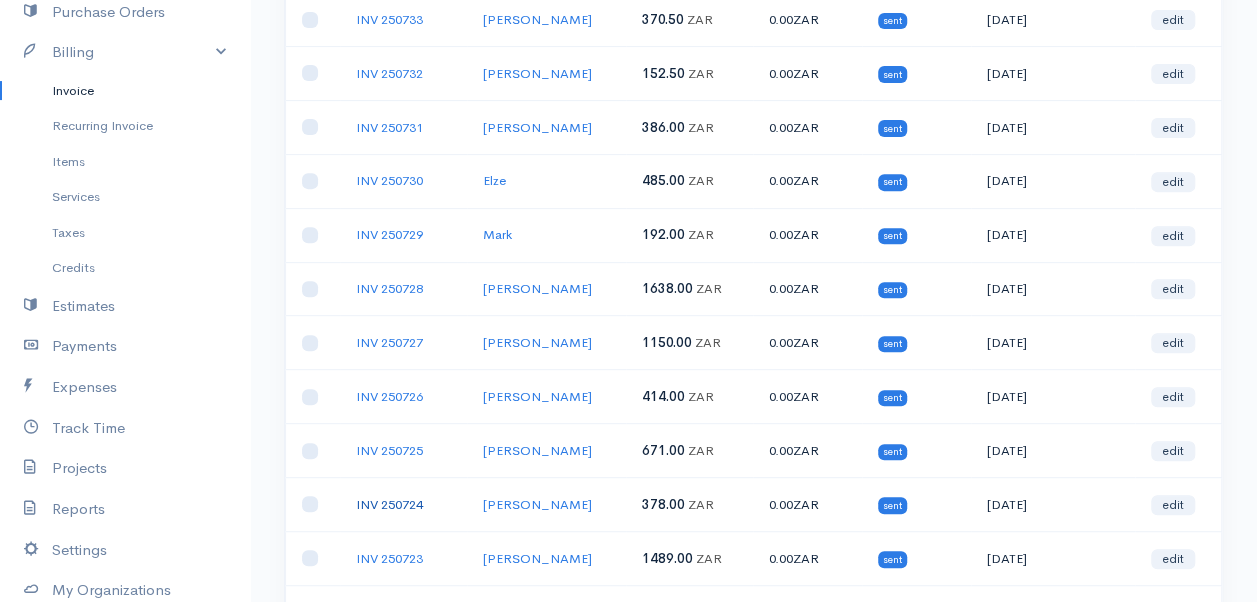 click on "INV 250724" at bounding box center (389, 504) 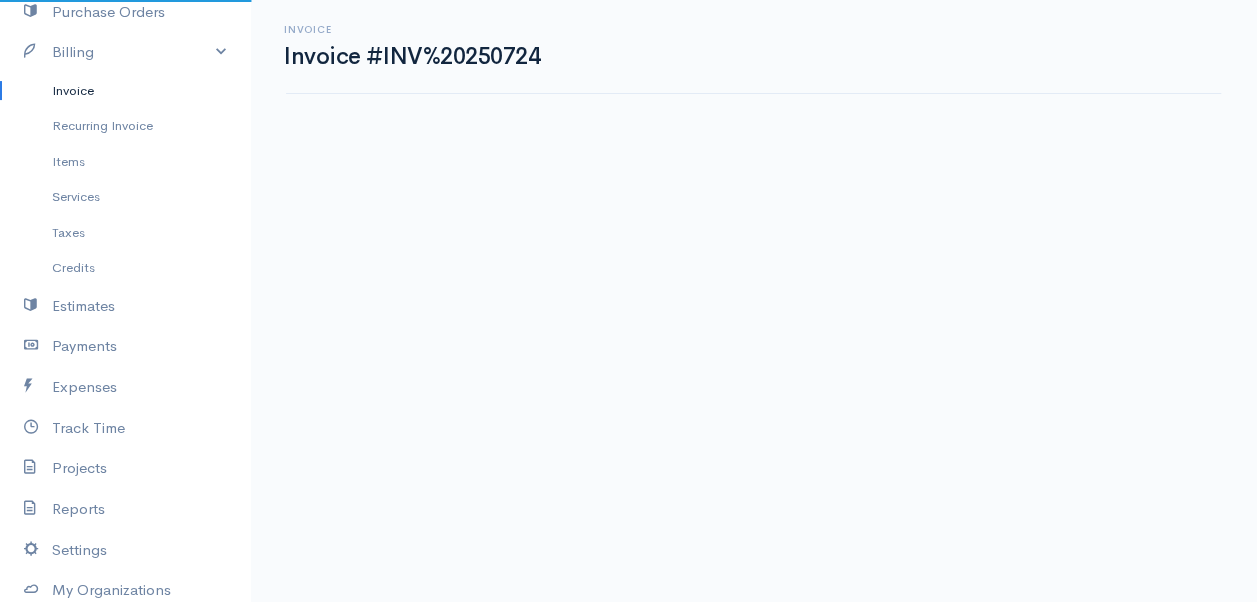 scroll, scrollTop: 0, scrollLeft: 0, axis: both 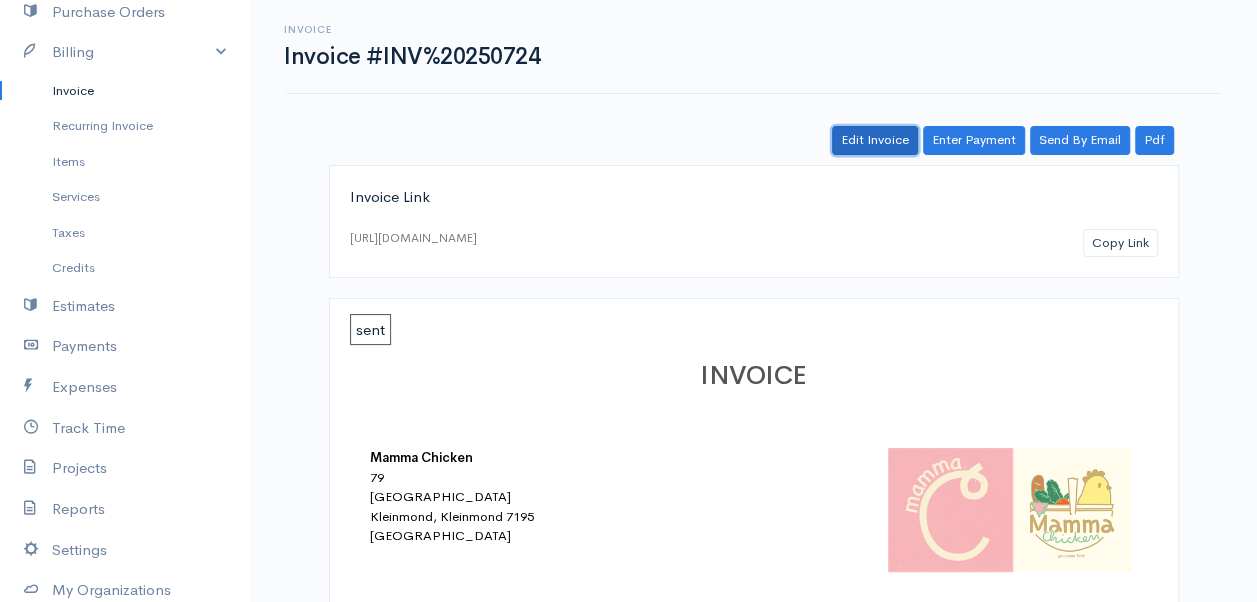 click on "Edit Invoice" at bounding box center (875, 140) 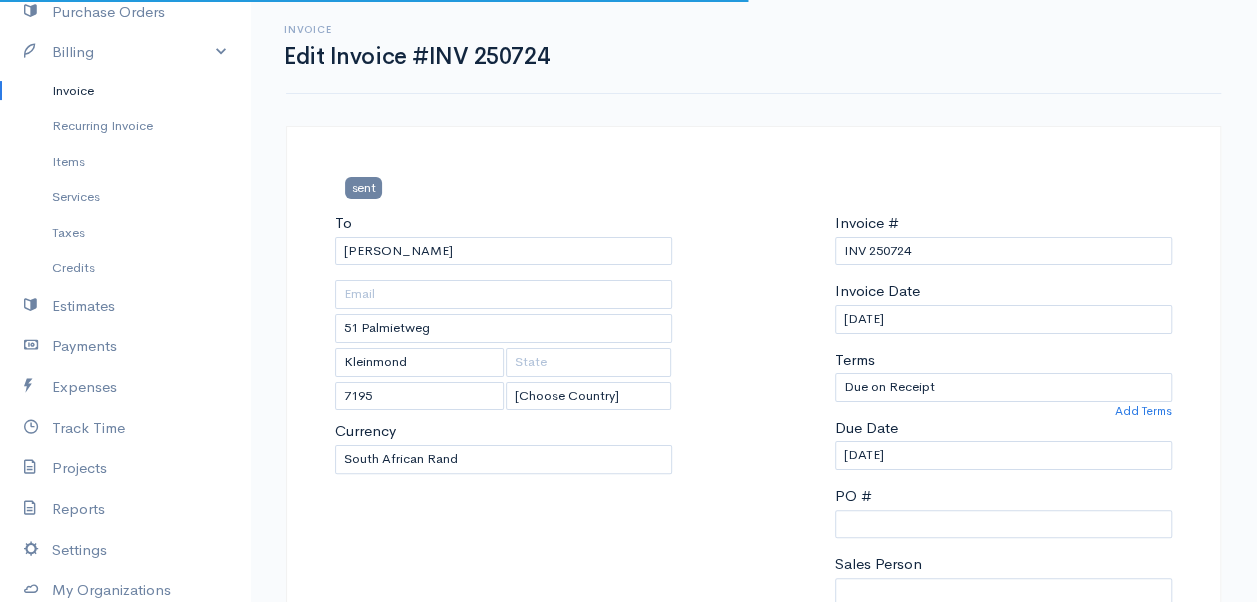 scroll, scrollTop: 700, scrollLeft: 0, axis: vertical 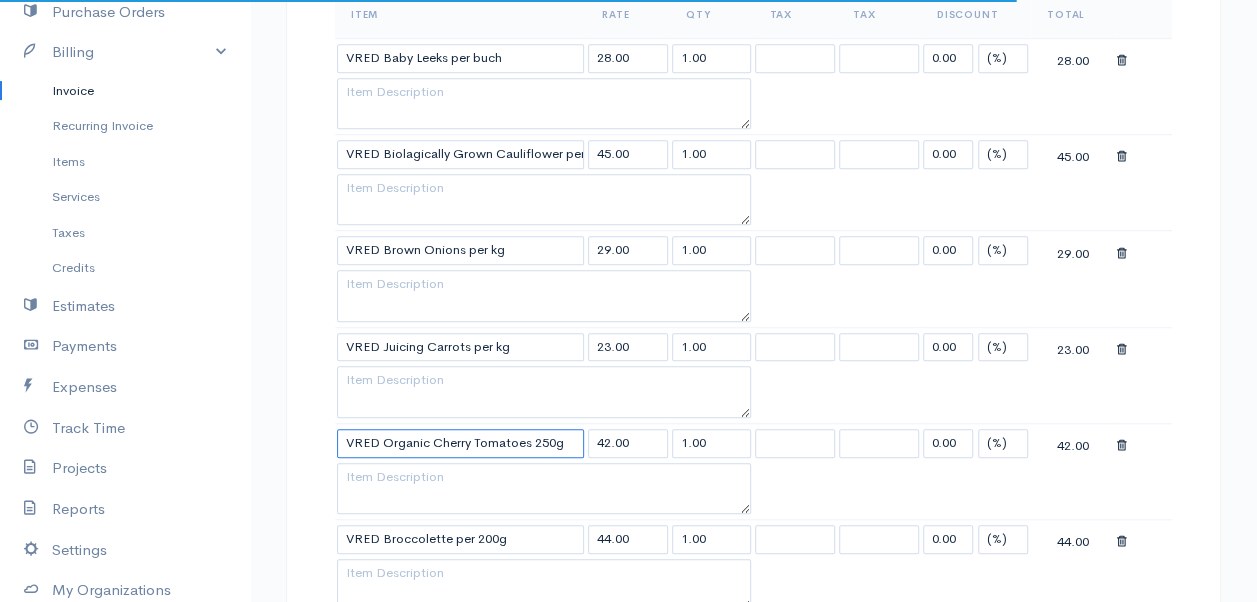 click on "VRED Organic Cherry Tomatoes 250g" at bounding box center (460, 443) 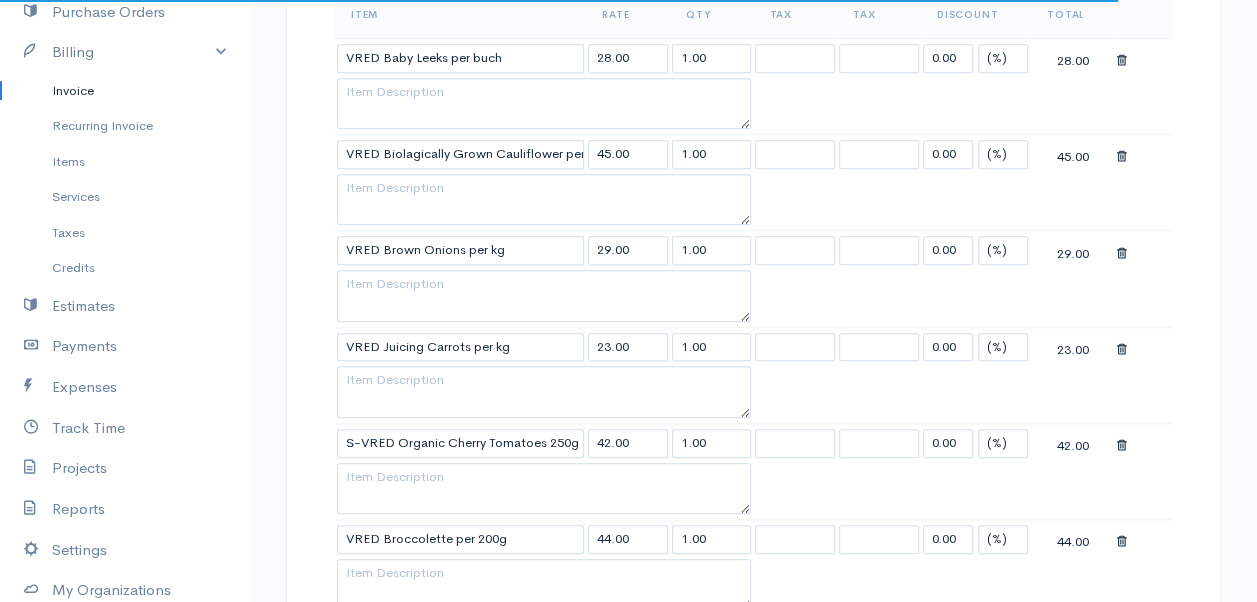 click on "Mamma Chicken
Upgrade
Dashboard
People
Clients
Vendors
Staff Users
Purchase Orders
Billing
Invoice
Recurring Invoice
Items
Services
Taxes
Credits
Estimates
Payments
Expenses
Track Time
Projects
Reports
Settings
My Organizations
Logout
Help
@CloudBooksApp 2022
Invoice
Edit Invoice #INV 250724
sent To [PERSON_NAME] [GEOGRAPHIC_DATA] 7195 [Choose Country] [GEOGRAPHIC_DATA] [GEOGRAPHIC_DATA] [GEOGRAPHIC_DATA] [GEOGRAPHIC_DATA] [GEOGRAPHIC_DATA] [GEOGRAPHIC_DATA] [US_STATE] [GEOGRAPHIC_DATA] [GEOGRAPHIC_DATA] [GEOGRAPHIC_DATA] [GEOGRAPHIC_DATA]" at bounding box center (628, 597) 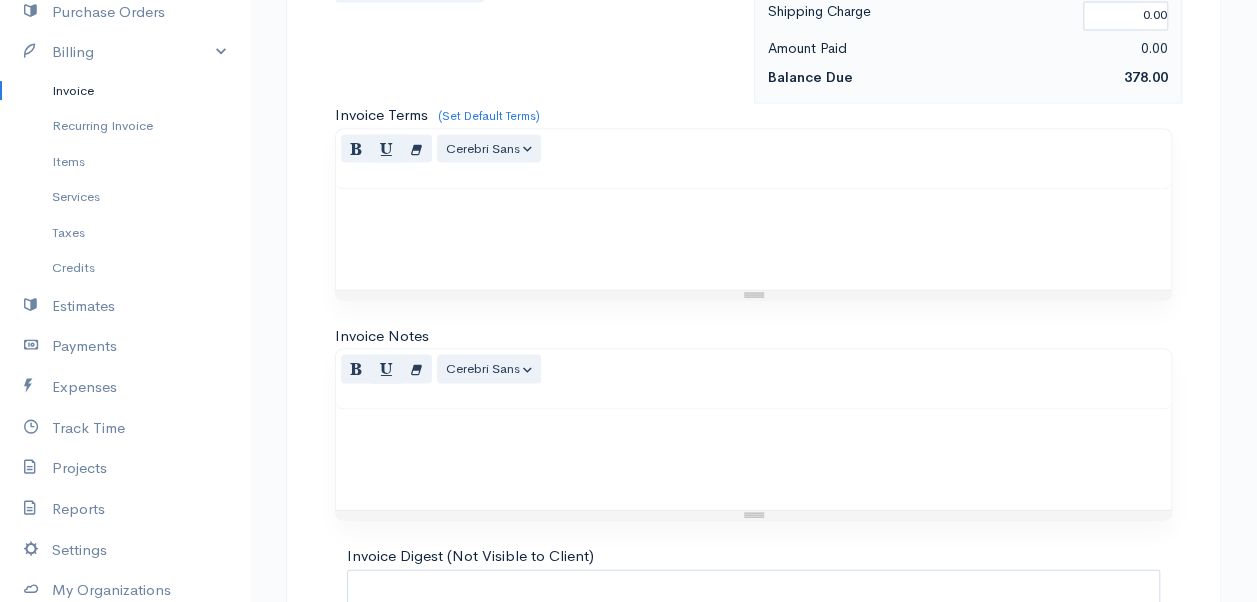 scroll, scrollTop: 1965, scrollLeft: 0, axis: vertical 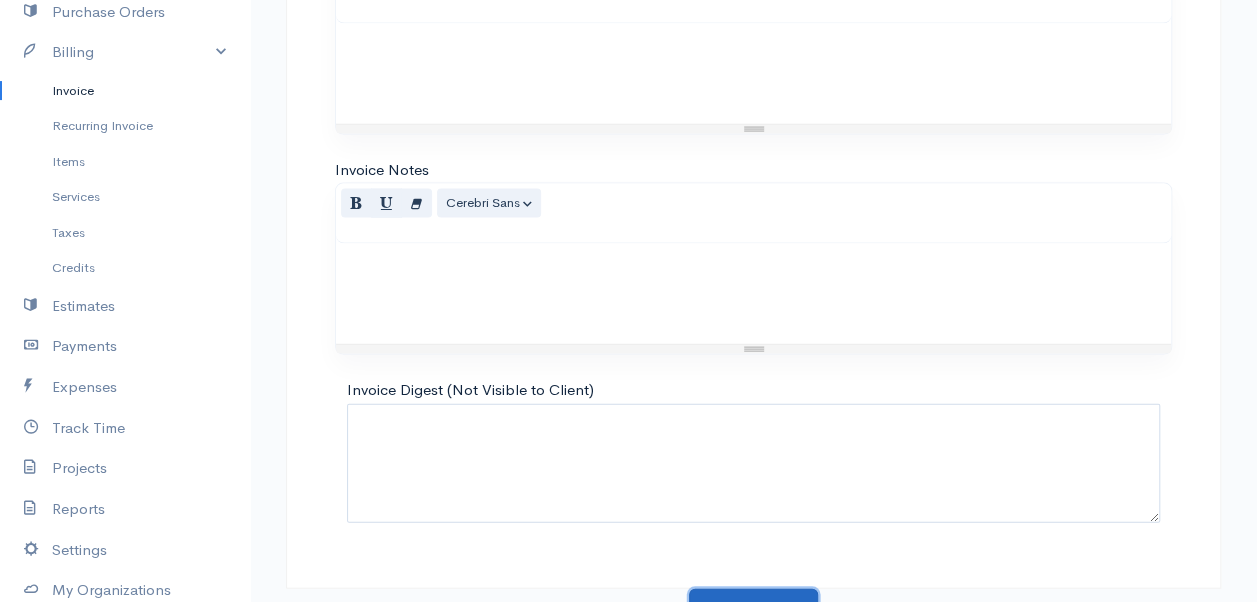 click on "Update Invoice" at bounding box center [753, 609] 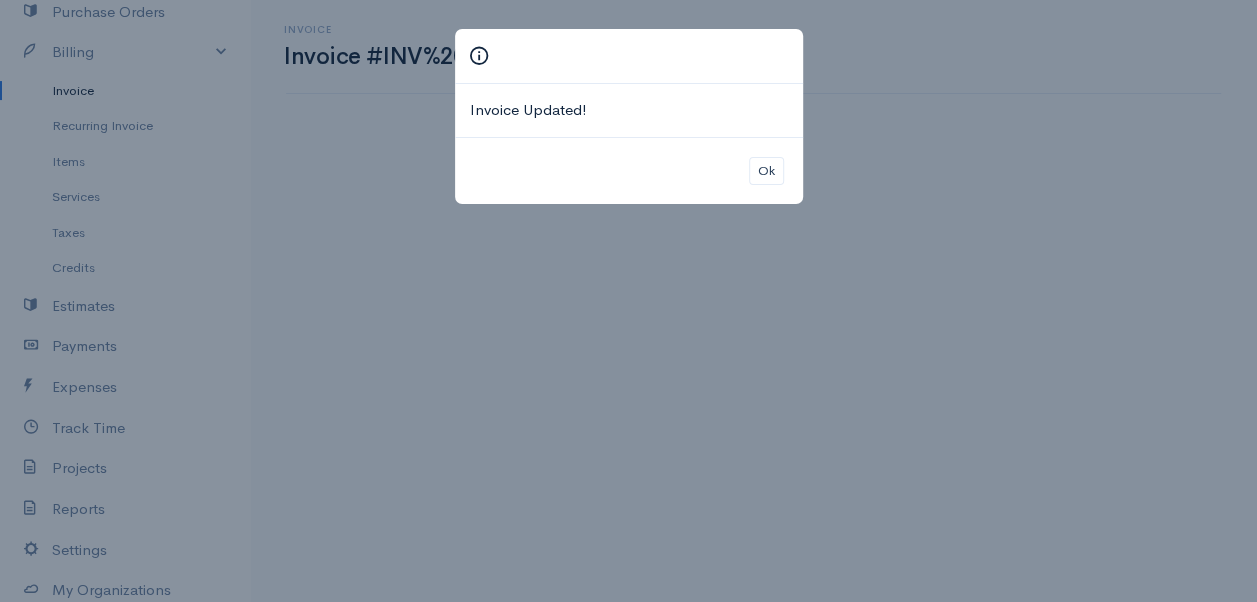 scroll, scrollTop: 0, scrollLeft: 0, axis: both 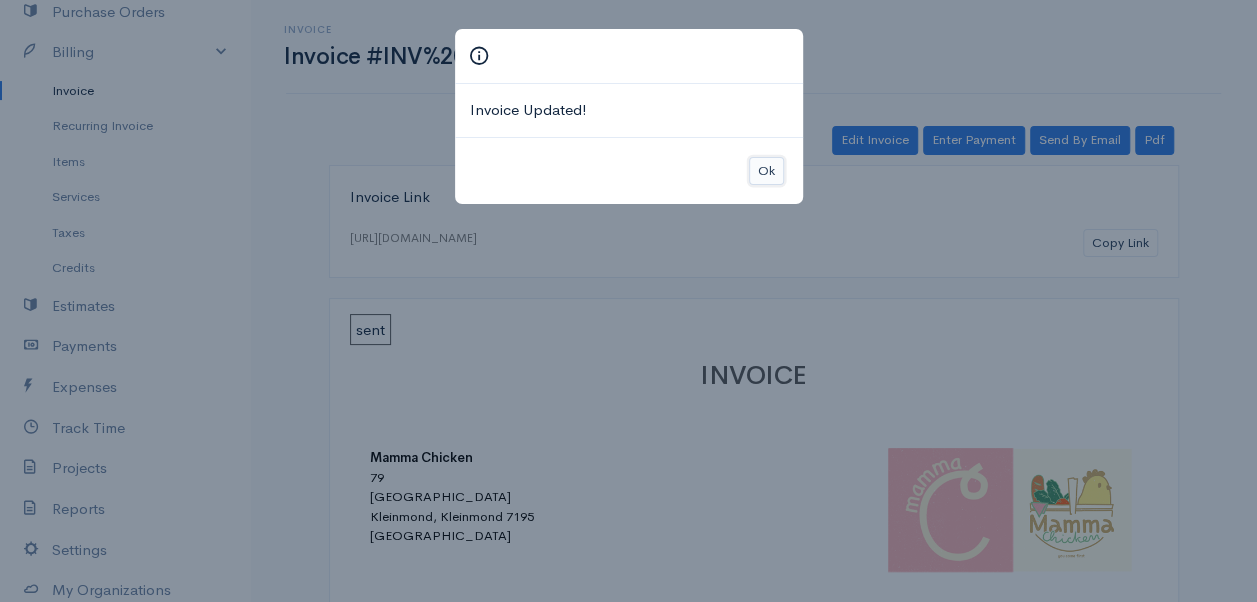 click on "Ok" at bounding box center (766, 171) 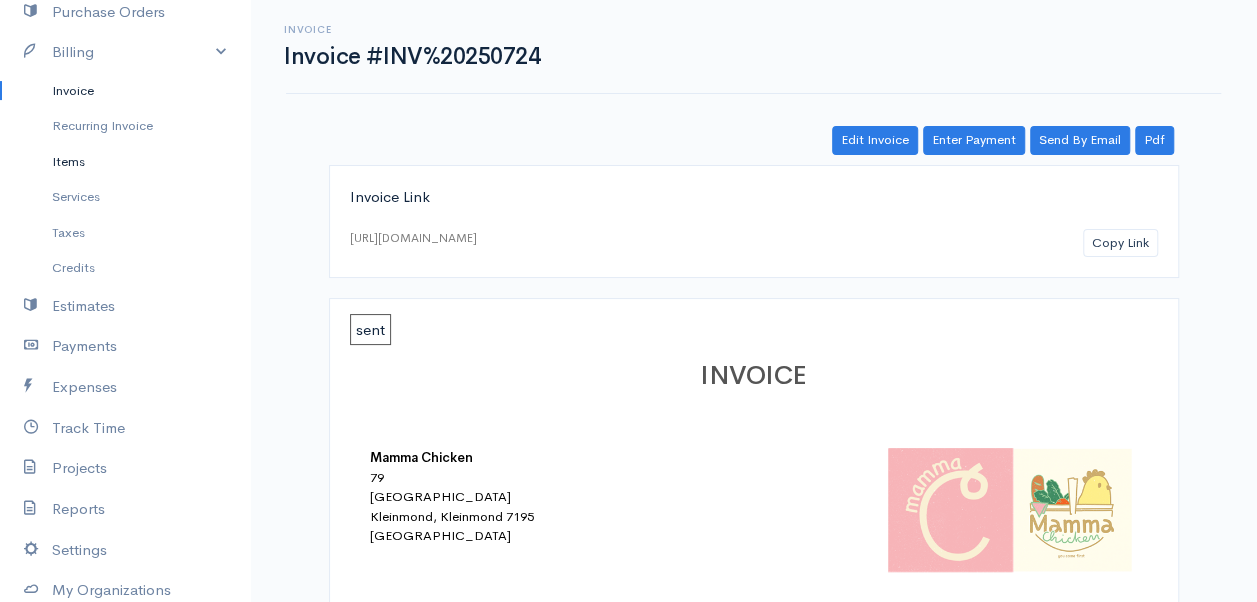 click on "Items" at bounding box center [125, 162] 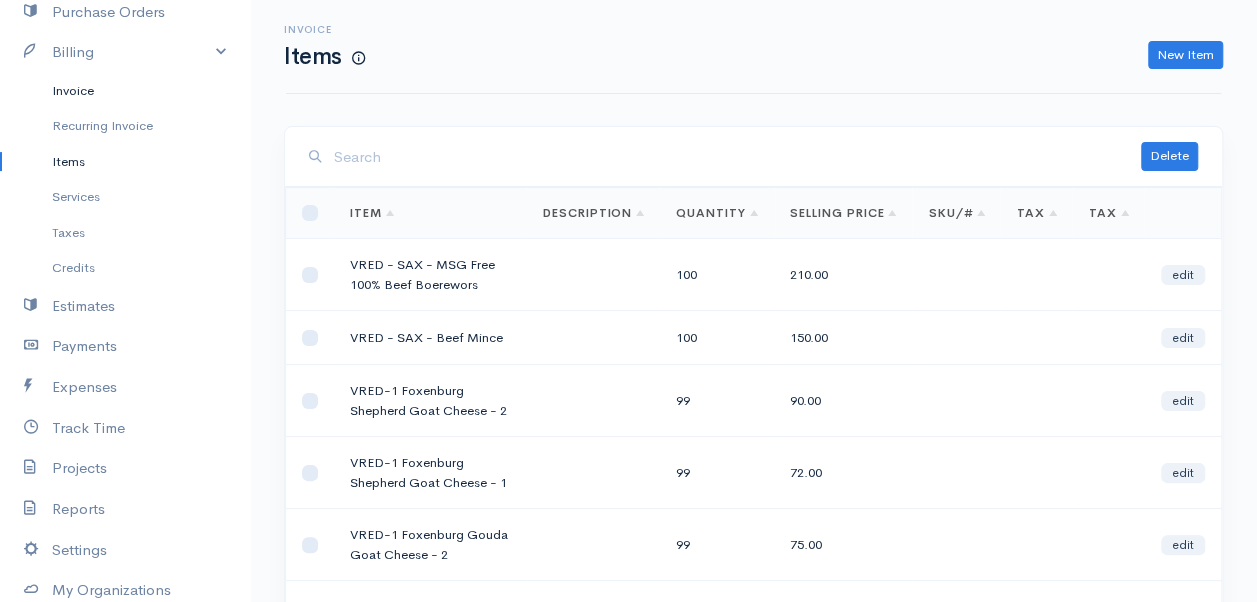 click on "Invoice" at bounding box center [125, 91] 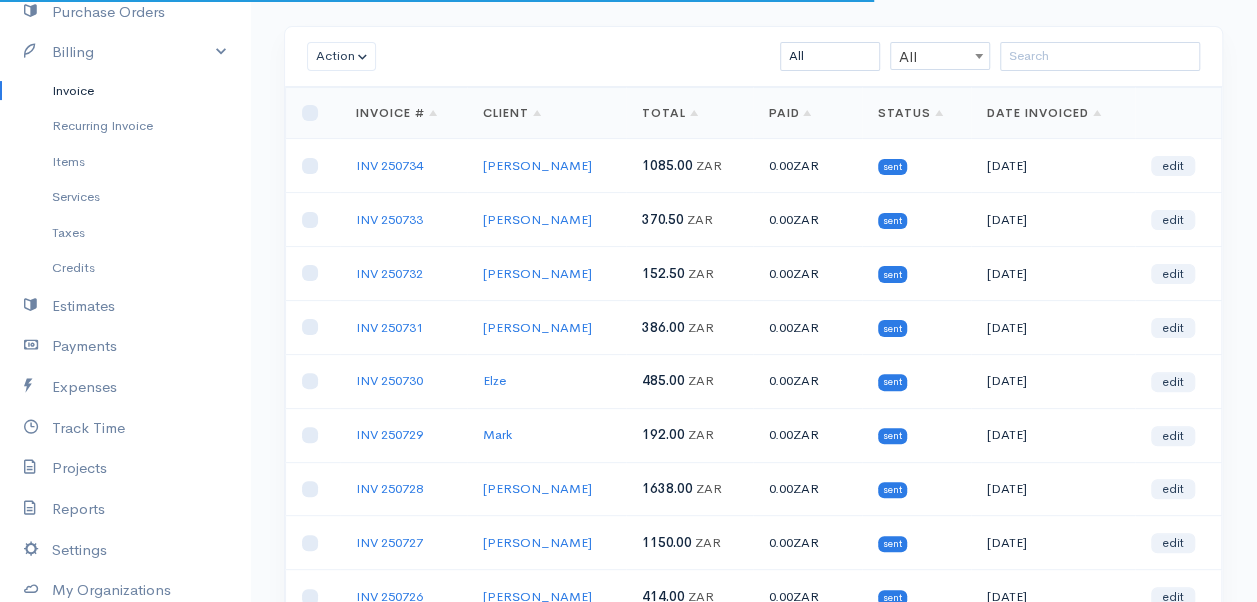 scroll, scrollTop: 200, scrollLeft: 0, axis: vertical 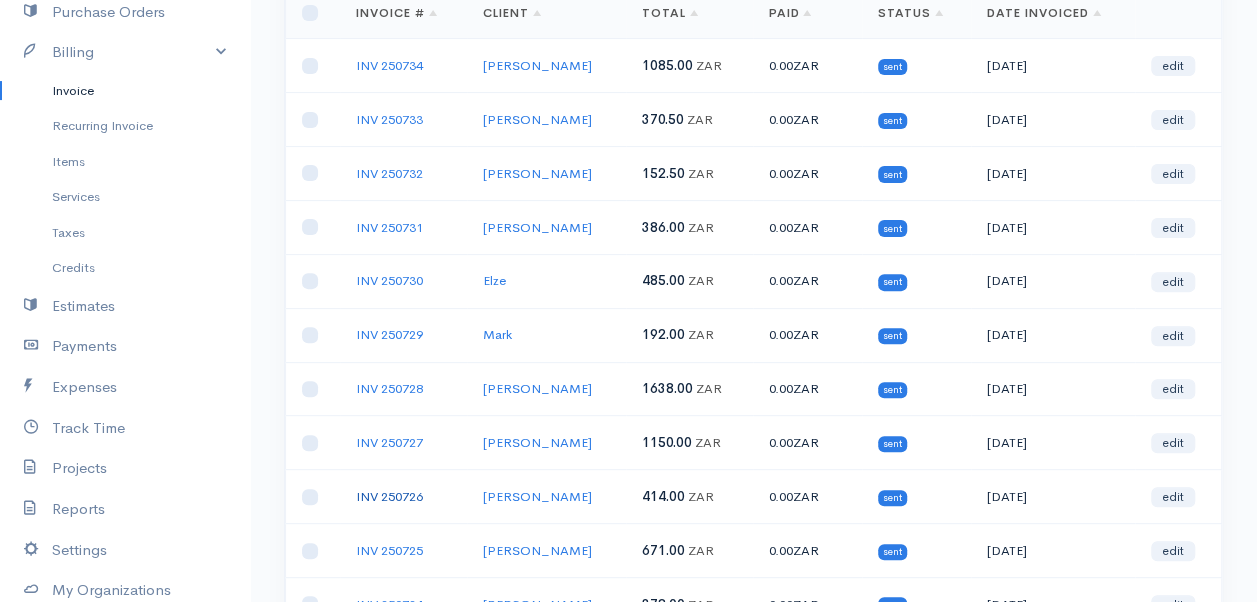 click on "INV 250726" at bounding box center [389, 496] 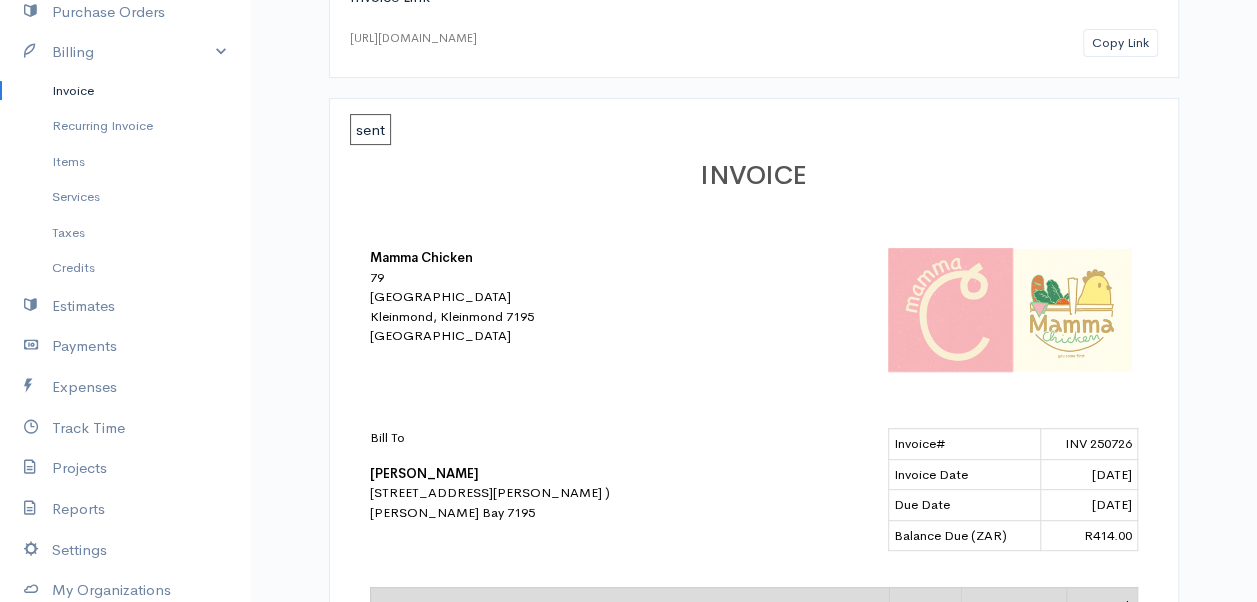 scroll, scrollTop: 100, scrollLeft: 0, axis: vertical 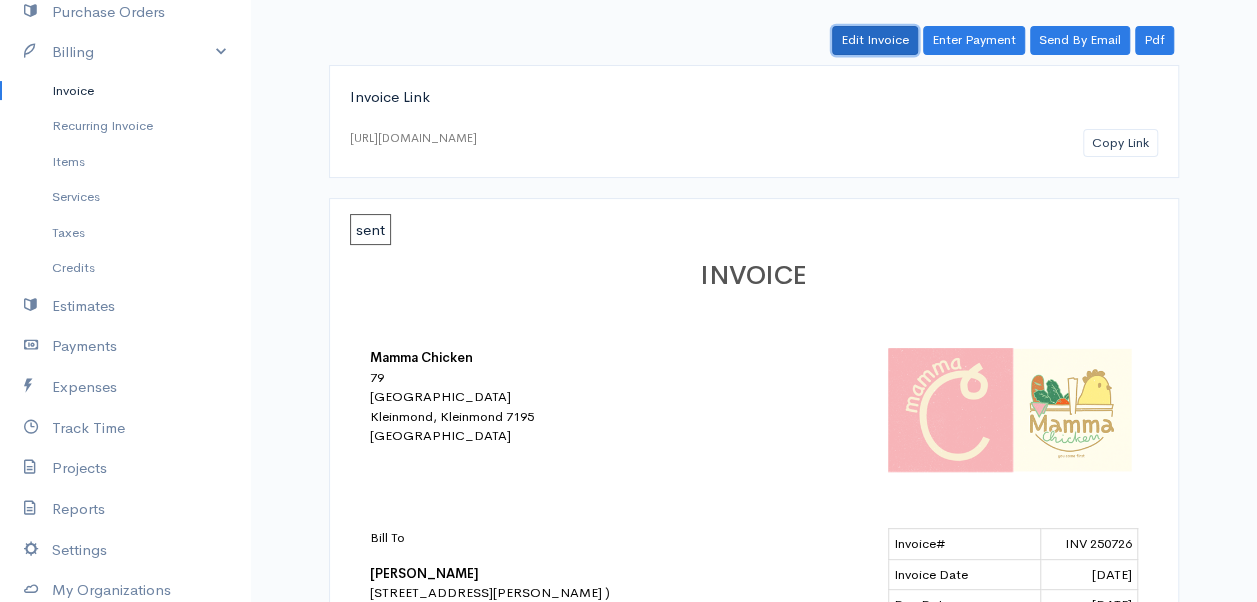 click on "Edit Invoice" at bounding box center (875, 40) 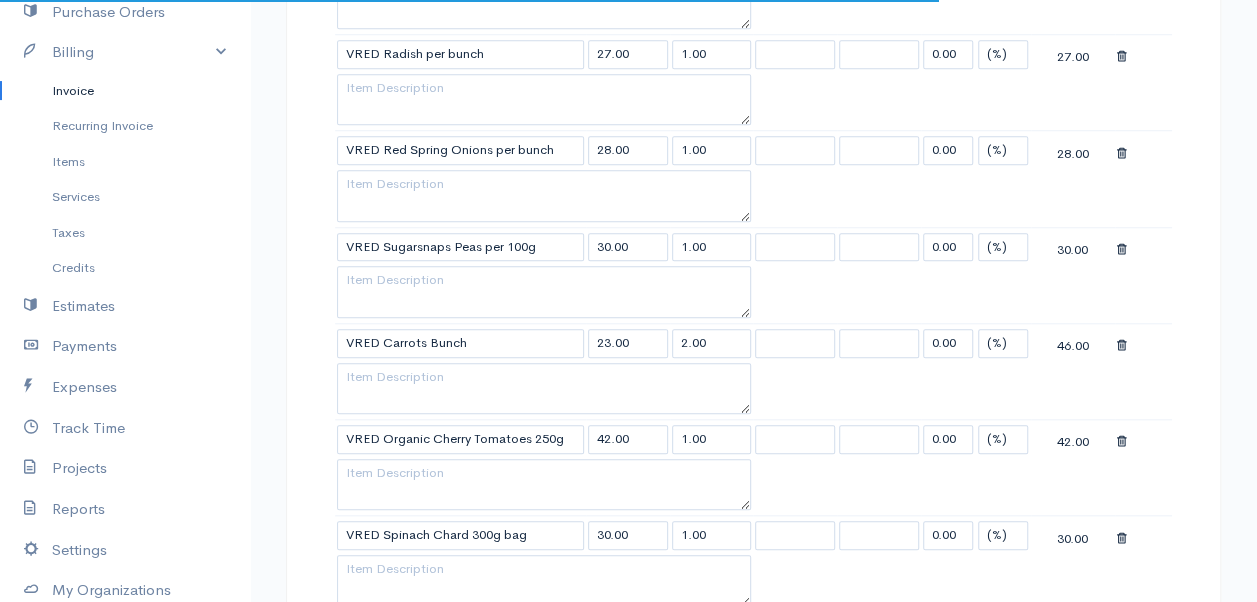 scroll, scrollTop: 900, scrollLeft: 0, axis: vertical 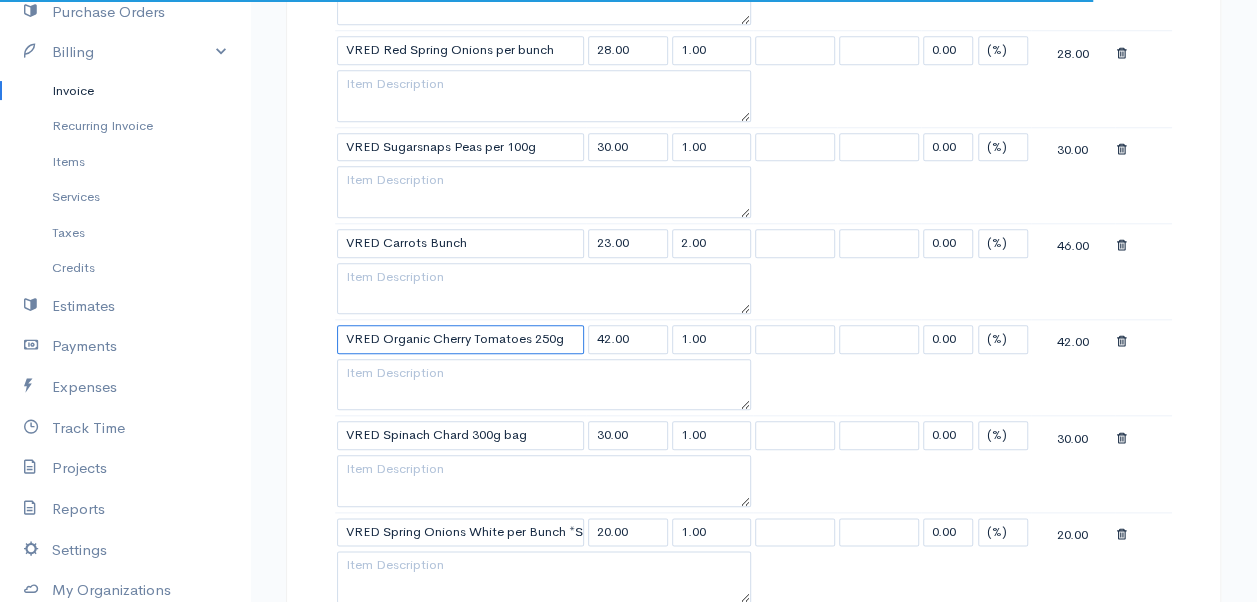 click on "VRED Organic Cherry Tomatoes 250g" at bounding box center (460, 339) 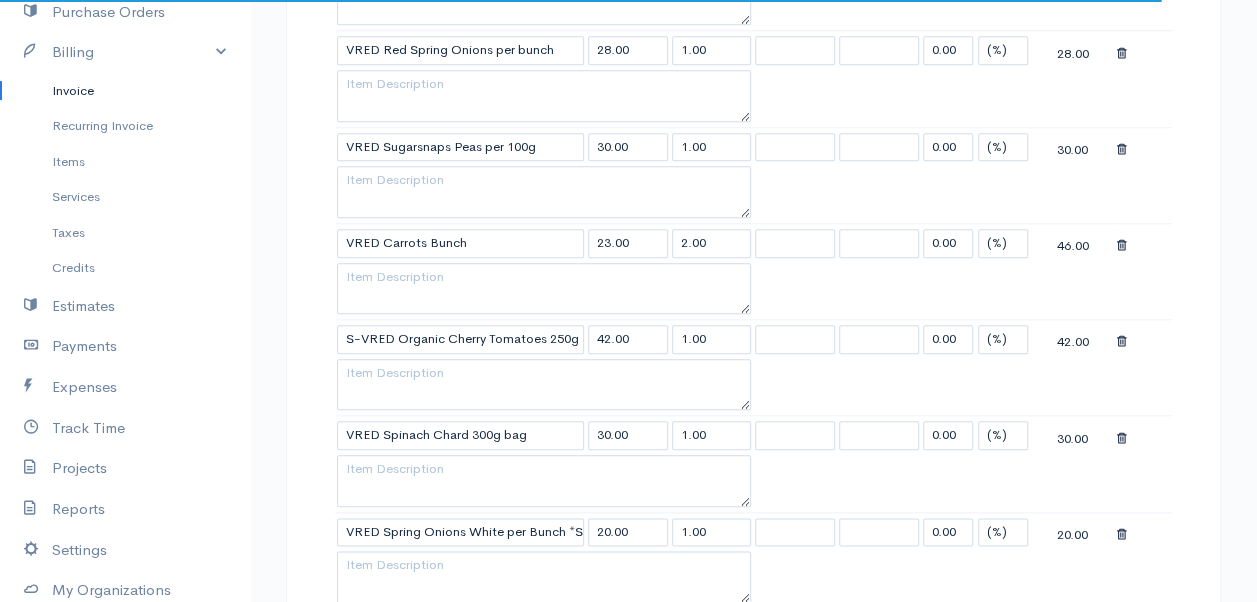 click on "Mamma Chicken
Upgrade
Dashboard
People
Clients
Vendors
Staff Users
Purchase Orders
Billing
Invoice
Recurring Invoice
Items
Services
Taxes
Credits
Estimates
Payments
Expenses
Track Time
Projects
Reports
Settings
My Organizations
Logout
Help
@CloudBooksApp 2022
Invoice
Edit Invoice #INV 250726
sent To [PERSON_NAME] [STREET_ADDRESS][PERSON_NAME][PERSON_NAME] [Choose Country] [GEOGRAPHIC_DATA] [GEOGRAPHIC_DATA] [GEOGRAPHIC_DATA] [GEOGRAPHIC_DATA] [GEOGRAPHIC_DATA] [GEOGRAPHIC_DATA] [US_STATE] [GEOGRAPHIC_DATA] [GEOGRAPHIC_DATA] [PERSON_NAME]" at bounding box center (628, 493) 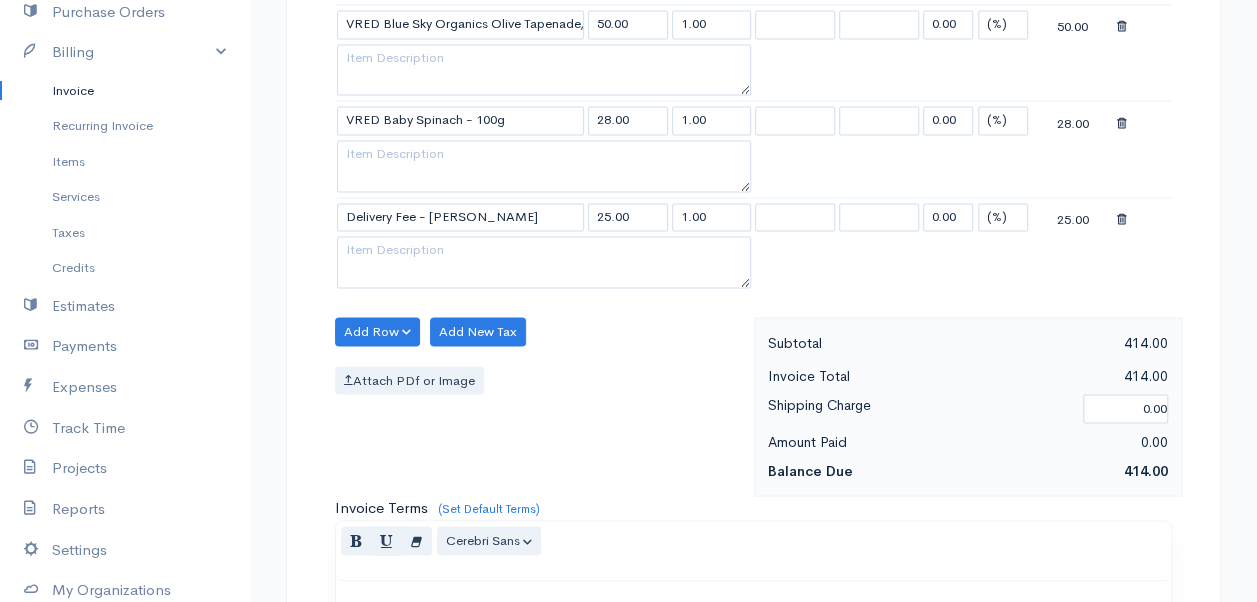 scroll, scrollTop: 2154, scrollLeft: 0, axis: vertical 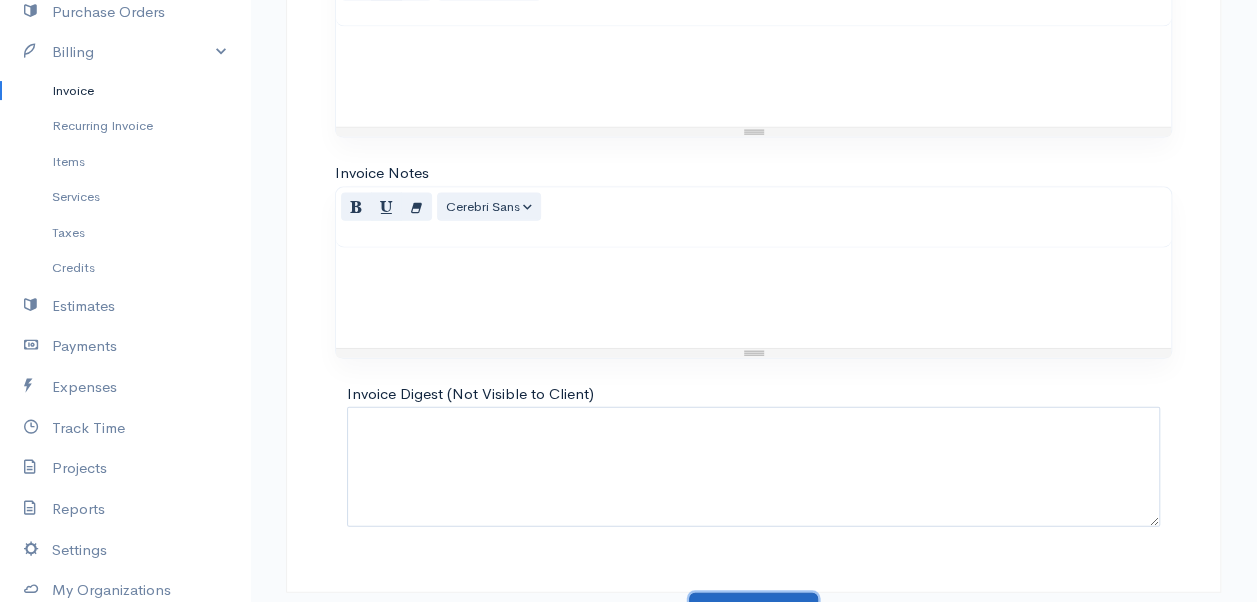 click on "Update Invoice" at bounding box center [753, 613] 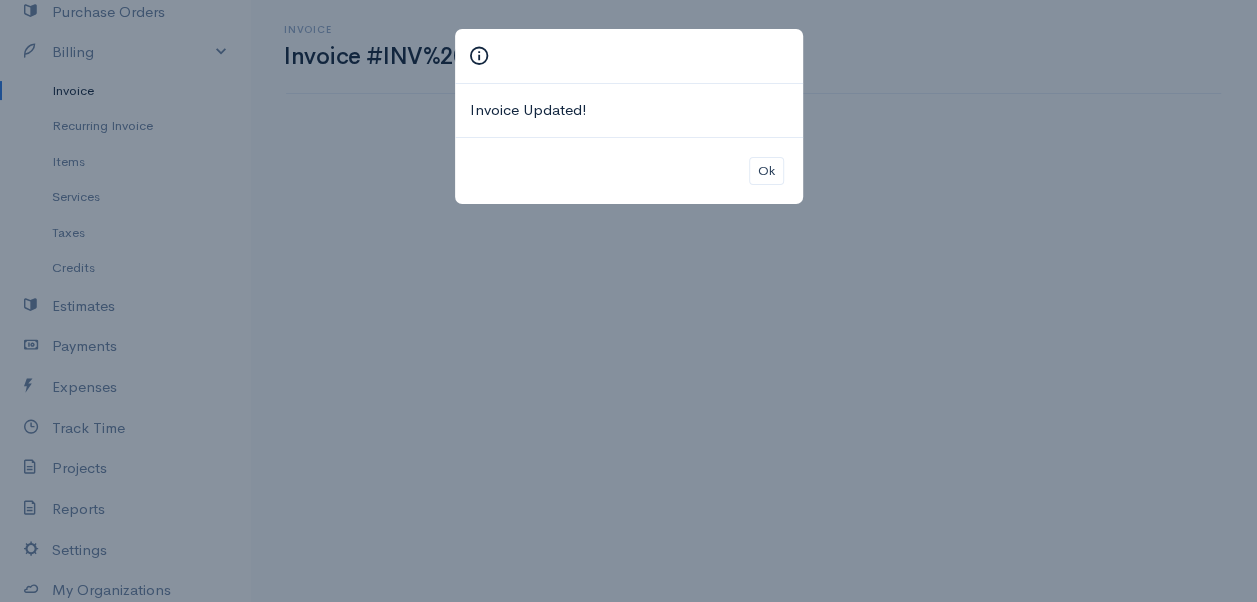 scroll, scrollTop: 0, scrollLeft: 0, axis: both 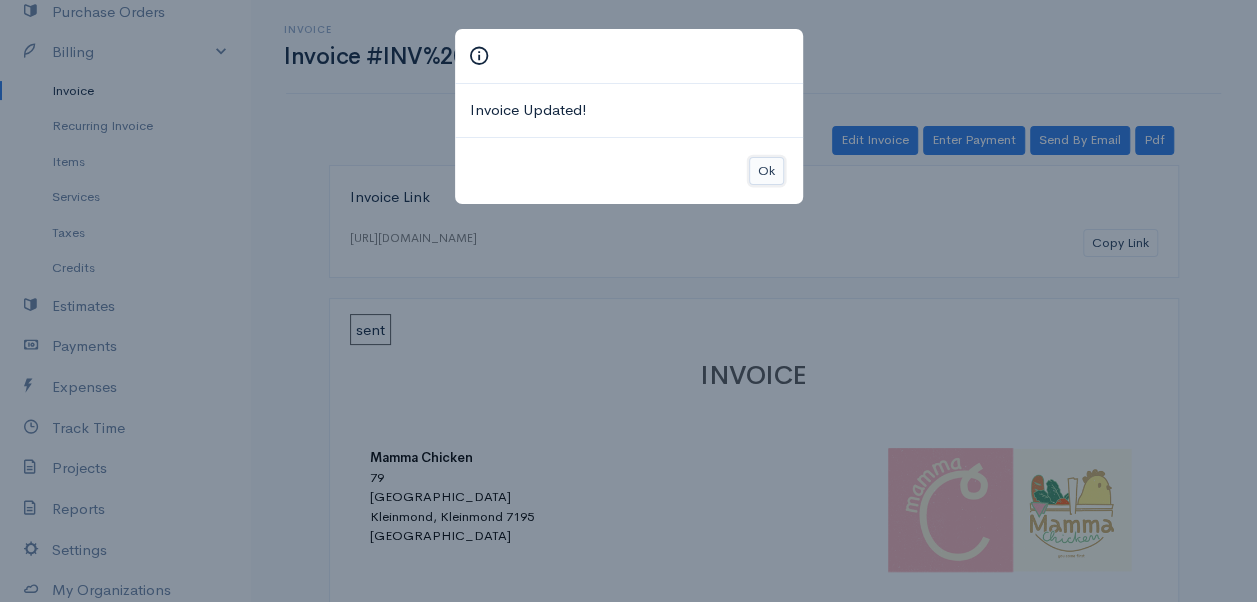 click on "Ok" at bounding box center (766, 171) 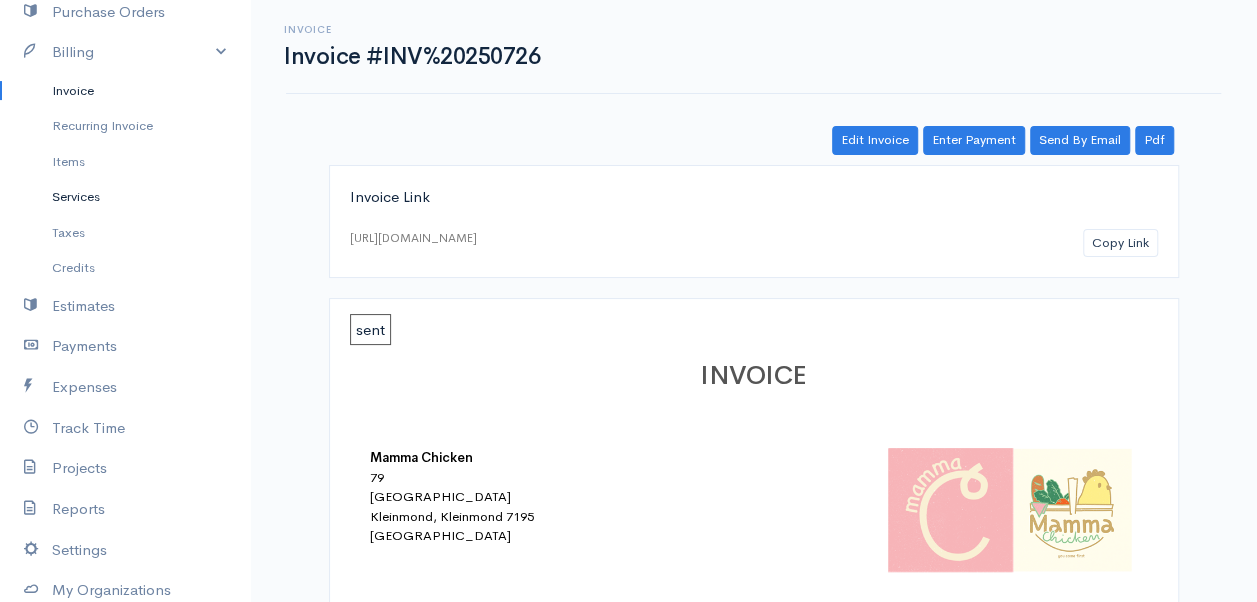 scroll, scrollTop: 100, scrollLeft: 0, axis: vertical 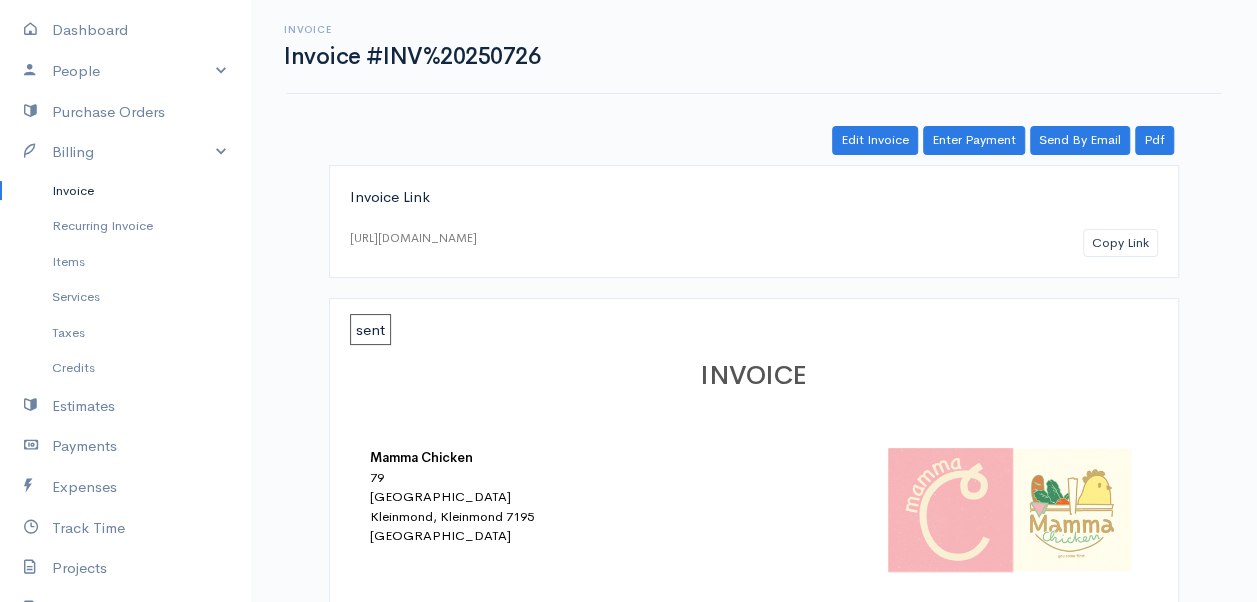 click on "Invoice" at bounding box center (125, 191) 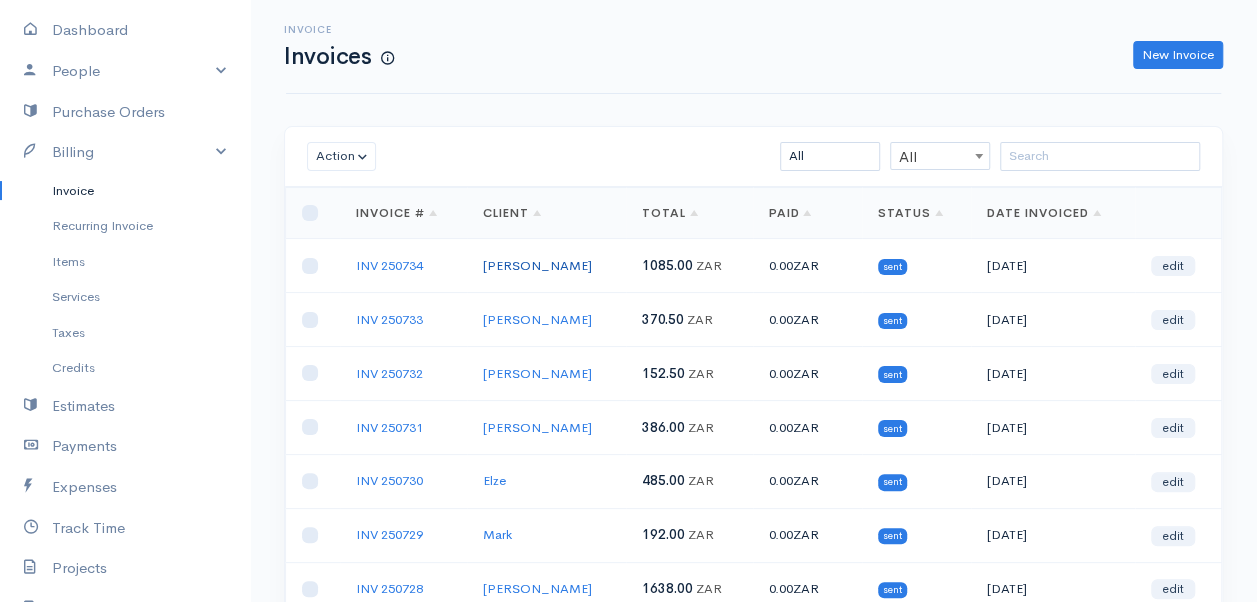 scroll, scrollTop: 100, scrollLeft: 0, axis: vertical 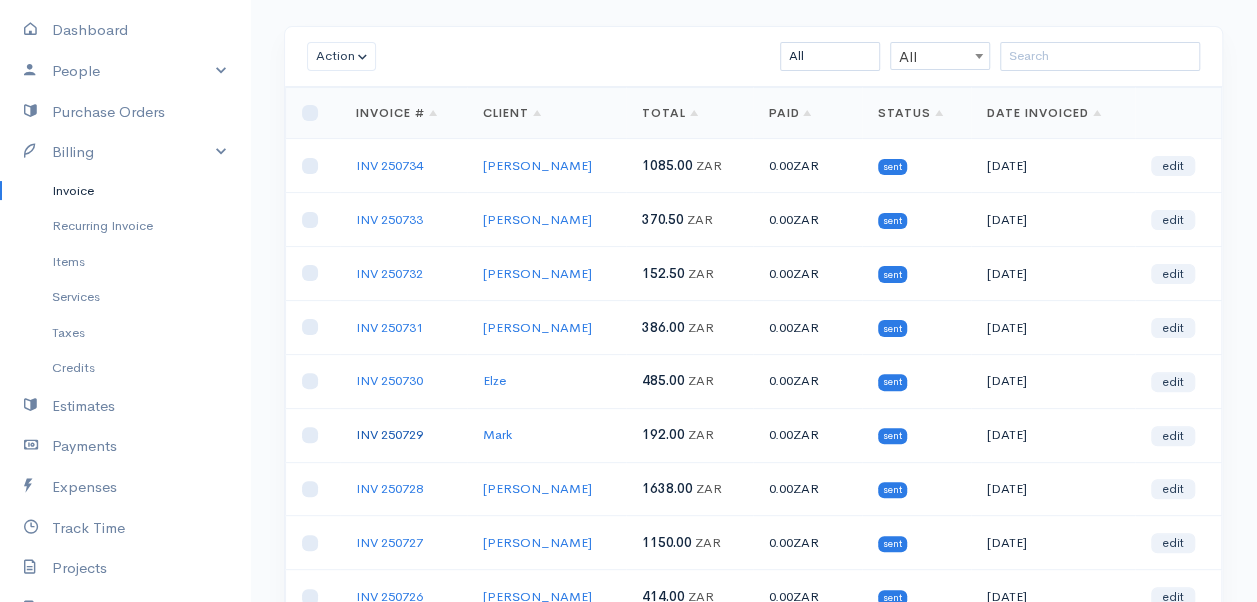 click on "INV 250729" at bounding box center (389, 434) 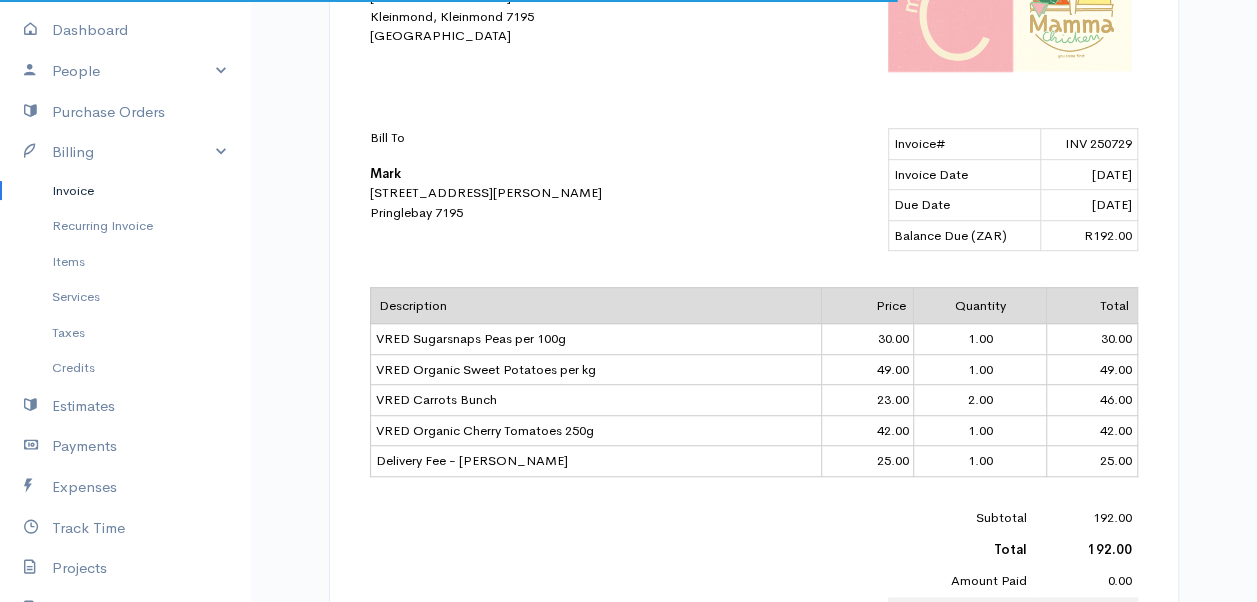 scroll, scrollTop: 0, scrollLeft: 0, axis: both 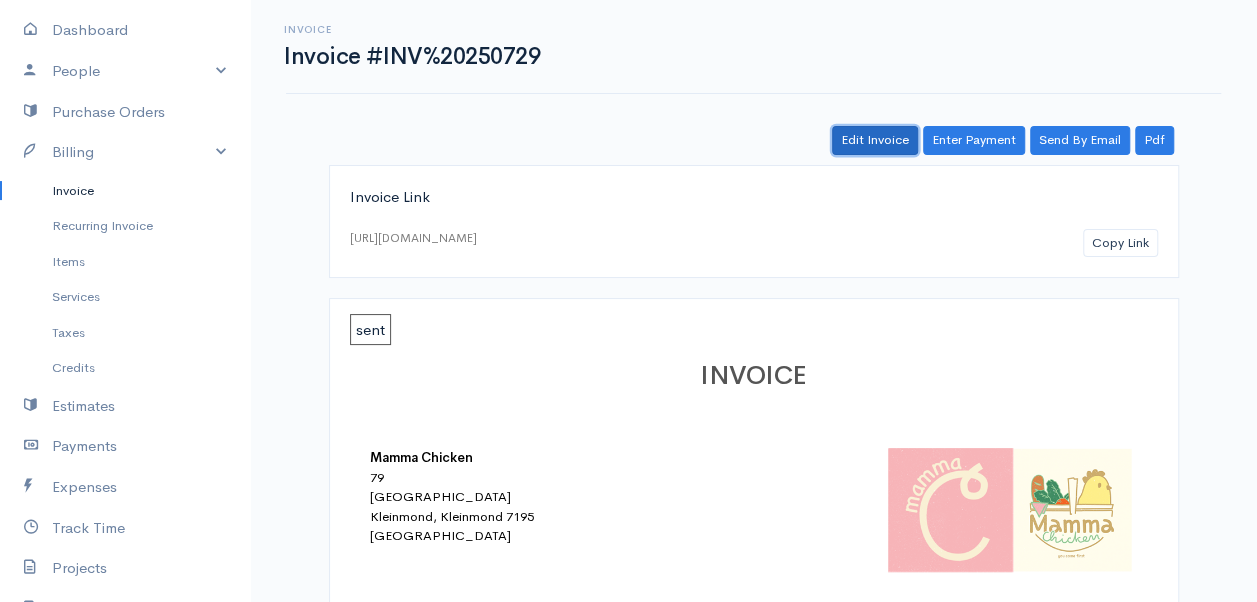 click on "Edit Invoice" at bounding box center [875, 140] 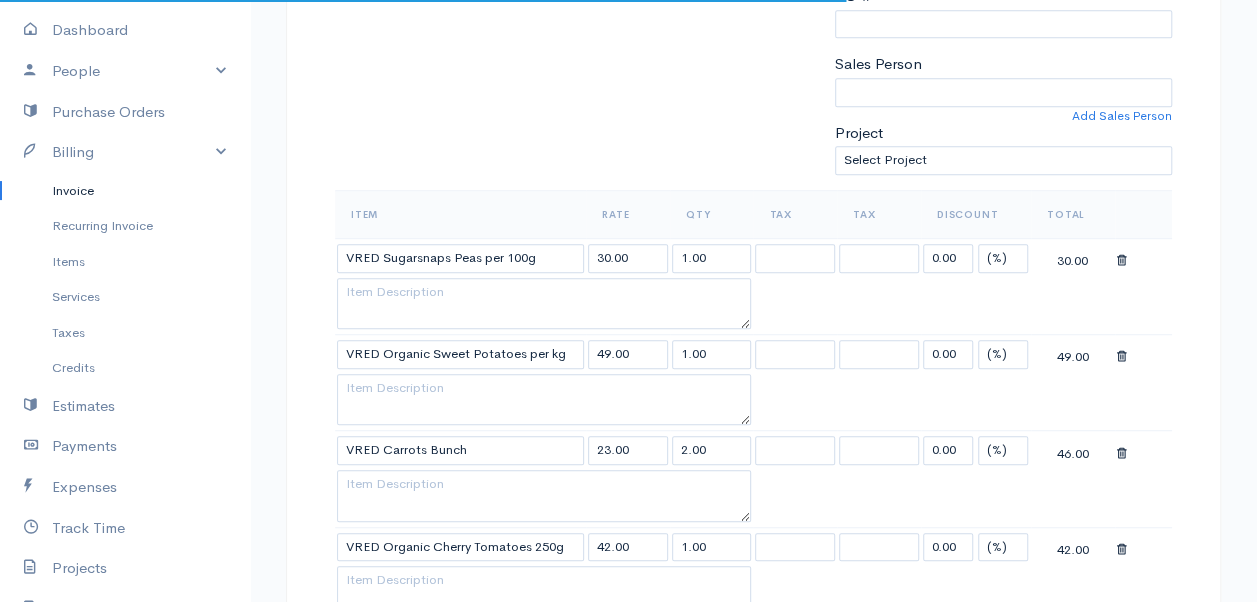 scroll, scrollTop: 600, scrollLeft: 0, axis: vertical 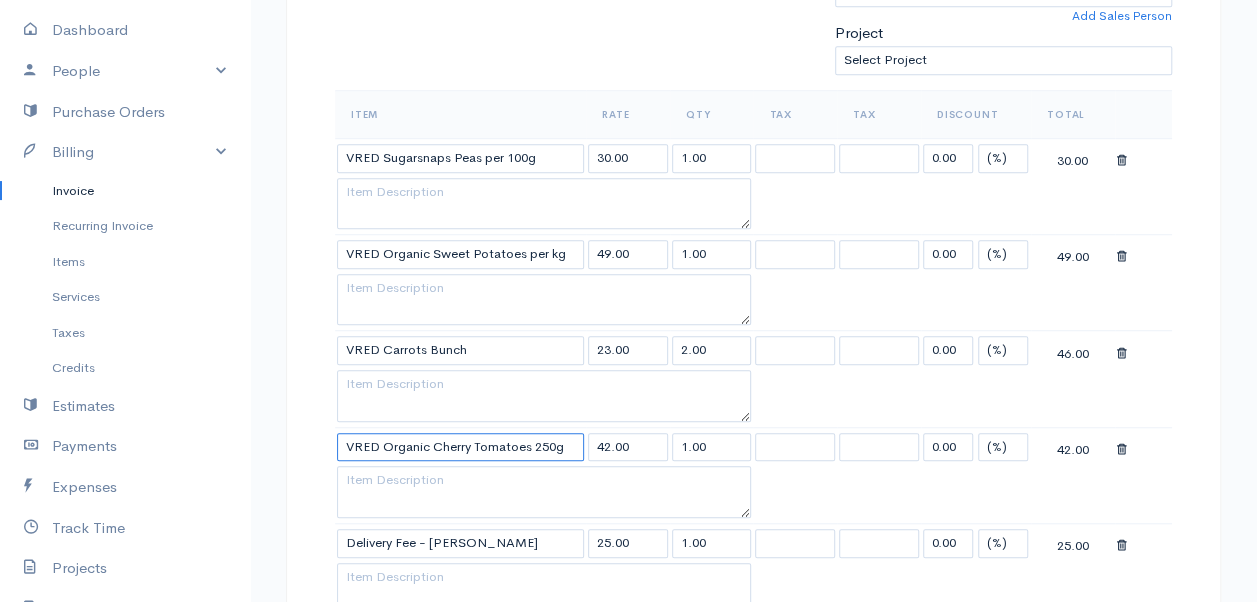 click on "VRED Organic Cherry Tomatoes 250g" at bounding box center [460, 447] 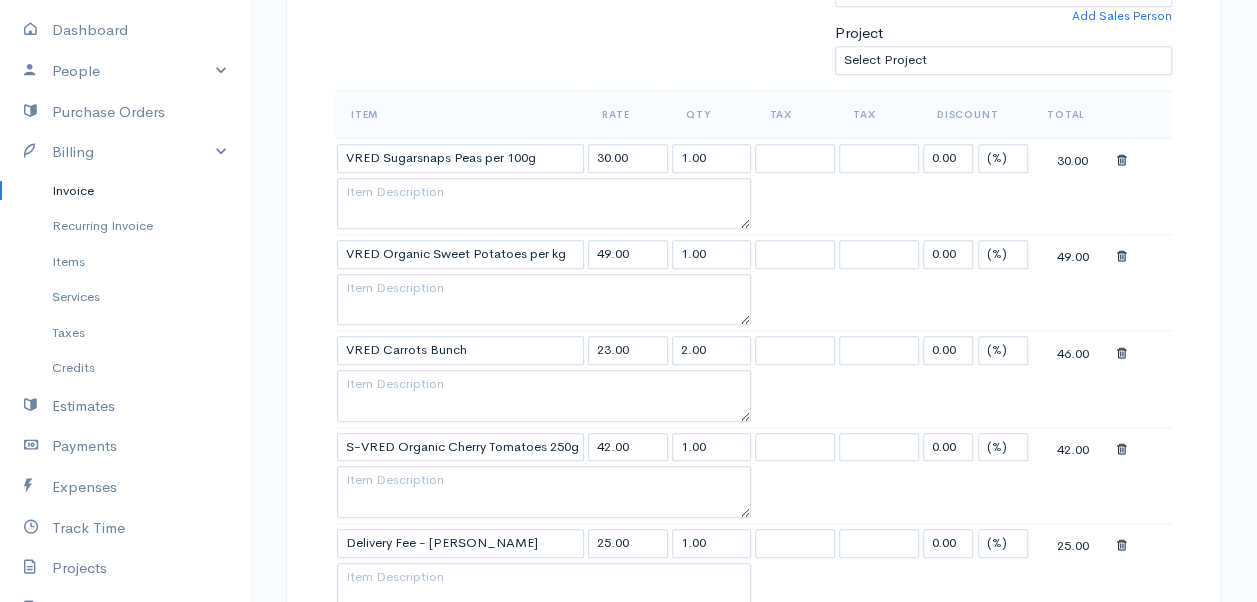 click on "Mamma Chicken
Upgrade
Dashboard
People
Clients
Vendors
Staff Users
Purchase Orders
Billing
Invoice
Recurring Invoice
Items
Services
Taxes
Credits
Estimates
Payments
Expenses
Track Time
Projects
Reports
Settings
My Organizations
Logout
Help
@CloudBooksApp 2022
Invoice
Edit Invoice #INV 250729
sent To Mark [STREET_ADDRESS][PERSON_NAME] [Choose Country] [GEOGRAPHIC_DATA] [GEOGRAPHIC_DATA] [GEOGRAPHIC_DATA] [GEOGRAPHIC_DATA] [GEOGRAPHIC_DATA] [GEOGRAPHIC_DATA] [US_STATE] [GEOGRAPHIC_DATA] [GEOGRAPHIC_DATA] [GEOGRAPHIC_DATA]" at bounding box center [628, 457] 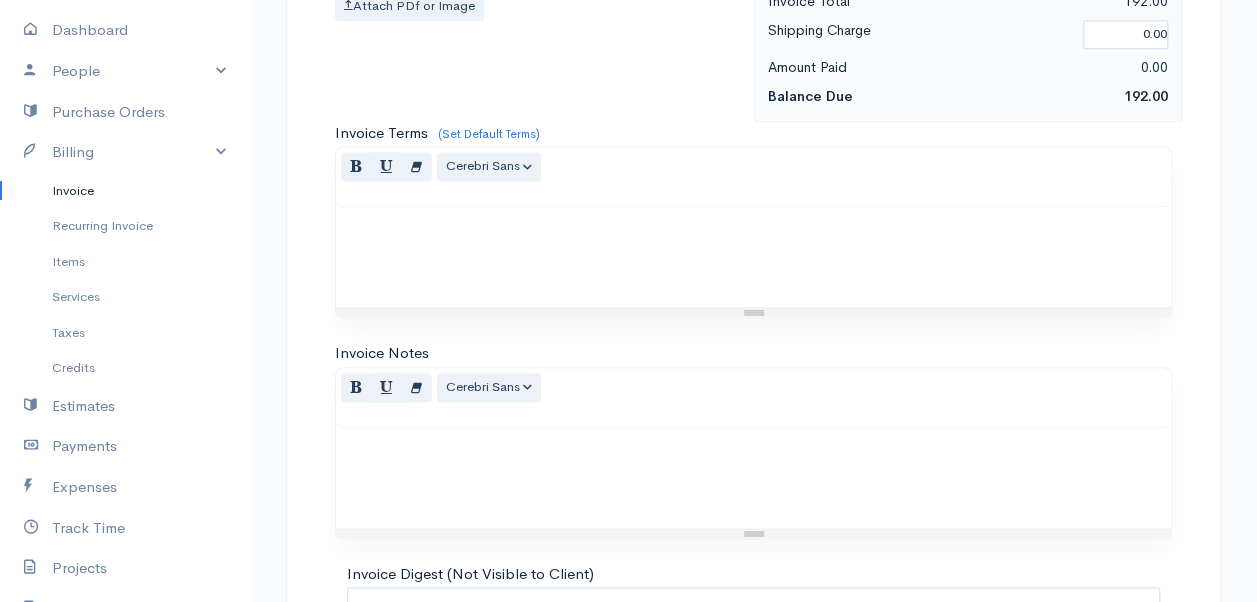 scroll, scrollTop: 1492, scrollLeft: 0, axis: vertical 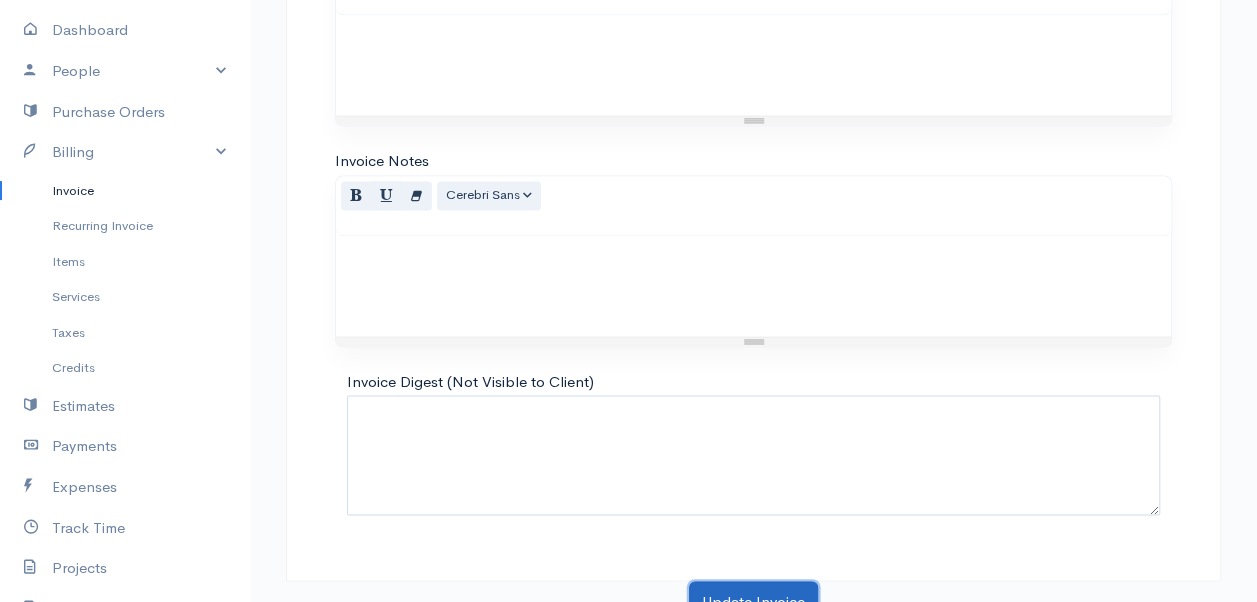 click on "Update Invoice" at bounding box center (753, 601) 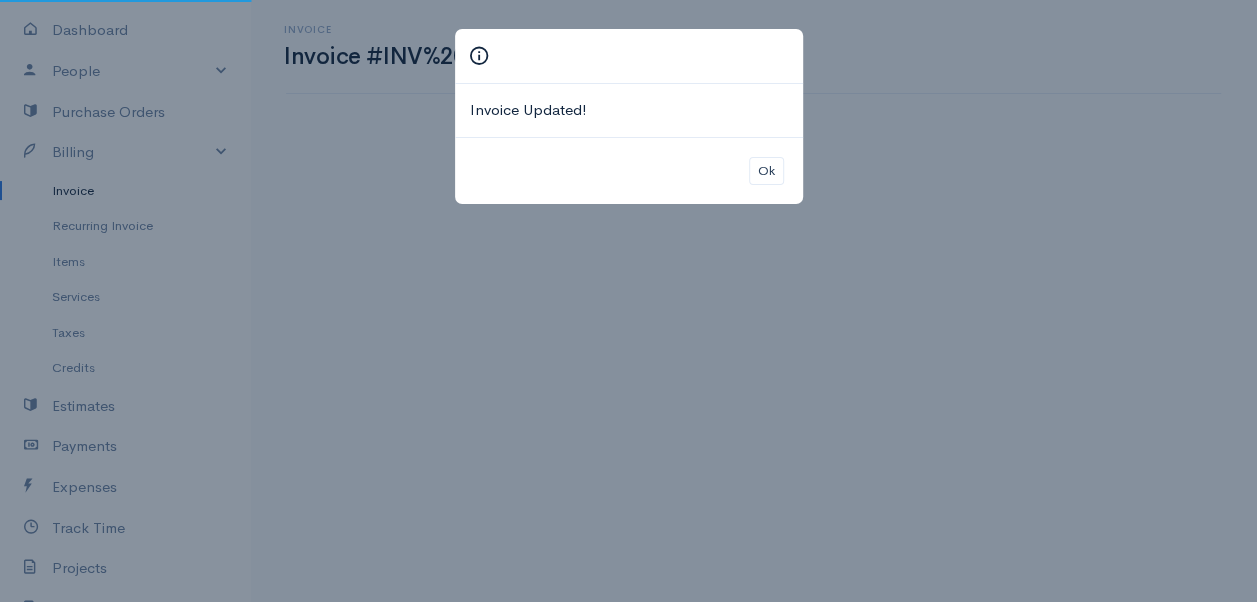 scroll, scrollTop: 0, scrollLeft: 0, axis: both 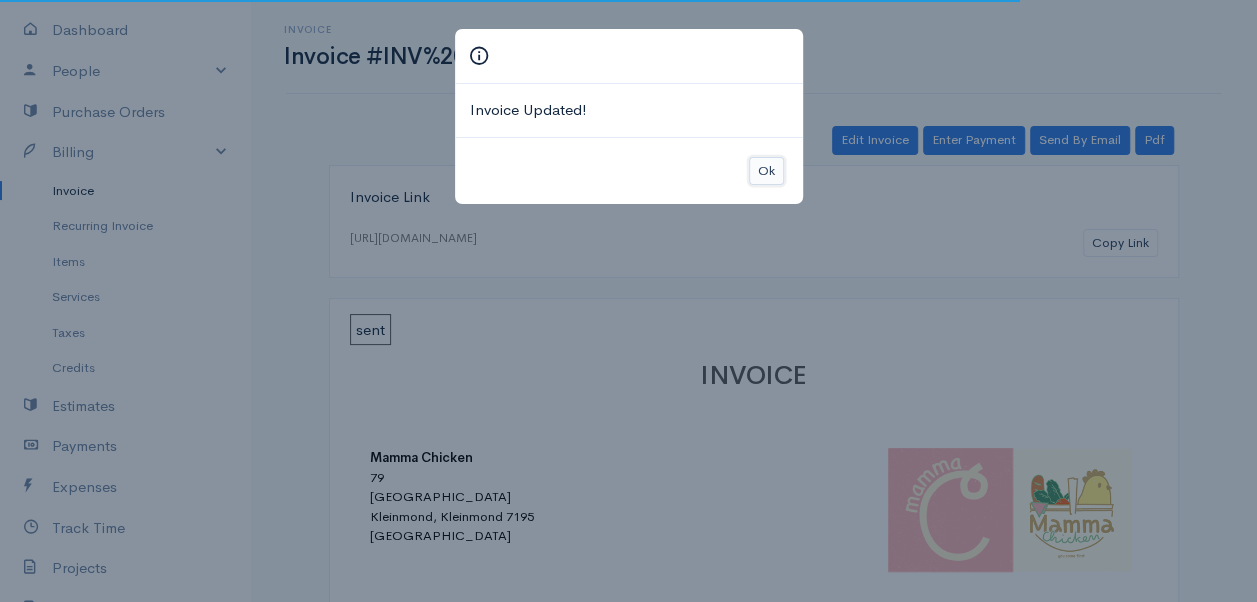 click on "Ok" at bounding box center [766, 171] 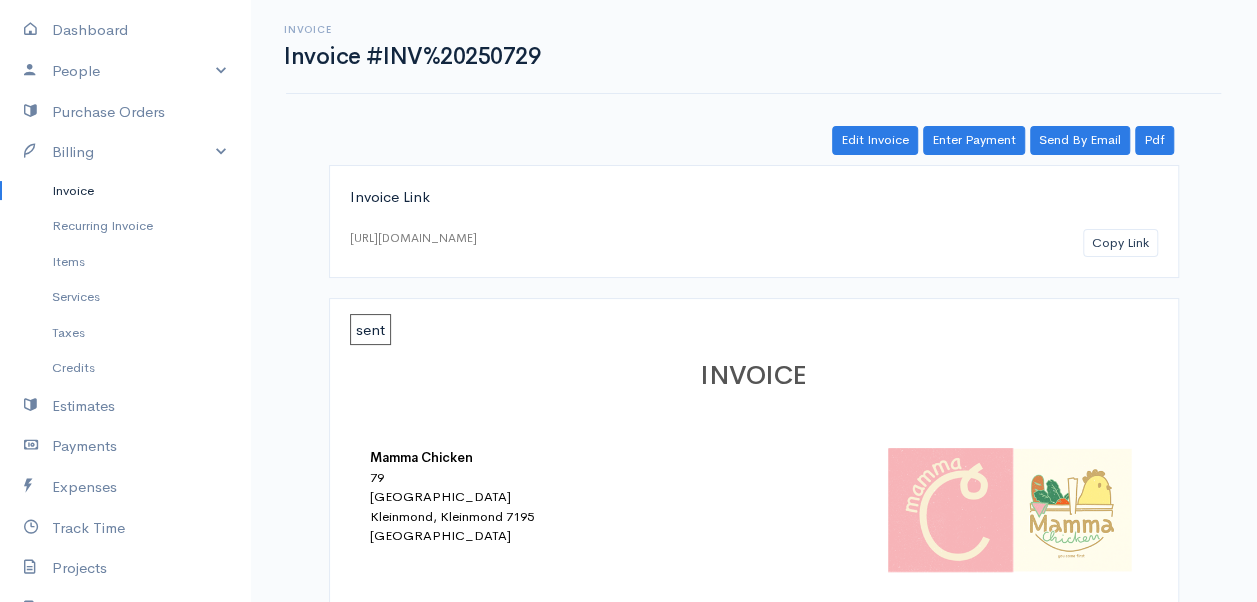 click on "Invoice" at bounding box center [125, 191] 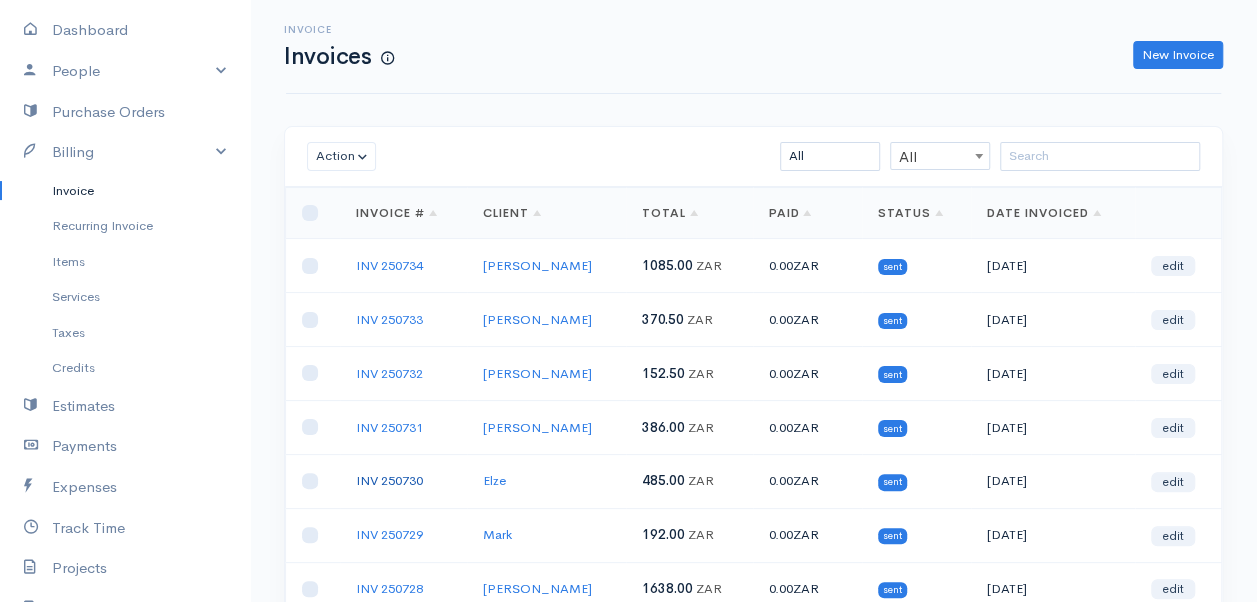 click on "INV 250730" at bounding box center [389, 480] 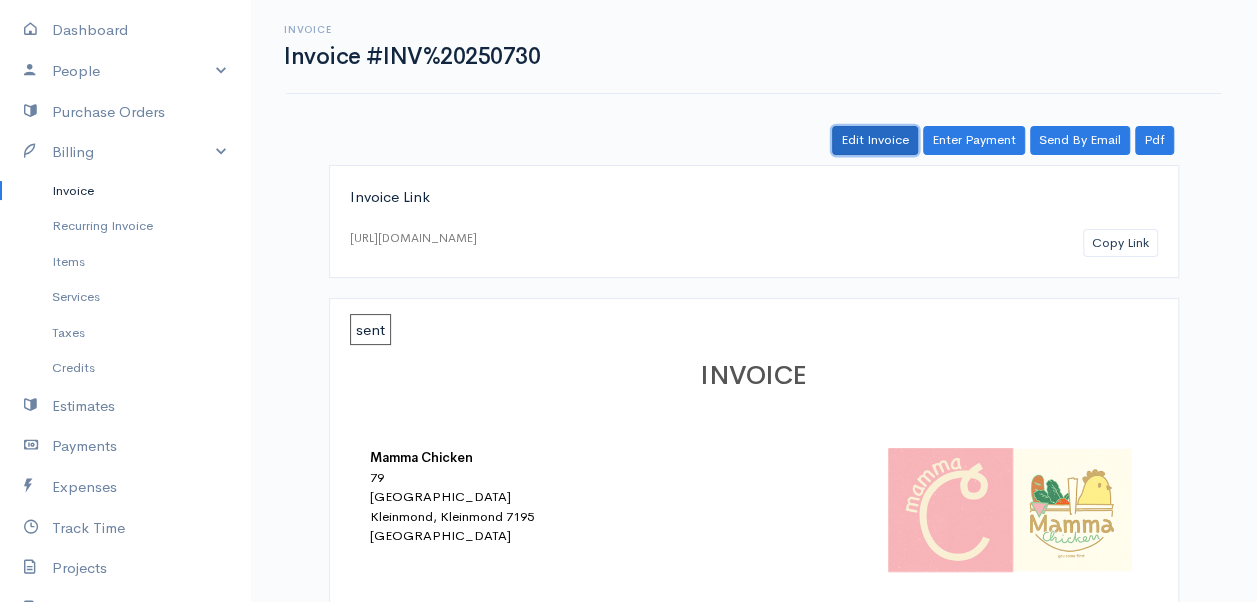 click on "Edit Invoice" at bounding box center [875, 140] 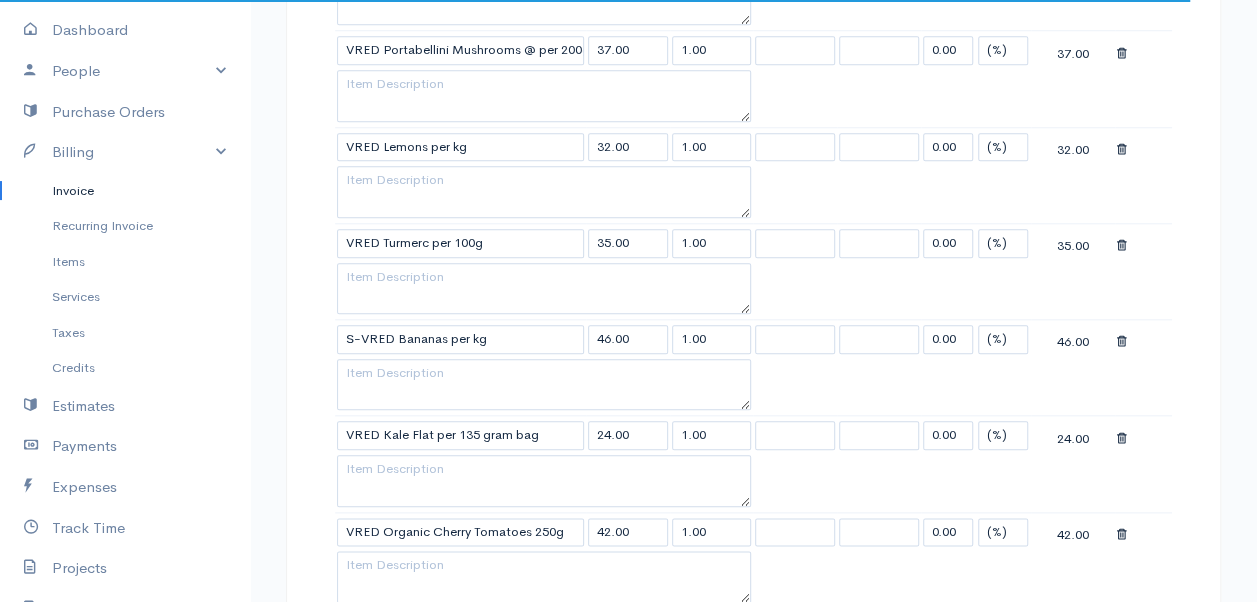 scroll, scrollTop: 1000, scrollLeft: 0, axis: vertical 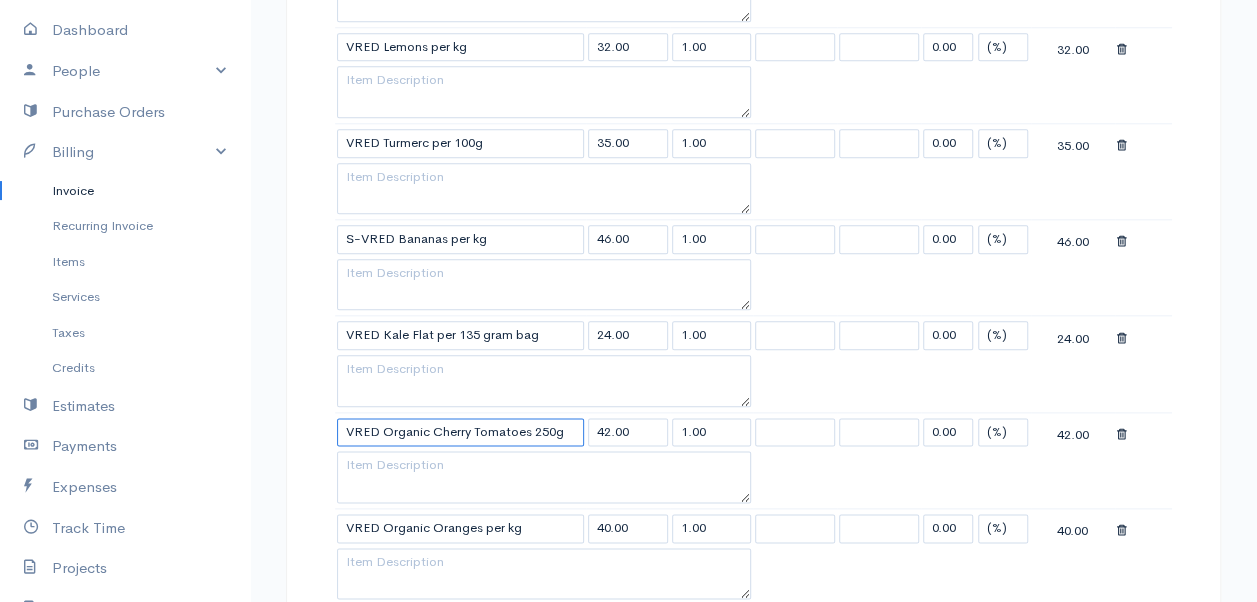 click on "VRED Organic Cherry Tomatoes 250g" at bounding box center [460, 432] 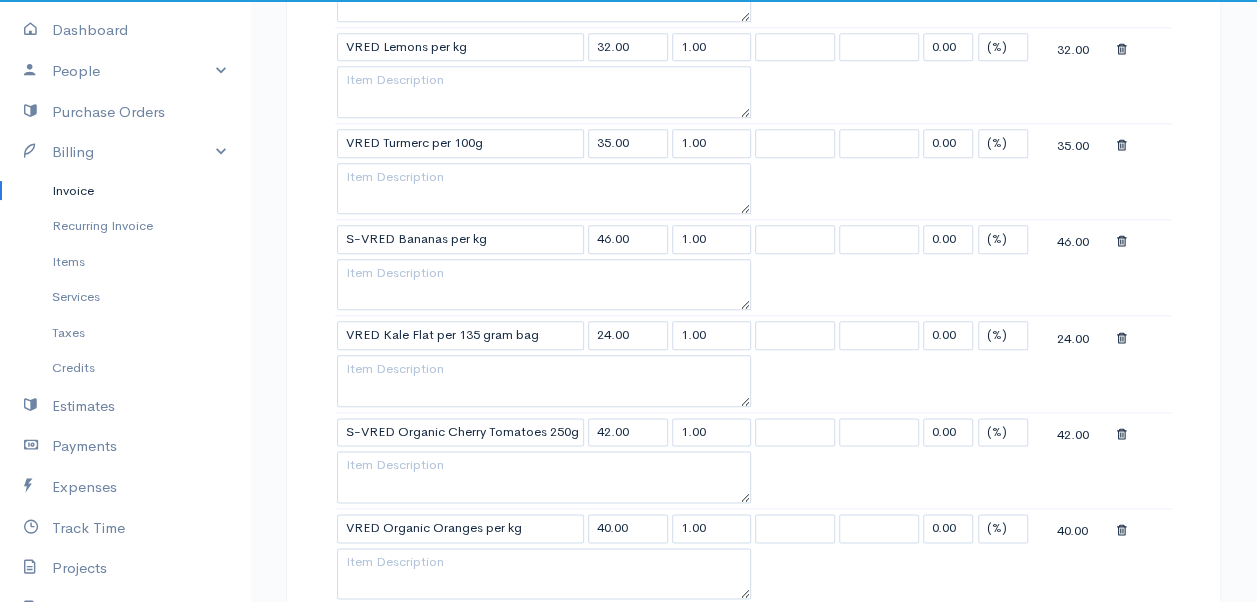 click on "Mamma Chicken
Upgrade
Dashboard
People
Clients
Vendors
Staff Users
Purchase Orders
Billing
Invoice
Recurring Invoice
Items
Services
Taxes
Credits
Estimates
Payments
Expenses
Track Time
Projects
Reports
Settings
My Organizations
Logout
Help
@CloudBooksApp 2022
Invoice
Edit Invoice #INV 250730
sent To Elze [STREET_ADDRESS] [Choose Country] [GEOGRAPHIC_DATA] [GEOGRAPHIC_DATA] [GEOGRAPHIC_DATA] [GEOGRAPHIC_DATA] [GEOGRAPHIC_DATA] [GEOGRAPHIC_DATA] [US_STATE] [GEOGRAPHIC_DATA] [GEOGRAPHIC_DATA] [GEOGRAPHIC_DATA] [GEOGRAPHIC_DATA]" at bounding box center (628, 490) 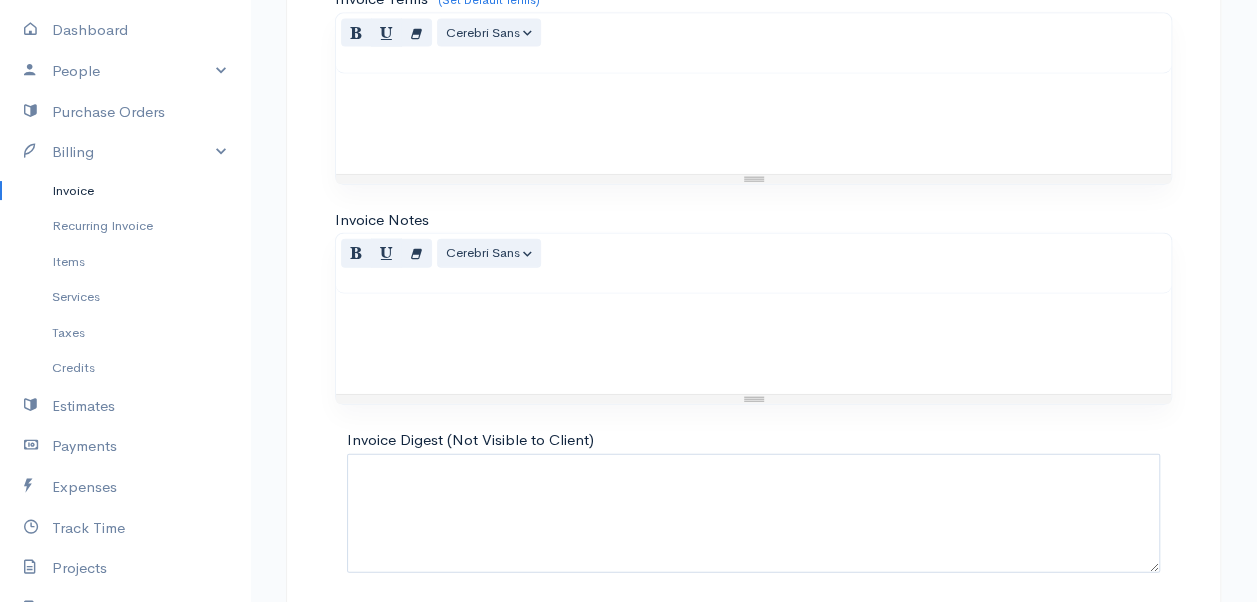 scroll, scrollTop: 2344, scrollLeft: 0, axis: vertical 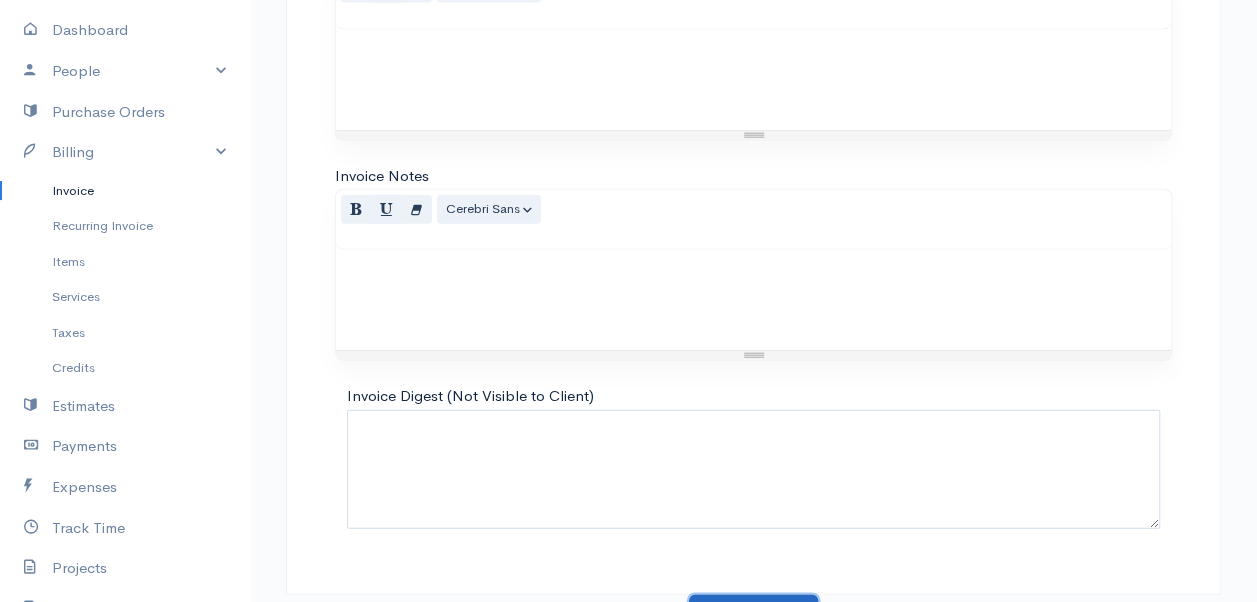 click on "Update Invoice" at bounding box center (753, 615) 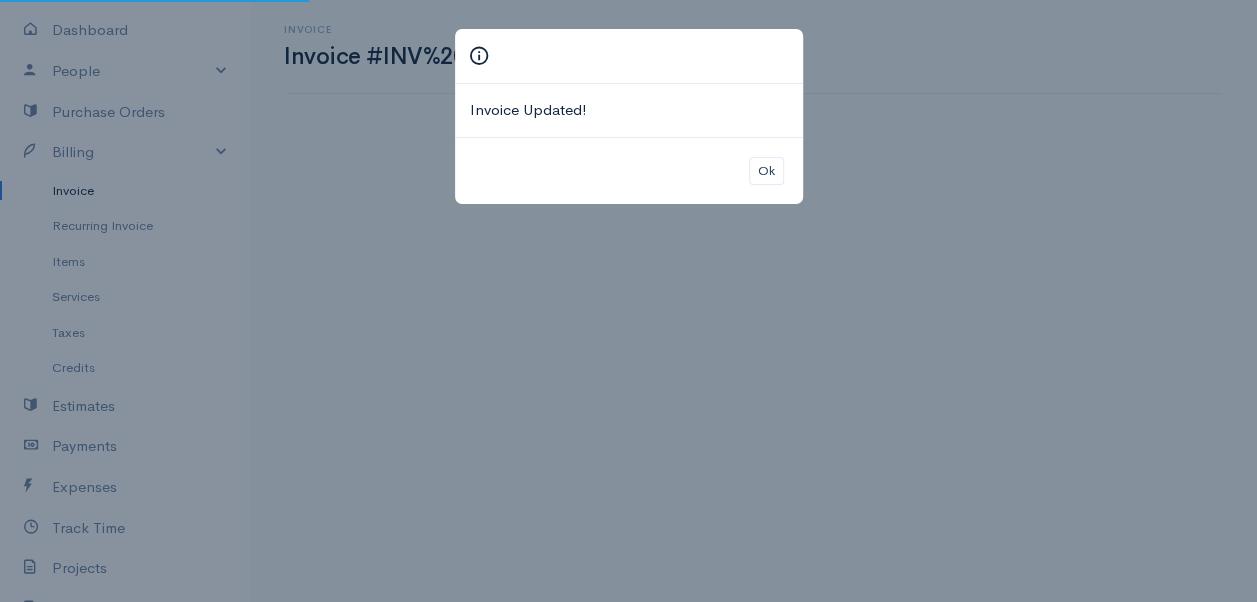 scroll, scrollTop: 0, scrollLeft: 0, axis: both 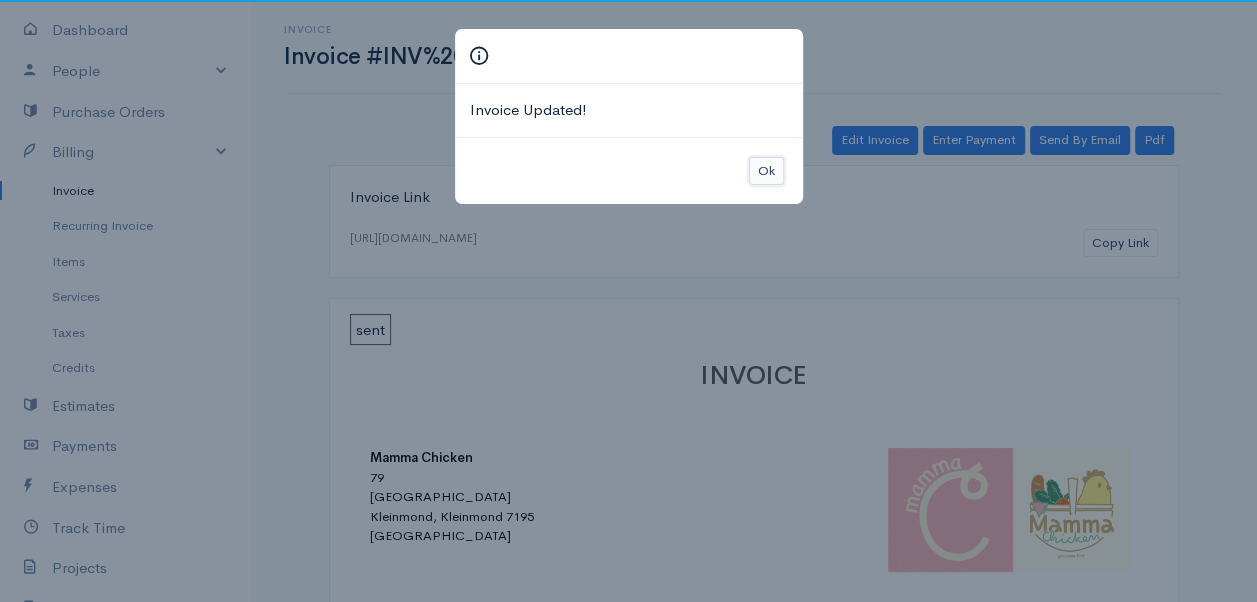click on "Ok" at bounding box center (766, 171) 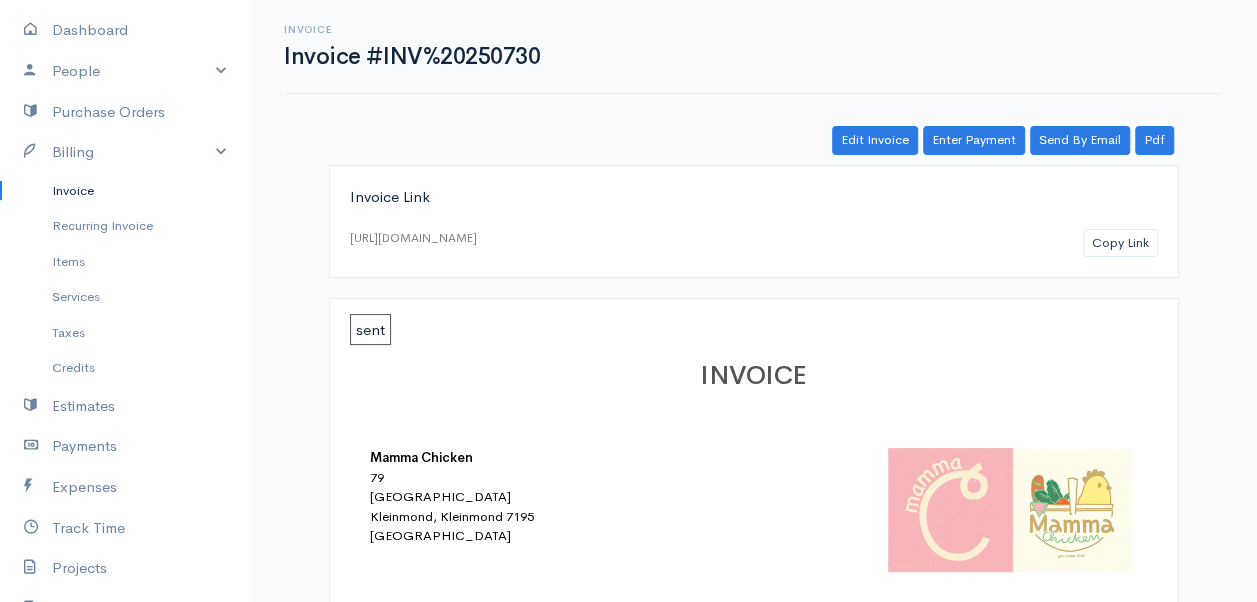 click on "Invoice" at bounding box center (125, 191) 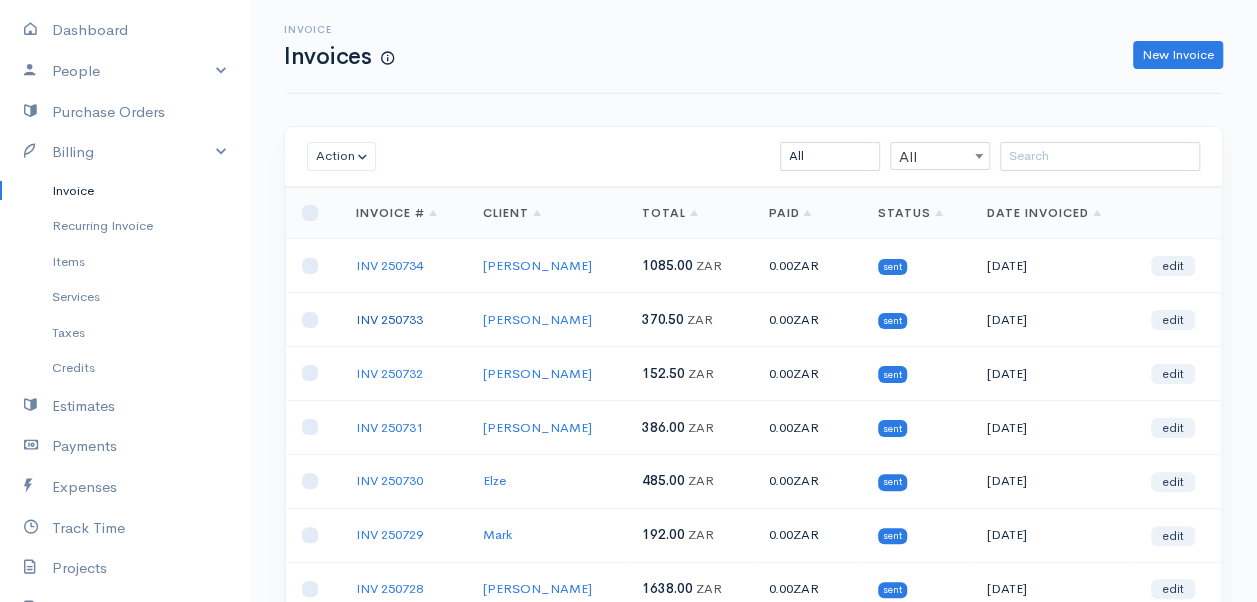 click on "INV 250733" at bounding box center (389, 319) 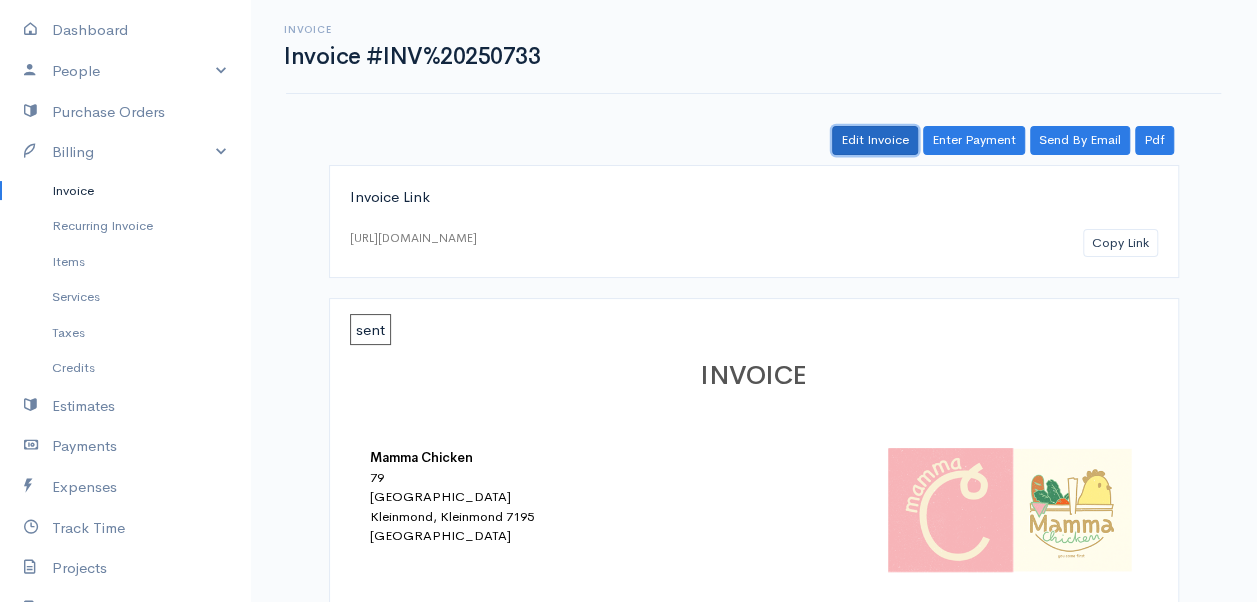 click on "Edit Invoice" at bounding box center [875, 140] 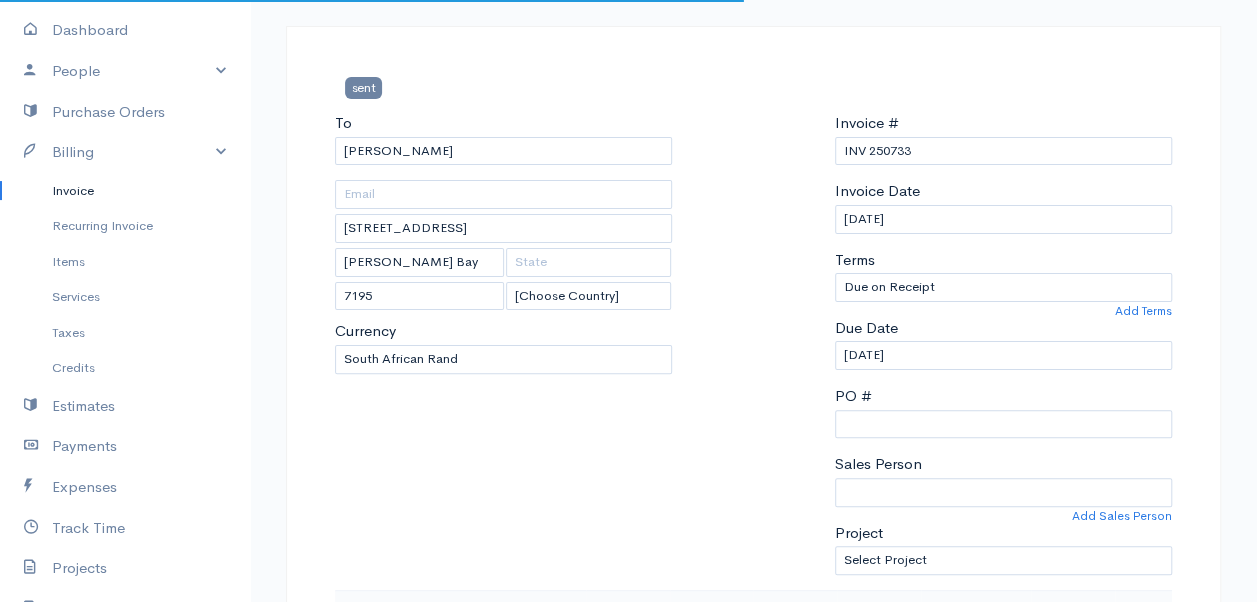 scroll, scrollTop: 700, scrollLeft: 0, axis: vertical 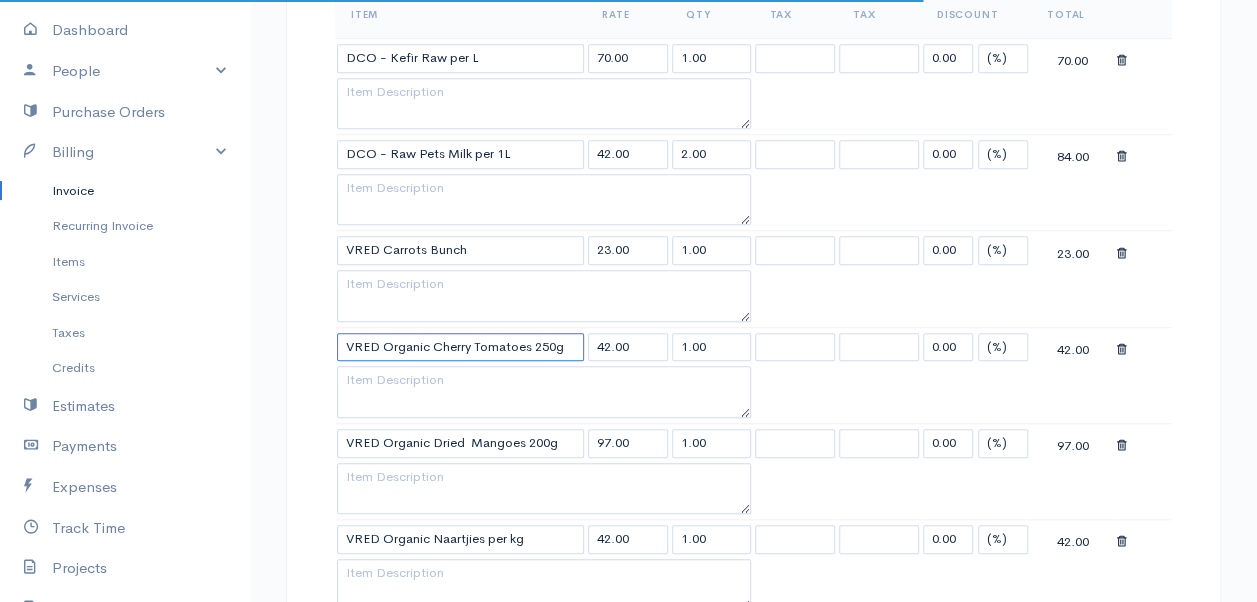 click on "VRED Organic Cherry Tomatoes 250g" at bounding box center (460, 347) 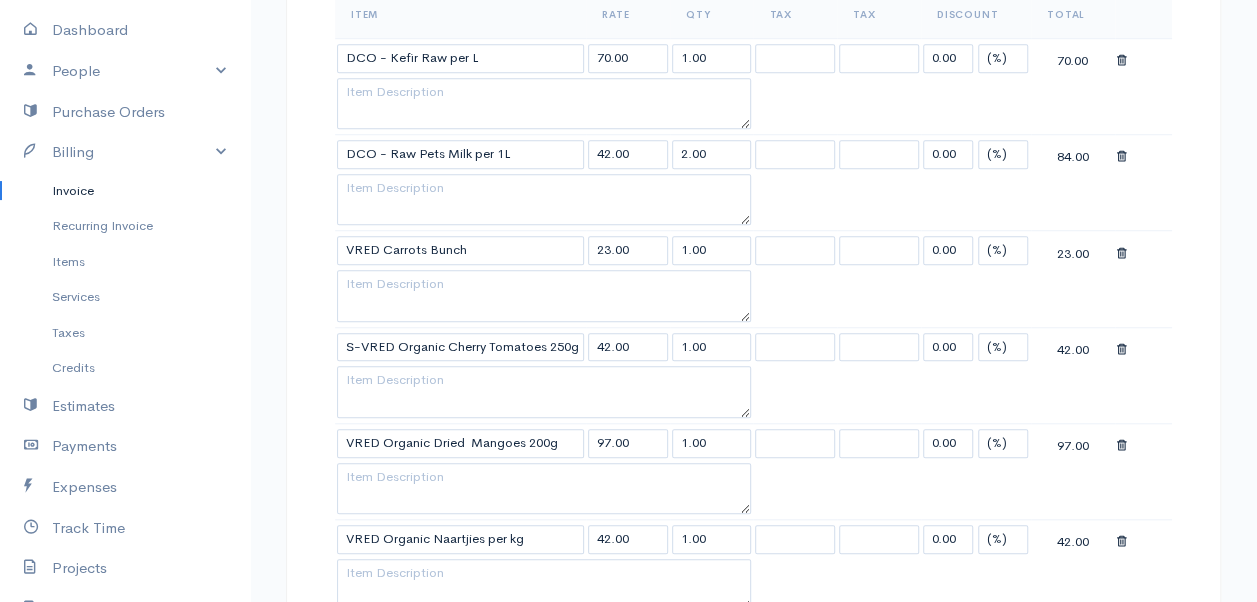 click on "Mamma Chicken
Upgrade
Dashboard
People
Clients
Vendors
Staff Users
Purchase Orders
Billing
Invoice
Recurring Invoice
Items
Services
Taxes
Credits
Estimates
Payments
Expenses
Track Time
Projects
Reports
Settings
My Organizations
Logout
Help
@CloudBooksApp 2022
Invoice
Edit Invoice #INV 250733
sent To [PERSON_NAME] [STREET_ADDRESS][PERSON_NAME] [Choose Country] [GEOGRAPHIC_DATA] [GEOGRAPHIC_DATA] [GEOGRAPHIC_DATA] [GEOGRAPHIC_DATA] [GEOGRAPHIC_DATA] [GEOGRAPHIC_DATA] [US_STATE] [GEOGRAPHIC_DATA] [GEOGRAPHIC_DATA] [GEOGRAPHIC_DATA] [GEOGRAPHIC_DATA]" at bounding box center (628, 453) 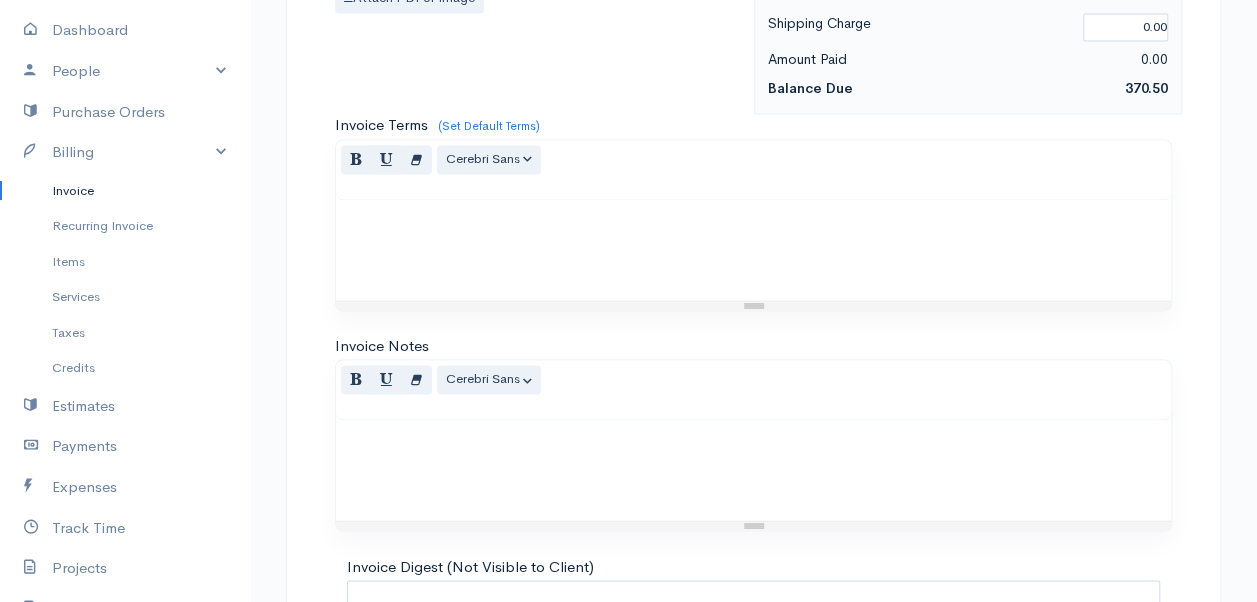 scroll, scrollTop: 1682, scrollLeft: 0, axis: vertical 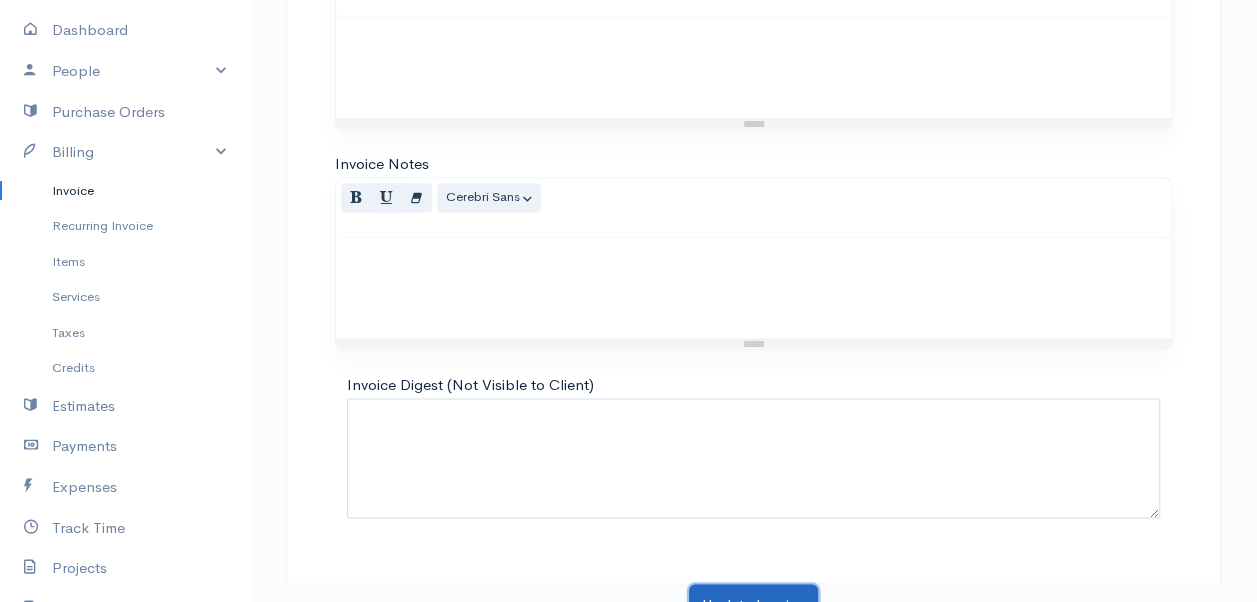 click on "Update Invoice" at bounding box center (753, 604) 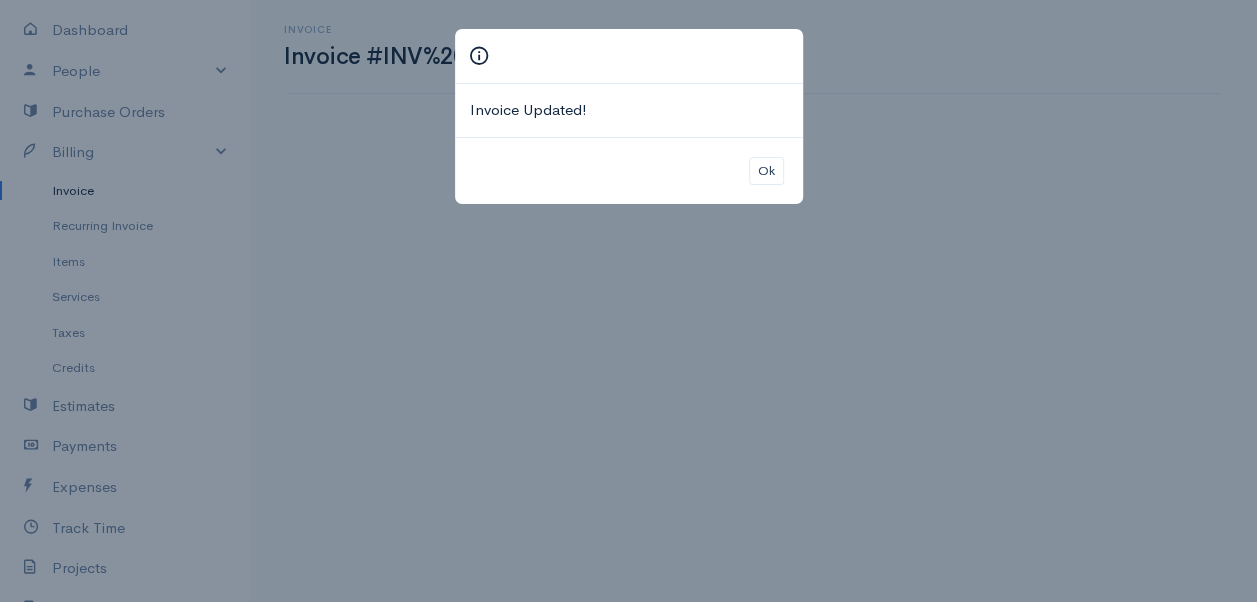 scroll, scrollTop: 0, scrollLeft: 0, axis: both 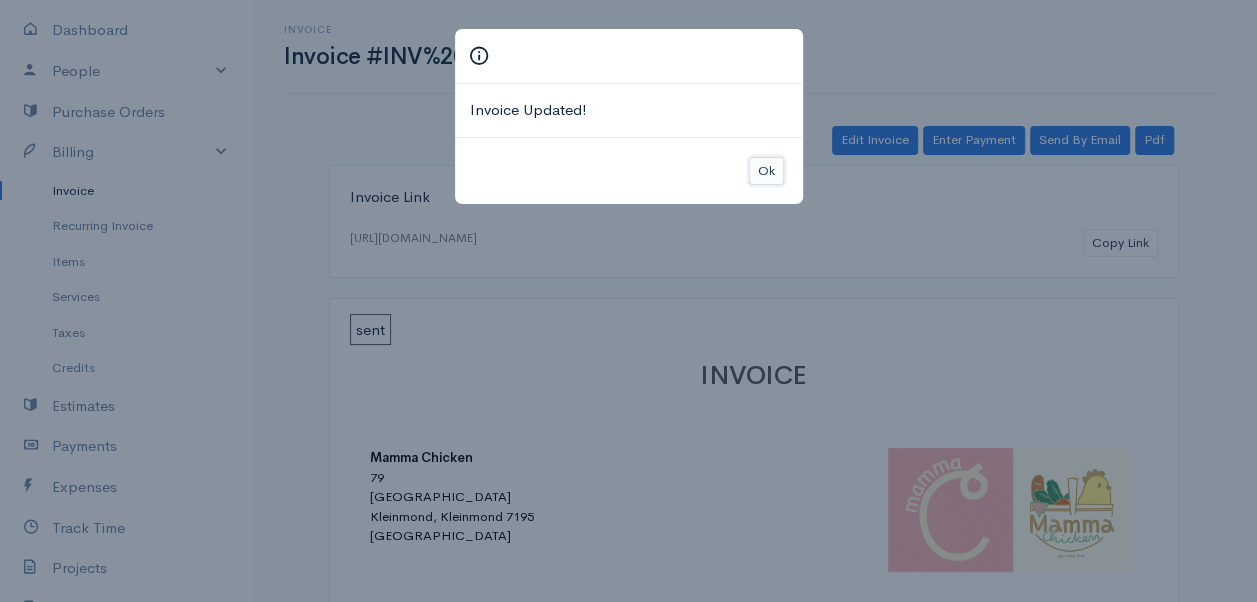 click on "Ok" at bounding box center [766, 171] 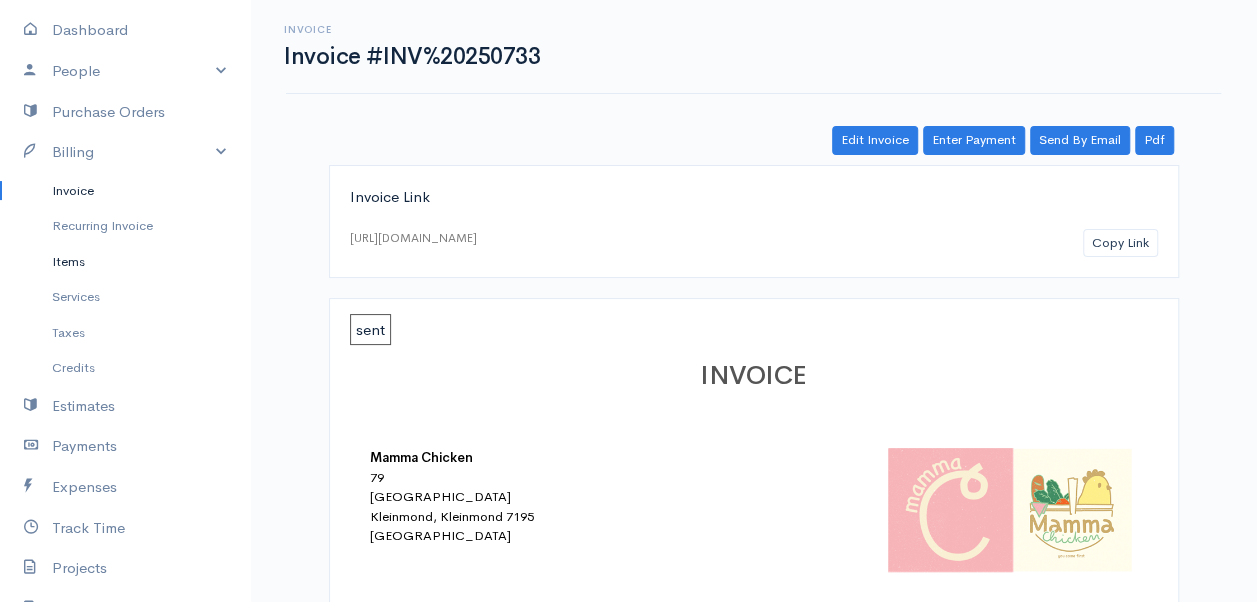 click on "Items" at bounding box center [125, 262] 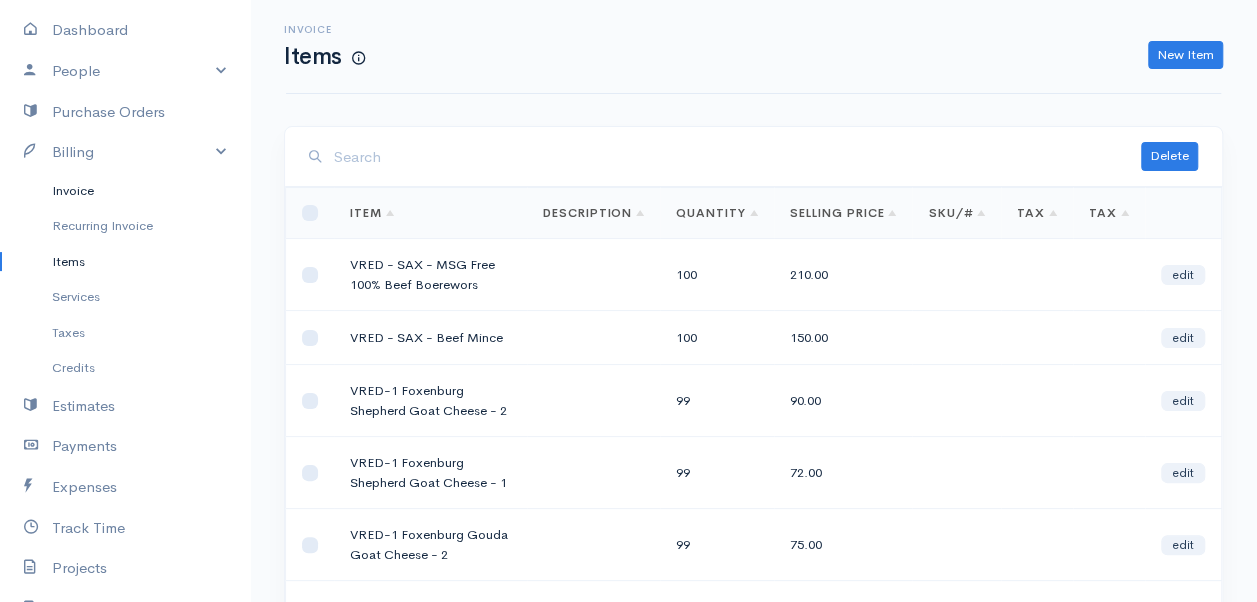 click on "Invoice" at bounding box center (125, 191) 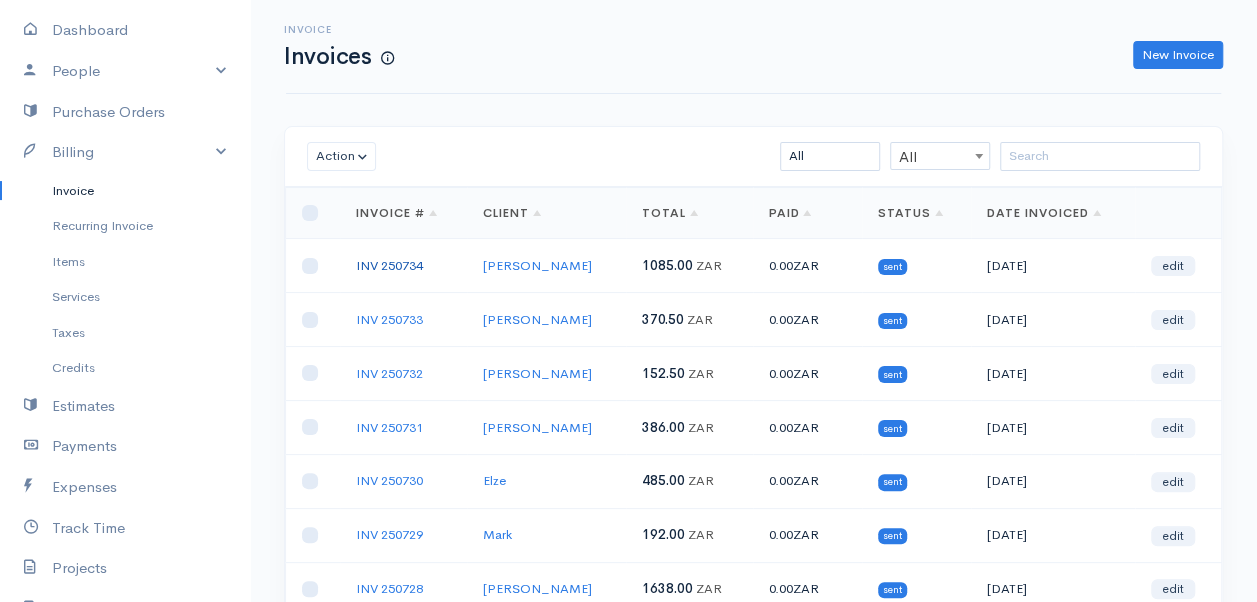 click on "INV 250734" at bounding box center (389, 265) 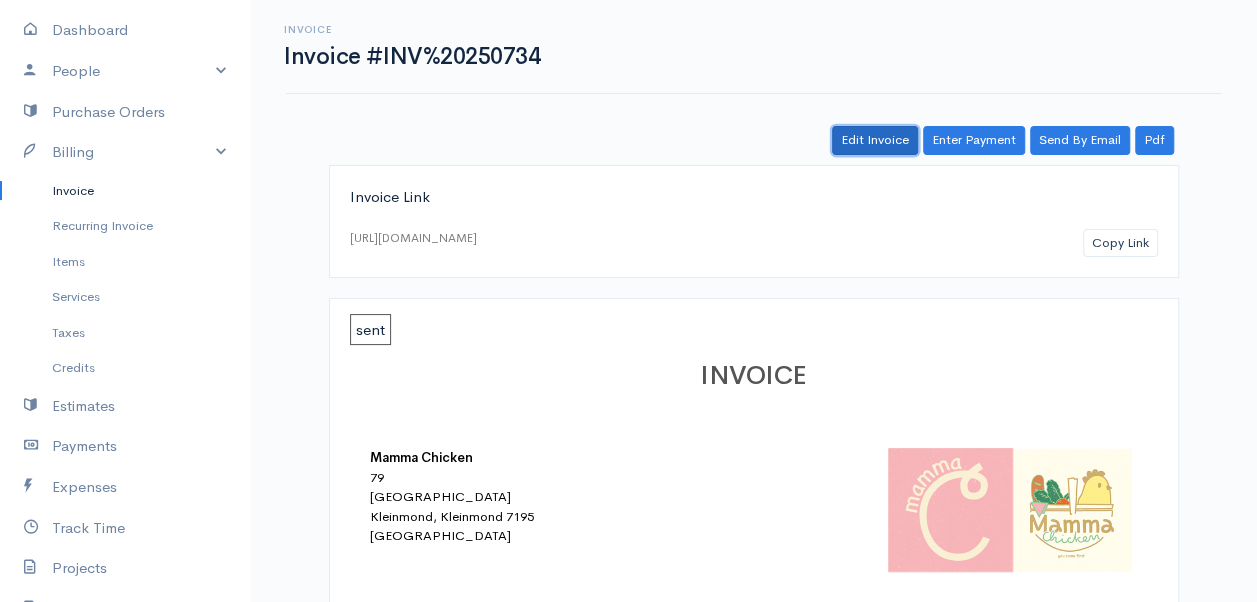 click on "Edit Invoice" at bounding box center (875, 140) 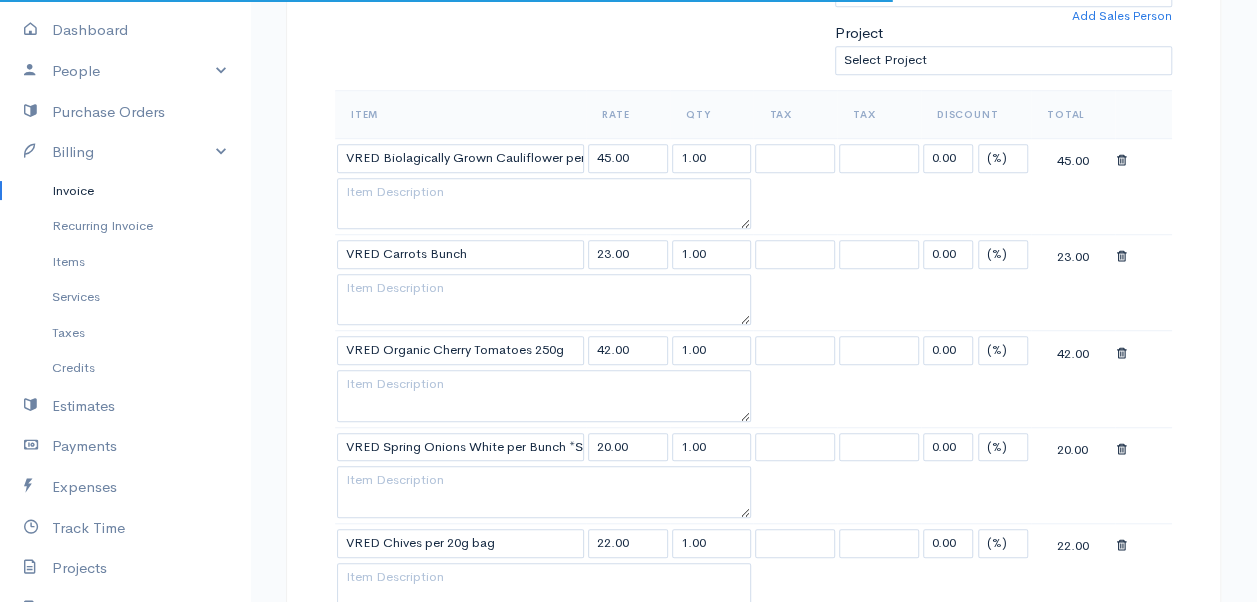 scroll, scrollTop: 700, scrollLeft: 0, axis: vertical 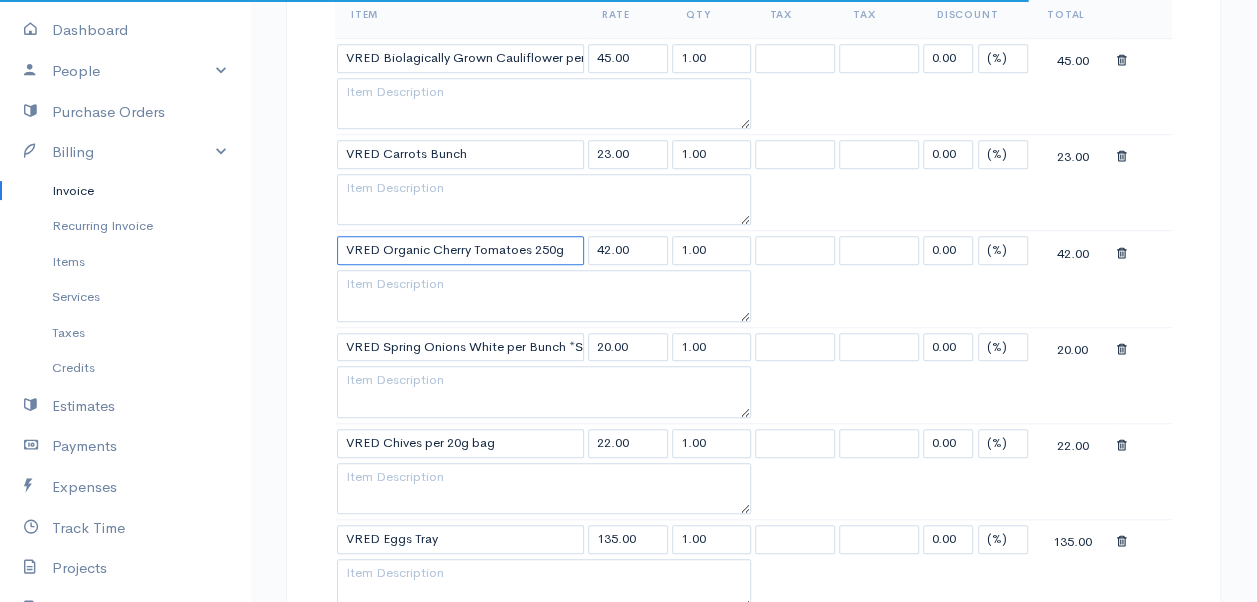click on "VRED Organic Cherry Tomatoes 250g" at bounding box center (460, 250) 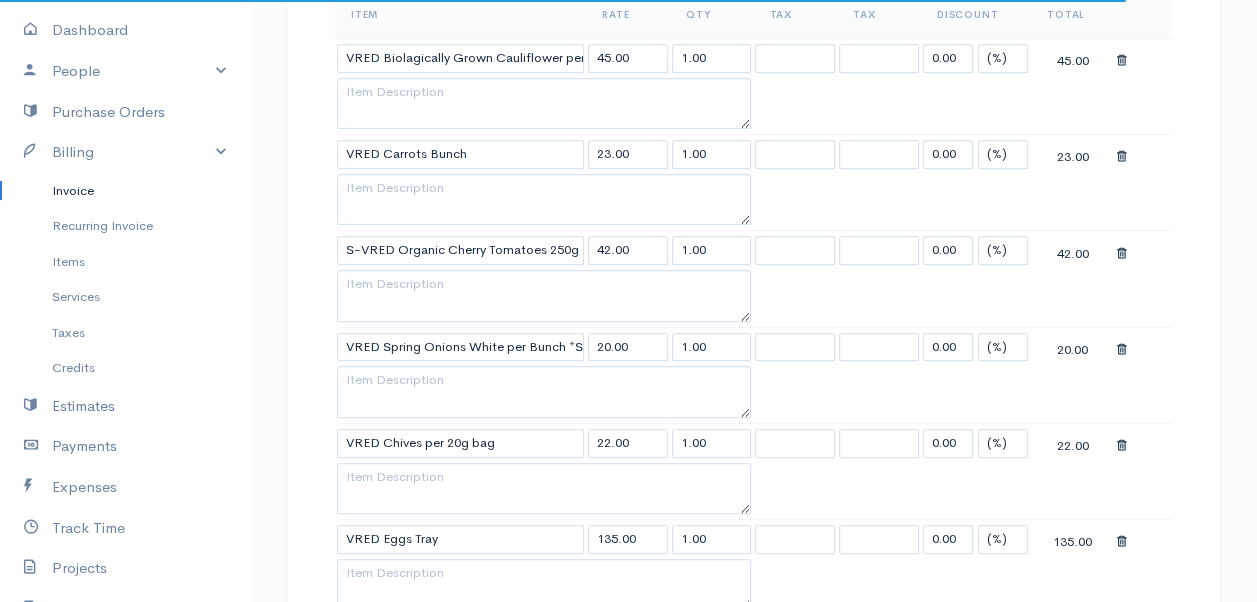 click on "Mamma Chicken
Upgrade
Dashboard
People
Clients
Vendors
Staff Users
Purchase Orders
Billing
Invoice
Recurring Invoice
Items
Services
Taxes
Credits
Estimates
Payments
Expenses
Track Time
Projects
Reports
Settings
My Organizations
Logout
Help
@CloudBooksApp 2022
Invoice
Edit Invoice #INV 250734
sent To [PERSON_NAME] [STREET_ADDRESS][PERSON_NAME] [Choose Country] [GEOGRAPHIC_DATA] [GEOGRAPHIC_DATA] [GEOGRAPHIC_DATA] [GEOGRAPHIC_DATA] [GEOGRAPHIC_DATA] [GEOGRAPHIC_DATA] [US_STATE] [GEOGRAPHIC_DATA] [GEOGRAPHIC_DATA] [GEOGRAPHIC_DATA] [GEOGRAPHIC_DATA]" at bounding box center (628, 742) 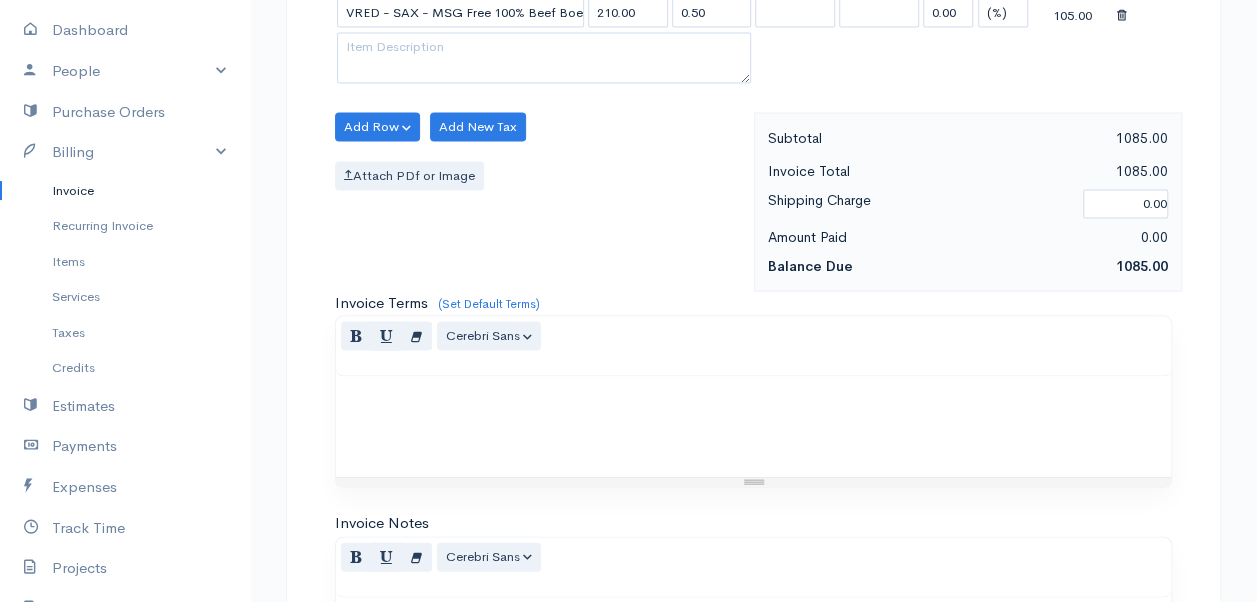 scroll, scrollTop: 2249, scrollLeft: 0, axis: vertical 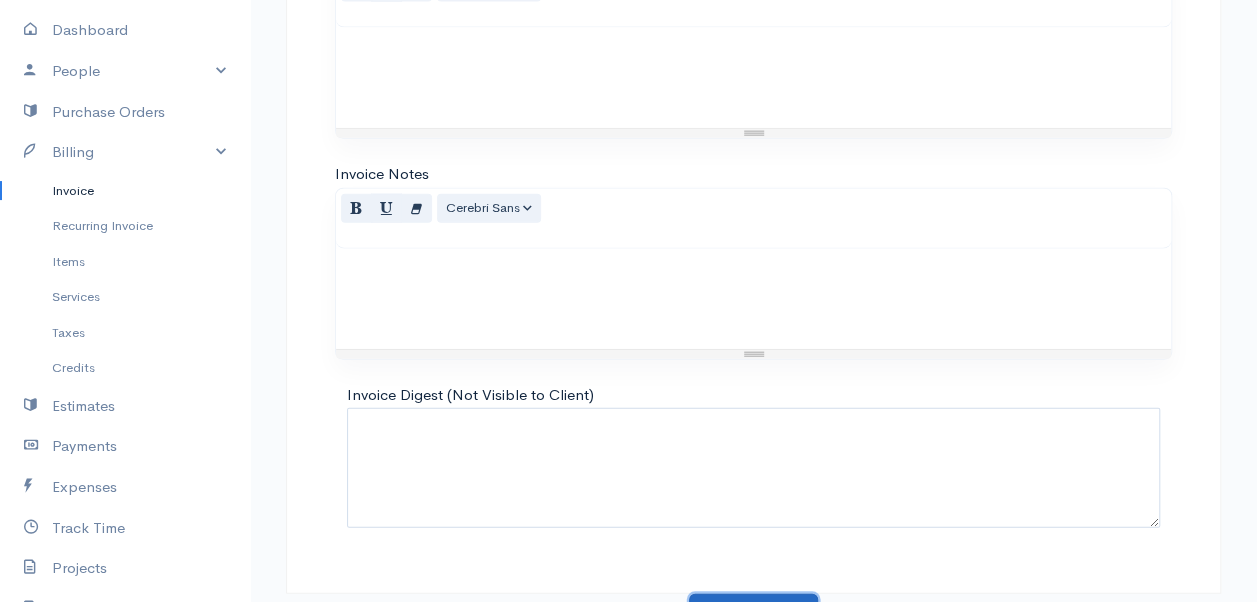 click on "Update Invoice" at bounding box center [753, 614] 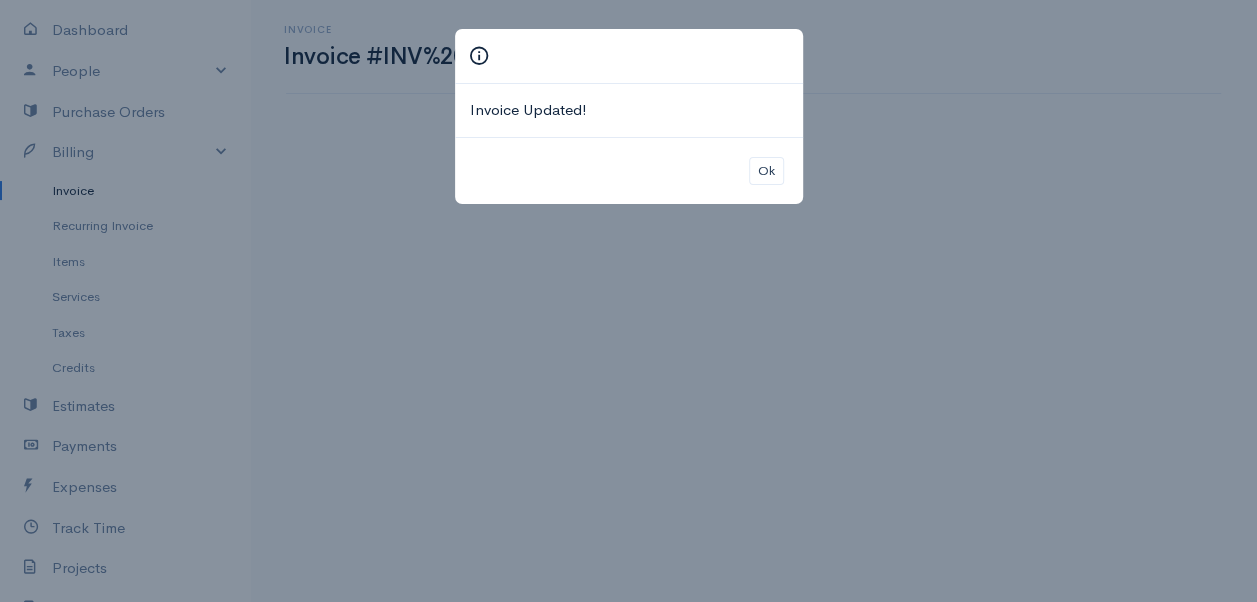 scroll, scrollTop: 0, scrollLeft: 0, axis: both 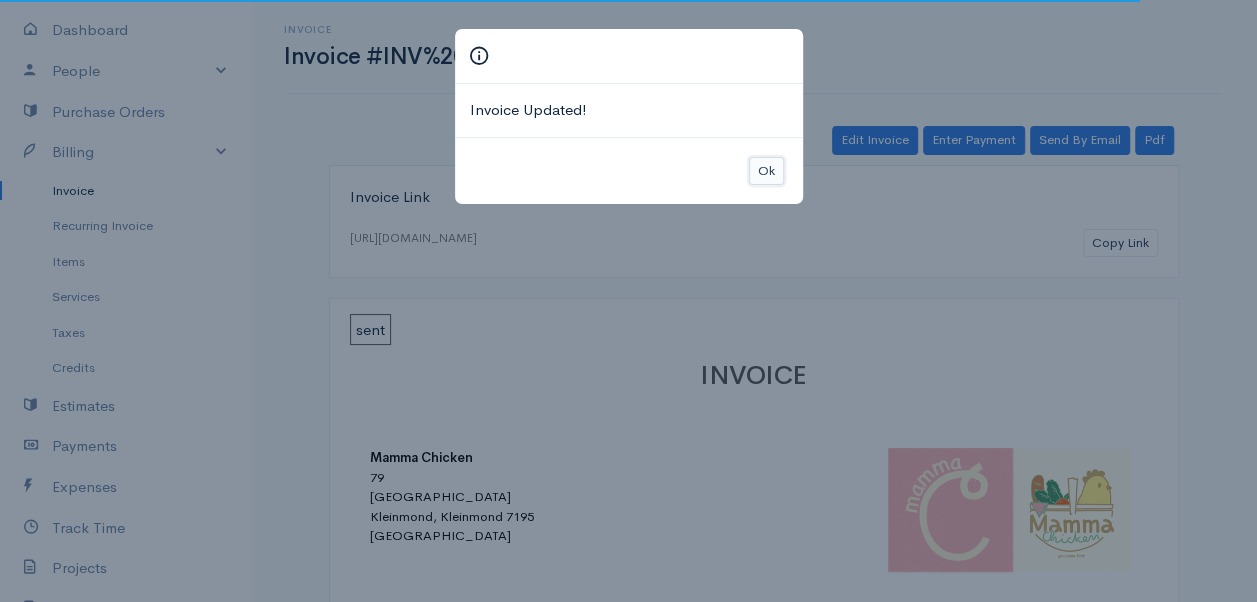 click on "Ok" at bounding box center (766, 171) 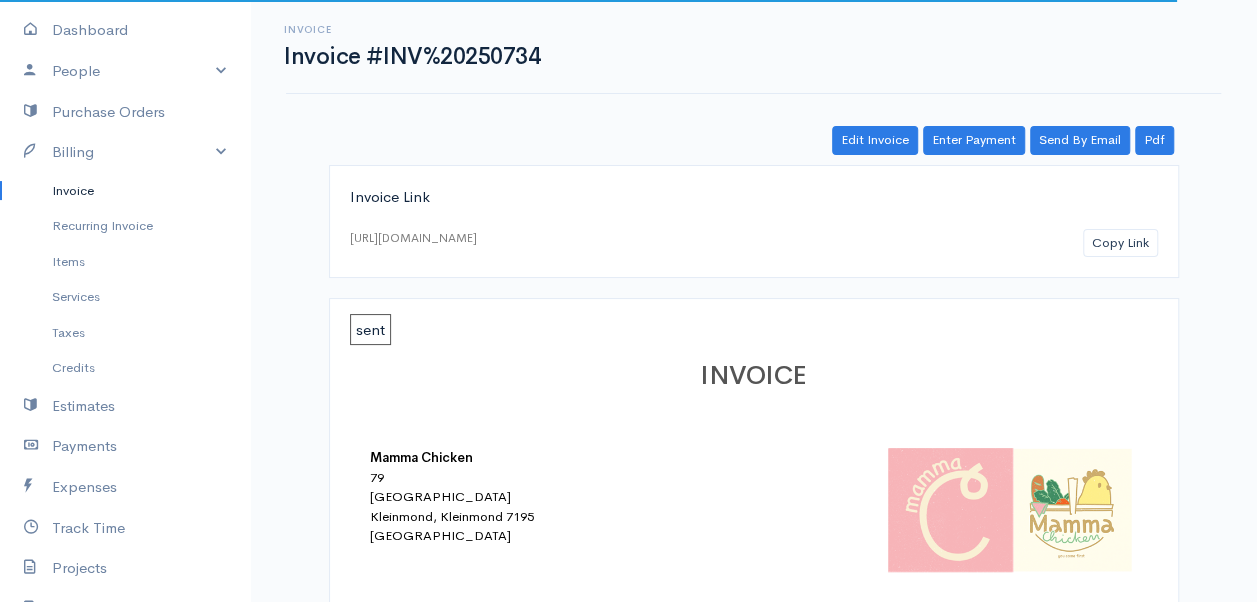 click on "Invoice" at bounding box center [125, 191] 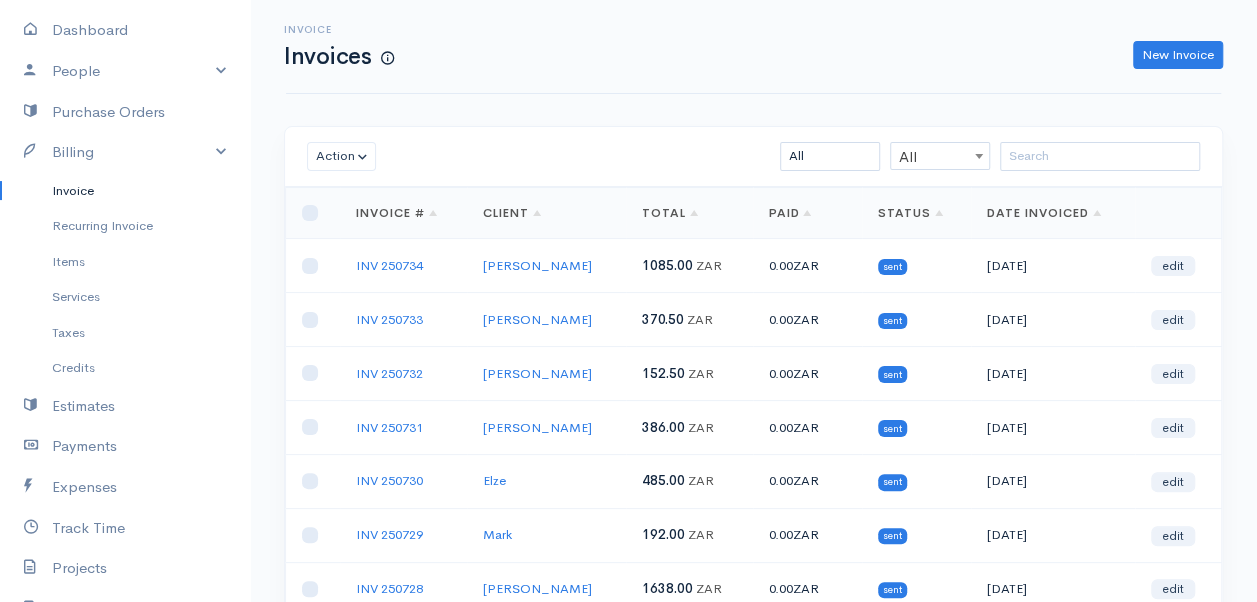 scroll, scrollTop: 58, scrollLeft: 0, axis: vertical 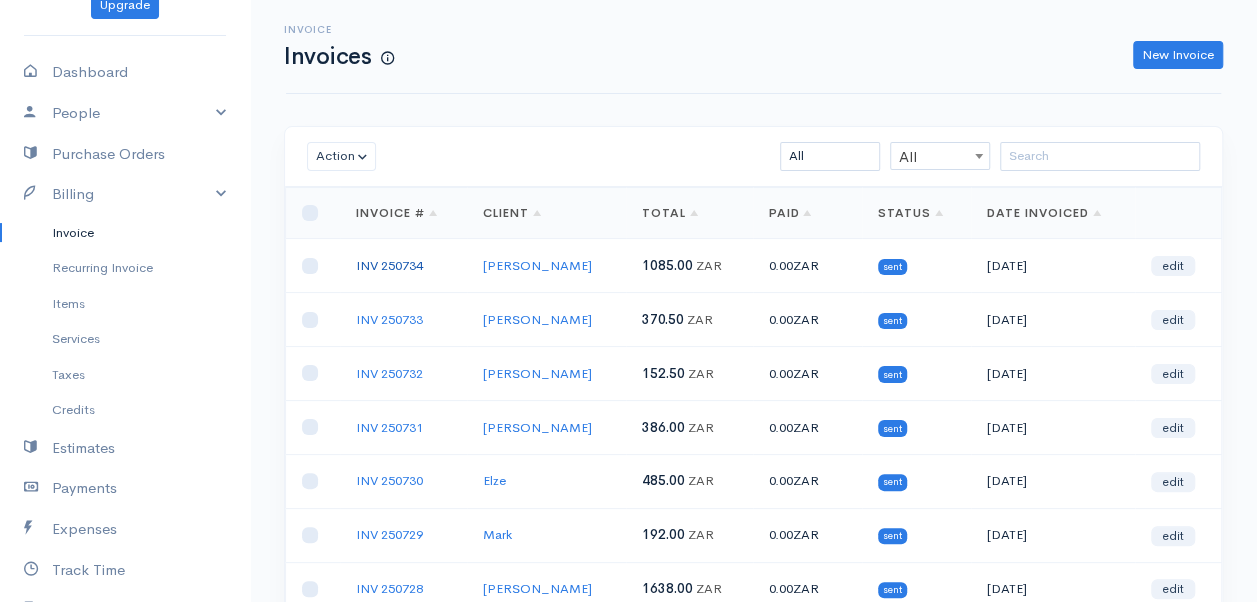 click on "INV 250734" at bounding box center [389, 265] 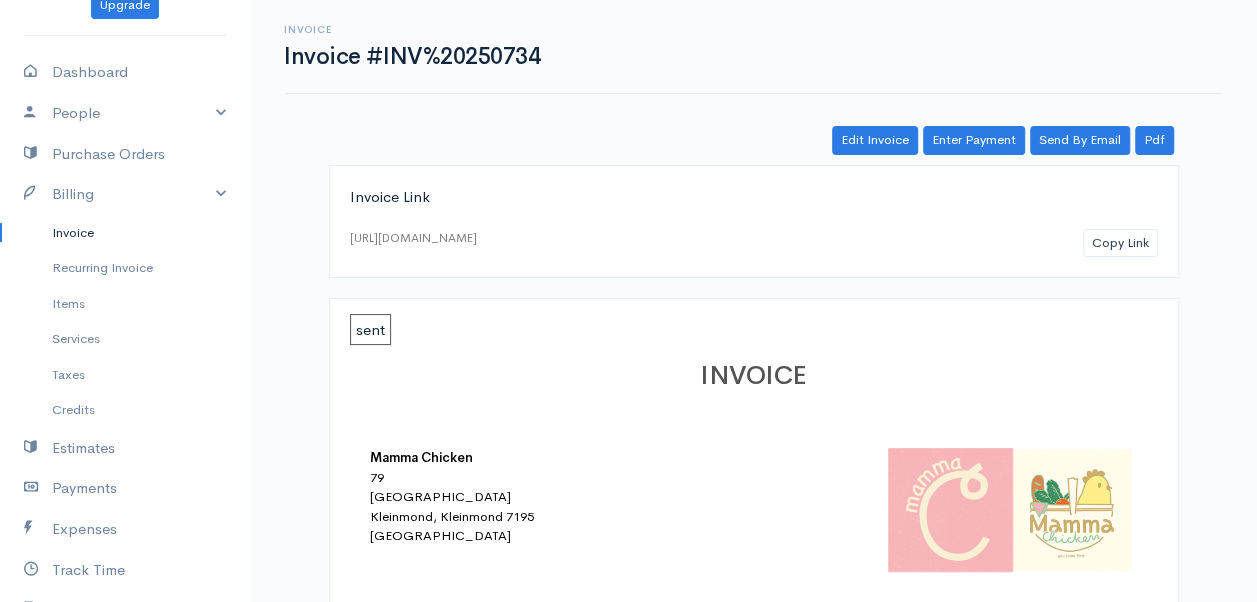 scroll, scrollTop: 700, scrollLeft: 0, axis: vertical 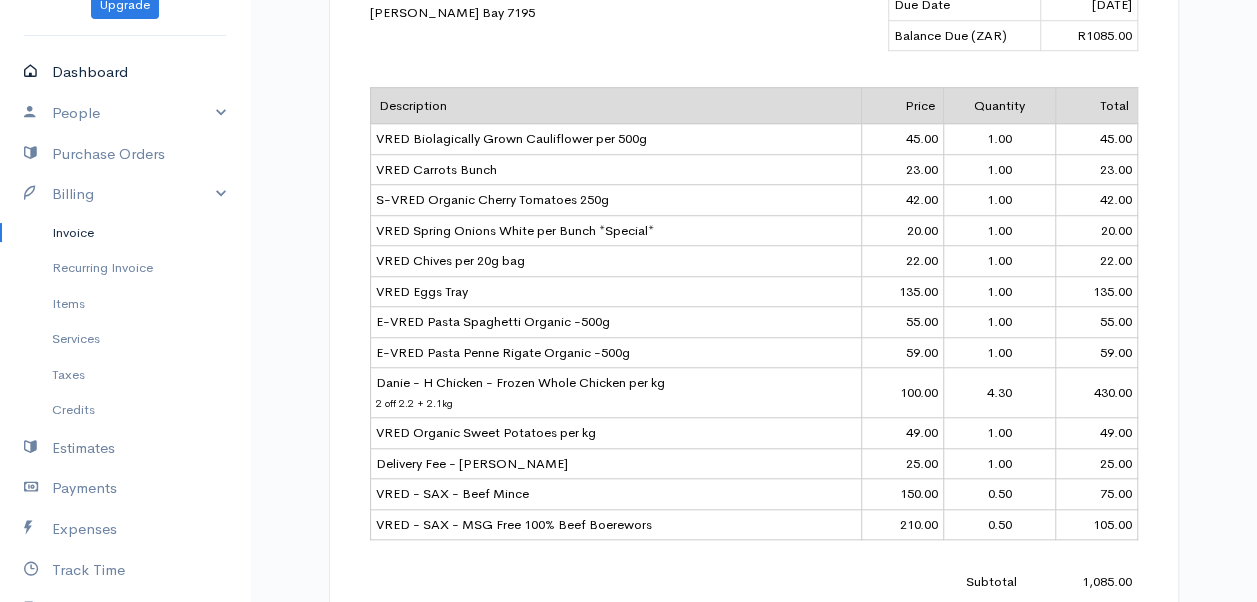 click on "Dashboard" at bounding box center (125, 72) 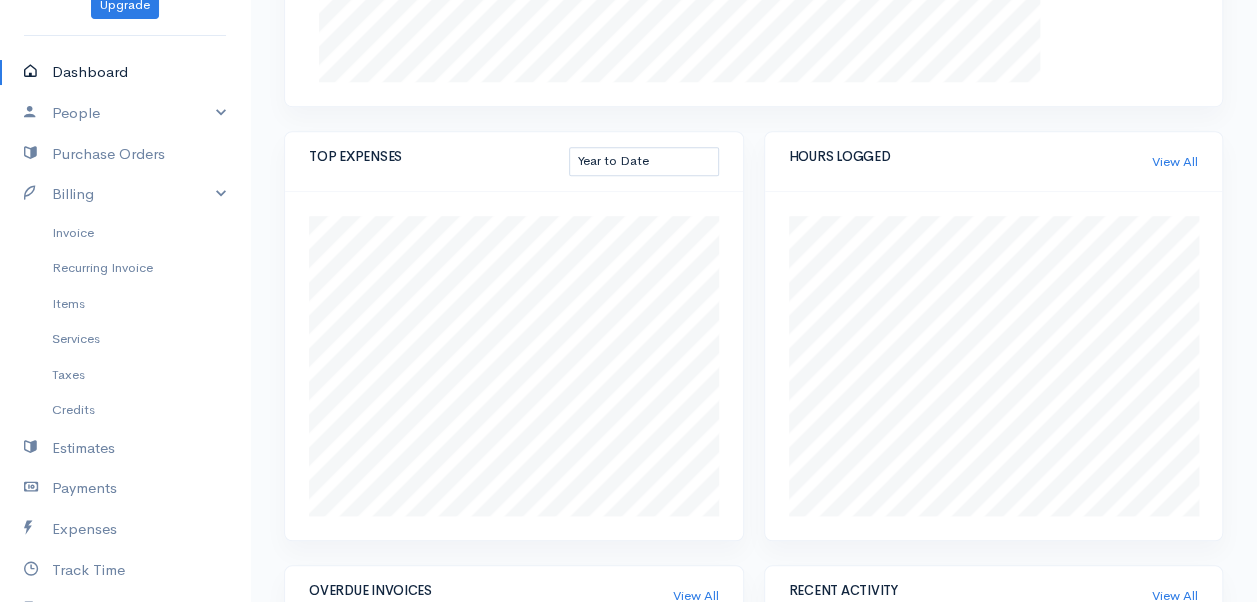 scroll, scrollTop: 600, scrollLeft: 0, axis: vertical 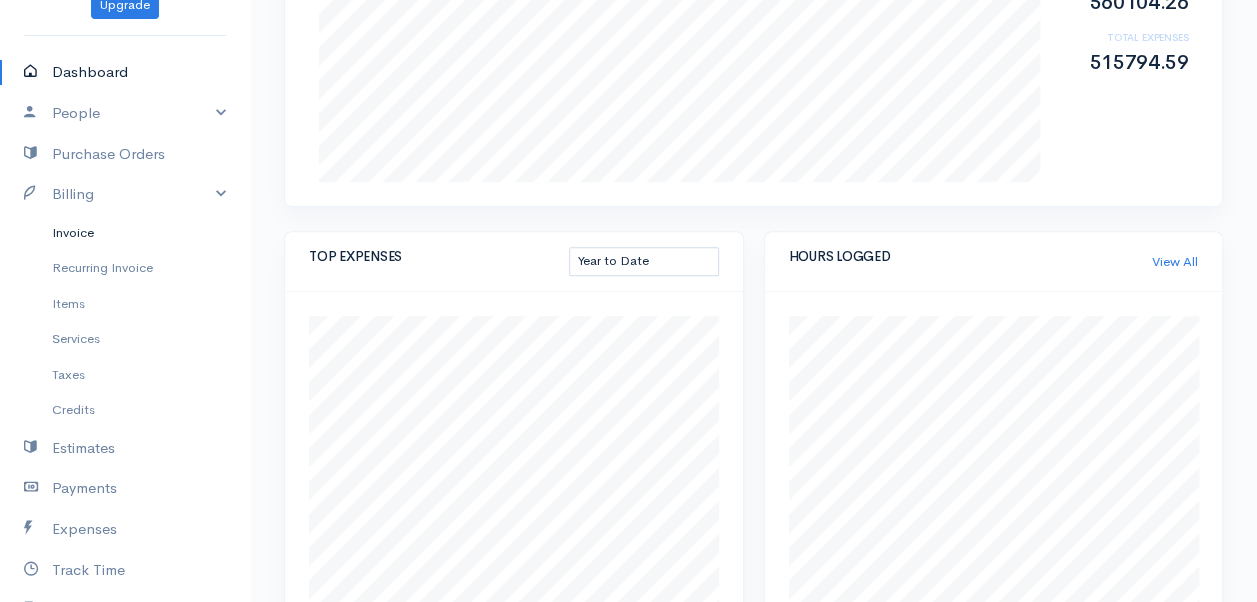 click on "Invoice" at bounding box center (125, 233) 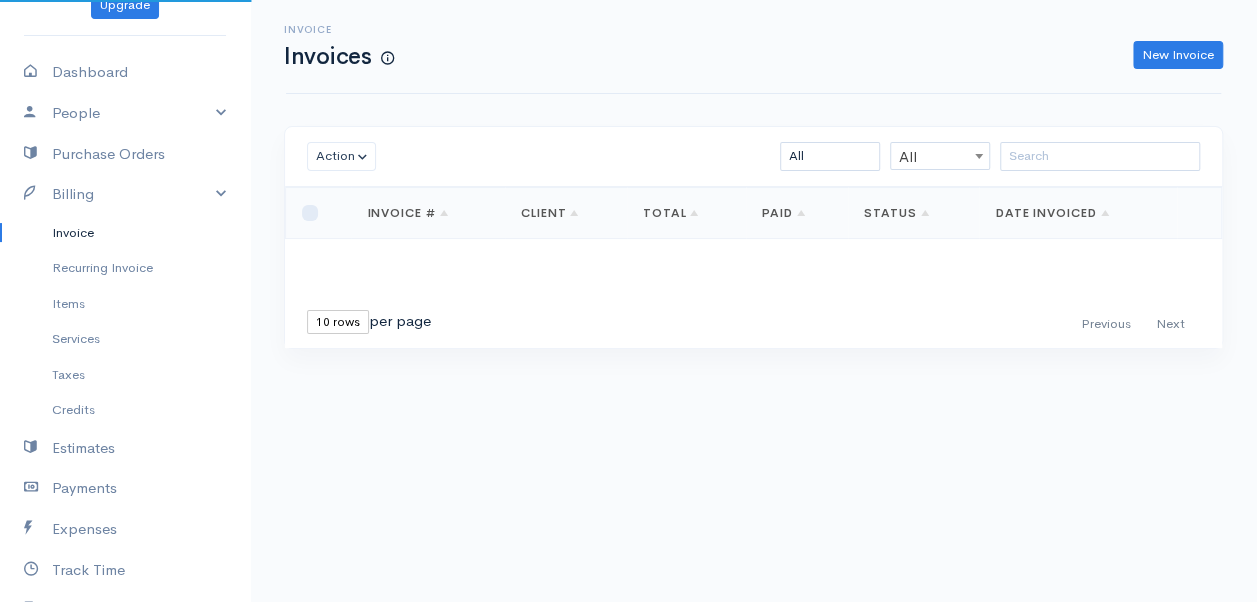 scroll, scrollTop: 0, scrollLeft: 0, axis: both 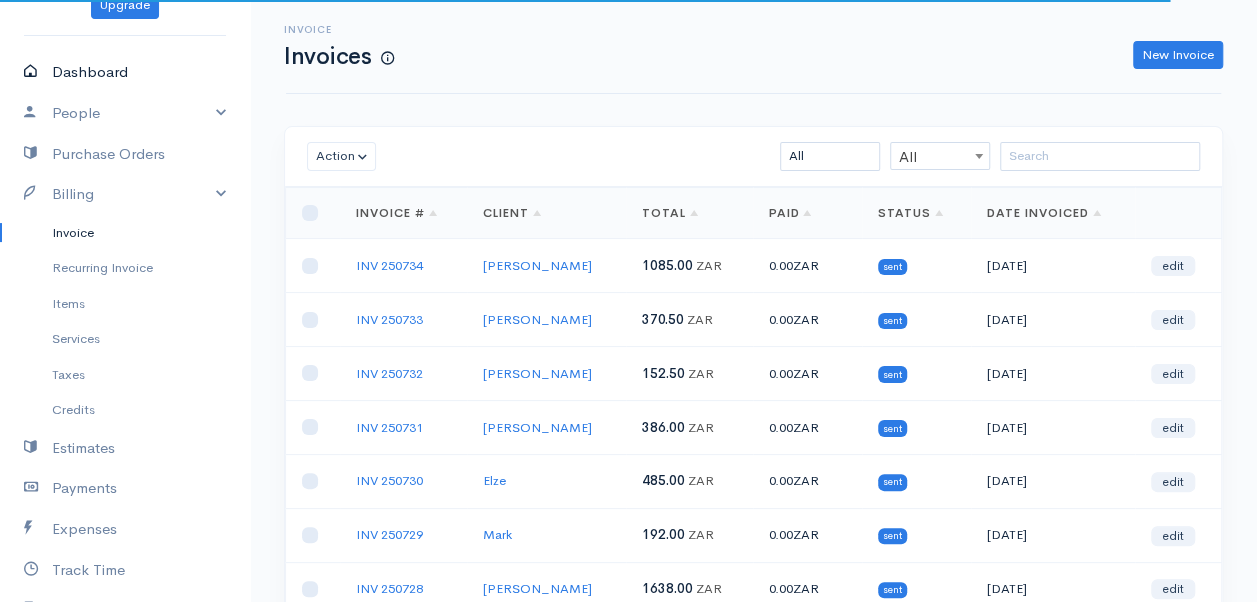 click on "Dashboard" at bounding box center [125, 72] 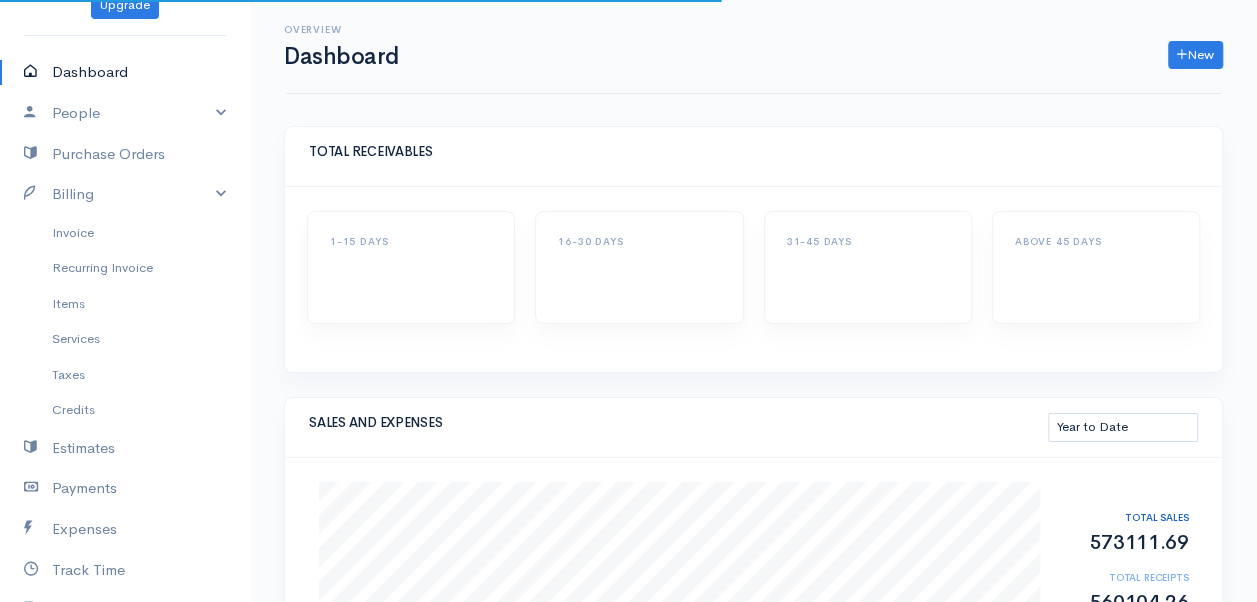 scroll, scrollTop: 300, scrollLeft: 0, axis: vertical 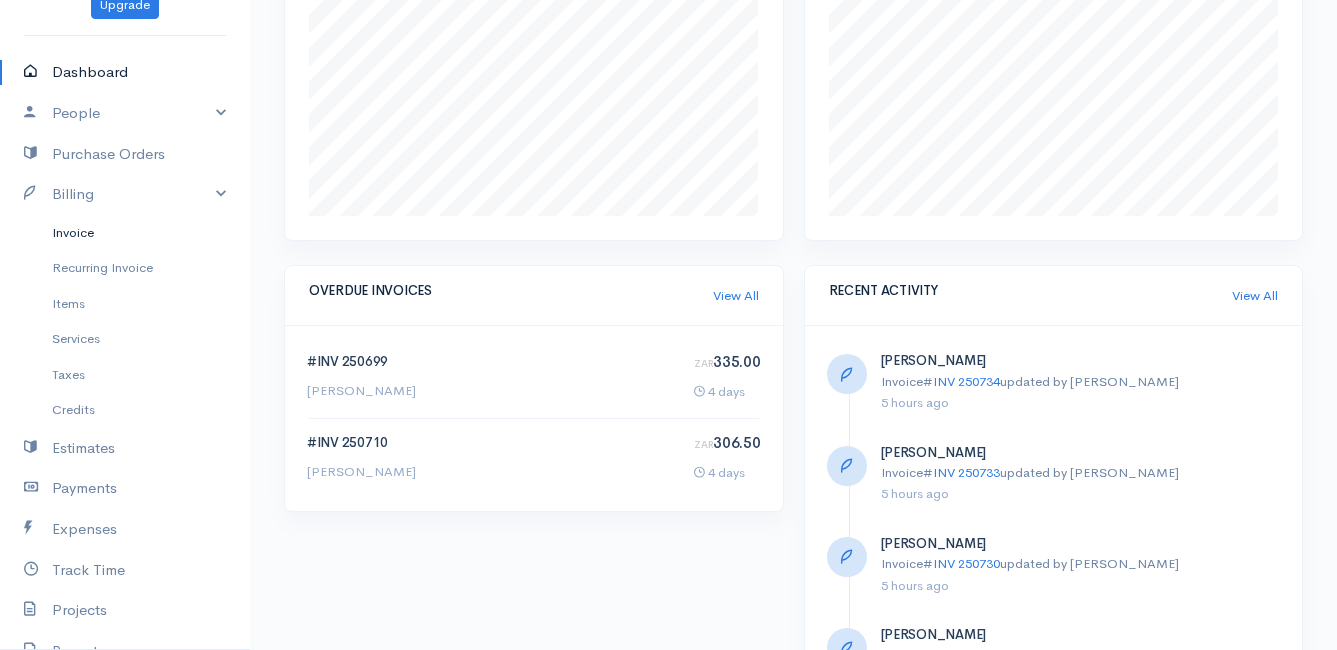 click on "Invoice" at bounding box center (125, 233) 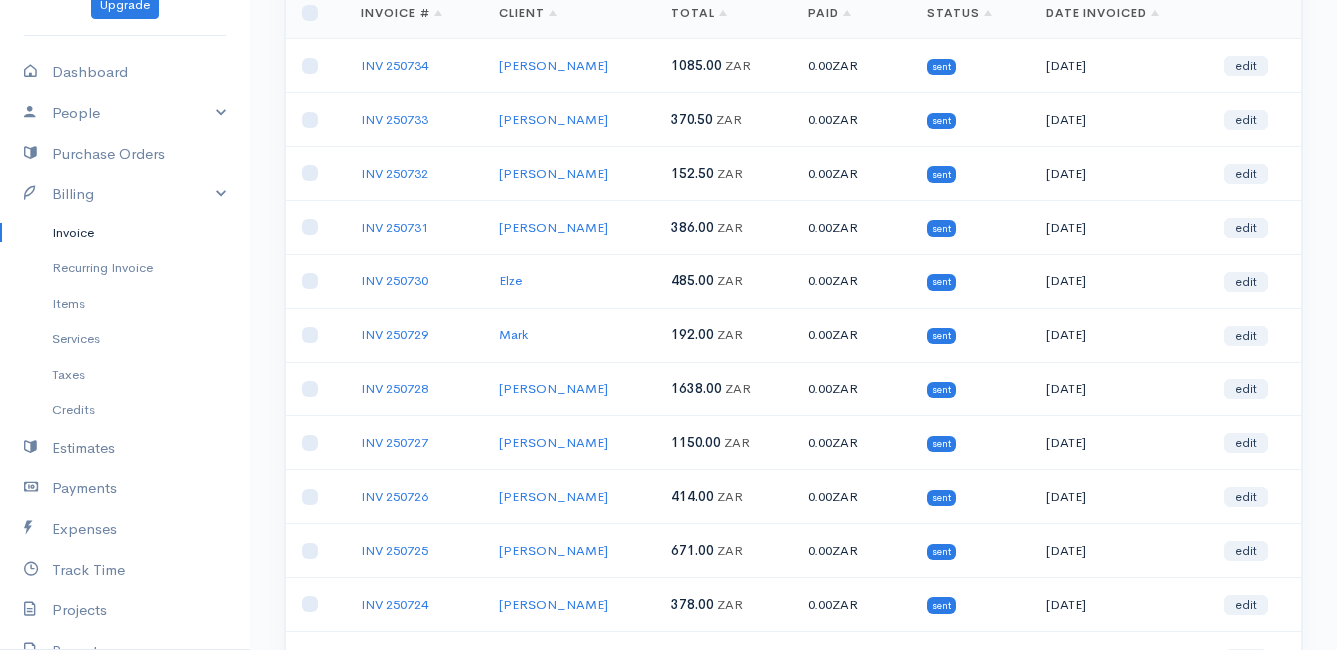 scroll, scrollTop: 400, scrollLeft: 0, axis: vertical 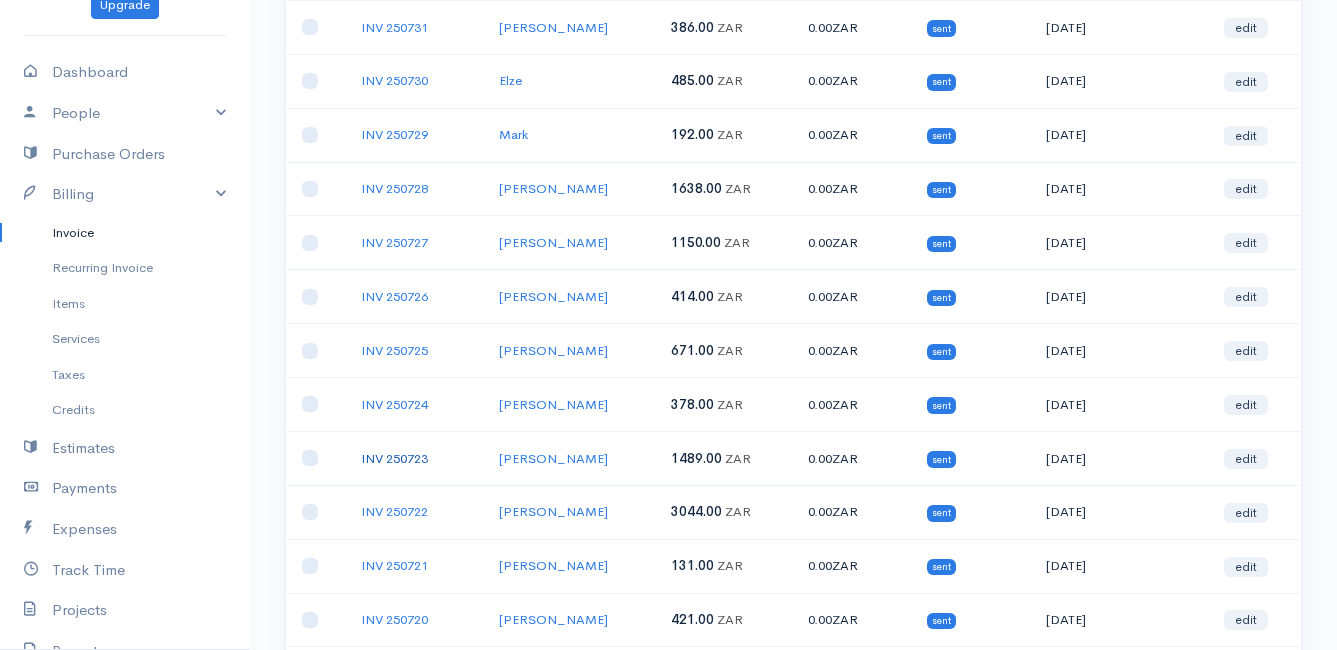 click on "INV 250723" at bounding box center (394, 458) 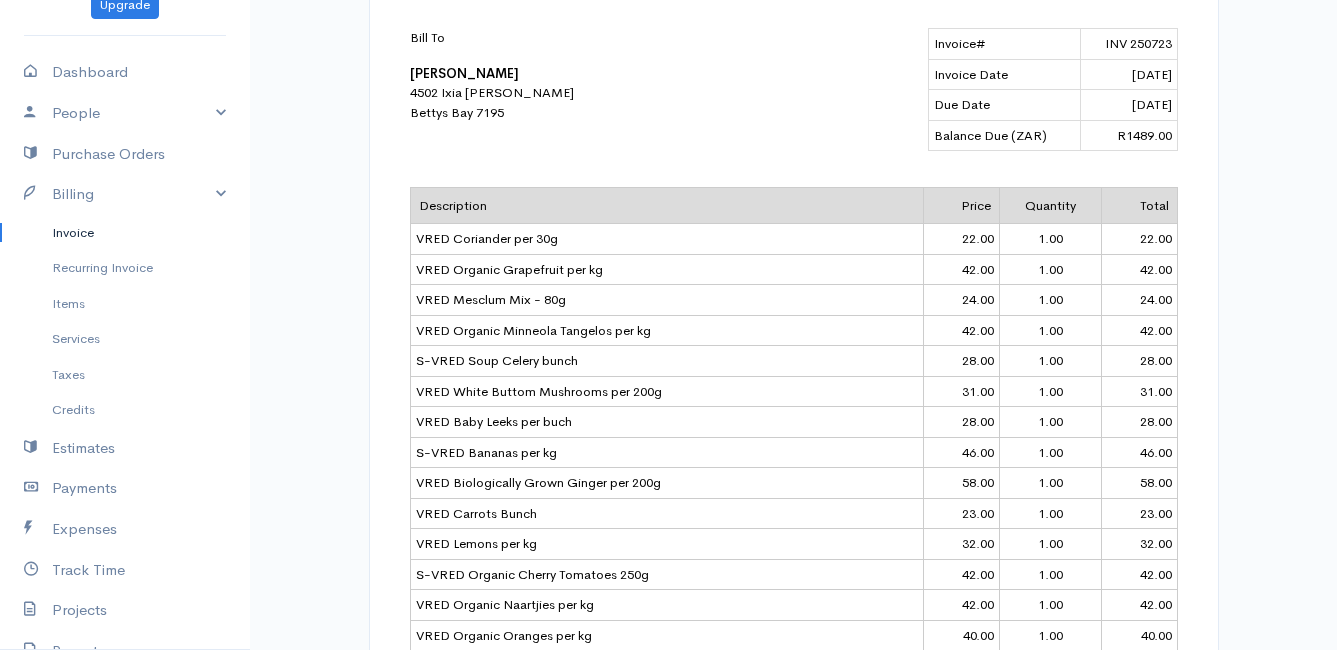scroll, scrollTop: 0, scrollLeft: 0, axis: both 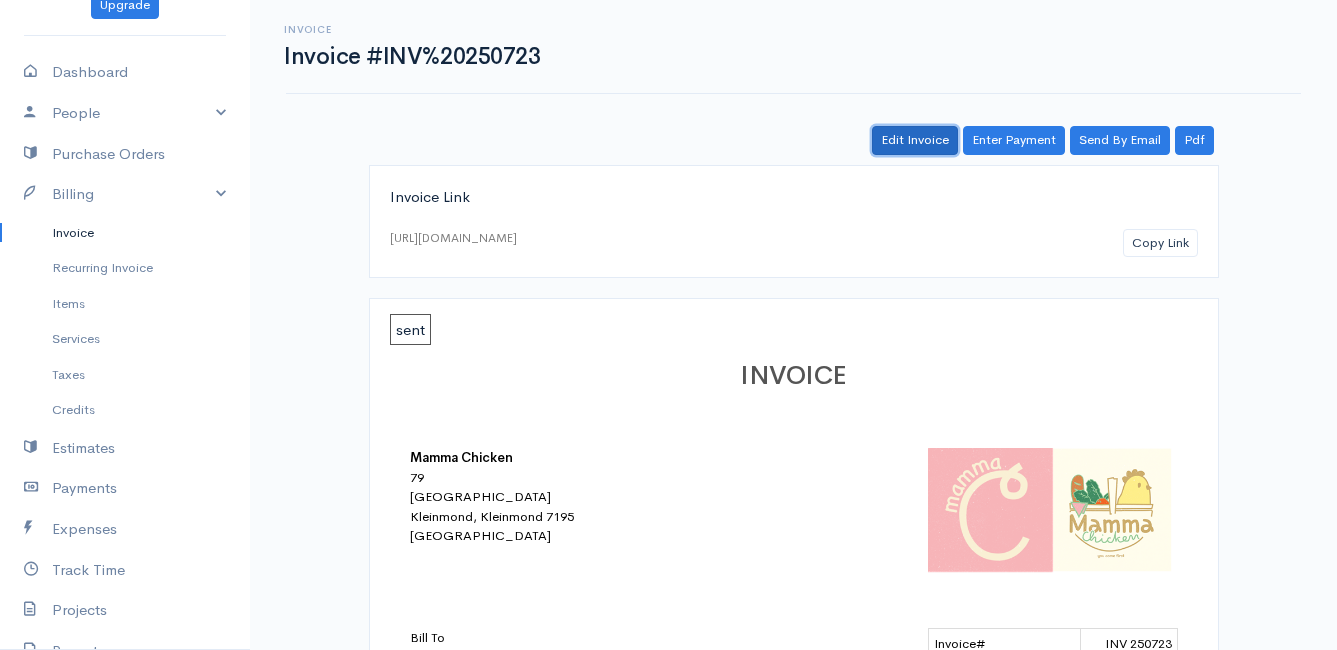 click on "Edit Invoice" at bounding box center [915, 140] 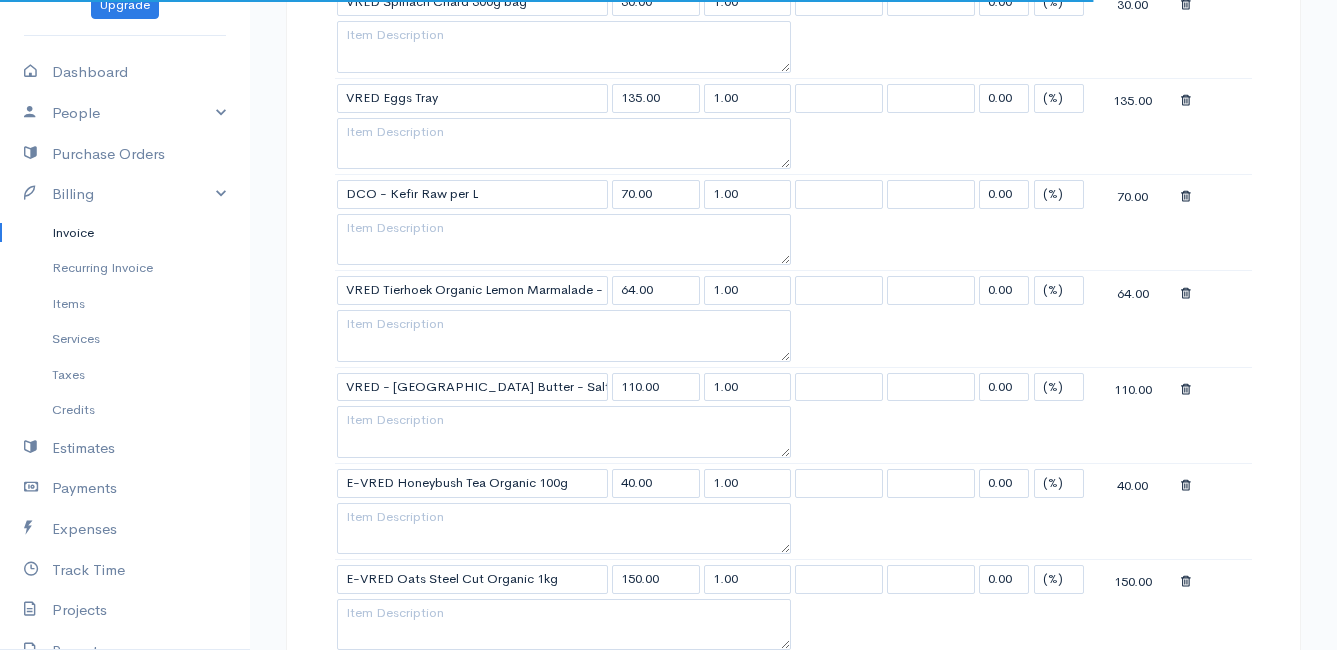 scroll, scrollTop: 2800, scrollLeft: 0, axis: vertical 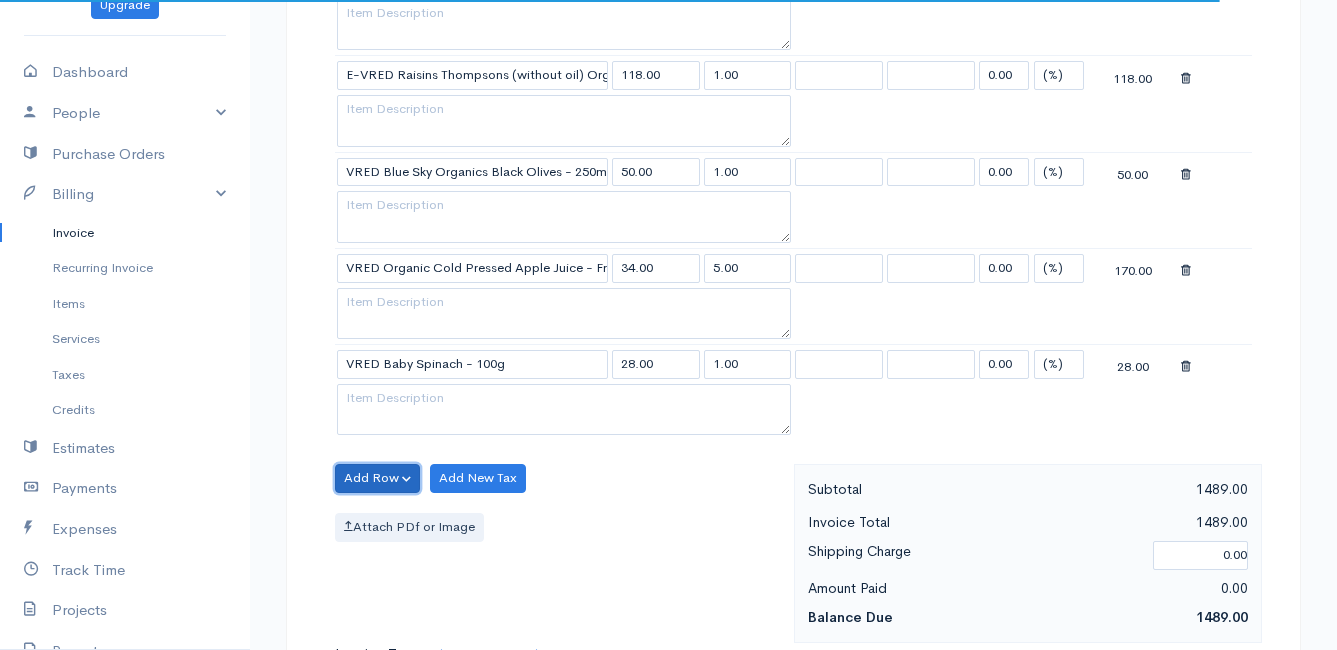 click on "Add Row" at bounding box center (377, 478) 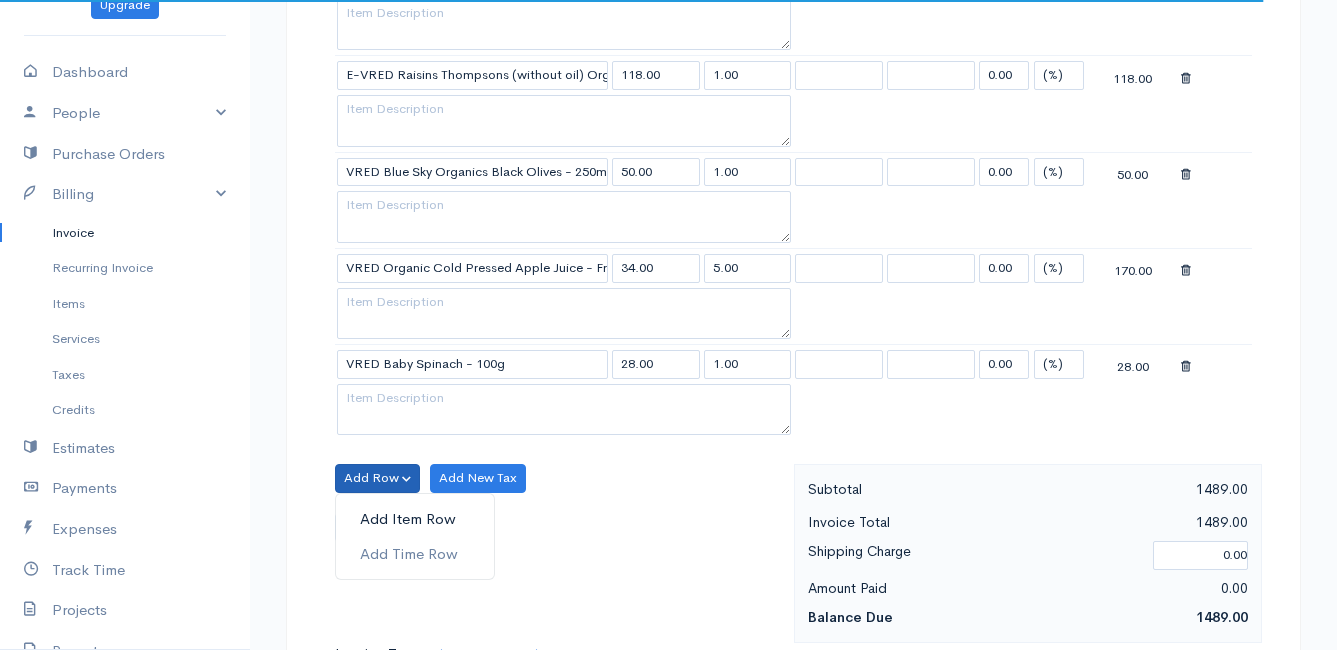 click on "Add Item Row" at bounding box center [415, 519] 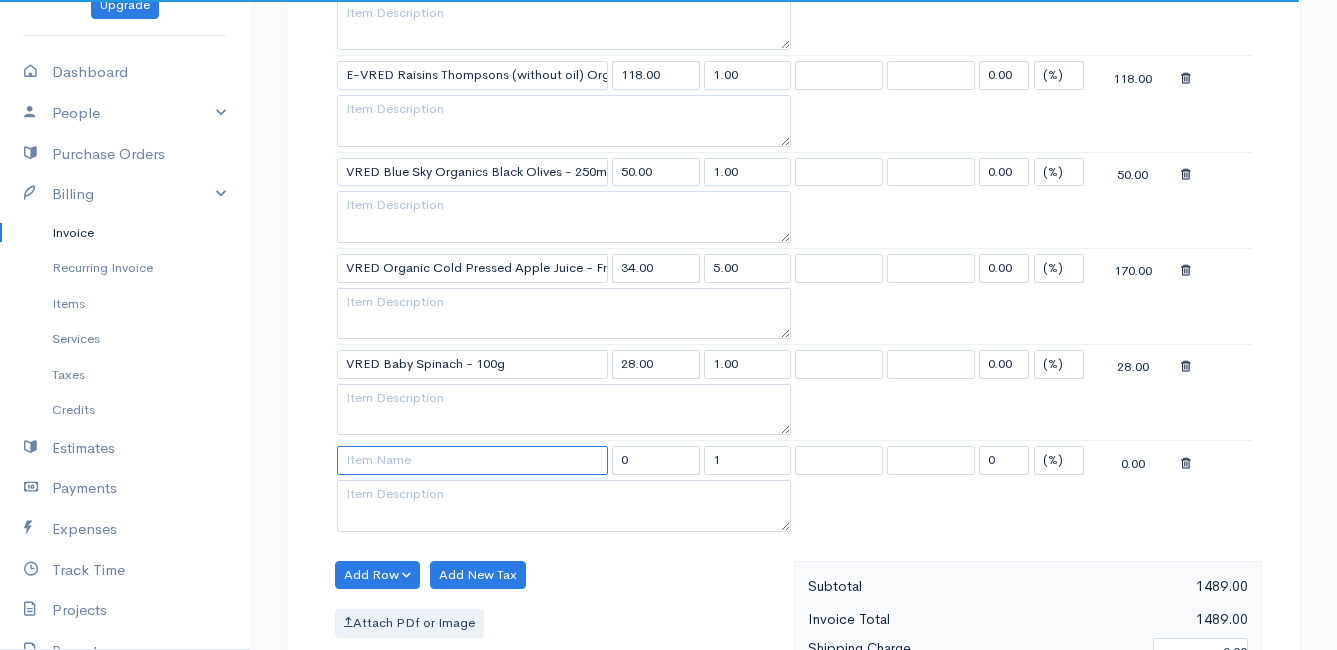 click at bounding box center (472, 460) 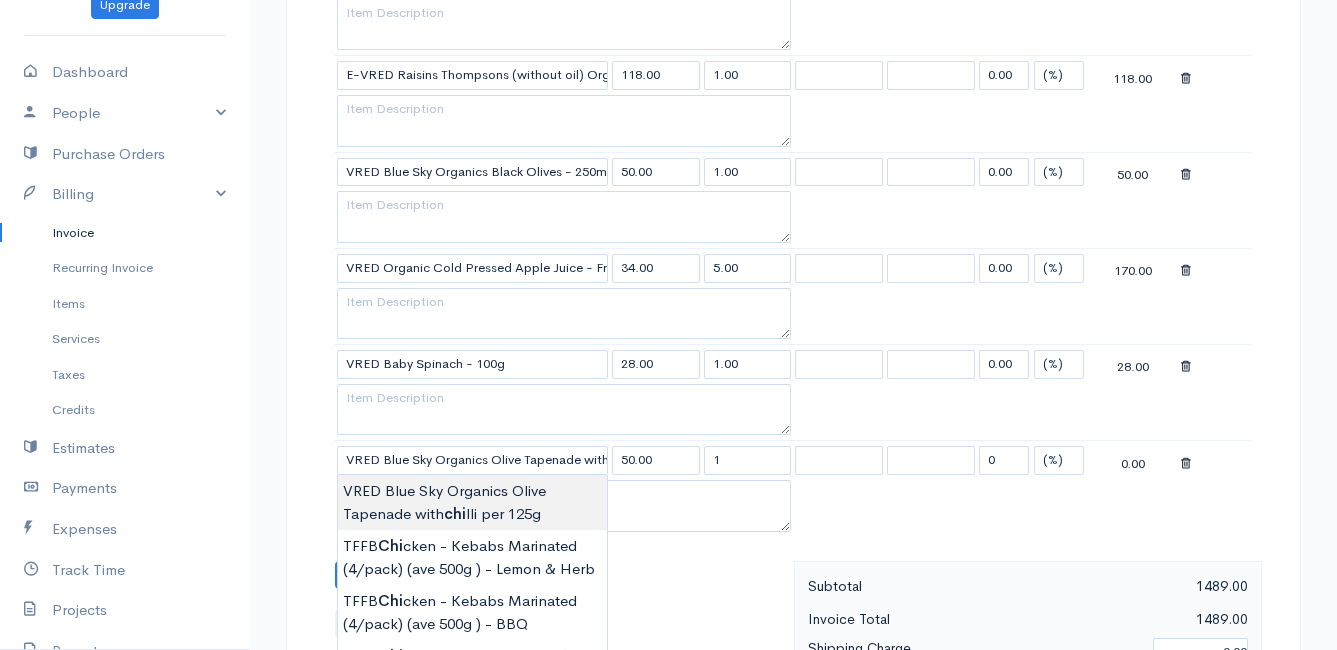 click on "Mamma Chicken
Upgrade
Dashboard
People
Clients
Vendors
Staff Users
Purchase Orders
Billing
Invoice
Recurring Invoice
Items
Services
Taxes
Credits
Estimates
Payments
Expenses
Track Time
Projects
Reports
Settings
My Organizations
Logout
Help
@CloudBooksApp 2022
Invoice
Edit Invoice #INV 250723
sent To [PERSON_NAME] 4502 Ixia [PERSON_NAME] Bettys Bay 7195 [Choose Country] [GEOGRAPHIC_DATA] [GEOGRAPHIC_DATA] [GEOGRAPHIC_DATA] [GEOGRAPHIC_DATA] [GEOGRAPHIC_DATA] [GEOGRAPHIC_DATA] [US_STATE] [GEOGRAPHIC_DATA] [GEOGRAPHIC_DATA] [GEOGRAPHIC_DATA] [GEOGRAPHIC_DATA]" at bounding box center [668, -685] 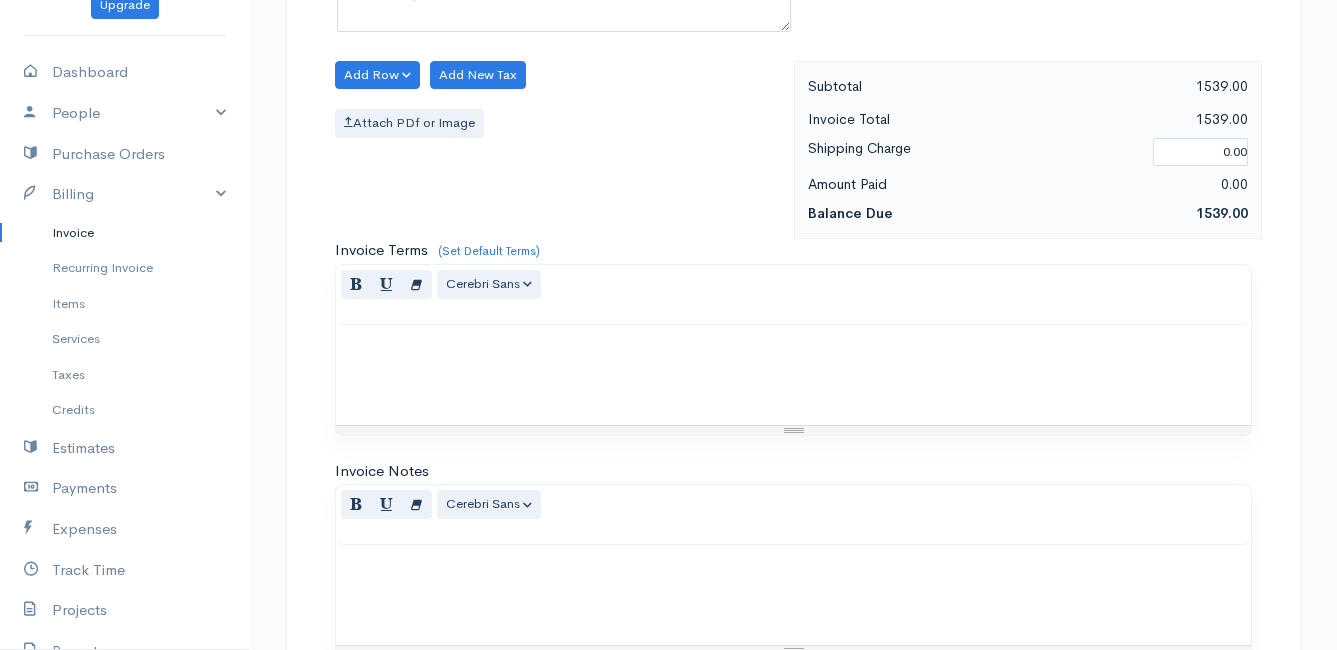 scroll, scrollTop: 3581, scrollLeft: 0, axis: vertical 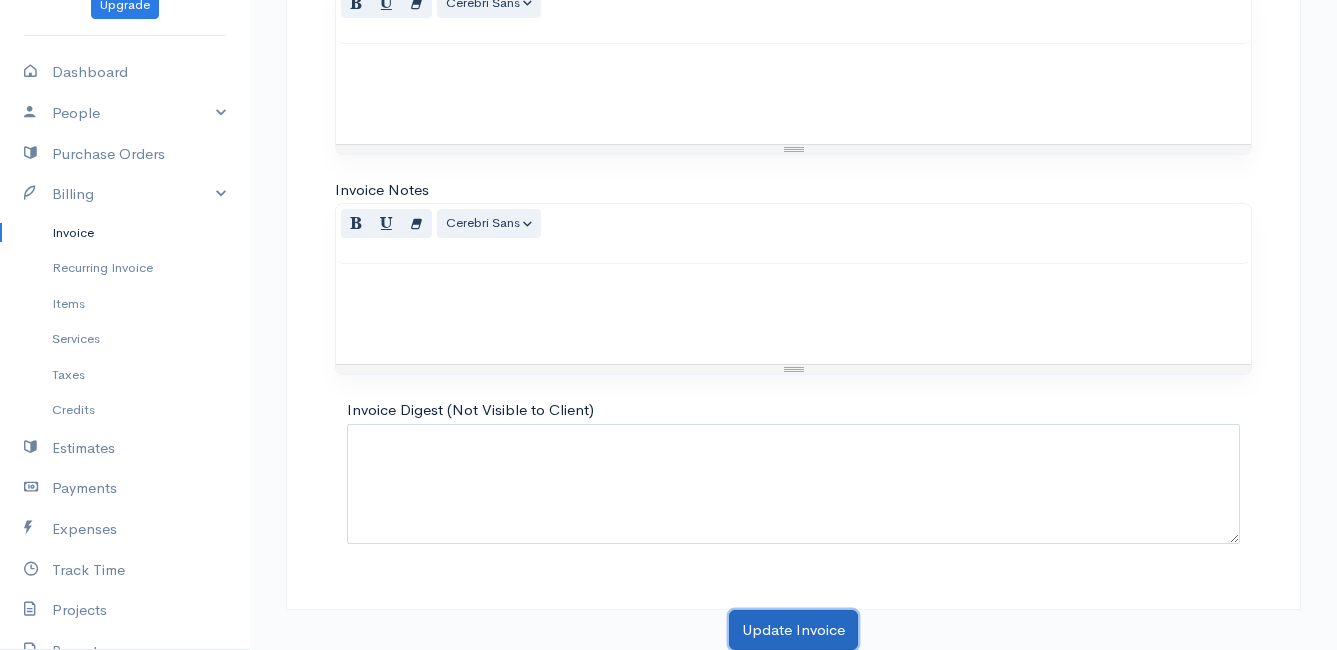 click on "Update Invoice" at bounding box center (793, 630) 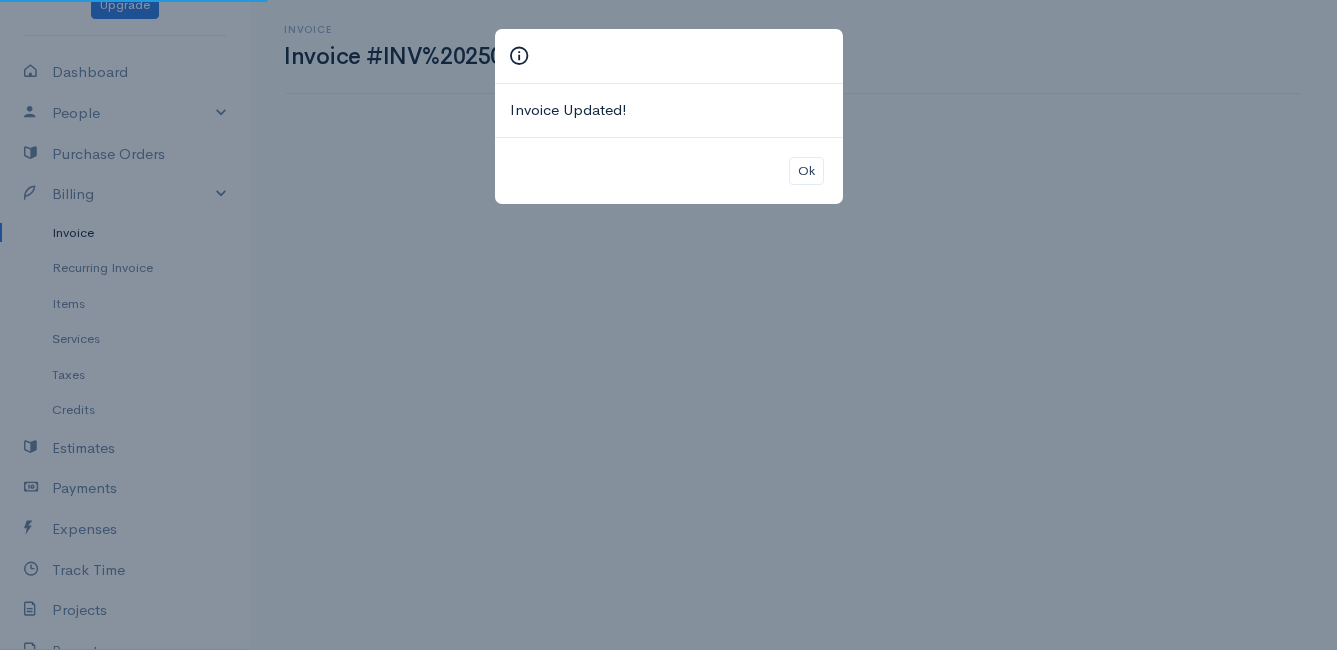 scroll, scrollTop: 0, scrollLeft: 0, axis: both 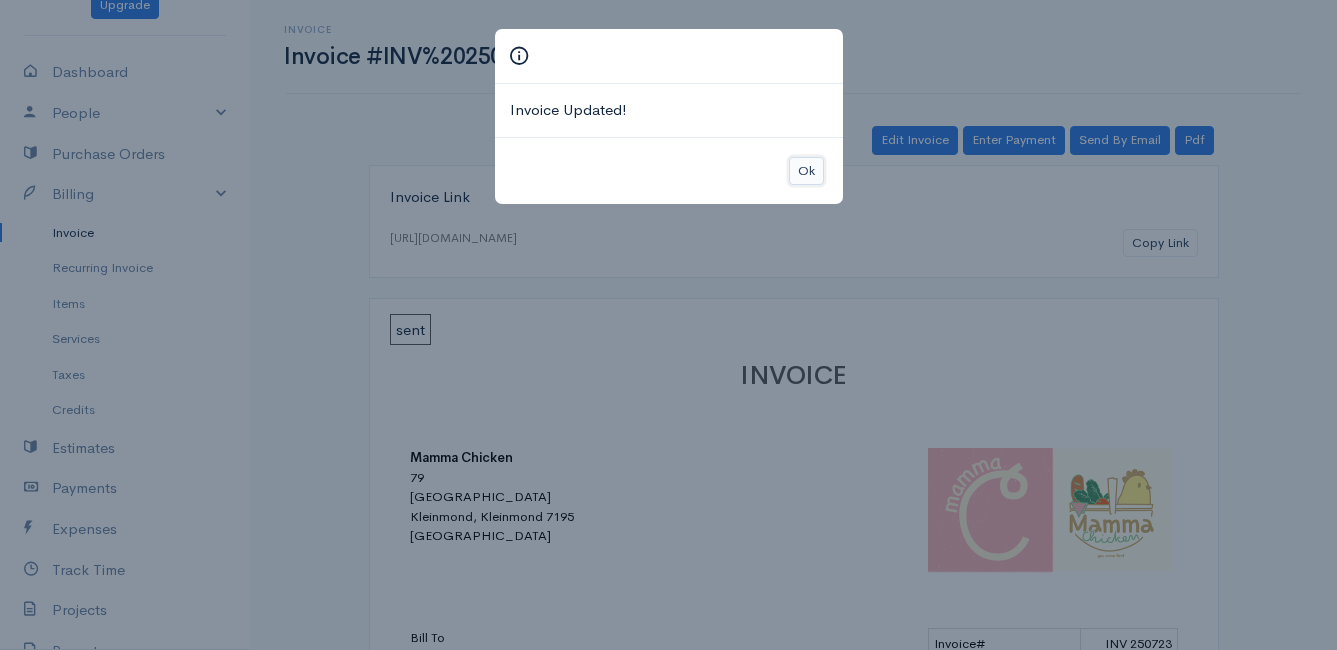 click on "Ok" at bounding box center (806, 171) 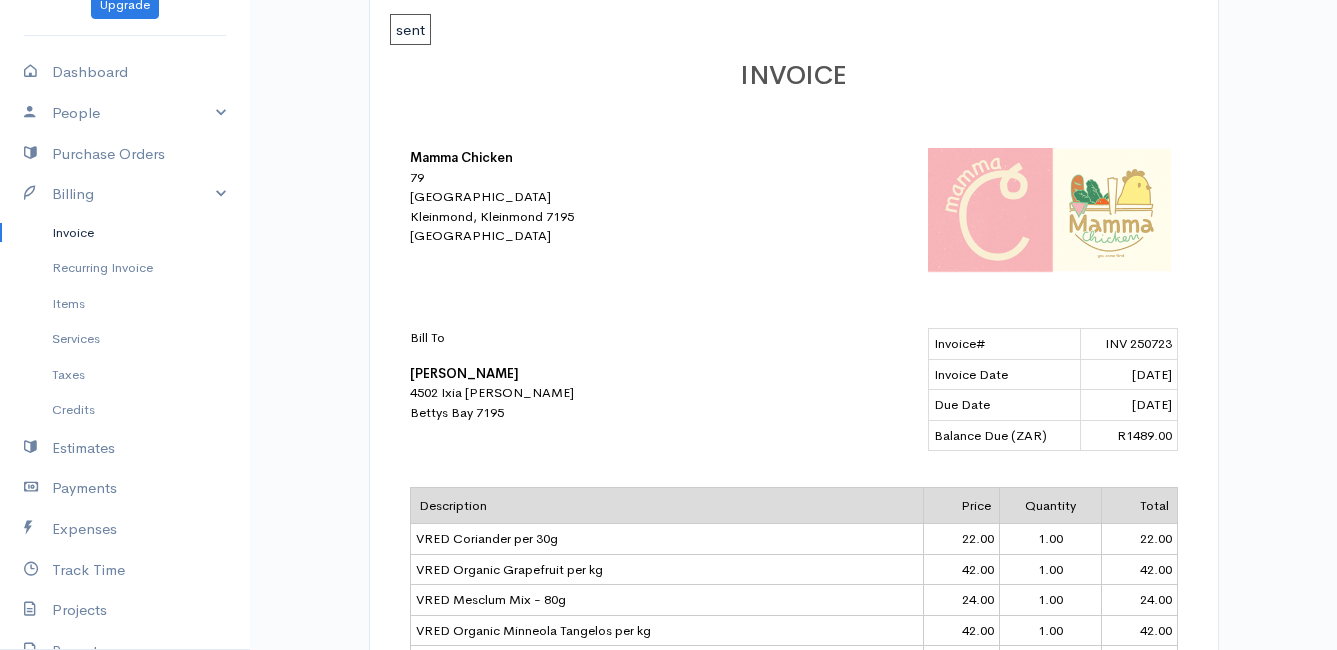 scroll, scrollTop: 0, scrollLeft: 0, axis: both 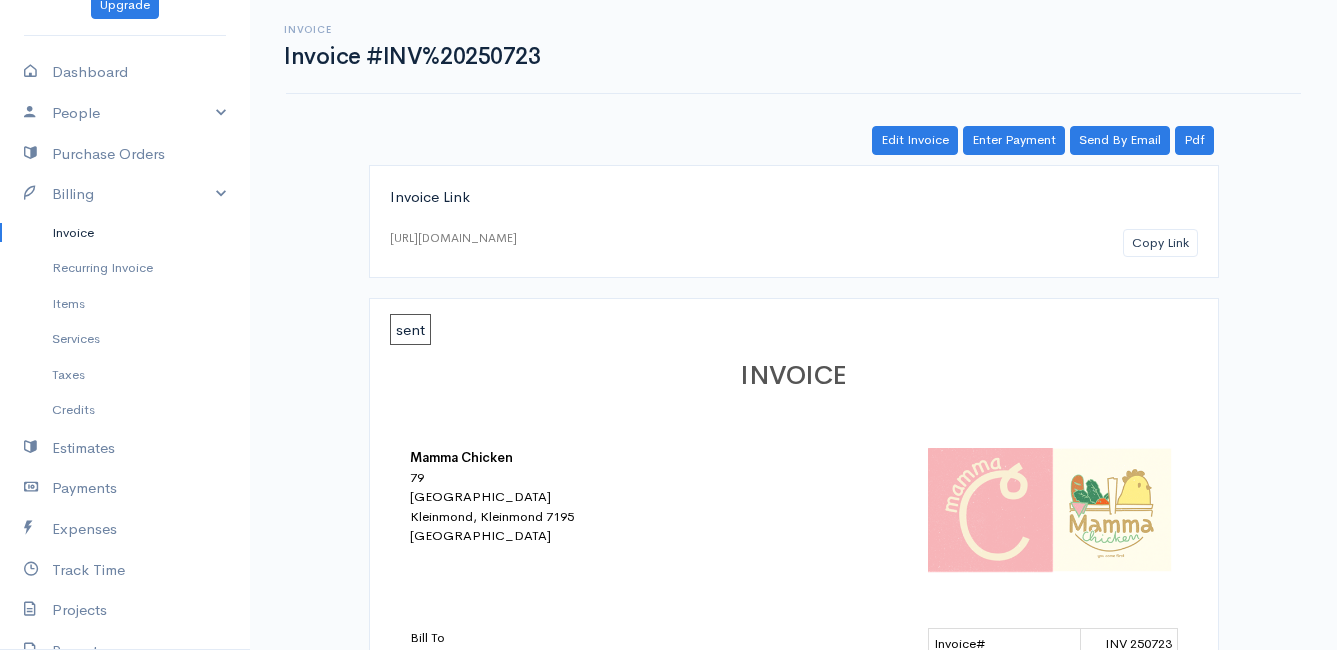 click on "Invoice" at bounding box center [125, 233] 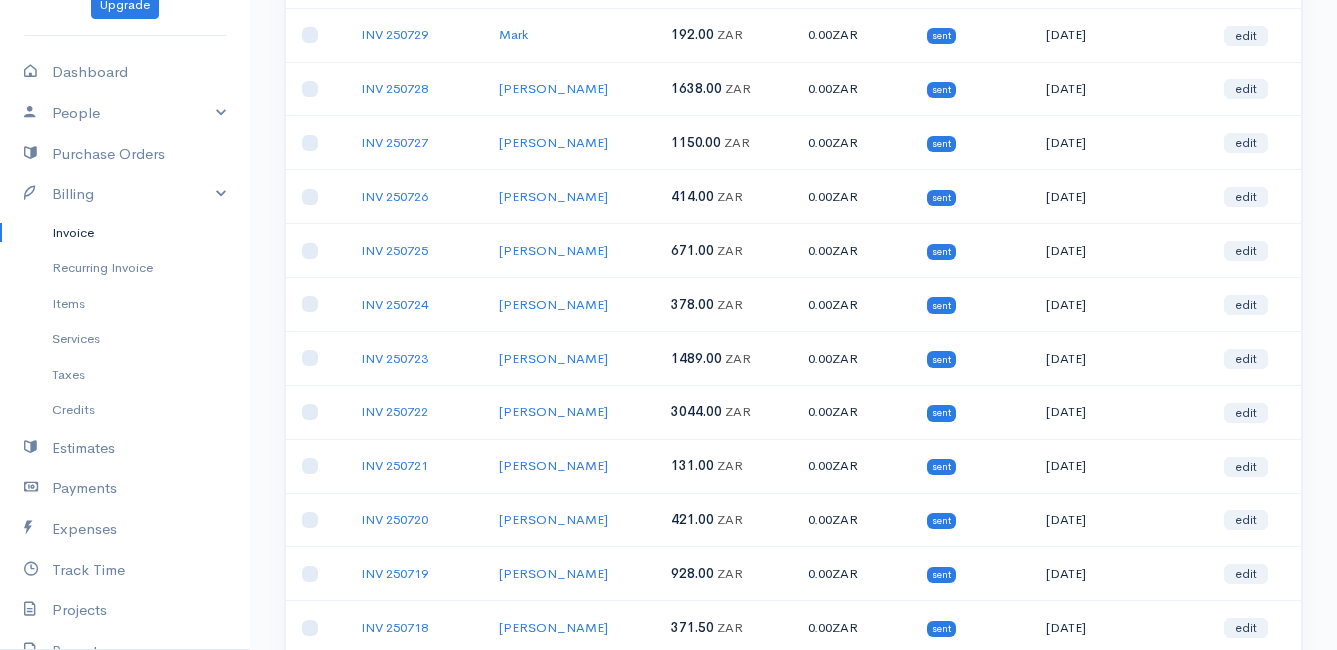 scroll, scrollTop: 0, scrollLeft: 0, axis: both 